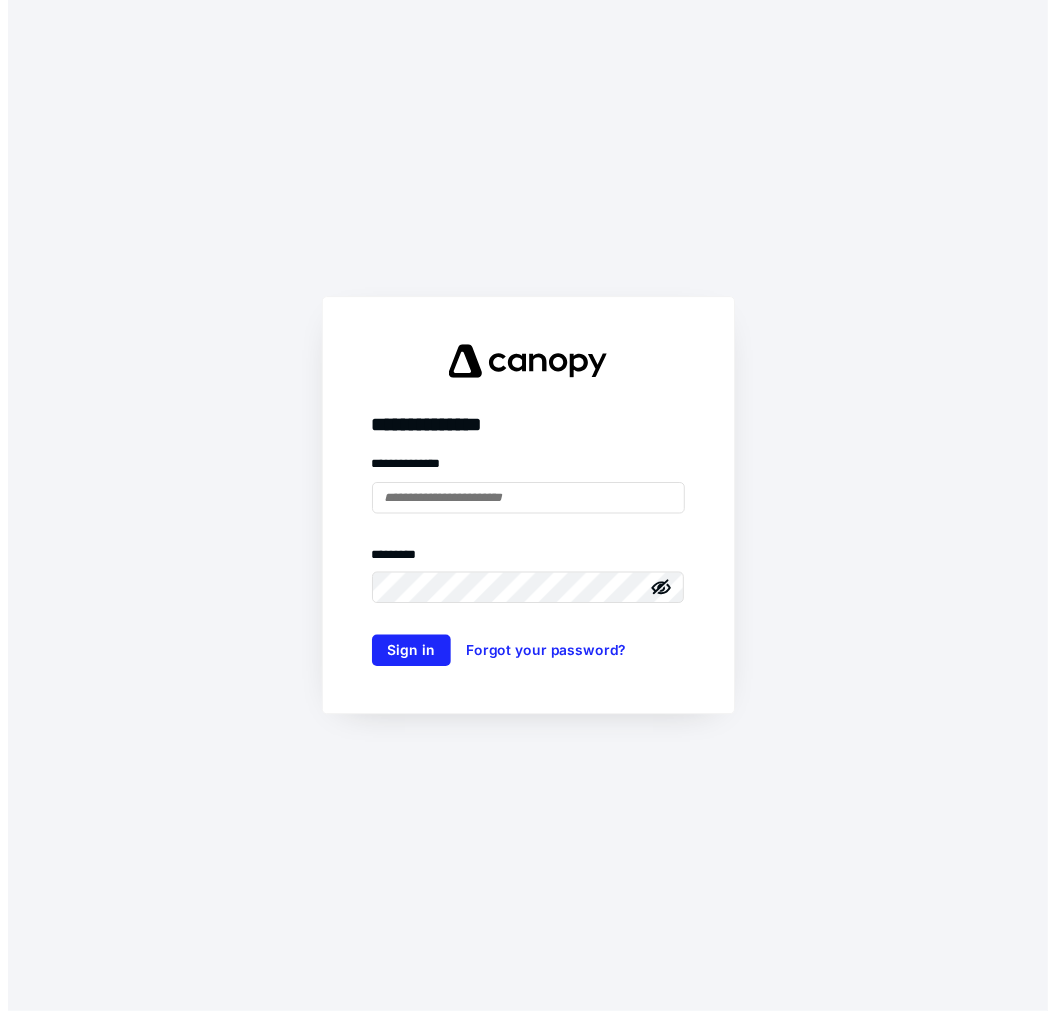 scroll, scrollTop: 0, scrollLeft: 0, axis: both 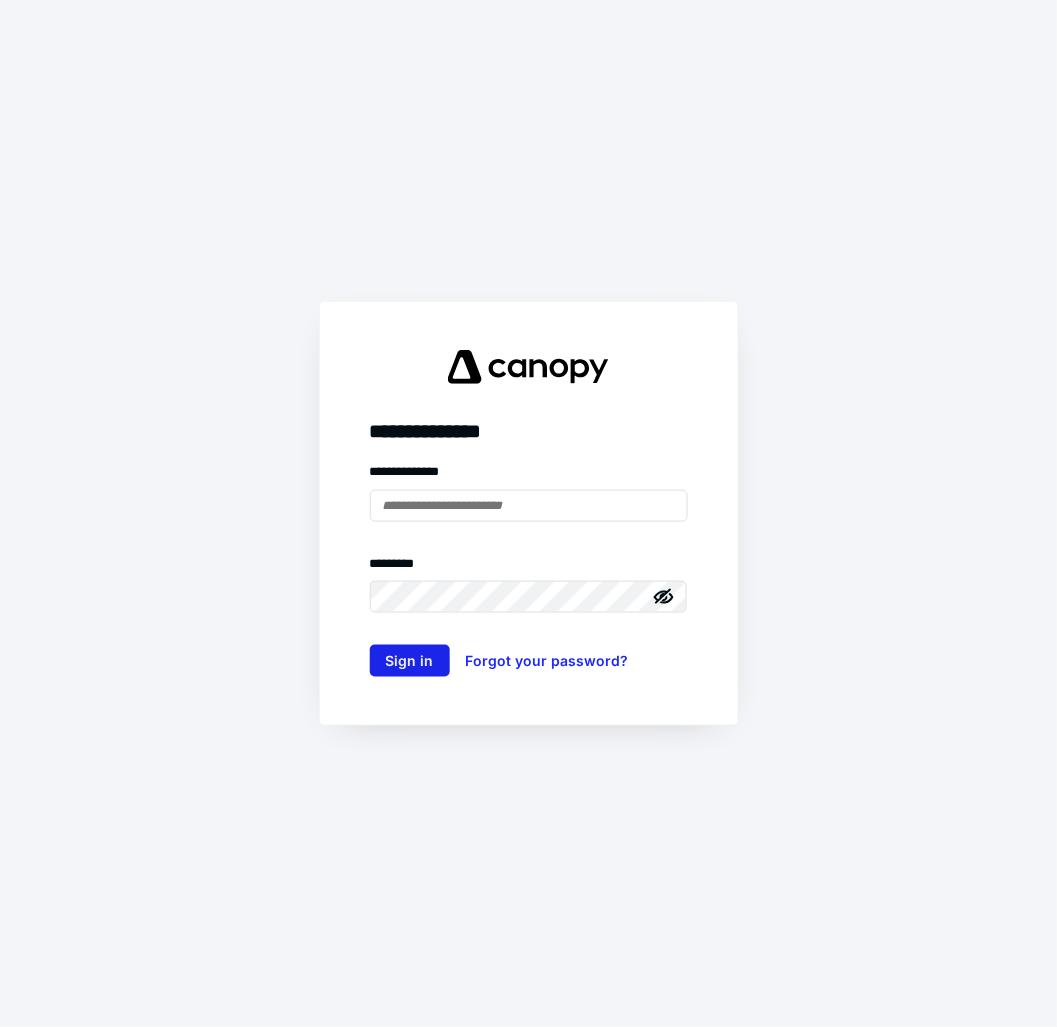 type on "**********" 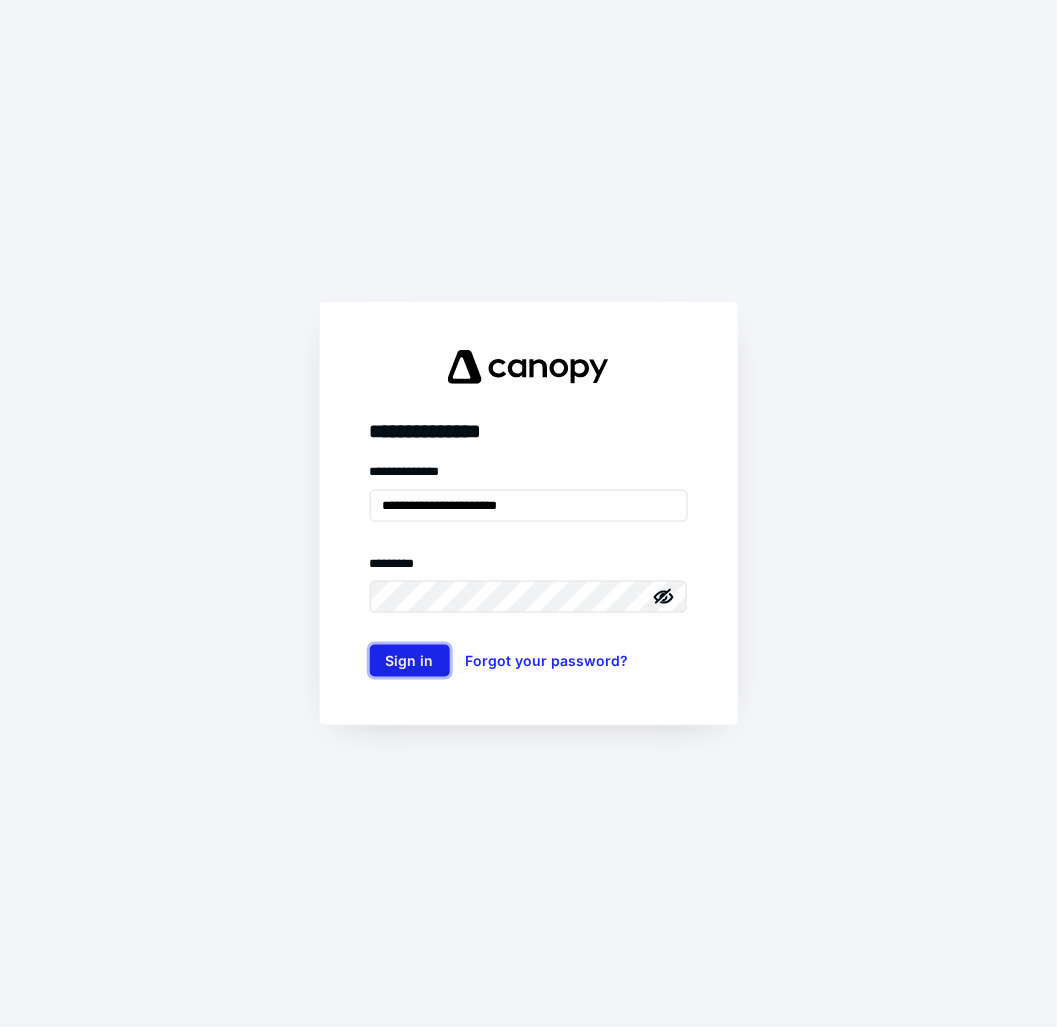 click on "Sign in" at bounding box center [410, 661] 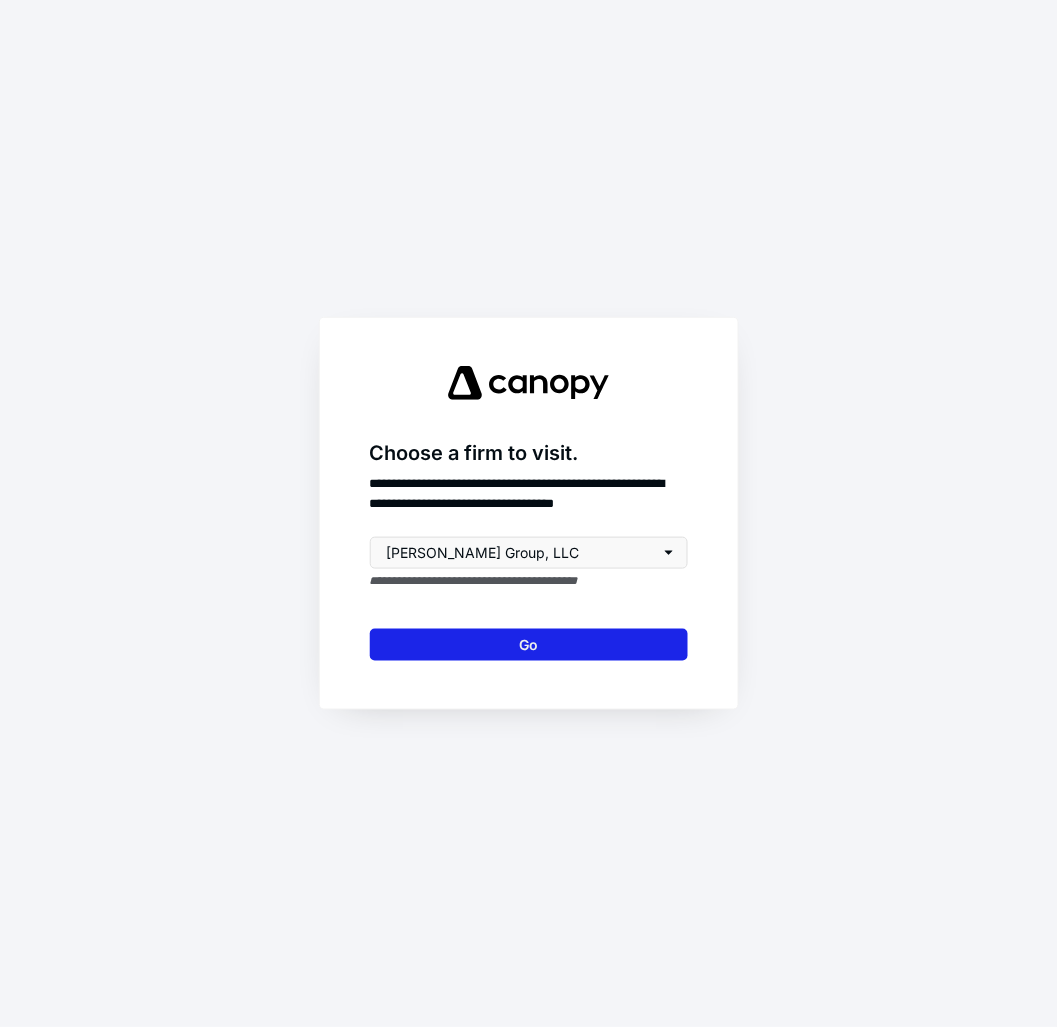 click on "Go" at bounding box center [529, 645] 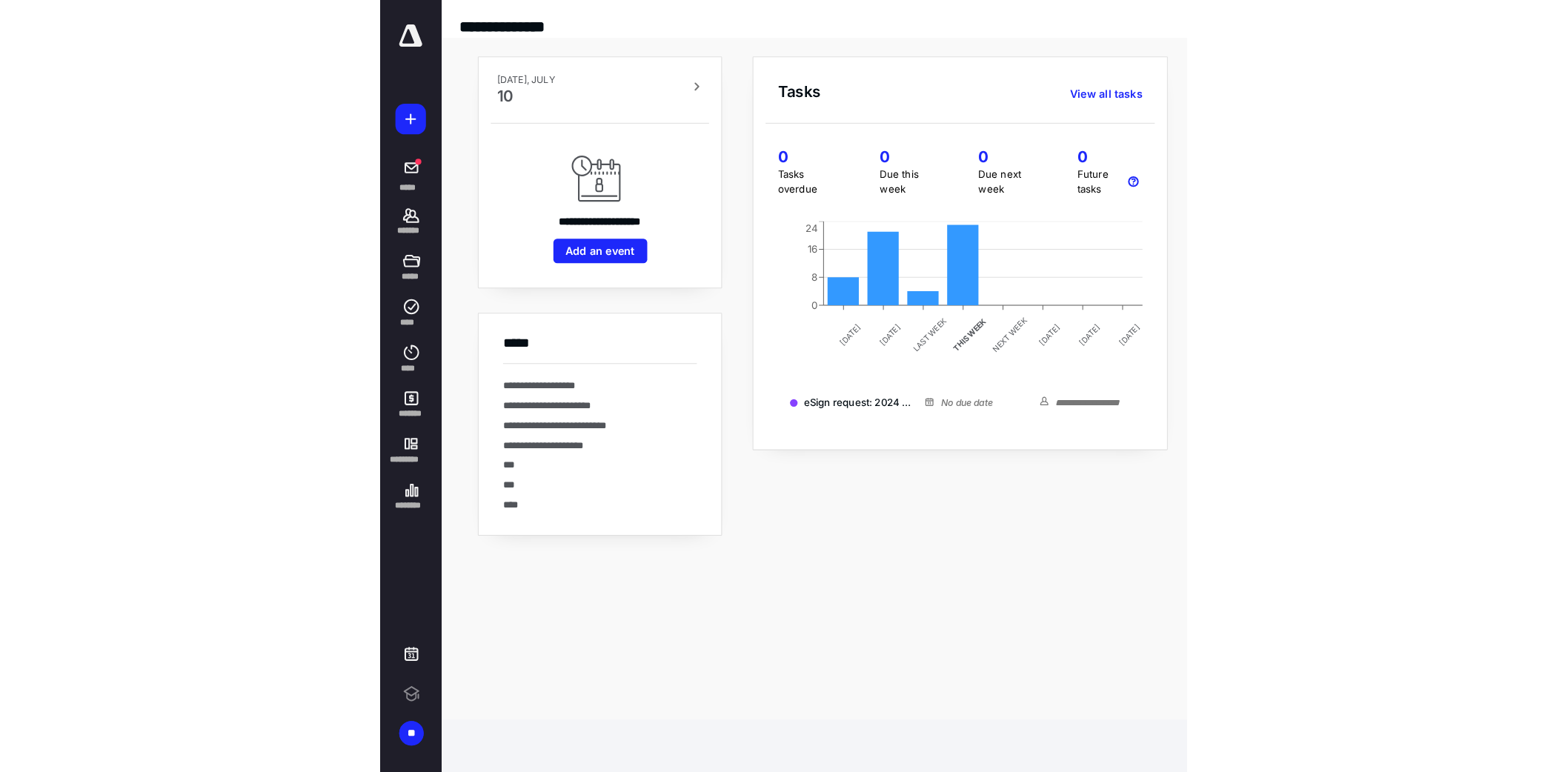scroll, scrollTop: 0, scrollLeft: 0, axis: both 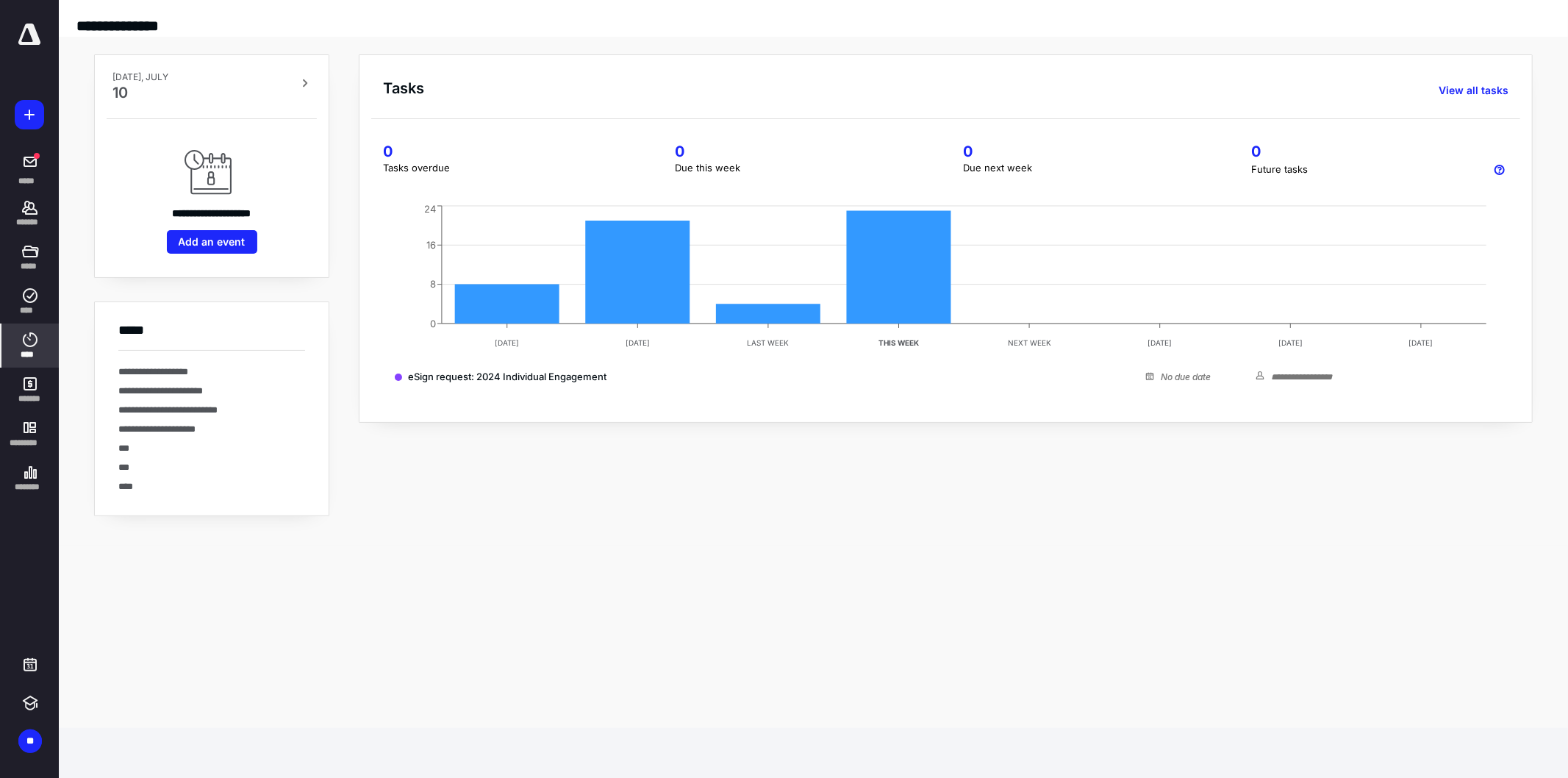 click on "****" at bounding box center (30, 346) 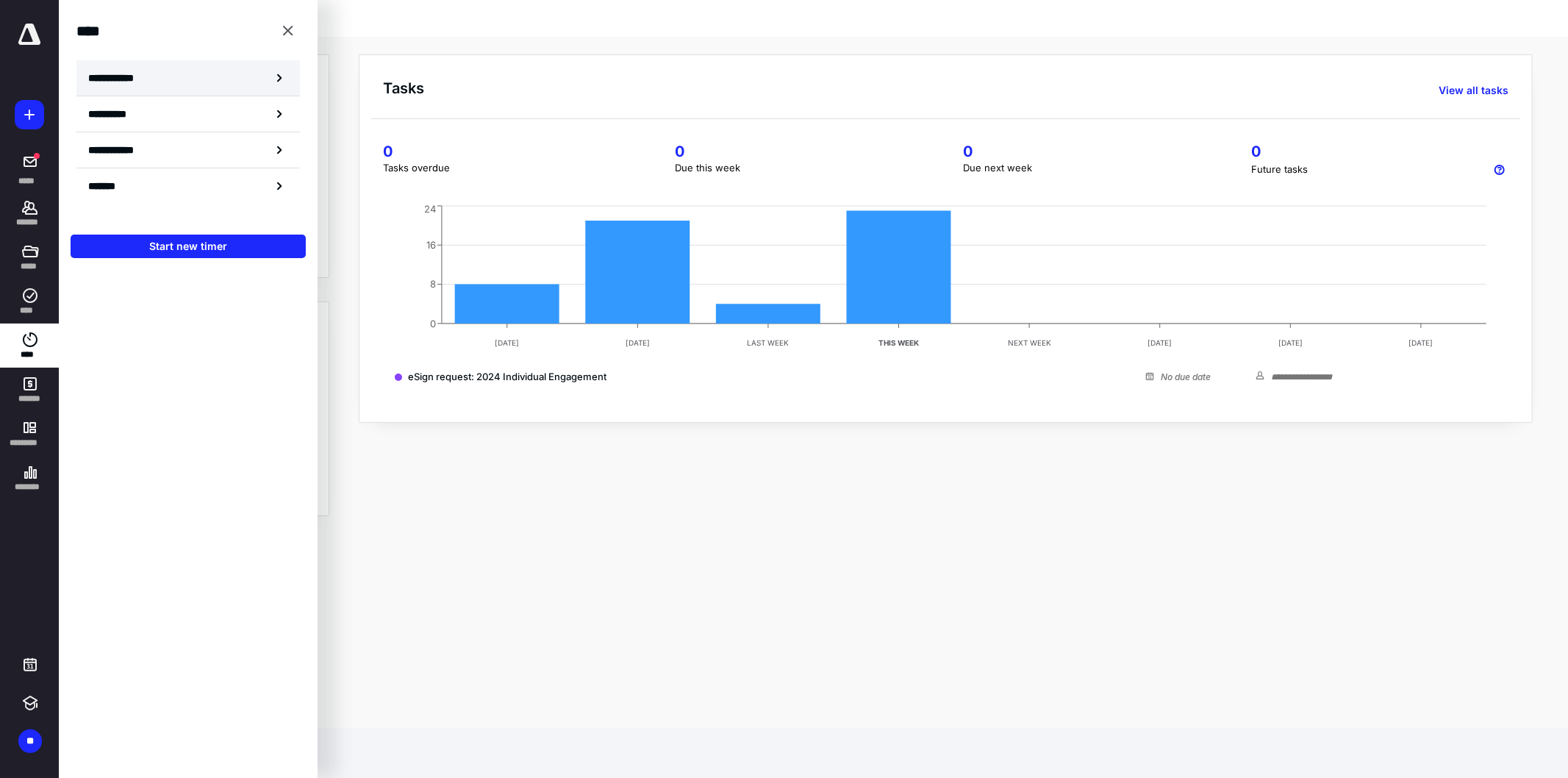 click 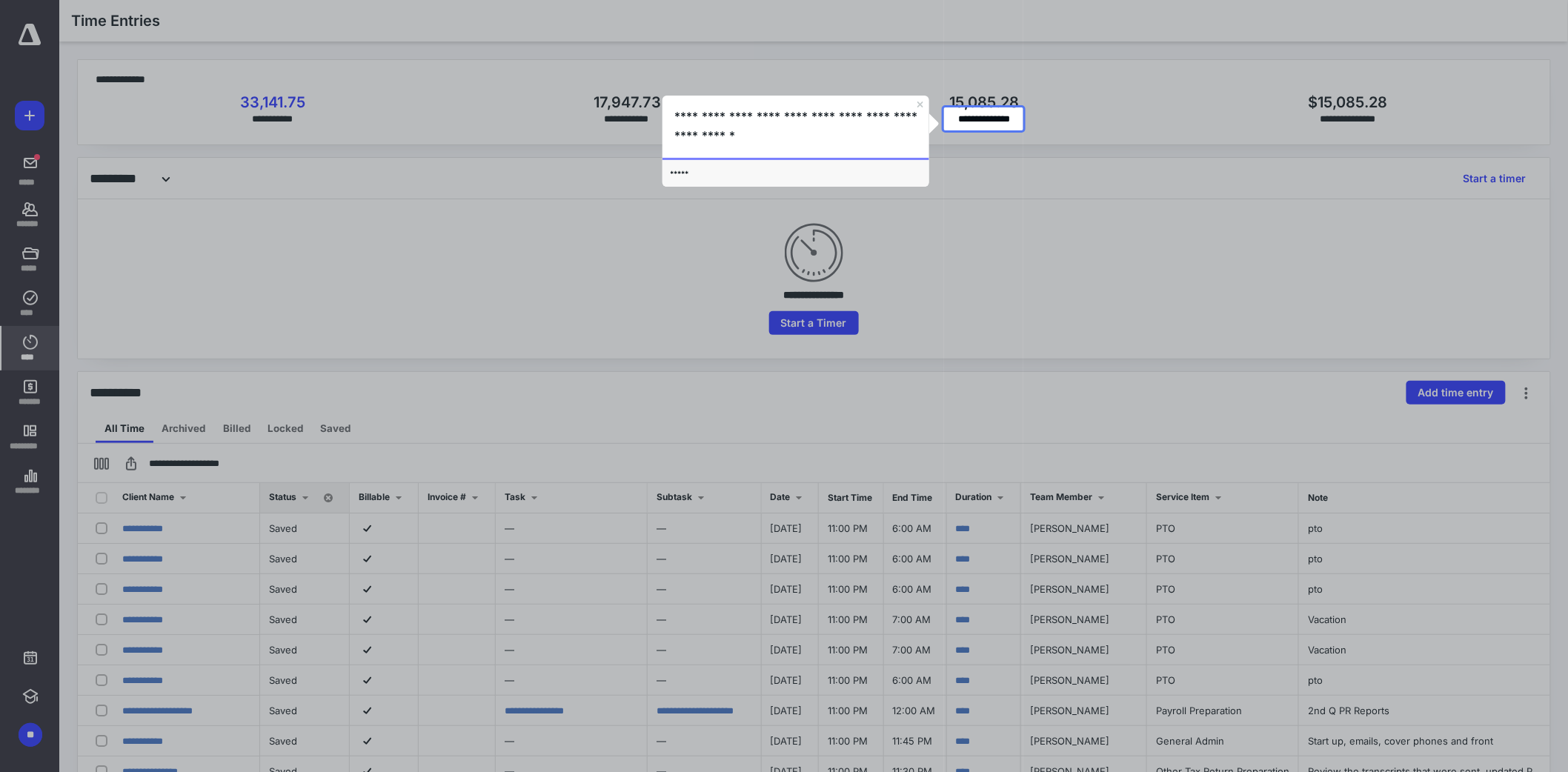 scroll, scrollTop: 247, scrollLeft: 0, axis: vertical 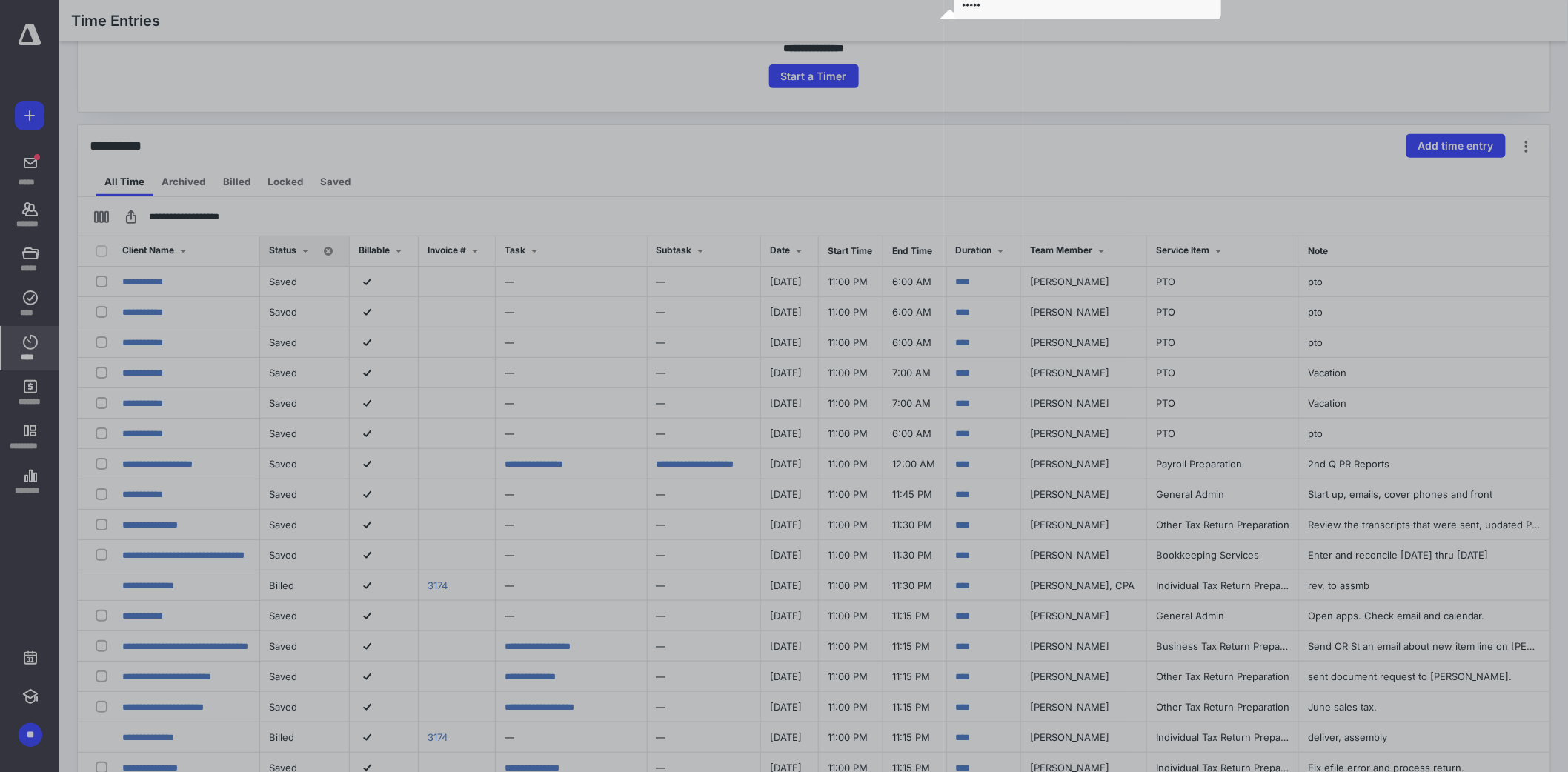 click at bounding box center [472, 310] 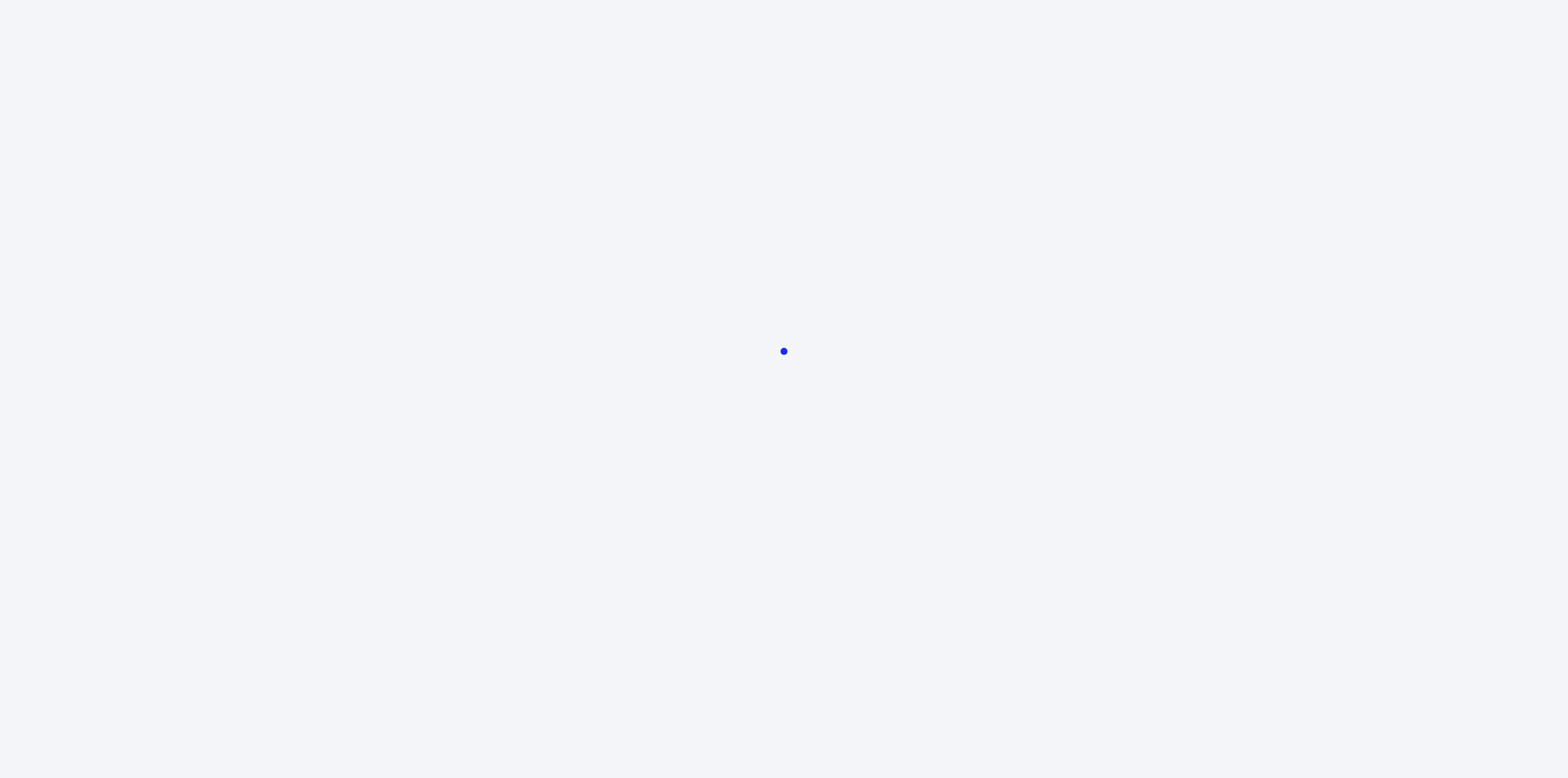 scroll, scrollTop: 0, scrollLeft: 0, axis: both 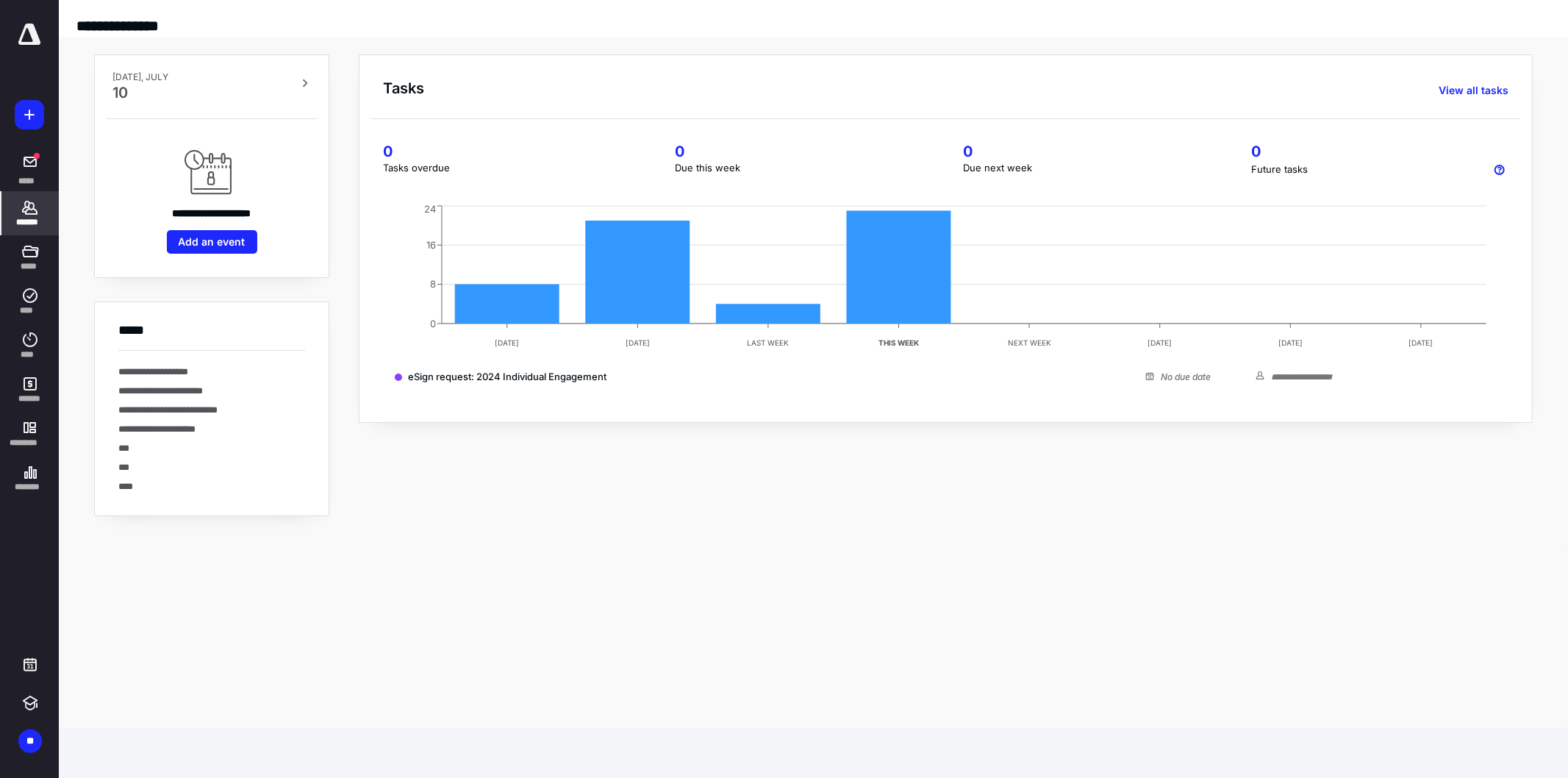 click on "*******" at bounding box center (30, 213) 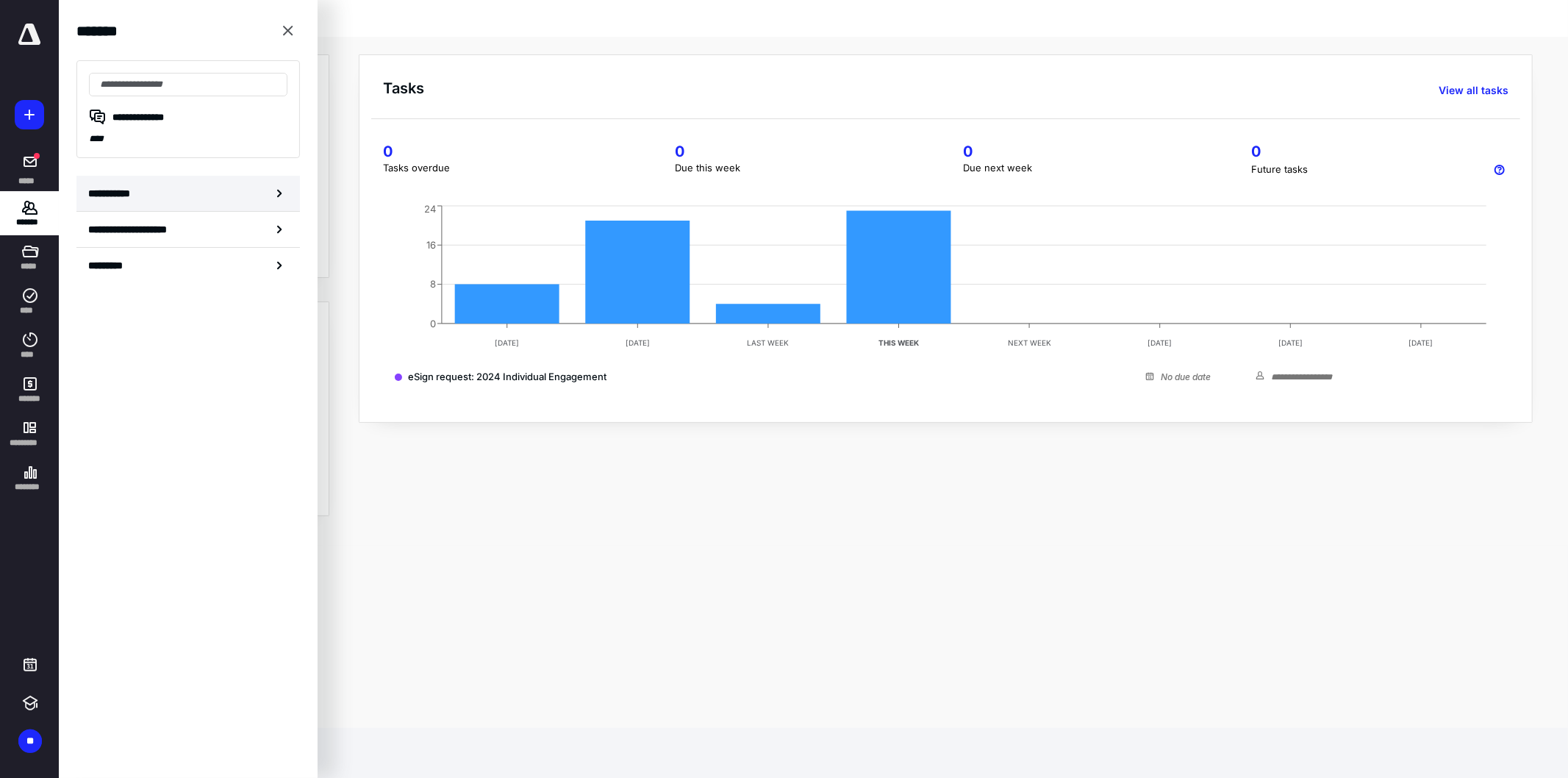 click 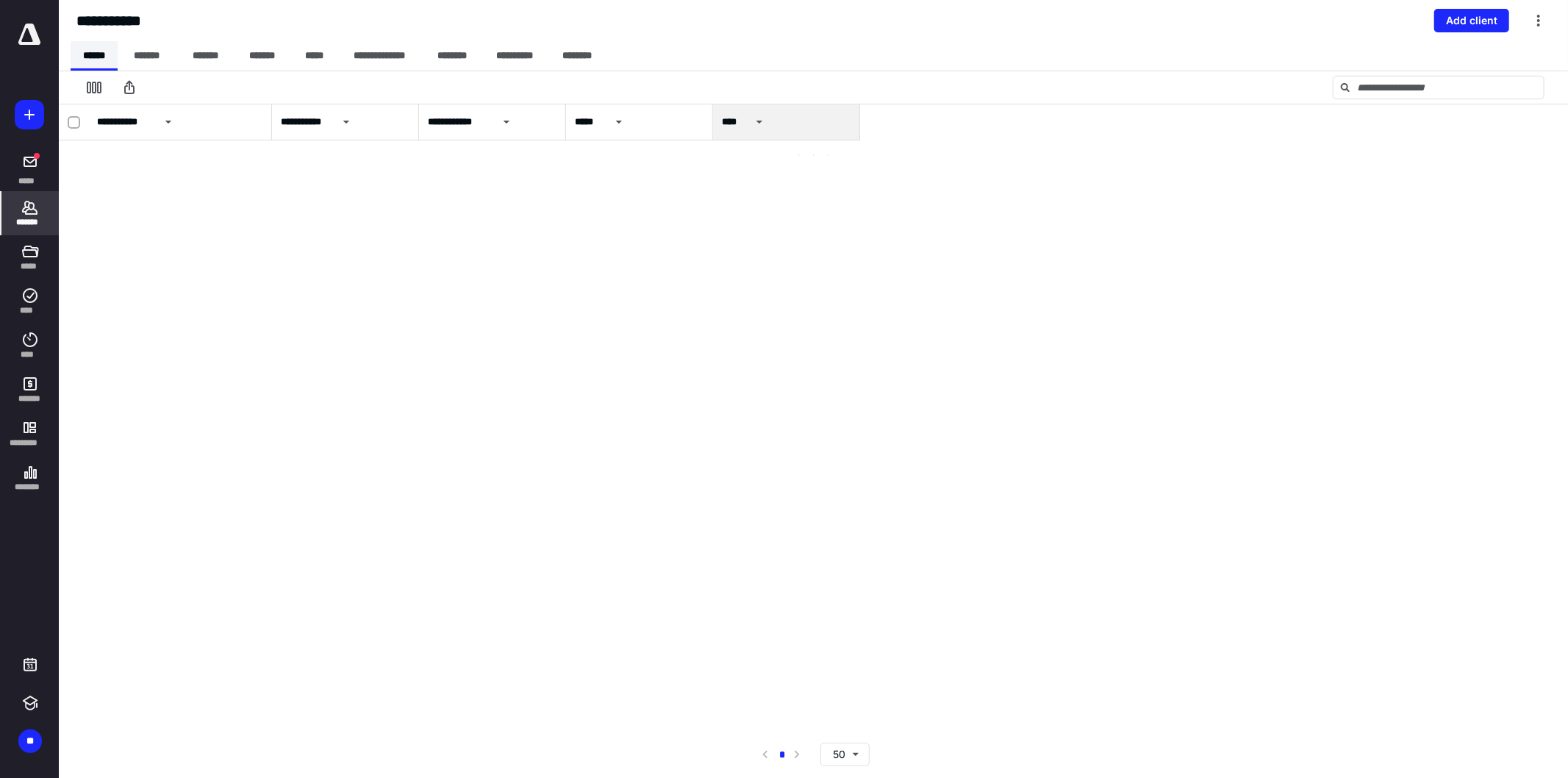click on "******" at bounding box center (94, 56) 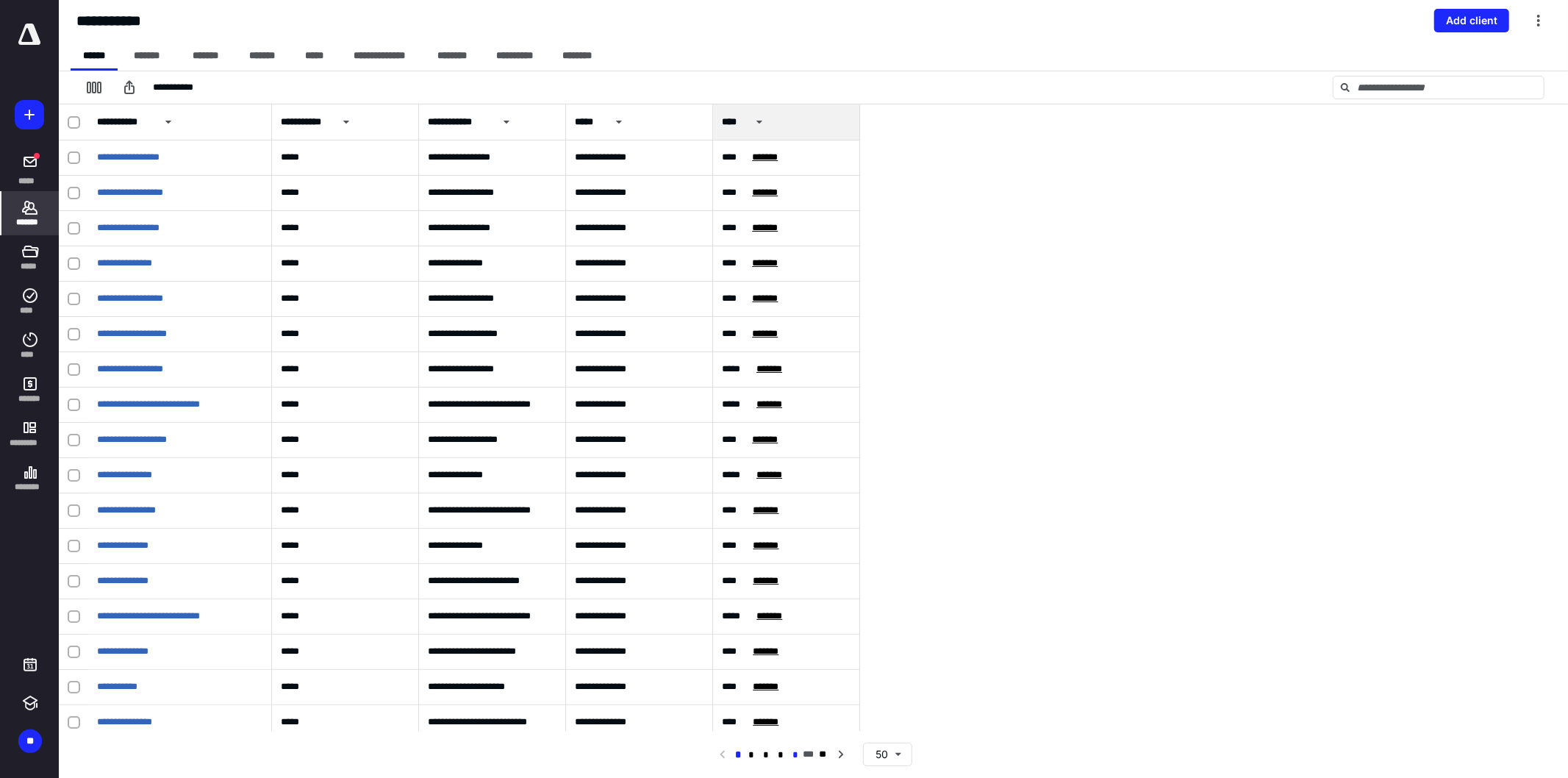 click on "*" at bounding box center (796, 755) 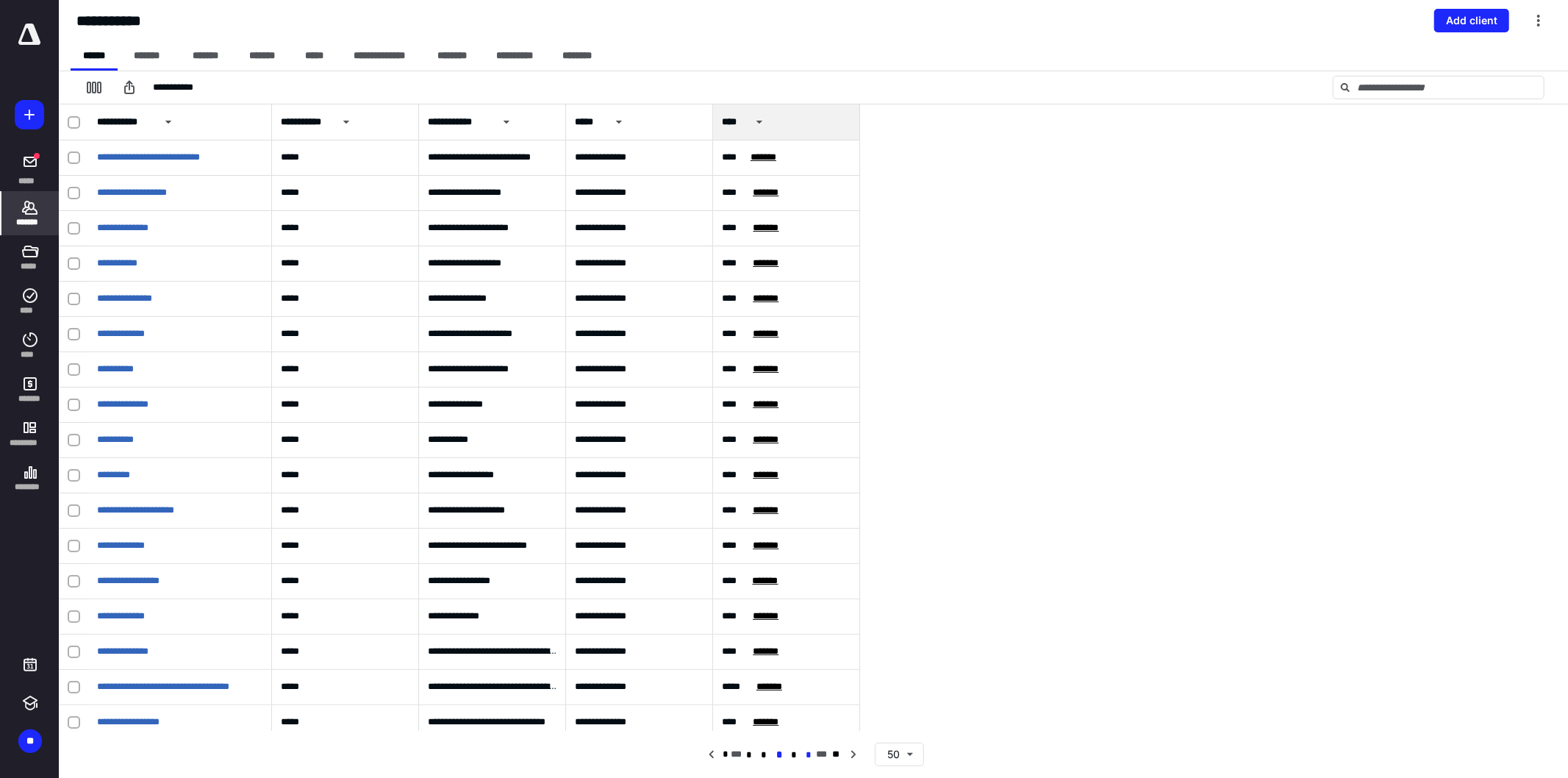 click on "*" at bounding box center [808, 755] 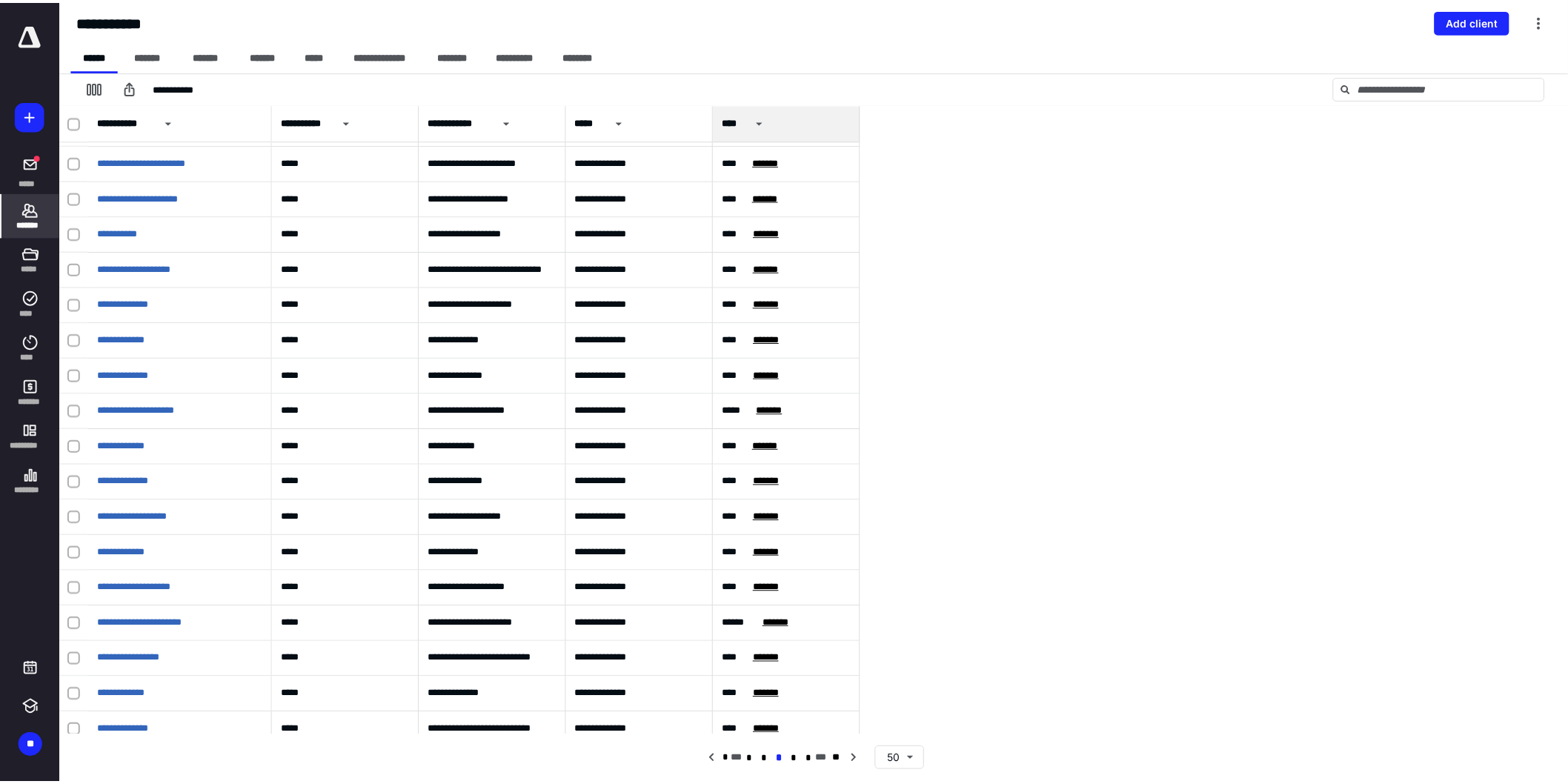 scroll, scrollTop: 576, scrollLeft: 0, axis: vertical 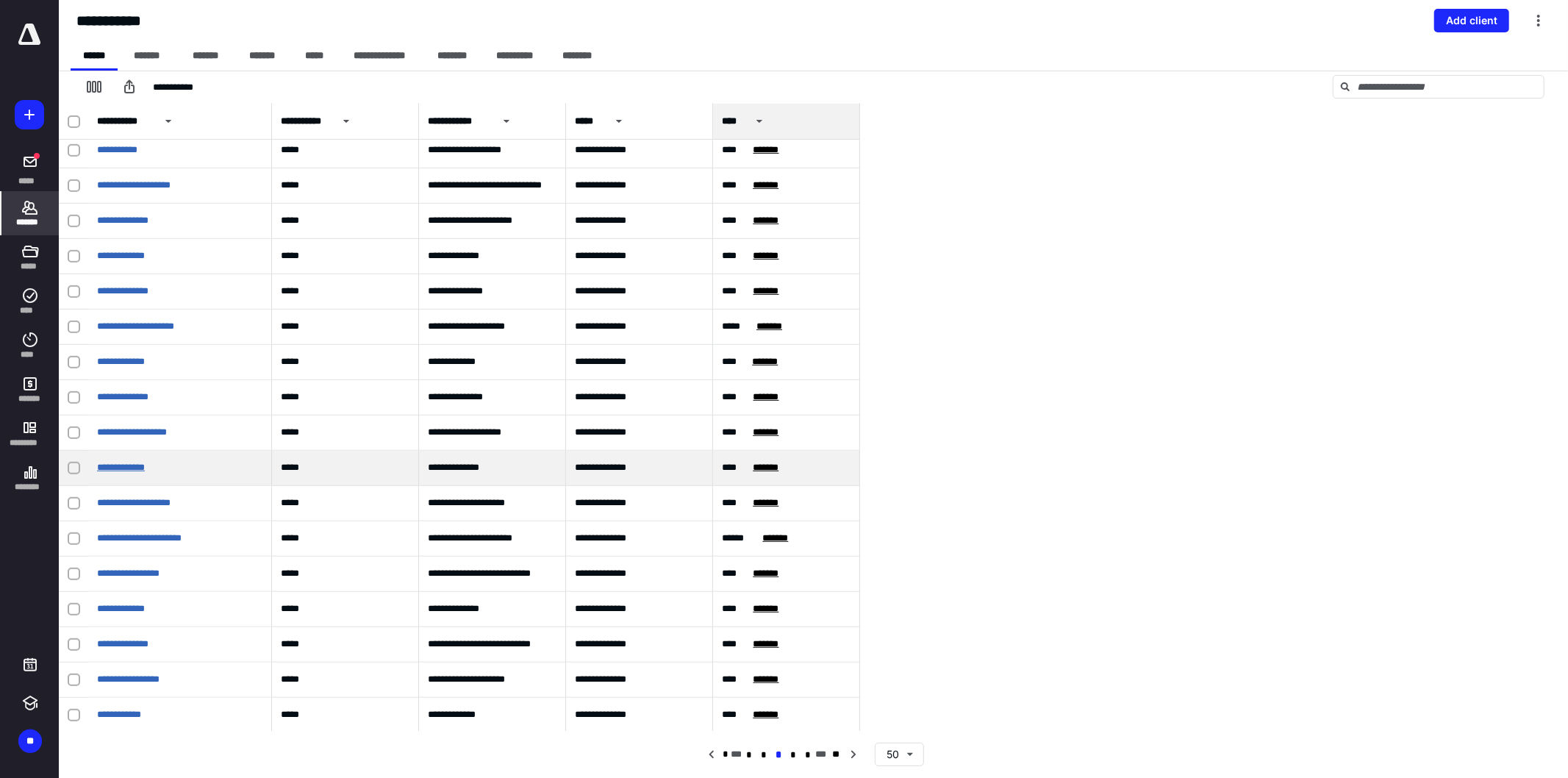 click on "**********" at bounding box center [121, 467] 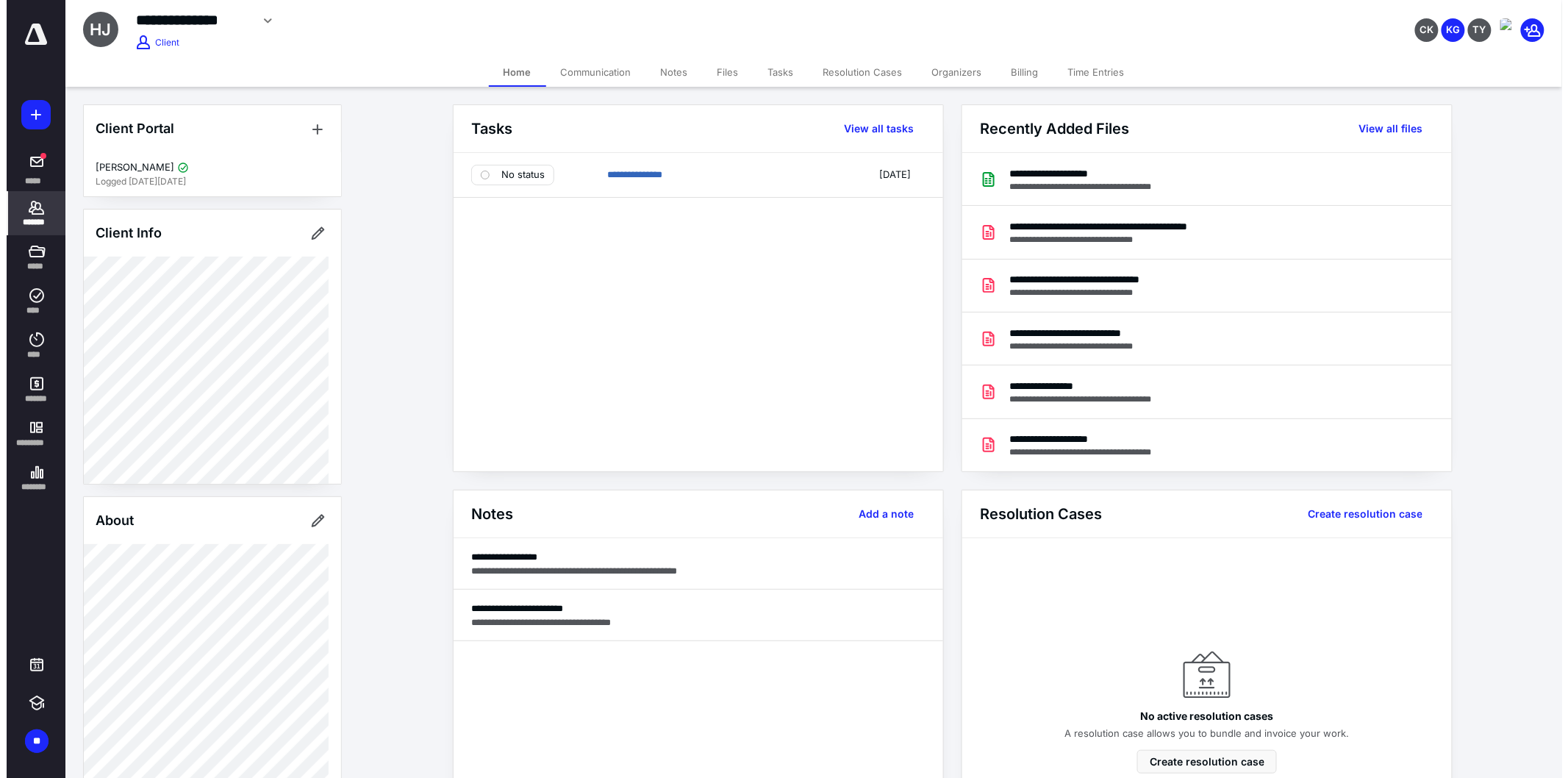 scroll, scrollTop: 163, scrollLeft: 0, axis: vertical 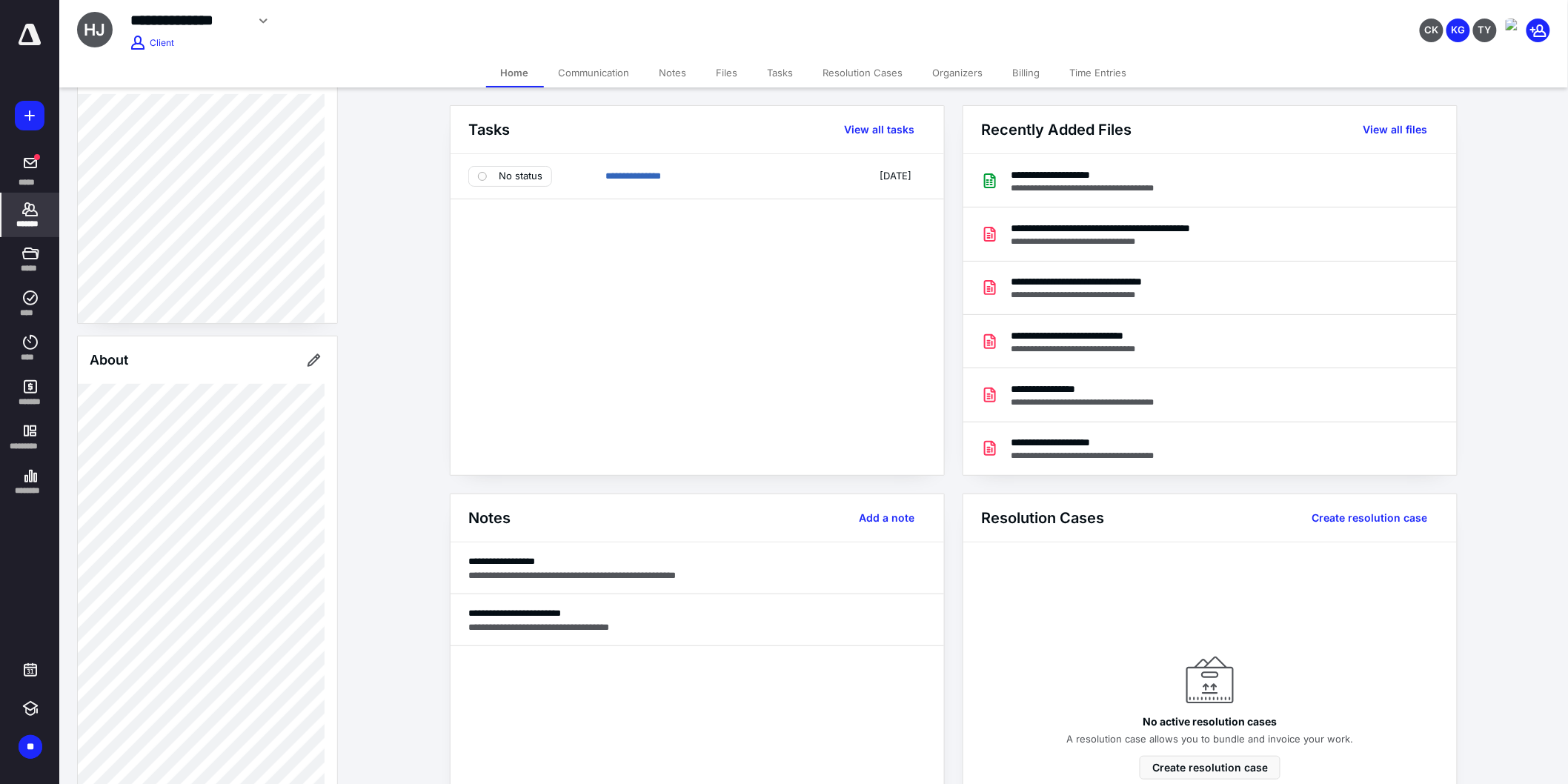 click on "Files" at bounding box center (727, 73) 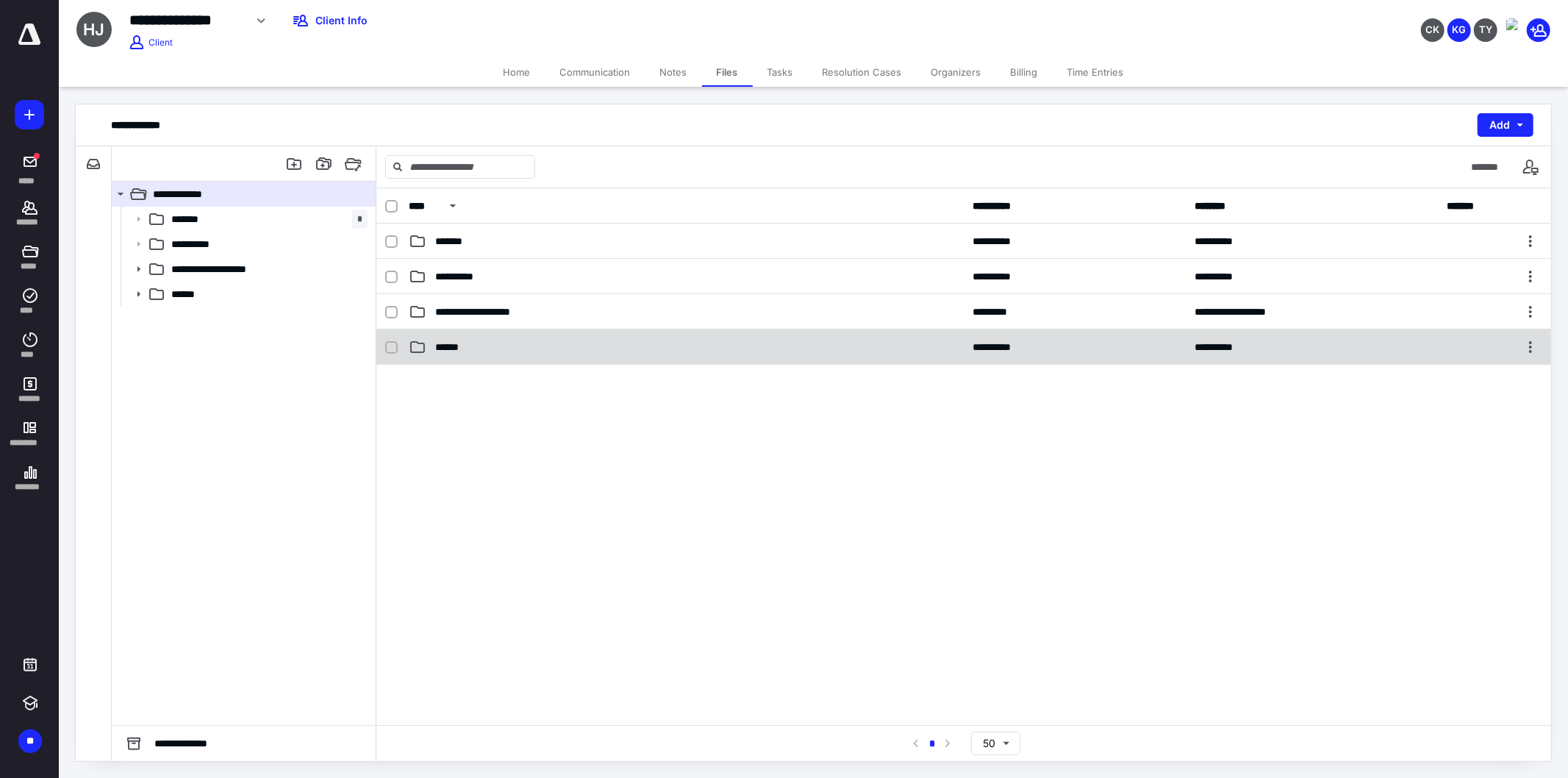 click on "******" at bounding box center (686, 347) 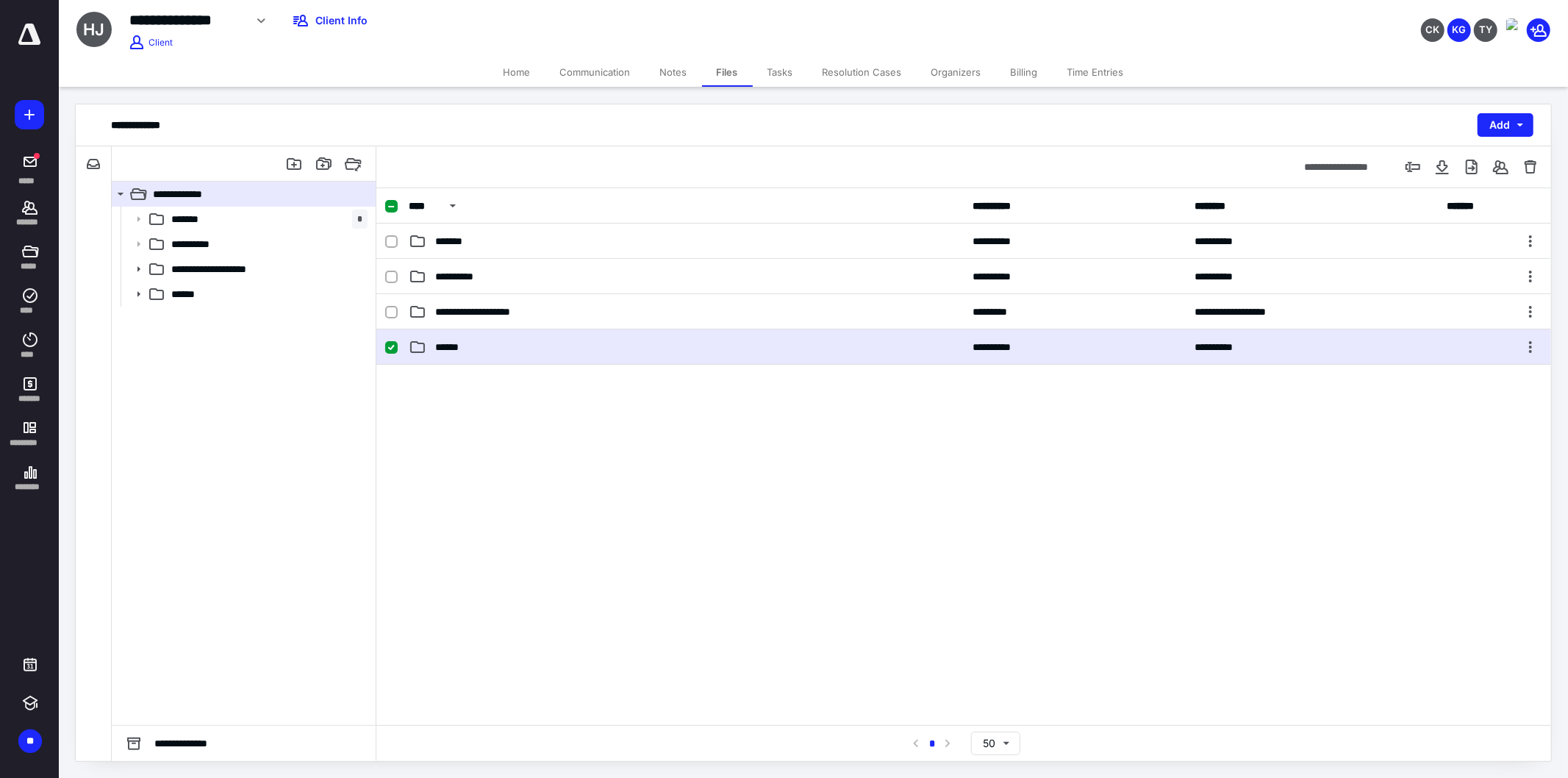 click on "******" at bounding box center (686, 347) 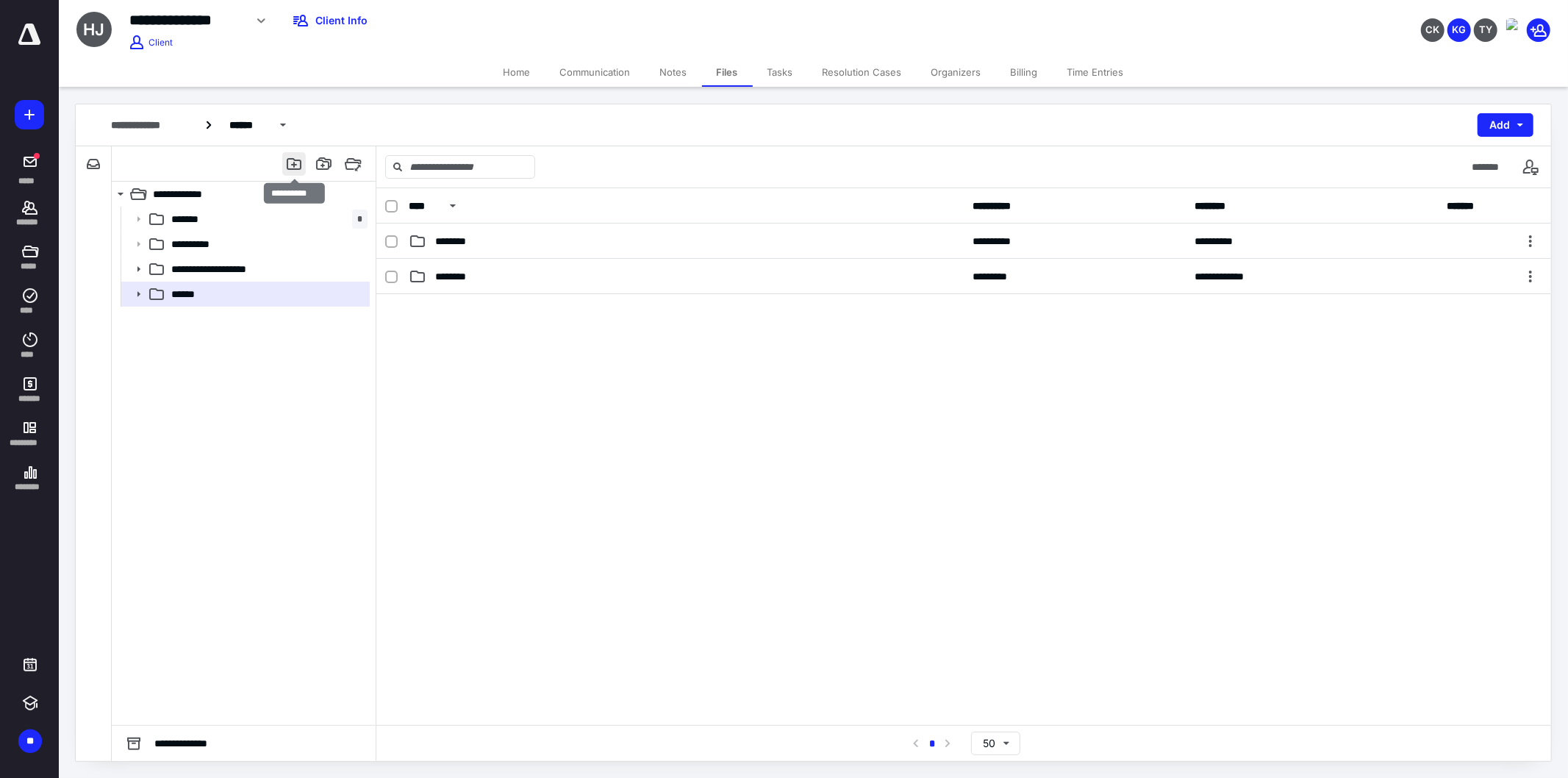 click at bounding box center (294, 164) 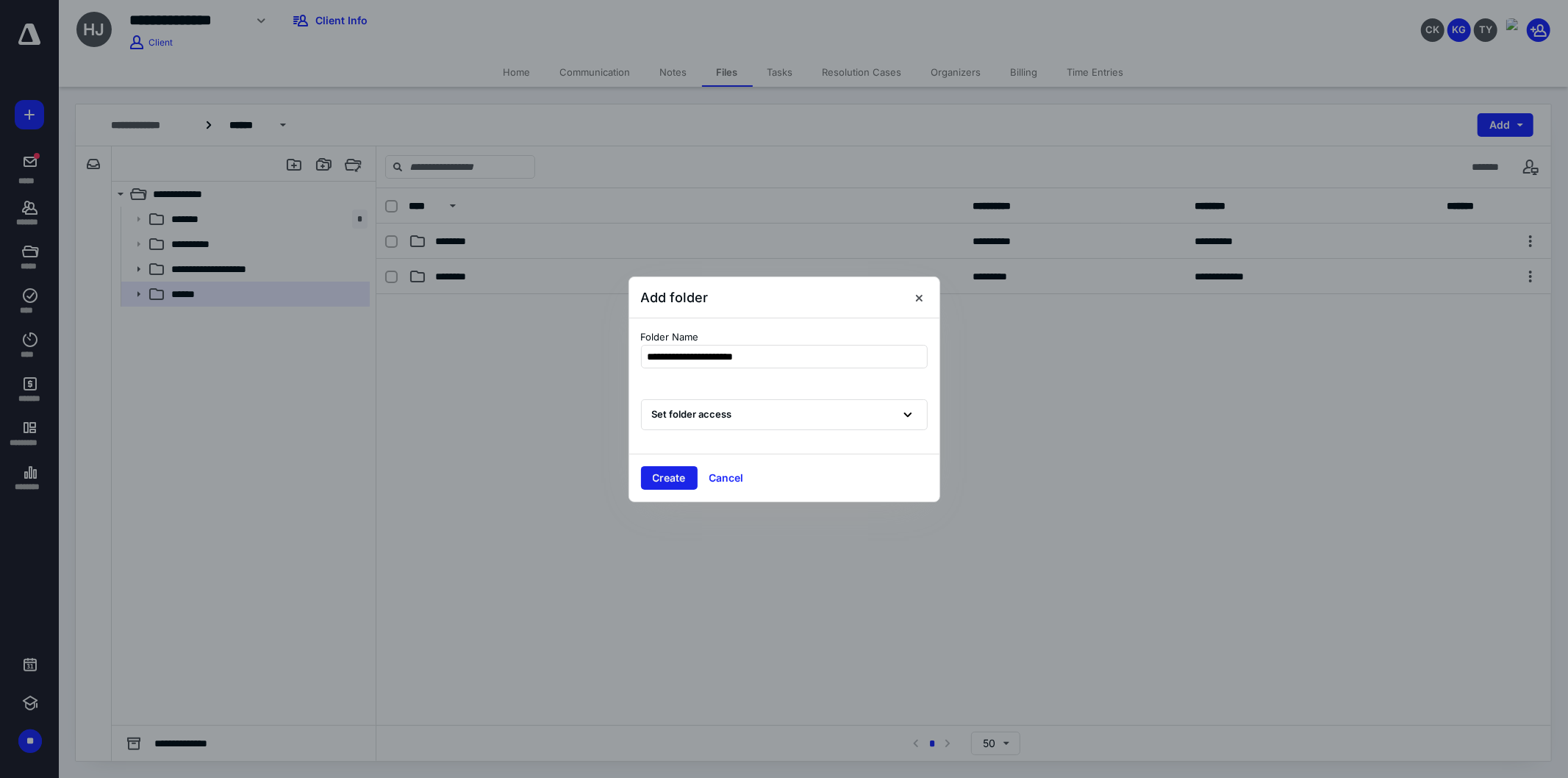 type on "**********" 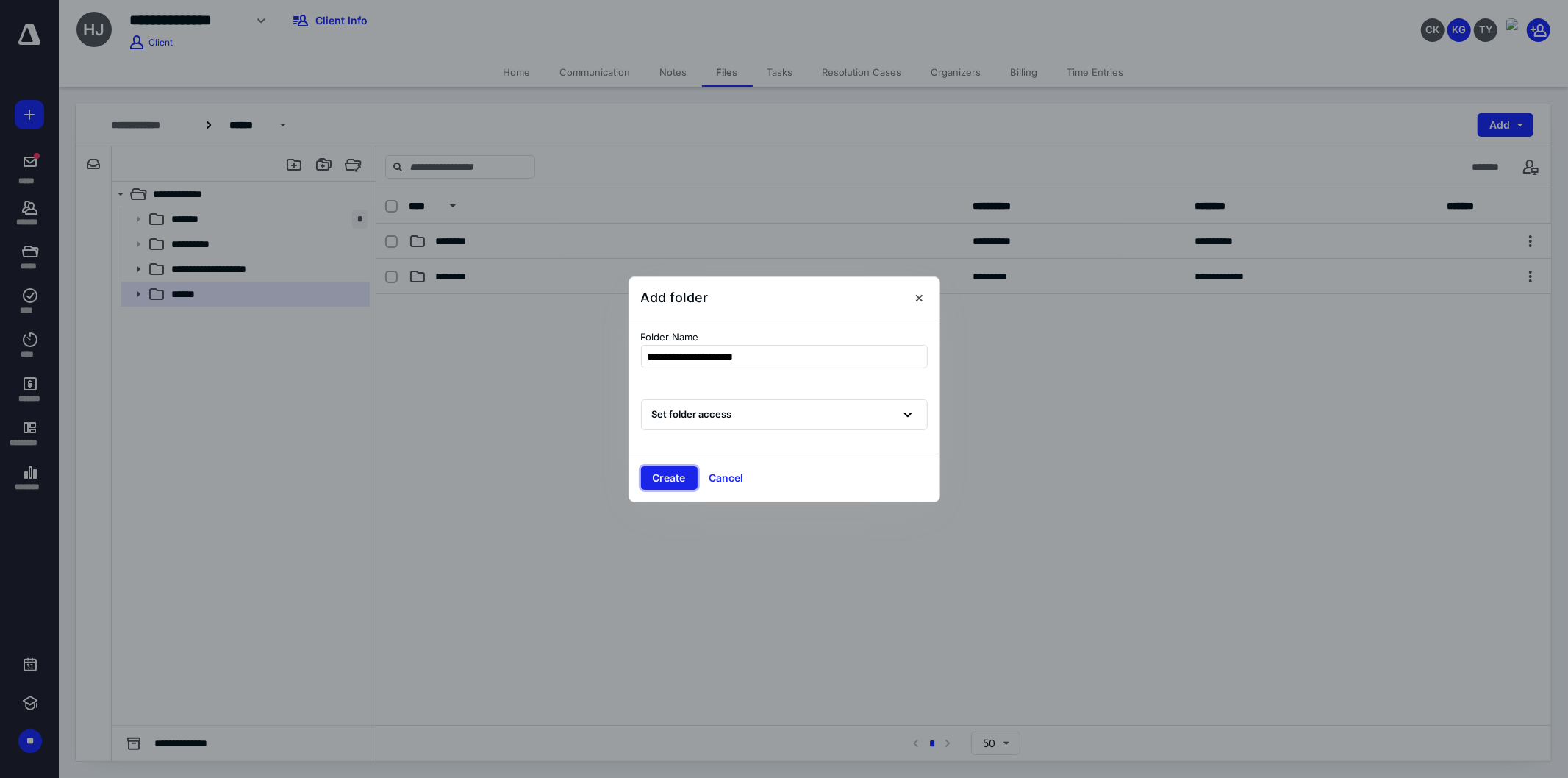 click on "Create" at bounding box center [669, 478] 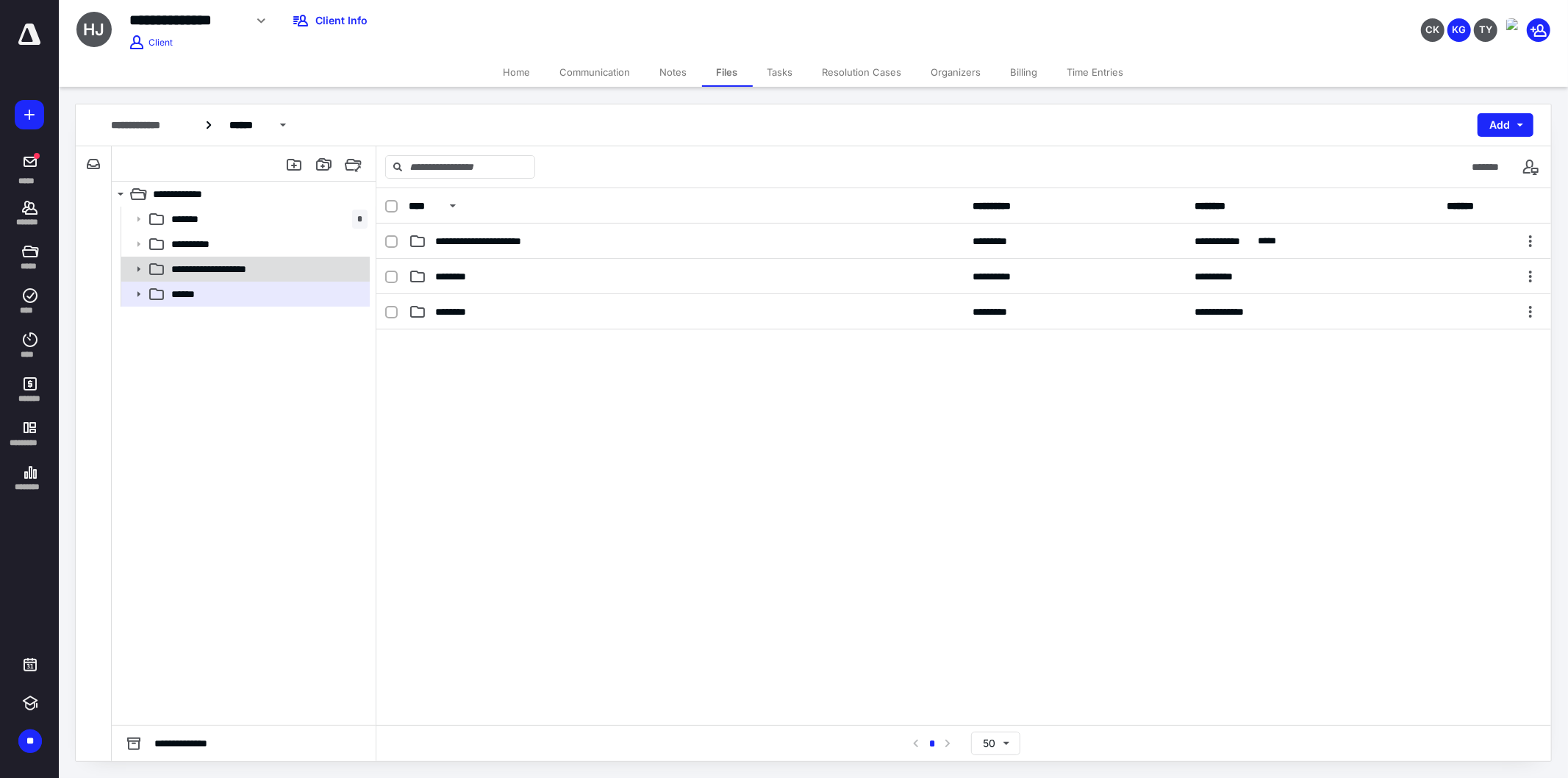 click 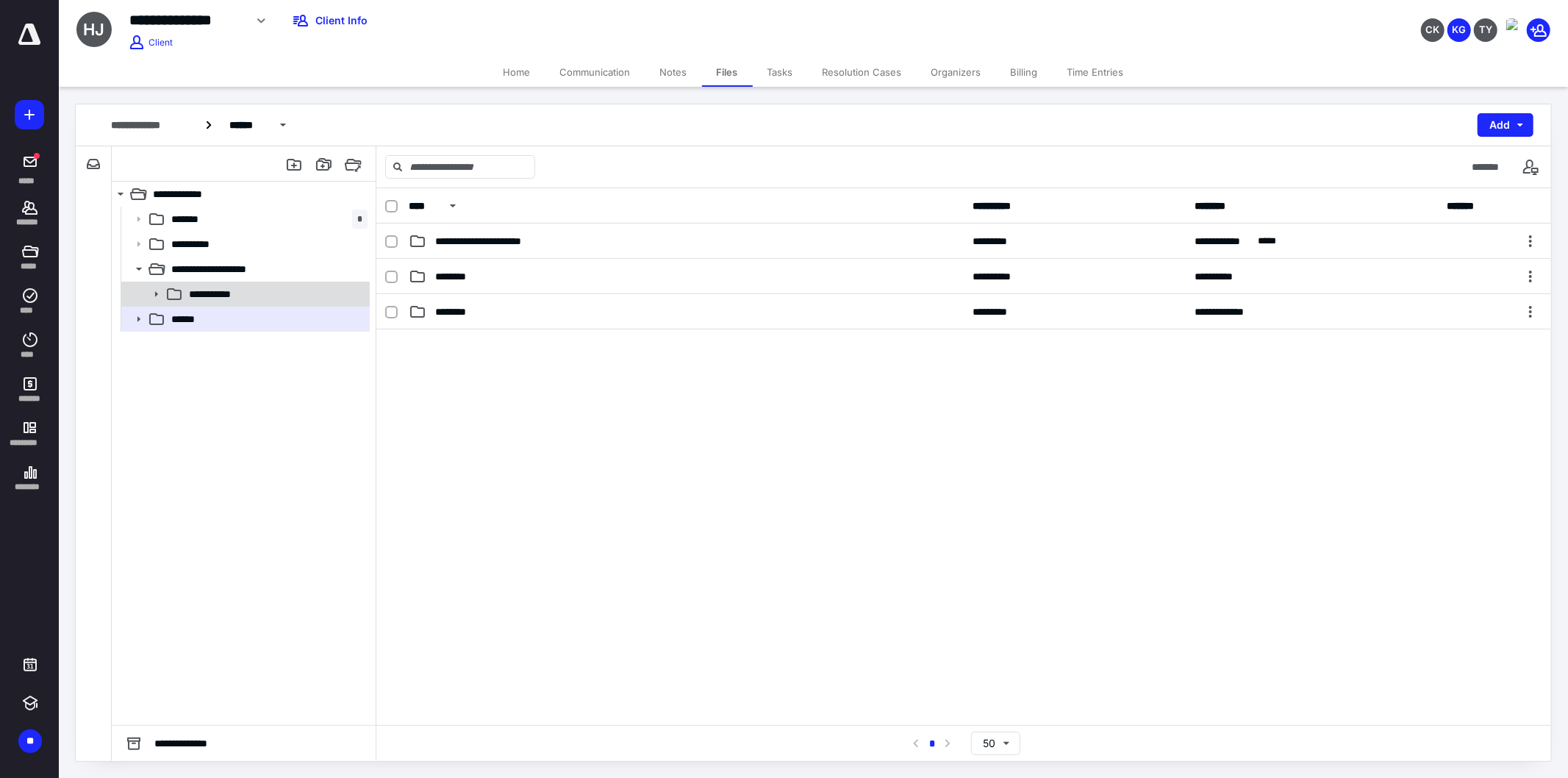 click at bounding box center [151, 294] 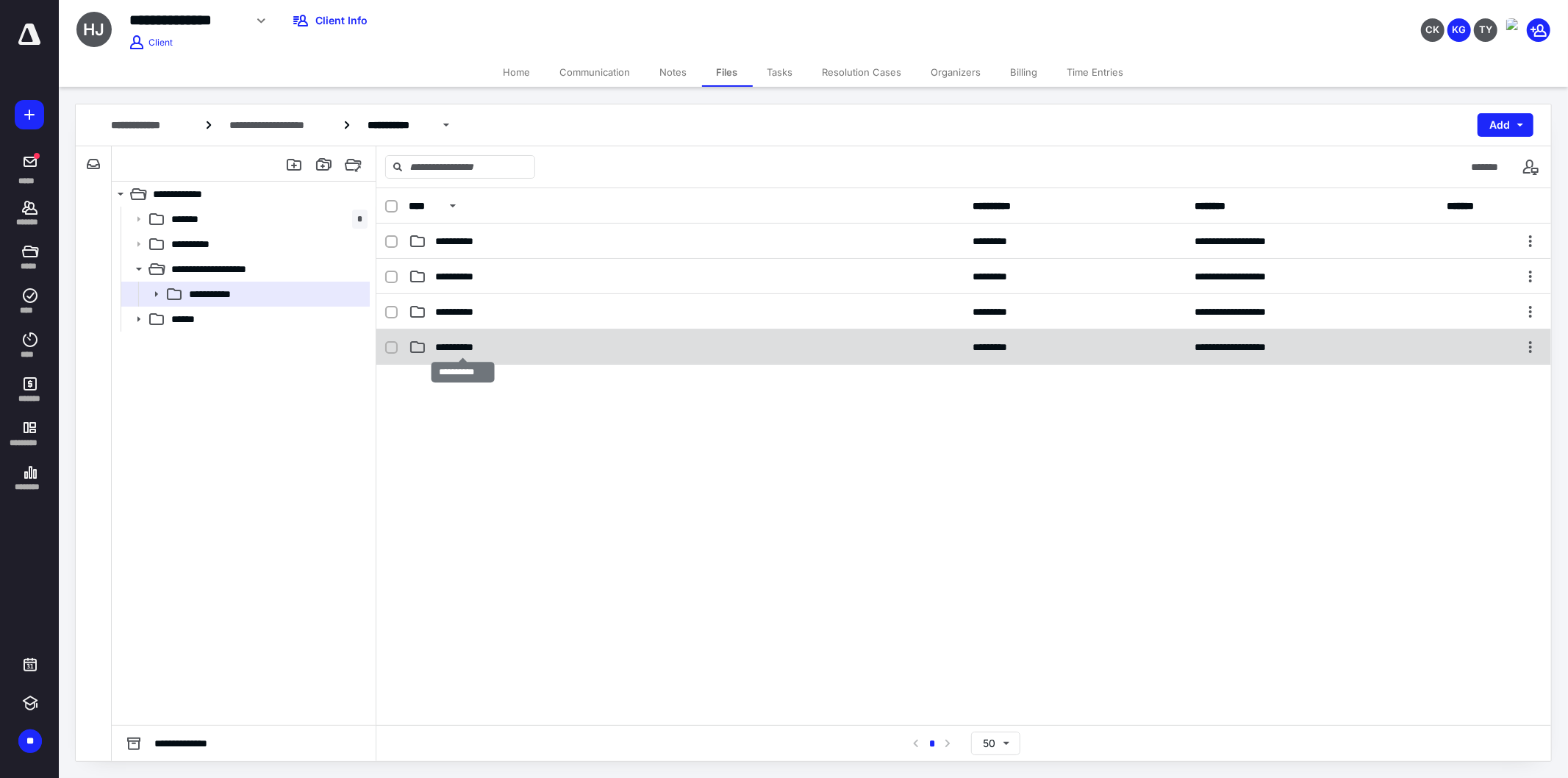 click on "**********" at bounding box center (462, 347) 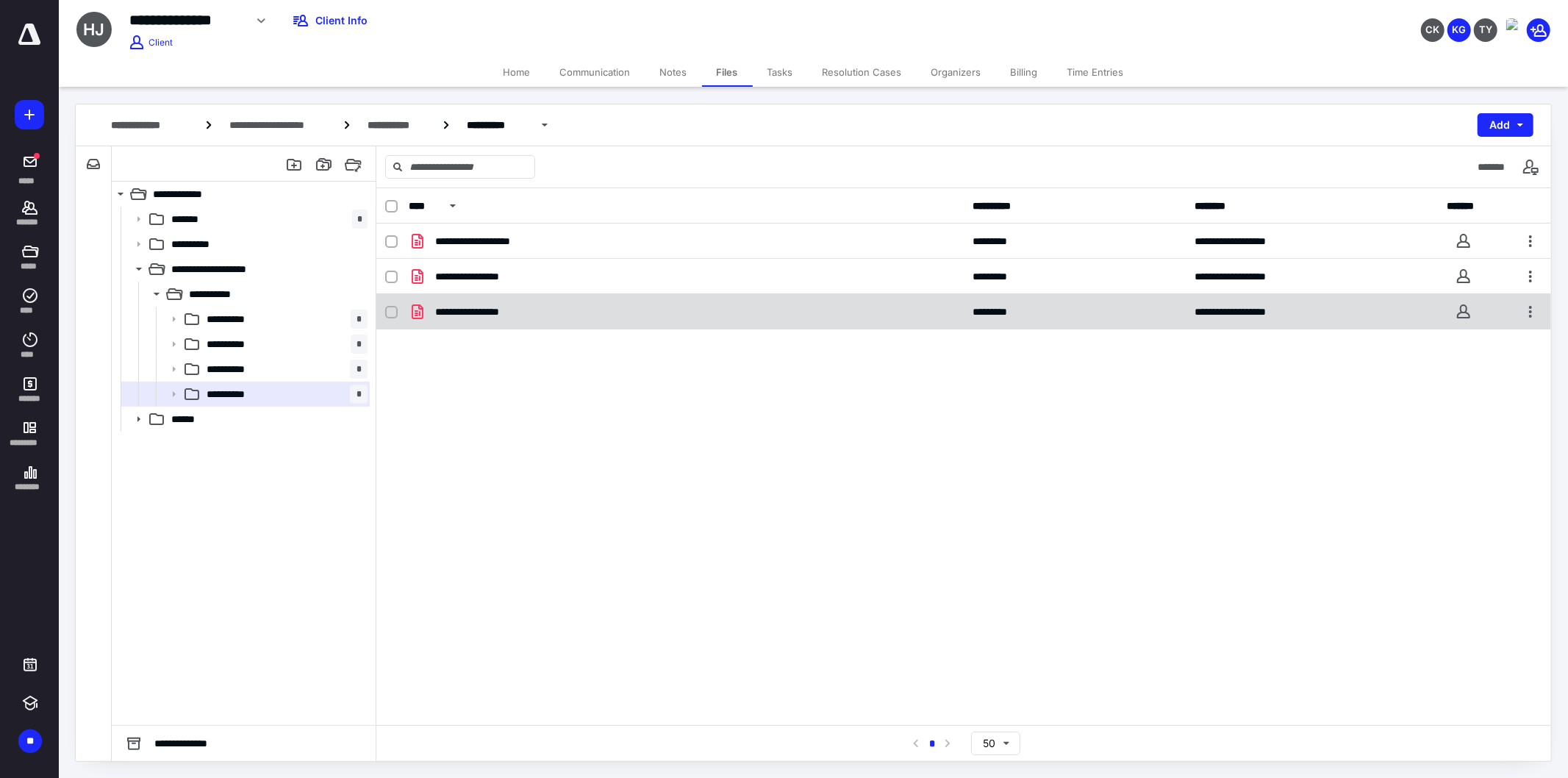 click on "**********" at bounding box center (686, 312) 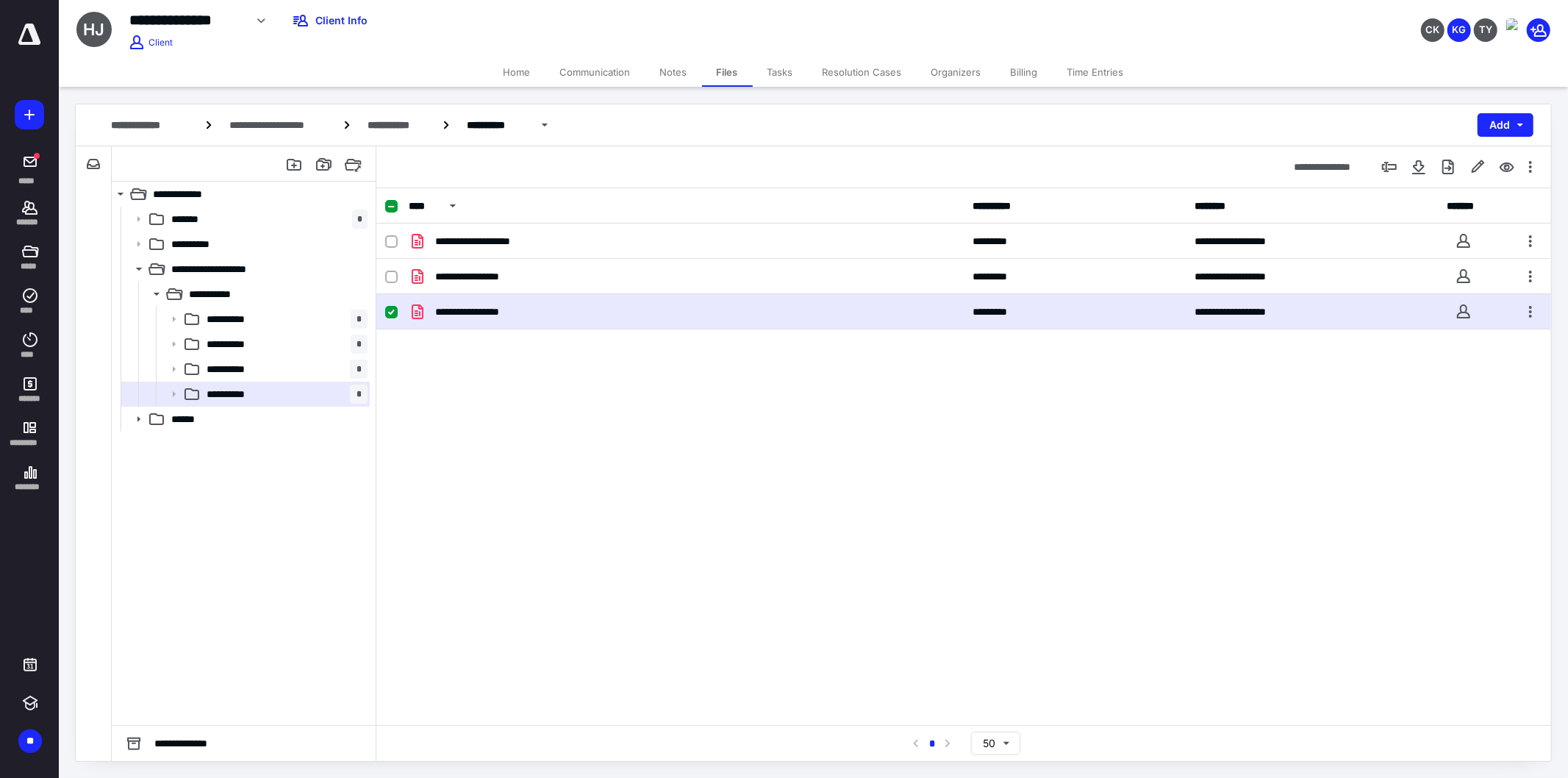 click on "**********" at bounding box center (686, 312) 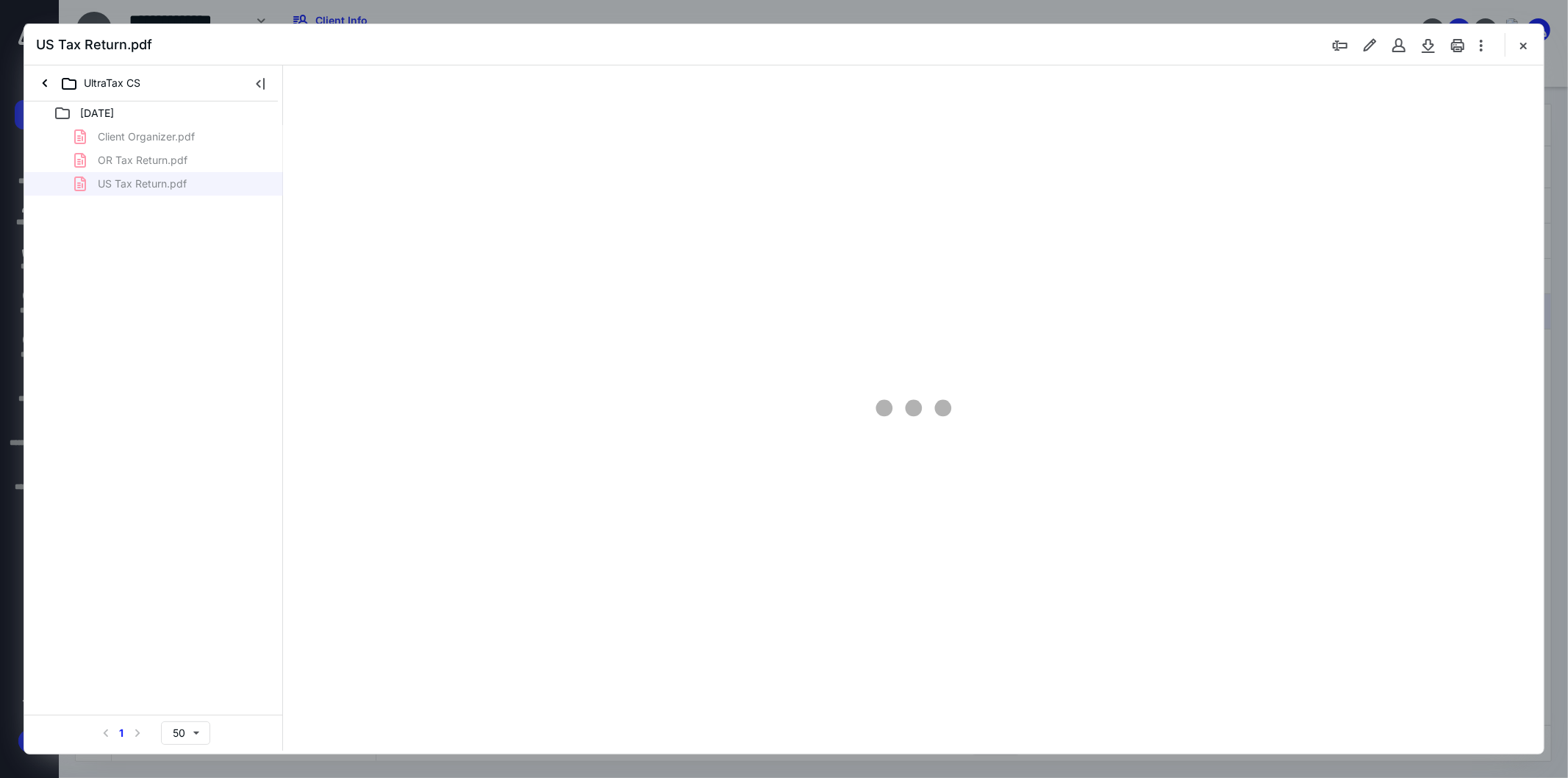 scroll, scrollTop: 0, scrollLeft: 0, axis: both 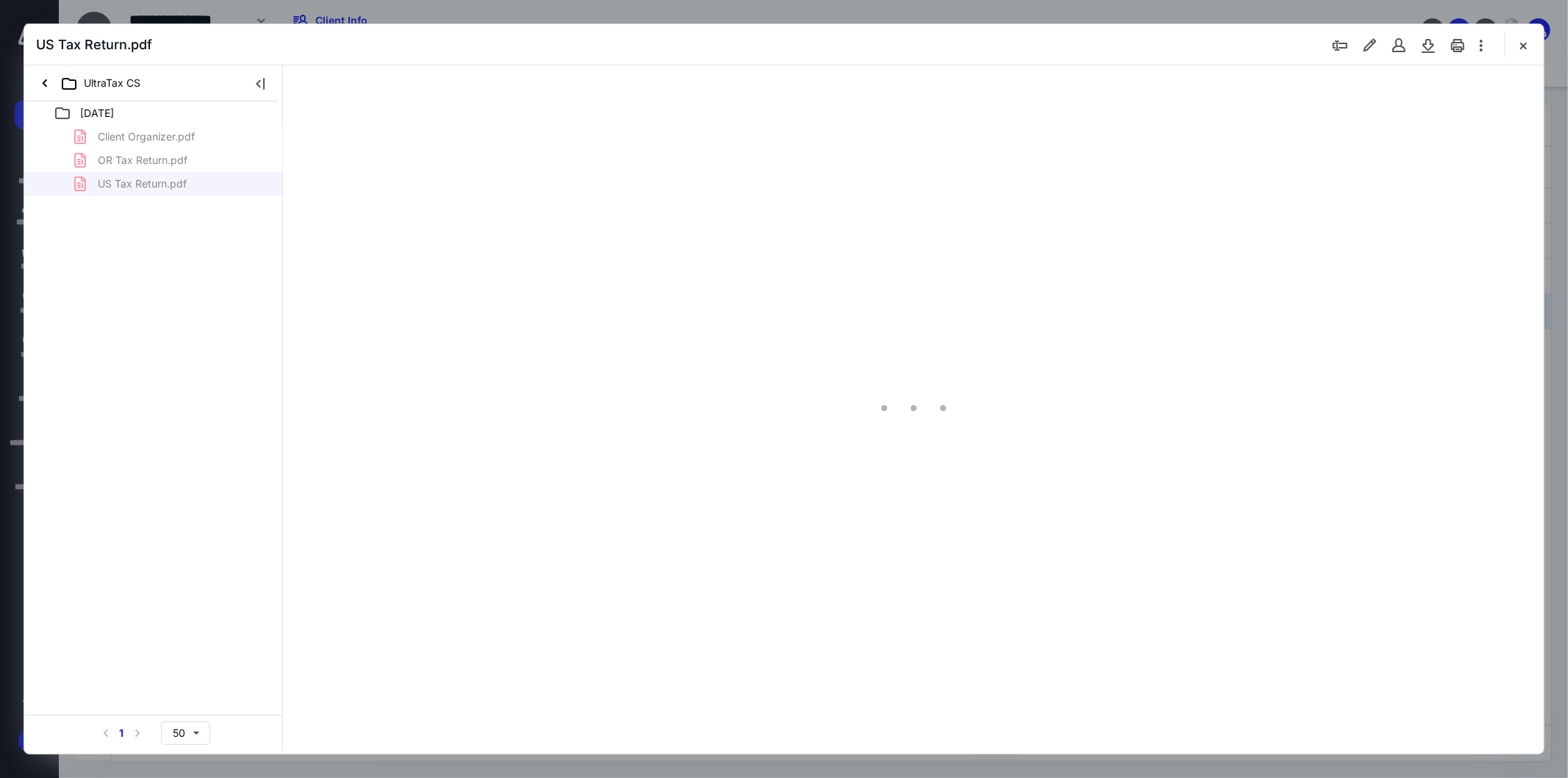 type on "103" 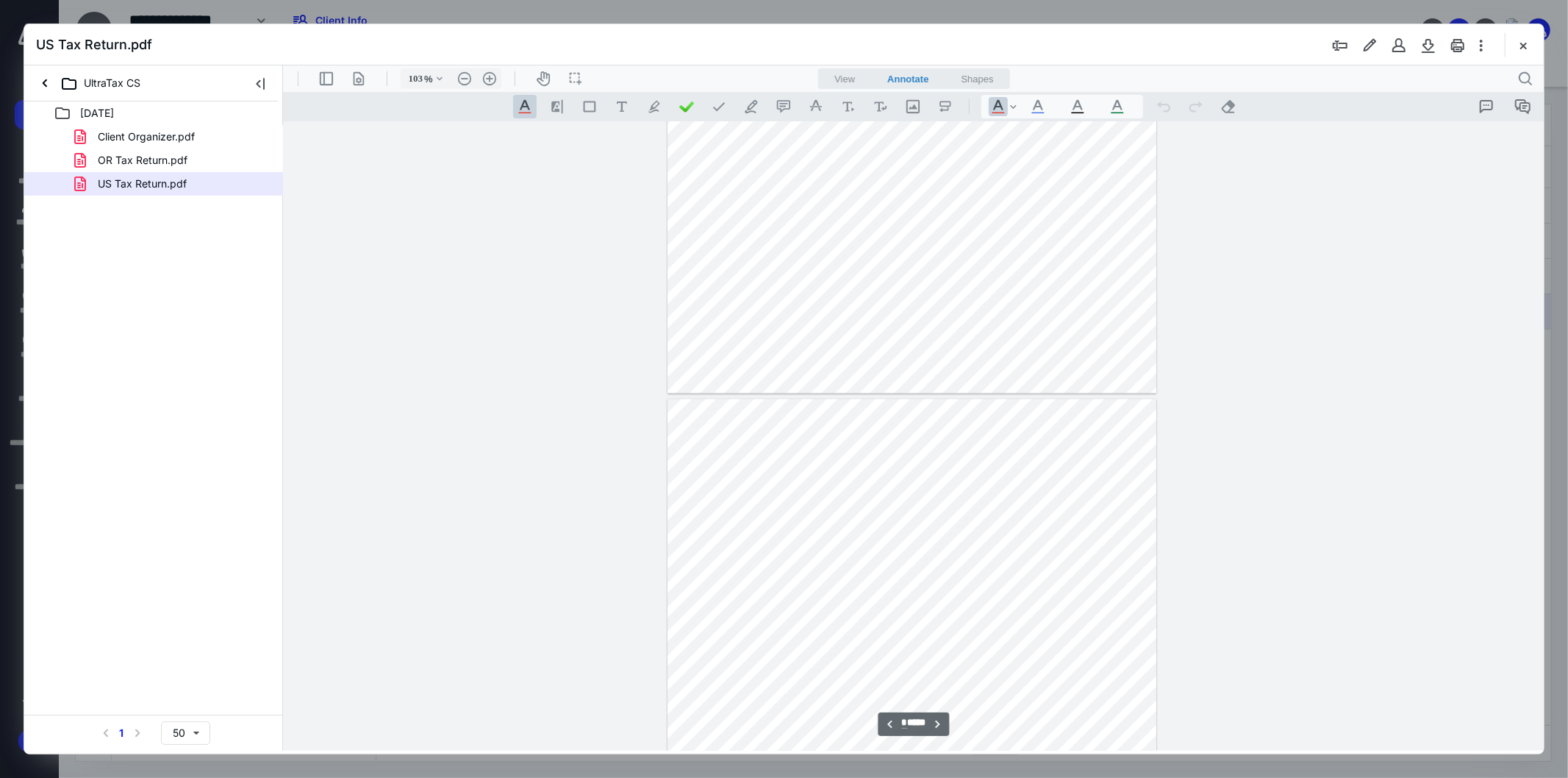 scroll, scrollTop: 1856, scrollLeft: 0, axis: vertical 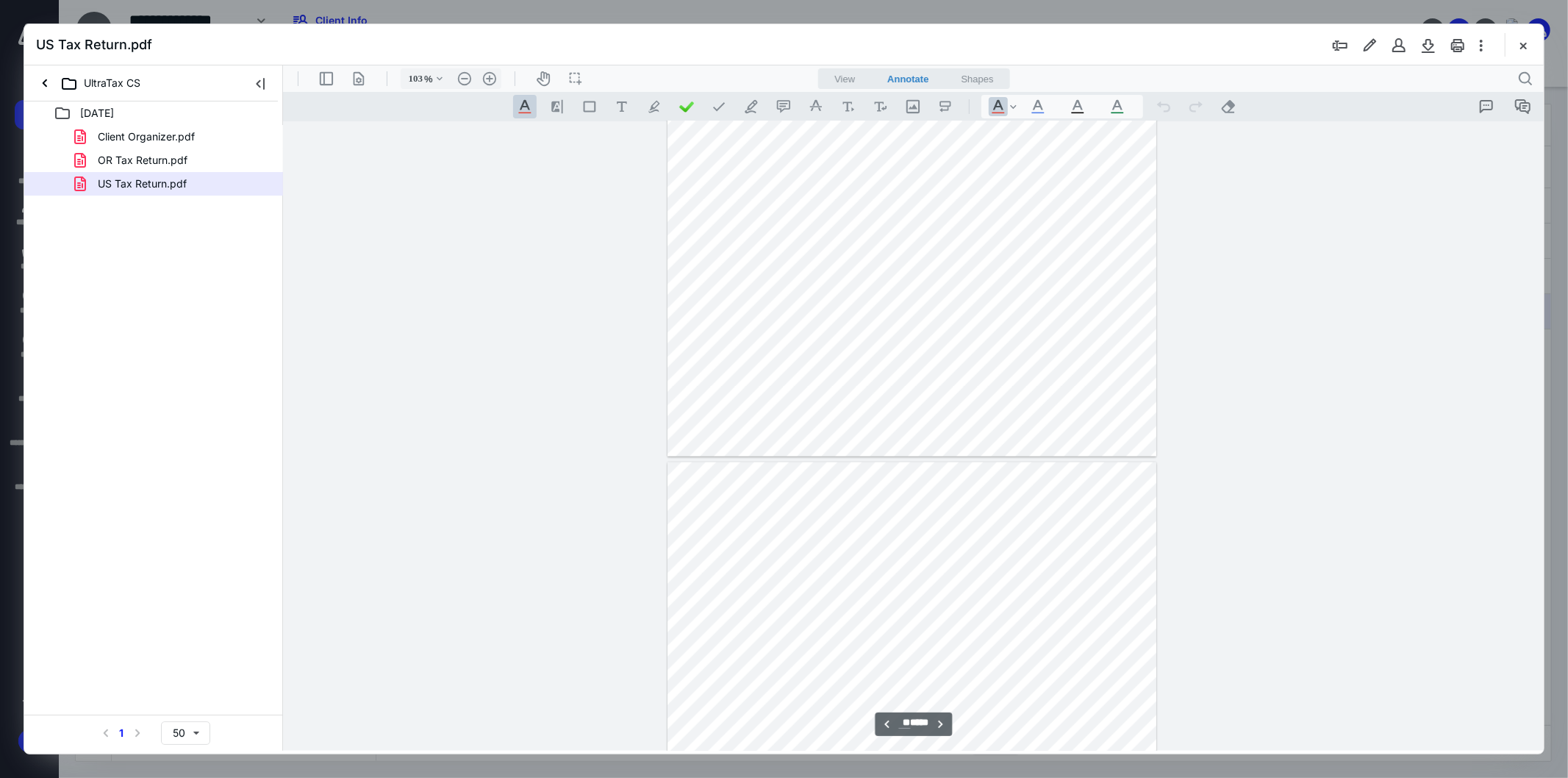 type on "**" 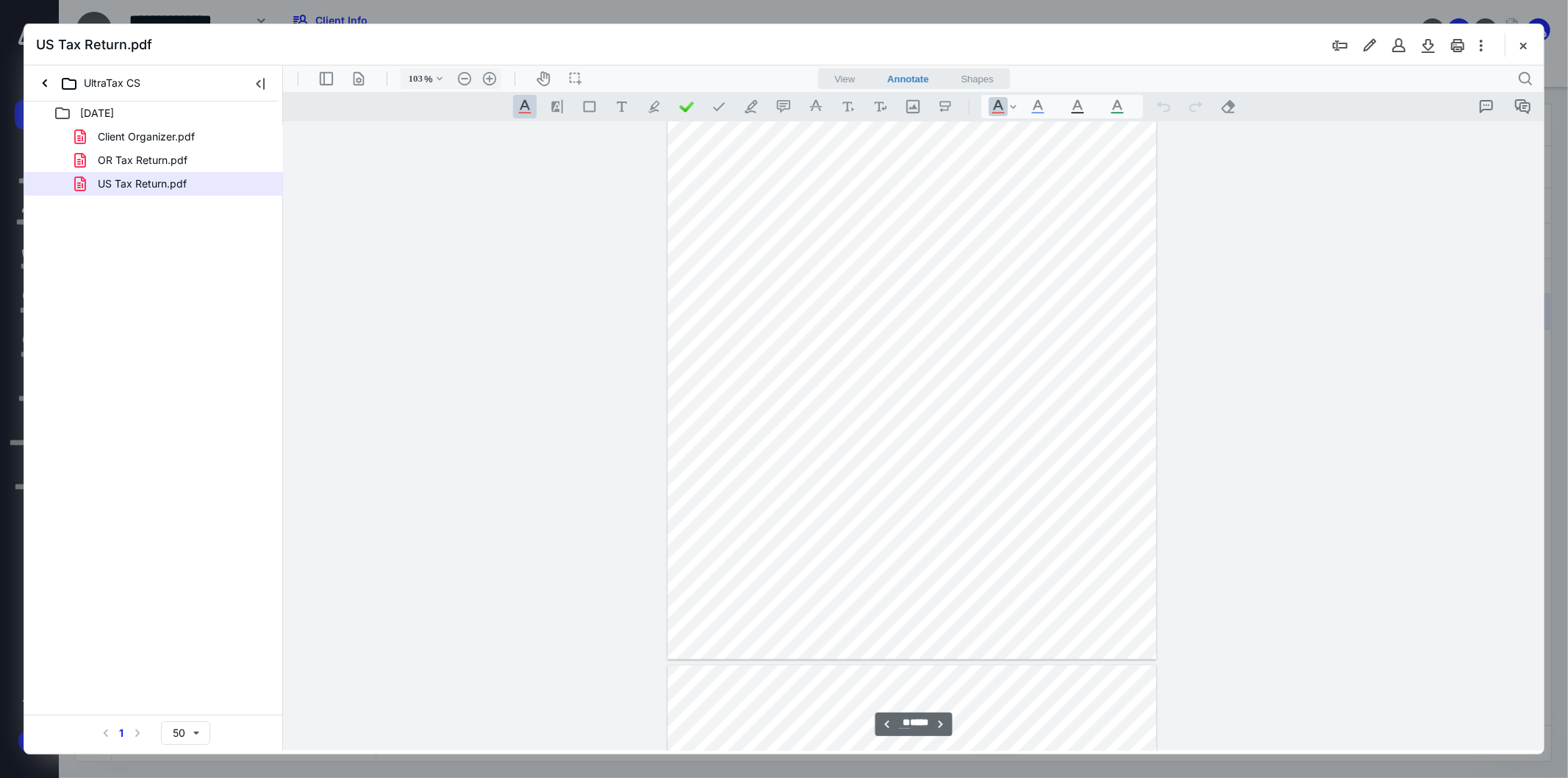 scroll, scrollTop: 6922, scrollLeft: 0, axis: vertical 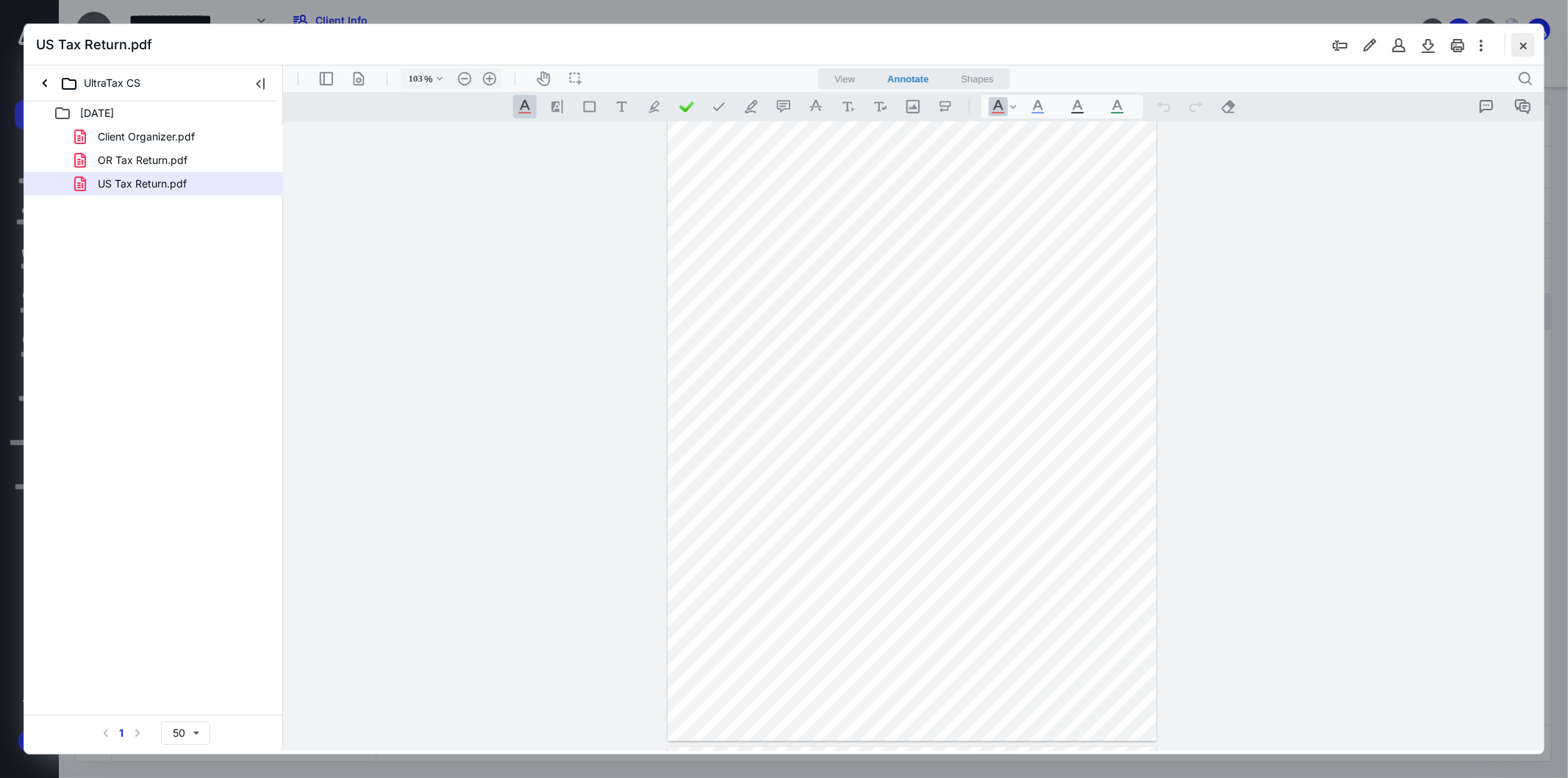 click at bounding box center [1523, 45] 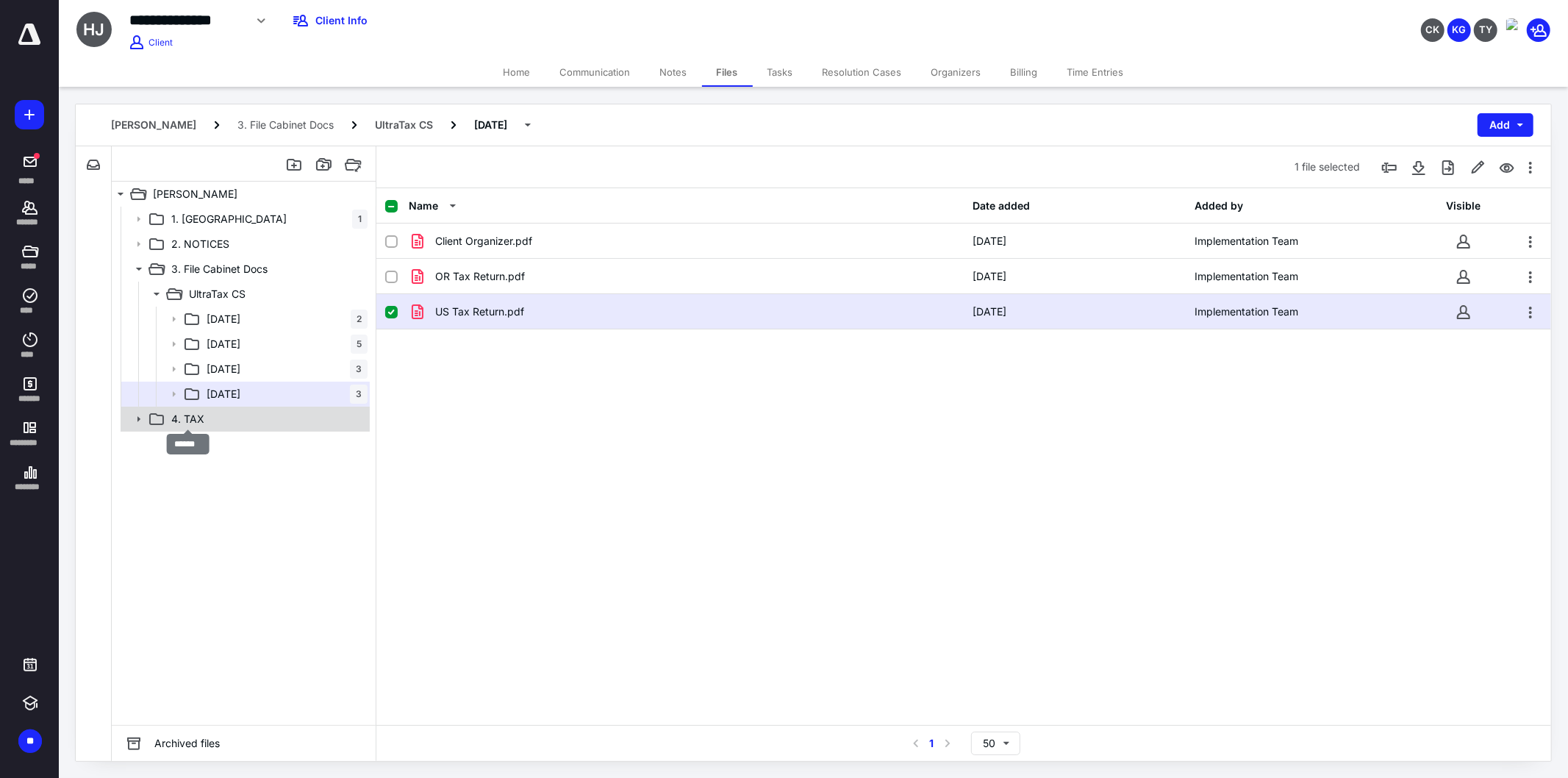 click on "4. TAX" at bounding box center [187, 419] 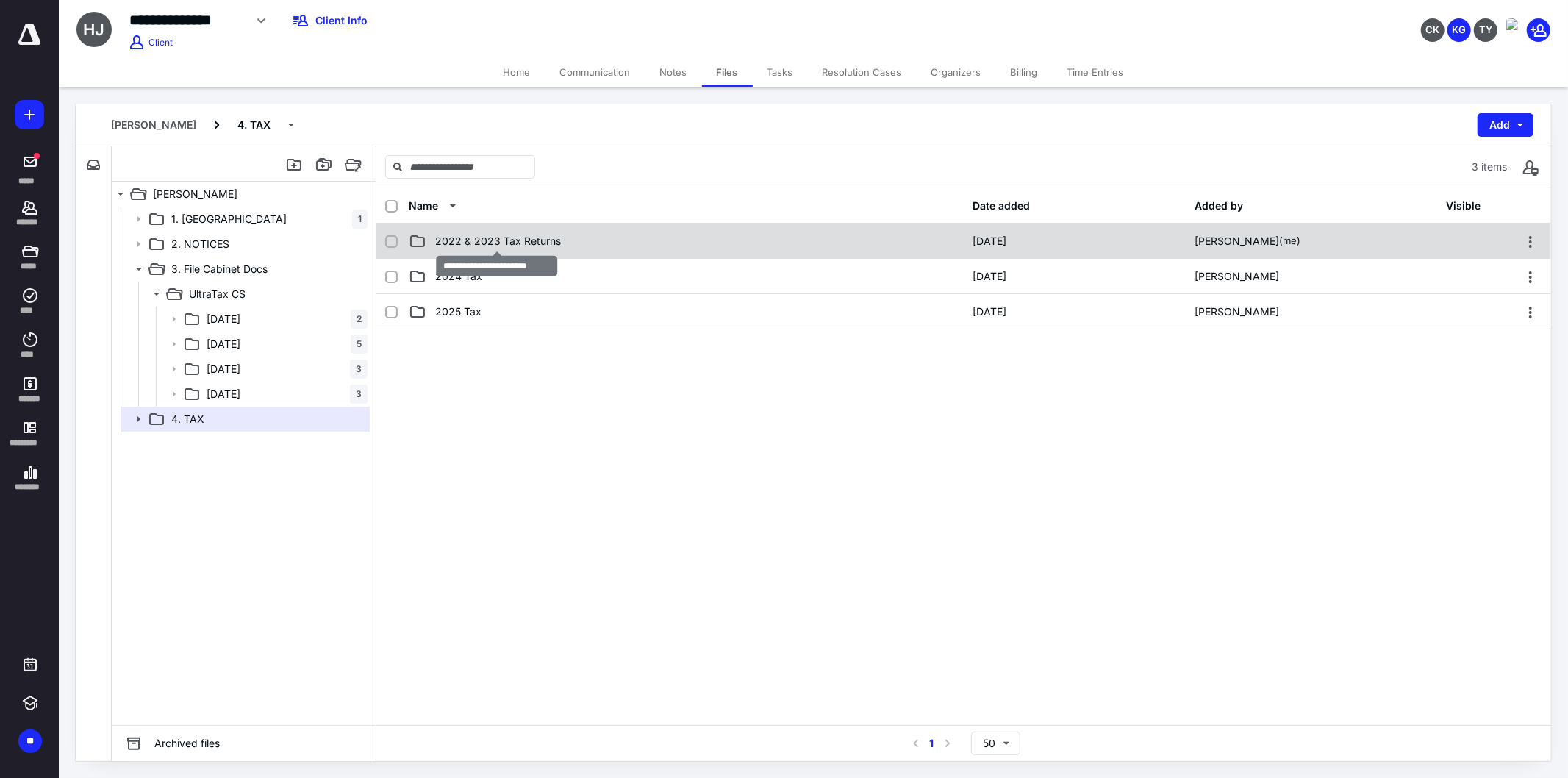 click on "2022 & 2023 Tax Returns" at bounding box center (498, 241) 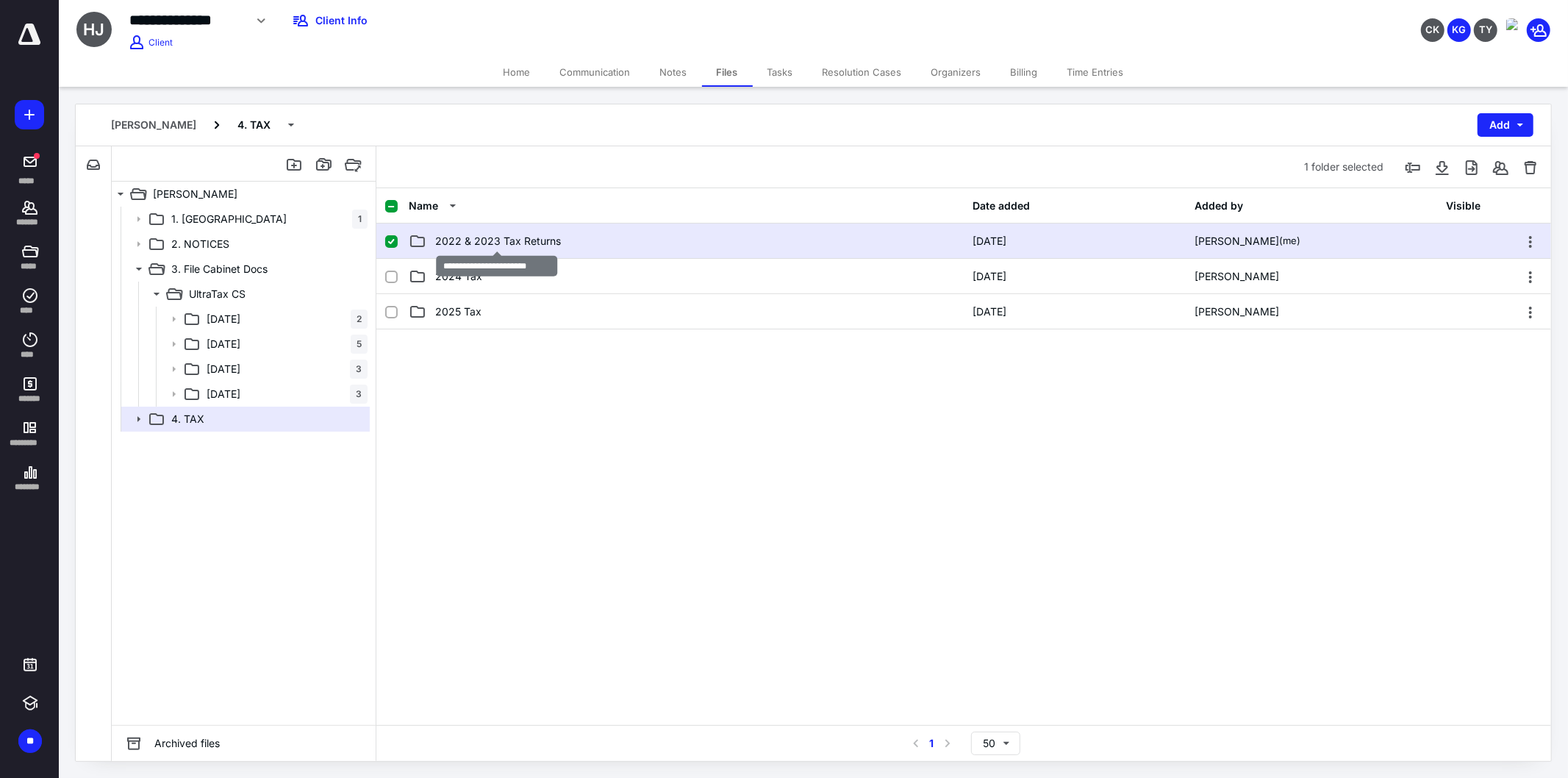 click on "2022 & 2023 Tax Returns" at bounding box center [498, 241] 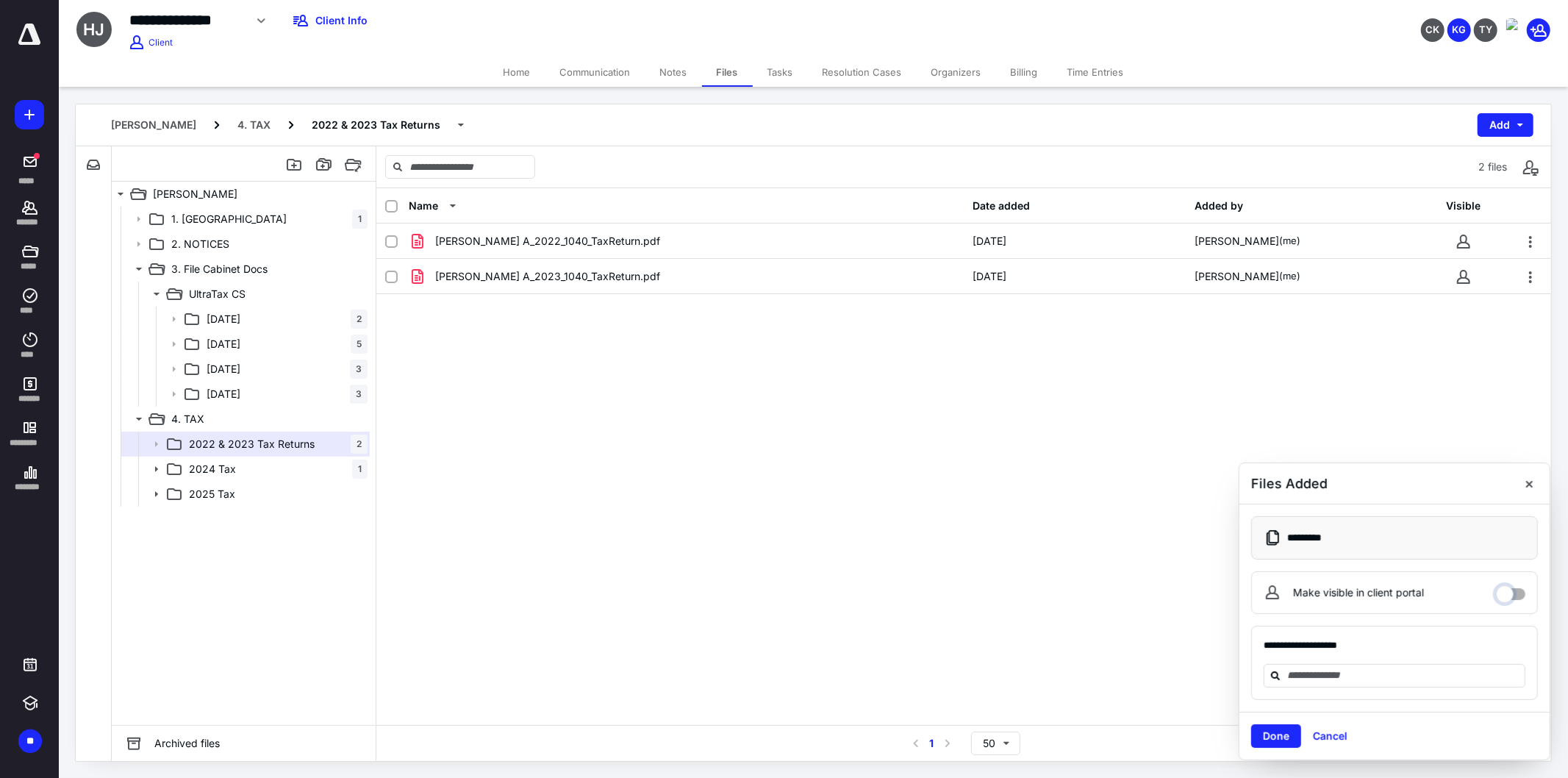 click on "Make visible in client portal" at bounding box center [1511, 590] 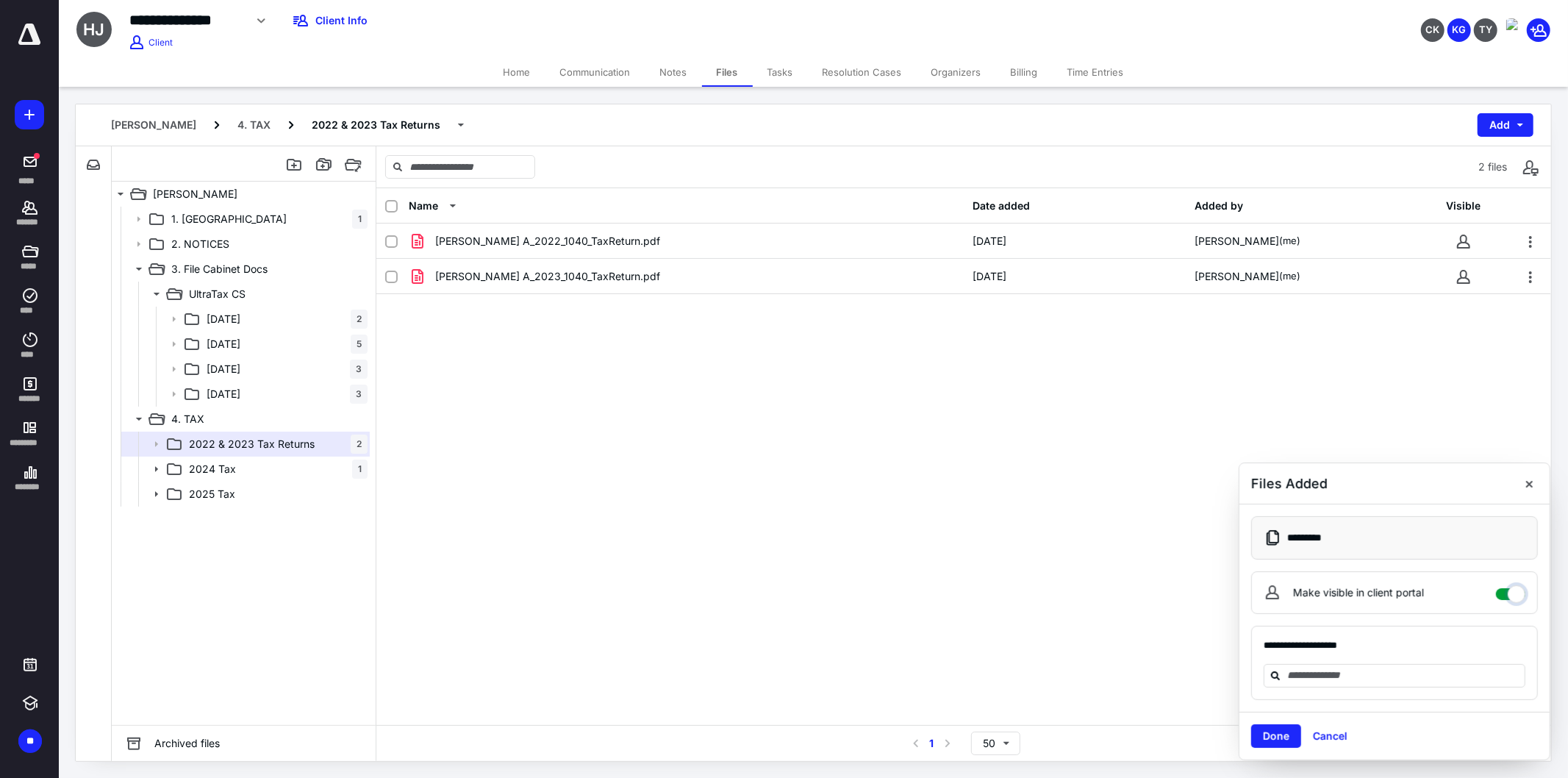 checkbox on "****" 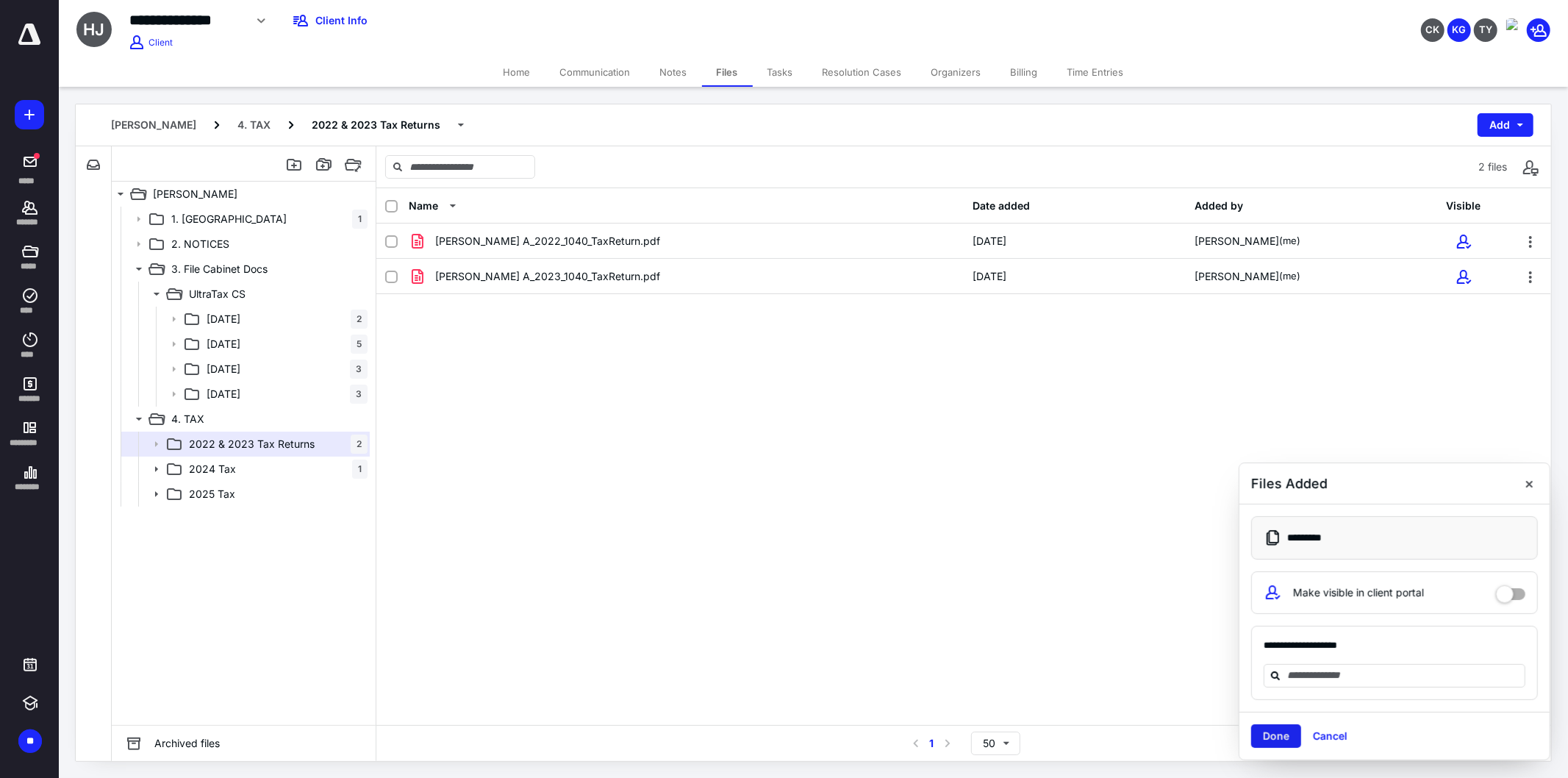 click on "Done" at bounding box center (1276, 736) 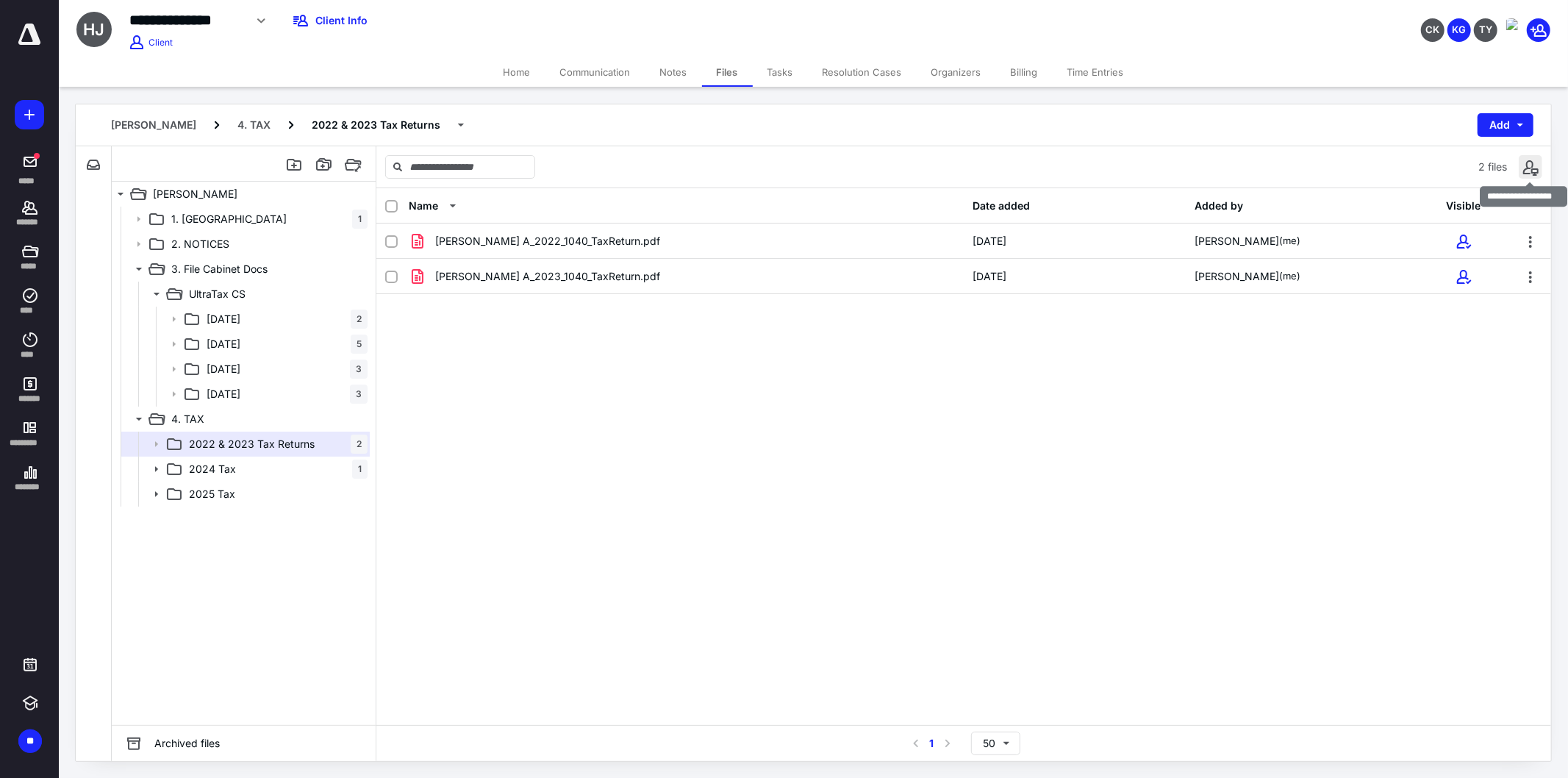 click at bounding box center (1531, 167) 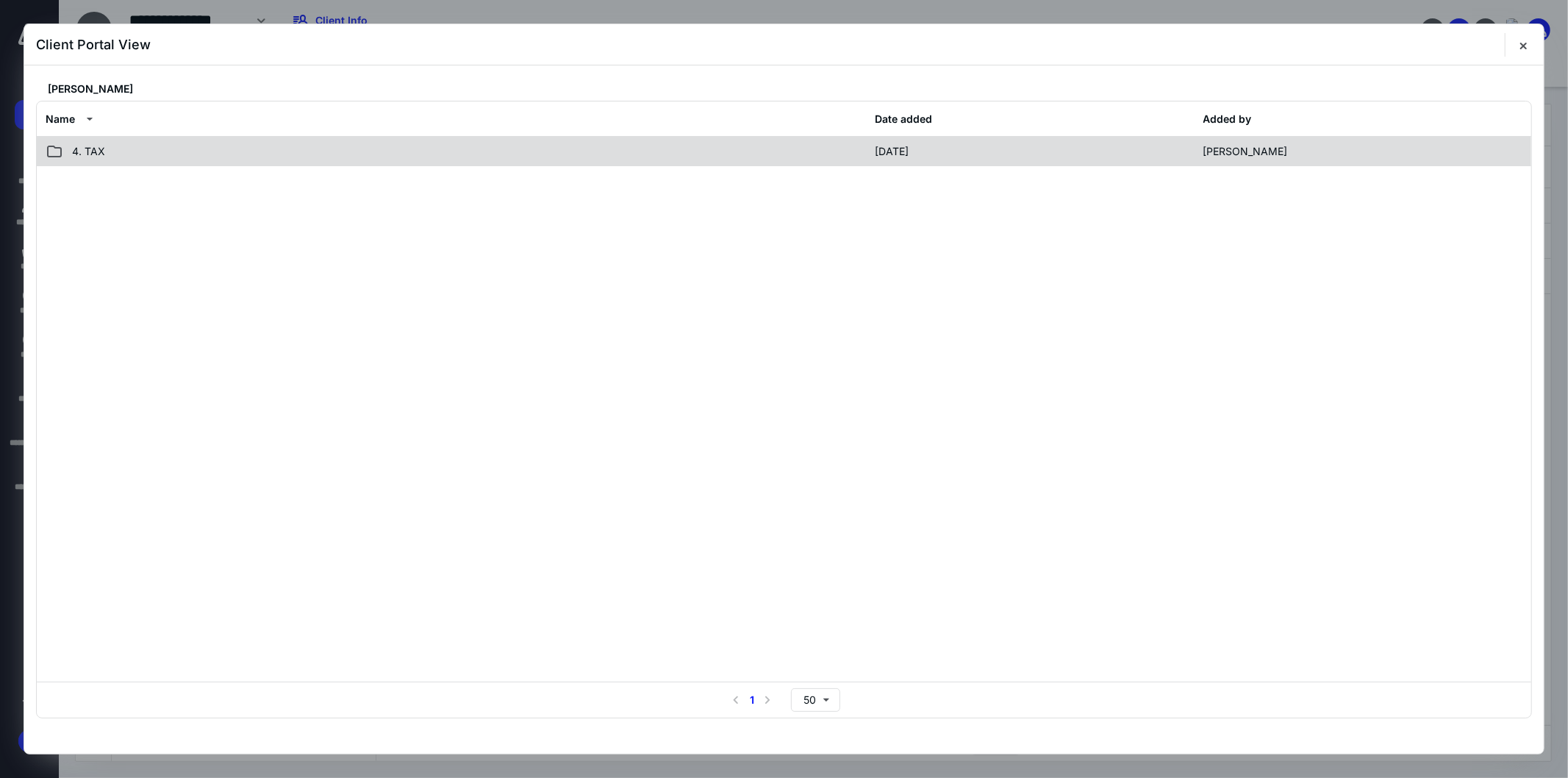 click on "4. TAX" at bounding box center (456, 151) 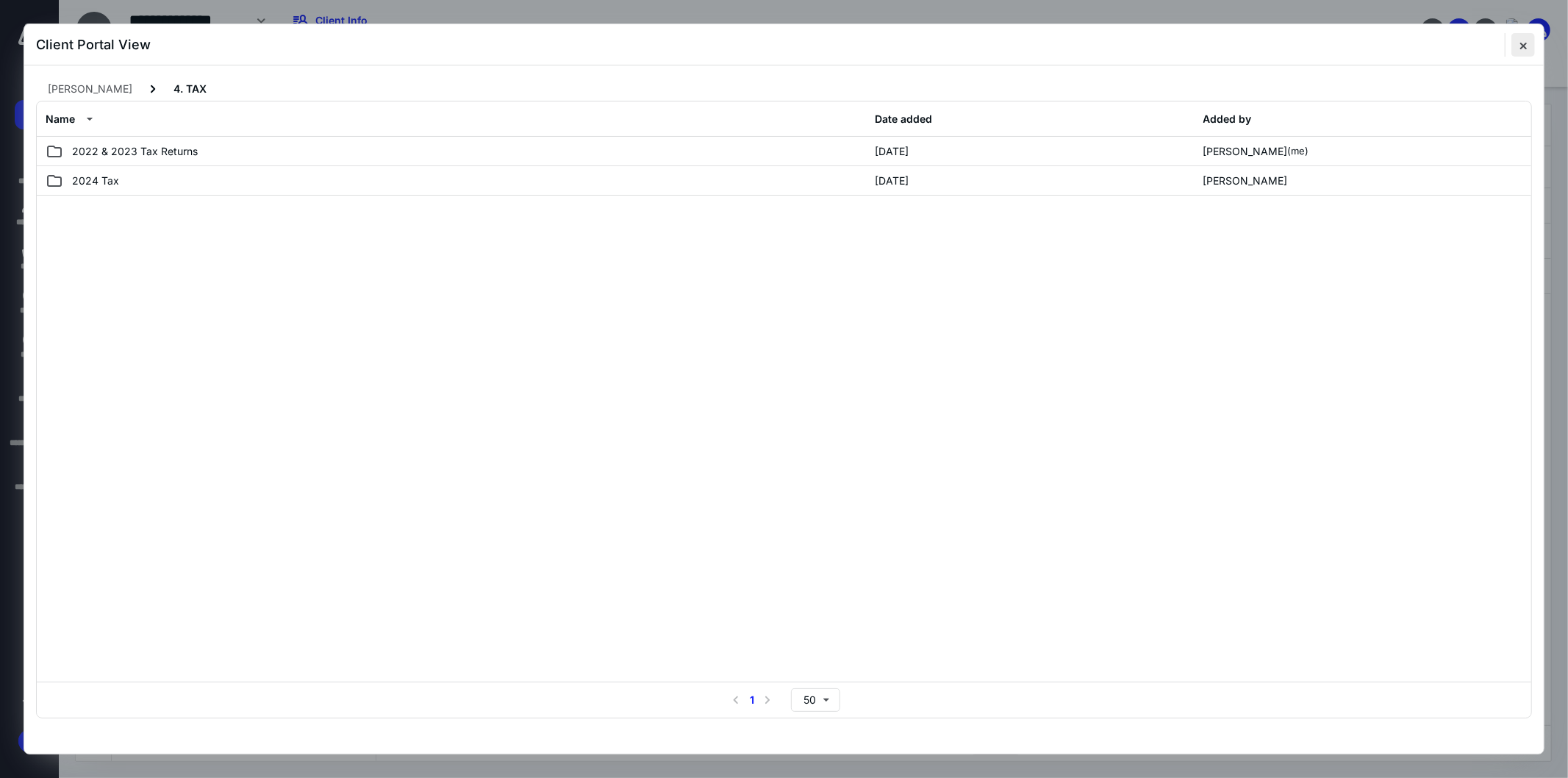 click at bounding box center [1523, 45] 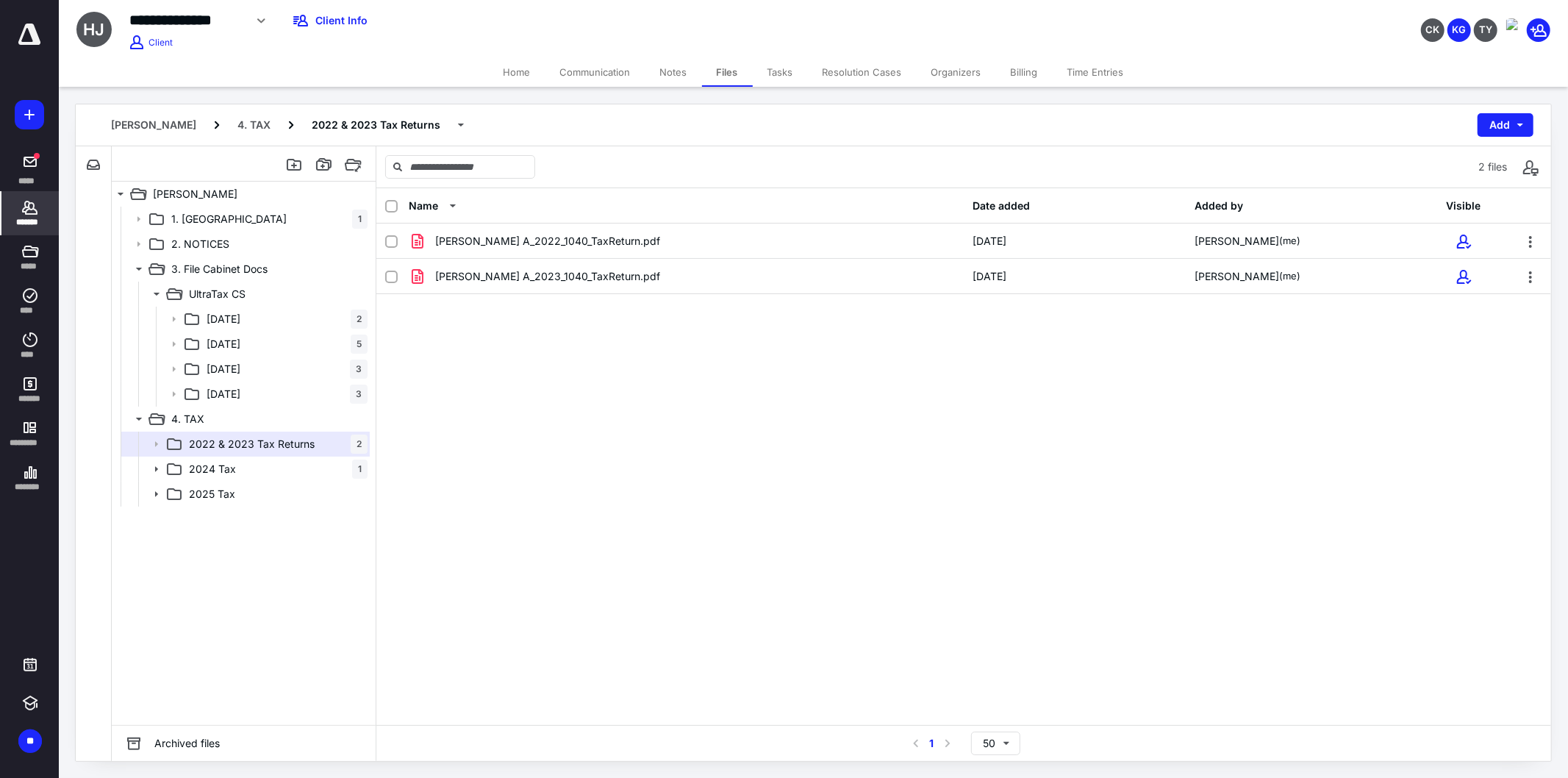 click 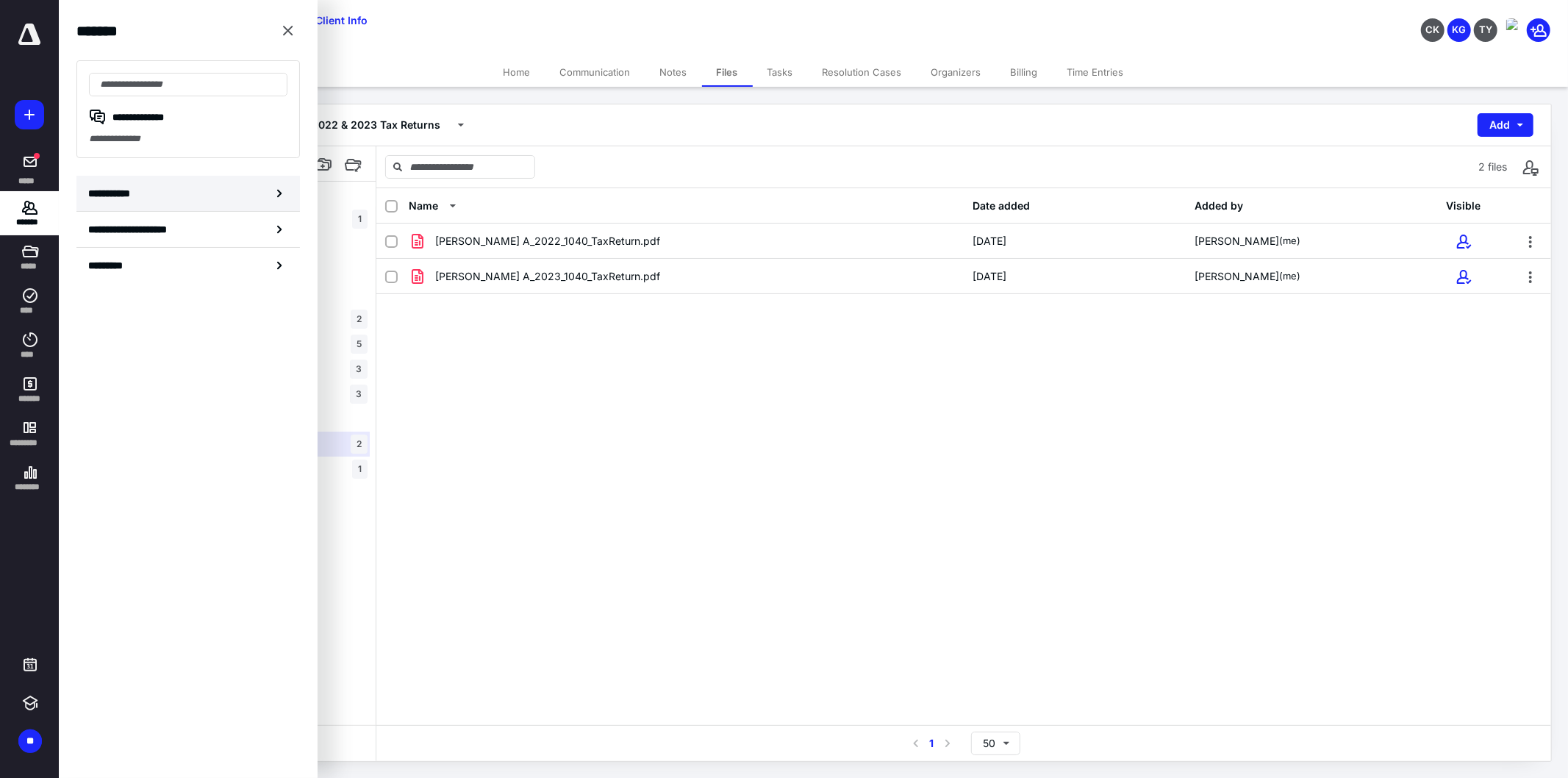 click 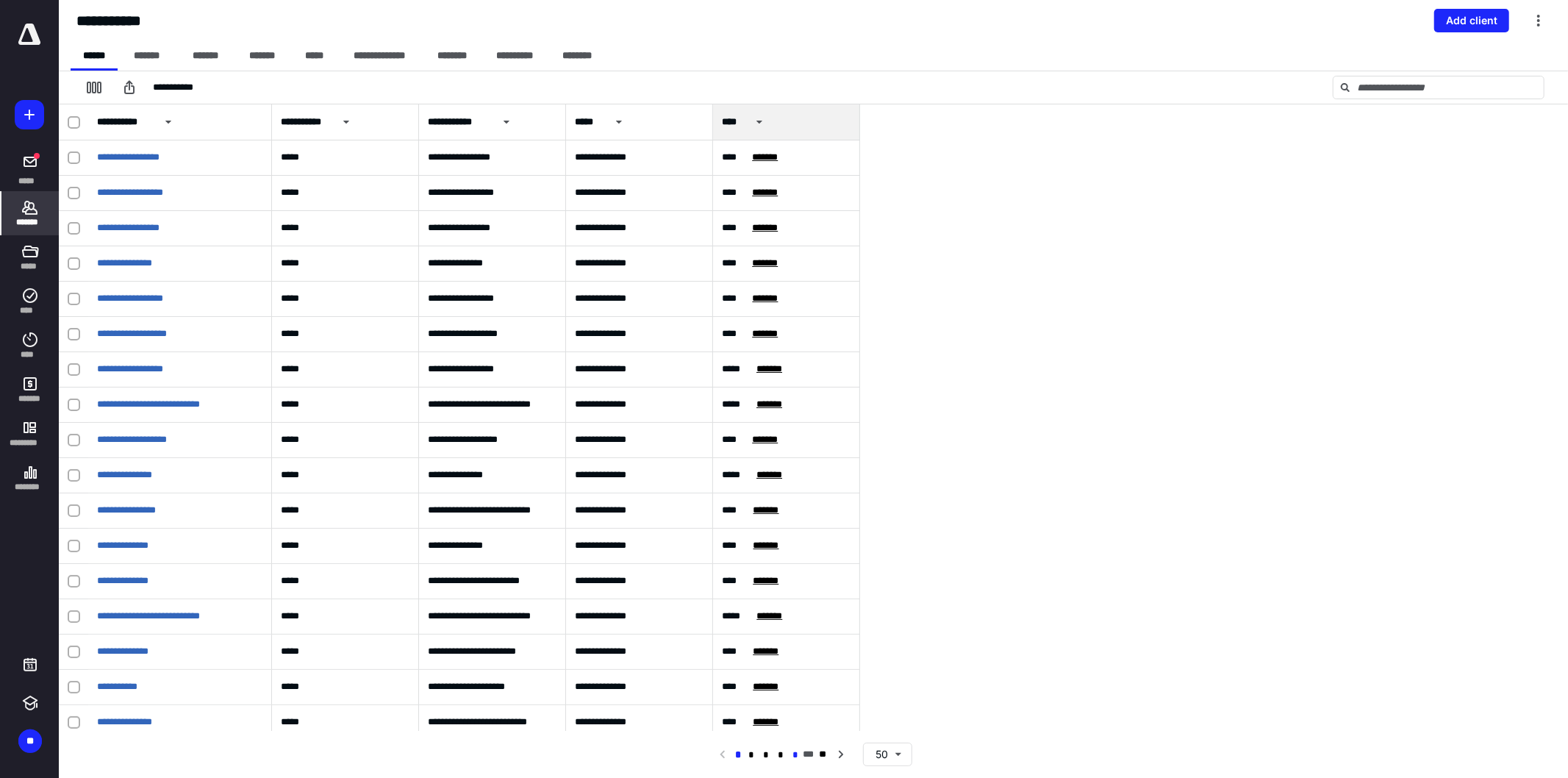 click on "*" at bounding box center (796, 755) 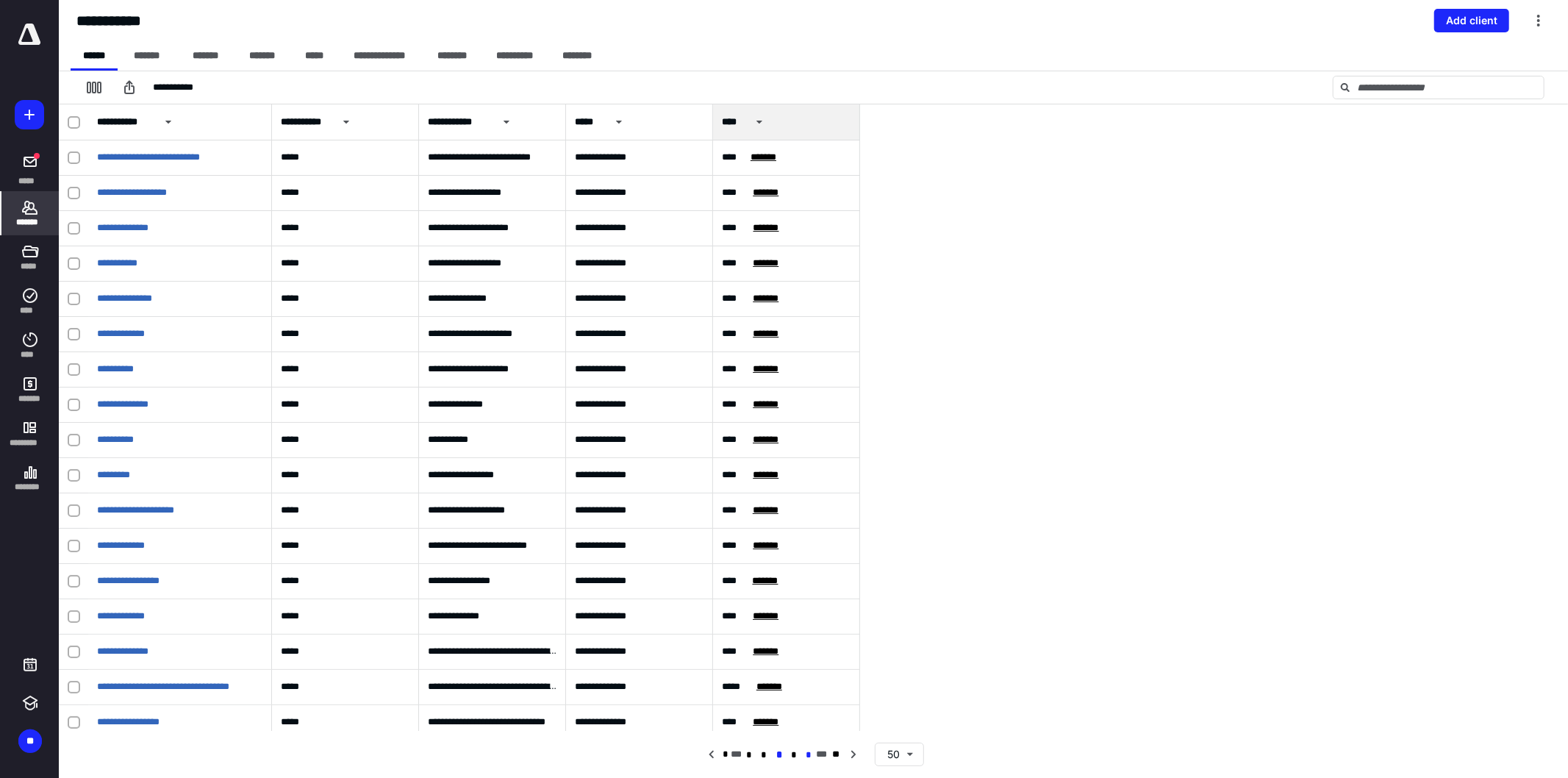 click on "*" at bounding box center [808, 755] 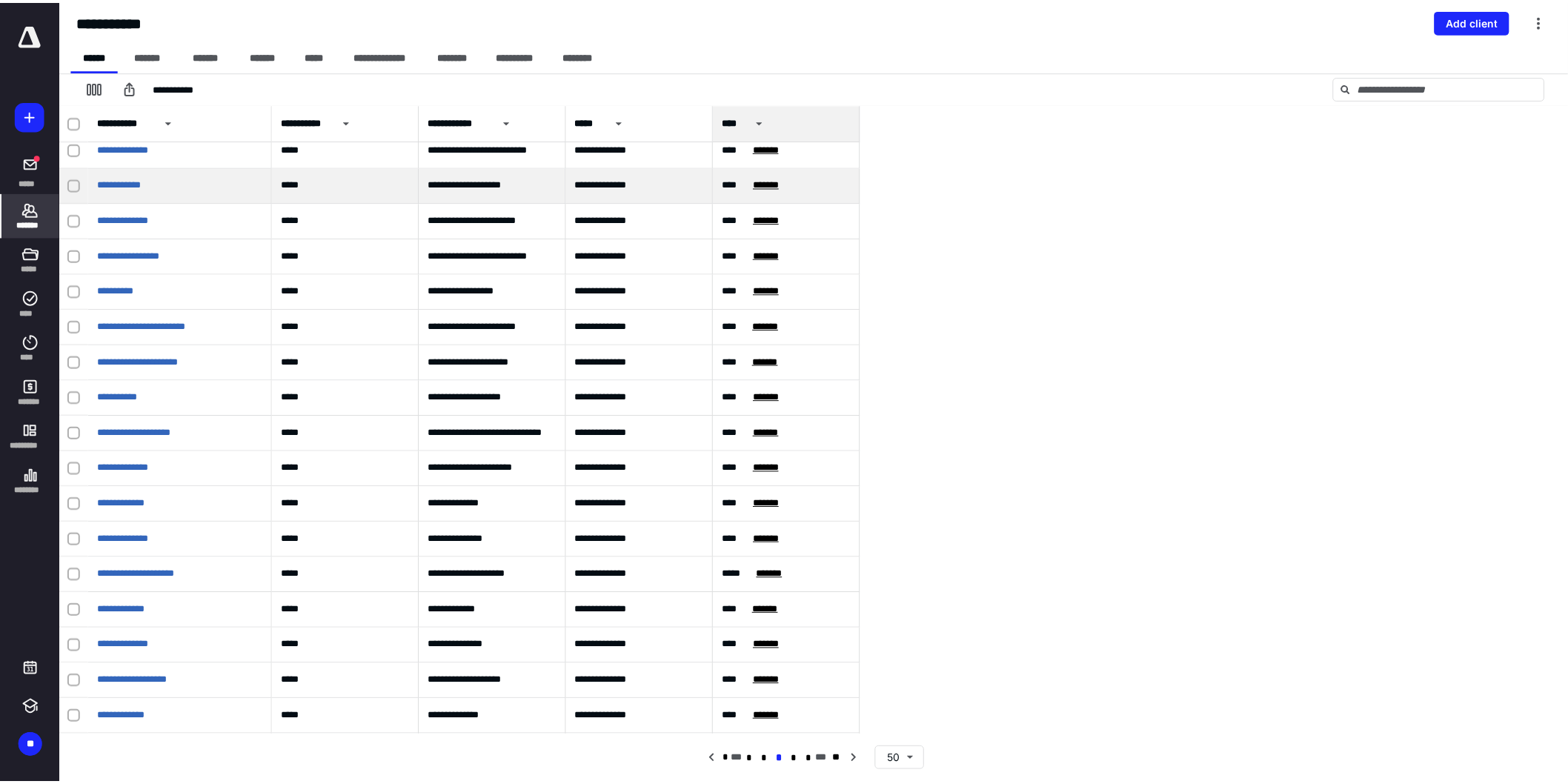 scroll, scrollTop: 494, scrollLeft: 0, axis: vertical 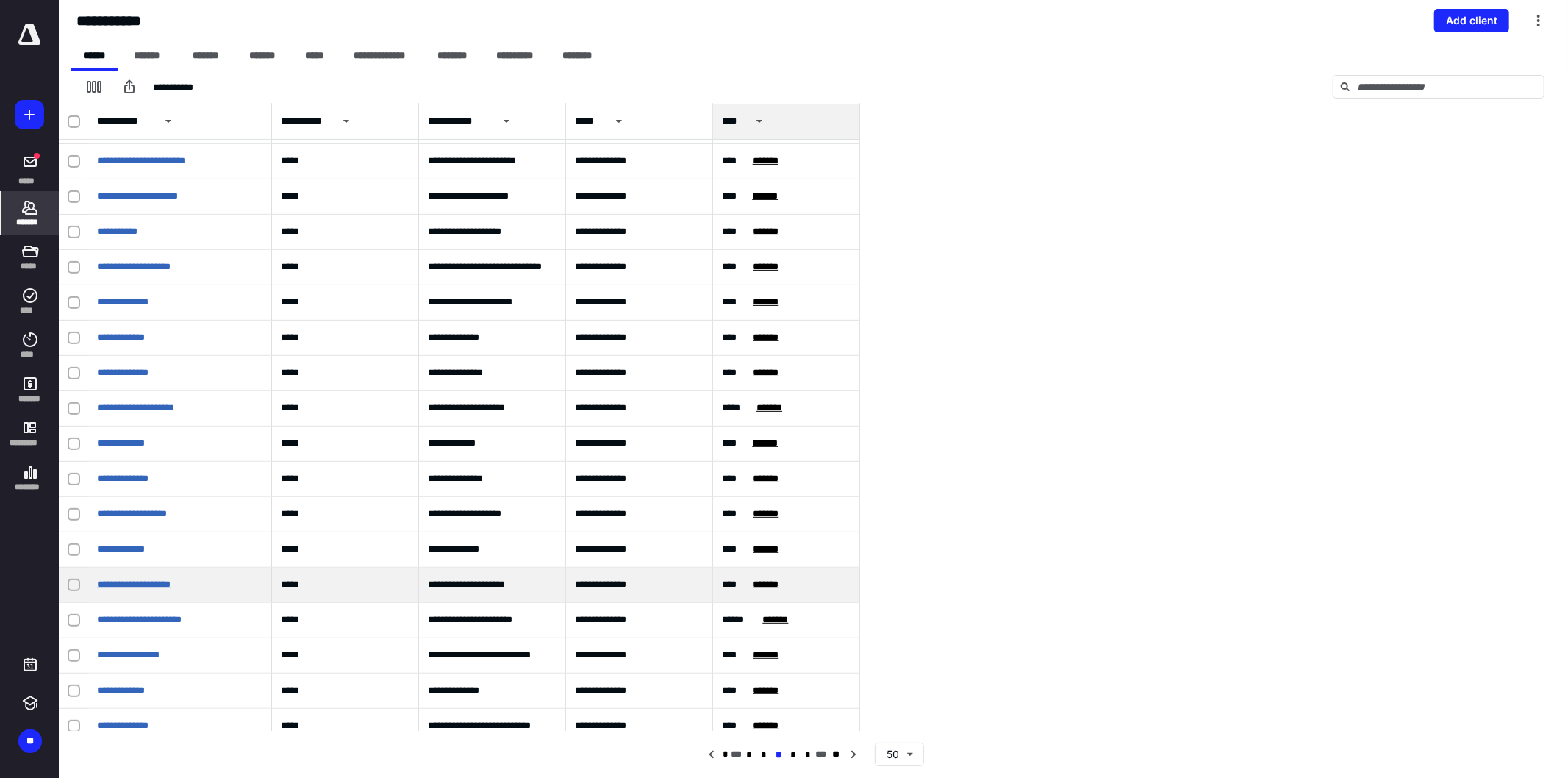 click on "**********" at bounding box center (134, 584) 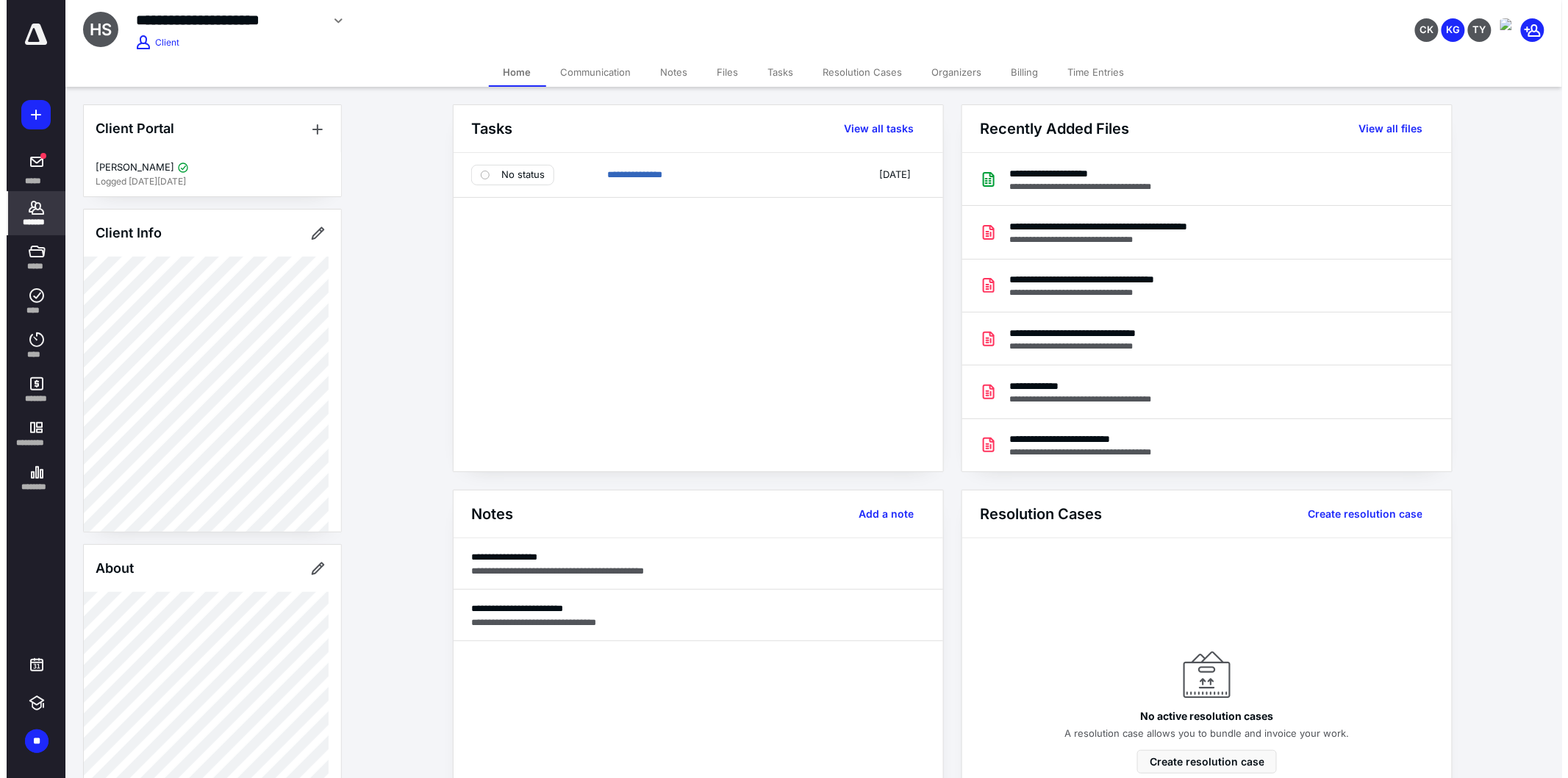 scroll, scrollTop: 82, scrollLeft: 0, axis: vertical 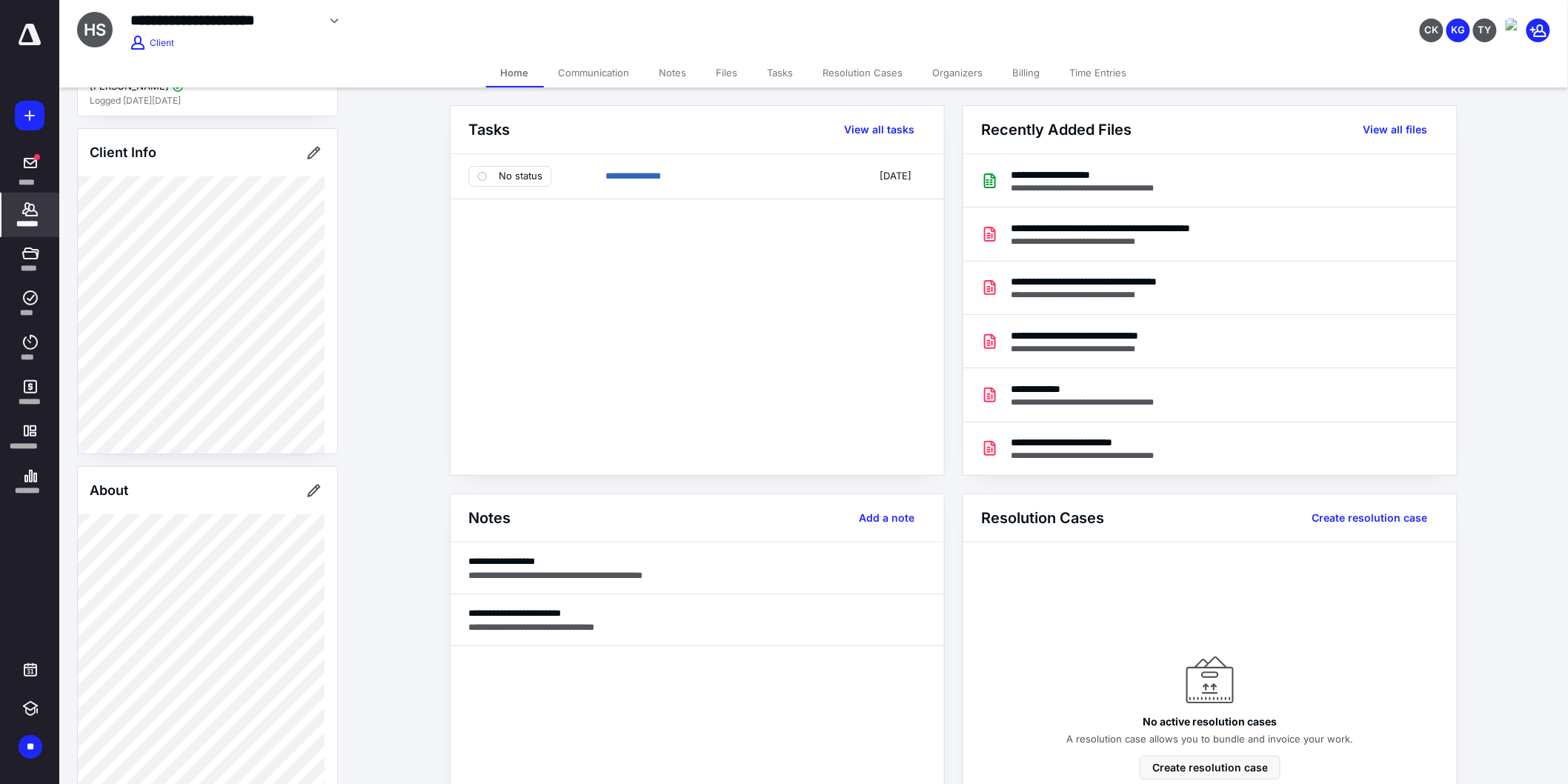 click on "Files" at bounding box center [727, 73] 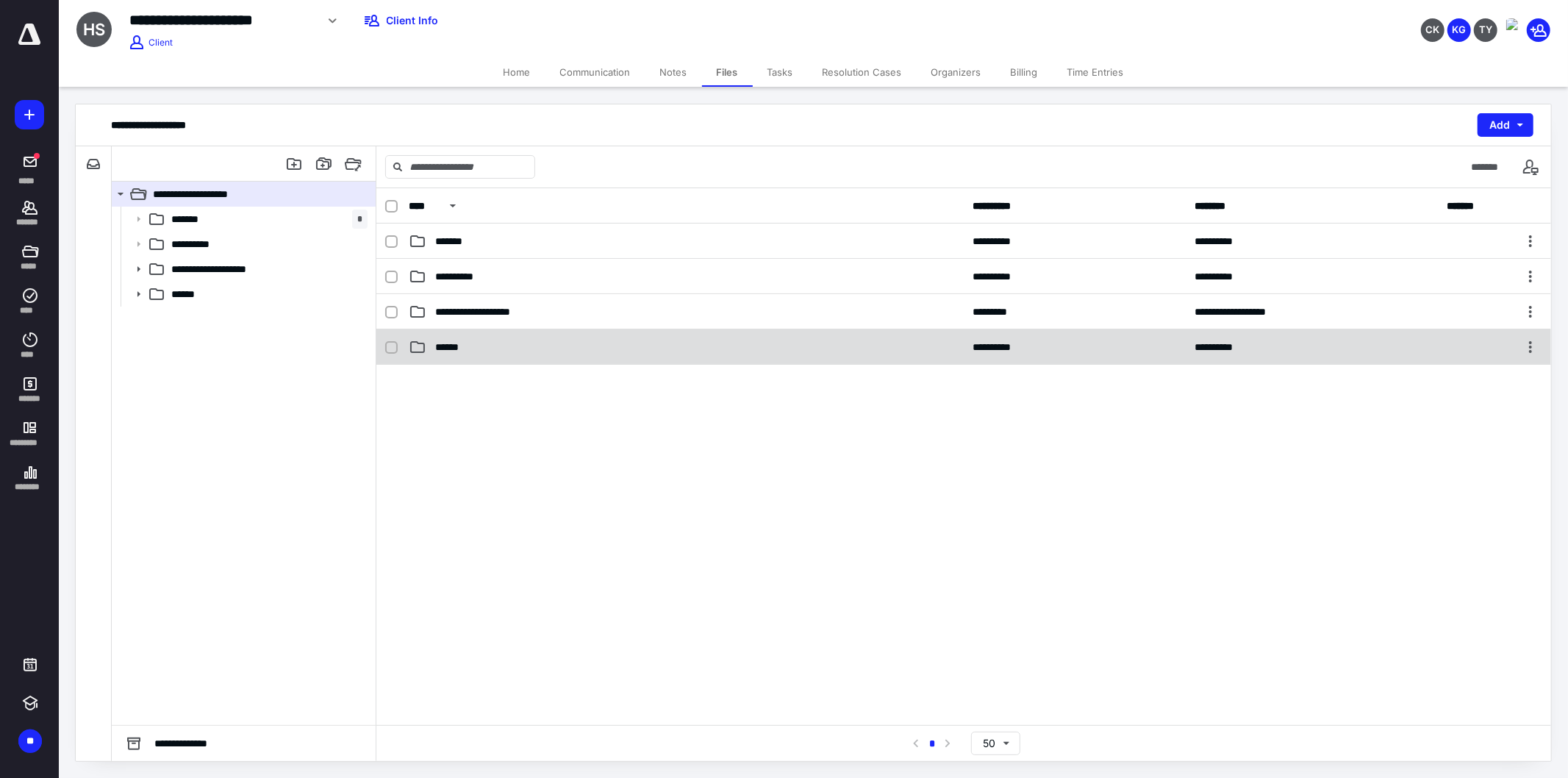 click on "******" at bounding box center (686, 347) 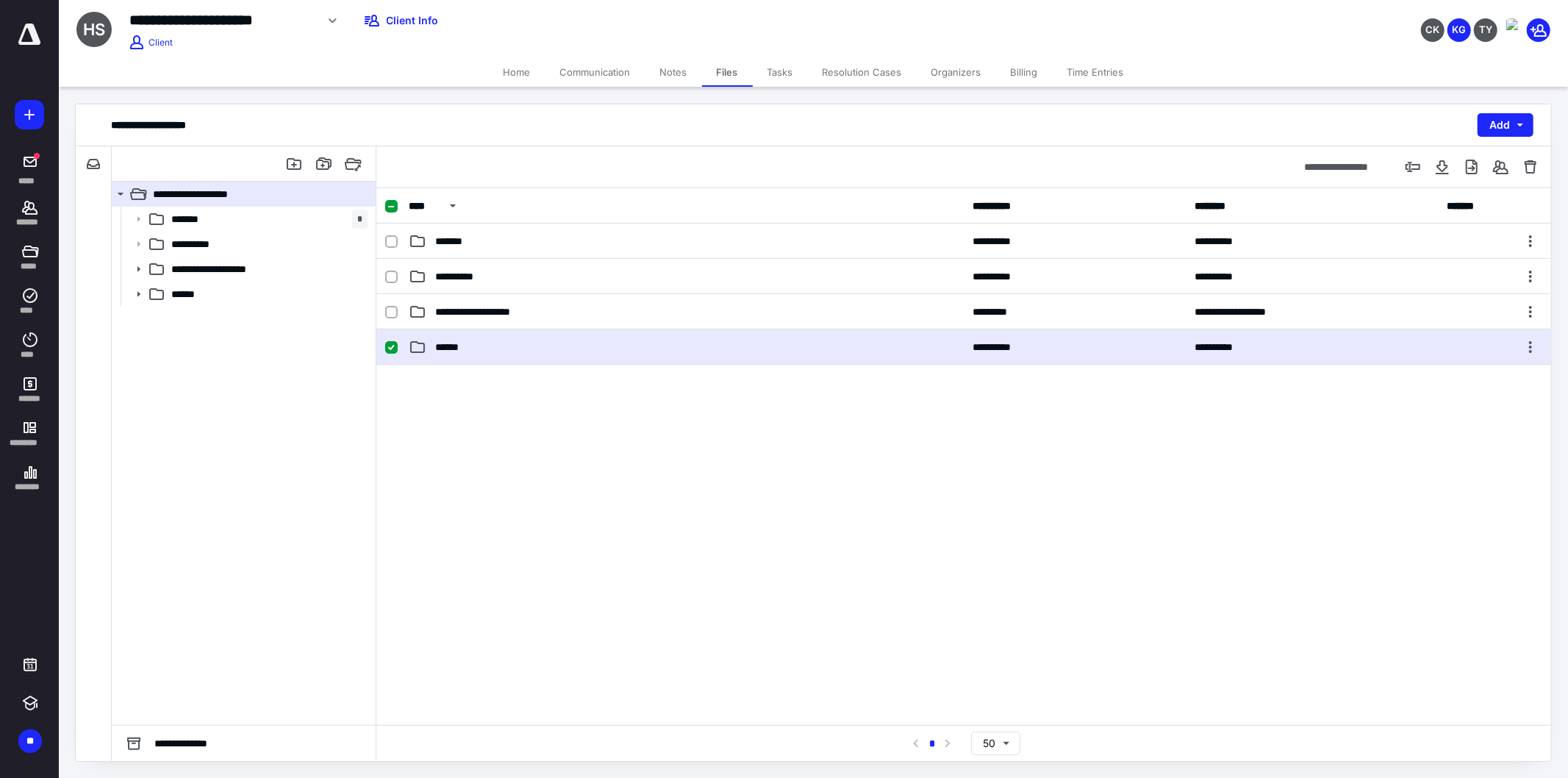 click on "******" at bounding box center (686, 347) 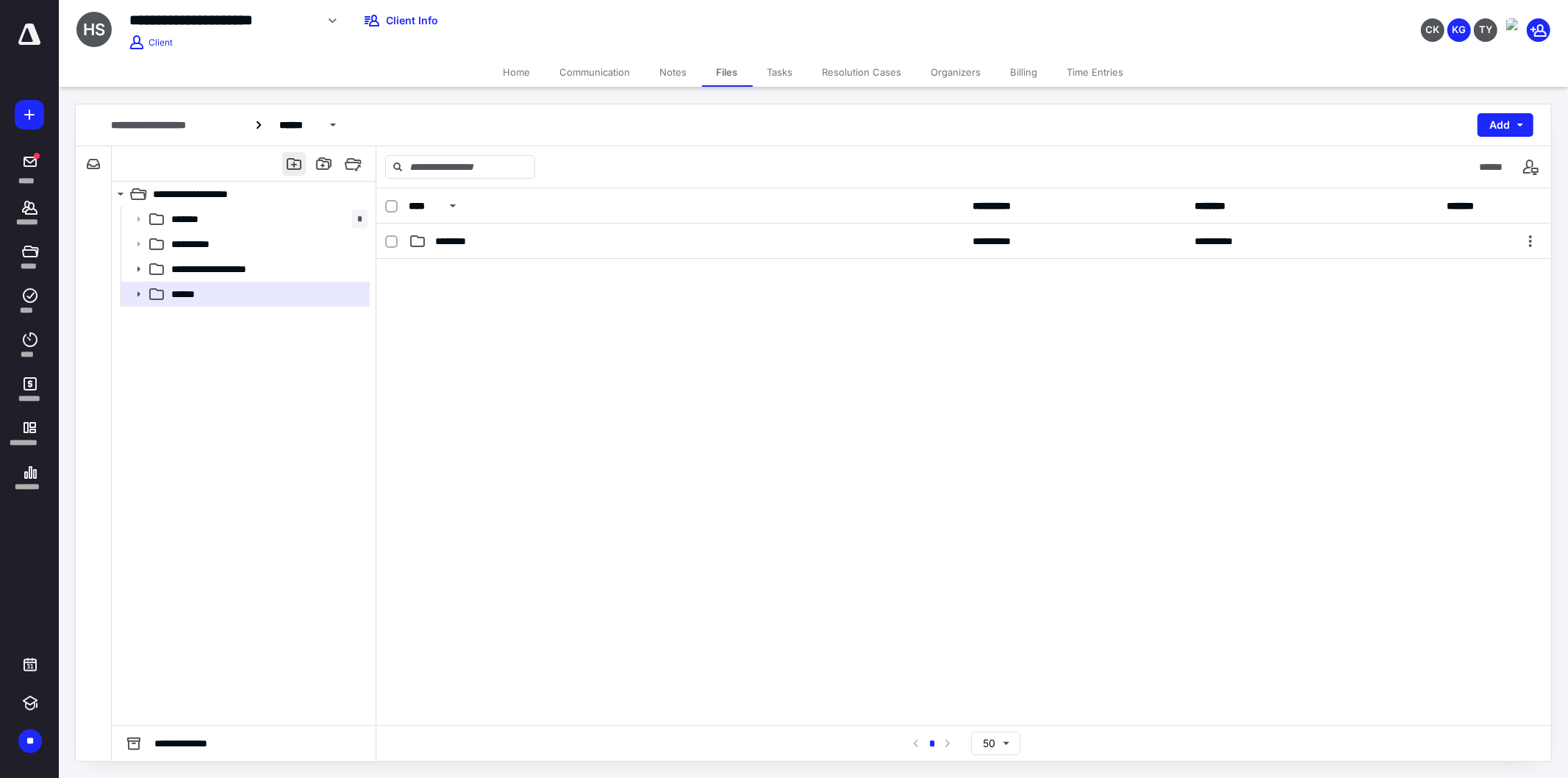 click at bounding box center (294, 164) 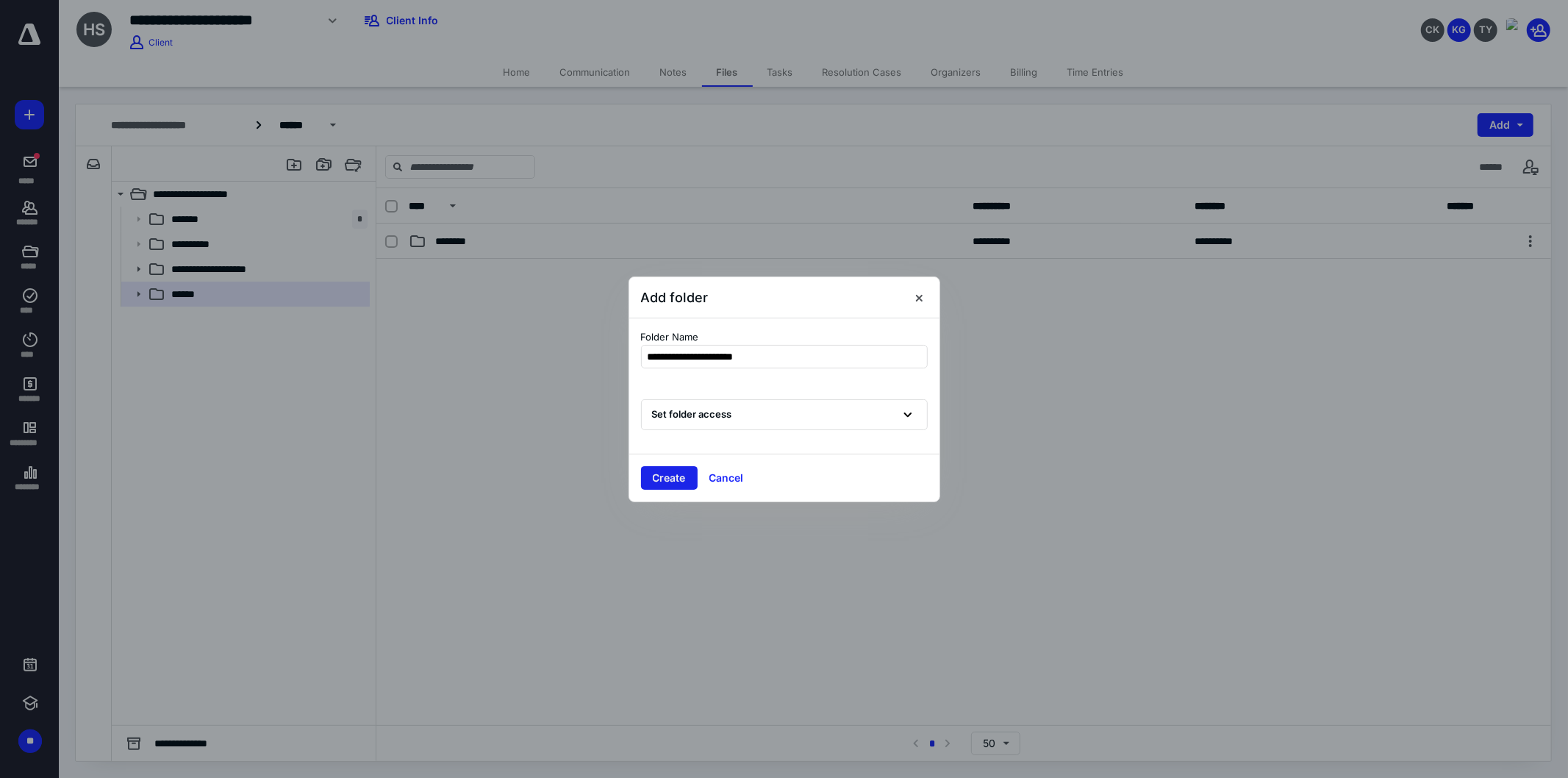 type on "**********" 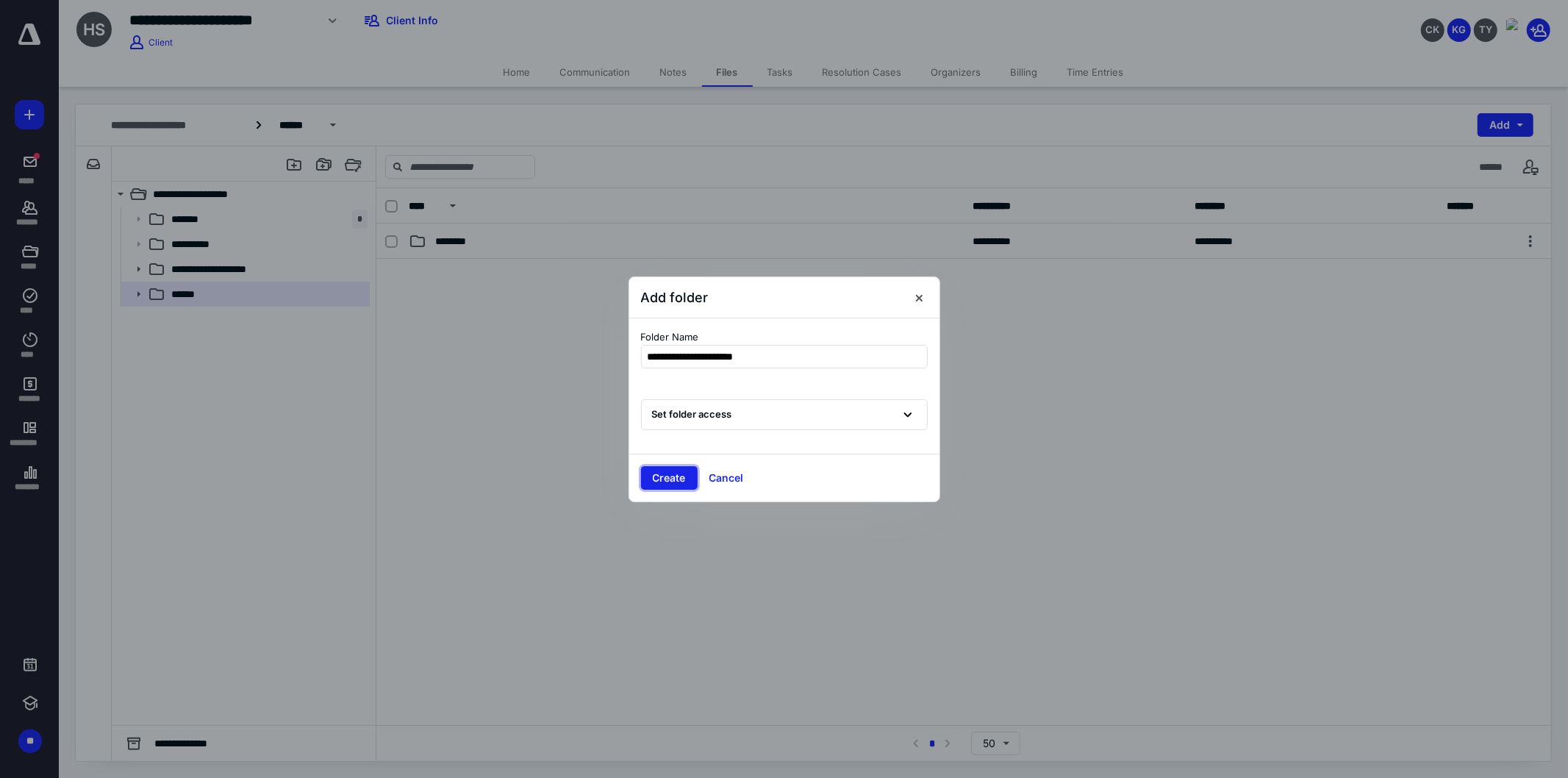 click on "Create" at bounding box center [669, 478] 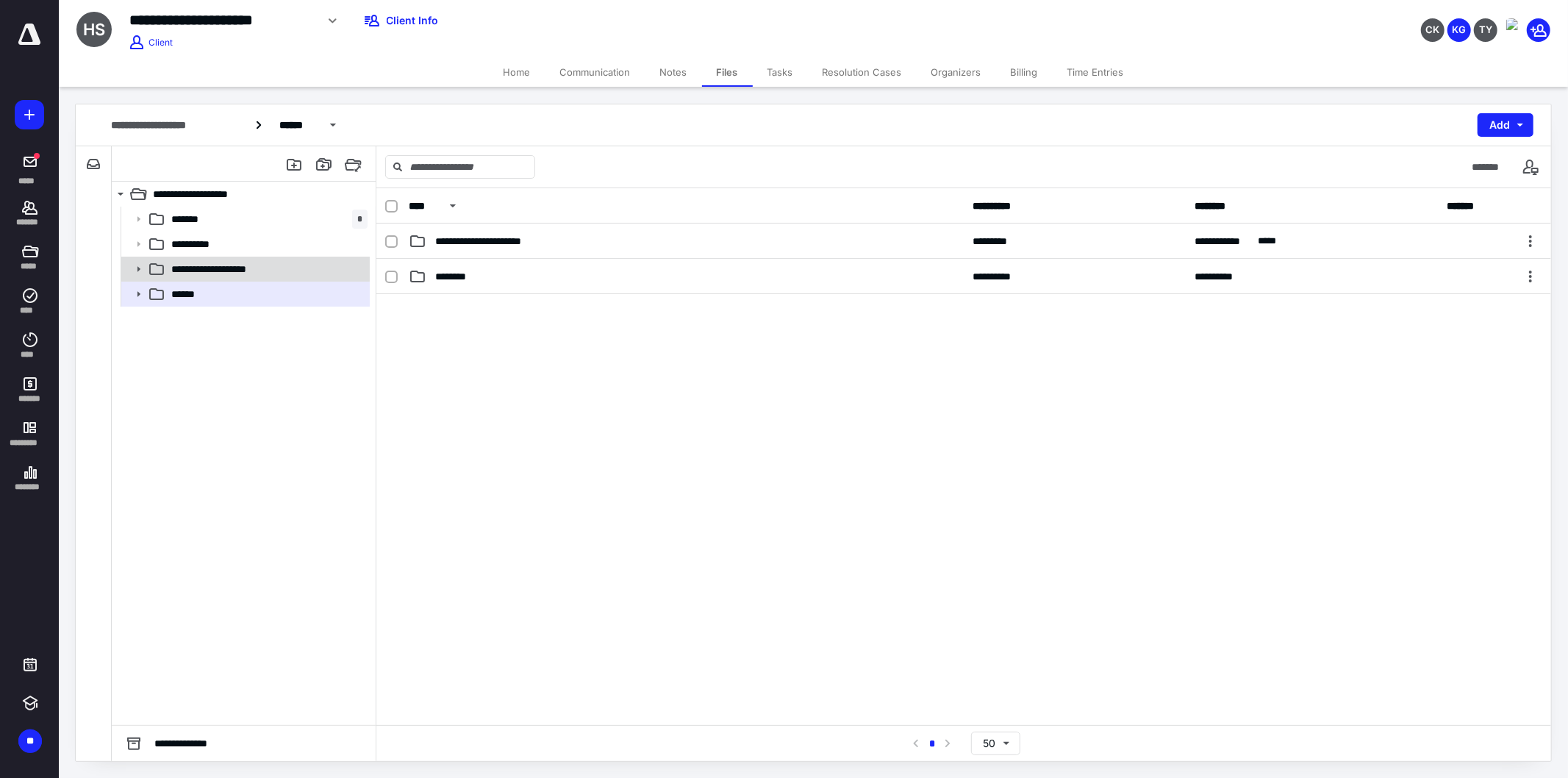 click 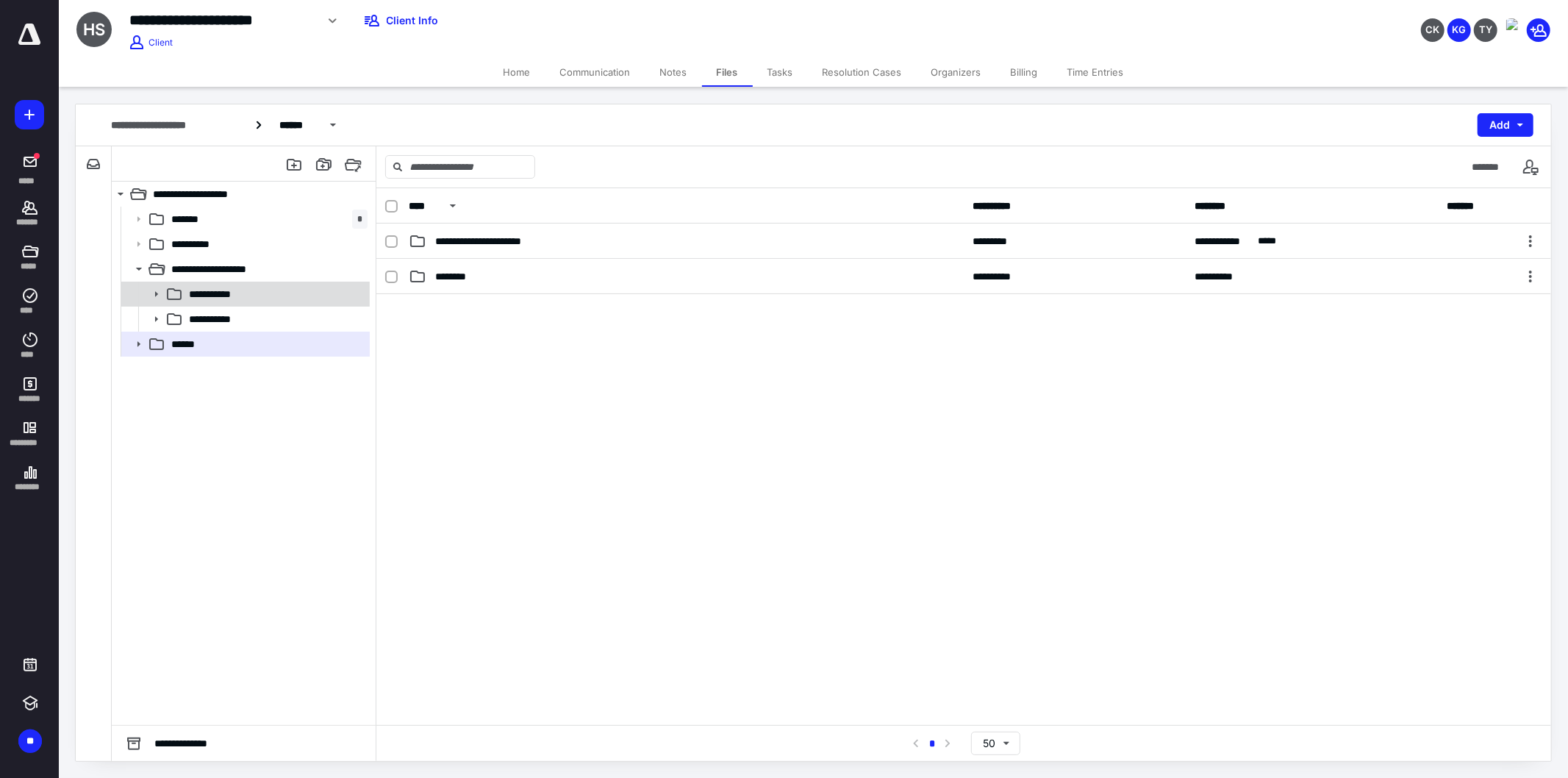 click 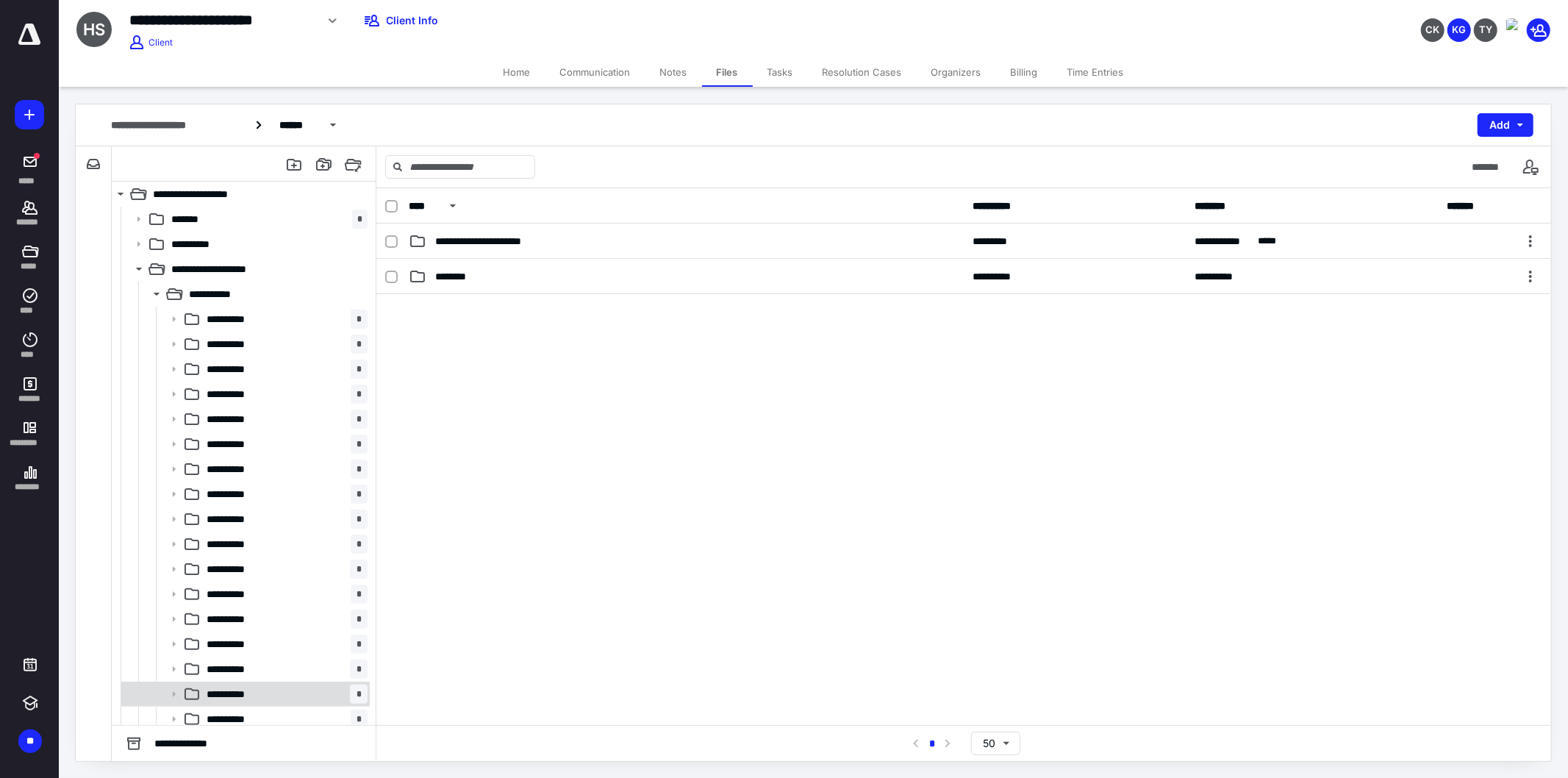 scroll, scrollTop: 130, scrollLeft: 0, axis: vertical 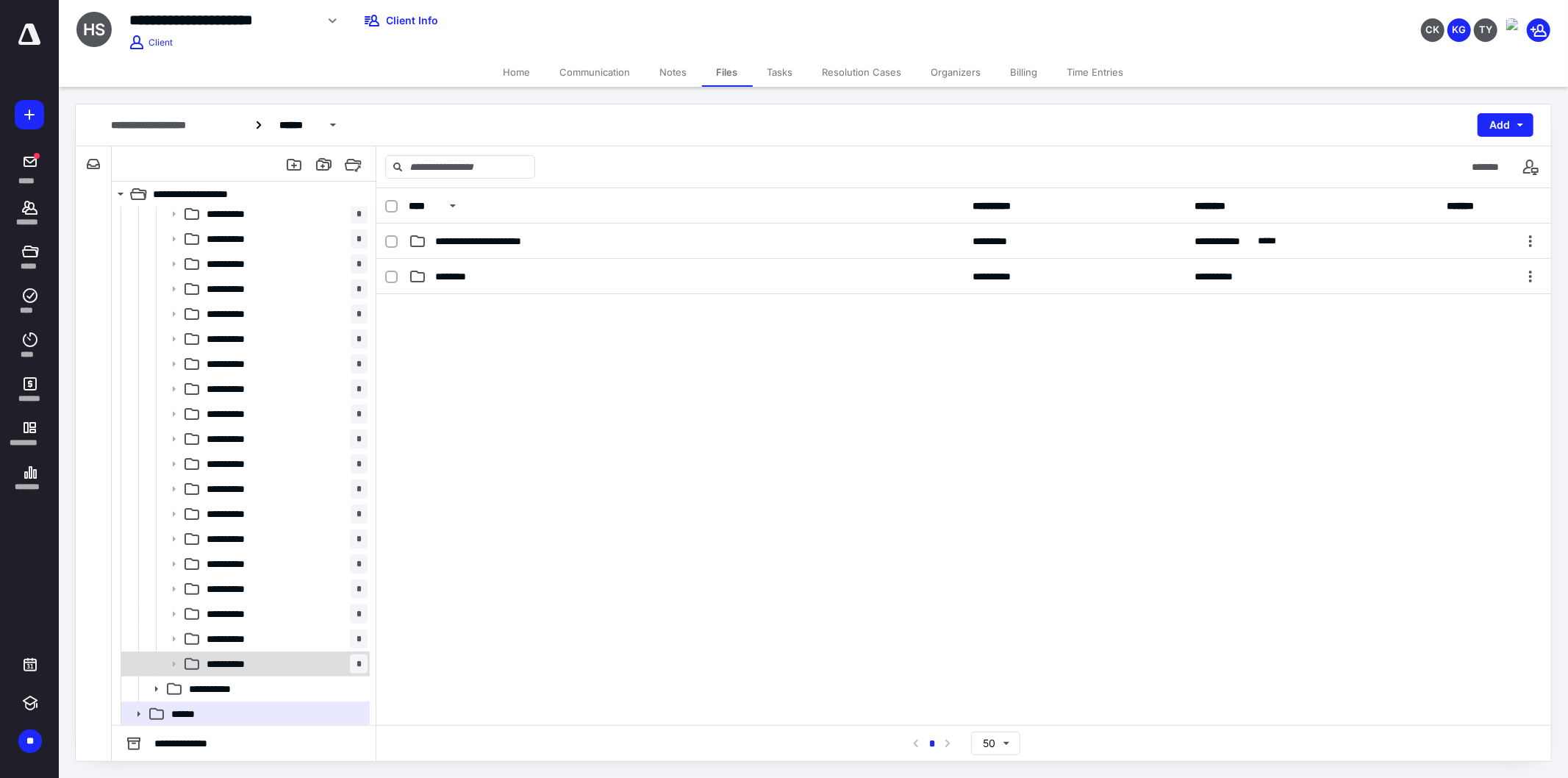 click on "**********" at bounding box center [234, 664] 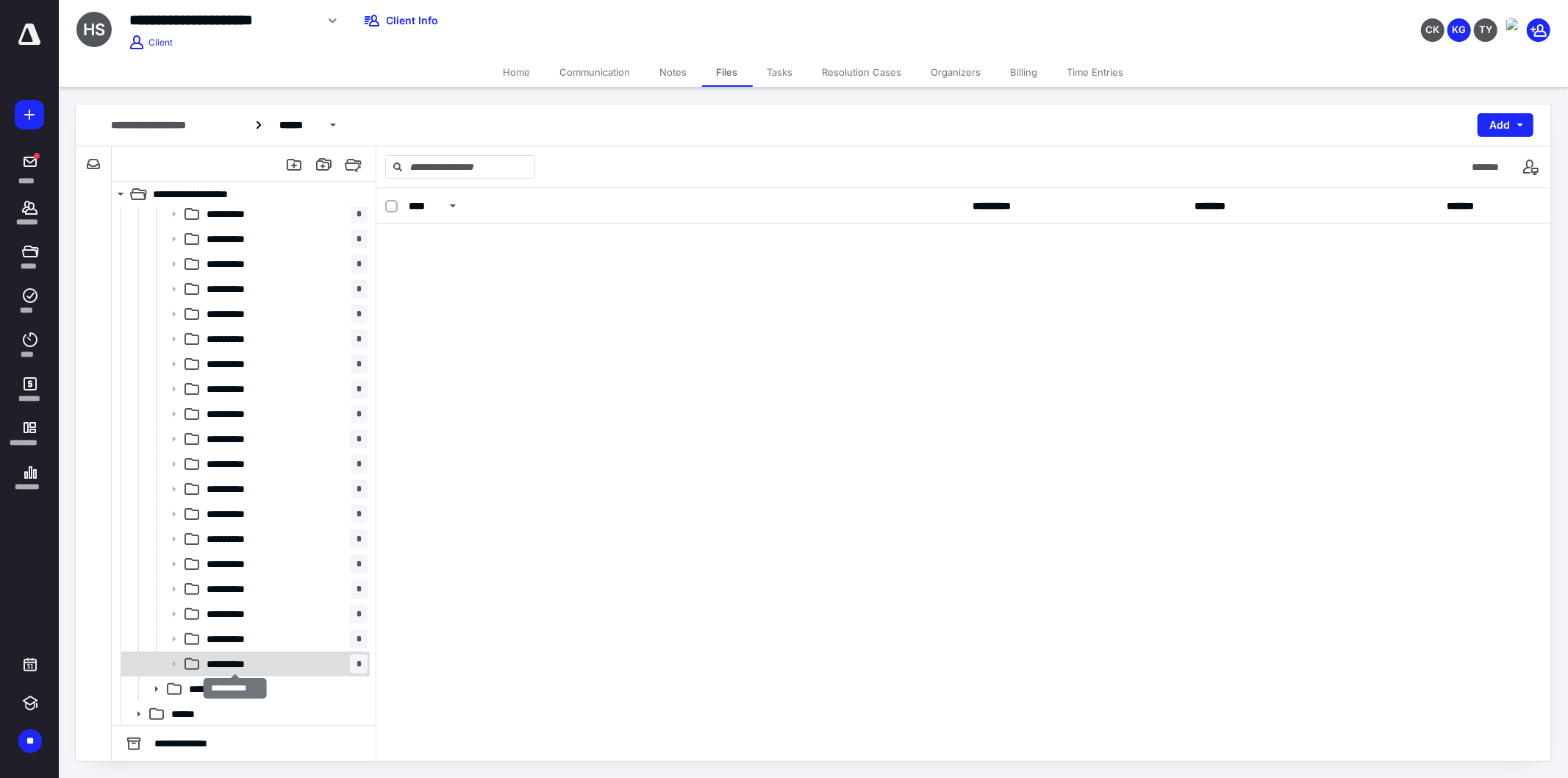 click on "**********" at bounding box center (234, 664) 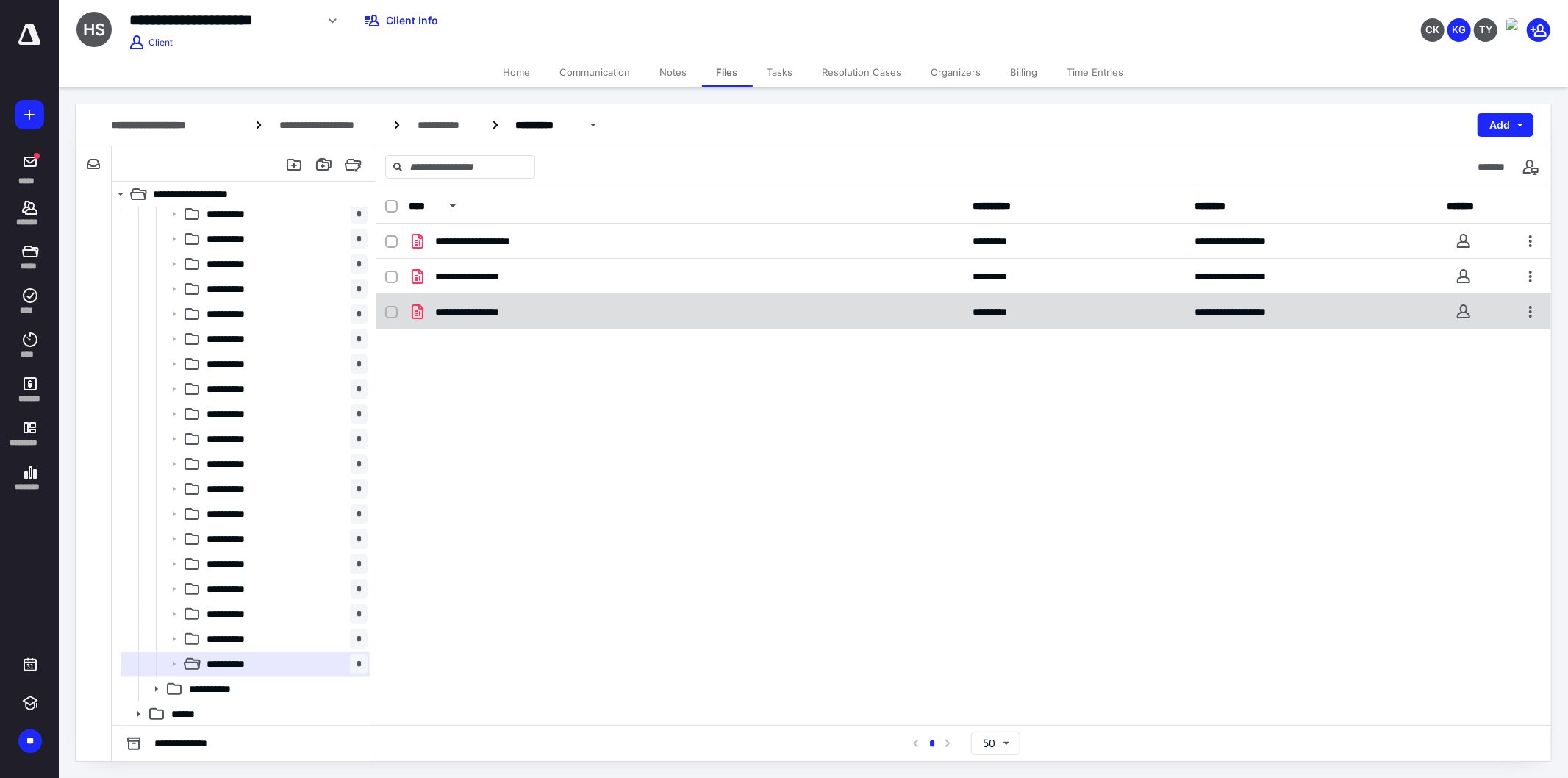 click on "**********" at bounding box center (686, 312) 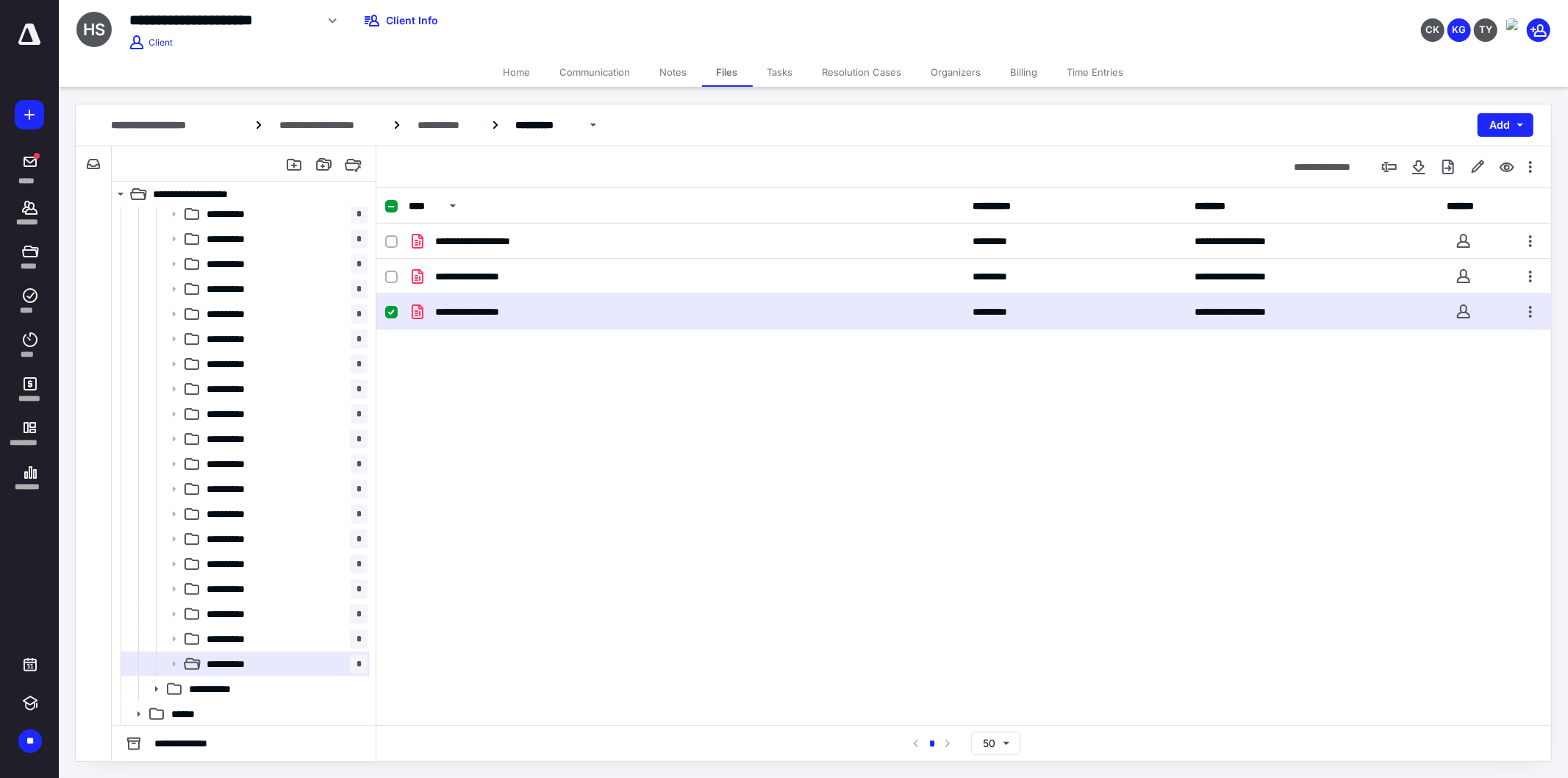 click on "**********" at bounding box center [686, 312] 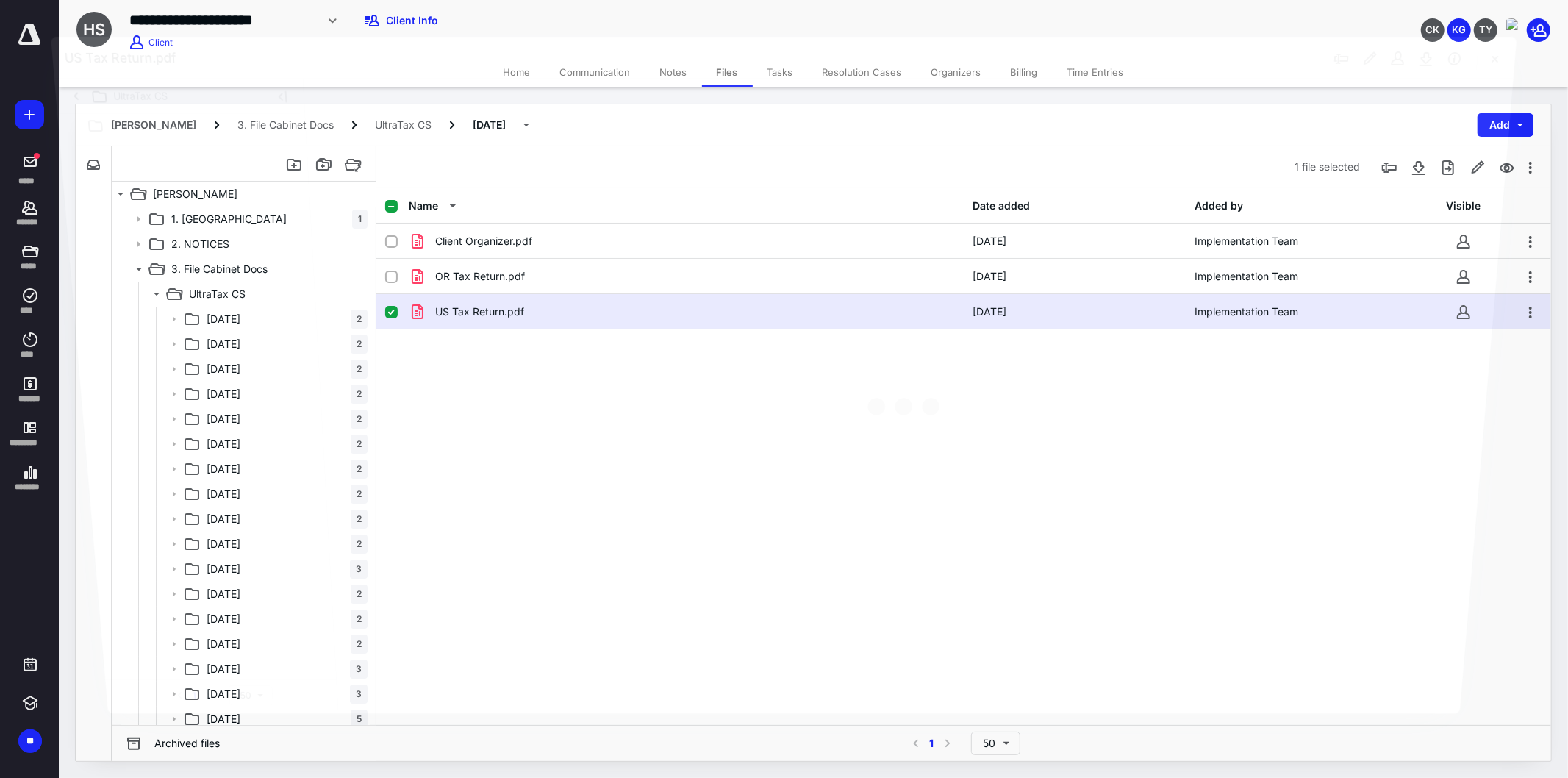 scroll, scrollTop: 130, scrollLeft: 0, axis: vertical 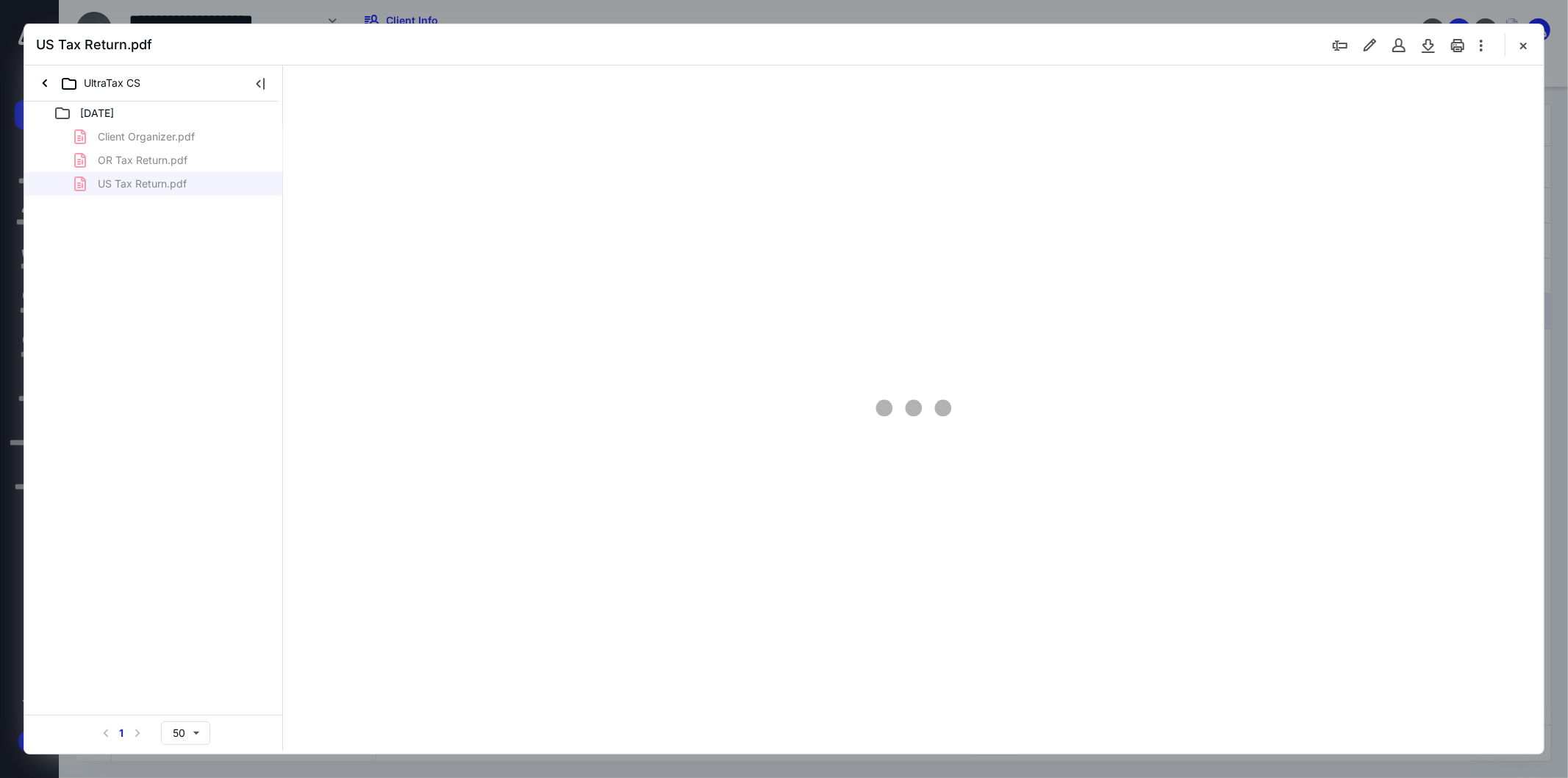 type on "103" 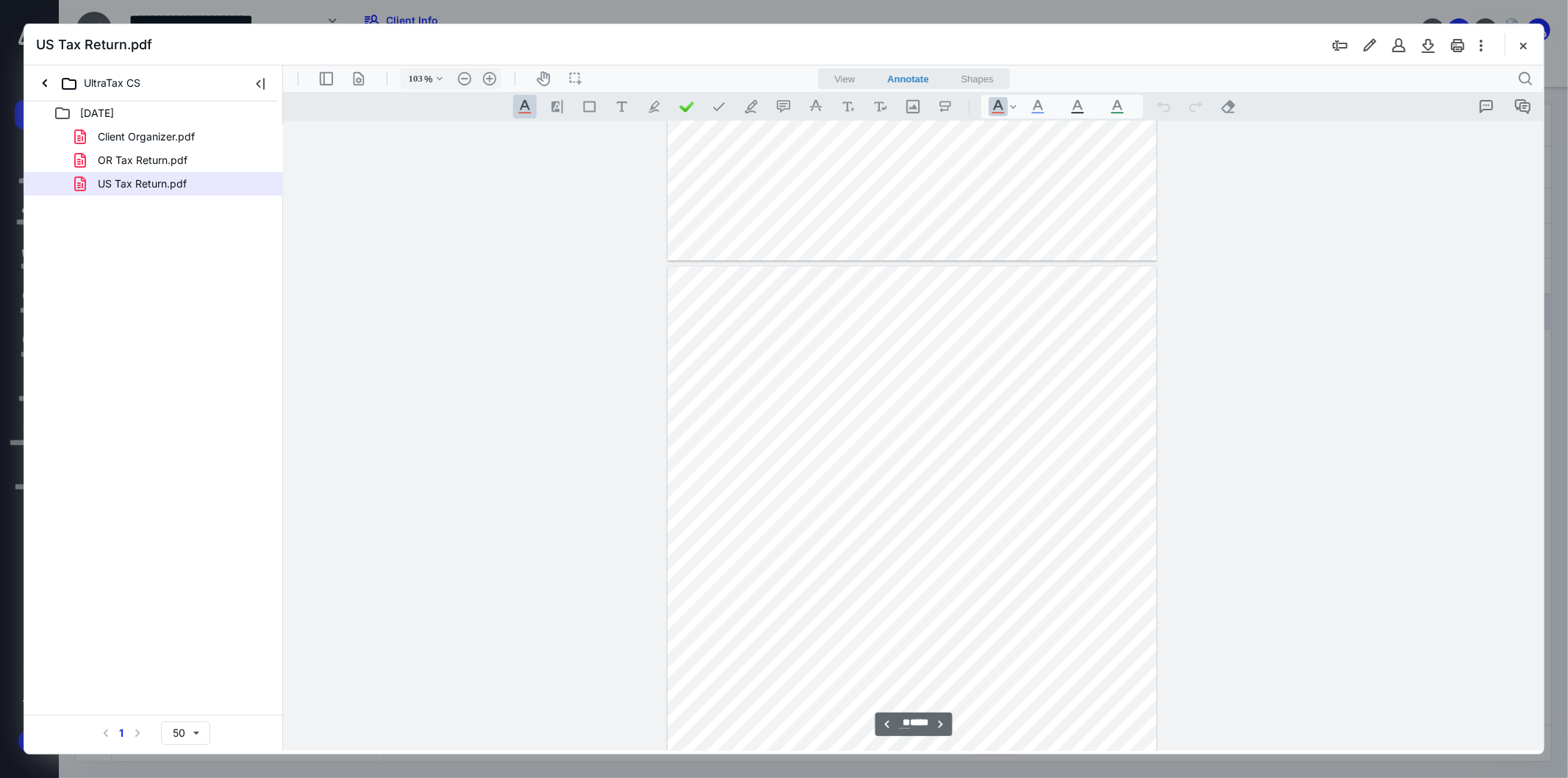 scroll, scrollTop: 8742, scrollLeft: 0, axis: vertical 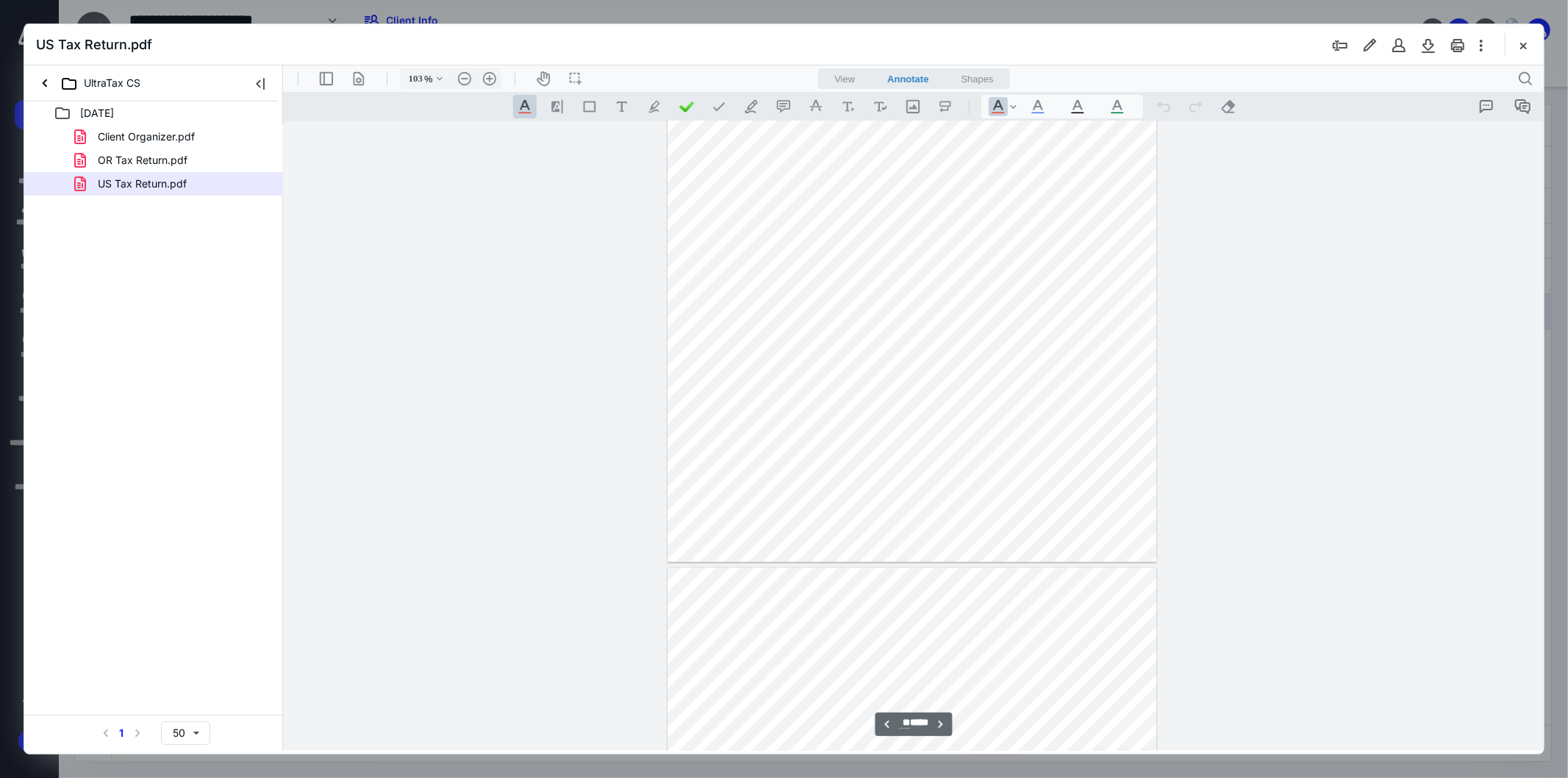 type on "**" 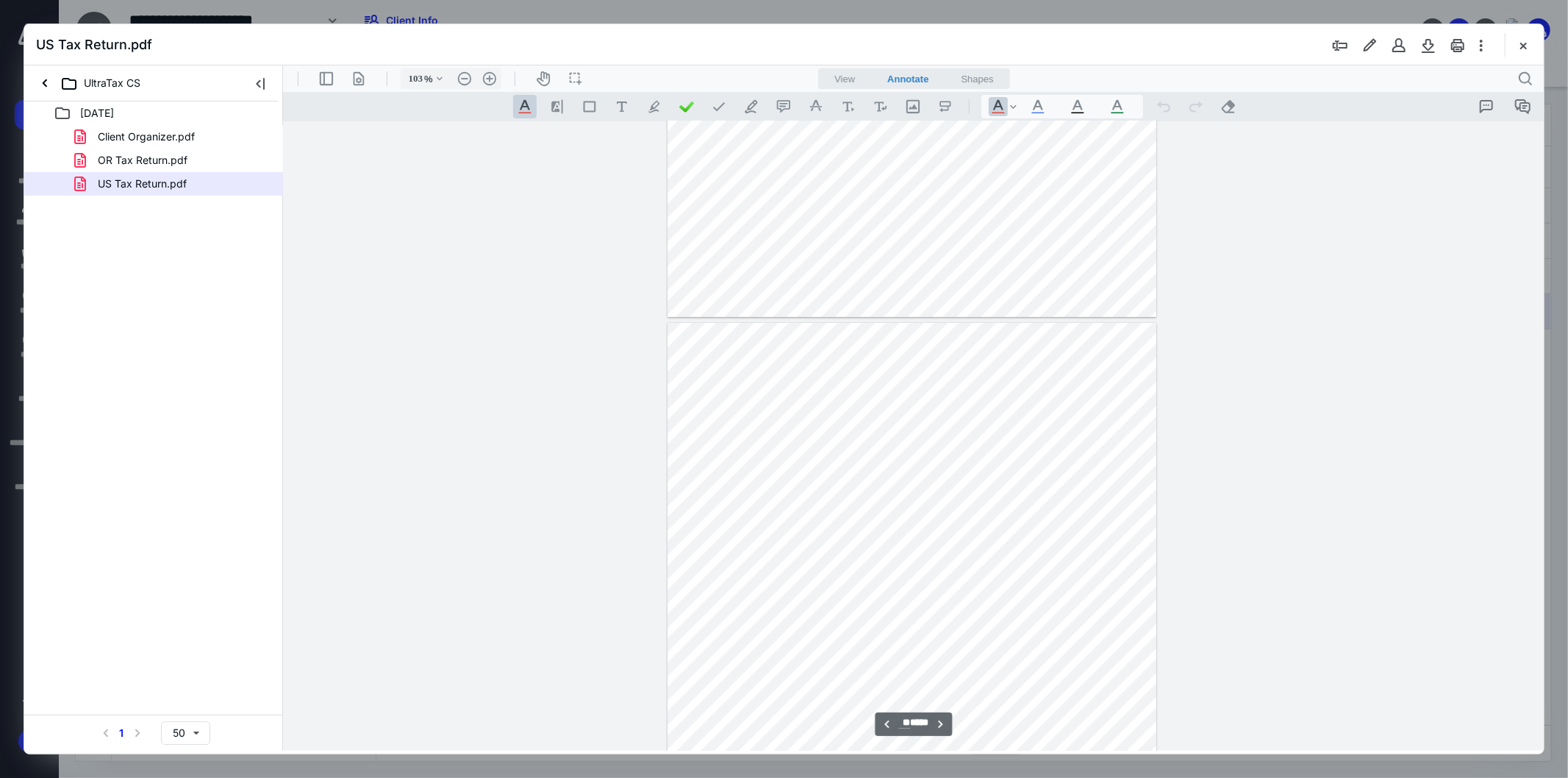 scroll, scrollTop: 9396, scrollLeft: 0, axis: vertical 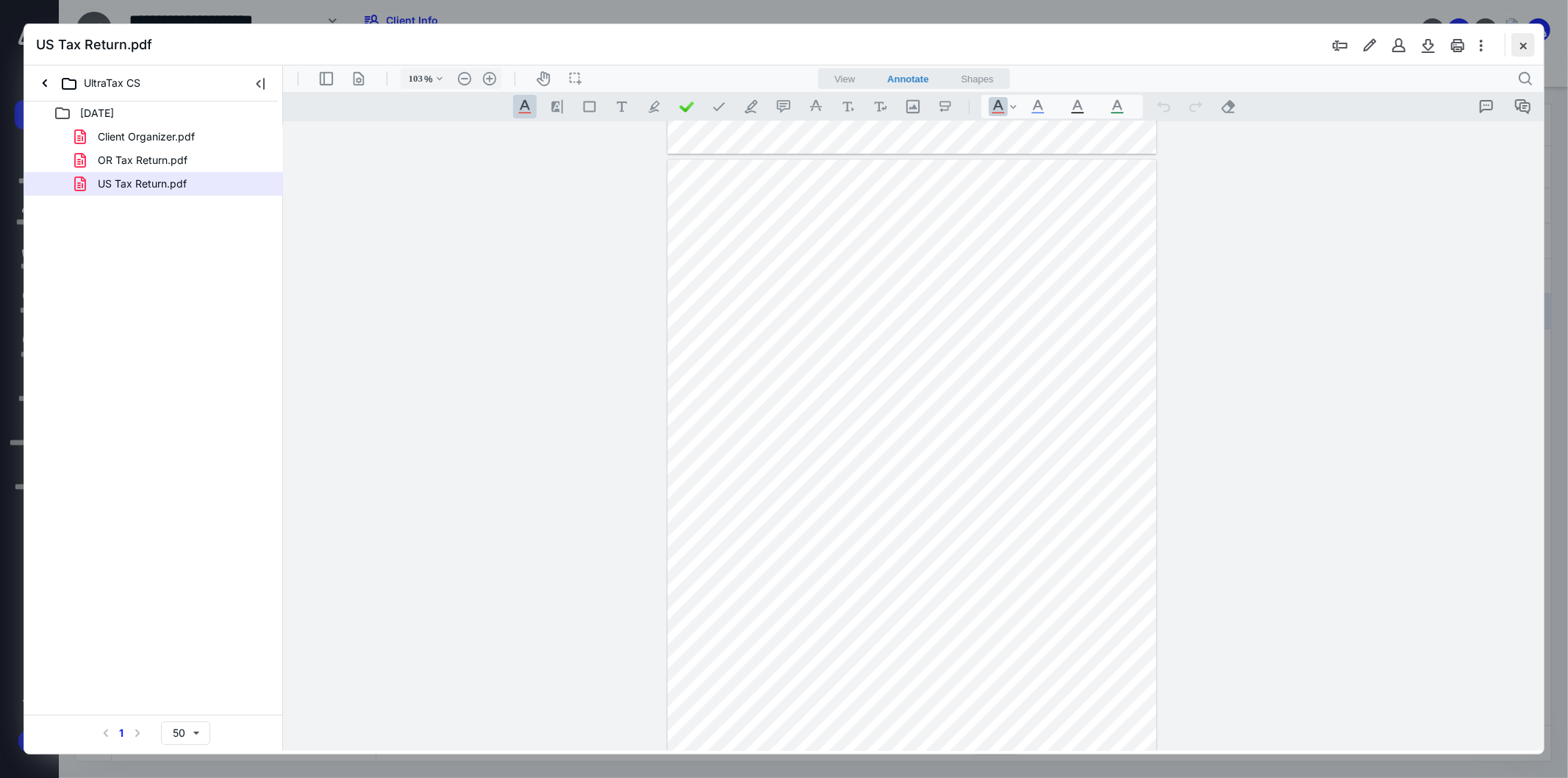 click at bounding box center [1523, 45] 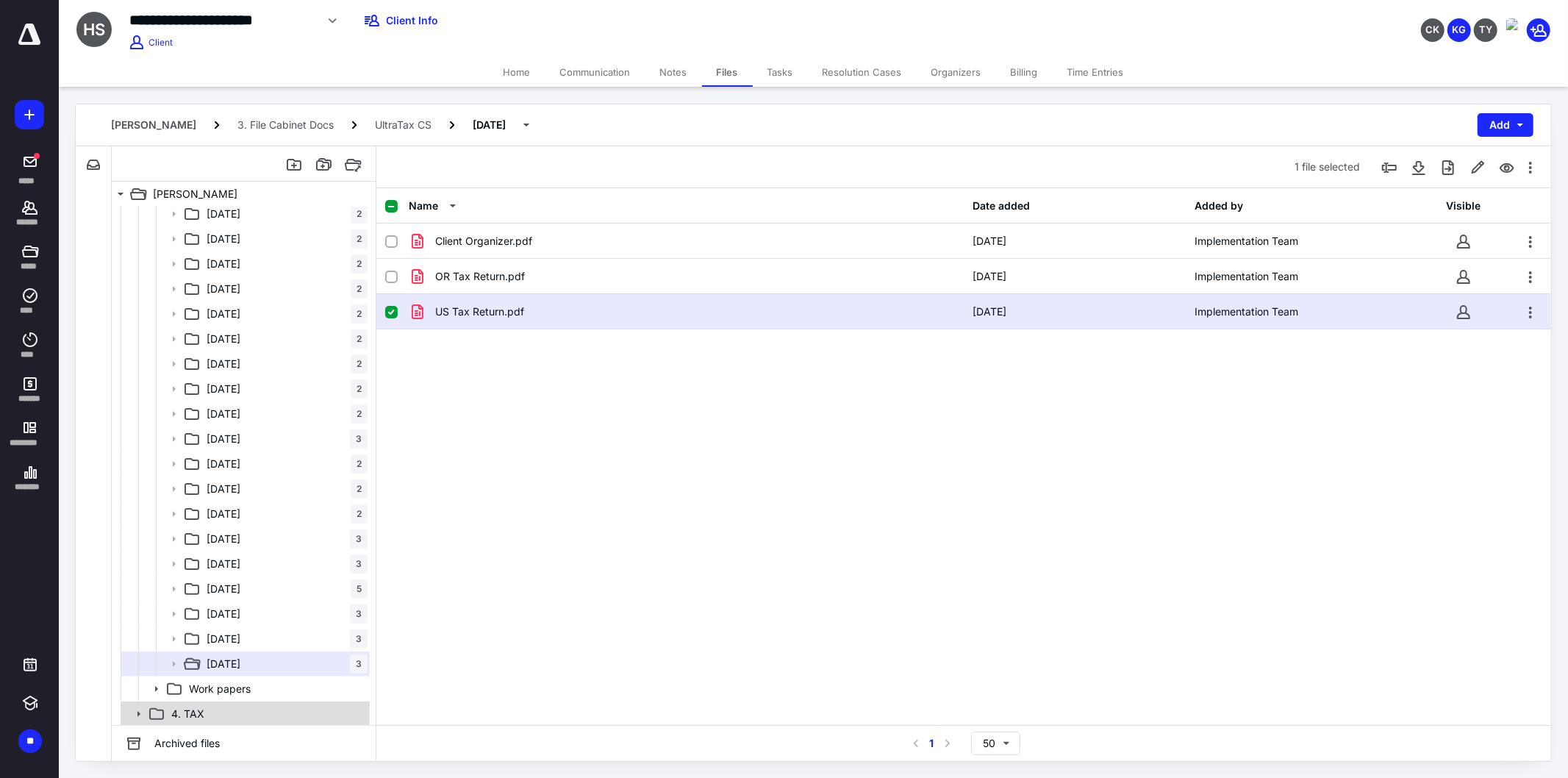 click on "4. TAX" at bounding box center (266, 714) 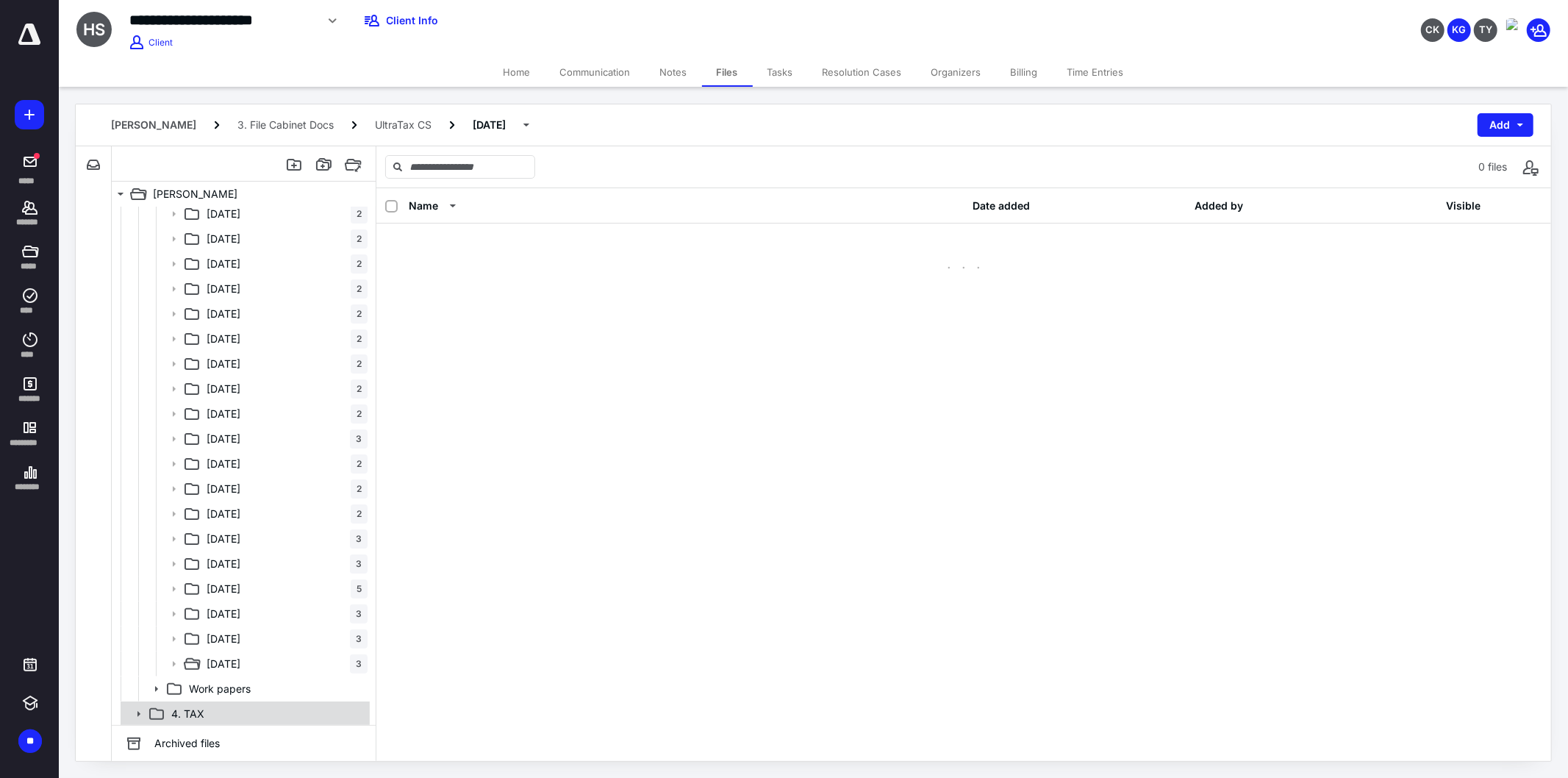 click on "4. TAX" at bounding box center (266, 714) 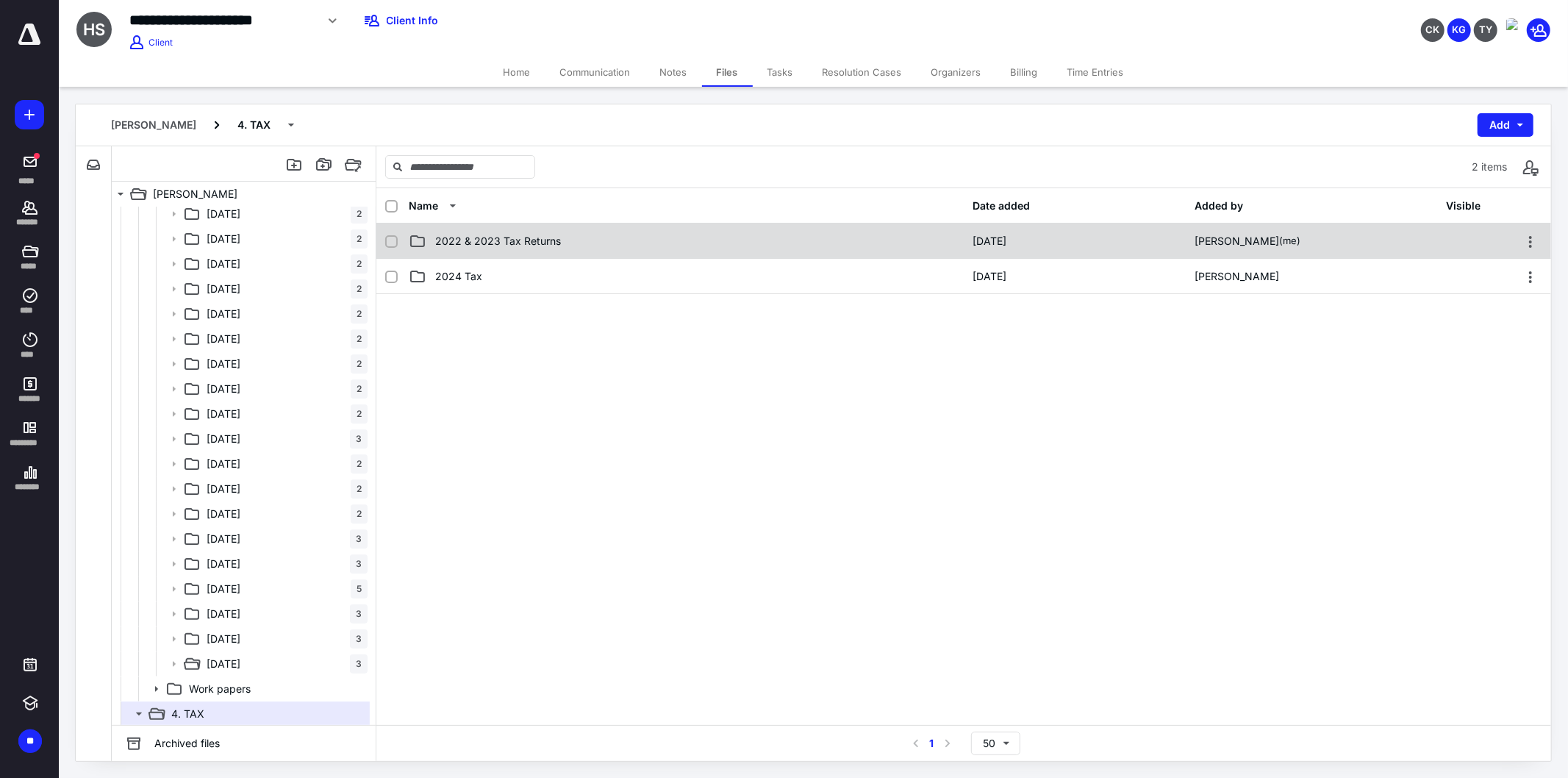 click on "2022 & 2023 Tax Returns" at bounding box center [686, 241] 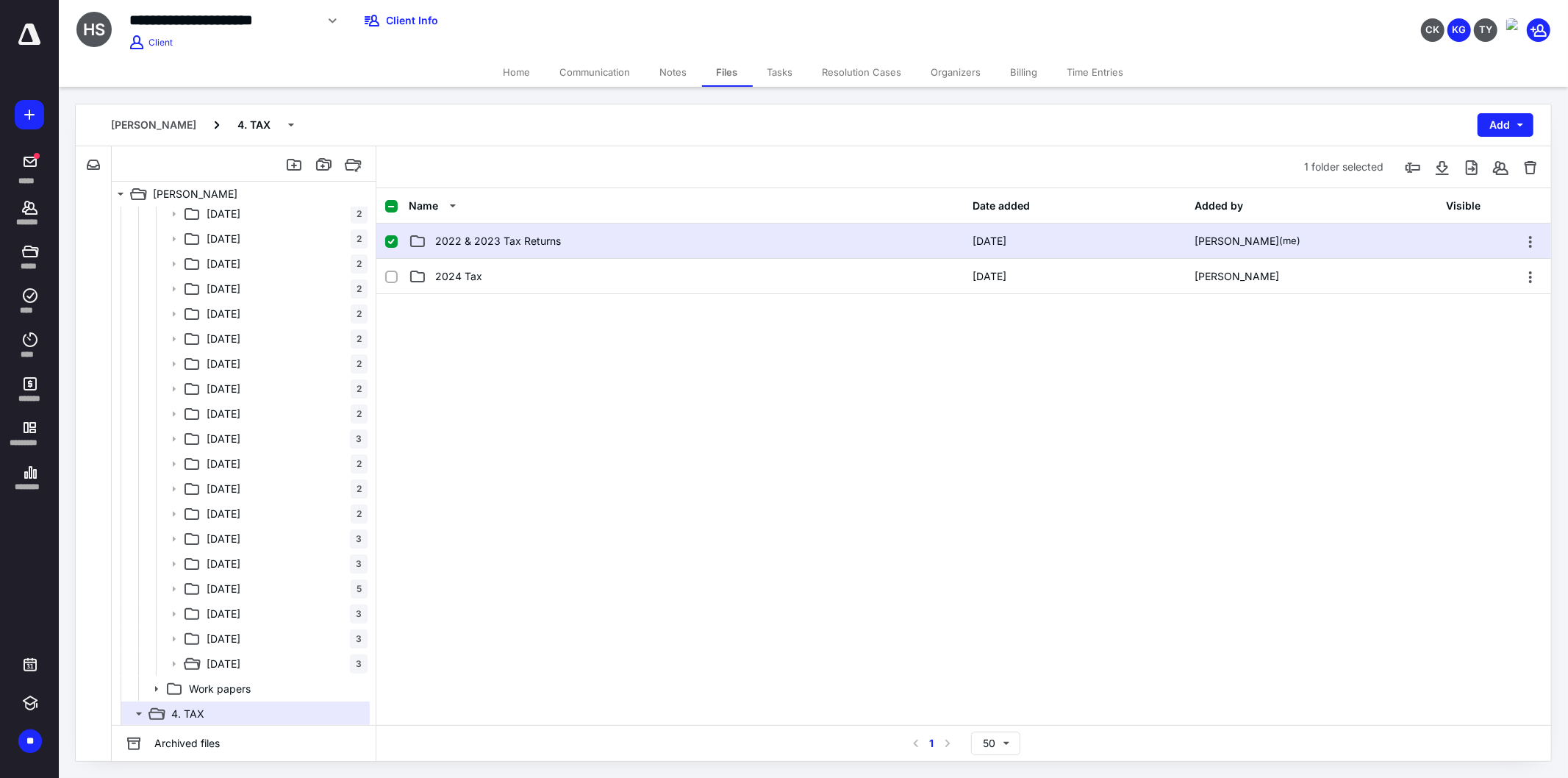 click on "2022 & 2023 Tax Returns" at bounding box center (686, 241) 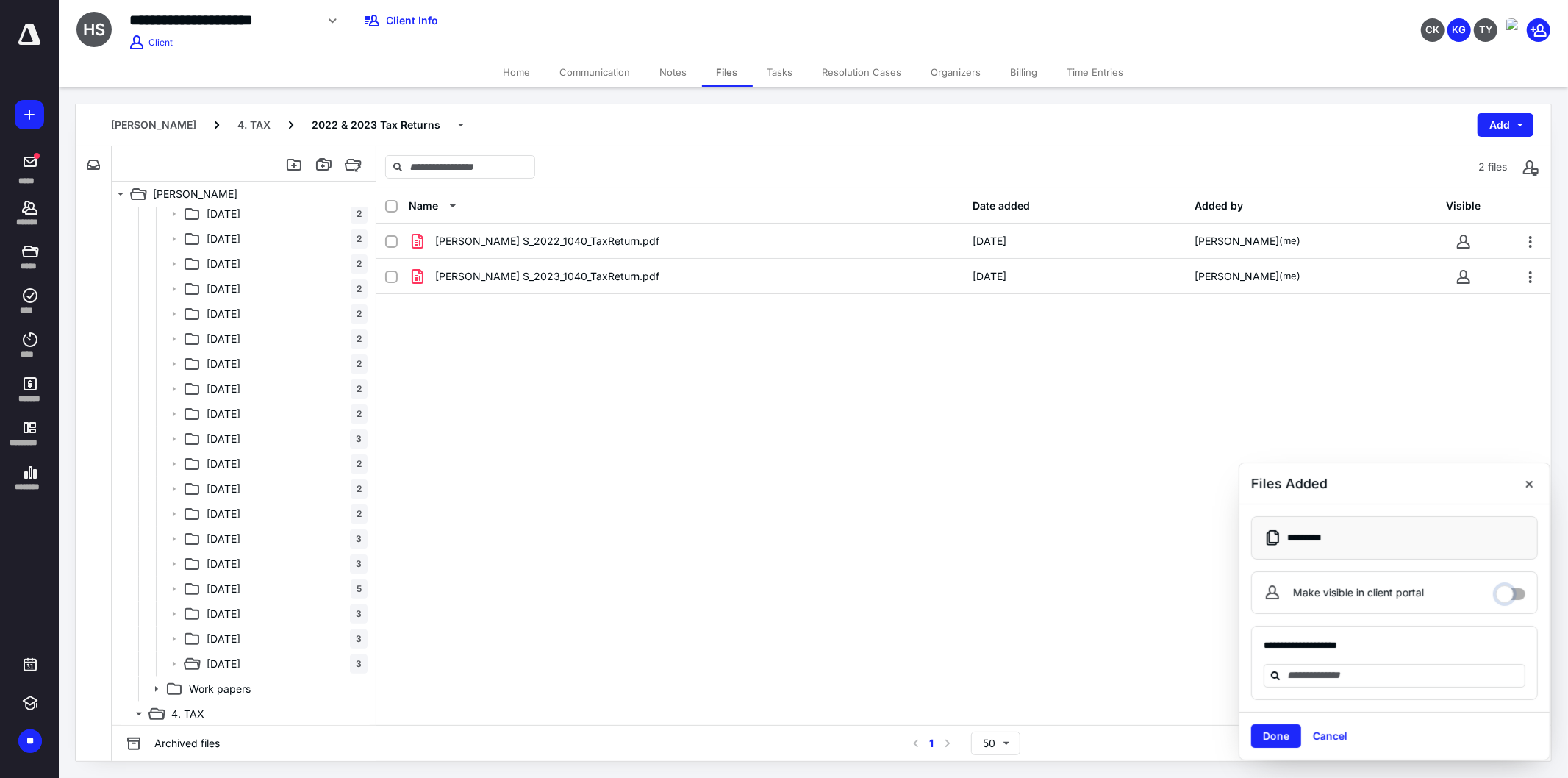 click on "Make visible in client portal" at bounding box center (1511, 590) 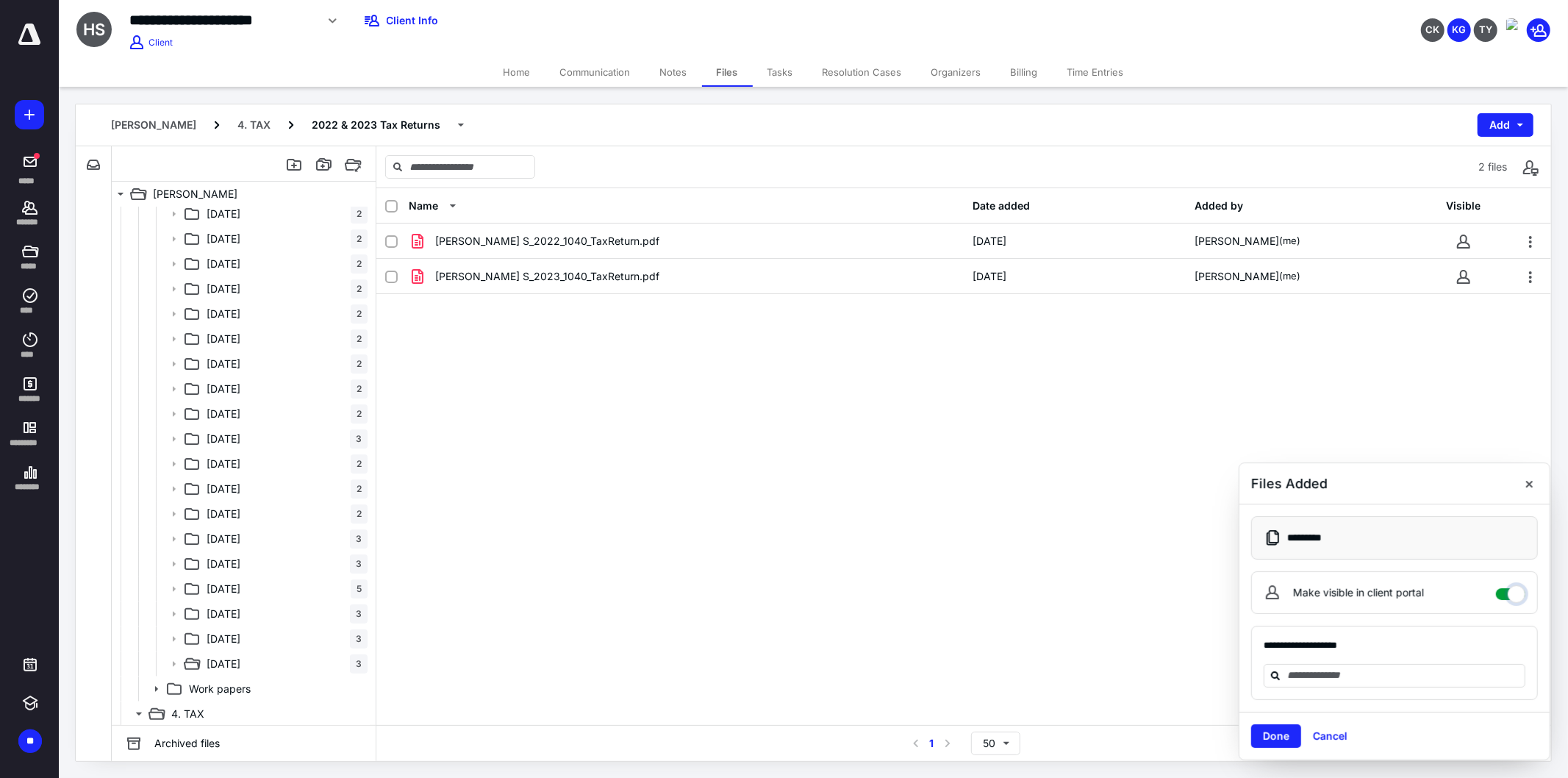 checkbox on "****" 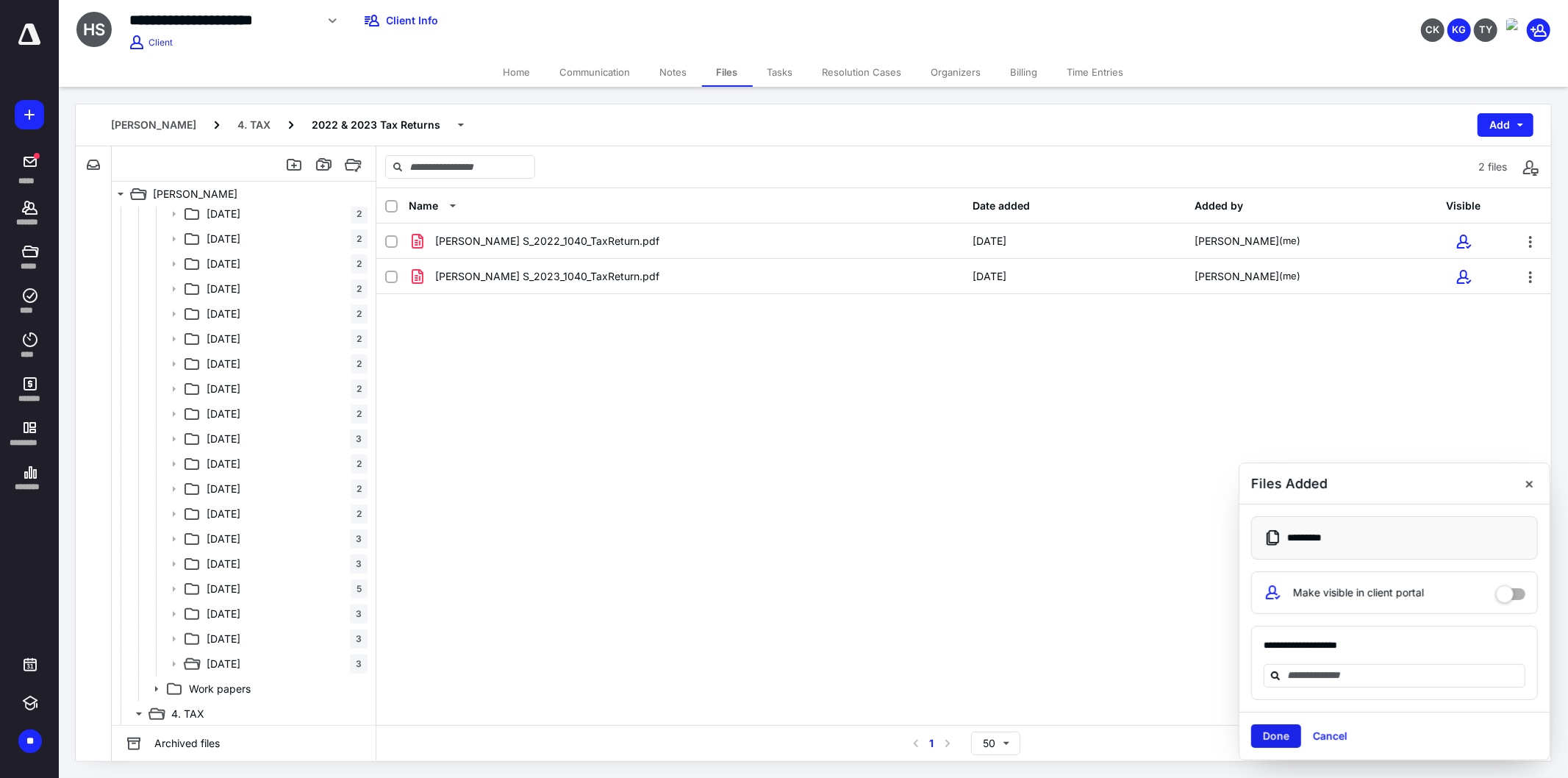 click on "Done" at bounding box center (1276, 736) 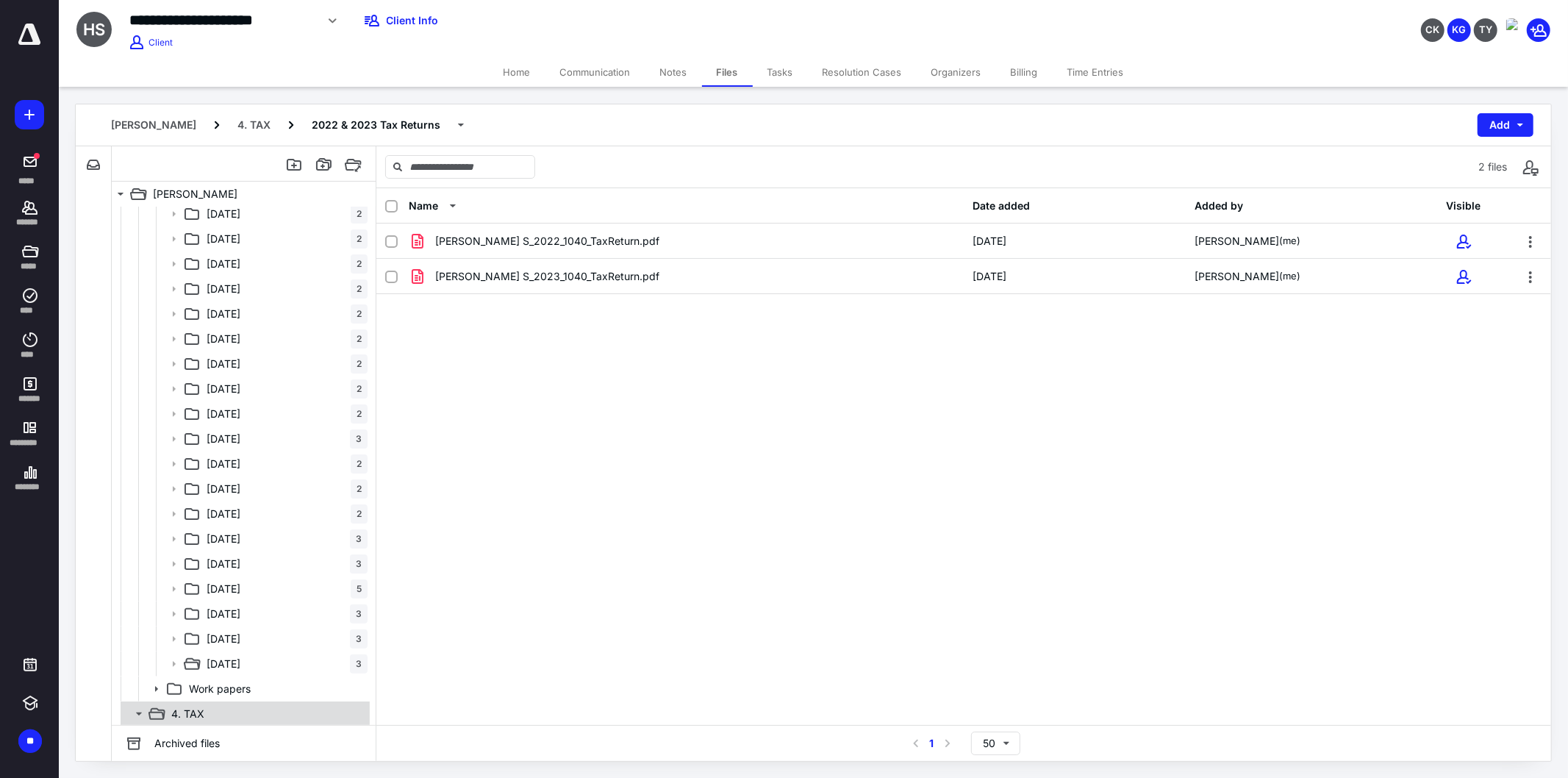 click on "4. TAX" at bounding box center [266, 714] 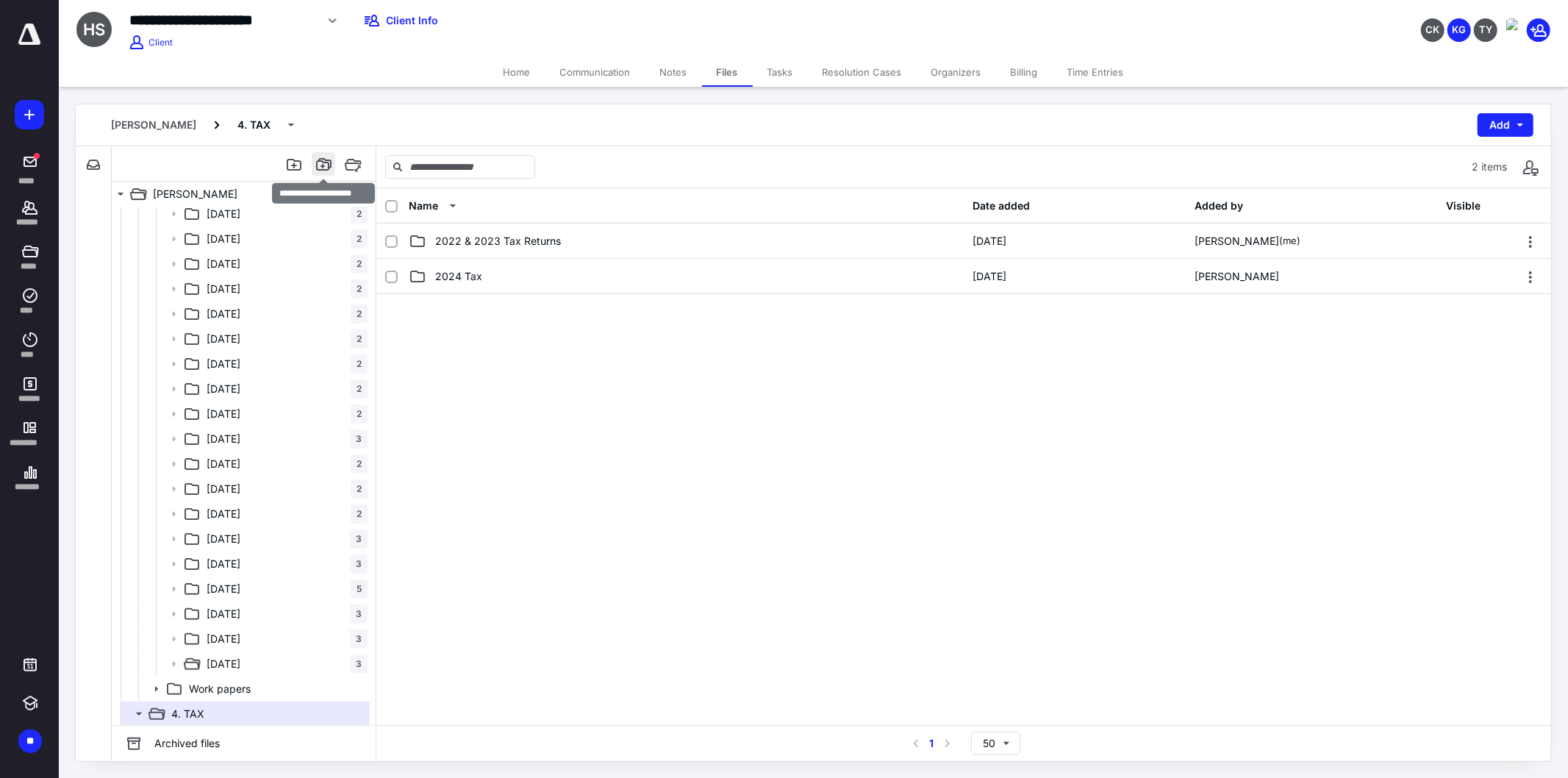 click at bounding box center [323, 164] 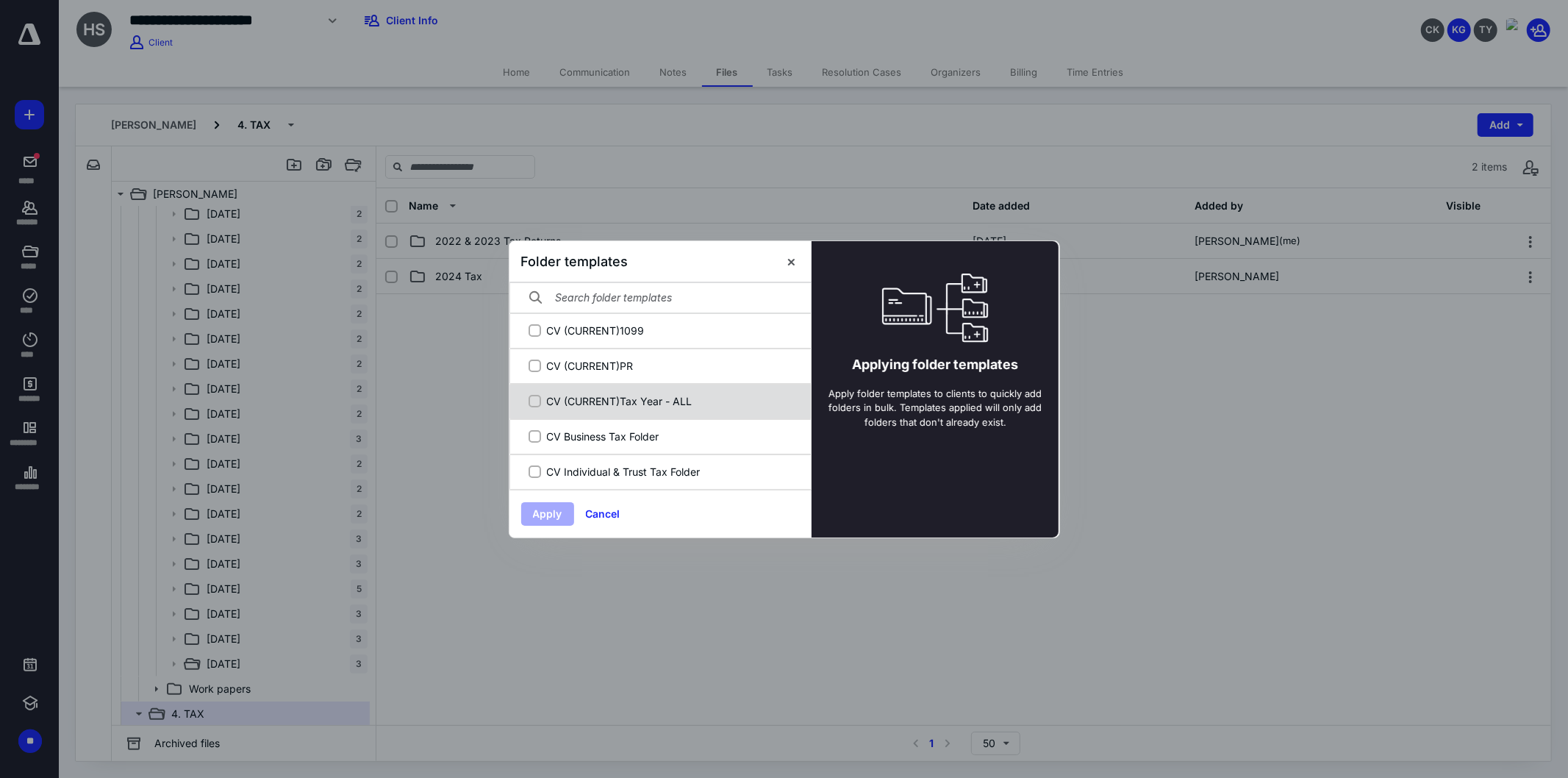 click 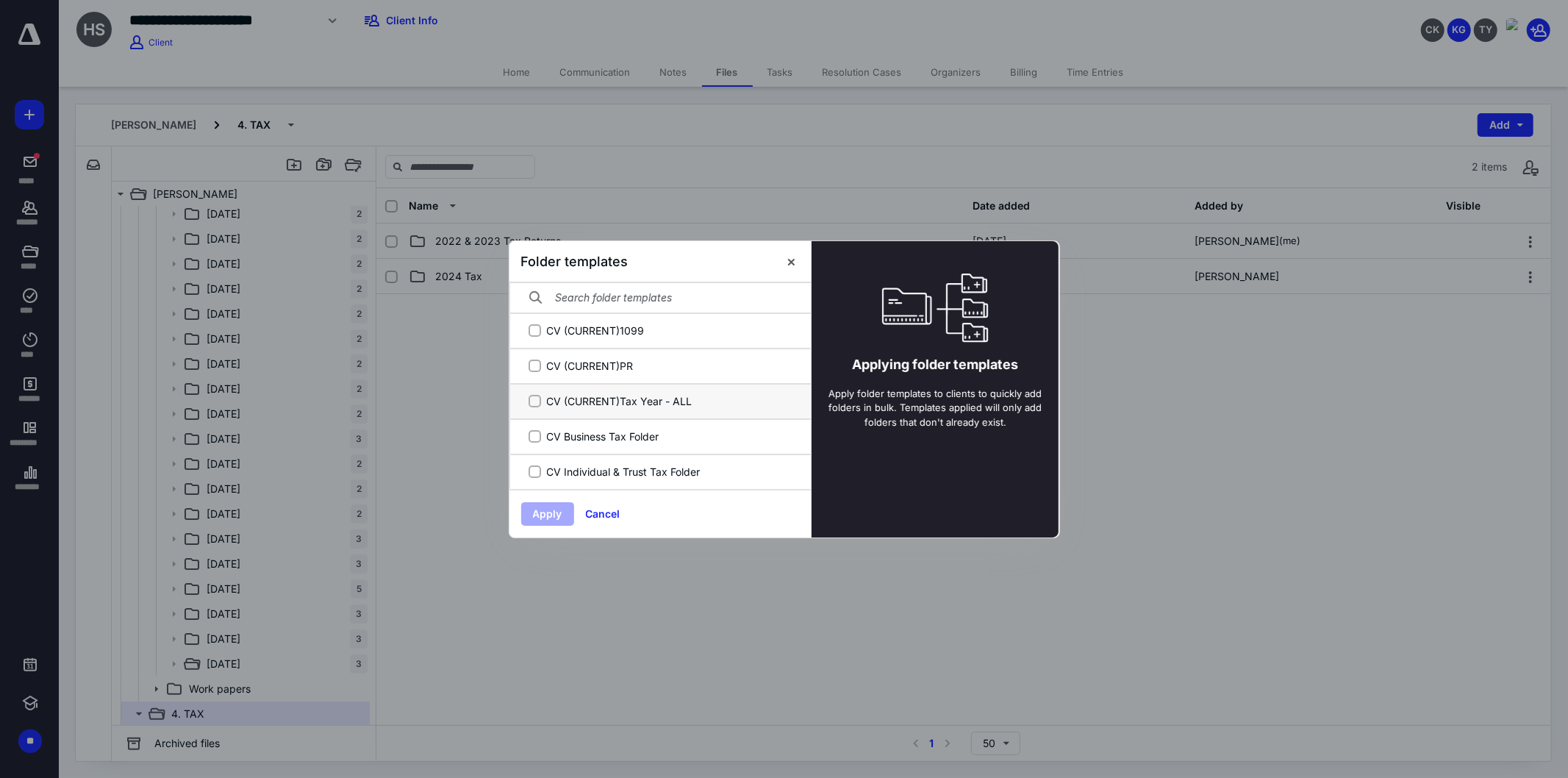 click on "CV (CURRENT)Tax Year - ALL" at bounding box center [534, 401] 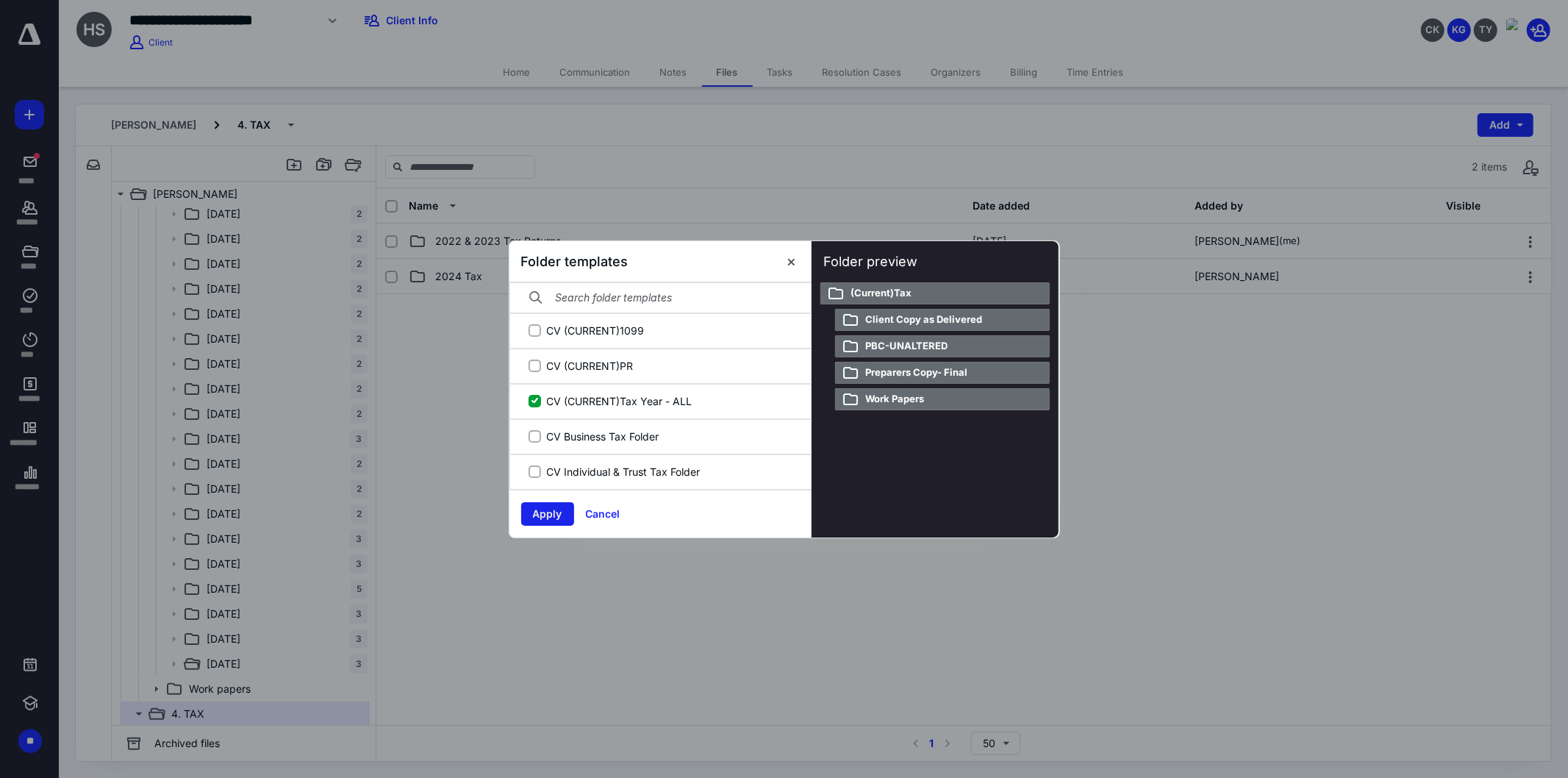 click on "Apply" at bounding box center [548, 514] 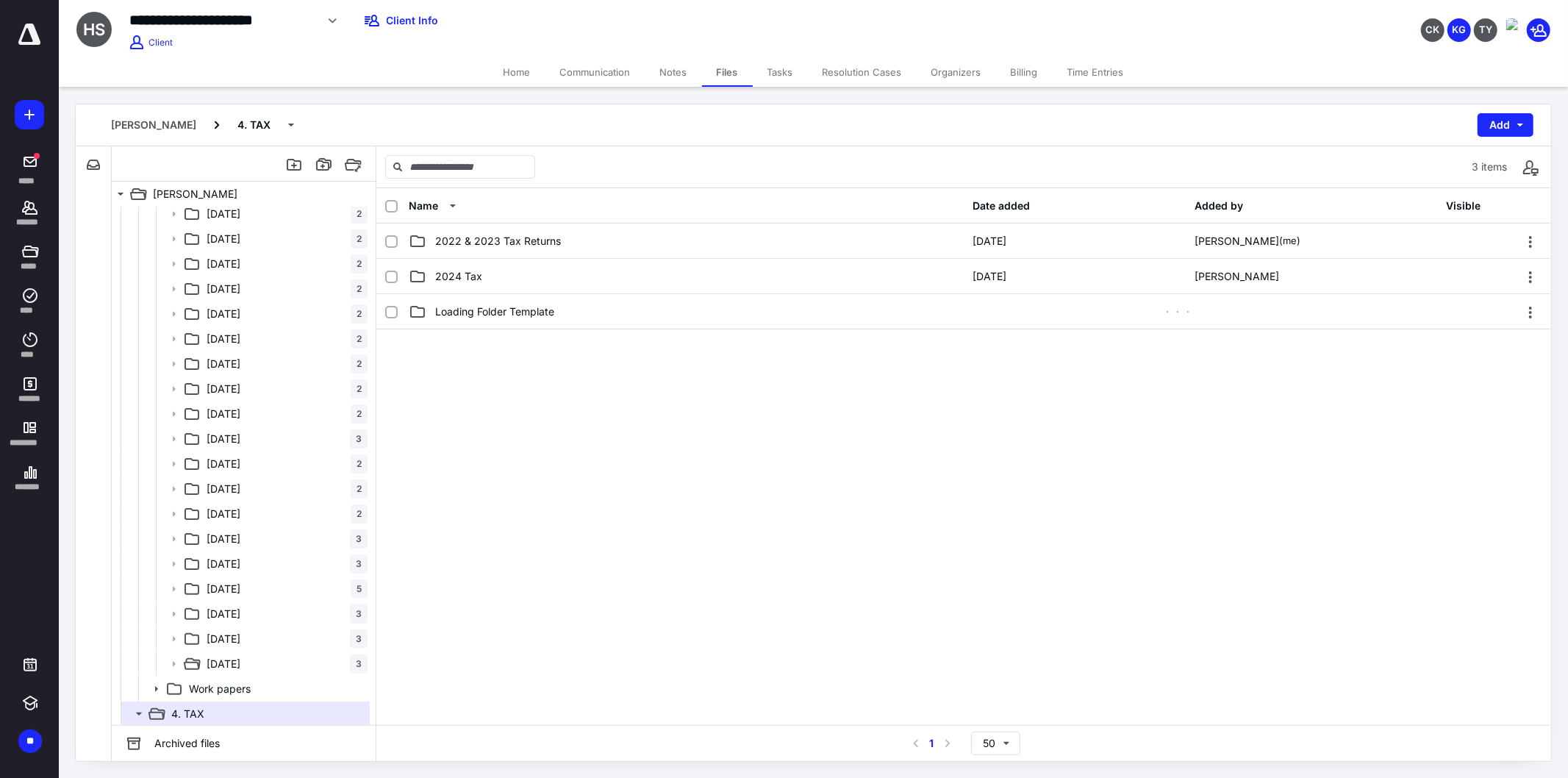 scroll, scrollTop: 156, scrollLeft: 0, axis: vertical 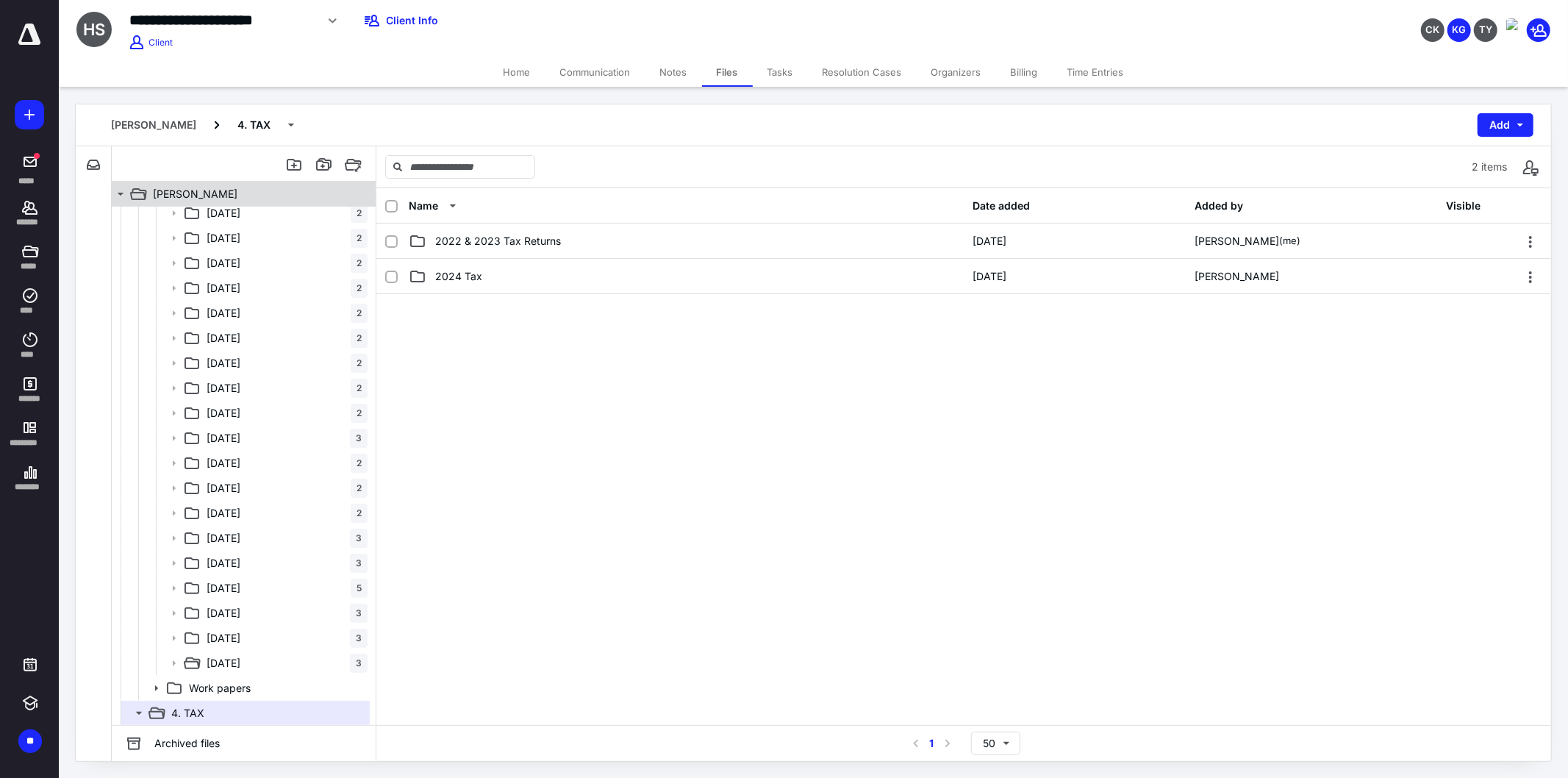 click 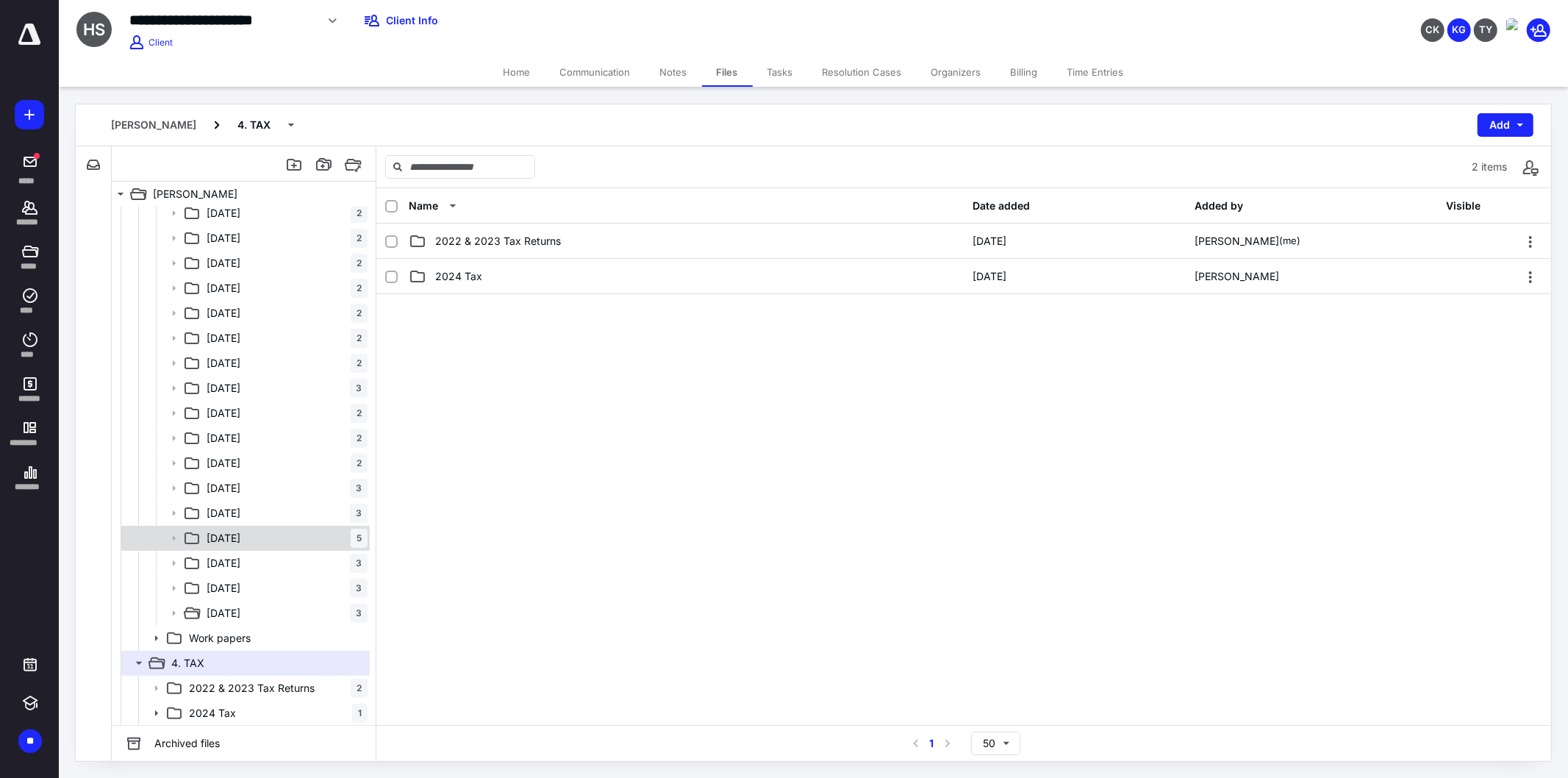 scroll, scrollTop: 0, scrollLeft: 0, axis: both 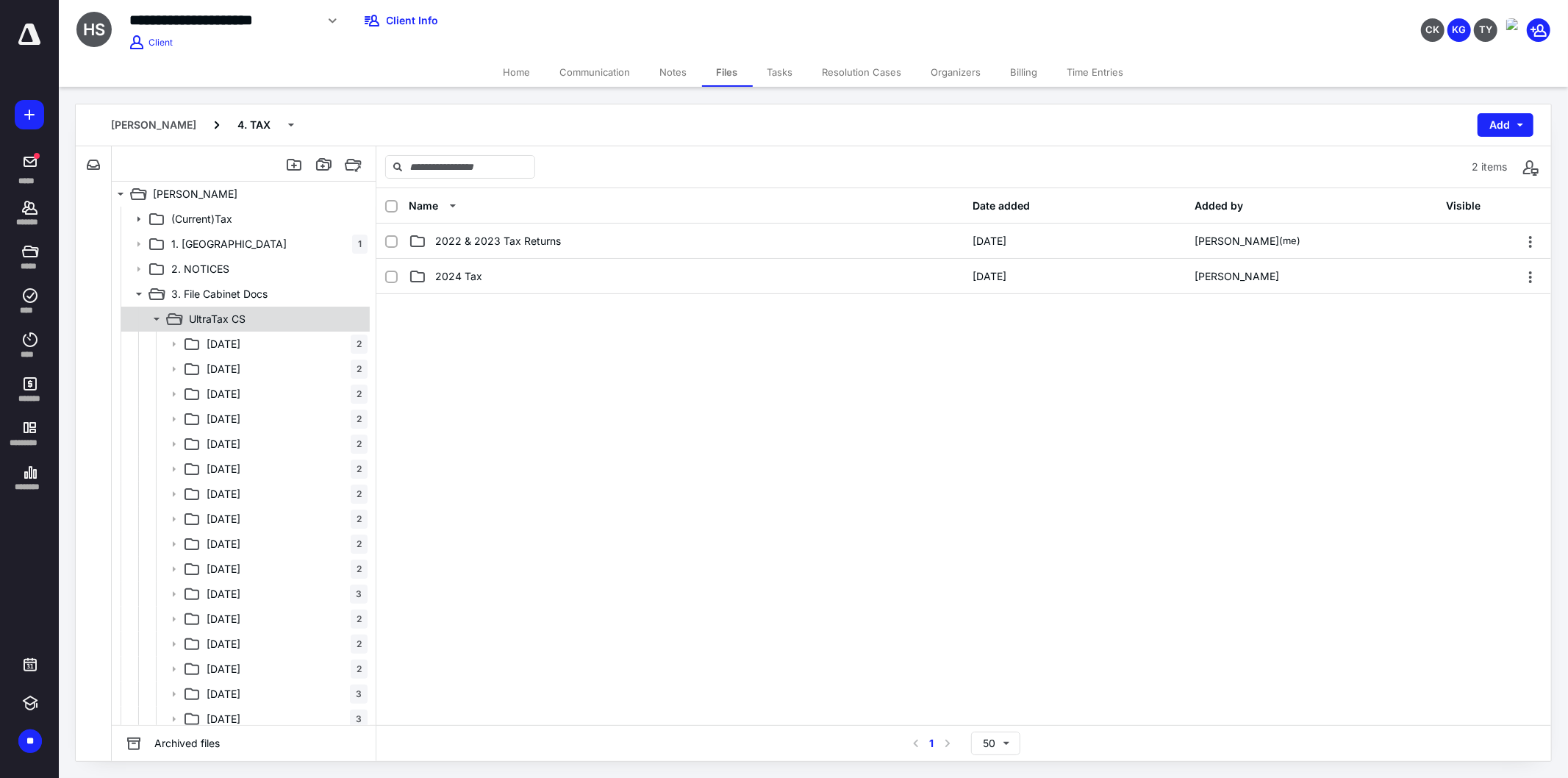 click 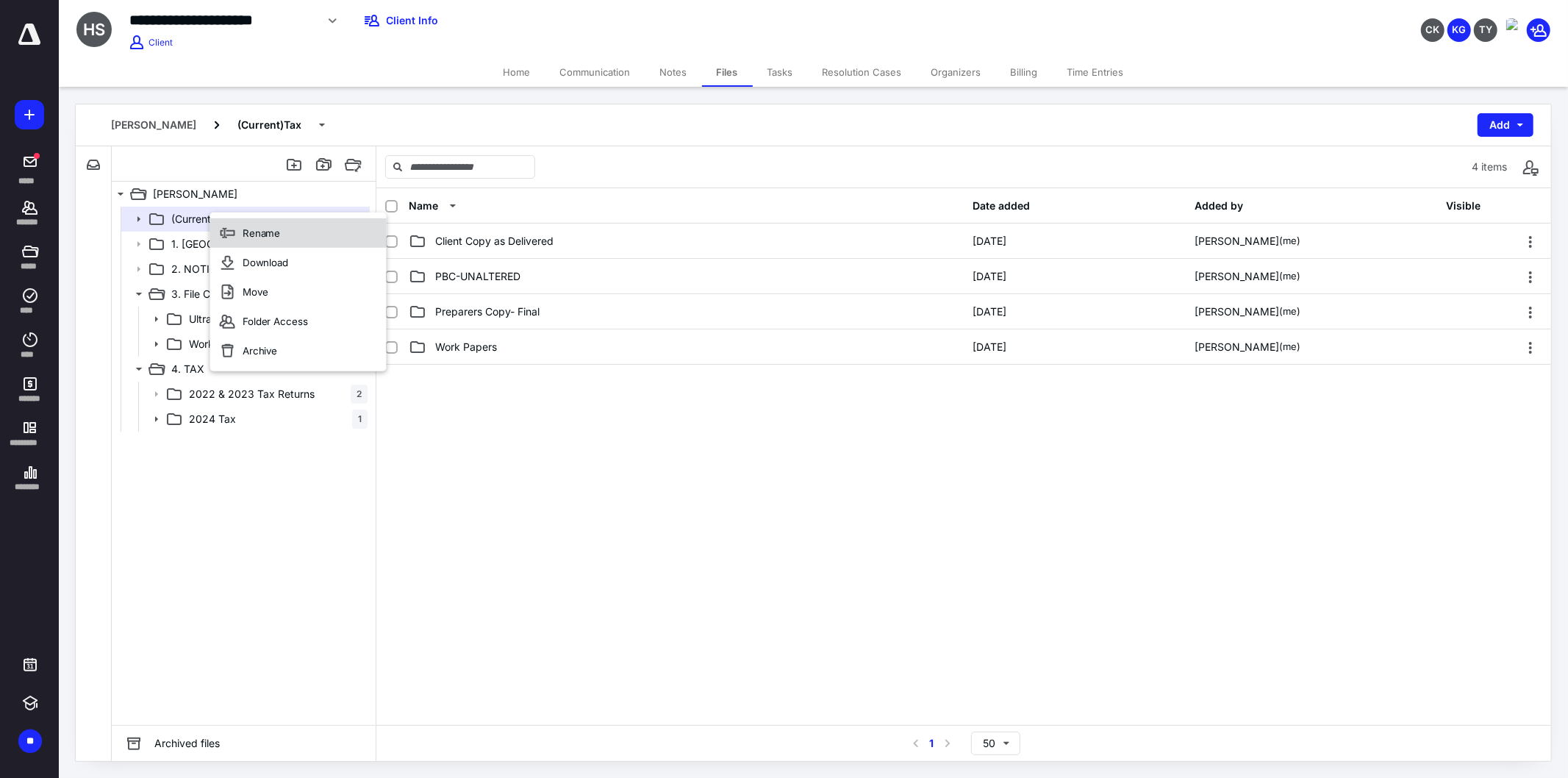 click on "Rename" at bounding box center [298, 233] 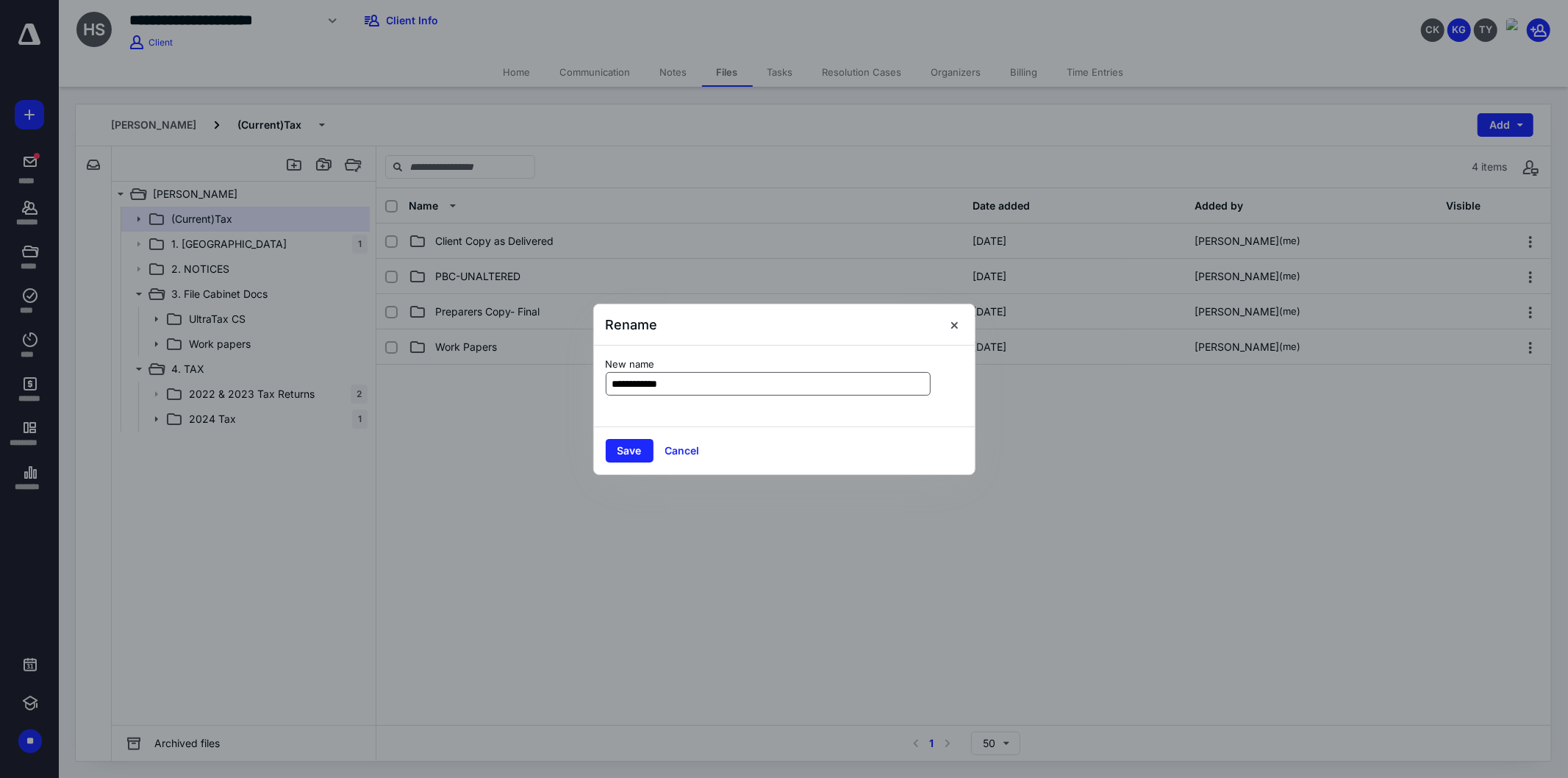 click on "**********" at bounding box center (768, 384) 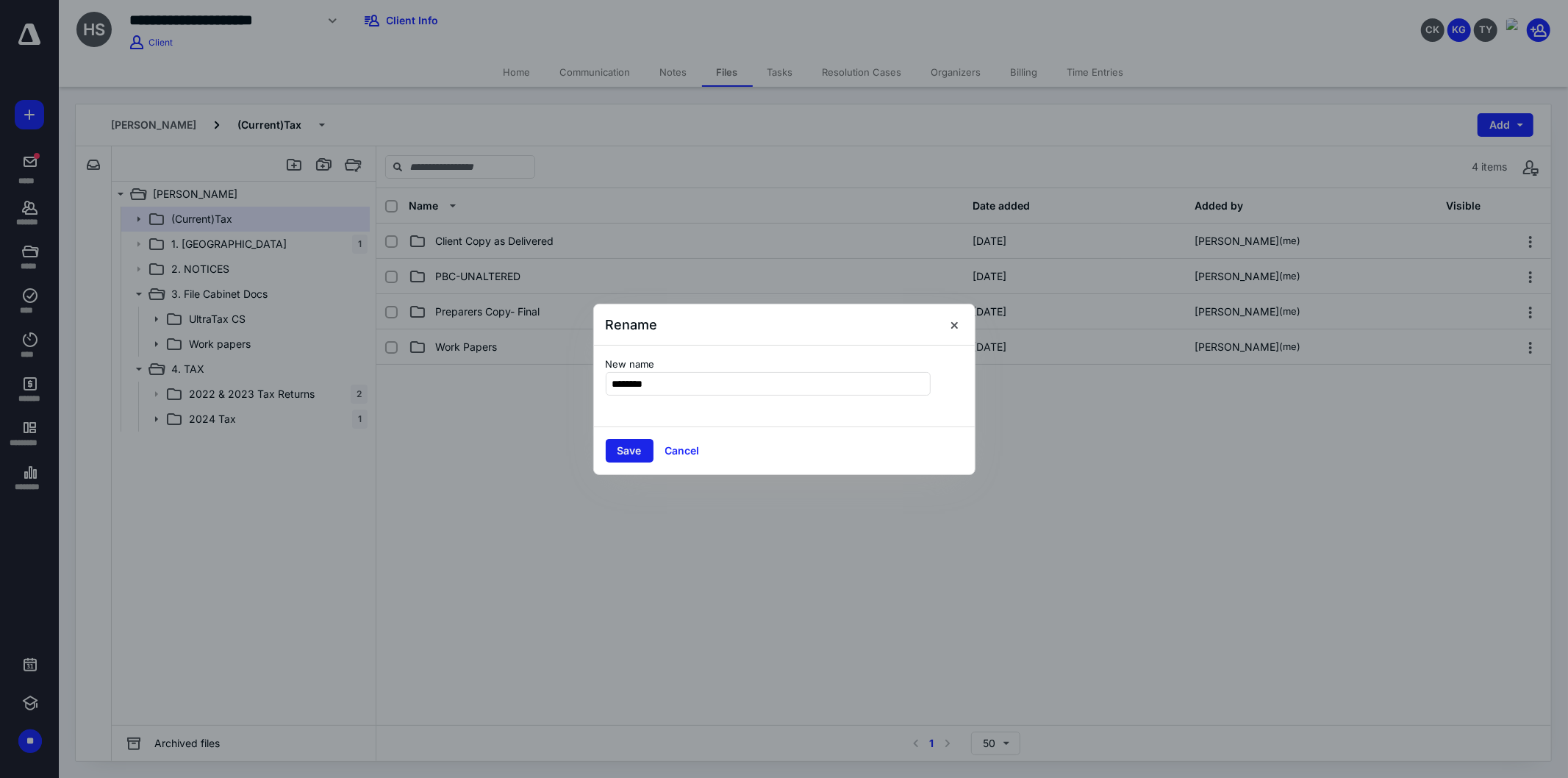 type on "********" 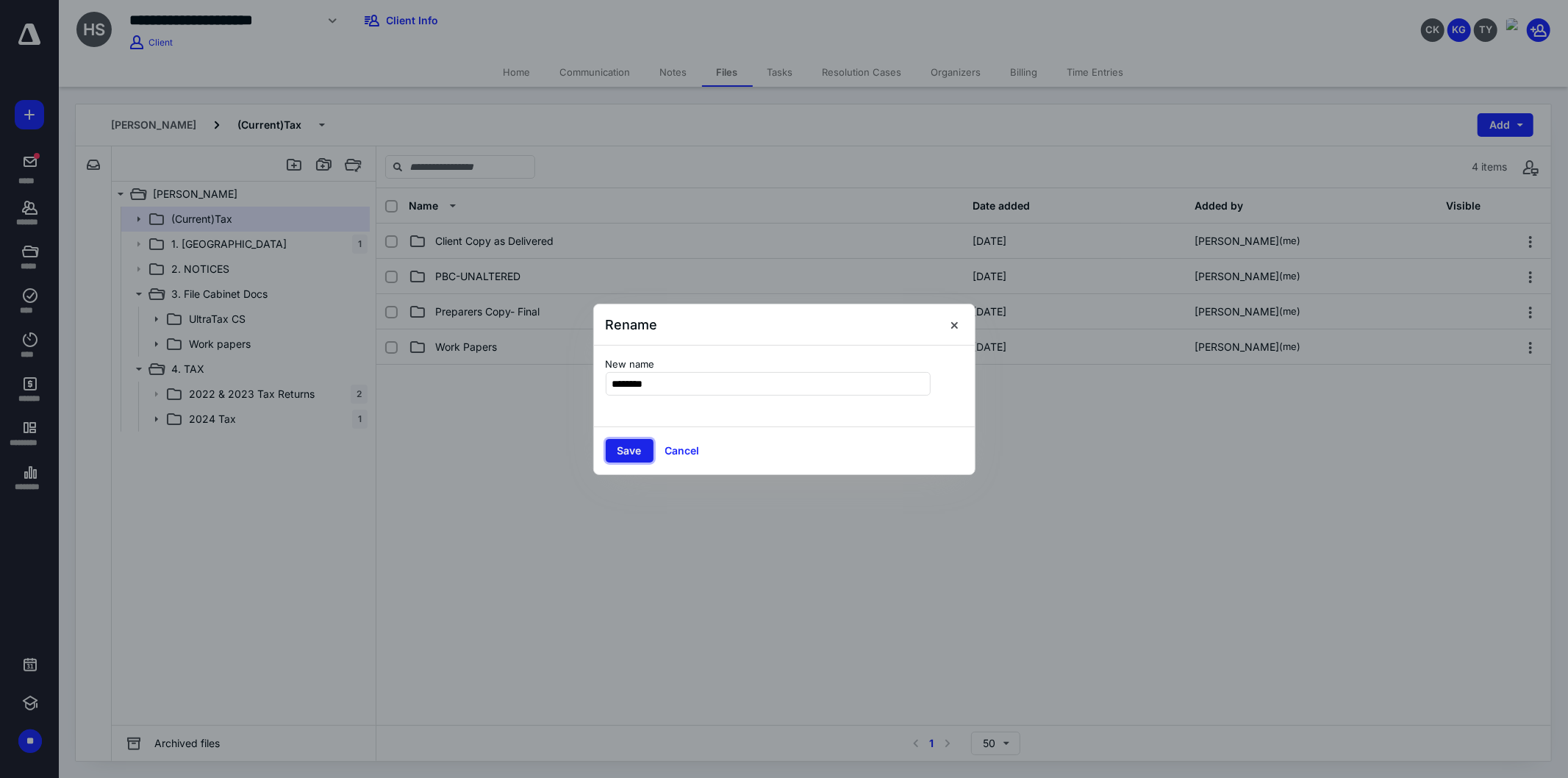 click on "Save" at bounding box center [629, 451] 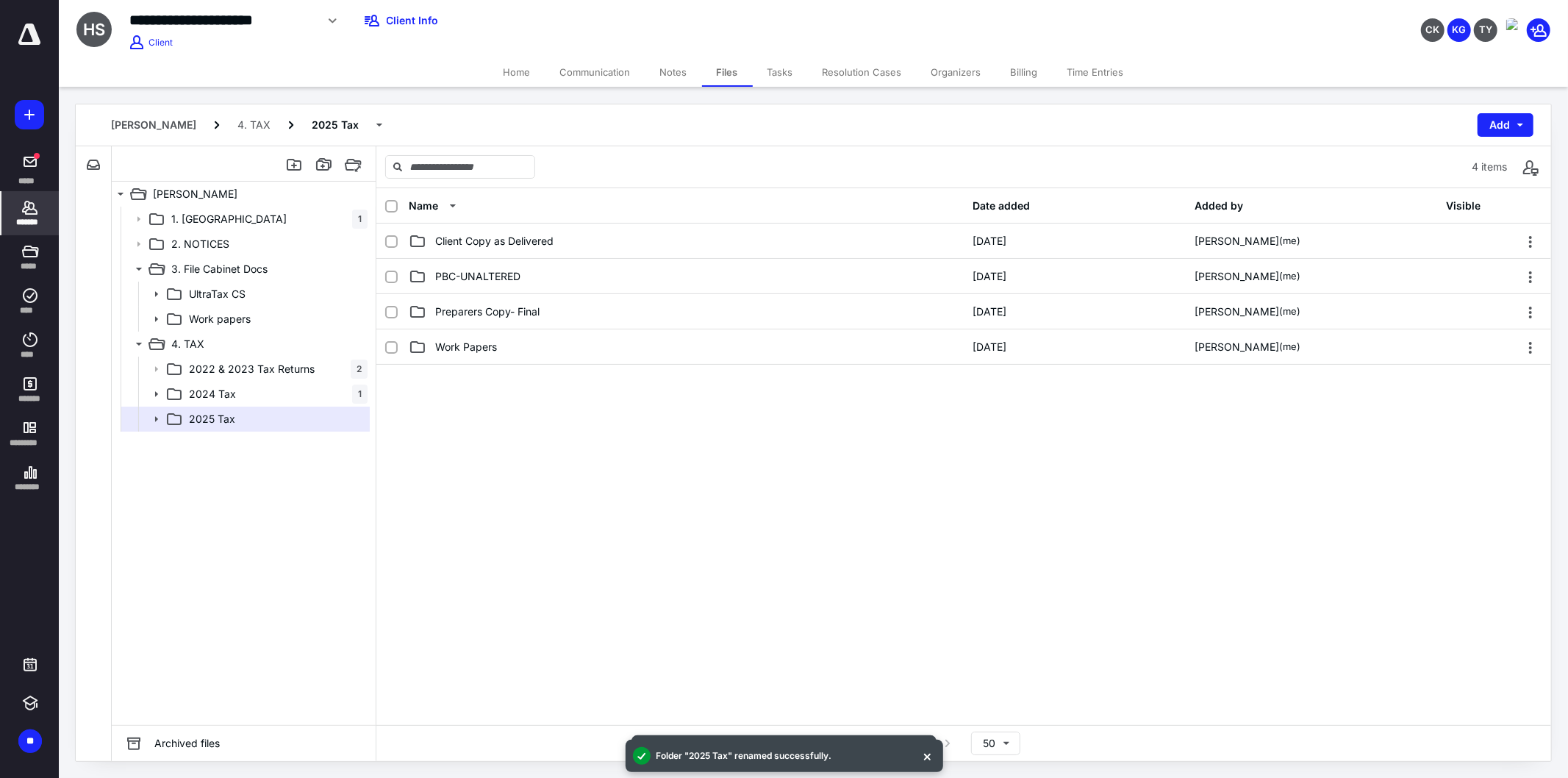 click 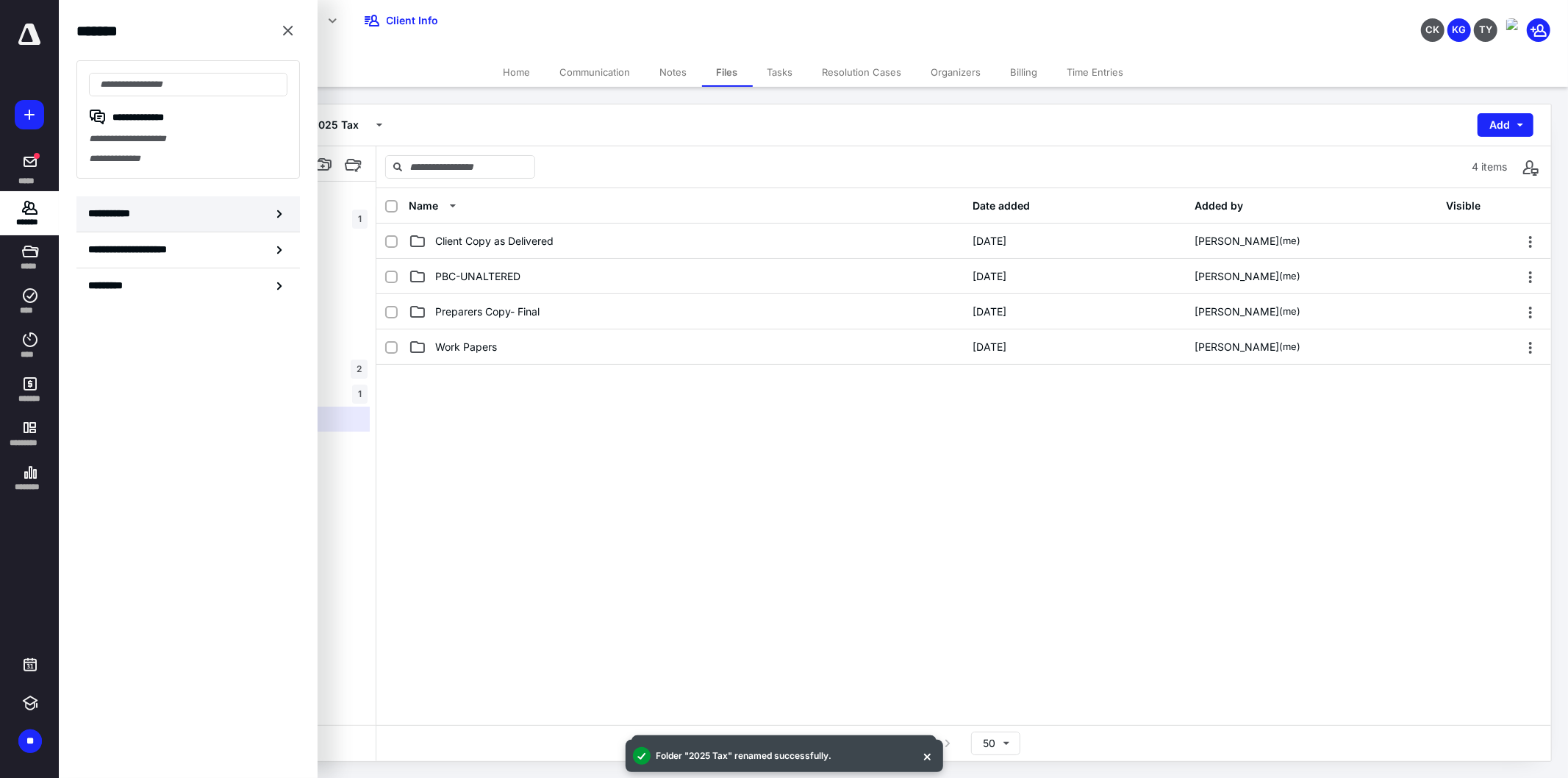 click 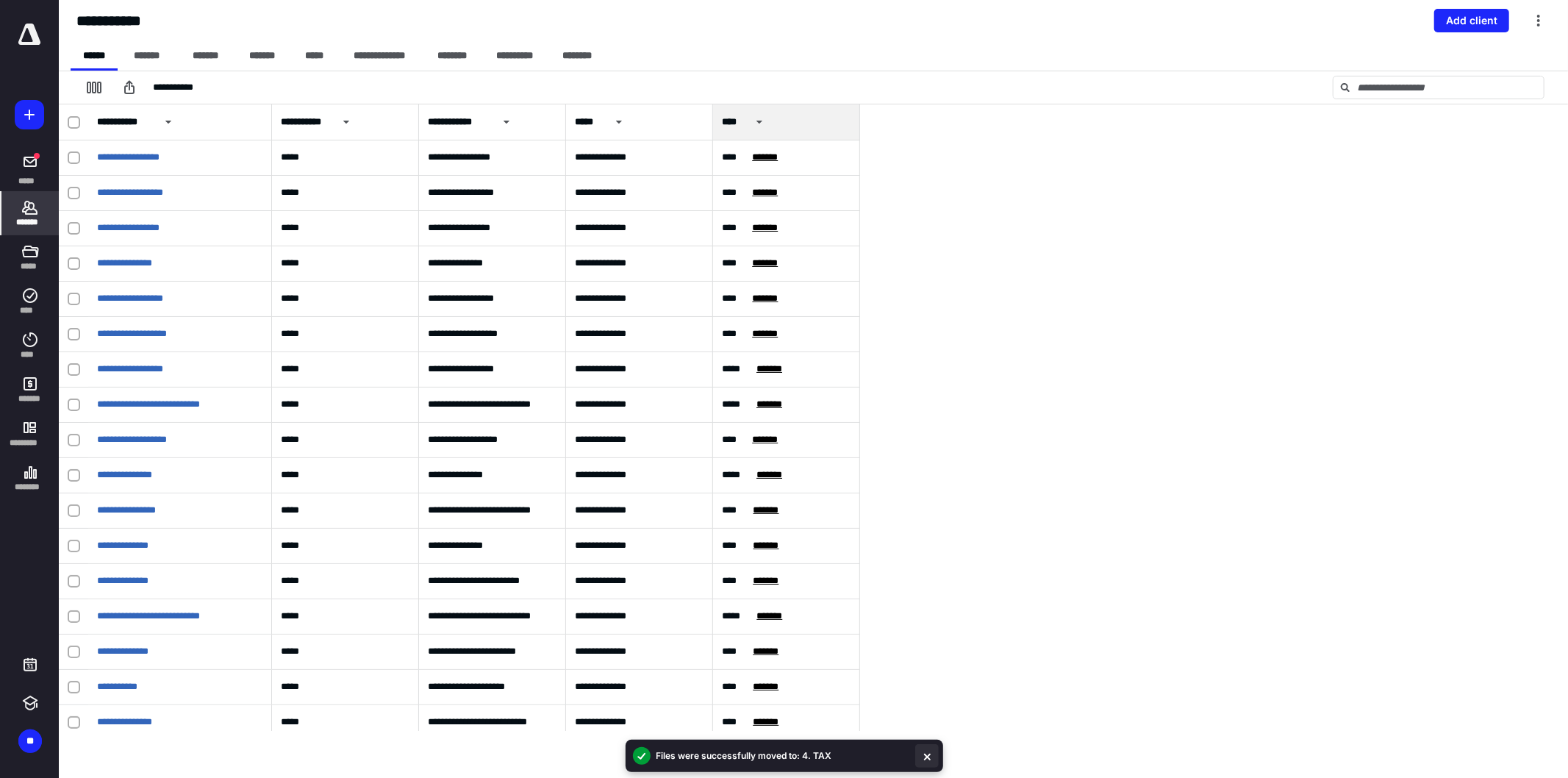 click at bounding box center (927, 756) 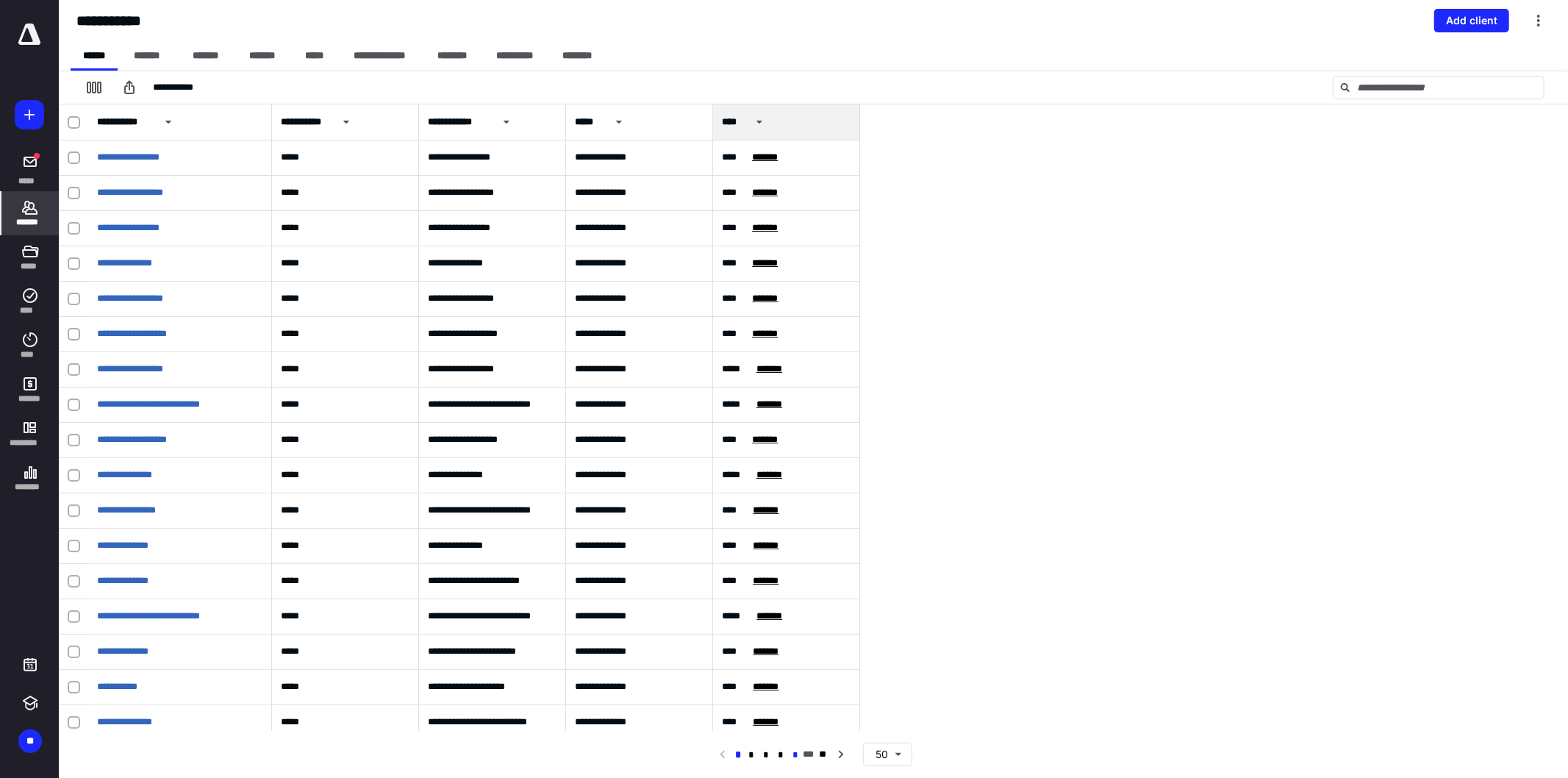 click on "*" at bounding box center (796, 755) 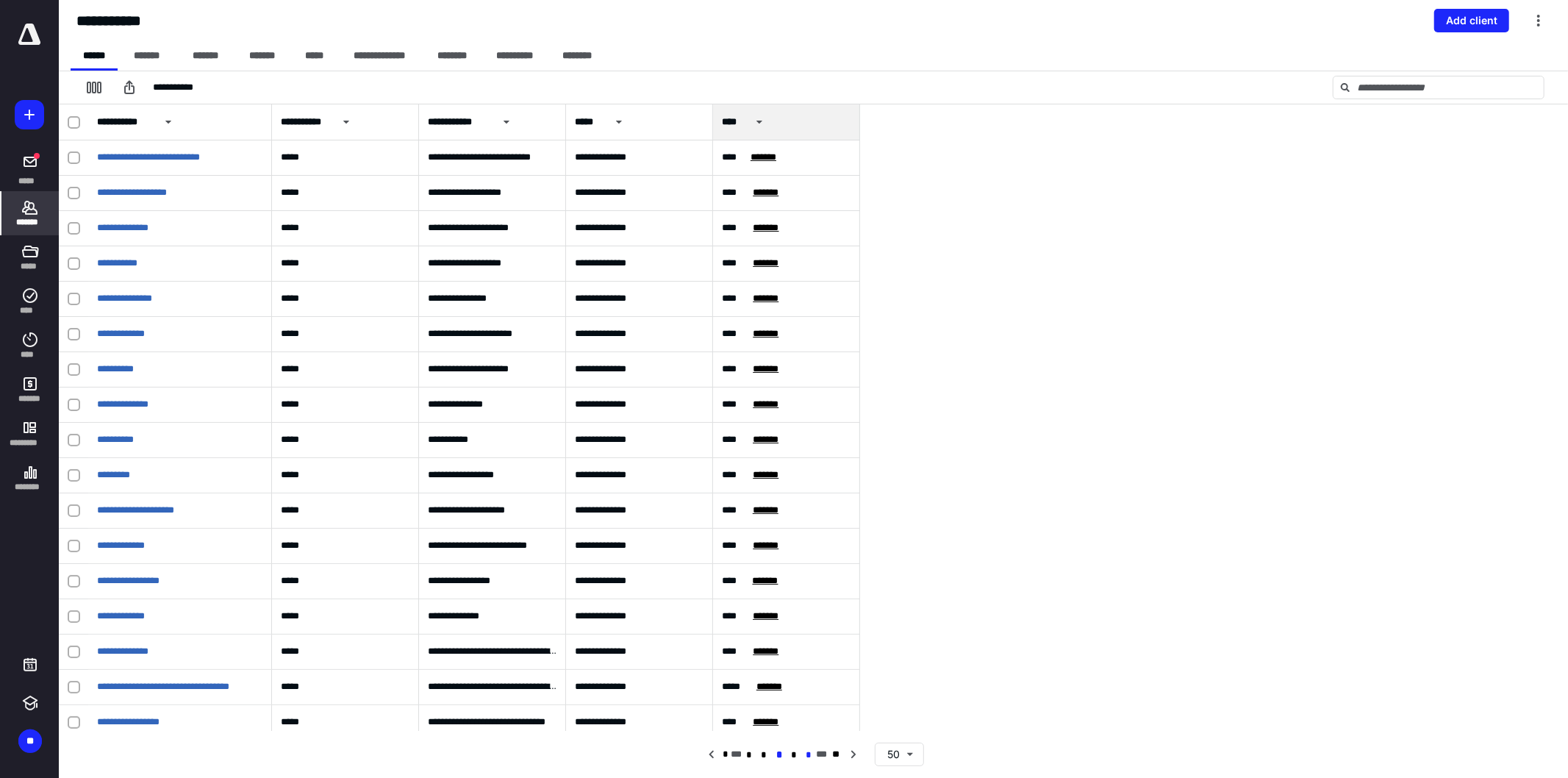 click on "*" at bounding box center [808, 755] 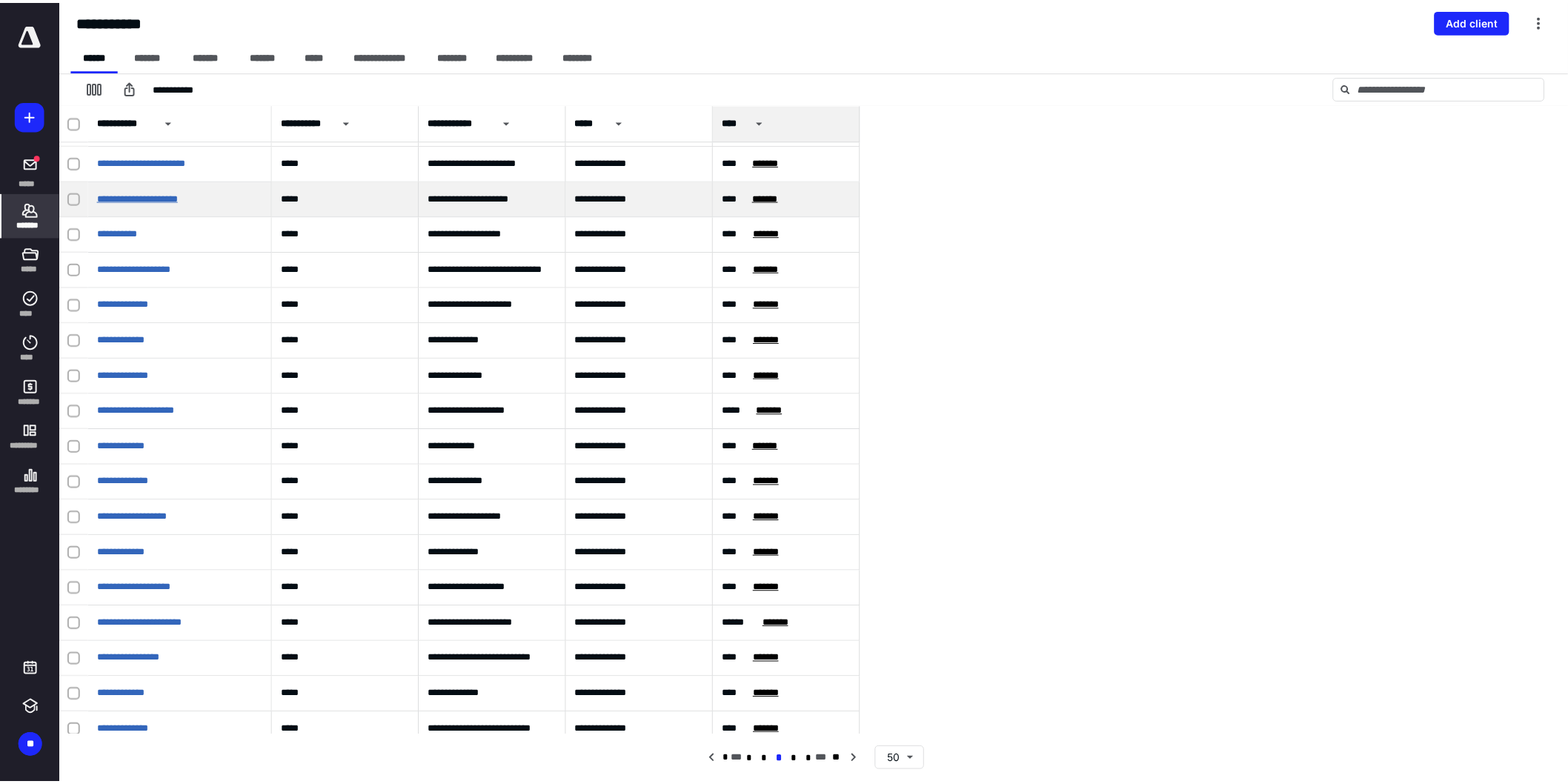 scroll, scrollTop: 576, scrollLeft: 0, axis: vertical 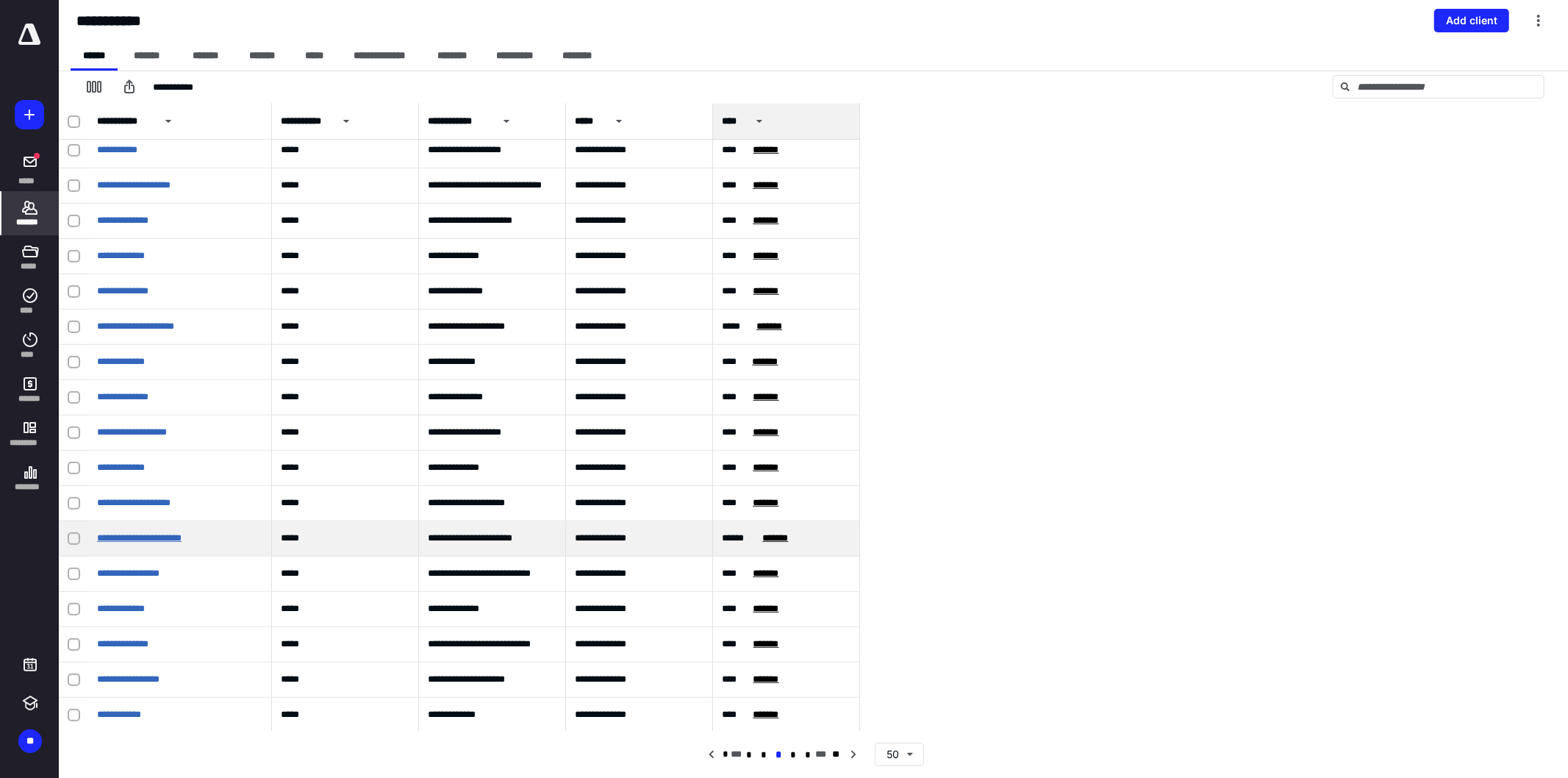 click on "**********" at bounding box center (139, 538) 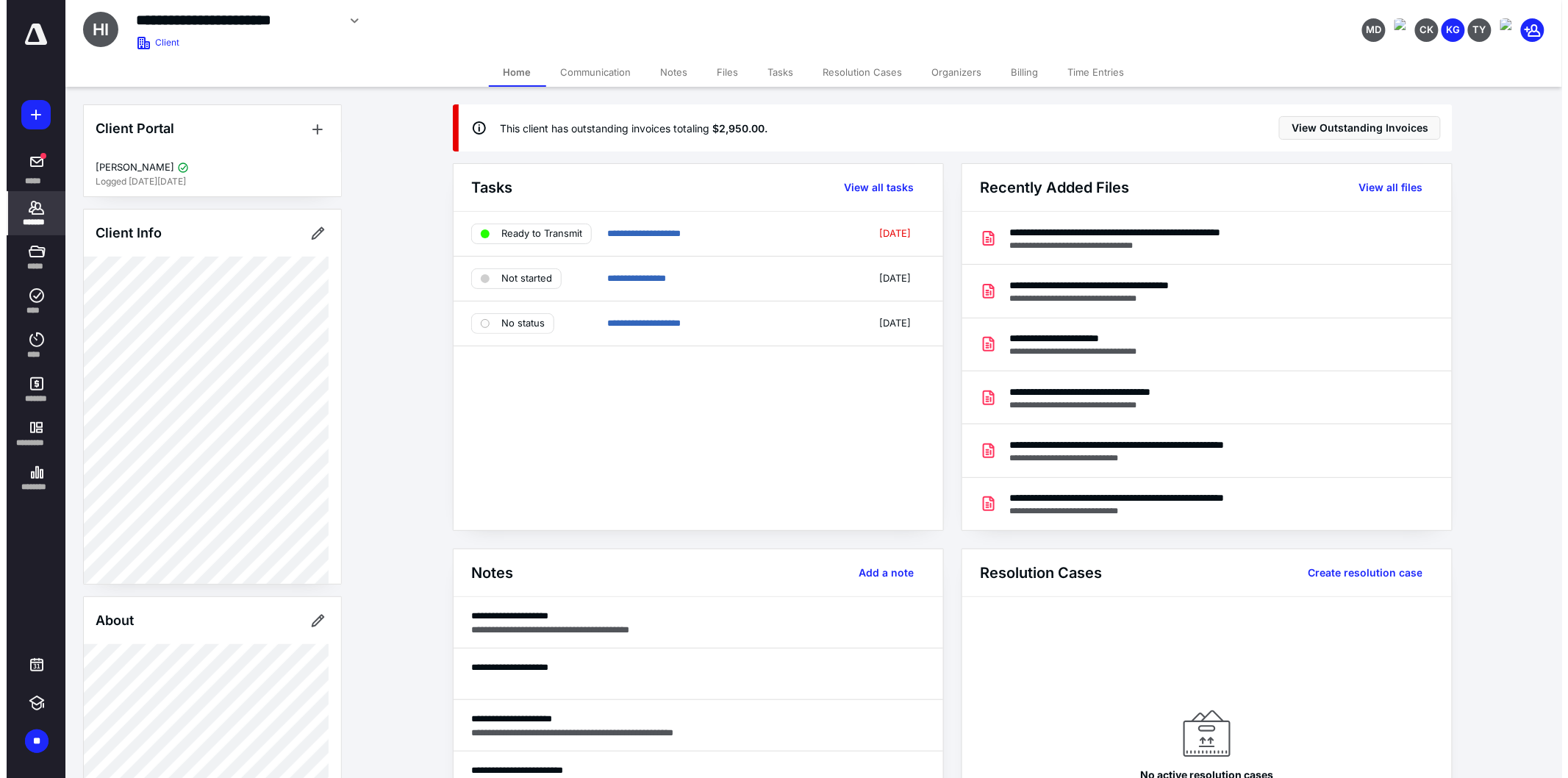 scroll, scrollTop: 163, scrollLeft: 0, axis: vertical 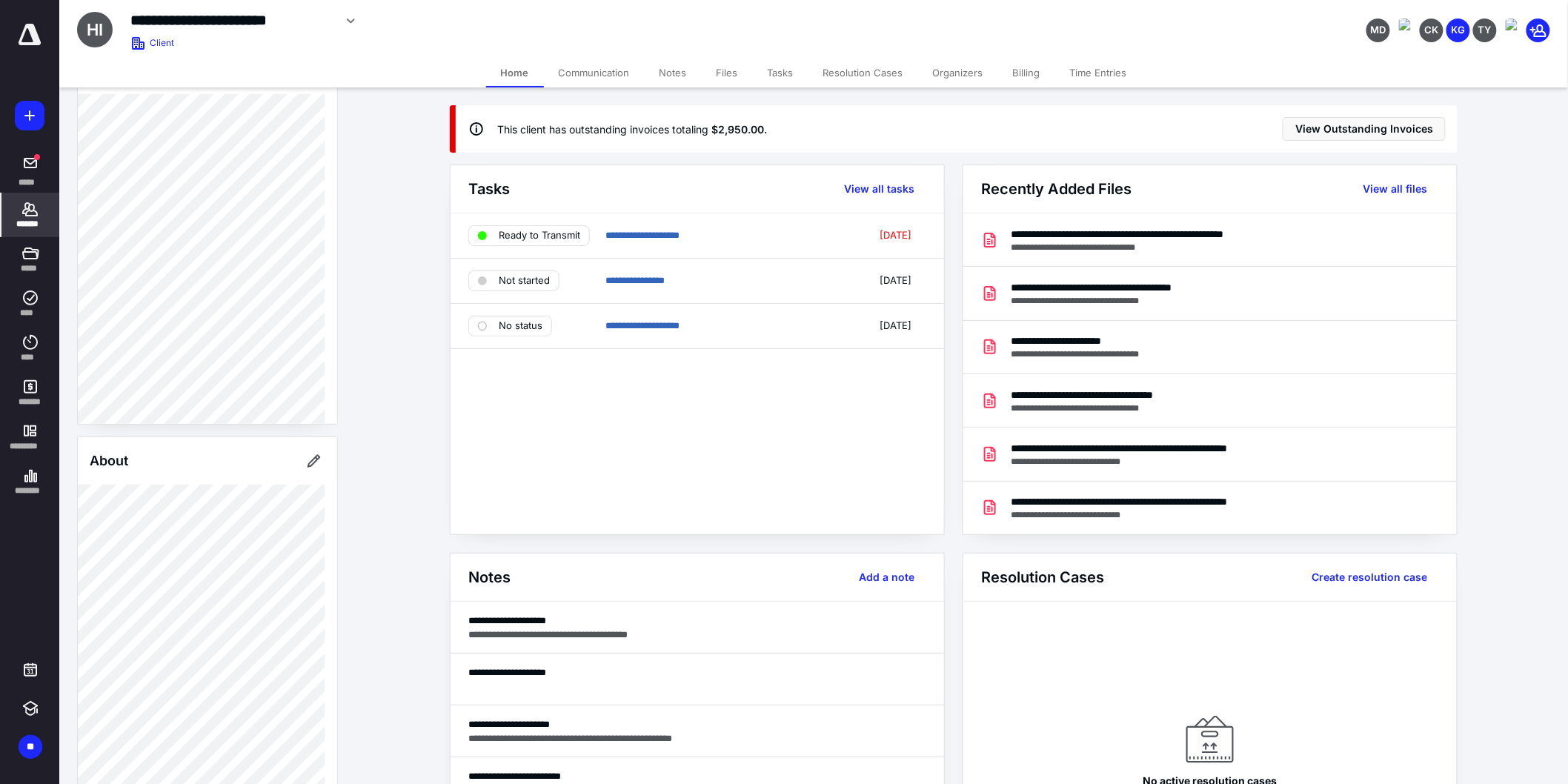 click on "Files" at bounding box center [727, 73] 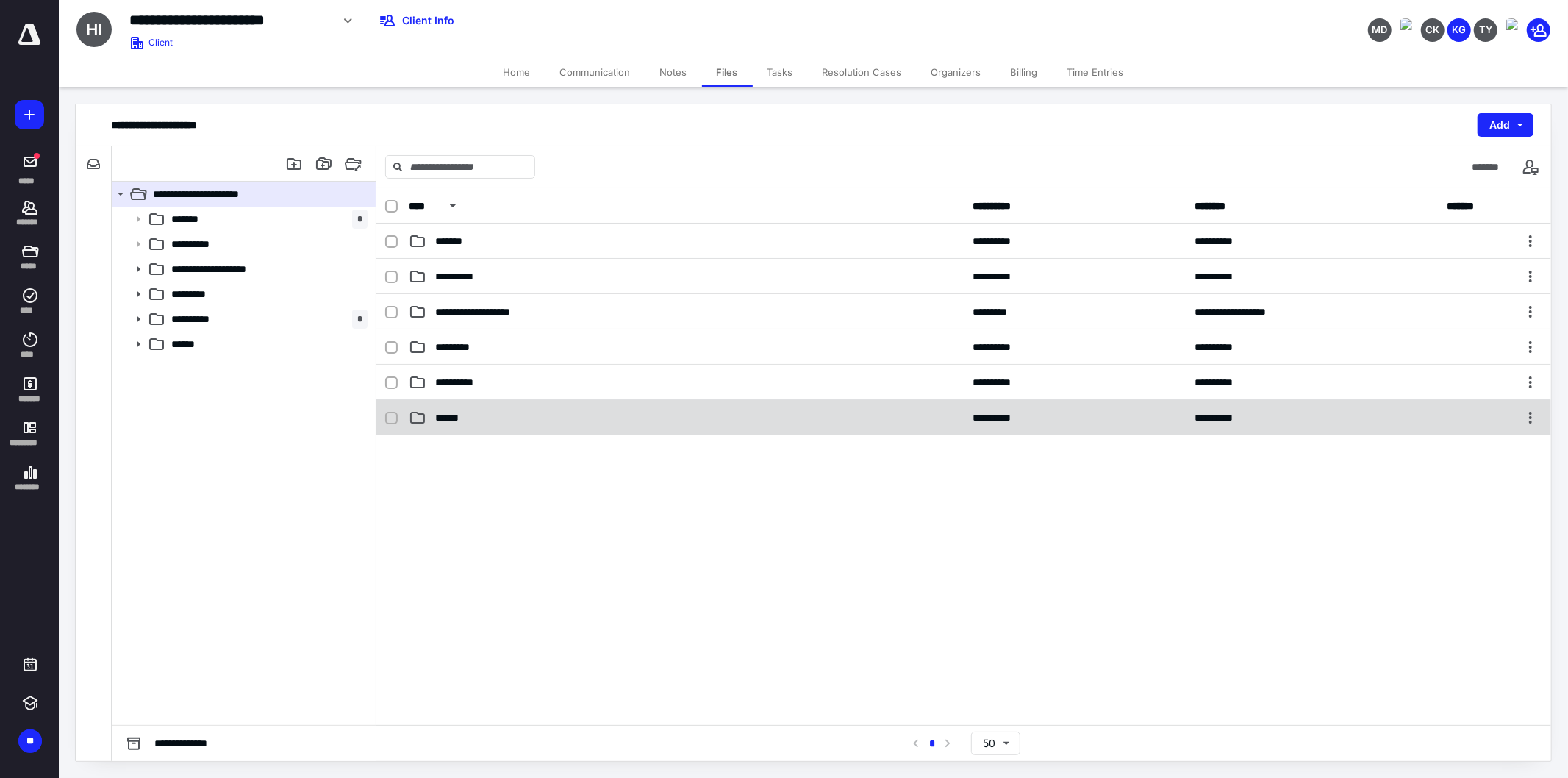 click on "******" at bounding box center [686, 418] 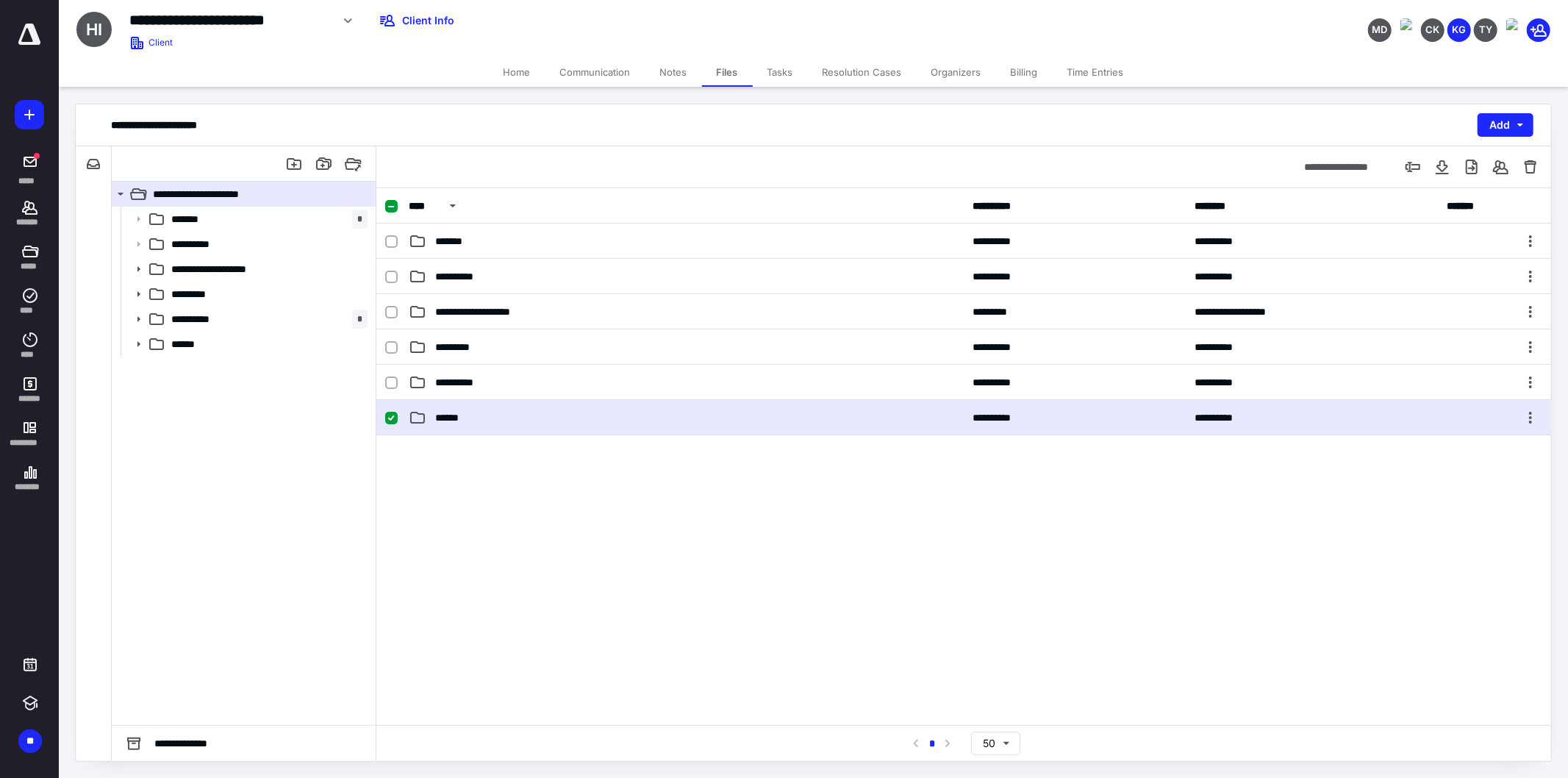 click on "******" at bounding box center [686, 418] 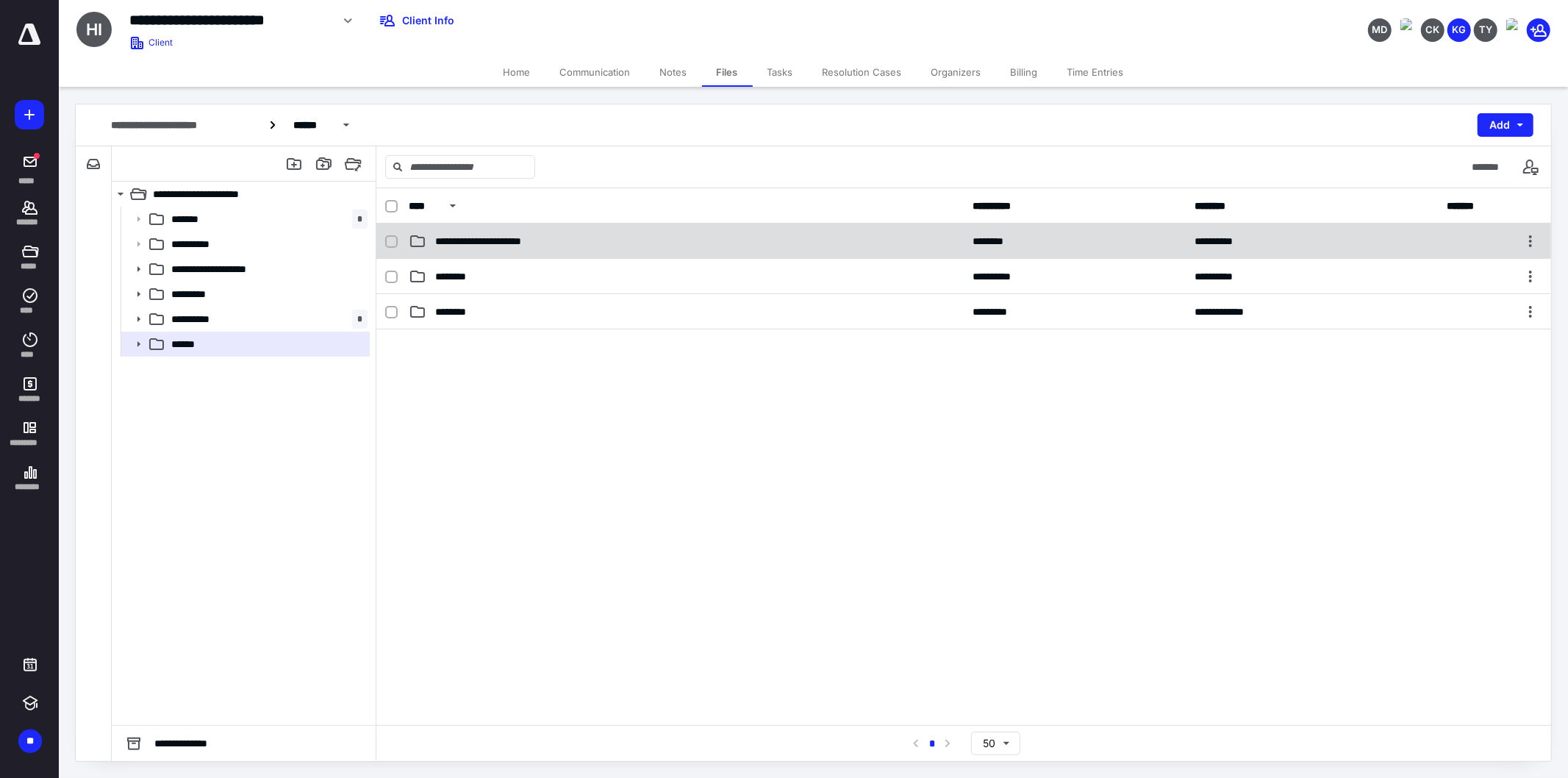 click on "**********" at bounding box center (686, 241) 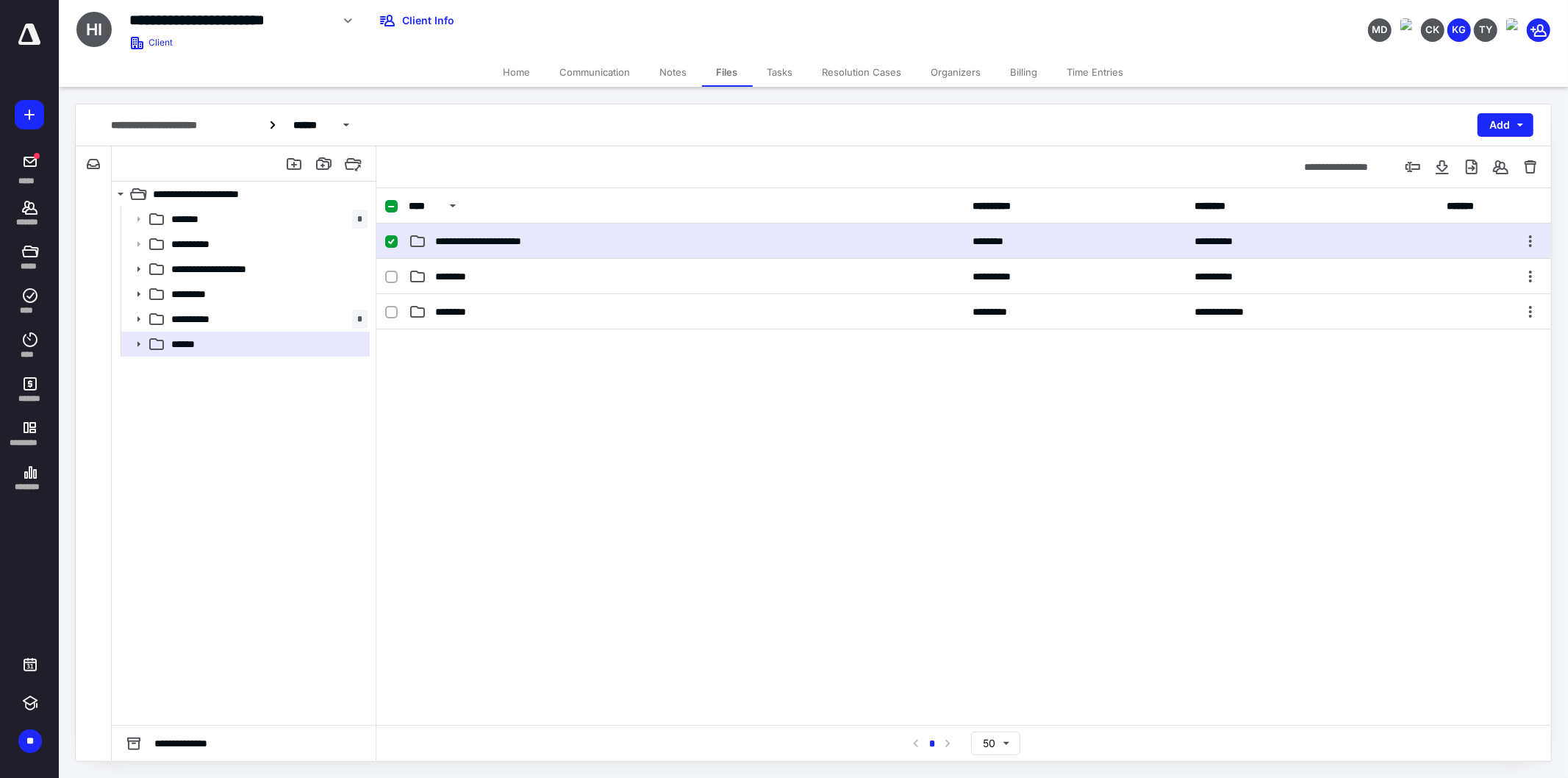 click on "**********" at bounding box center [686, 241] 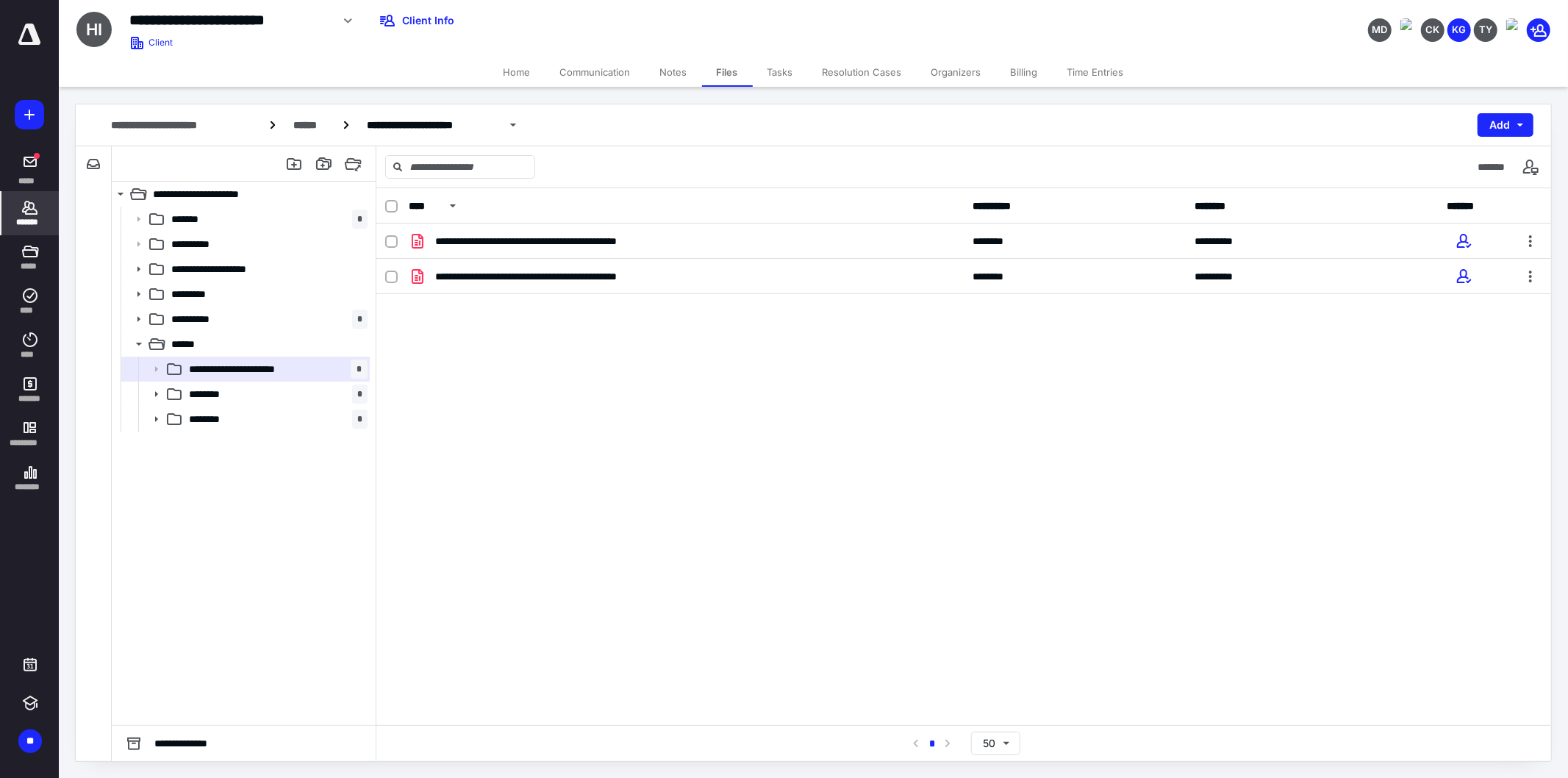 click 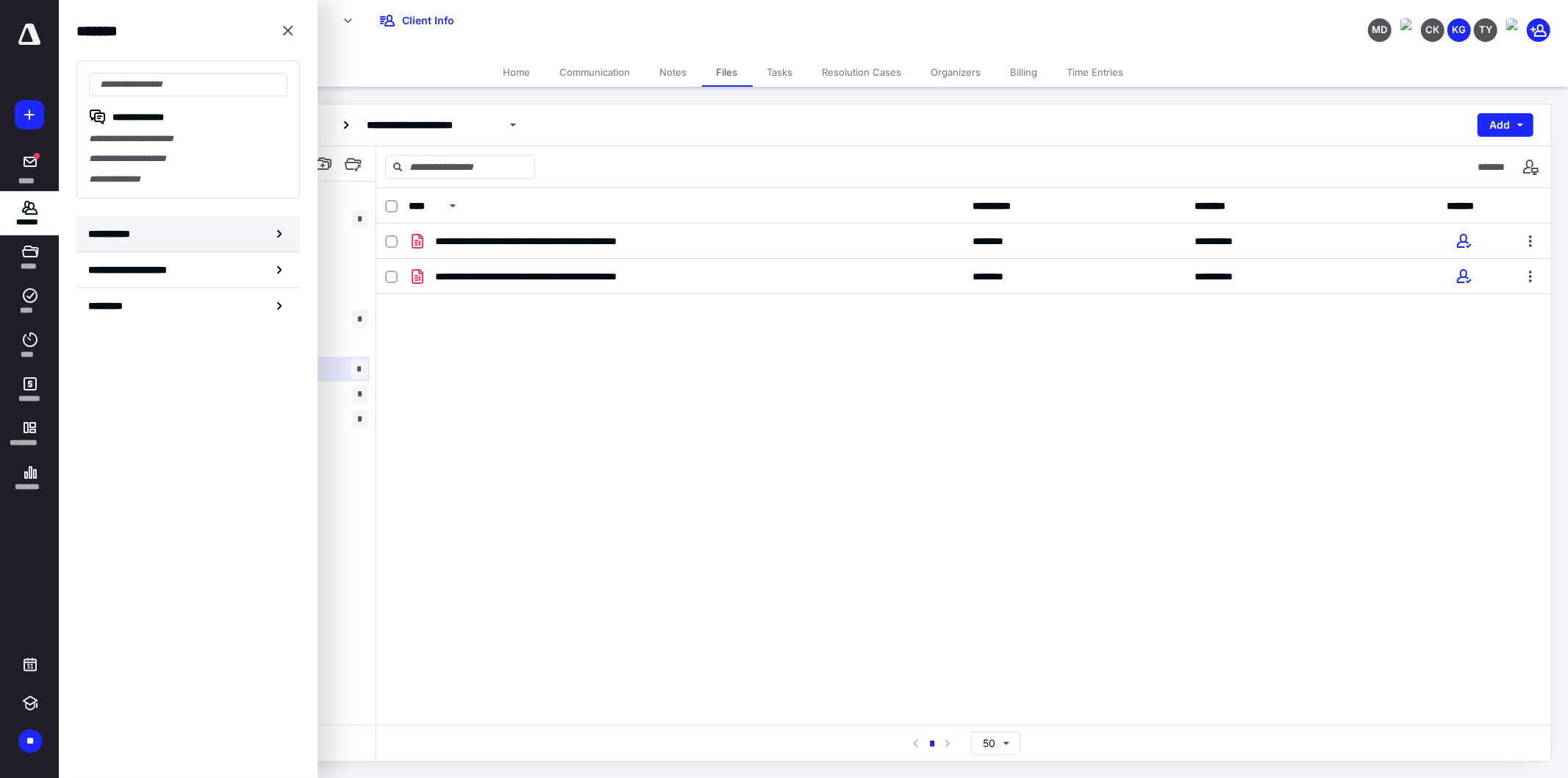 click 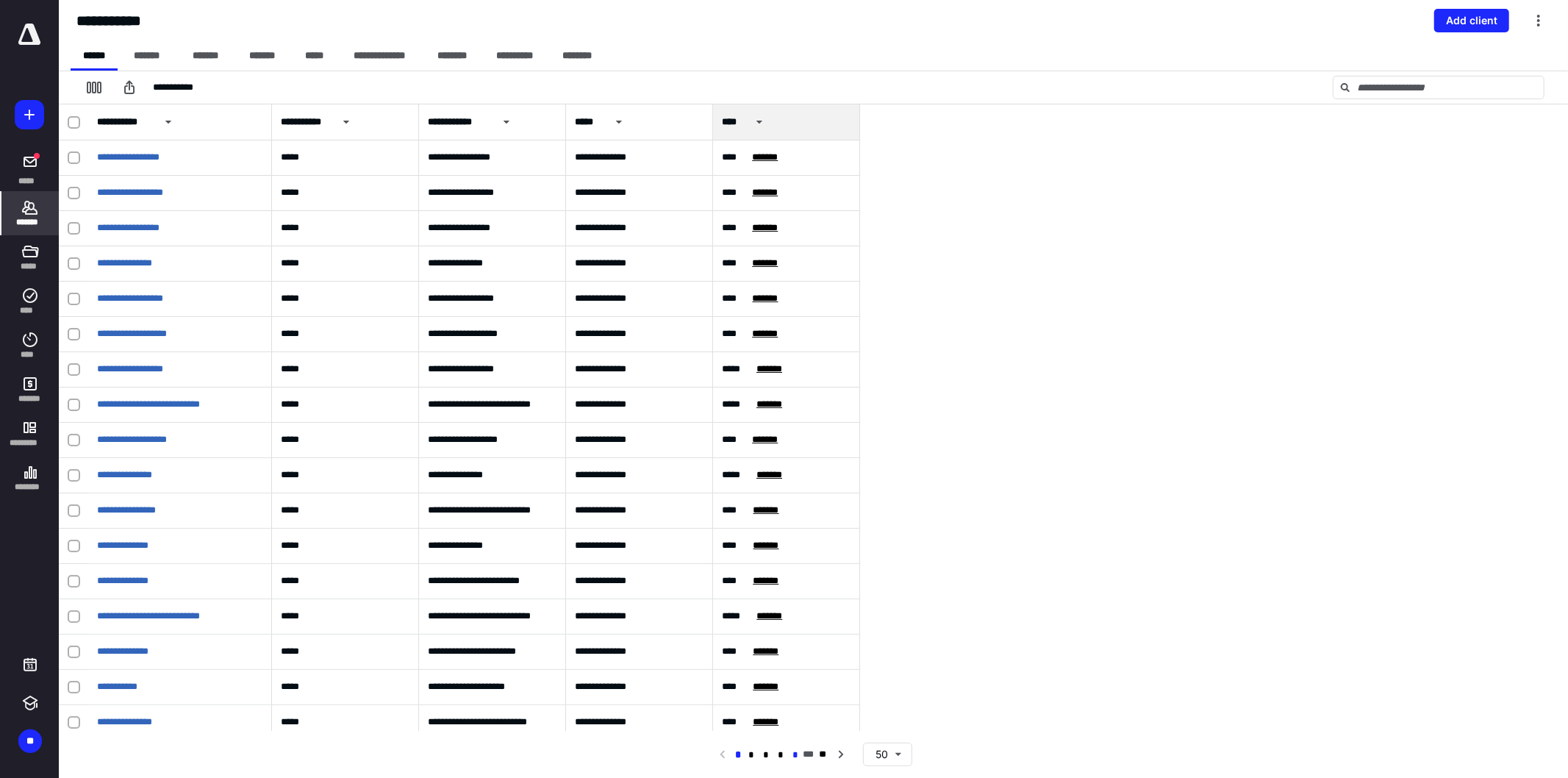 click on "*" at bounding box center [796, 755] 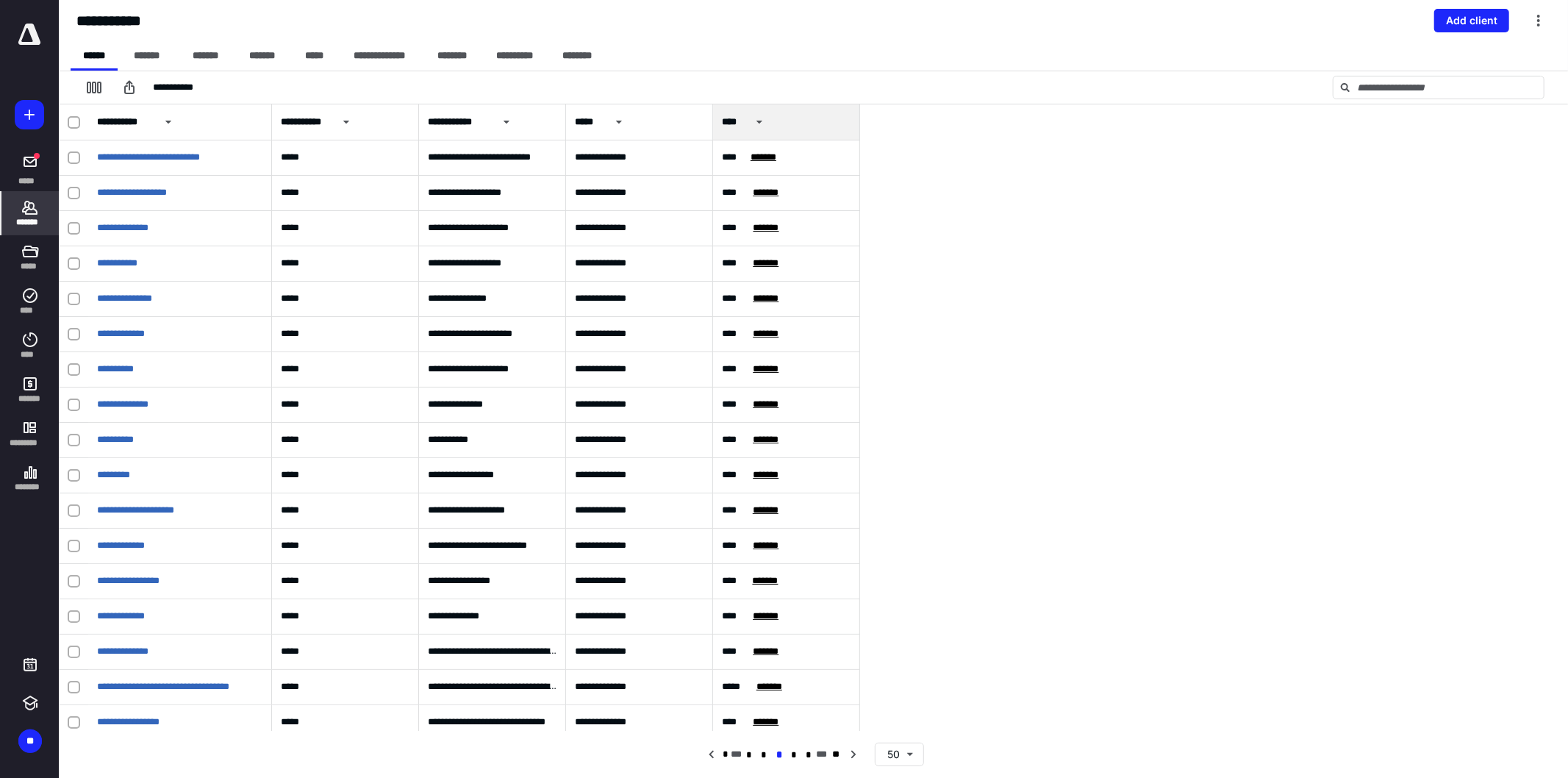click on "**********" at bounding box center (813, 754) 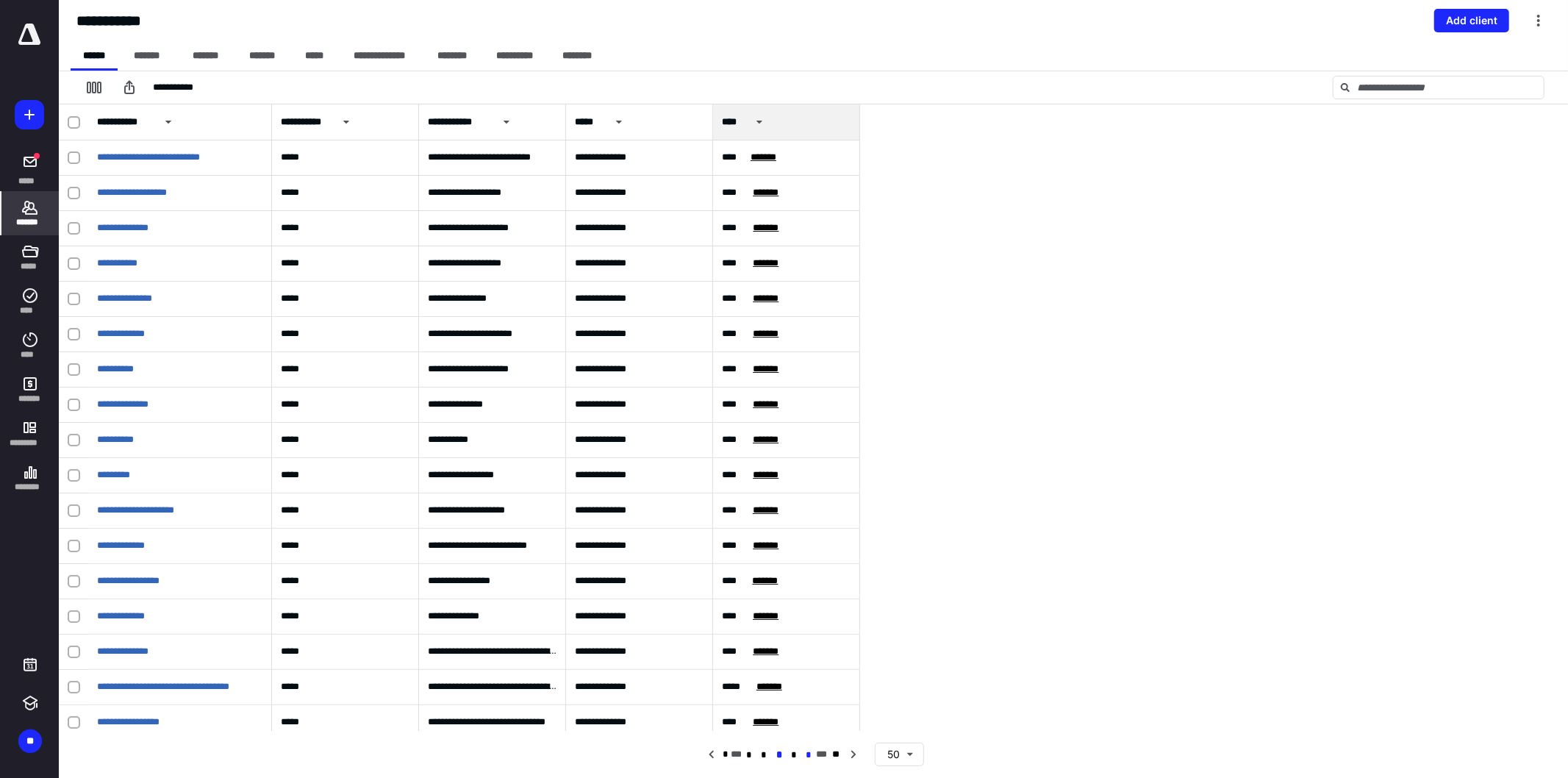 click on "*" at bounding box center [808, 755] 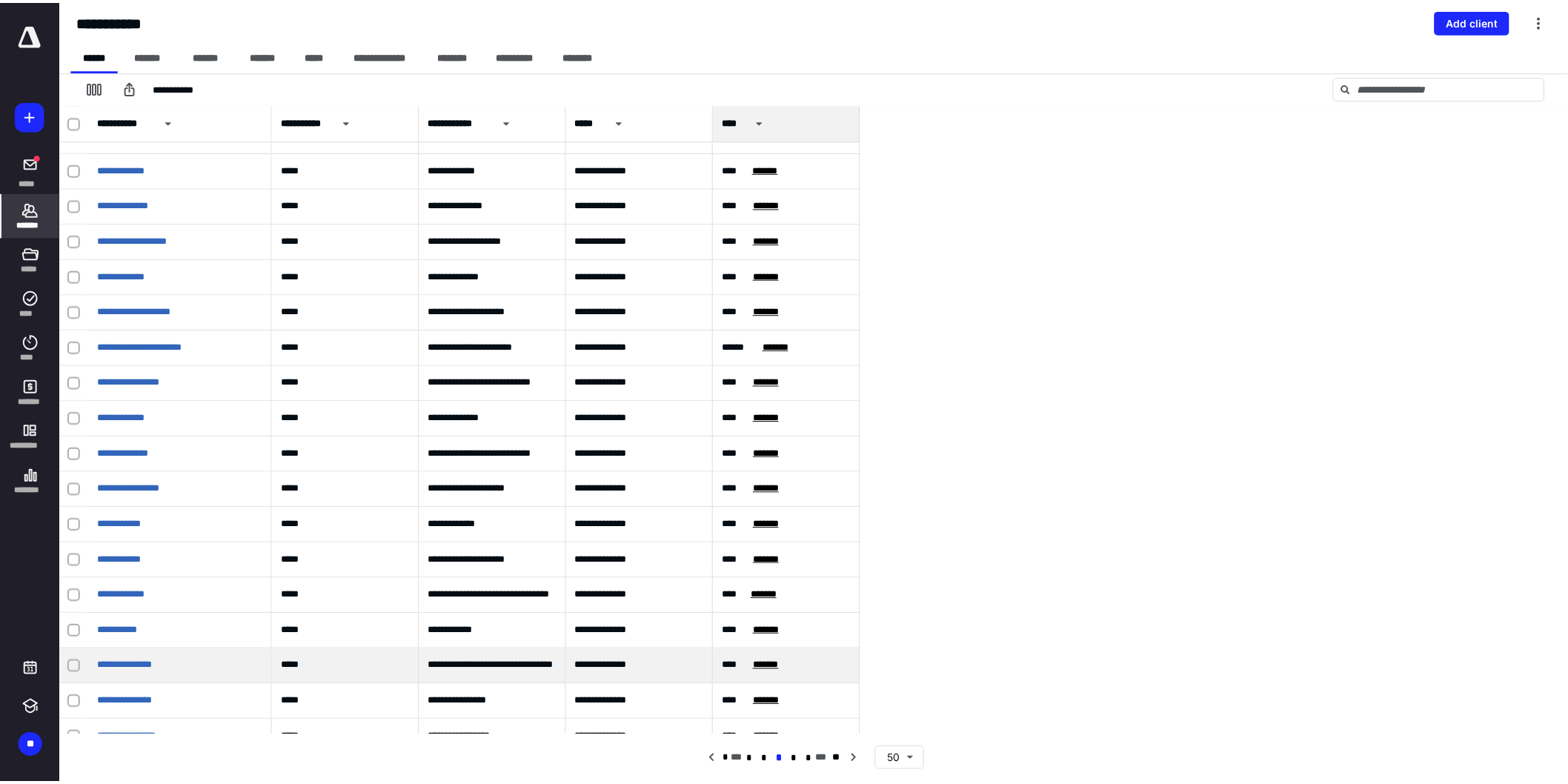 scroll, scrollTop: 688, scrollLeft: 0, axis: vertical 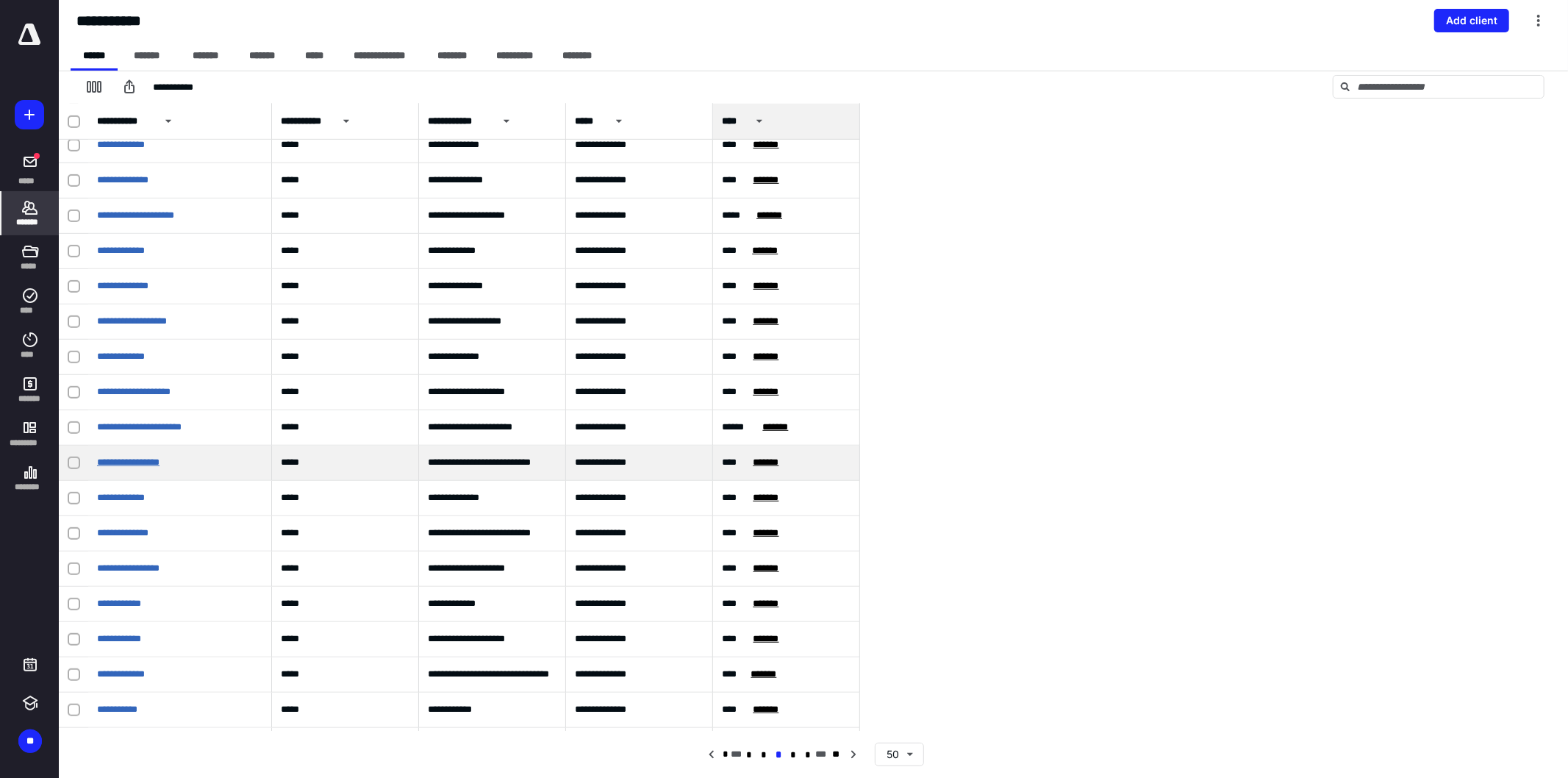 click on "**********" at bounding box center (128, 462) 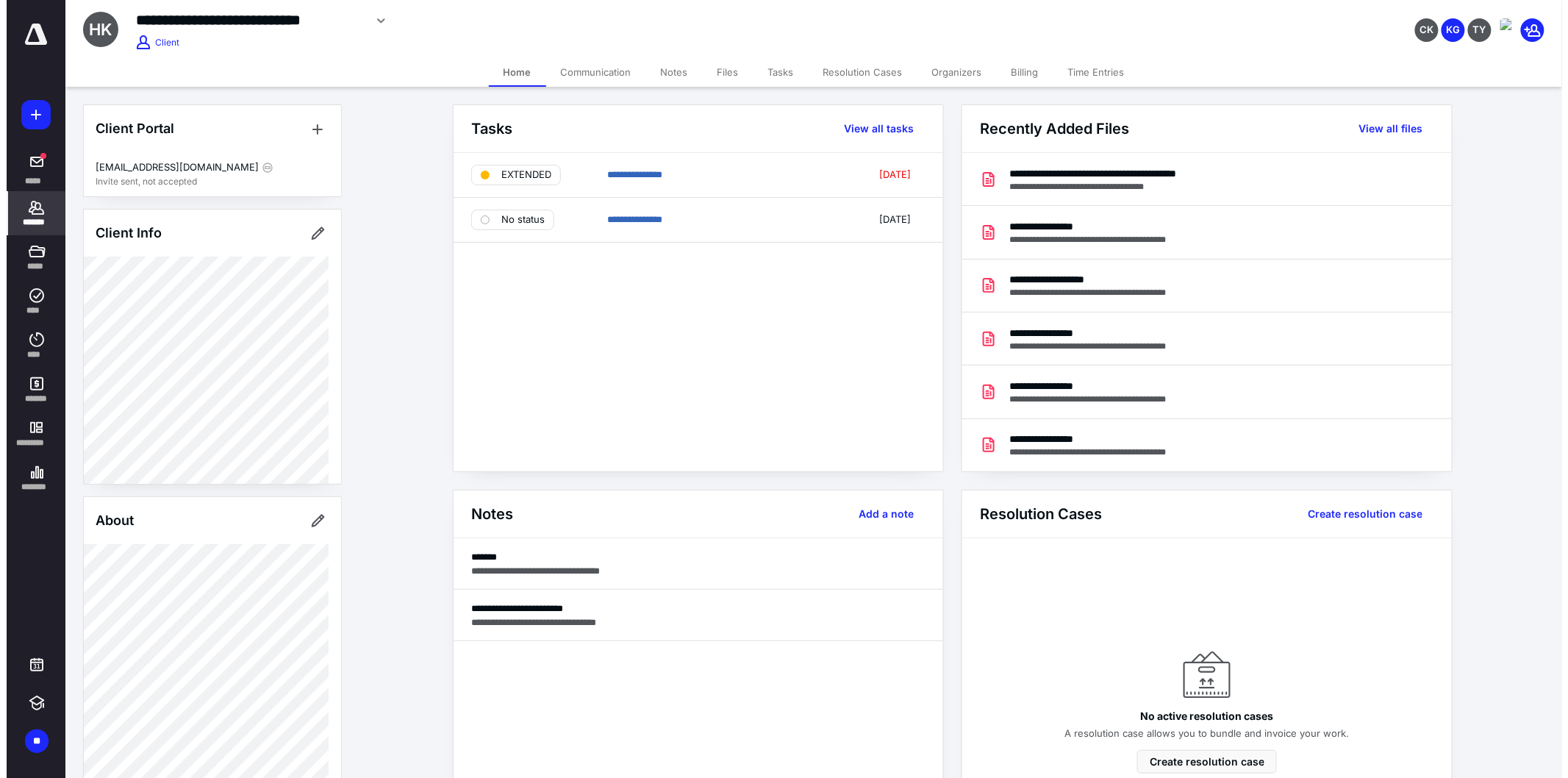 scroll, scrollTop: 82, scrollLeft: 0, axis: vertical 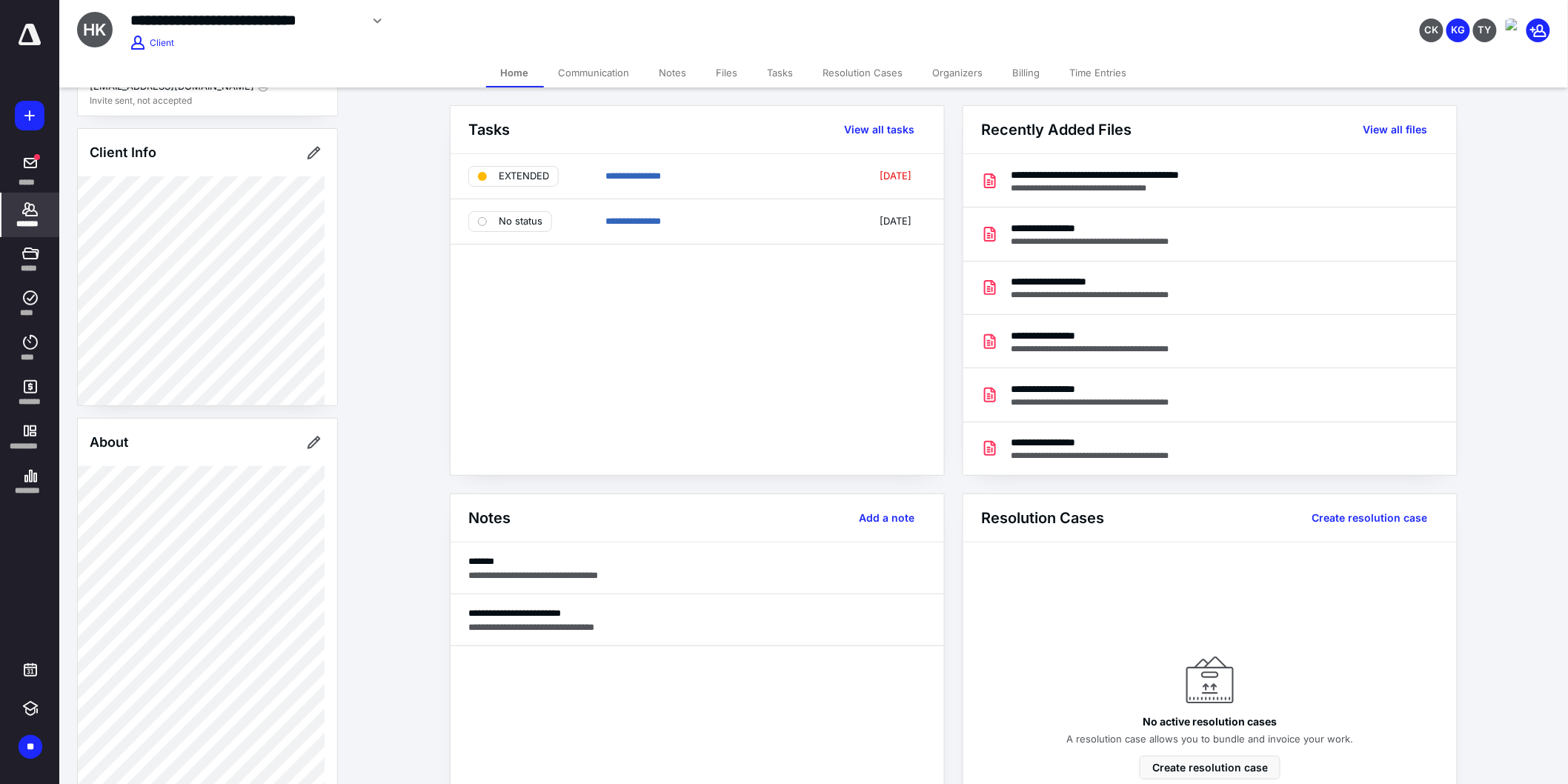 click on "Files" at bounding box center [727, 73] 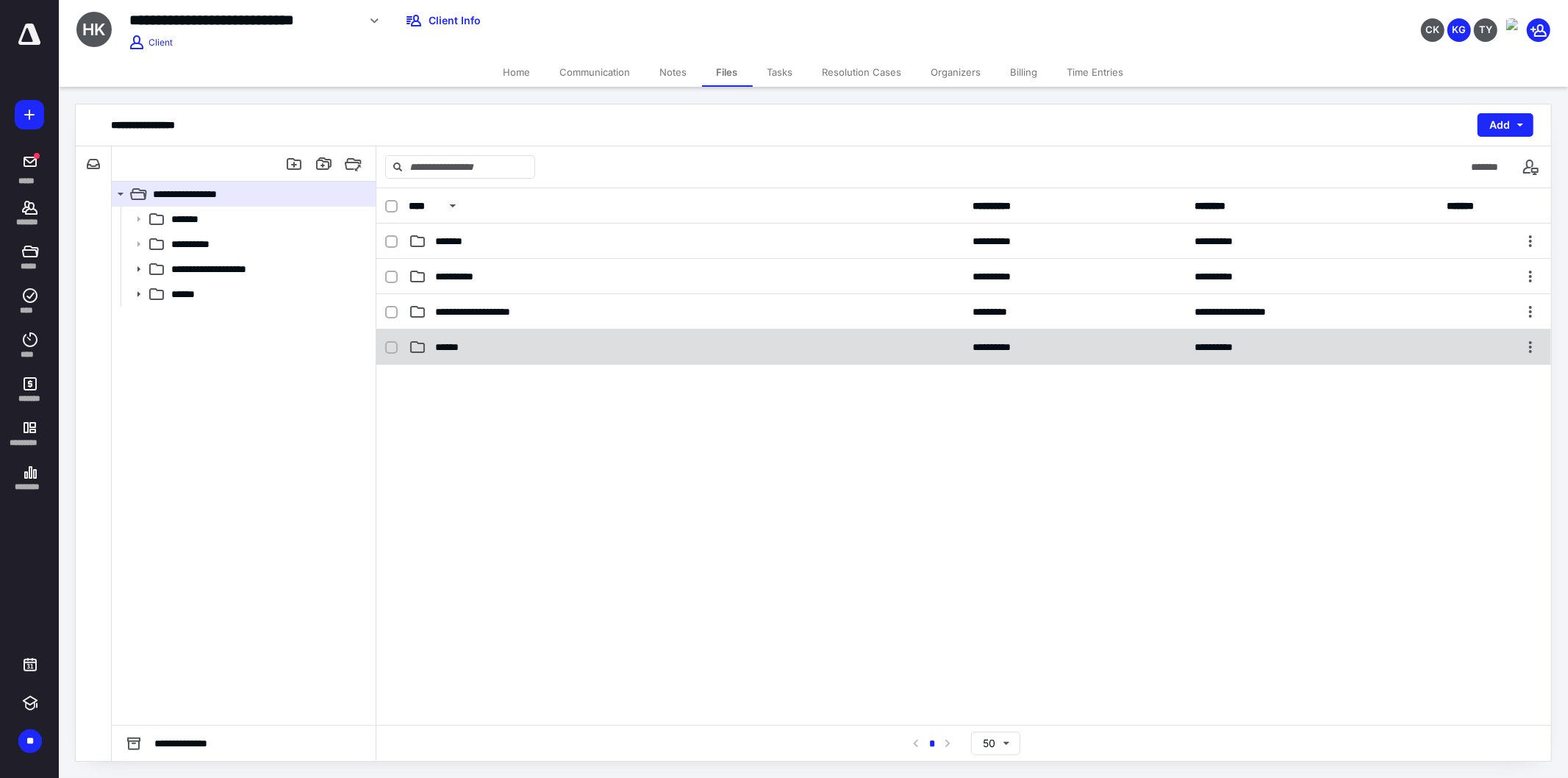 click on "******" at bounding box center [686, 347] 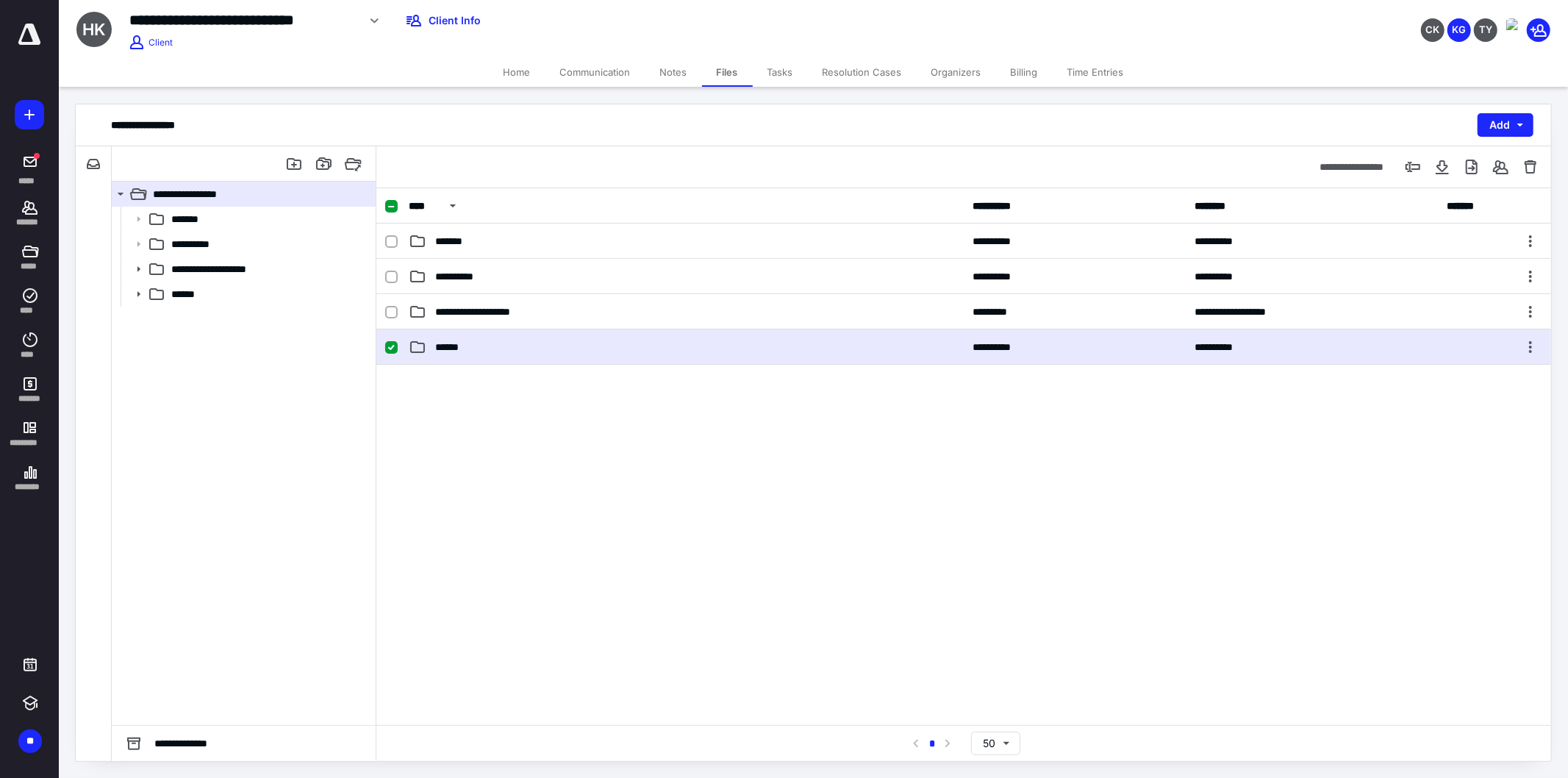 click on "******" at bounding box center (686, 347) 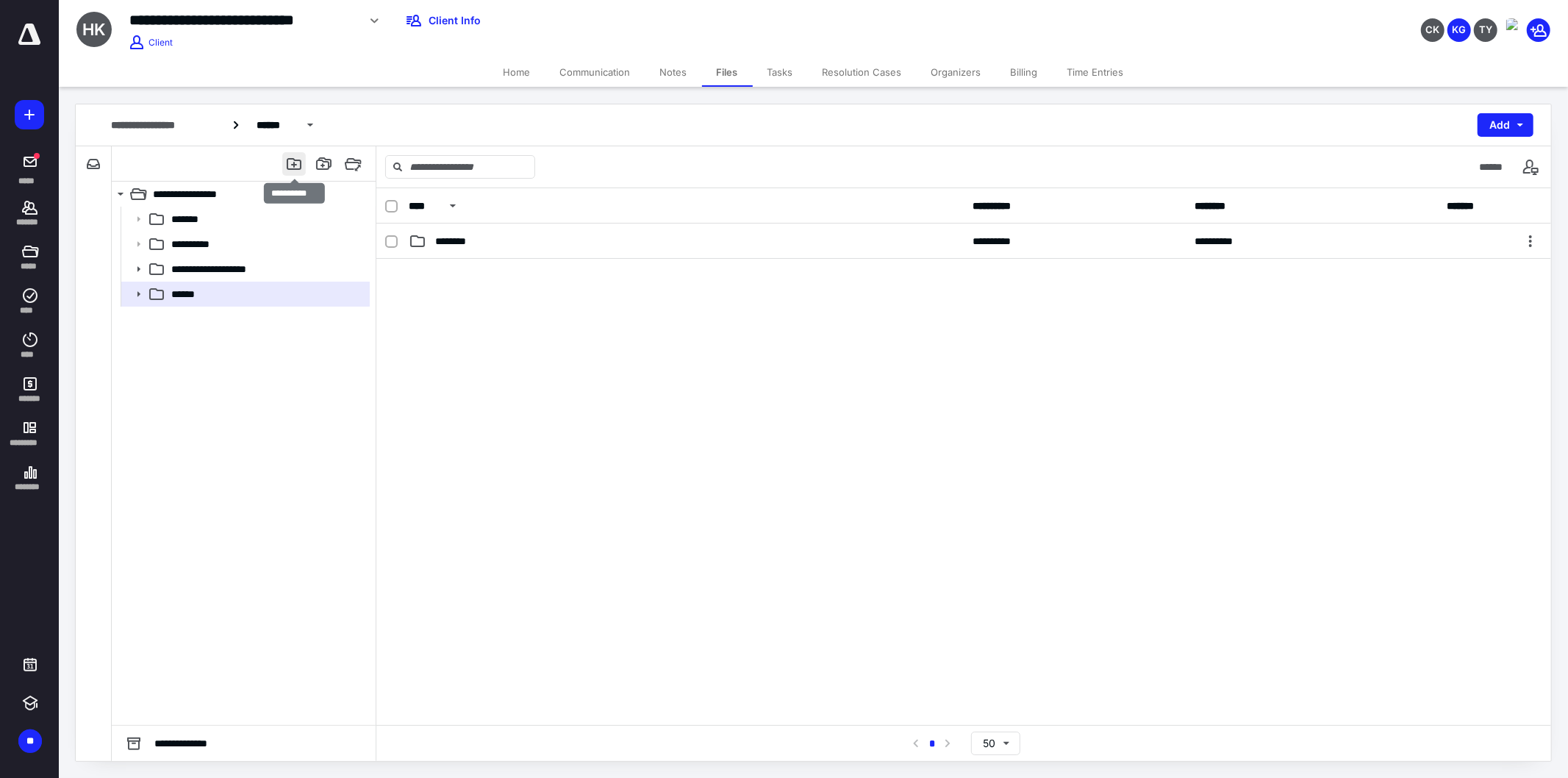 click at bounding box center (294, 164) 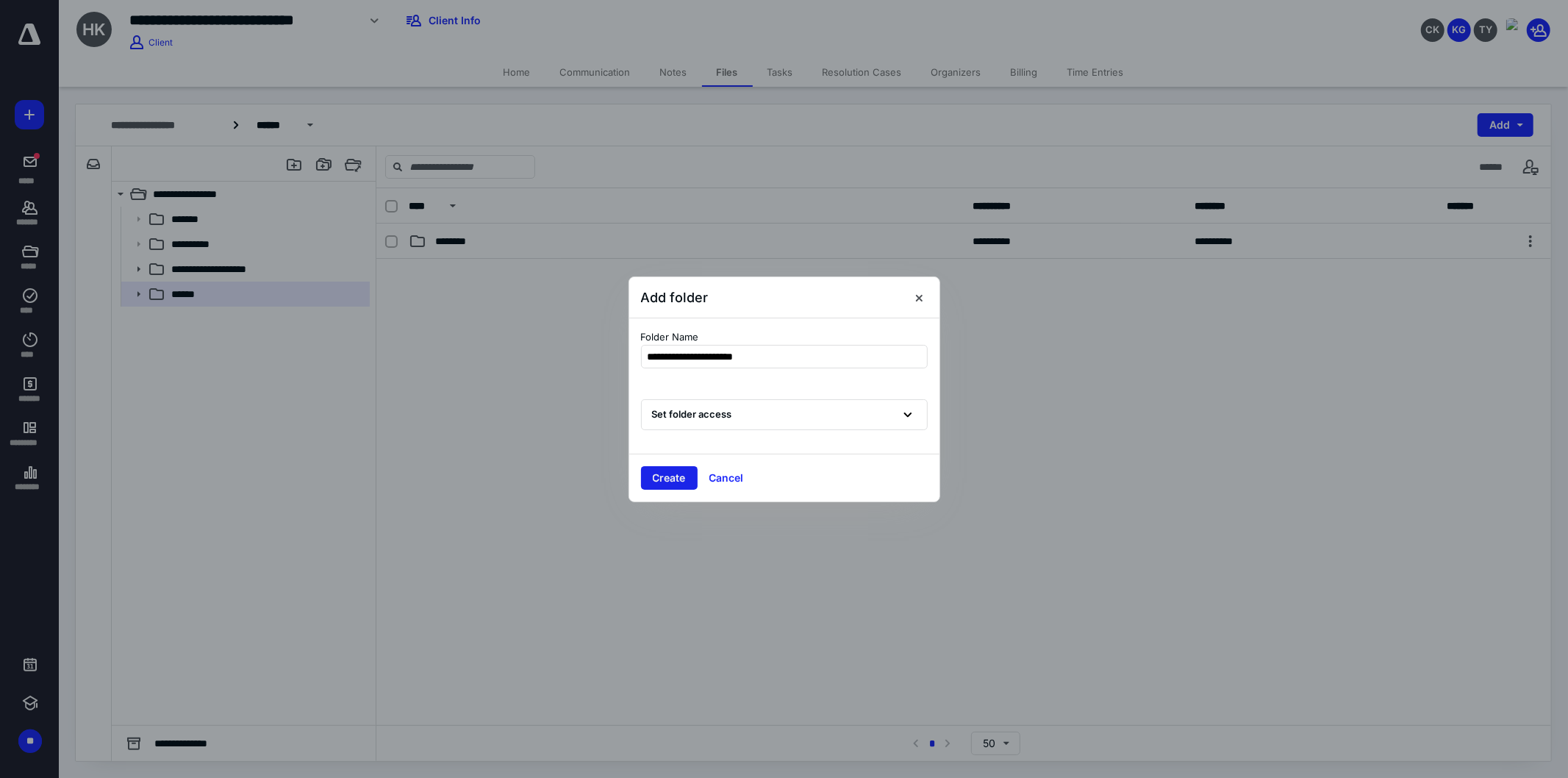 type on "**********" 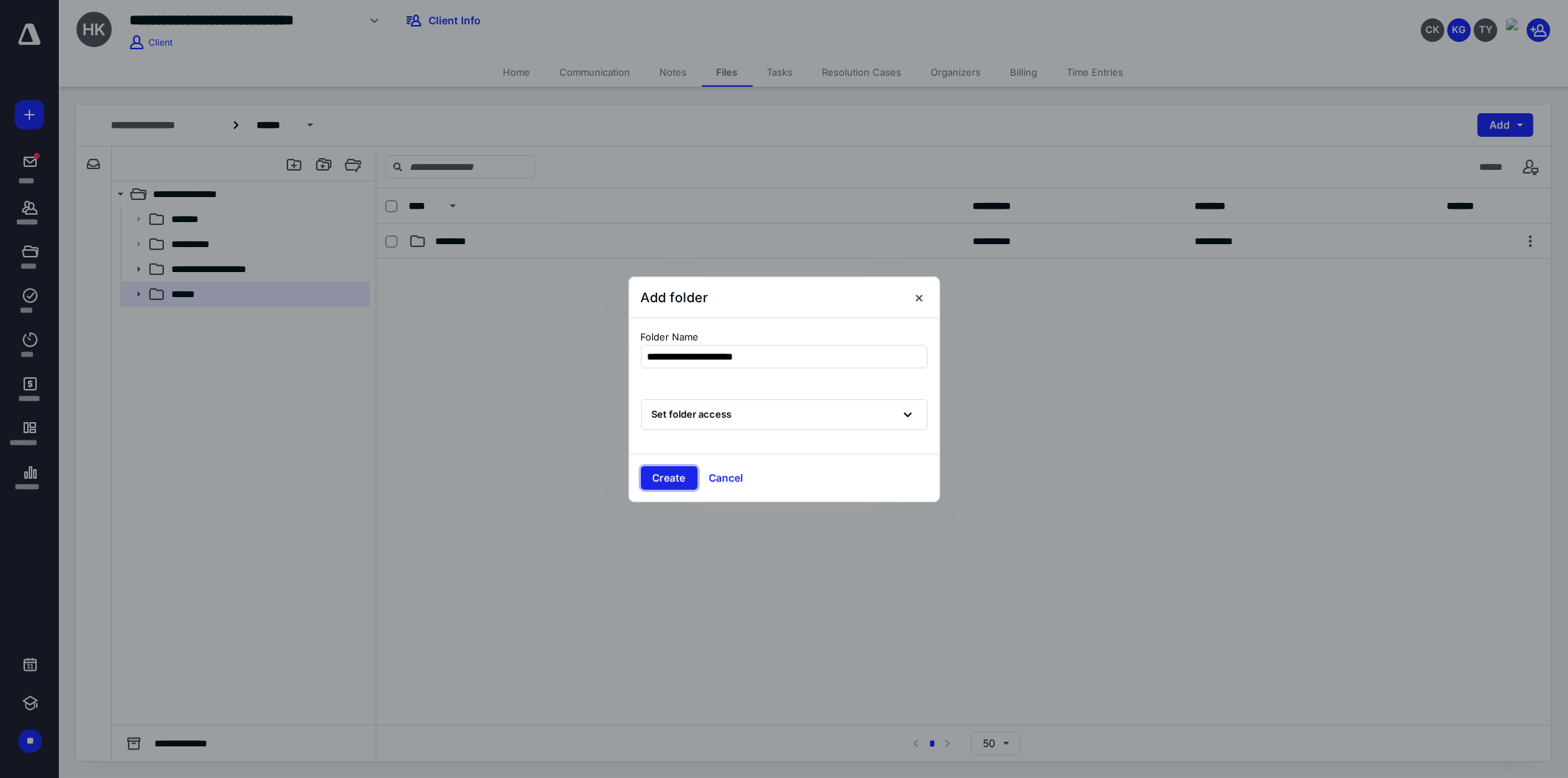 click on "Create" at bounding box center [669, 478] 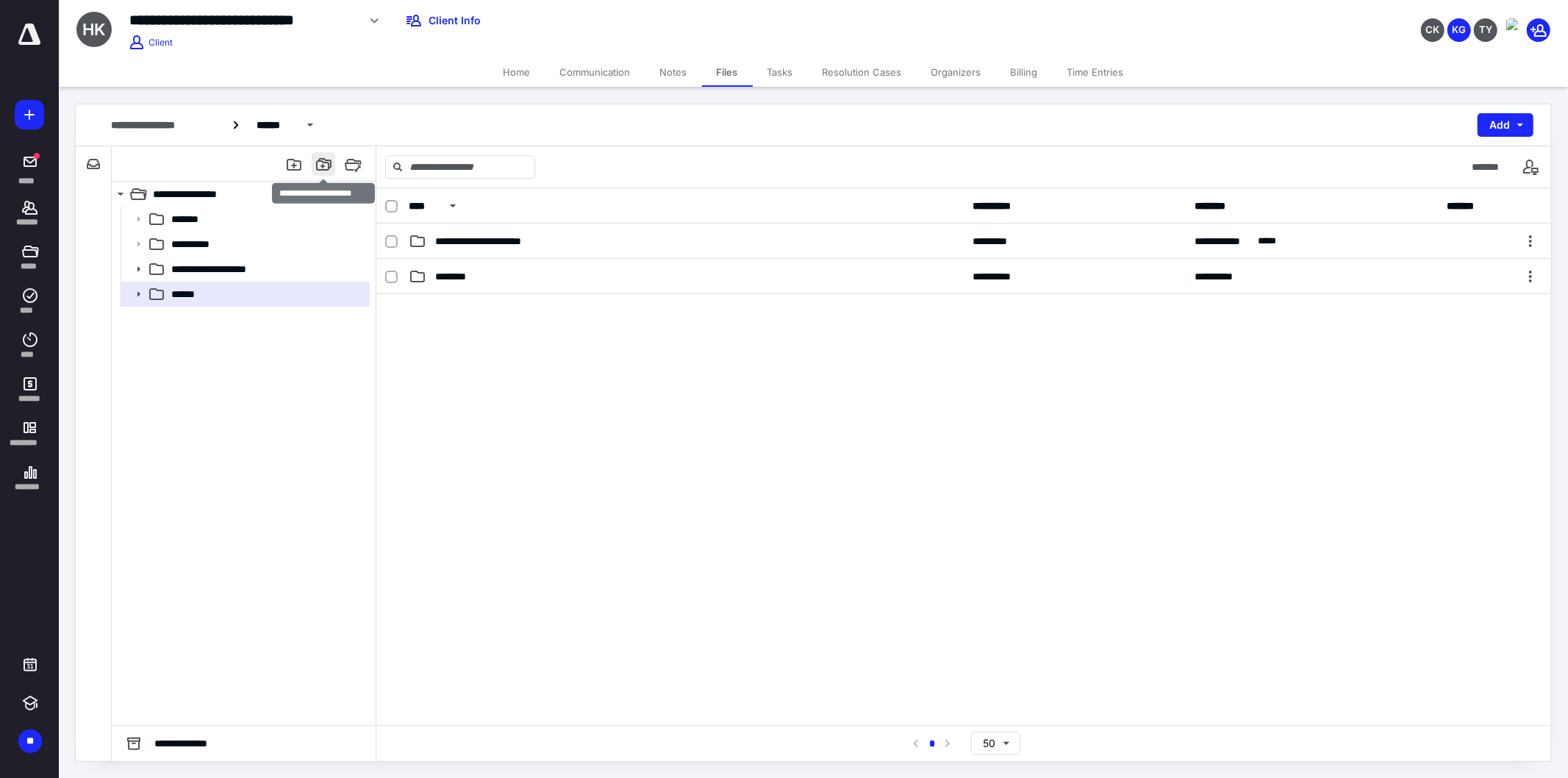 click at bounding box center (323, 164) 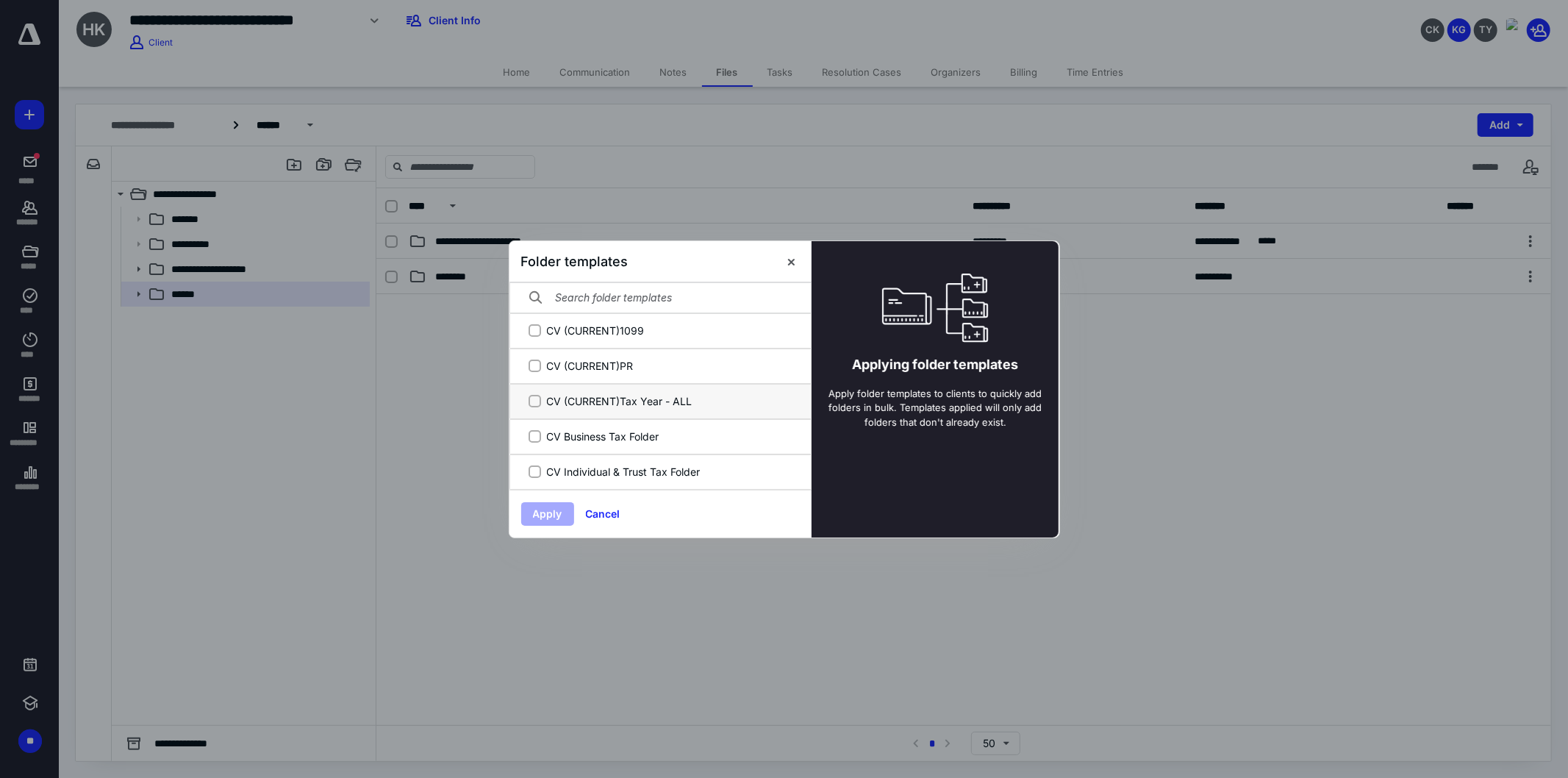 click on "CV (CURRENT)Tax Year - ALL" at bounding box center (534, 401) 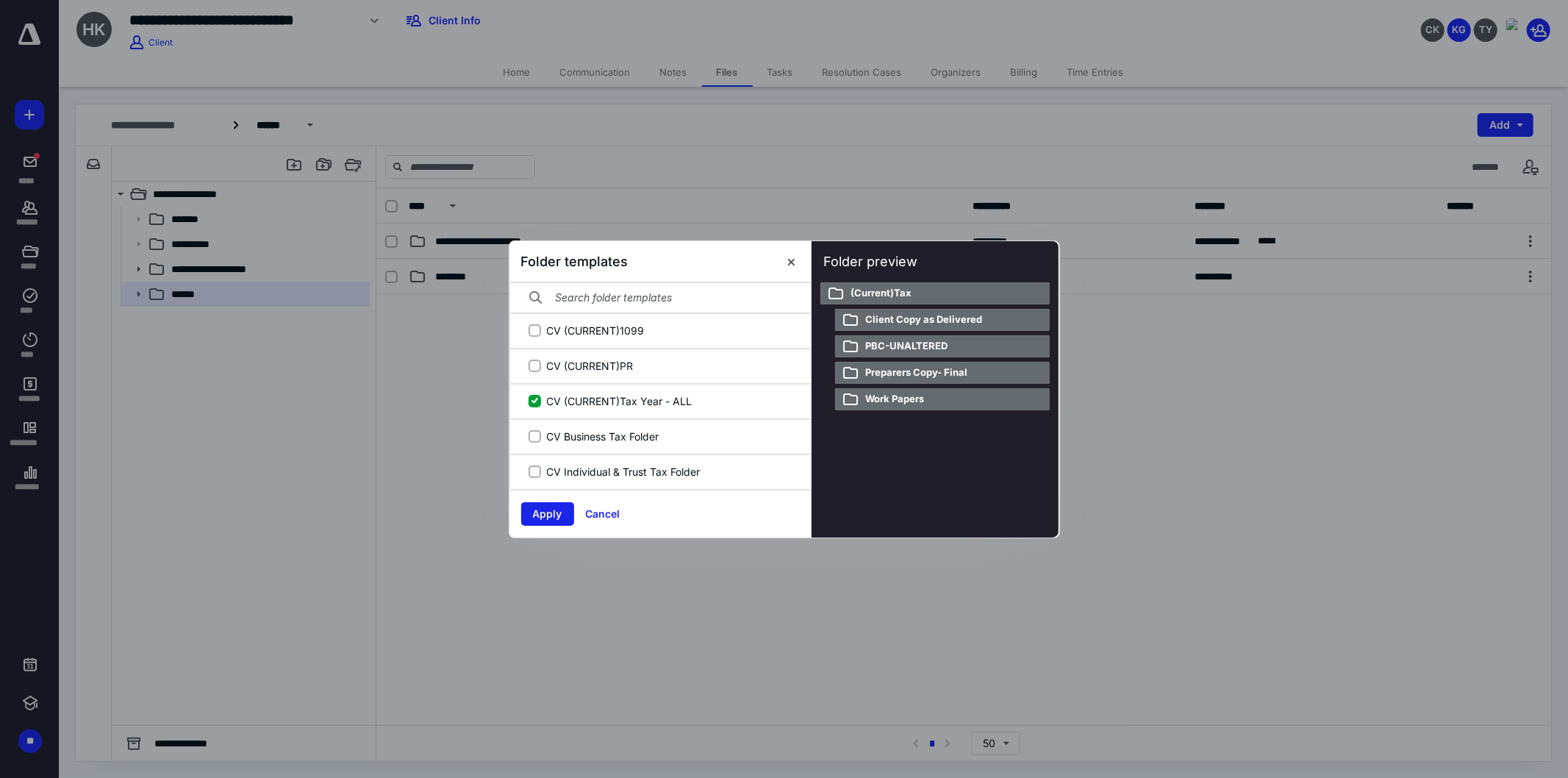 click on "Apply" at bounding box center (548, 514) 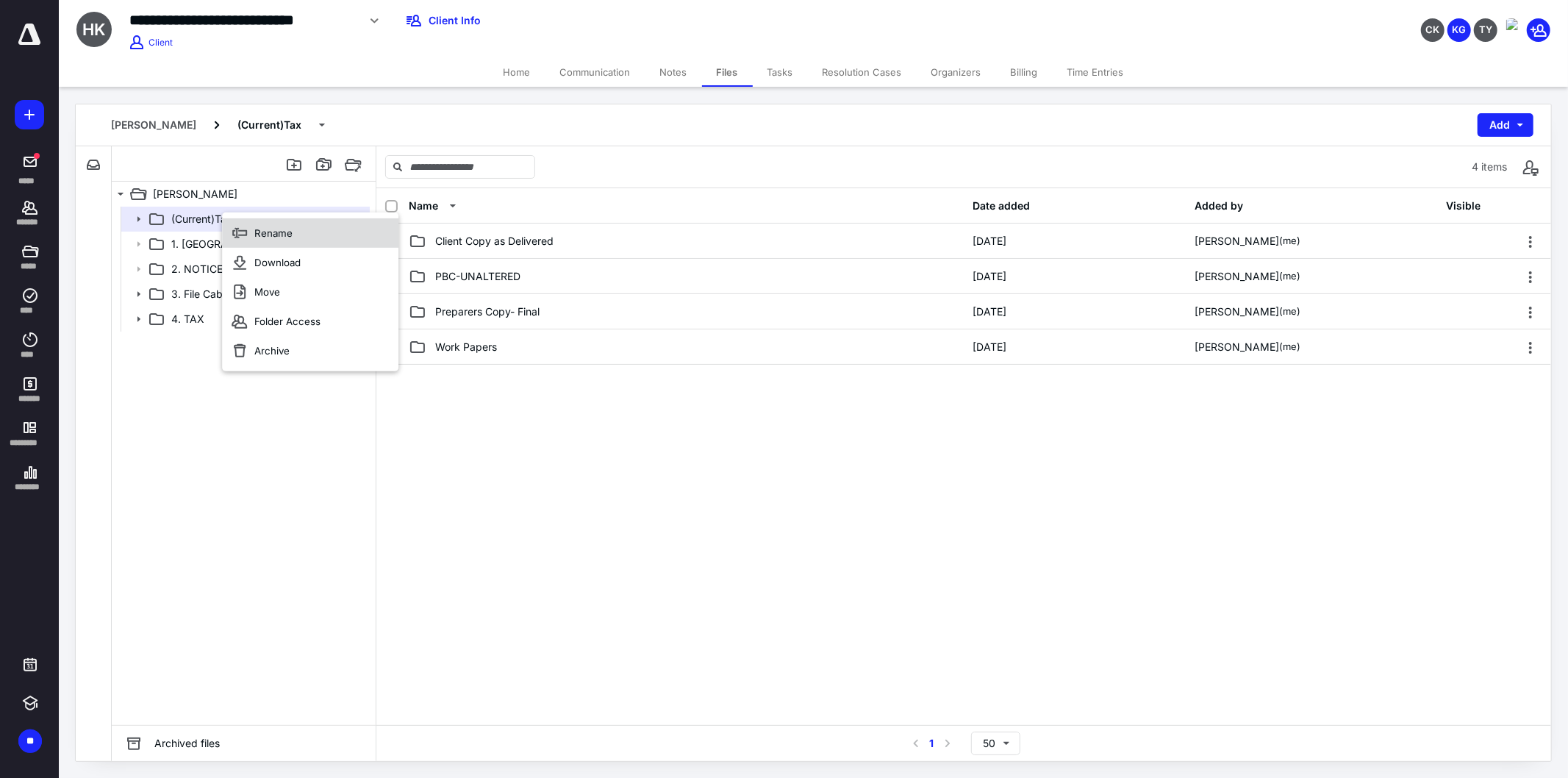 click on "Rename" at bounding box center [273, 233] 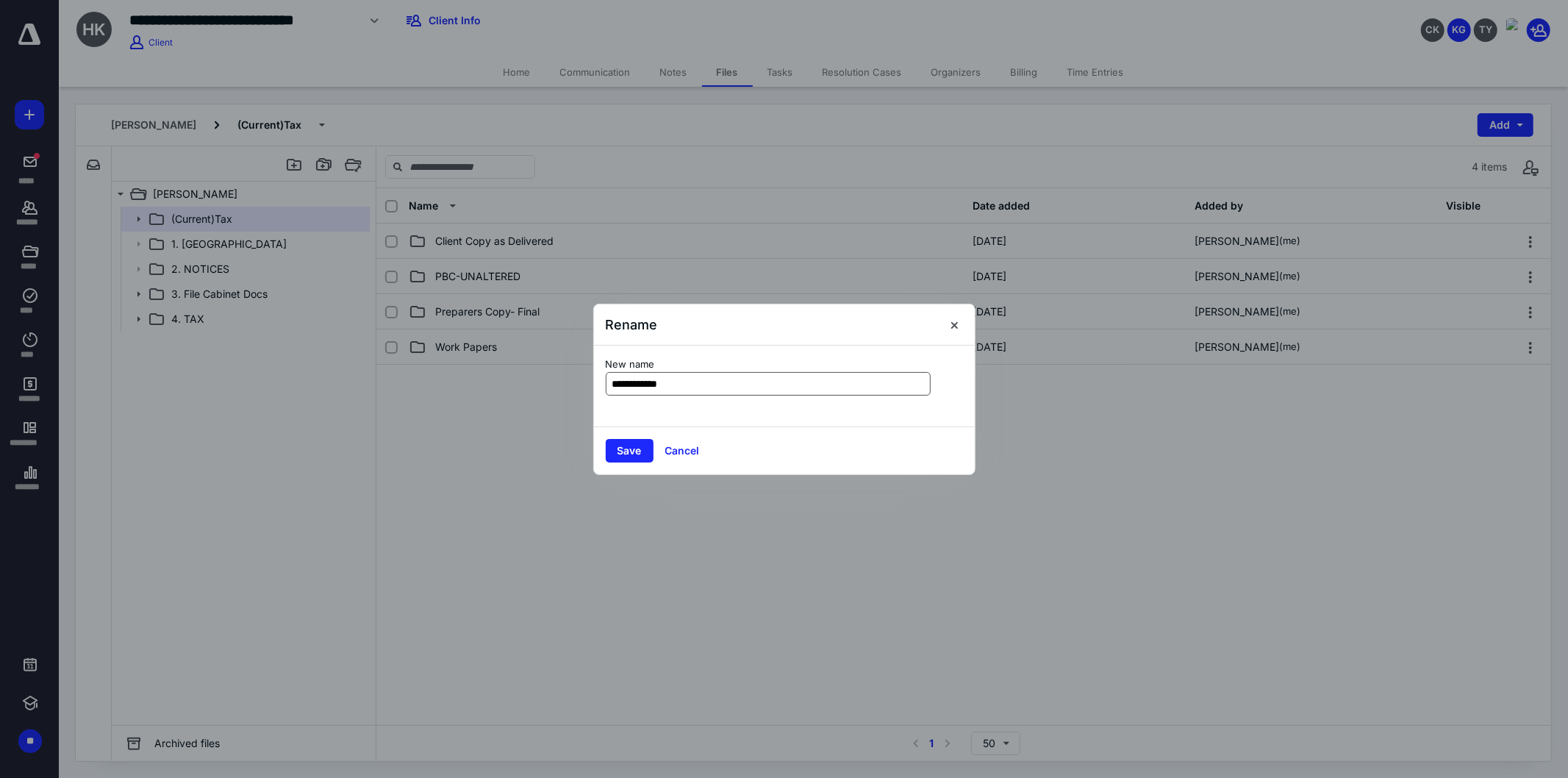 click on "**********" at bounding box center (768, 384) 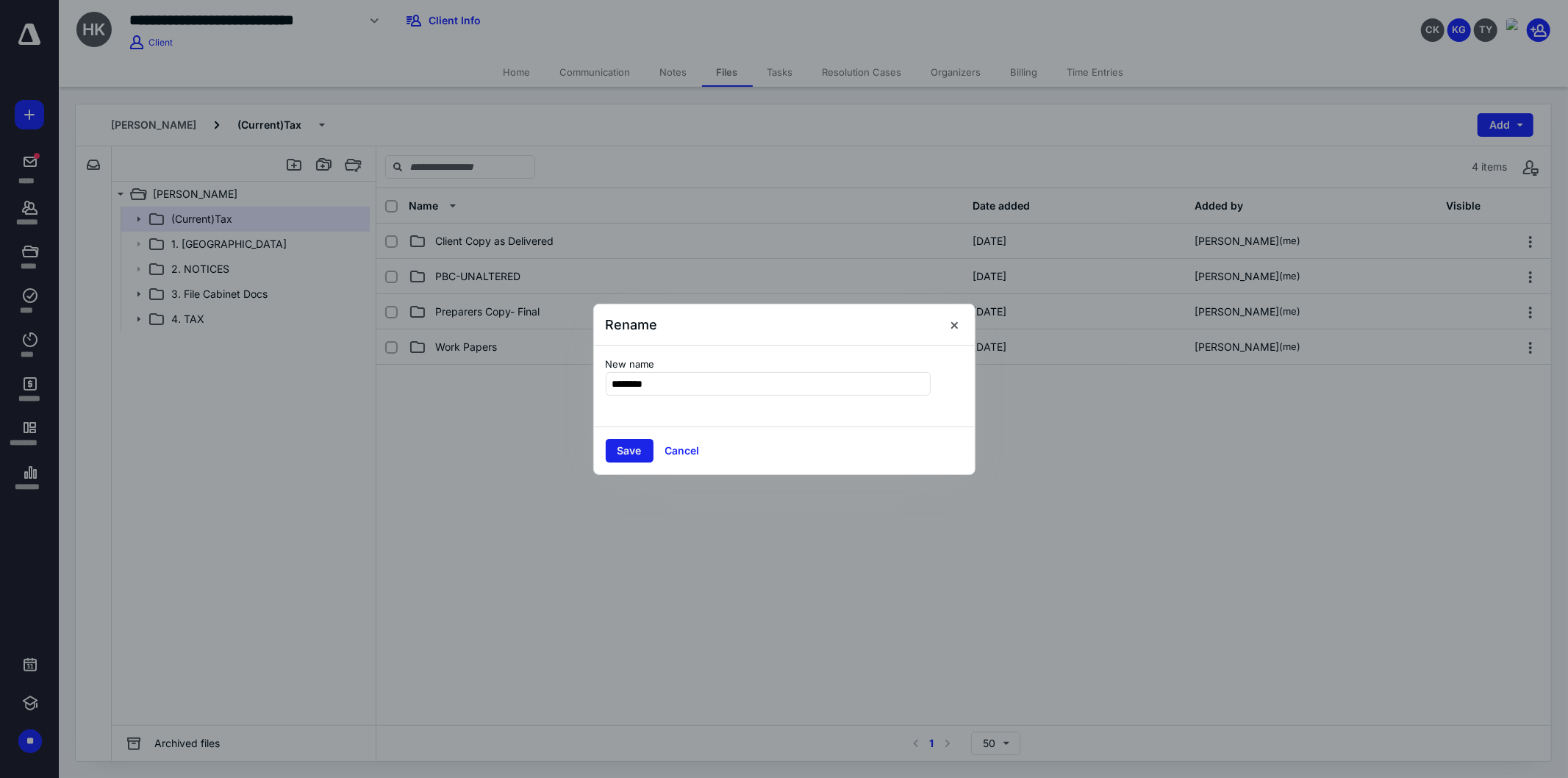 type on "********" 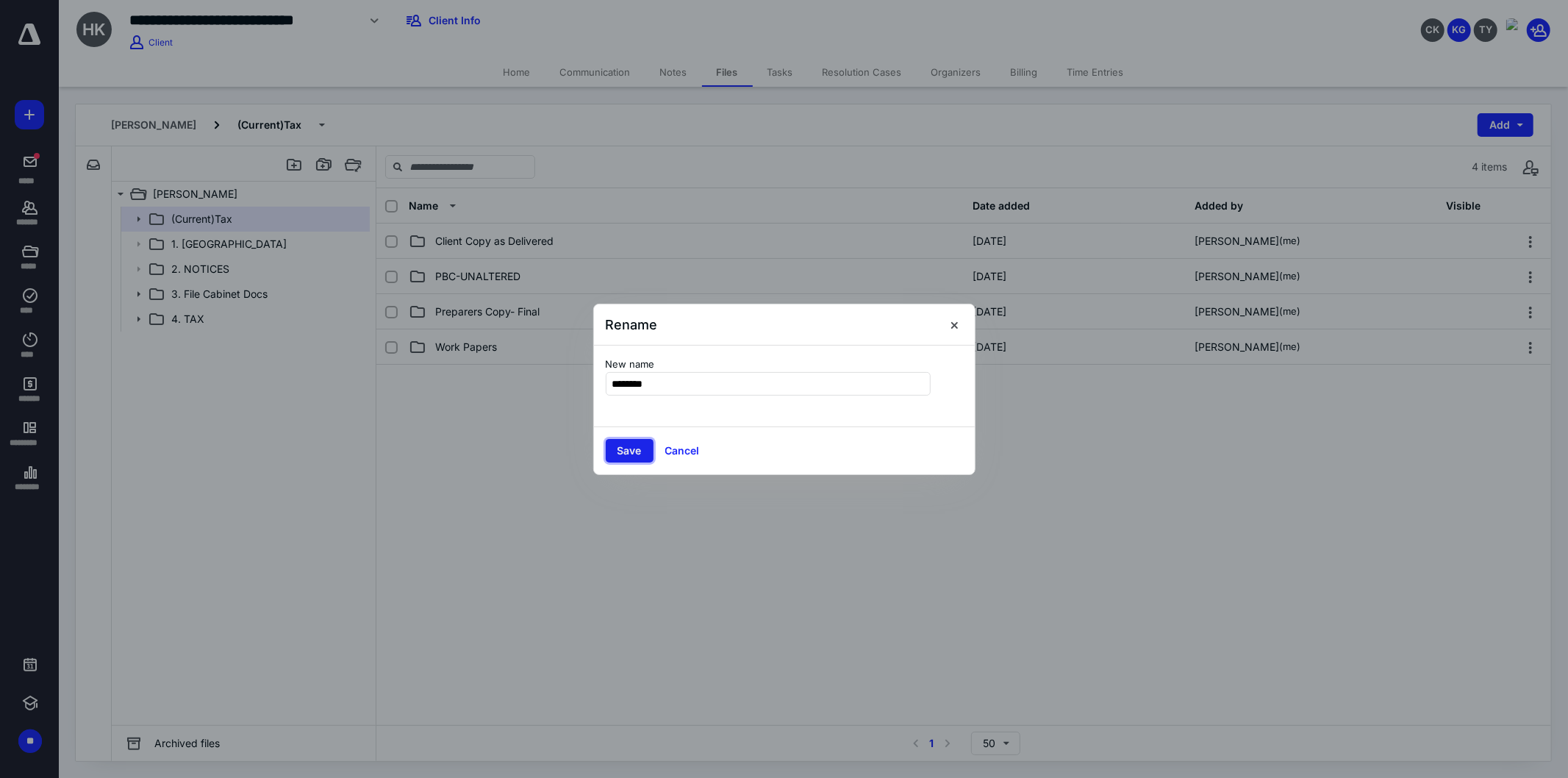 click on "Save" at bounding box center (629, 451) 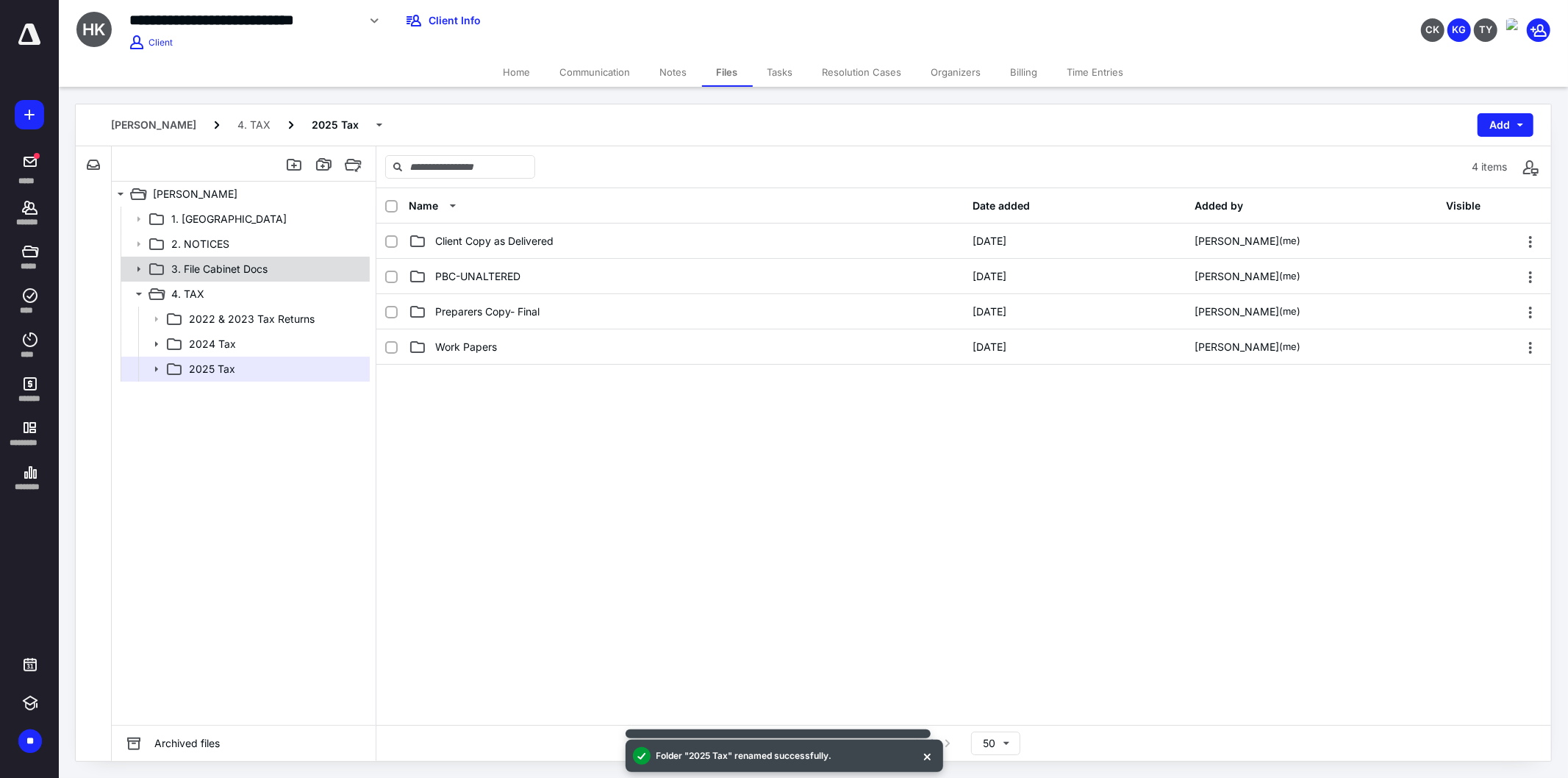 click 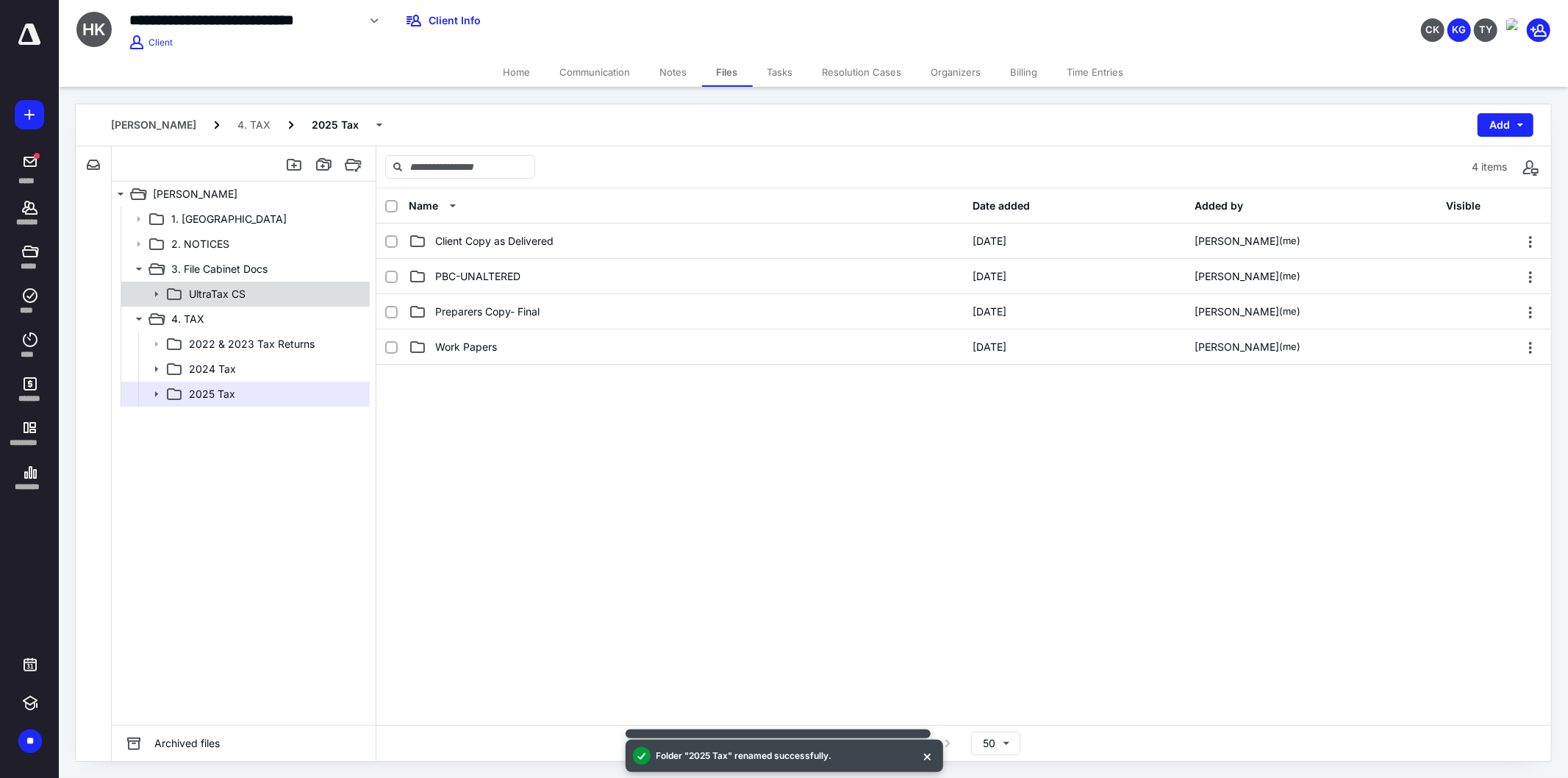 click 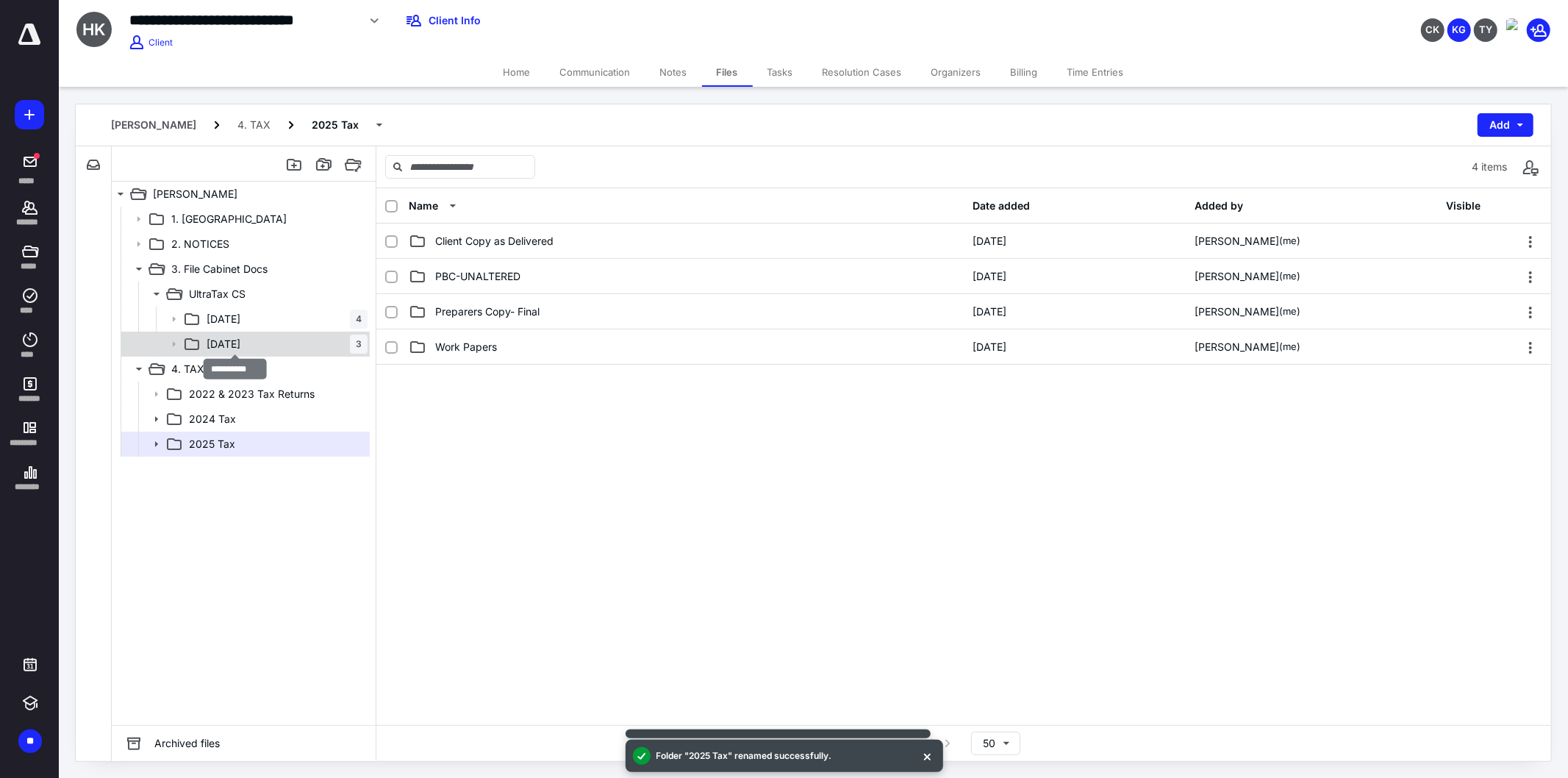click on "[DATE]" at bounding box center [223, 344] 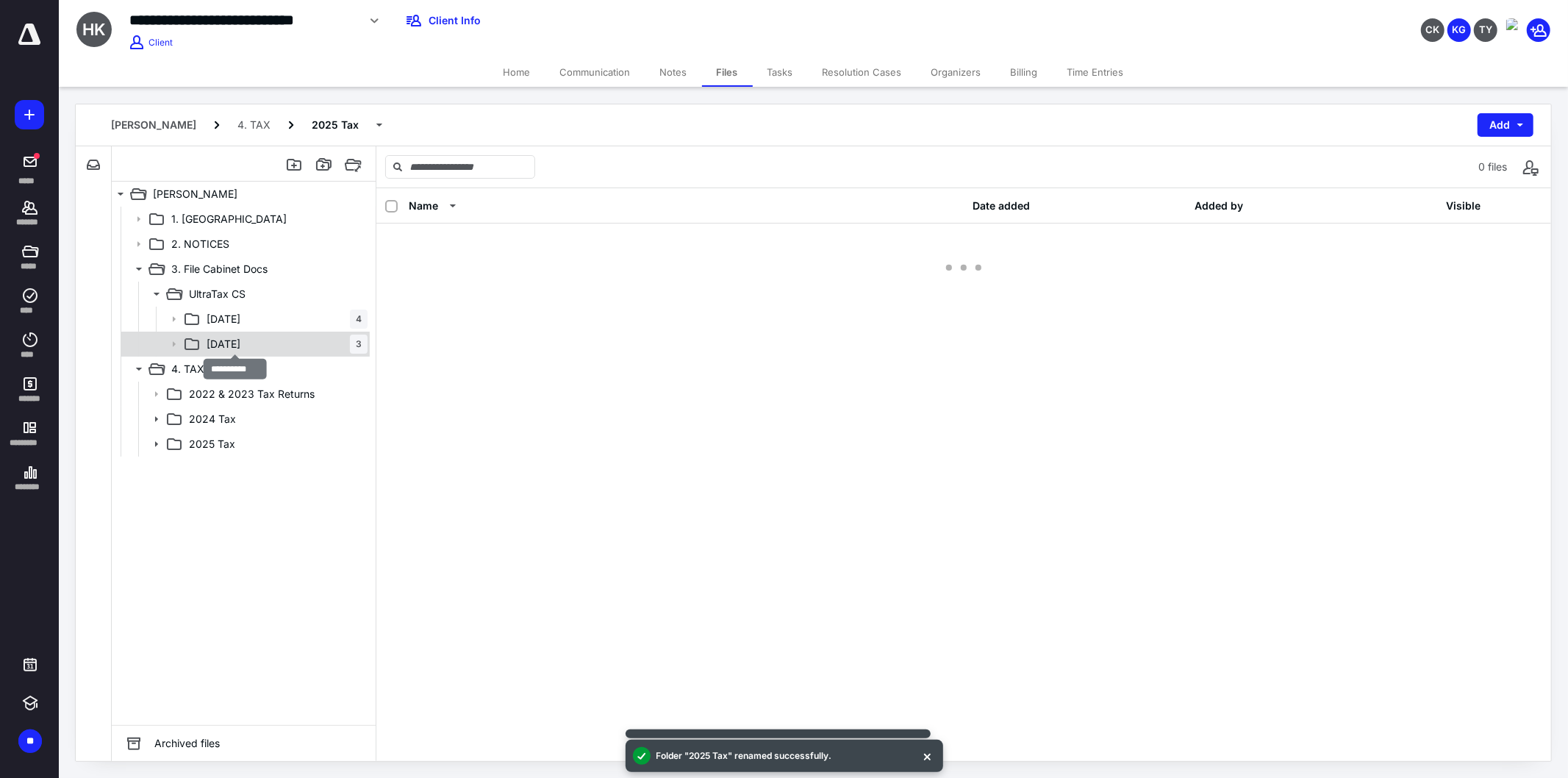click on "[DATE]" at bounding box center [223, 344] 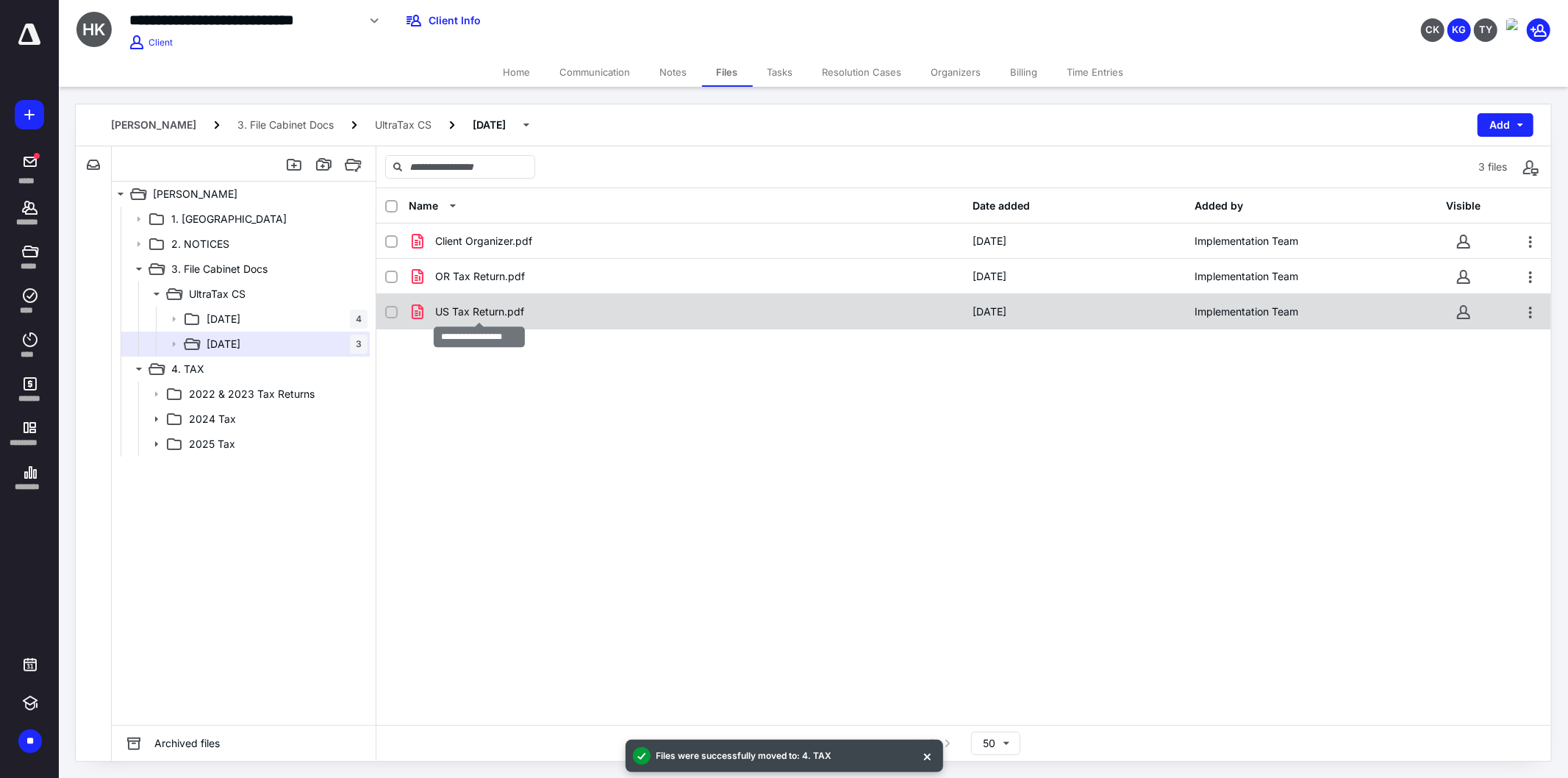 click on "US Tax Return.pdf" at bounding box center (479, 312) 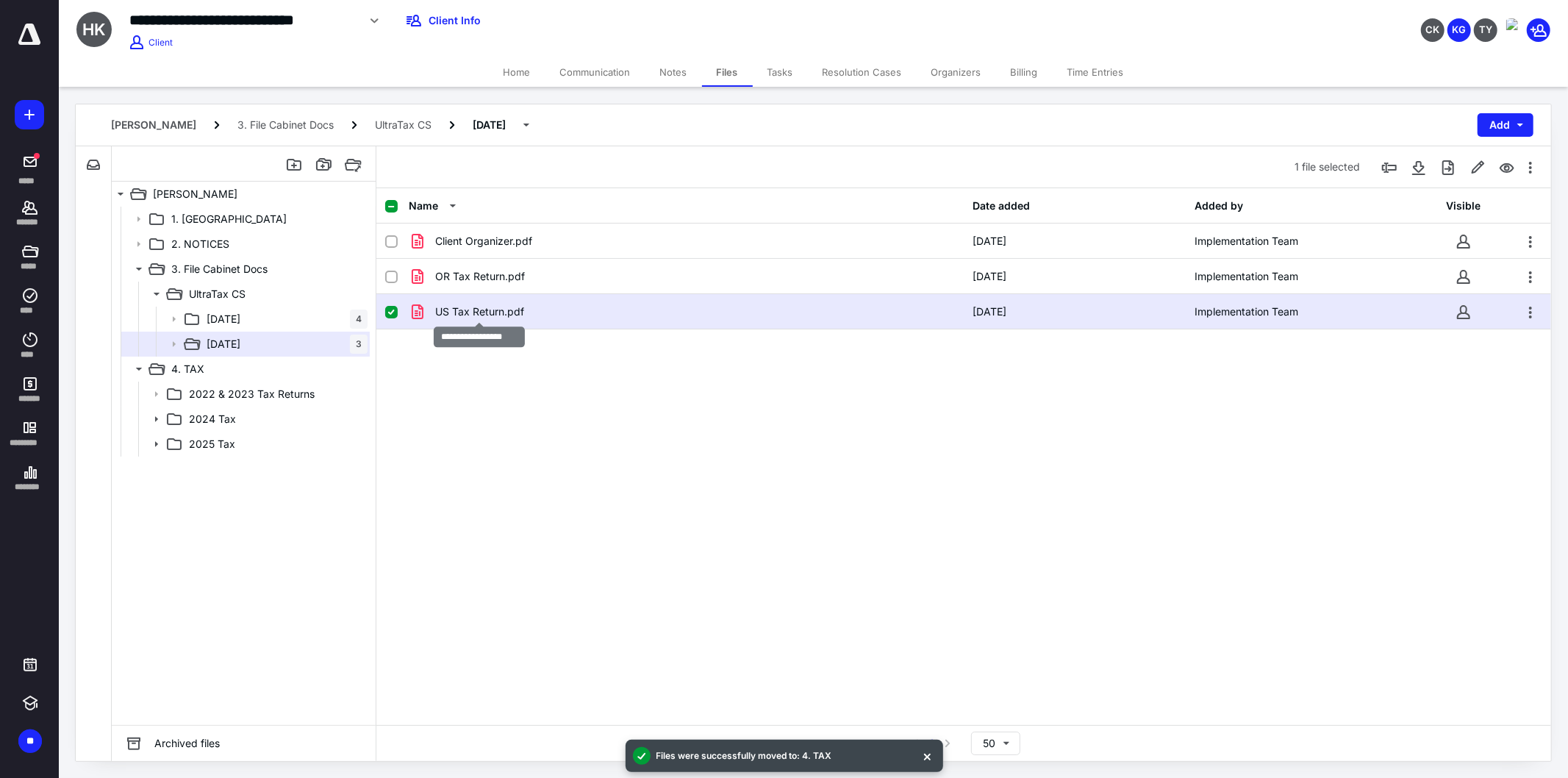 click on "US Tax Return.pdf" at bounding box center [479, 312] 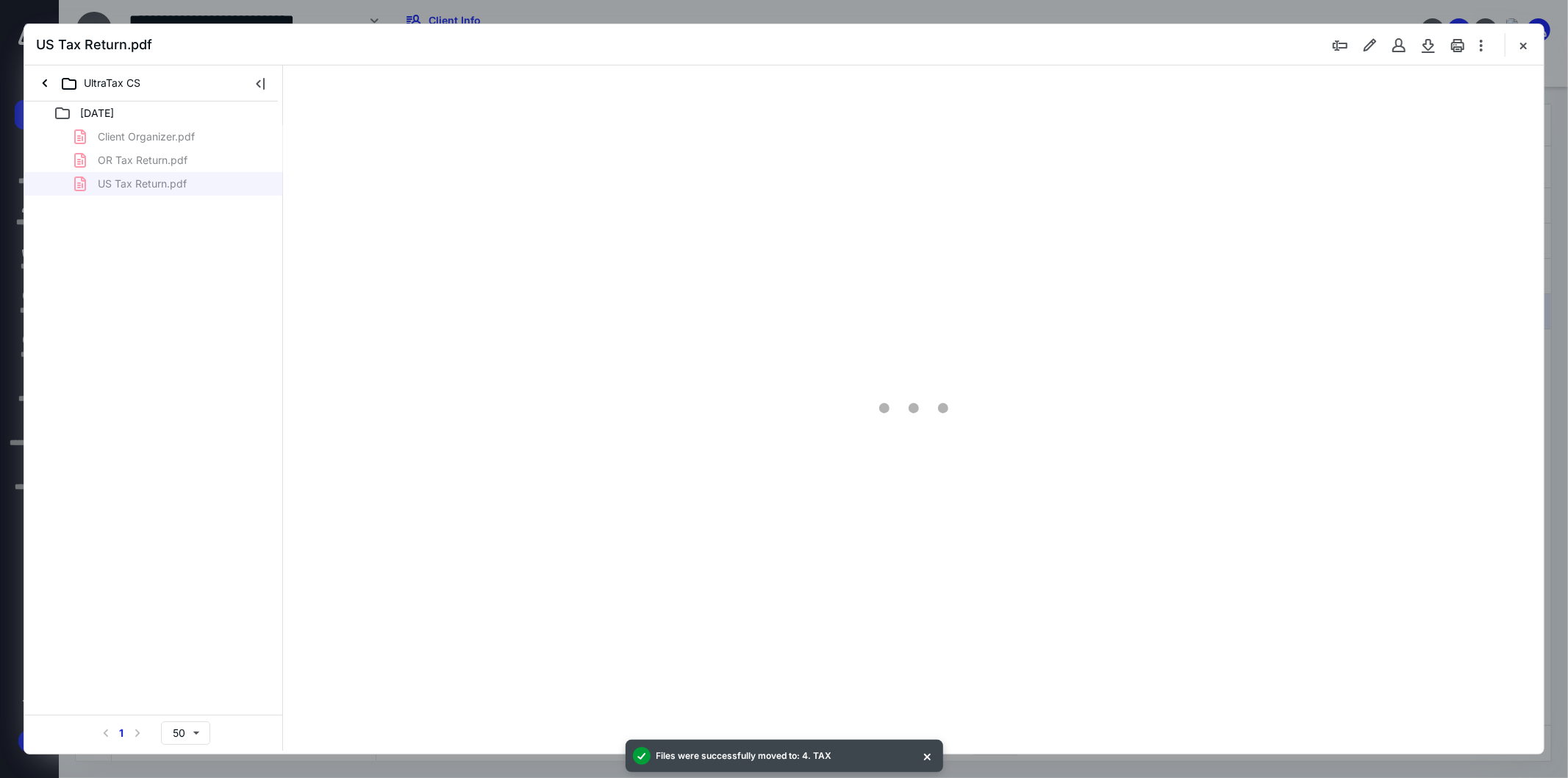 scroll, scrollTop: 0, scrollLeft: 0, axis: both 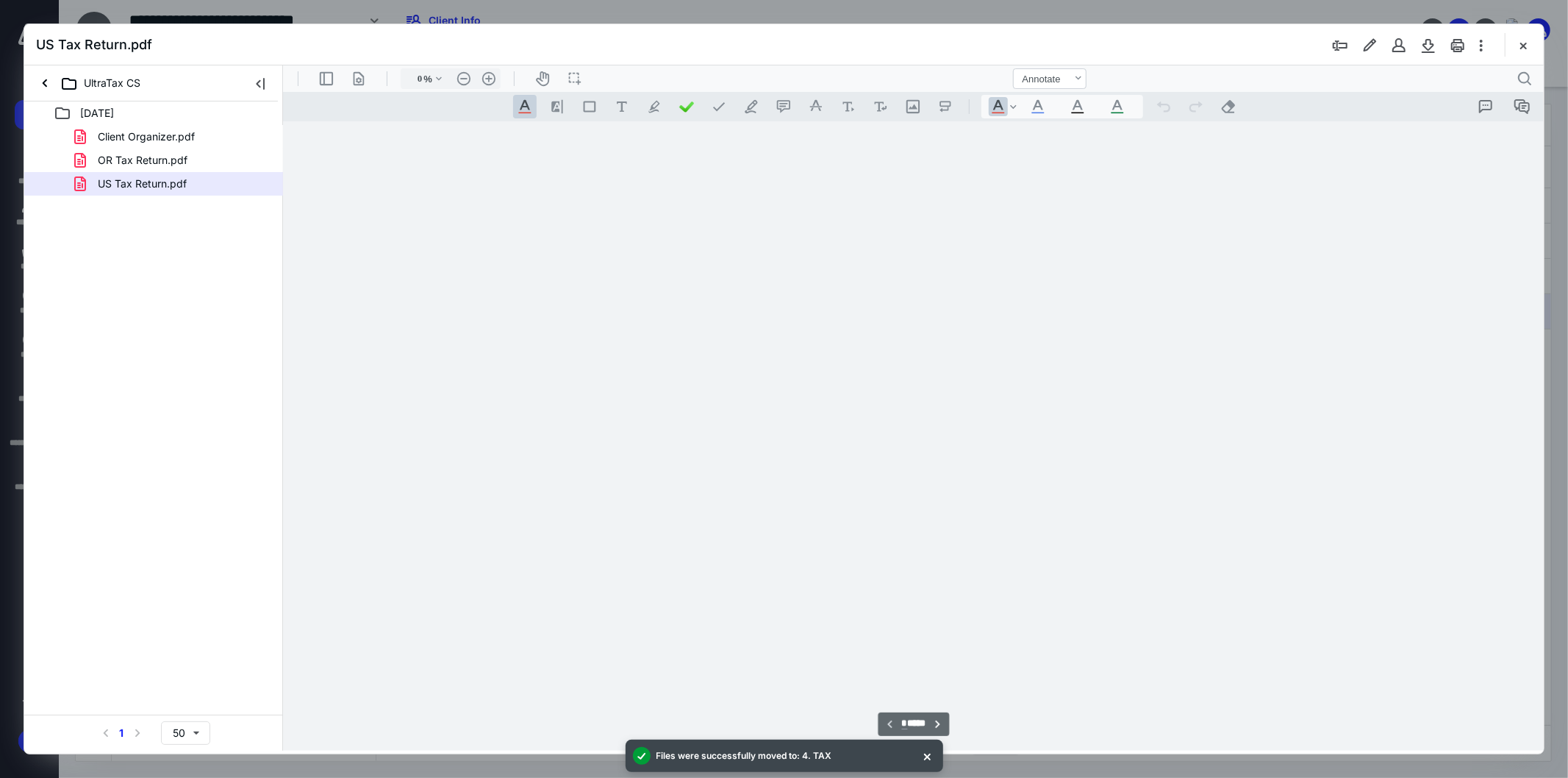 type on "103" 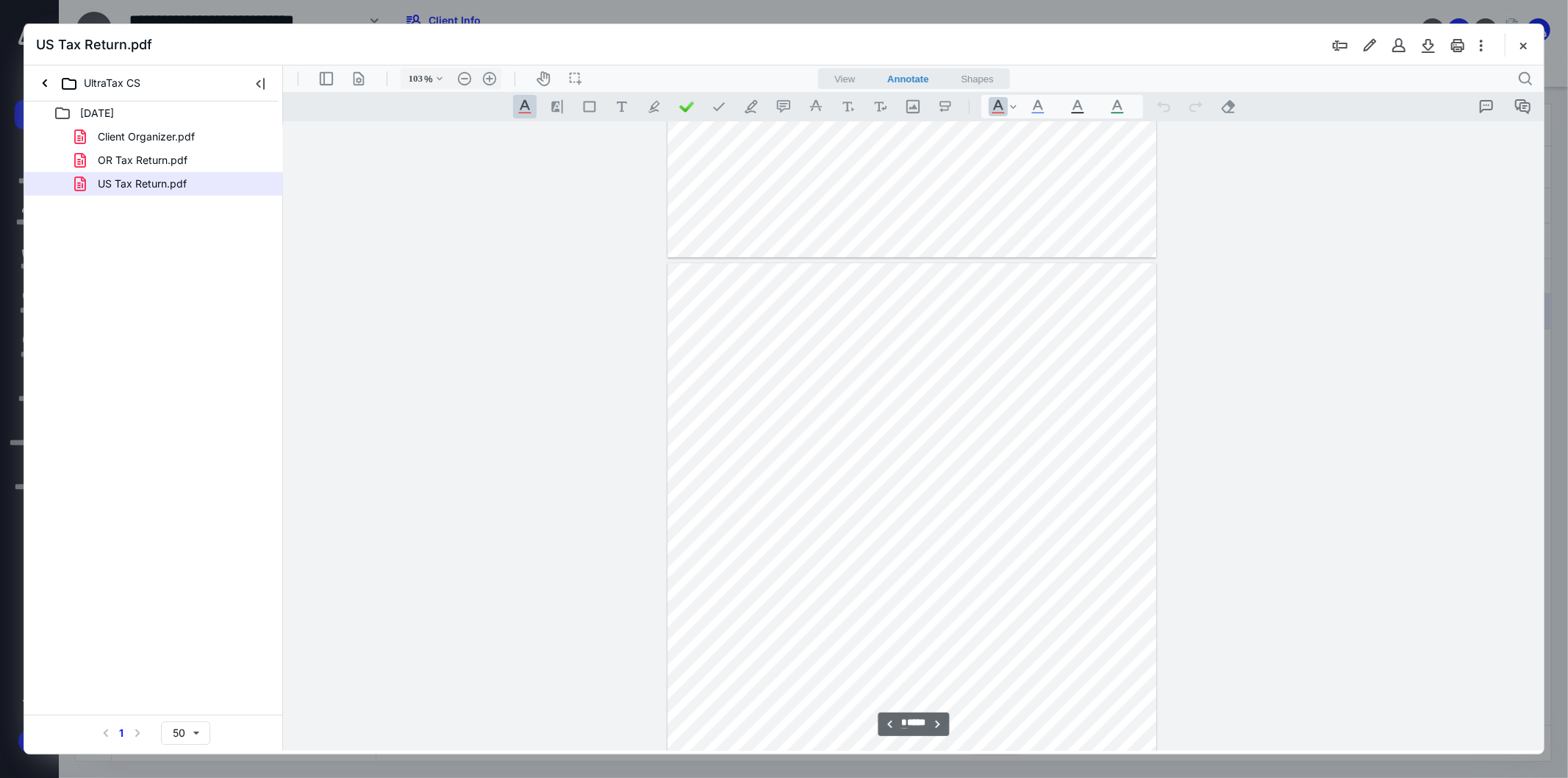 scroll, scrollTop: 571, scrollLeft: 0, axis: vertical 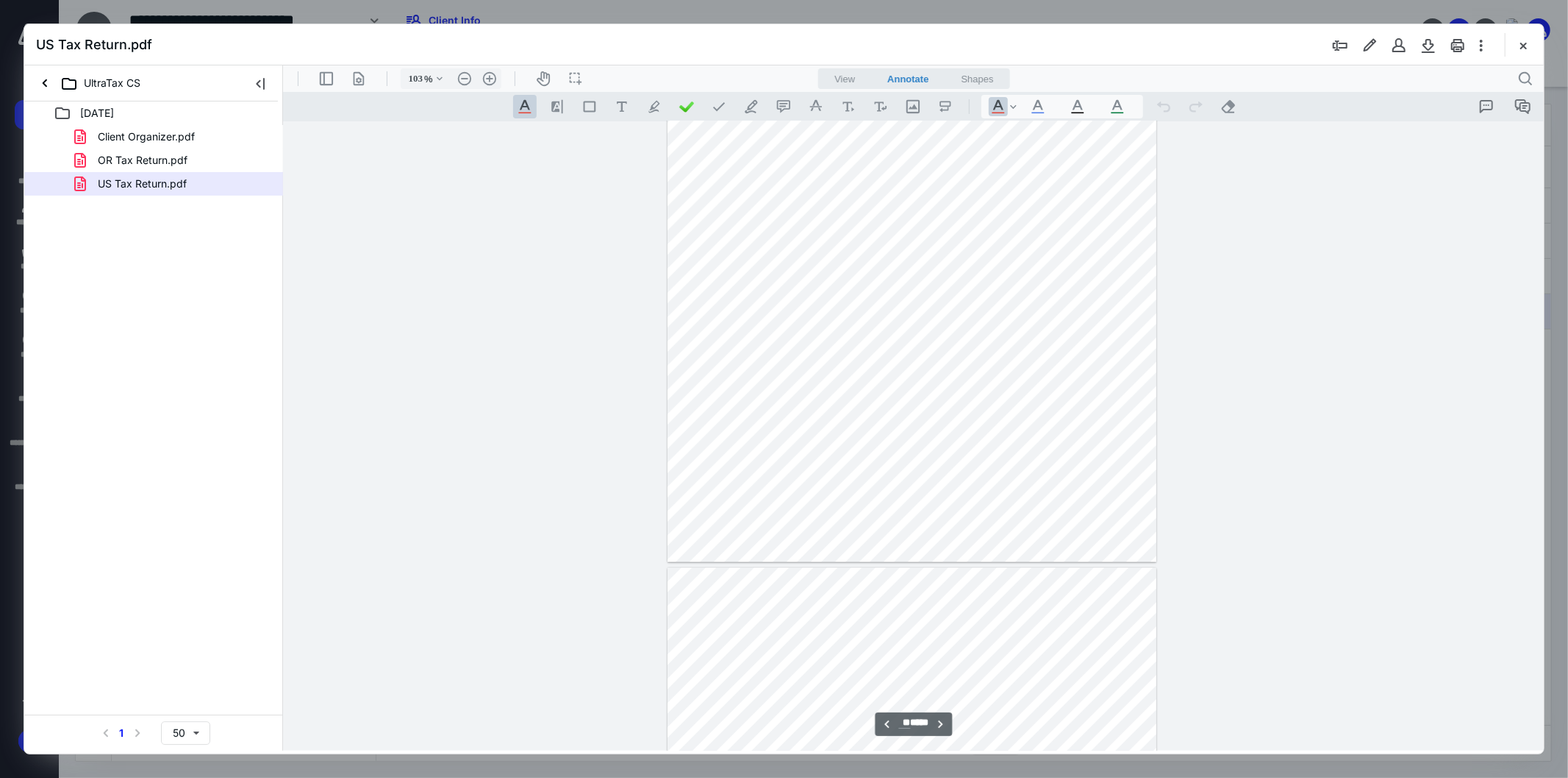 type on "**" 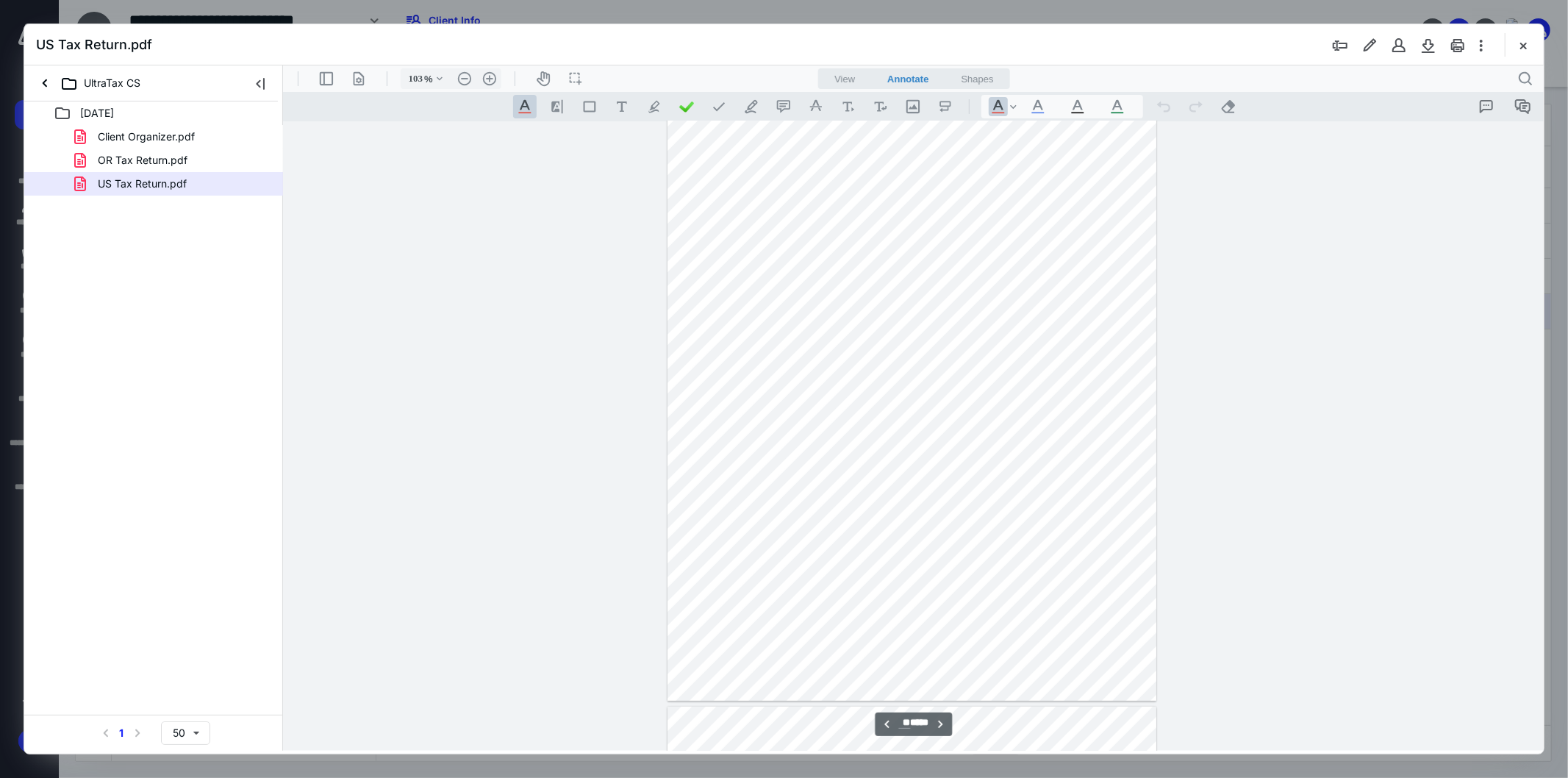 scroll, scrollTop: 9396, scrollLeft: 0, axis: vertical 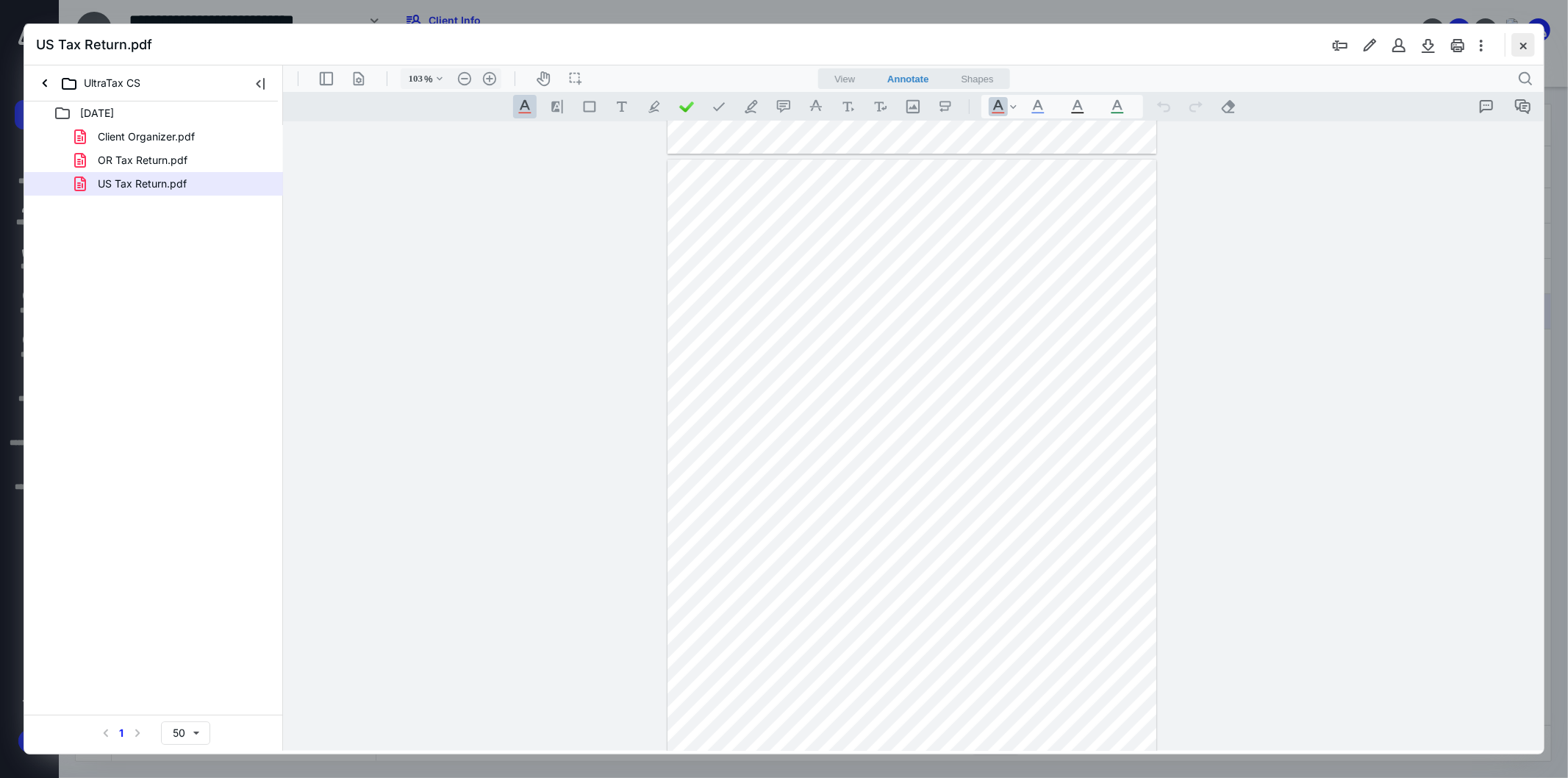 click at bounding box center (1523, 45) 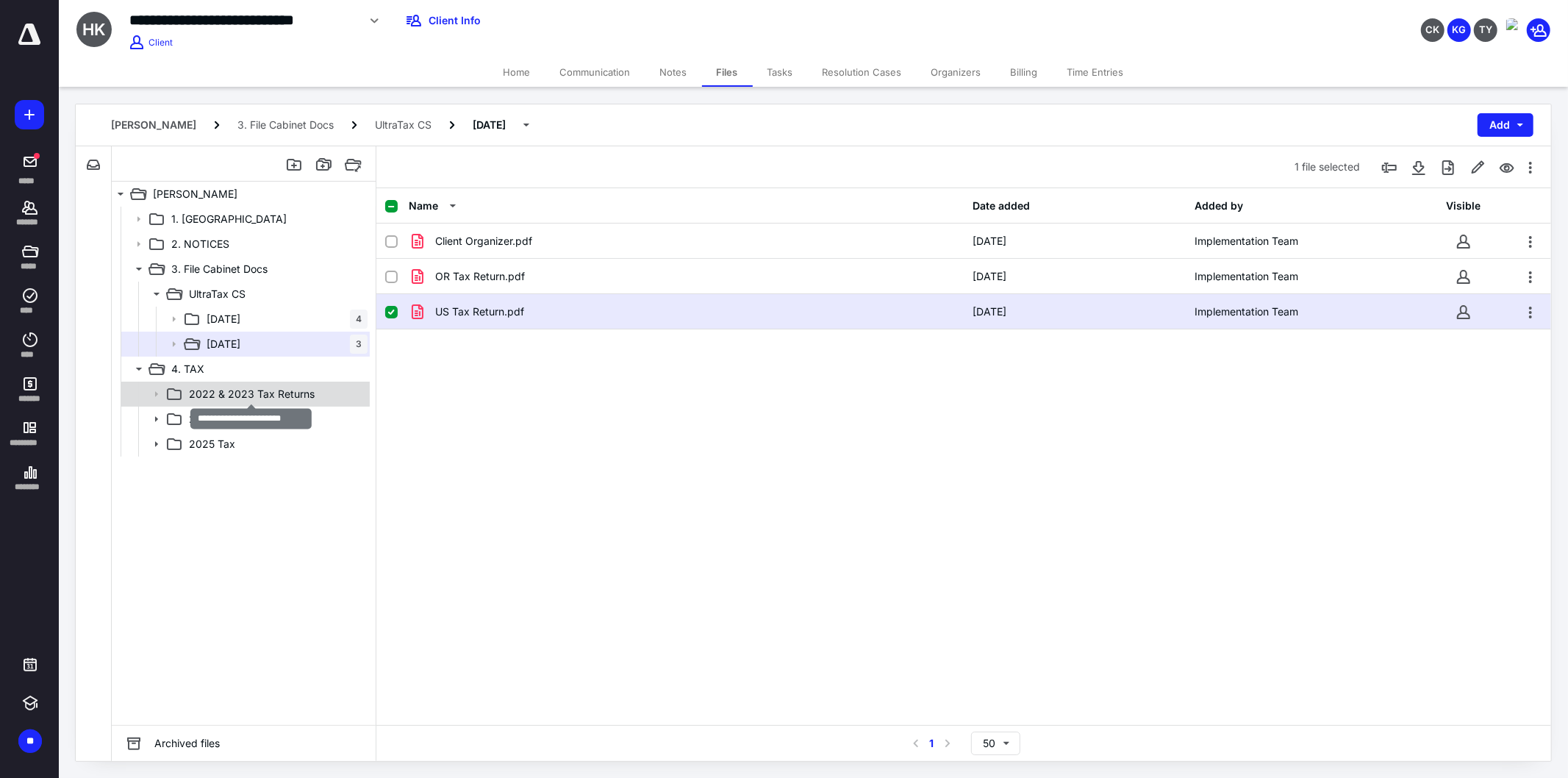 click on "2022 & 2023 Tax Returns" at bounding box center [251, 394] 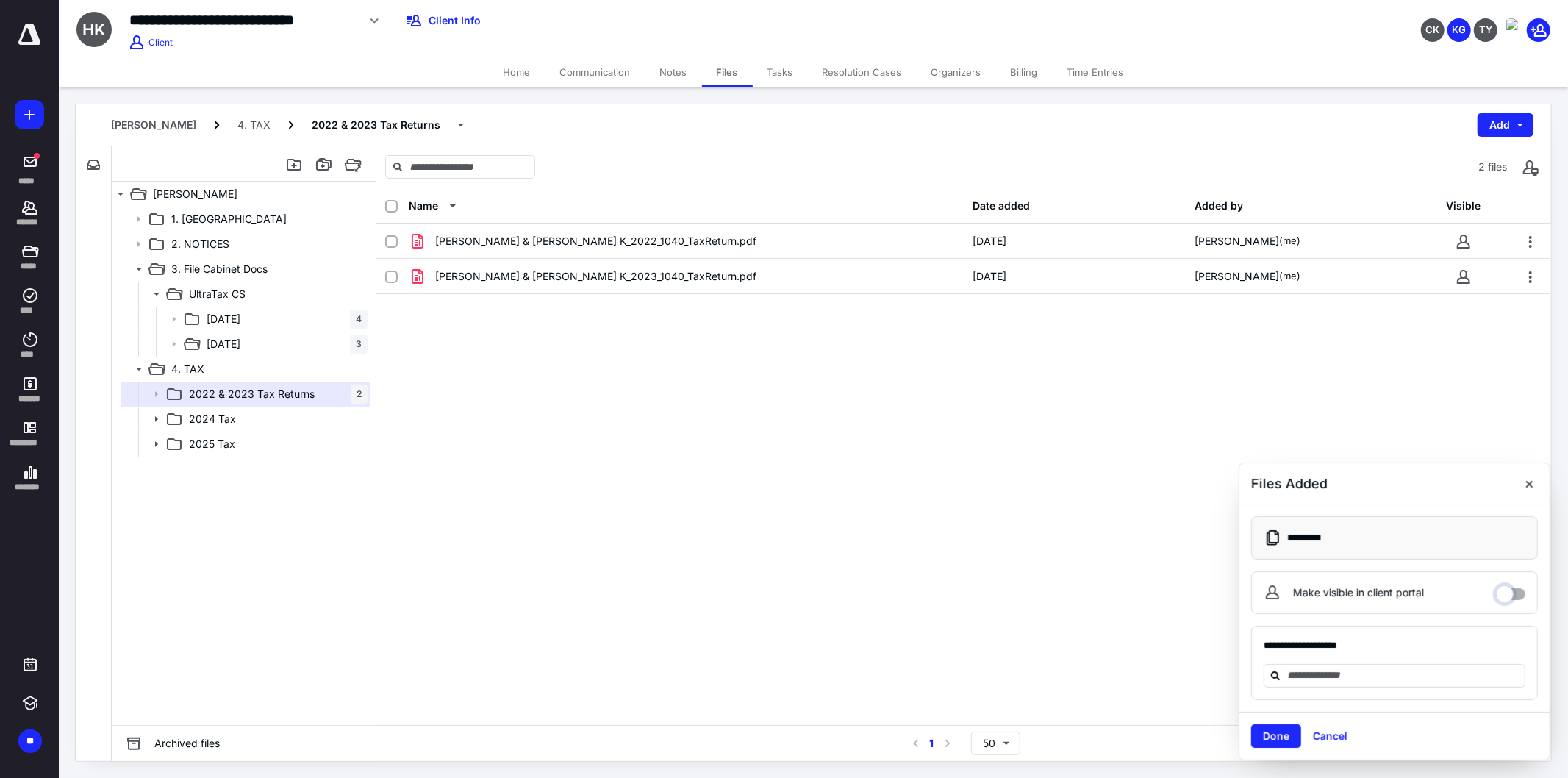 click on "Make visible in client portal" at bounding box center (1511, 590) 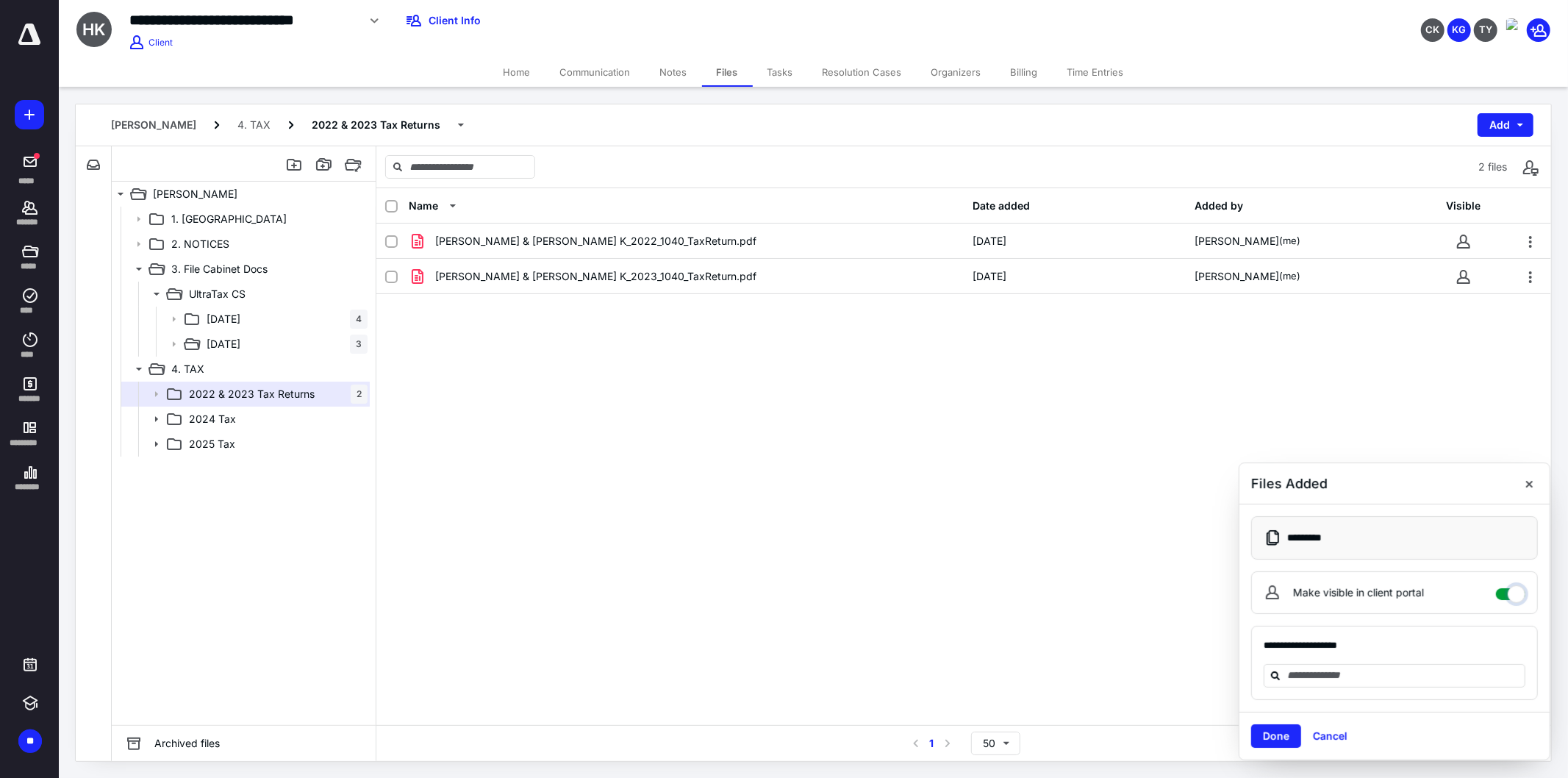 checkbox on "****" 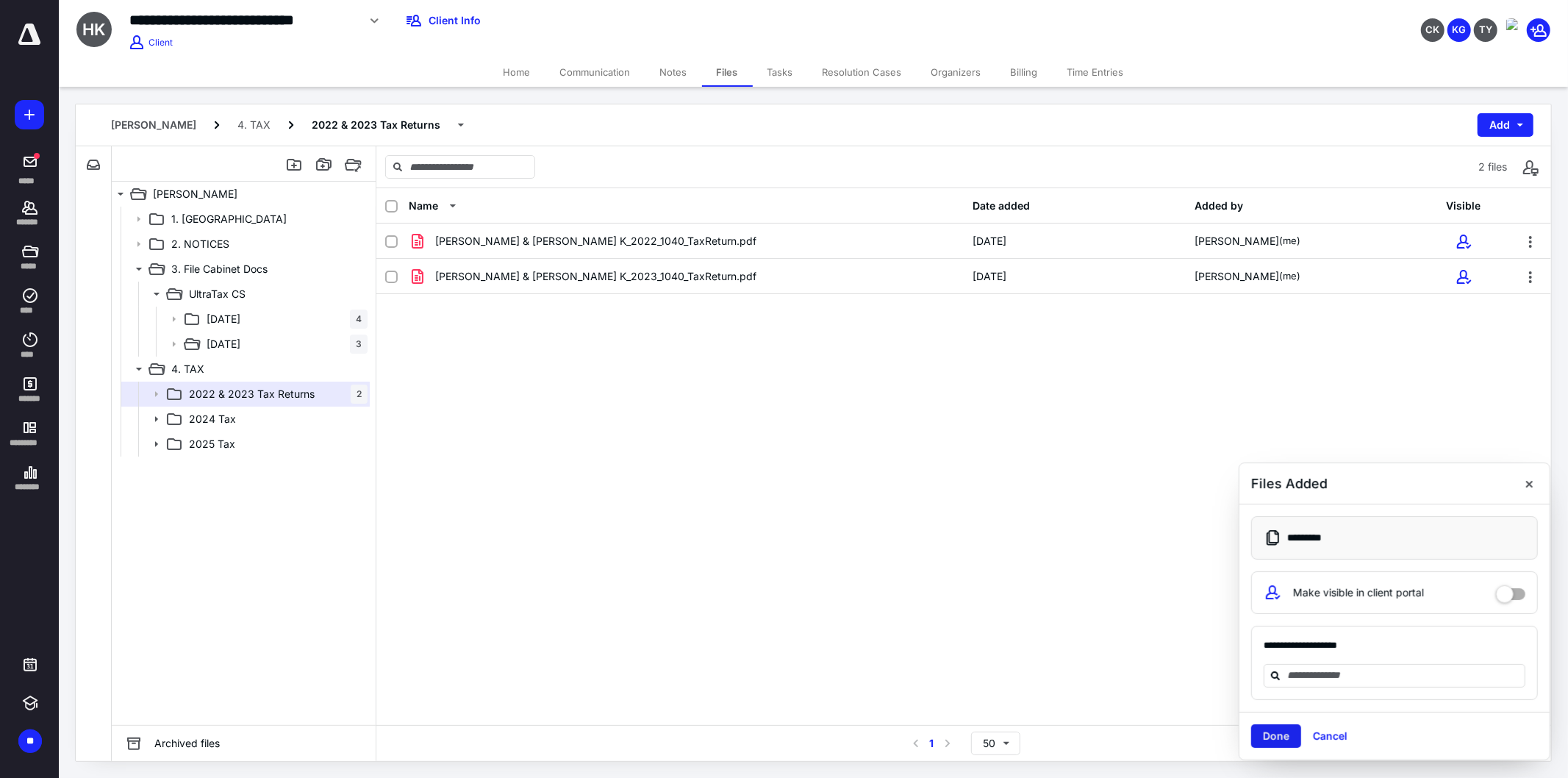 click on "Done" at bounding box center (1276, 736) 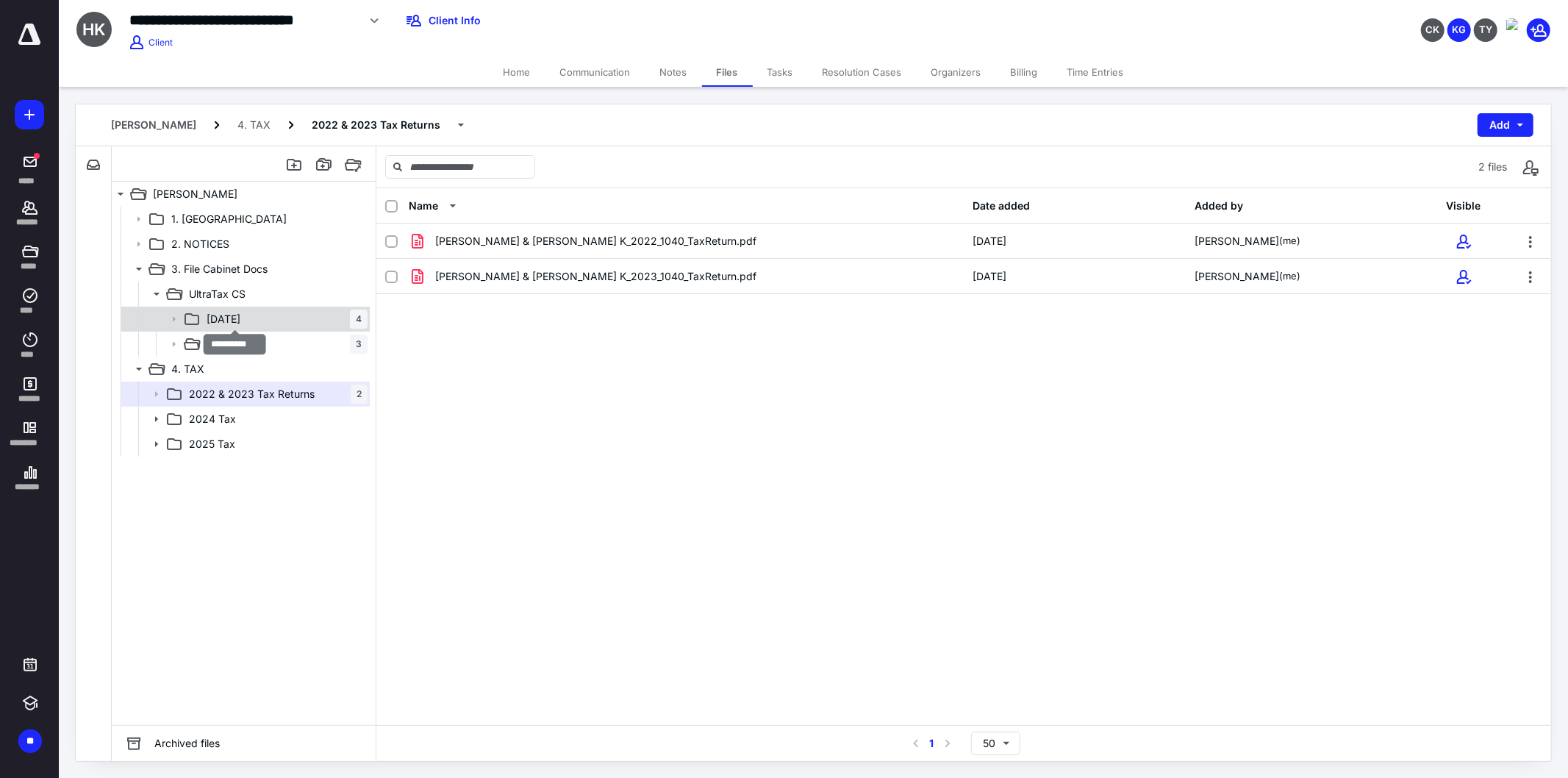 click on "[DATE]" at bounding box center [223, 319] 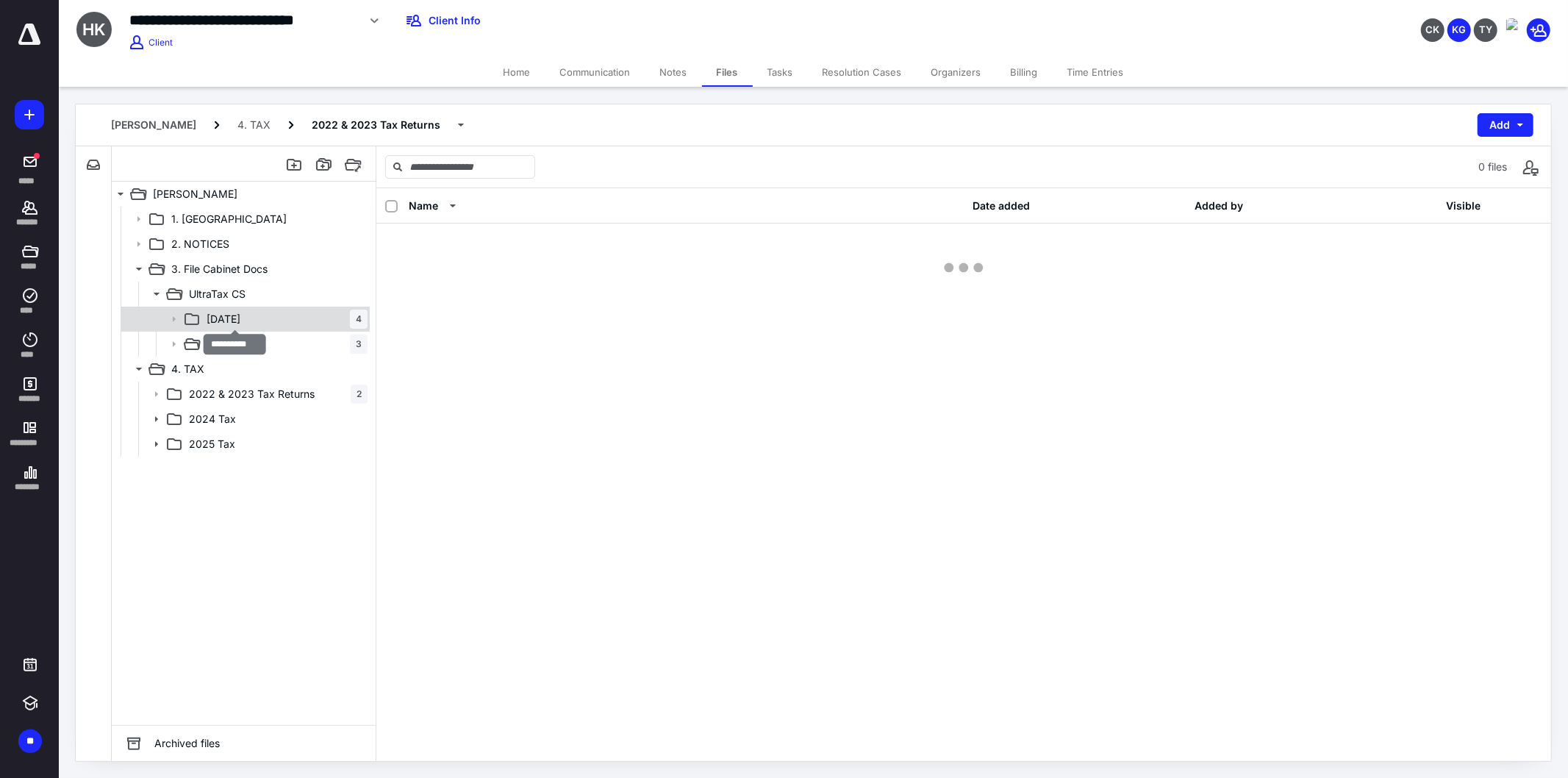 click on "[DATE]" at bounding box center [223, 319] 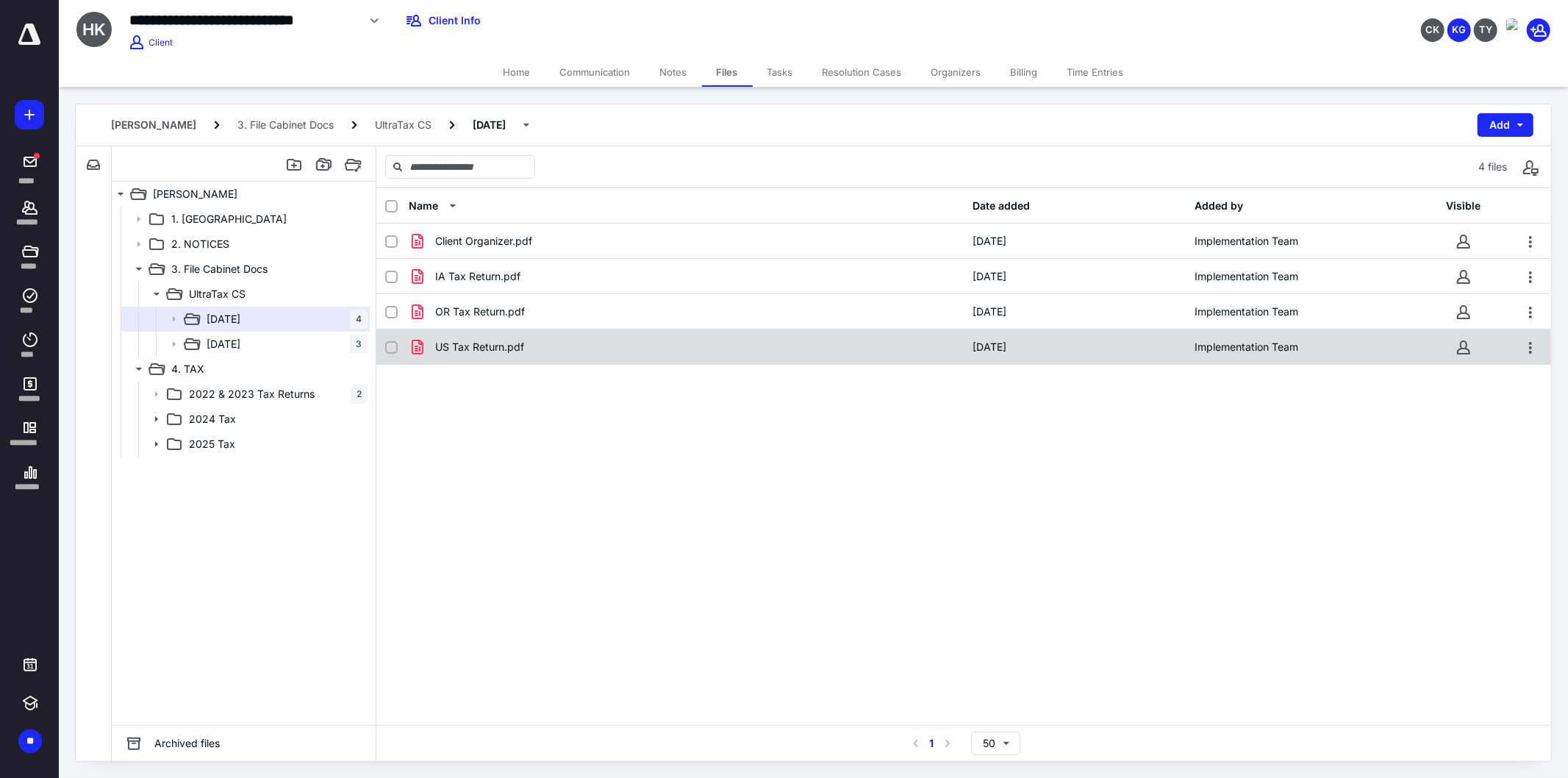 click on "US Tax Return.pdf" at bounding box center [686, 347] 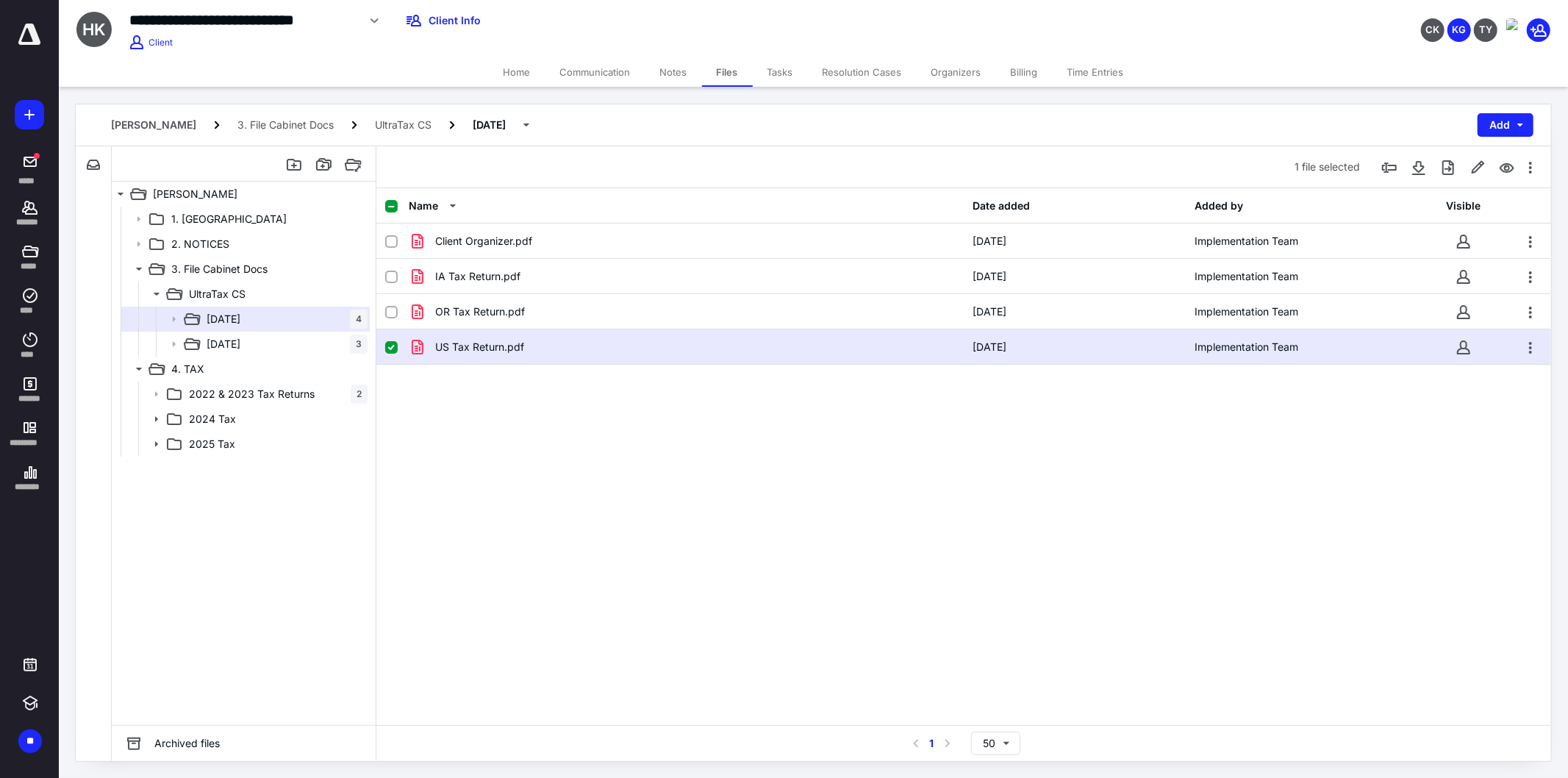 click on "US Tax Return.pdf" at bounding box center [686, 347] 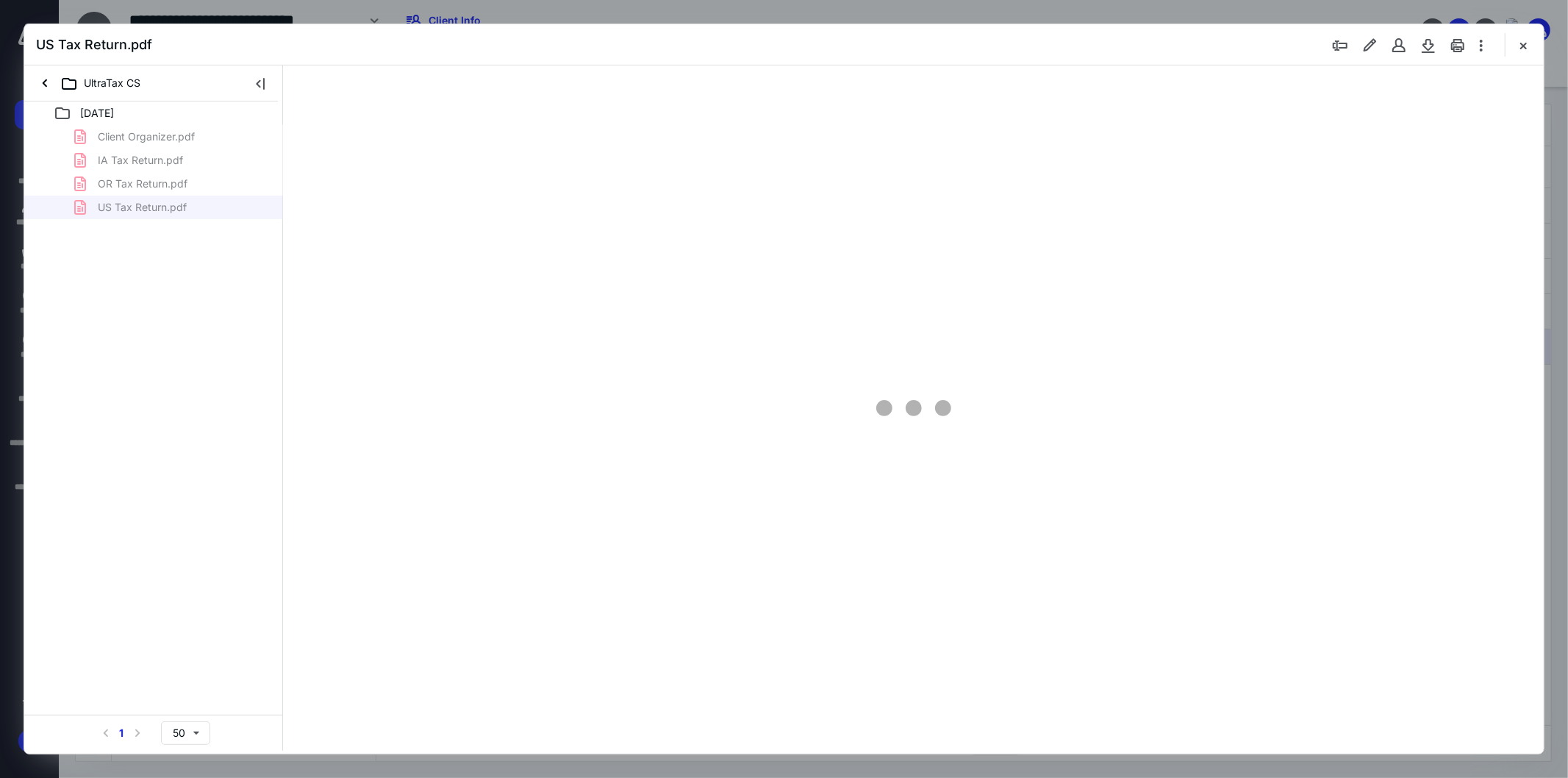 scroll, scrollTop: 0, scrollLeft: 0, axis: both 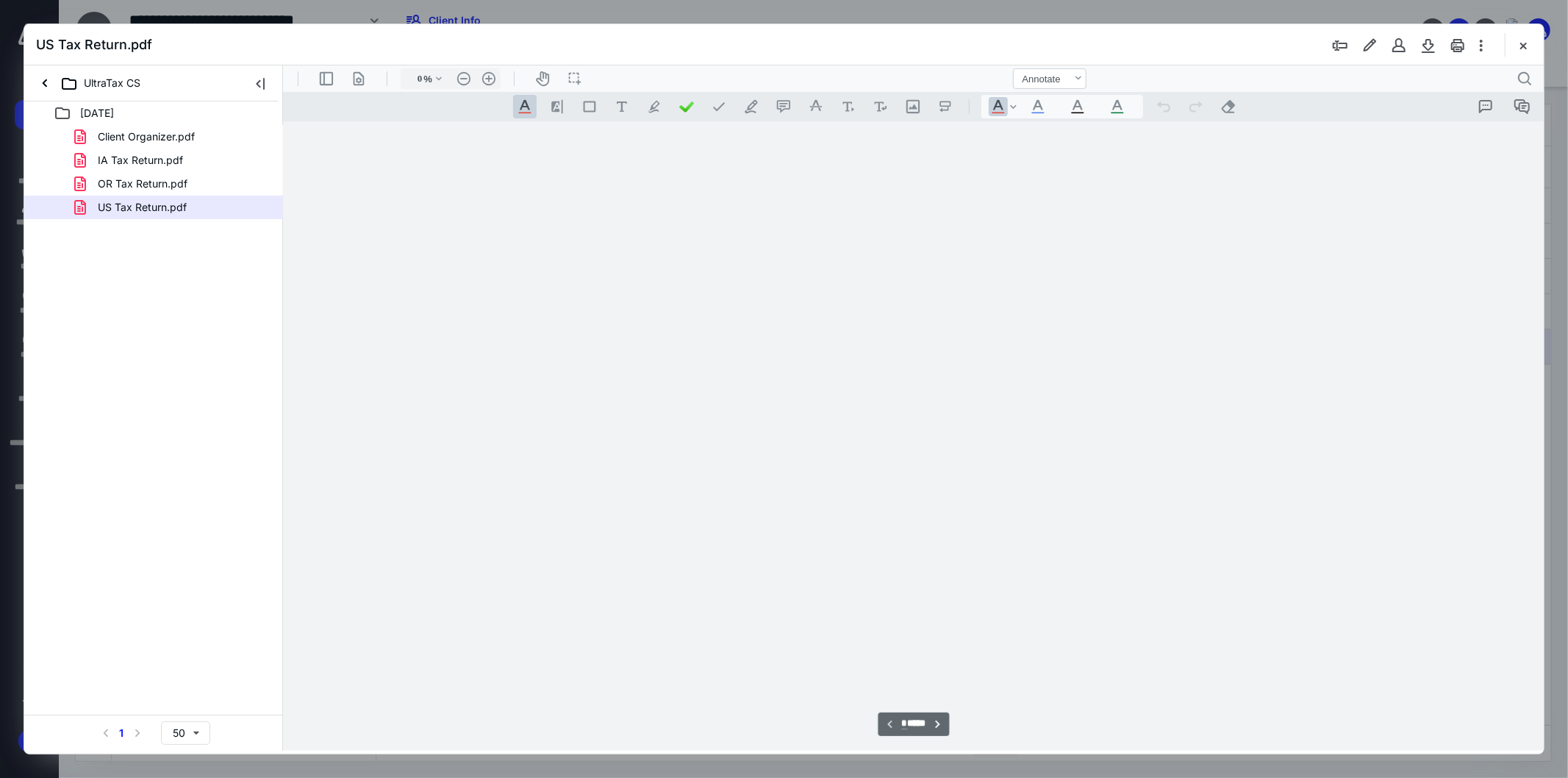 type on "107" 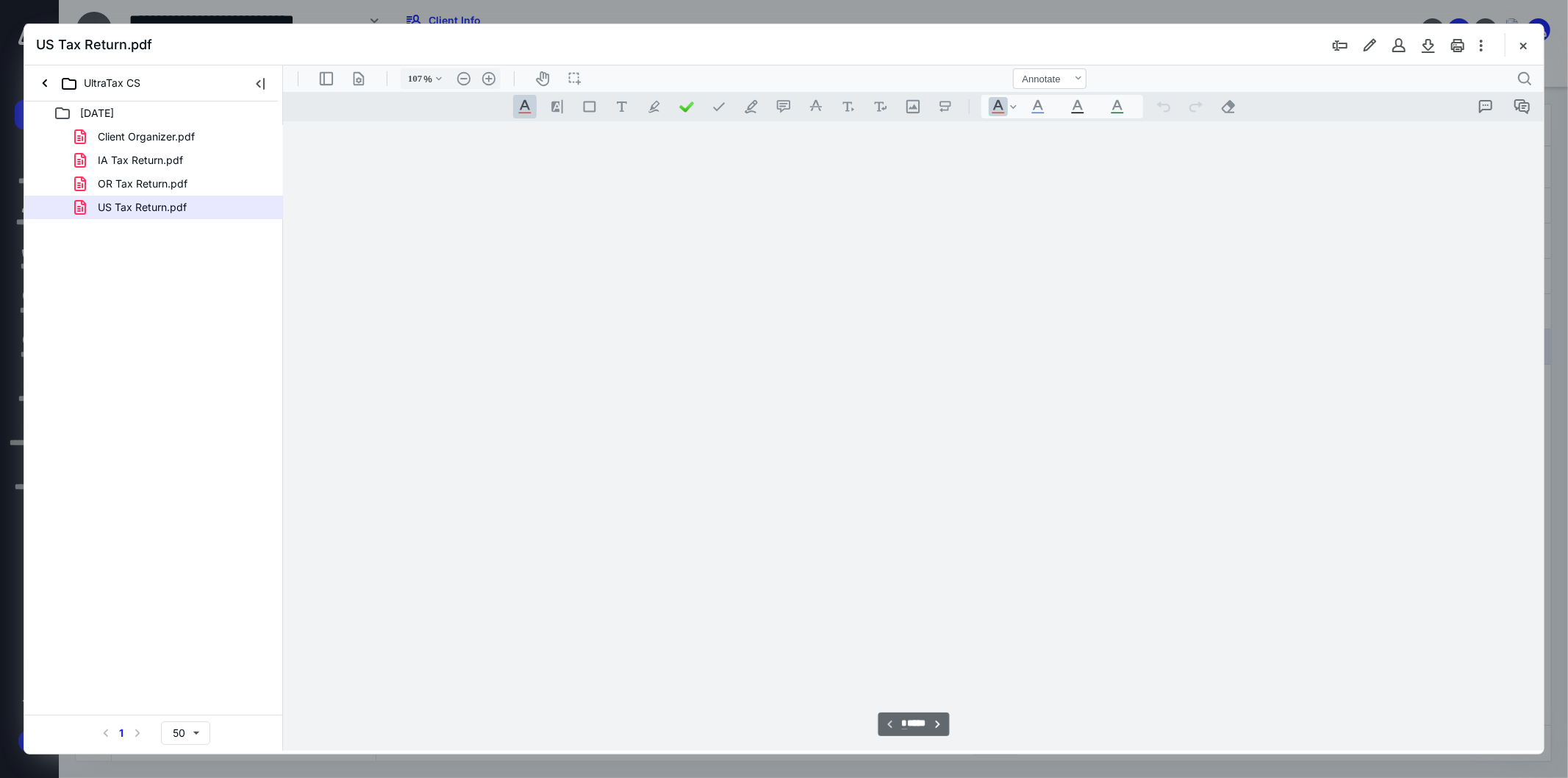 scroll, scrollTop: 59, scrollLeft: 0, axis: vertical 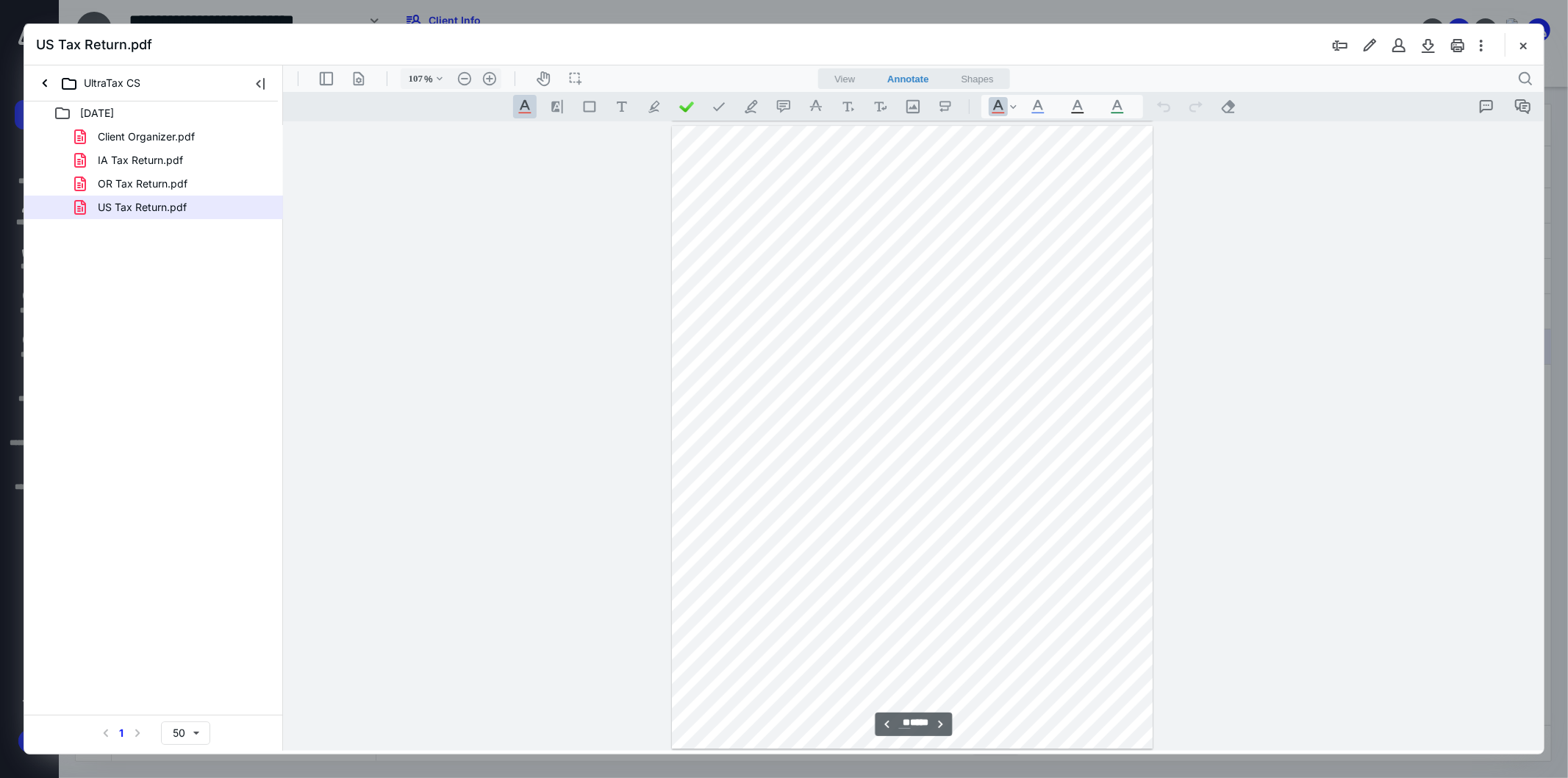 type on "**" 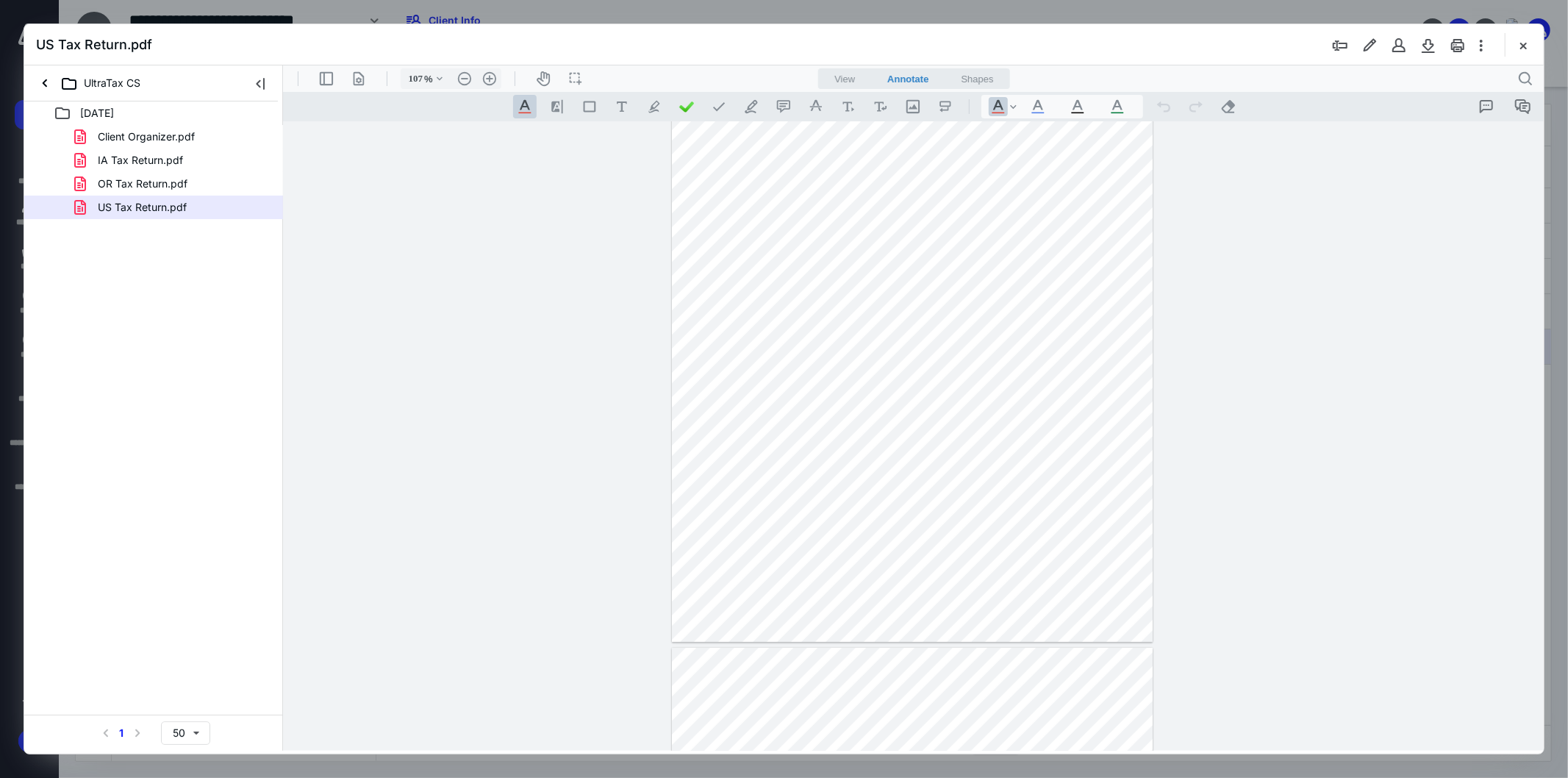 scroll, scrollTop: 9454, scrollLeft: 0, axis: vertical 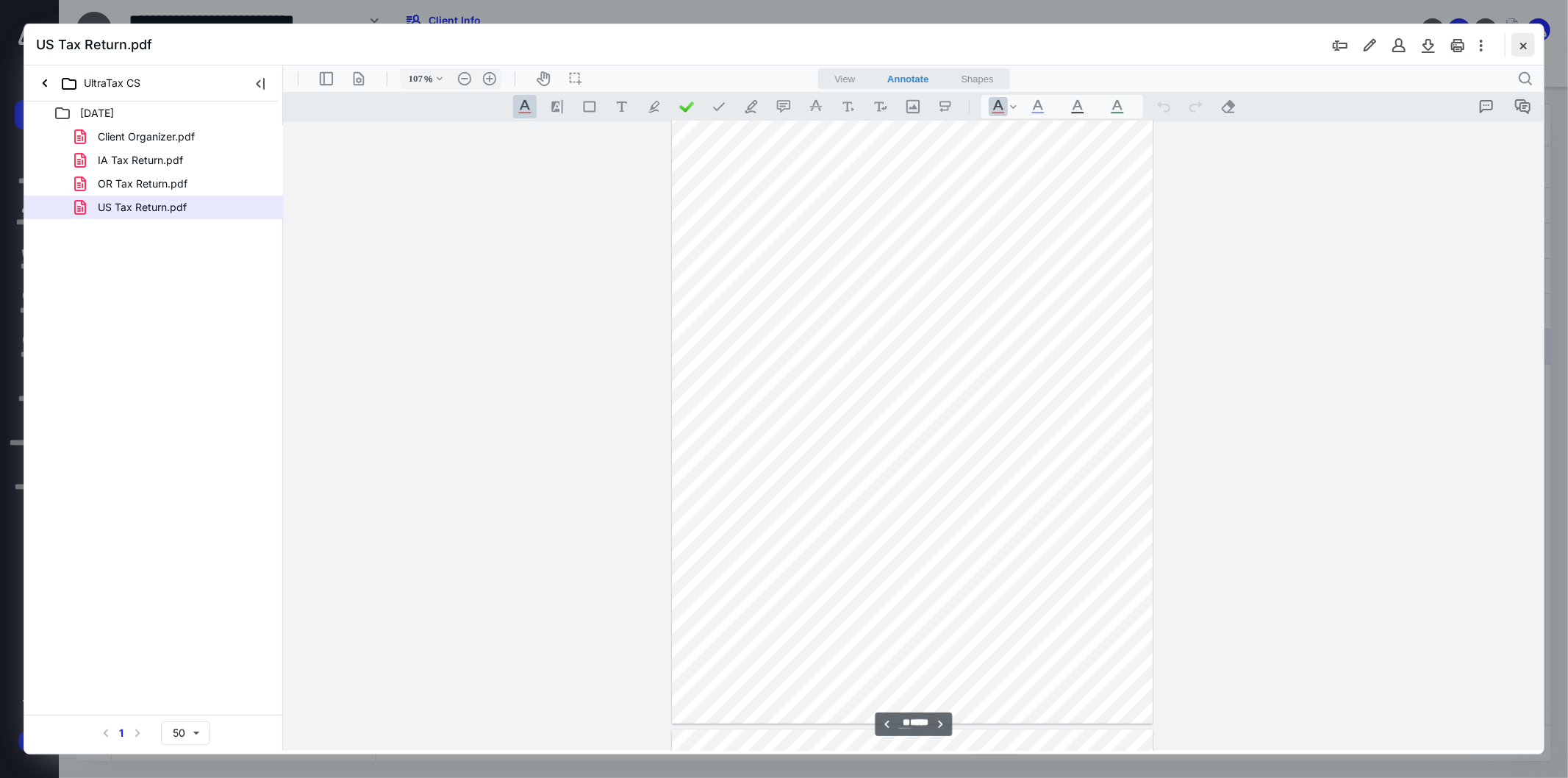 click at bounding box center (1523, 45) 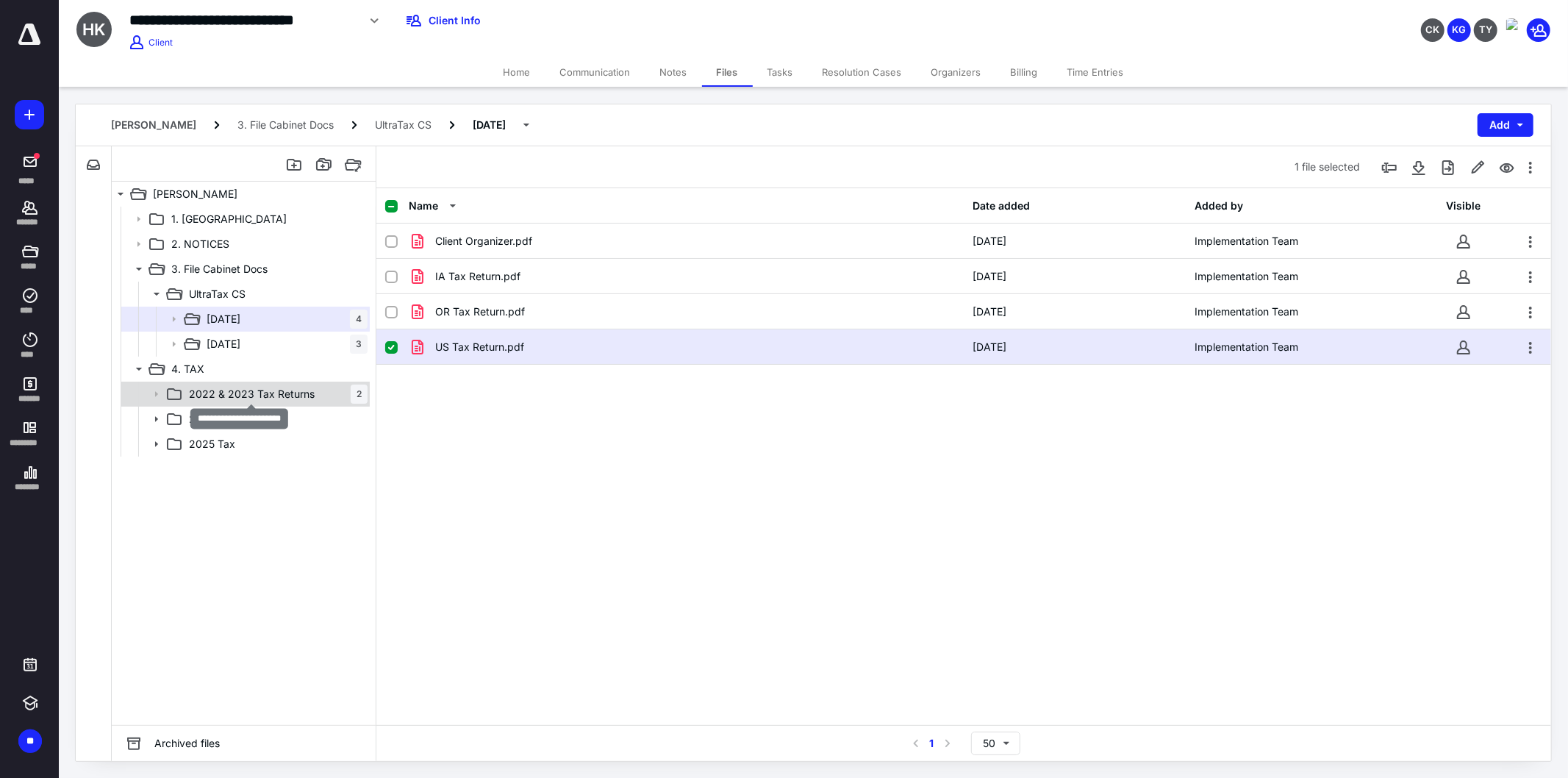 click on "2022 & 2023 Tax Returns" at bounding box center (251, 394) 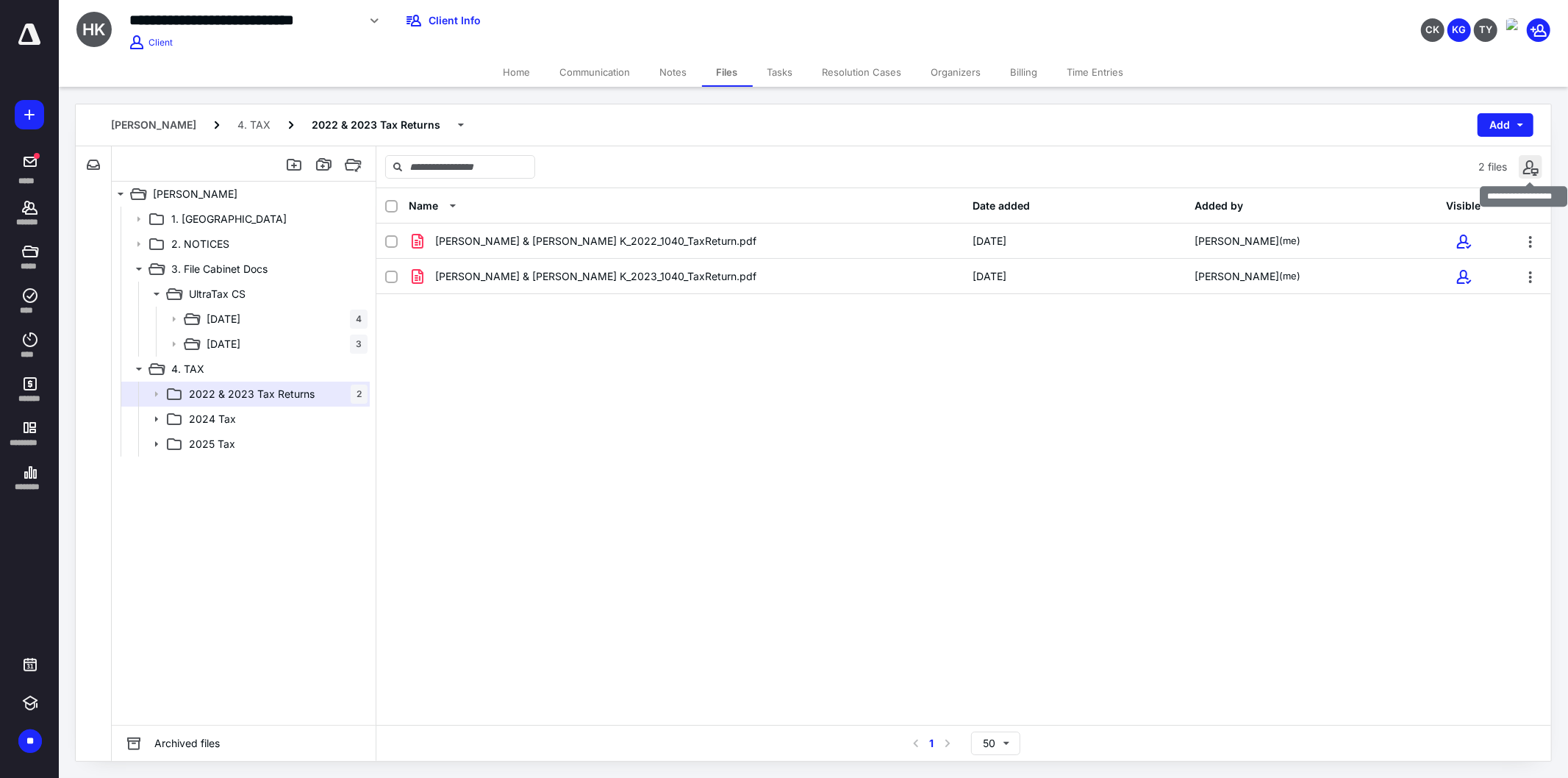click at bounding box center [1531, 167] 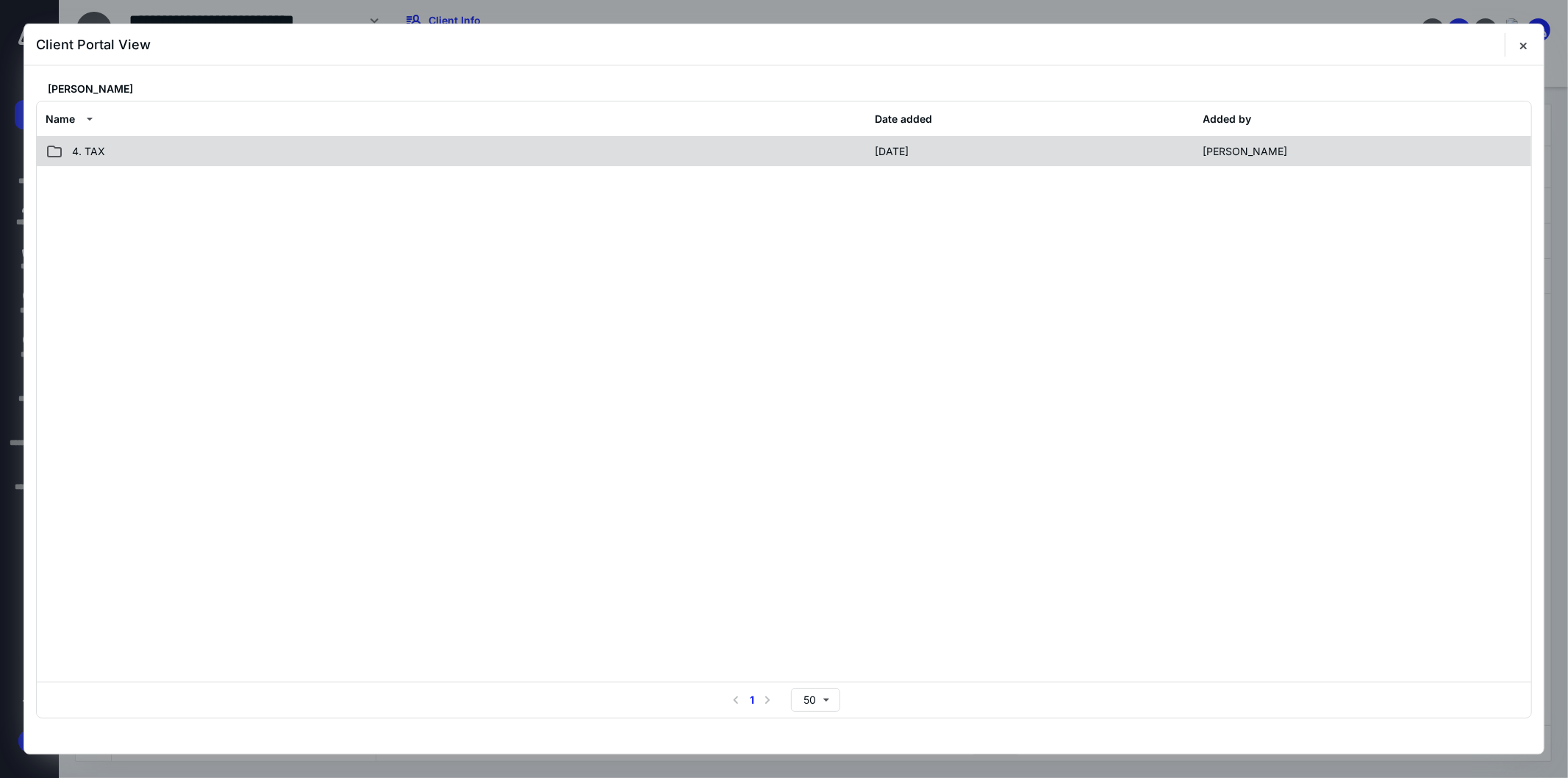 click on "4. TAX" at bounding box center [456, 151] 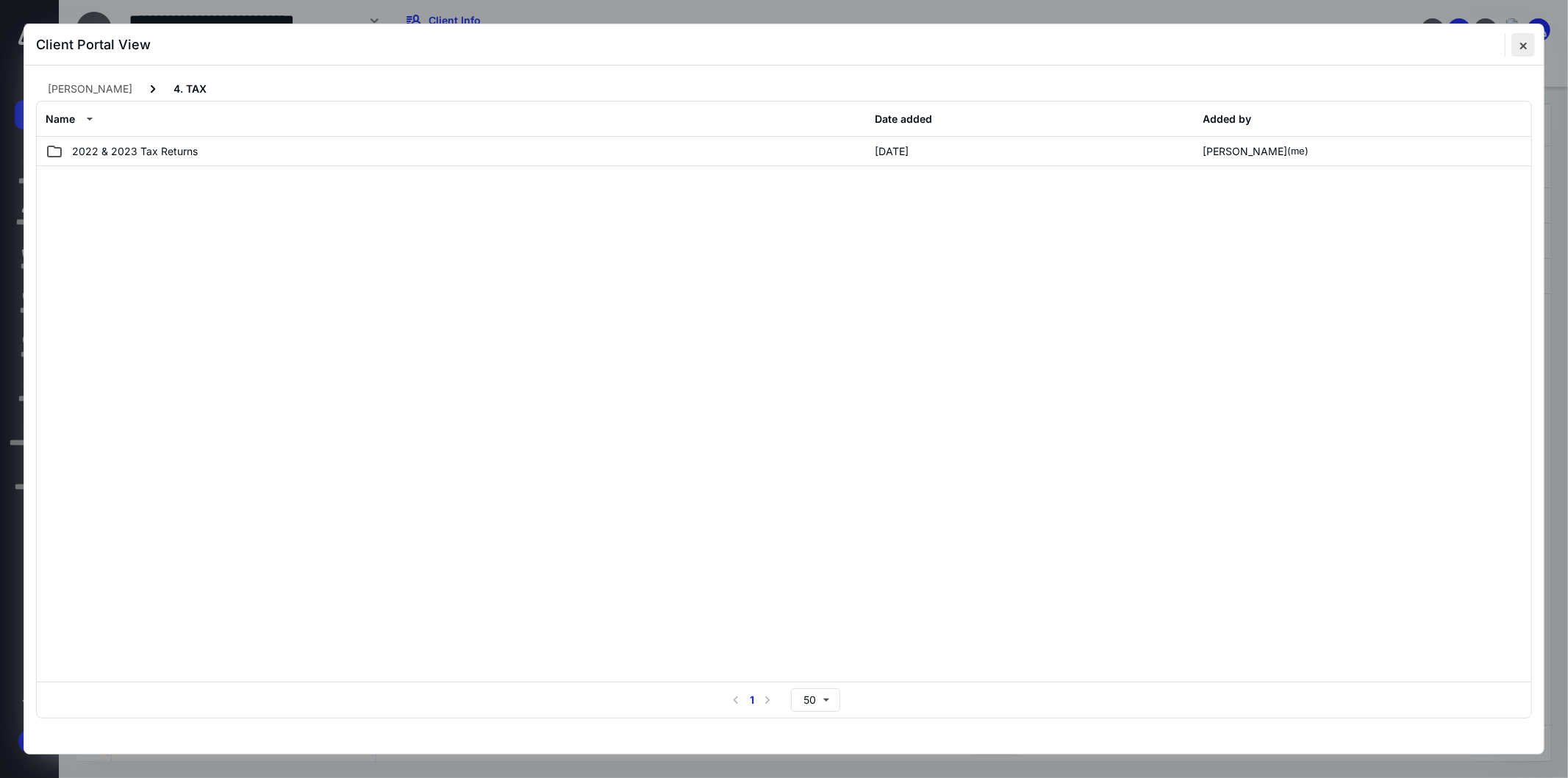 click at bounding box center [1523, 45] 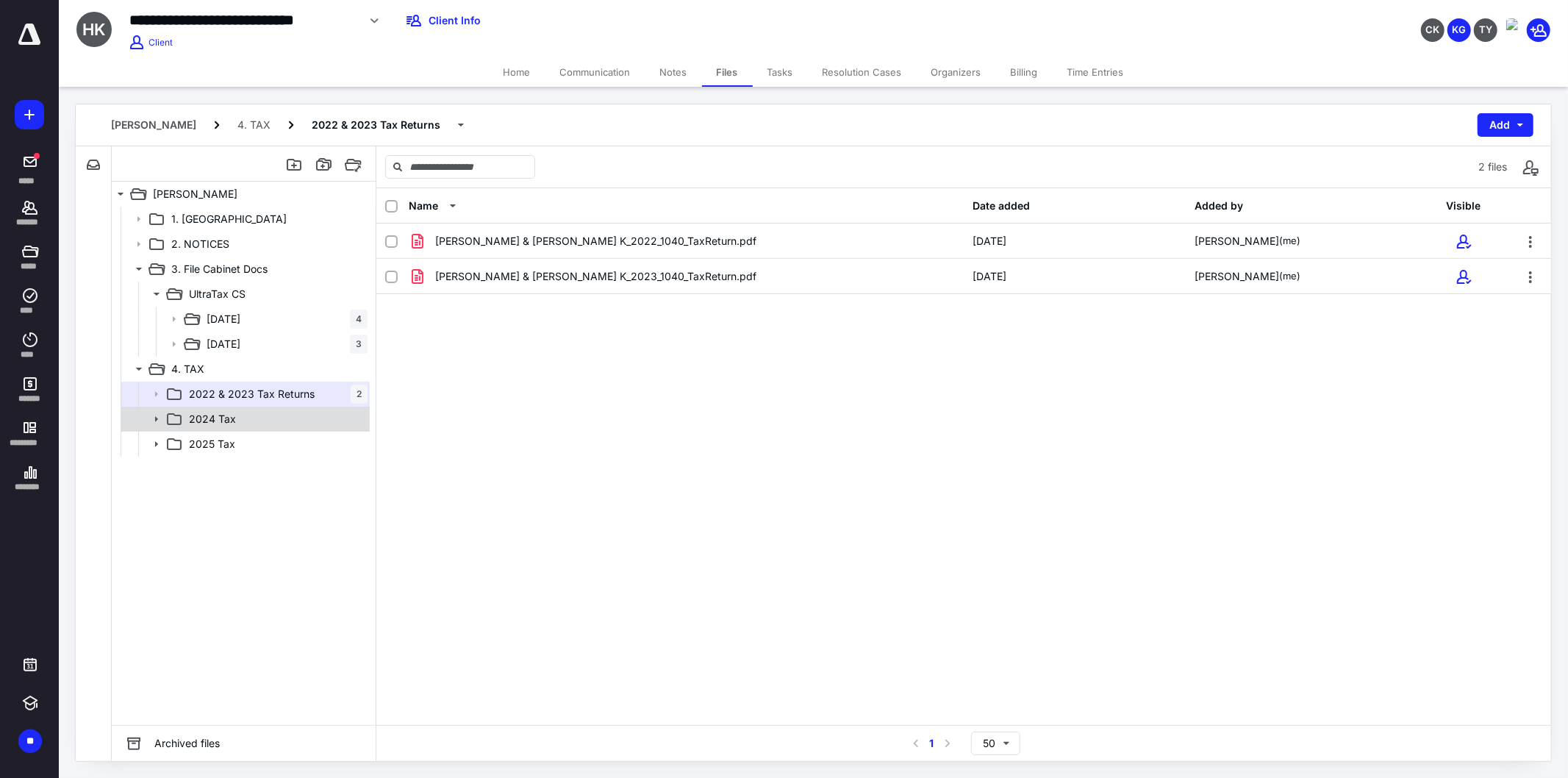 click on "2024 Tax" at bounding box center (275, 419) 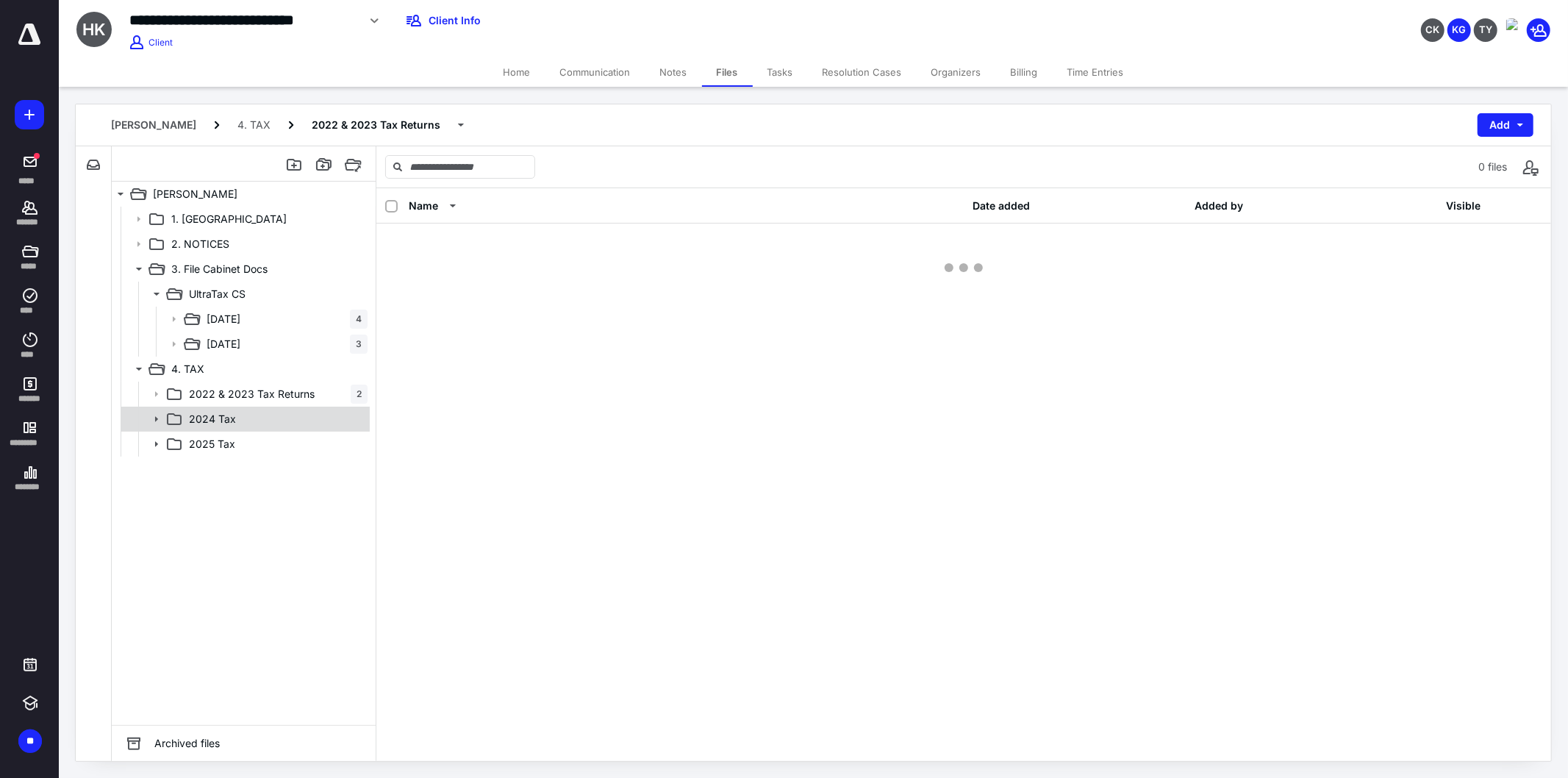 click on "2024 Tax" at bounding box center [275, 419] 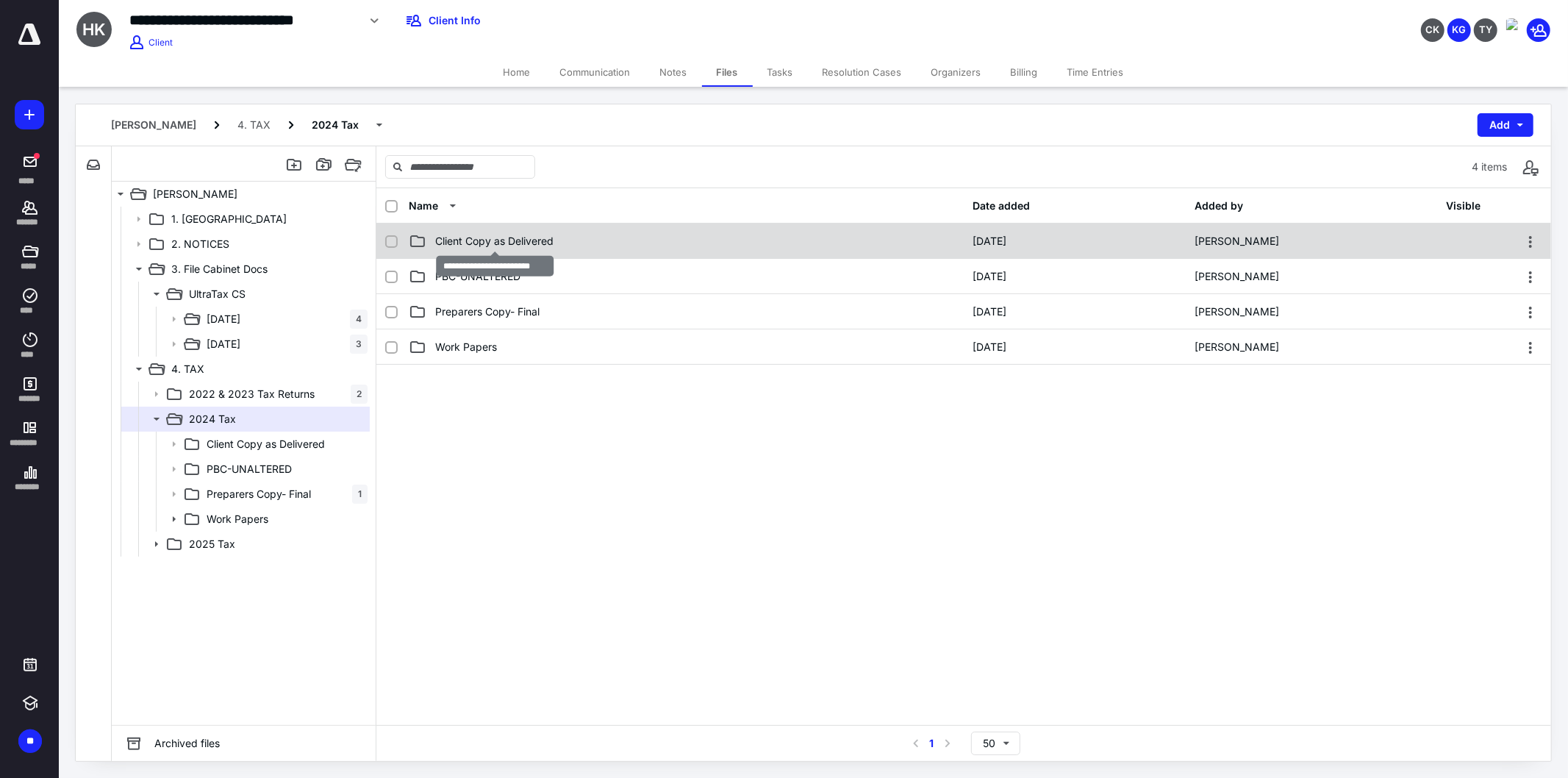 click on "Client Copy as Delivered" at bounding box center (494, 241) 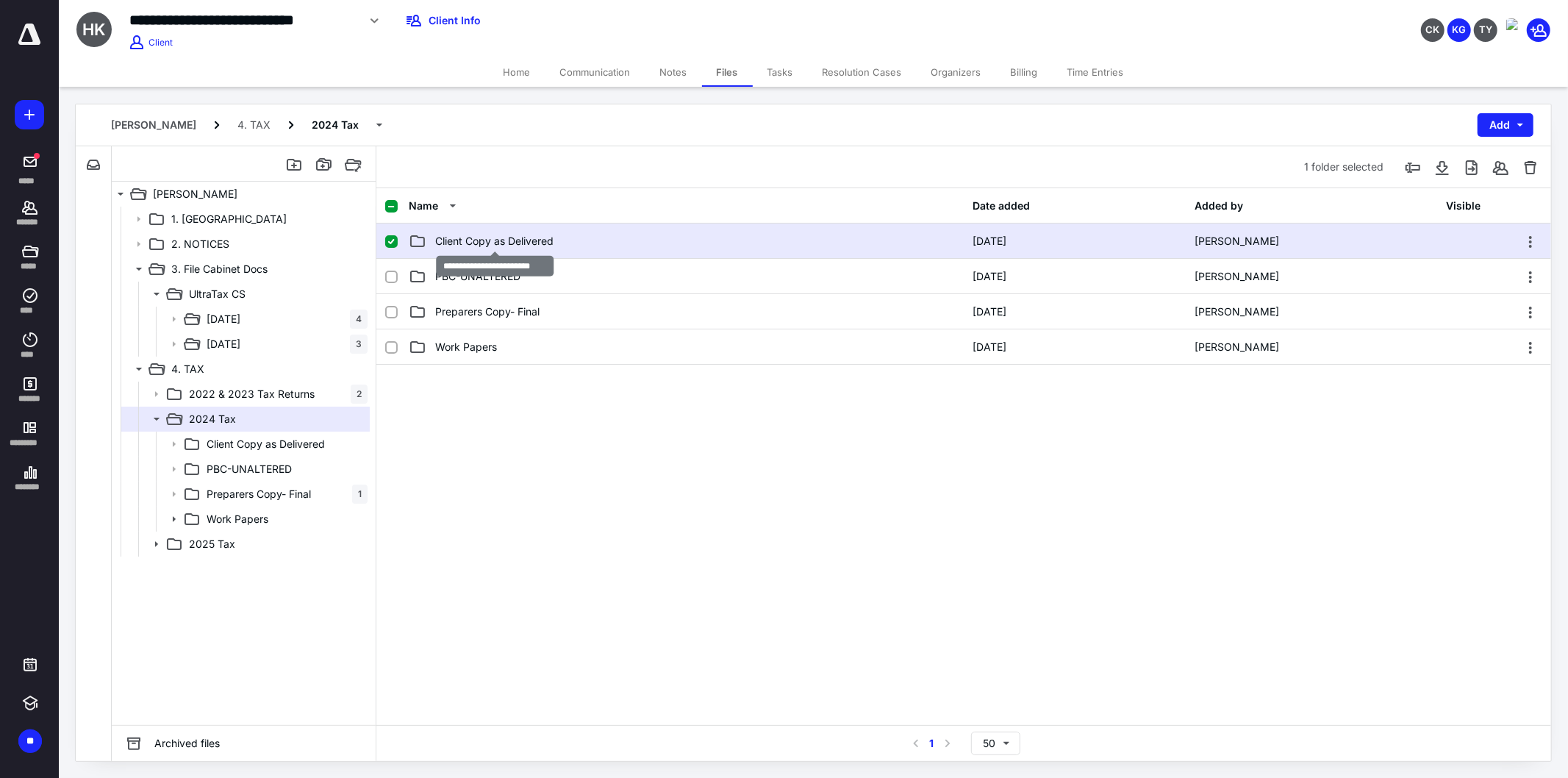 click on "Client Copy as Delivered" at bounding box center [494, 241] 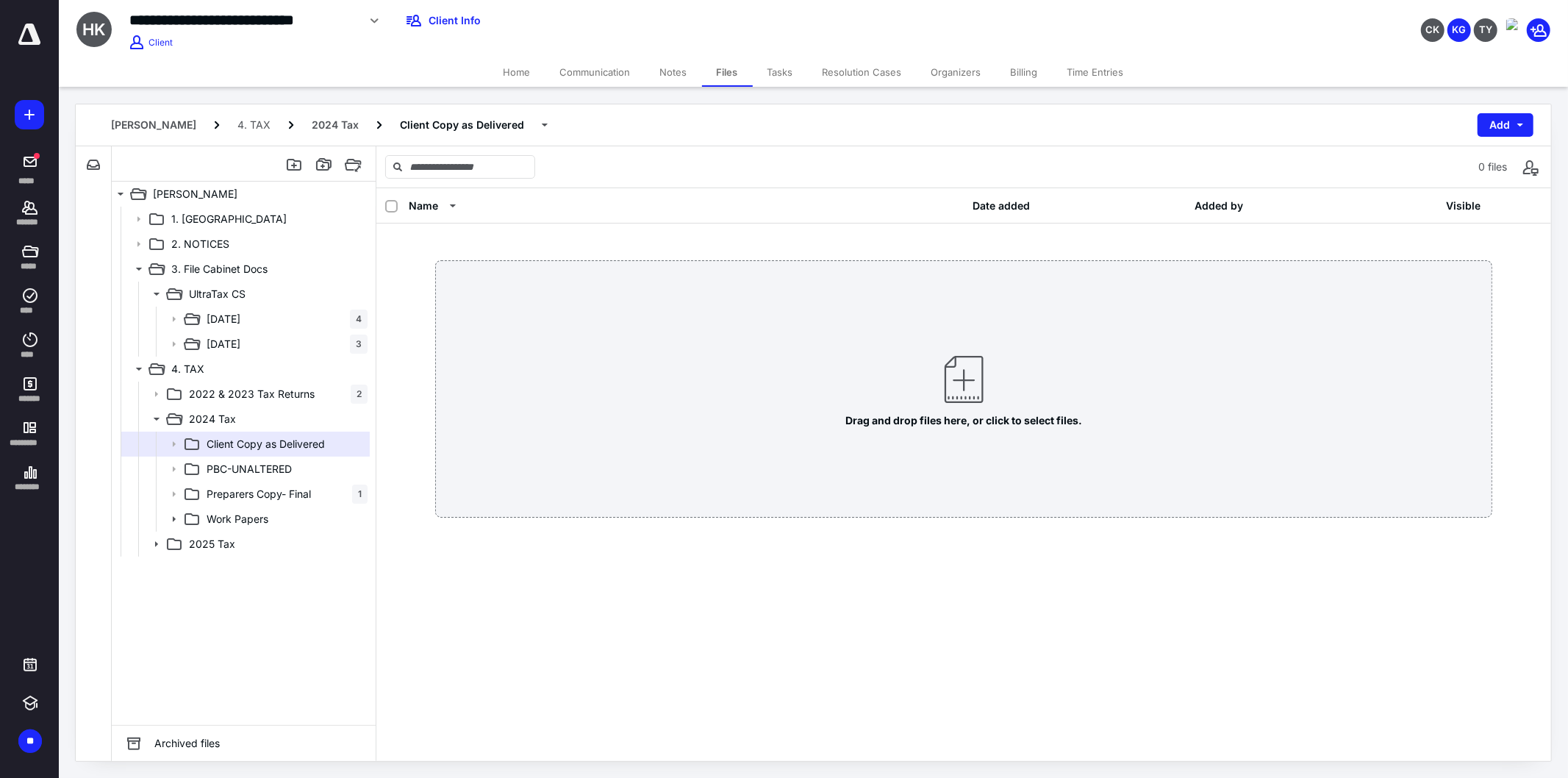 click on "Tasks" at bounding box center [780, 72] 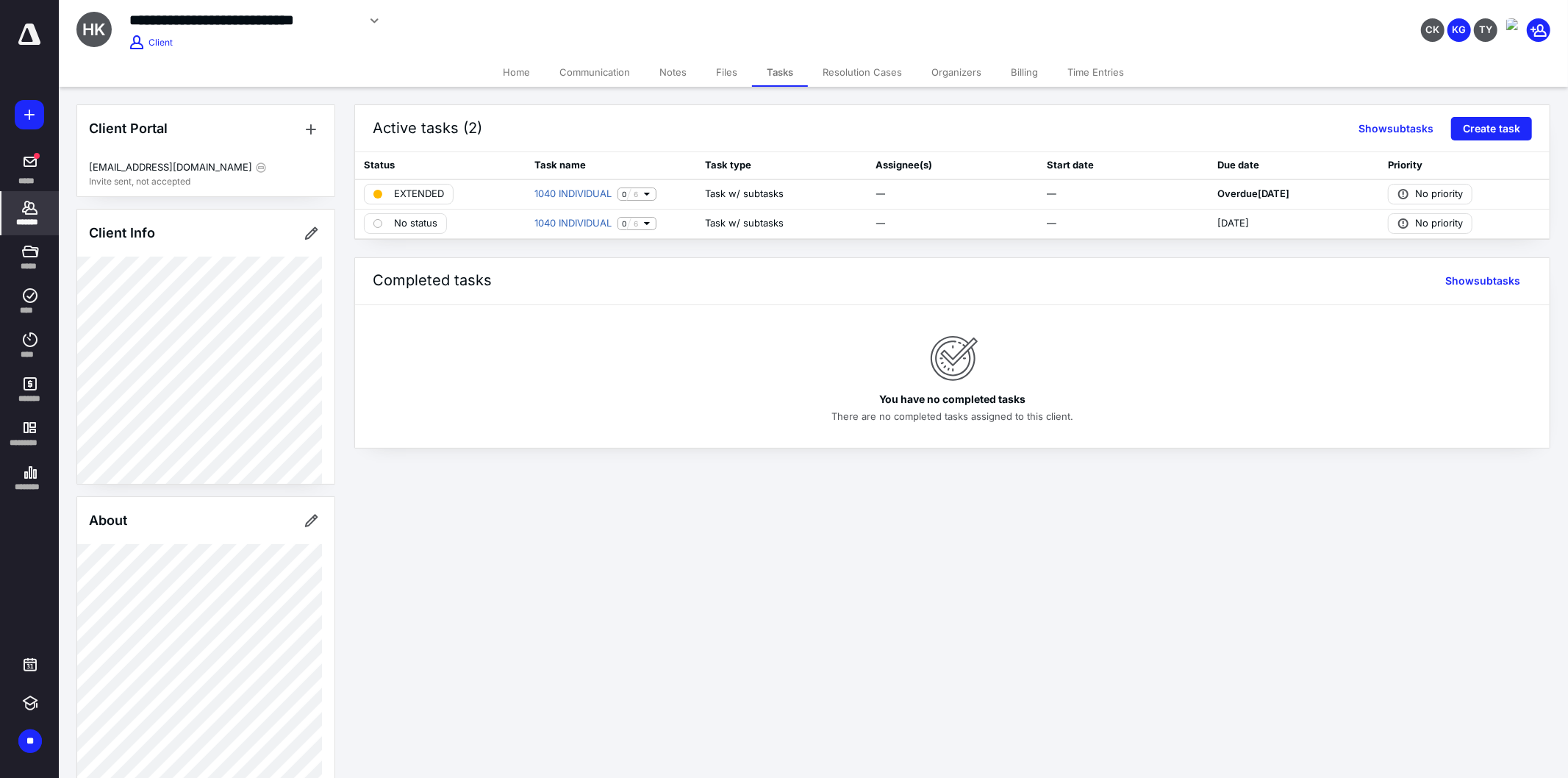 click 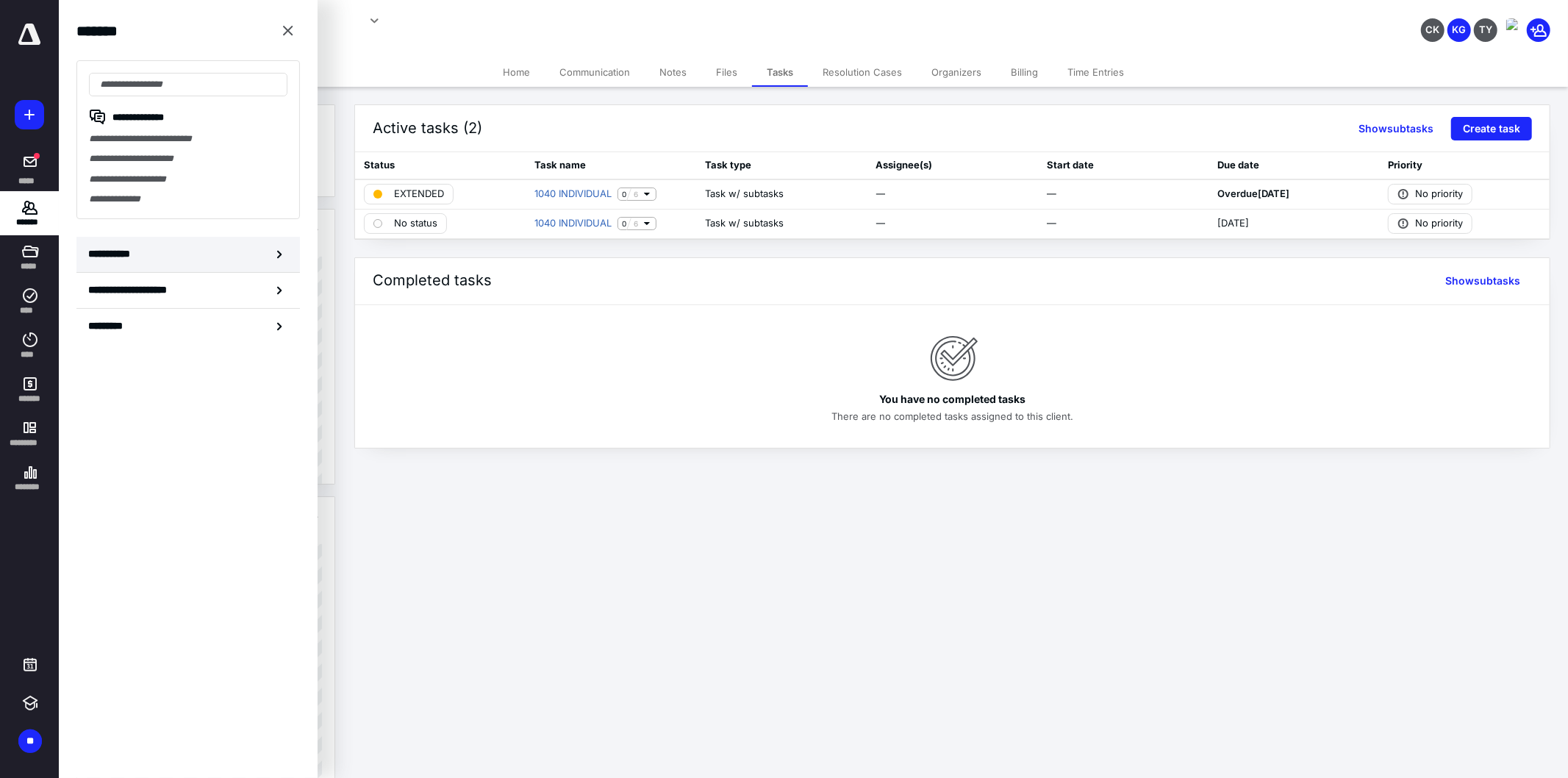 click 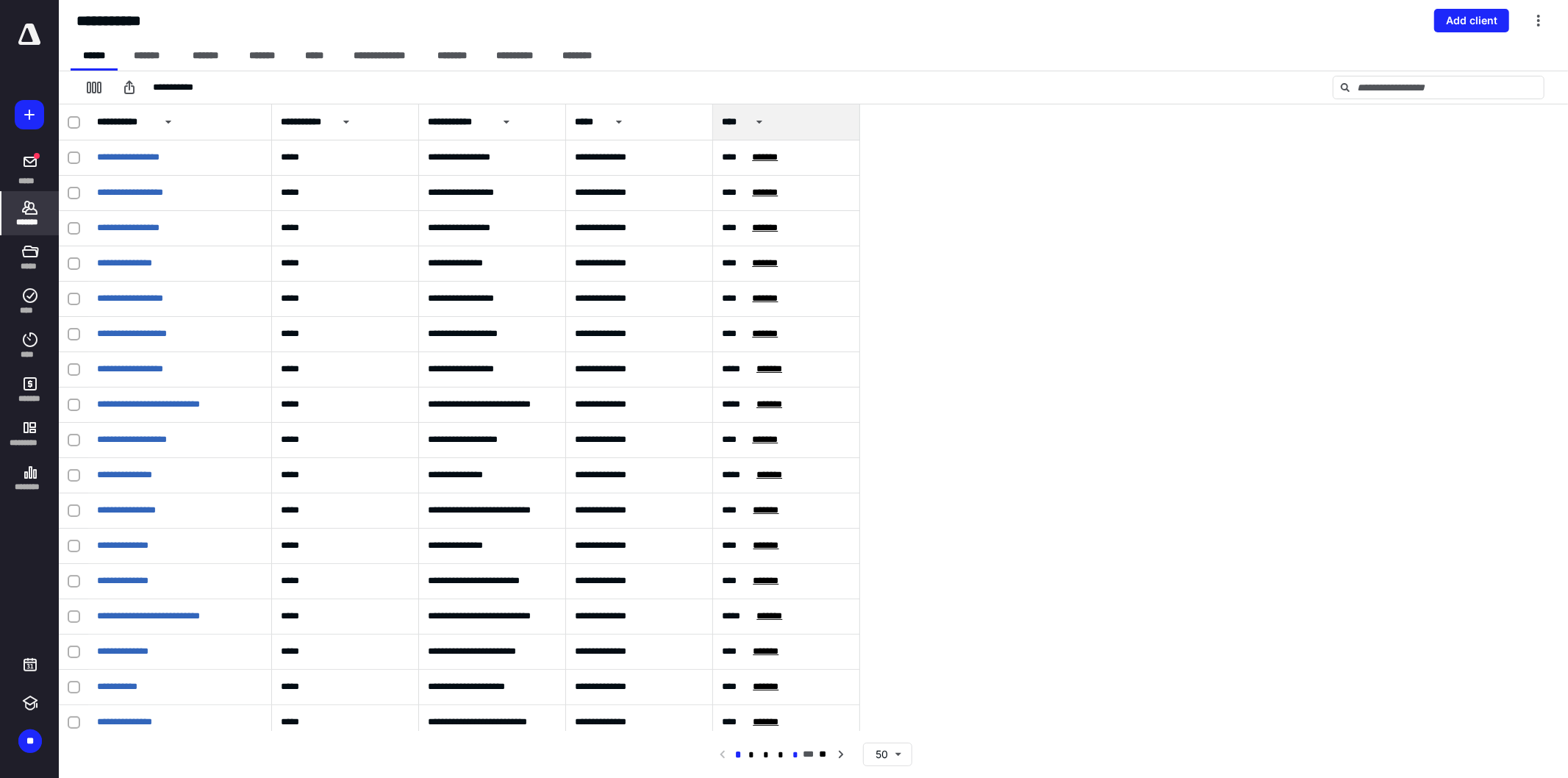 click on "*" at bounding box center (796, 755) 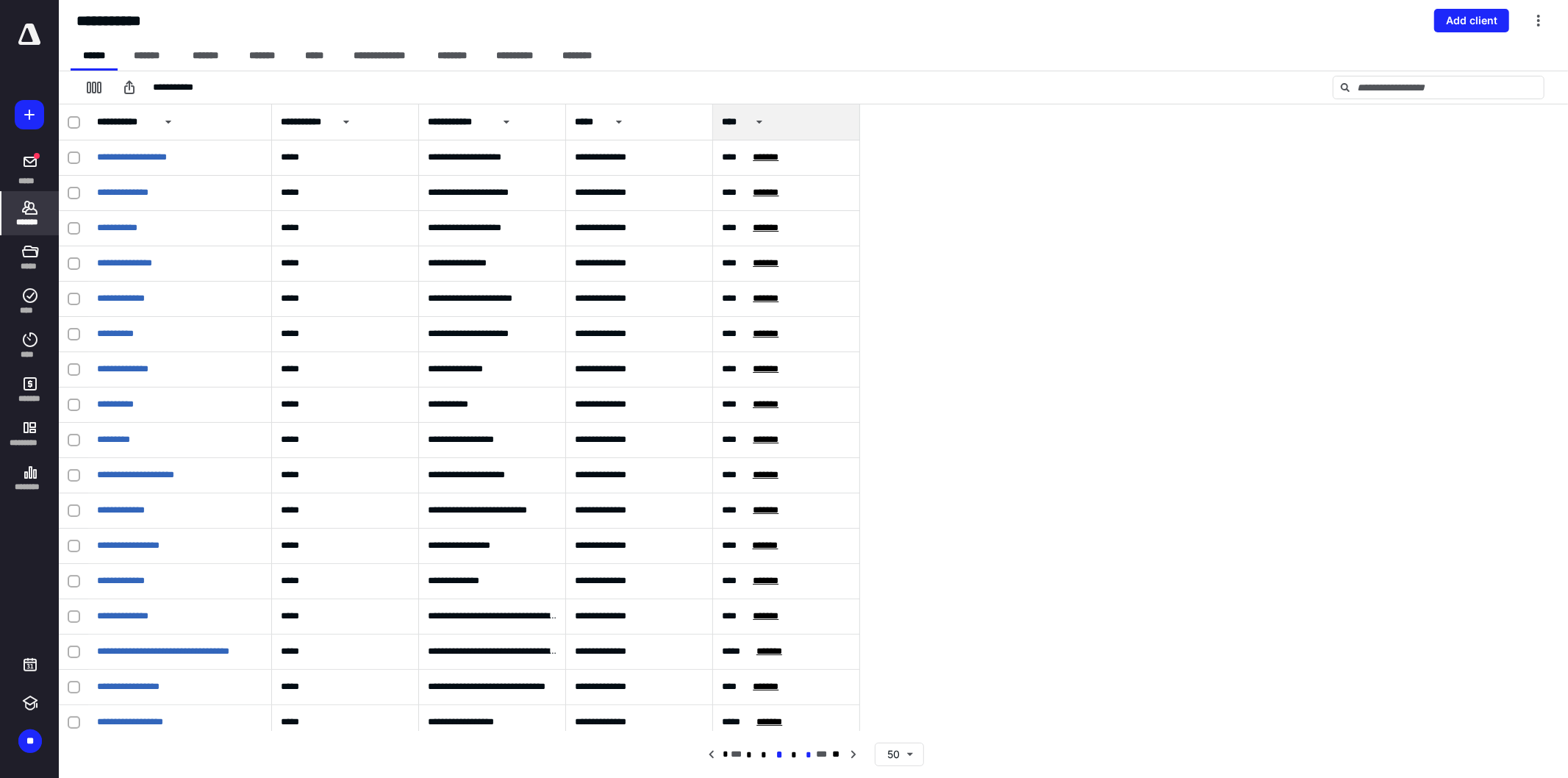 click on "*" at bounding box center [808, 755] 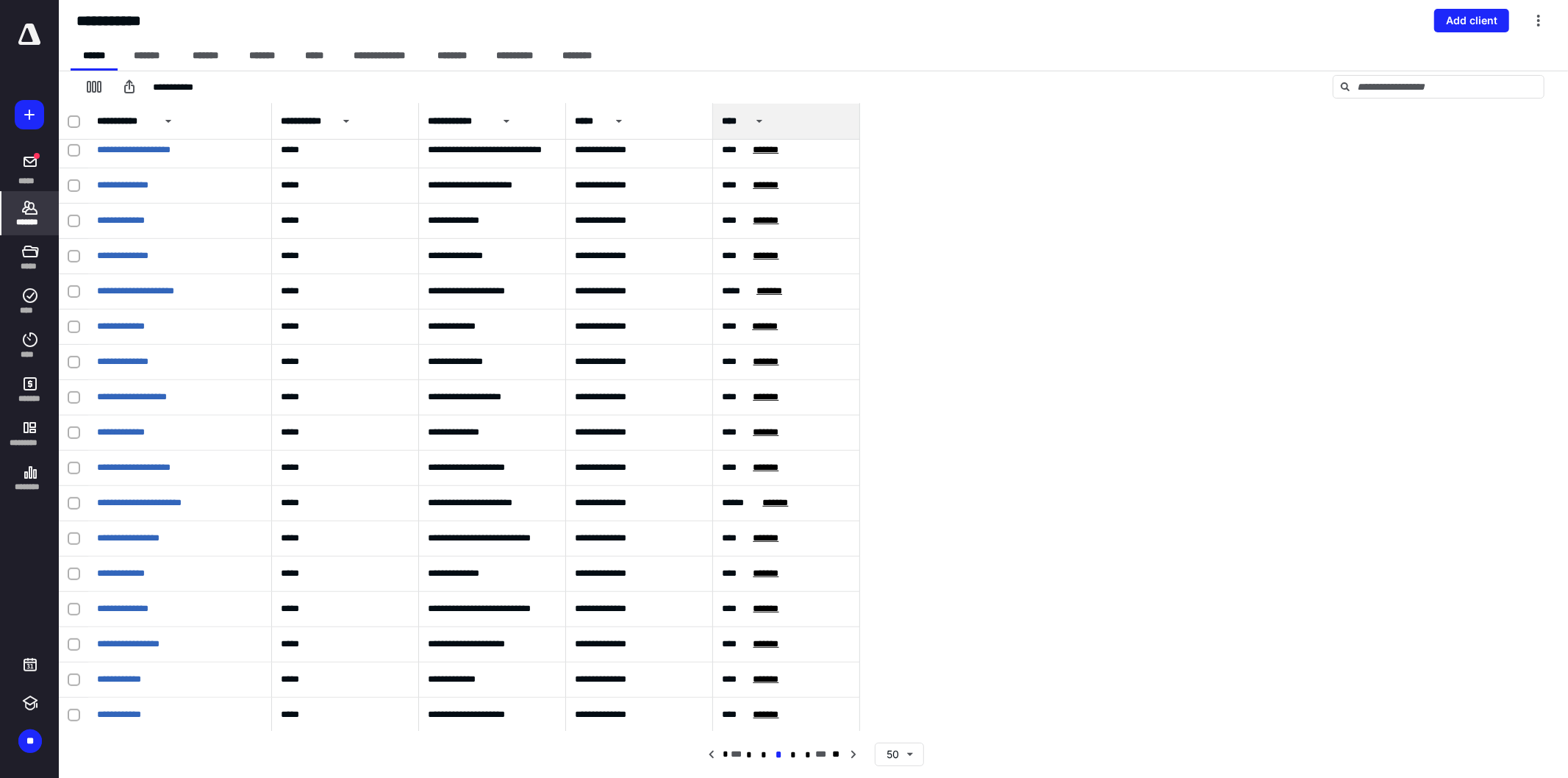 scroll, scrollTop: 653, scrollLeft: 0, axis: vertical 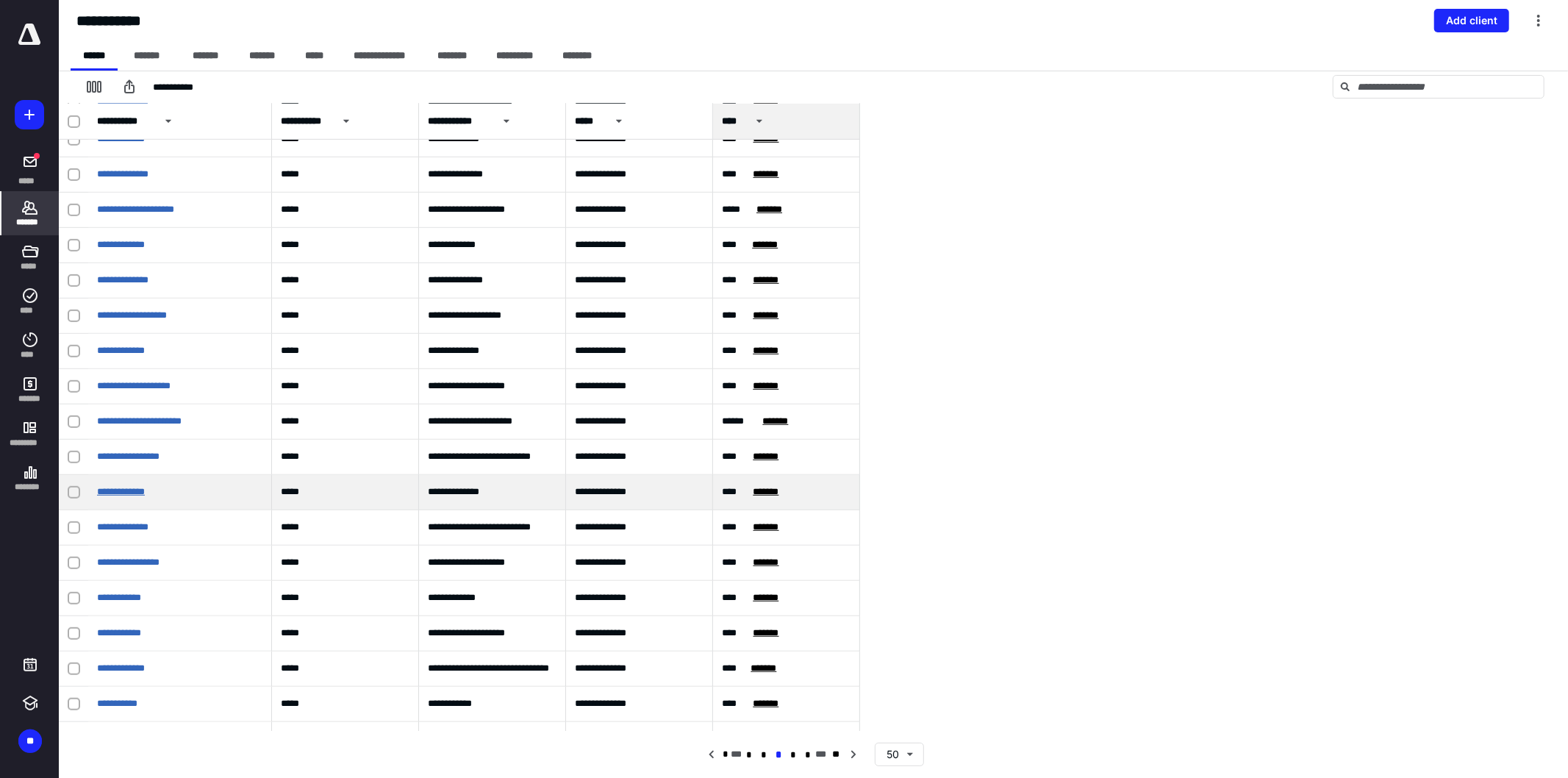 click on "**********" at bounding box center [121, 491] 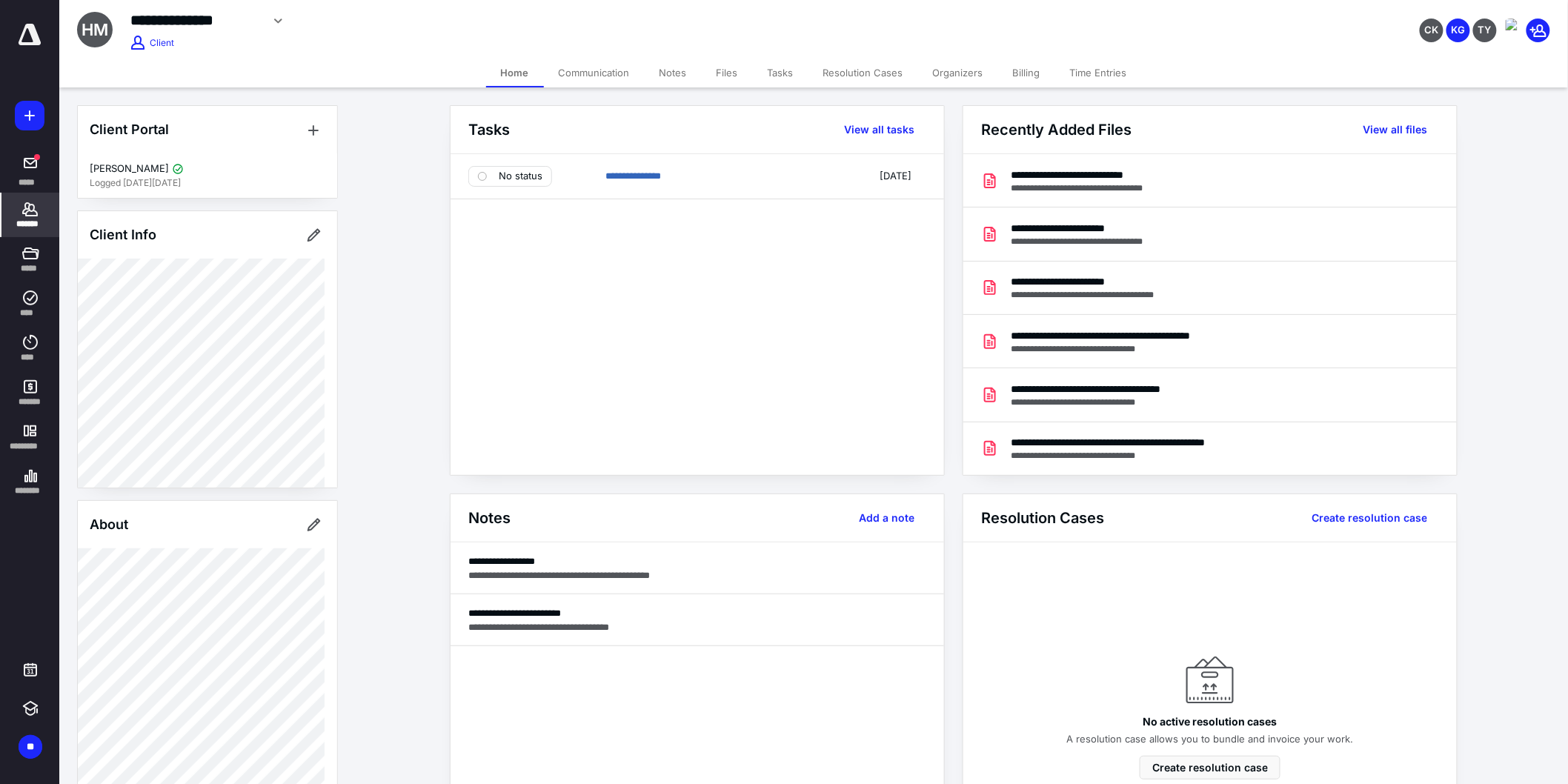 click on "Files" at bounding box center (727, 73) 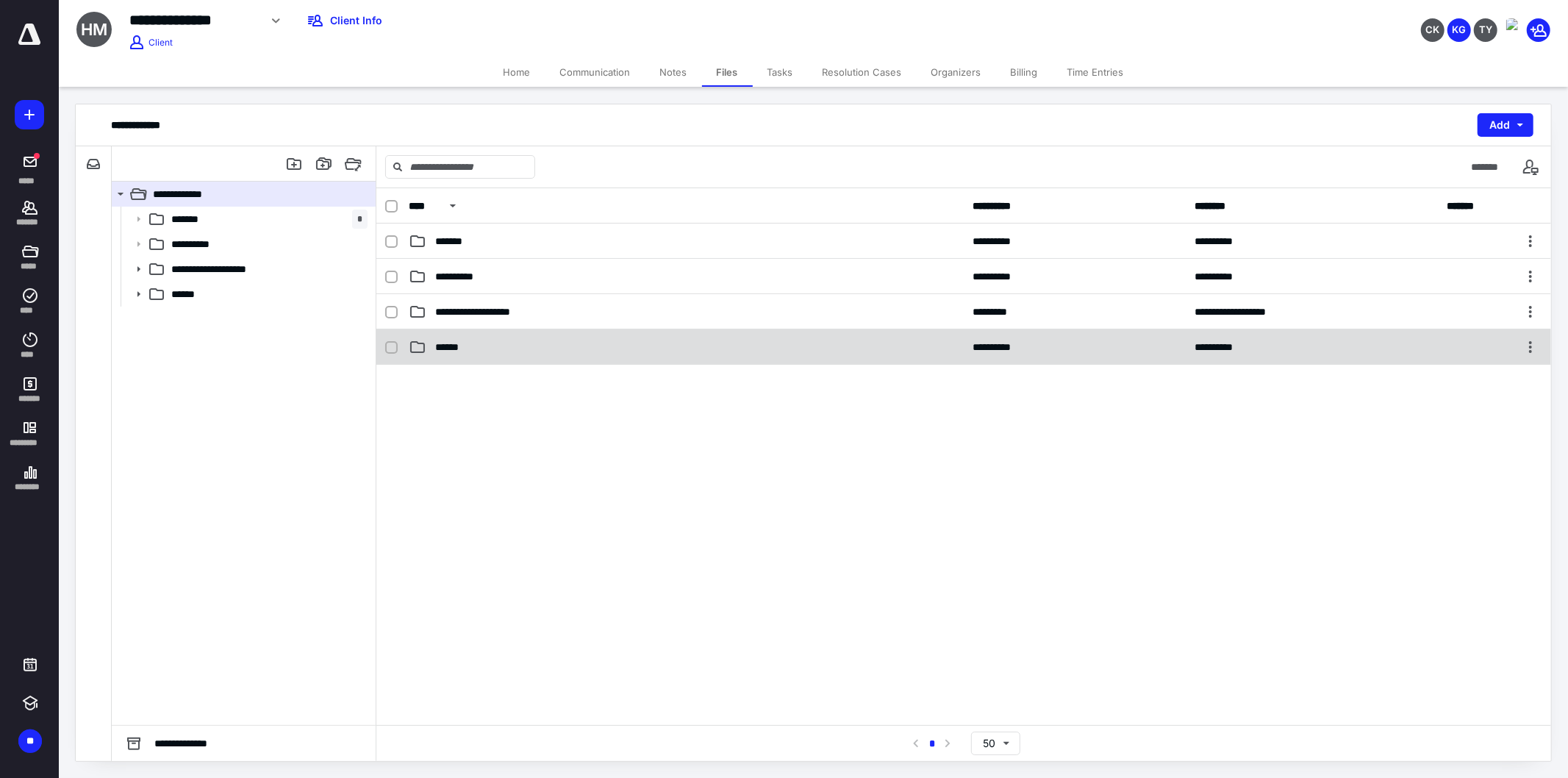 click on "******" at bounding box center [686, 347] 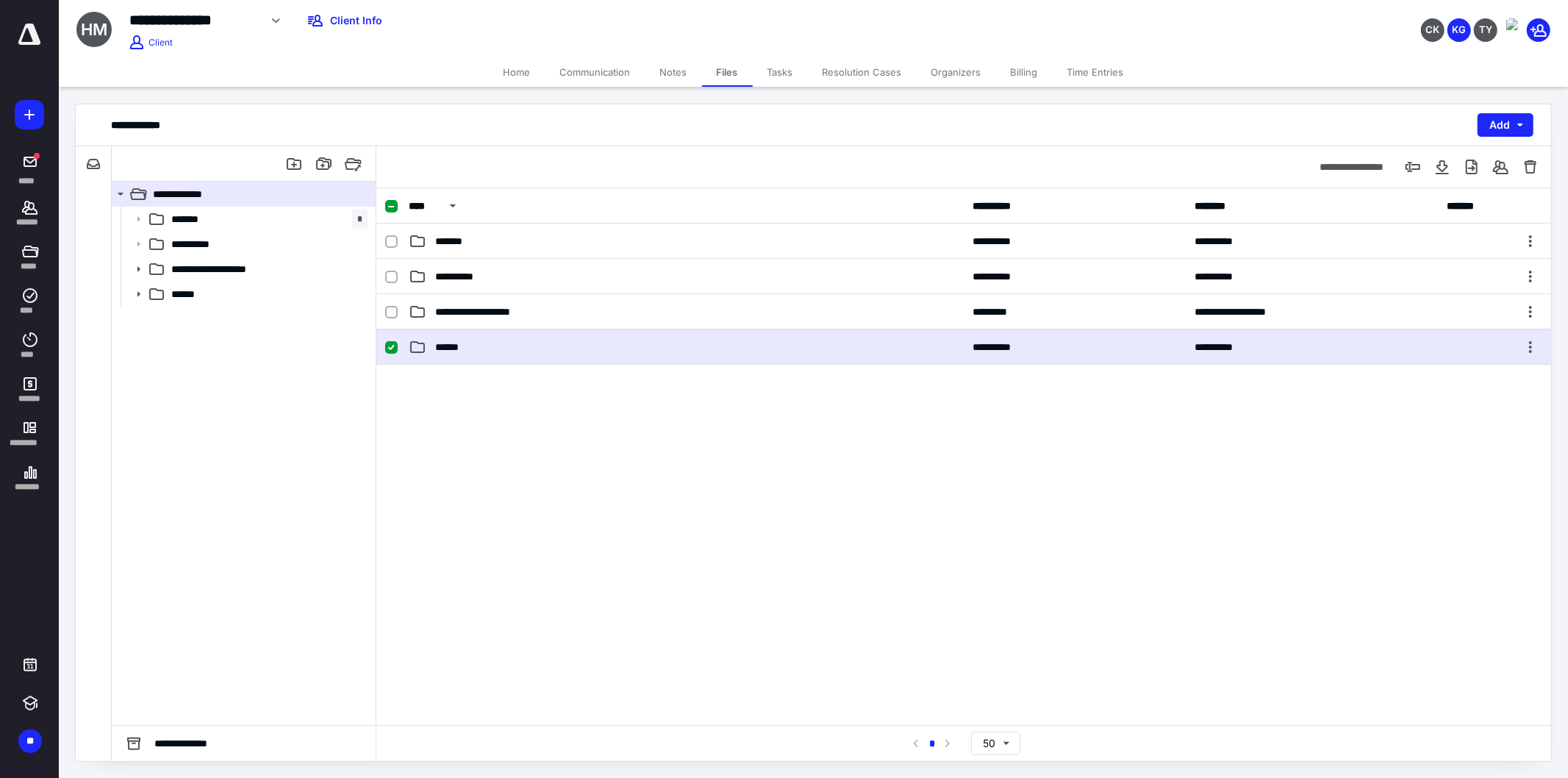 click on "******" at bounding box center (686, 347) 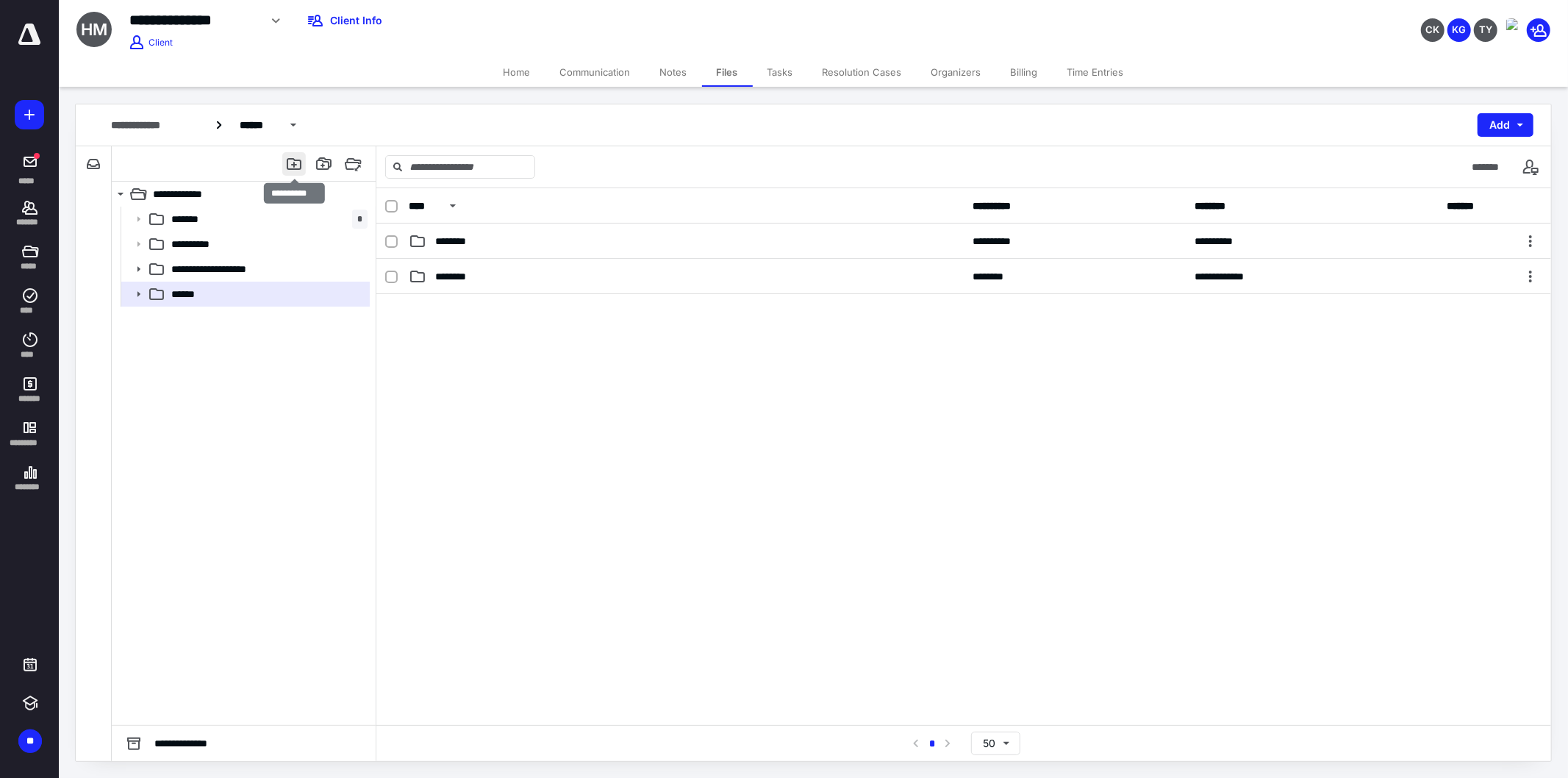 click at bounding box center (294, 164) 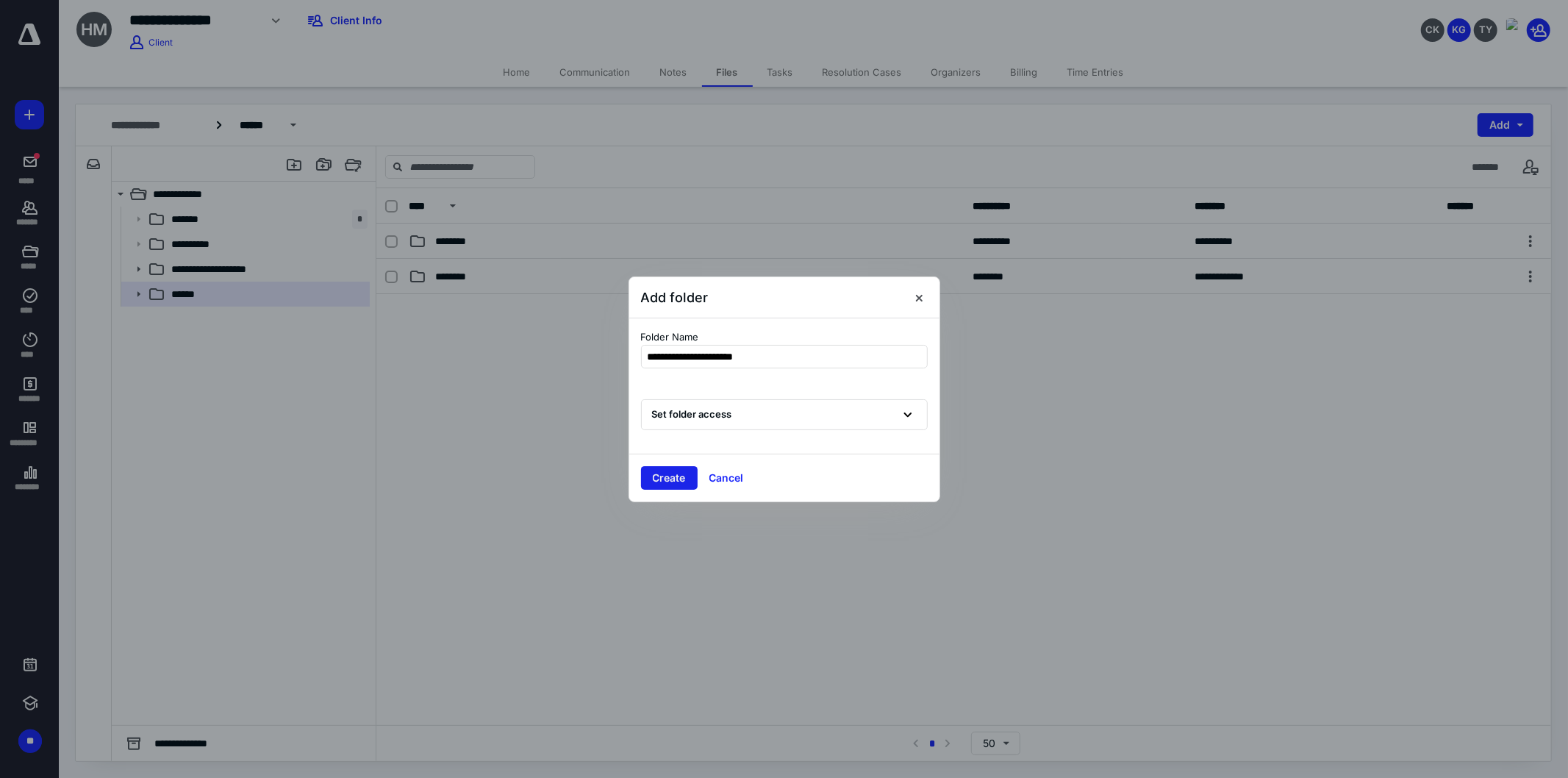 type on "**********" 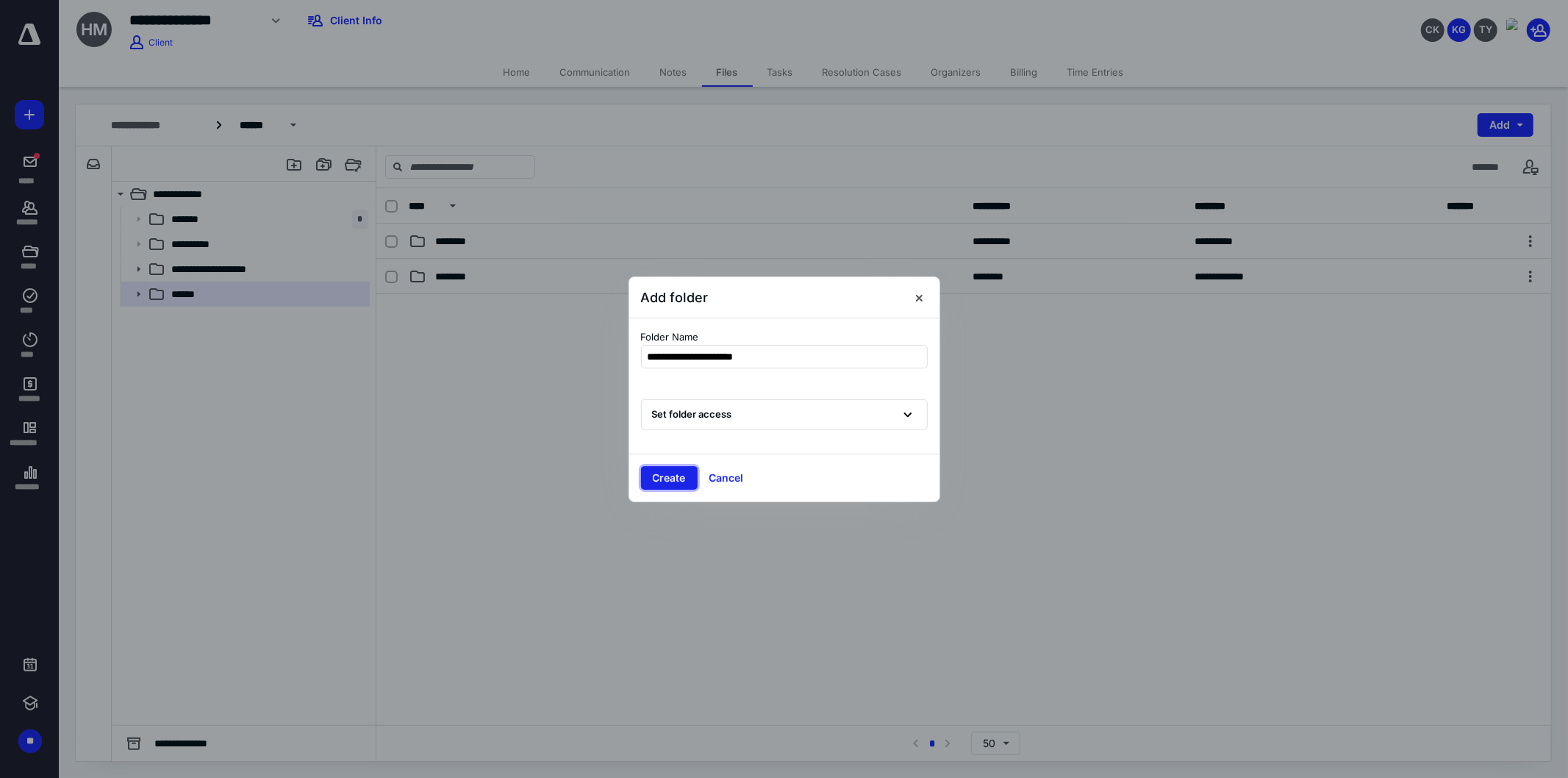 click on "Create" at bounding box center [669, 478] 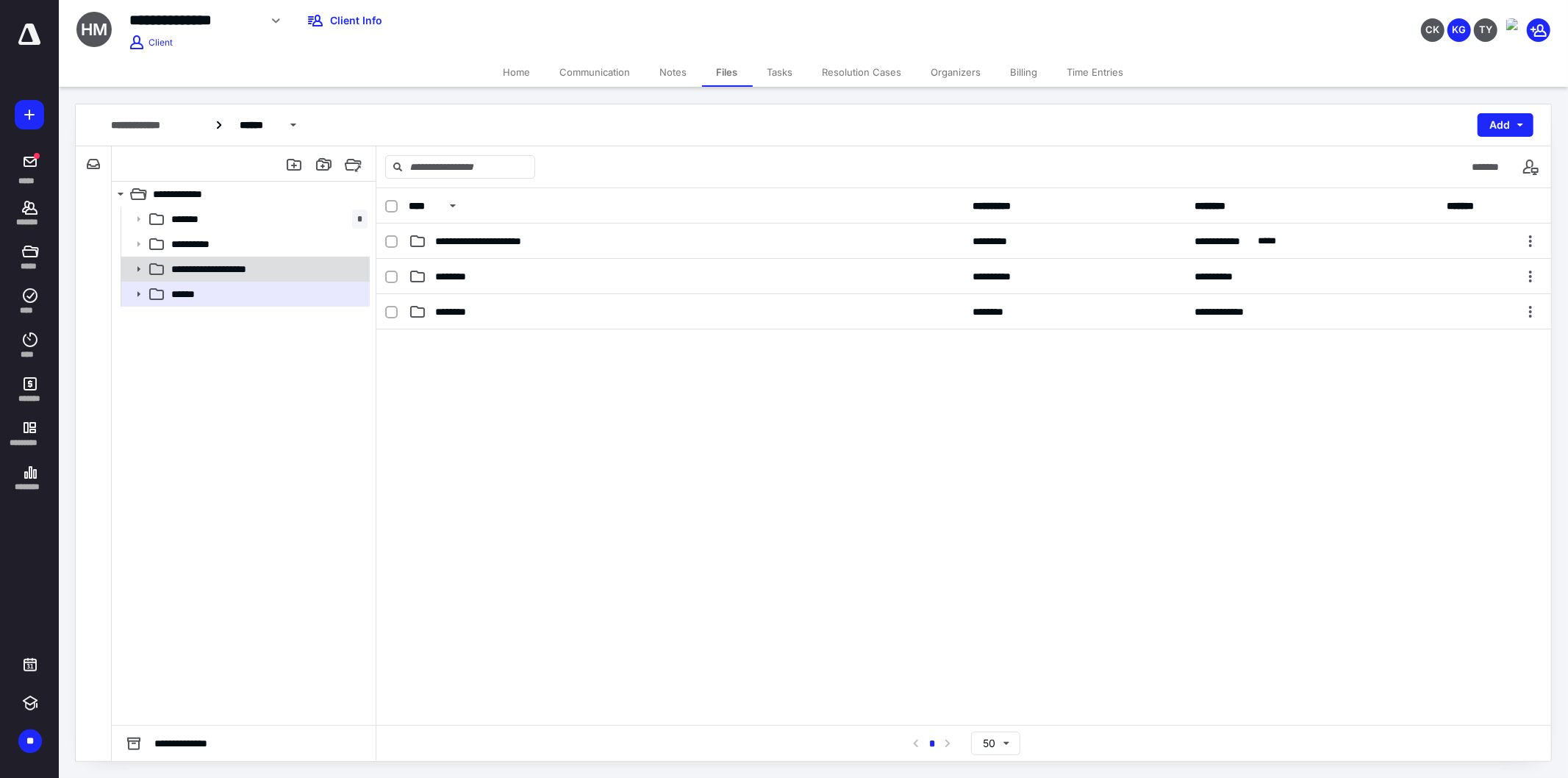 click 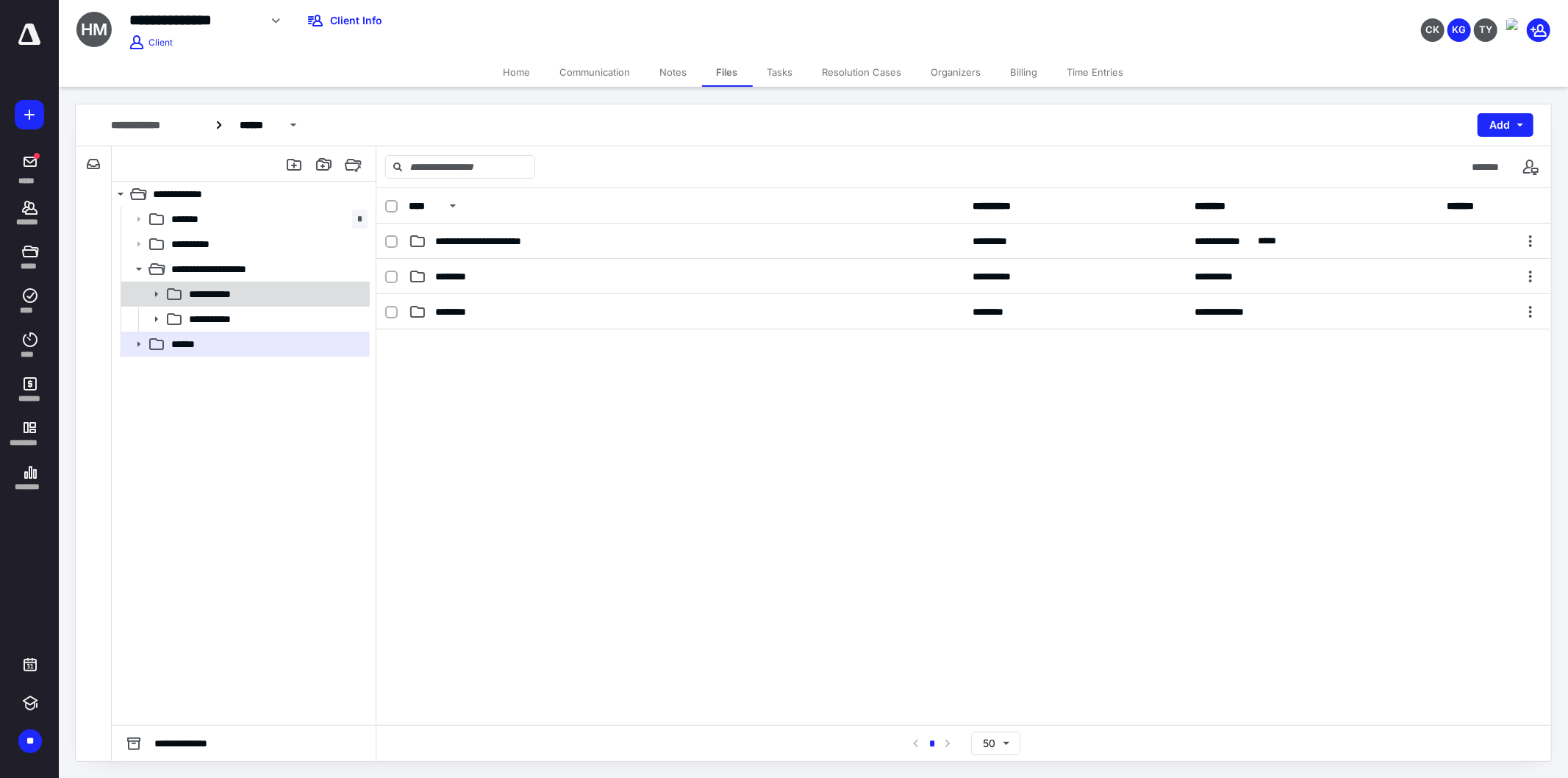 click 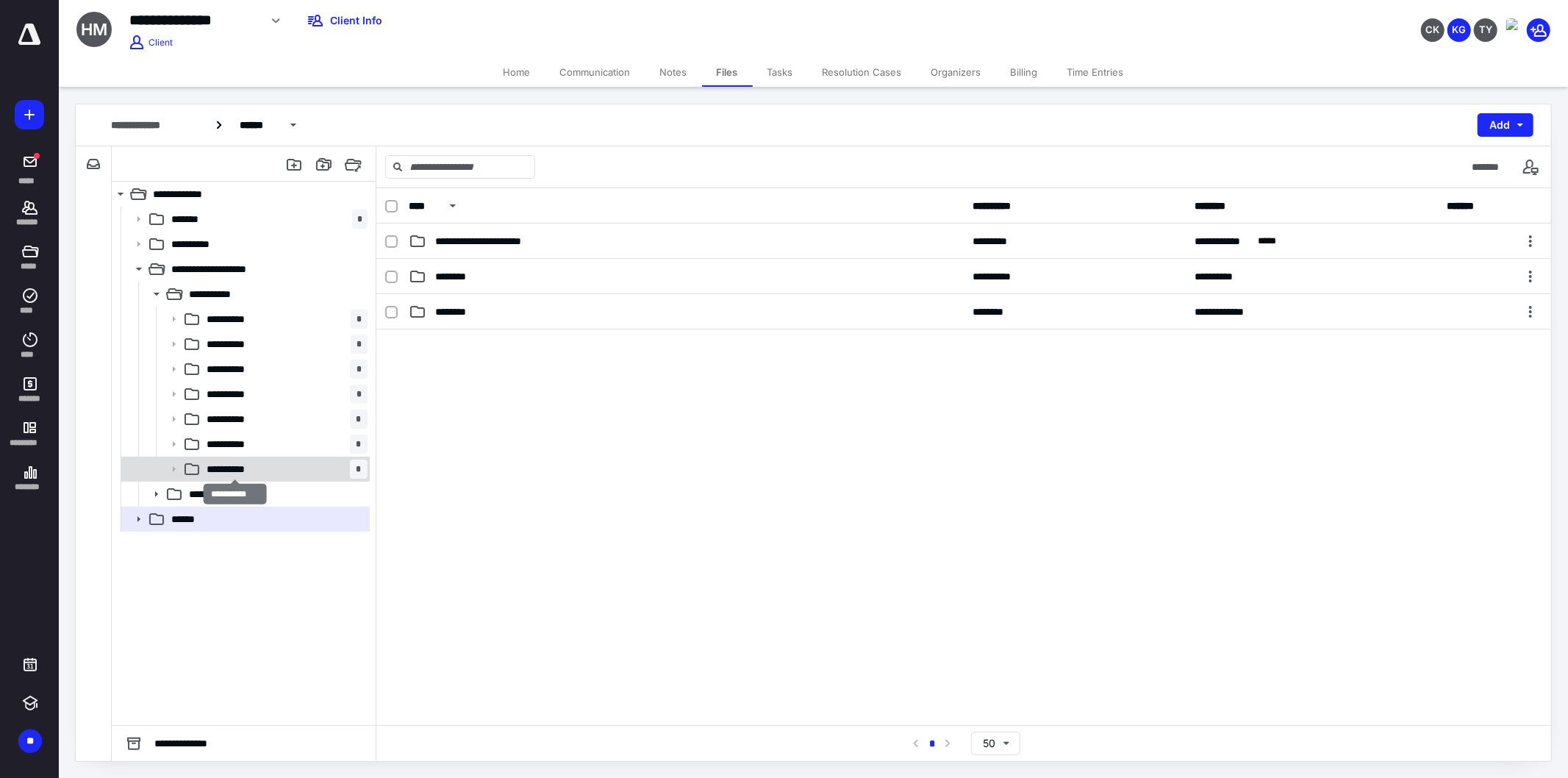 click on "**********" at bounding box center [234, 469] 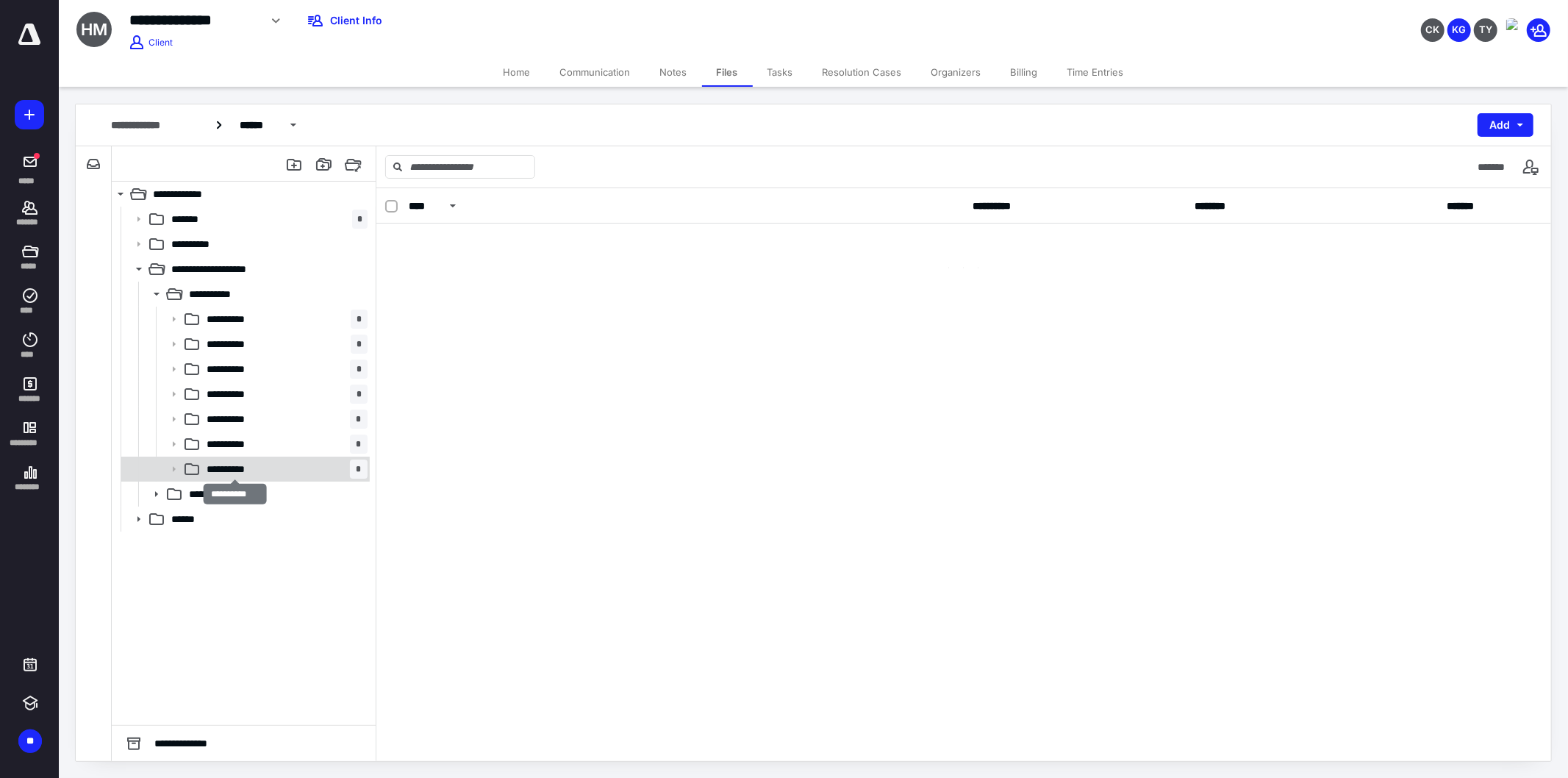 click on "**********" at bounding box center (234, 469) 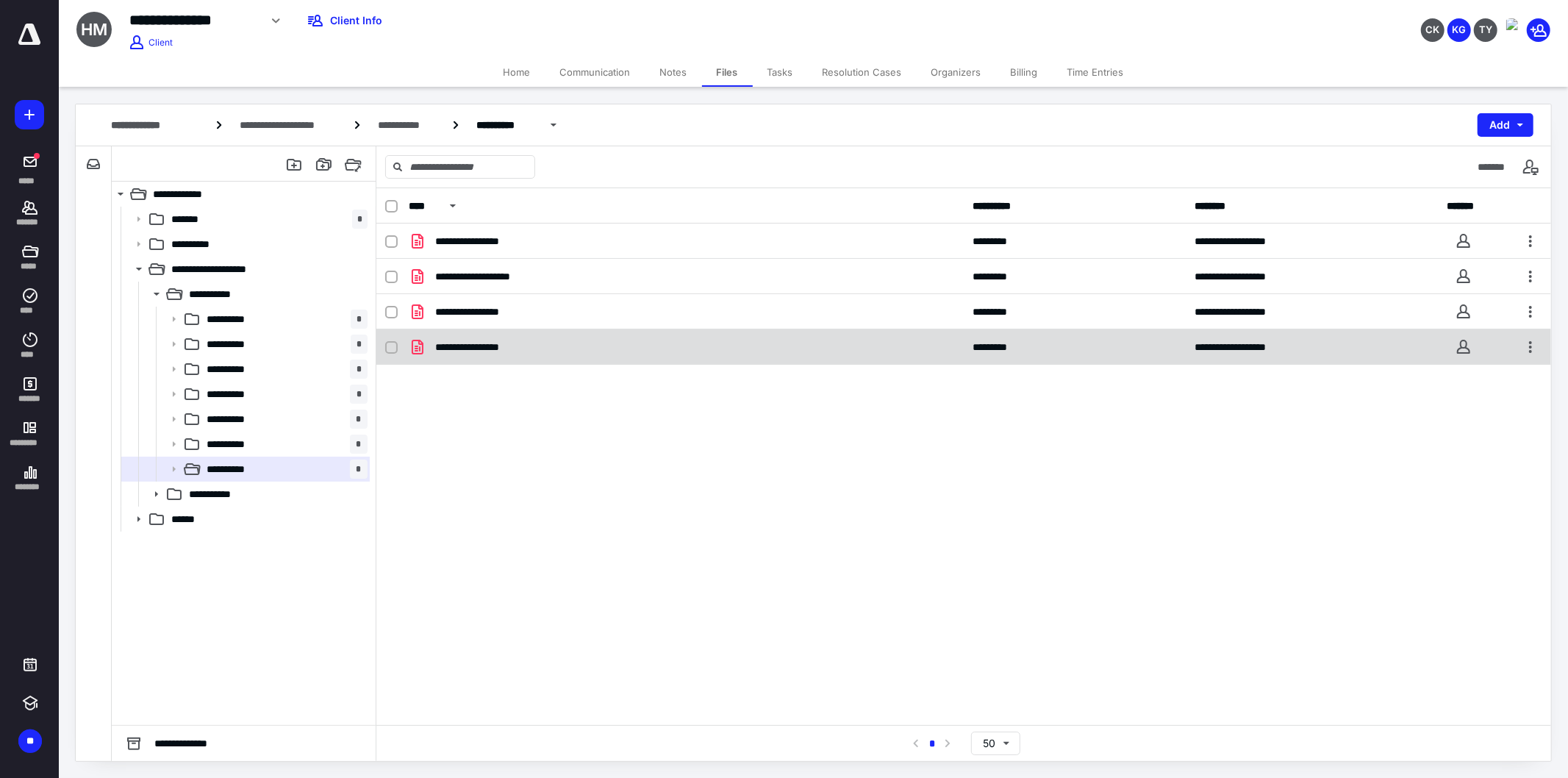 click on "**********" at bounding box center [686, 347] 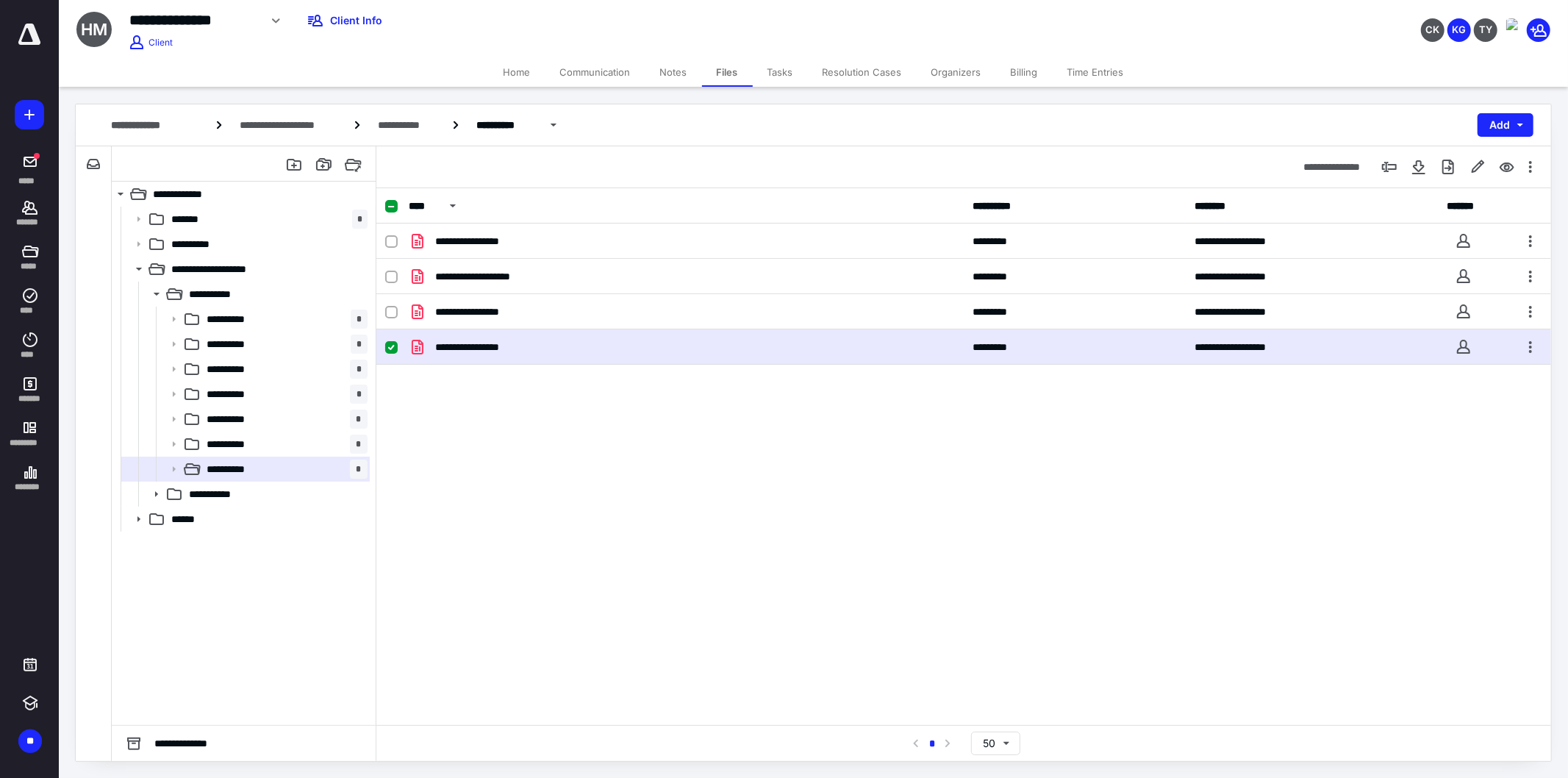 click on "**********" at bounding box center [686, 347] 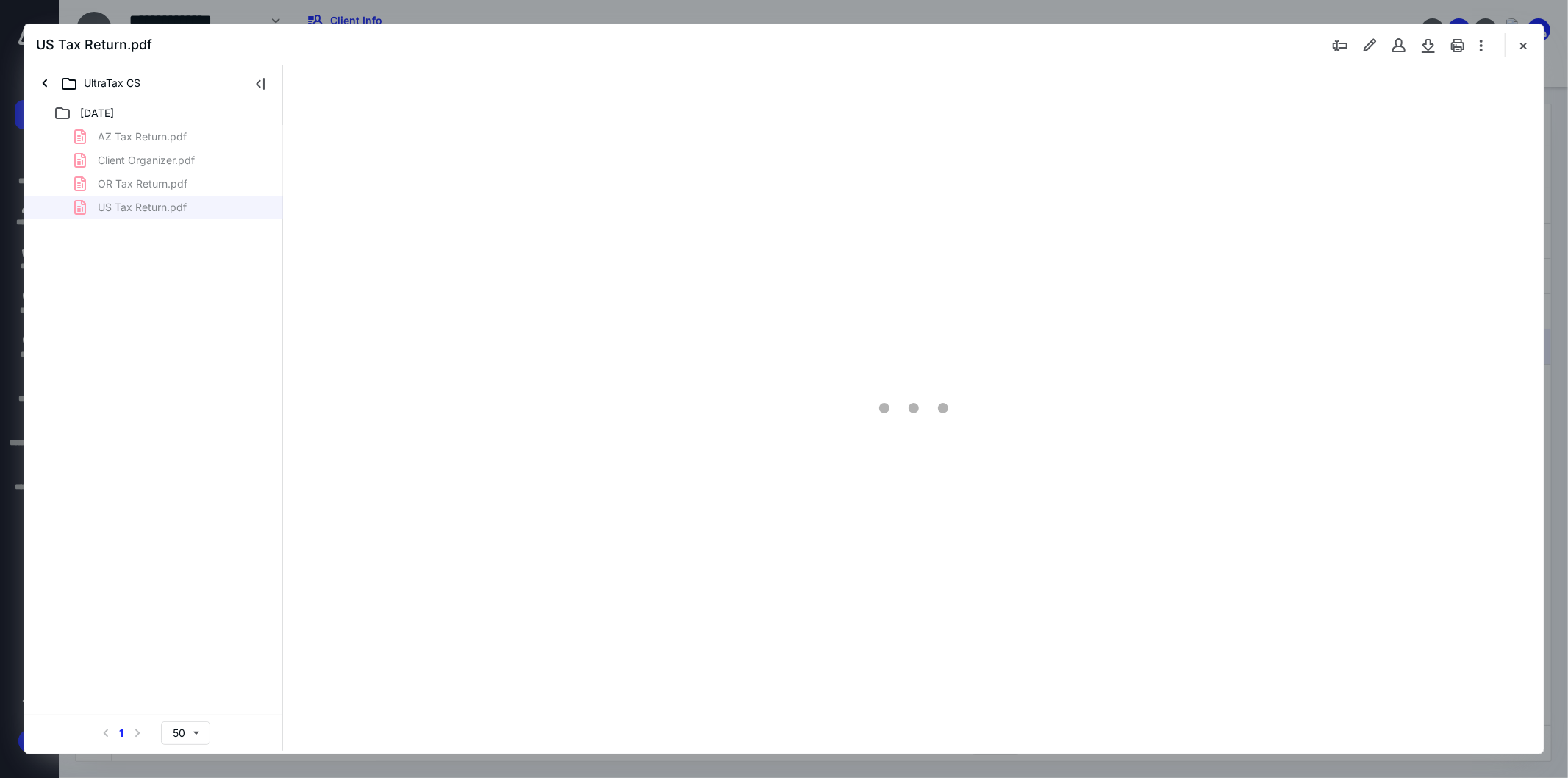 scroll, scrollTop: 0, scrollLeft: 0, axis: both 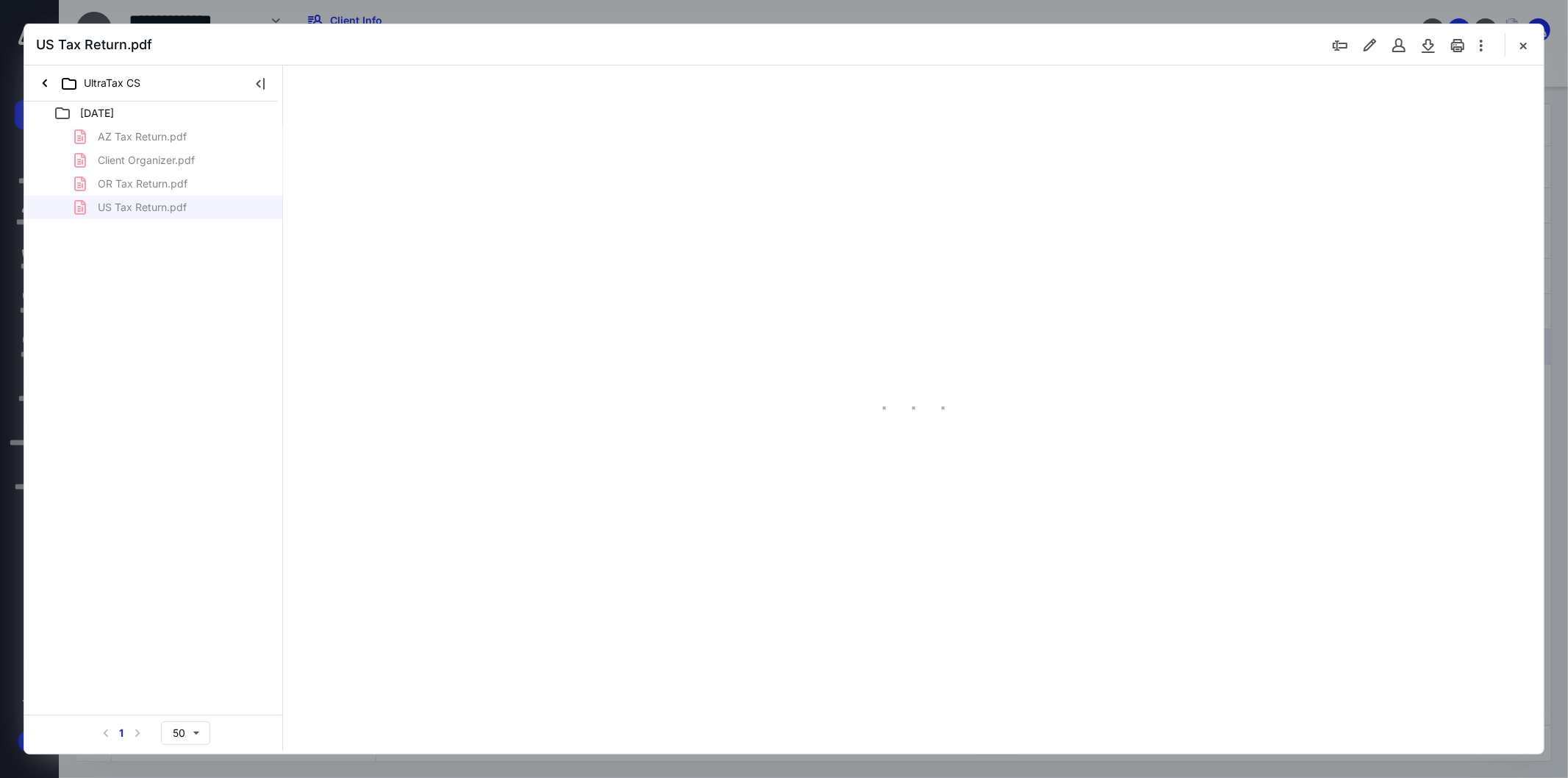 type on "107" 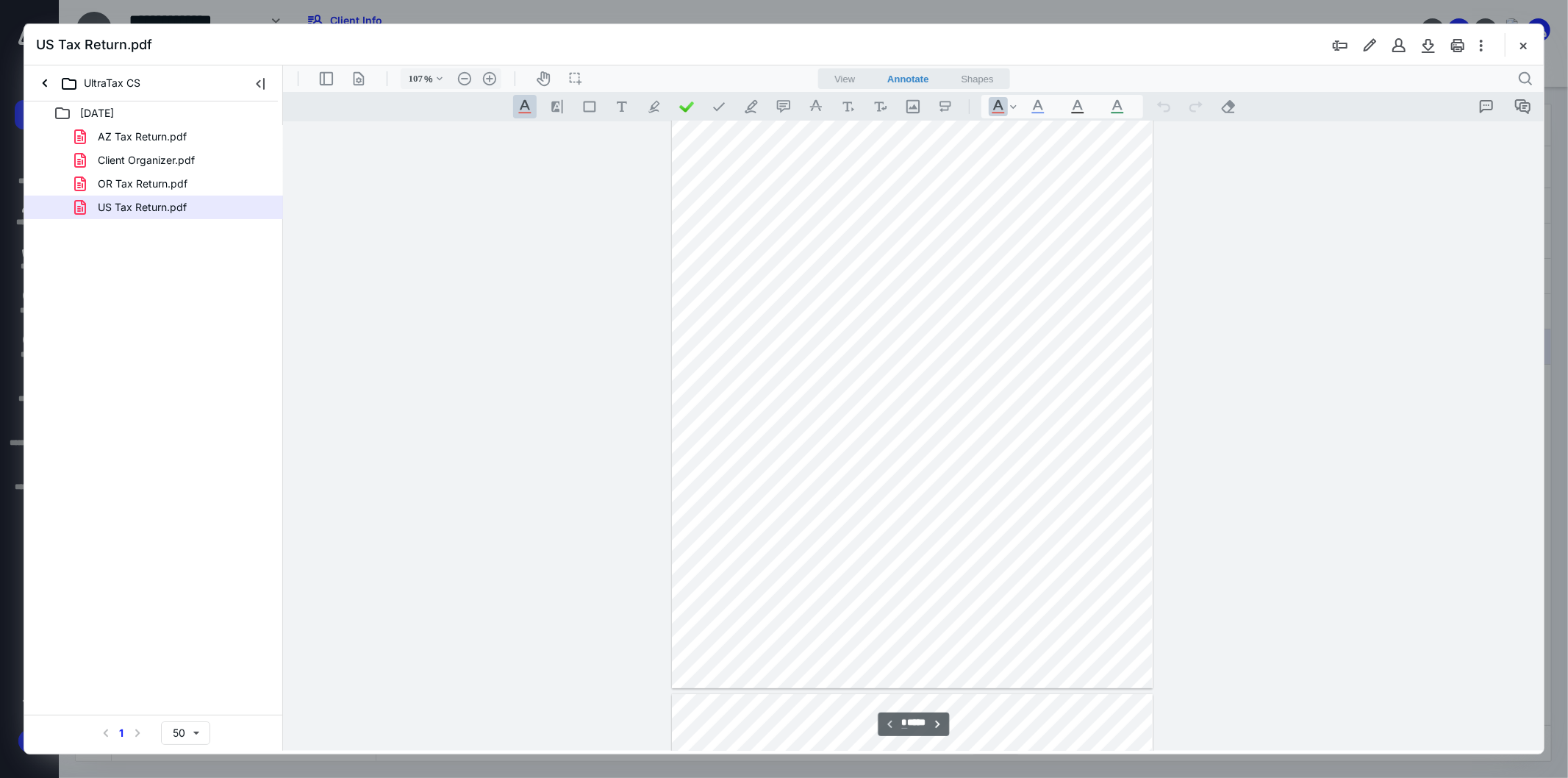 scroll, scrollTop: 140, scrollLeft: 0, axis: vertical 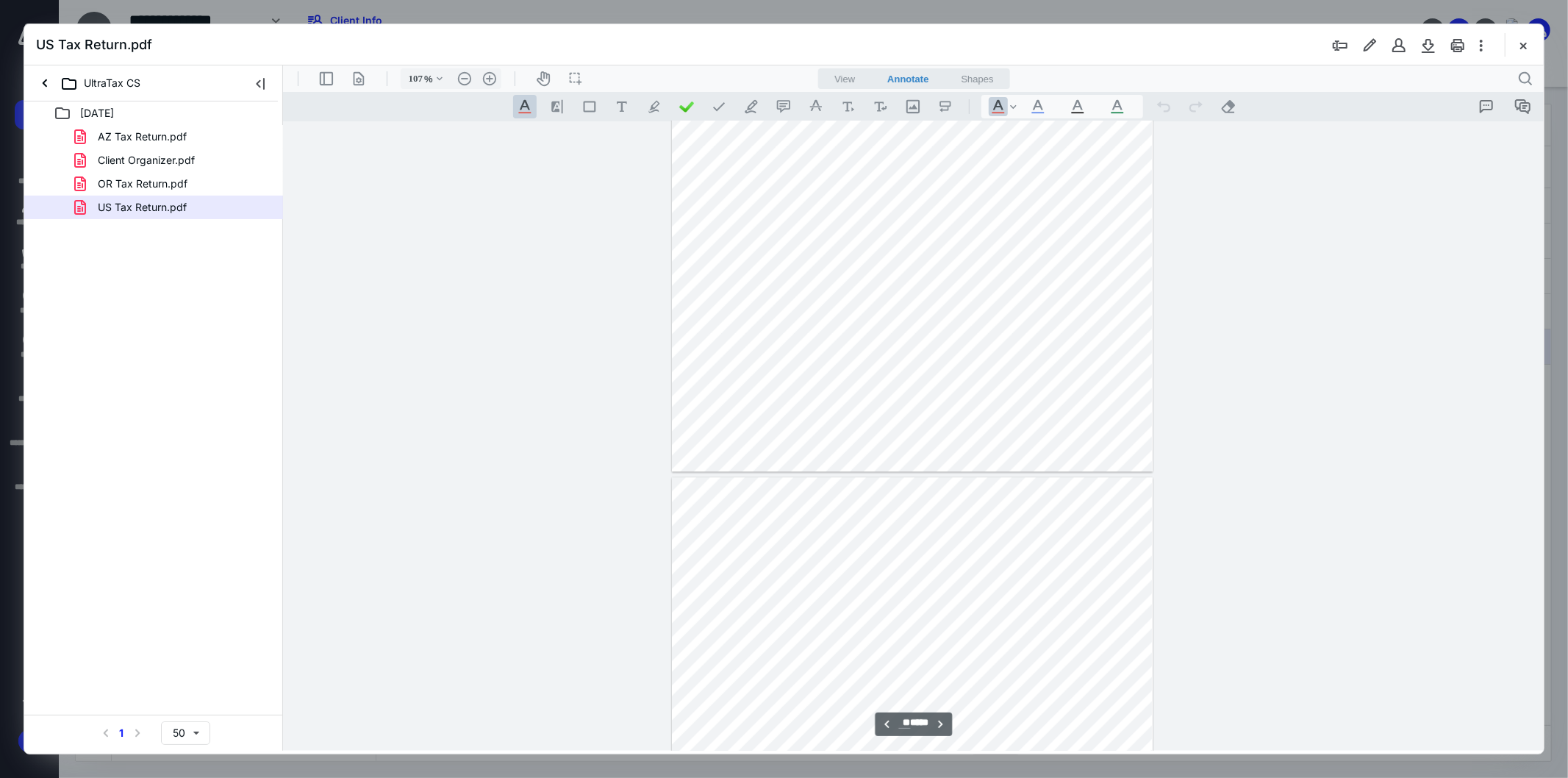 type on "**" 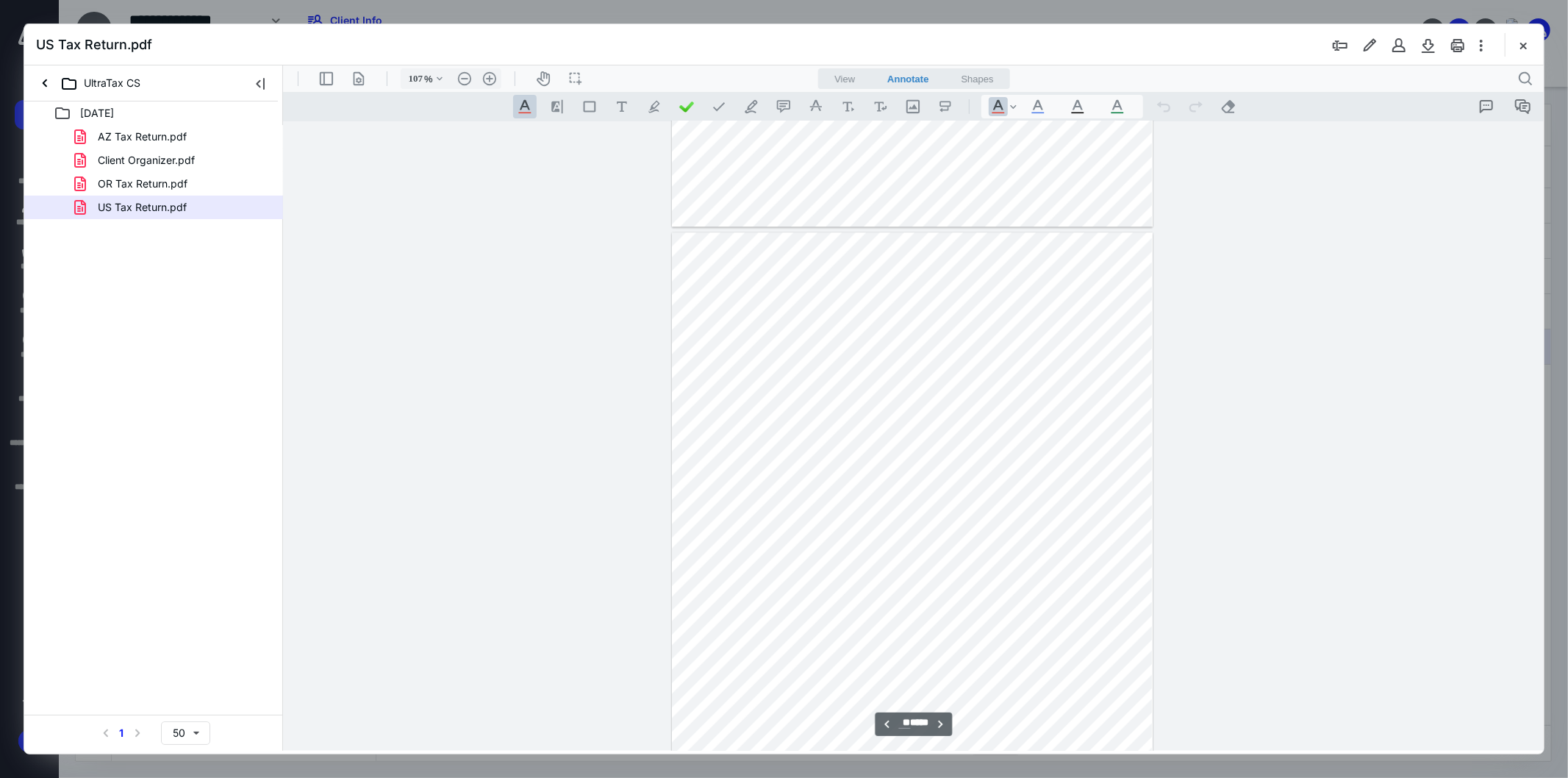 scroll, scrollTop: 8148, scrollLeft: 0, axis: vertical 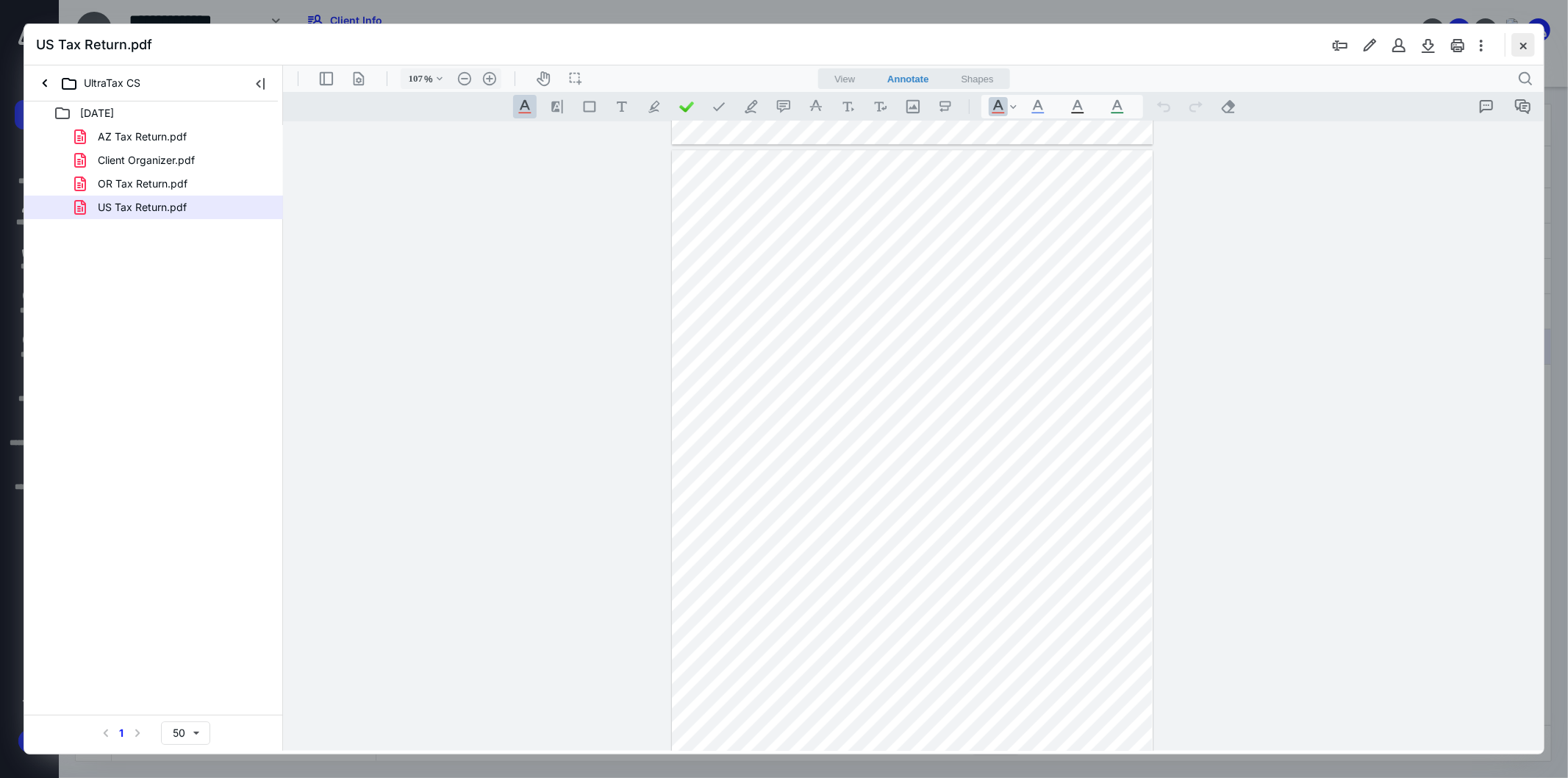click at bounding box center (1523, 45) 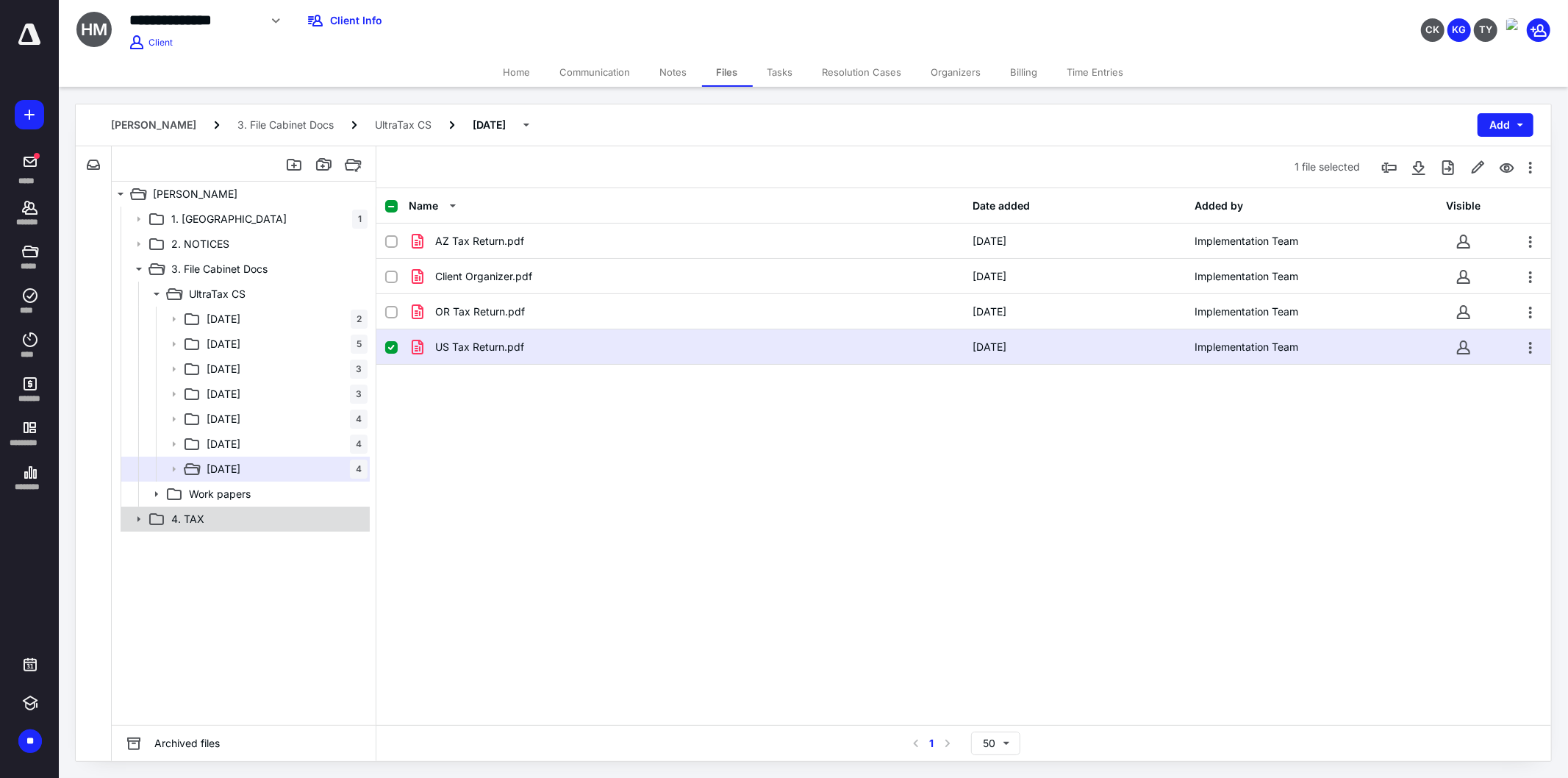 click on "4. TAX" at bounding box center (266, 519) 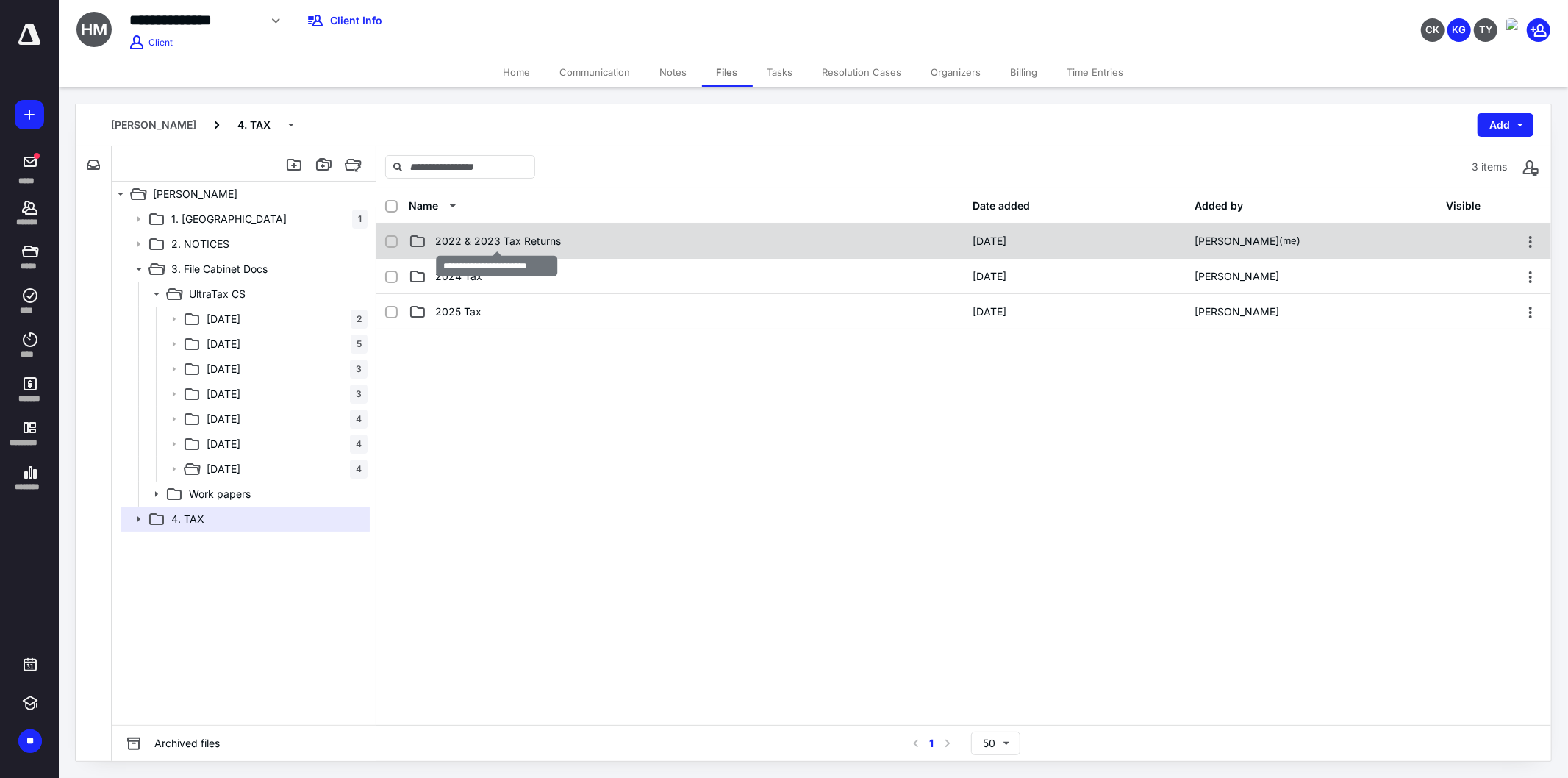 click on "2022 & 2023 Tax Returns" at bounding box center (498, 241) 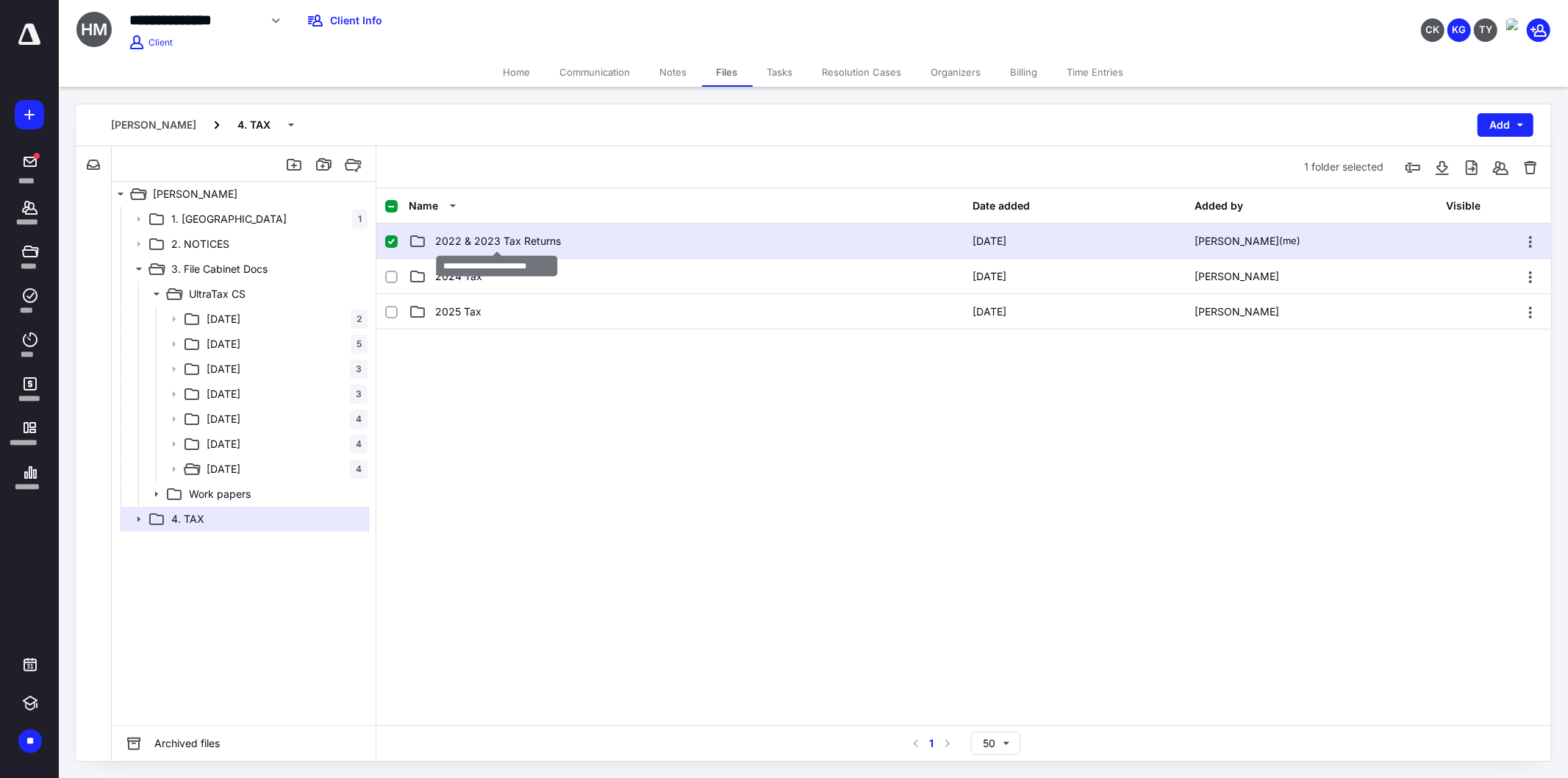 click on "2022 & 2023 Tax Returns" at bounding box center (498, 241) 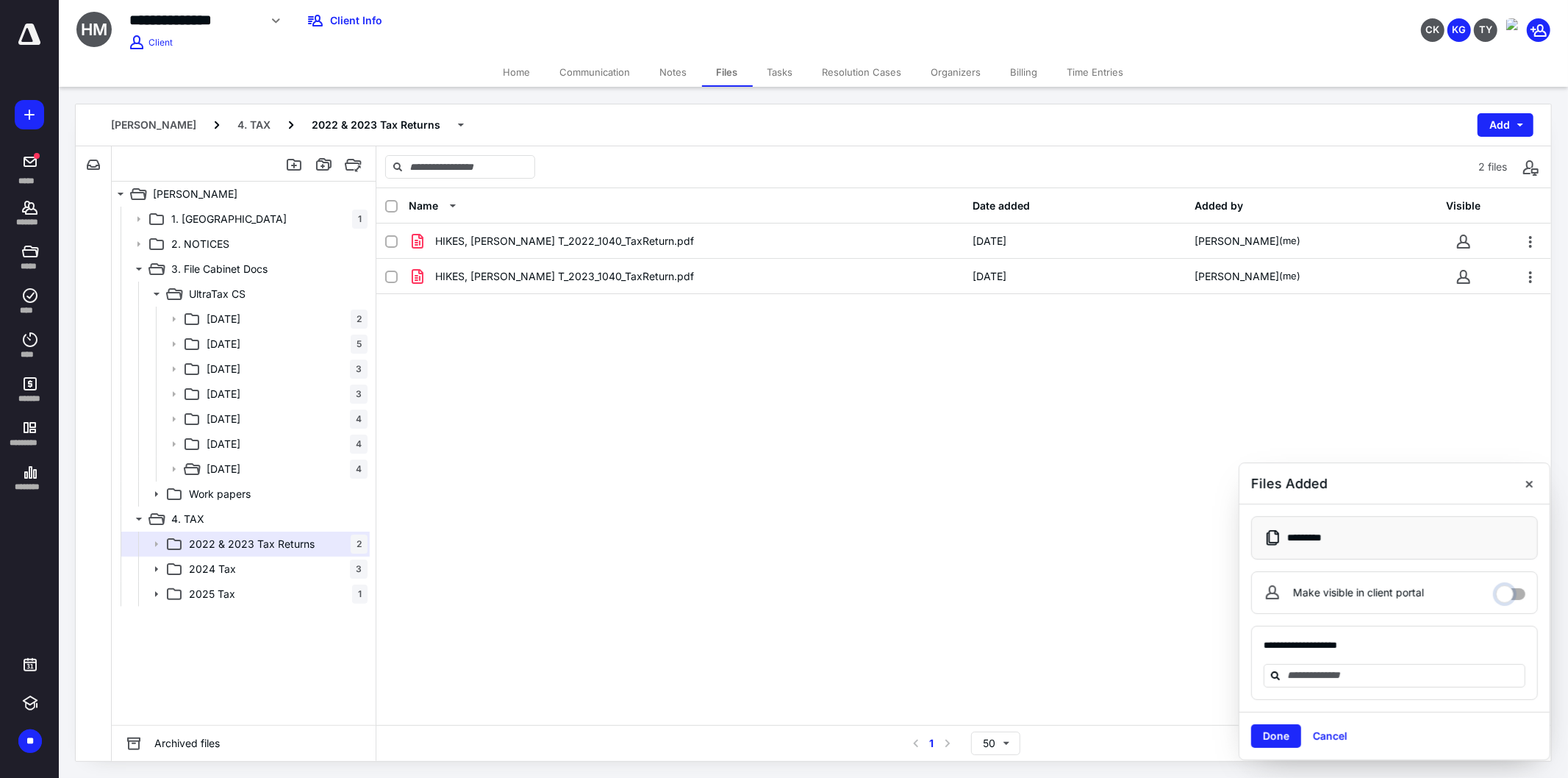 click on "Make visible in client portal" at bounding box center (1511, 590) 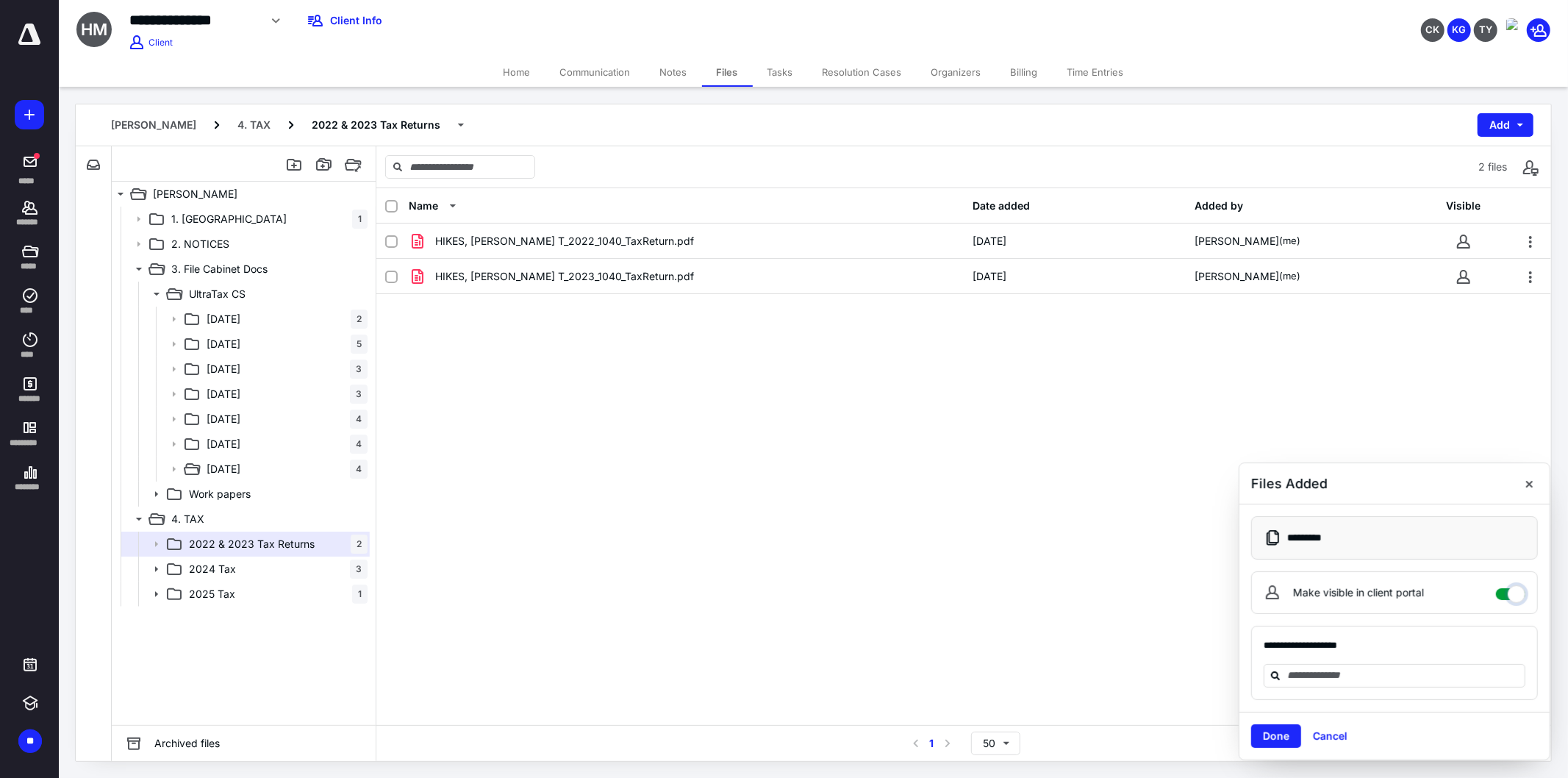 checkbox on "****" 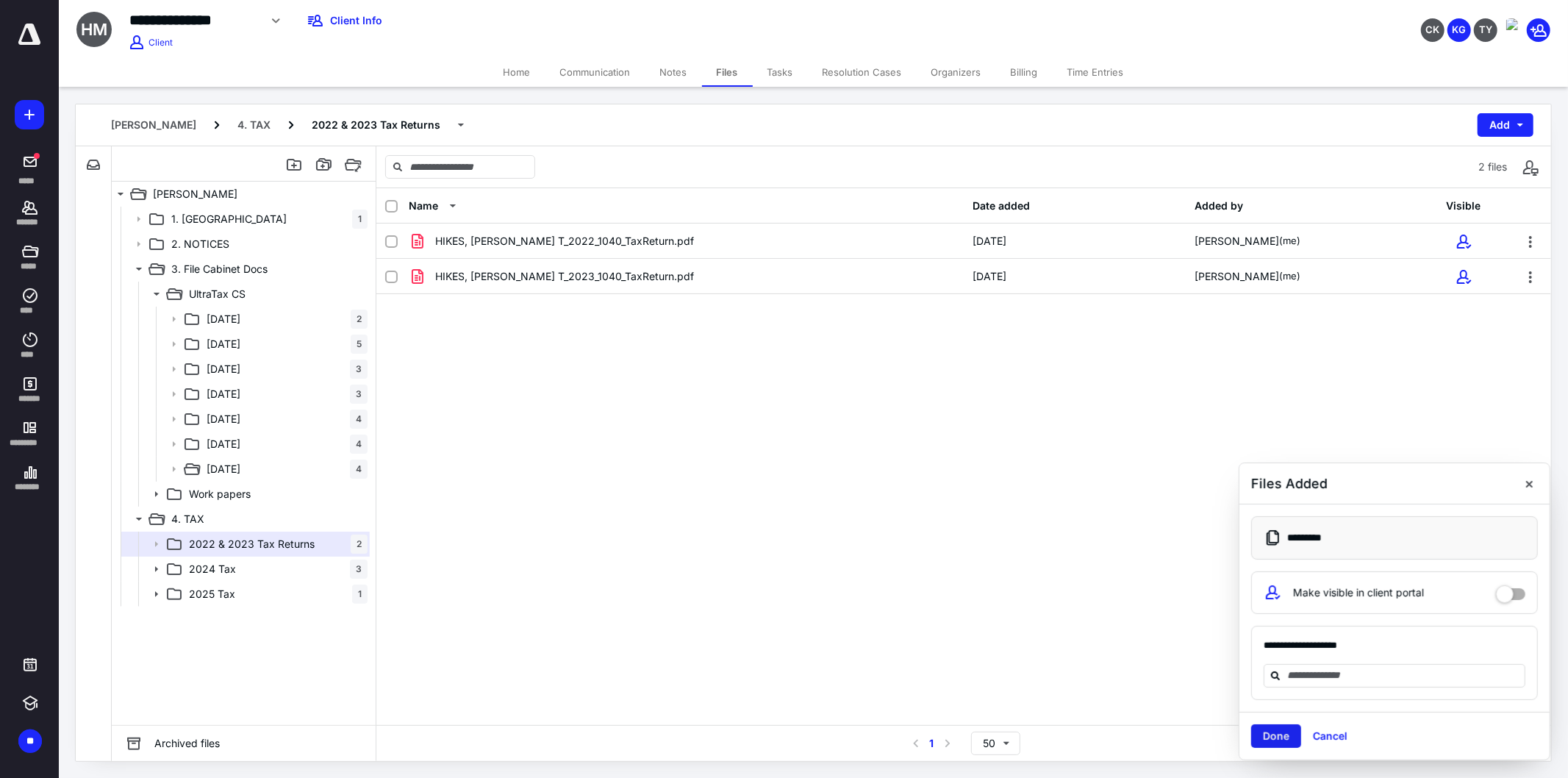 click on "Done" at bounding box center [1276, 736] 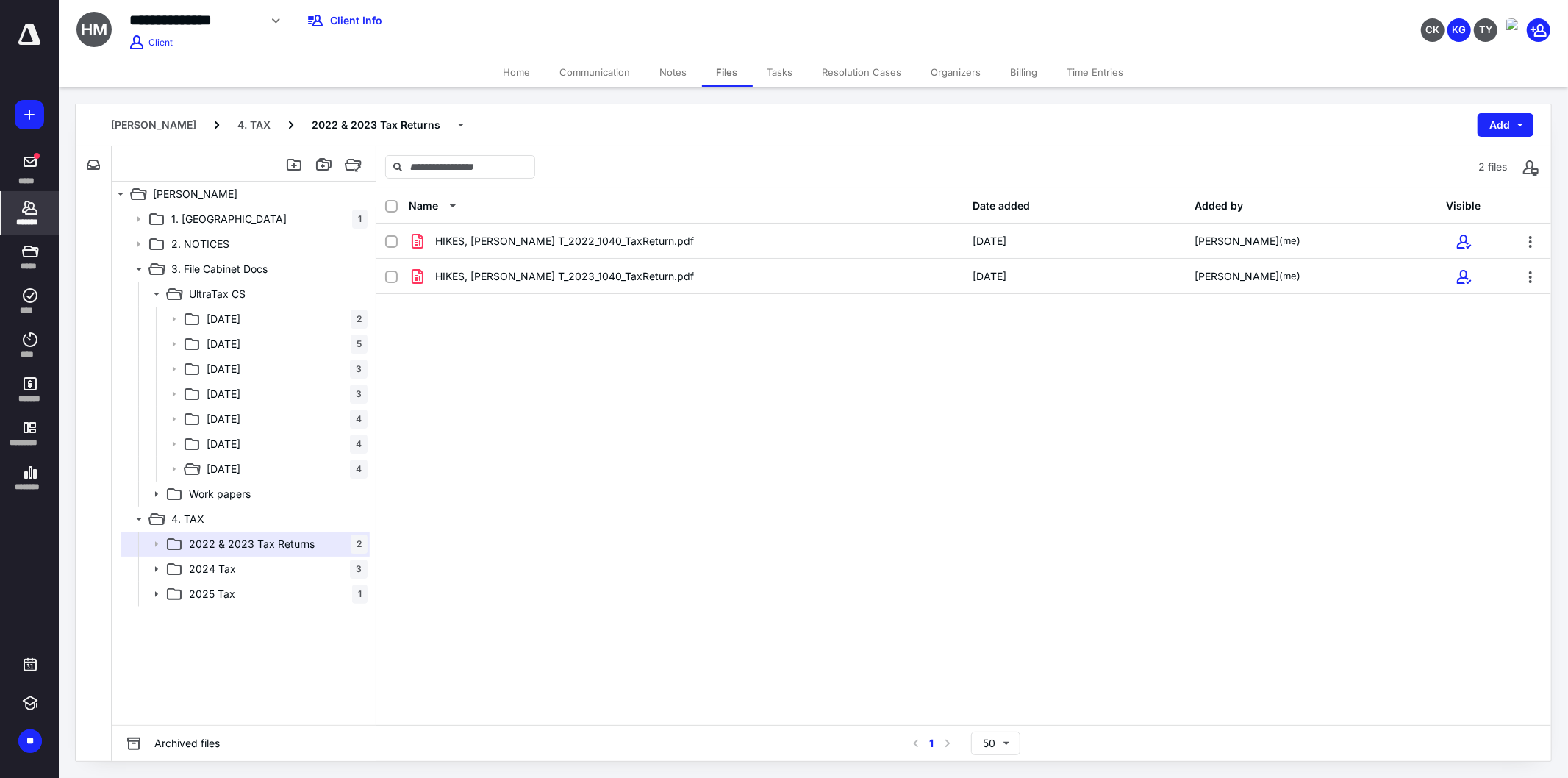 click 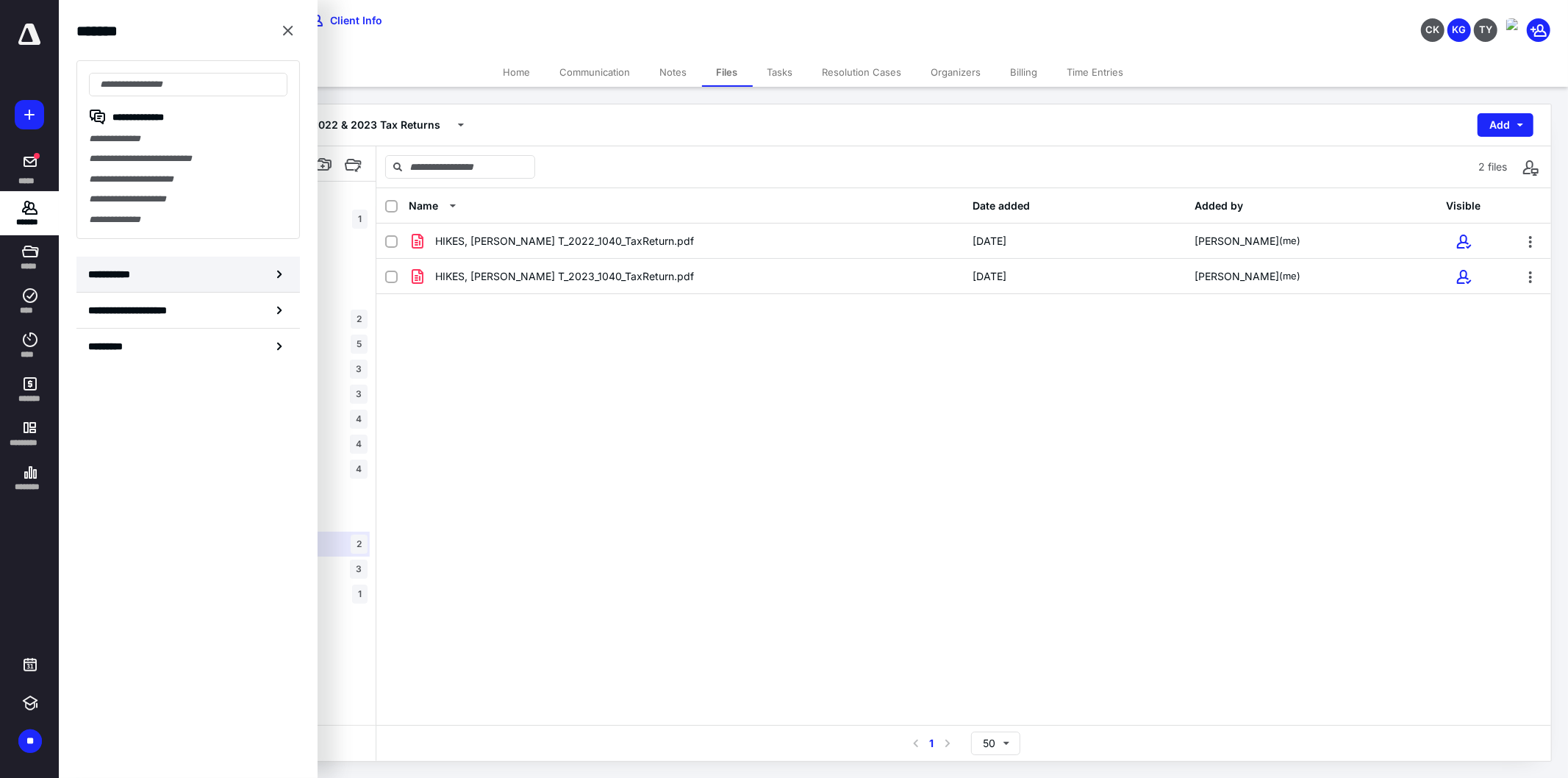 click 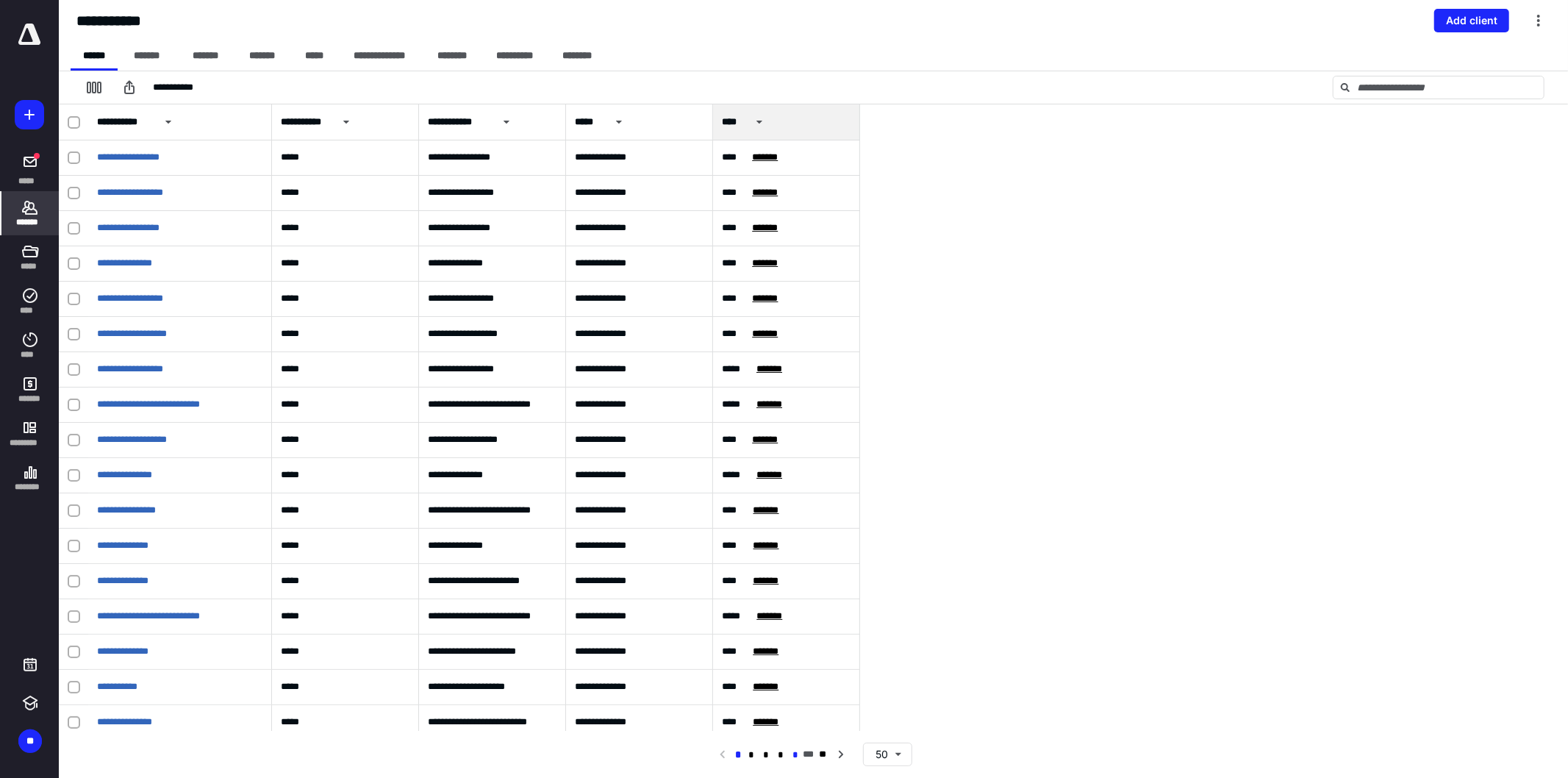 click on "*" at bounding box center [796, 755] 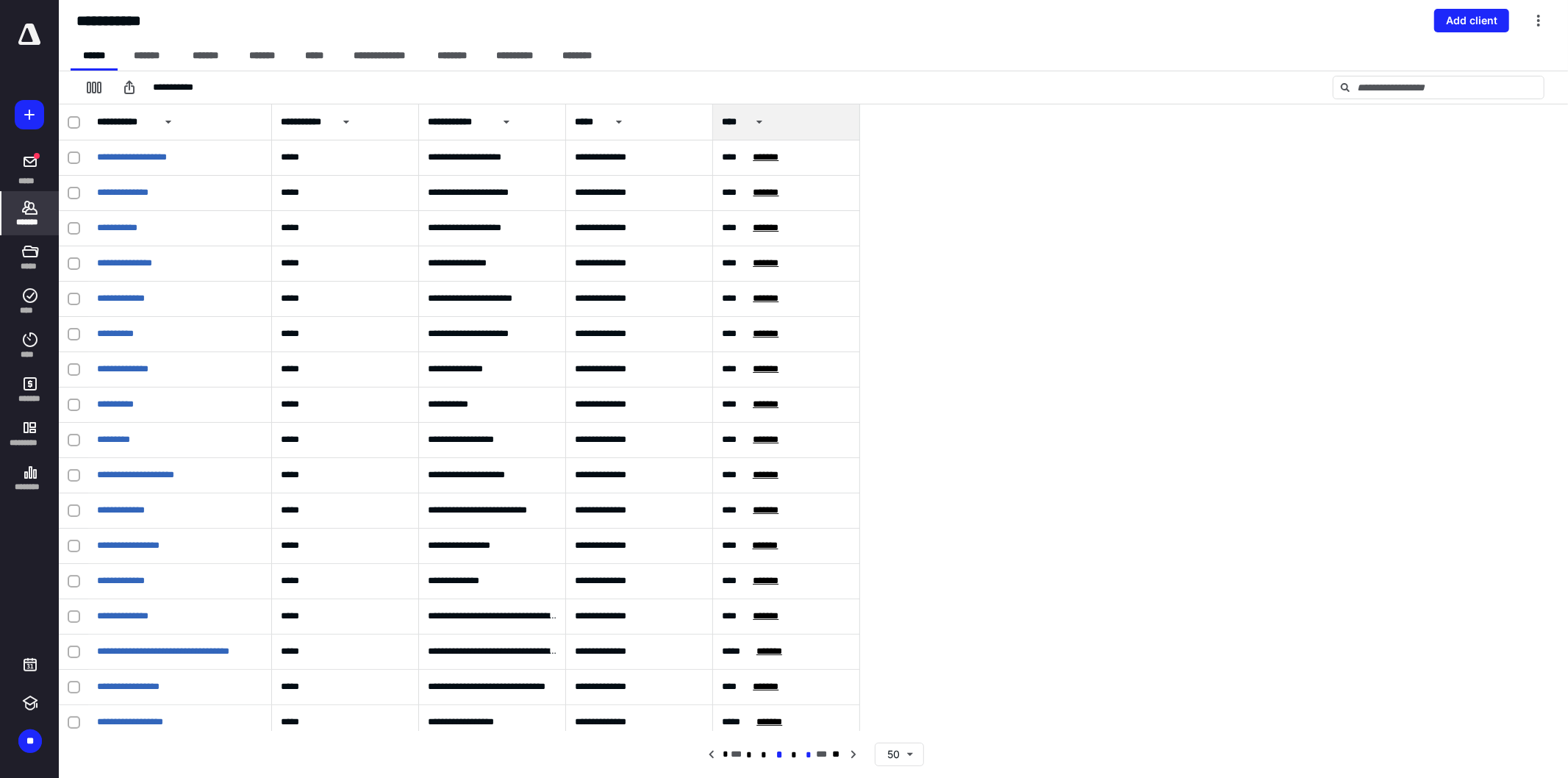click on "*" at bounding box center [808, 755] 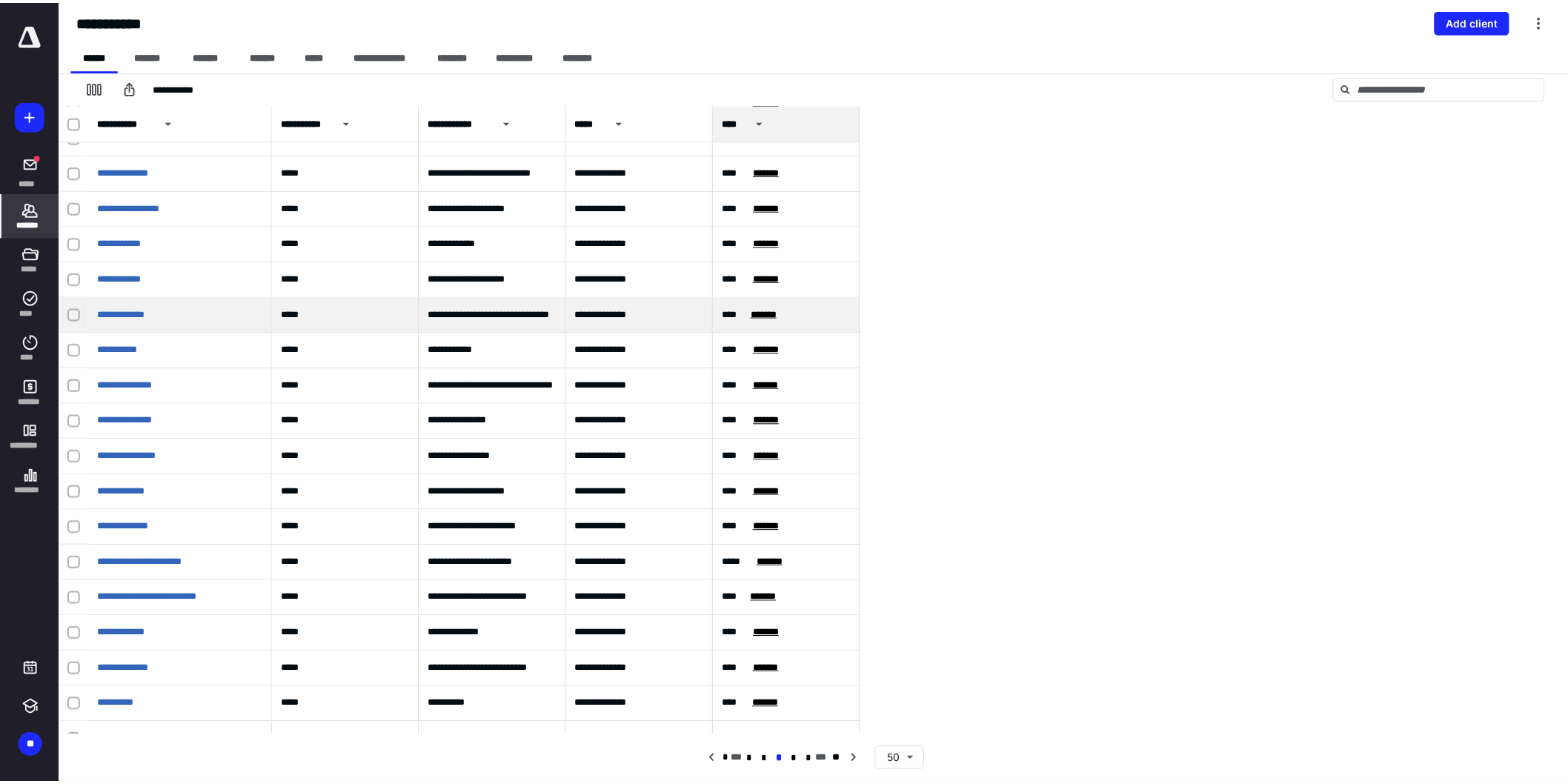 scroll, scrollTop: 935, scrollLeft: 0, axis: vertical 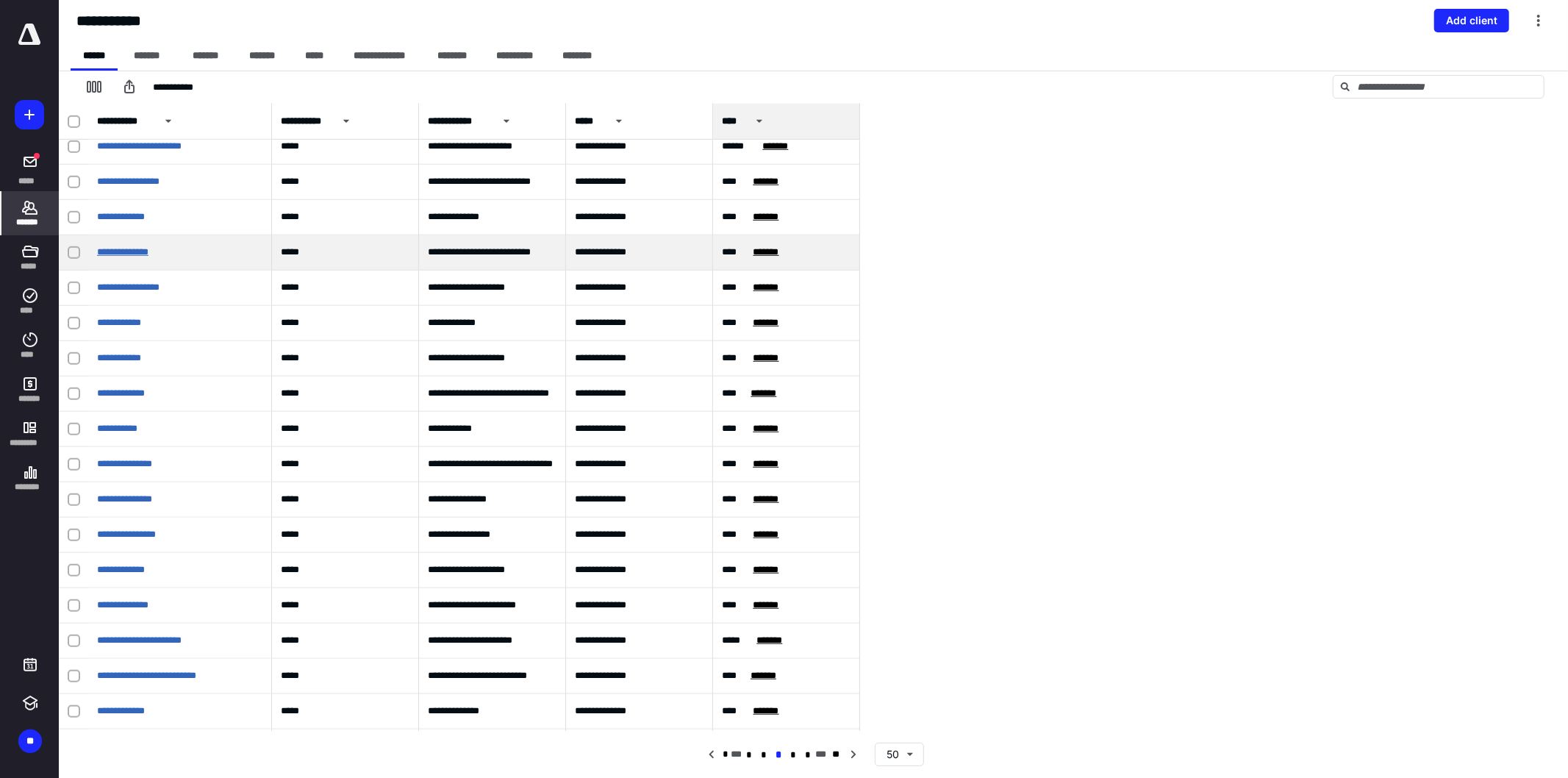 click on "**********" at bounding box center (123, 251) 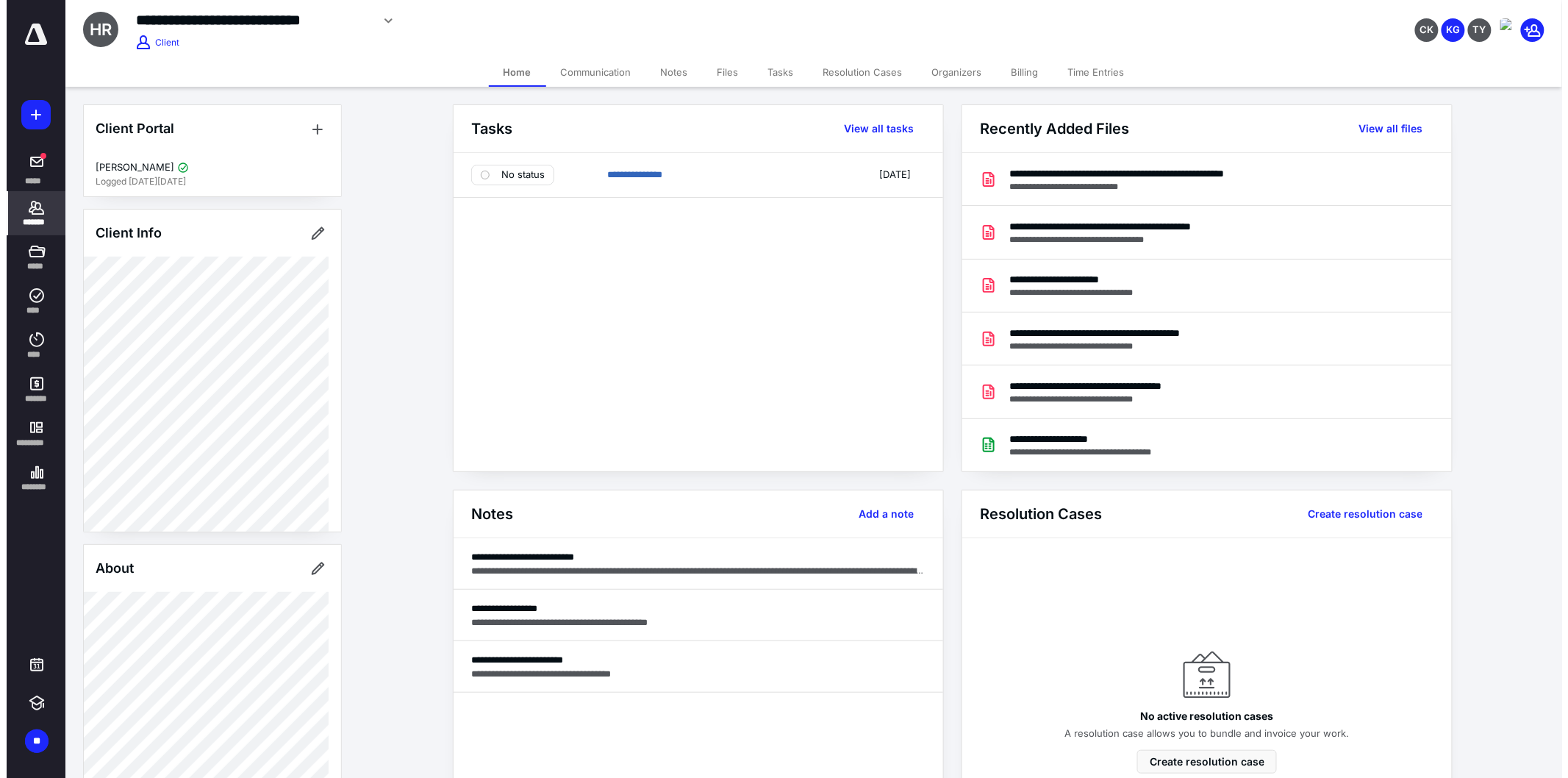 scroll, scrollTop: 82, scrollLeft: 0, axis: vertical 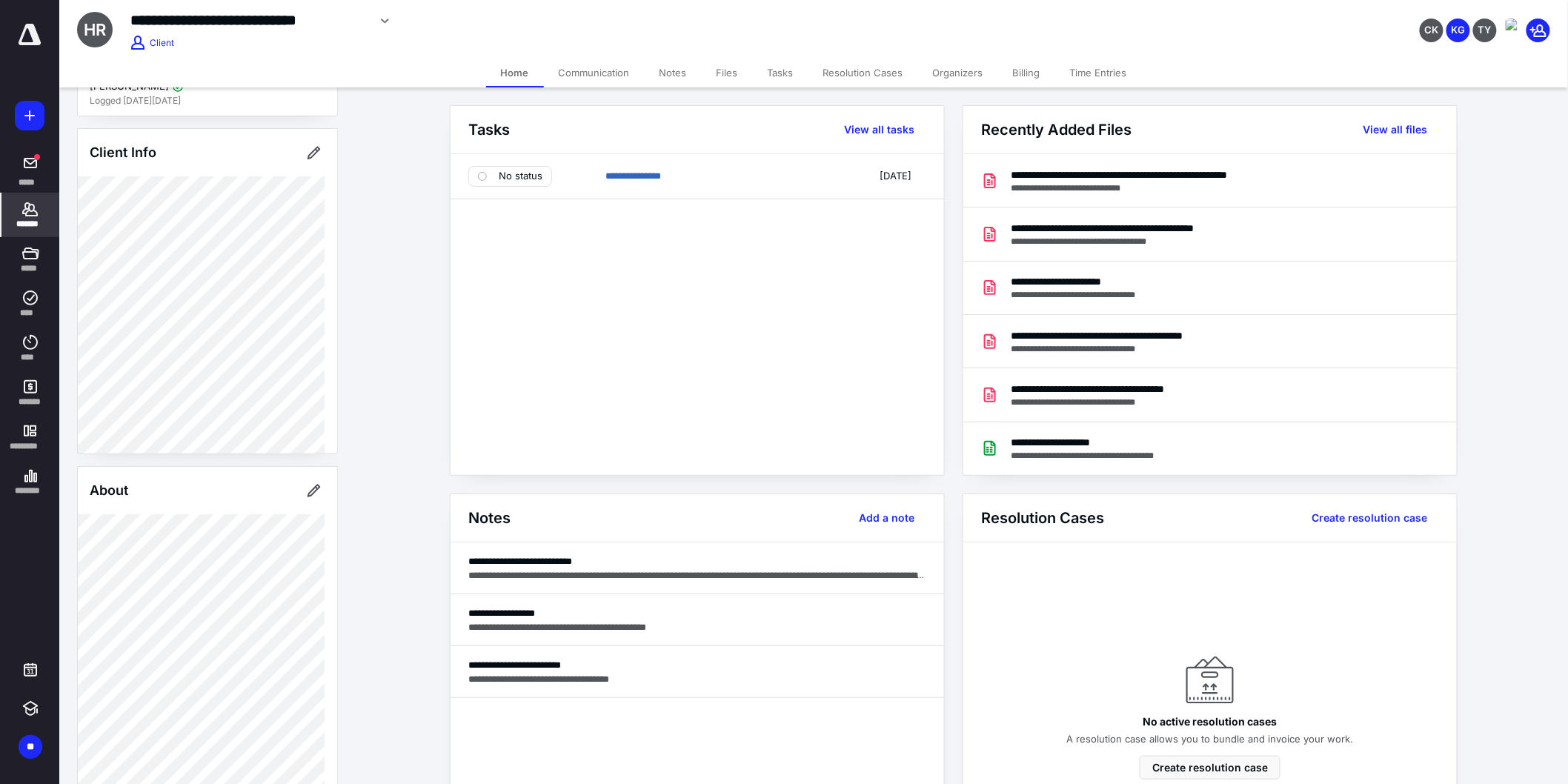 click on "Files" at bounding box center (727, 73) 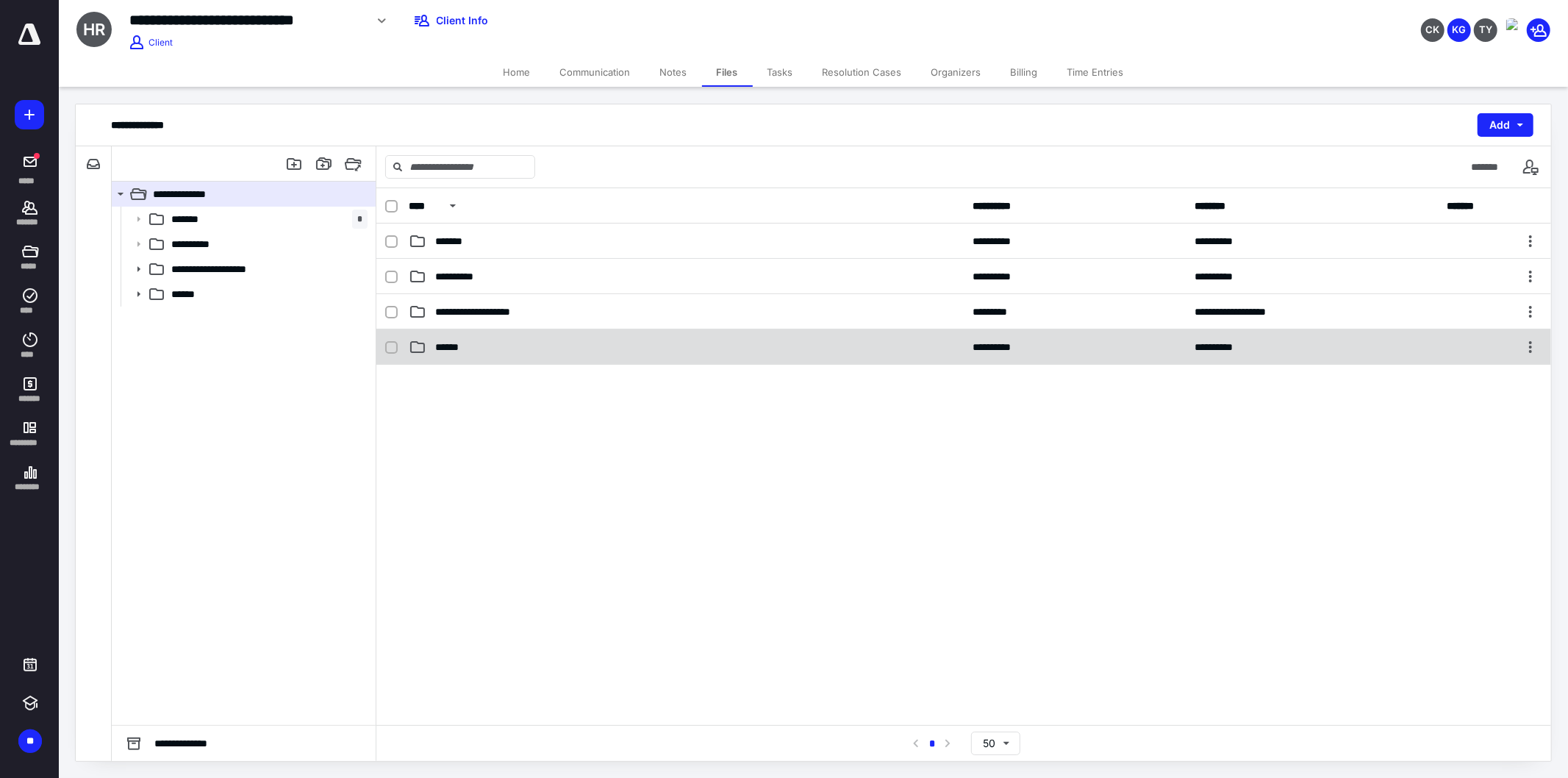 click on "******" at bounding box center (686, 347) 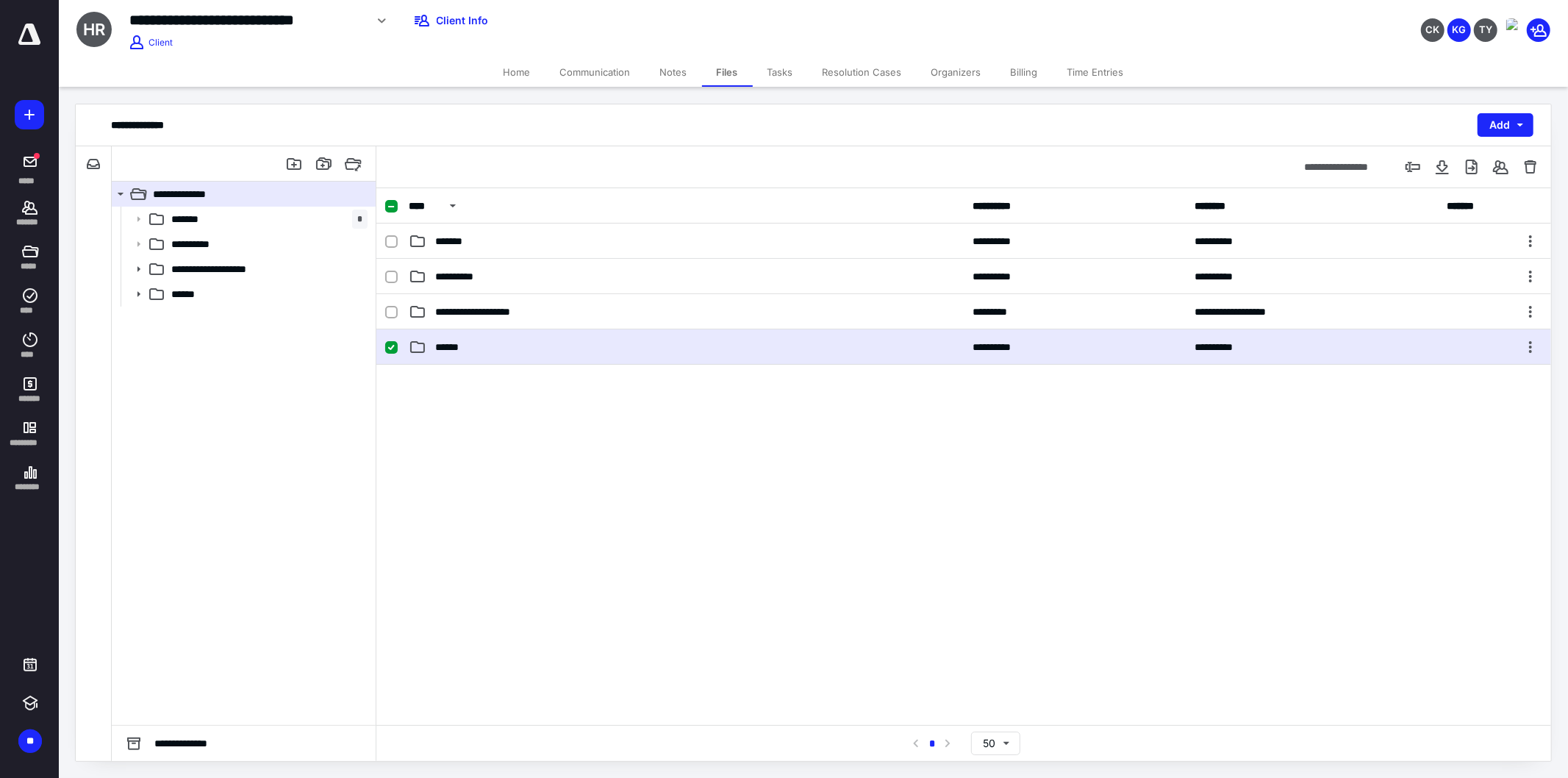 click on "******" at bounding box center [686, 347] 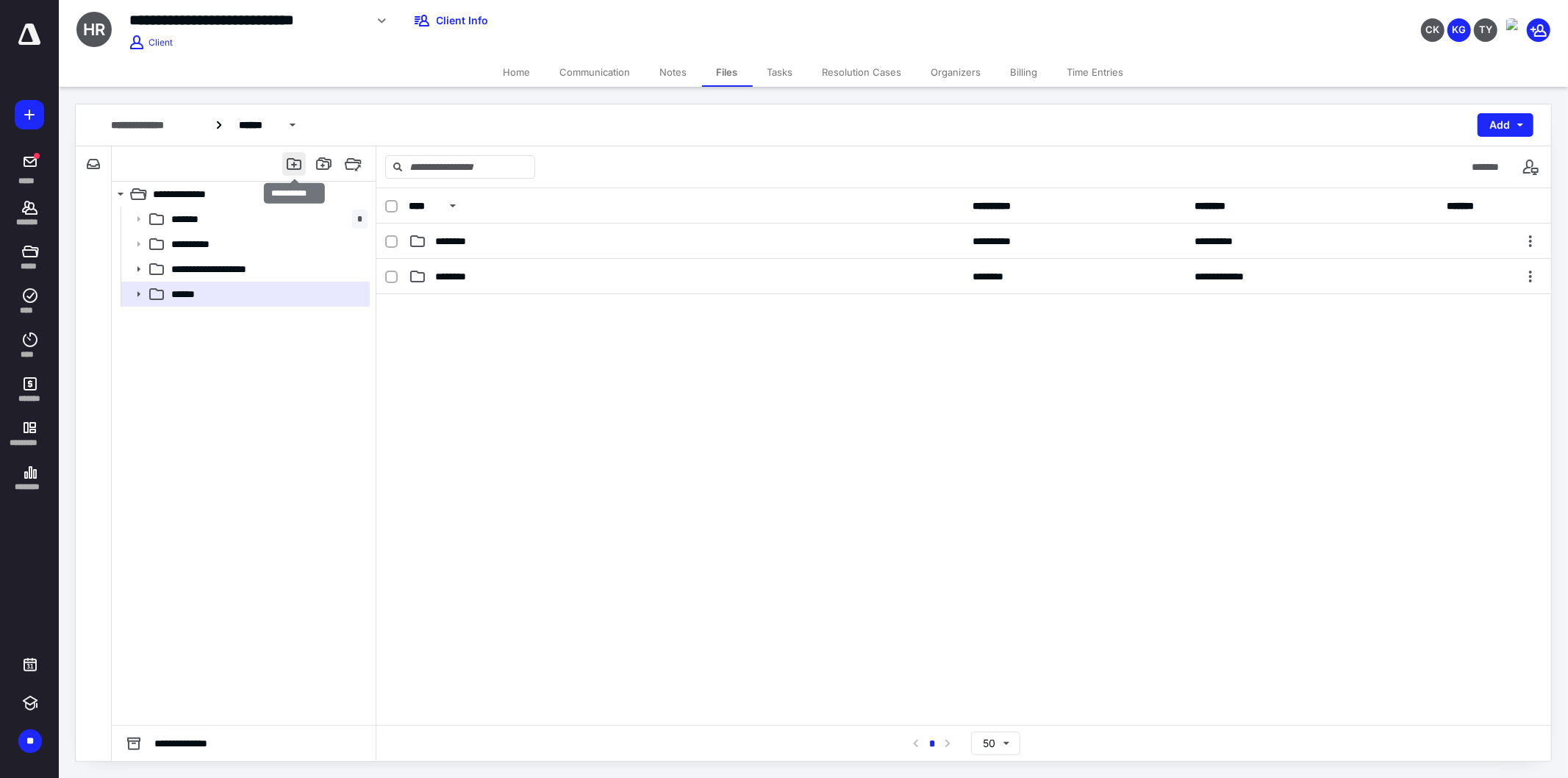click at bounding box center [294, 164] 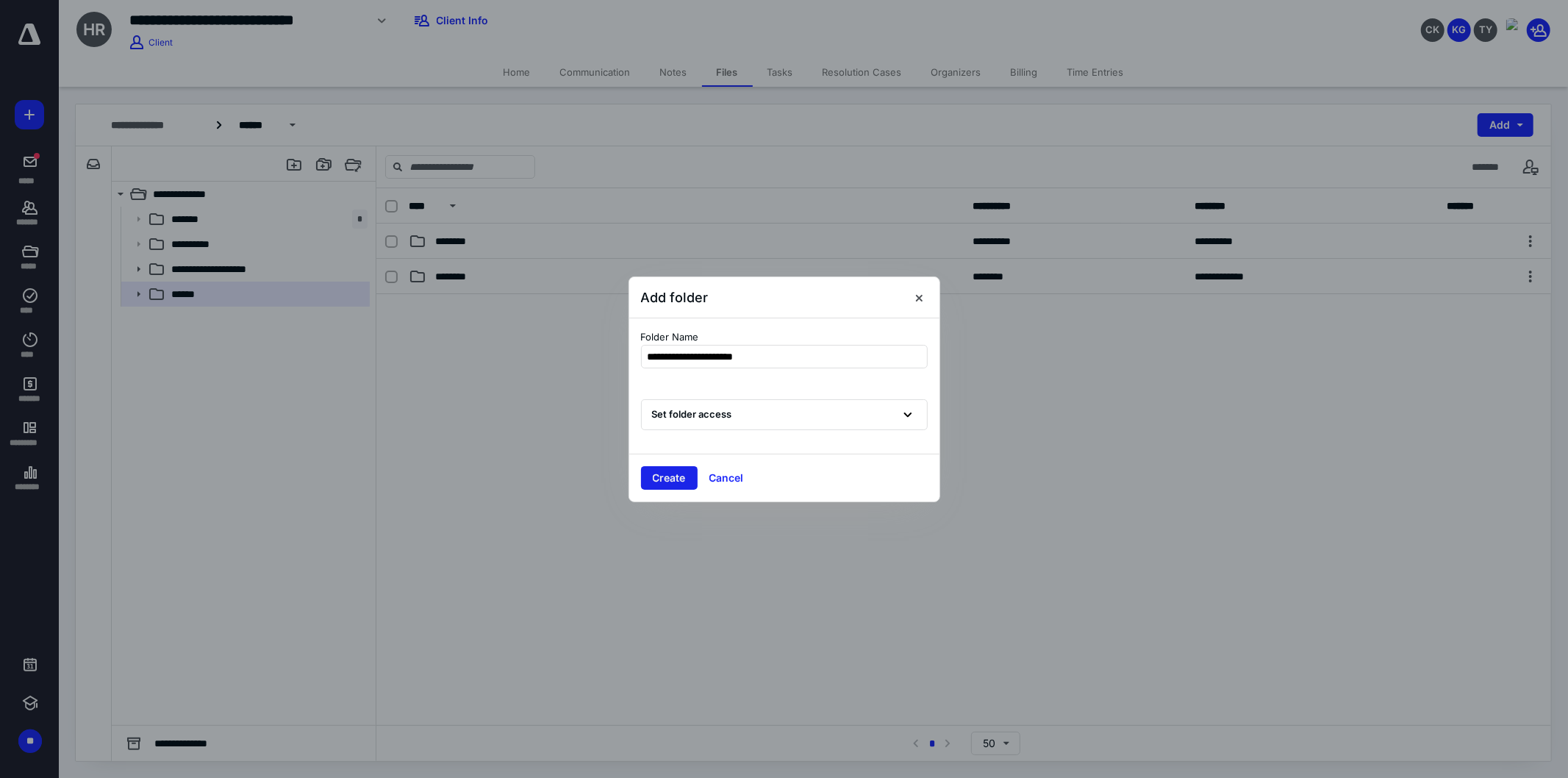 type on "**********" 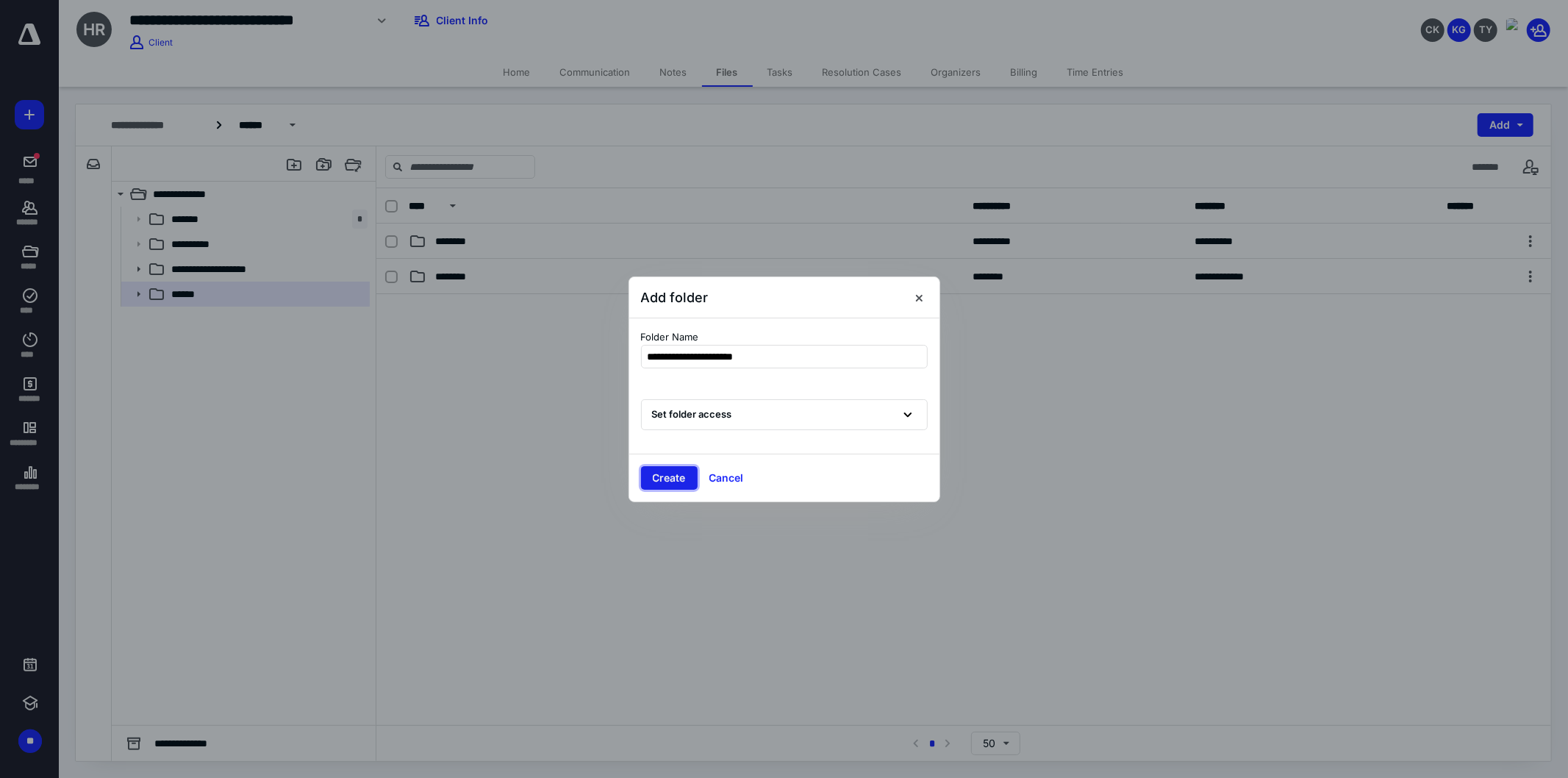 click on "Create" at bounding box center (669, 478) 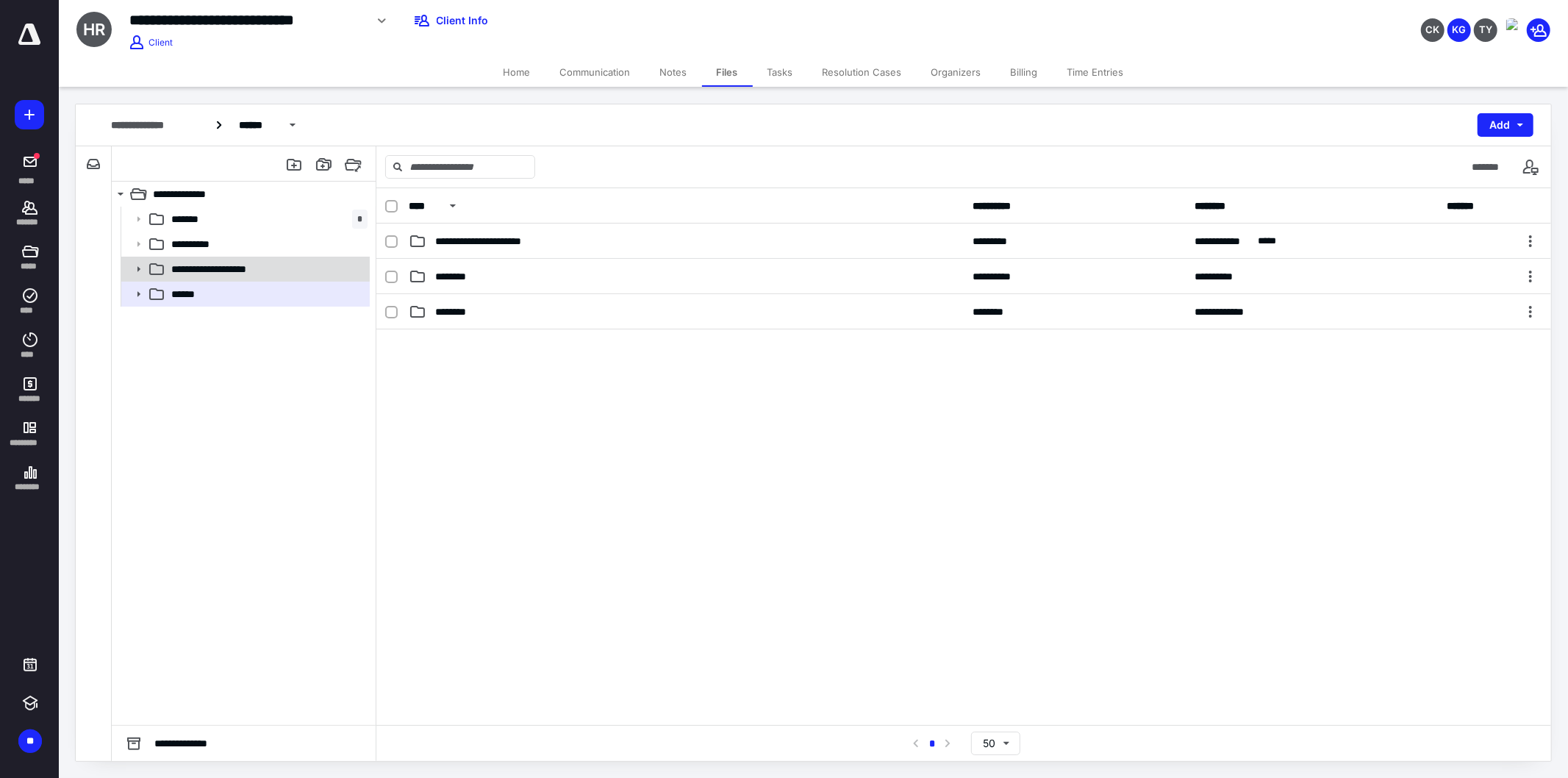 click 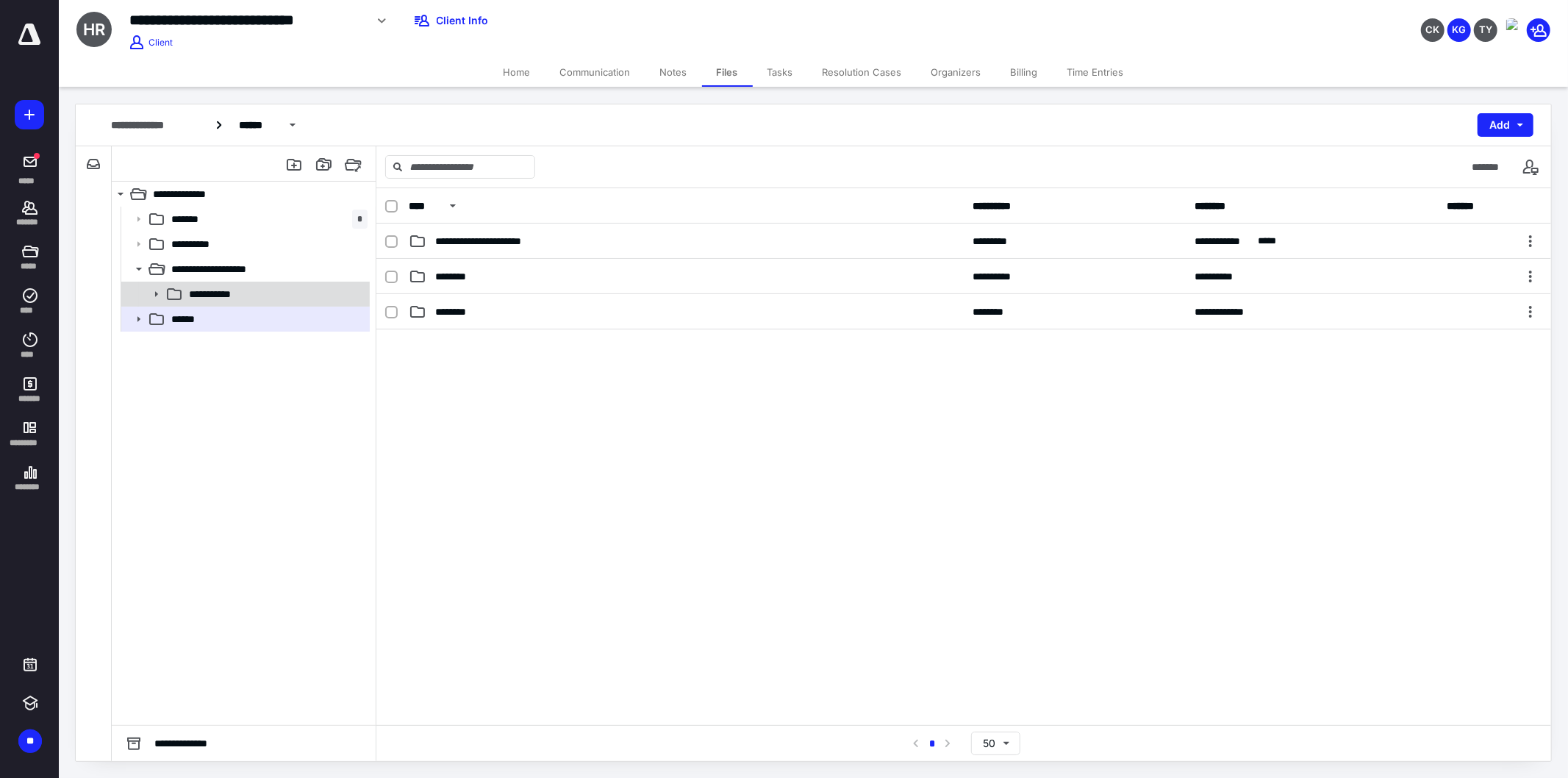 click at bounding box center [151, 294] 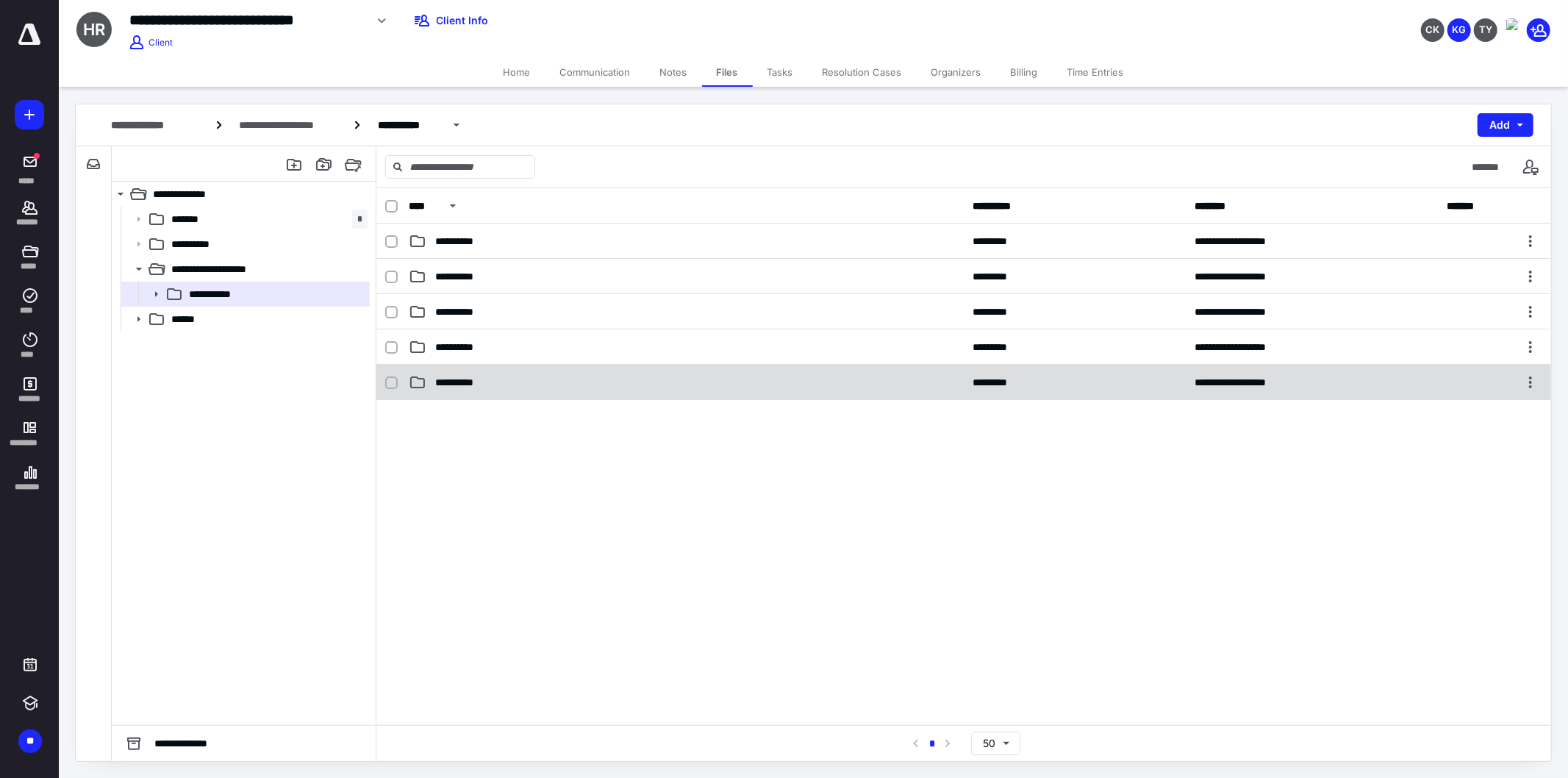 click on "**********" at bounding box center (686, 382) 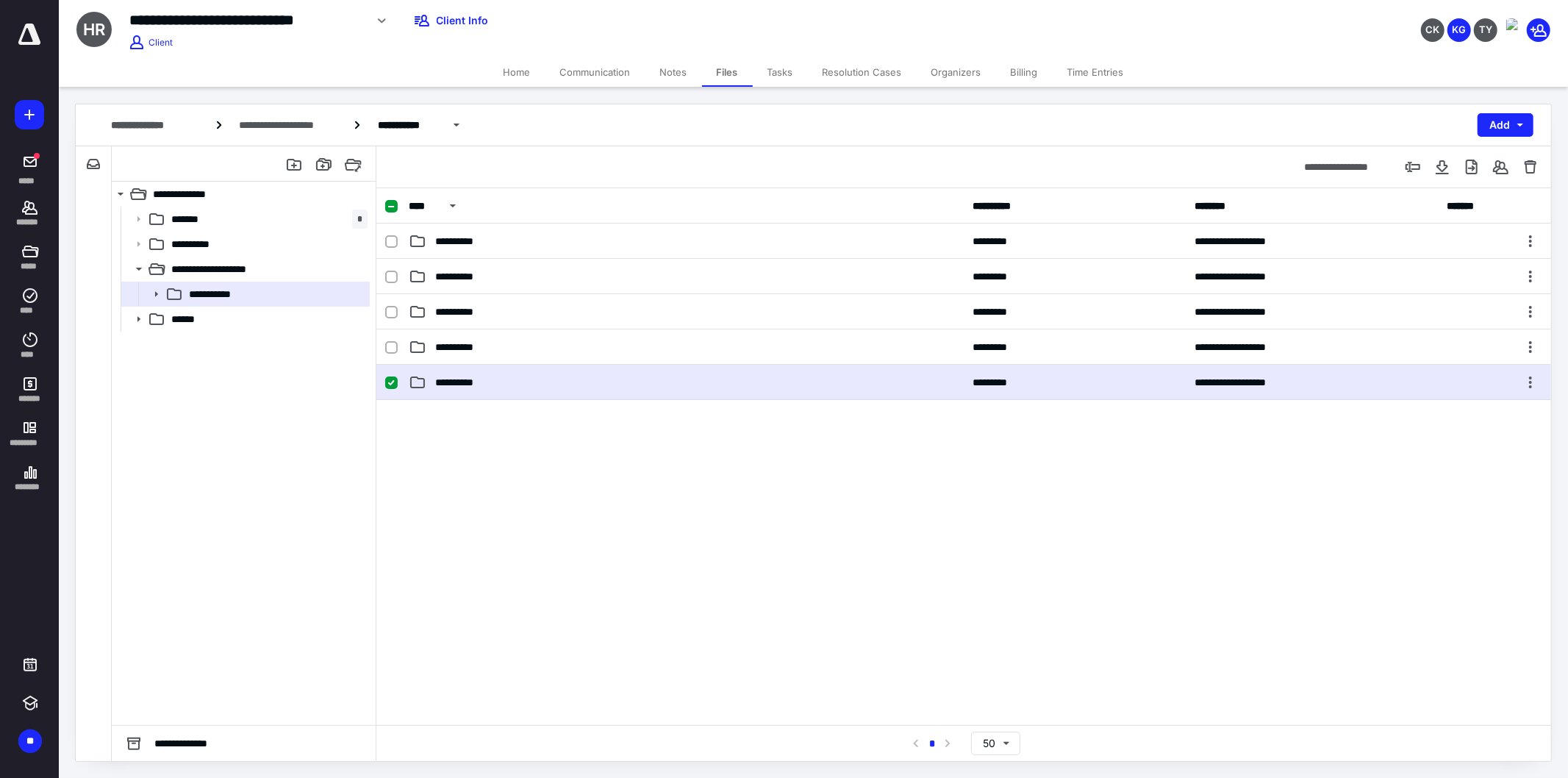 click on "**********" at bounding box center (686, 382) 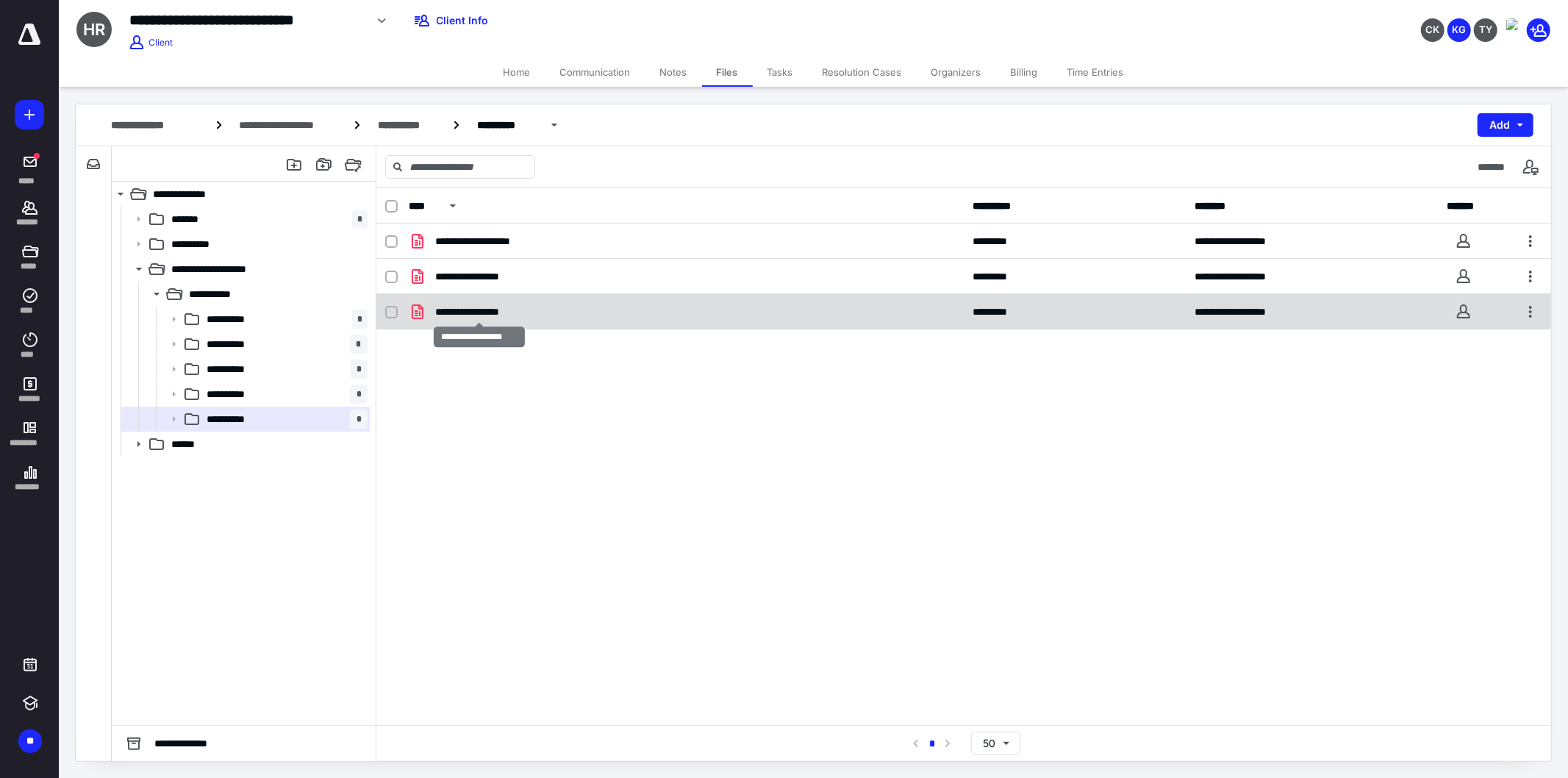click on "**********" at bounding box center [479, 312] 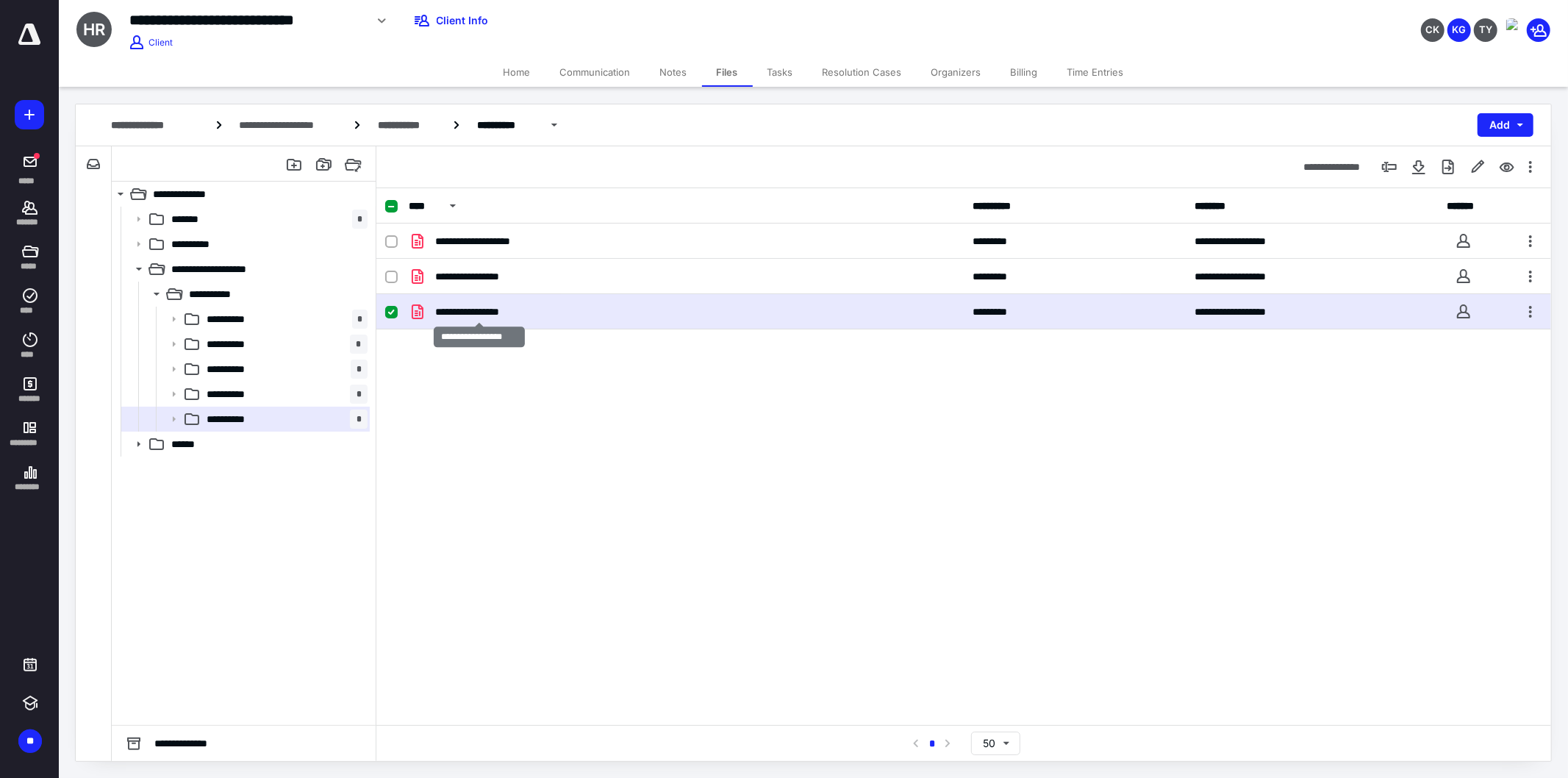 click on "**********" at bounding box center (479, 312) 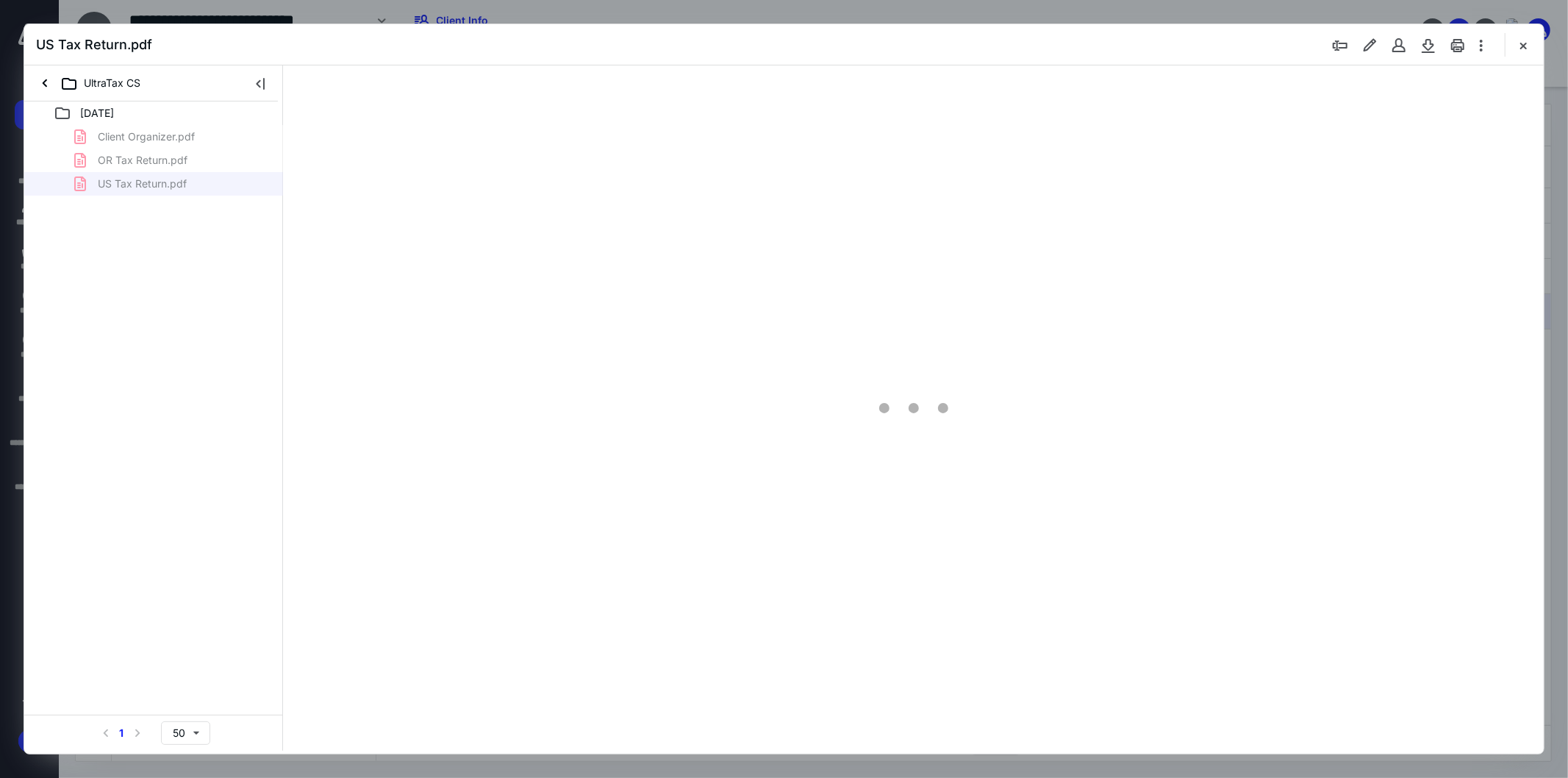 scroll, scrollTop: 0, scrollLeft: 0, axis: both 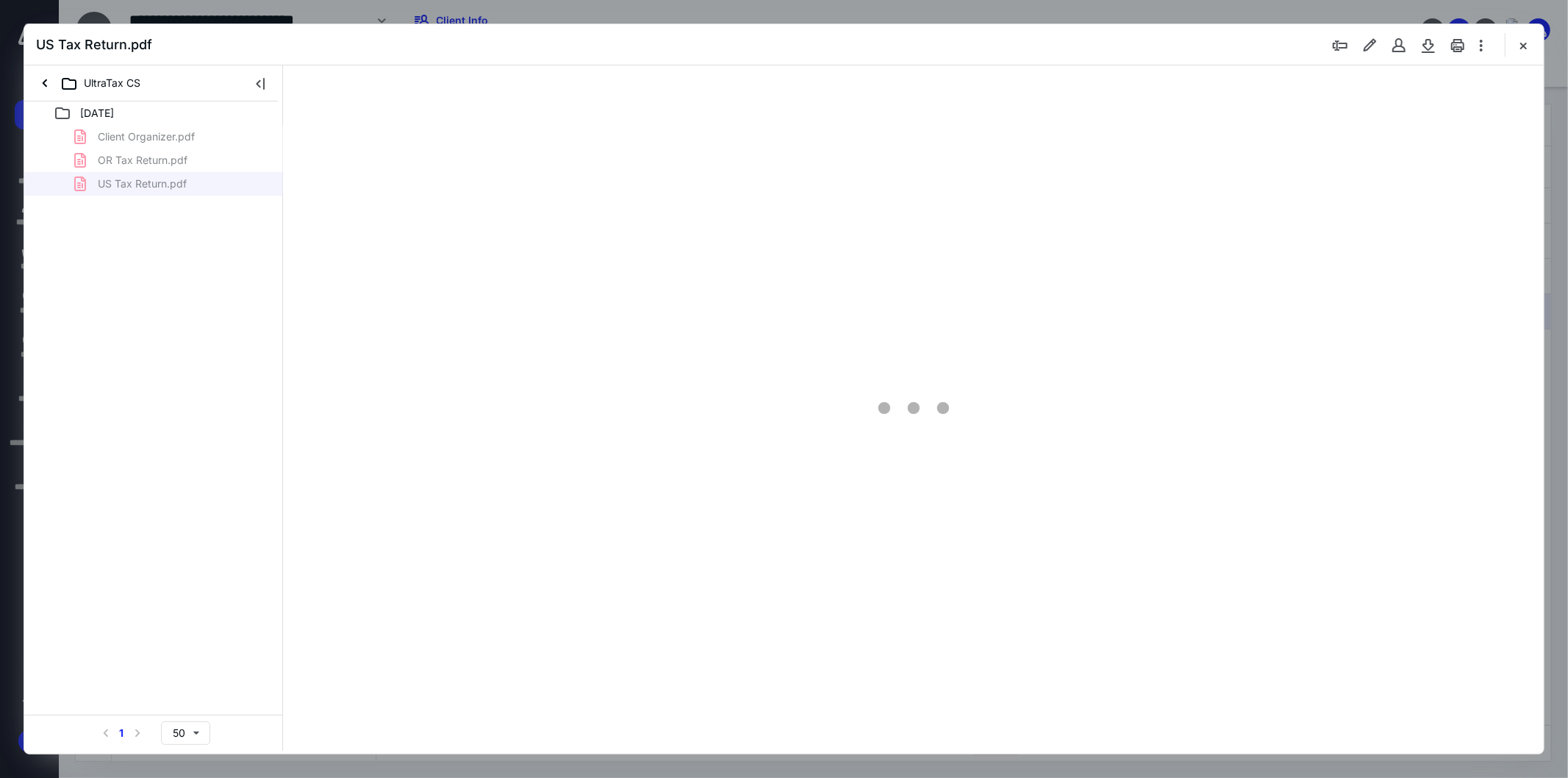 type on "103" 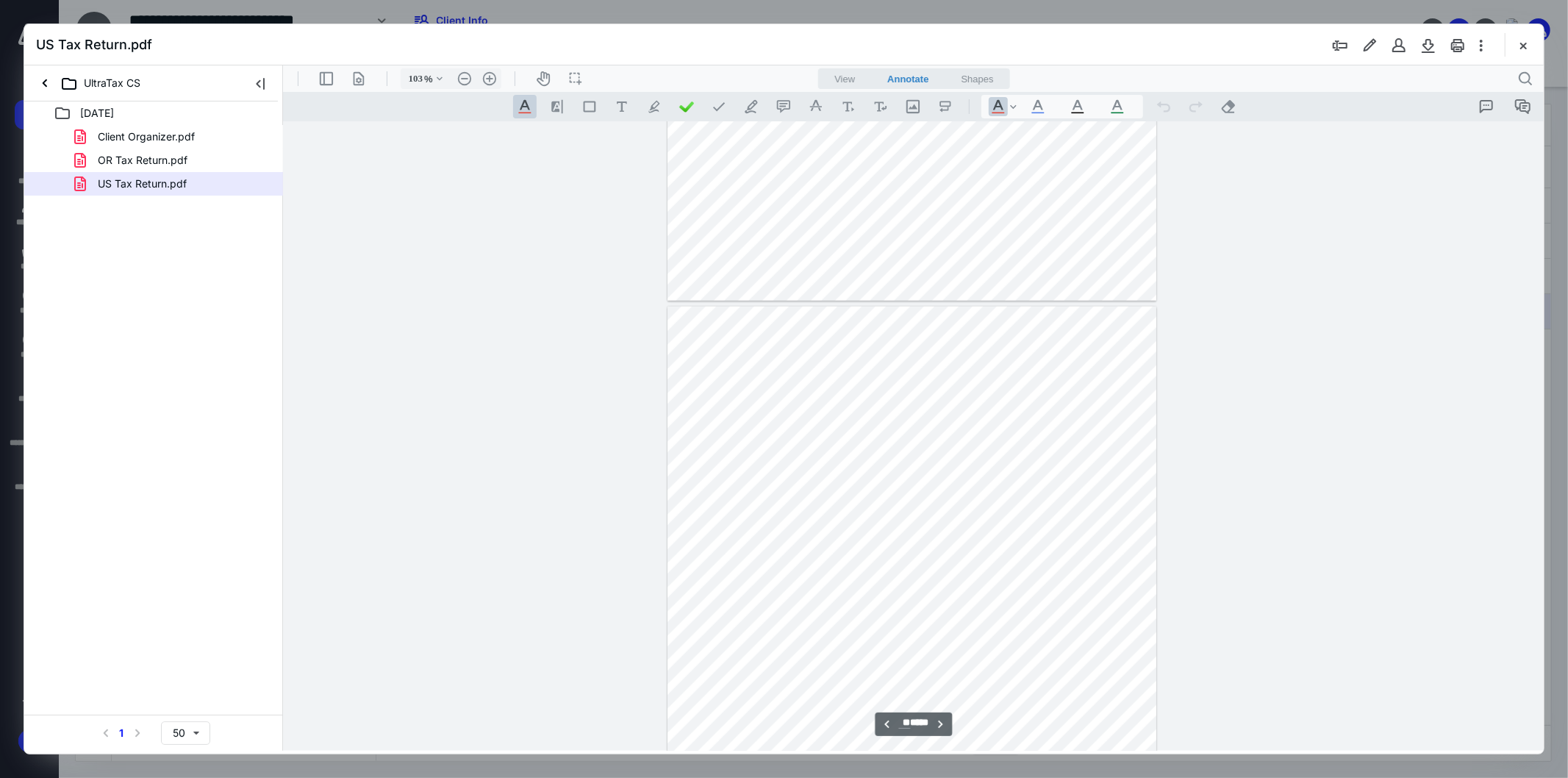 scroll, scrollTop: 6268, scrollLeft: 0, axis: vertical 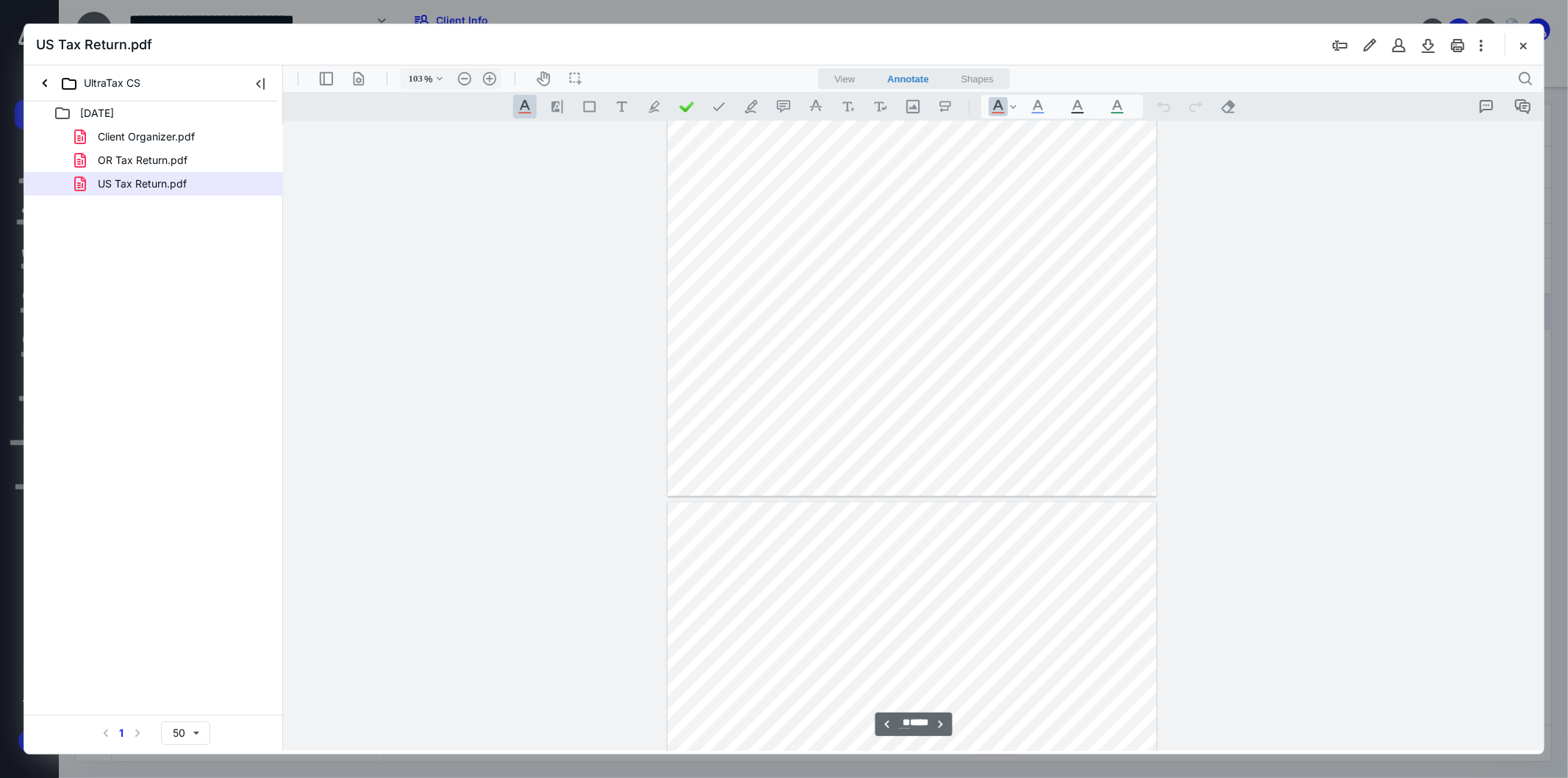 type on "**" 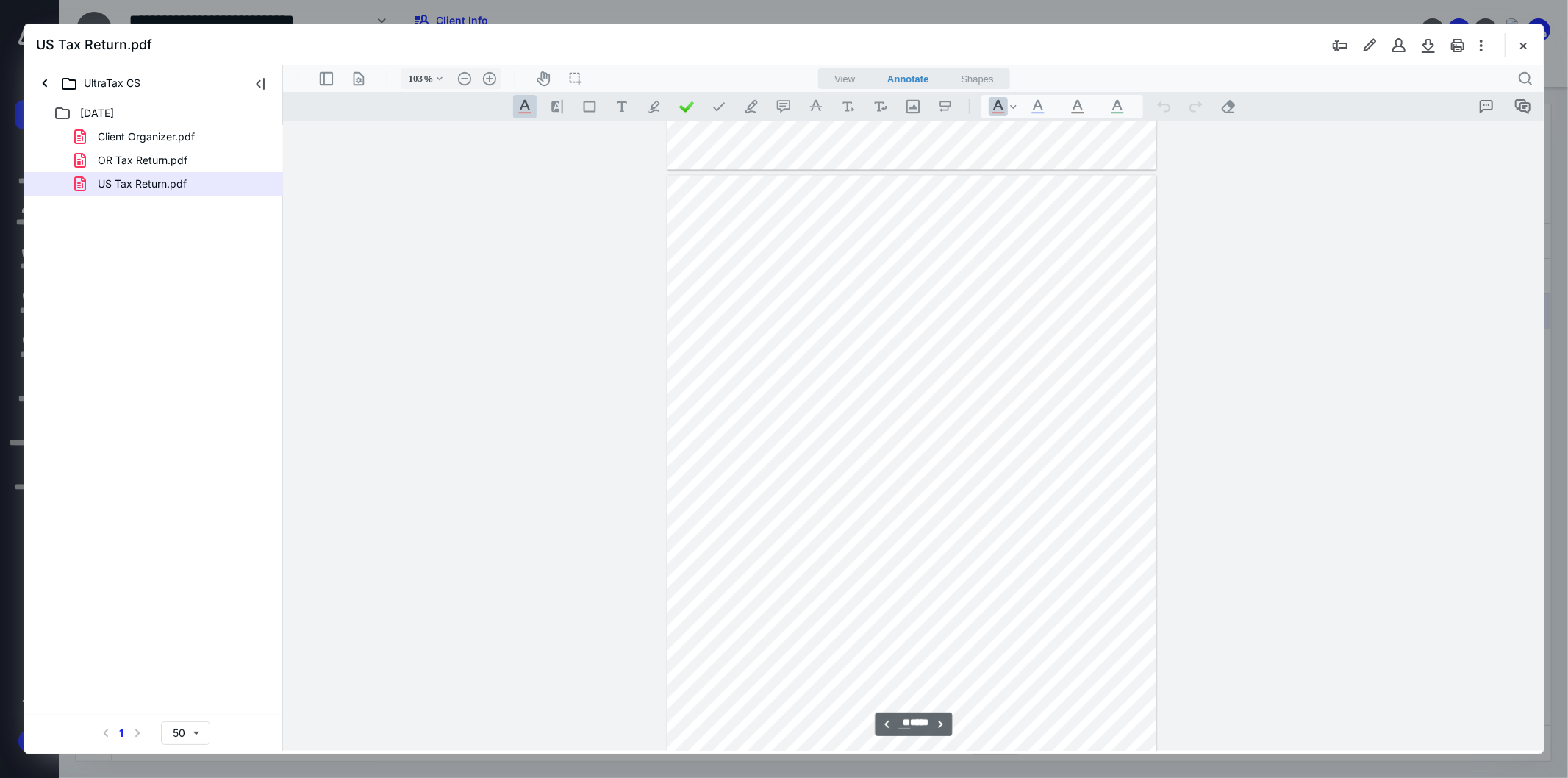 scroll, scrollTop: 7576, scrollLeft: 0, axis: vertical 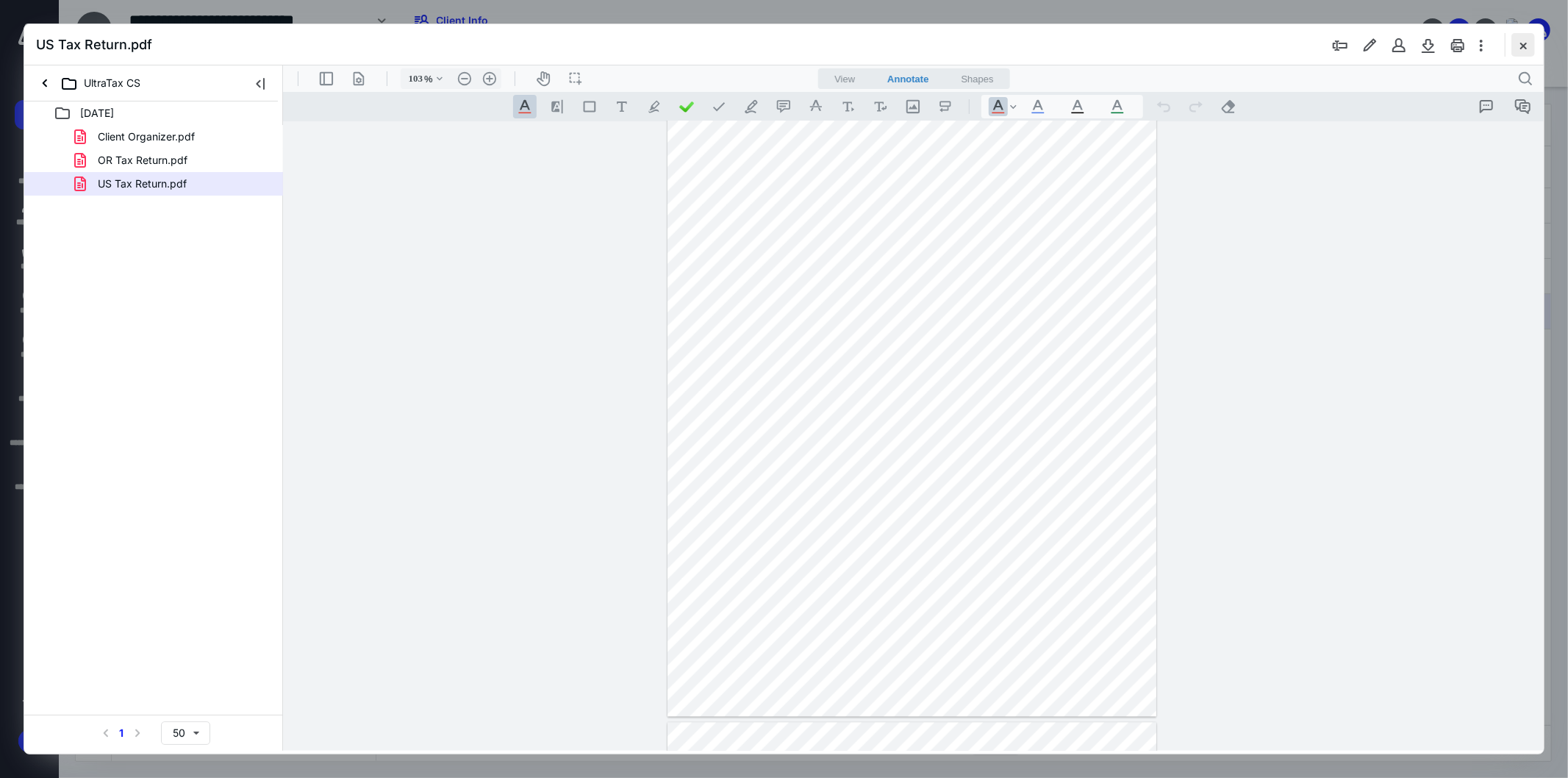 click at bounding box center [1523, 45] 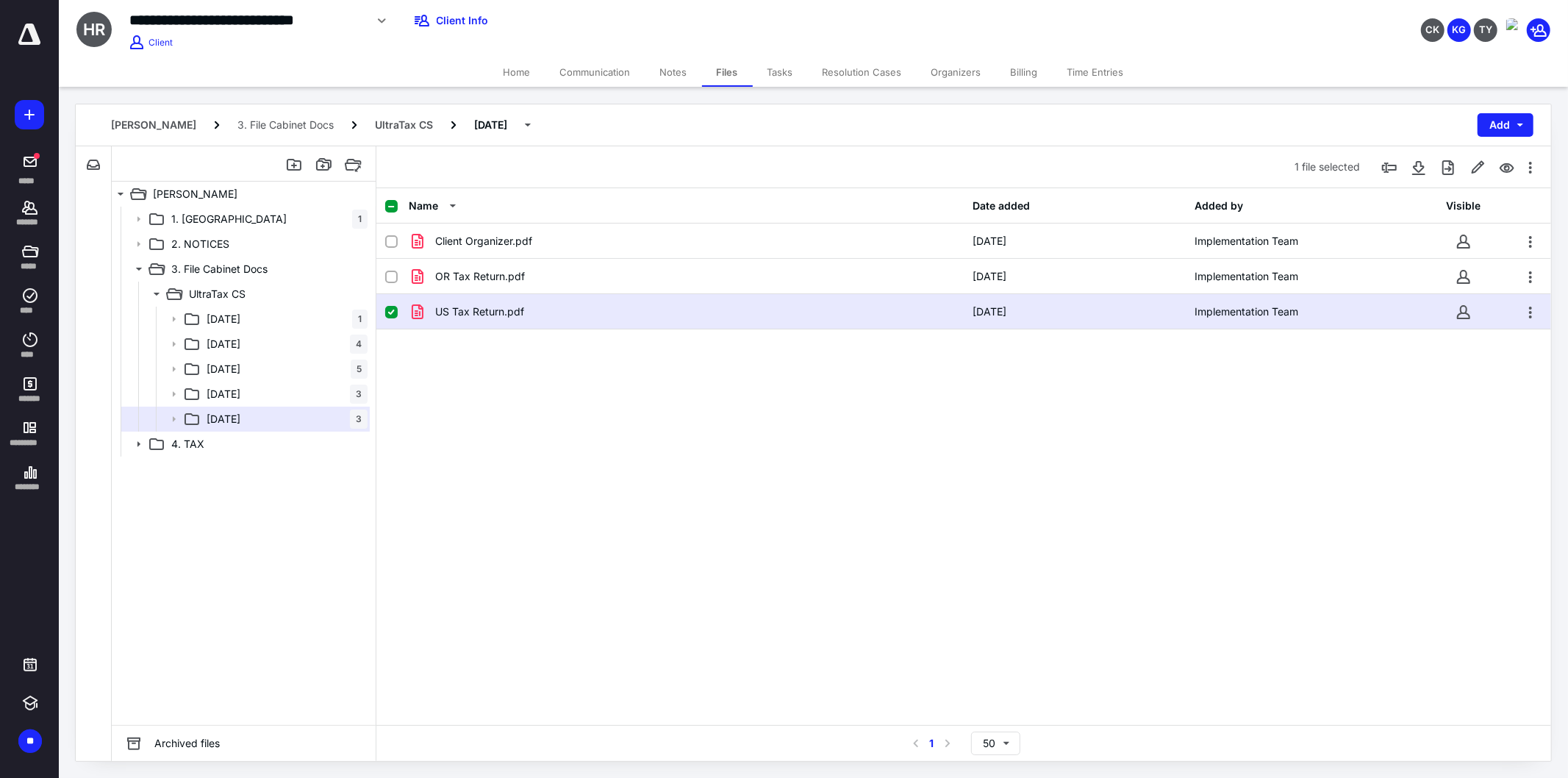 click on "US Tax Return.pdf" at bounding box center [686, 312] 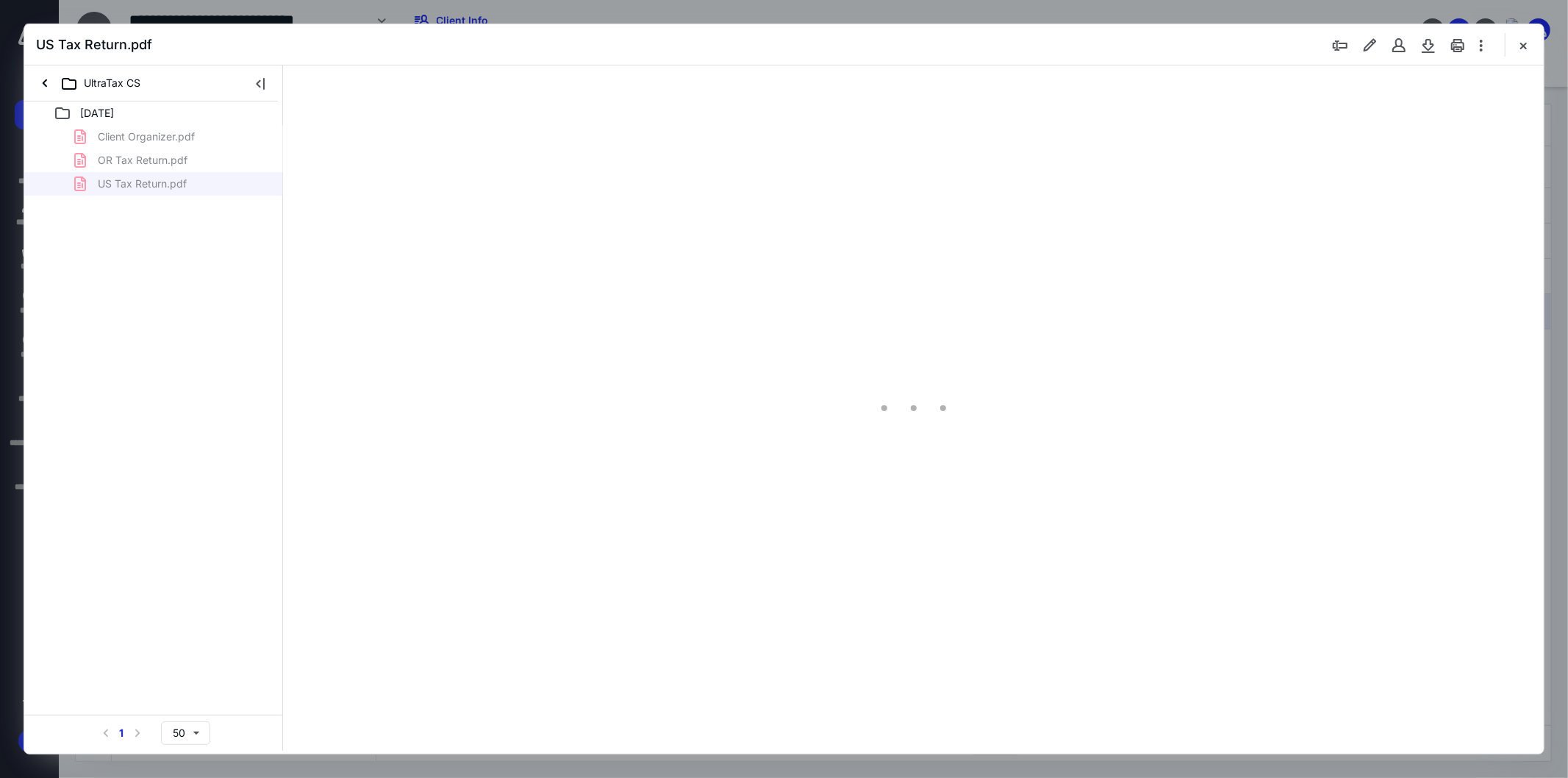 scroll, scrollTop: 0, scrollLeft: 0, axis: both 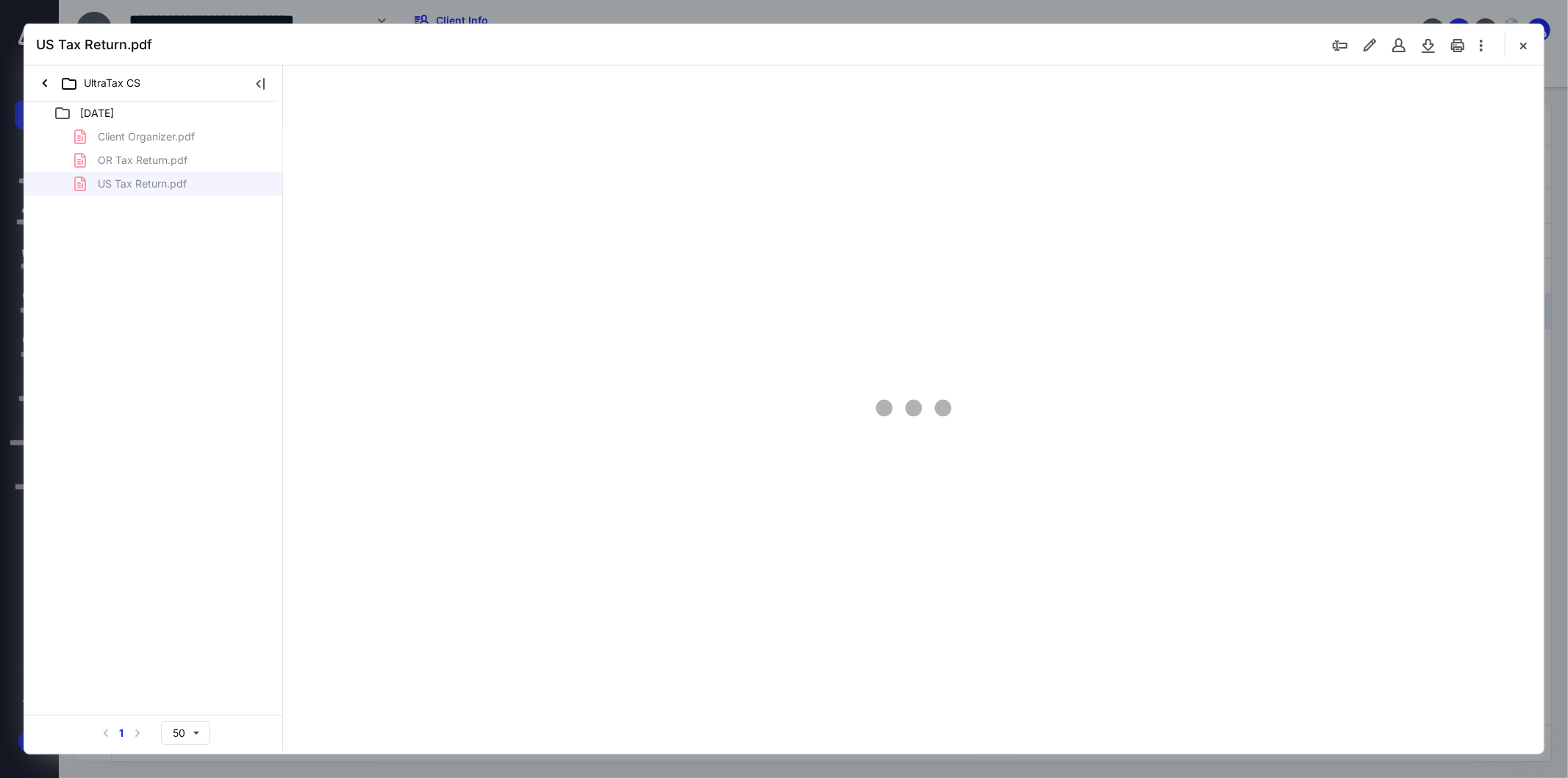 type on "103" 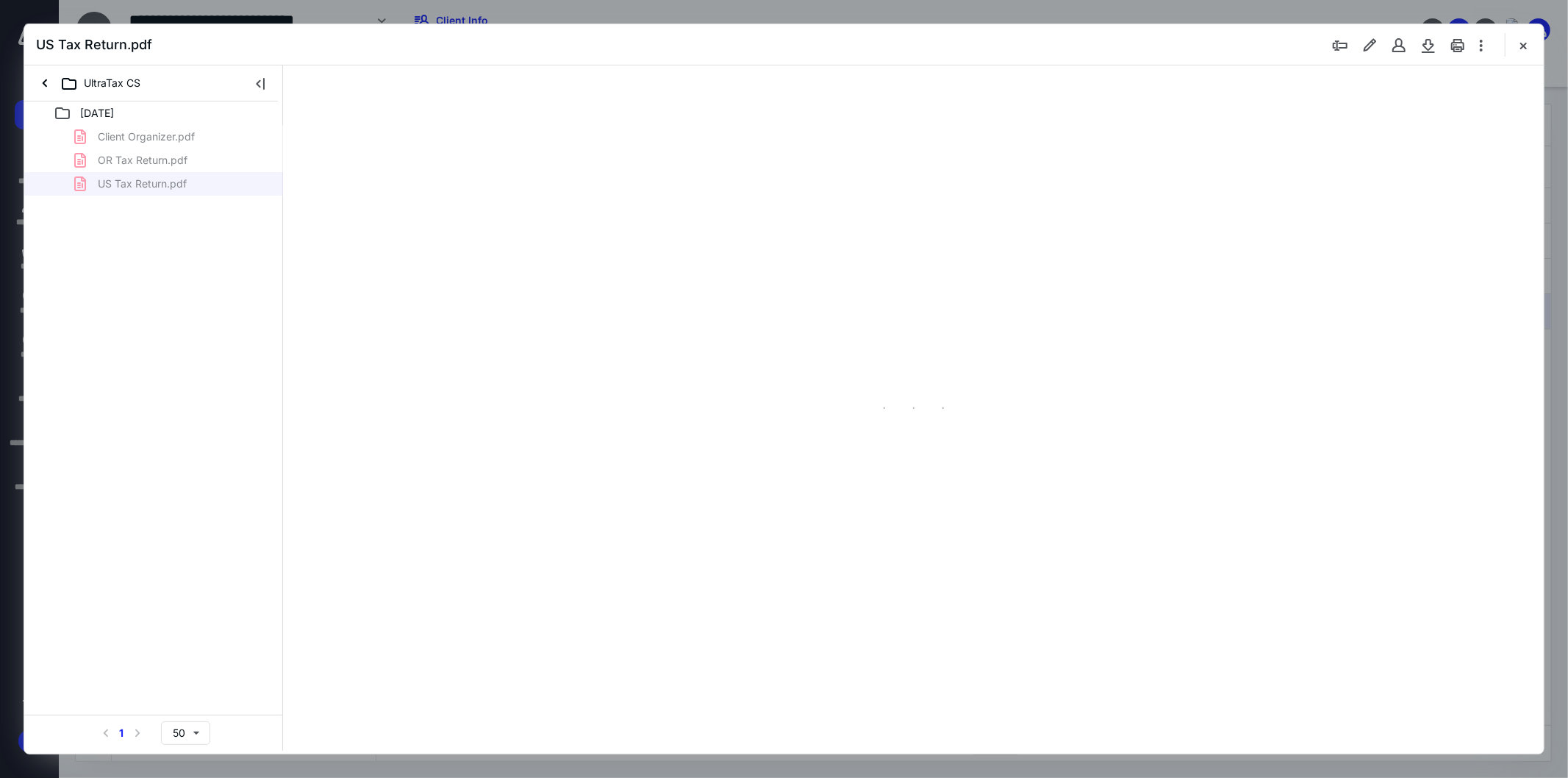 scroll, scrollTop: 59, scrollLeft: 0, axis: vertical 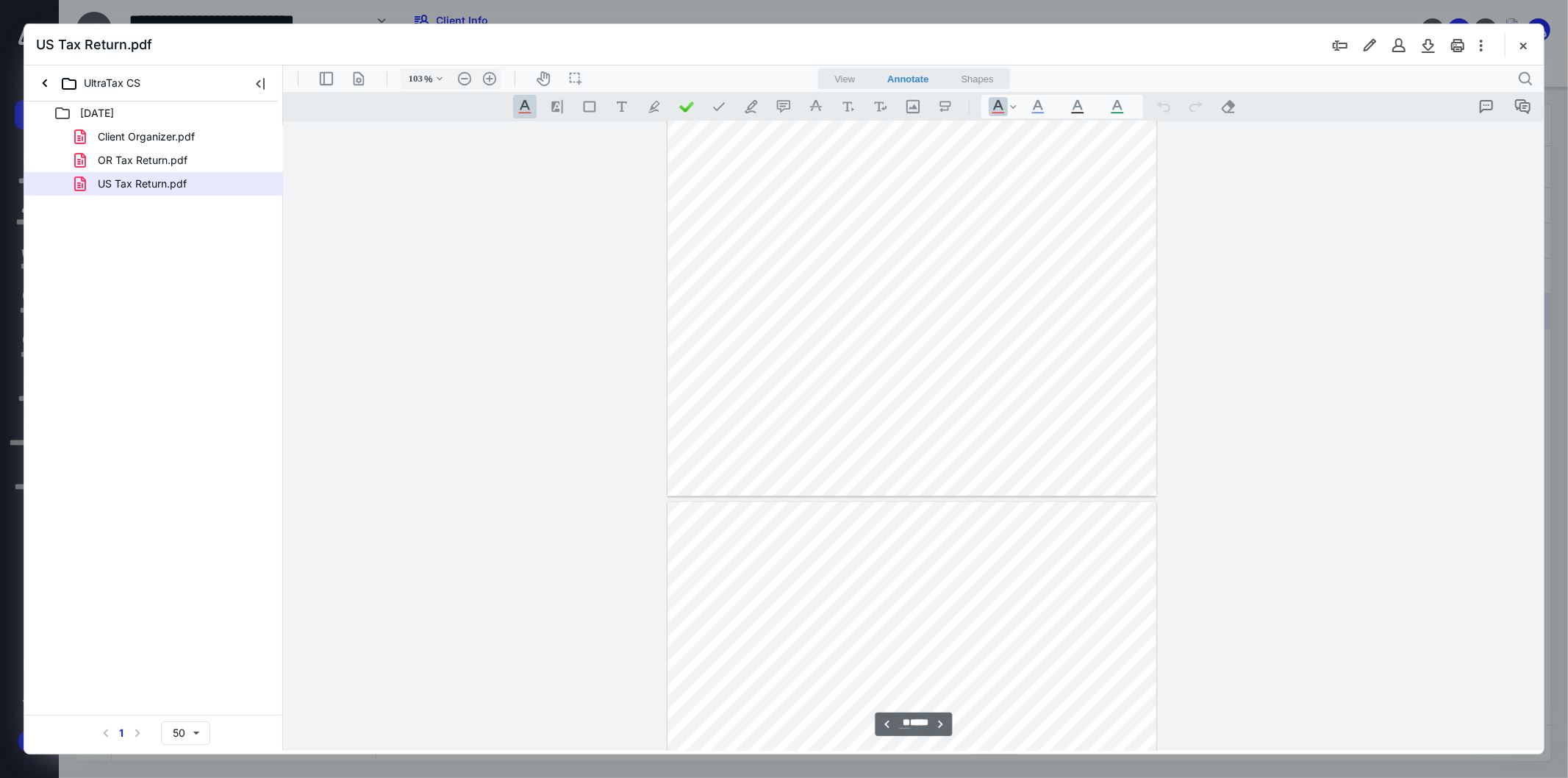 type on "**" 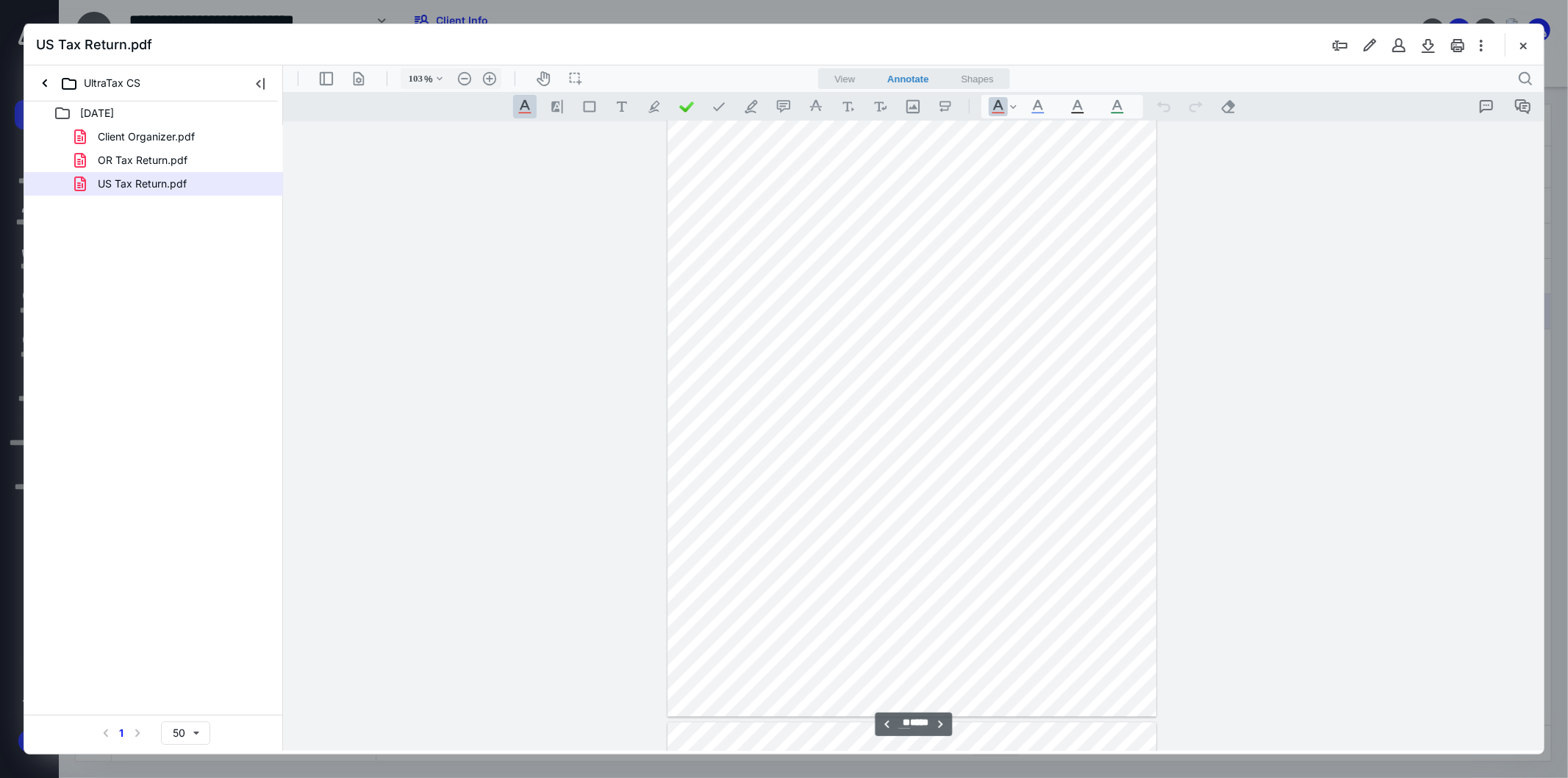 scroll, scrollTop: 7657, scrollLeft: 0, axis: vertical 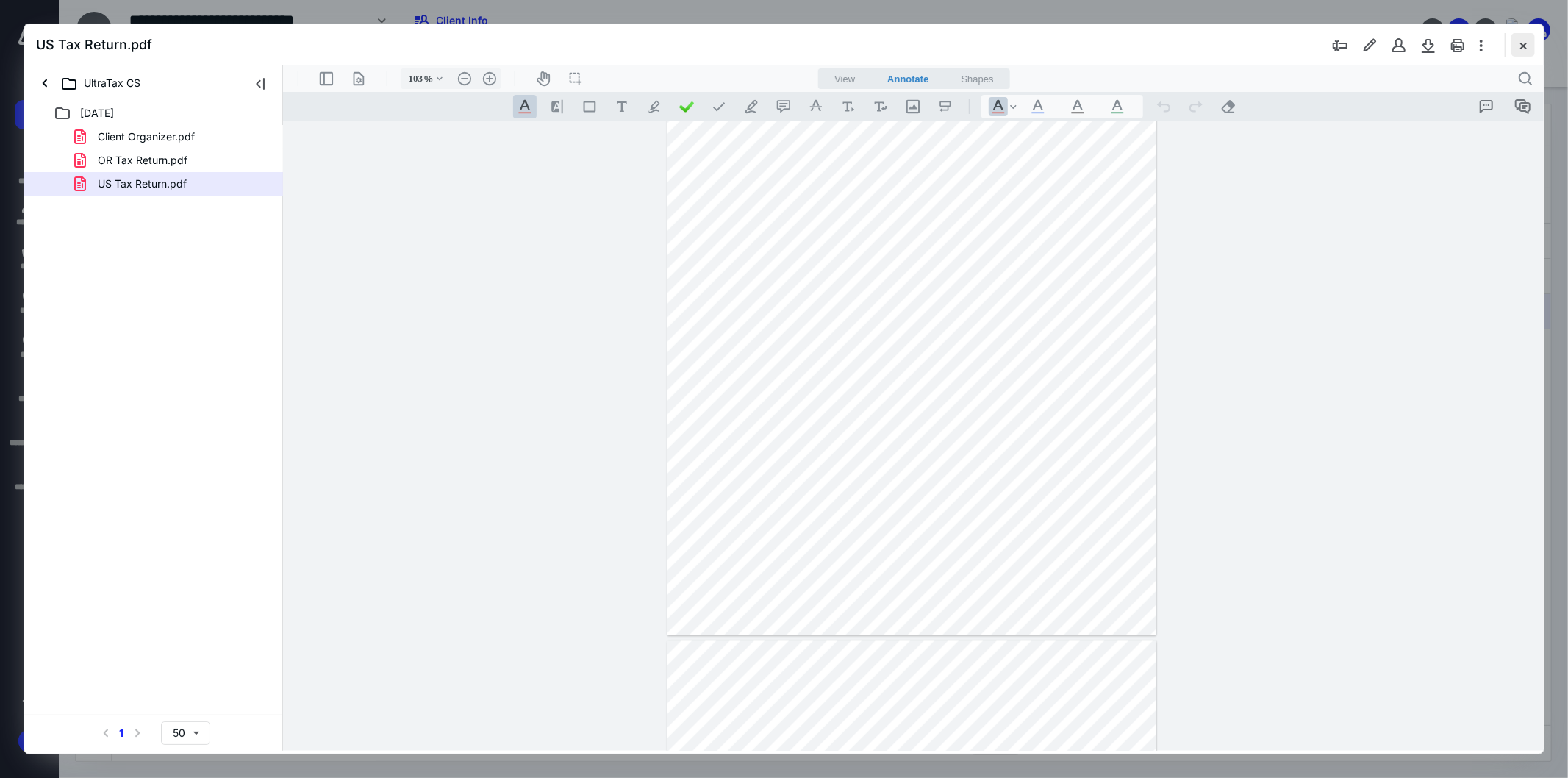 click at bounding box center [1523, 45] 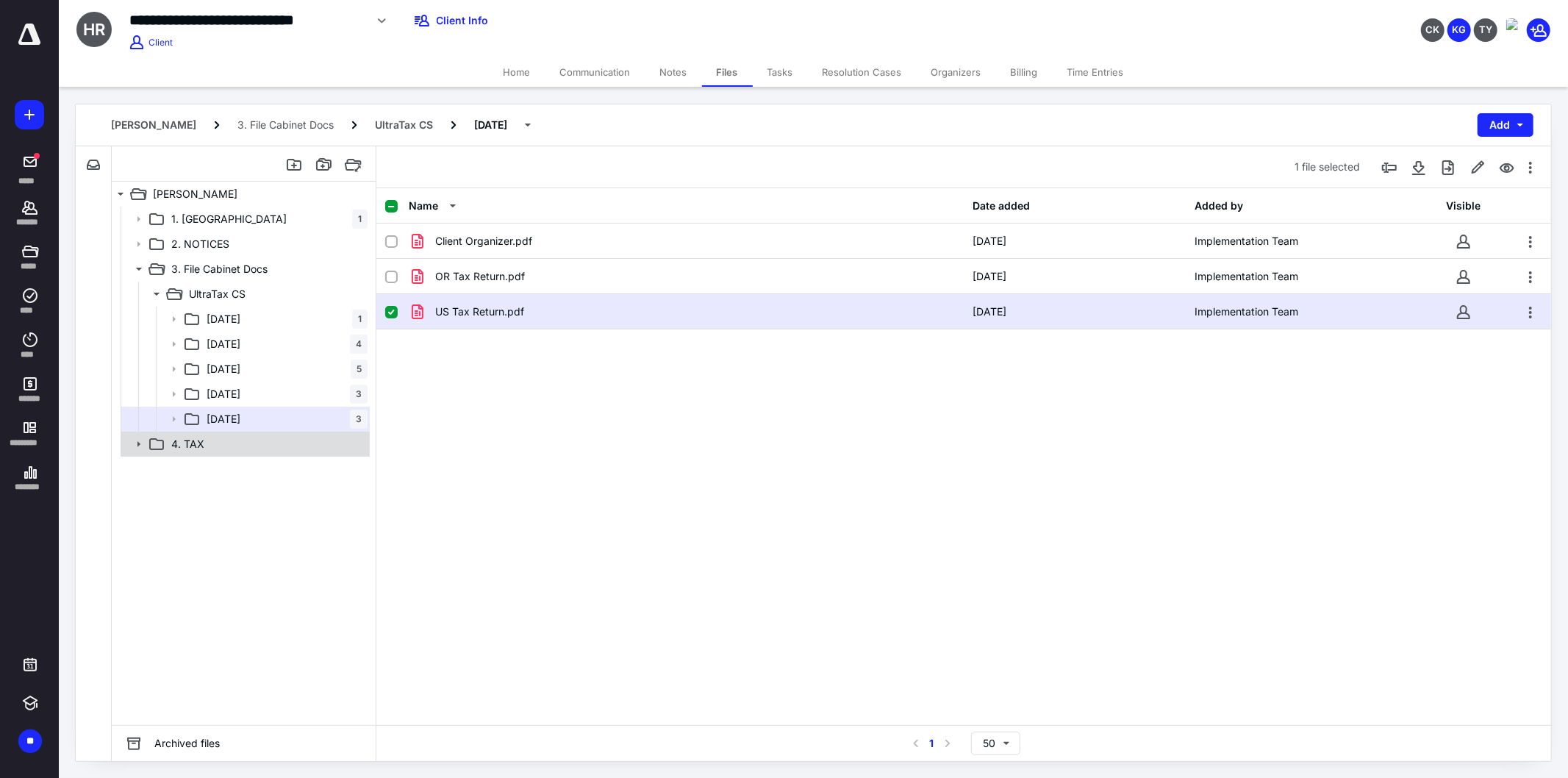 click on "4. TAX" at bounding box center [187, 444] 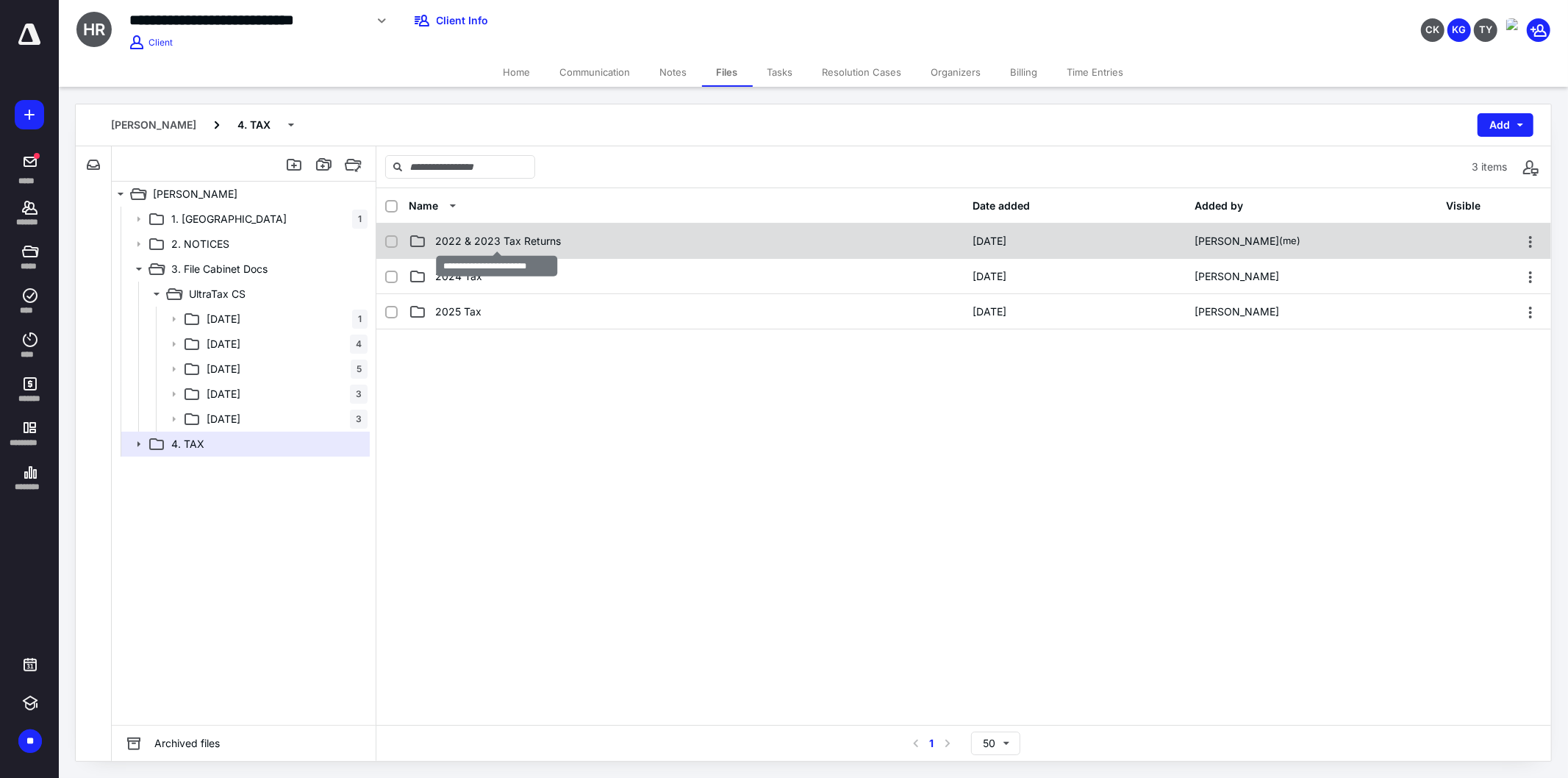 click on "2022 & 2023 Tax Returns" at bounding box center [498, 241] 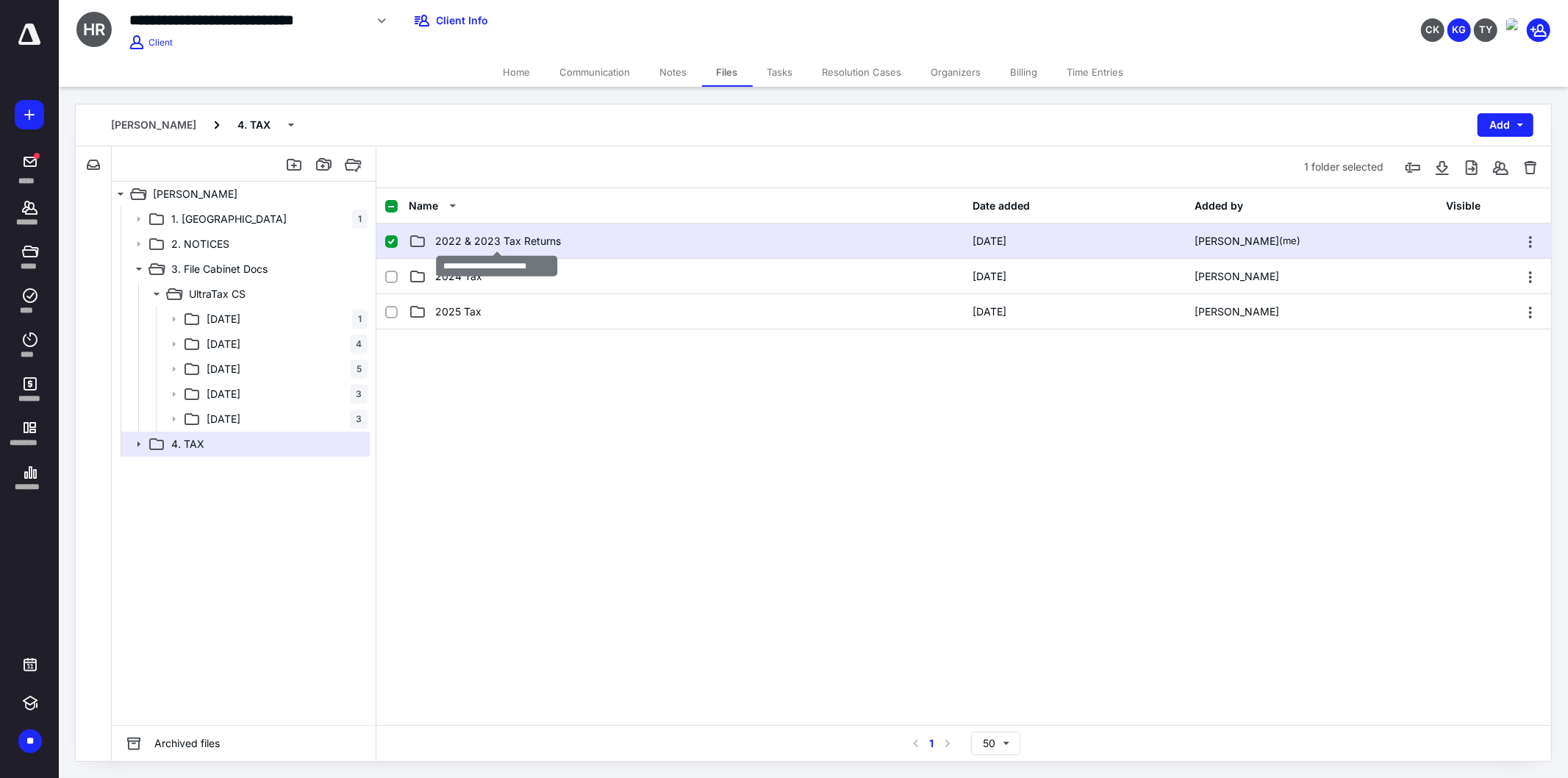 click on "2022 & 2023 Tax Returns" at bounding box center (498, 241) 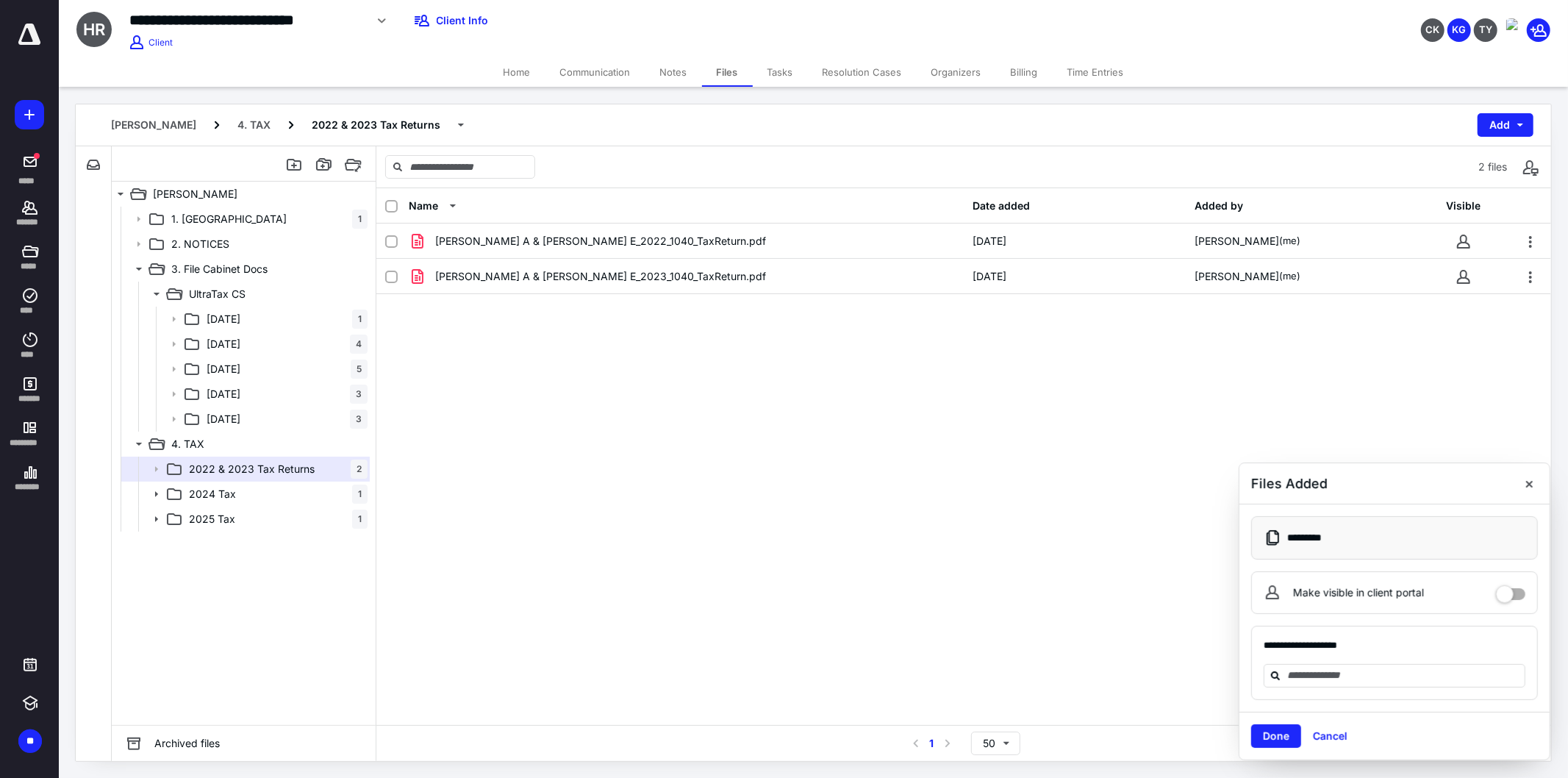 click at bounding box center [1511, 589] 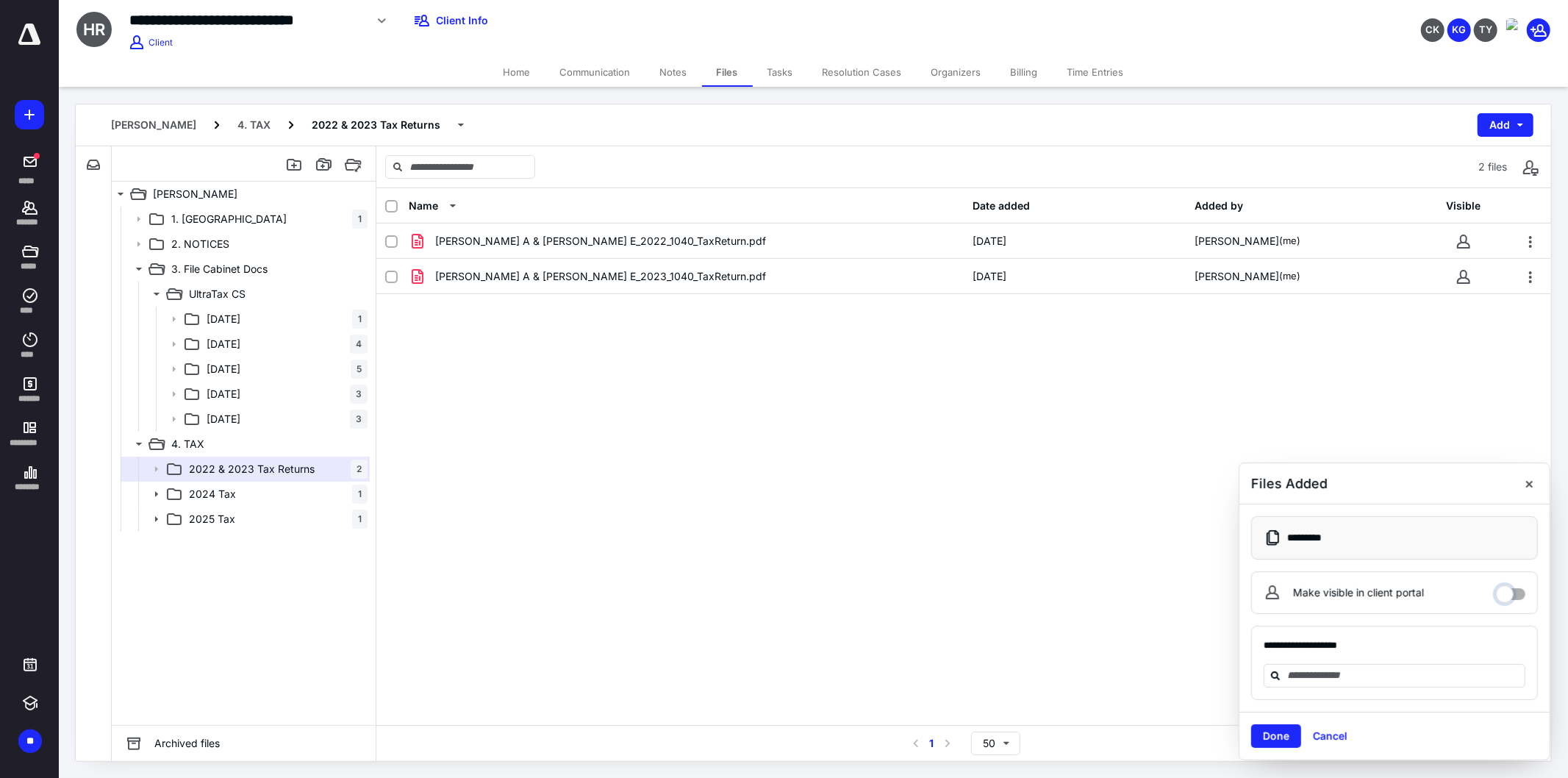 click on "Make visible in client portal" at bounding box center [1511, 590] 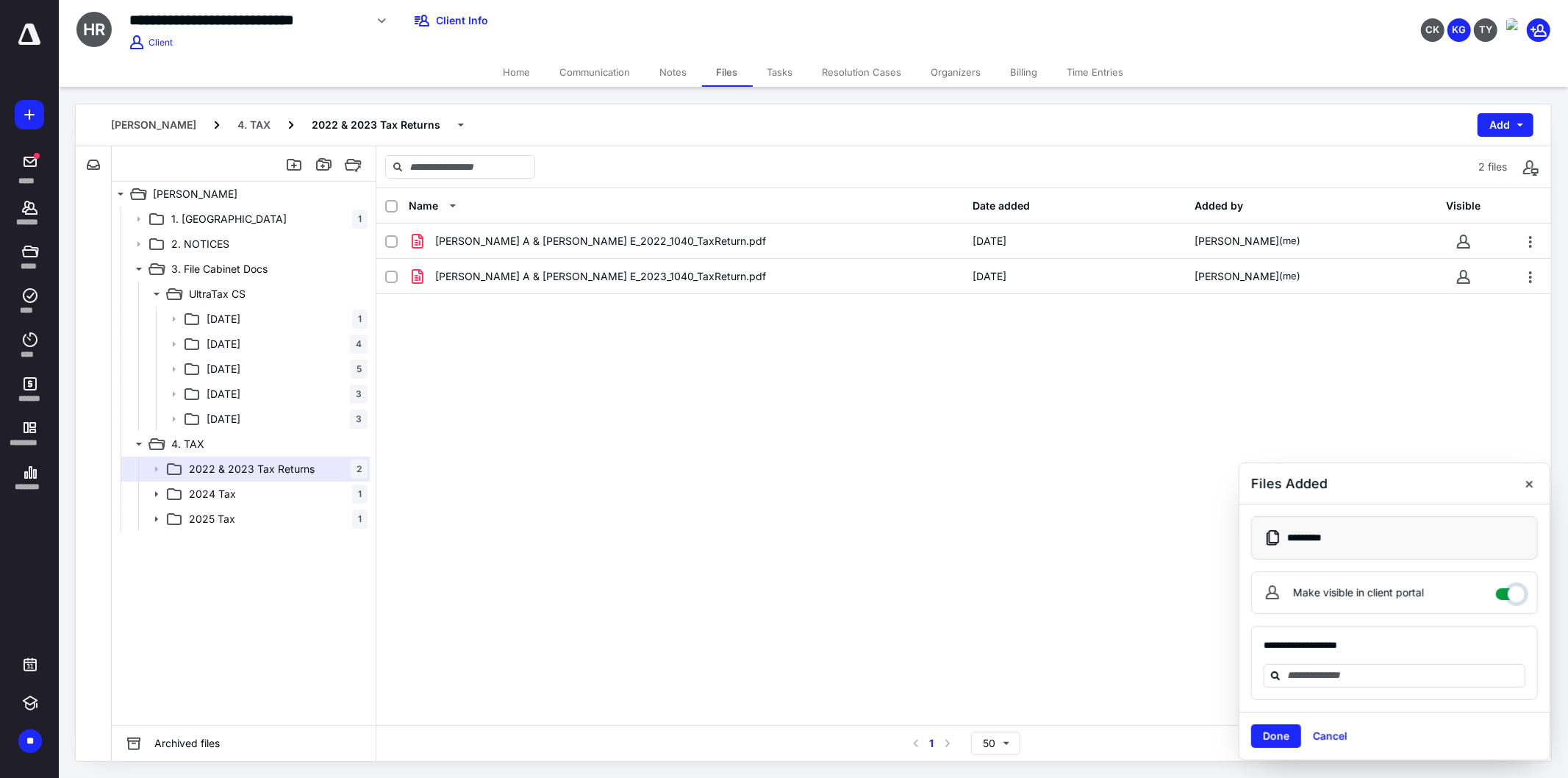 checkbox on "****" 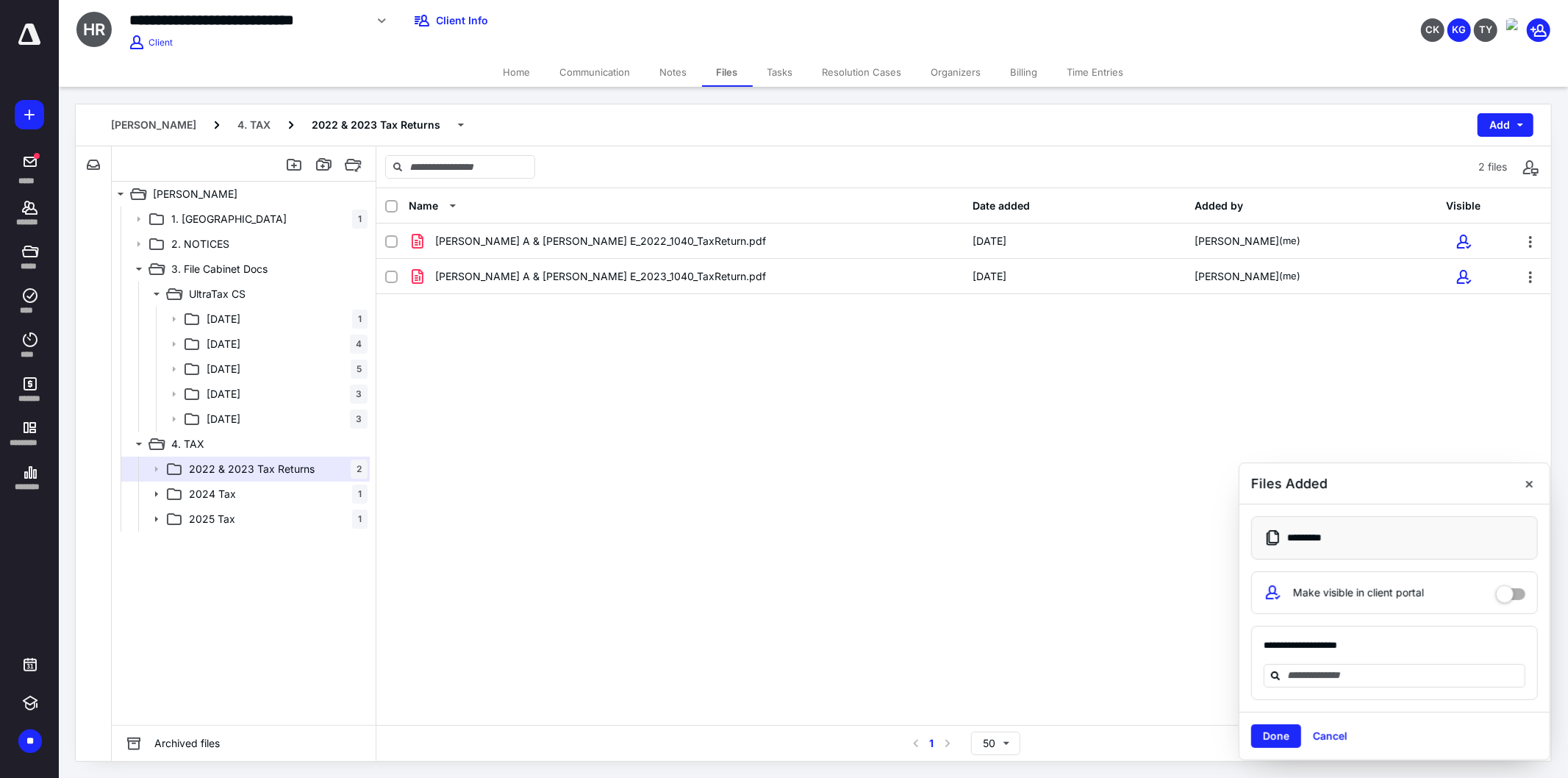 click on "Done Cancel" at bounding box center [1395, 735] 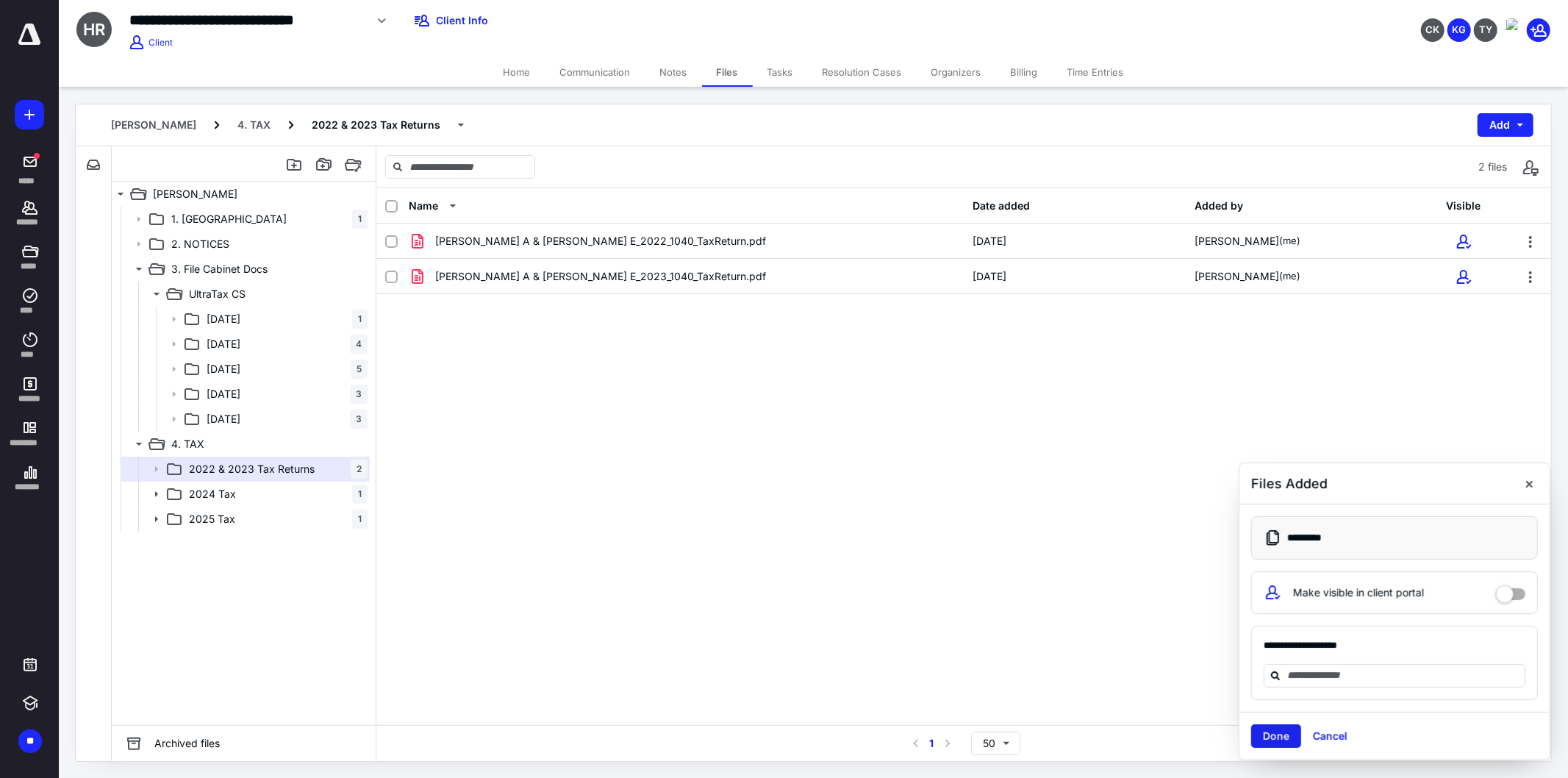 click on "Done" at bounding box center (1276, 736) 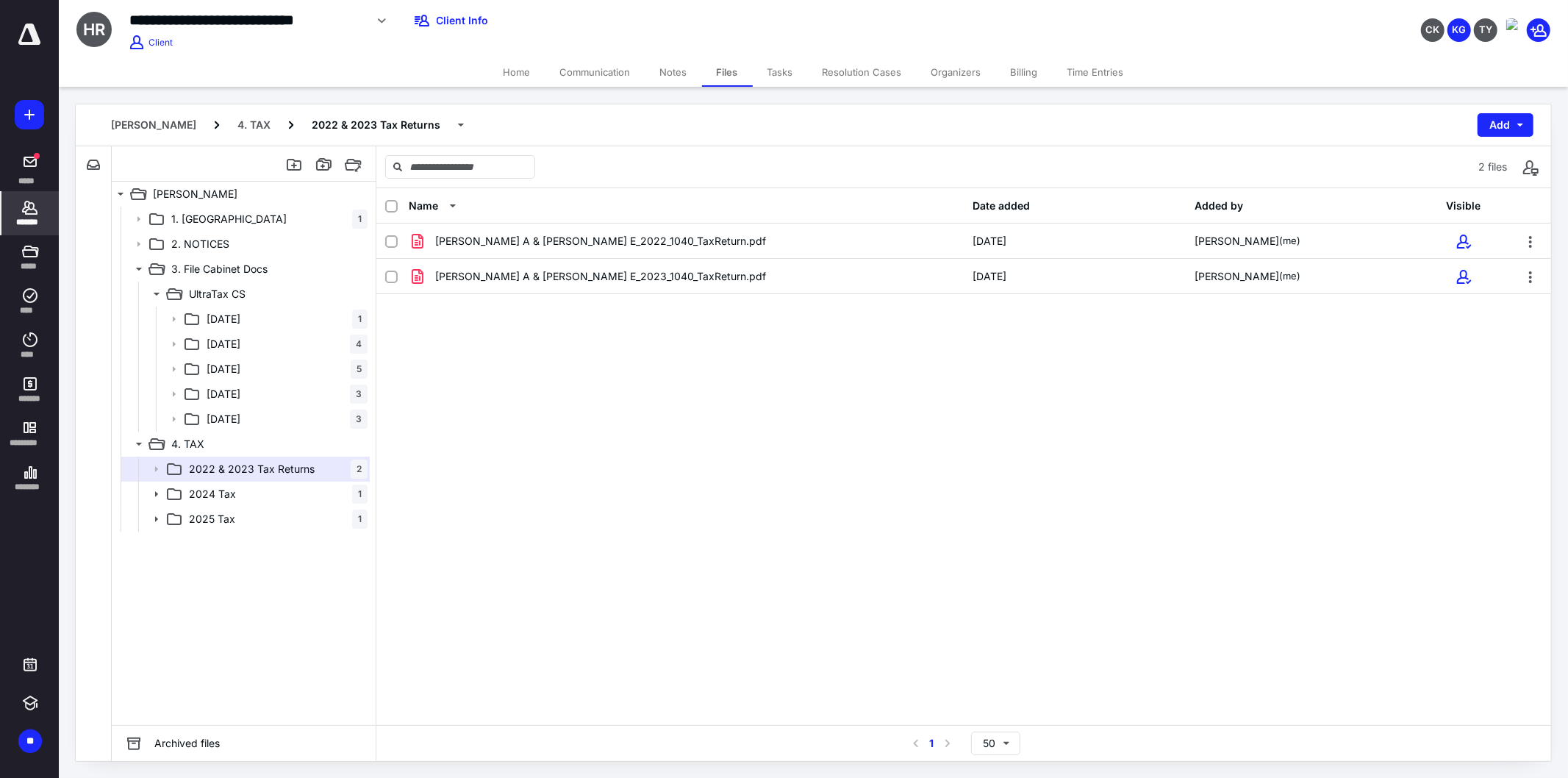 click on "*******" at bounding box center [30, 222] 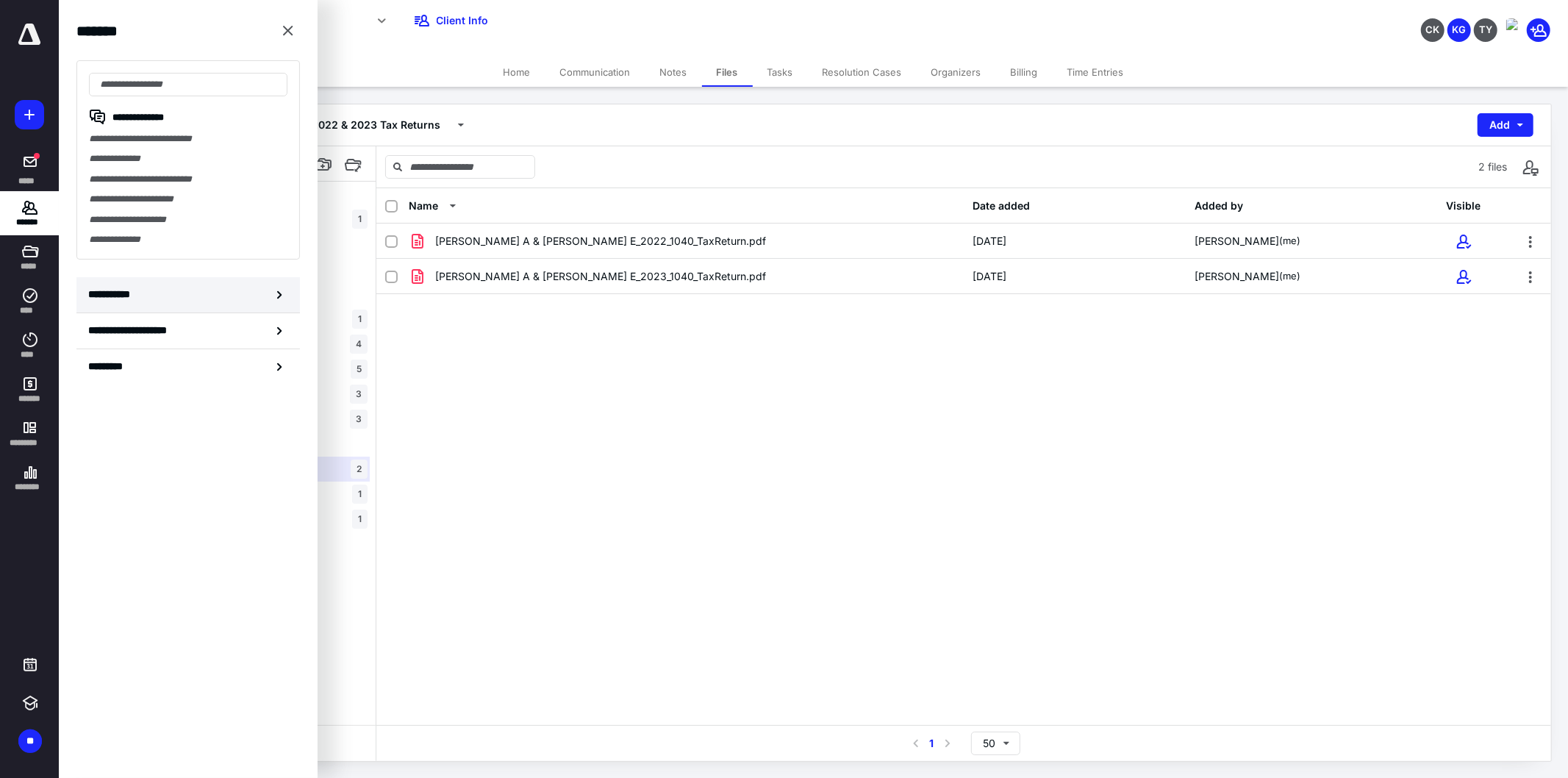 click 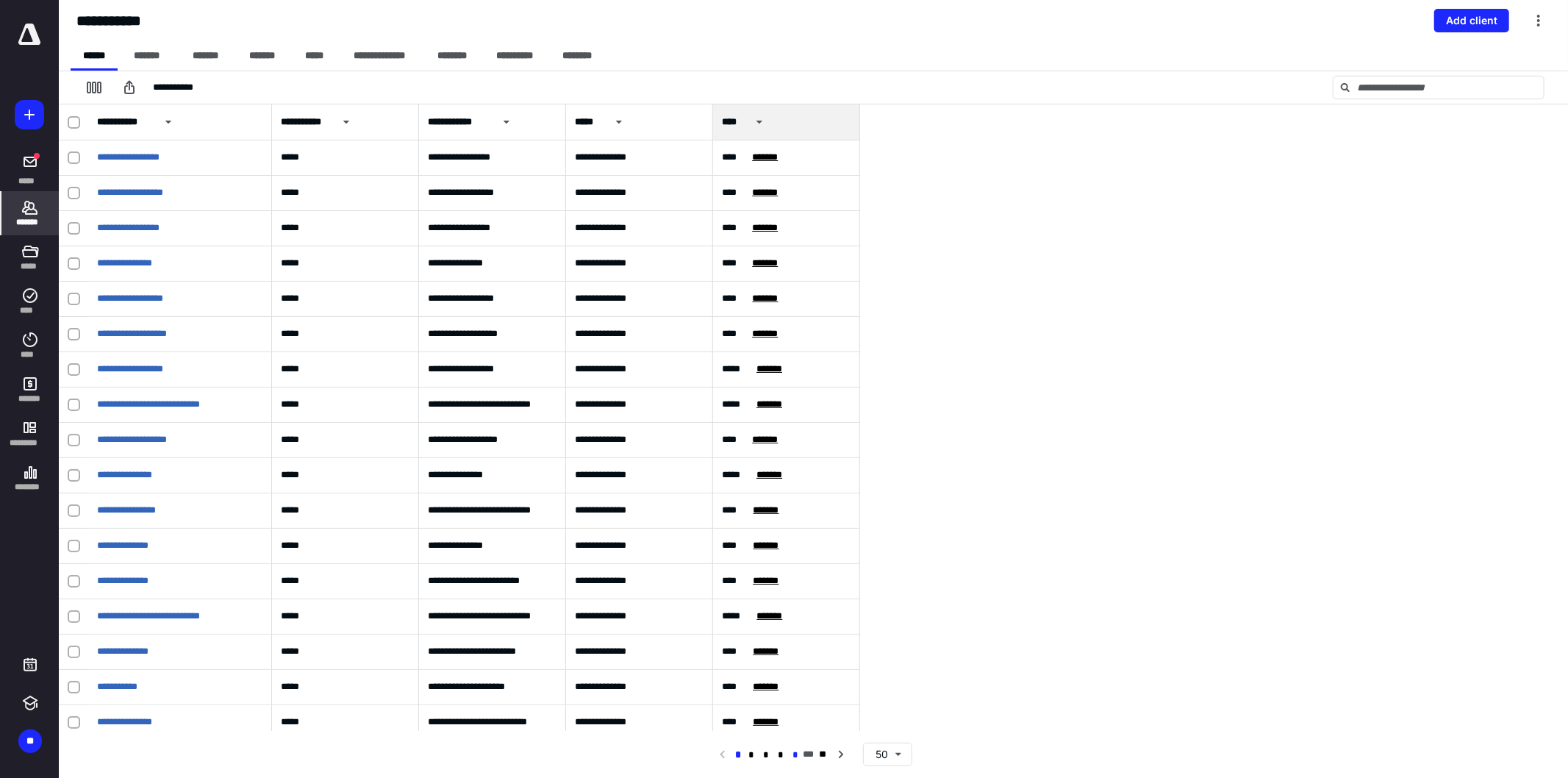 click on "*" at bounding box center [796, 755] 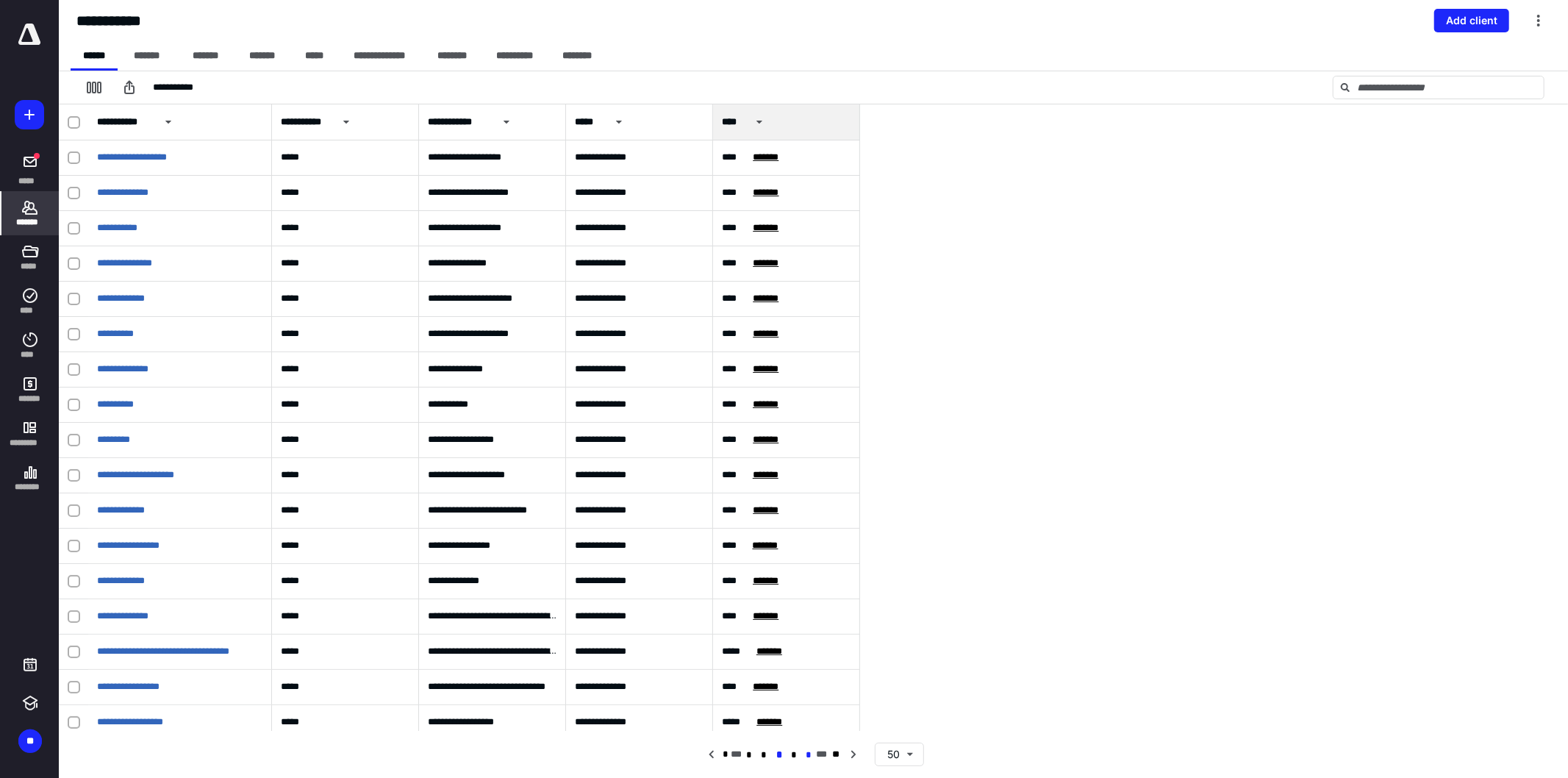 click on "*" at bounding box center (808, 755) 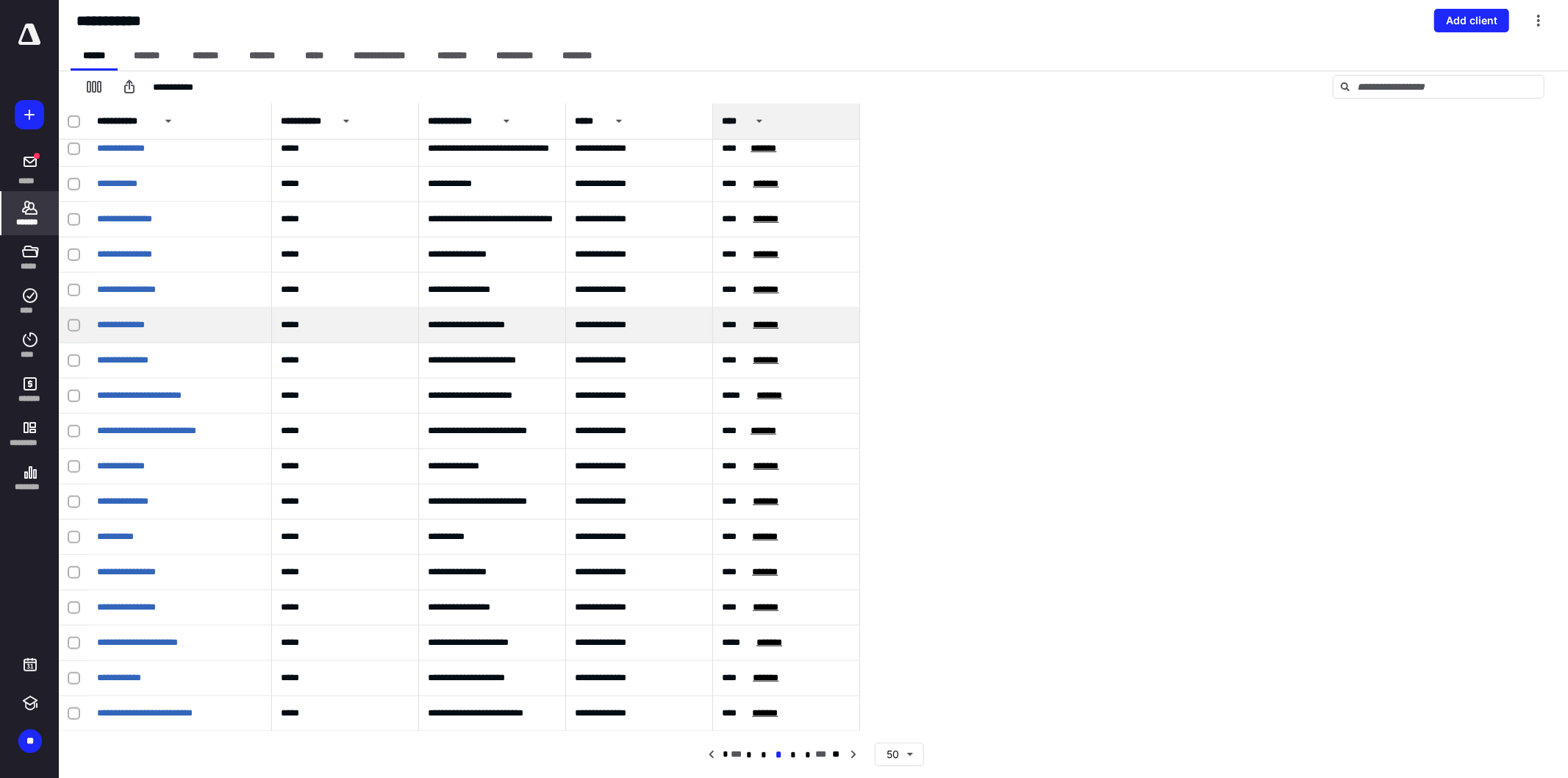 scroll, scrollTop: 928, scrollLeft: 0, axis: vertical 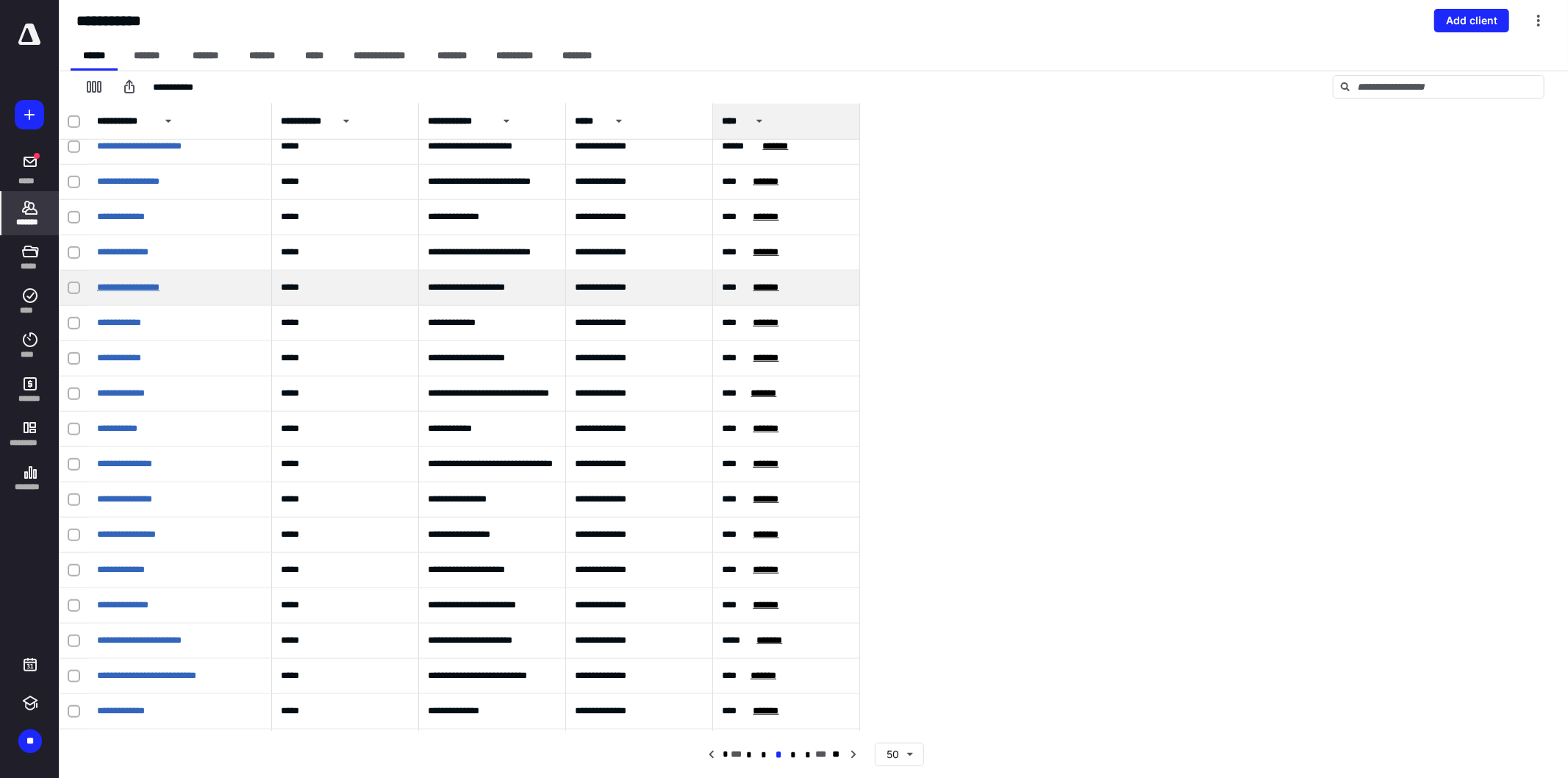 click on "**********" at bounding box center (128, 287) 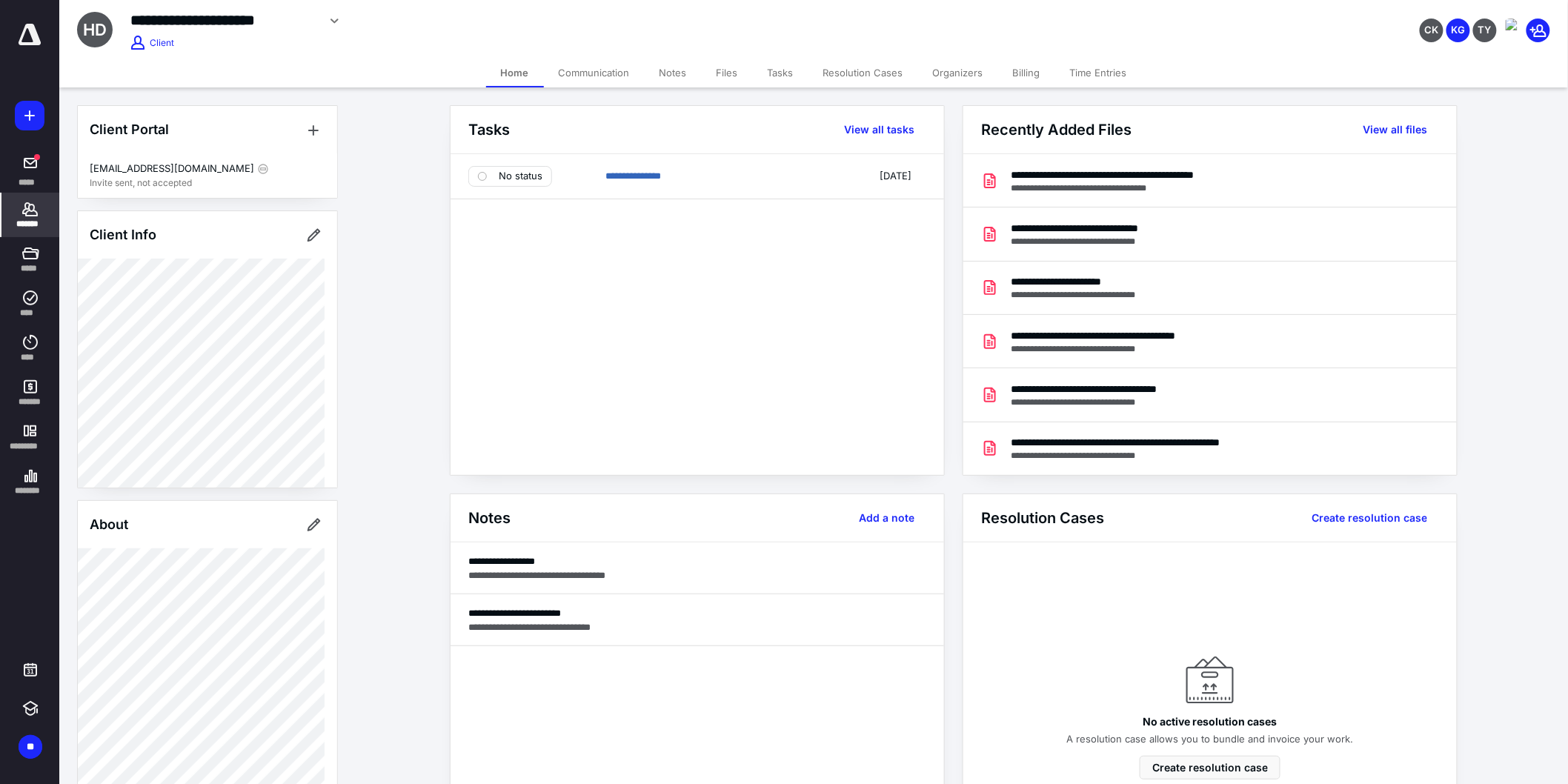 drag, startPoint x: 730, startPoint y: 76, endPoint x: 714, endPoint y: 104, distance: 32.249031 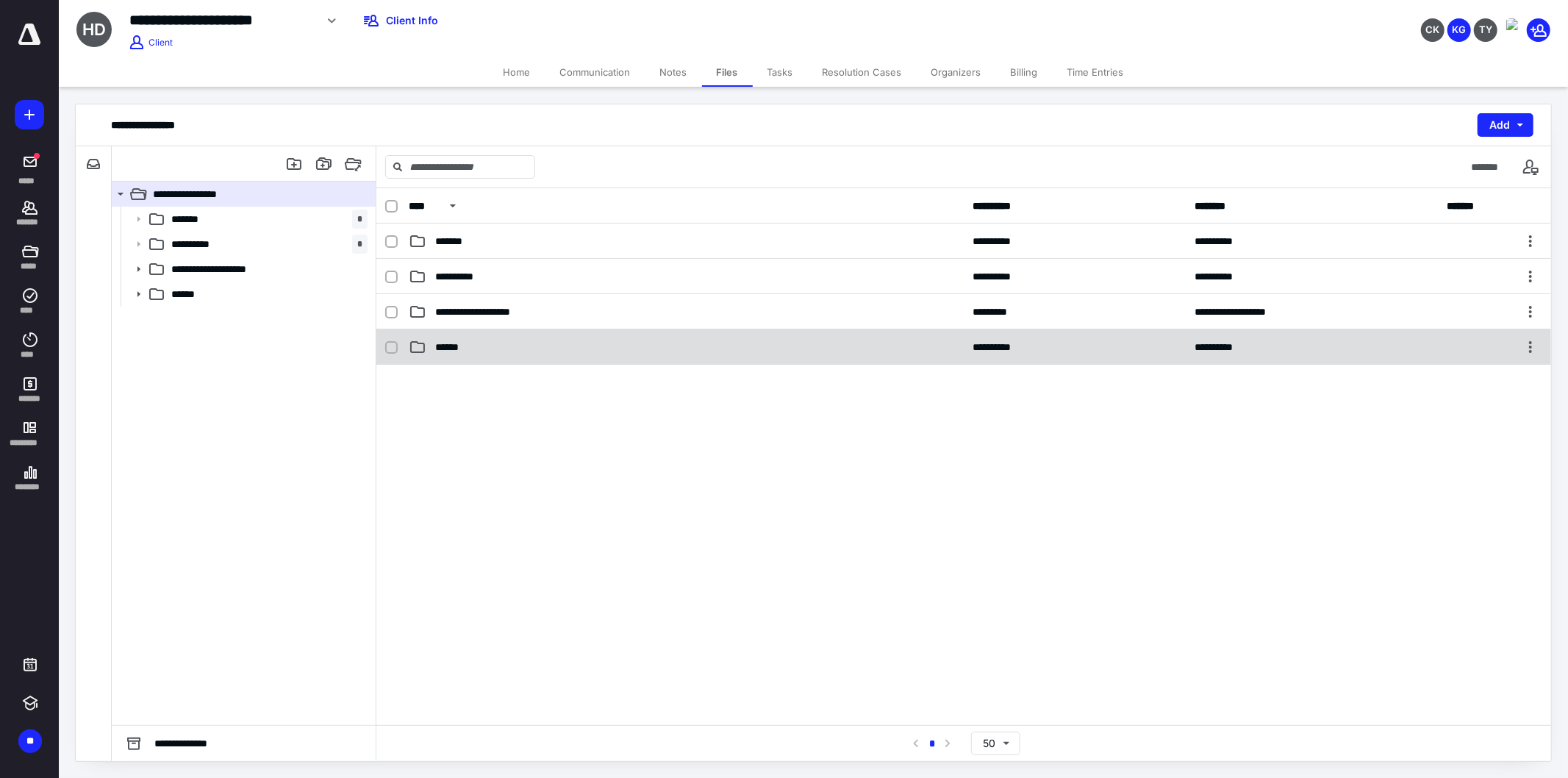click on "******" at bounding box center [686, 347] 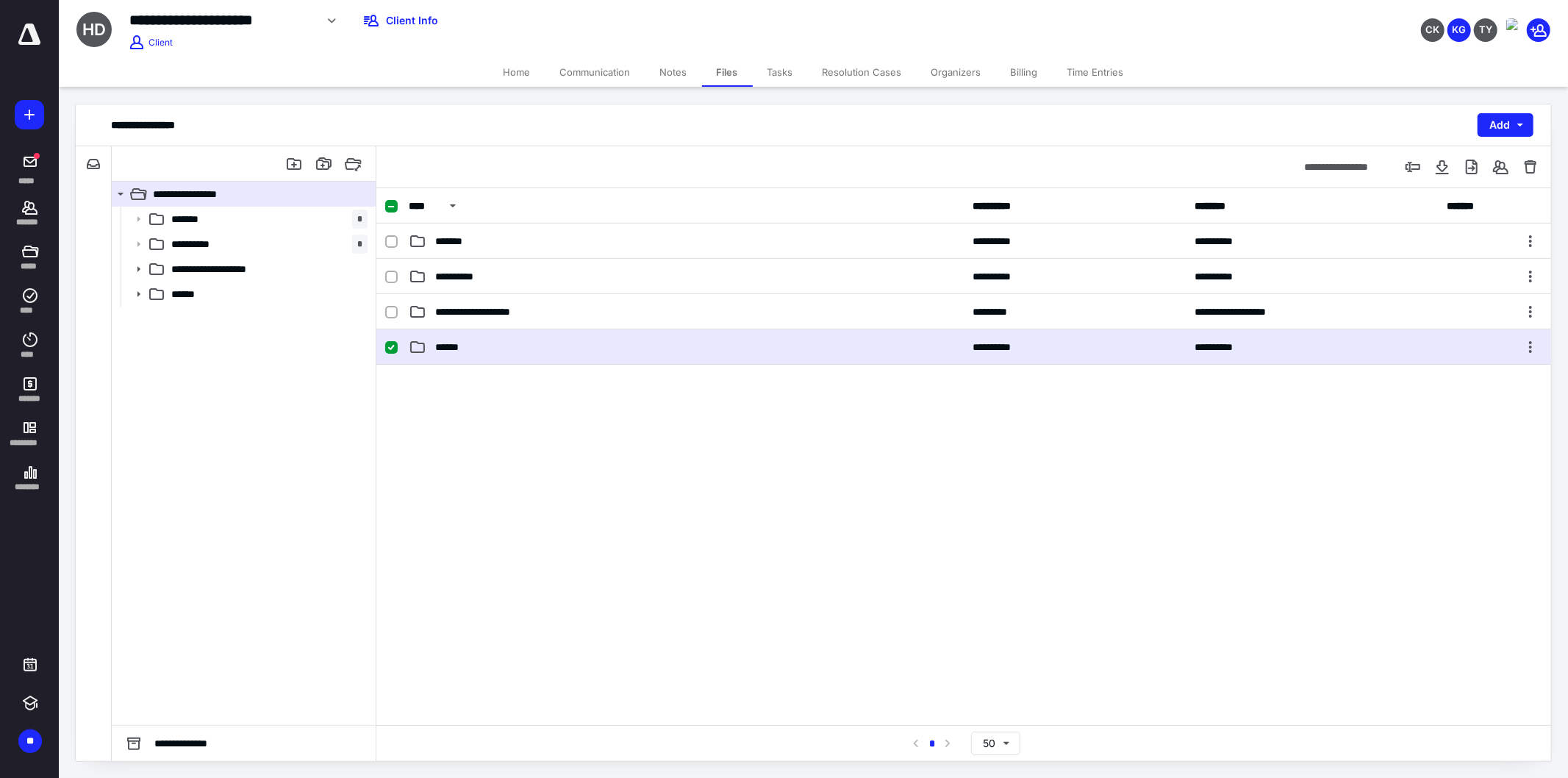 click on "******" at bounding box center (686, 347) 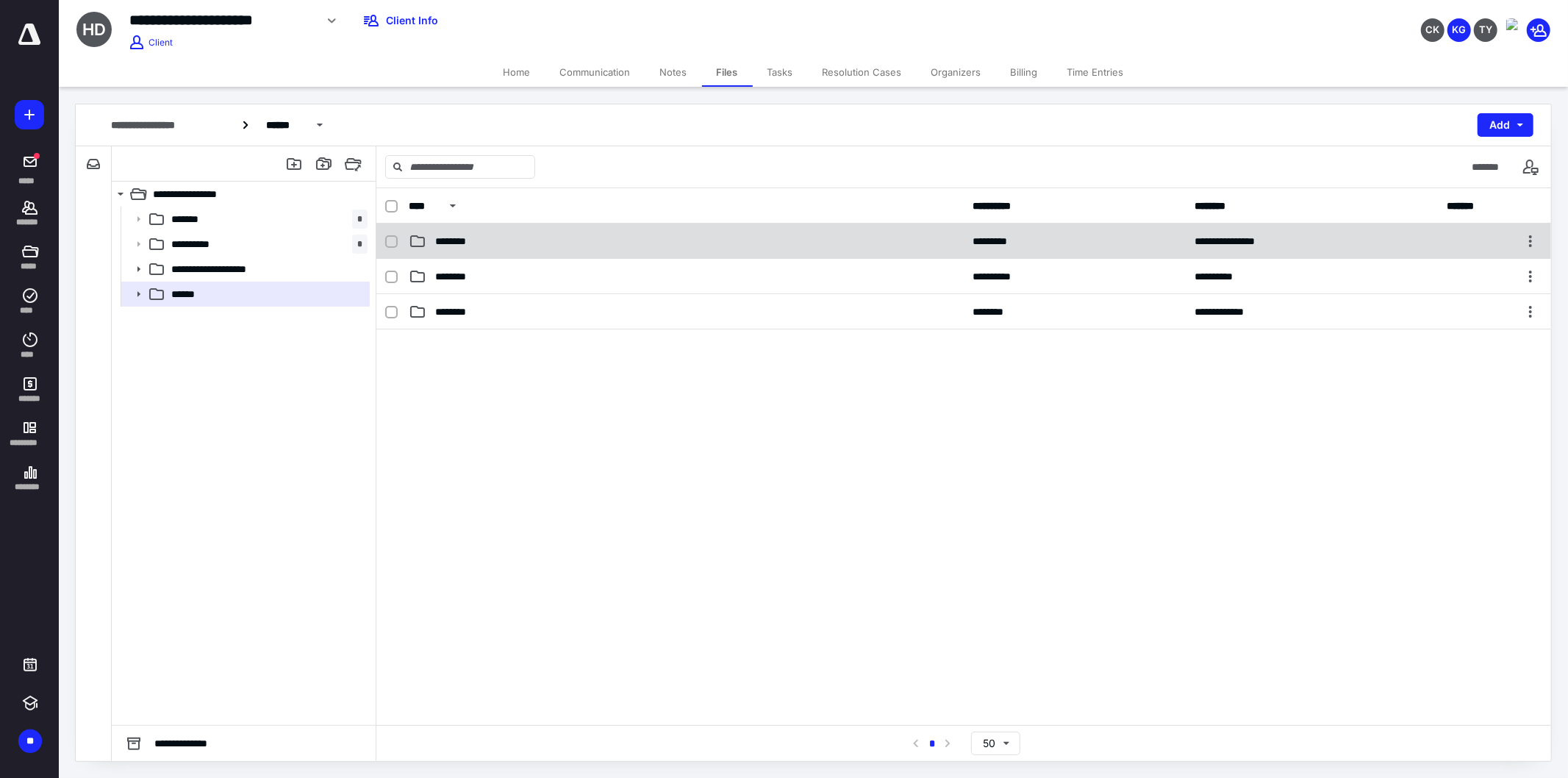 click on "********" at bounding box center (686, 241) 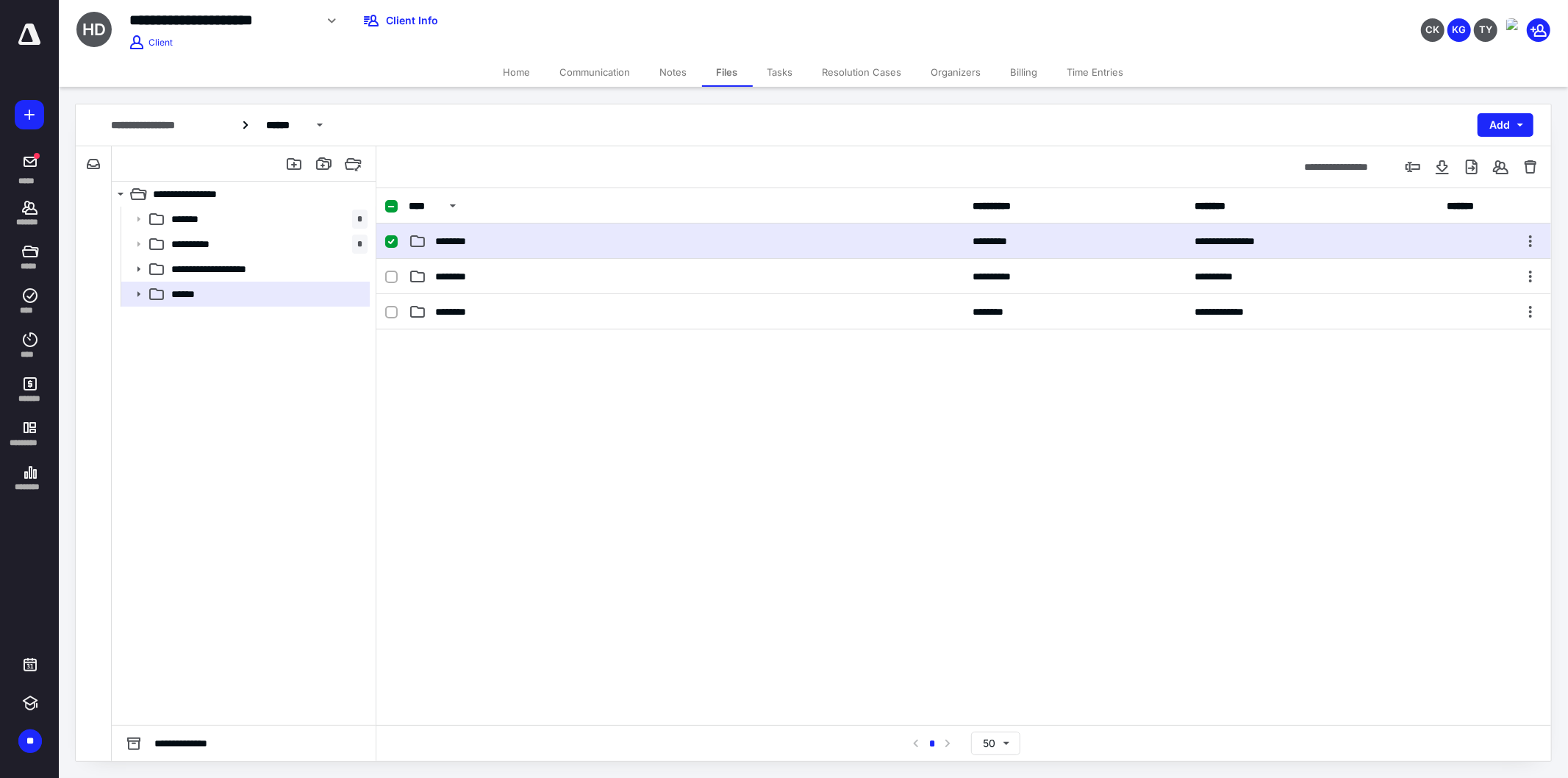 click on "********" at bounding box center (686, 241) 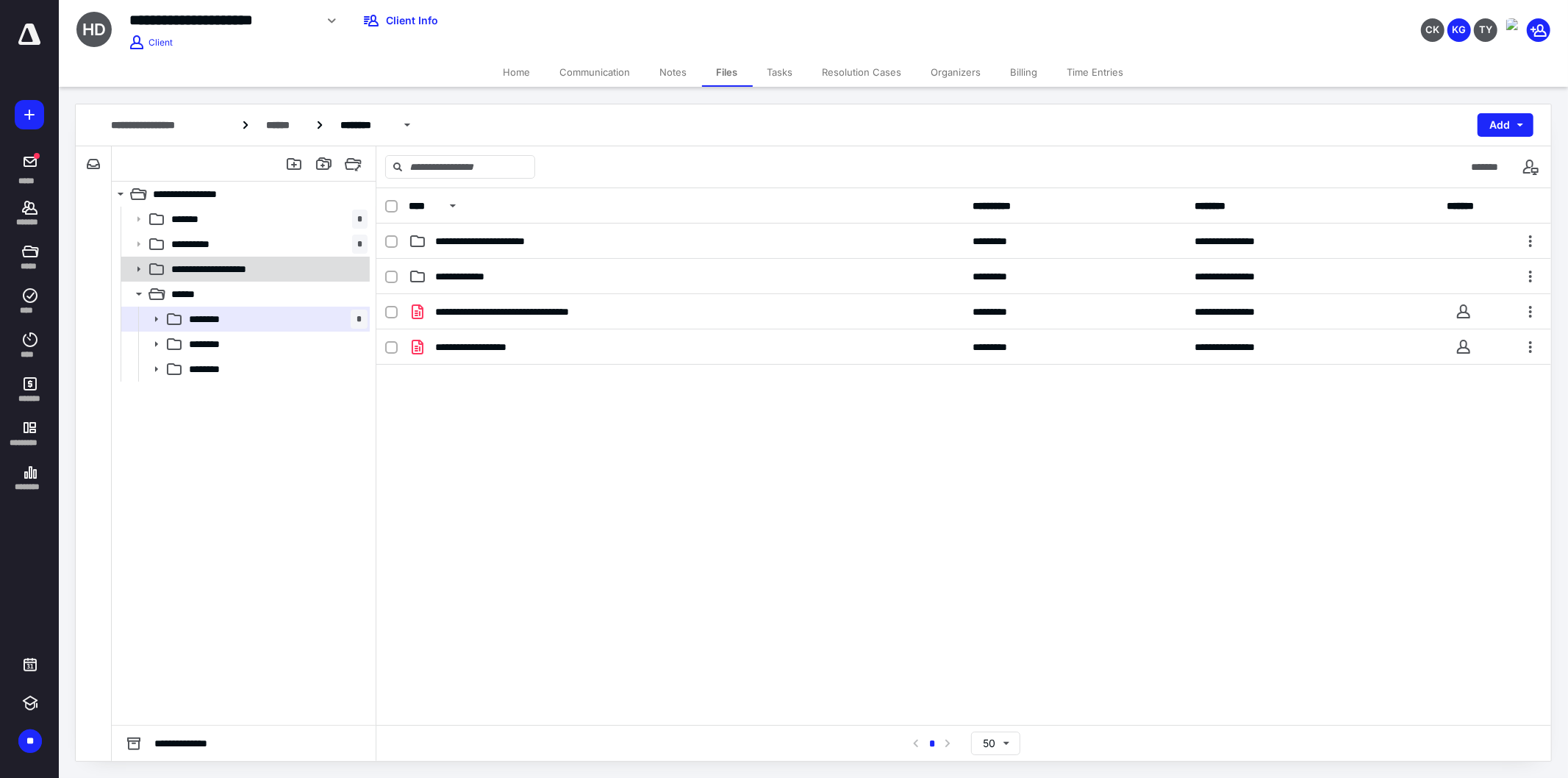 click 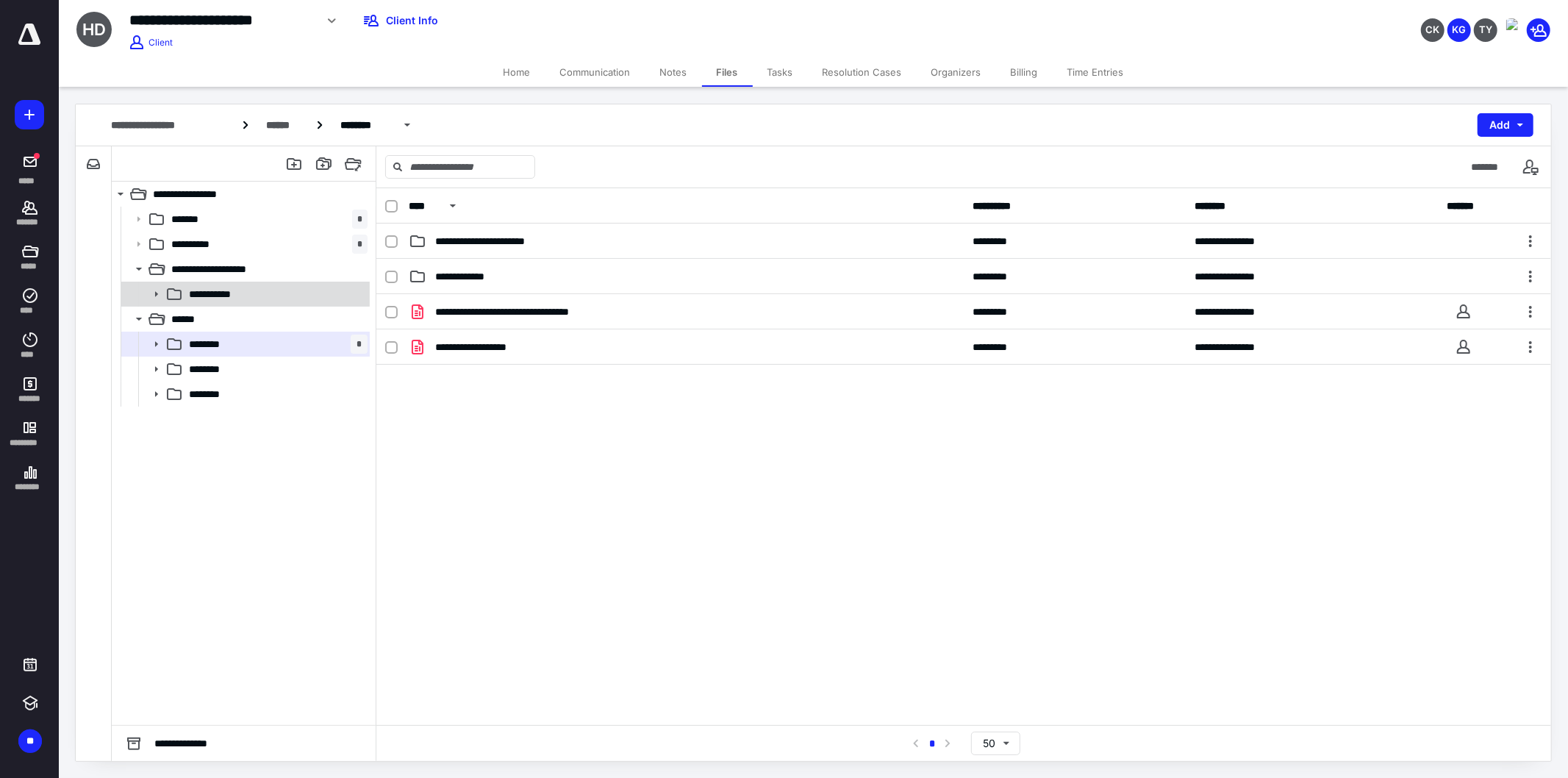 click at bounding box center [151, 294] 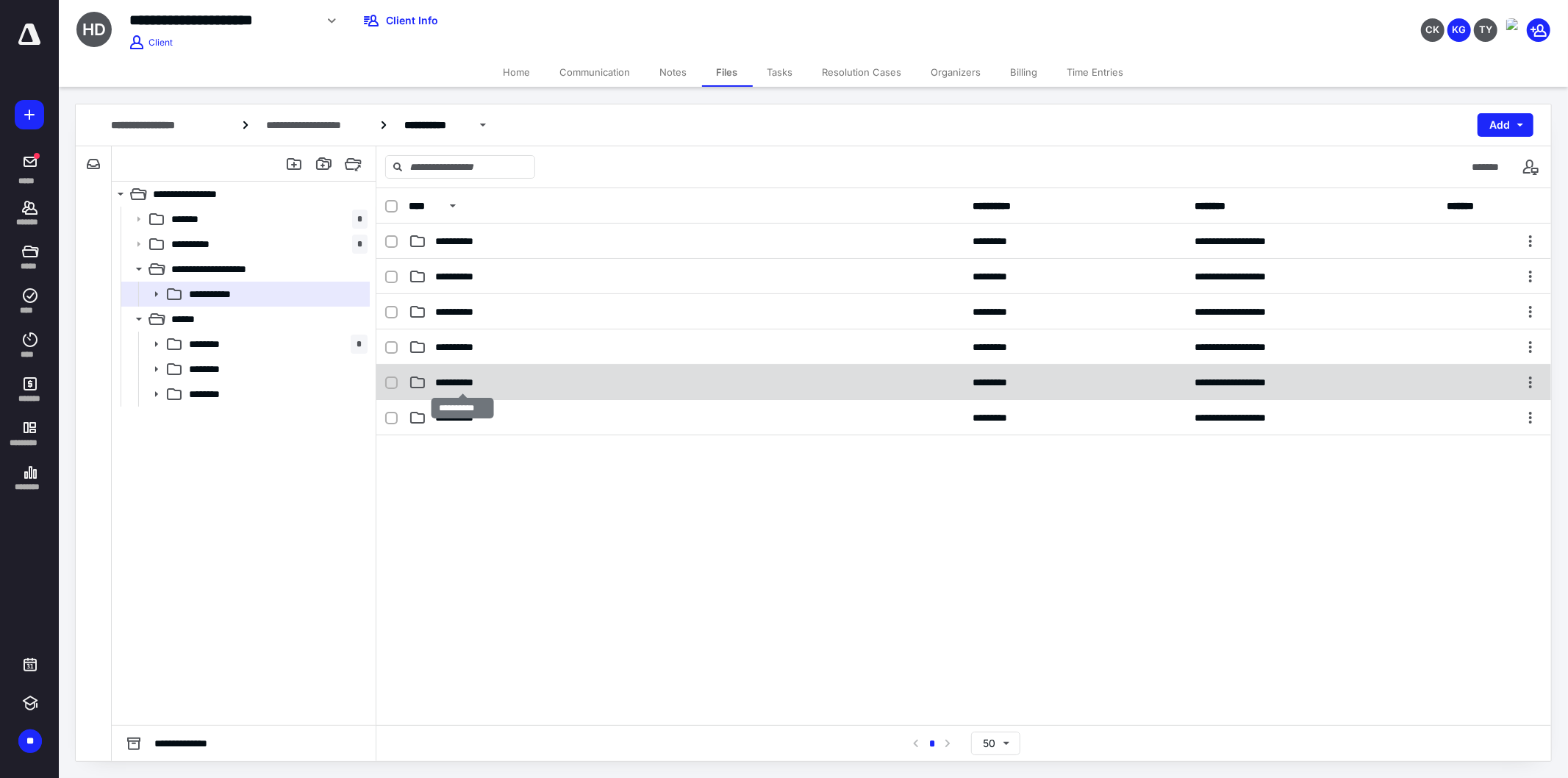 click on "**********" at bounding box center [462, 382] 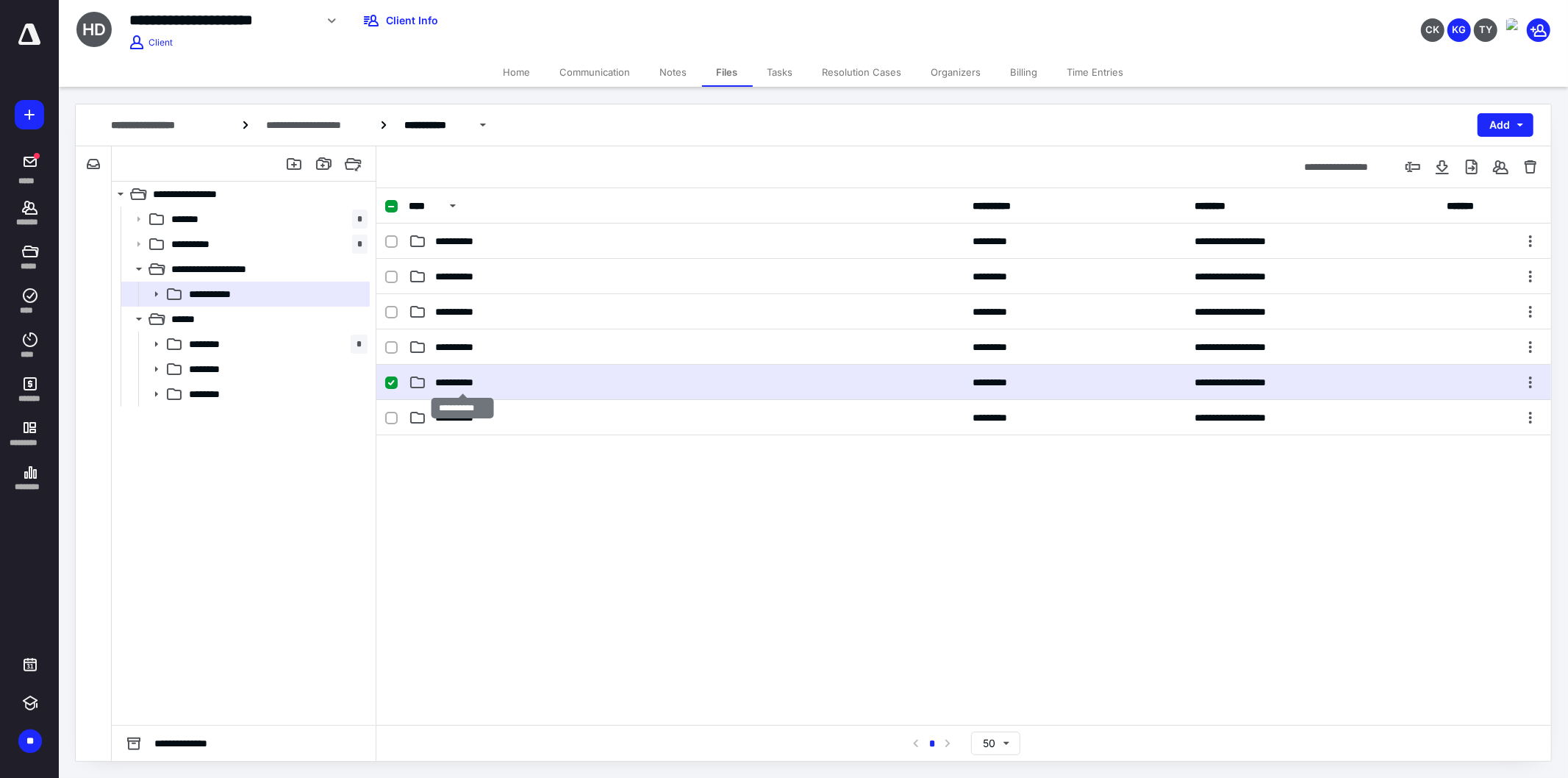 click on "**********" at bounding box center (462, 382) 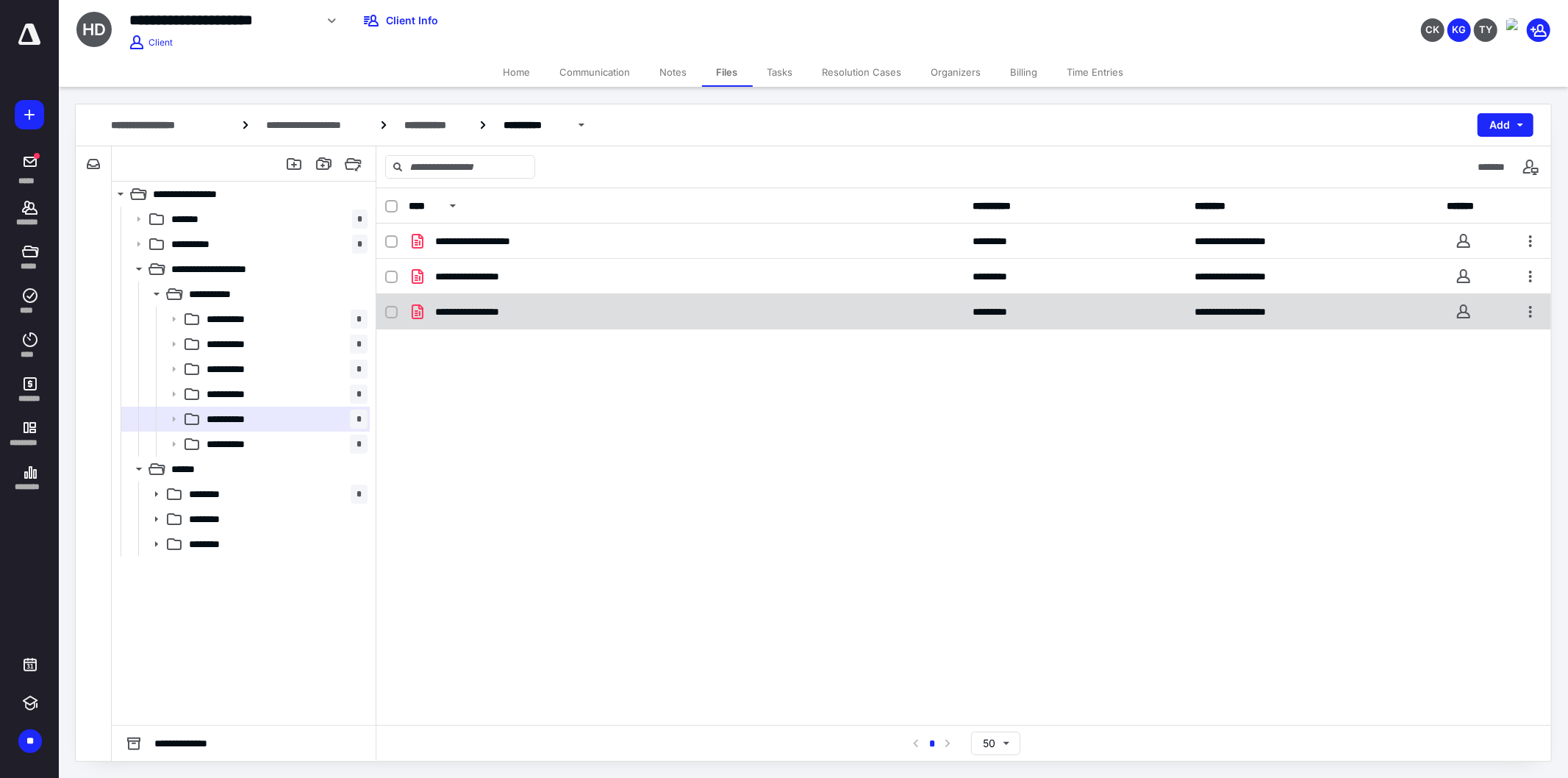 click on "**********" at bounding box center [479, 312] 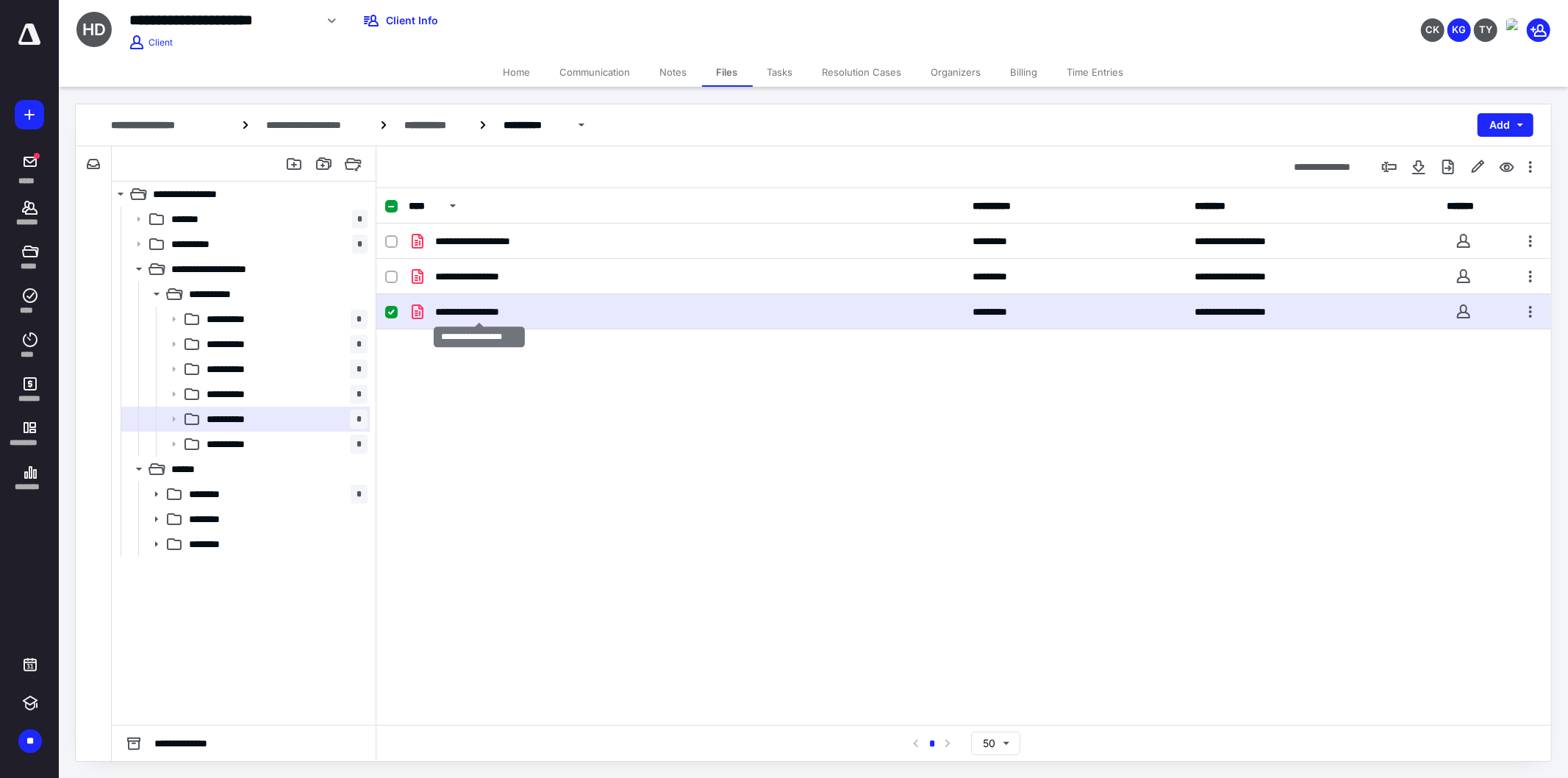 click on "**********" at bounding box center [479, 312] 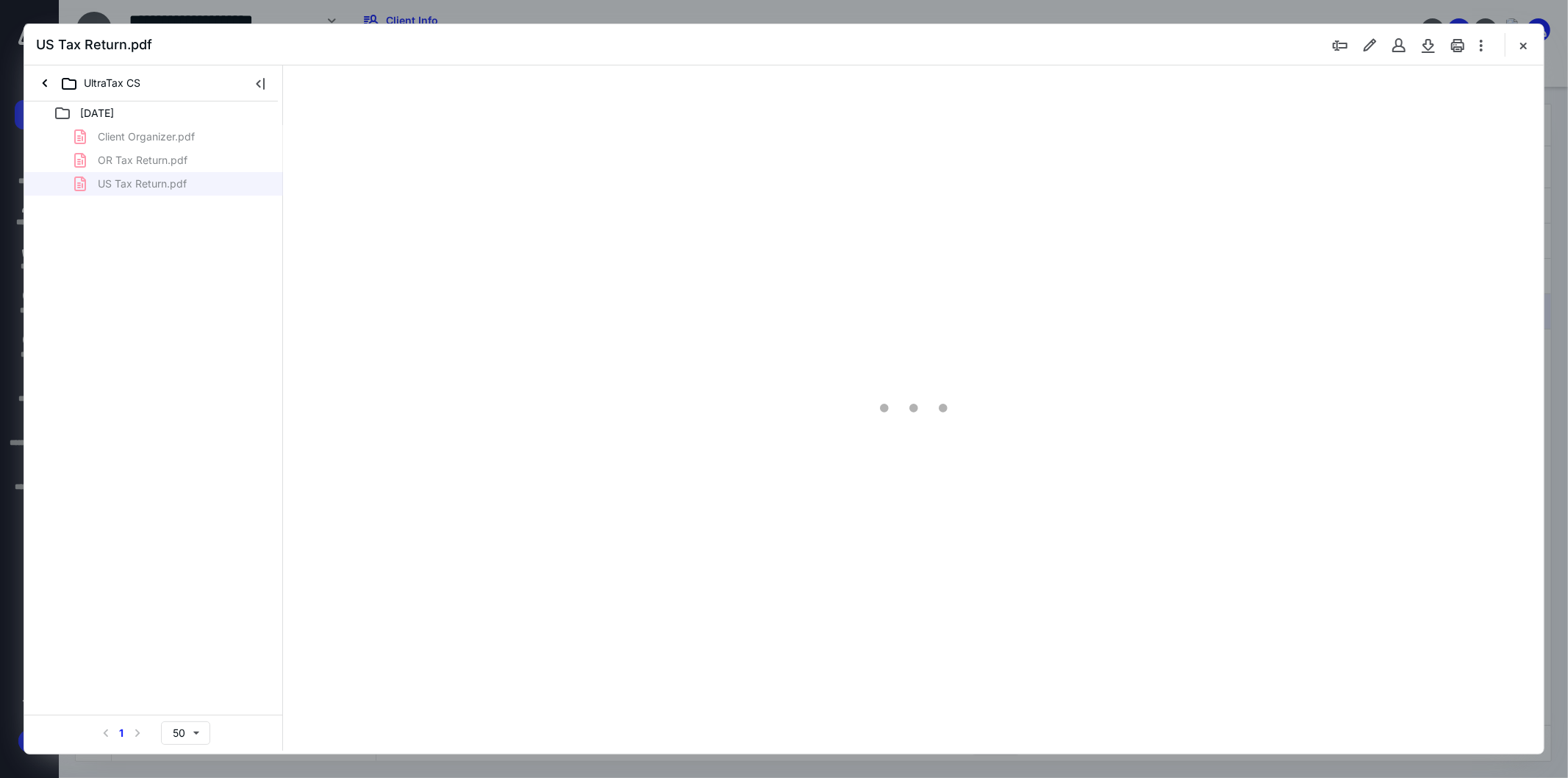 scroll, scrollTop: 0, scrollLeft: 0, axis: both 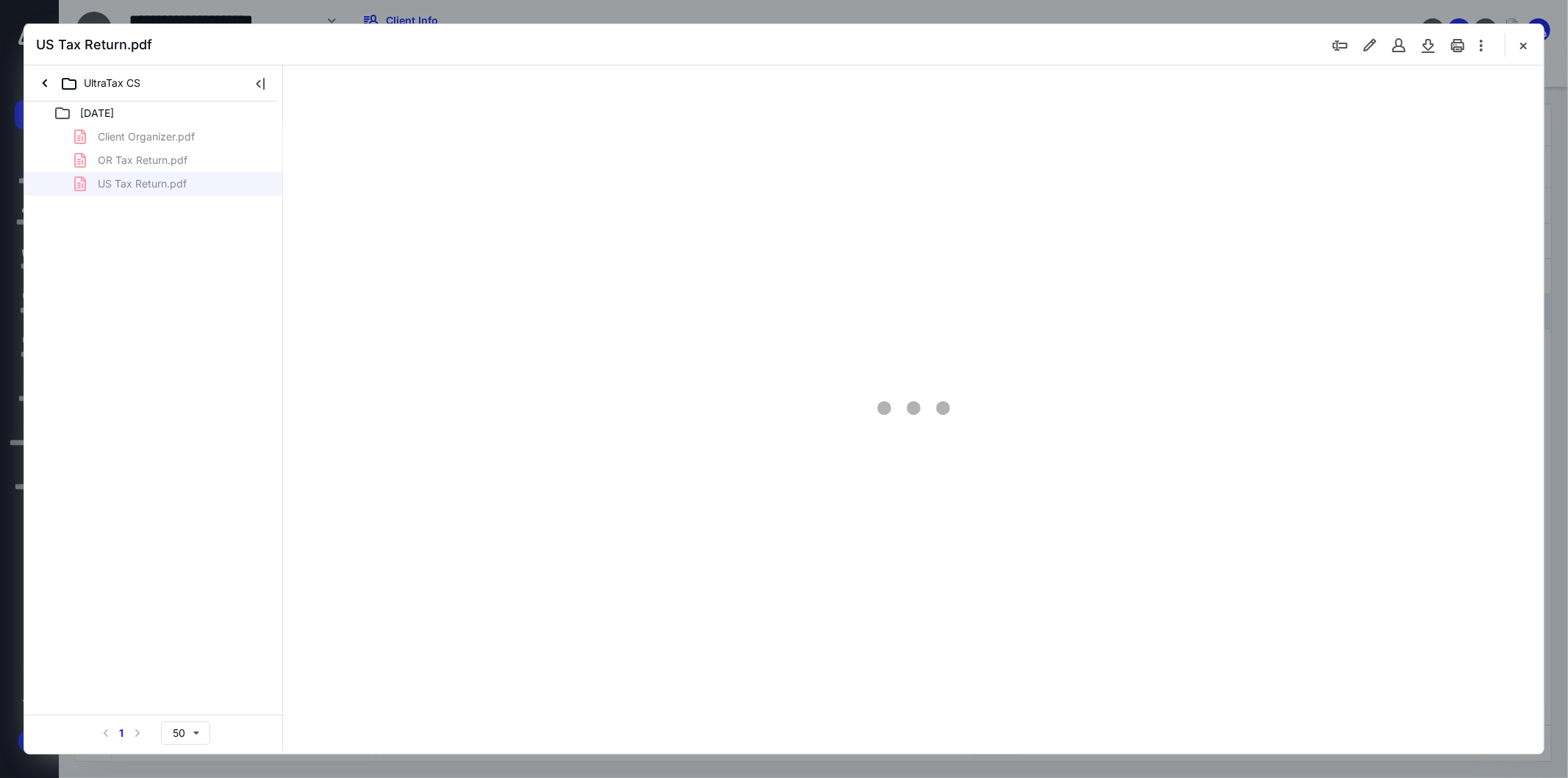 type on "103" 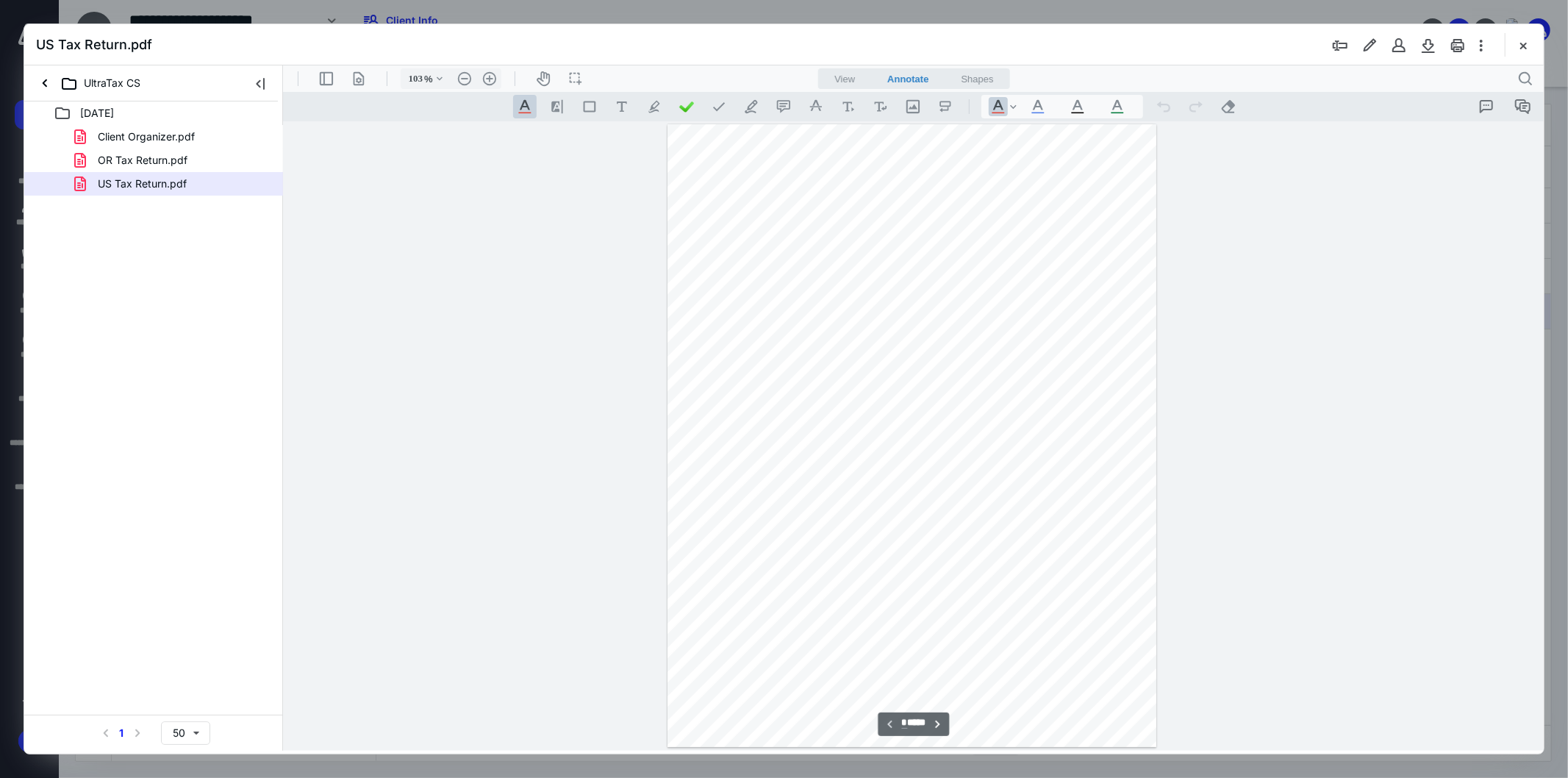 scroll, scrollTop: 59, scrollLeft: 0, axis: vertical 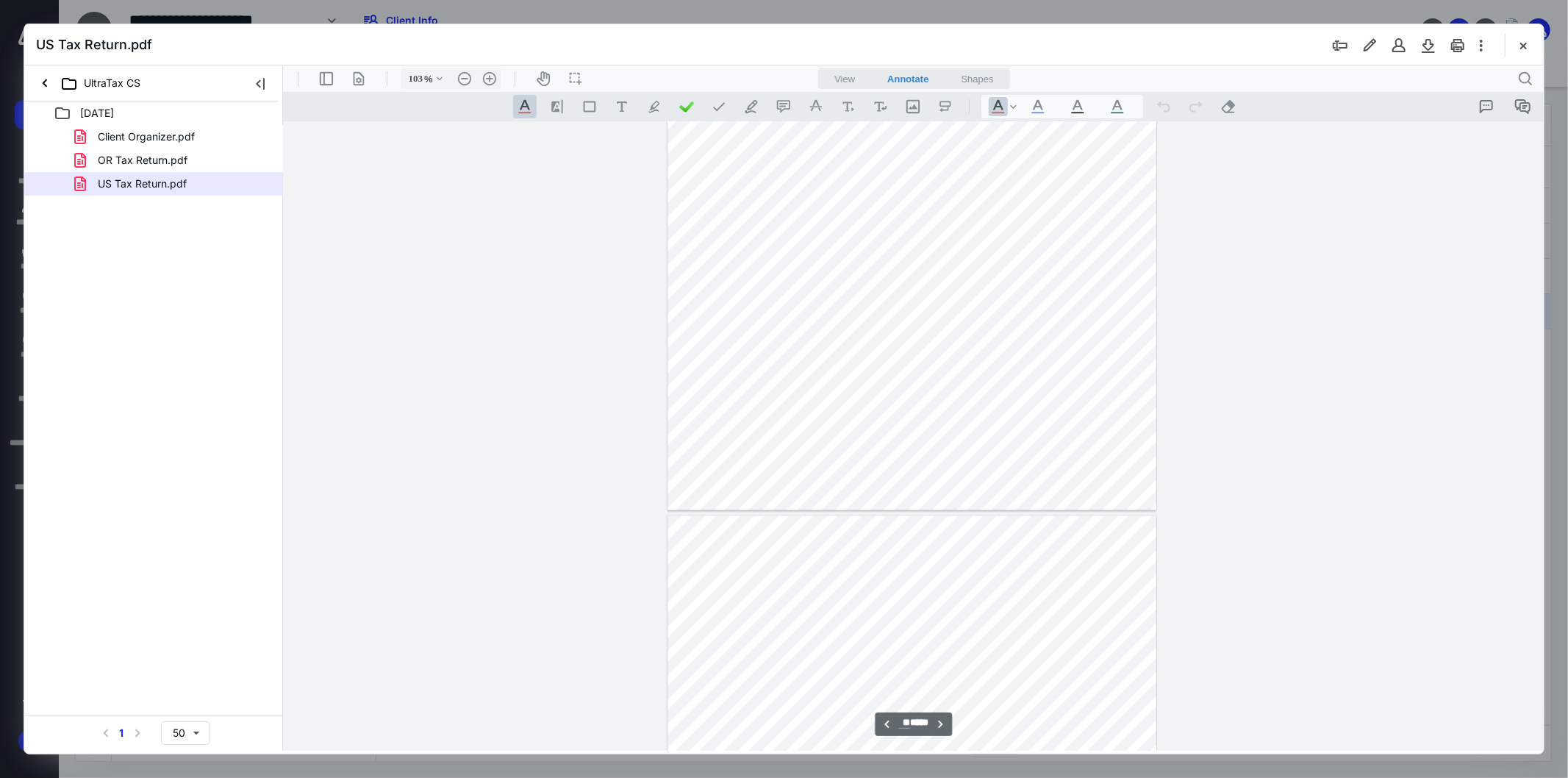 type on "**" 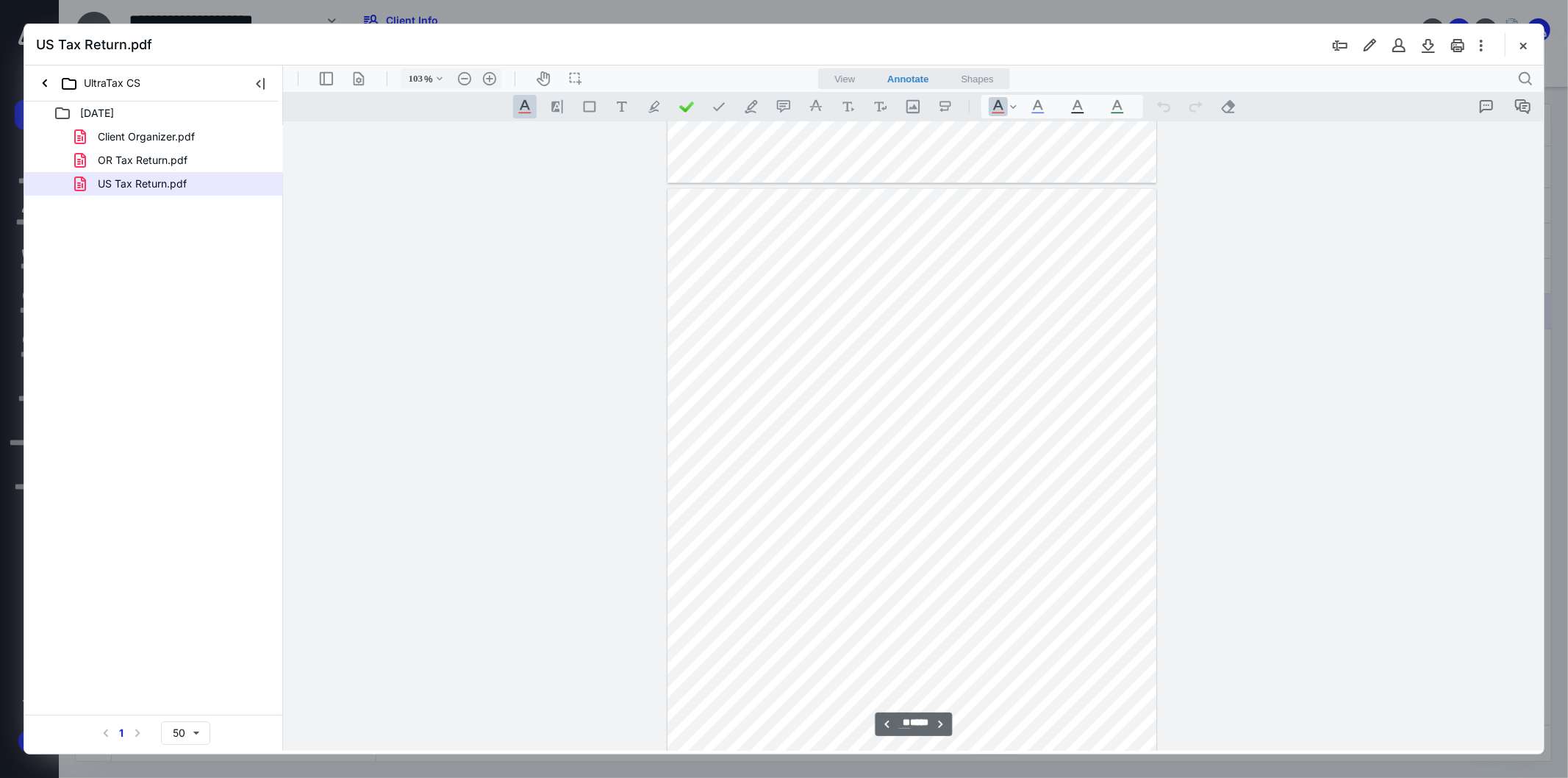 scroll, scrollTop: 11334, scrollLeft: 0, axis: vertical 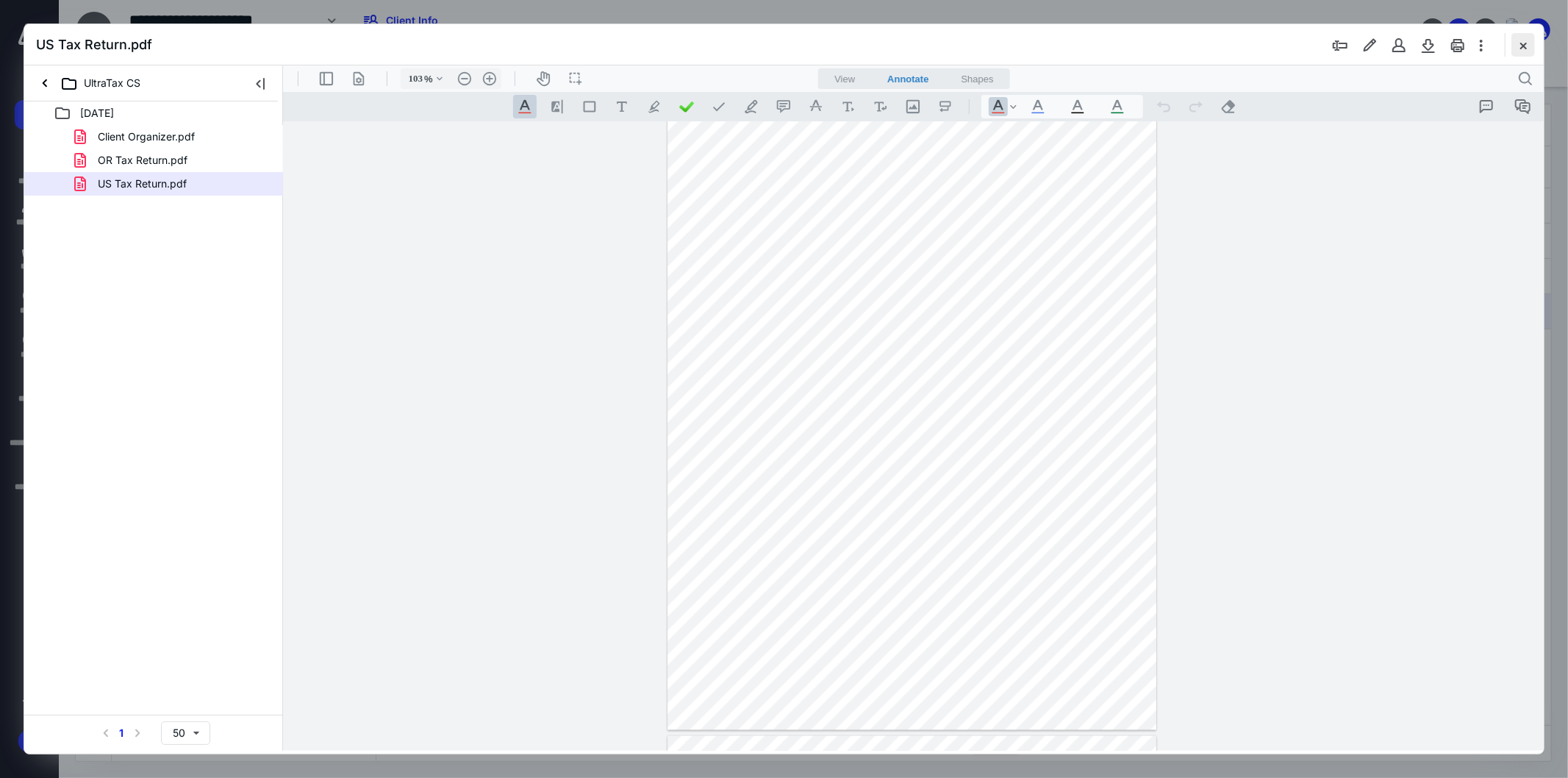 click at bounding box center (1523, 45) 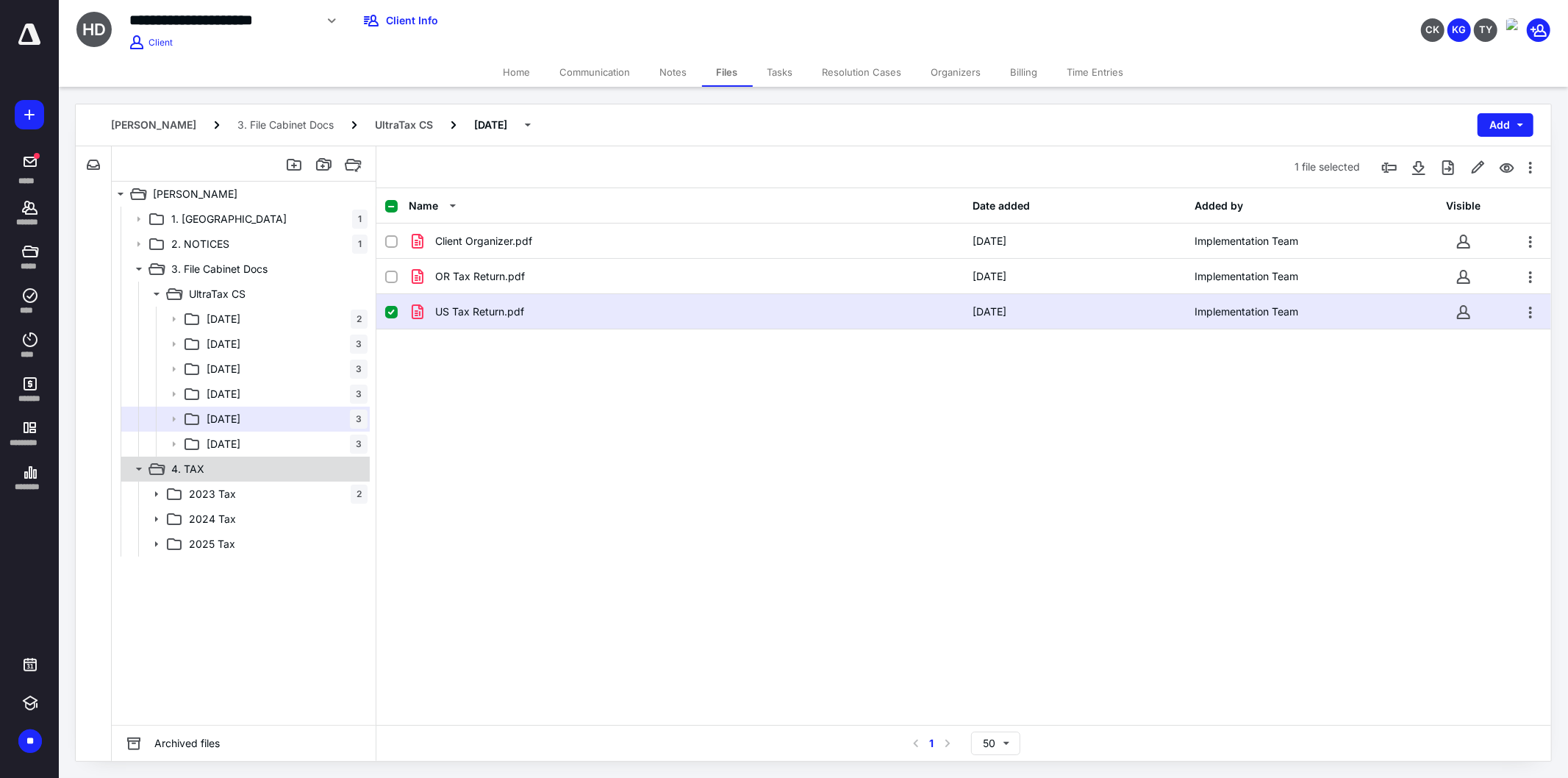 click on "4. TAX" at bounding box center (266, 469) 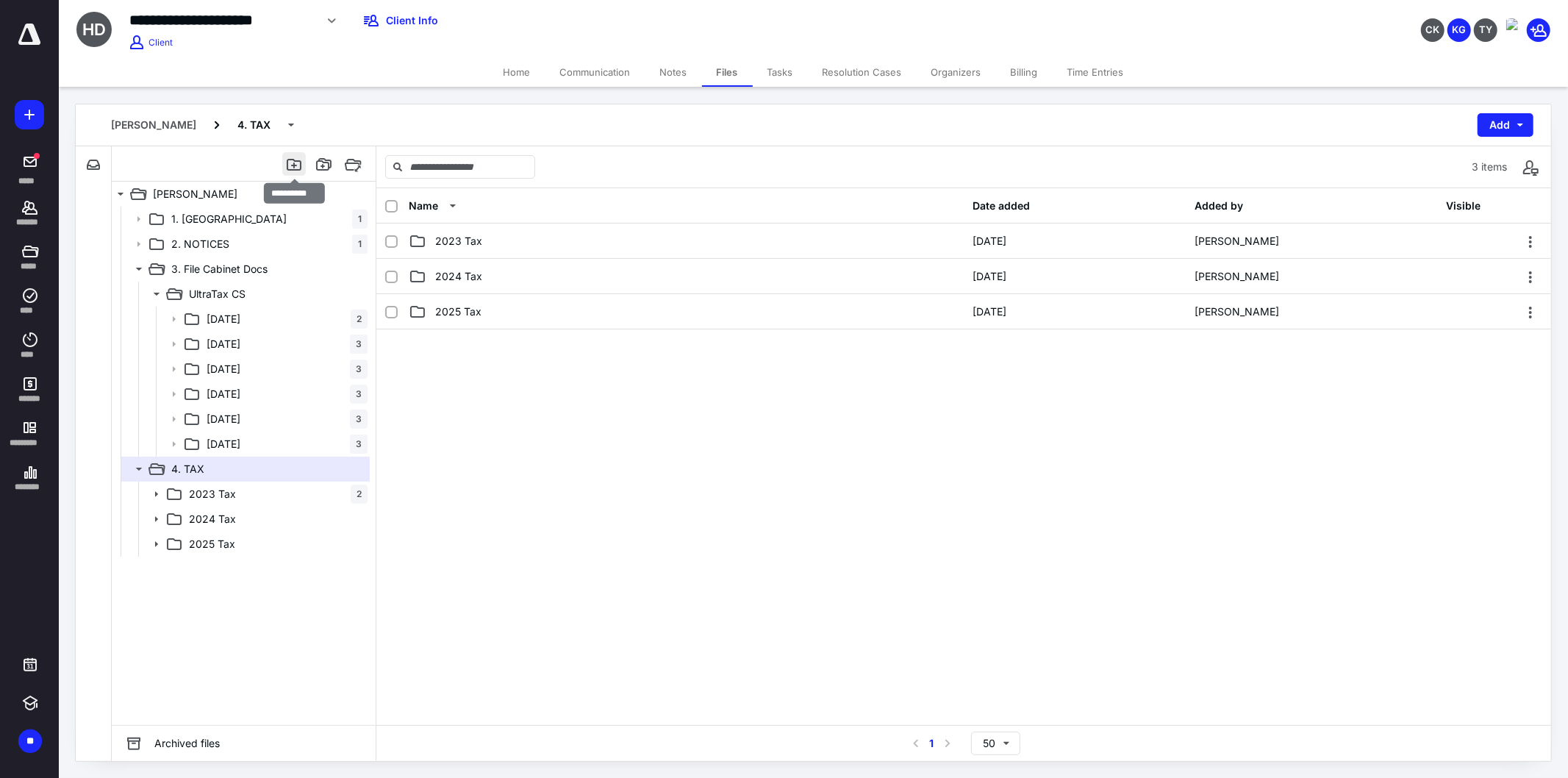 click at bounding box center [294, 164] 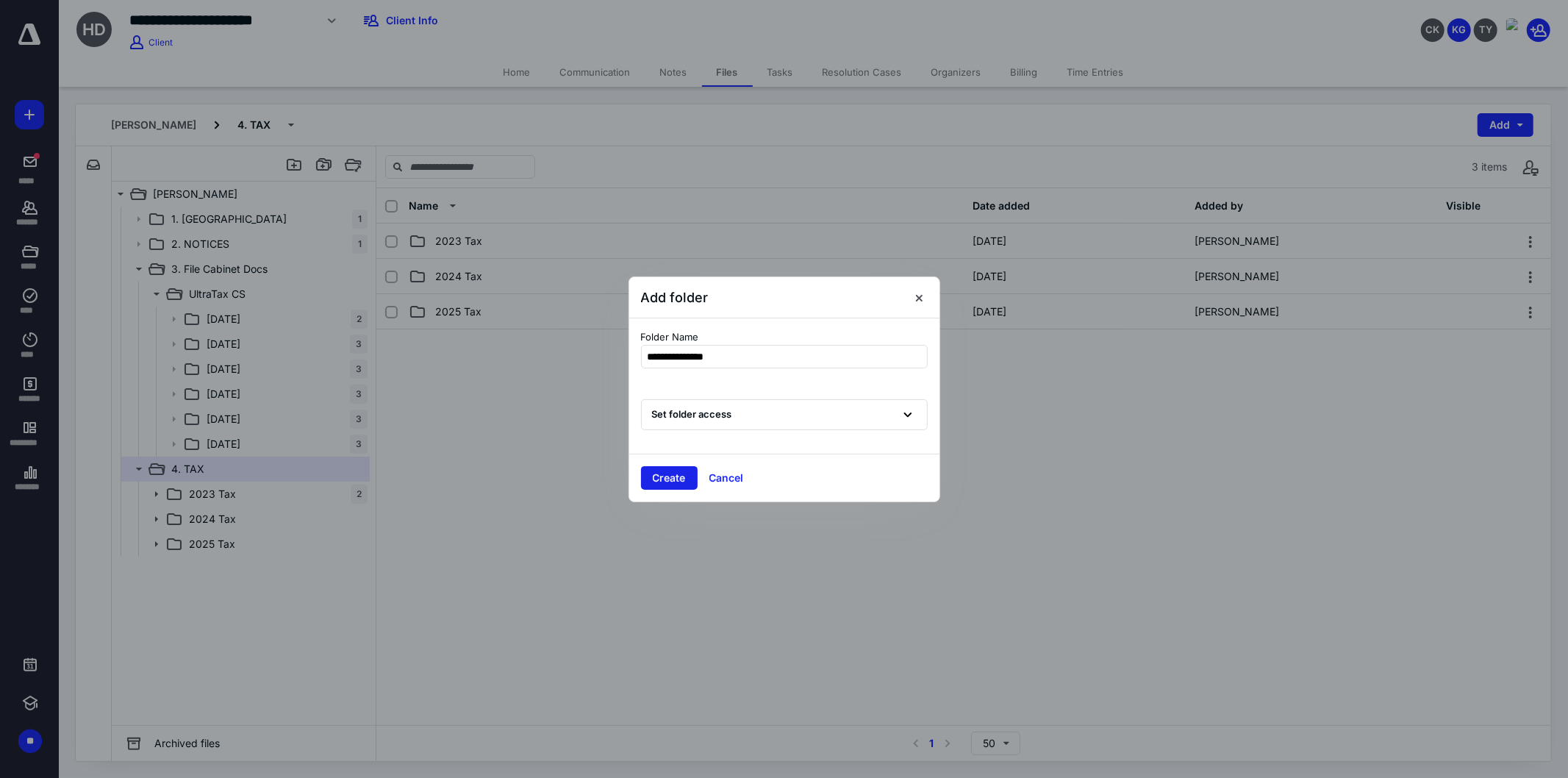 type on "**********" 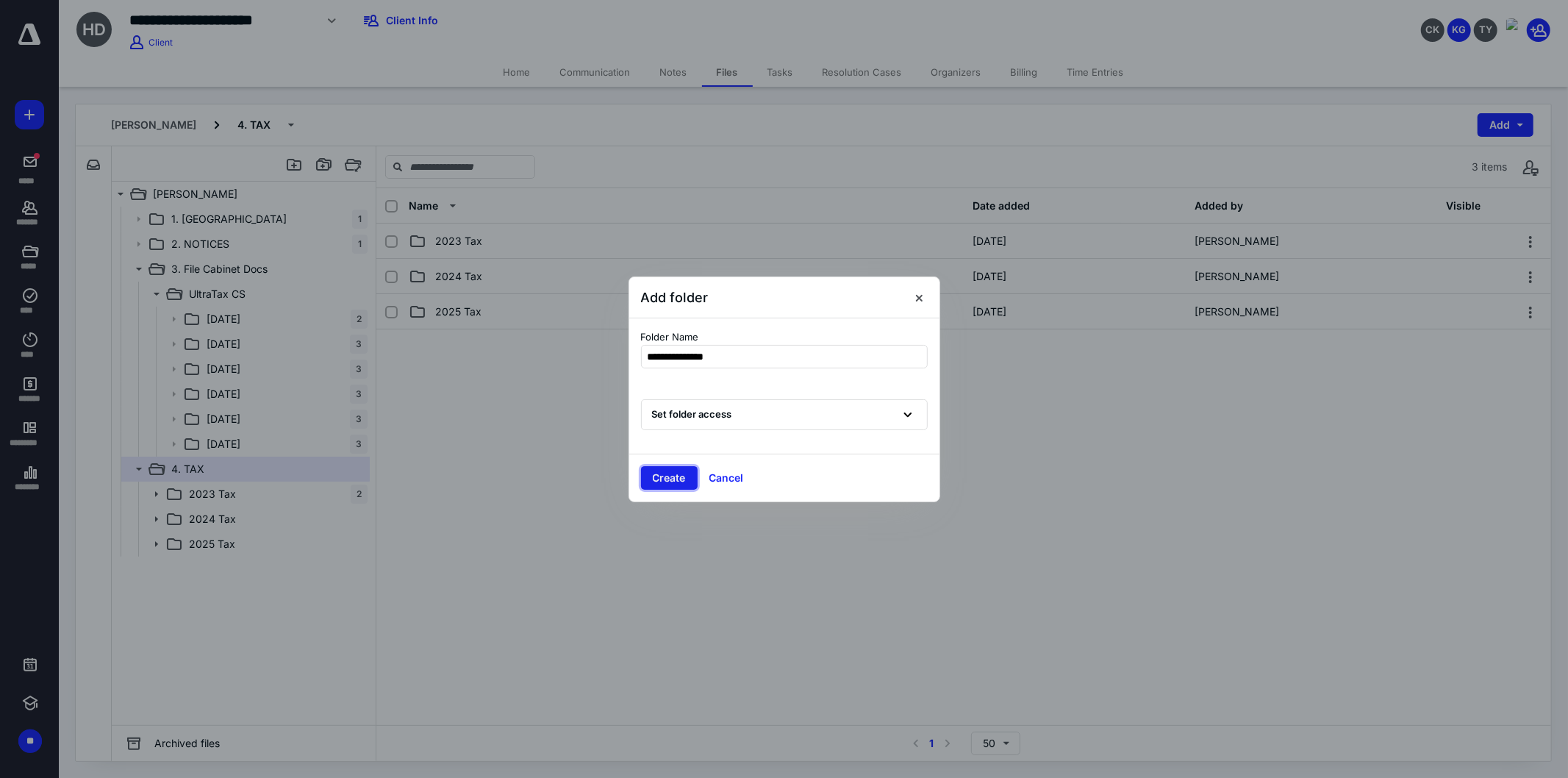 click on "Create" at bounding box center [669, 478] 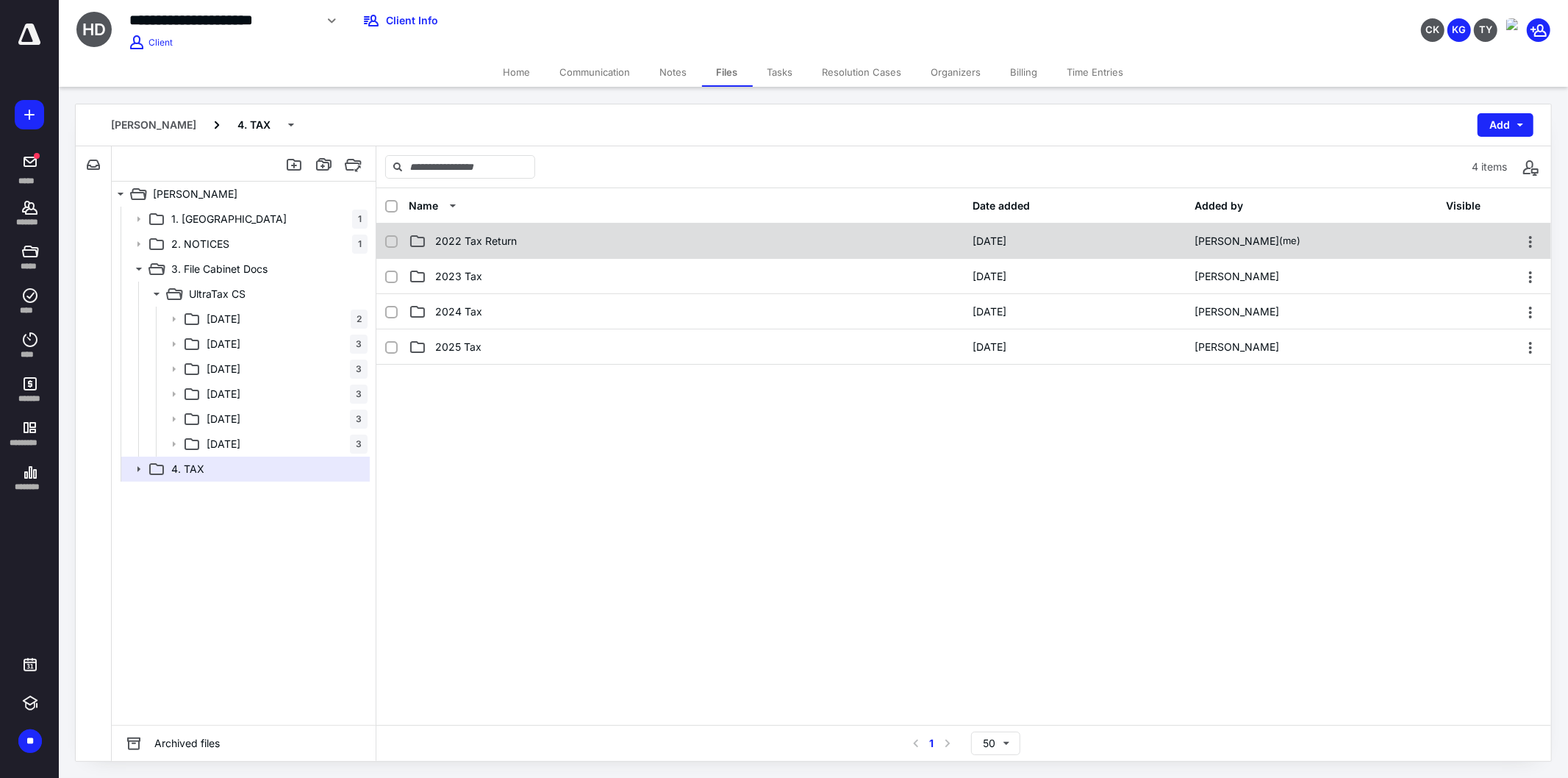 click on "2022 Tax Return" at bounding box center (686, 241) 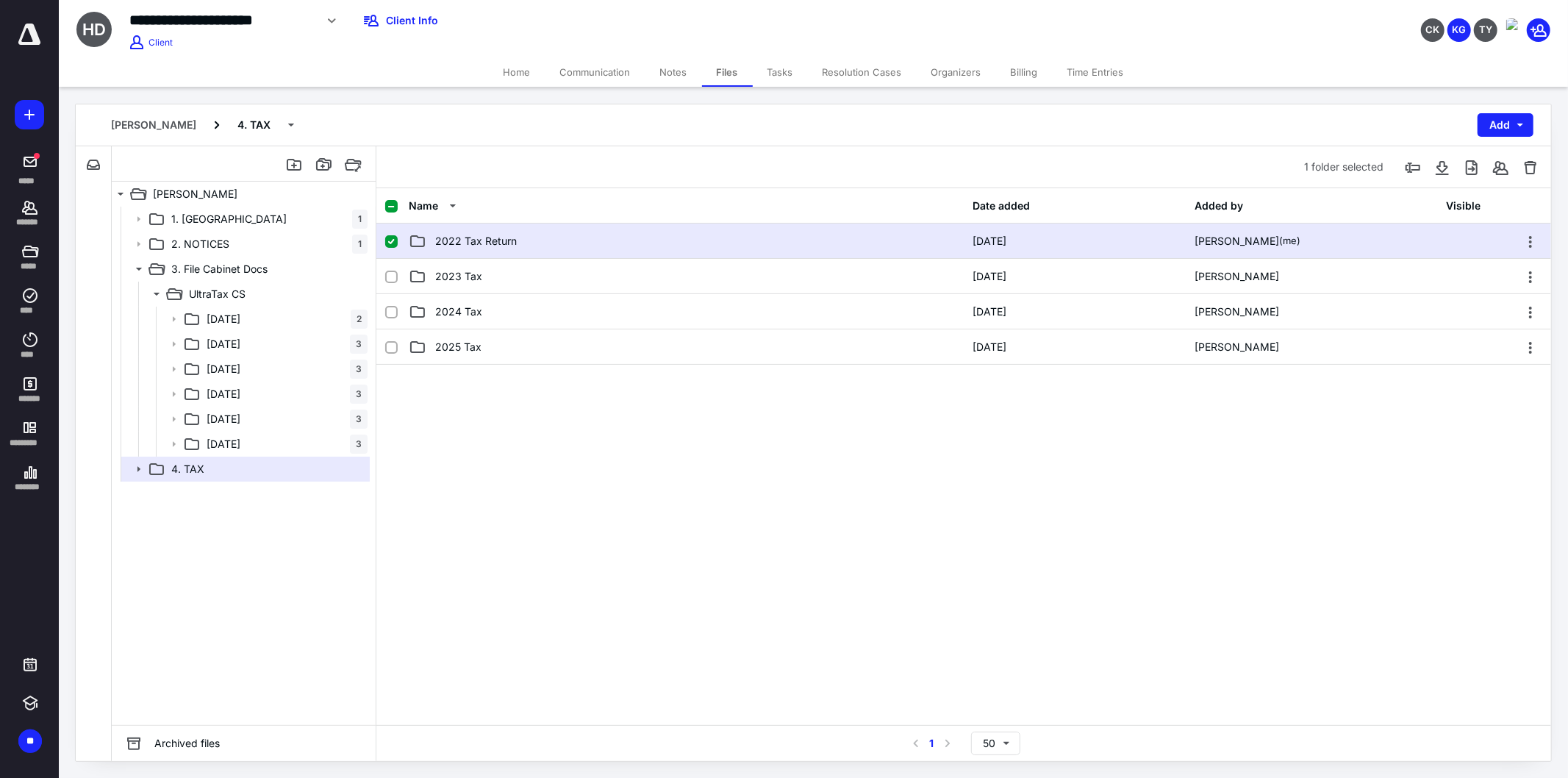 click on "2022 Tax Return" at bounding box center (686, 241) 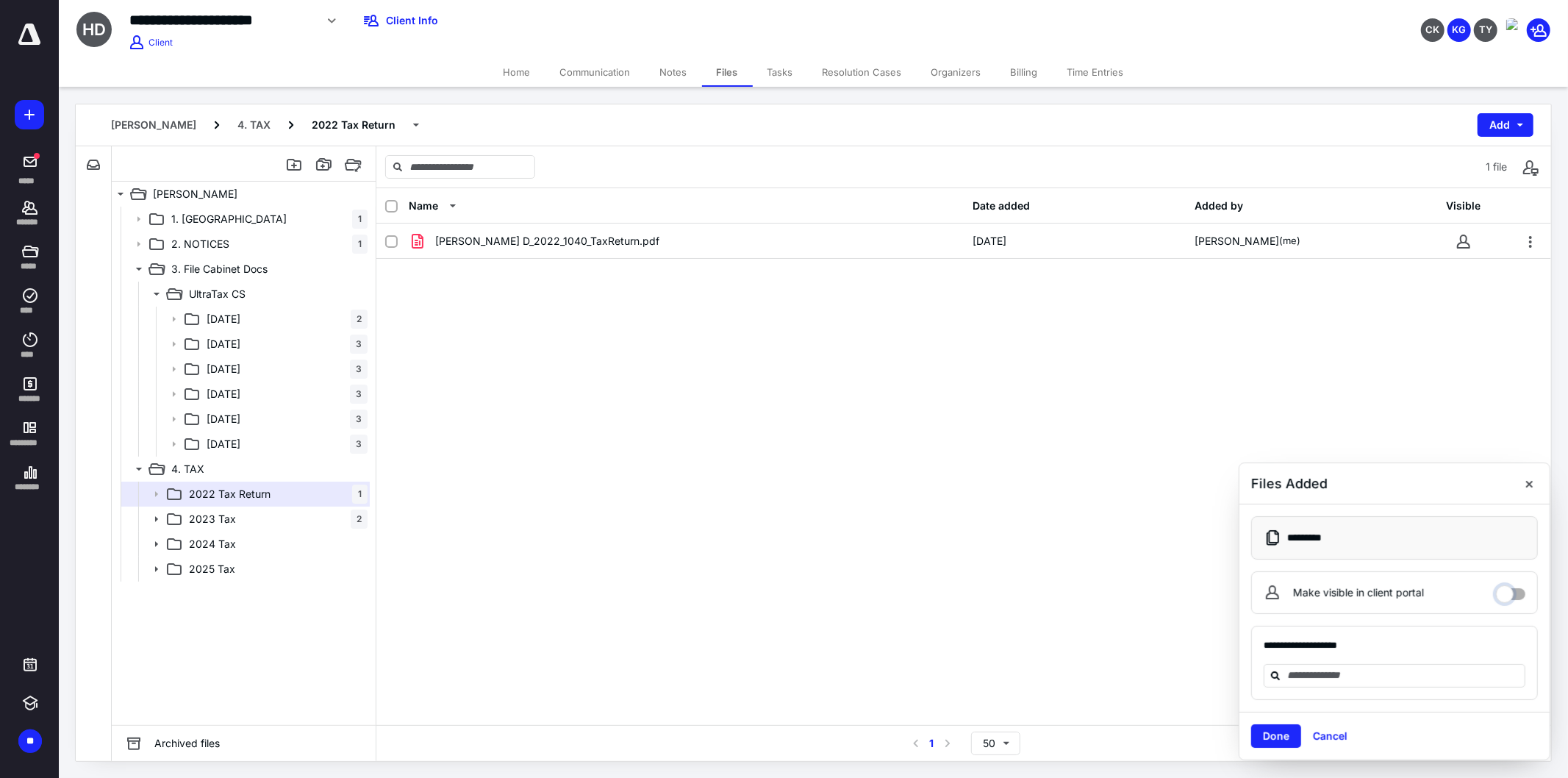 click on "Make visible in client portal" at bounding box center (1511, 590) 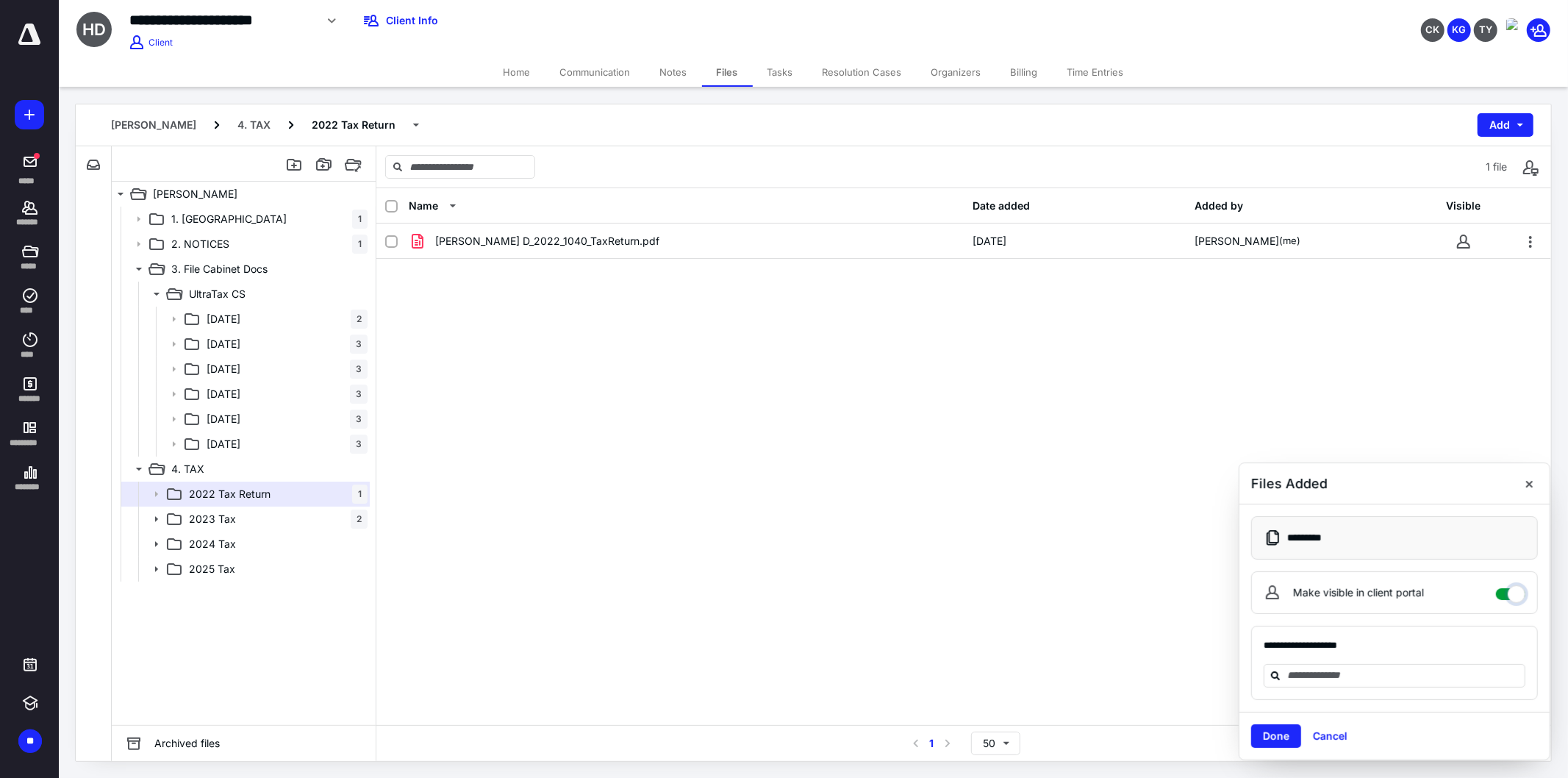checkbox on "****" 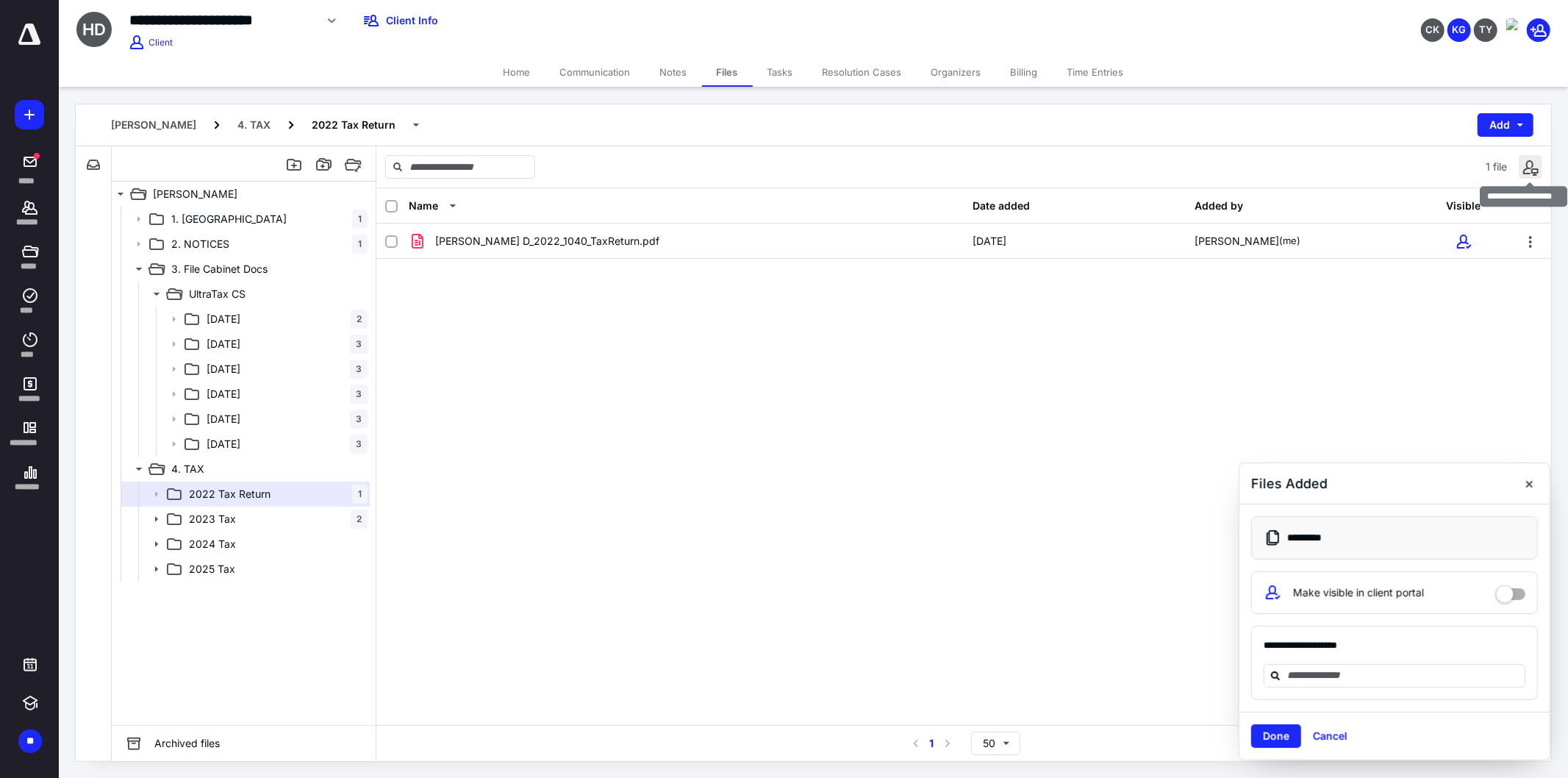 click at bounding box center [1531, 167] 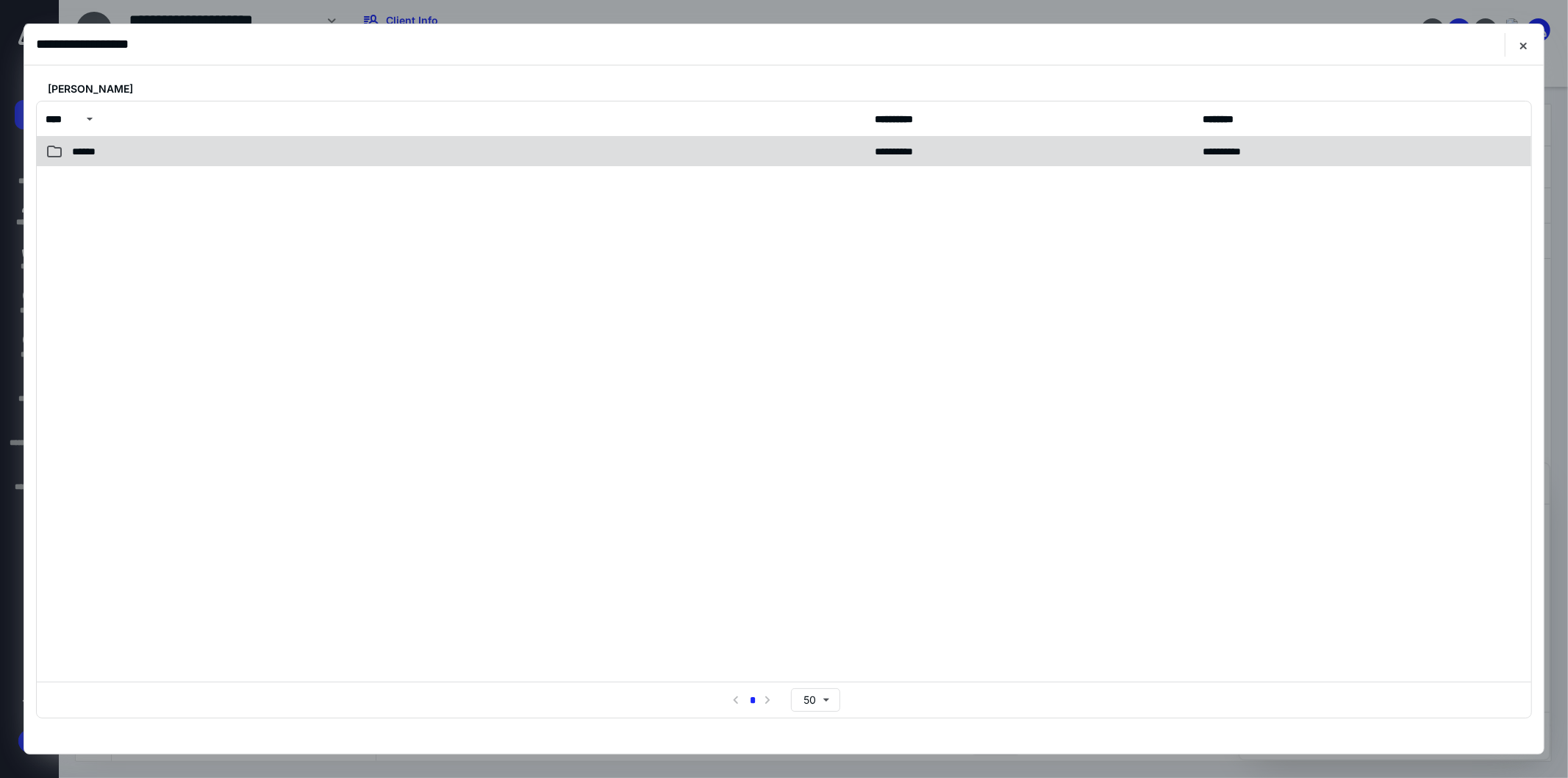 click on "******" at bounding box center [456, 151] 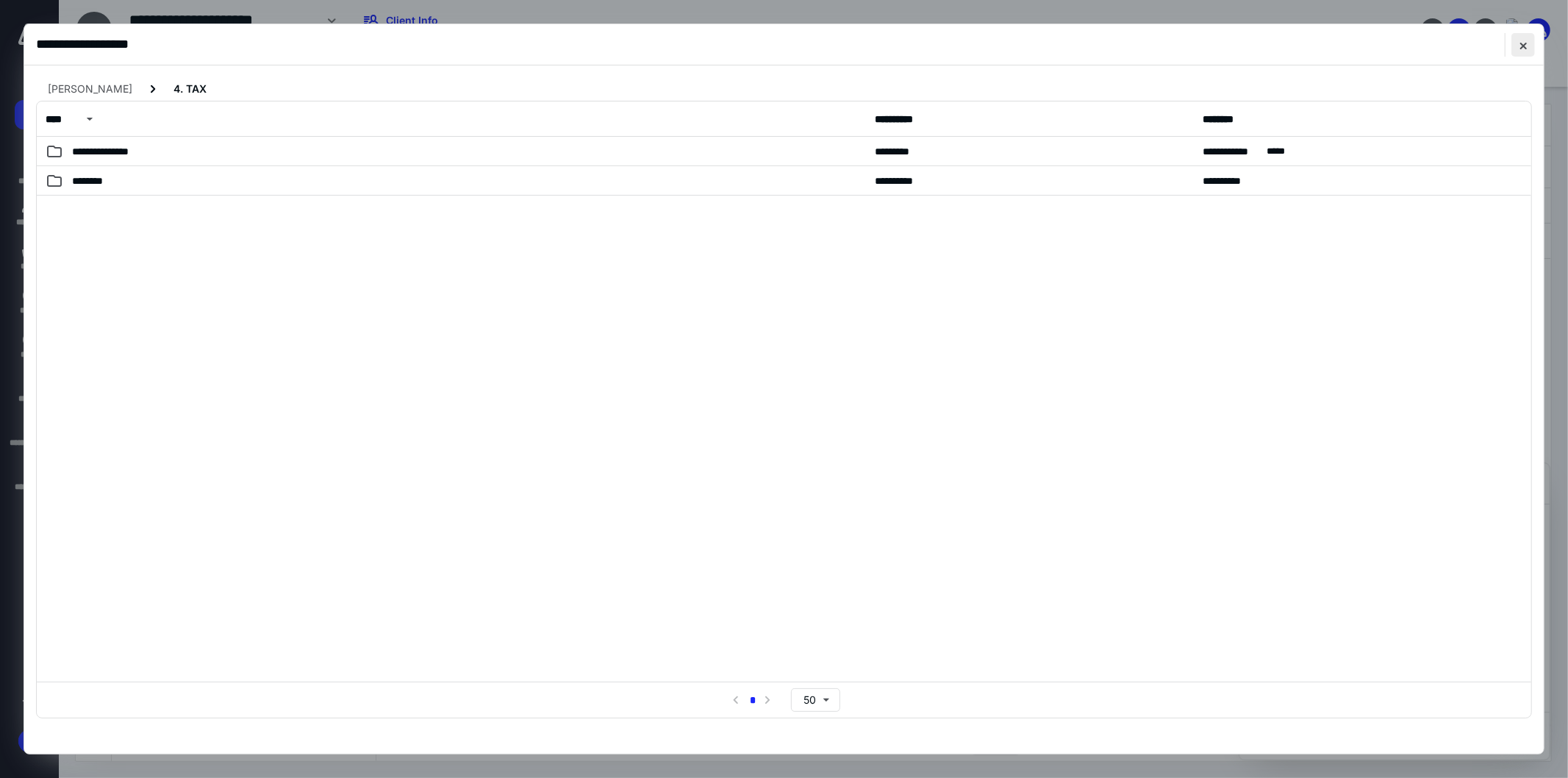 click at bounding box center (1523, 45) 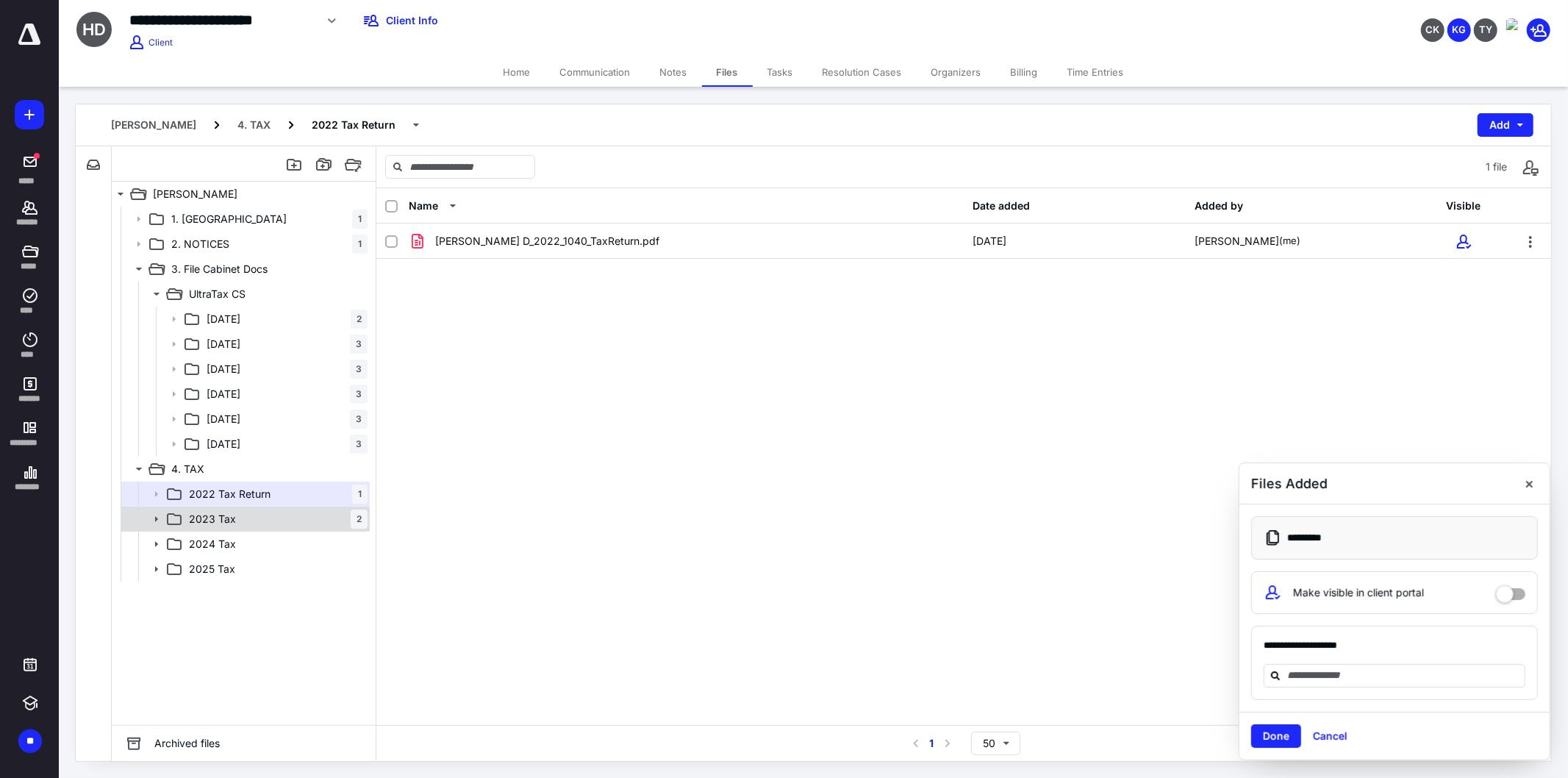 click on "2023 Tax 2" at bounding box center [275, 519] 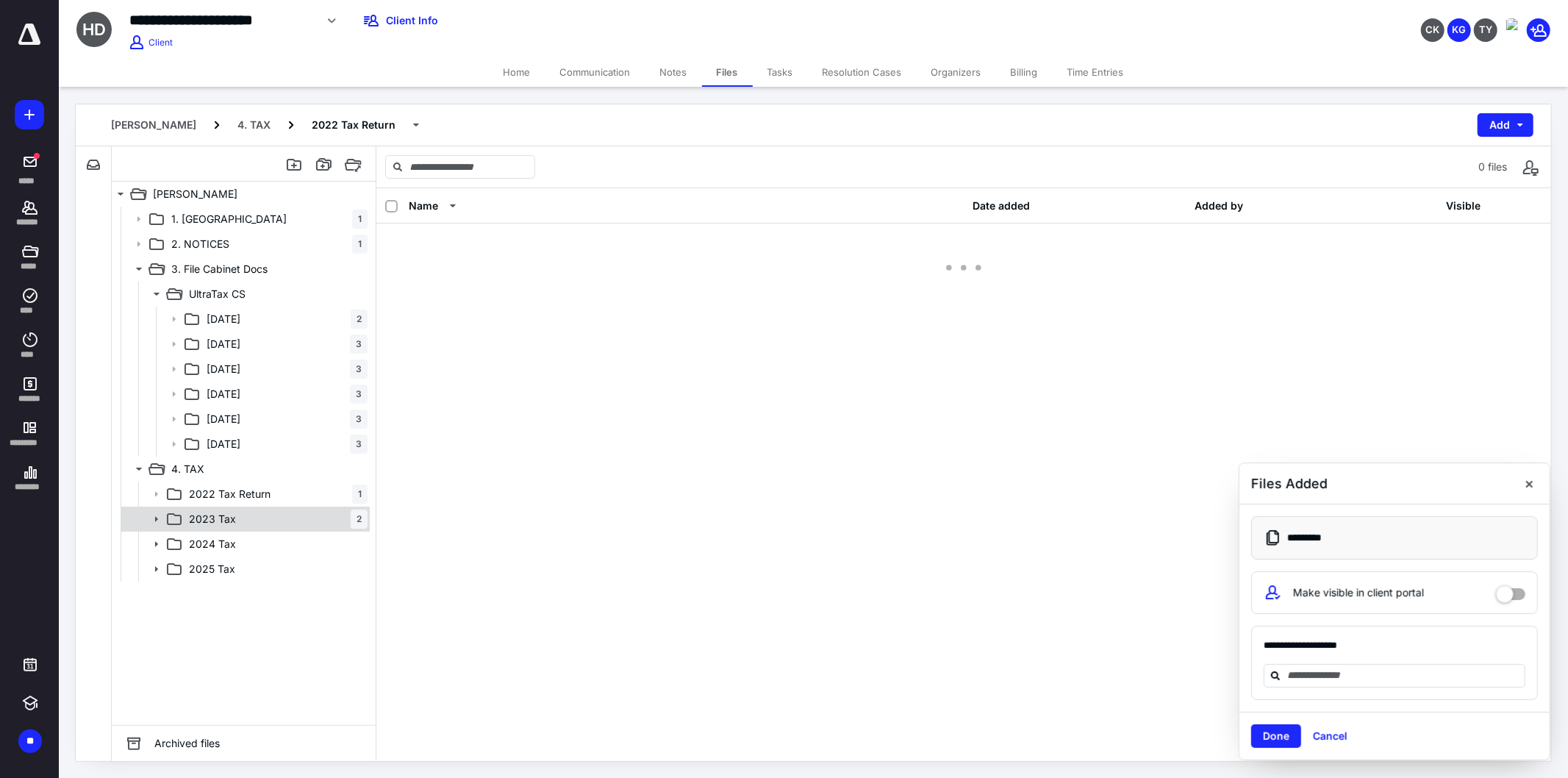 click on "2023 Tax 2" at bounding box center (275, 519) 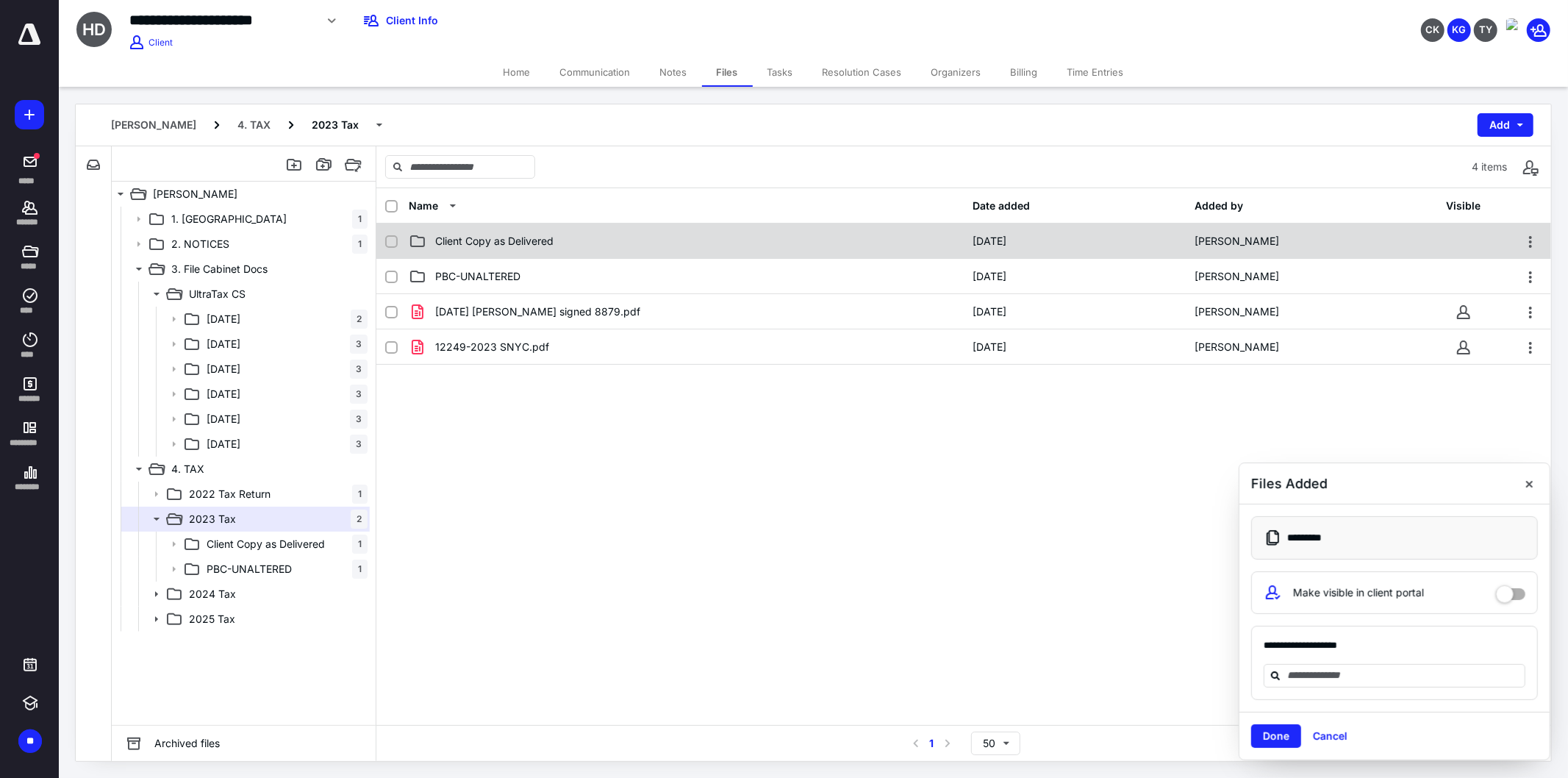 click on "Client Copy as Delivered" at bounding box center (686, 241) 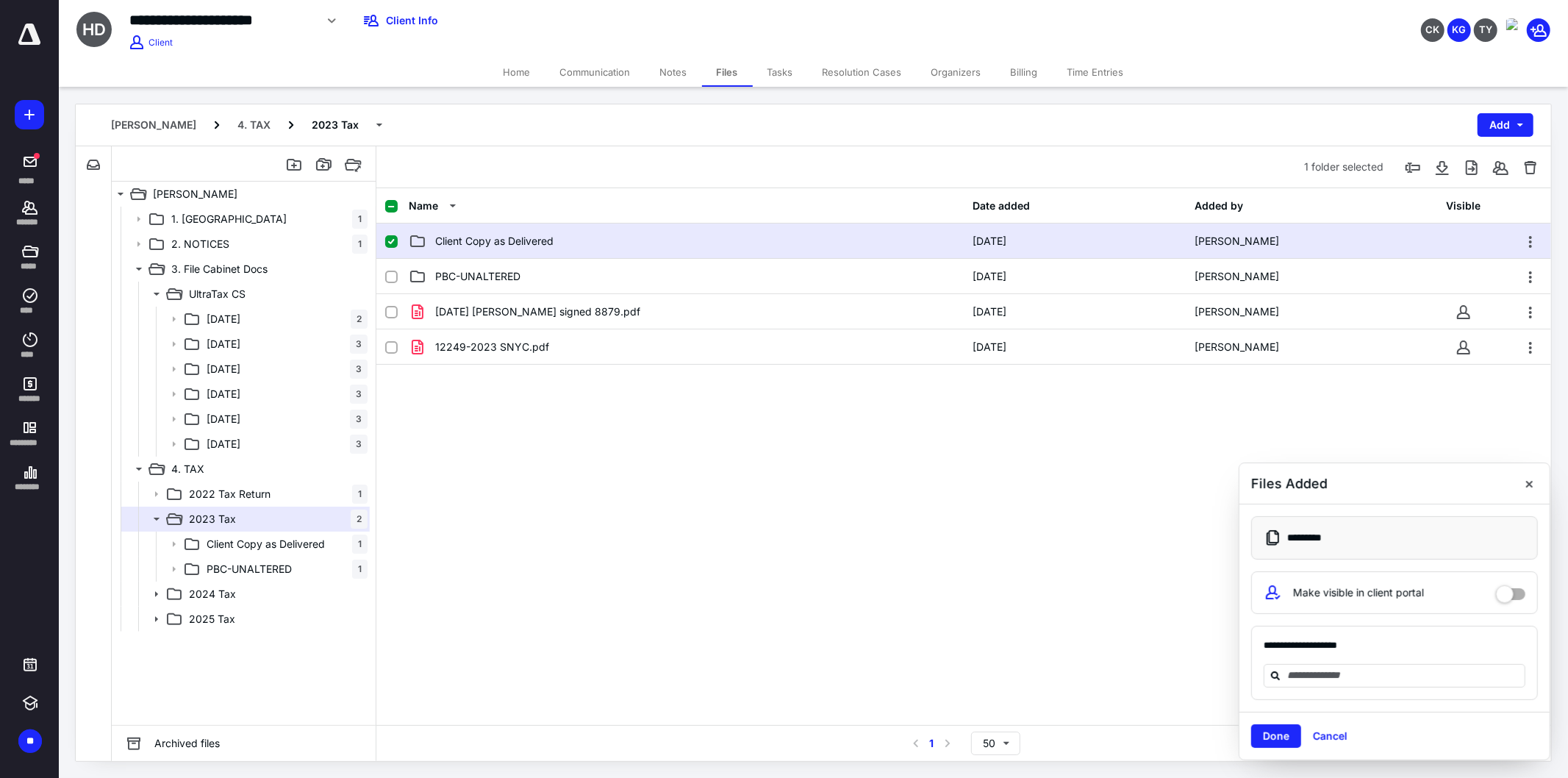 click on "Client Copy as Delivered" at bounding box center [686, 241] 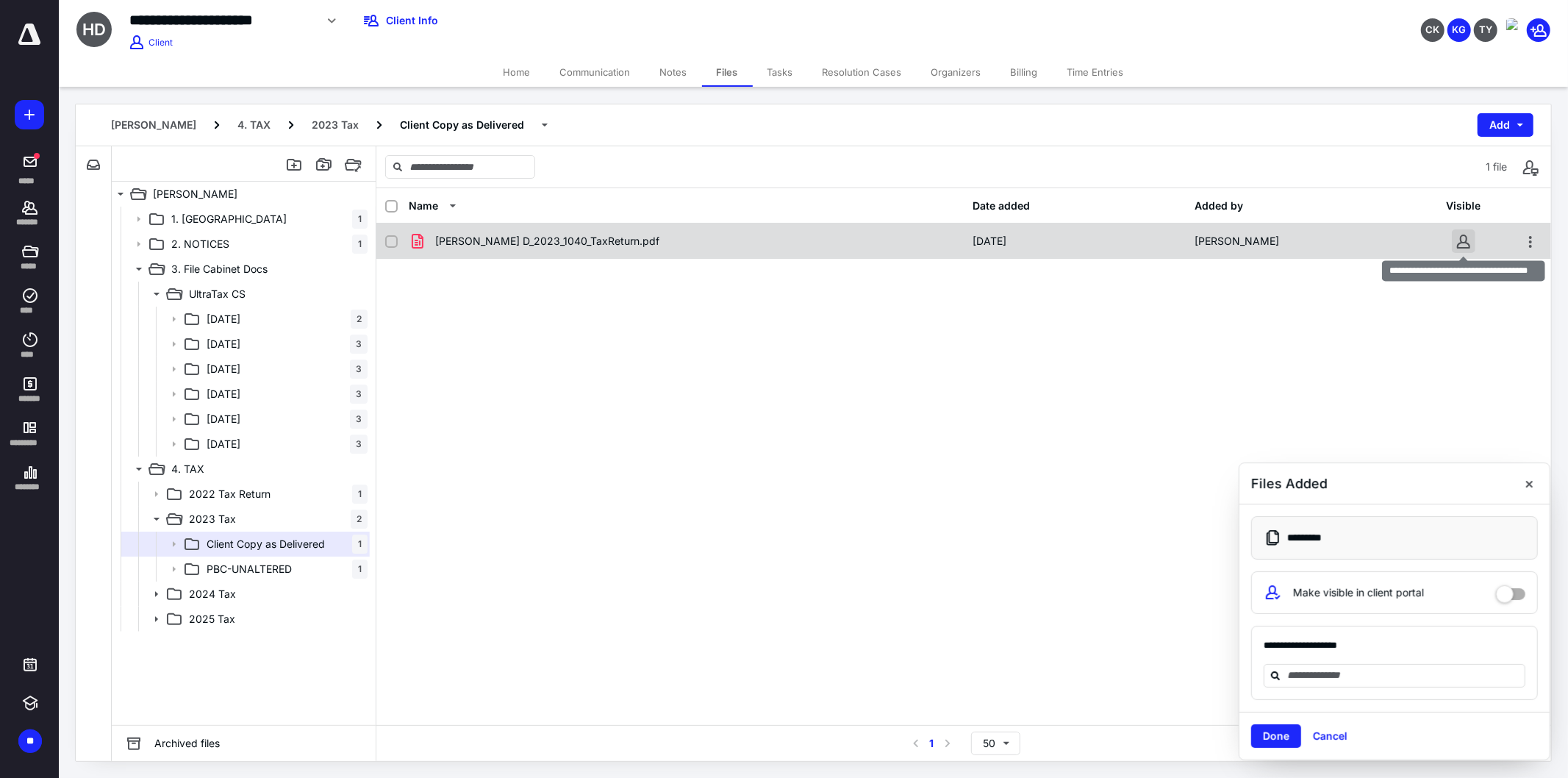 click at bounding box center (1464, 241) 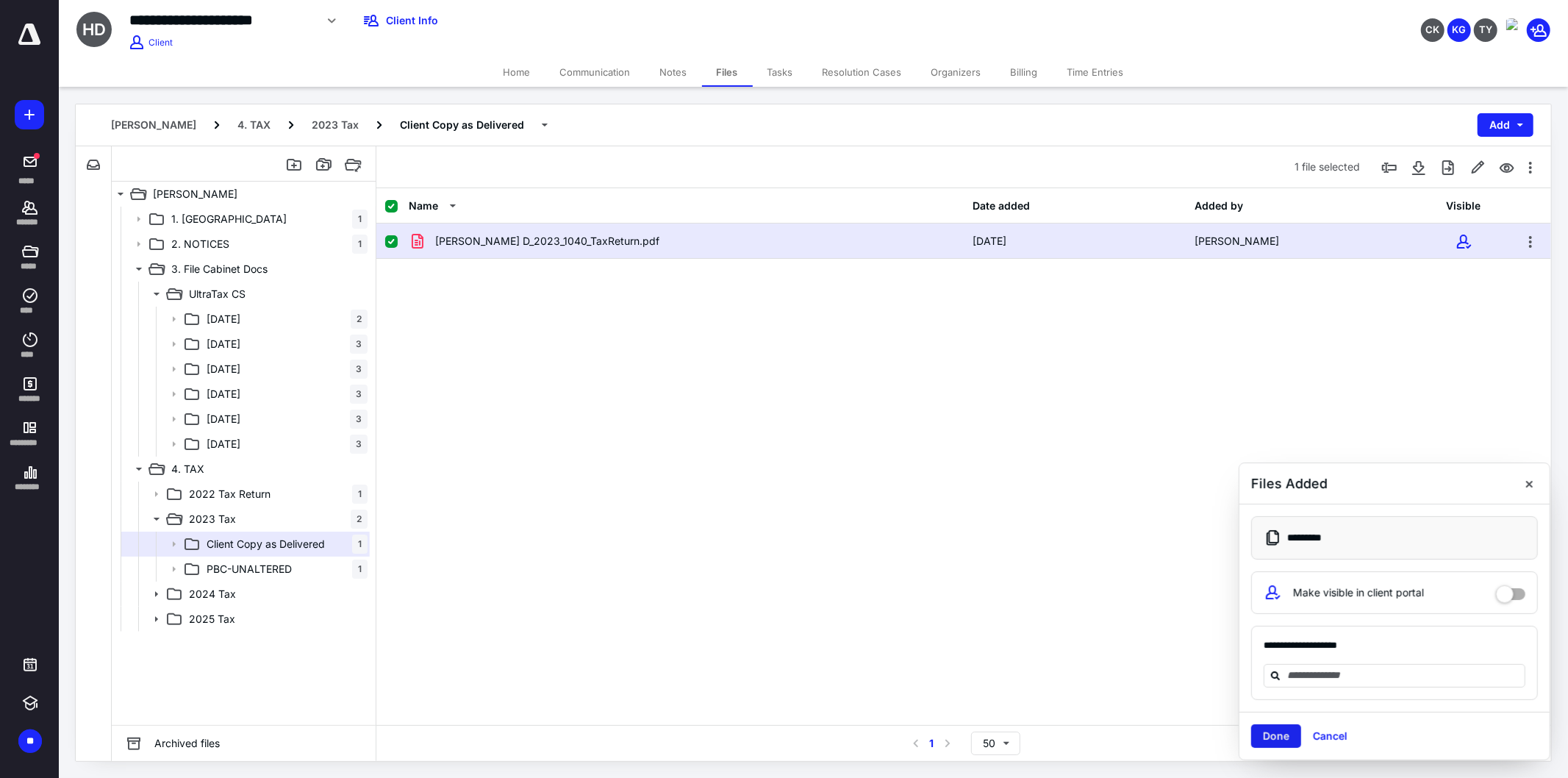 click on "Done" at bounding box center (1276, 736) 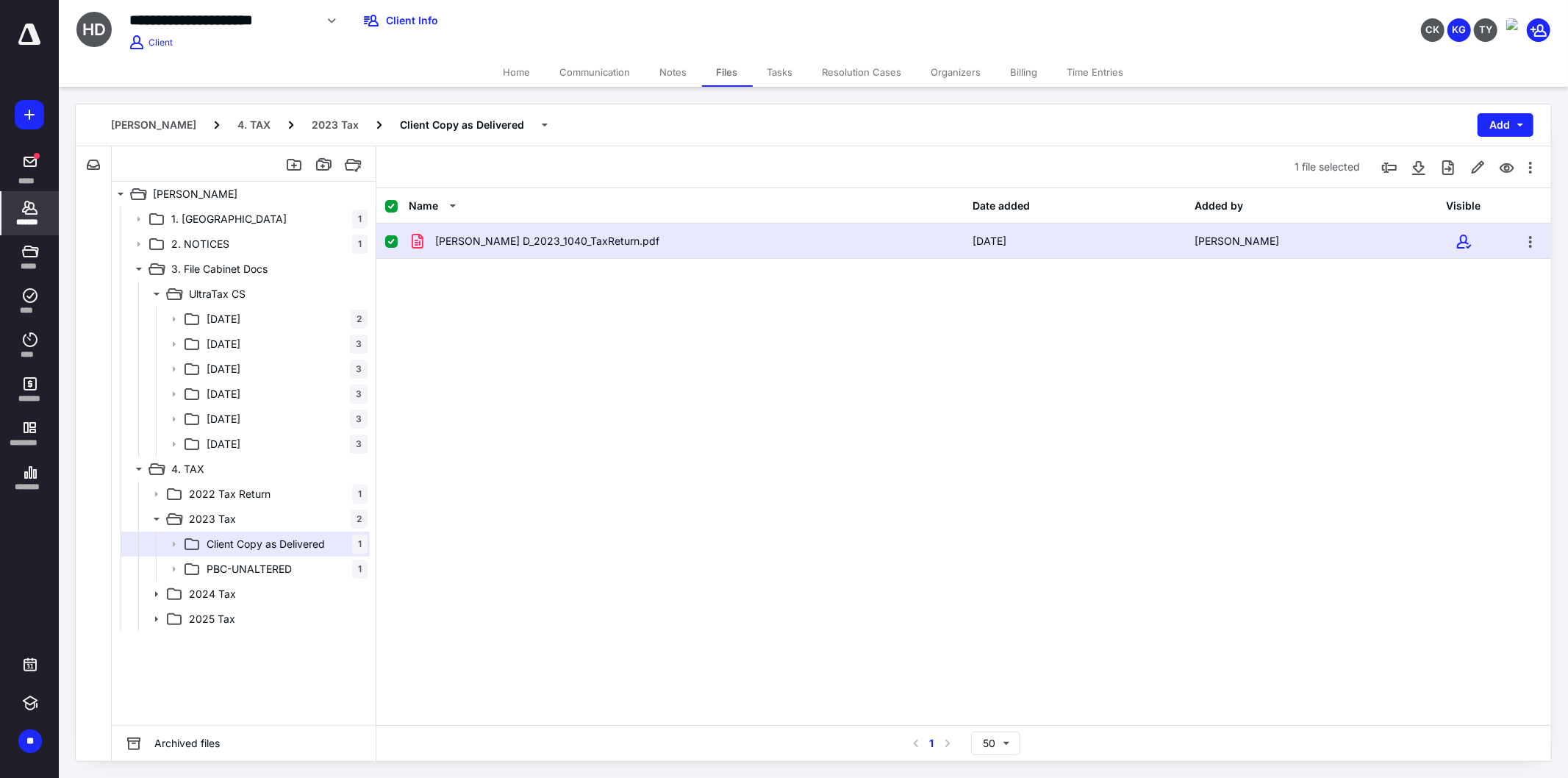 click on "*******" at bounding box center [30, 213] 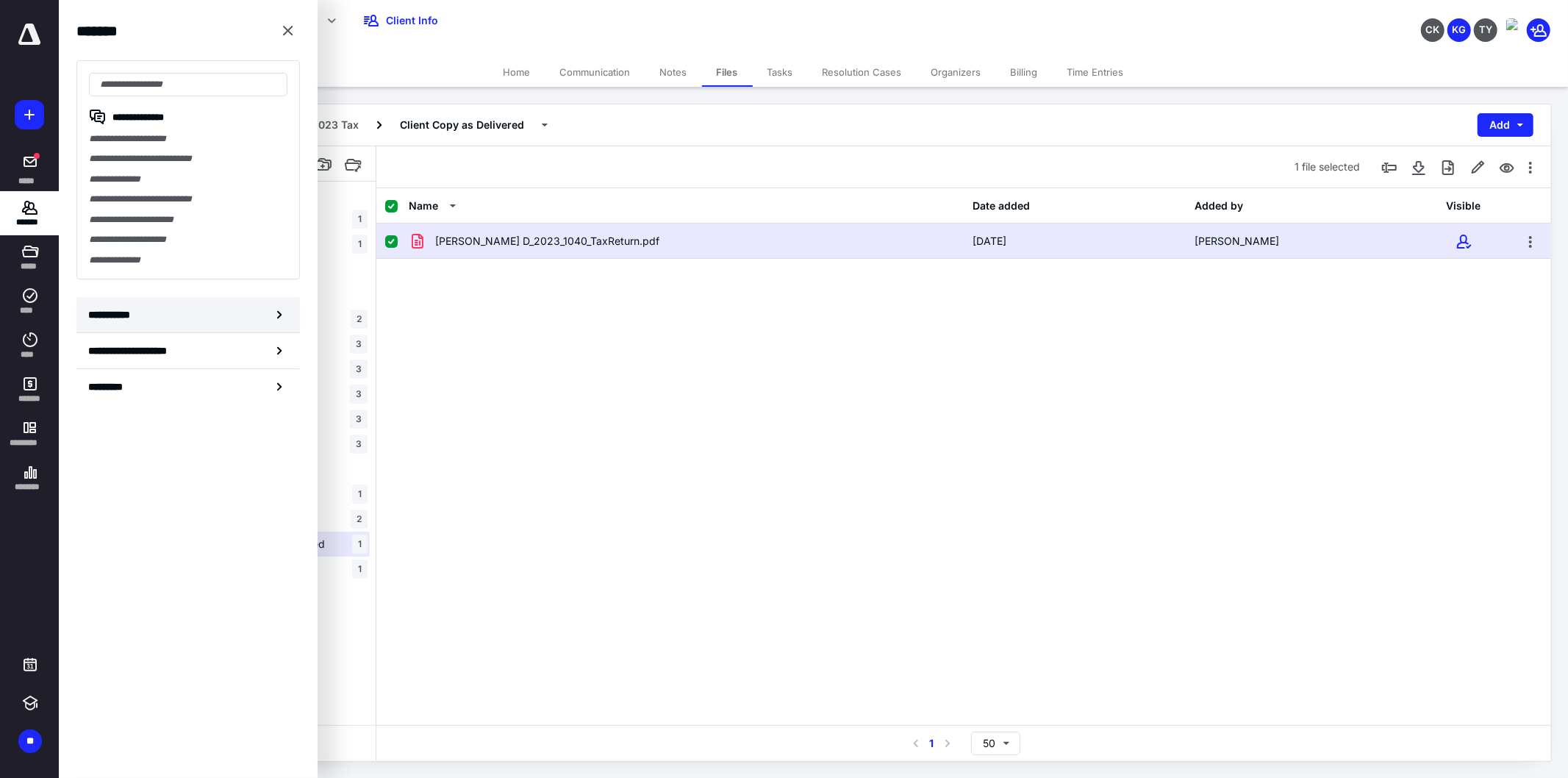click 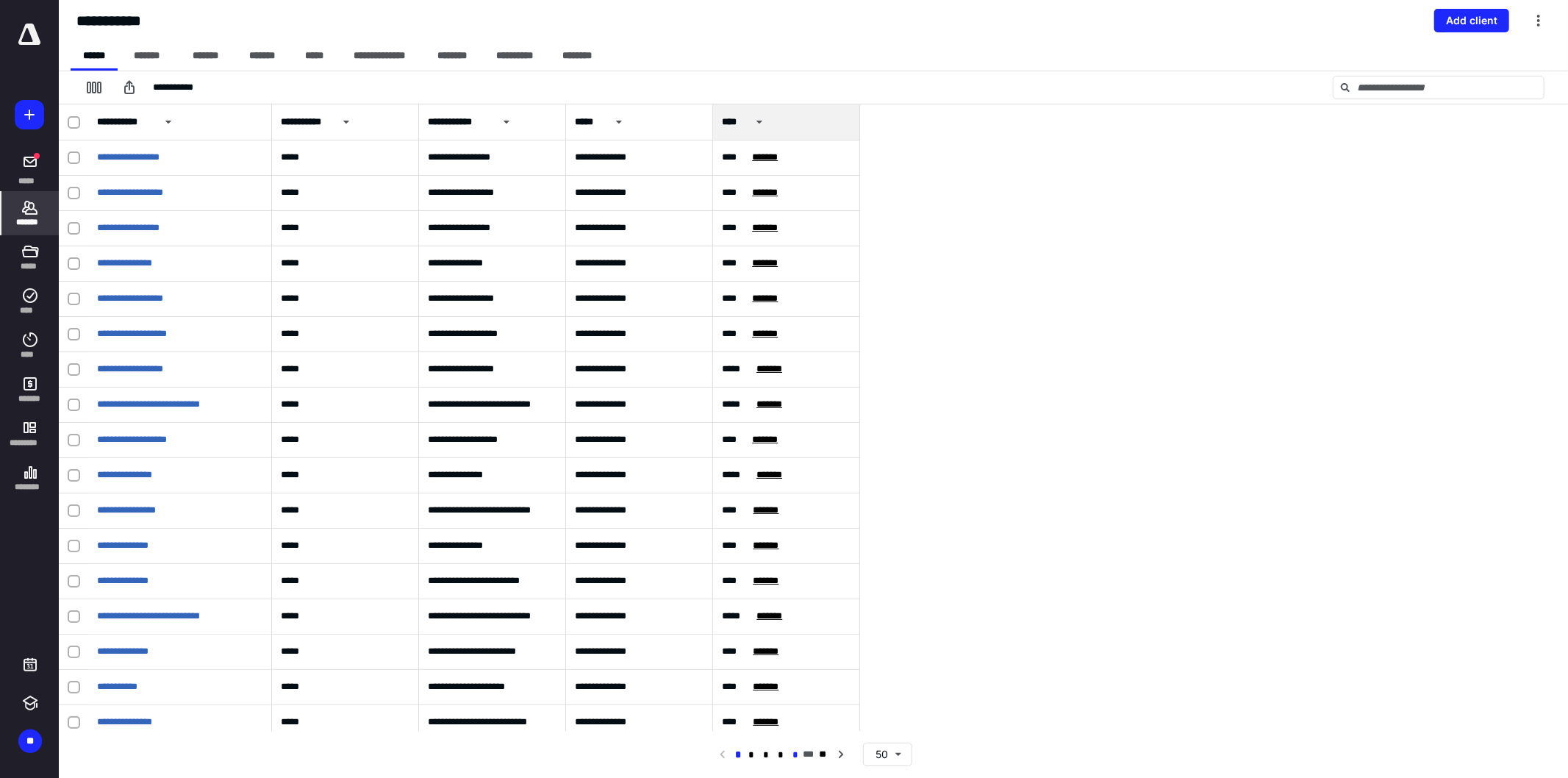 click on "*" at bounding box center [796, 755] 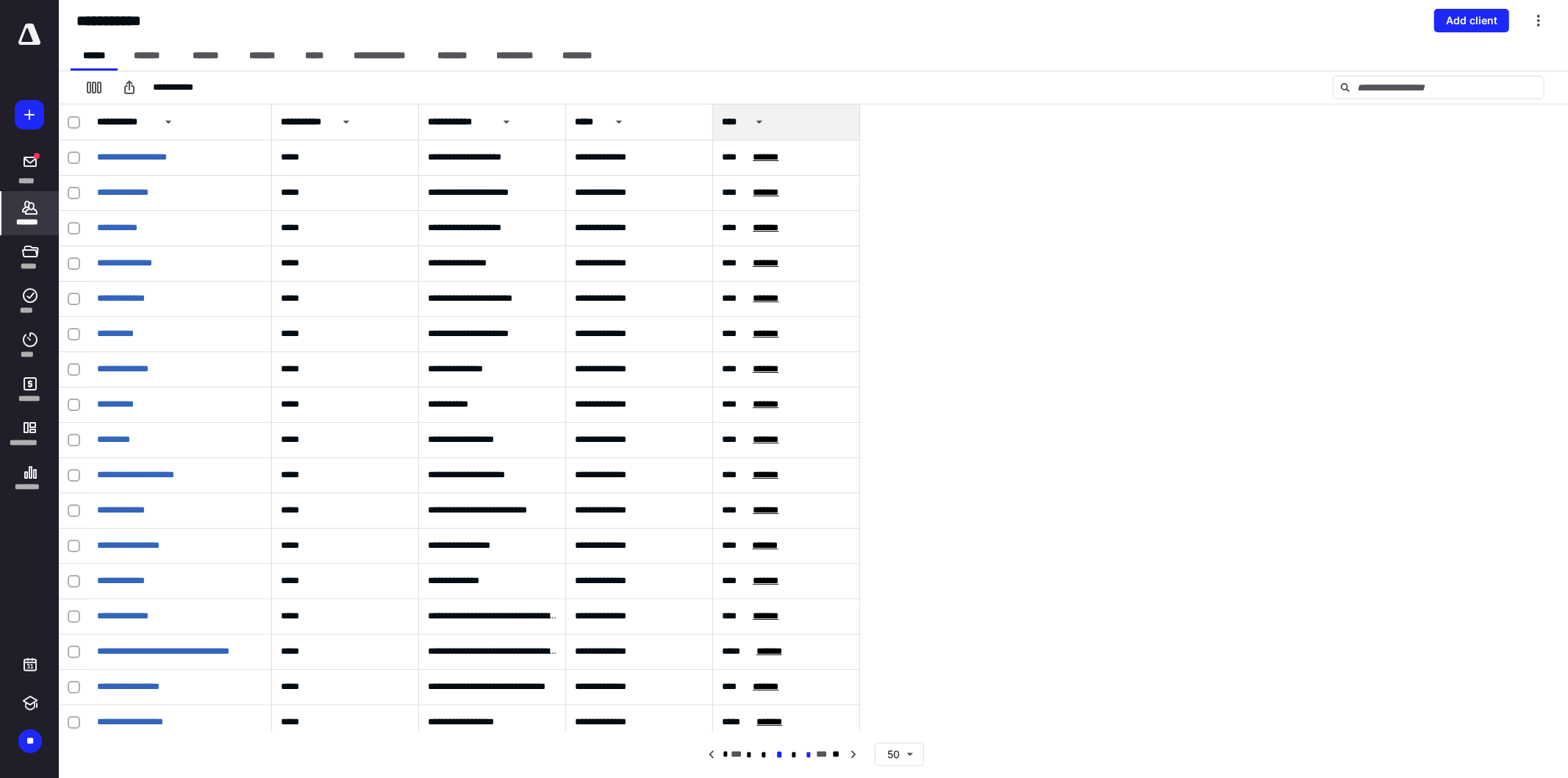 click on "*" at bounding box center (808, 755) 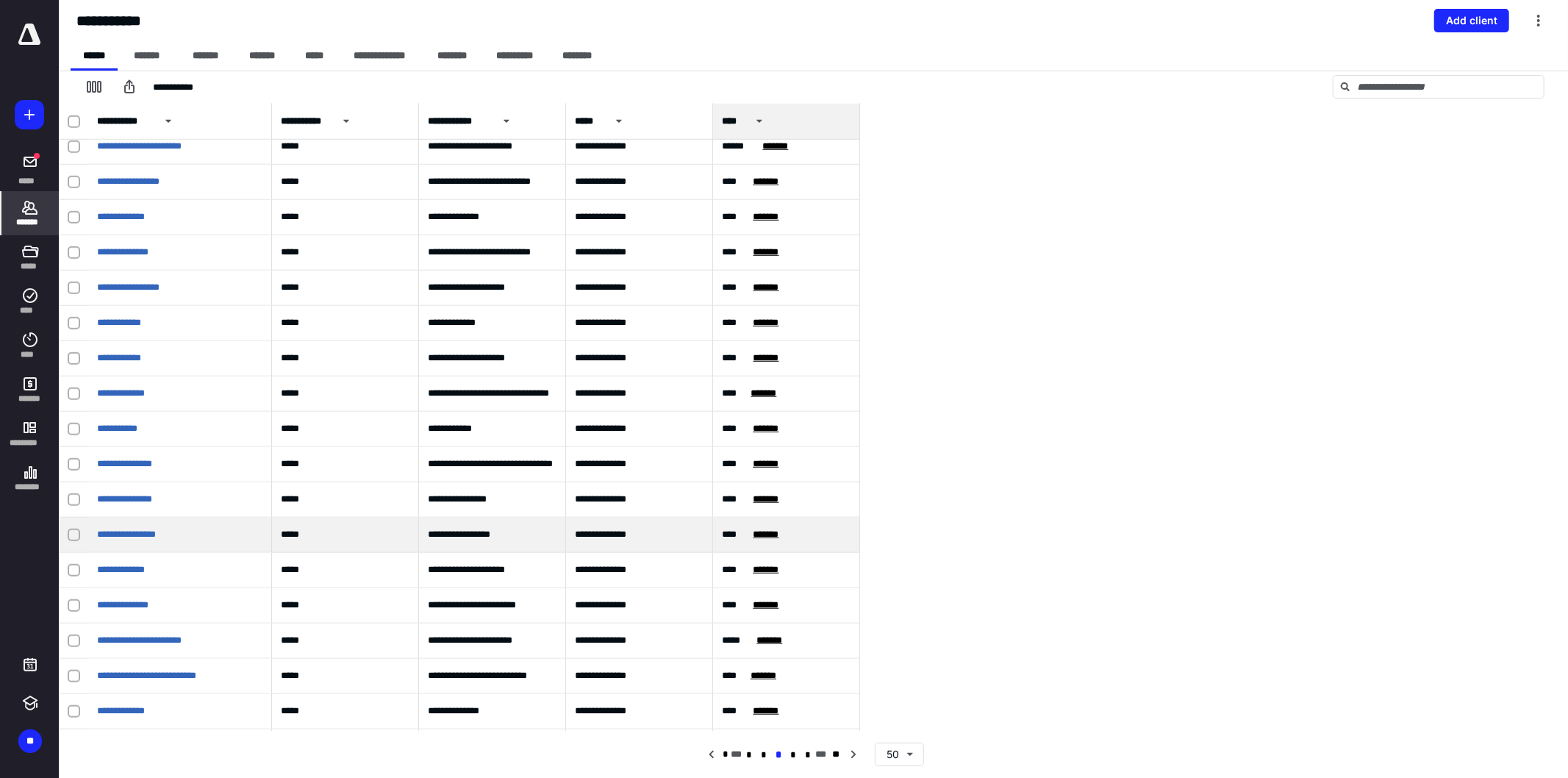 scroll, scrollTop: 846, scrollLeft: 0, axis: vertical 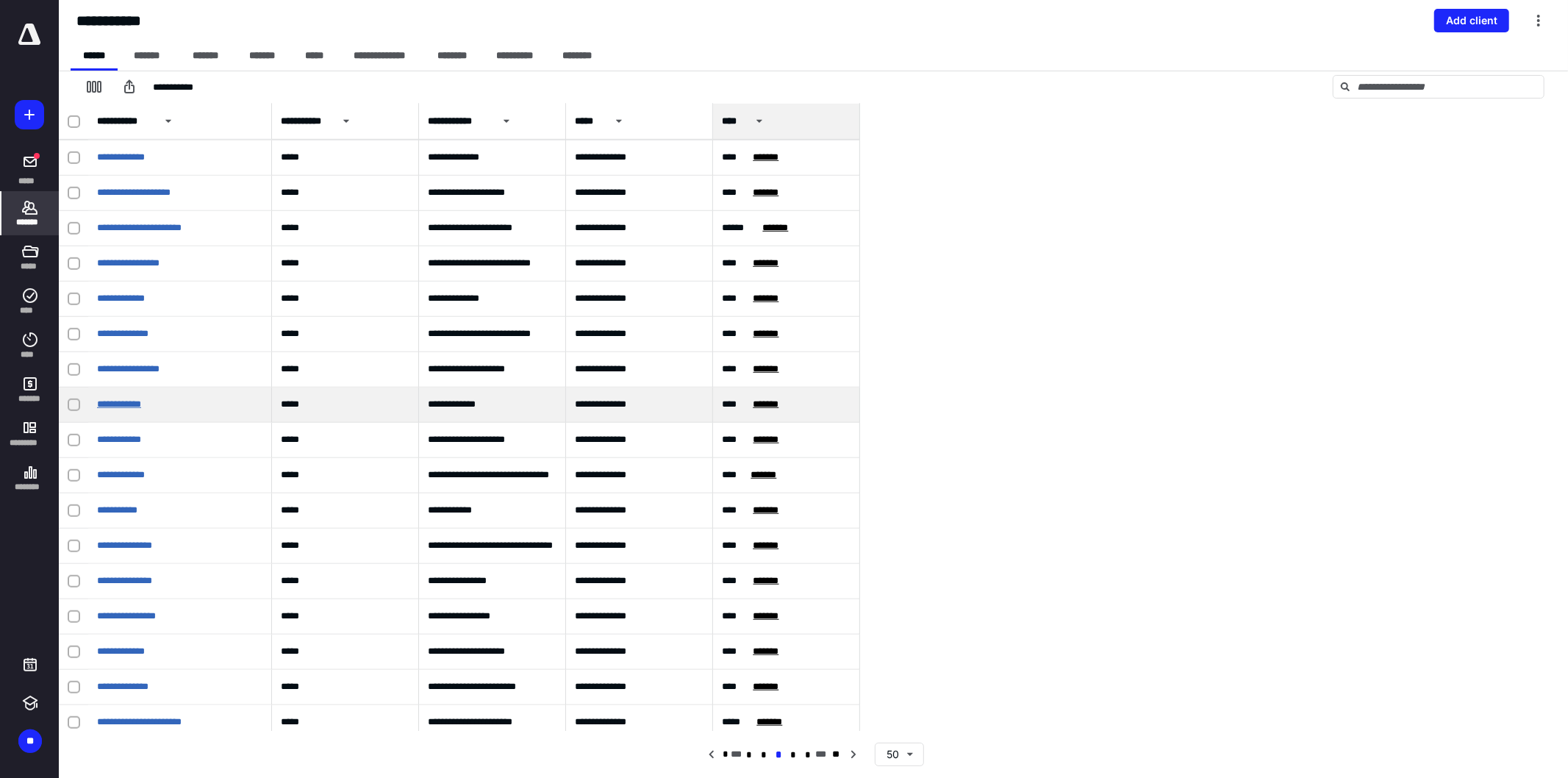 click on "**********" at bounding box center [119, 404] 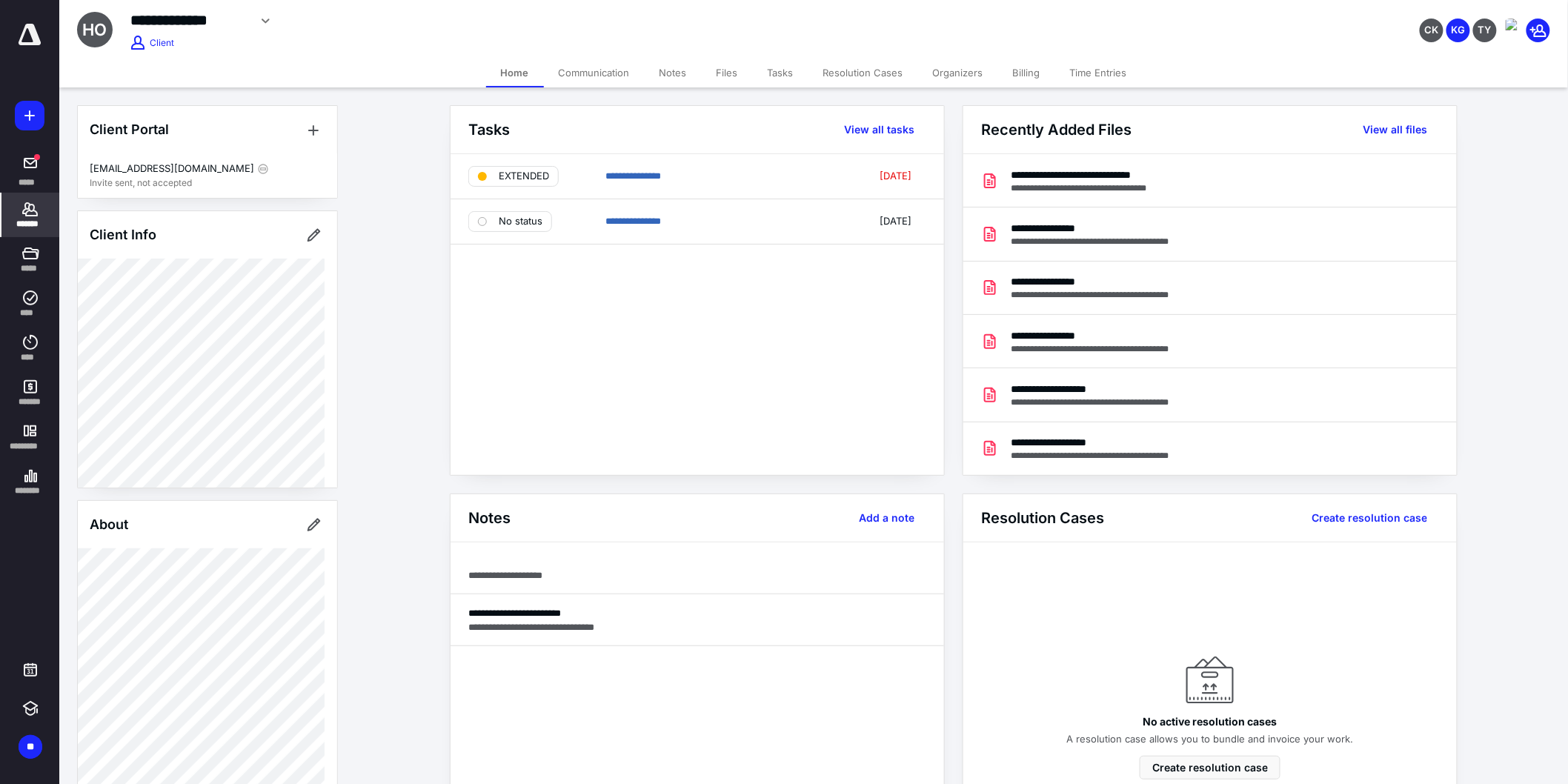 click on "Files" at bounding box center (727, 73) 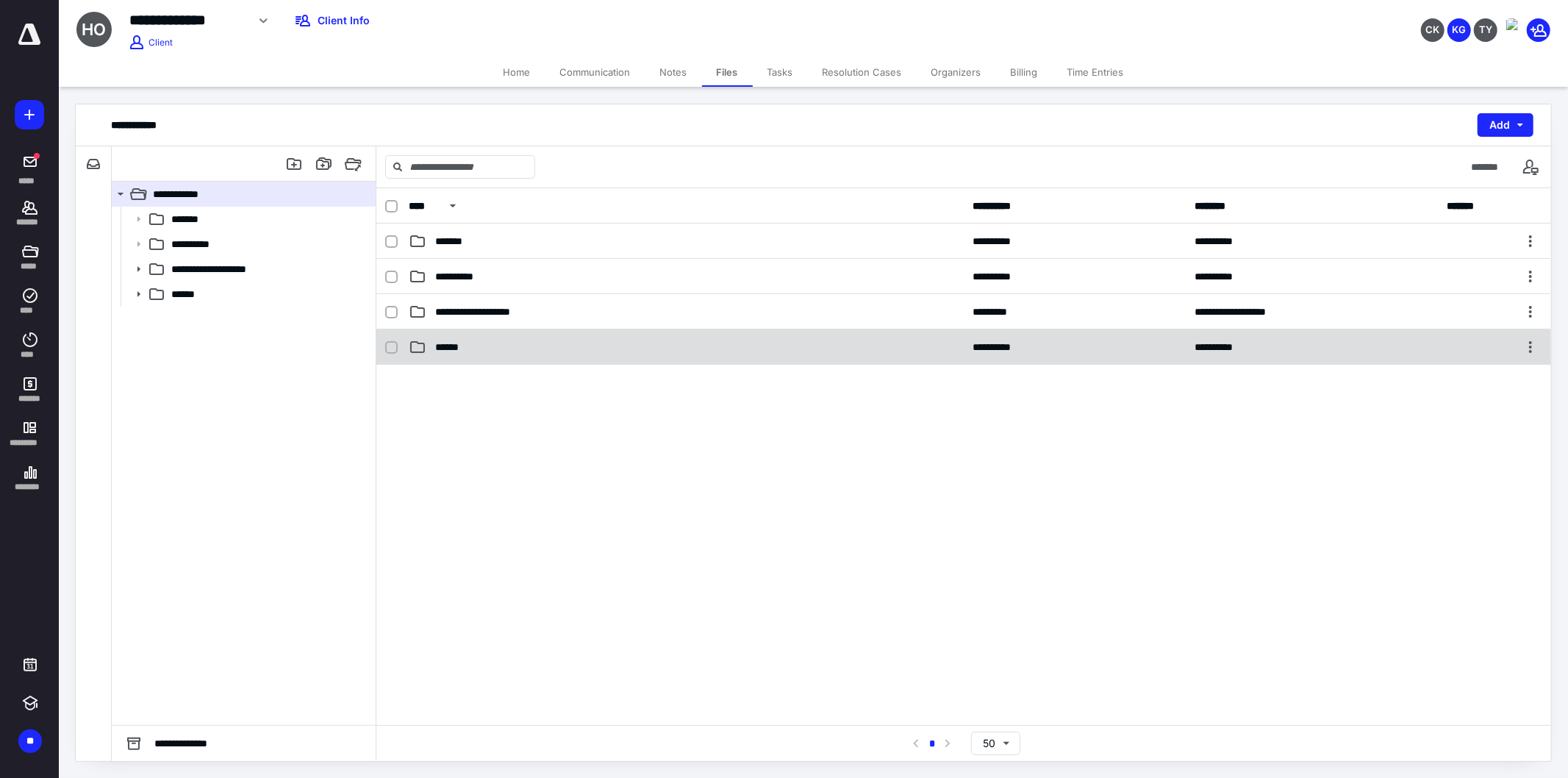 click on "******" at bounding box center [686, 347] 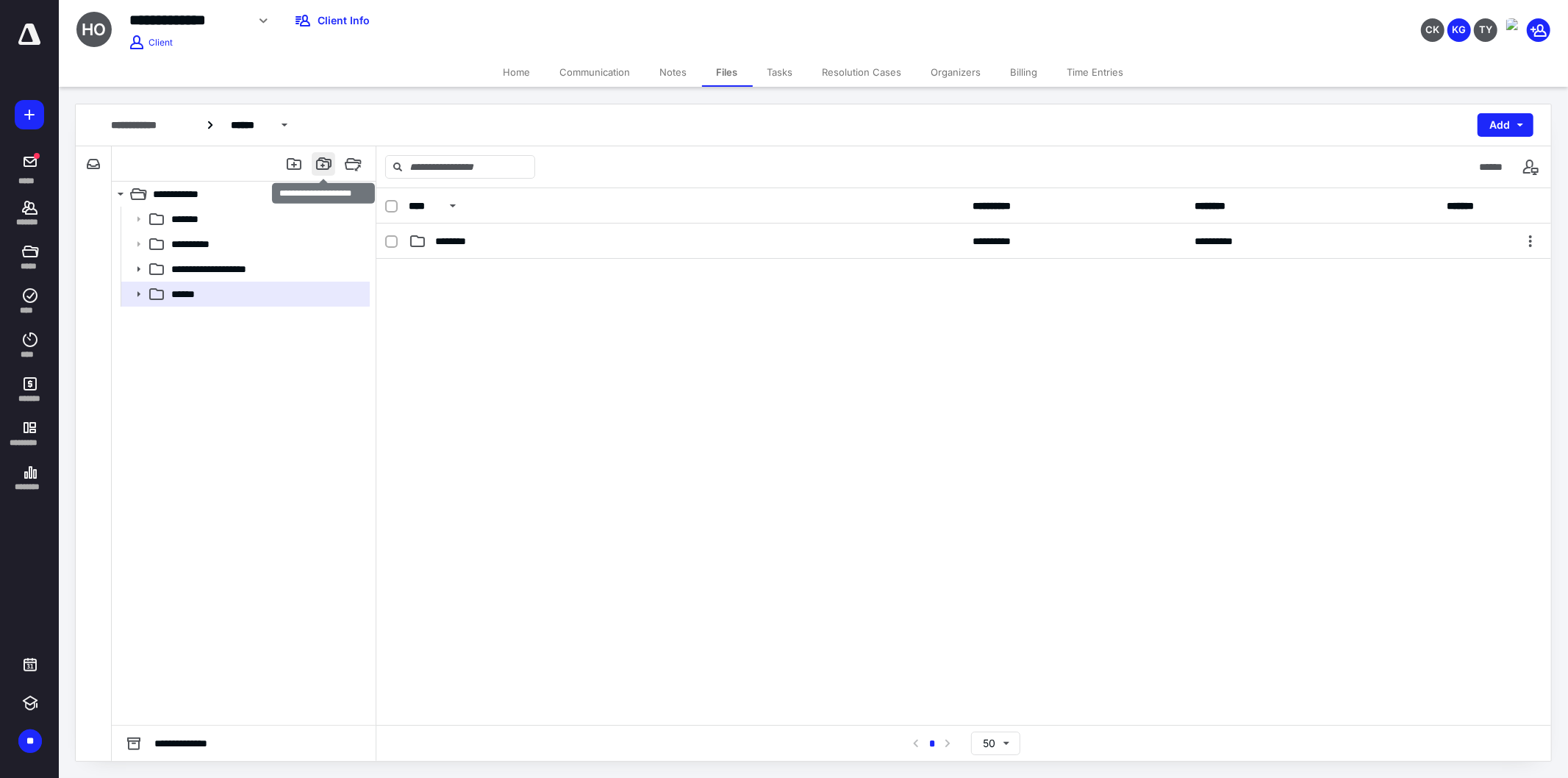 click at bounding box center (323, 164) 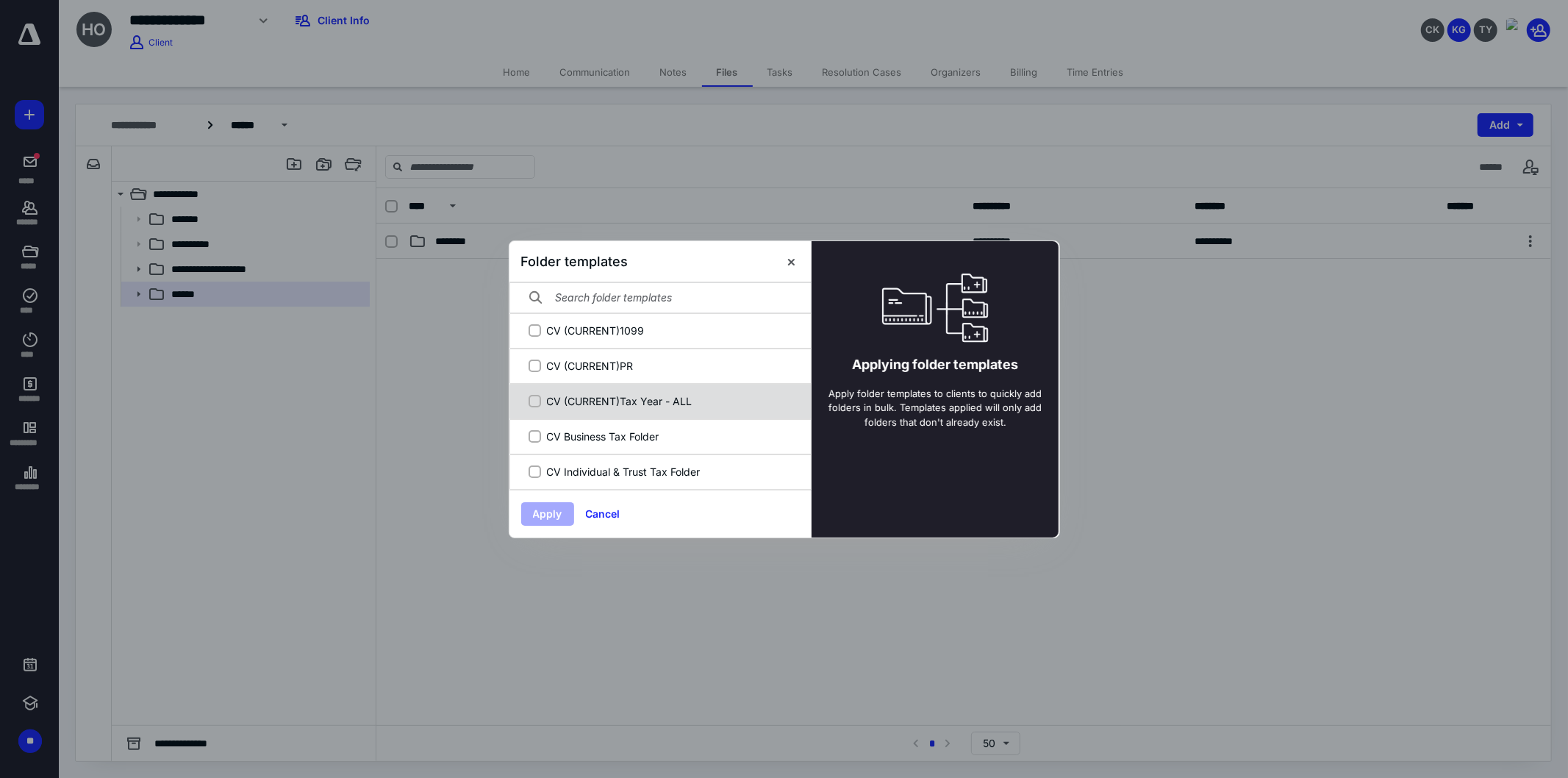 click on "CV (CURRENT)Tax Year - ALL" at bounding box center [659, 401] 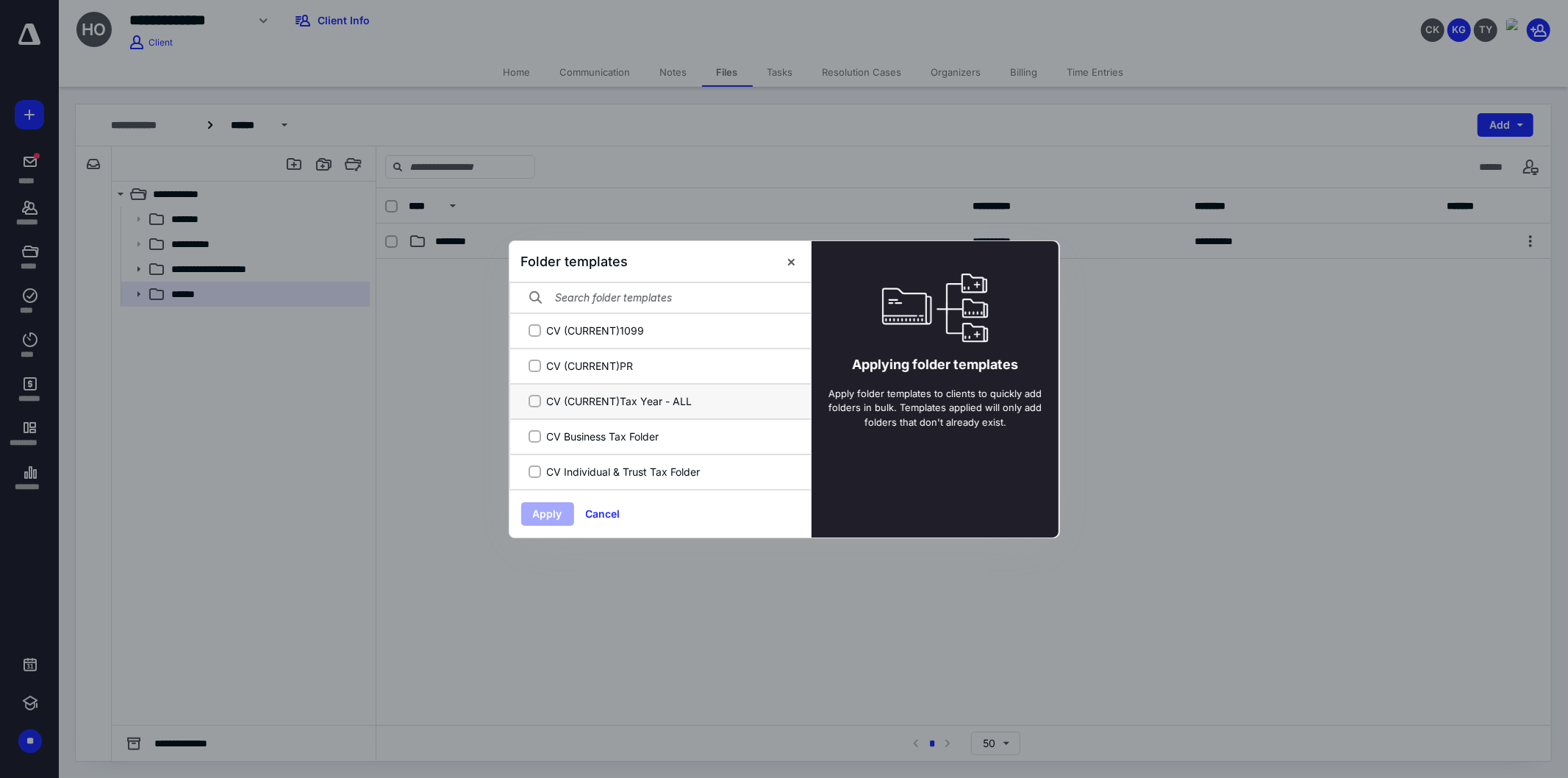 click on "CV (CURRENT)Tax Year - ALL" at bounding box center [534, 401] 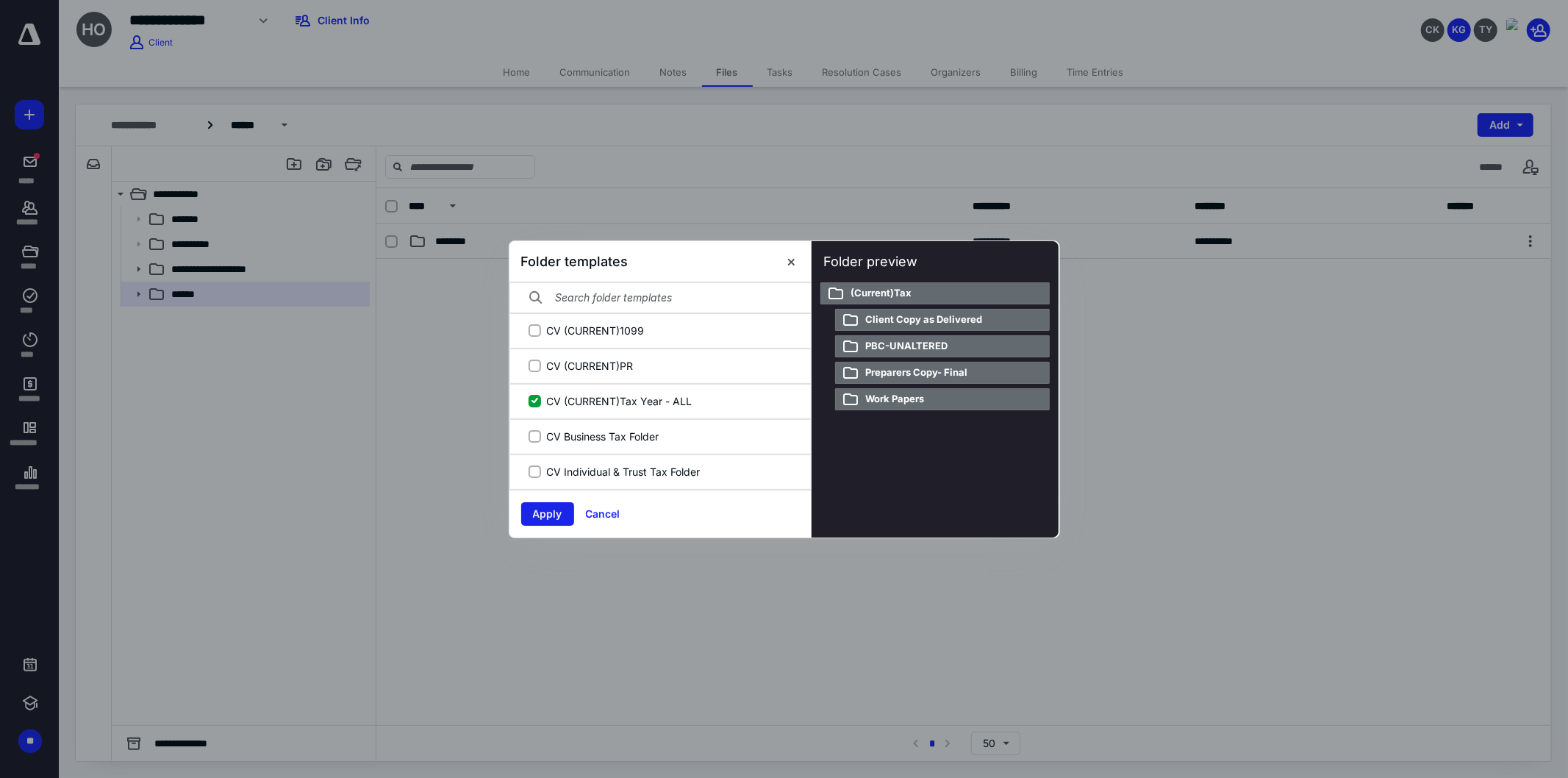 click on "Apply" at bounding box center [548, 514] 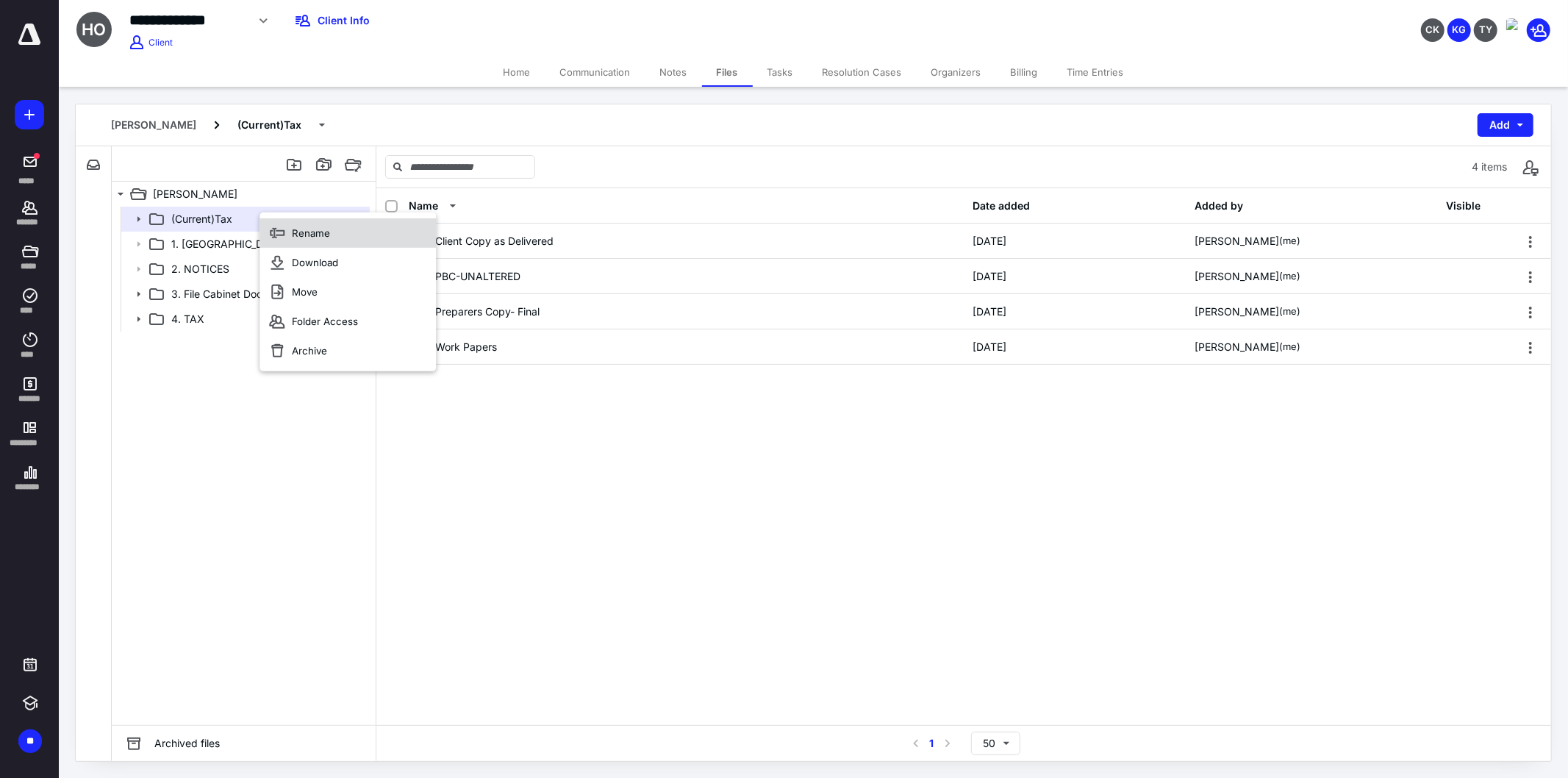 click on "Rename" at bounding box center [348, 233] 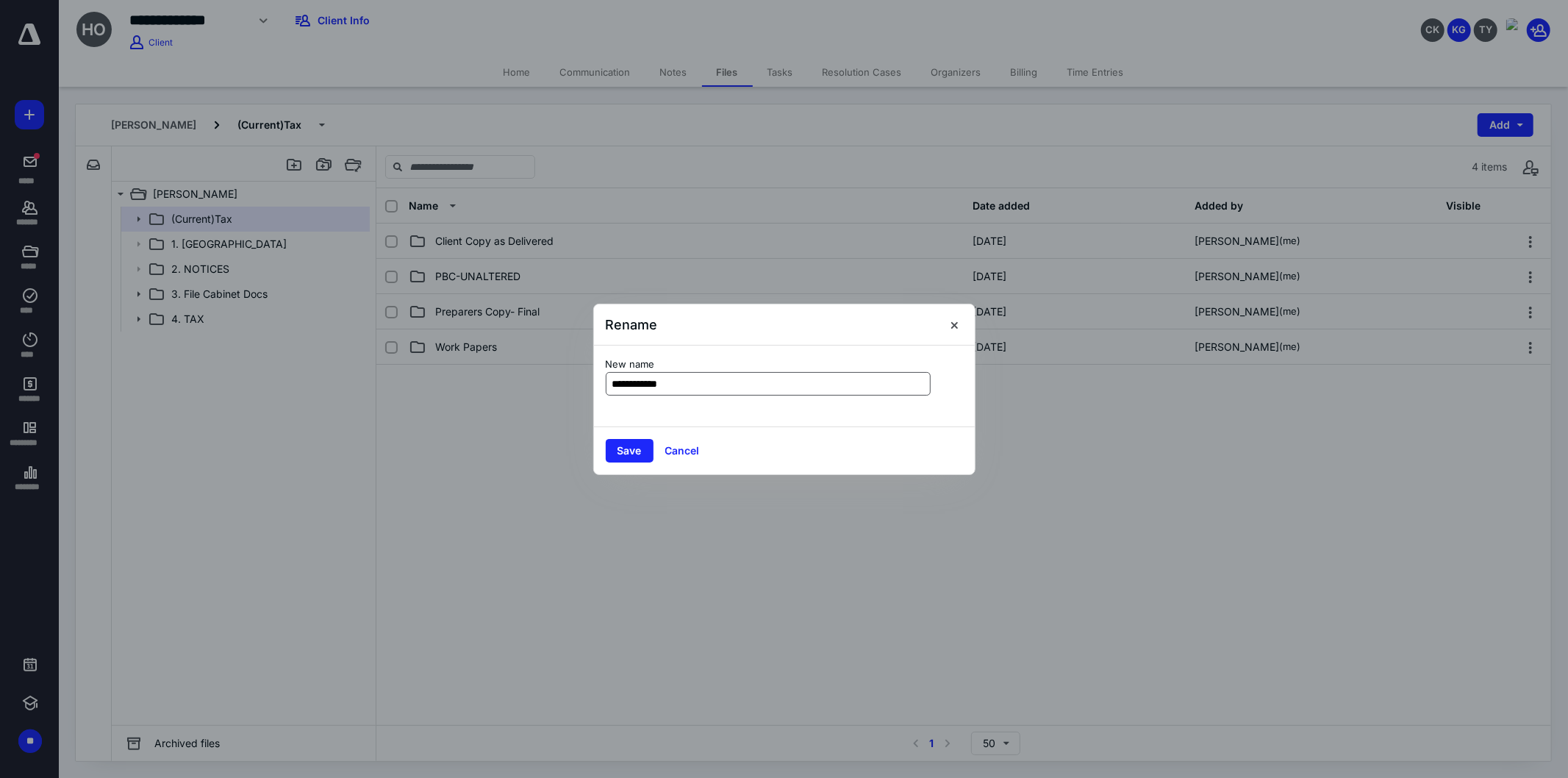 click on "**********" at bounding box center [768, 384] 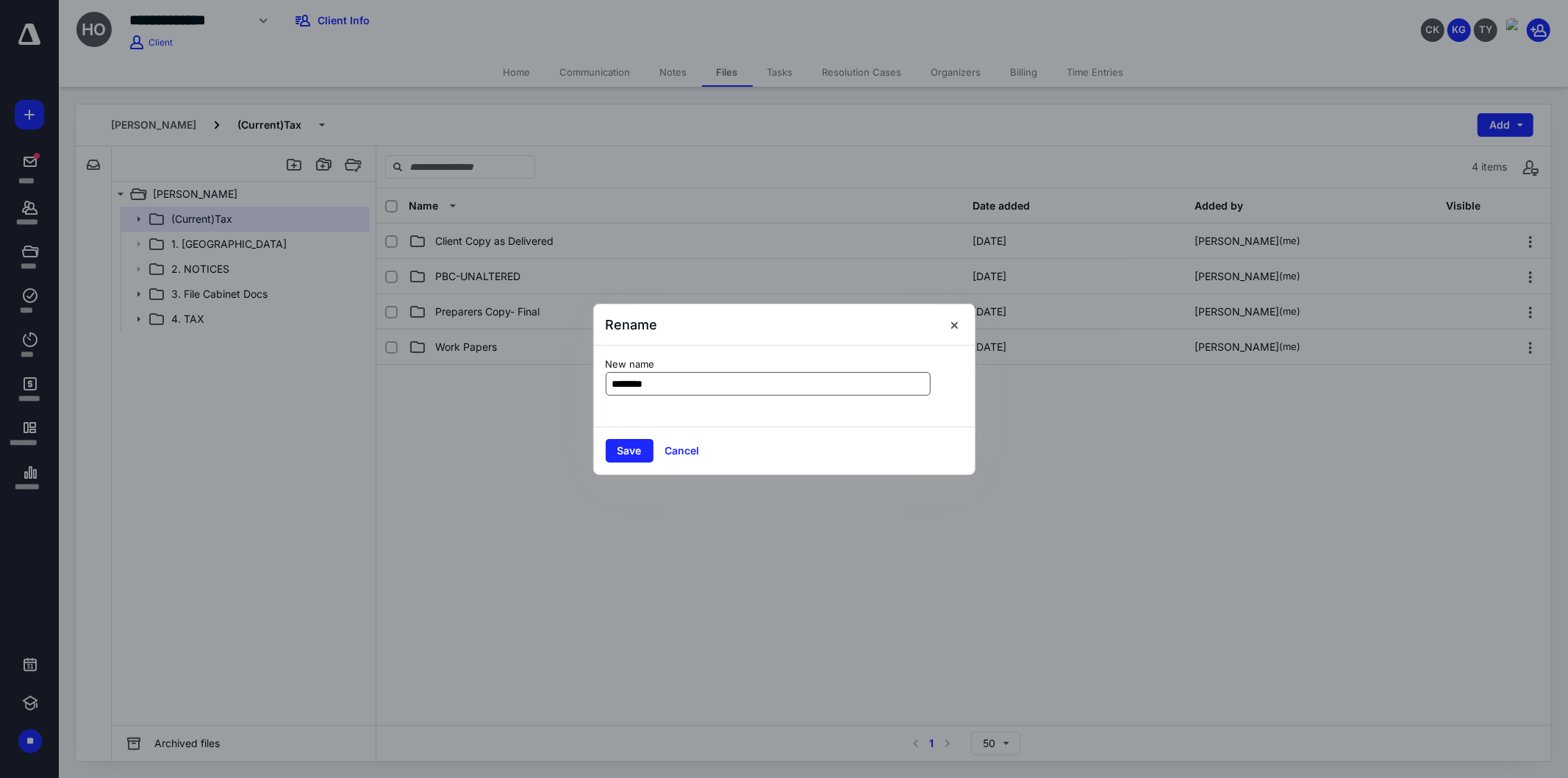 type on "********" 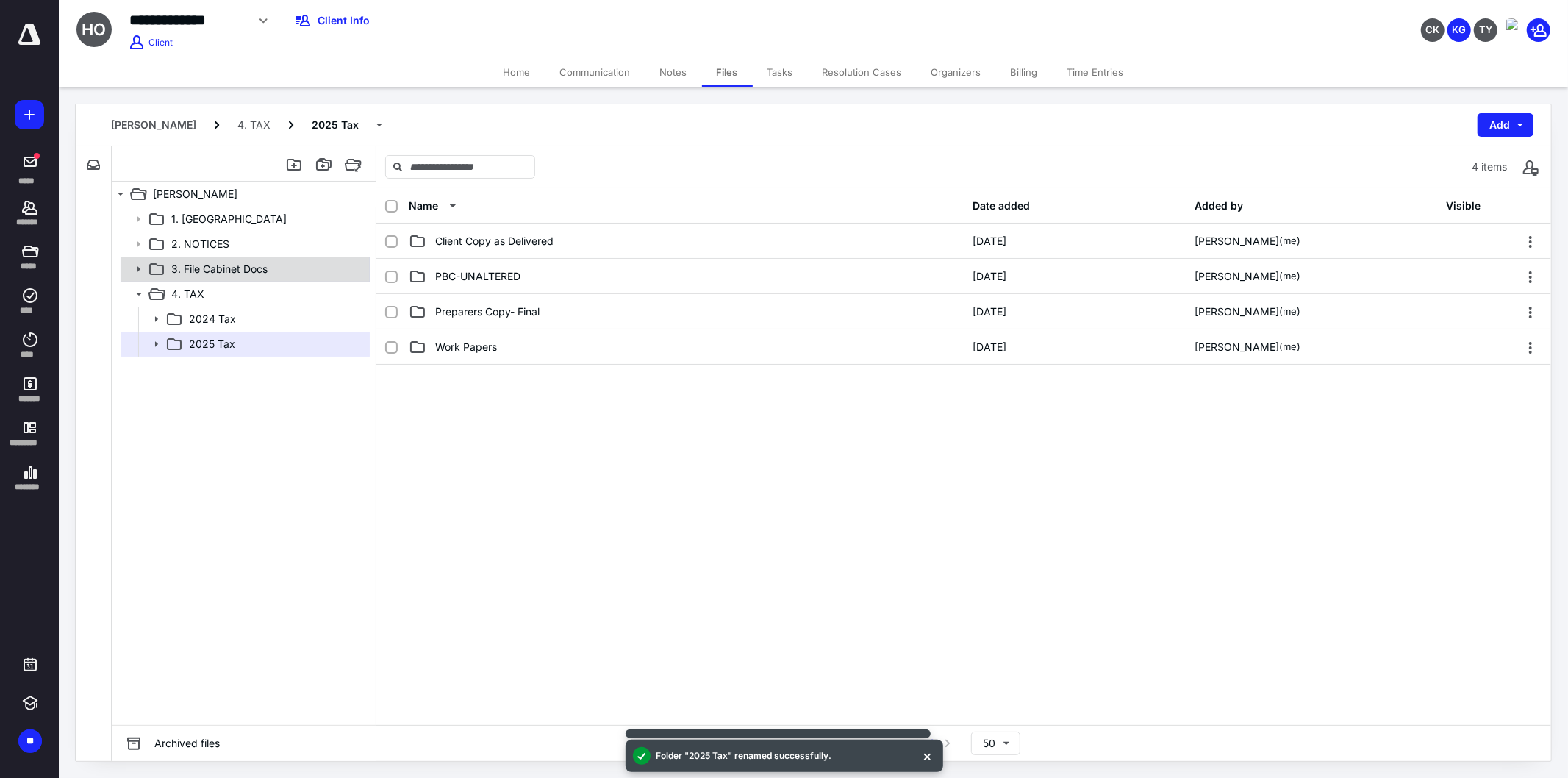 click 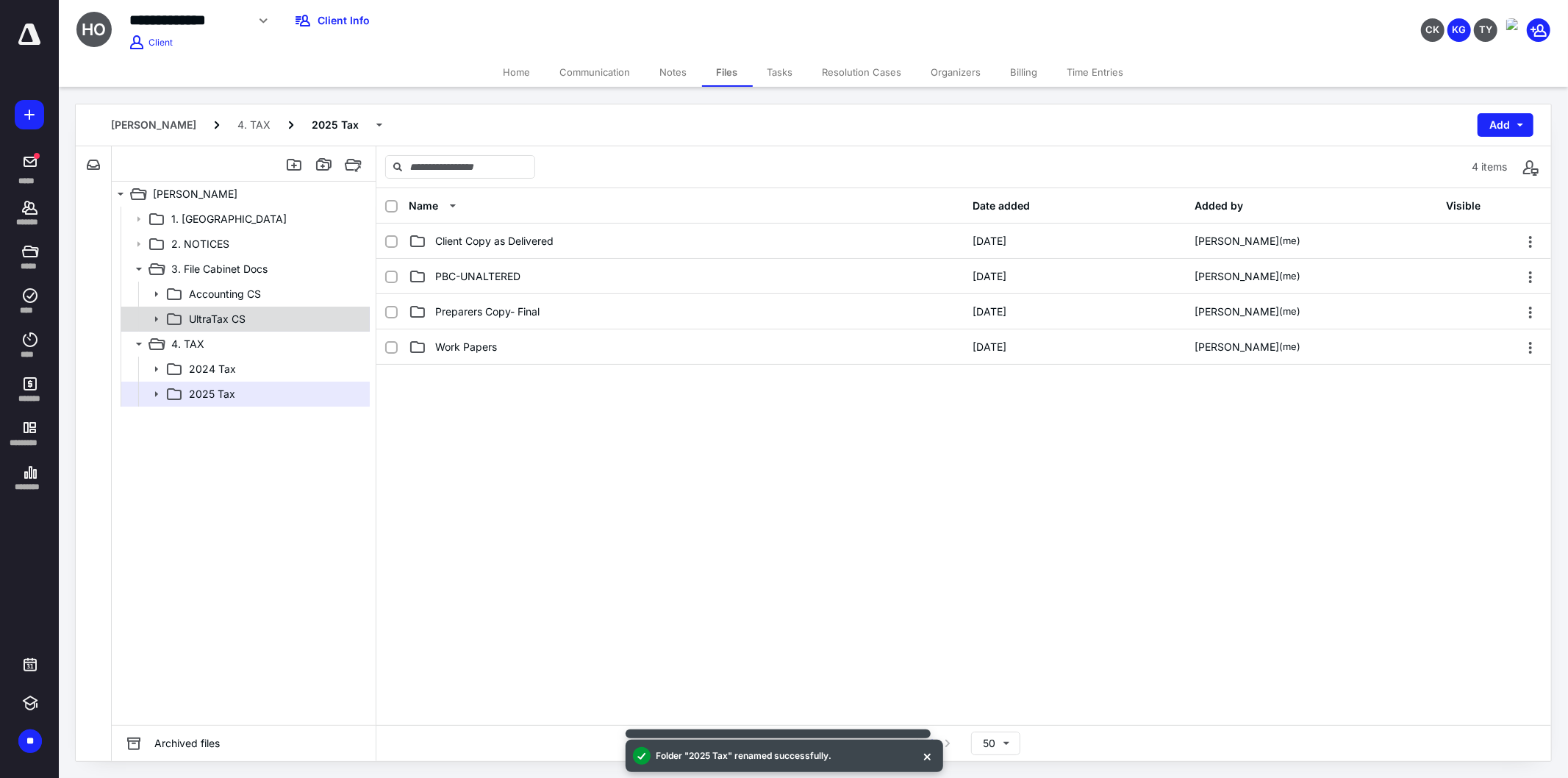 click 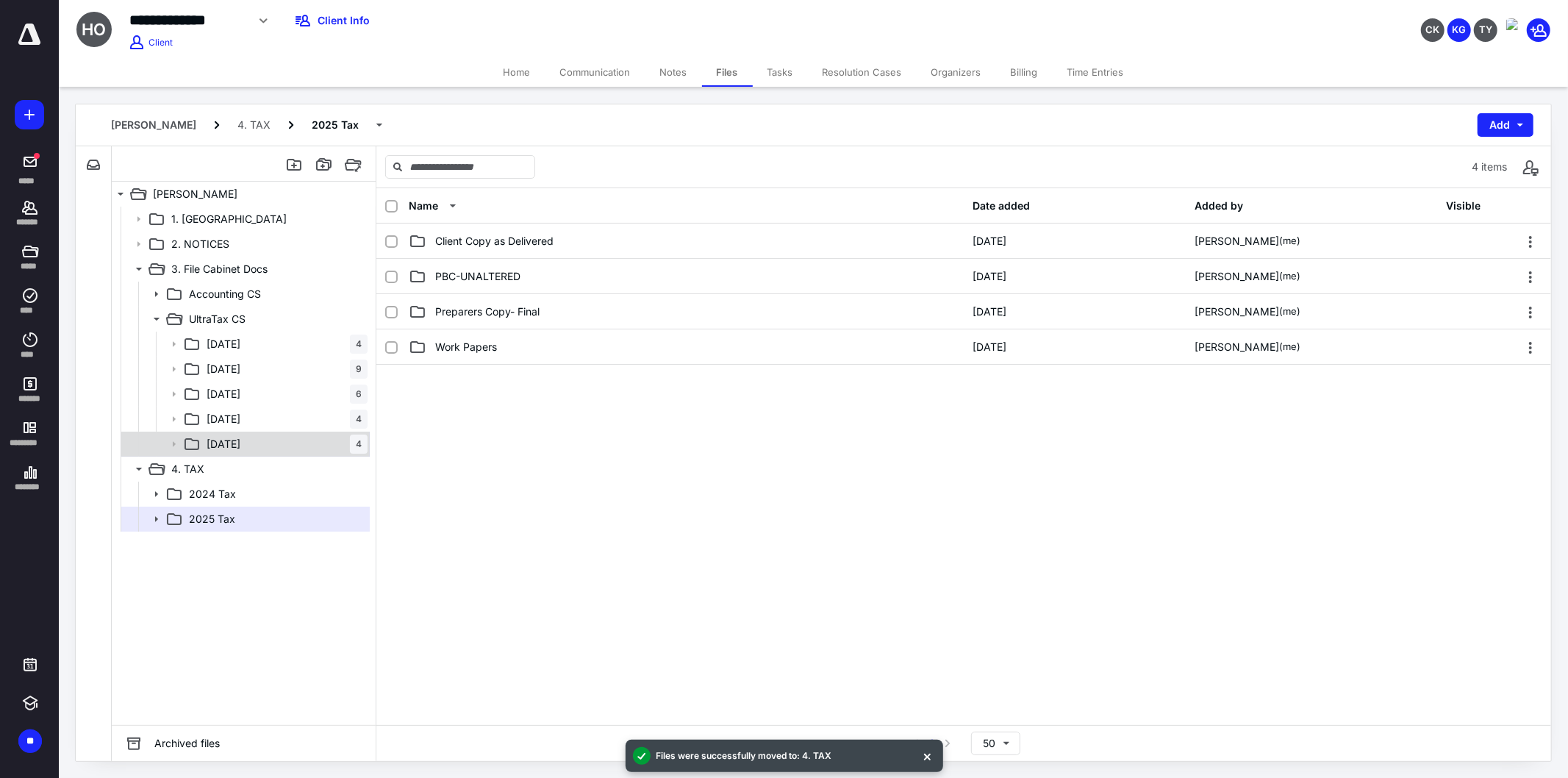 click 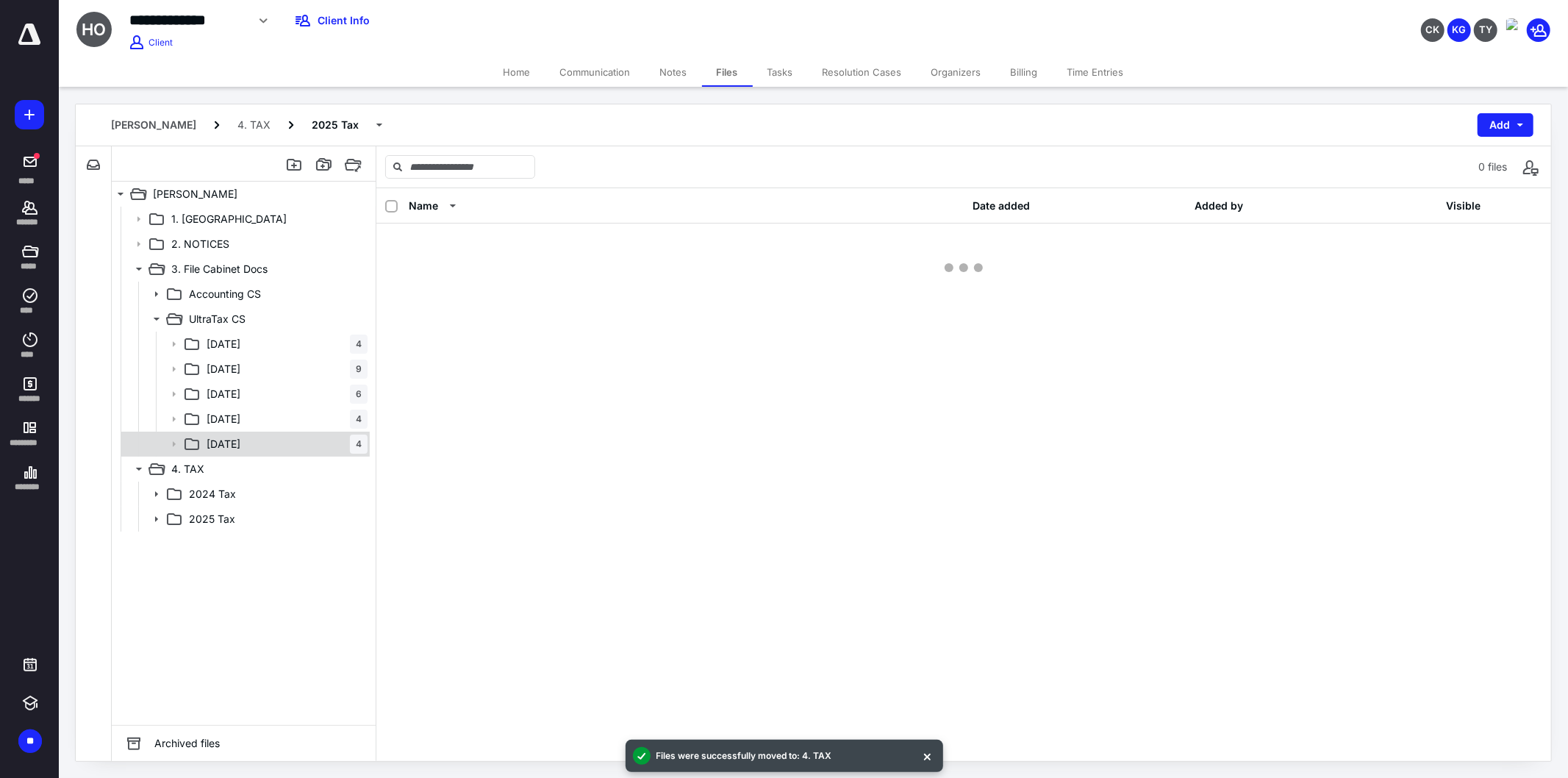 click 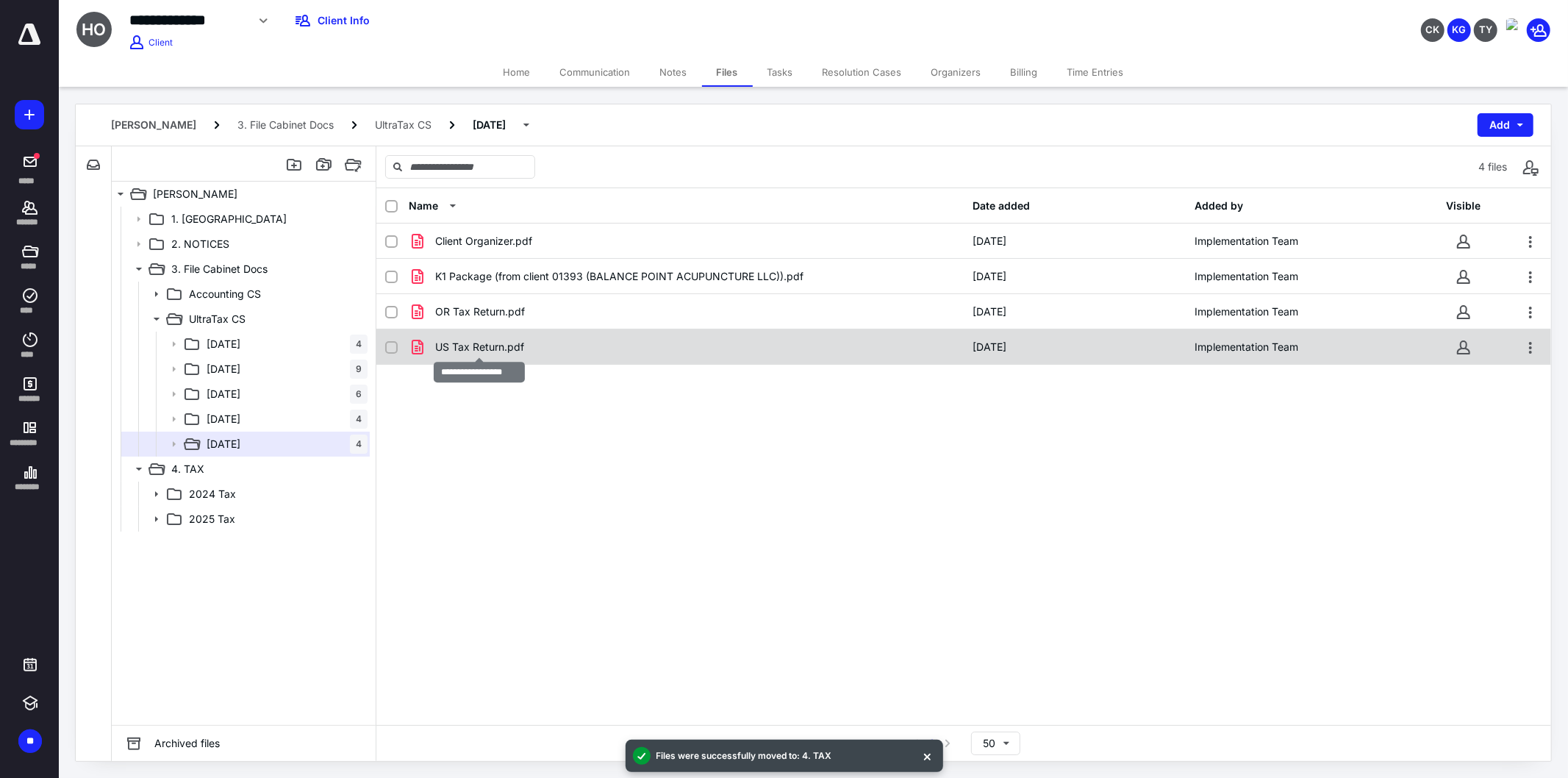 click on "US Tax Return.pdf" at bounding box center (479, 347) 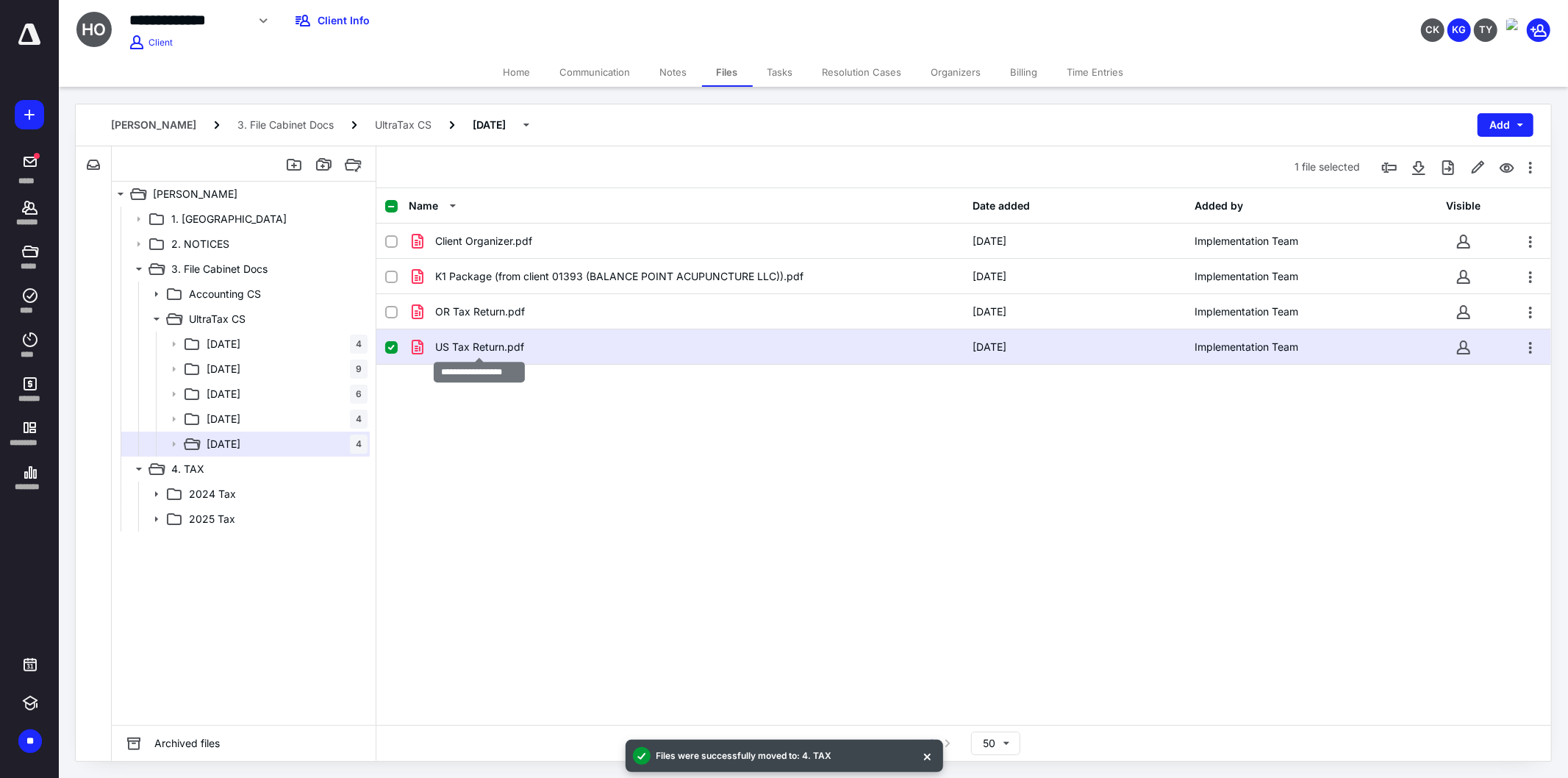 click on "US Tax Return.pdf" at bounding box center [479, 347] 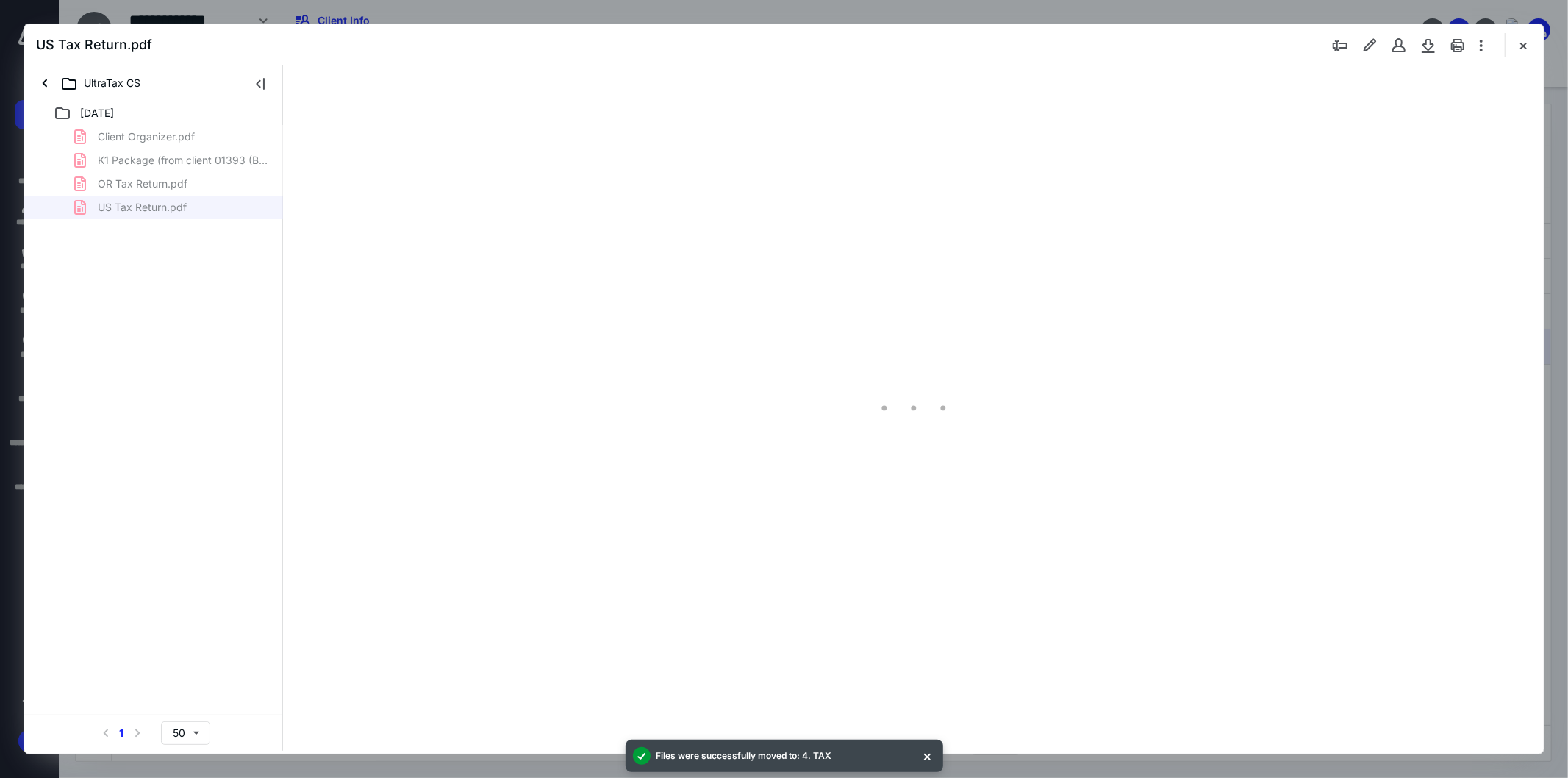 scroll, scrollTop: 0, scrollLeft: 0, axis: both 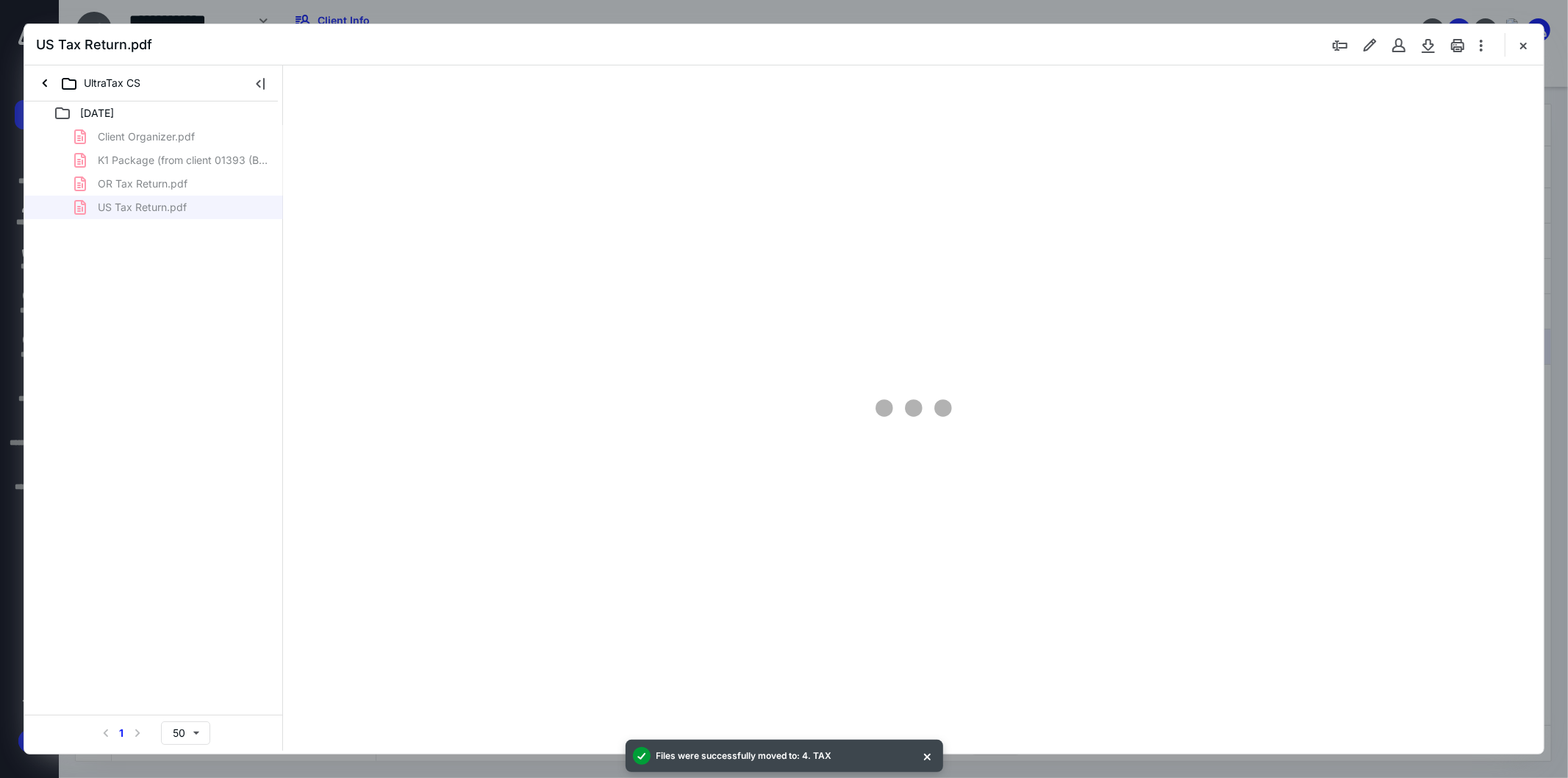 type on "103" 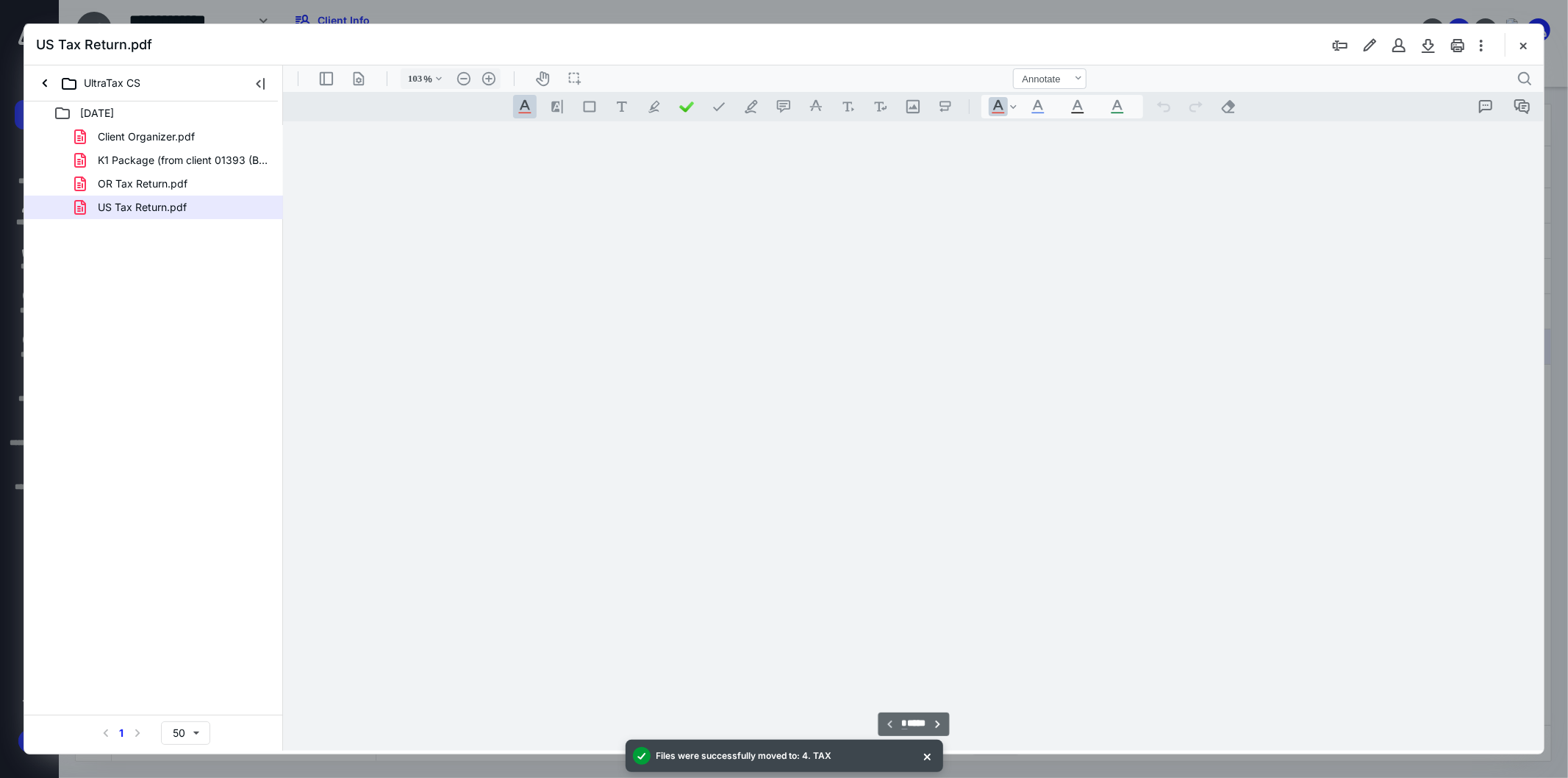 scroll, scrollTop: 59, scrollLeft: 0, axis: vertical 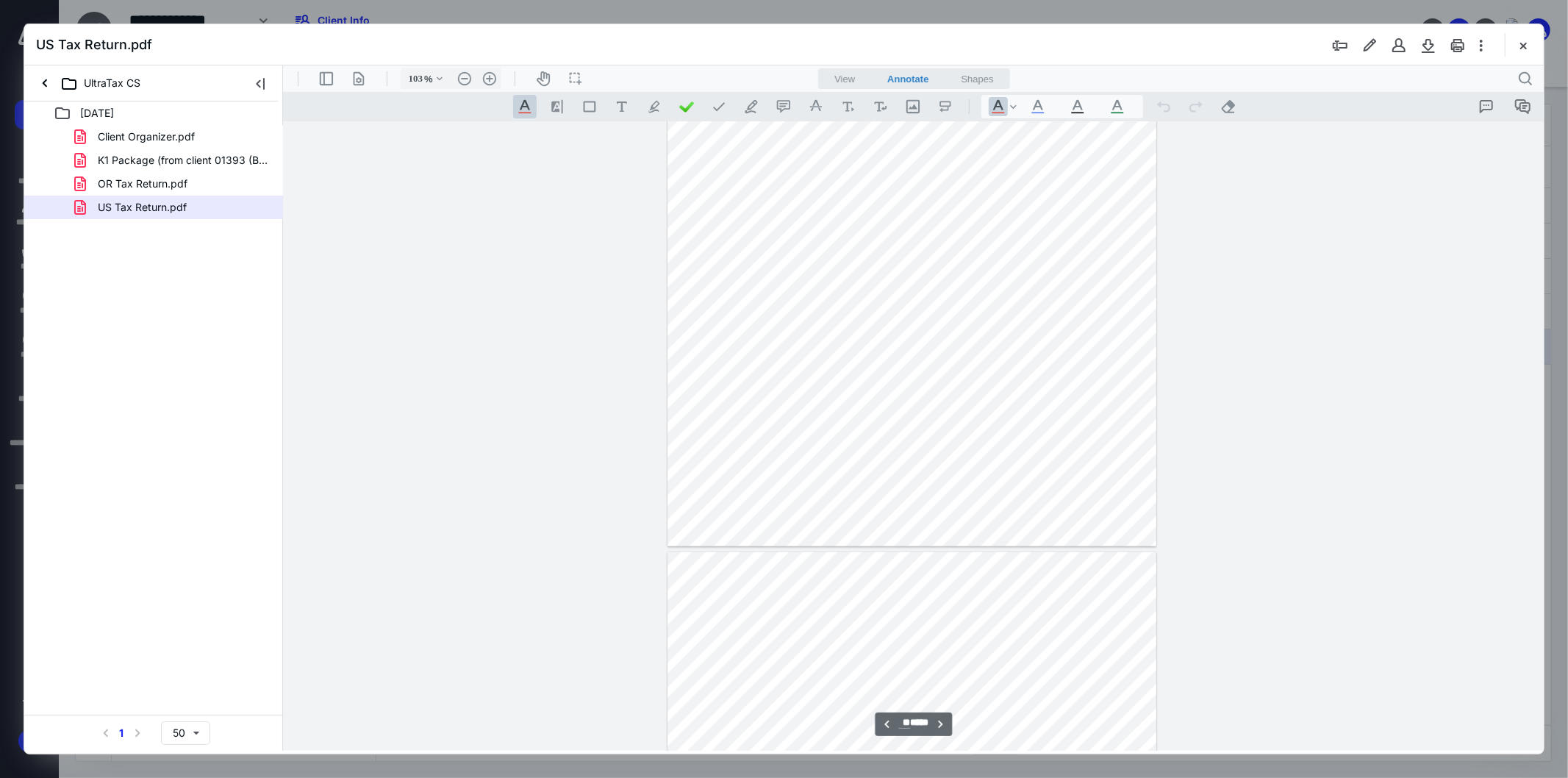 type on "**" 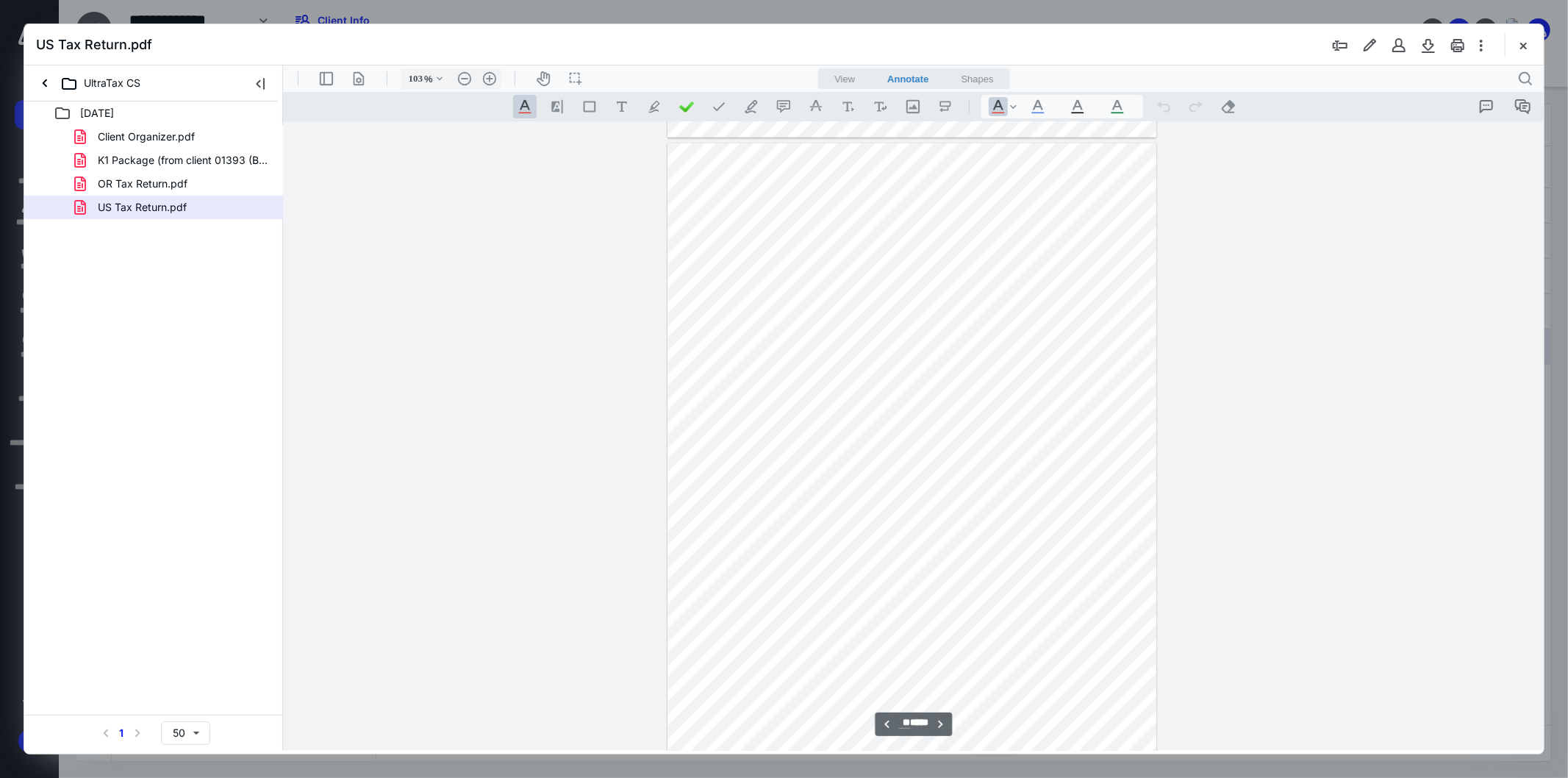 scroll, scrollTop: 6350, scrollLeft: 0, axis: vertical 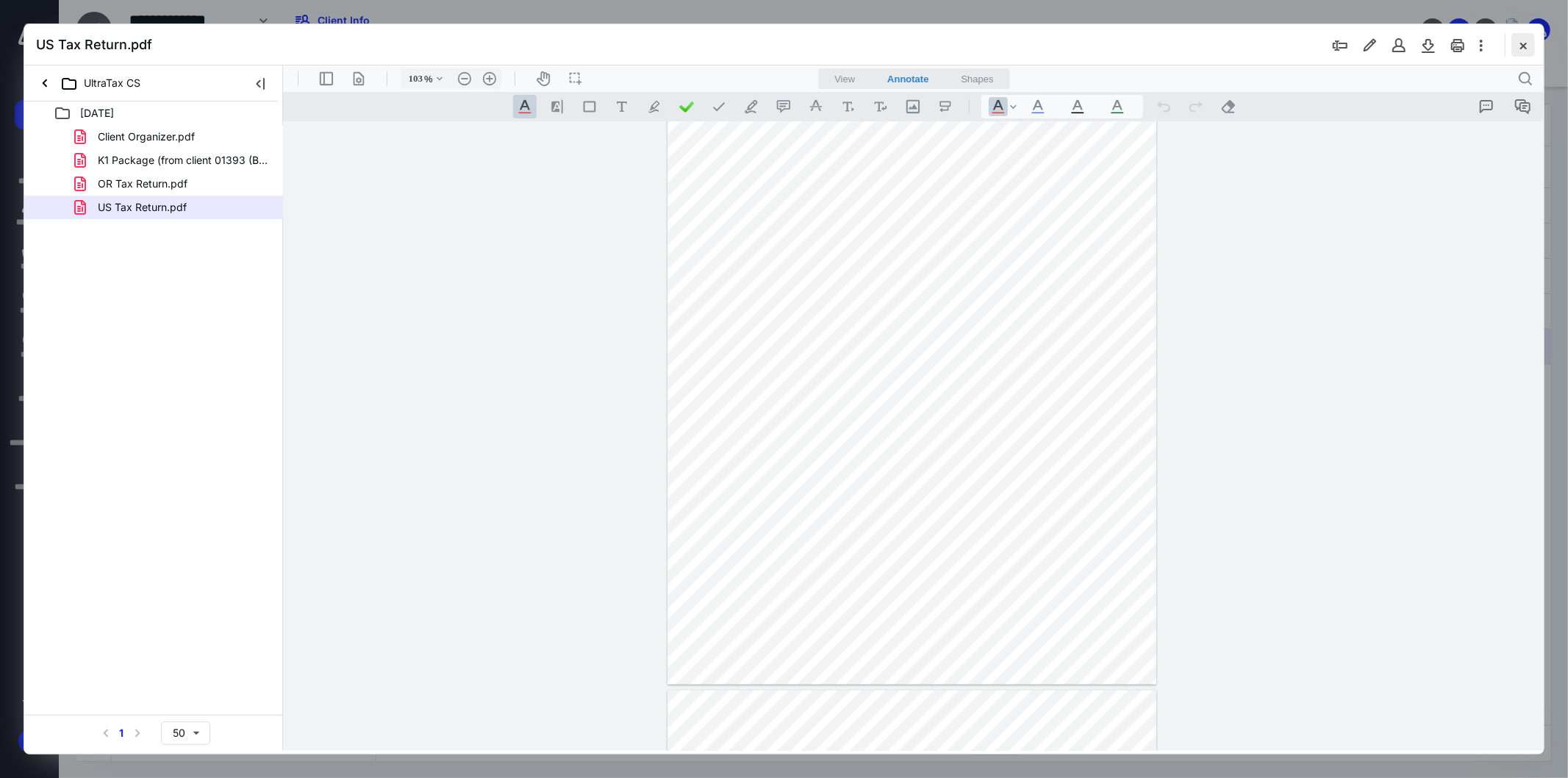 click at bounding box center [1523, 45] 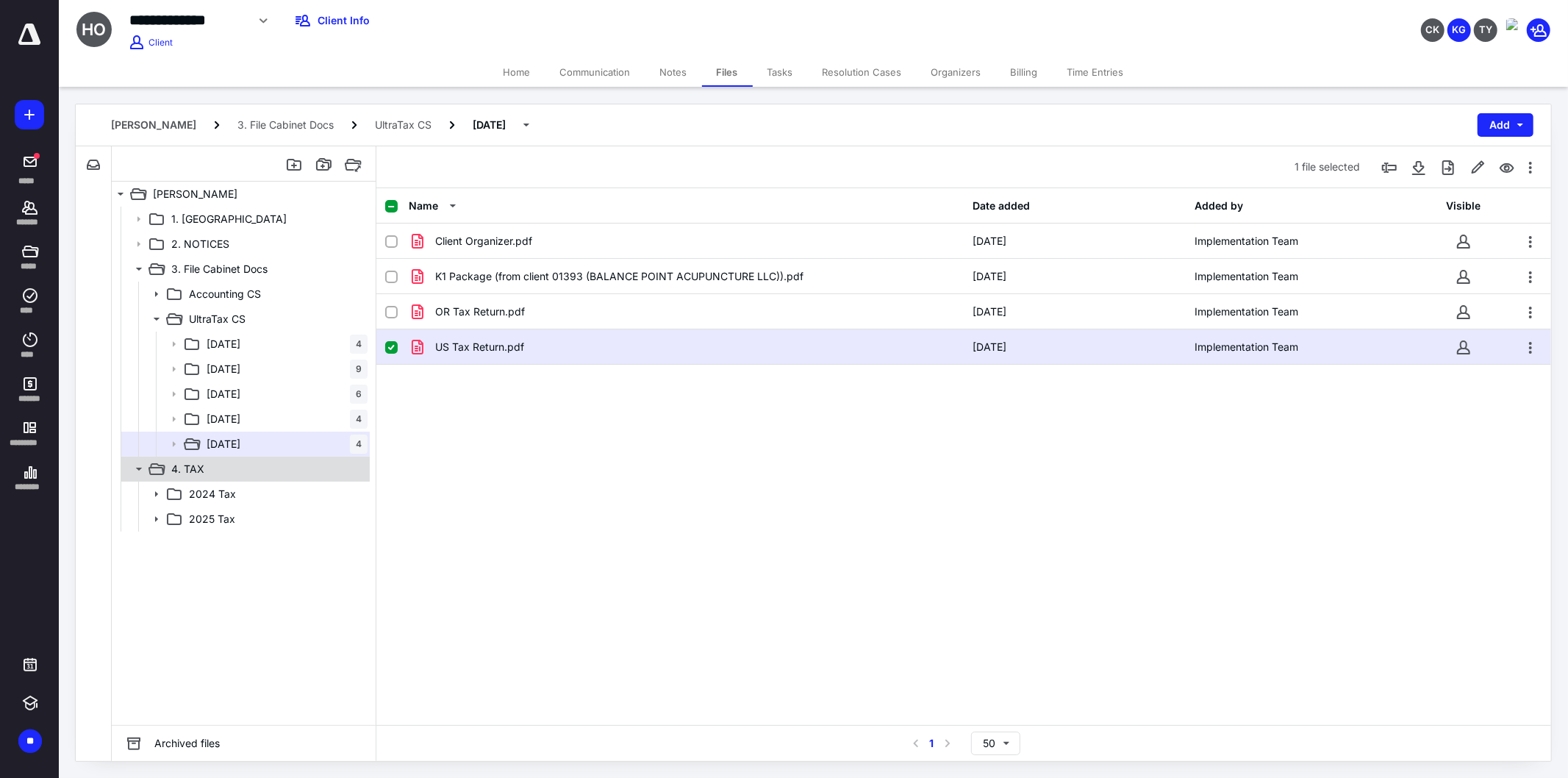click on "4. TAX" at bounding box center [266, 469] 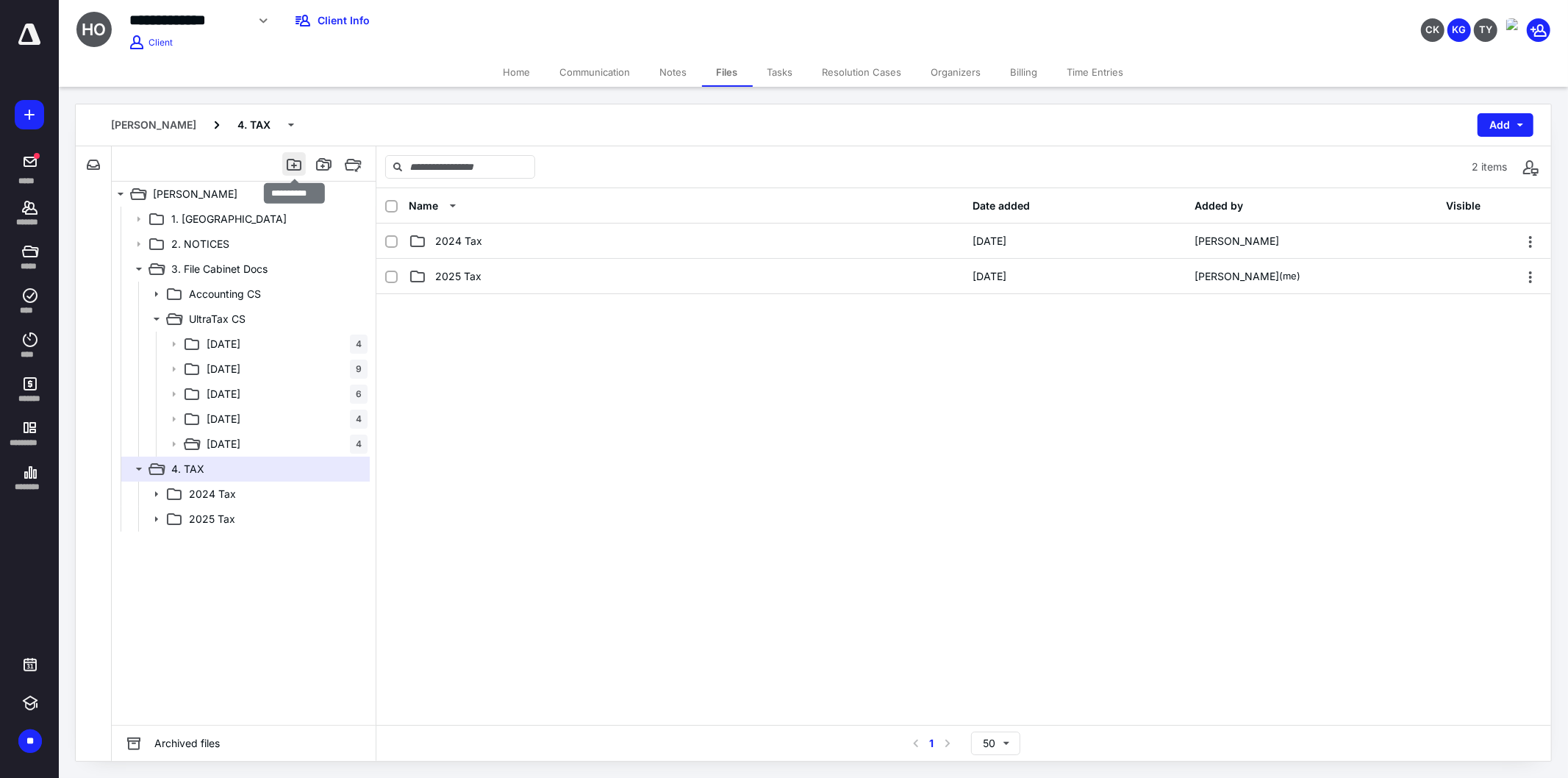 click at bounding box center (294, 164) 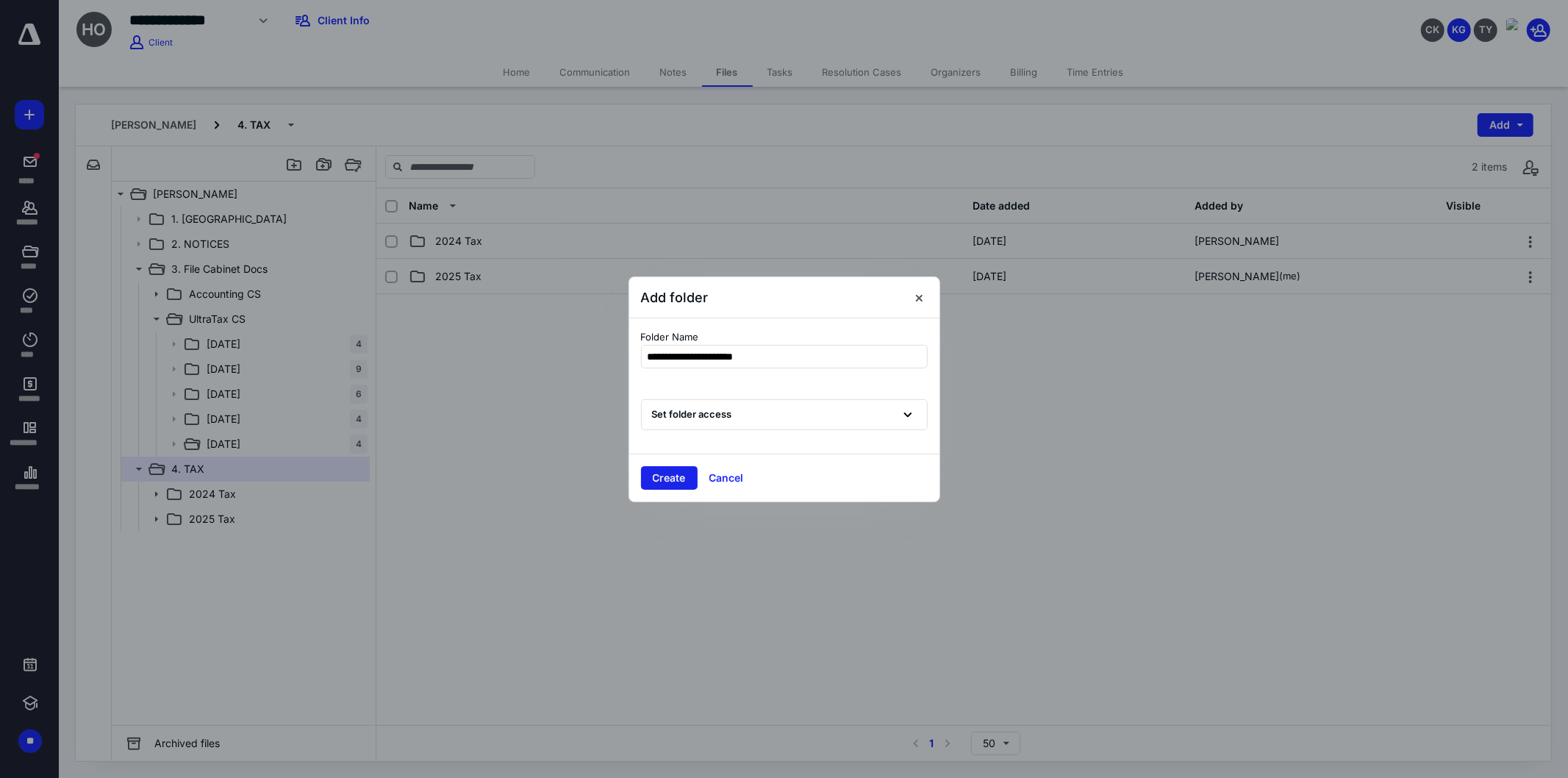 type on "**********" 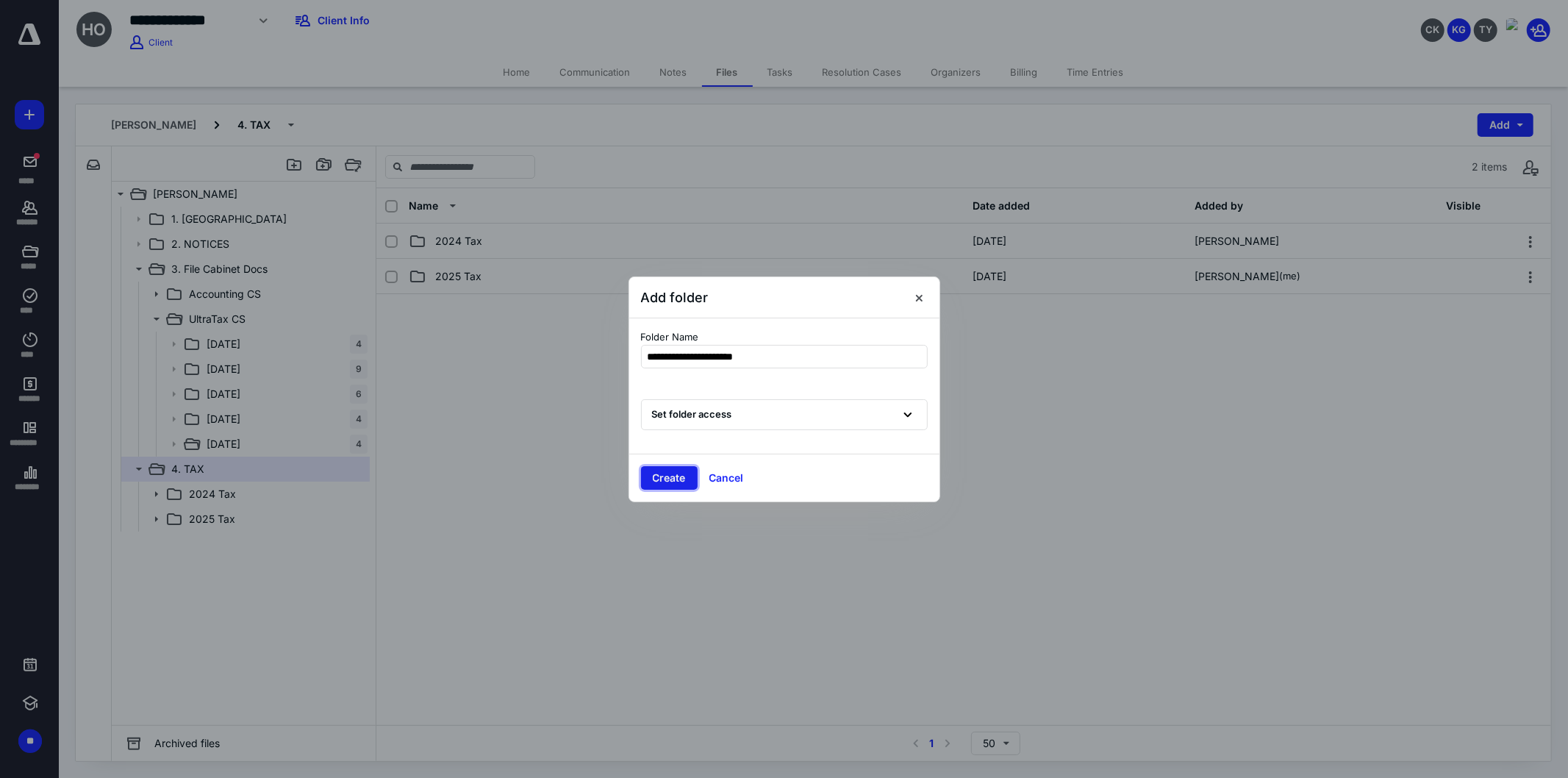 click on "Create" at bounding box center [669, 478] 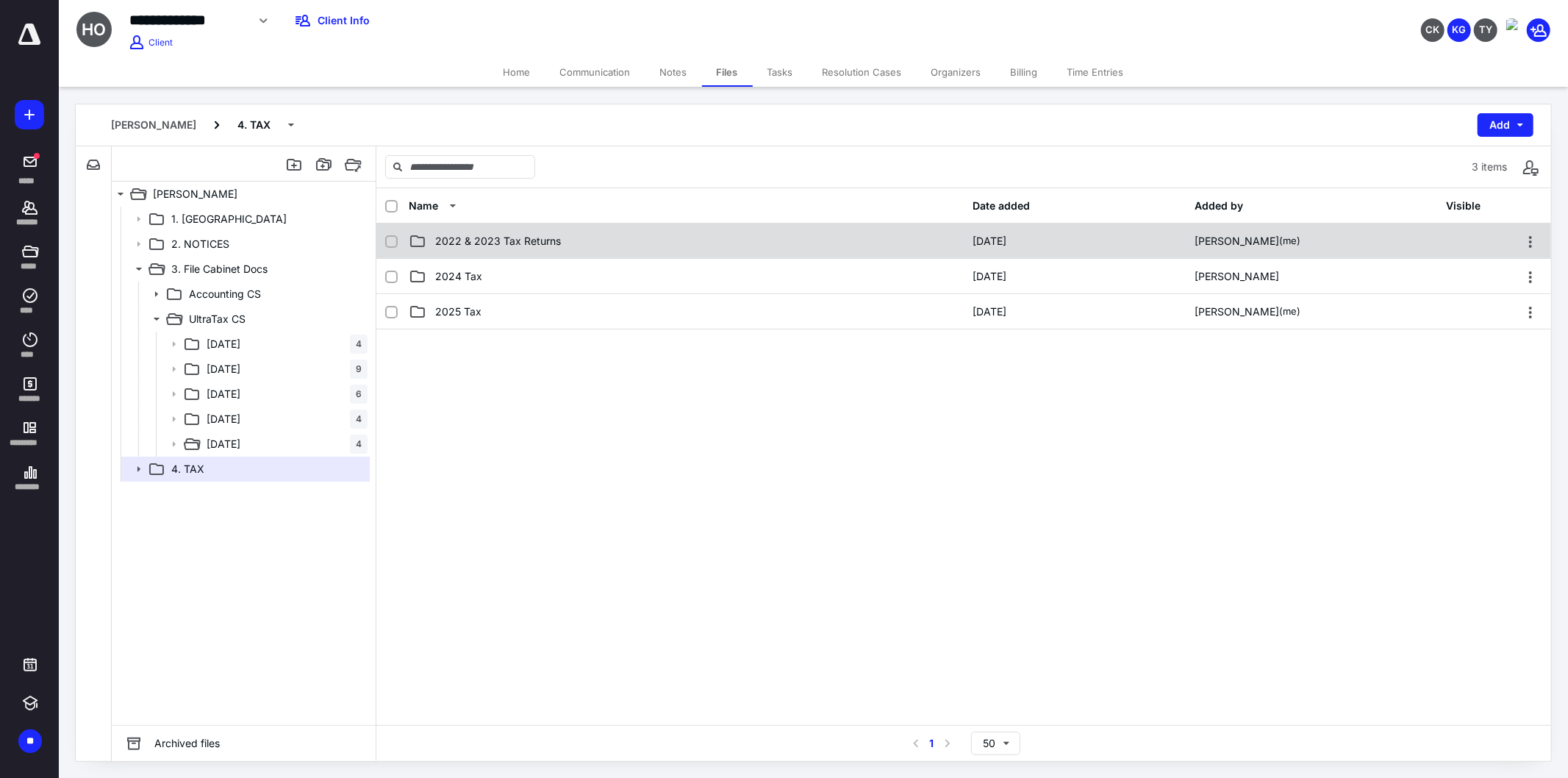 click on "2022 & 2023 Tax Returns" at bounding box center (686, 241) 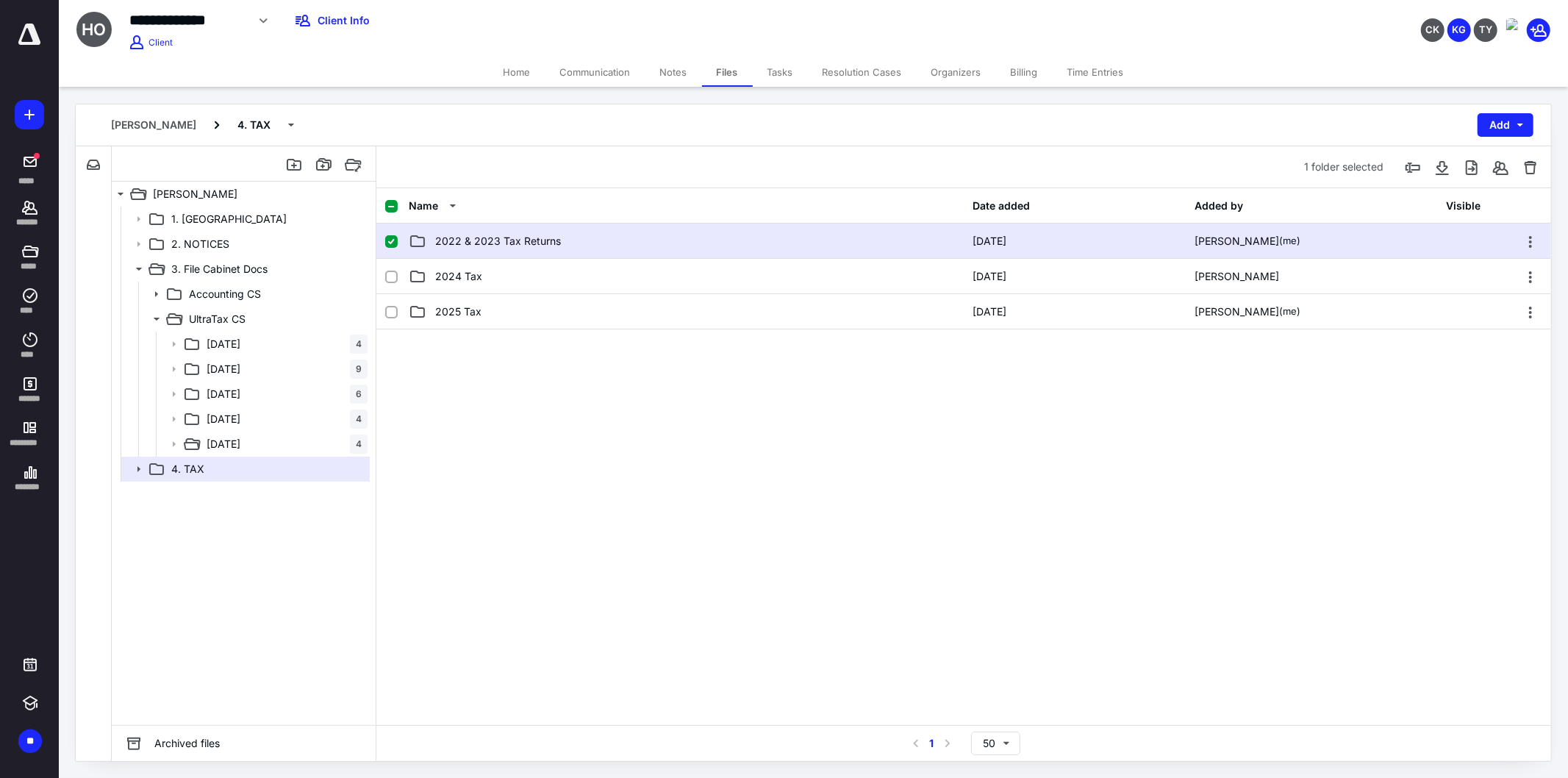 click on "2022 & 2023 Tax Returns" at bounding box center [686, 241] 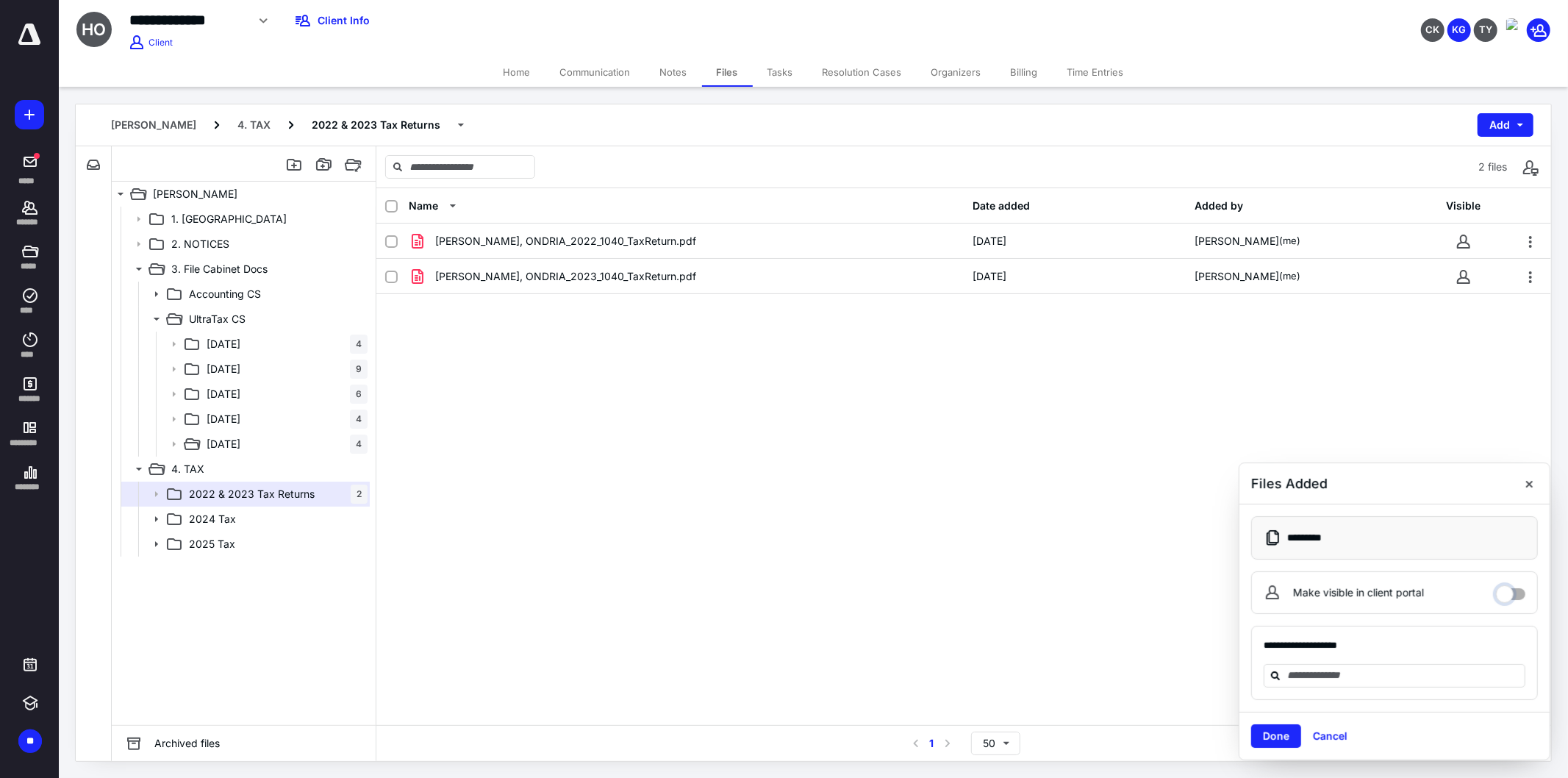 click on "Make visible in client portal" at bounding box center [1511, 590] 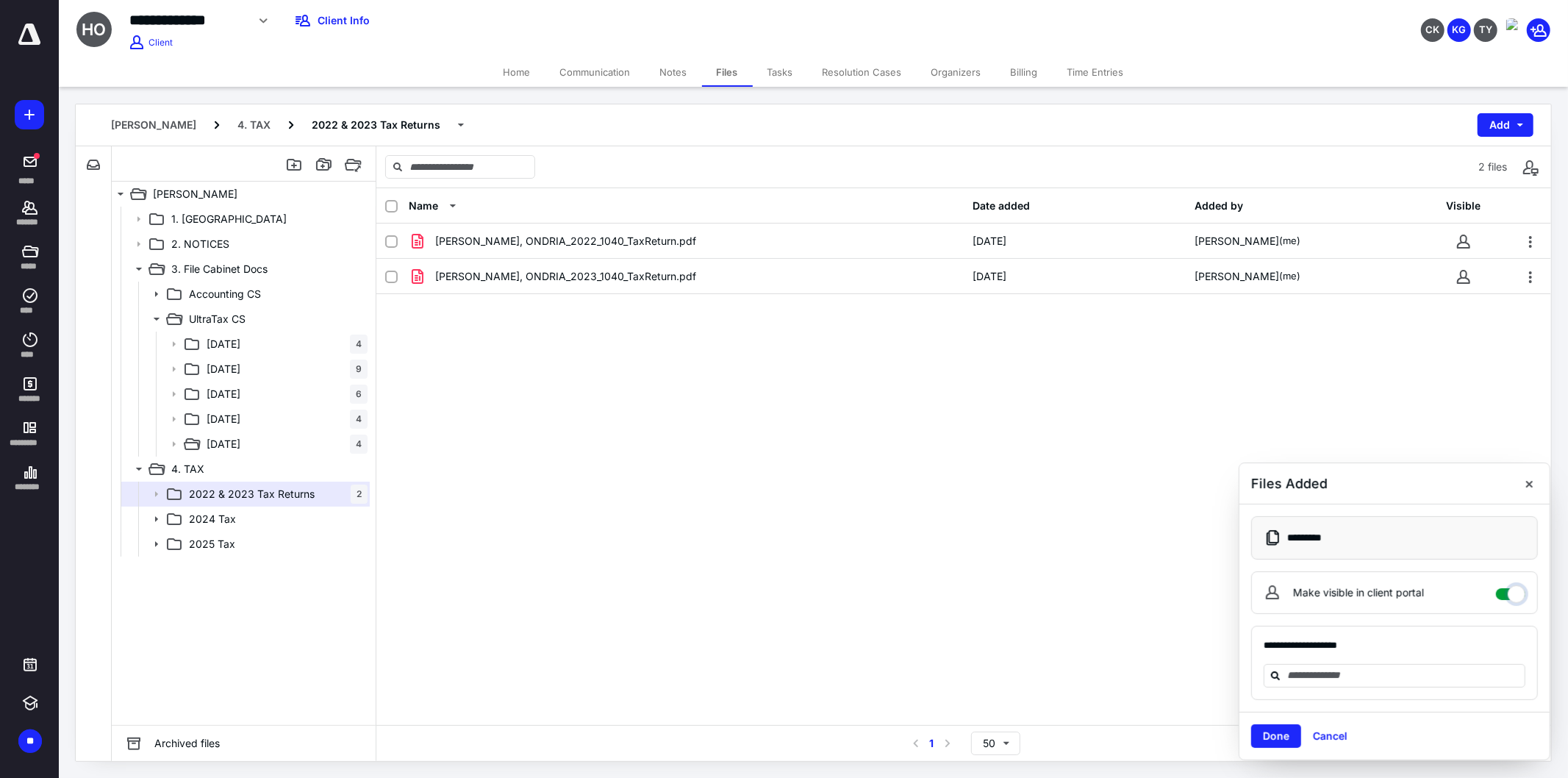 checkbox on "****" 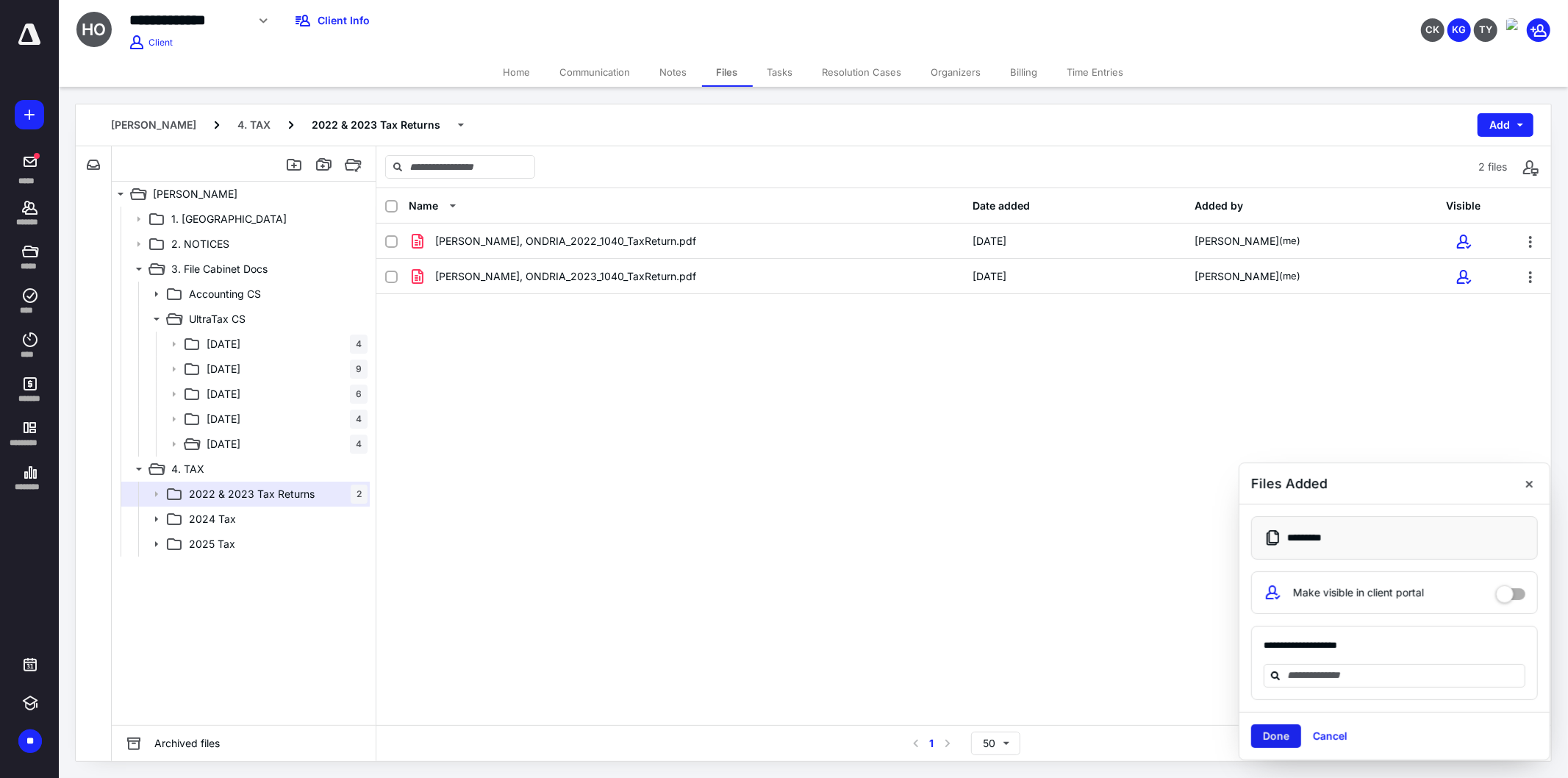 click on "Done" at bounding box center [1276, 736] 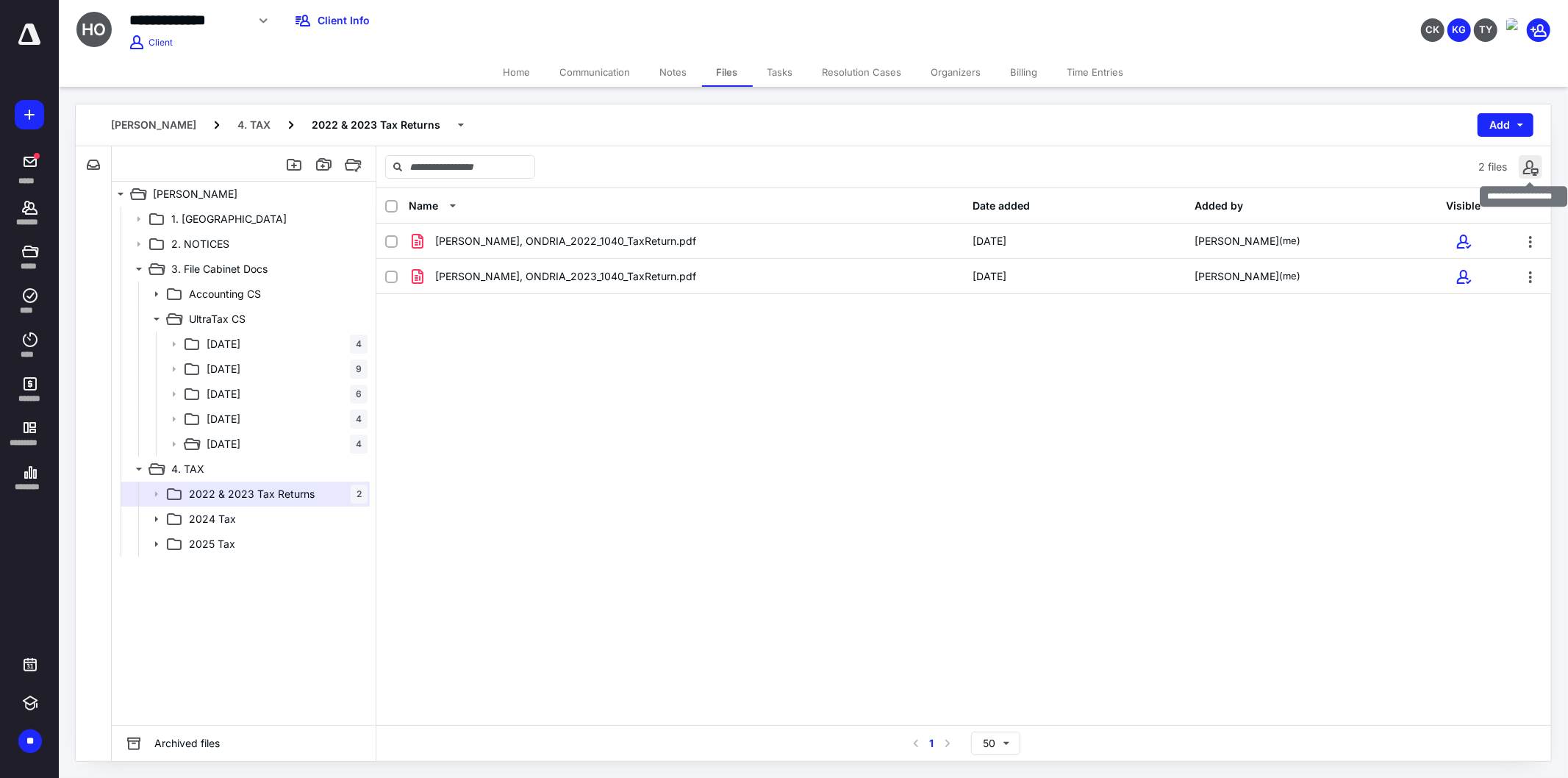 click at bounding box center (1531, 167) 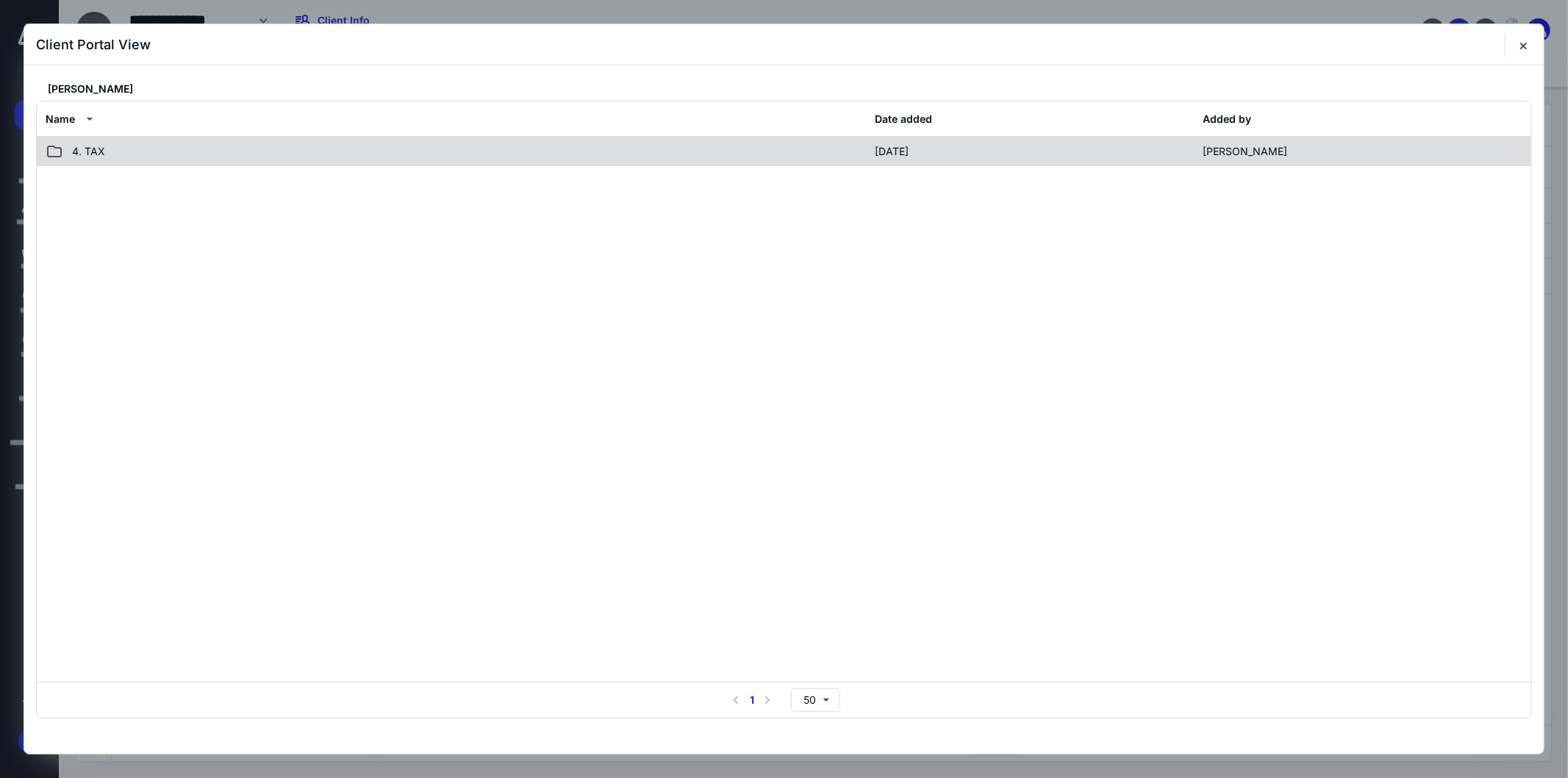 click on "4. TAX" at bounding box center [456, 151] 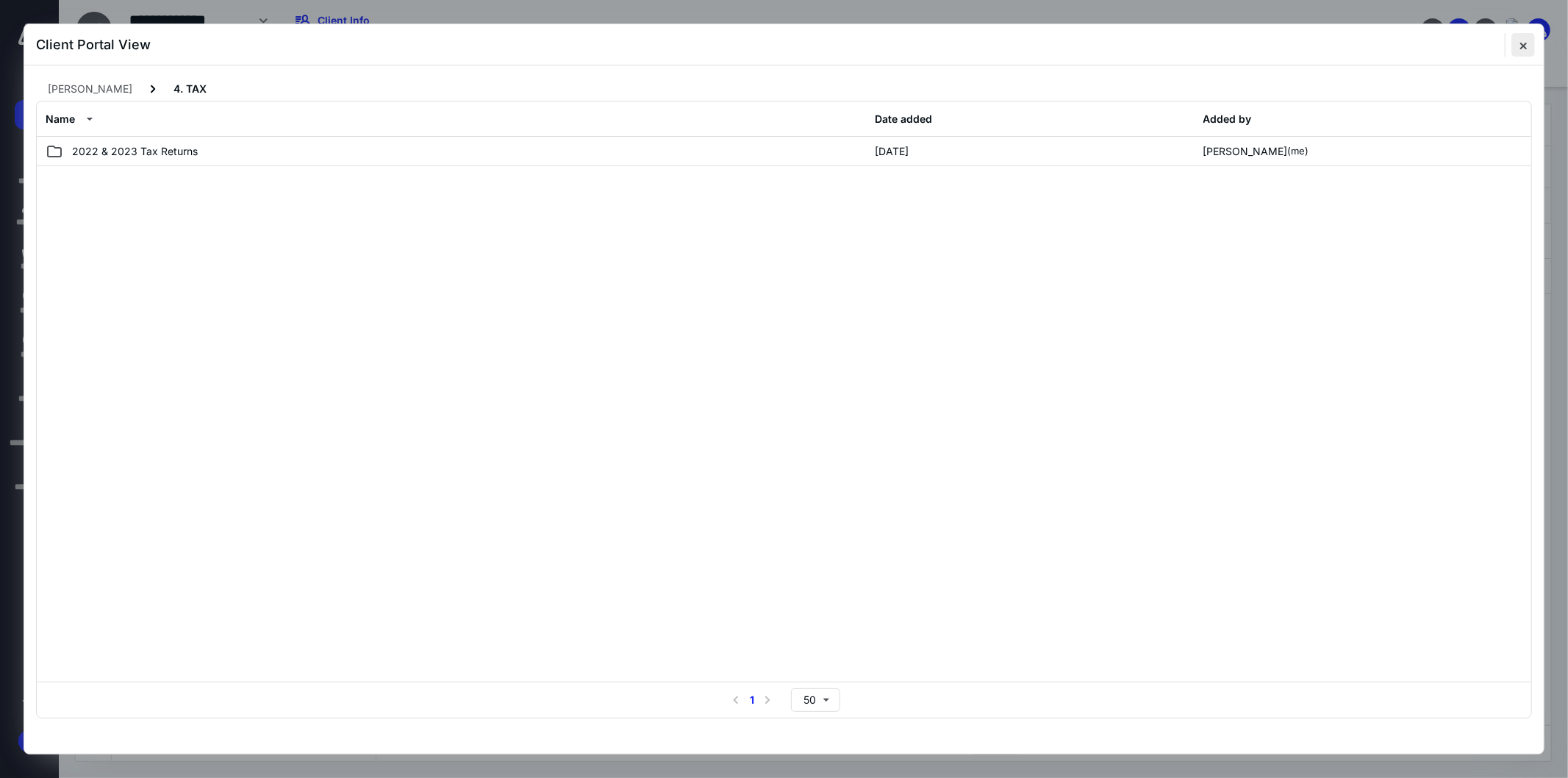 click at bounding box center (1523, 45) 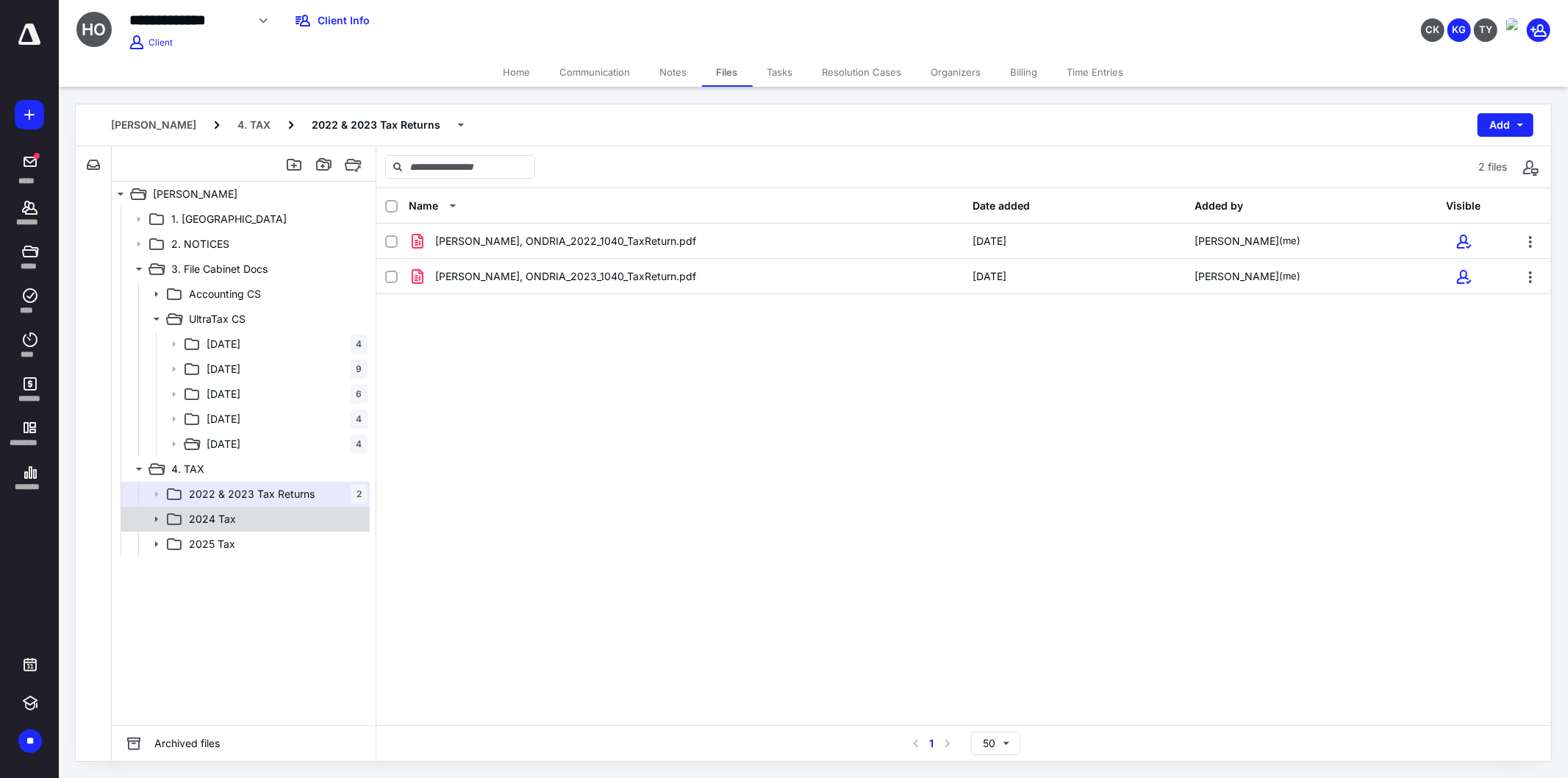click on "2024 Tax" at bounding box center [275, 519] 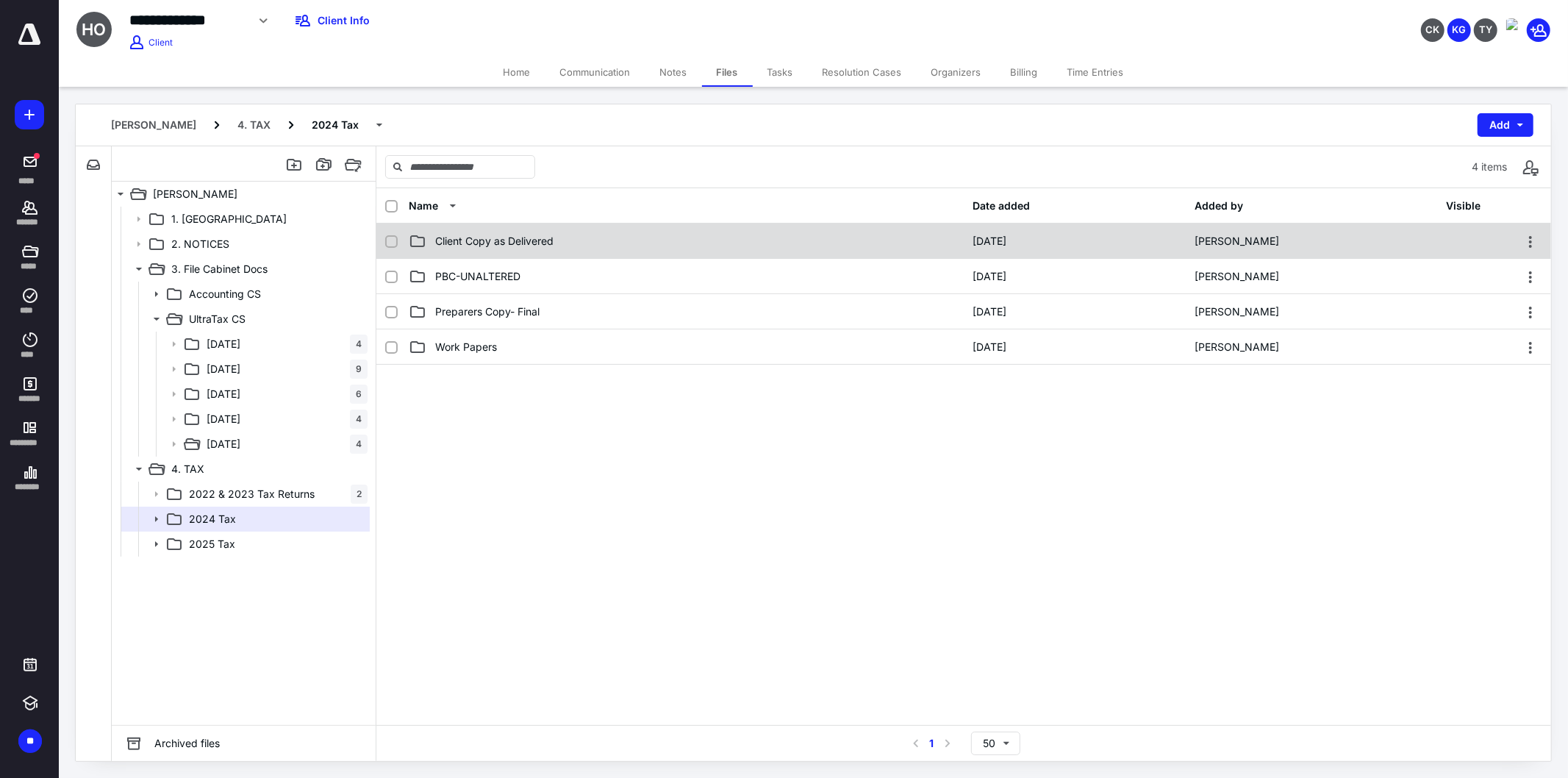 click on "Client Copy as Delivered" at bounding box center (686, 241) 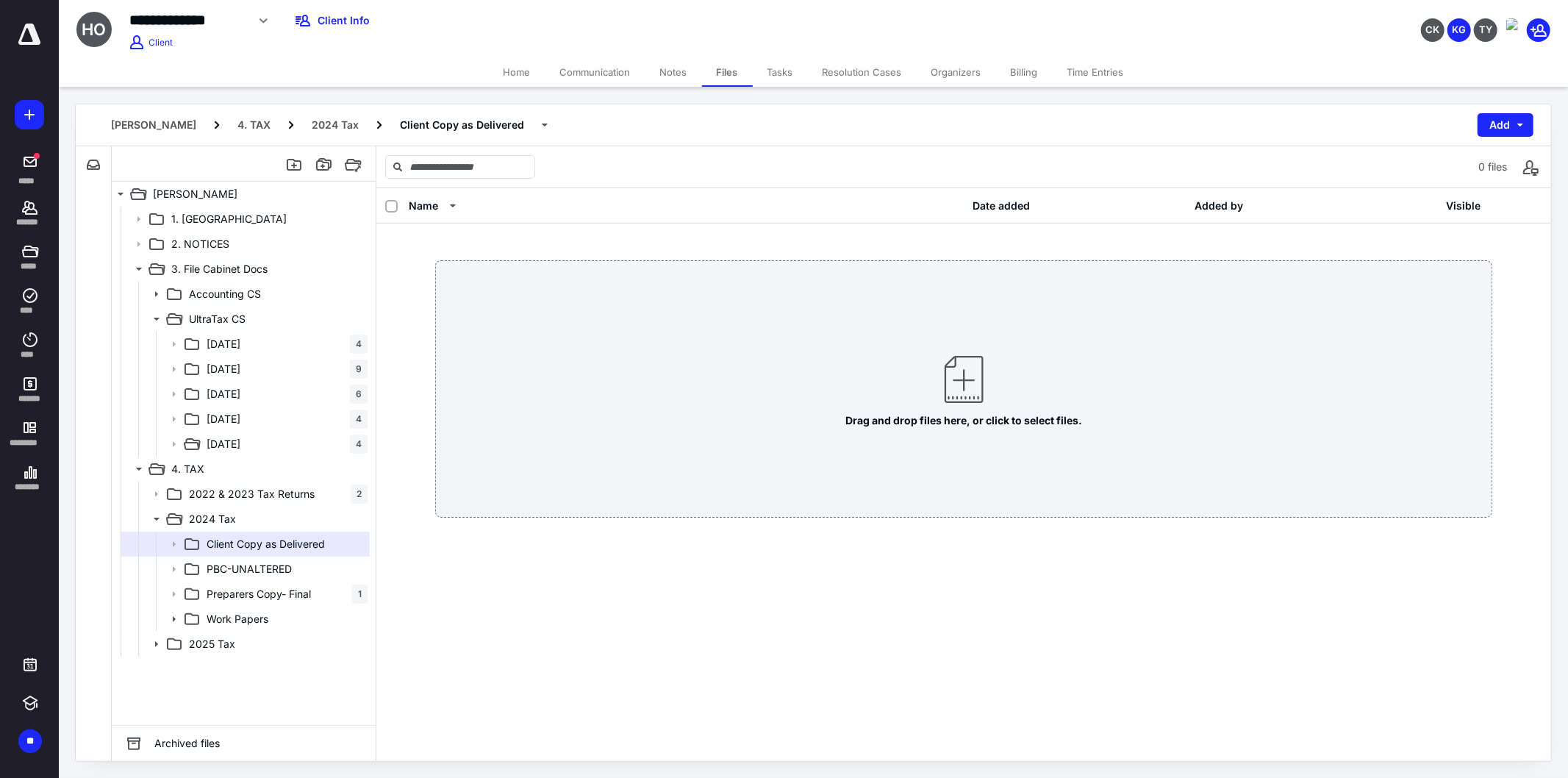 click on "Tasks" at bounding box center [780, 72] 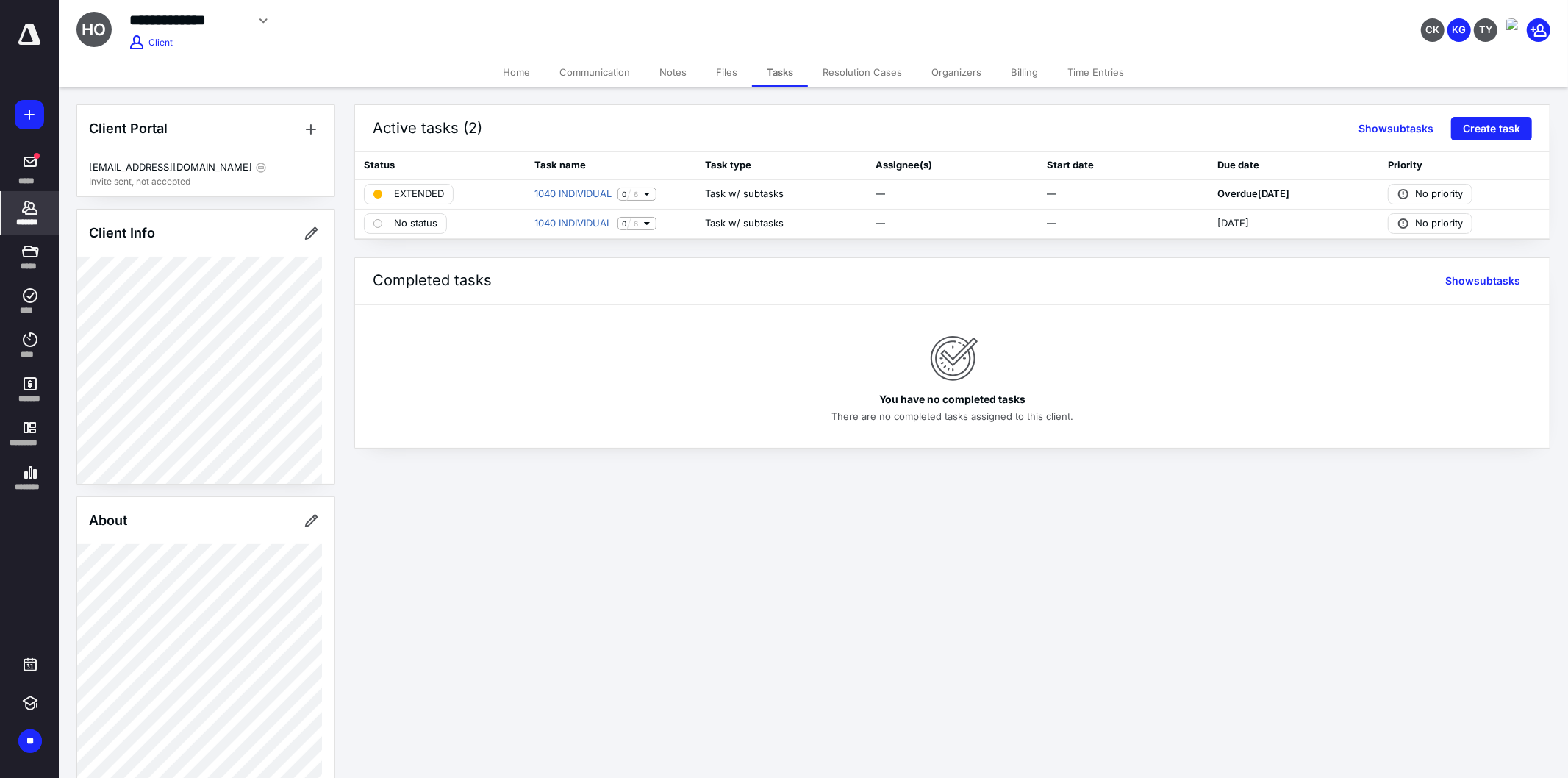 click on "*******" at bounding box center [30, 222] 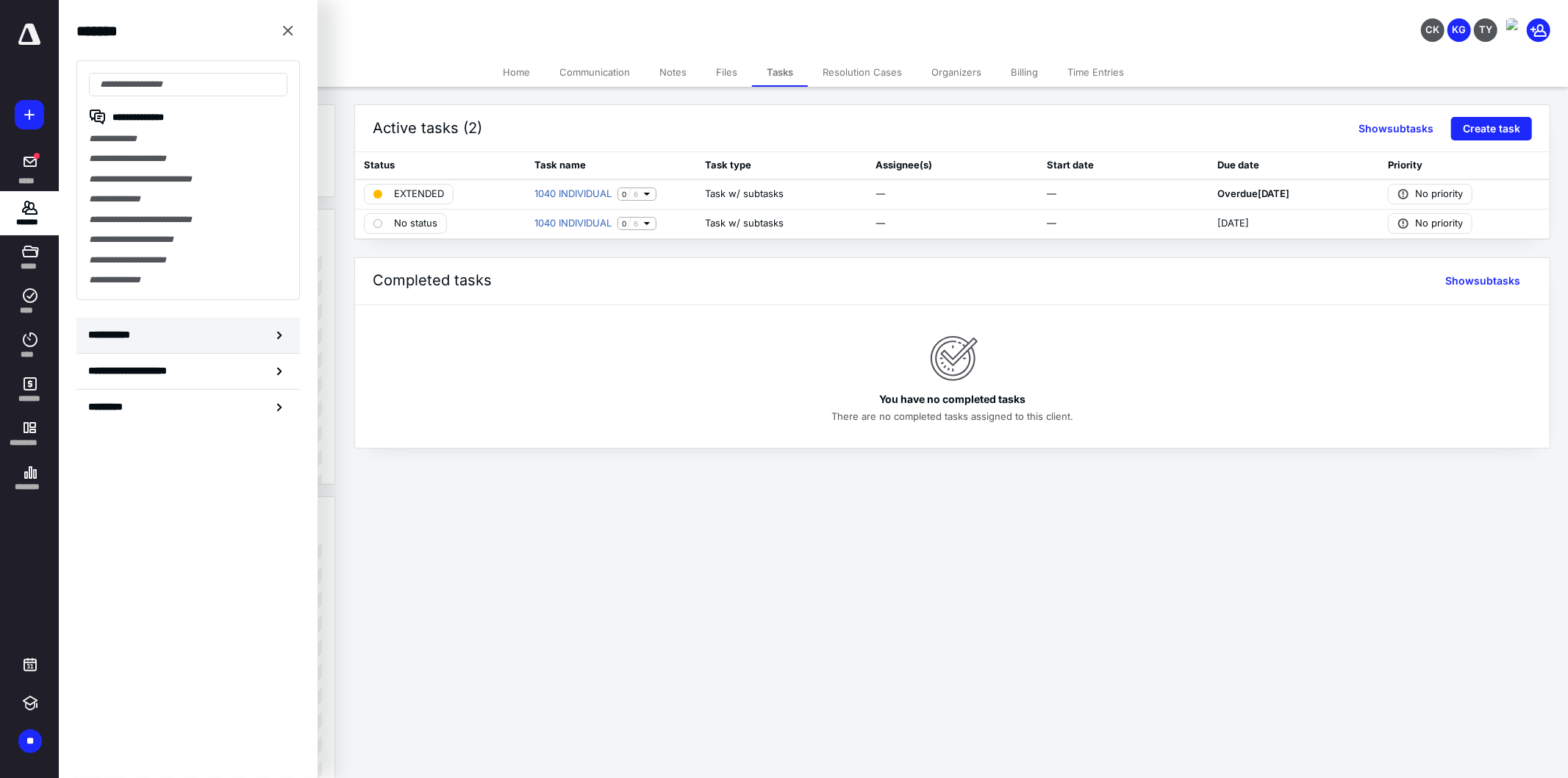 click 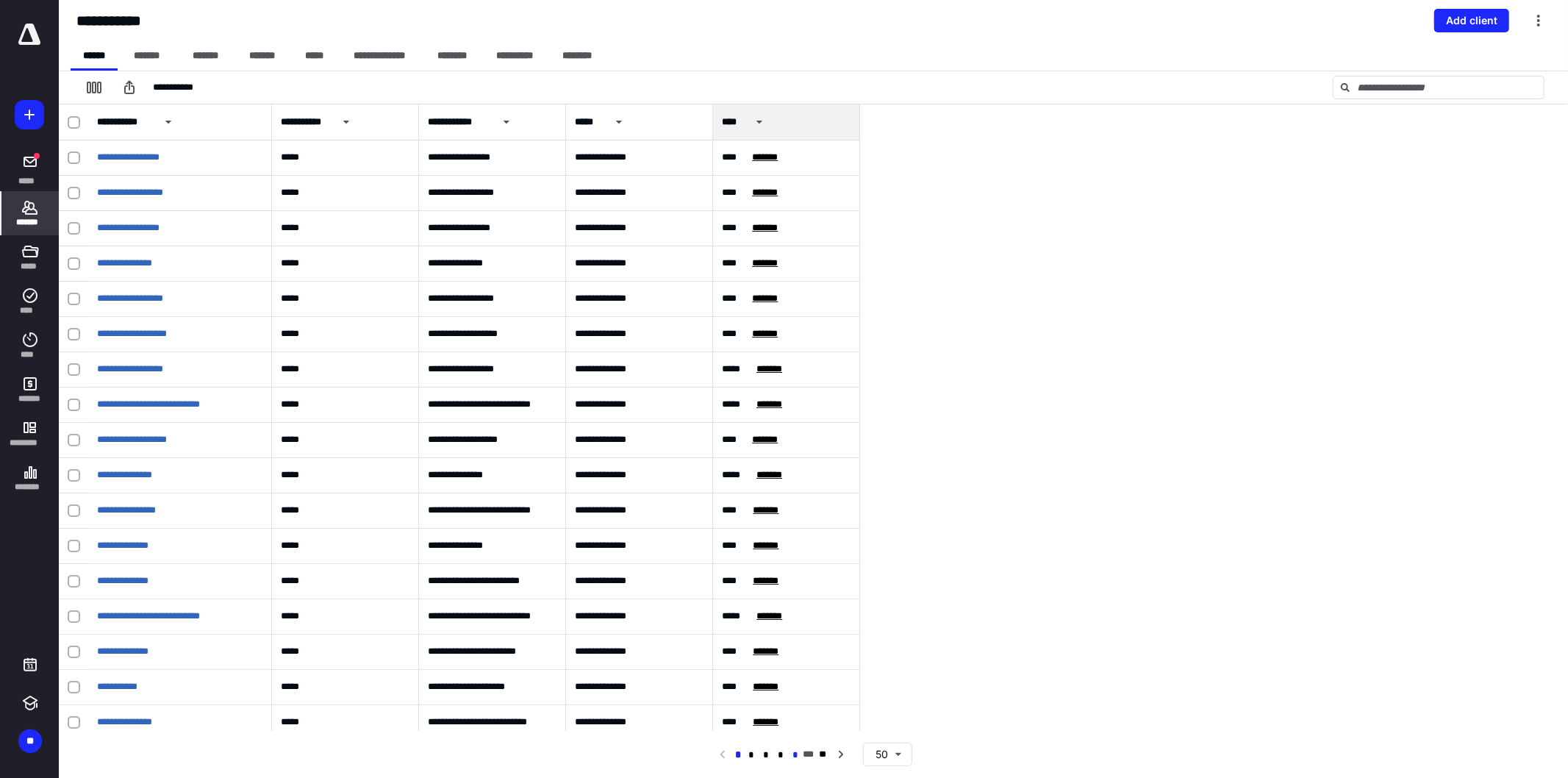 click on "*" at bounding box center (796, 755) 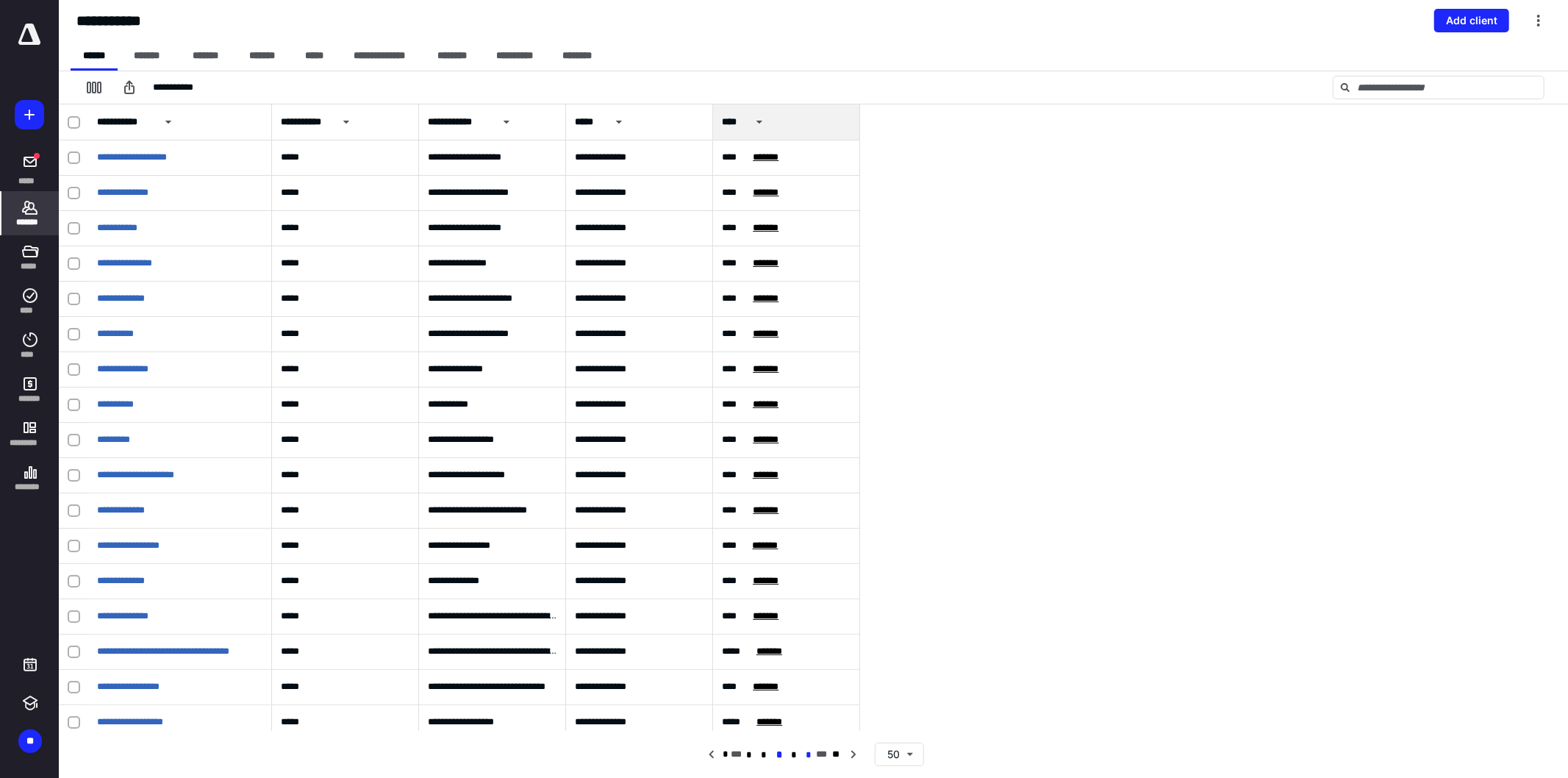 click on "*" at bounding box center (808, 755) 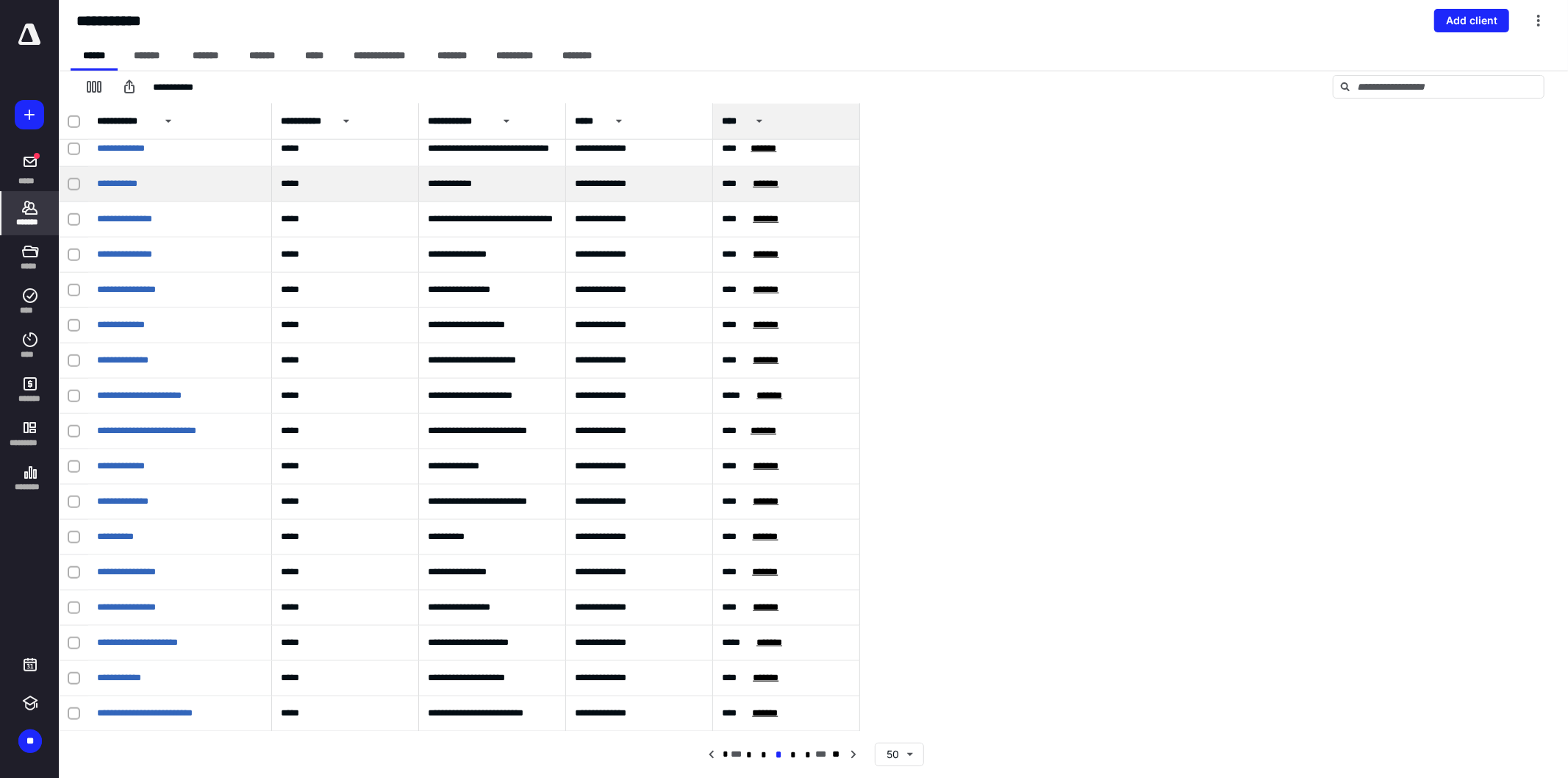 scroll, scrollTop: 1091, scrollLeft: 0, axis: vertical 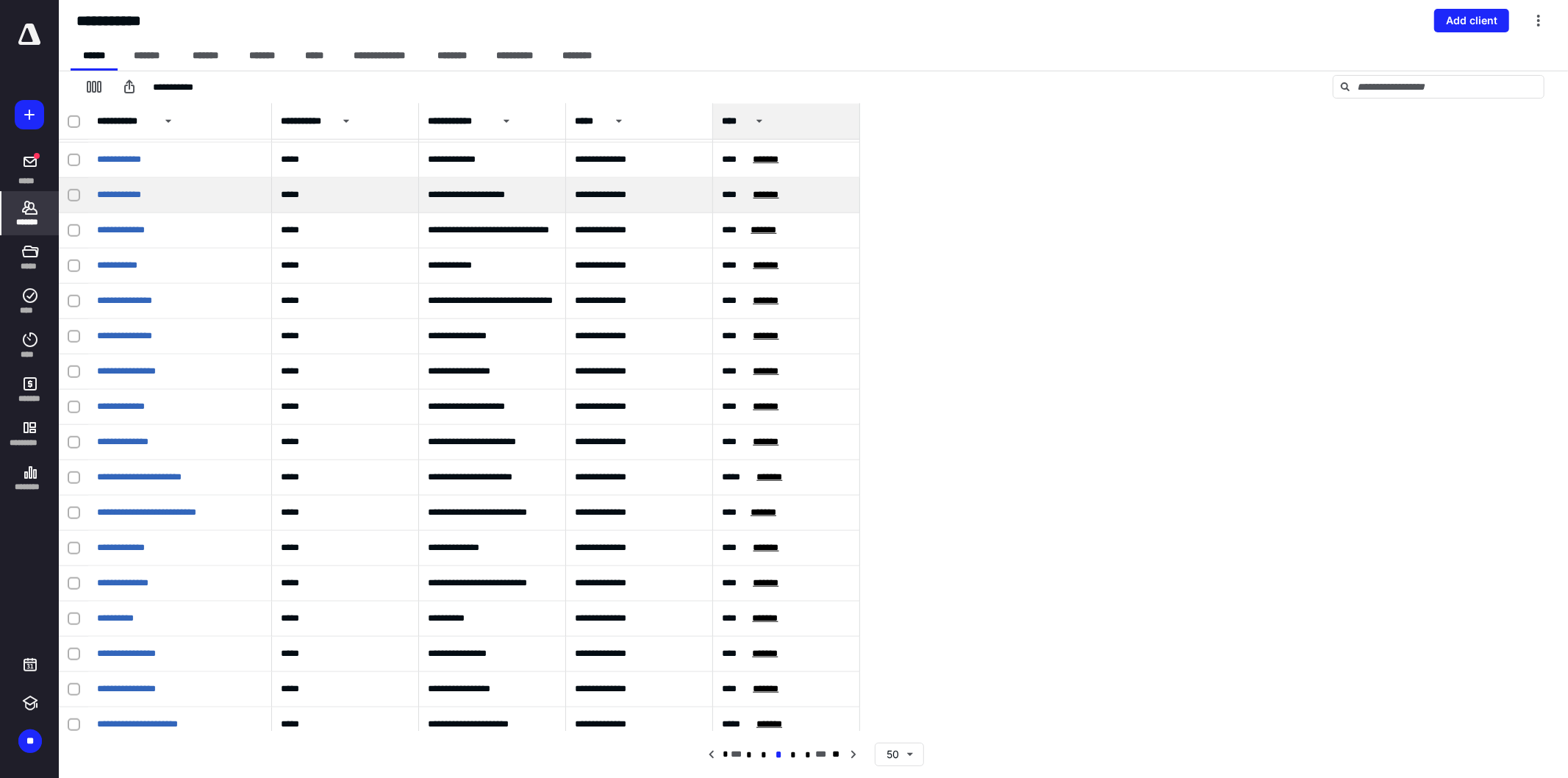 click on "**********" at bounding box center (180, 196) 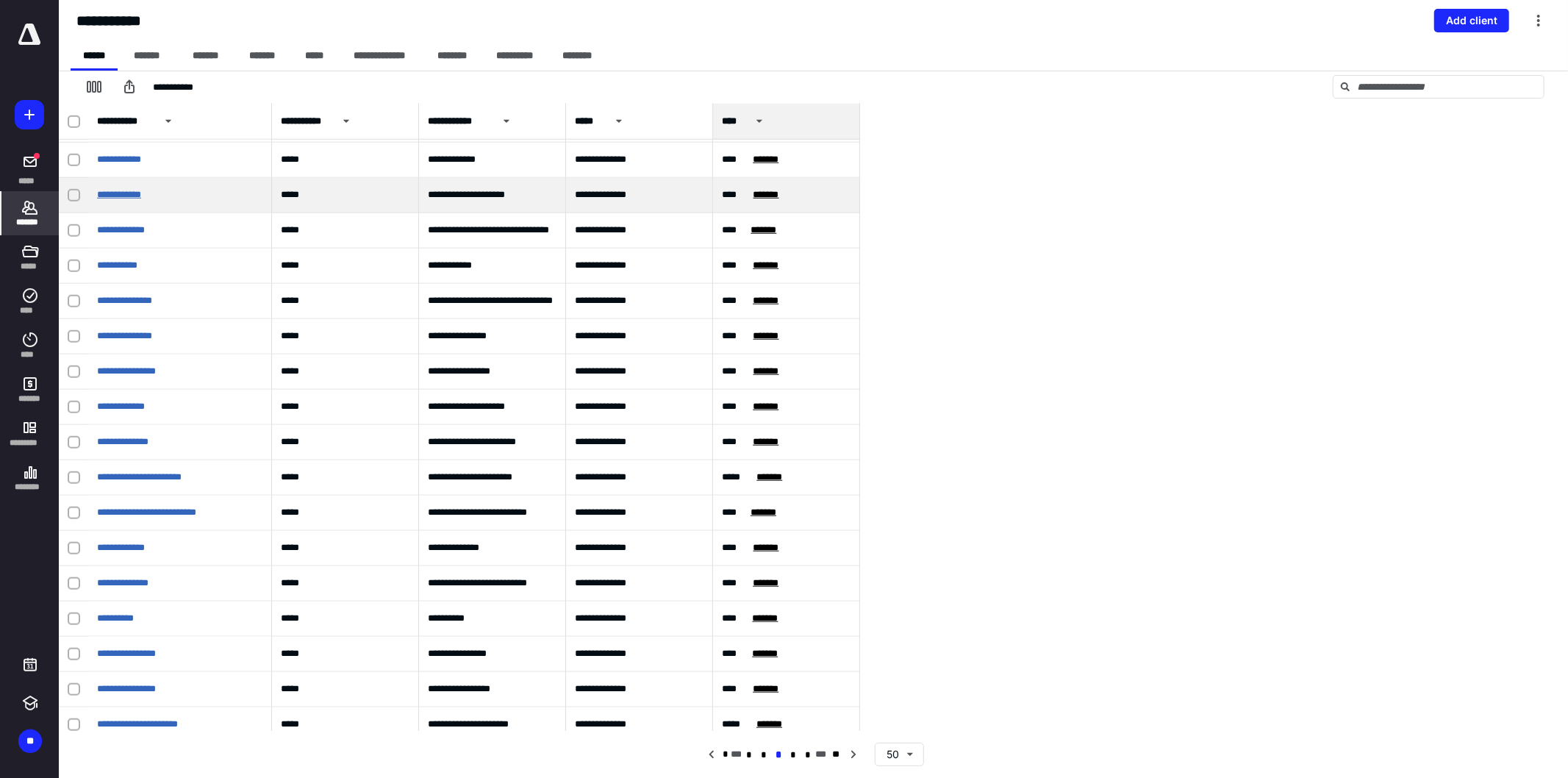 click on "**********" at bounding box center (119, 194) 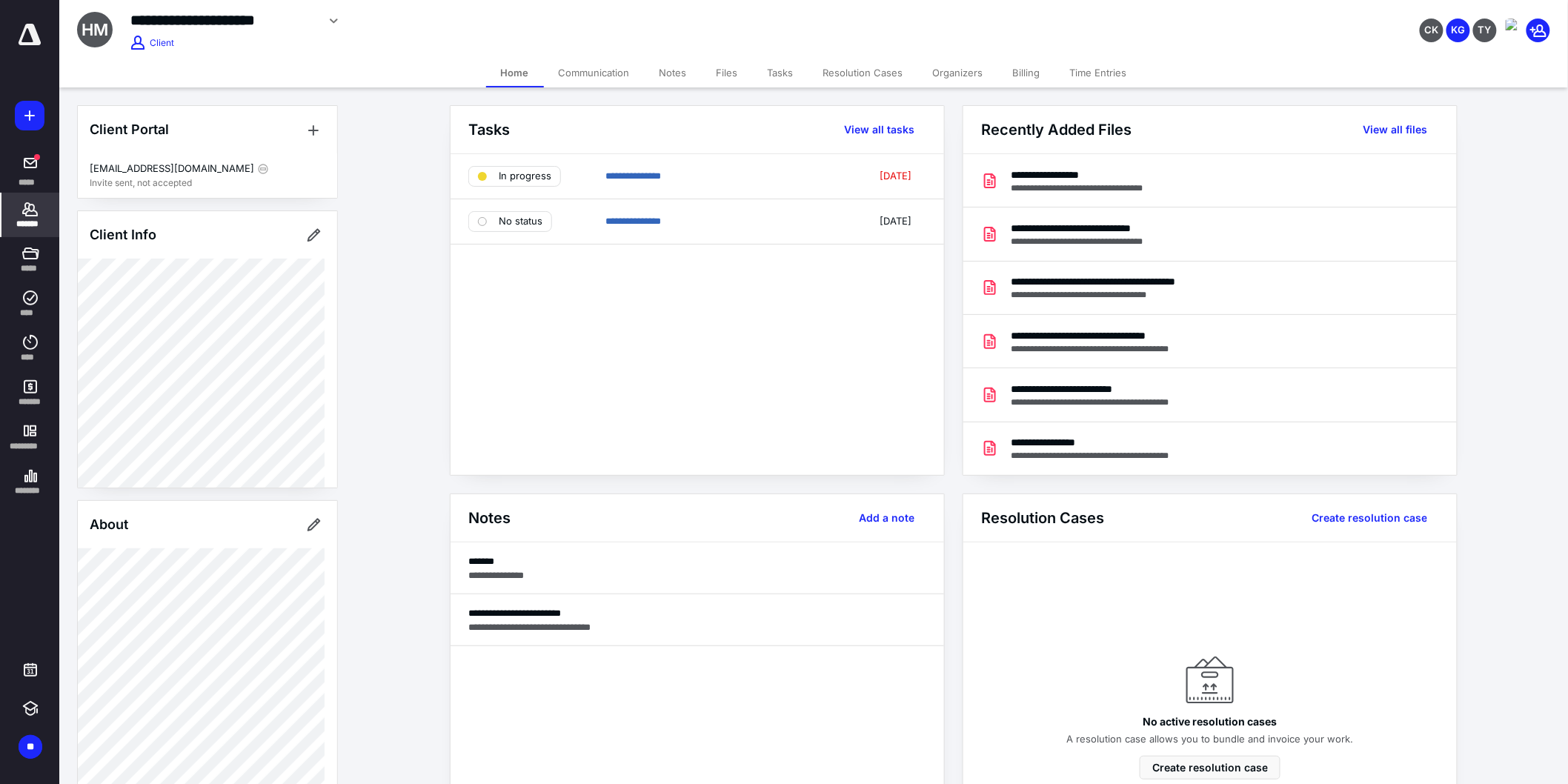 click on "Files" at bounding box center (727, 73) 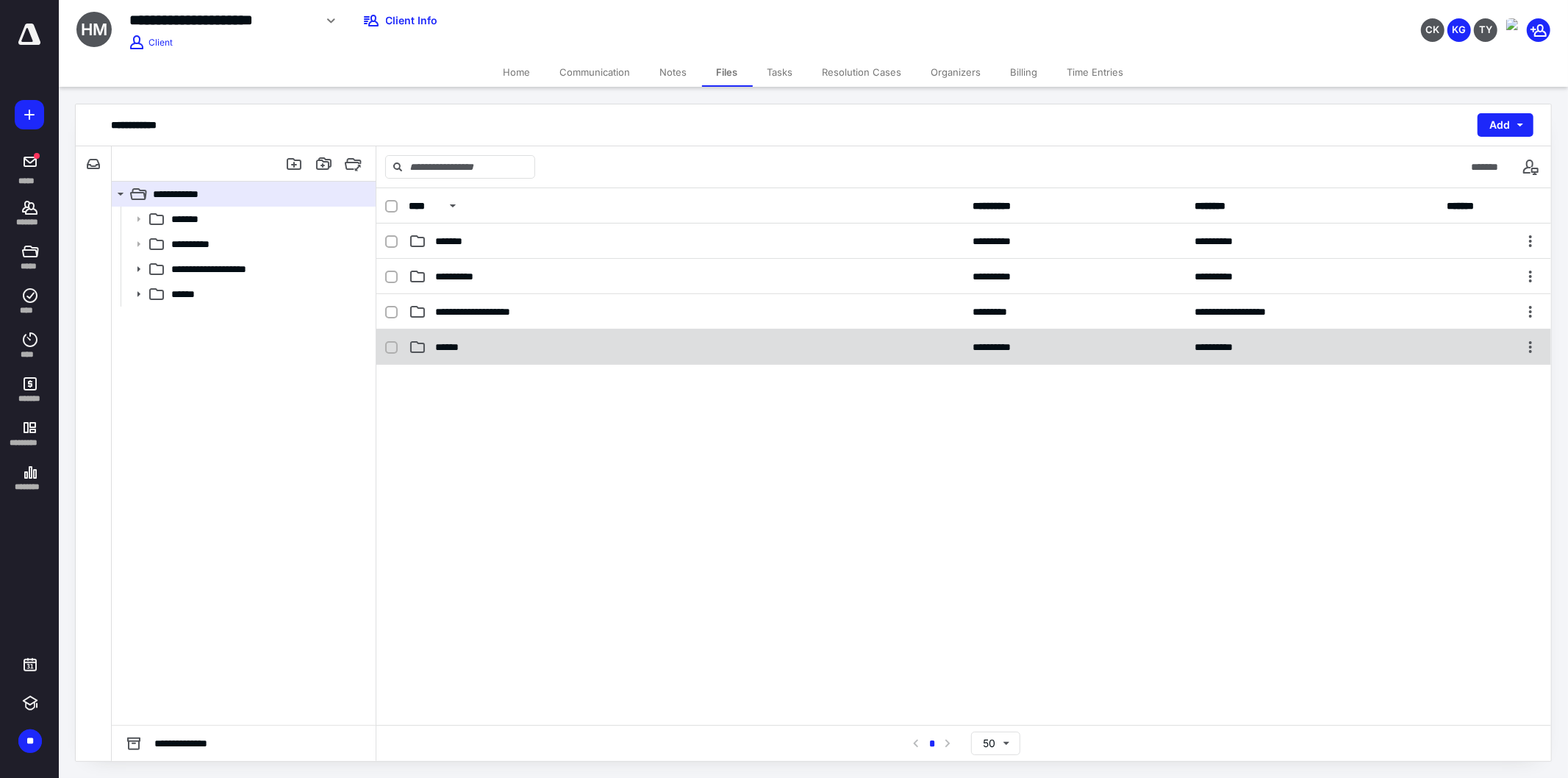 click on "******" at bounding box center (686, 347) 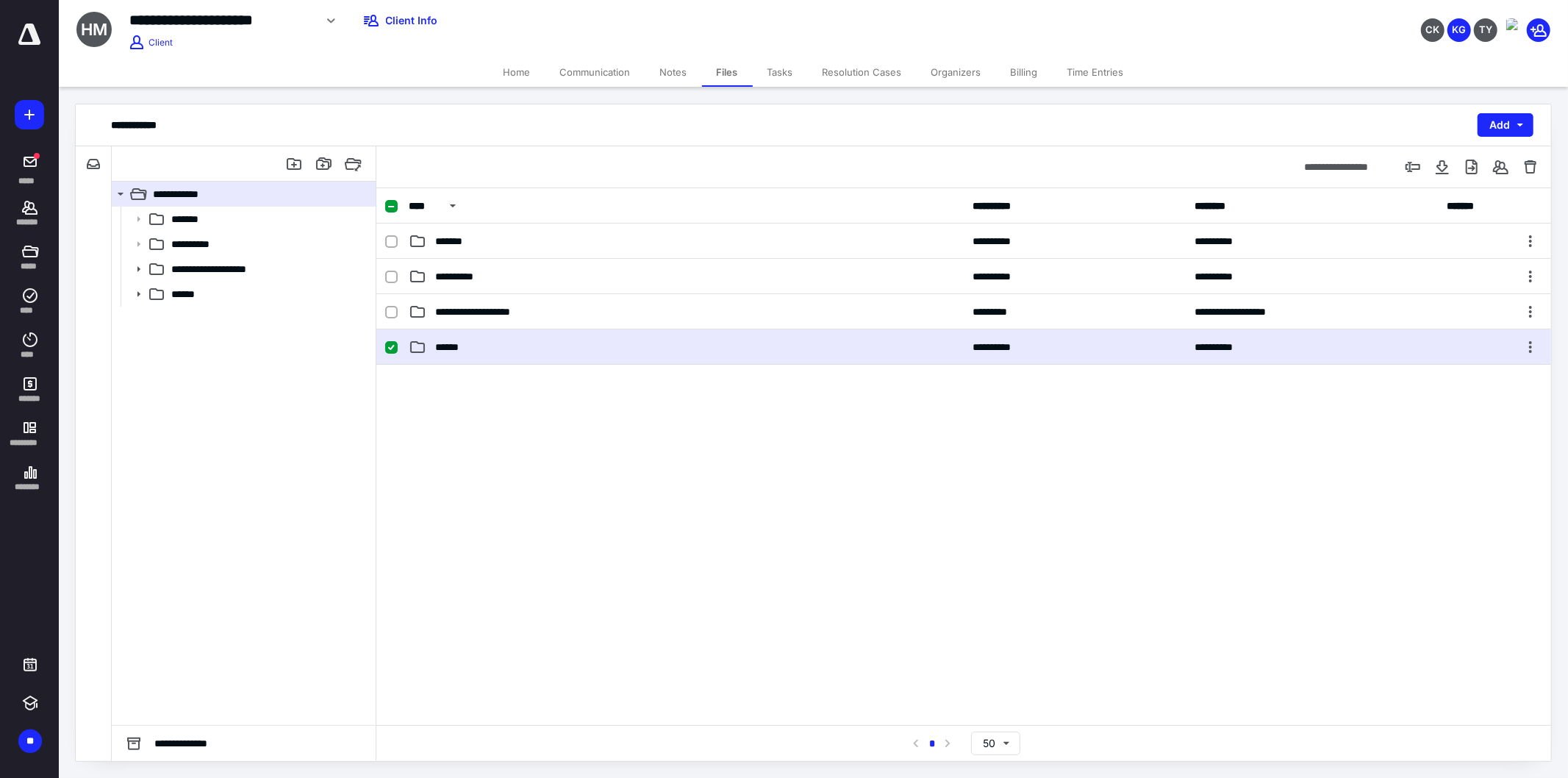 click on "******" at bounding box center [686, 347] 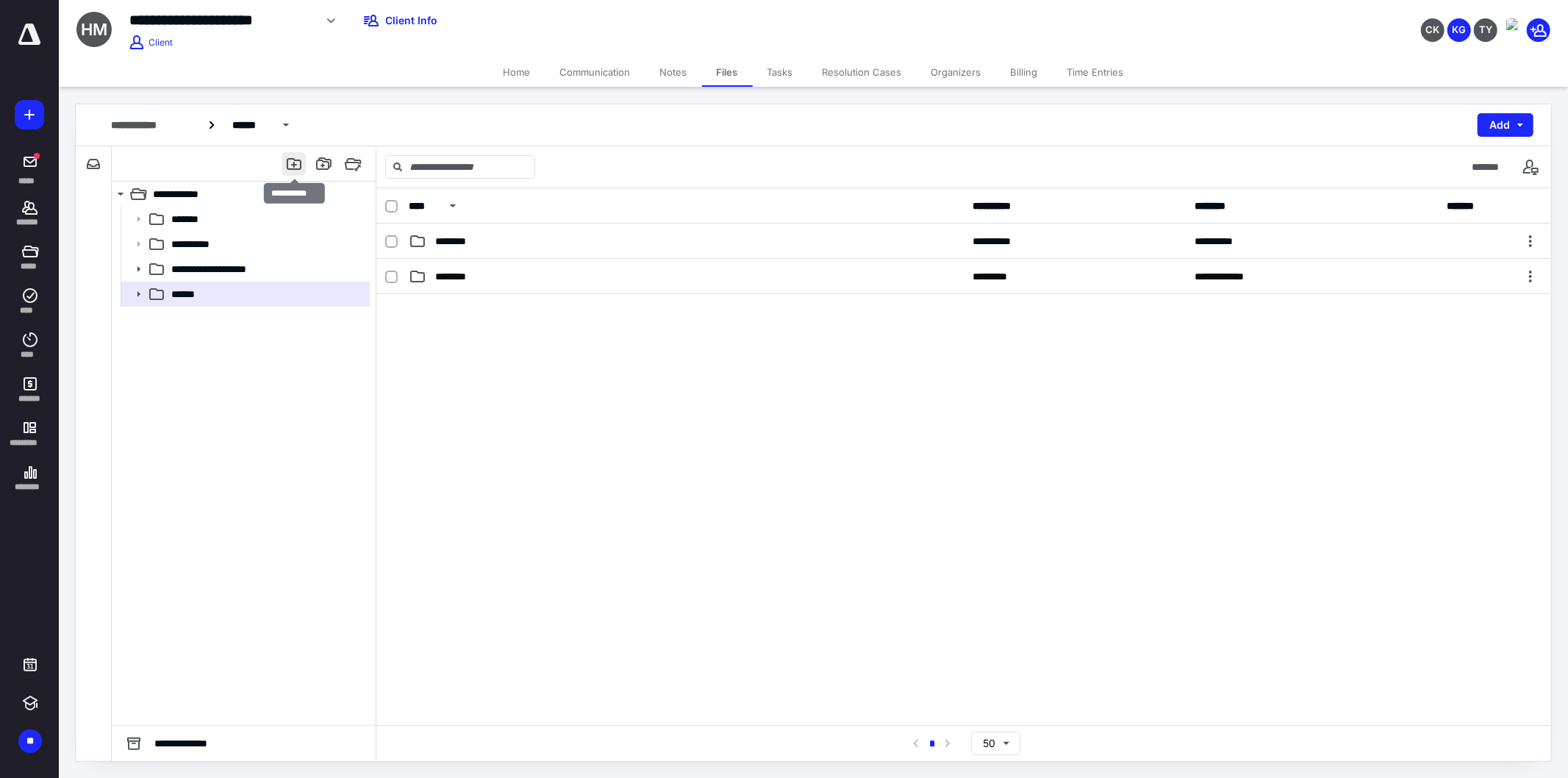 click at bounding box center (294, 164) 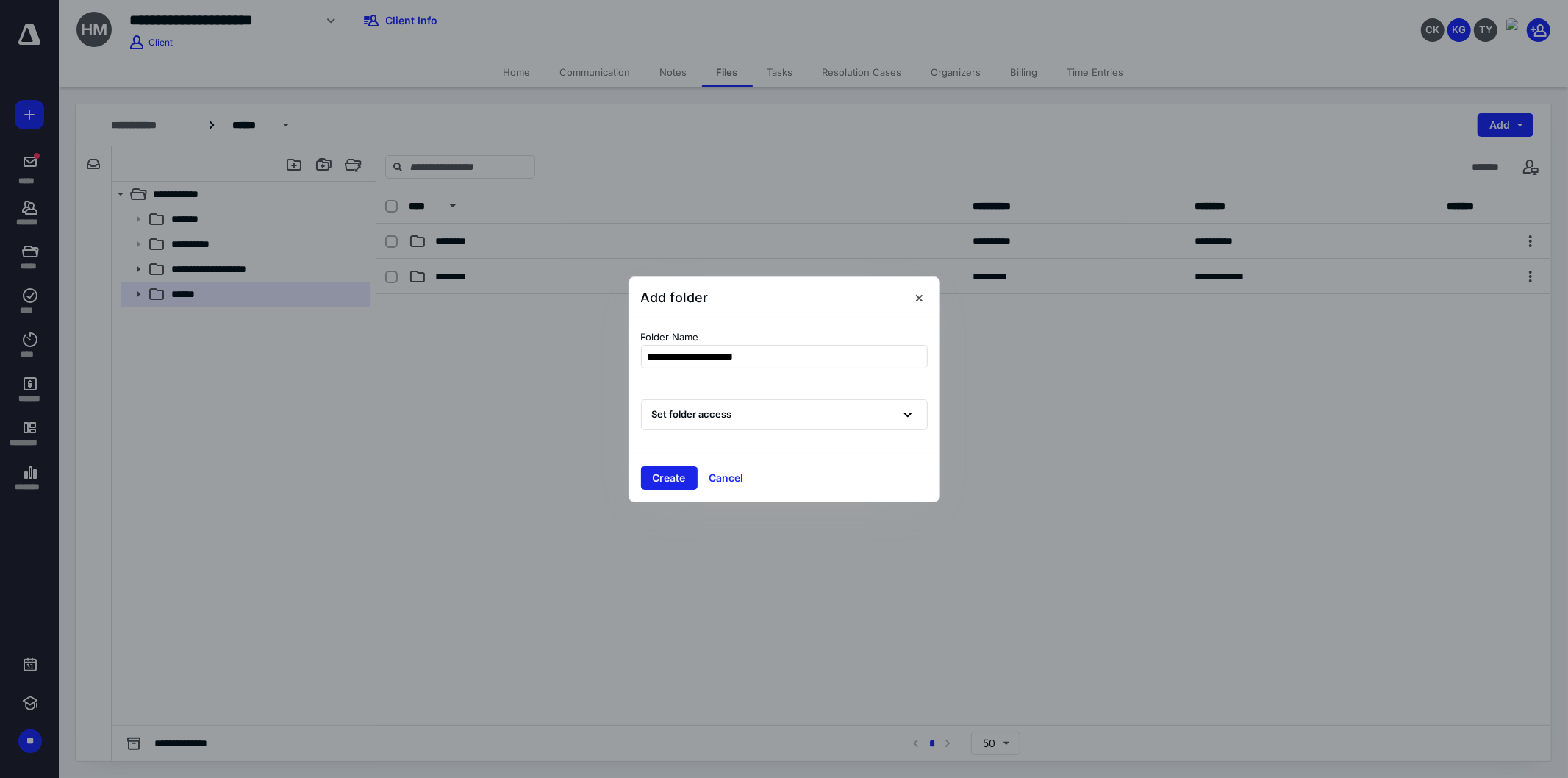 type on "**********" 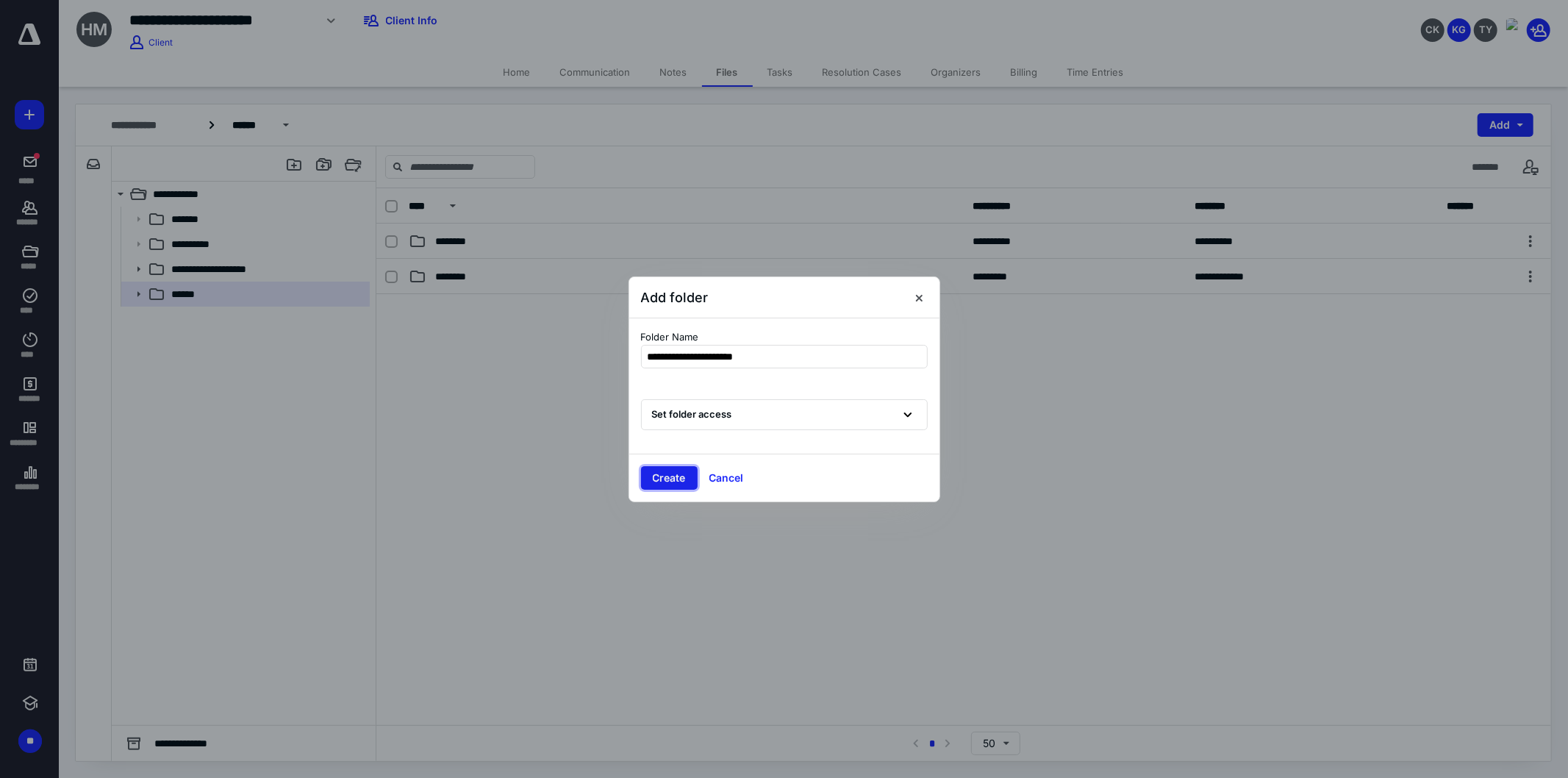 click on "Create" at bounding box center [669, 478] 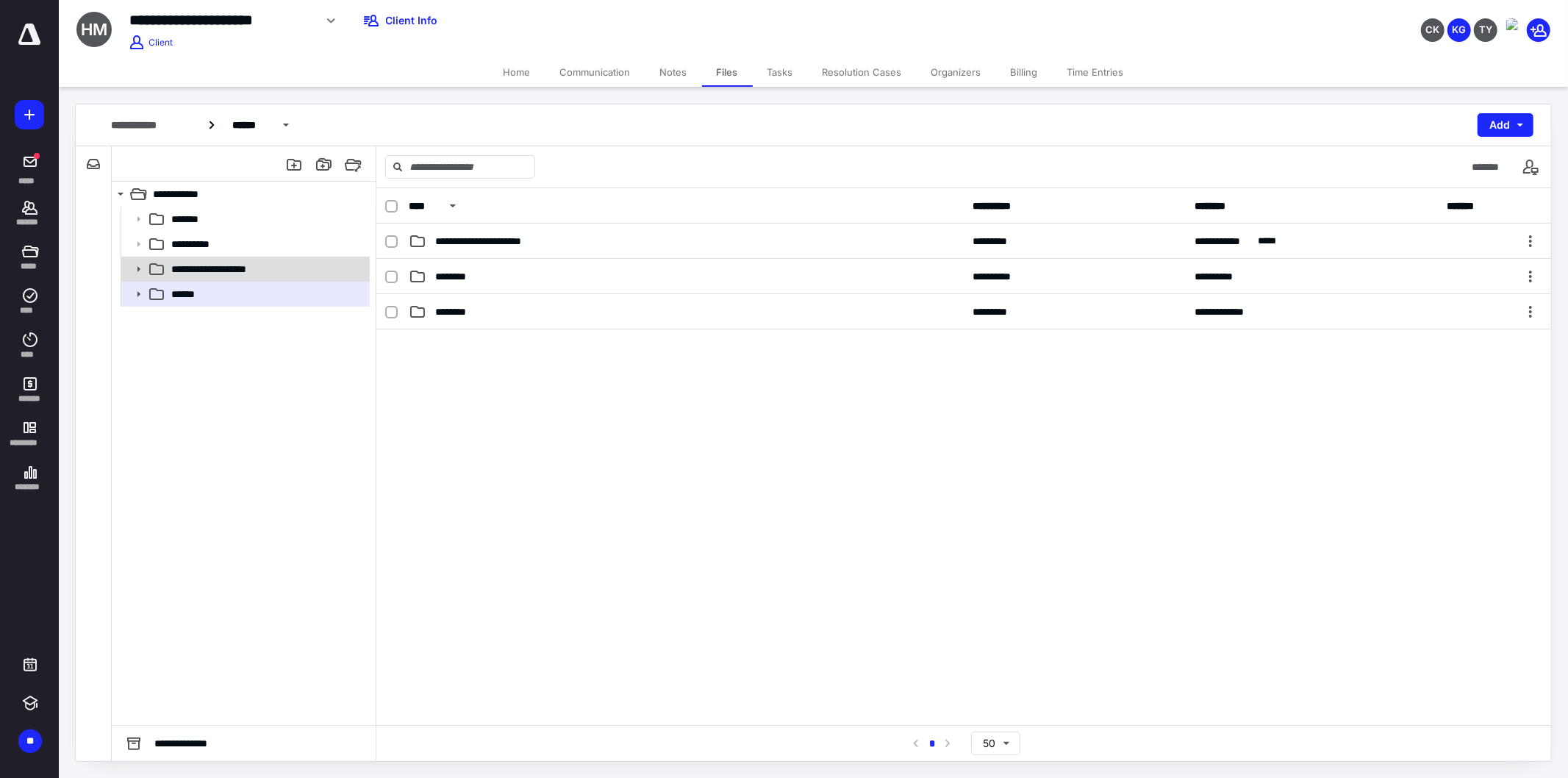 click 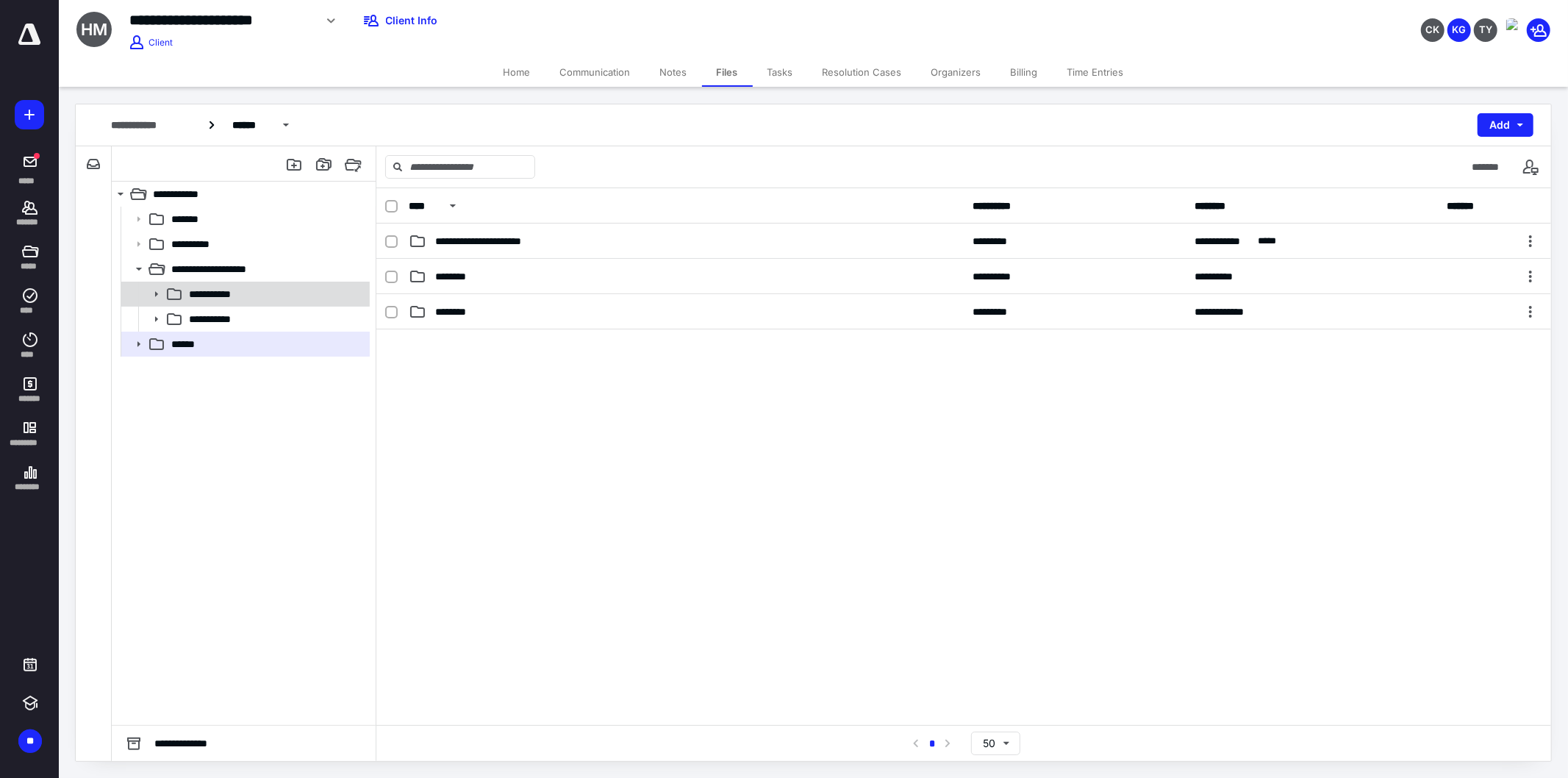 click 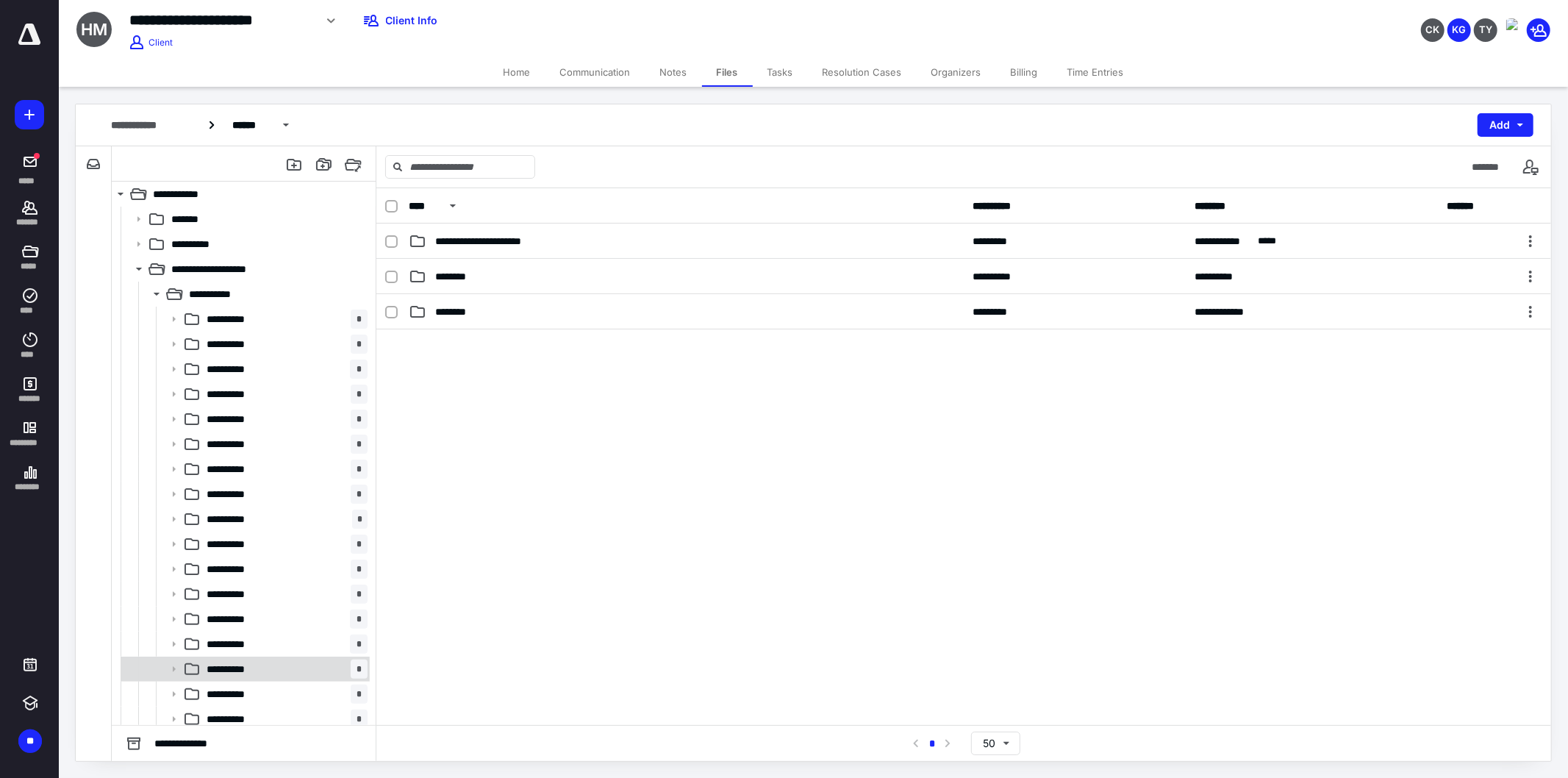 scroll, scrollTop: 56, scrollLeft: 0, axis: vertical 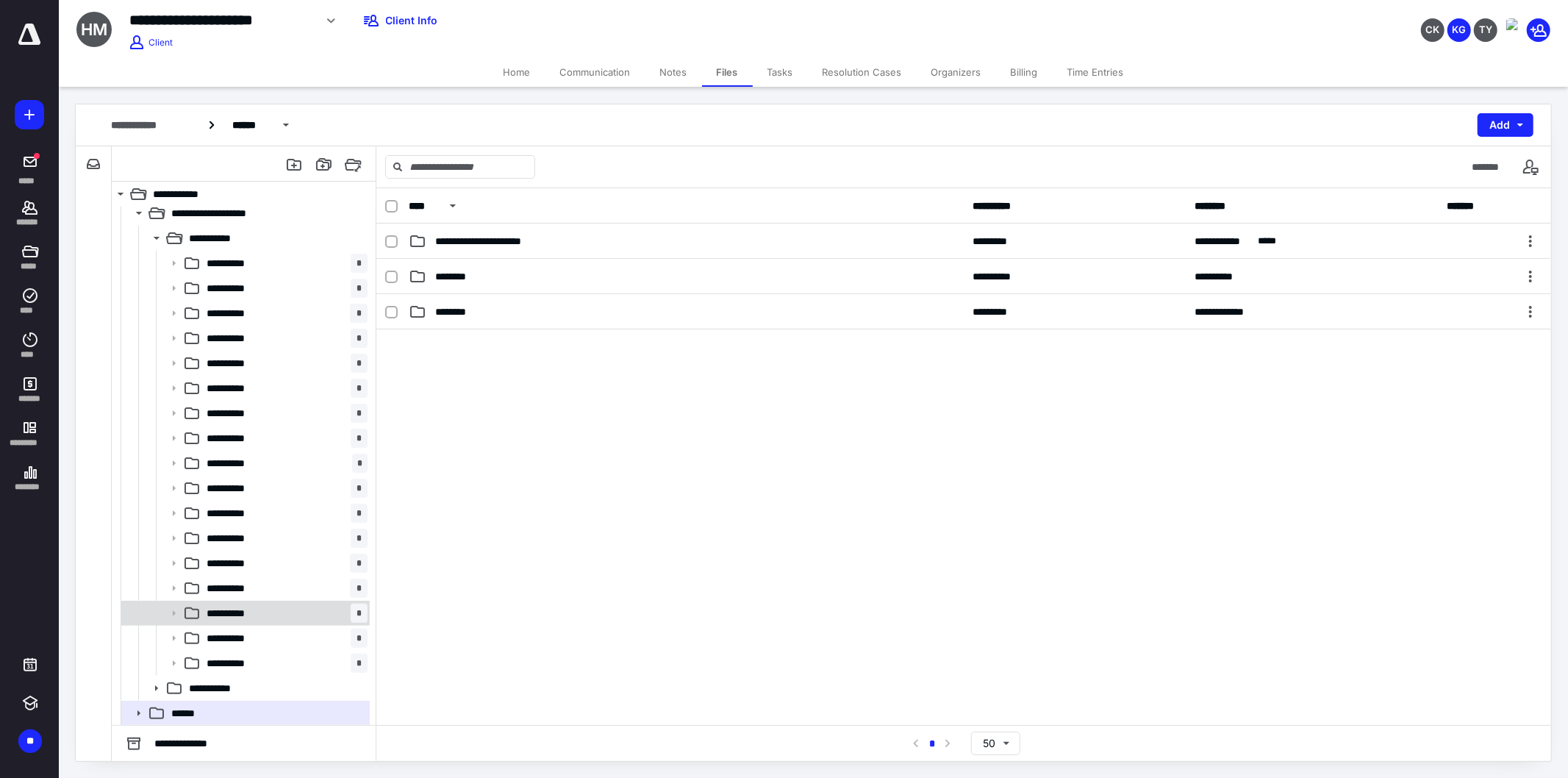 click on "**********" at bounding box center [284, 663] 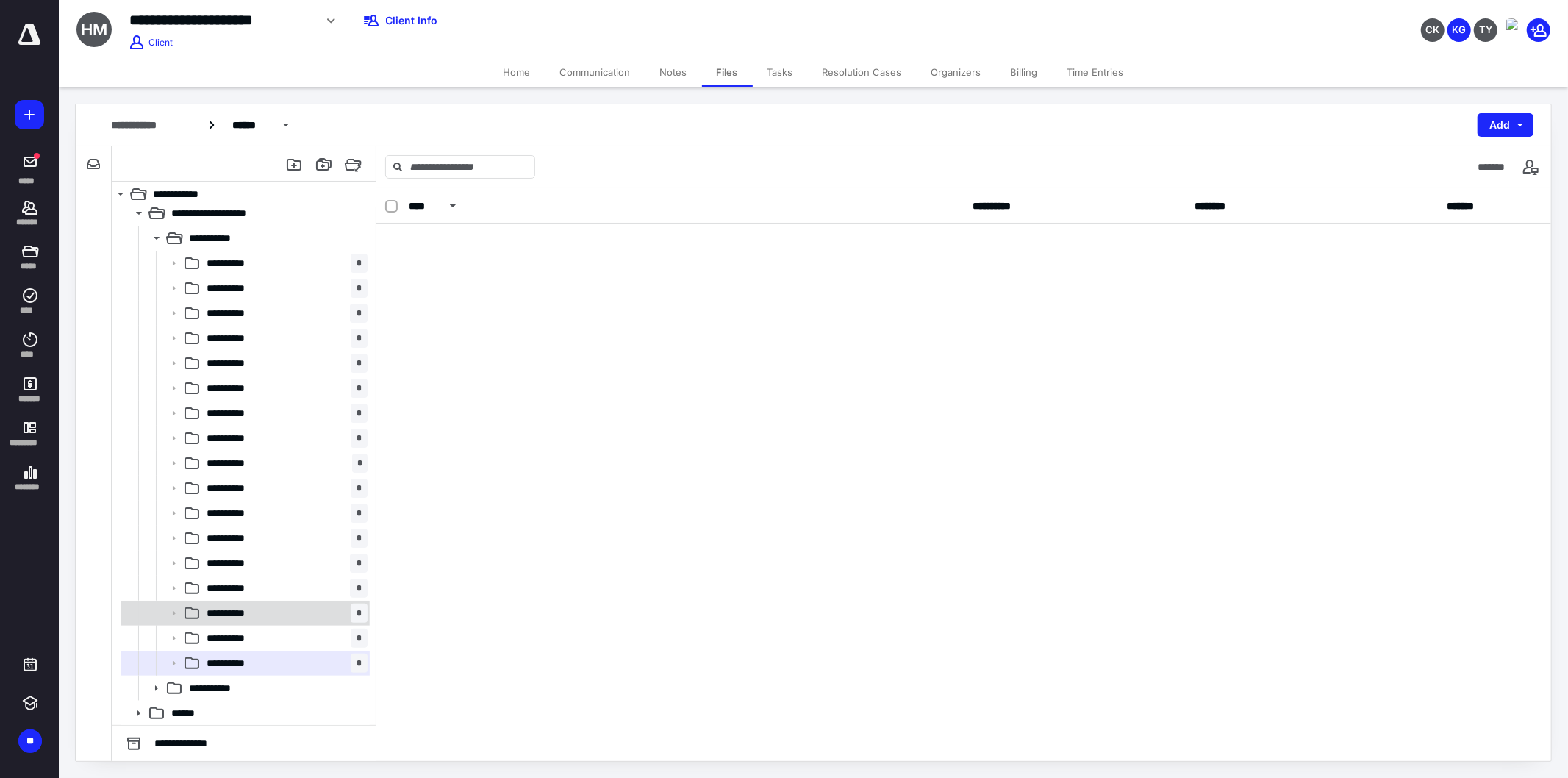 click on "**********" at bounding box center [284, 663] 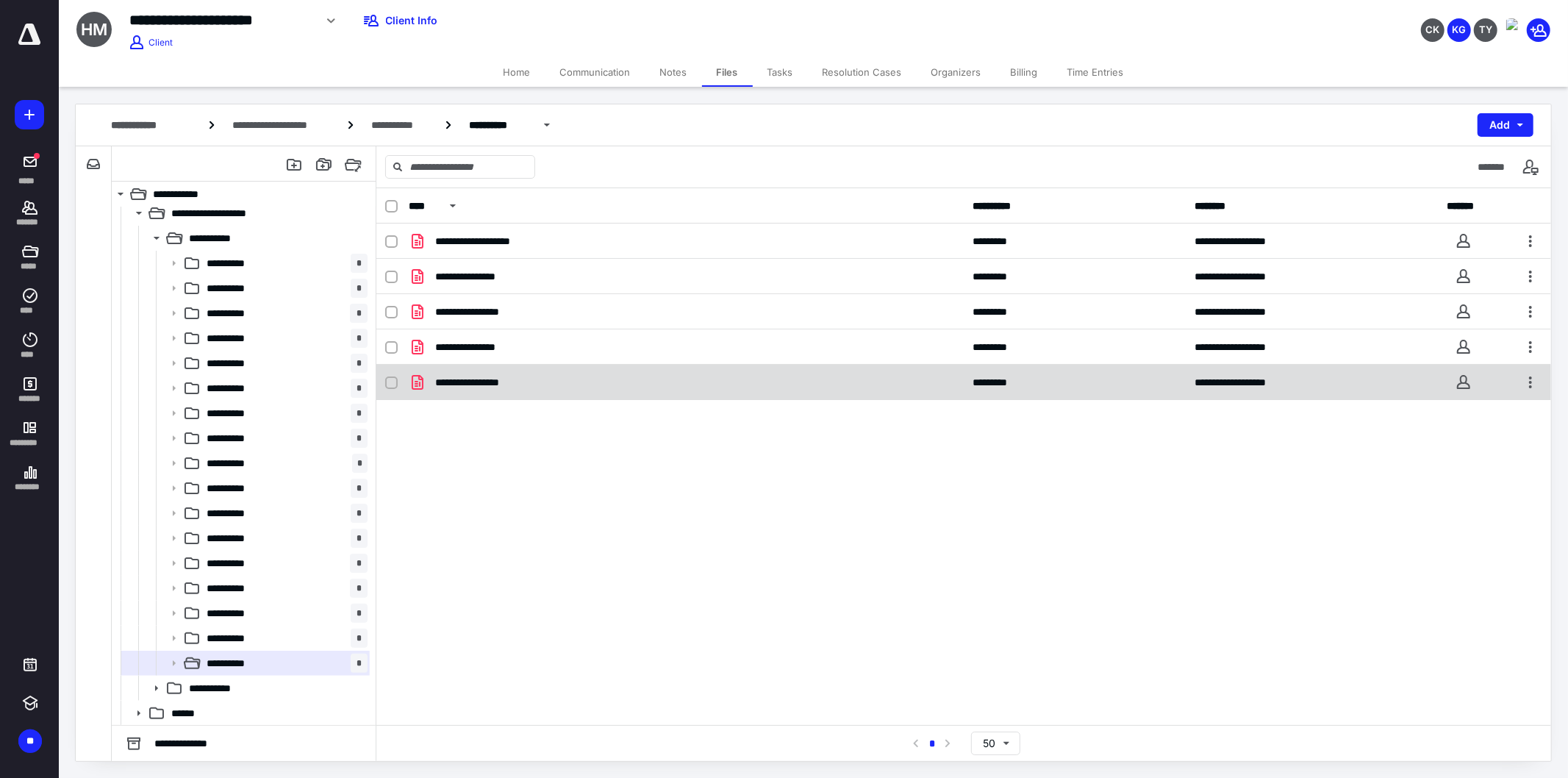 click on "**********" at bounding box center (686, 382) 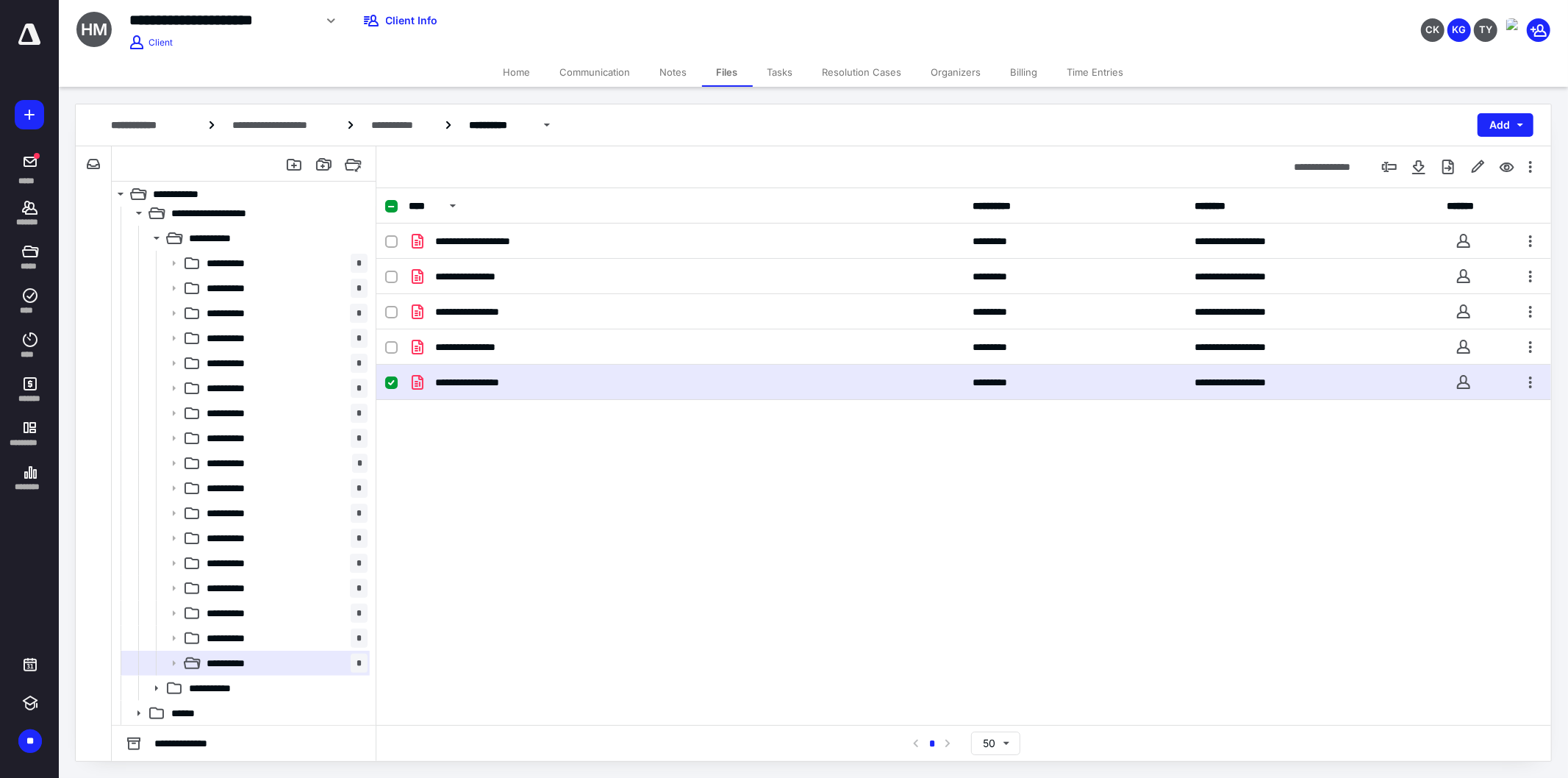 click on "**********" at bounding box center (686, 382) 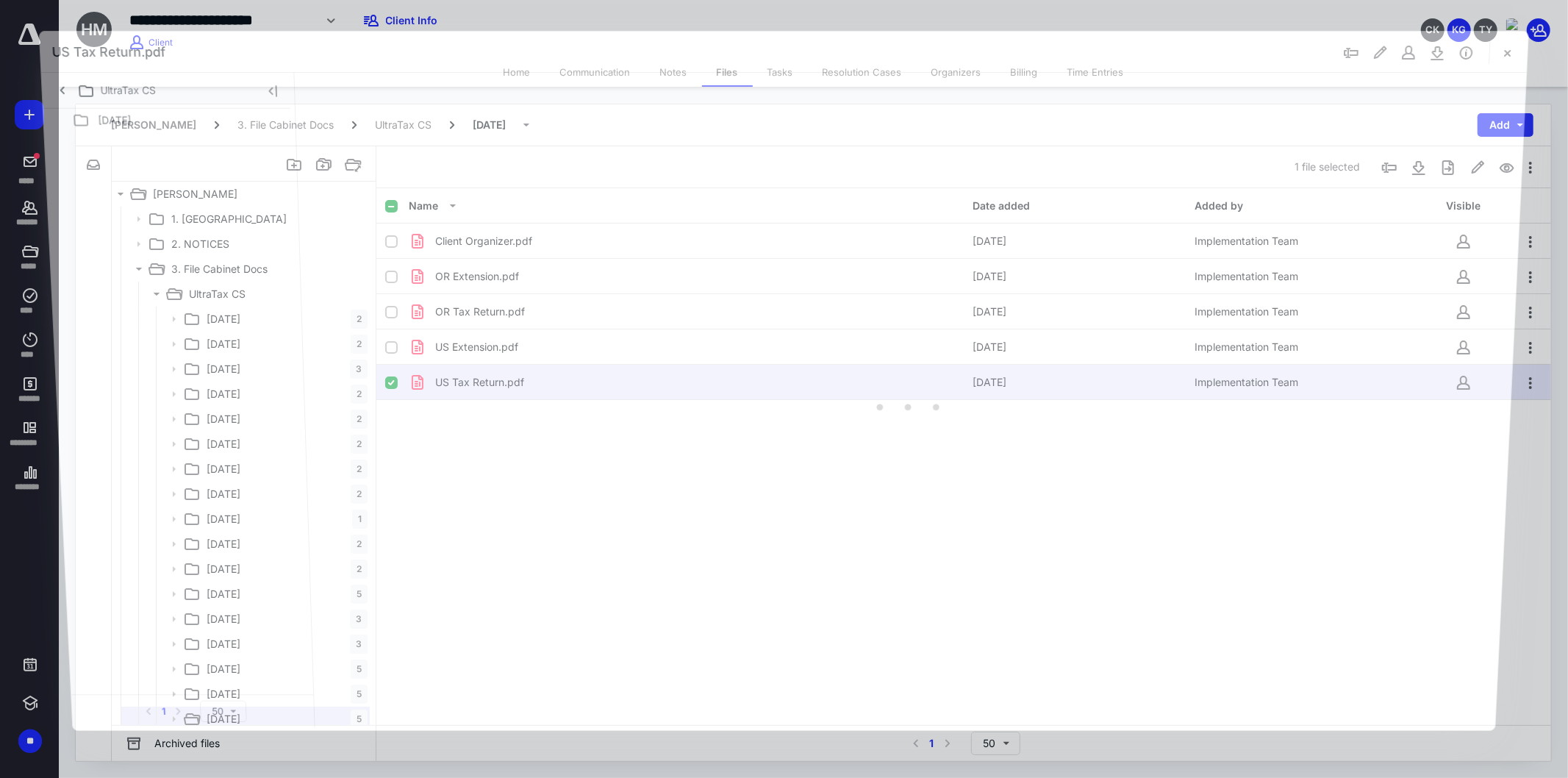 scroll, scrollTop: 56, scrollLeft: 0, axis: vertical 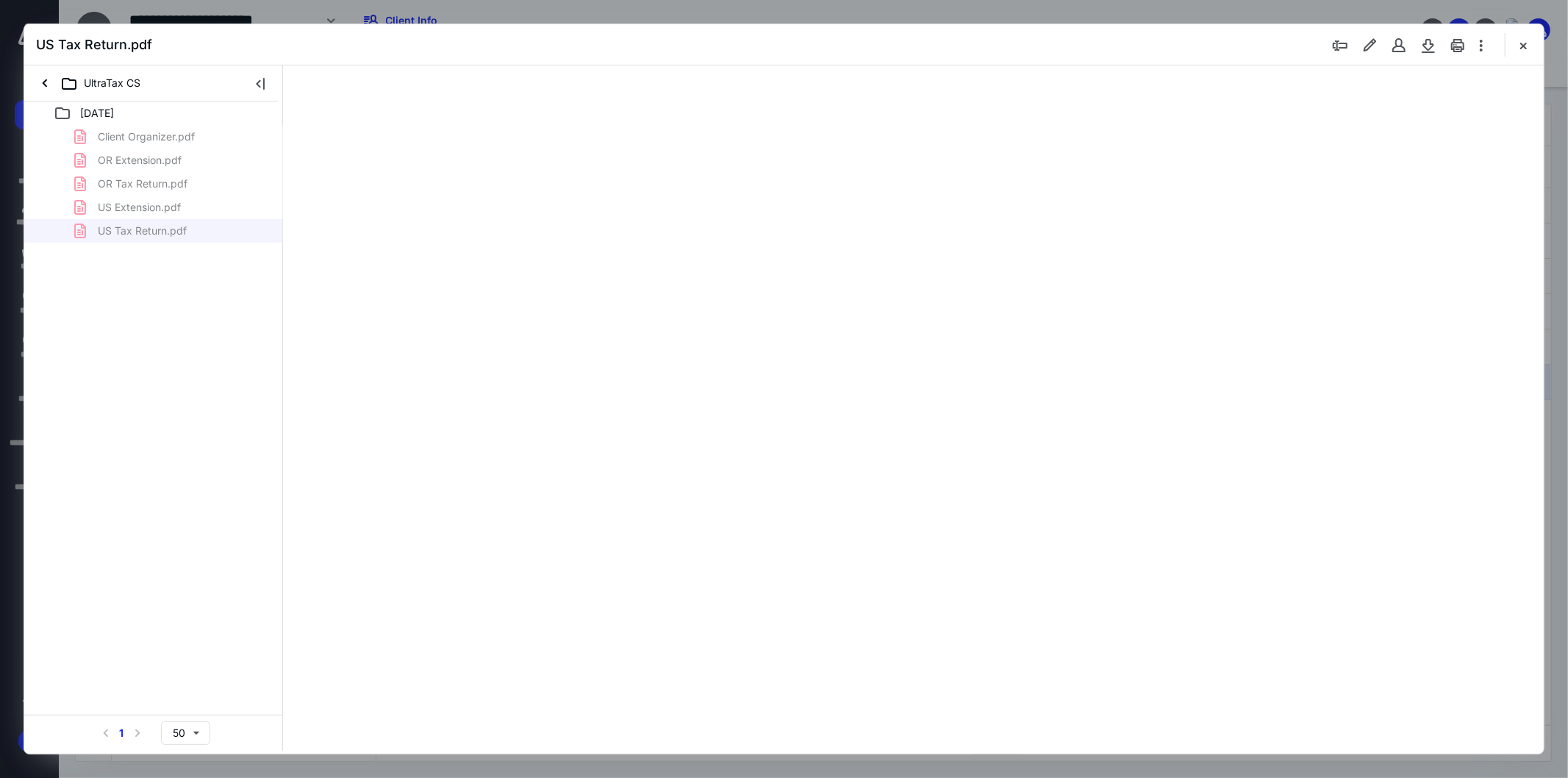 type on "103" 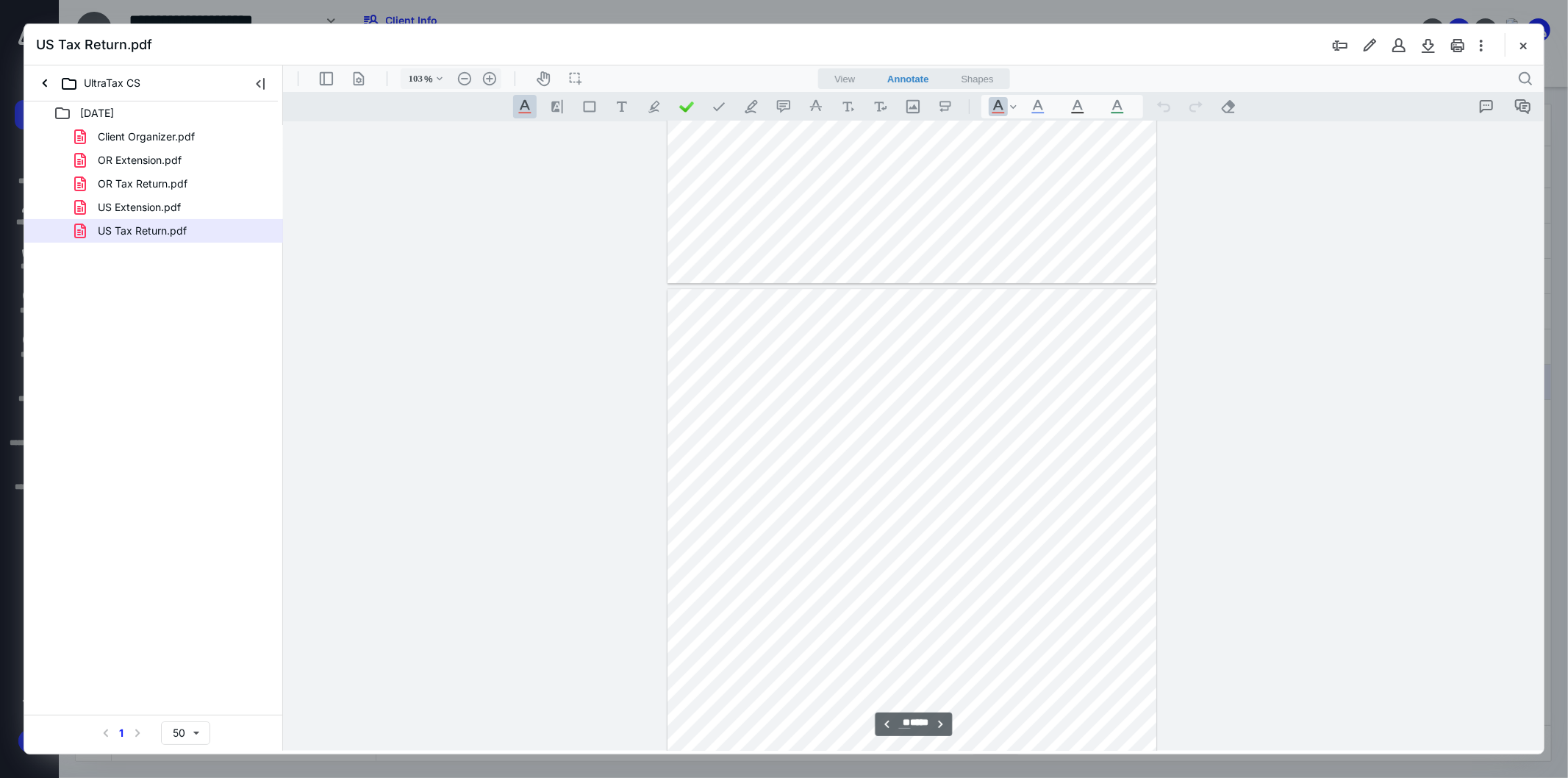 scroll, scrollTop: 8719, scrollLeft: 0, axis: vertical 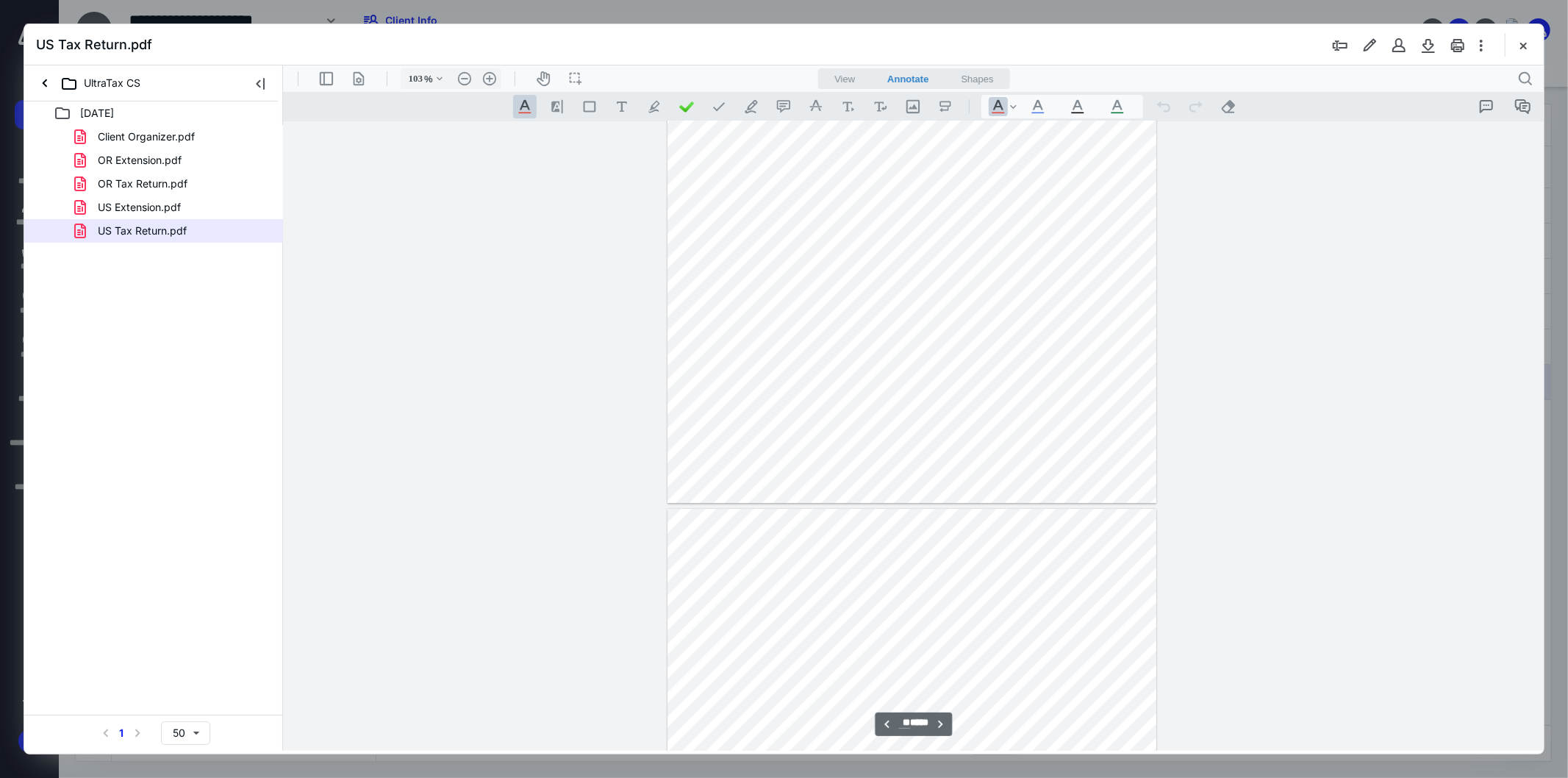 type on "**" 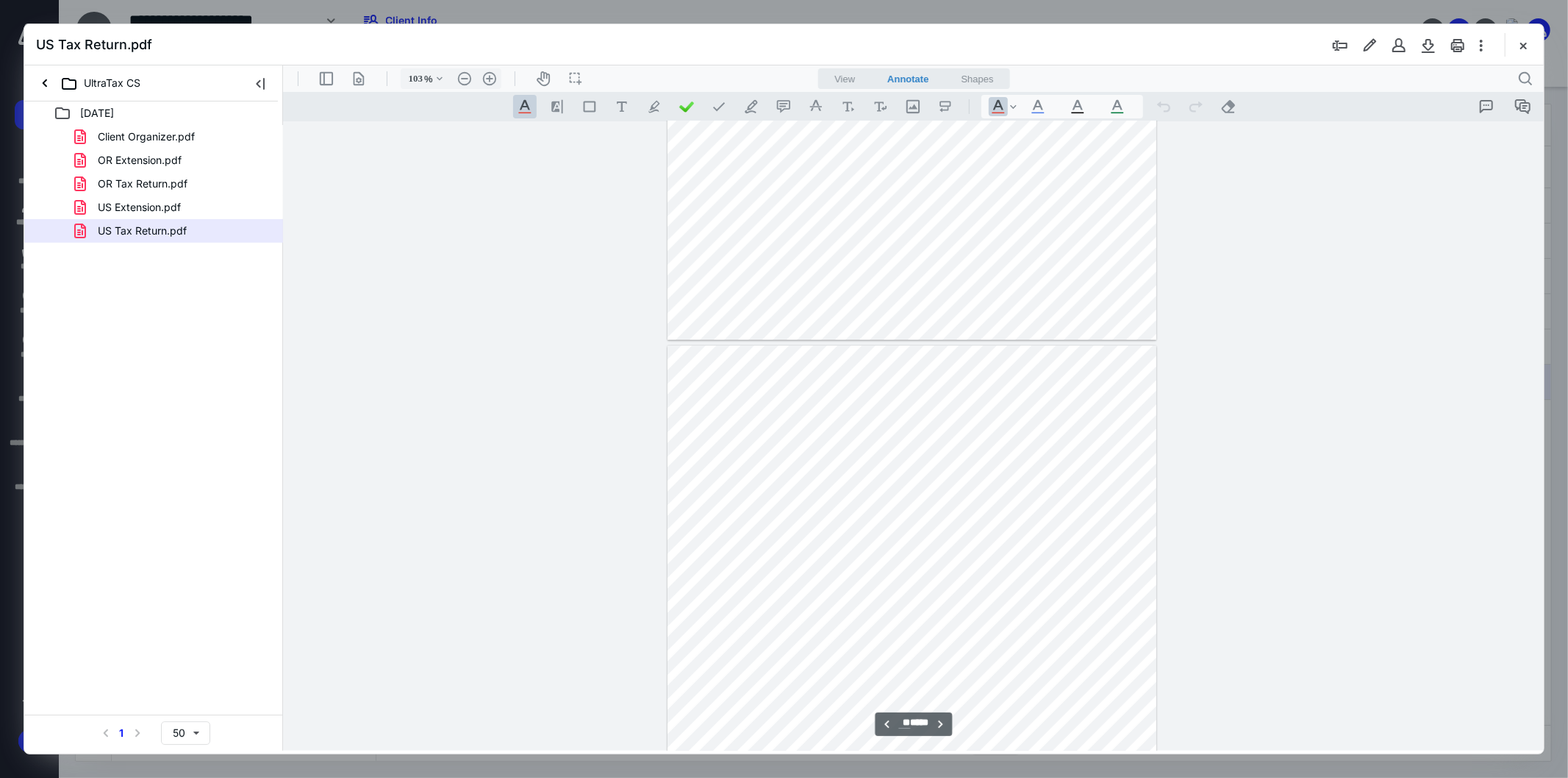 scroll, scrollTop: 9373, scrollLeft: 0, axis: vertical 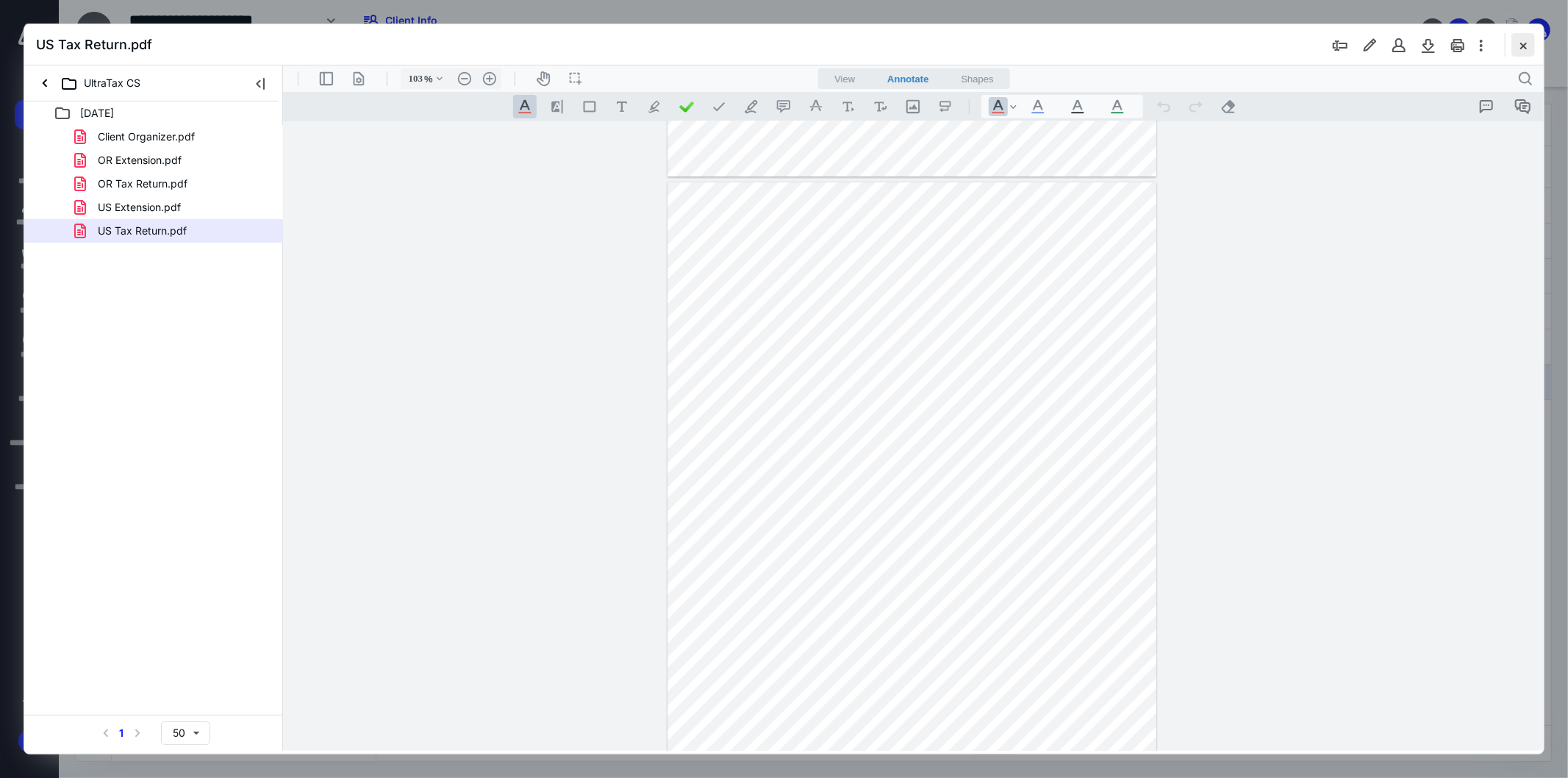 click at bounding box center [1523, 45] 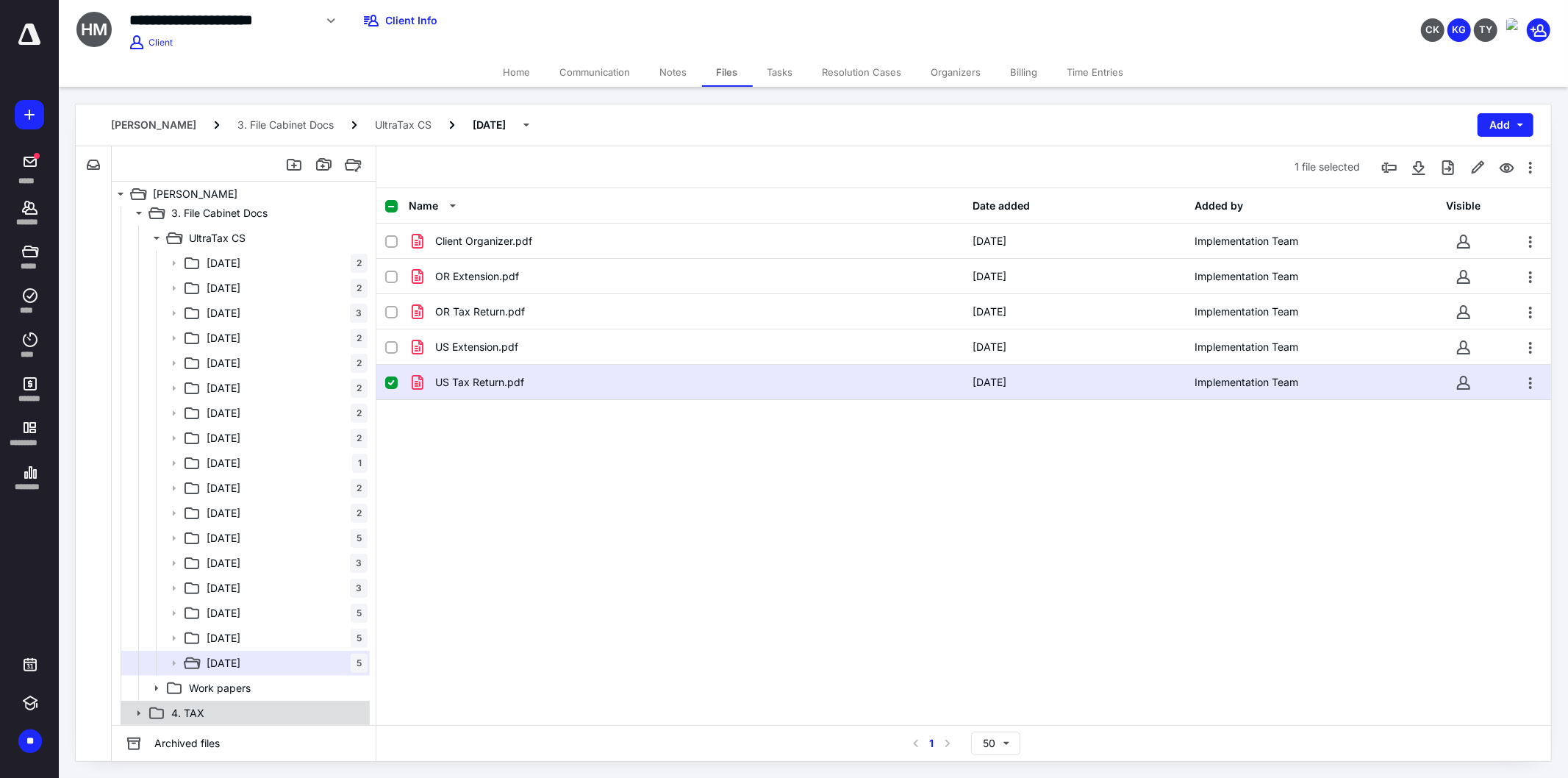 click on "4. TAX" at bounding box center (244, 713) 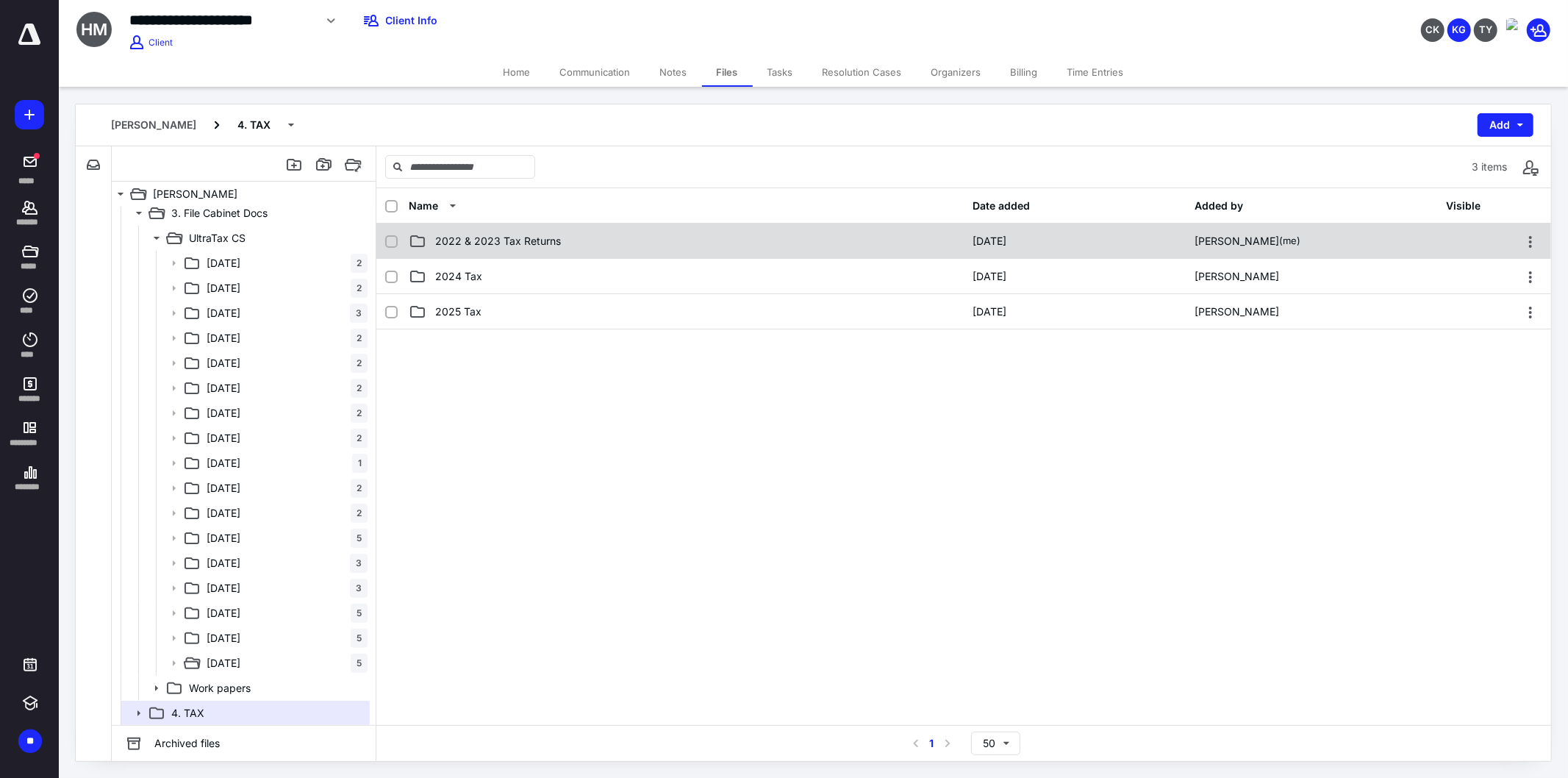 click on "2022 & 2023 Tax Returns" at bounding box center (498, 241) 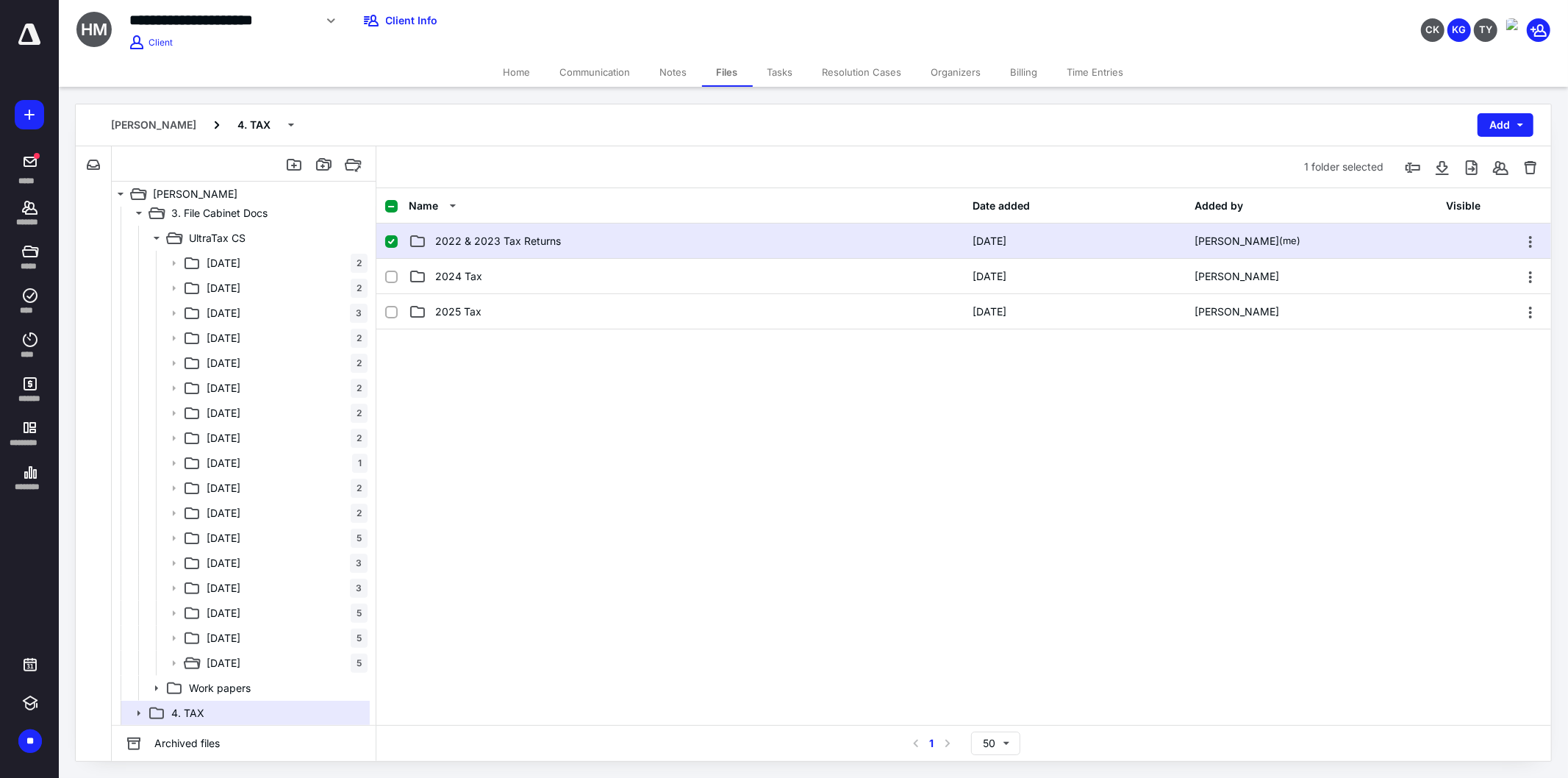 click on "2022 & 2023 Tax Returns" at bounding box center (498, 241) 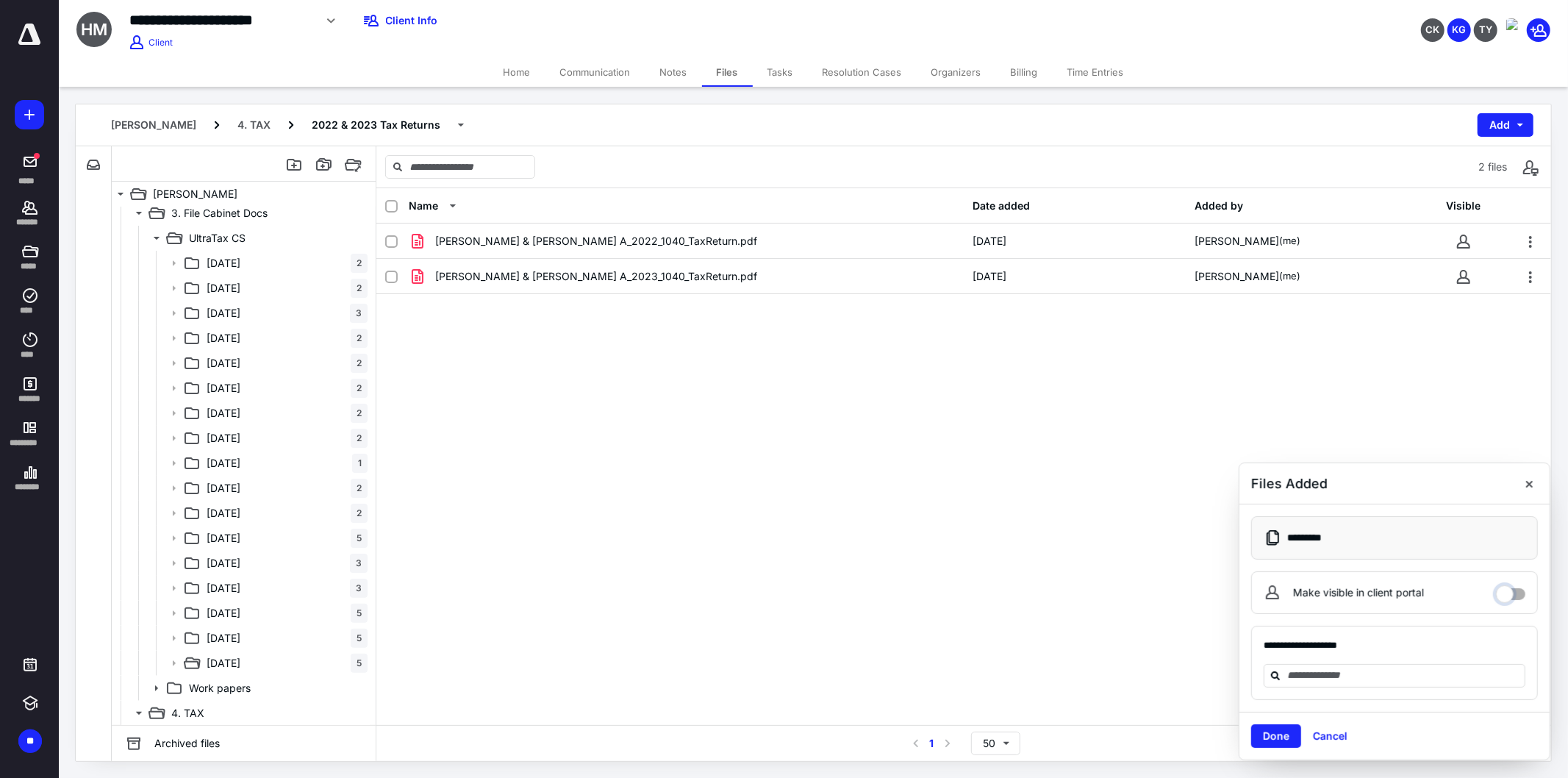 click on "Make visible in client portal" at bounding box center (1511, 590) 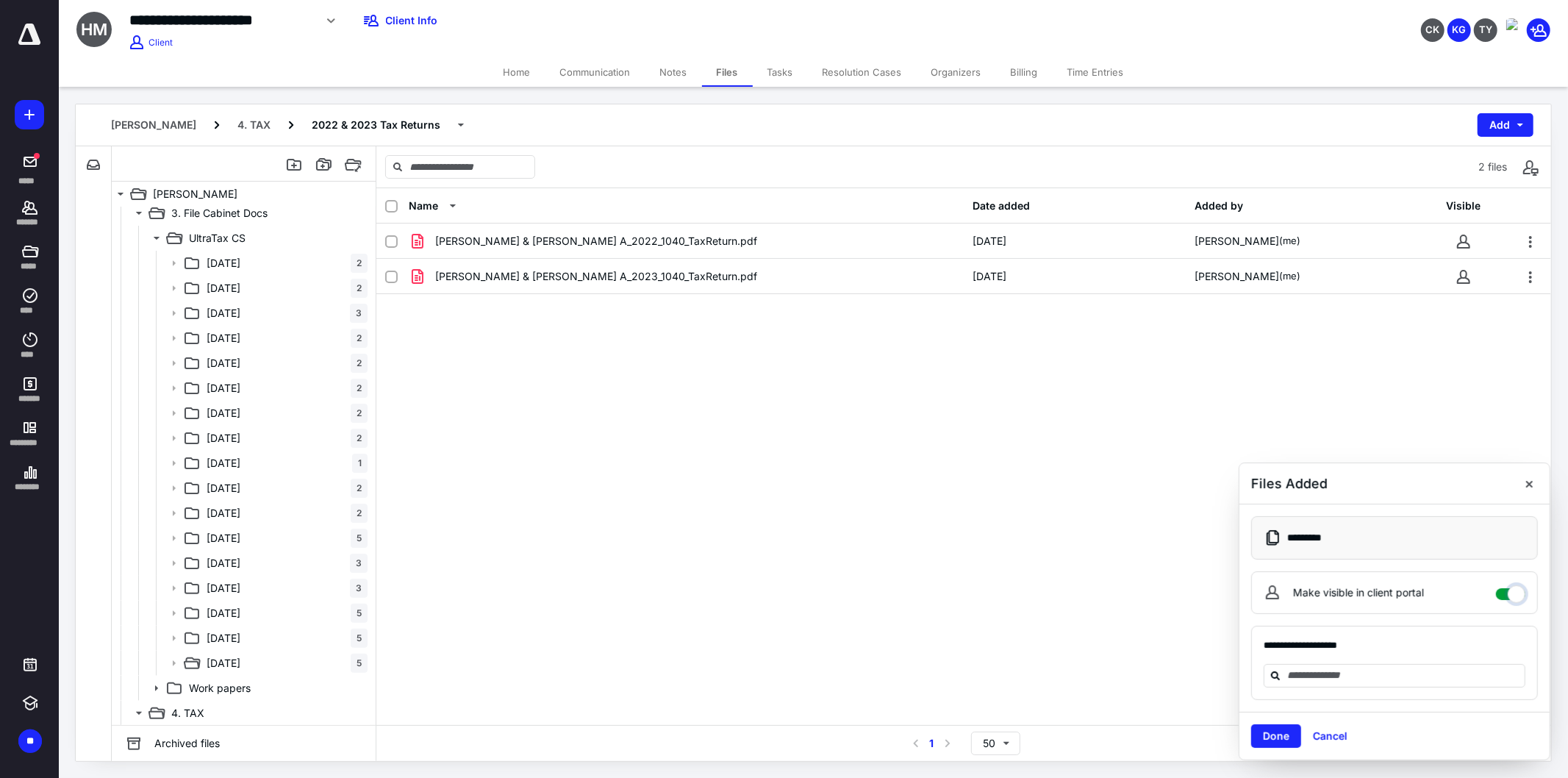 checkbox on "****" 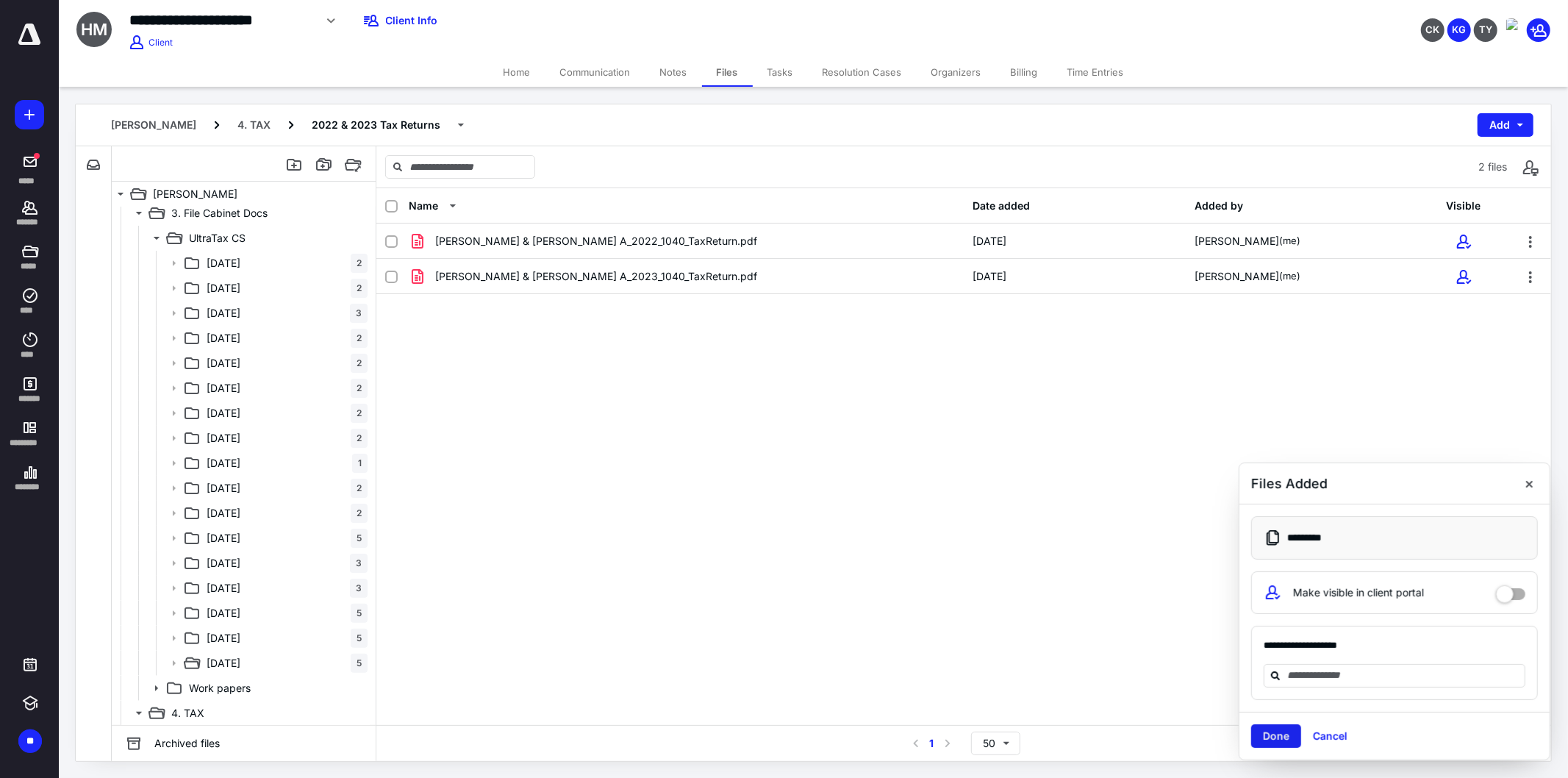 click on "Done" at bounding box center [1276, 736] 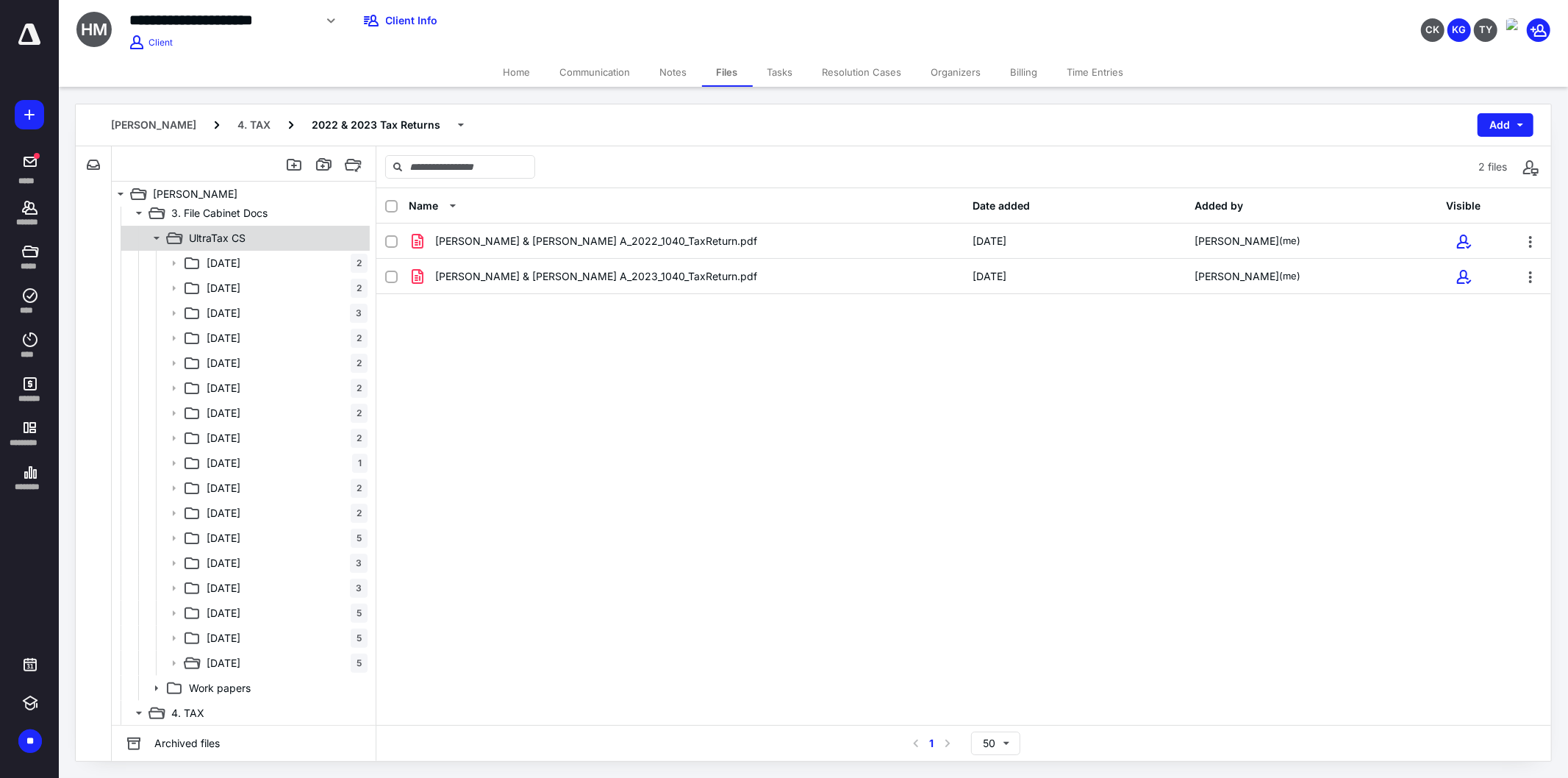 click 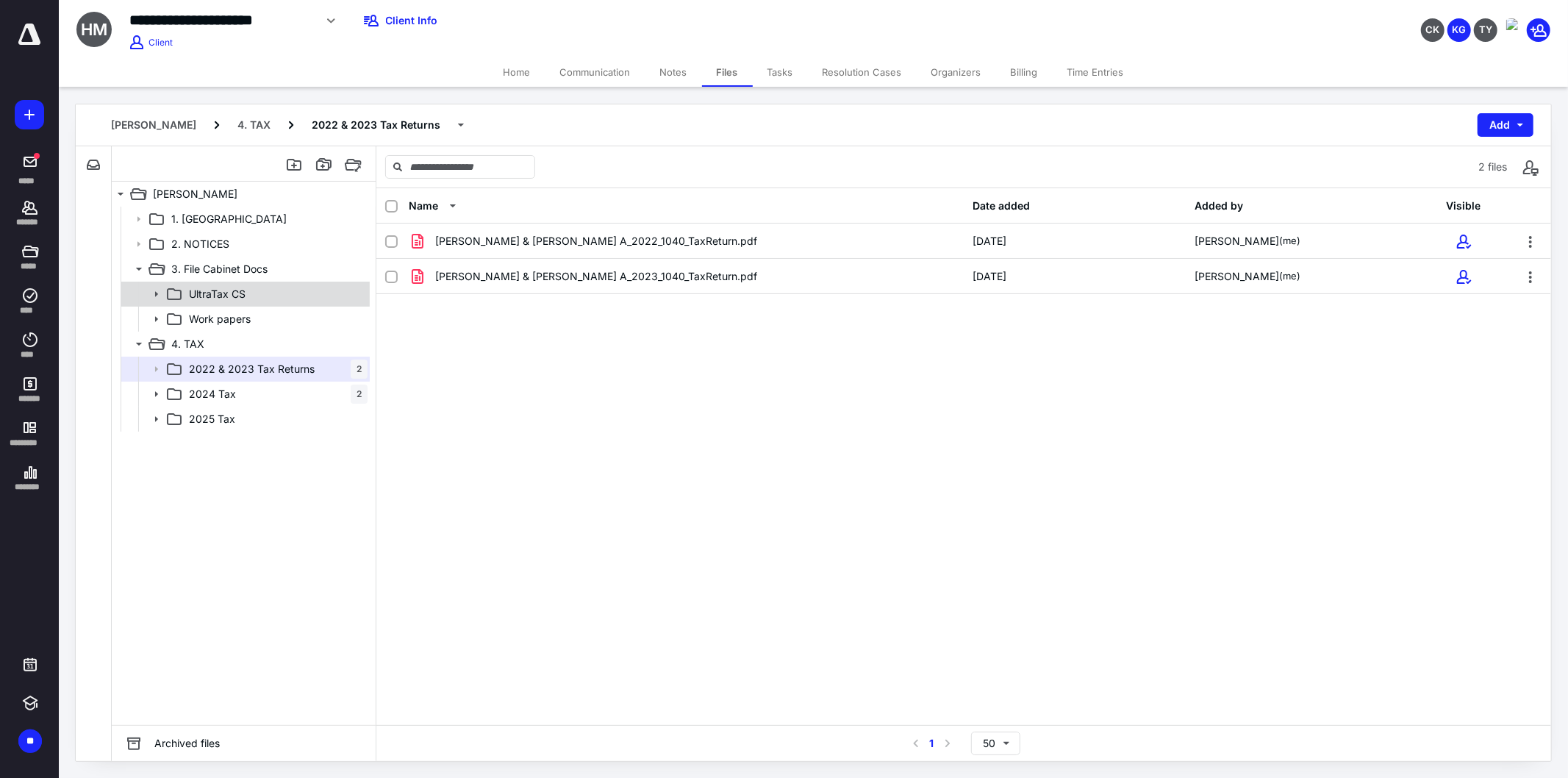 scroll, scrollTop: 0, scrollLeft: 0, axis: both 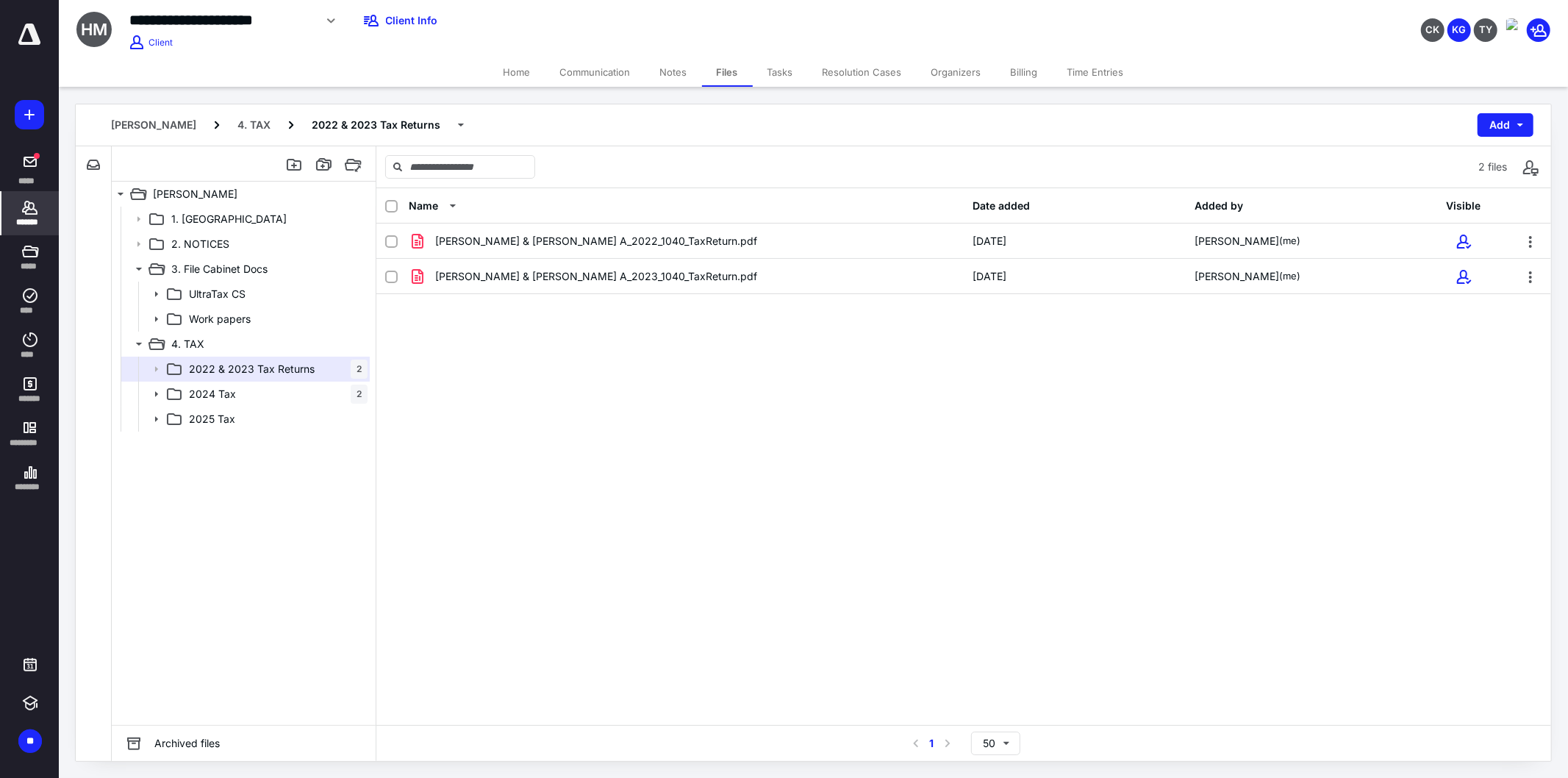 click 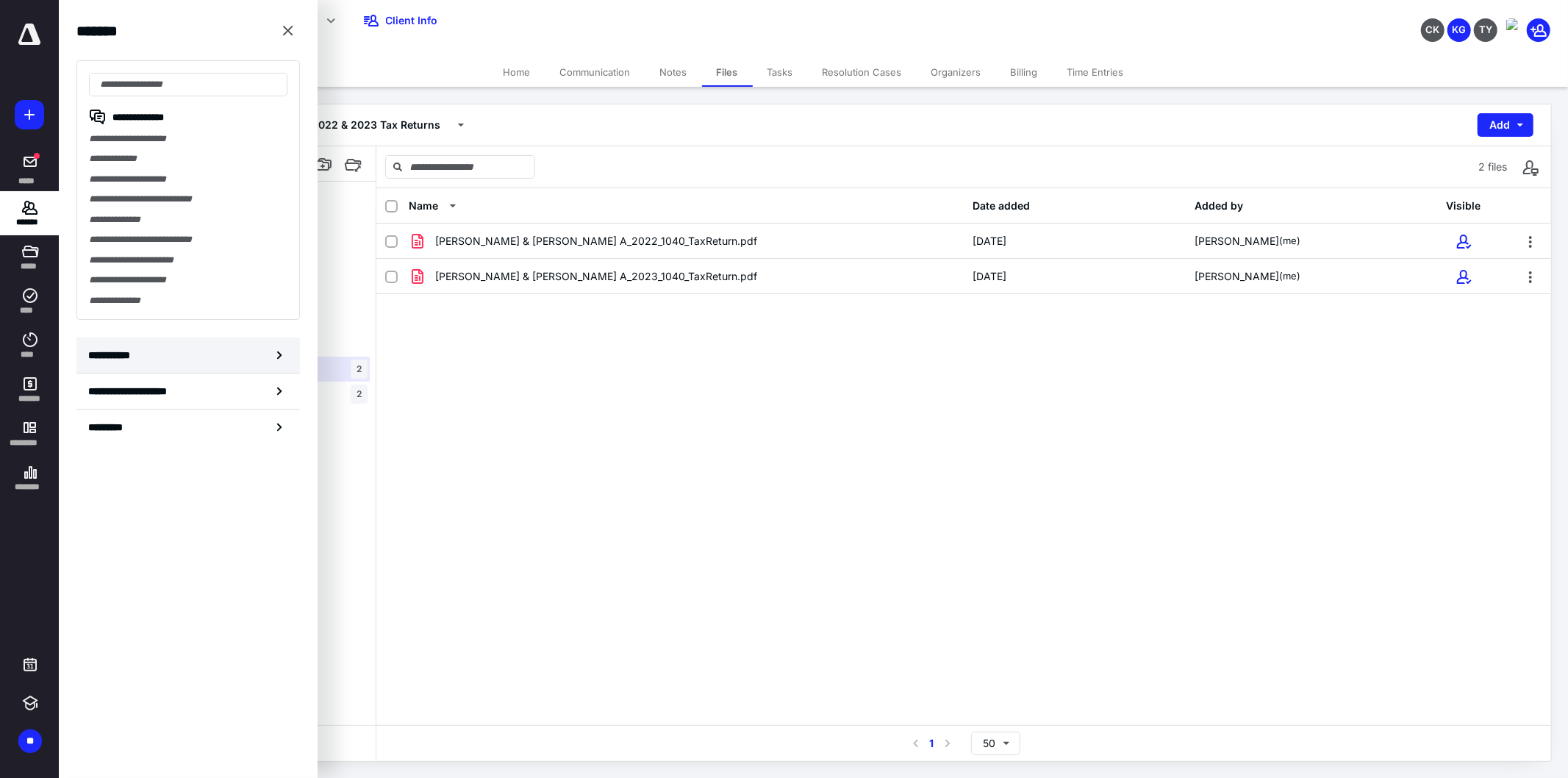 click 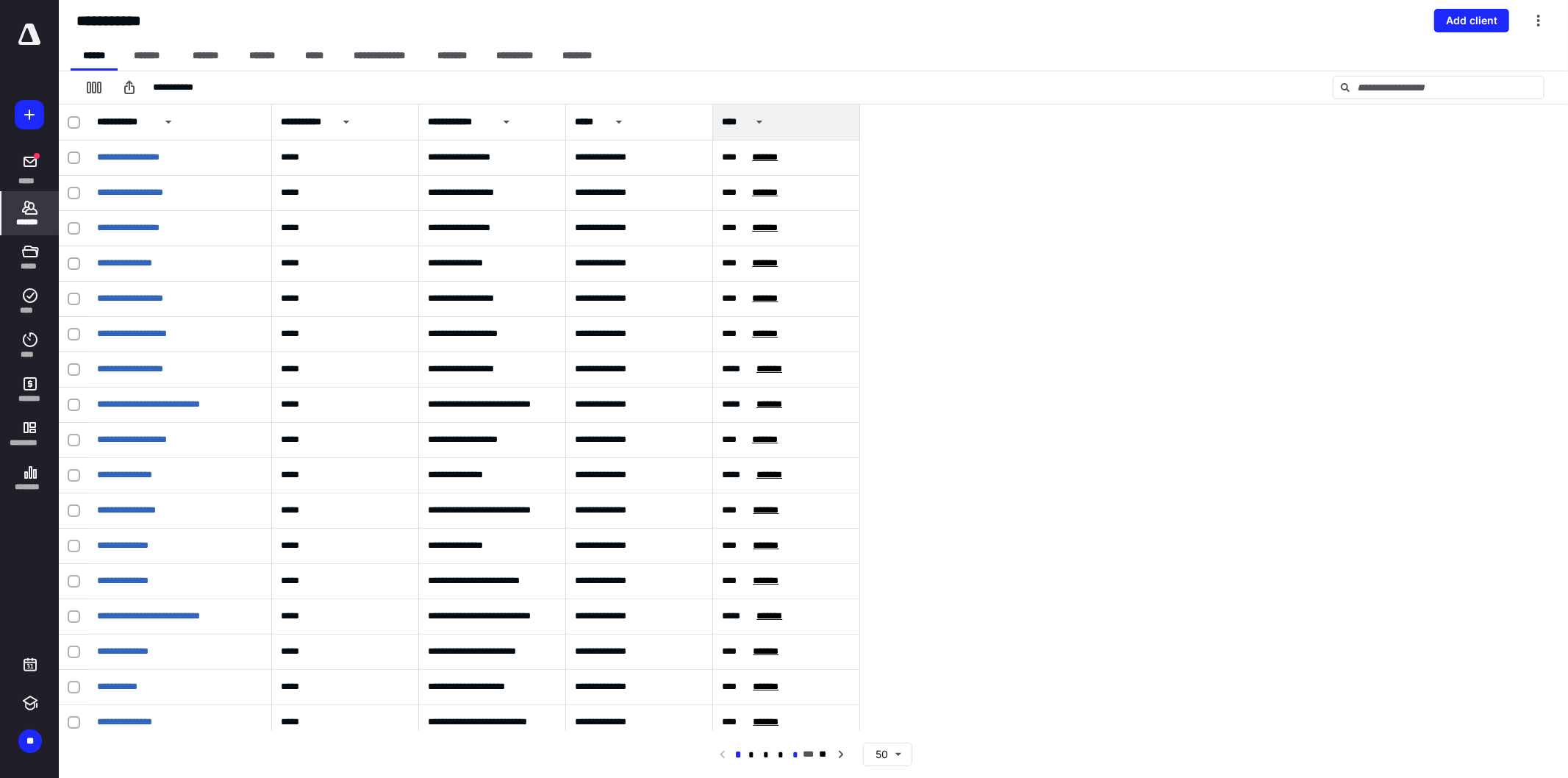 click on "*" at bounding box center (796, 755) 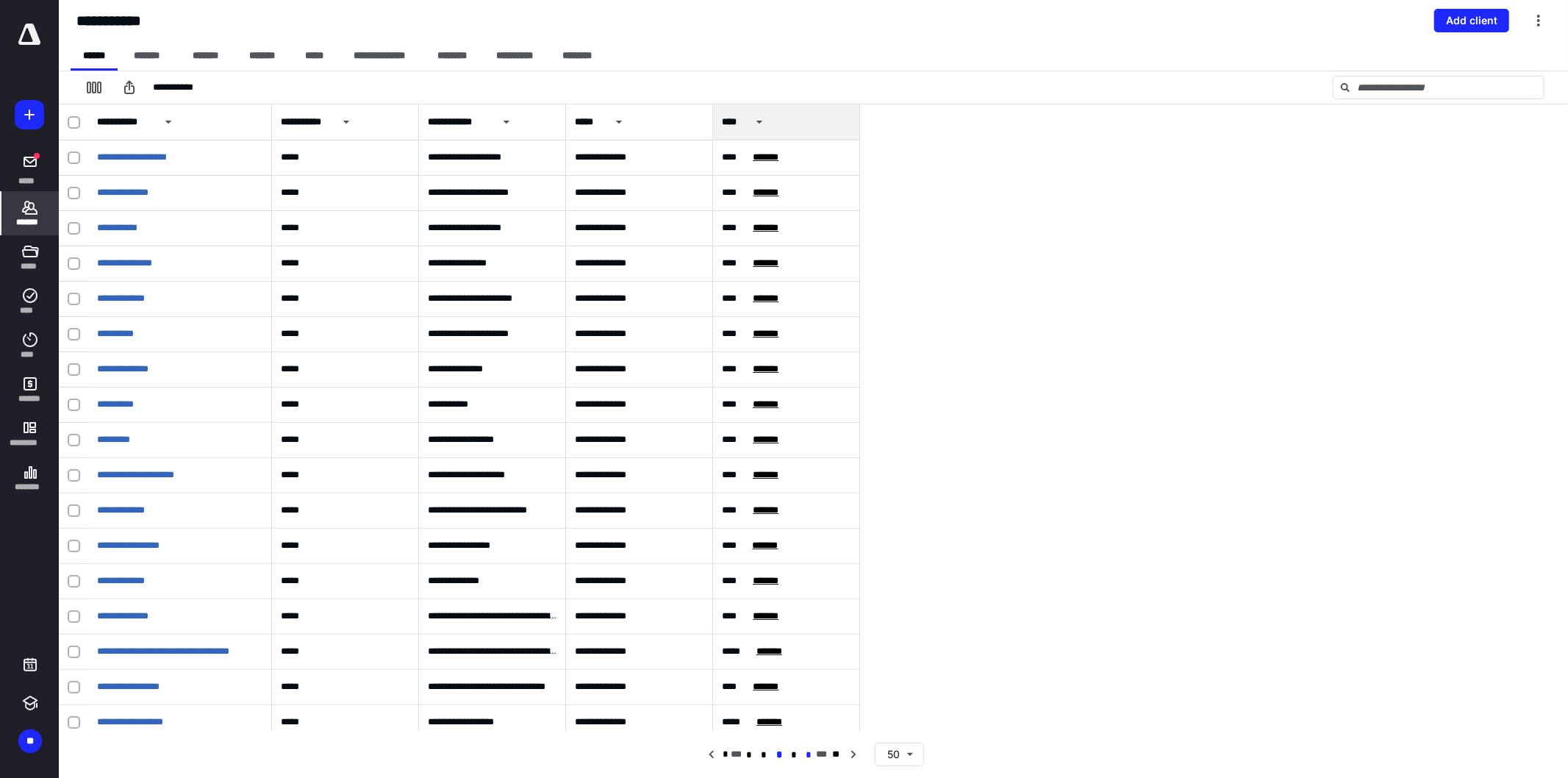 click on "*" at bounding box center (808, 755) 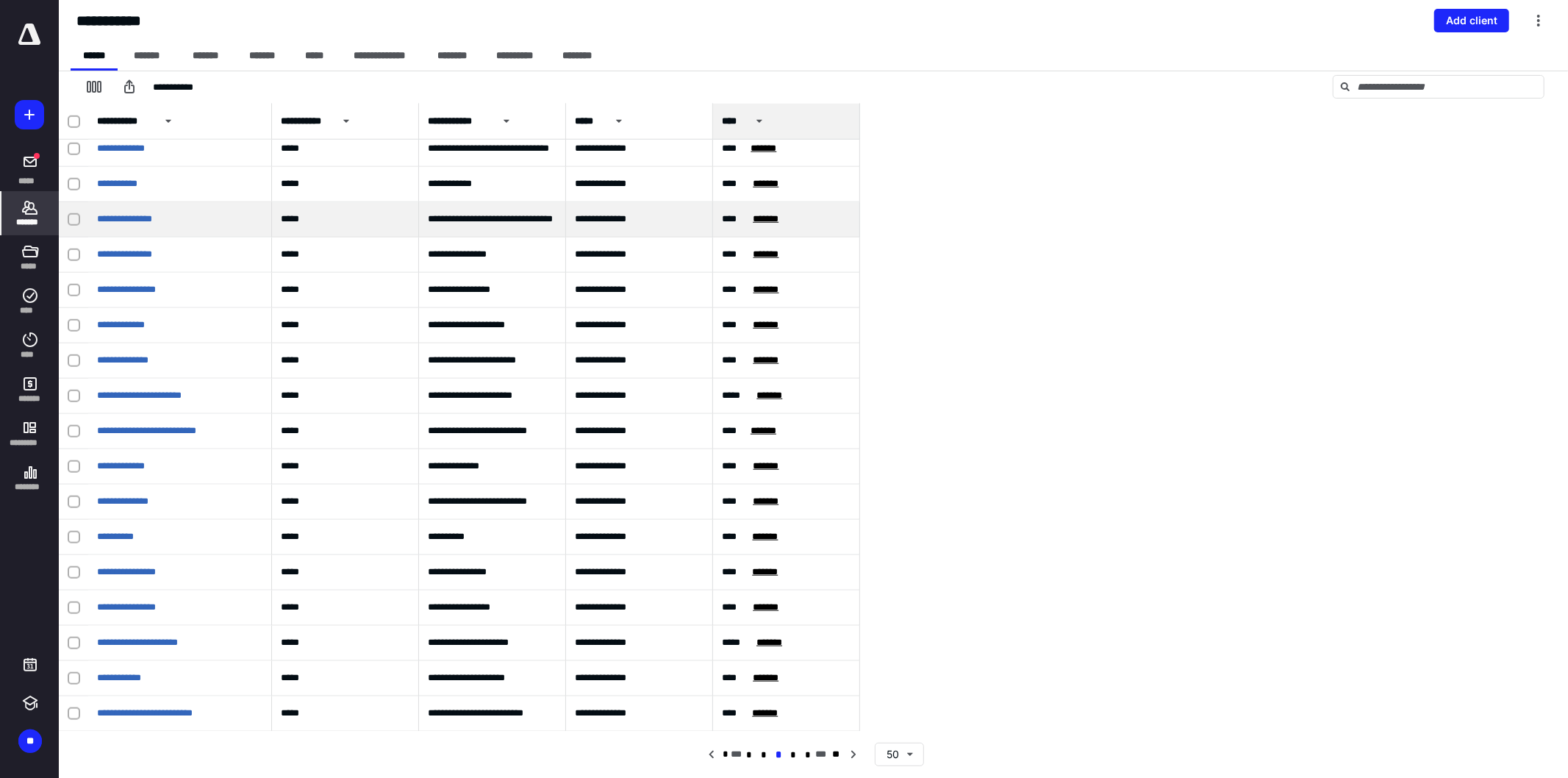 scroll, scrollTop: 1091, scrollLeft: 0, axis: vertical 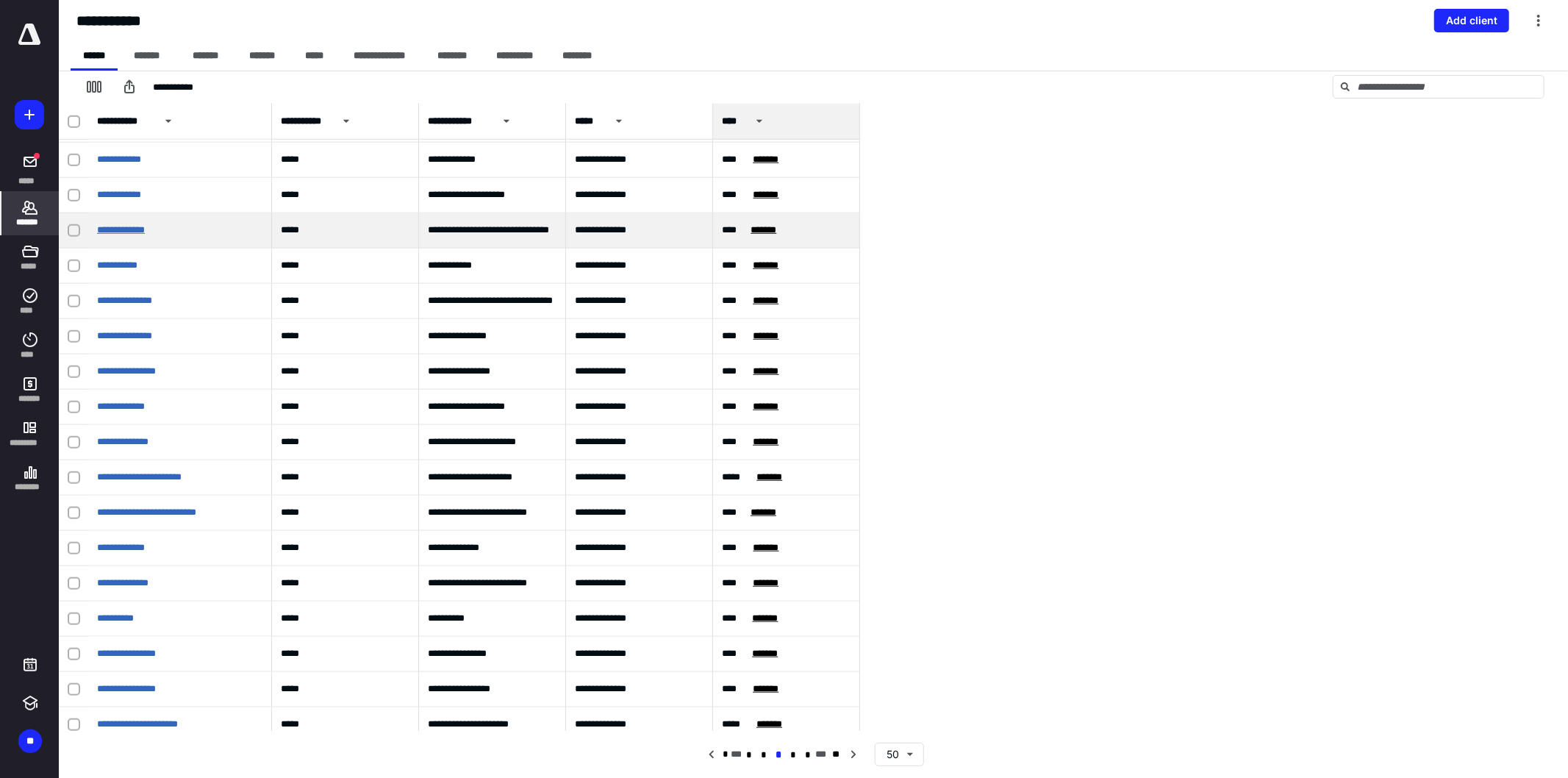 click on "**********" at bounding box center [121, 229] 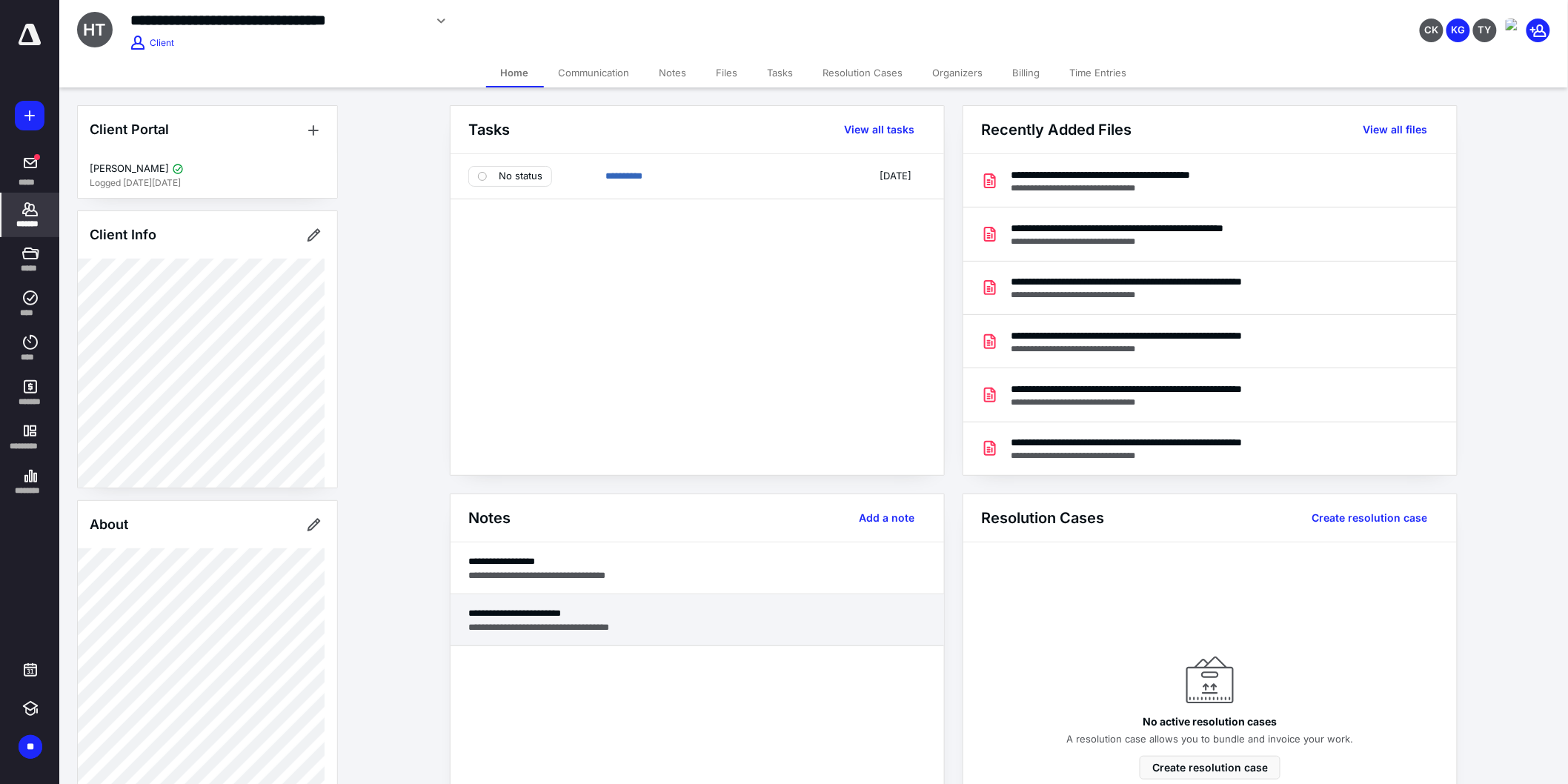 click on "**********" at bounding box center [697, 613] 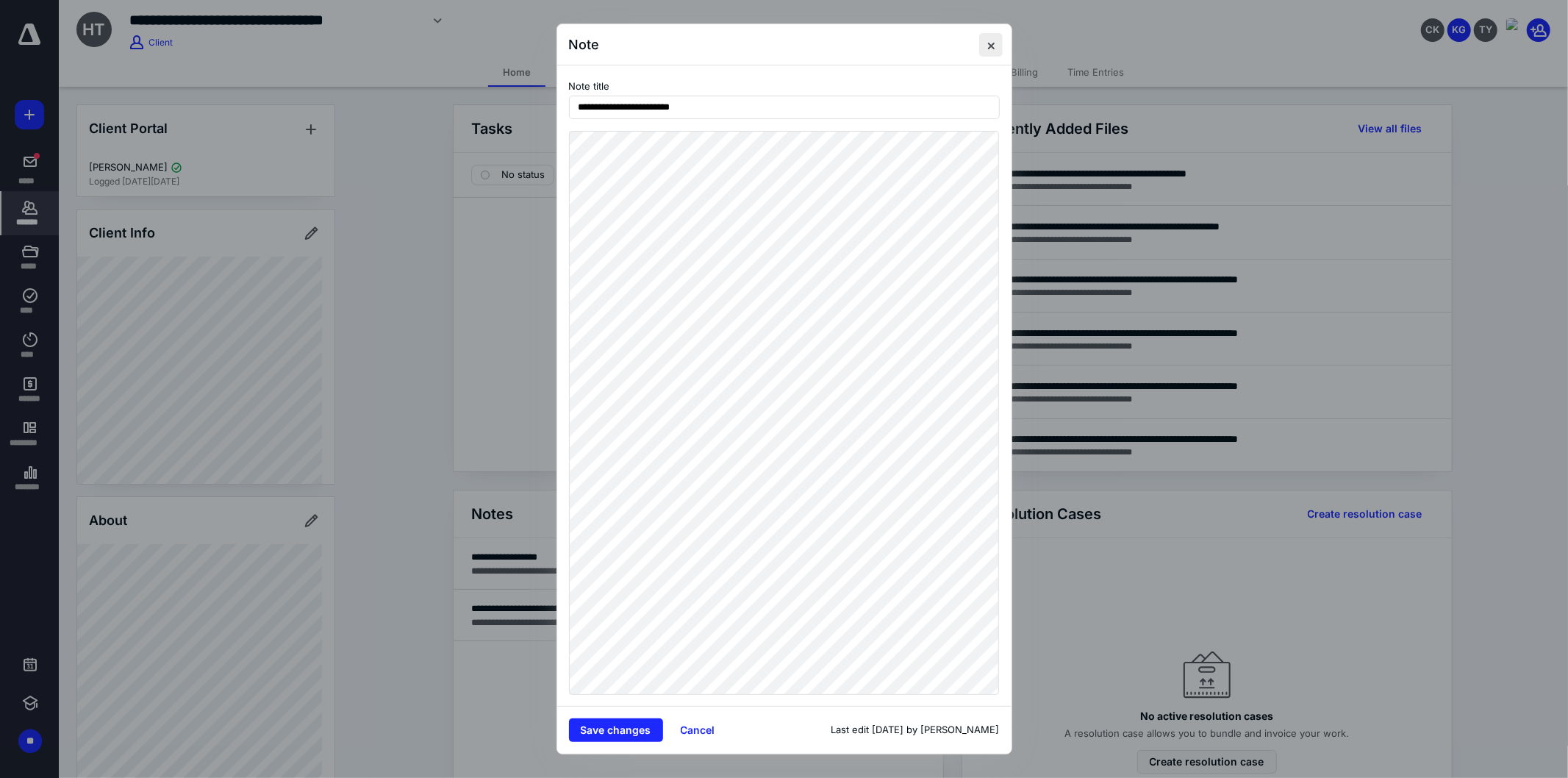 click at bounding box center [991, 45] 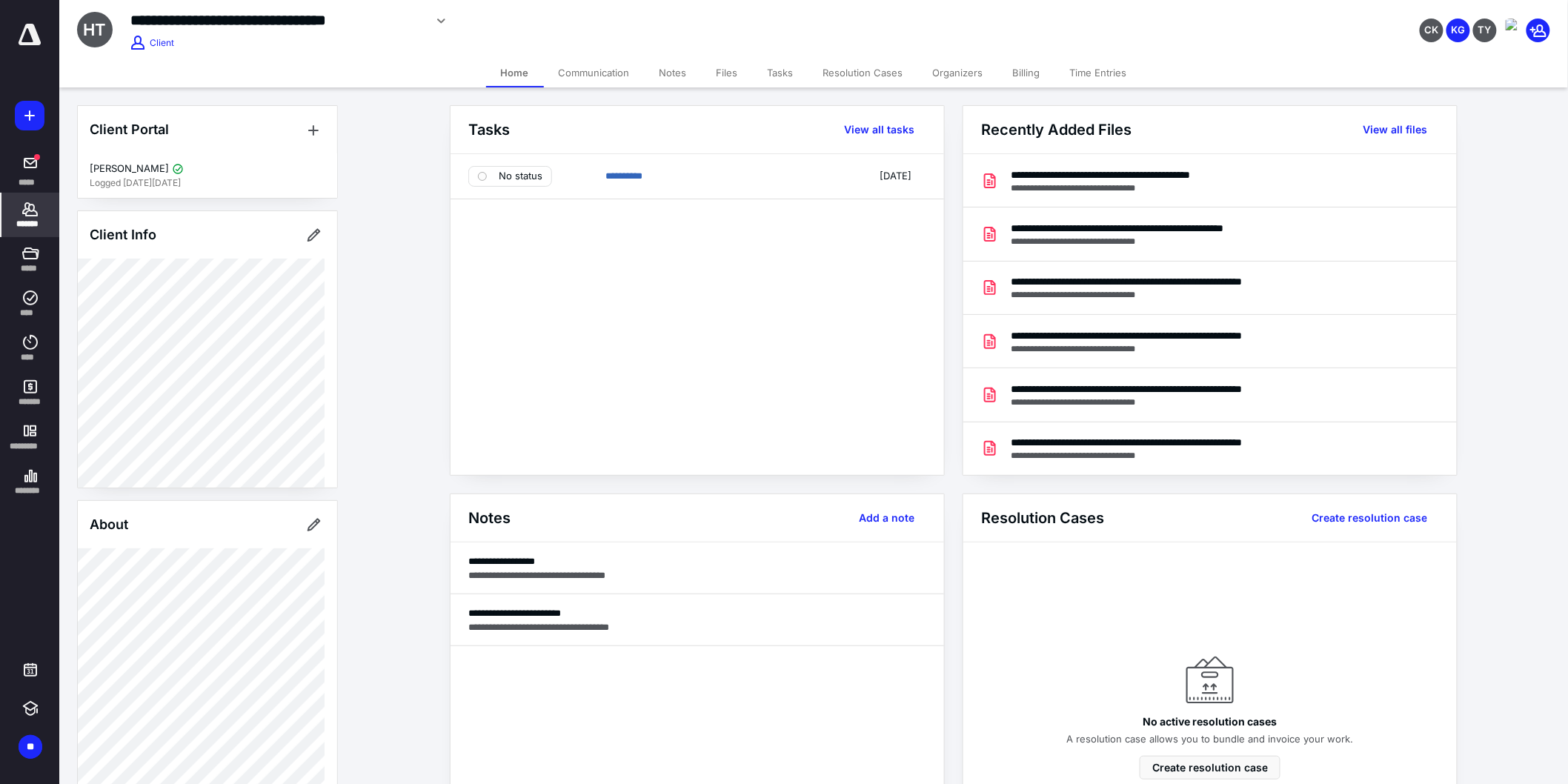 click on "**********" at bounding box center [566, 26] 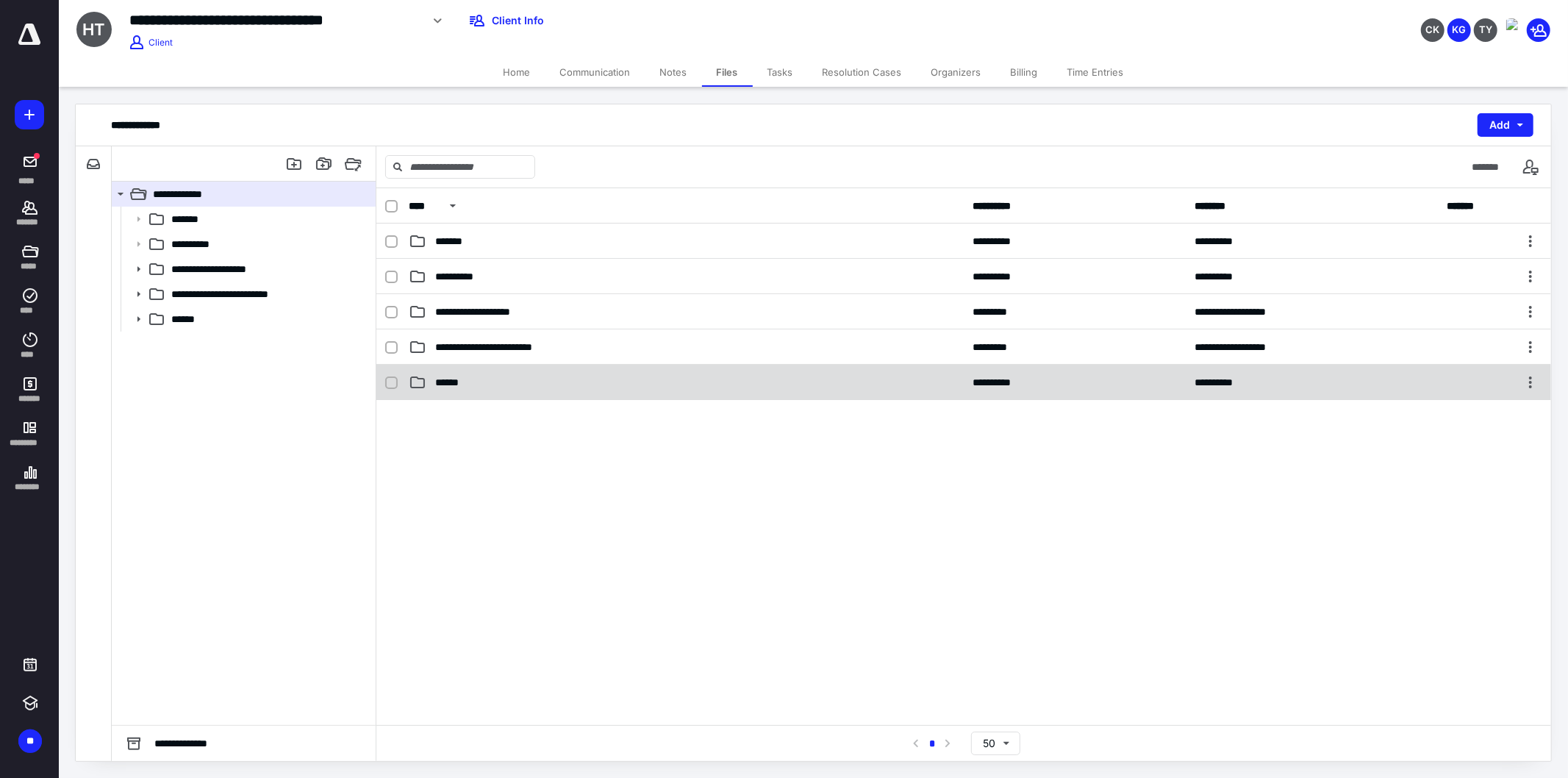 click on "******" at bounding box center [686, 382] 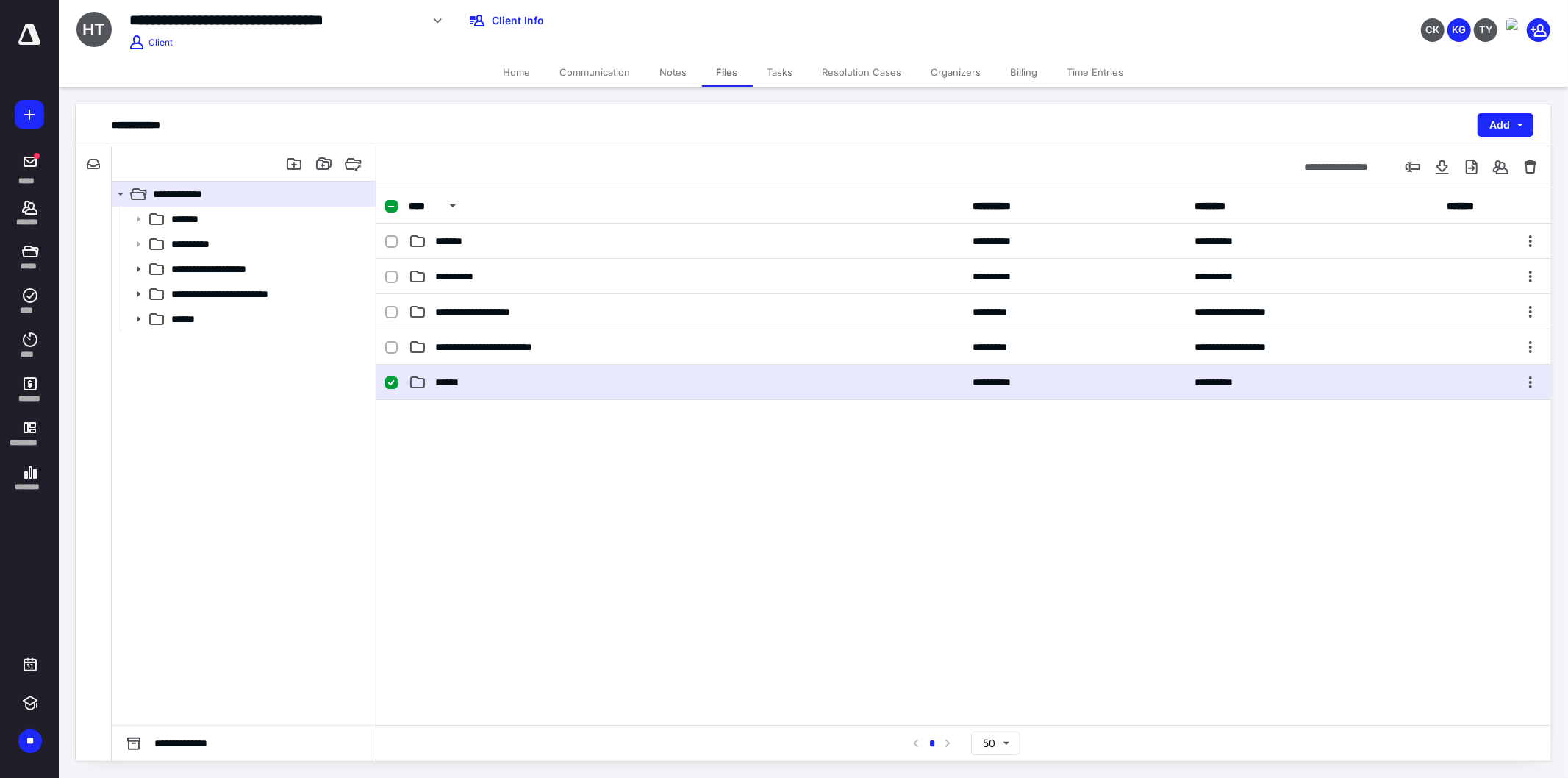 click on "******" at bounding box center (686, 382) 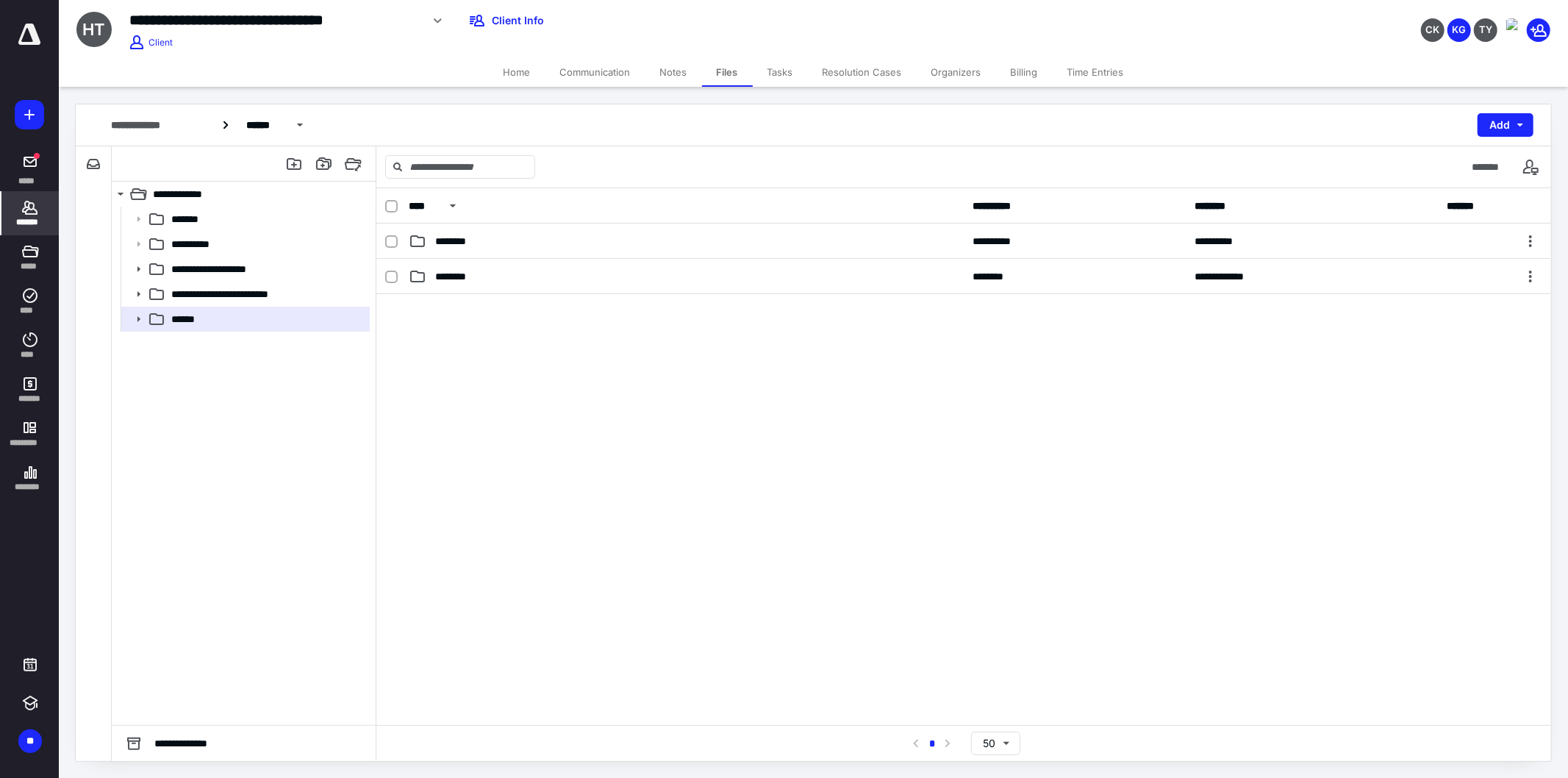 click 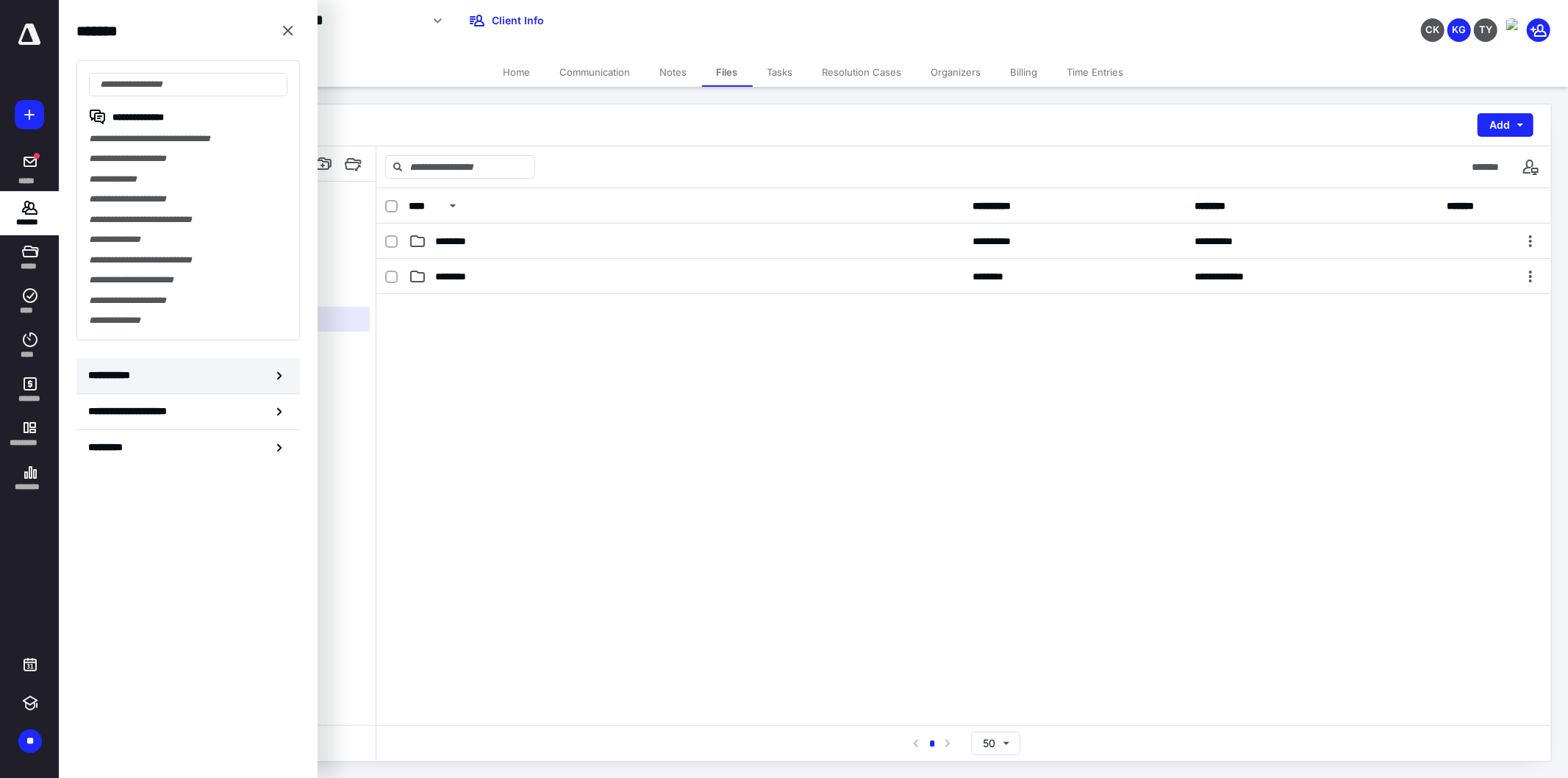 click 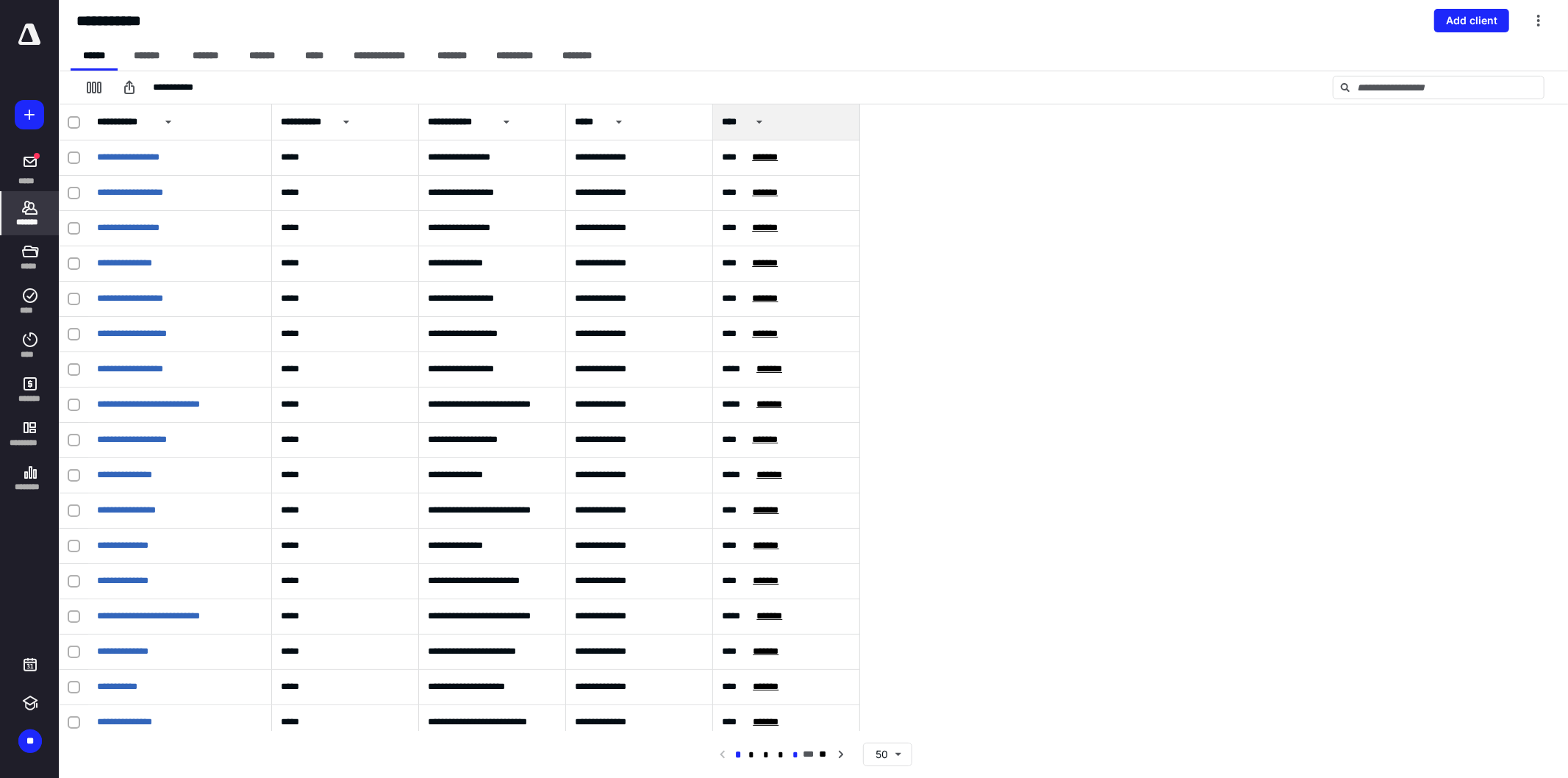 click on "*" at bounding box center [796, 755] 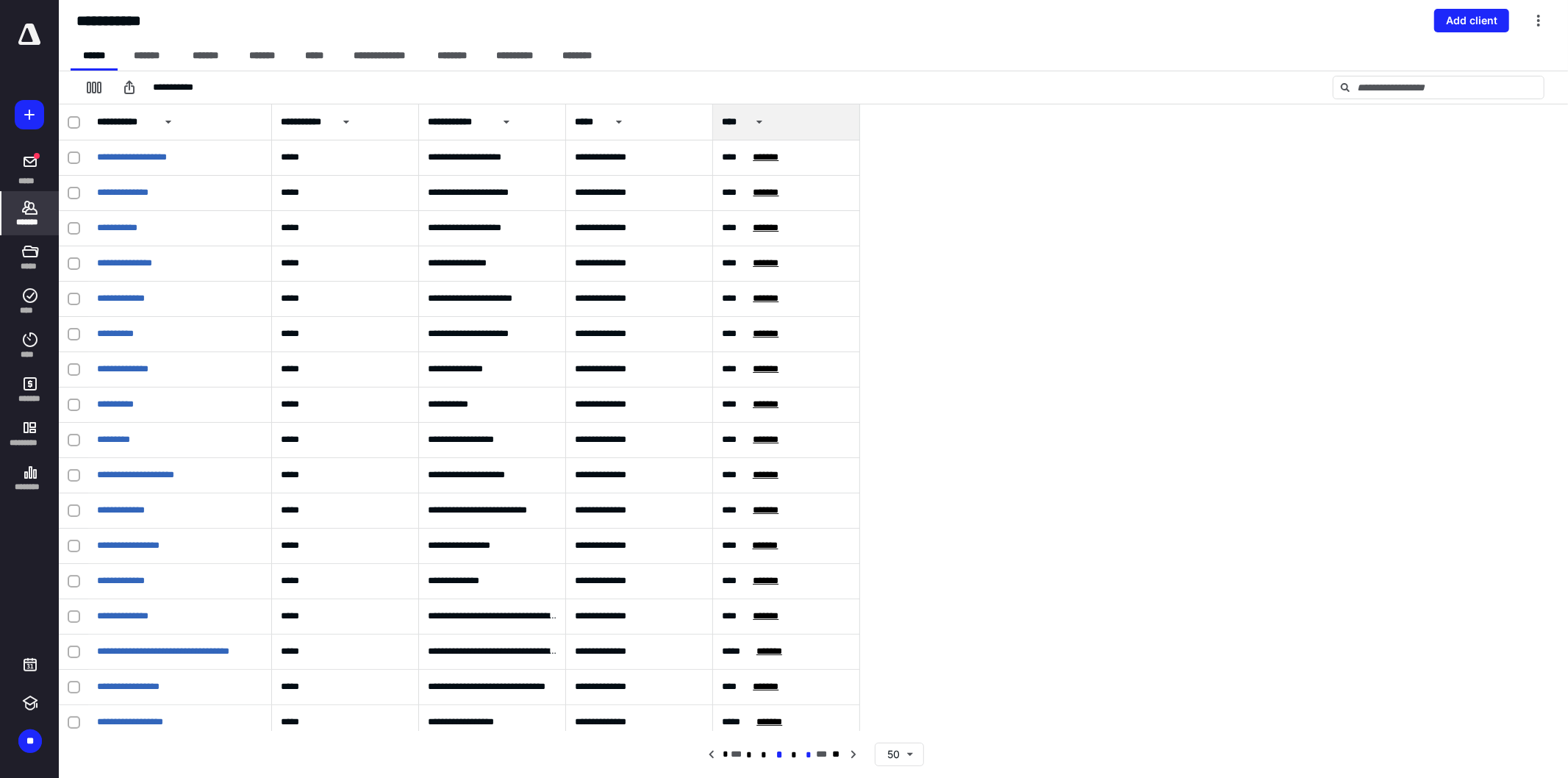 click on "*" at bounding box center [808, 755] 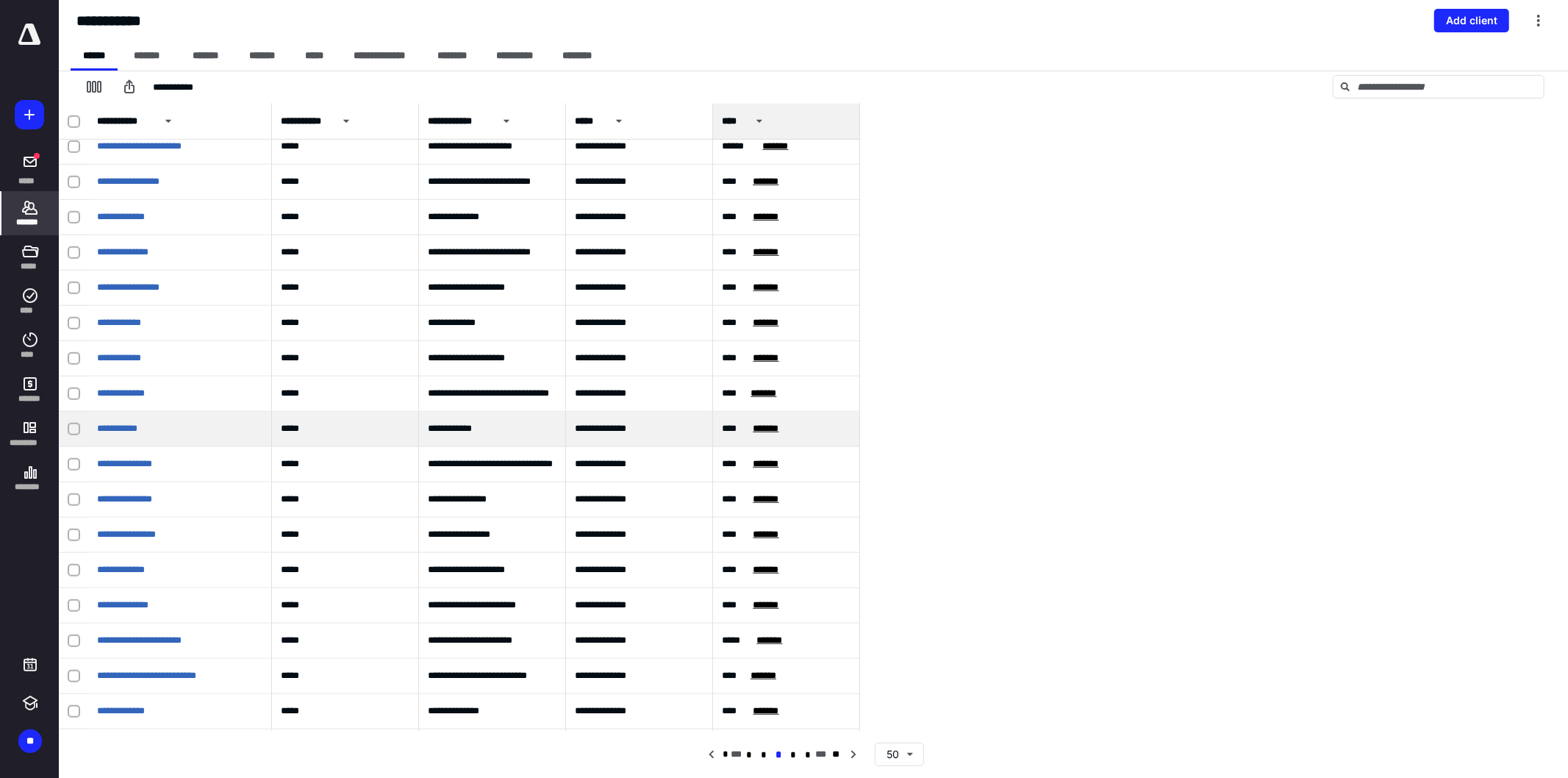scroll, scrollTop: 846, scrollLeft: 0, axis: vertical 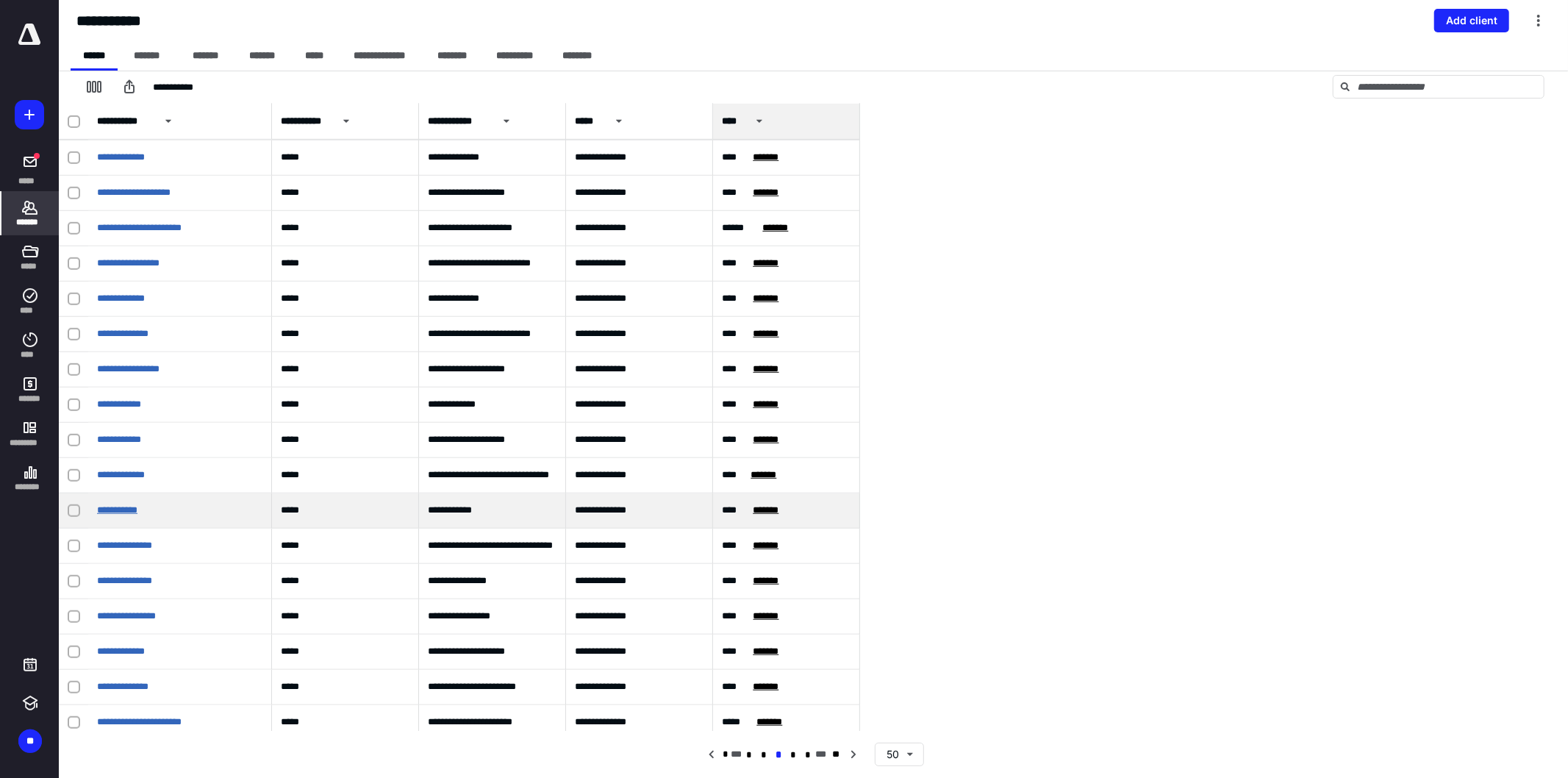 click on "**********" at bounding box center (117, 510) 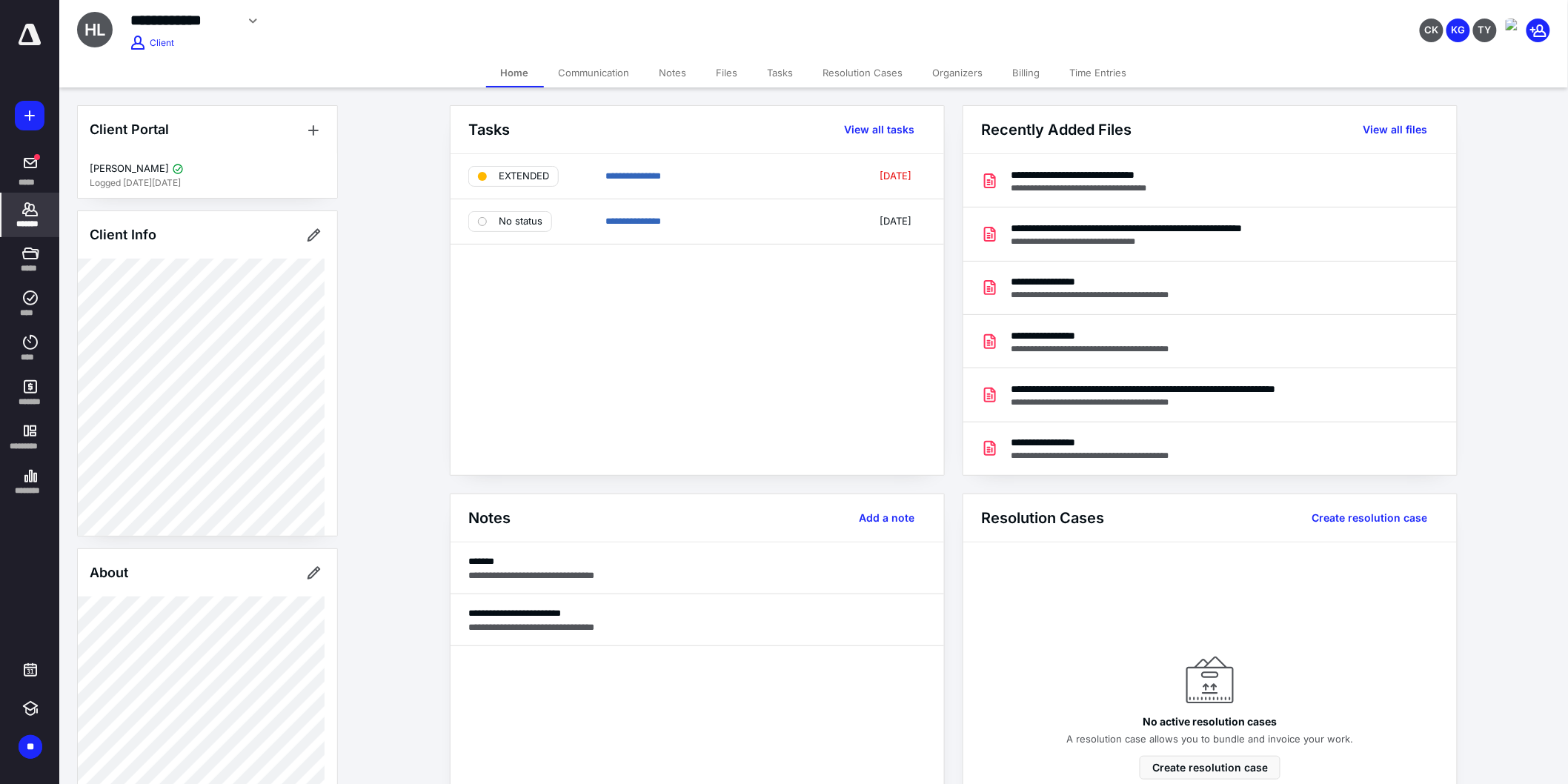 click on "Files" at bounding box center (727, 73) 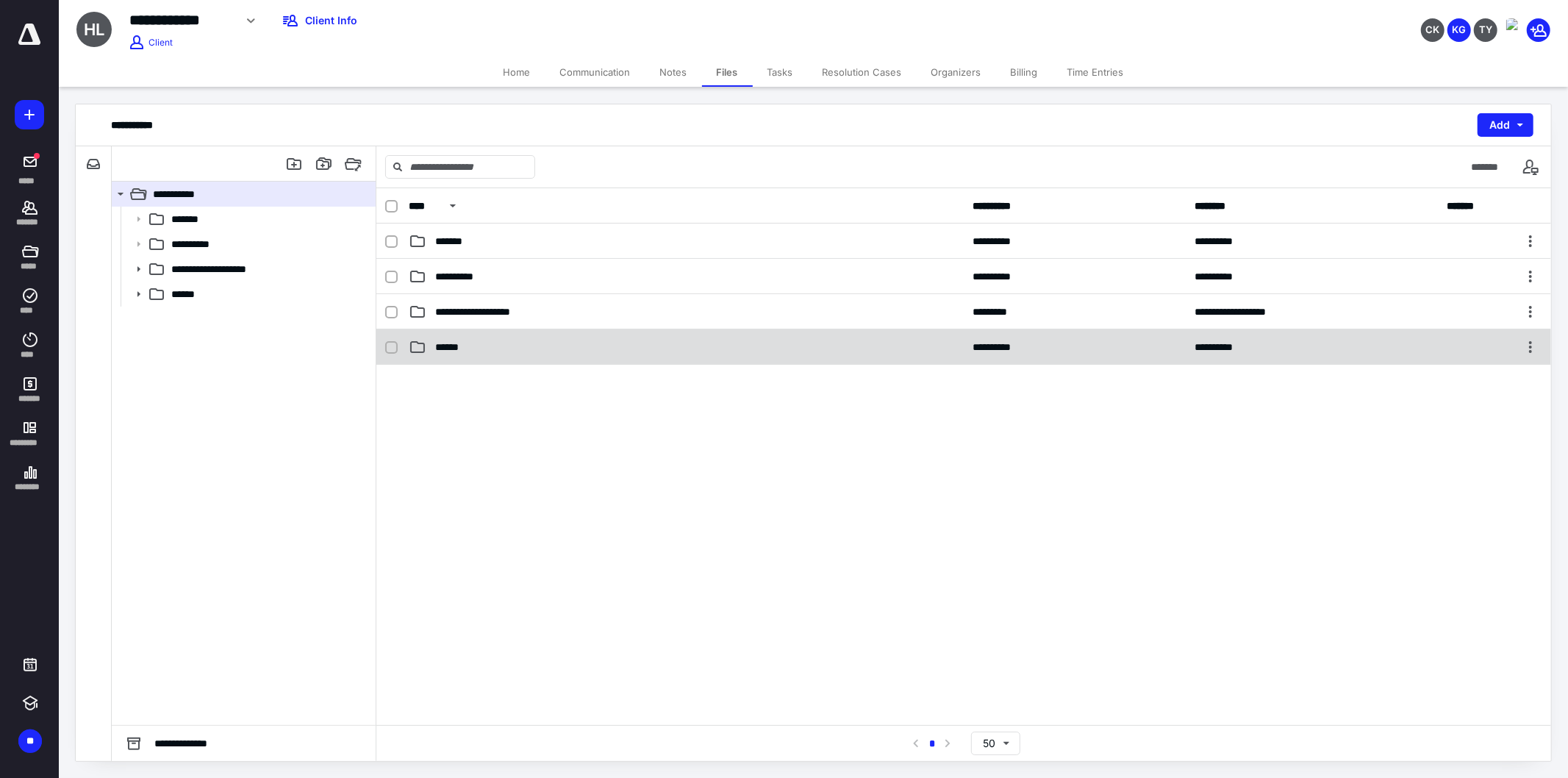 click on "******" at bounding box center [686, 347] 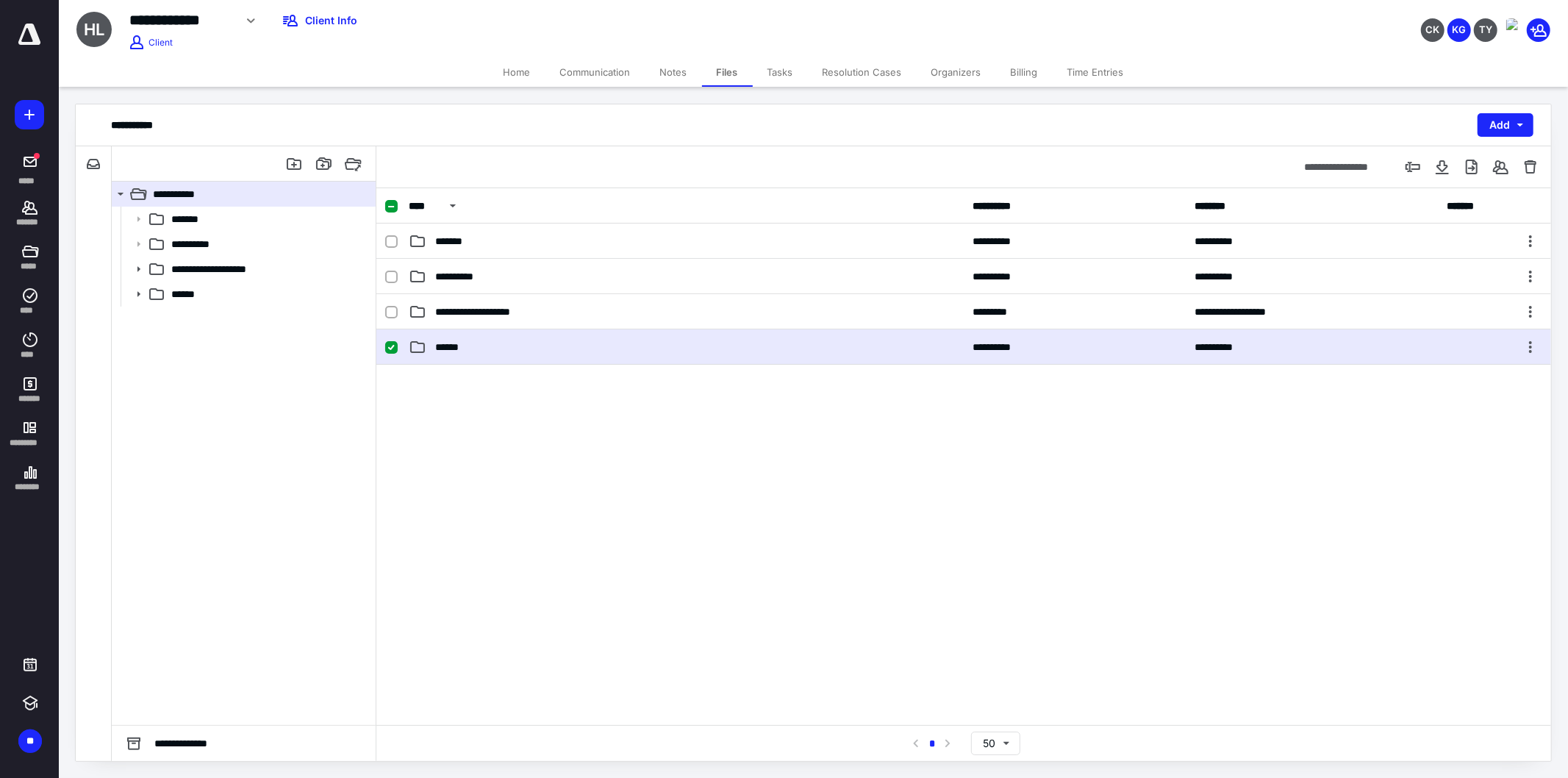 click on "******" at bounding box center (686, 347) 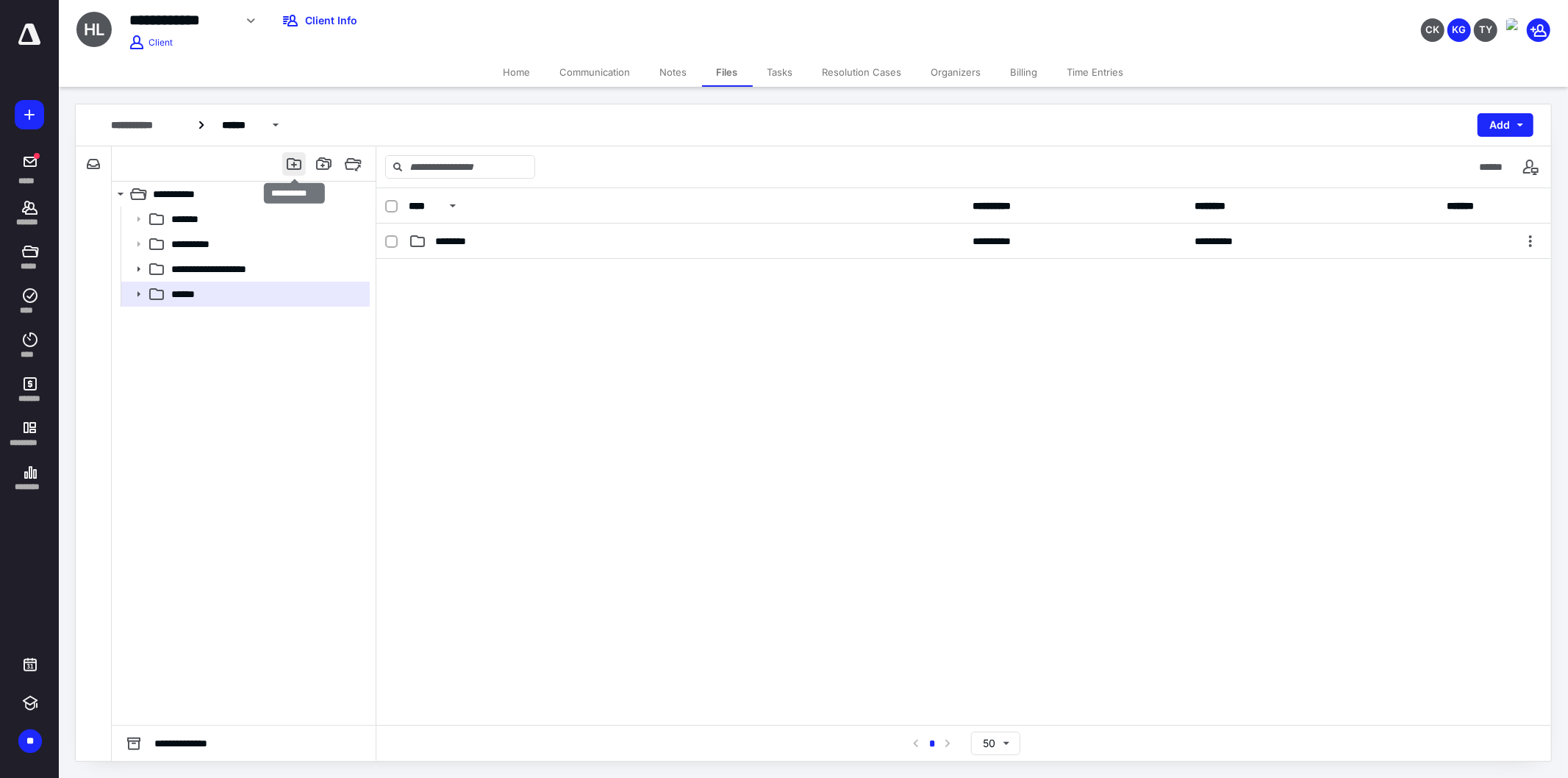 click at bounding box center (294, 164) 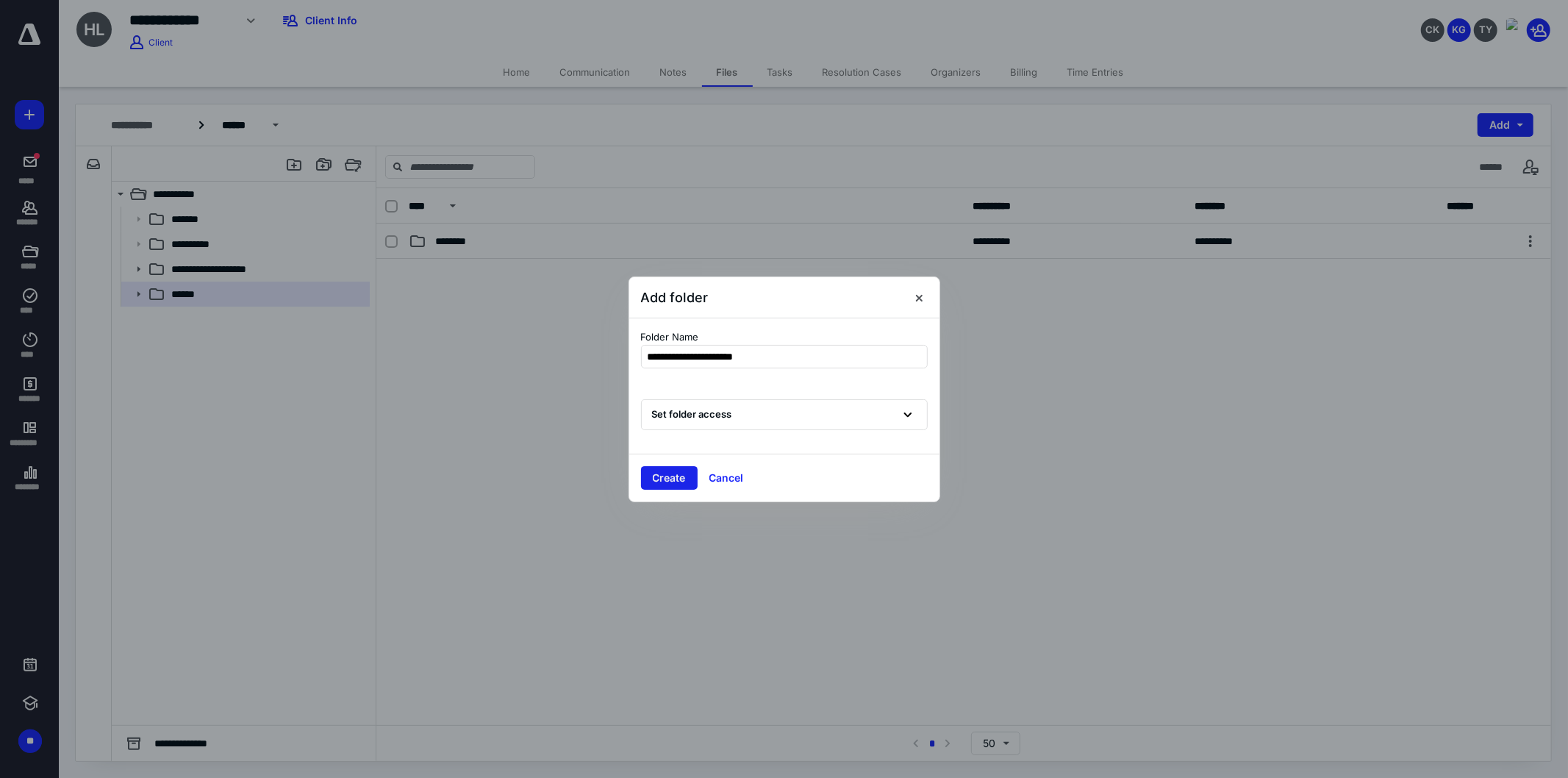 type on "**********" 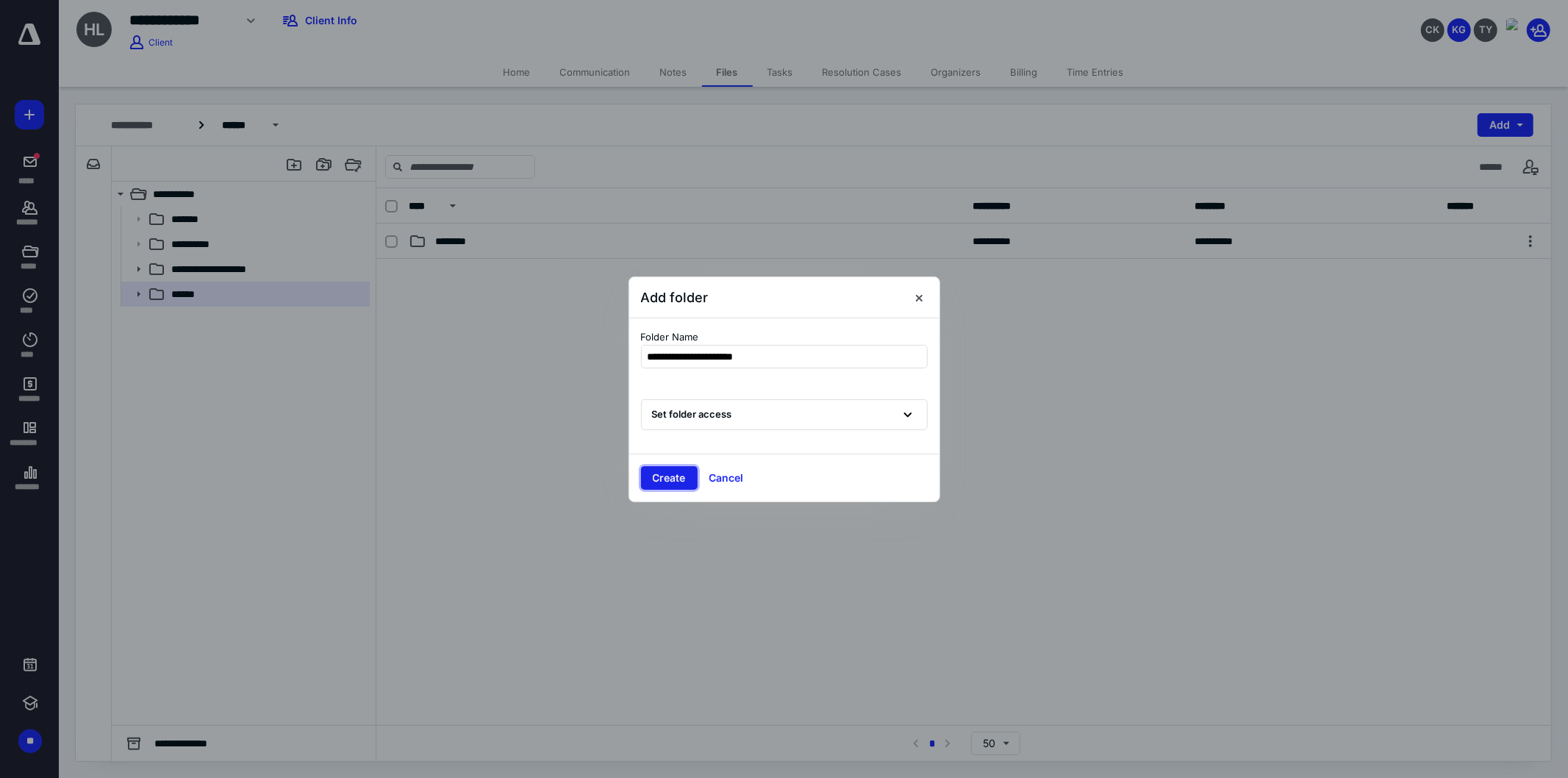 click on "Create" at bounding box center (669, 478) 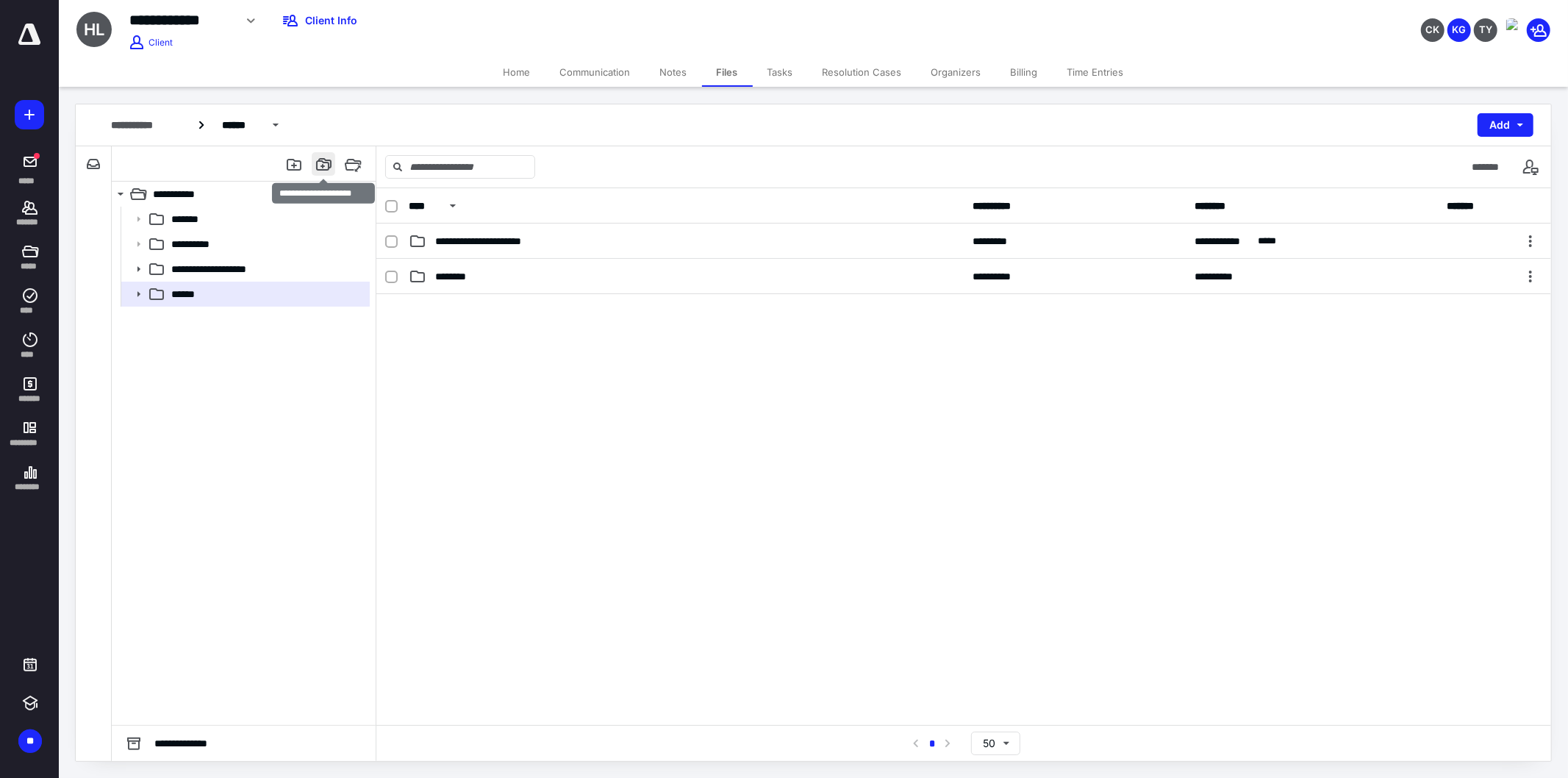 click at bounding box center [323, 164] 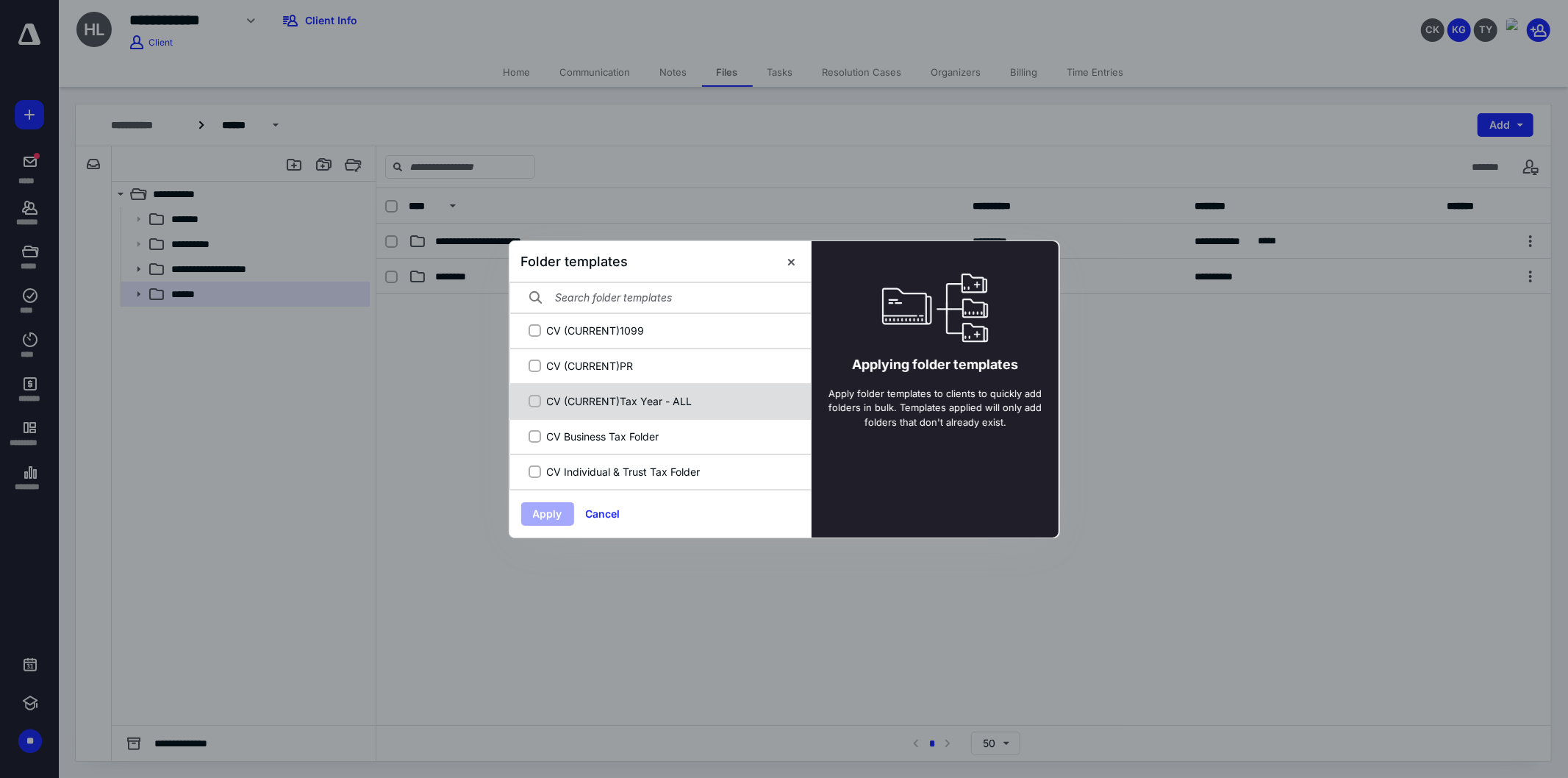 click 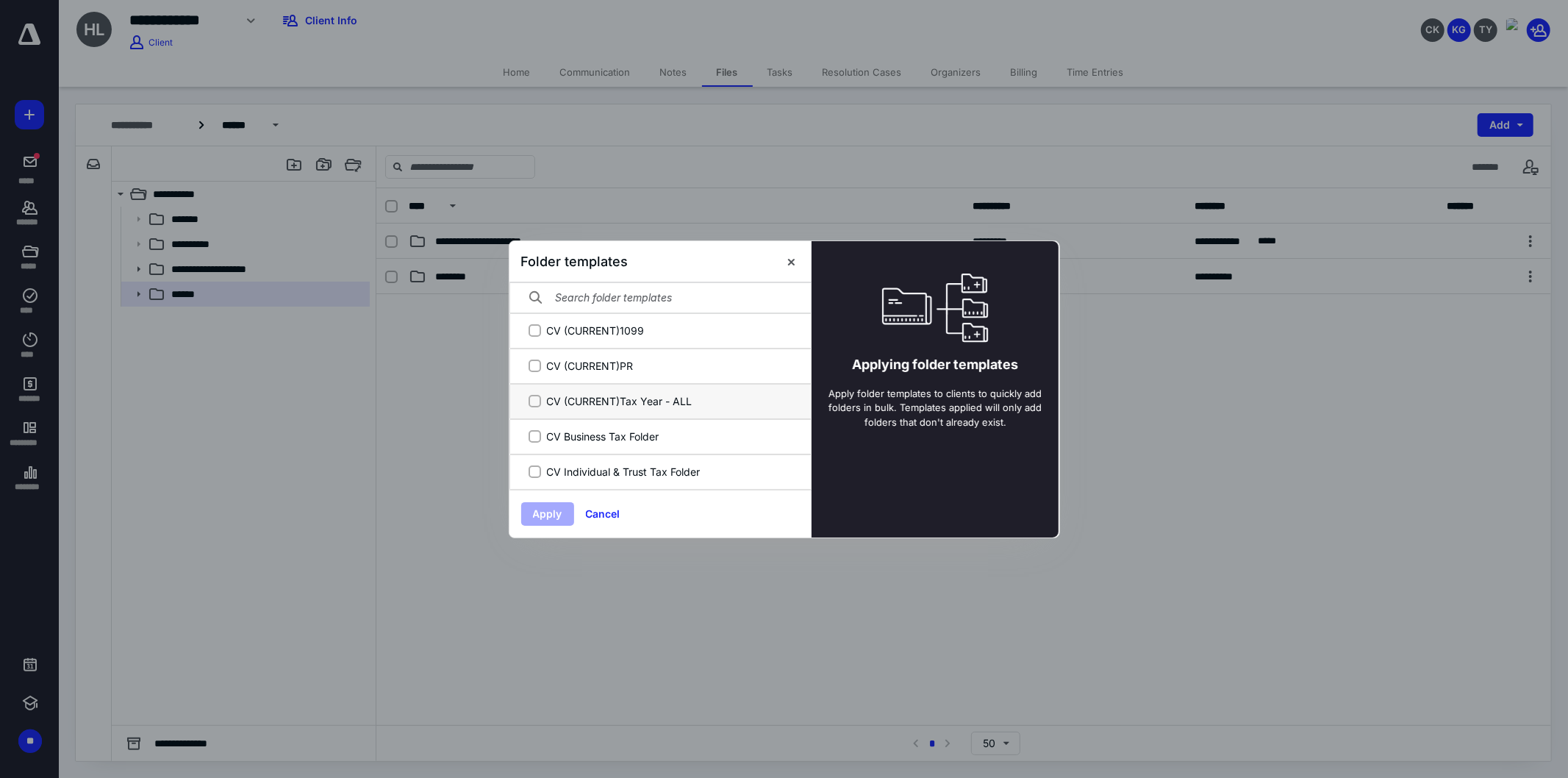 click on "CV (CURRENT)Tax Year - ALL" at bounding box center (534, 401) 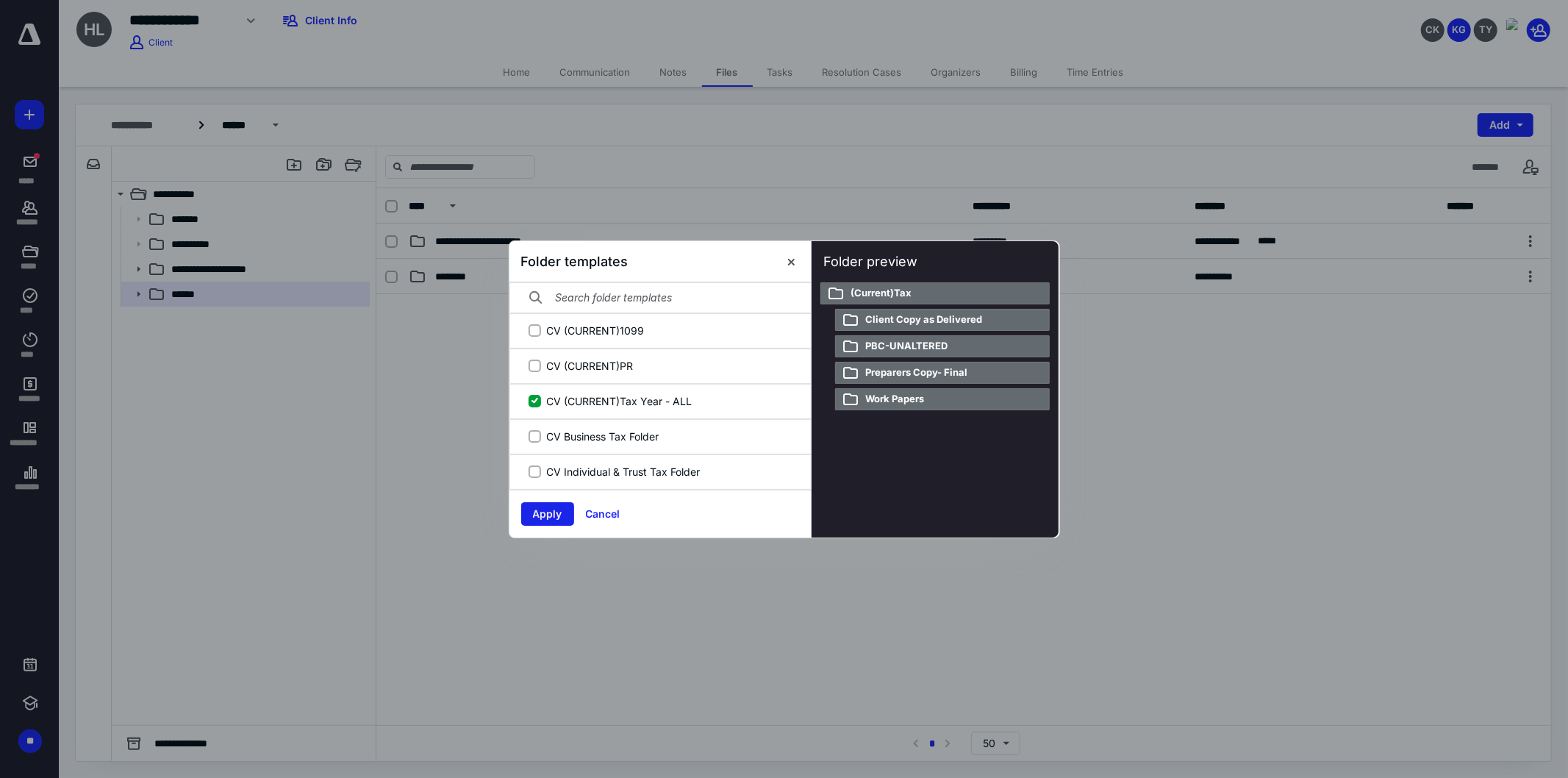 click on "Apply" at bounding box center (548, 514) 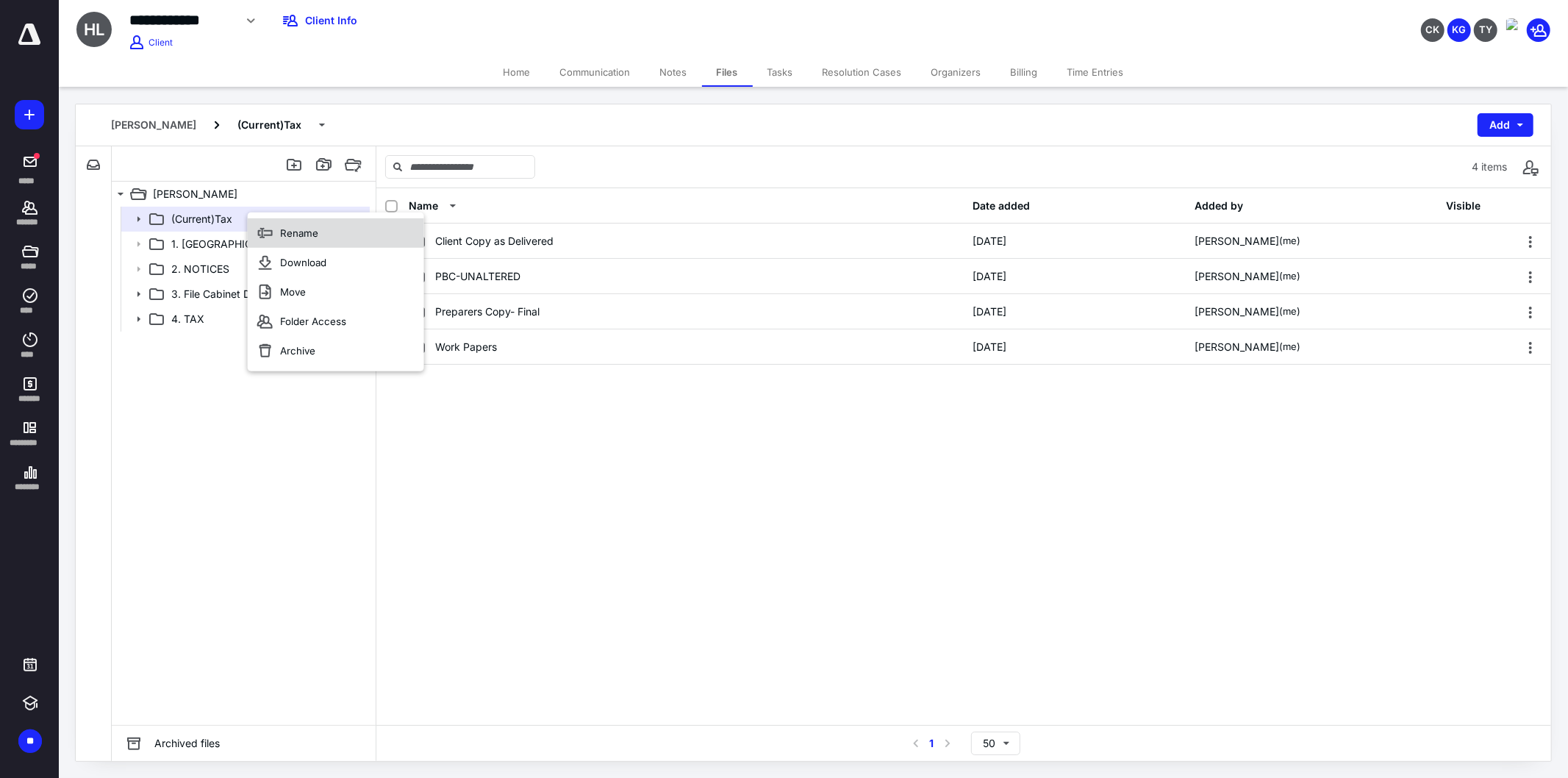click on "Rename" at bounding box center (299, 233) 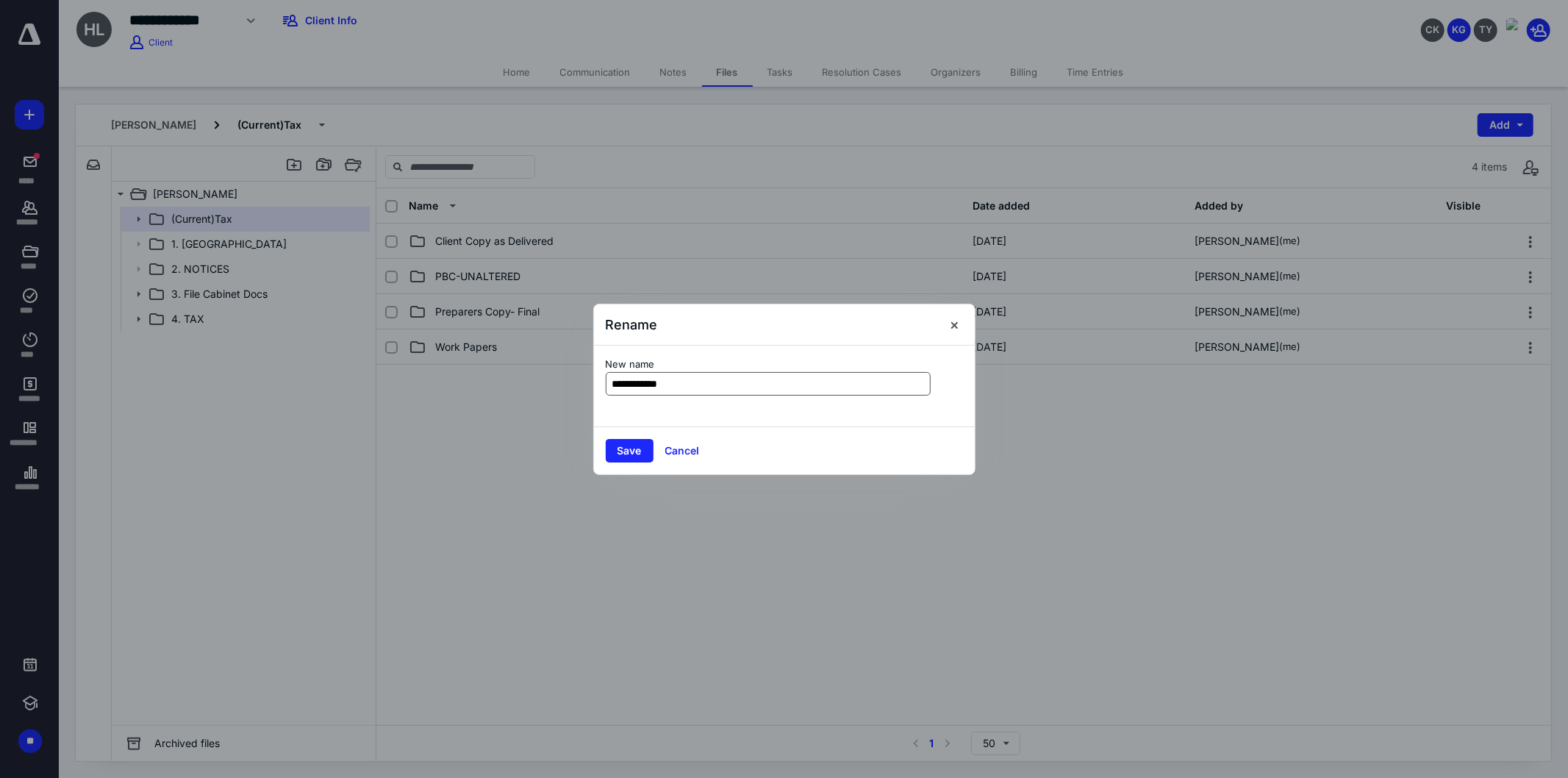 click on "**********" at bounding box center (768, 384) 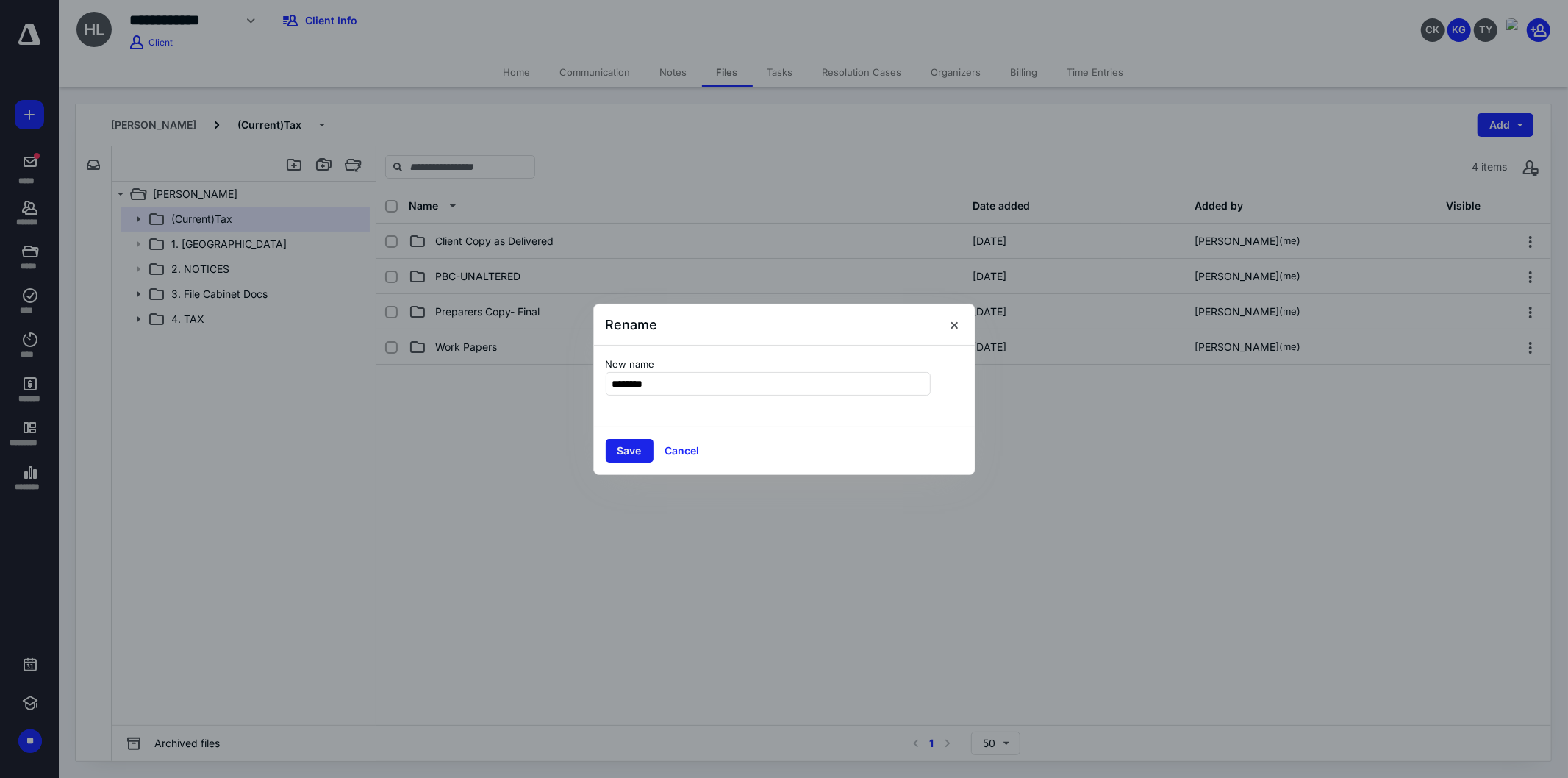 type on "********" 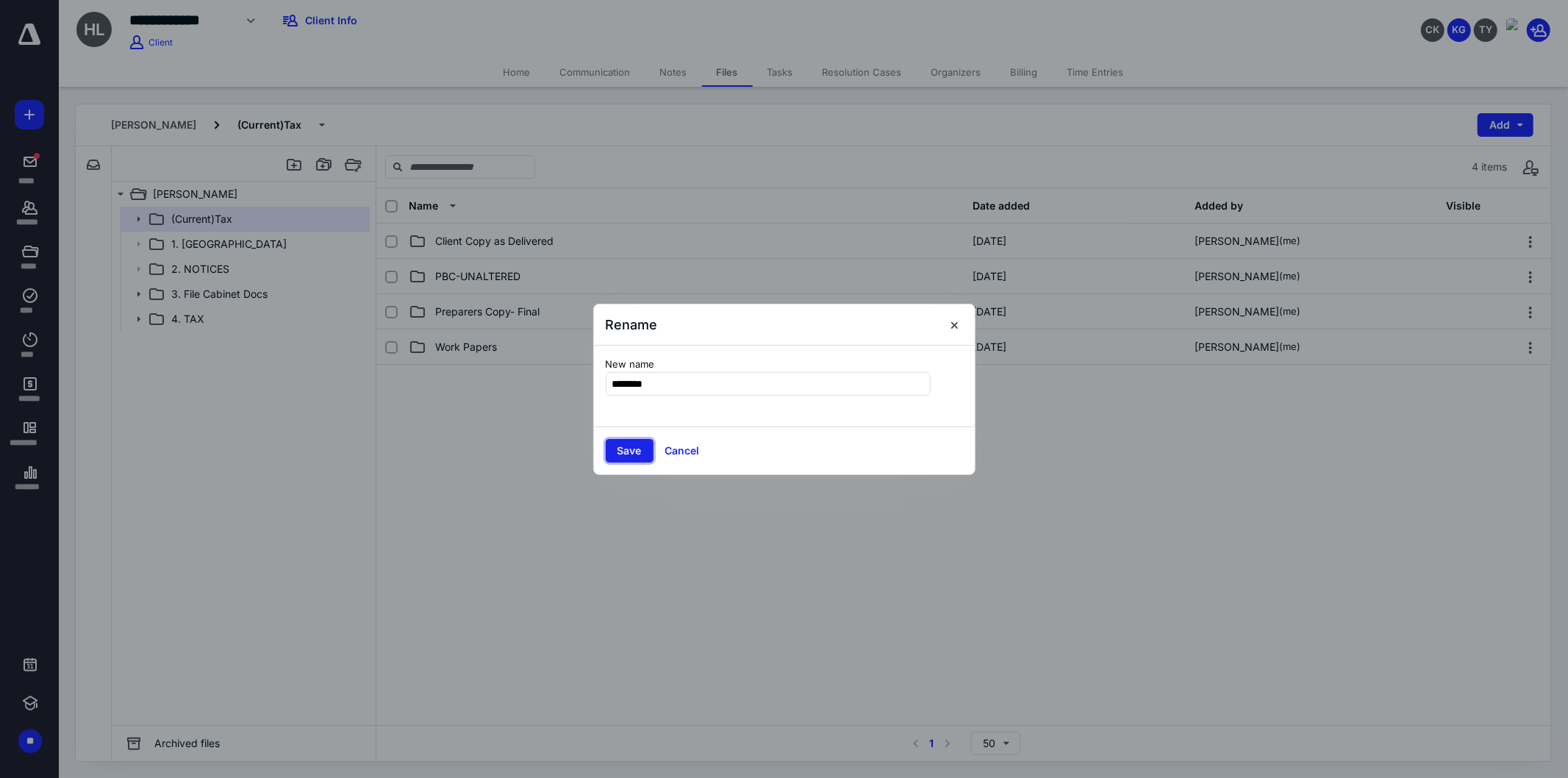 click on "Save" at bounding box center [629, 451] 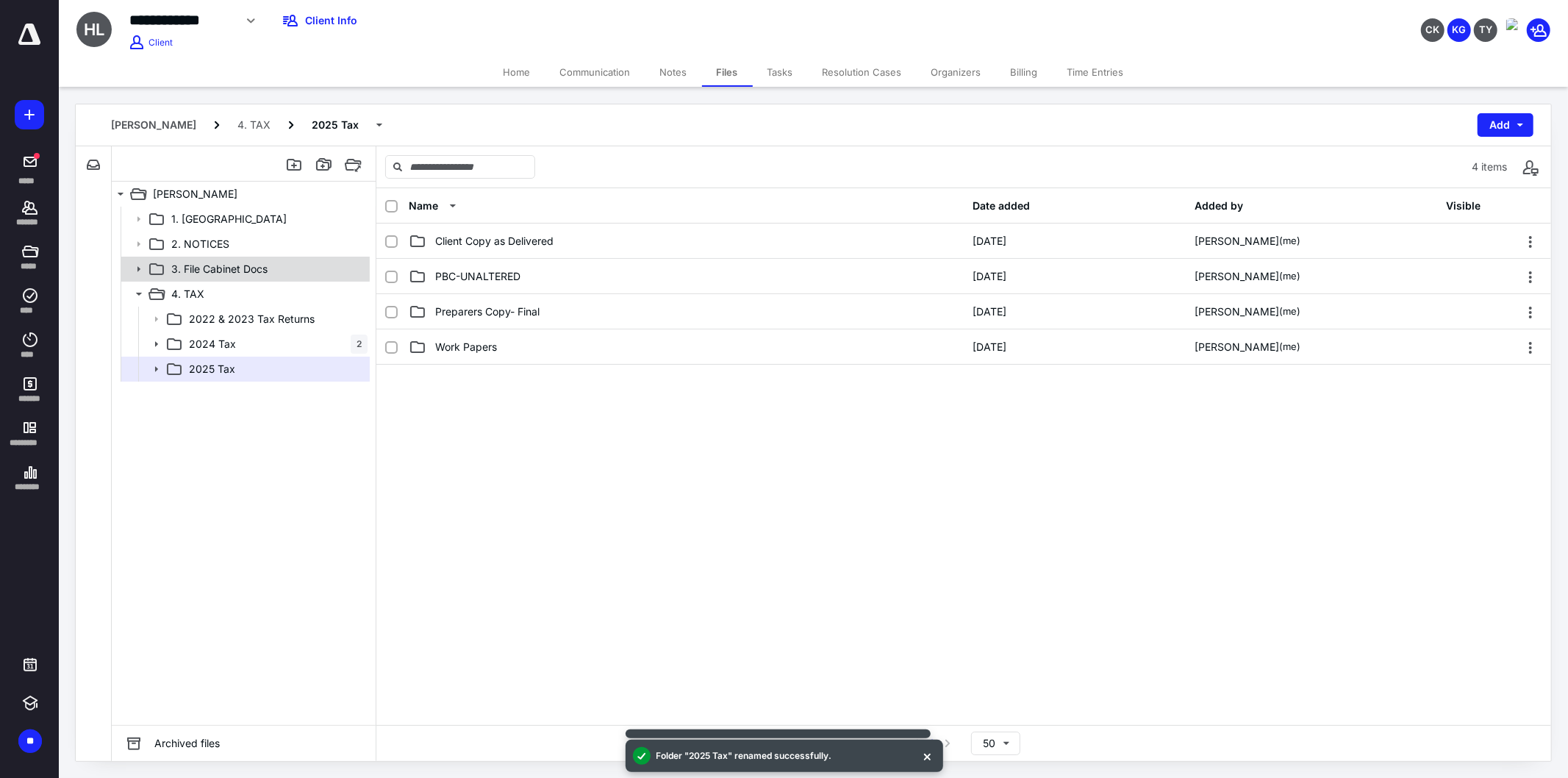 click 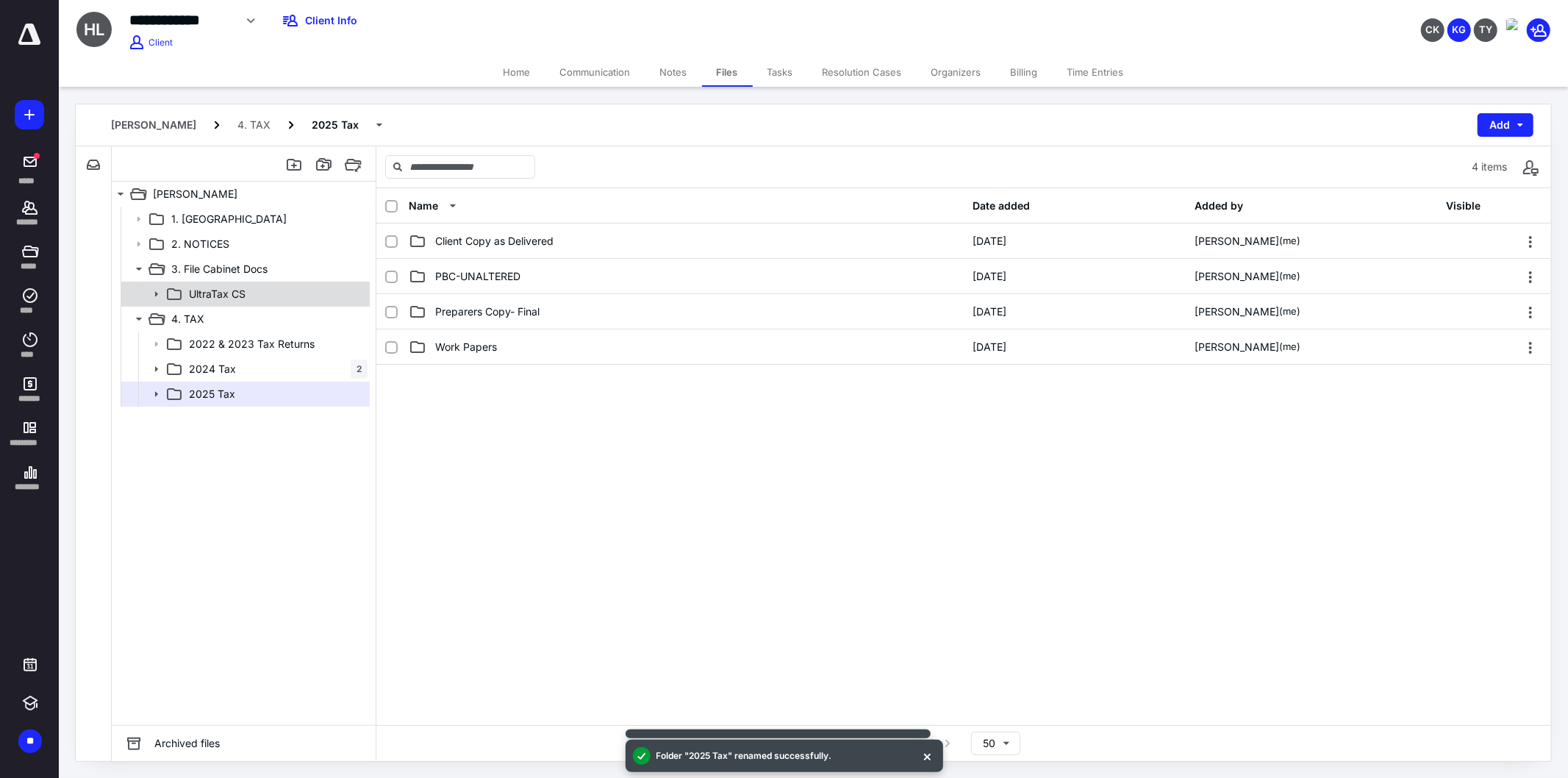 click 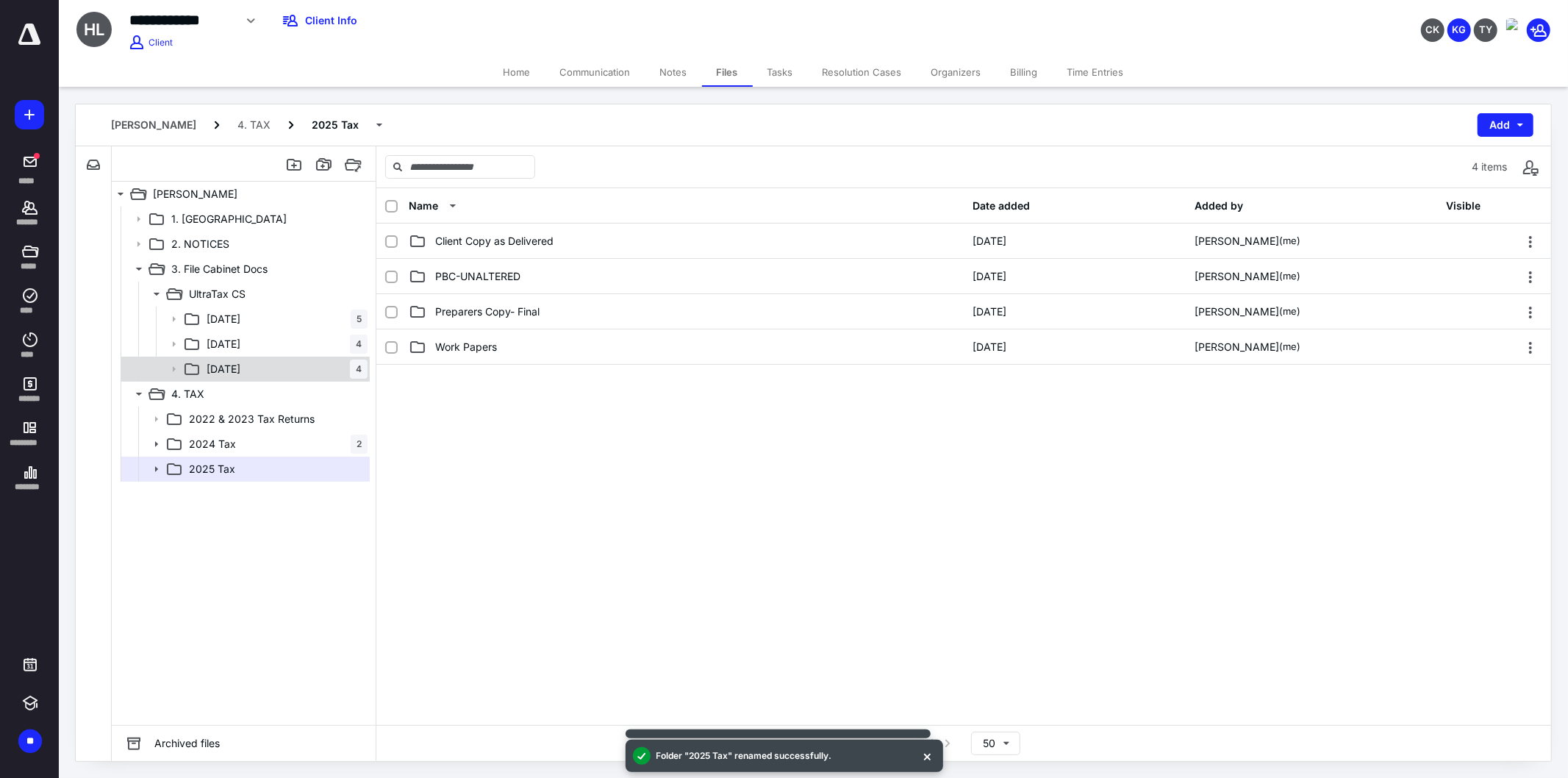 click 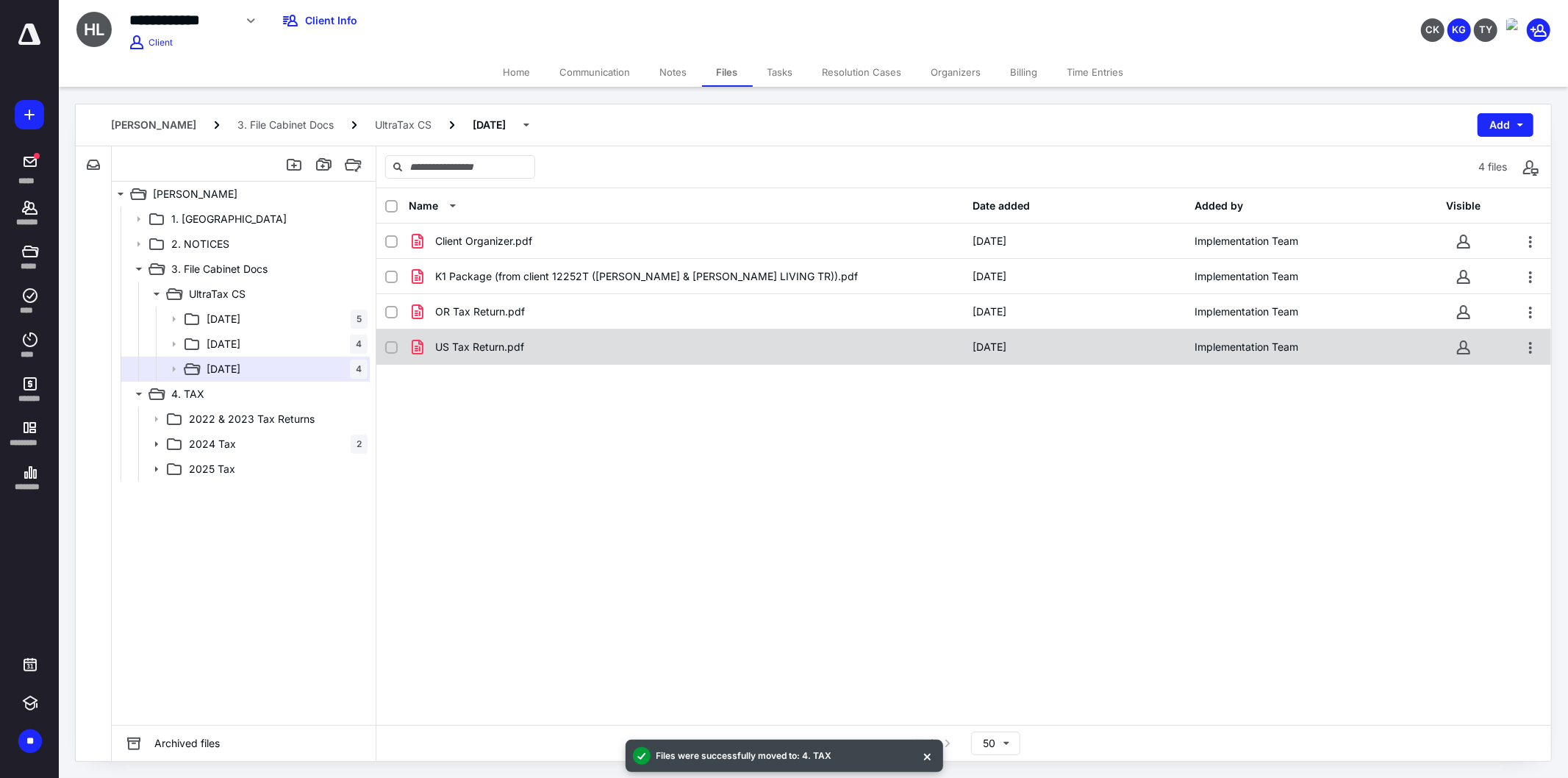 click on "US Tax Return.pdf" at bounding box center (686, 347) 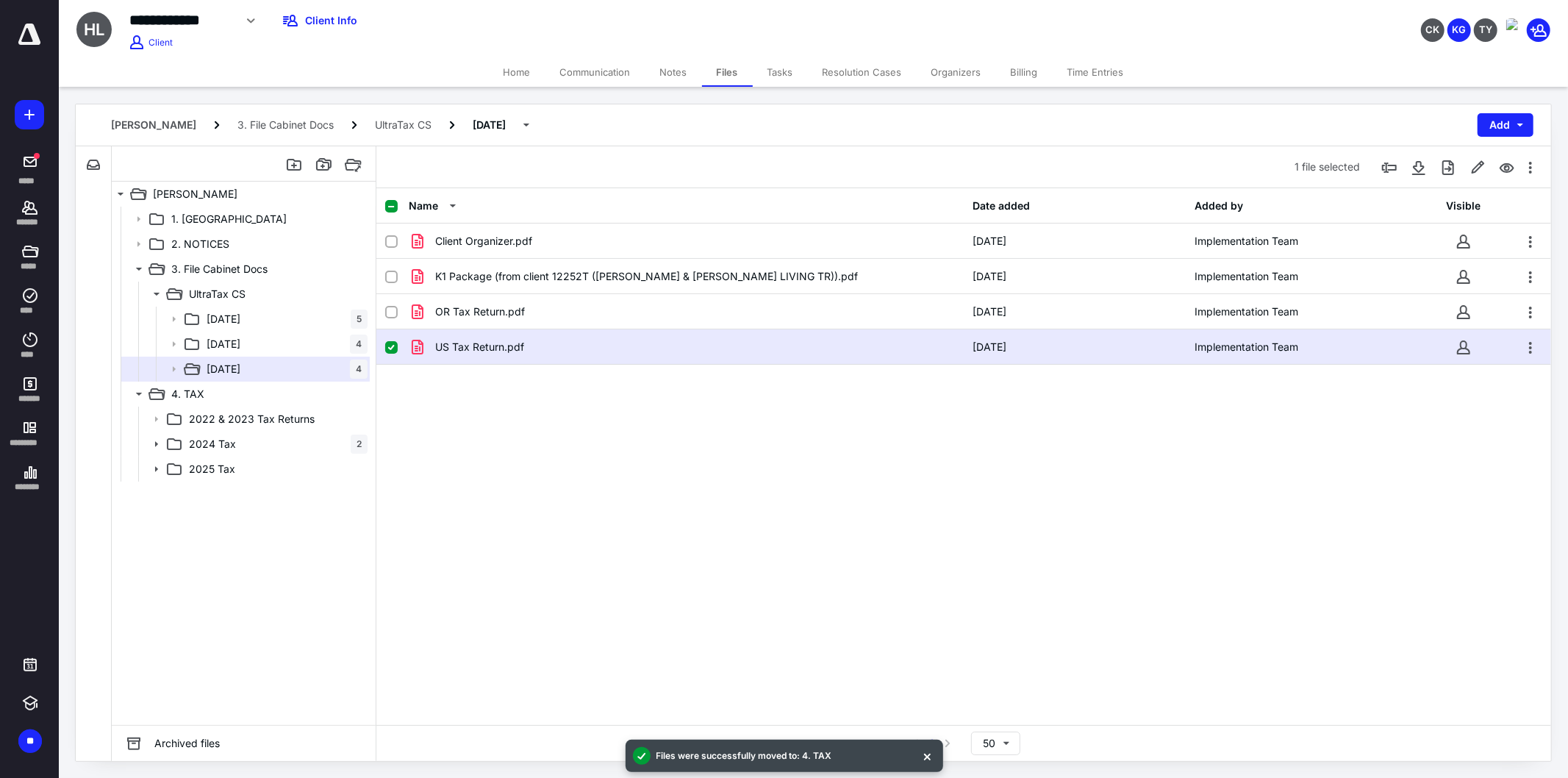 click on "US Tax Return.pdf" at bounding box center (686, 347) 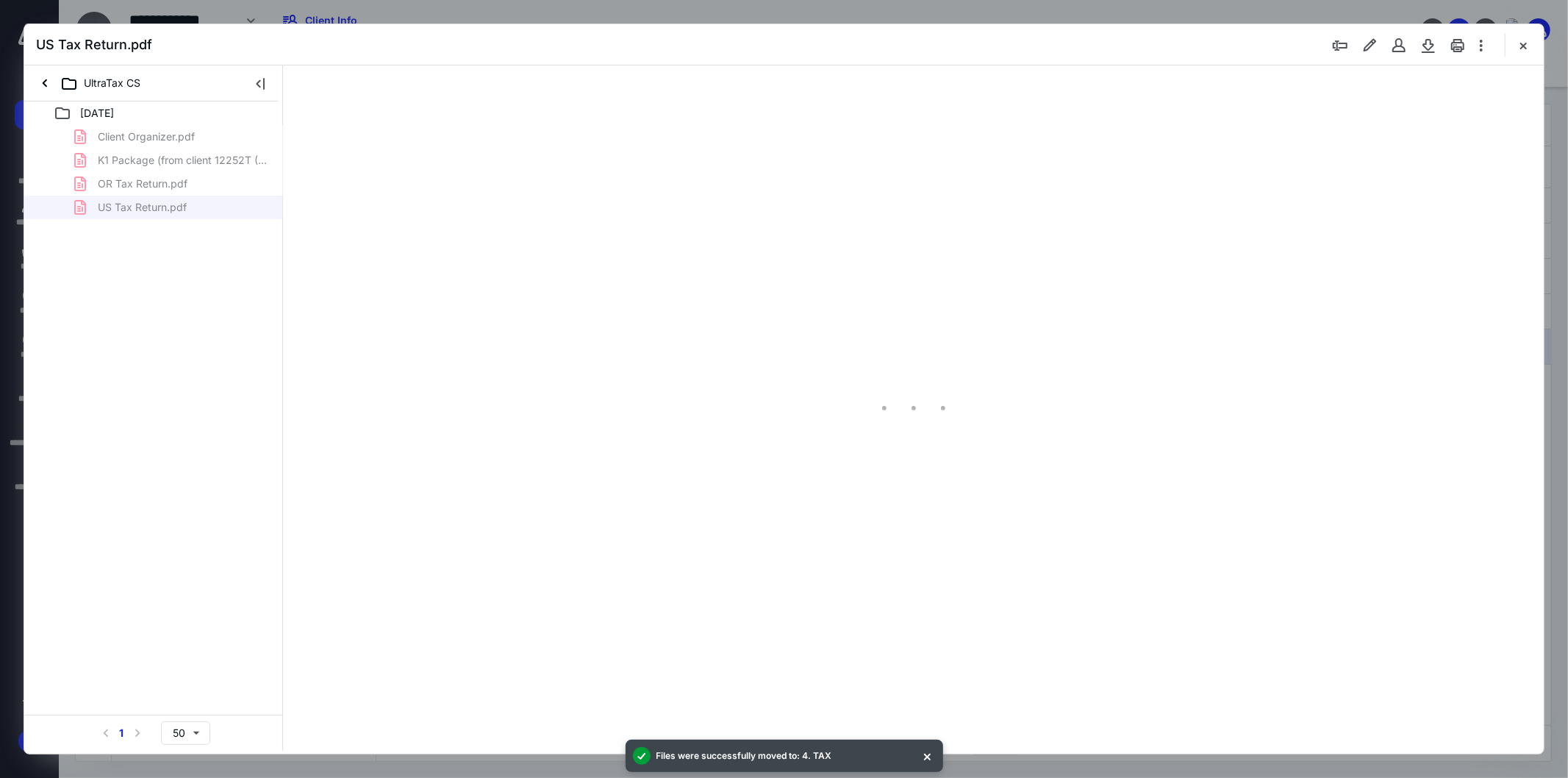 scroll, scrollTop: 0, scrollLeft: 0, axis: both 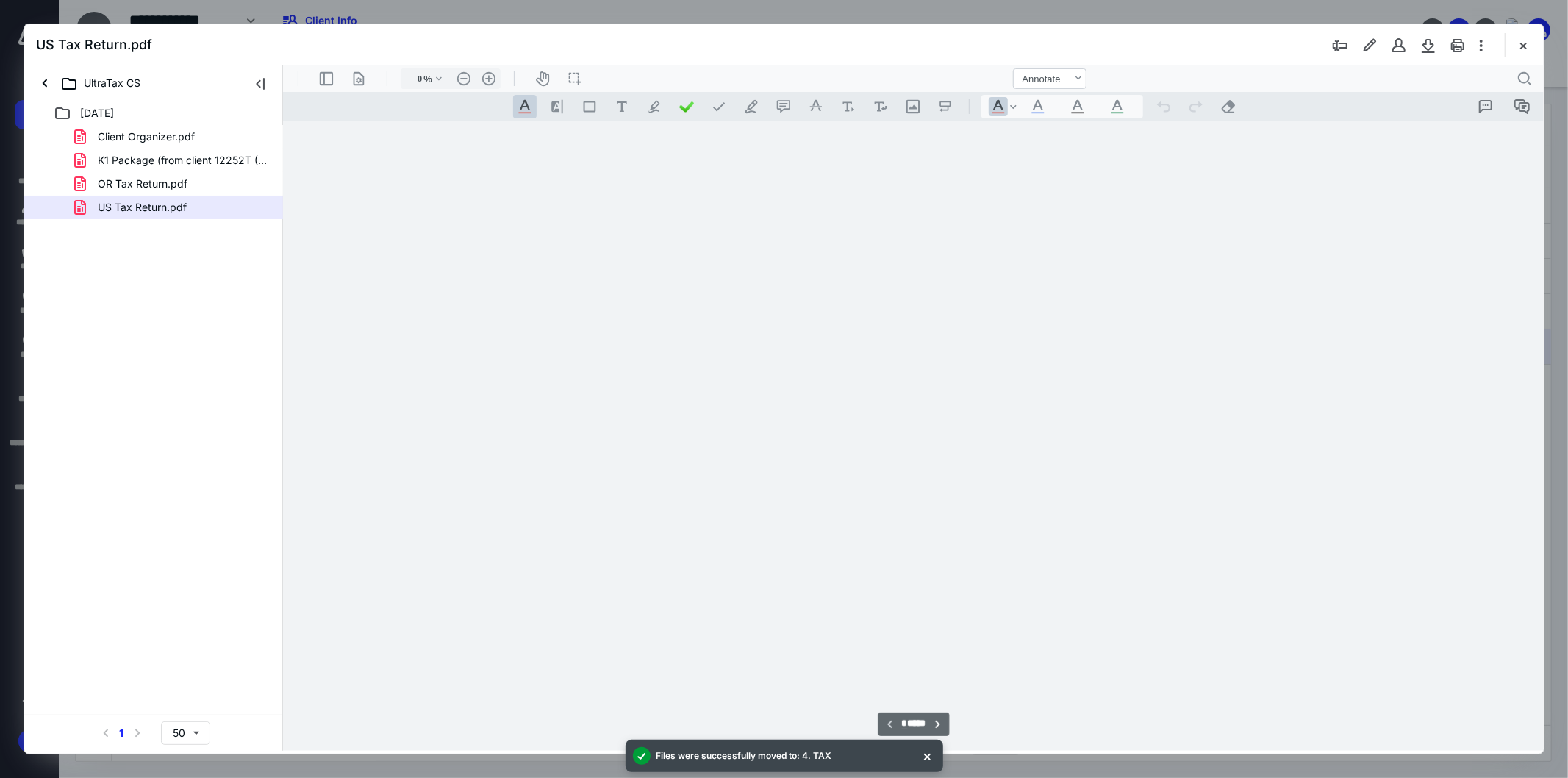 type on "103" 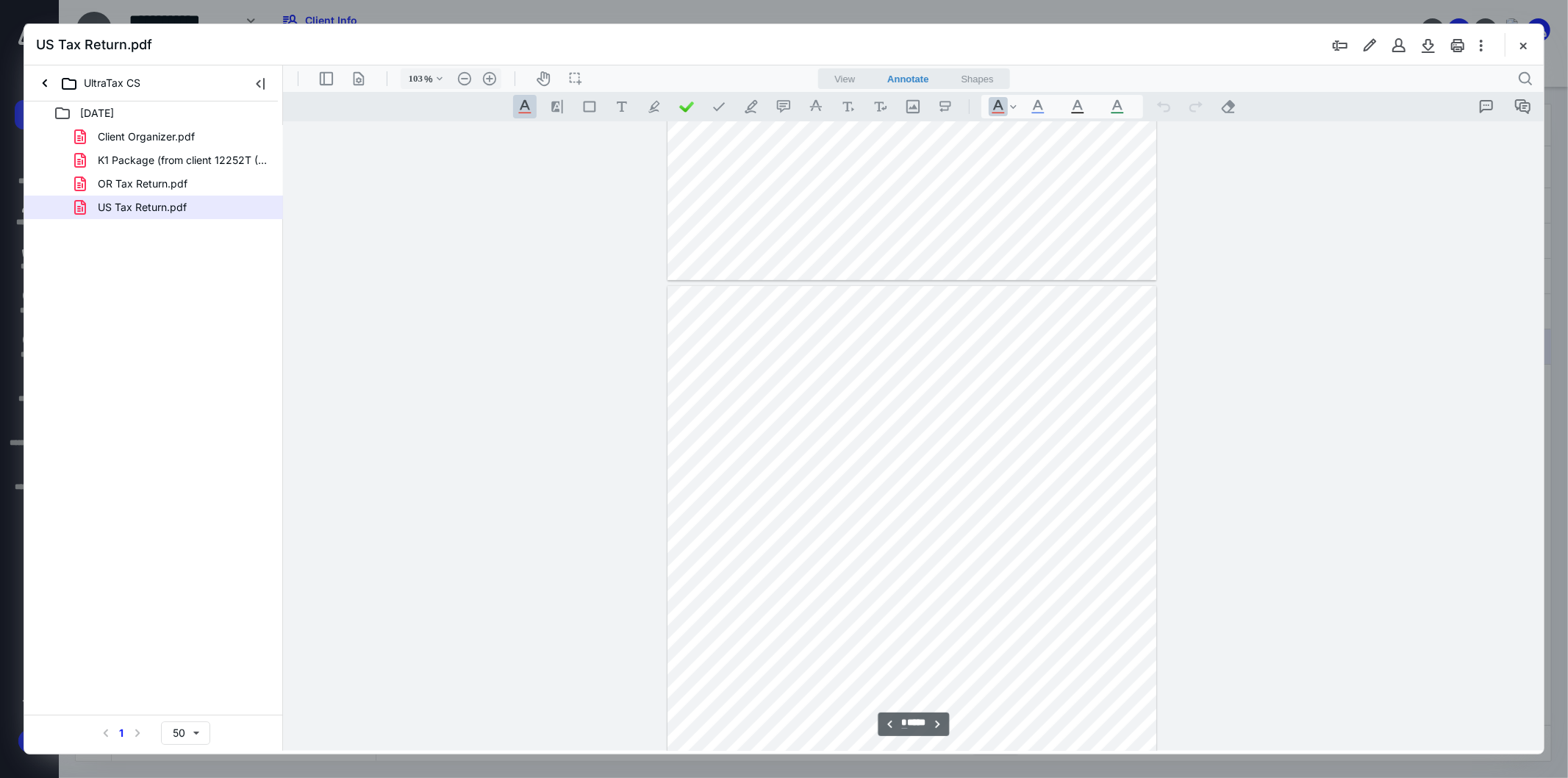 scroll, scrollTop: 630, scrollLeft: 0, axis: vertical 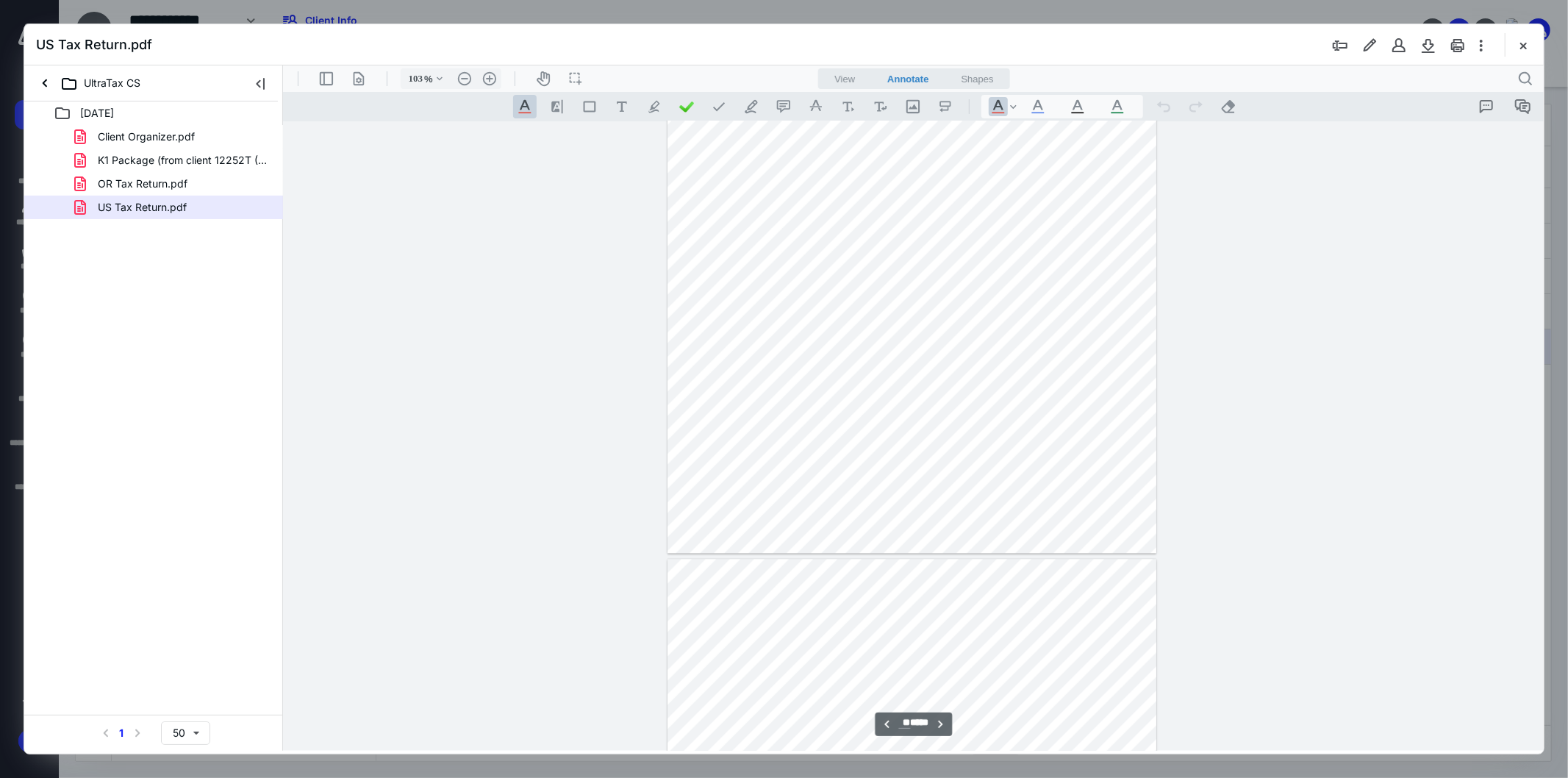 type on "**" 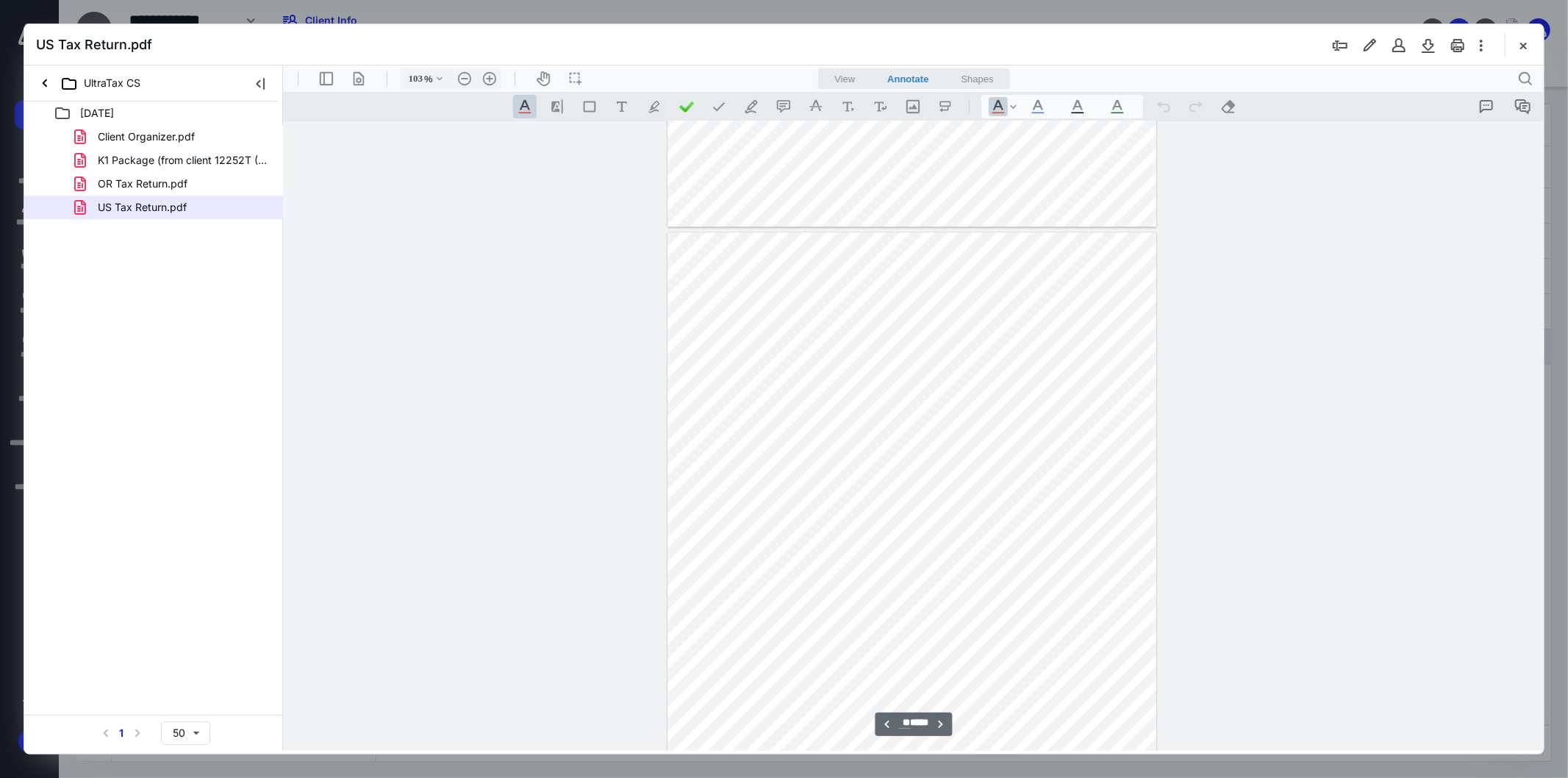 scroll, scrollTop: 8148, scrollLeft: 0, axis: vertical 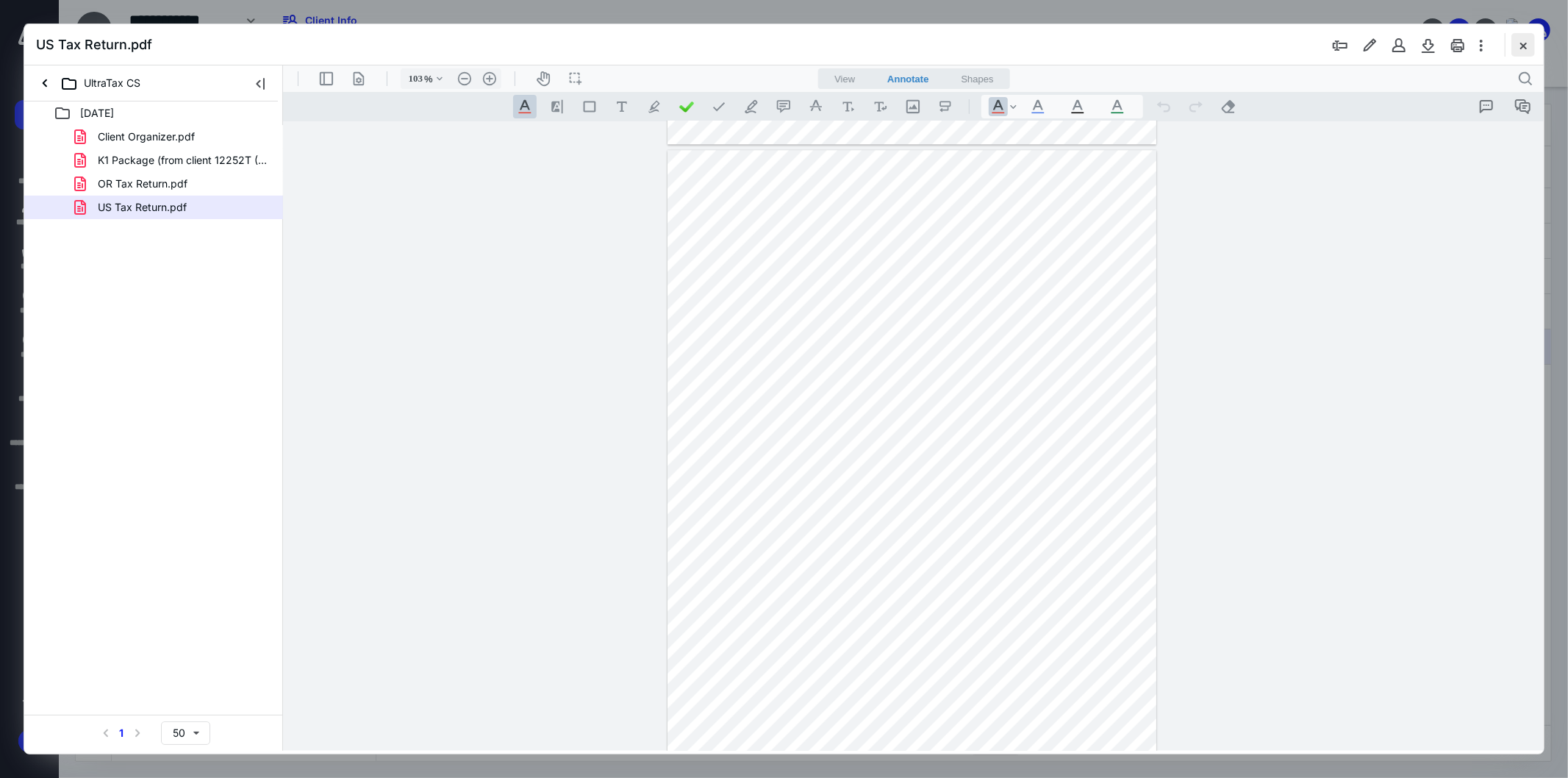 click at bounding box center (1523, 45) 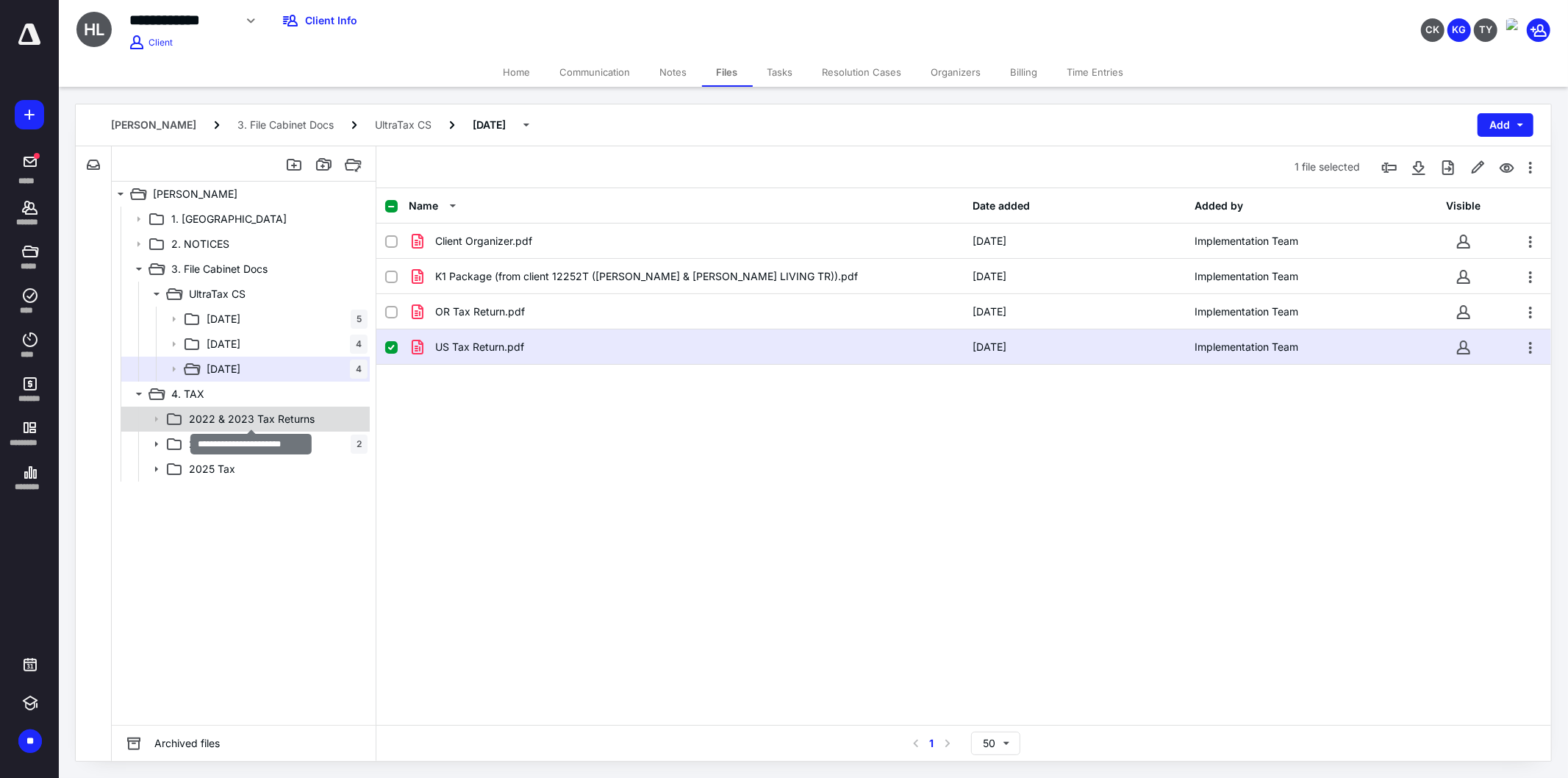click on "2022 & 2023 Tax Returns" at bounding box center [251, 419] 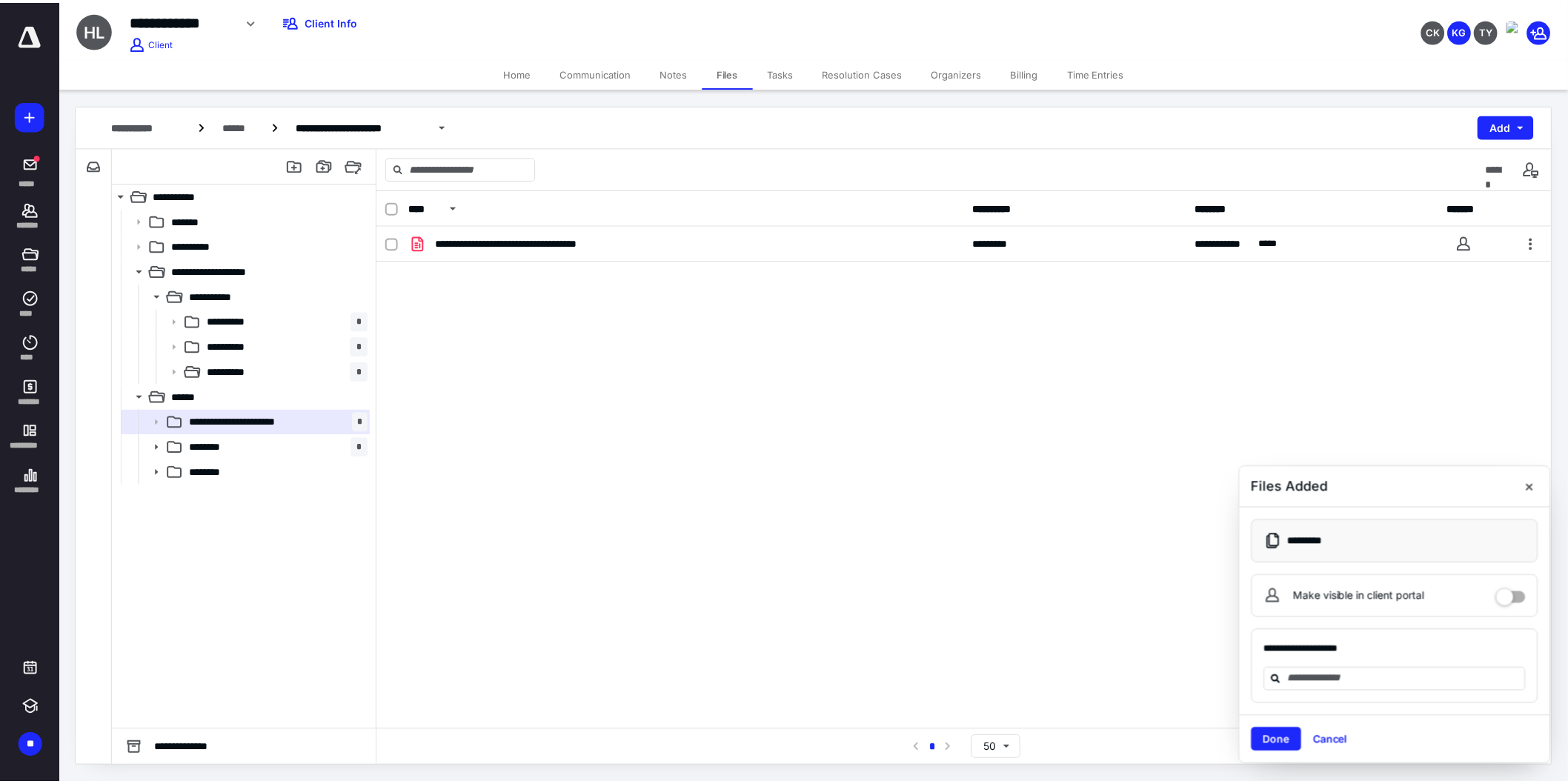 scroll, scrollTop: 0, scrollLeft: 0, axis: both 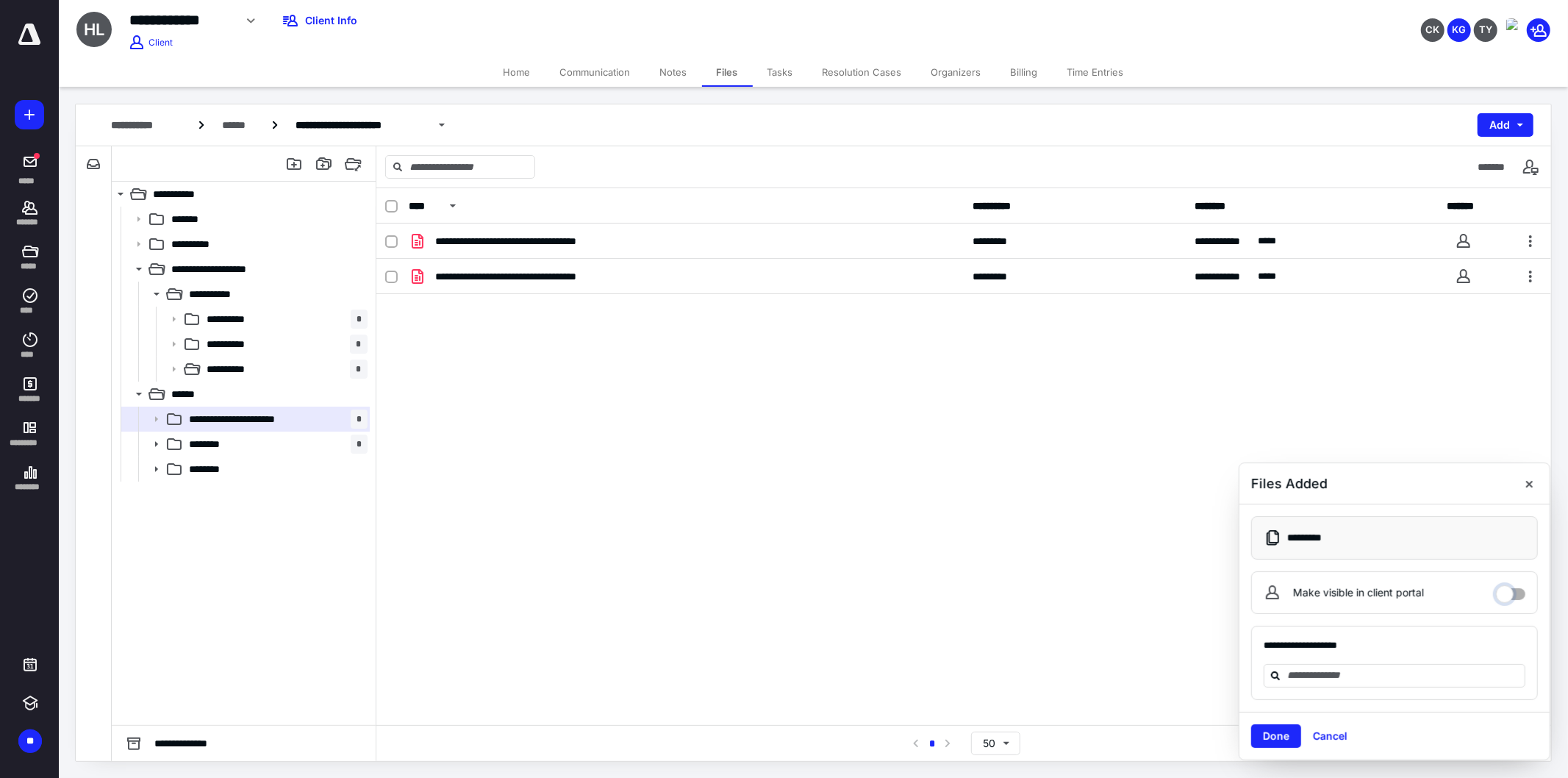 click on "Make visible in client portal" at bounding box center [1511, 590] 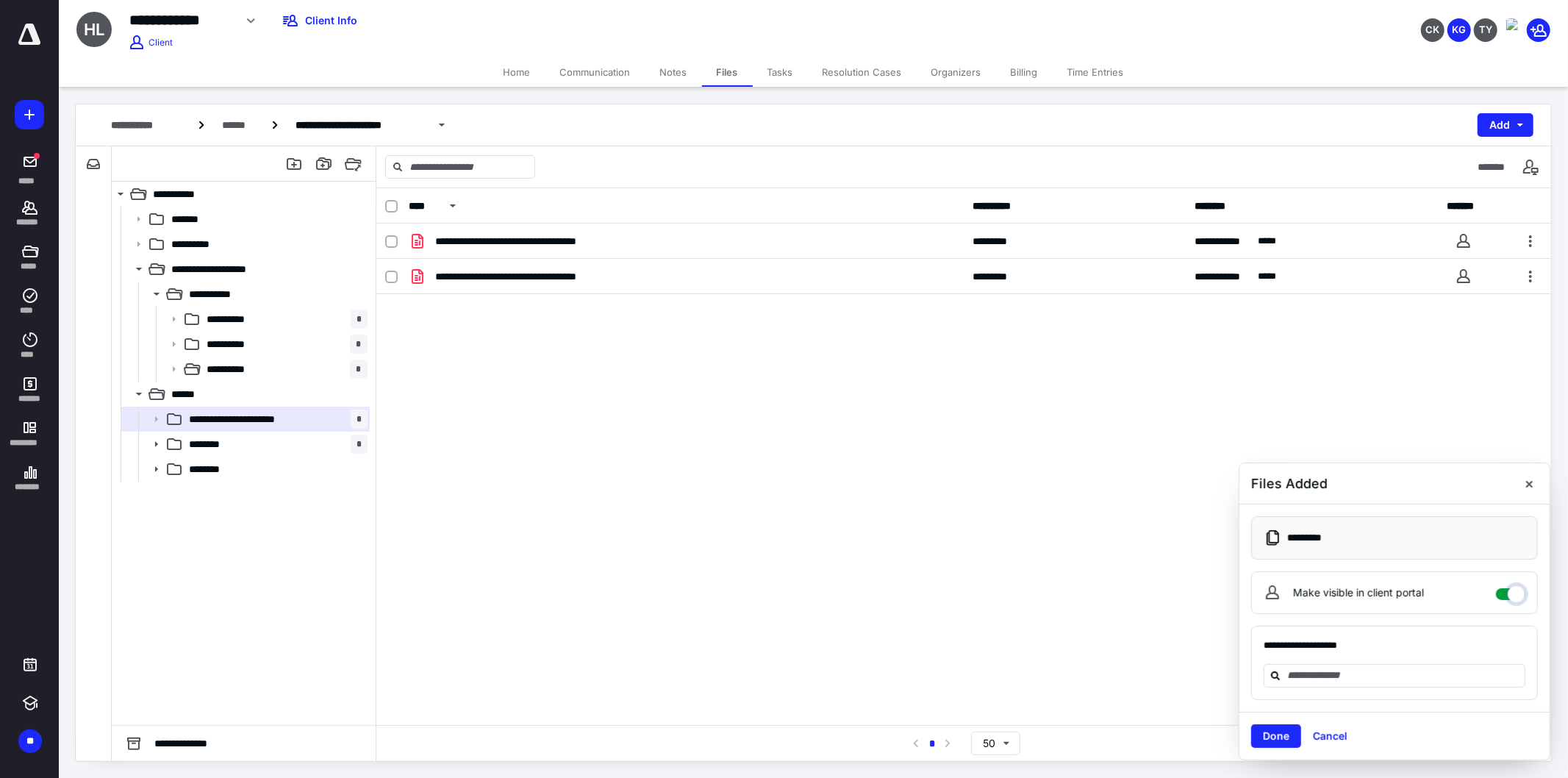 checkbox on "****" 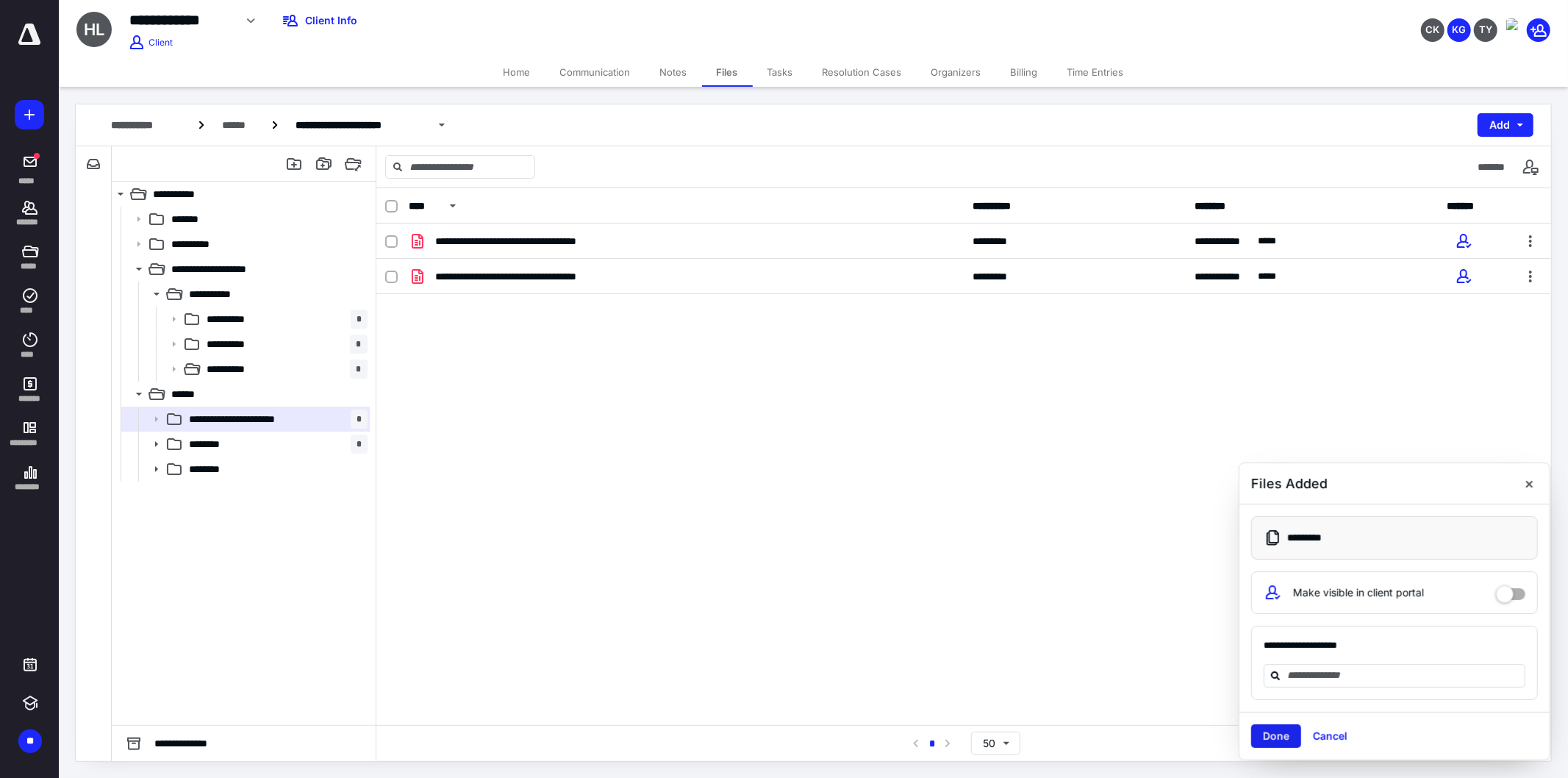 click on "Done" at bounding box center [1276, 736] 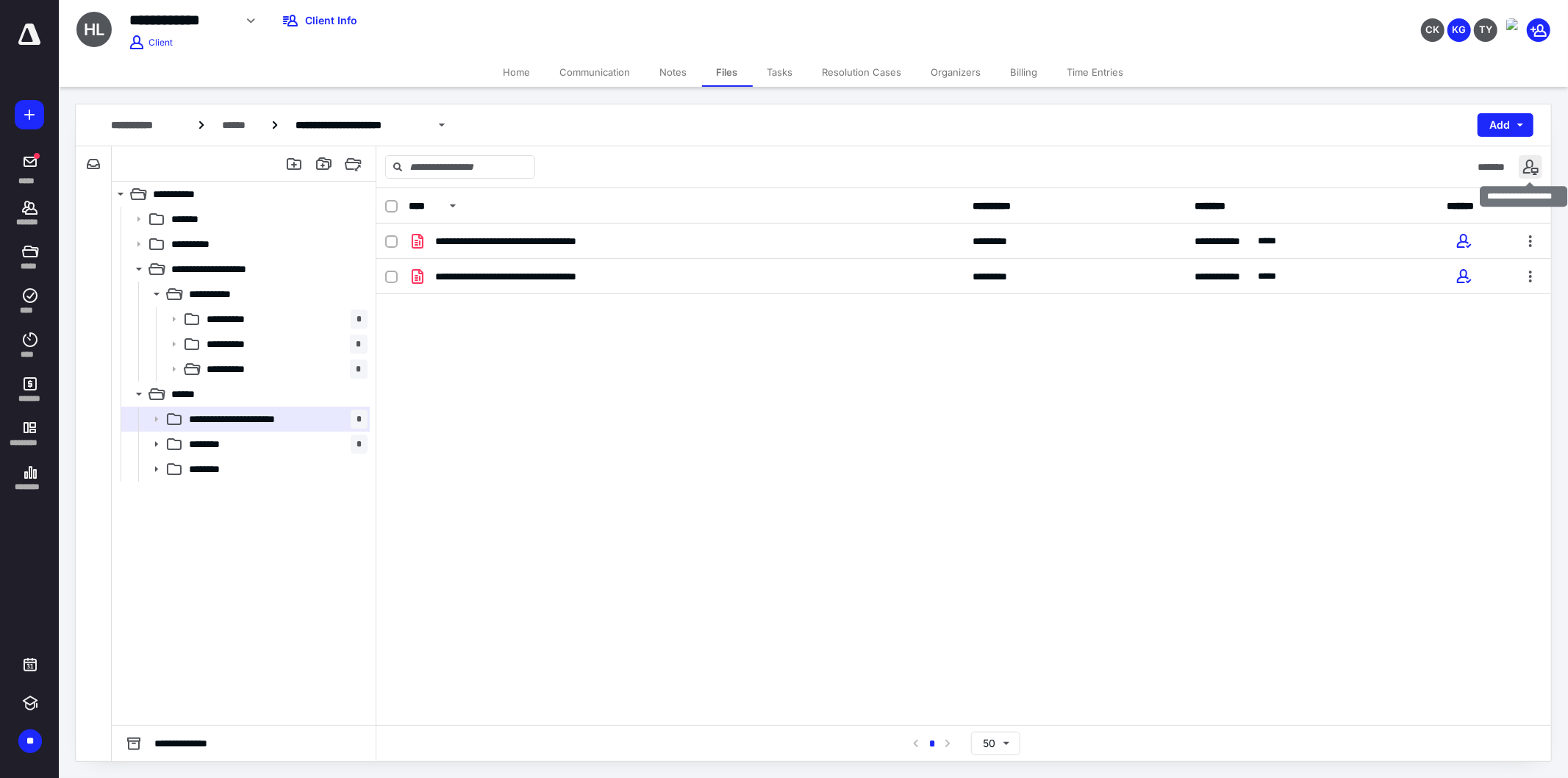 click at bounding box center [1531, 167] 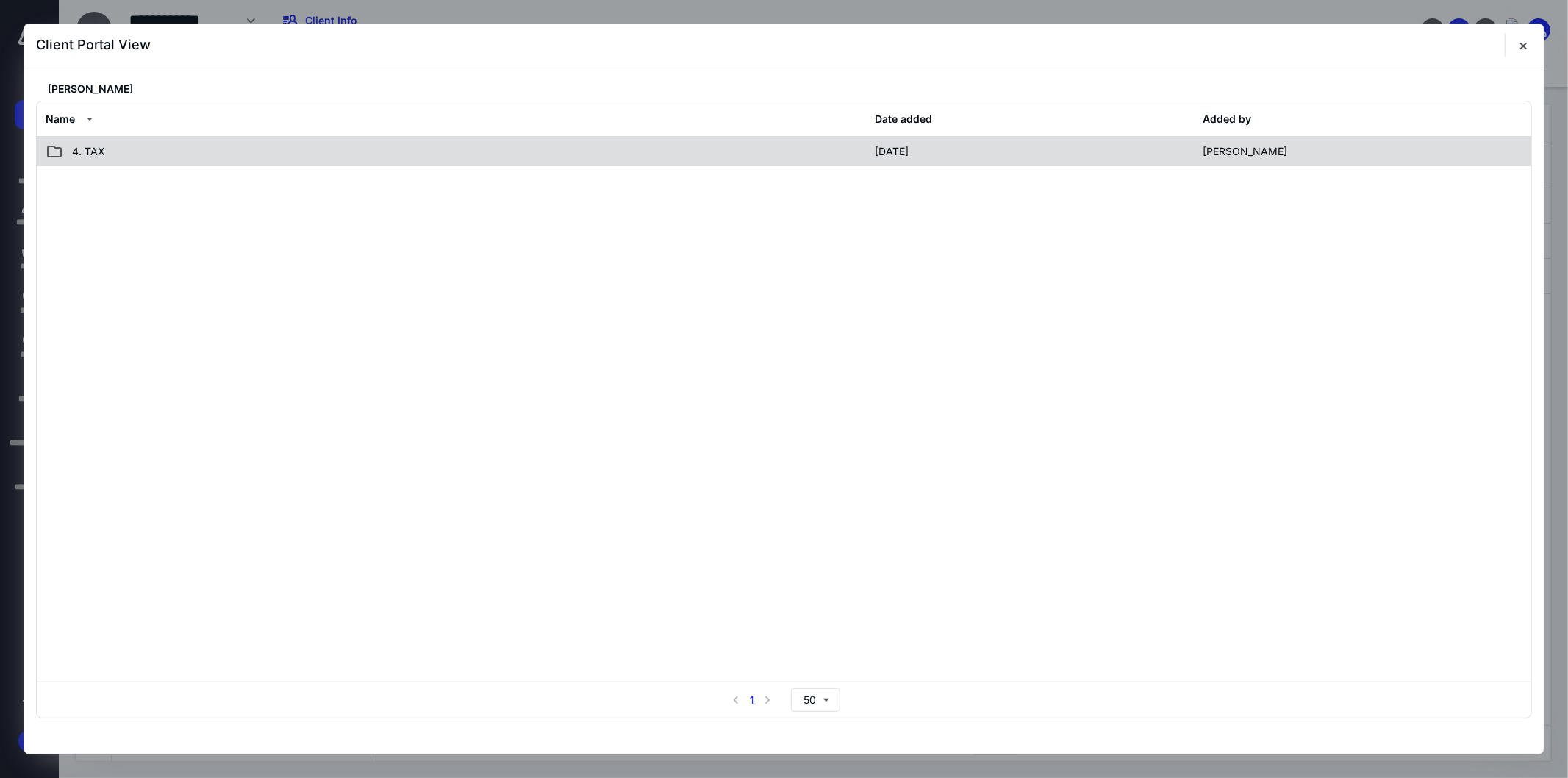 click on "4. TAX" at bounding box center [456, 151] 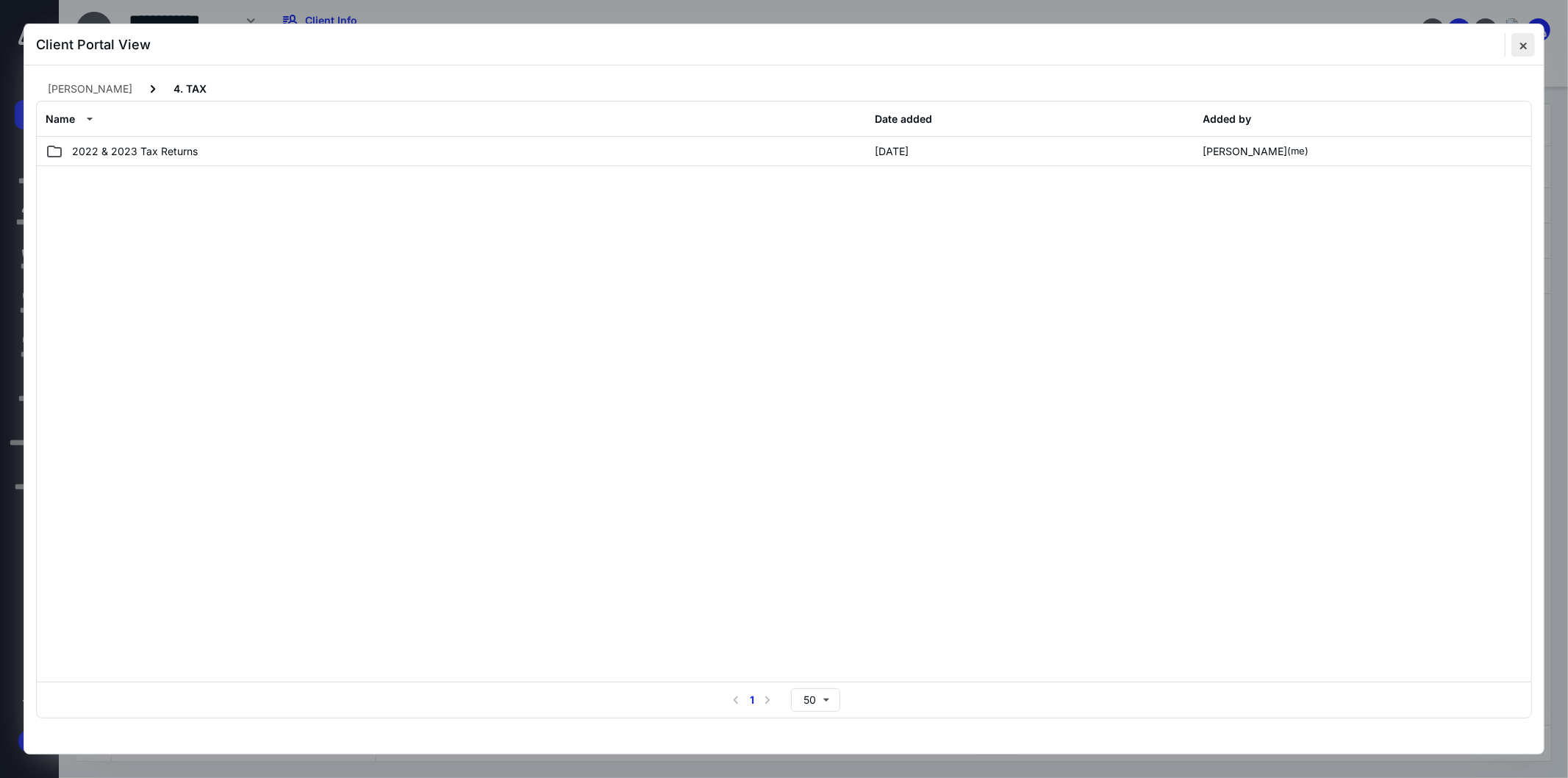 drag, startPoint x: 1523, startPoint y: 44, endPoint x: 1529, endPoint y: 38, distance: 8.4852814 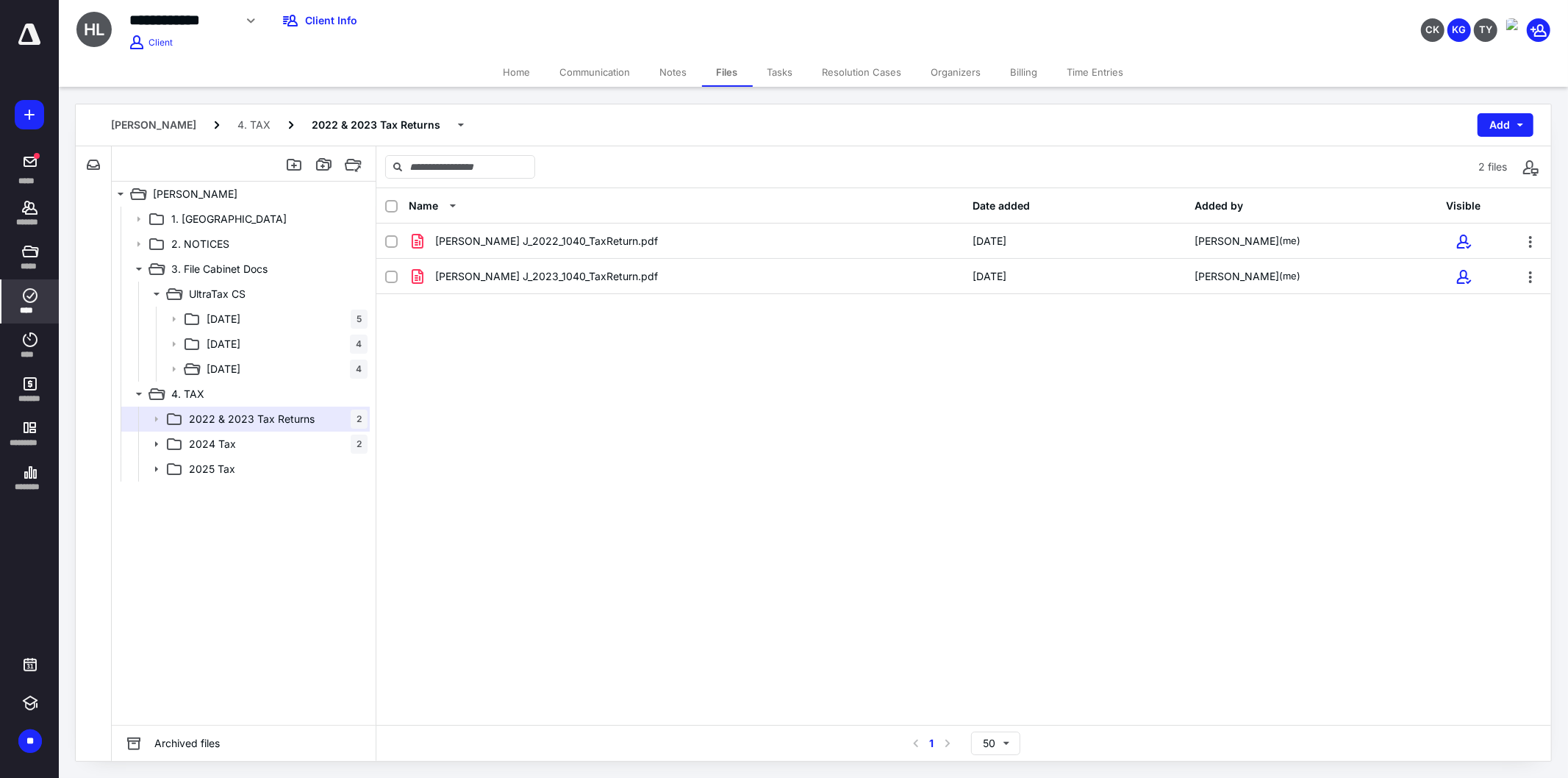 click 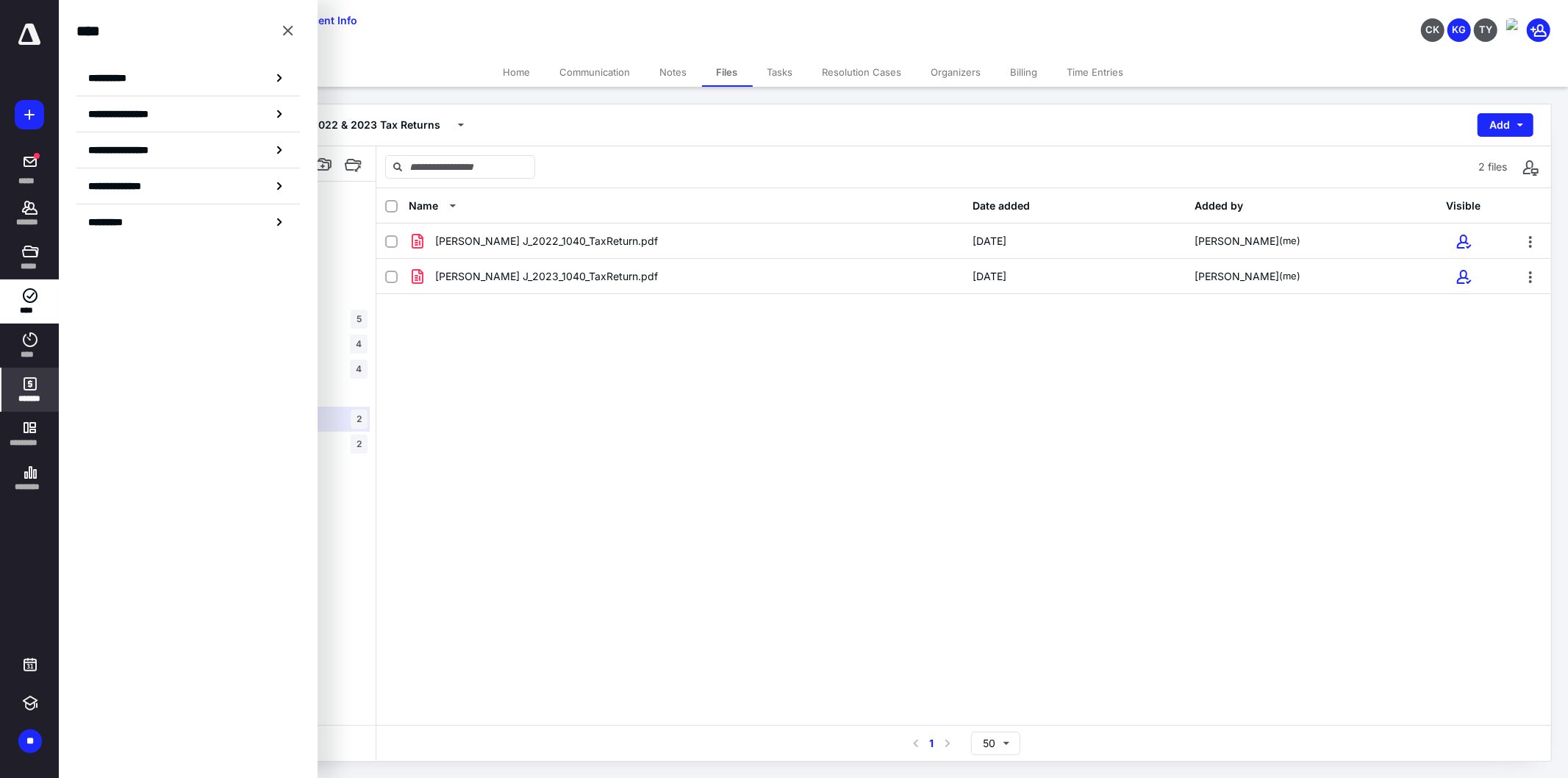 click 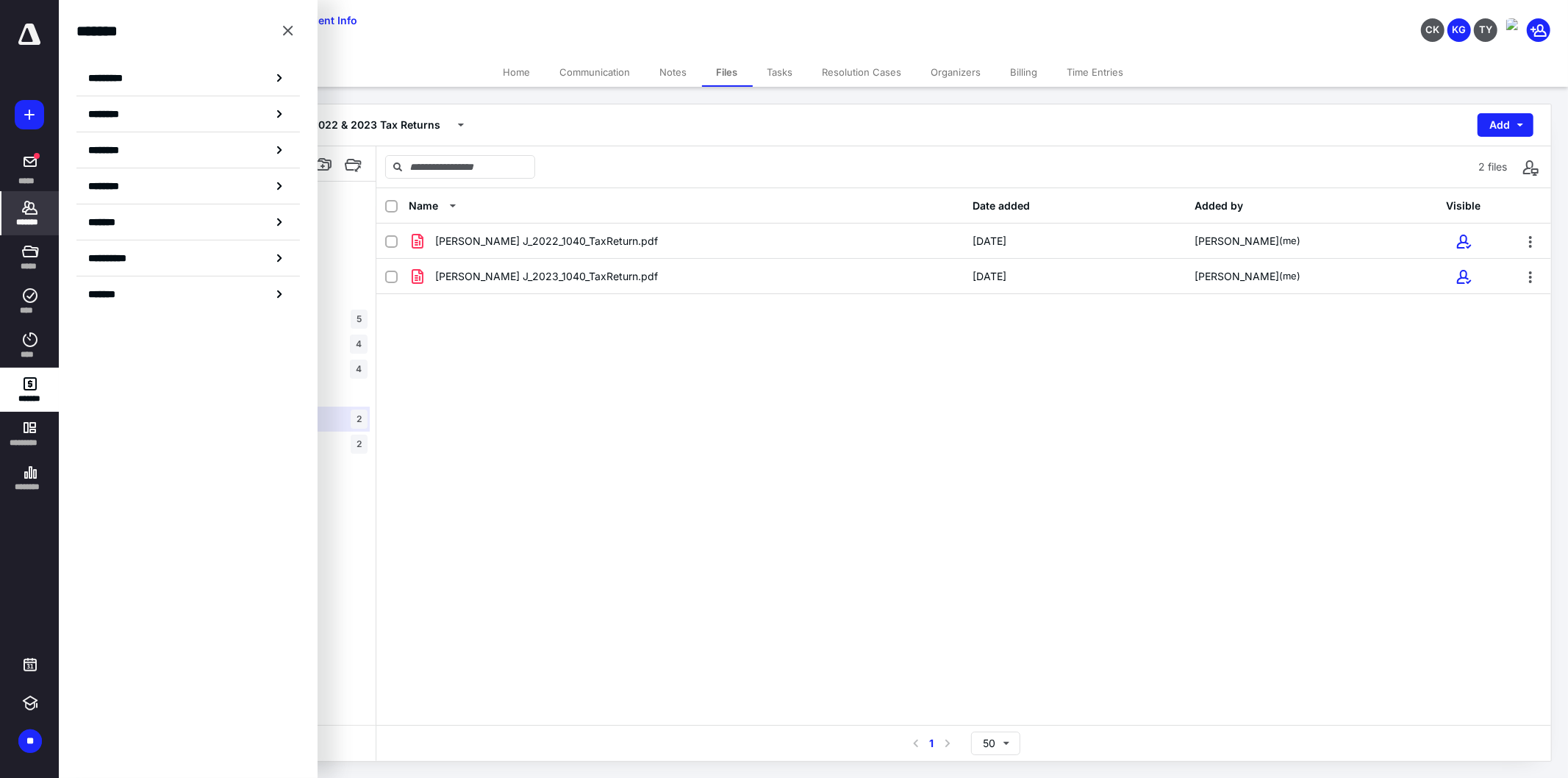 click on "*******" at bounding box center (30, 222) 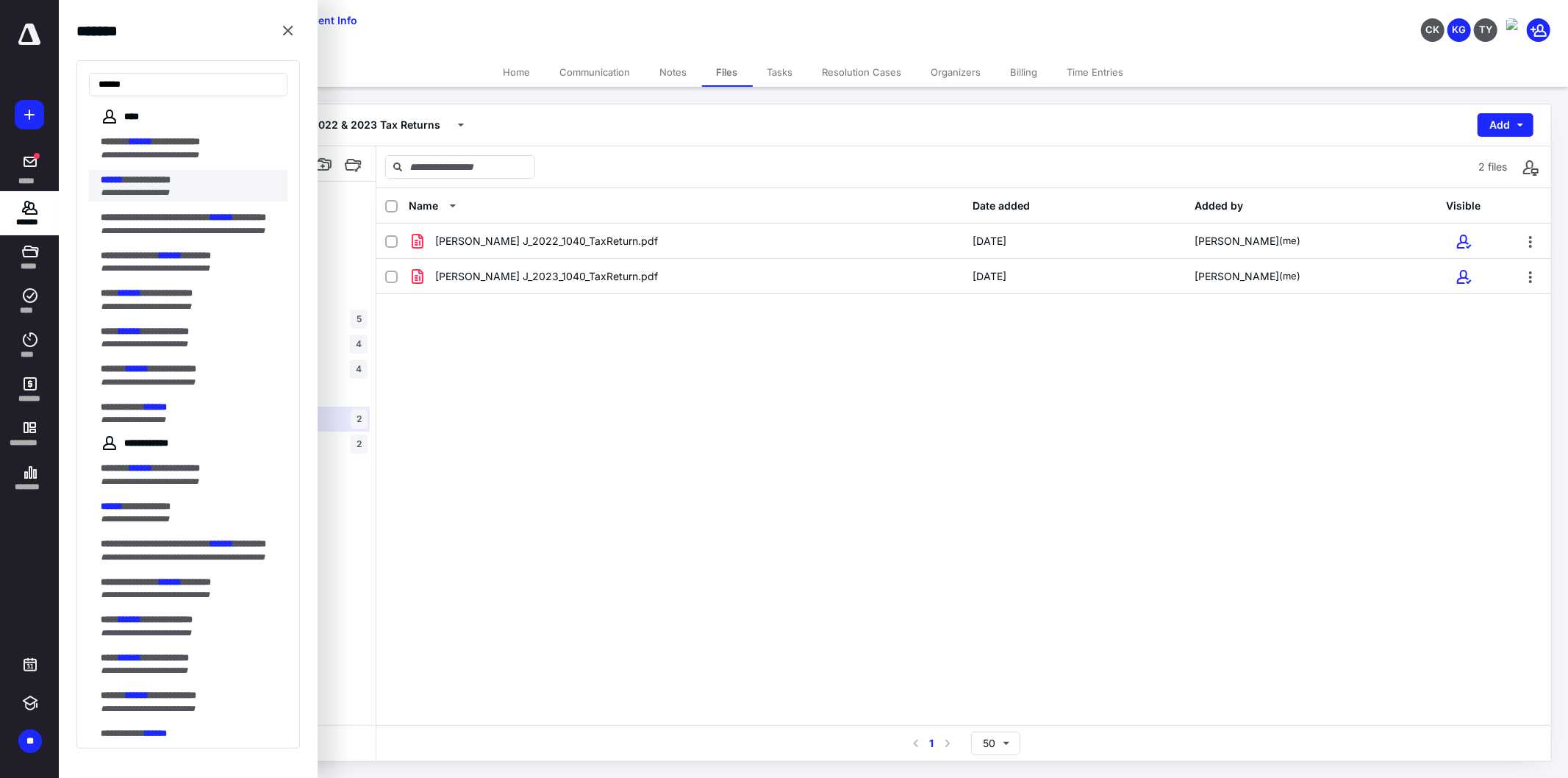 type on "******" 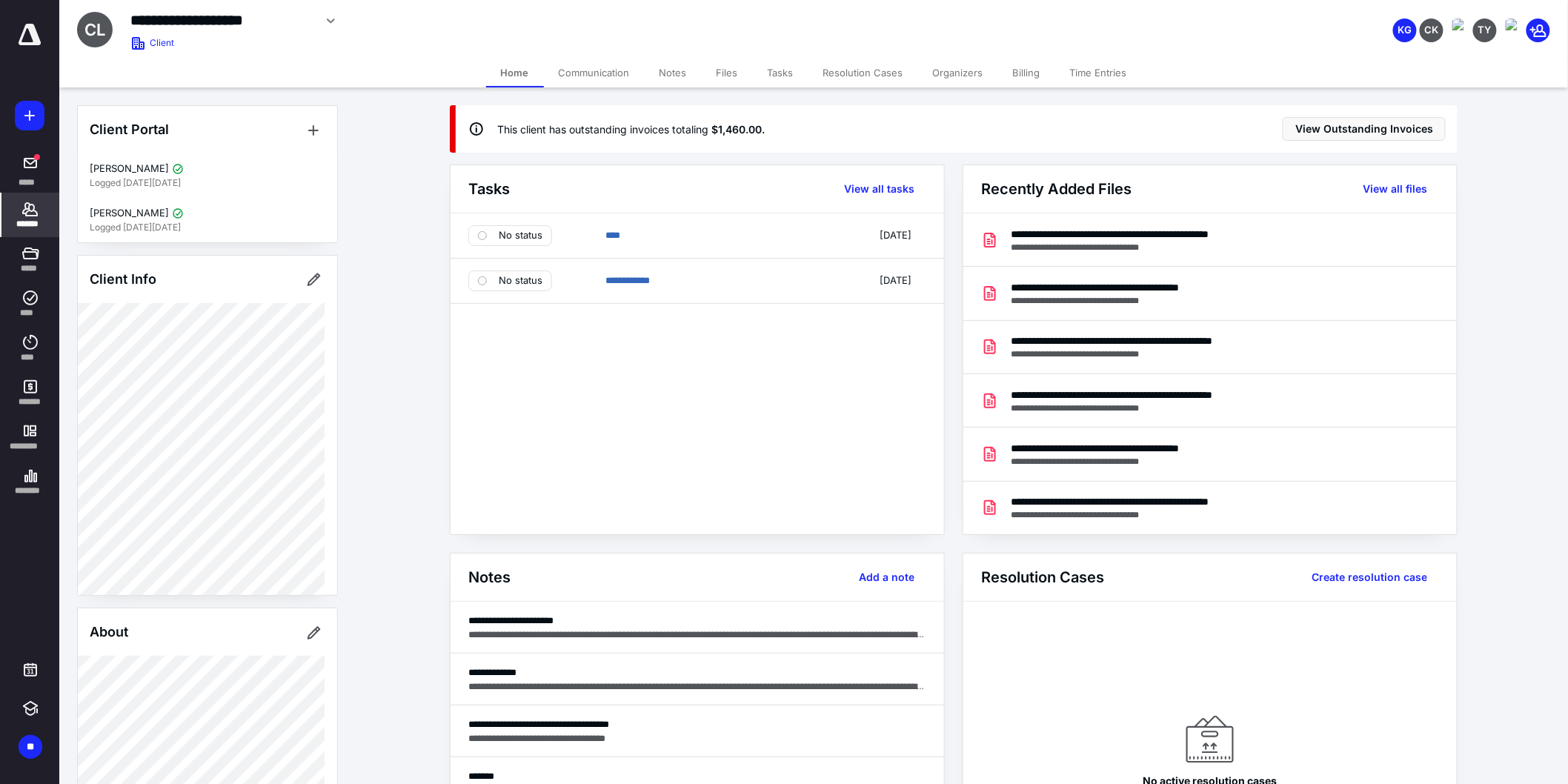 click on "Billing" at bounding box center (1026, 73) 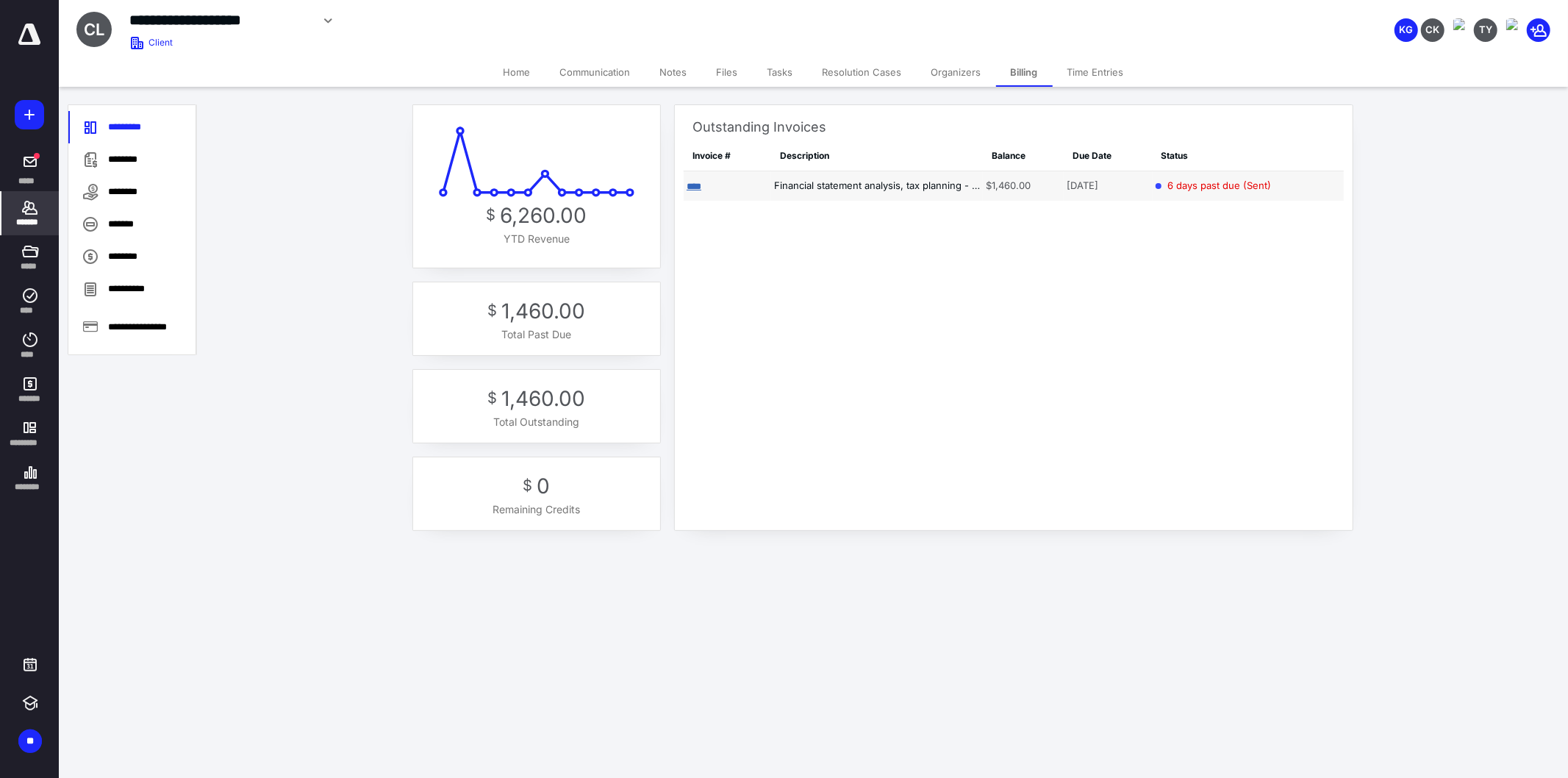click on "****" at bounding box center [694, 186] 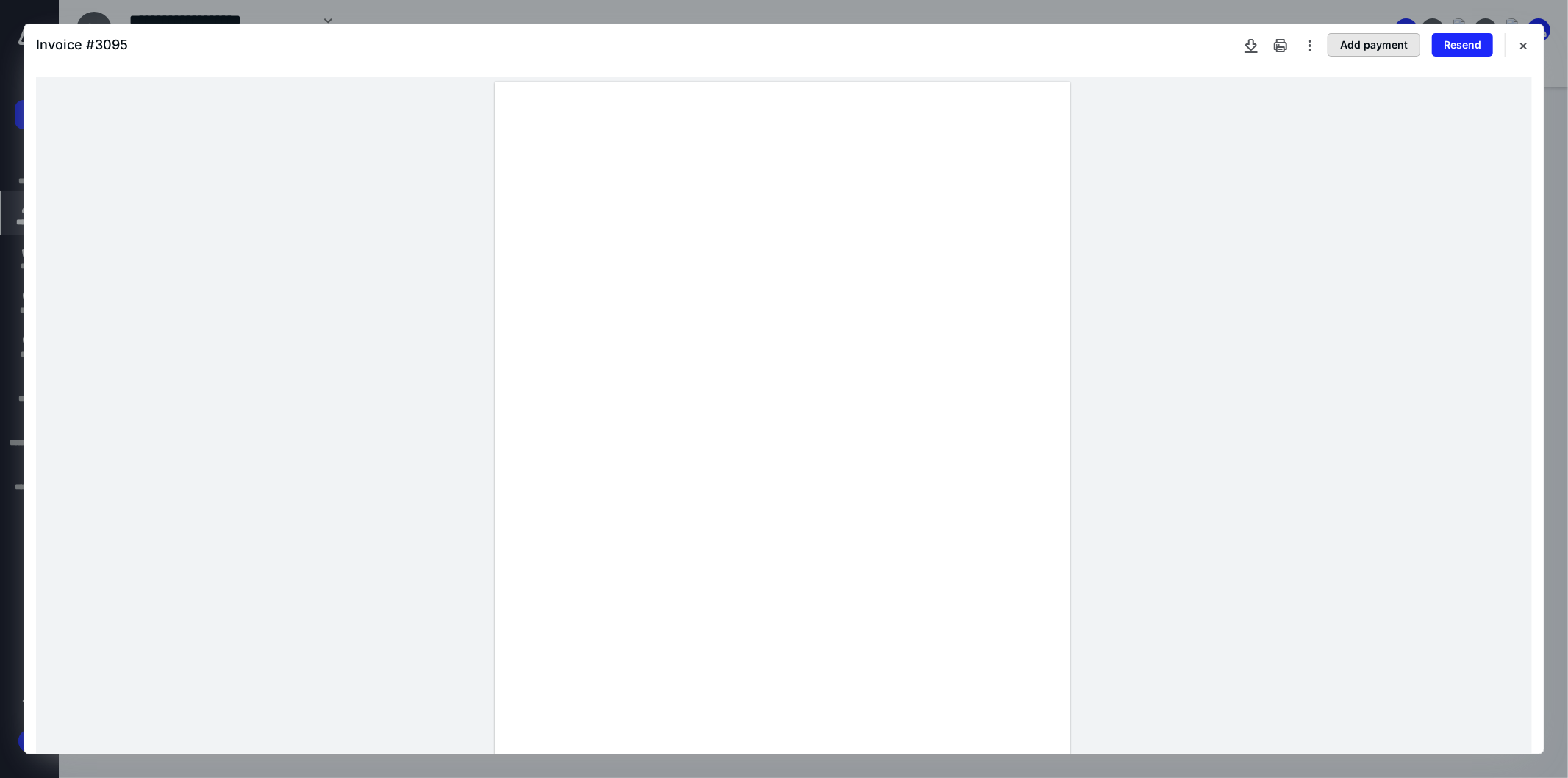click on "Add payment" at bounding box center [1374, 45] 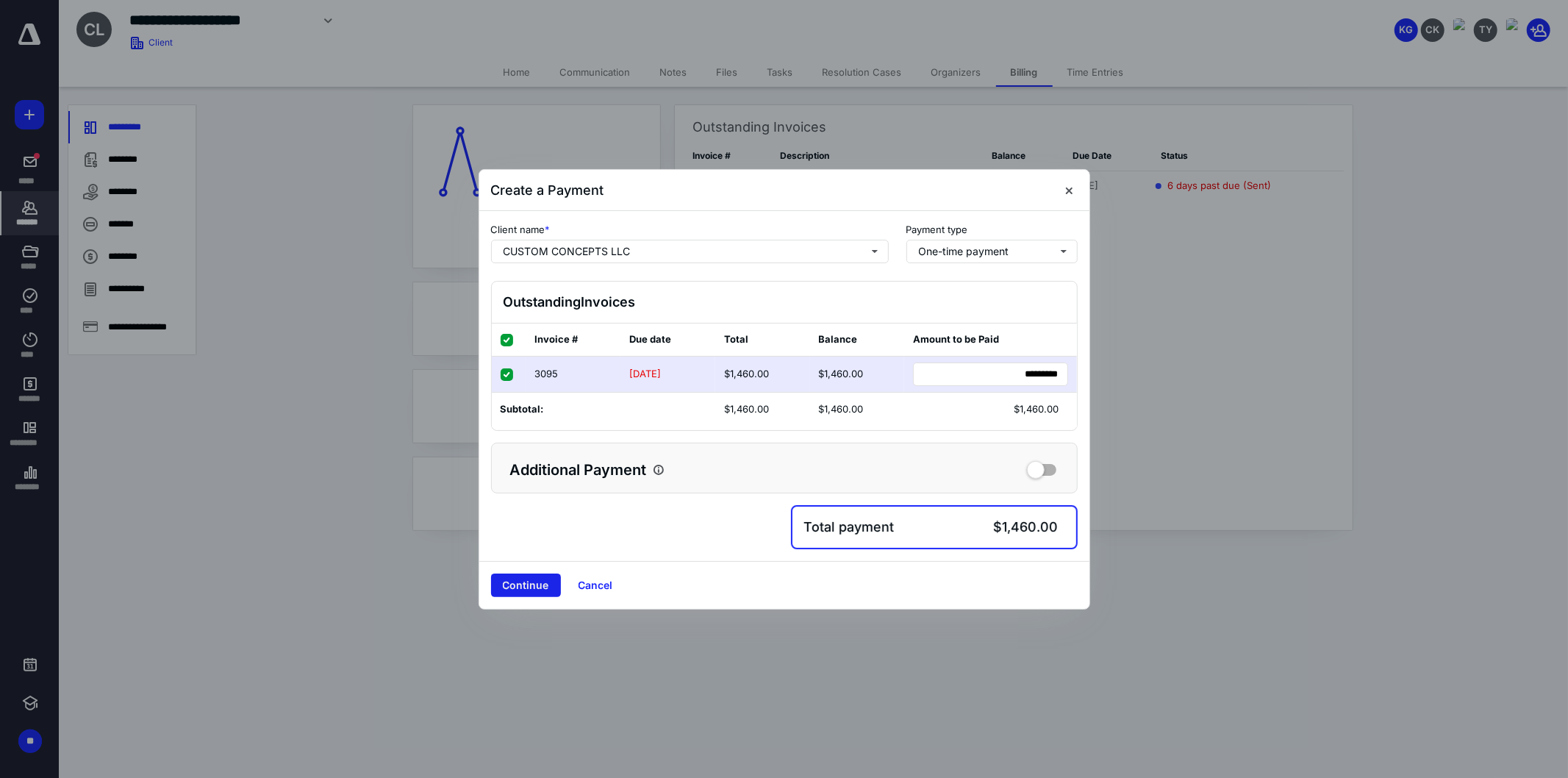 click on "Continue" at bounding box center (526, 585) 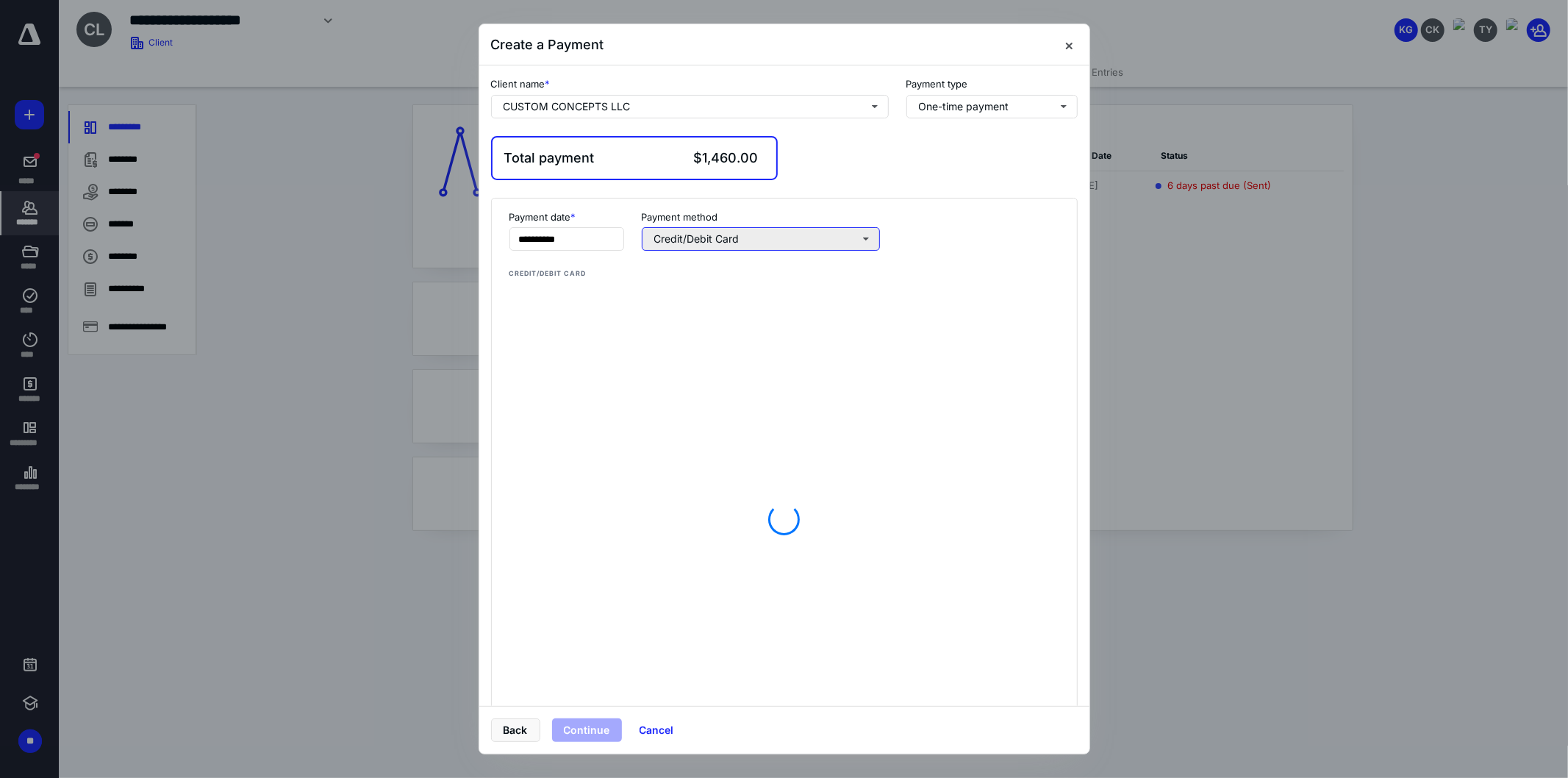 click on "Credit/Debit Card" at bounding box center [761, 239] 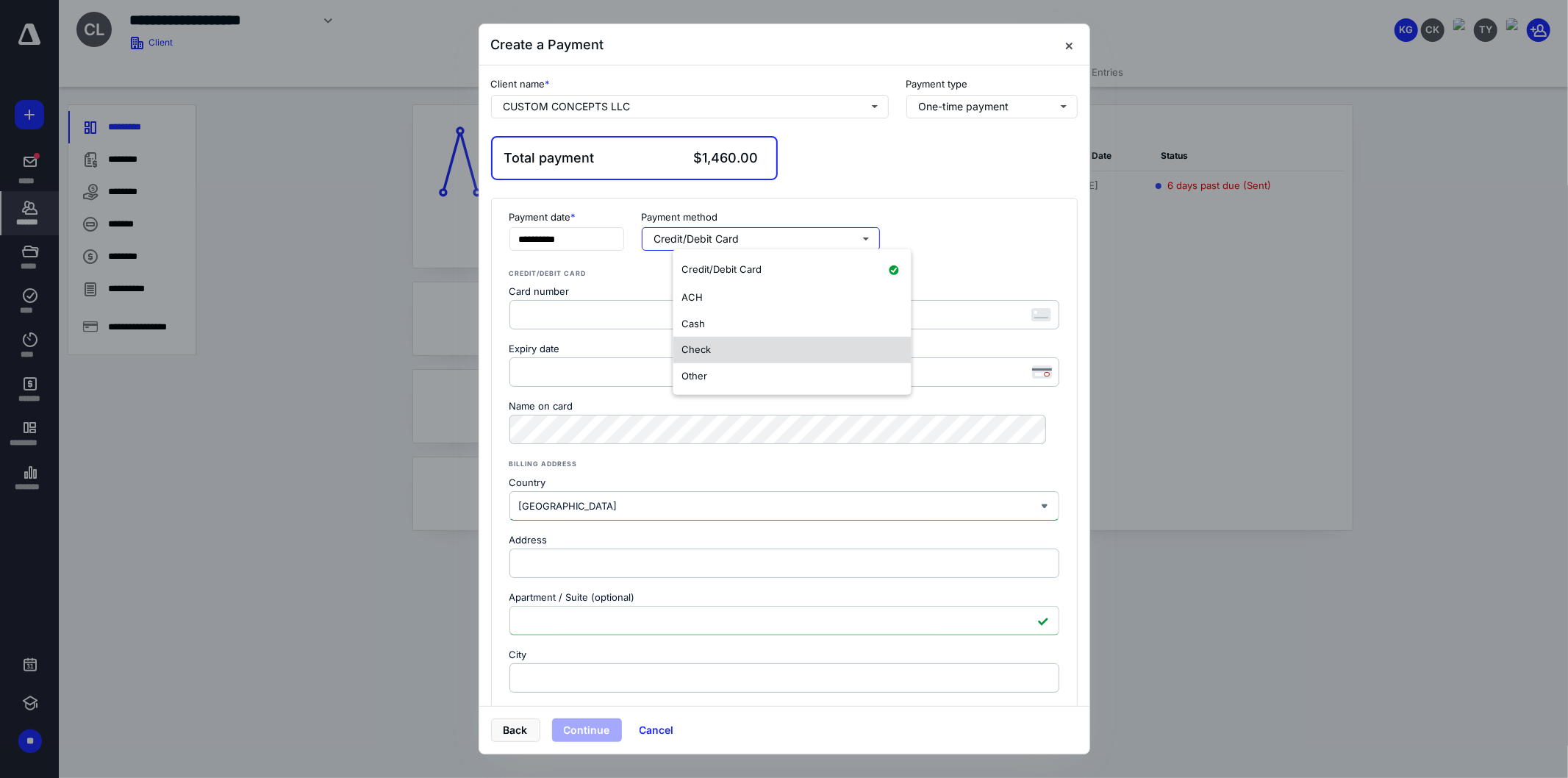 click on "Check" at bounding box center (792, 350) 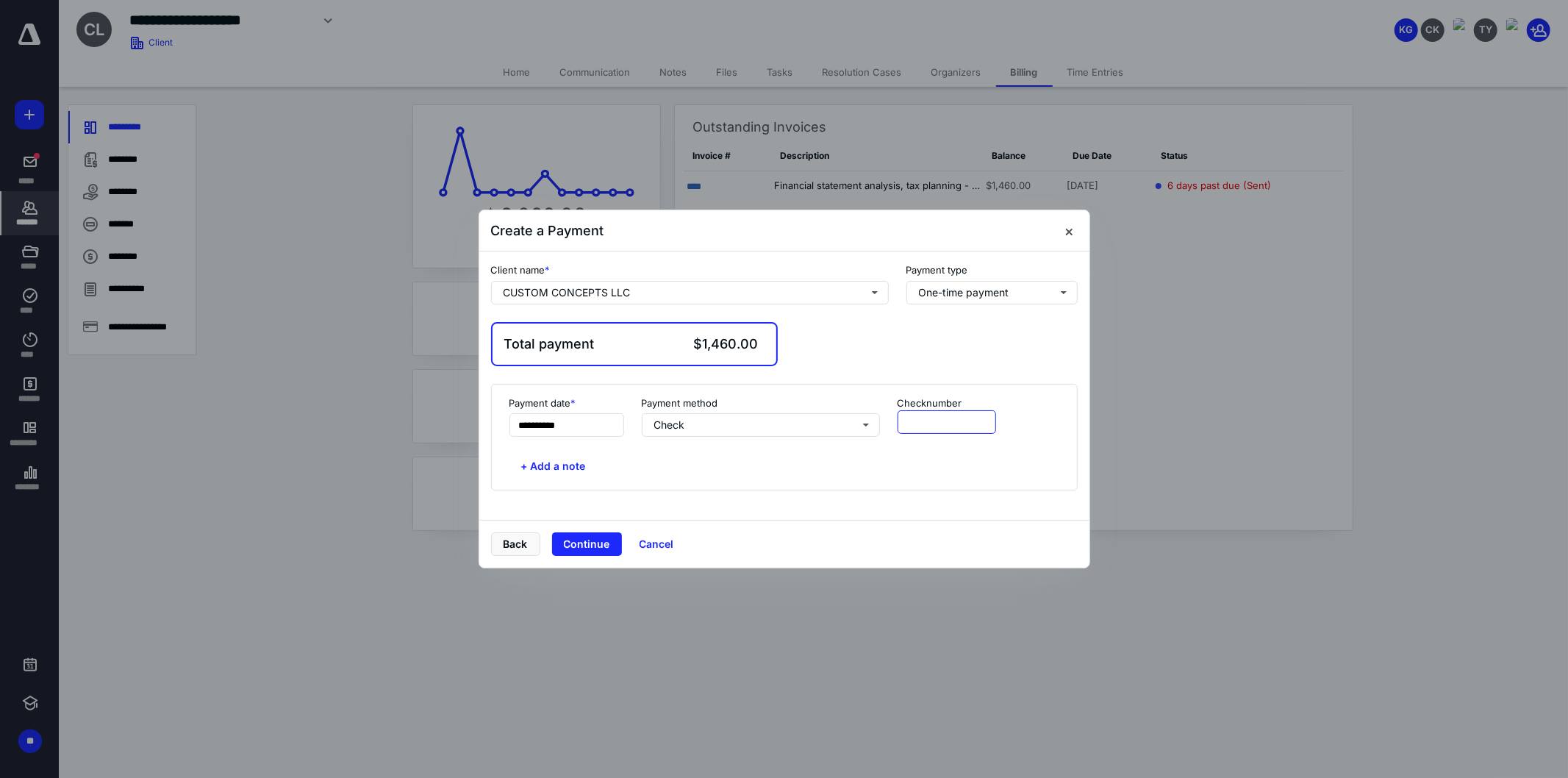 click at bounding box center [947, 422] 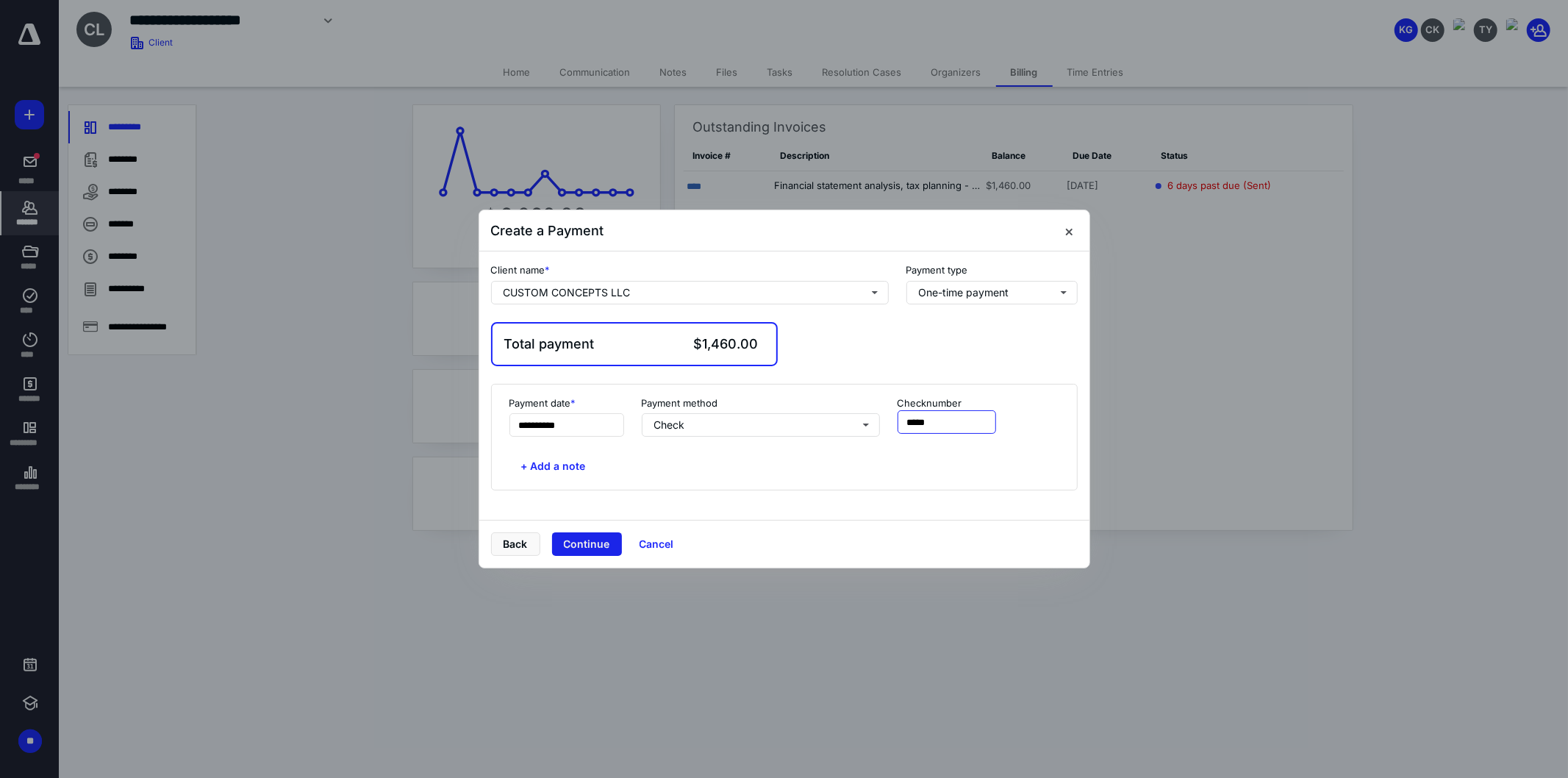 type on "*****" 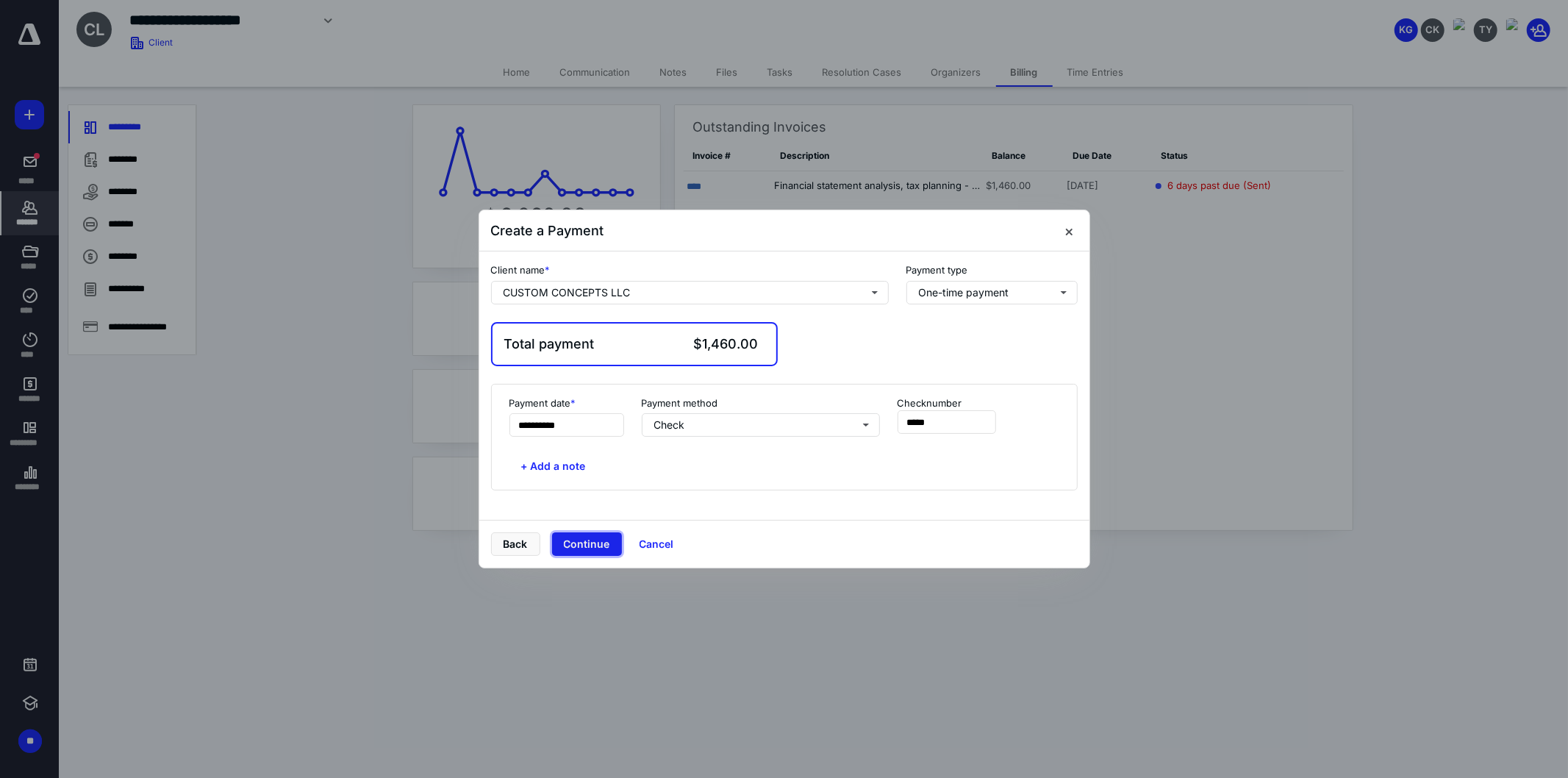 click on "Continue" at bounding box center (587, 544) 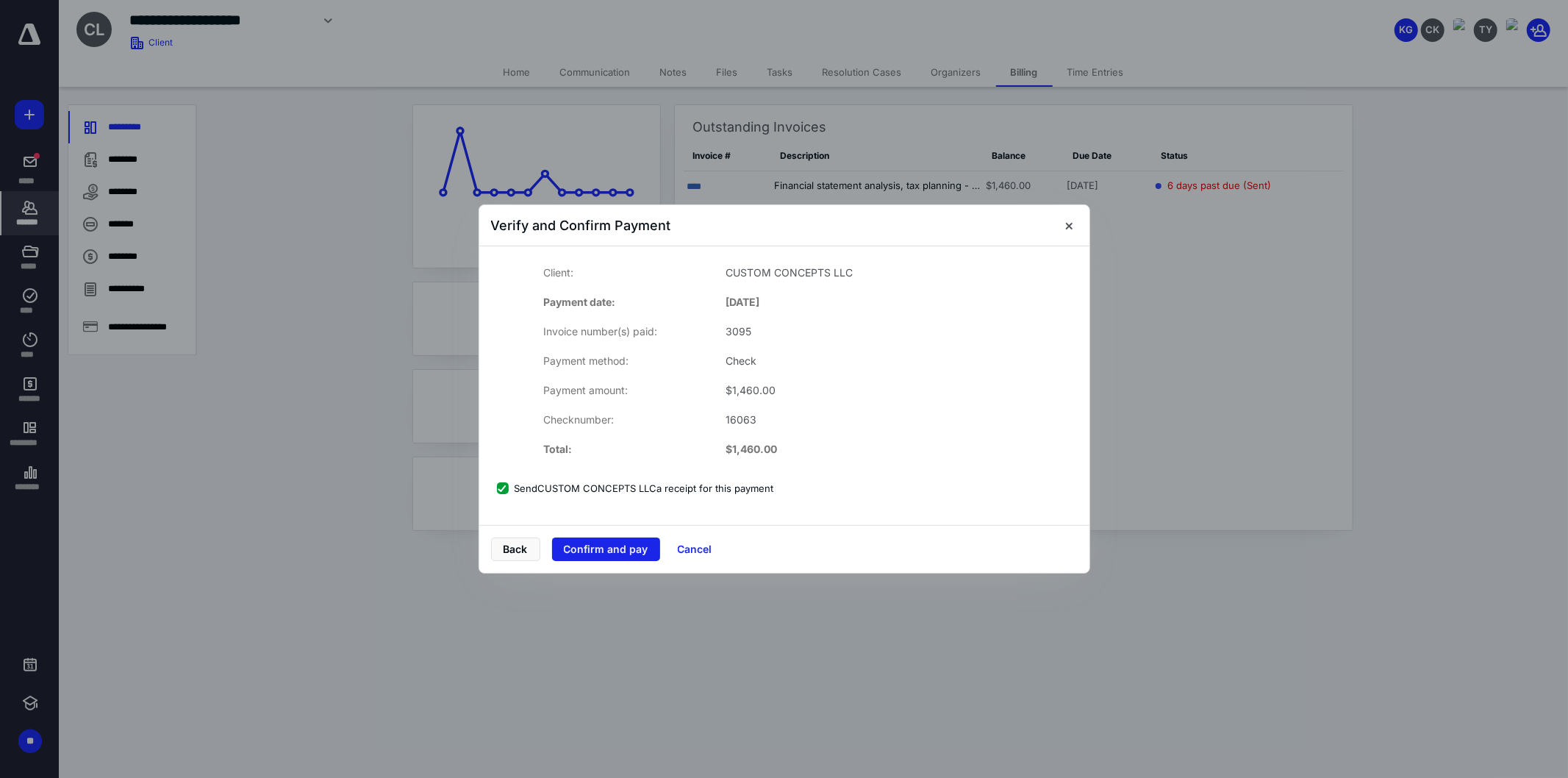 click on "Confirm and pay" at bounding box center (606, 549) 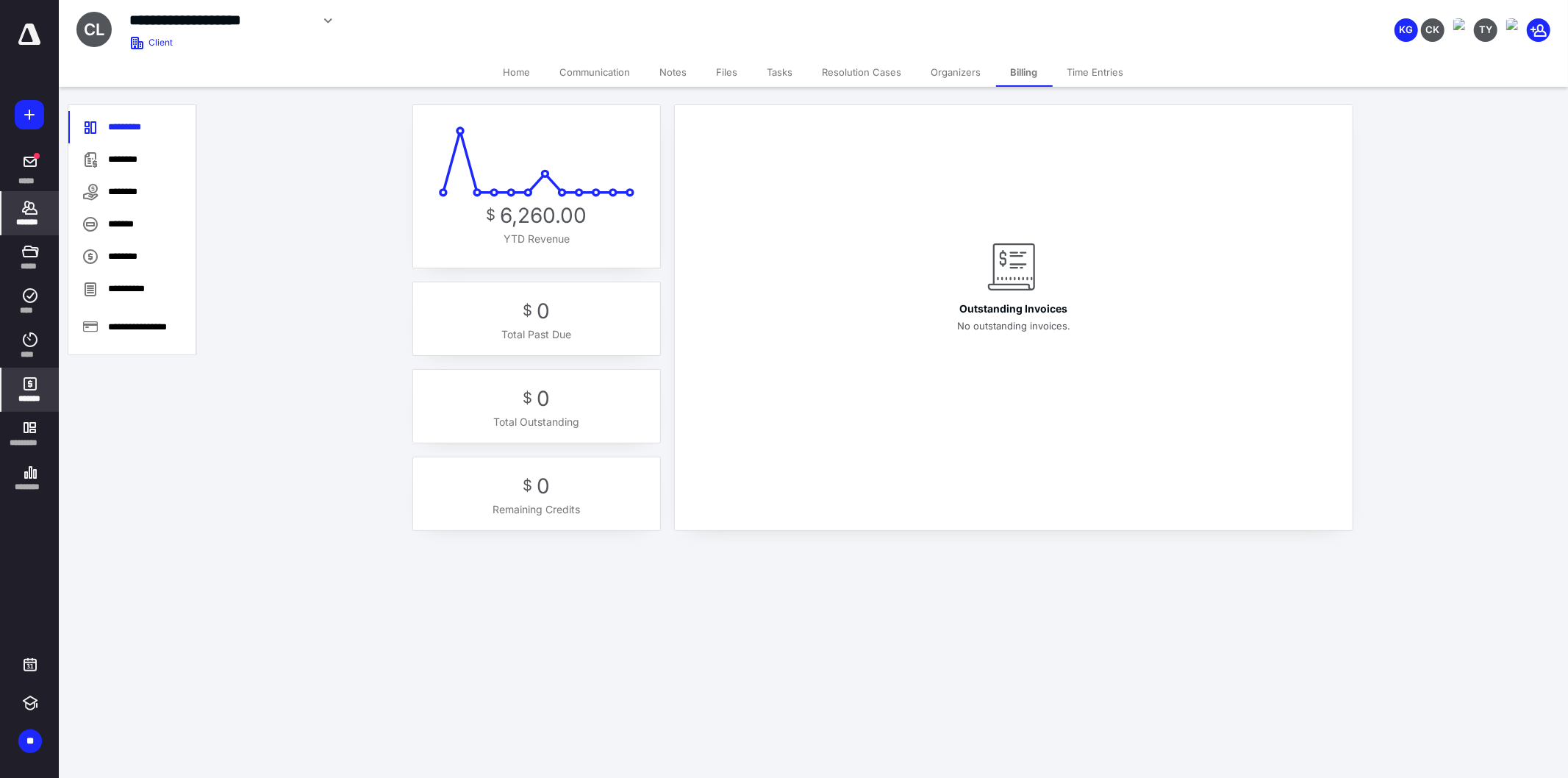click 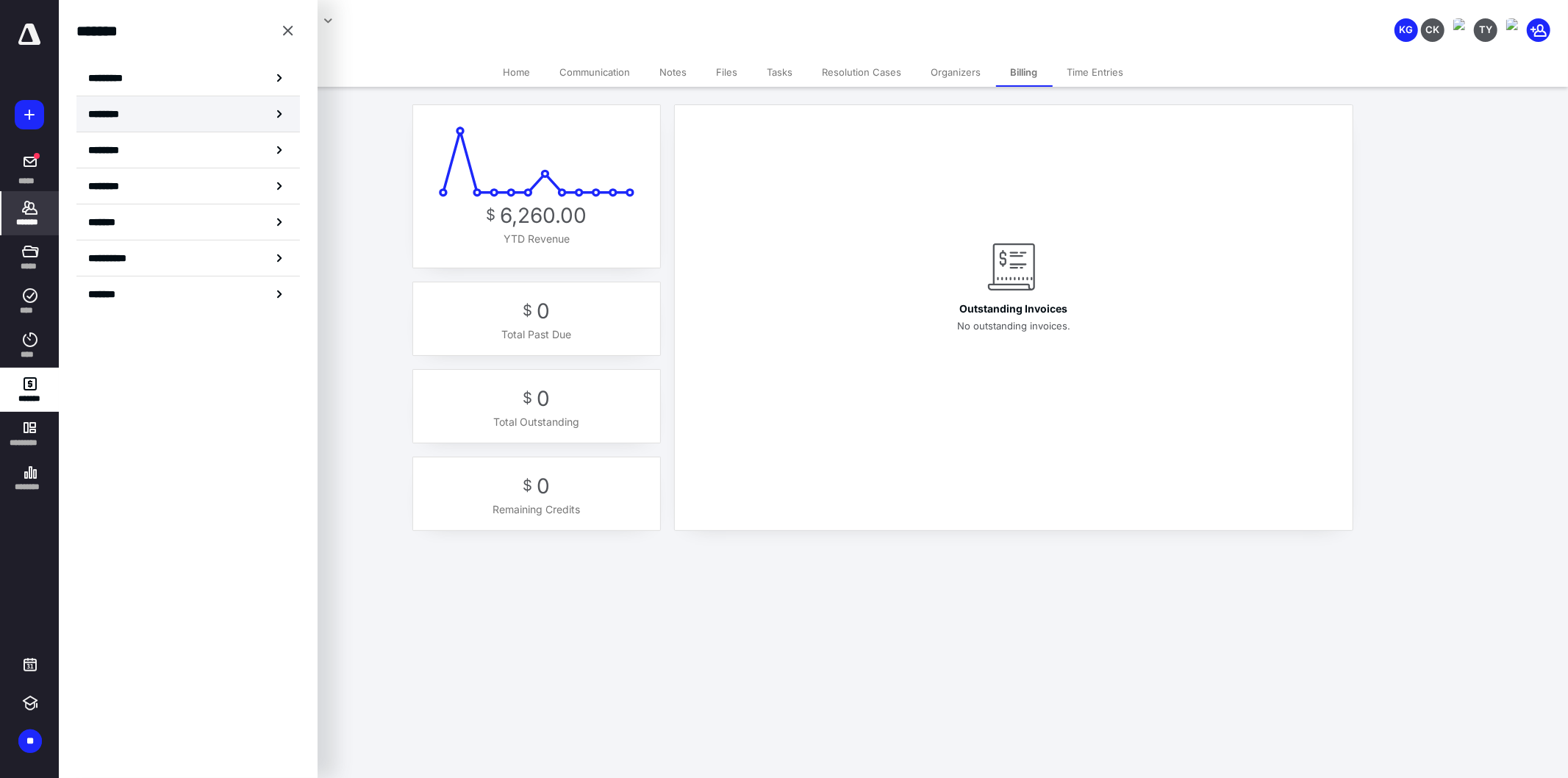 click 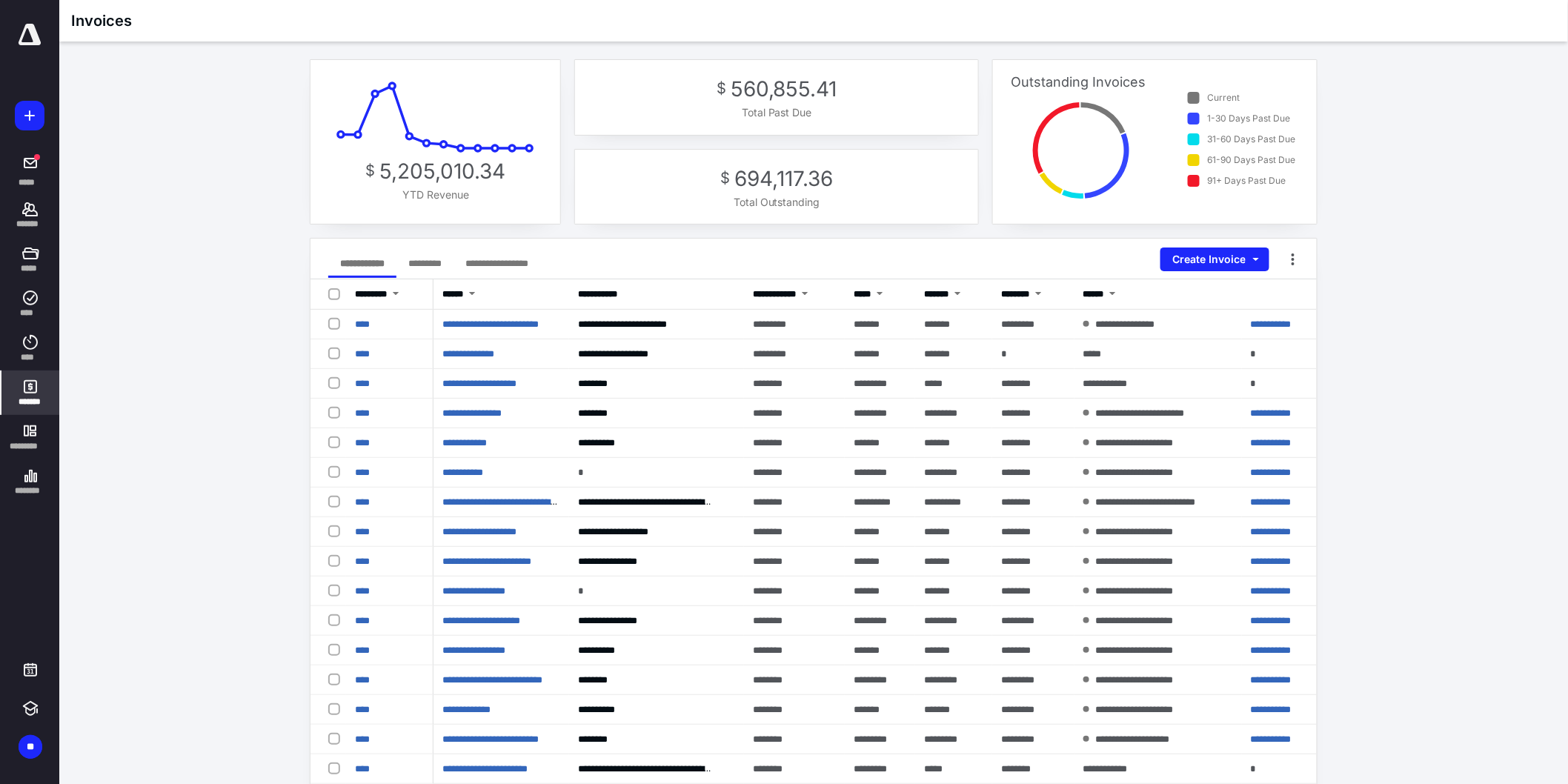 click at bounding box center (396, 295) 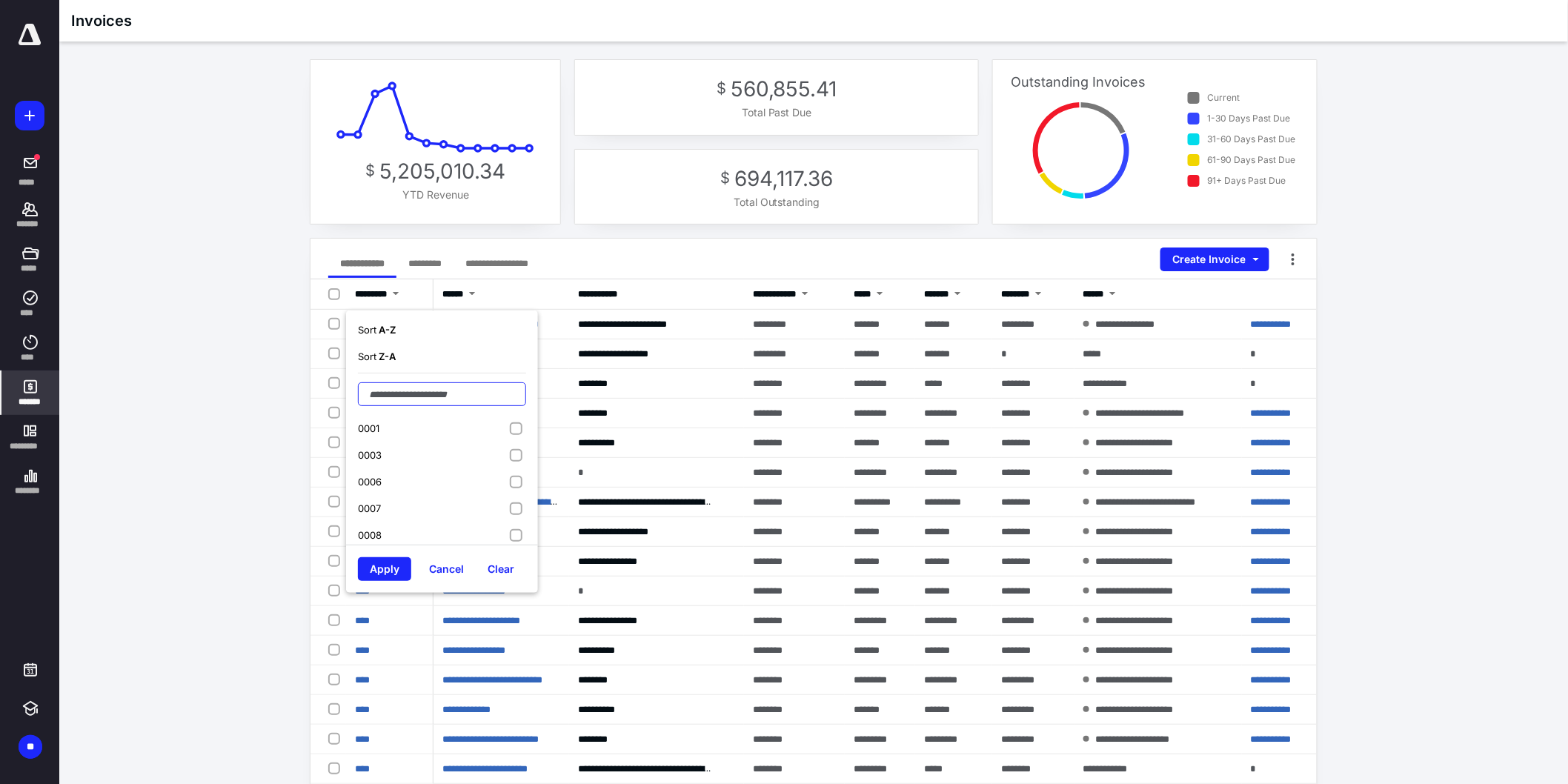click at bounding box center (442, 394) 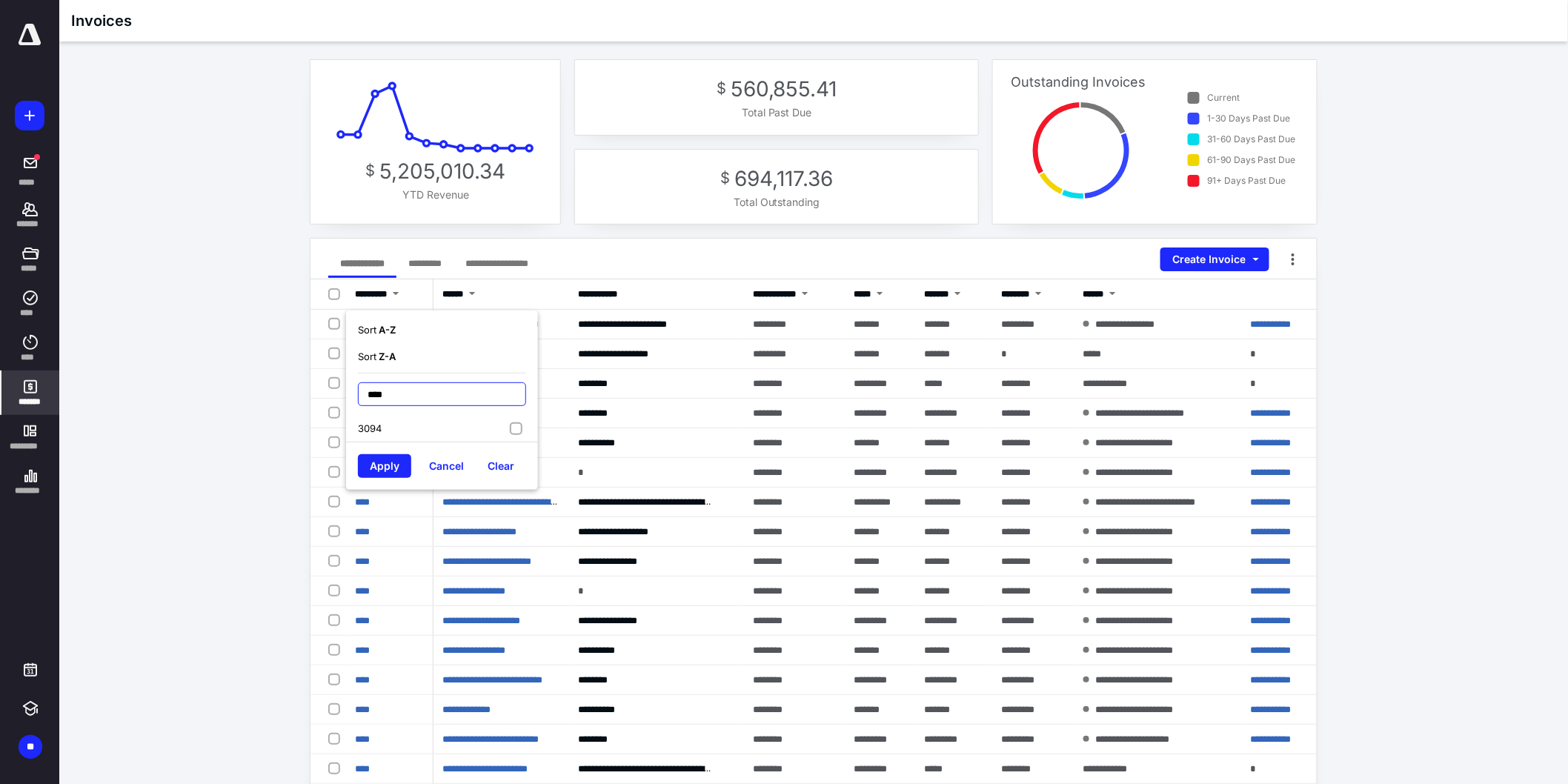 type on "****" 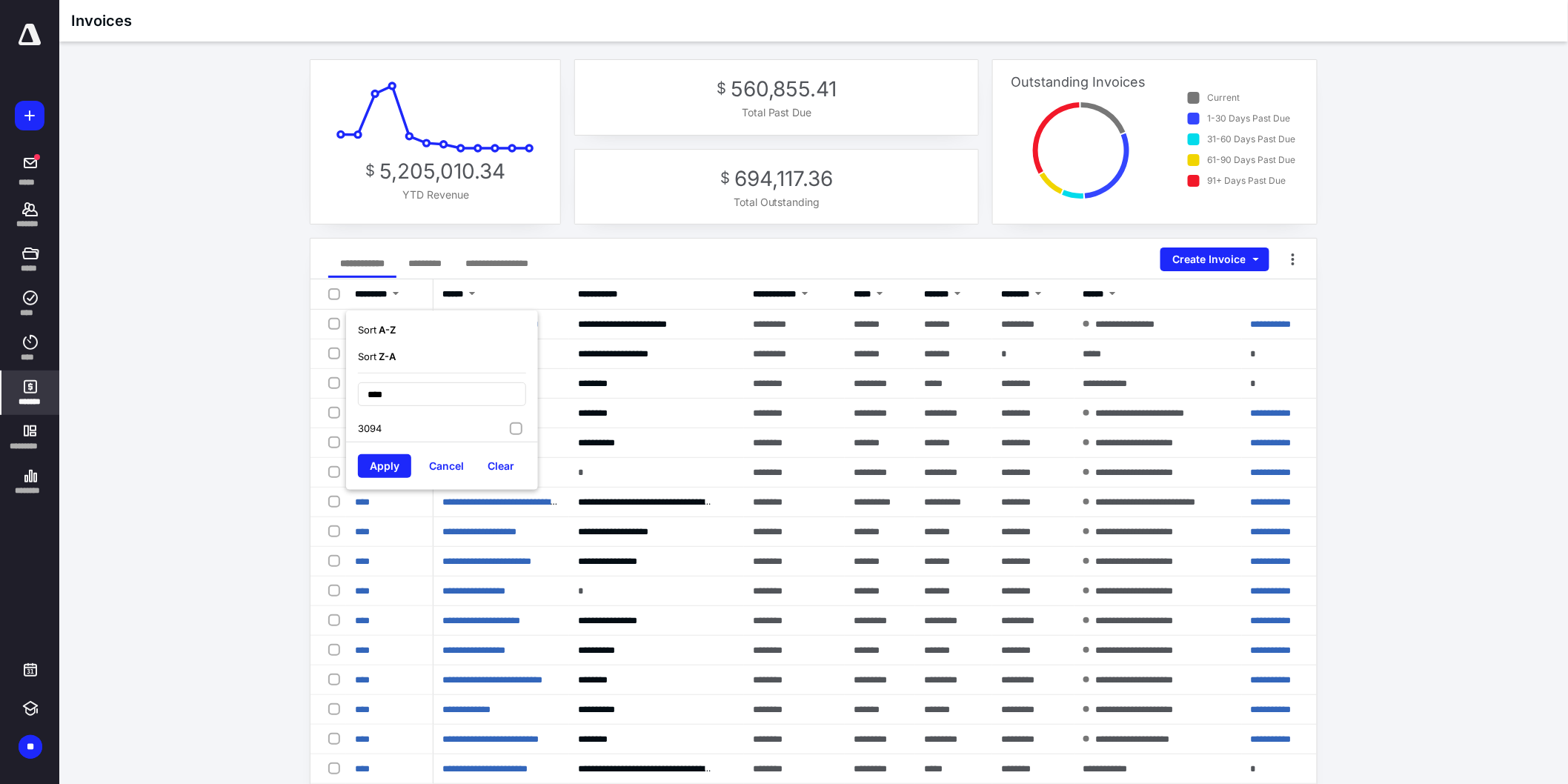 click on "3094" at bounding box center (442, 428) 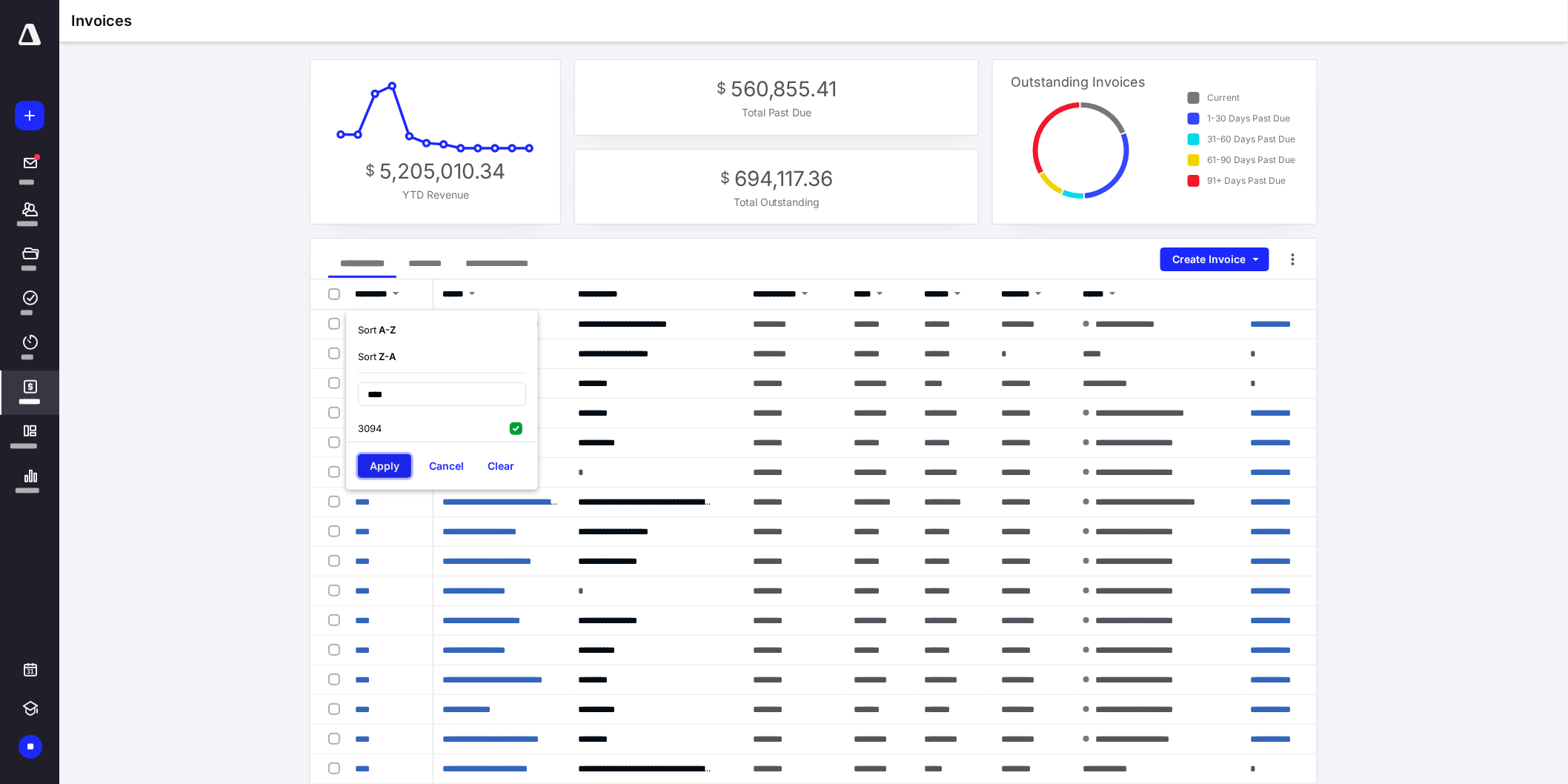 click on "Apply" at bounding box center (385, 466) 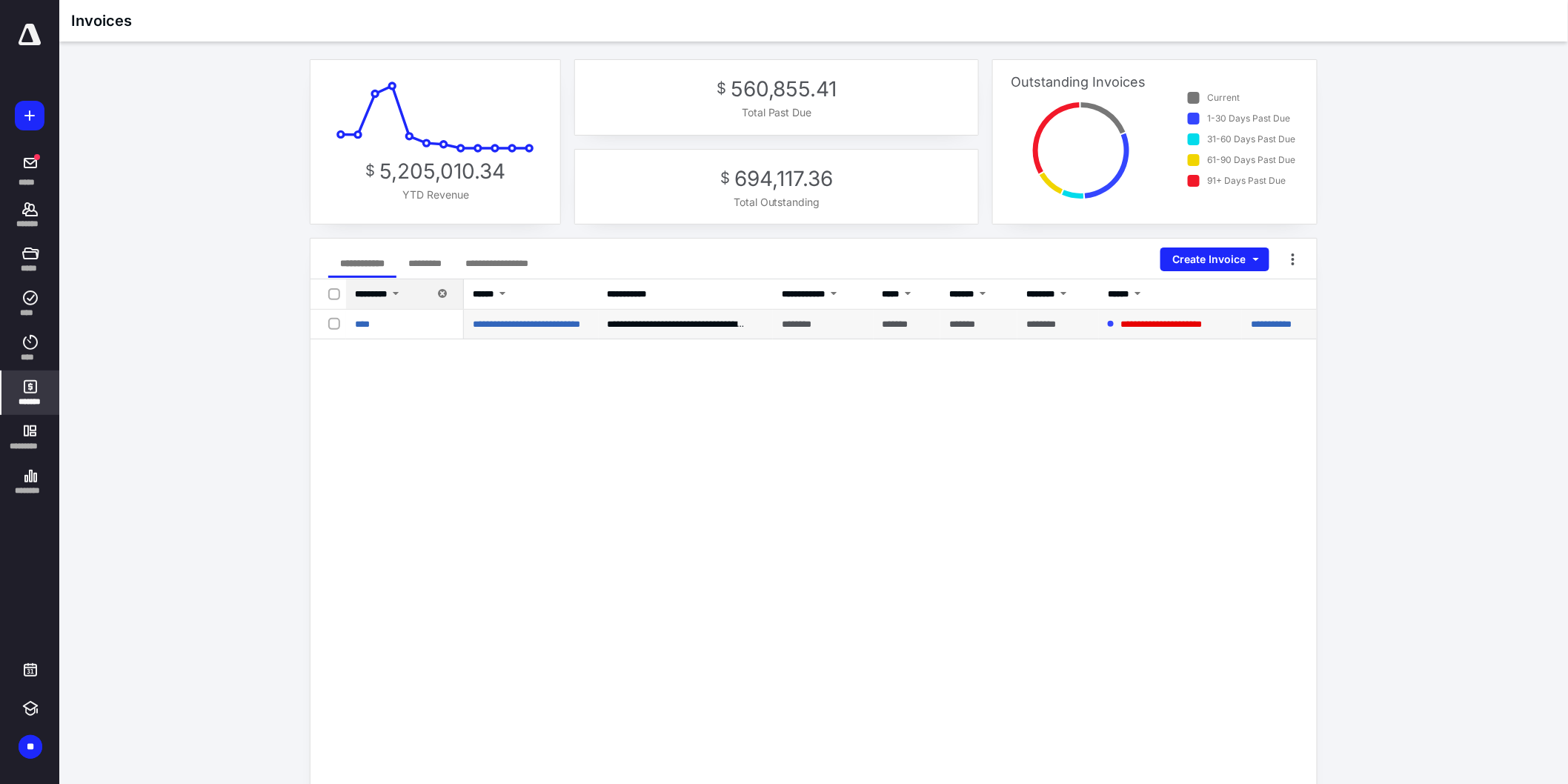 click at bounding box center (337, 323) 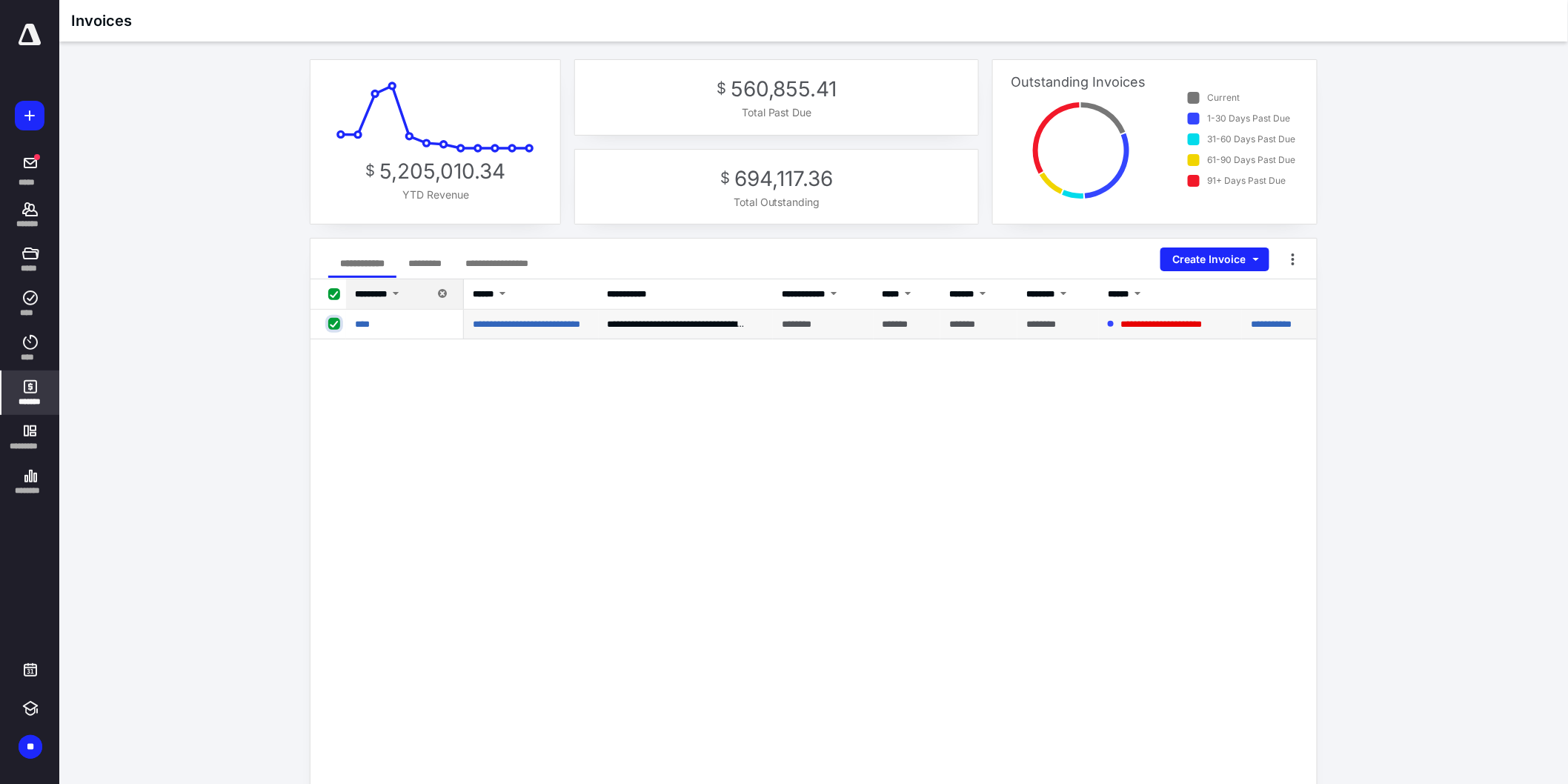 checkbox on "true" 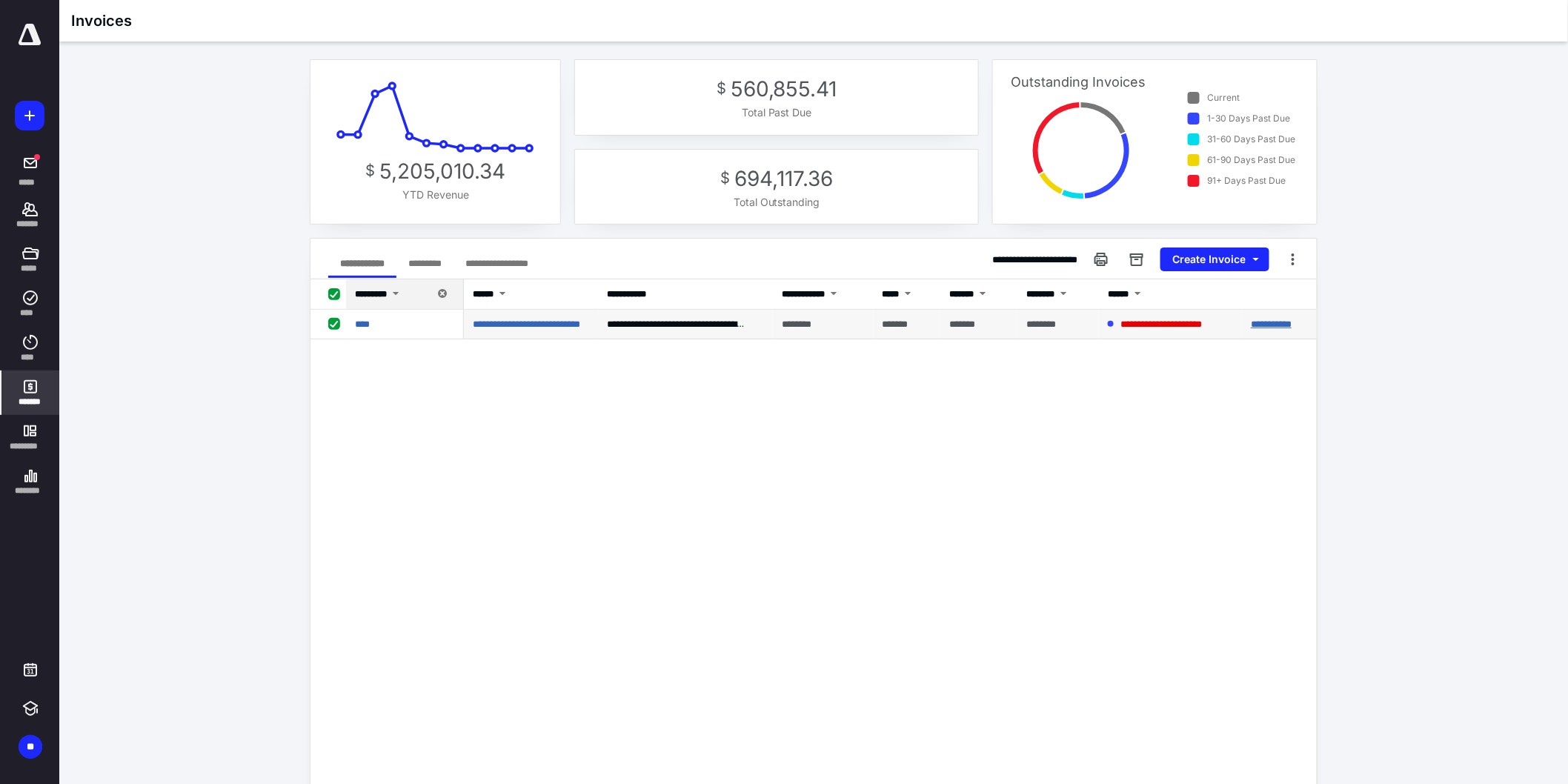 click on "**********" at bounding box center [1271, 324] 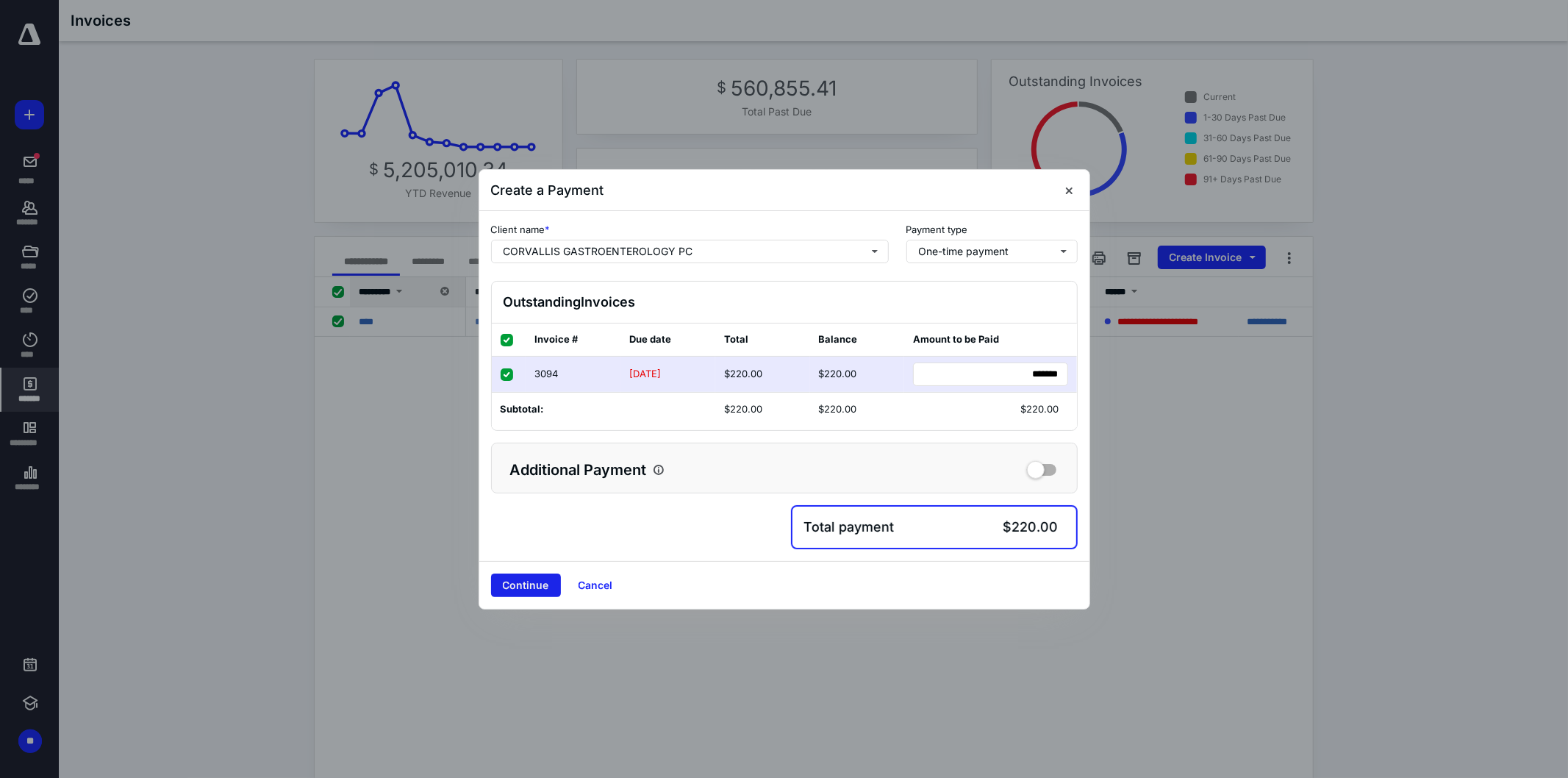 click on "Continue" at bounding box center [526, 585] 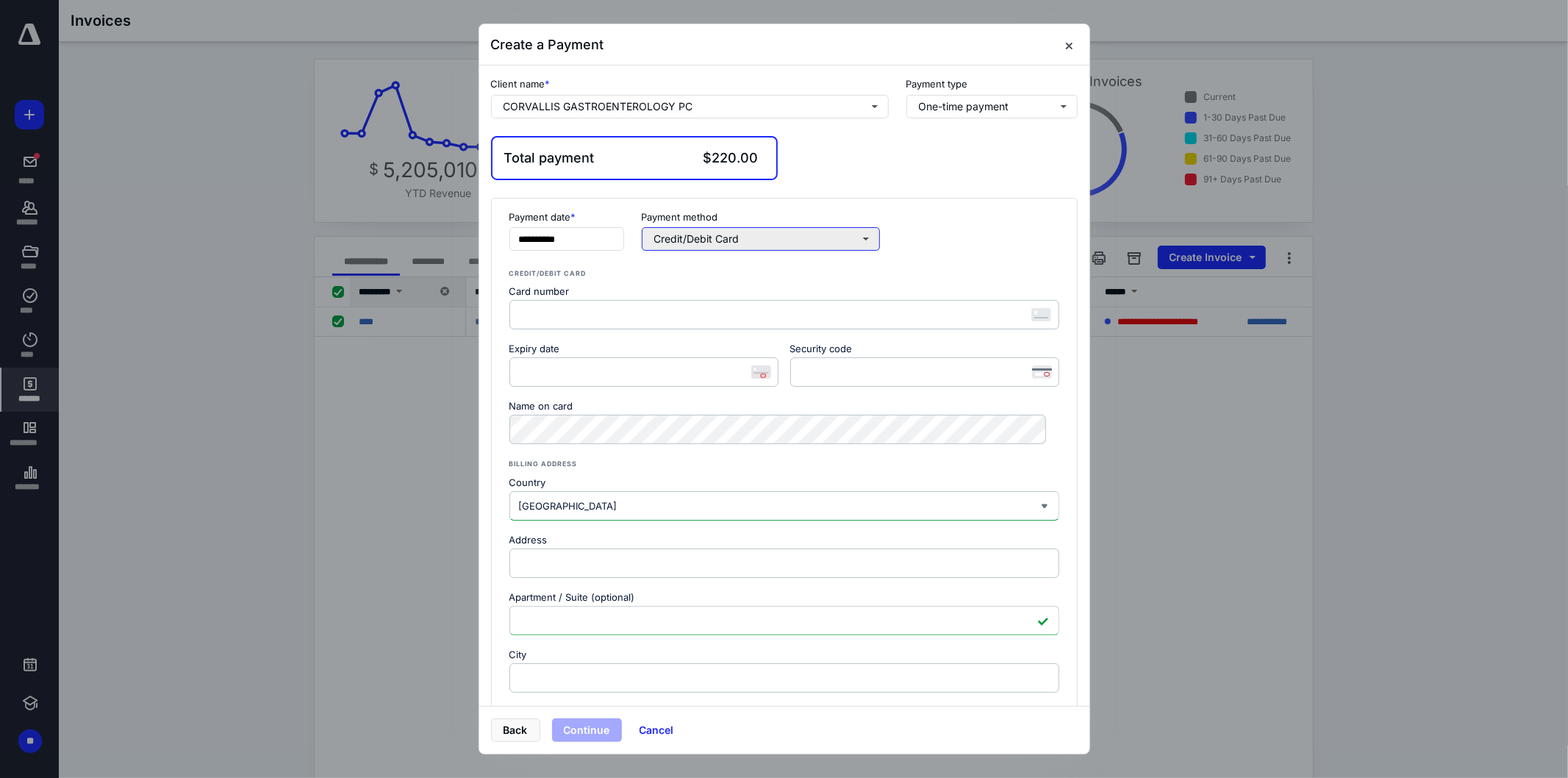 click on "Credit/Debit Card" at bounding box center (761, 239) 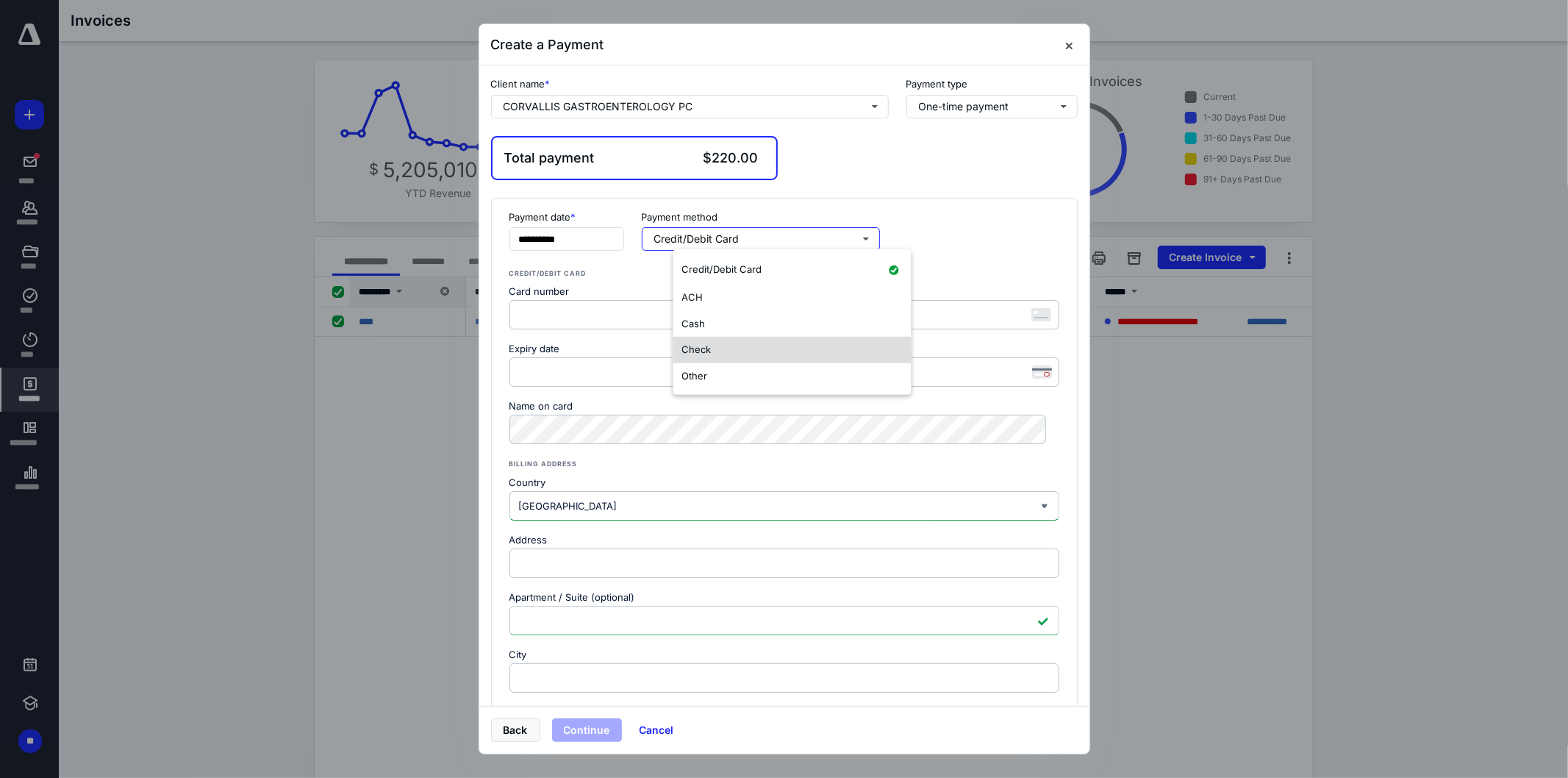 click on "Check" at bounding box center (792, 350) 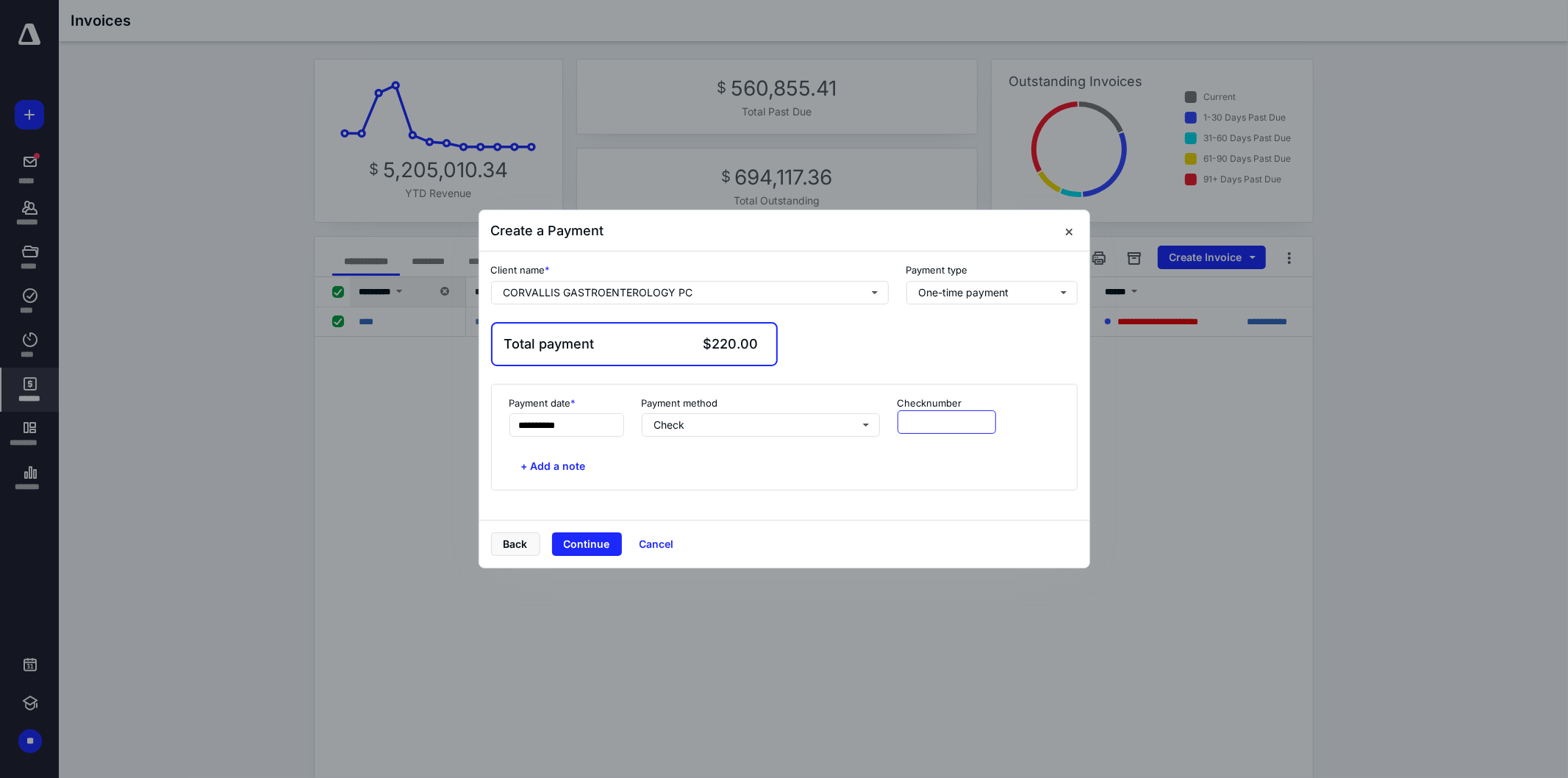 click at bounding box center [947, 422] 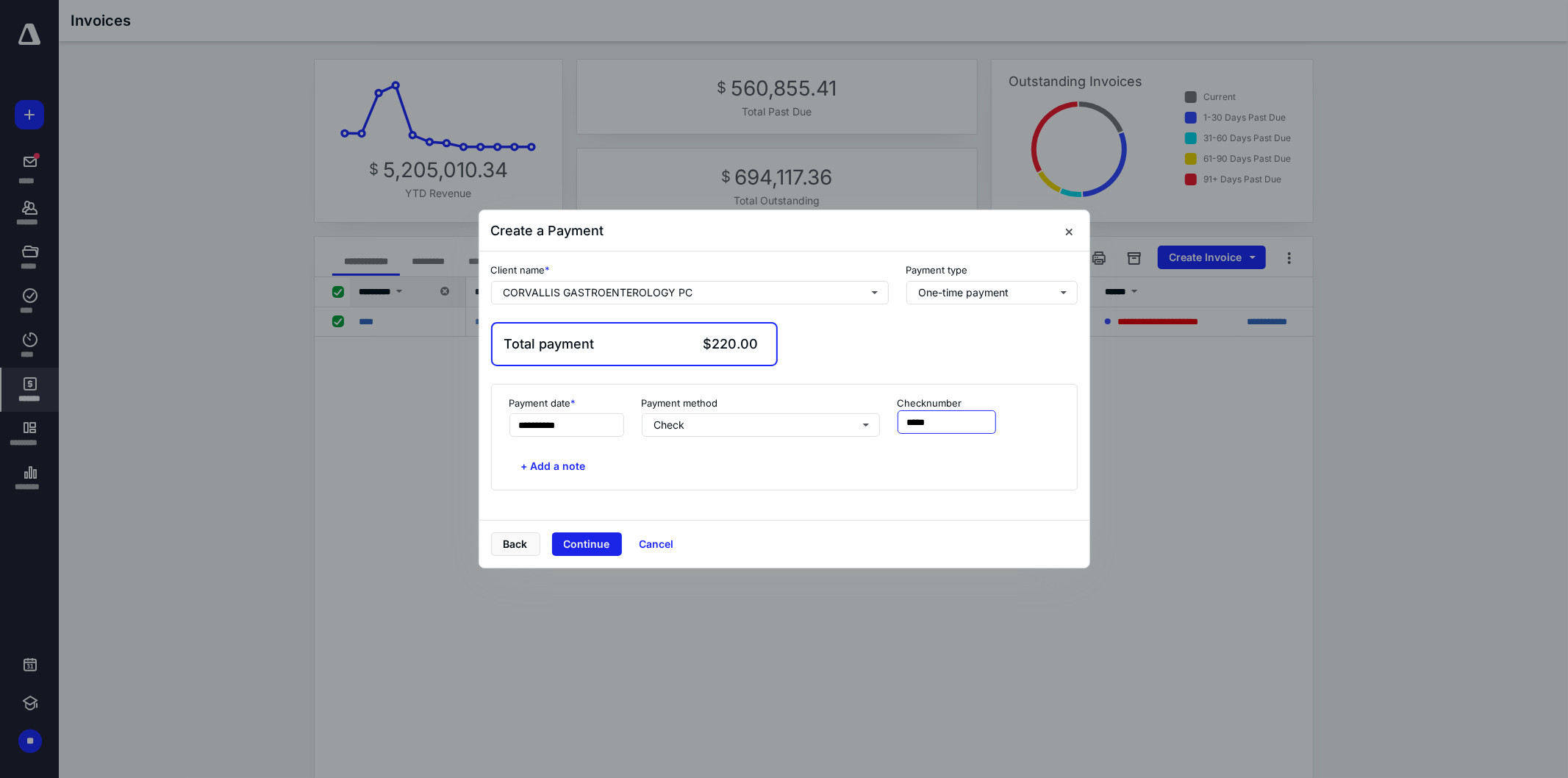 type on "*****" 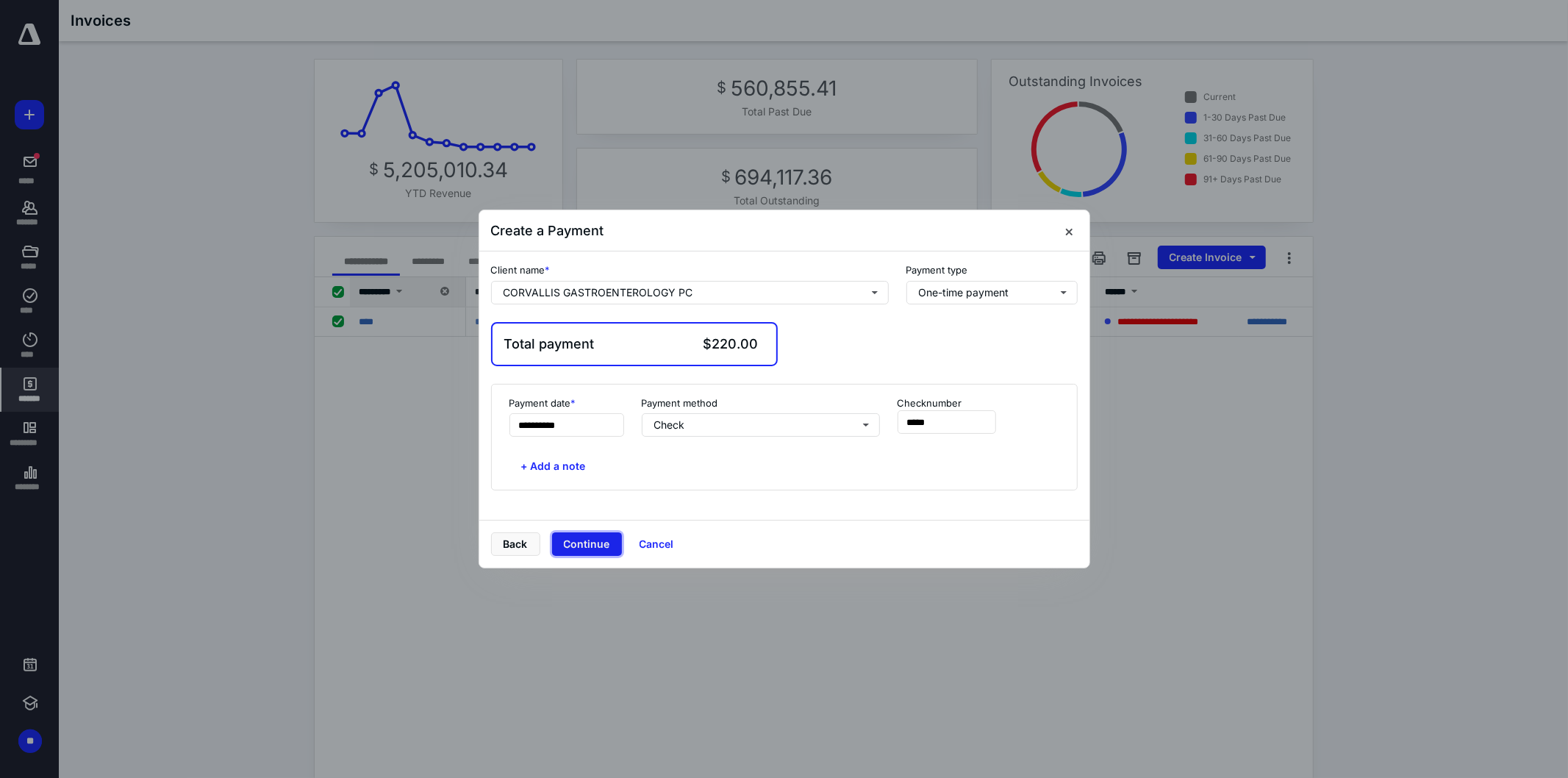 click on "Continue" at bounding box center [587, 544] 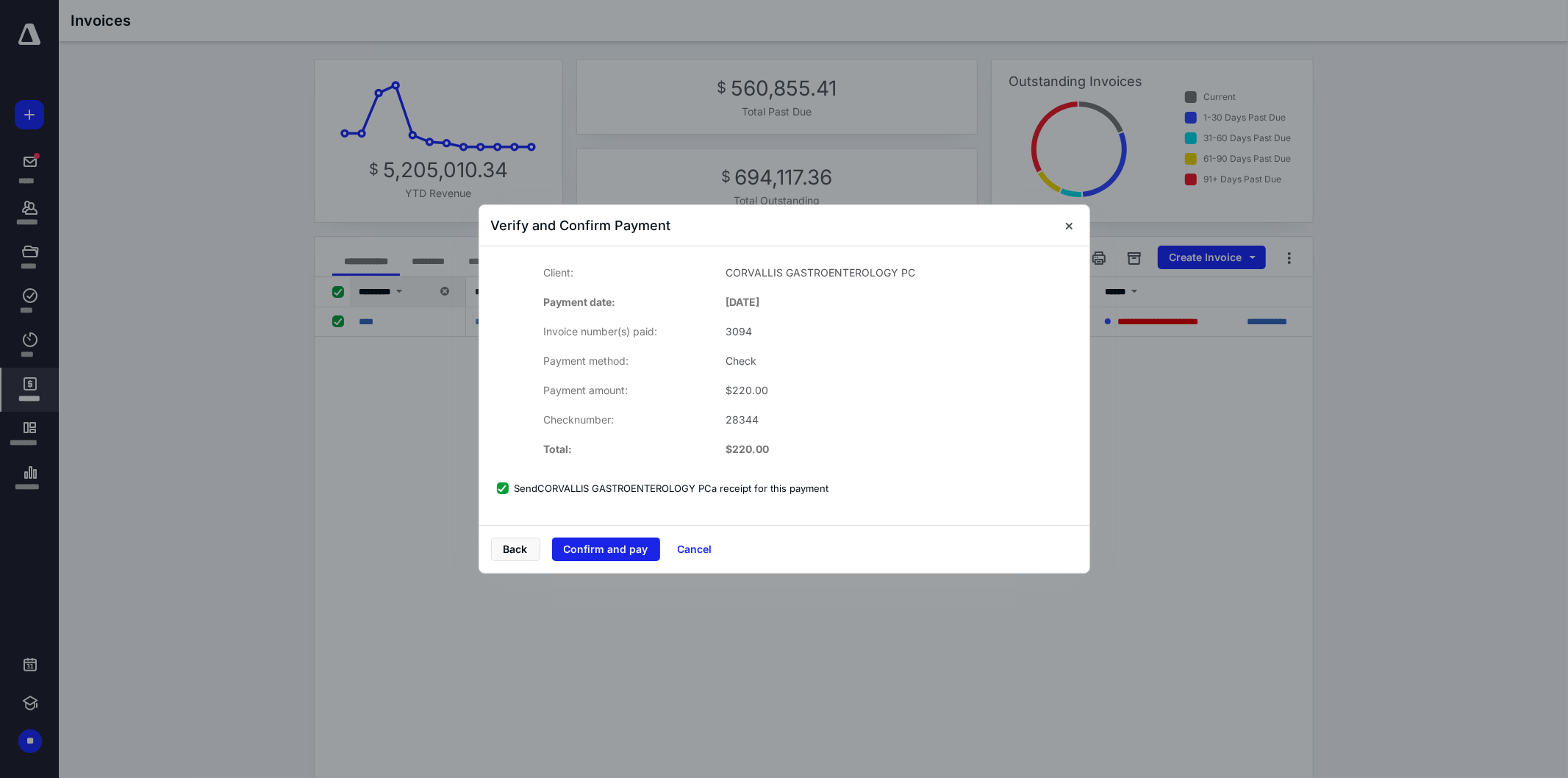 click on "Confirm and pay" at bounding box center (606, 549) 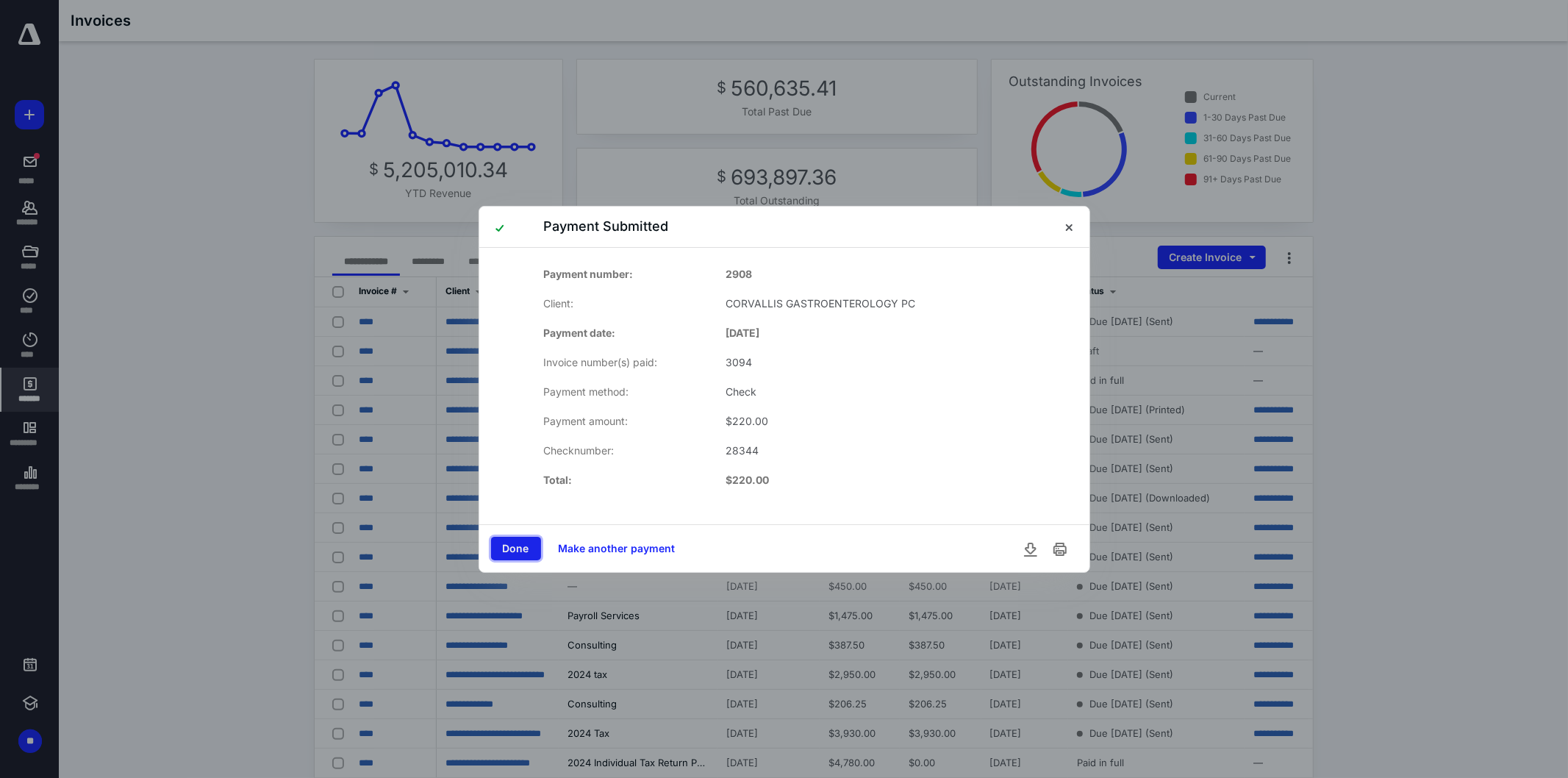 click on "Done" at bounding box center (516, 549) 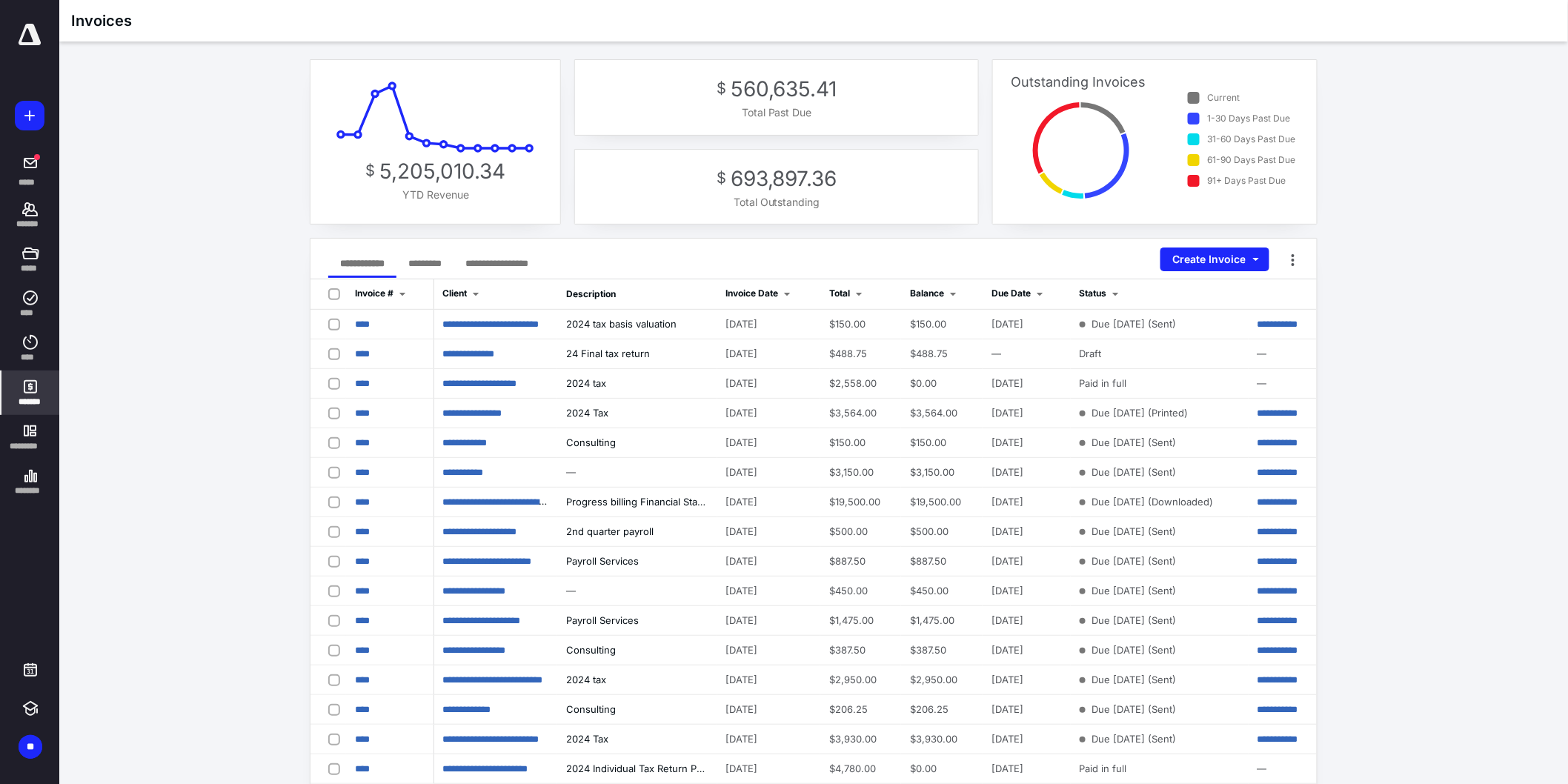 click at bounding box center (402, 294) 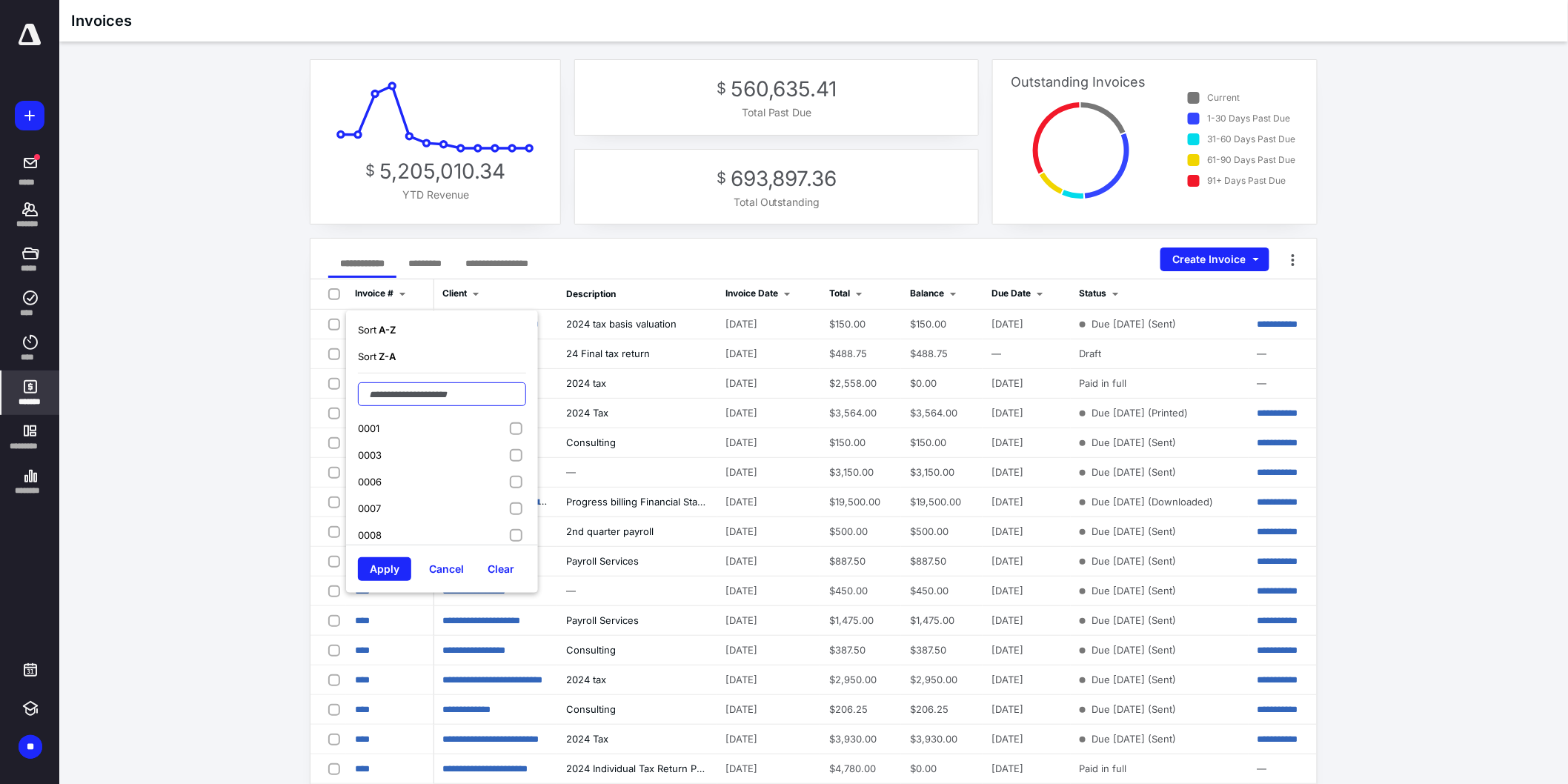 click at bounding box center (442, 394) 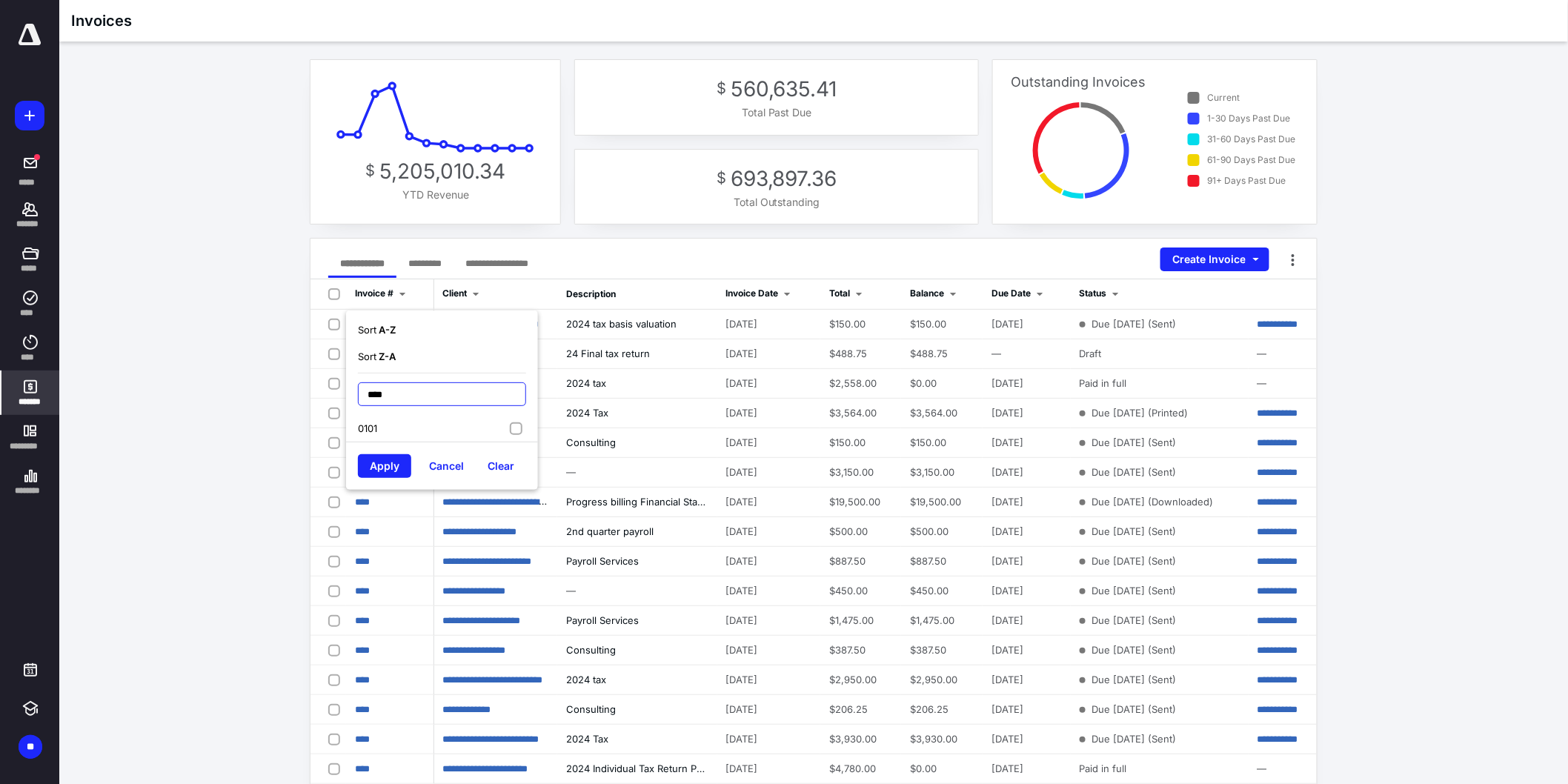 type on "****" 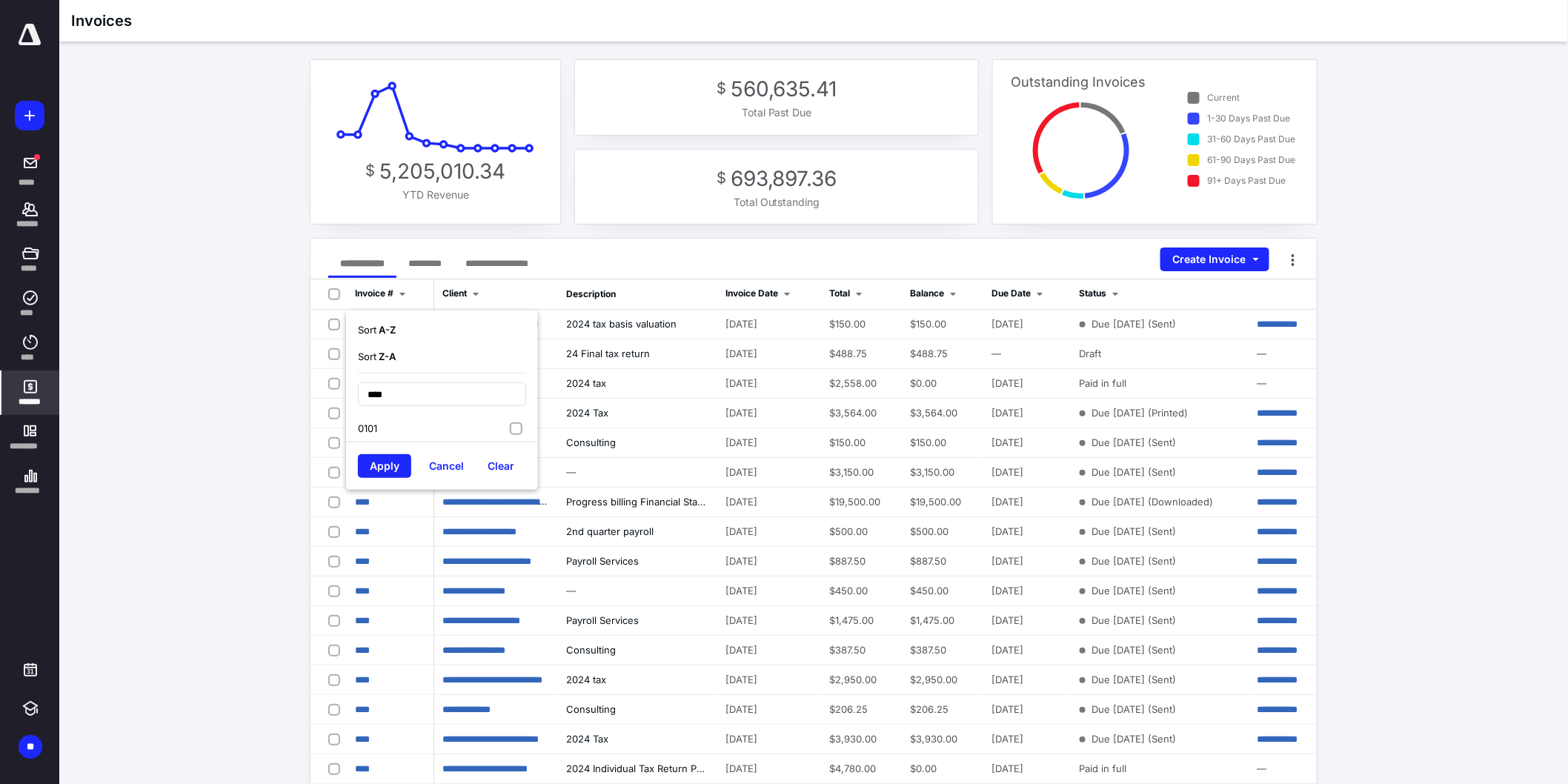 click on "0101" at bounding box center (442, 428) 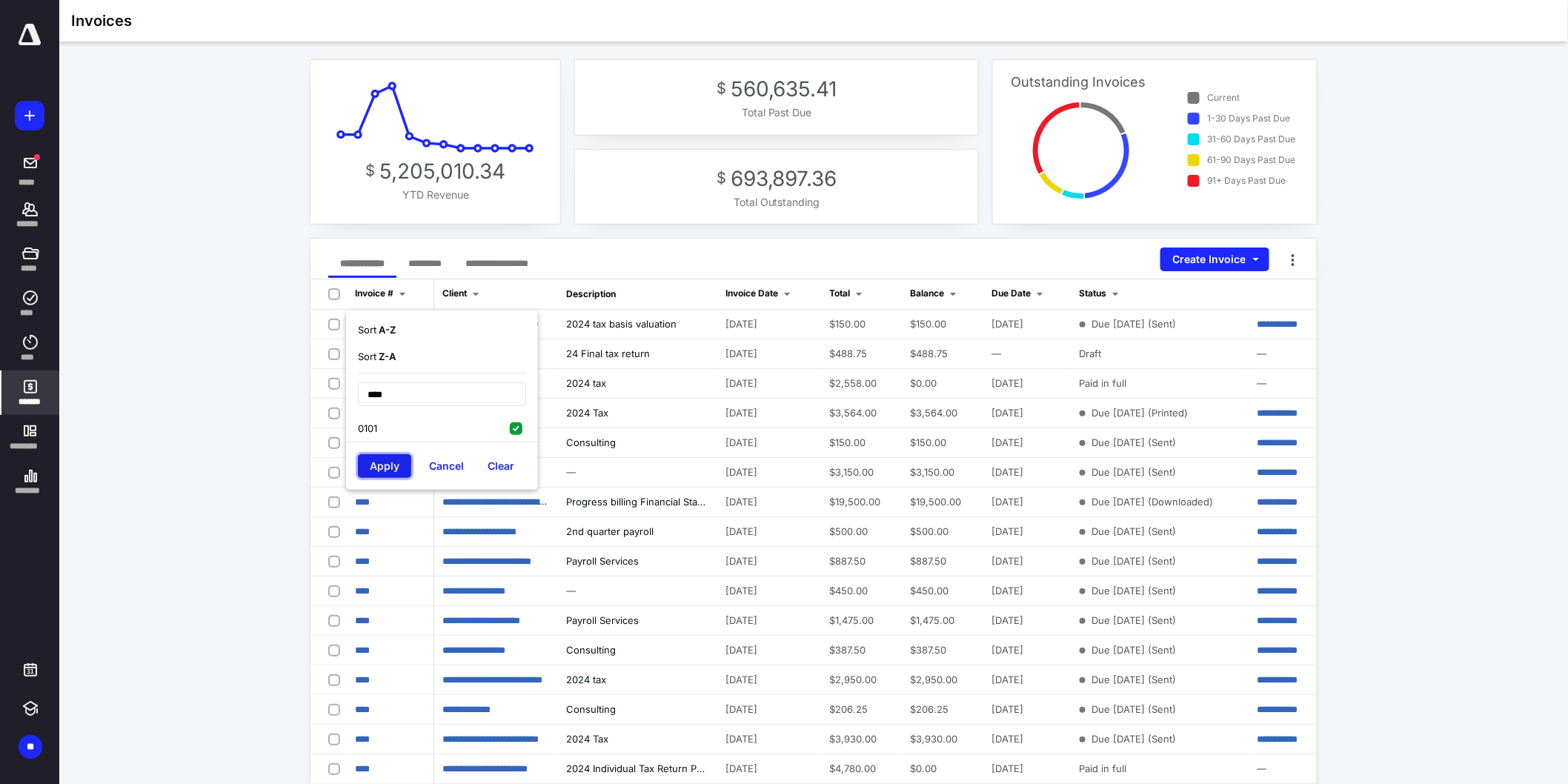 click on "Apply" at bounding box center (385, 466) 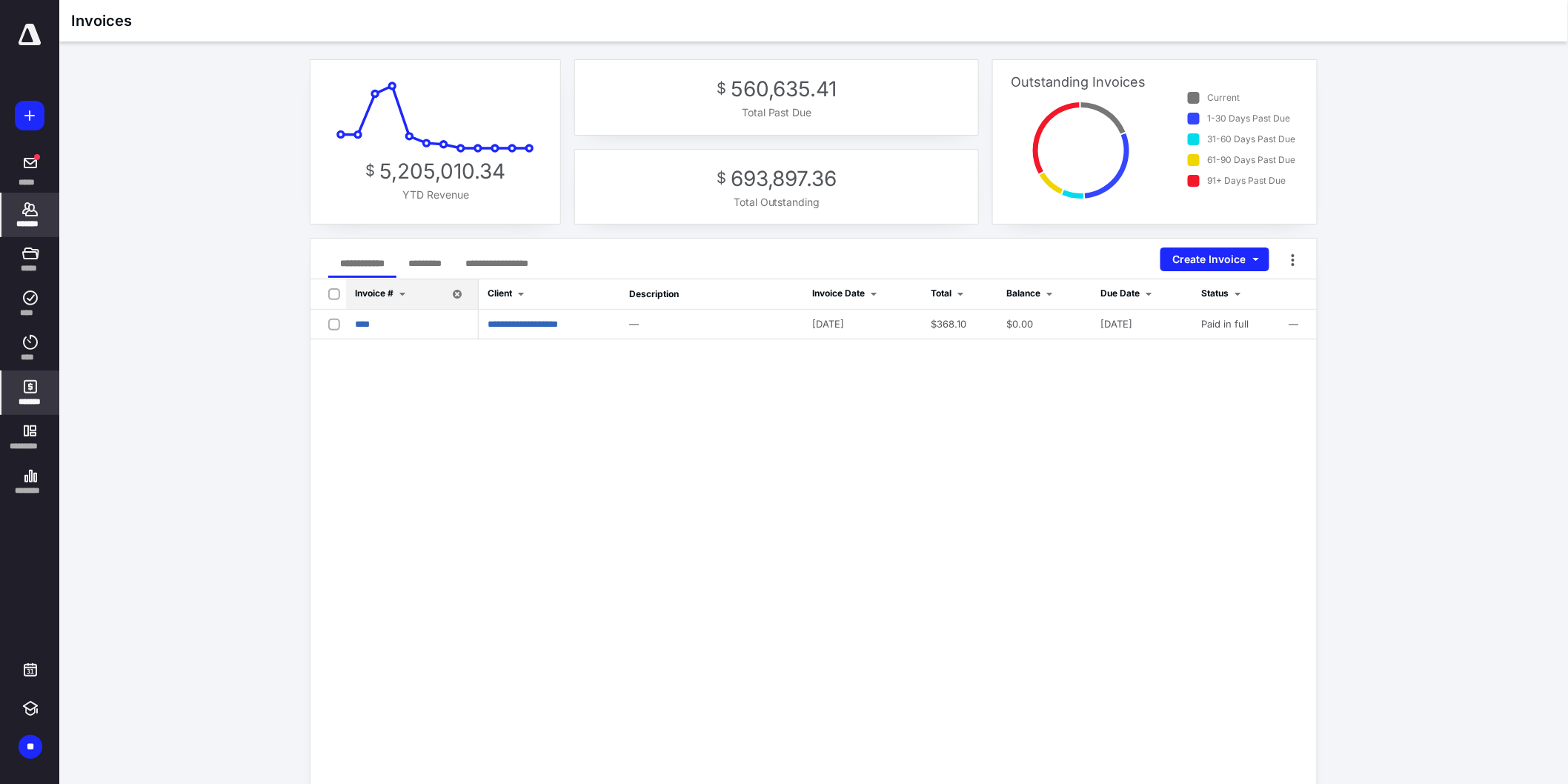 drag, startPoint x: 20, startPoint y: 210, endPoint x: 2, endPoint y: 211, distance: 18.027756 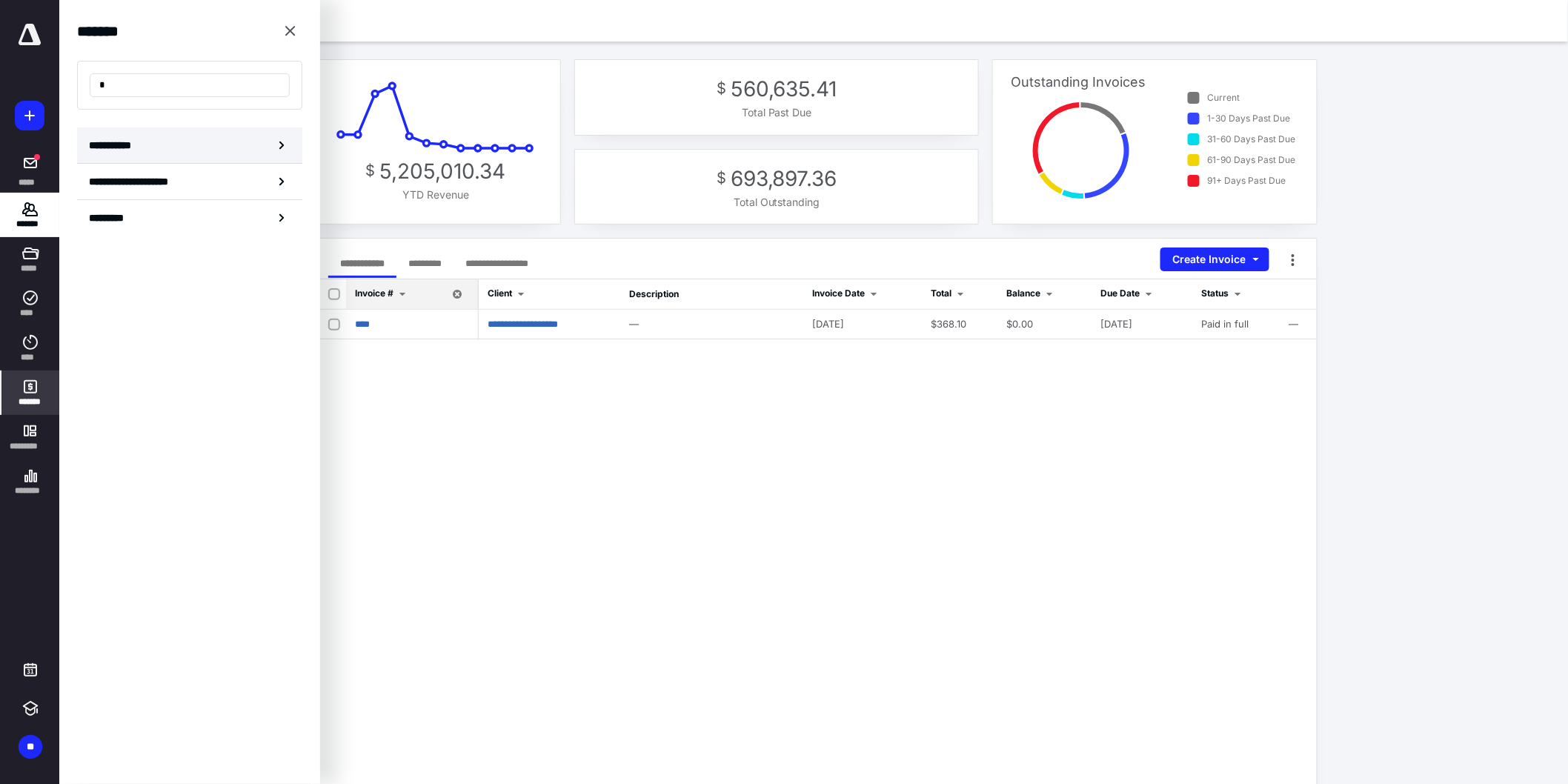 type 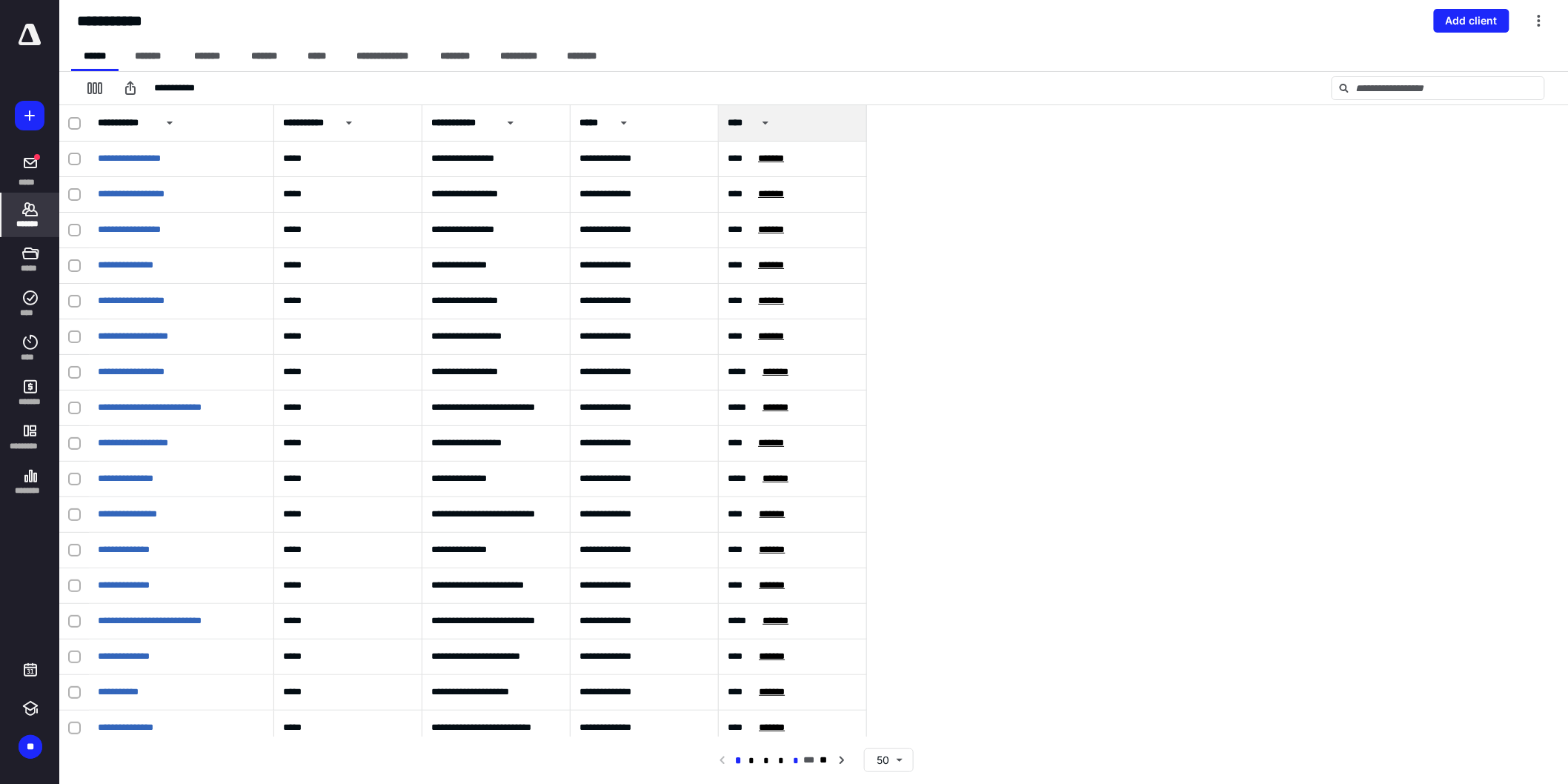 click on "*" at bounding box center [796, 761] 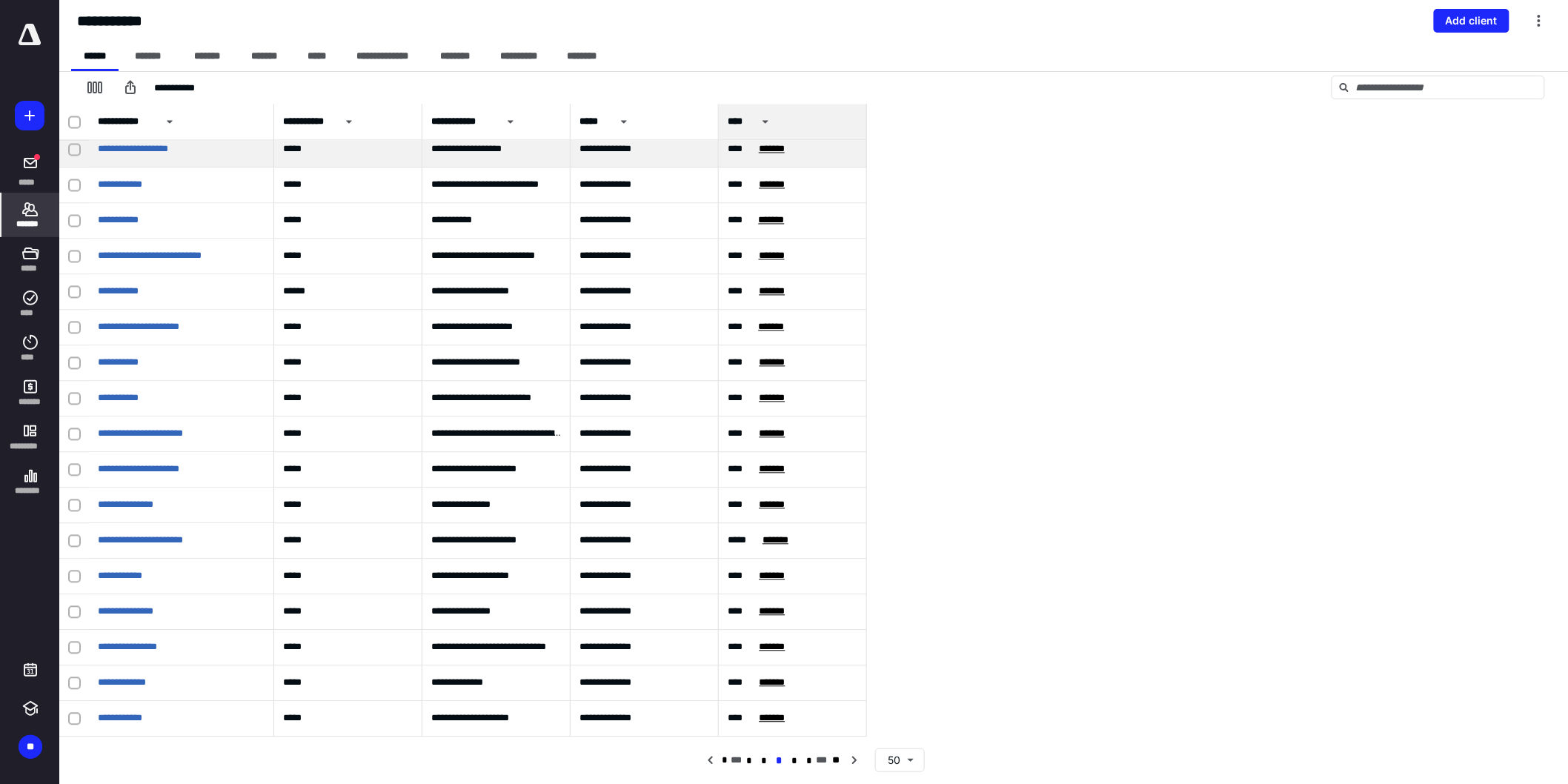scroll, scrollTop: 1100, scrollLeft: 0, axis: vertical 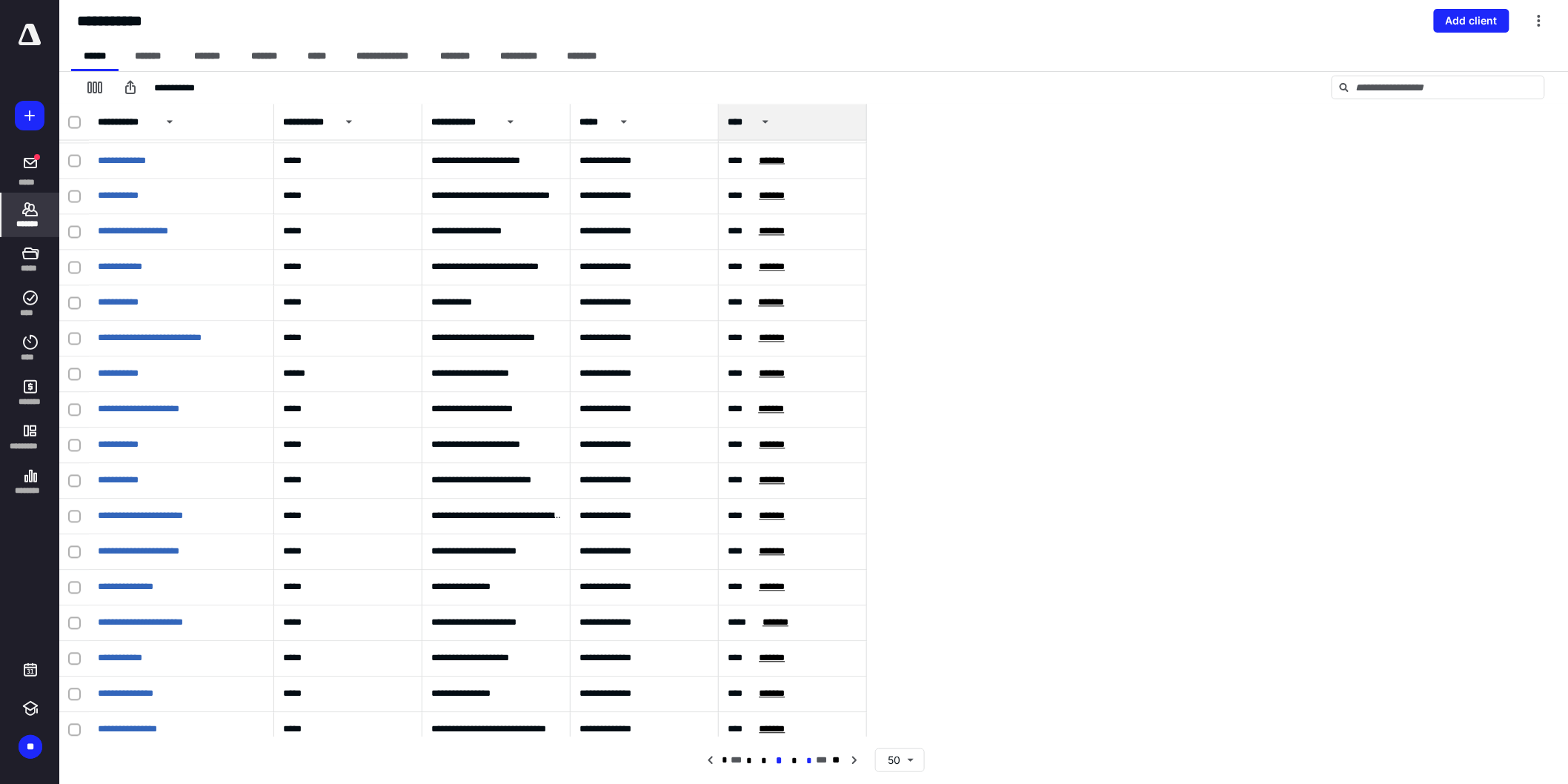 click on "*" at bounding box center [808, 761] 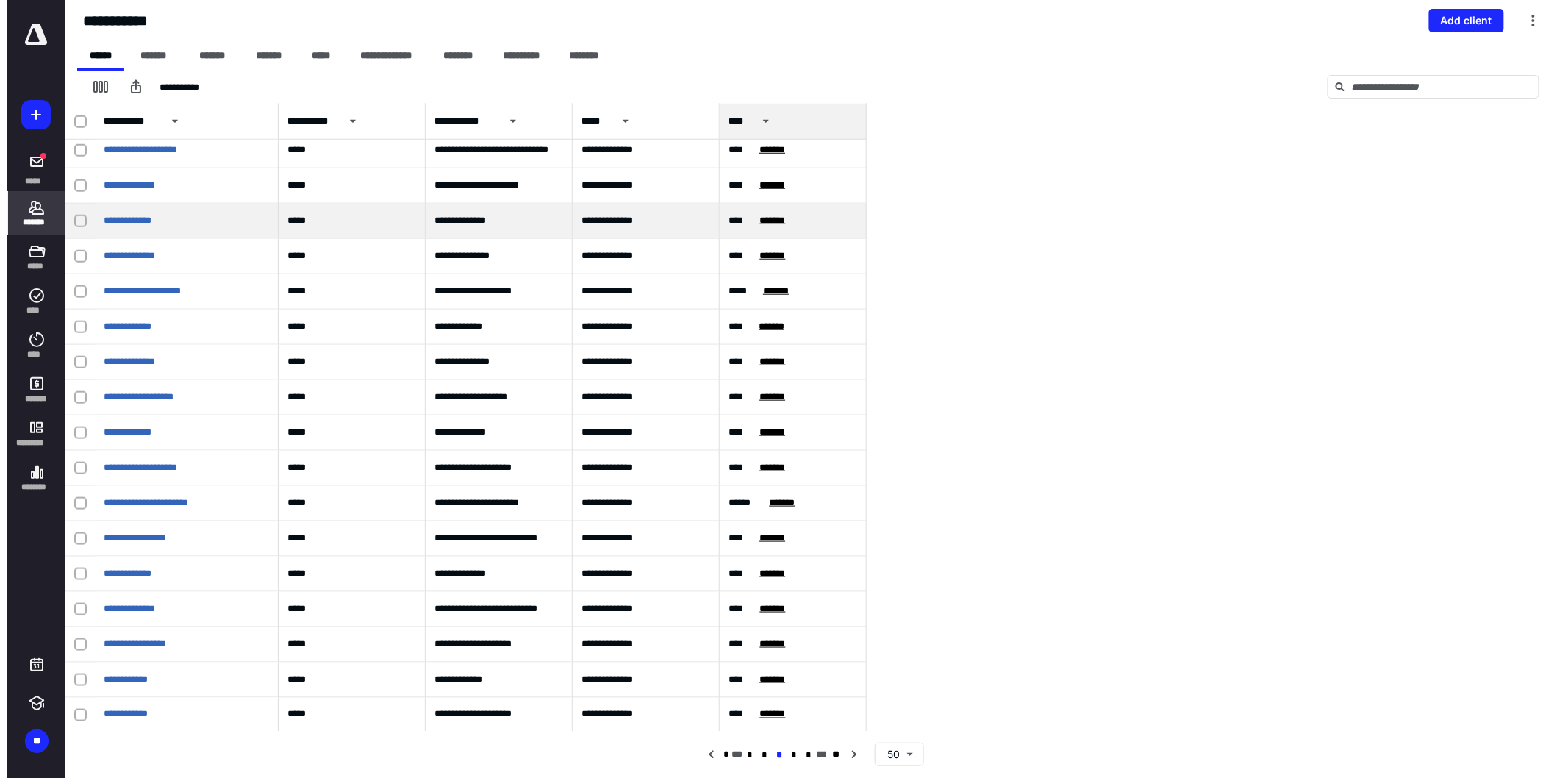 scroll, scrollTop: 1173, scrollLeft: 0, axis: vertical 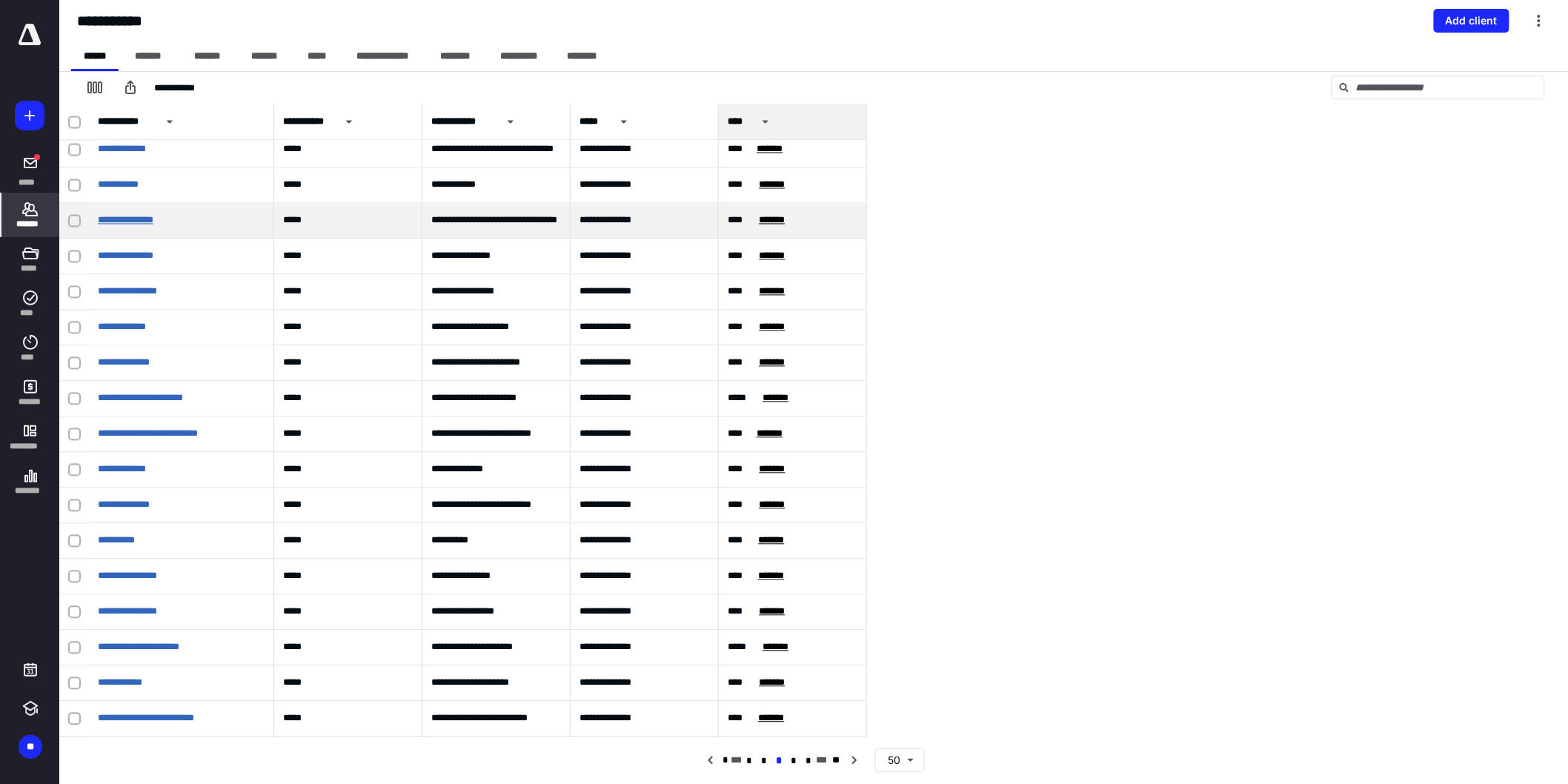 click on "**********" at bounding box center [125, 220] 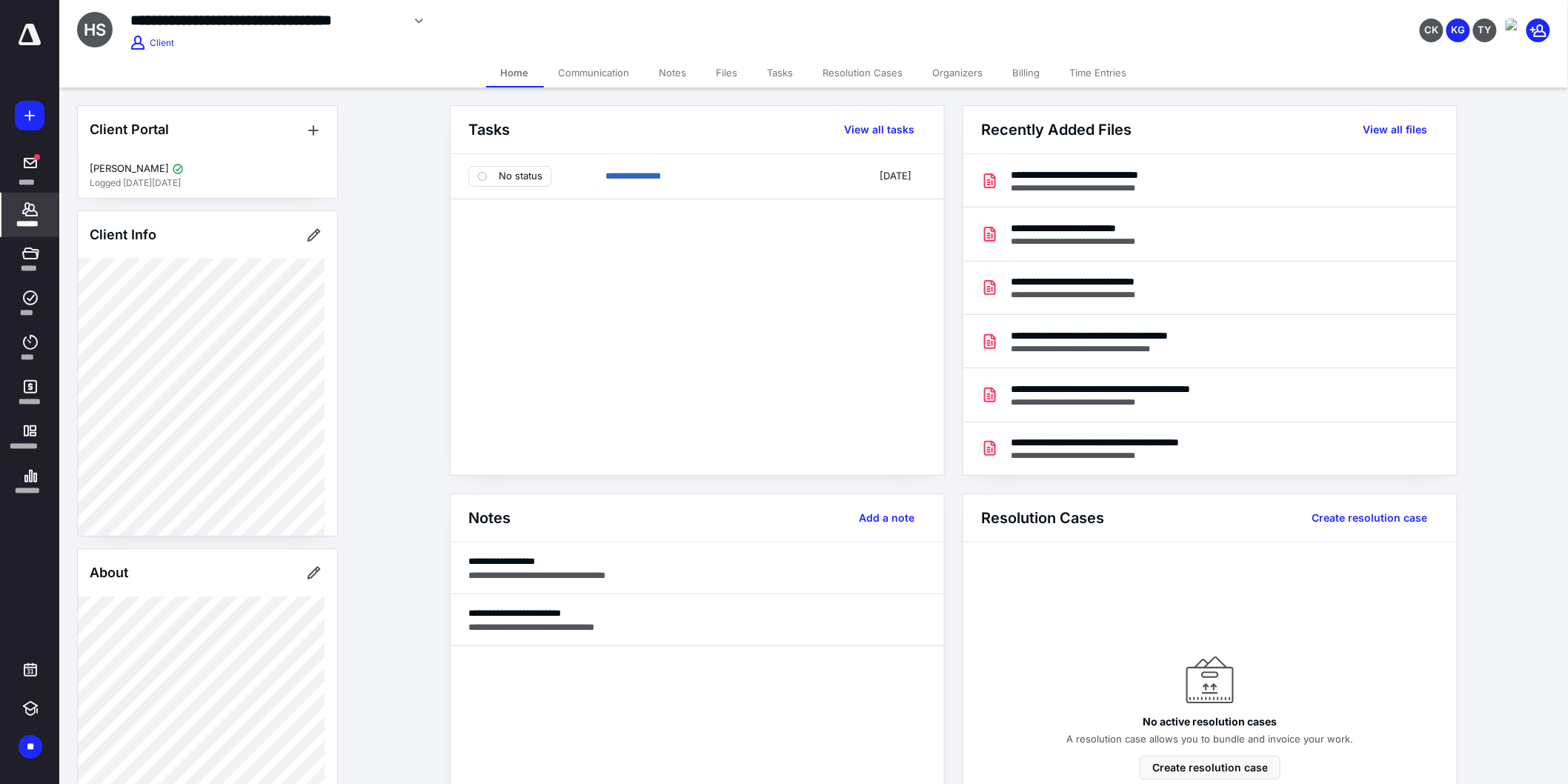 click on "Files" at bounding box center (727, 73) 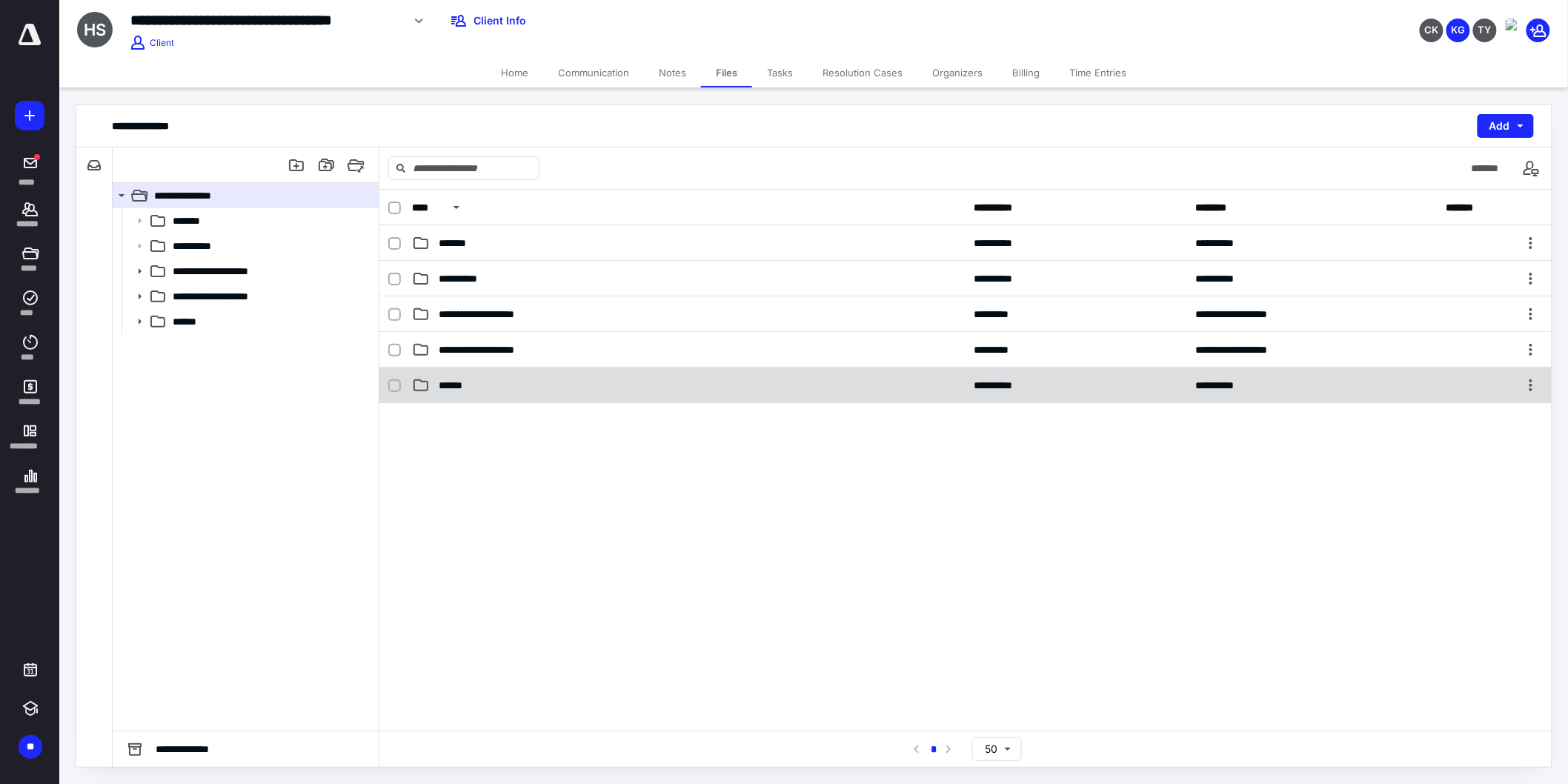 click on "******" at bounding box center [688, 385] 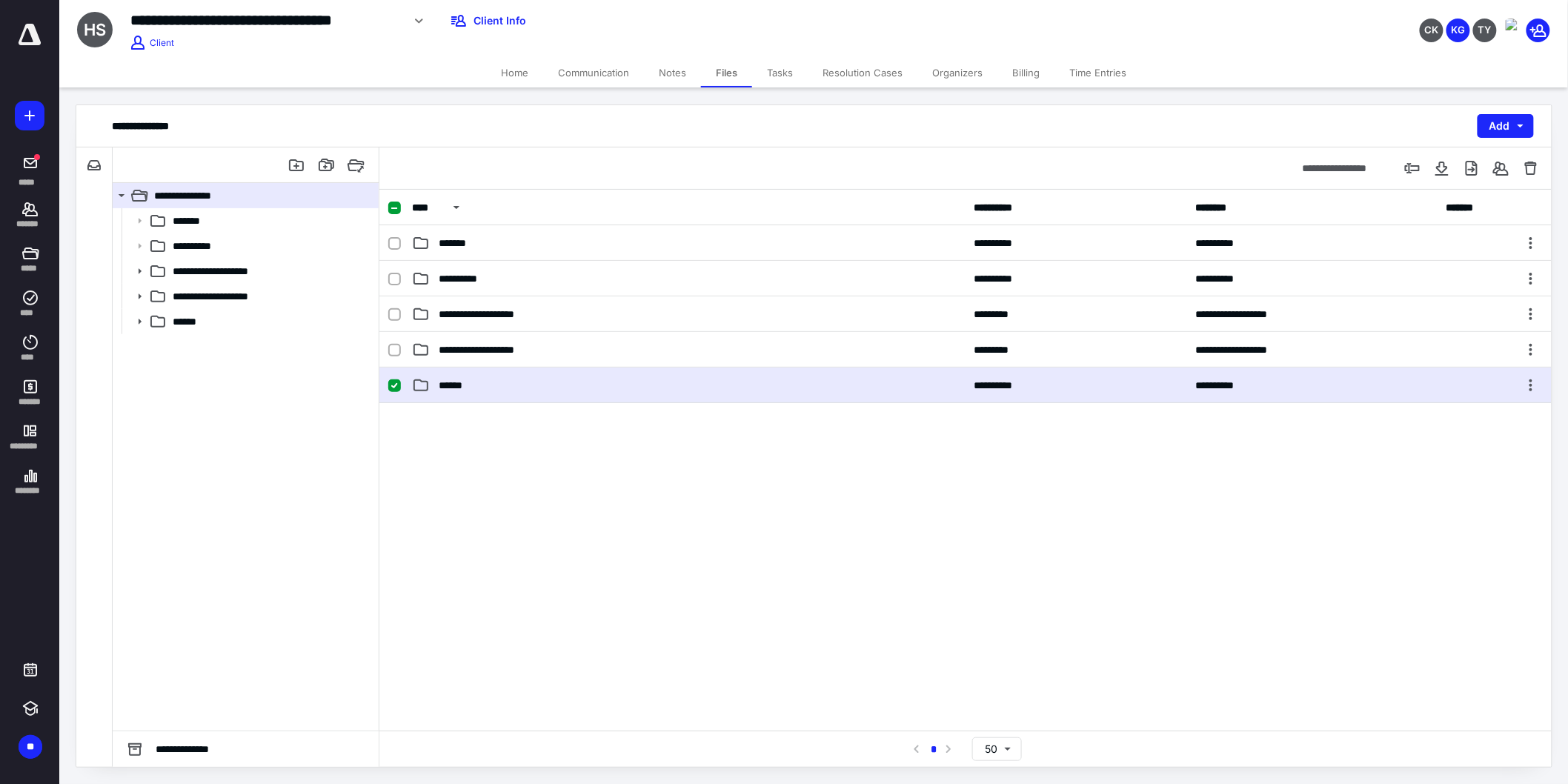 click on "******" at bounding box center [688, 385] 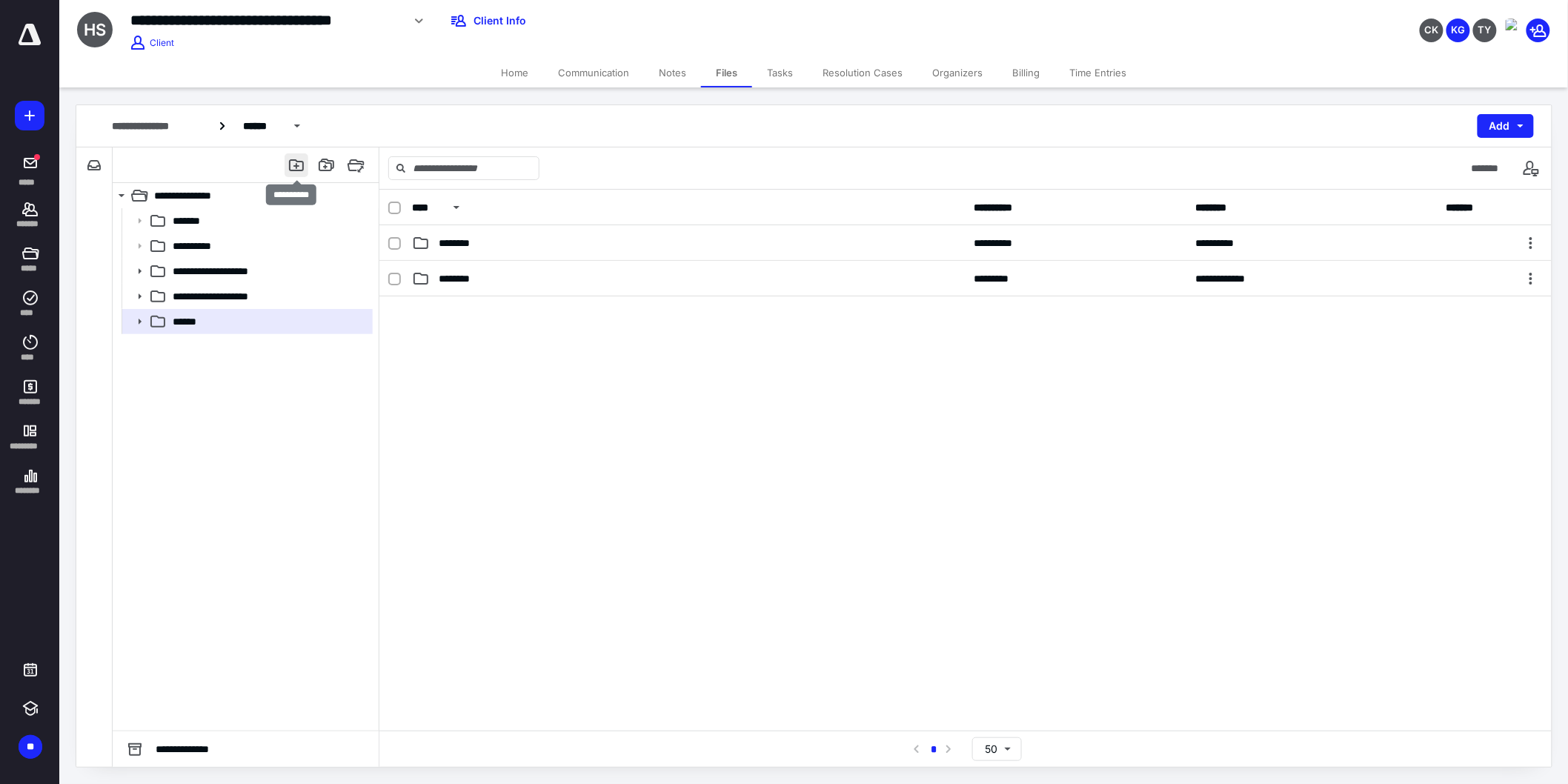 click at bounding box center [296, 165] 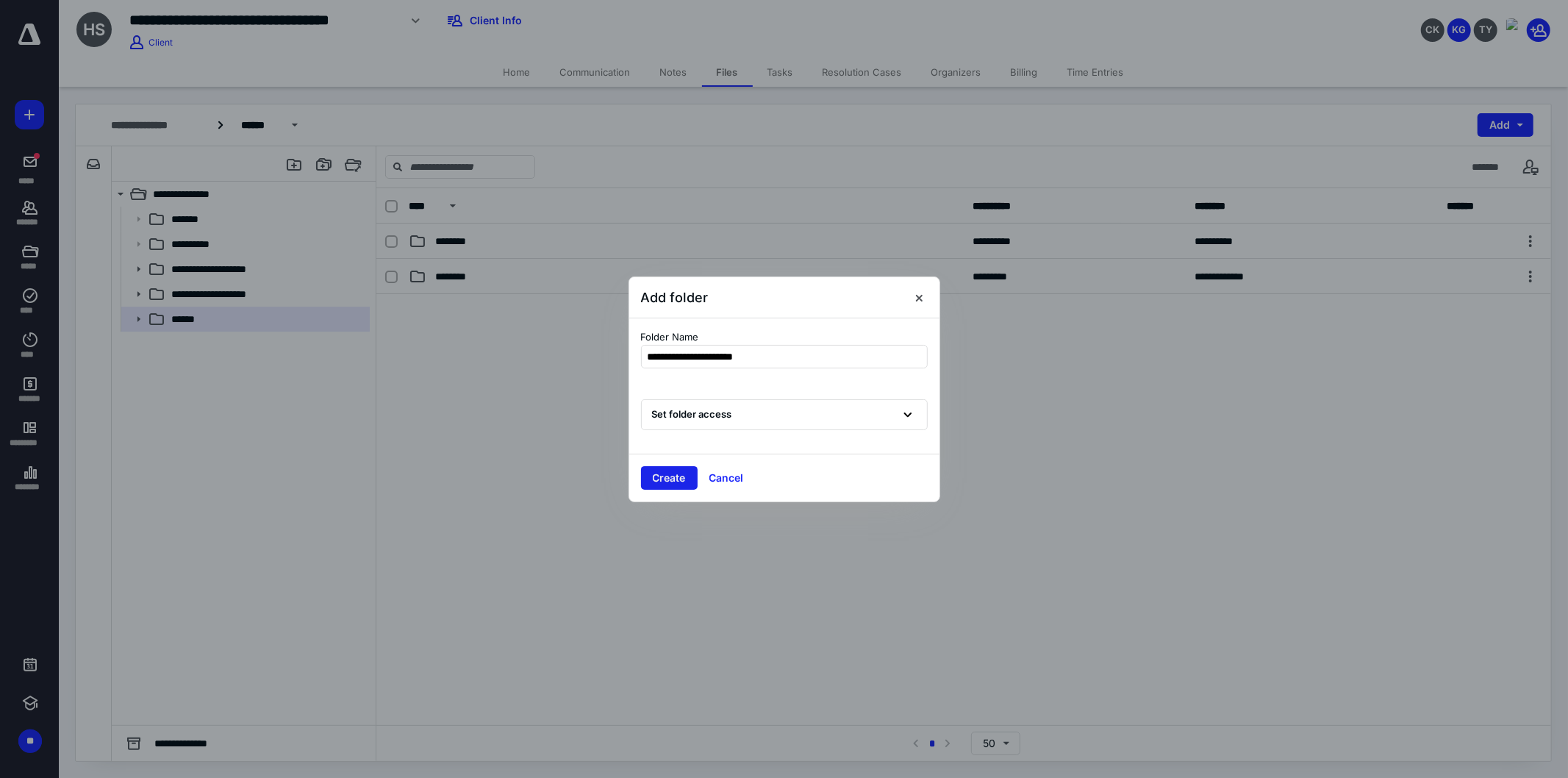 type on "**********" 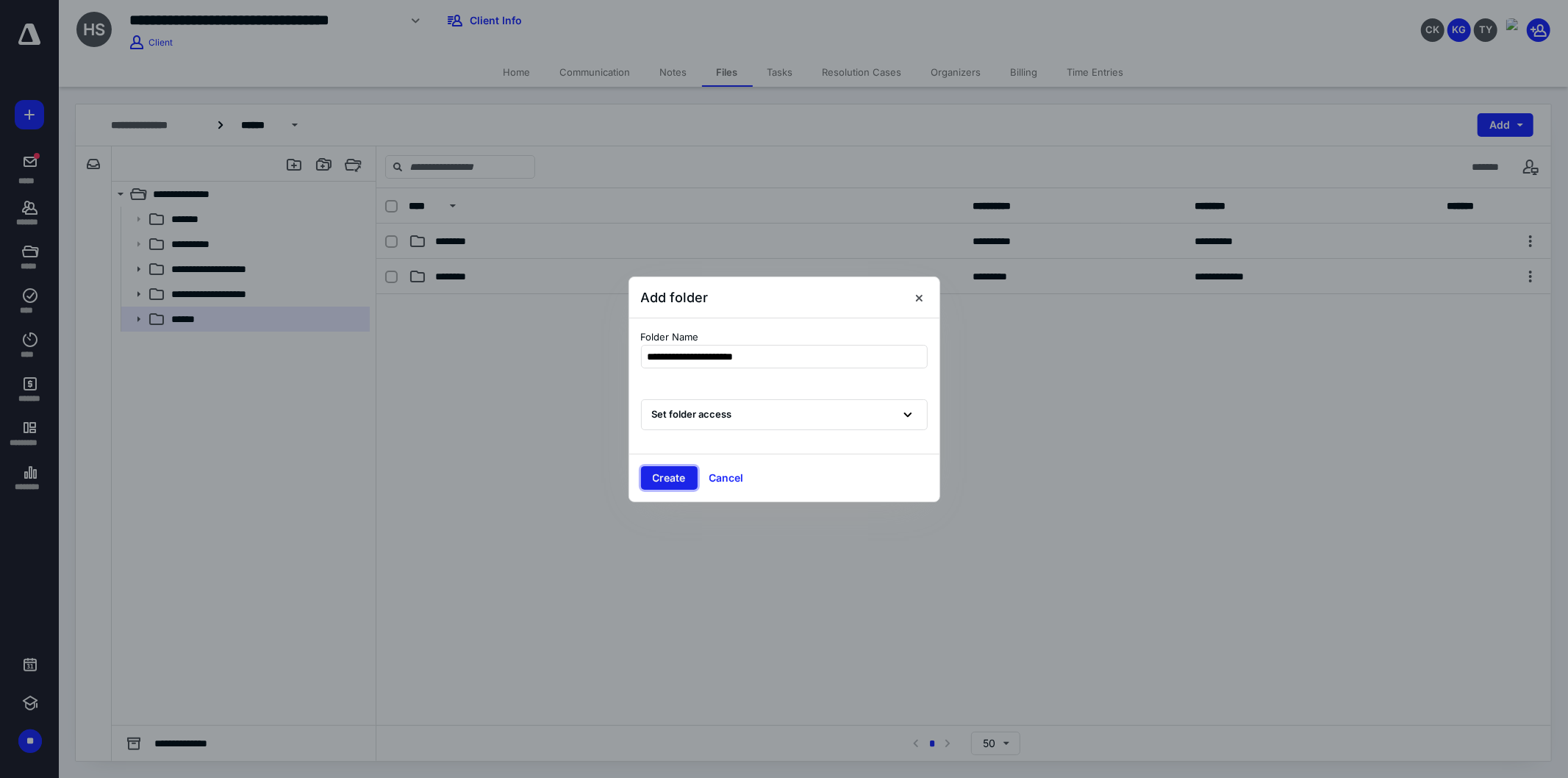 click on "Create" at bounding box center (669, 478) 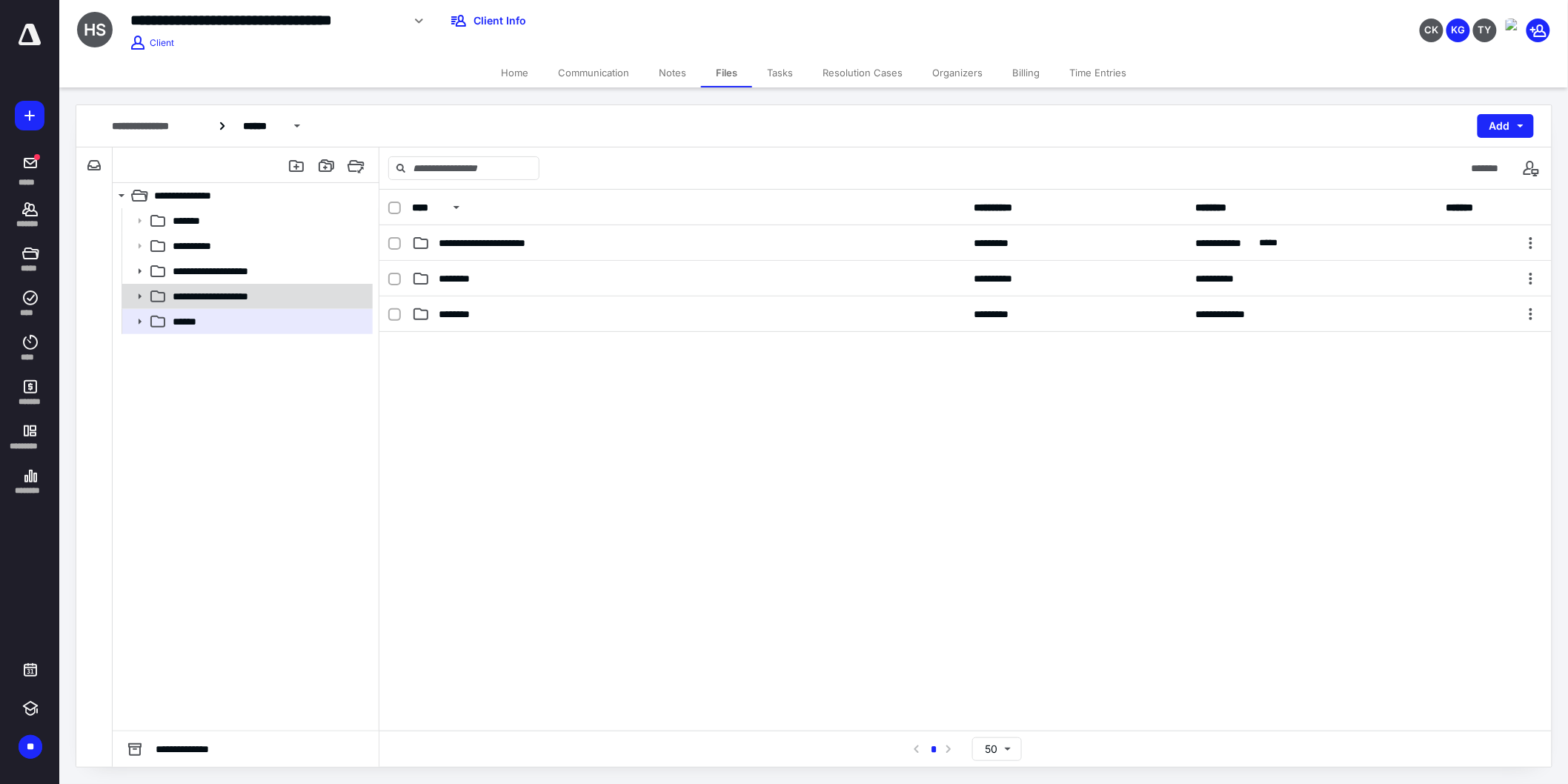 click 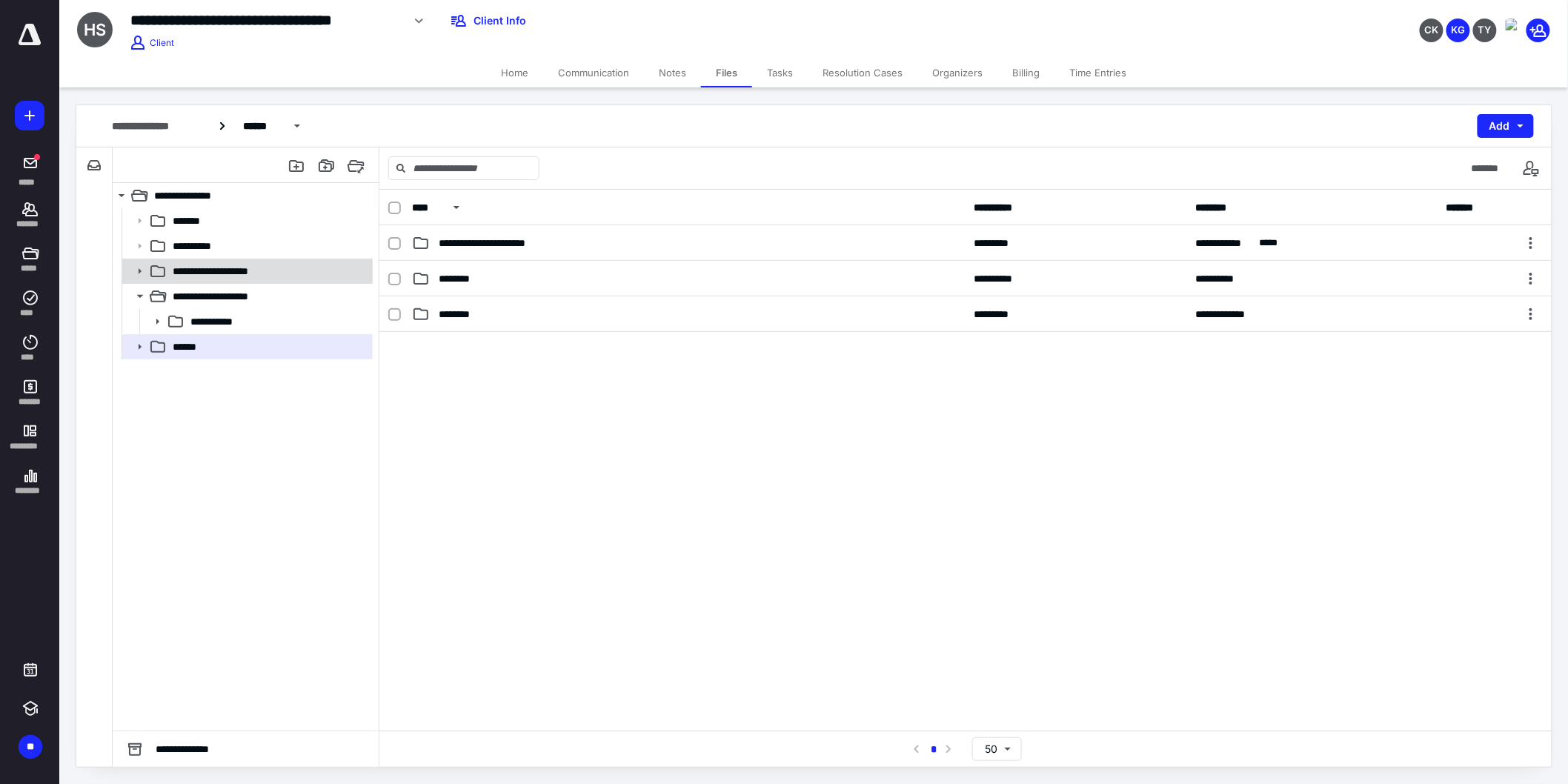 click 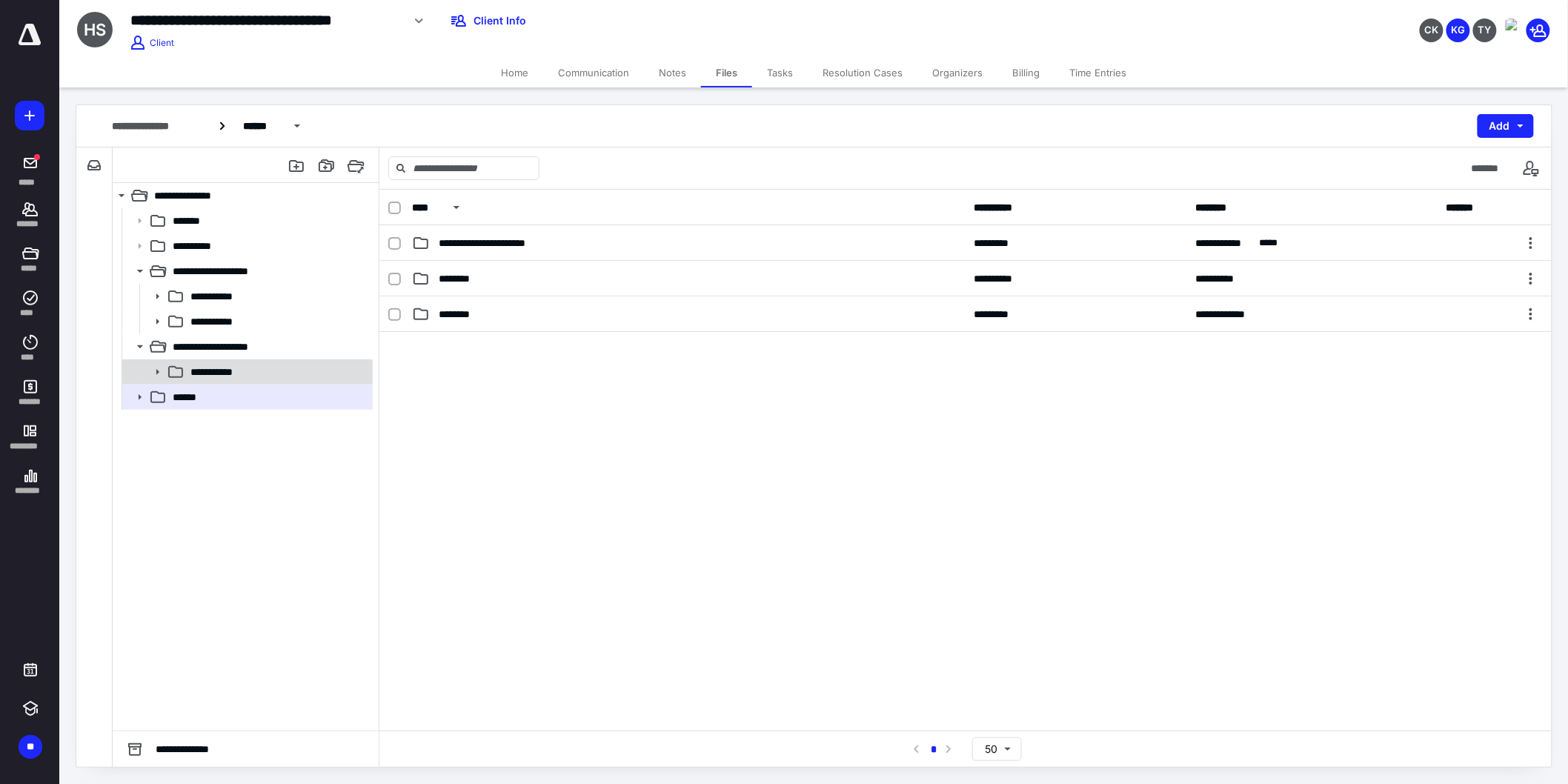 click 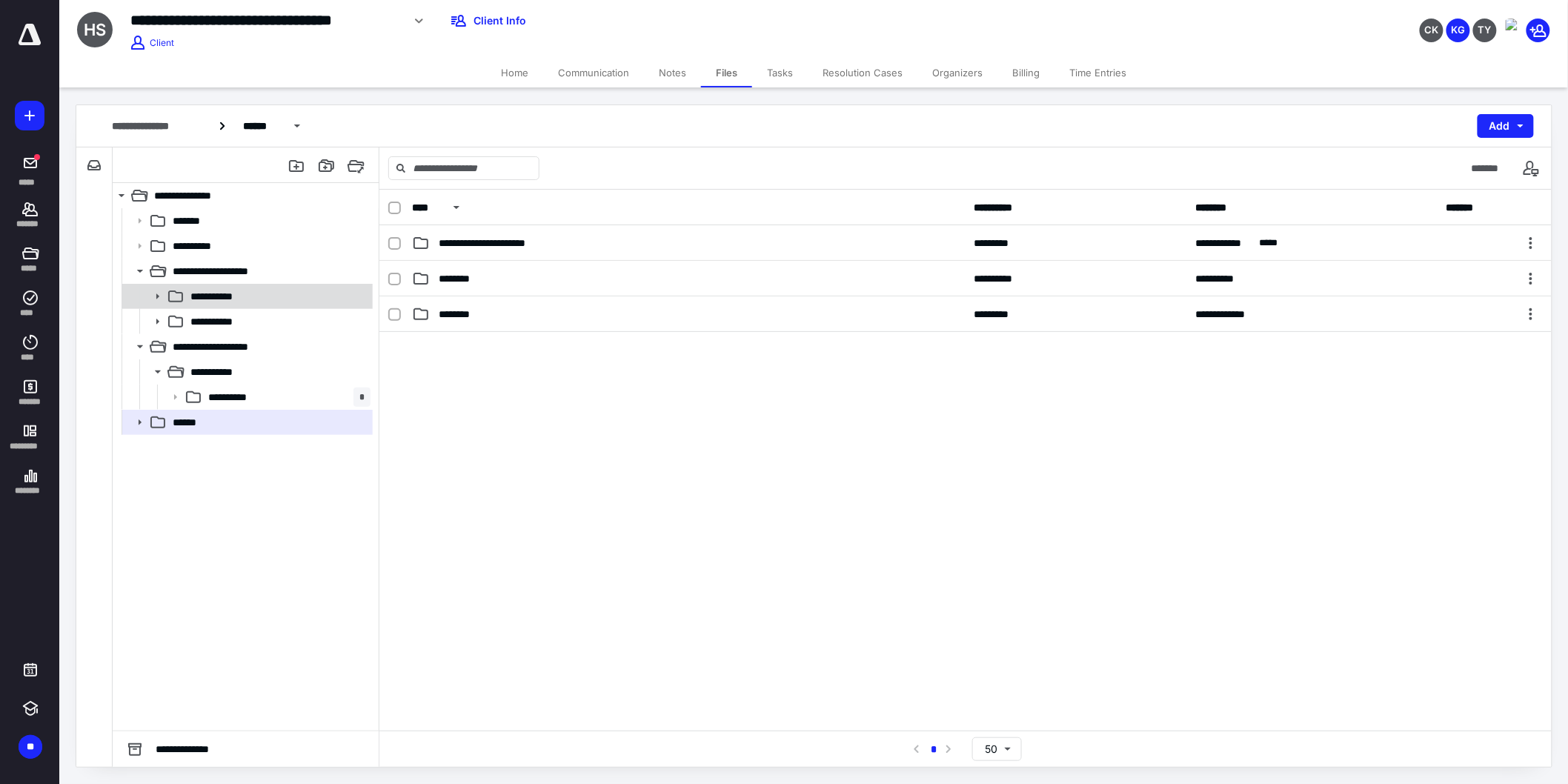 click 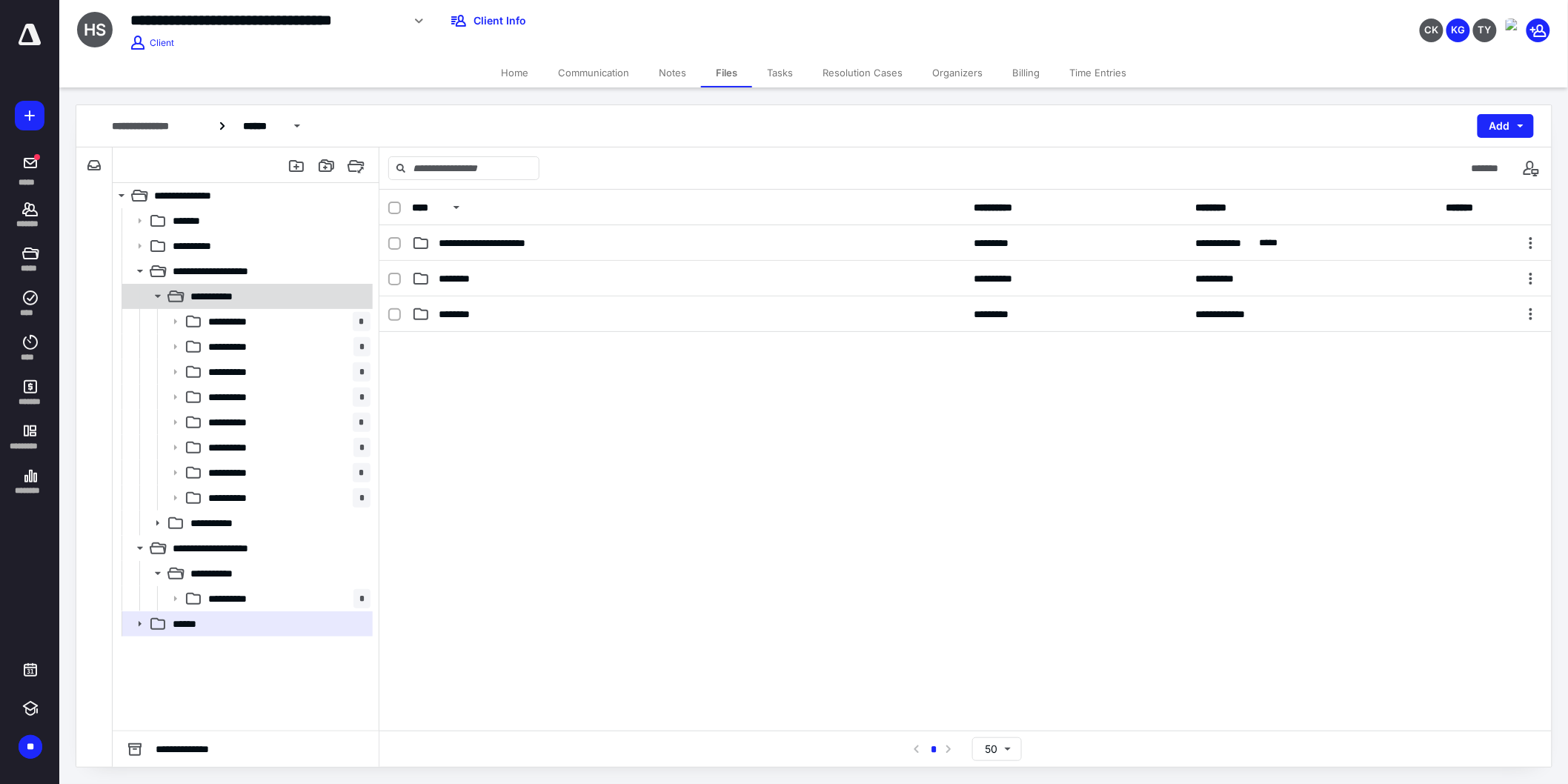 click 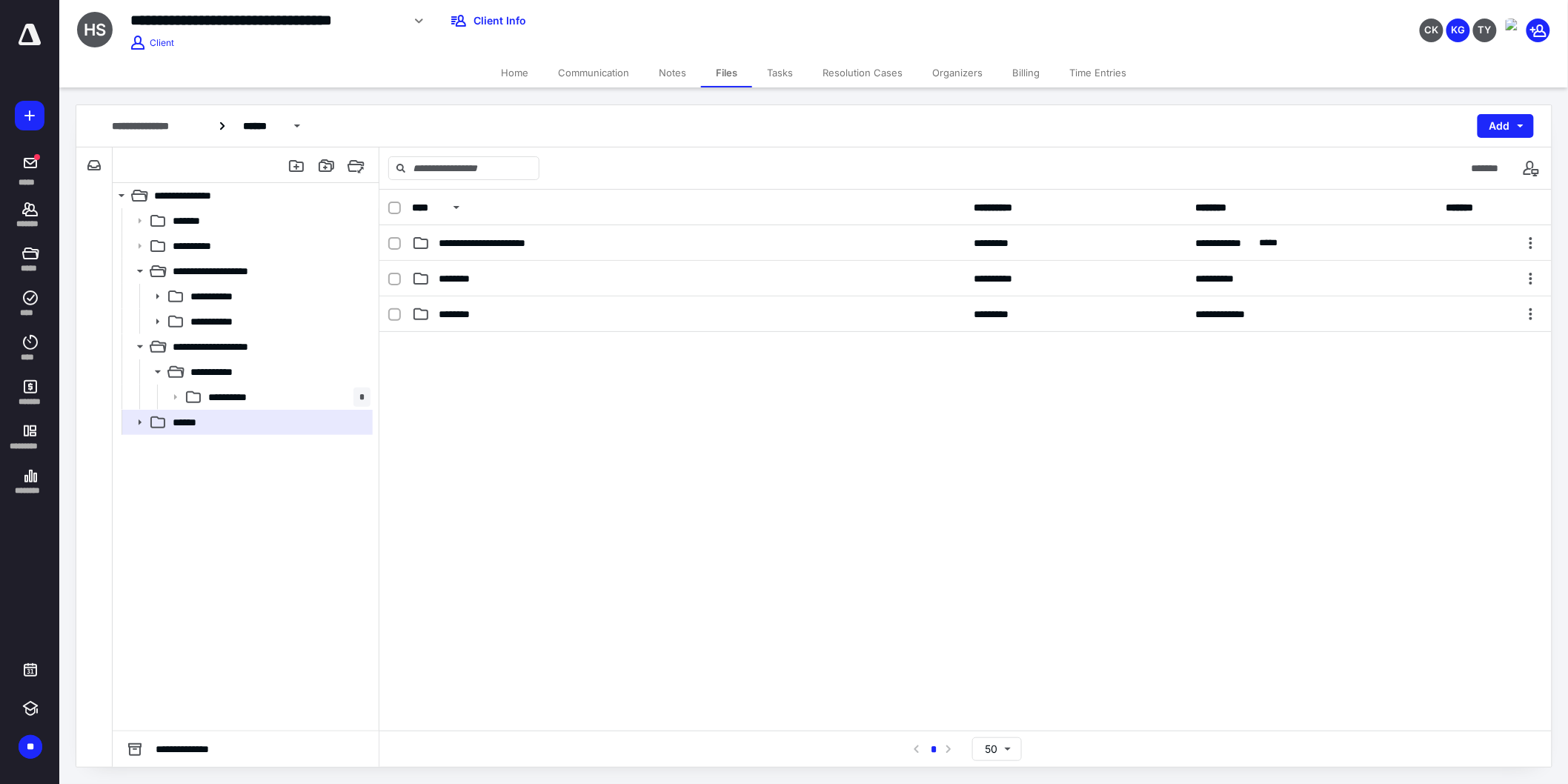 click on "Home" at bounding box center [514, 73] 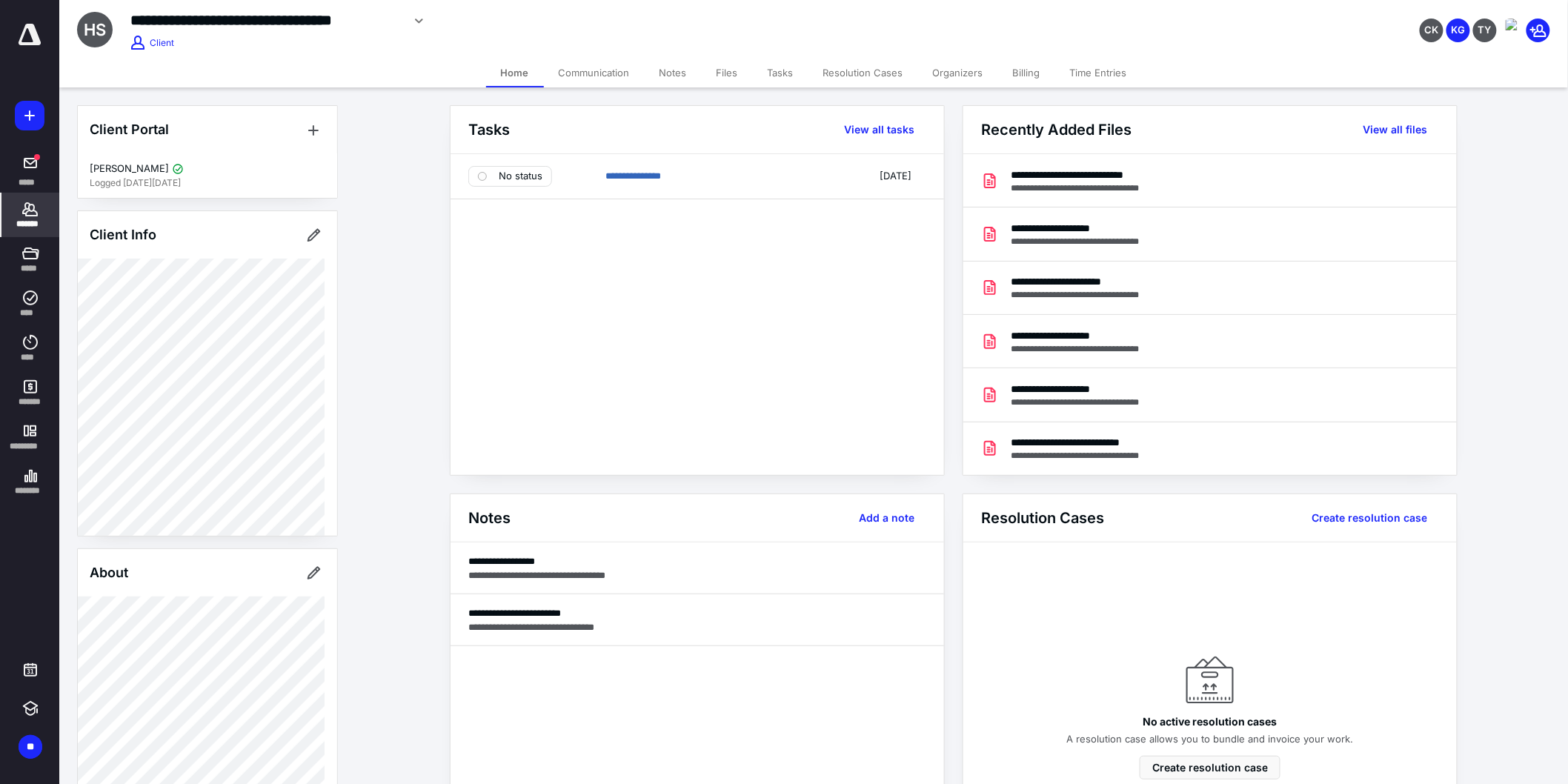 click on "Files" at bounding box center [727, 73] 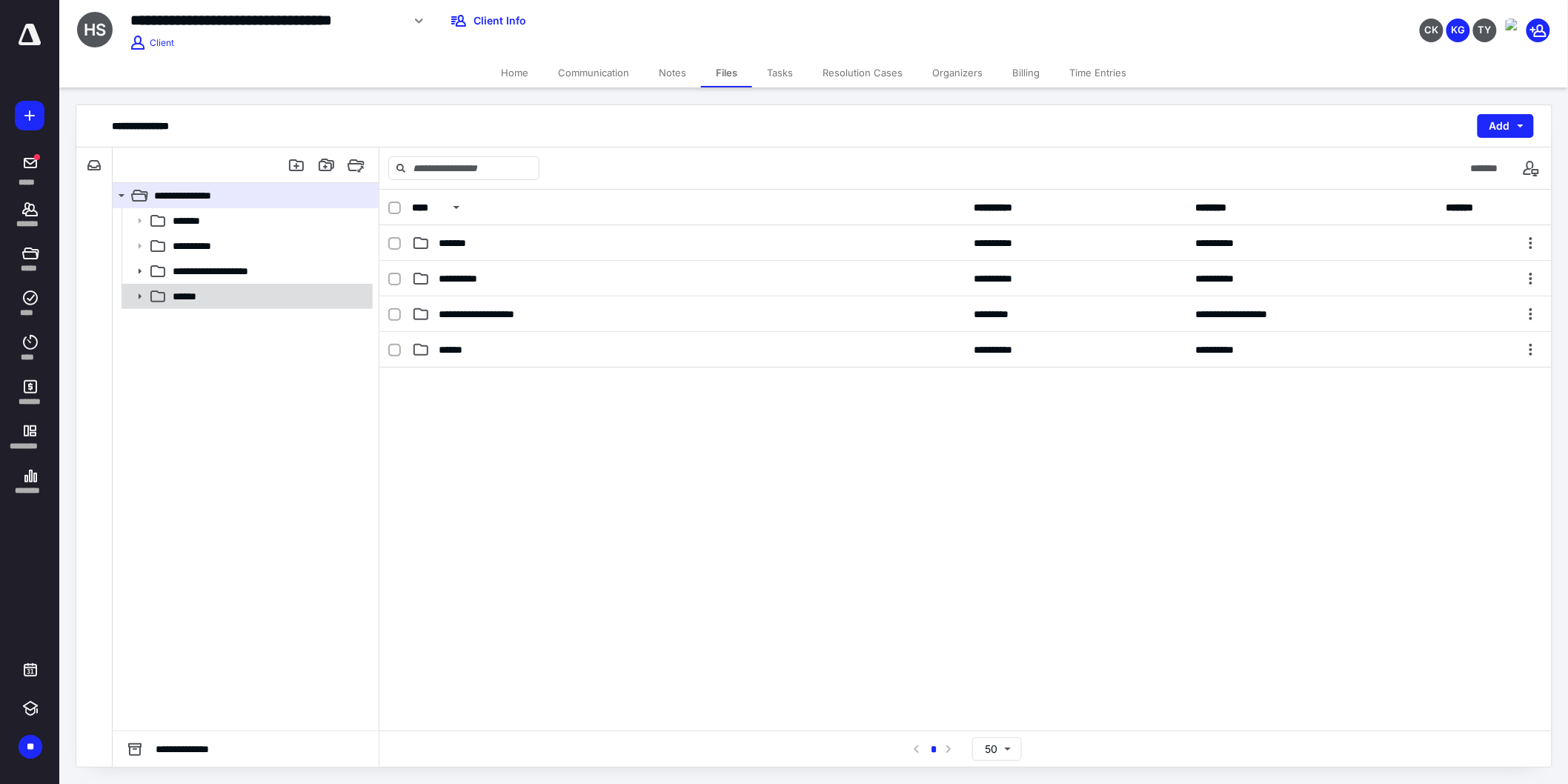 click on "******" at bounding box center [268, 296] 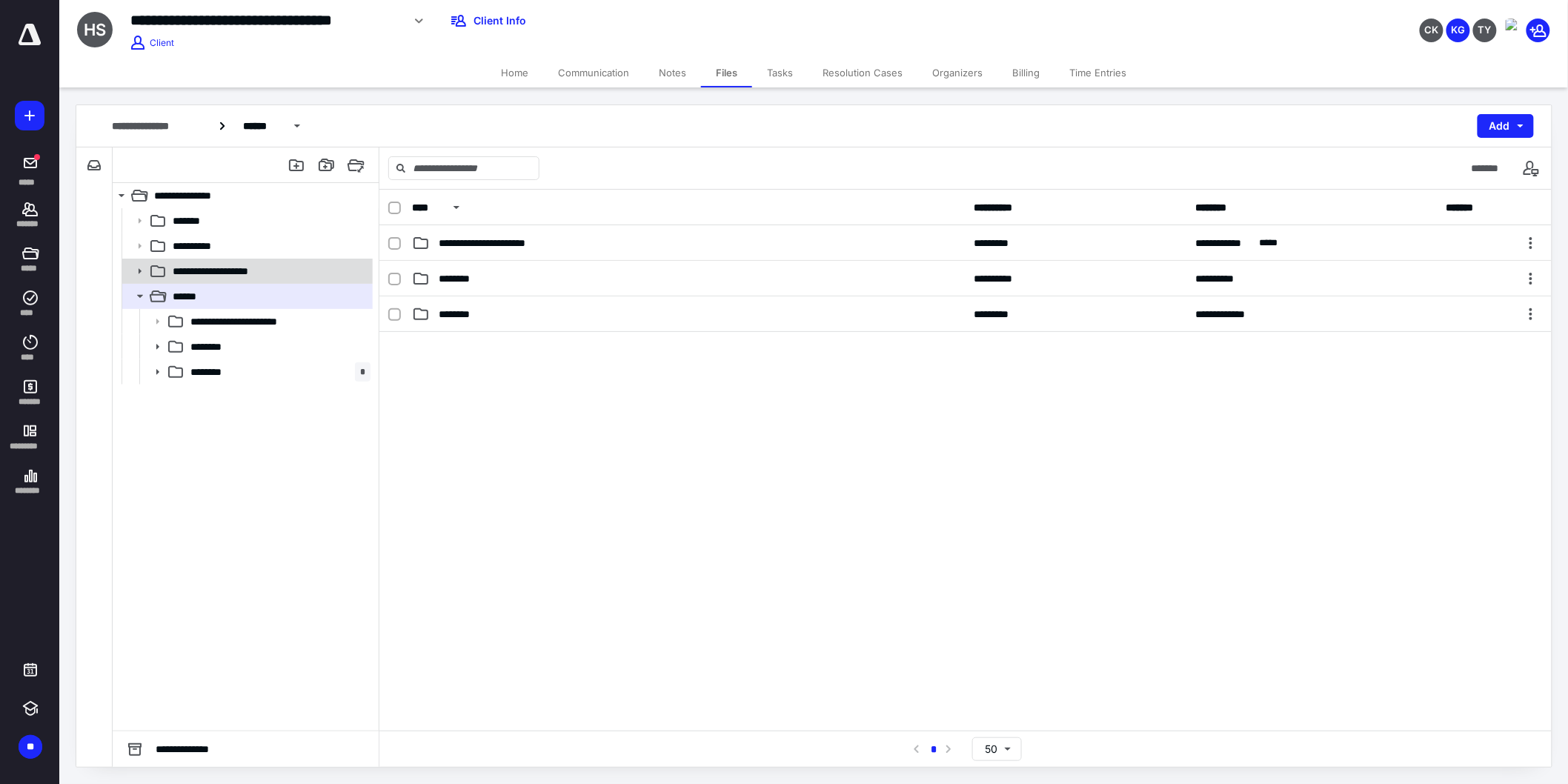 click 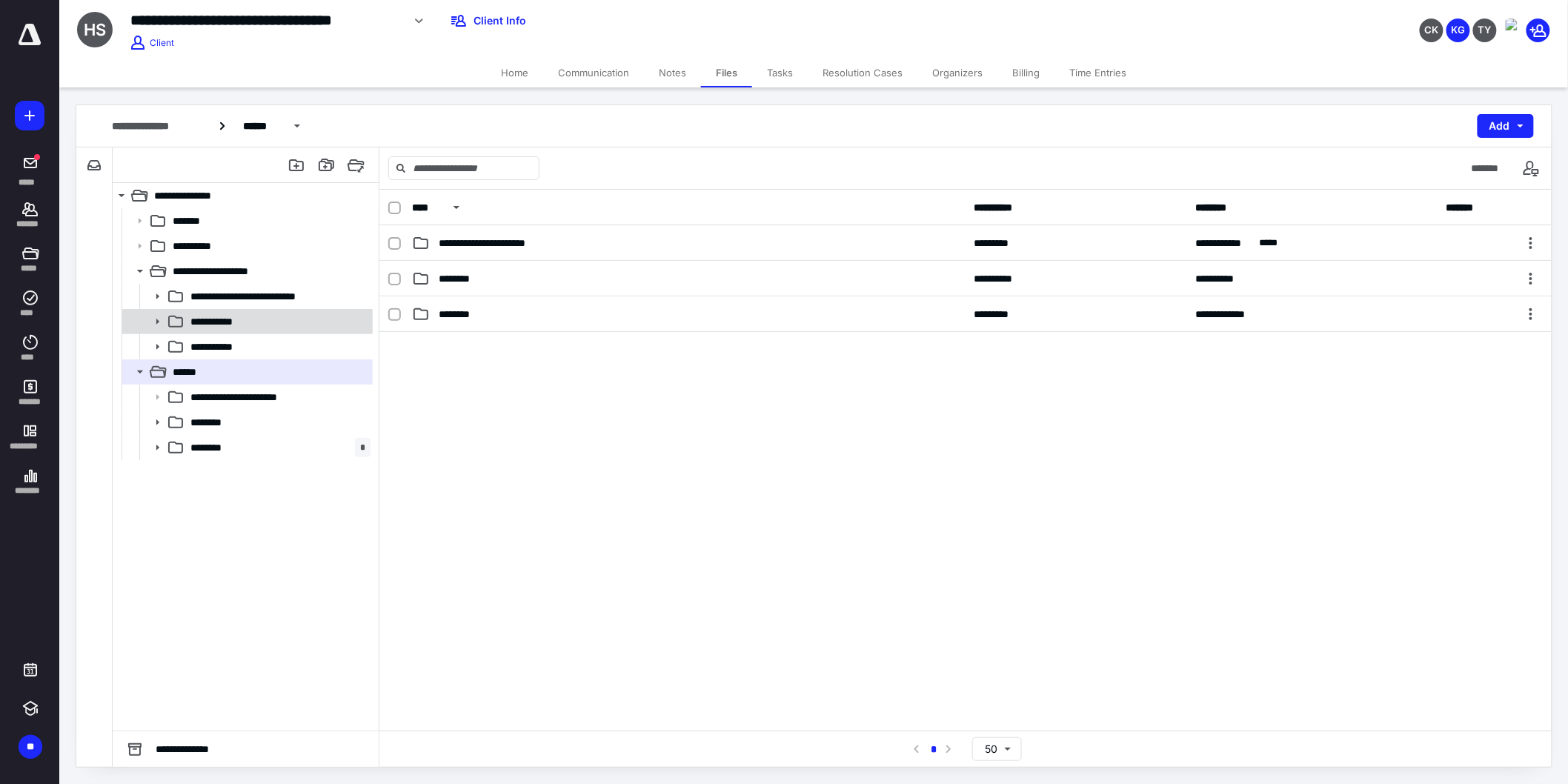 click 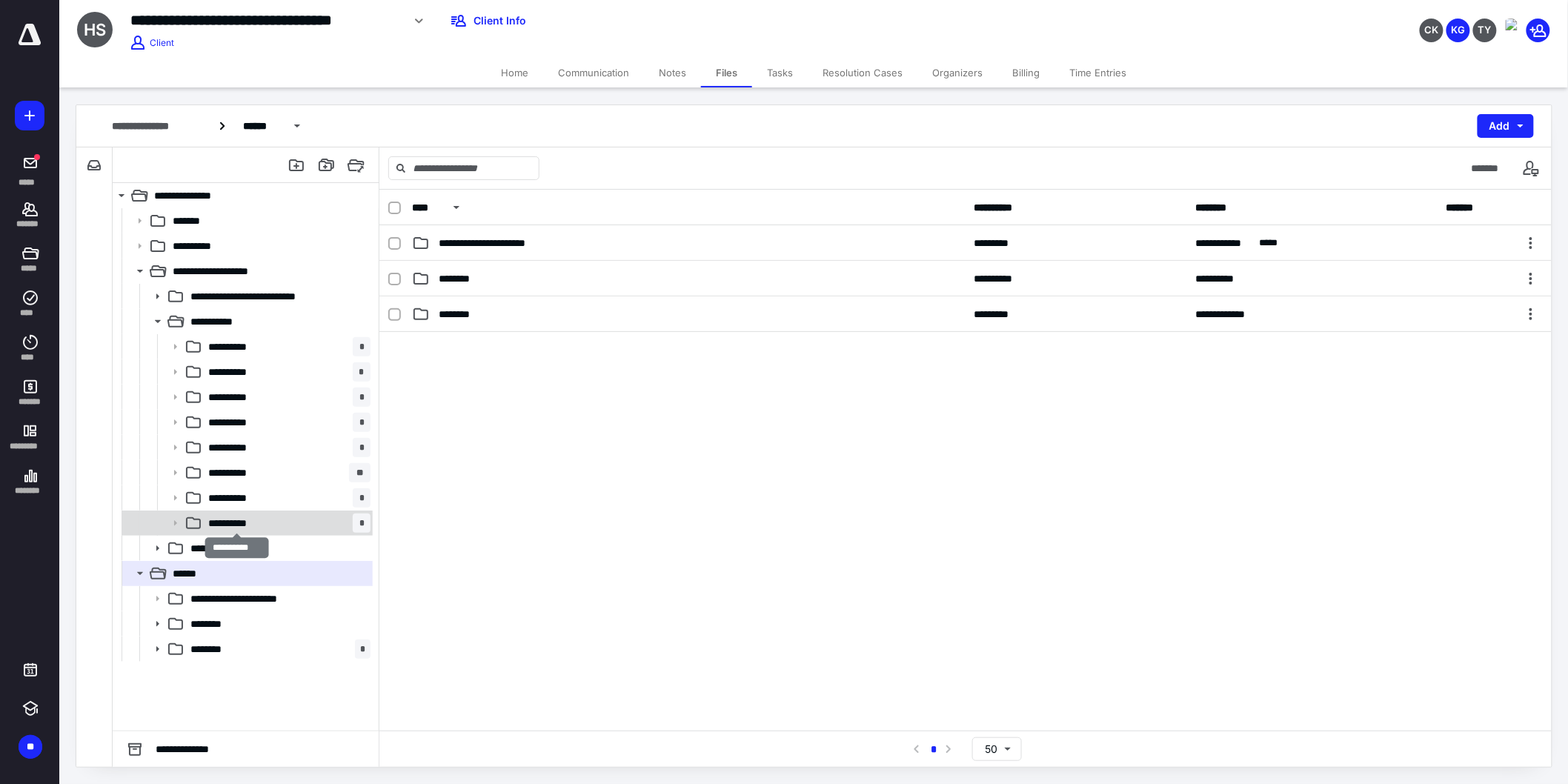 click on "**********" at bounding box center [236, 523] 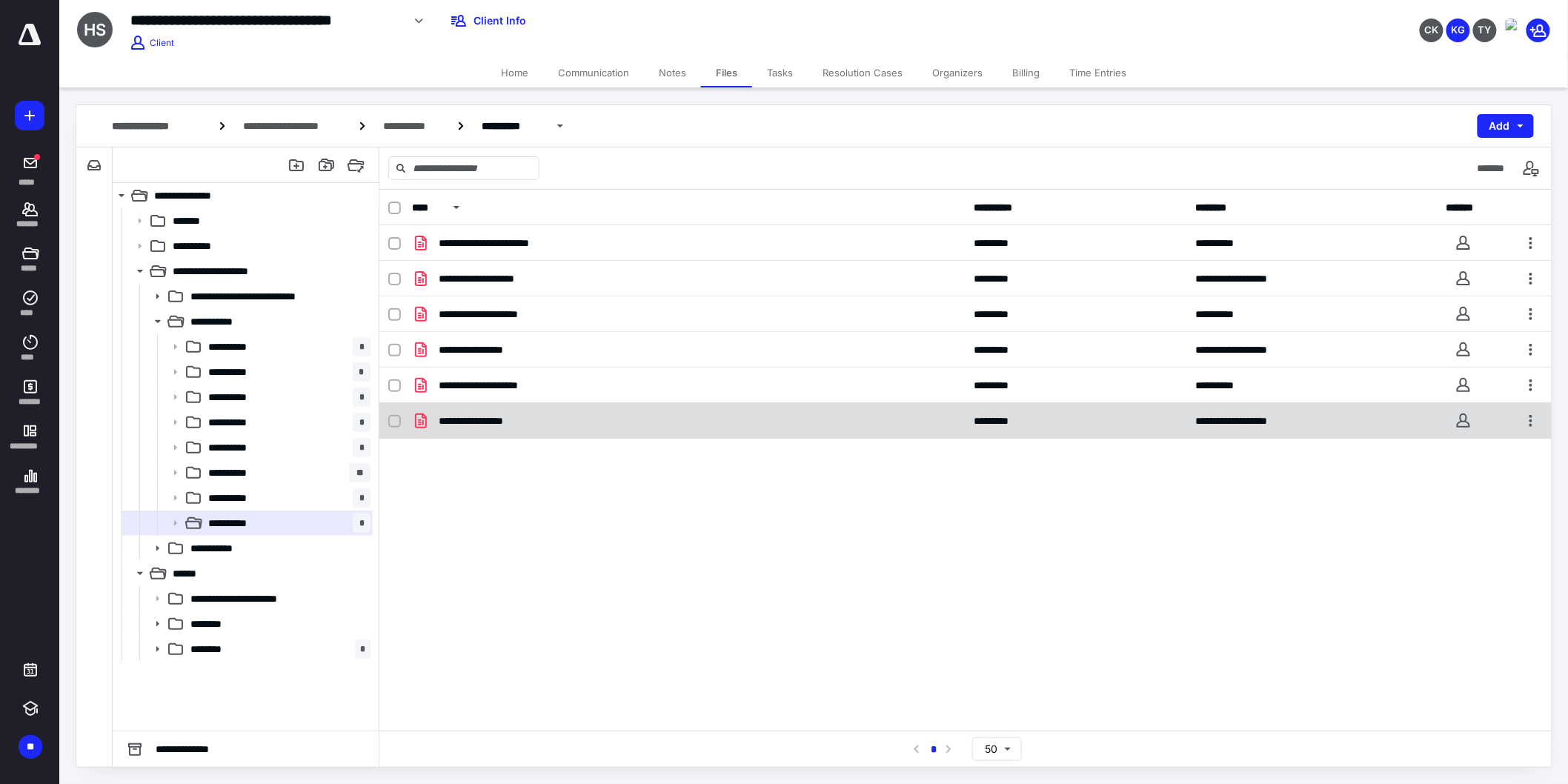 click on "**********" at bounding box center (688, 421) 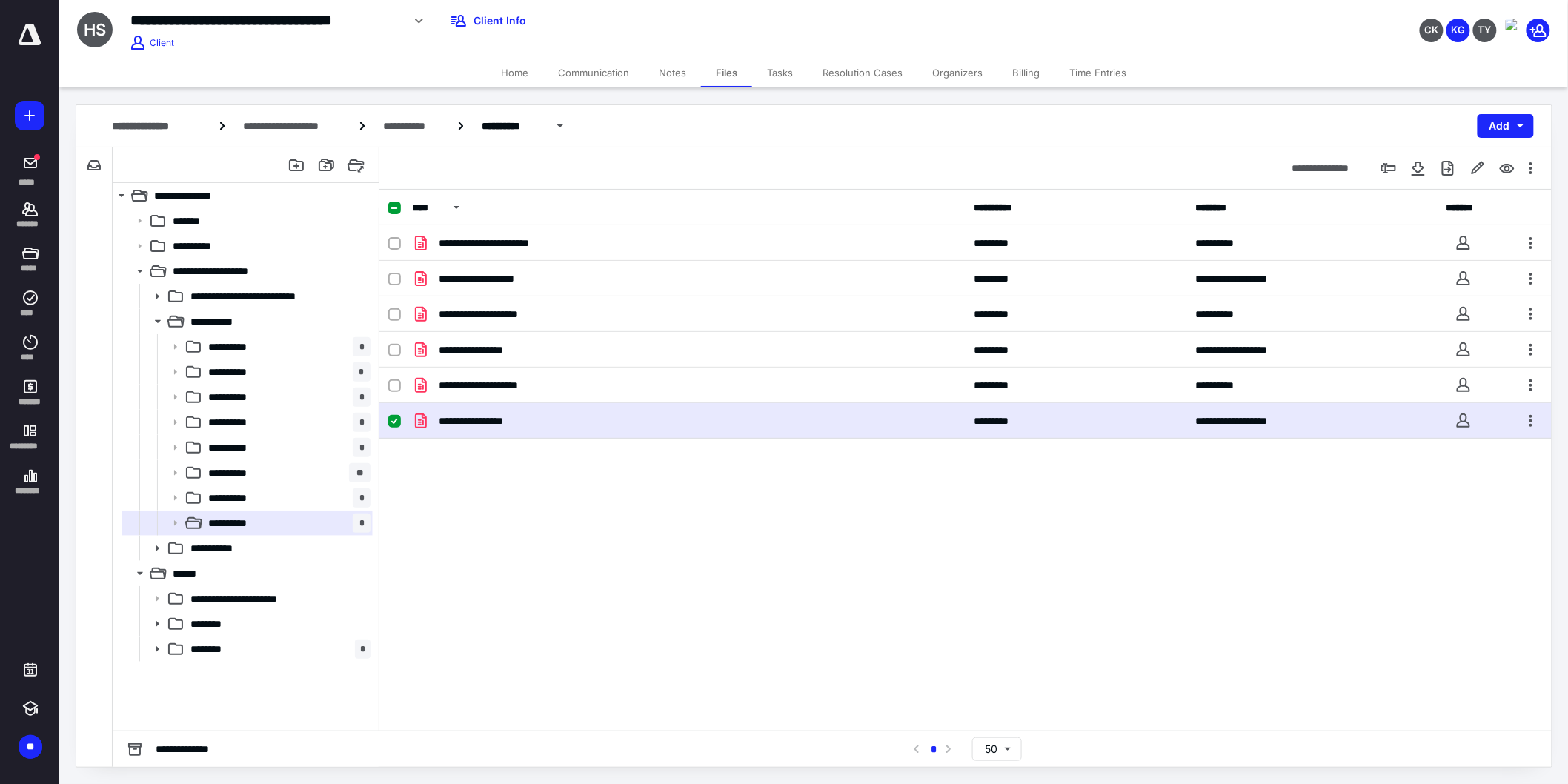 click on "**********" at bounding box center [688, 421] 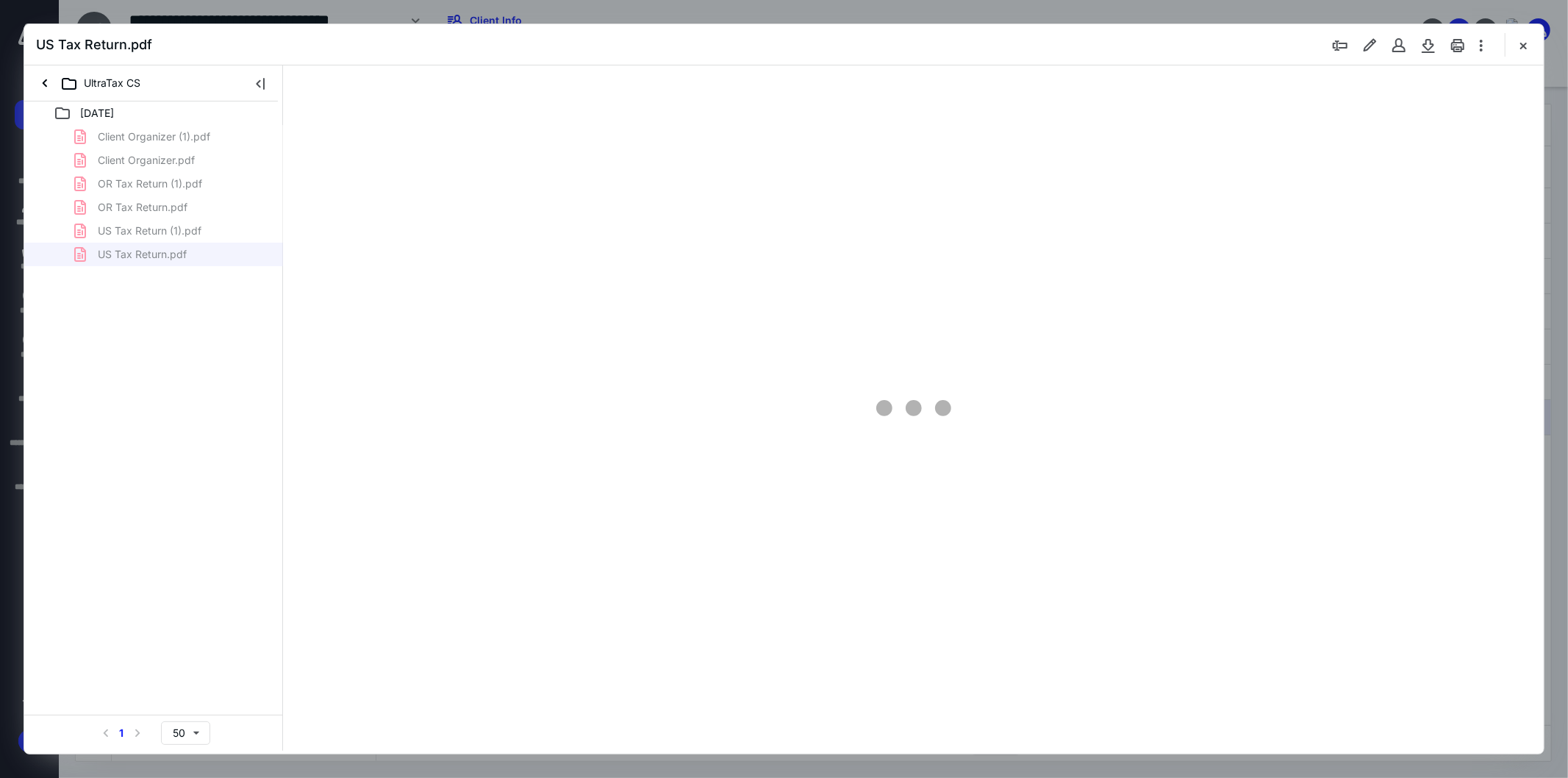 scroll, scrollTop: 0, scrollLeft: 0, axis: both 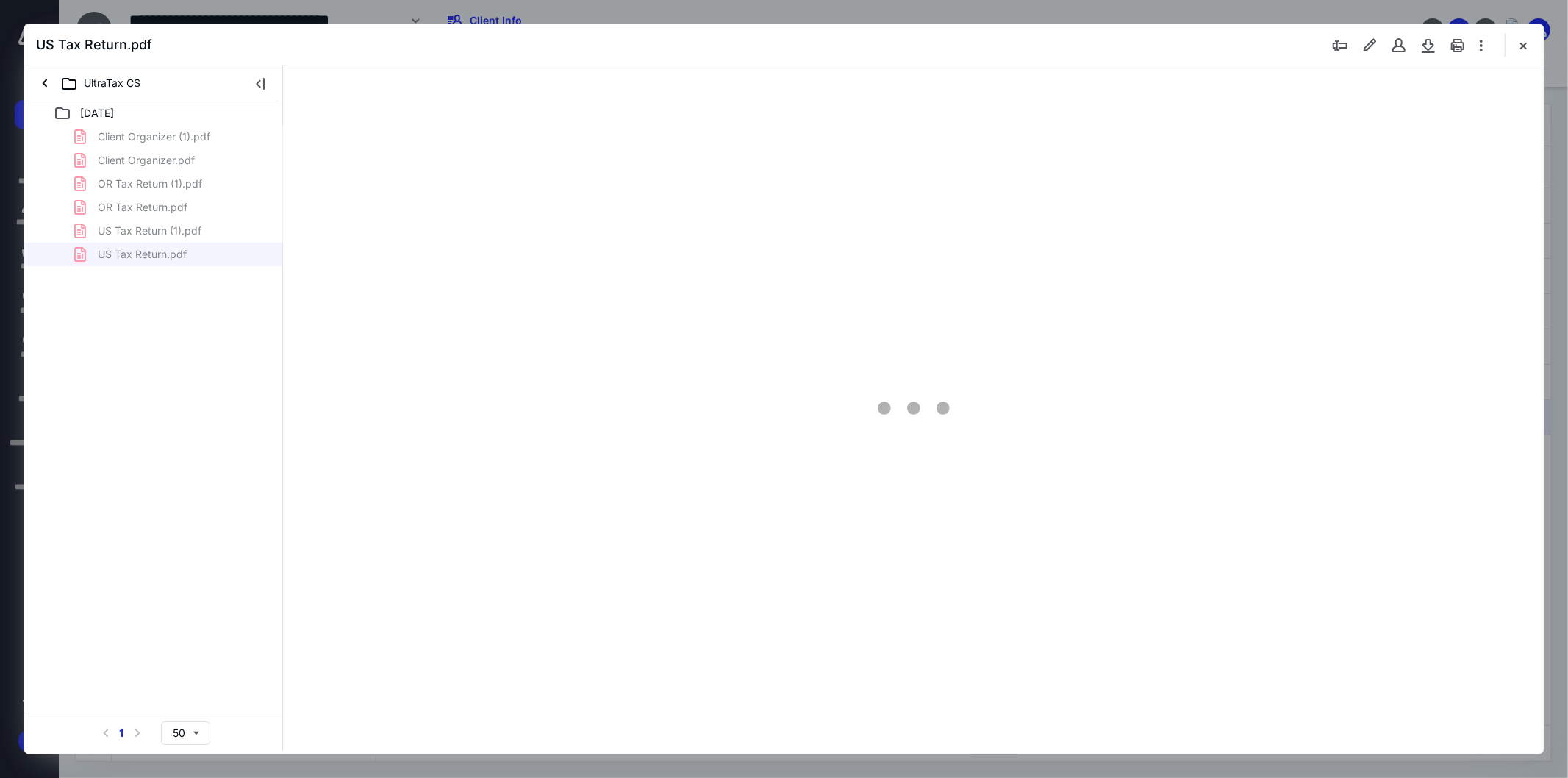type on "103" 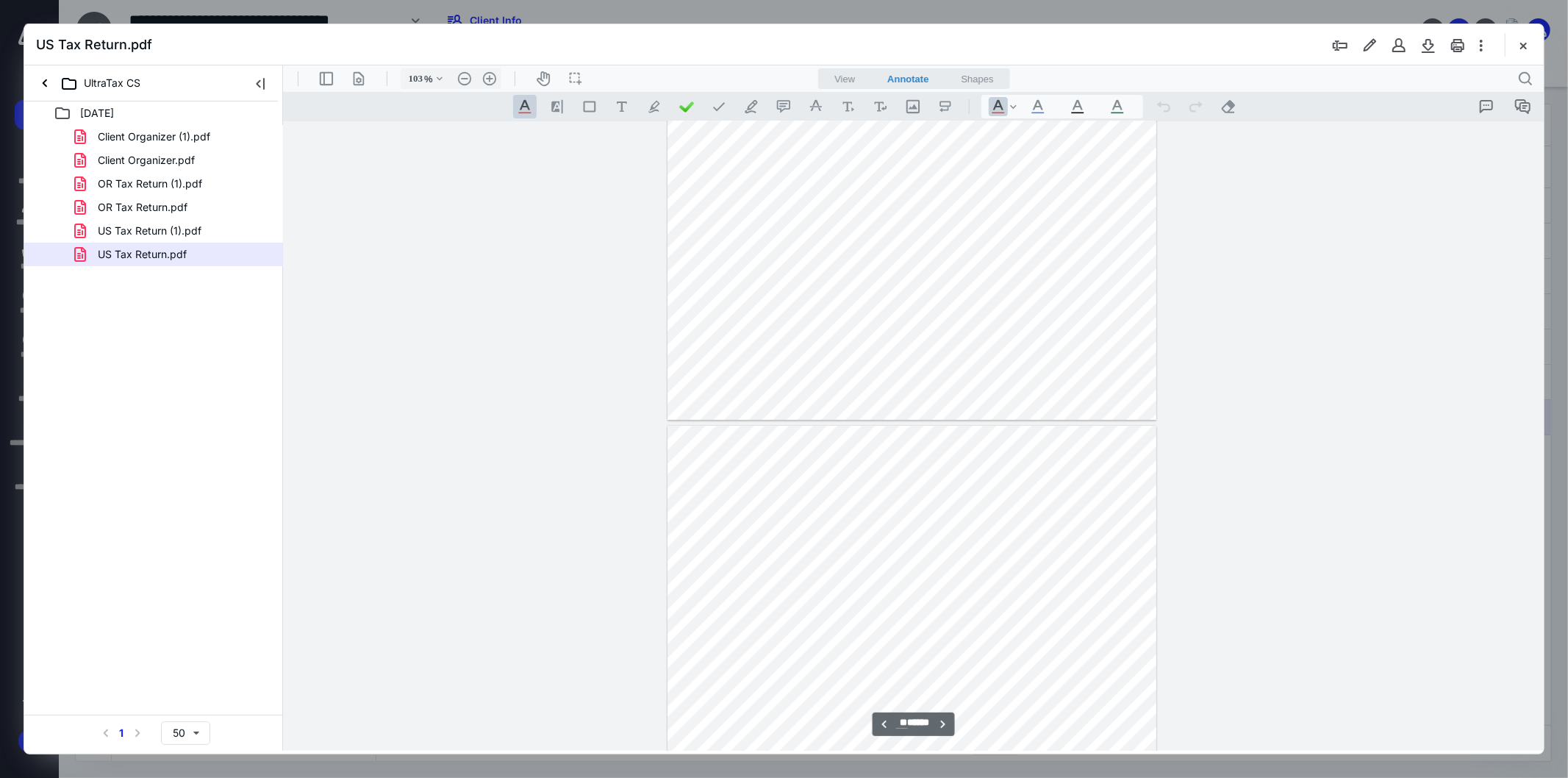 scroll, scrollTop: 23672, scrollLeft: 0, axis: vertical 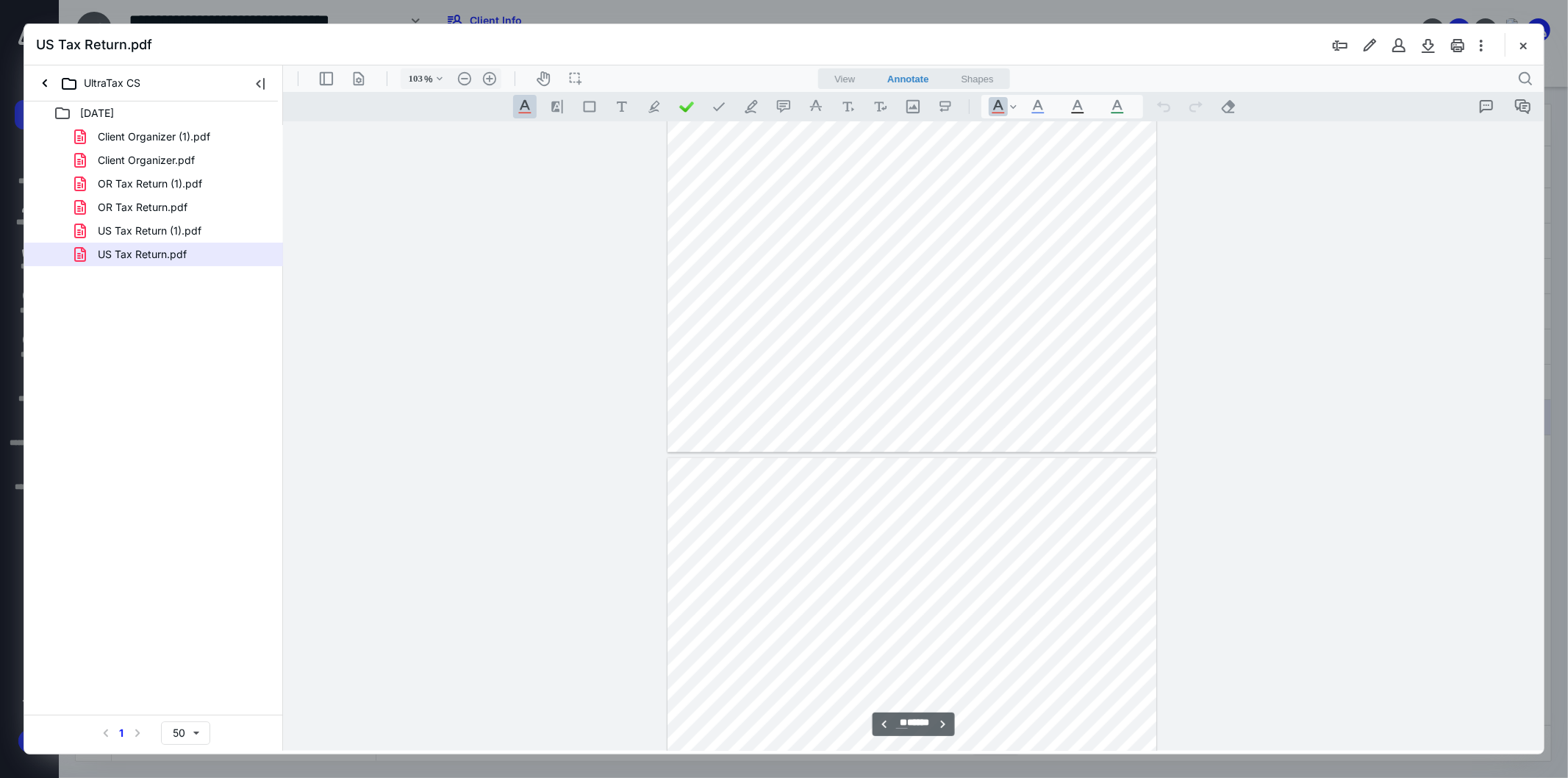type on "**" 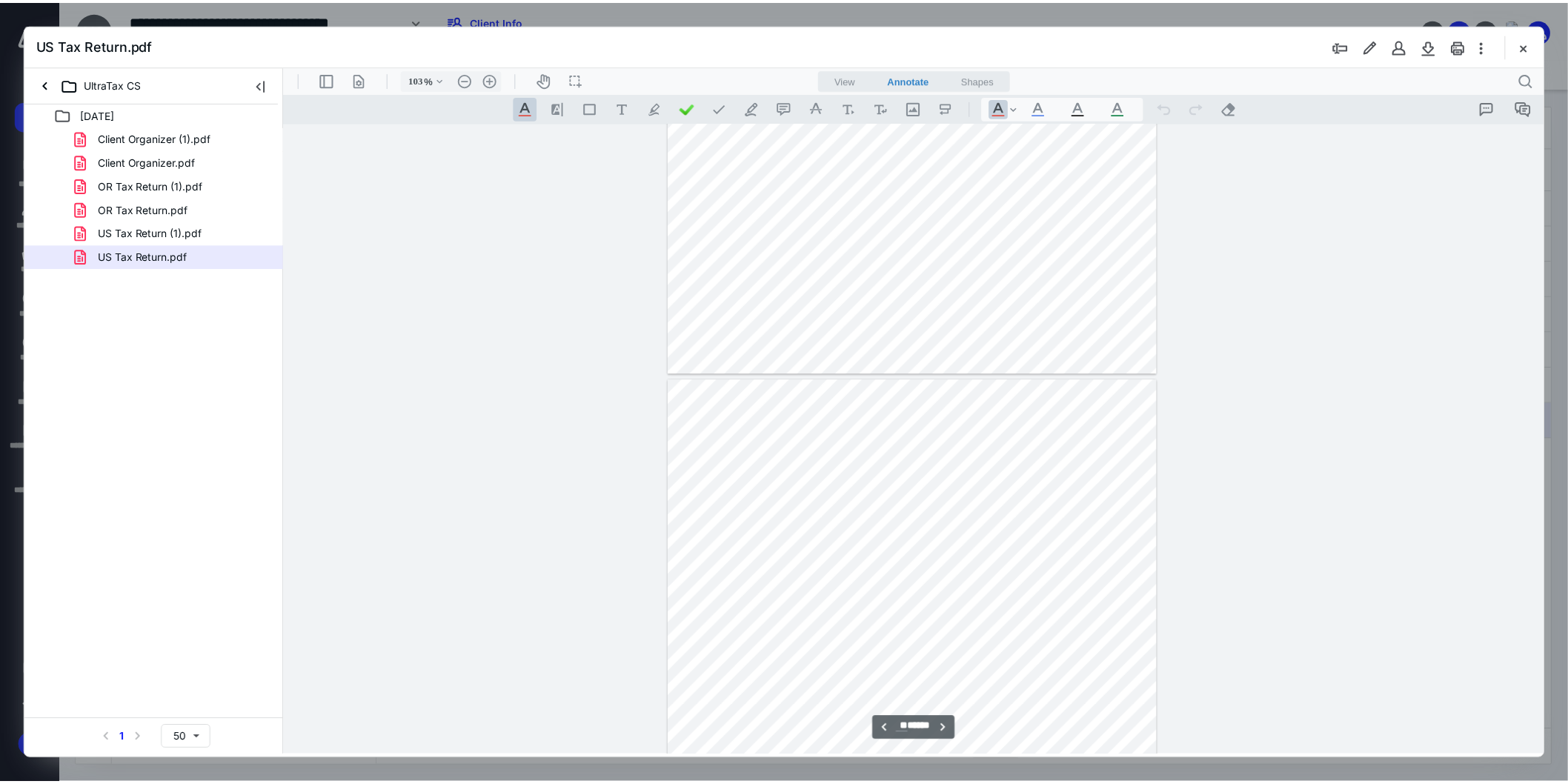 scroll, scrollTop: 25336, scrollLeft: 0, axis: vertical 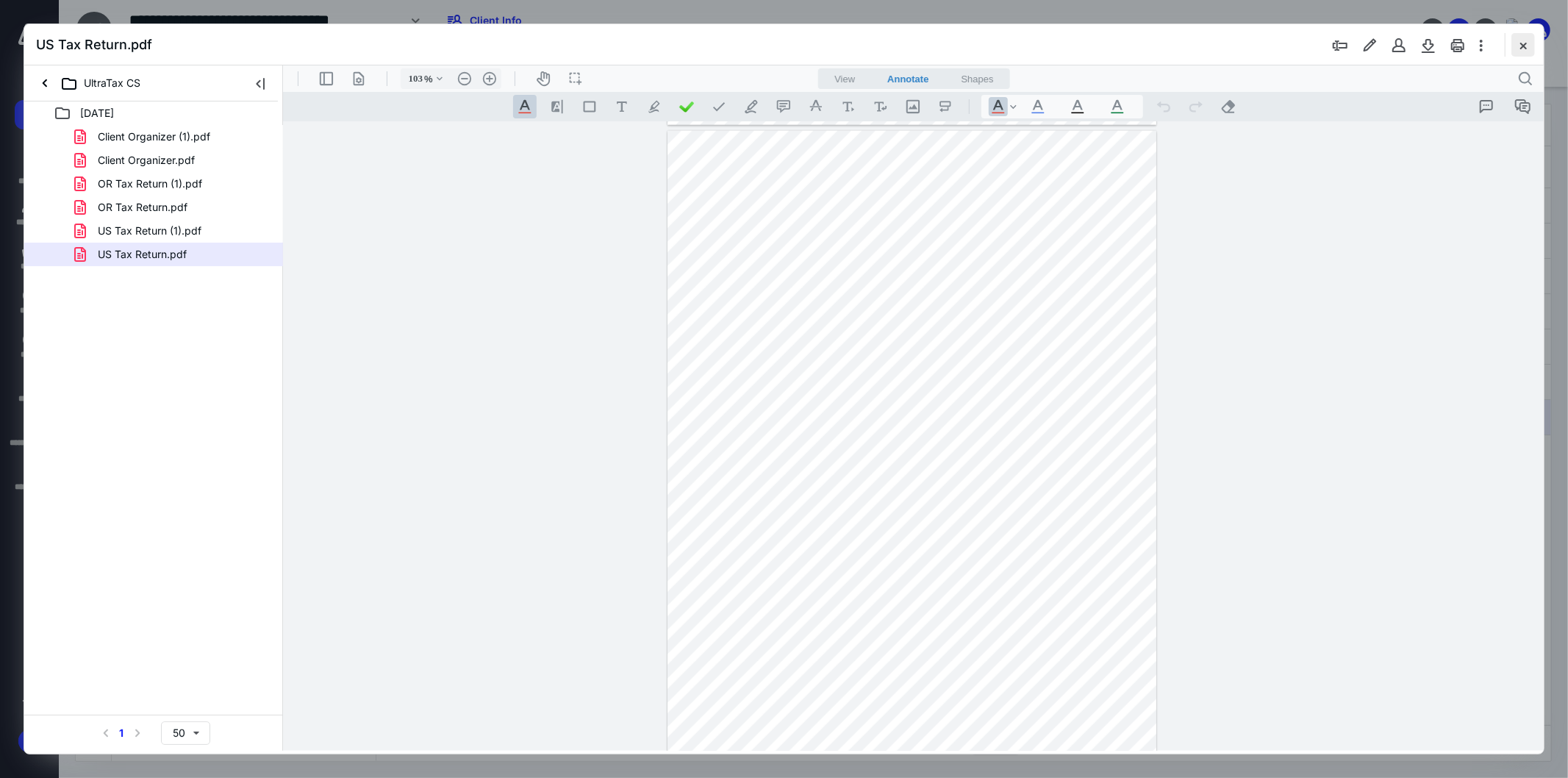 click at bounding box center [1523, 45] 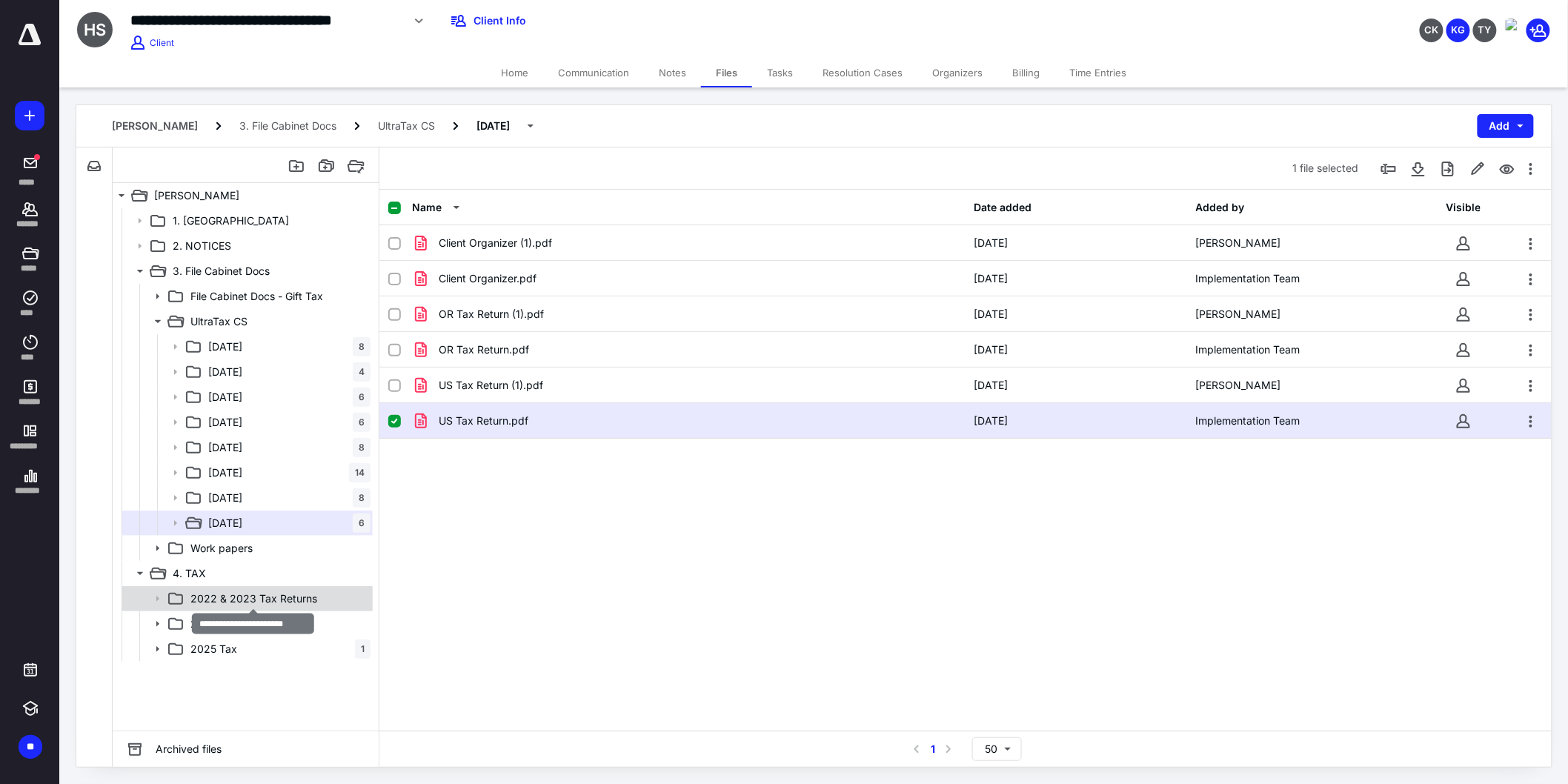 click on "2022 & 2023 Tax Returns" at bounding box center (253, 599) 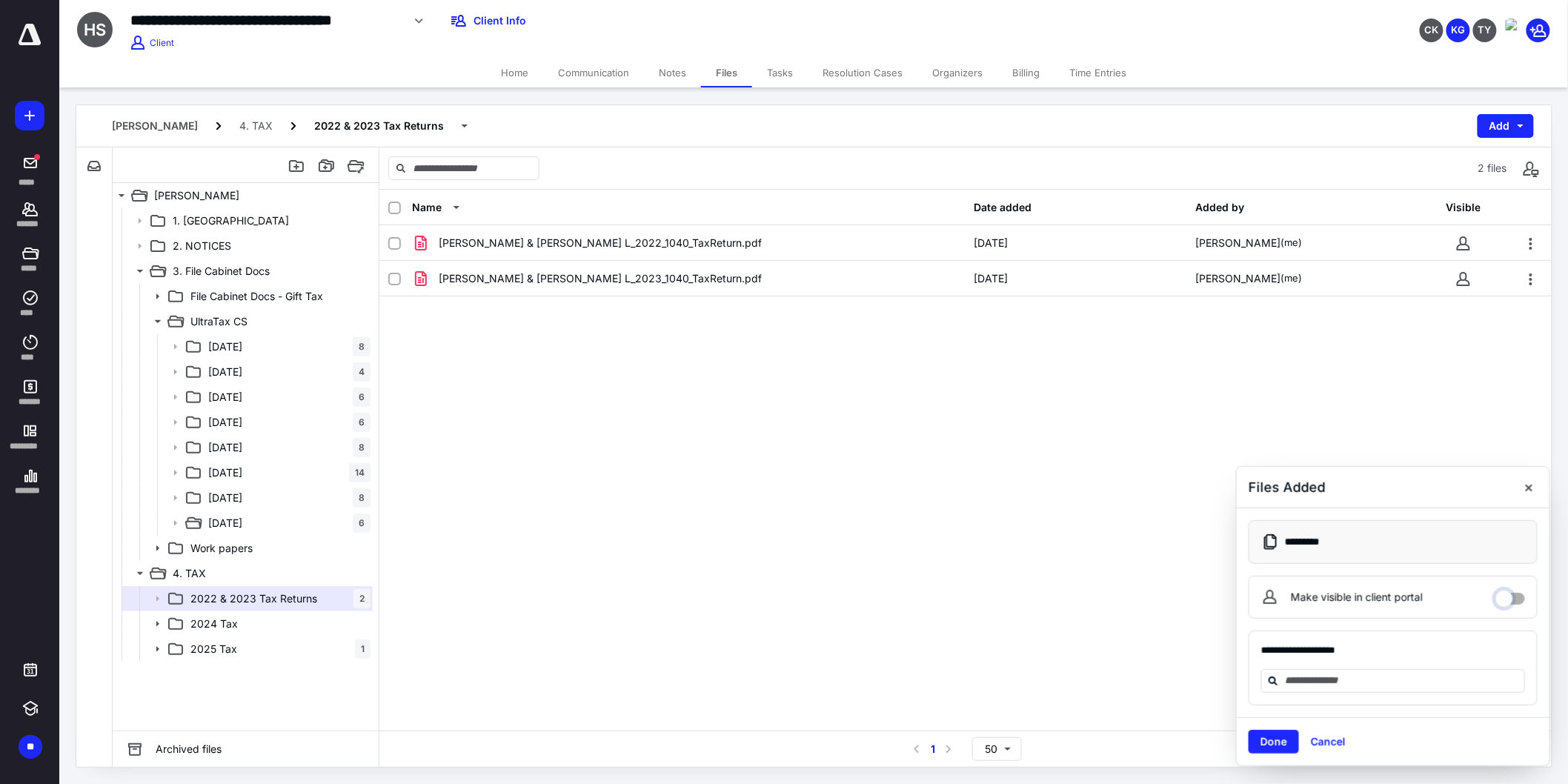 click on "Make visible in client portal" at bounding box center [1510, 595] 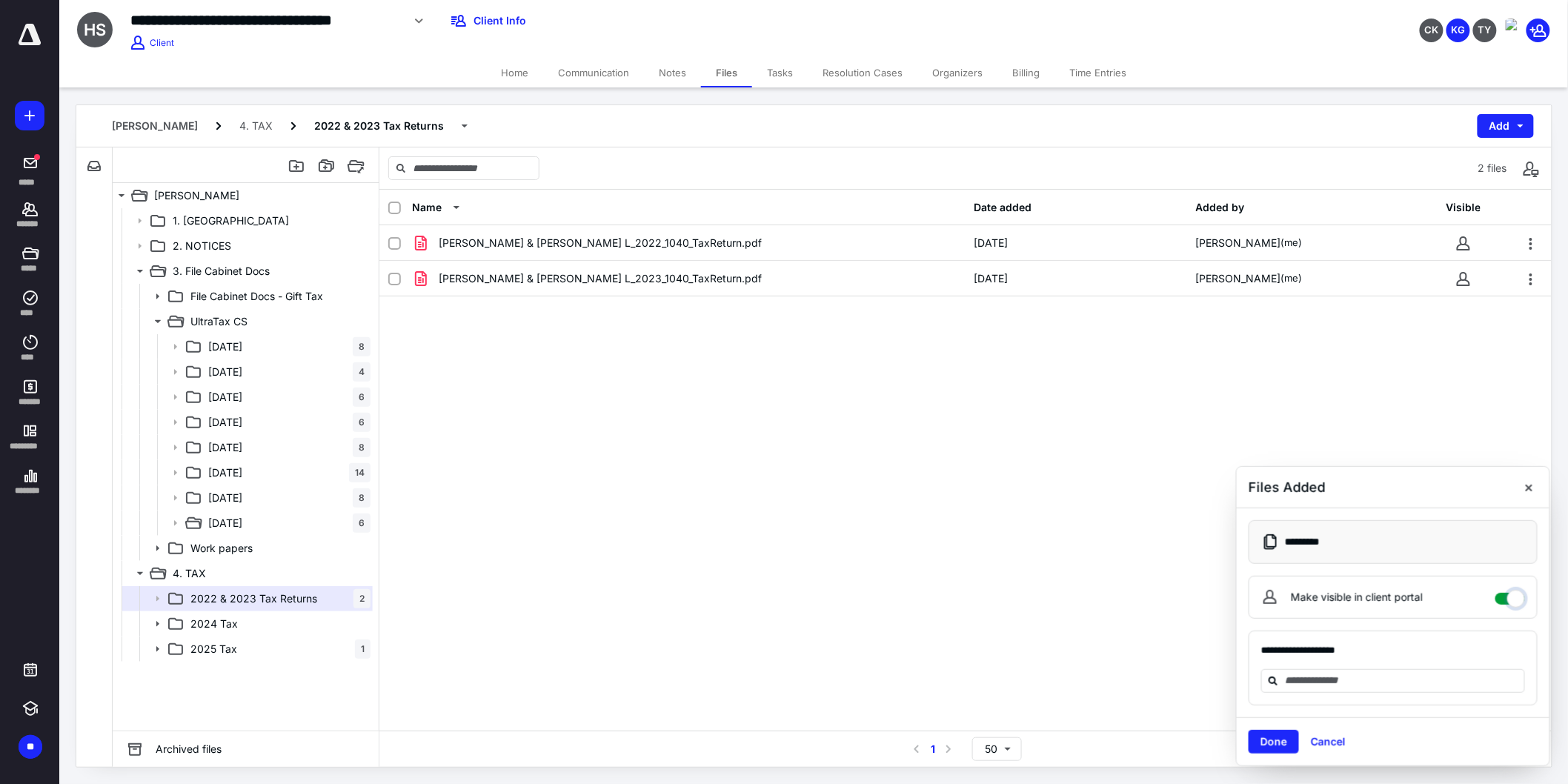 checkbox on "****" 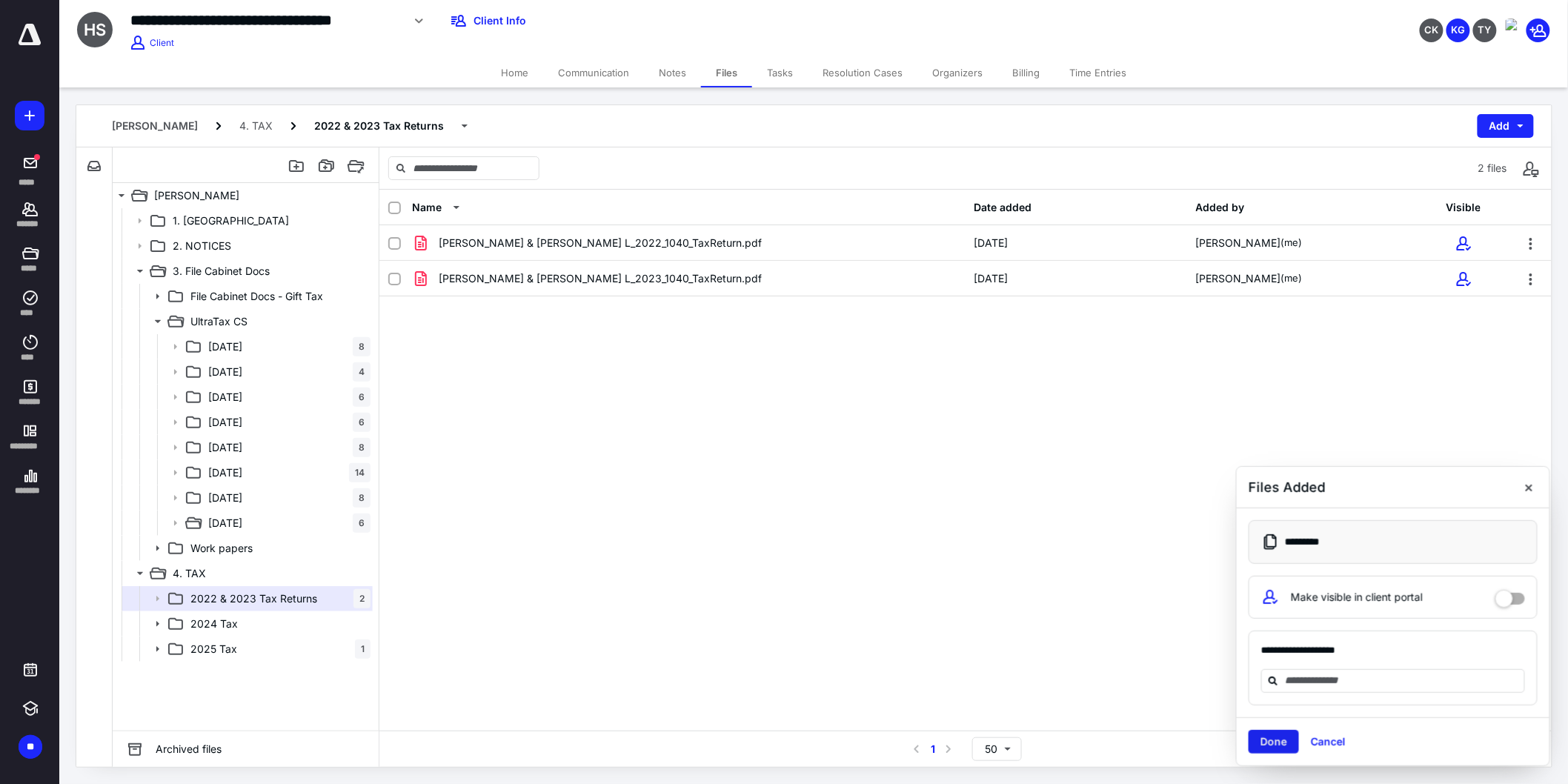 click on "Done" at bounding box center (1274, 742) 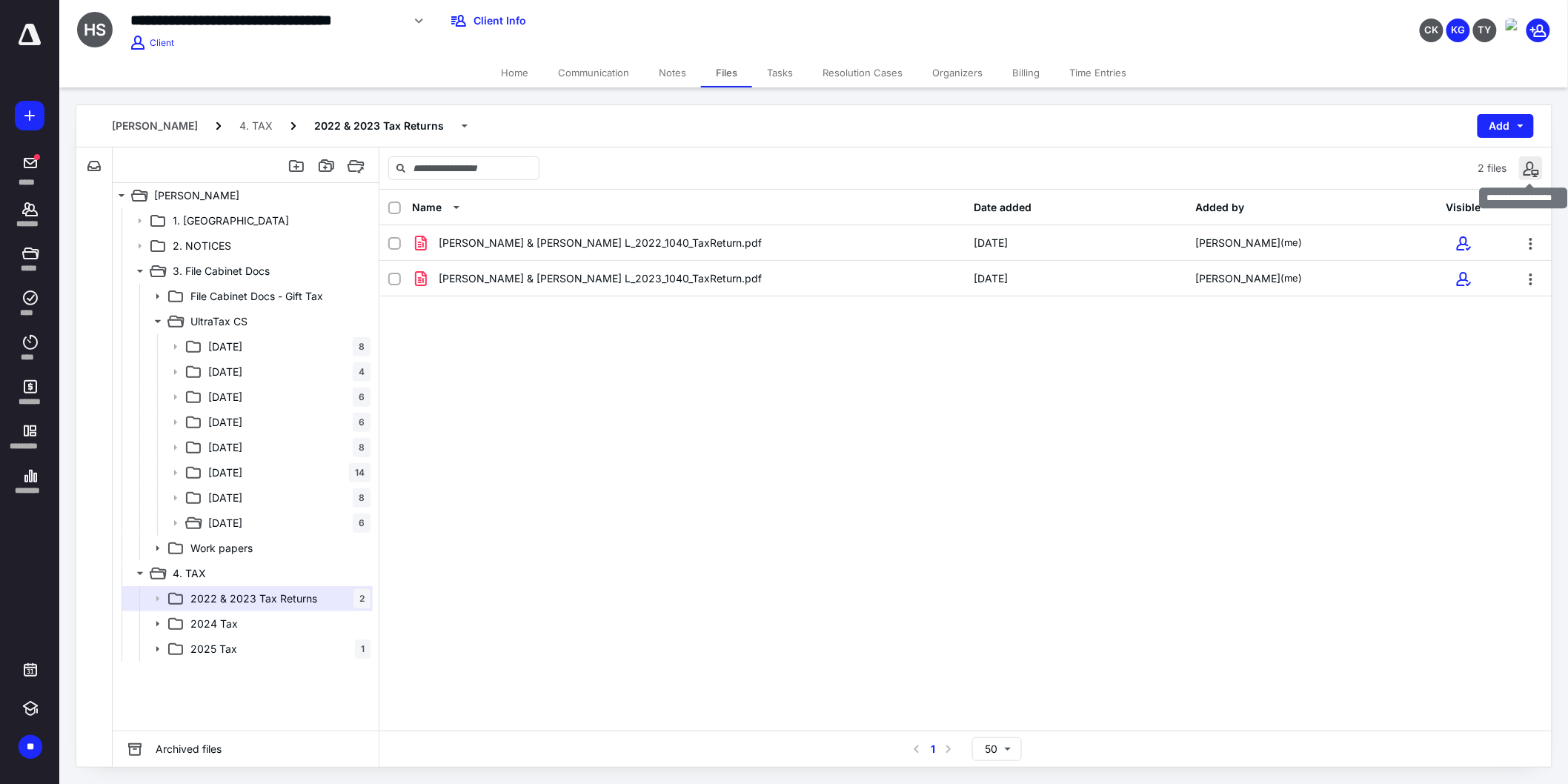 click at bounding box center [1531, 168] 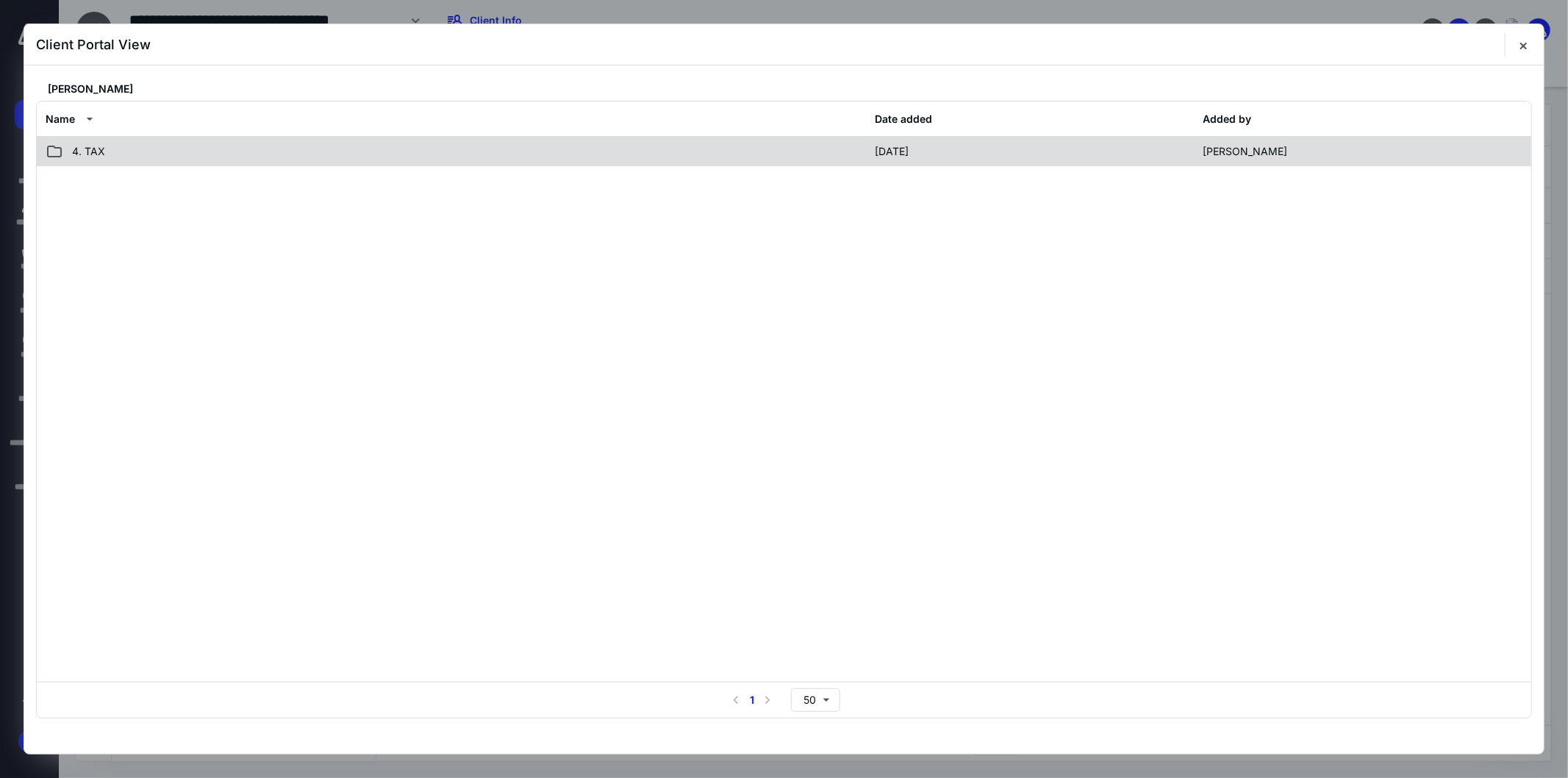 click on "4. TAX [DATE] [PERSON_NAME]" at bounding box center [784, 151] 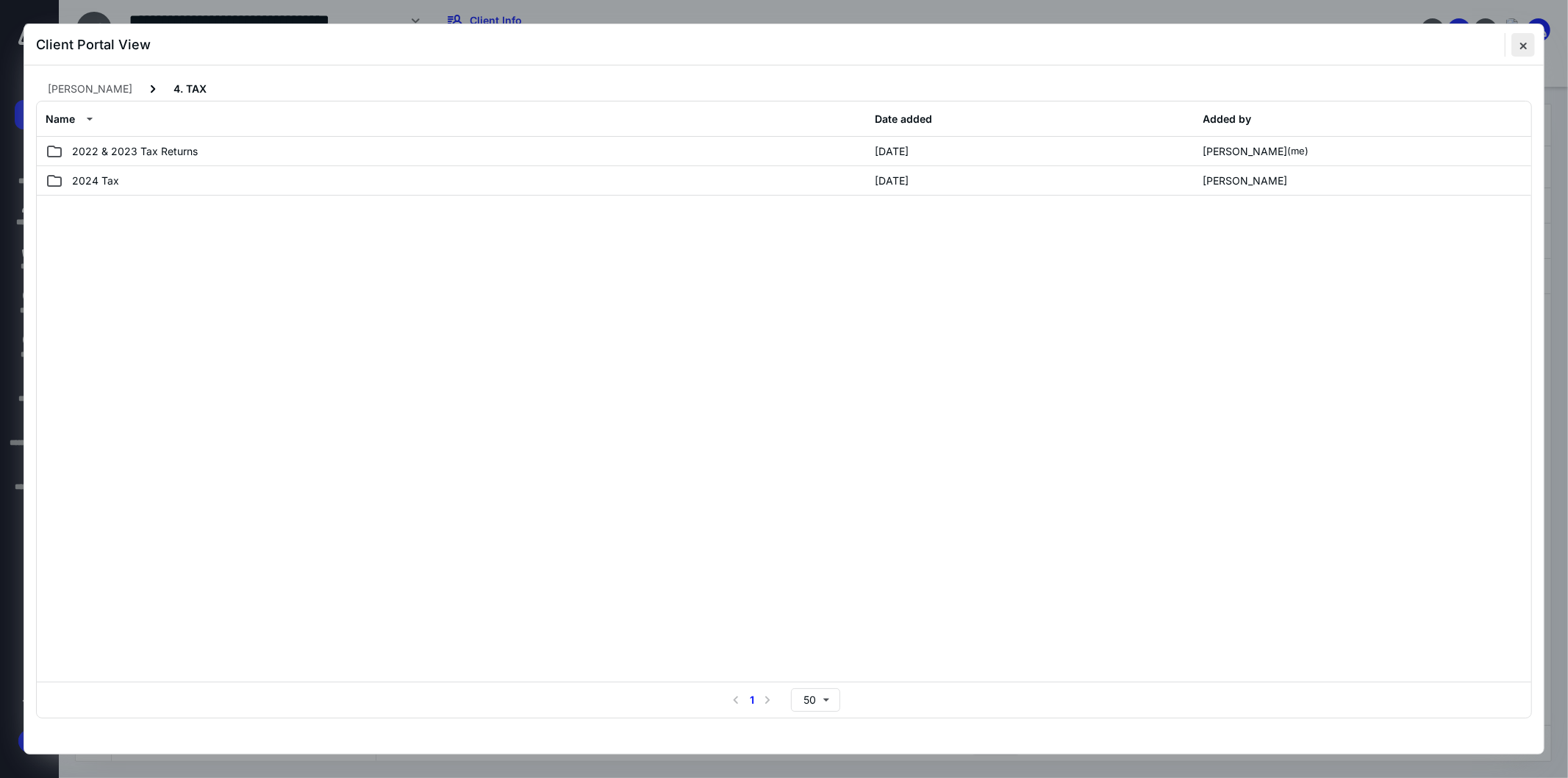 click at bounding box center (1523, 45) 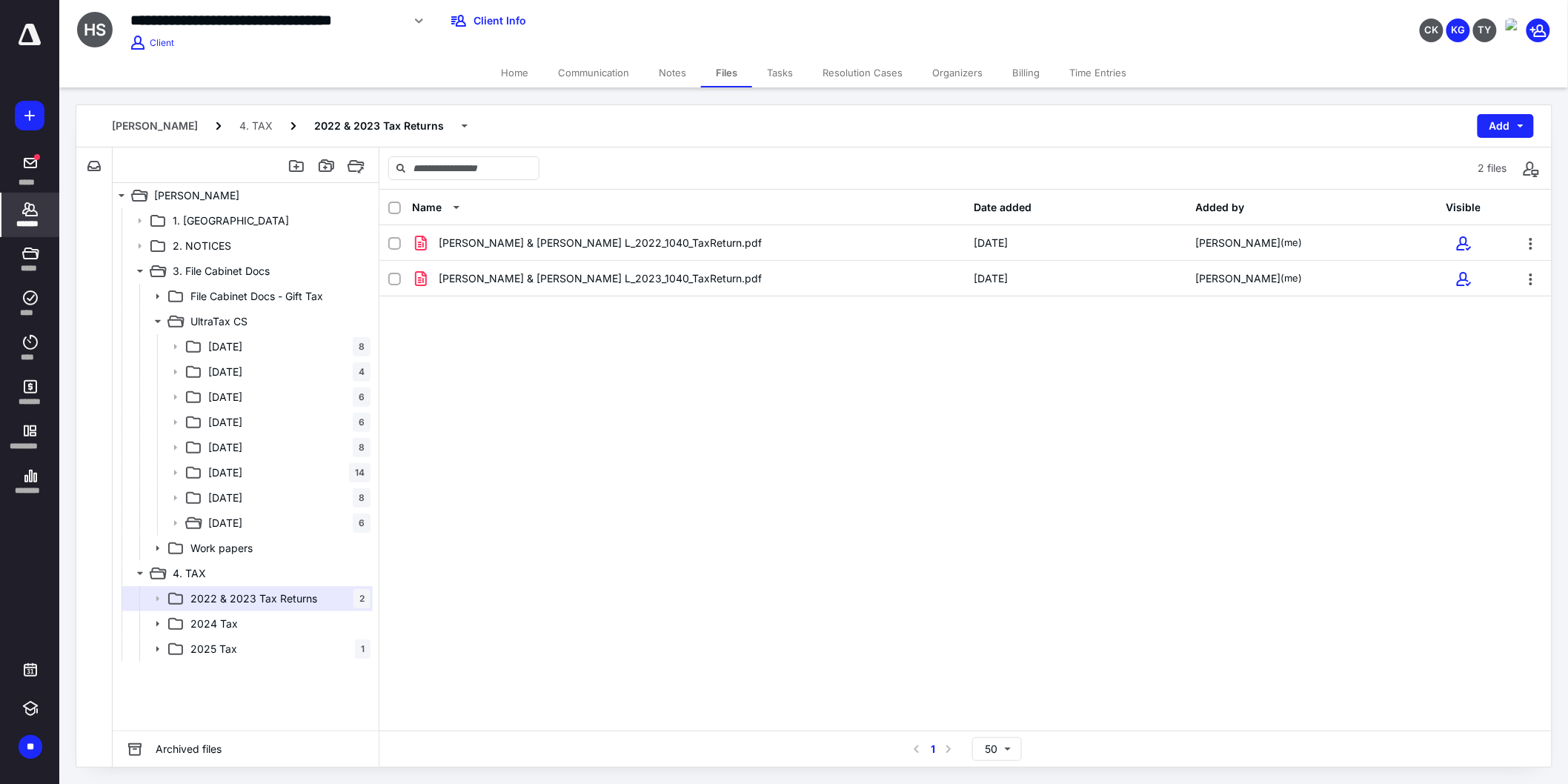 click 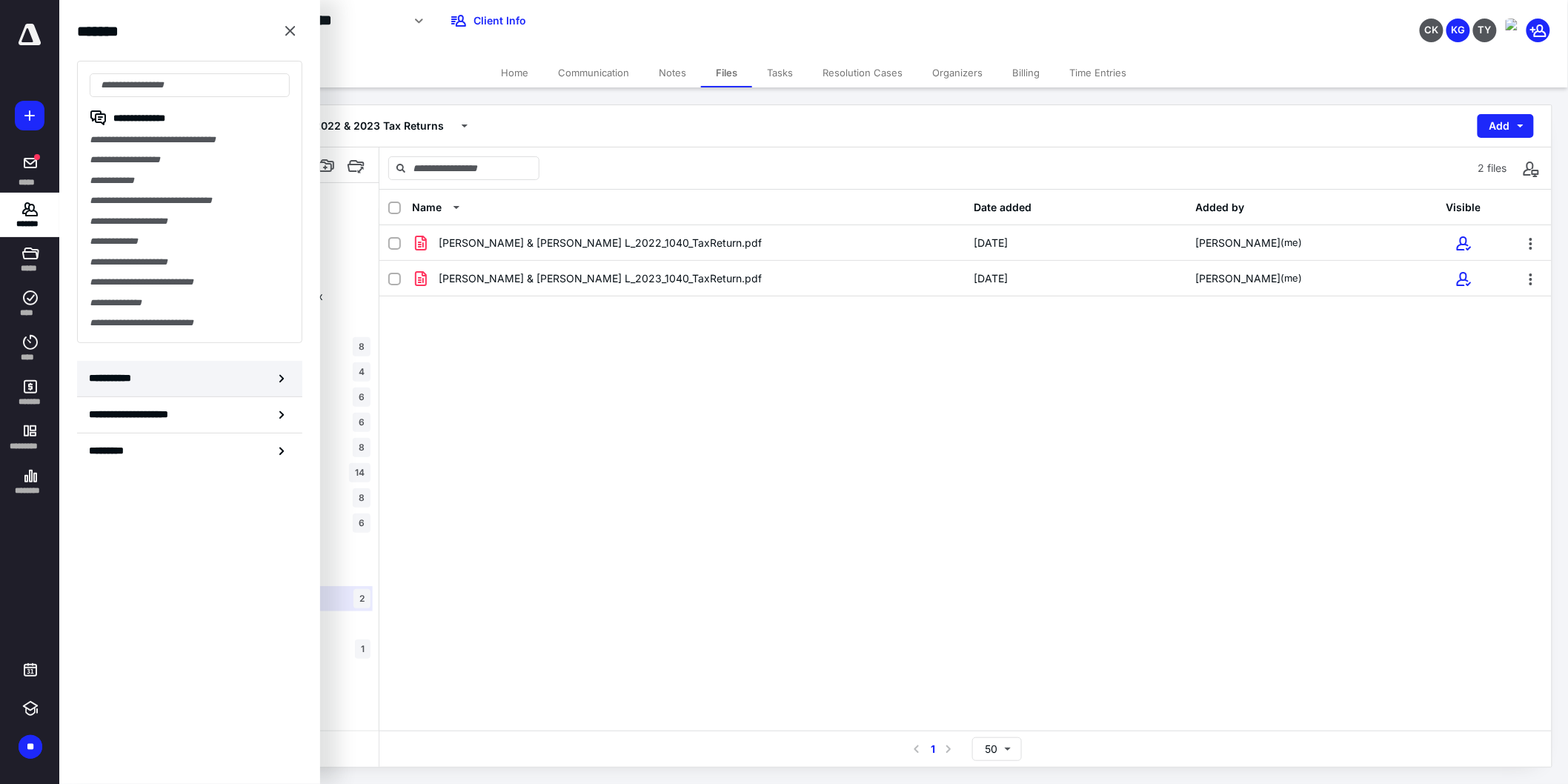click 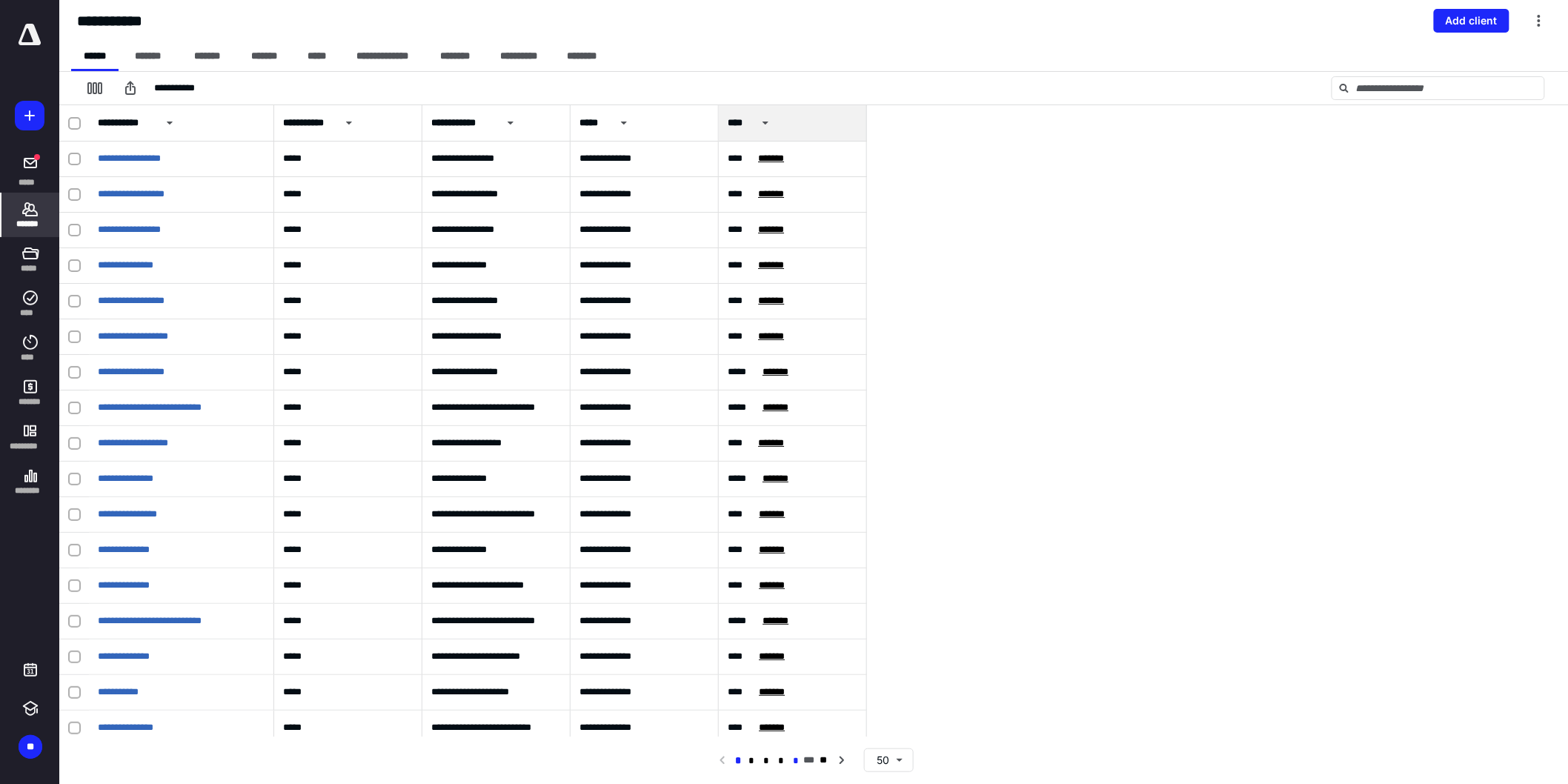 click on "*" at bounding box center (796, 761) 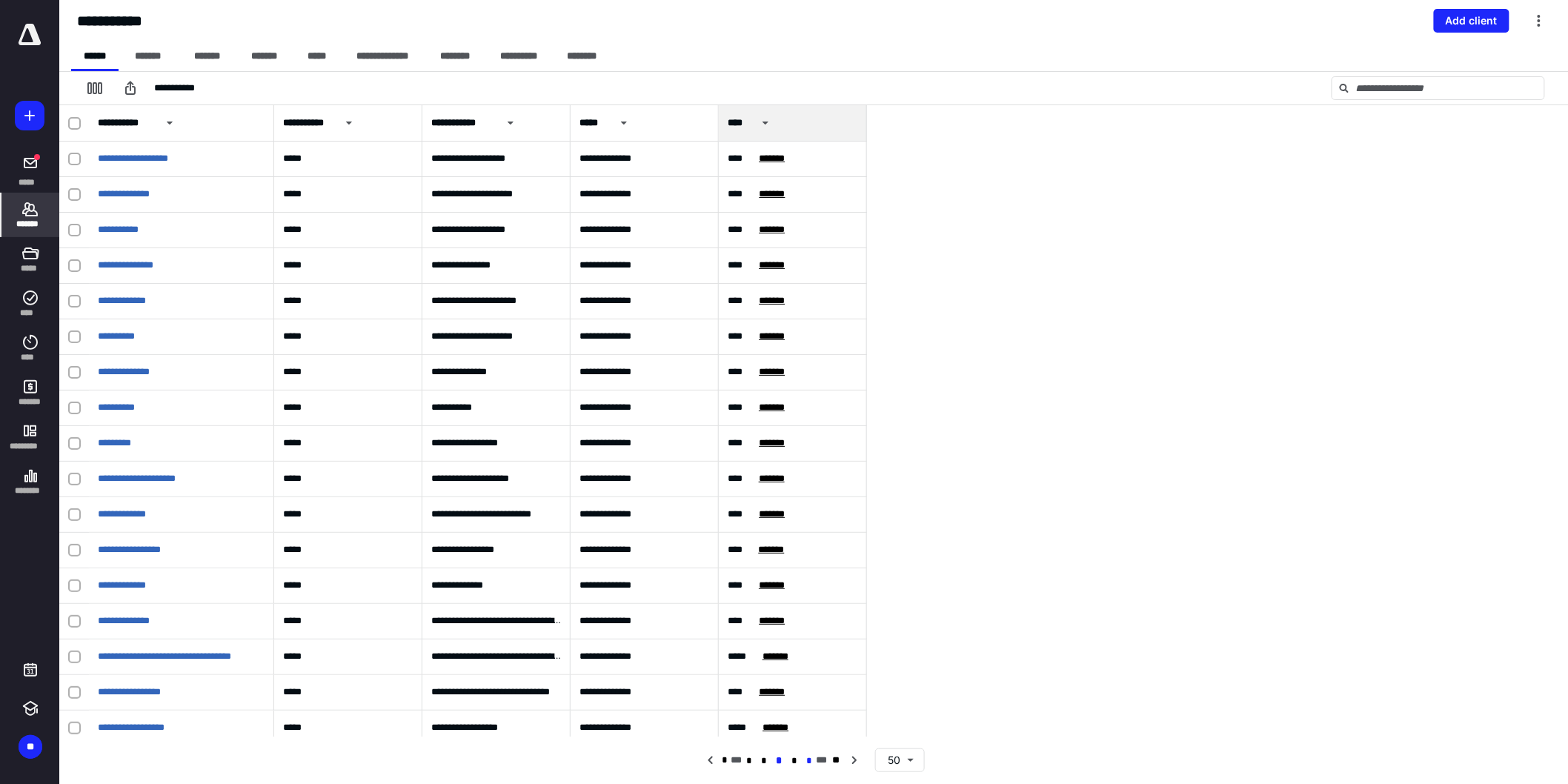 click on "*" at bounding box center (808, 761) 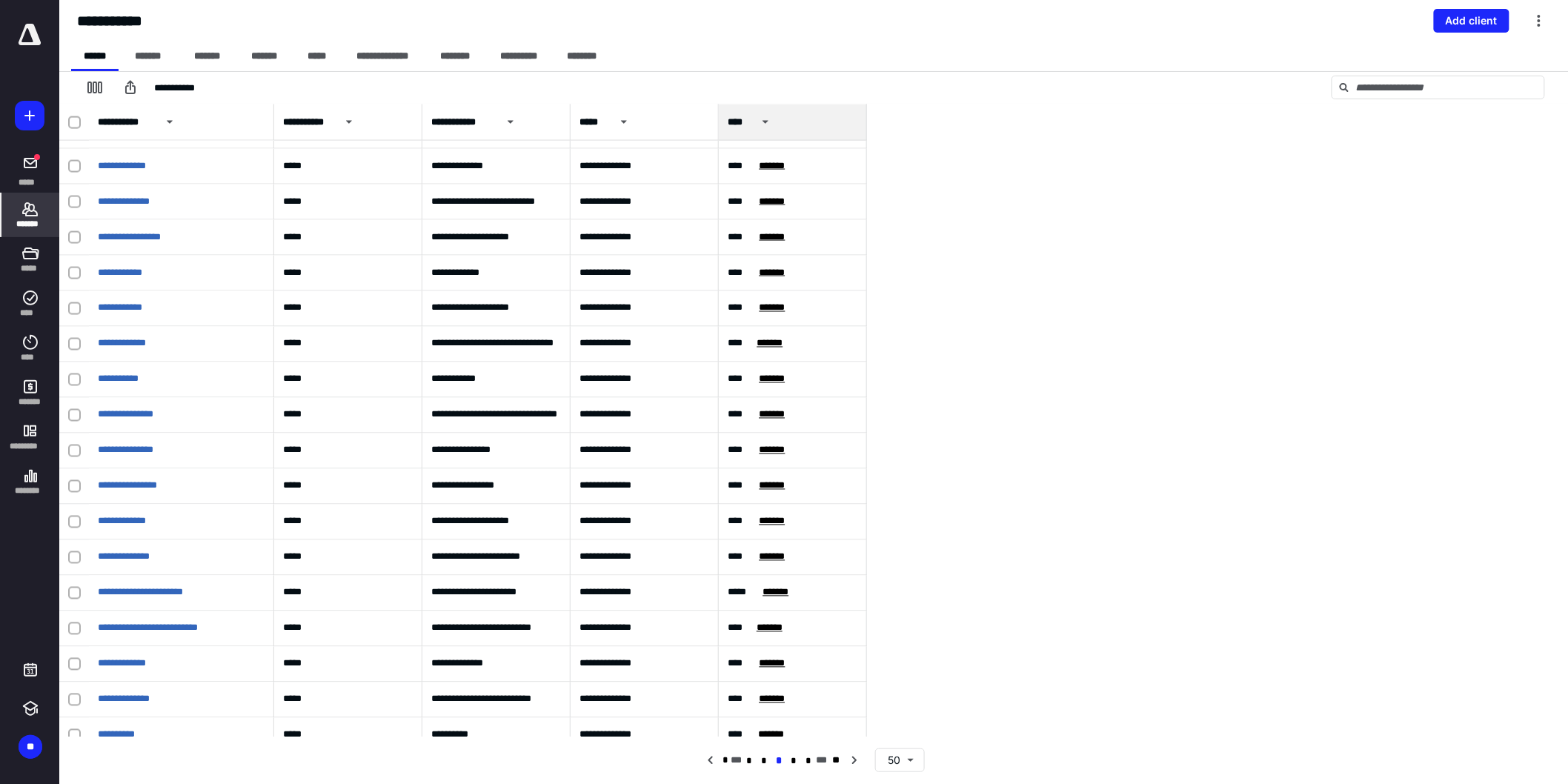 scroll, scrollTop: 1182, scrollLeft: 0, axis: vertical 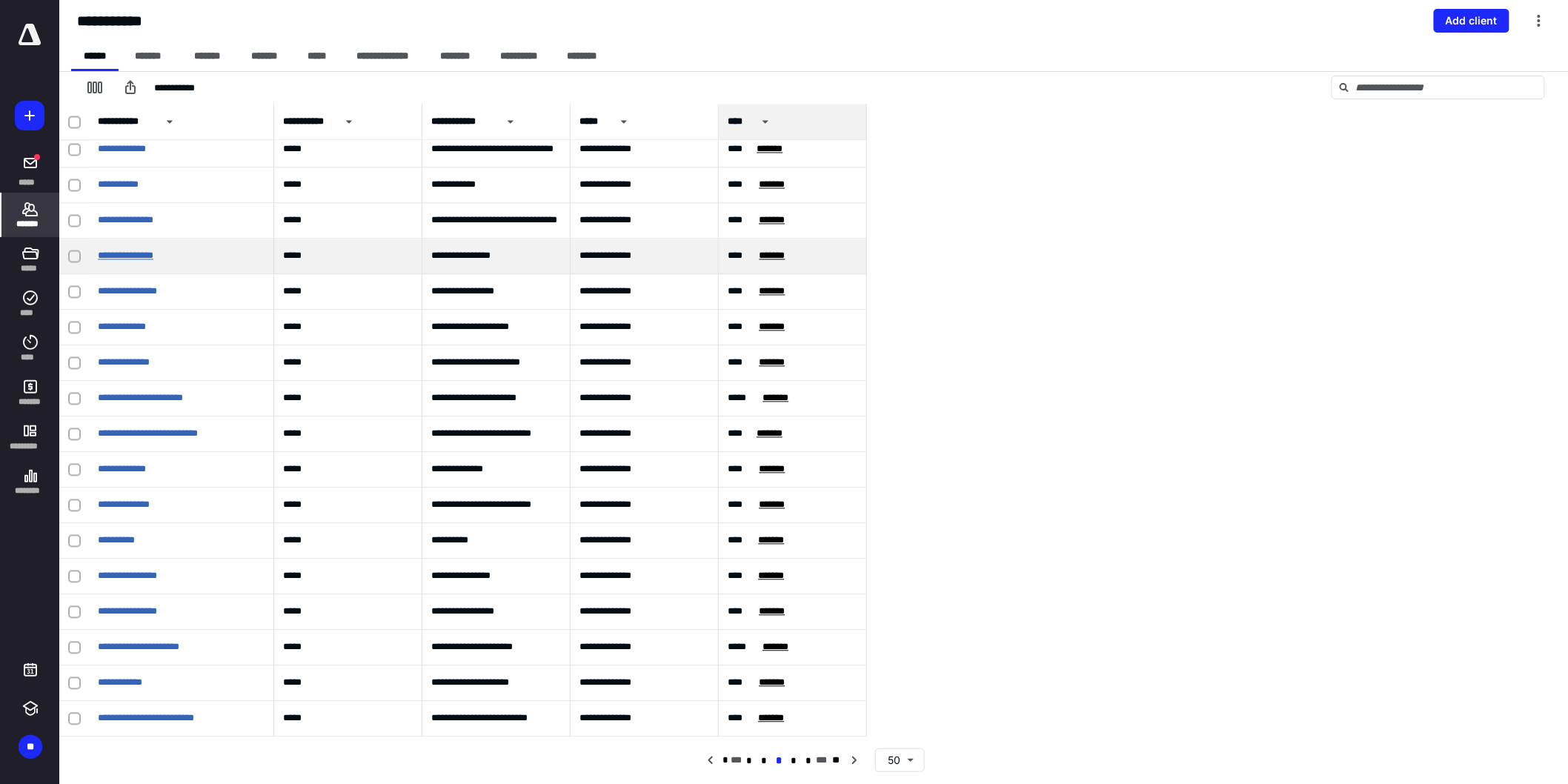 click on "**********" at bounding box center [125, 256] 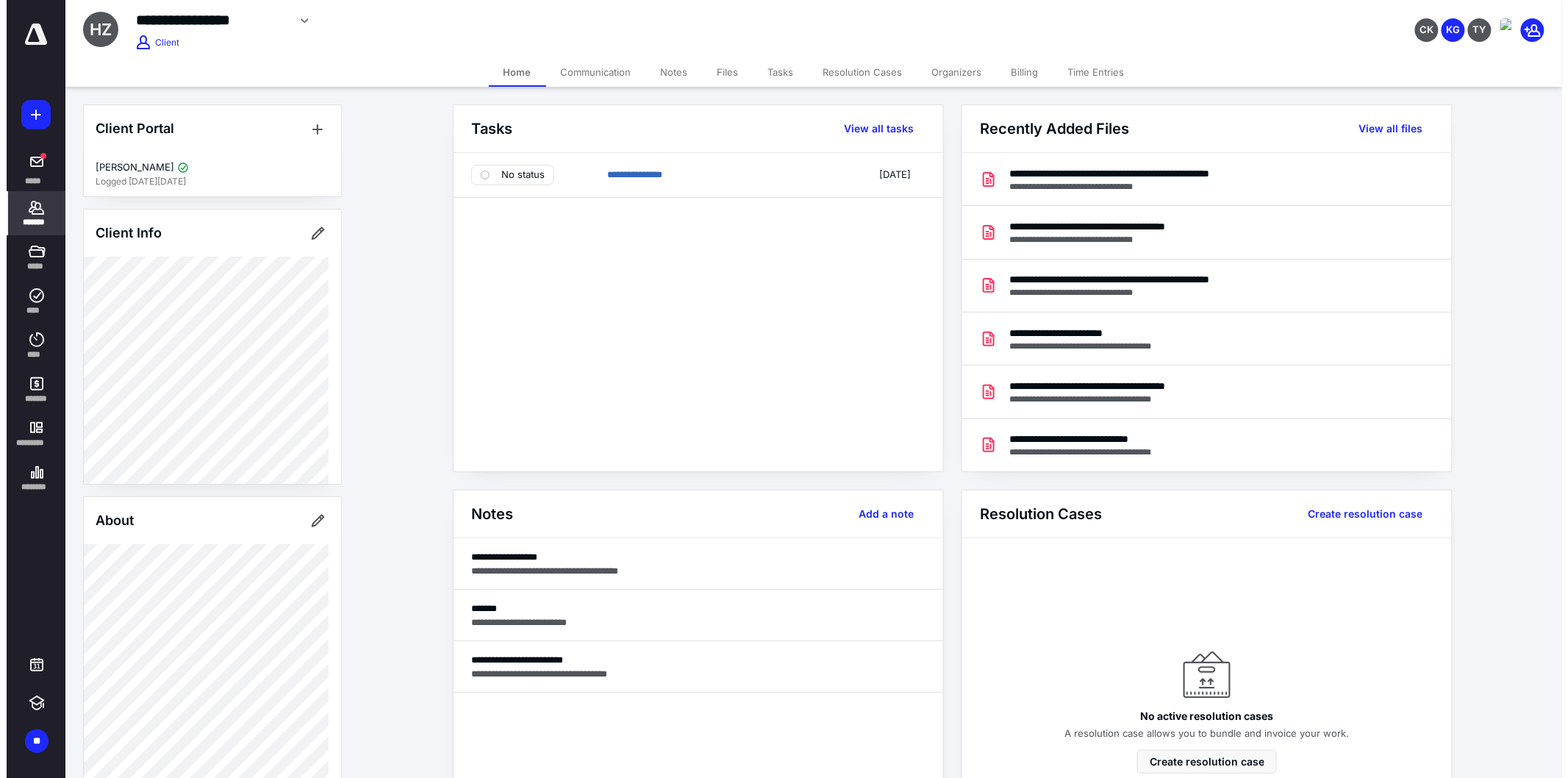scroll, scrollTop: 82, scrollLeft: 0, axis: vertical 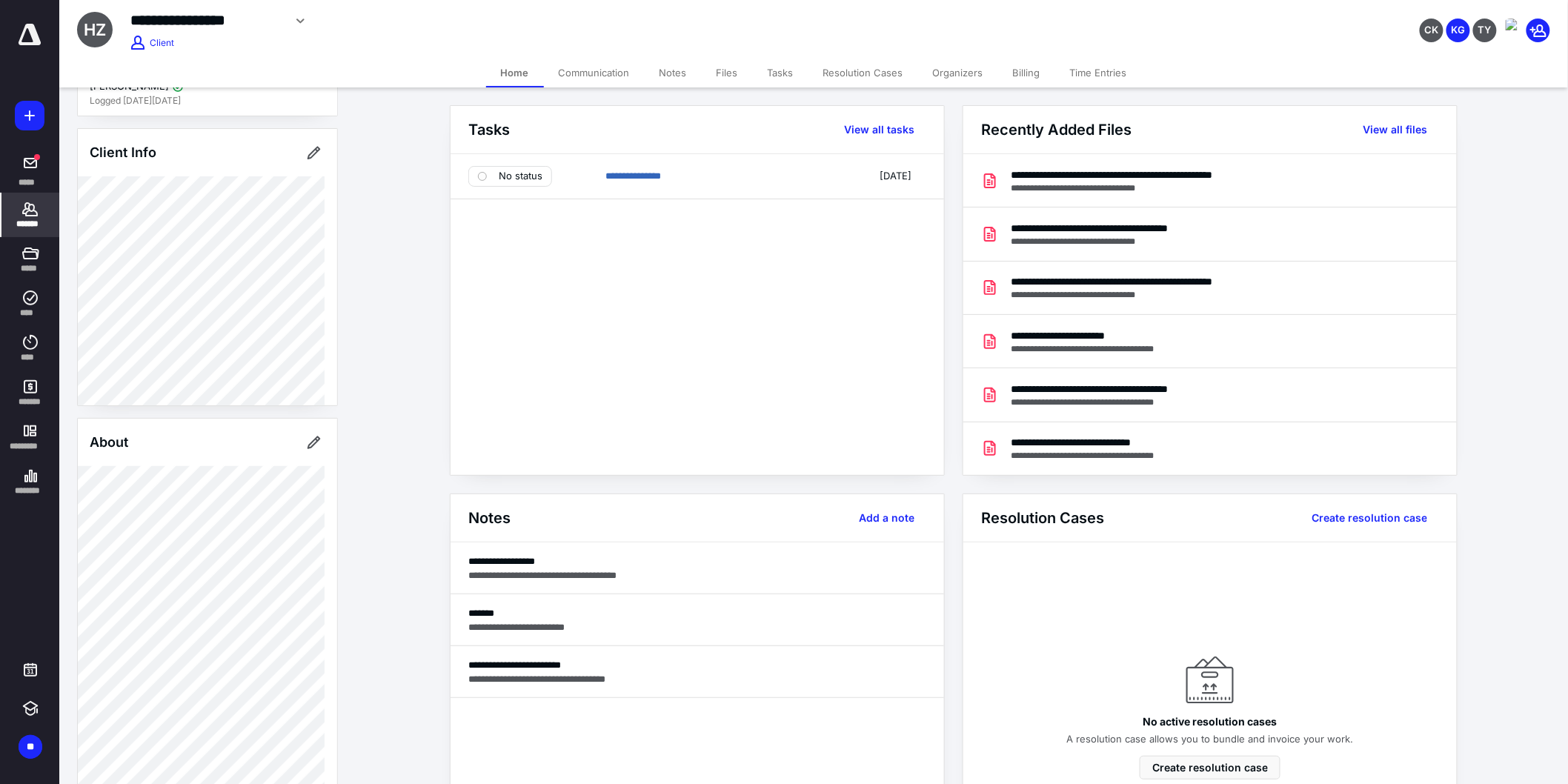 click on "Files" at bounding box center (727, 73) 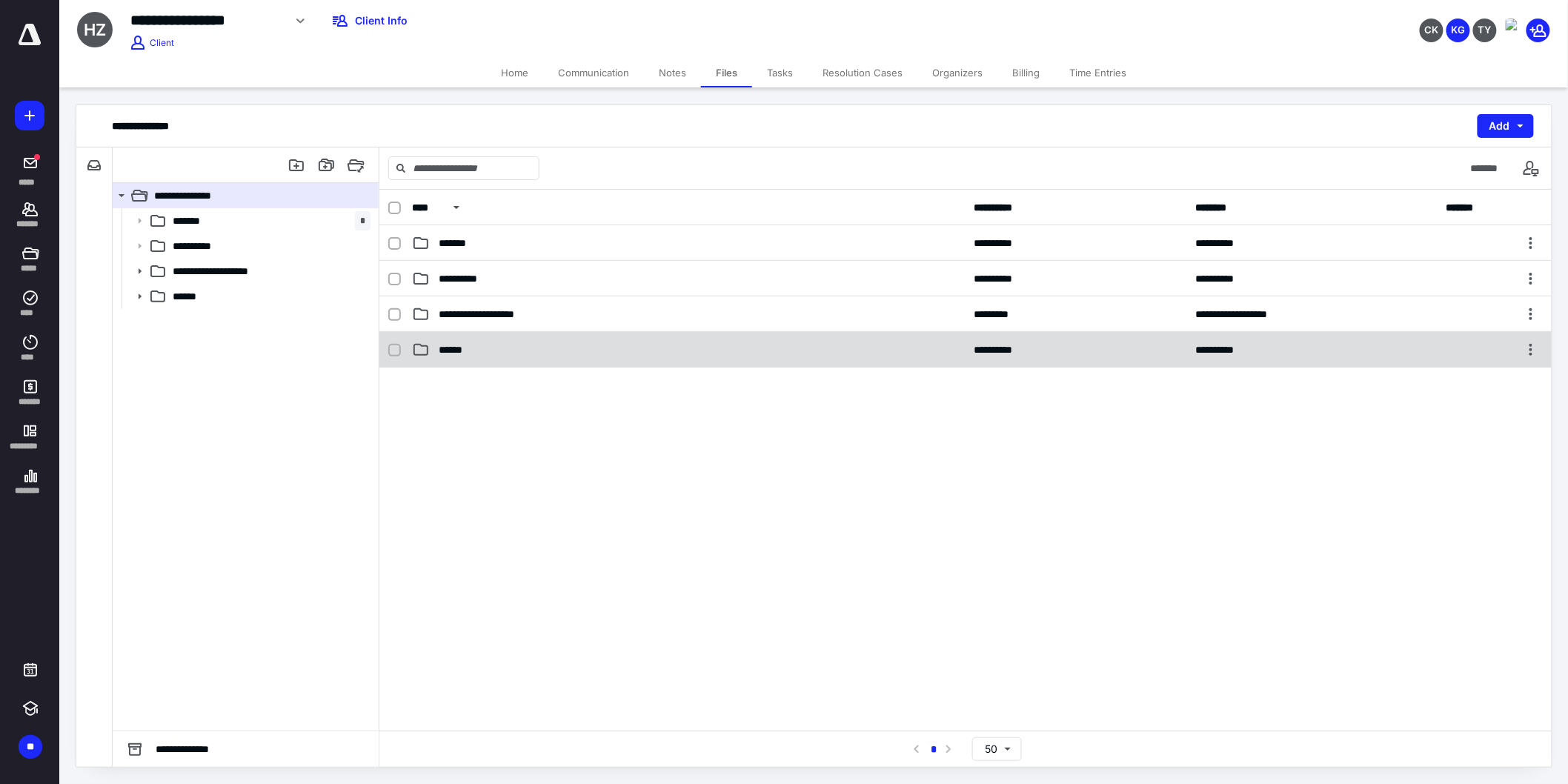 click on "******" at bounding box center (688, 350) 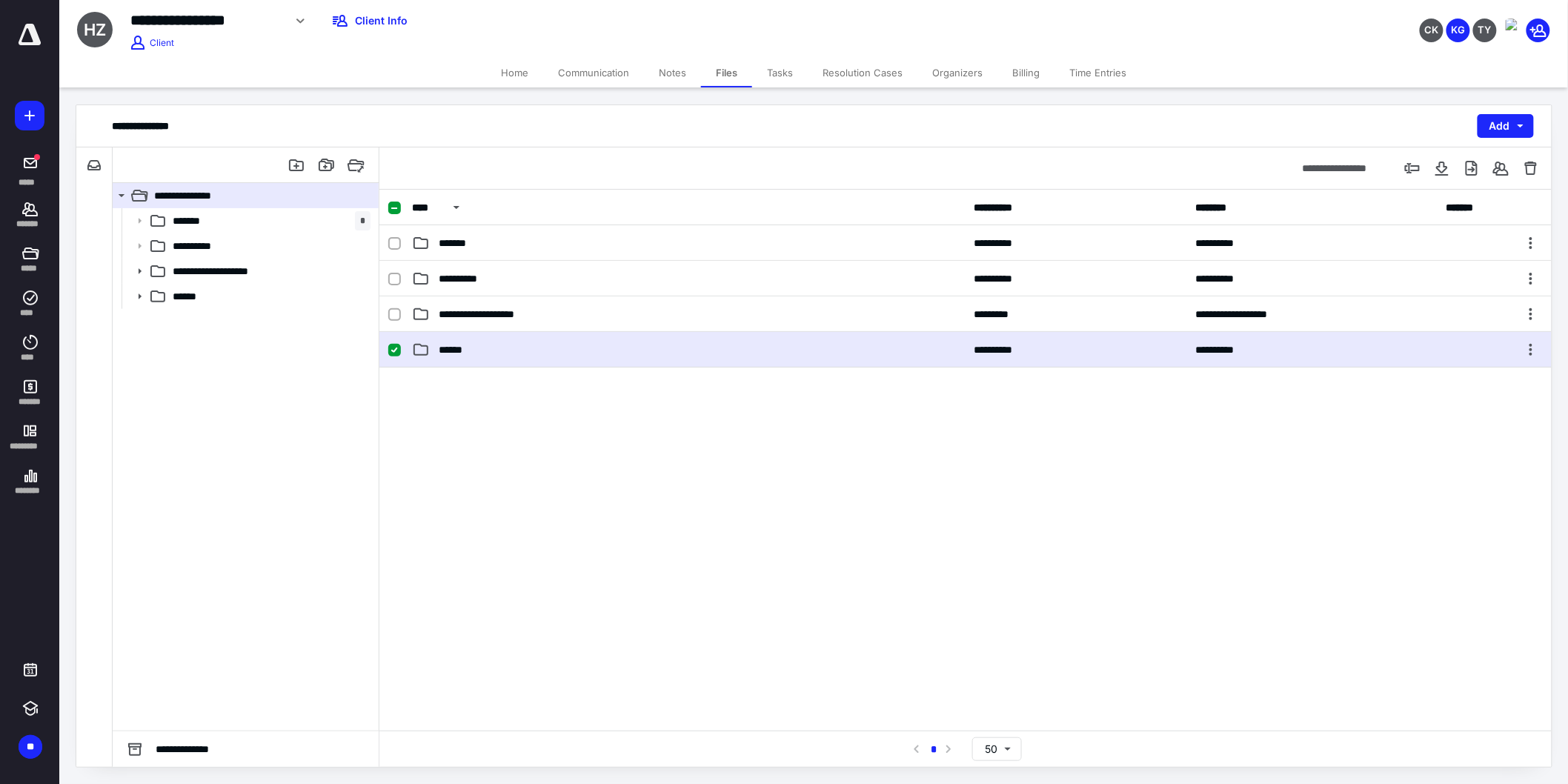 click on "******" at bounding box center (688, 350) 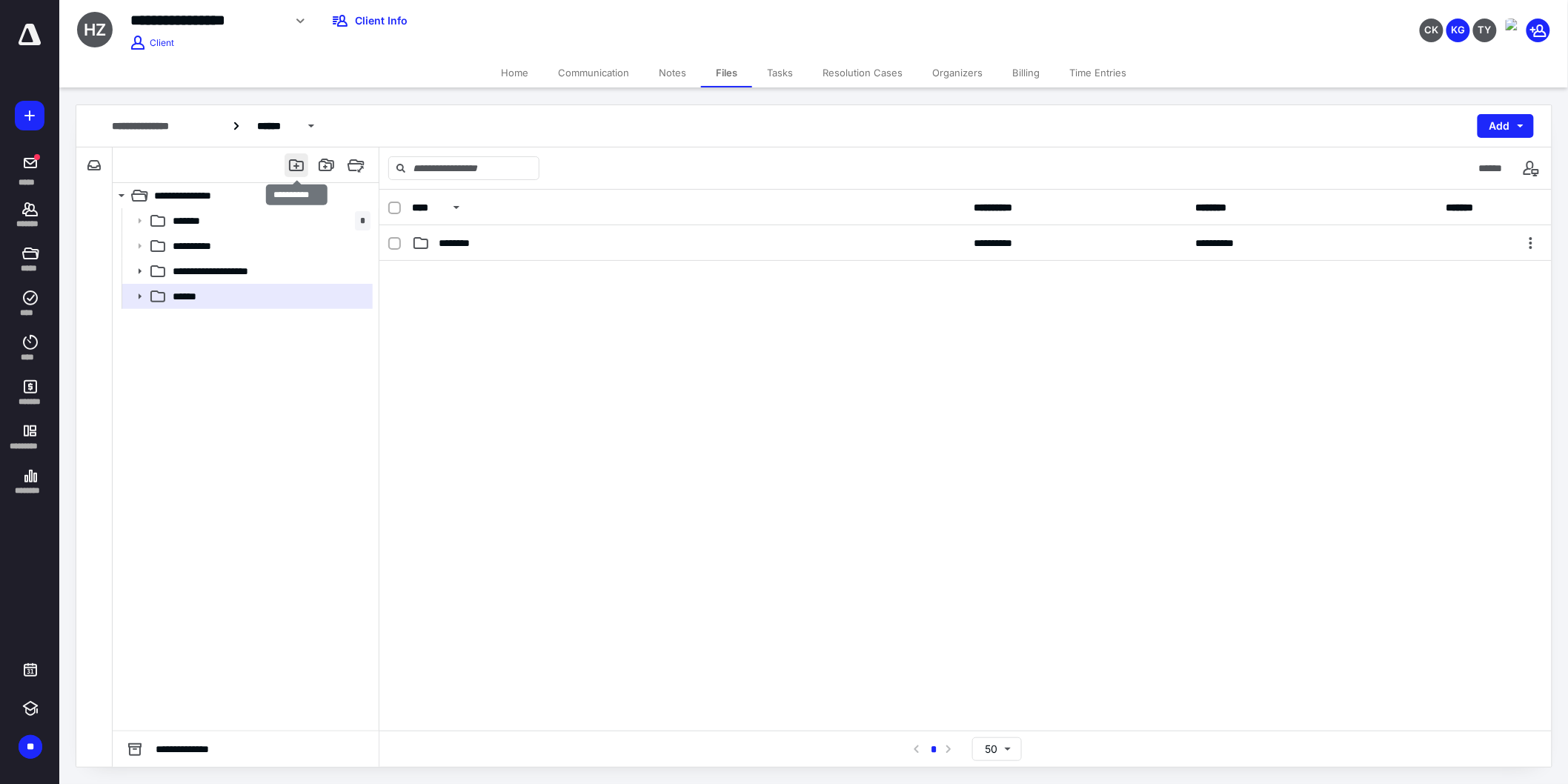 click at bounding box center (296, 165) 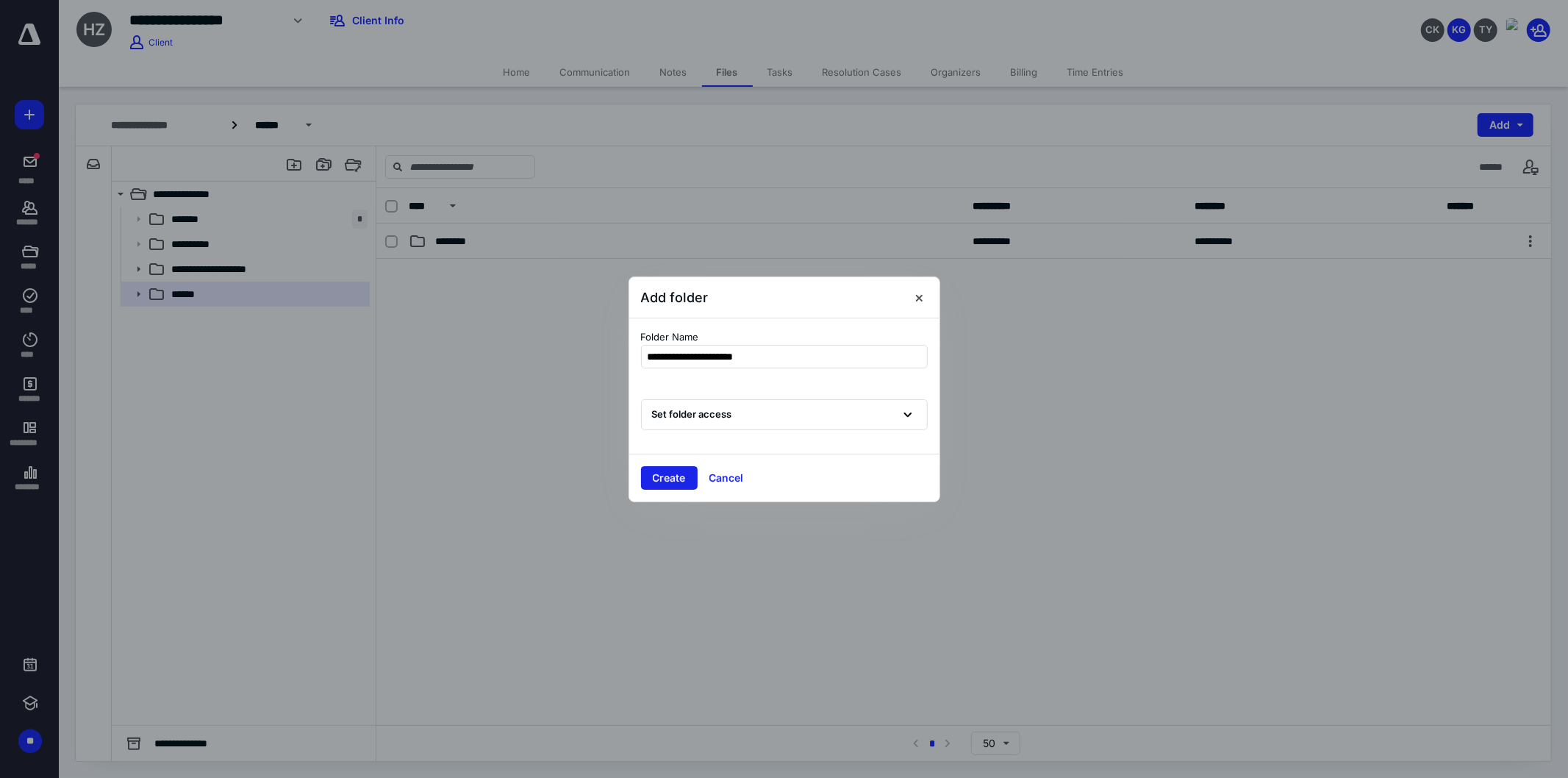 type on "**********" 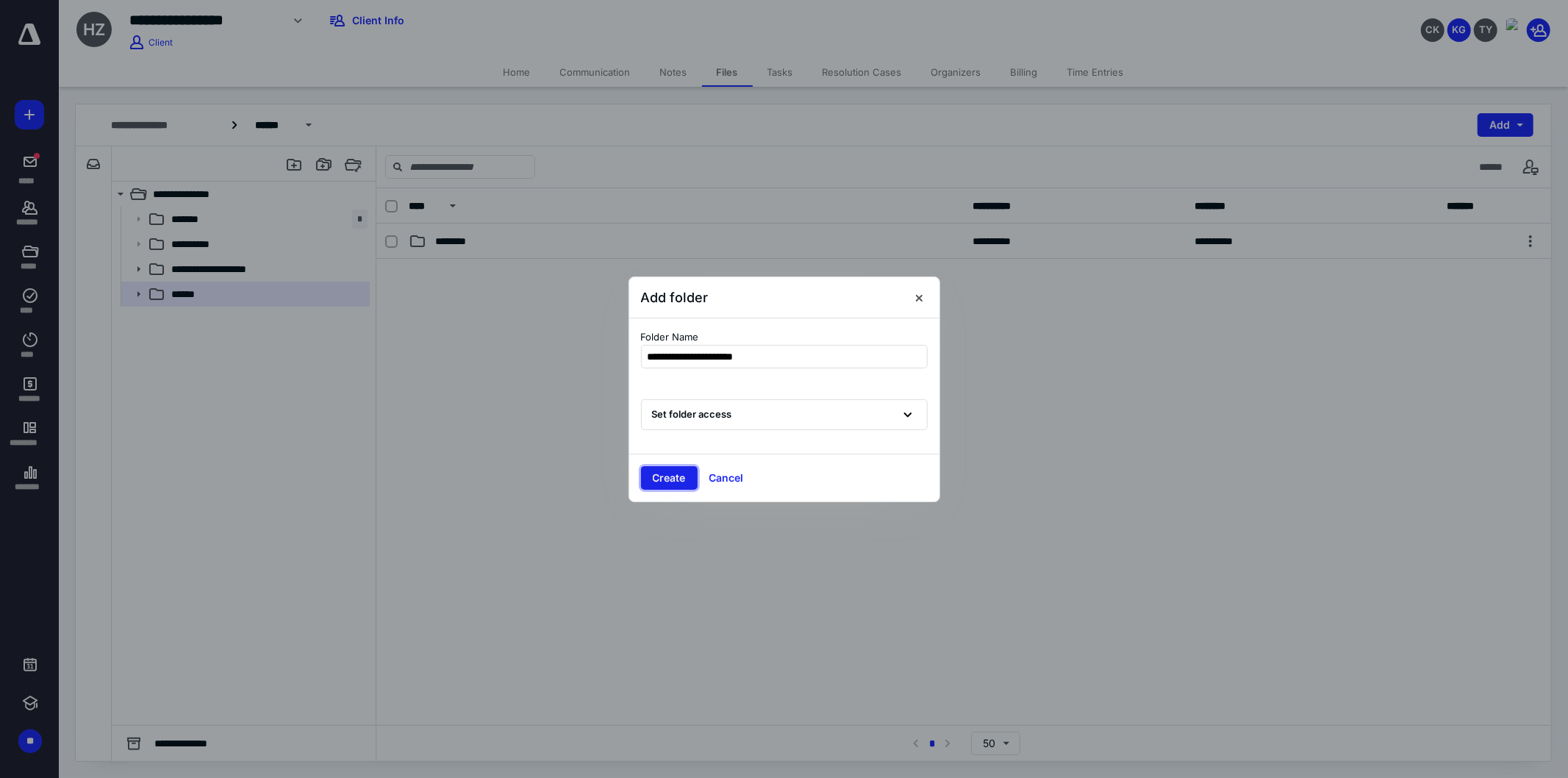 click on "Create" at bounding box center (669, 478) 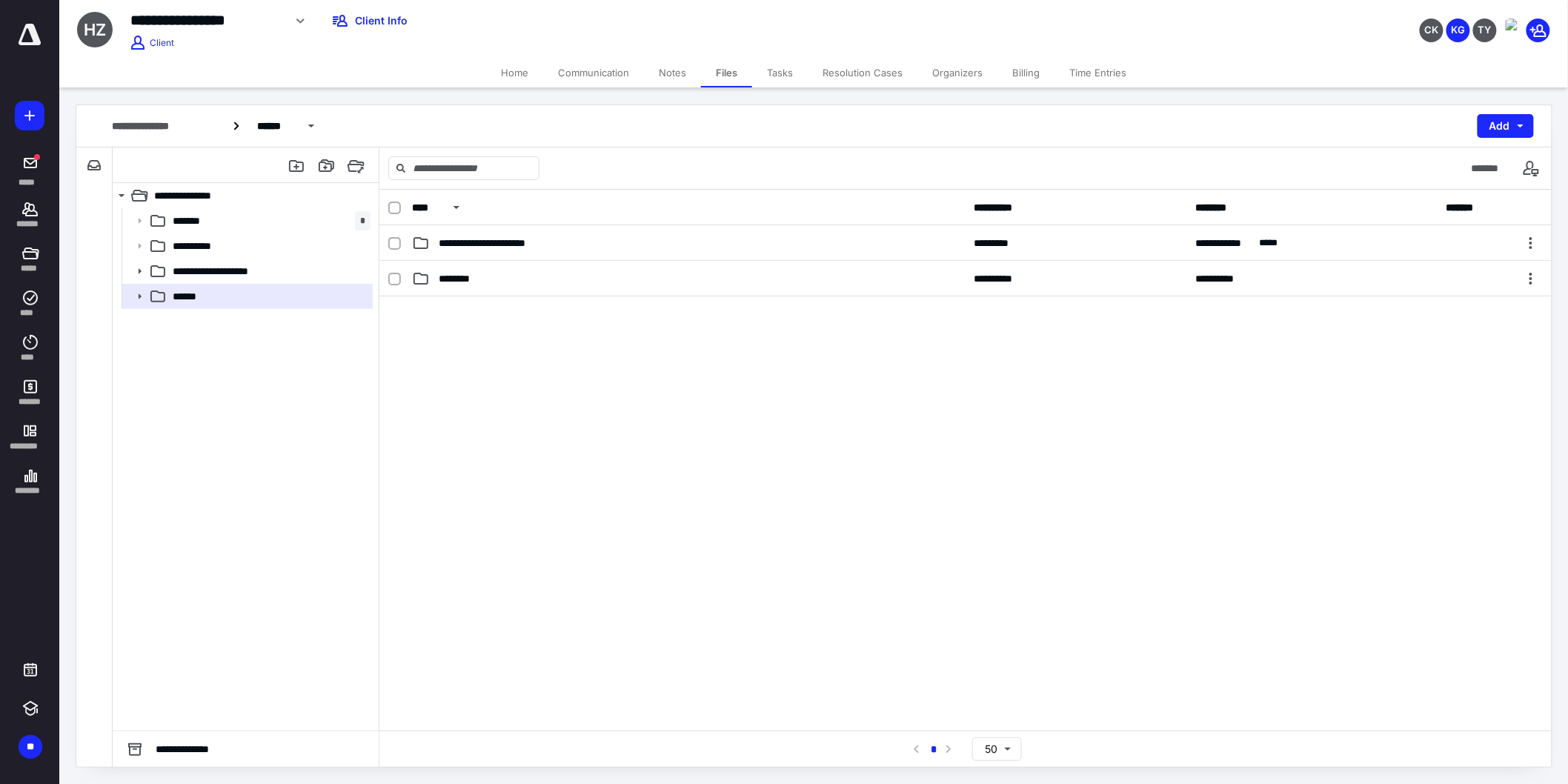 click on "Notes" at bounding box center (672, 73) 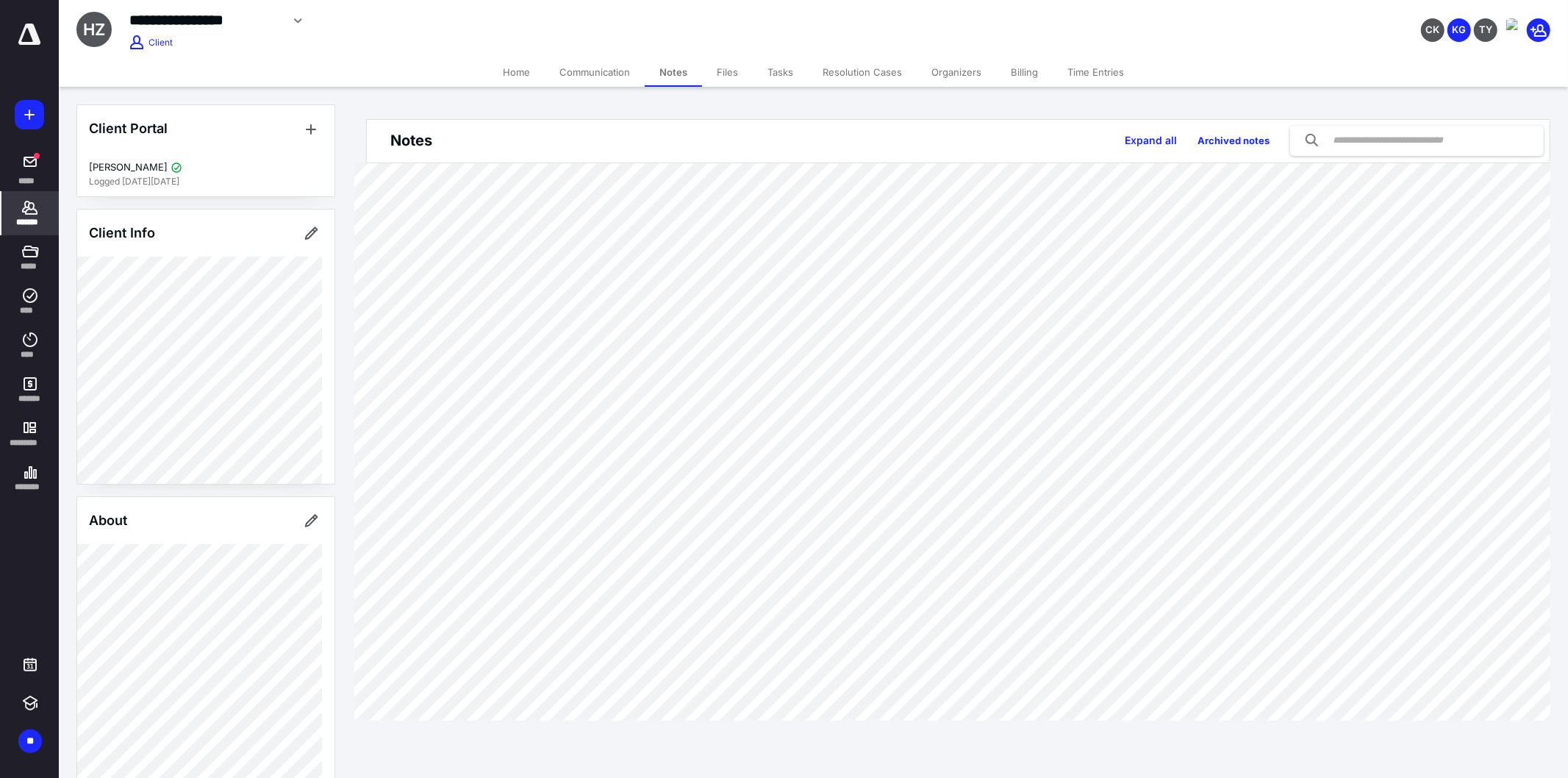 click on "Files" at bounding box center [727, 72] 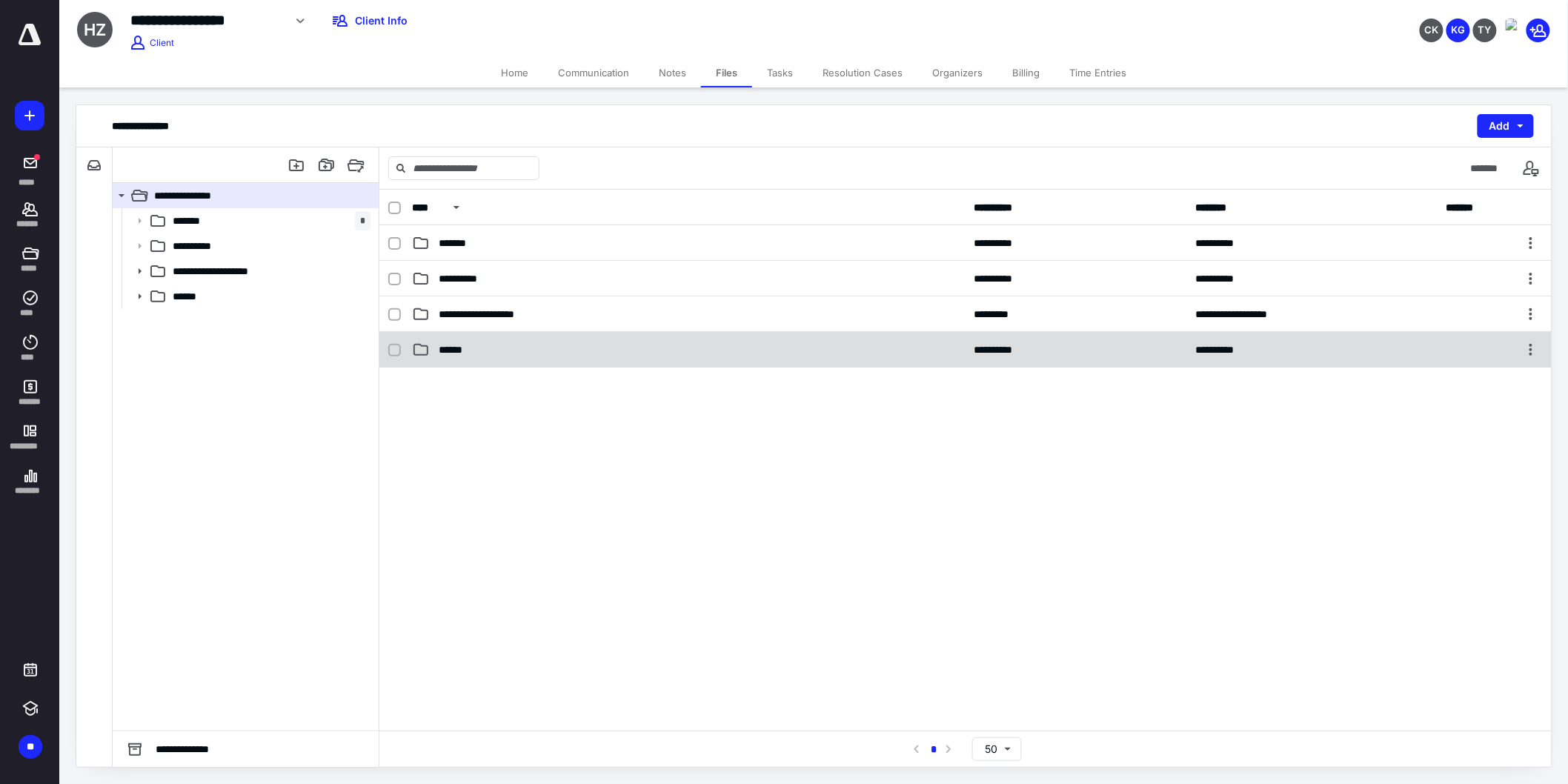 click on "******" at bounding box center [455, 350] 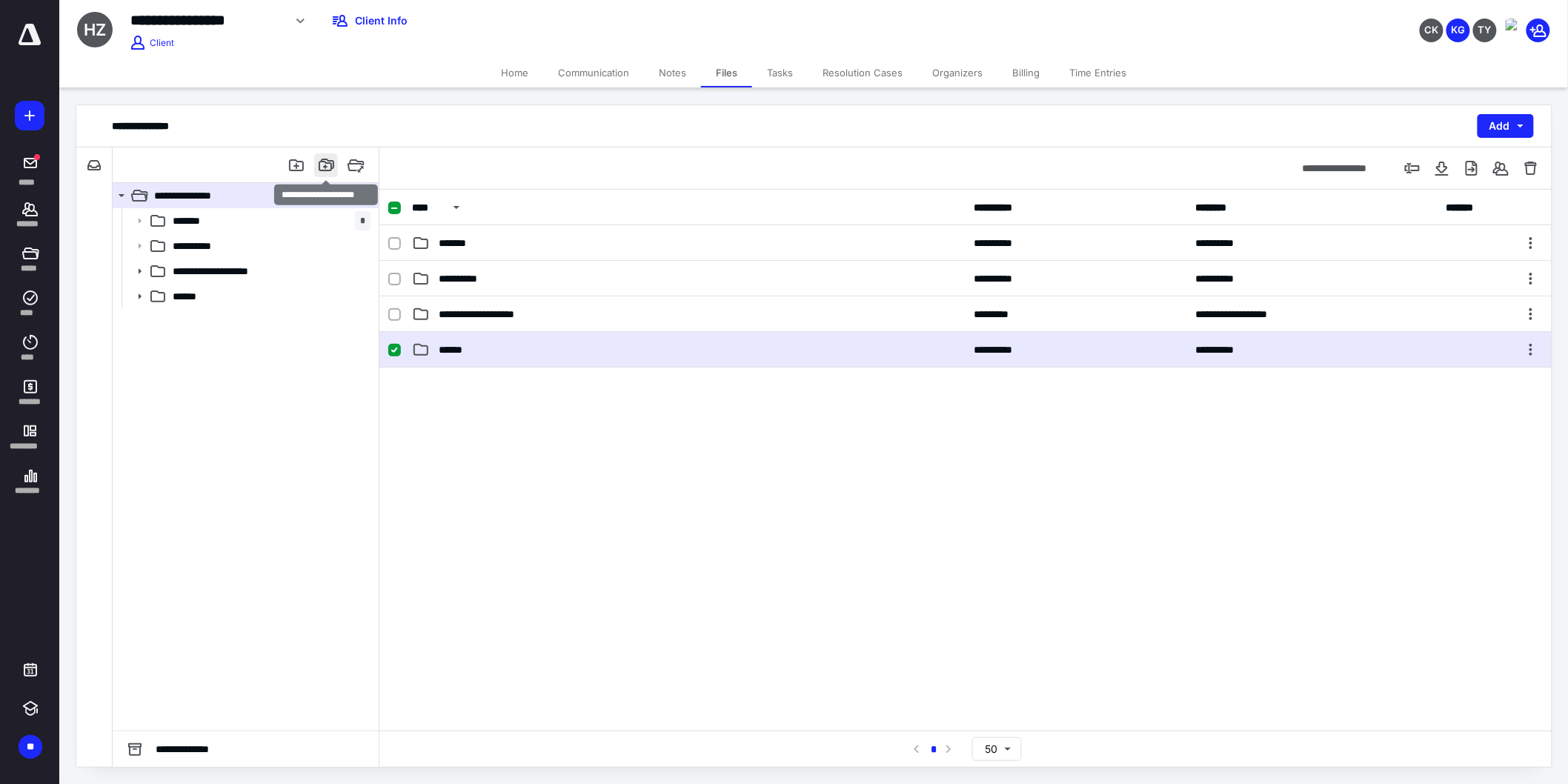 click at bounding box center (326, 165) 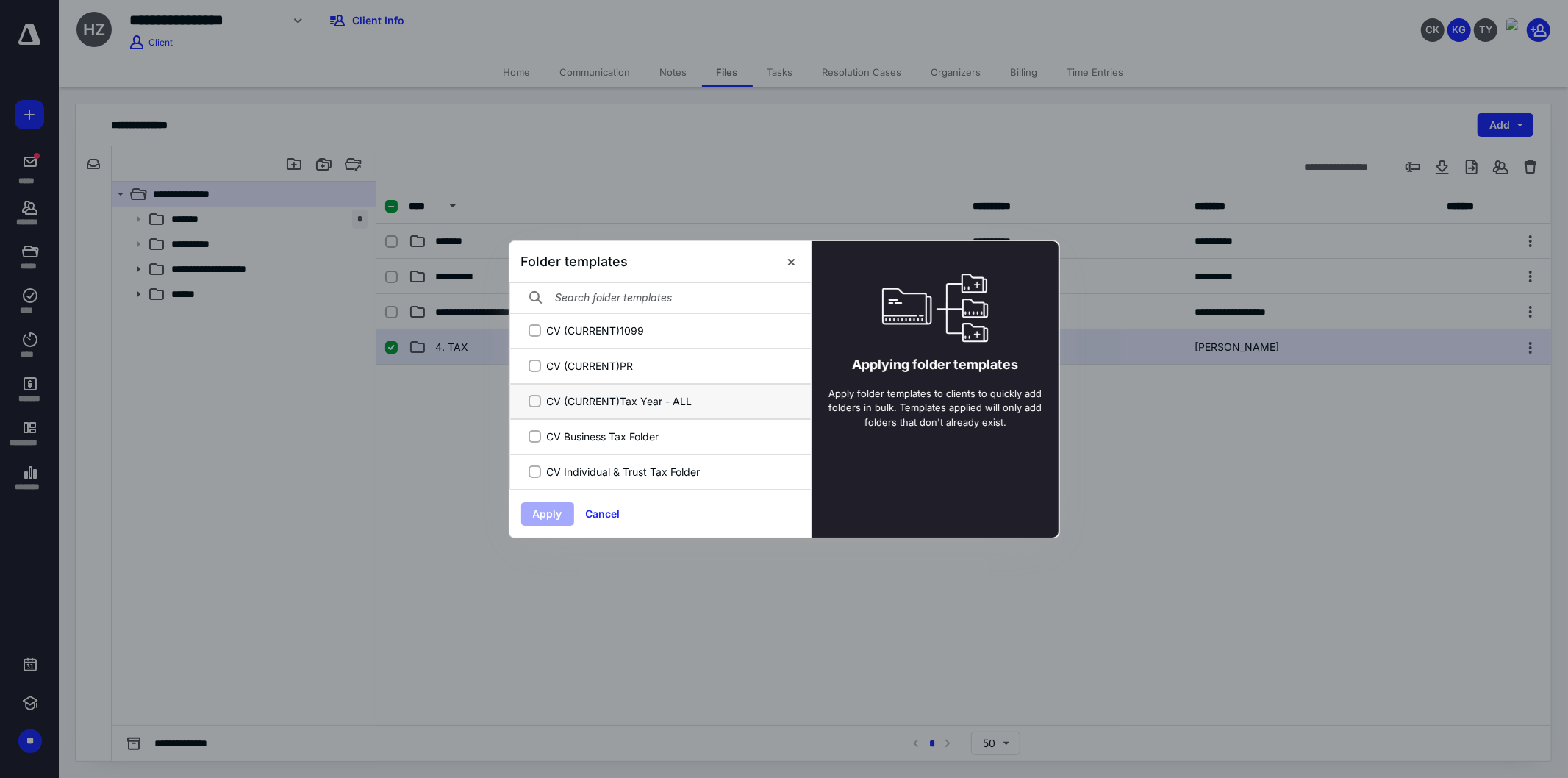 click on "CV (CURRENT)Tax Year - ALL" at bounding box center (534, 401) 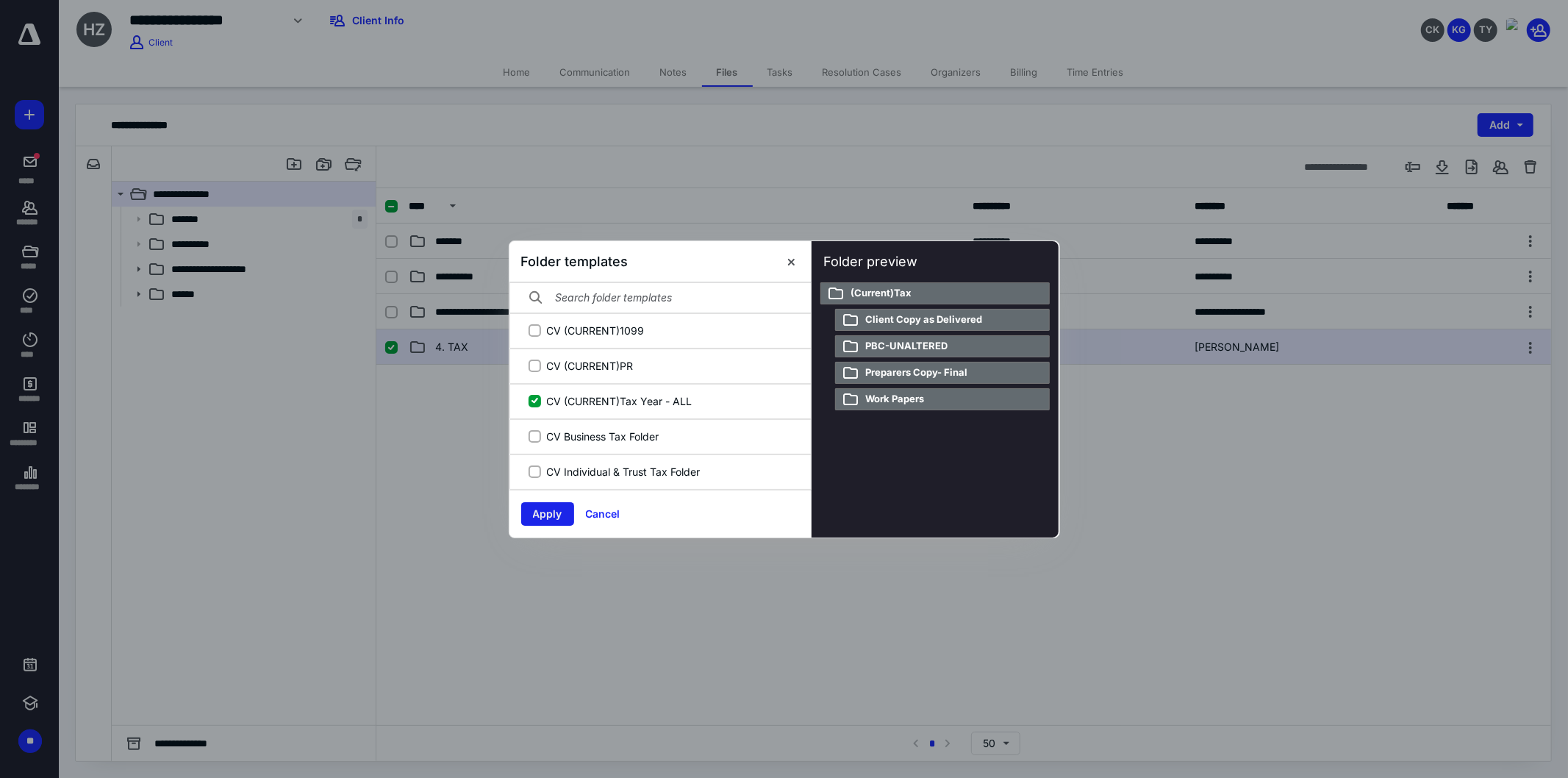 click on "Apply" at bounding box center (548, 514) 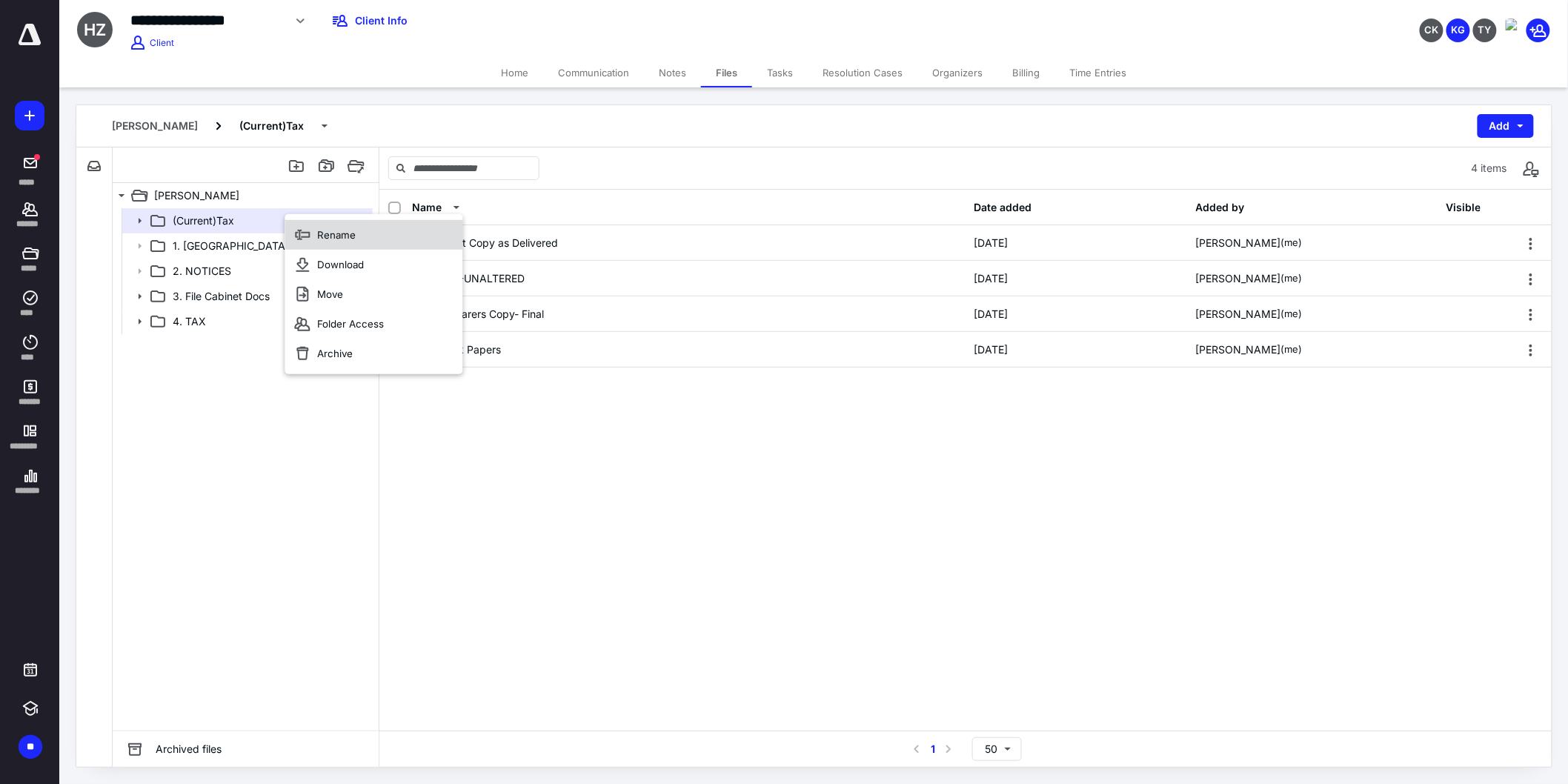 click on "Rename" at bounding box center (373, 235) 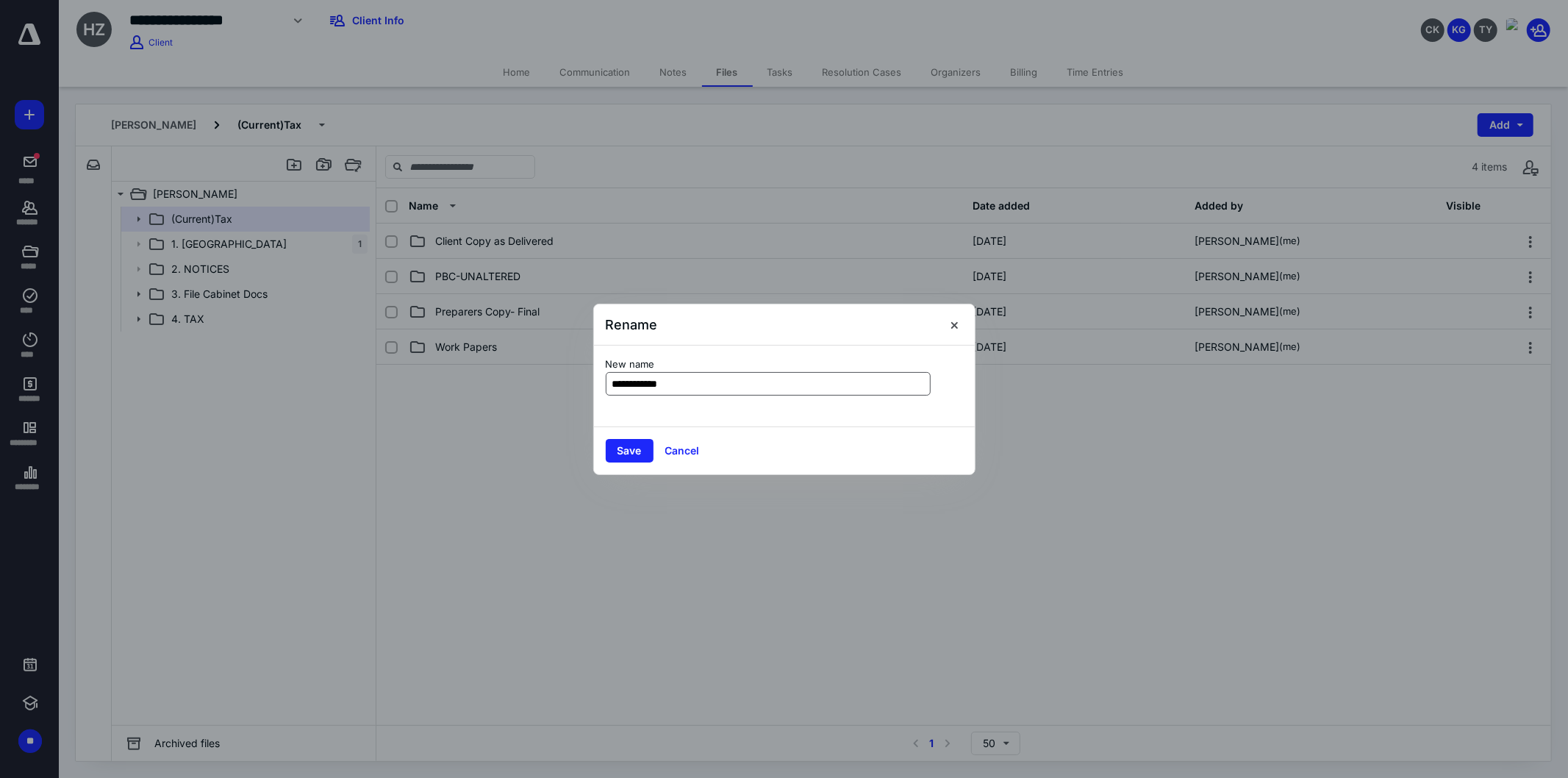 click on "**********" at bounding box center (768, 384) 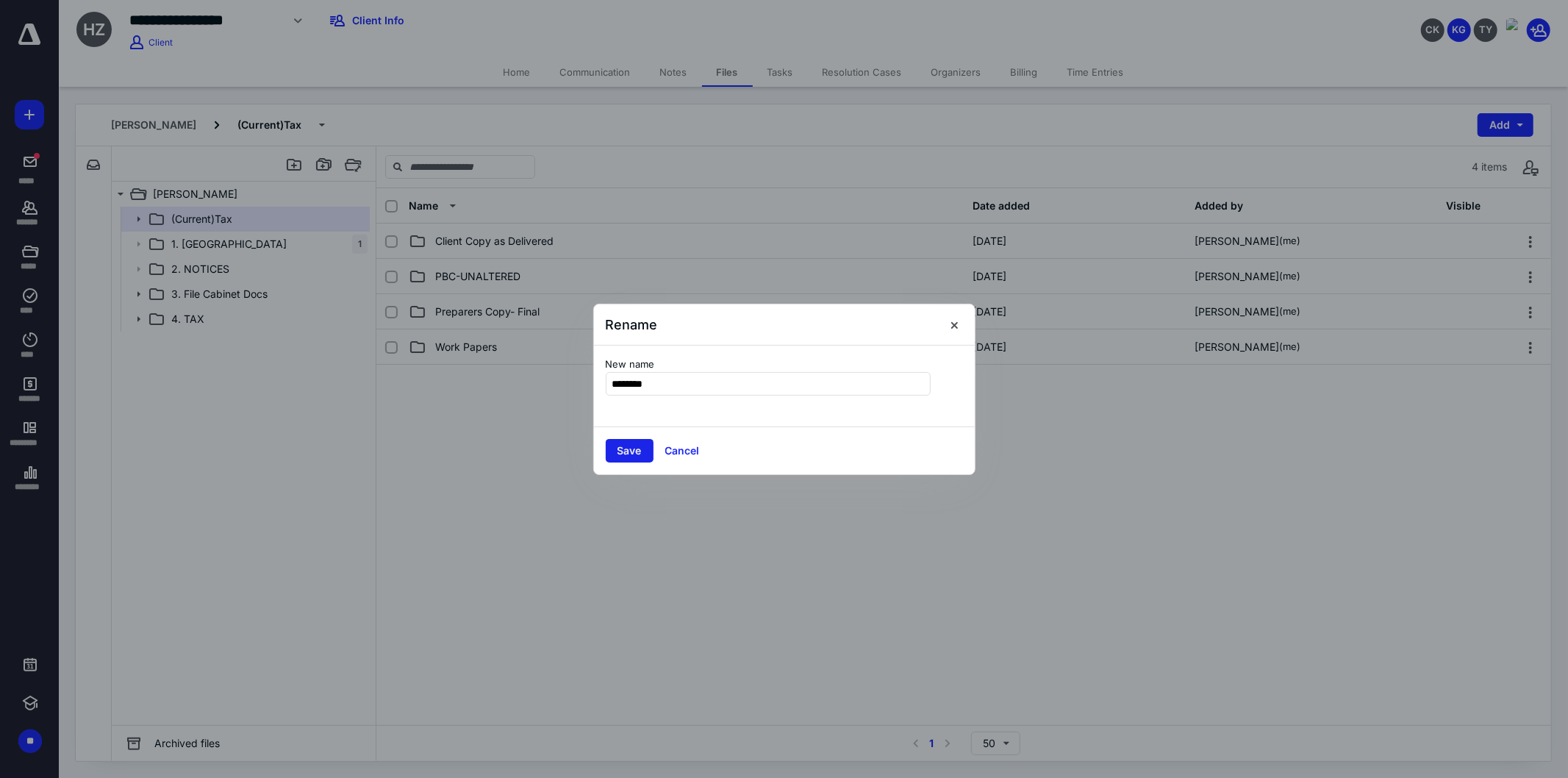 type on "********" 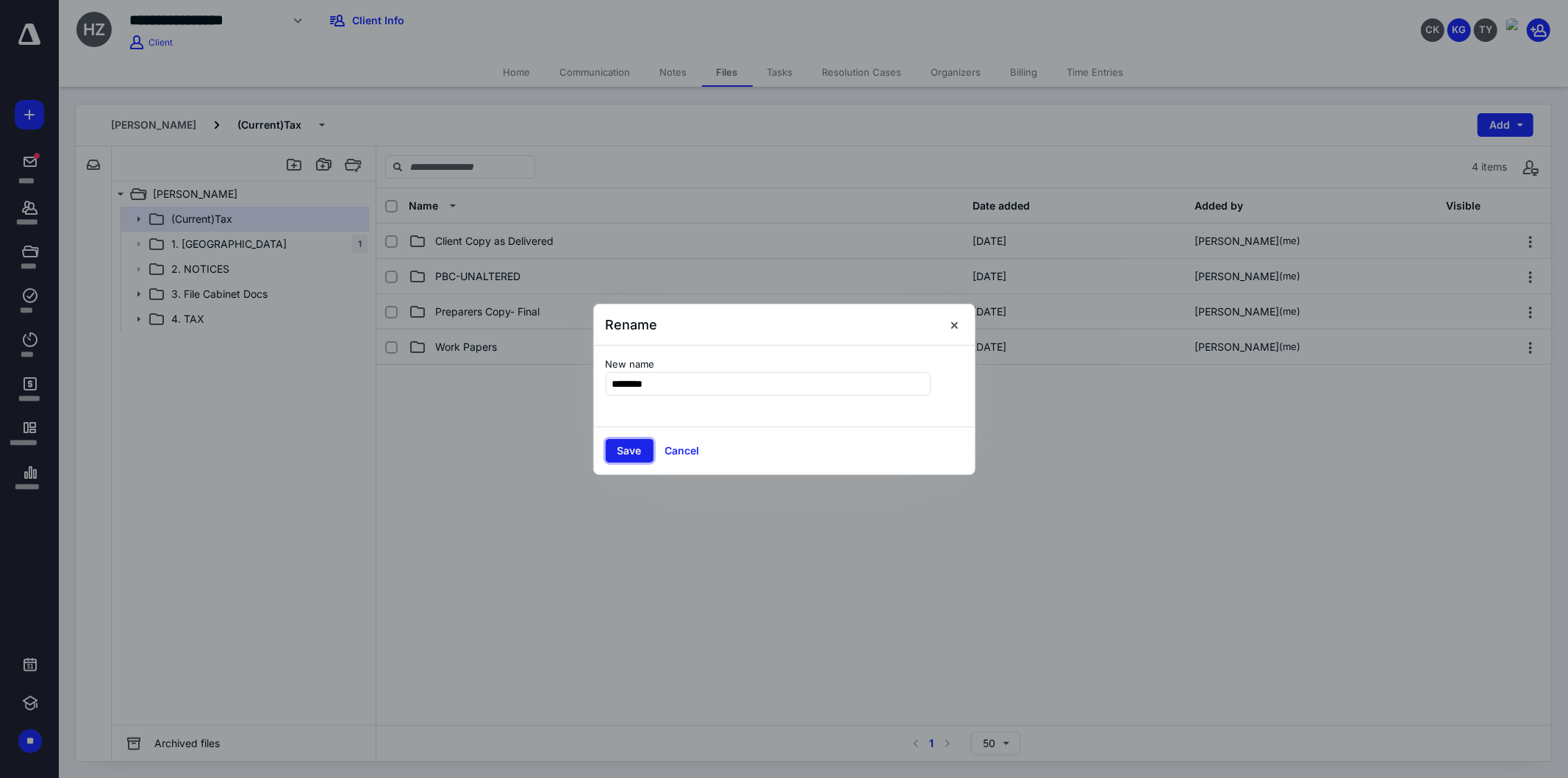 click on "Save" at bounding box center (629, 451) 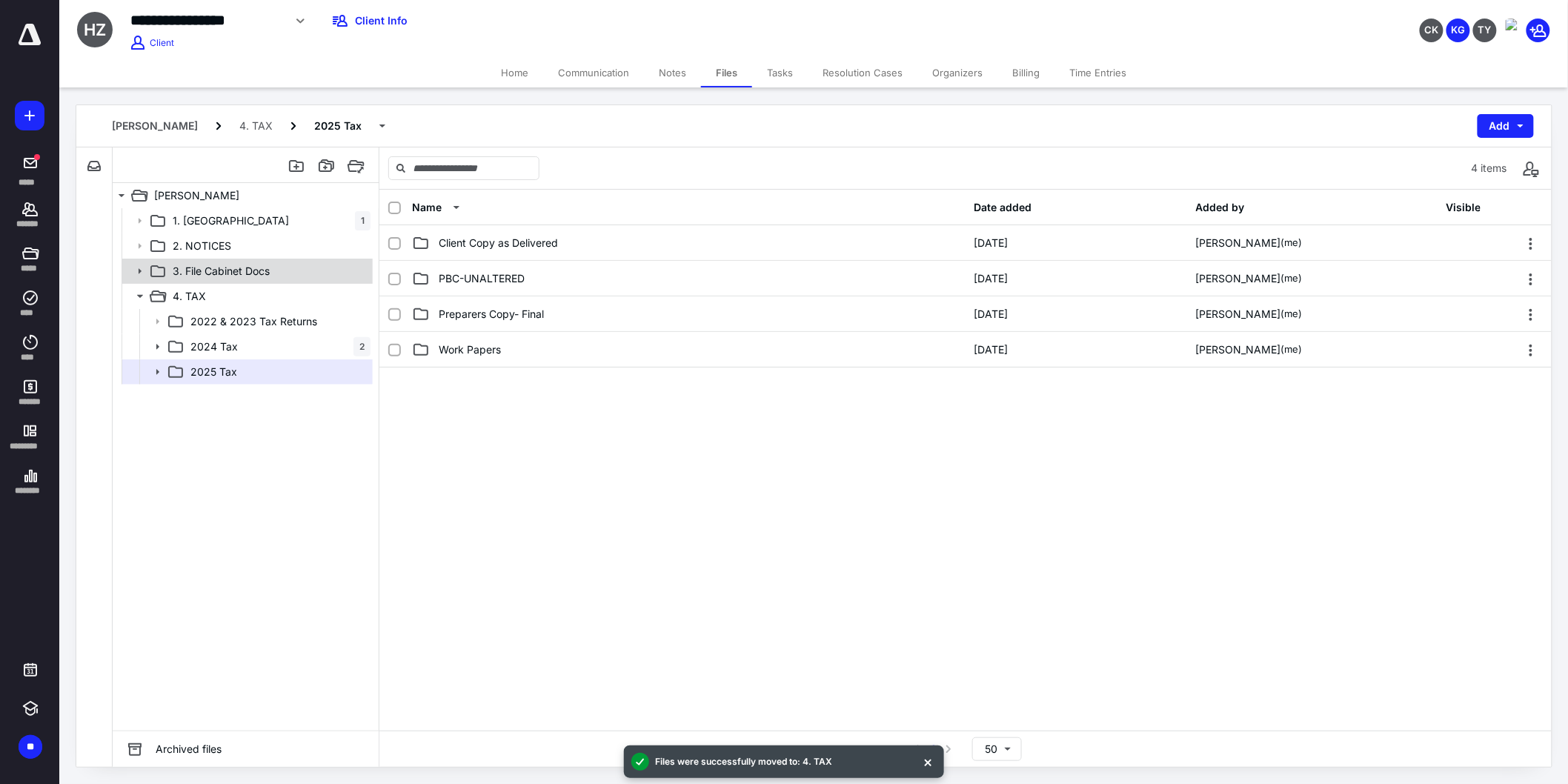 click 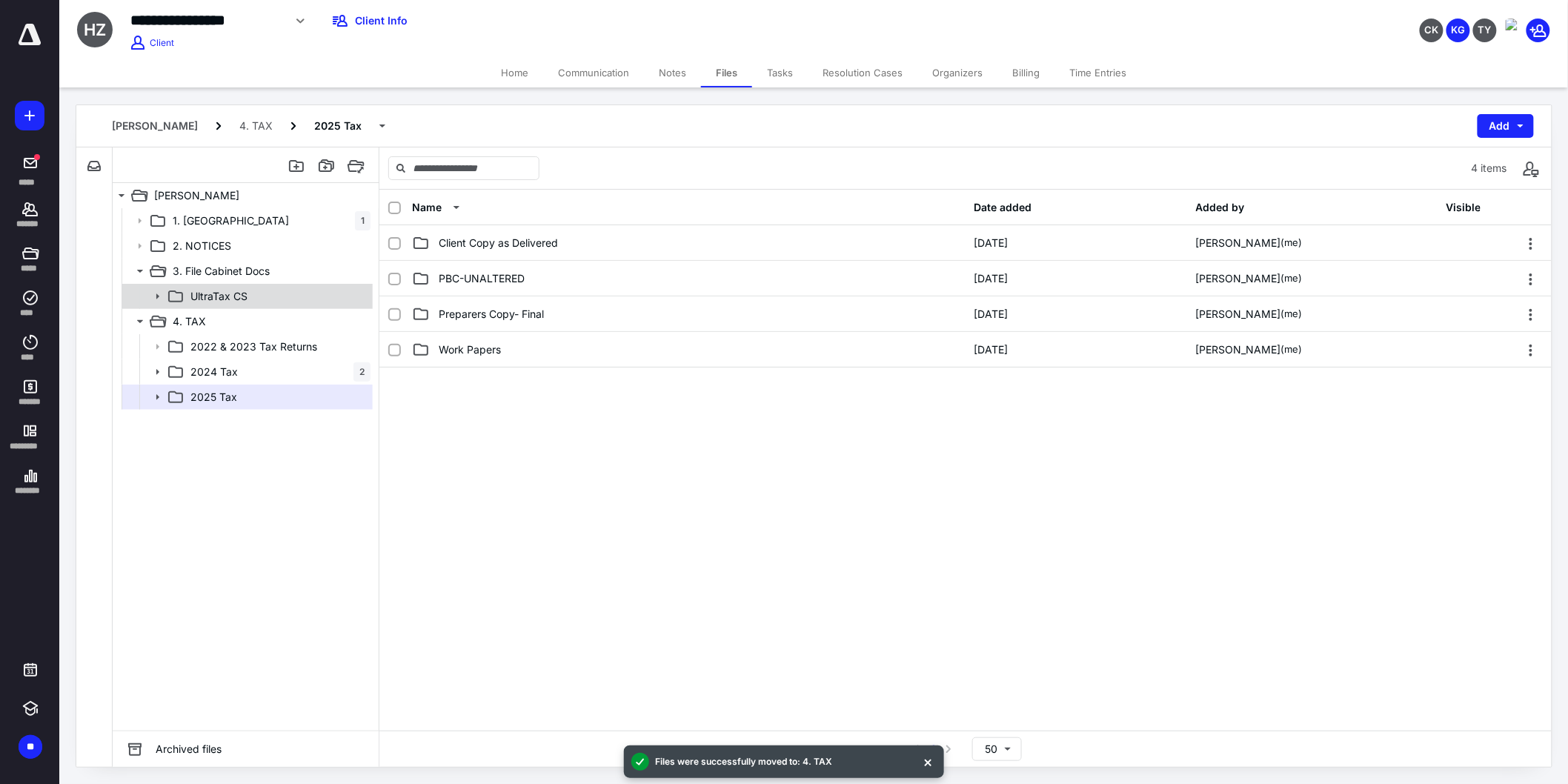 click 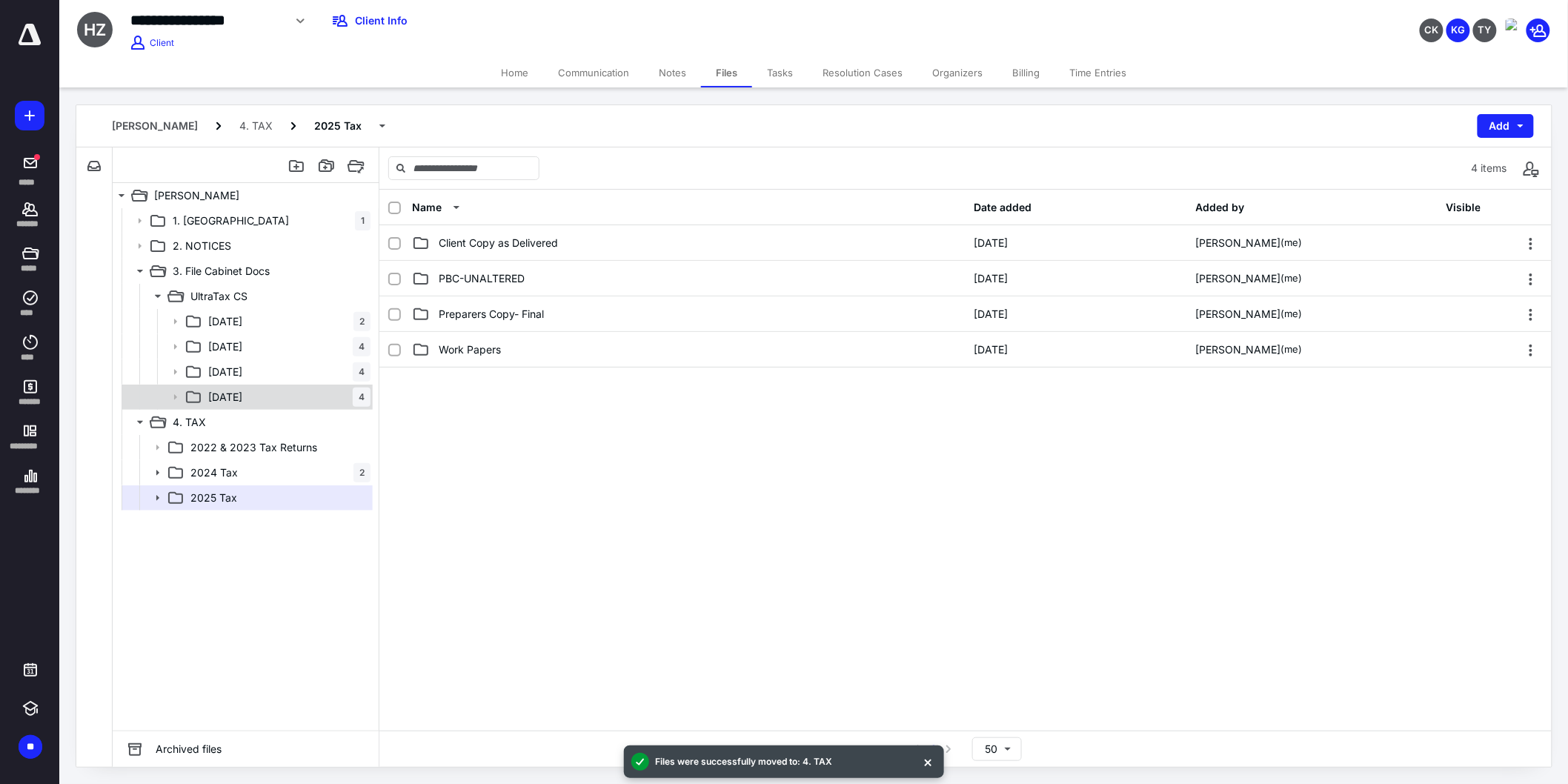 click 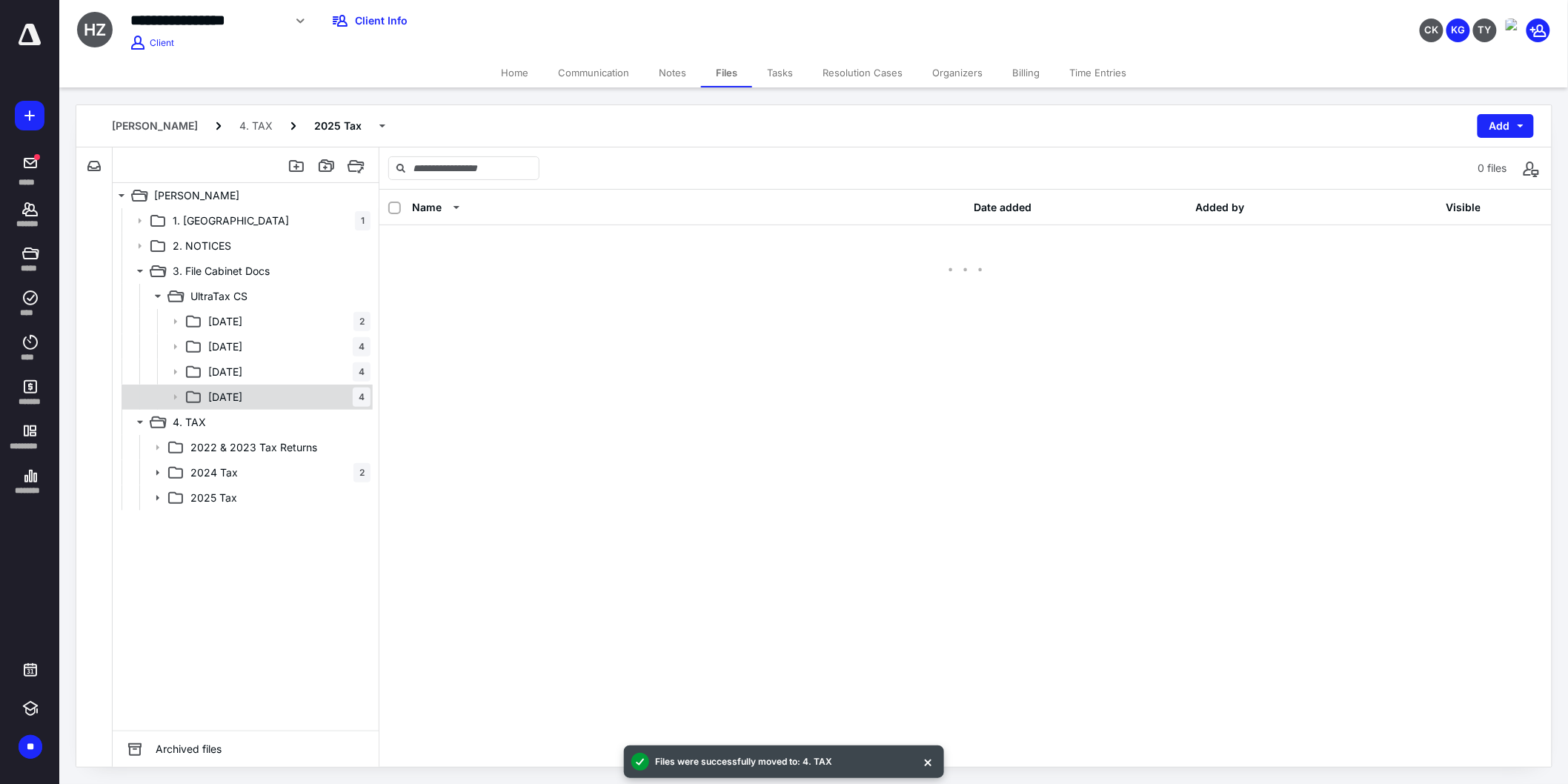 click 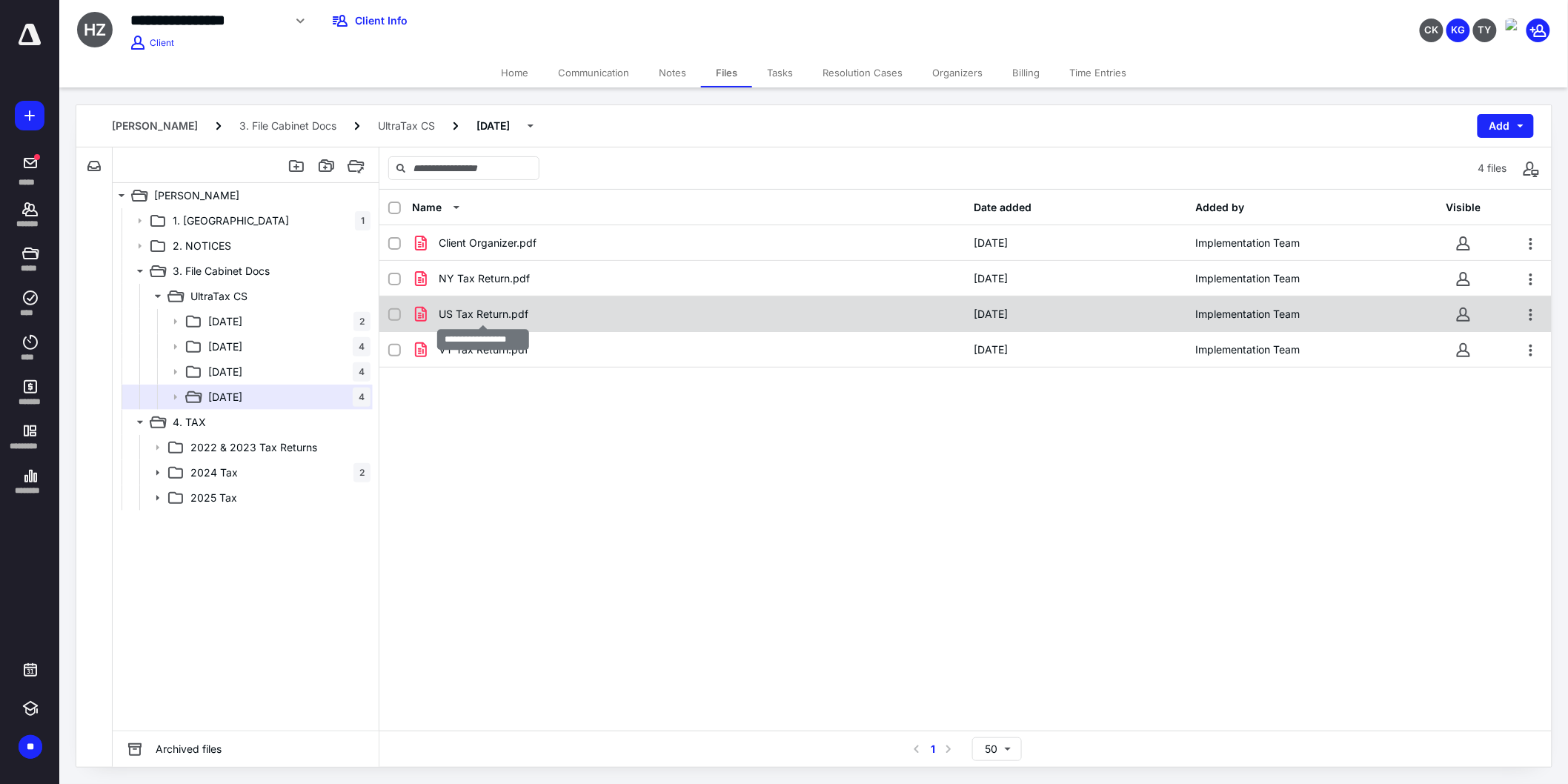 click on "US Tax Return.pdf" at bounding box center (483, 314) 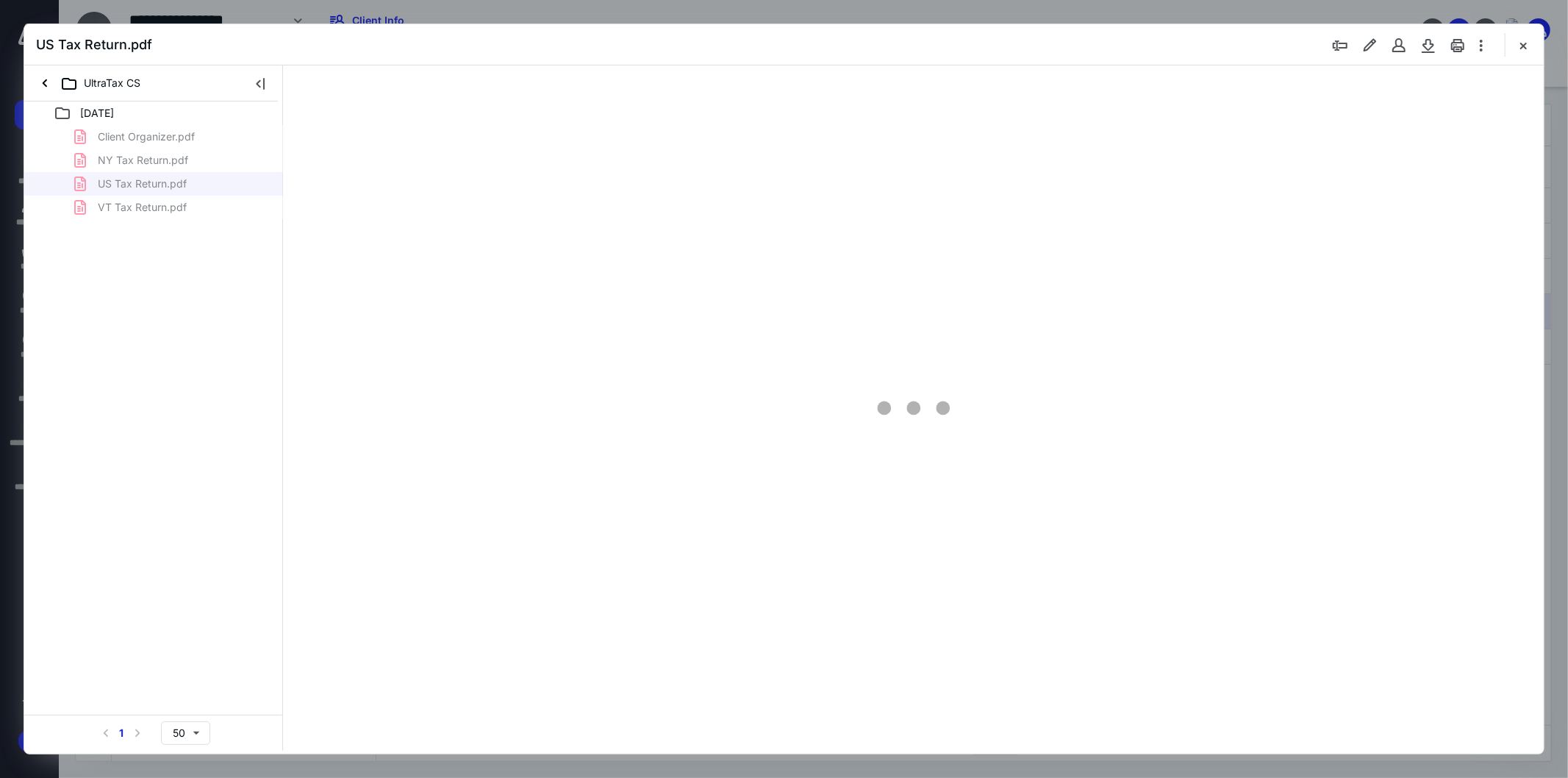 scroll, scrollTop: 0, scrollLeft: 0, axis: both 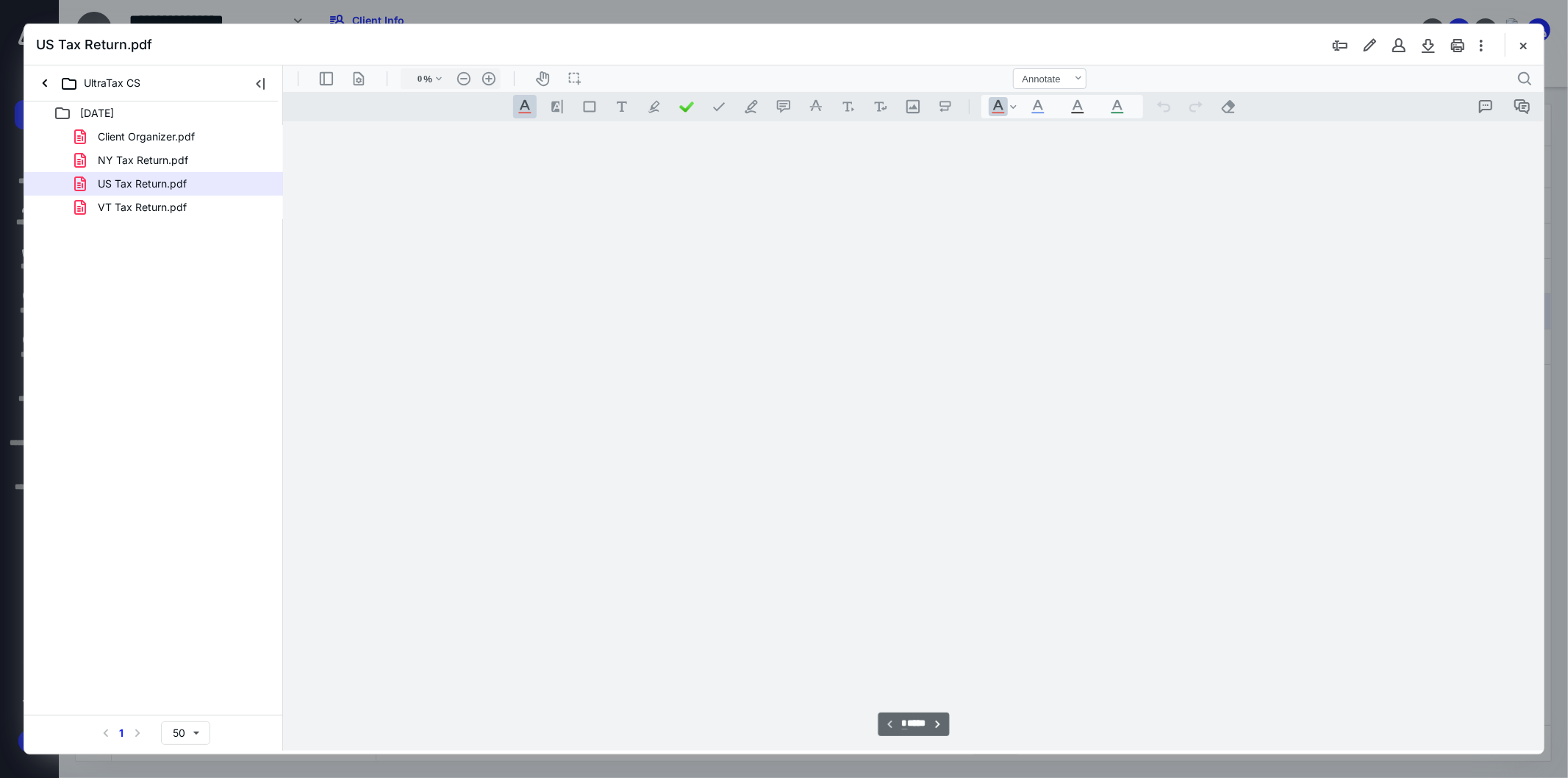 type on "103" 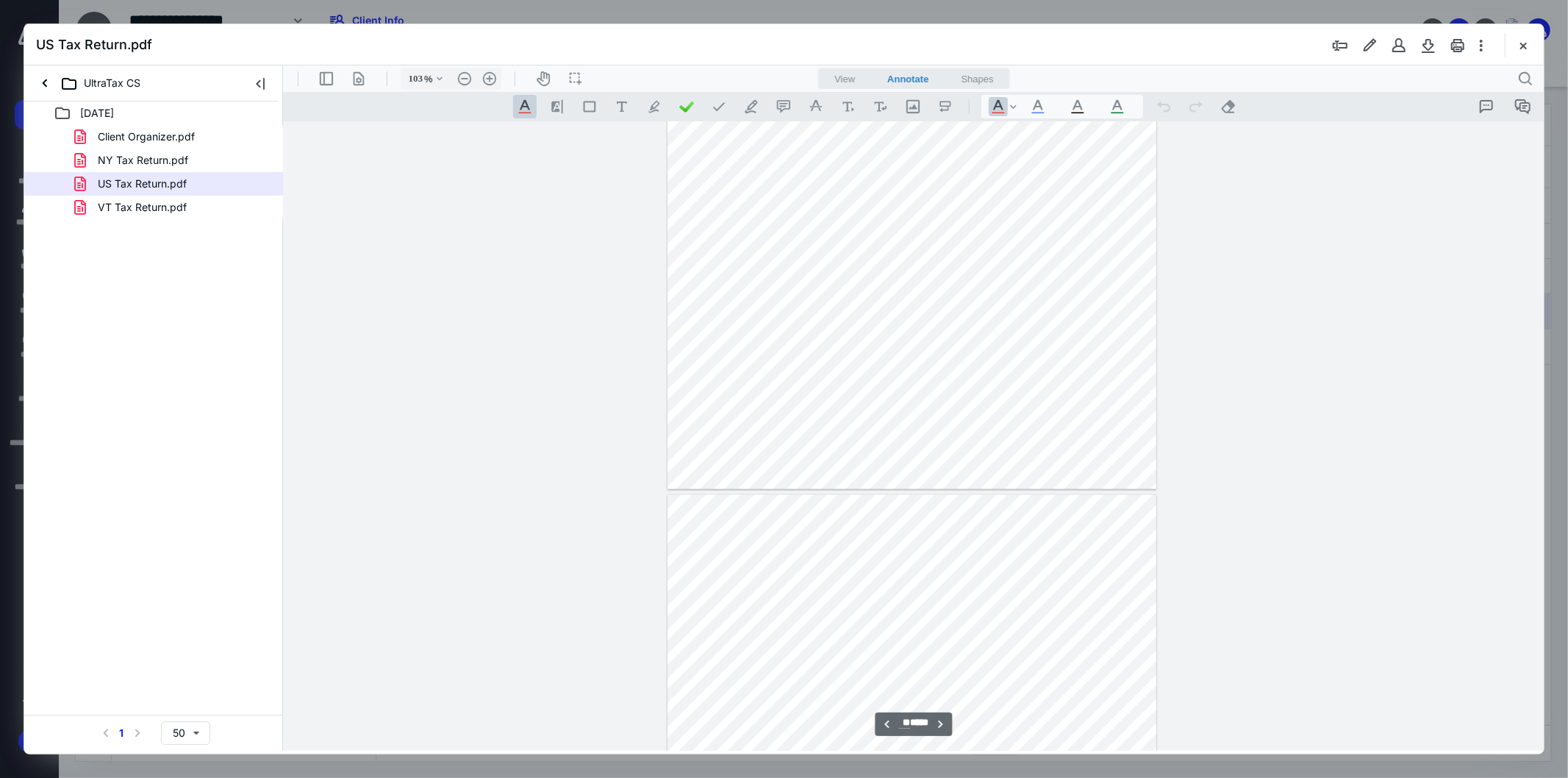 scroll, scrollTop: 5696, scrollLeft: 0, axis: vertical 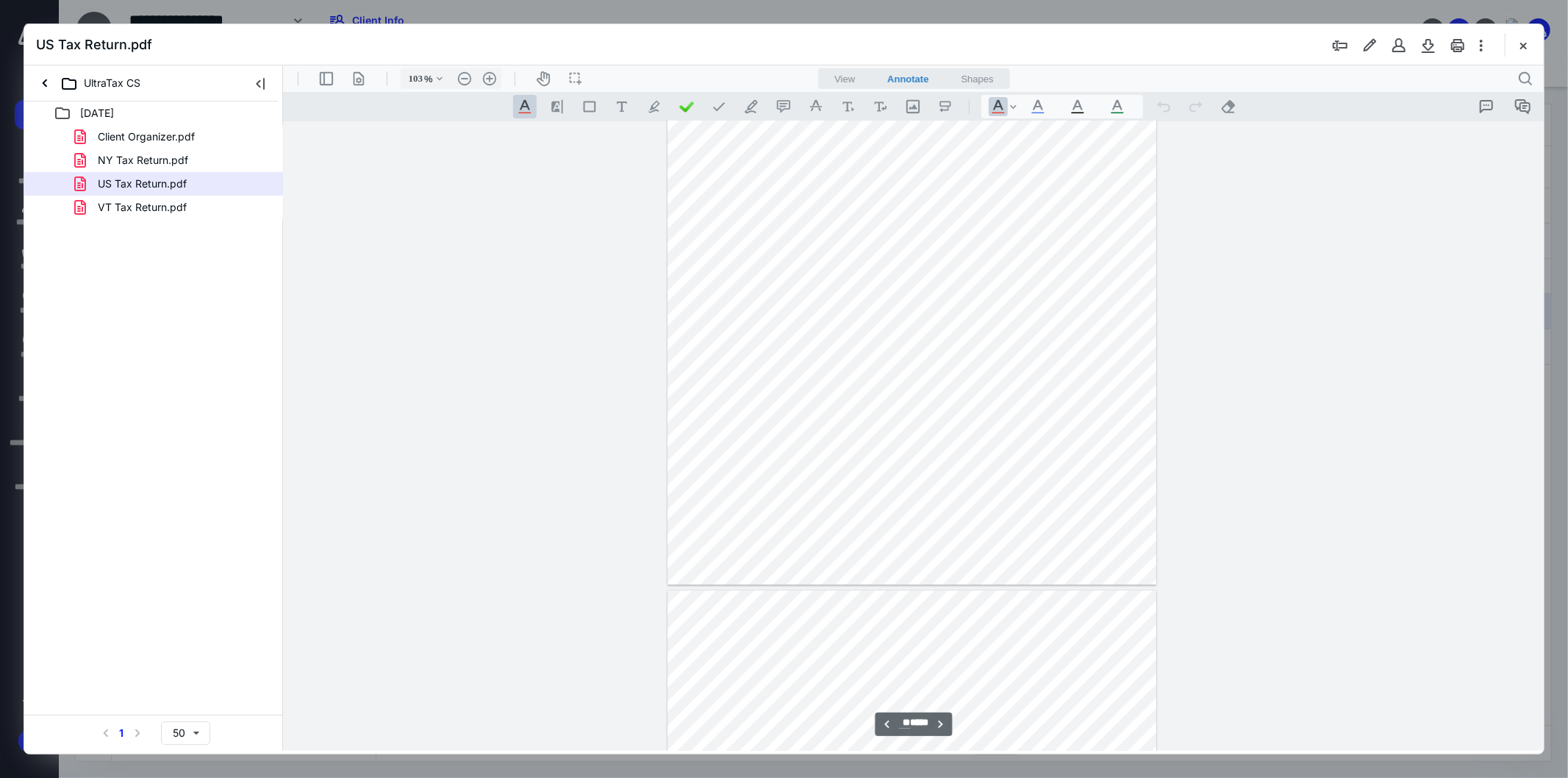 type on "**" 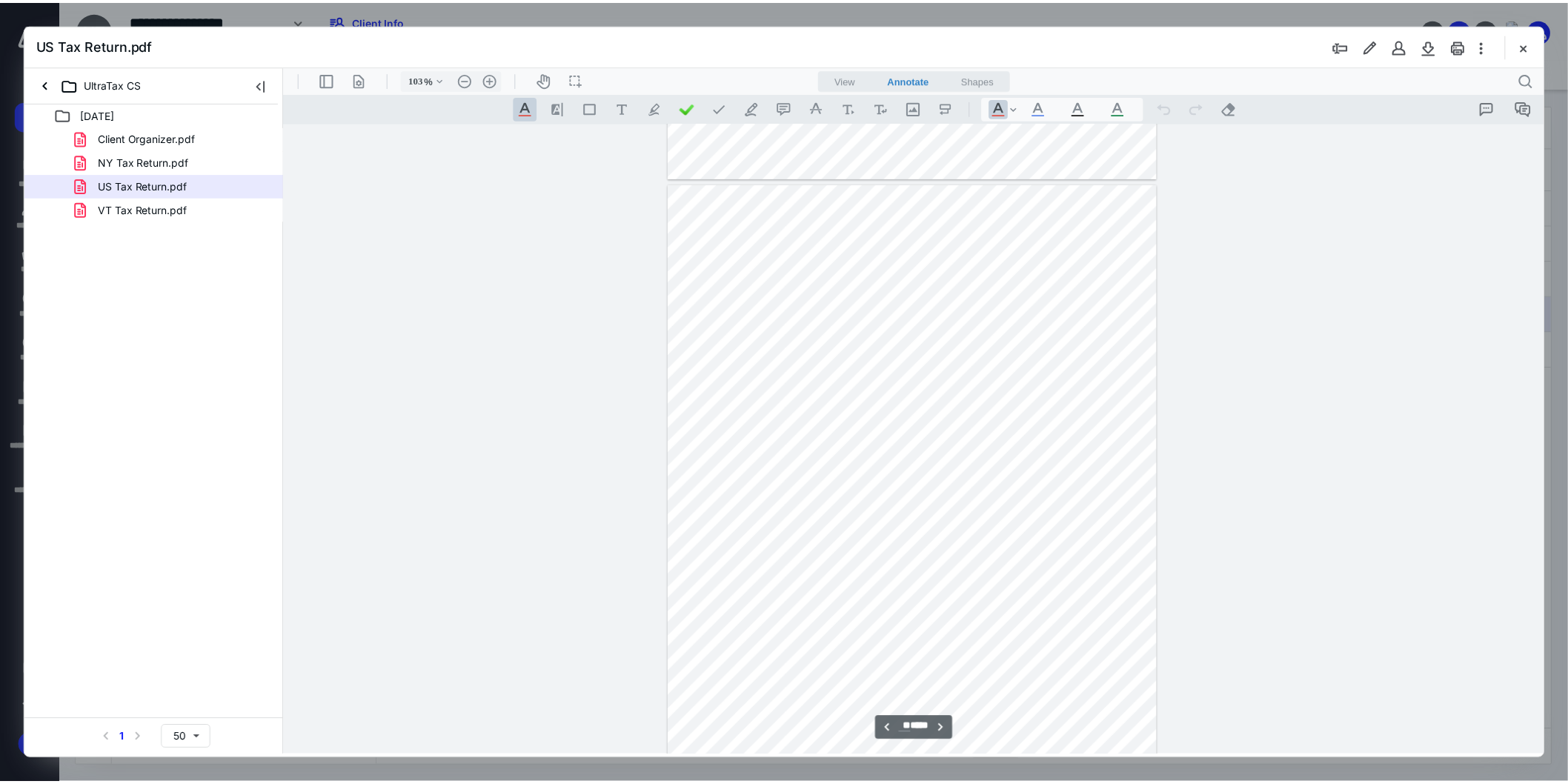 scroll, scrollTop: 9527, scrollLeft: 0, axis: vertical 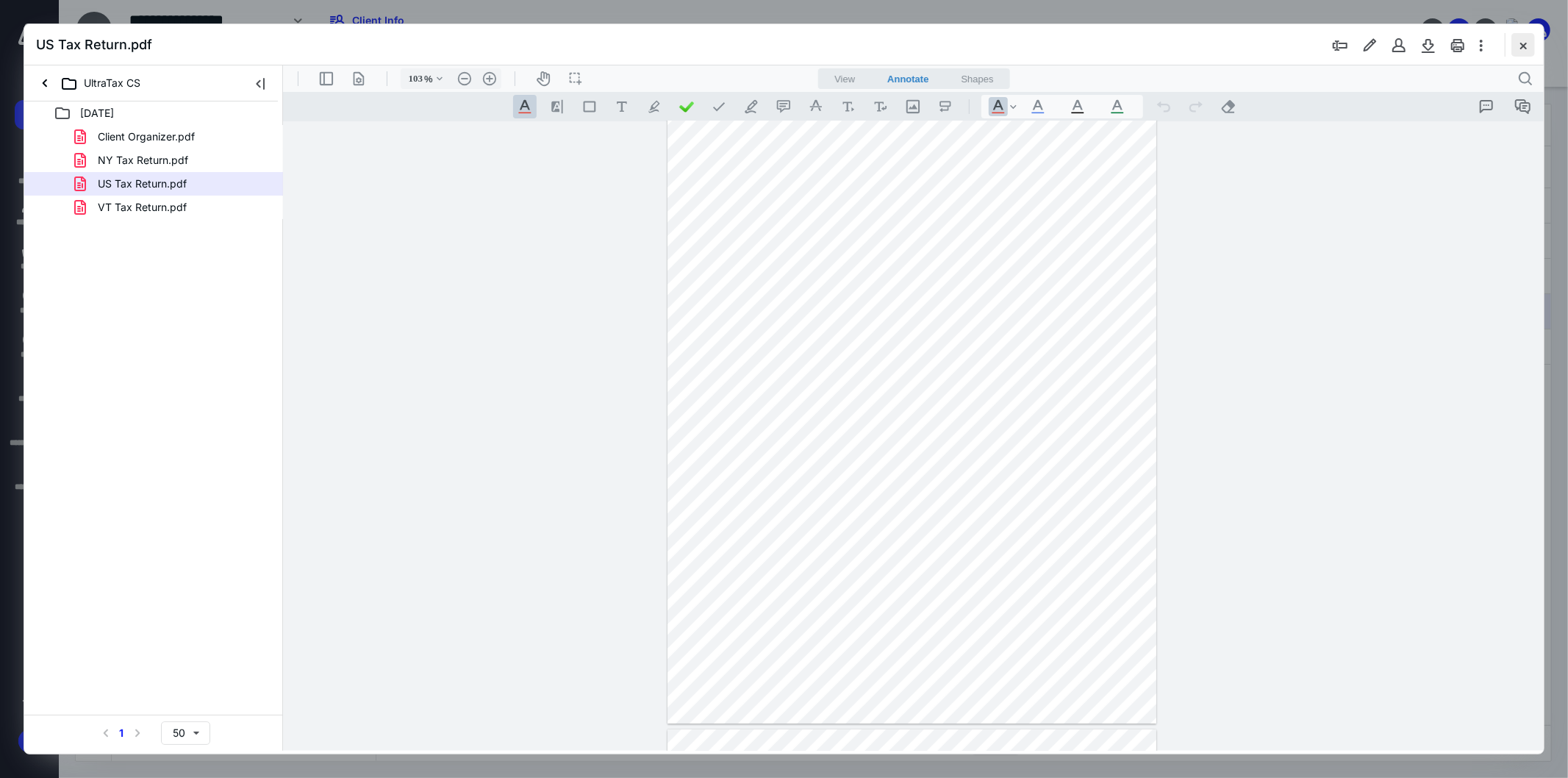 click at bounding box center (1523, 45) 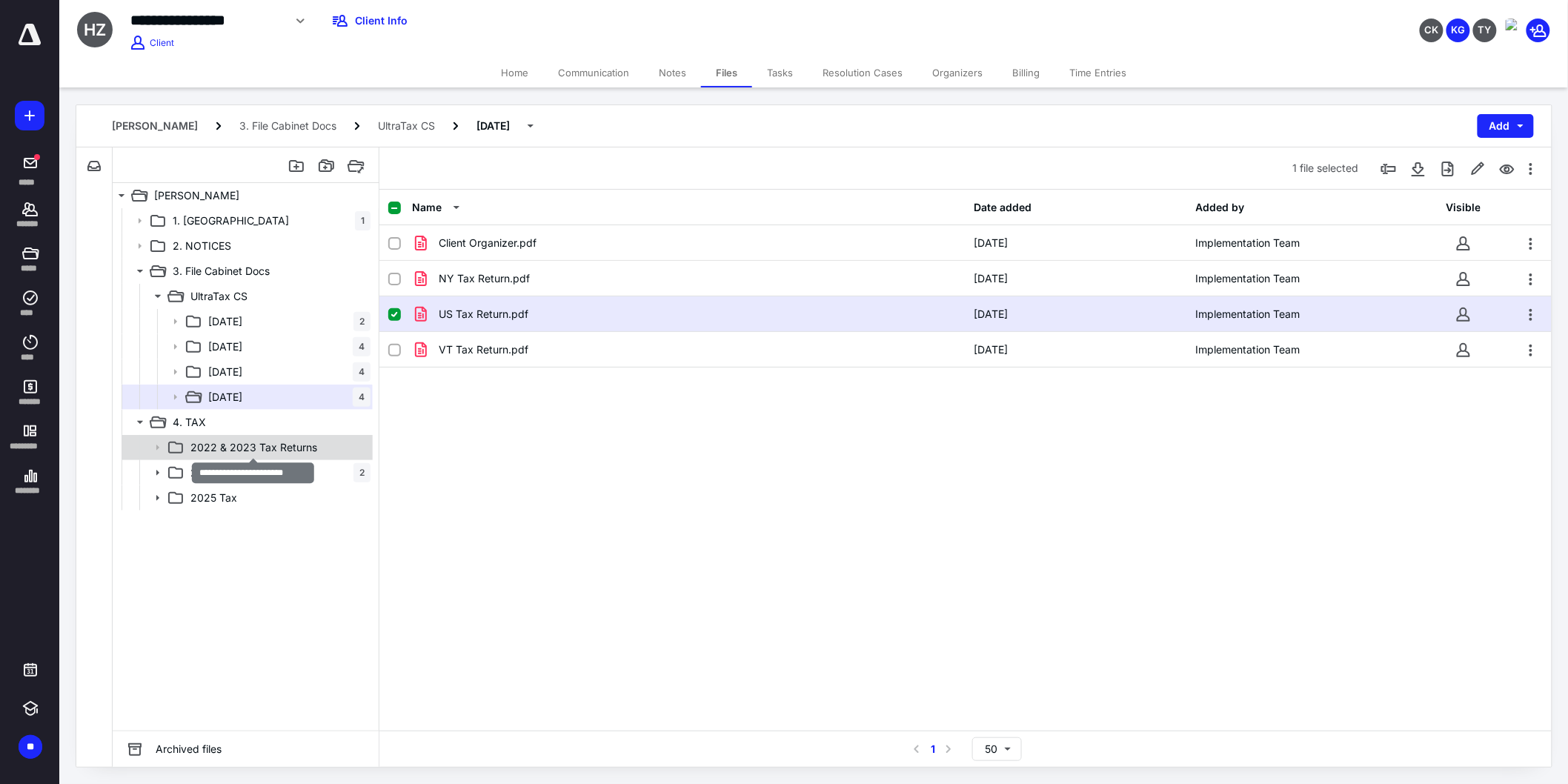 click on "2022 & 2023 Tax Returns" at bounding box center [253, 448] 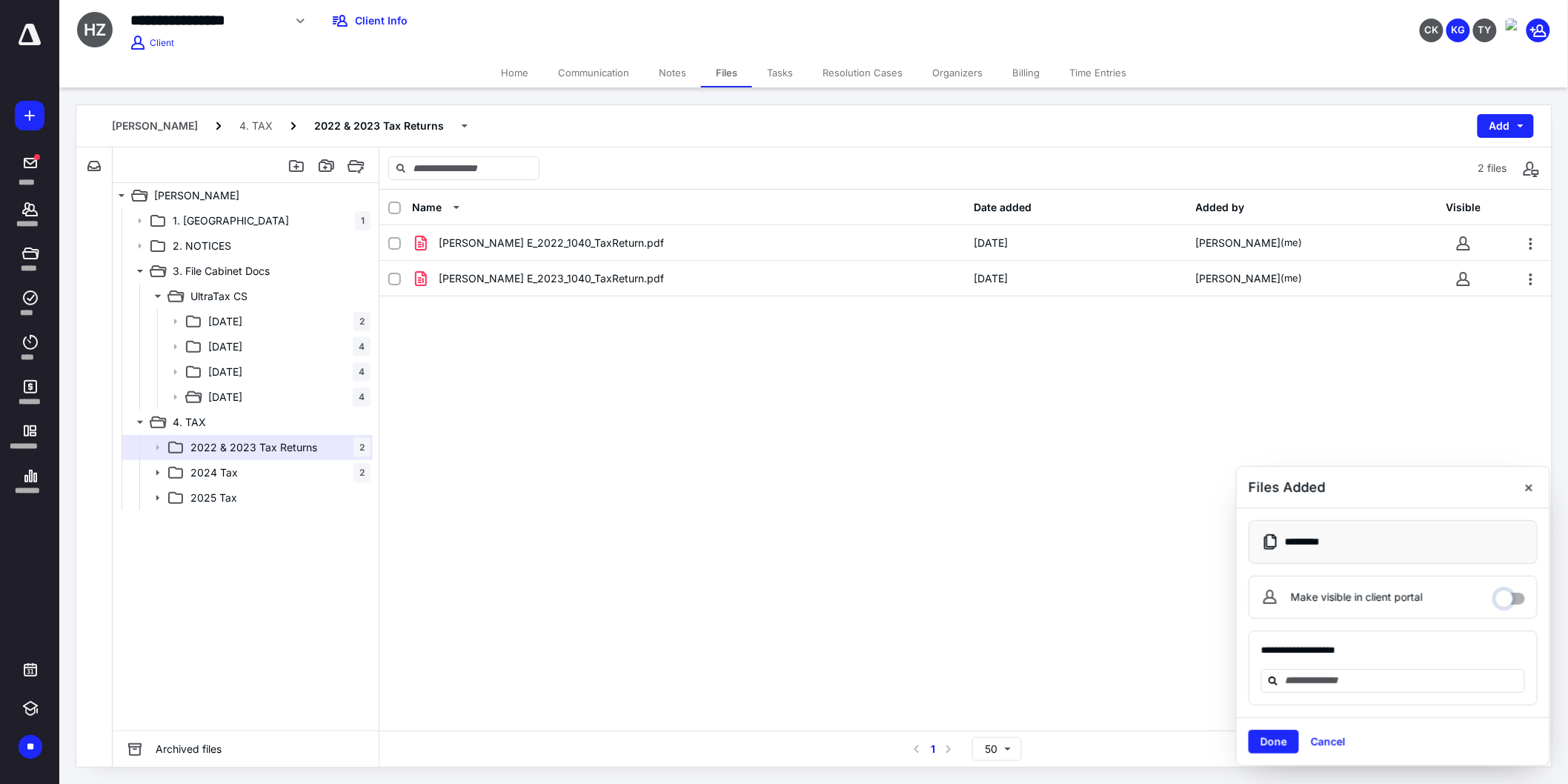click on "Make visible in client portal" at bounding box center [1510, 595] 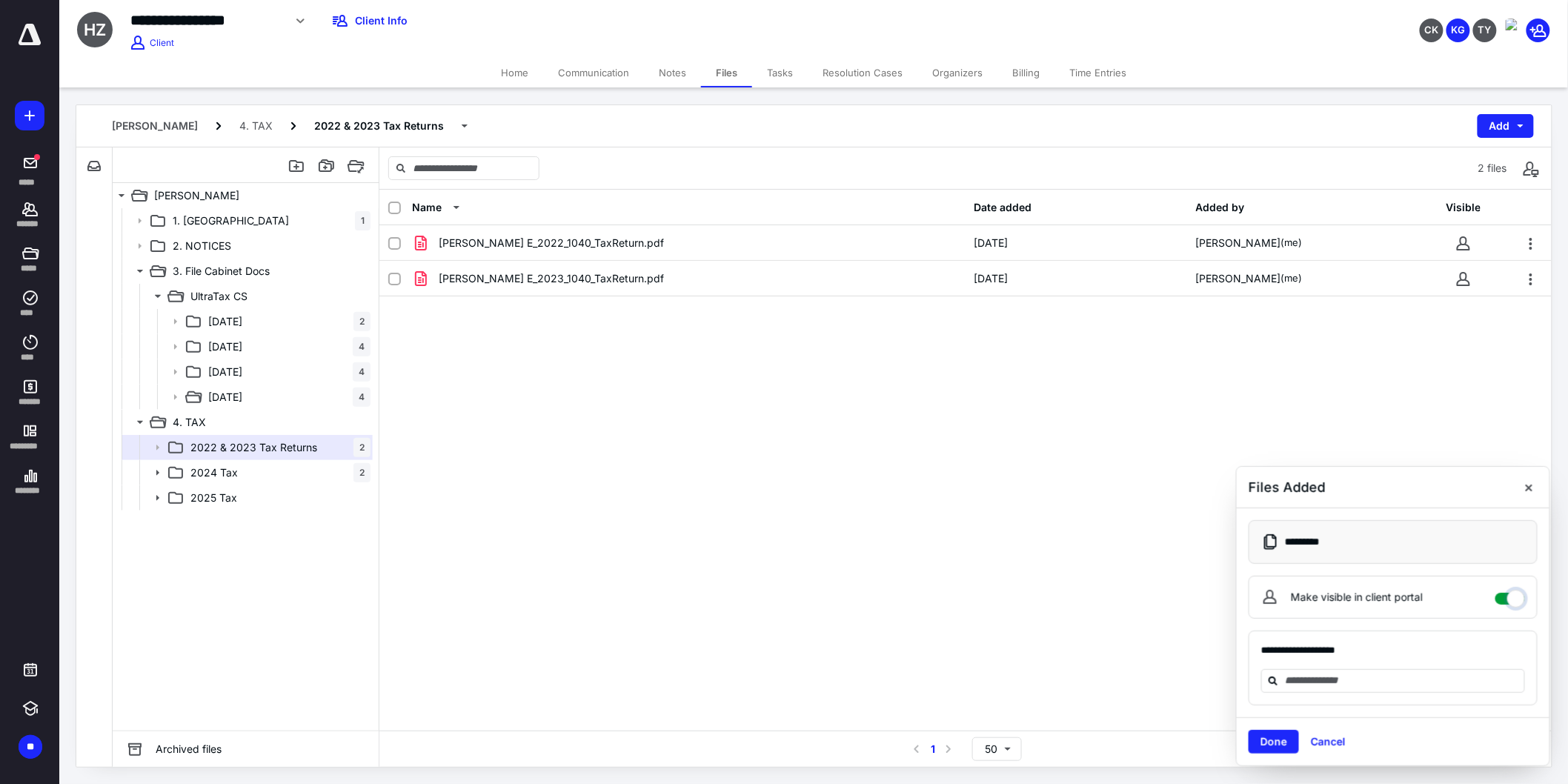 checkbox on "****" 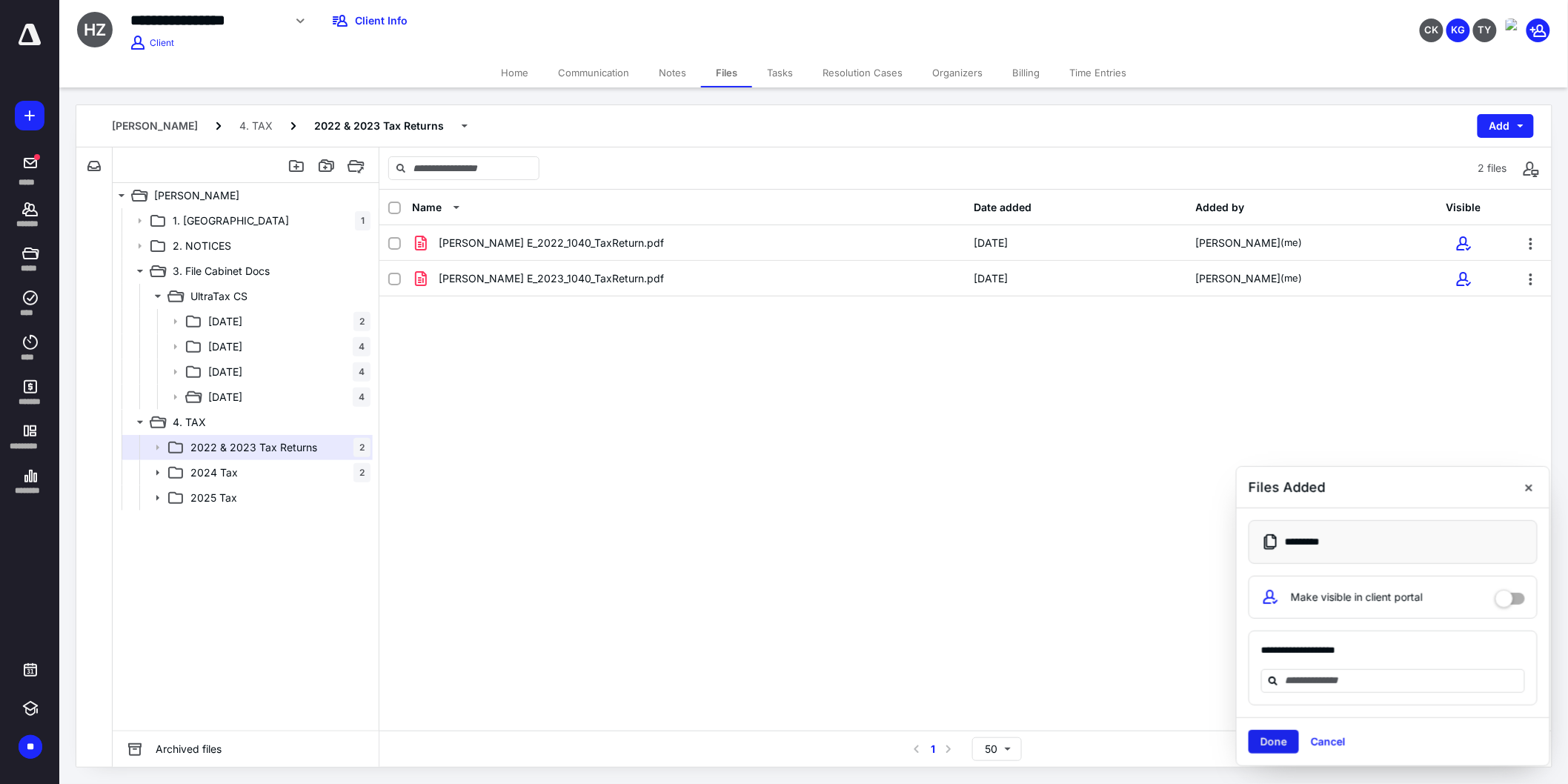 click on "Done" at bounding box center (1274, 742) 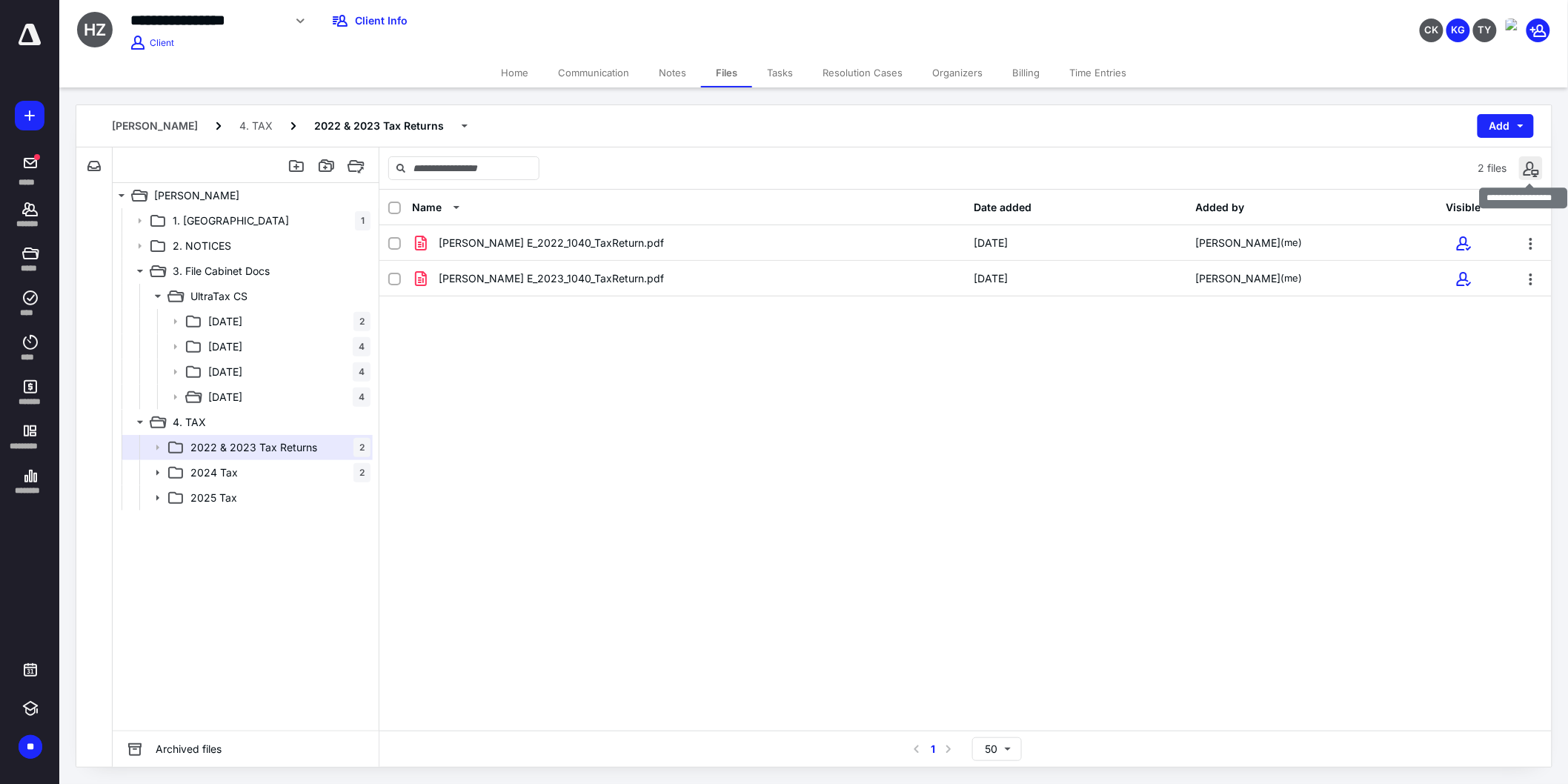 click at bounding box center (1531, 168) 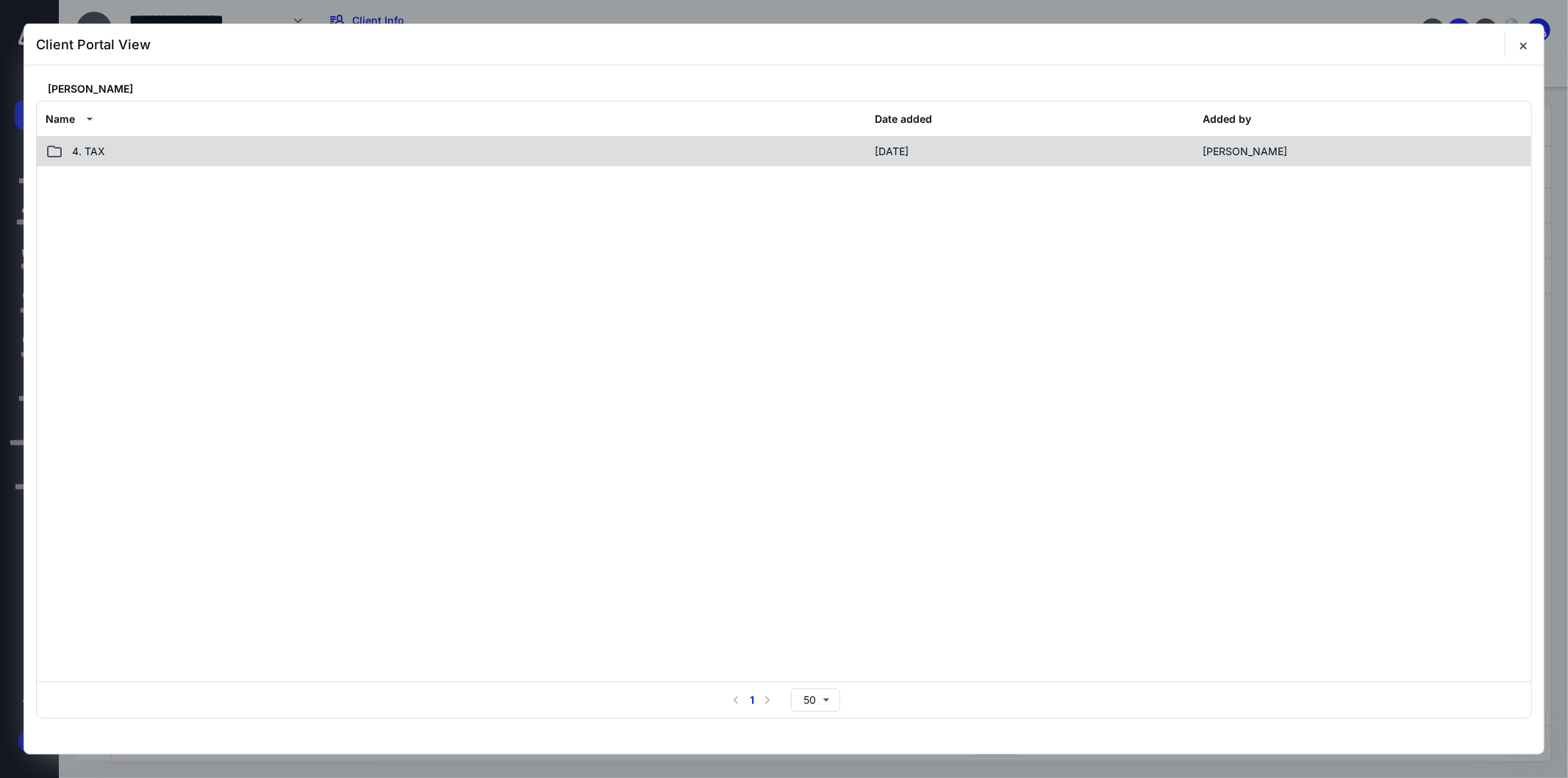 click on "4. TAX [DATE] [PERSON_NAME]" at bounding box center (784, 151) 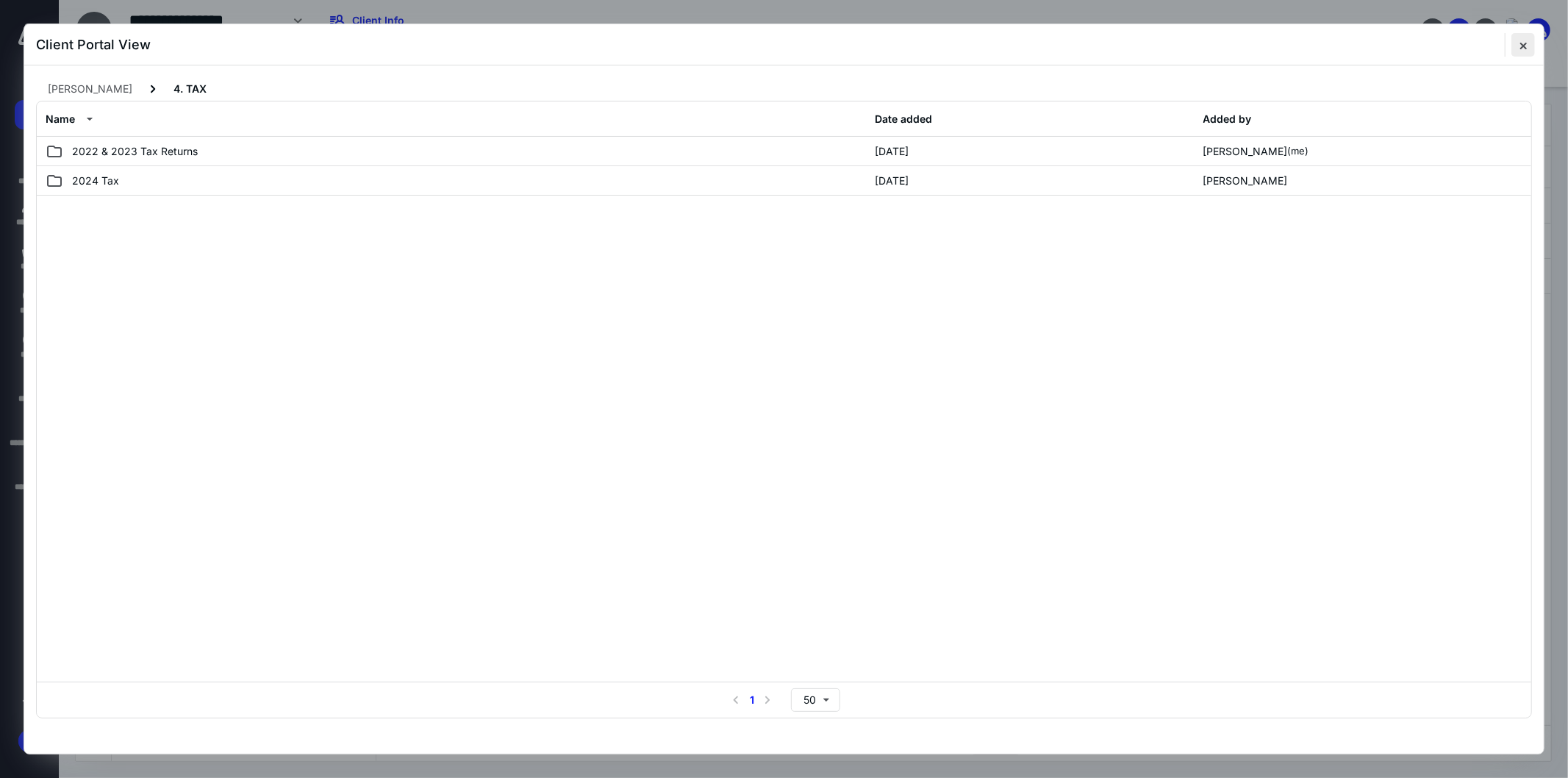 click at bounding box center [1523, 45] 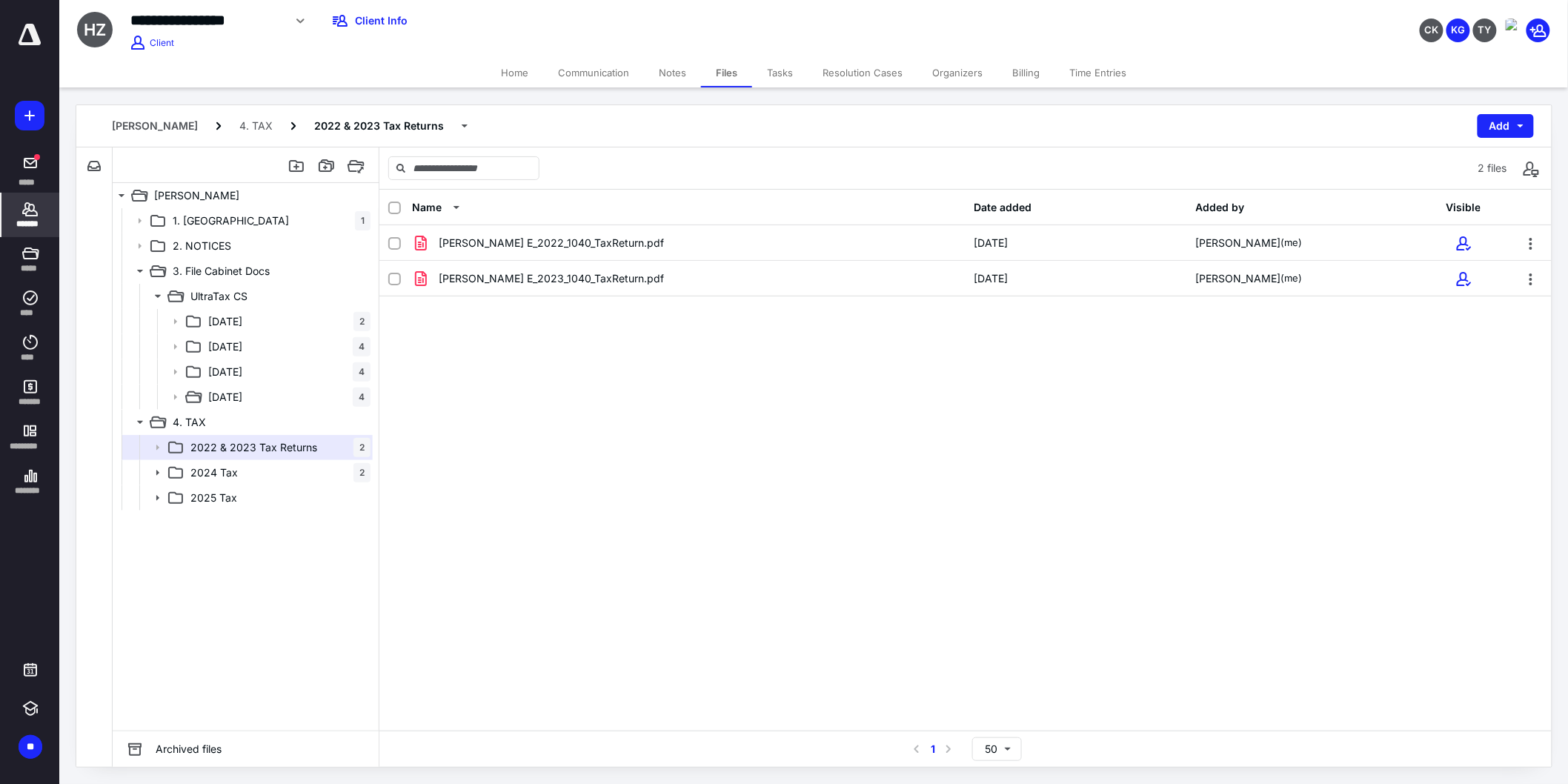 click 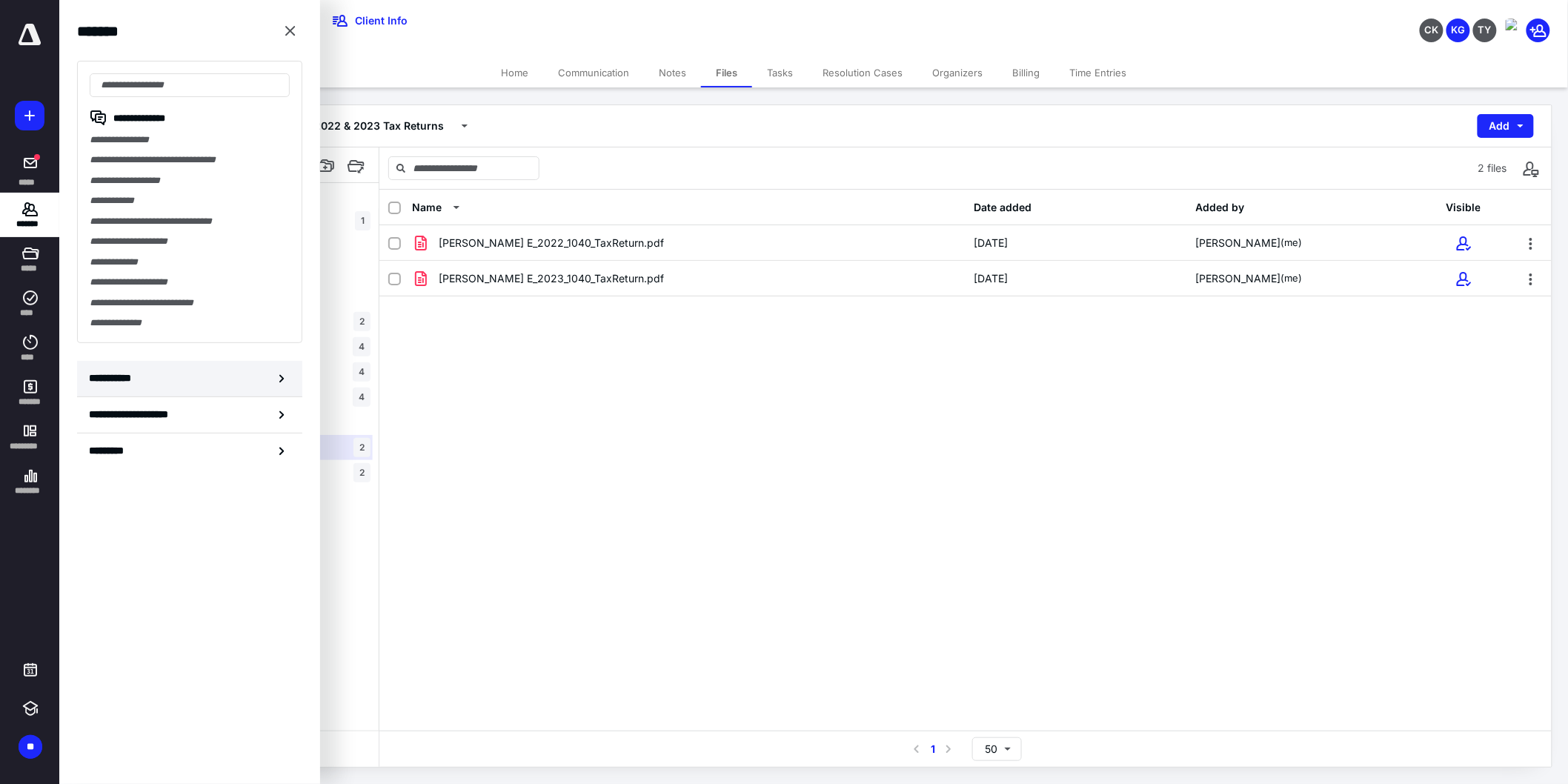 click 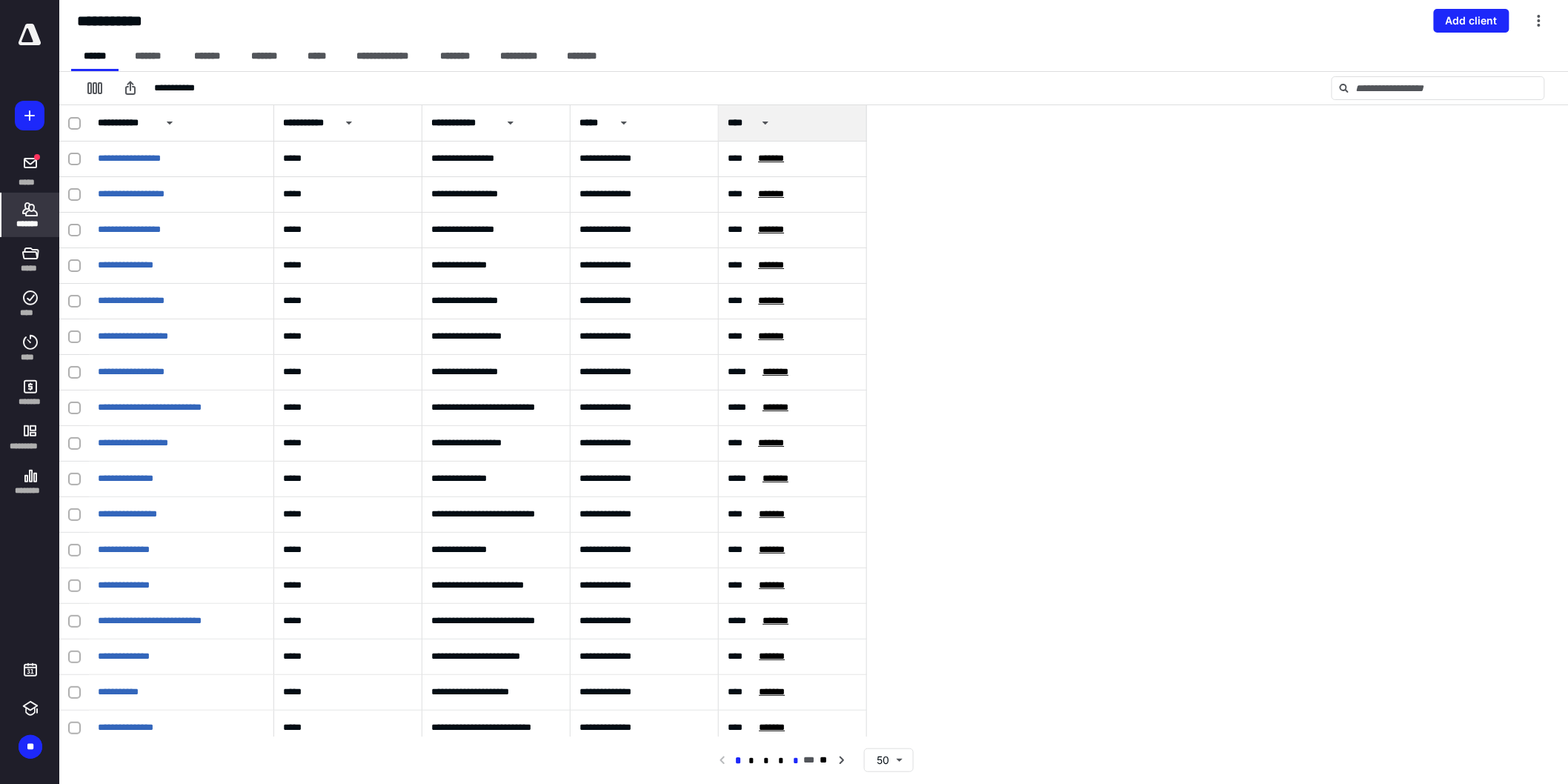 click on "*" at bounding box center (796, 761) 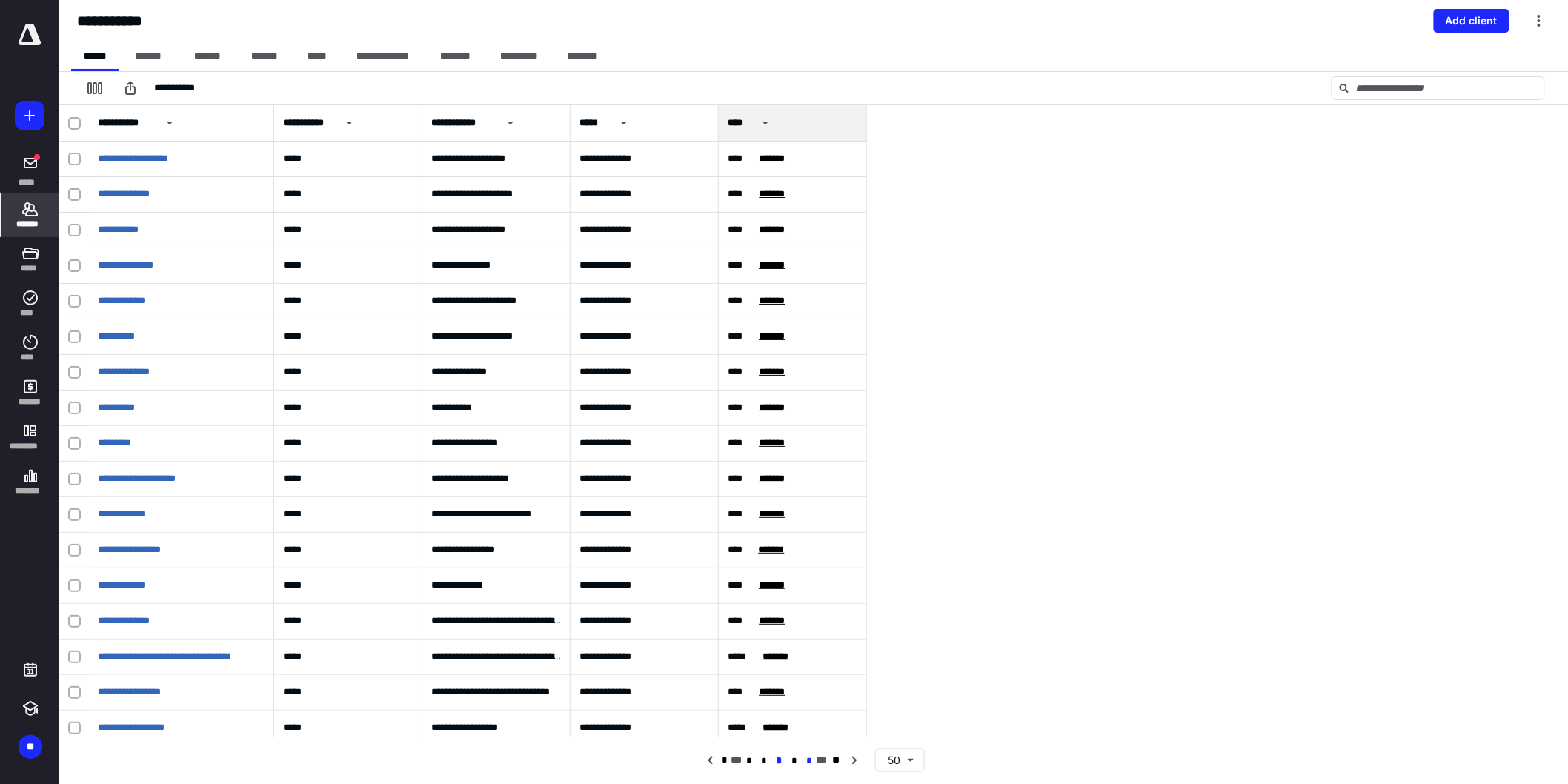 click on "*" at bounding box center (808, 761) 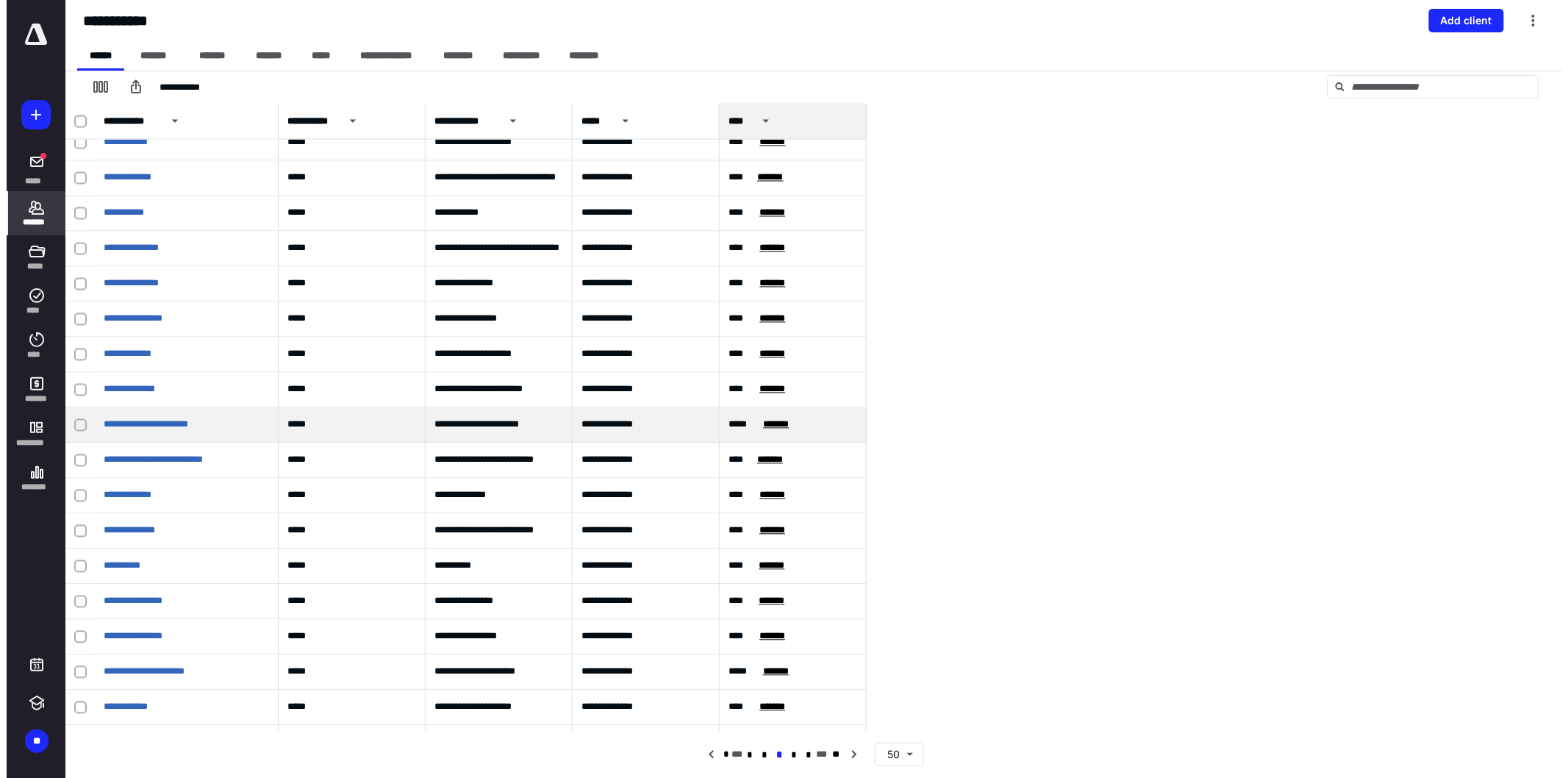 scroll, scrollTop: 1173, scrollLeft: 0, axis: vertical 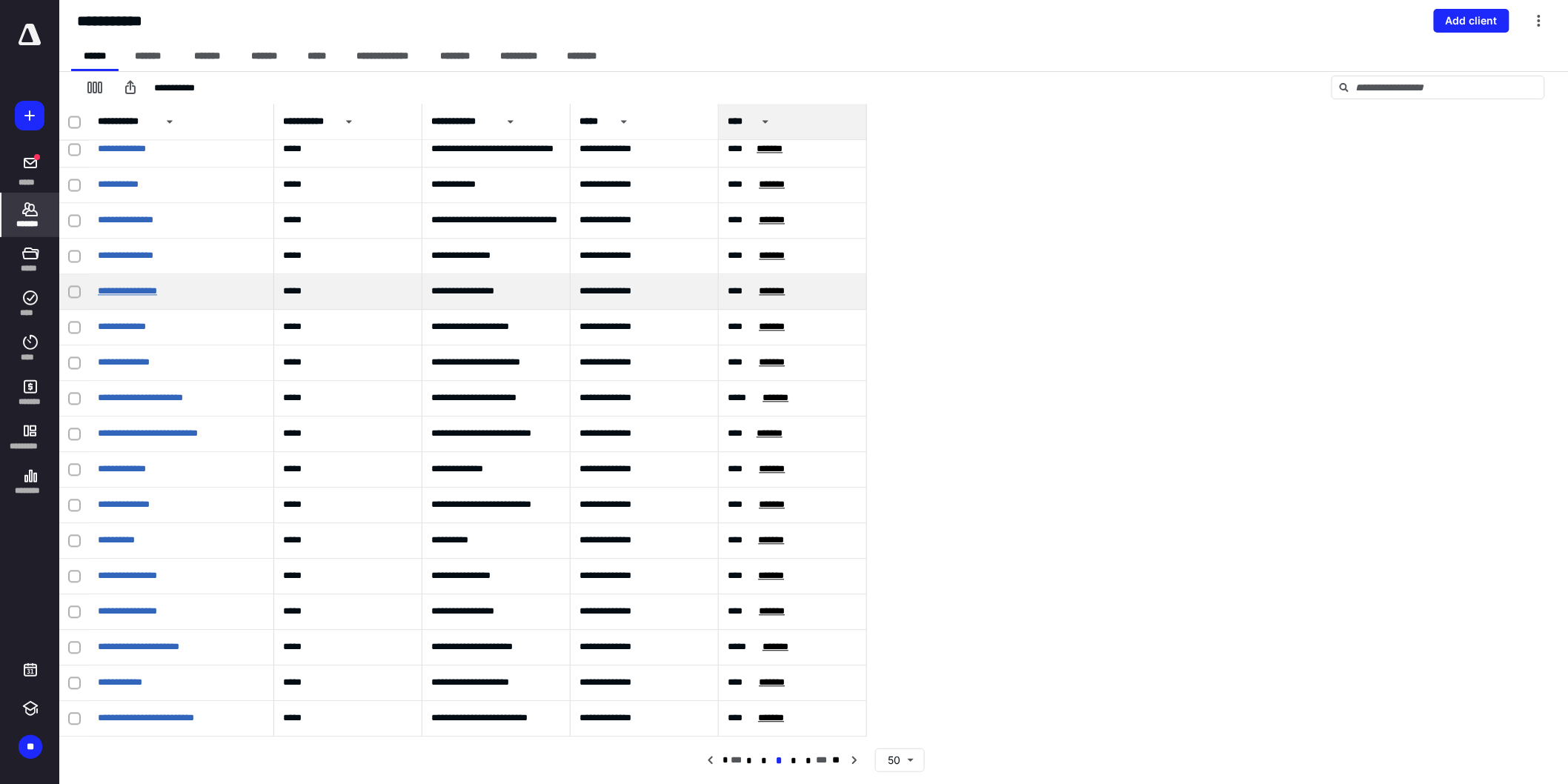 click on "**********" at bounding box center (127, 291) 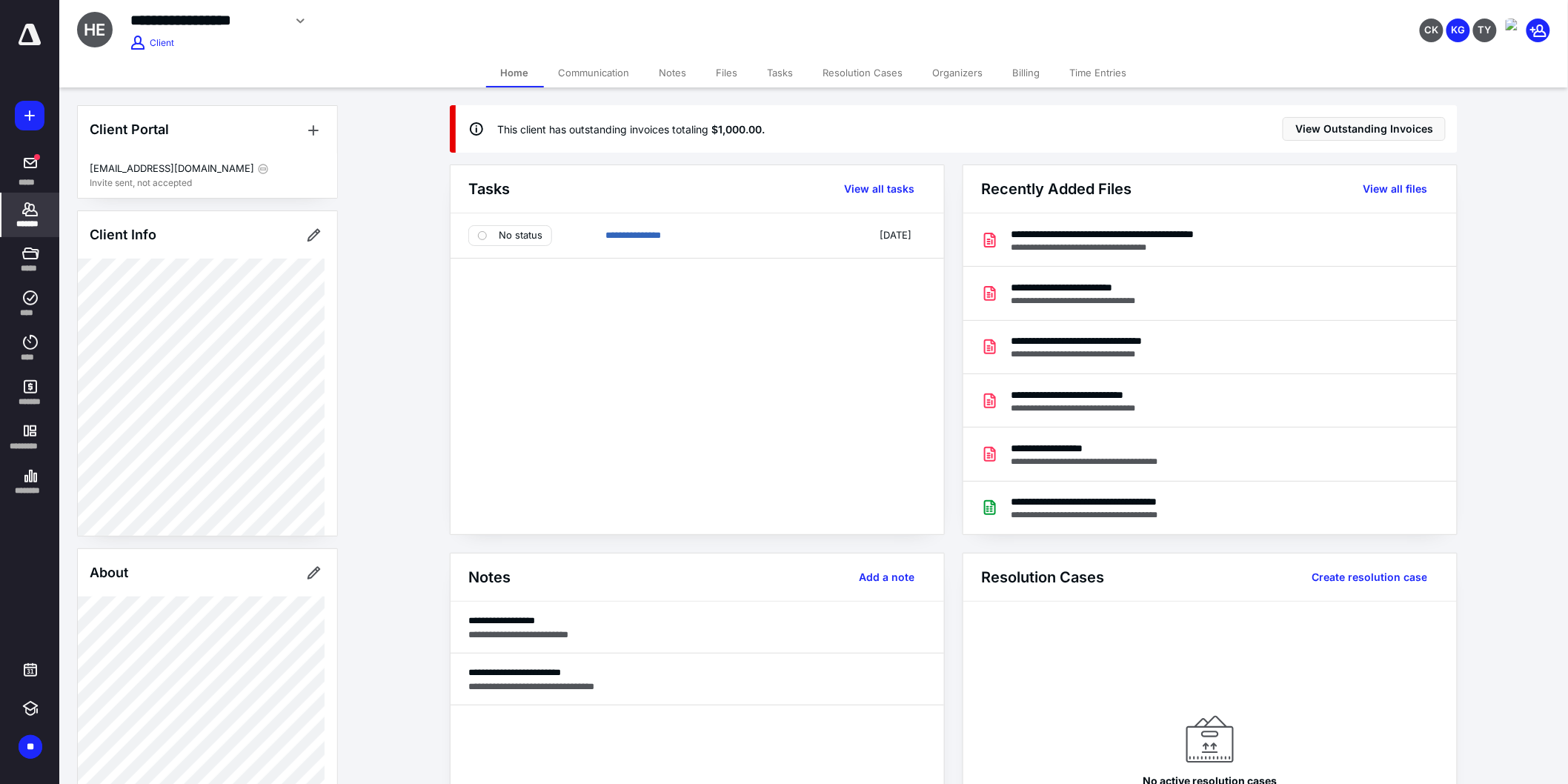 click on "Files" at bounding box center [727, 73] 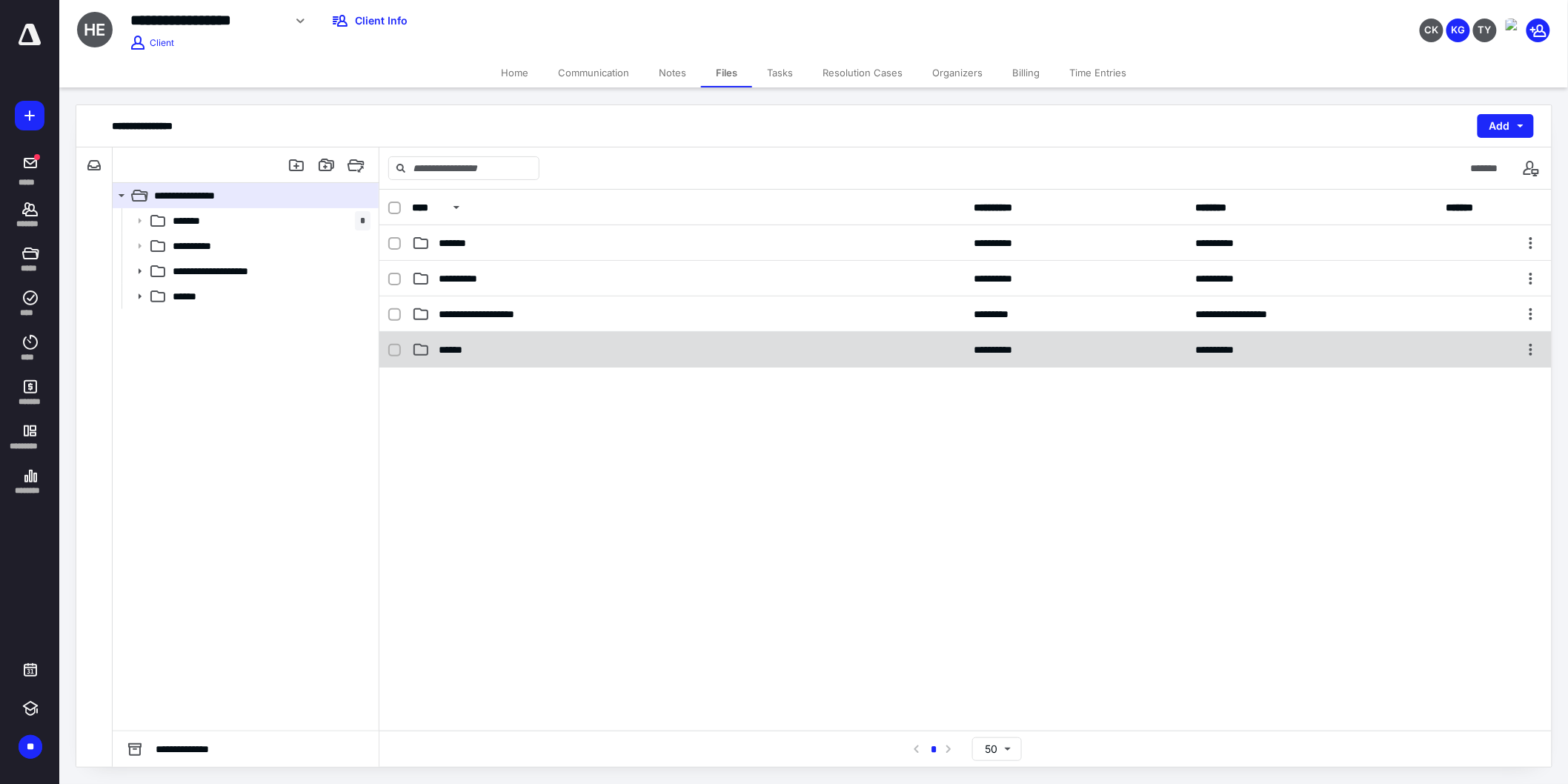 click on "******" at bounding box center [688, 350] 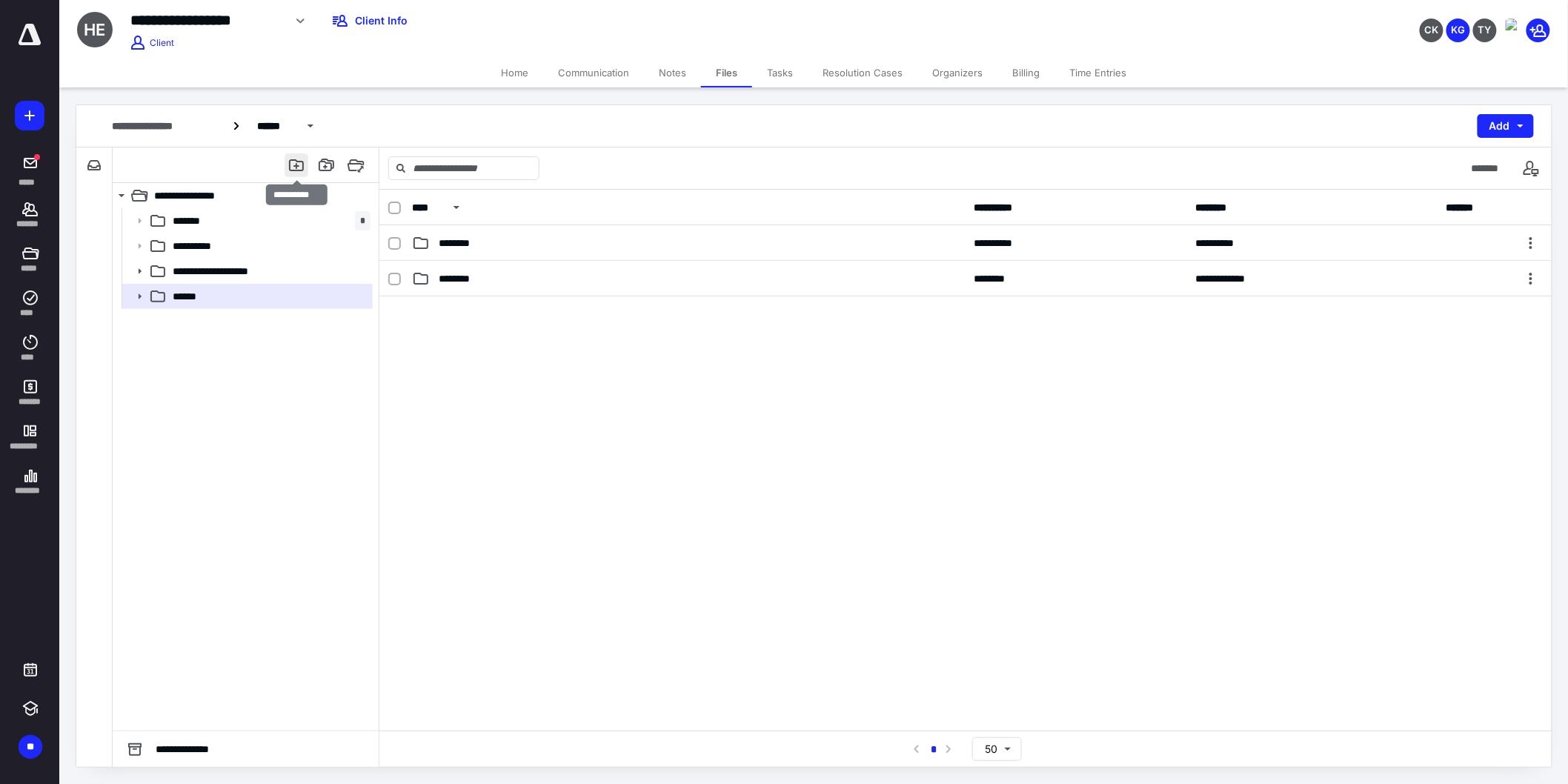 click at bounding box center (296, 165) 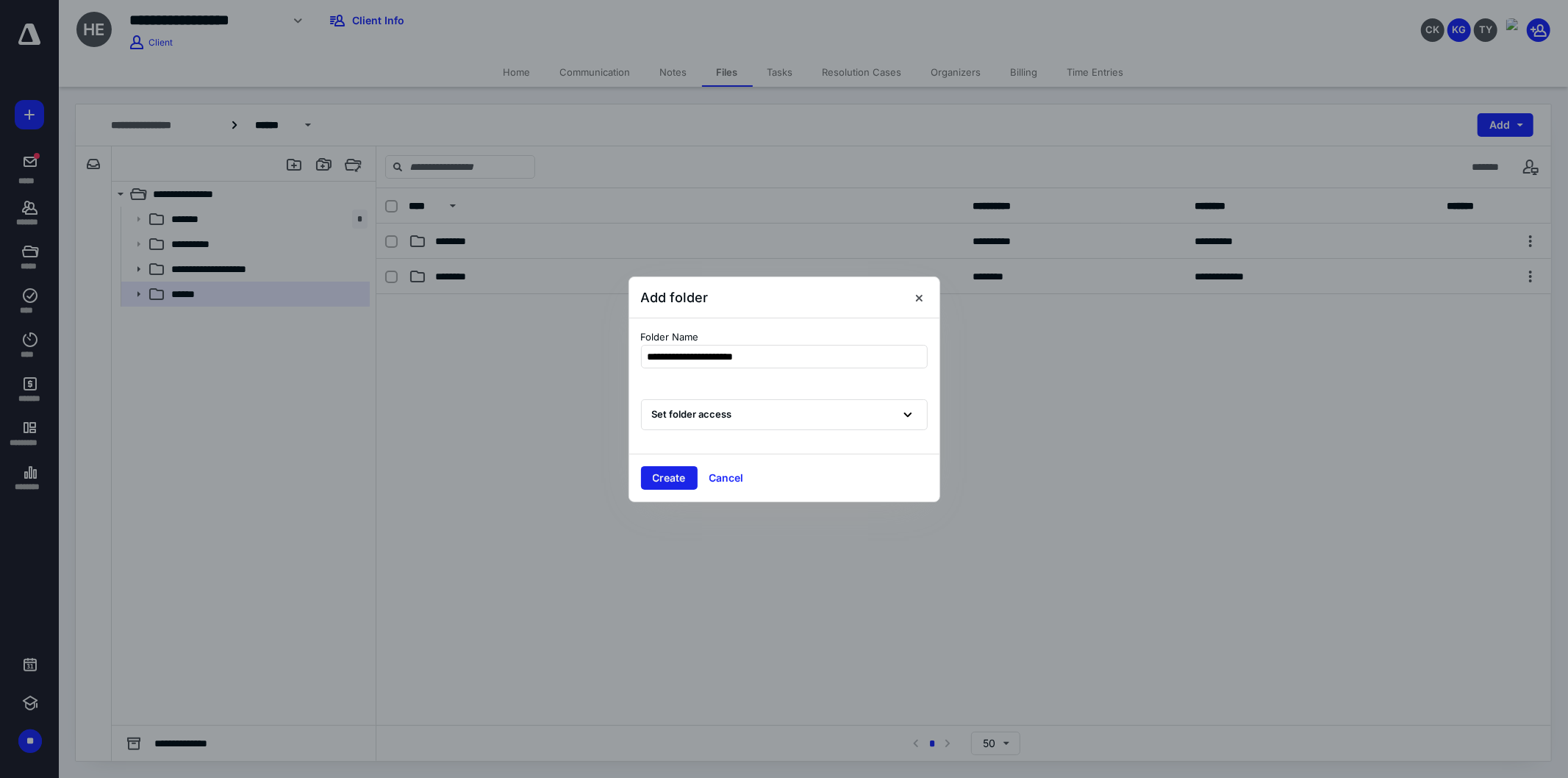 type on "**********" 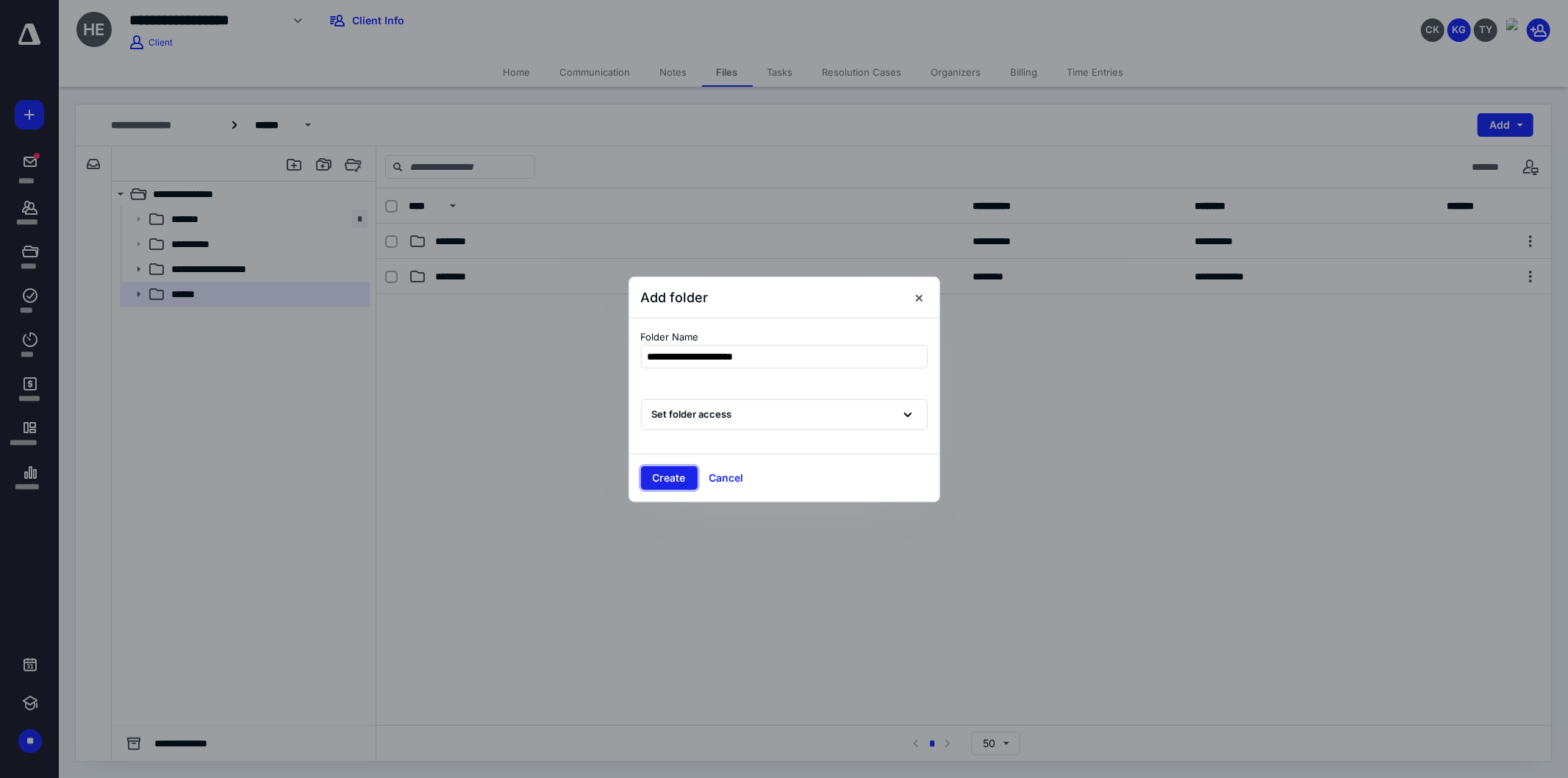 click on "Create" at bounding box center (669, 478) 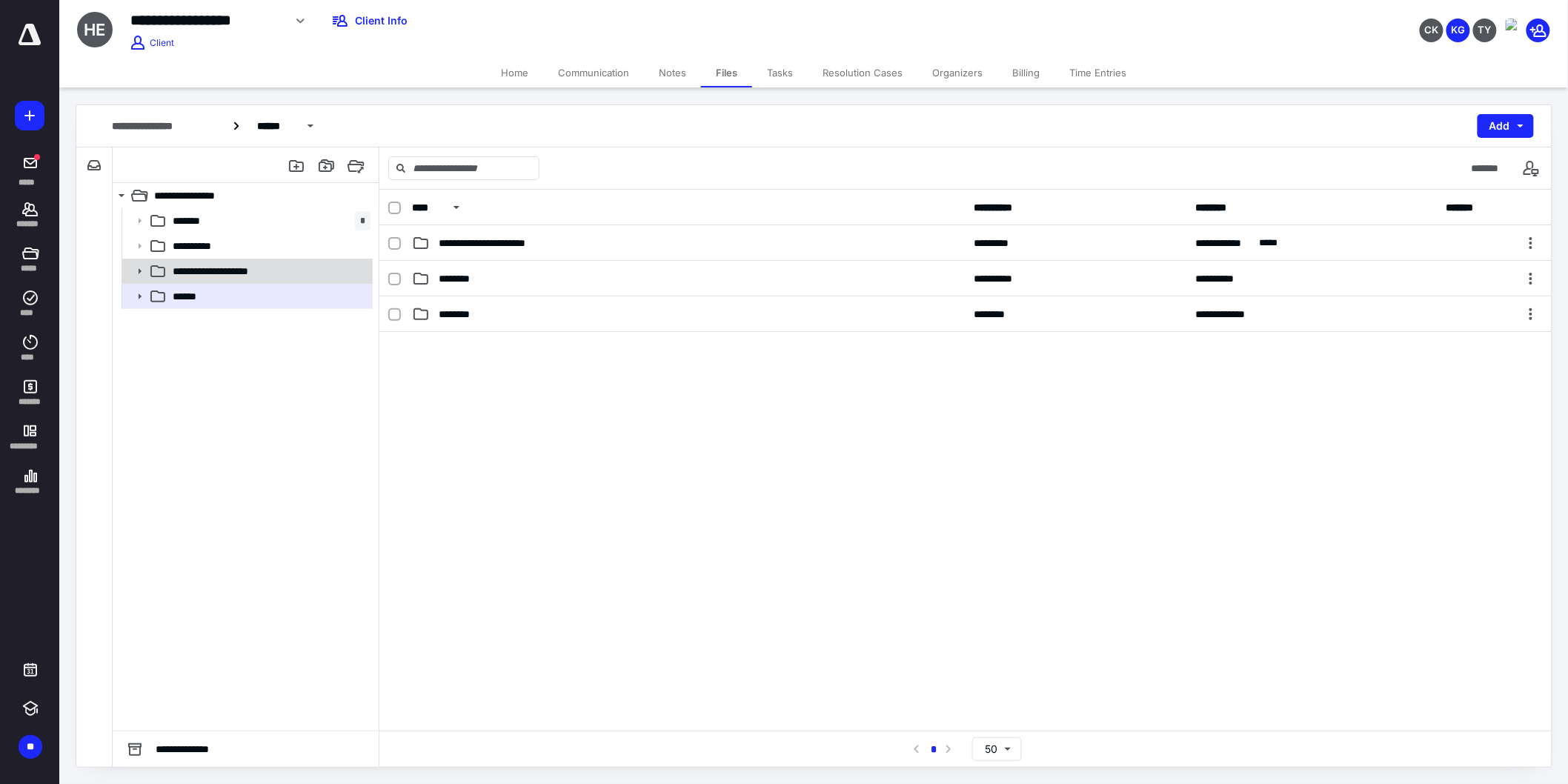 click 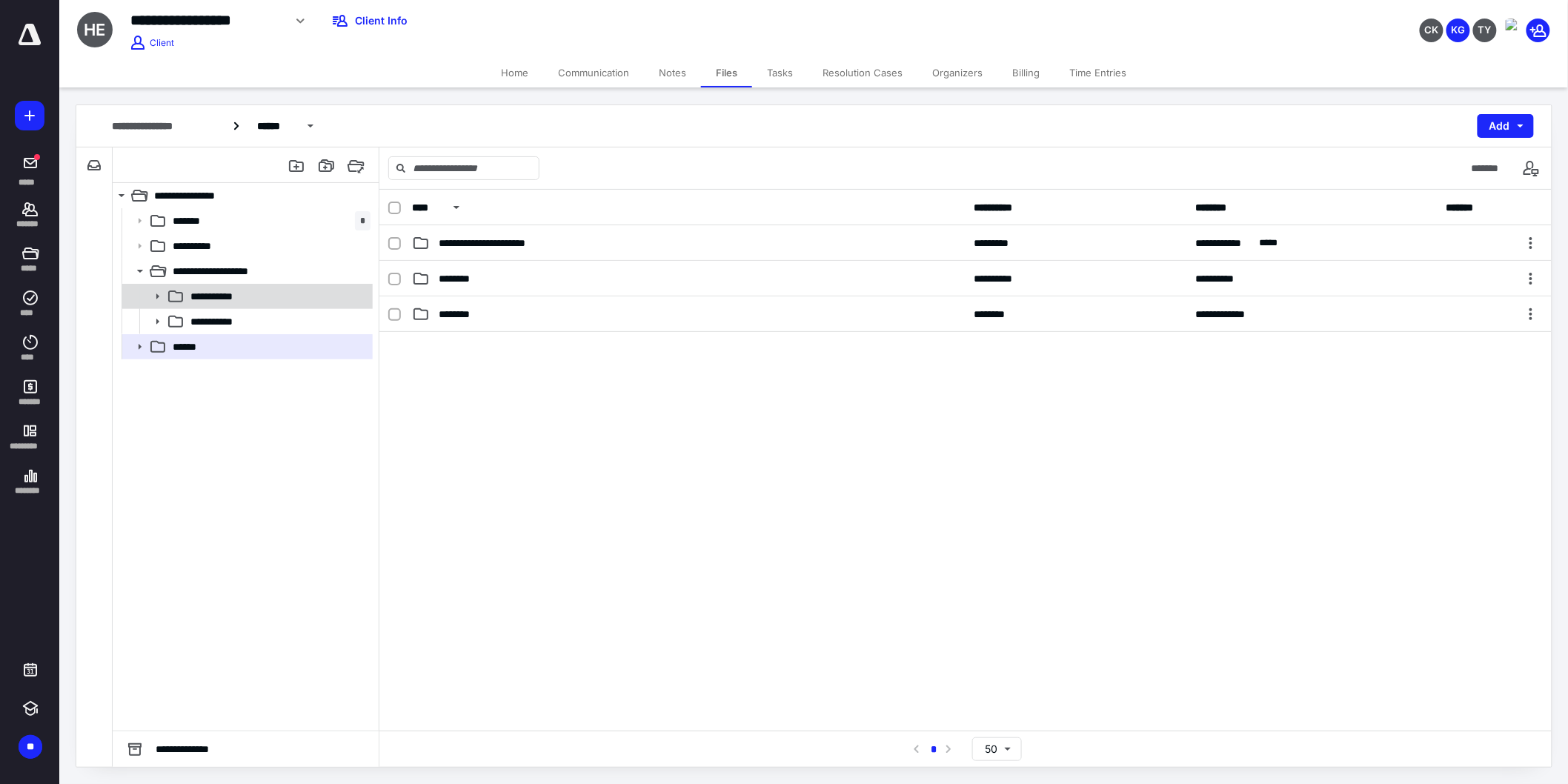 click 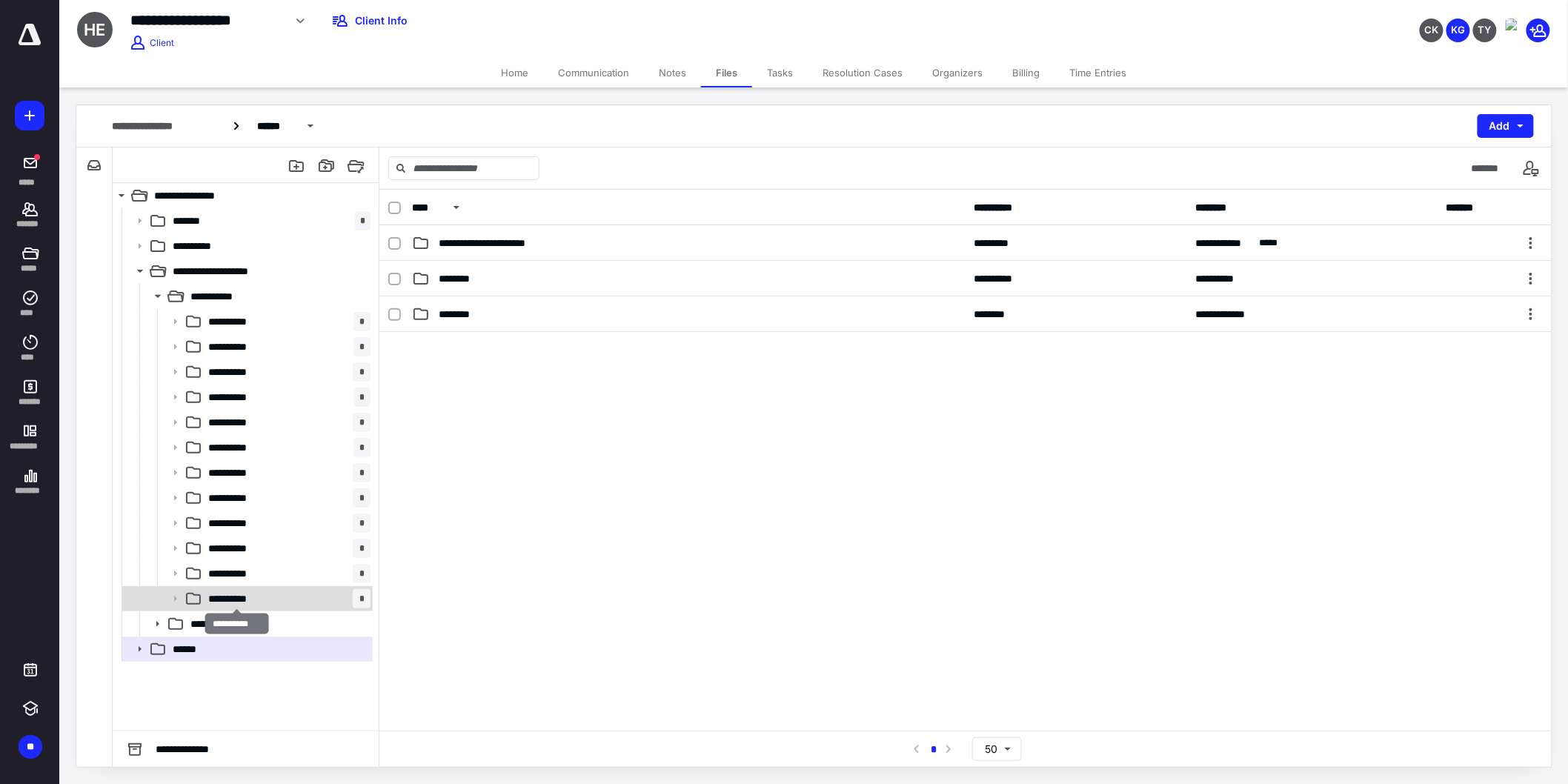 click on "**********" at bounding box center (236, 599) 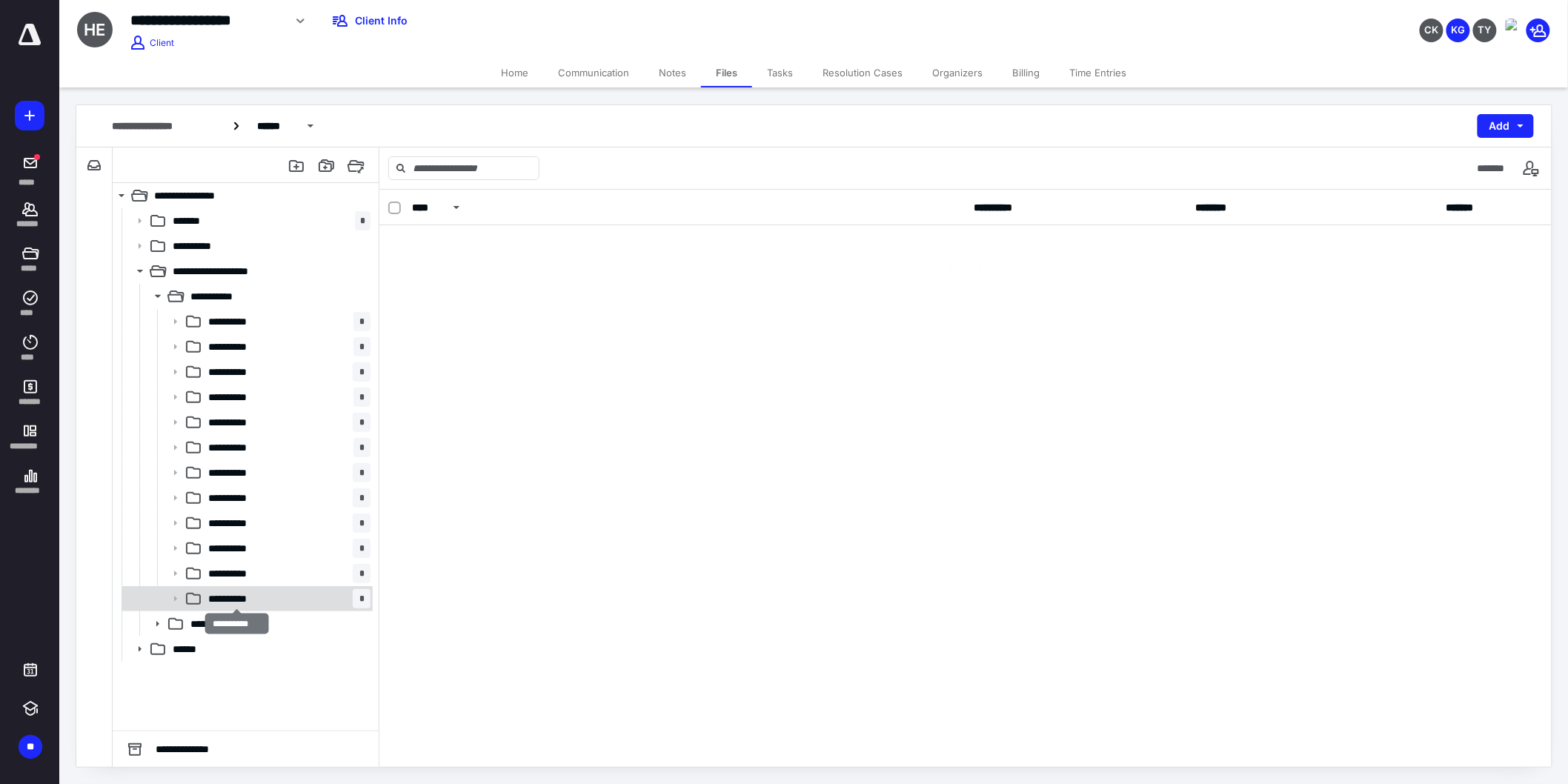 click on "**********" at bounding box center (236, 599) 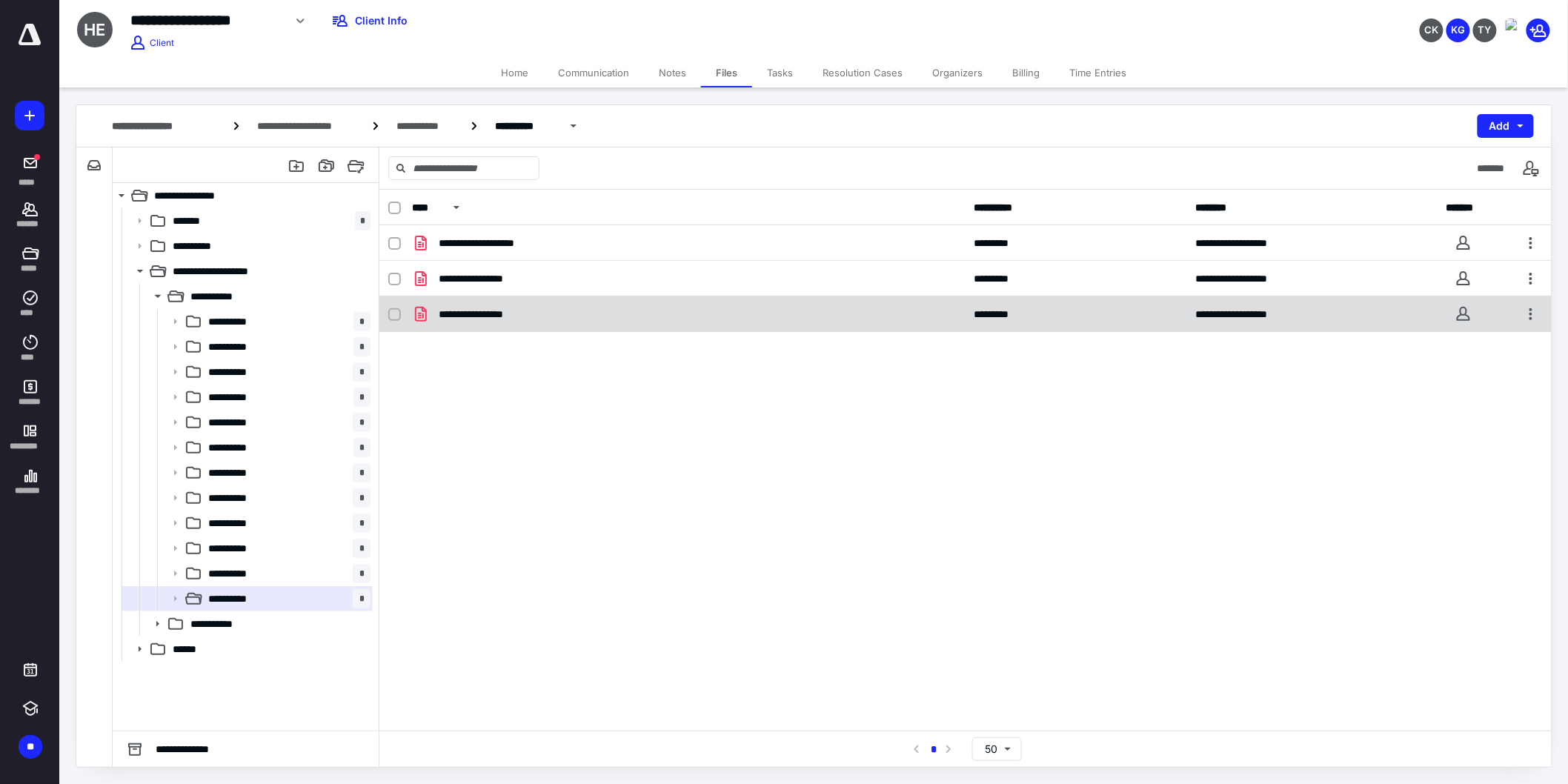 click on "**********" at bounding box center (966, 314) 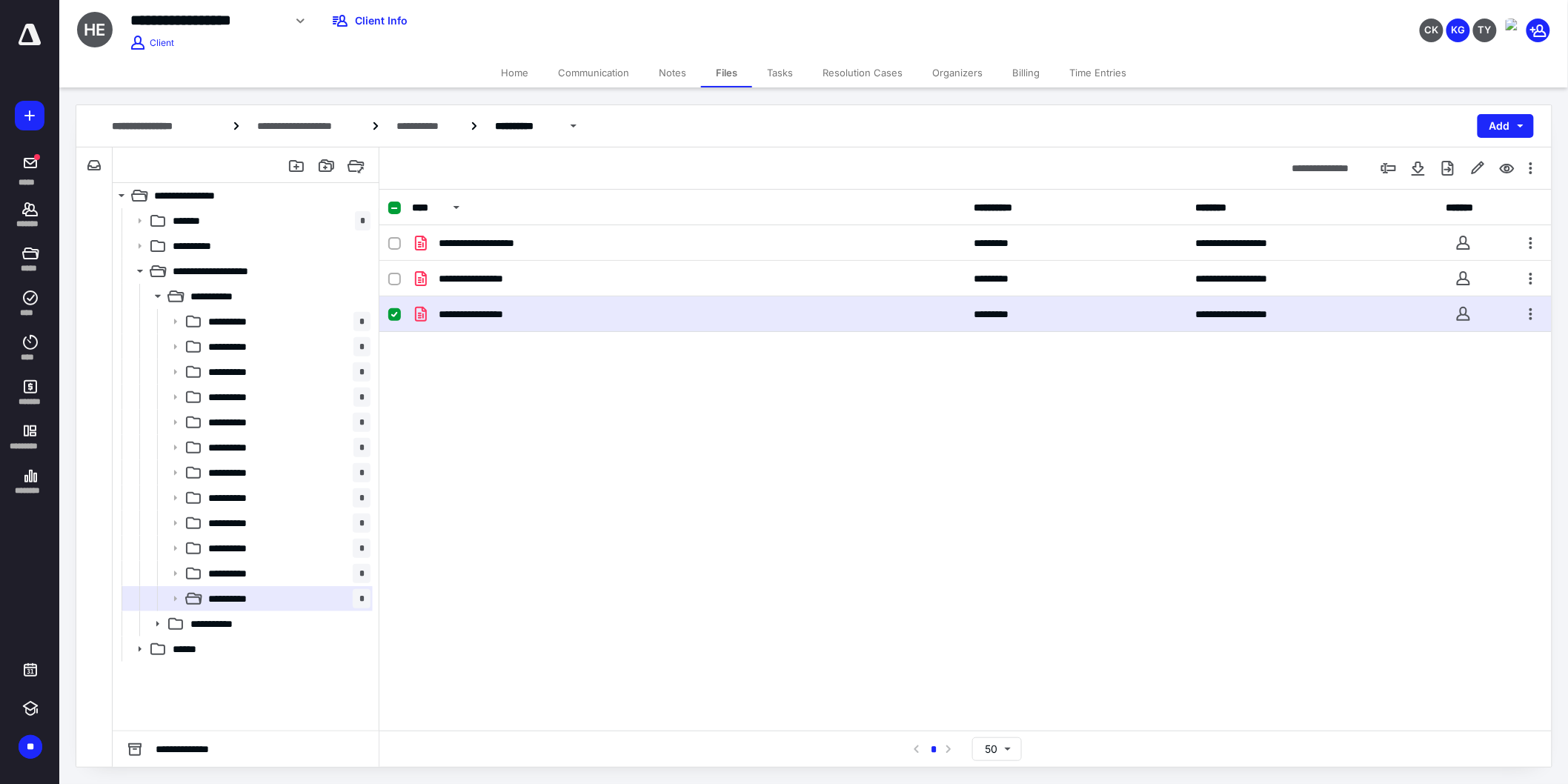 click on "**********" at bounding box center (966, 314) 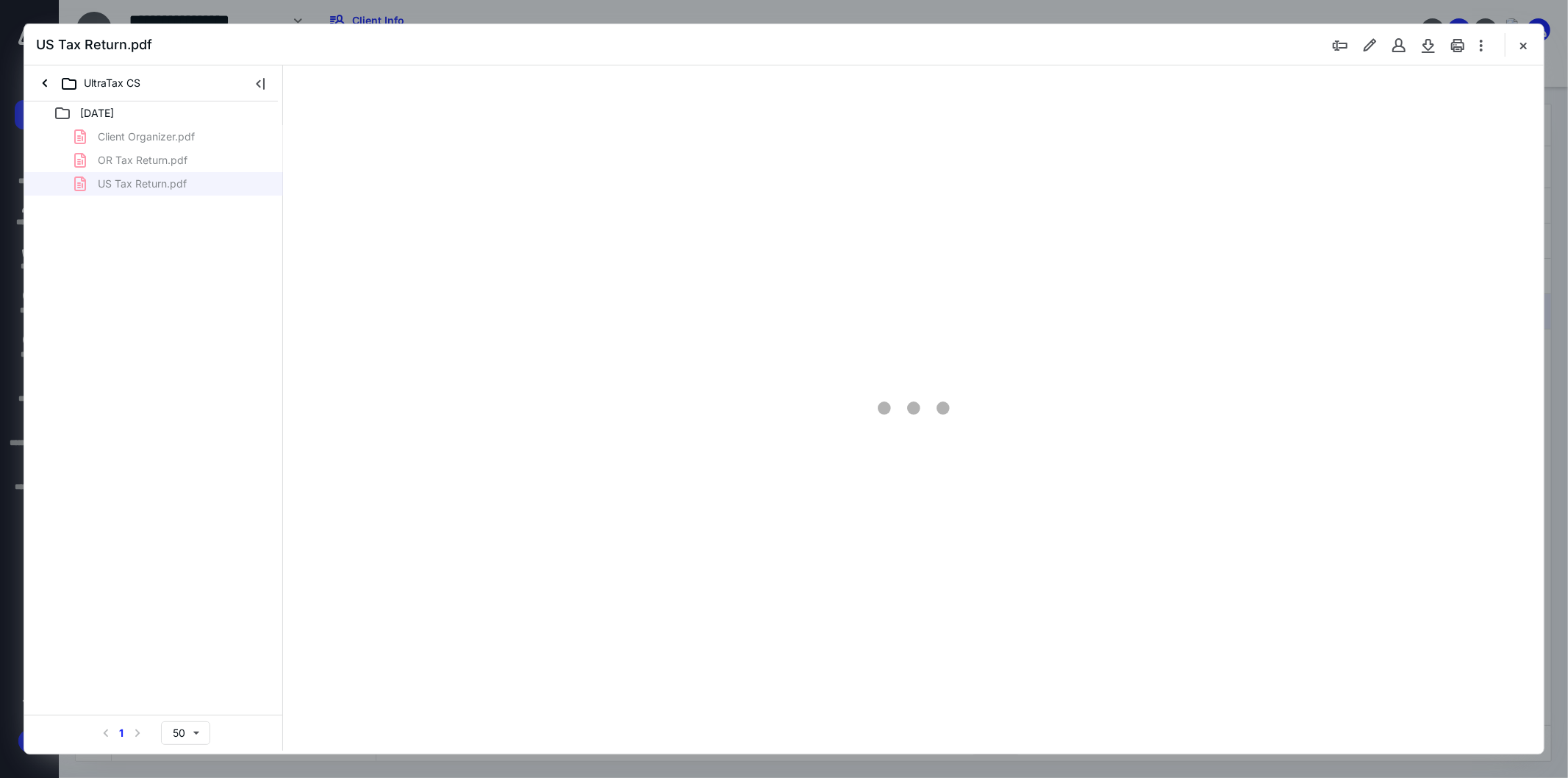 scroll, scrollTop: 0, scrollLeft: 0, axis: both 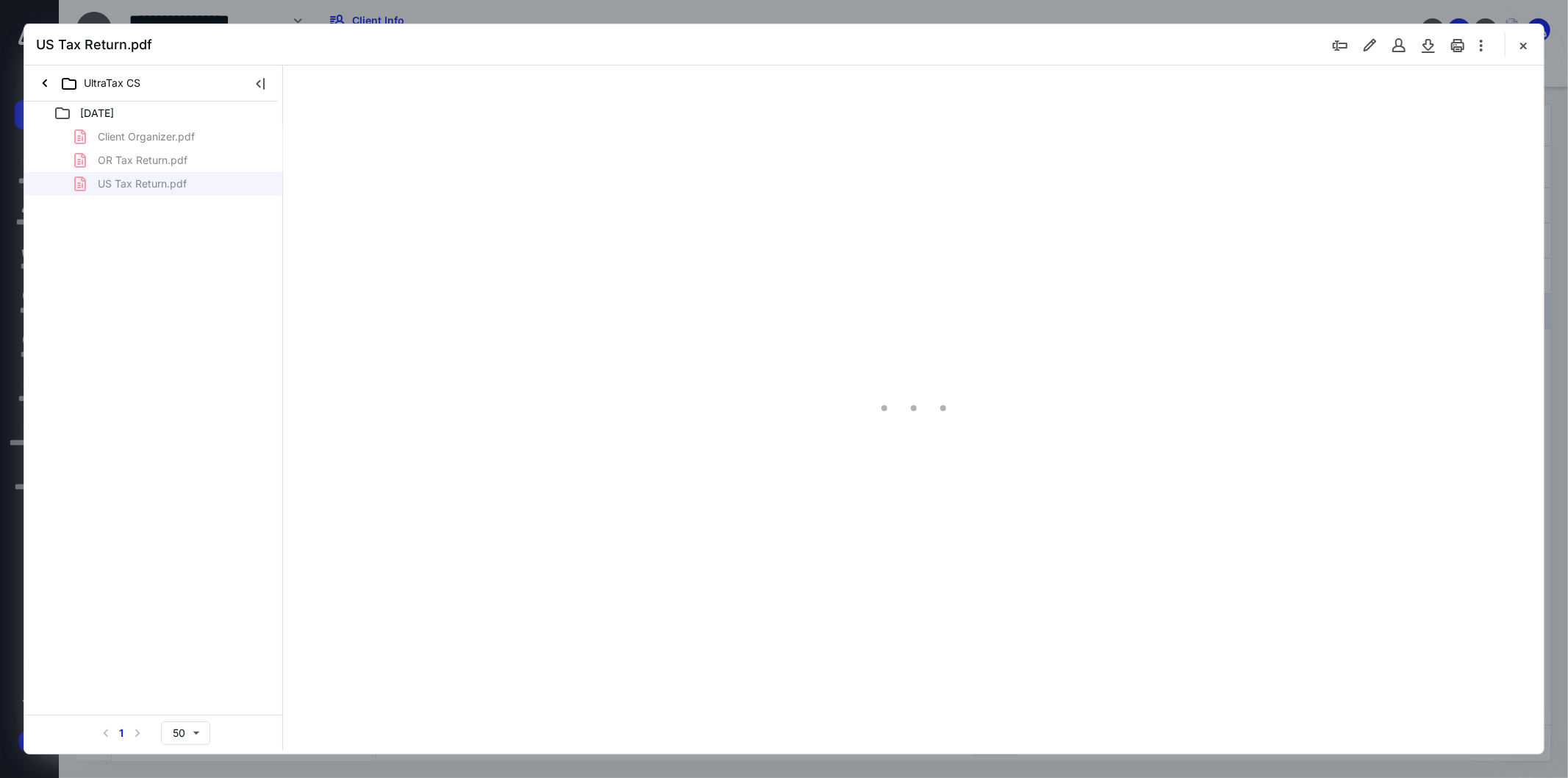 type on "103" 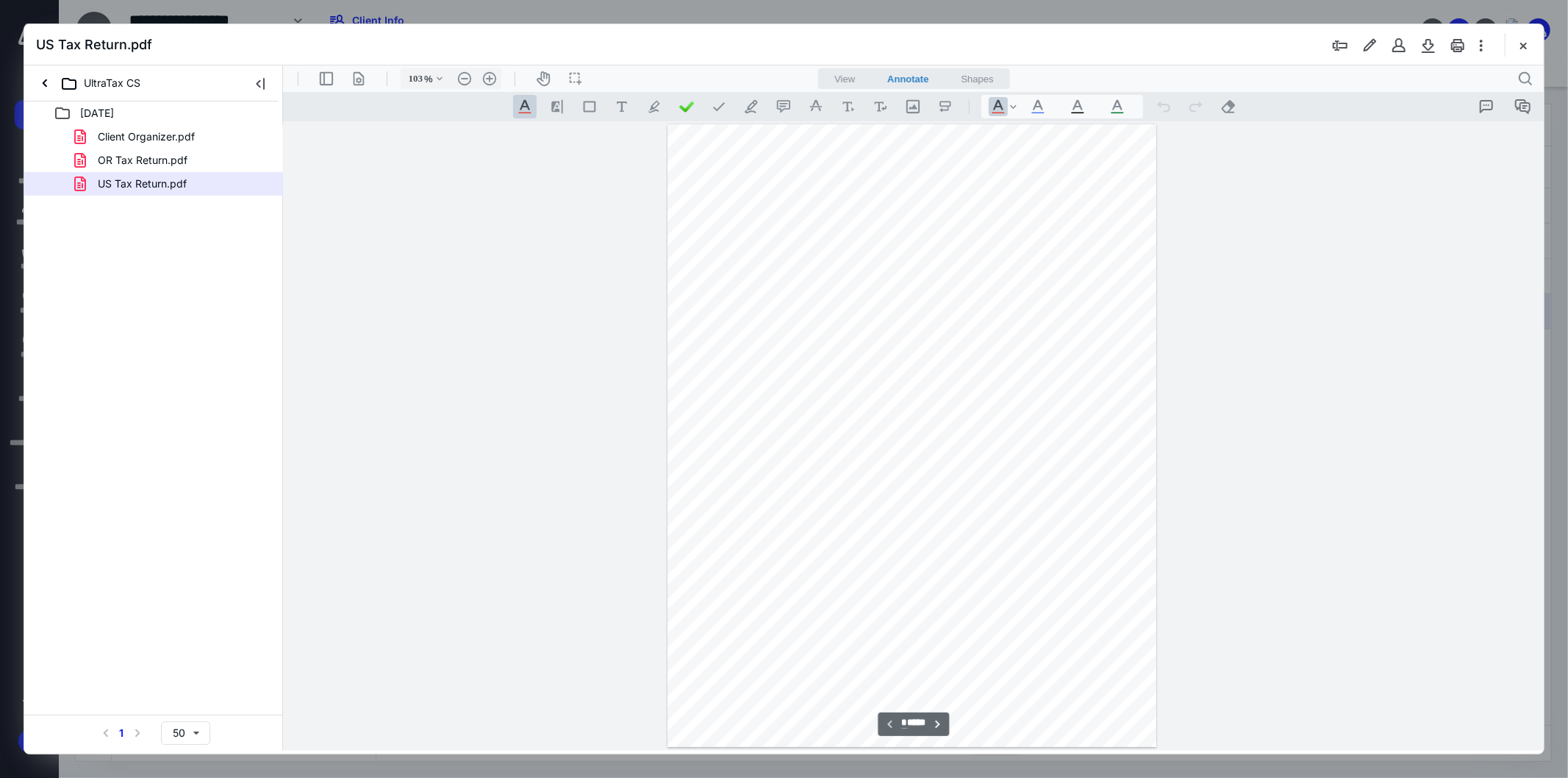 scroll, scrollTop: 59, scrollLeft: 0, axis: vertical 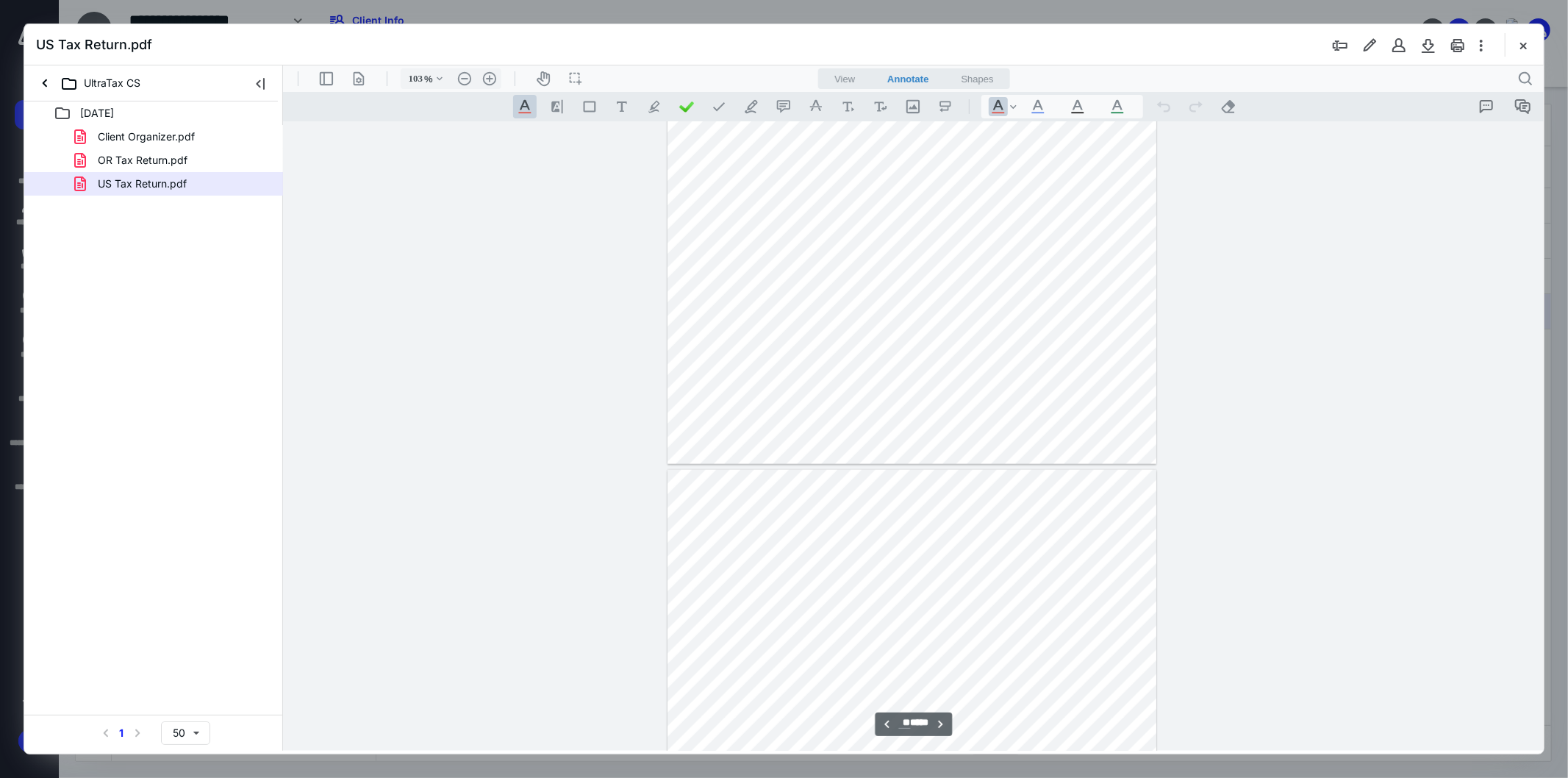 type on "**" 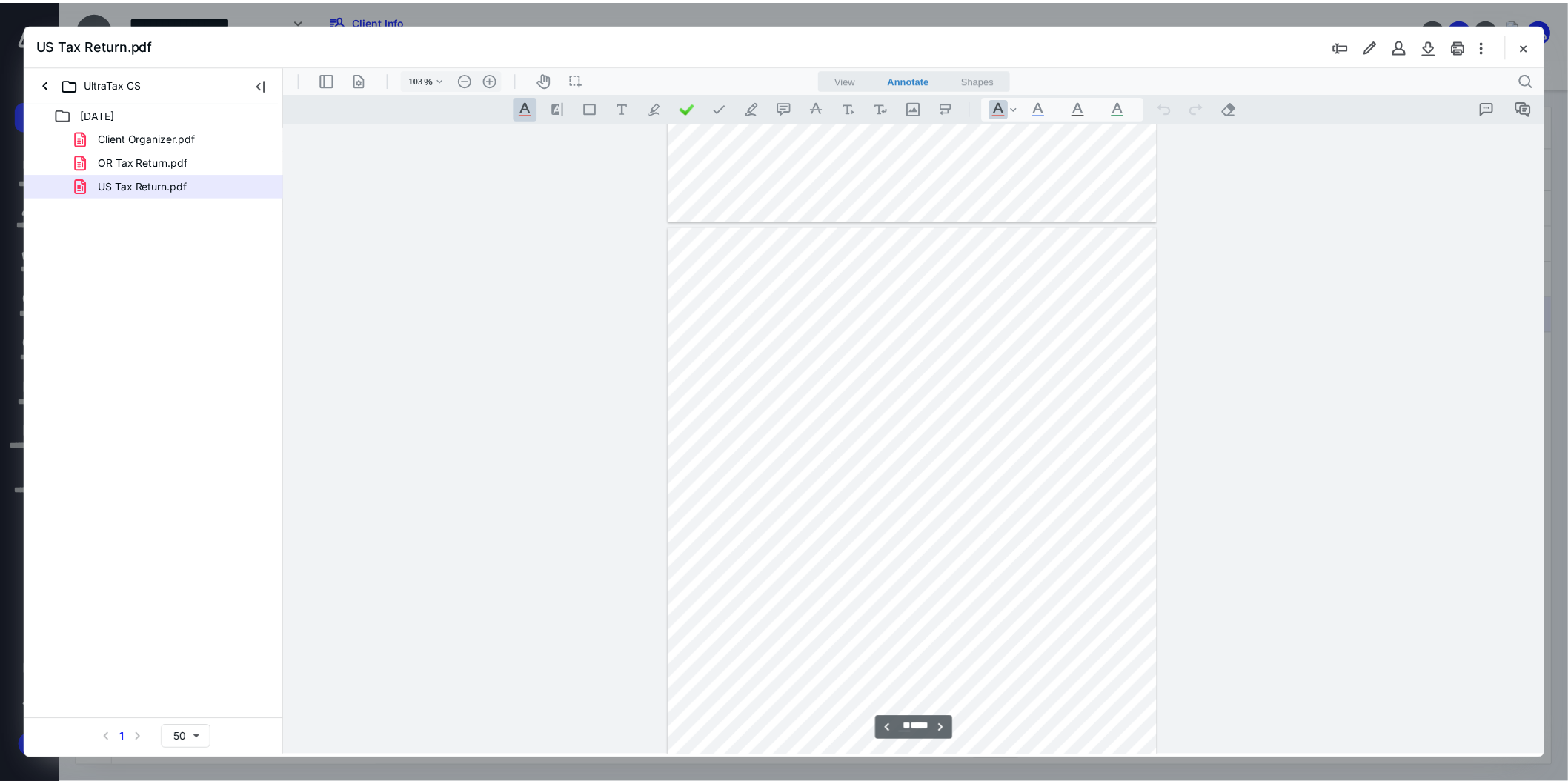 scroll, scrollTop: 6316, scrollLeft: 0, axis: vertical 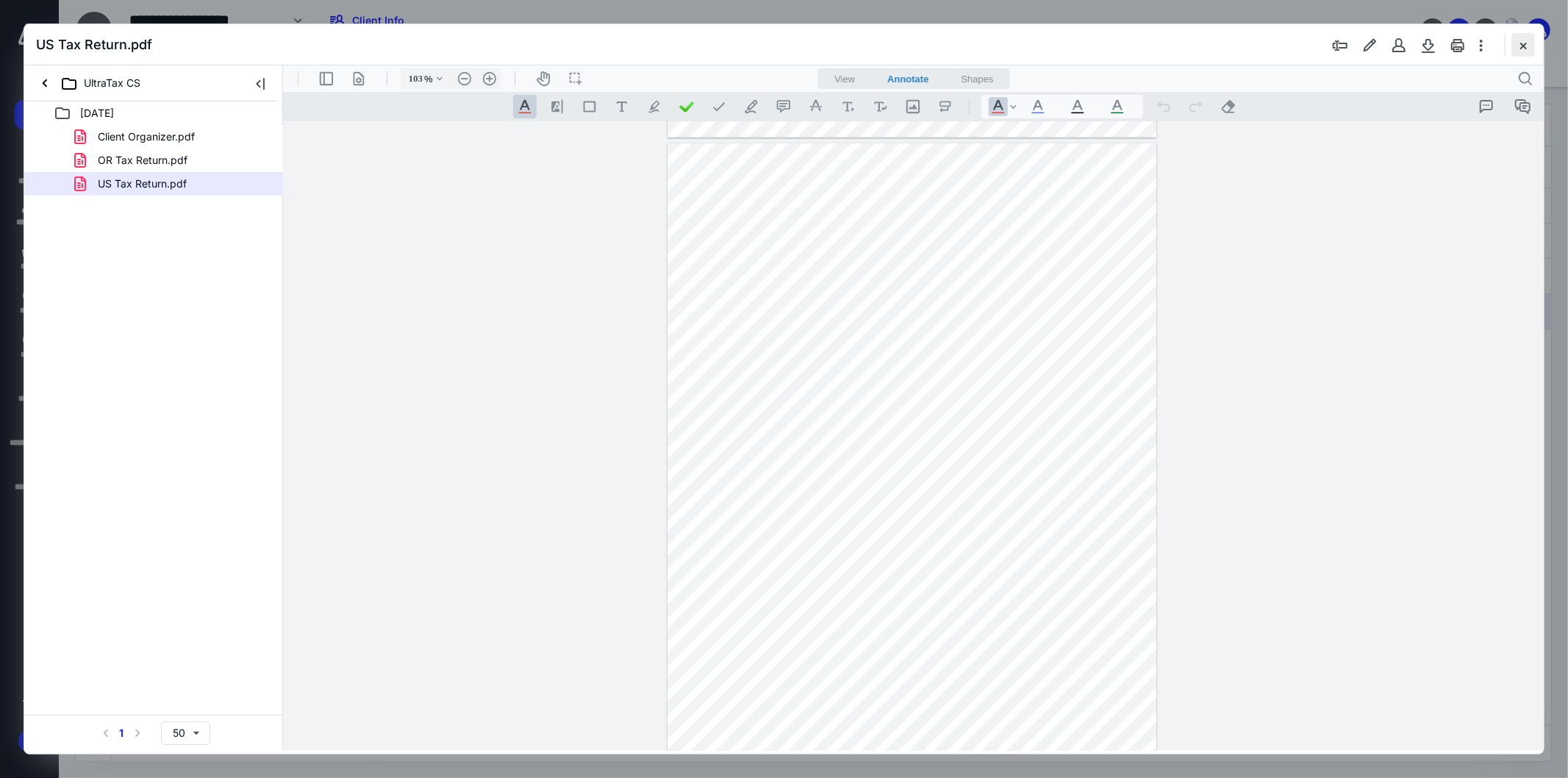 click at bounding box center (1523, 45) 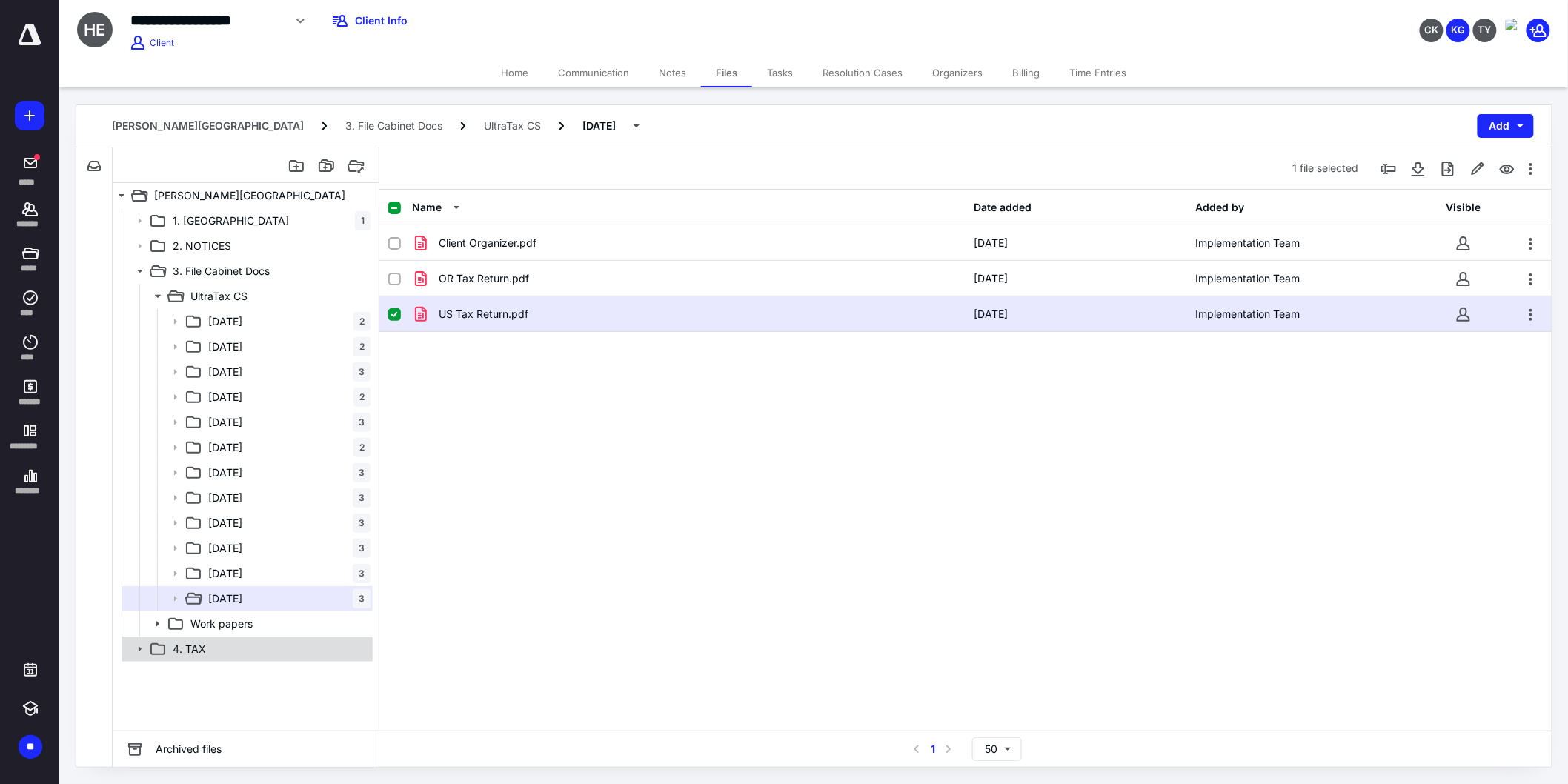 click on "4. TAX" at bounding box center (268, 649) 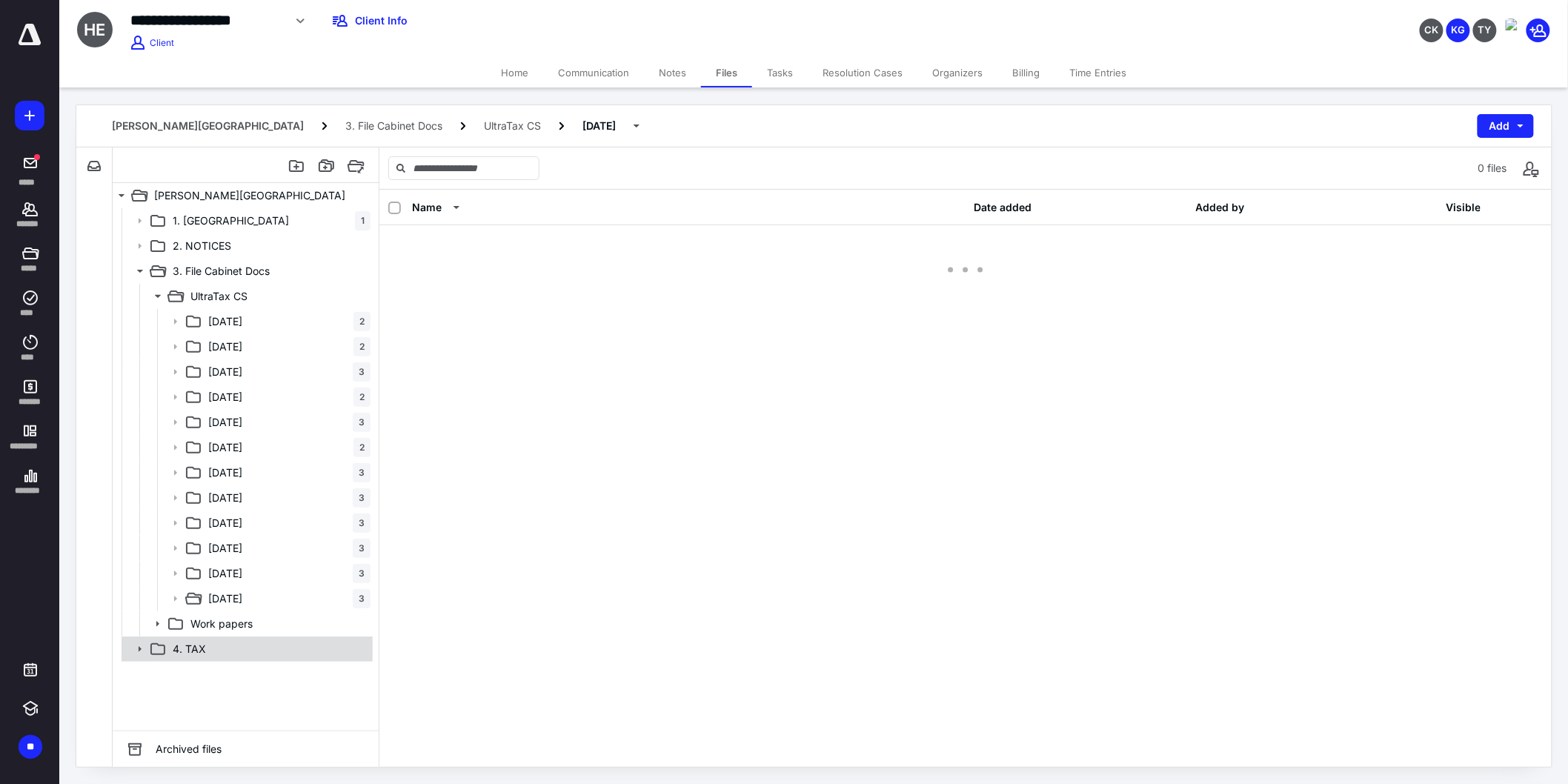 click on "4. TAX" at bounding box center [268, 649] 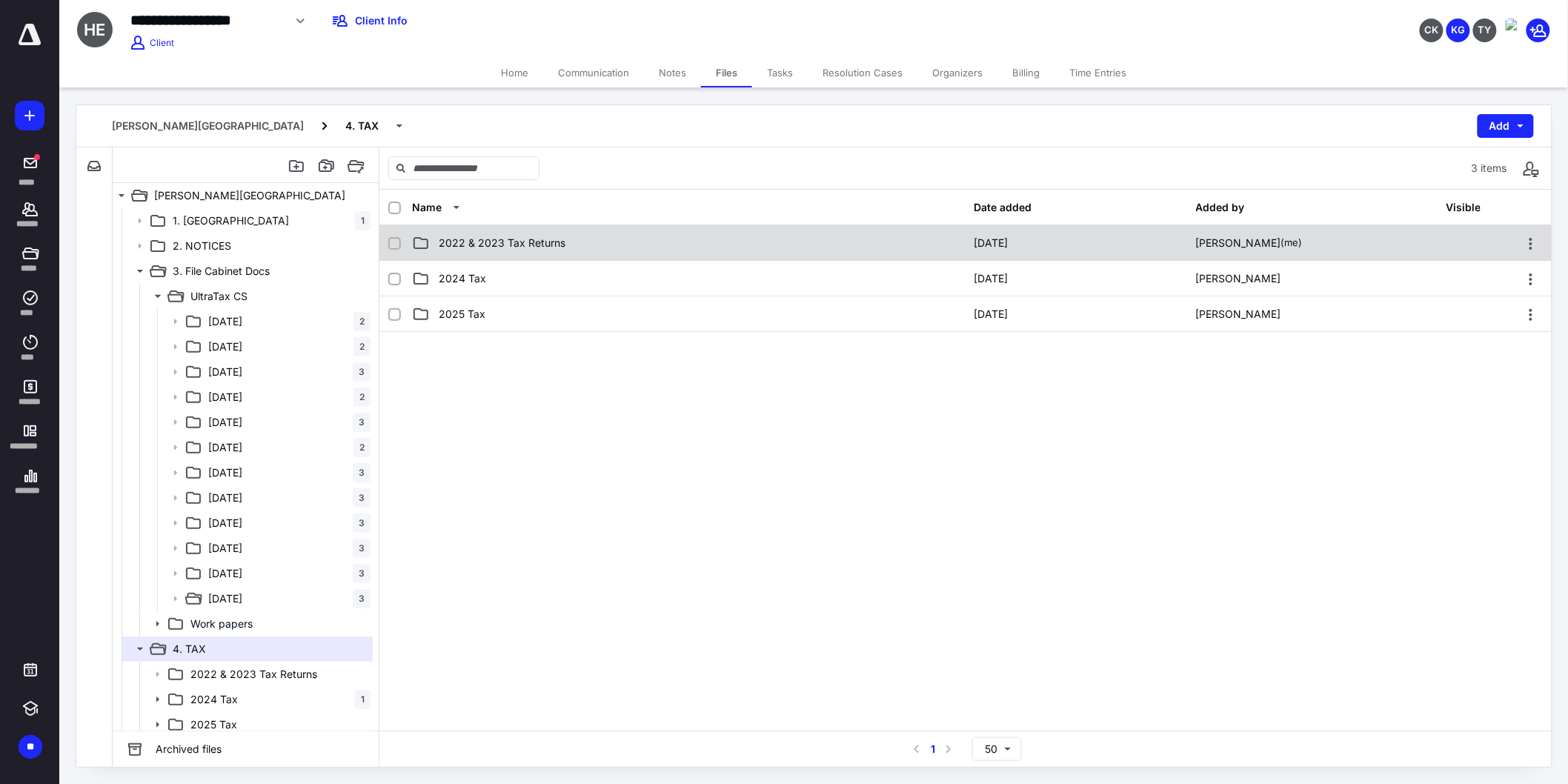 click on "2022 & 2023 Tax Returns" at bounding box center [688, 243] 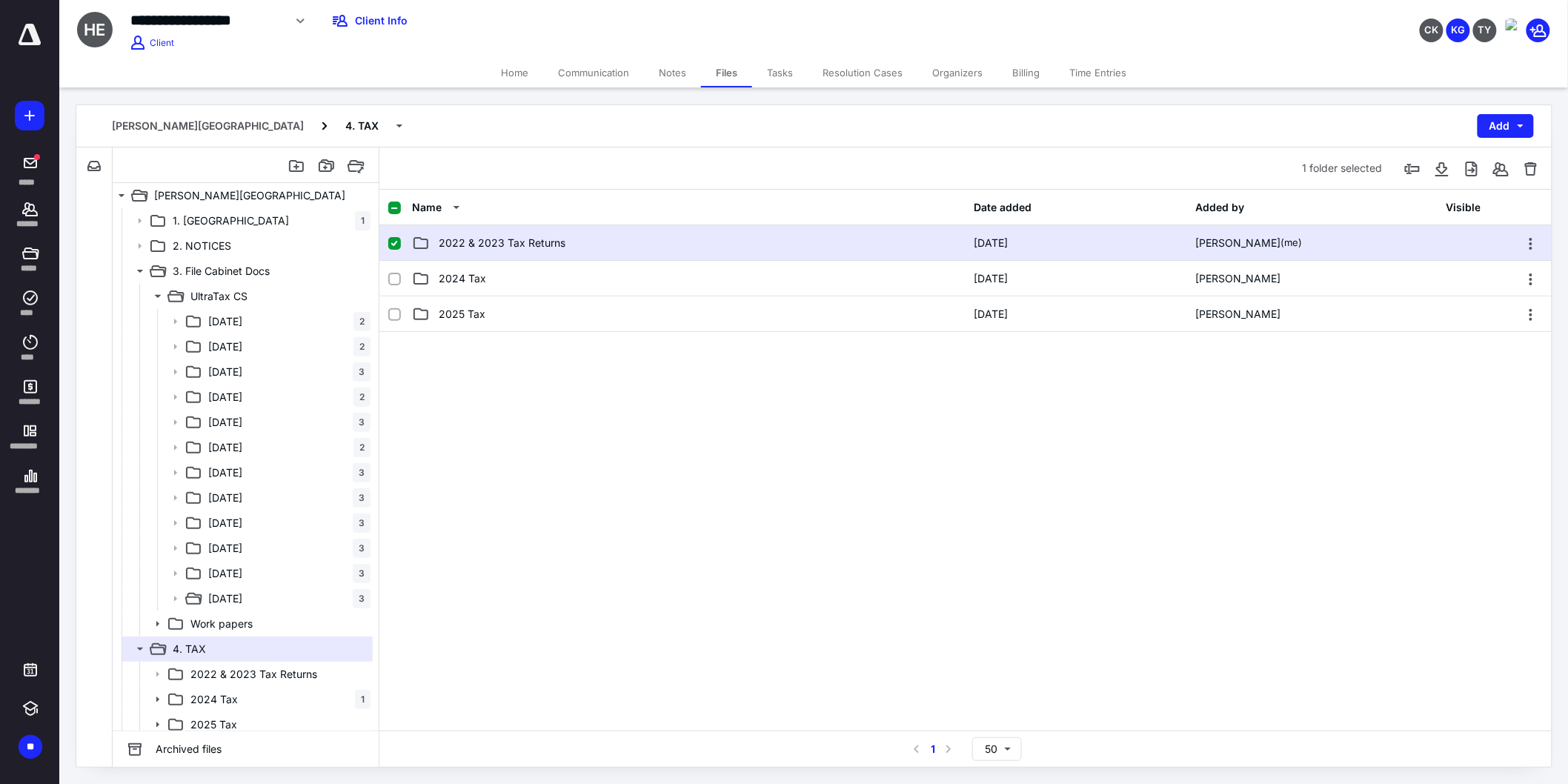 click on "2022 & 2023 Tax Returns" at bounding box center (688, 243) 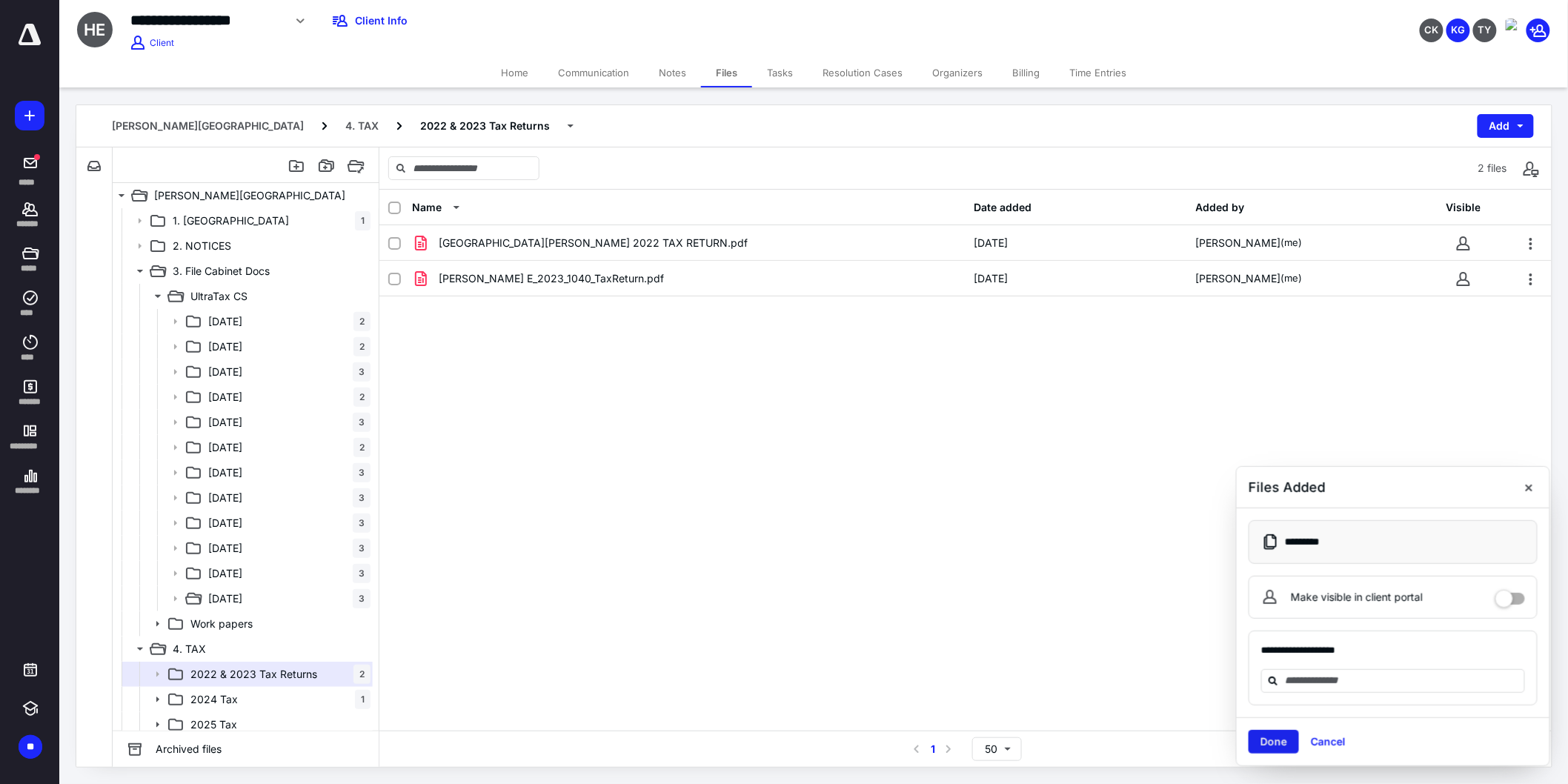 click on "Done" at bounding box center [1274, 742] 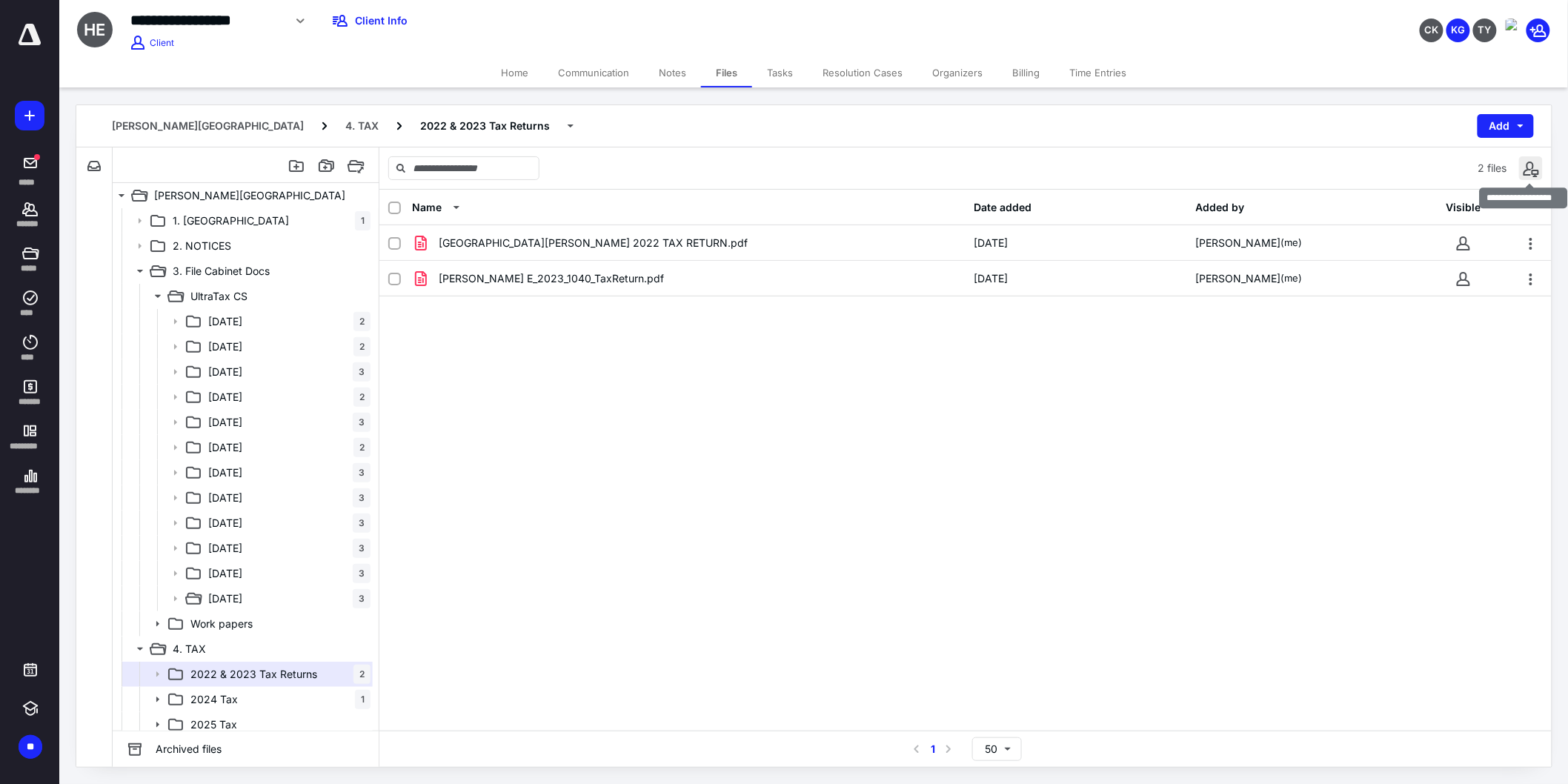 click at bounding box center (1531, 168) 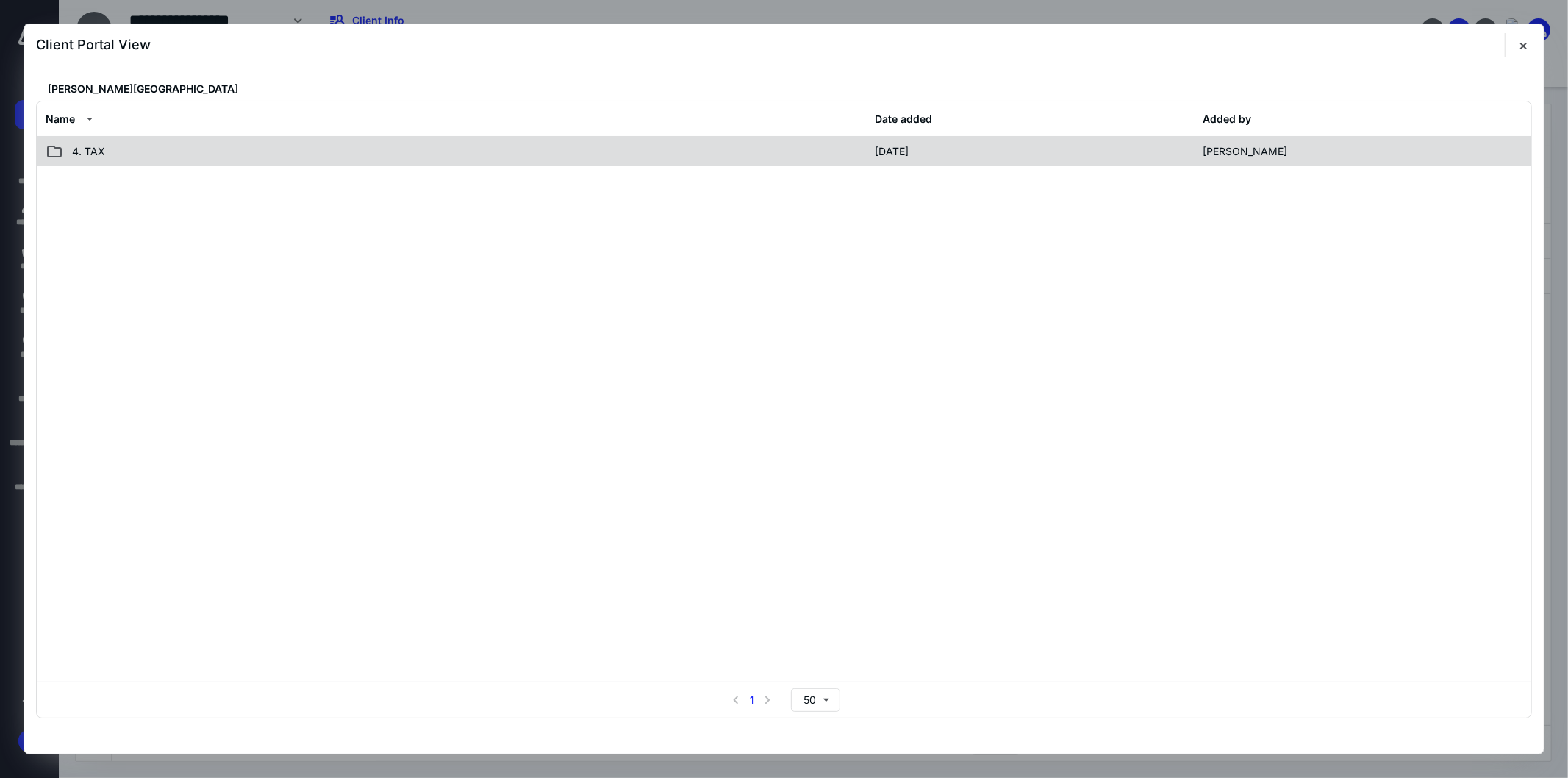 click on "4. TAX" at bounding box center (456, 151) 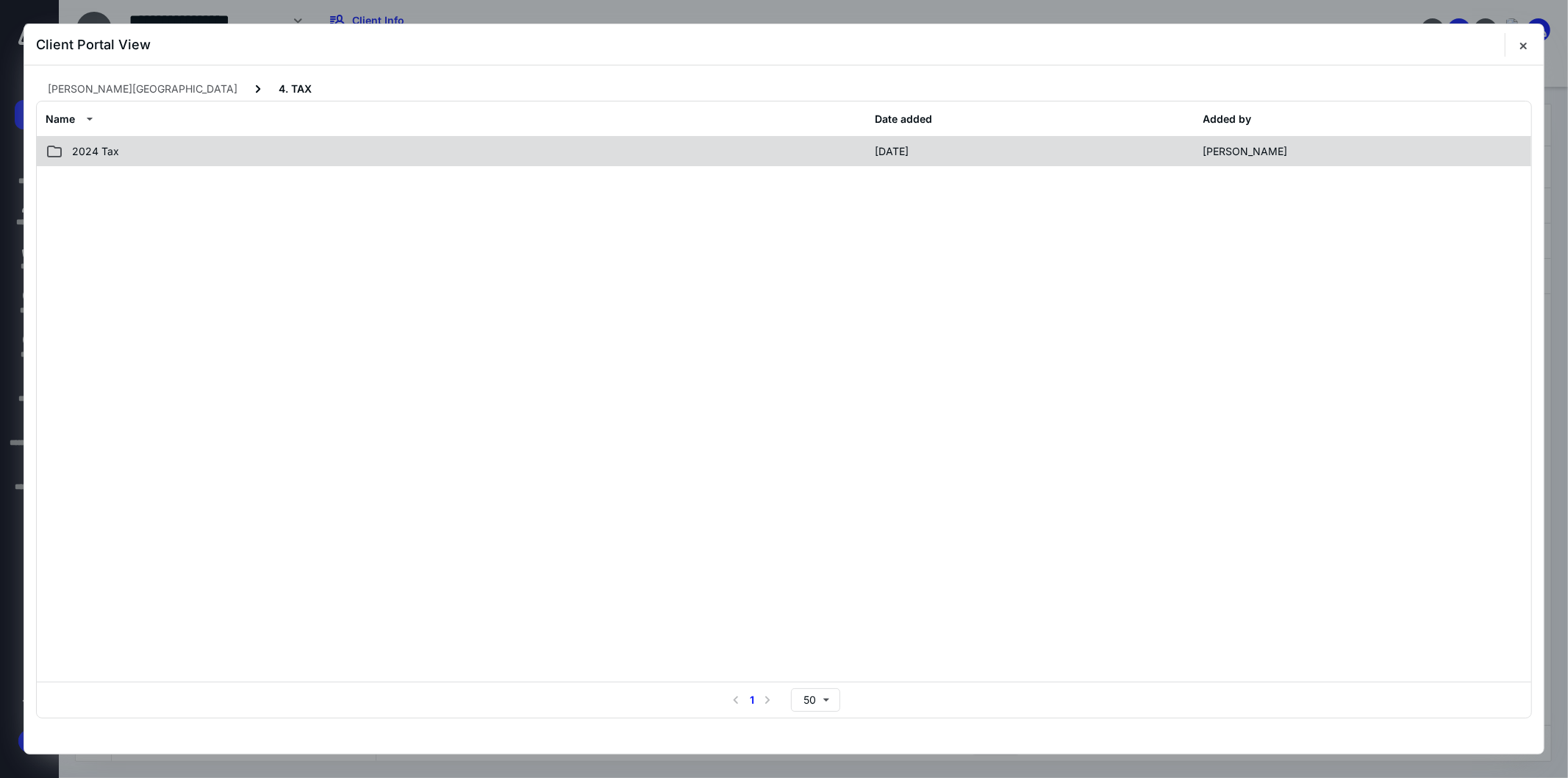 click on "2024 Tax" at bounding box center [456, 151] 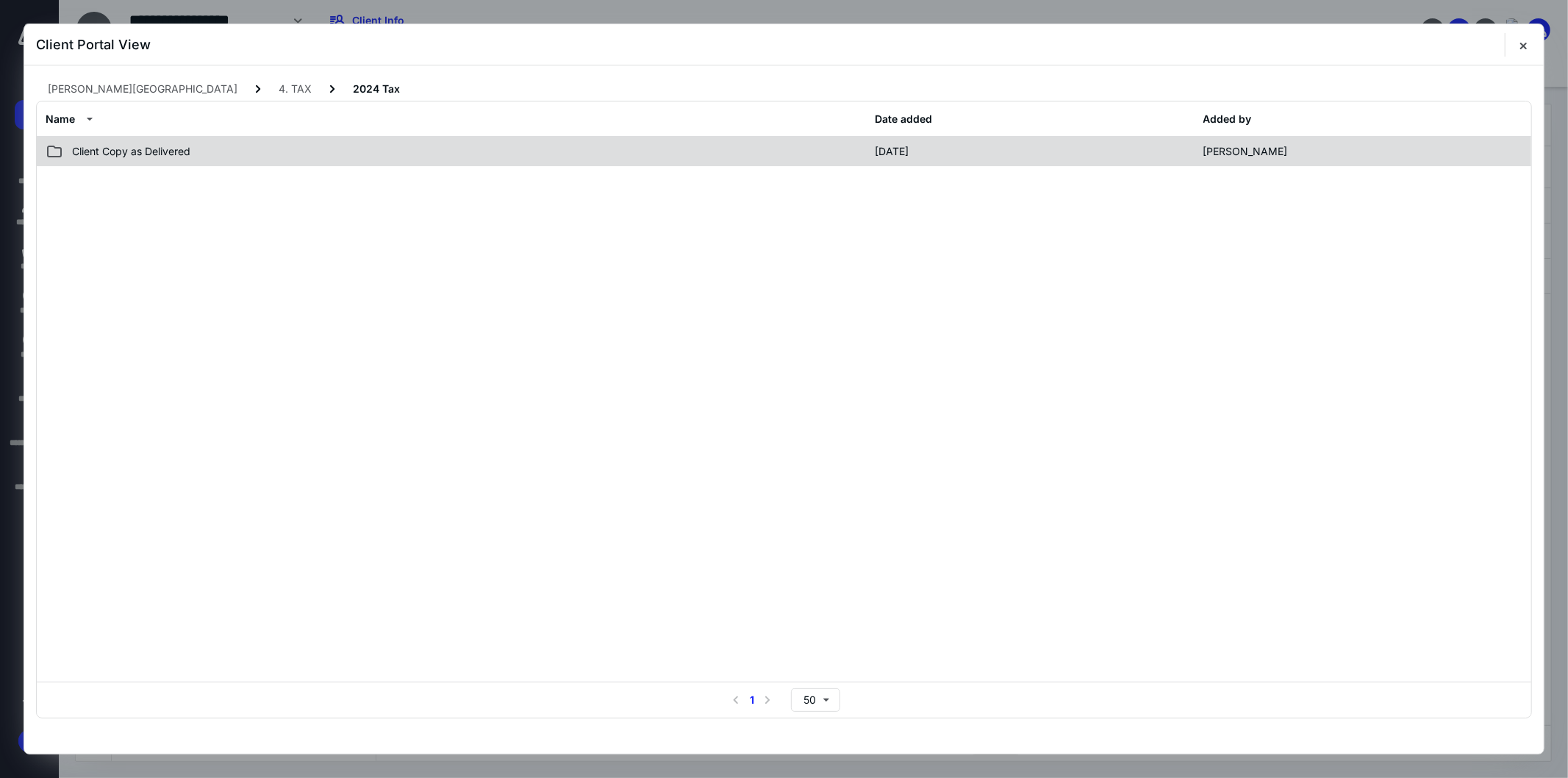 click on "Client Copy as Delivered" at bounding box center (456, 151) 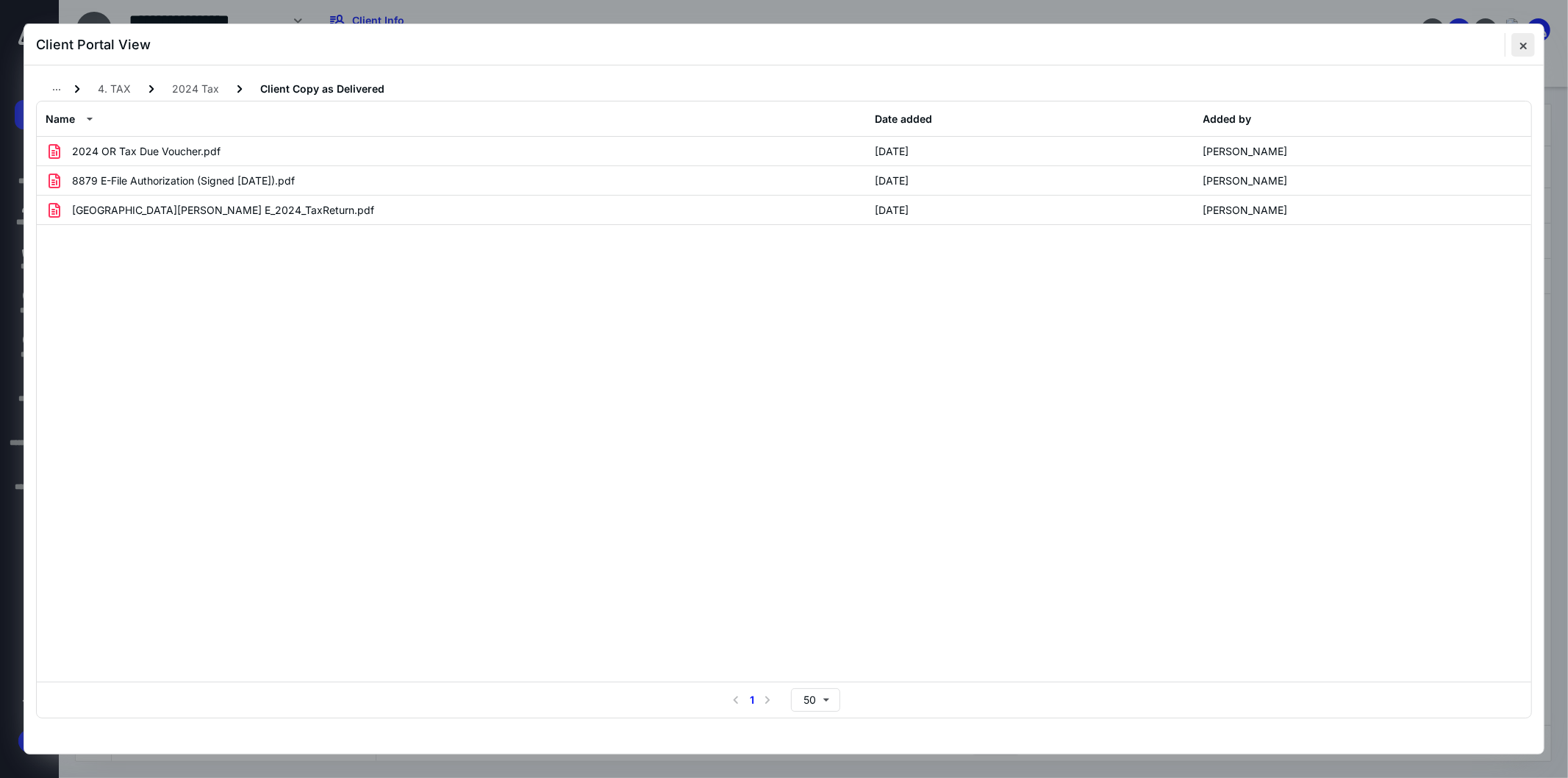 click at bounding box center (1523, 45) 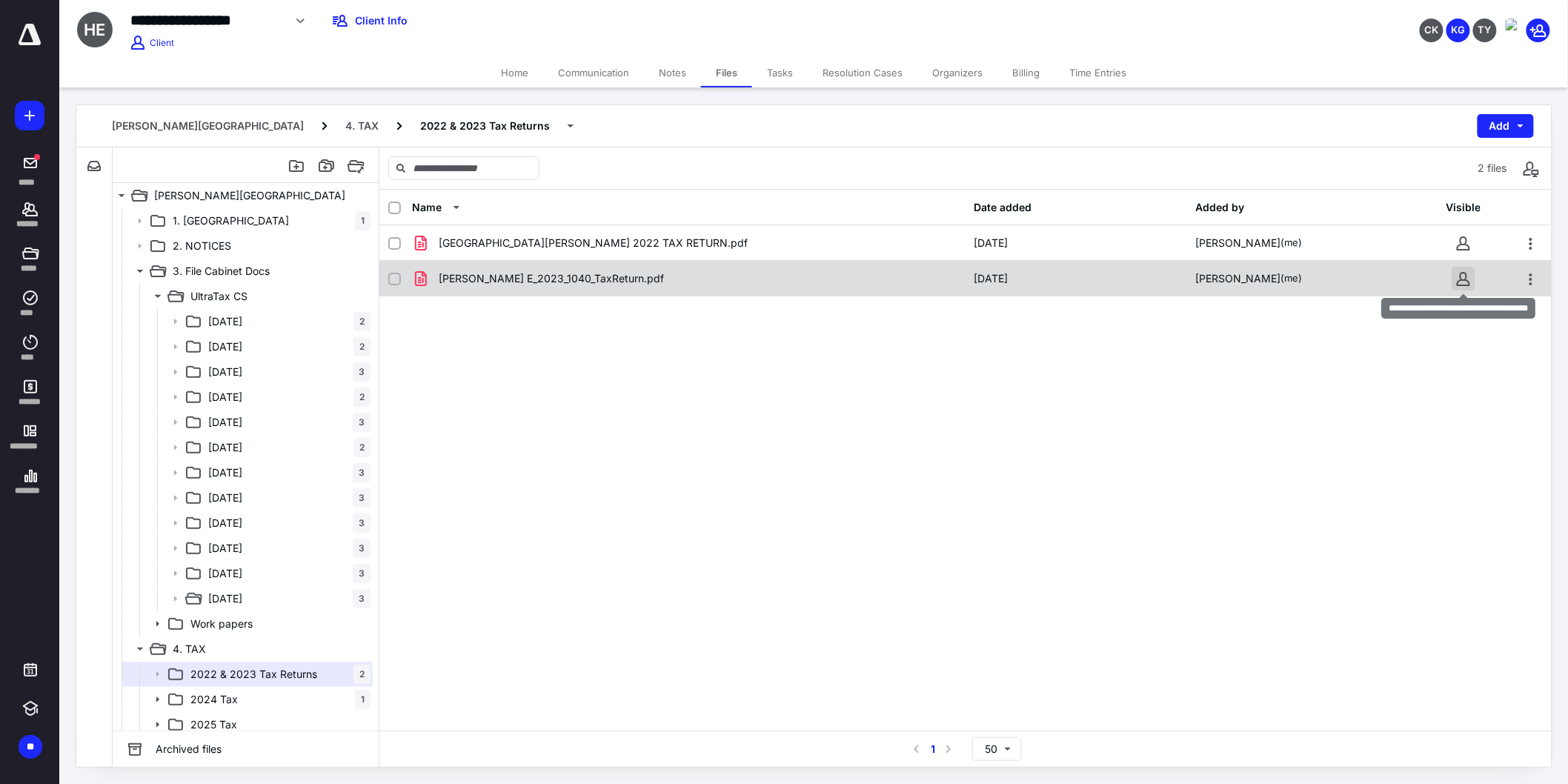 click at bounding box center (1464, 279) 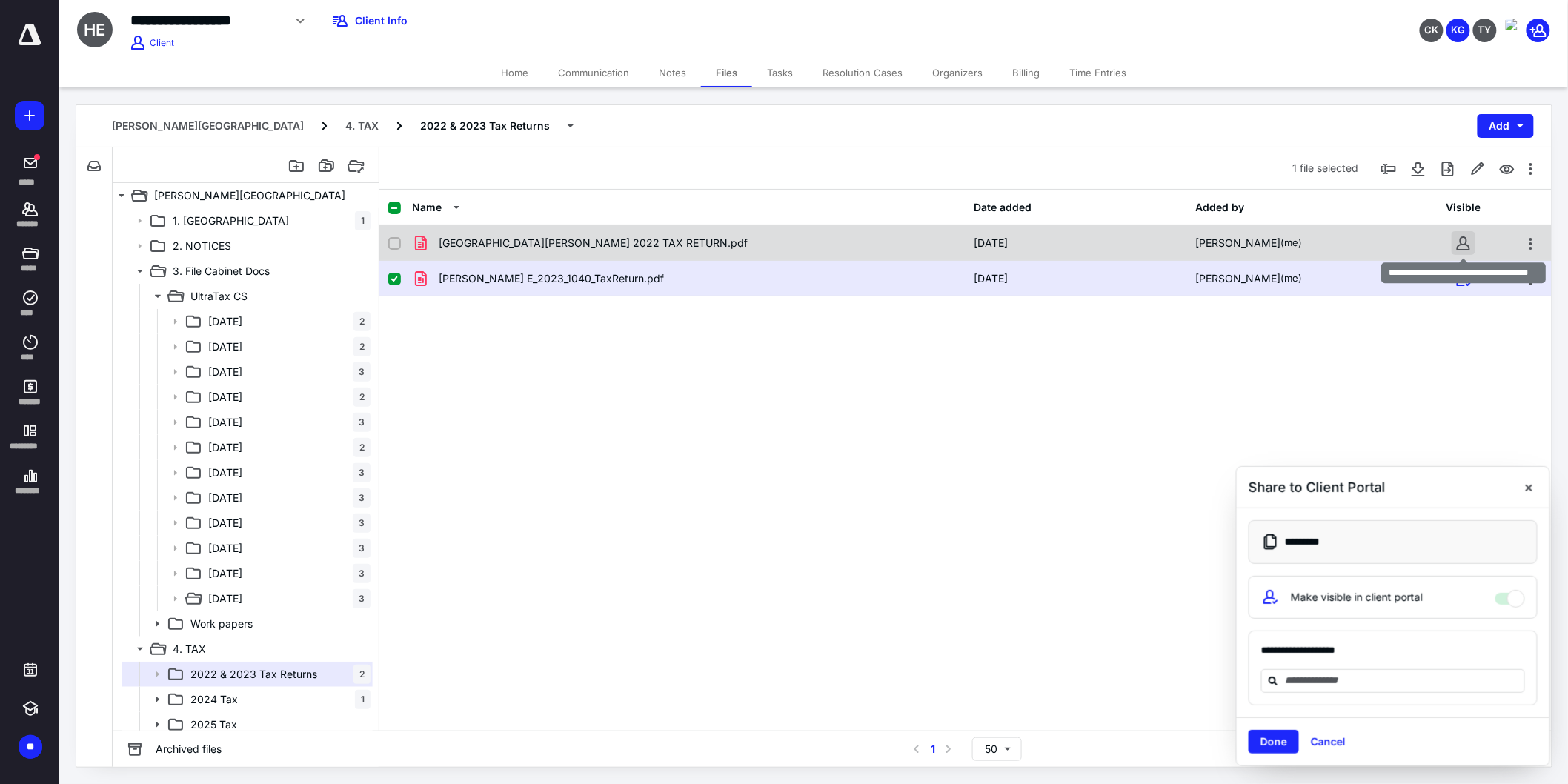 click at bounding box center (1464, 243) 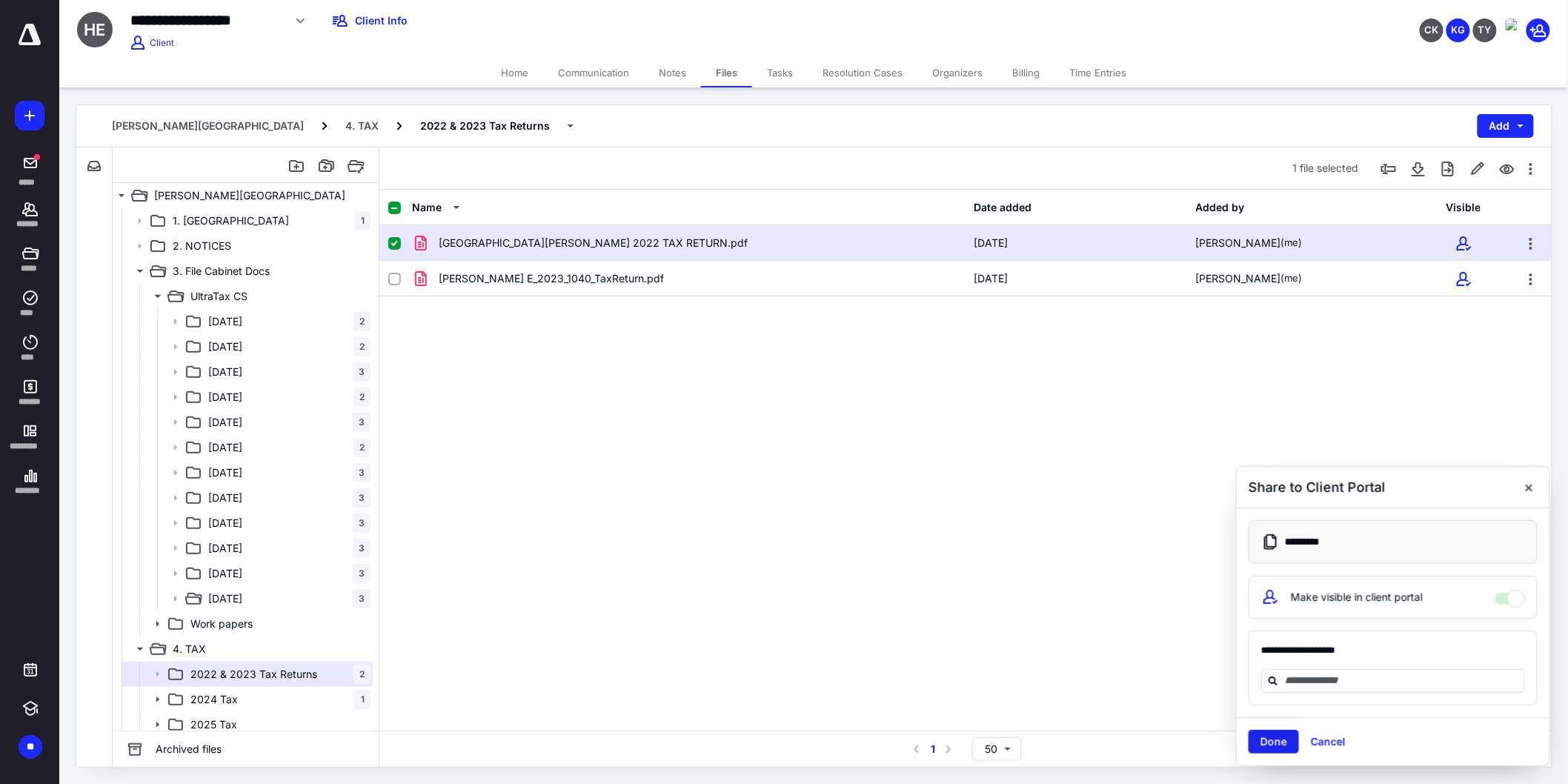 click on "Done" at bounding box center (1274, 742) 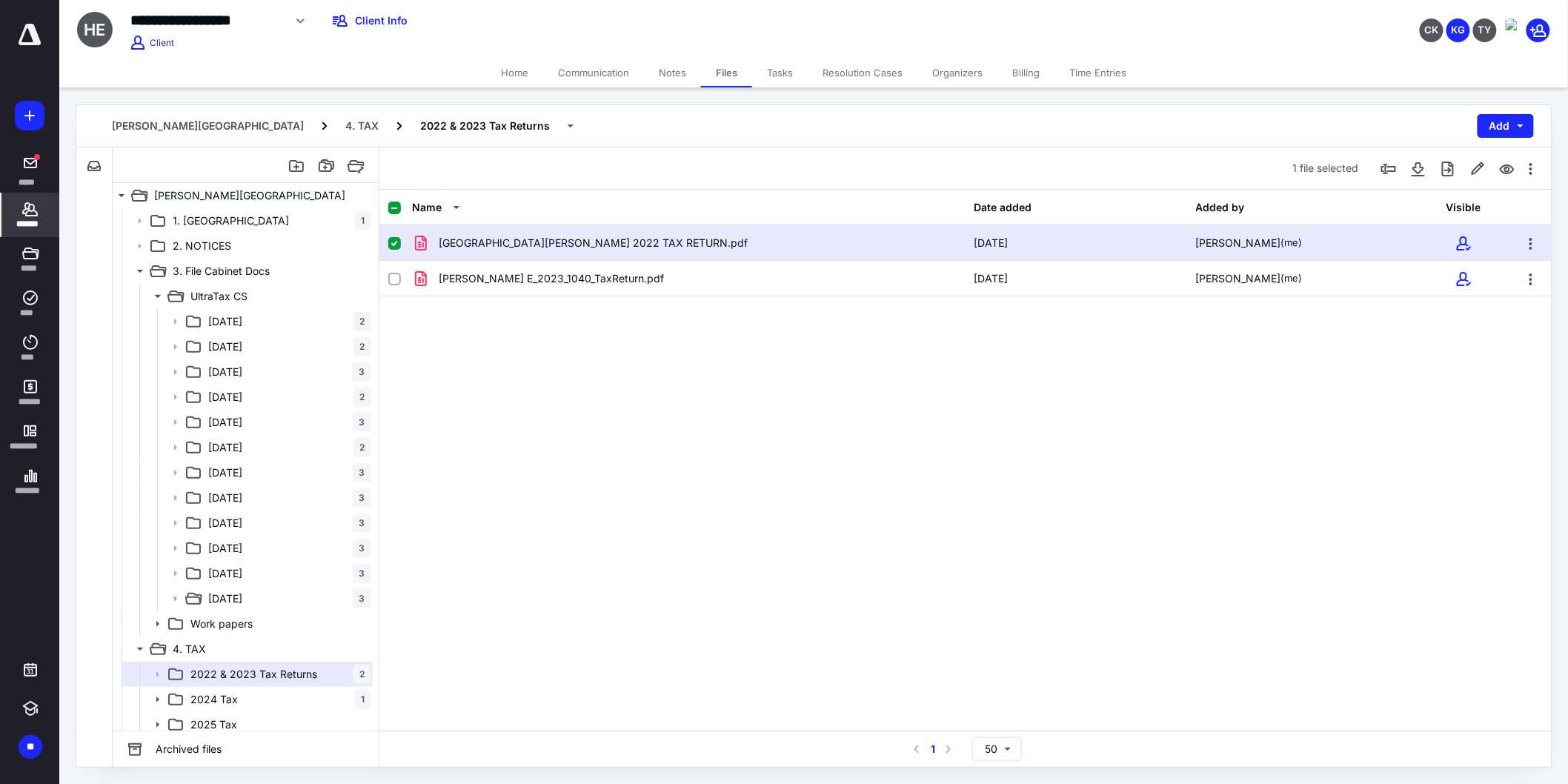 click on "*******" at bounding box center (30, 224) 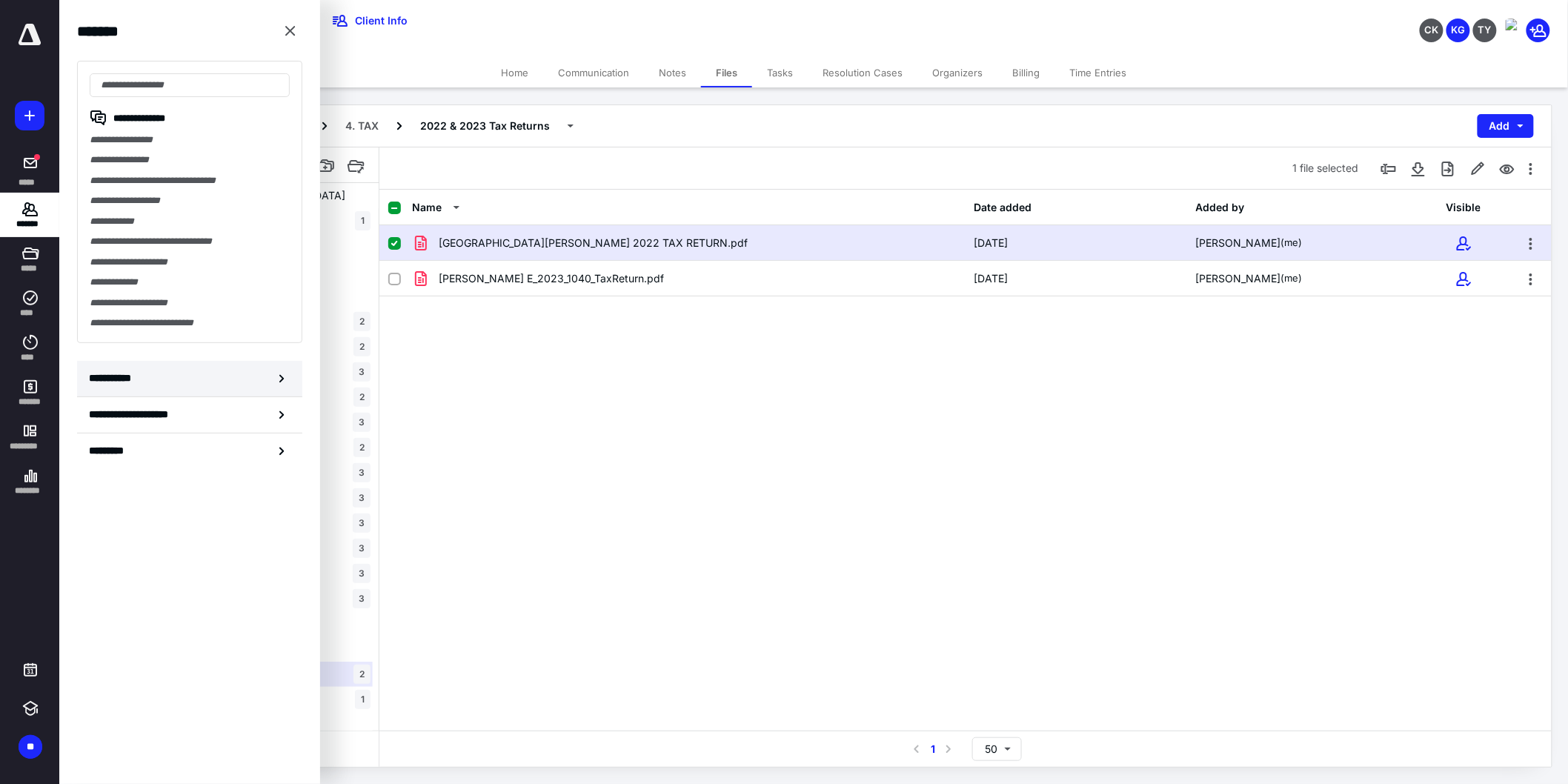 click 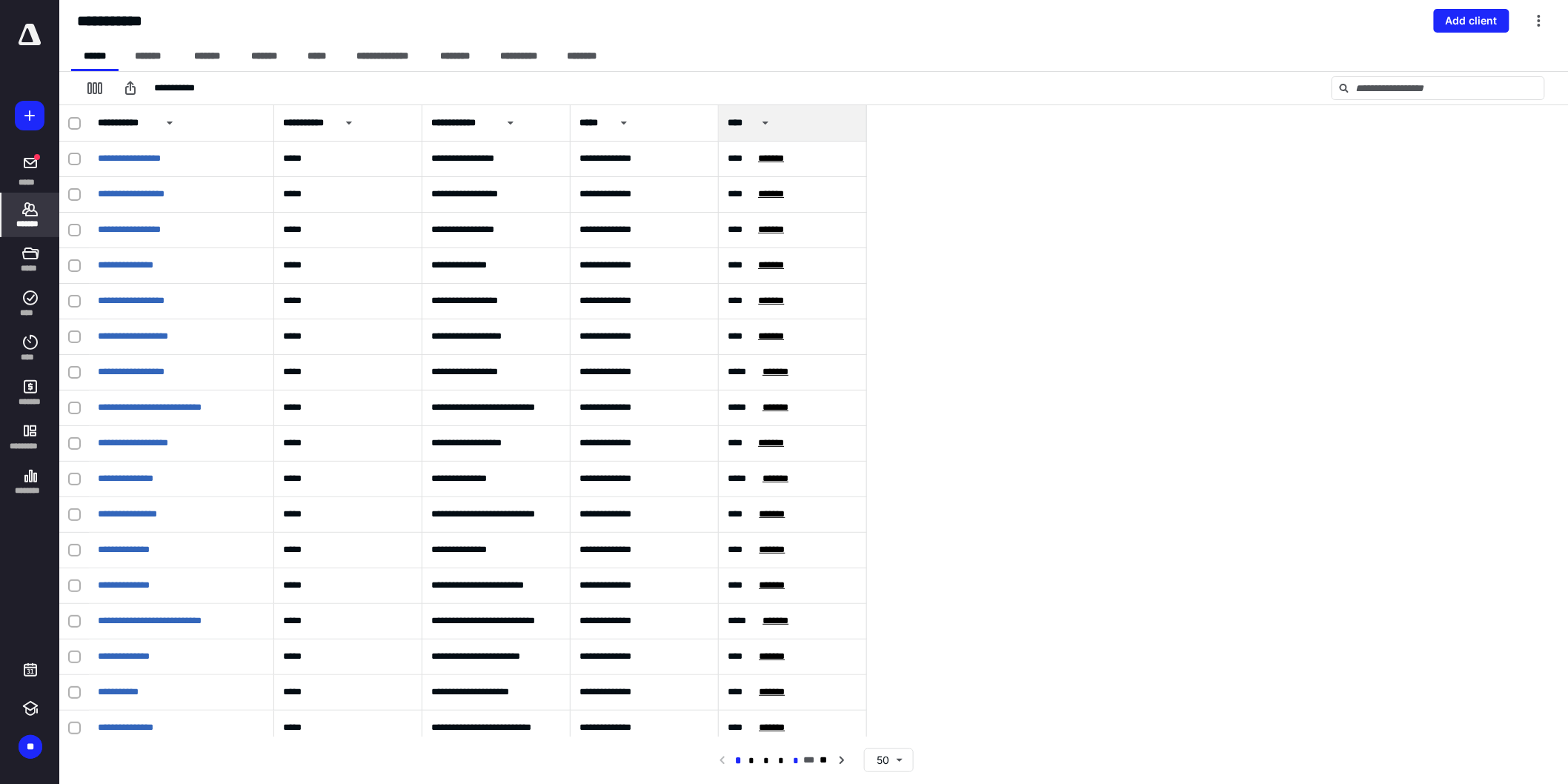 click on "*" at bounding box center (796, 761) 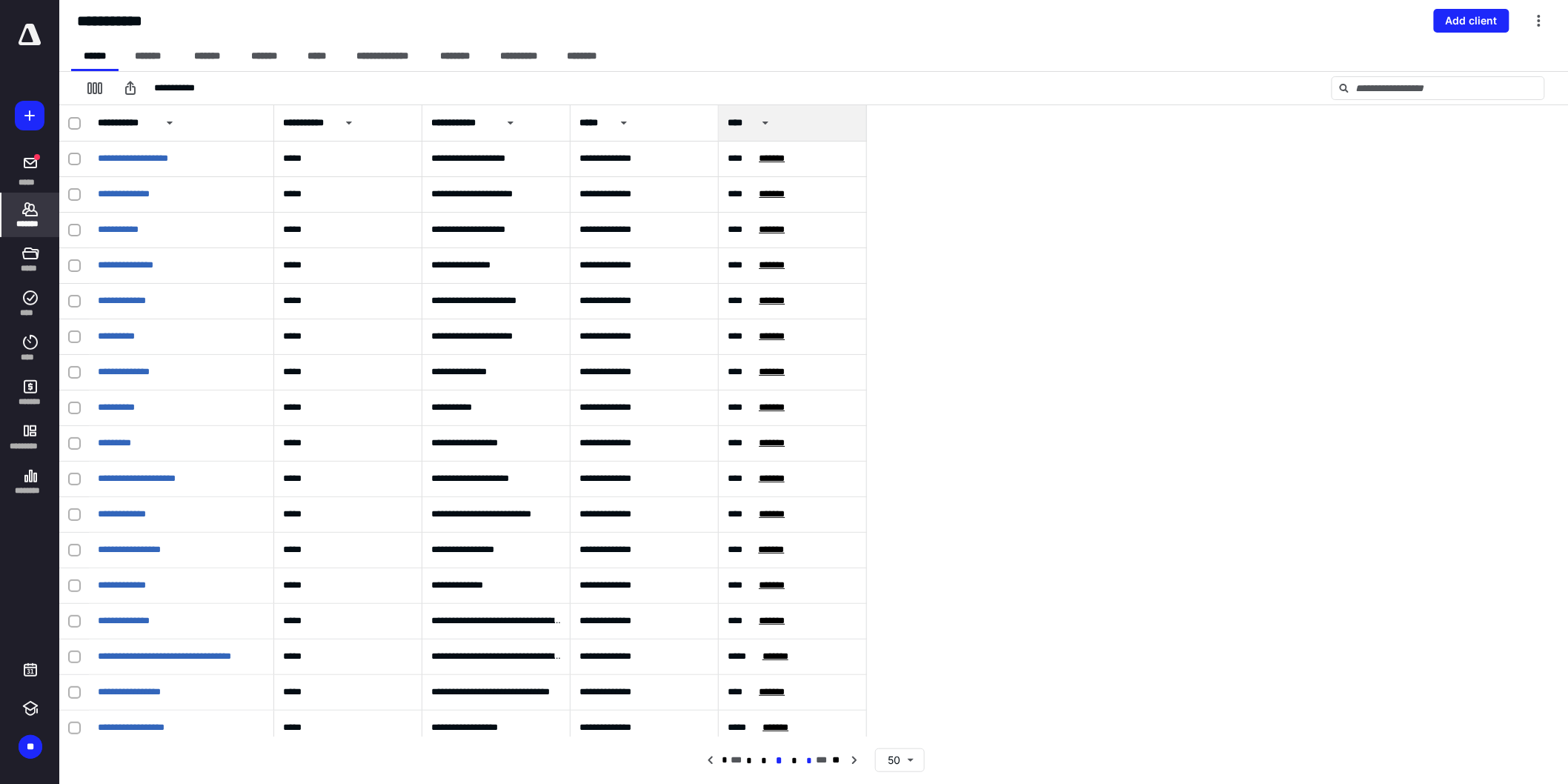 click on "*" at bounding box center [808, 761] 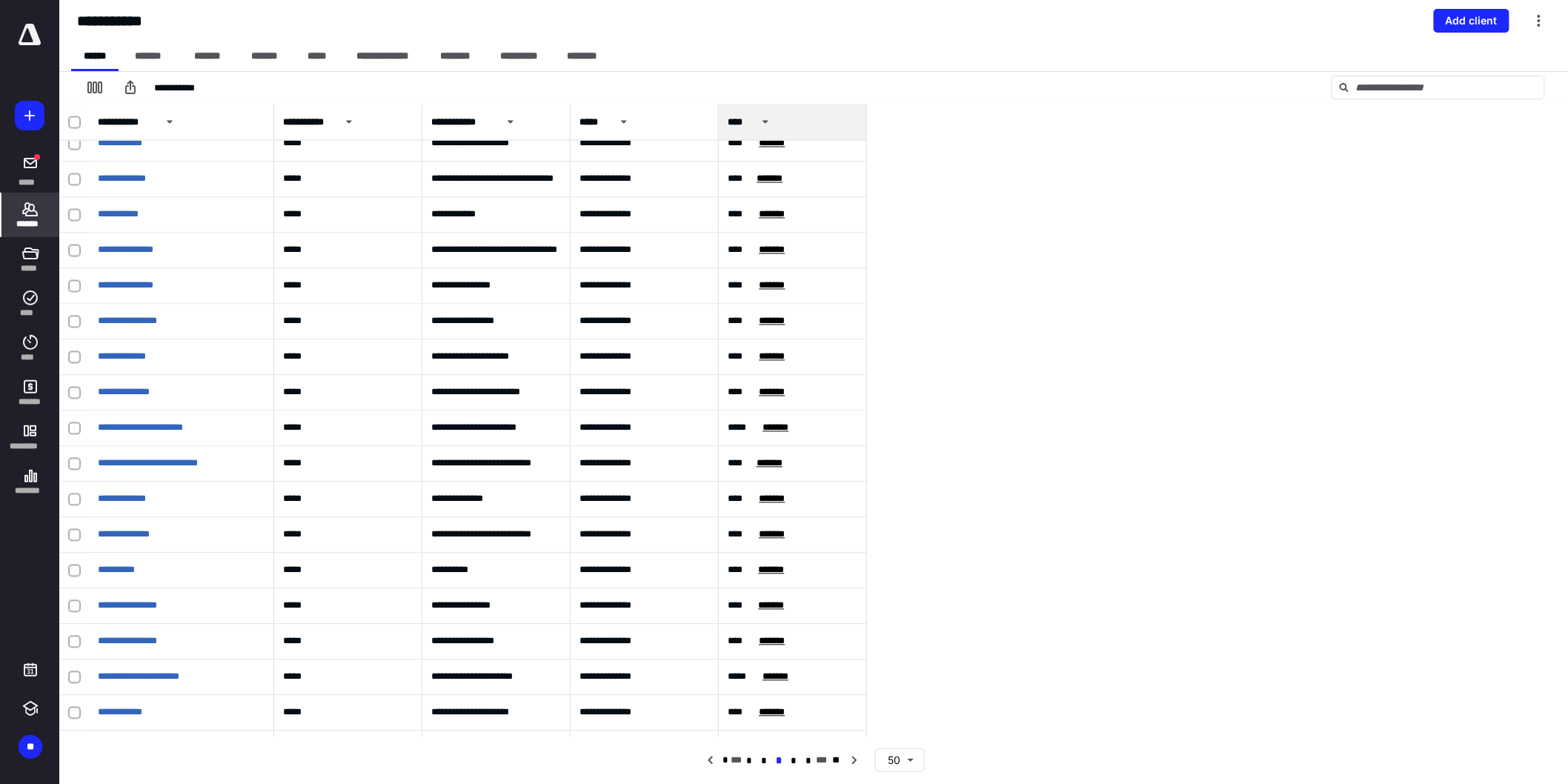 scroll, scrollTop: 1182, scrollLeft: 0, axis: vertical 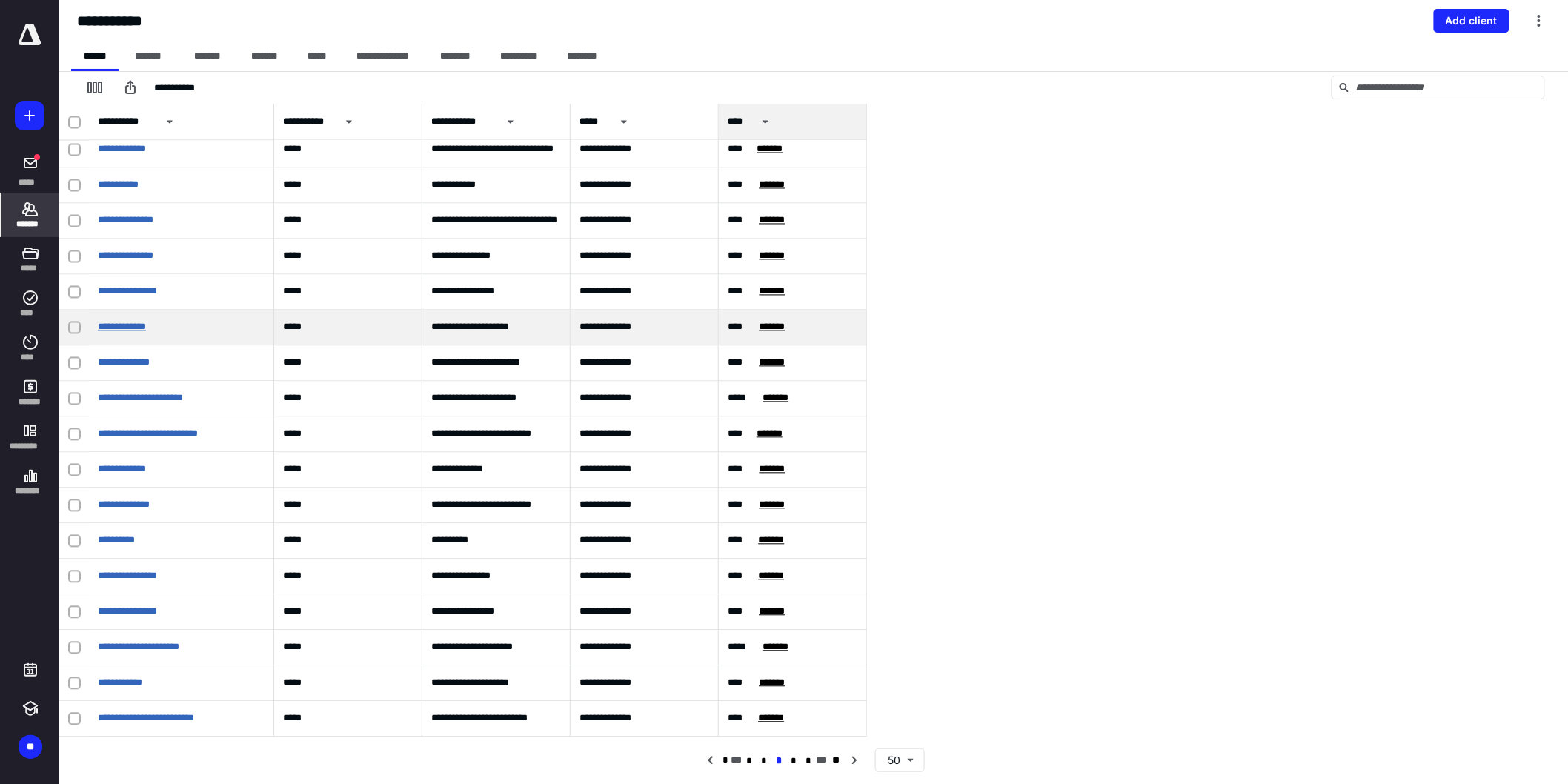 click on "**********" at bounding box center (122, 327) 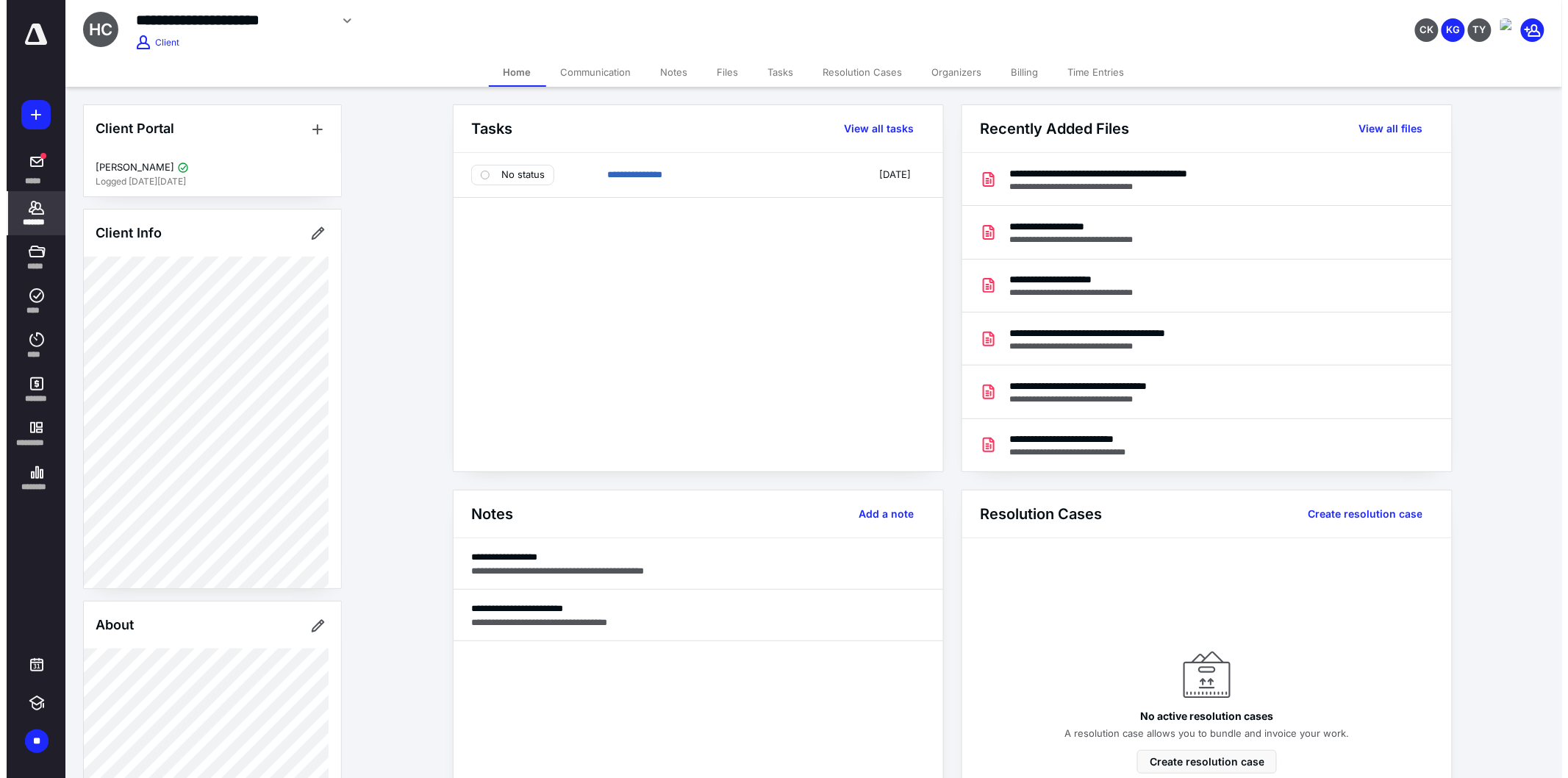 scroll, scrollTop: 163, scrollLeft: 0, axis: vertical 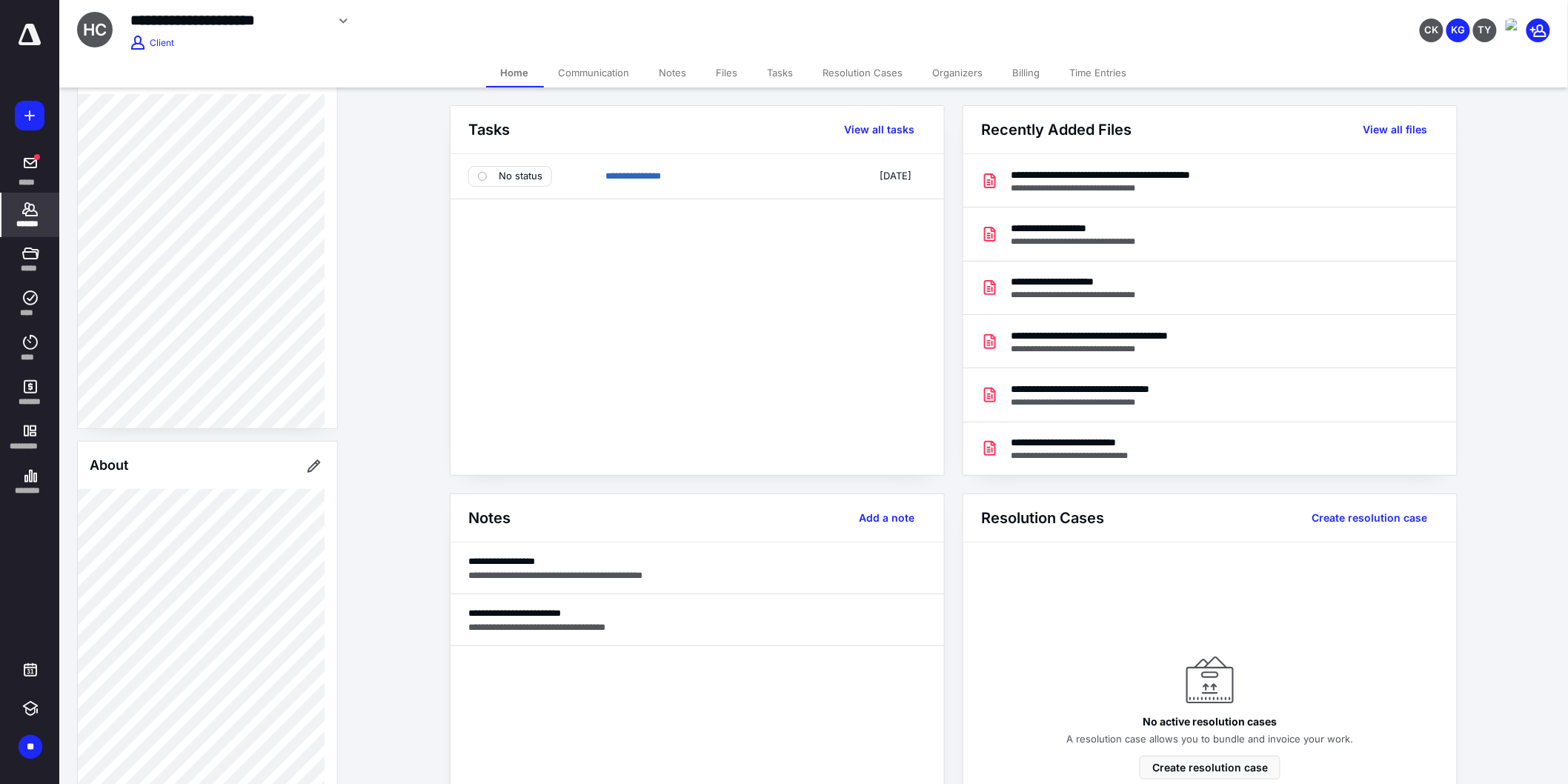 click on "Files" at bounding box center [727, 73] 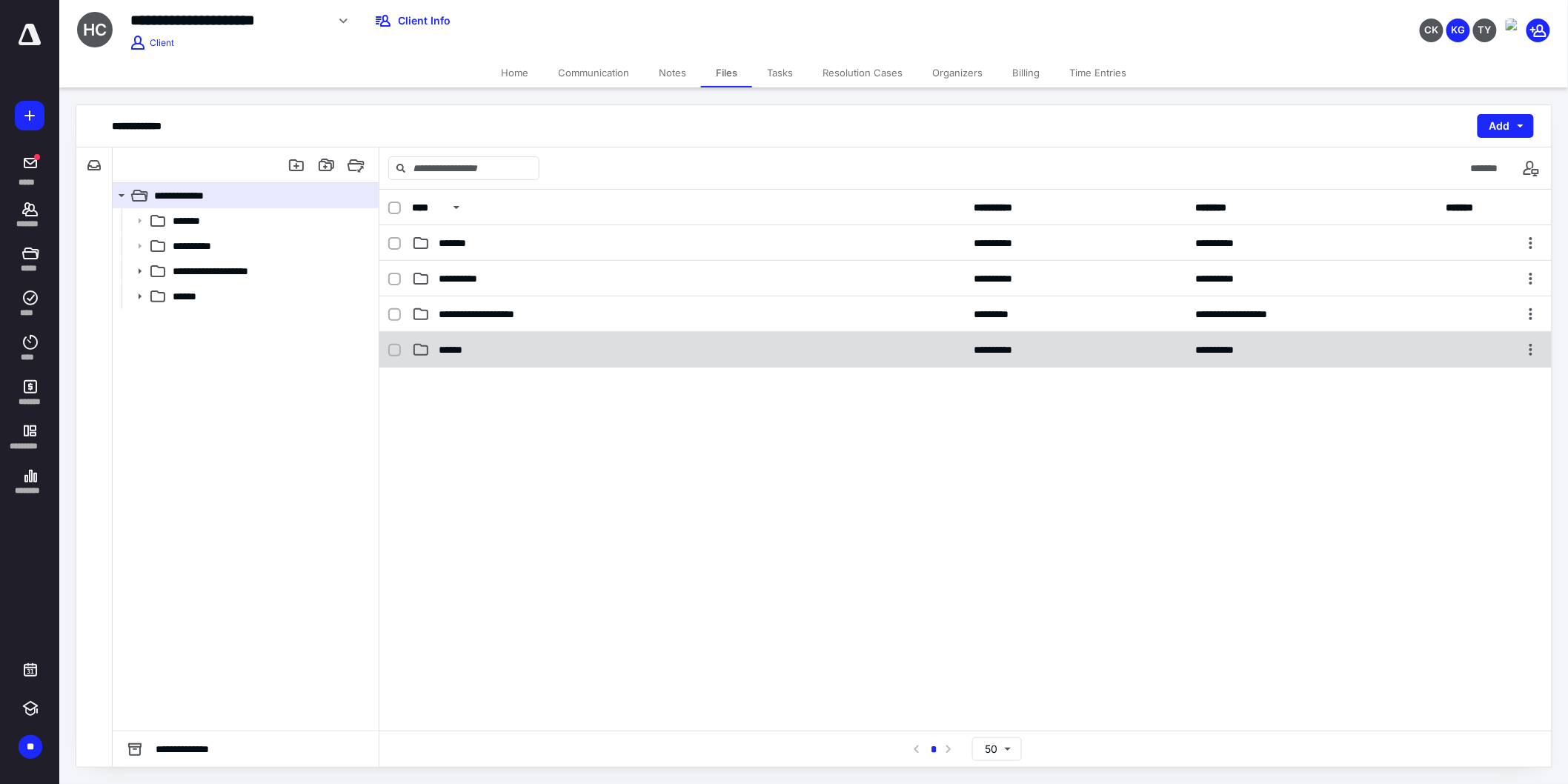 click on "**********" at bounding box center (966, 350) 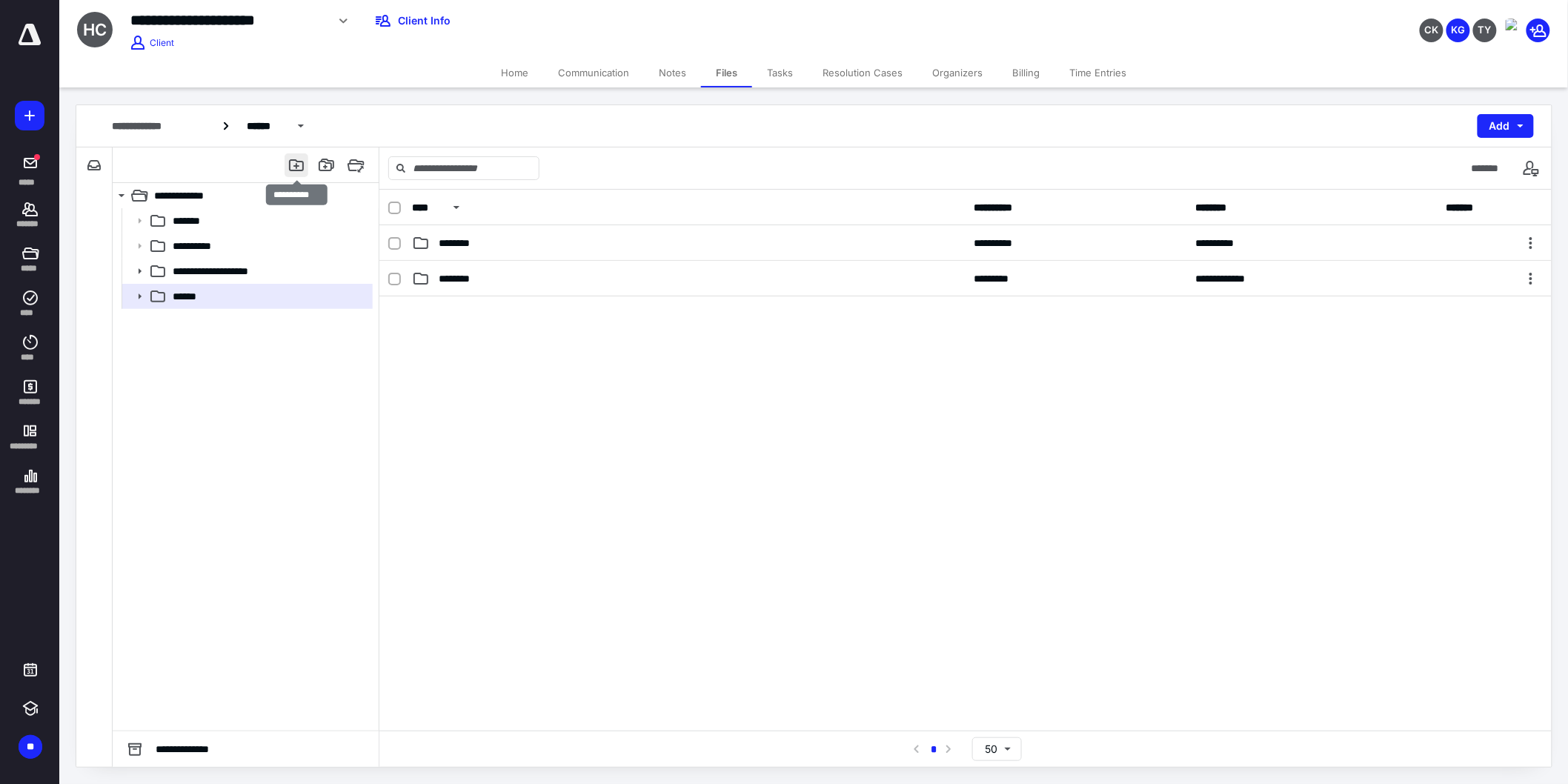 click at bounding box center (296, 165) 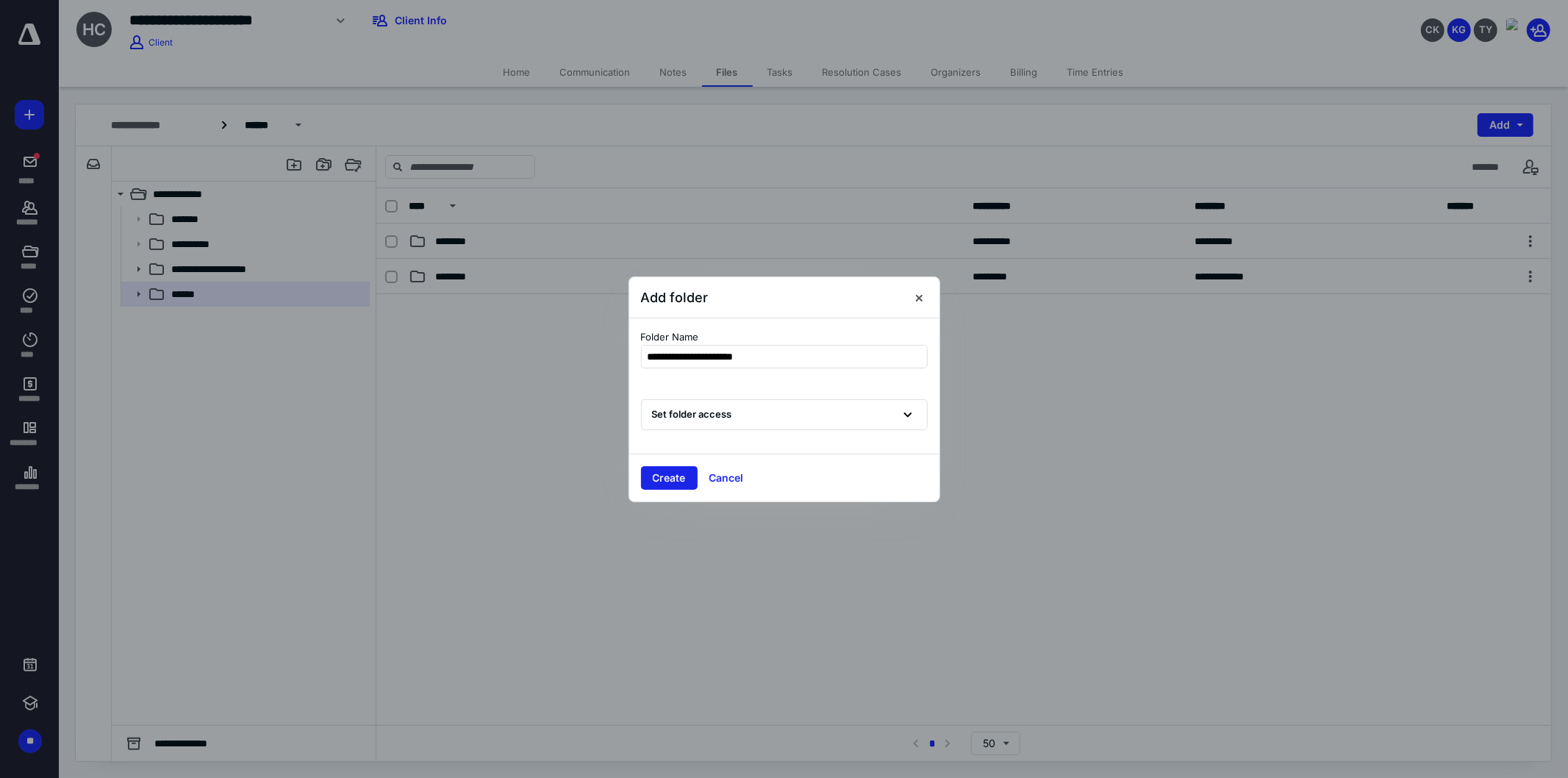 type on "**********" 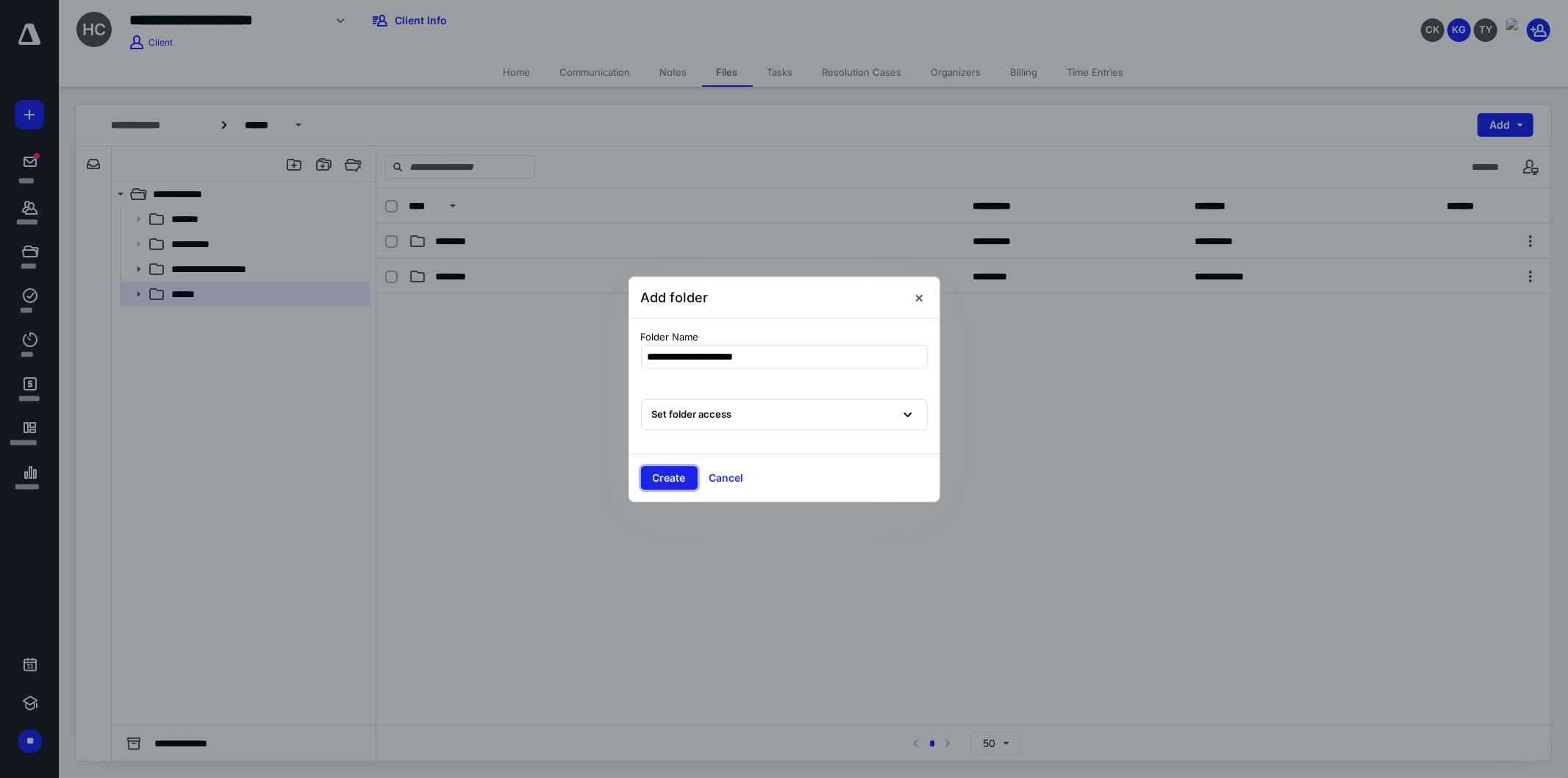 click on "Create" at bounding box center (669, 478) 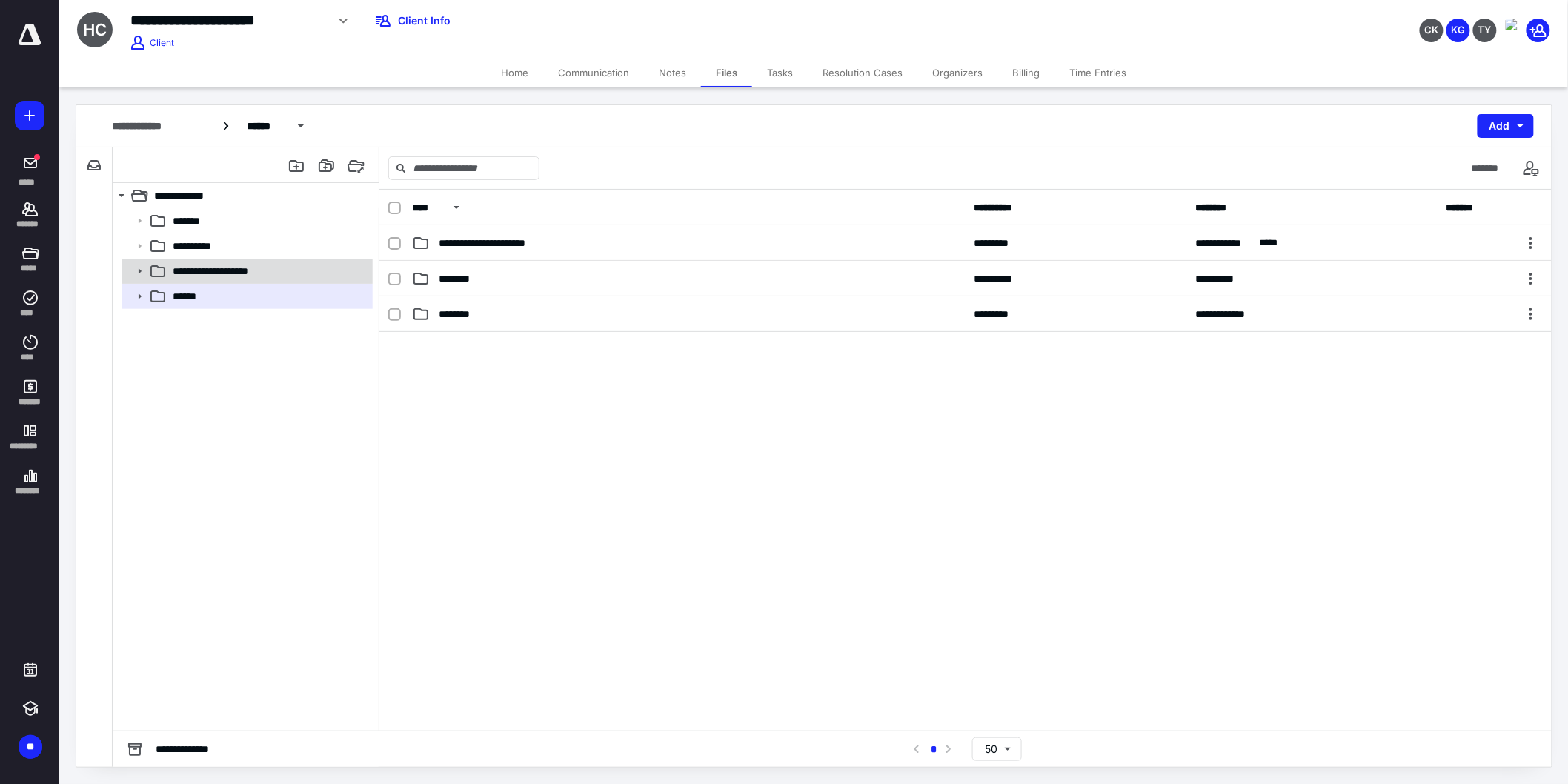 click 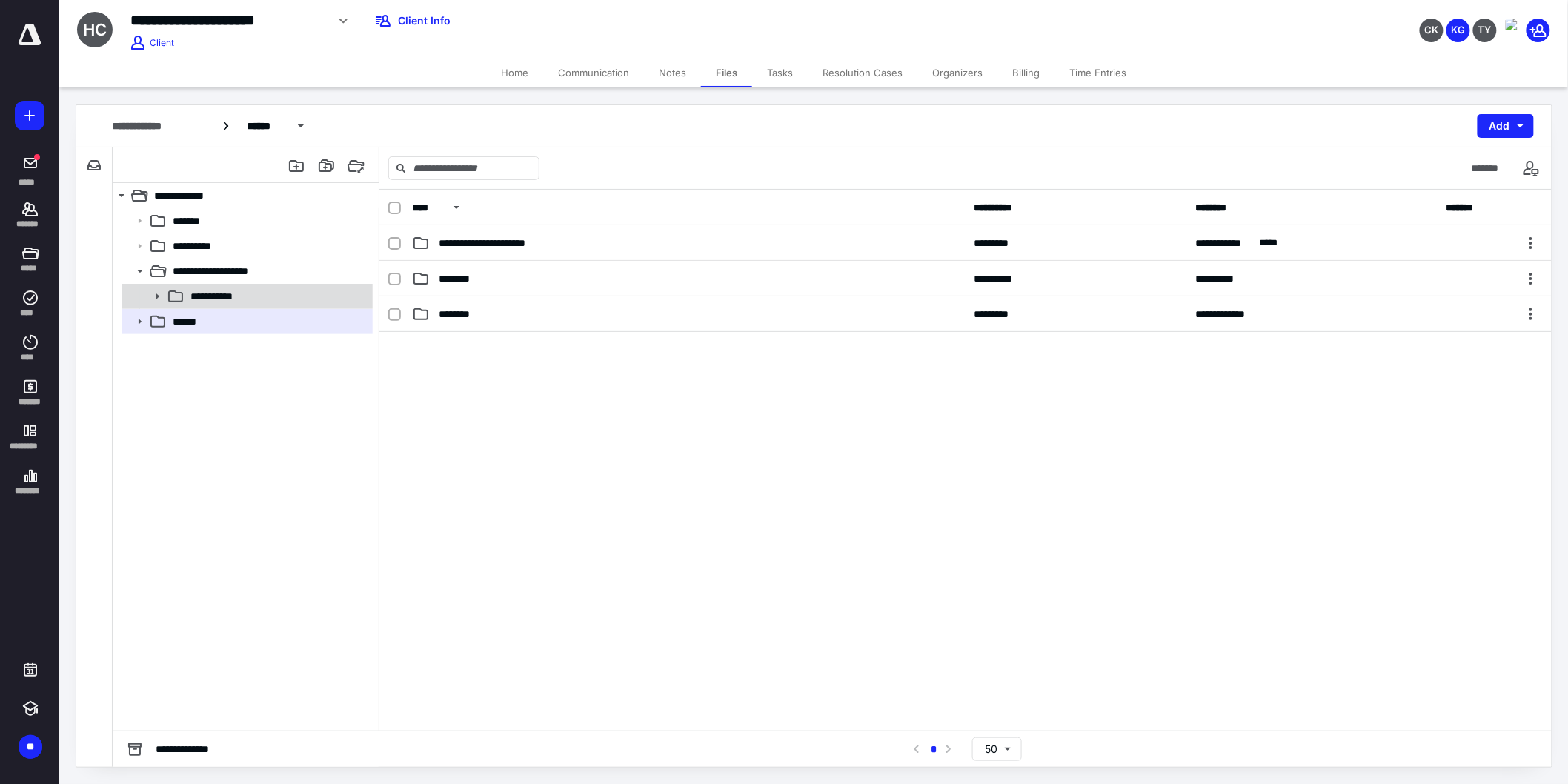 click 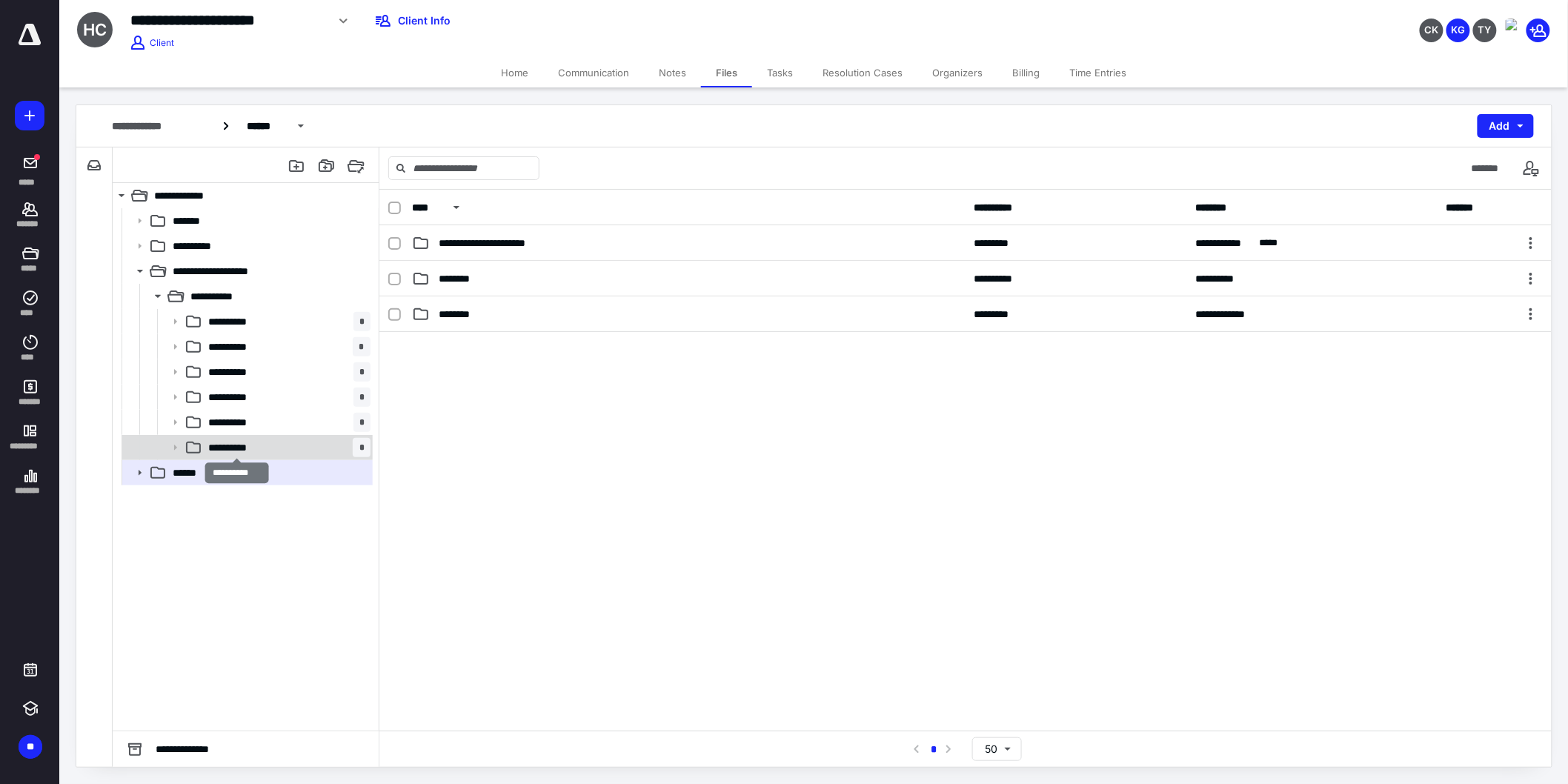 click on "**********" at bounding box center (236, 448) 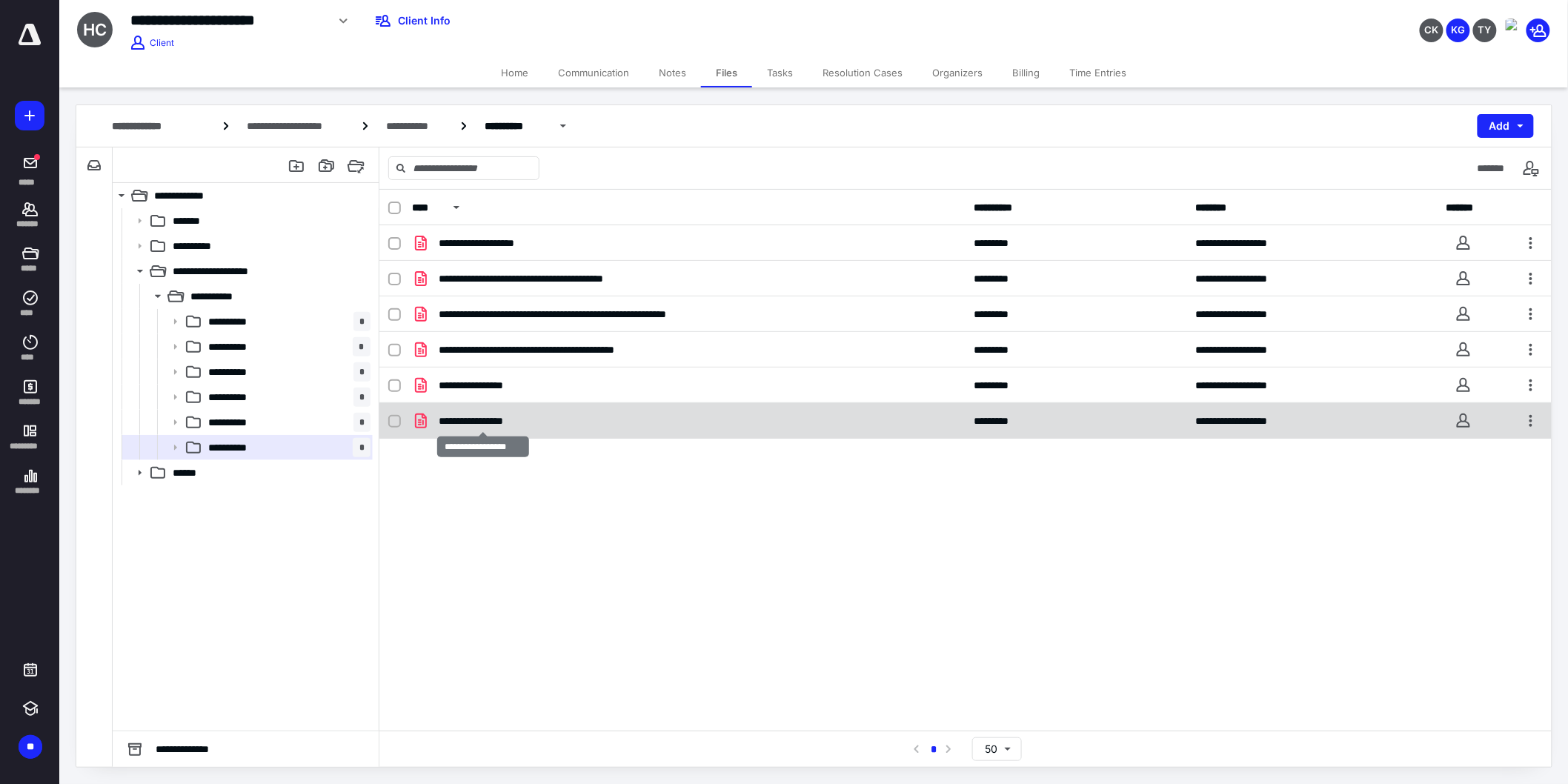 click on "**********" at bounding box center [483, 421] 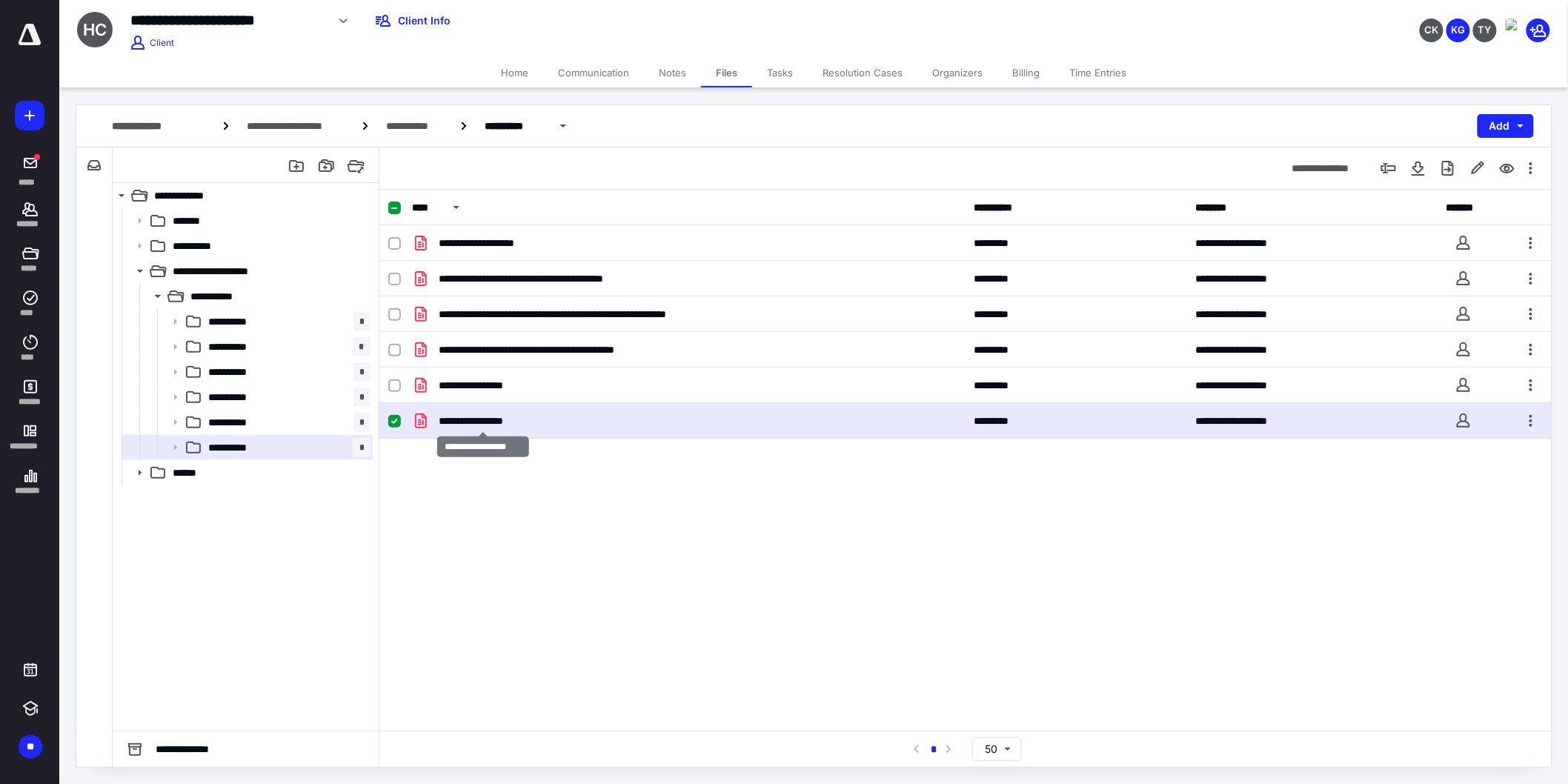 click on "**********" at bounding box center [483, 421] 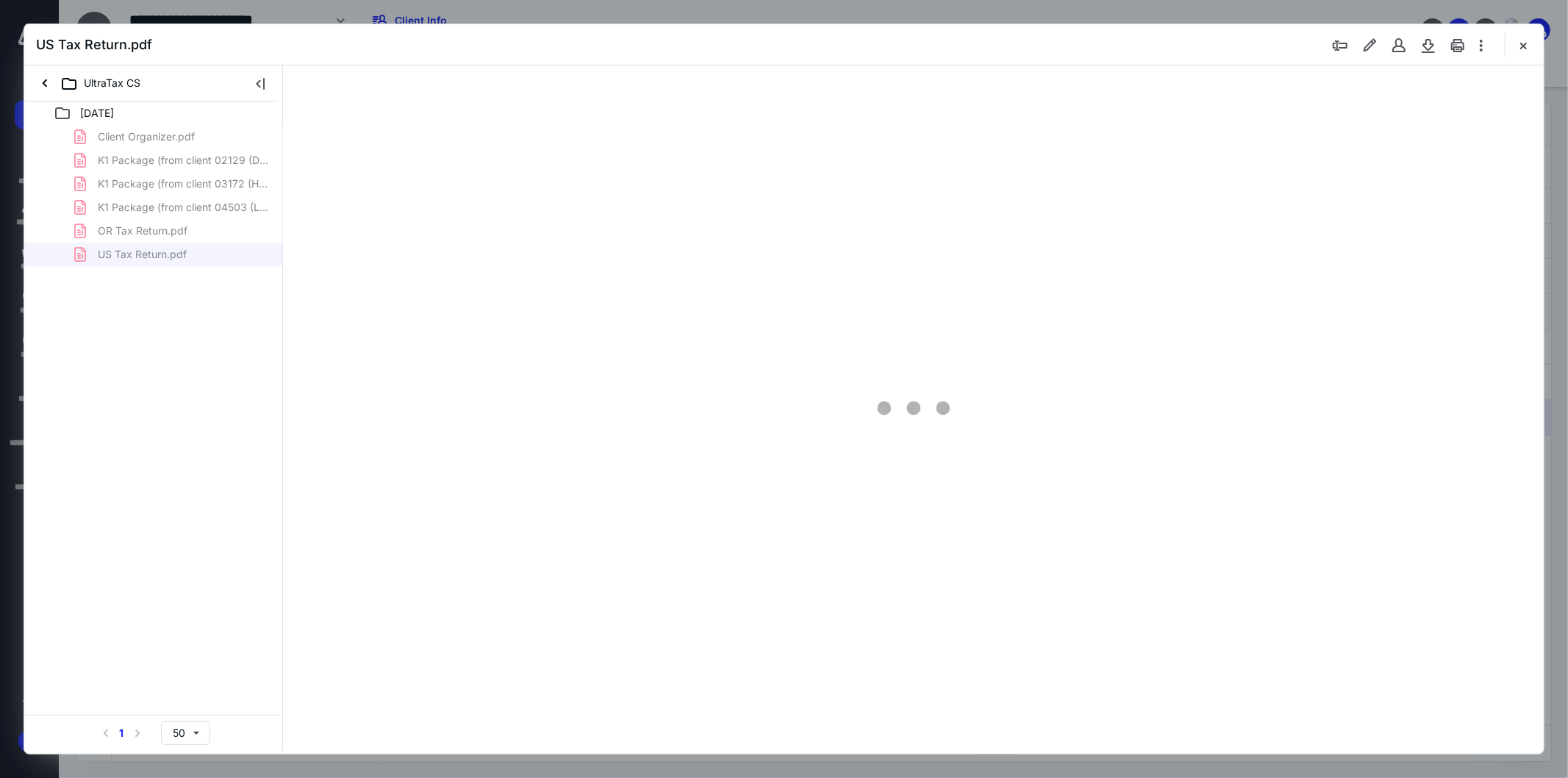 scroll, scrollTop: 0, scrollLeft: 0, axis: both 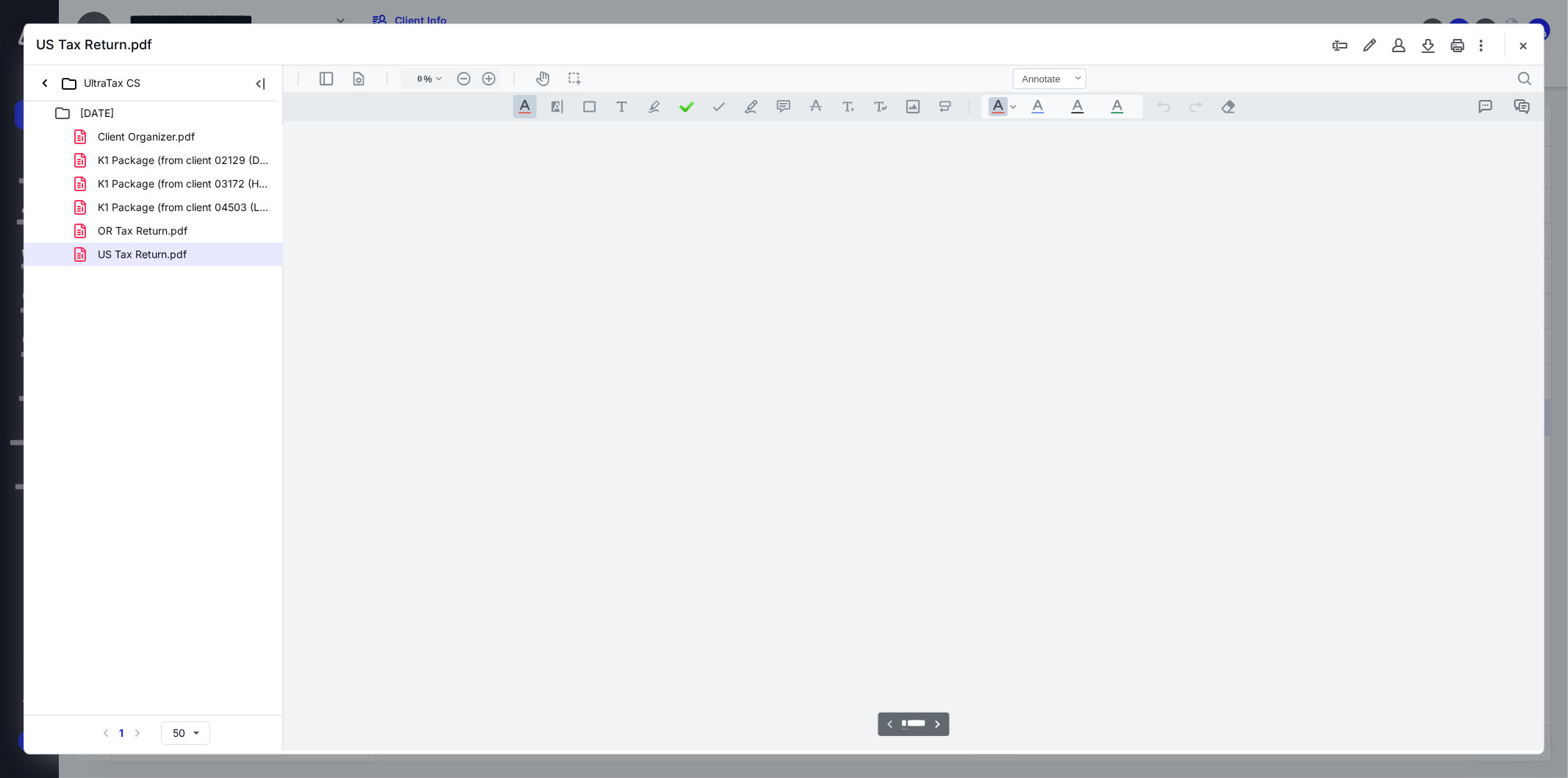 type on "103" 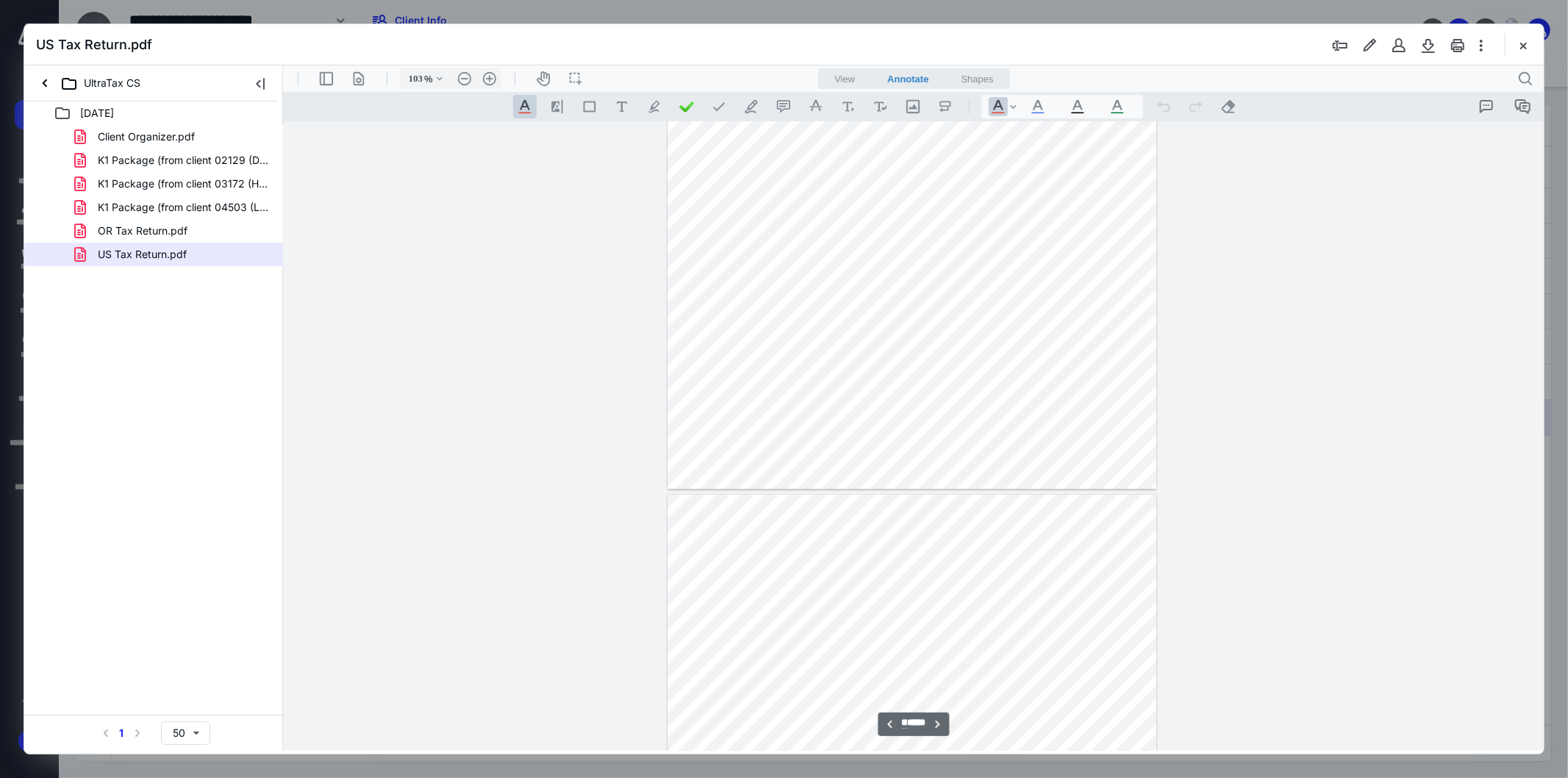 scroll, scrollTop: 5451, scrollLeft: 0, axis: vertical 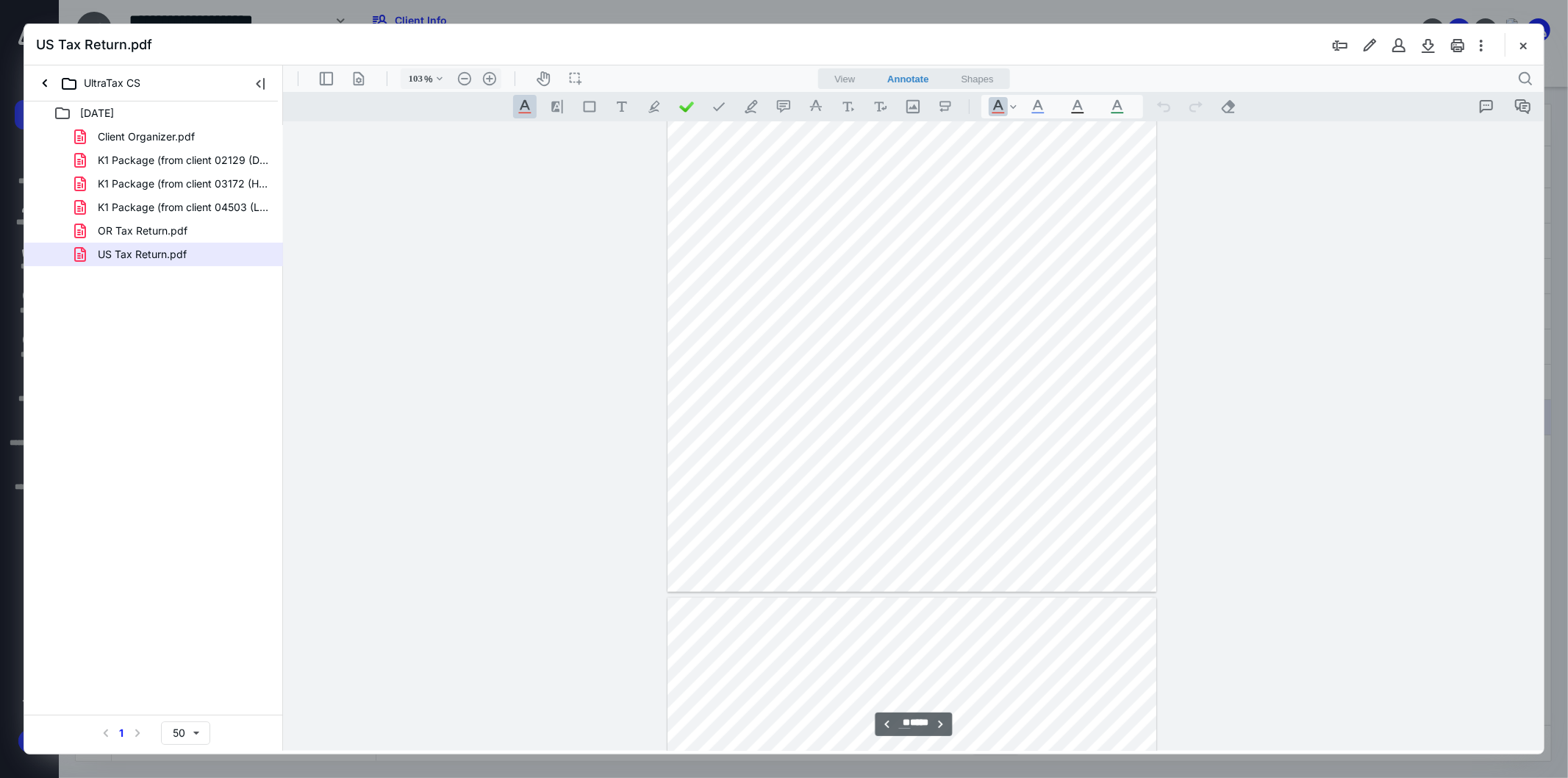 type on "**" 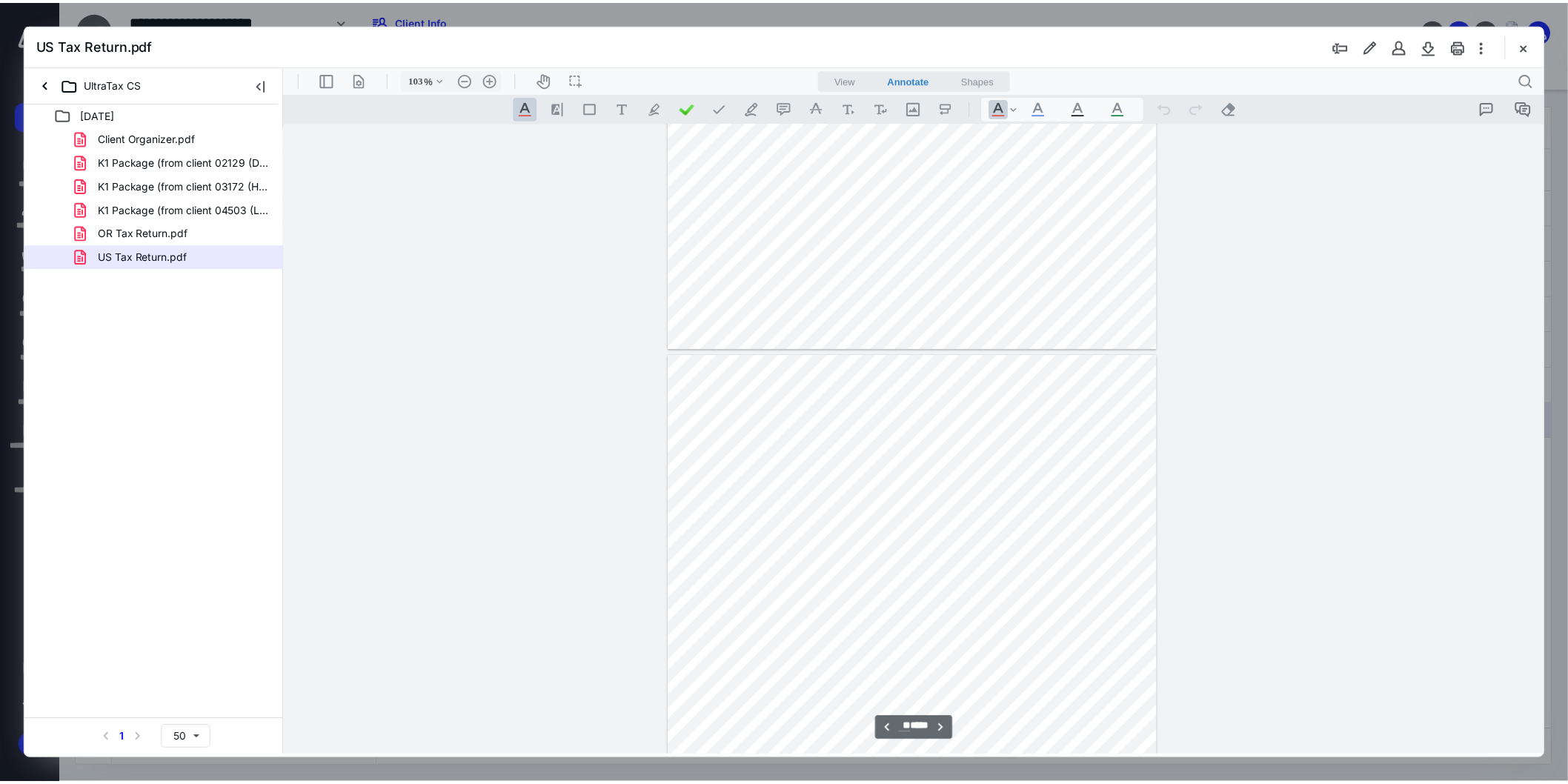 scroll, scrollTop: 11421, scrollLeft: 0, axis: vertical 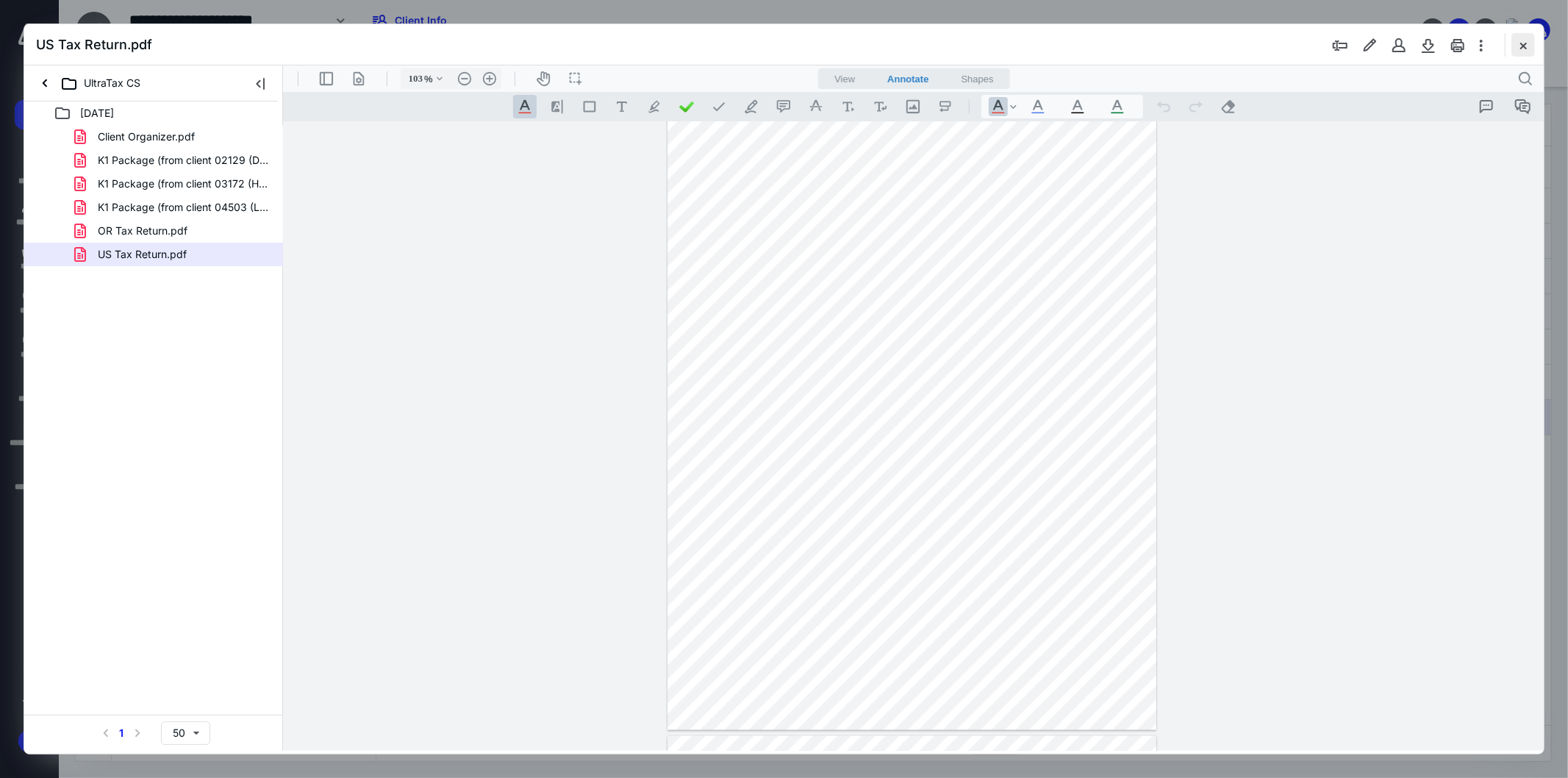 click at bounding box center [1523, 45] 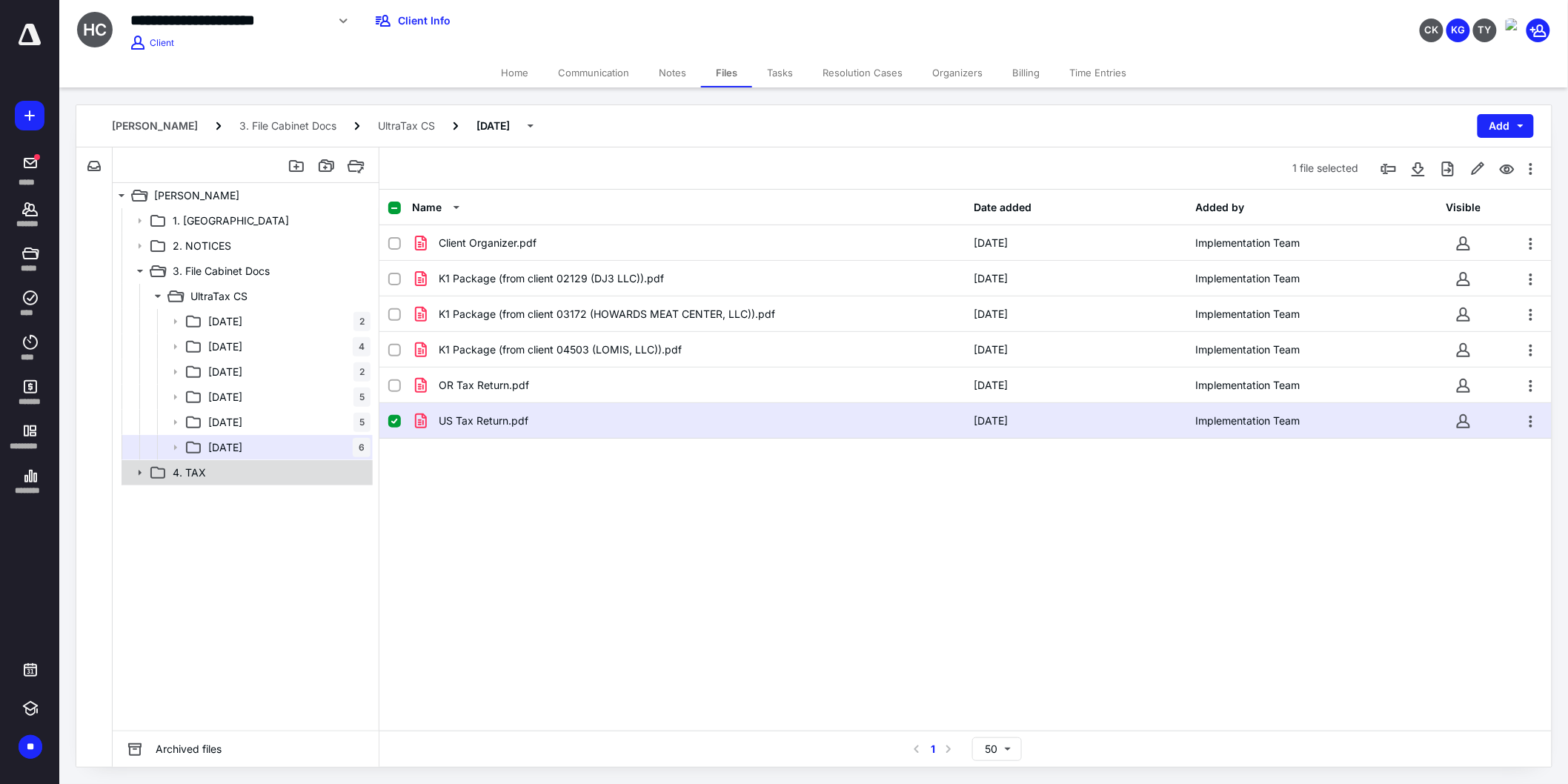 click on "4. TAX" at bounding box center (246, 473) 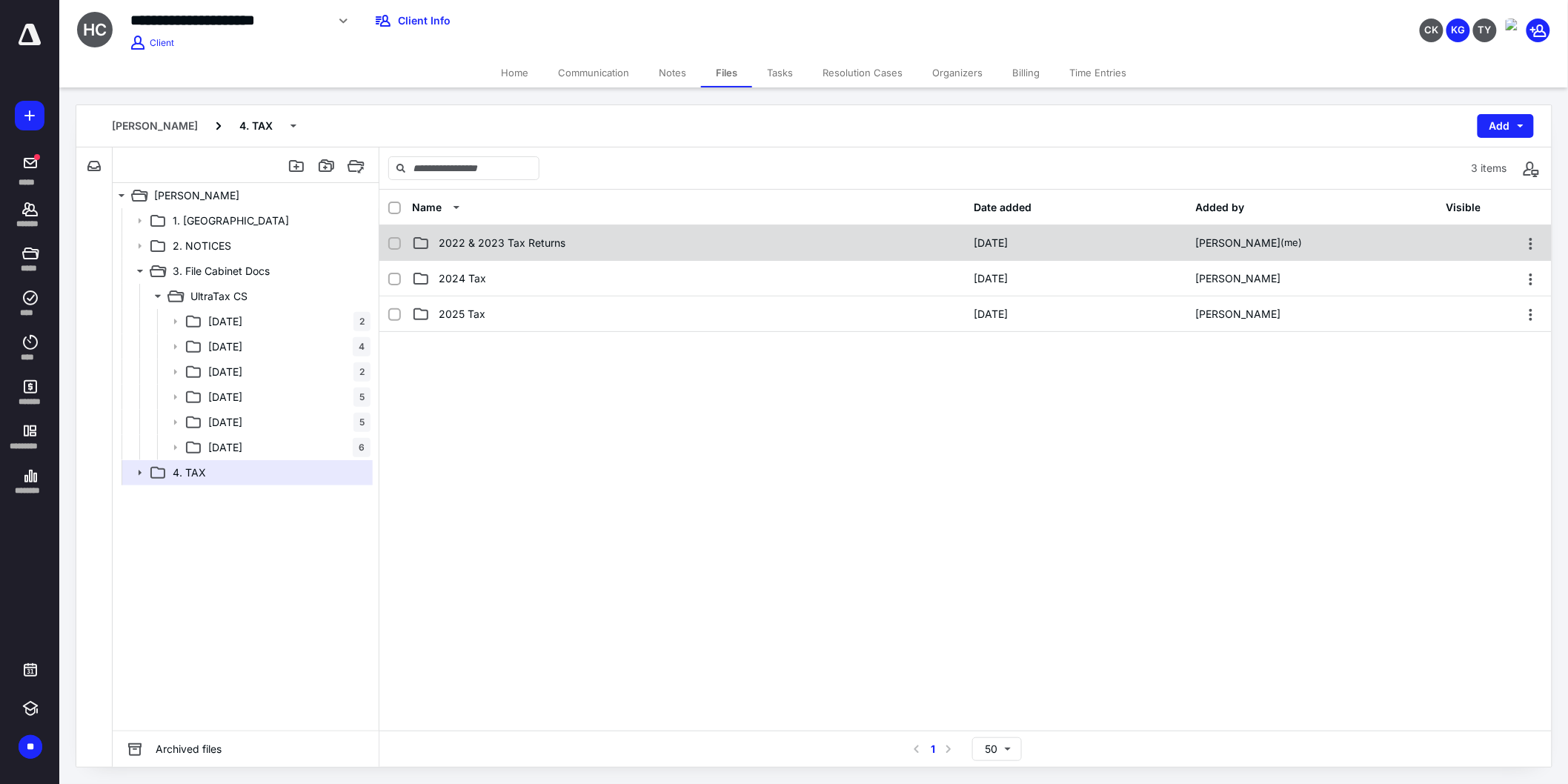 click on "2022 & 2023 Tax Returns [DATE] [PERSON_NAME]  (me)" at bounding box center [966, 243] 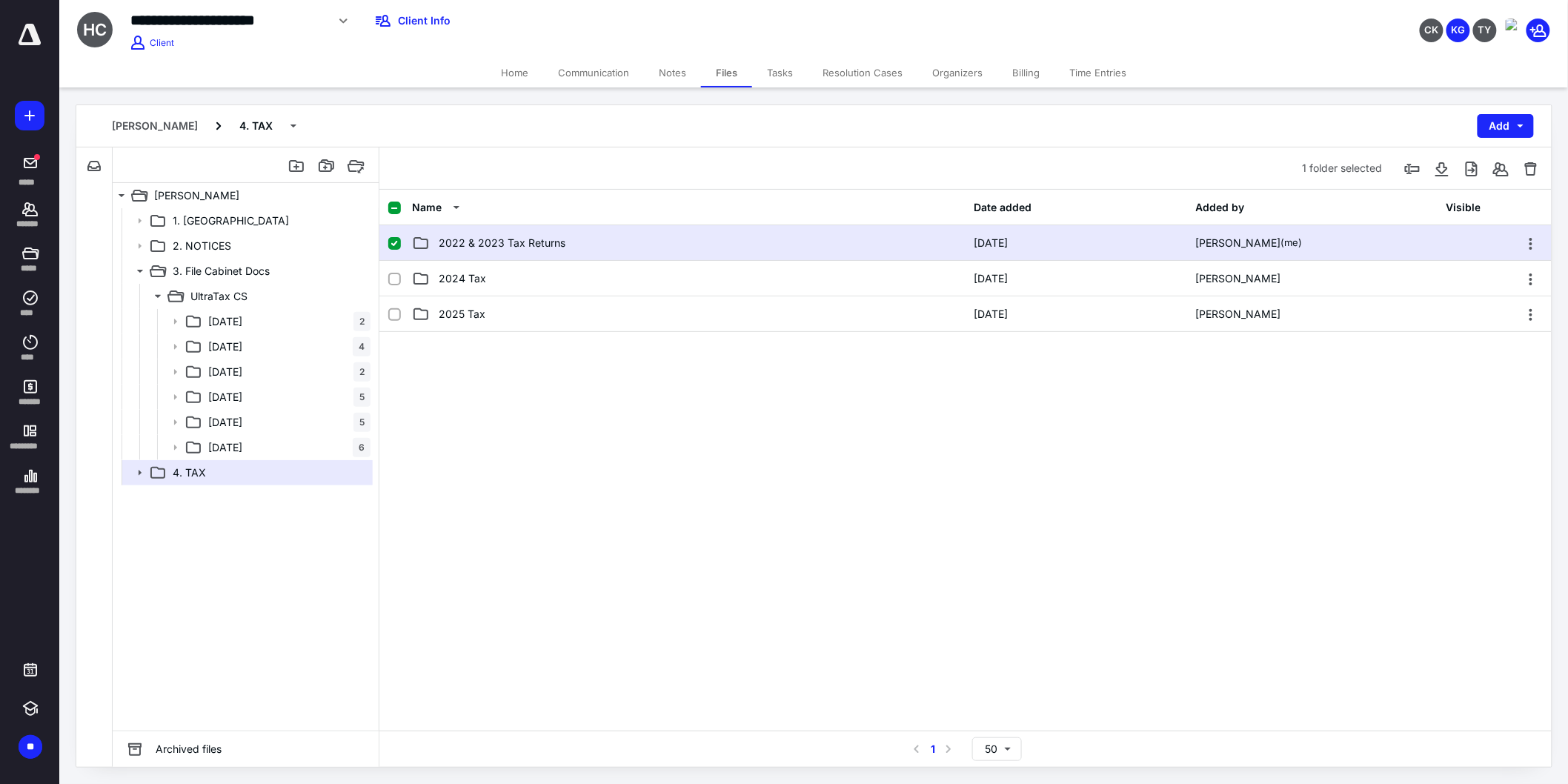 click on "2022 & 2023 Tax Returns [DATE] [PERSON_NAME]  (me)" at bounding box center (966, 243) 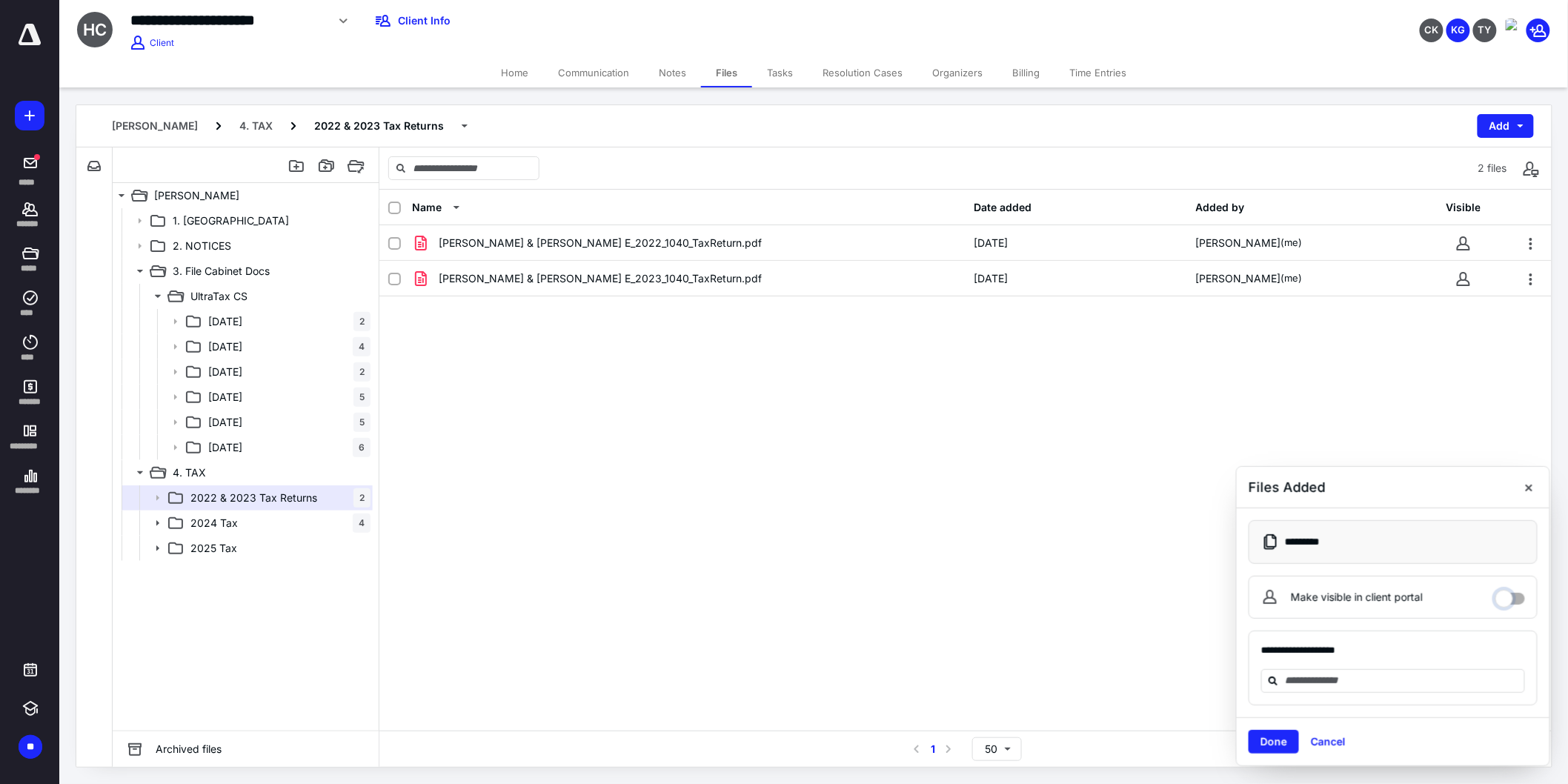 click on "Make visible in client portal" at bounding box center (1510, 595) 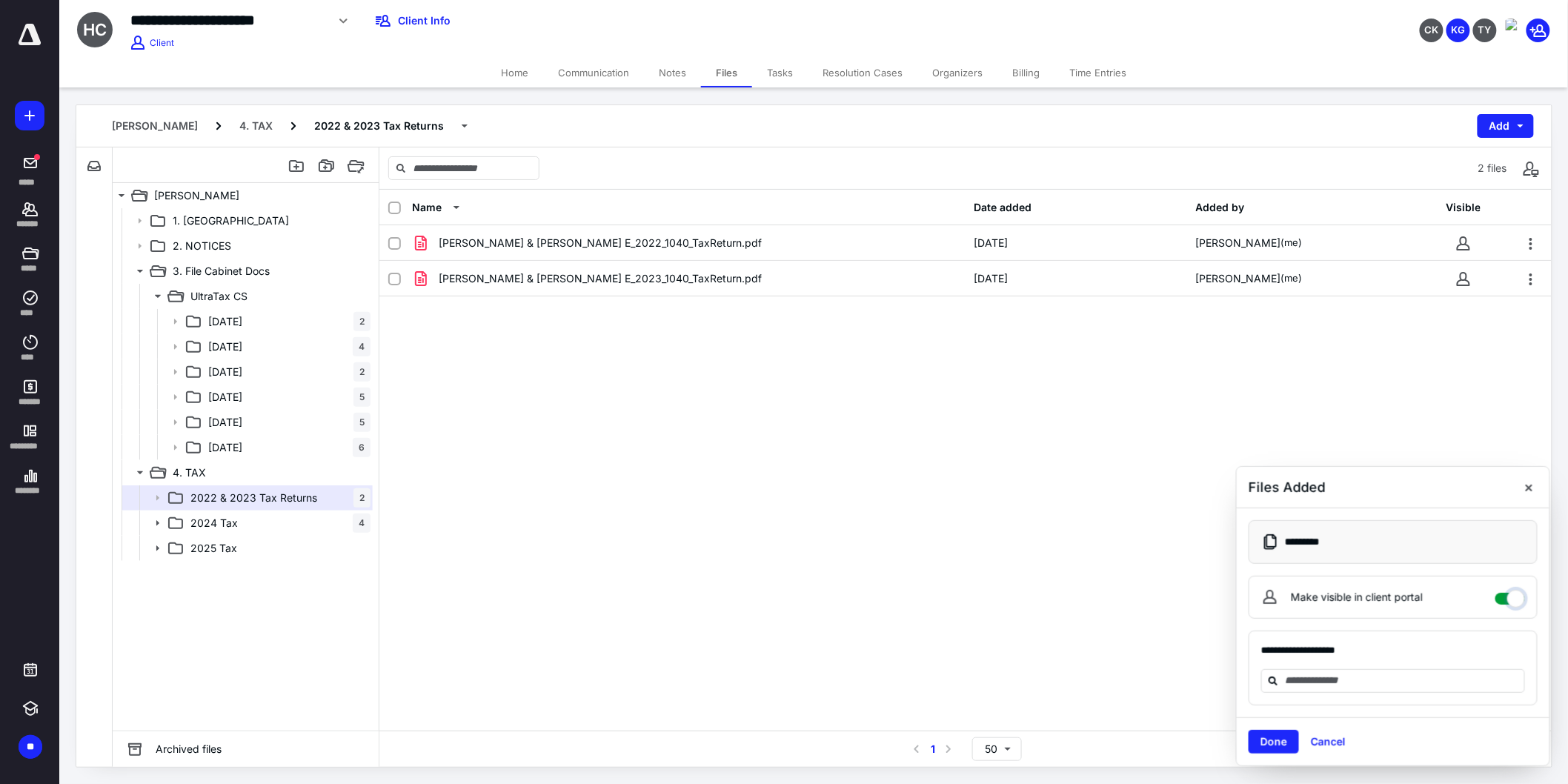 checkbox on "****" 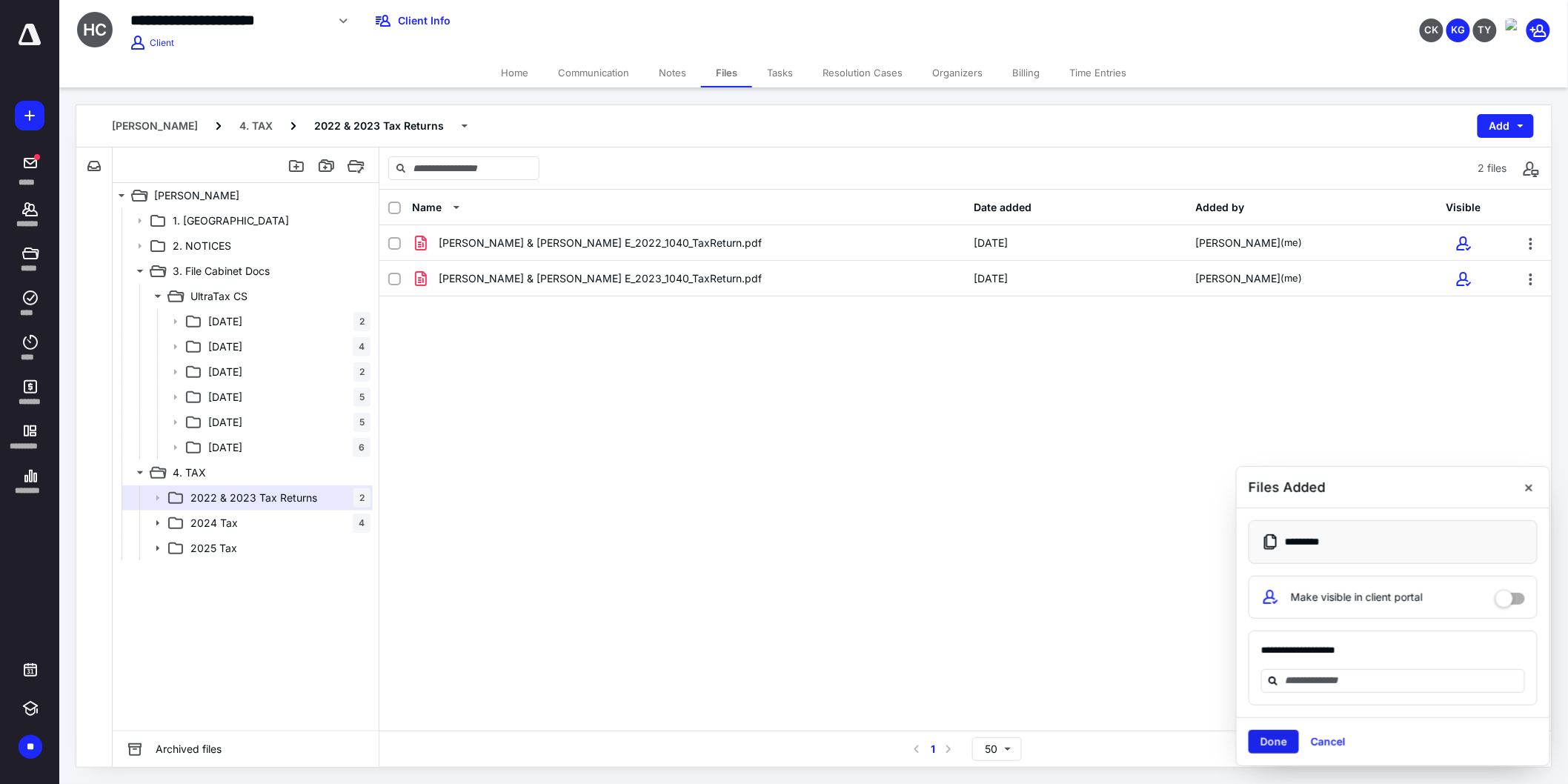 click on "Done" at bounding box center (1274, 742) 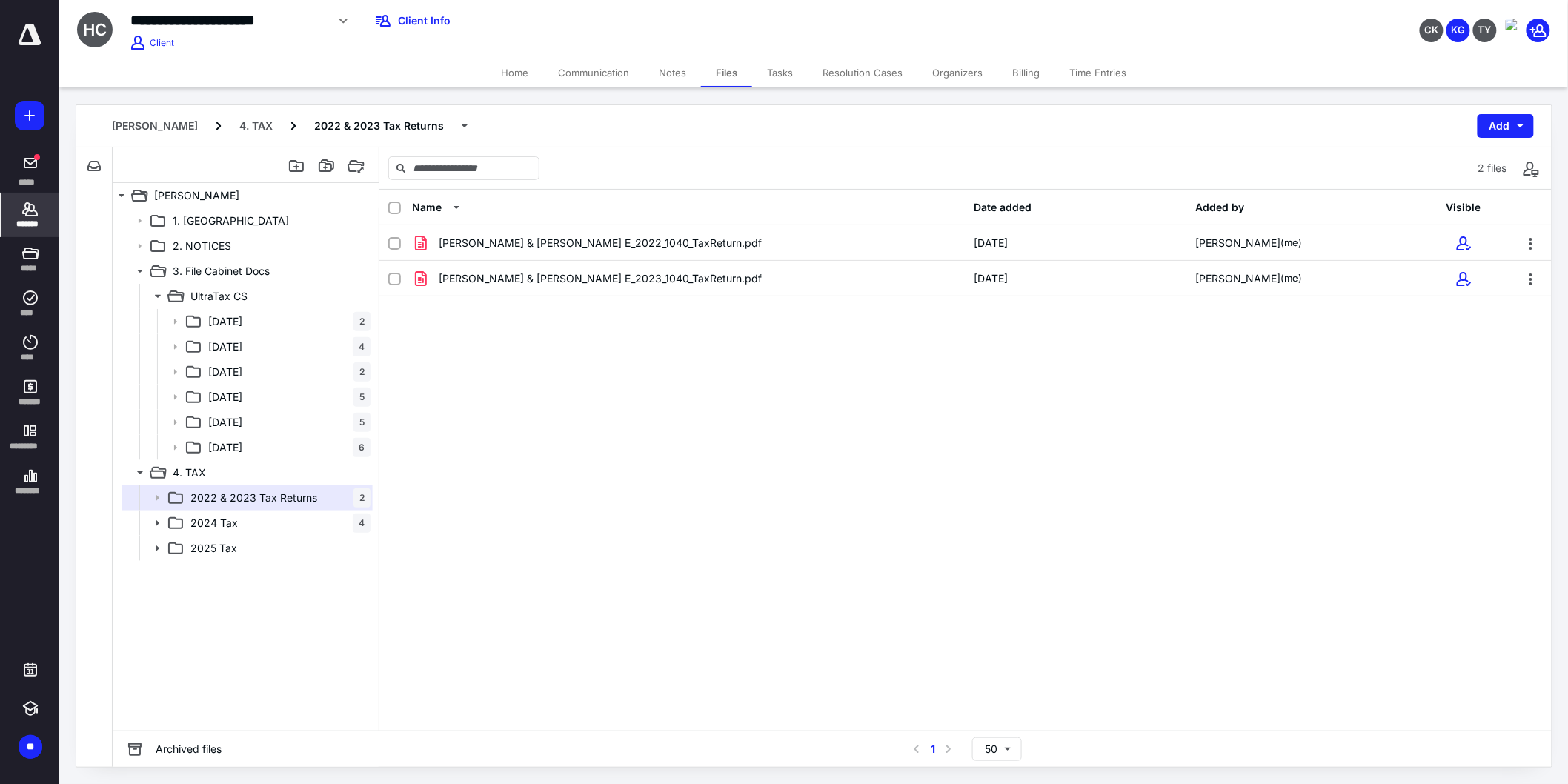 click on "*******" at bounding box center [30, 224] 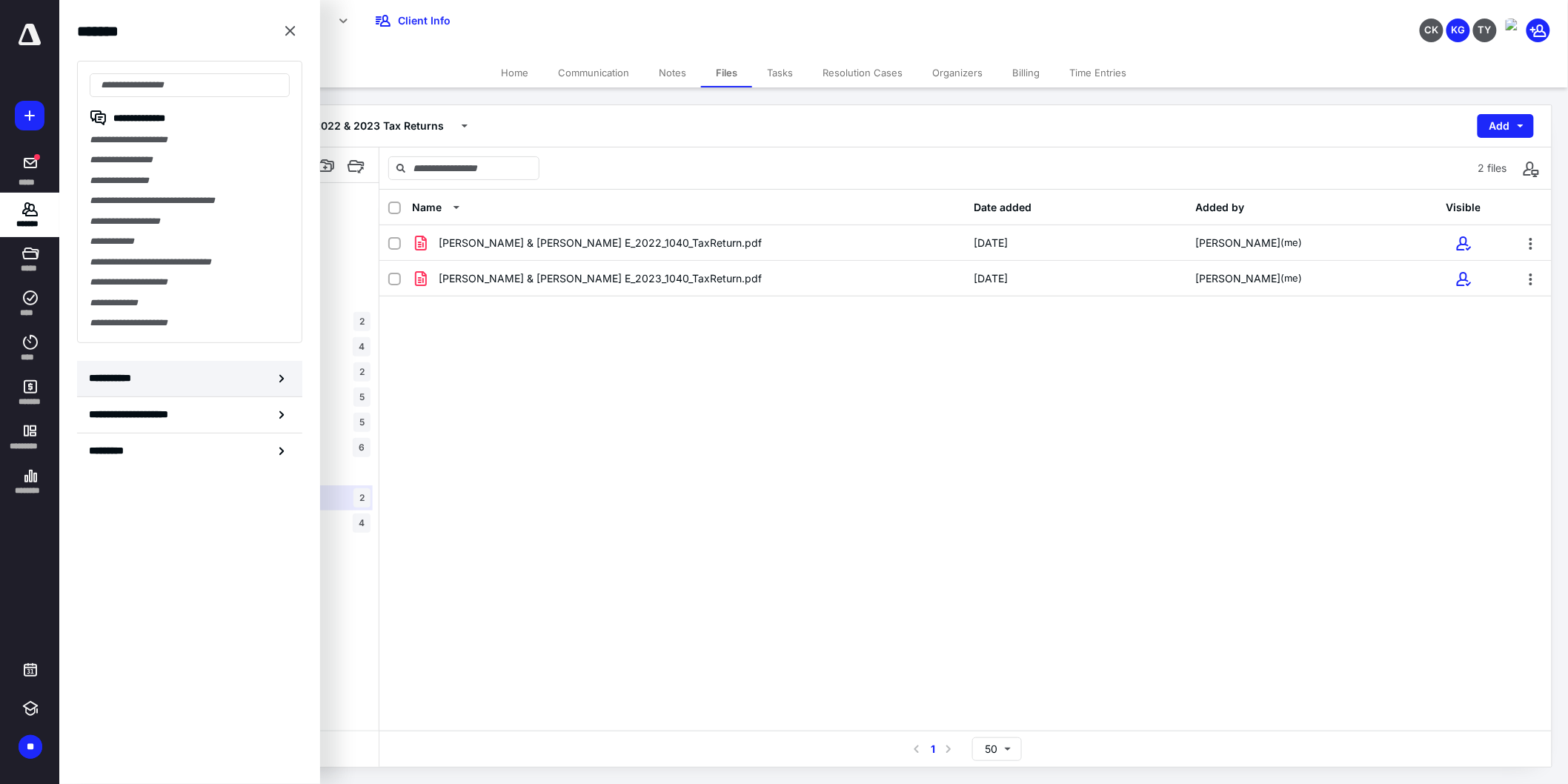 click 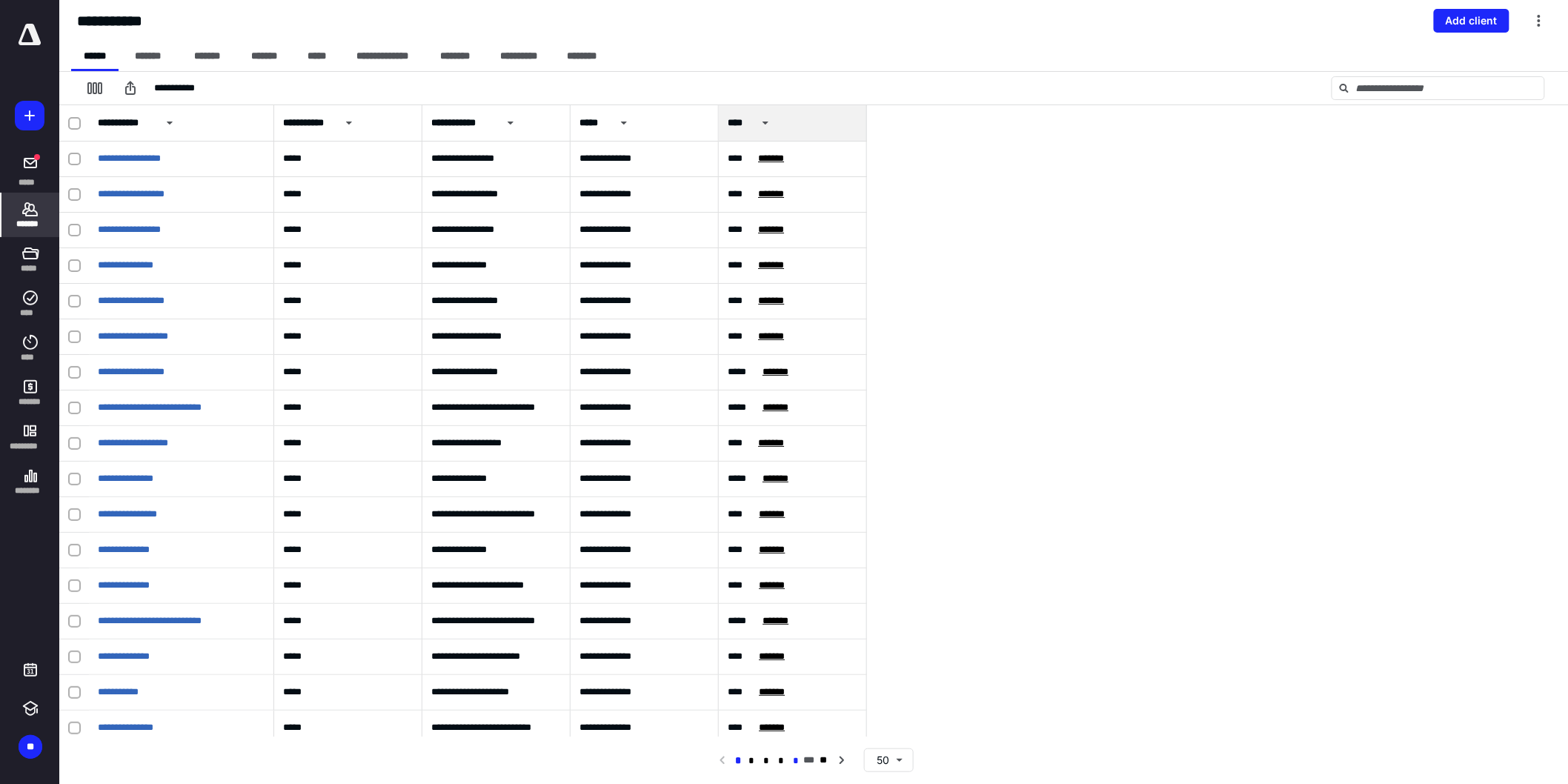 click on "*" at bounding box center [796, 761] 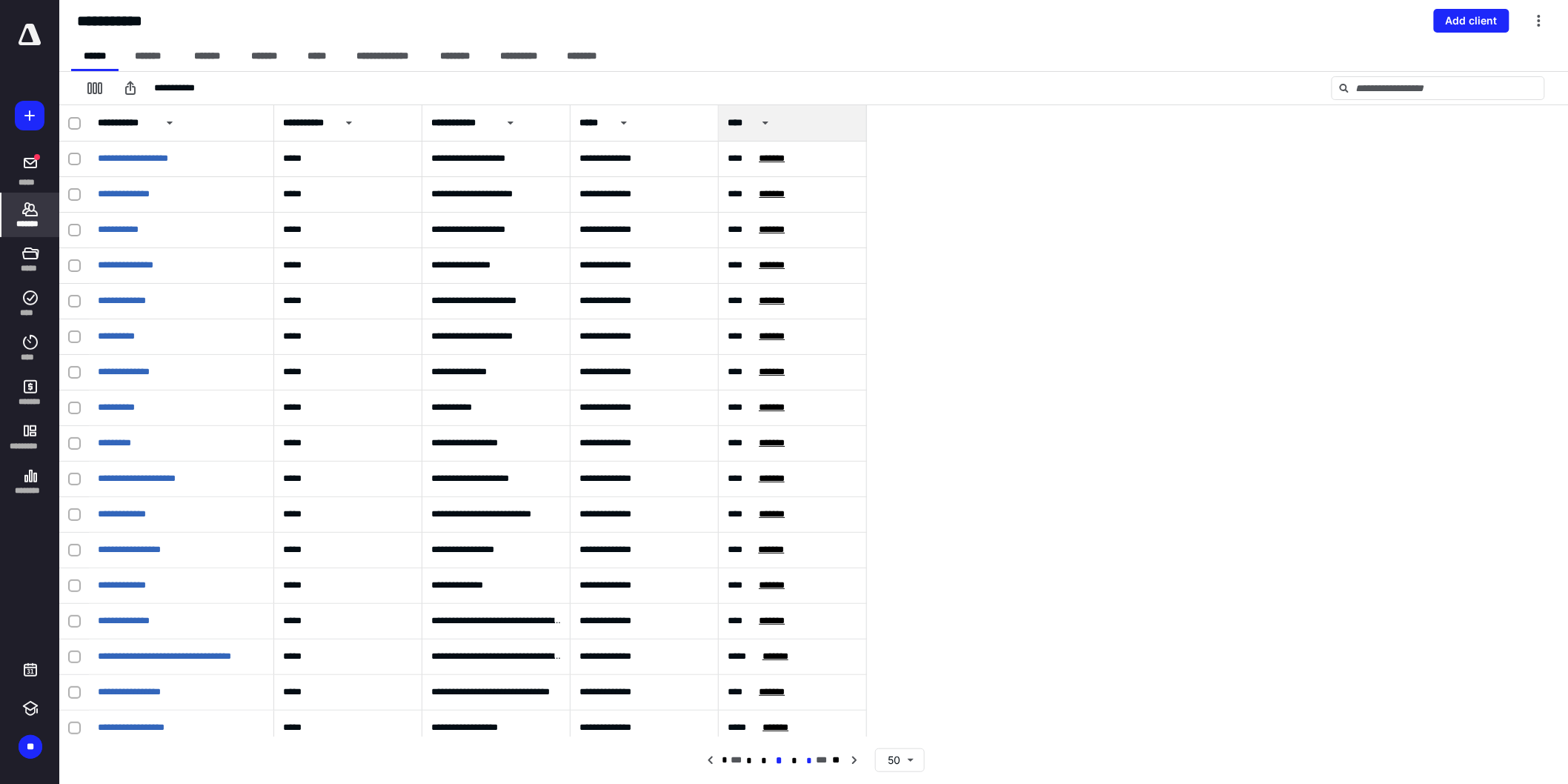 click on "*" at bounding box center (808, 761) 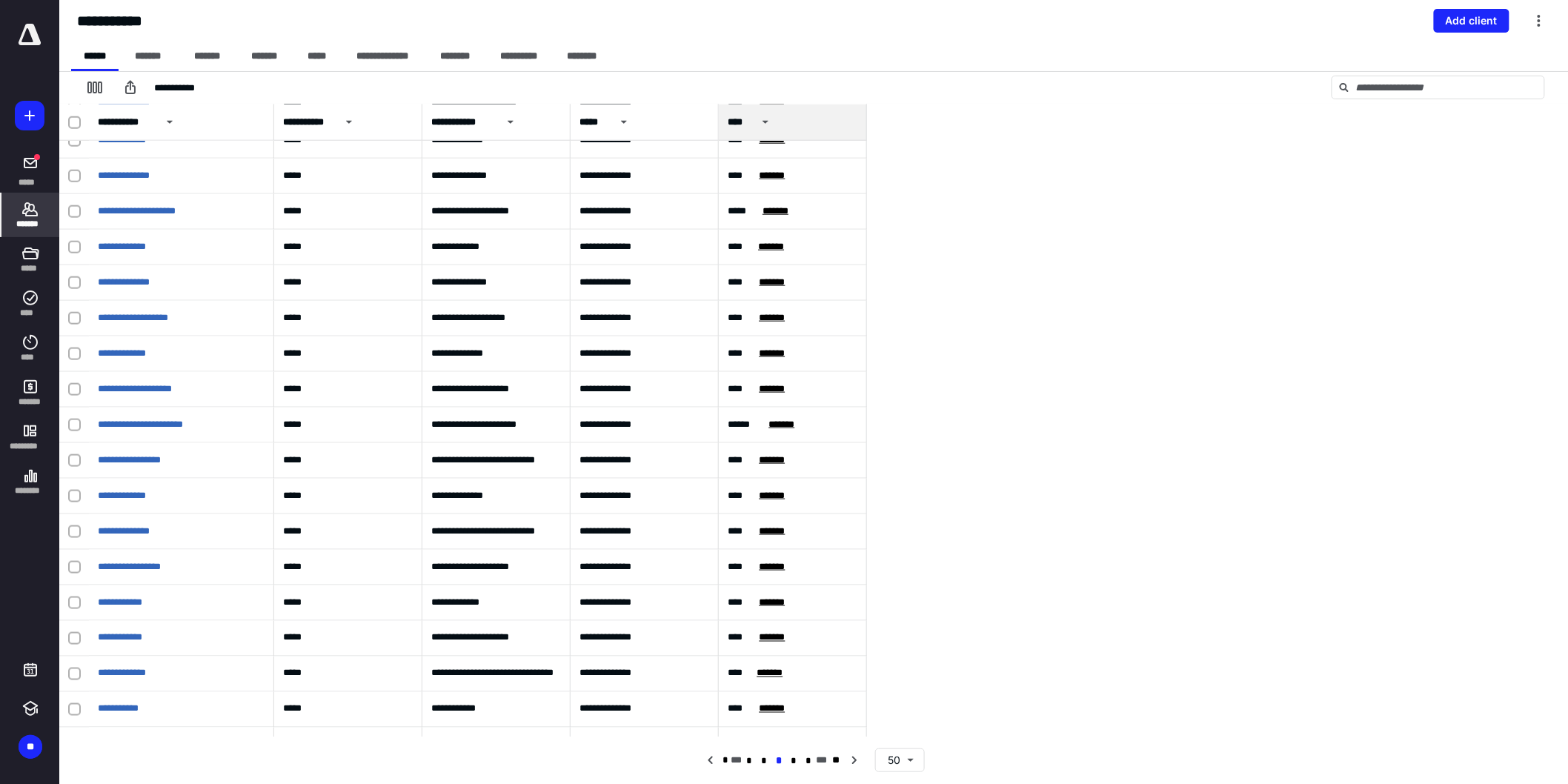 scroll, scrollTop: 1182, scrollLeft: 0, axis: vertical 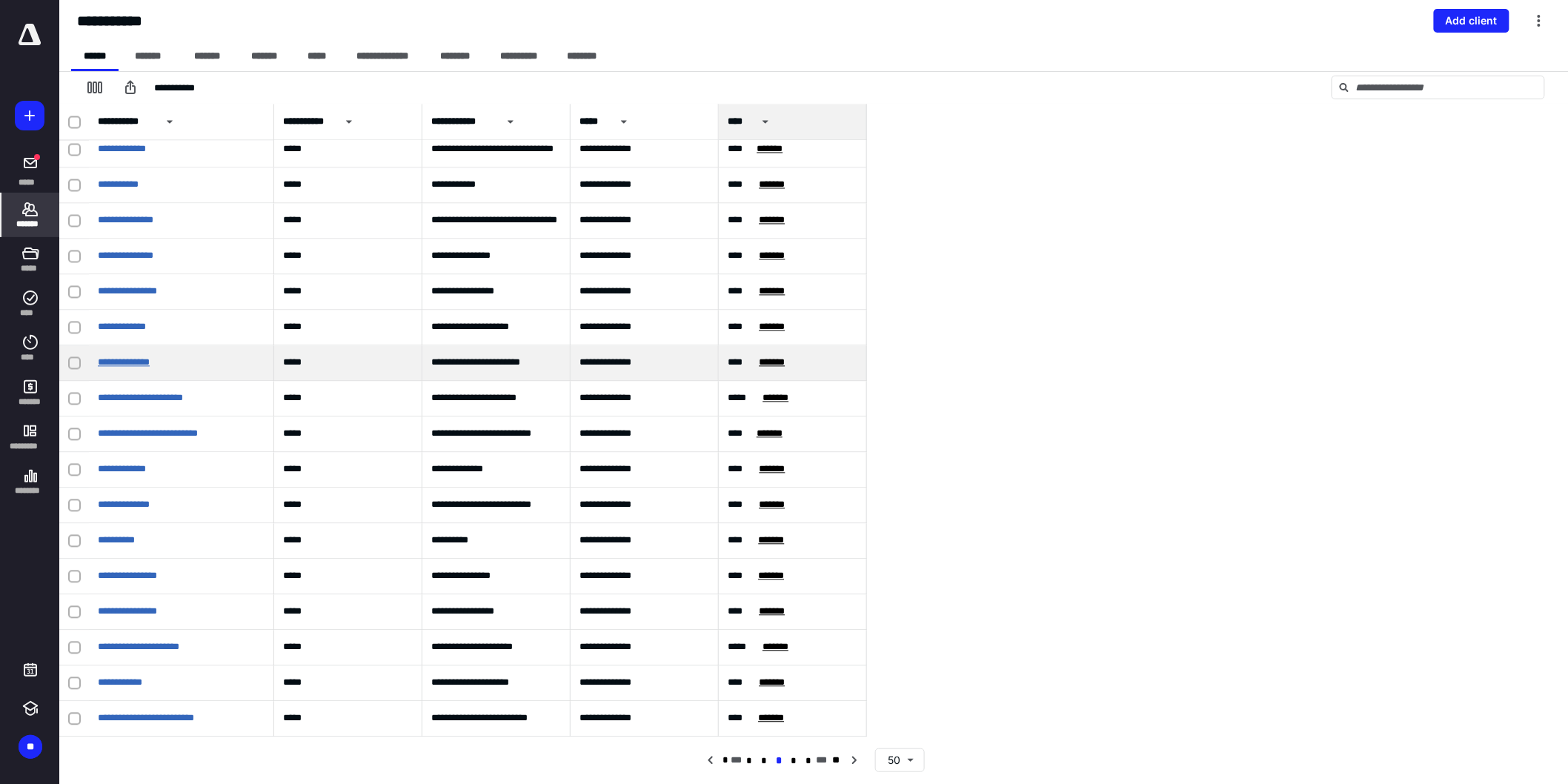 click on "**********" at bounding box center [124, 362] 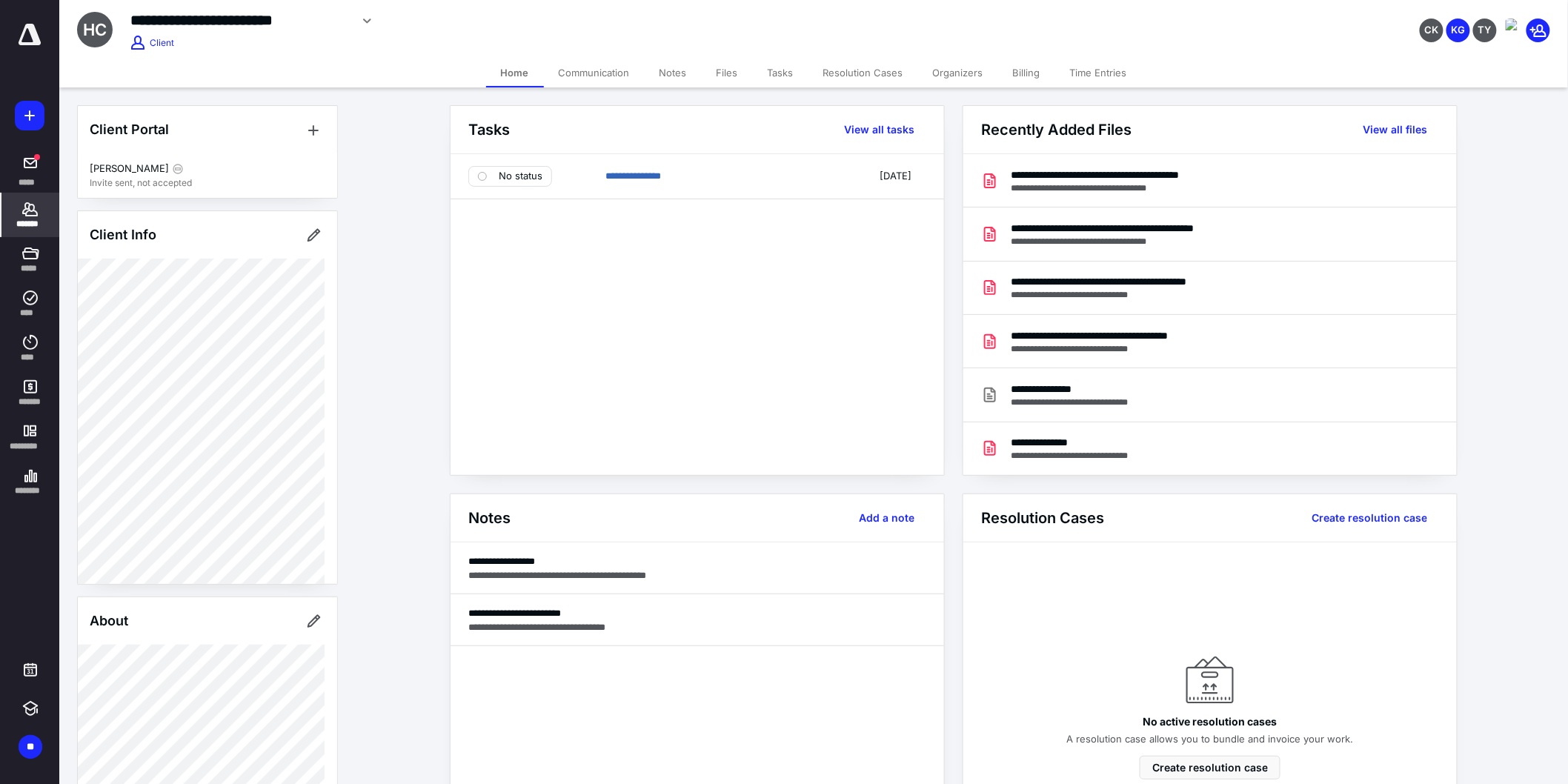 scroll, scrollTop: 165, scrollLeft: 0, axis: vertical 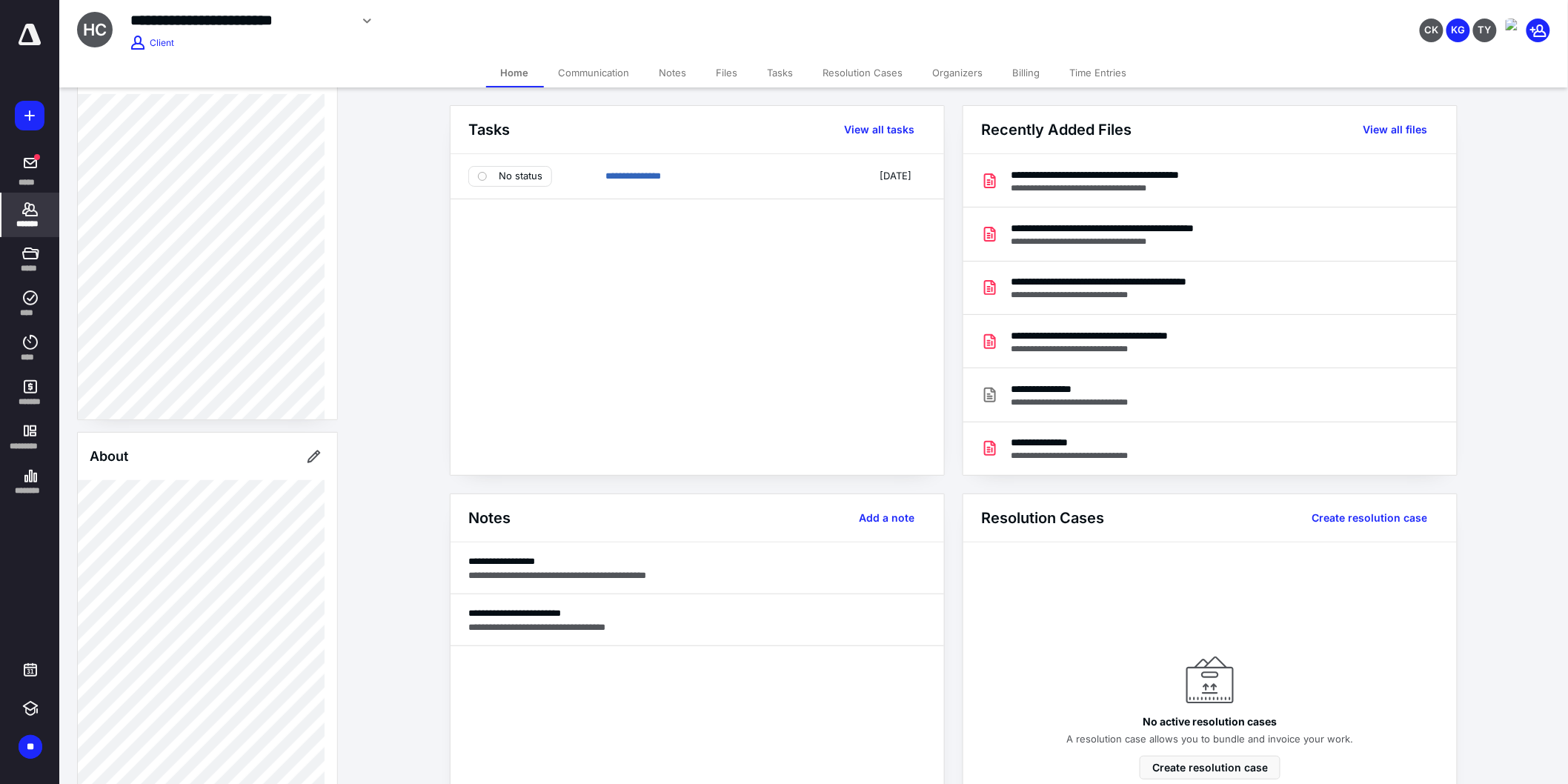 click on "Files" at bounding box center [727, 73] 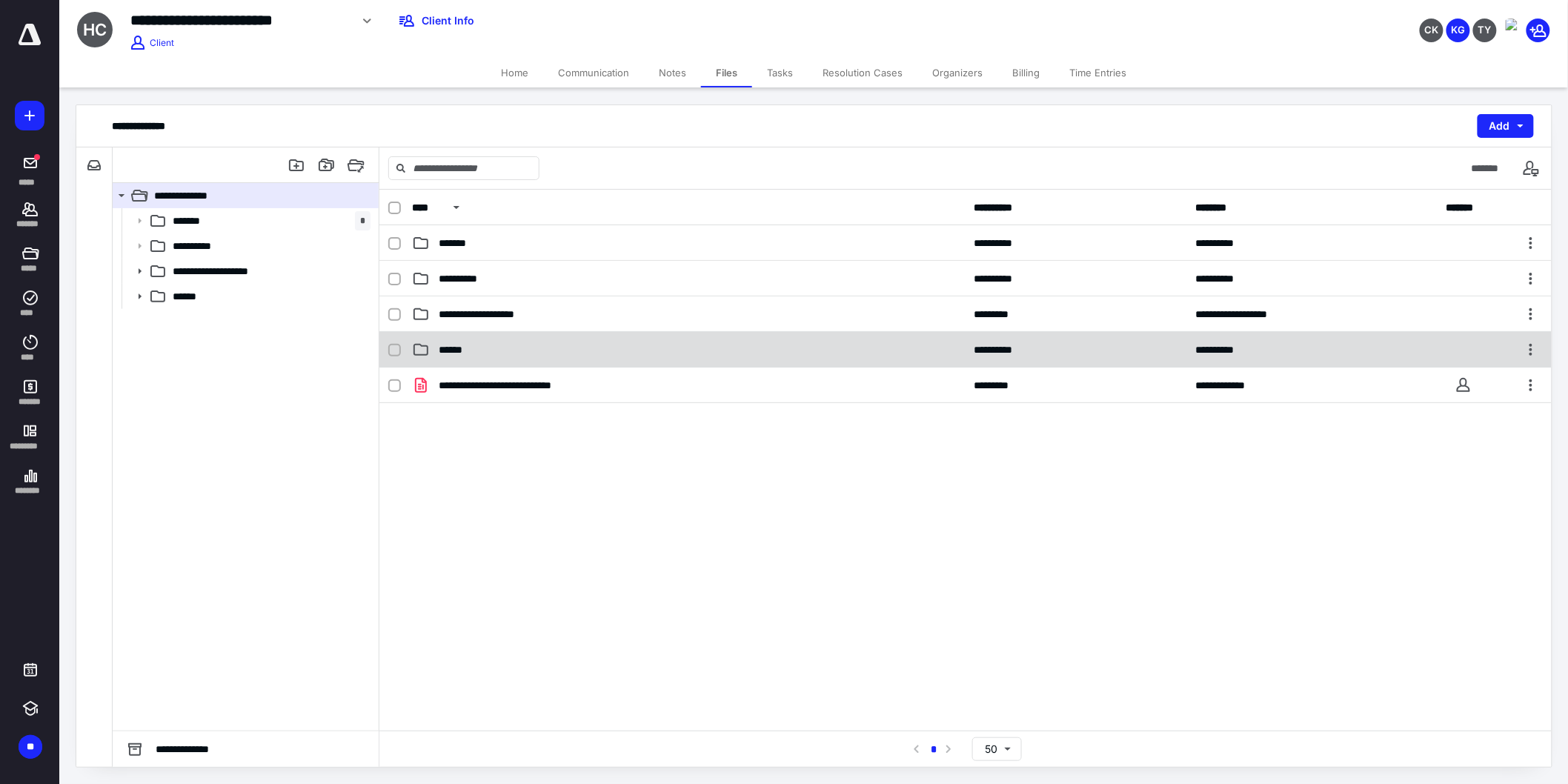 click on "******" at bounding box center (688, 350) 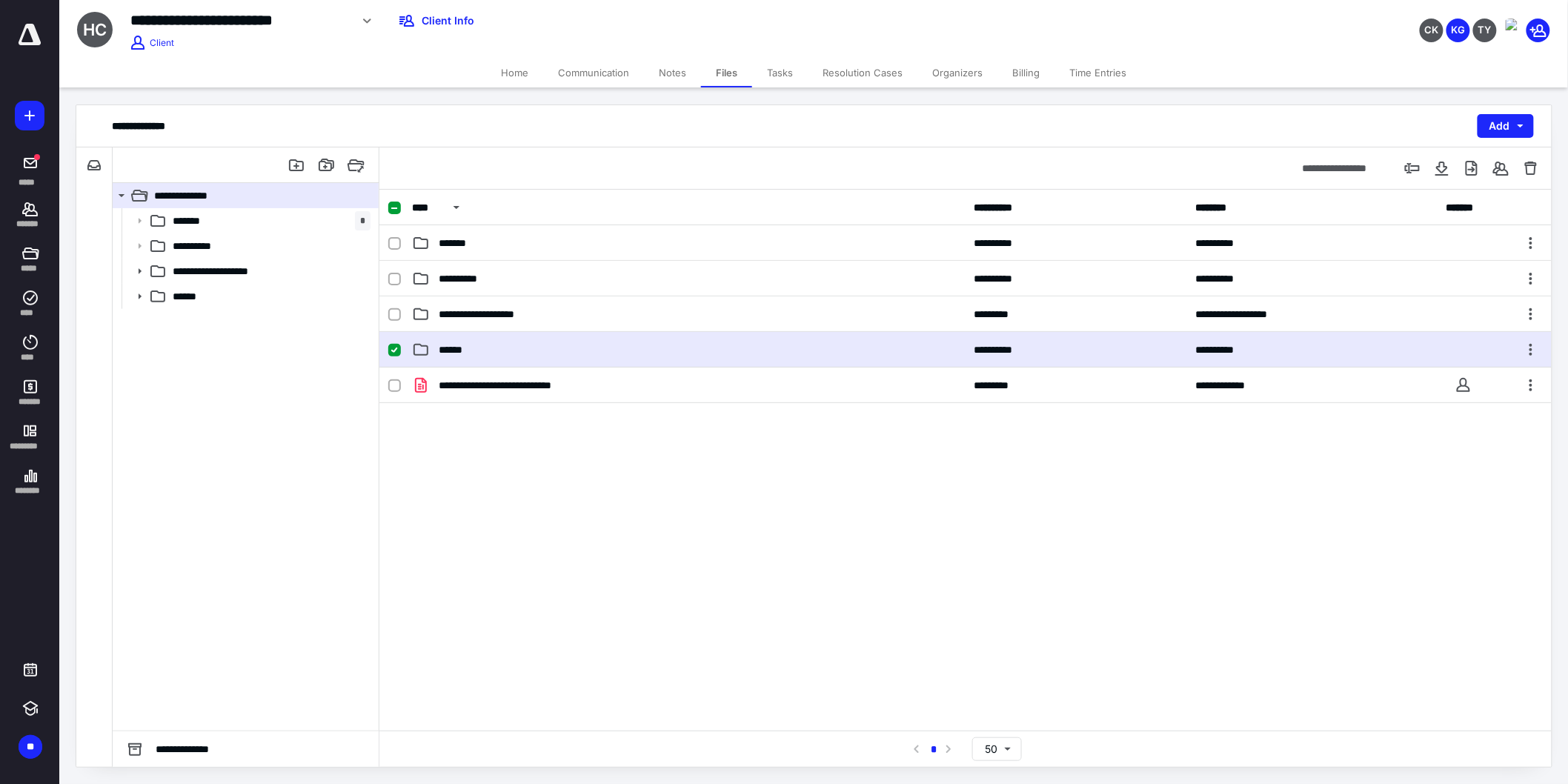 click on "******" at bounding box center [688, 350] 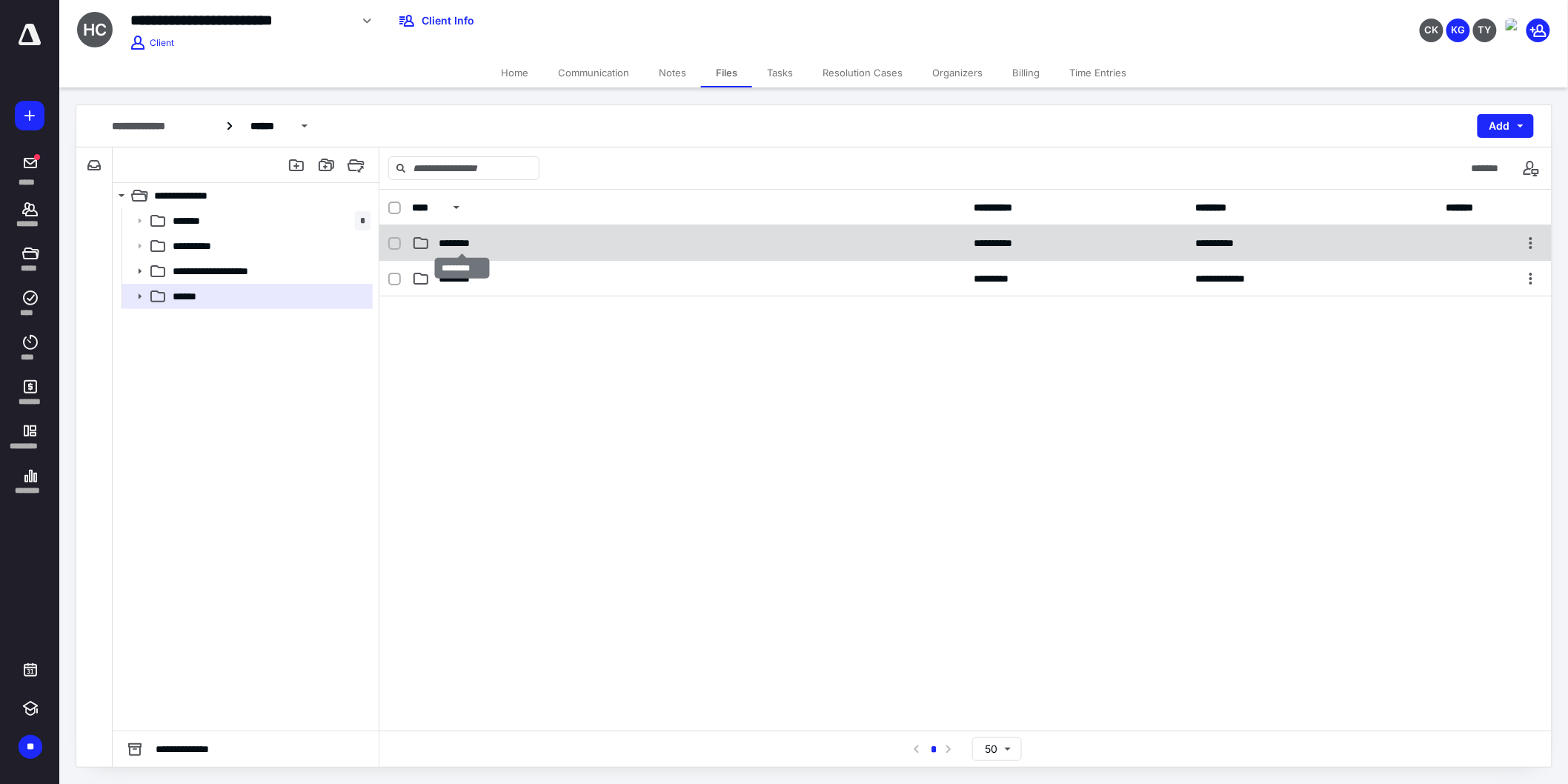 click on "********" at bounding box center (462, 243) 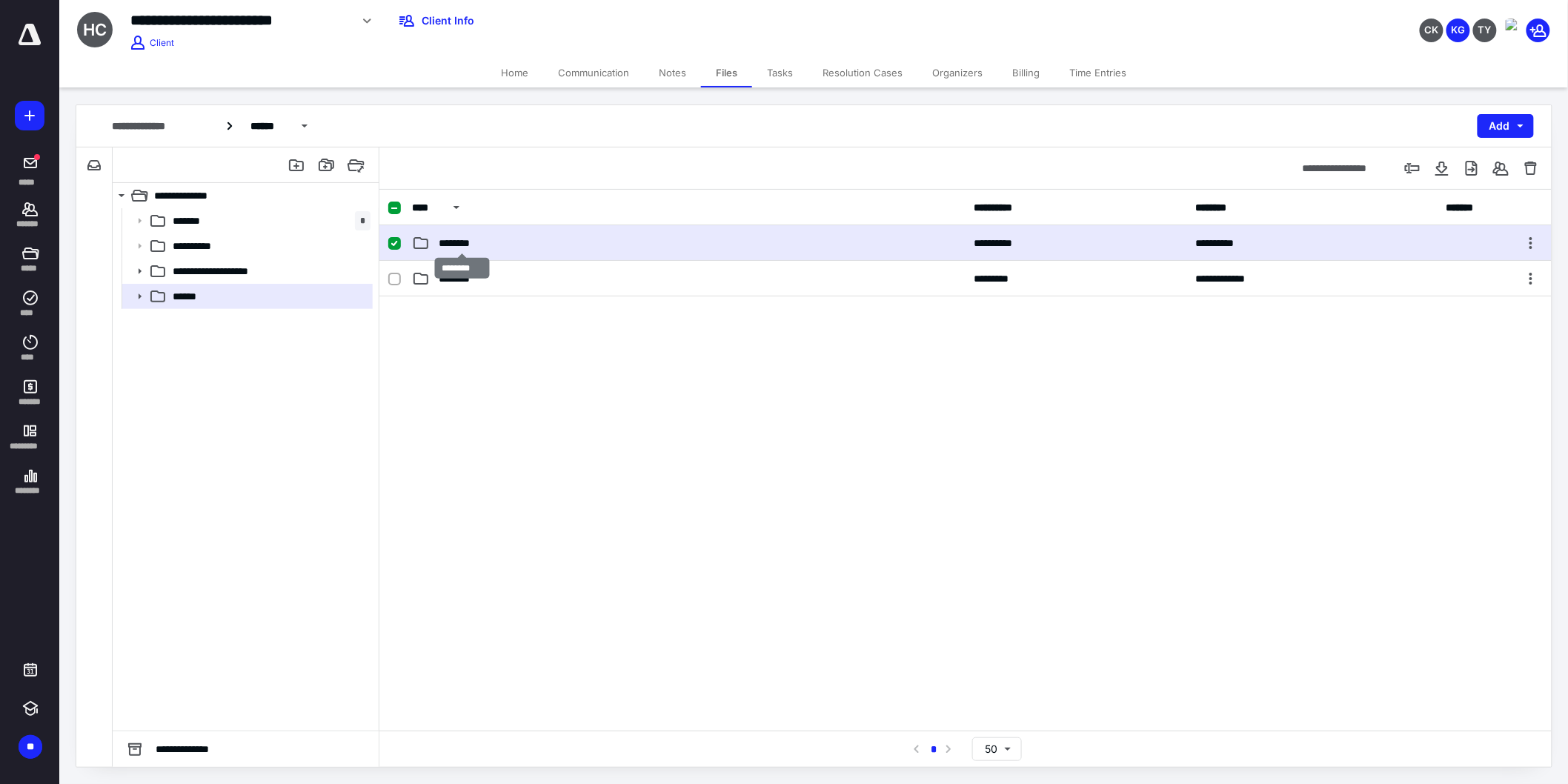 click on "********" at bounding box center [462, 243] 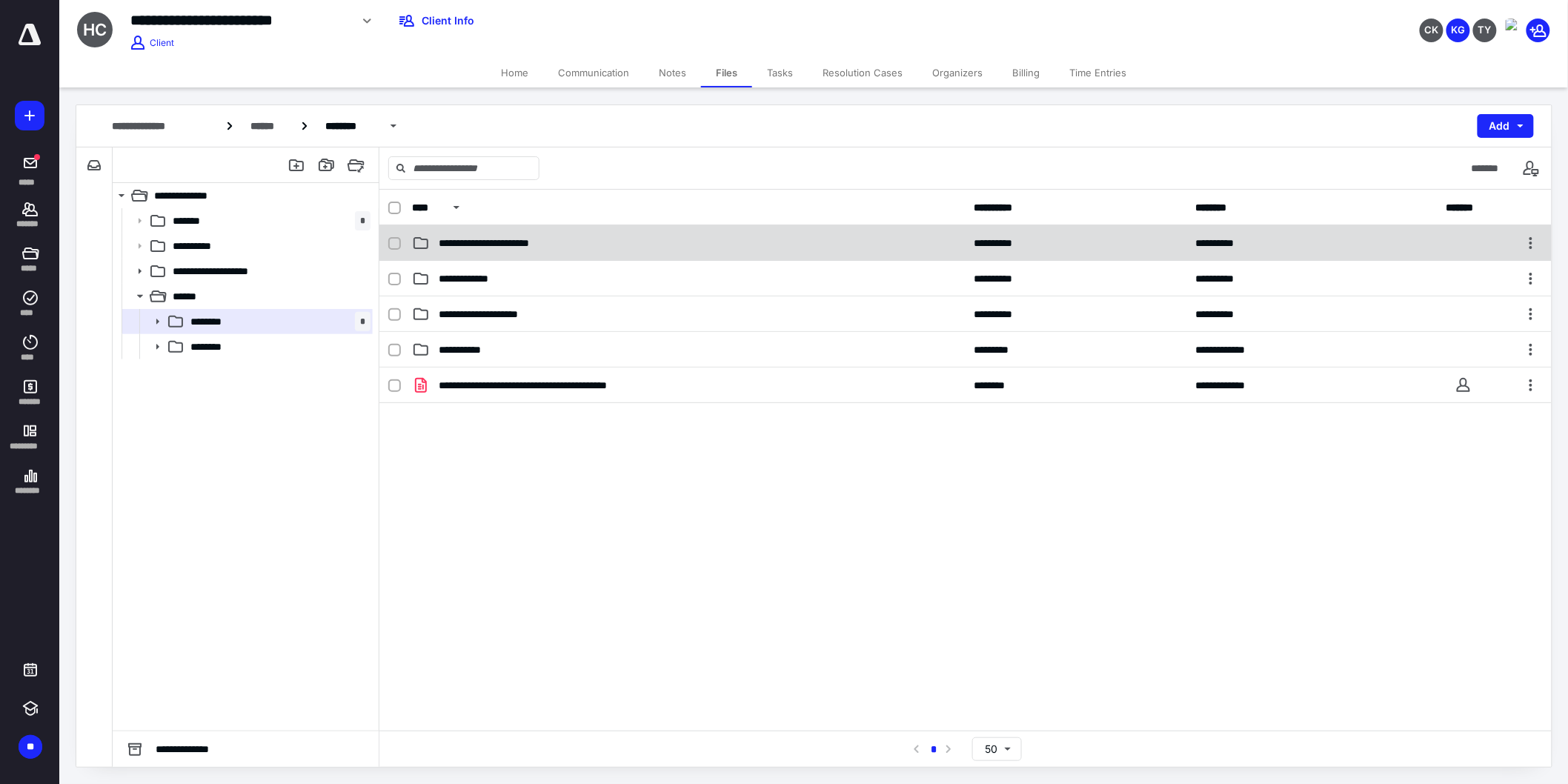 click on "**********" at bounding box center [688, 243] 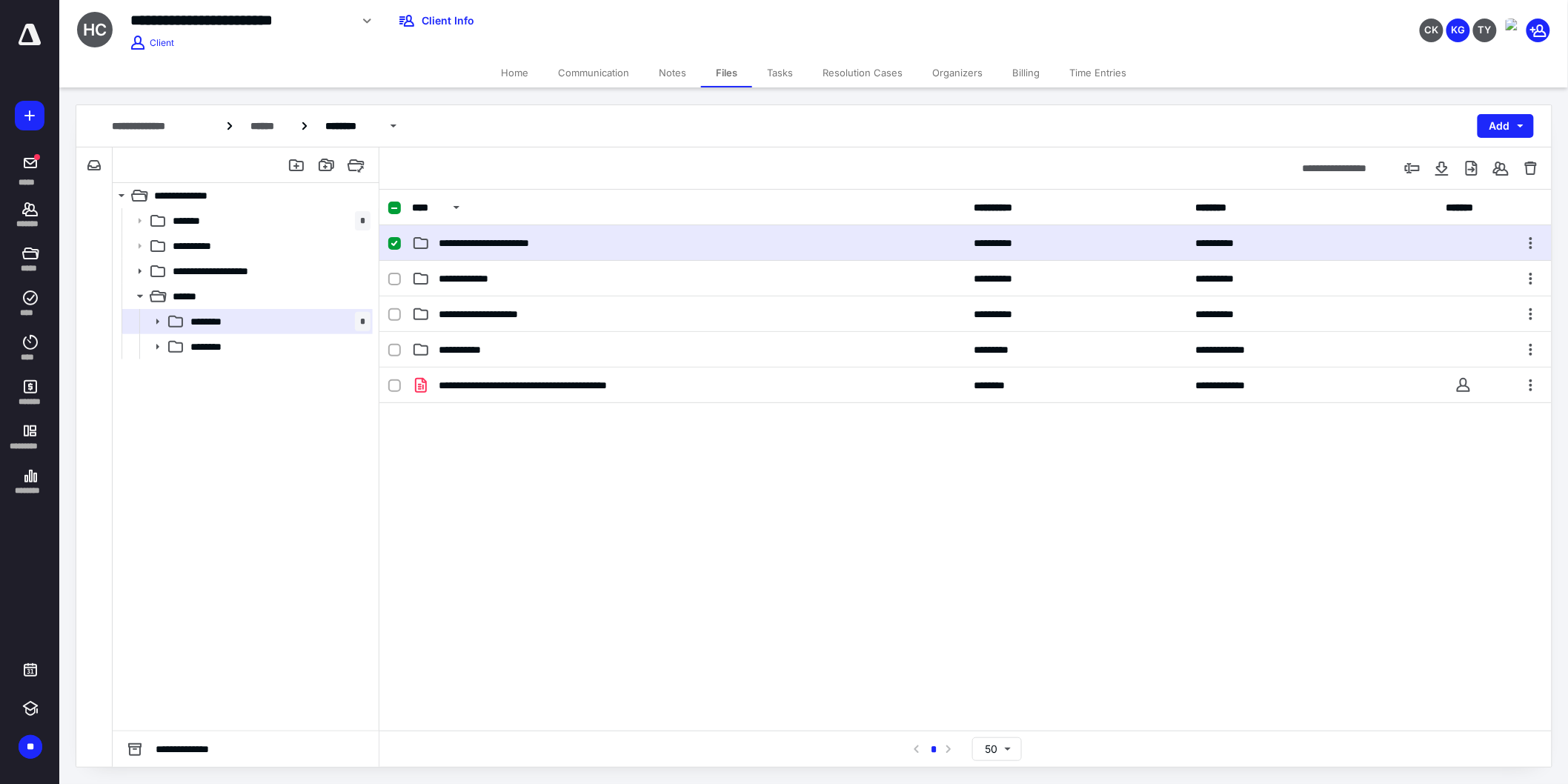 click on "**********" at bounding box center [688, 243] 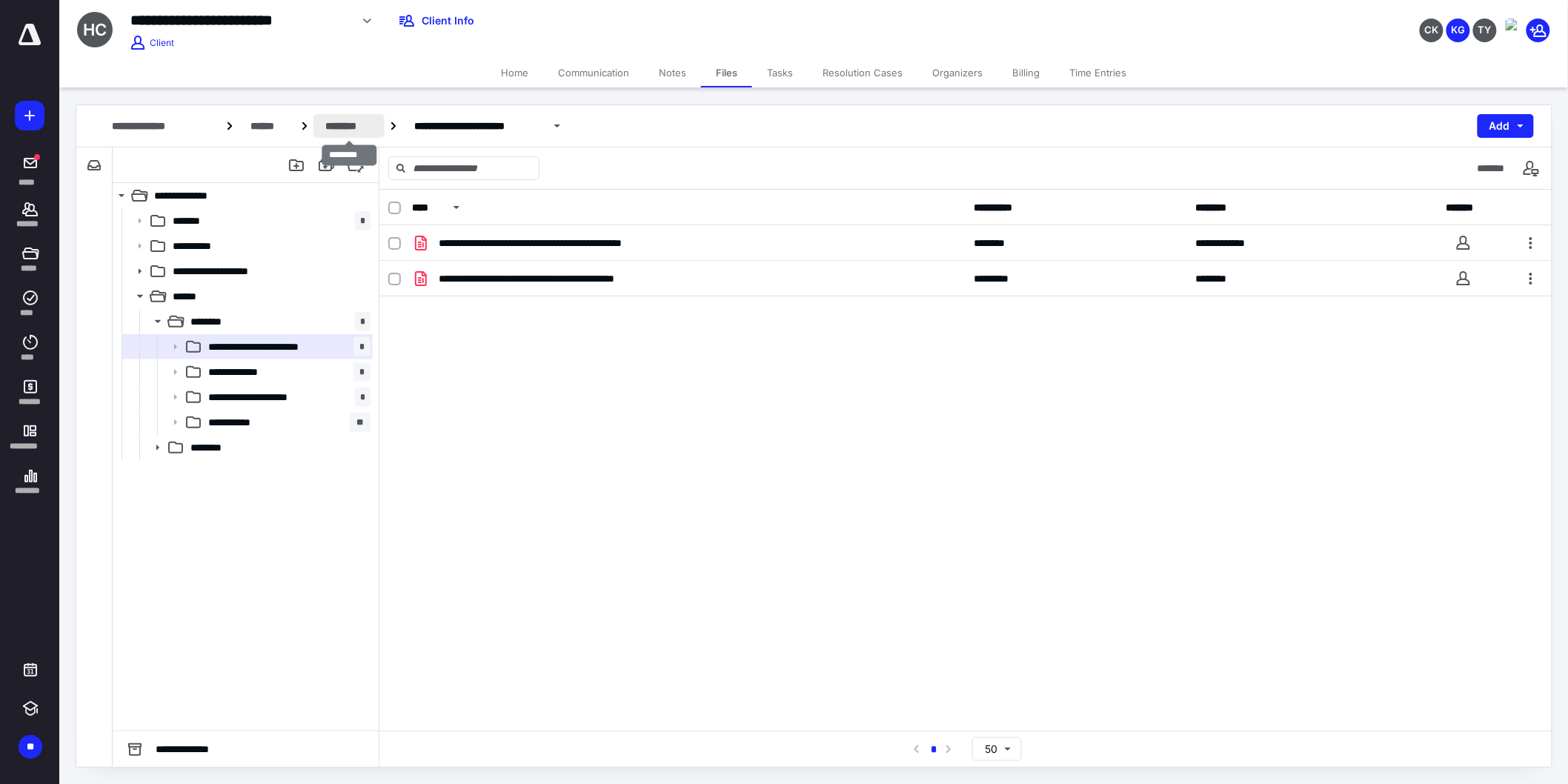 click on "********" at bounding box center [349, 126] 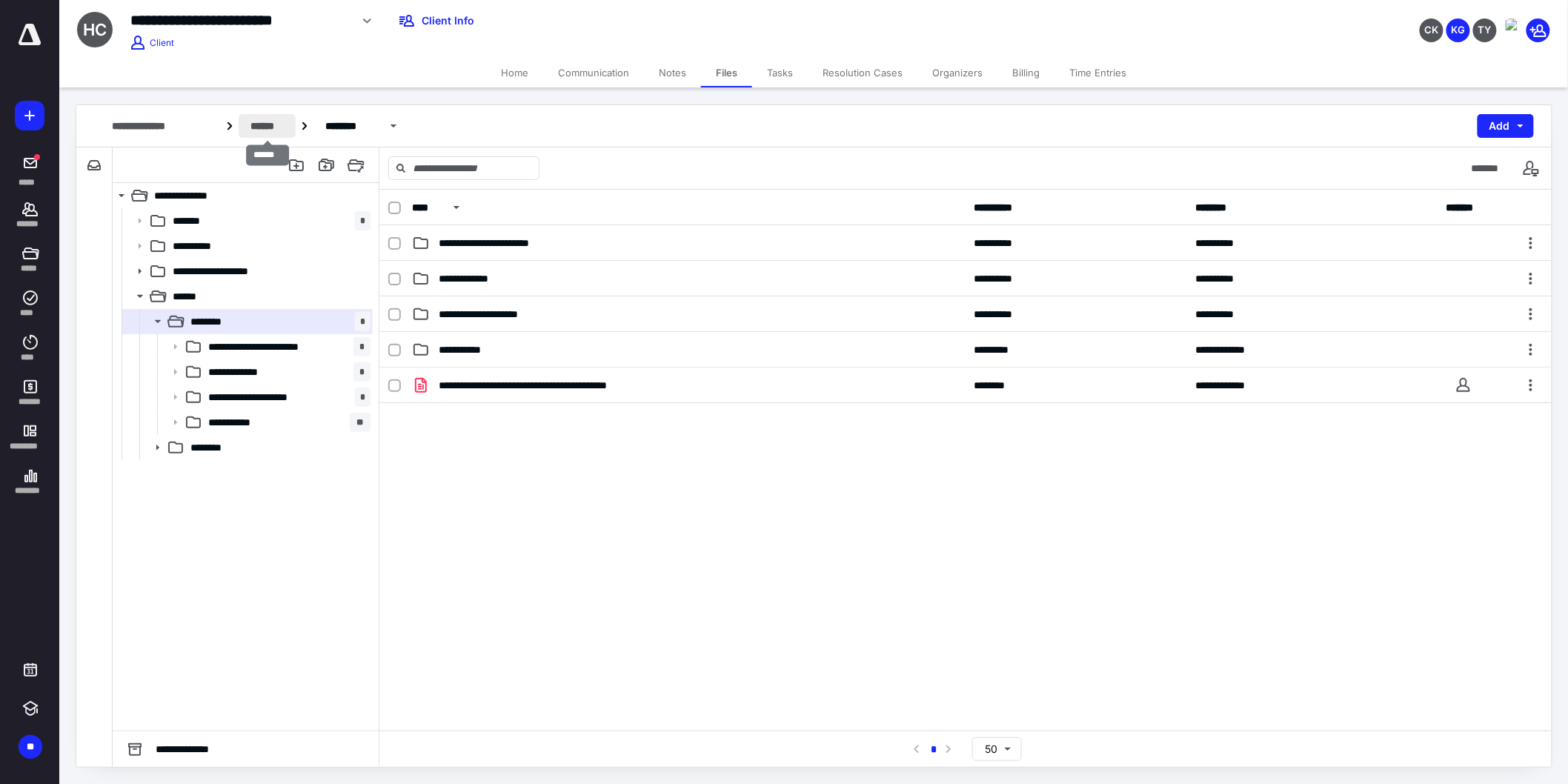 click on "******" at bounding box center [267, 126] 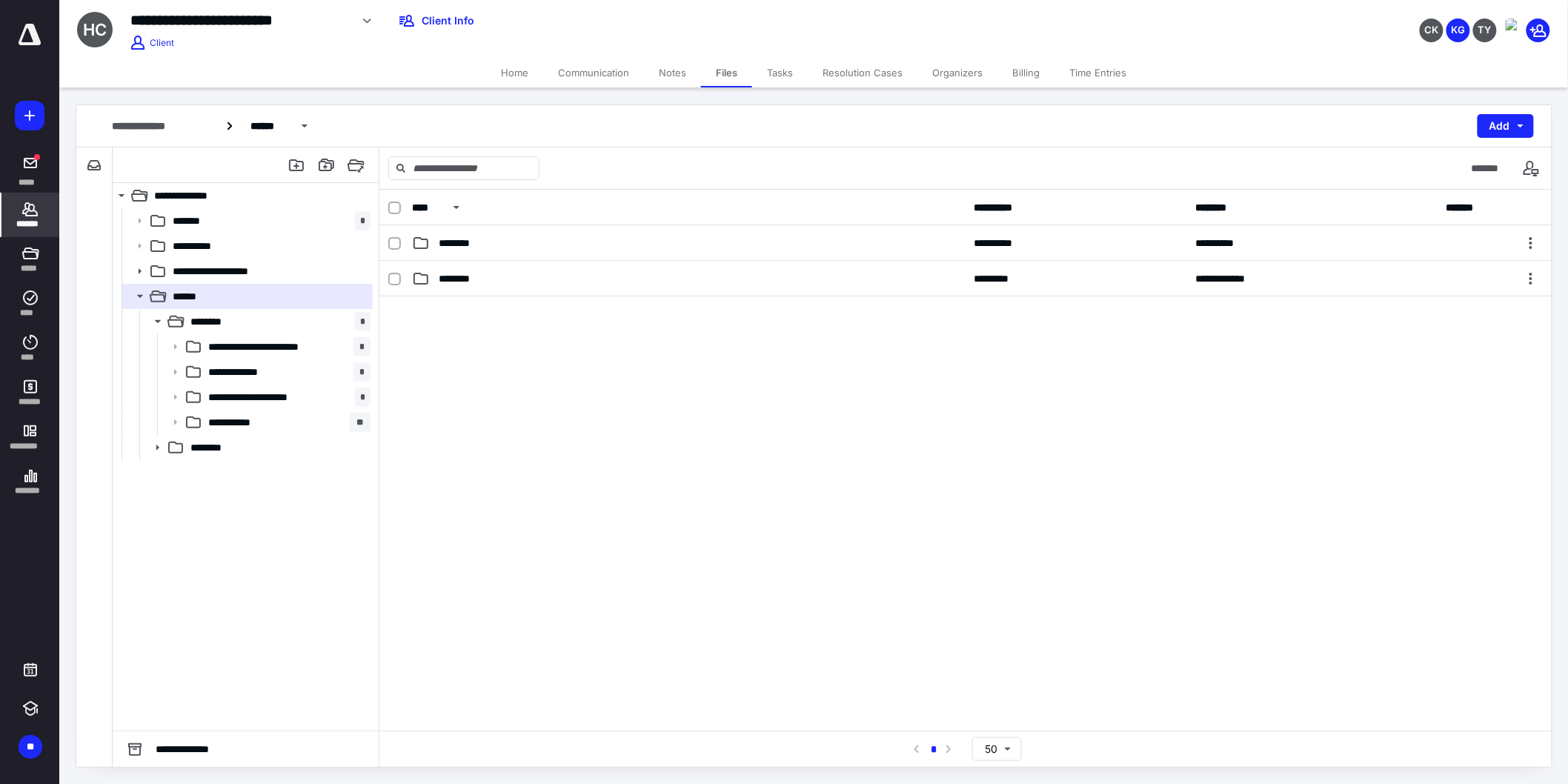 click on "*******" at bounding box center (30, 224) 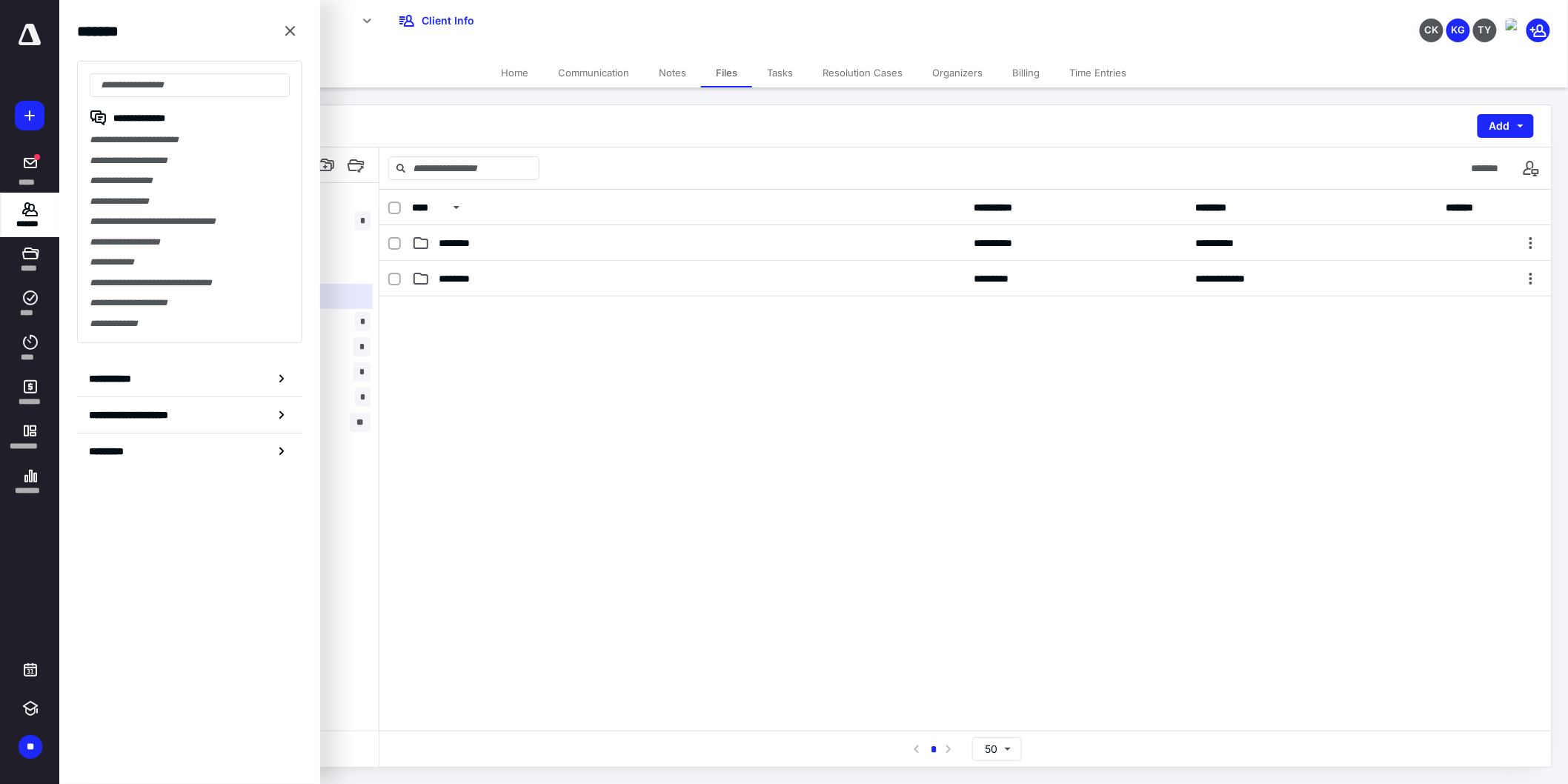 click on "*******" at bounding box center (30, 224) 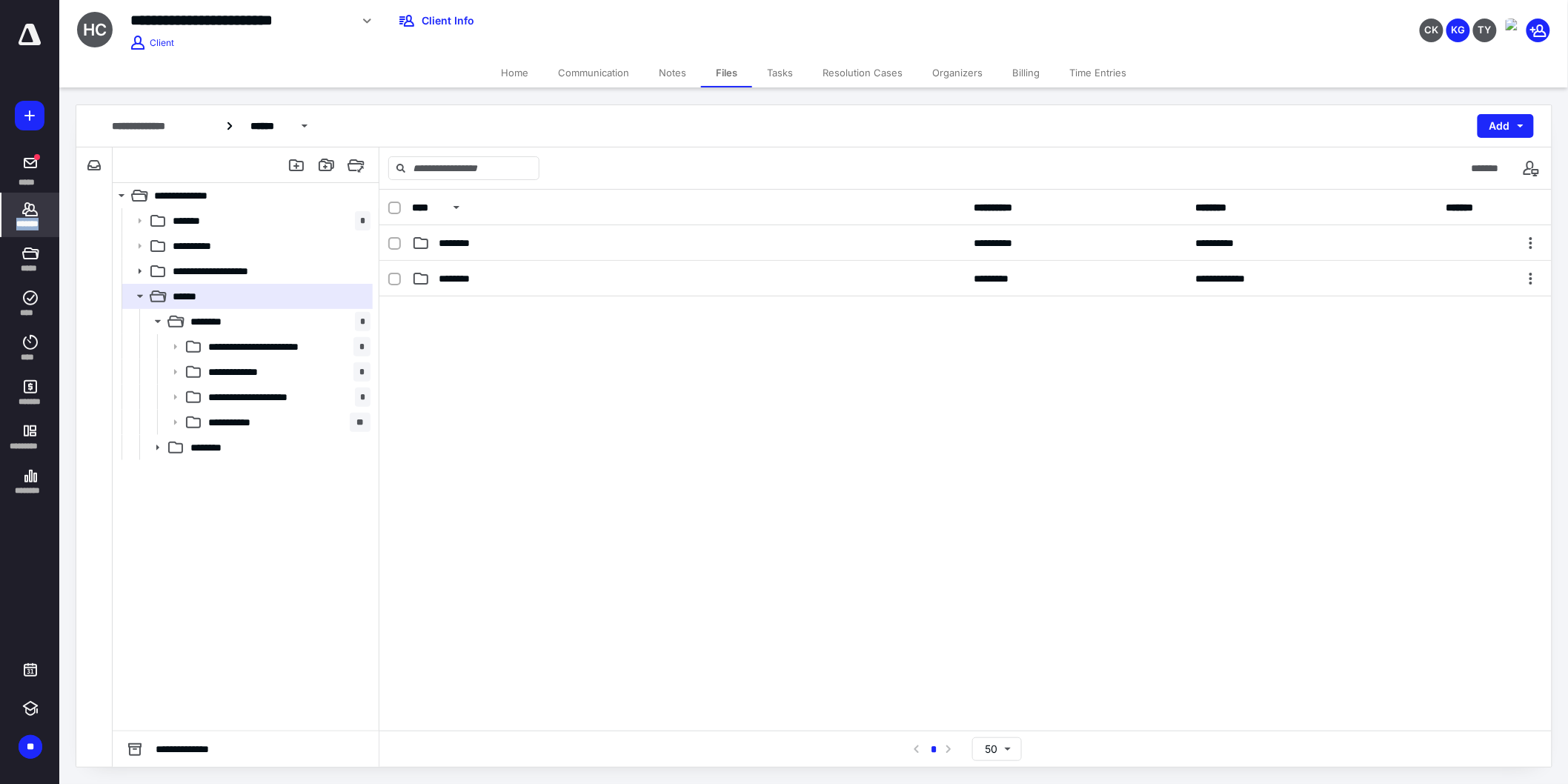 click on "*******" at bounding box center (30, 224) 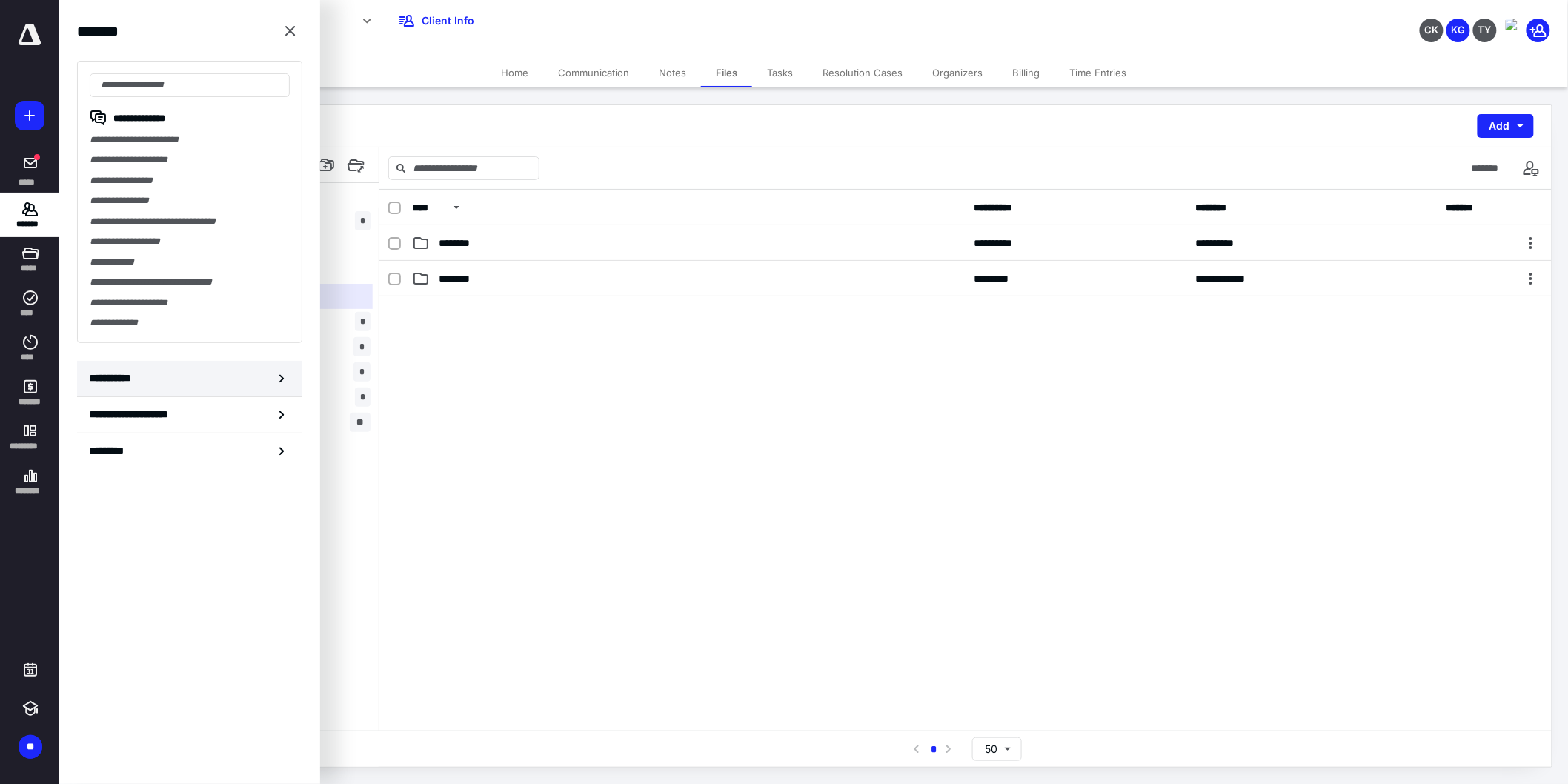 click 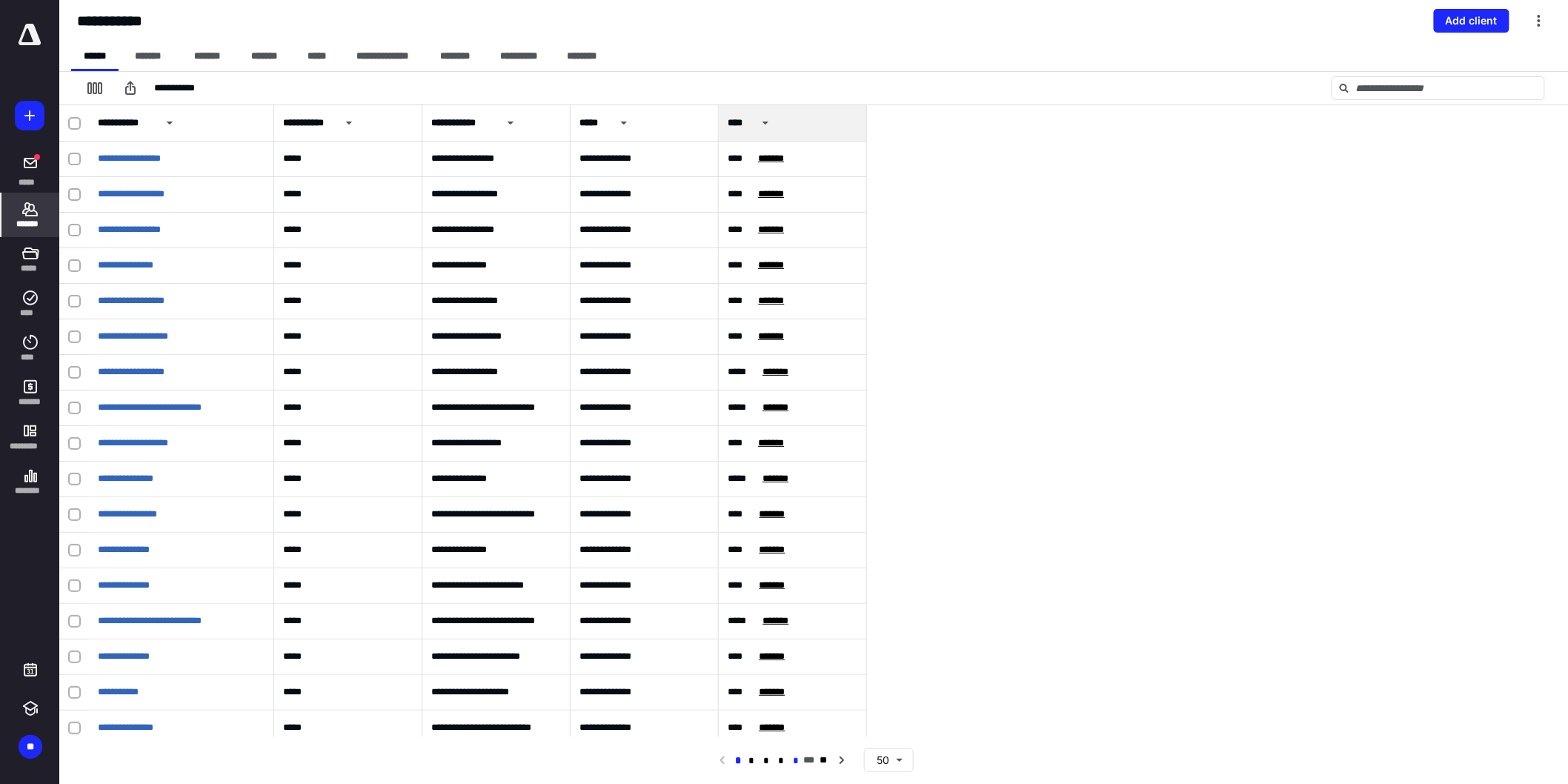 click on "*" at bounding box center [796, 761] 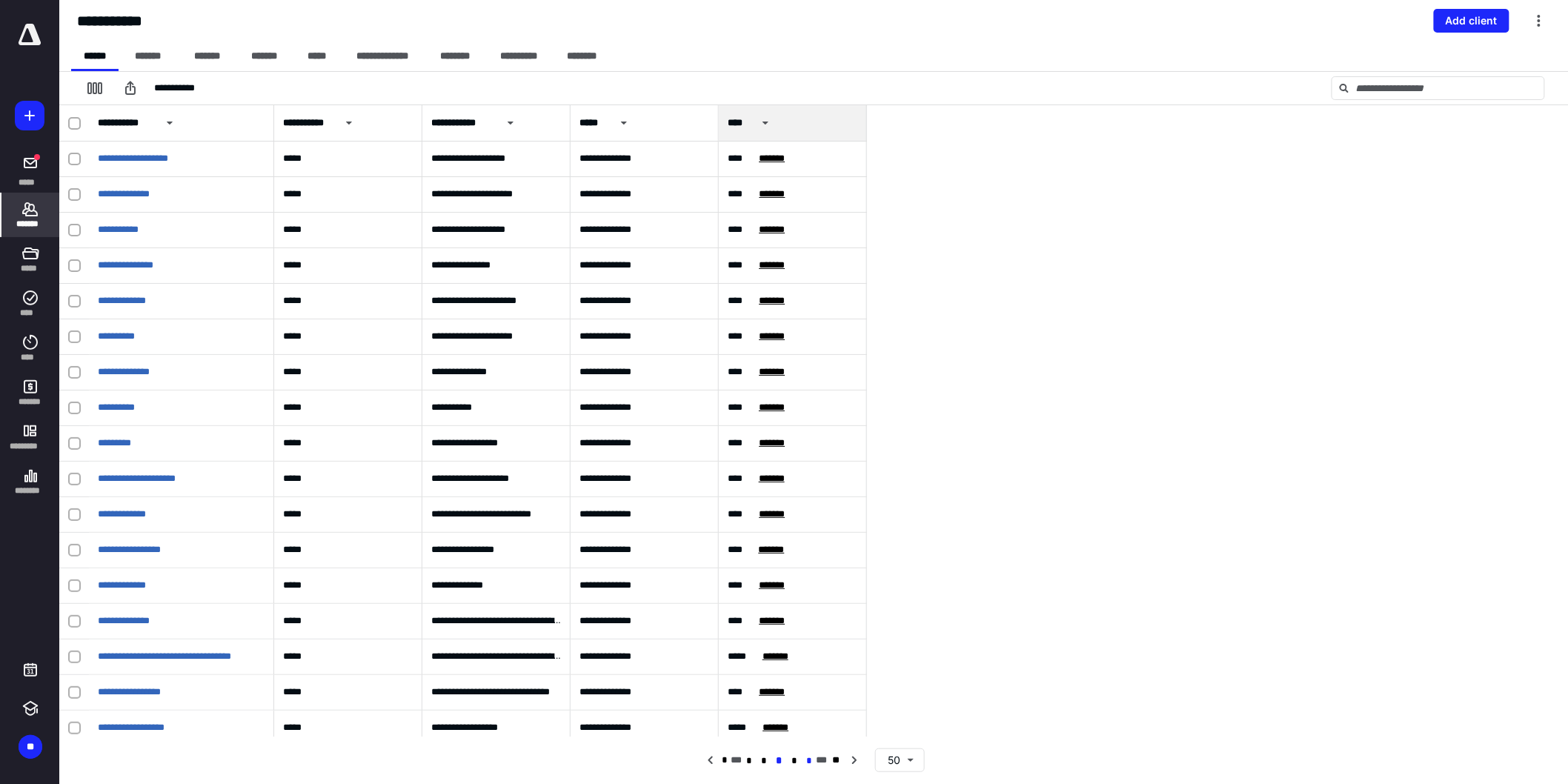 click on "*" at bounding box center [808, 761] 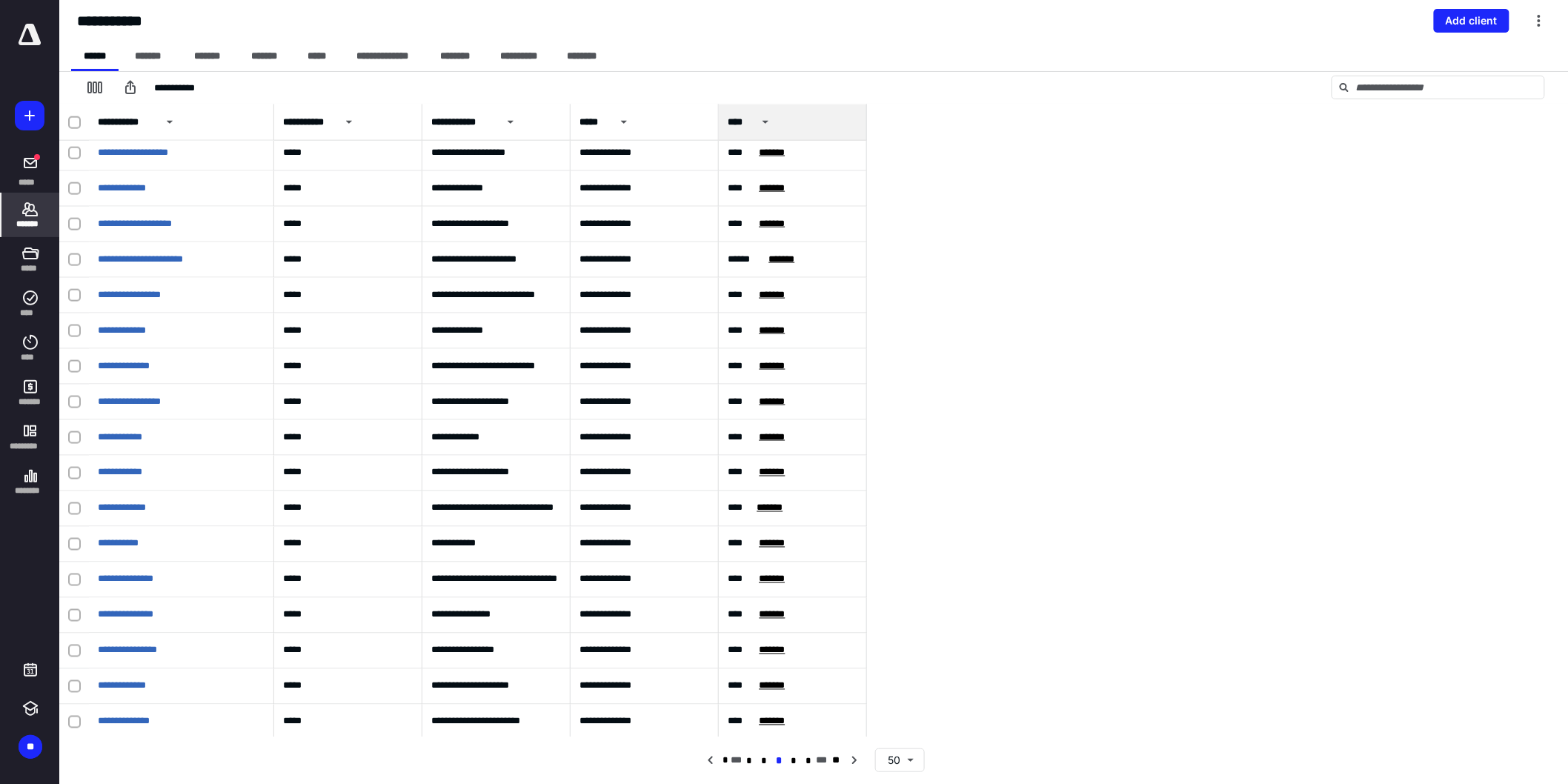 scroll, scrollTop: 1182, scrollLeft: 0, axis: vertical 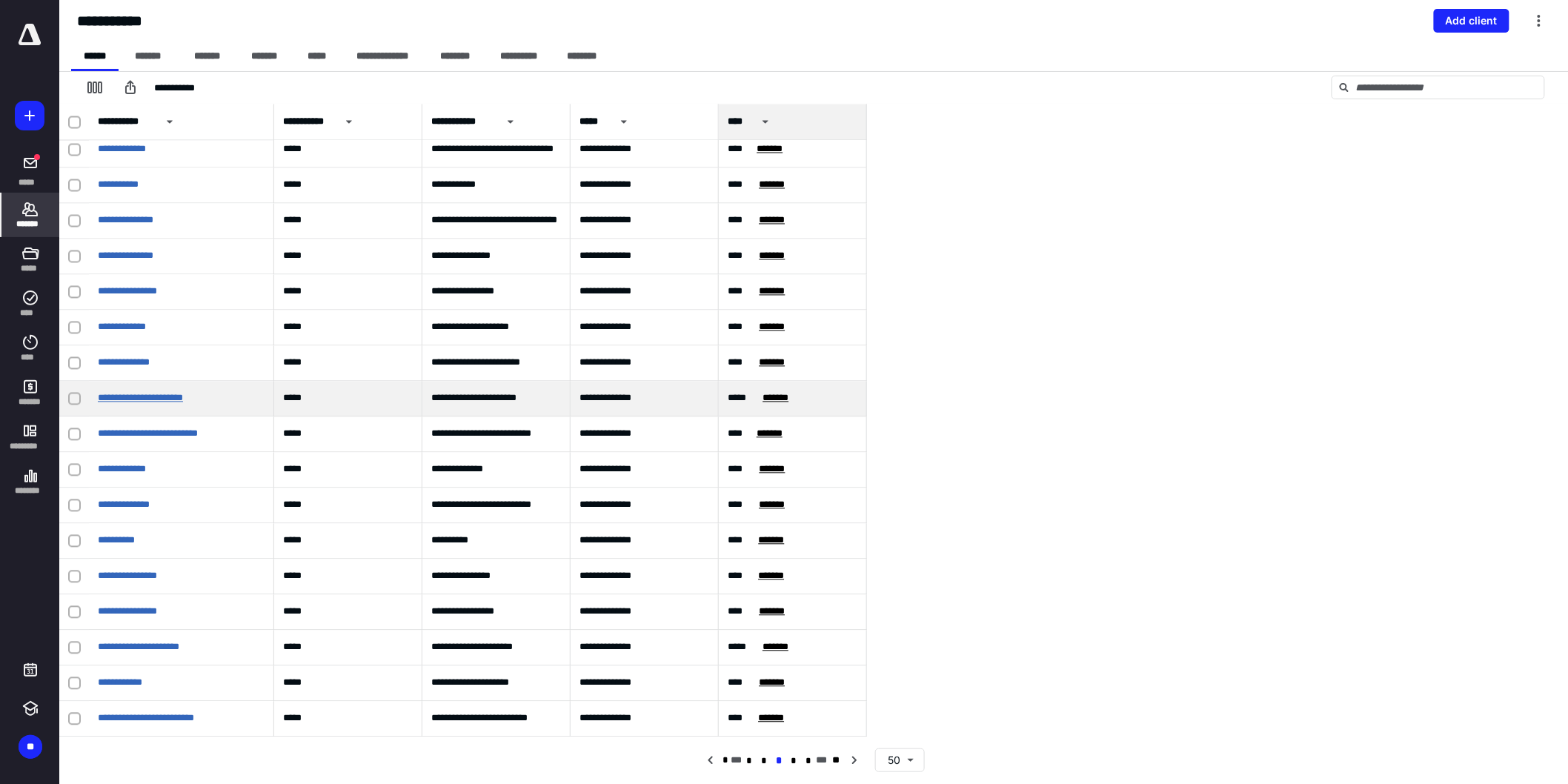 click on "**********" at bounding box center (140, 398) 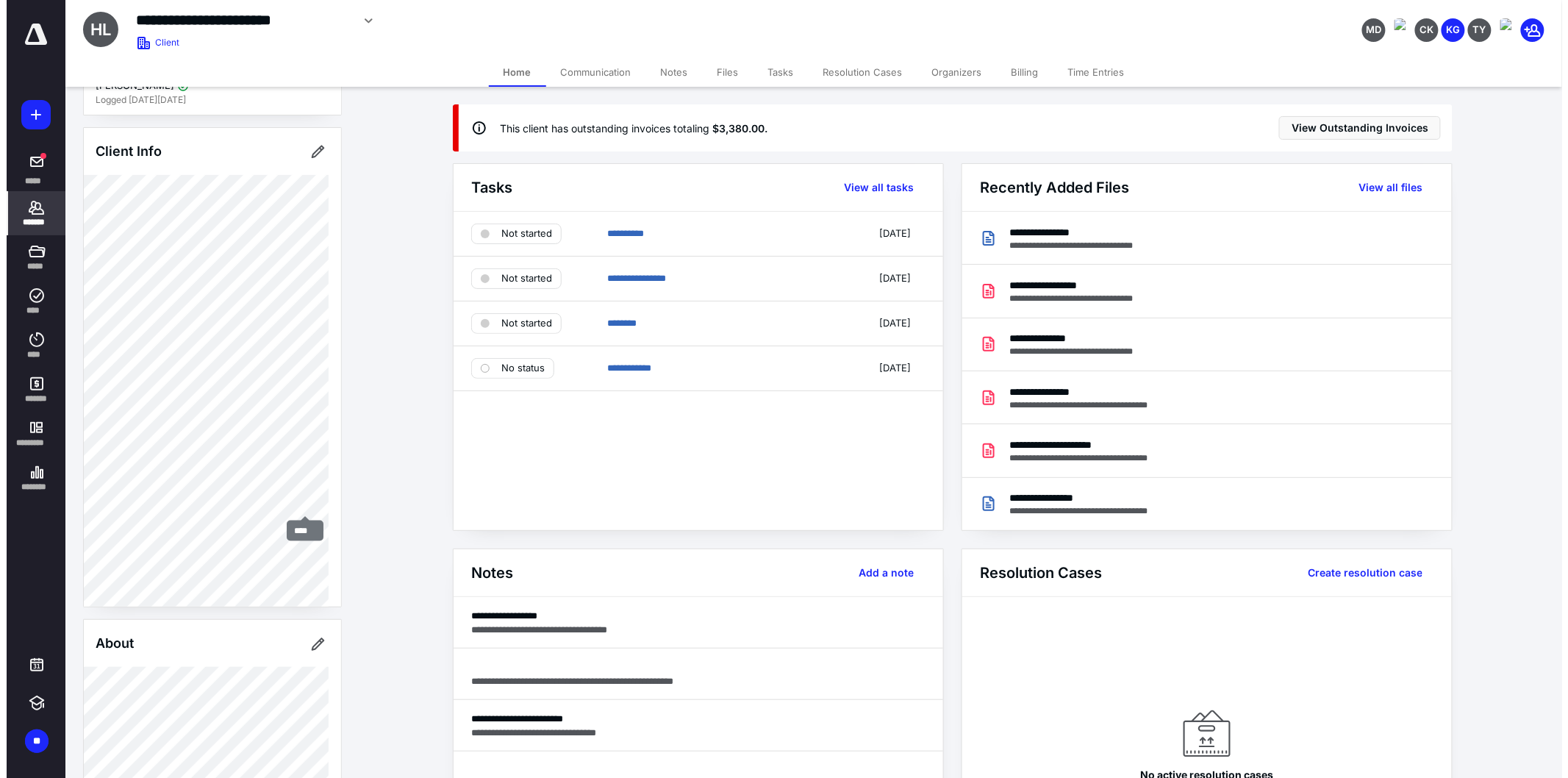 scroll, scrollTop: 163, scrollLeft: 0, axis: vertical 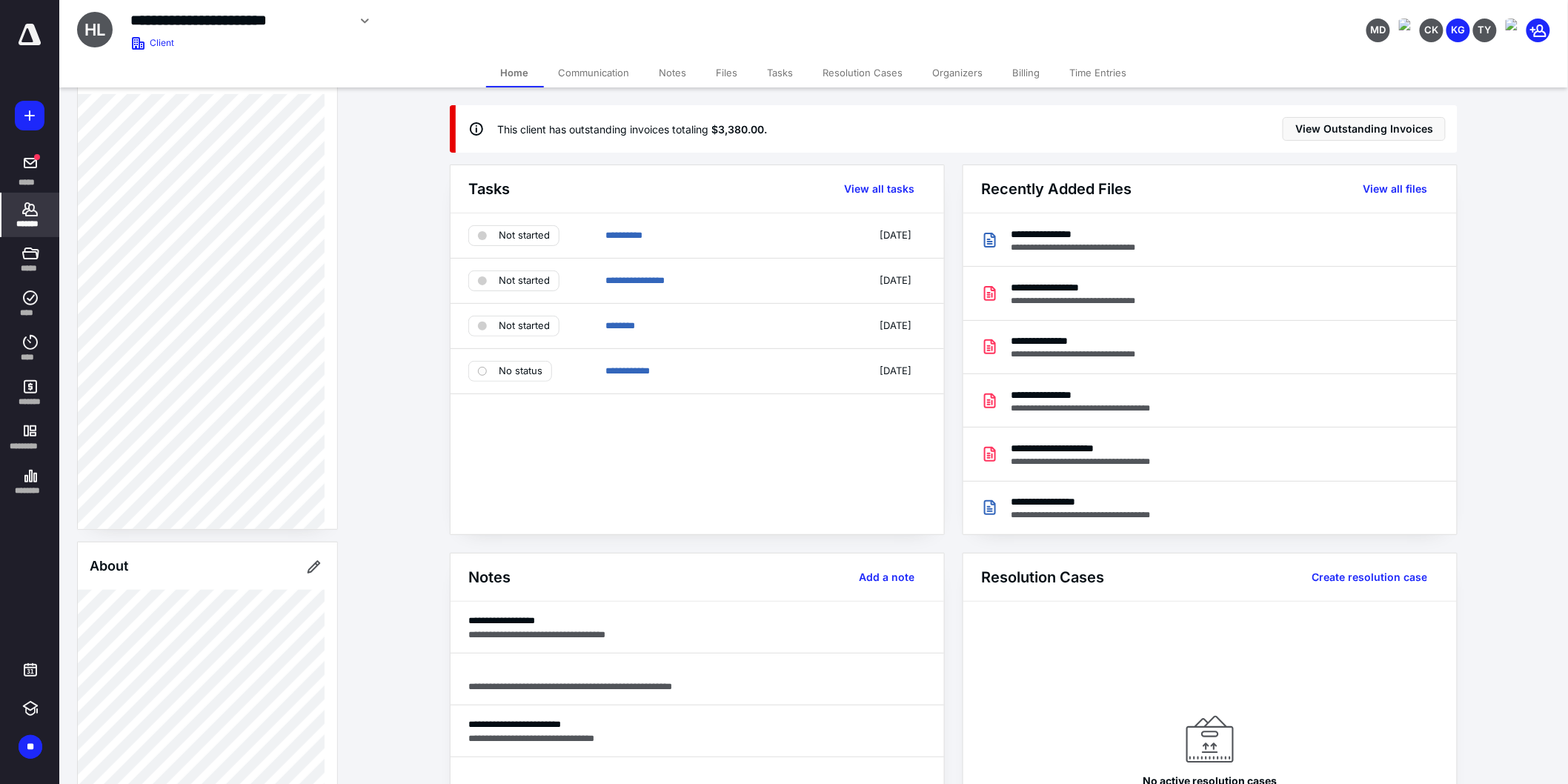 click on "Files" at bounding box center [727, 73] 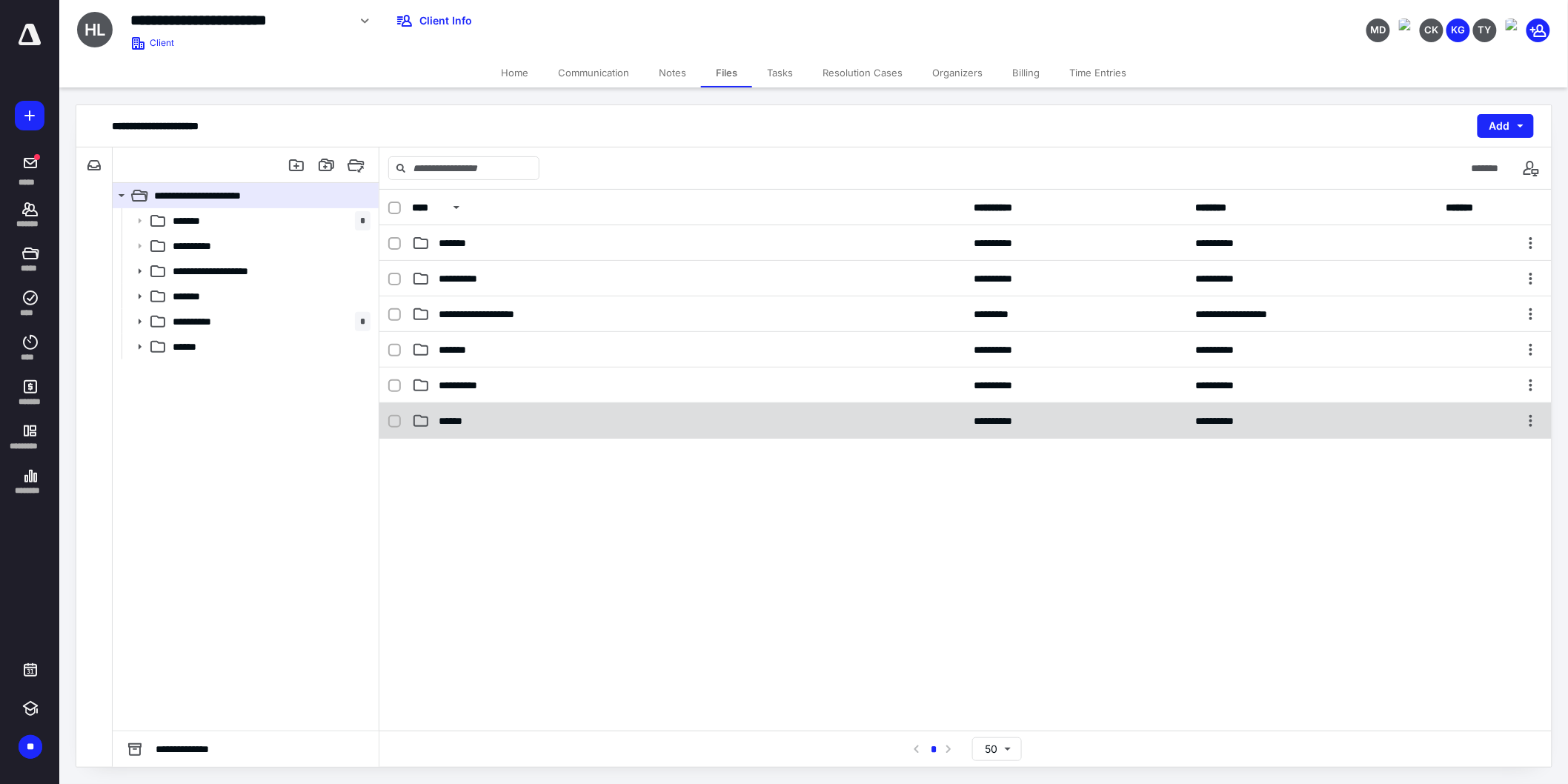 click on "******" at bounding box center (454, 421) 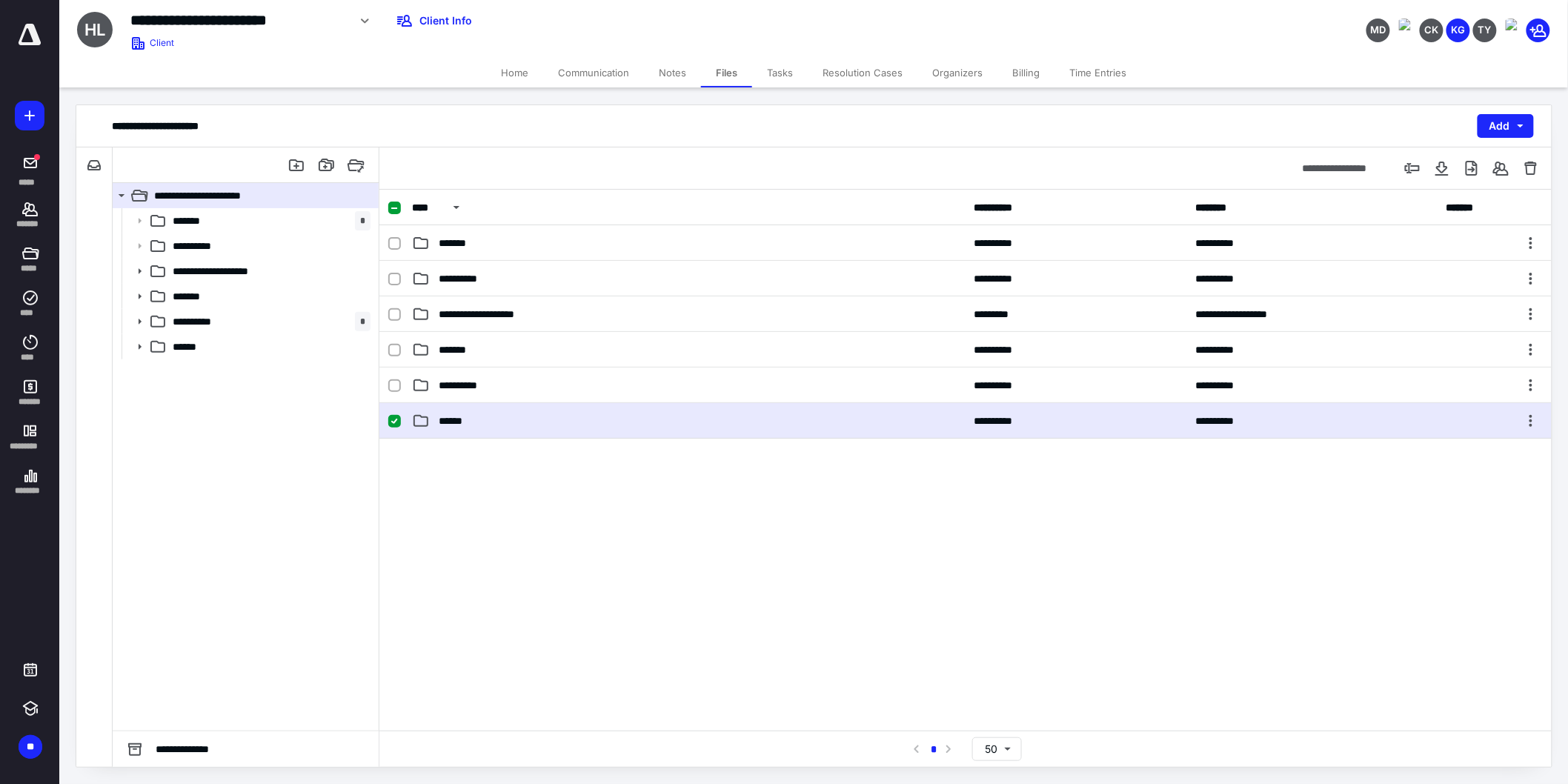 click on "******" at bounding box center (454, 421) 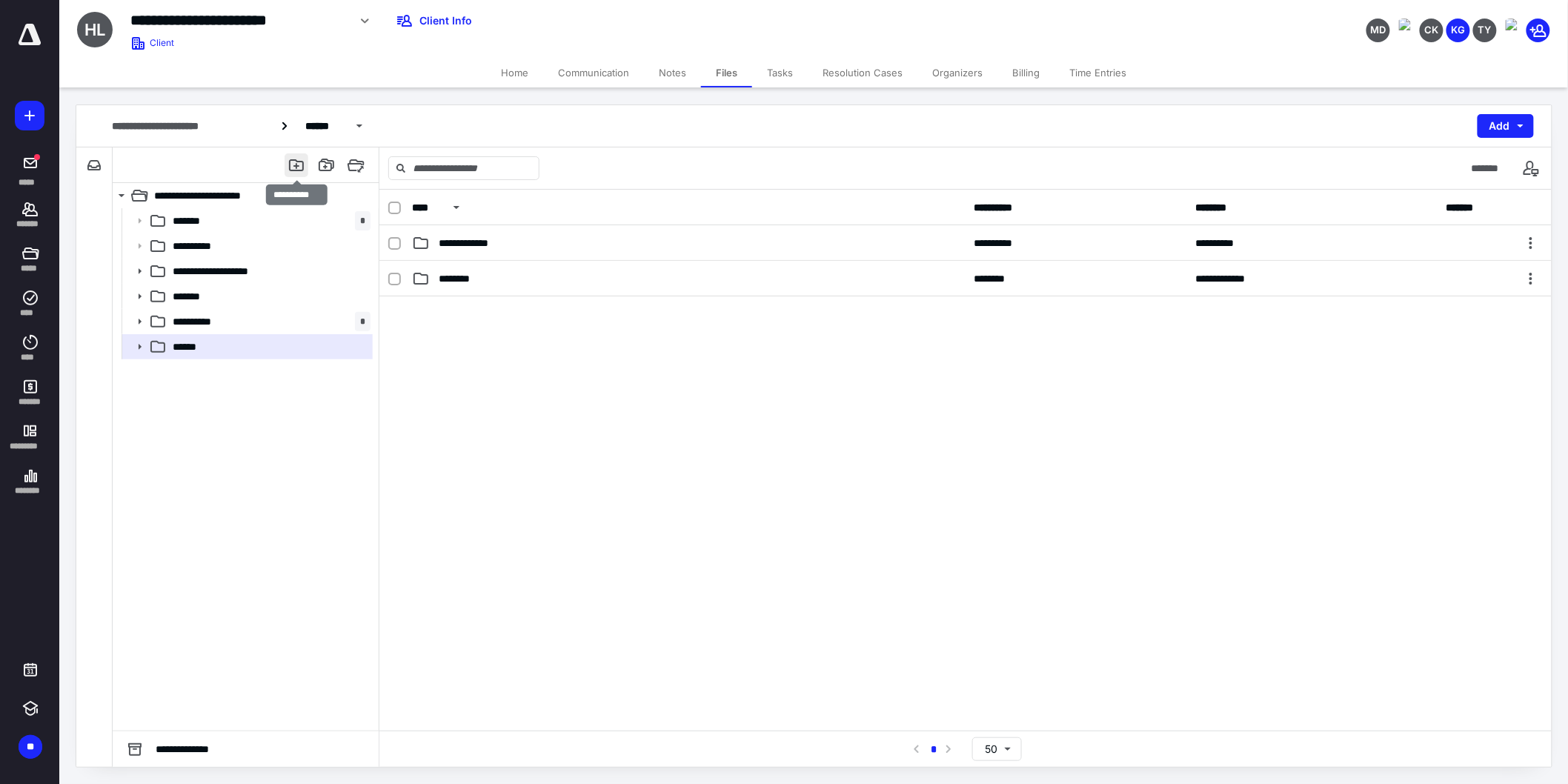 click at bounding box center [296, 165] 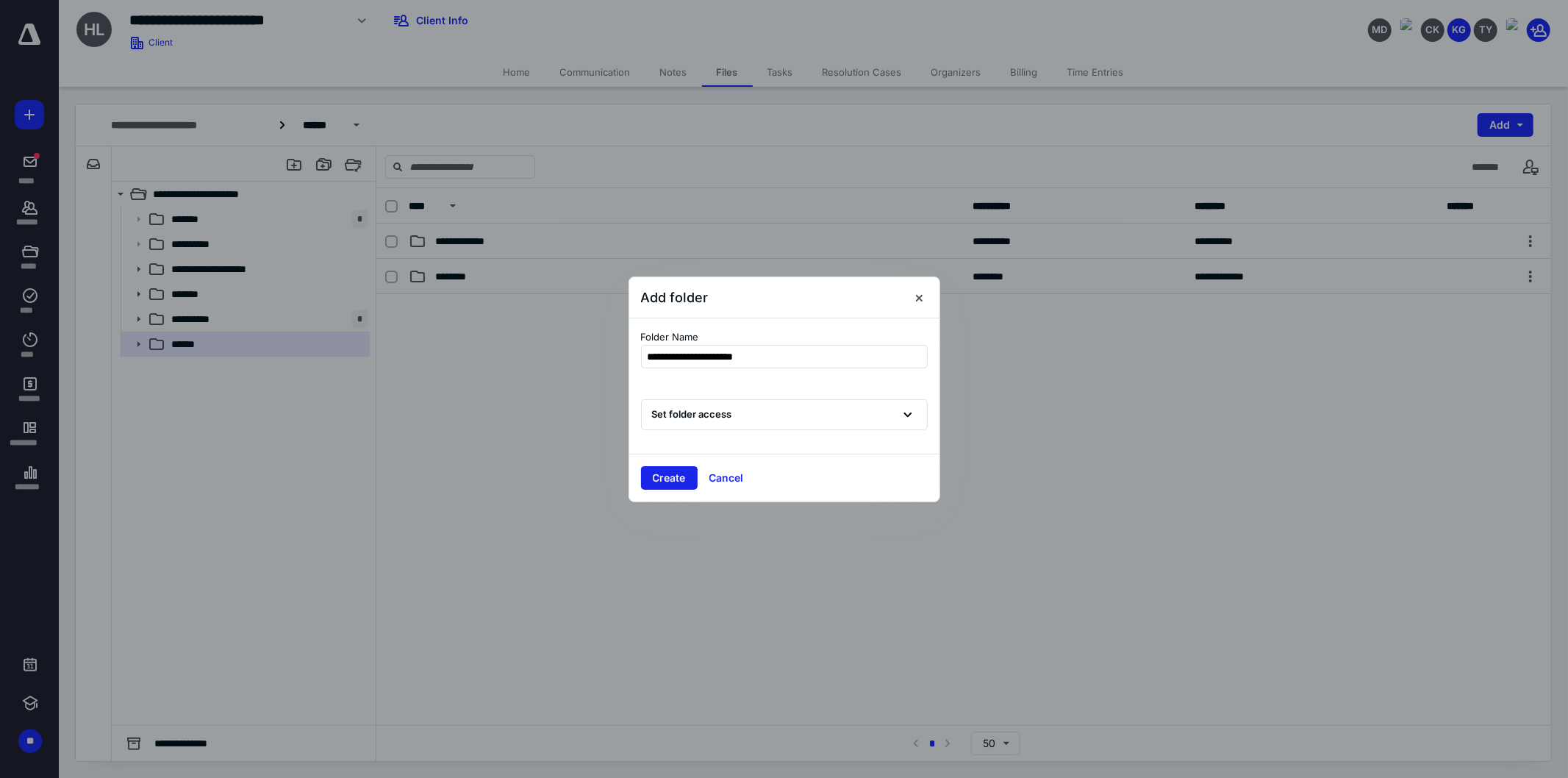 type on "**********" 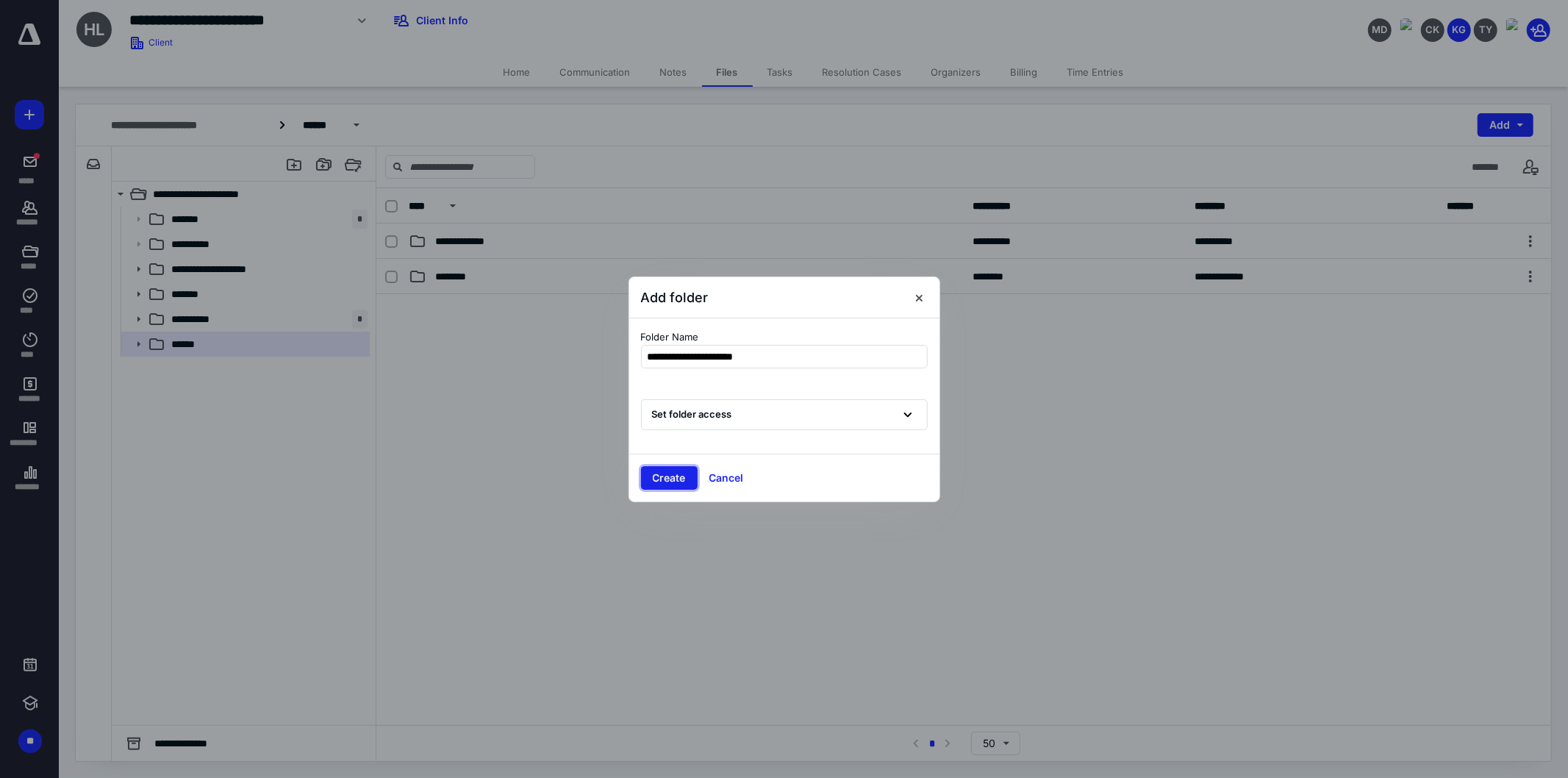 click on "Create" at bounding box center [669, 478] 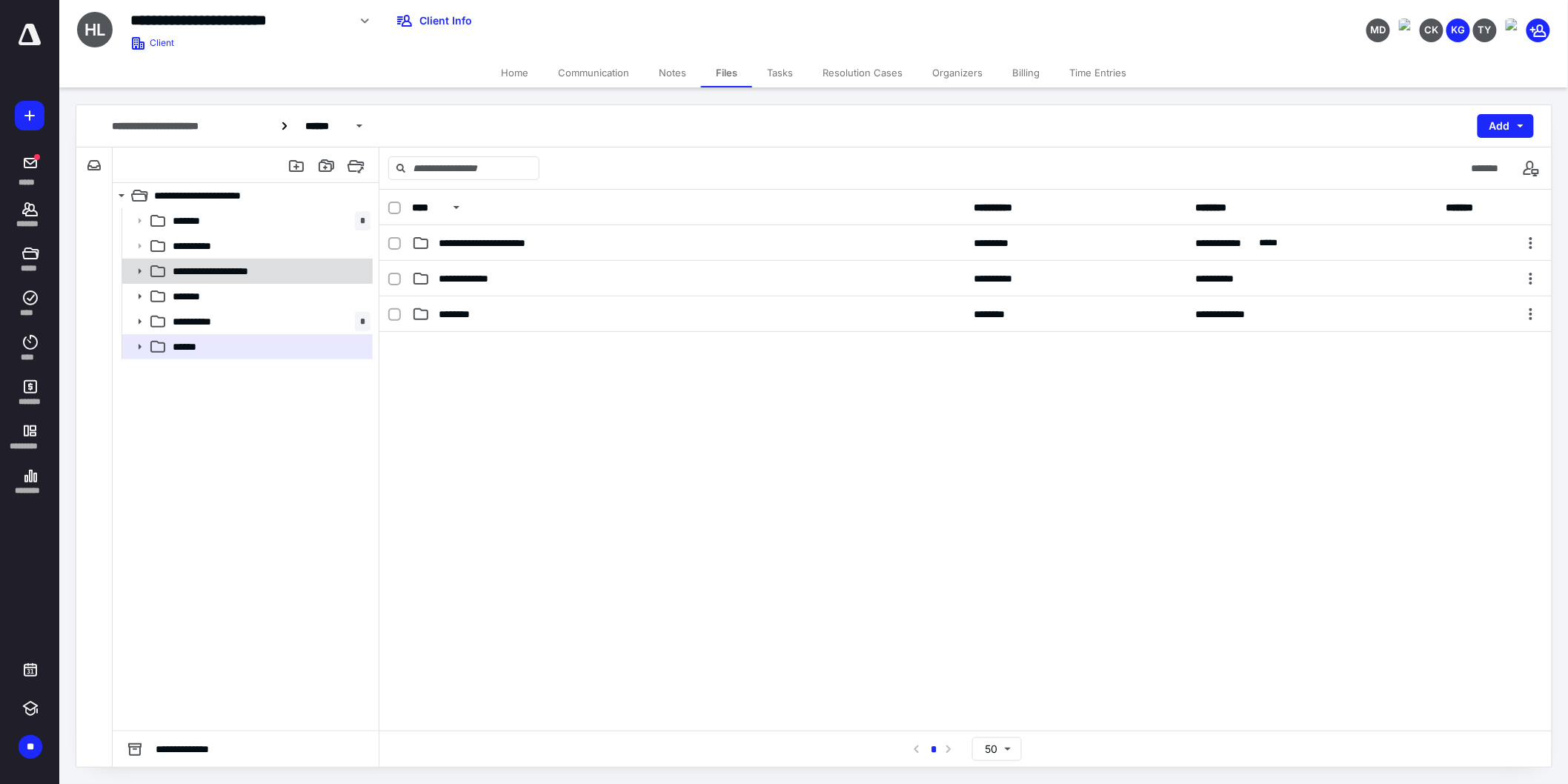 click 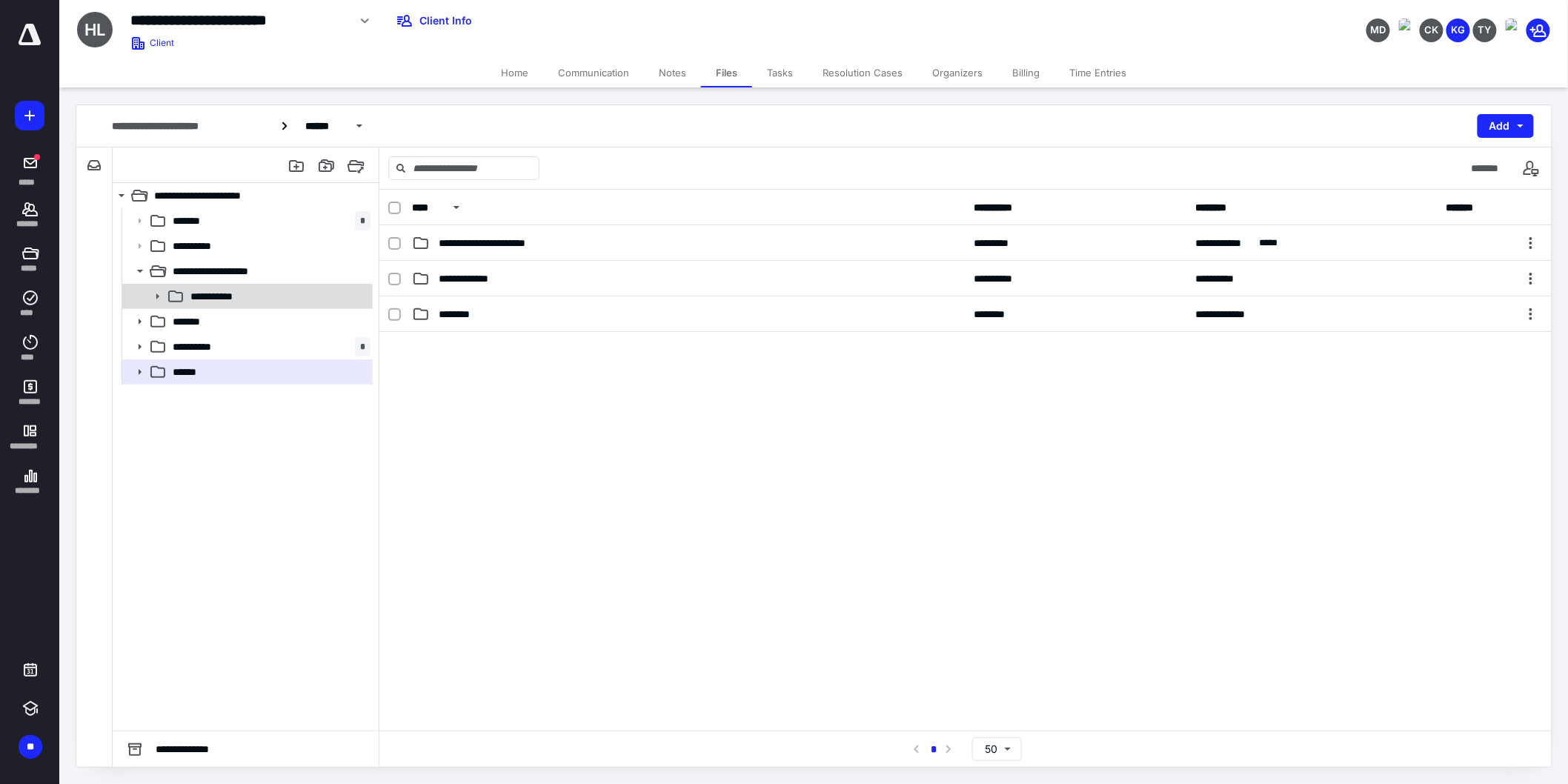 click 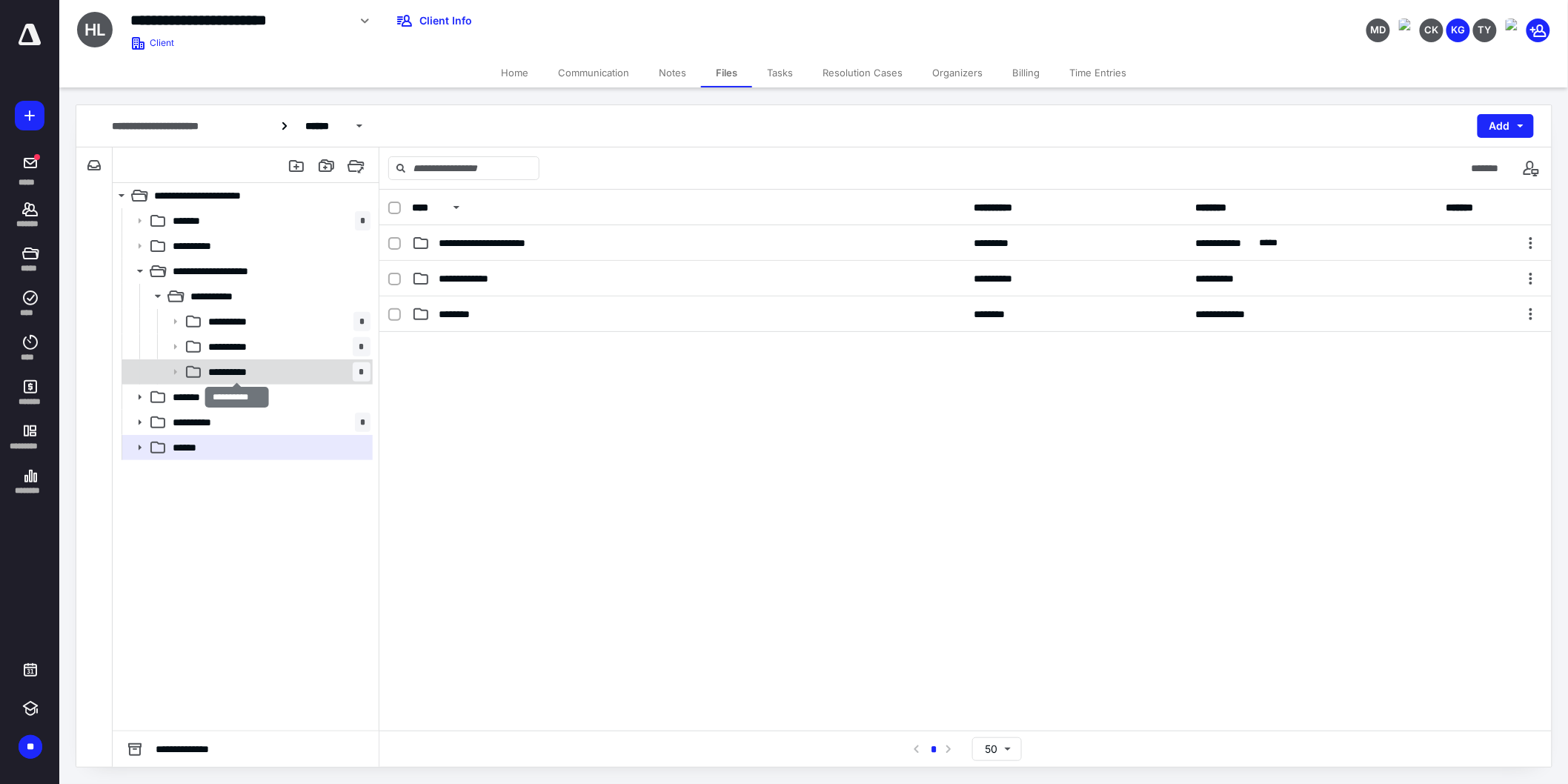 click on "**********" at bounding box center [236, 372] 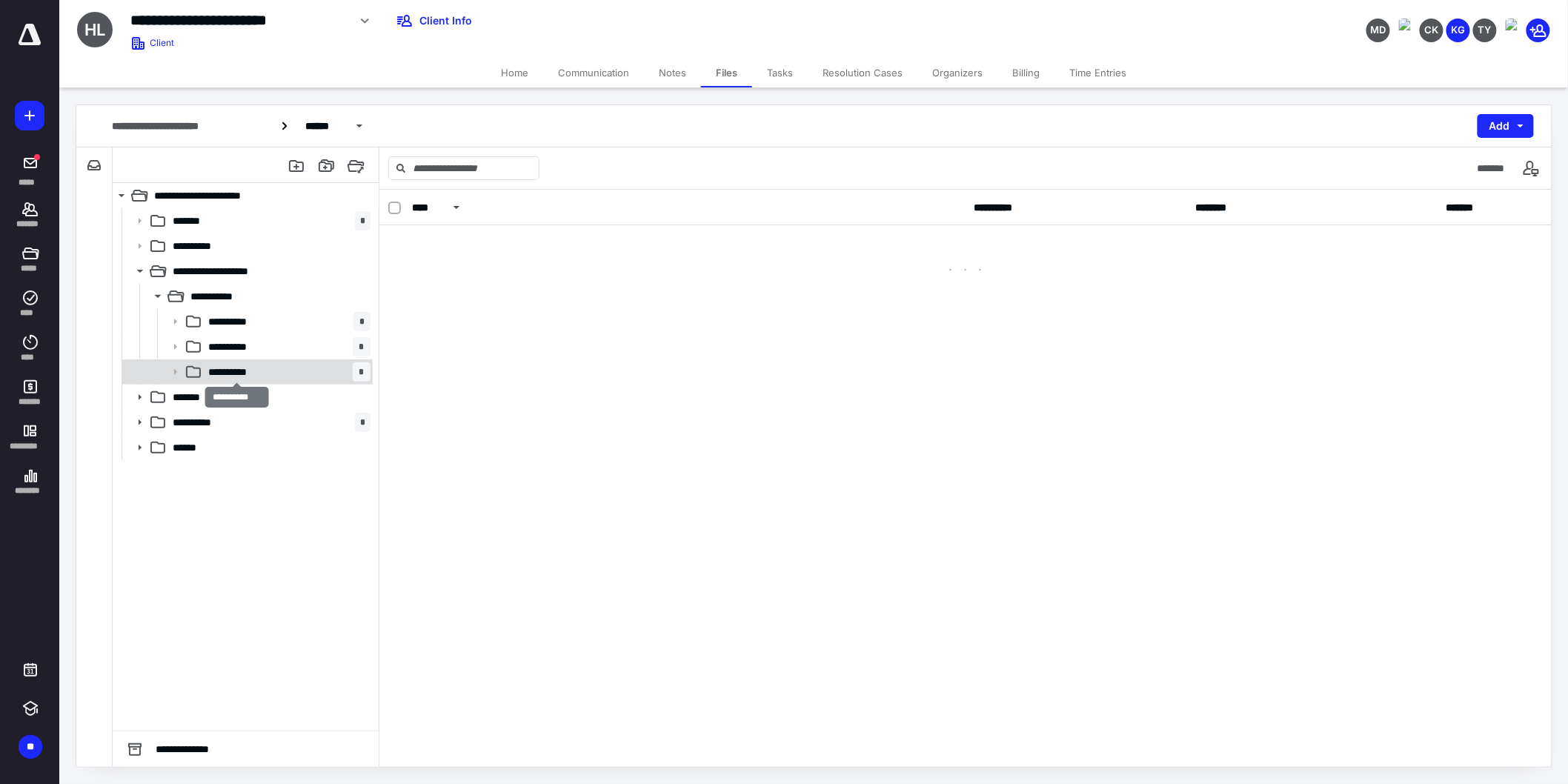 click on "**********" at bounding box center [236, 372] 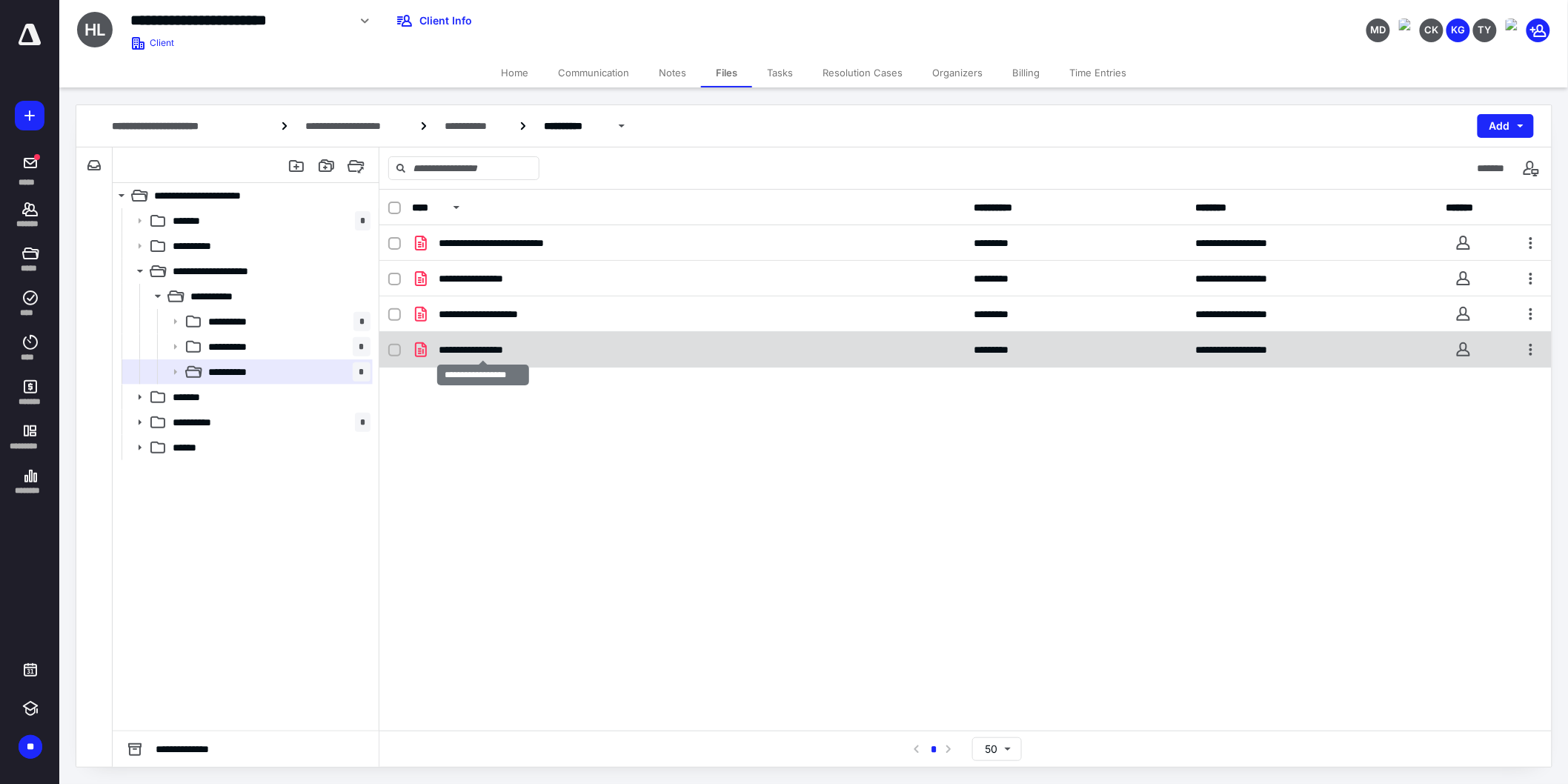 click on "**********" at bounding box center [483, 350] 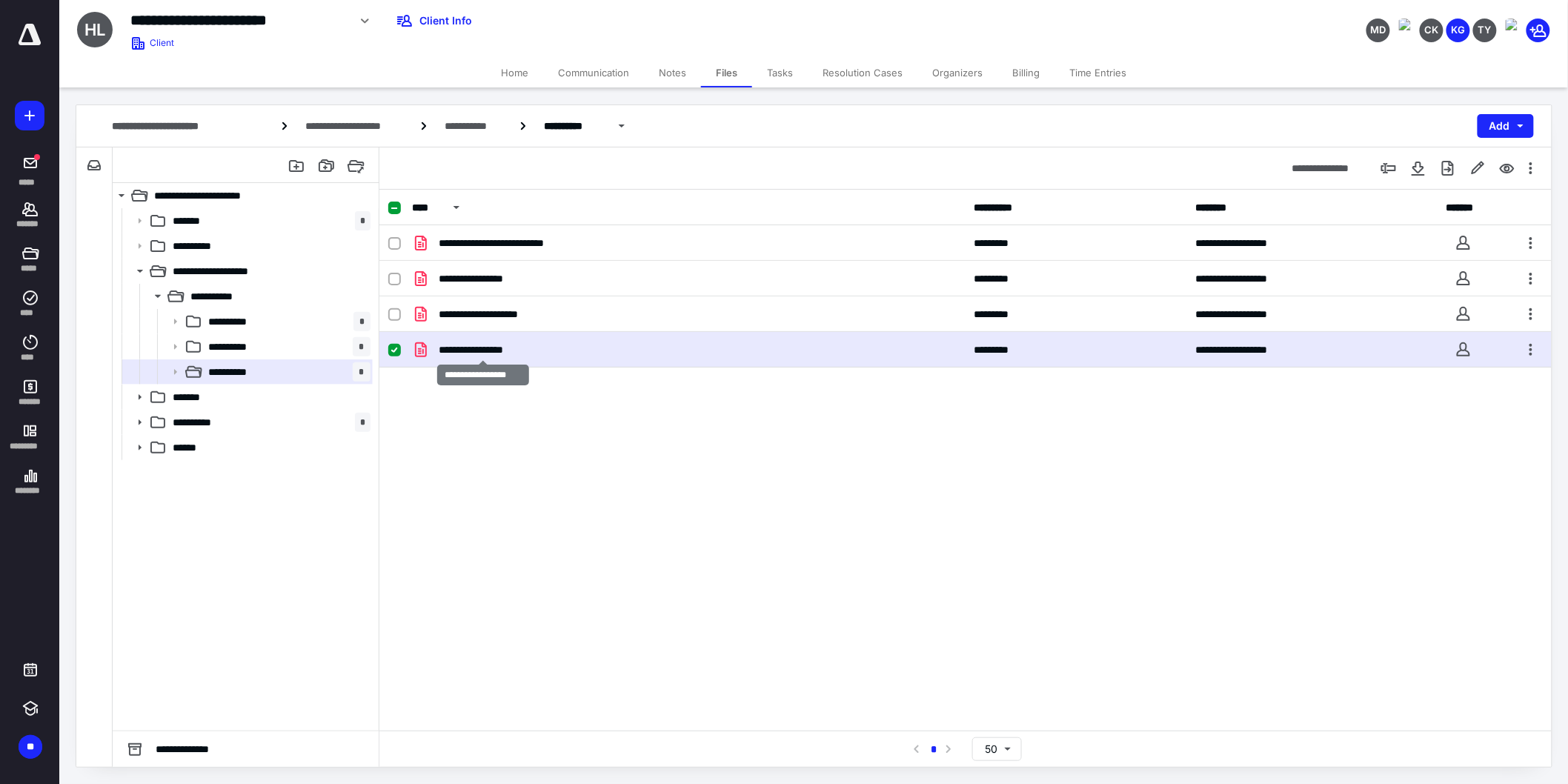 click on "**********" at bounding box center [483, 350] 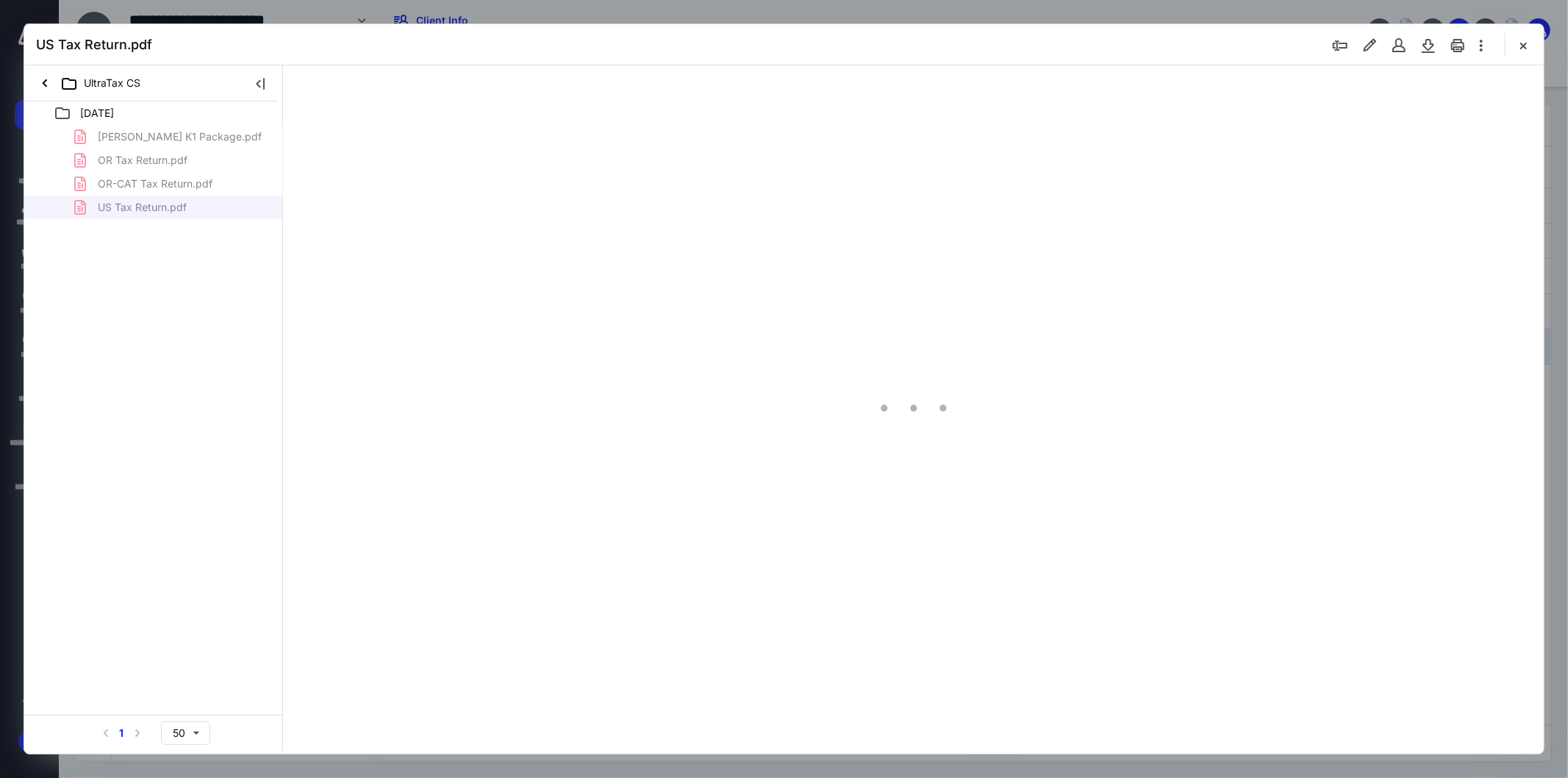 scroll, scrollTop: 0, scrollLeft: 0, axis: both 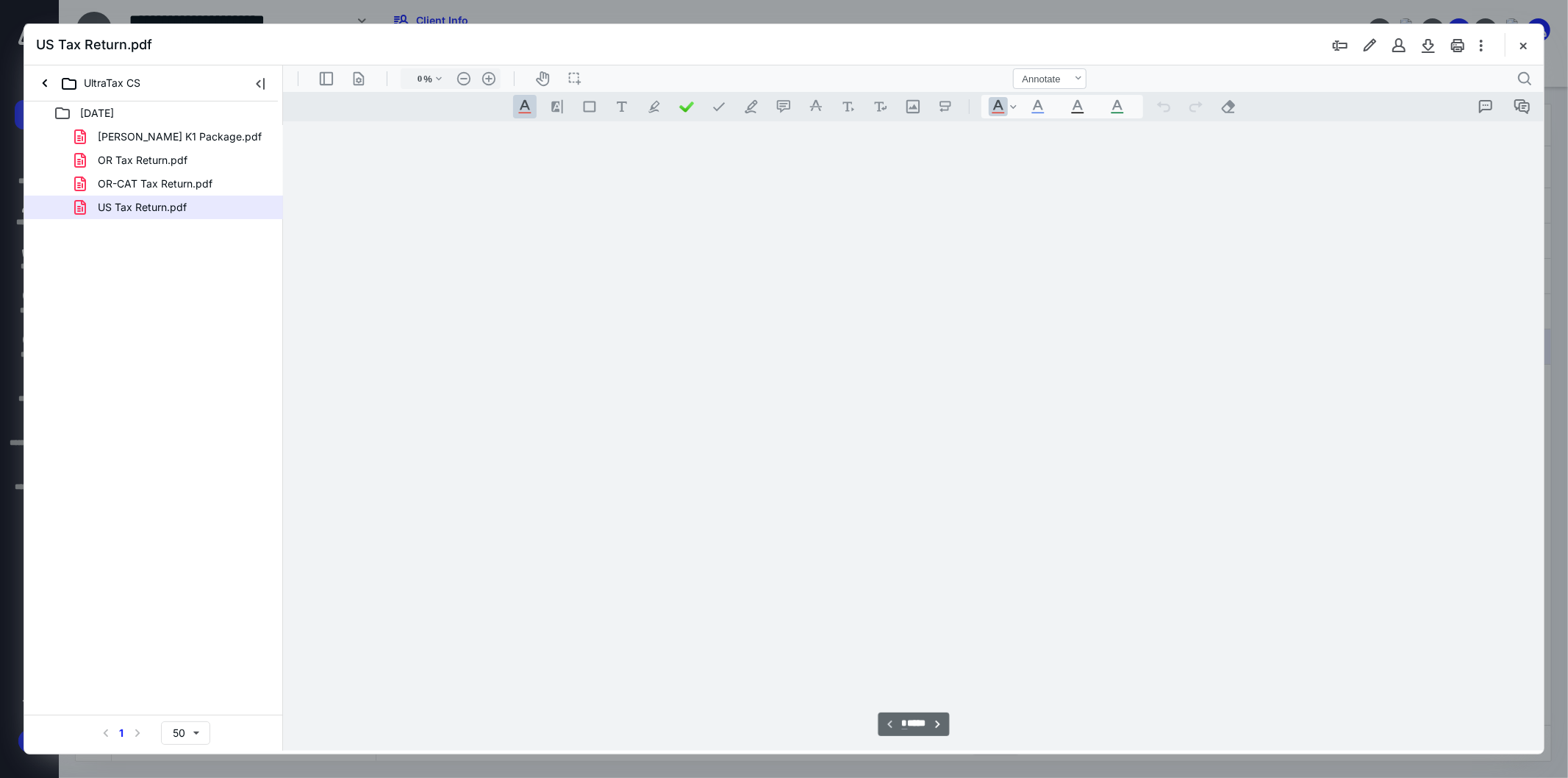 type on "103" 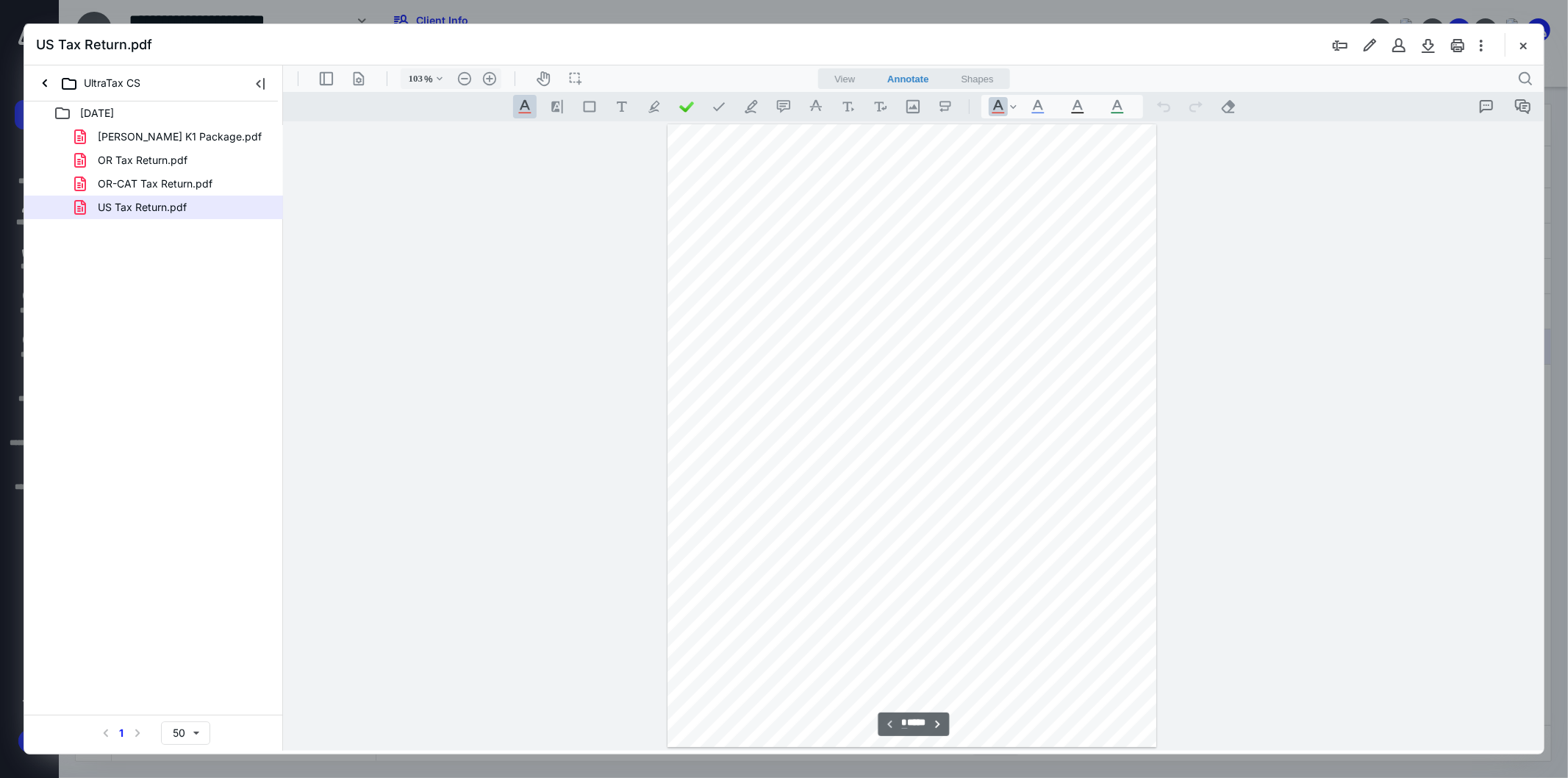 scroll, scrollTop: 59, scrollLeft: 0, axis: vertical 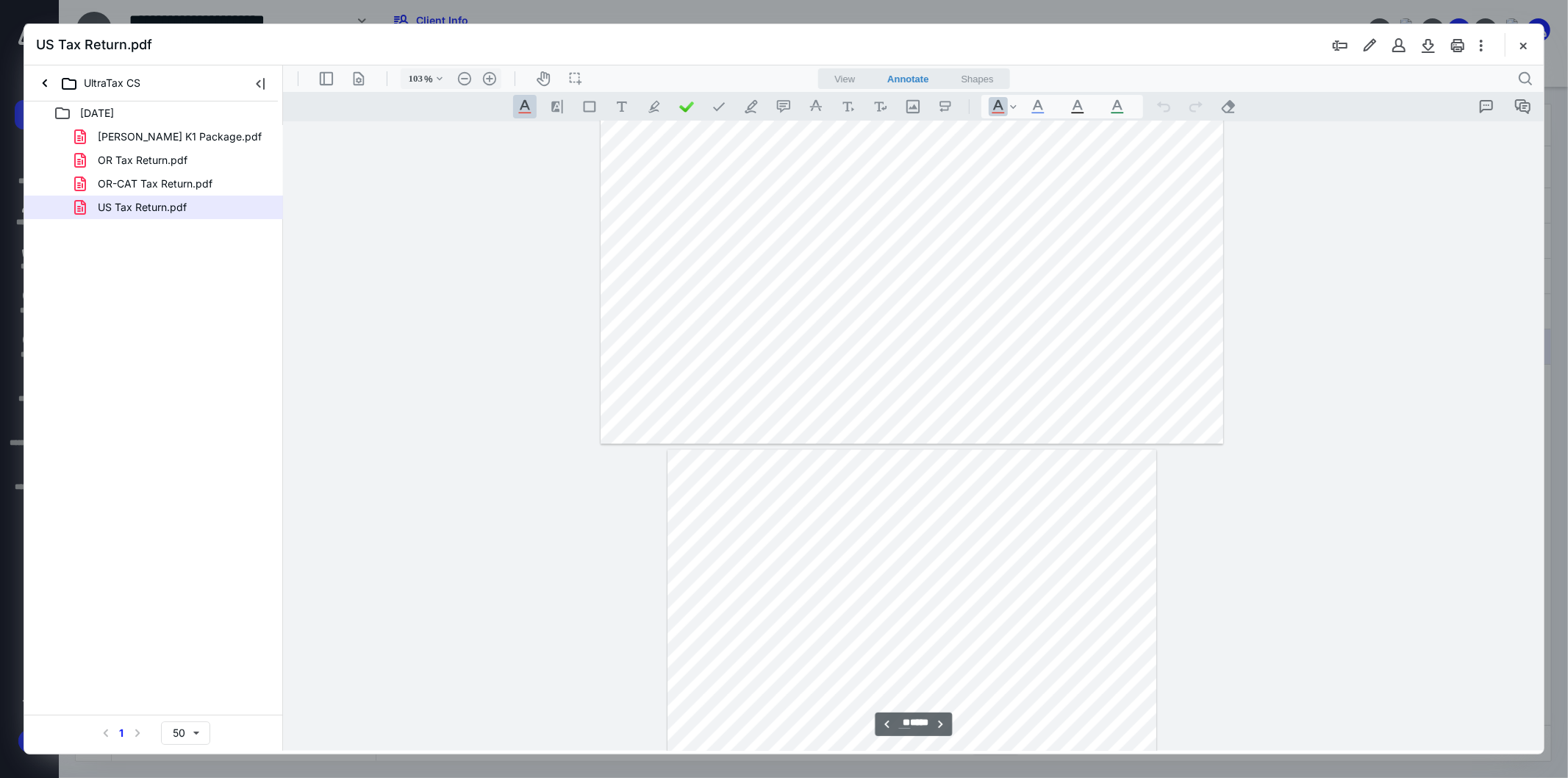 type on "**" 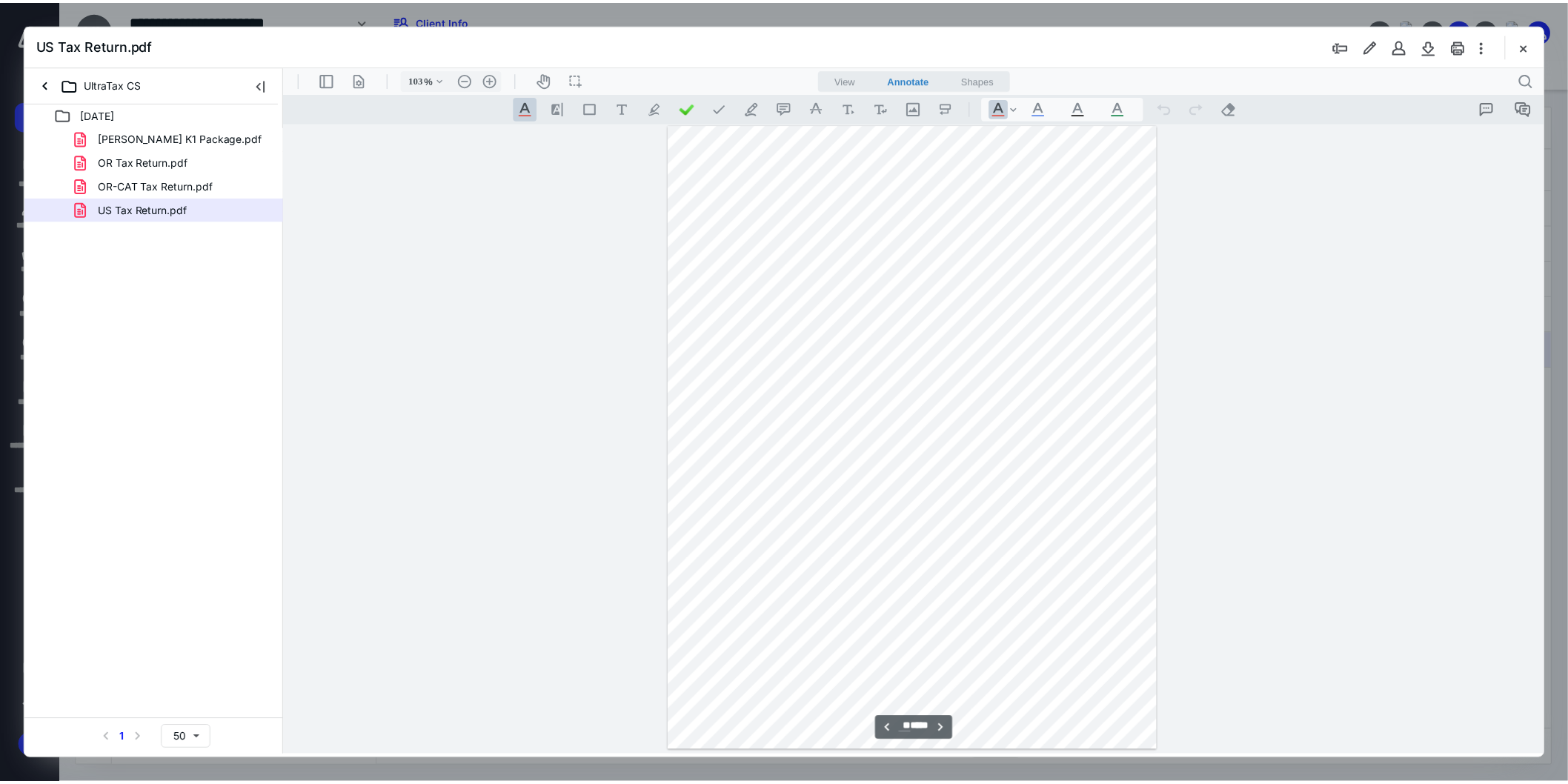 scroll, scrollTop: 7552, scrollLeft: 0, axis: vertical 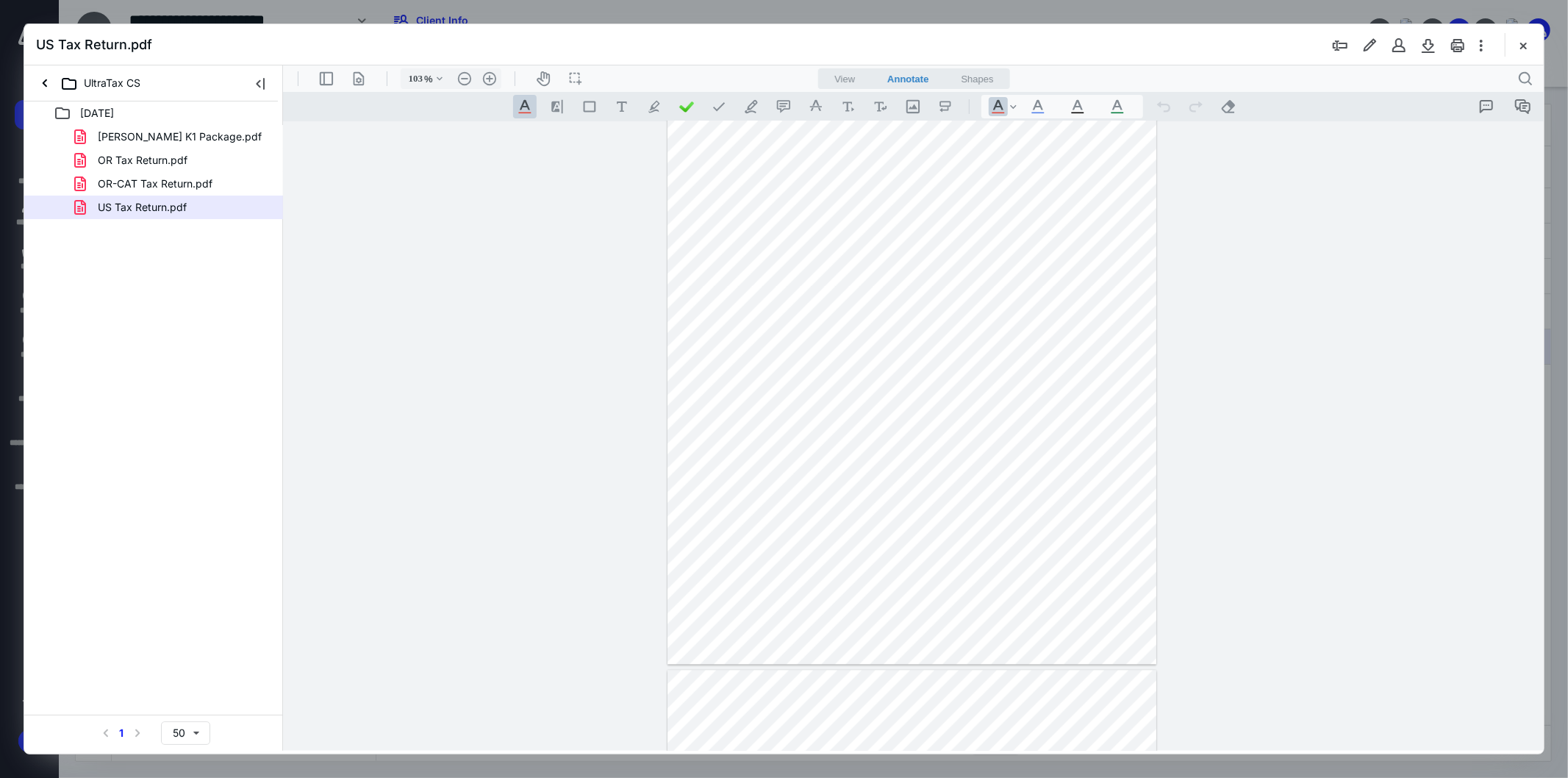 click at bounding box center (1428, 45) 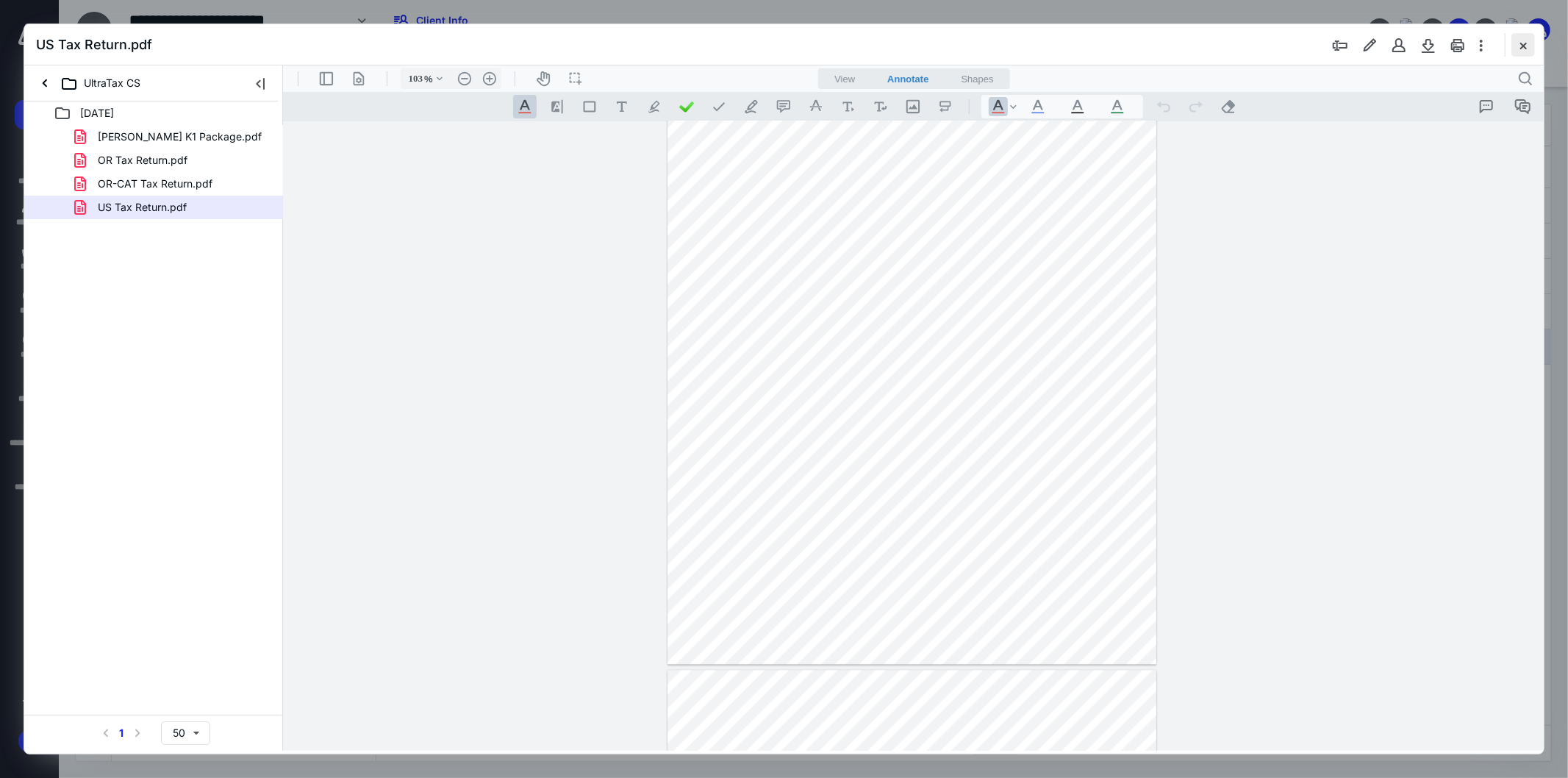 click at bounding box center [1523, 45] 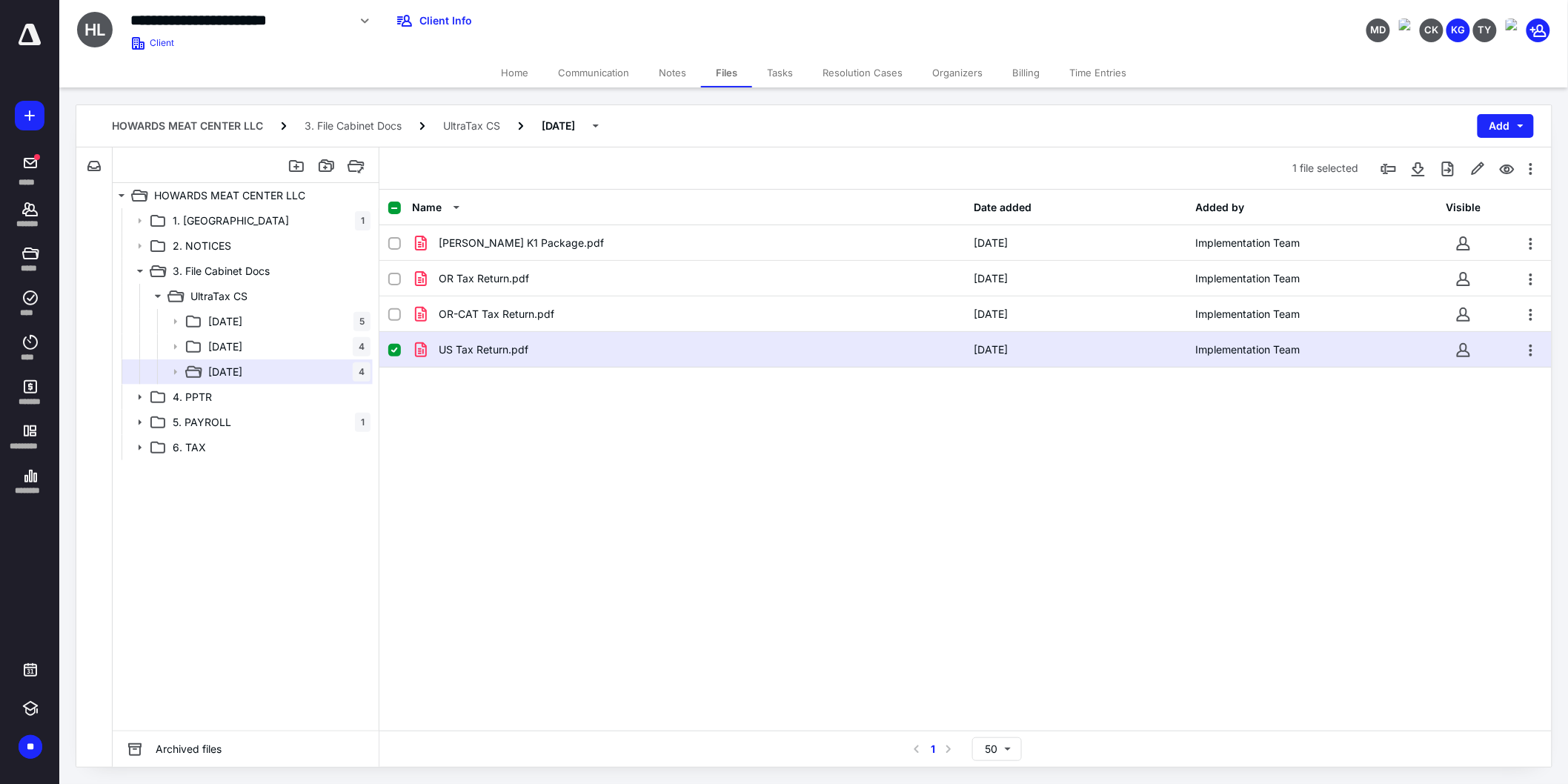 click on "Files" at bounding box center [726, 73] 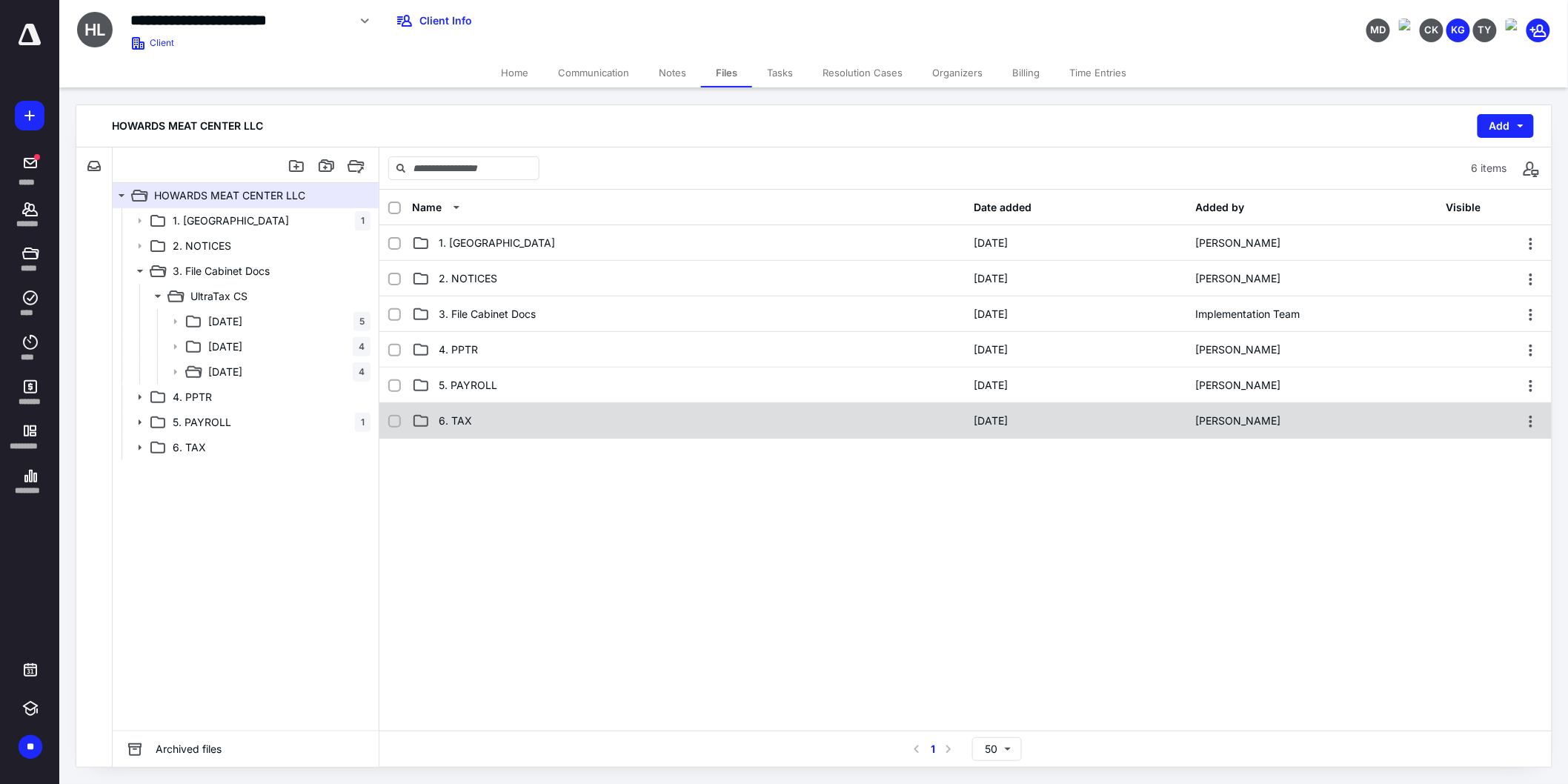 click on "6. TAX" at bounding box center (688, 421) 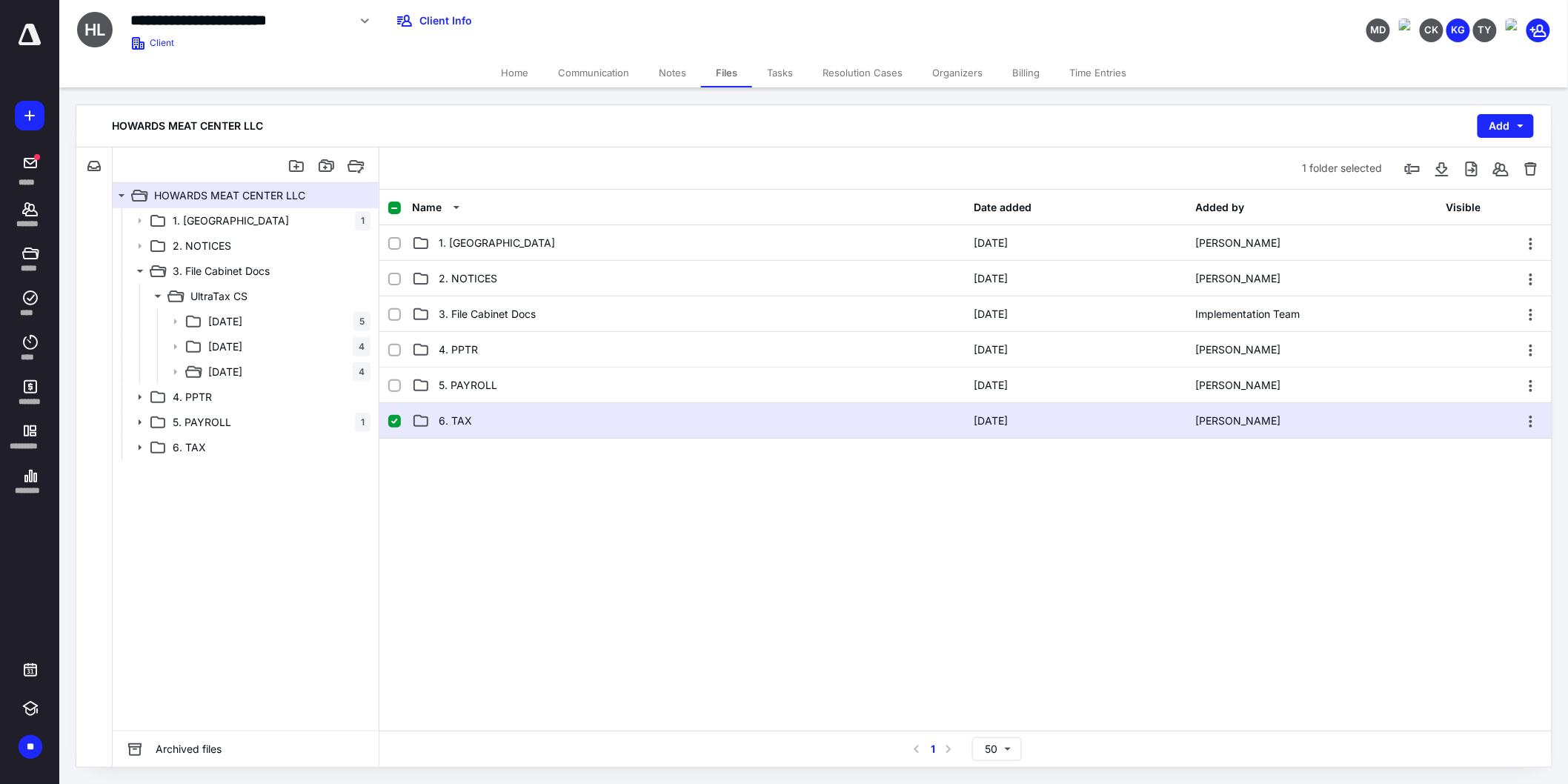click on "6. TAX" at bounding box center (688, 421) 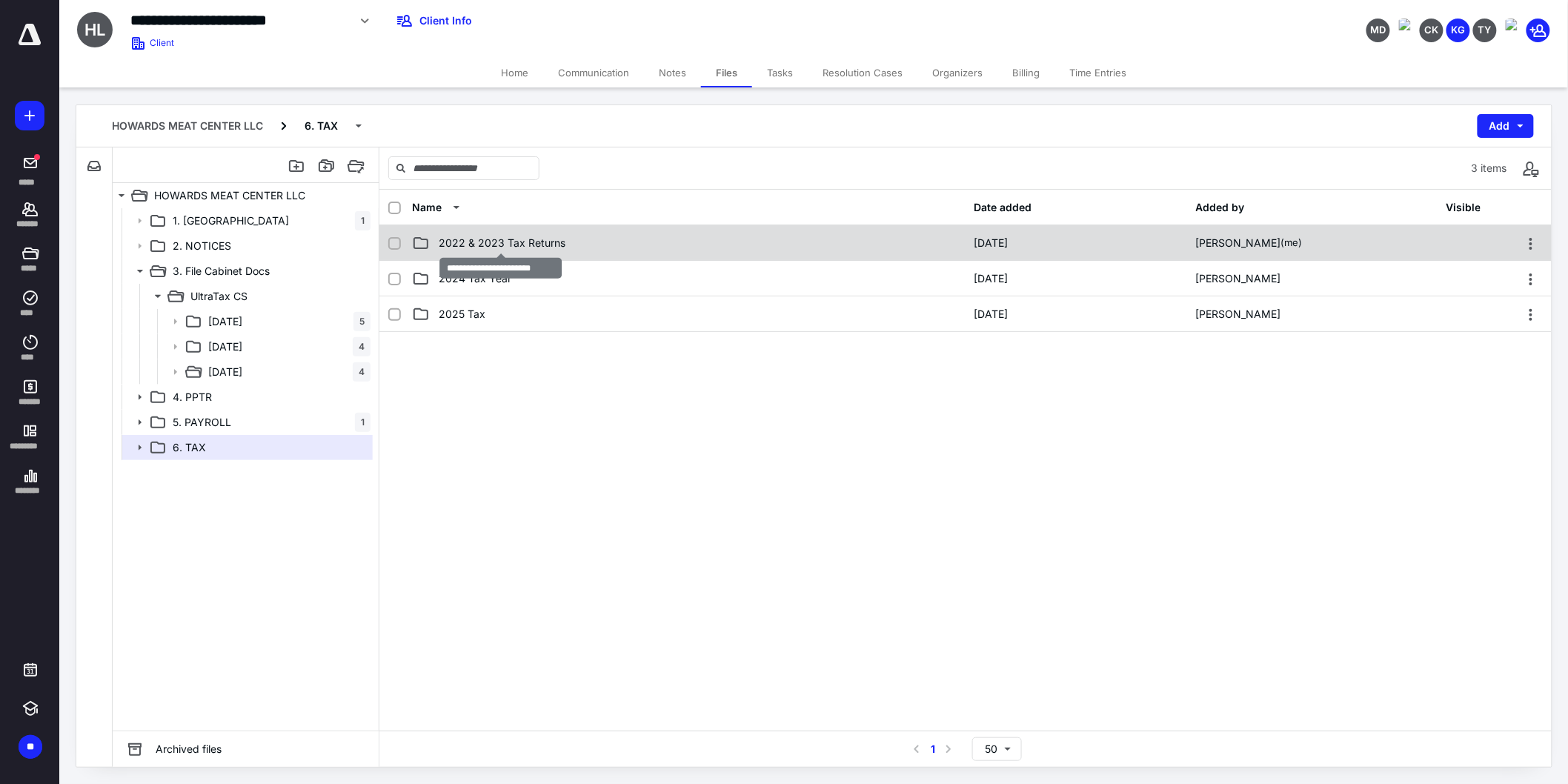 click on "2022 & 2023 Tax Returns" at bounding box center (502, 243) 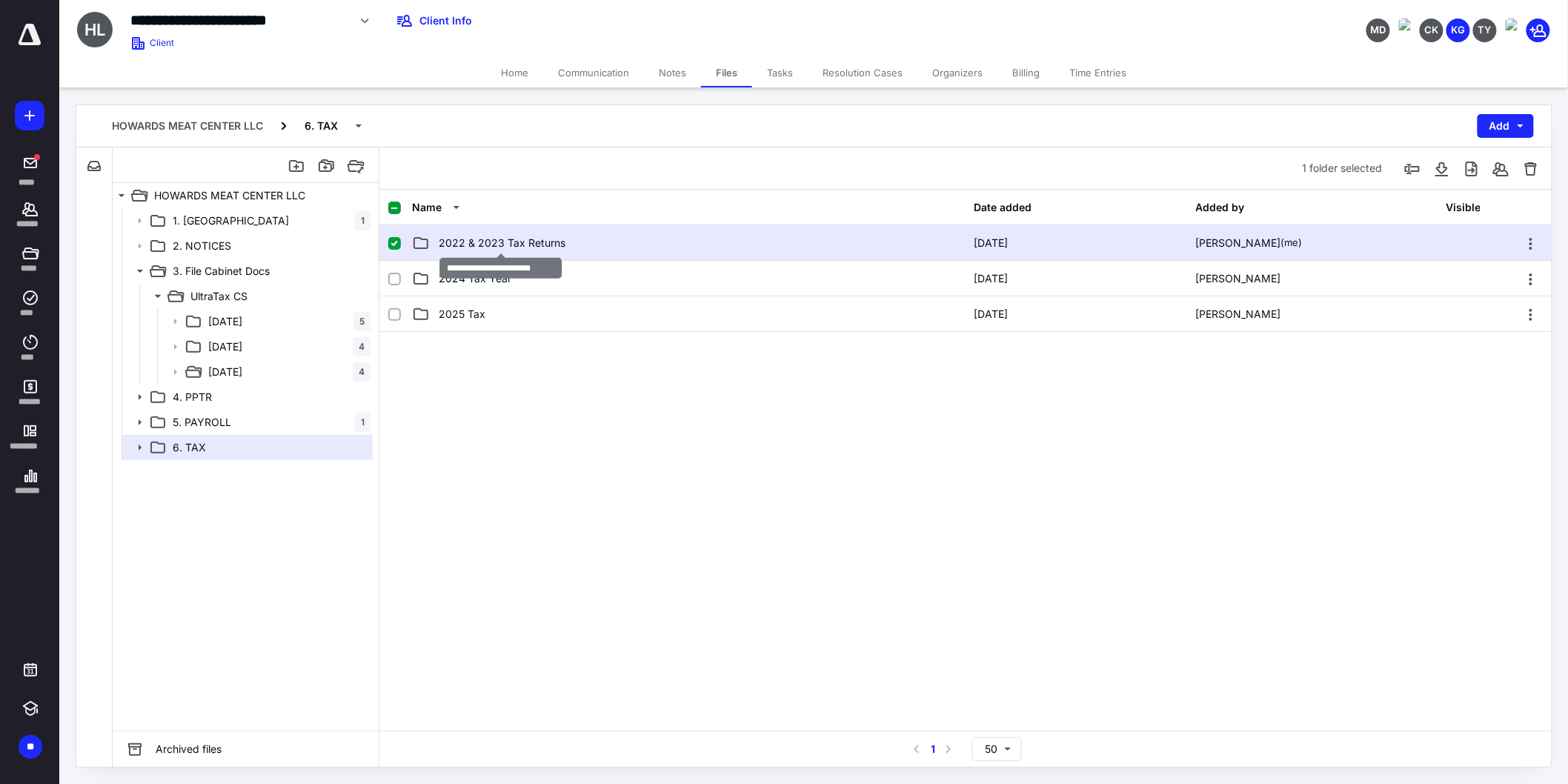 click on "2022 & 2023 Tax Returns" at bounding box center [502, 243] 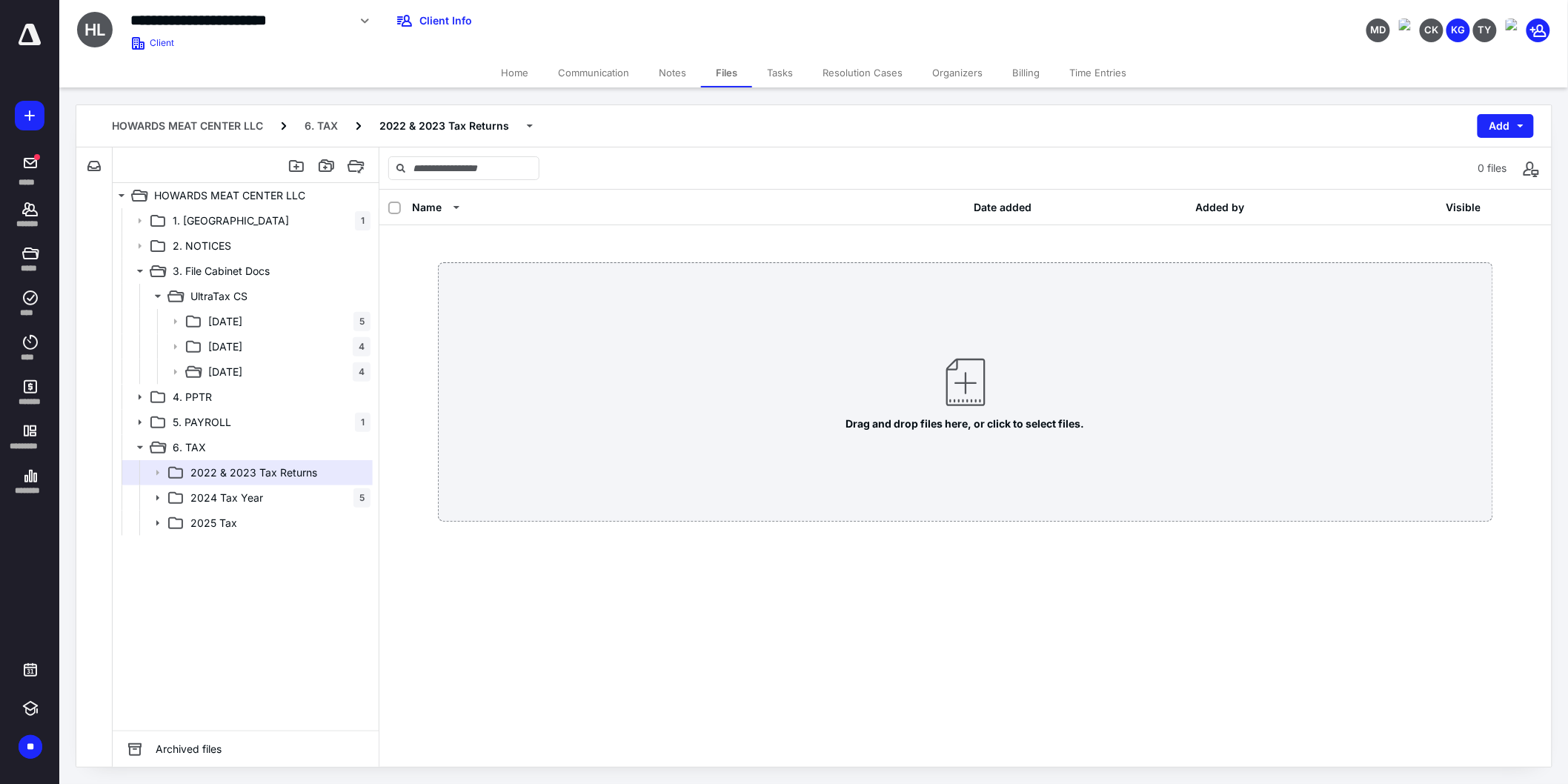 click at bounding box center [246, 165] 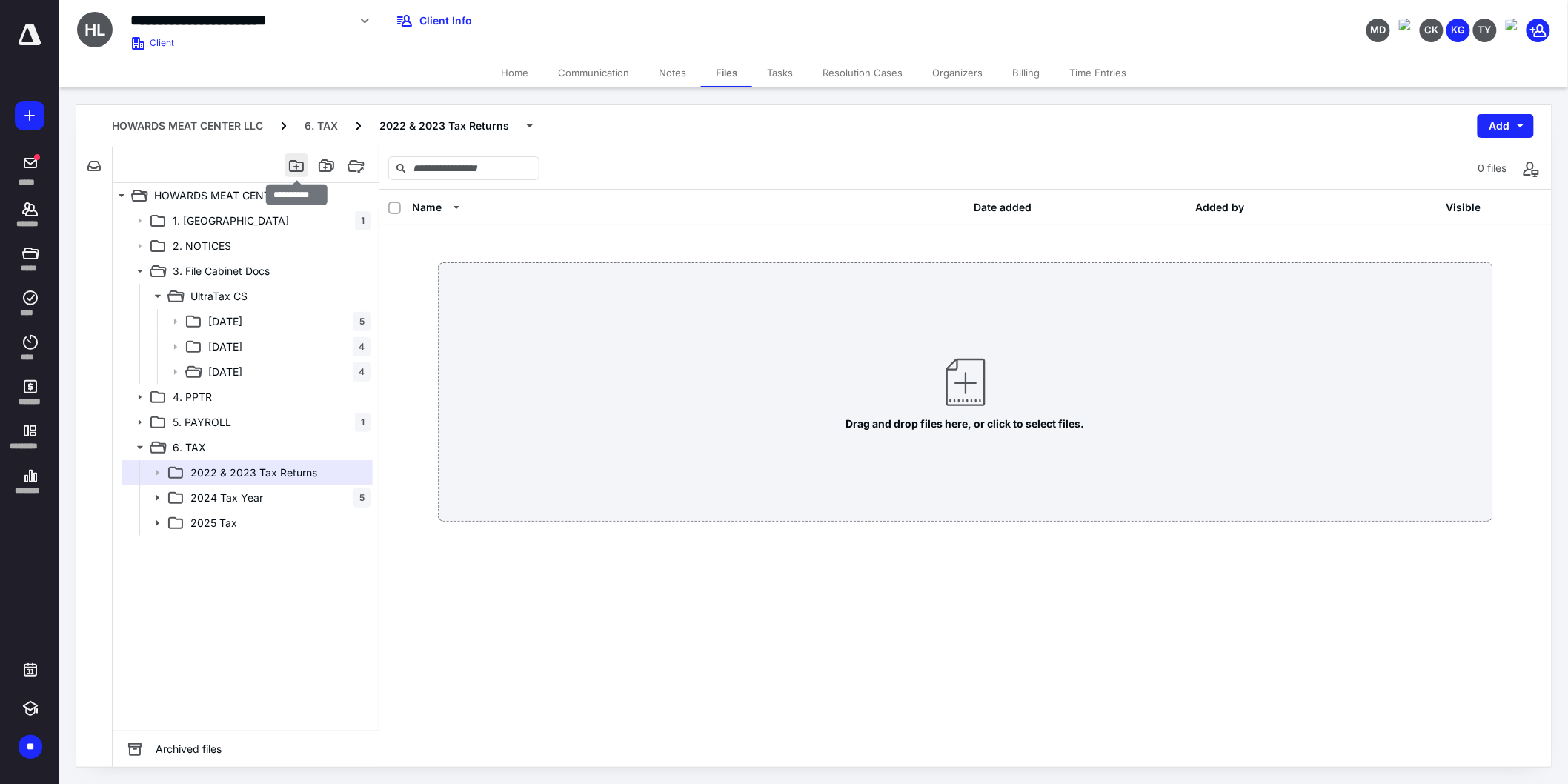 click at bounding box center (296, 165) 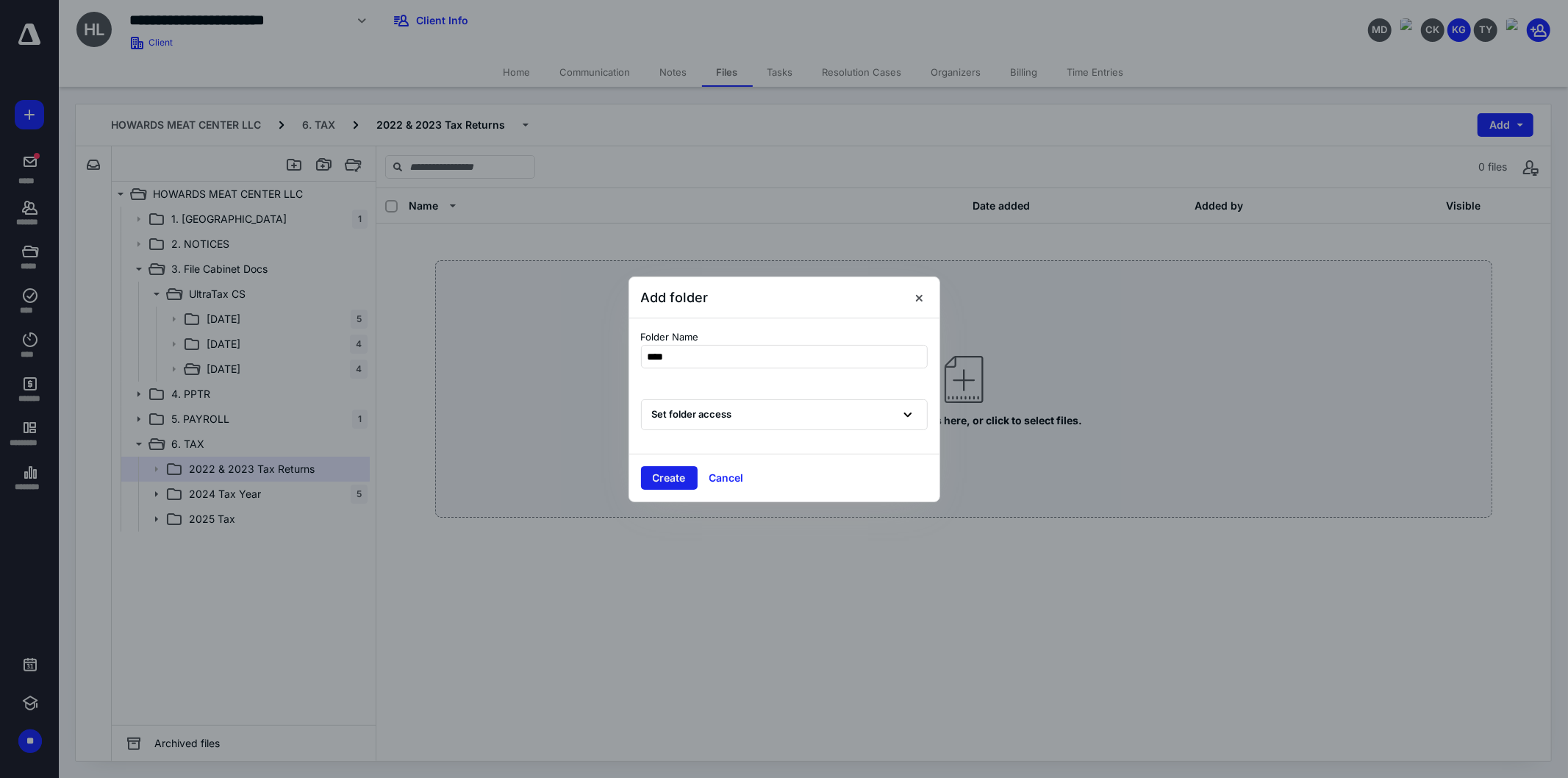 type on "****" 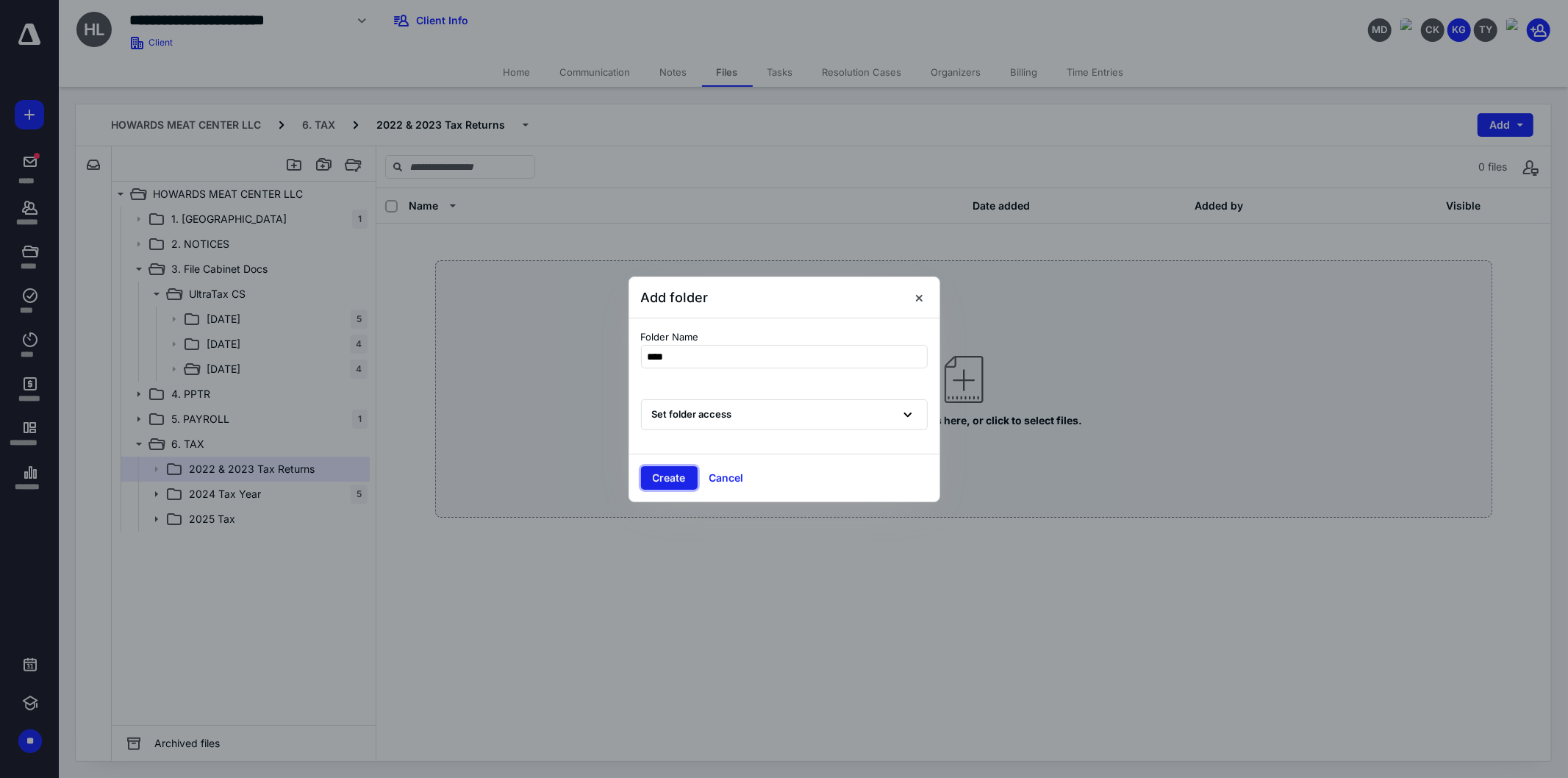 click on "Create" at bounding box center (669, 478) 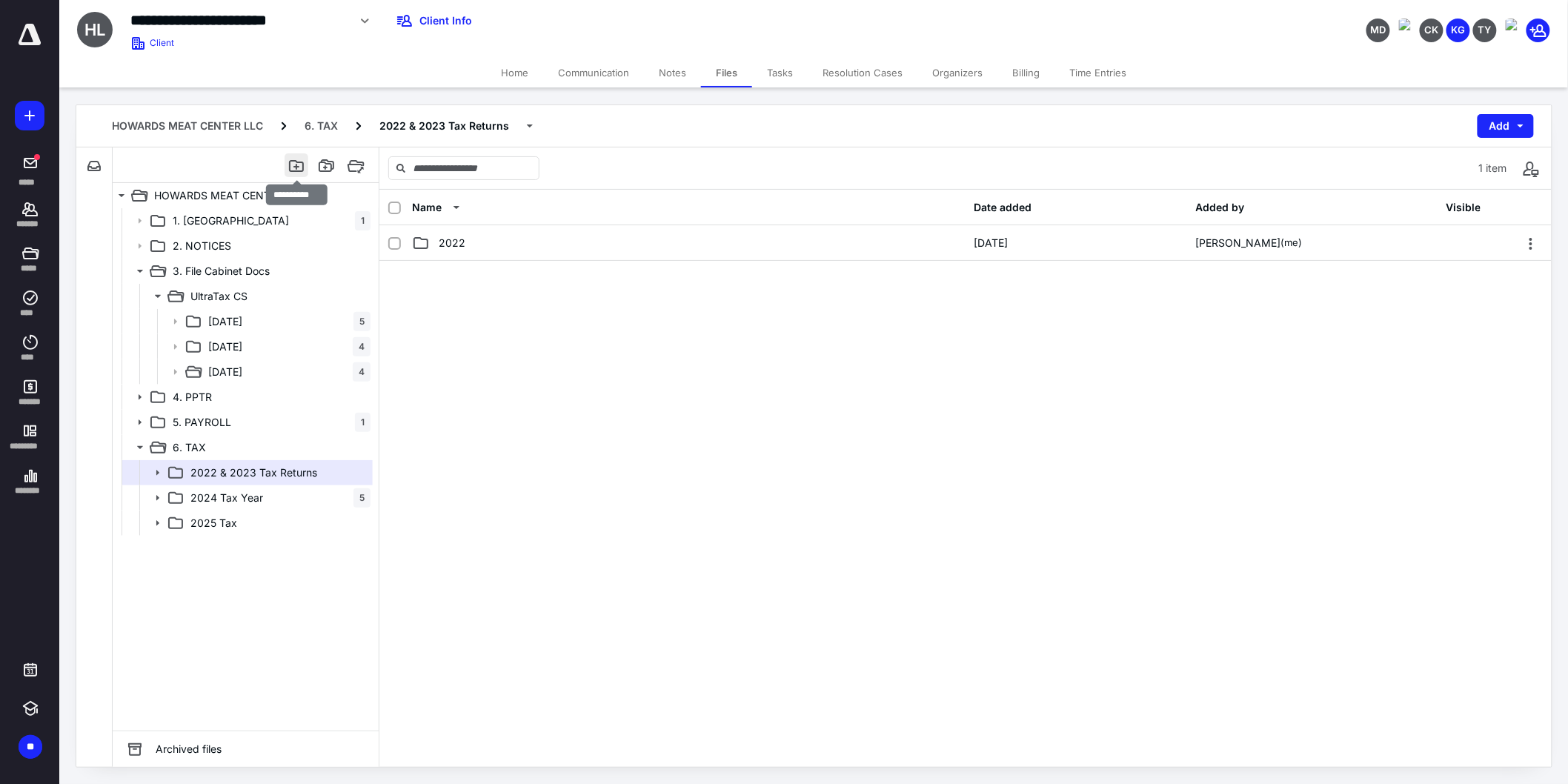 click at bounding box center [296, 165] 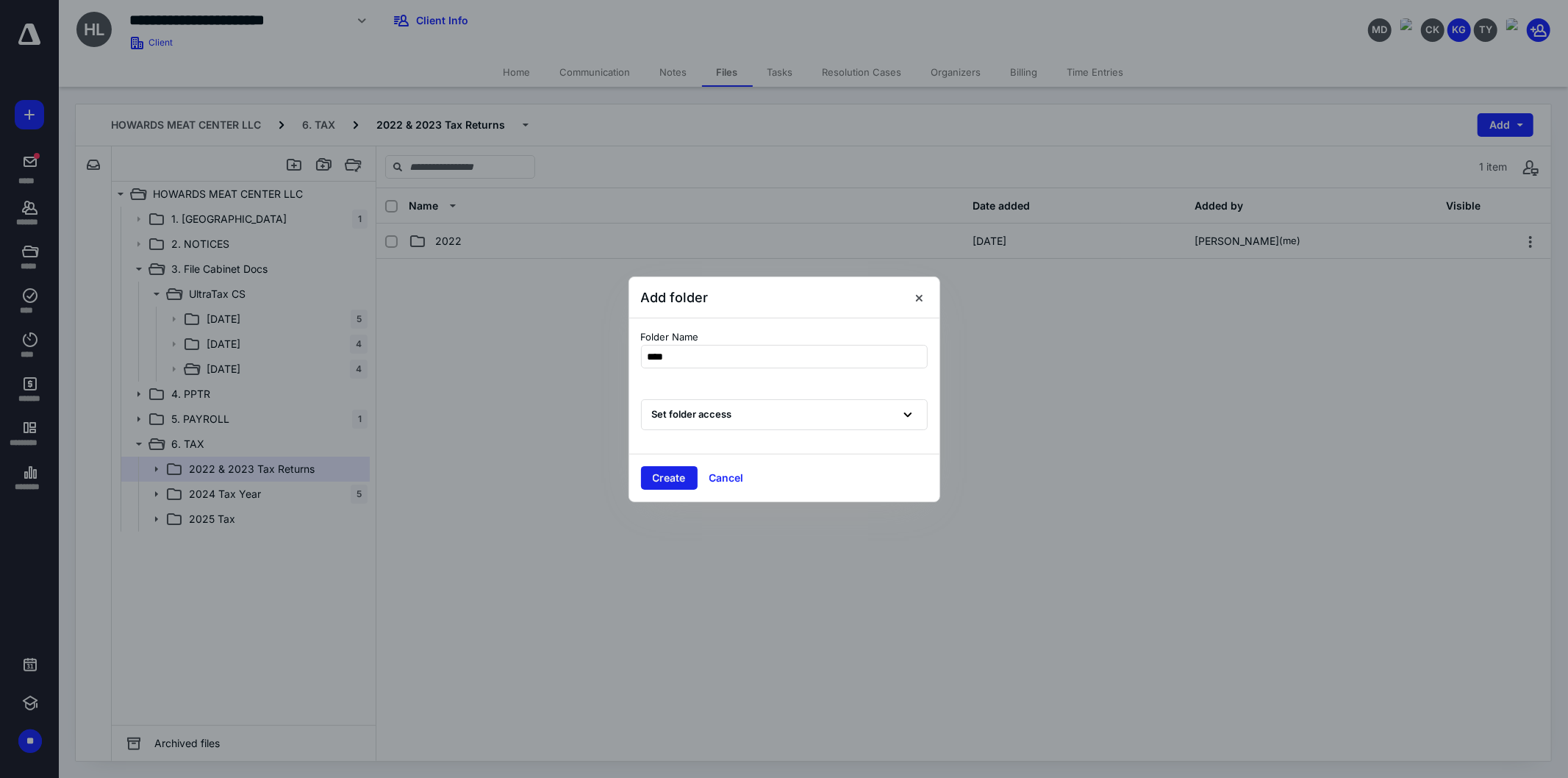 type on "****" 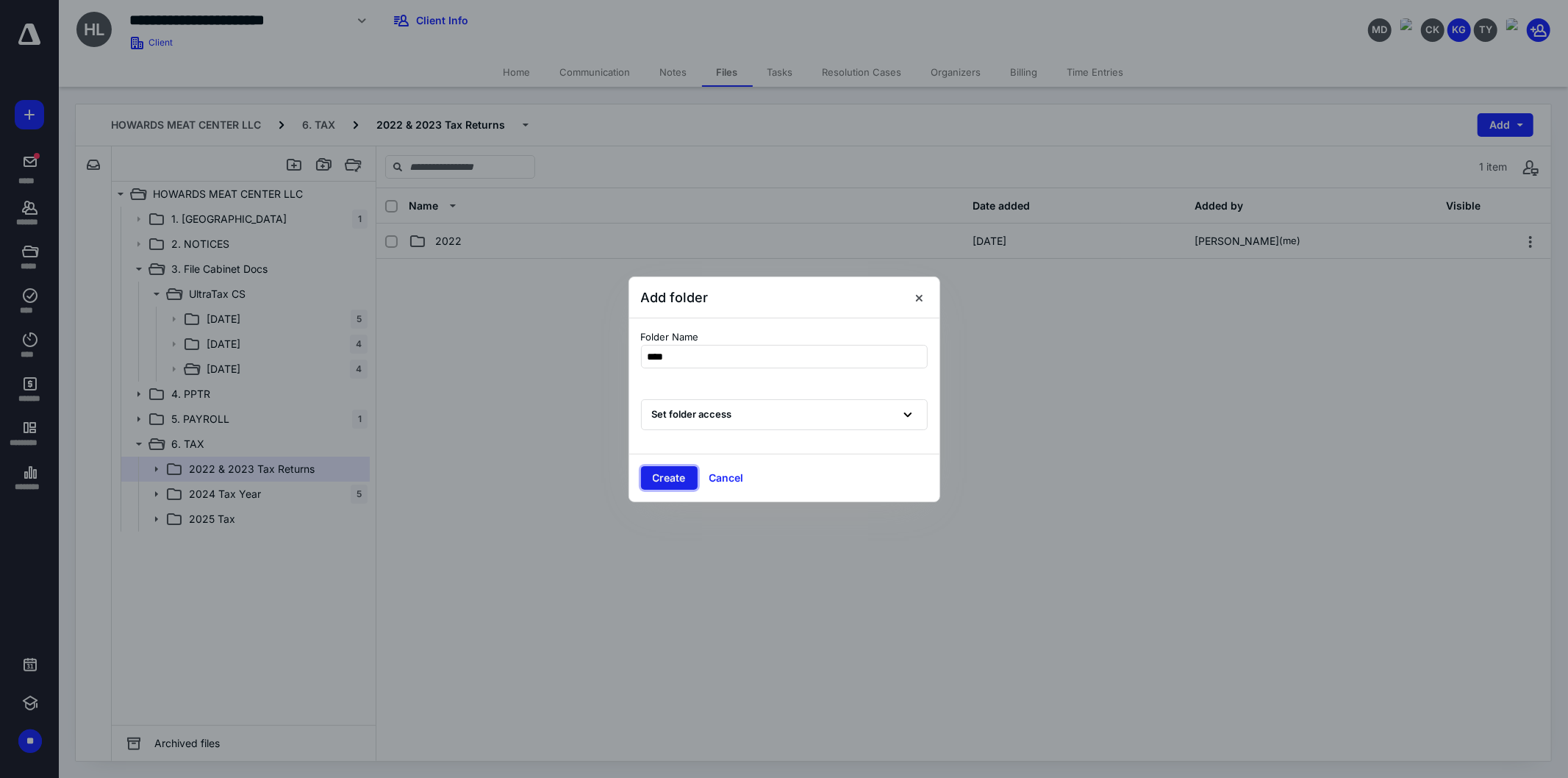 click on "Create" at bounding box center [669, 478] 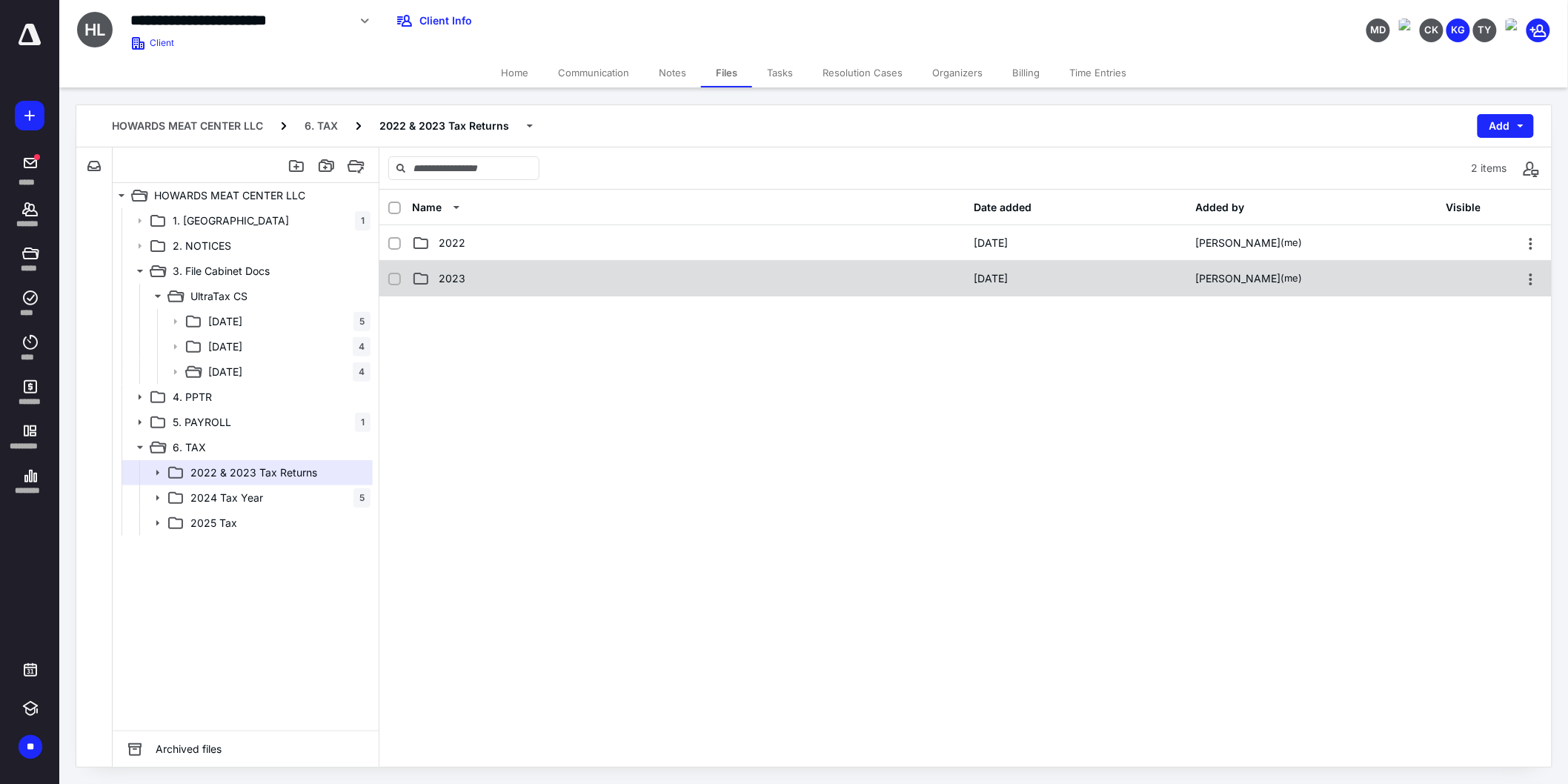 click on "2023" at bounding box center [688, 279] 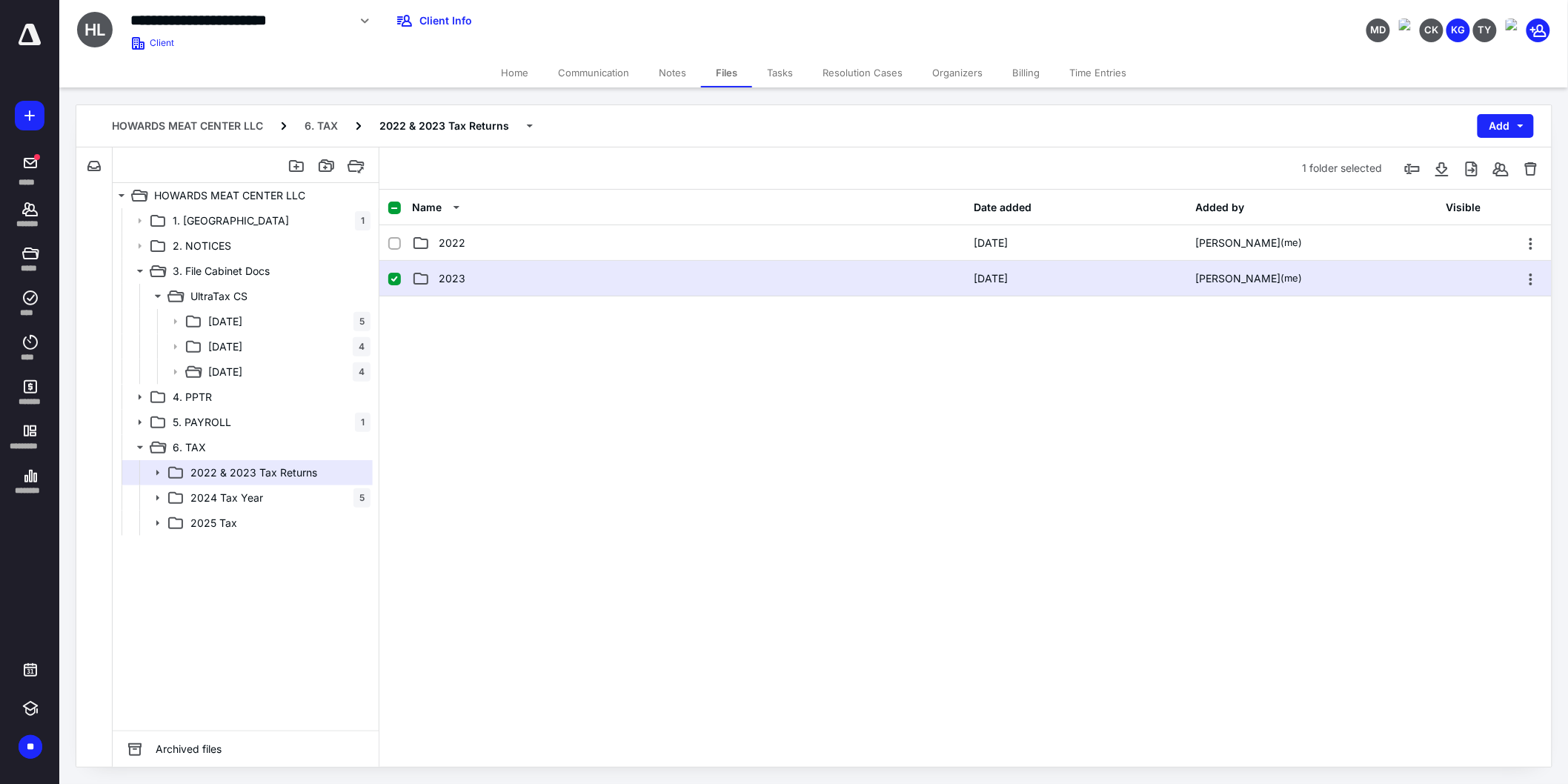 click on "2023" at bounding box center (688, 279) 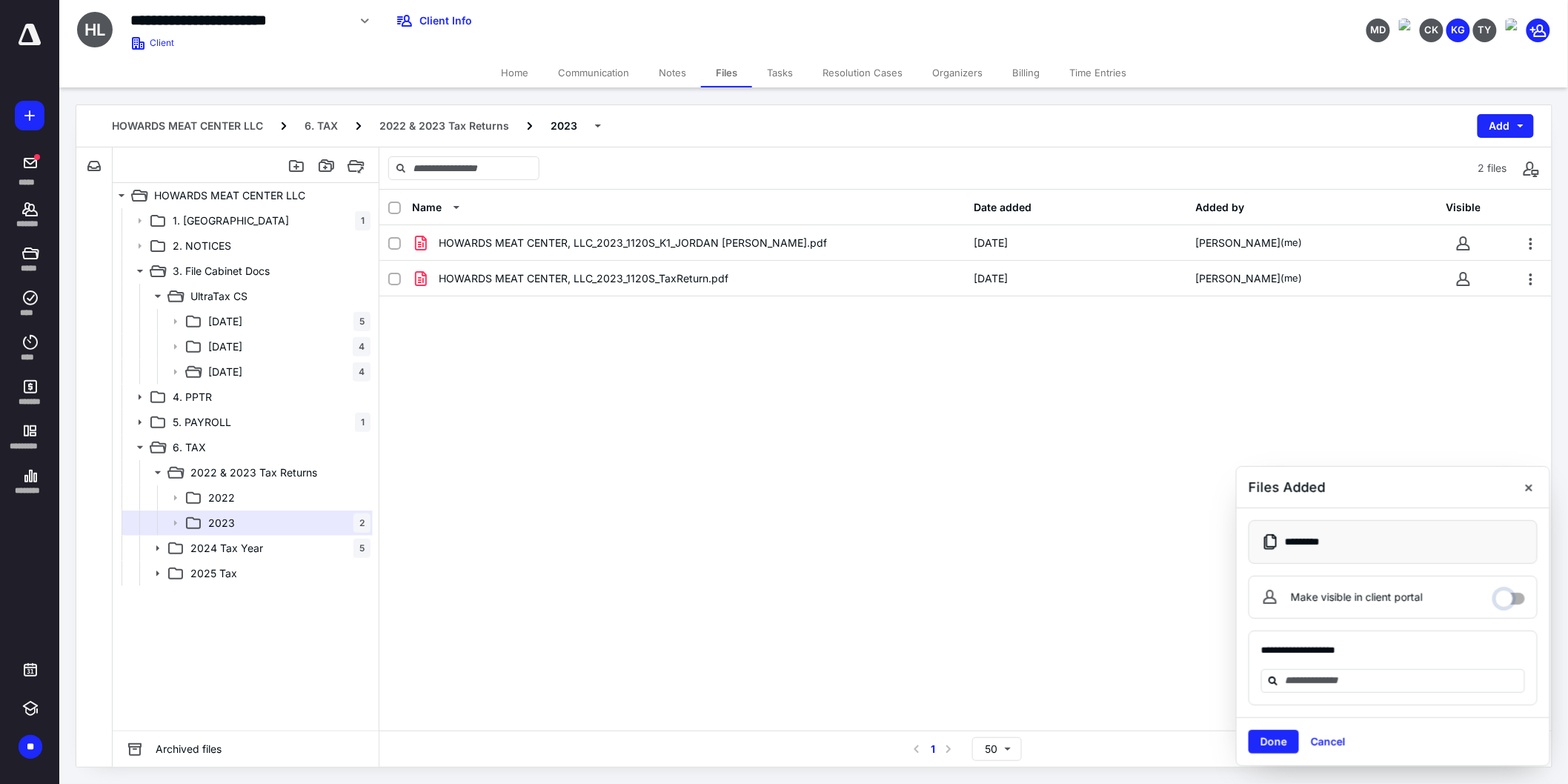 click on "Make visible in client portal" at bounding box center [1510, 595] 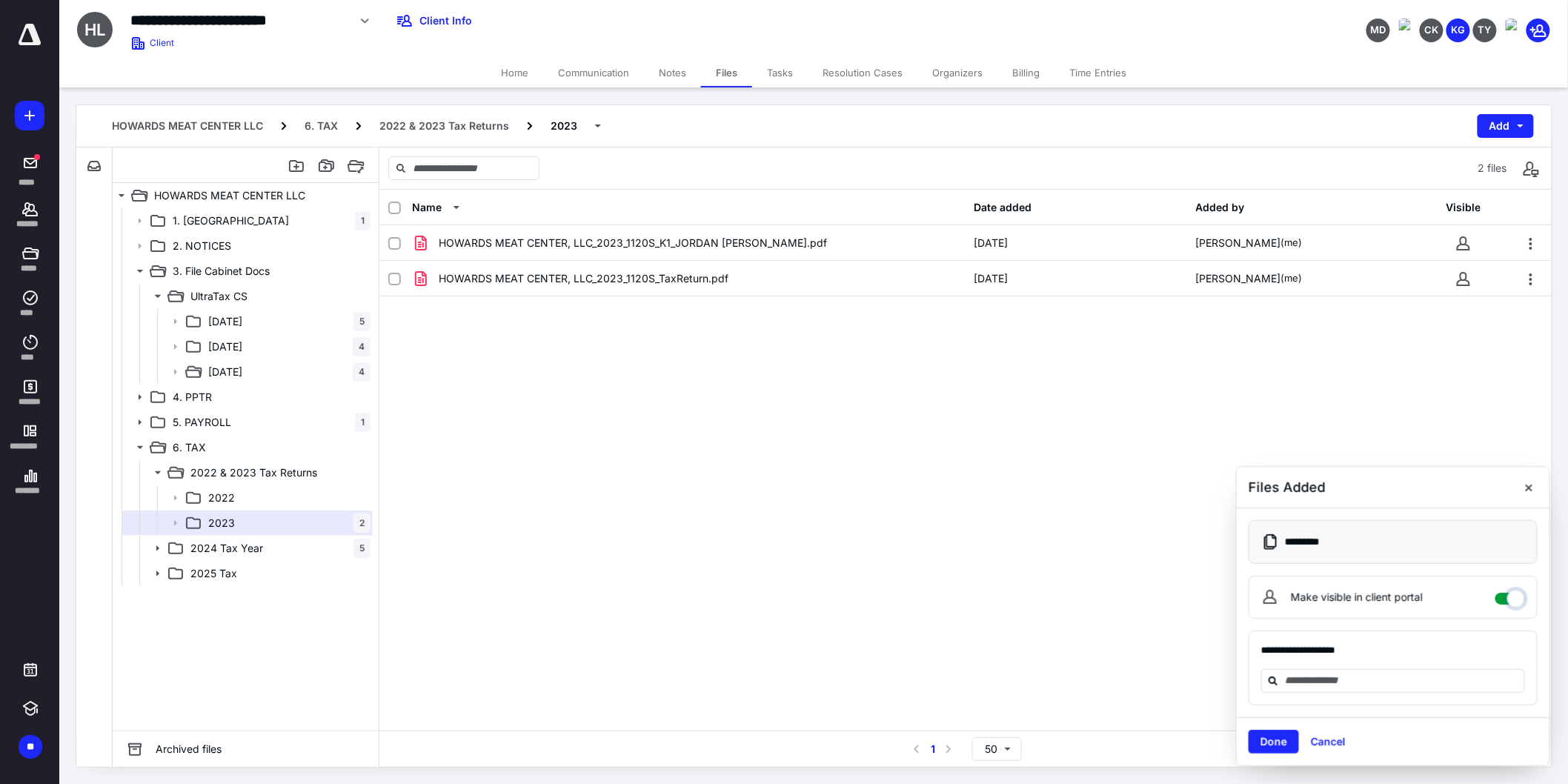 checkbox on "****" 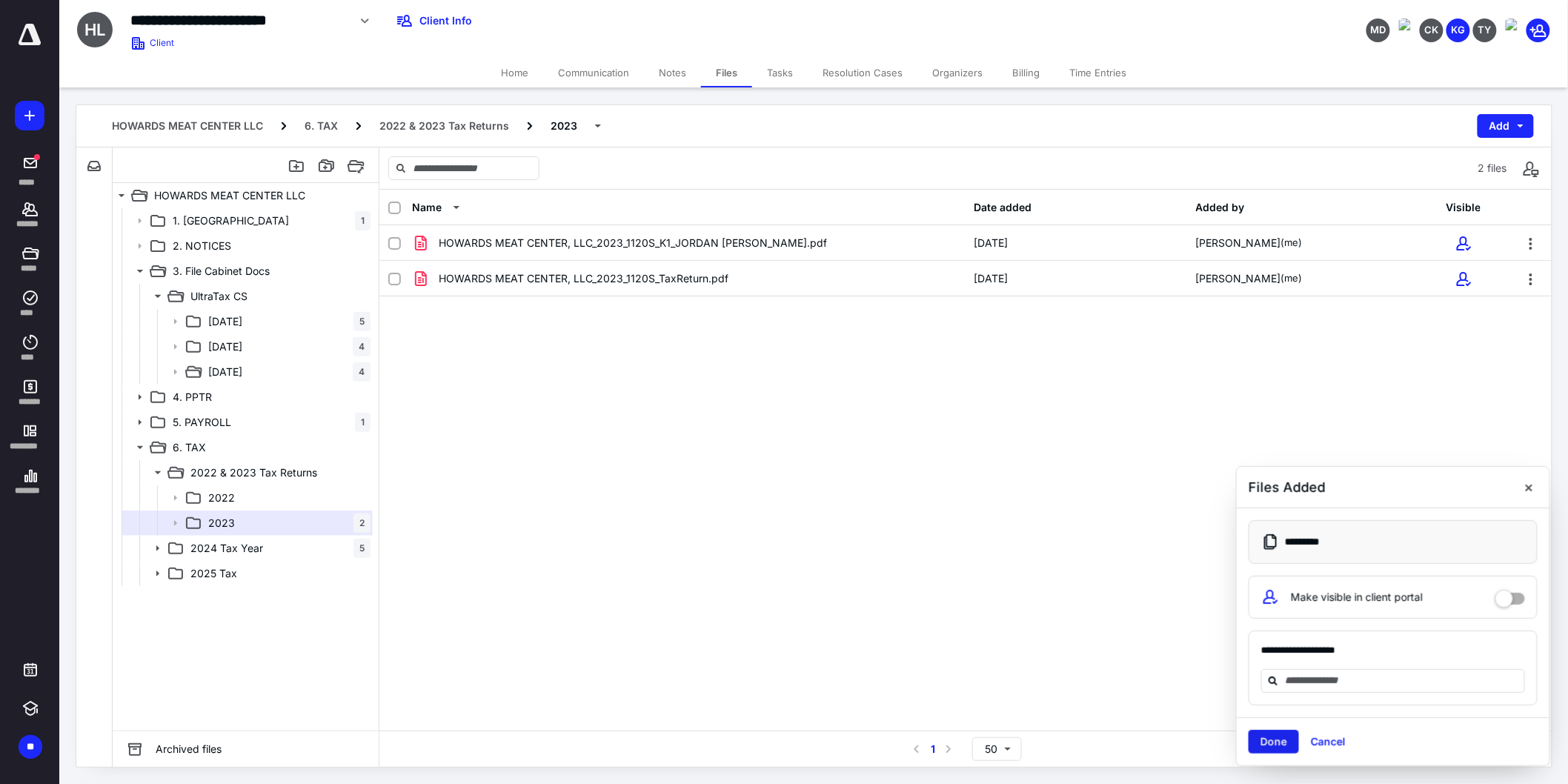 click on "Done" at bounding box center [1274, 742] 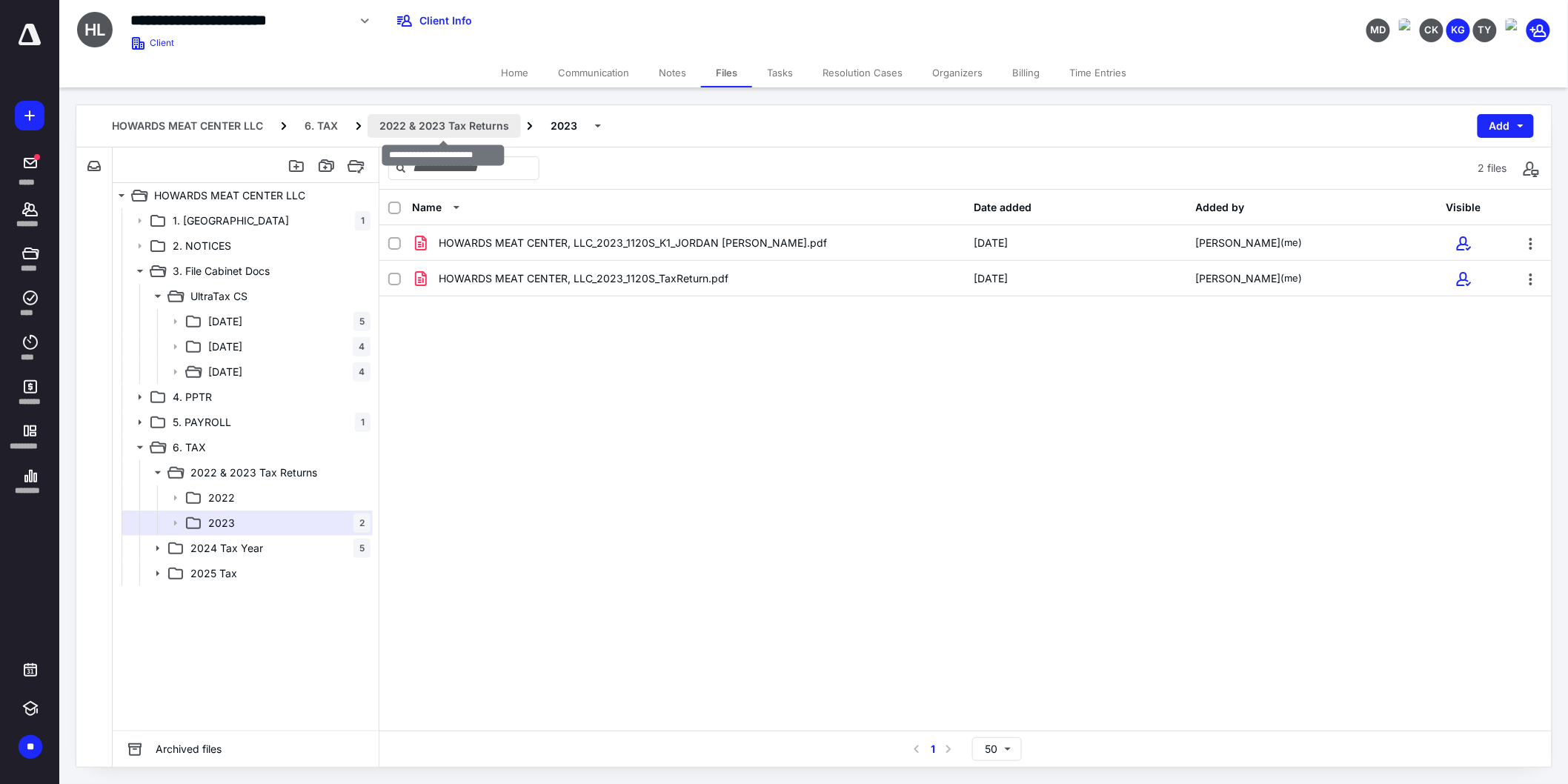 click on "2022 & 2023 Tax Returns" at bounding box center [444, 126] 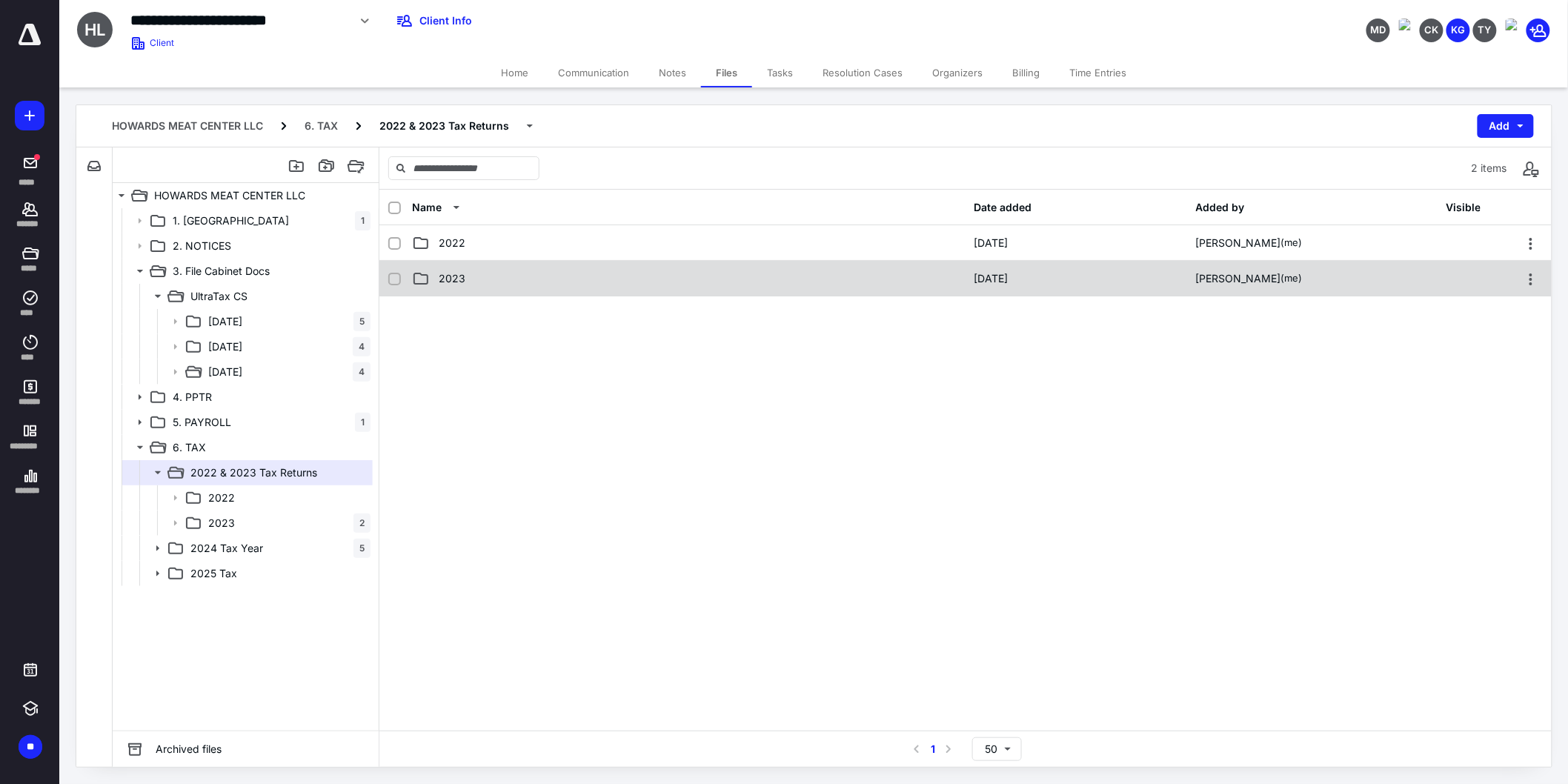 click on "2023" at bounding box center (688, 279) 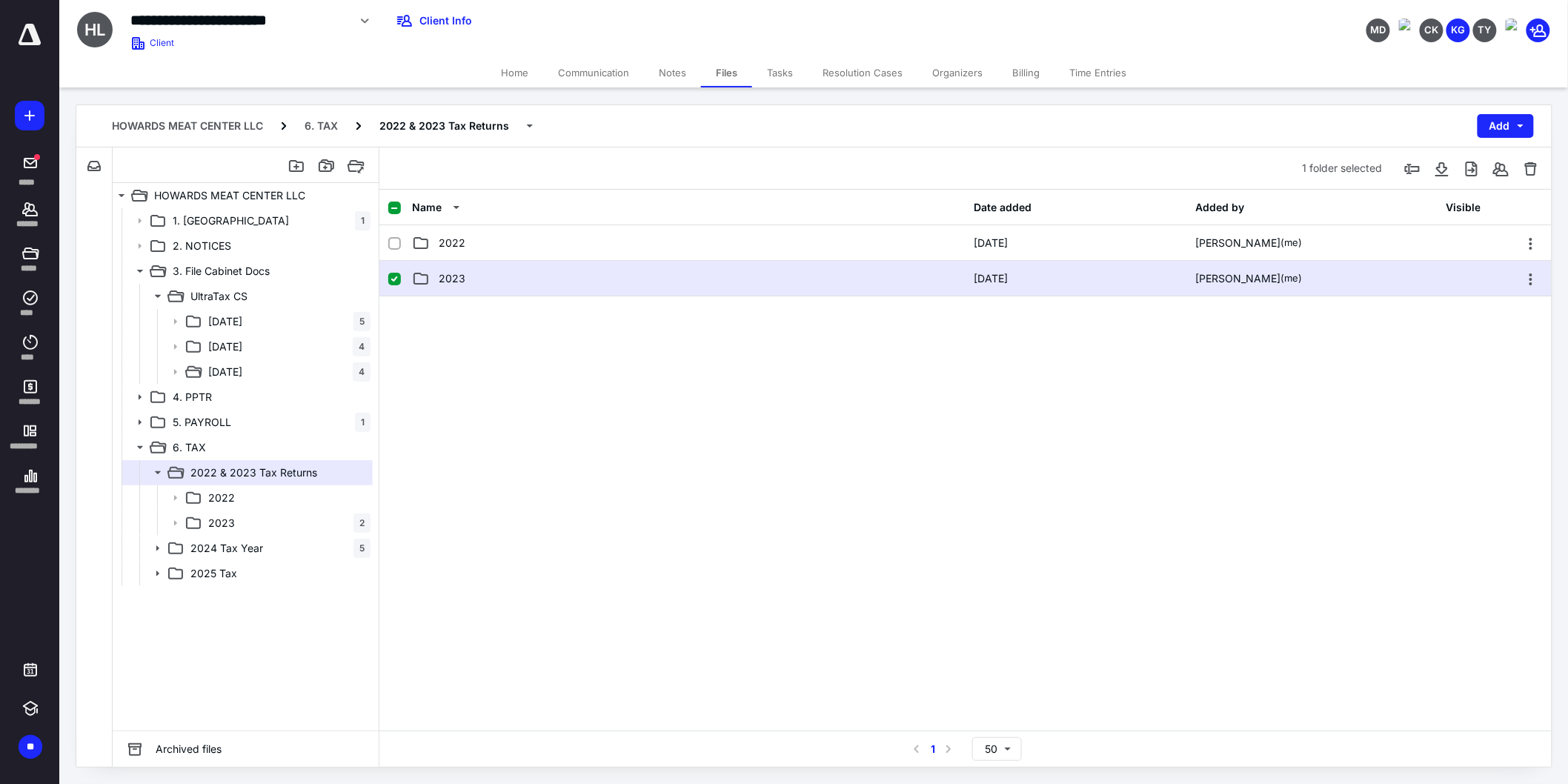 click on "2023" at bounding box center [688, 279] 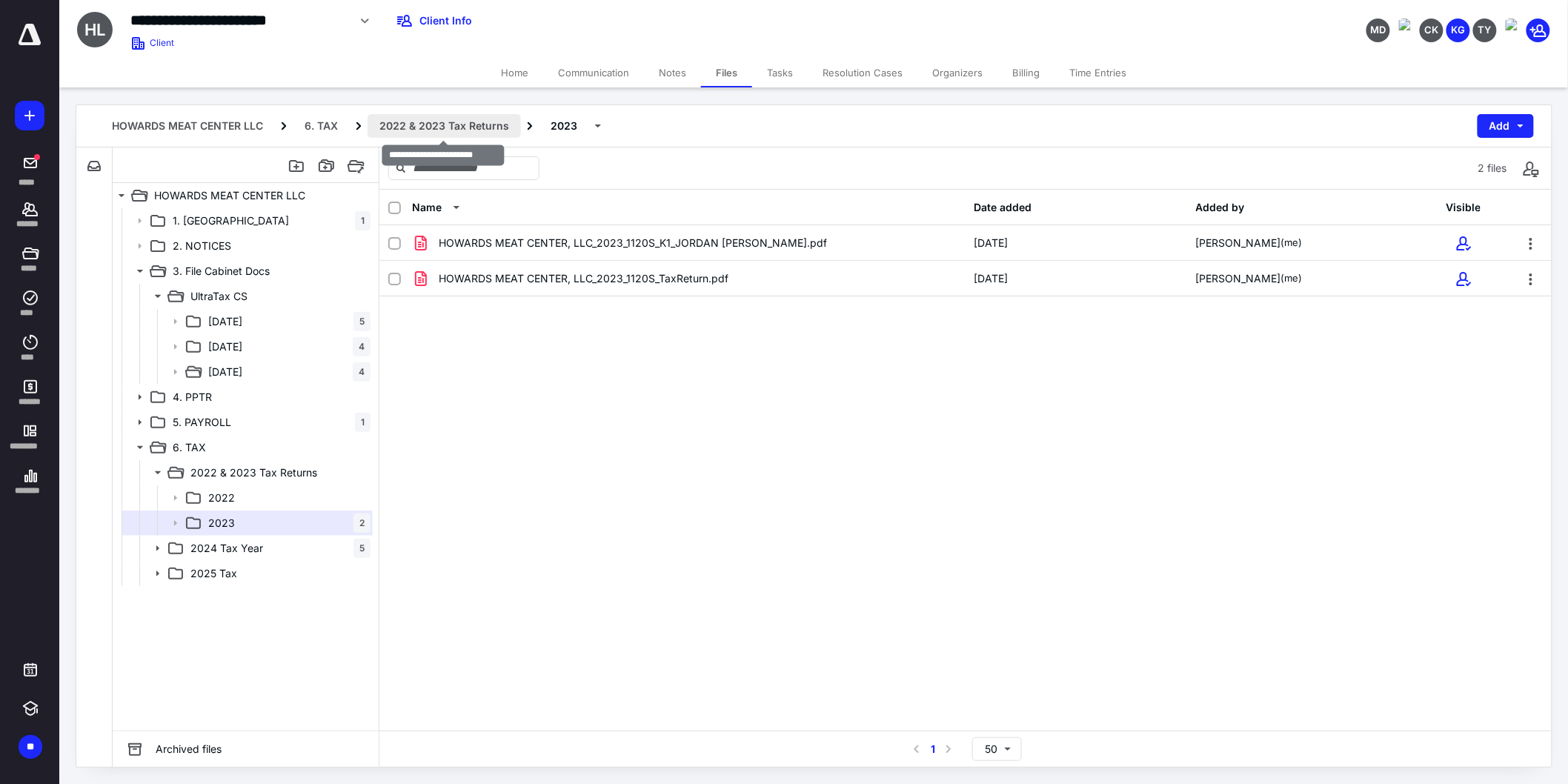 click on "2022 & 2023 Tax Returns" at bounding box center (444, 126) 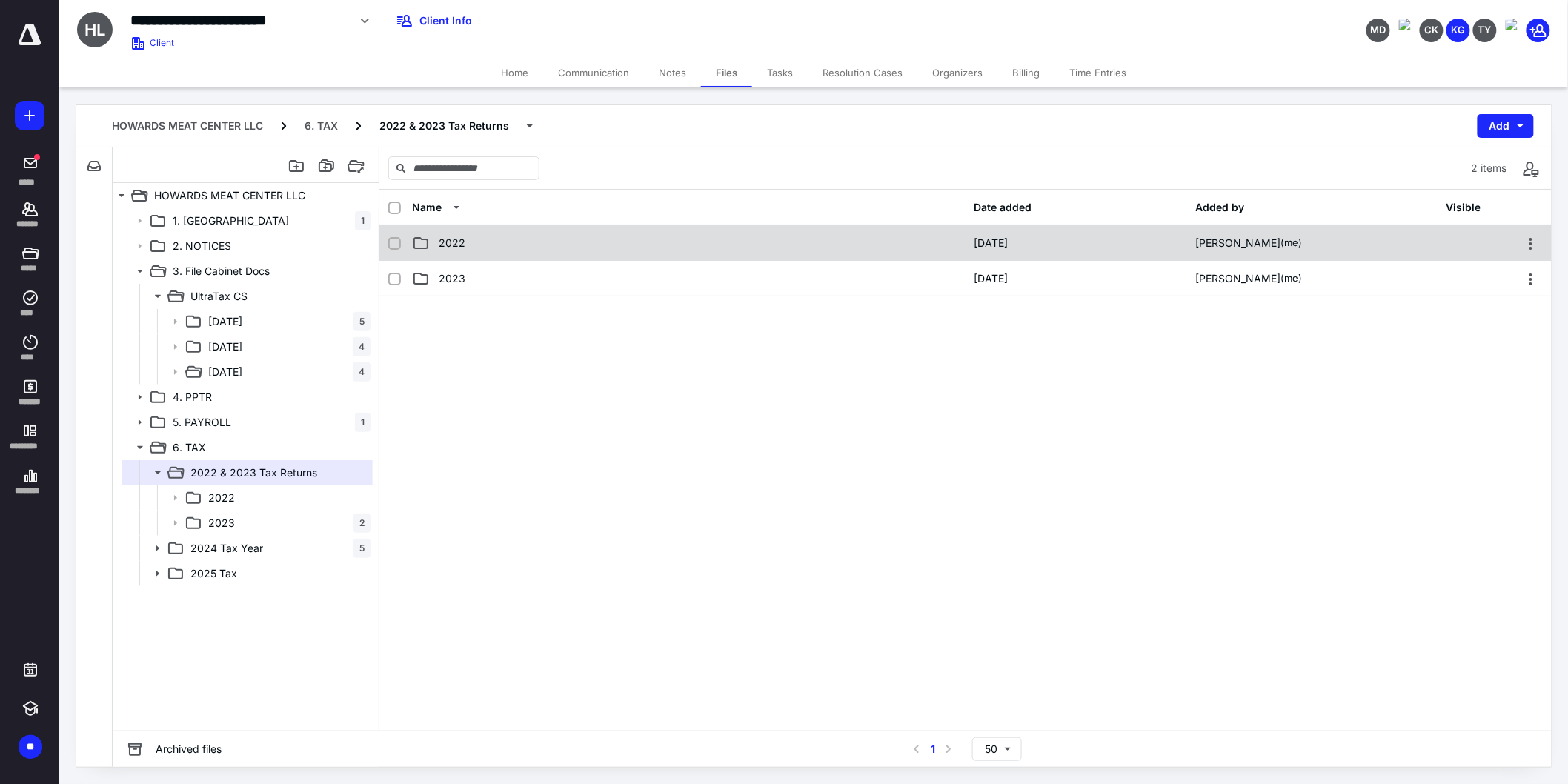 click on "2022" at bounding box center [688, 243] 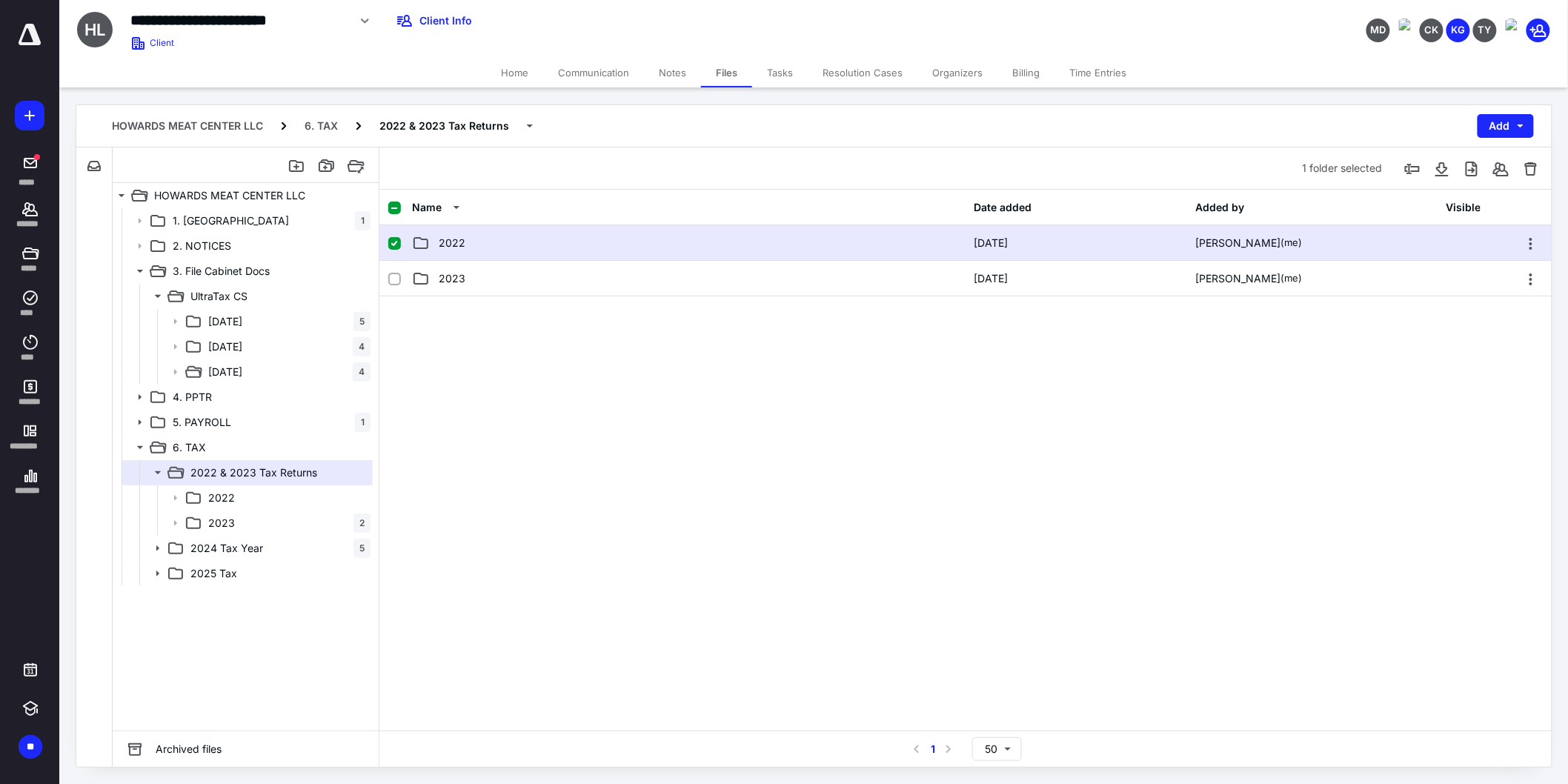 click on "2022" at bounding box center [688, 243] 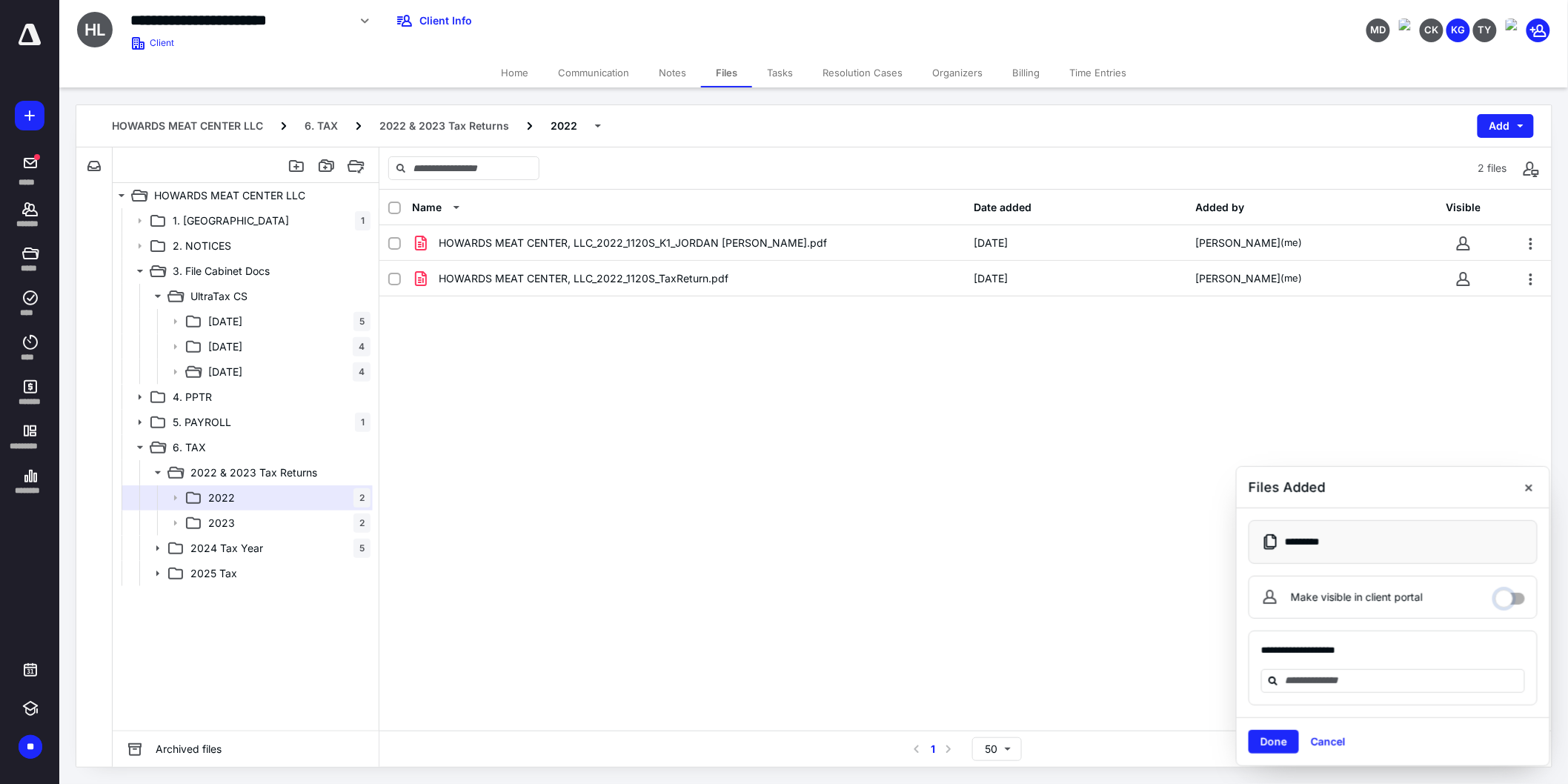 click on "Make visible in client portal" at bounding box center [1510, 595] 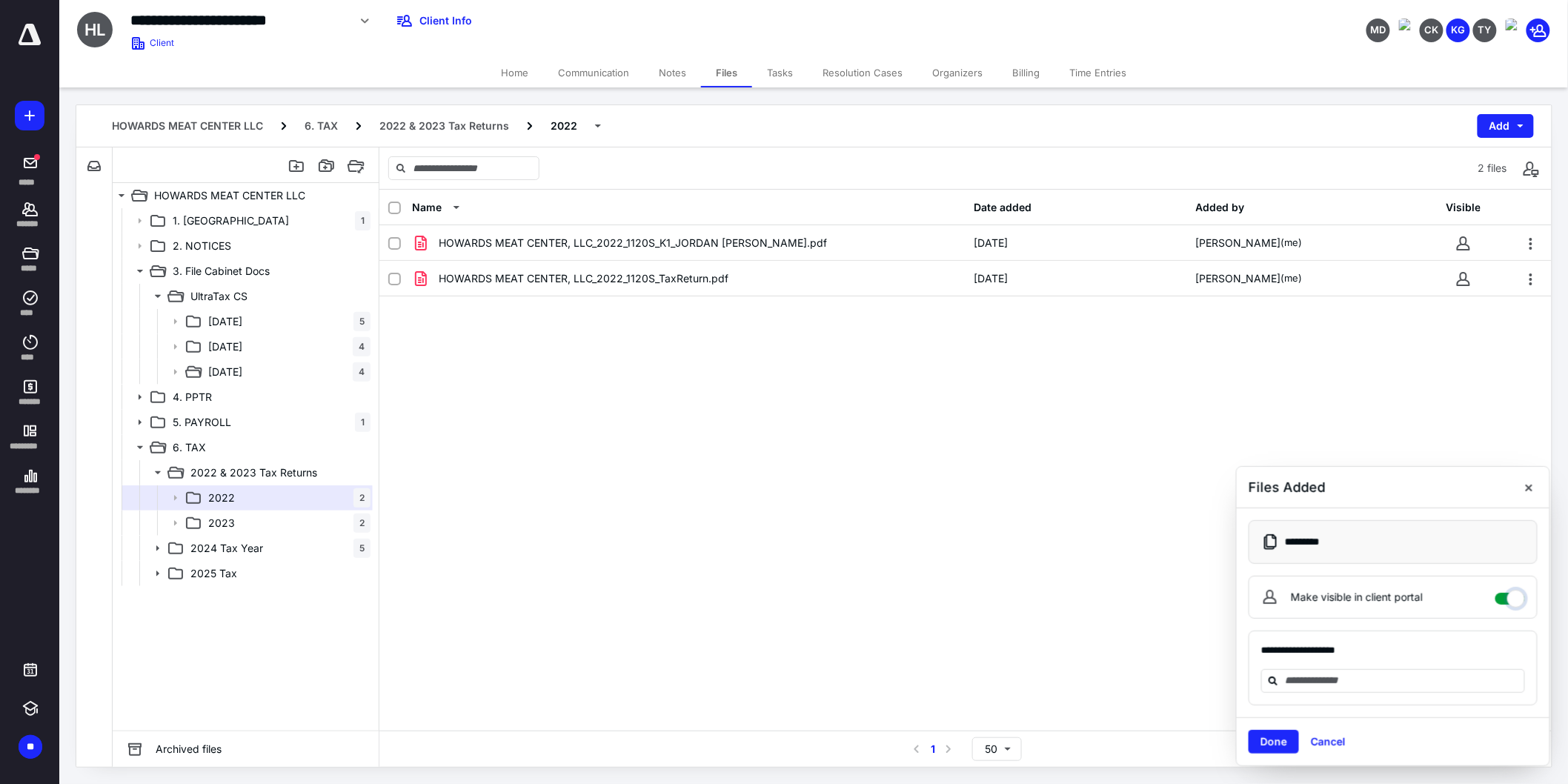 checkbox on "****" 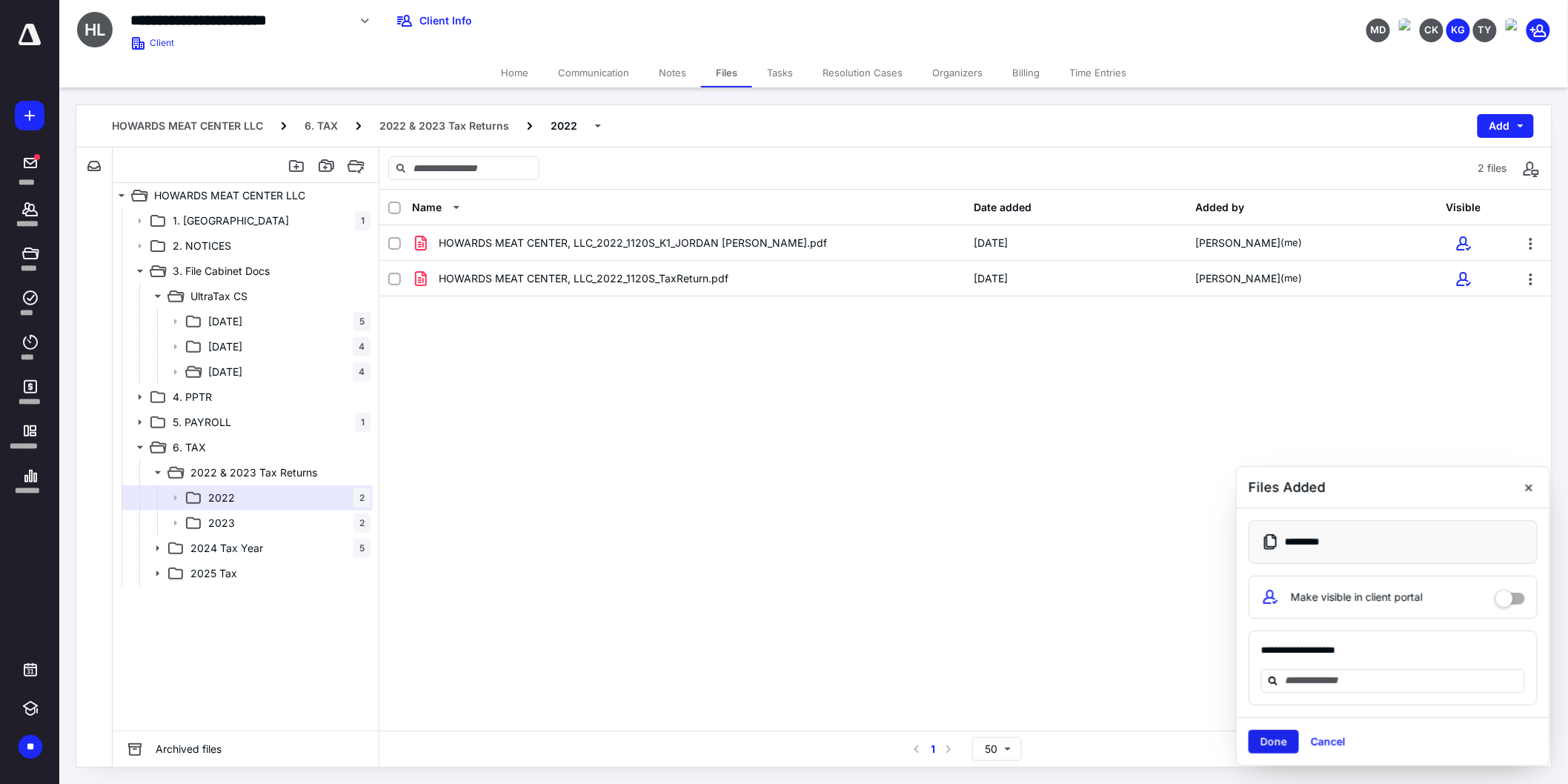 click on "Done" at bounding box center [1274, 742] 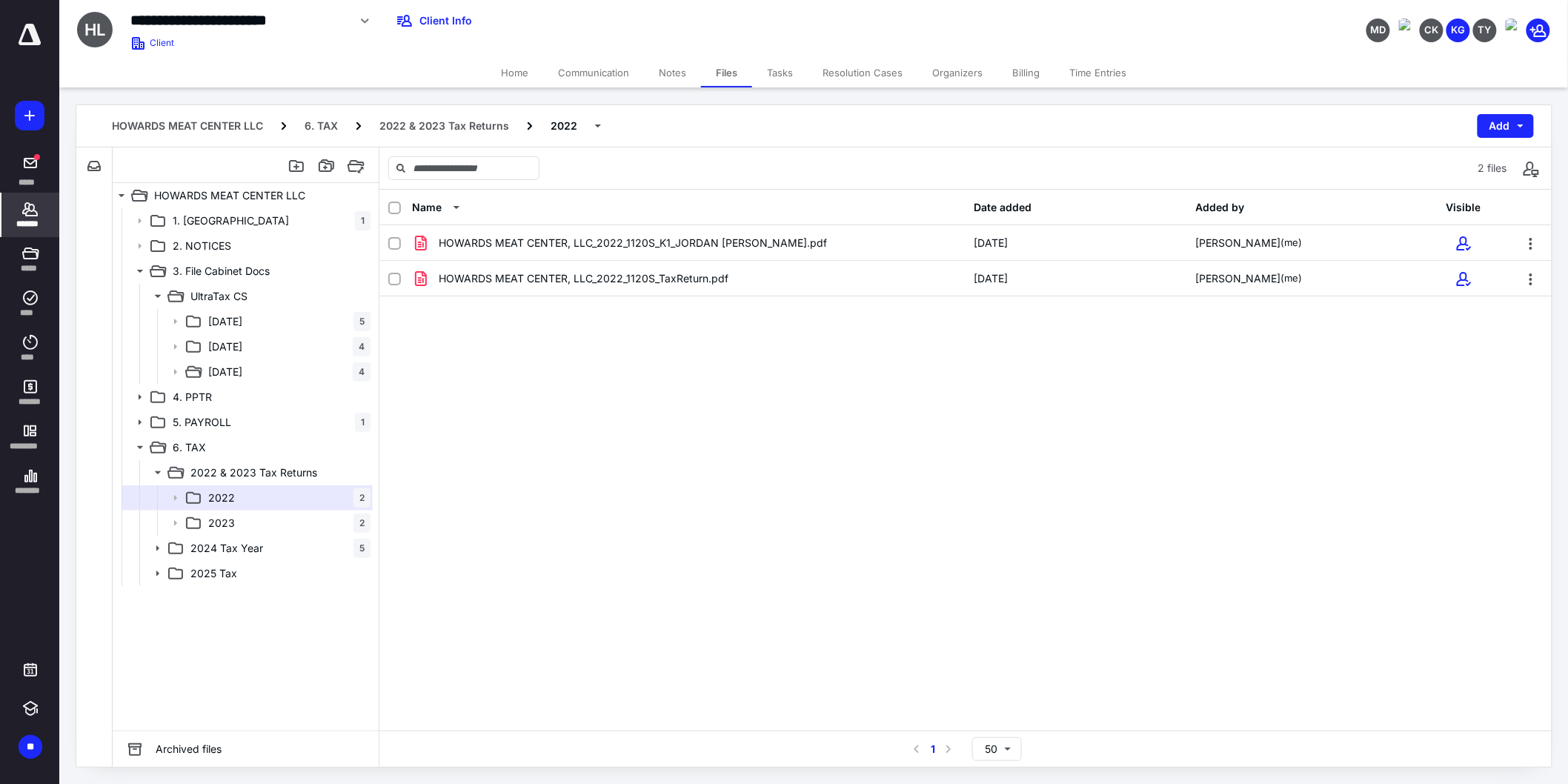 click 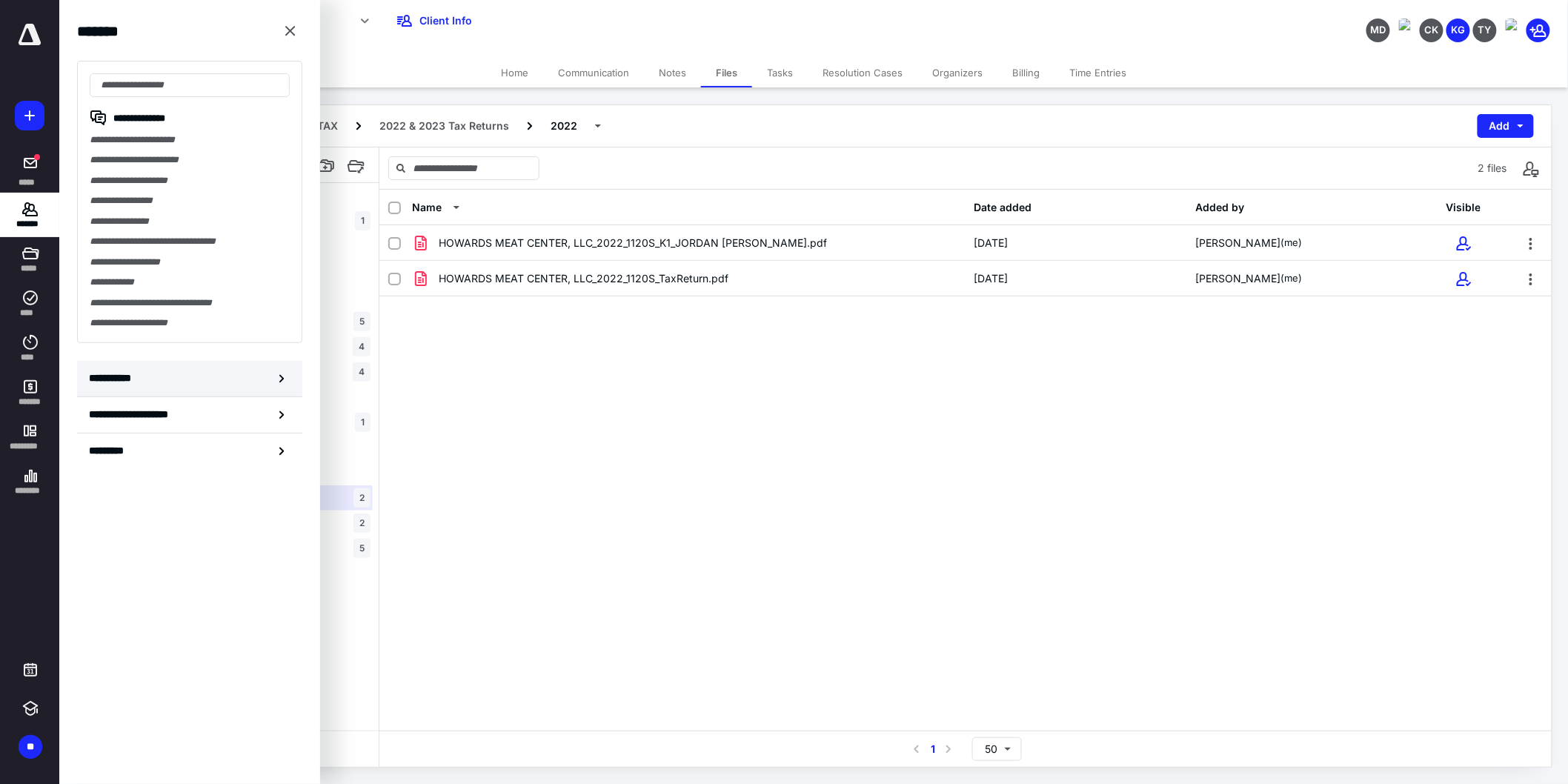 click 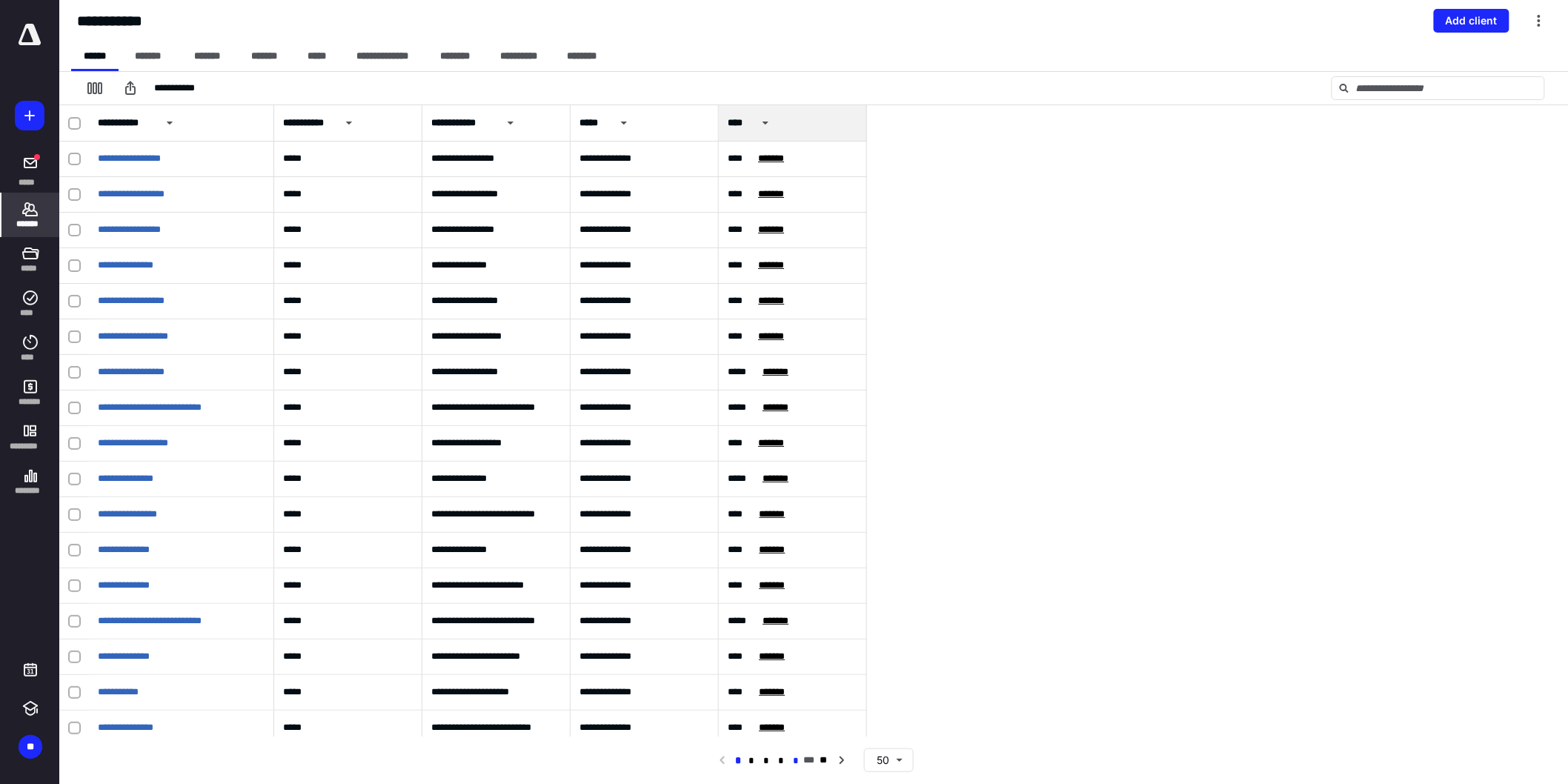 click on "*" at bounding box center (796, 761) 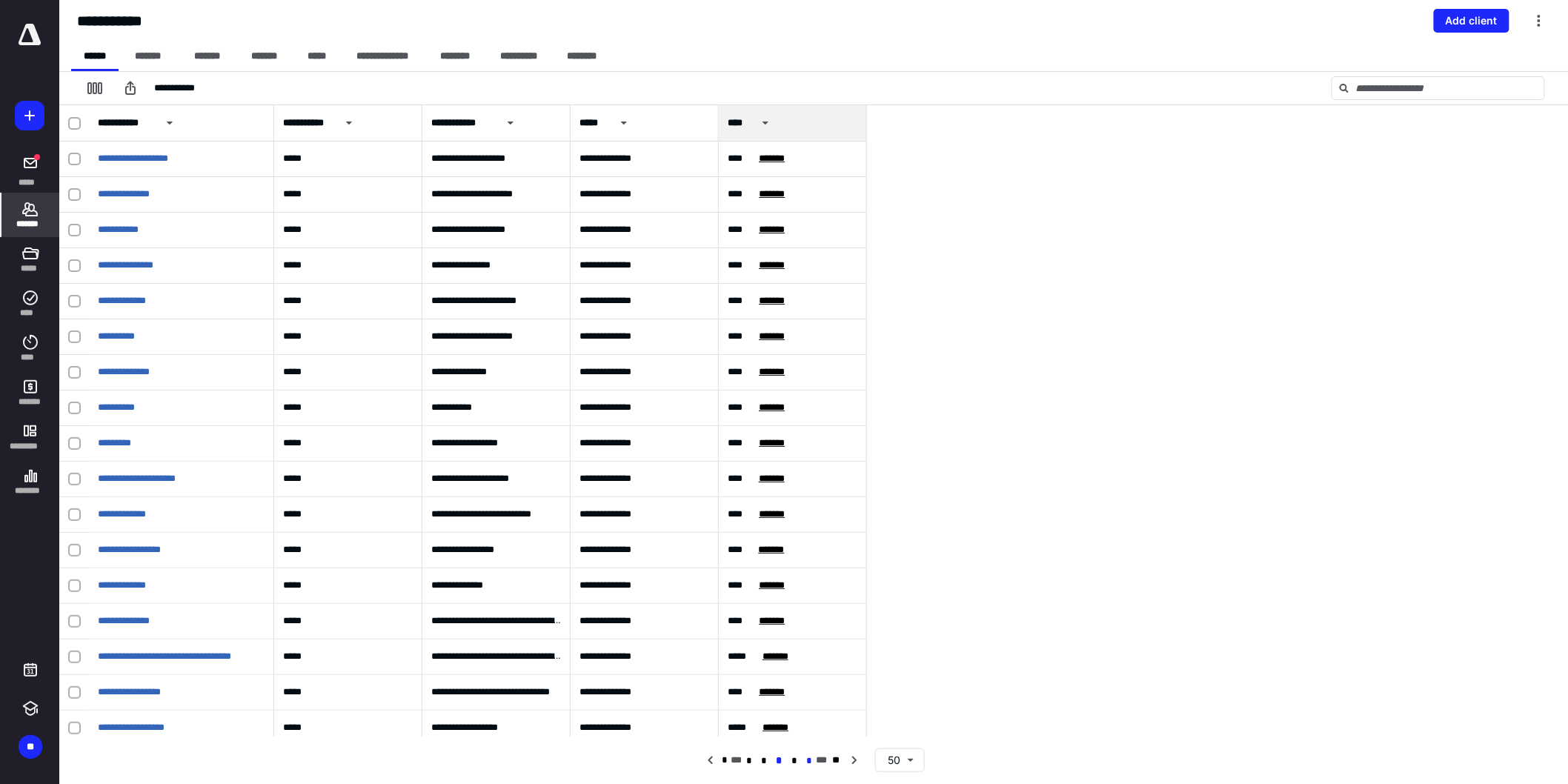 click on "*" at bounding box center (808, 761) 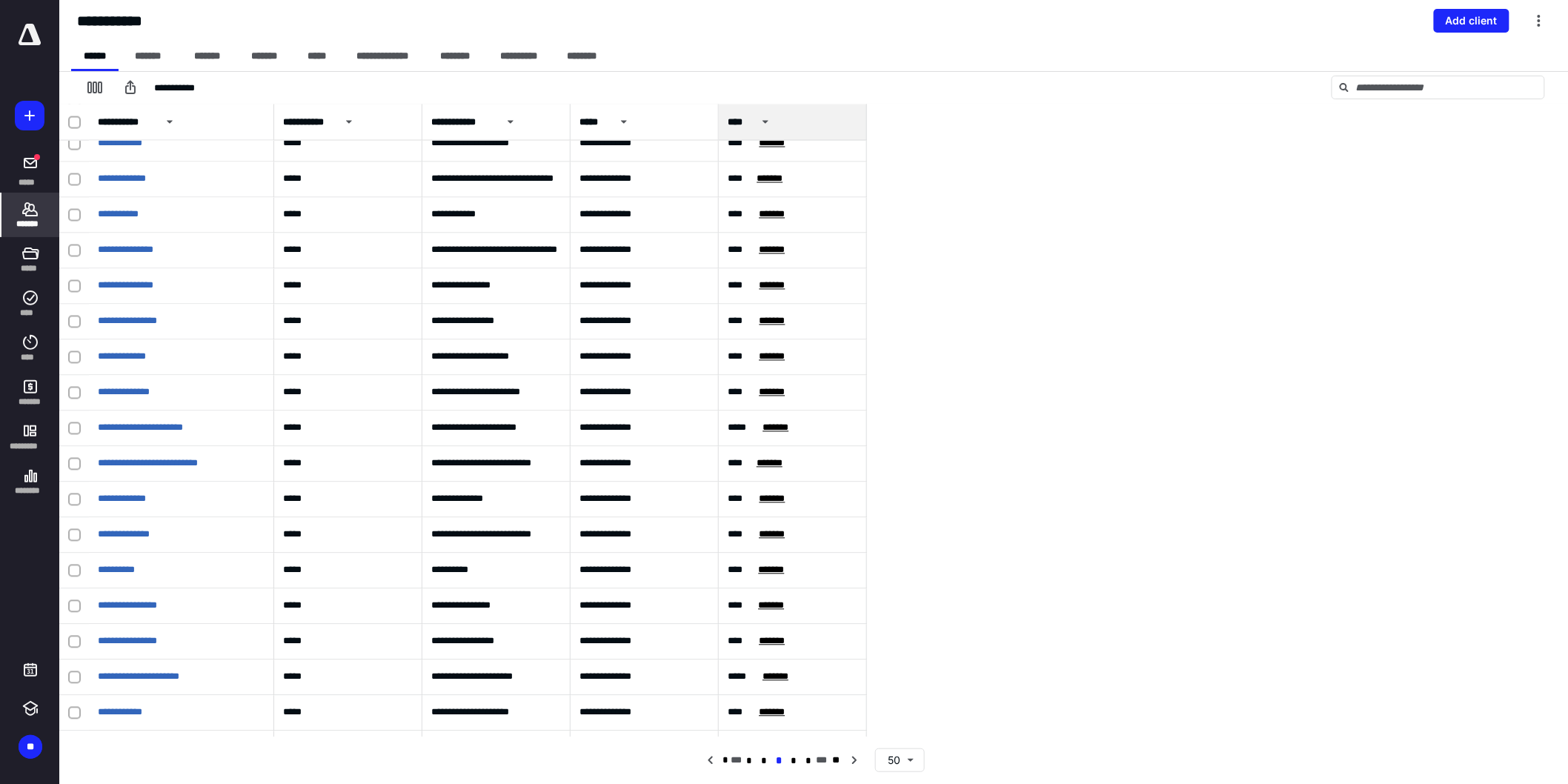scroll, scrollTop: 1182, scrollLeft: 0, axis: vertical 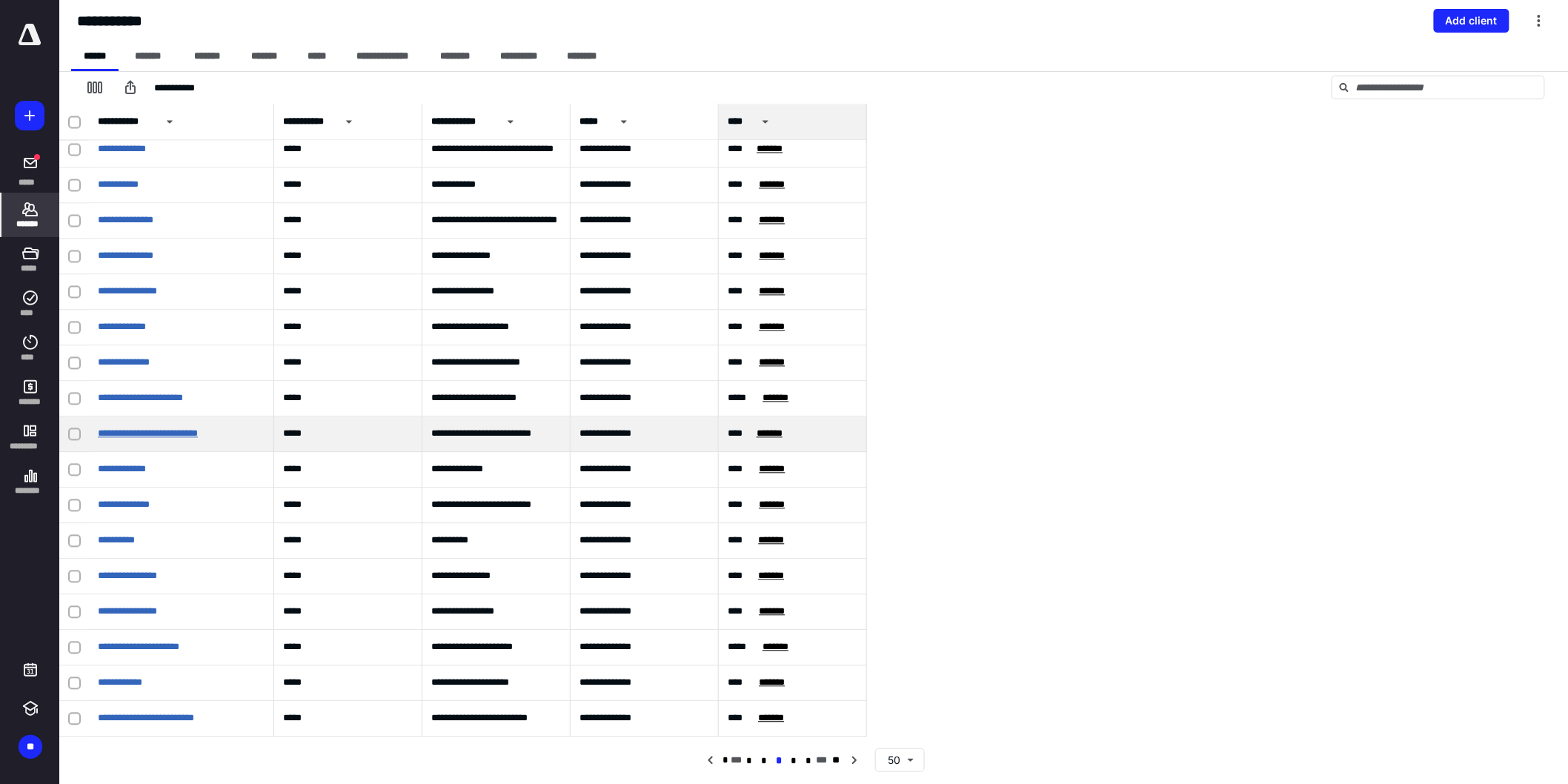 click on "**********" at bounding box center [147, 433] 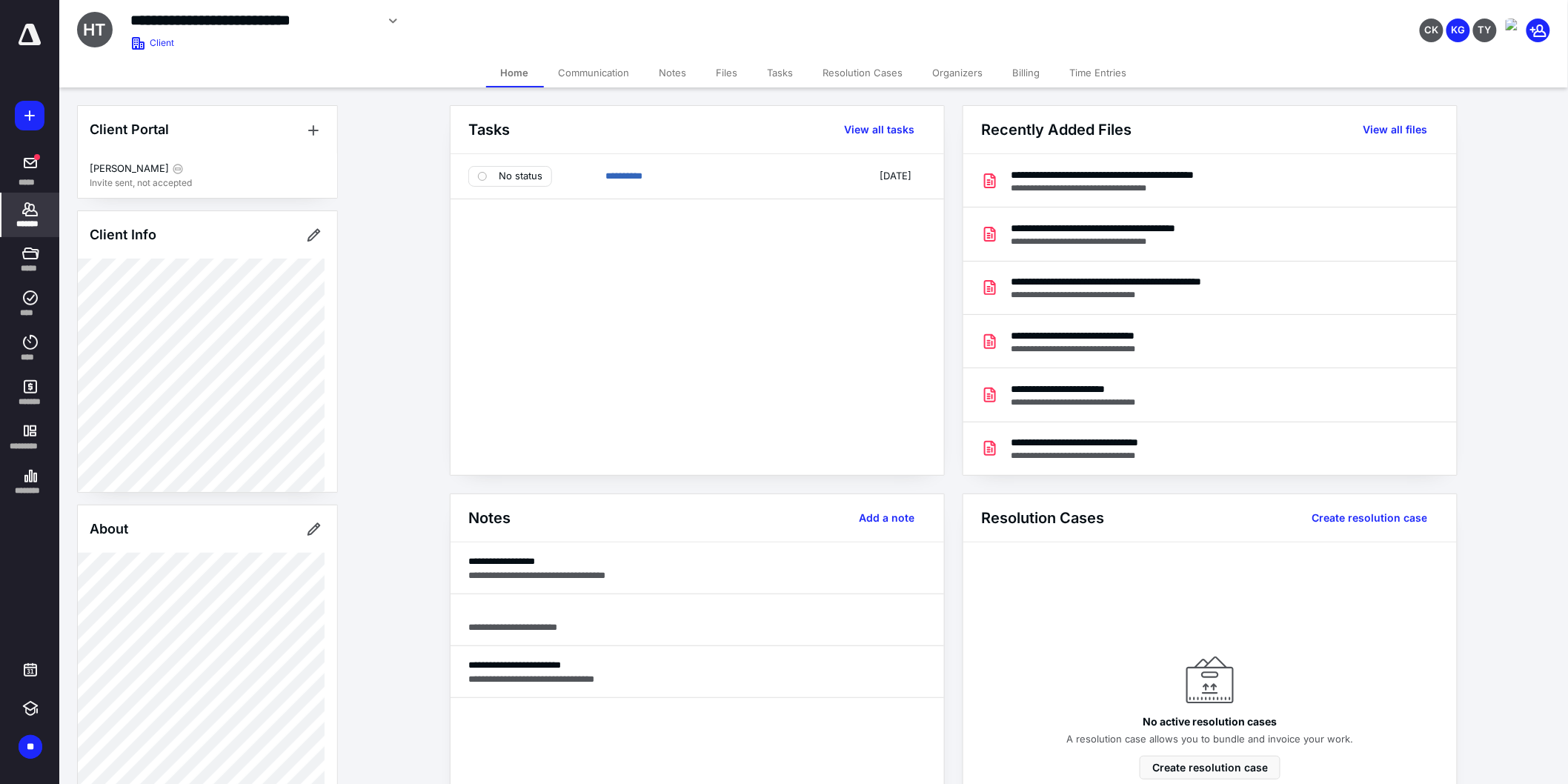click on "Files" at bounding box center [727, 73] 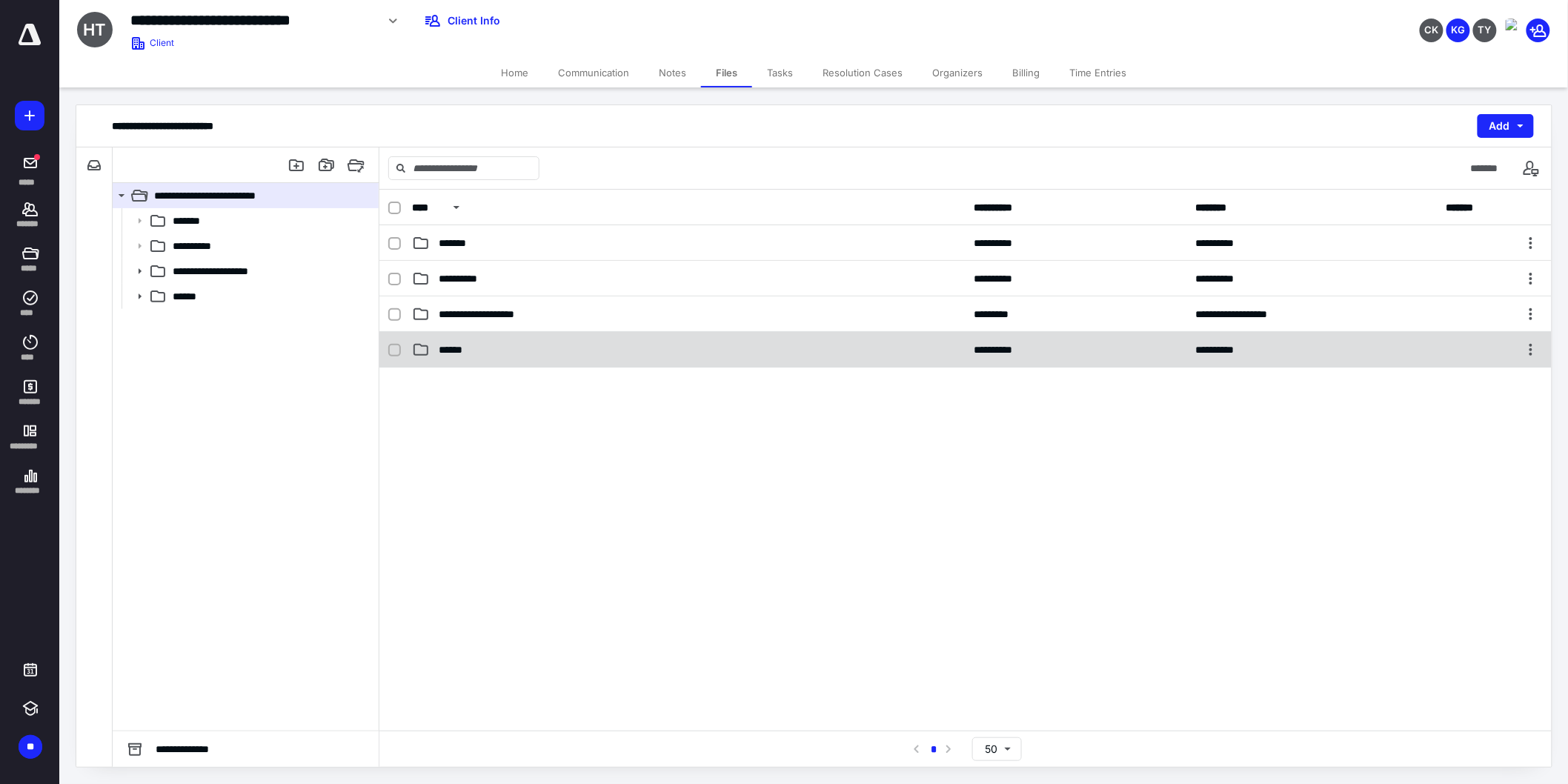 click on "******" at bounding box center (688, 350) 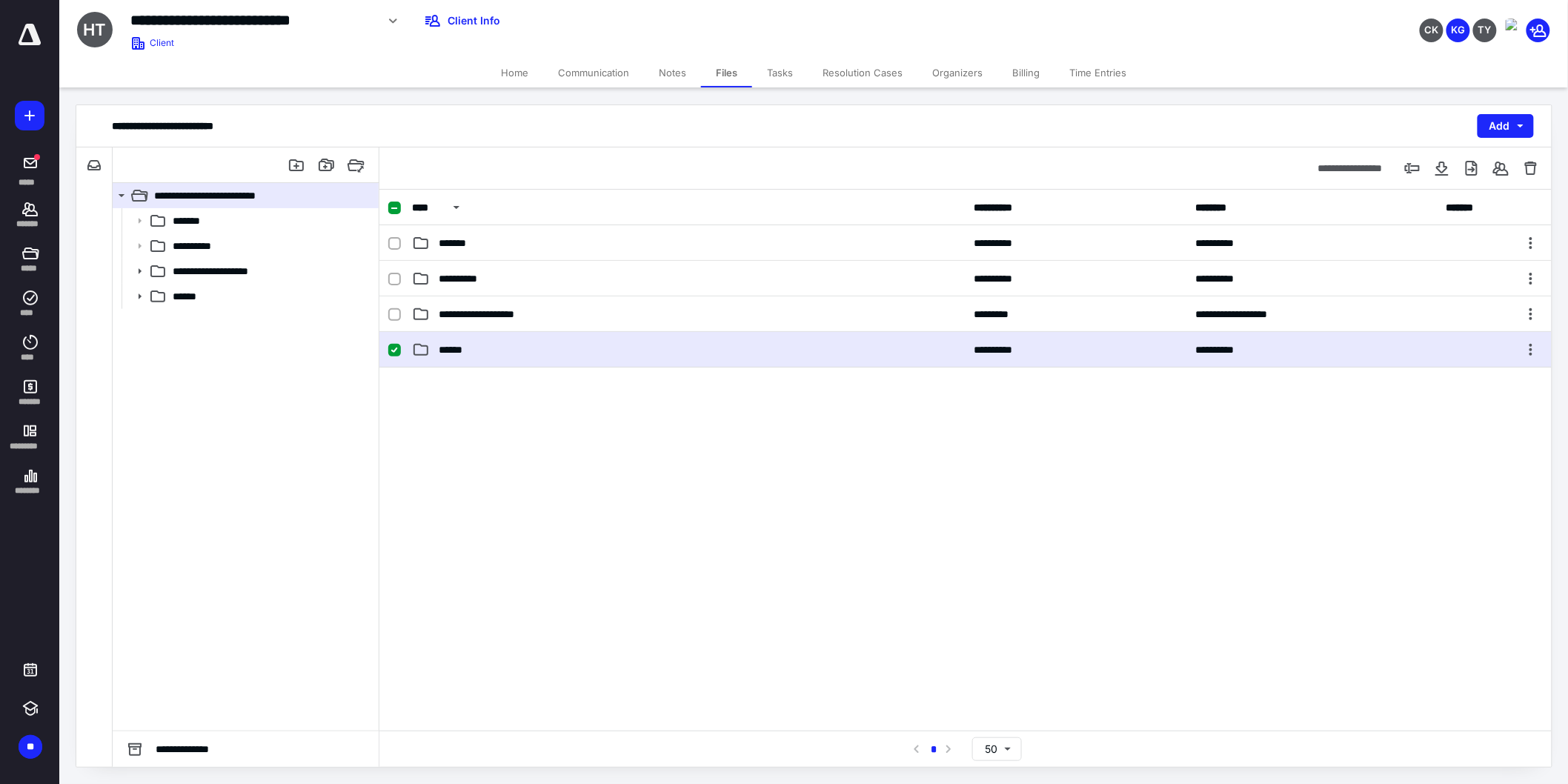 click on "******" at bounding box center (688, 350) 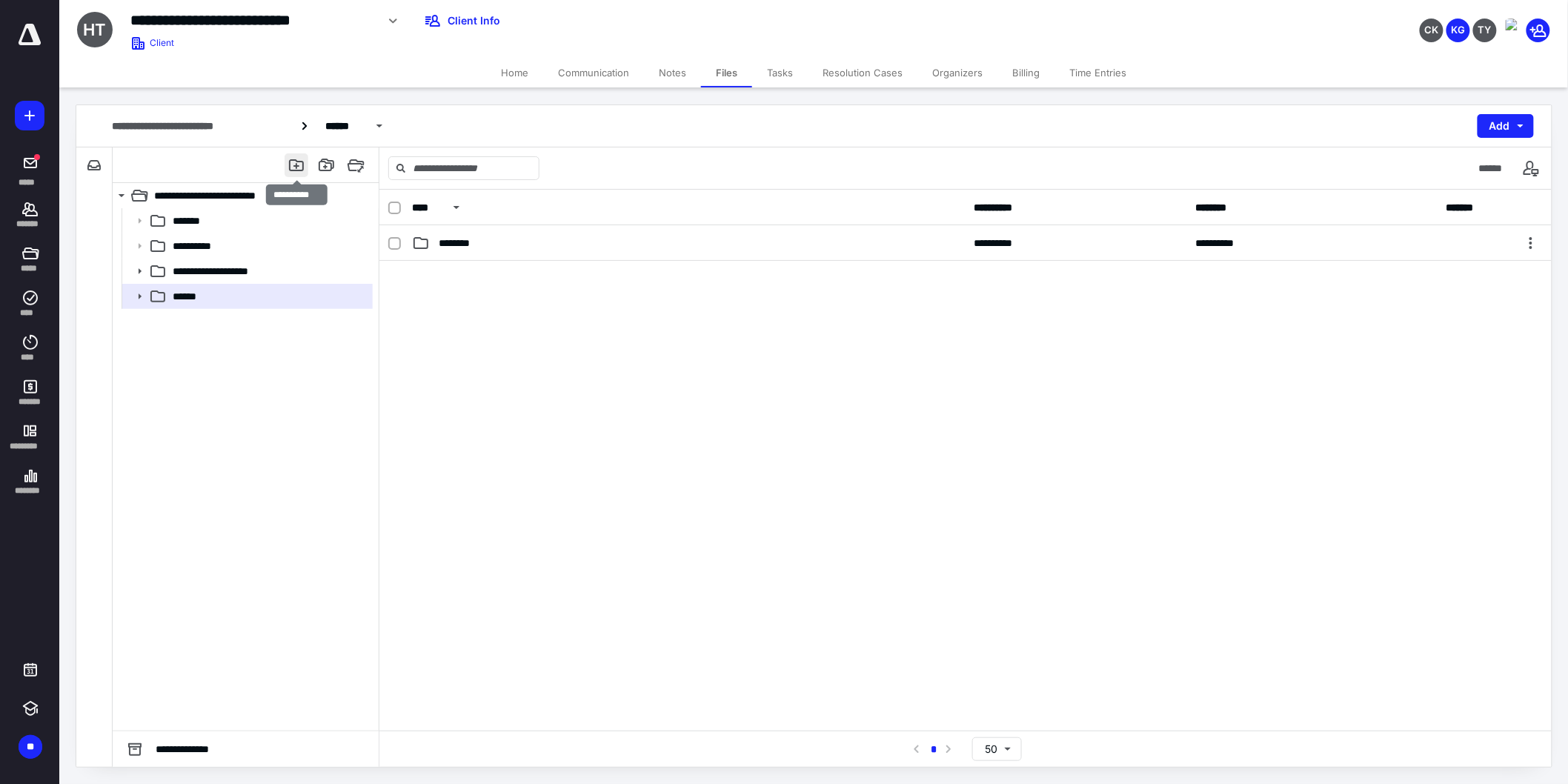 click at bounding box center (296, 165) 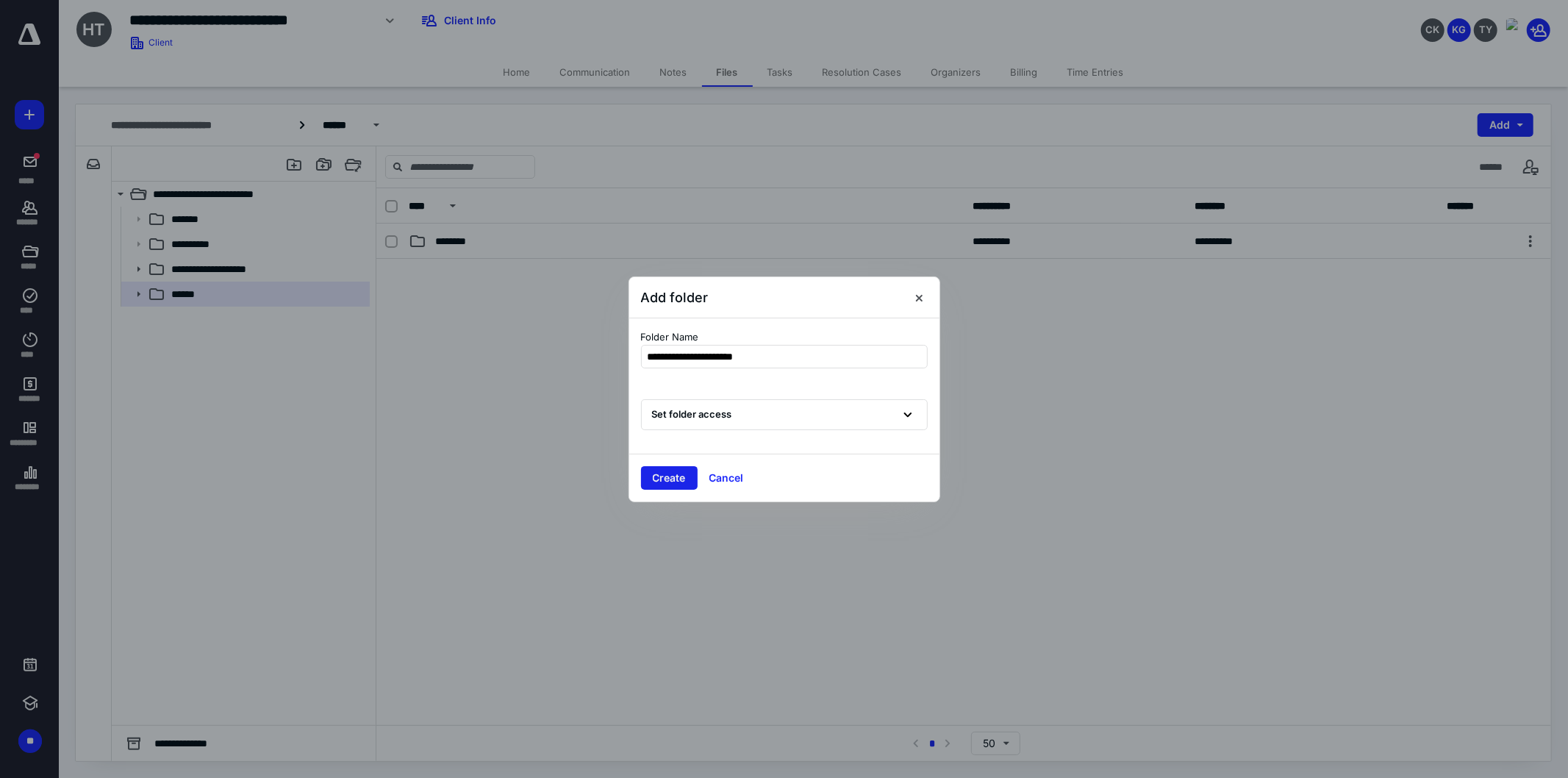 type on "**********" 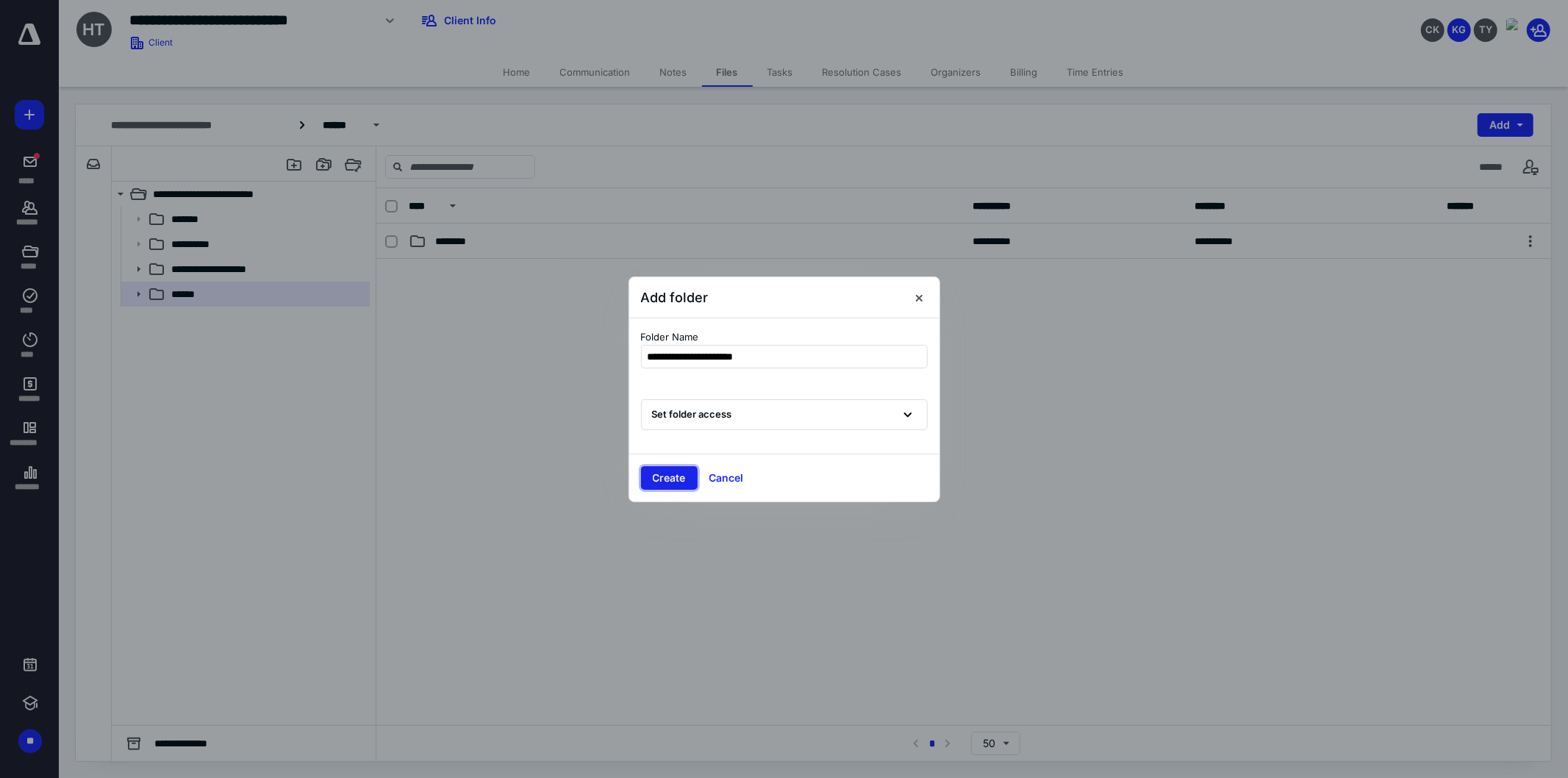 click on "Create" at bounding box center [669, 478] 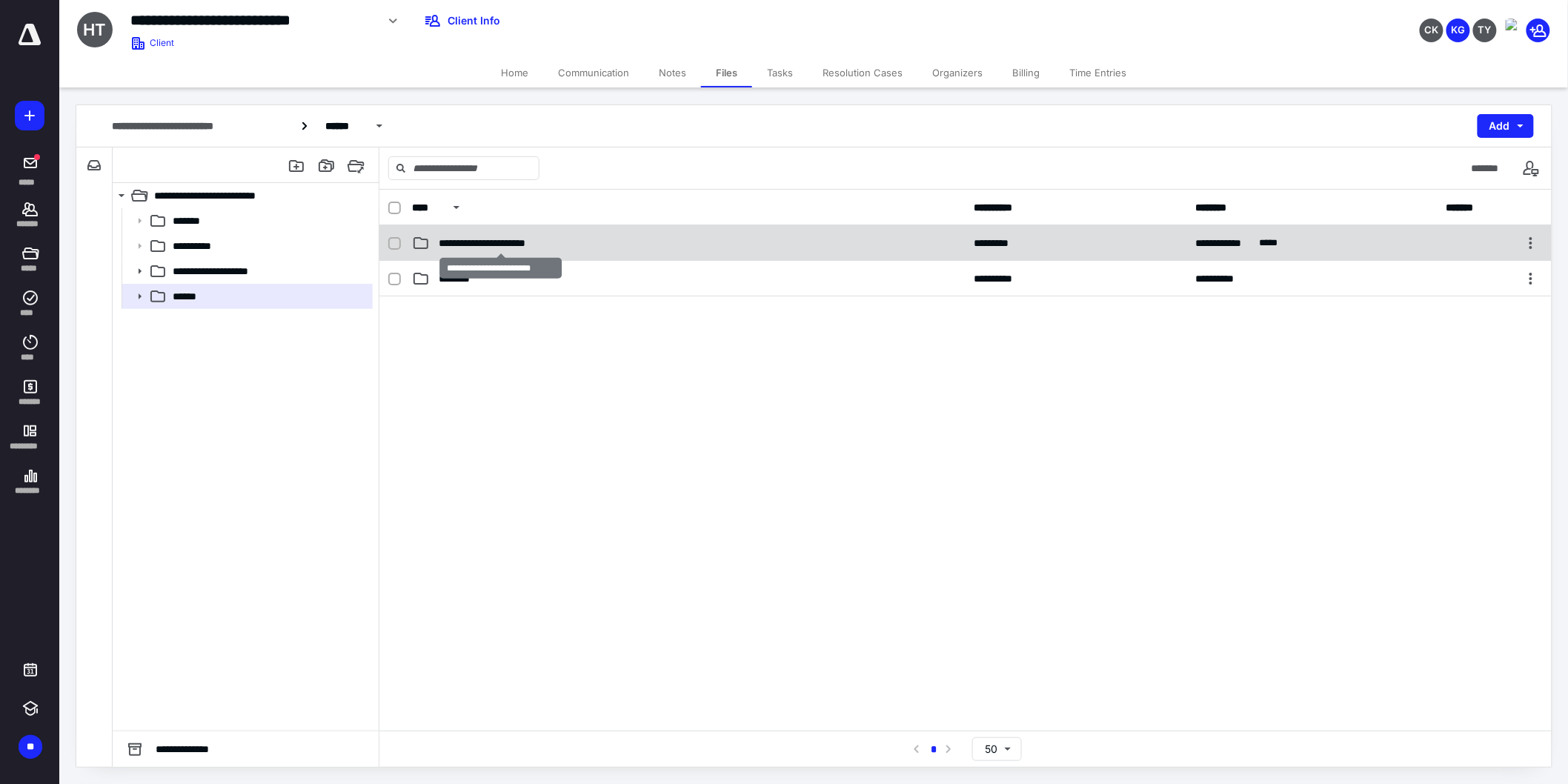 click on "**********" at bounding box center (501, 243) 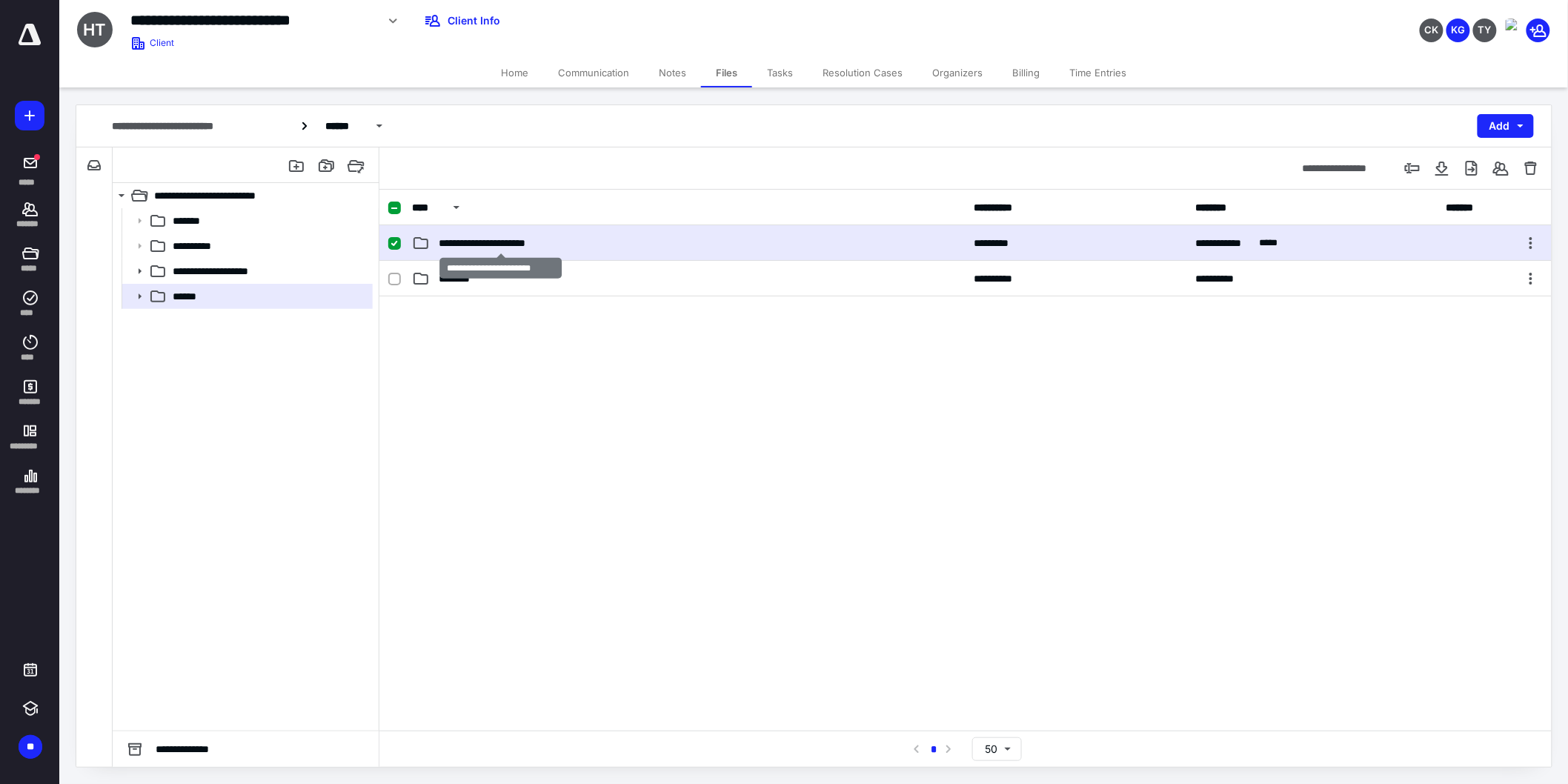 click on "**********" at bounding box center [501, 243] 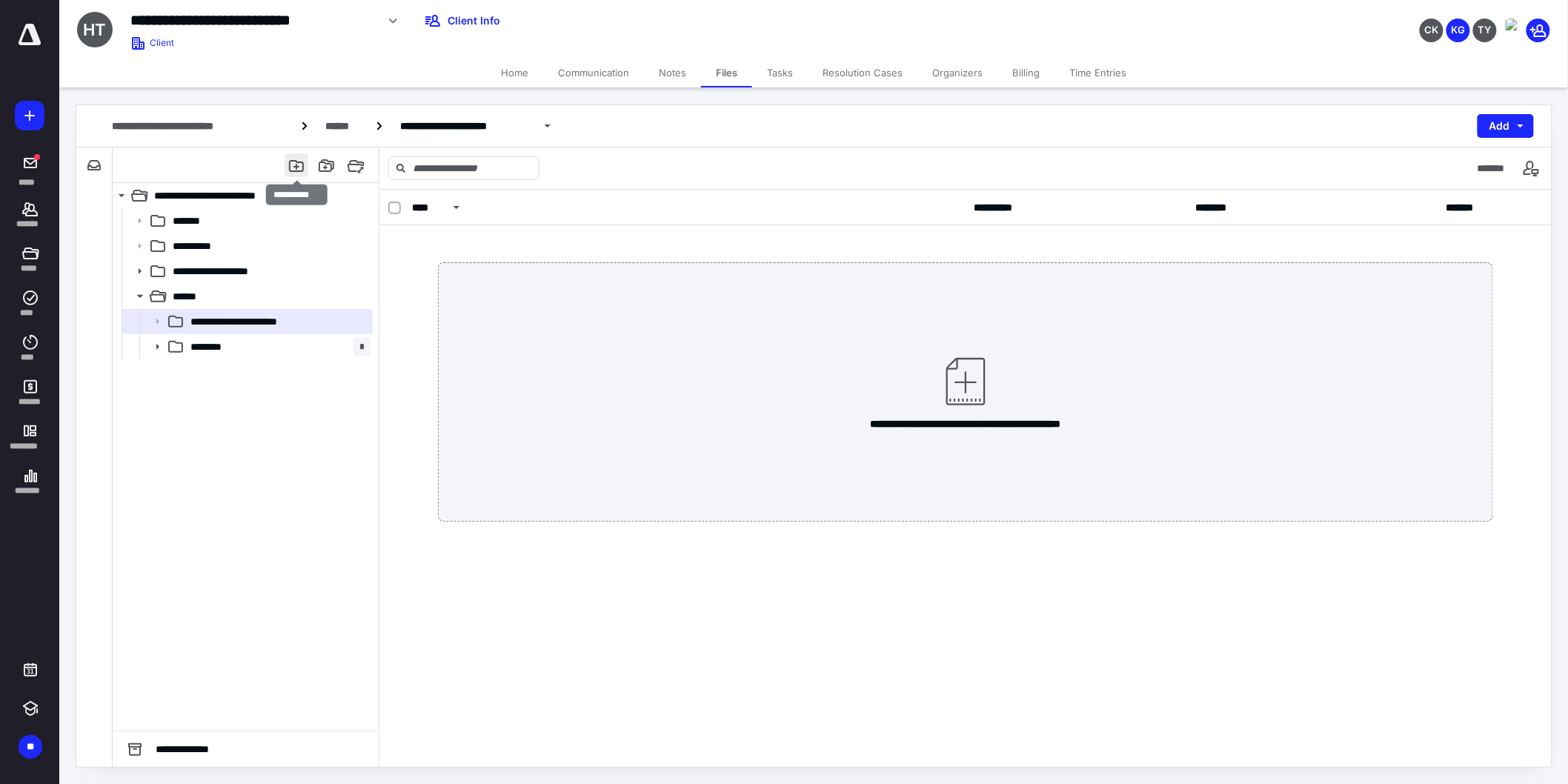click at bounding box center (296, 165) 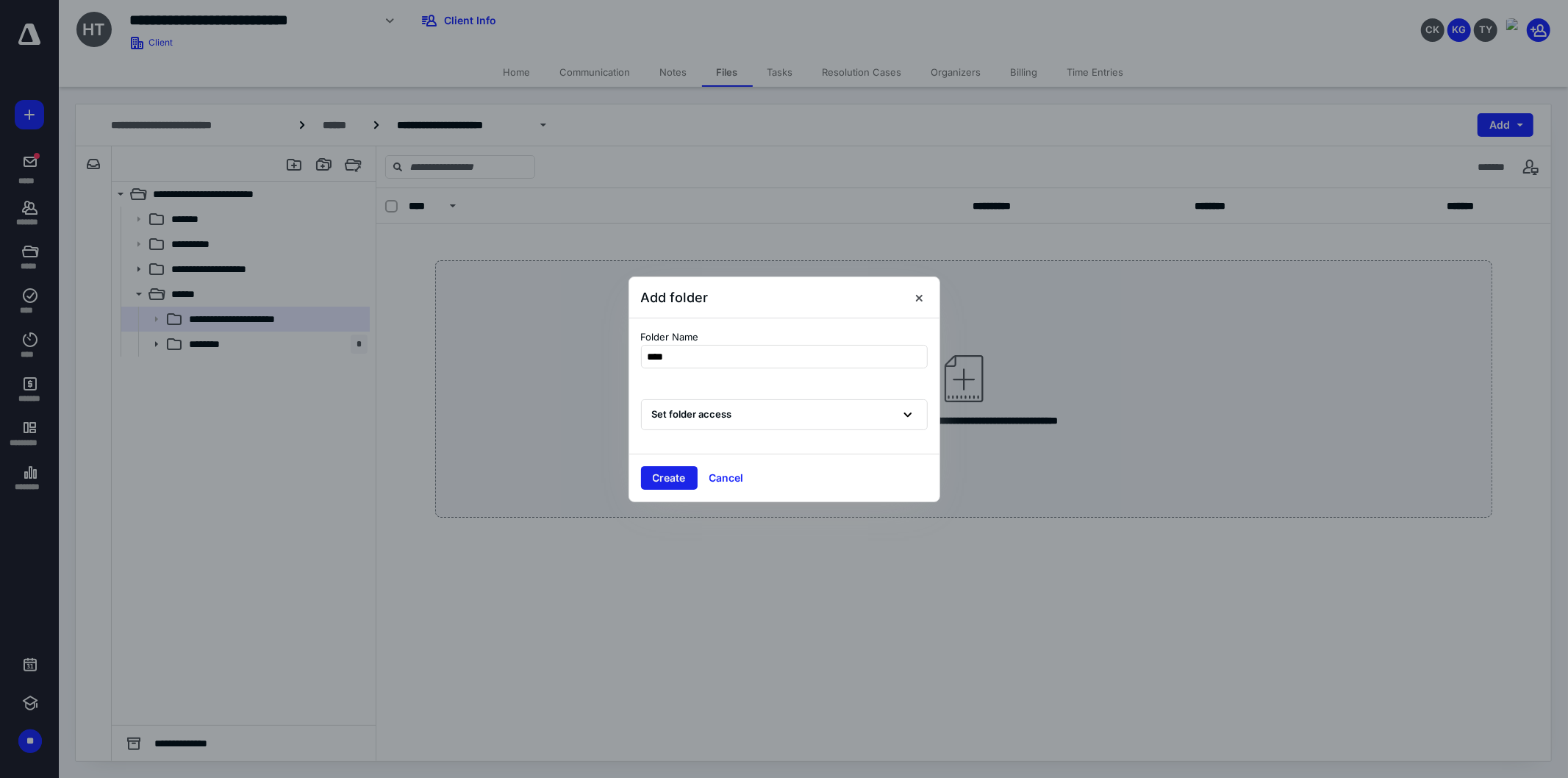type on "****" 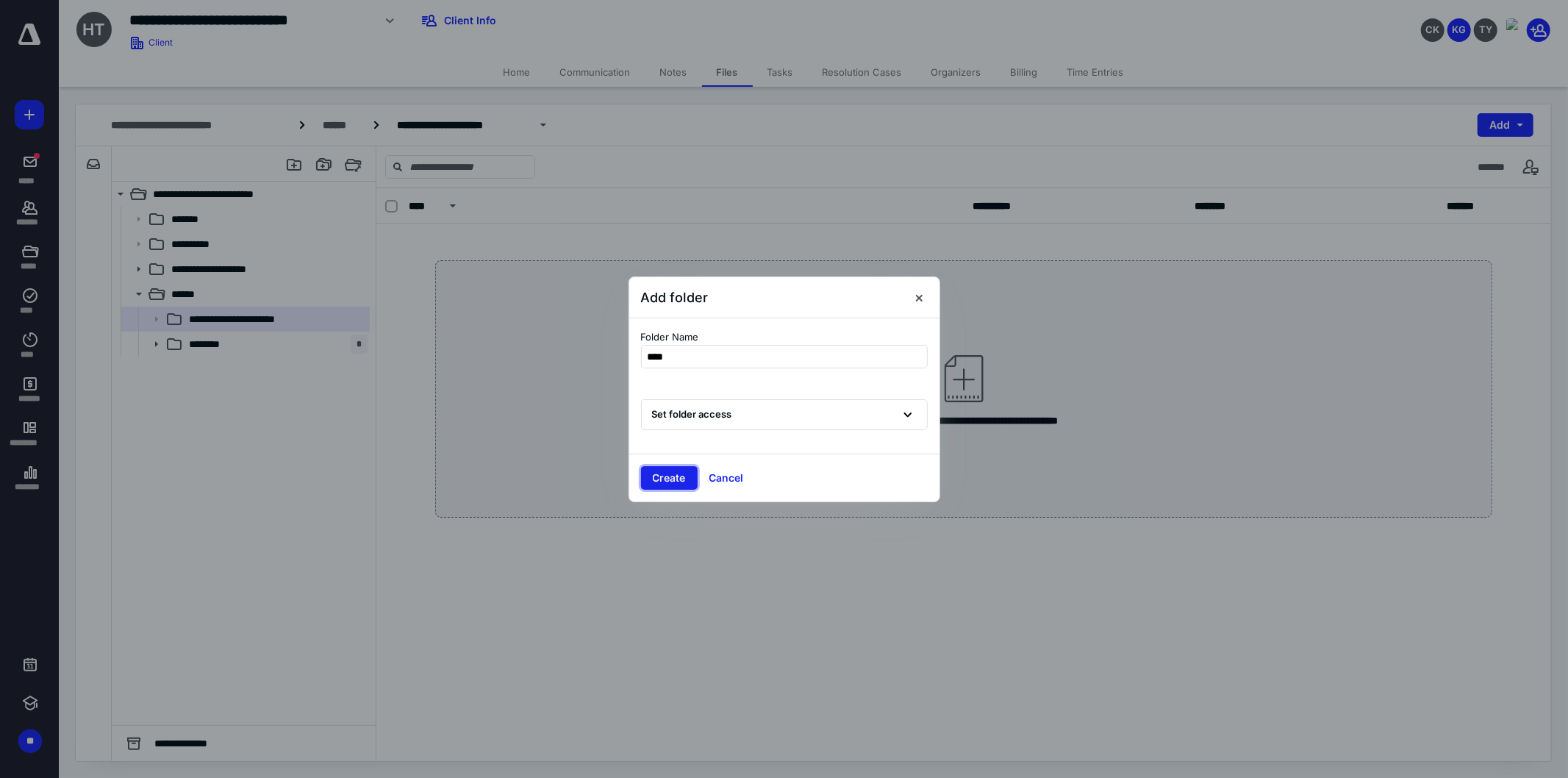 click on "Create" at bounding box center [669, 478] 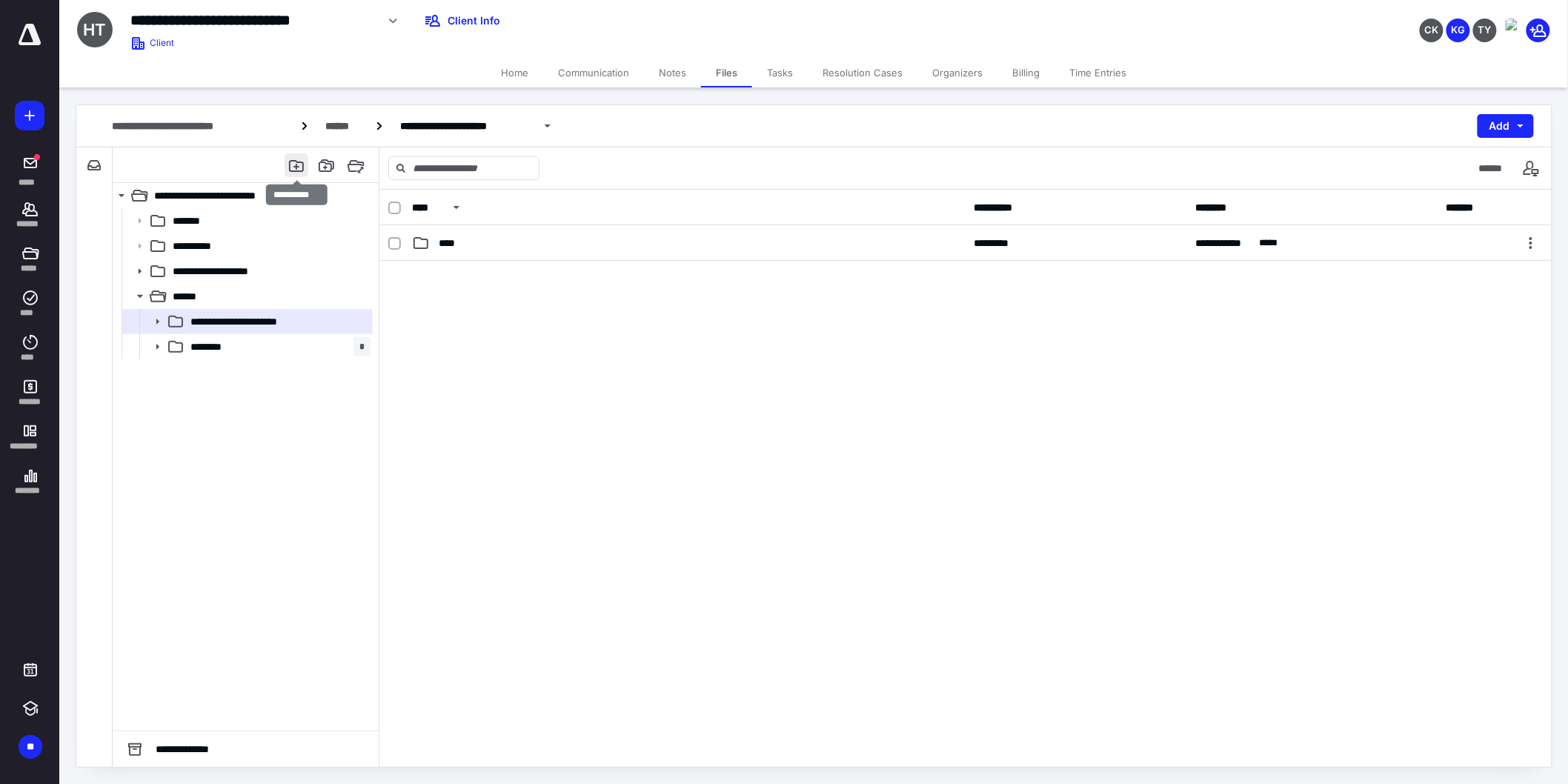 click at bounding box center [296, 165] 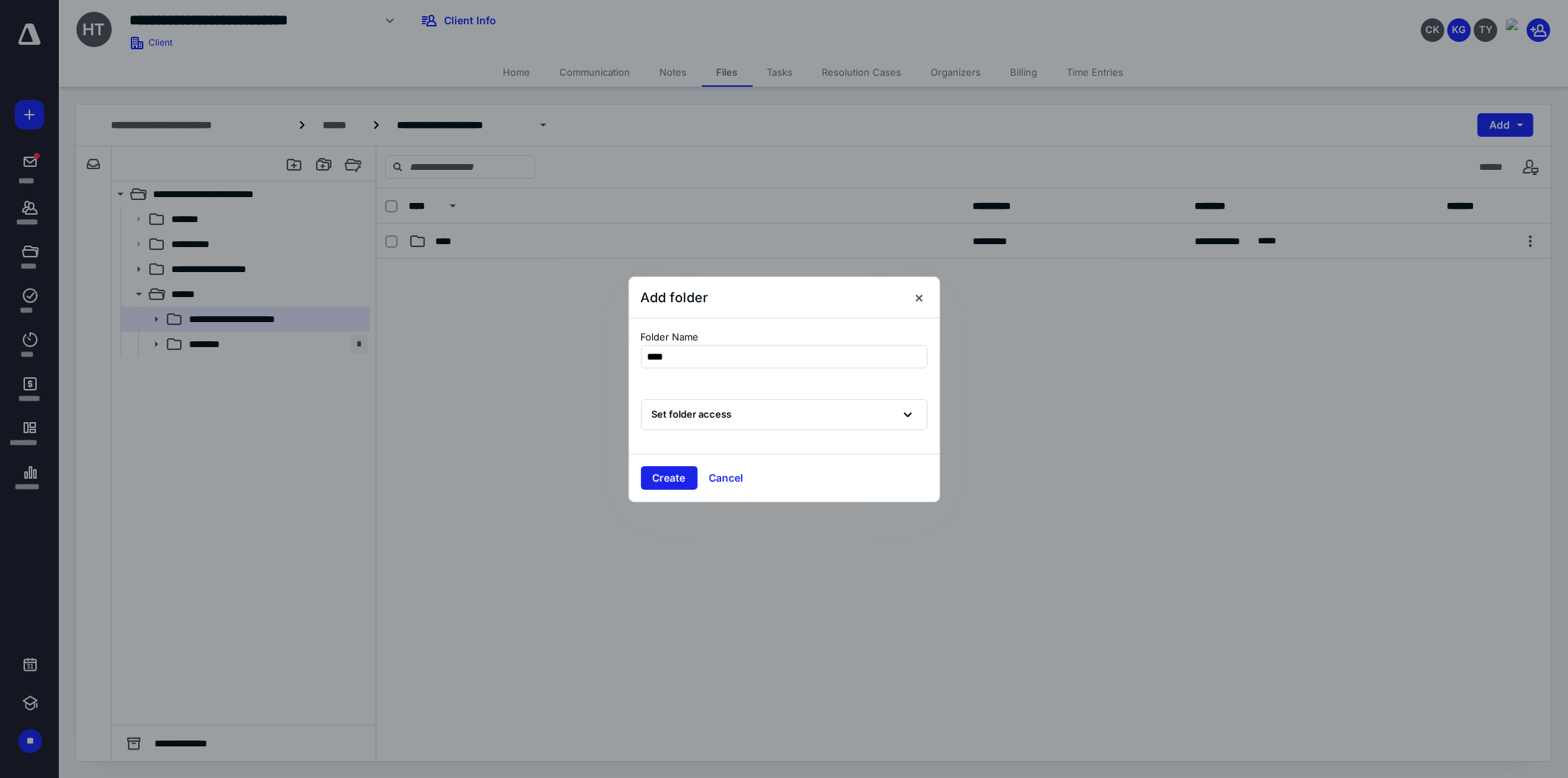 type on "****" 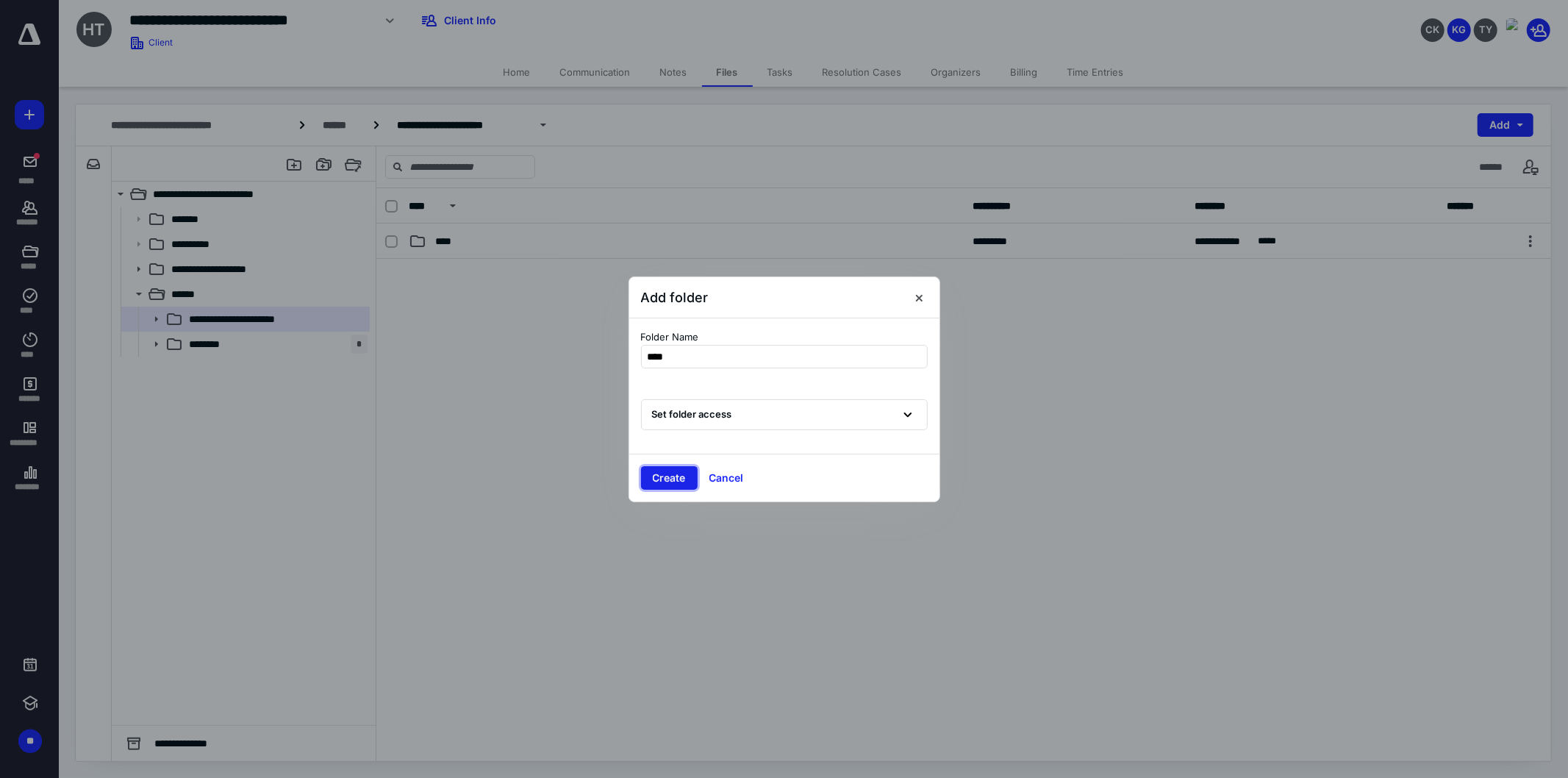 click on "Create" at bounding box center (669, 478) 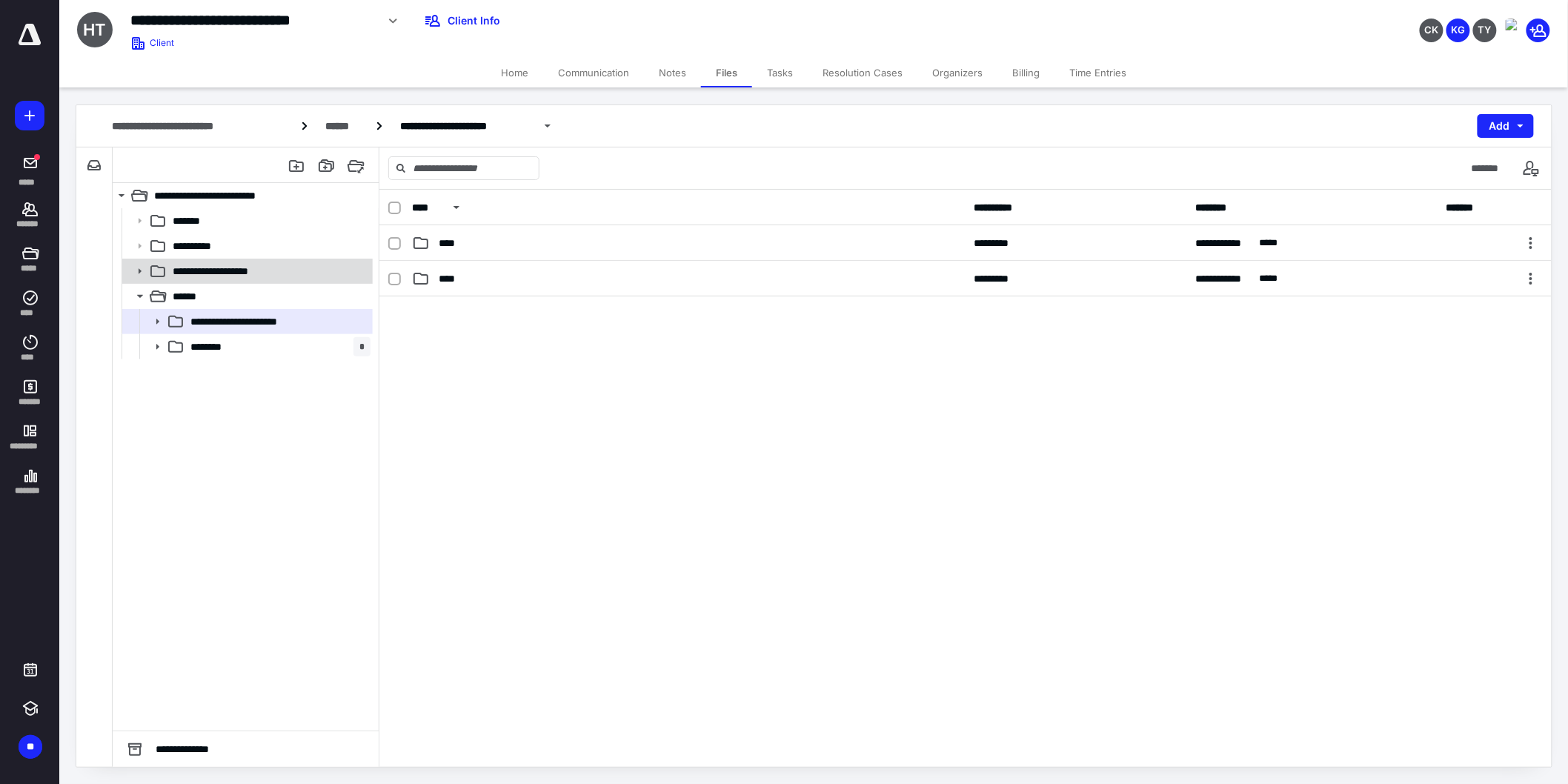 click 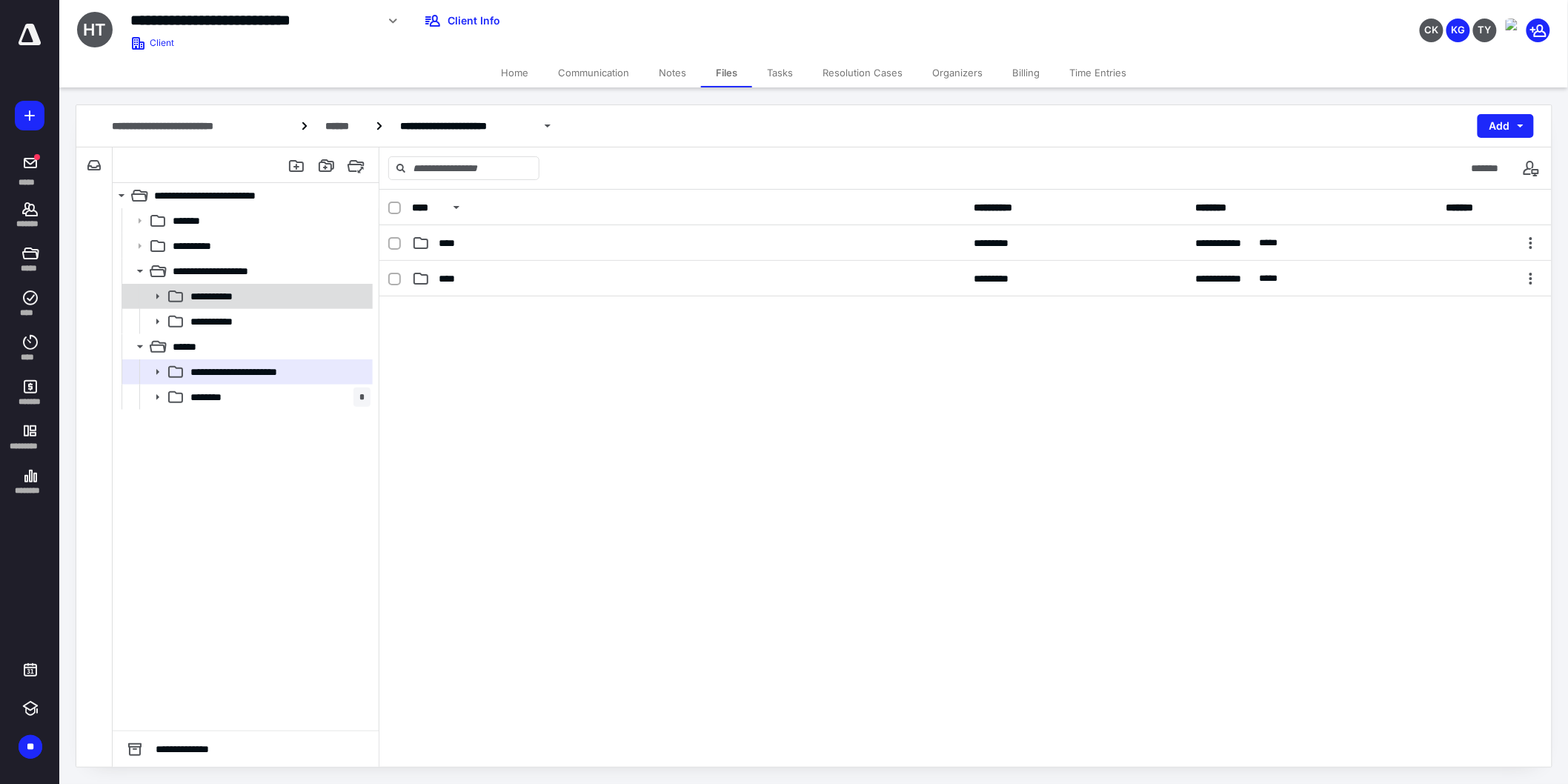 click 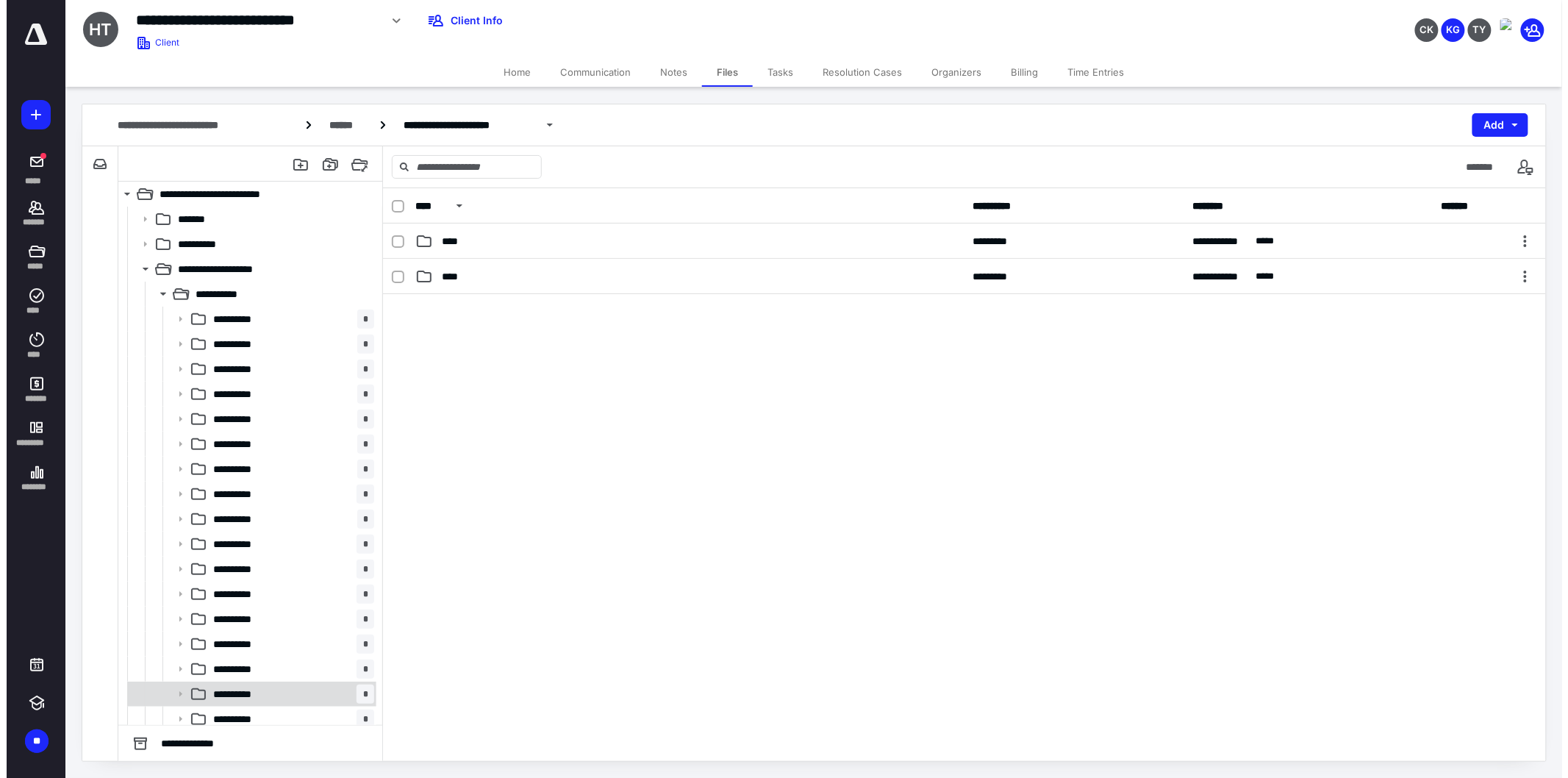 scroll, scrollTop: 156, scrollLeft: 0, axis: vertical 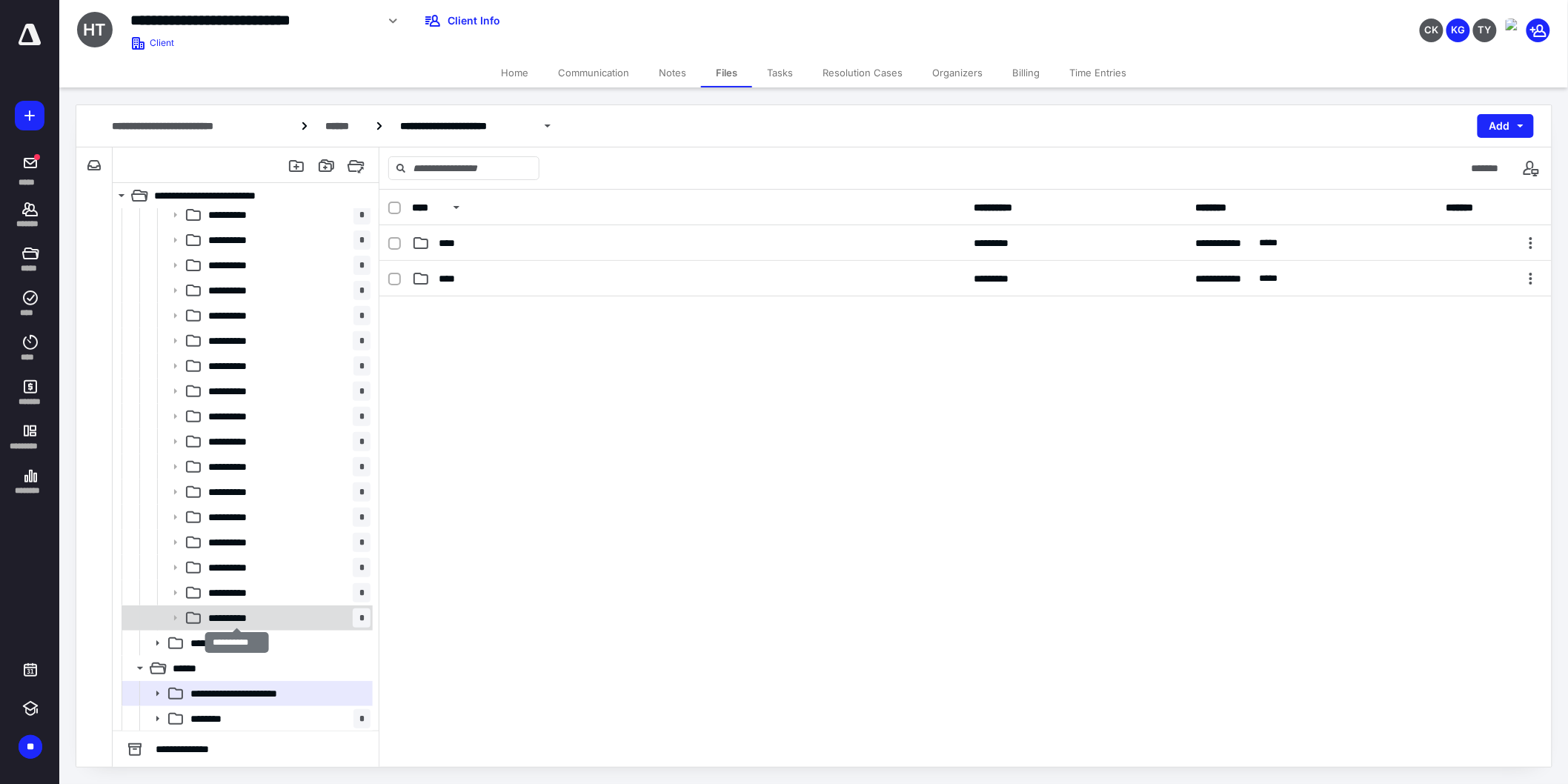 click on "**********" at bounding box center (236, 618) 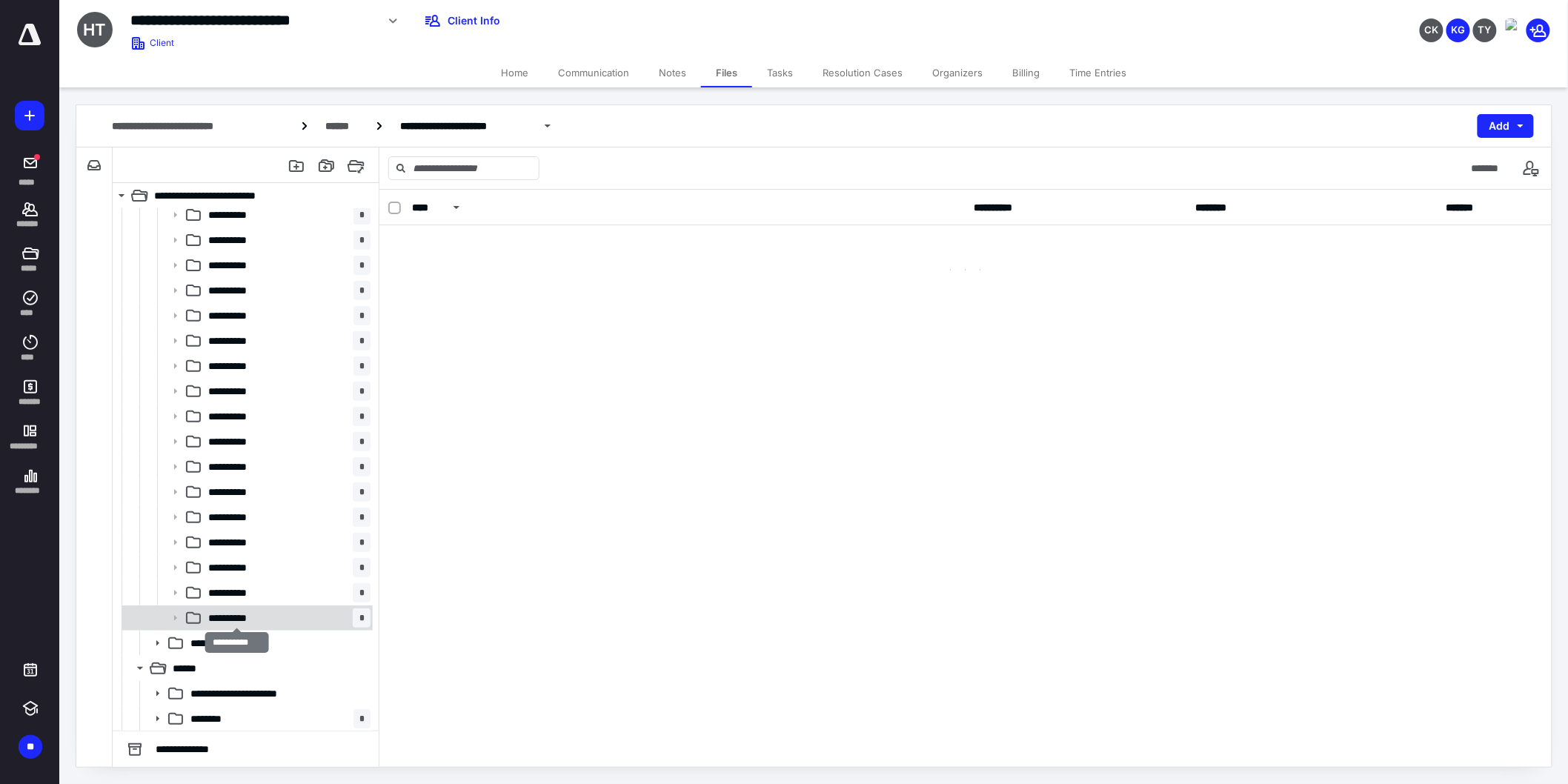 click on "**********" at bounding box center (236, 618) 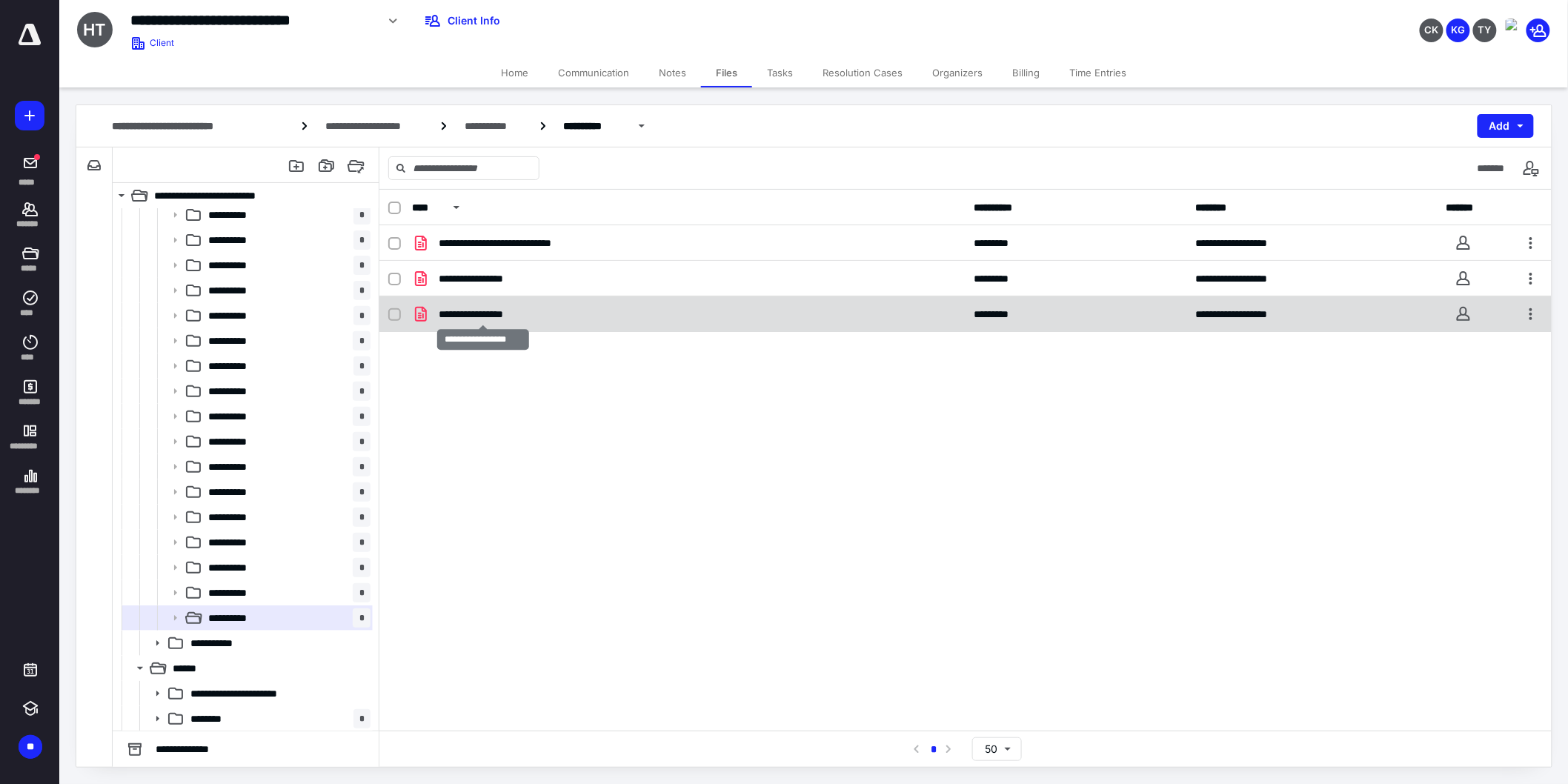 click on "**********" at bounding box center (483, 314) 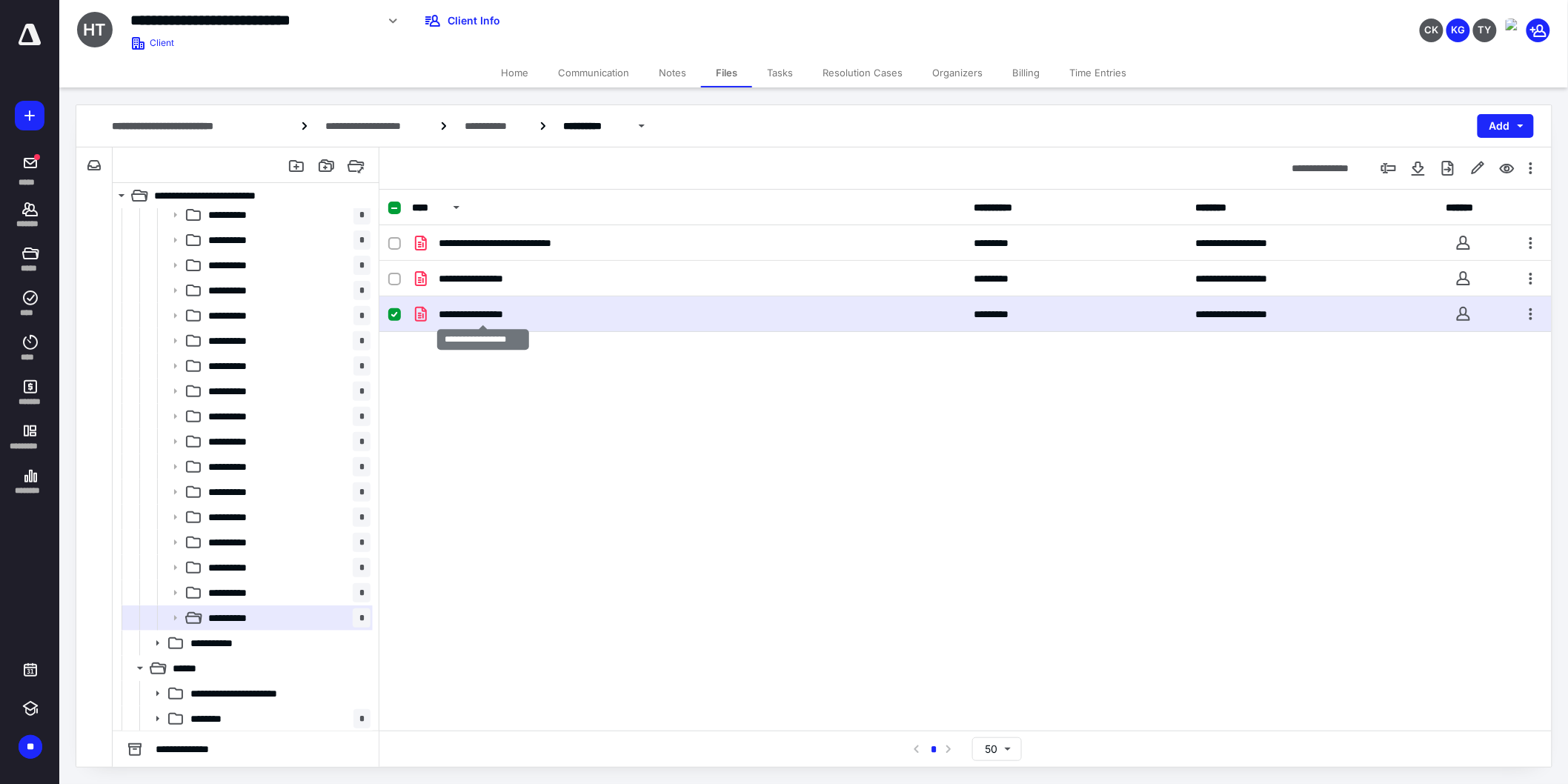 click on "**********" at bounding box center (483, 314) 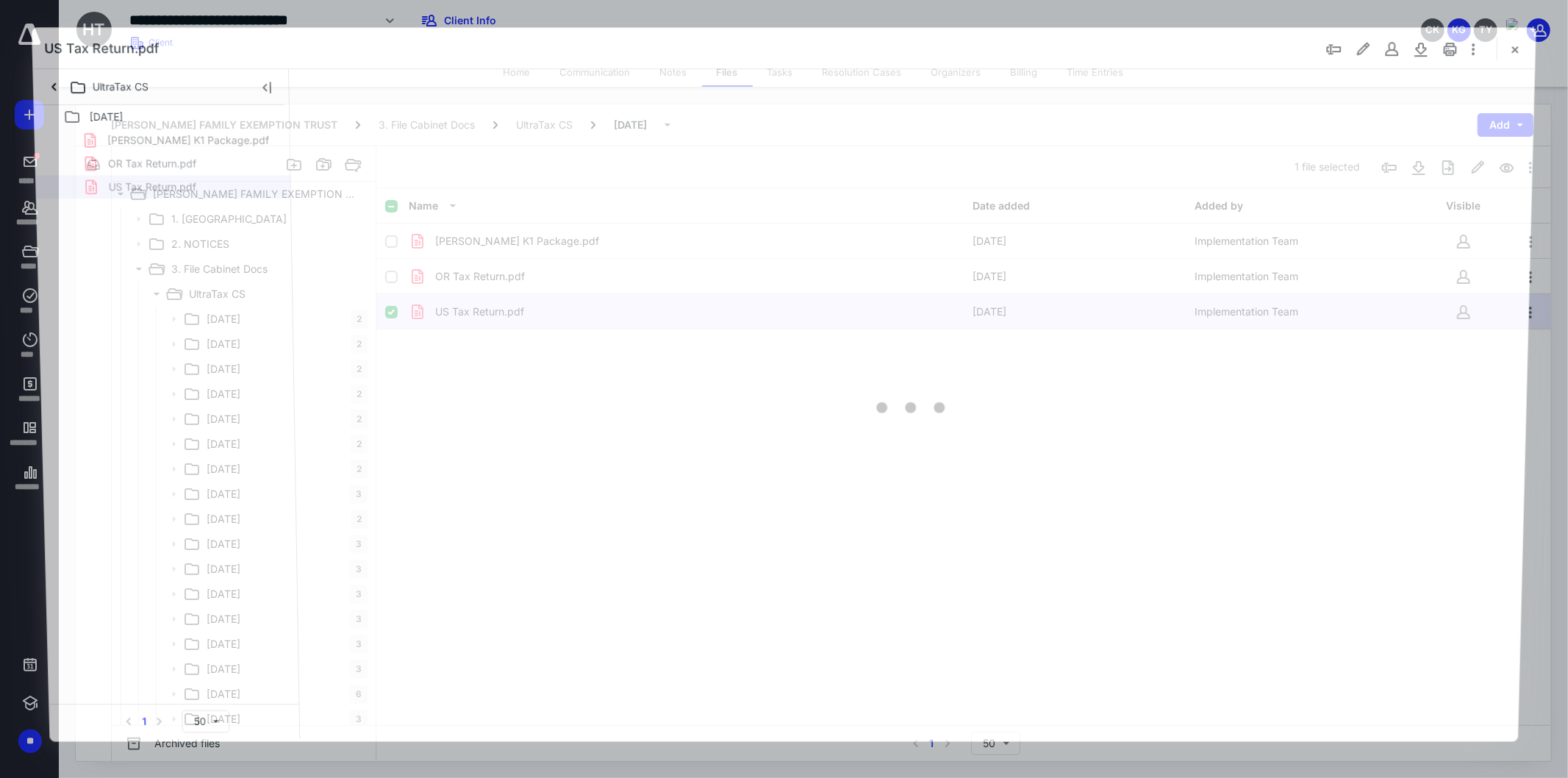 scroll, scrollTop: 156, scrollLeft: 0, axis: vertical 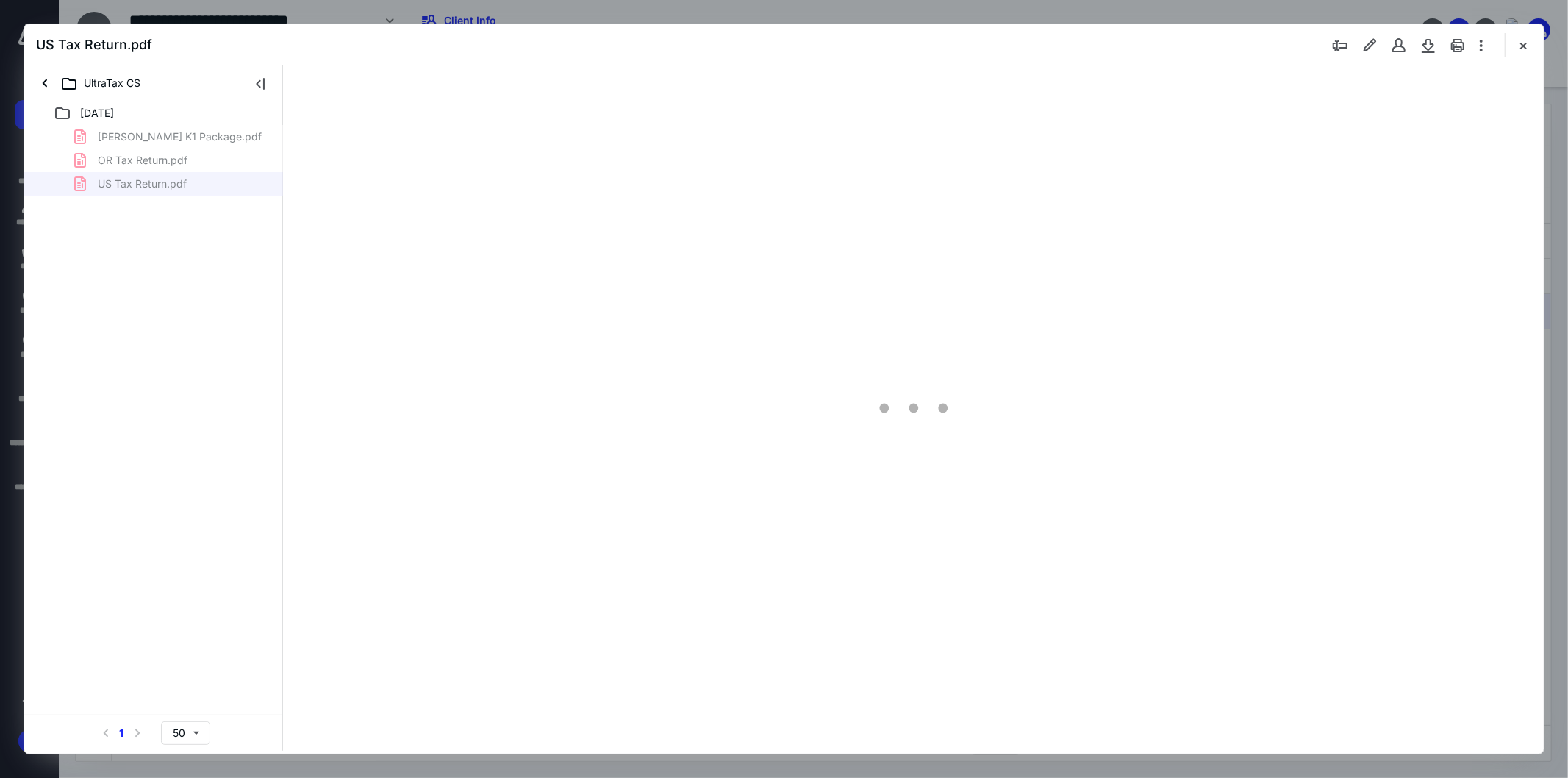 type on "107" 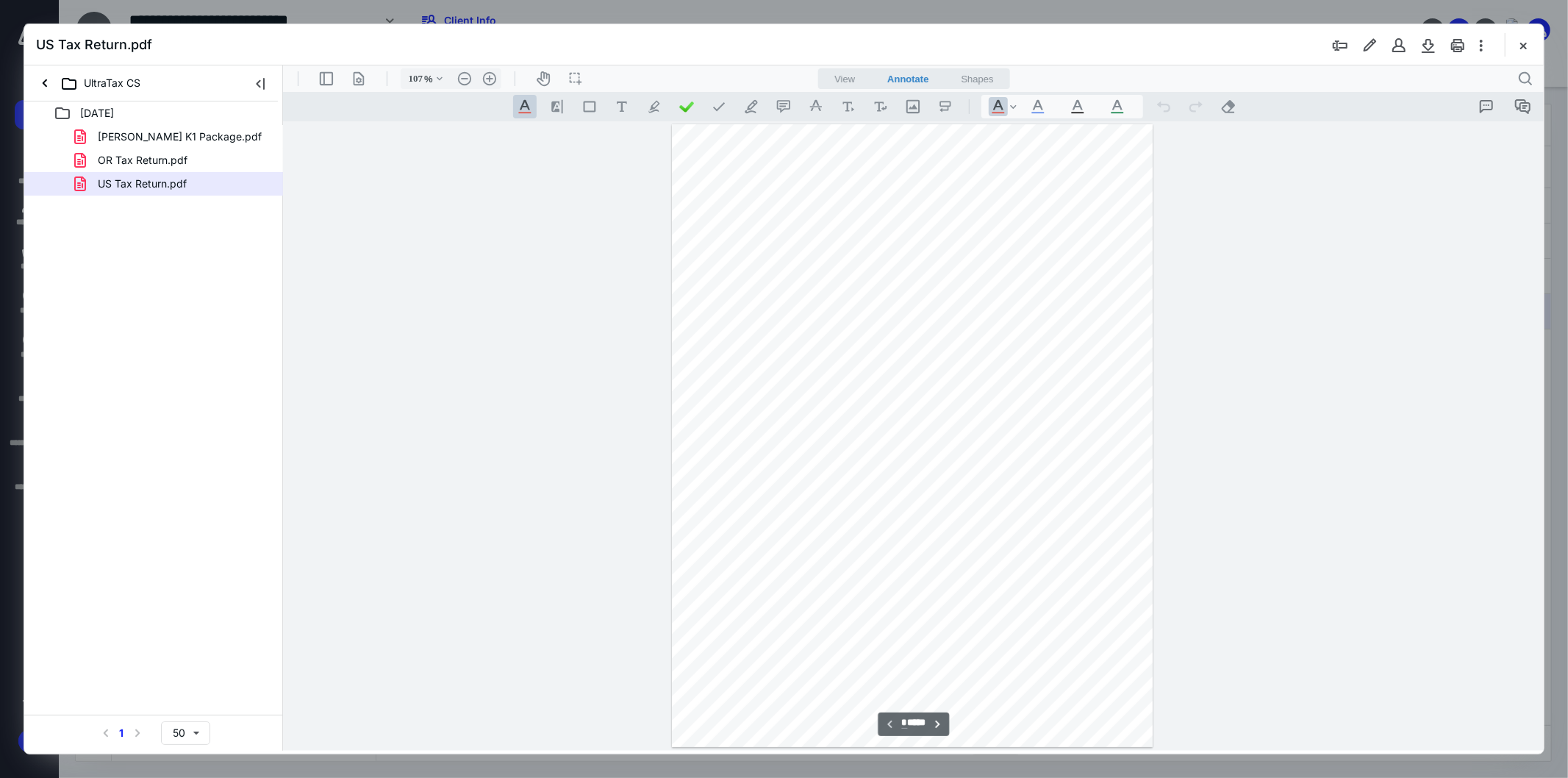 scroll, scrollTop: 59, scrollLeft: 0, axis: vertical 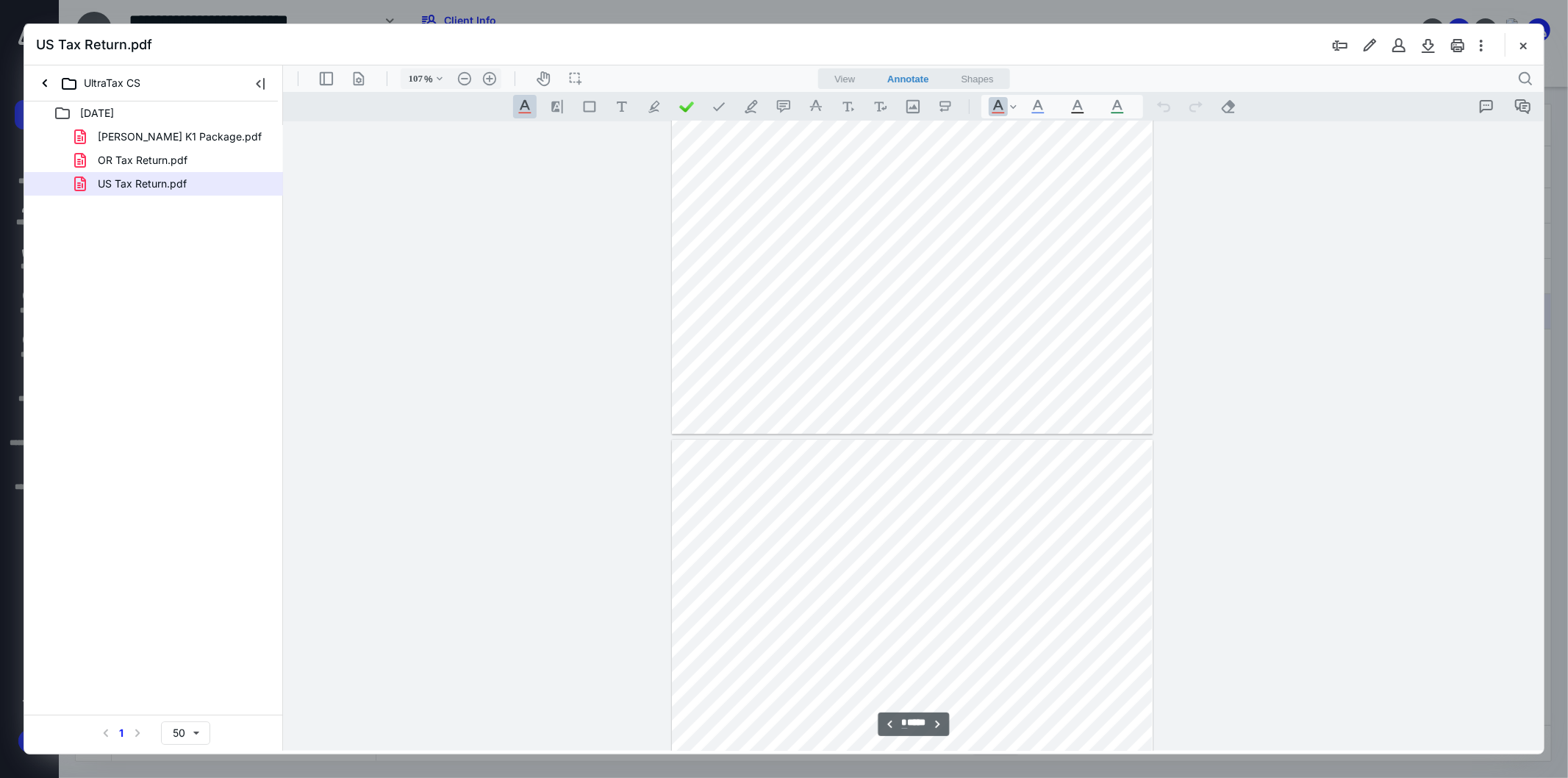 type on "*" 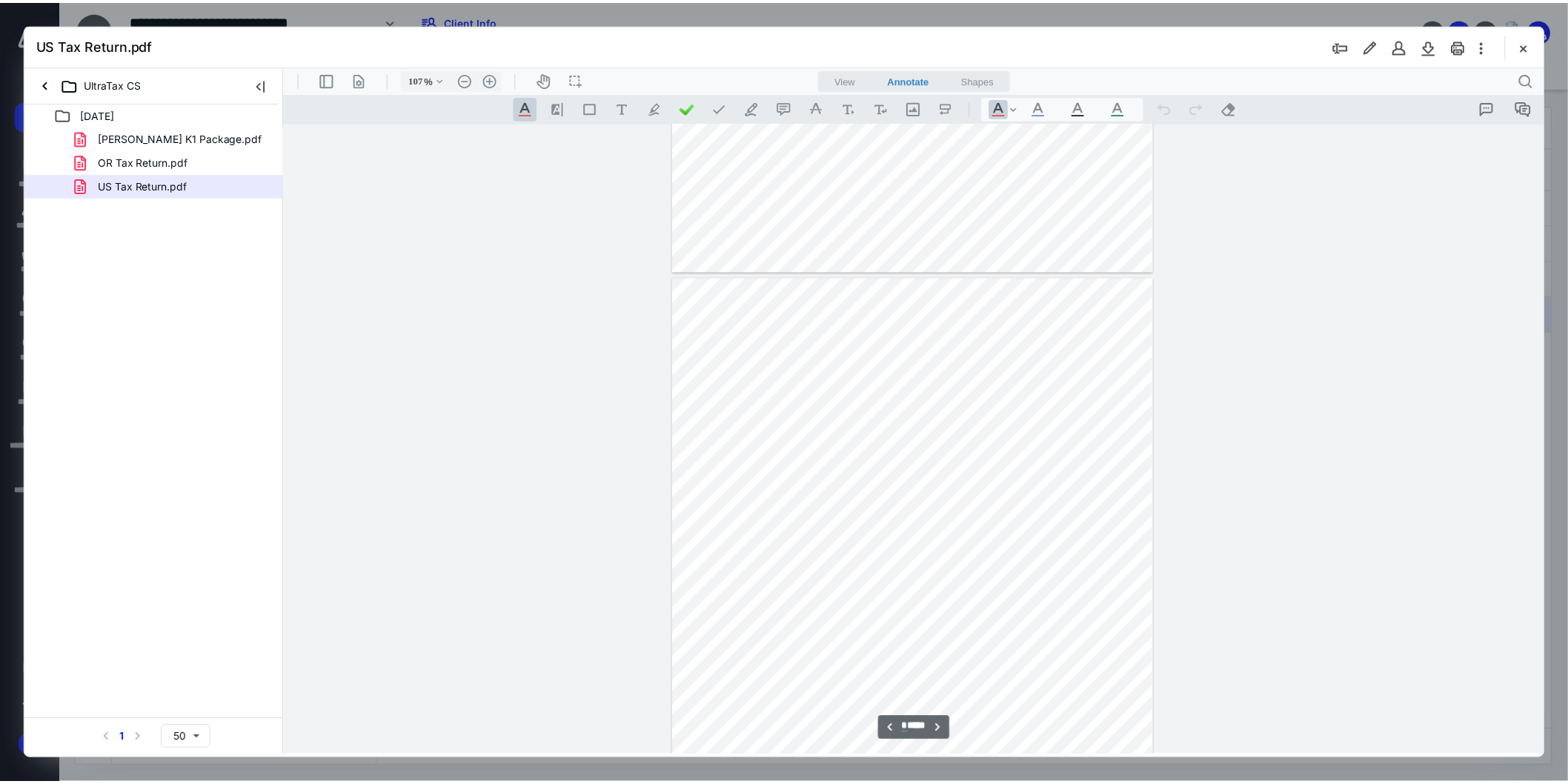 scroll, scrollTop: 5081, scrollLeft: 0, axis: vertical 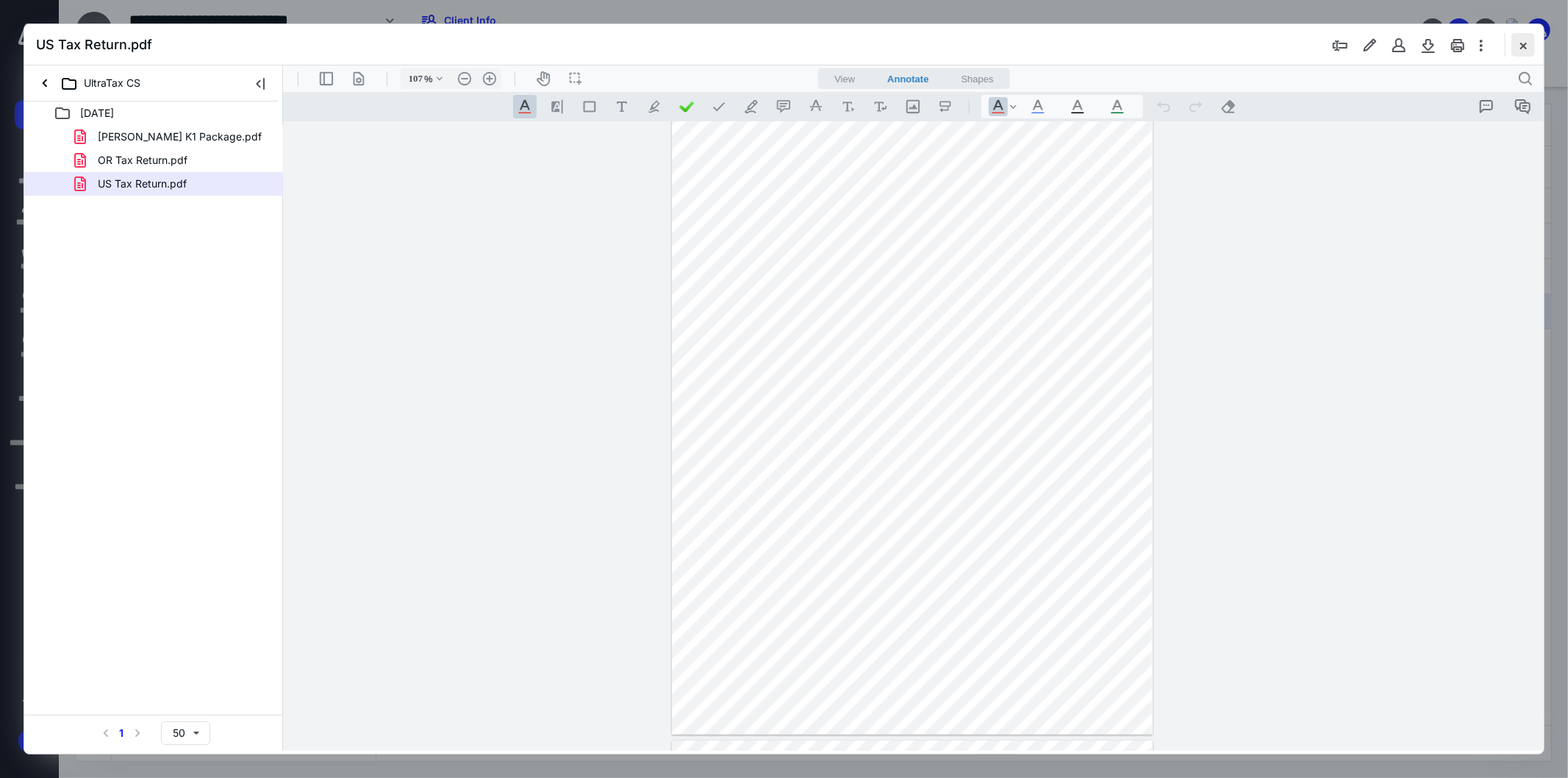 click at bounding box center (1523, 45) 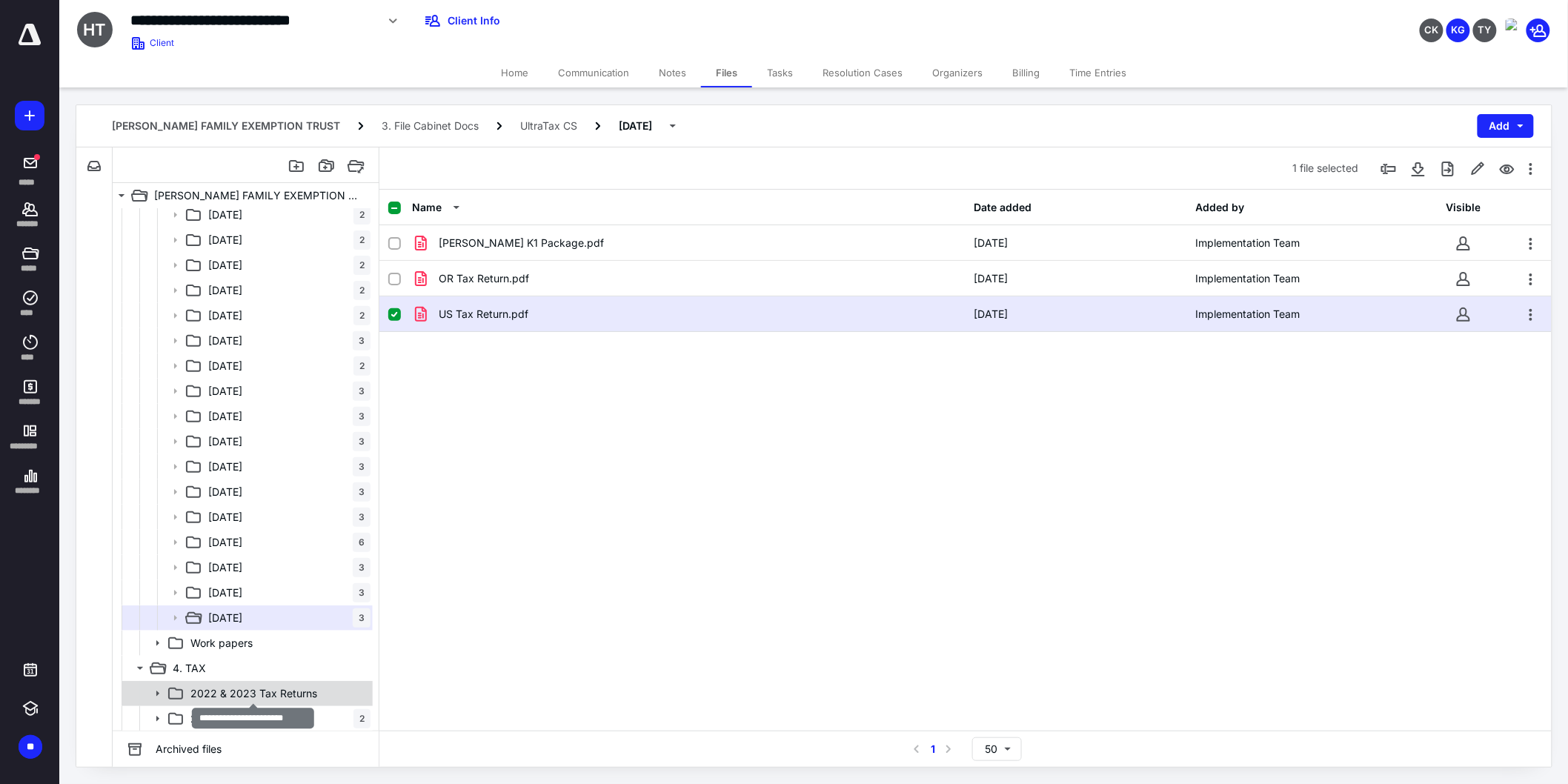 click on "2022 & 2023 Tax Returns" at bounding box center [253, 694] 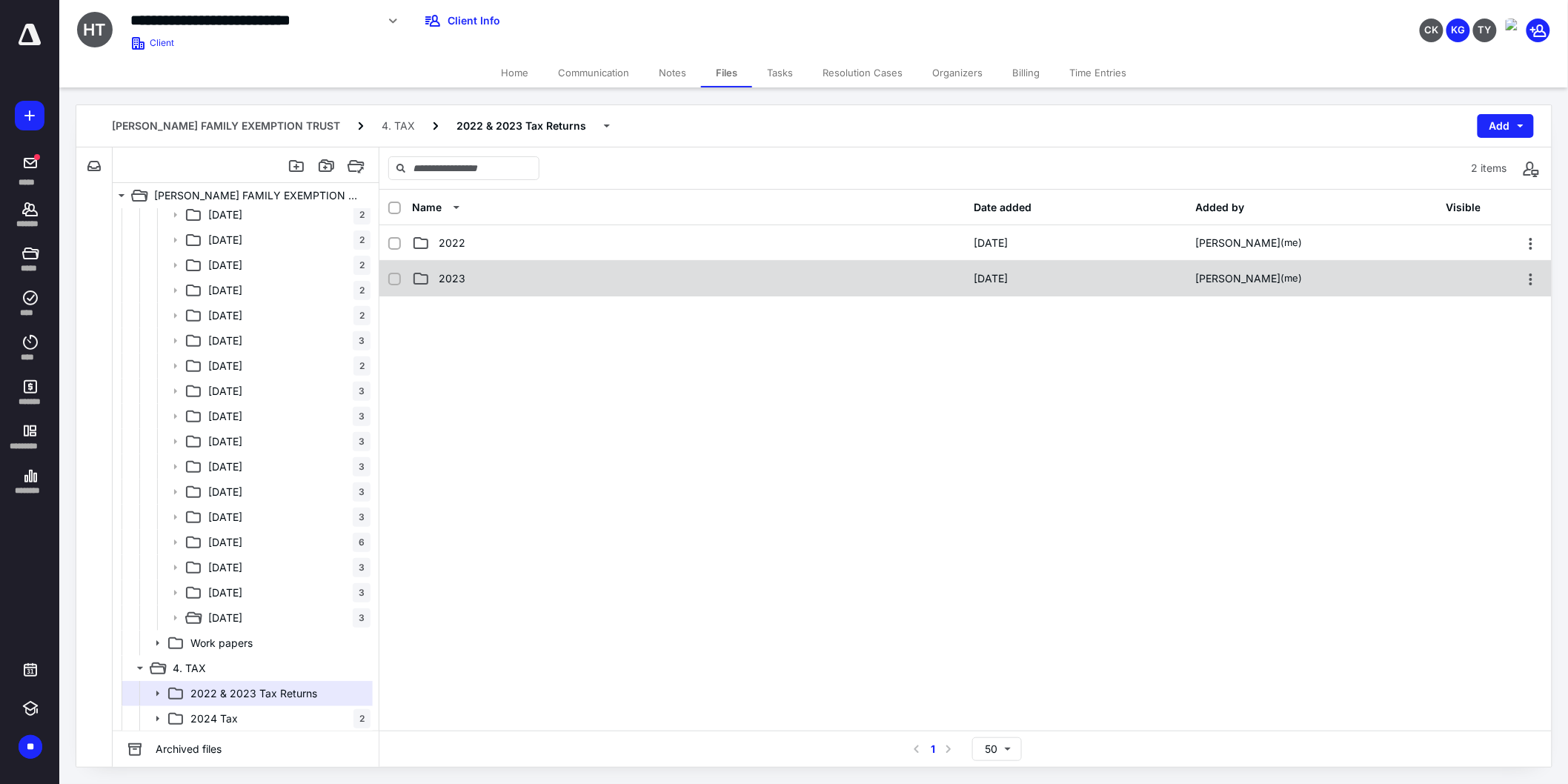 click on "2023" at bounding box center [688, 279] 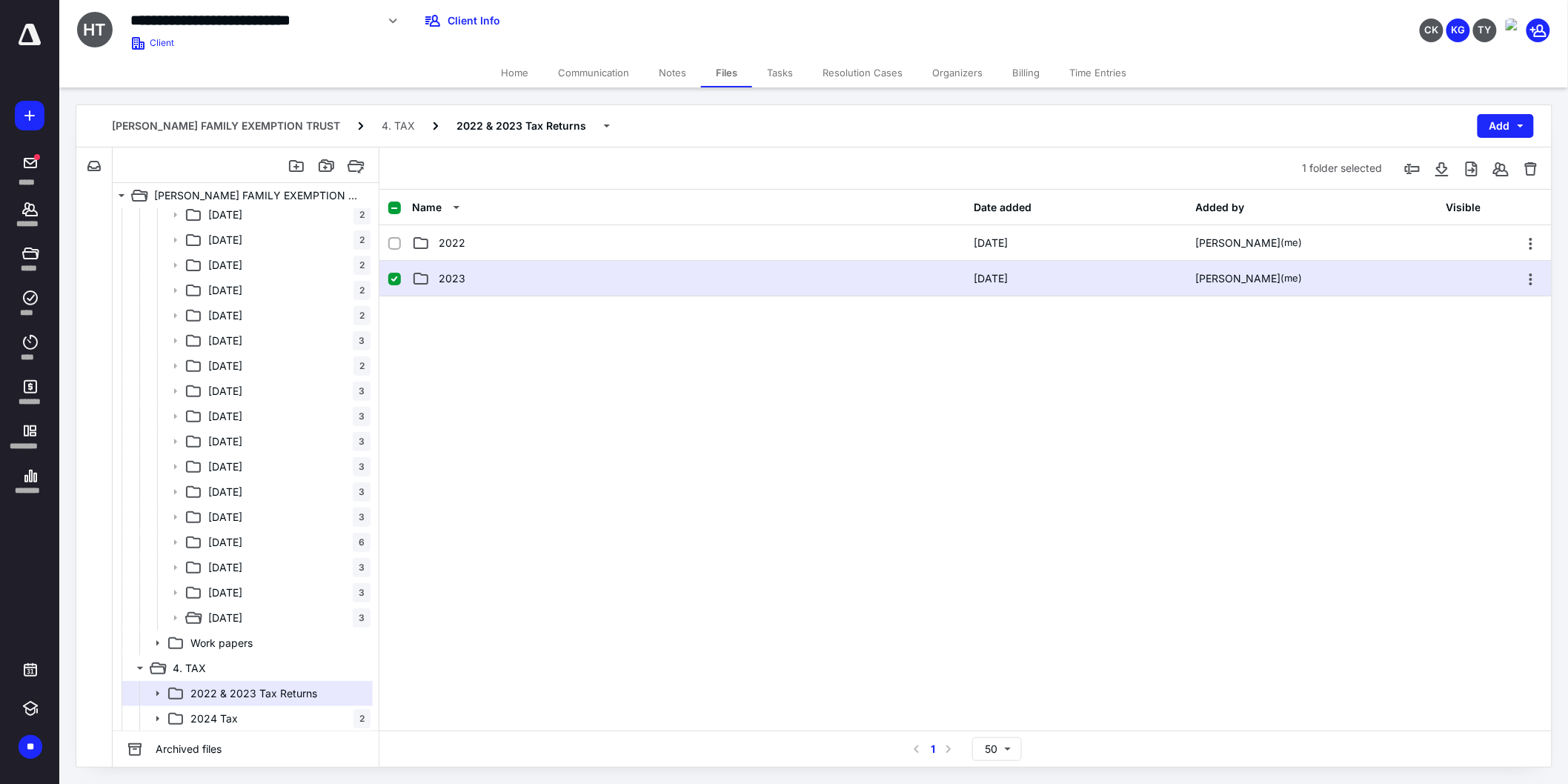 click on "2023" at bounding box center [688, 279] 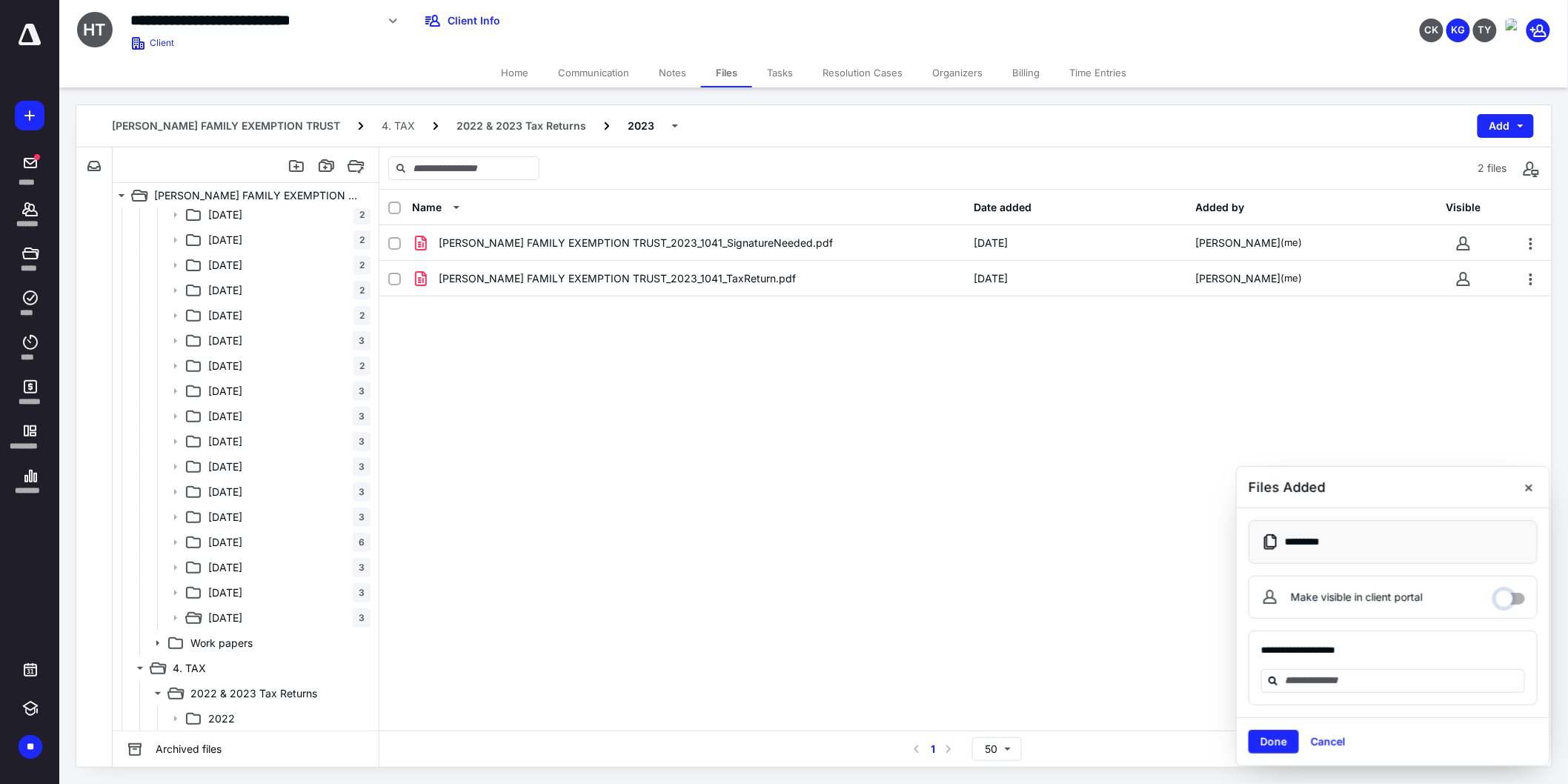 click on "Make visible in client portal" at bounding box center (1510, 595) 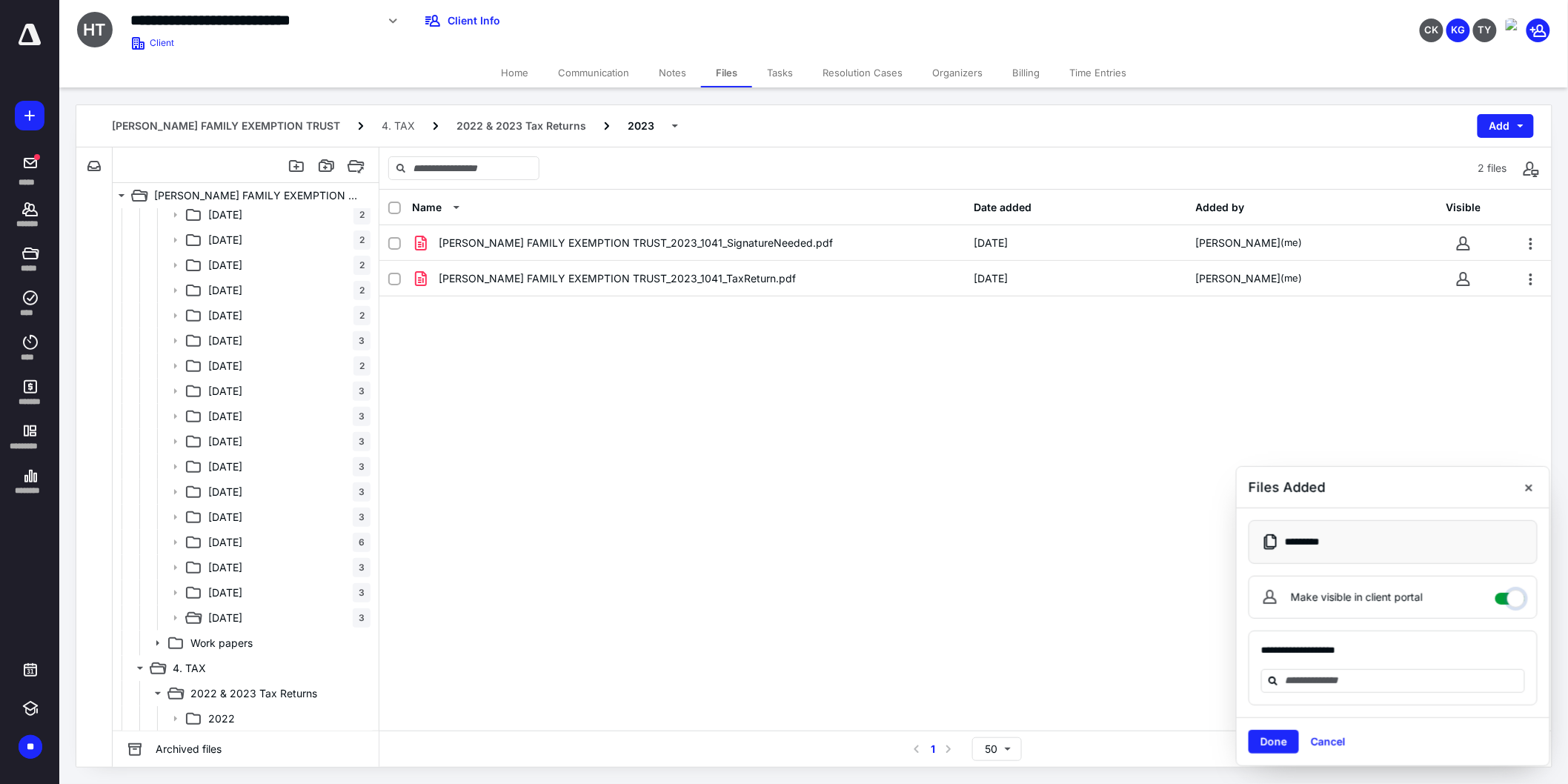 checkbox on "****" 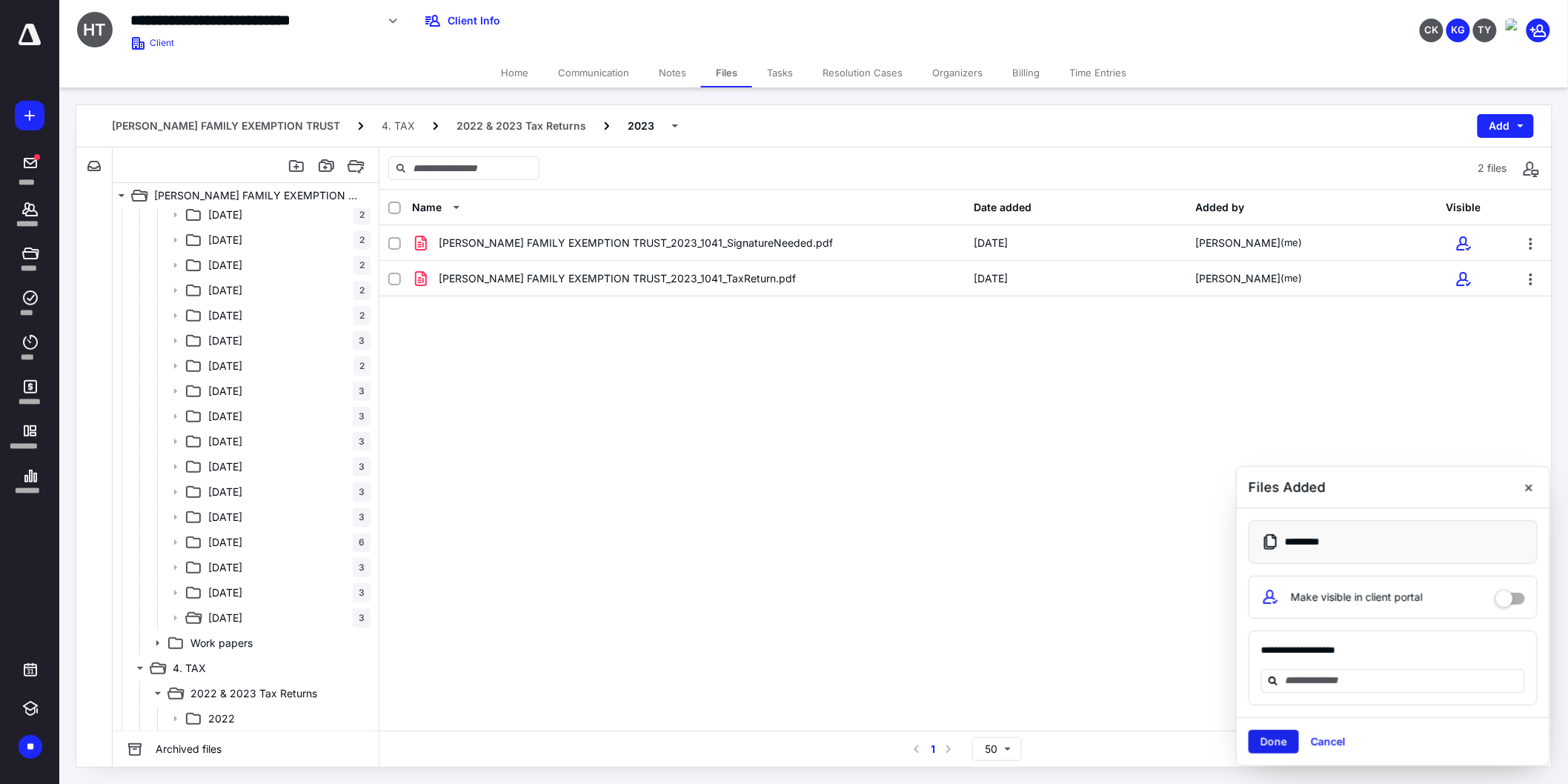 click on "Done" at bounding box center (1274, 742) 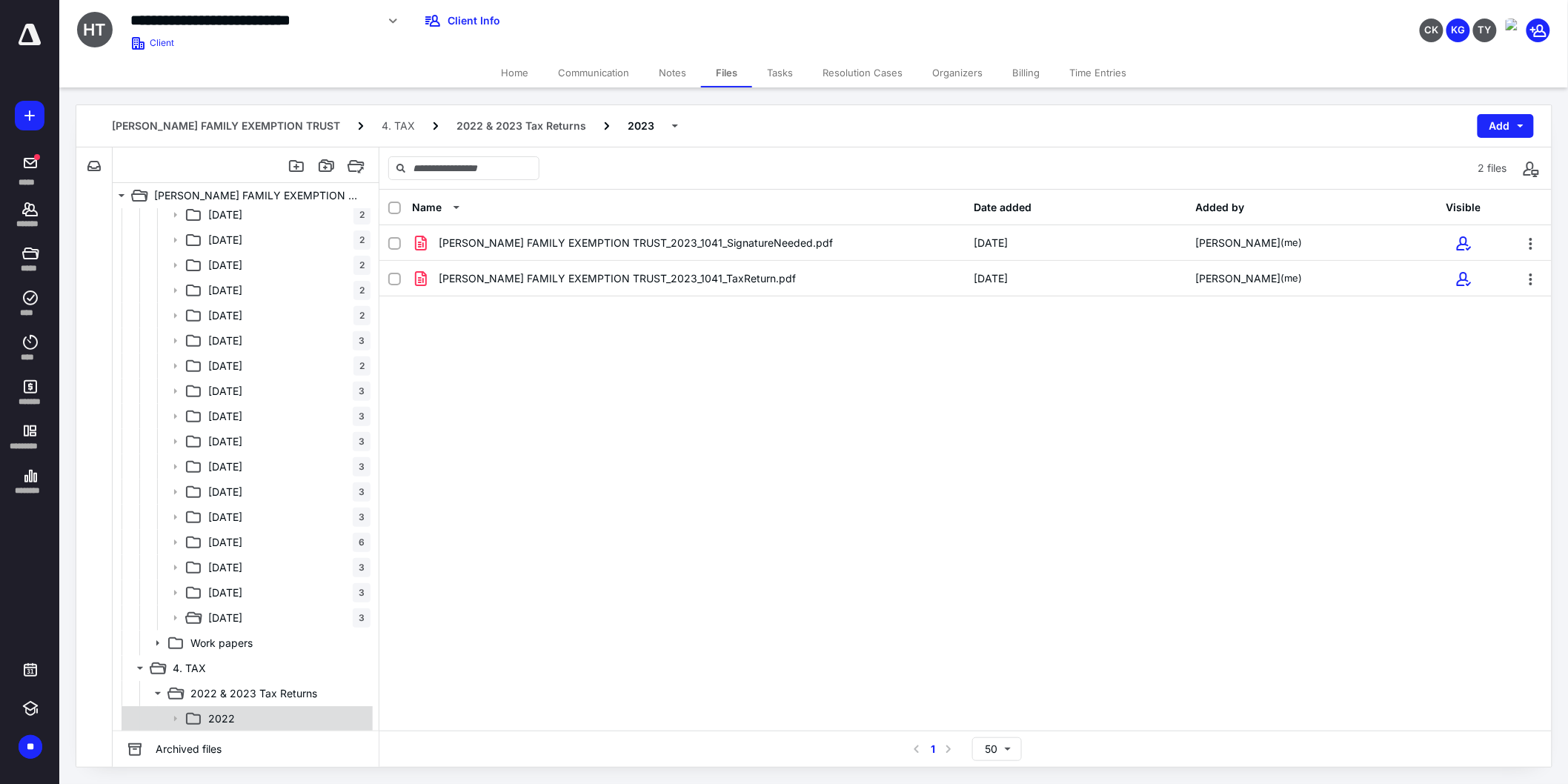 click on "2022" at bounding box center [286, 719] 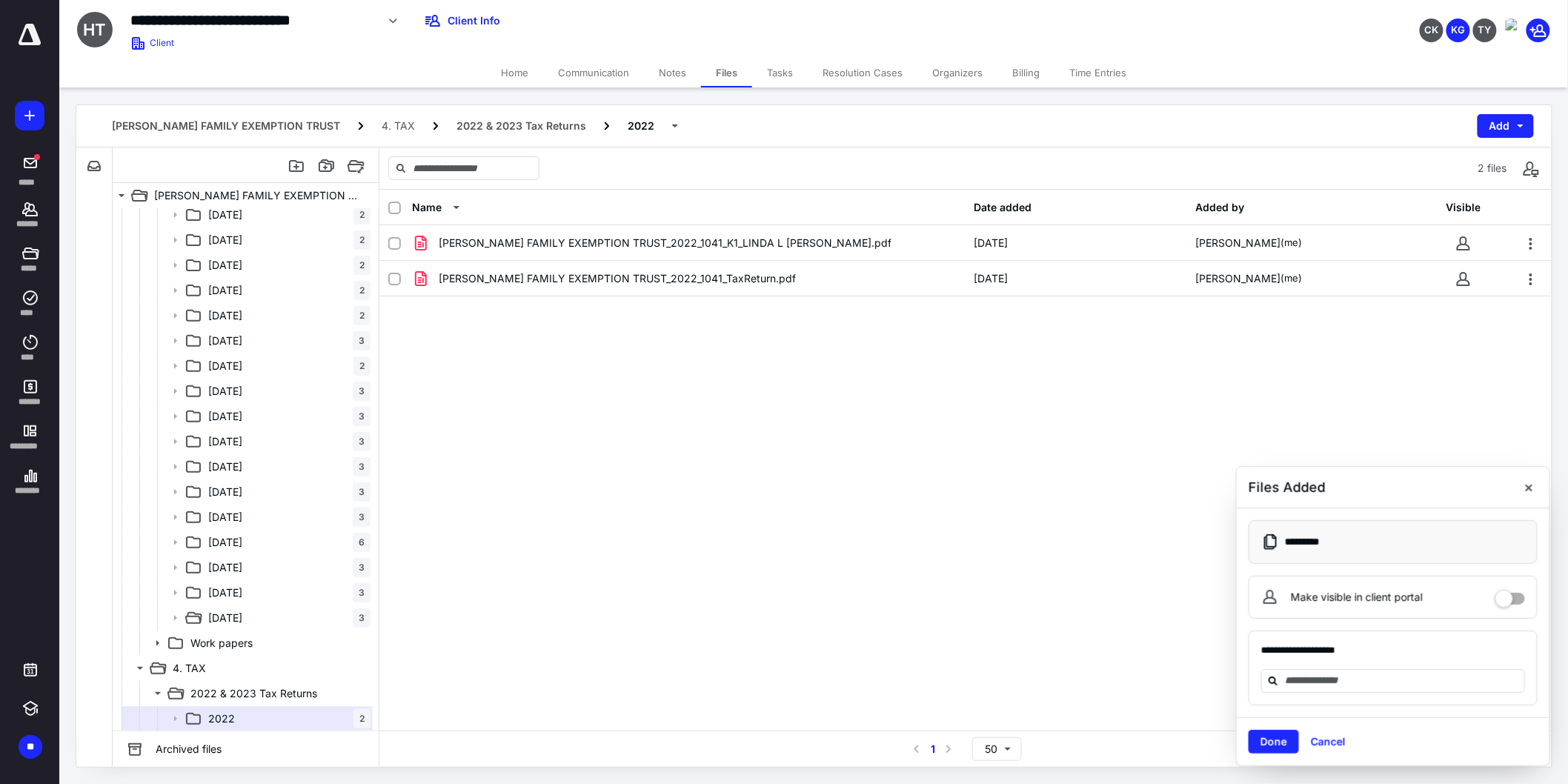 click at bounding box center (1510, 594) 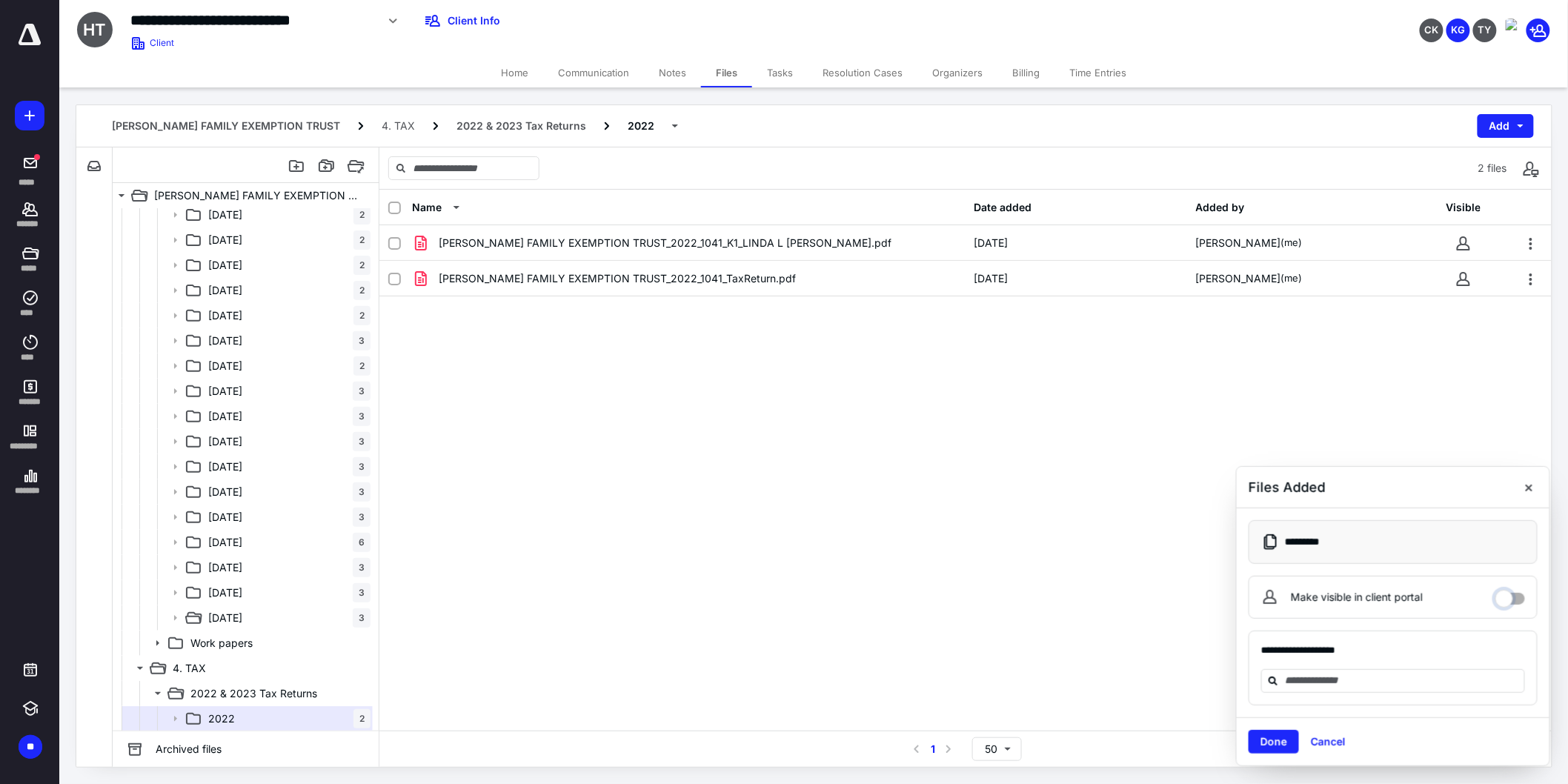 click on "Make visible in client portal" at bounding box center (1510, 595) 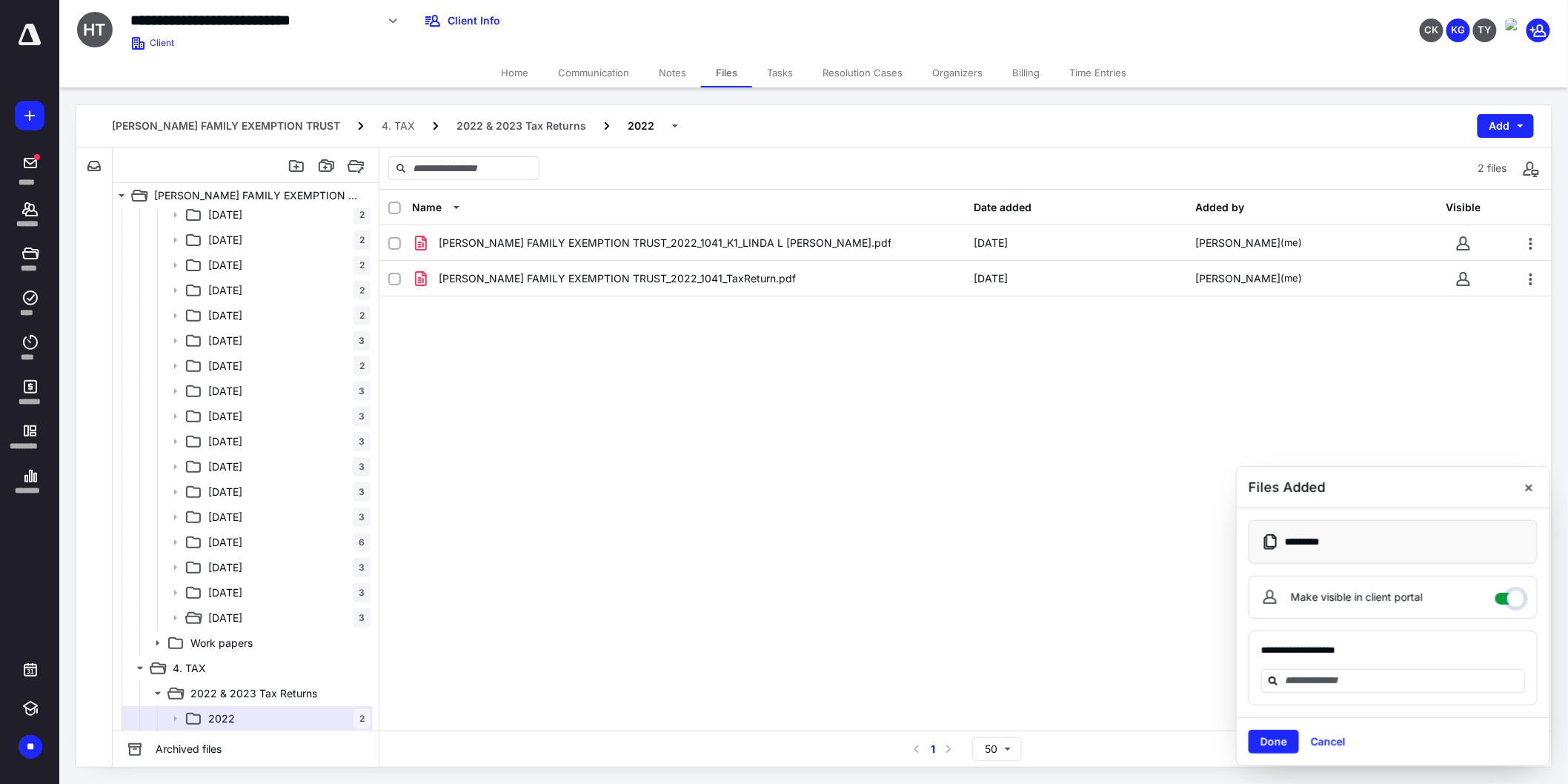 checkbox on "****" 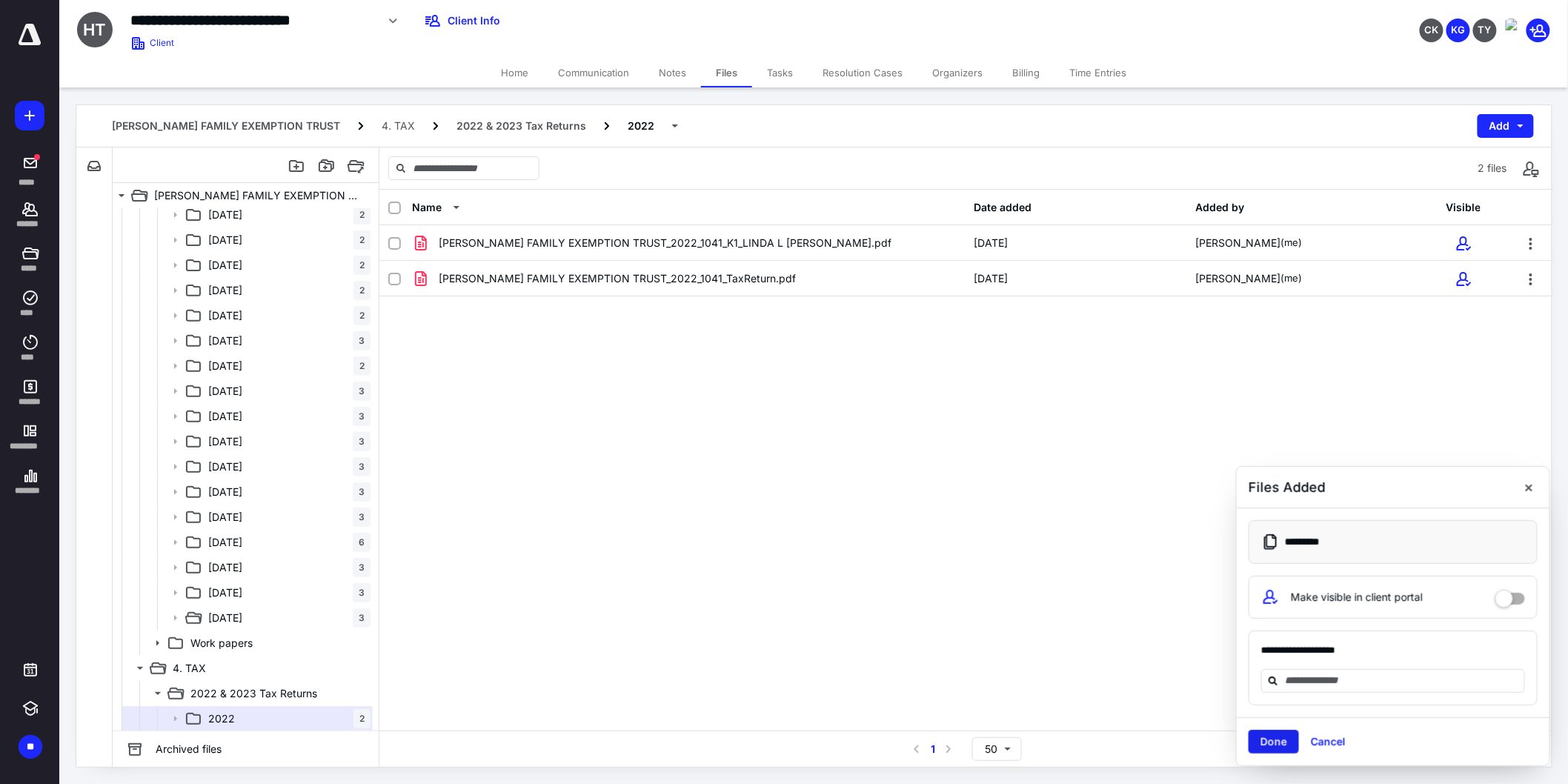 click on "Done" at bounding box center (1274, 742) 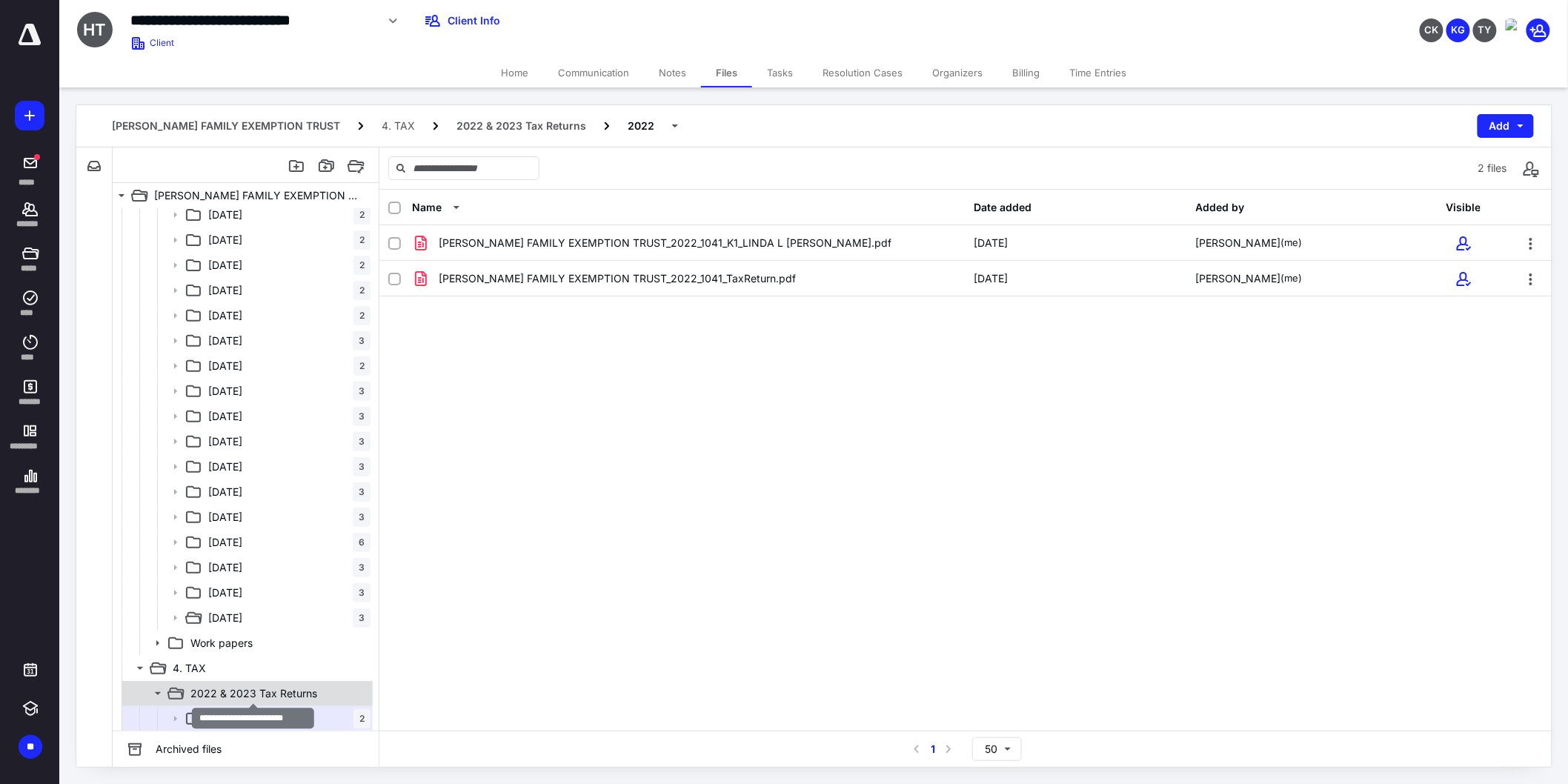 click on "2022 & 2023 Tax Returns" at bounding box center [253, 694] 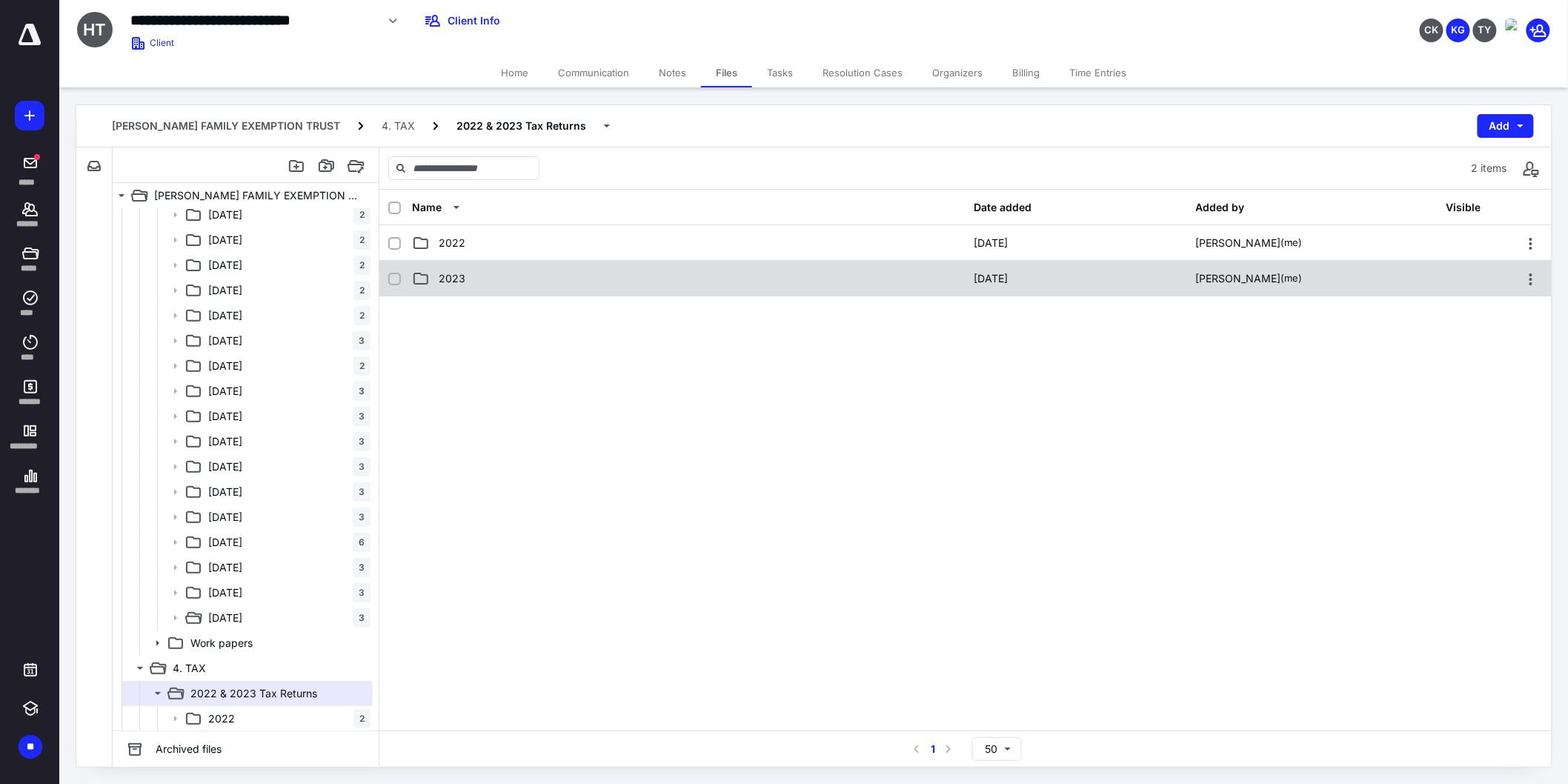 click on "2023 [DATE] [PERSON_NAME]  (me)" at bounding box center (966, 279) 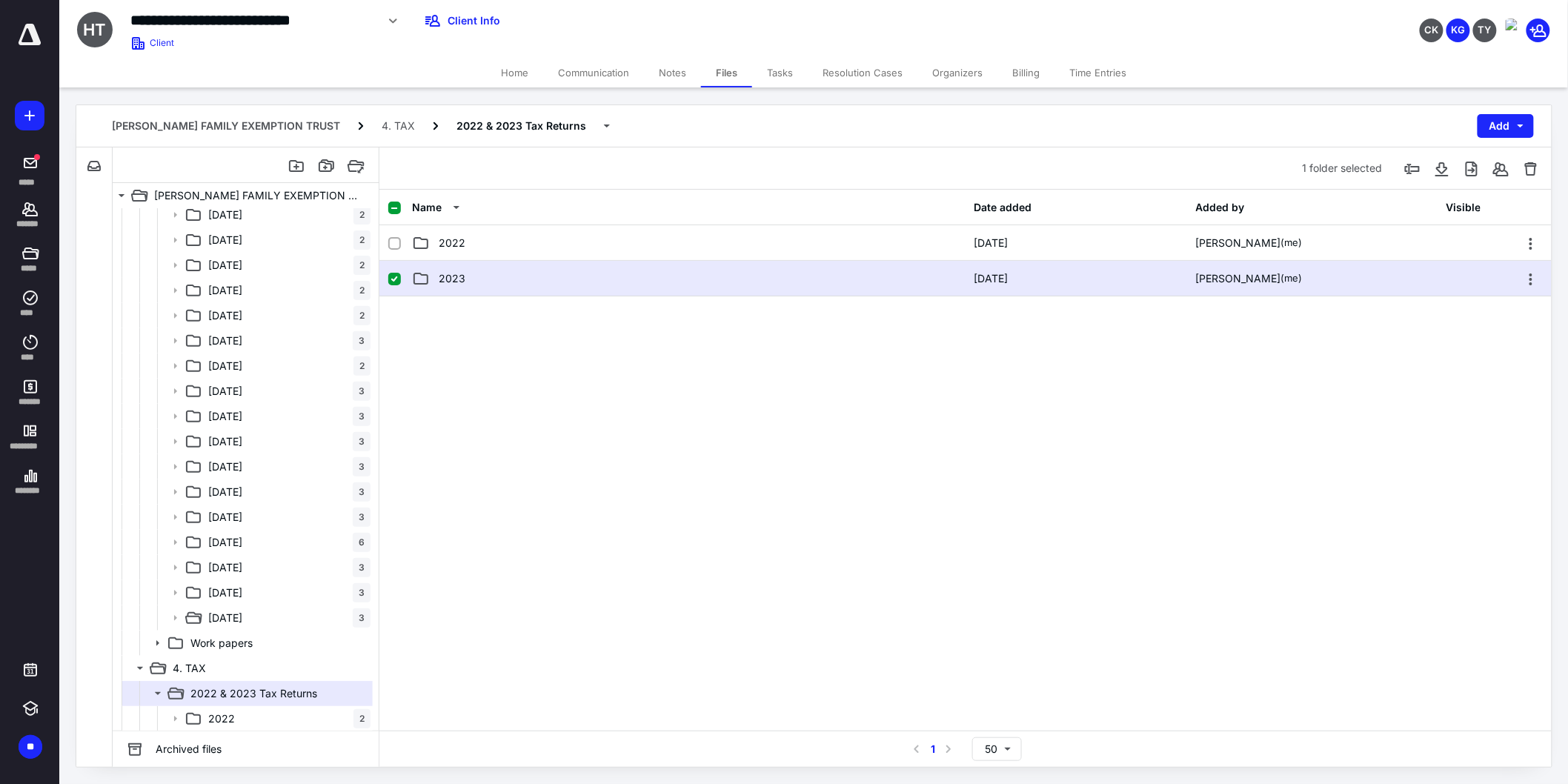 click on "2023 [DATE] [PERSON_NAME]  (me)" at bounding box center [966, 279] 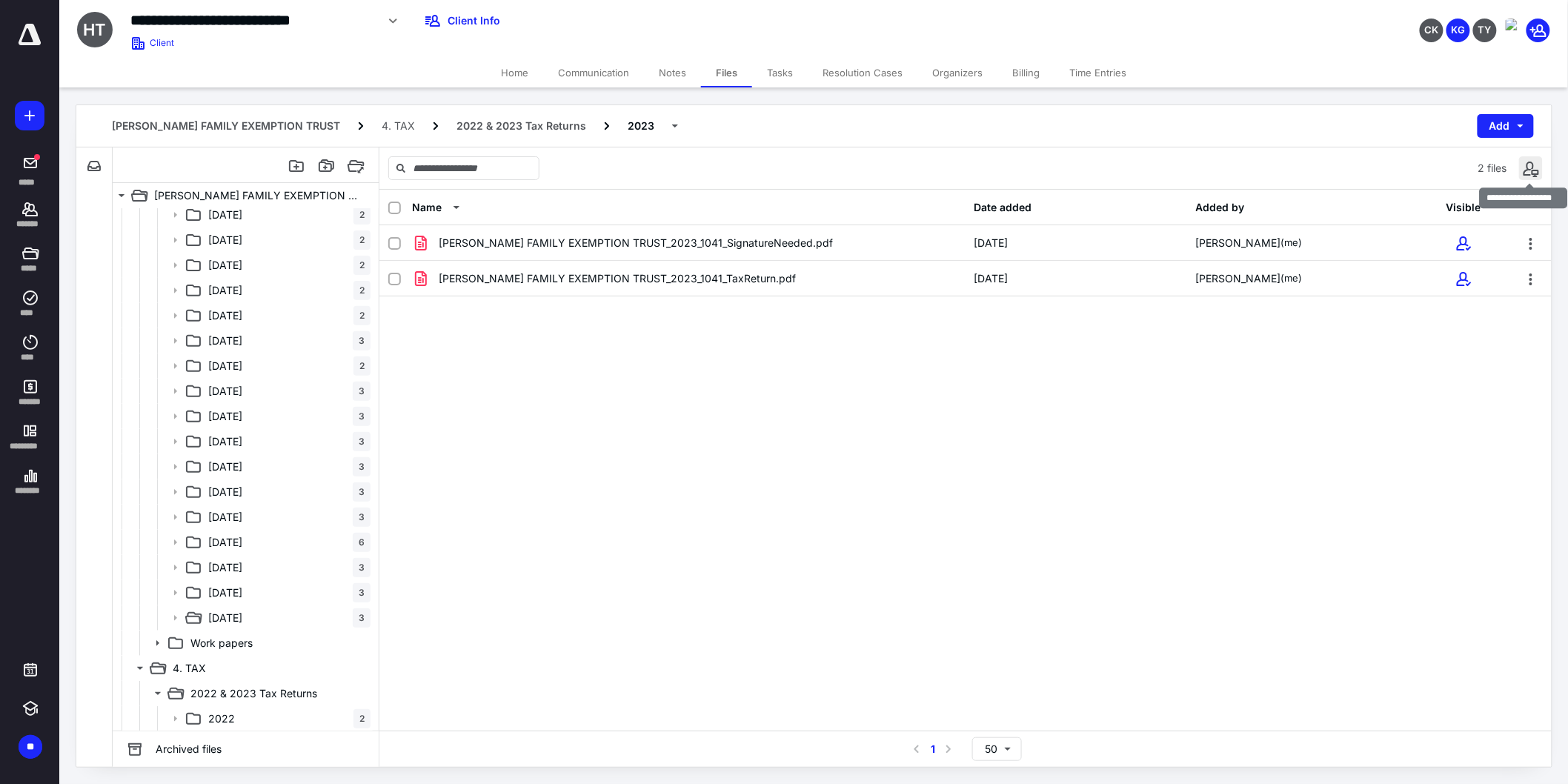 click at bounding box center (1531, 168) 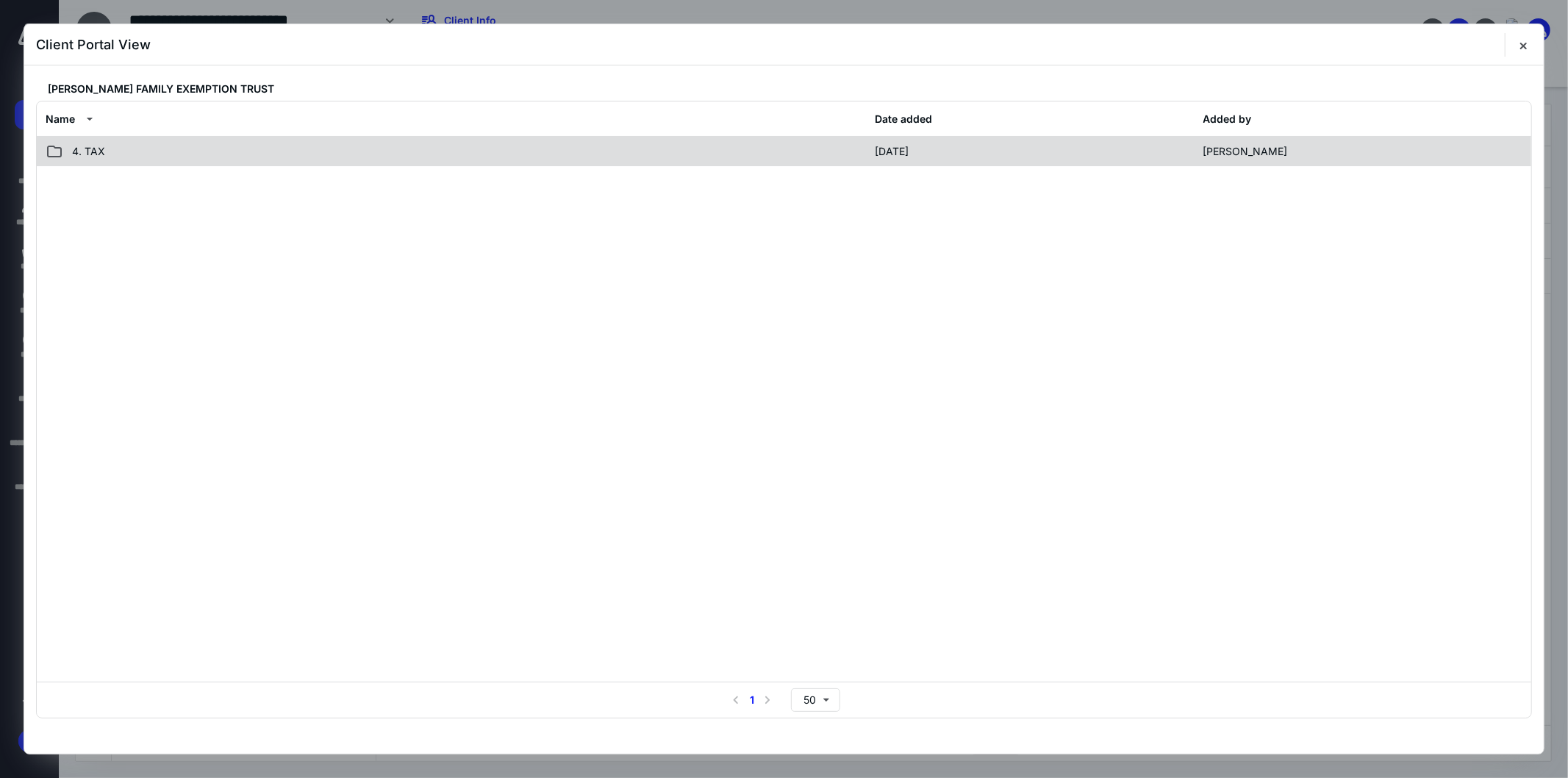 click on "4. TAX" at bounding box center (456, 151) 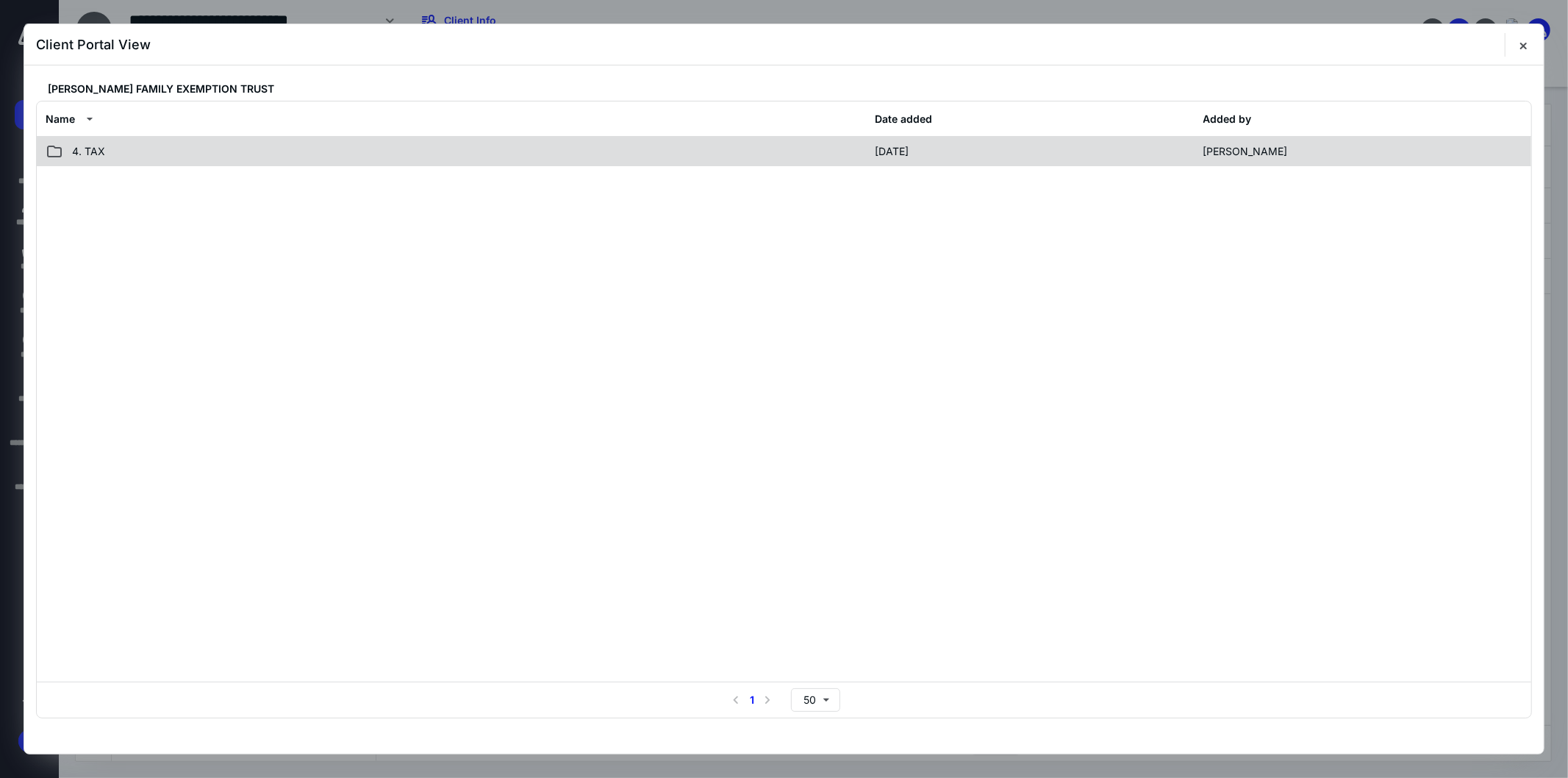 click on "4. TAX" at bounding box center [456, 151] 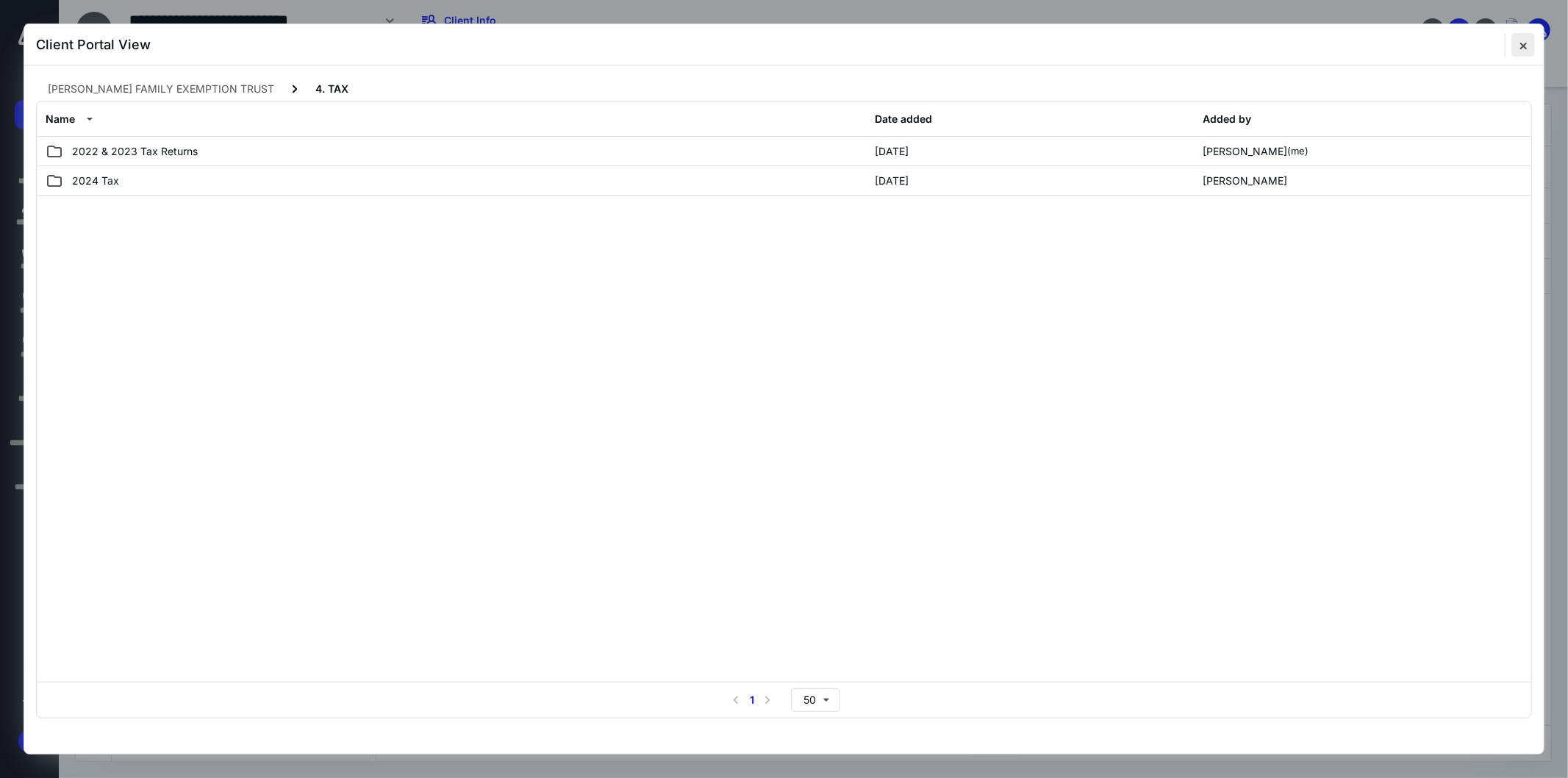 click at bounding box center [1523, 45] 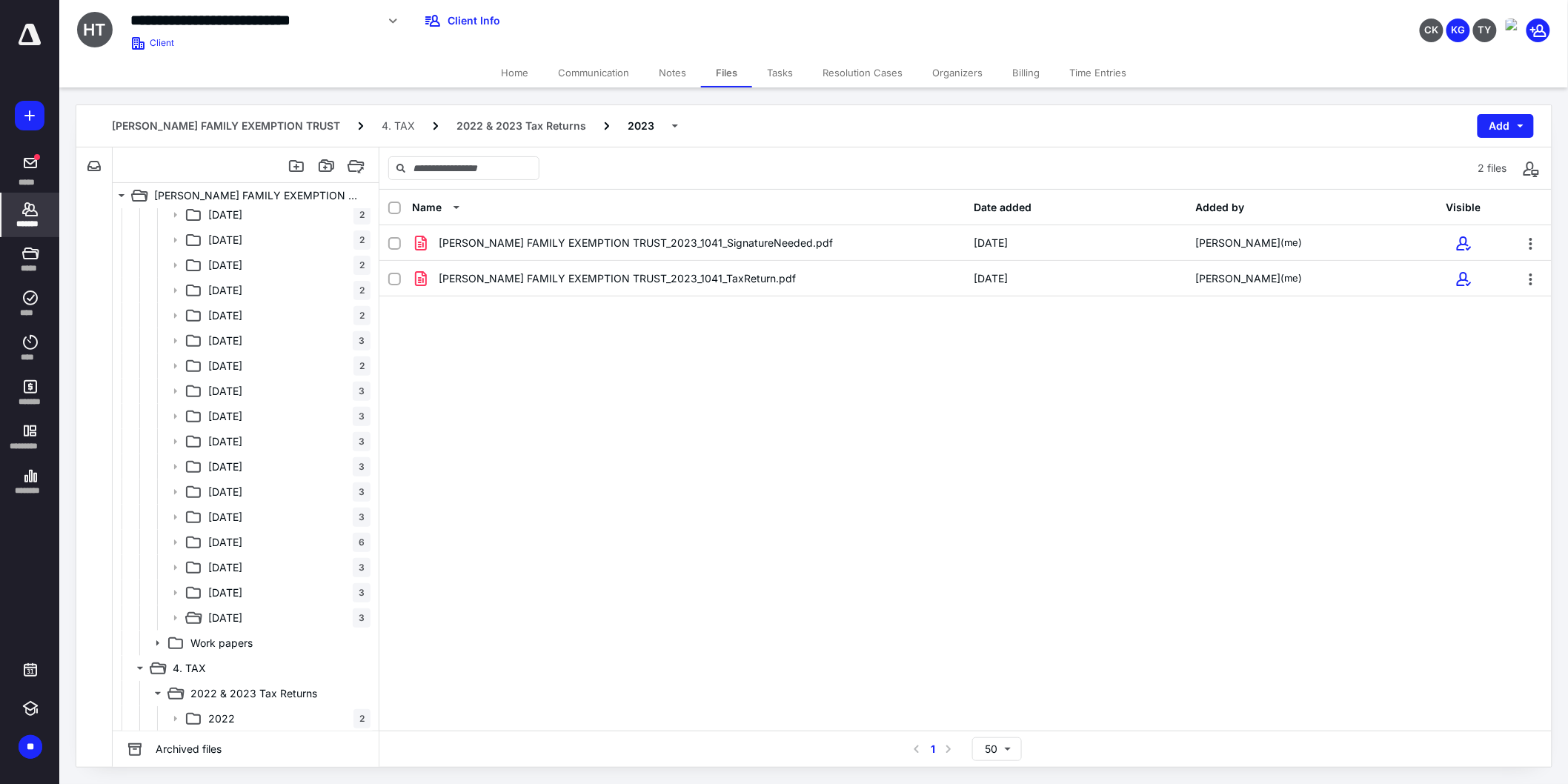 click 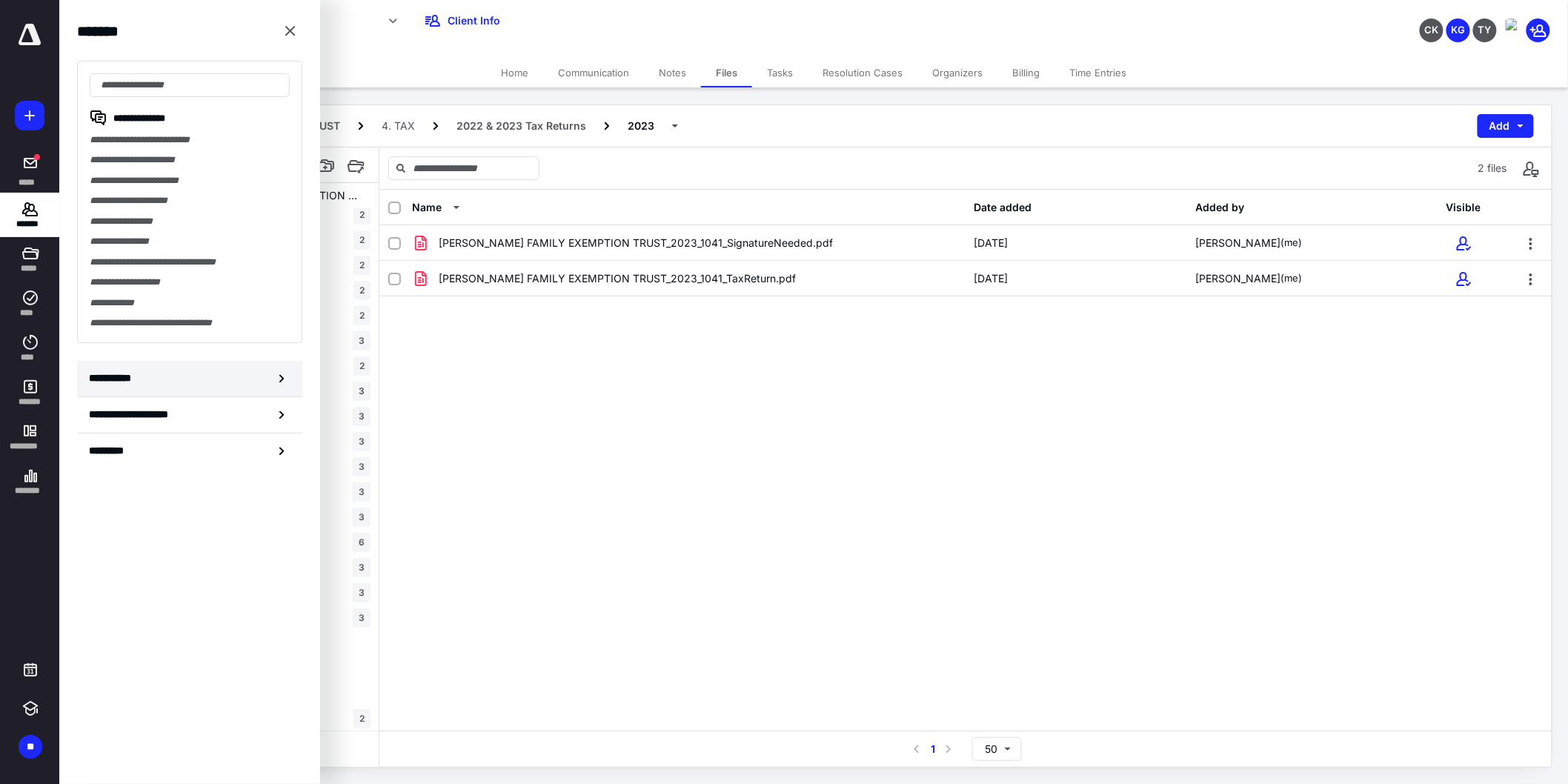 click 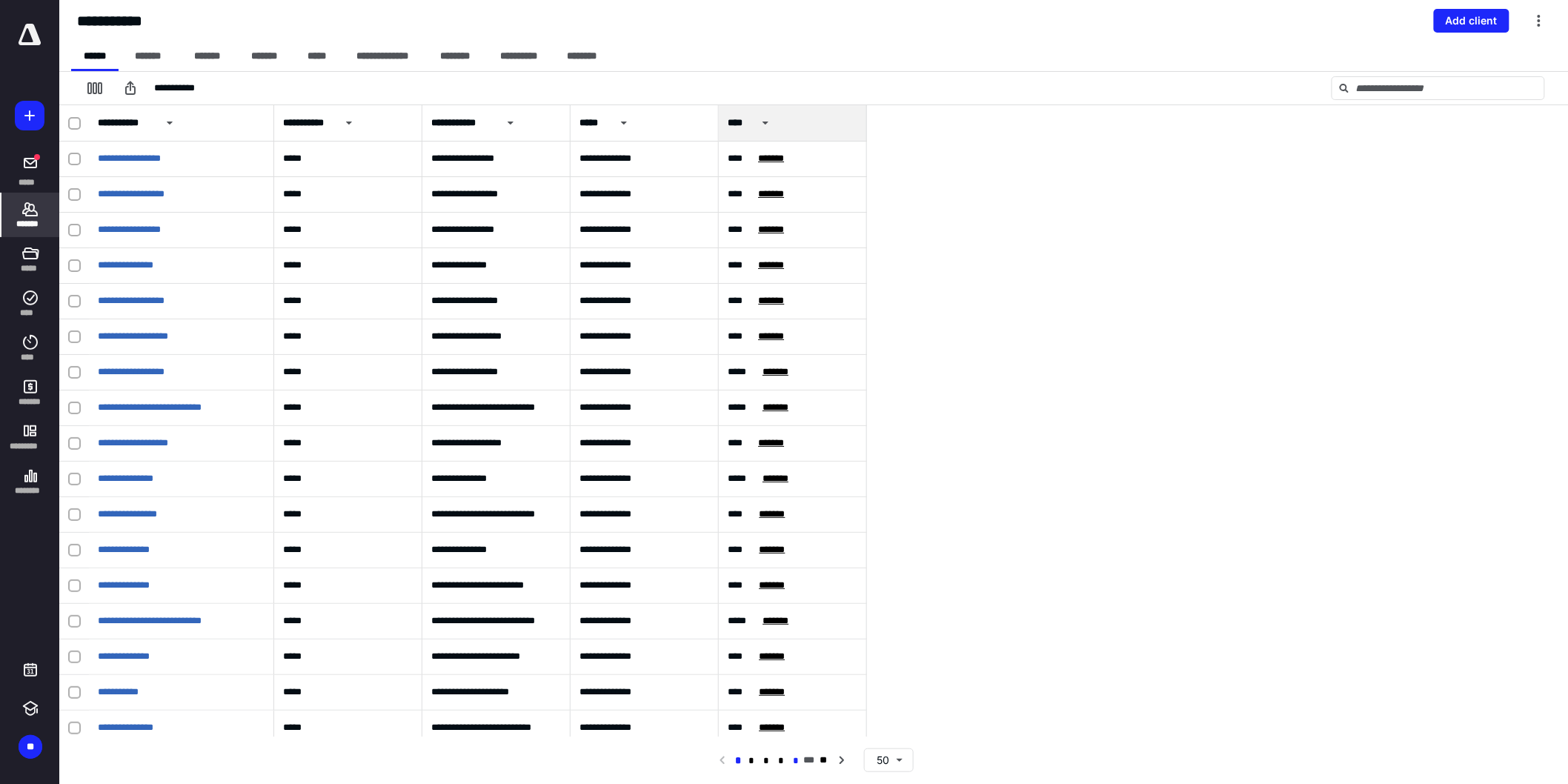 click on "*" at bounding box center (796, 761) 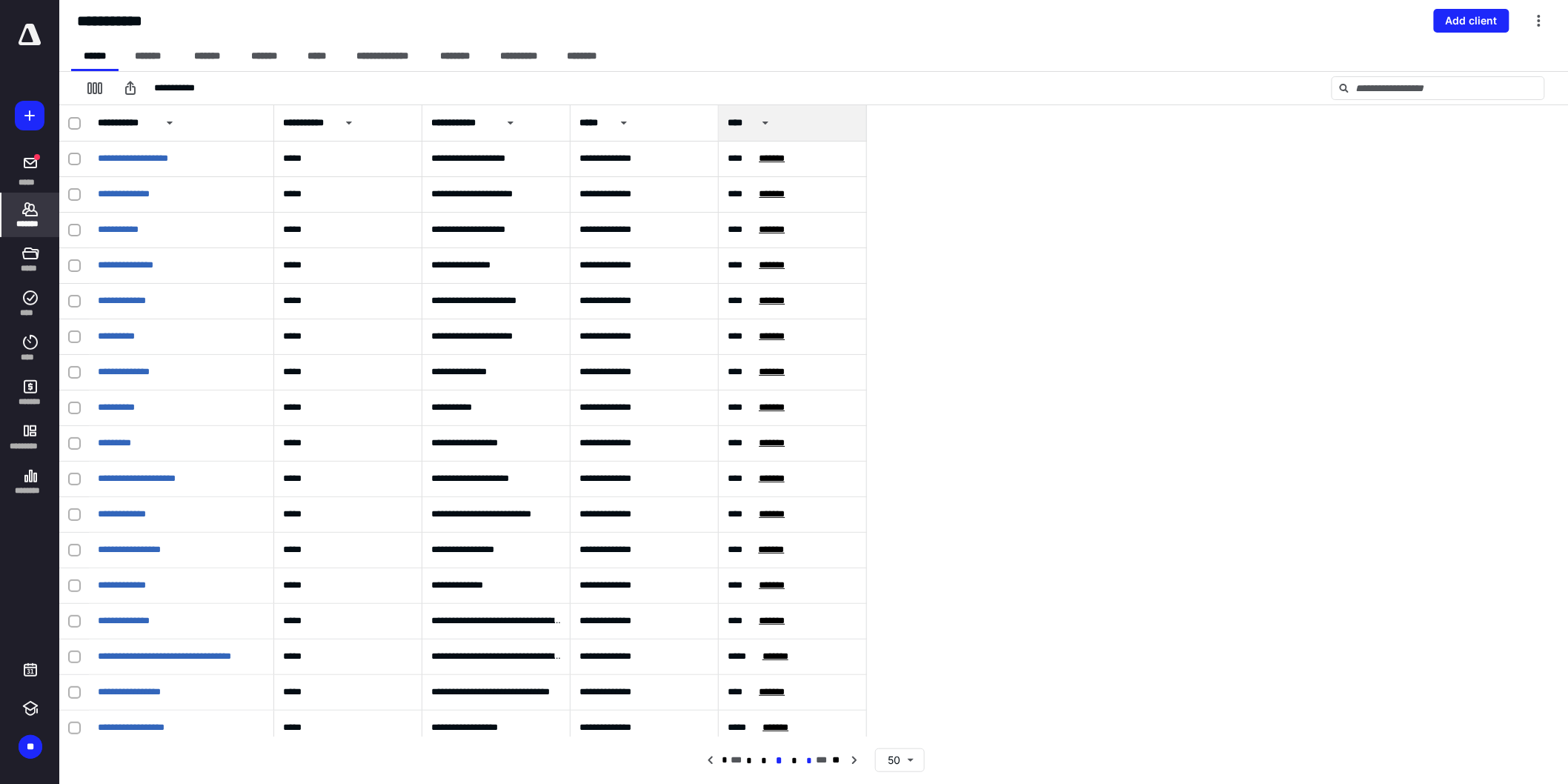 click on "*" at bounding box center [808, 761] 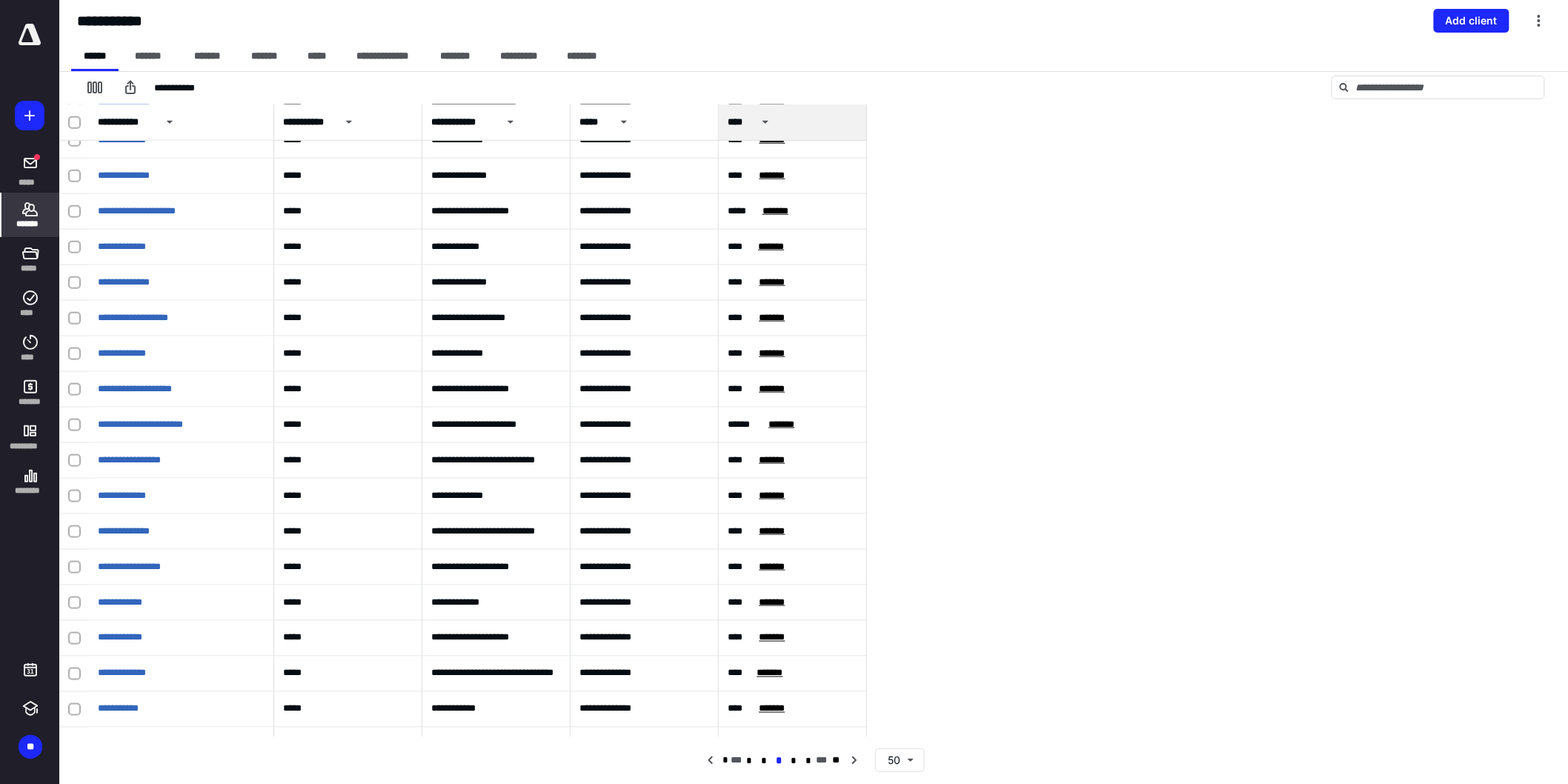 scroll, scrollTop: 1182, scrollLeft: 0, axis: vertical 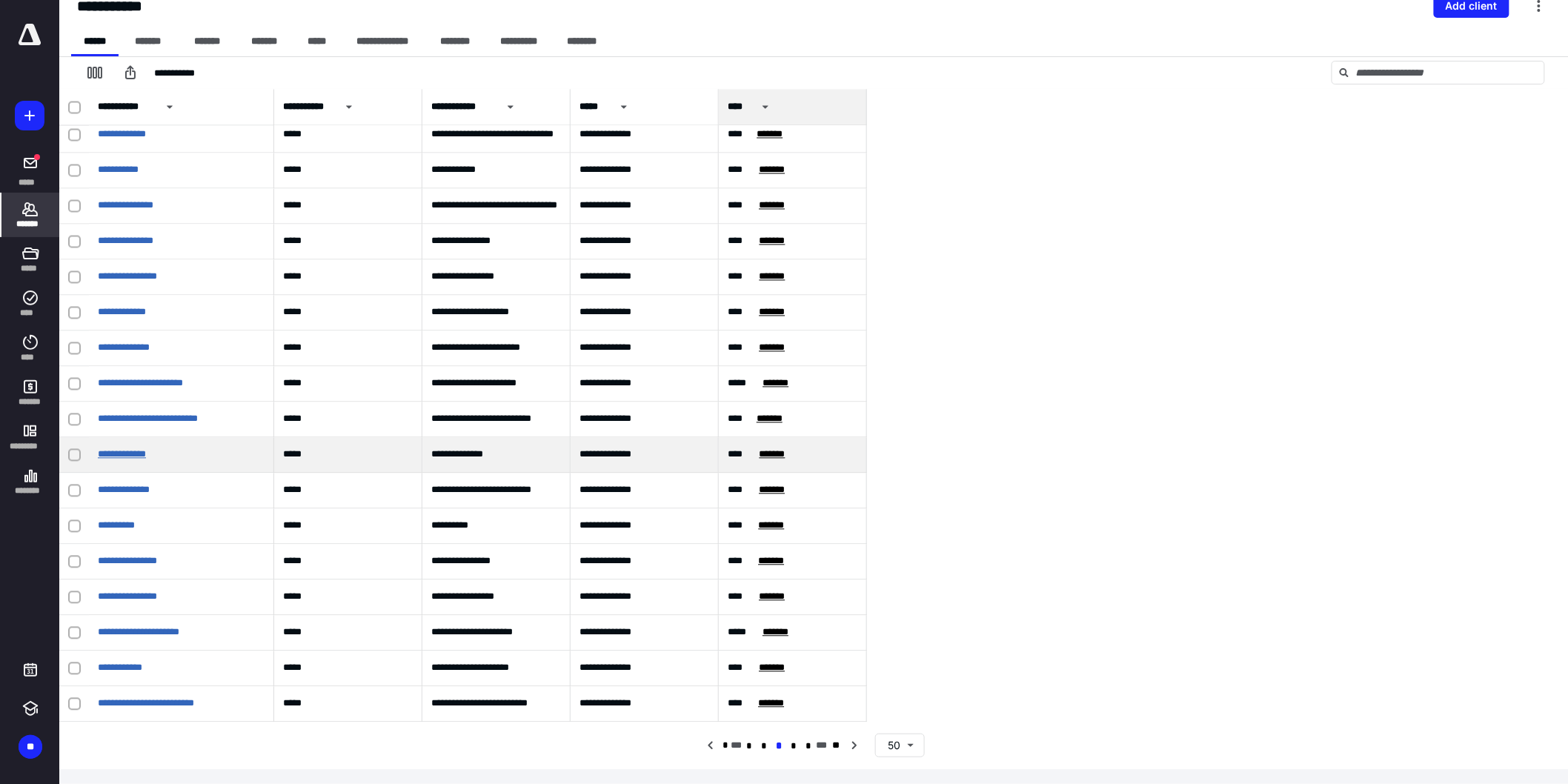 click on "**********" at bounding box center (122, 454) 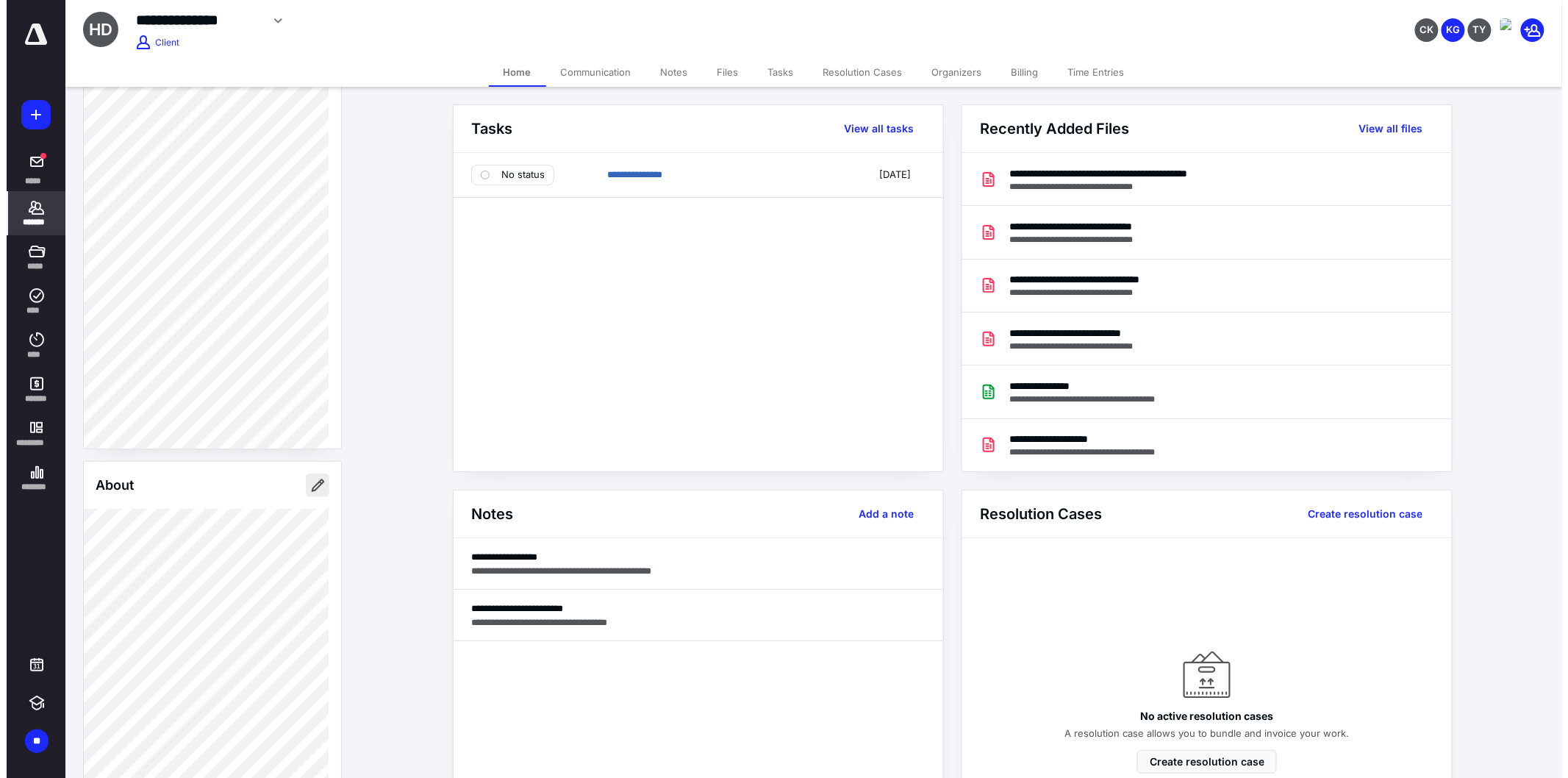scroll, scrollTop: 326, scrollLeft: 0, axis: vertical 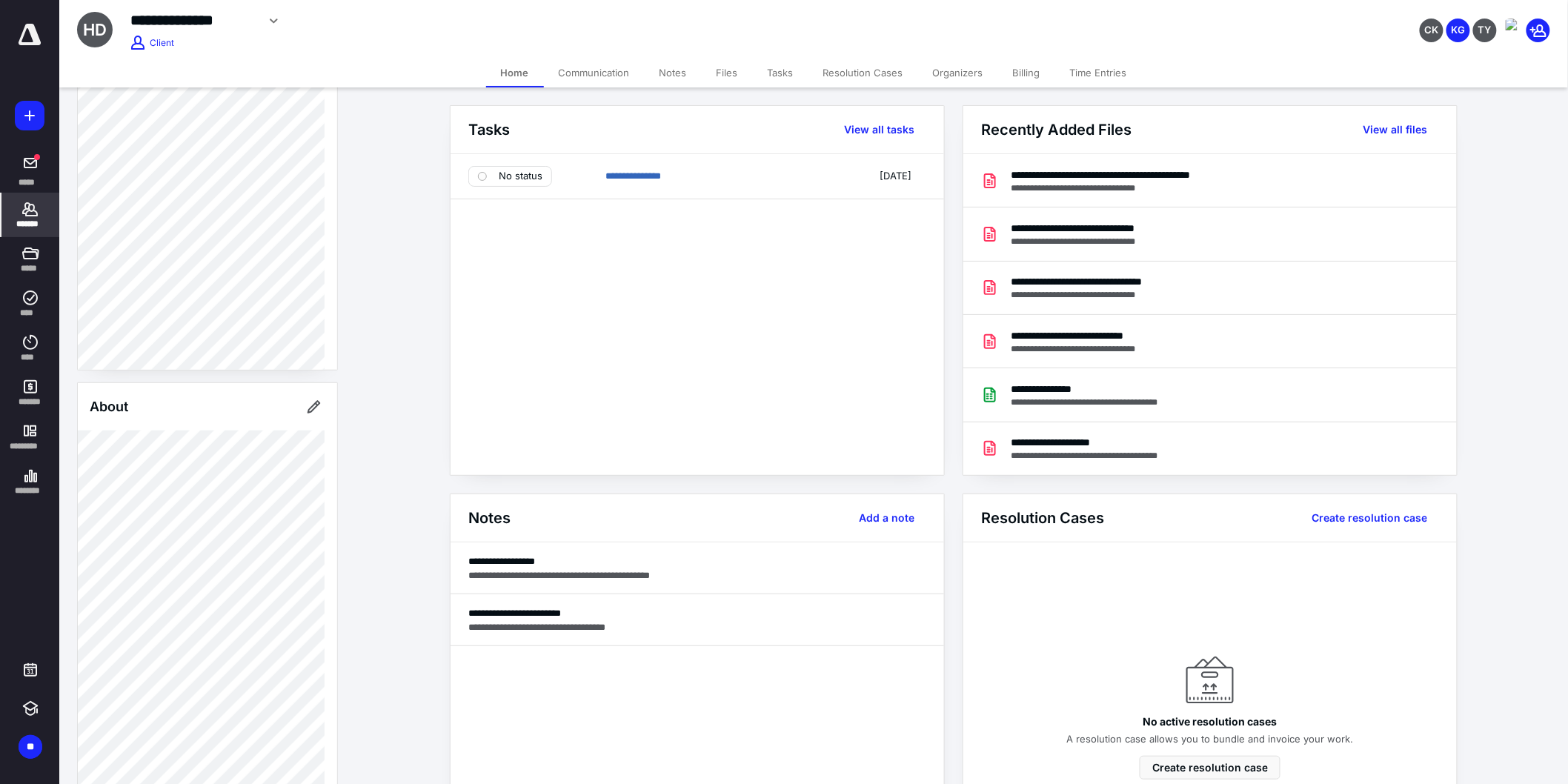 click on "Files" at bounding box center [727, 73] 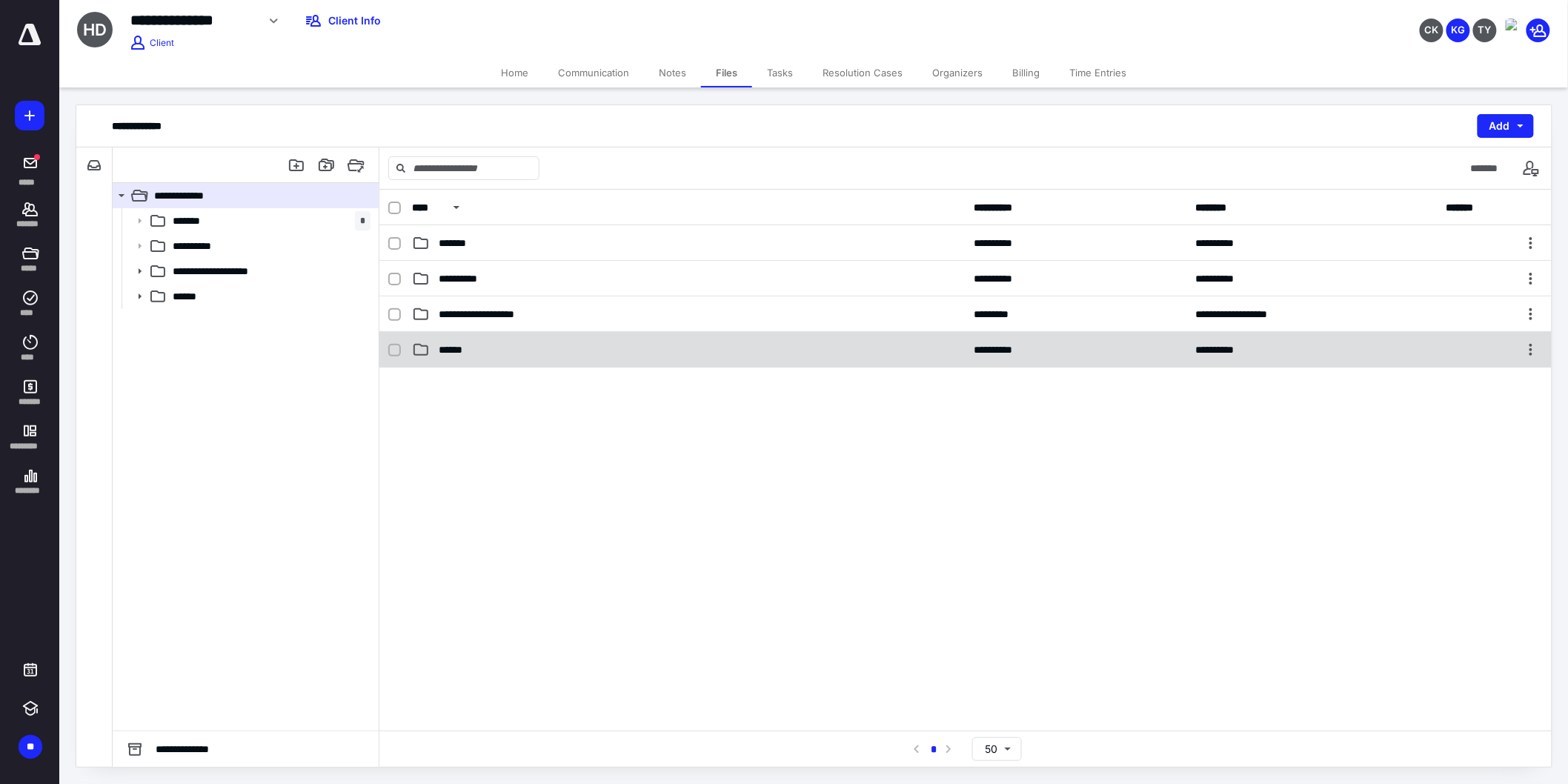 click on "******" at bounding box center (688, 350) 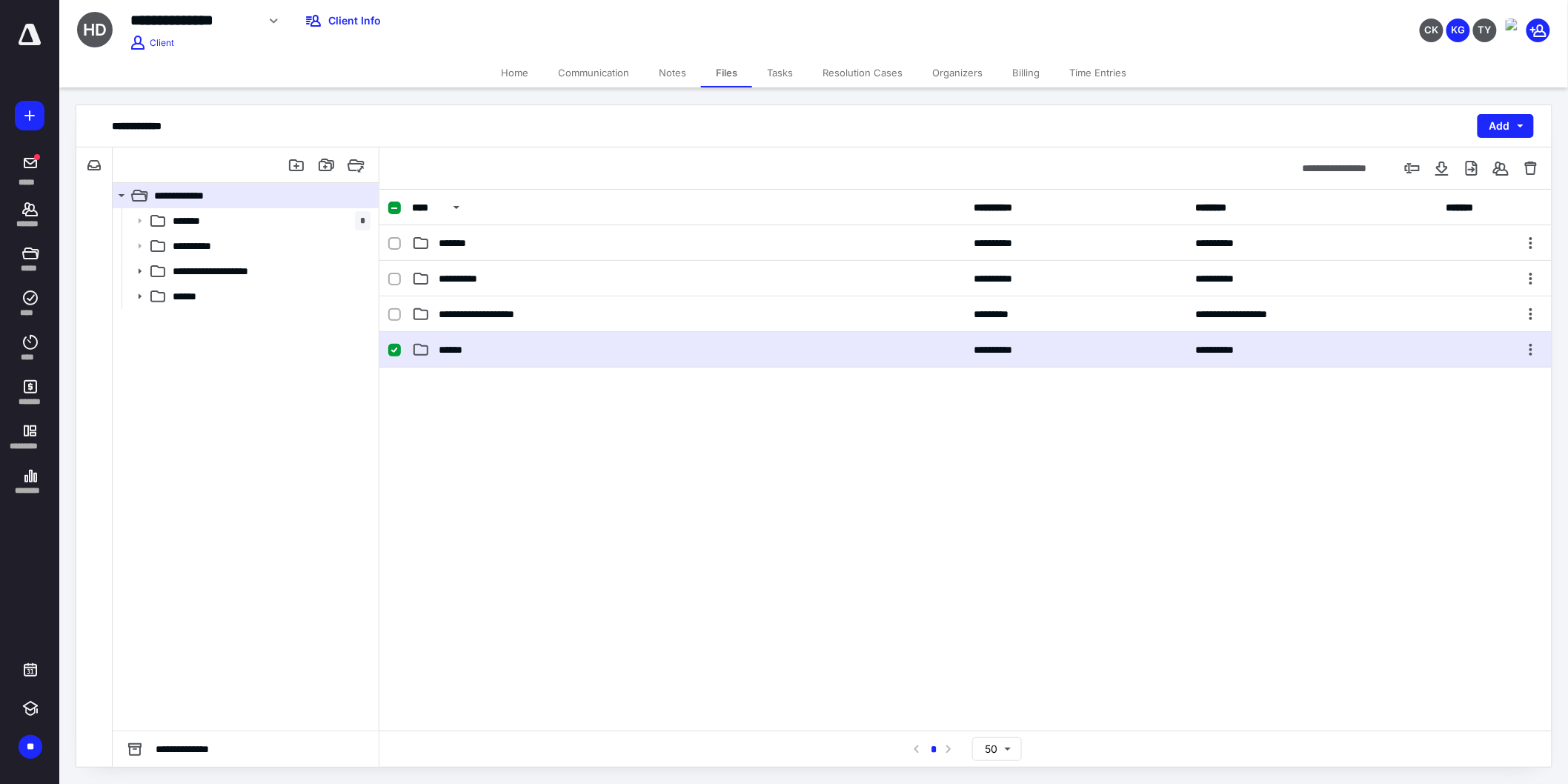 click on "******" at bounding box center [688, 350] 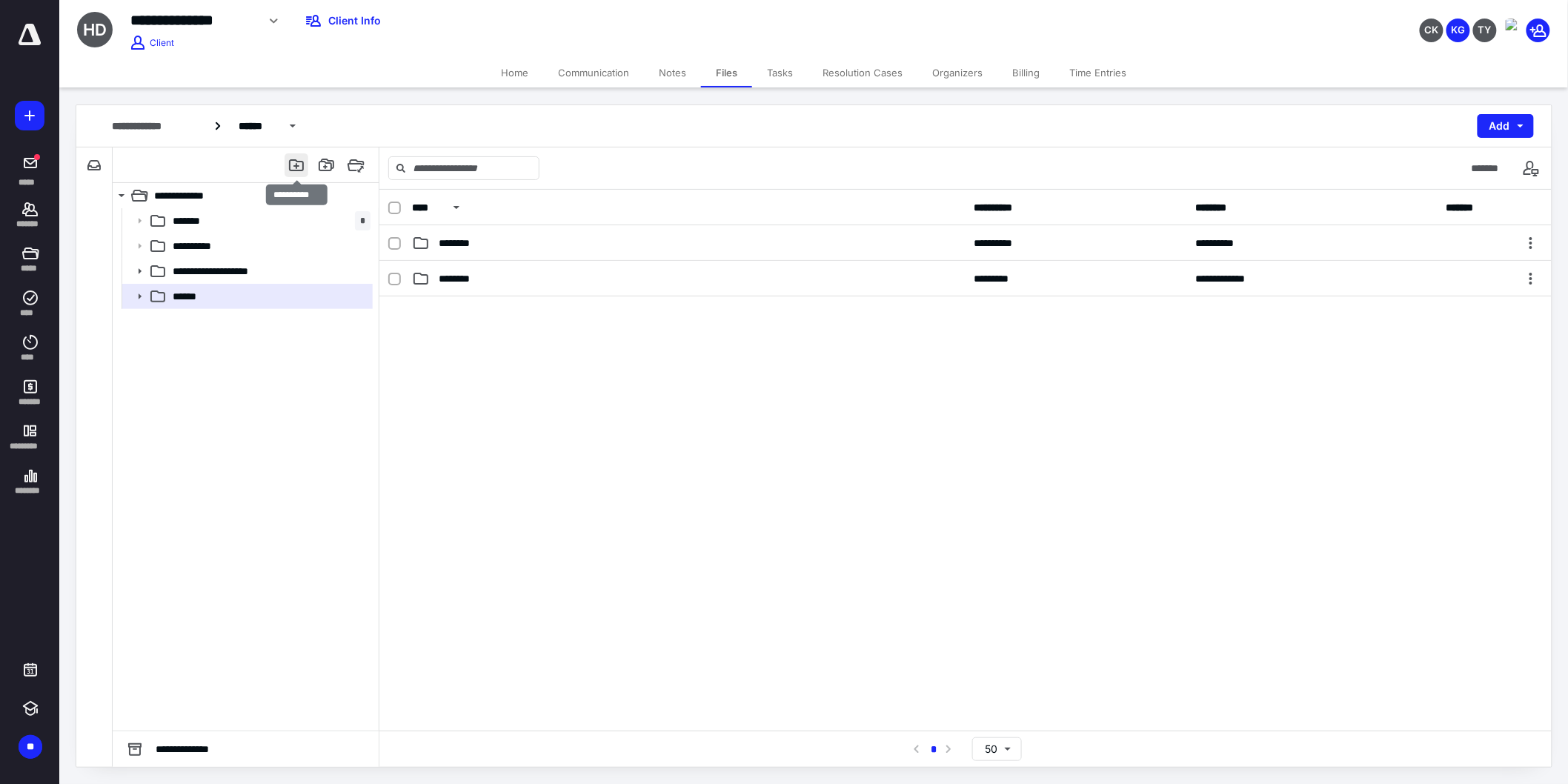 click at bounding box center (296, 165) 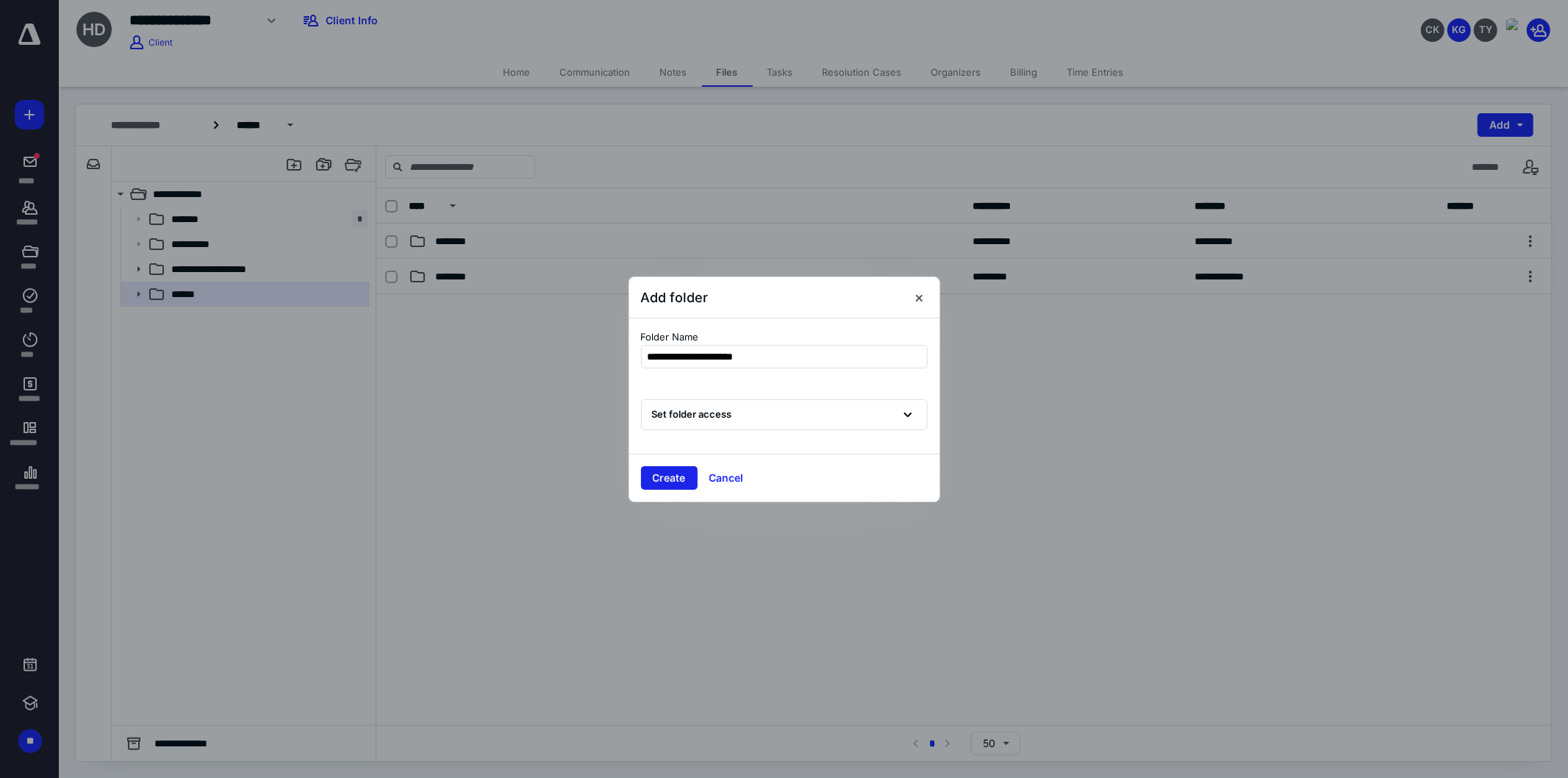 type on "**********" 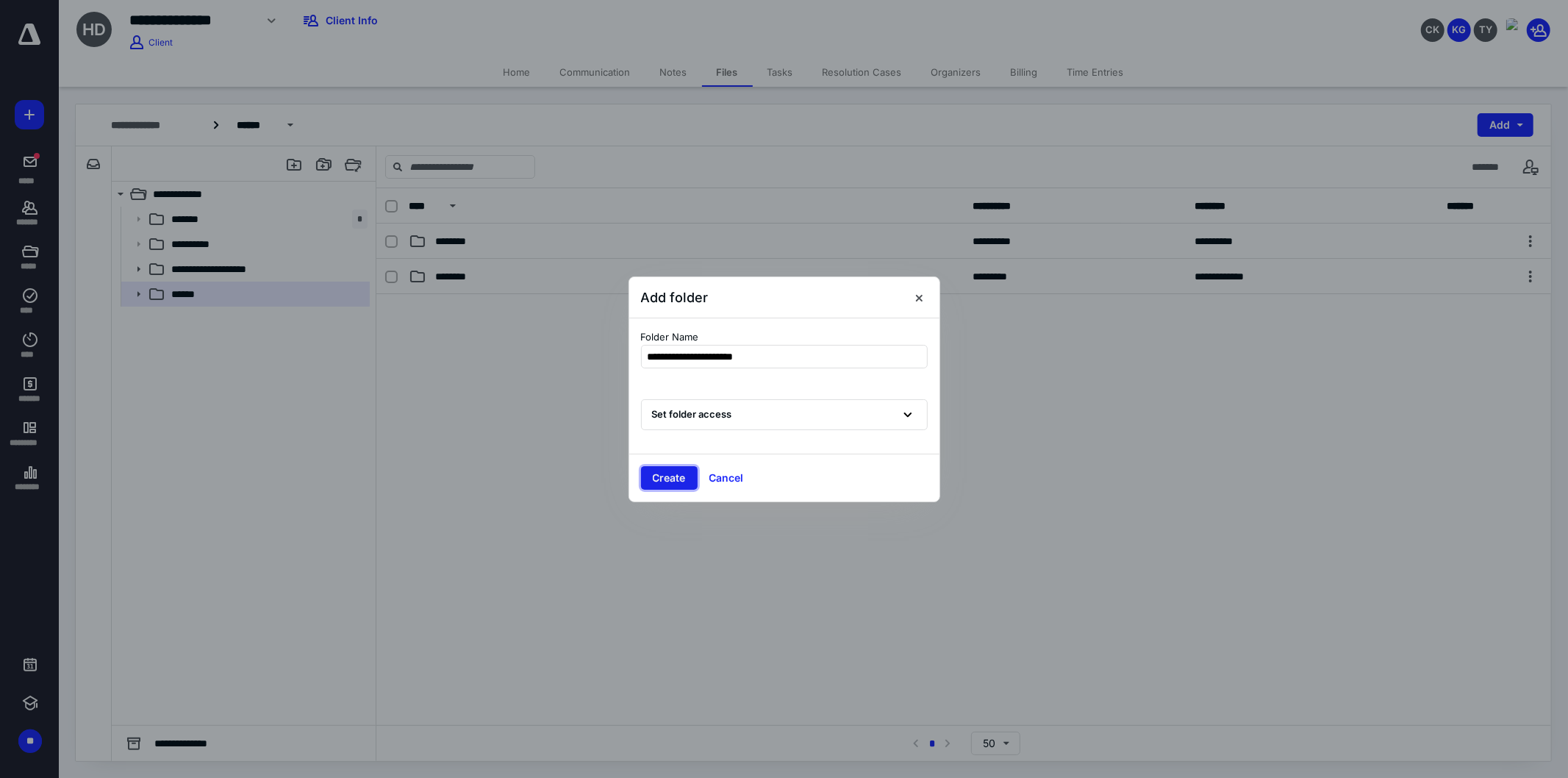 click on "Create" at bounding box center (669, 478) 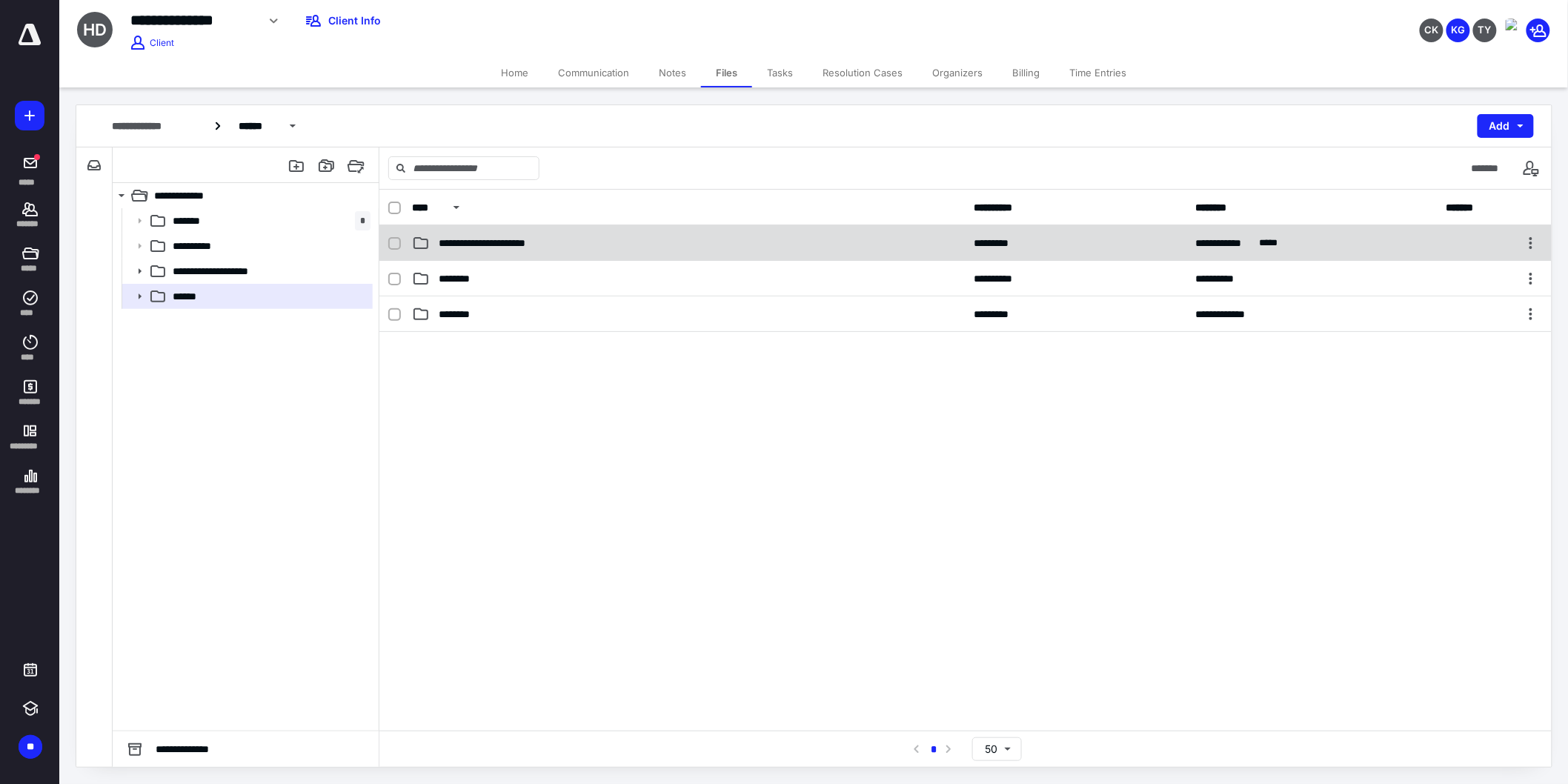 click on "**********" at bounding box center [688, 243] 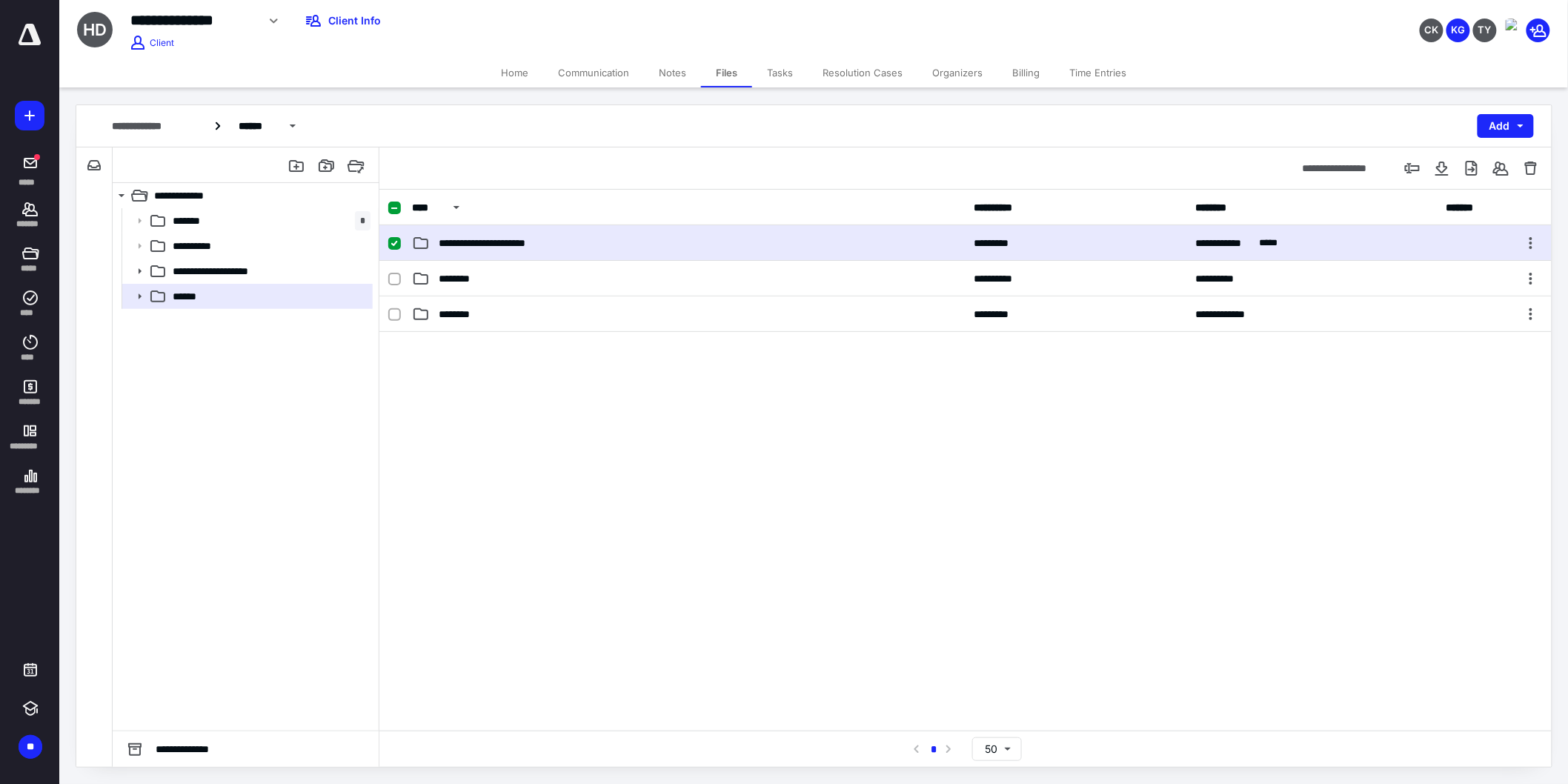 click on "**********" at bounding box center (688, 243) 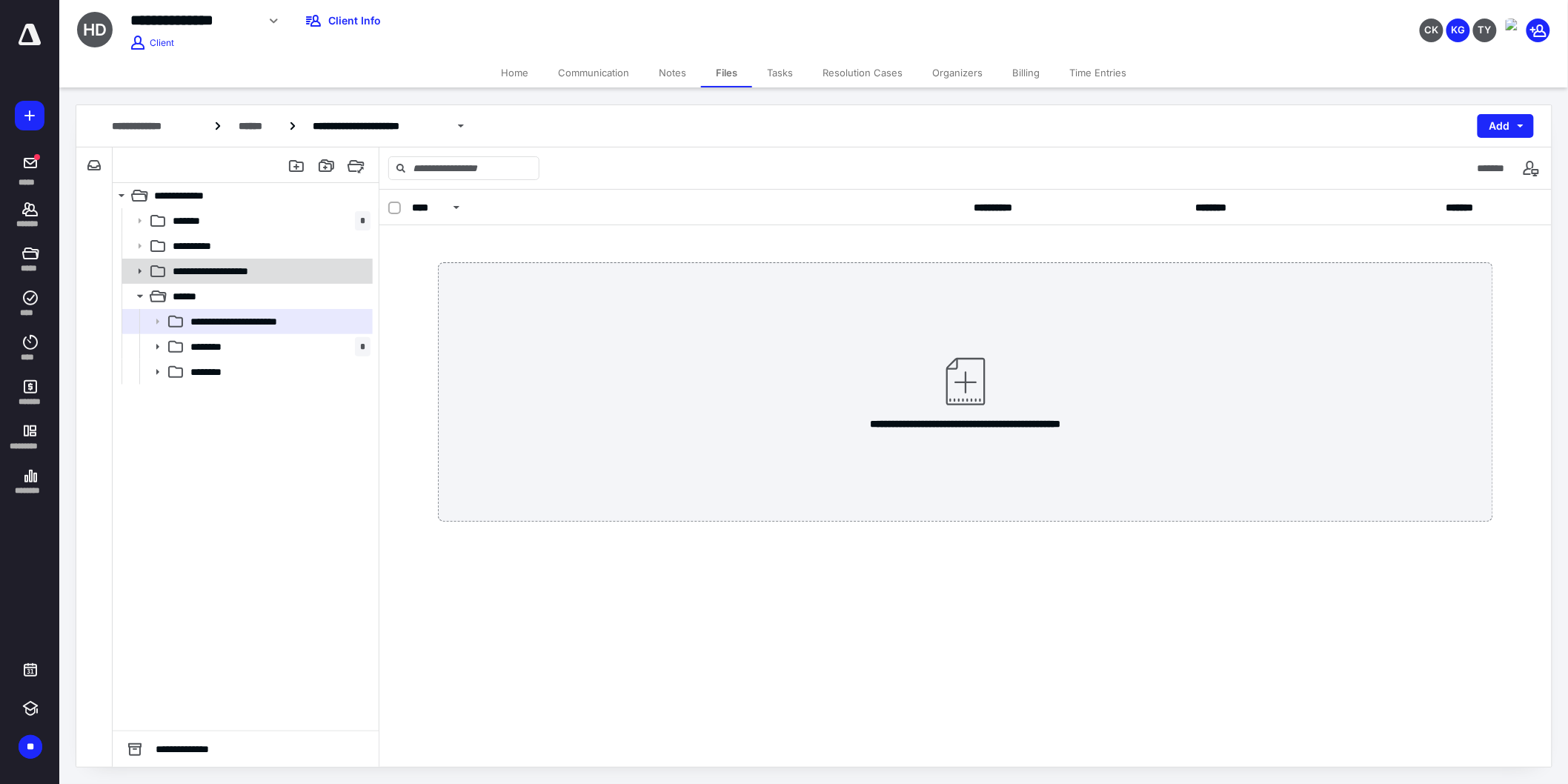 click 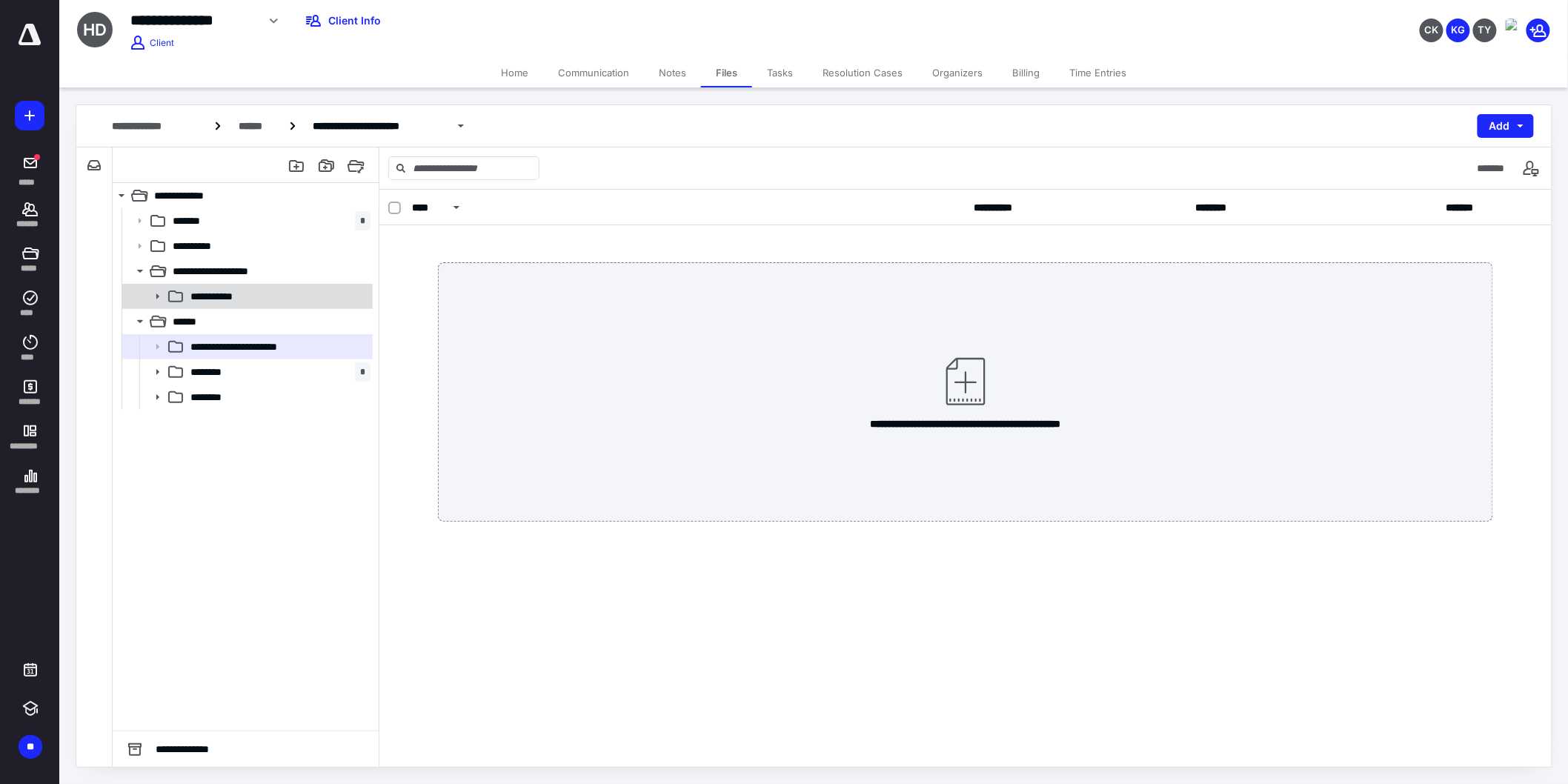 click 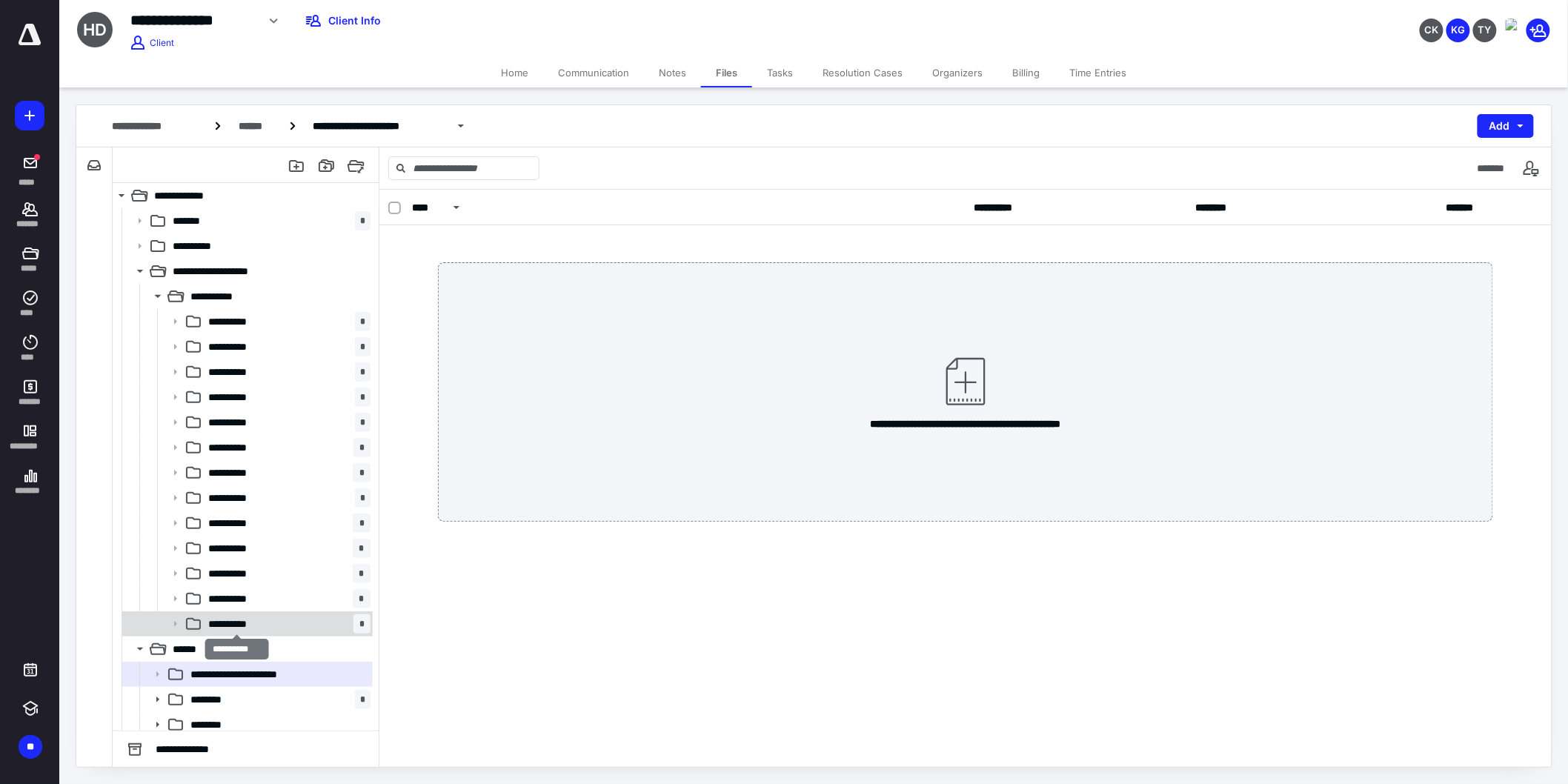click on "**********" at bounding box center [236, 624] 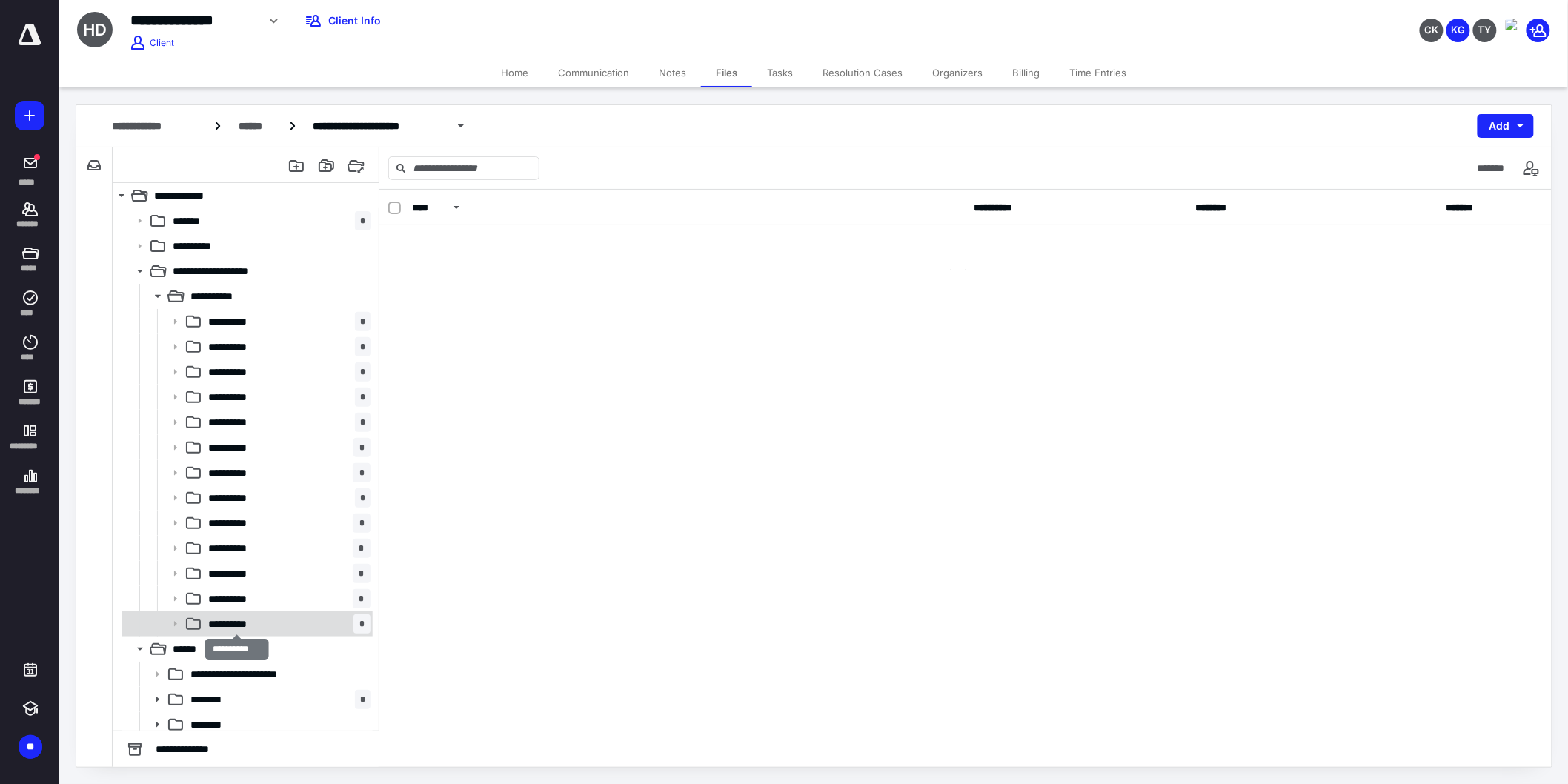 click on "**********" at bounding box center [236, 624] 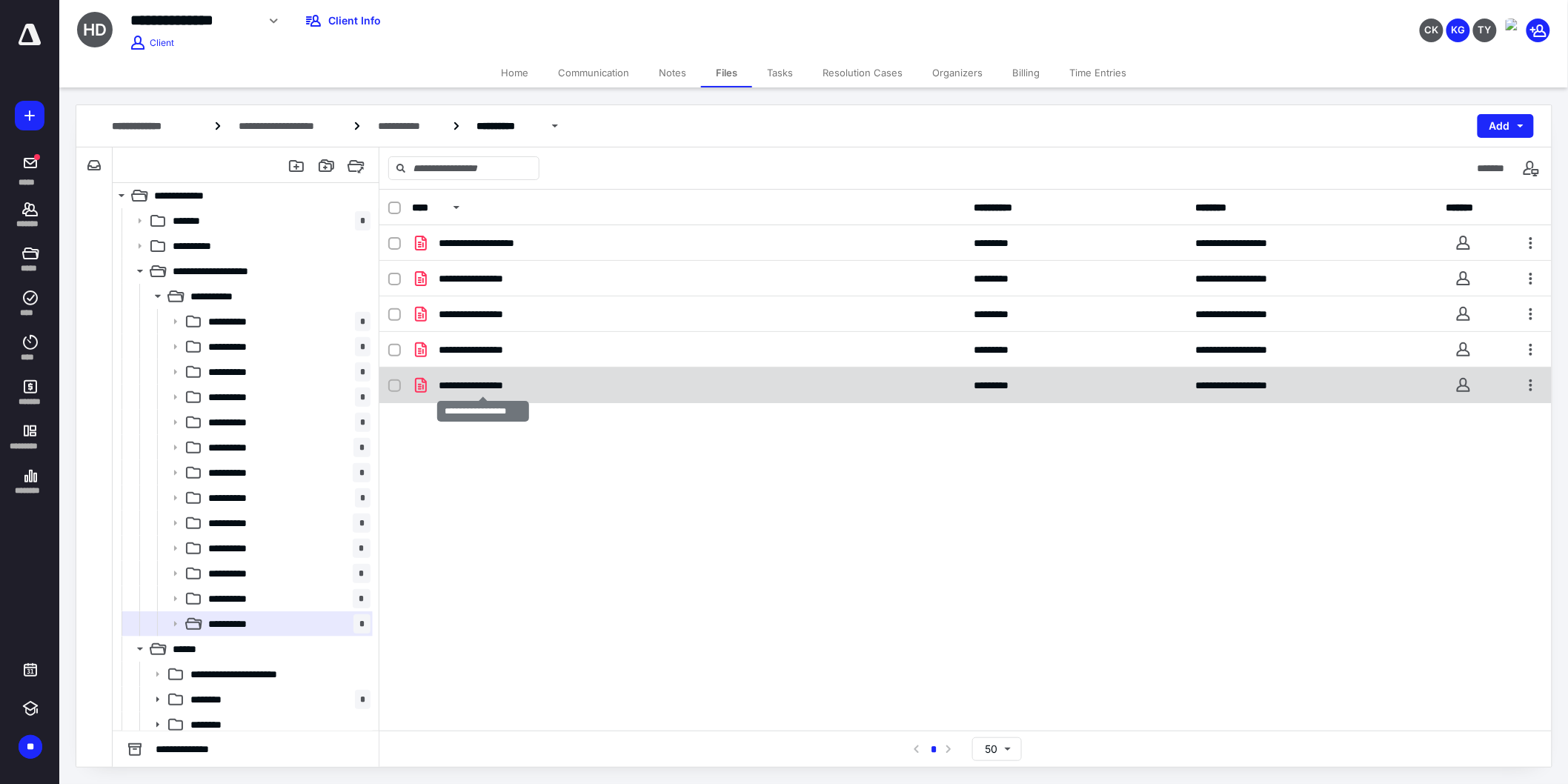 click on "**********" at bounding box center [483, 385] 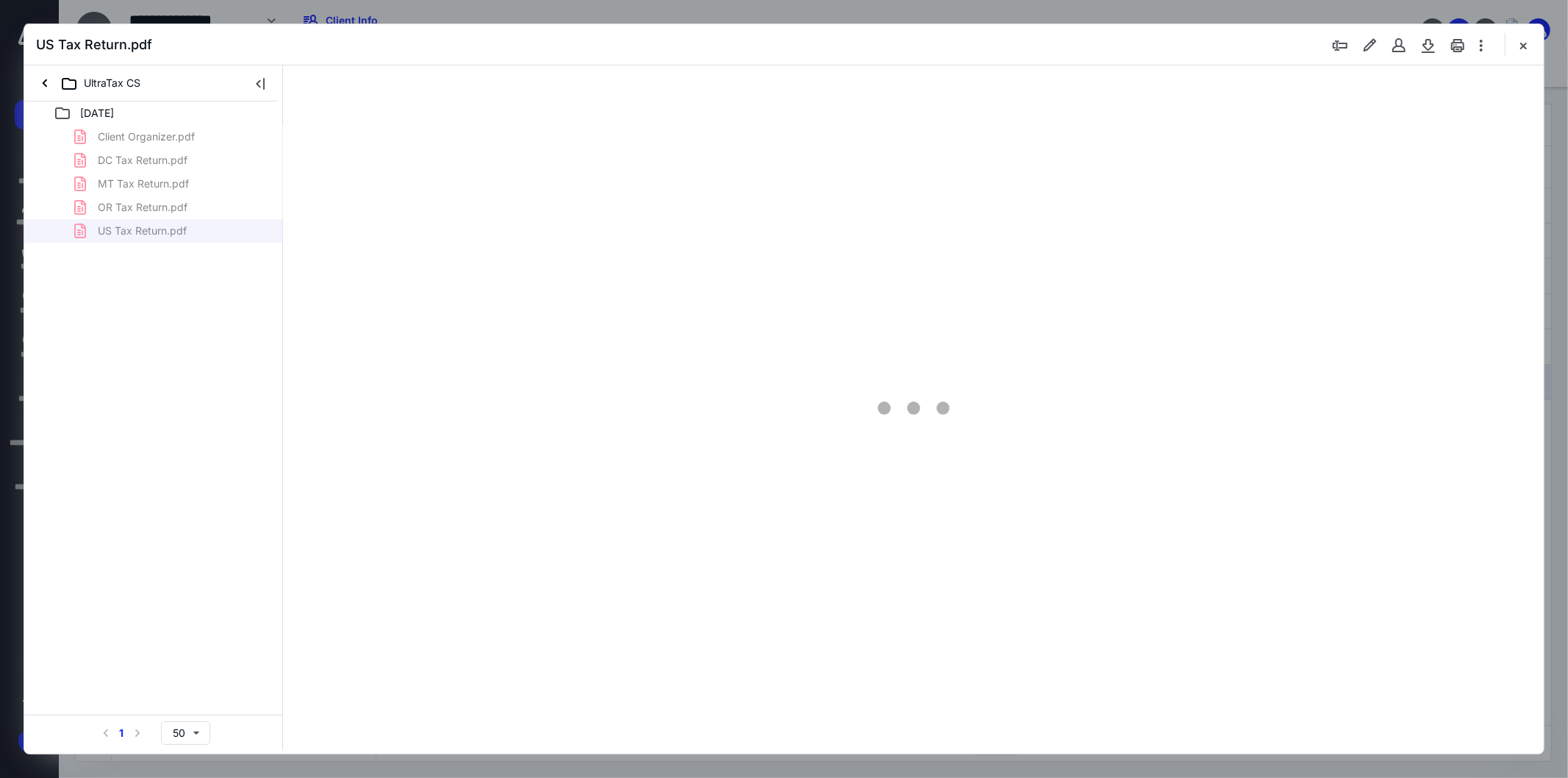 scroll, scrollTop: 0, scrollLeft: 0, axis: both 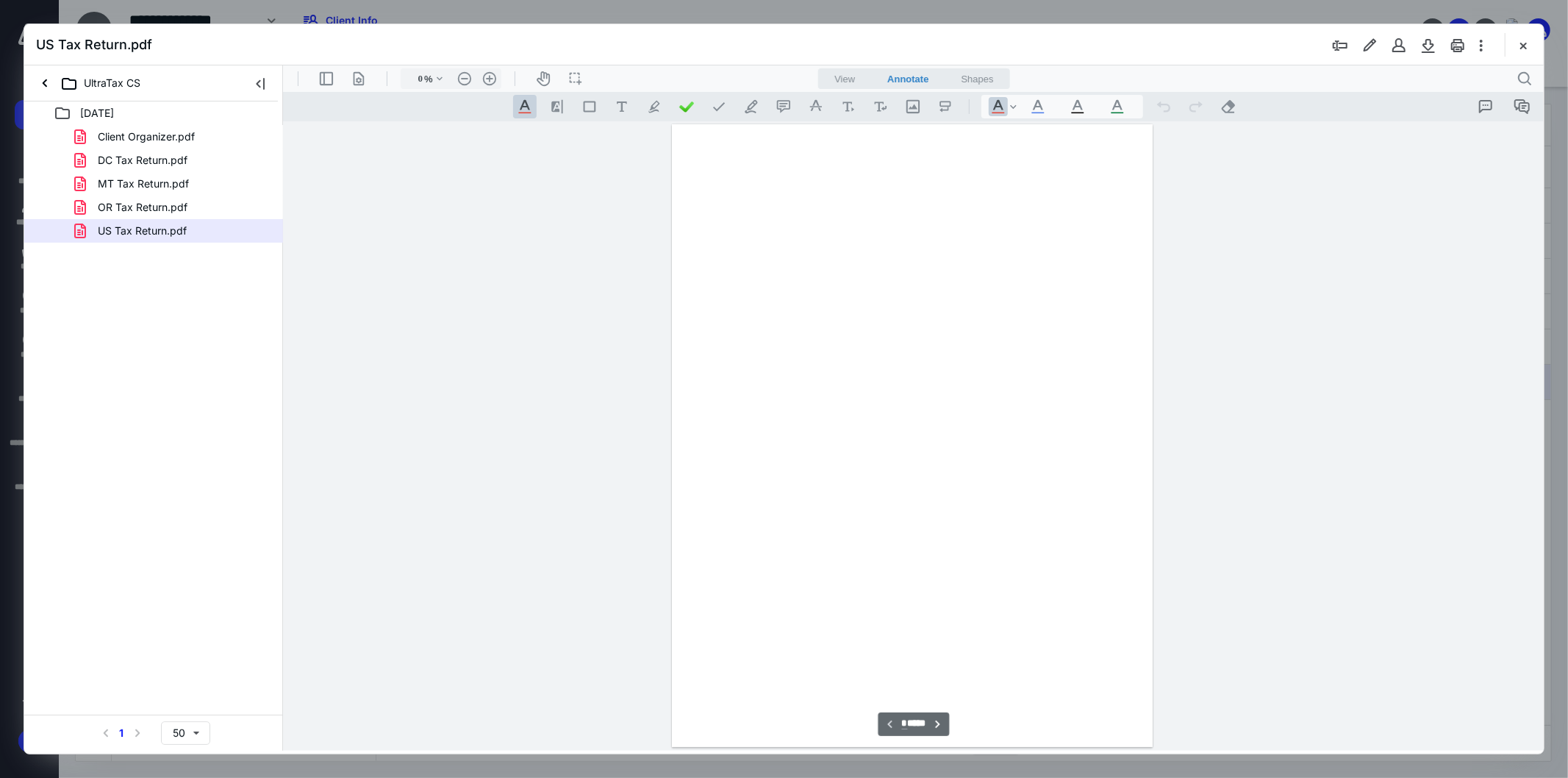 type on "107" 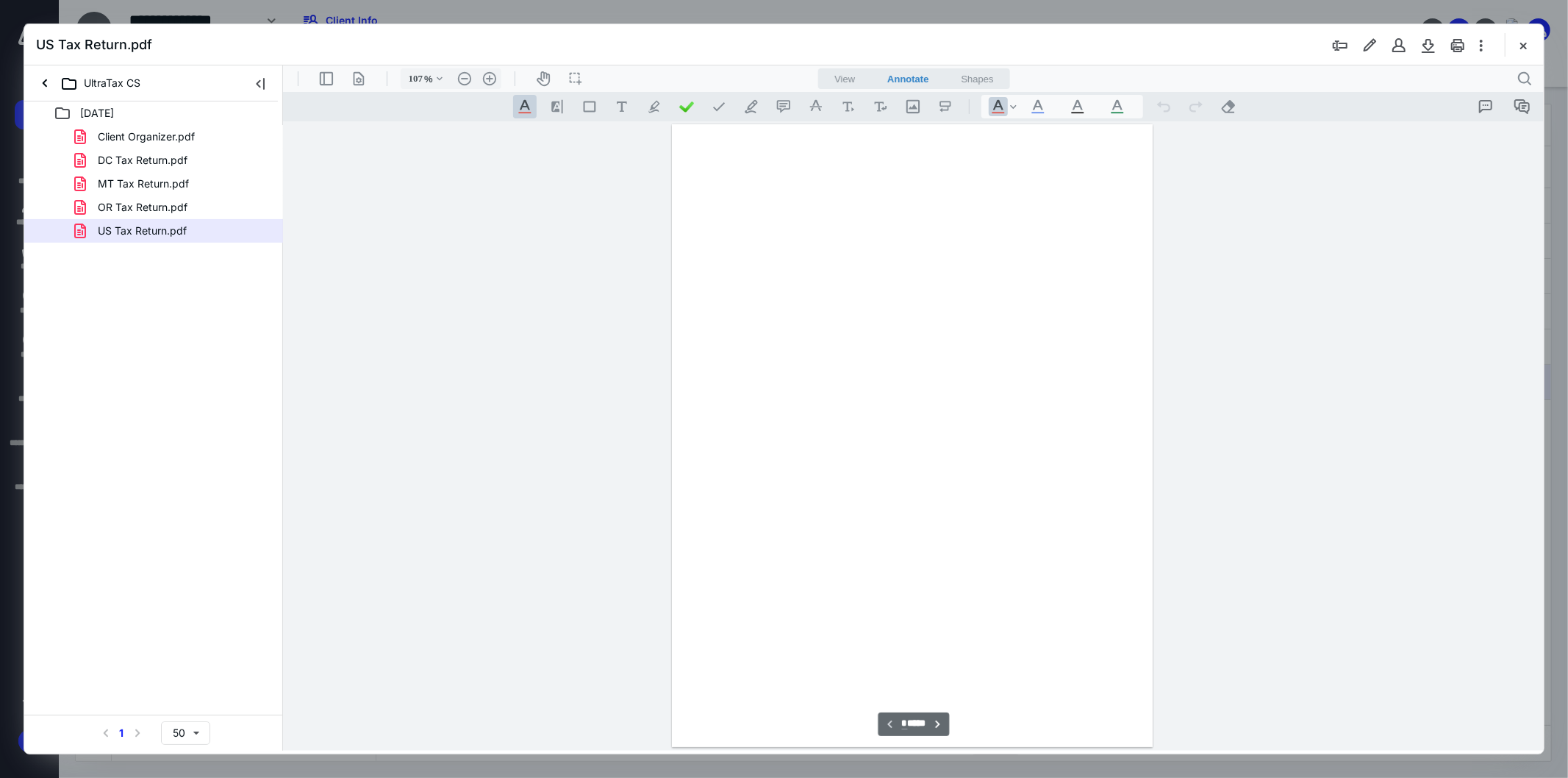 scroll, scrollTop: 59, scrollLeft: 0, axis: vertical 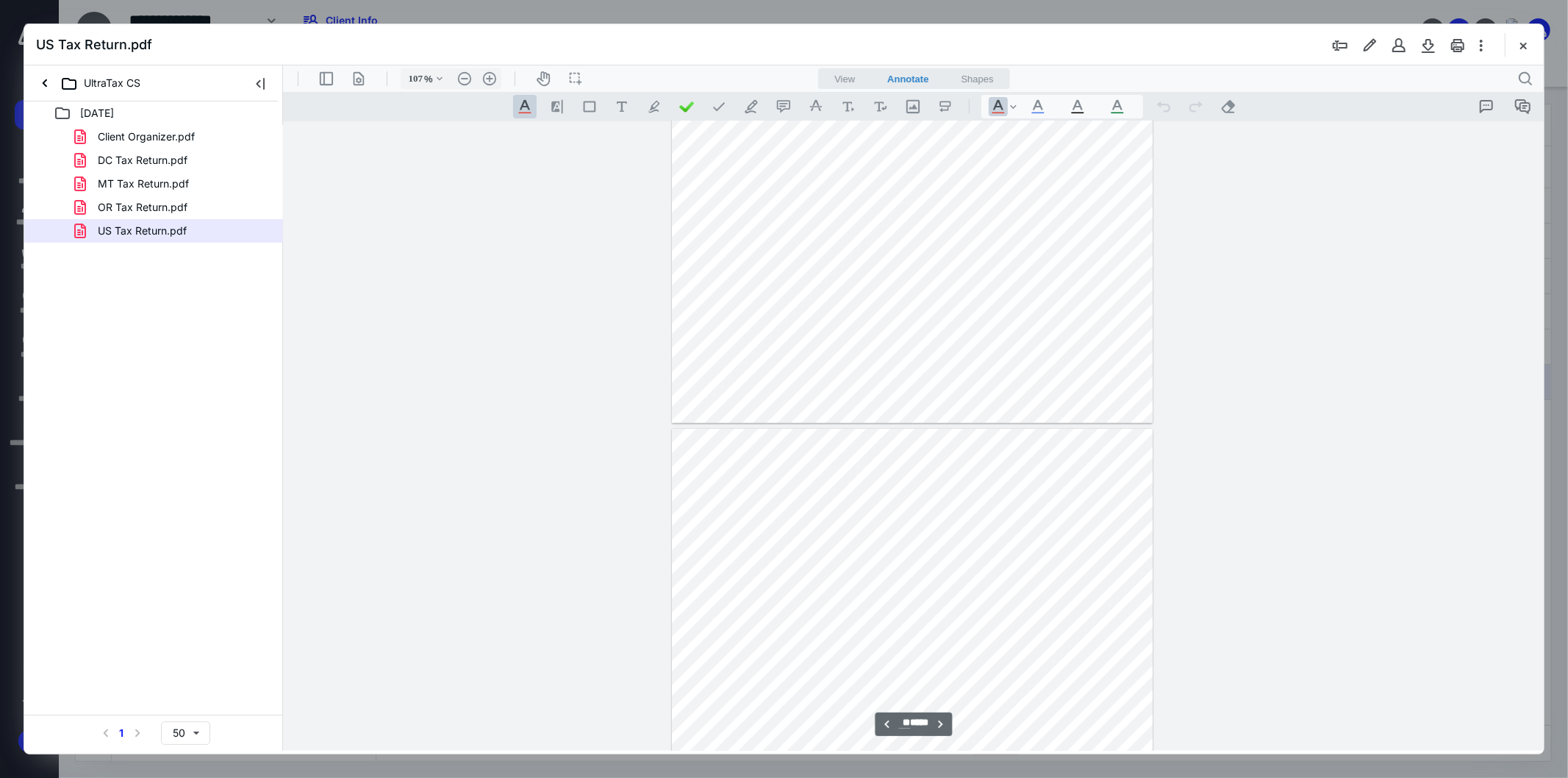 type on "**" 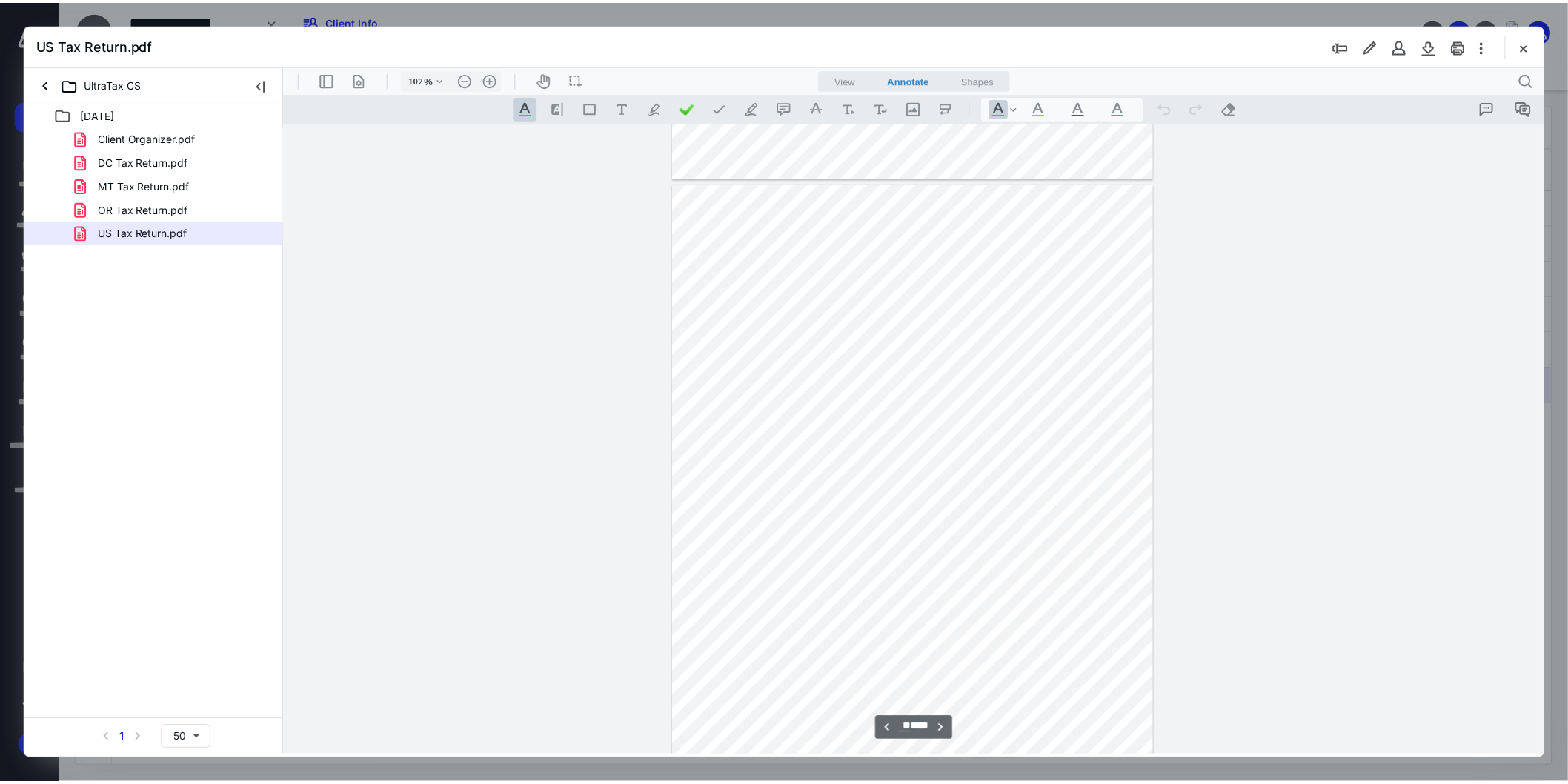 scroll, scrollTop: 9527, scrollLeft: 0, axis: vertical 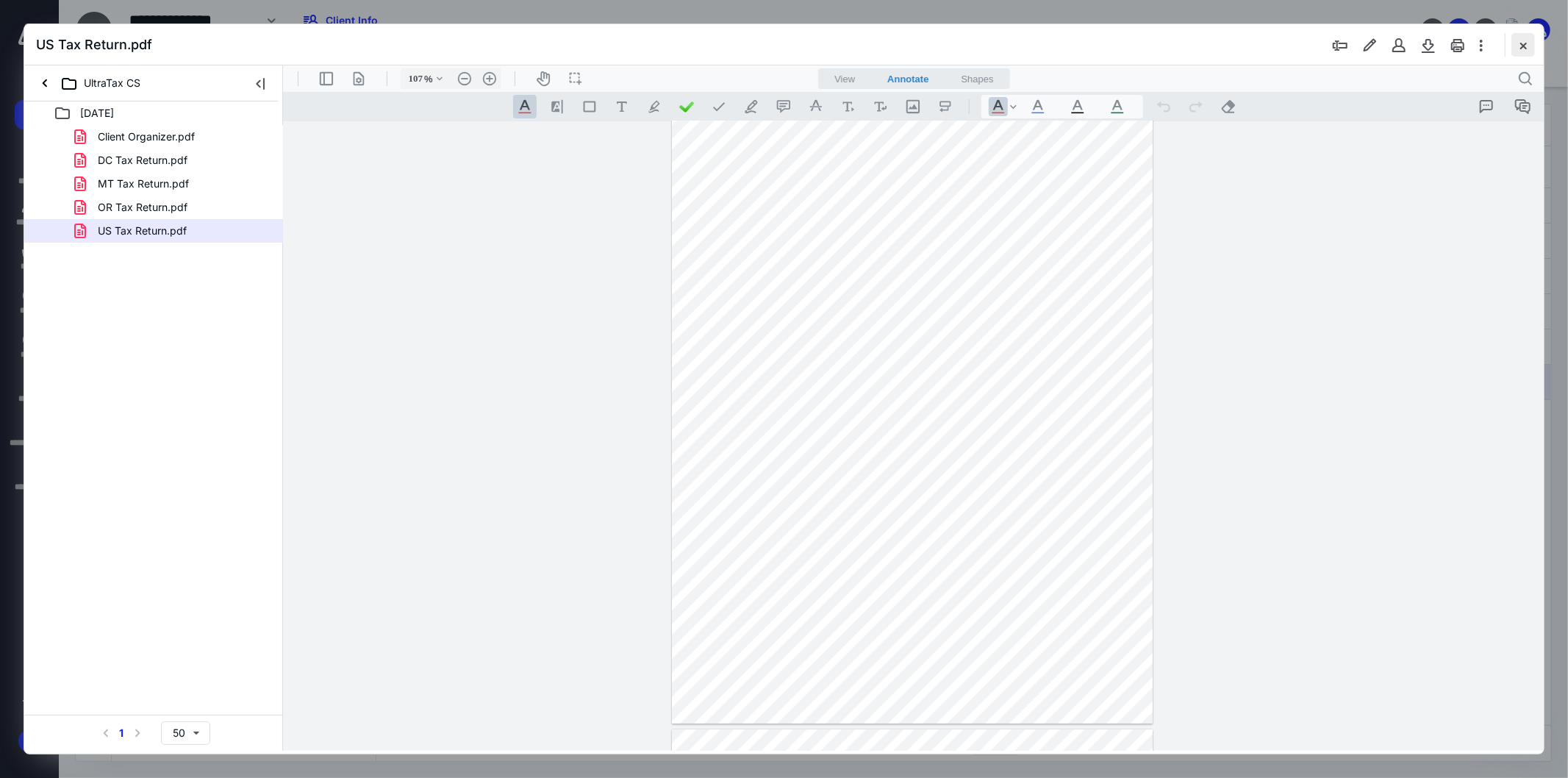 click at bounding box center [1523, 45] 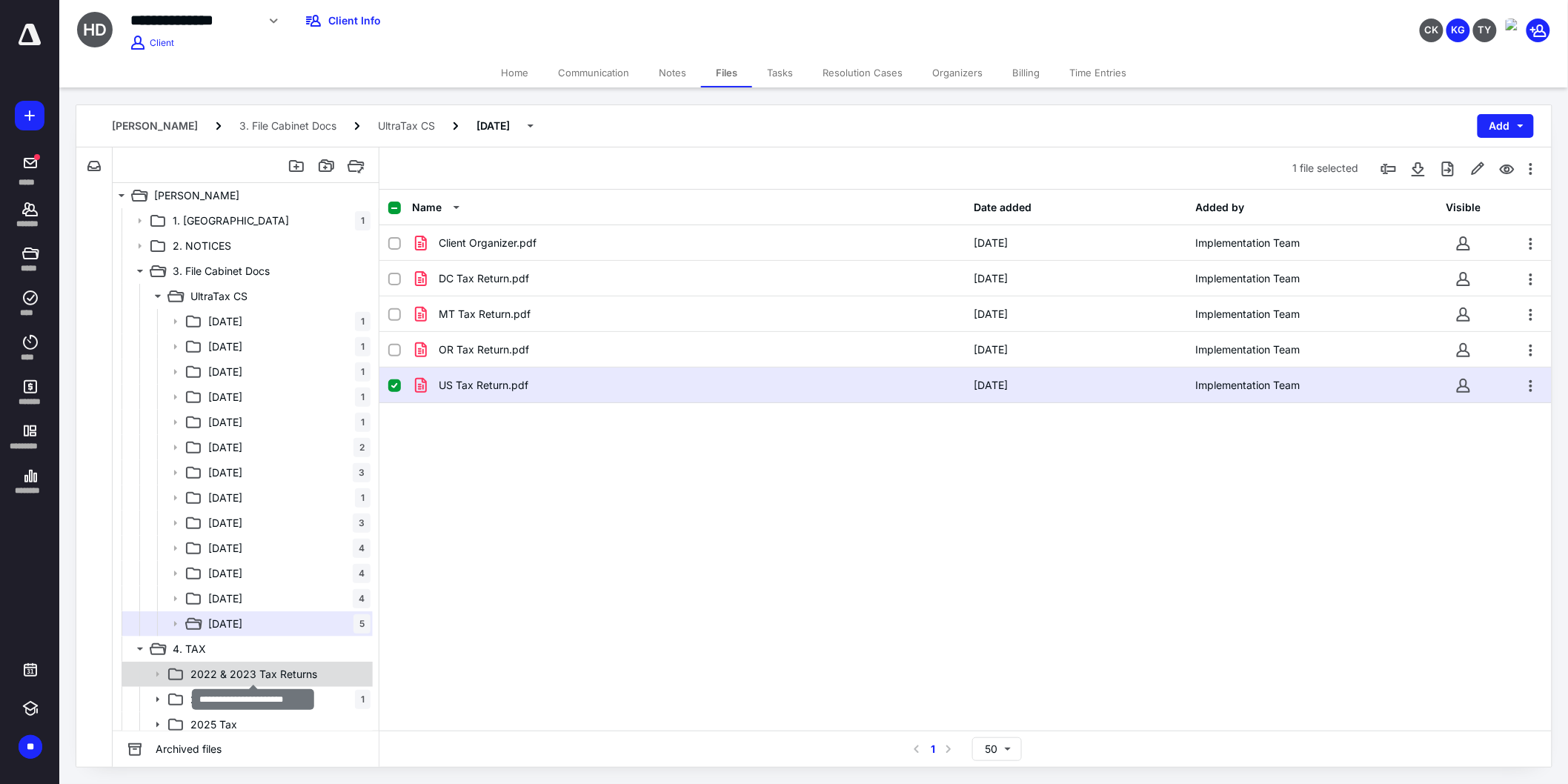 click on "2022 & 2023 Tax Returns" at bounding box center (253, 674) 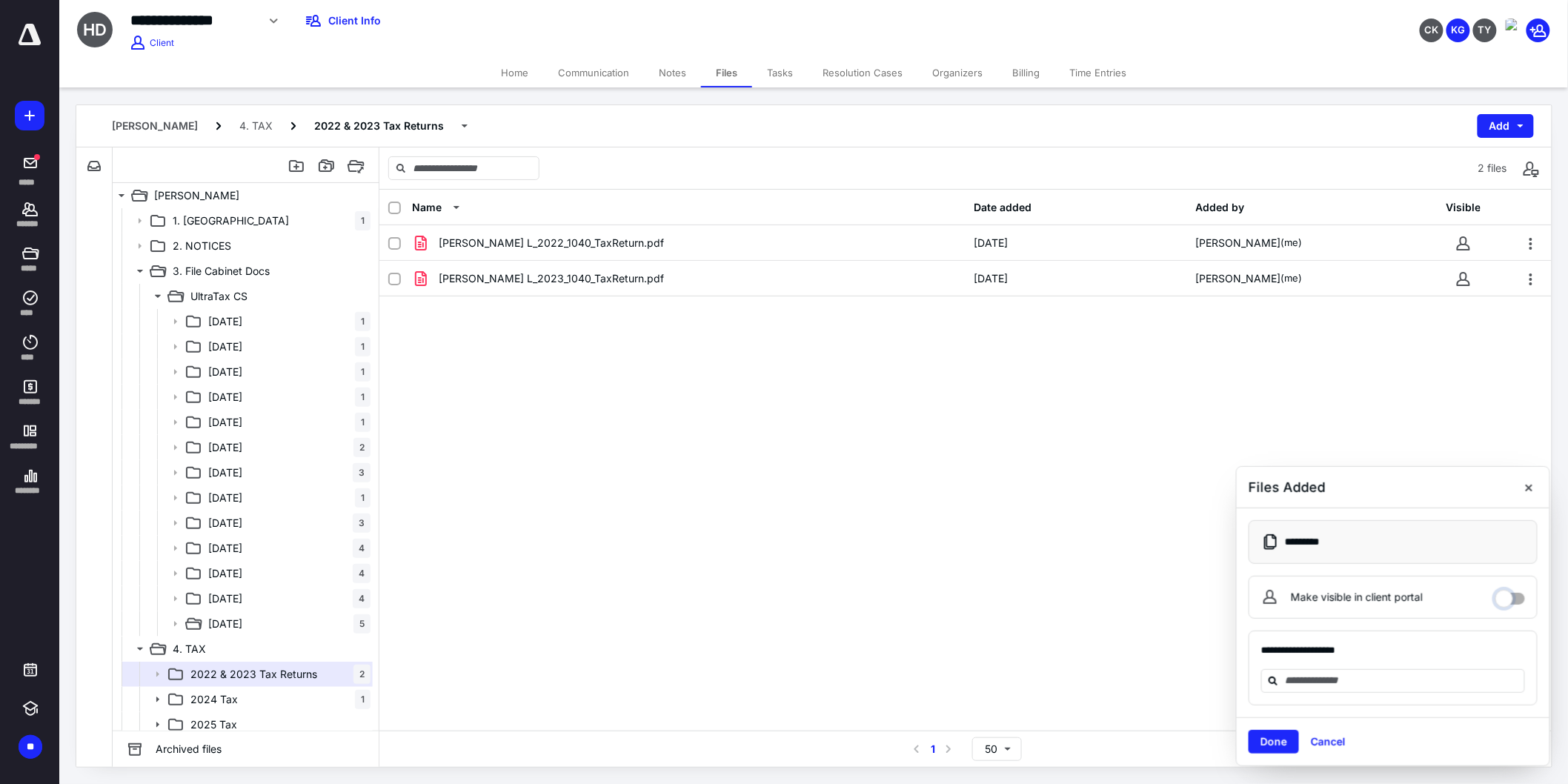click on "Make visible in client portal" at bounding box center (1510, 595) 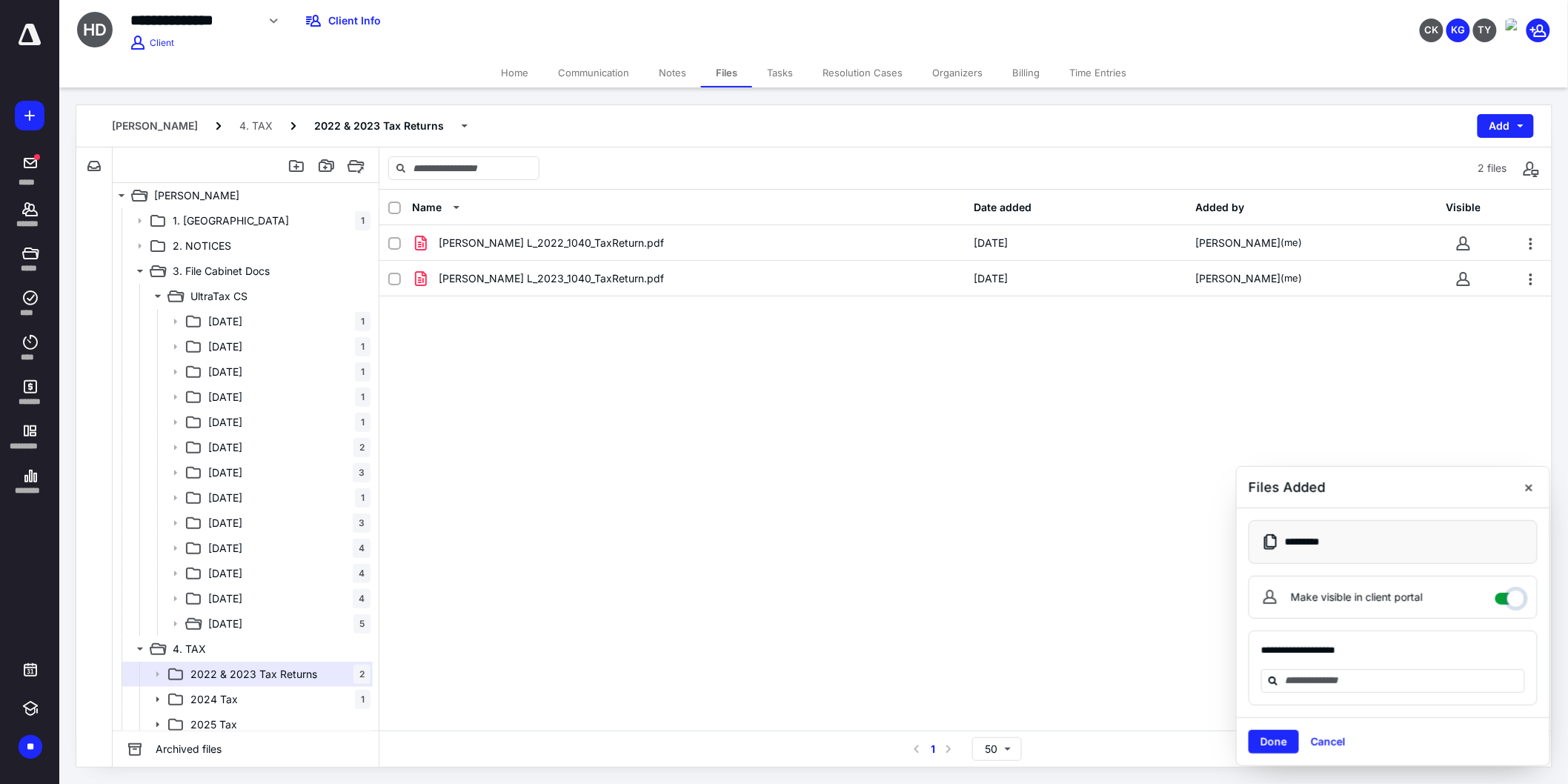 checkbox on "****" 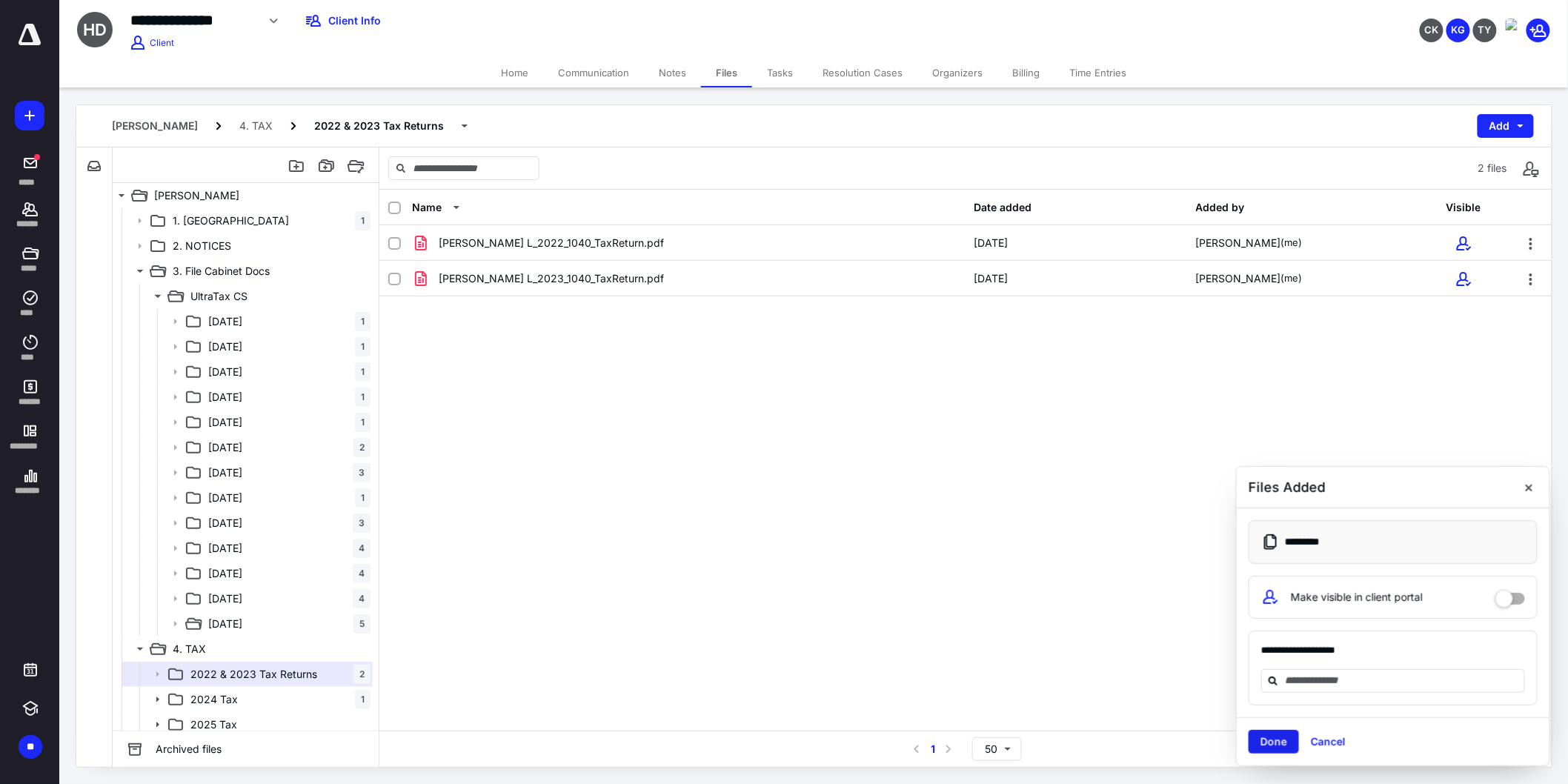 click on "Done" at bounding box center (1274, 742) 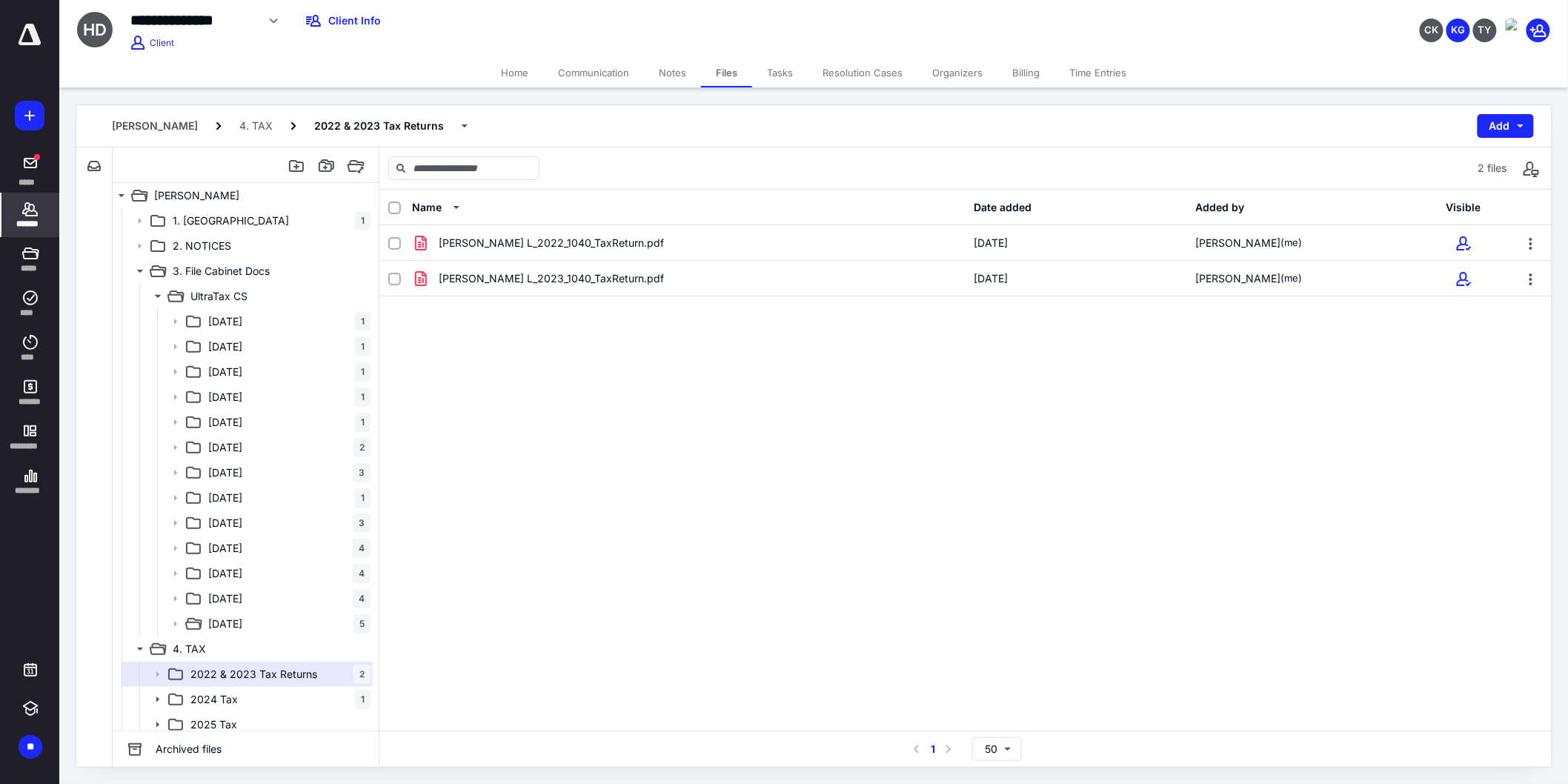 click on "*******" at bounding box center [30, 224] 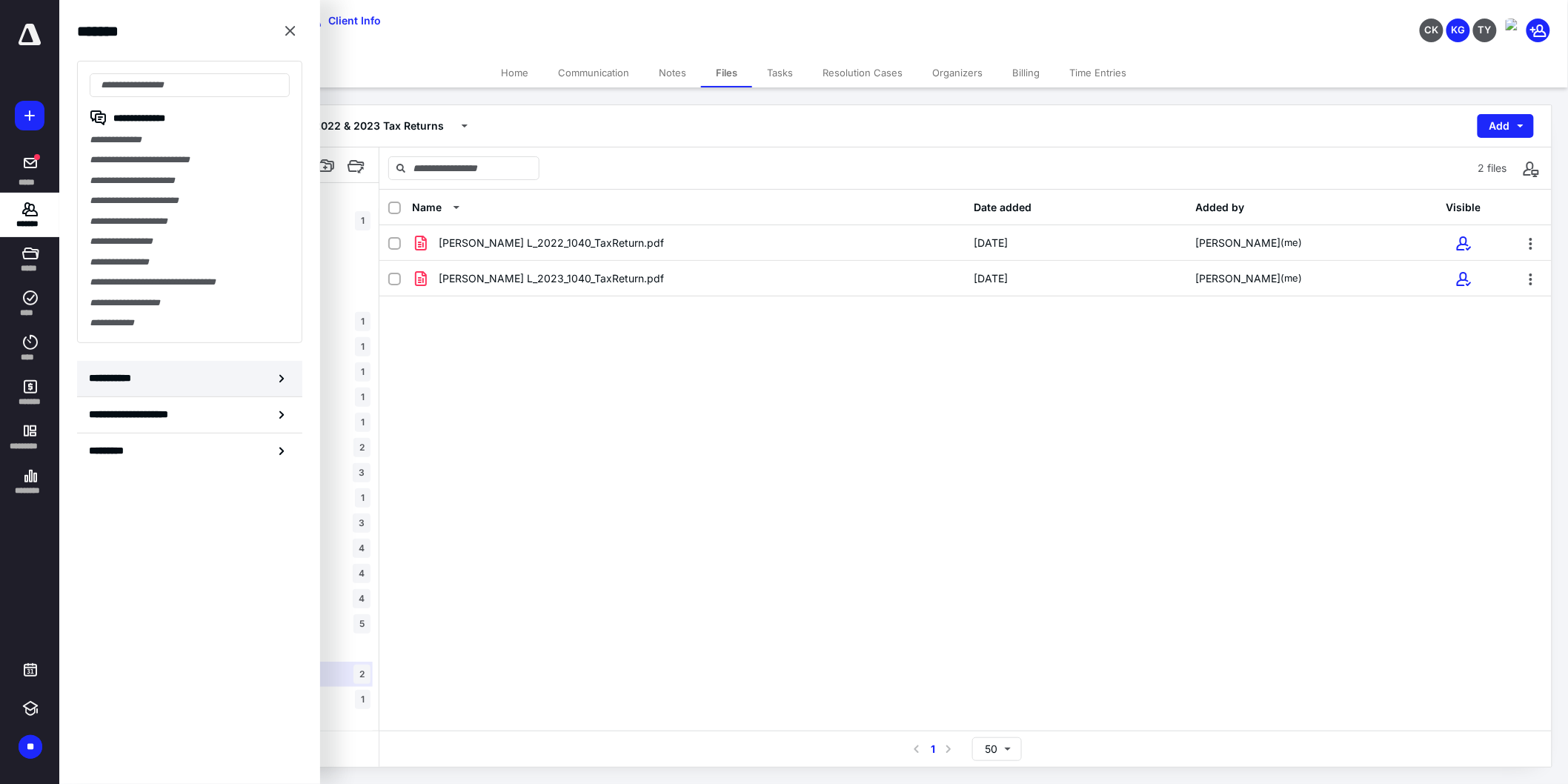 click 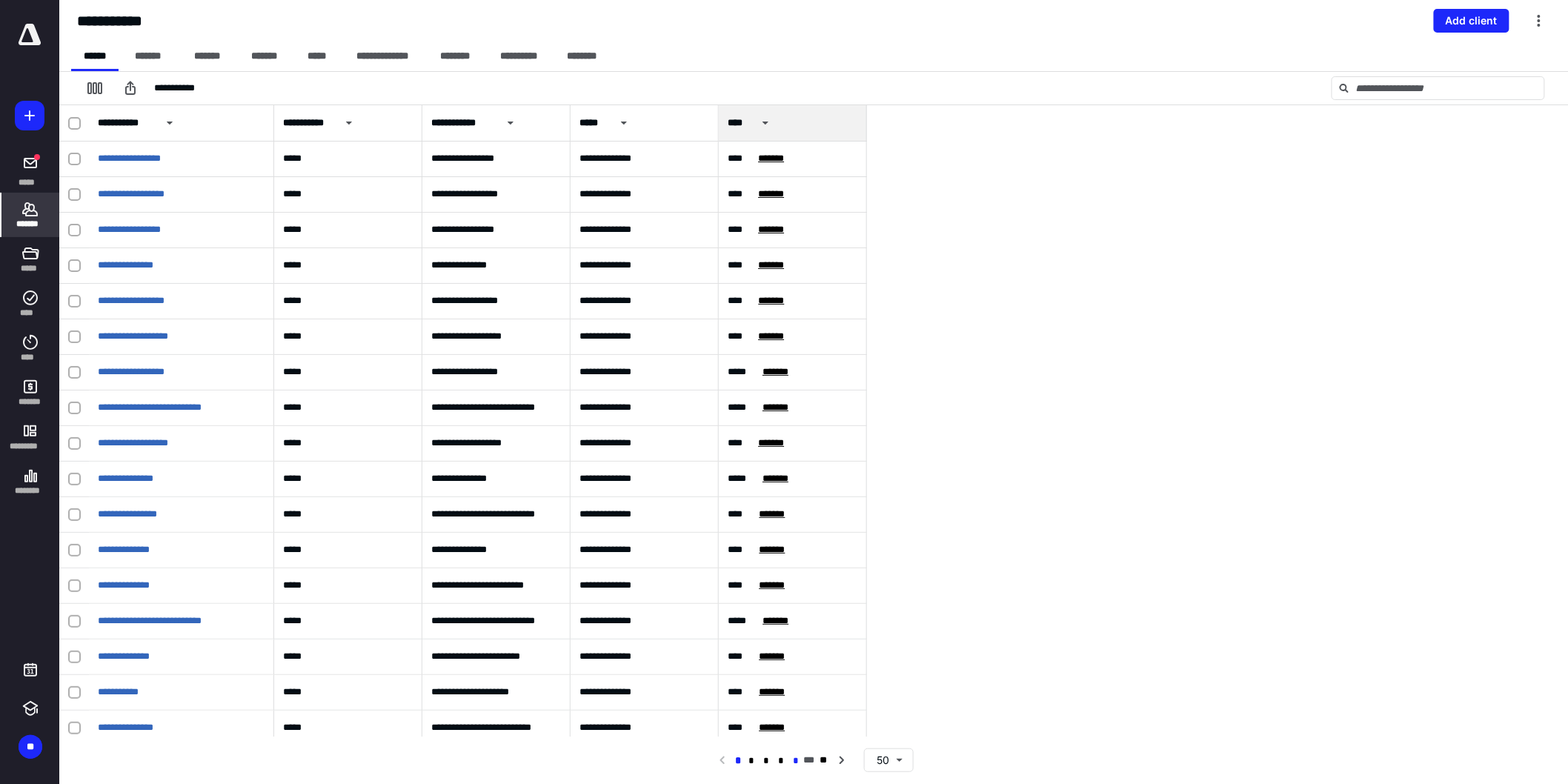 click on "*" at bounding box center [796, 761] 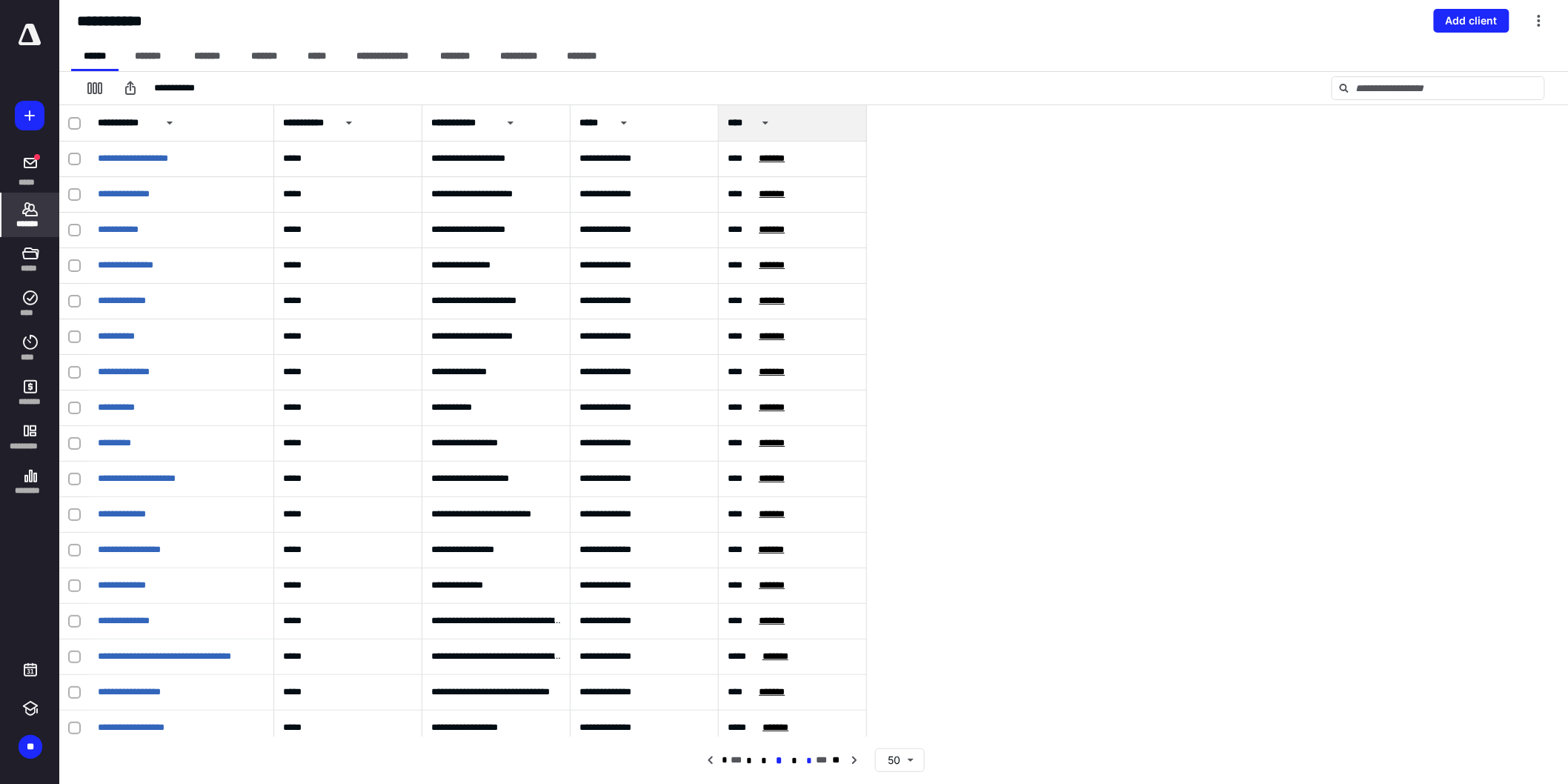 click on "*" at bounding box center [808, 761] 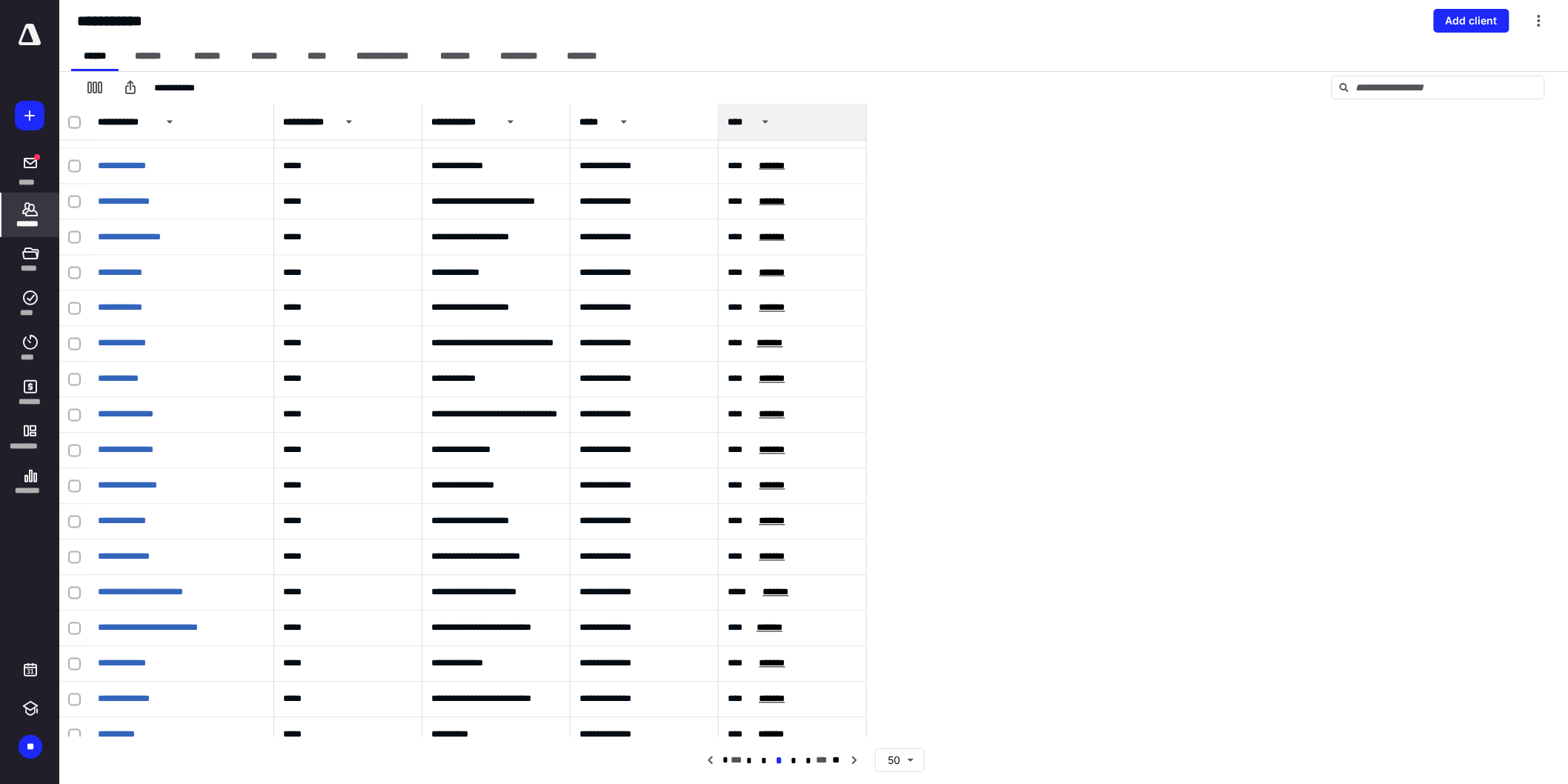 scroll, scrollTop: 1070, scrollLeft: 0, axis: vertical 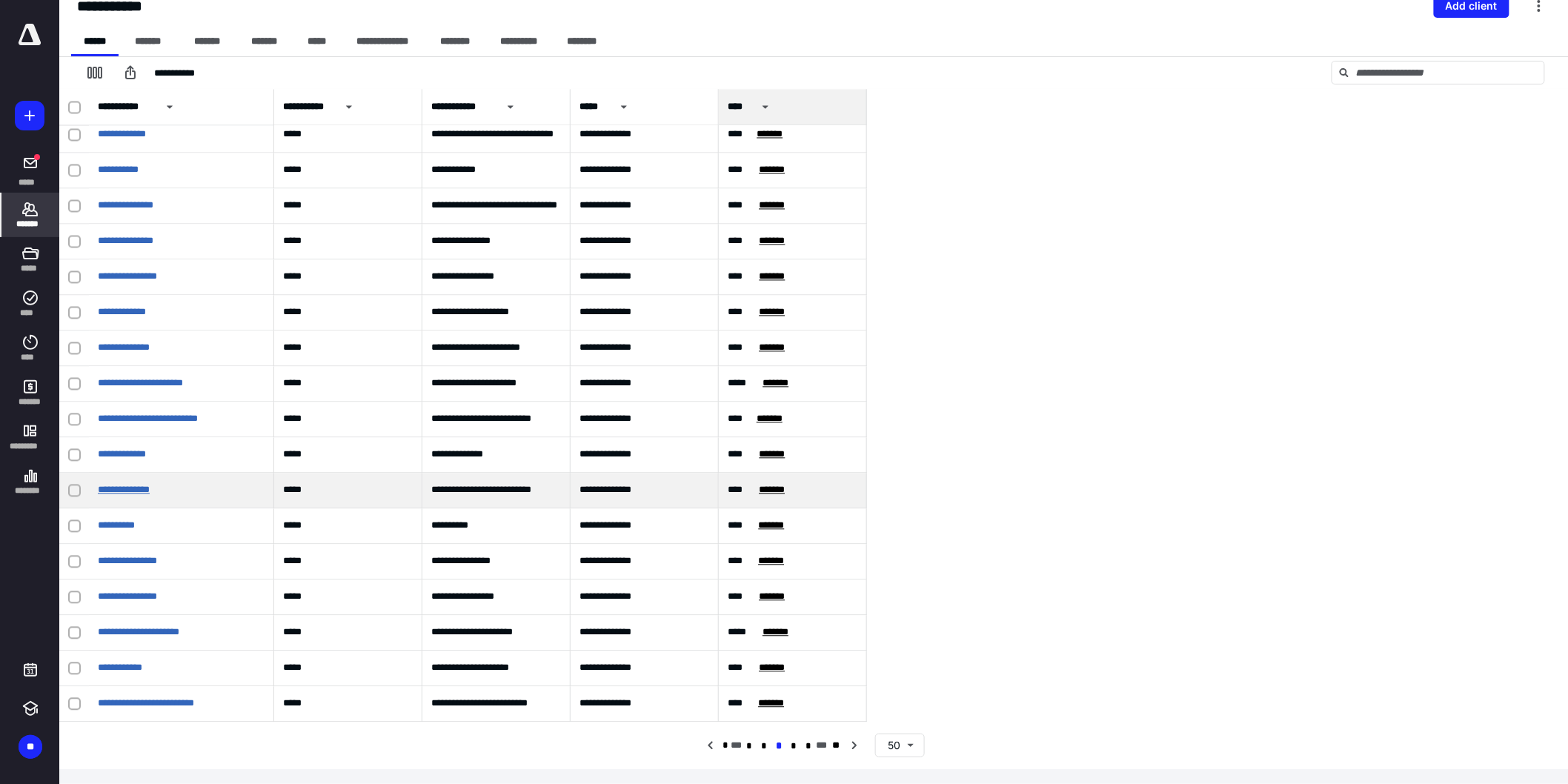 click on "**********" at bounding box center [124, 490] 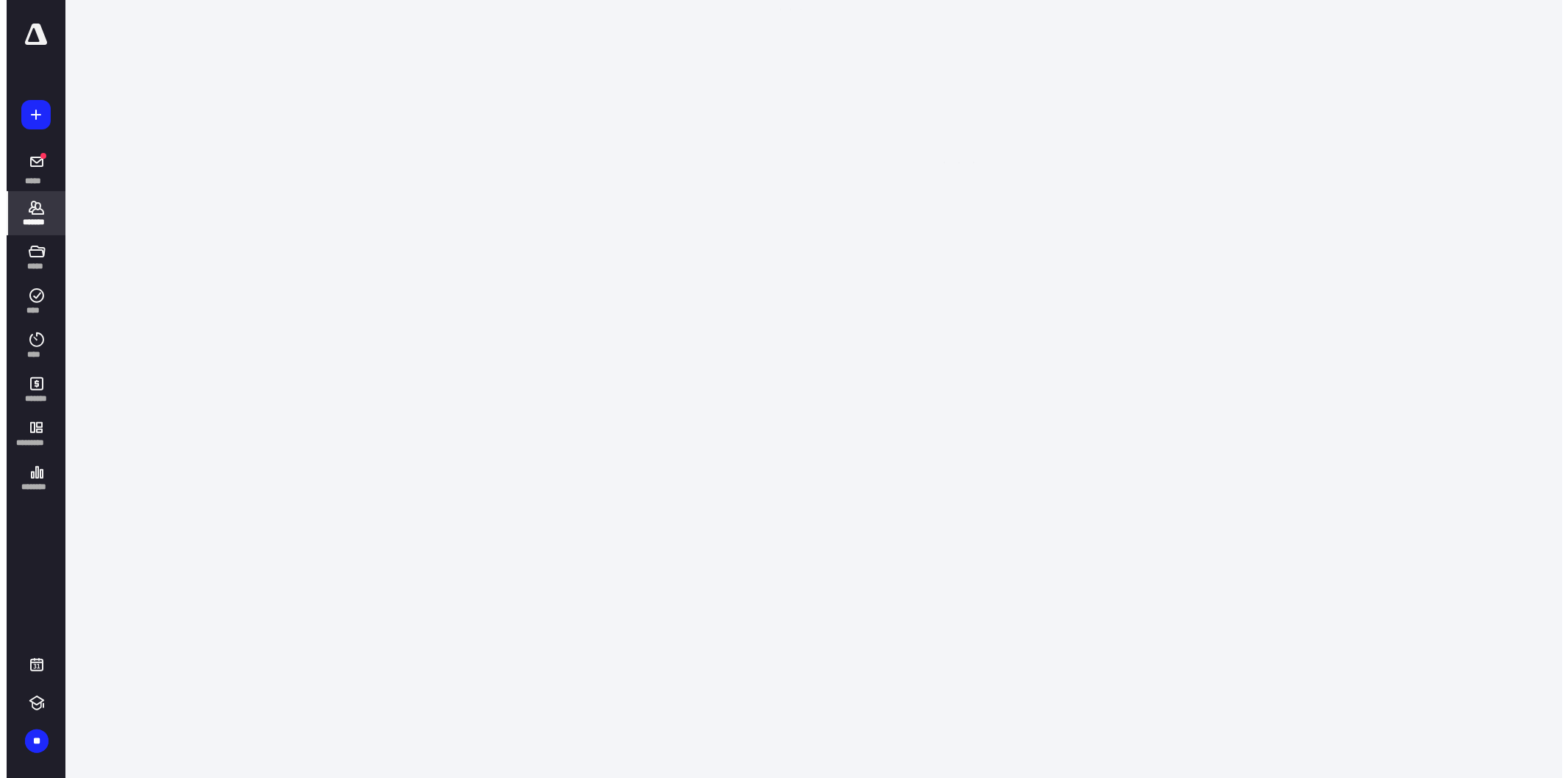 scroll, scrollTop: 0, scrollLeft: 0, axis: both 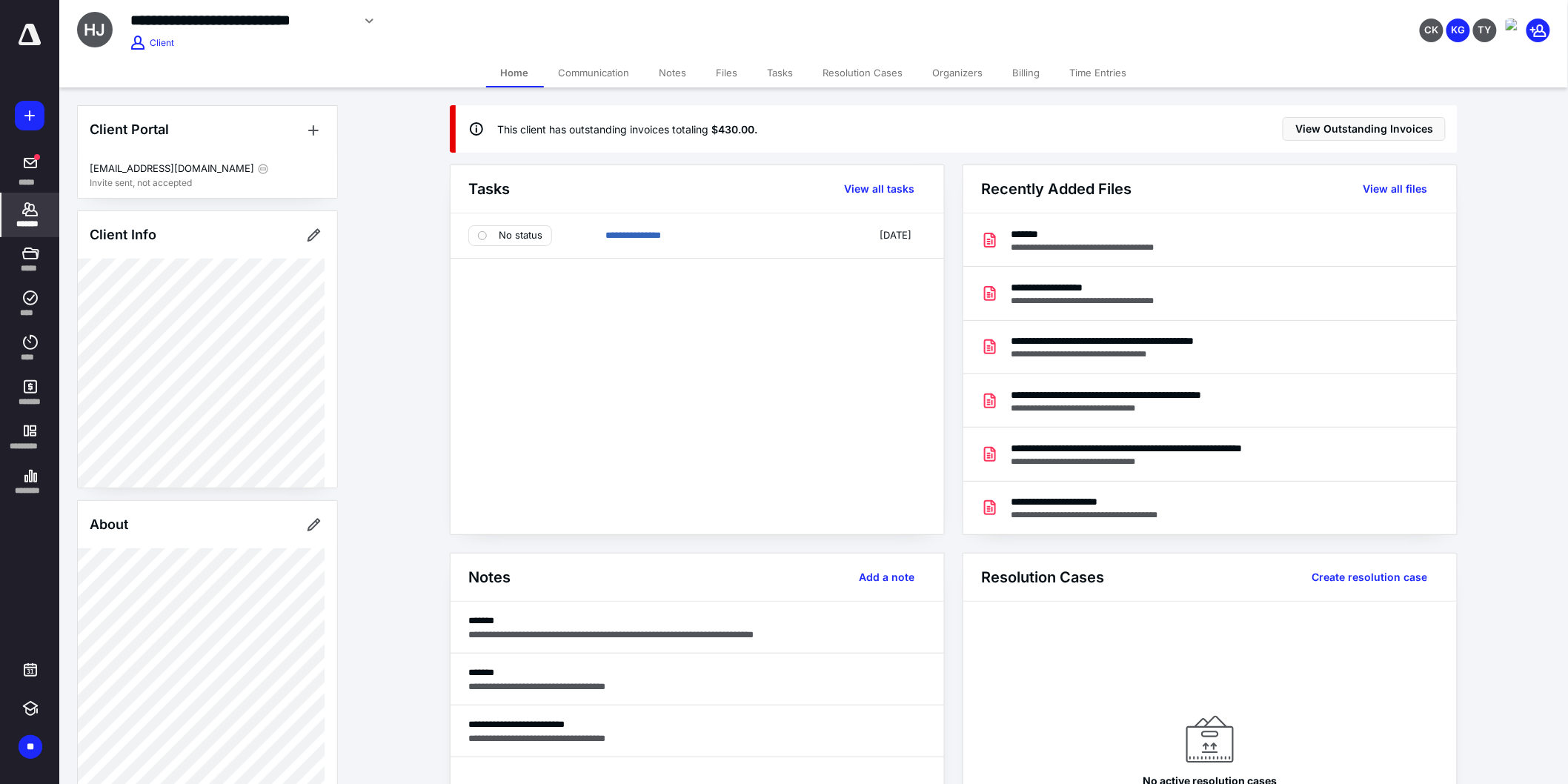 click on "Files" at bounding box center (727, 73) 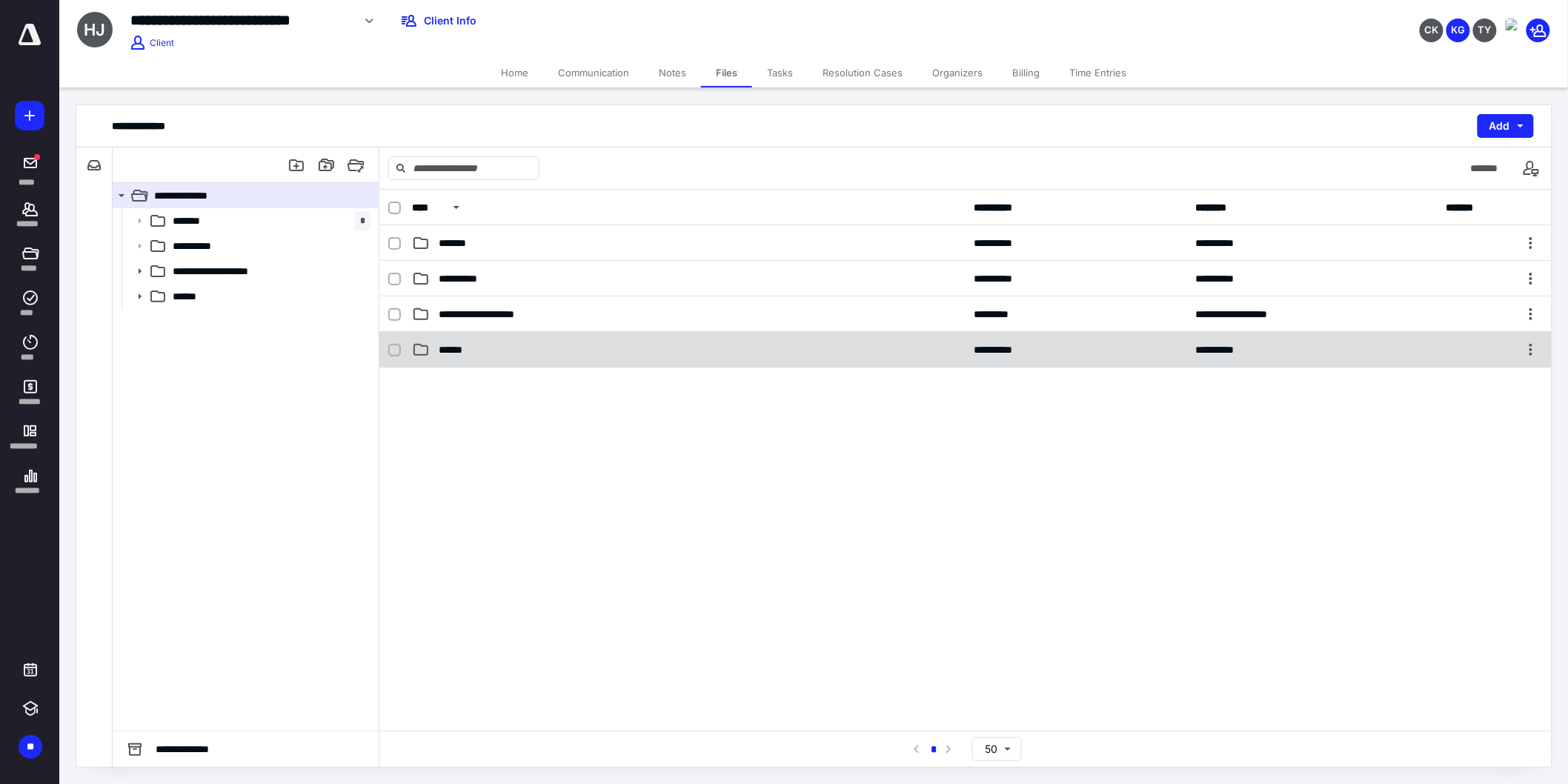 click on "******" at bounding box center (688, 350) 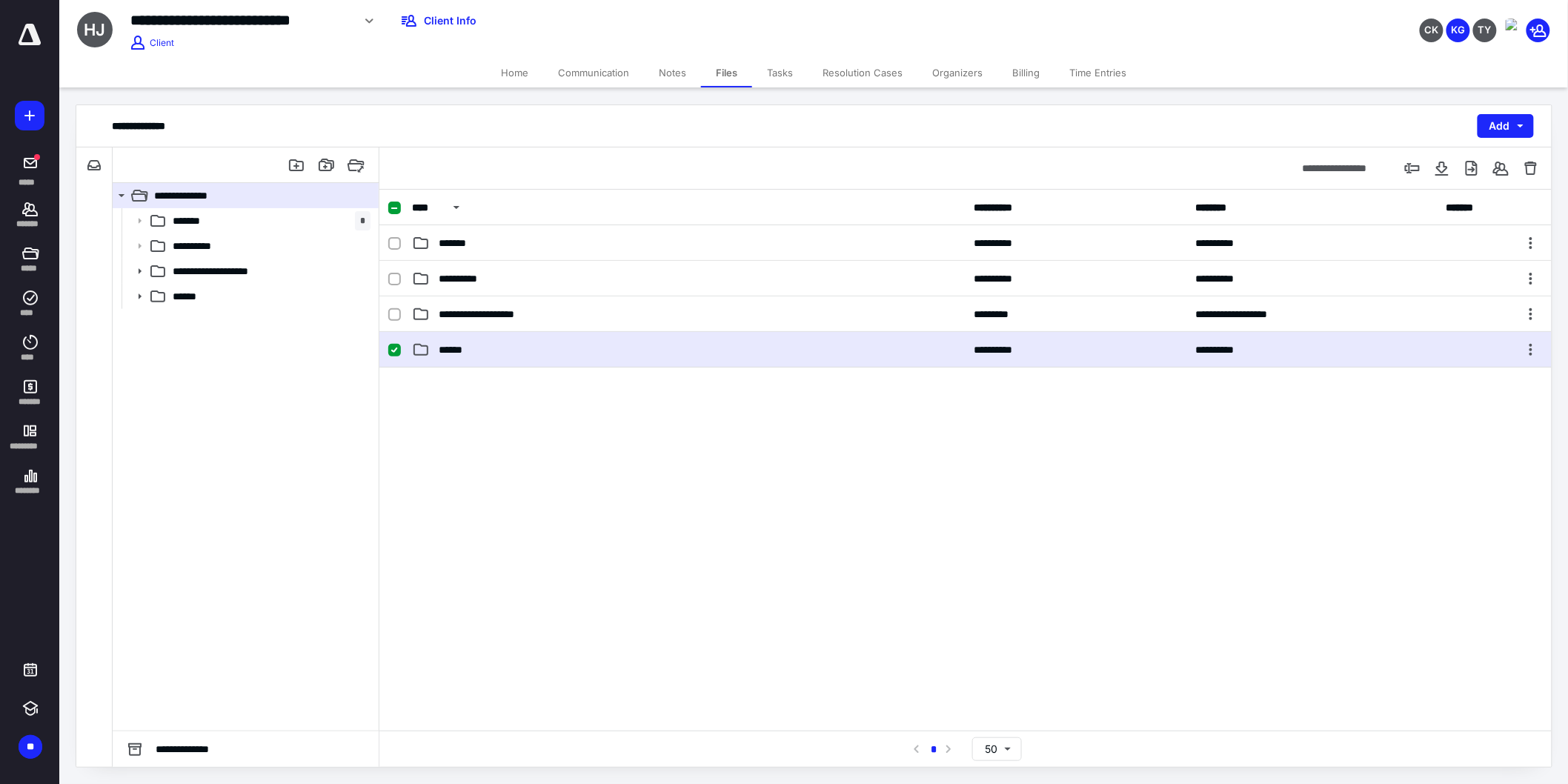 click on "******" at bounding box center (688, 350) 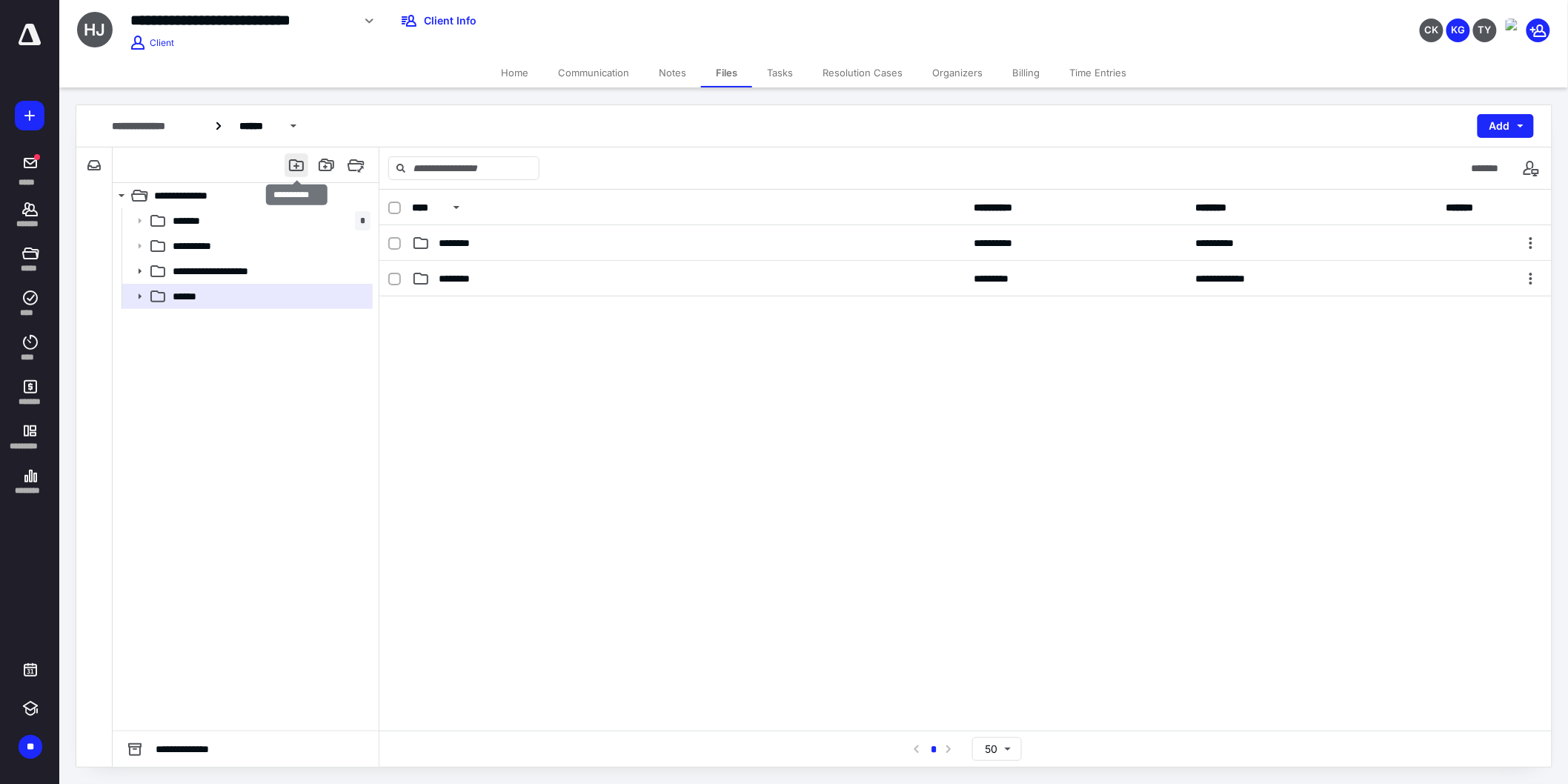 click at bounding box center (296, 165) 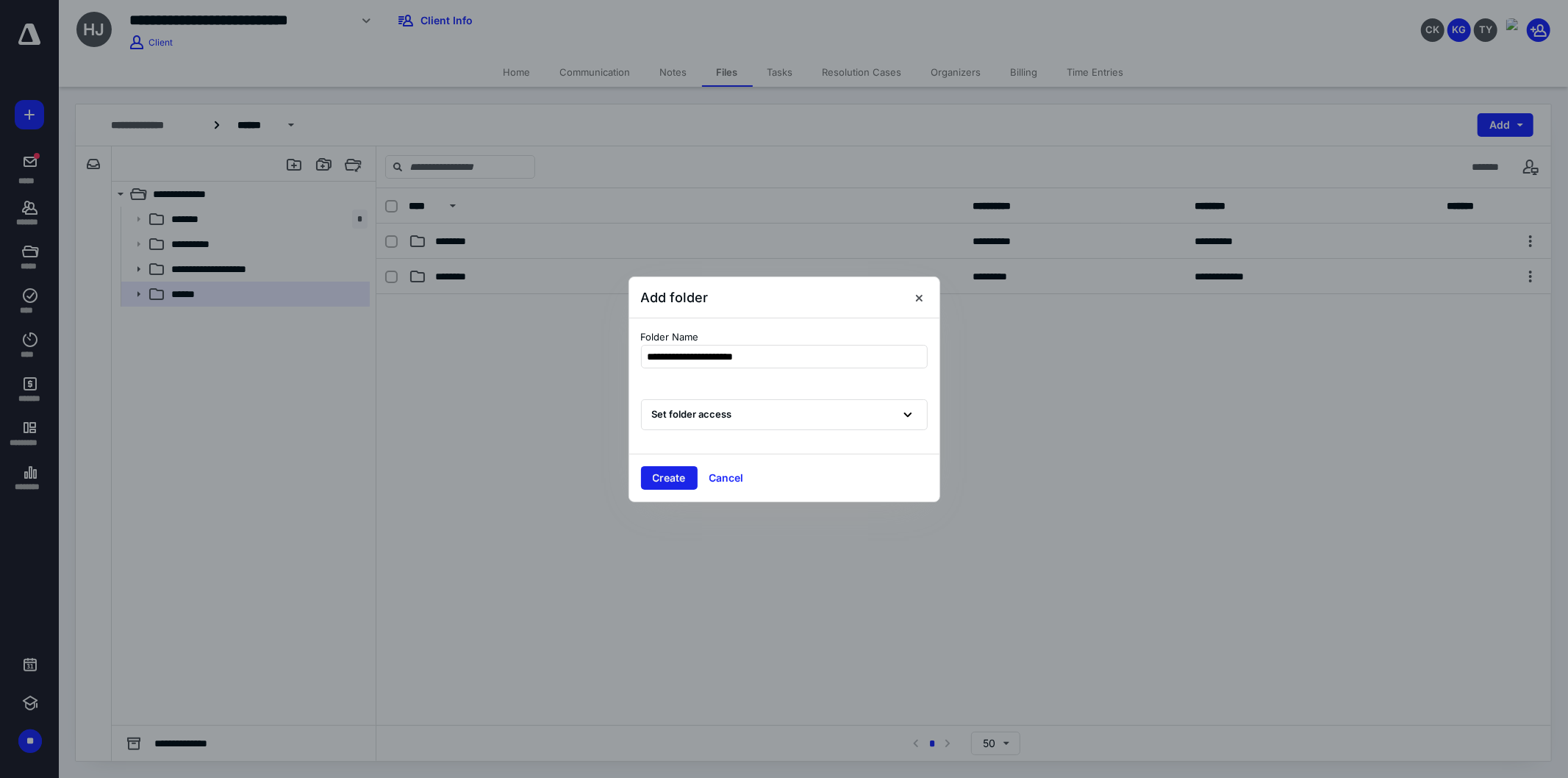 type on "**********" 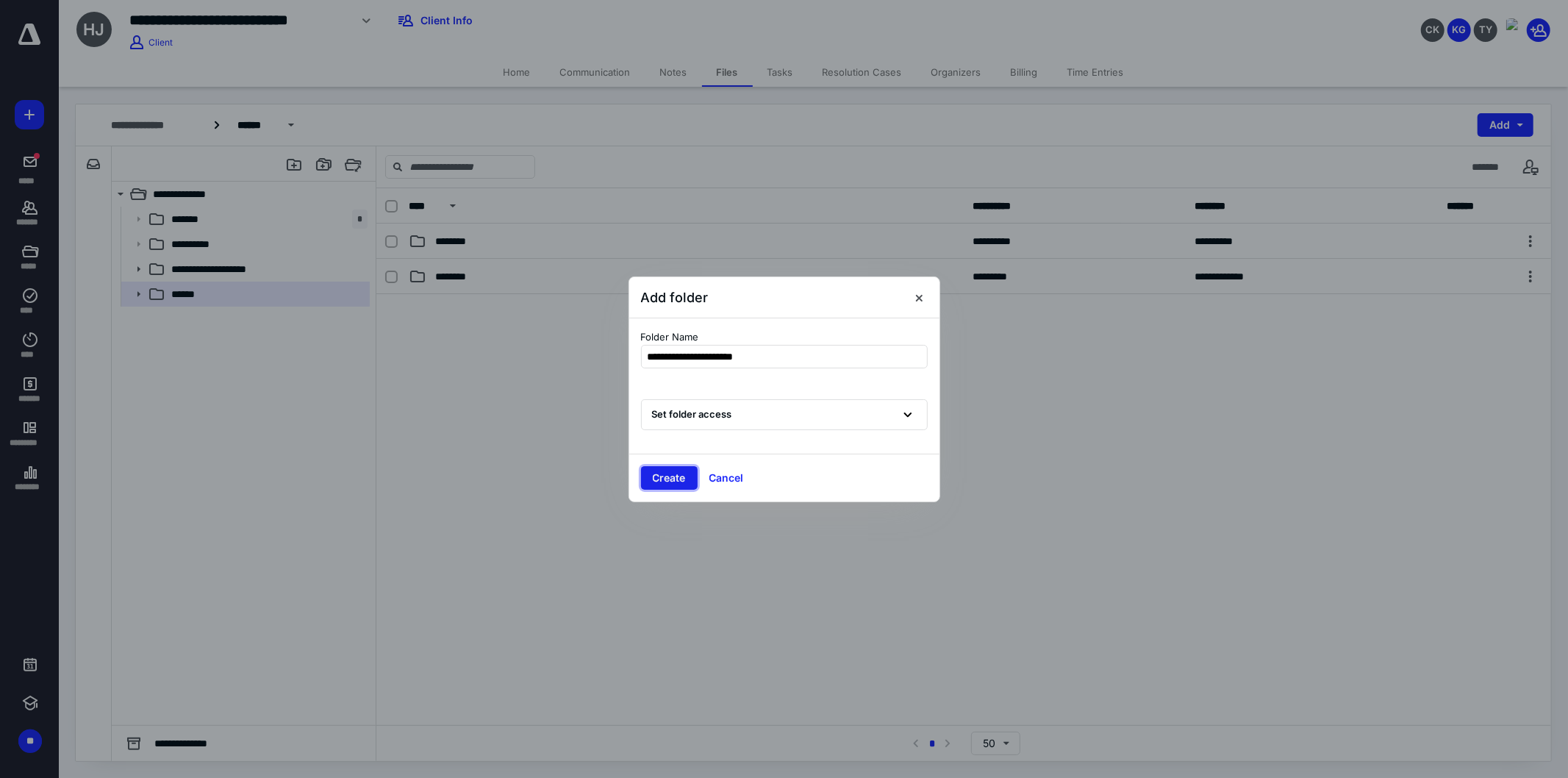 click on "Create" at bounding box center [669, 478] 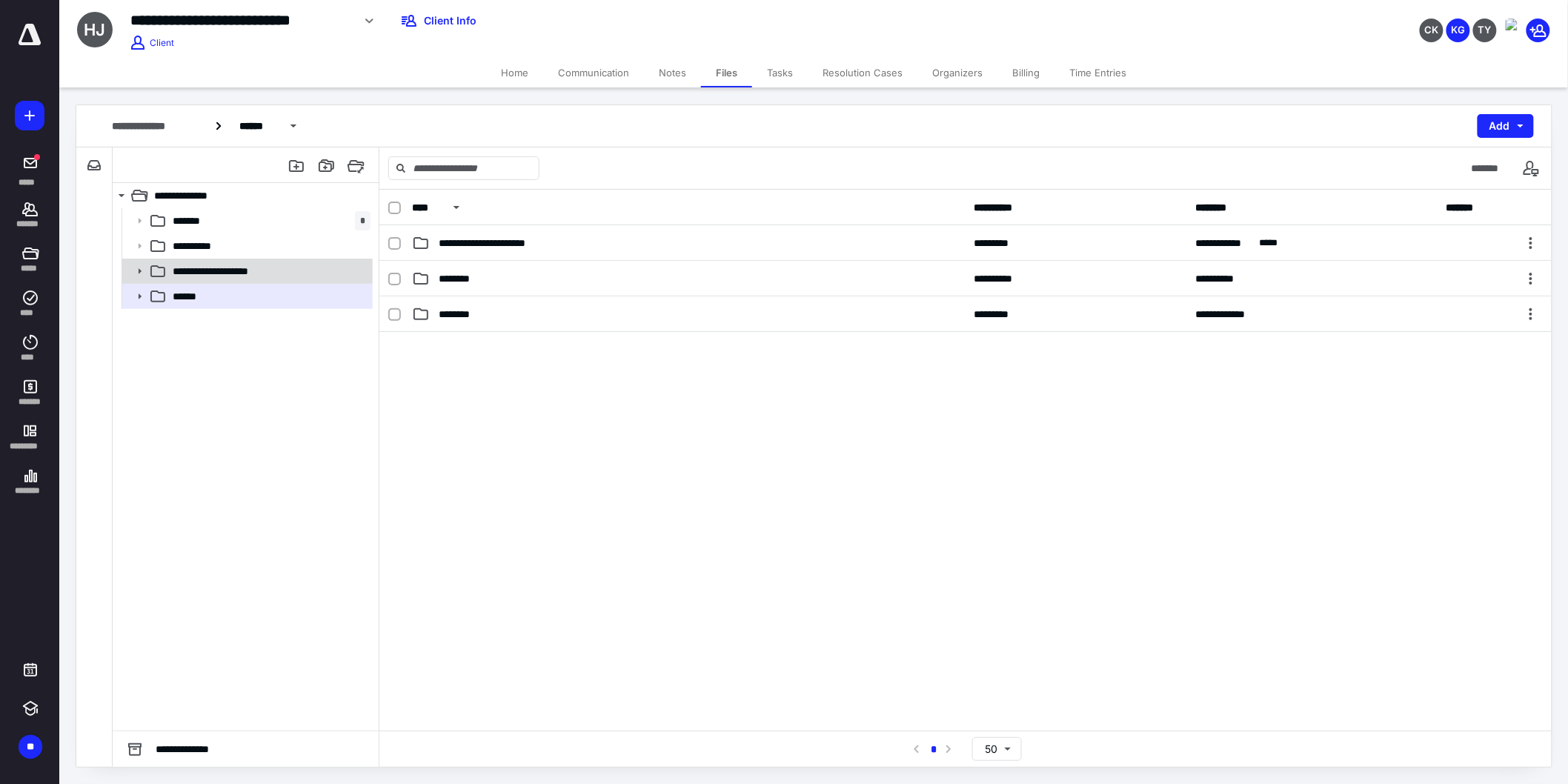 click 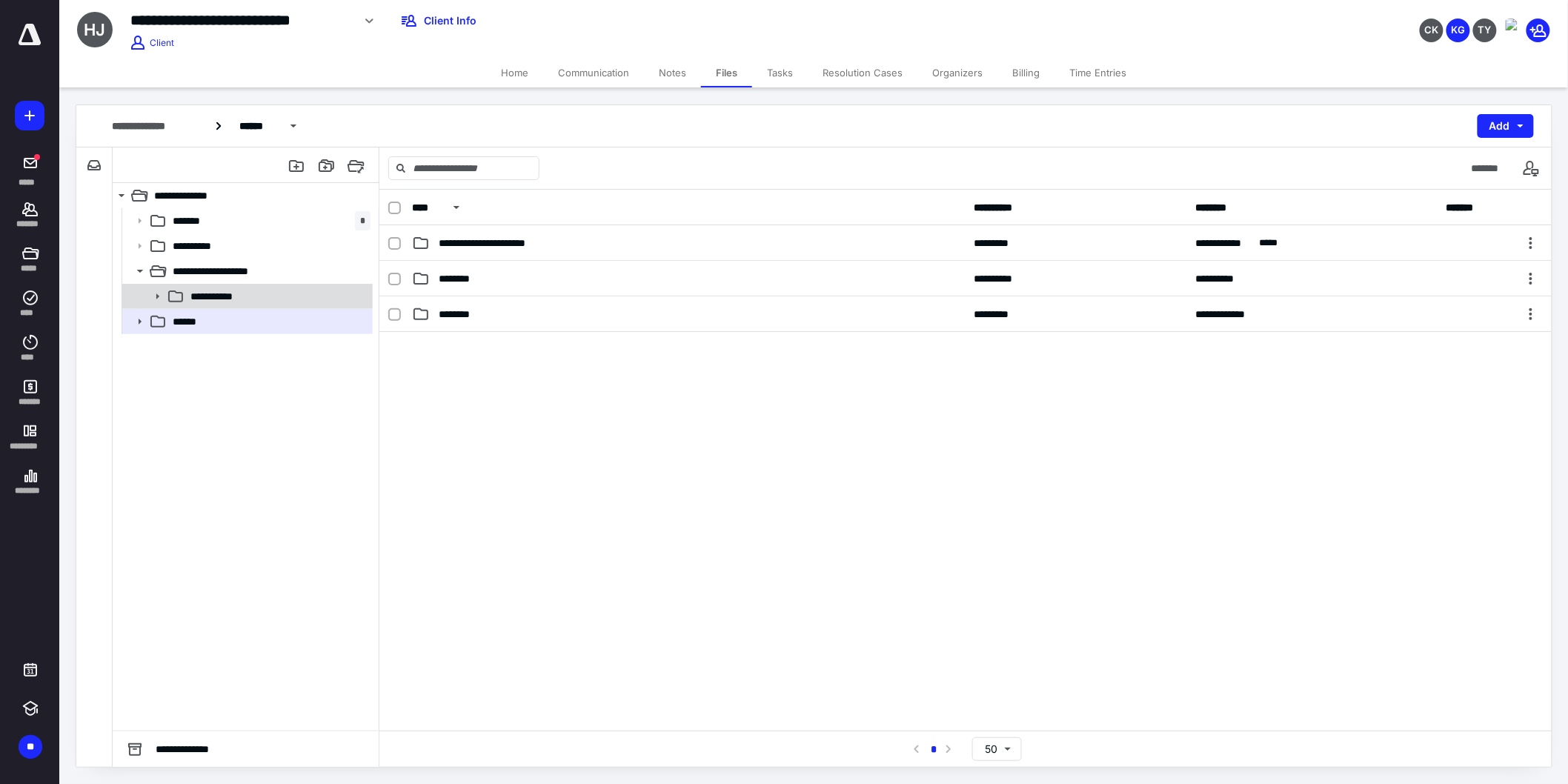 click 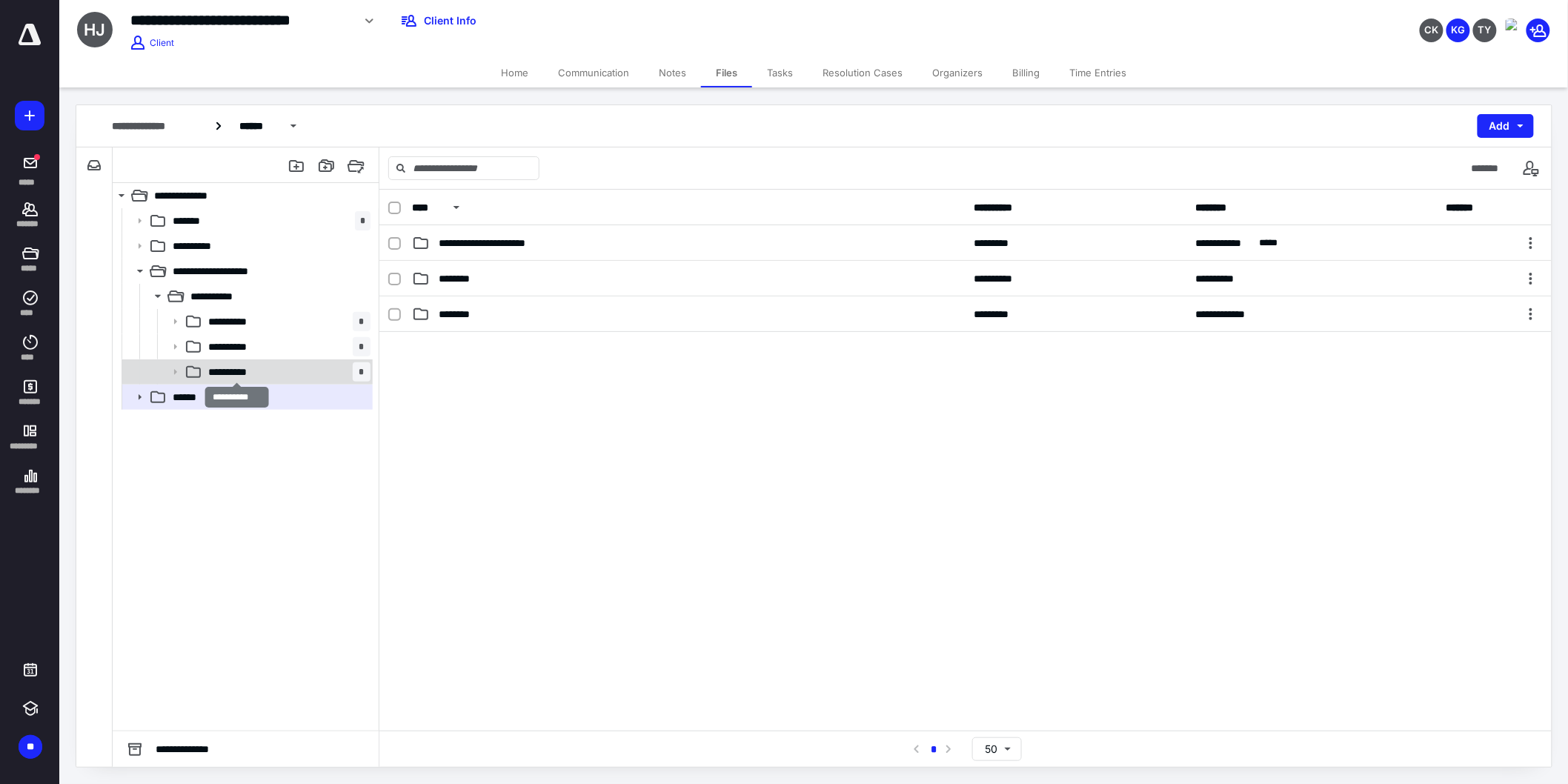 click on "**********" at bounding box center (236, 372) 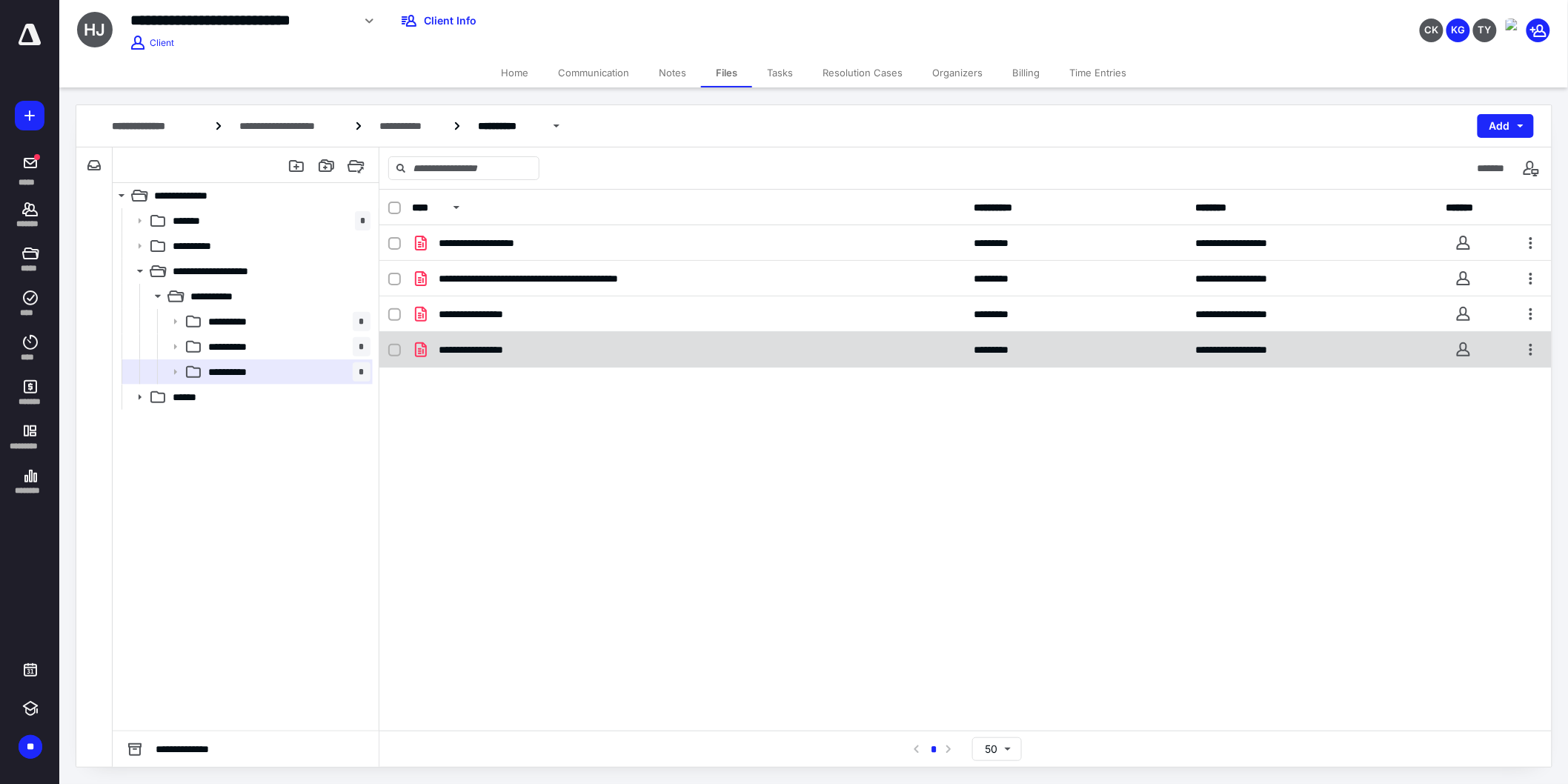 click on "**********" at bounding box center (966, 350) 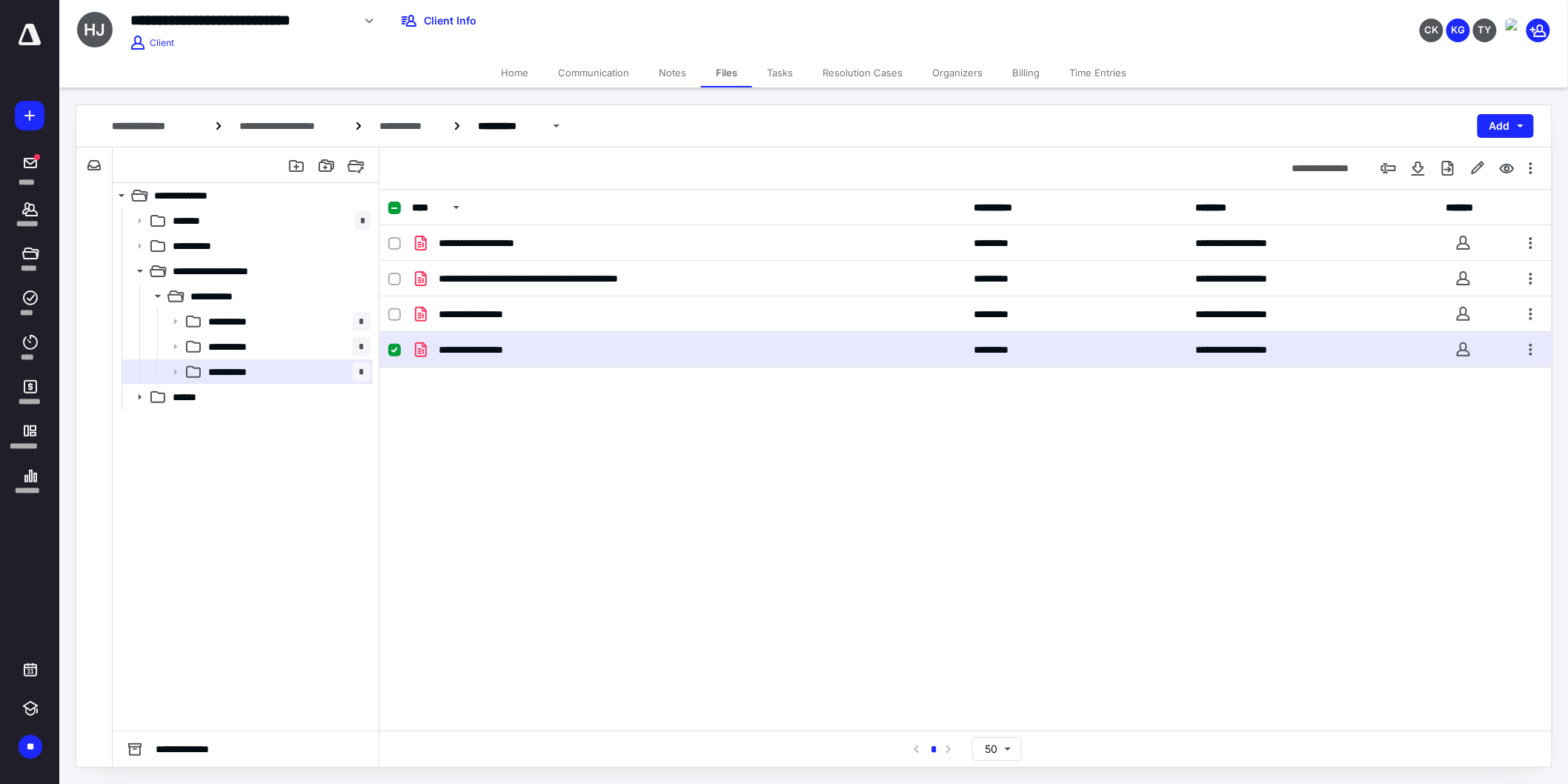 click on "**********" at bounding box center (688, 350) 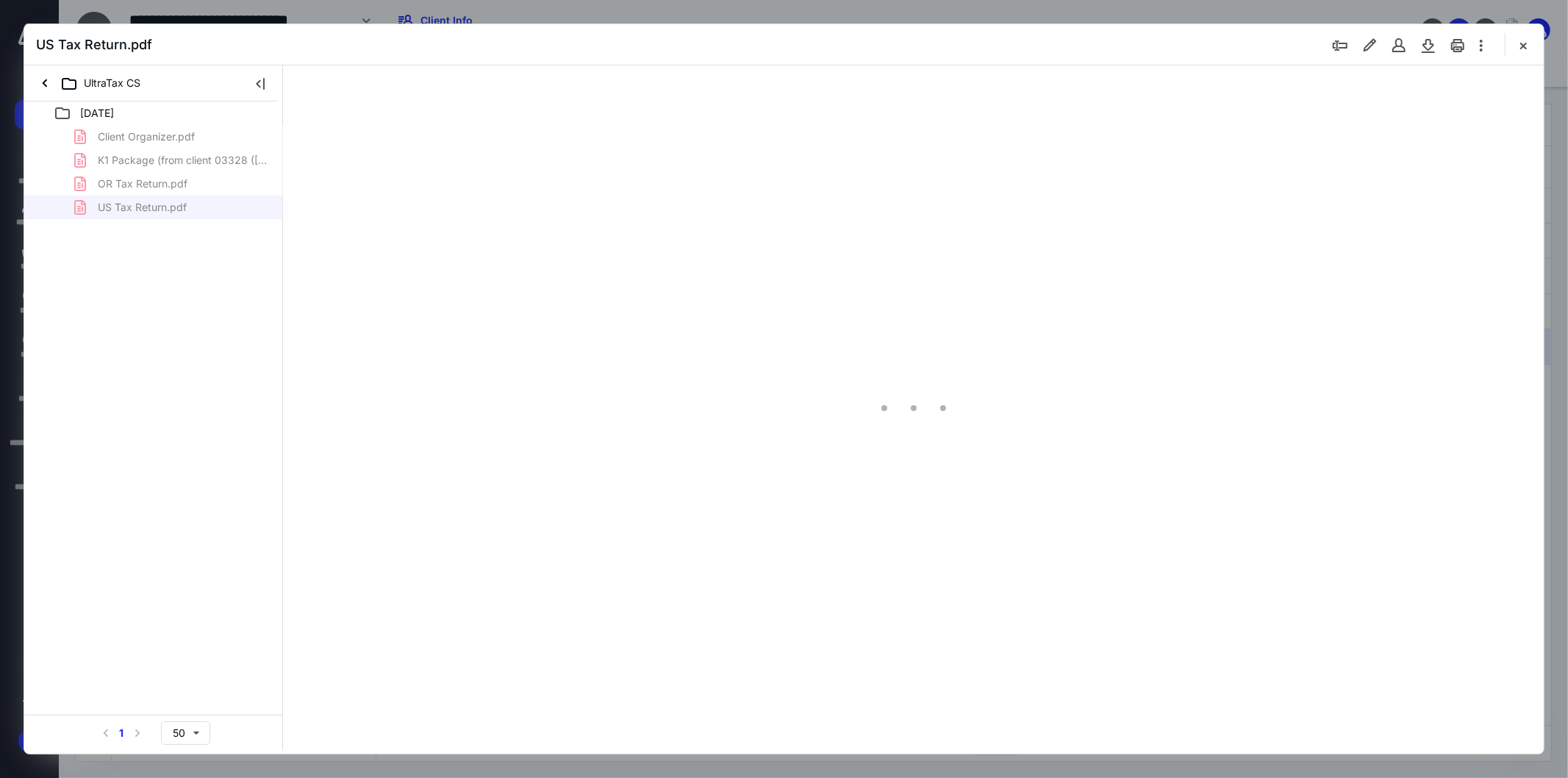 scroll, scrollTop: 0, scrollLeft: 0, axis: both 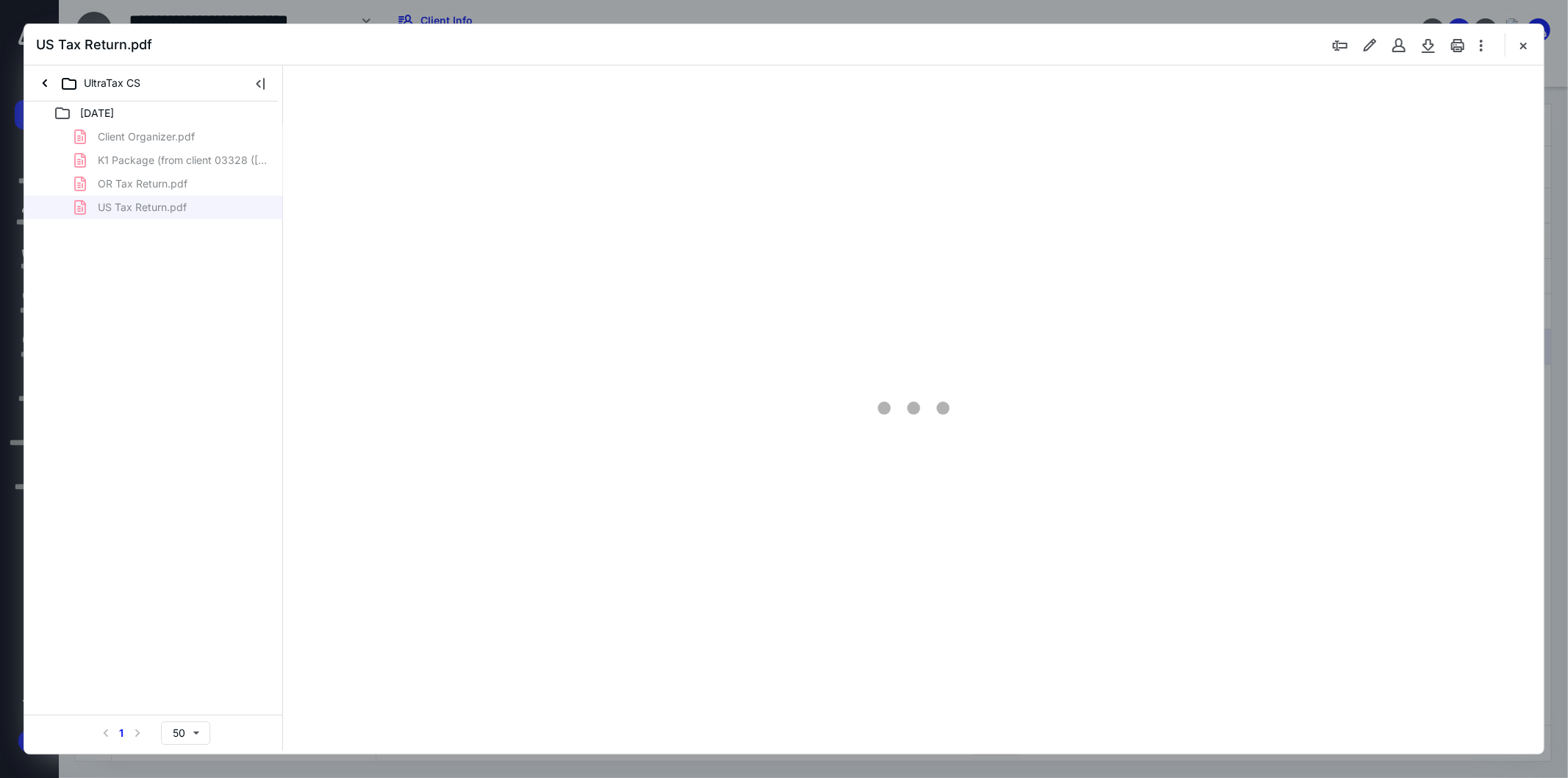 type on "103" 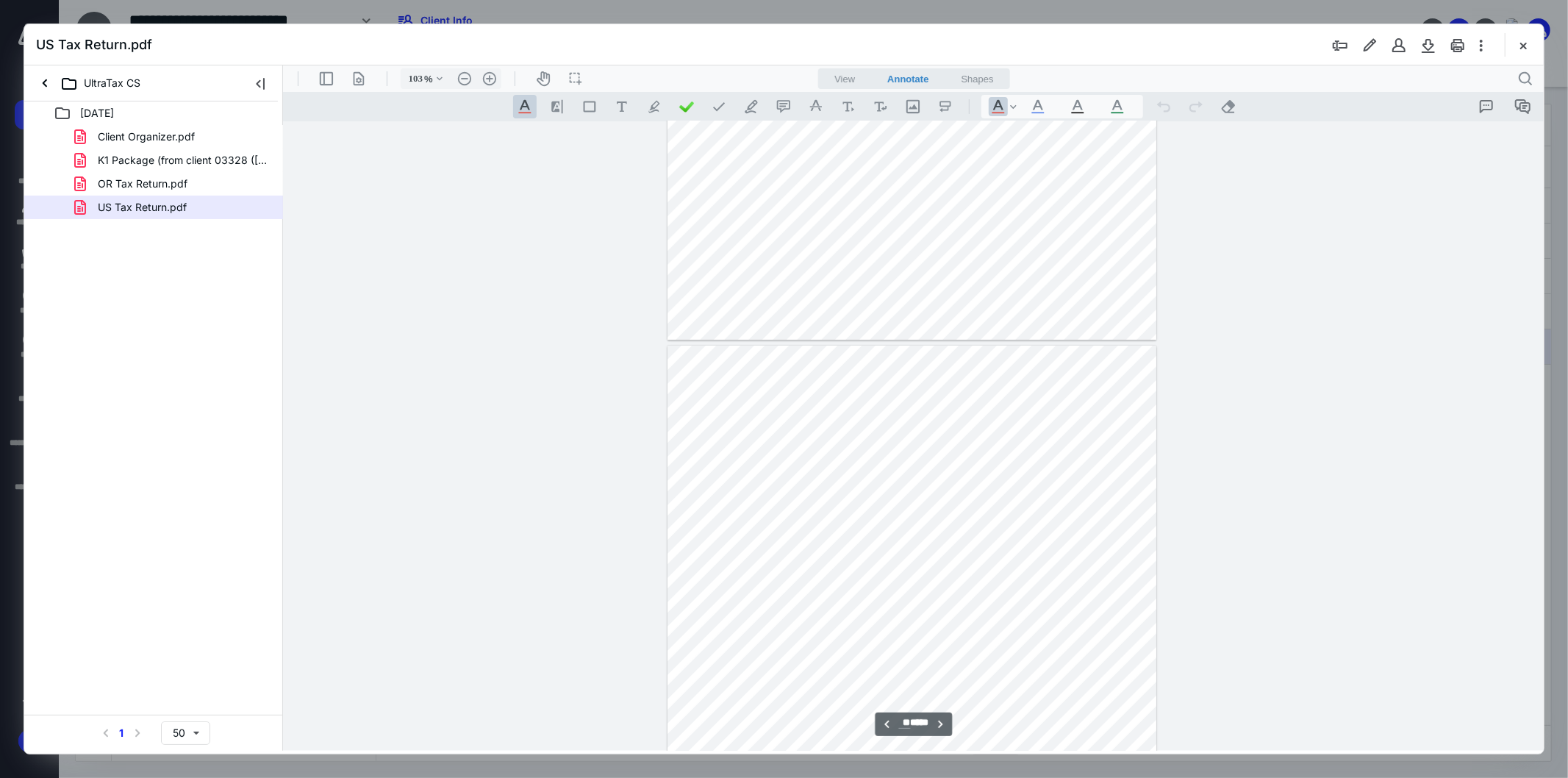 scroll, scrollTop: 9454, scrollLeft: 0, axis: vertical 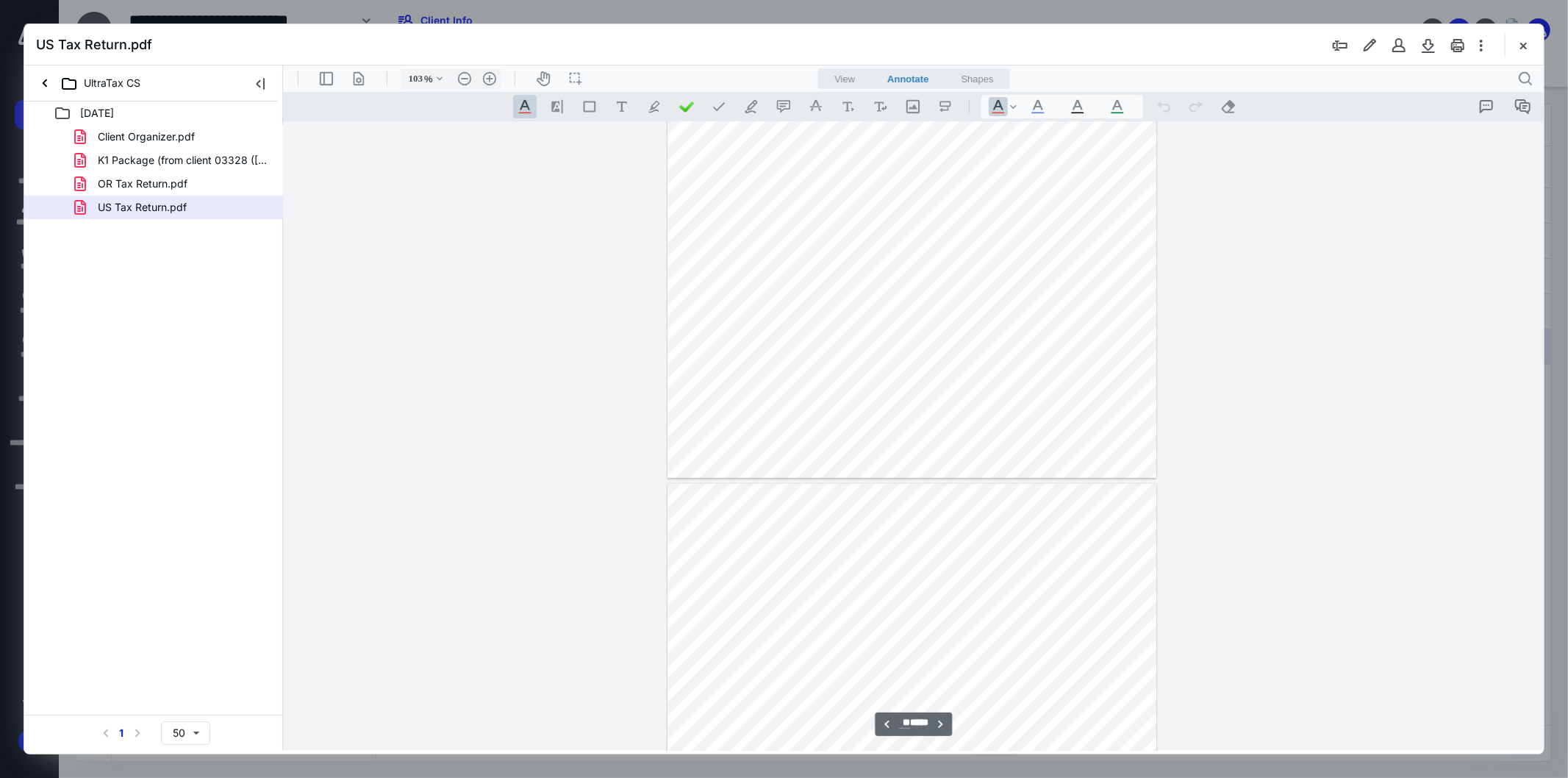 type on "**" 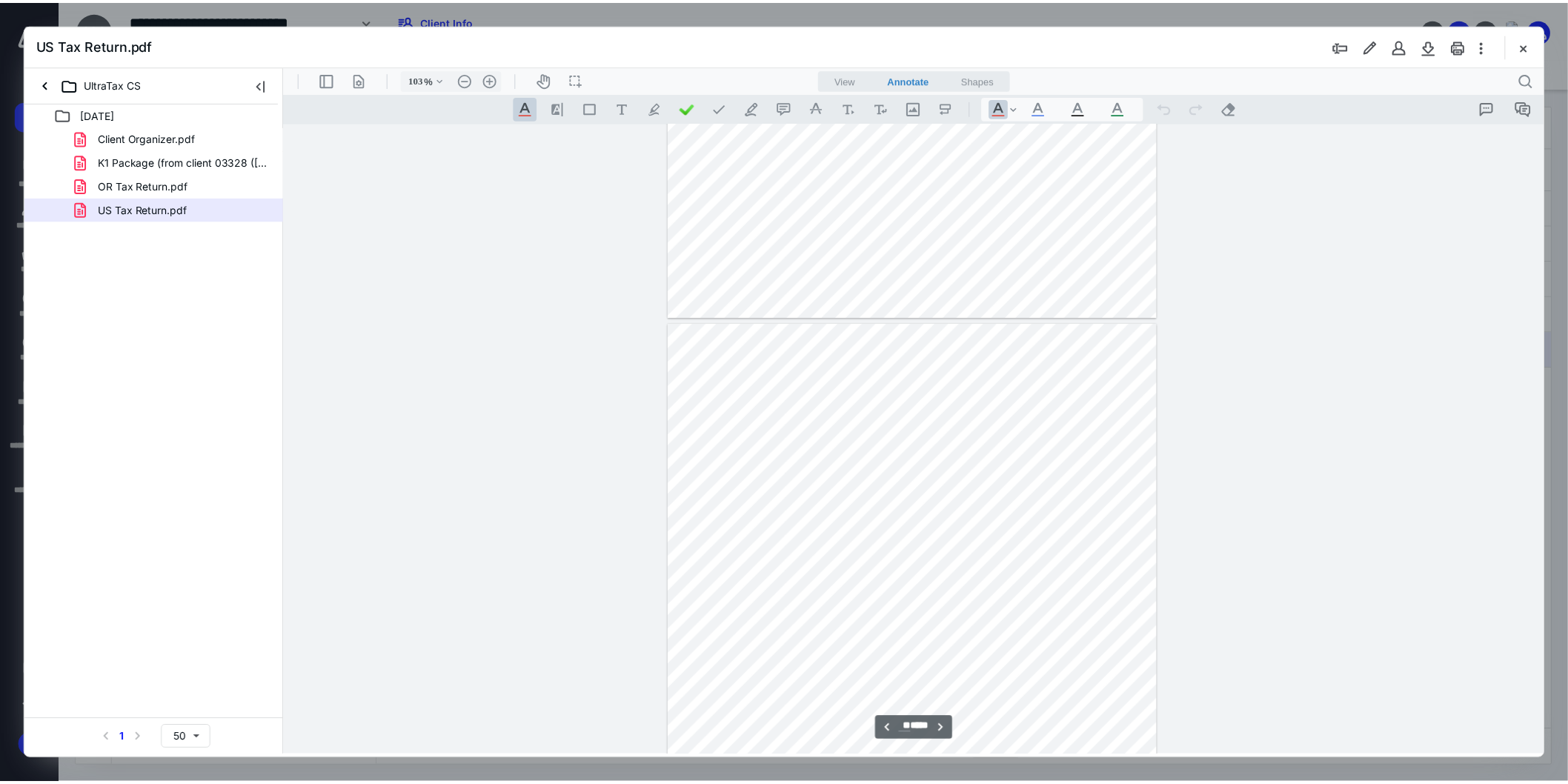scroll, scrollTop: 10022, scrollLeft: 0, axis: vertical 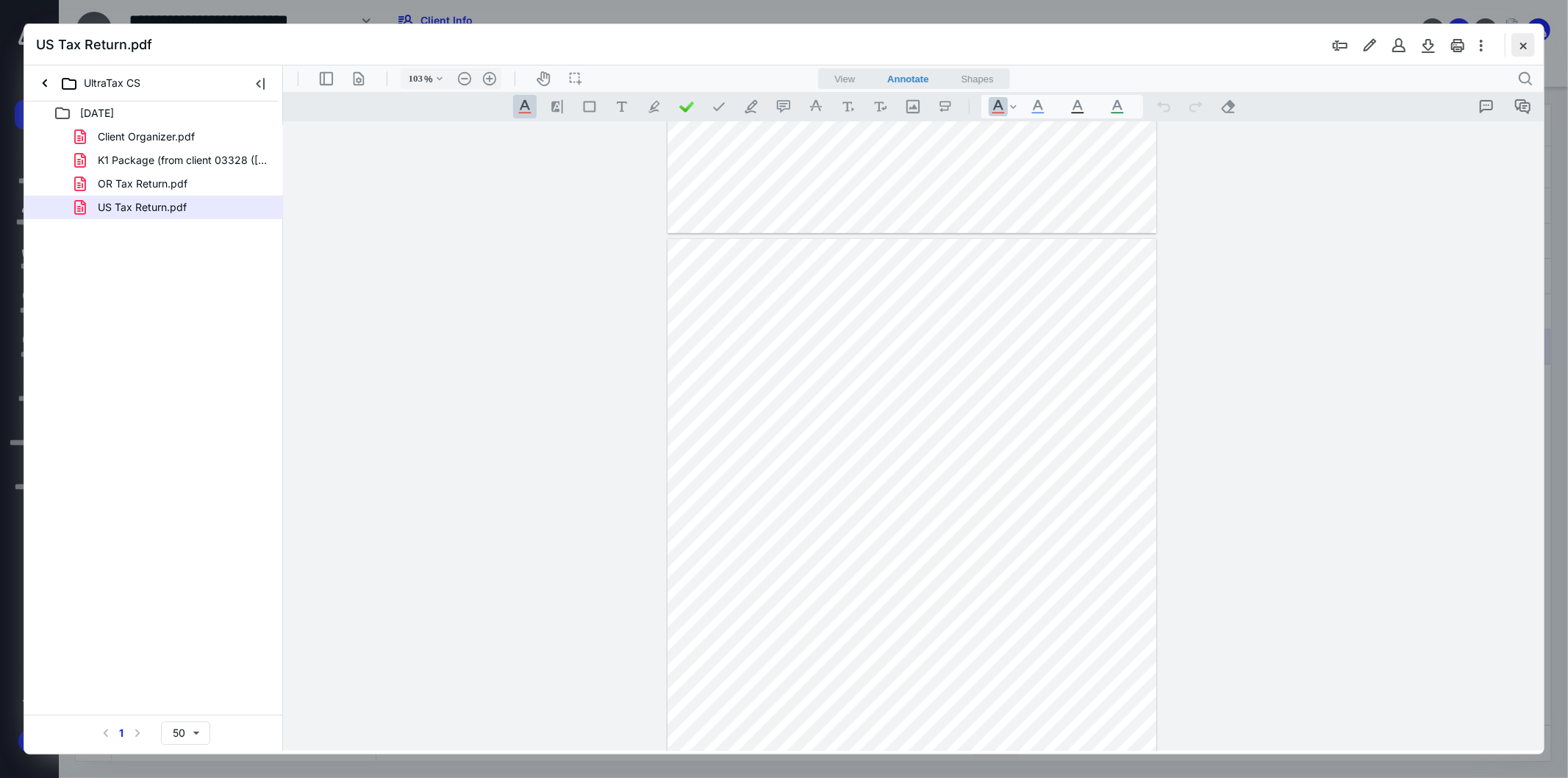 click at bounding box center [1523, 45] 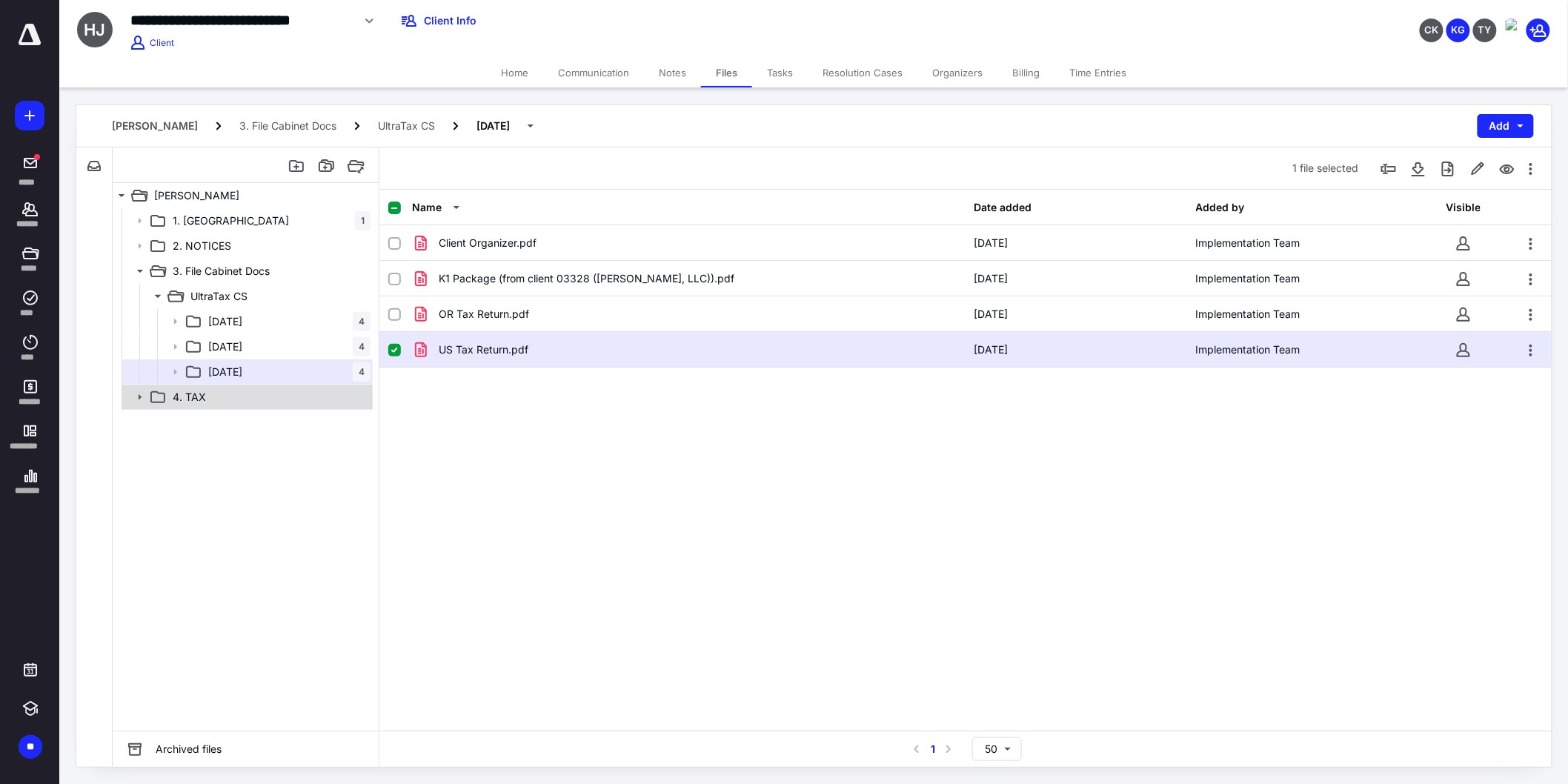 click on "4. TAX" at bounding box center (268, 397) 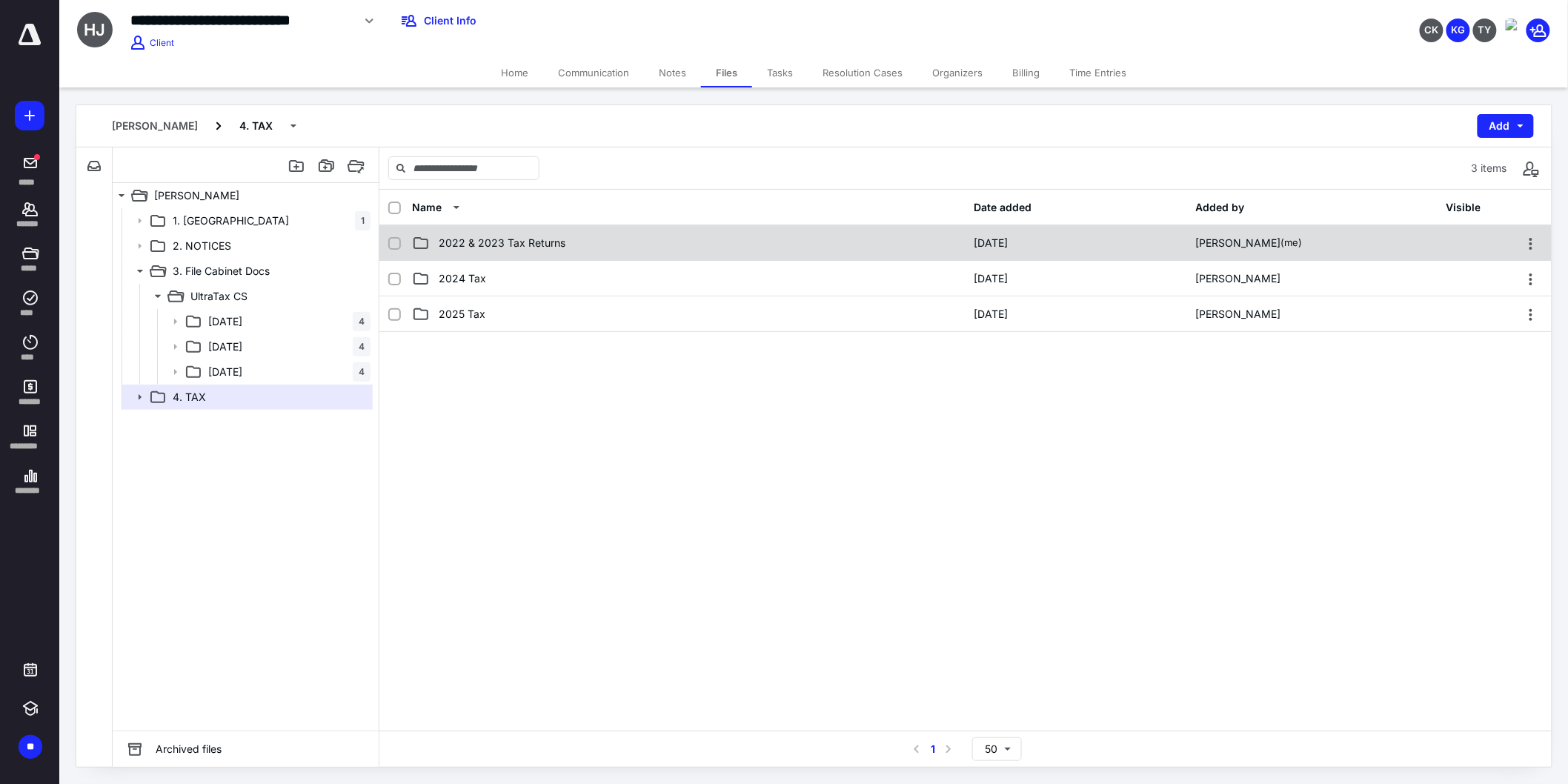 click on "2022 & 2023 Tax Returns" at bounding box center [502, 243] 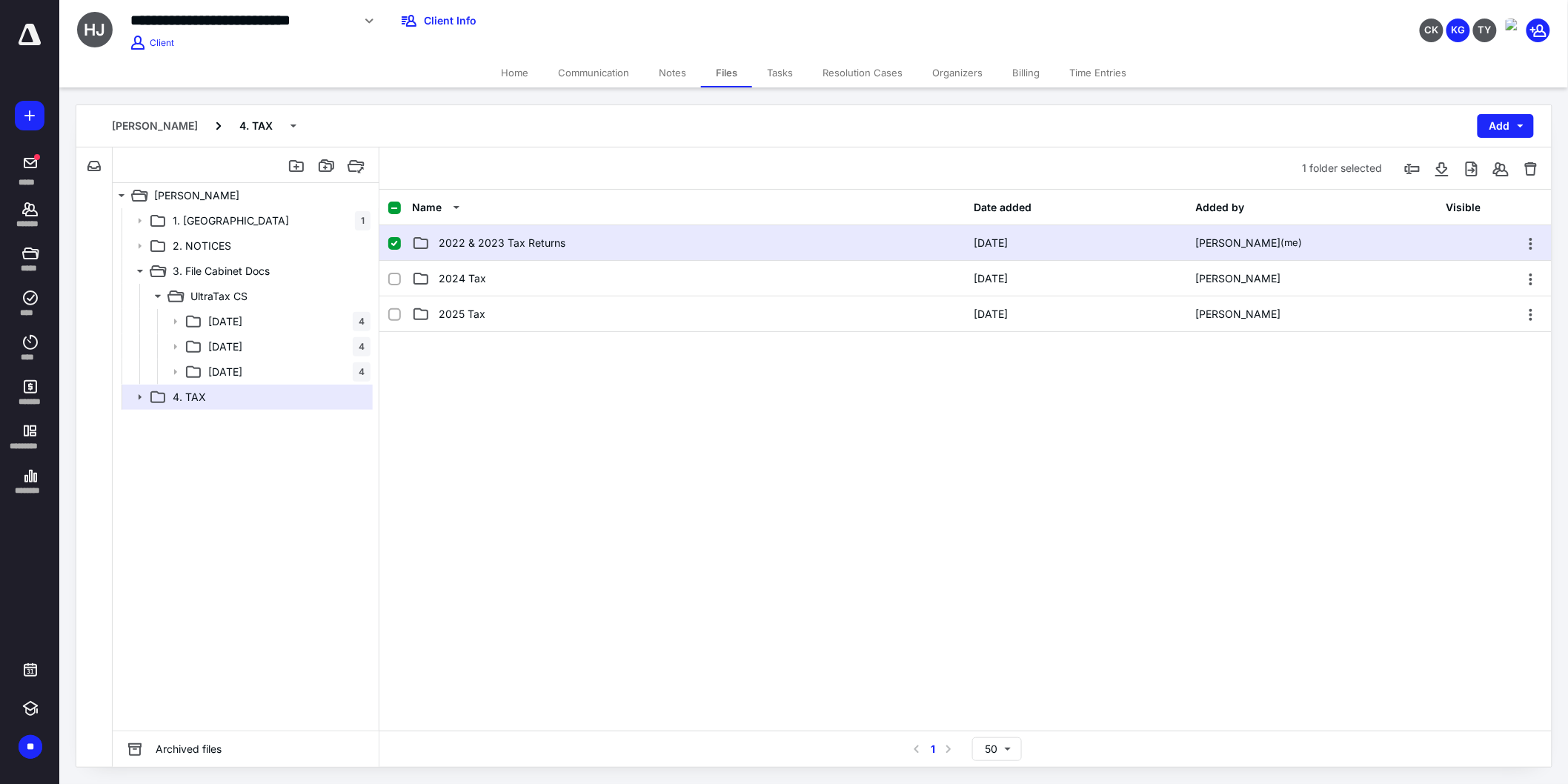 click on "2022 & 2023 Tax Returns" at bounding box center [502, 243] 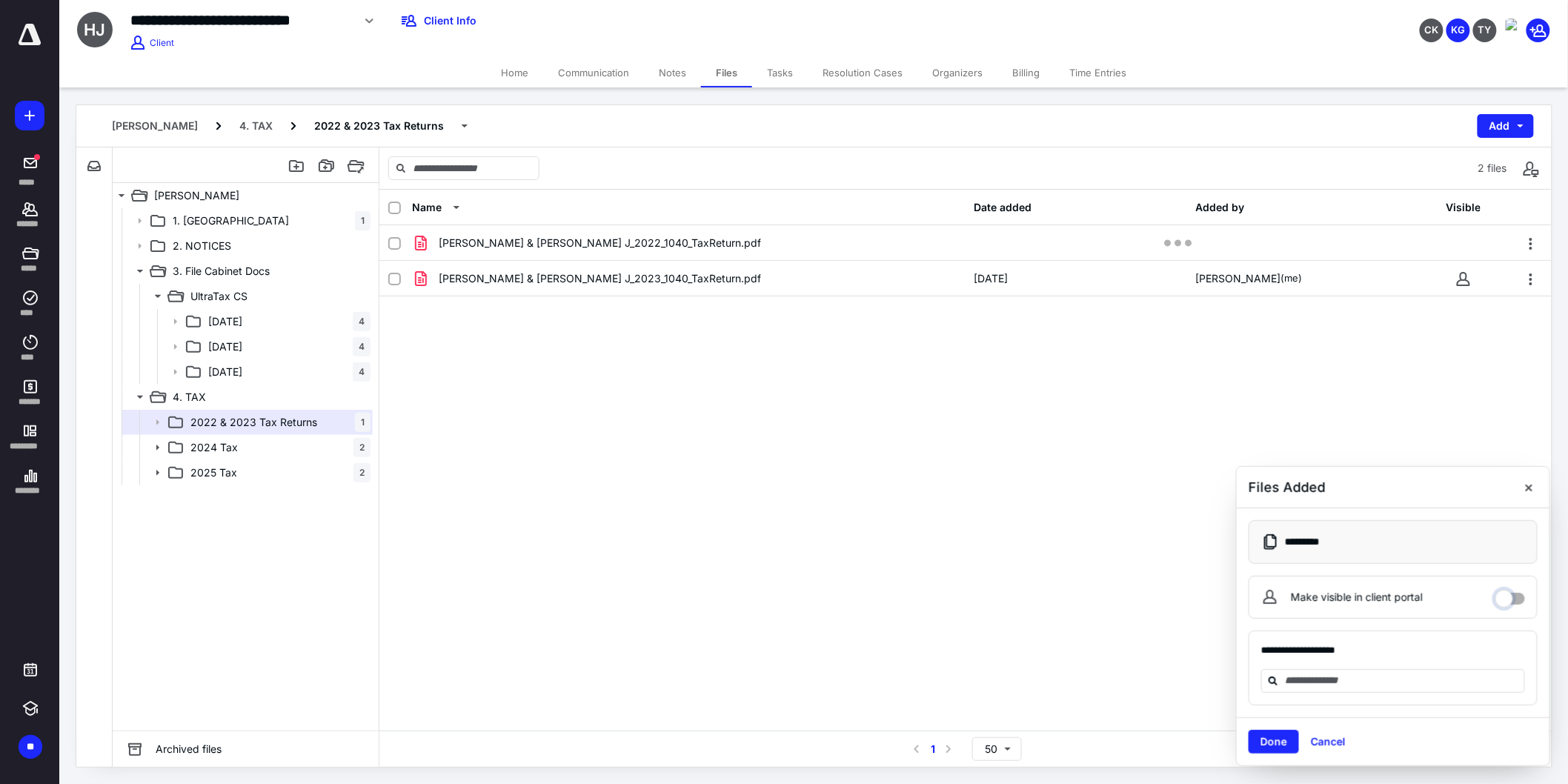 click on "Make visible in client portal" at bounding box center (1510, 595) 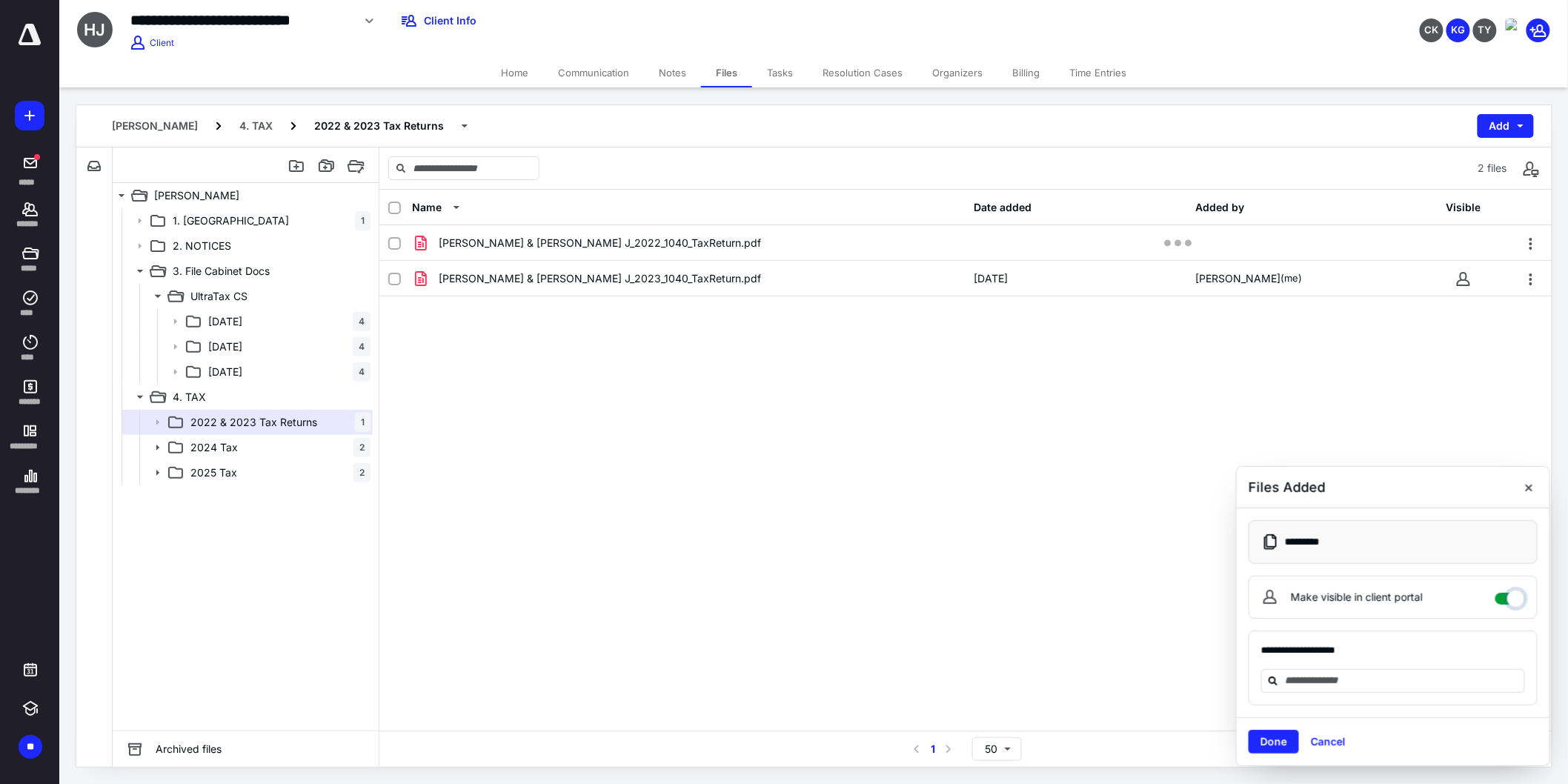 checkbox on "****" 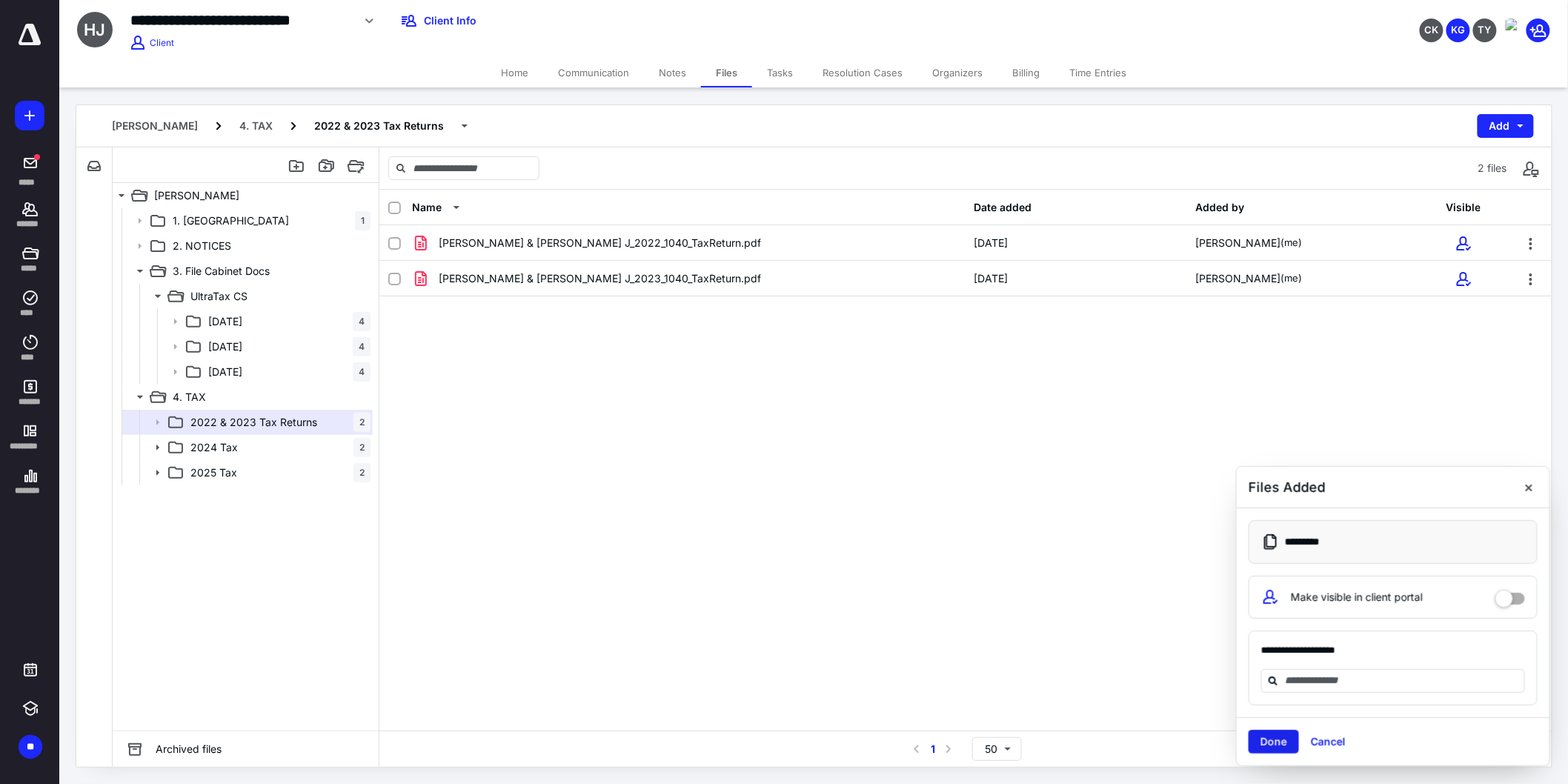 click on "Done" at bounding box center (1274, 742) 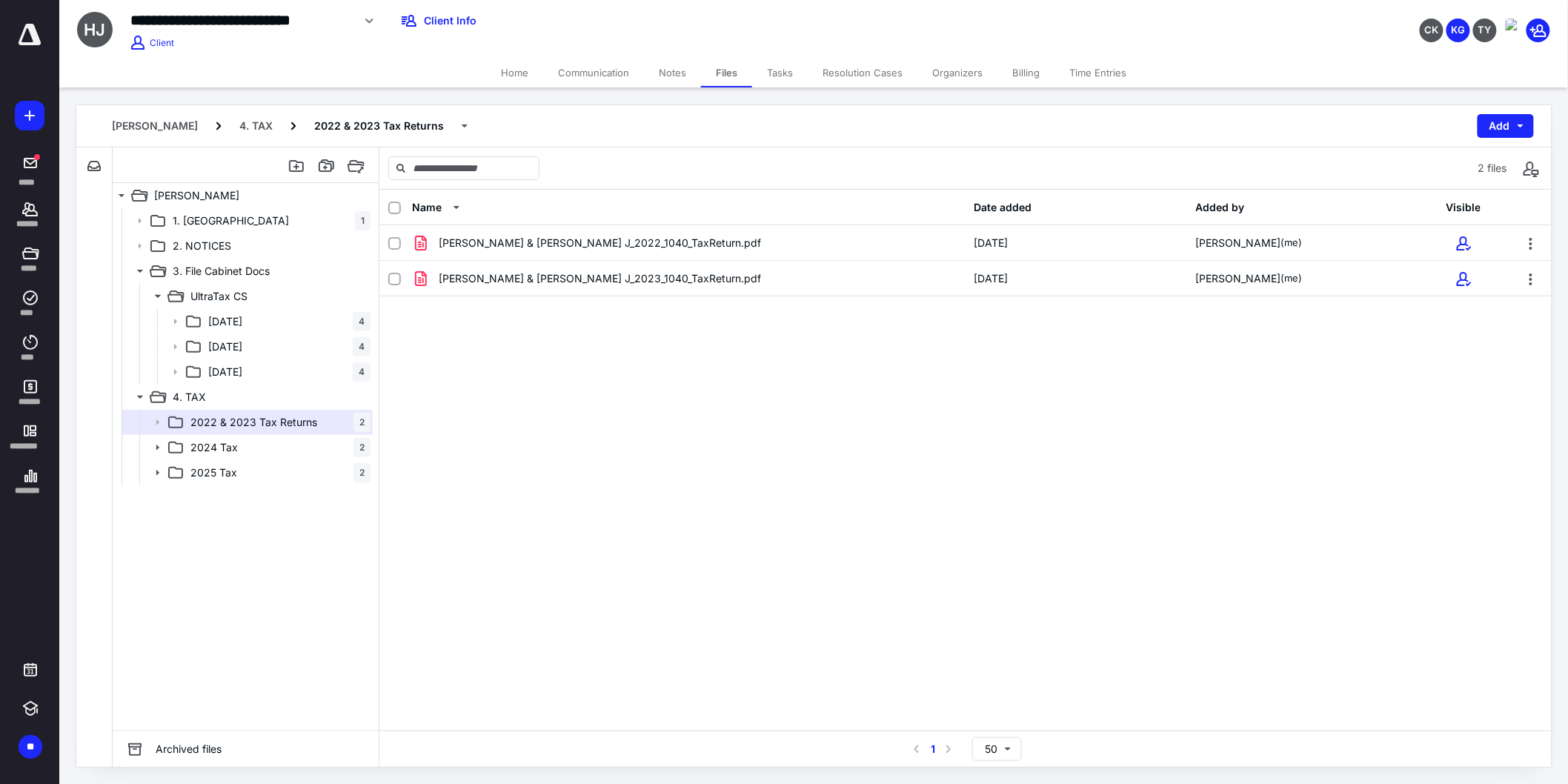 click on "Home" at bounding box center (514, 73) 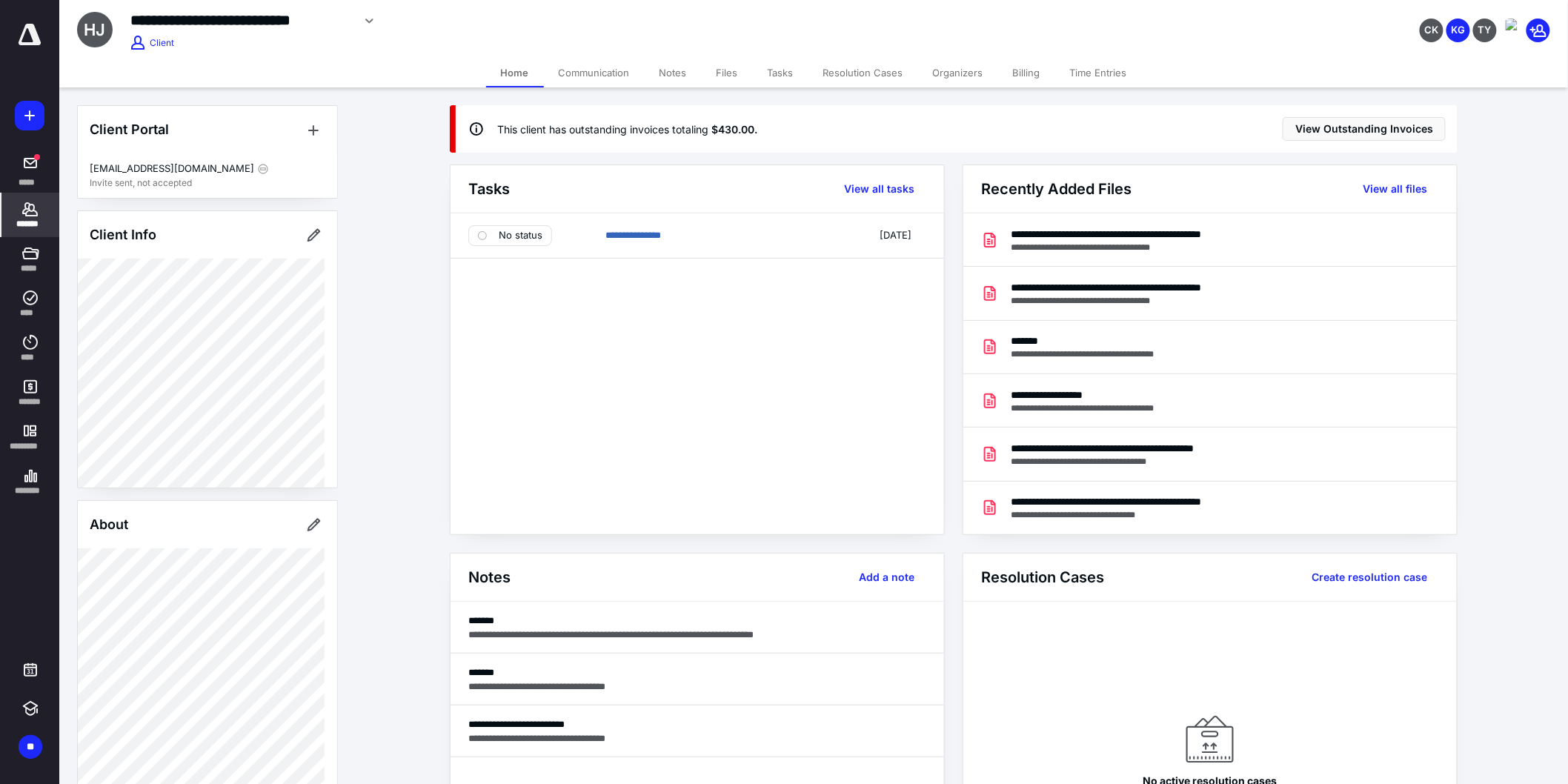click 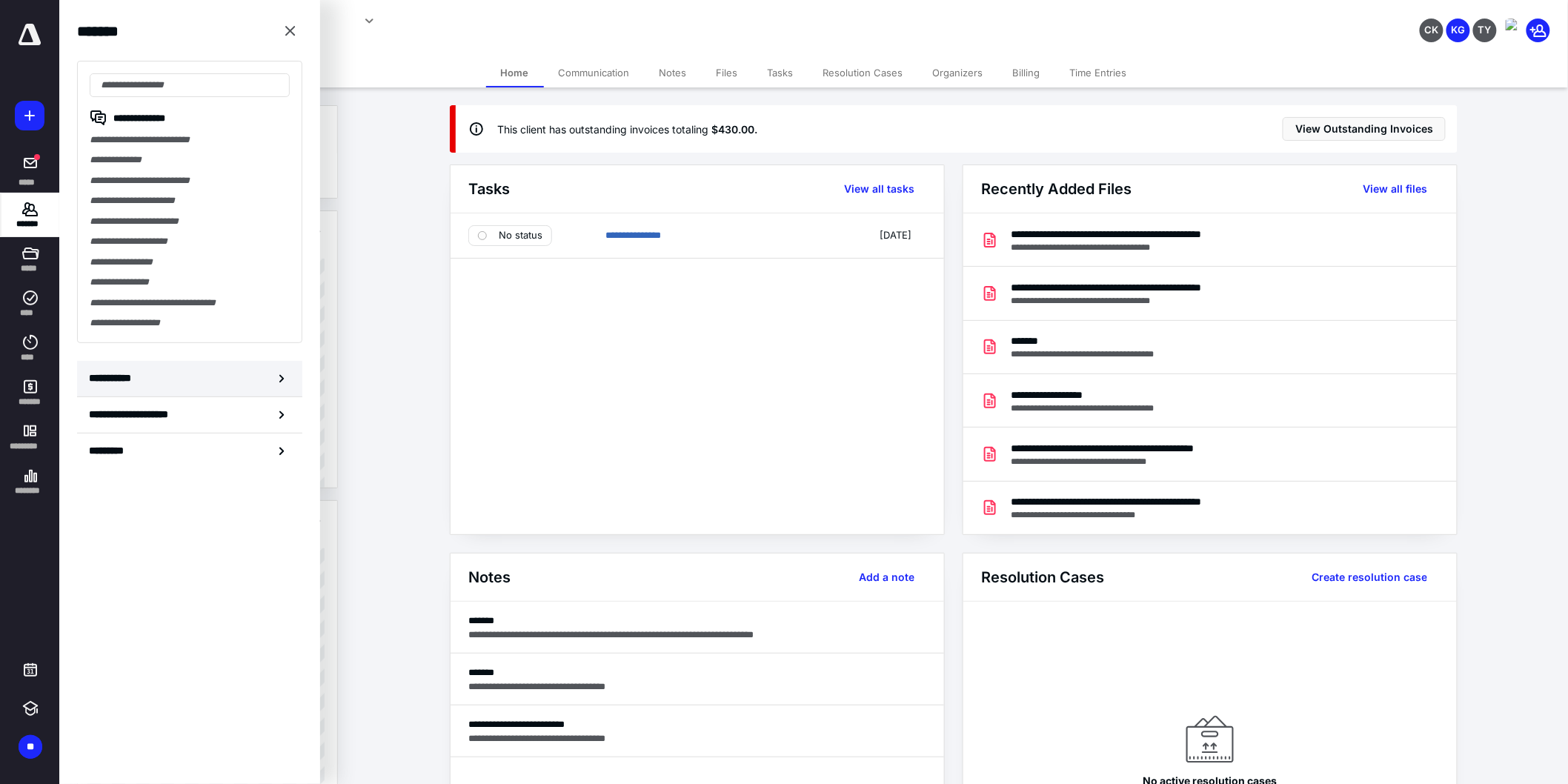 click 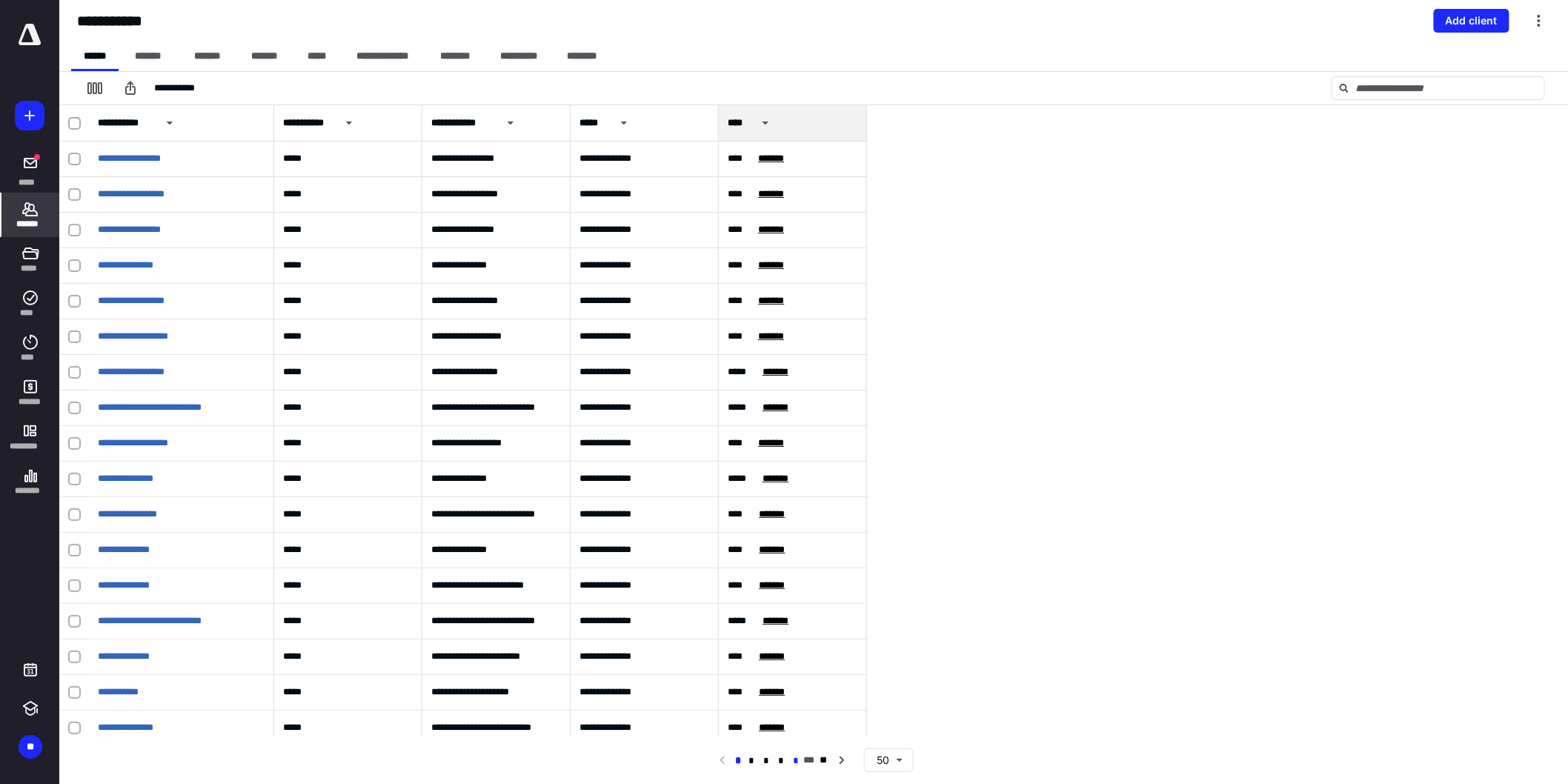 click on "*" at bounding box center (796, 761) 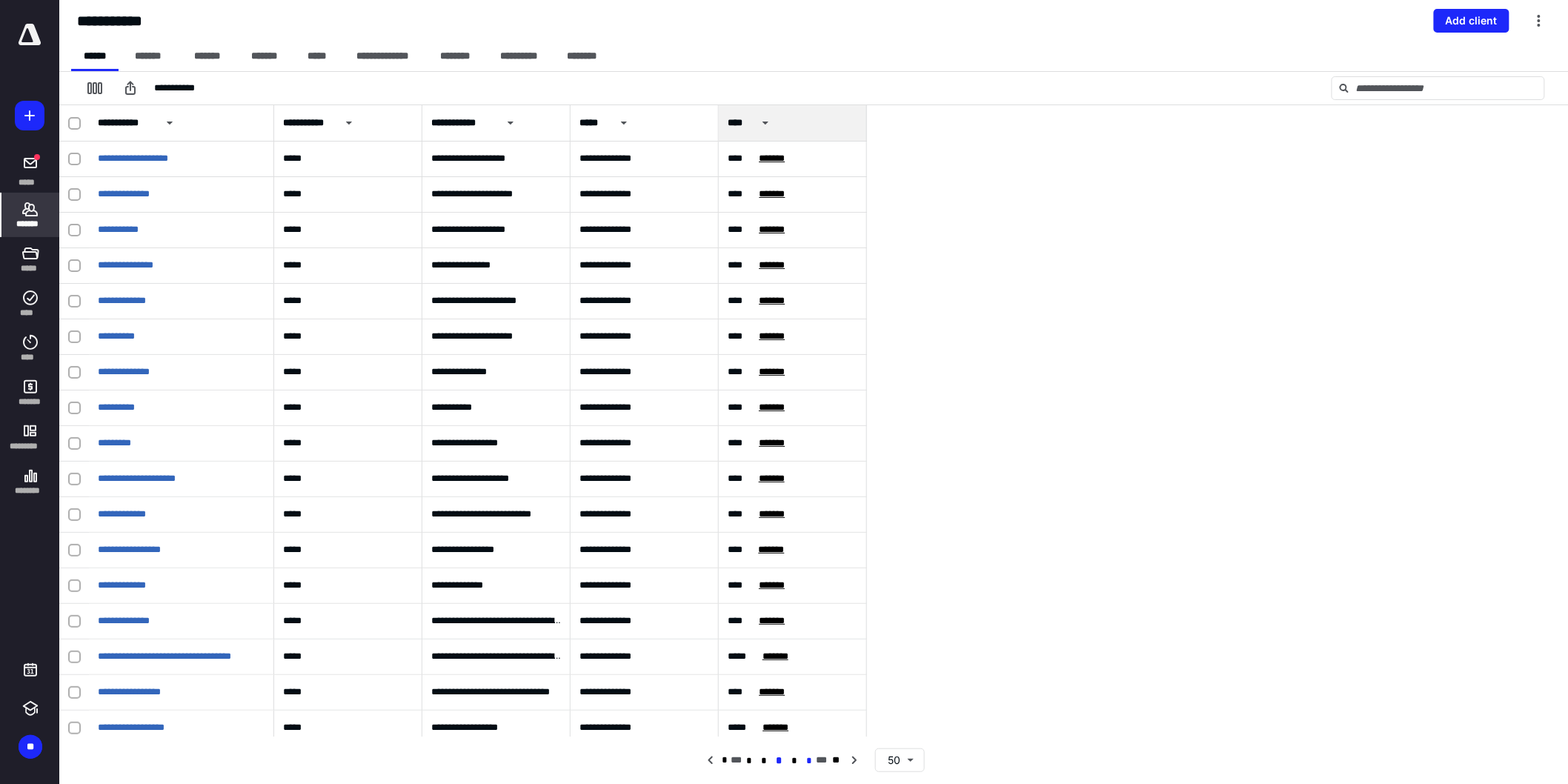 click on "*" at bounding box center [808, 761] 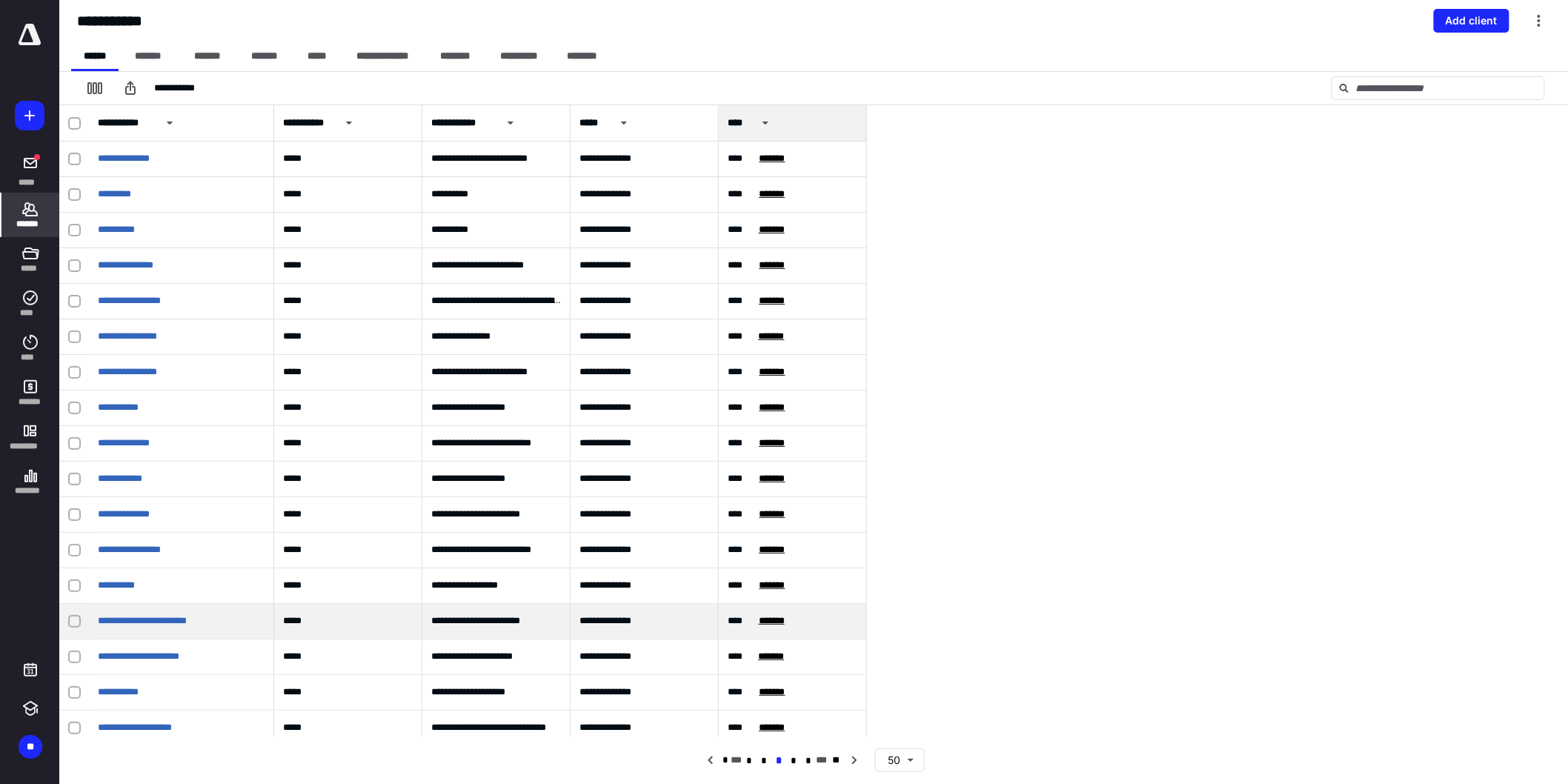 scroll, scrollTop: 741, scrollLeft: 0, axis: vertical 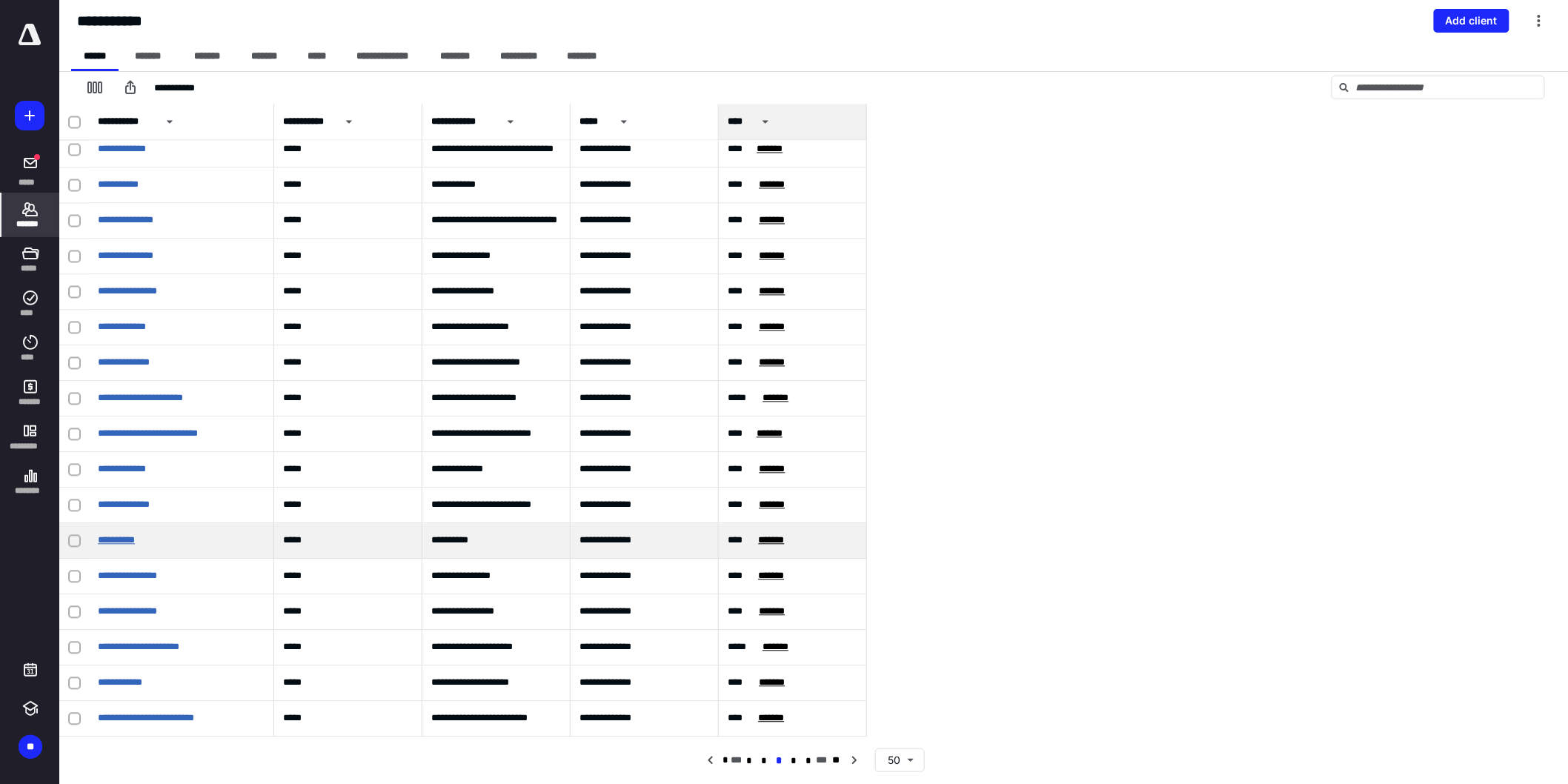 click on "**********" at bounding box center (116, 540) 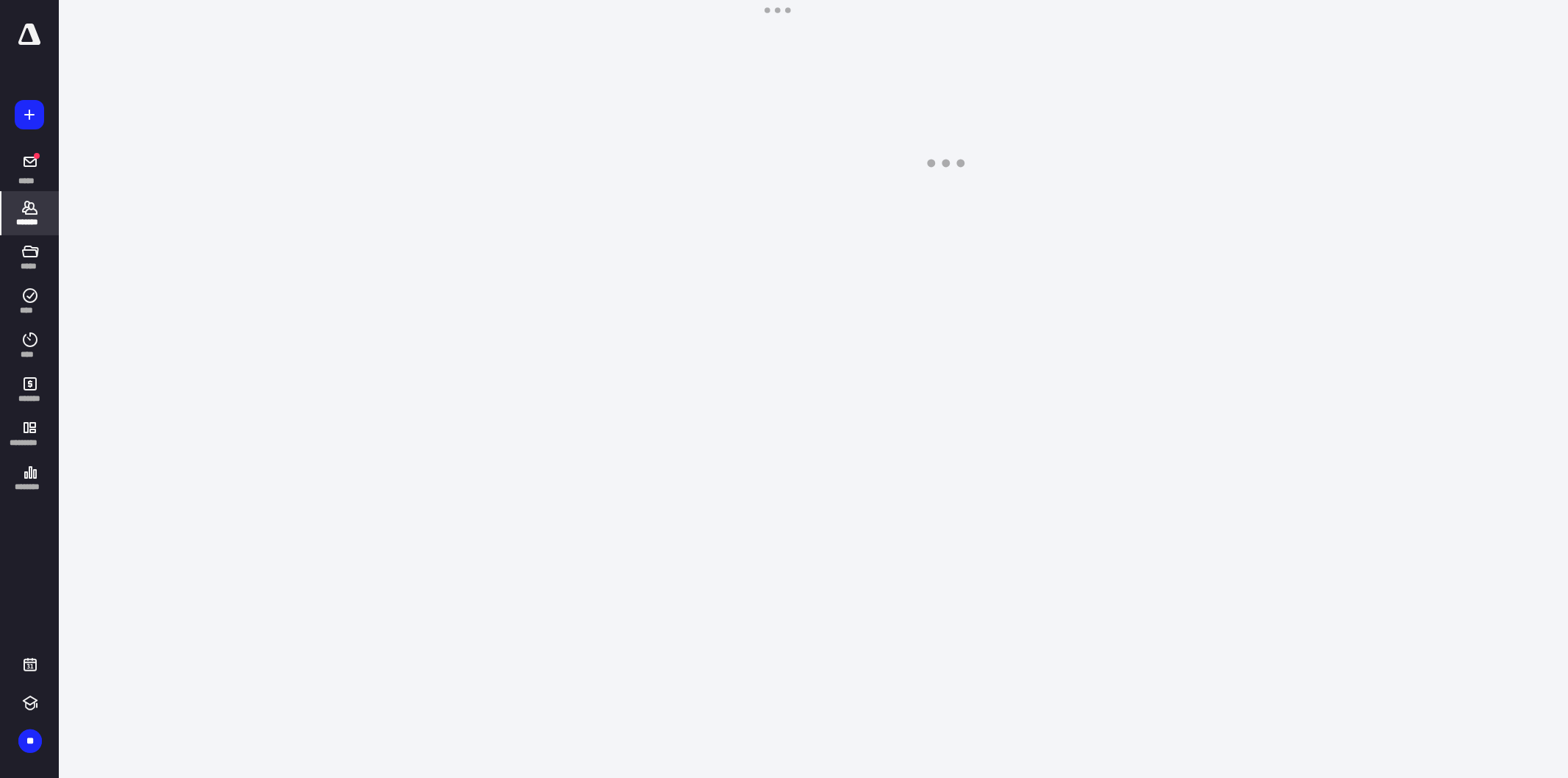 click on "**********" at bounding box center [778, 389] 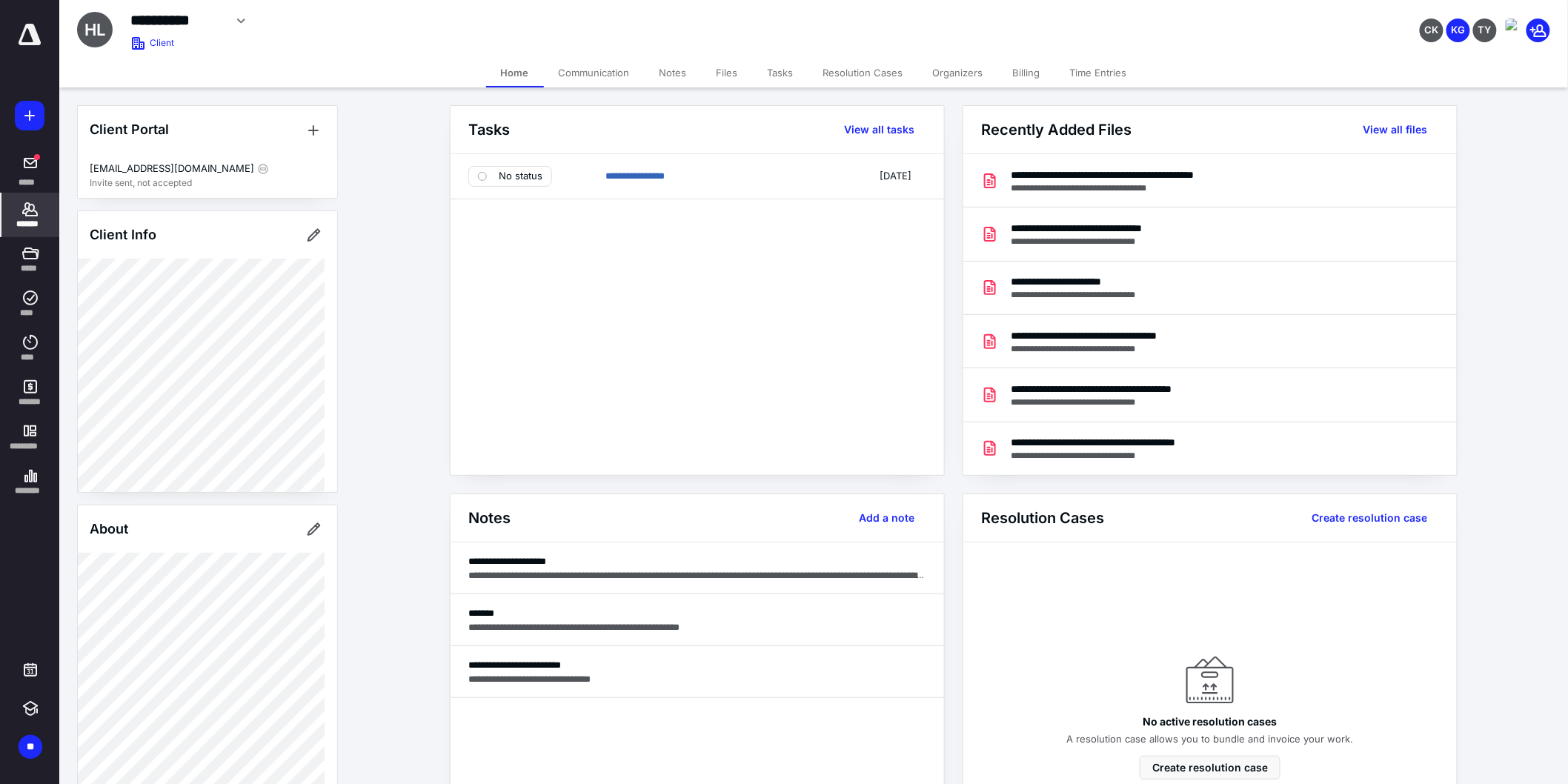 scroll, scrollTop: 165, scrollLeft: 0, axis: vertical 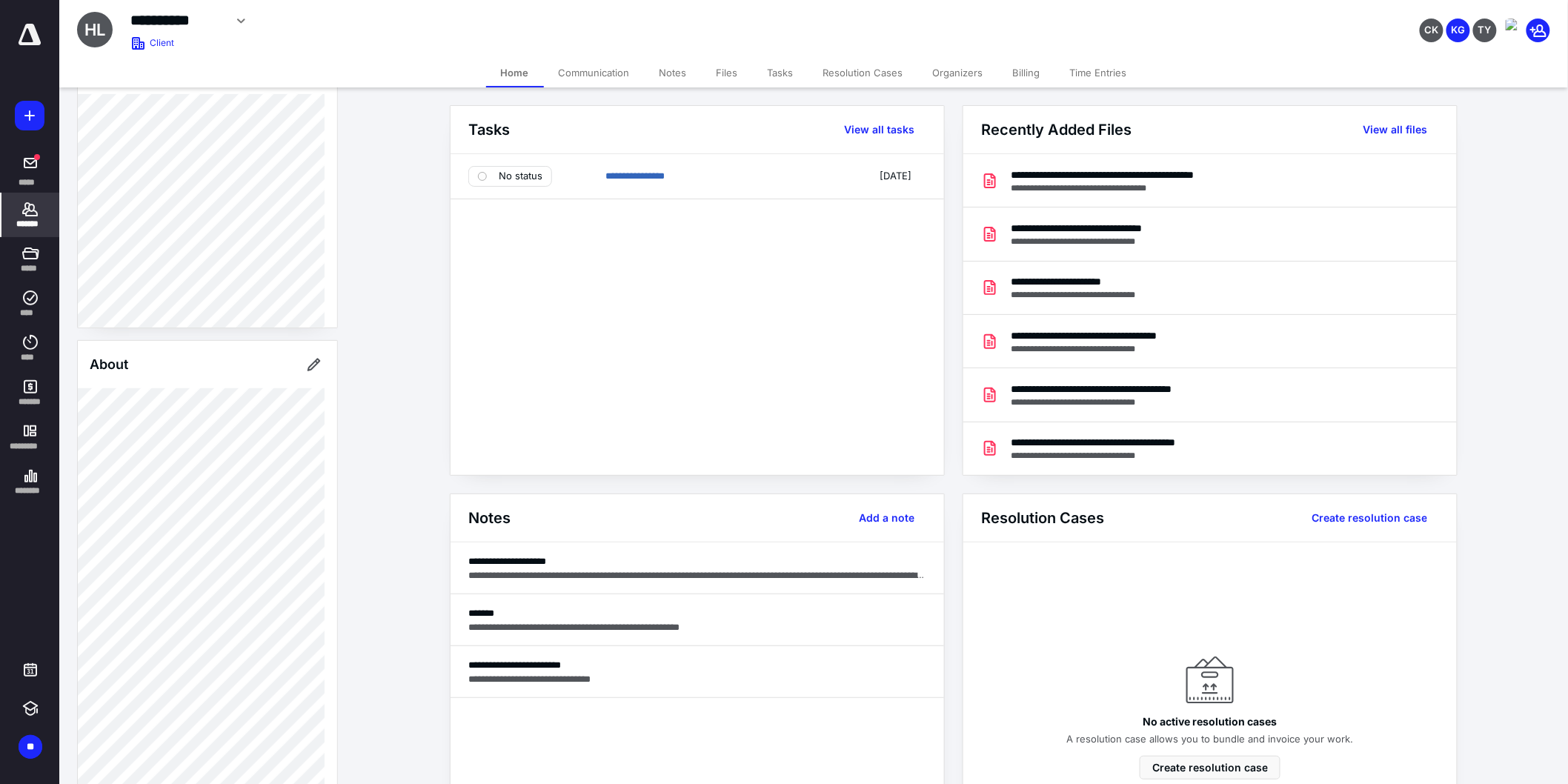 click on "Files" at bounding box center [727, 73] 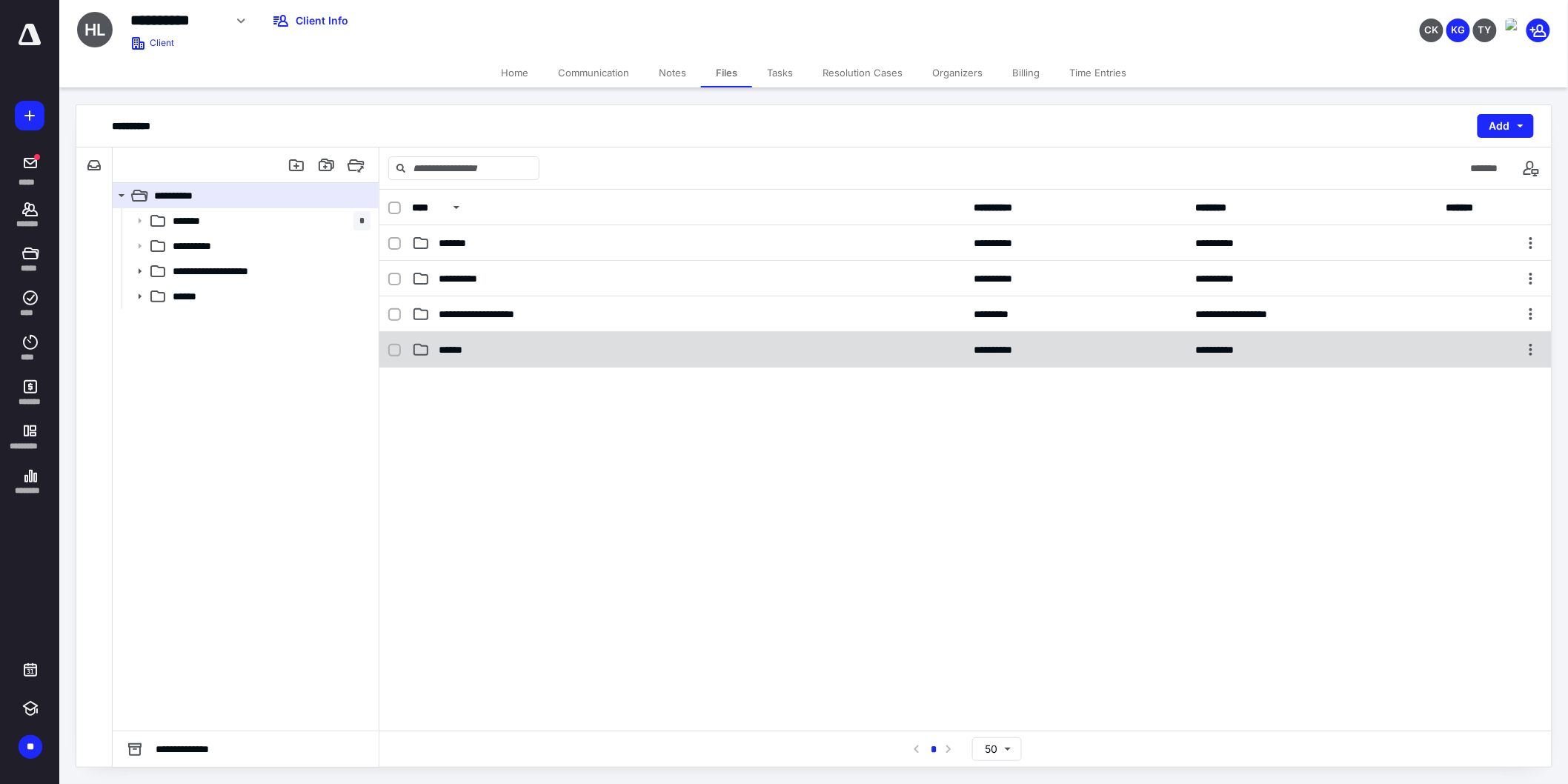 click on "******" at bounding box center (688, 350) 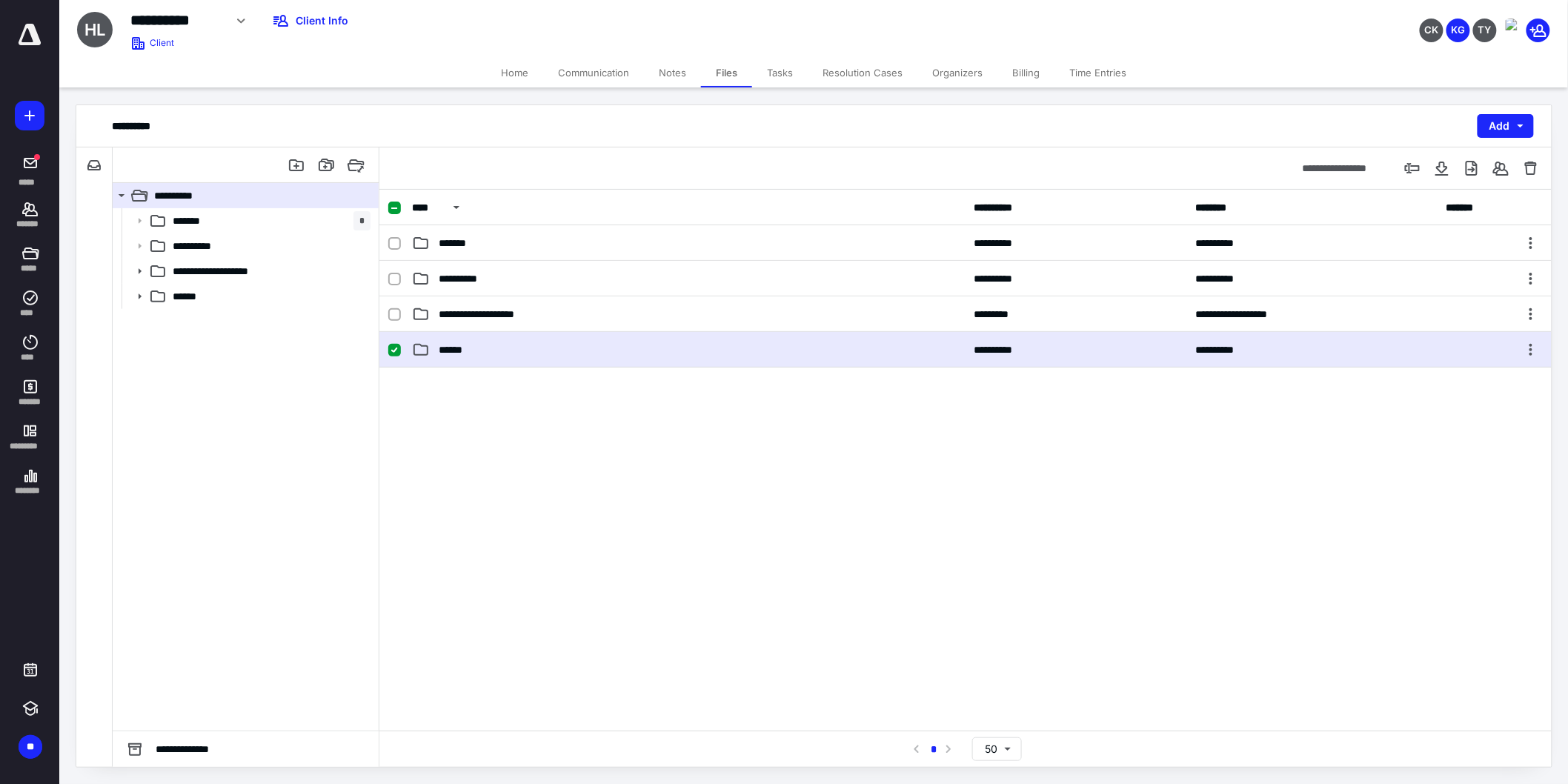 click on "******" at bounding box center (688, 350) 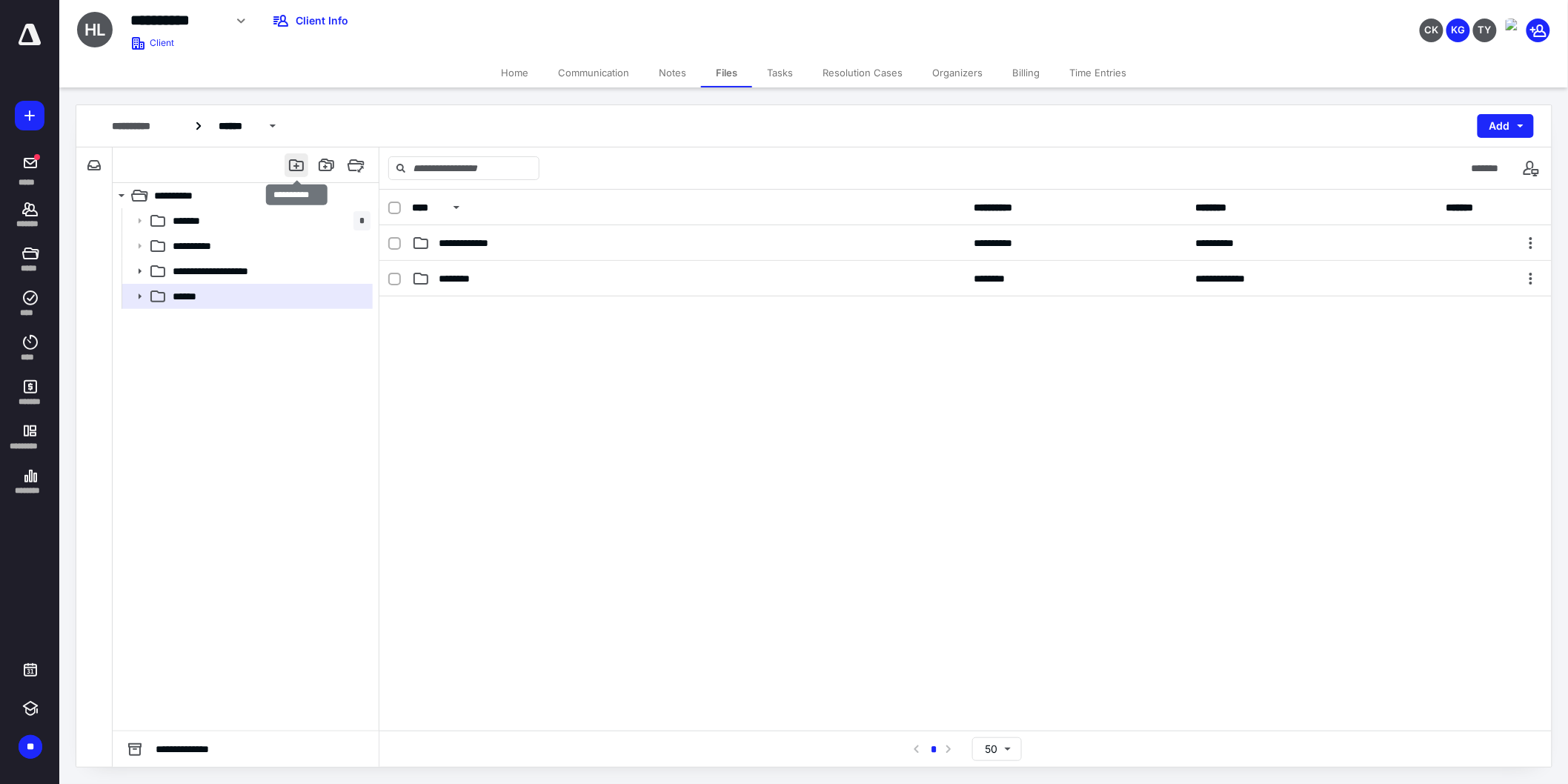 click at bounding box center [296, 165] 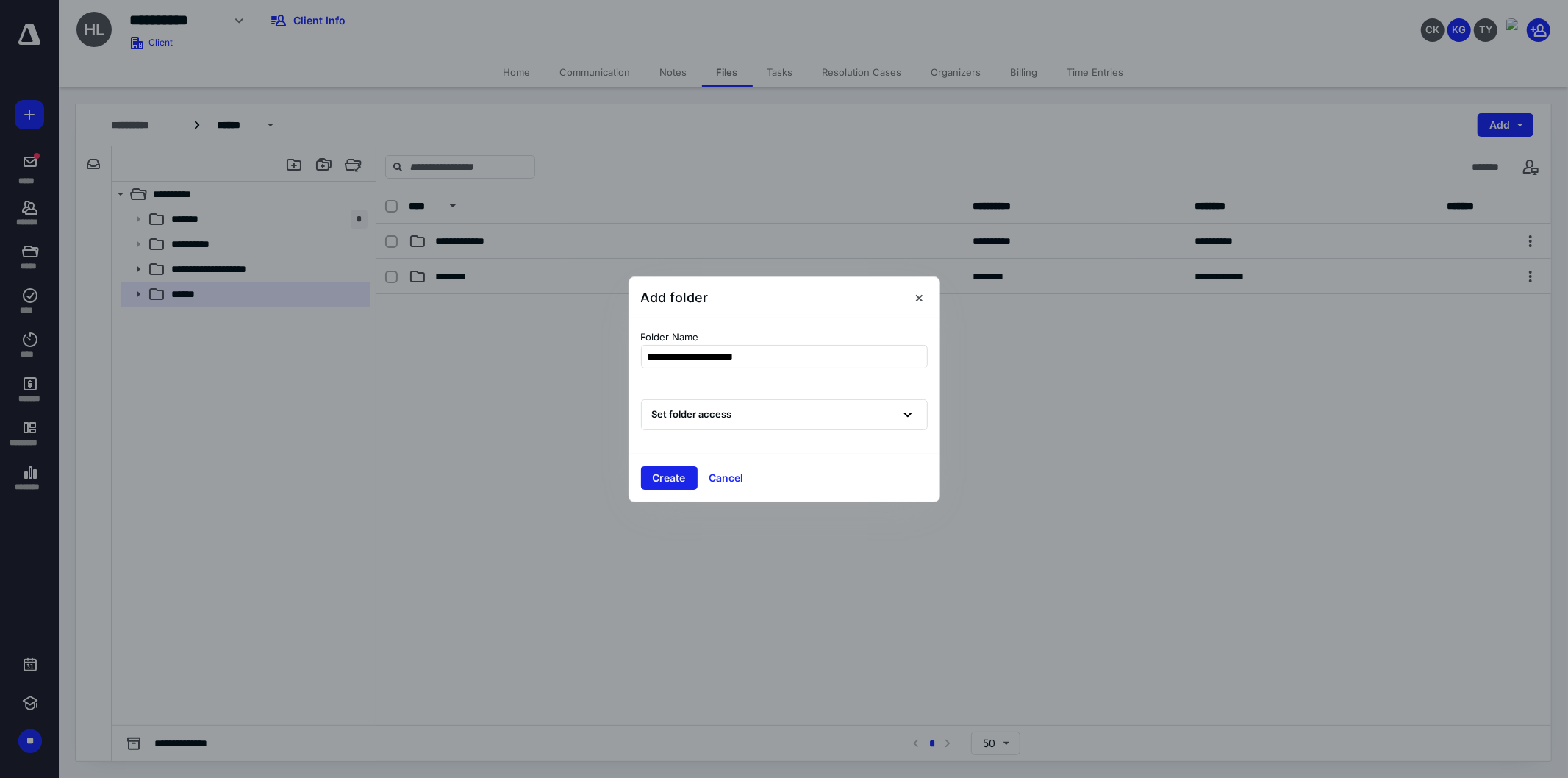 type on "**********" 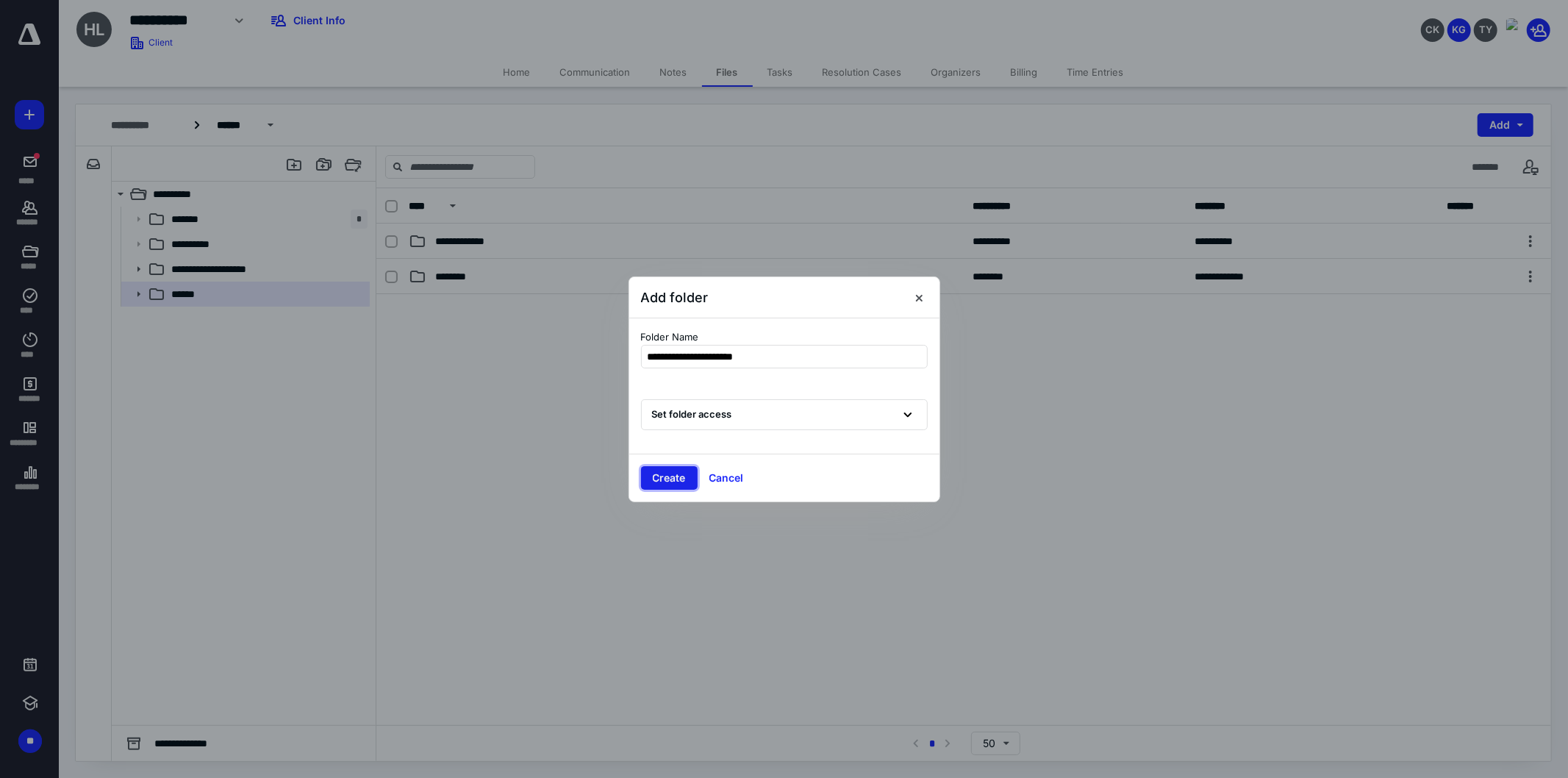click on "Create" at bounding box center [669, 478] 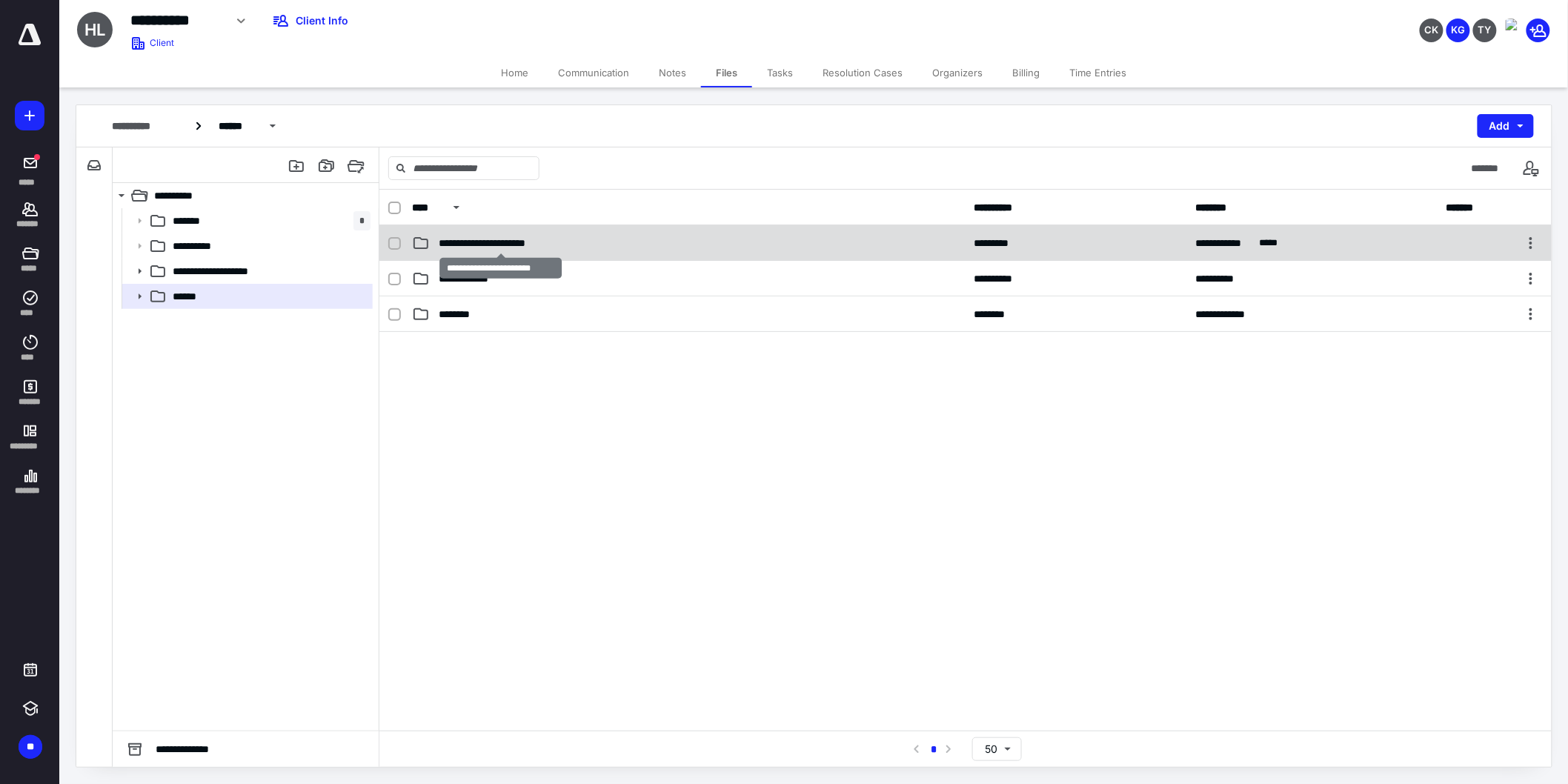 click on "**********" at bounding box center (501, 243) 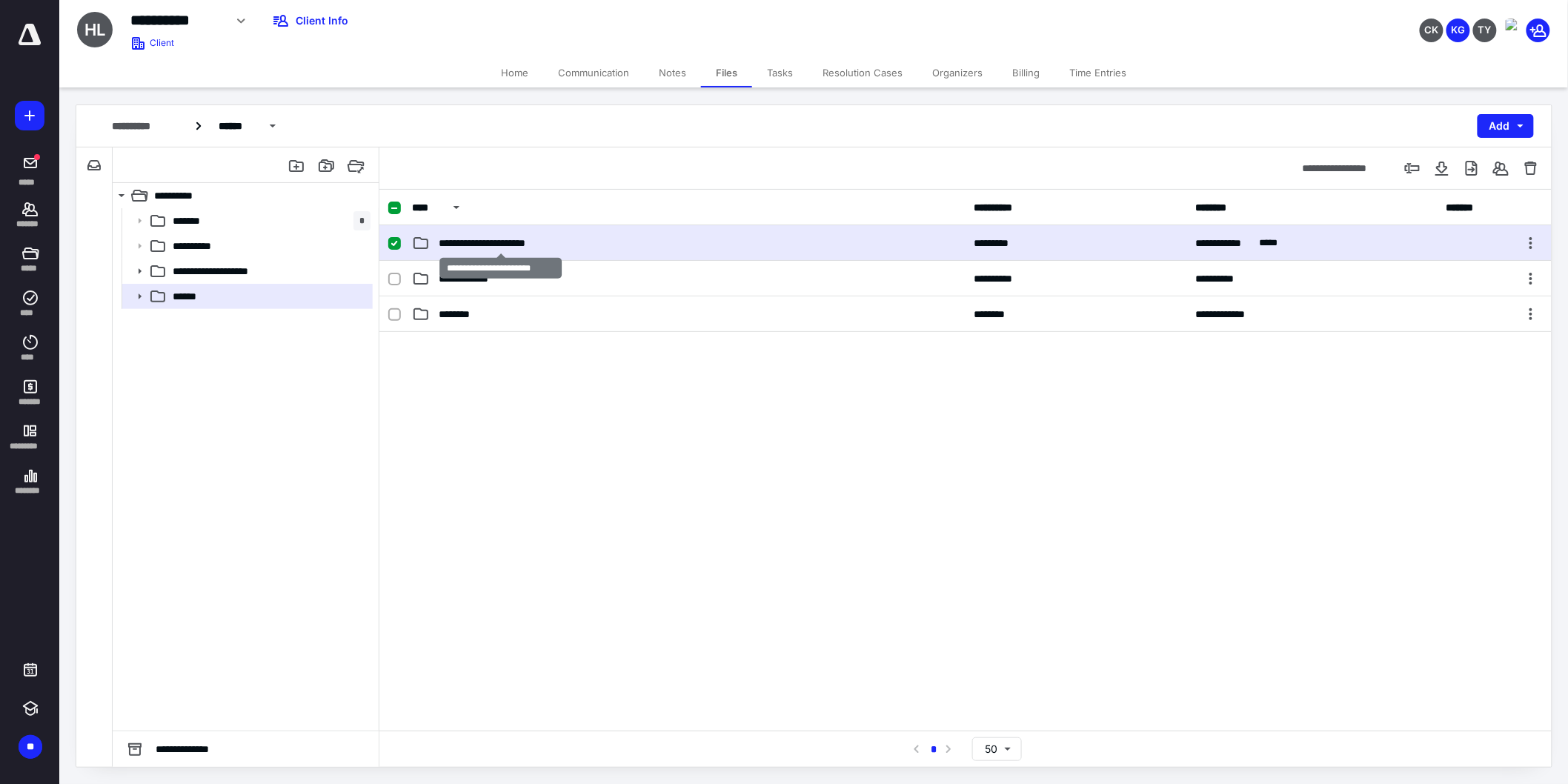 click on "**********" at bounding box center [501, 243] 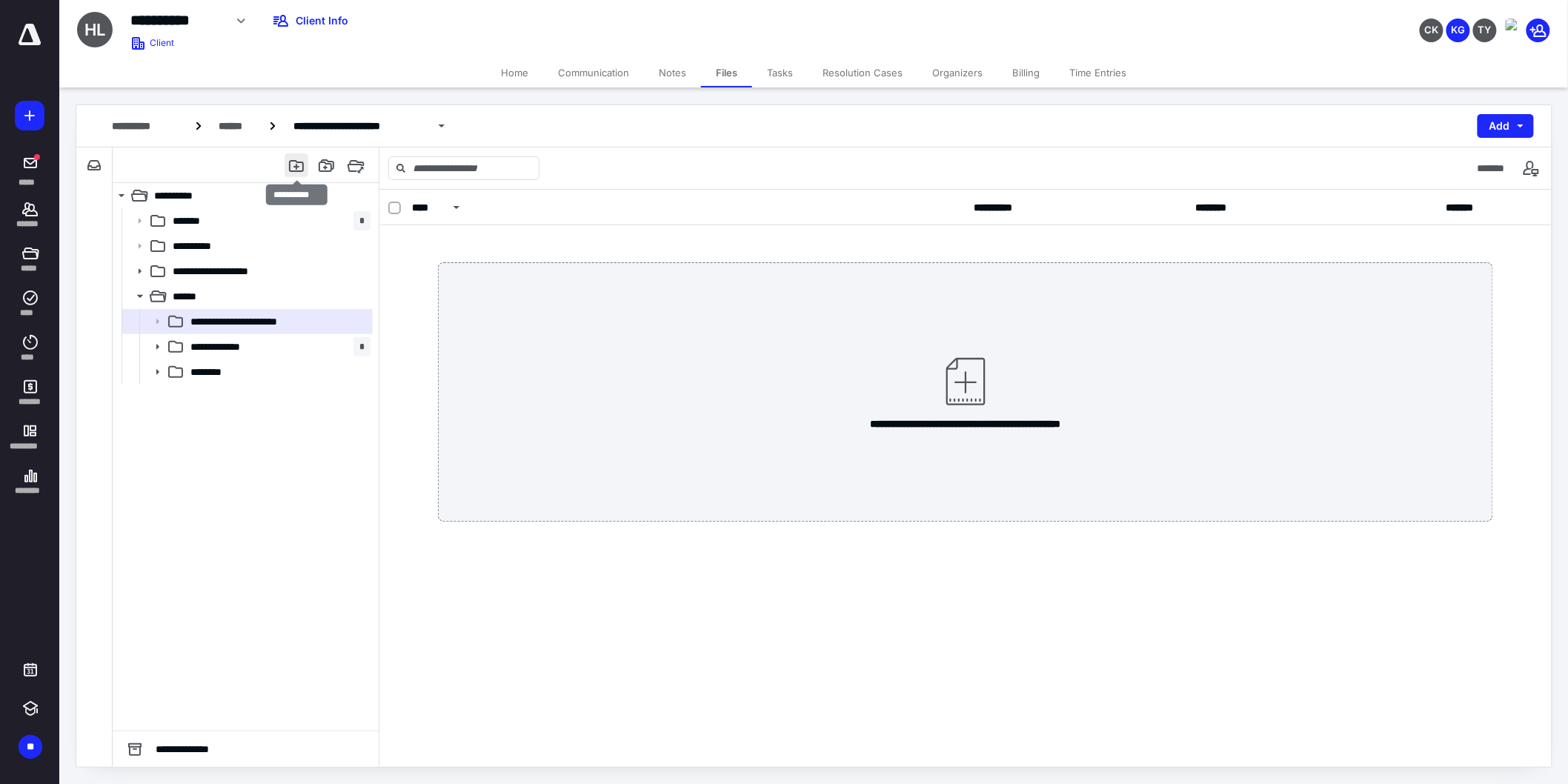 click at bounding box center [296, 165] 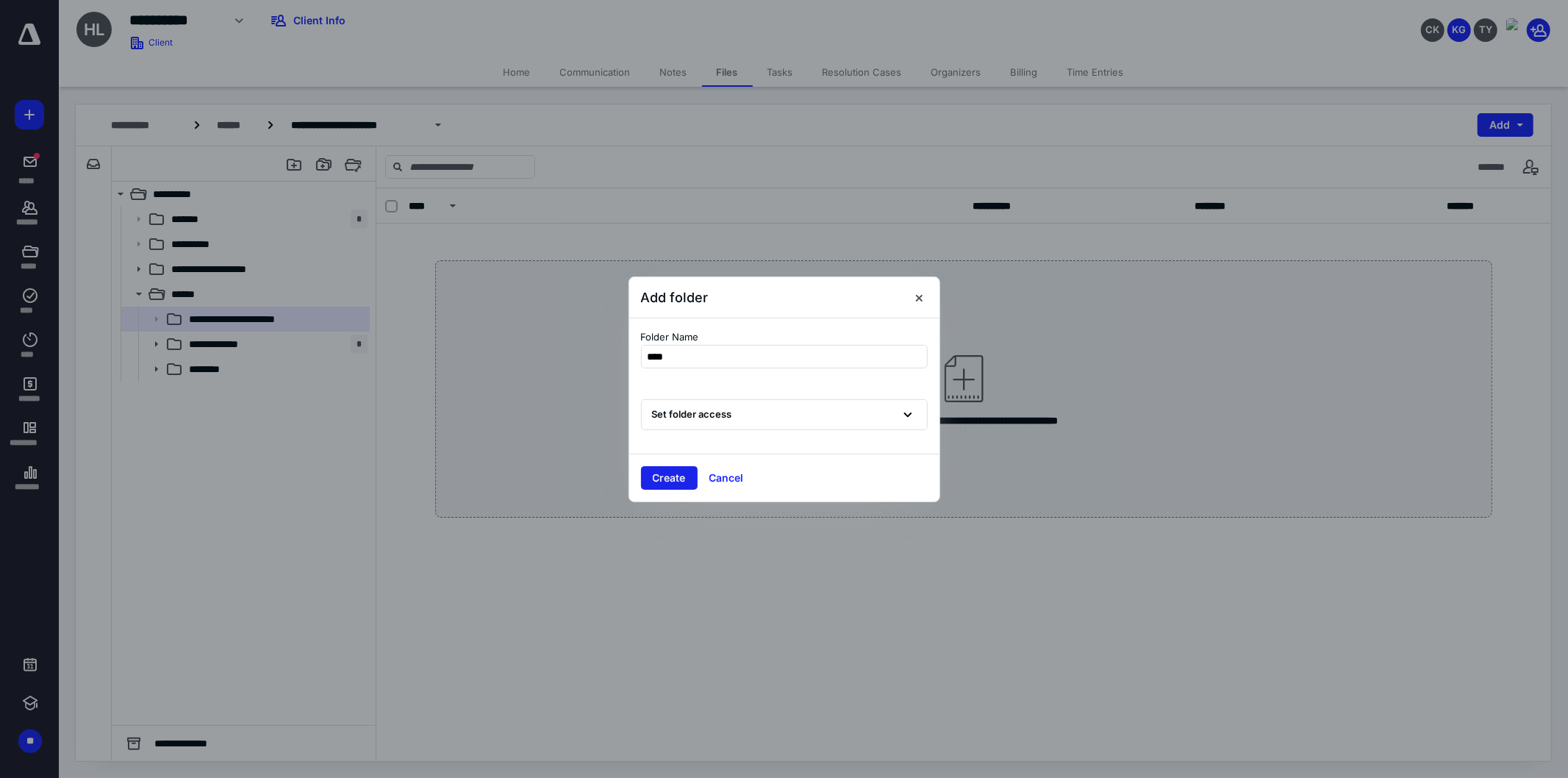 type on "****" 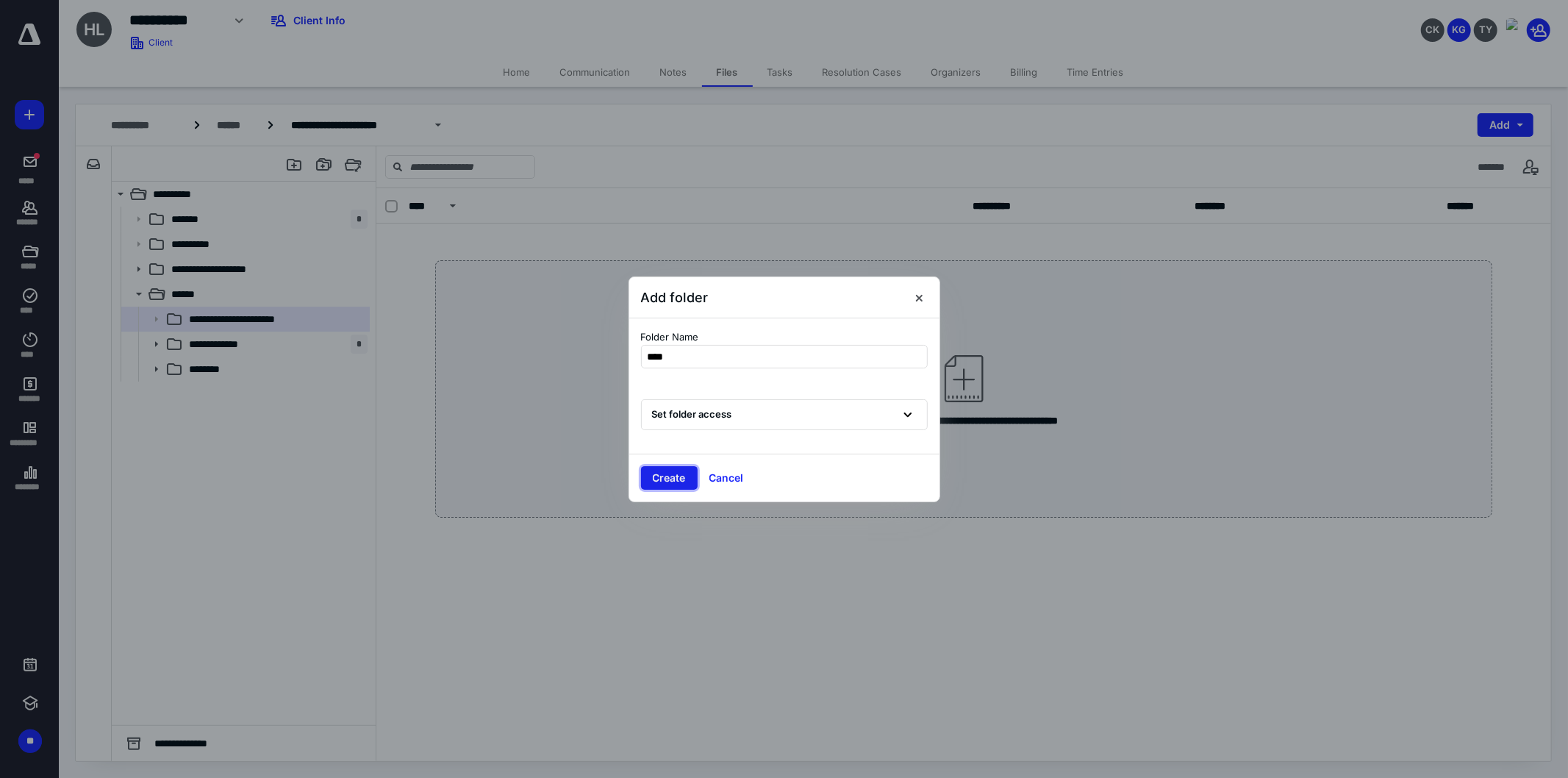 click on "Create" at bounding box center [669, 478] 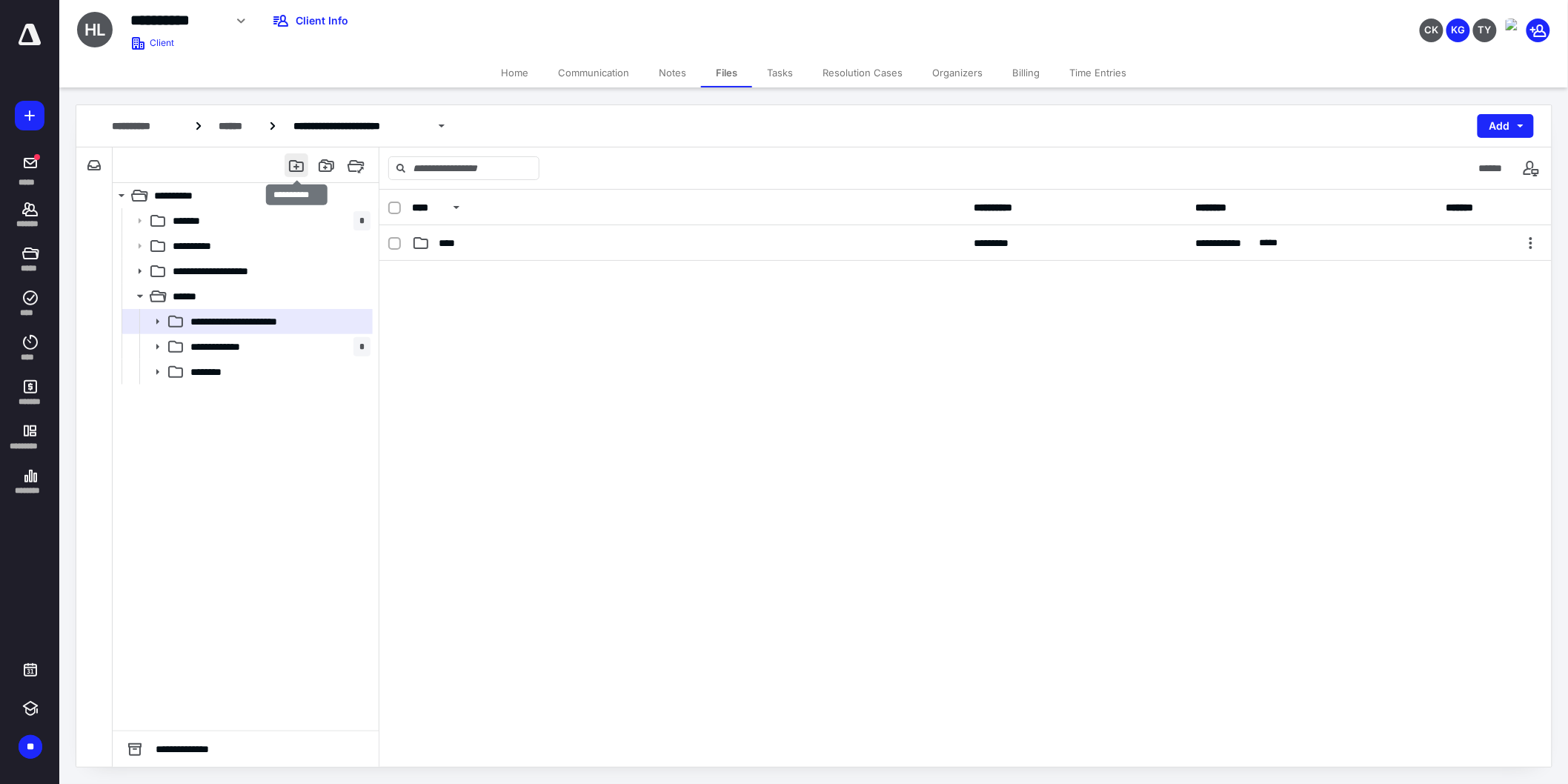 click at bounding box center [296, 165] 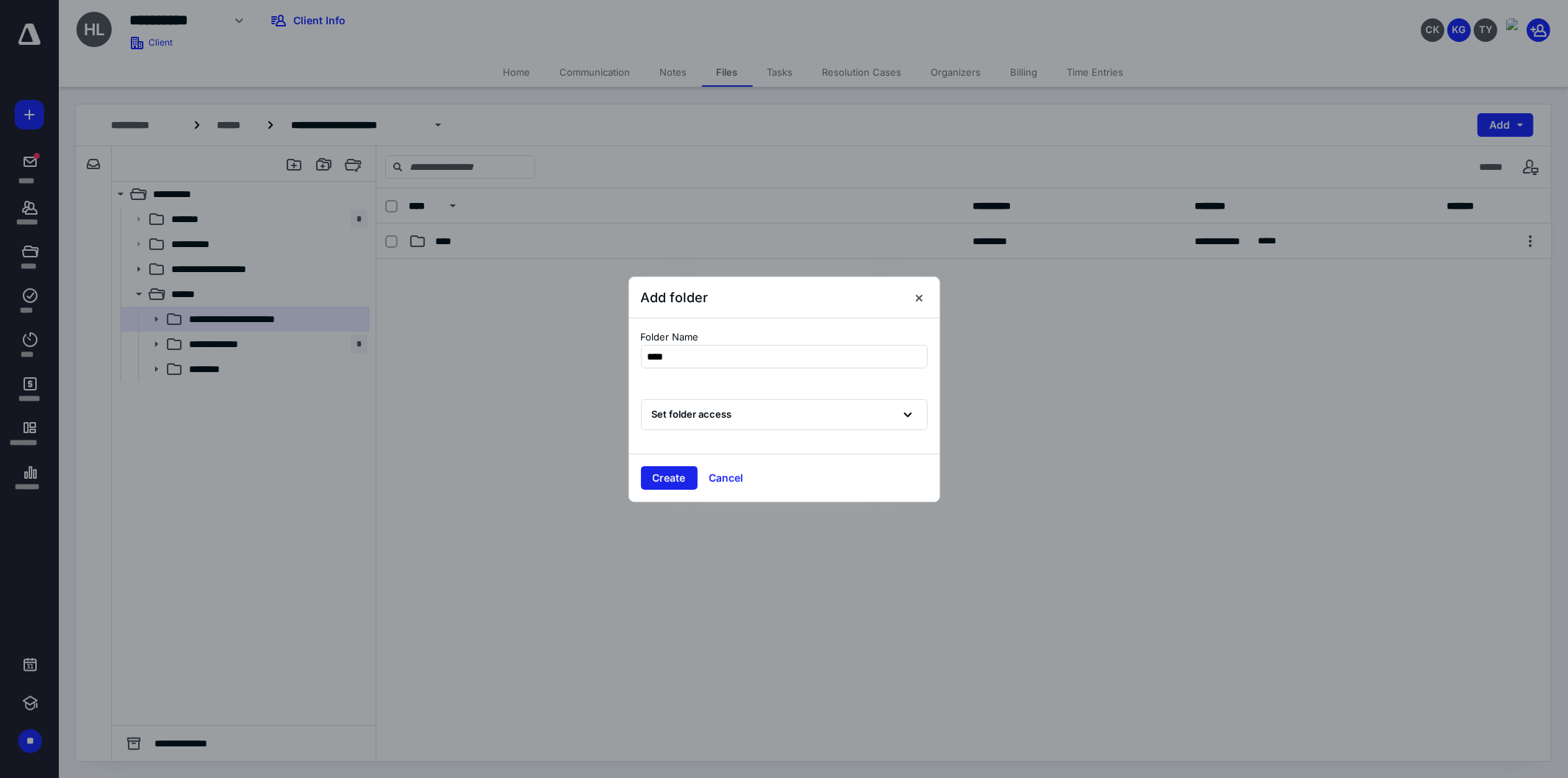 type on "****" 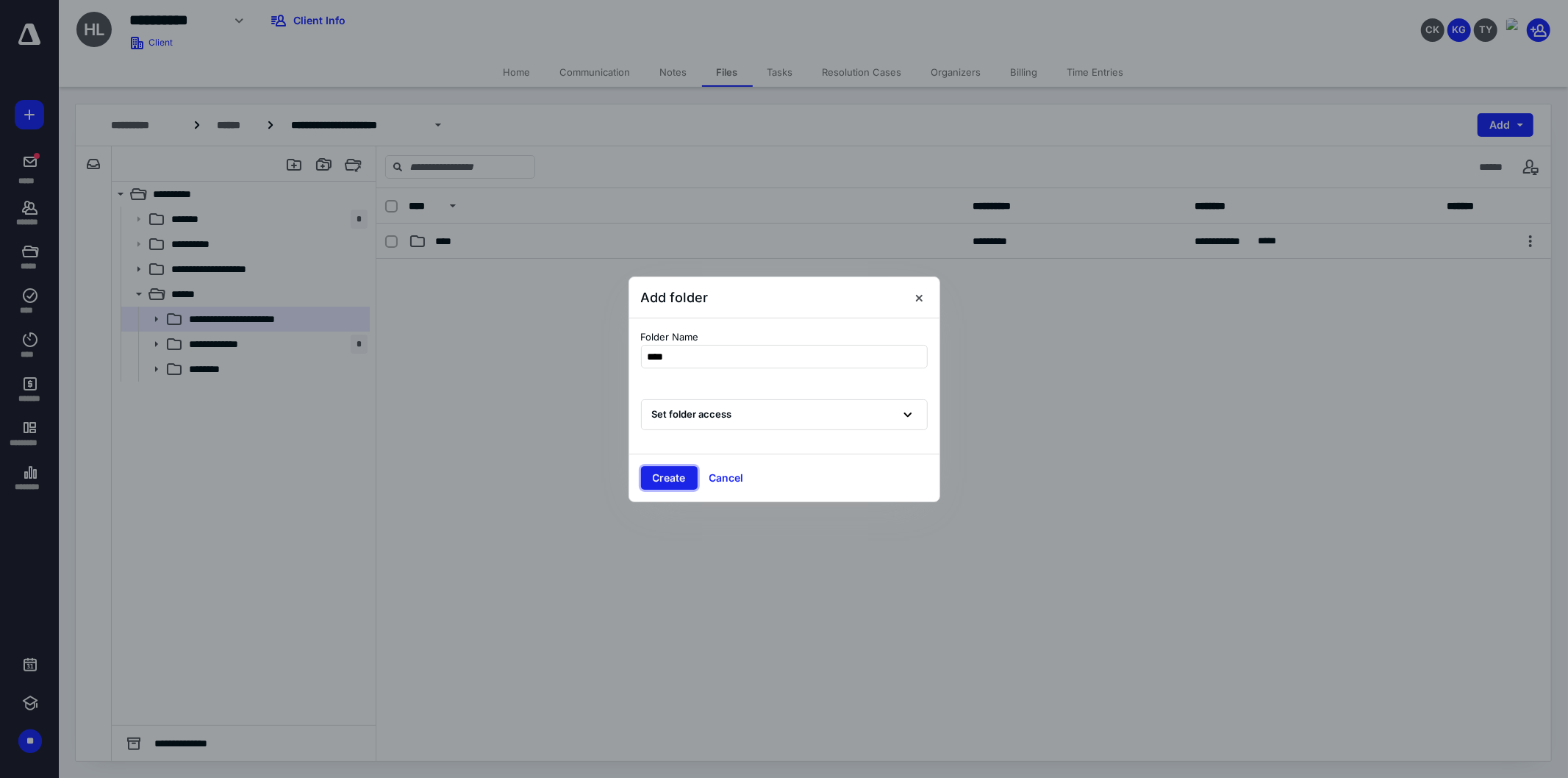 click on "Create" at bounding box center [669, 478] 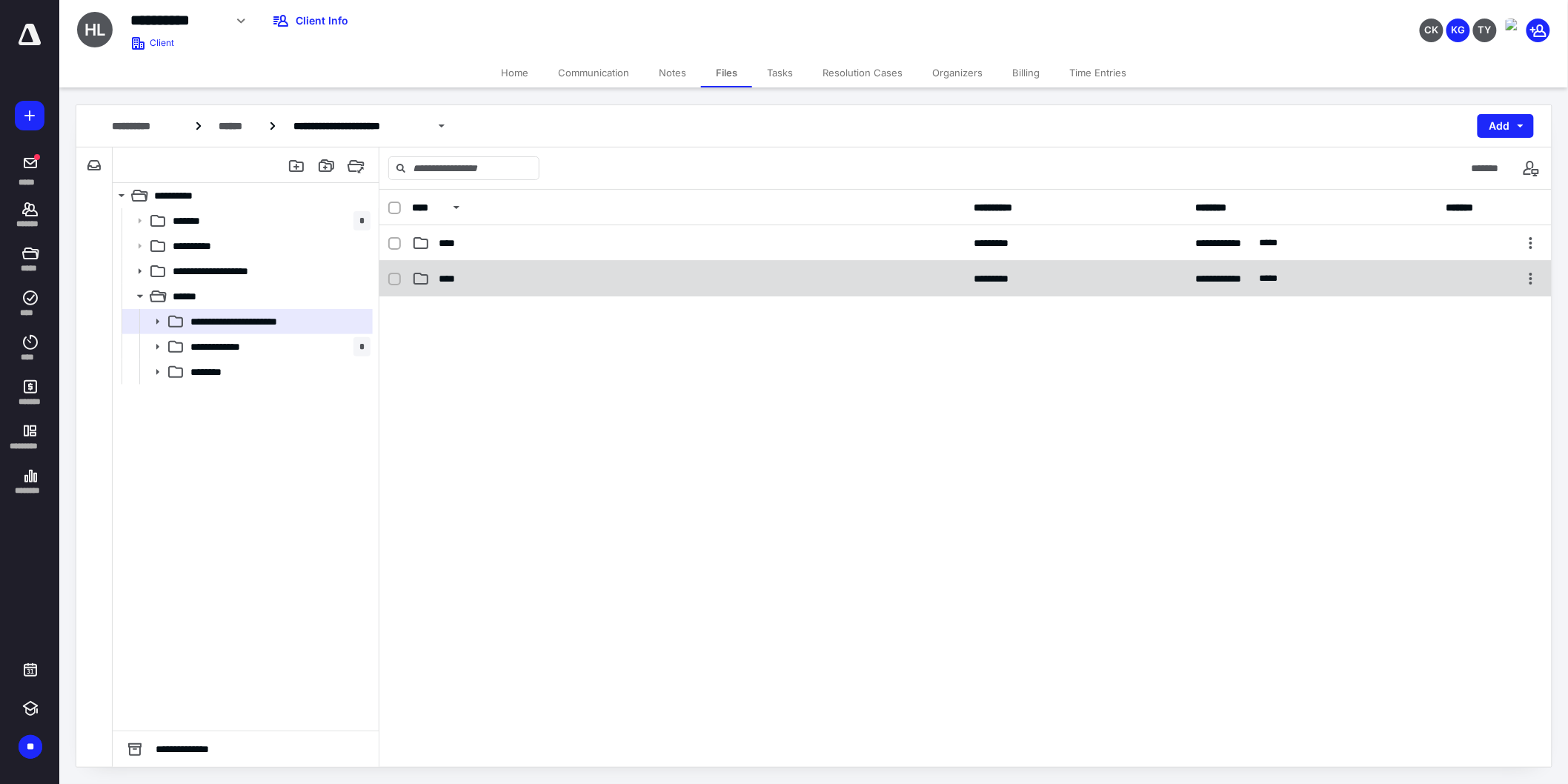 click on "****" at bounding box center (688, 279) 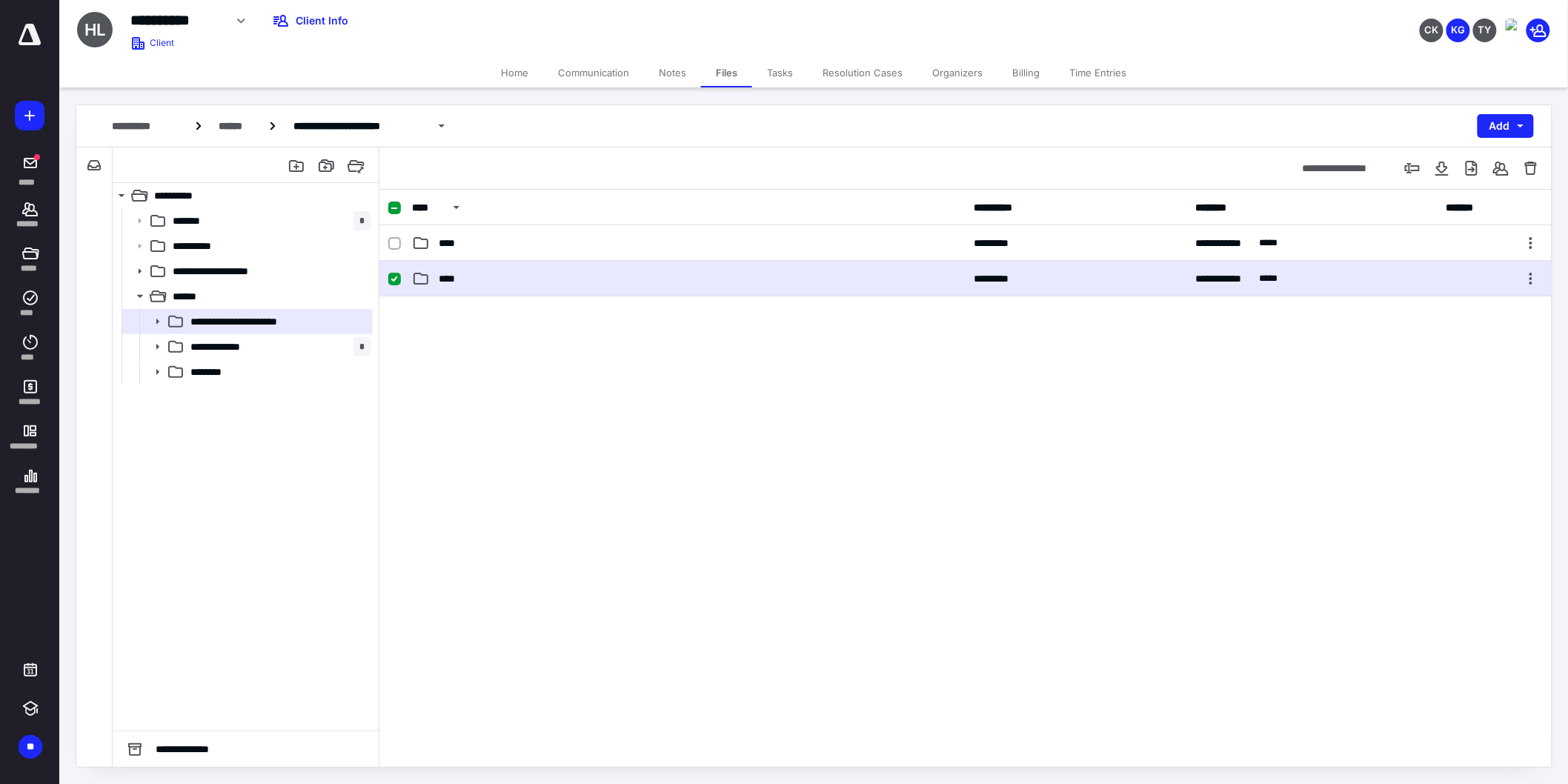 click on "****" at bounding box center (688, 279) 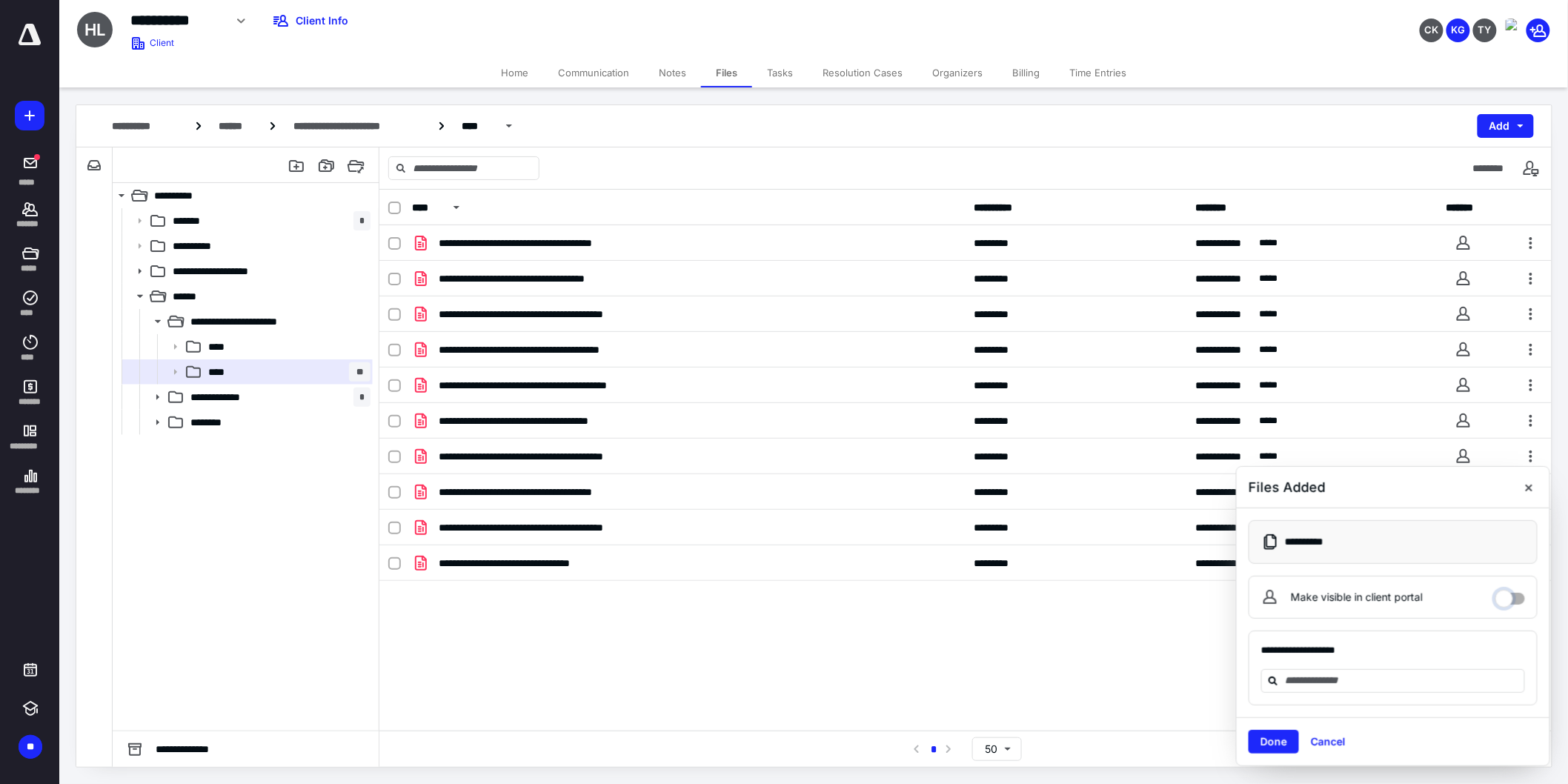 click on "Make visible in client portal" at bounding box center (1510, 595) 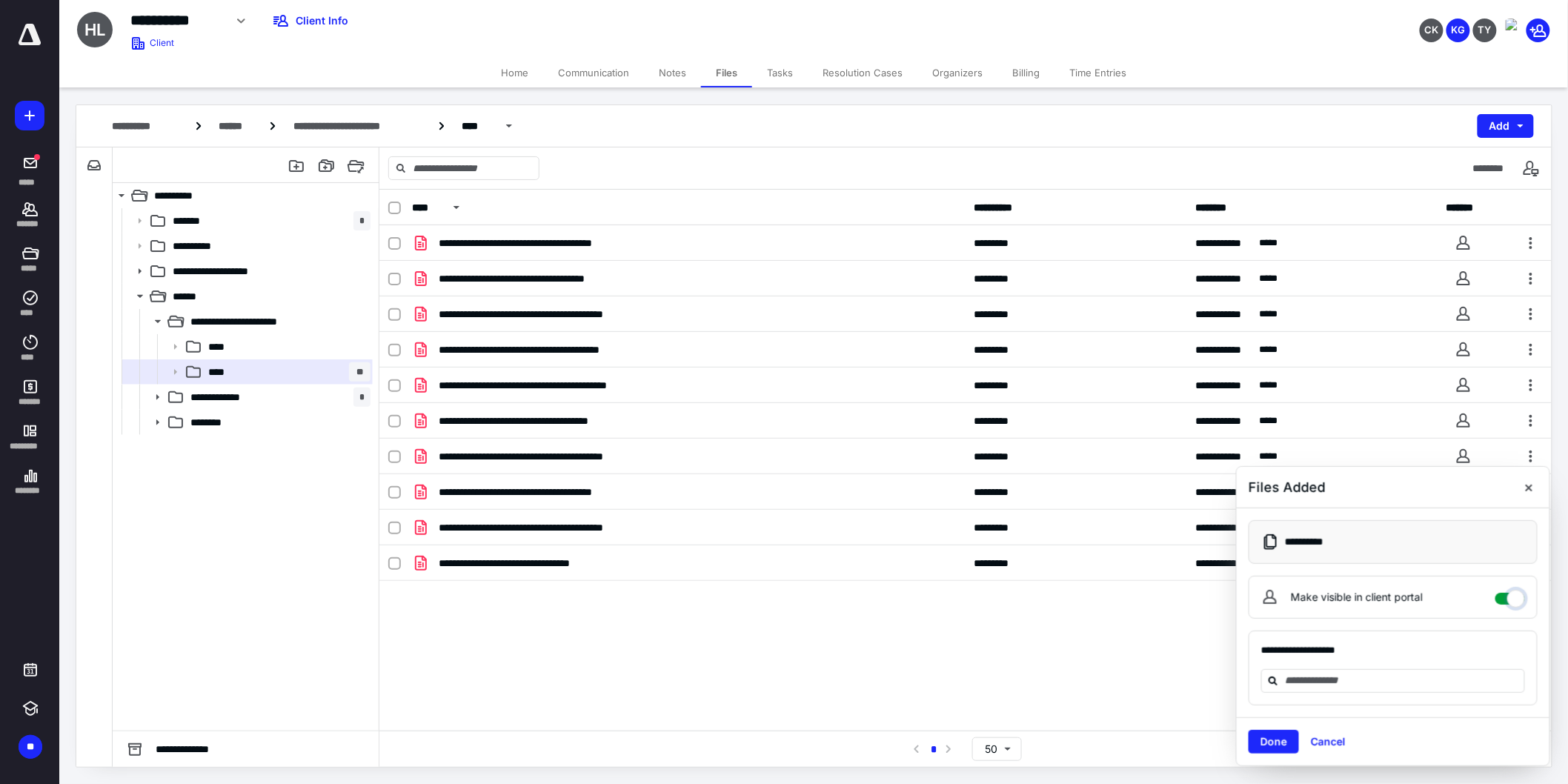checkbox on "****" 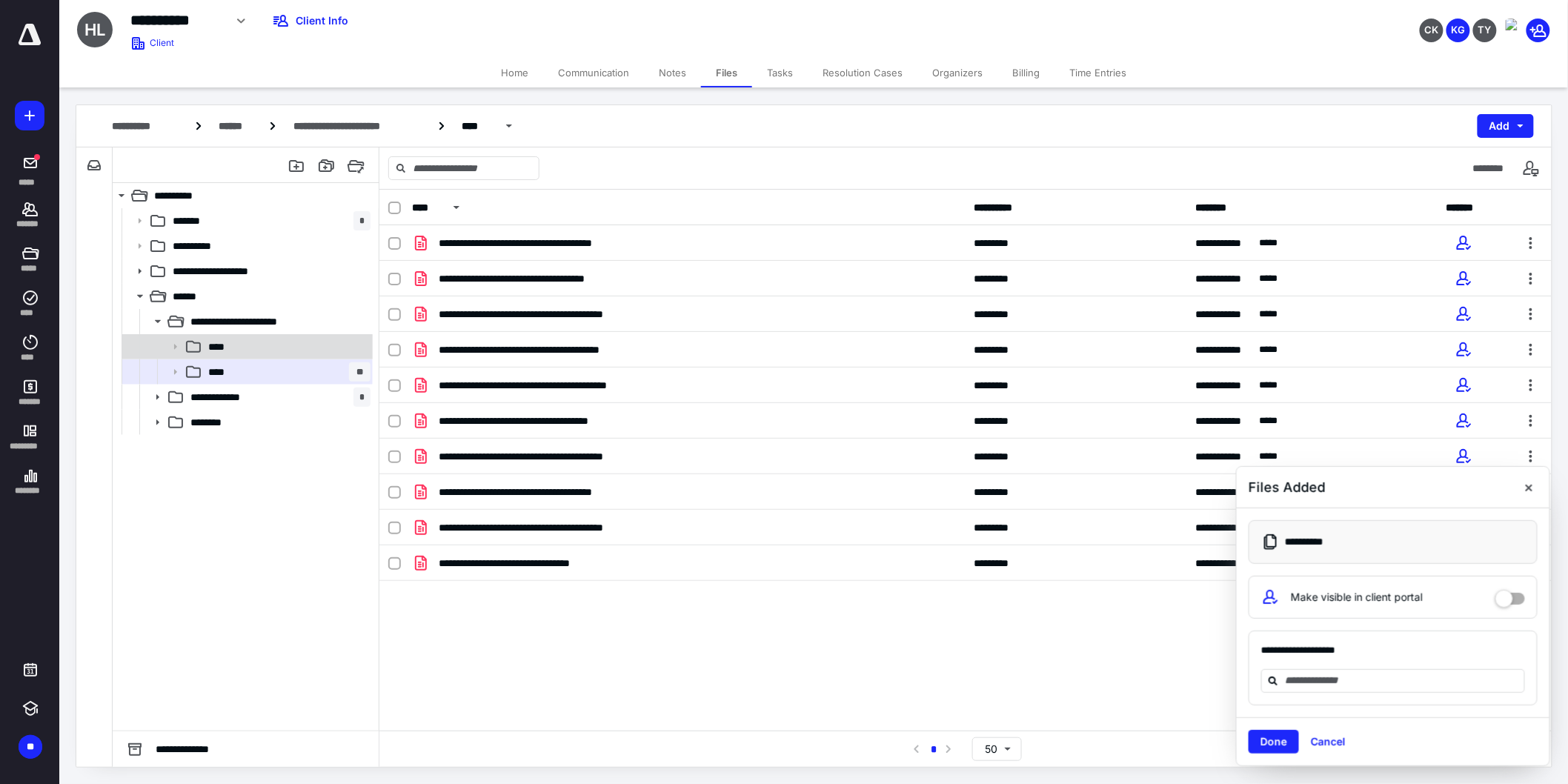 click on "****" at bounding box center [286, 347] 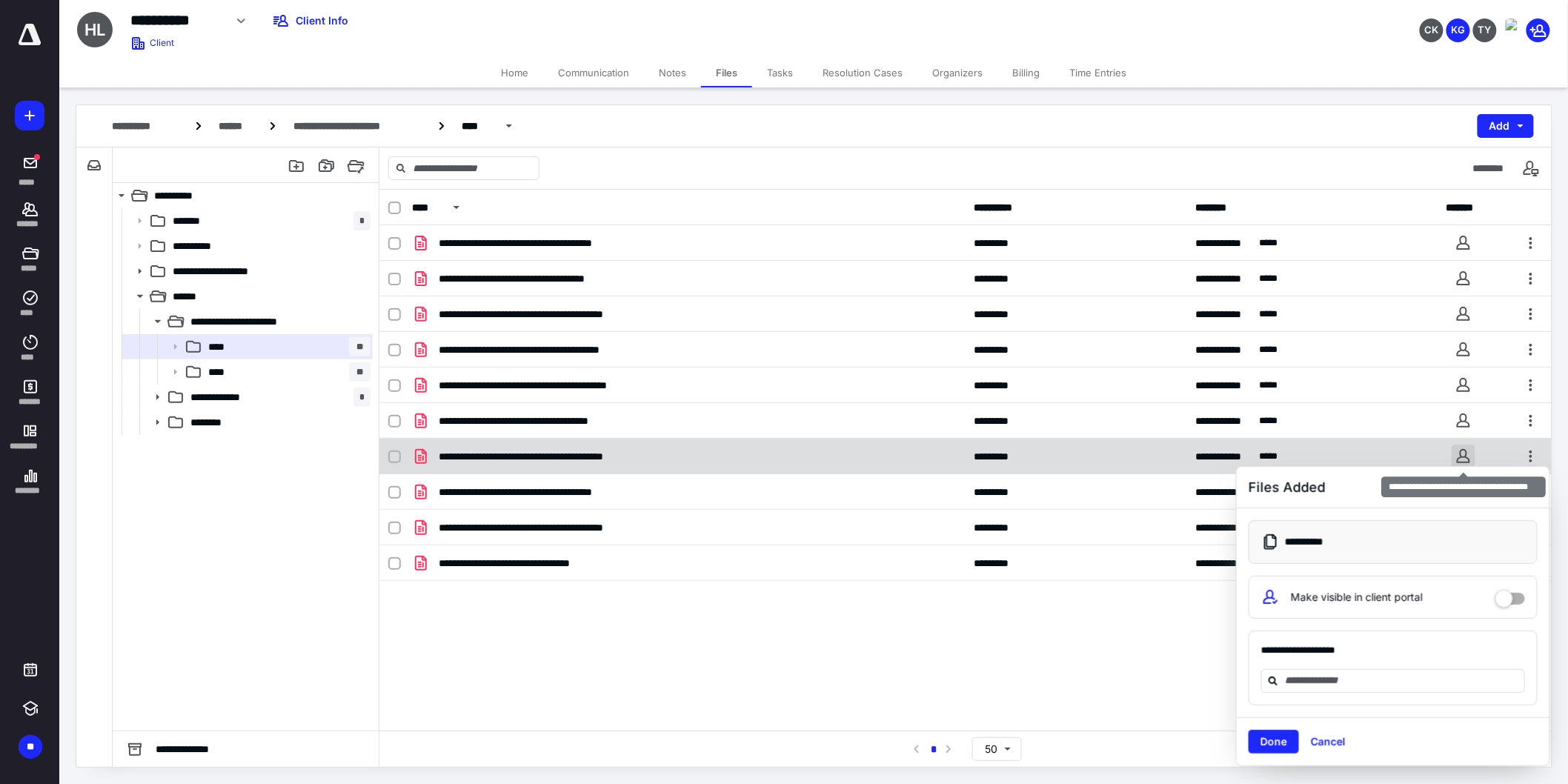 click at bounding box center (1464, 456) 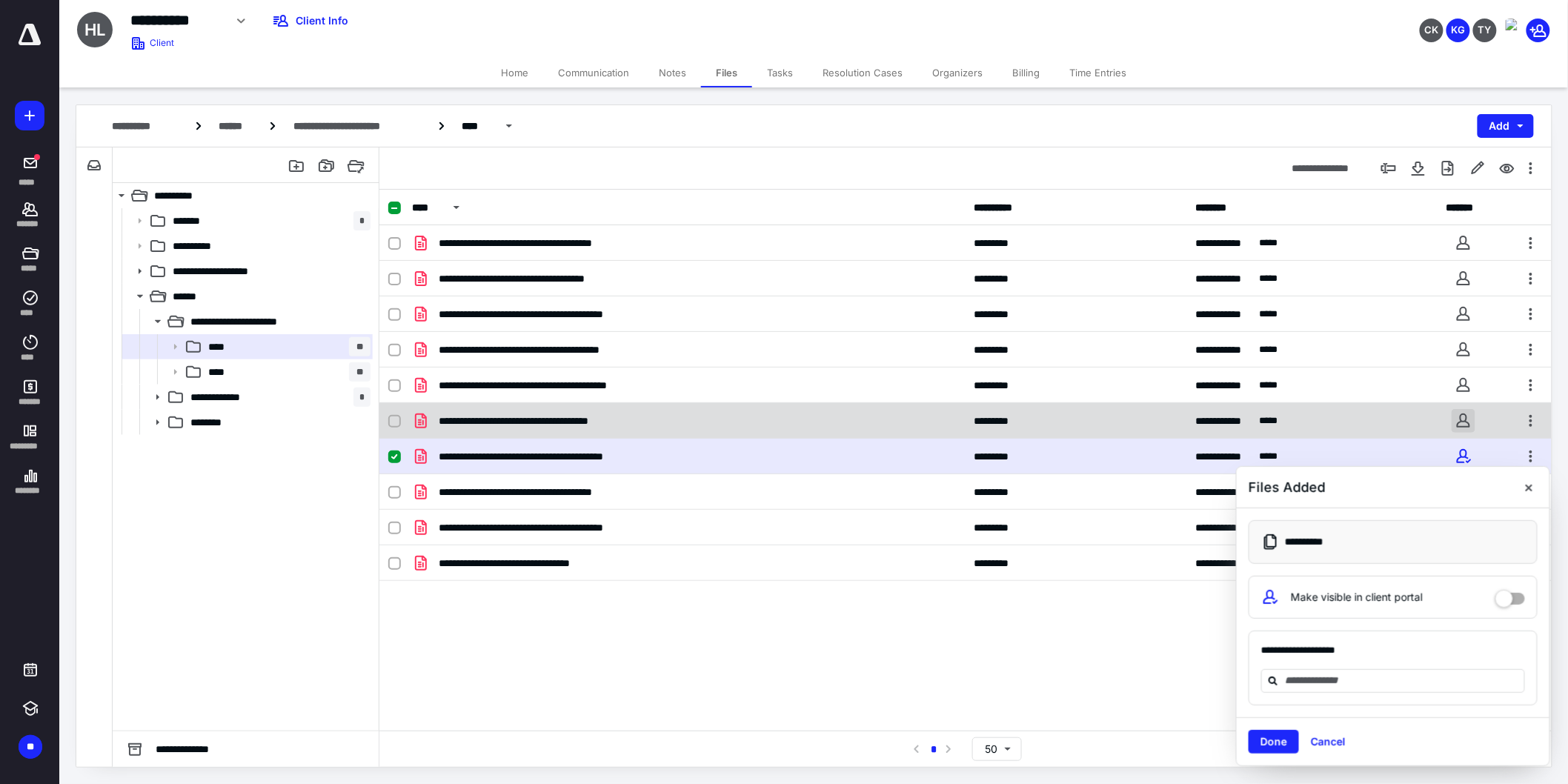 click at bounding box center (1464, 421) 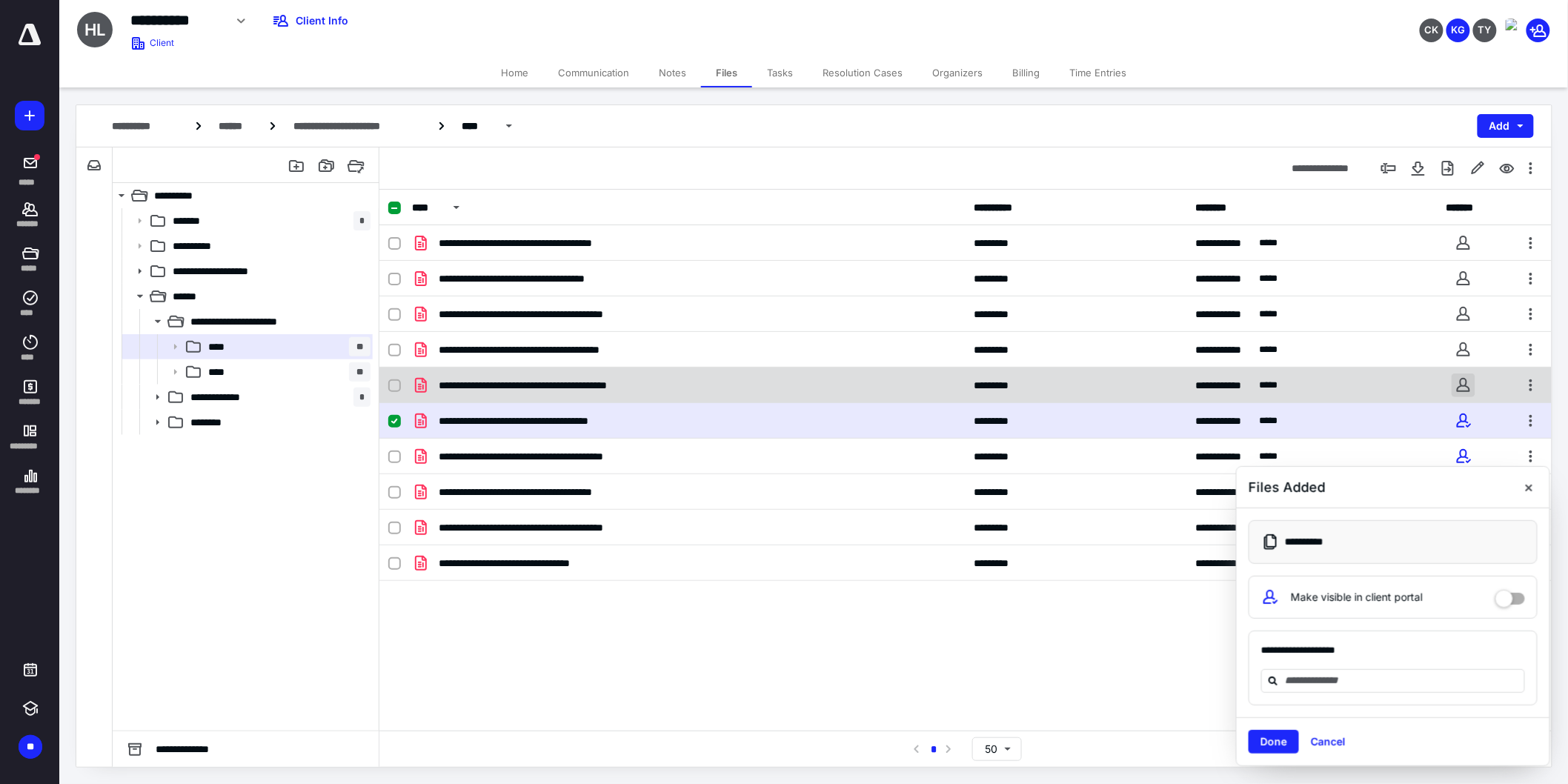 click at bounding box center (1464, 385) 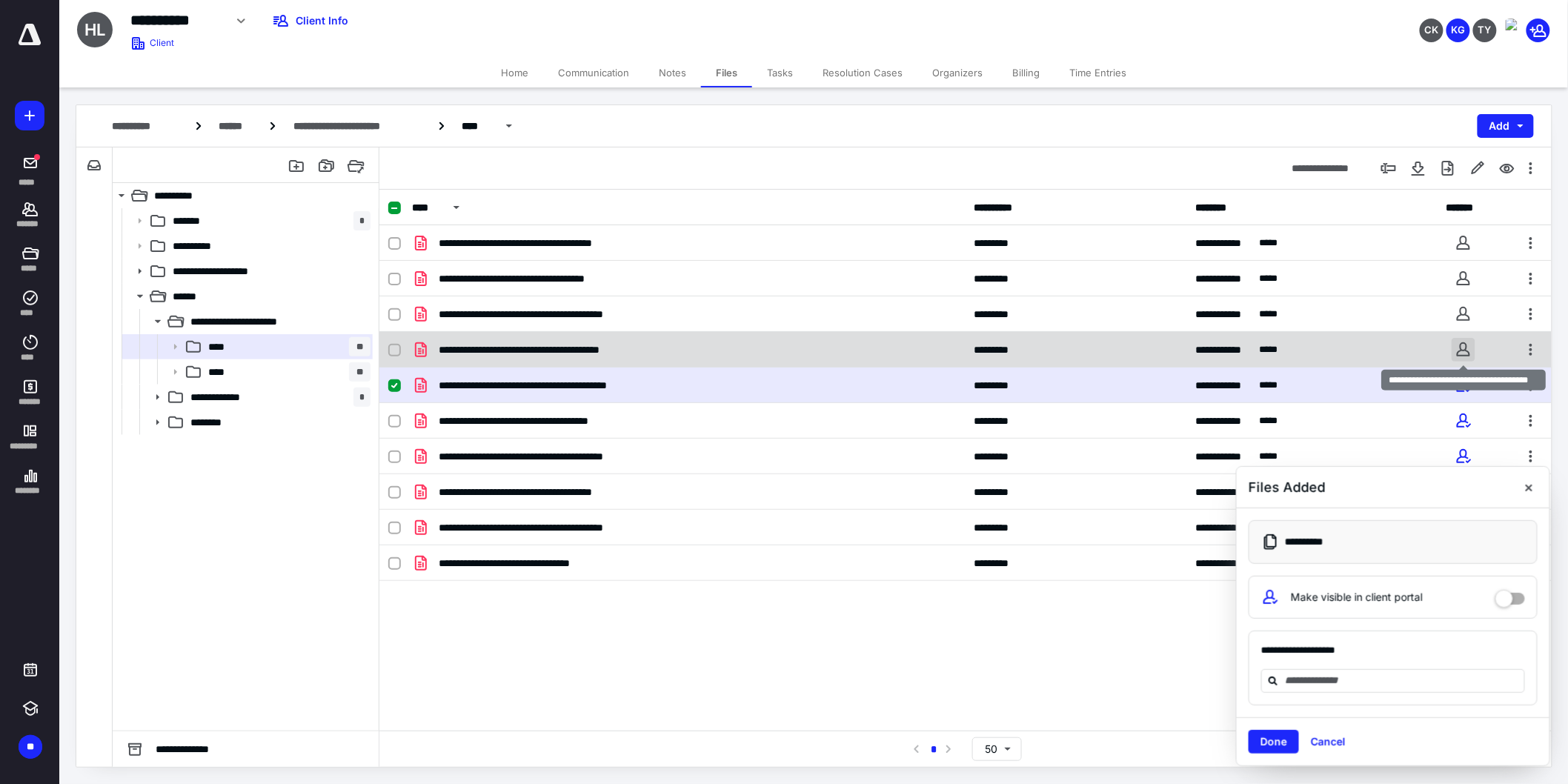 click at bounding box center (1464, 350) 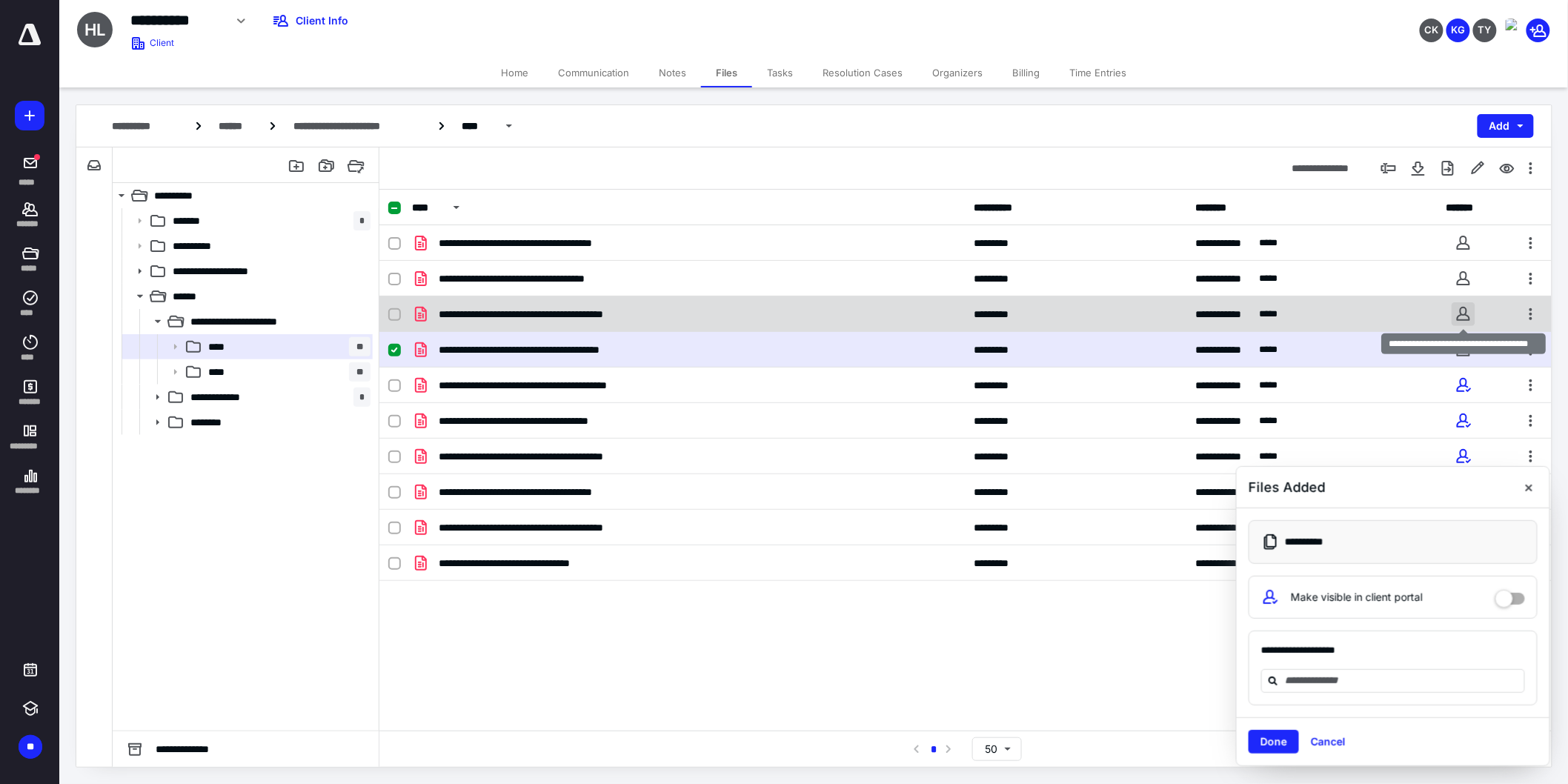 click at bounding box center (1464, 314) 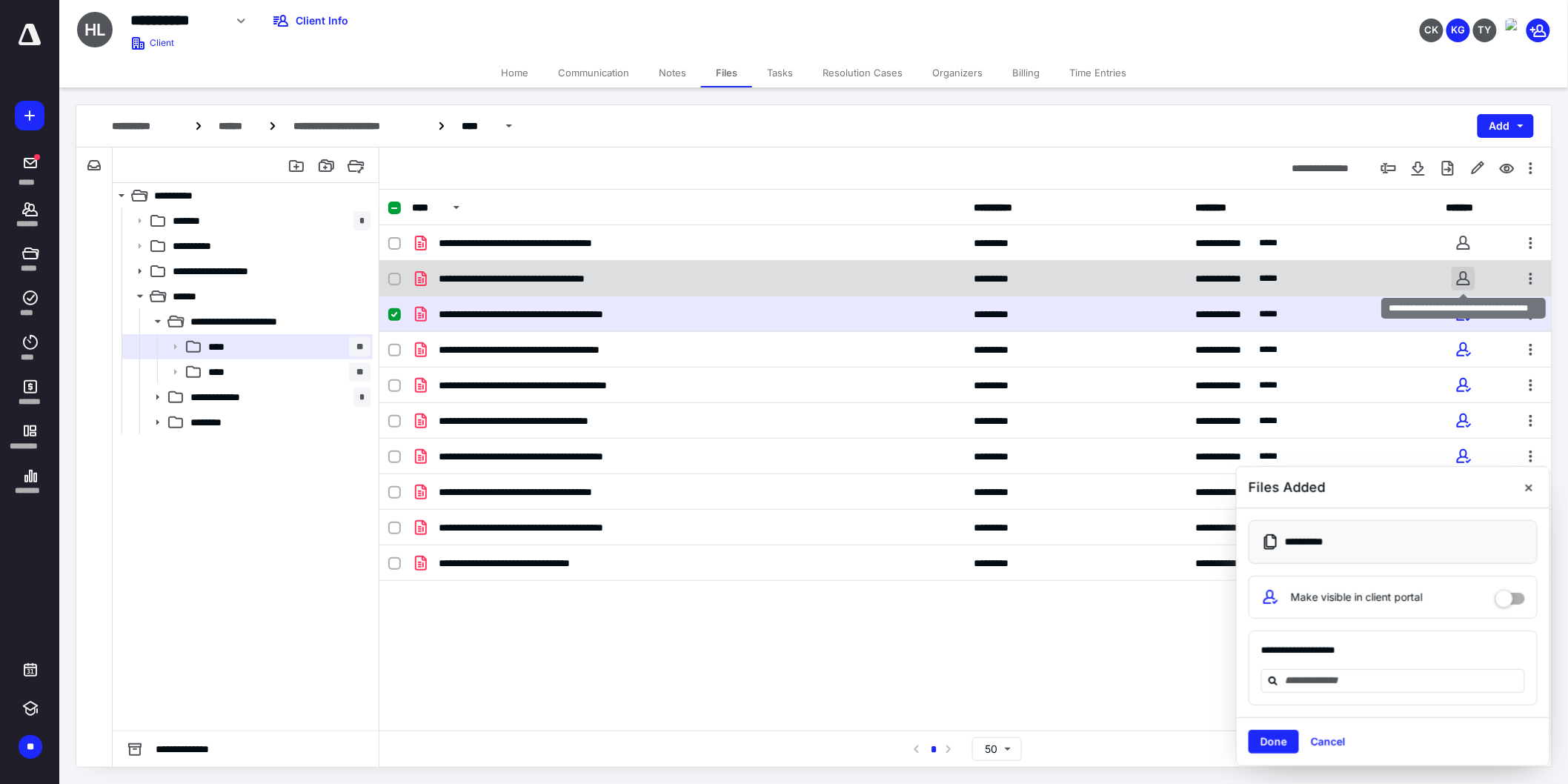 click at bounding box center [1464, 279] 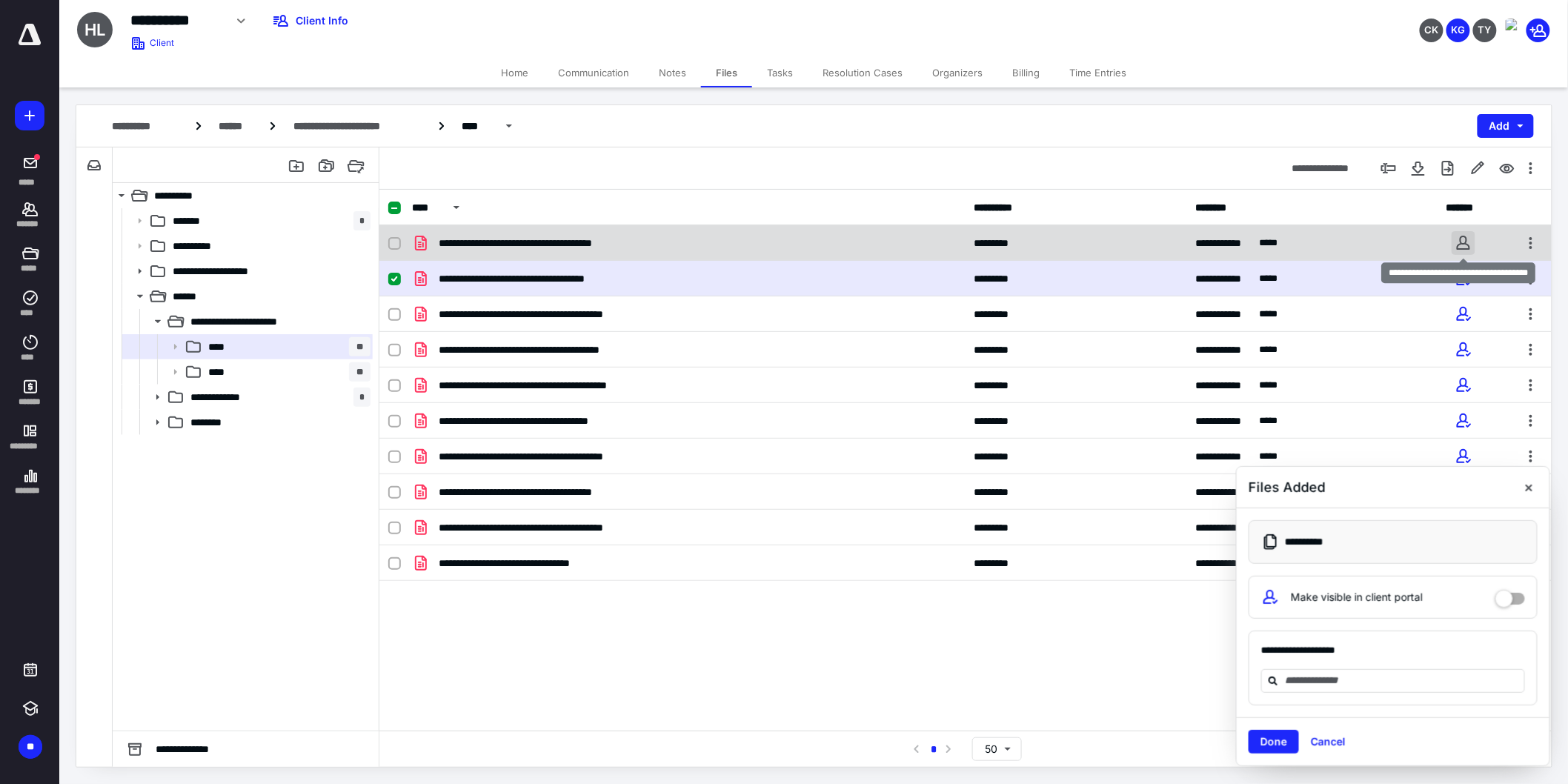 click at bounding box center (1464, 243) 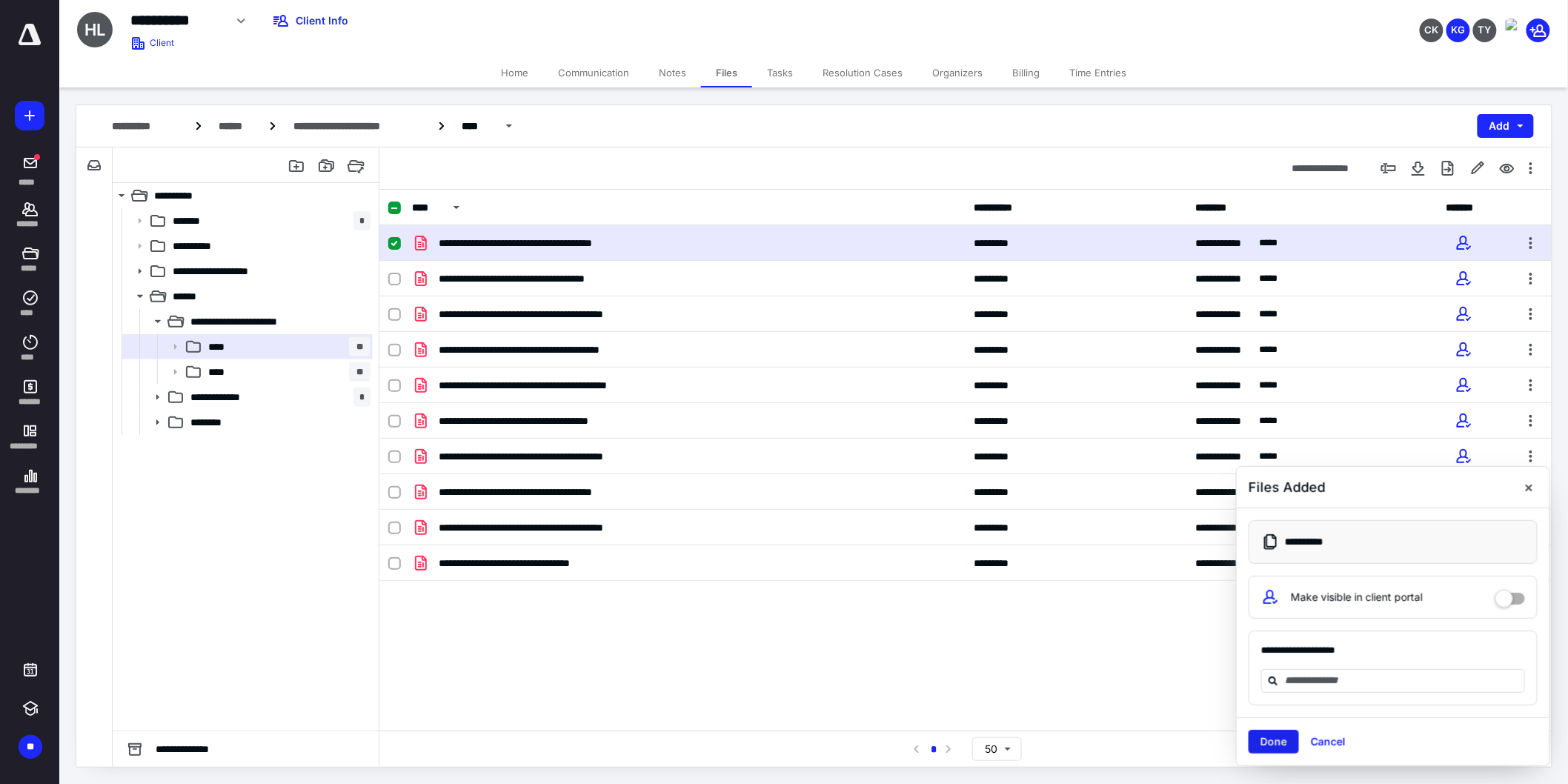click on "Done" at bounding box center (1274, 742) 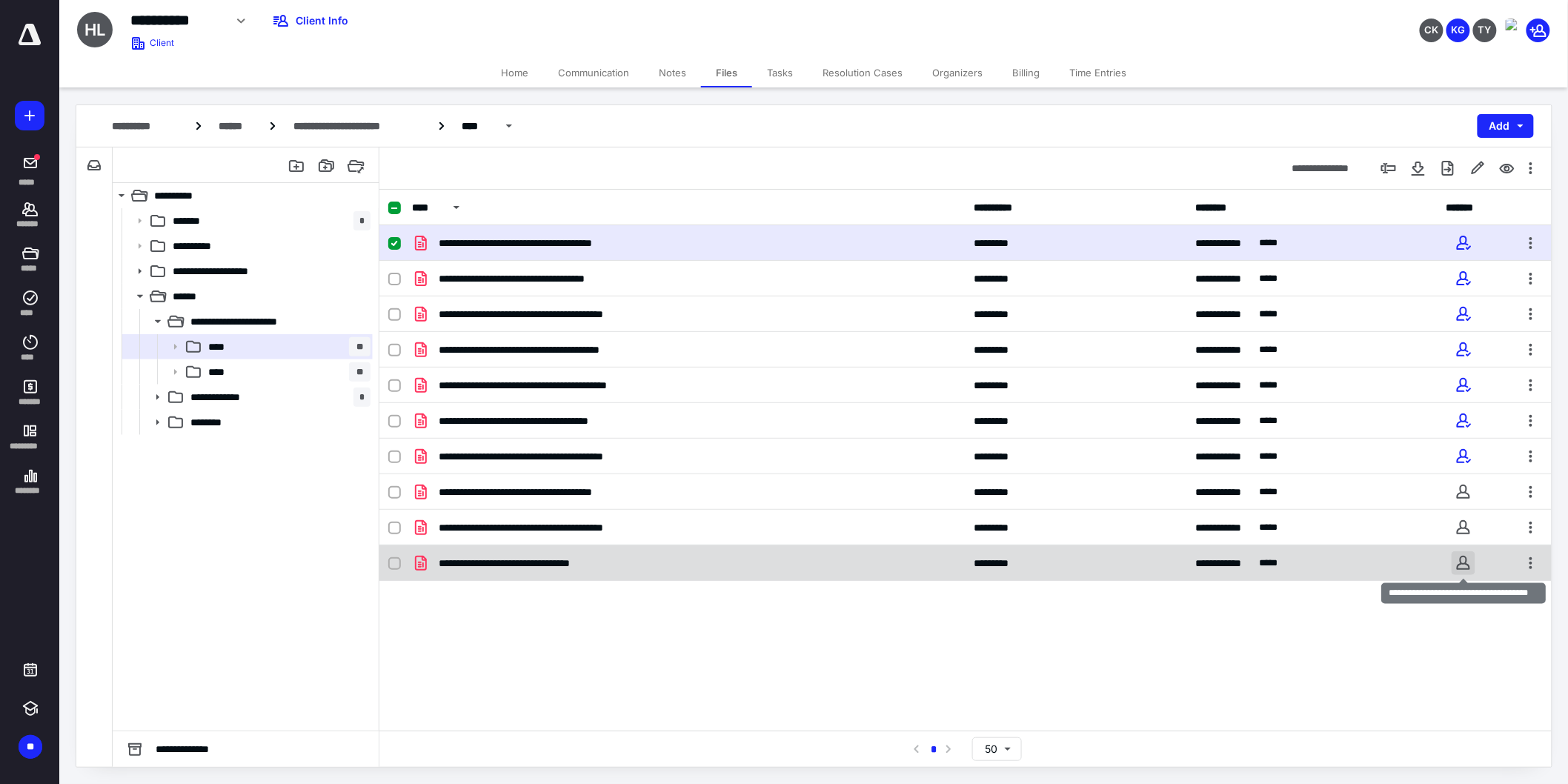 click at bounding box center [1464, 563] 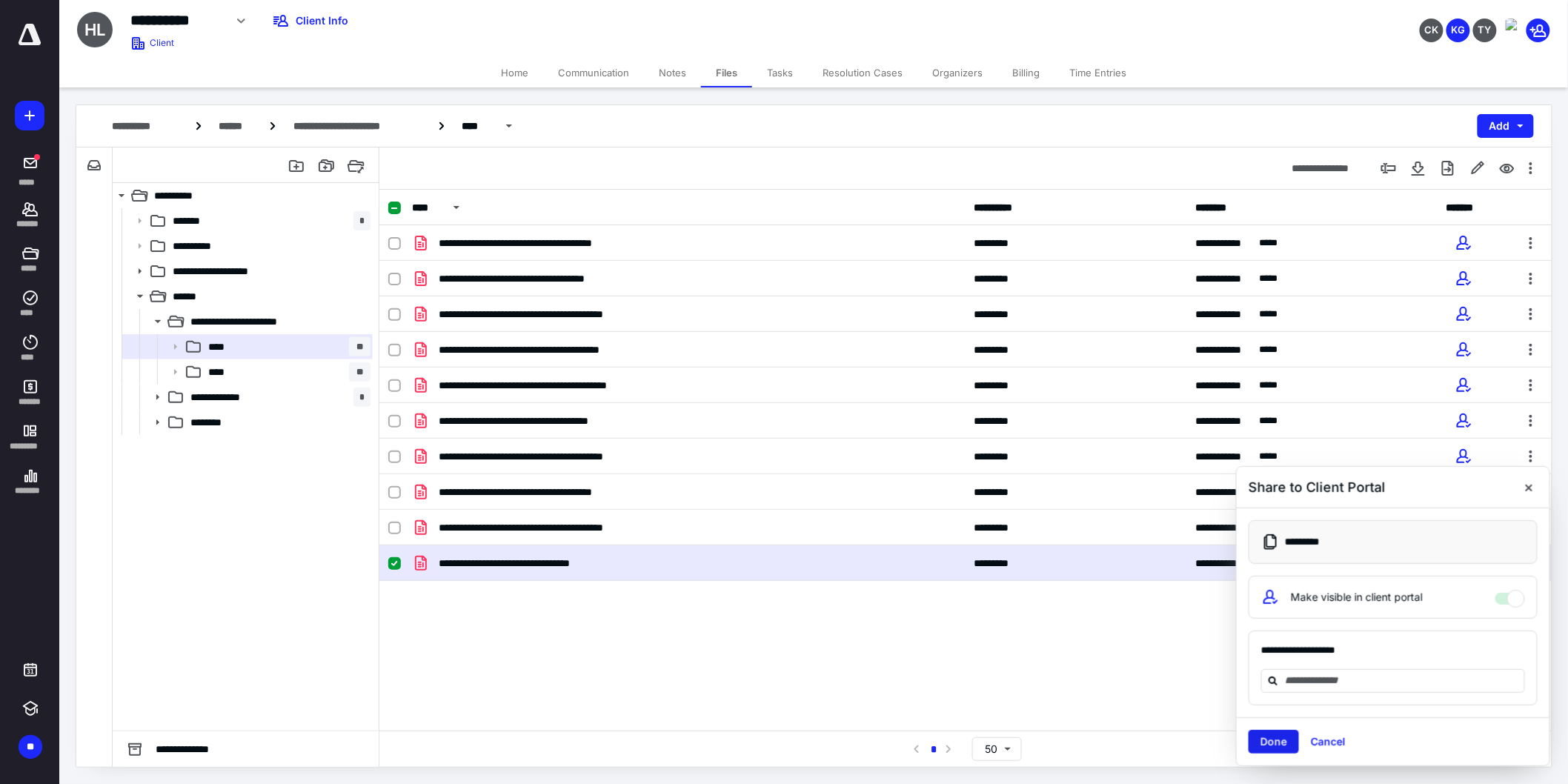 click on "Done" at bounding box center (1274, 742) 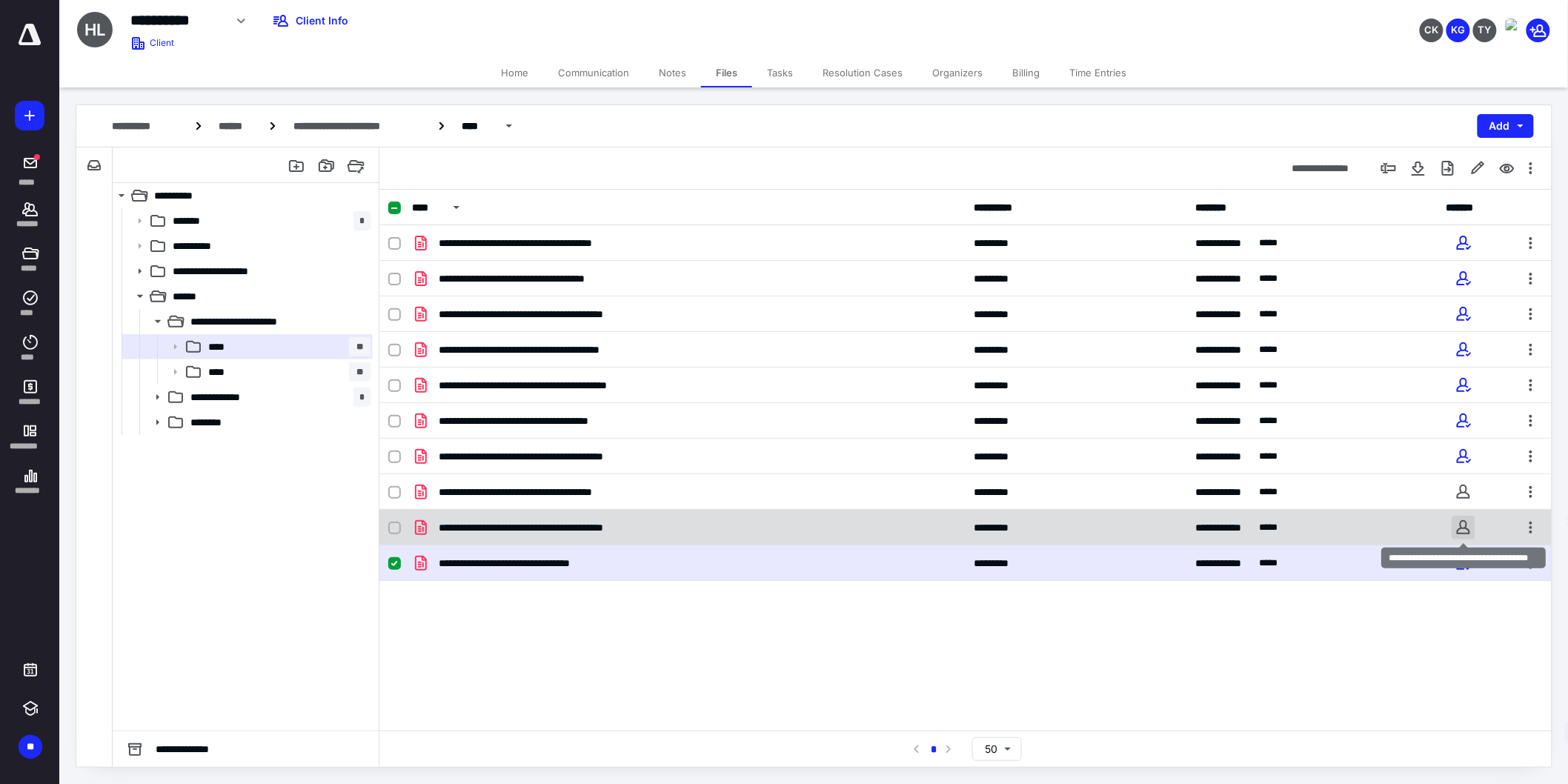 click at bounding box center [1464, 528] 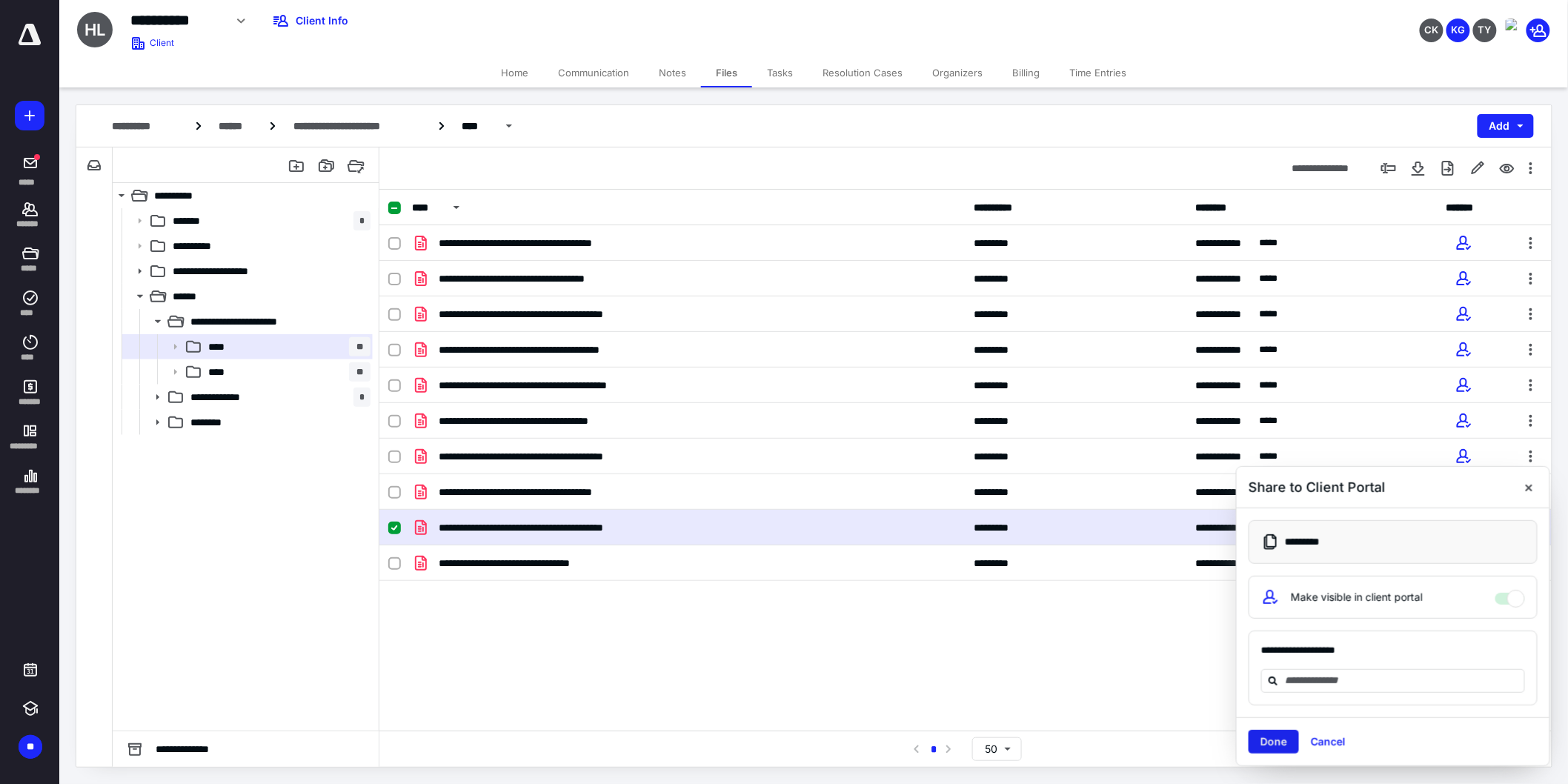 click on "Done" at bounding box center [1274, 742] 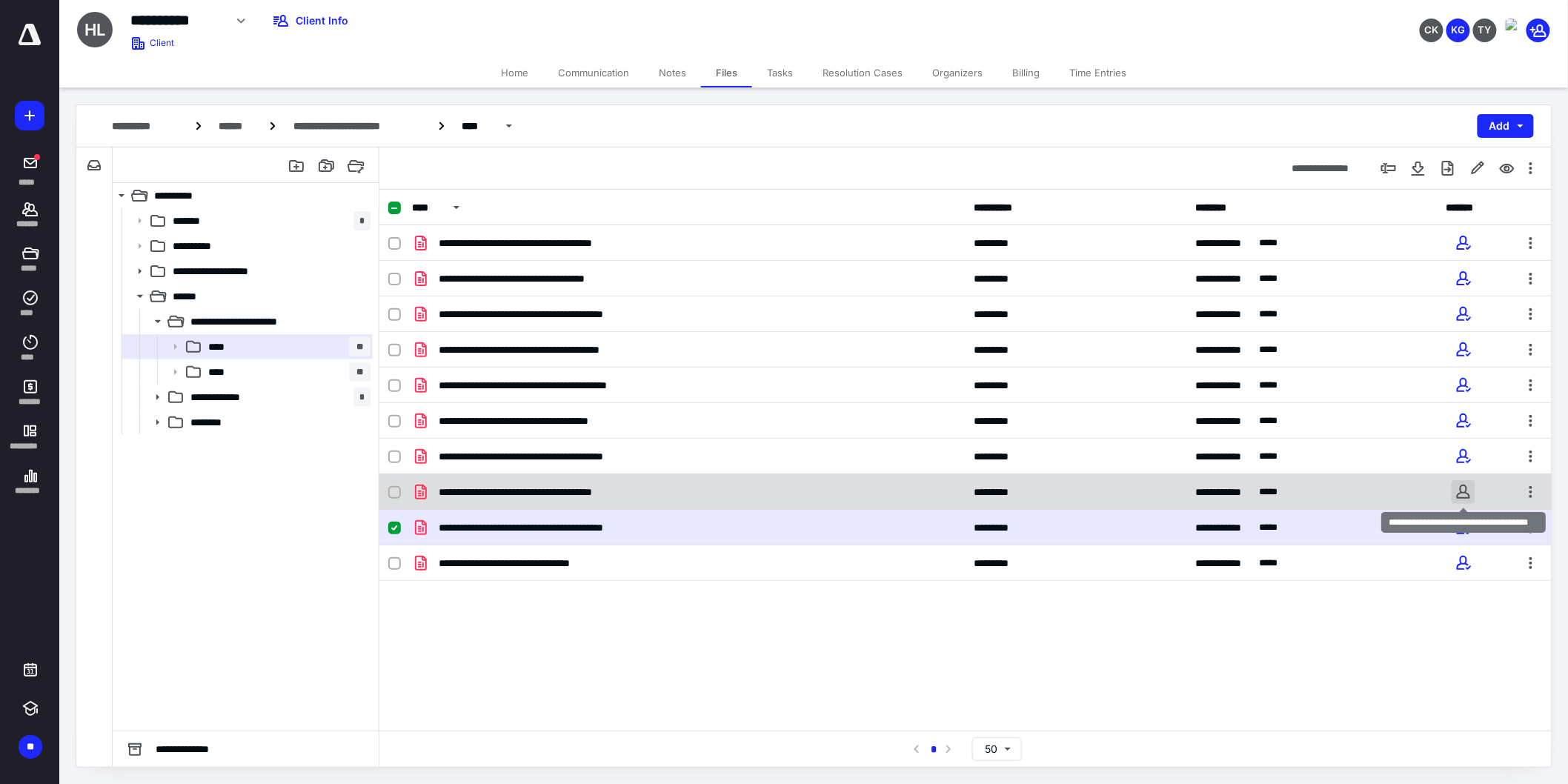 click at bounding box center [1464, 492] 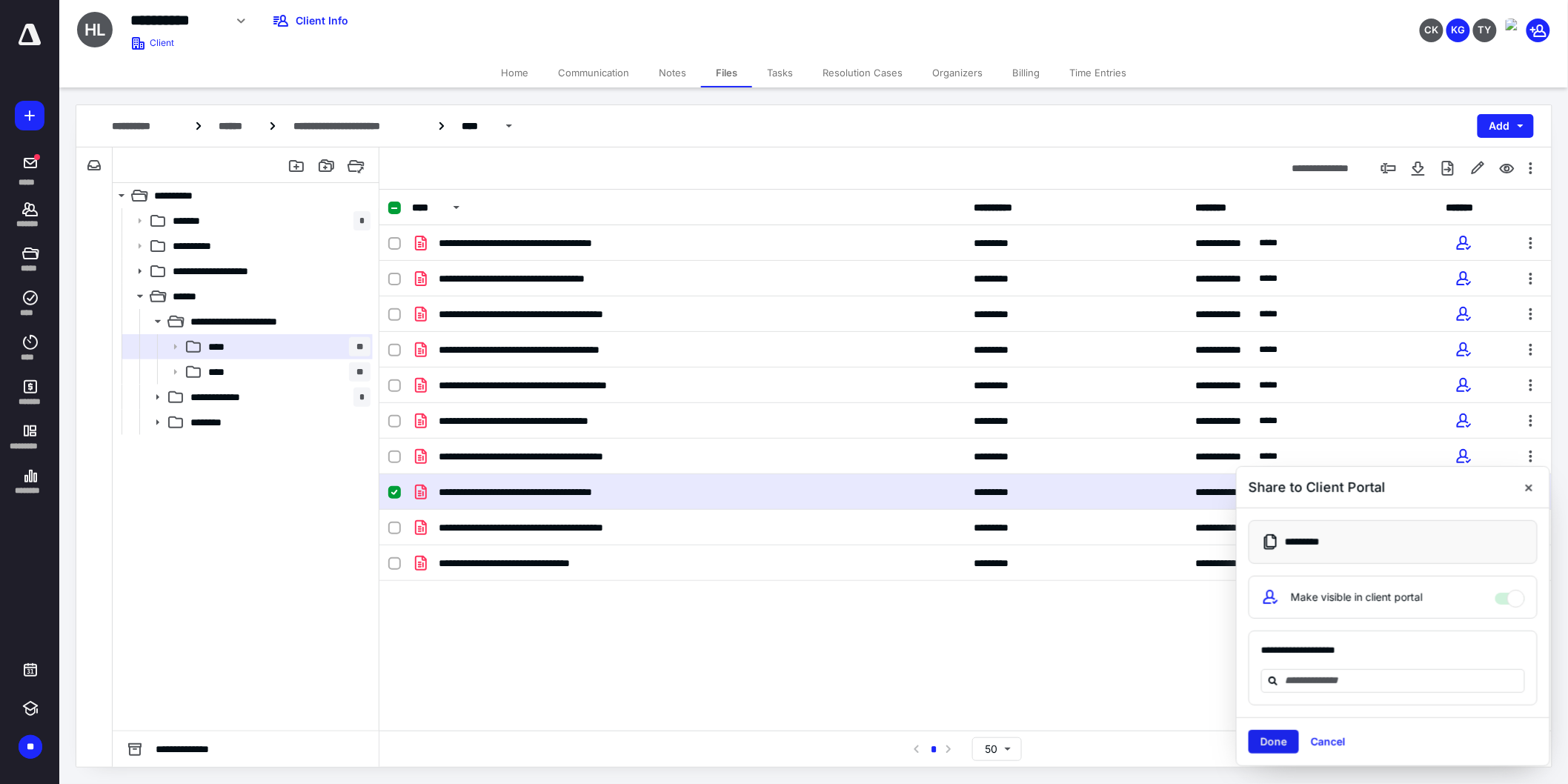click on "Done" at bounding box center (1274, 742) 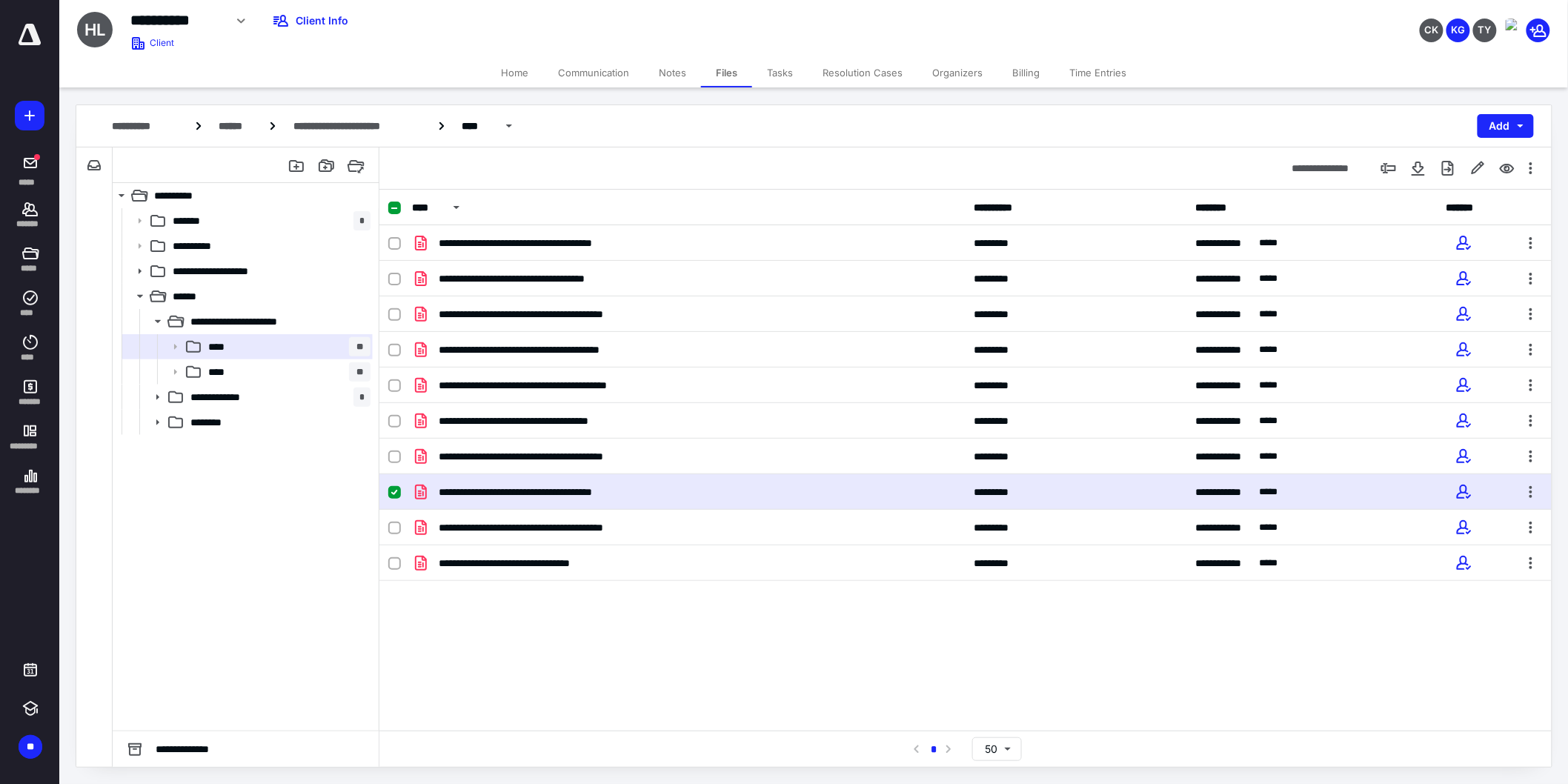 click on "Notes" at bounding box center (672, 73) 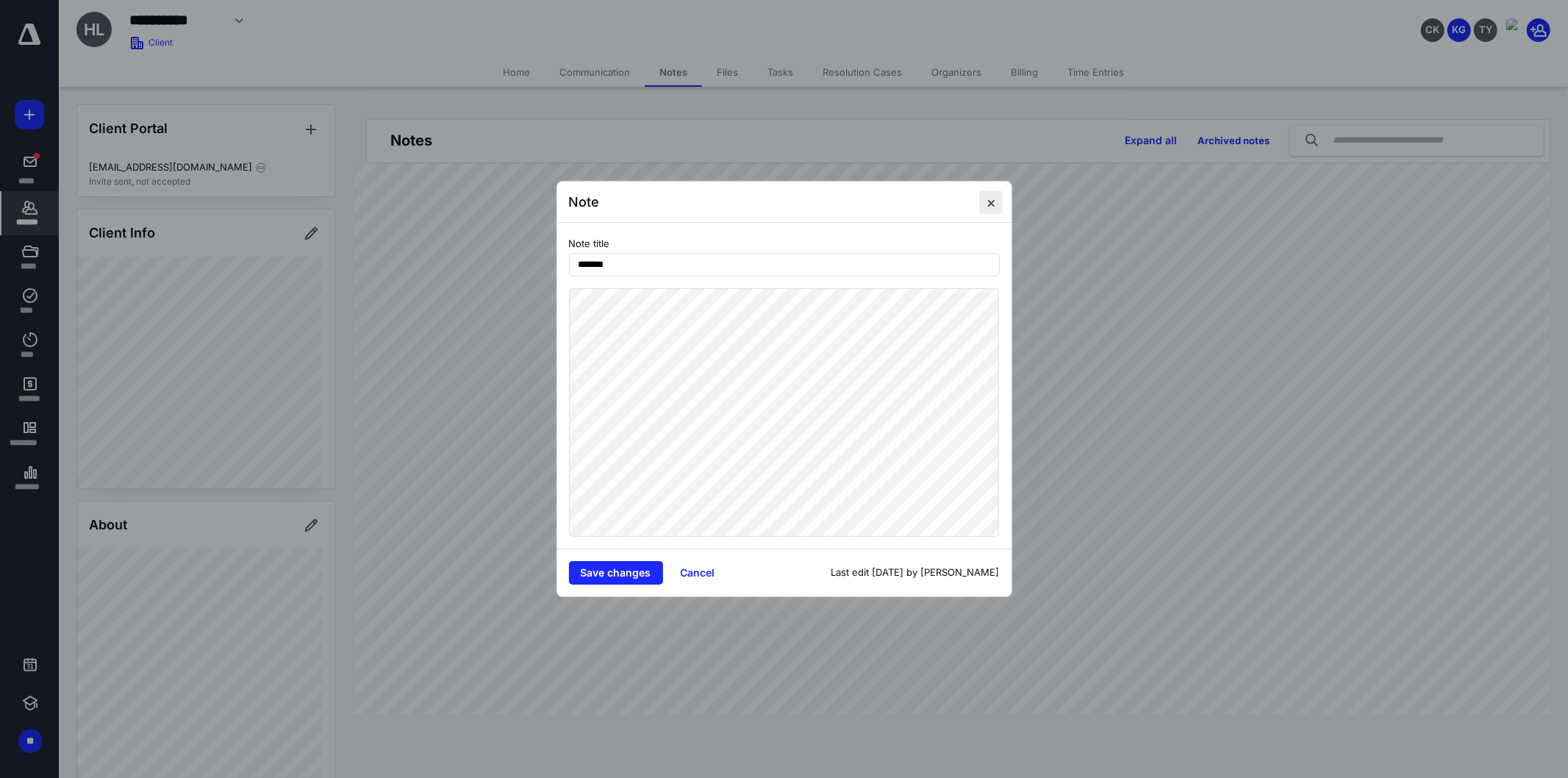 click at bounding box center [991, 202] 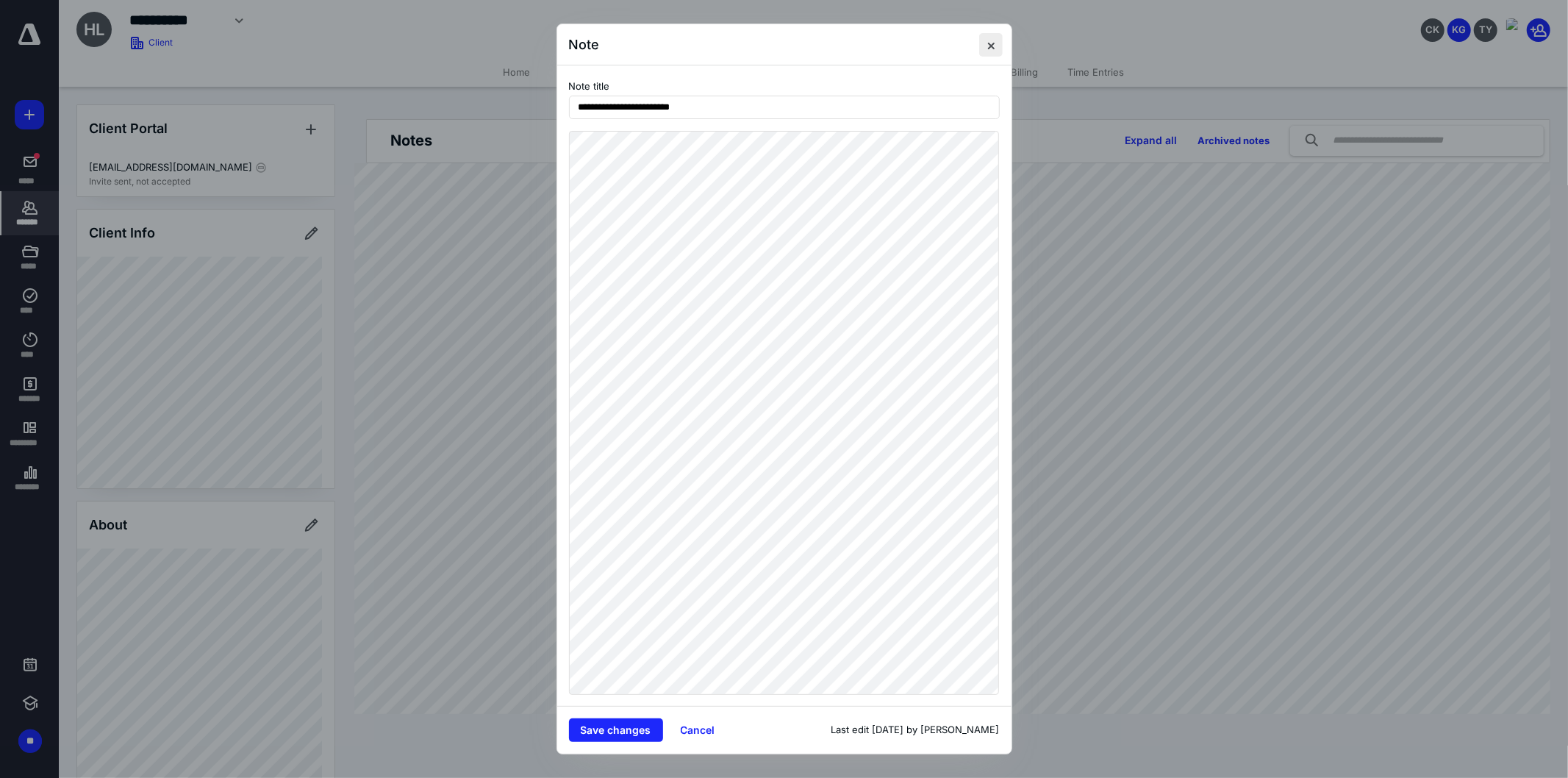 click at bounding box center (991, 45) 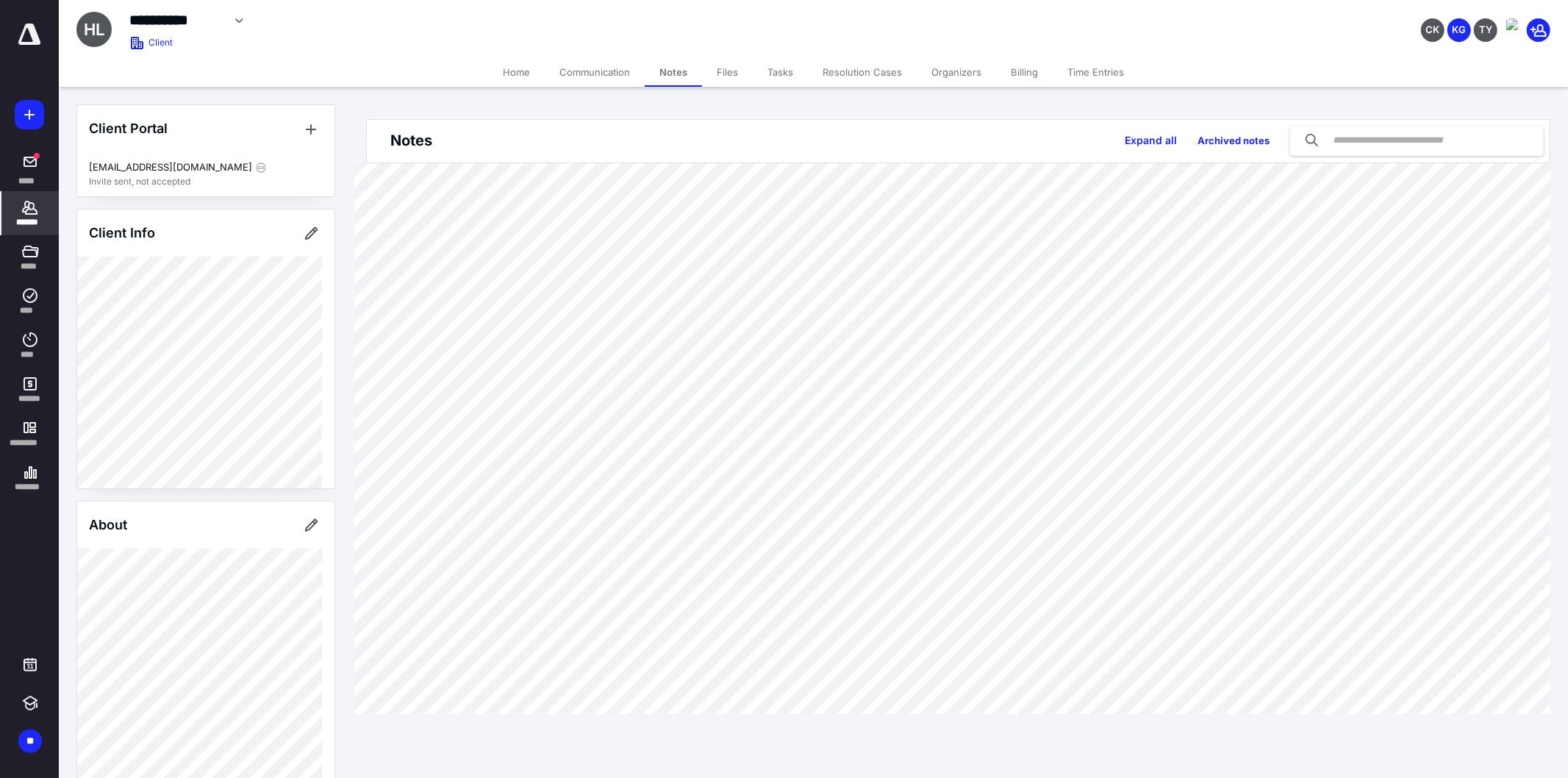 click 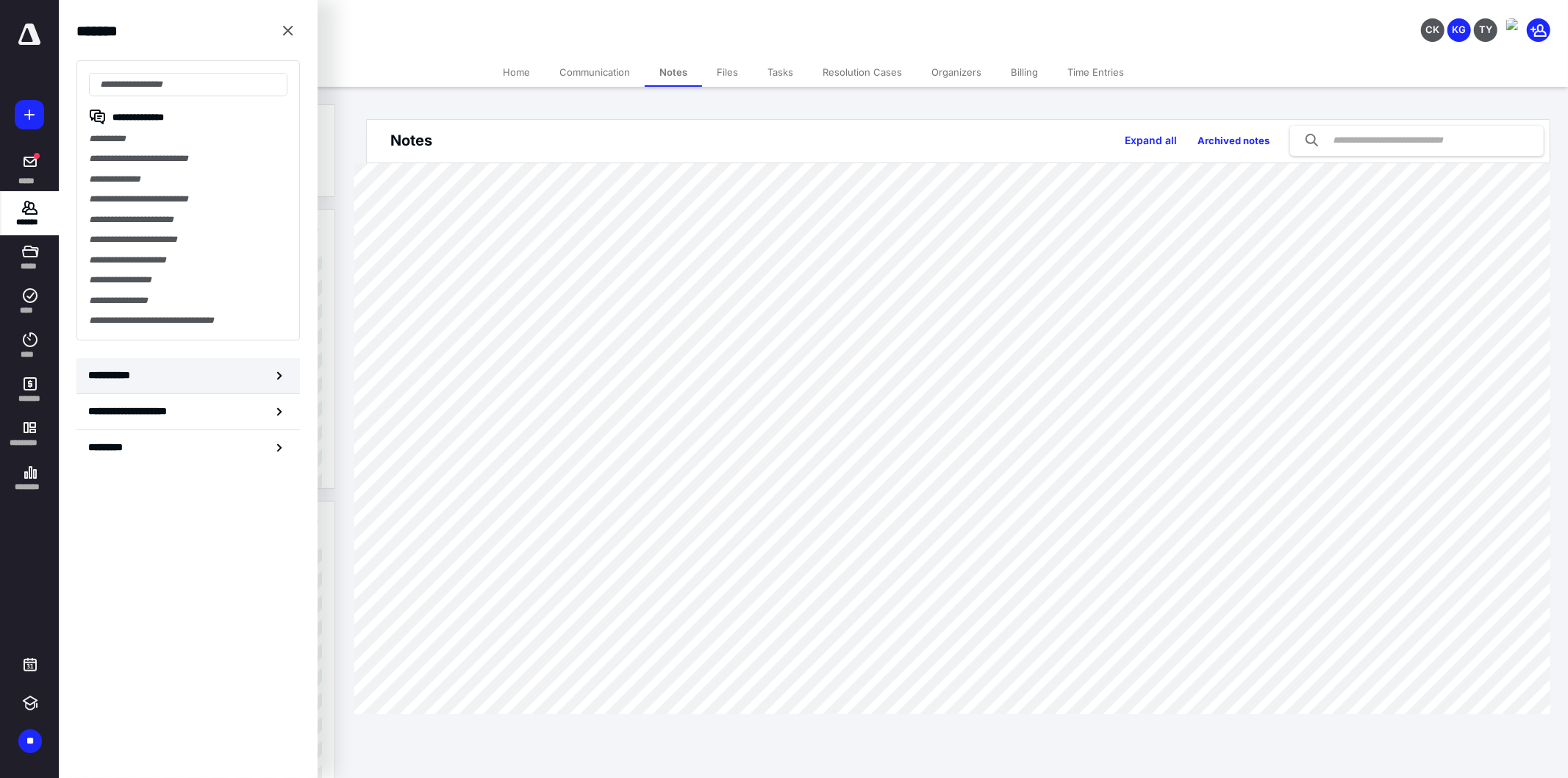 click 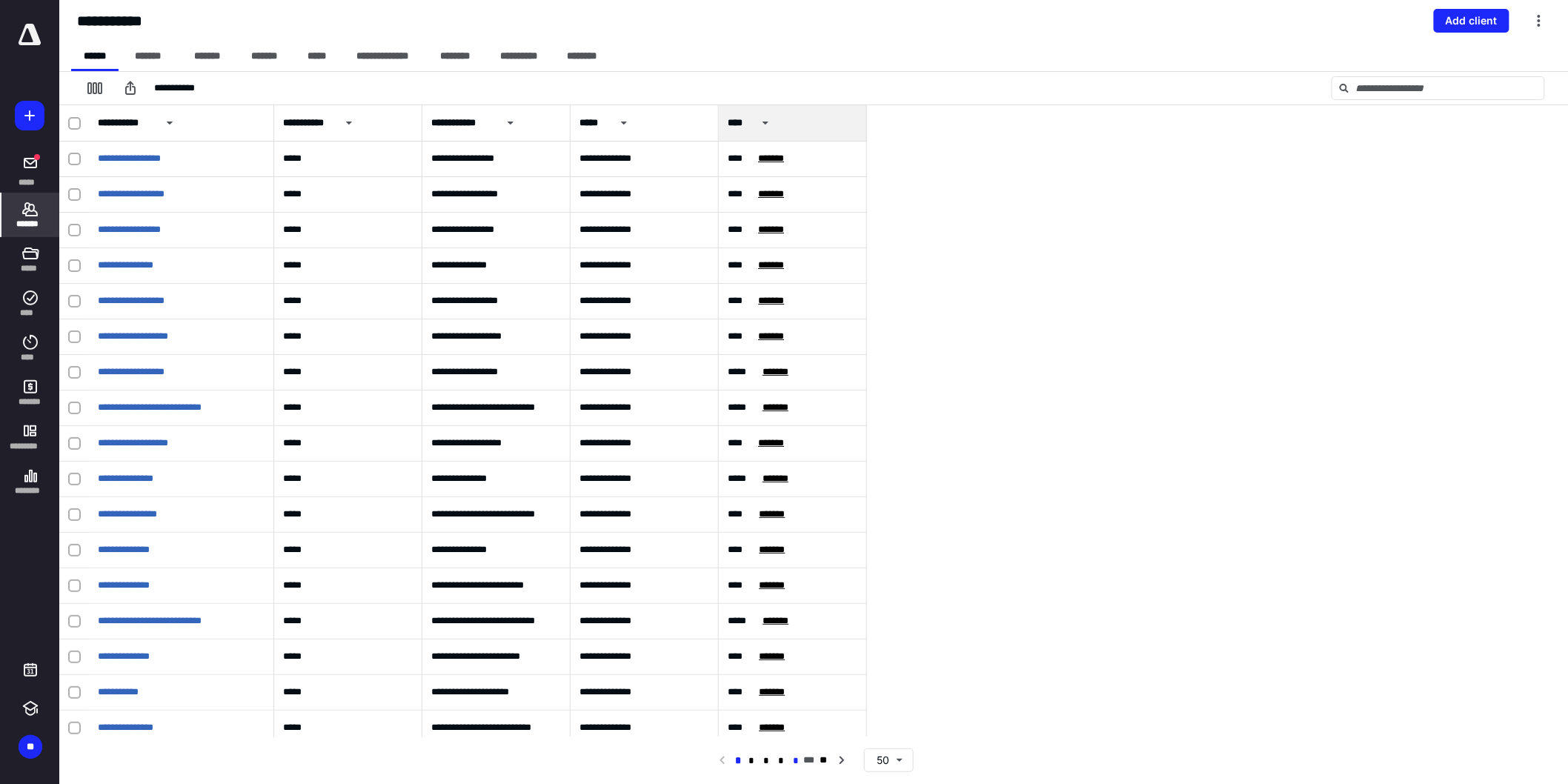 click on "*" at bounding box center [796, 761] 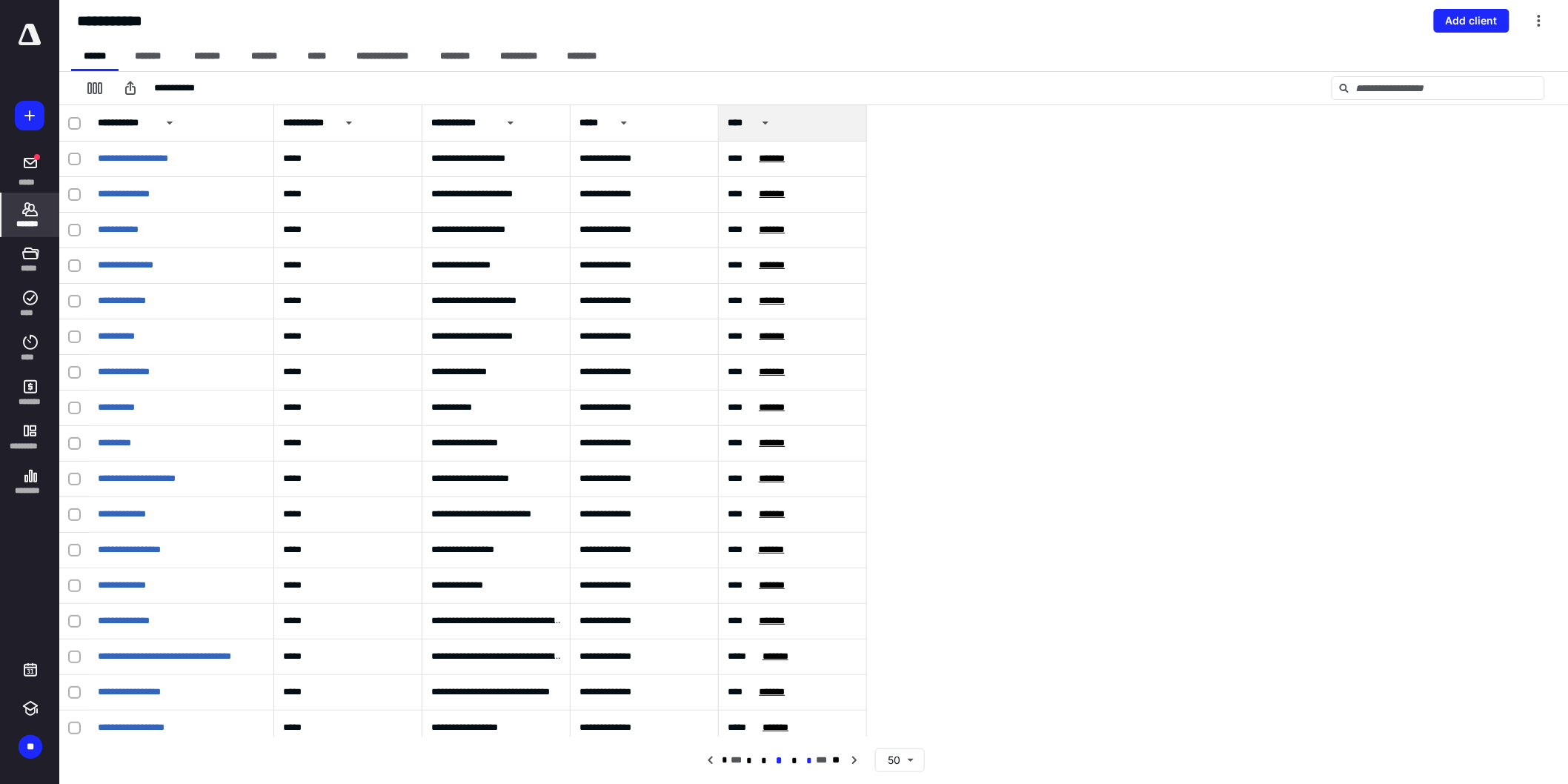 click on "*" at bounding box center (808, 761) 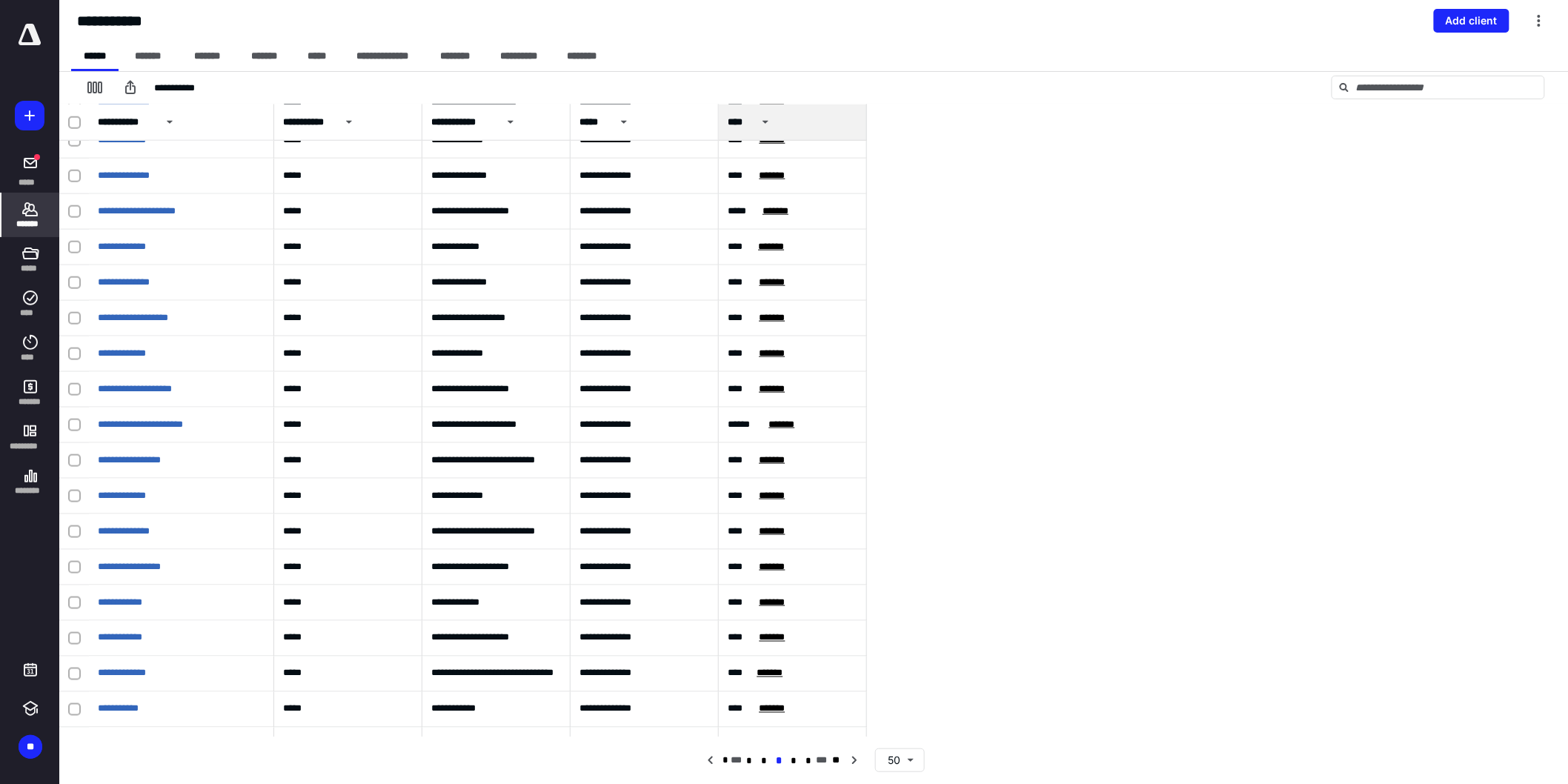 scroll, scrollTop: 1182, scrollLeft: 0, axis: vertical 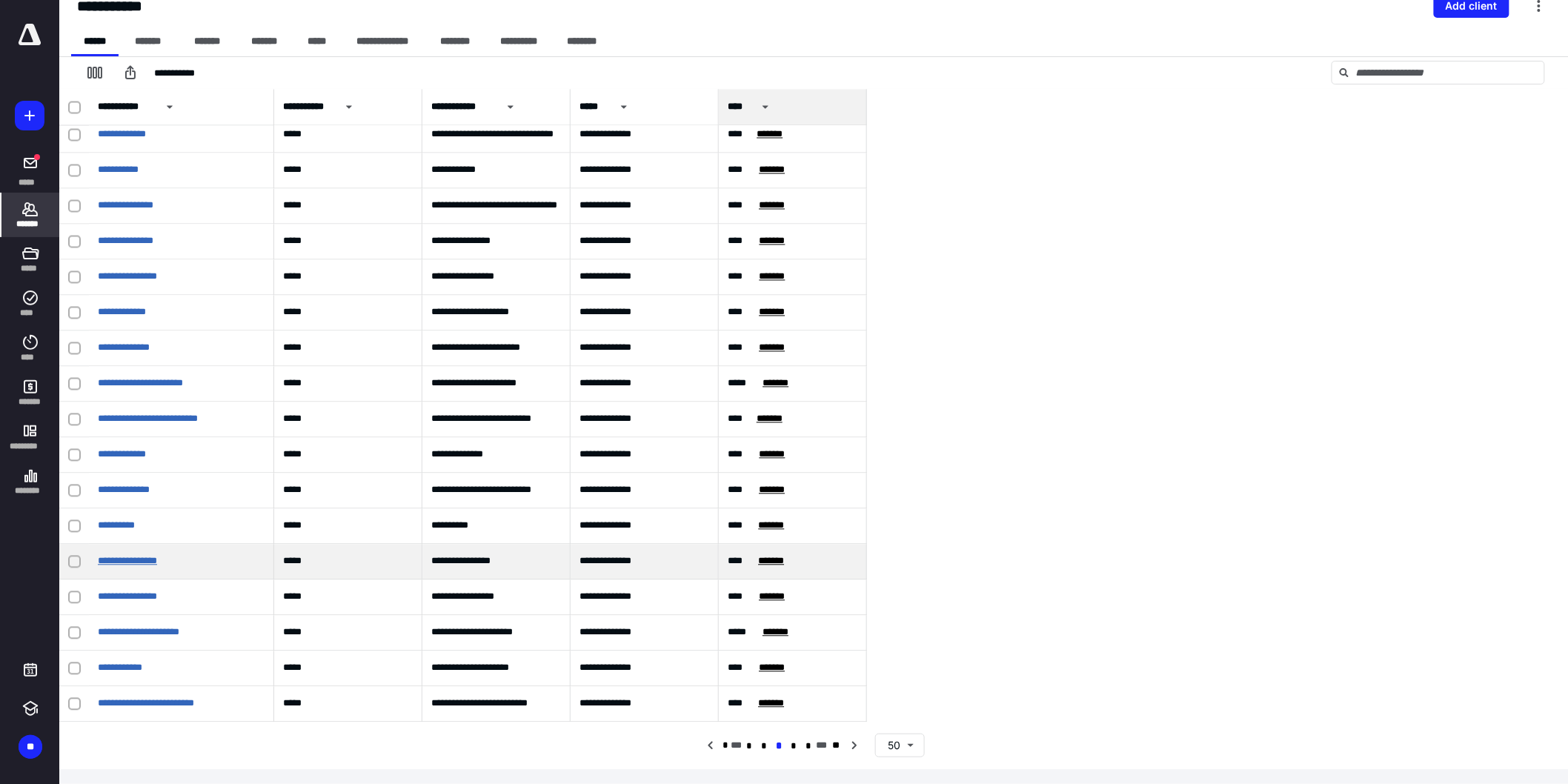 click on "**********" at bounding box center [127, 561] 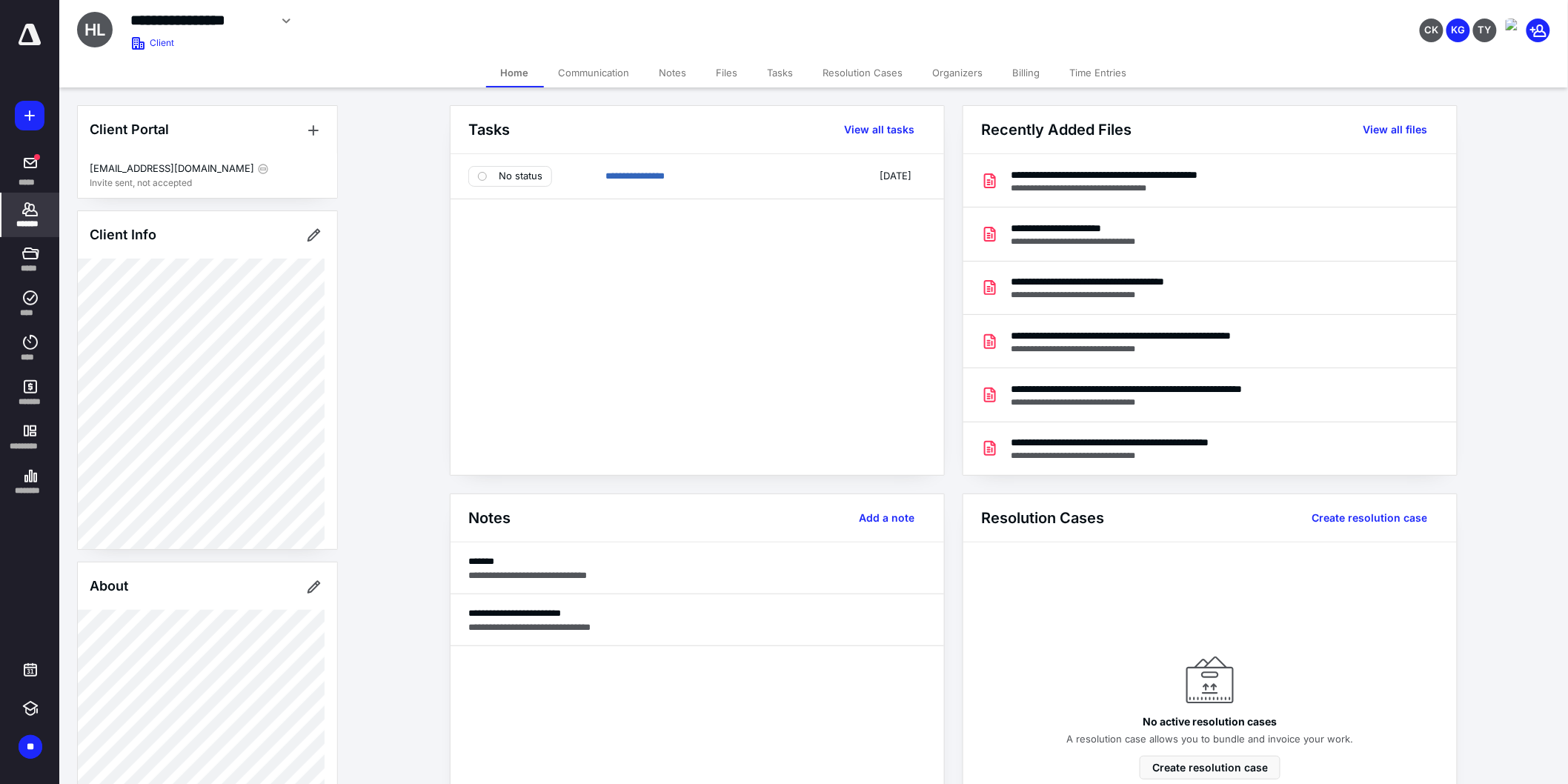 scroll, scrollTop: 165, scrollLeft: 0, axis: vertical 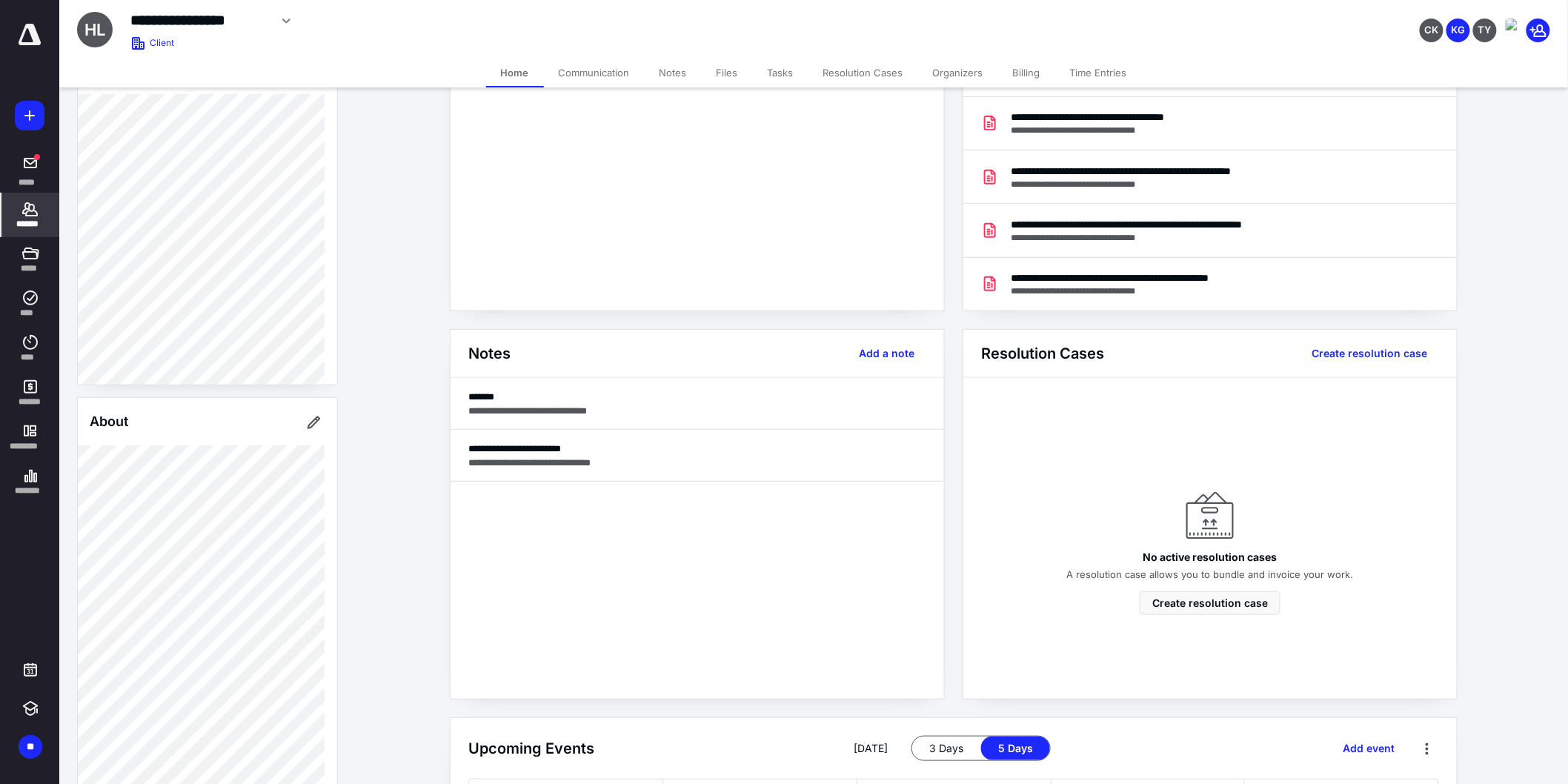 click on "Files" at bounding box center [727, 73] 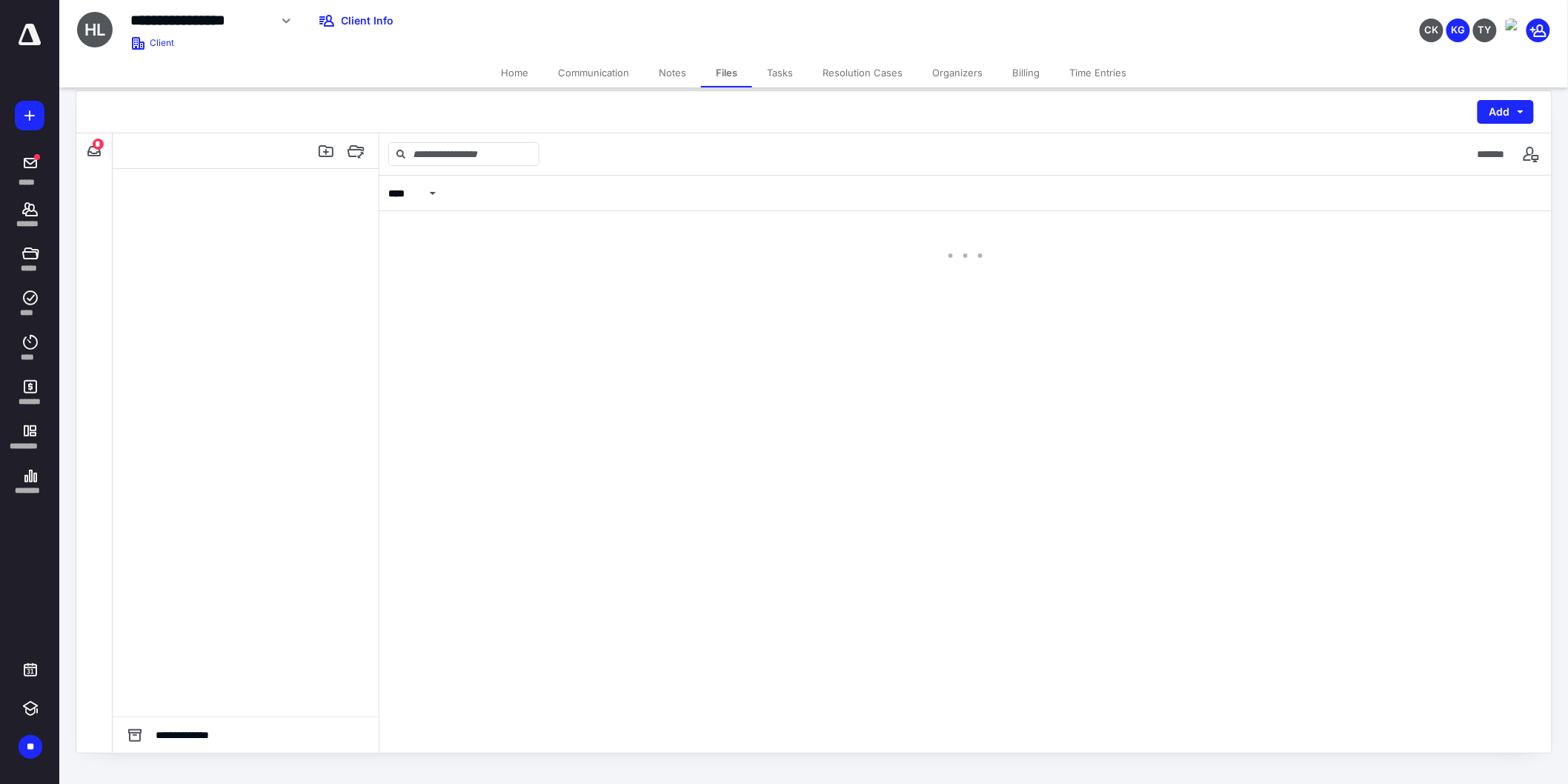 scroll, scrollTop: 13, scrollLeft: 0, axis: vertical 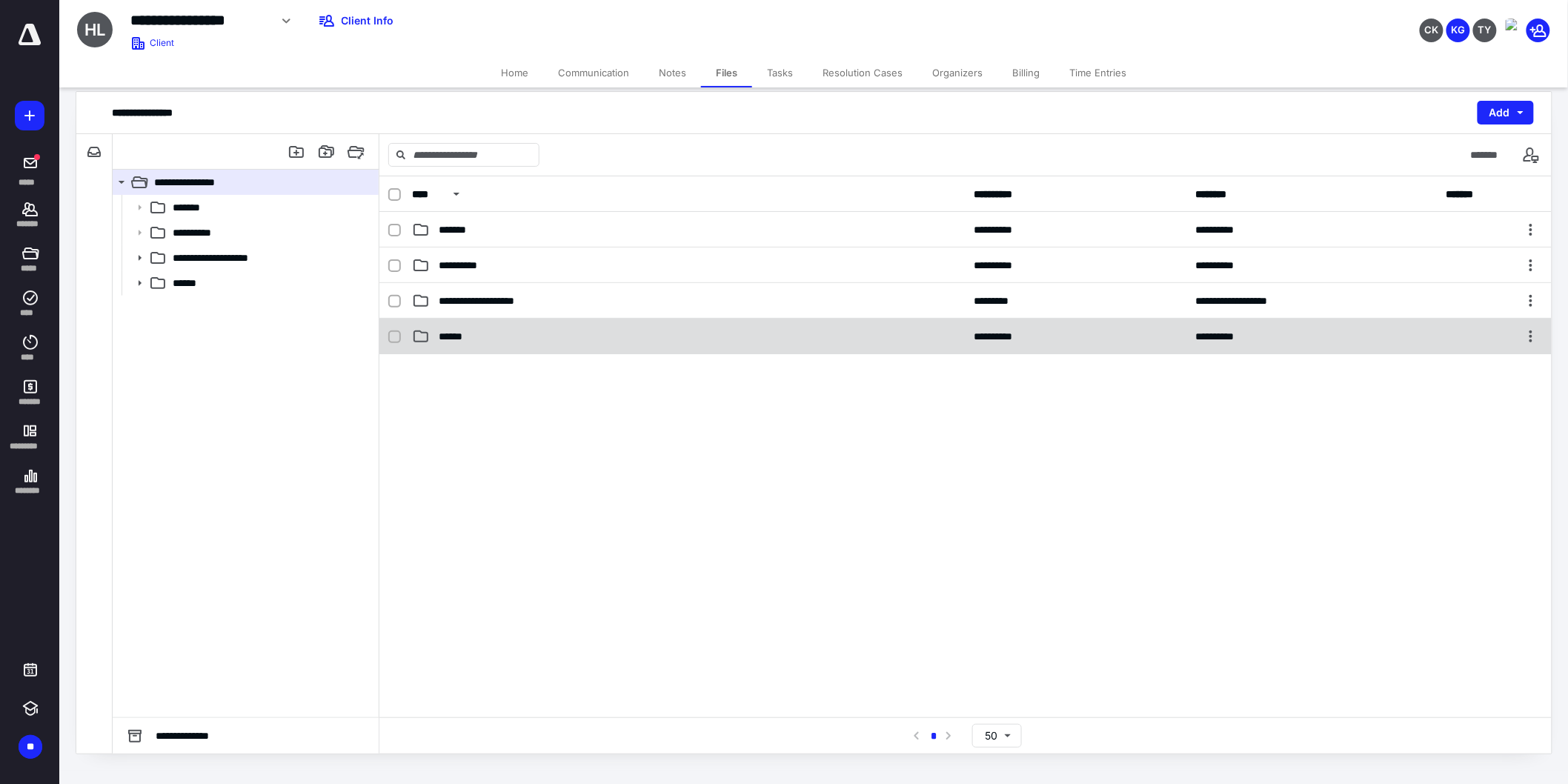 click on "******" at bounding box center [688, 336] 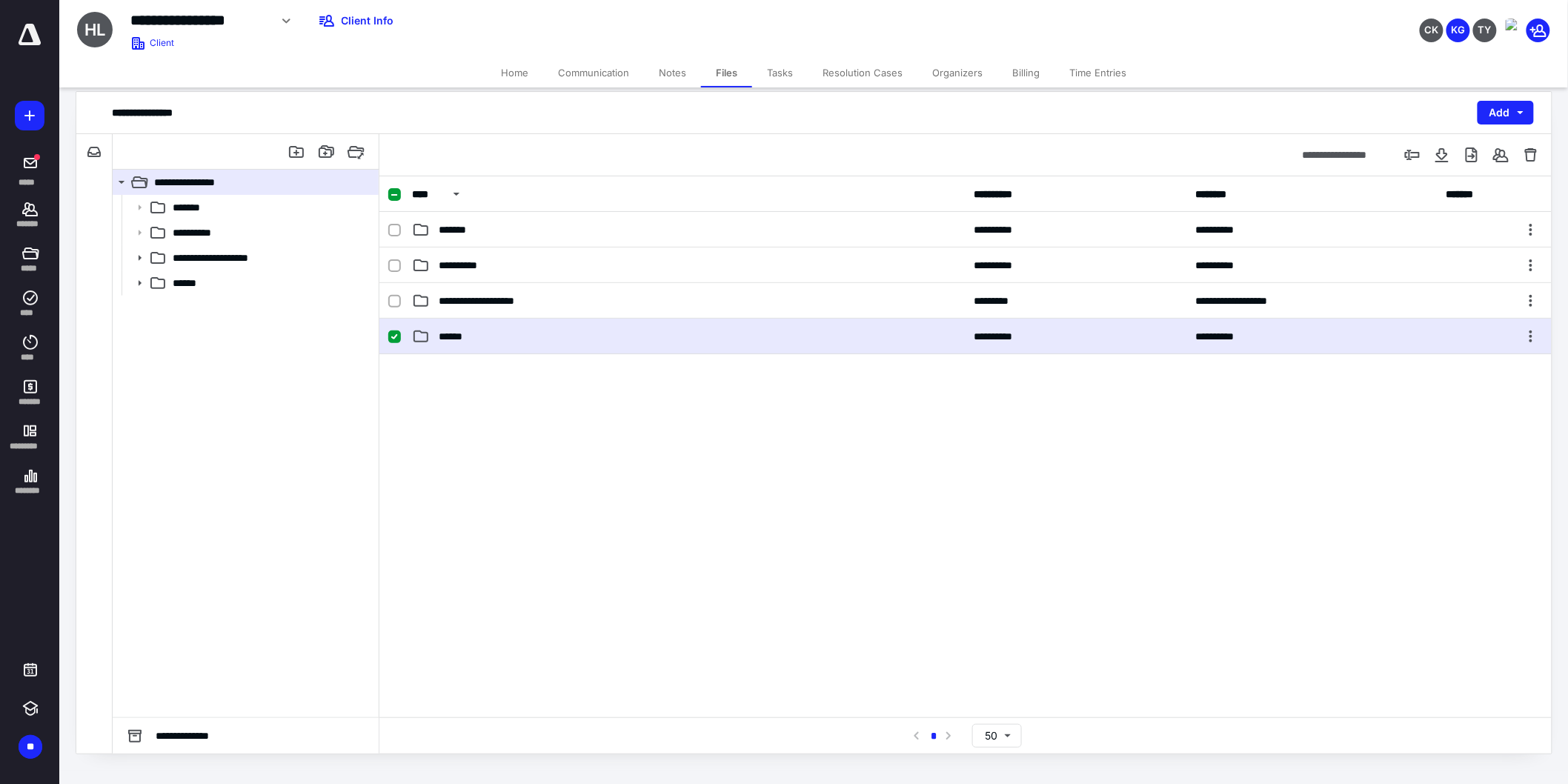 click on "******" at bounding box center (688, 336) 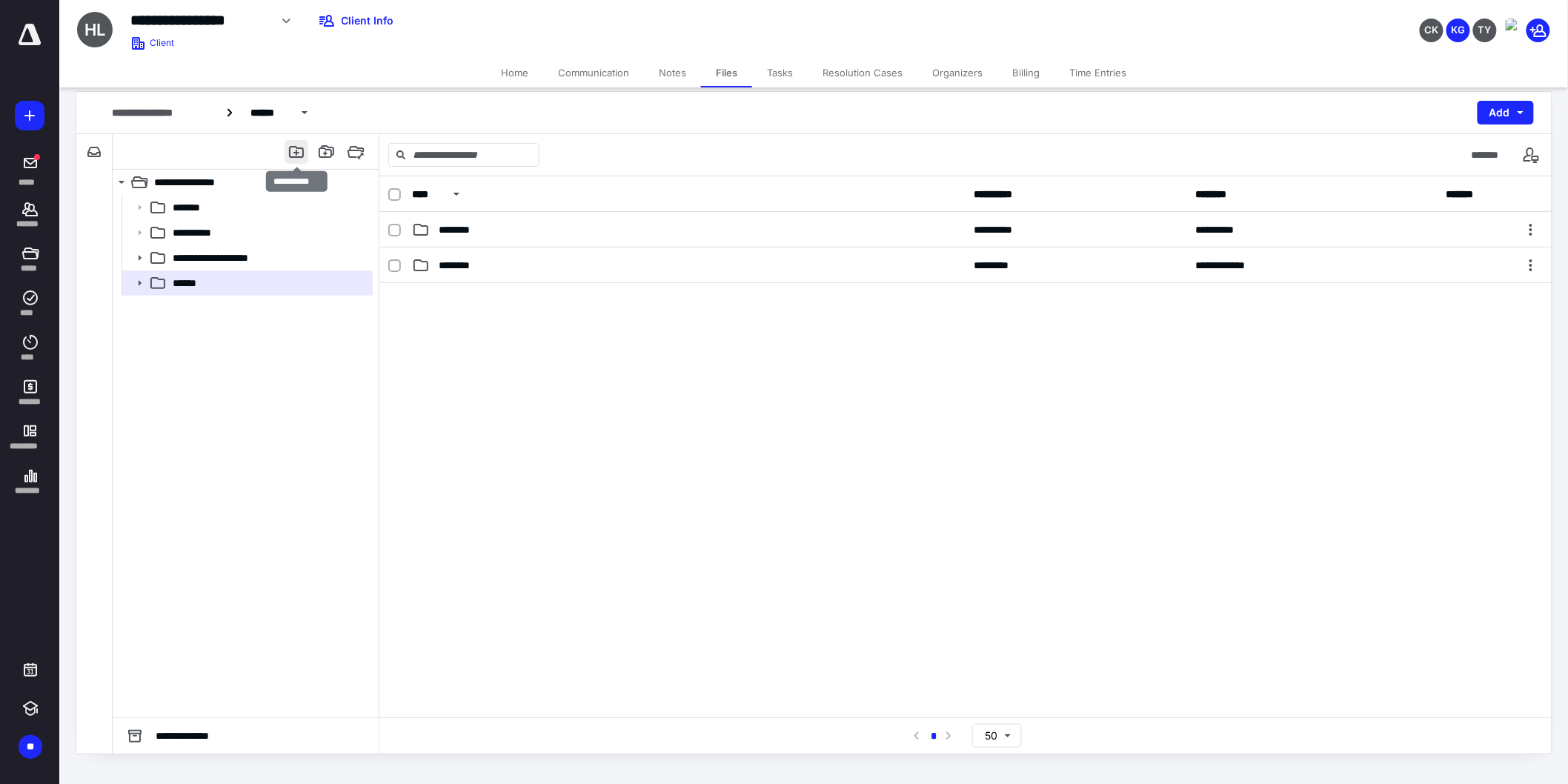 click at bounding box center [296, 152] 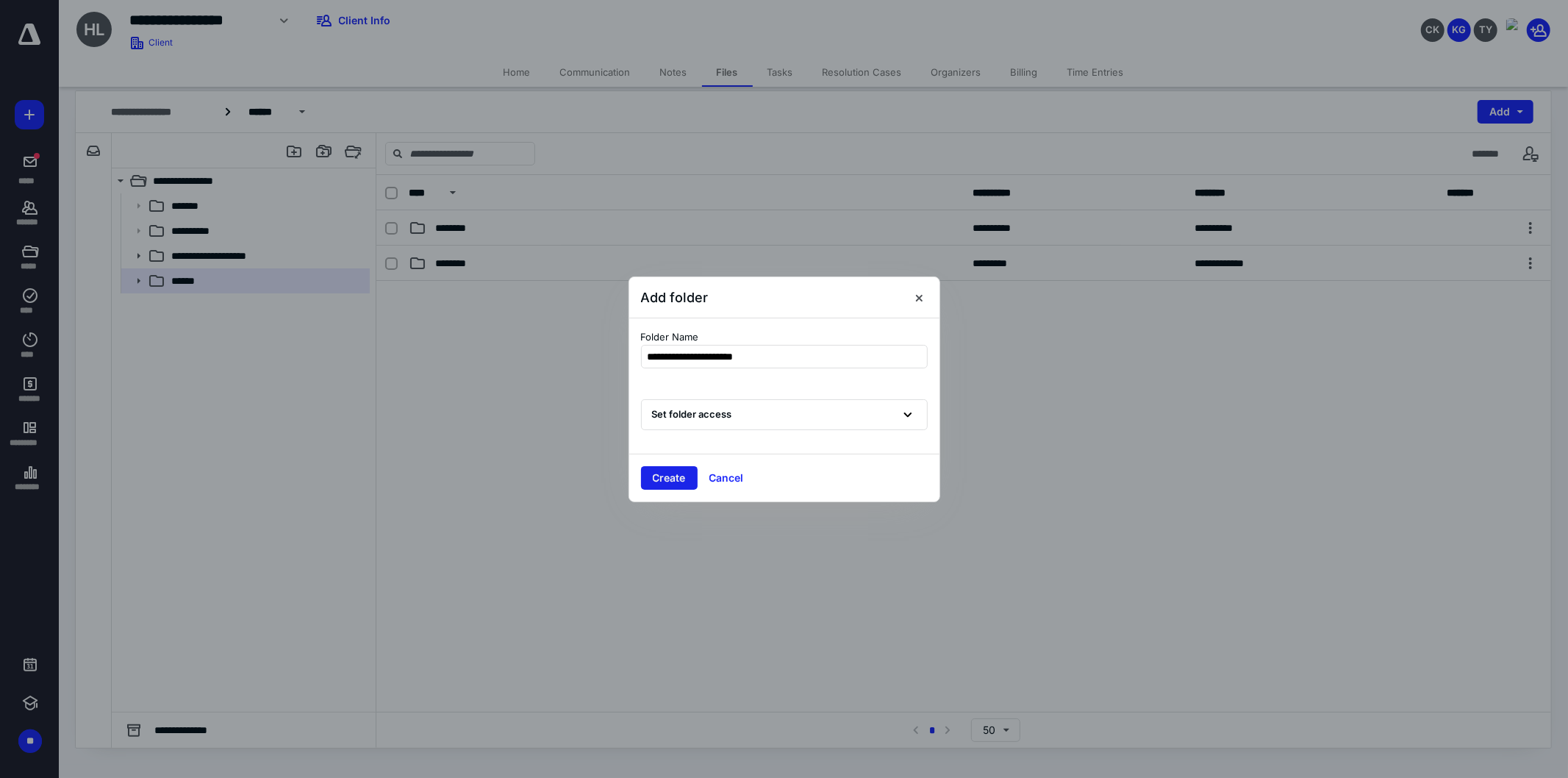 type on "**********" 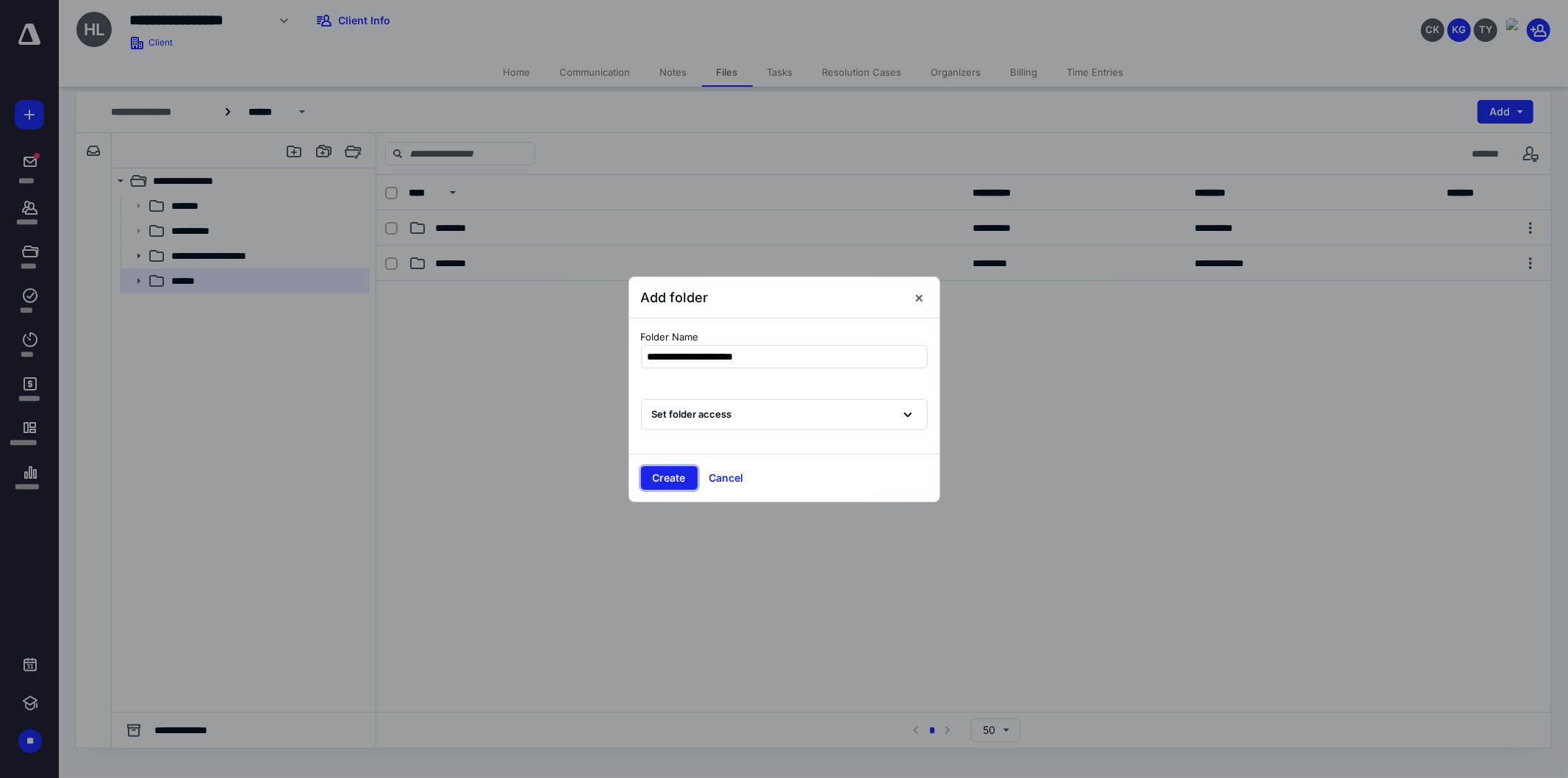 click on "Create" at bounding box center [669, 478] 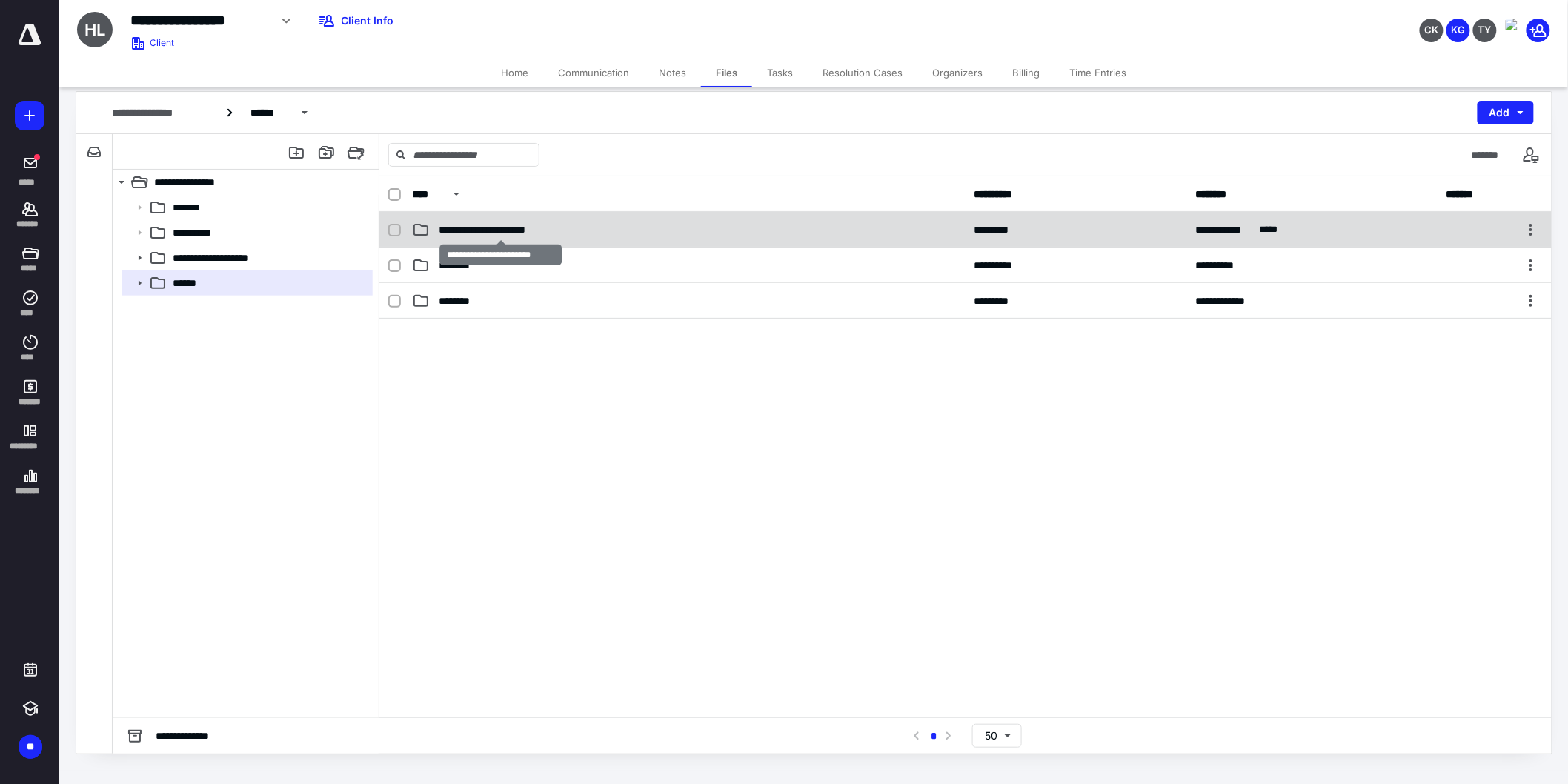 click on "**********" at bounding box center [501, 230] 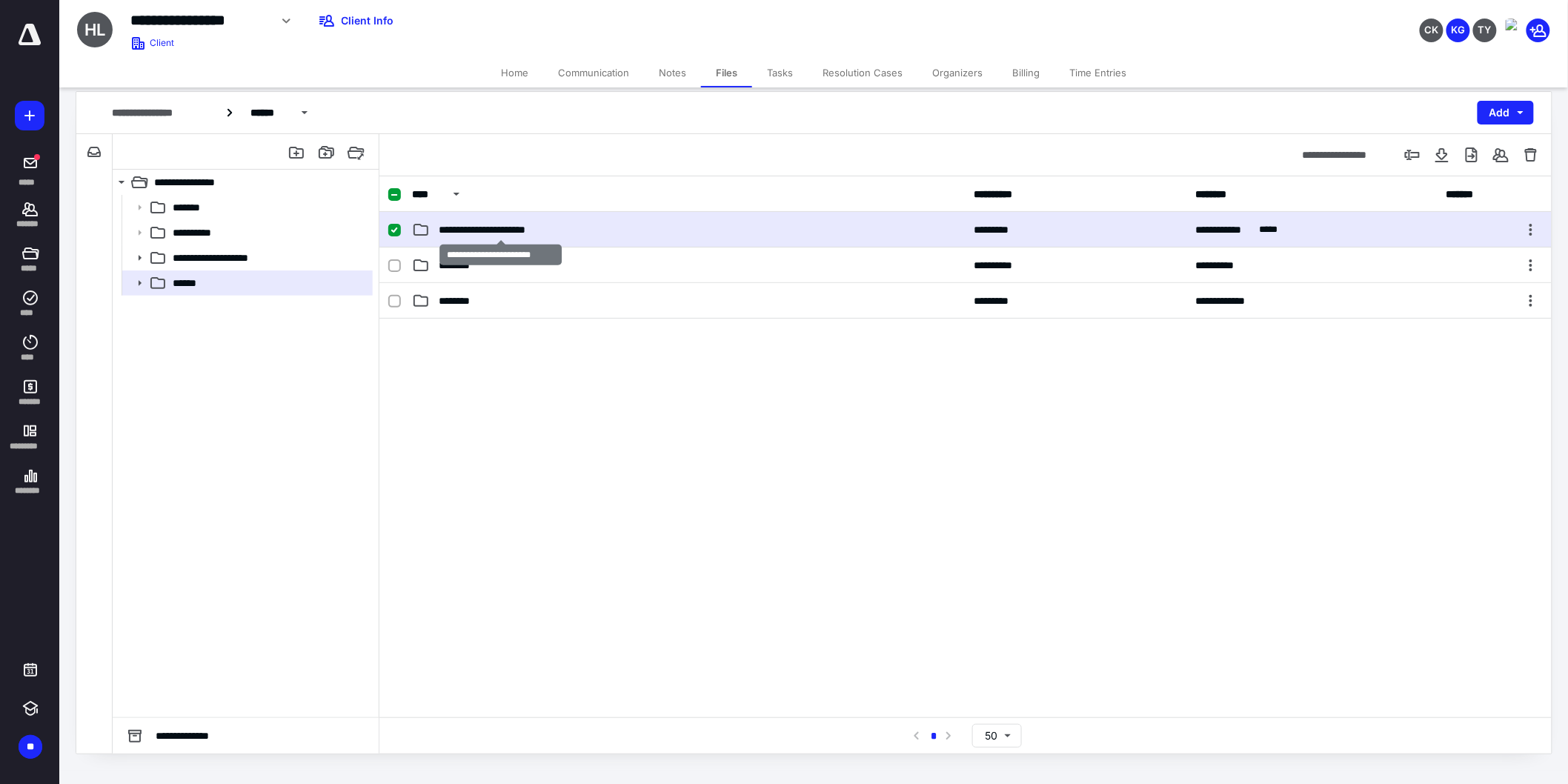 click on "**********" at bounding box center [501, 230] 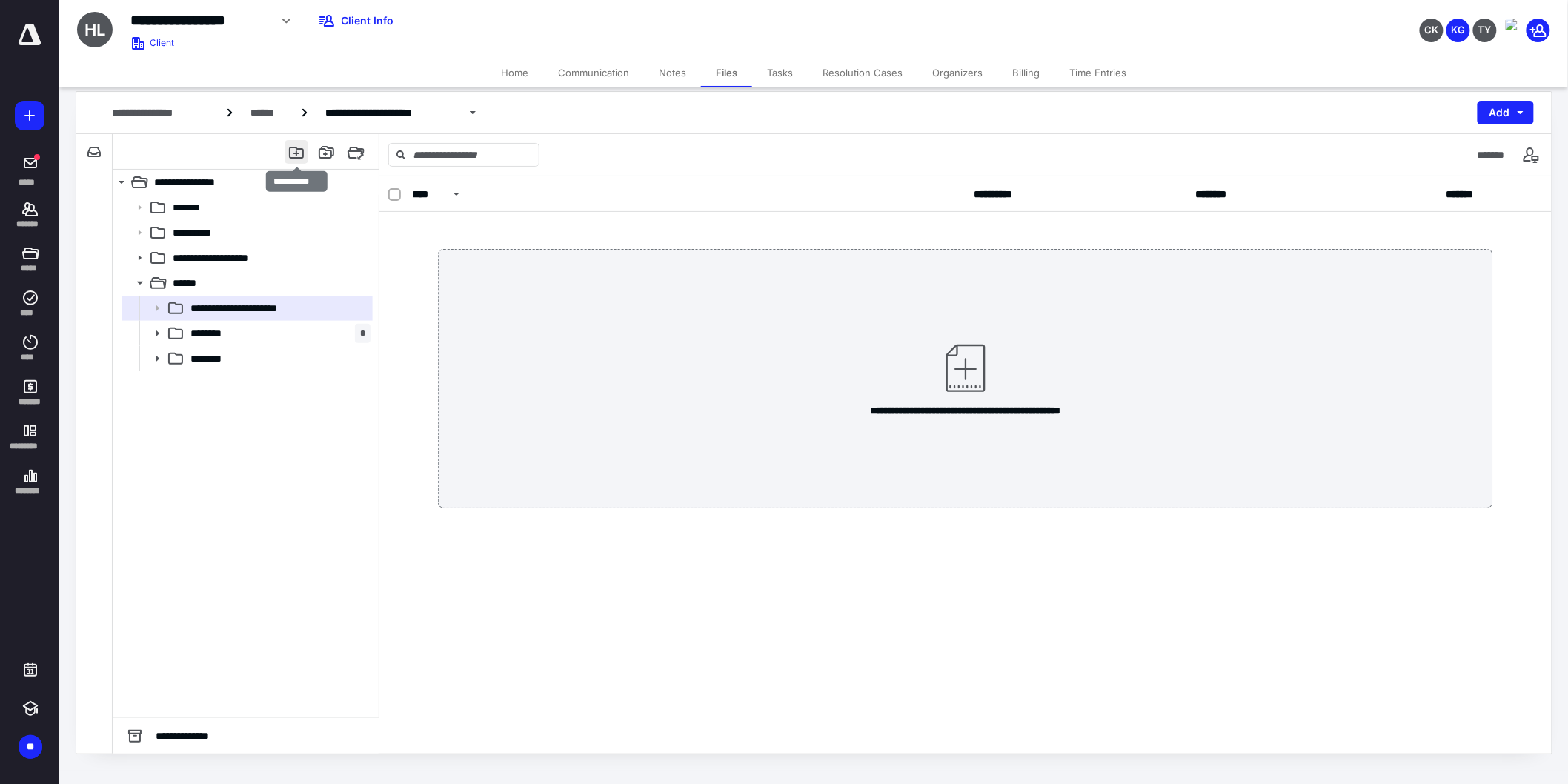 click at bounding box center [296, 152] 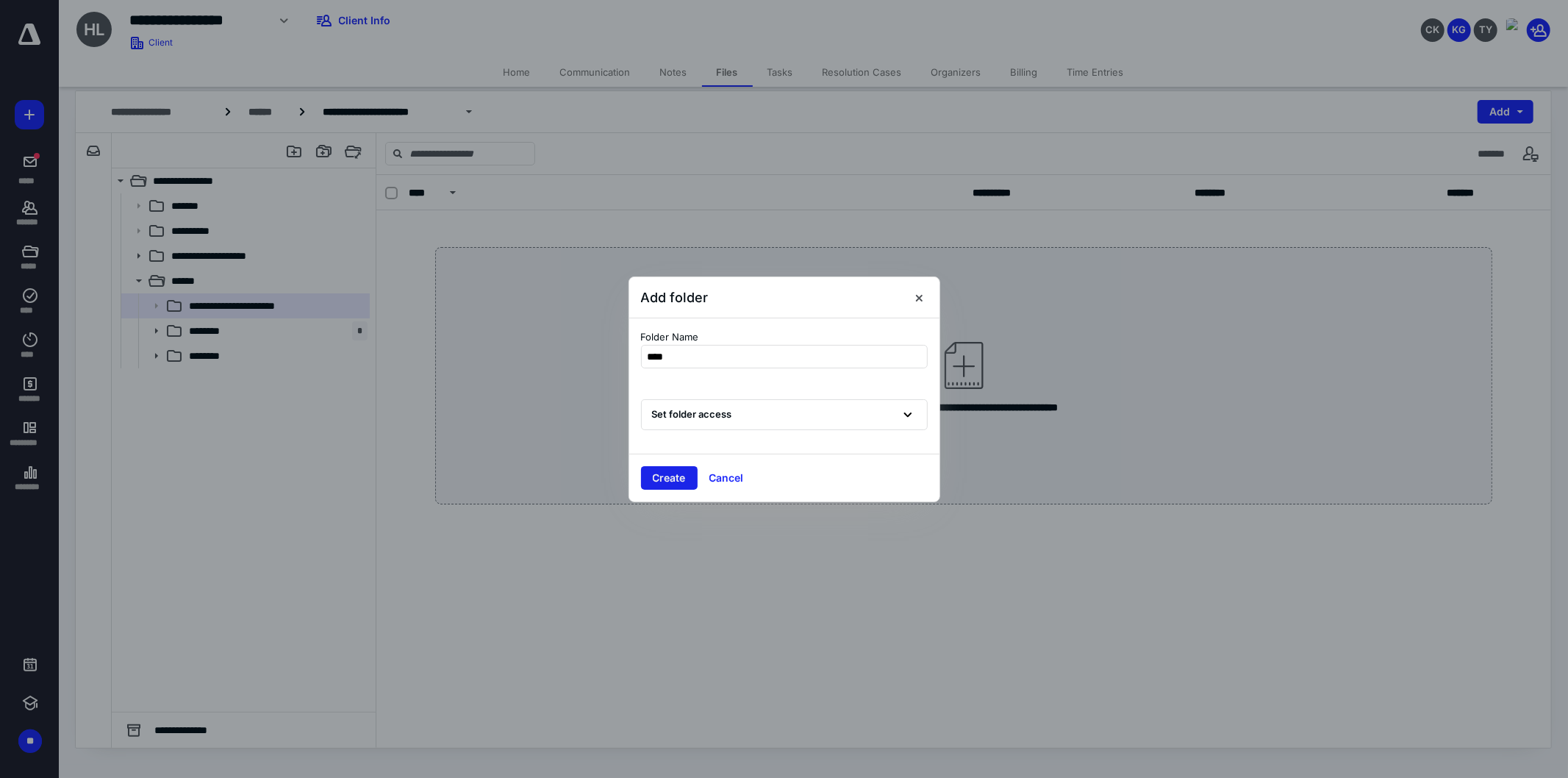 type on "****" 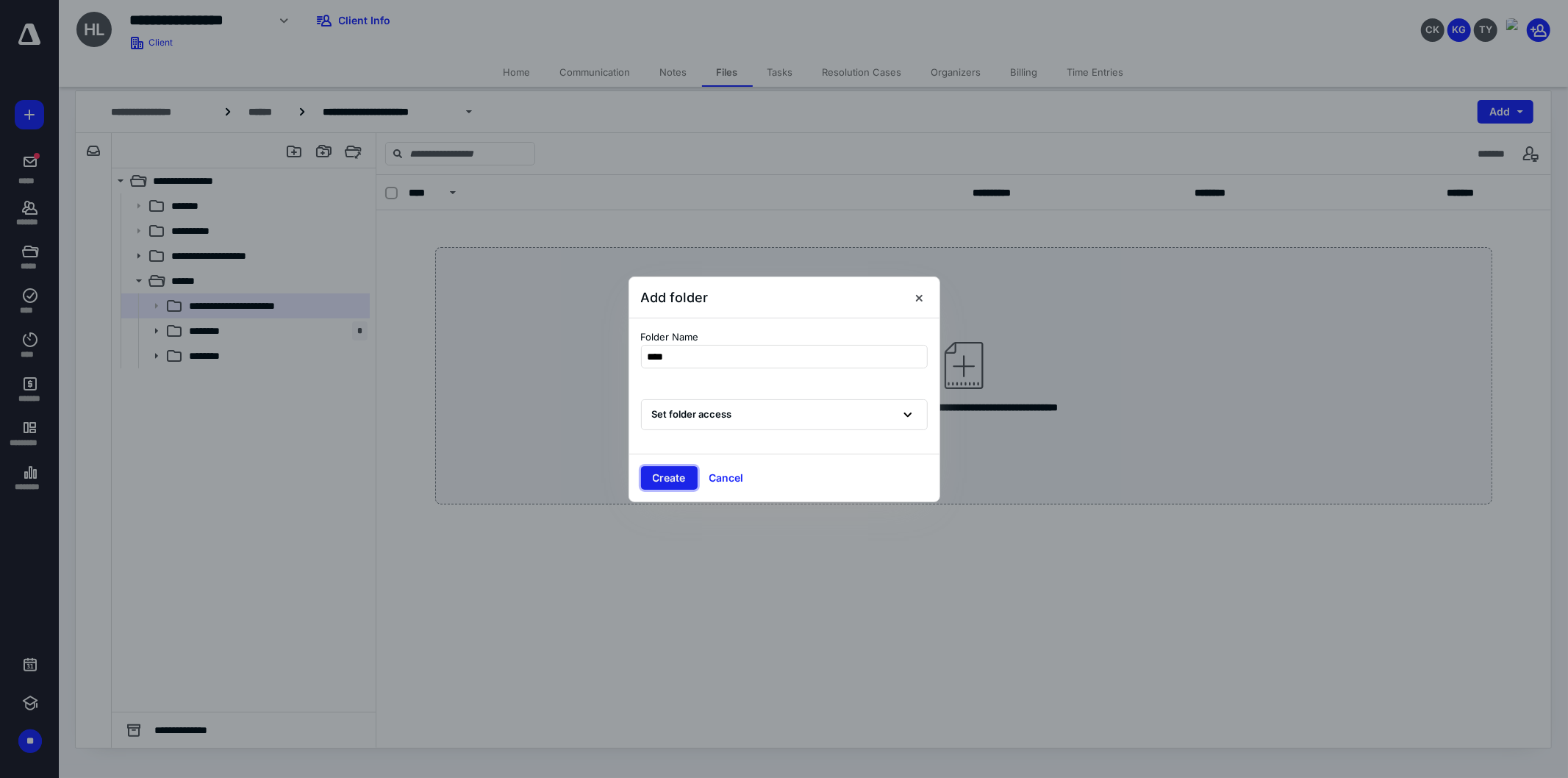 click on "Create" at bounding box center (669, 478) 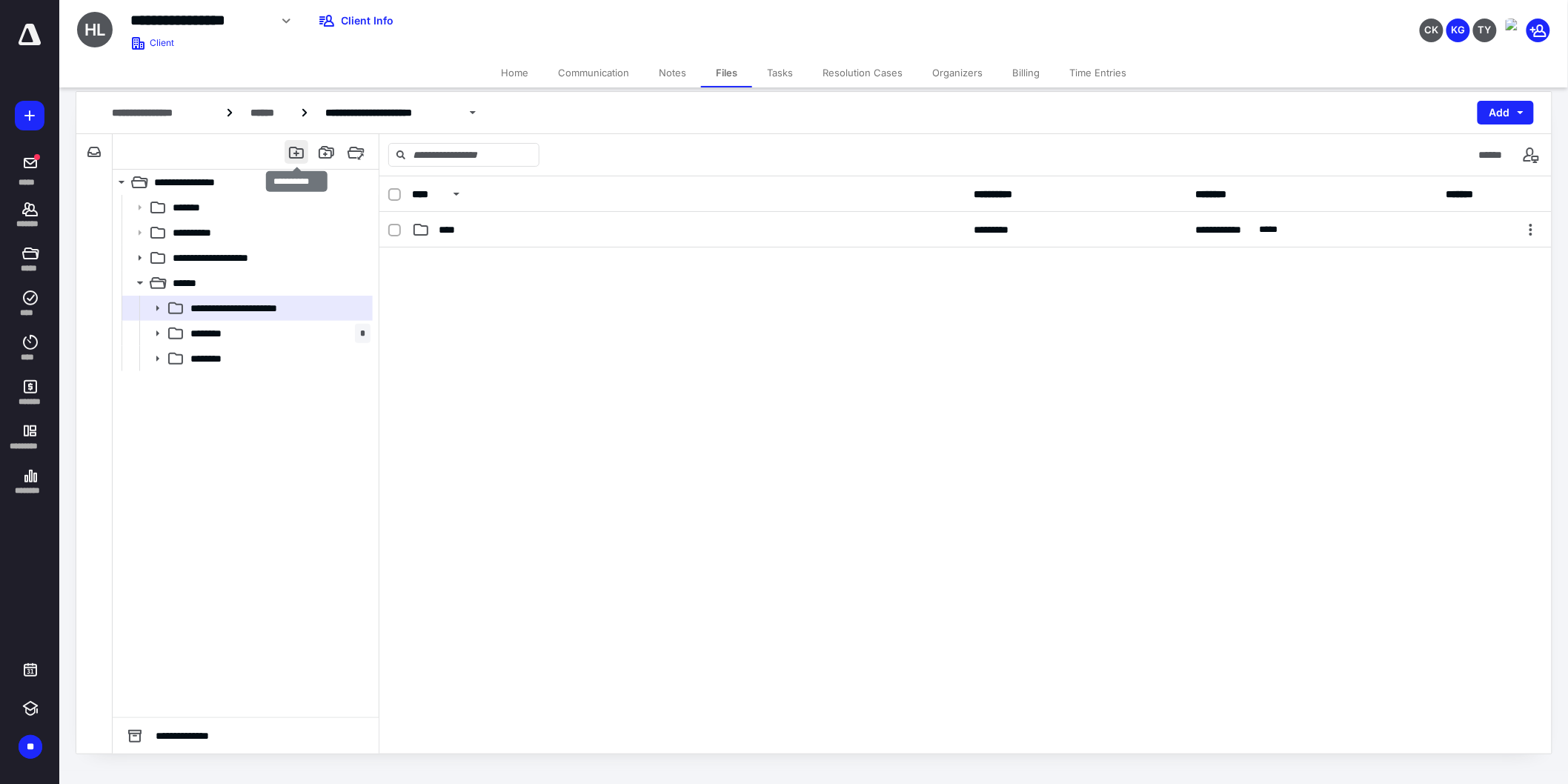 click at bounding box center [296, 152] 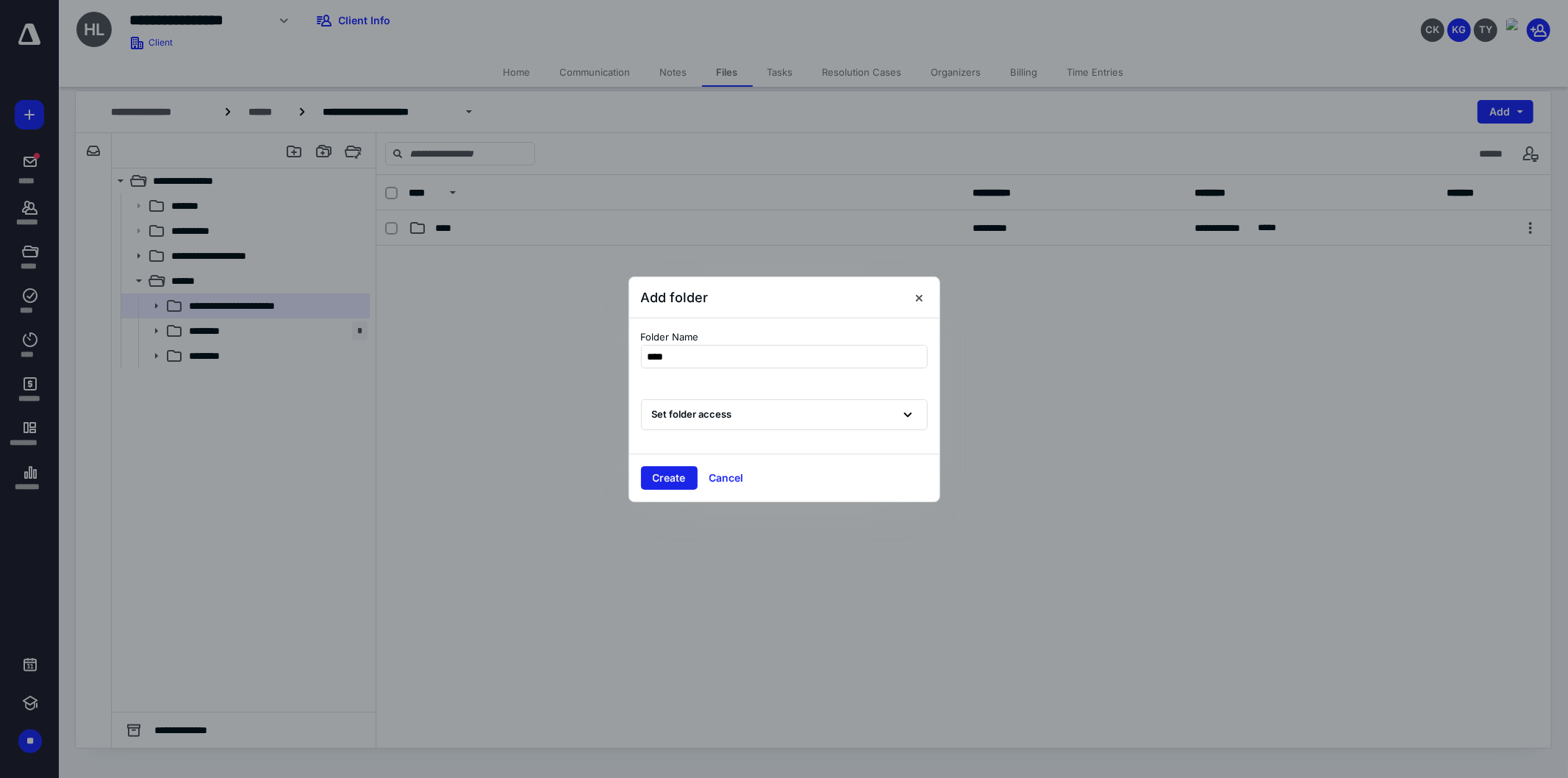 type on "****" 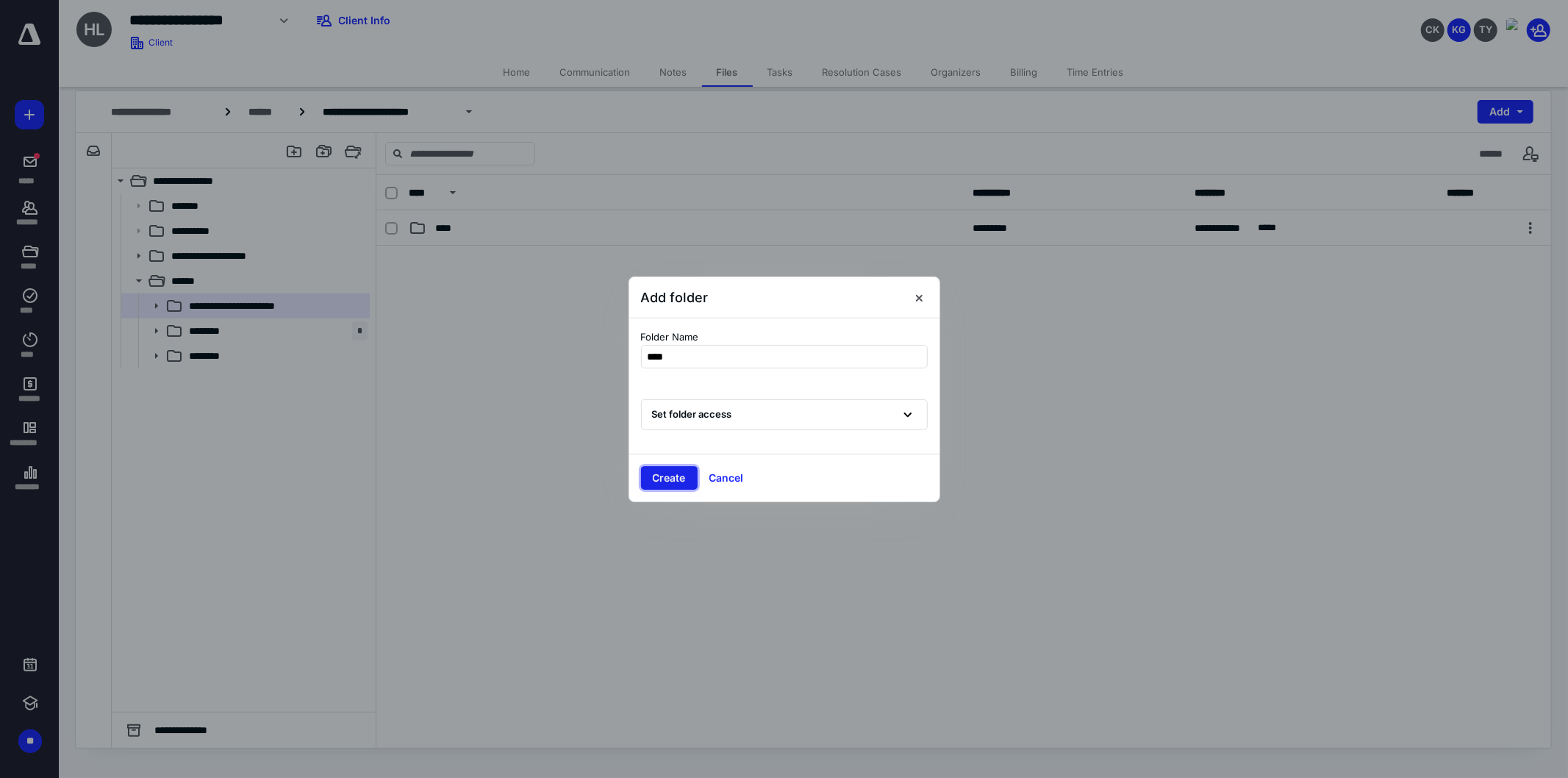 click on "Create" at bounding box center (669, 478) 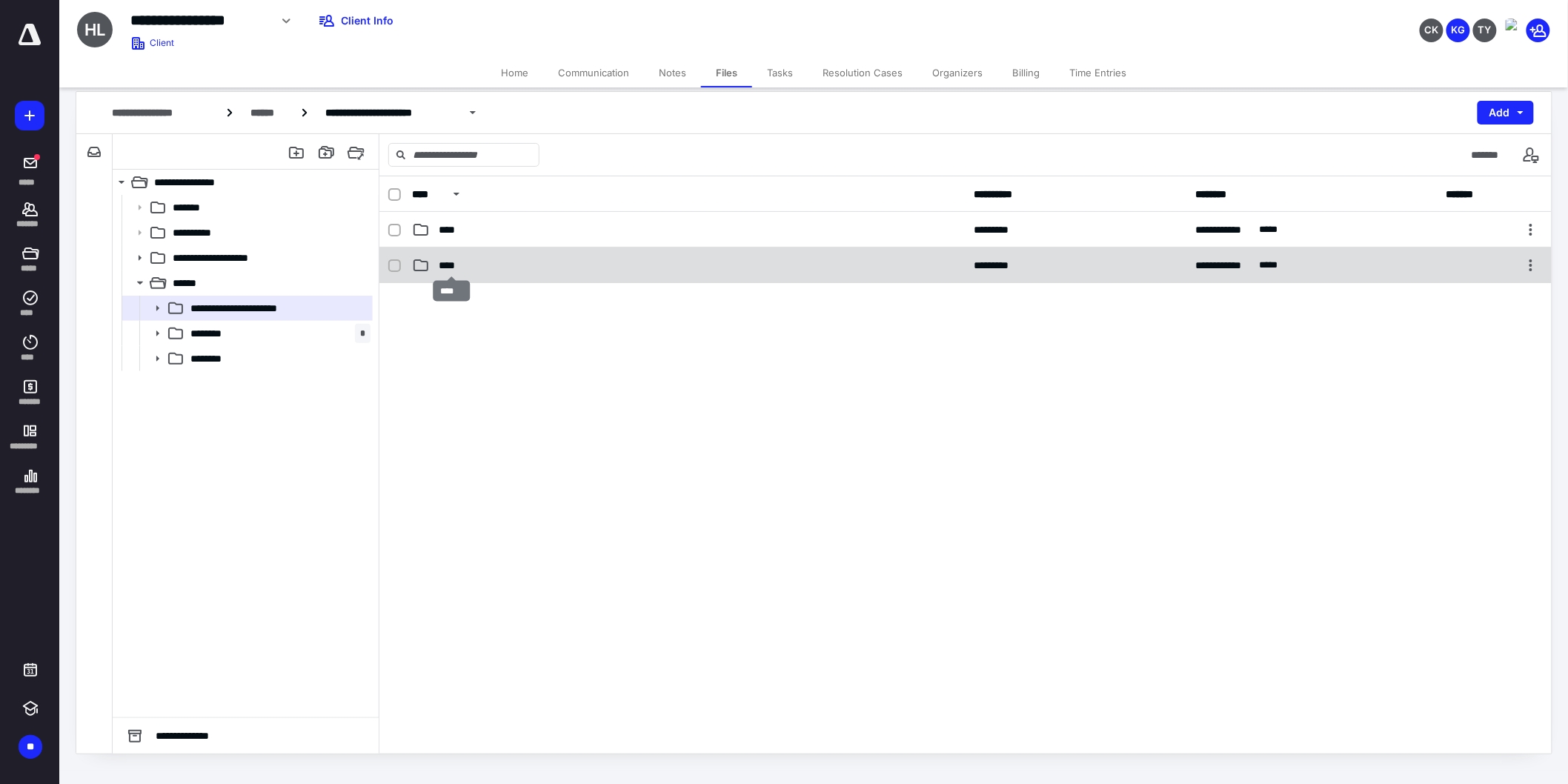 click on "****" at bounding box center [451, 265] 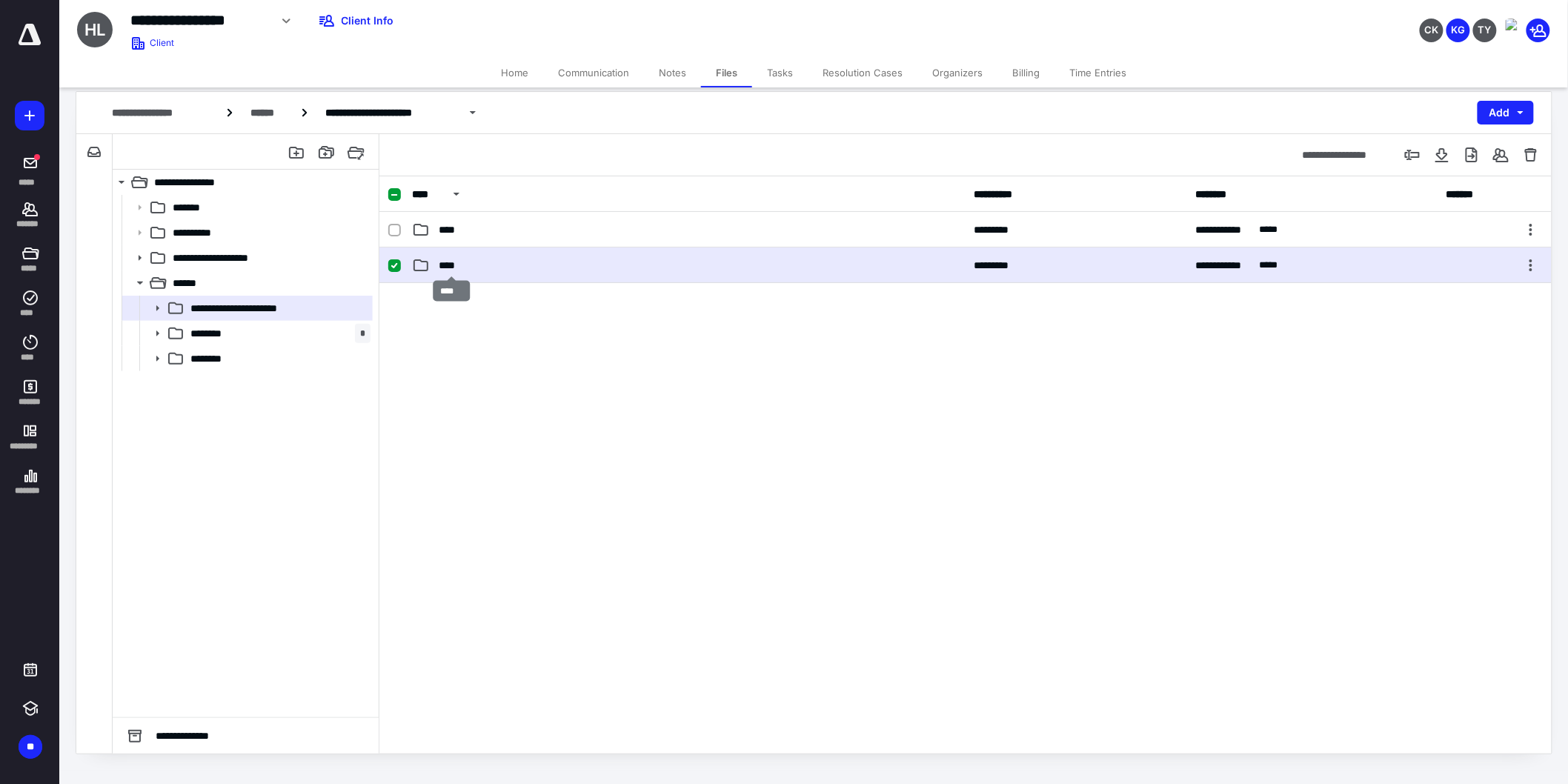 click on "****" at bounding box center [451, 265] 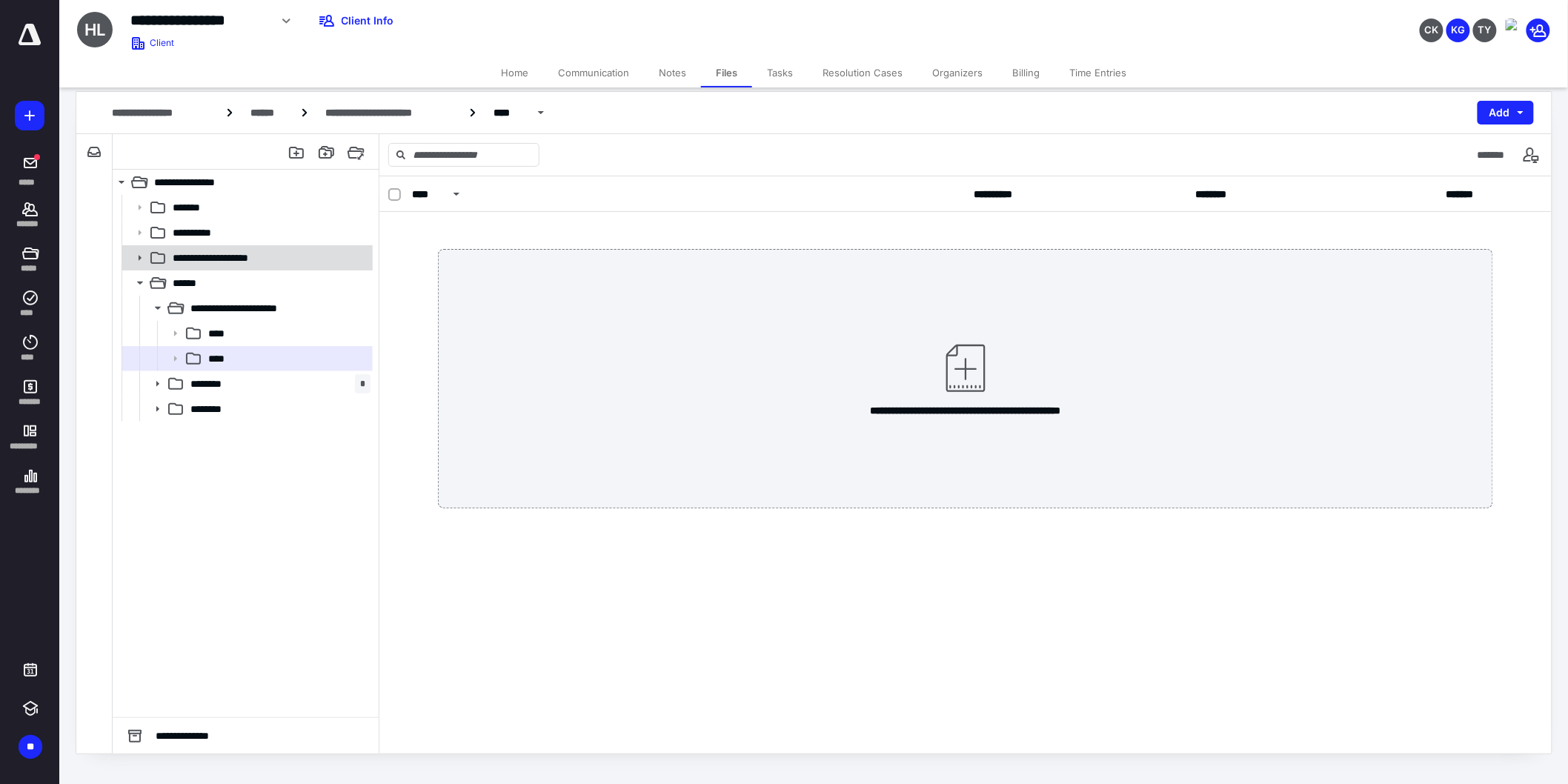 click 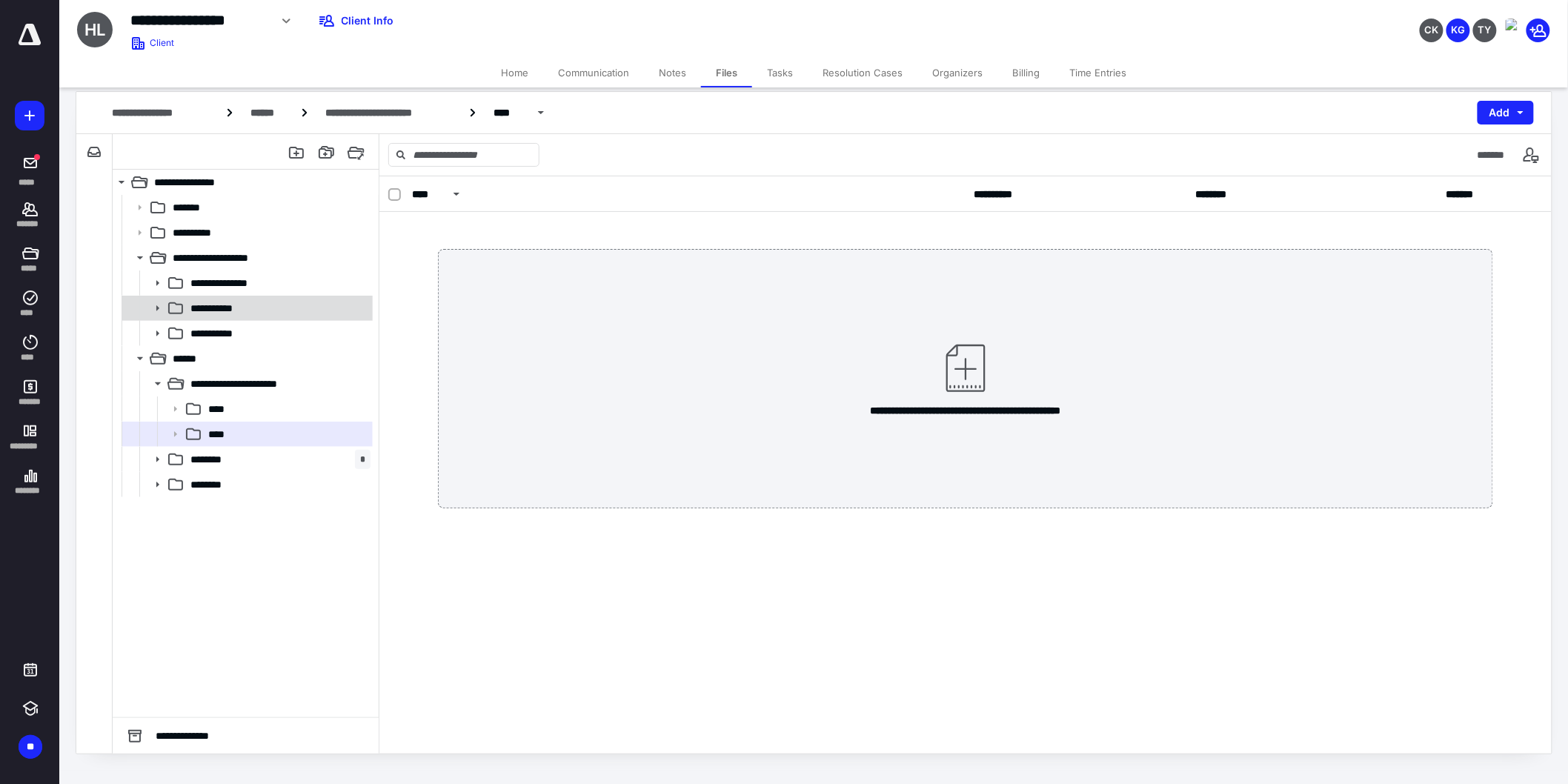 click 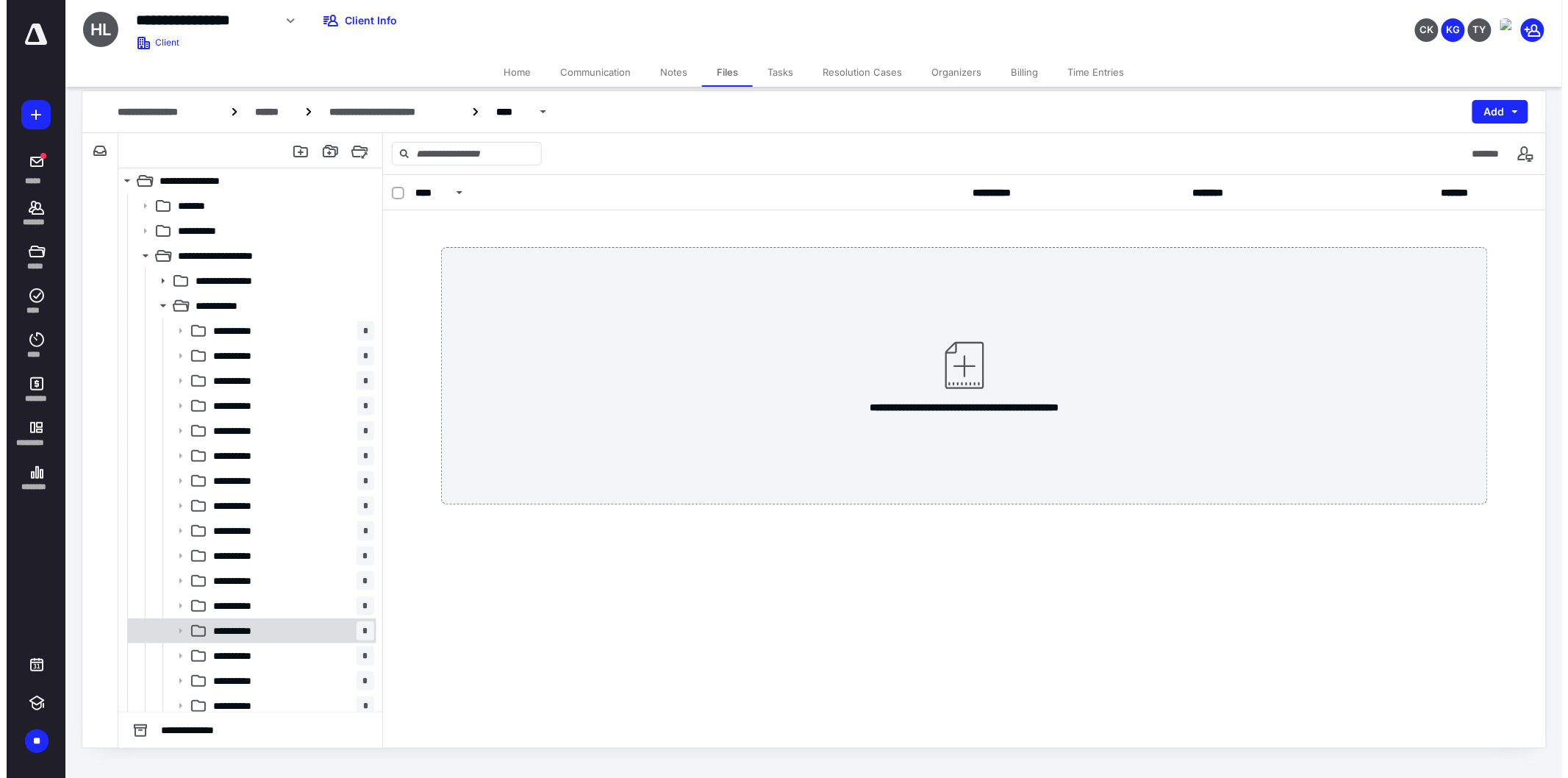 scroll, scrollTop: 255, scrollLeft: 0, axis: vertical 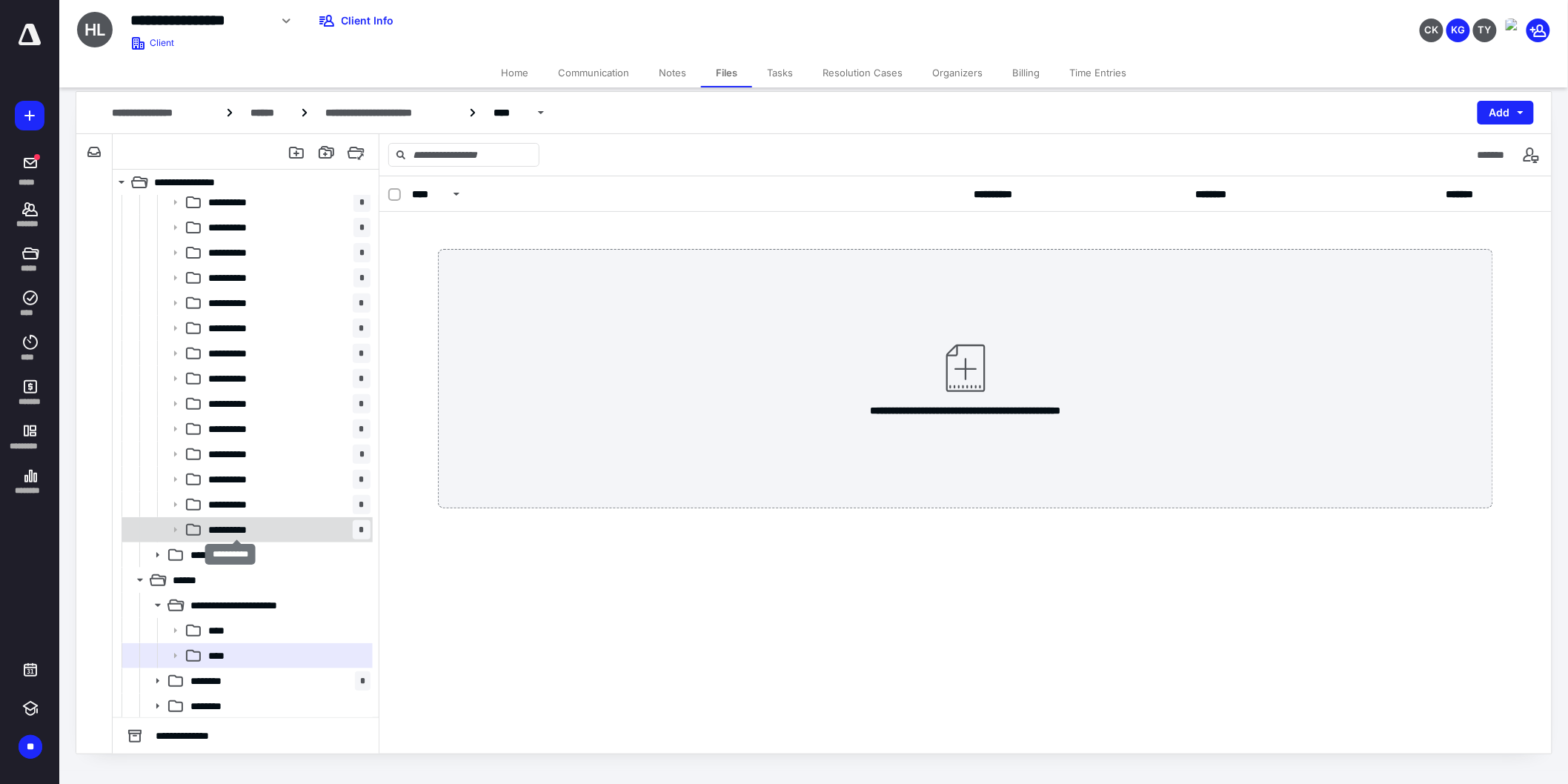 click on "**********" at bounding box center [236, 530] 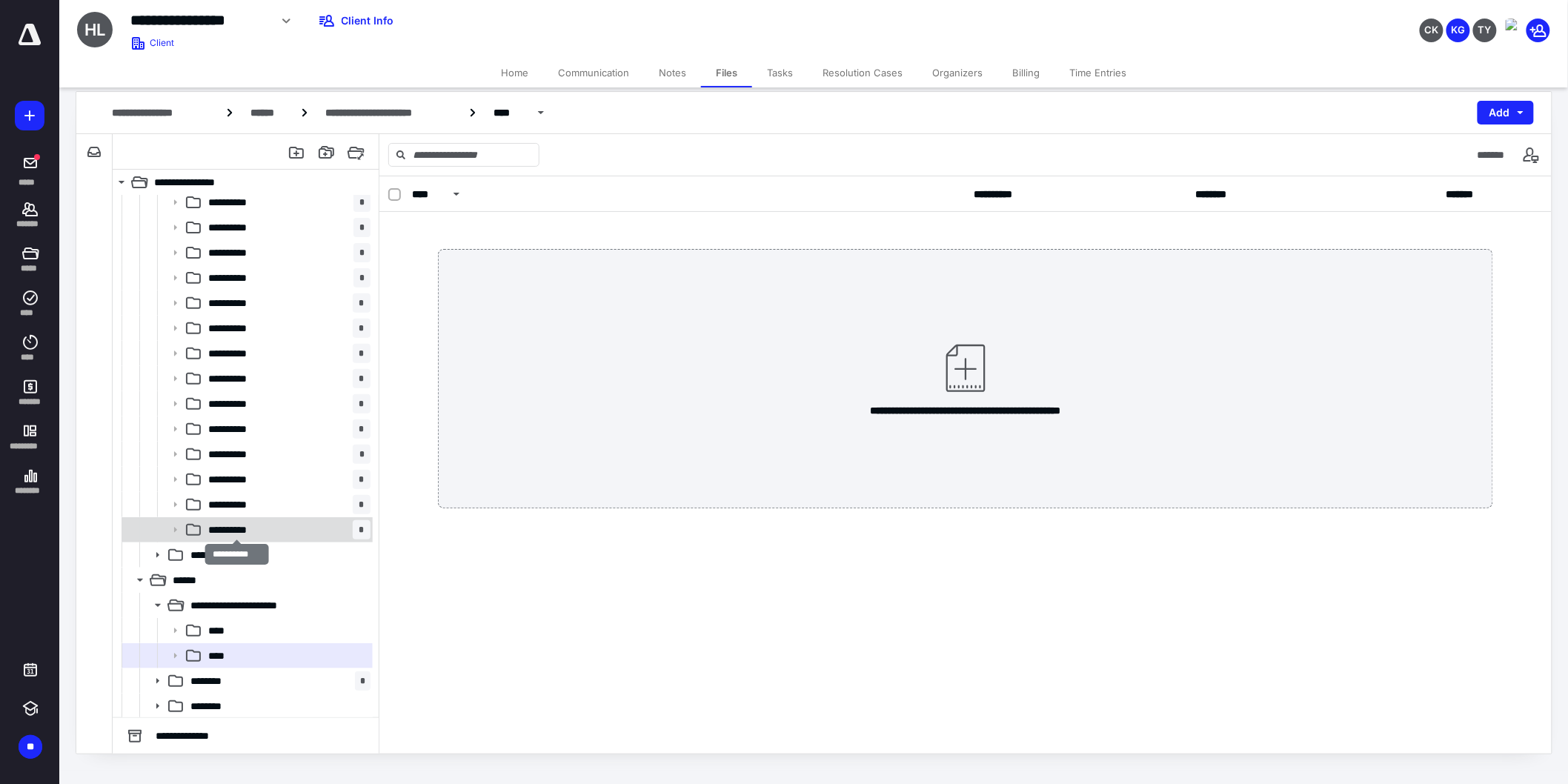 click on "**********" at bounding box center (236, 530) 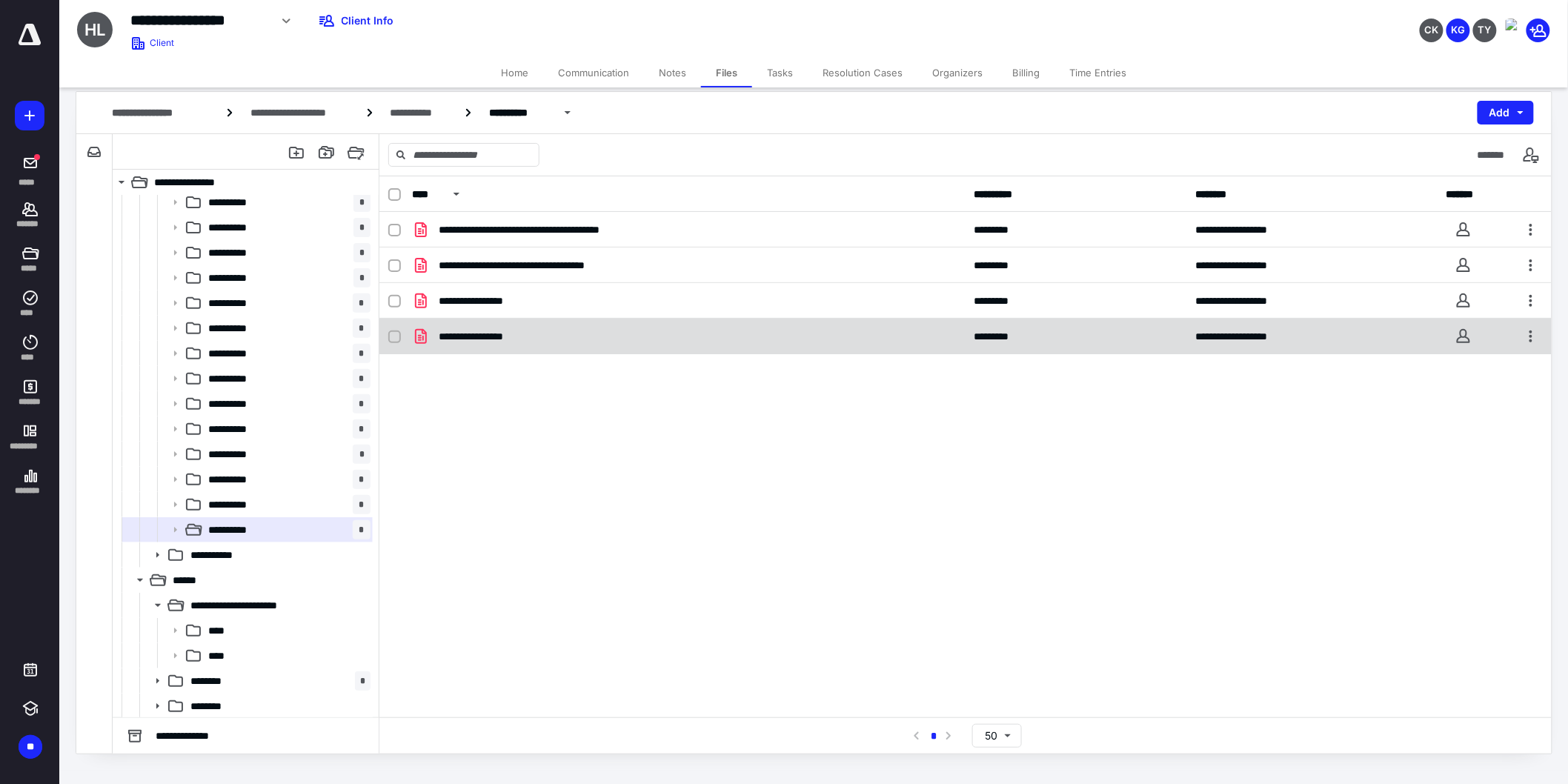 click on "**********" at bounding box center [966, 336] 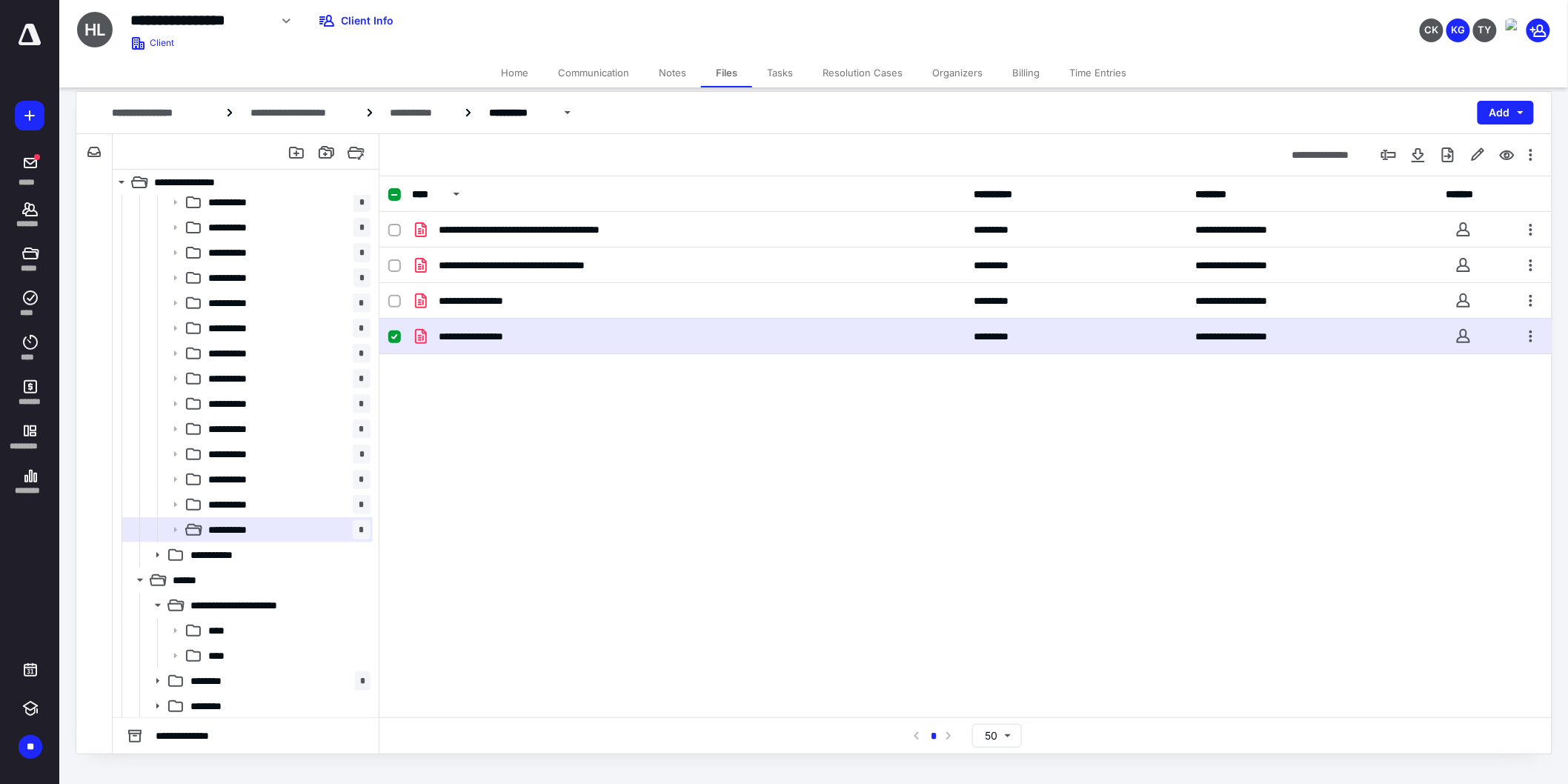 click on "**********" at bounding box center [966, 336] 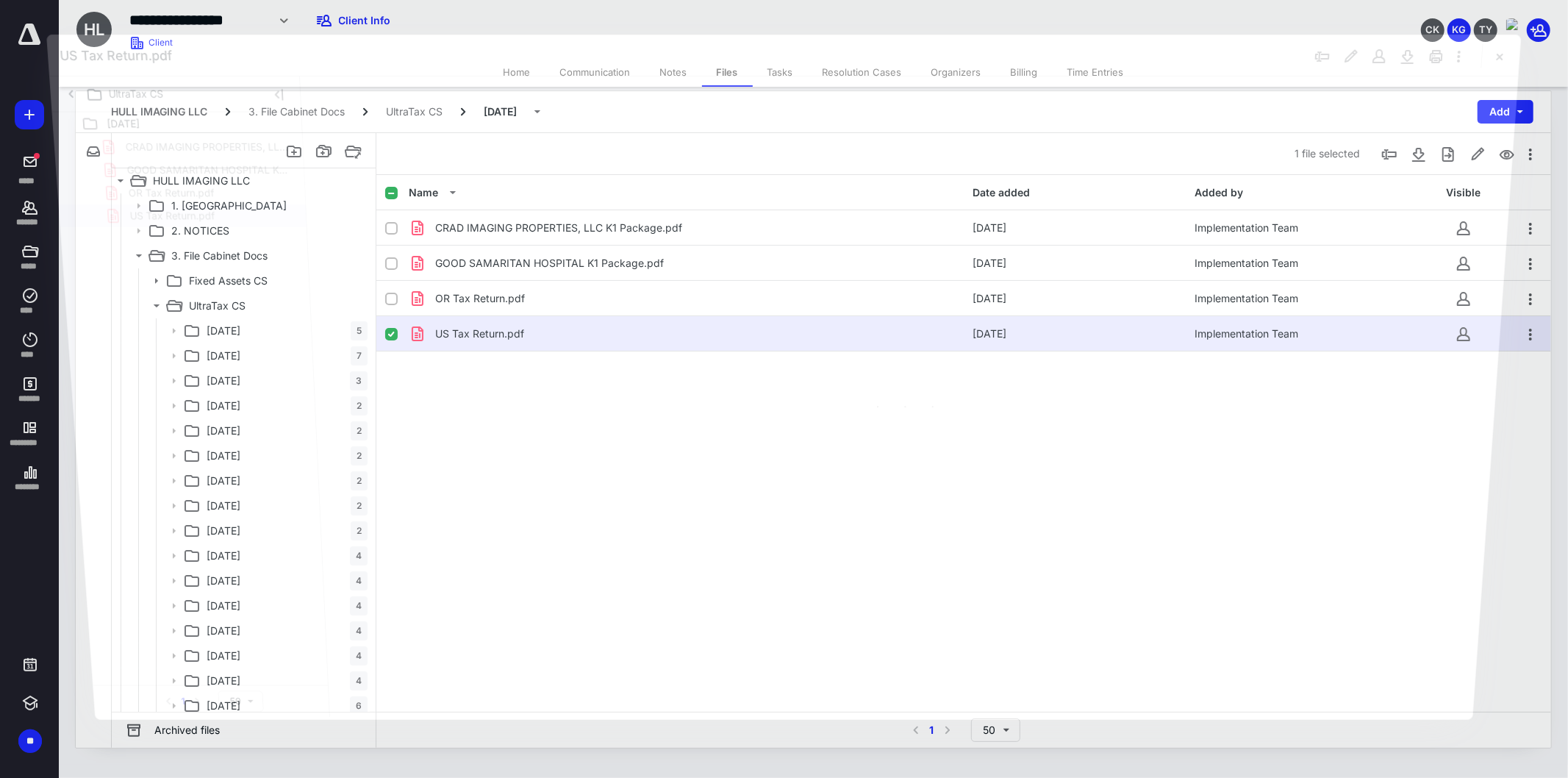 scroll, scrollTop: 255, scrollLeft: 0, axis: vertical 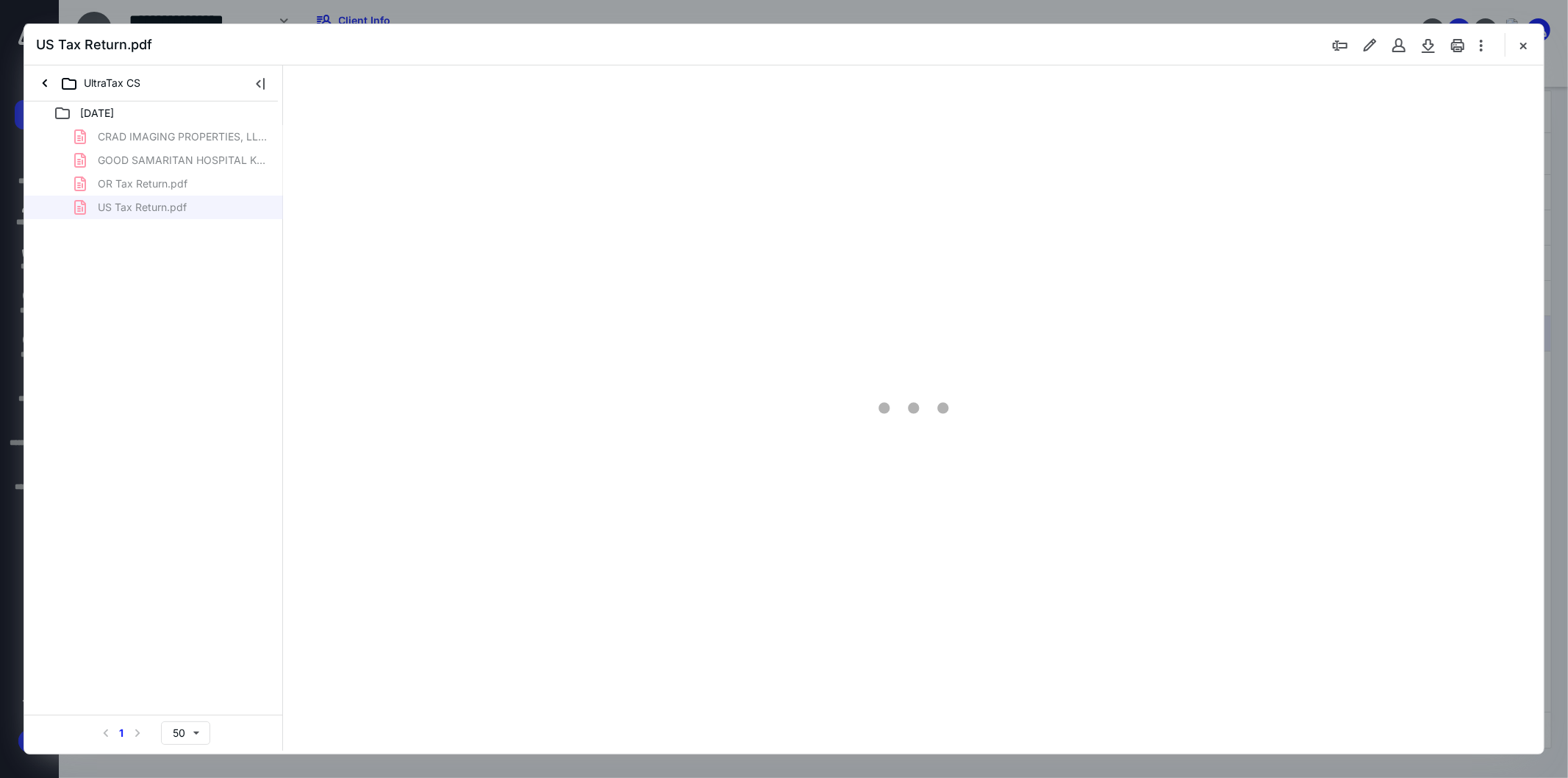 type on "103" 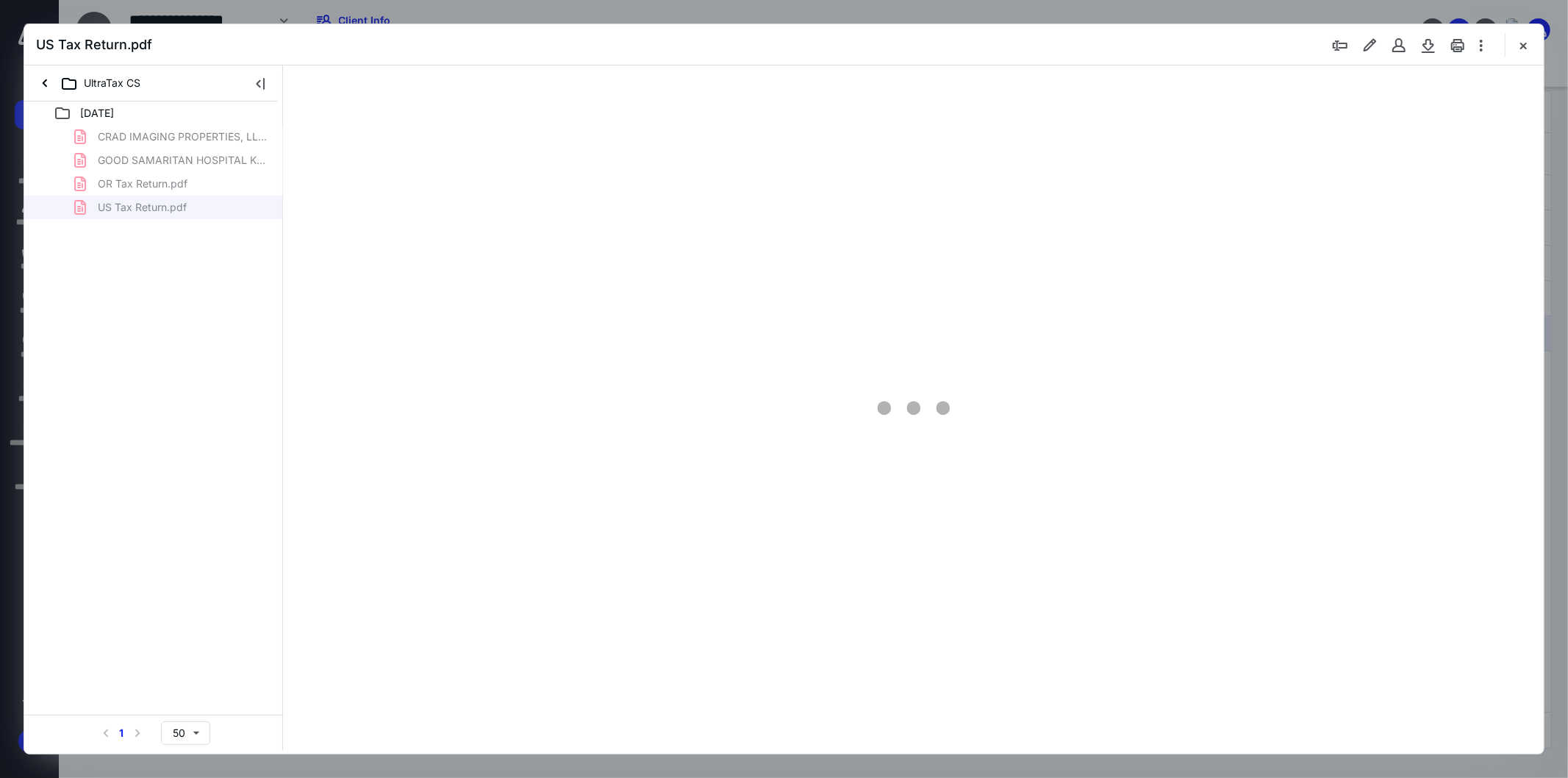 scroll, scrollTop: 59, scrollLeft: 0, axis: vertical 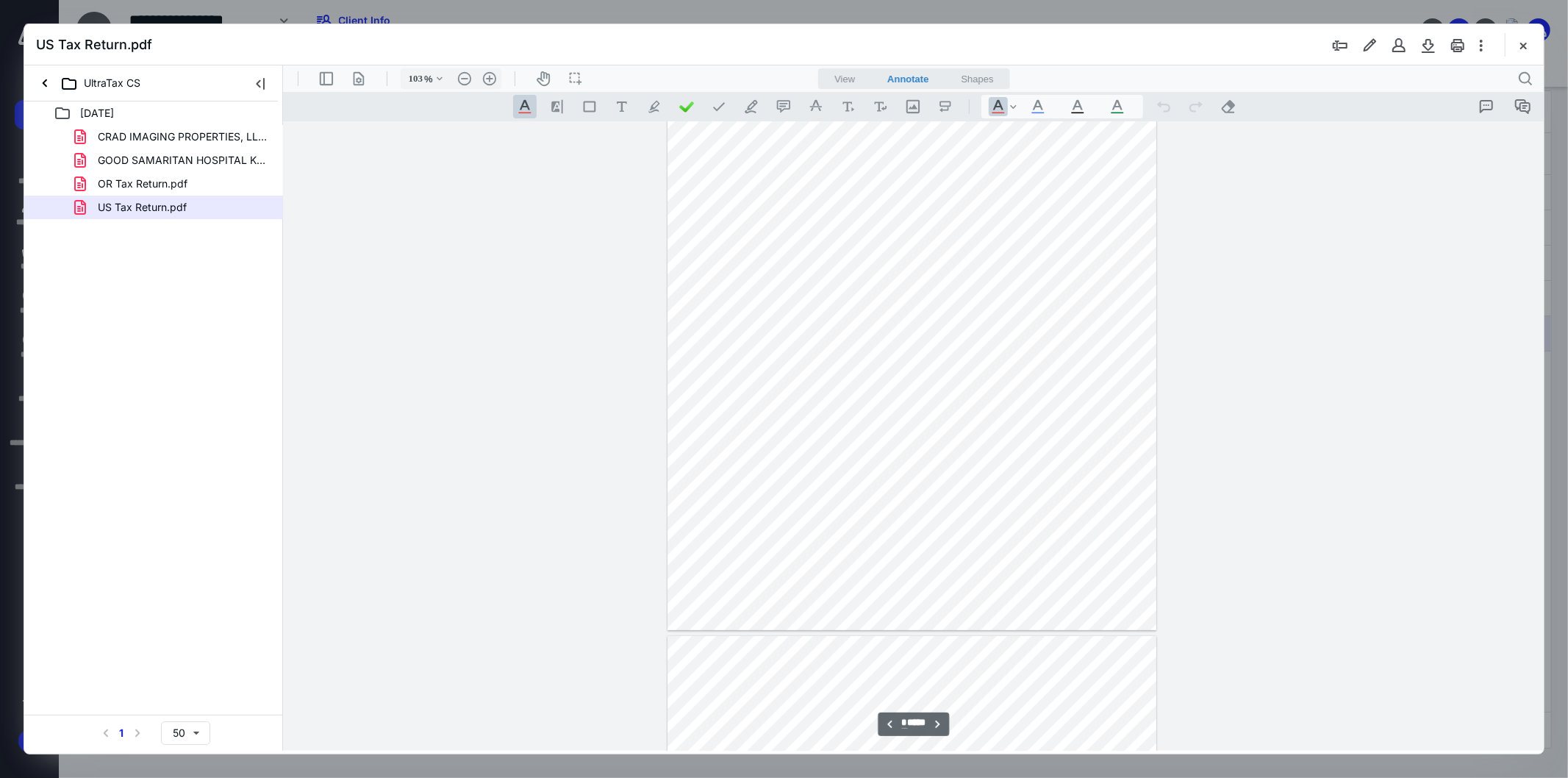 type on "**" 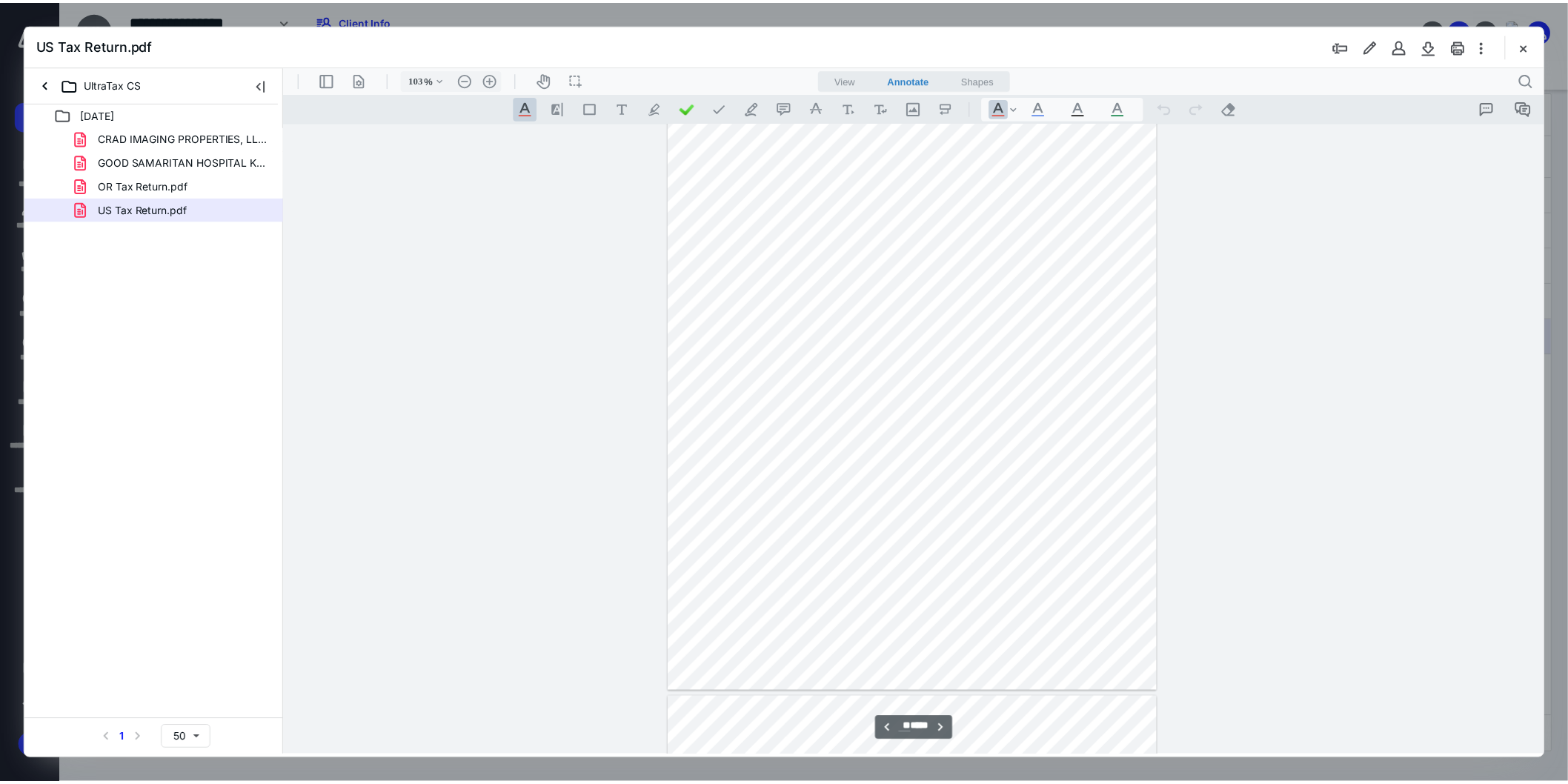 scroll, scrollTop: 5411, scrollLeft: 0, axis: vertical 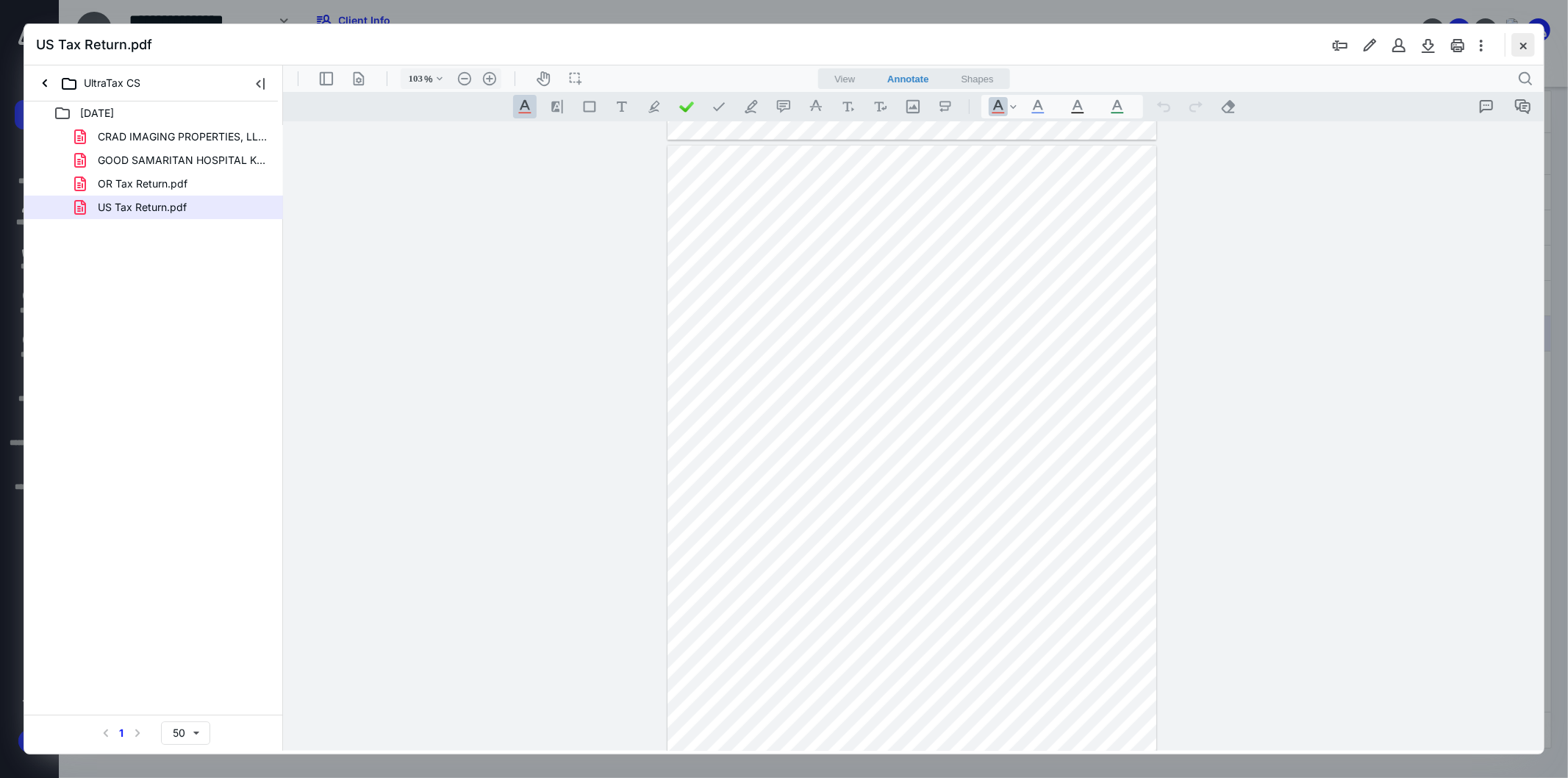 click at bounding box center [1523, 45] 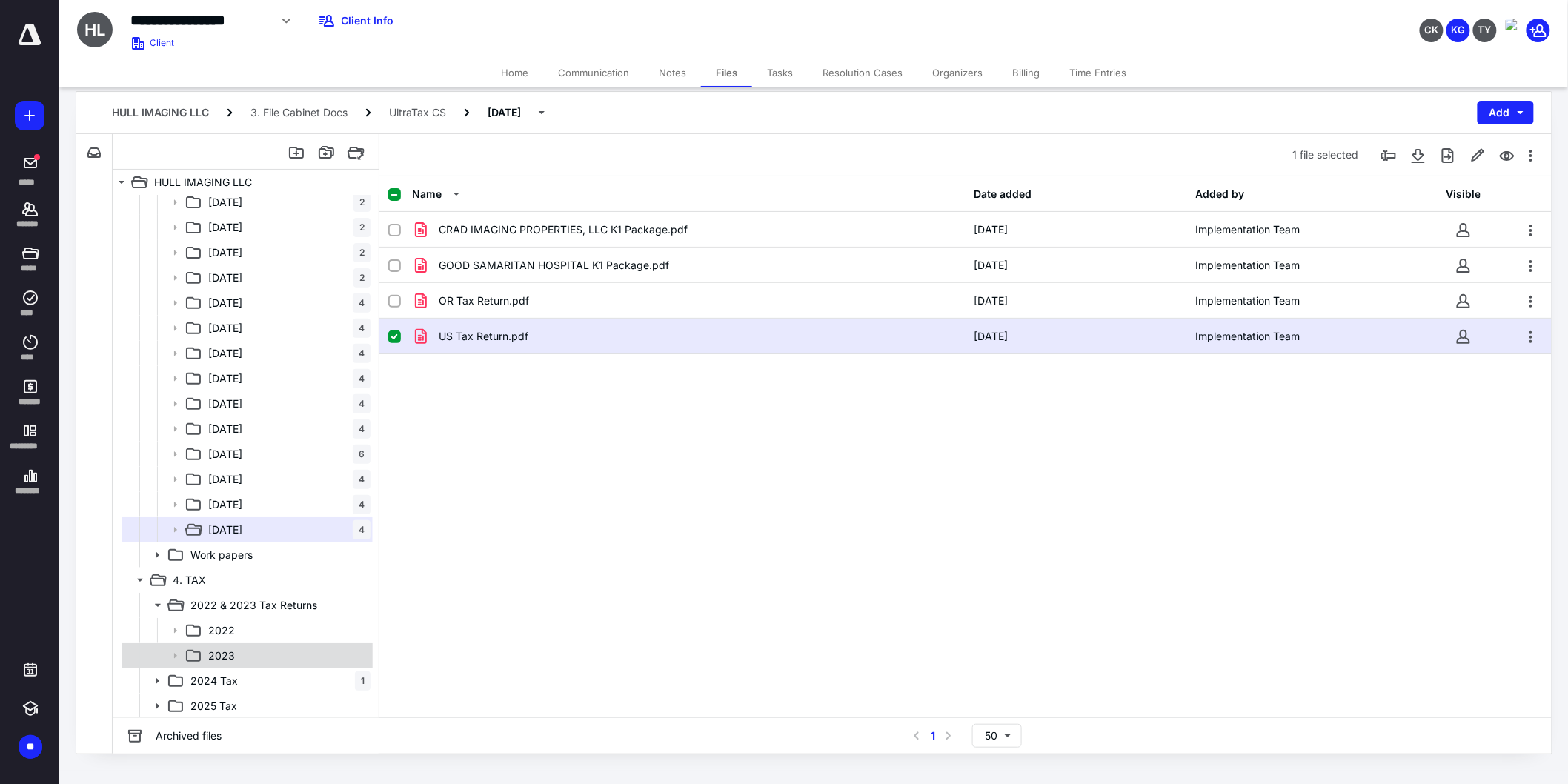 click on "2023" at bounding box center [286, 656] 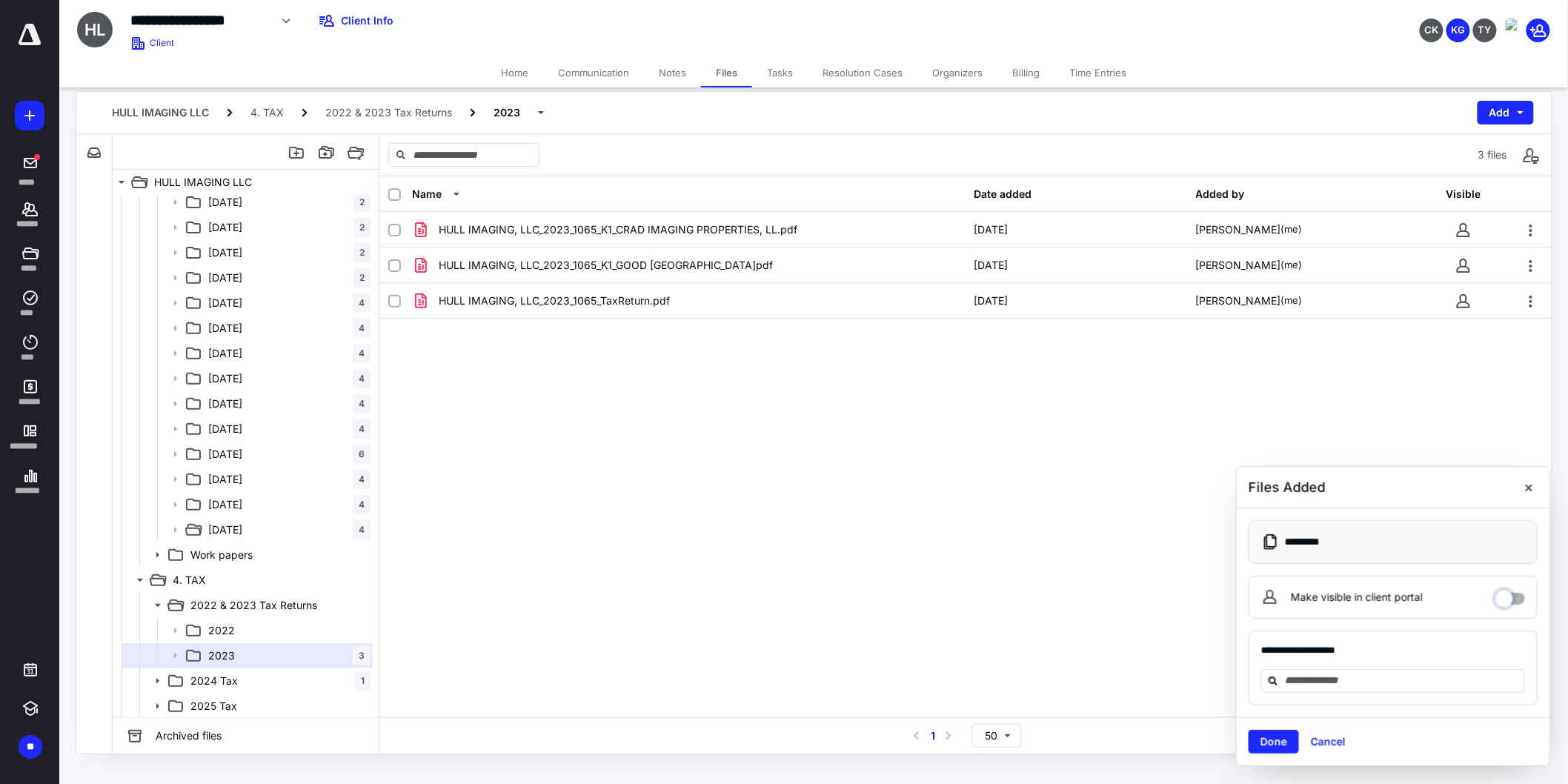 click on "Make visible in client portal" at bounding box center (1510, 595) 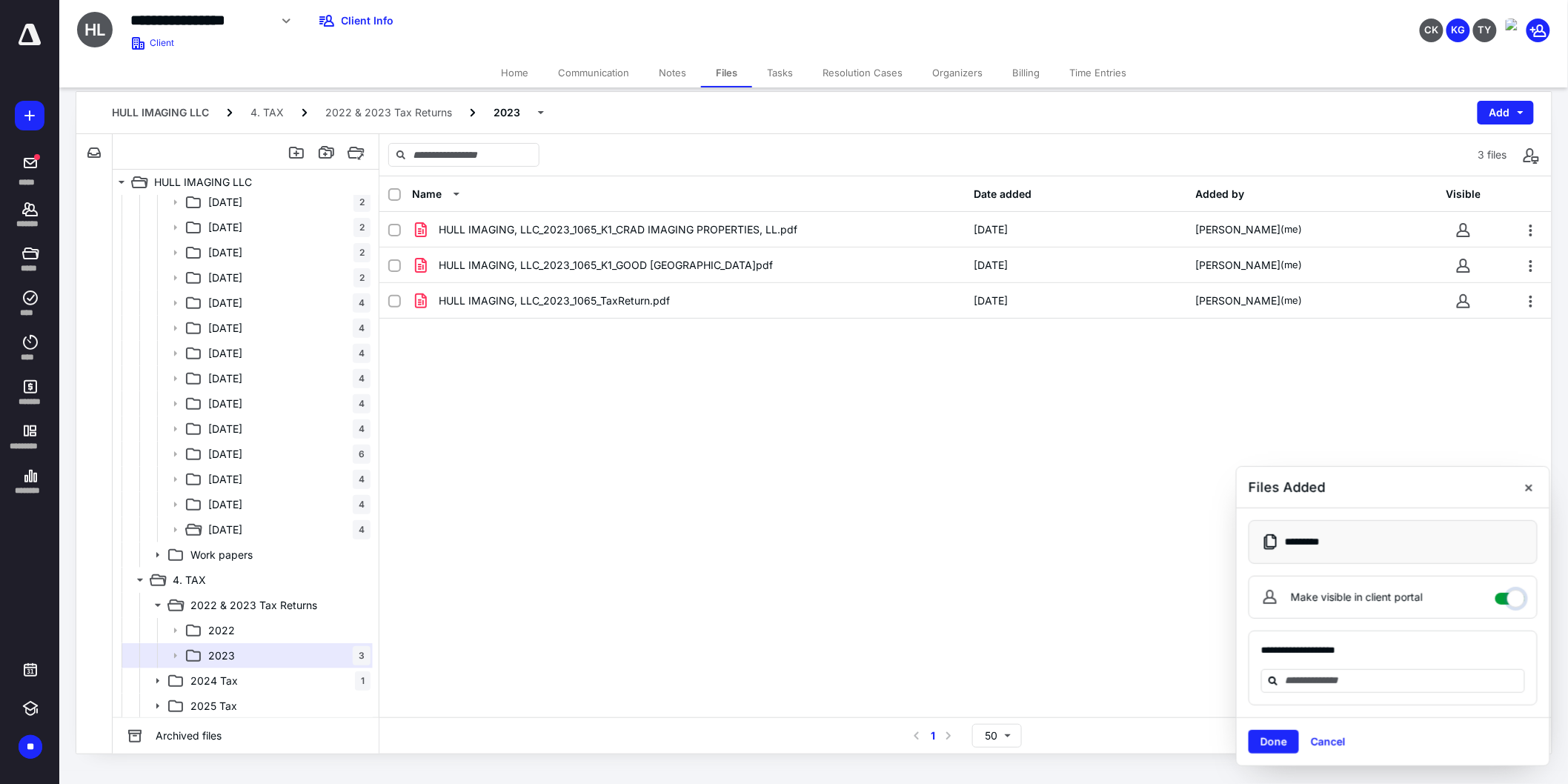 checkbox on "****" 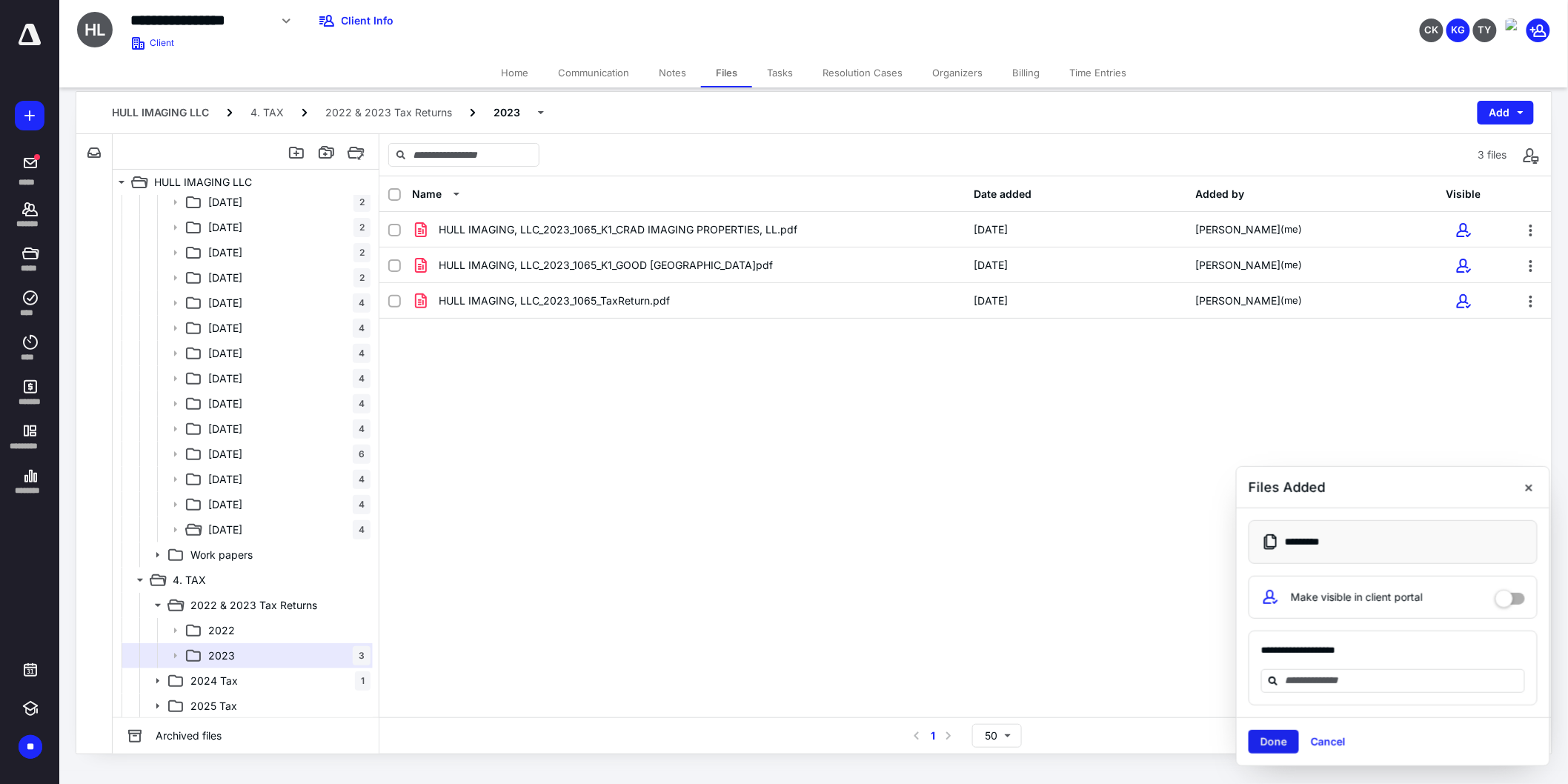 click on "Done" at bounding box center [1274, 742] 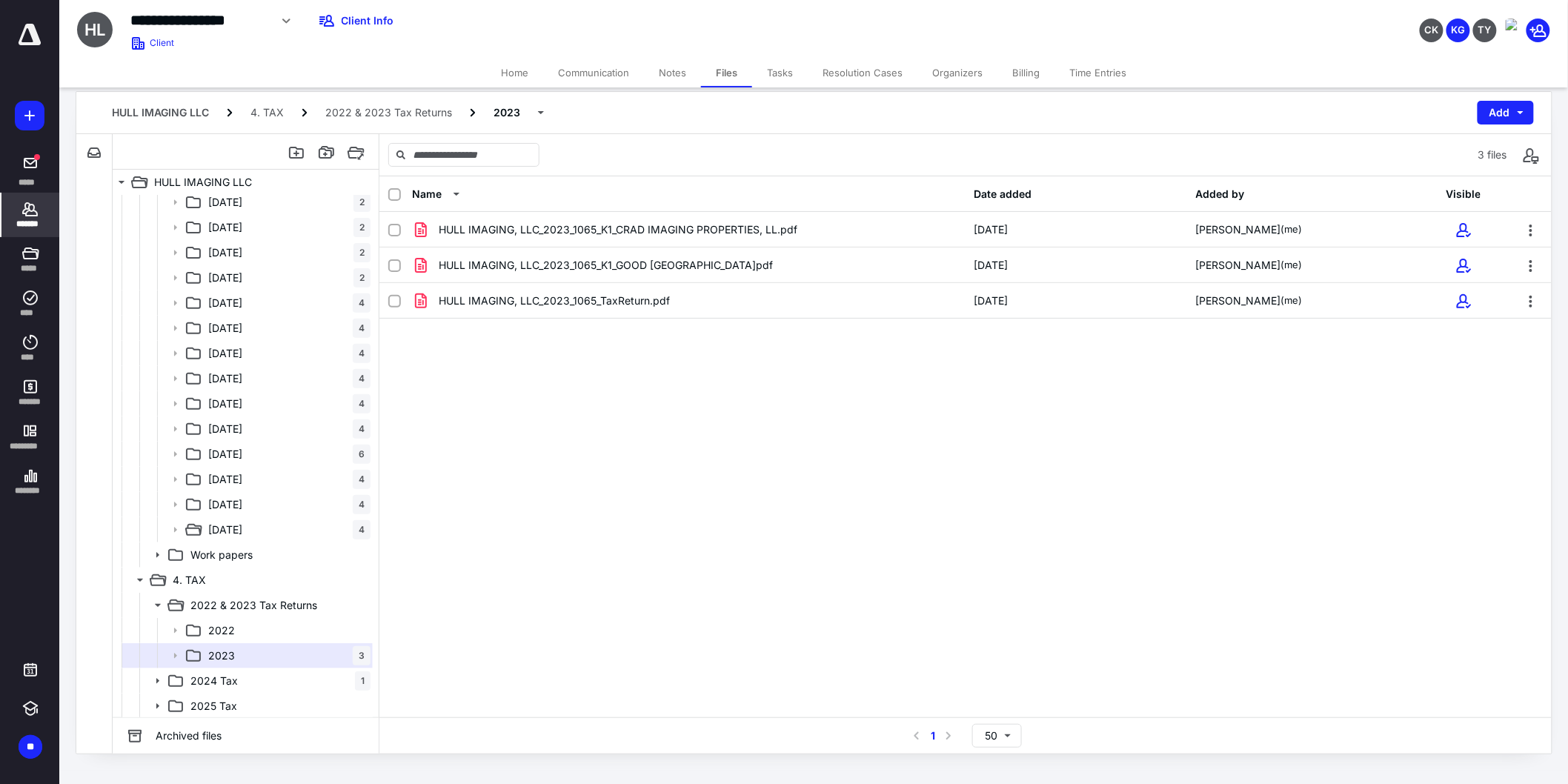 click 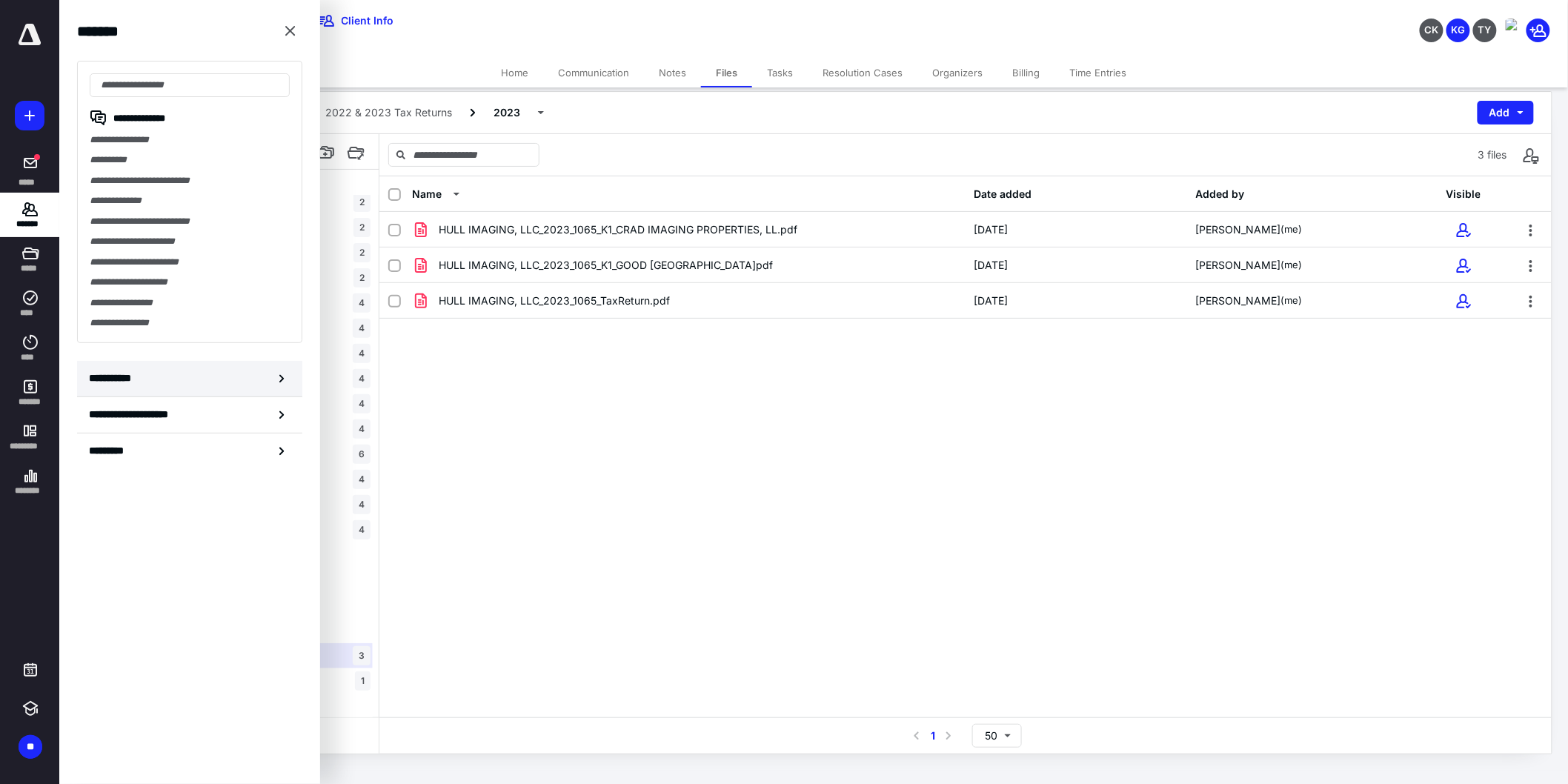 click 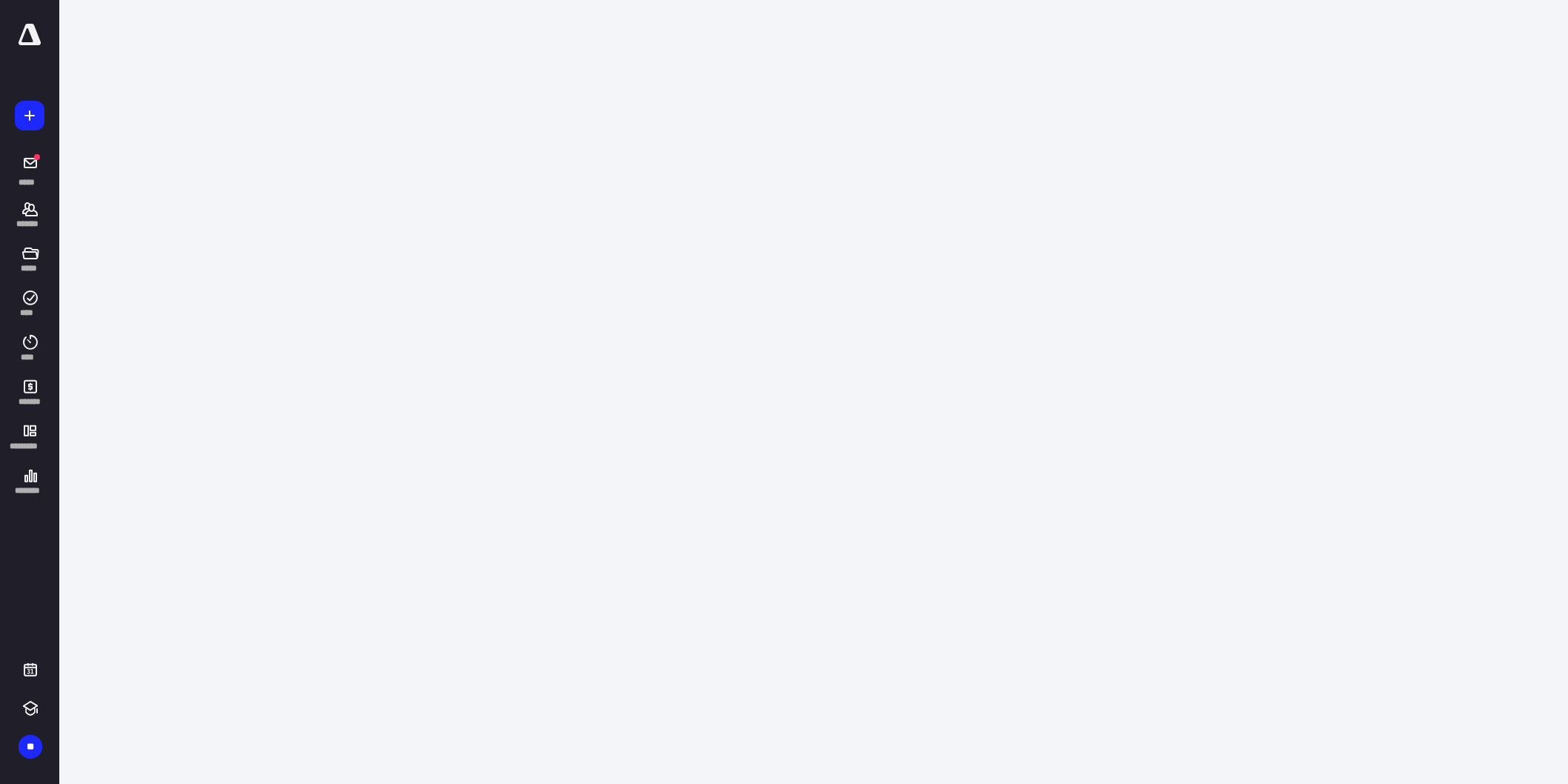 scroll, scrollTop: 0, scrollLeft: 0, axis: both 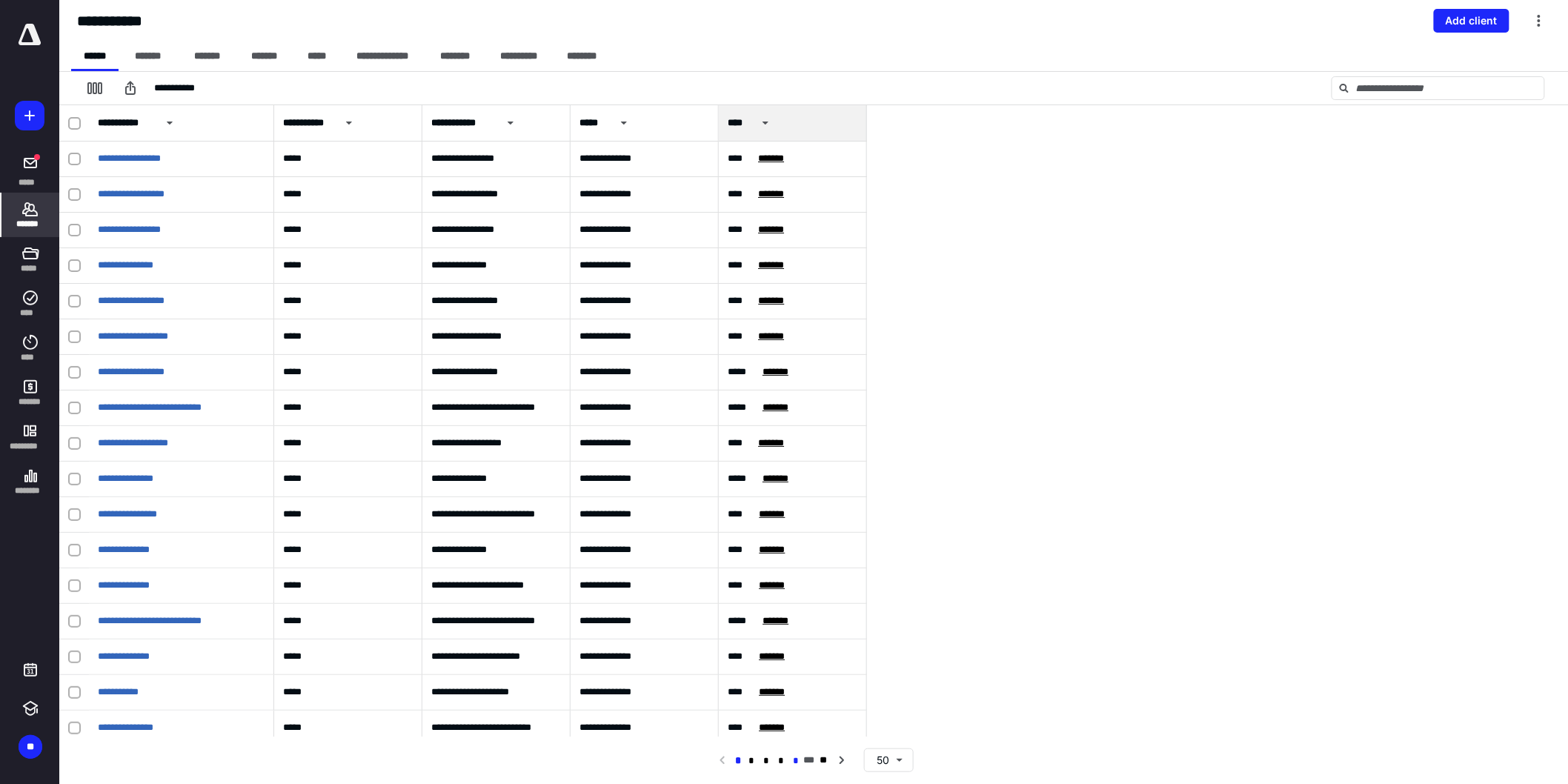 click on "*" at bounding box center (796, 761) 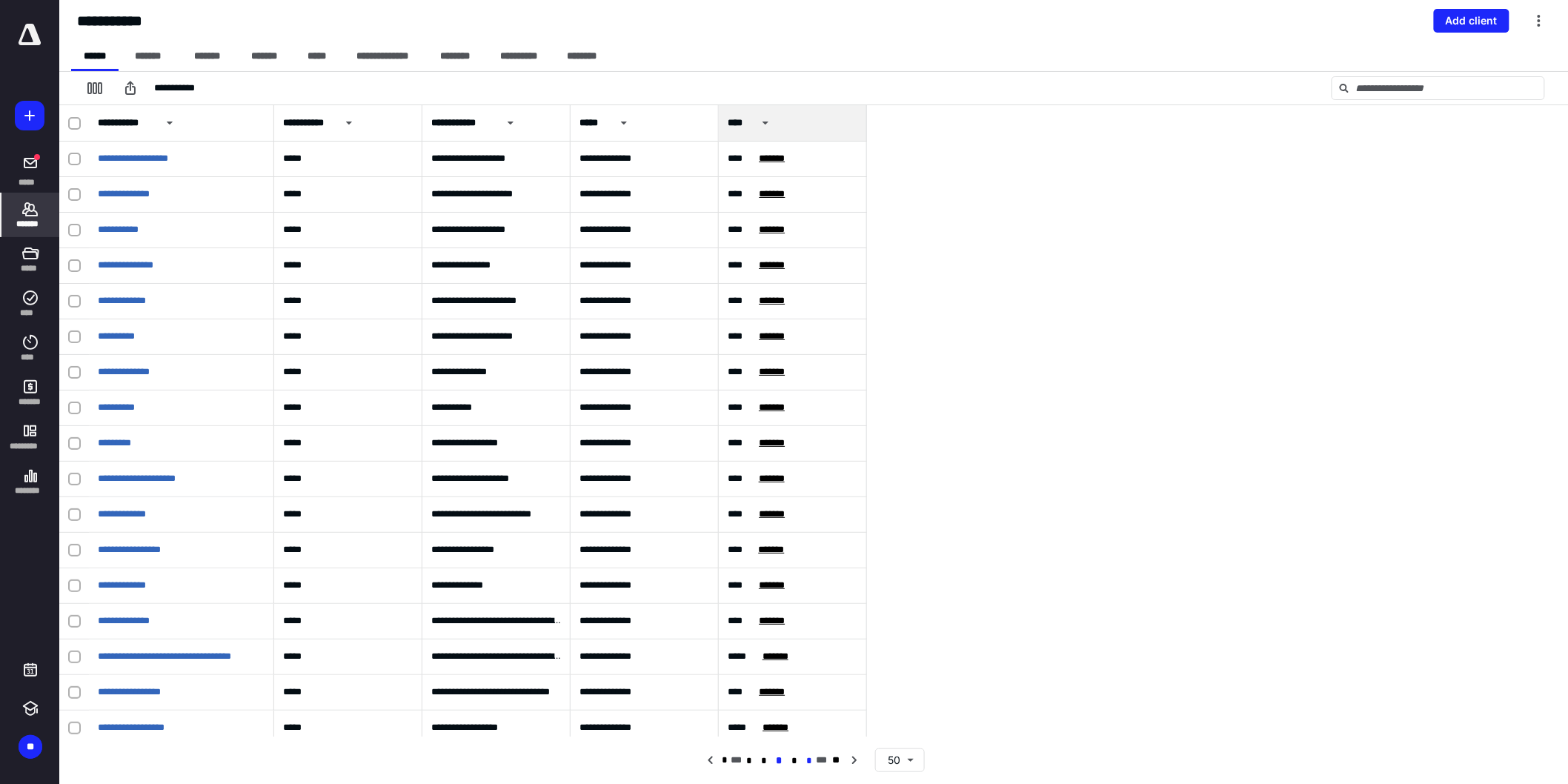 click on "*" at bounding box center (808, 761) 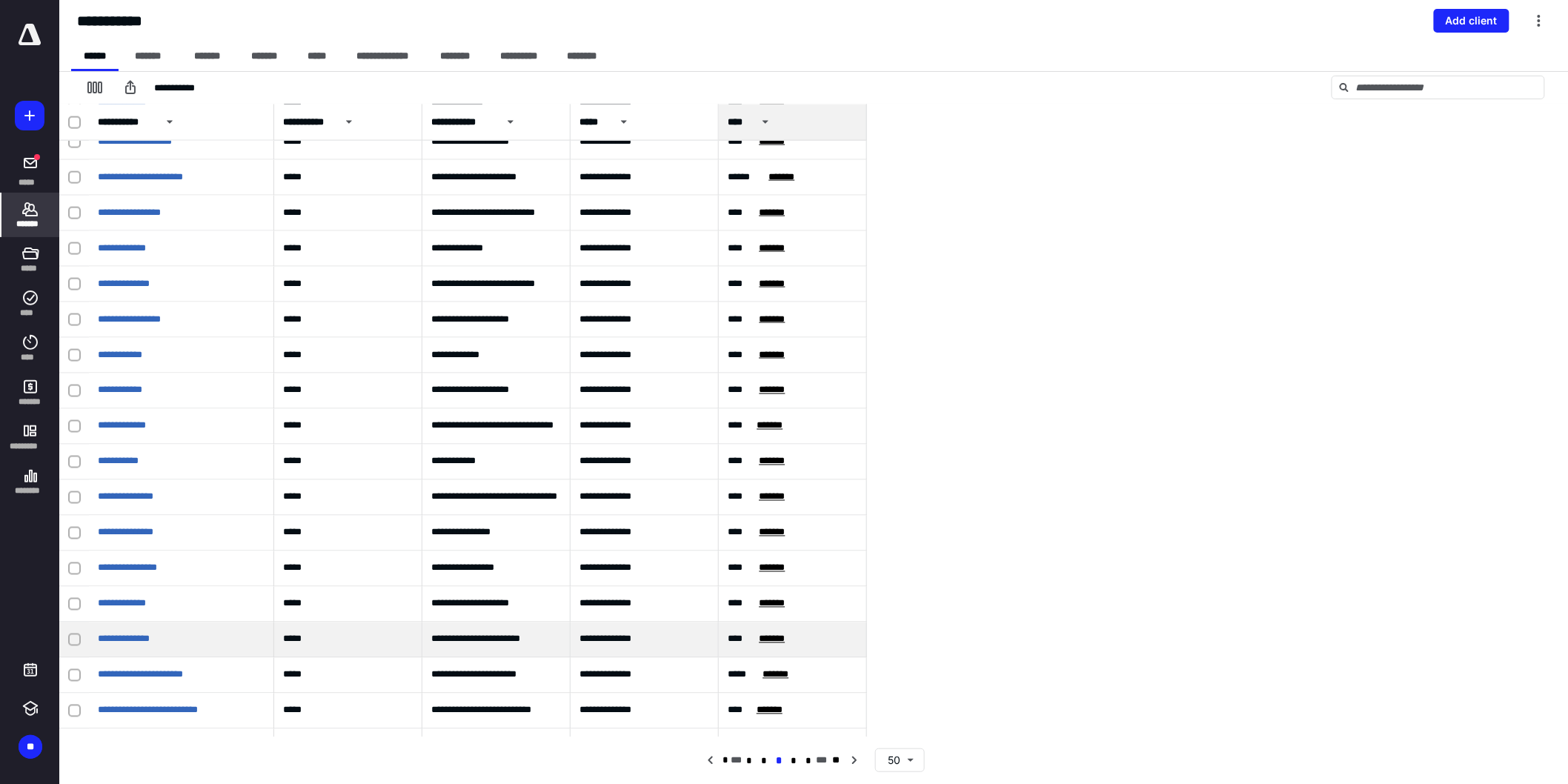 scroll, scrollTop: 1182, scrollLeft: 0, axis: vertical 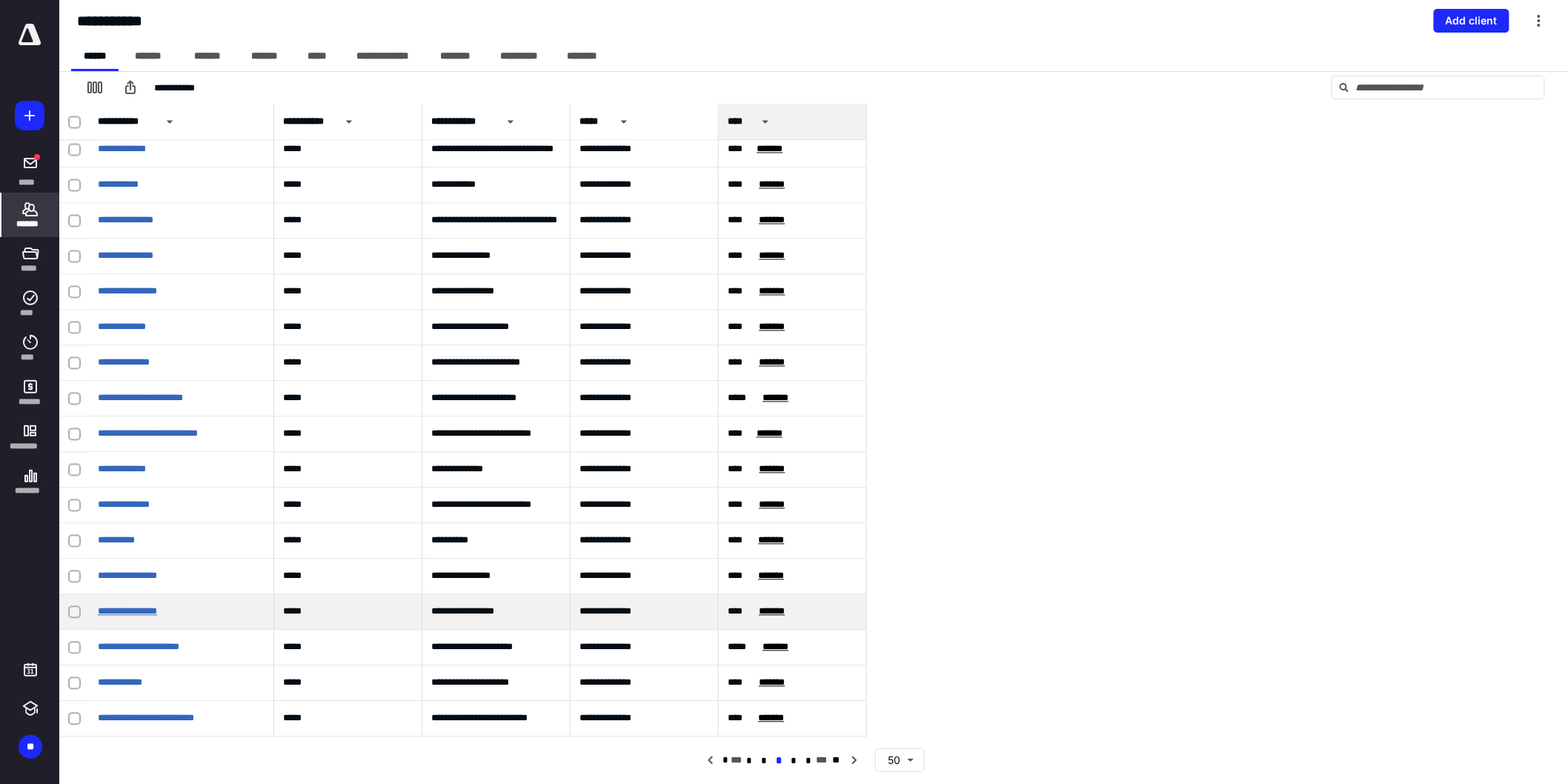 click on "**********" at bounding box center (127, 611) 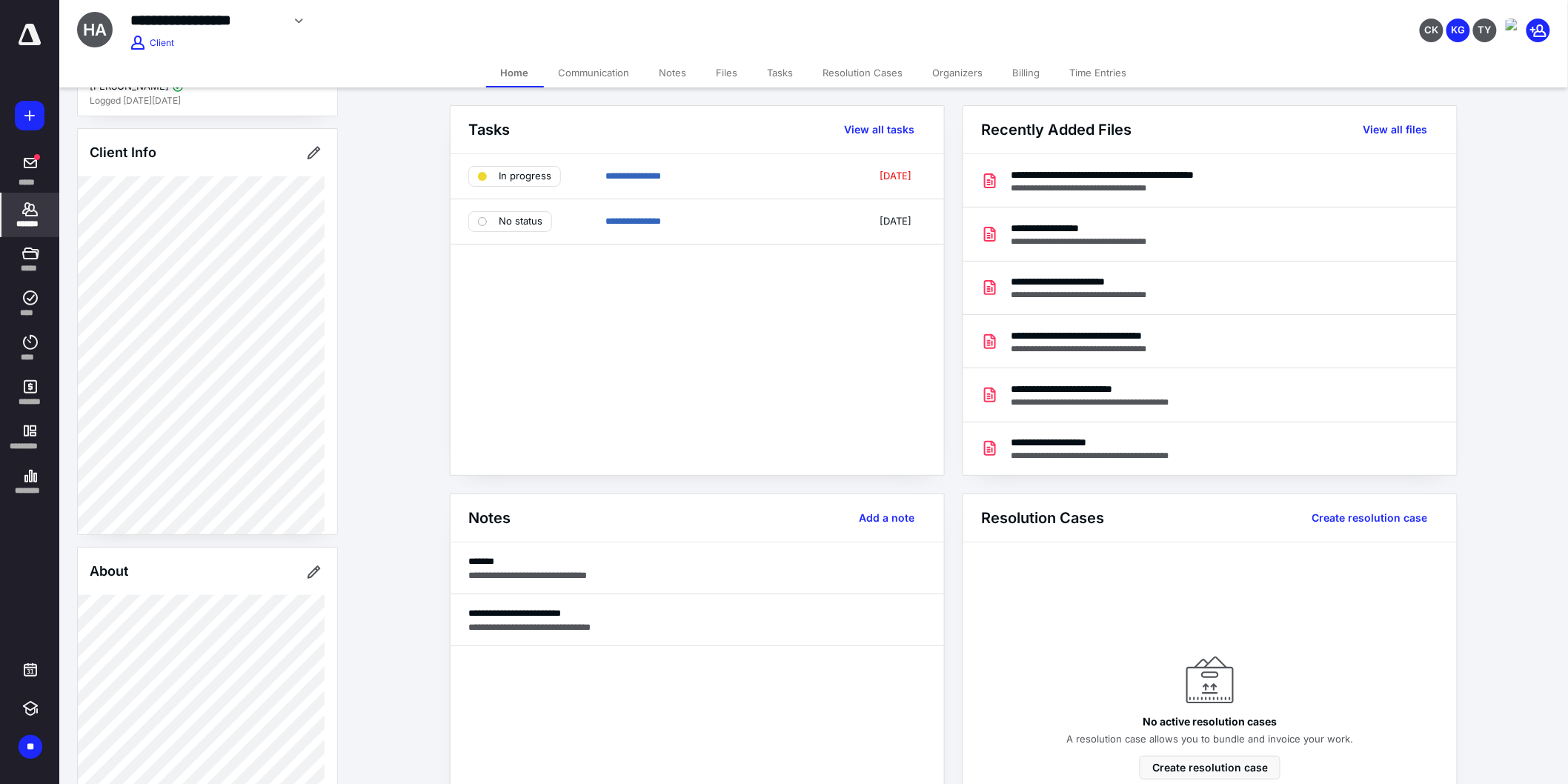 scroll, scrollTop: 165, scrollLeft: 0, axis: vertical 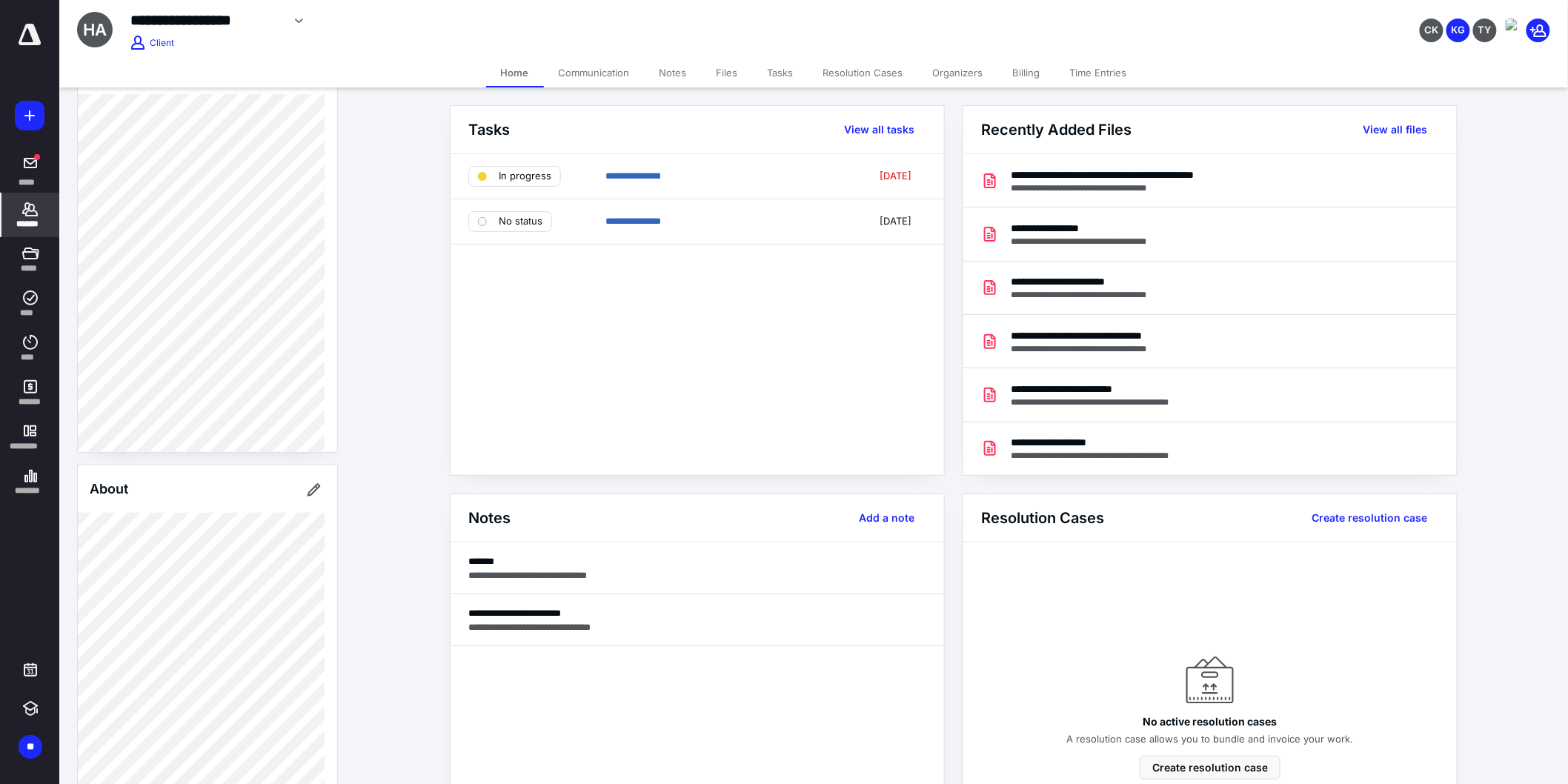 click on "Files" at bounding box center (727, 73) 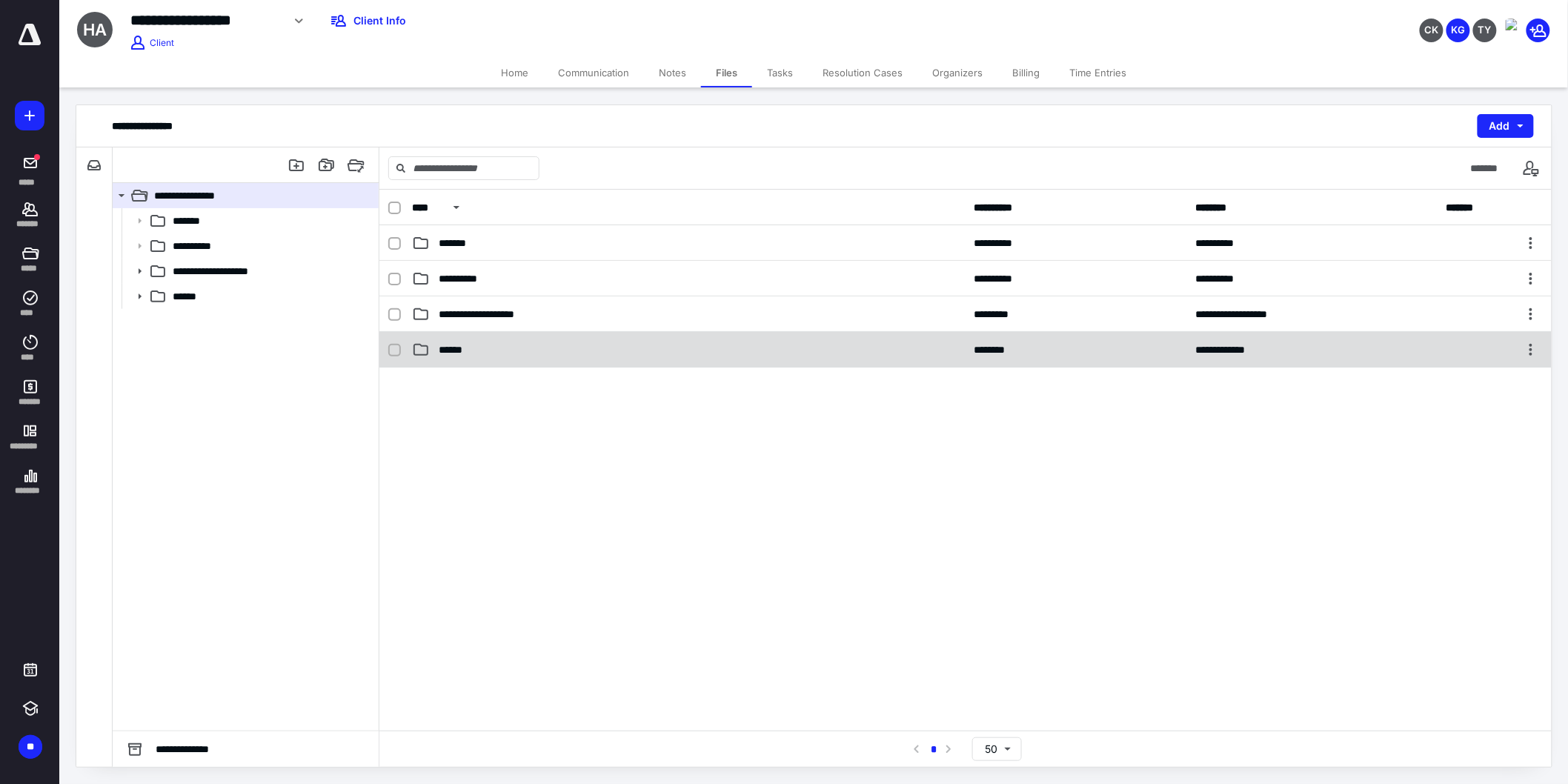 click on "******" at bounding box center (688, 350) 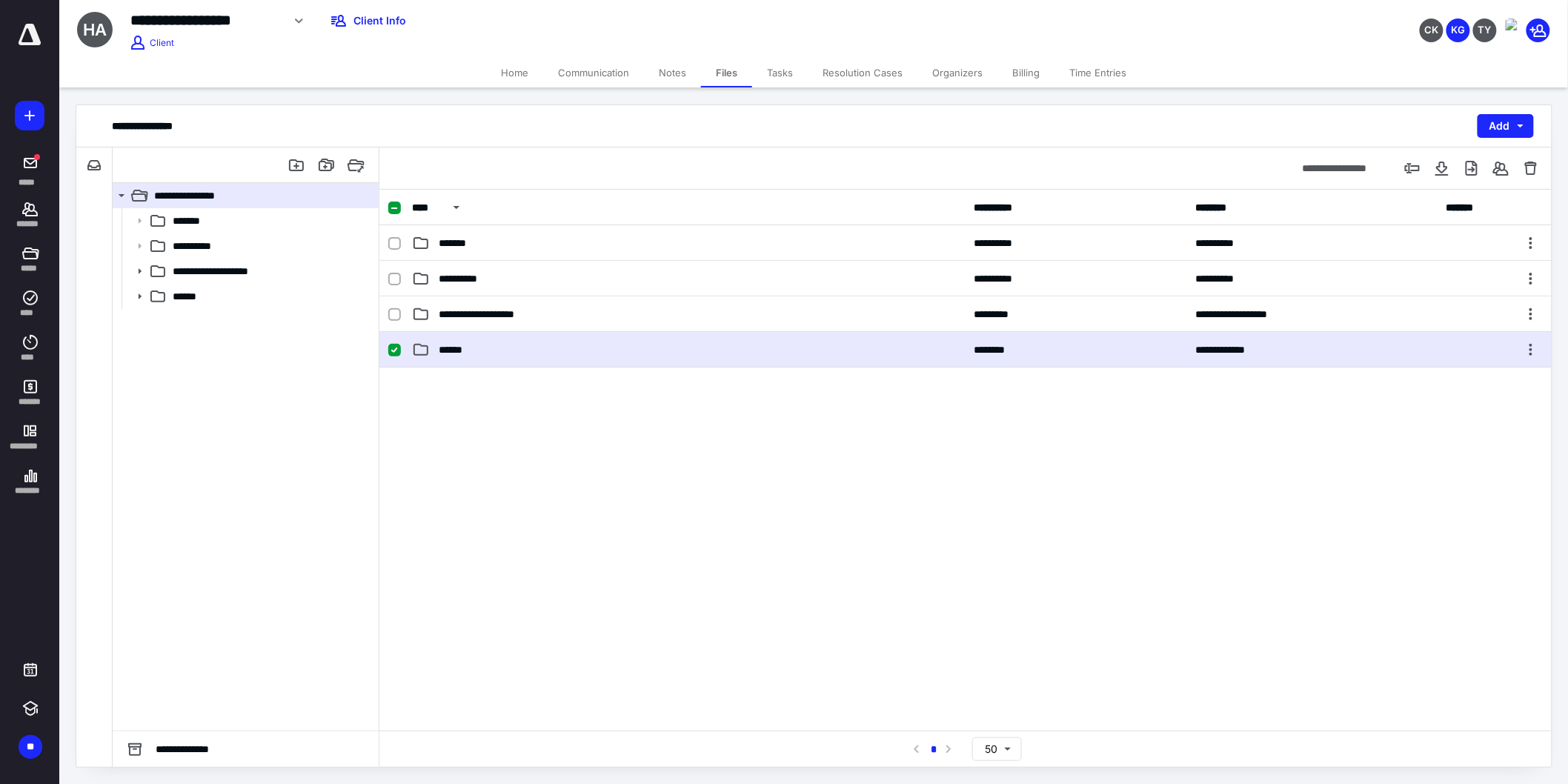 click on "******" at bounding box center [688, 350] 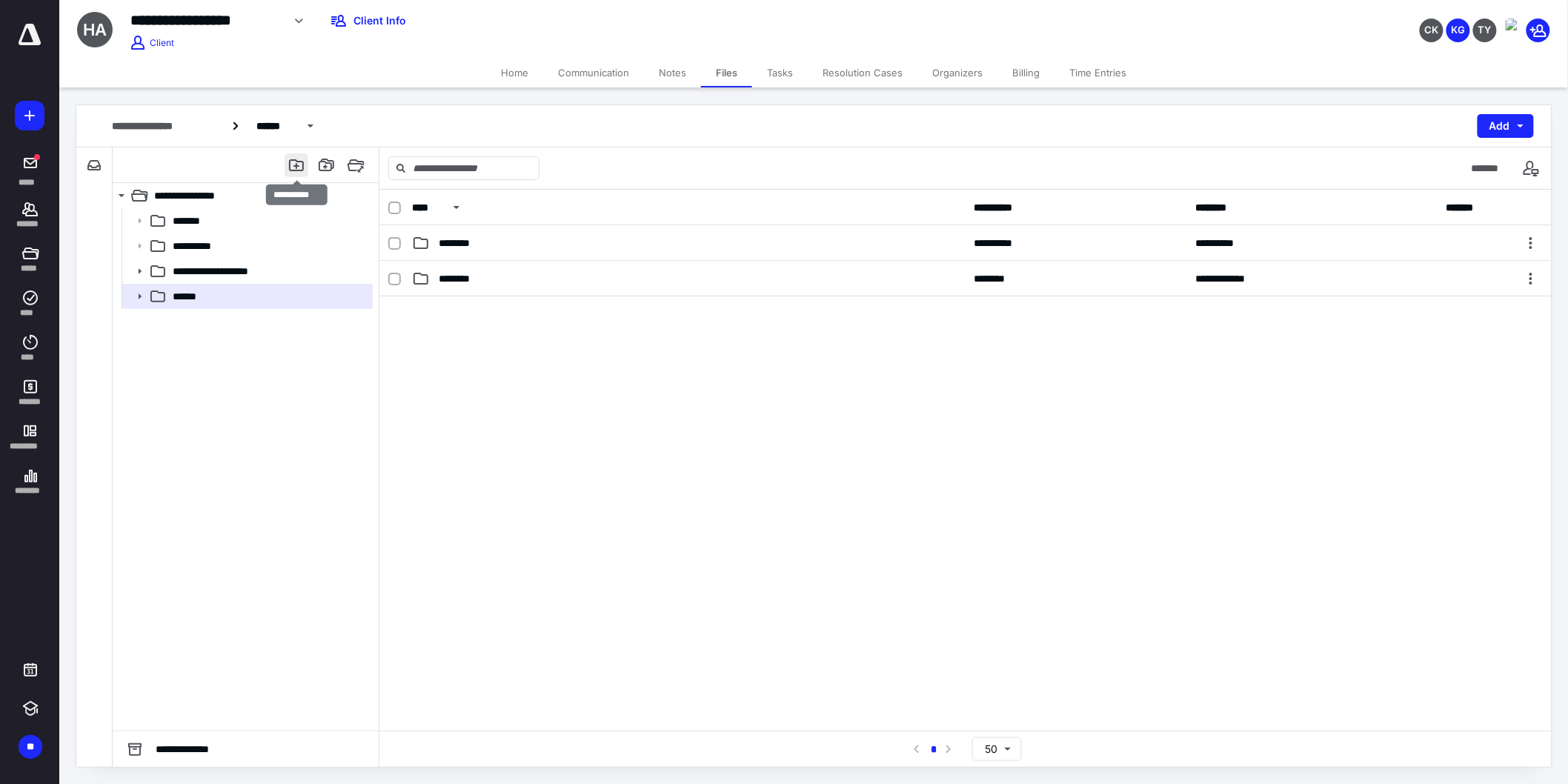 click at bounding box center [296, 165] 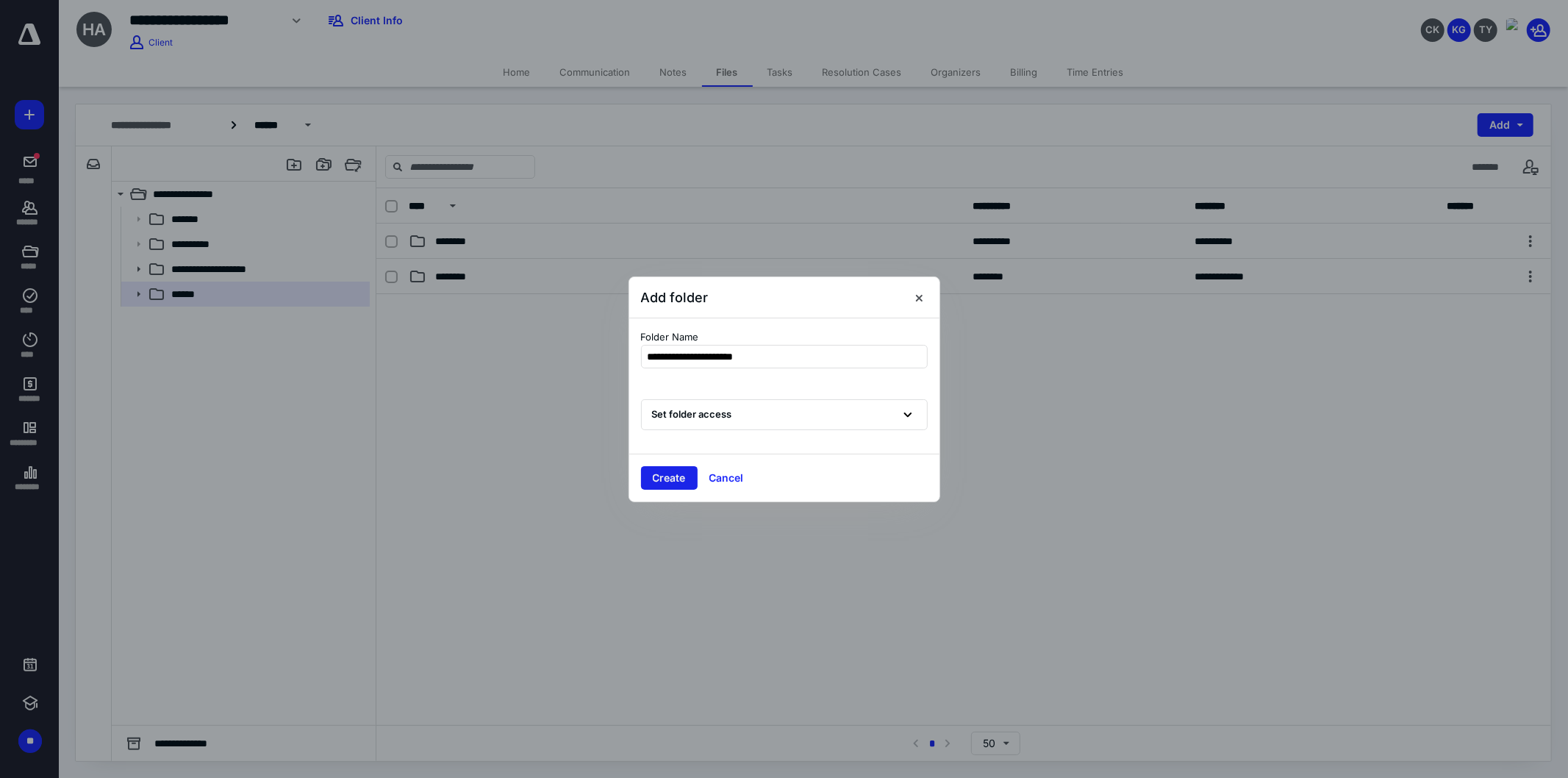 type on "**********" 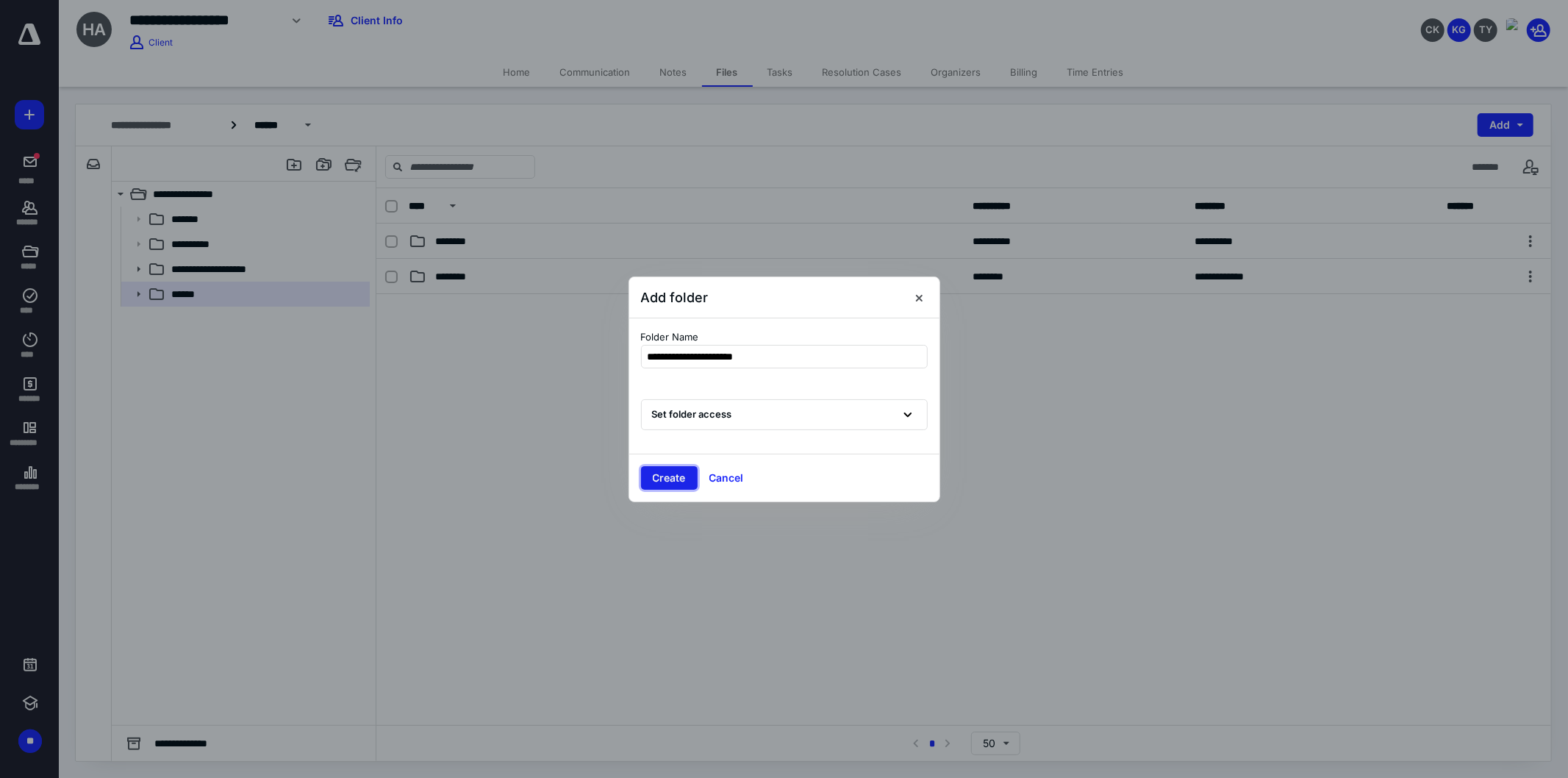 click on "Create" at bounding box center (669, 478) 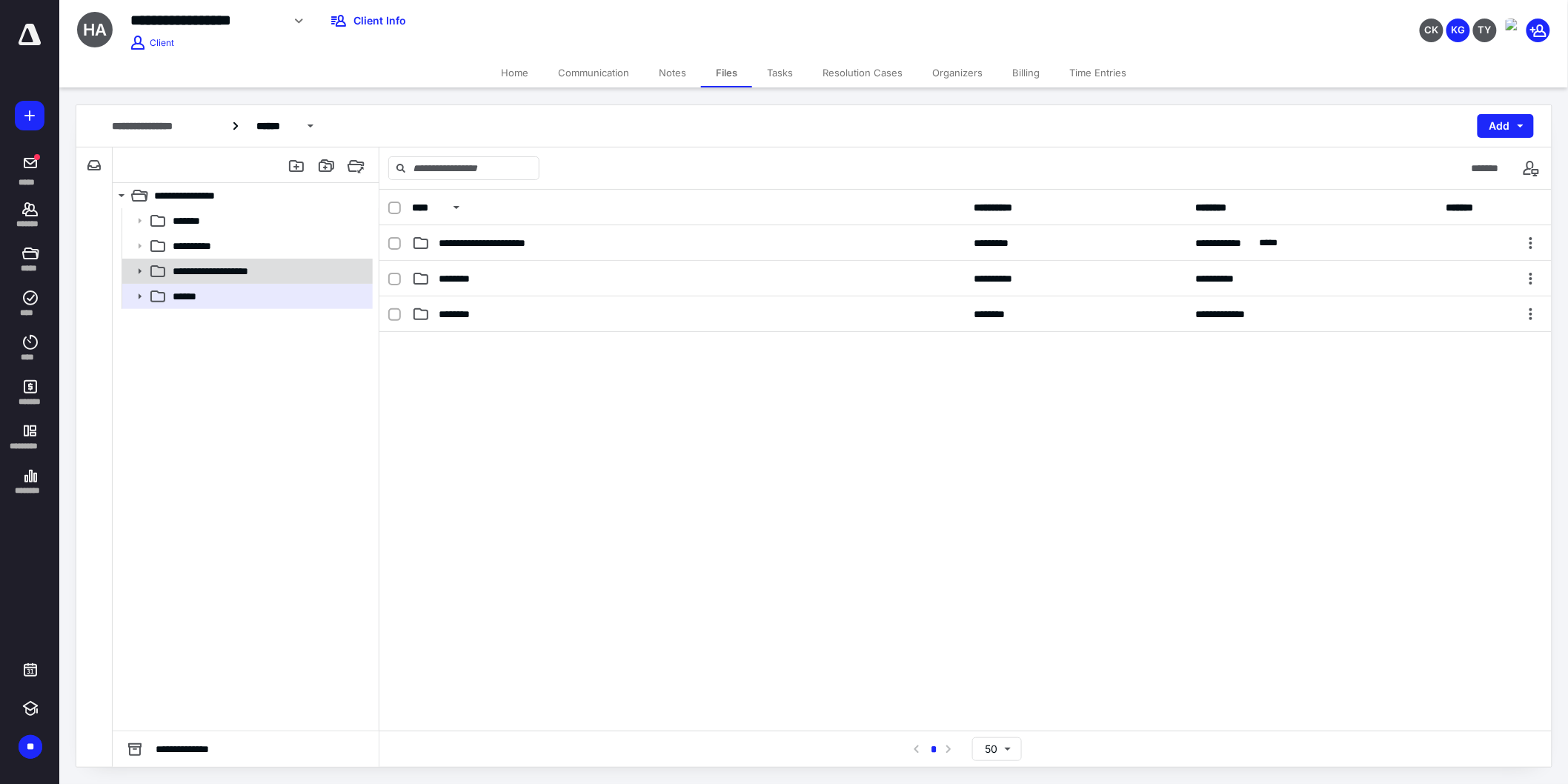 click 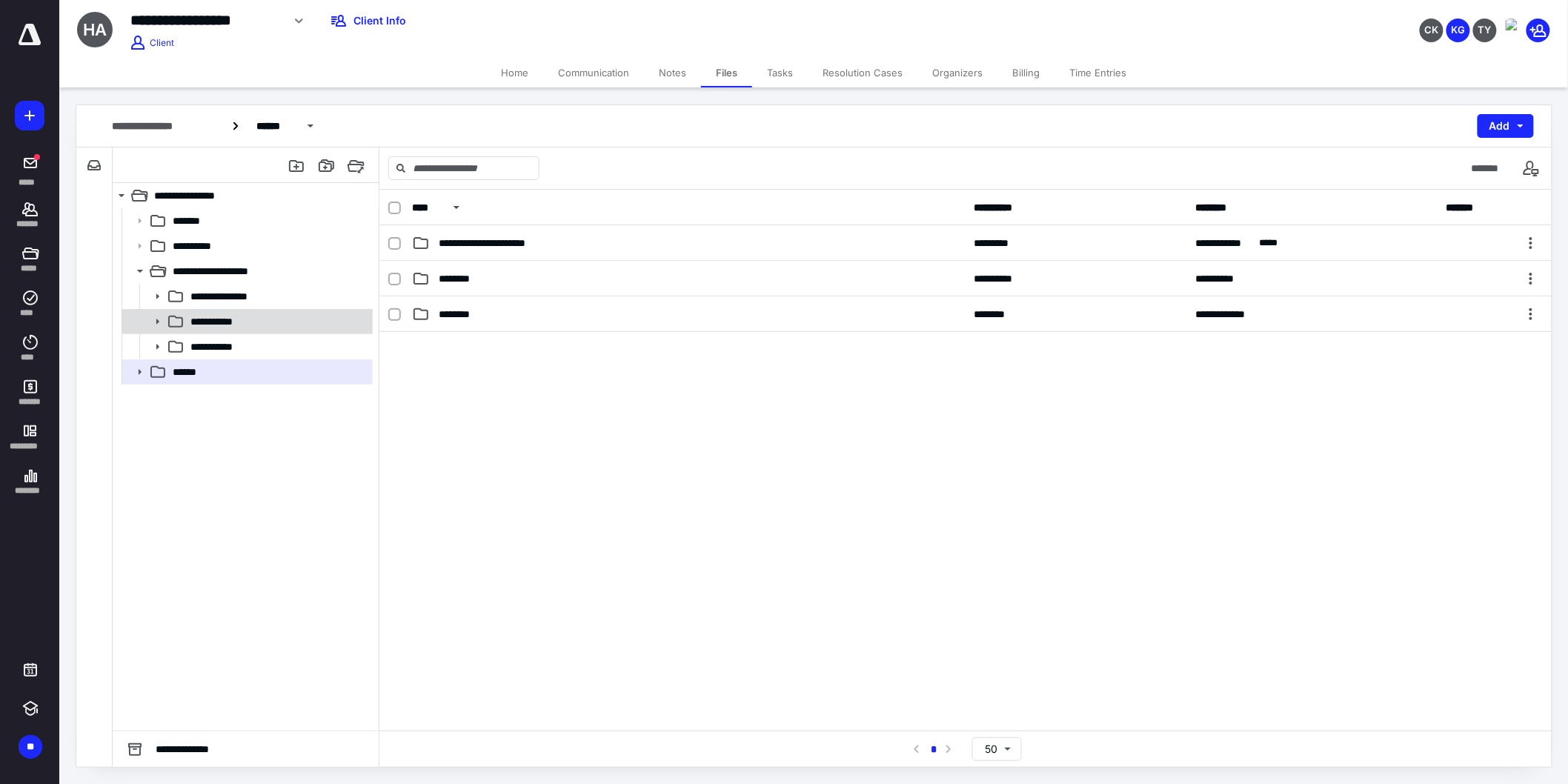 click 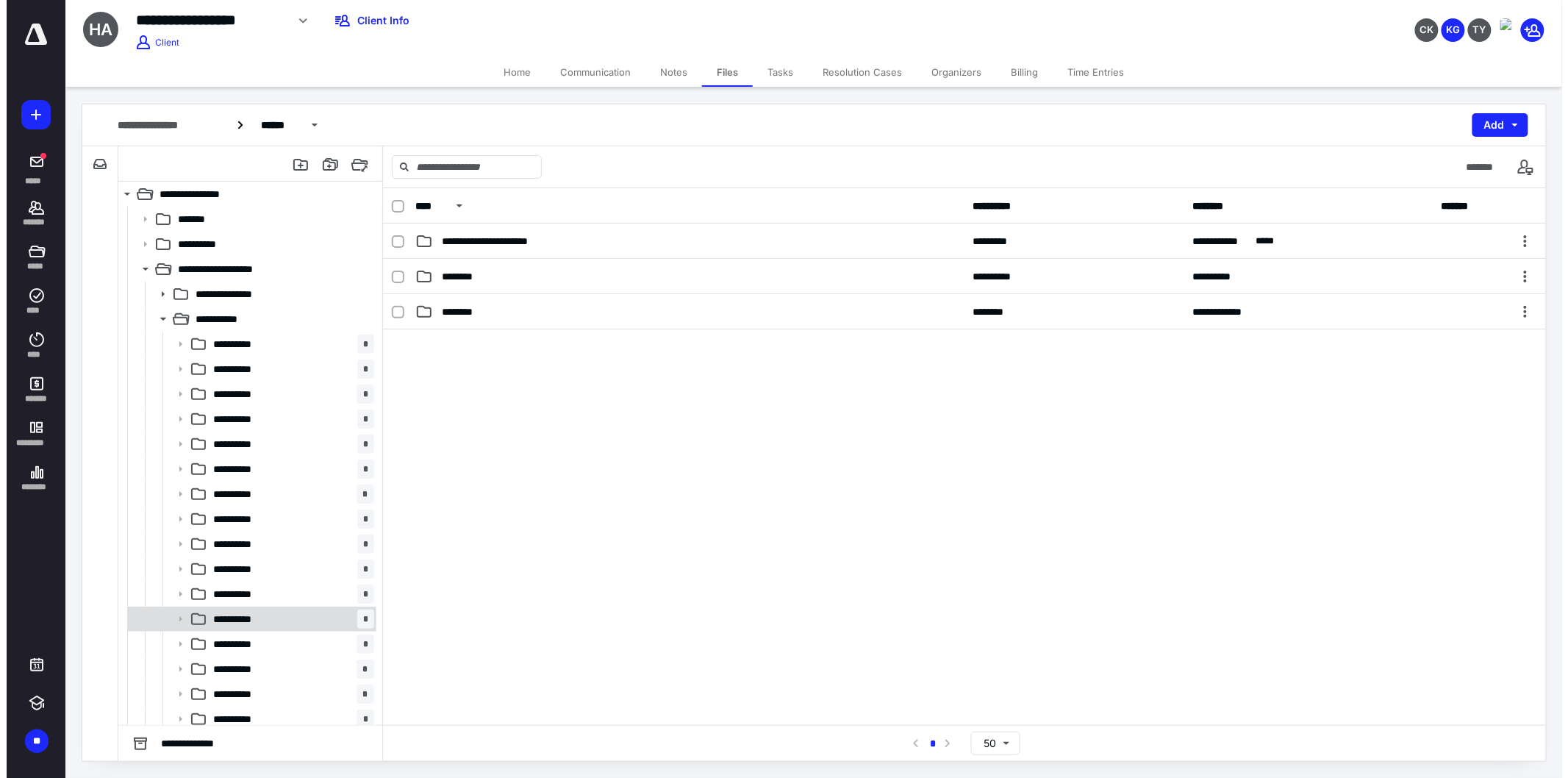 scroll, scrollTop: 281, scrollLeft: 0, axis: vertical 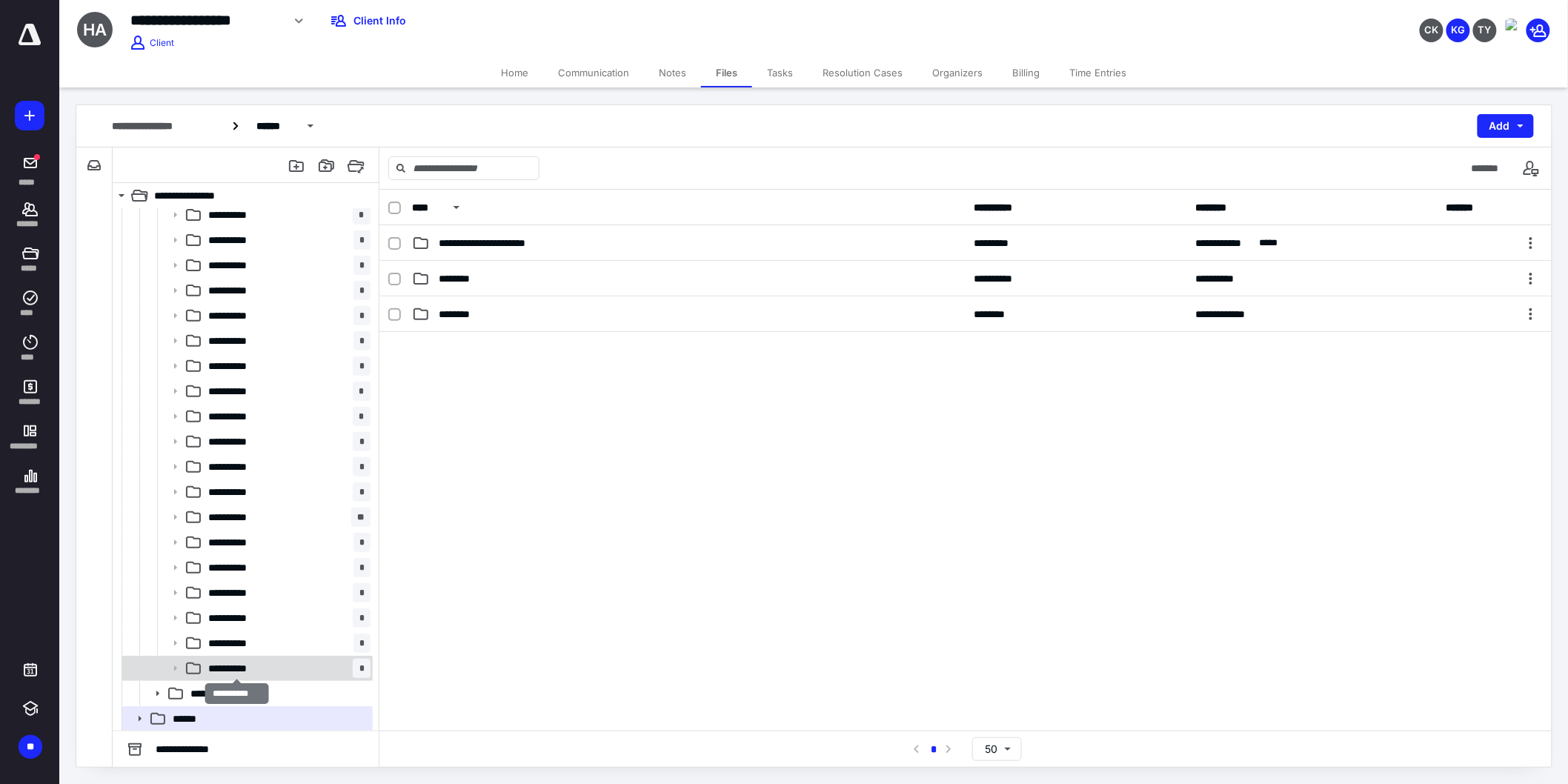 click on "**********" at bounding box center [236, 668] 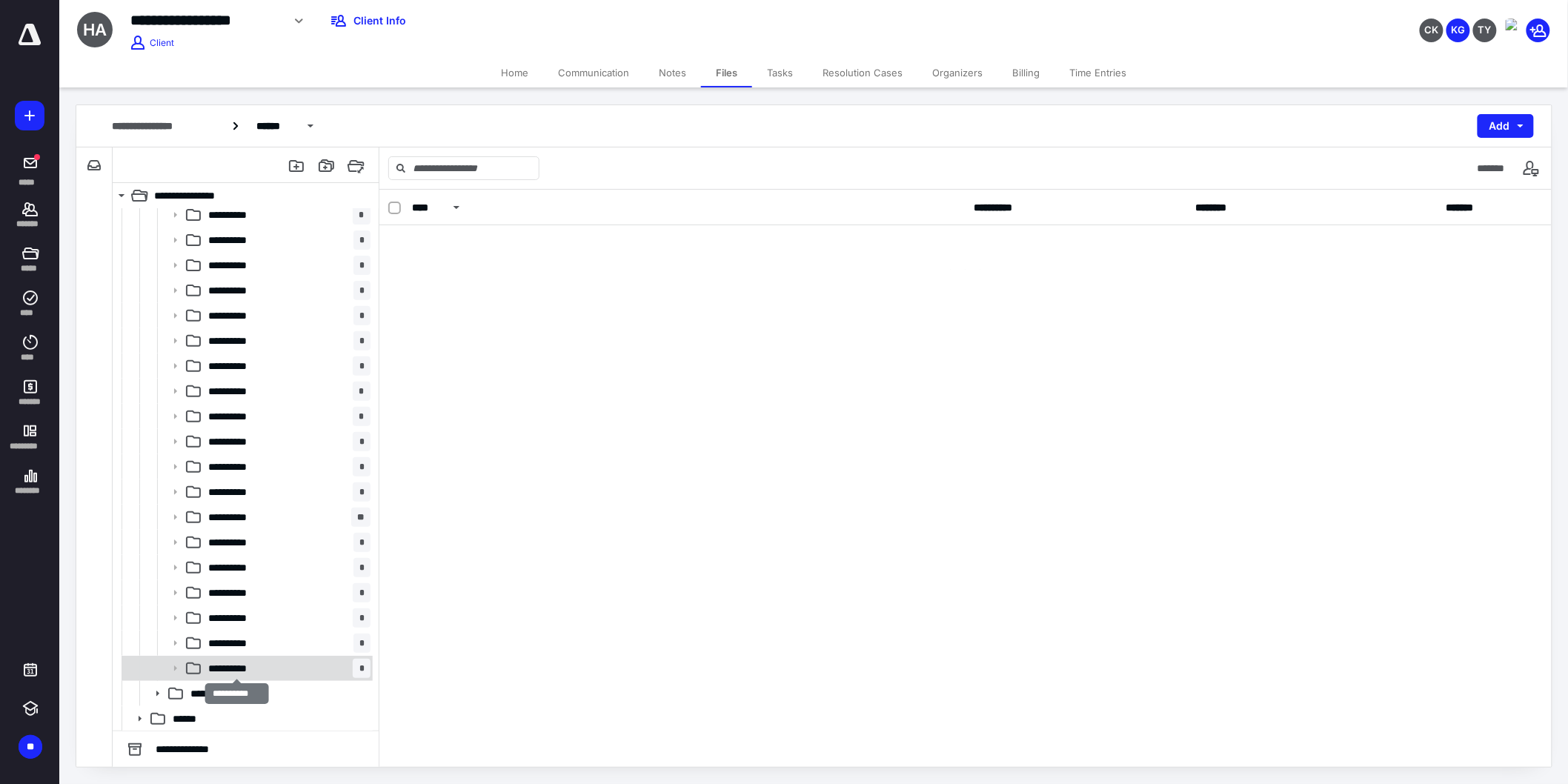 click on "**********" at bounding box center [236, 668] 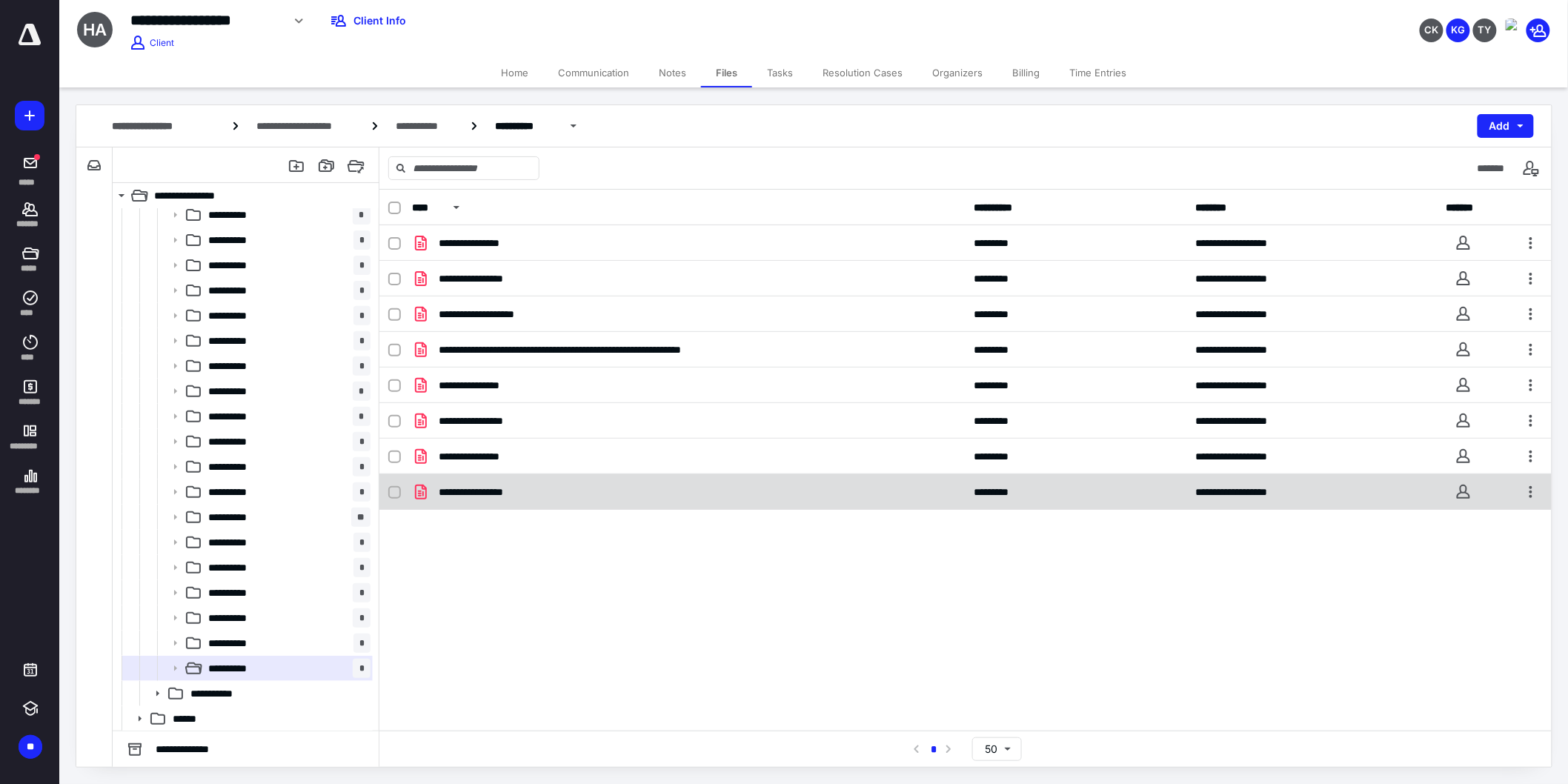 click on "**********" at bounding box center (688, 492) 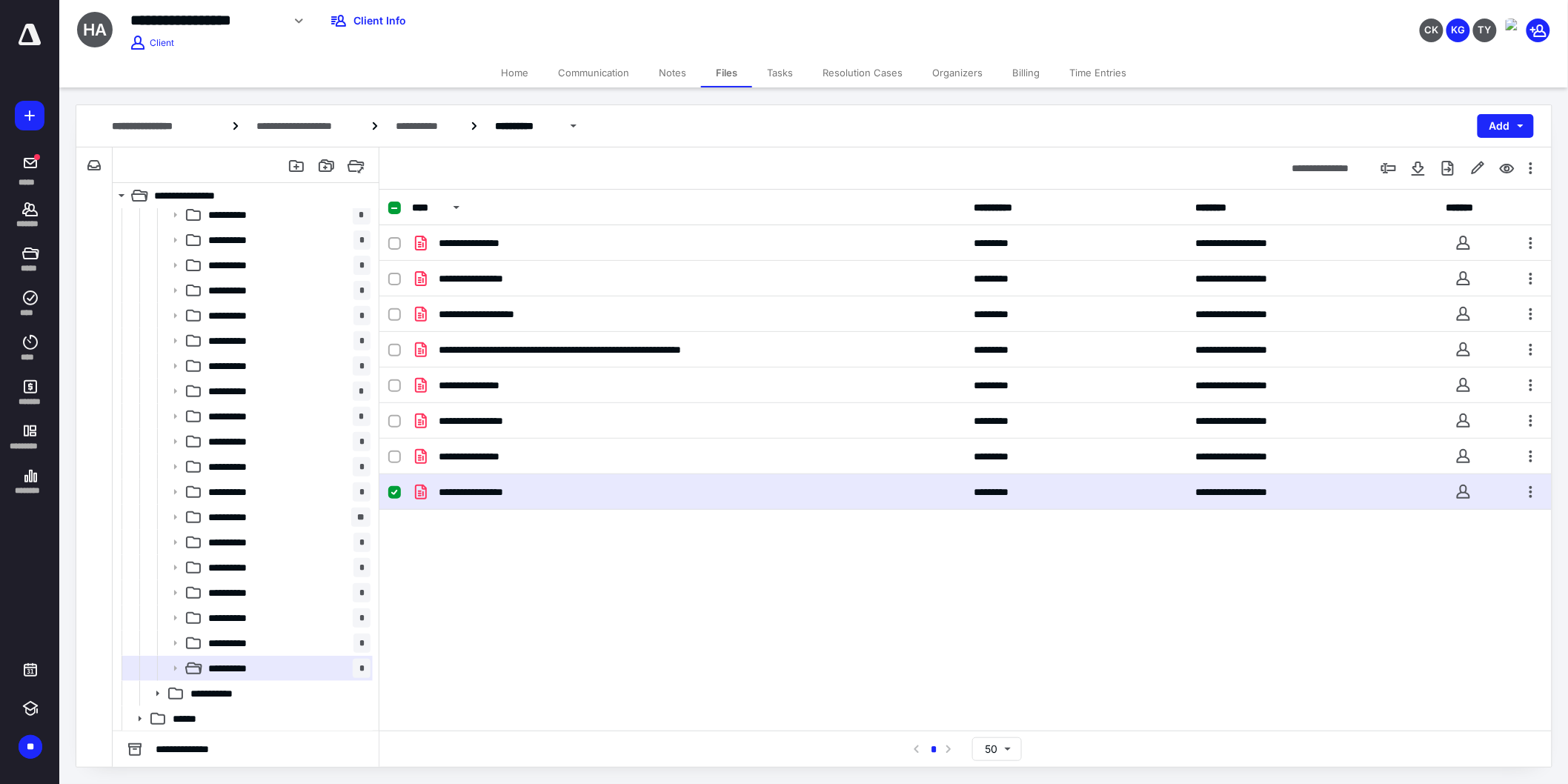 click on "**********" at bounding box center [483, 492] 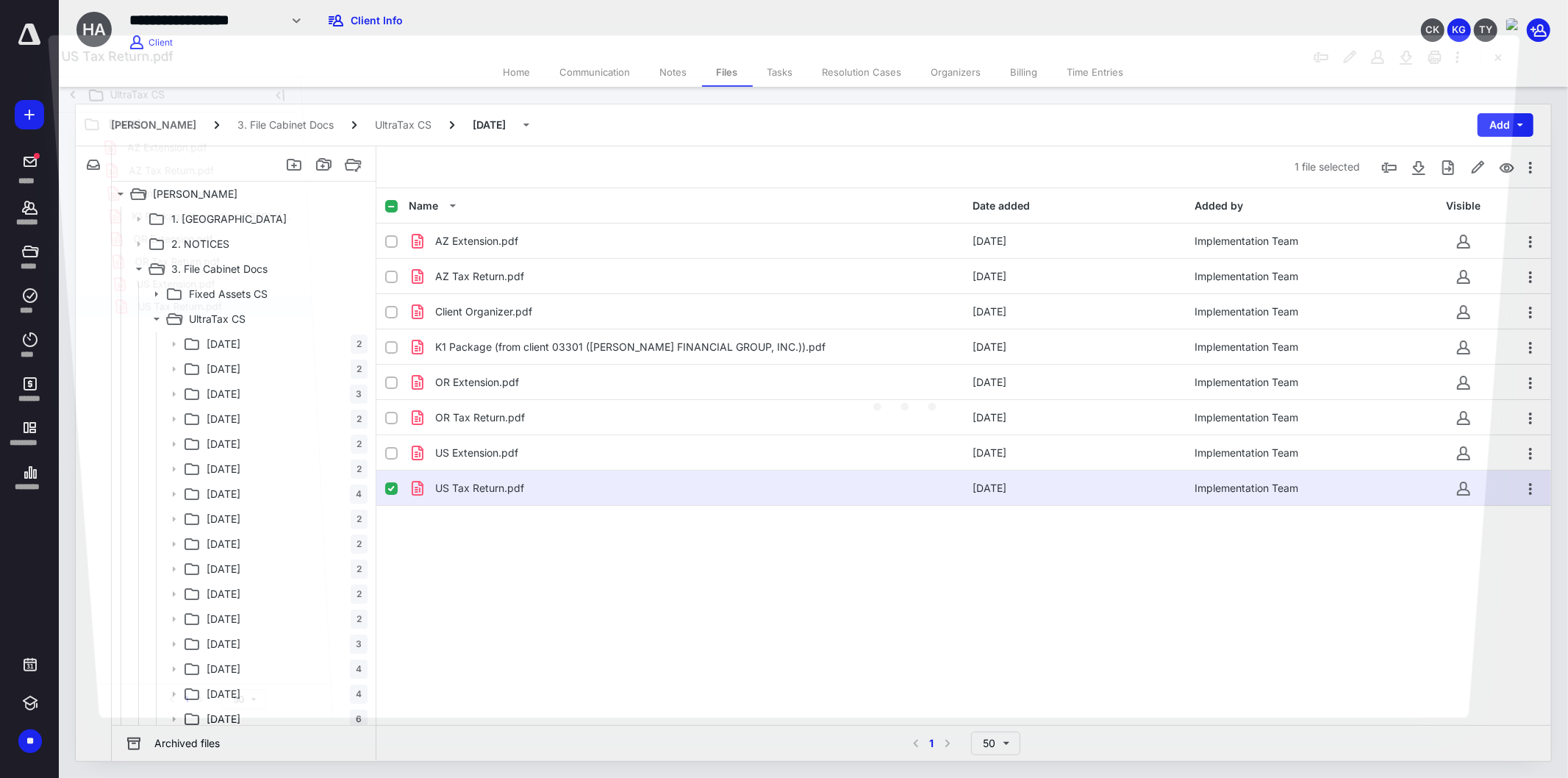 scroll, scrollTop: 281, scrollLeft: 0, axis: vertical 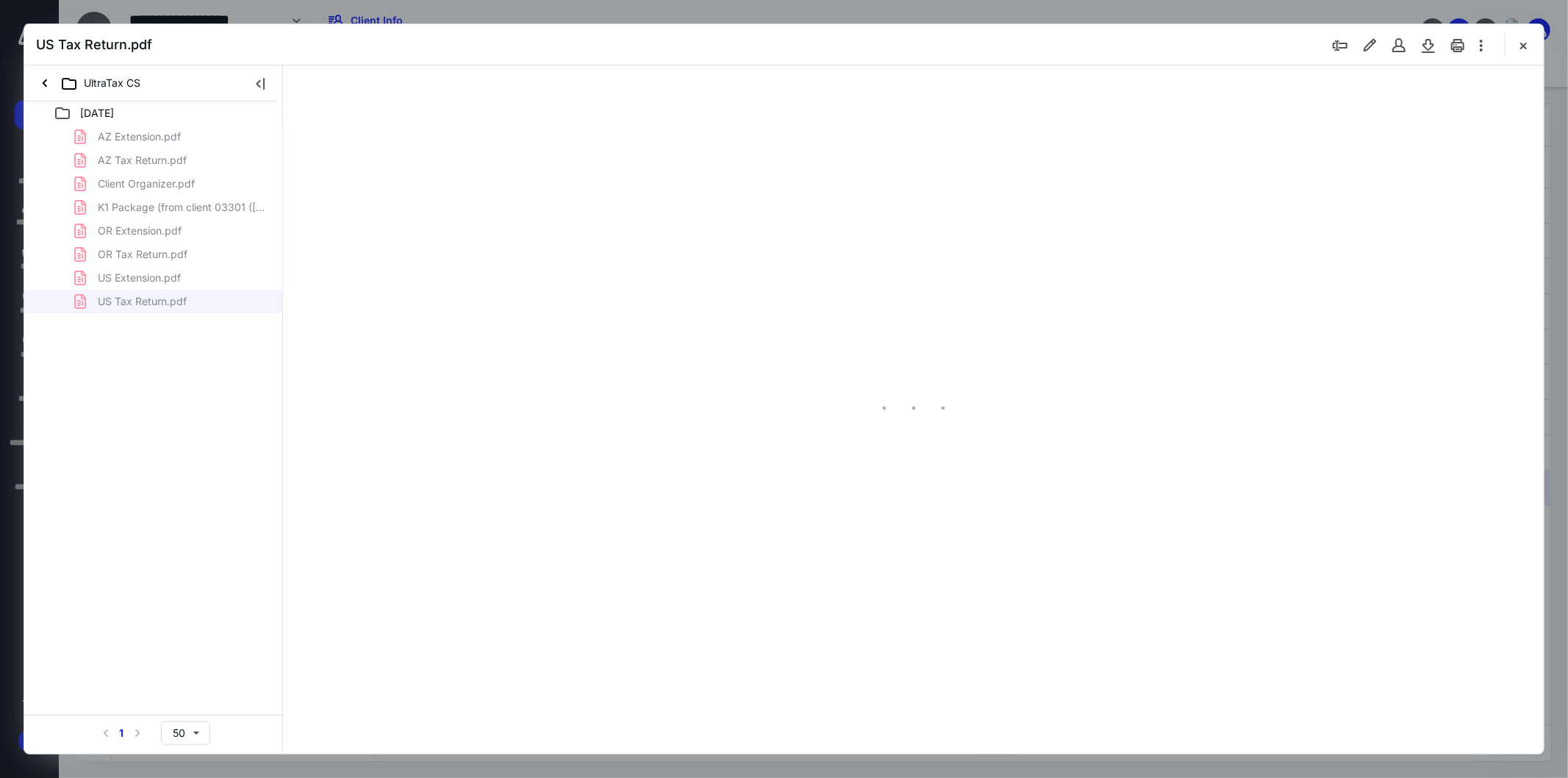 type on "103" 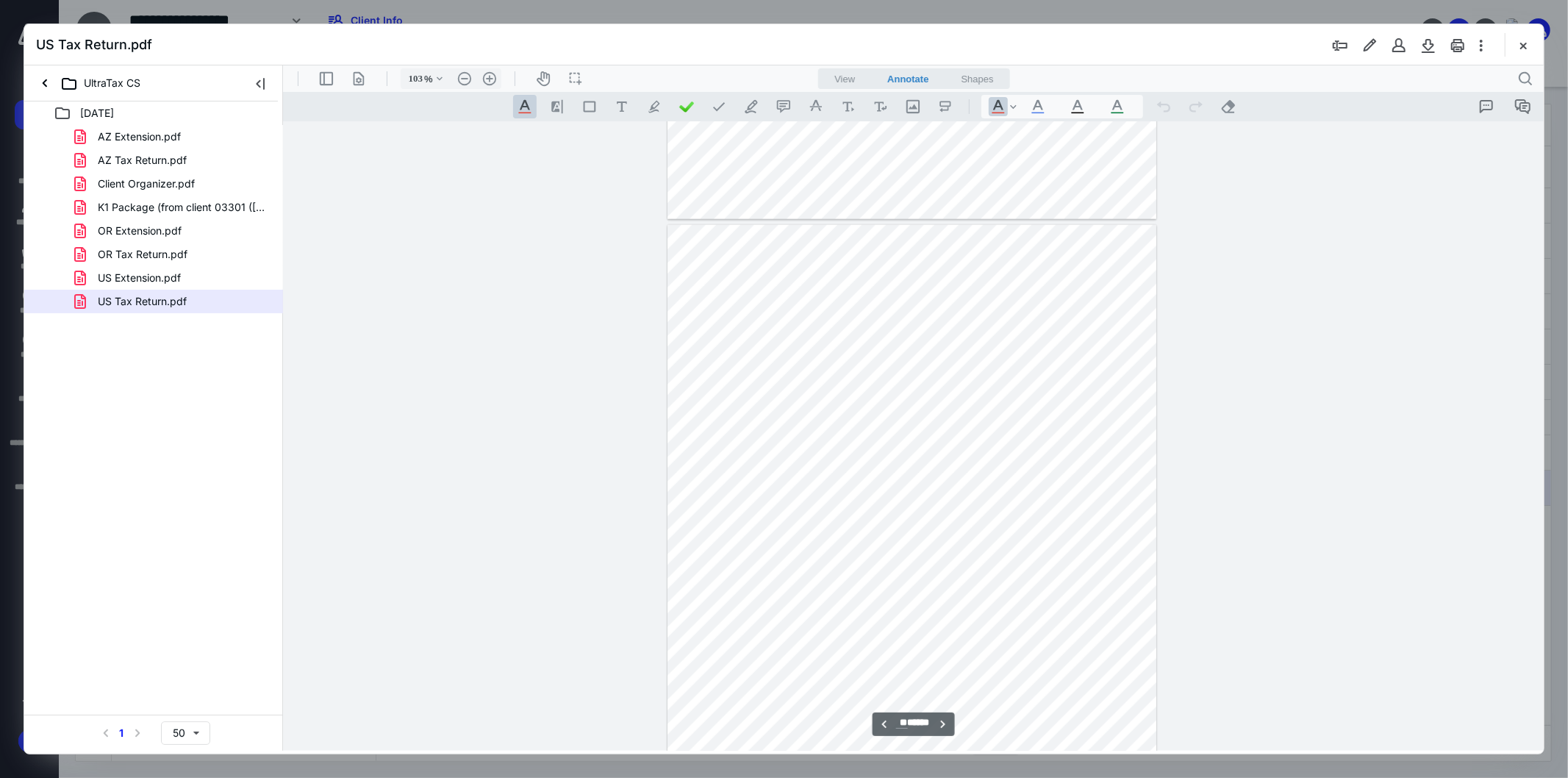 scroll, scrollTop: 6268, scrollLeft: 0, axis: vertical 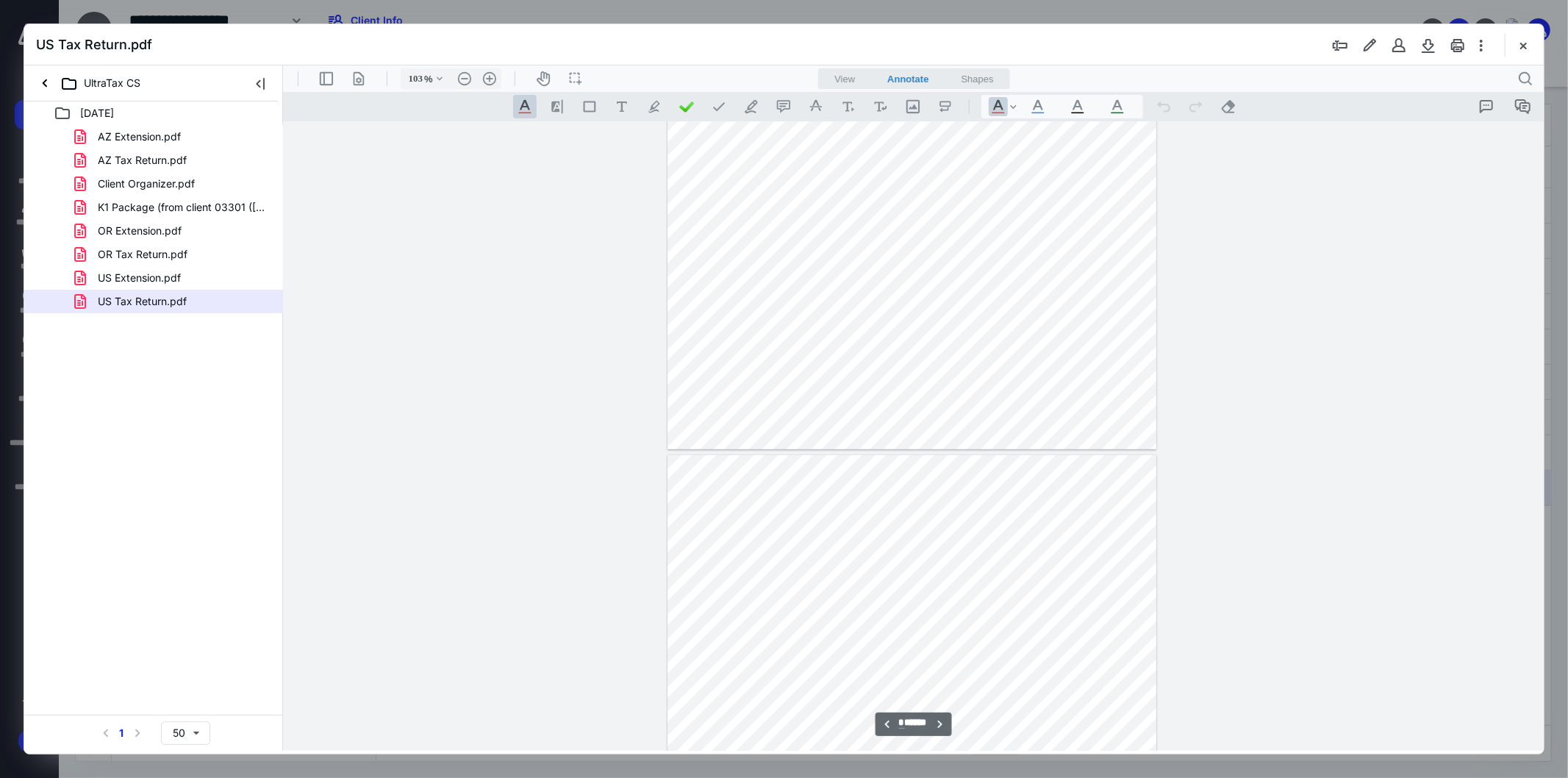 type on "**" 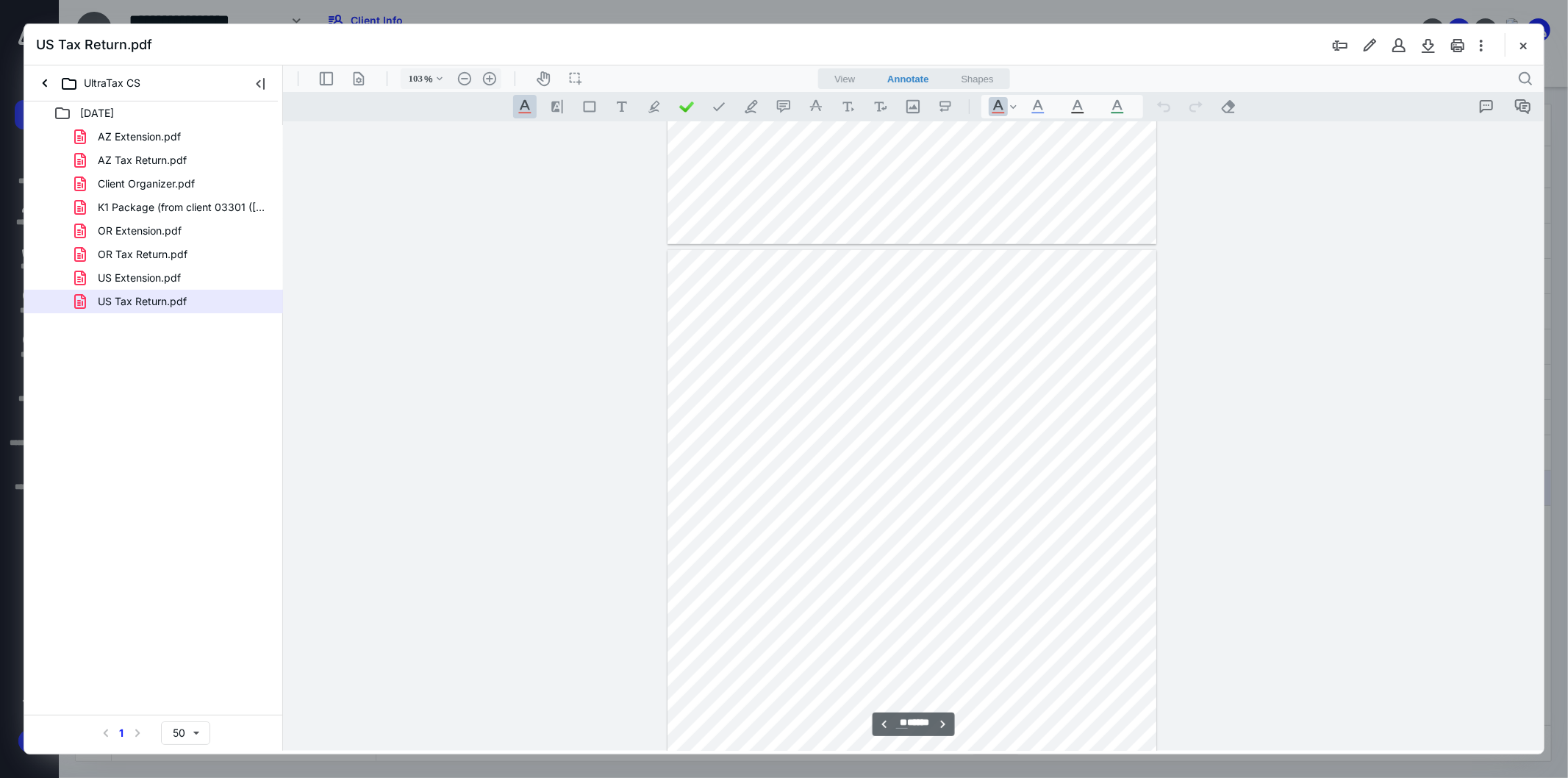 scroll, scrollTop: 5614, scrollLeft: 0, axis: vertical 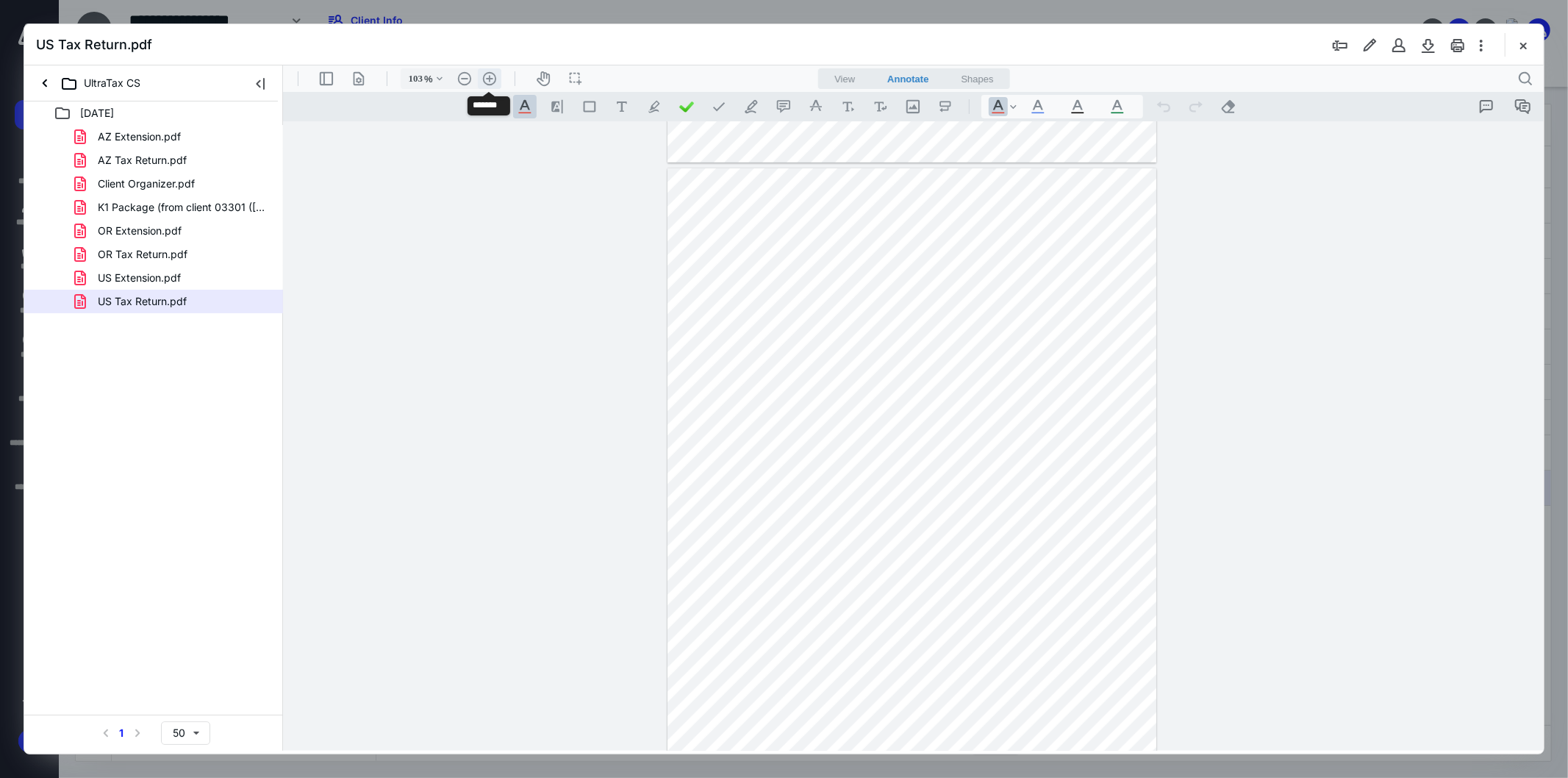click on ".cls-1{fill:#abb0c4;} icon - header - zoom - in - line" at bounding box center (489, 78) 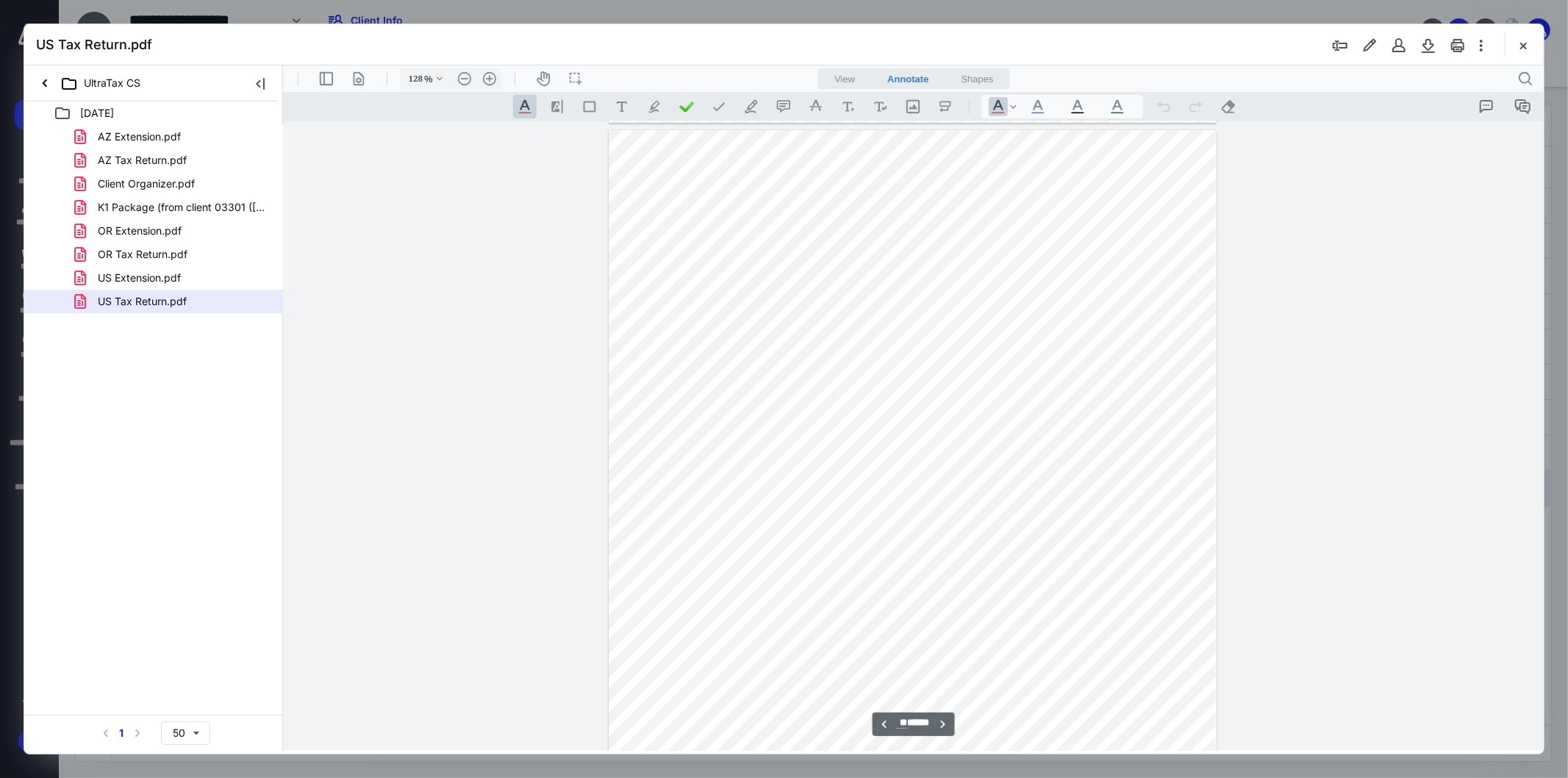 scroll, scrollTop: 14406, scrollLeft: 0, axis: vertical 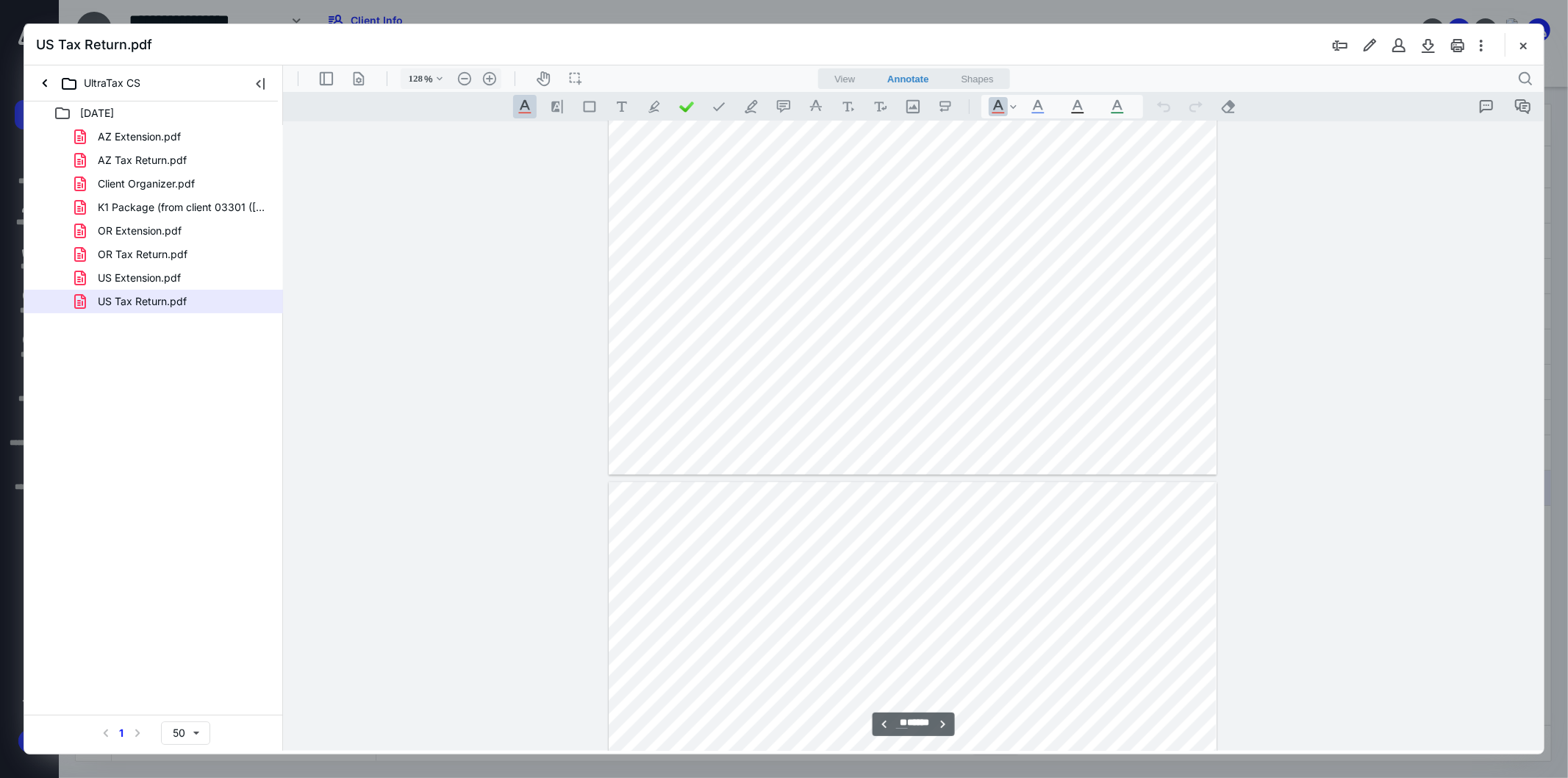 type on "**" 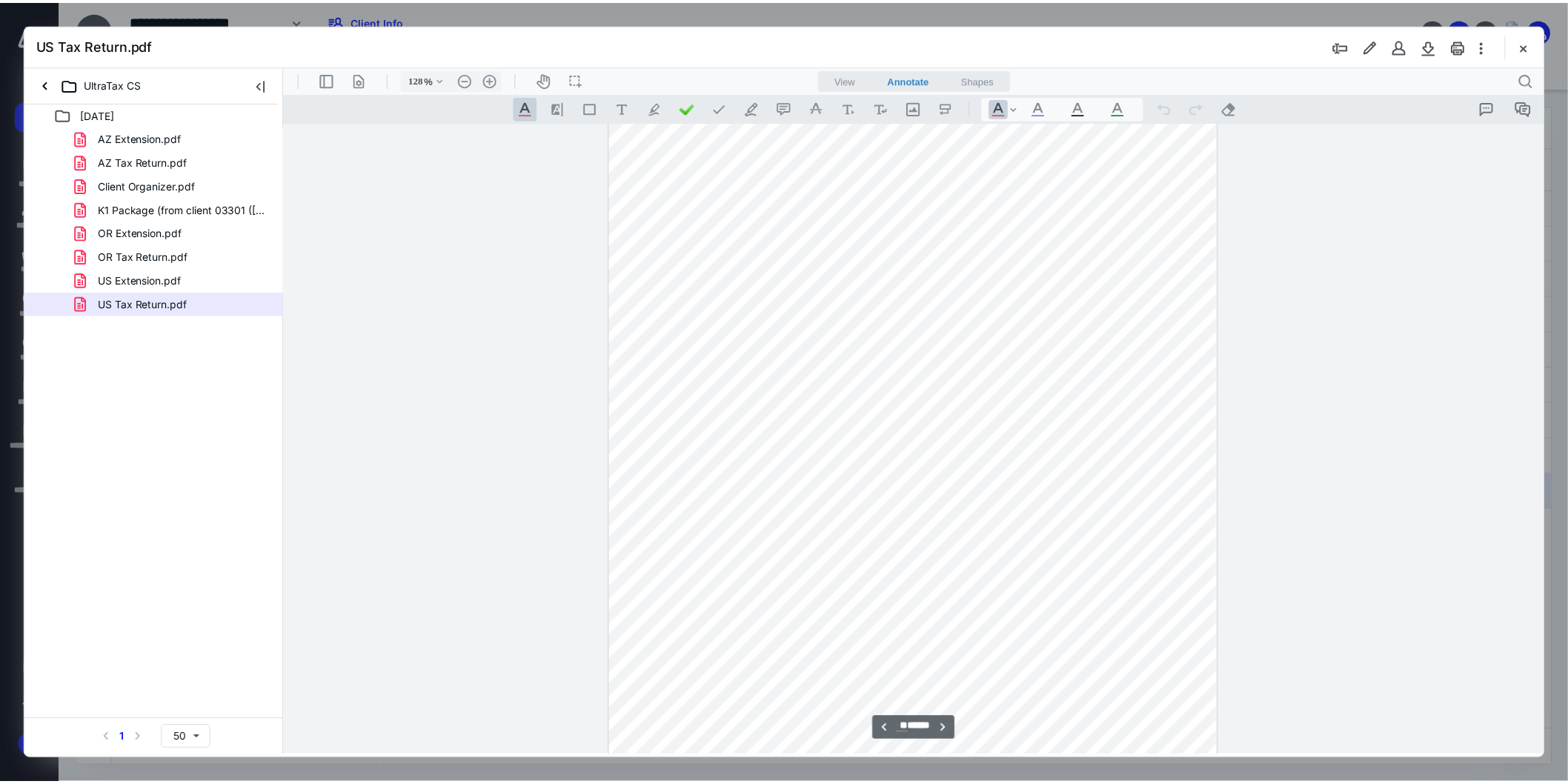 scroll, scrollTop: 17481, scrollLeft: 0, axis: vertical 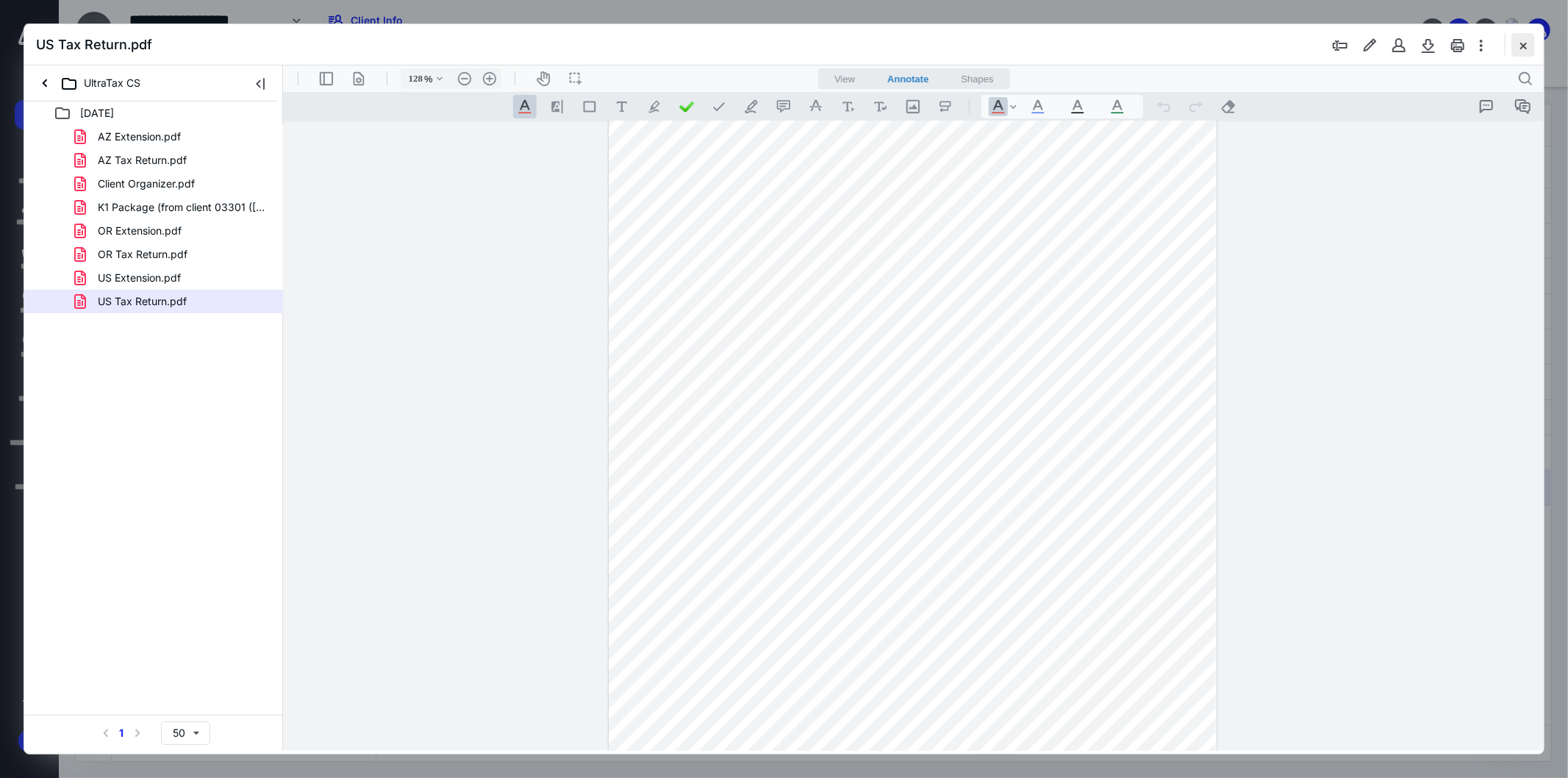 click at bounding box center [1523, 45] 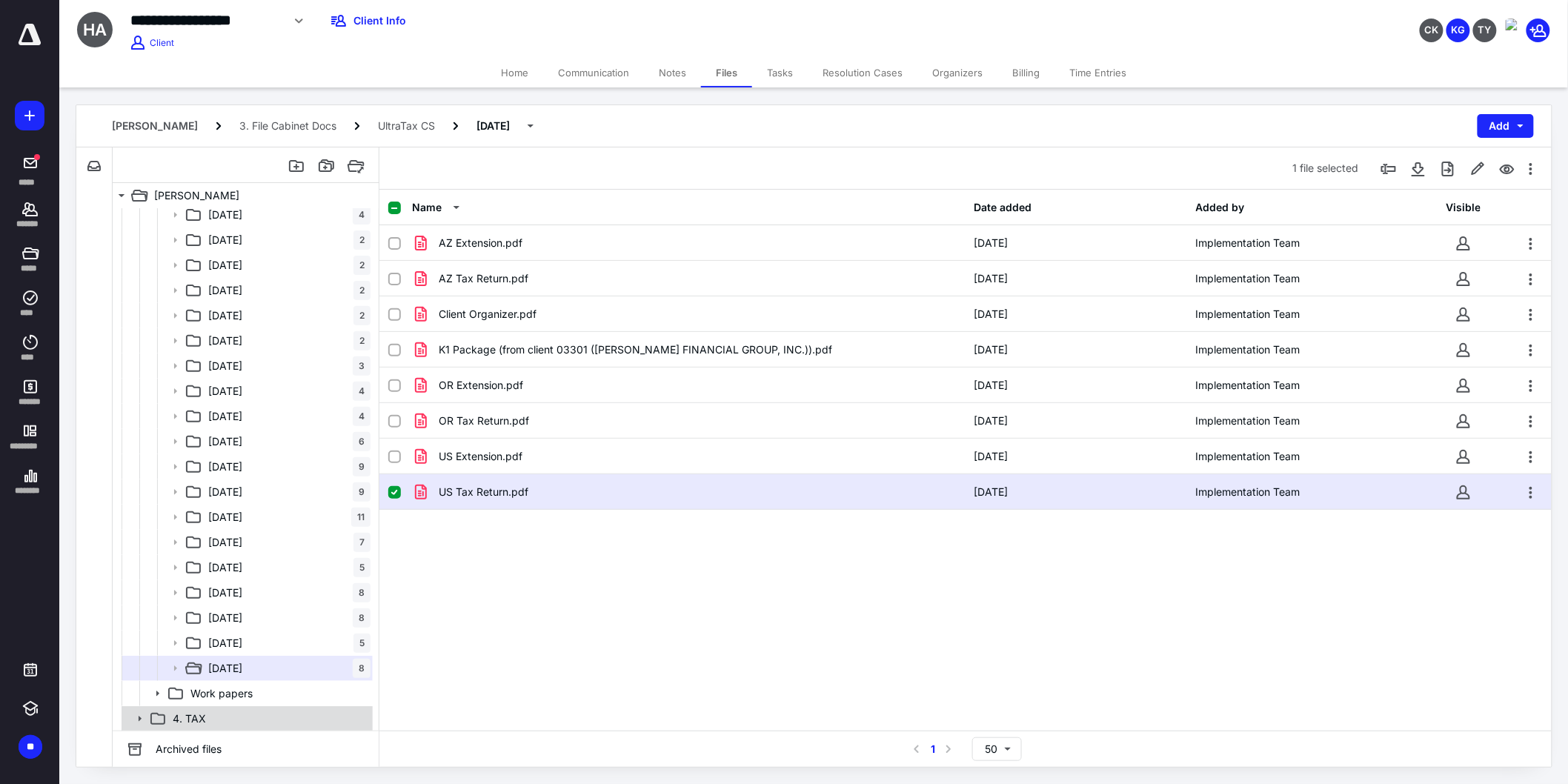click on "4. TAX" at bounding box center [268, 719] 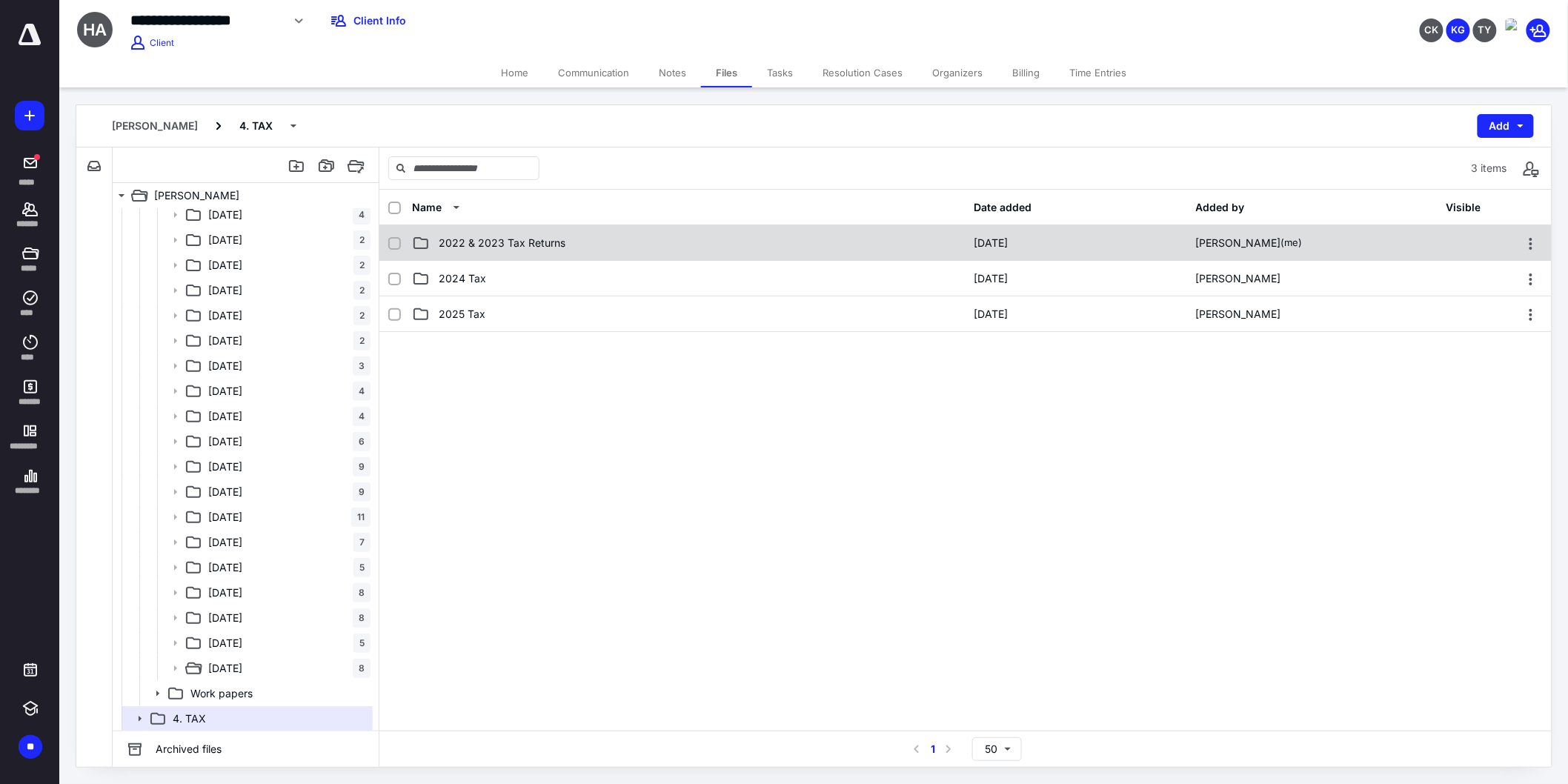 click on "2022 & 2023 Tax Returns" at bounding box center (688, 243) 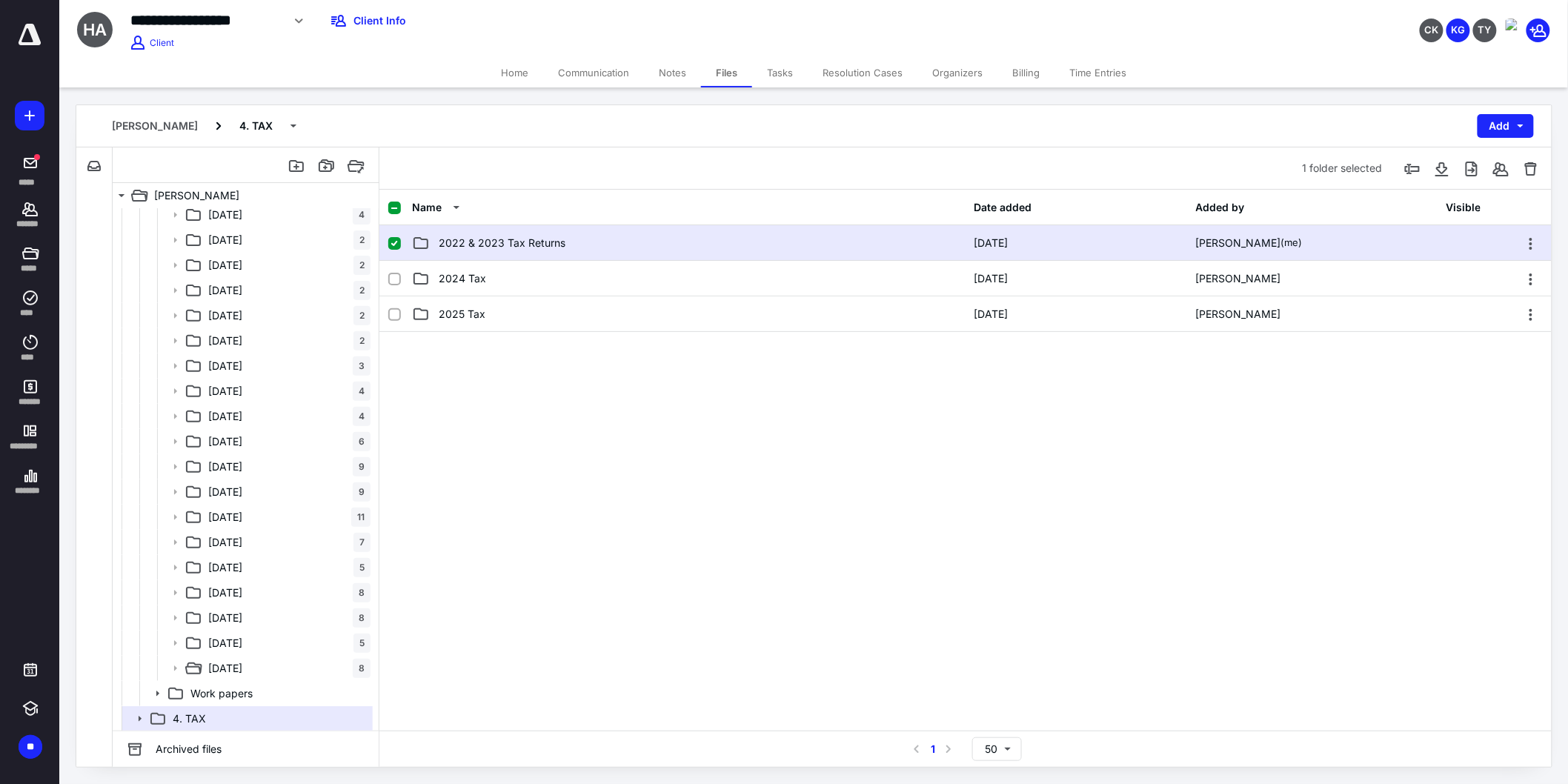 click on "2022 & 2023 Tax Returns" at bounding box center (688, 243) 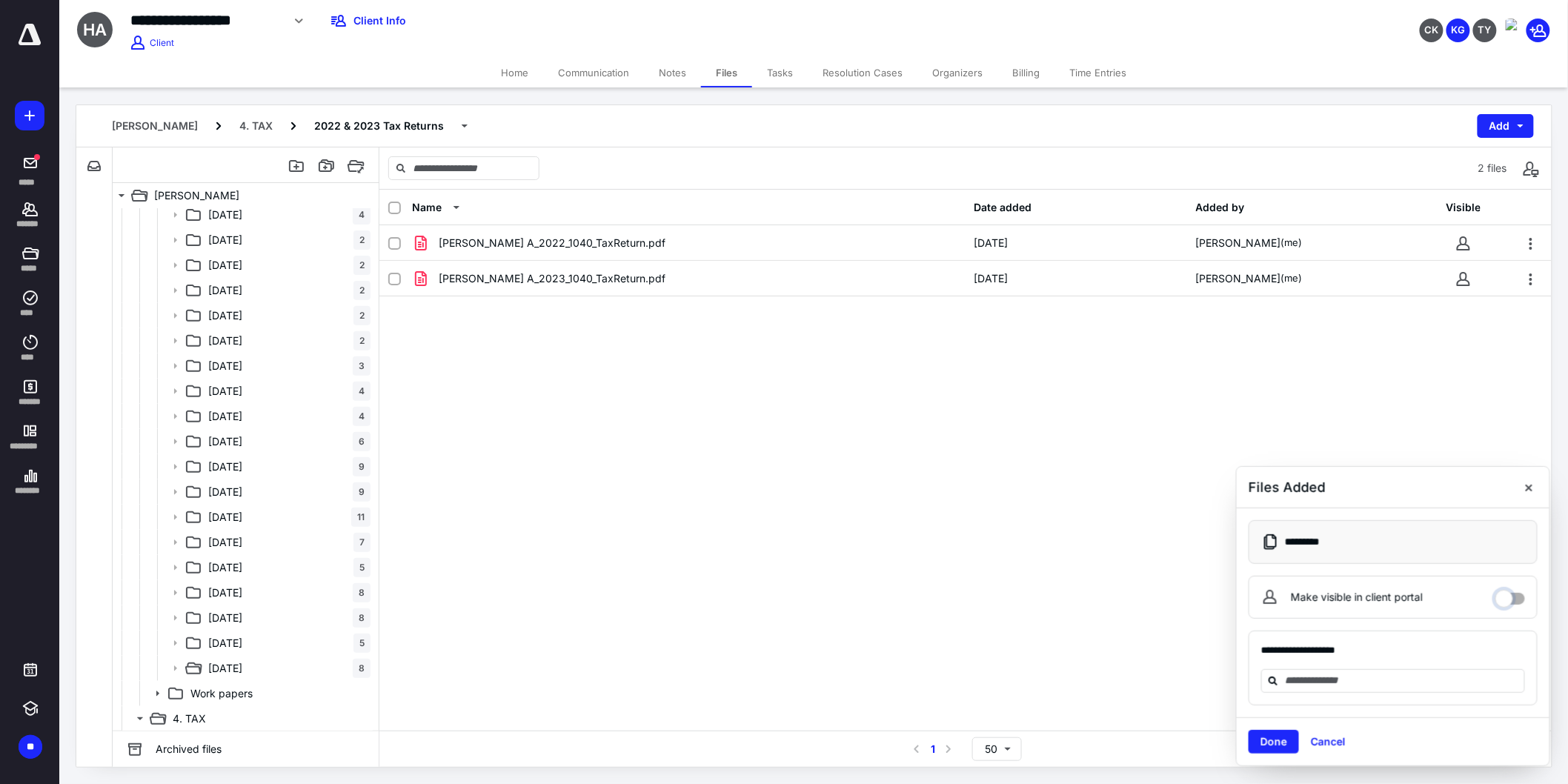 click on "Make visible in client portal" at bounding box center (1510, 595) 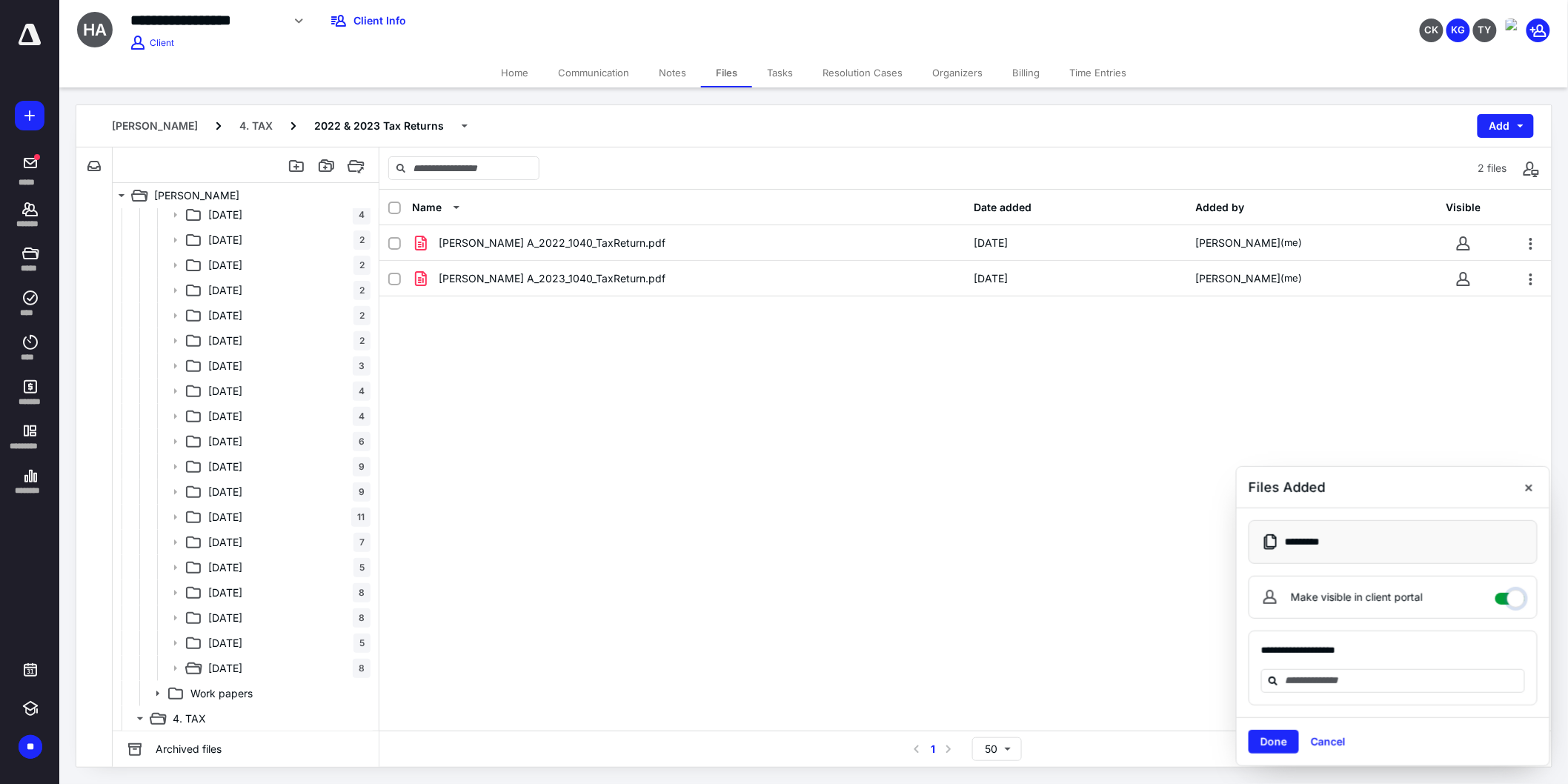checkbox on "****" 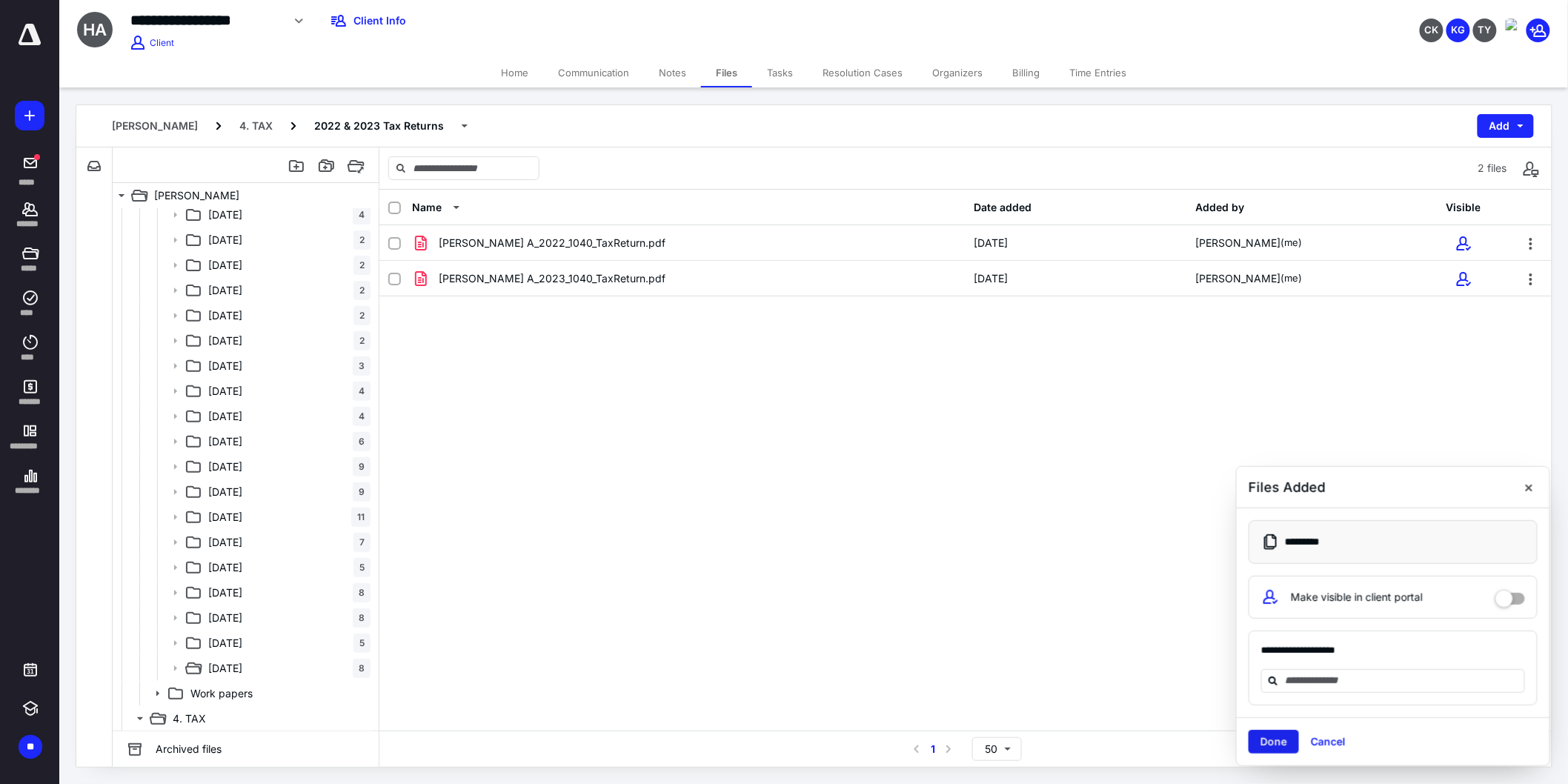click on "Done" at bounding box center [1274, 742] 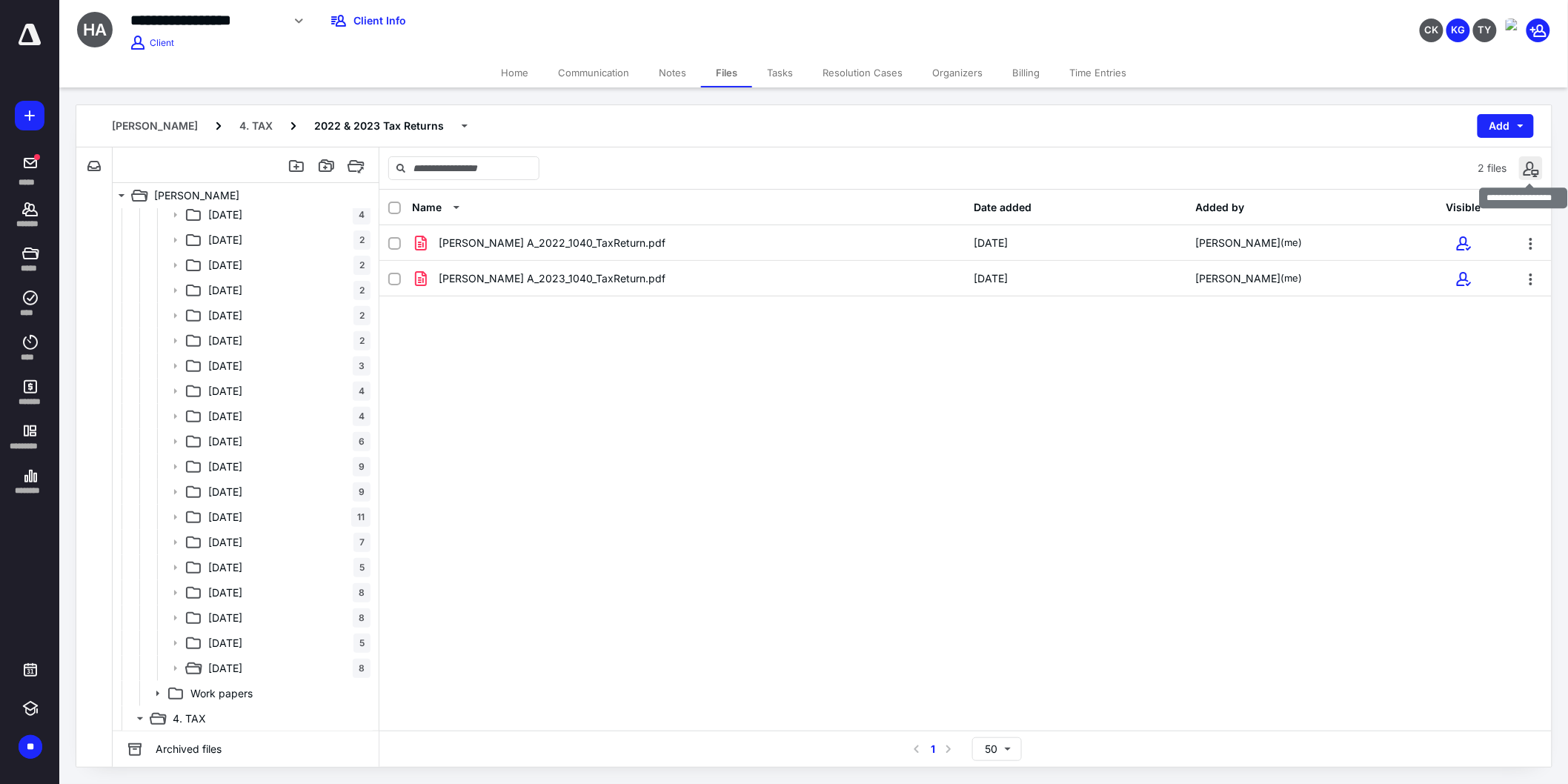 click at bounding box center (1531, 168) 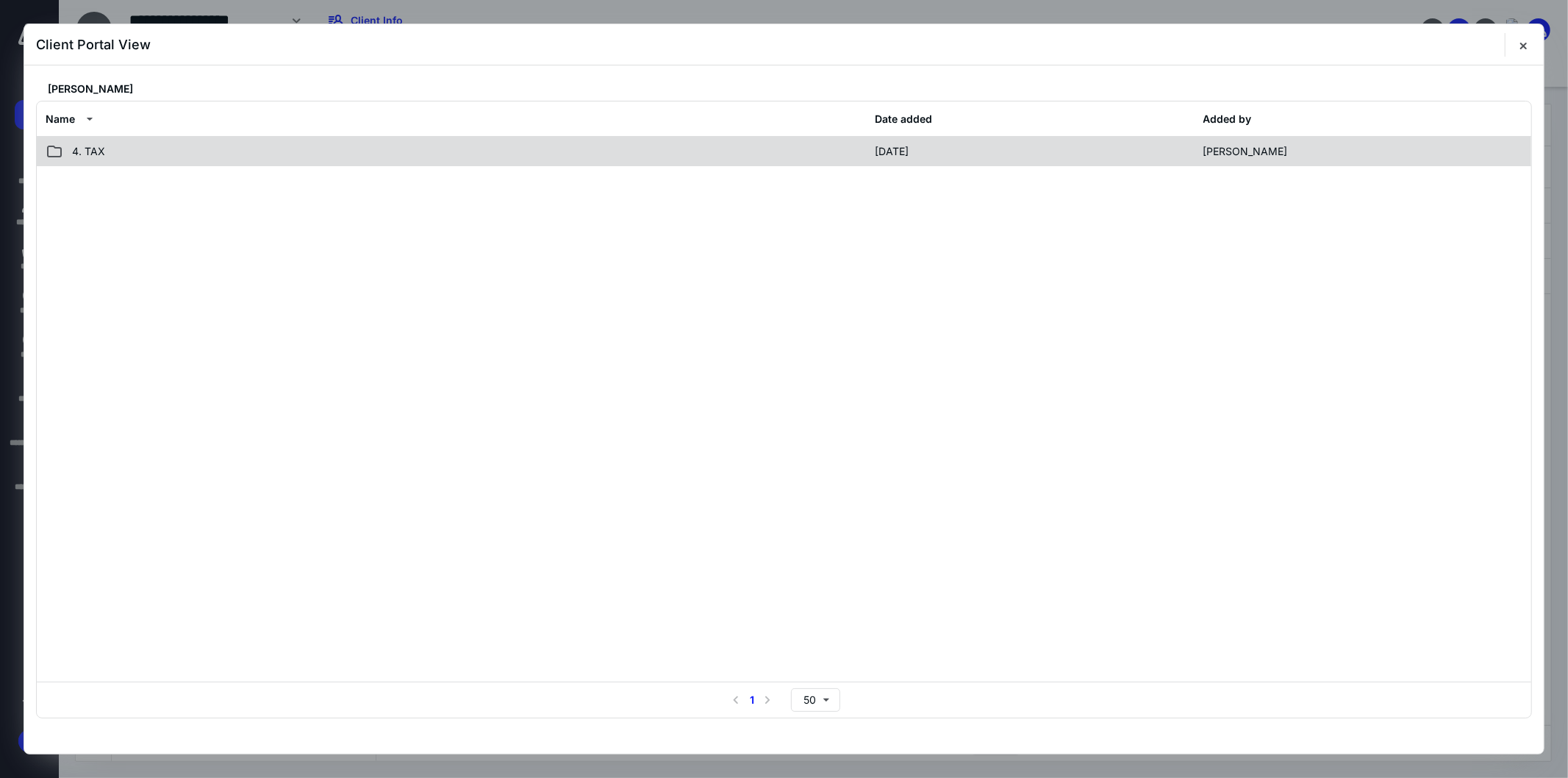 click on "4. TAX 5/8/2025 Cyndi Kohashi" at bounding box center [784, 151] 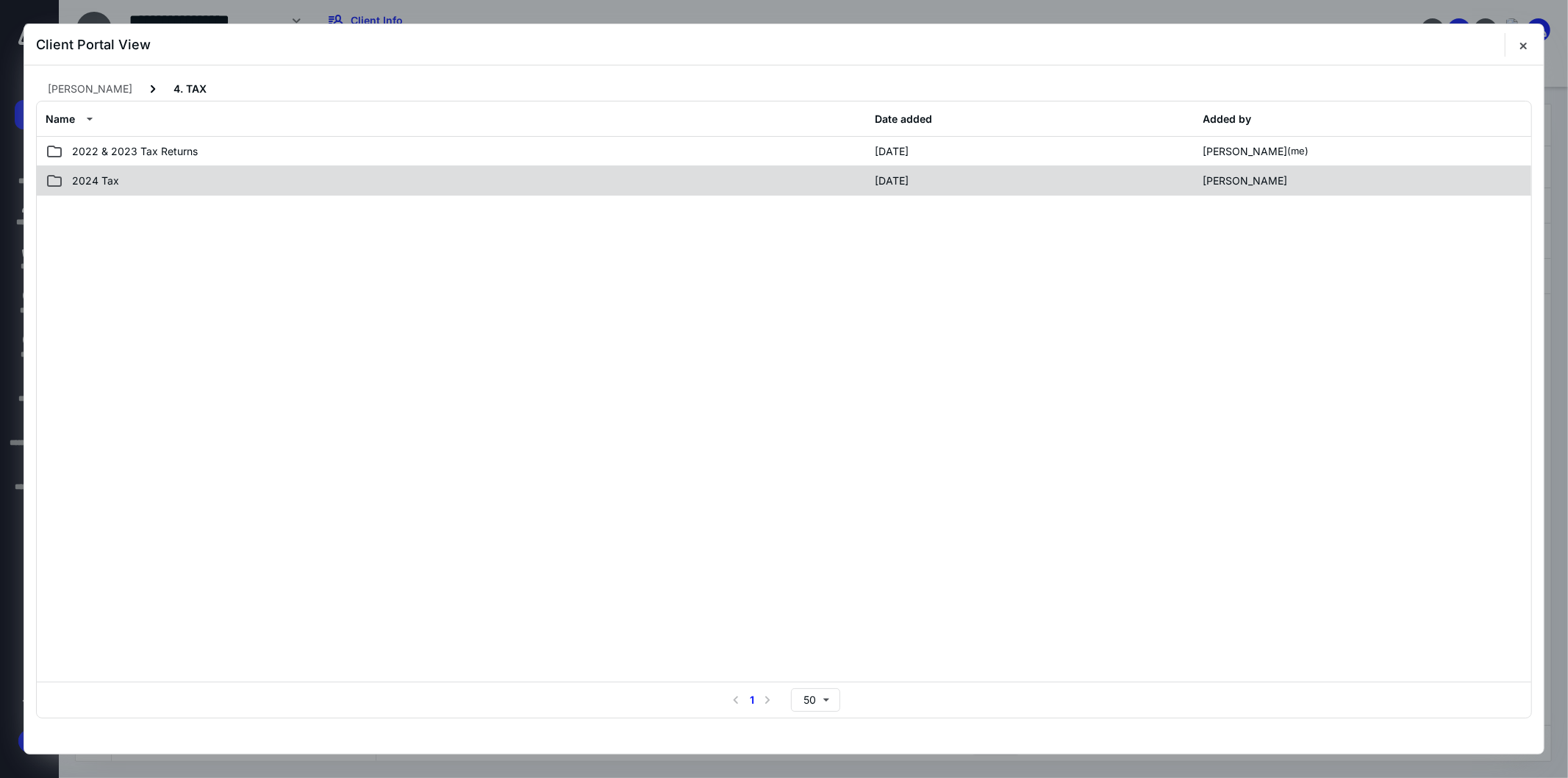 click on "2024 Tax" at bounding box center [456, 181] 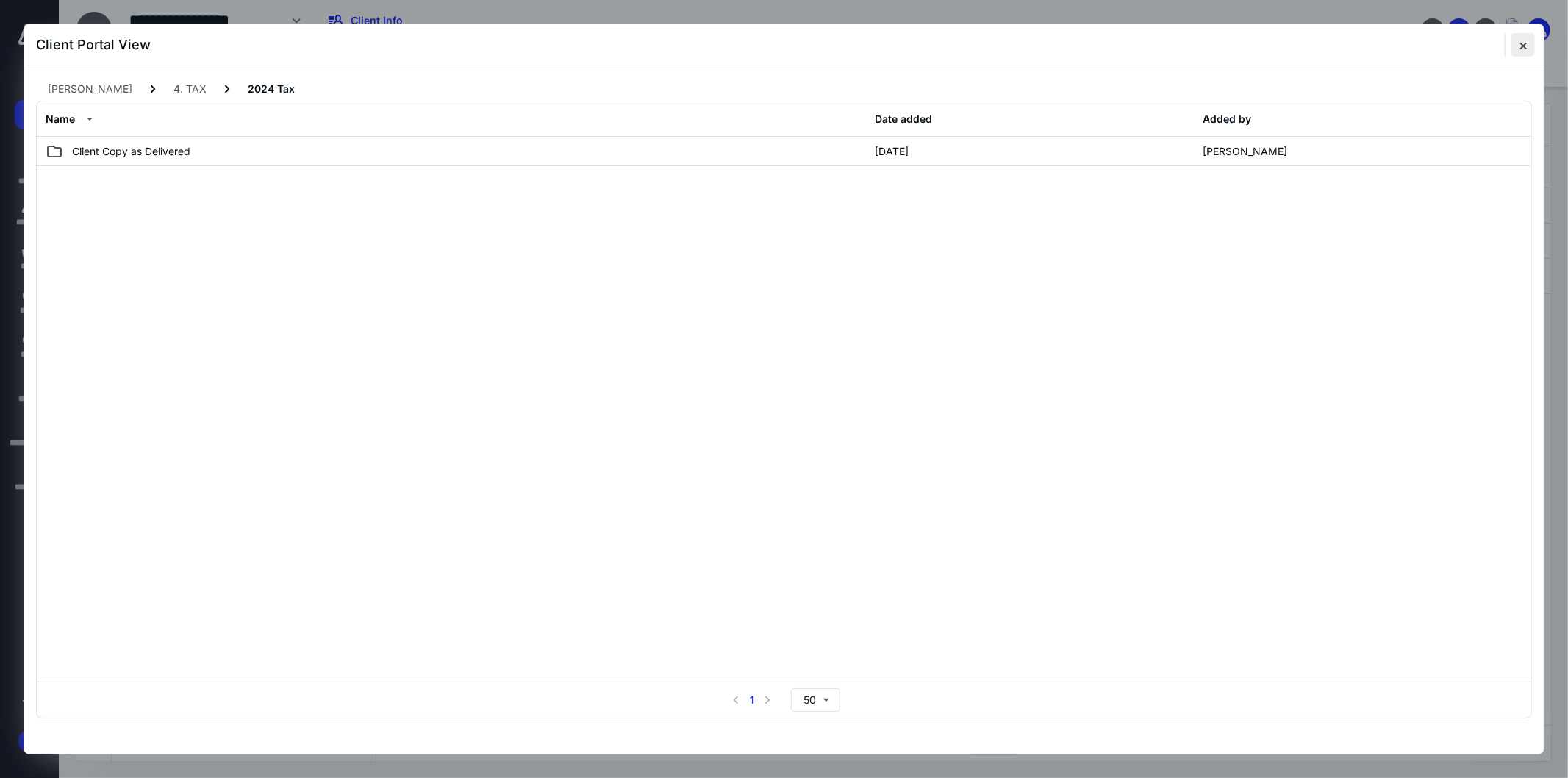 click at bounding box center [1523, 45] 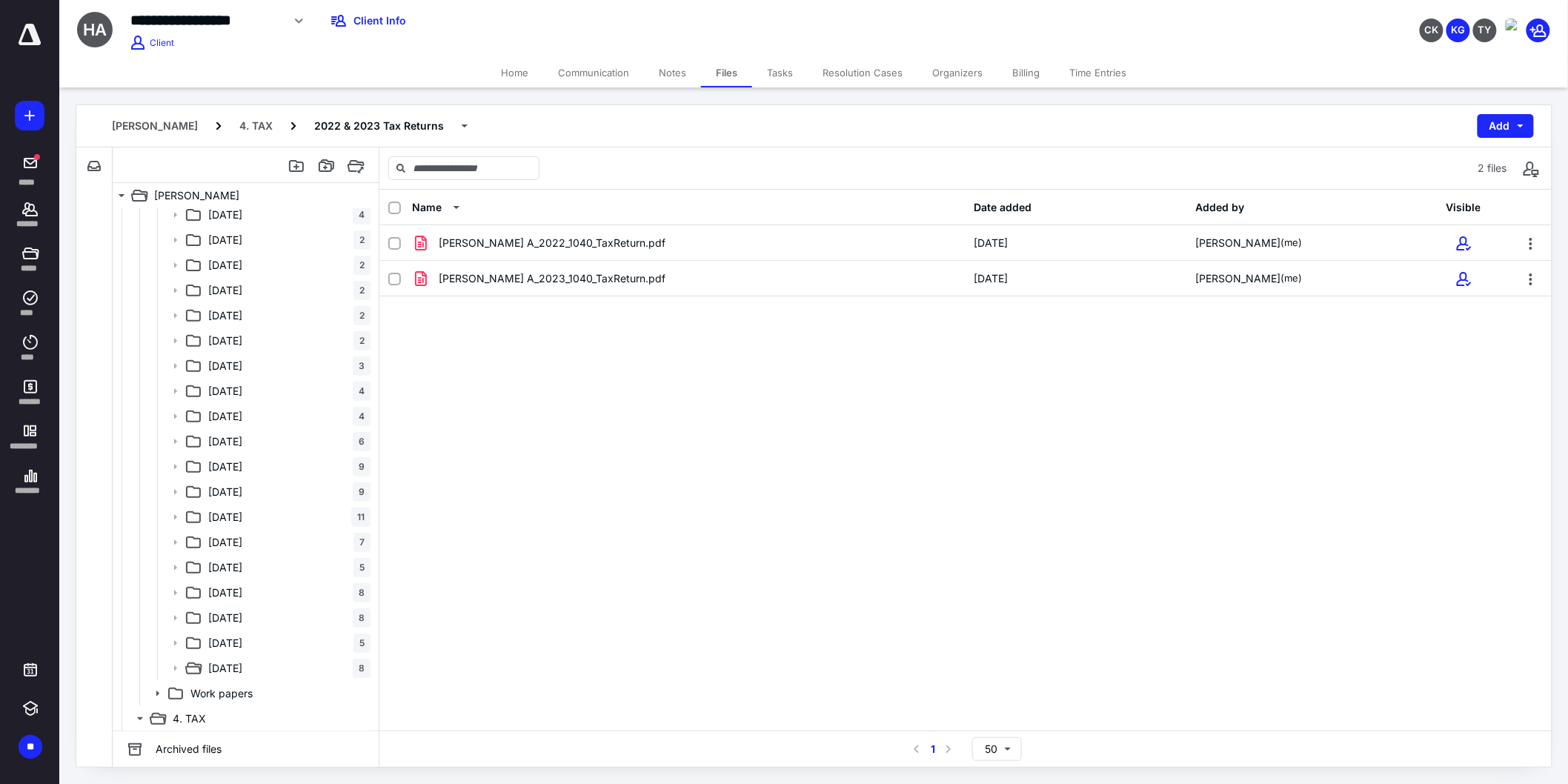 click on "Home" at bounding box center (514, 73) 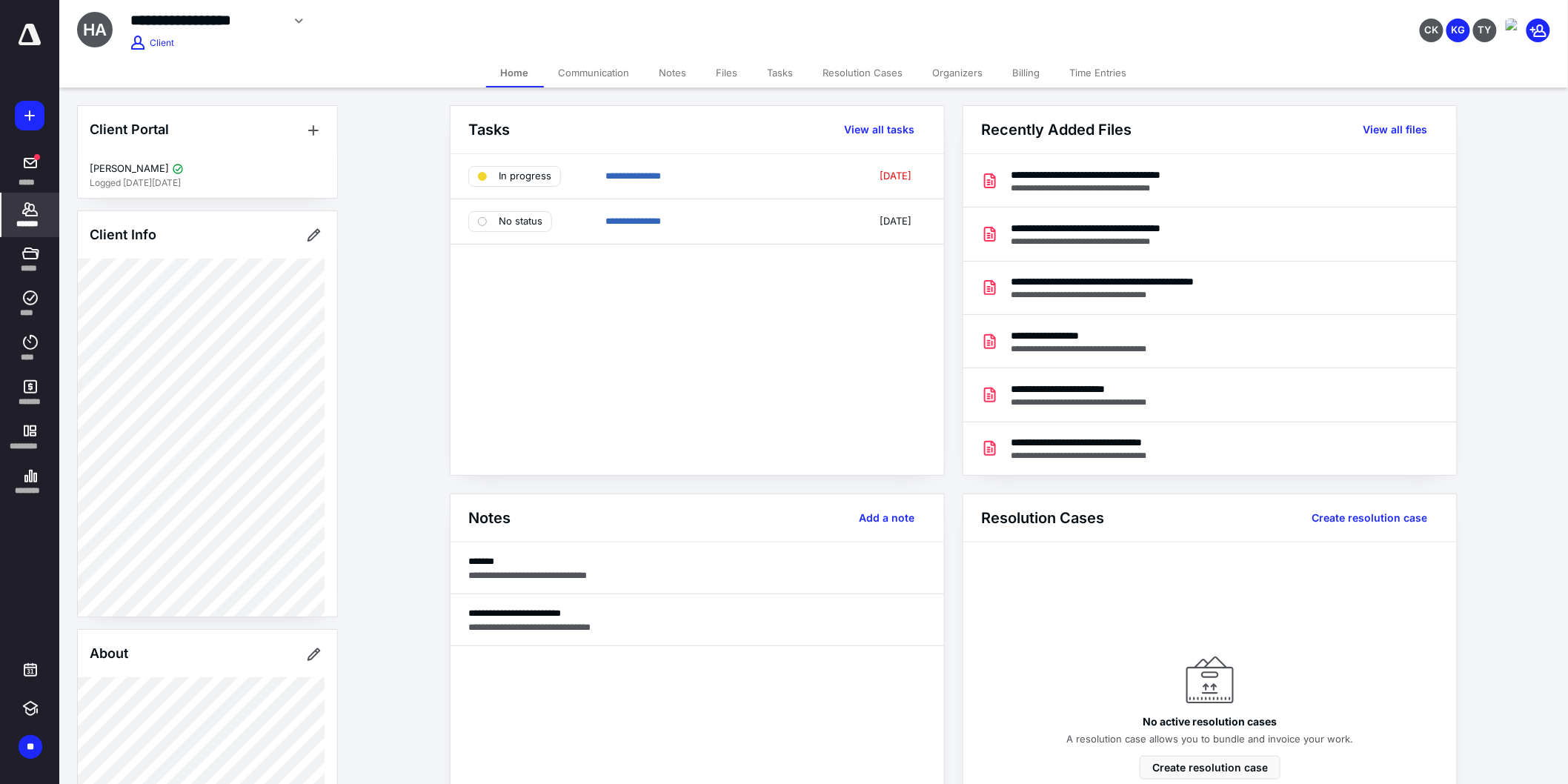scroll, scrollTop: 247, scrollLeft: 0, axis: vertical 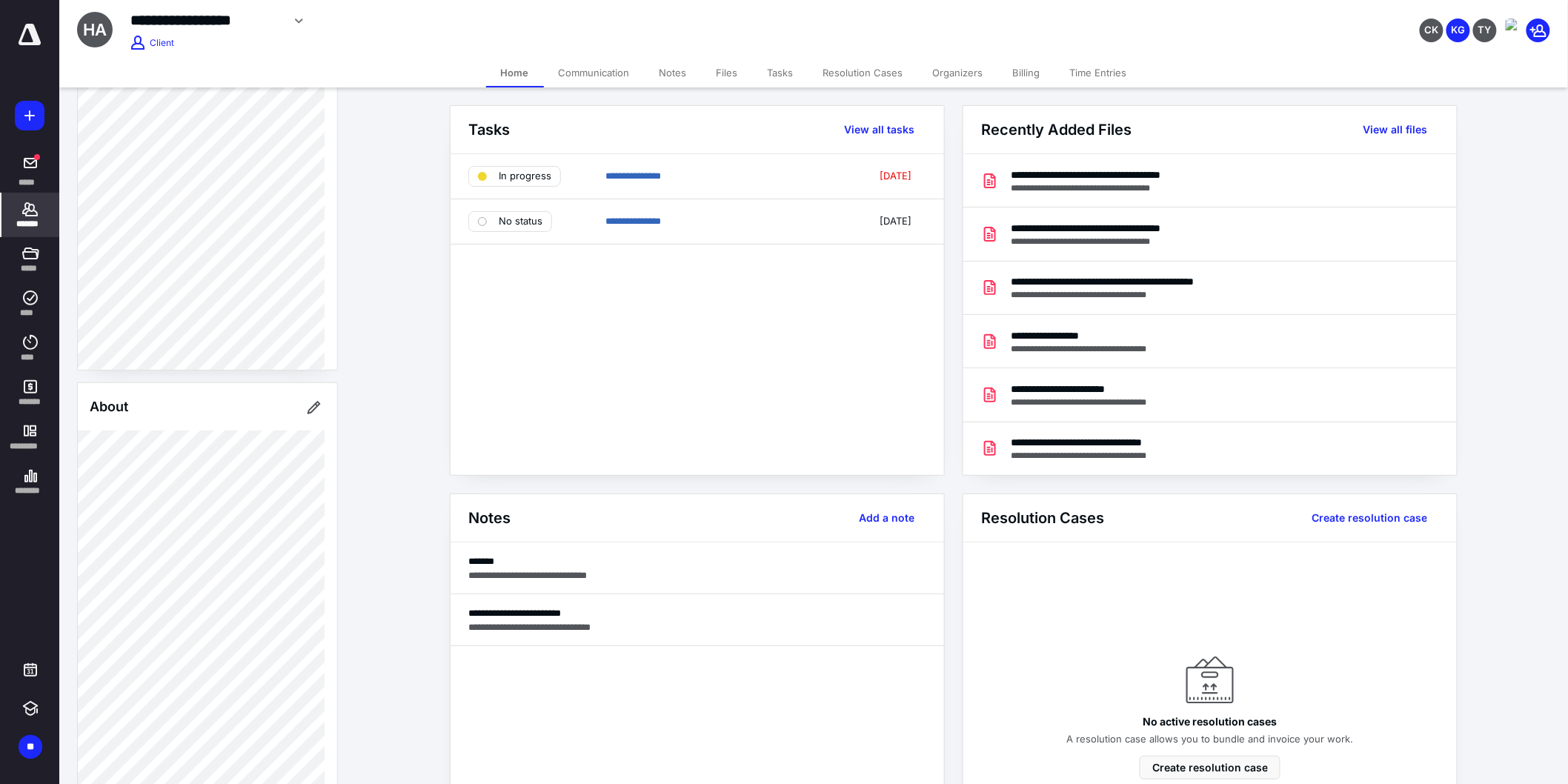 click on "*******" at bounding box center [30, 224] 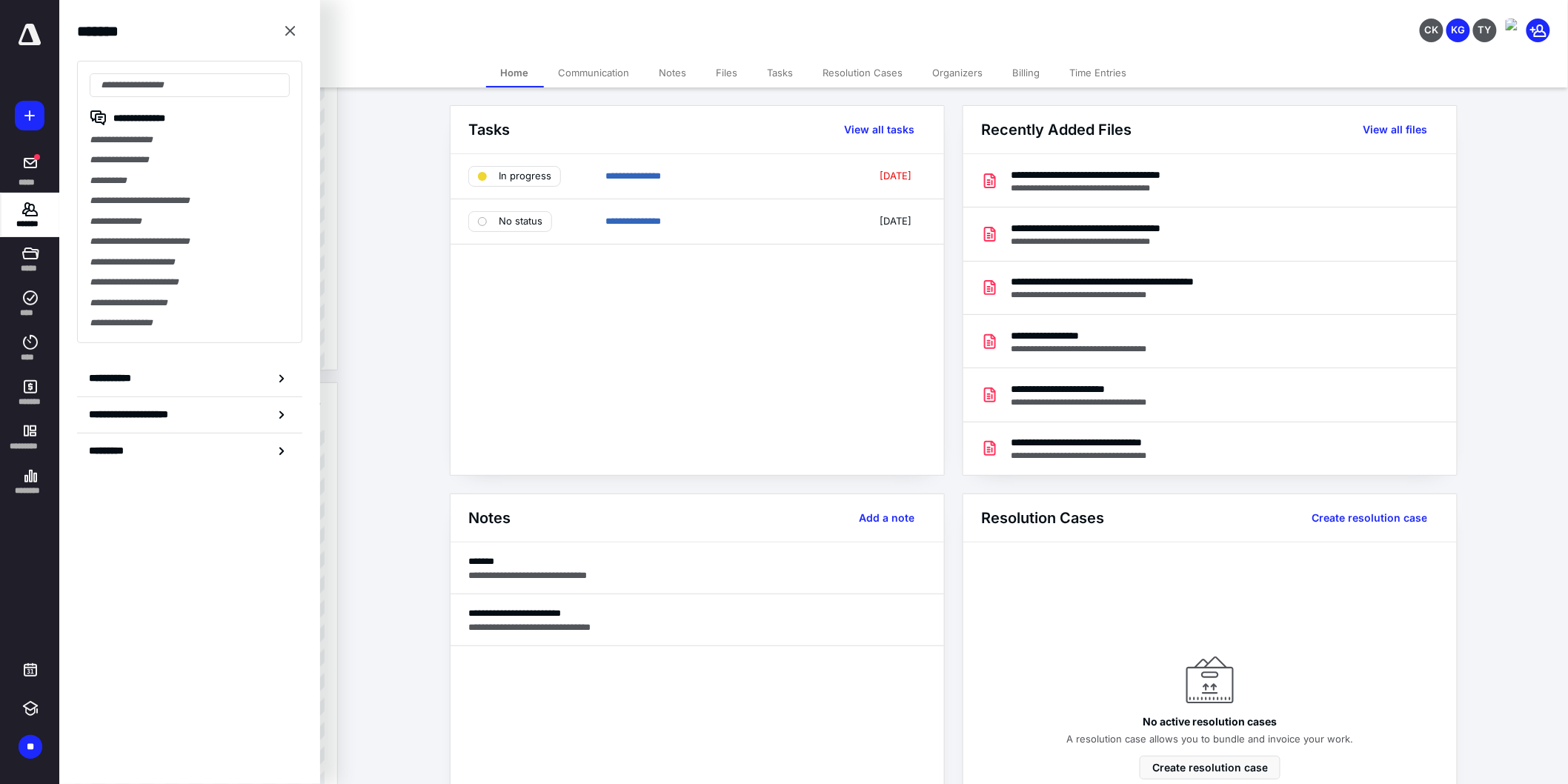 click 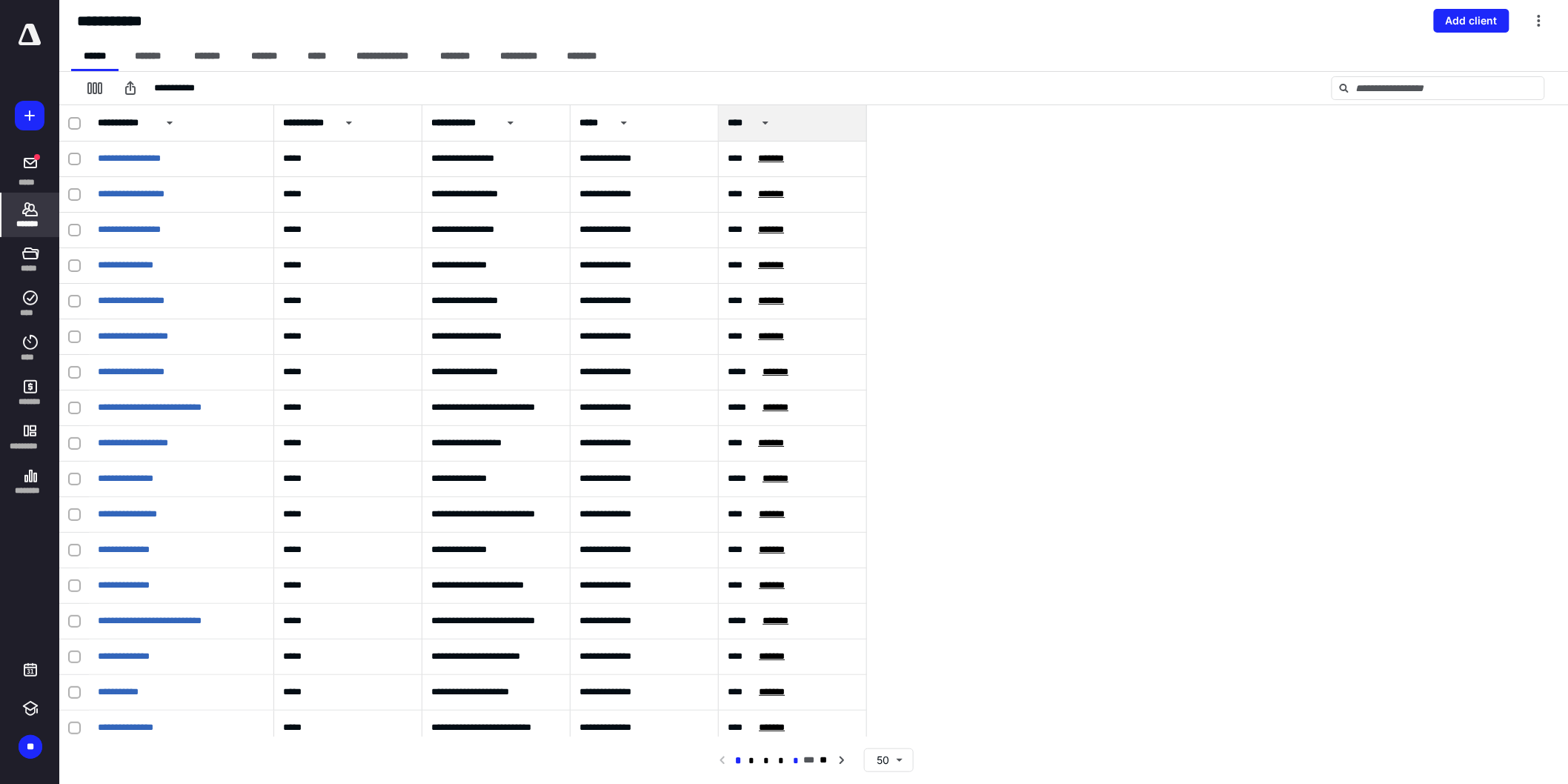 click on "*" at bounding box center (796, 761) 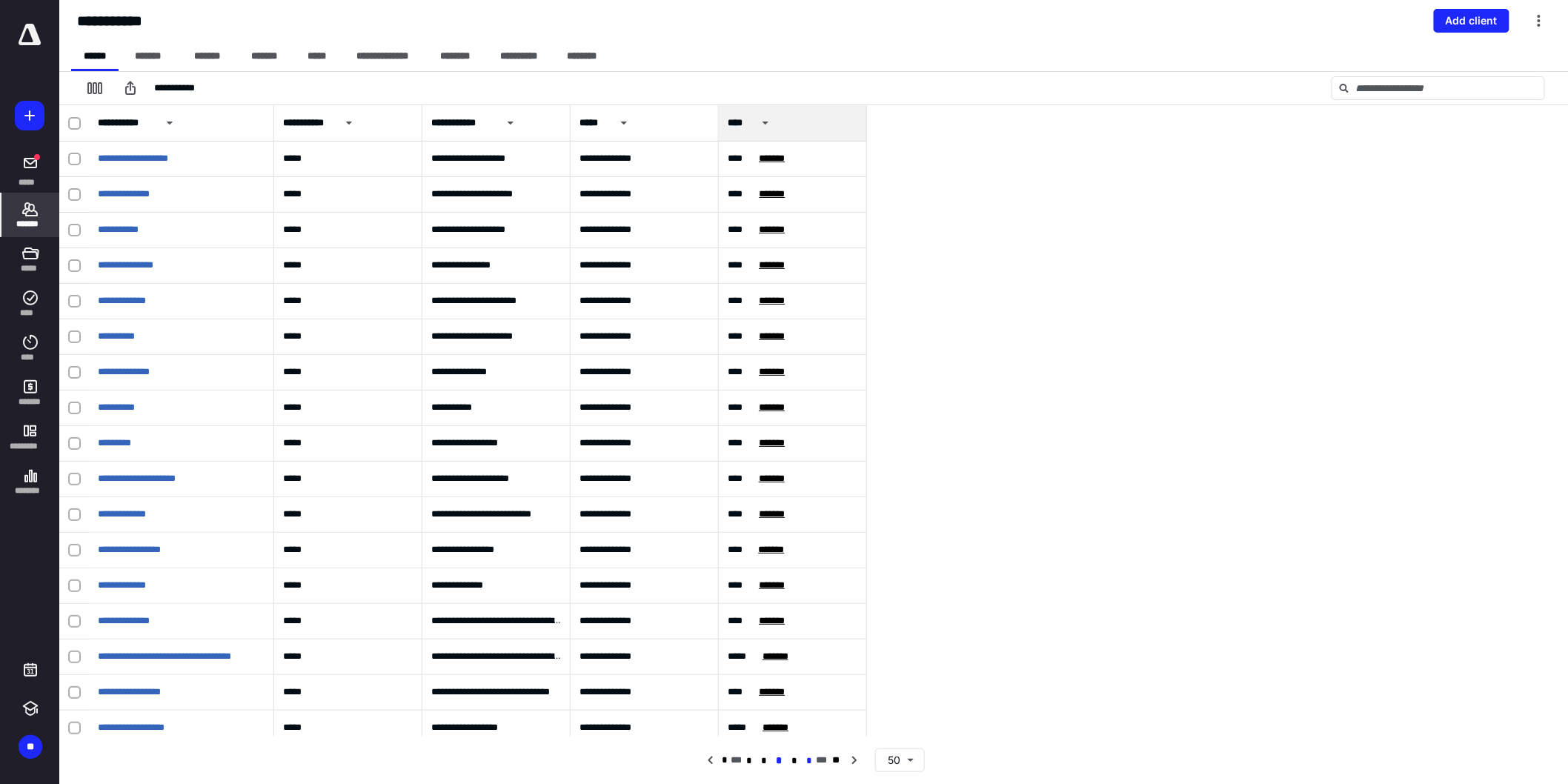 click on "*" at bounding box center [808, 761] 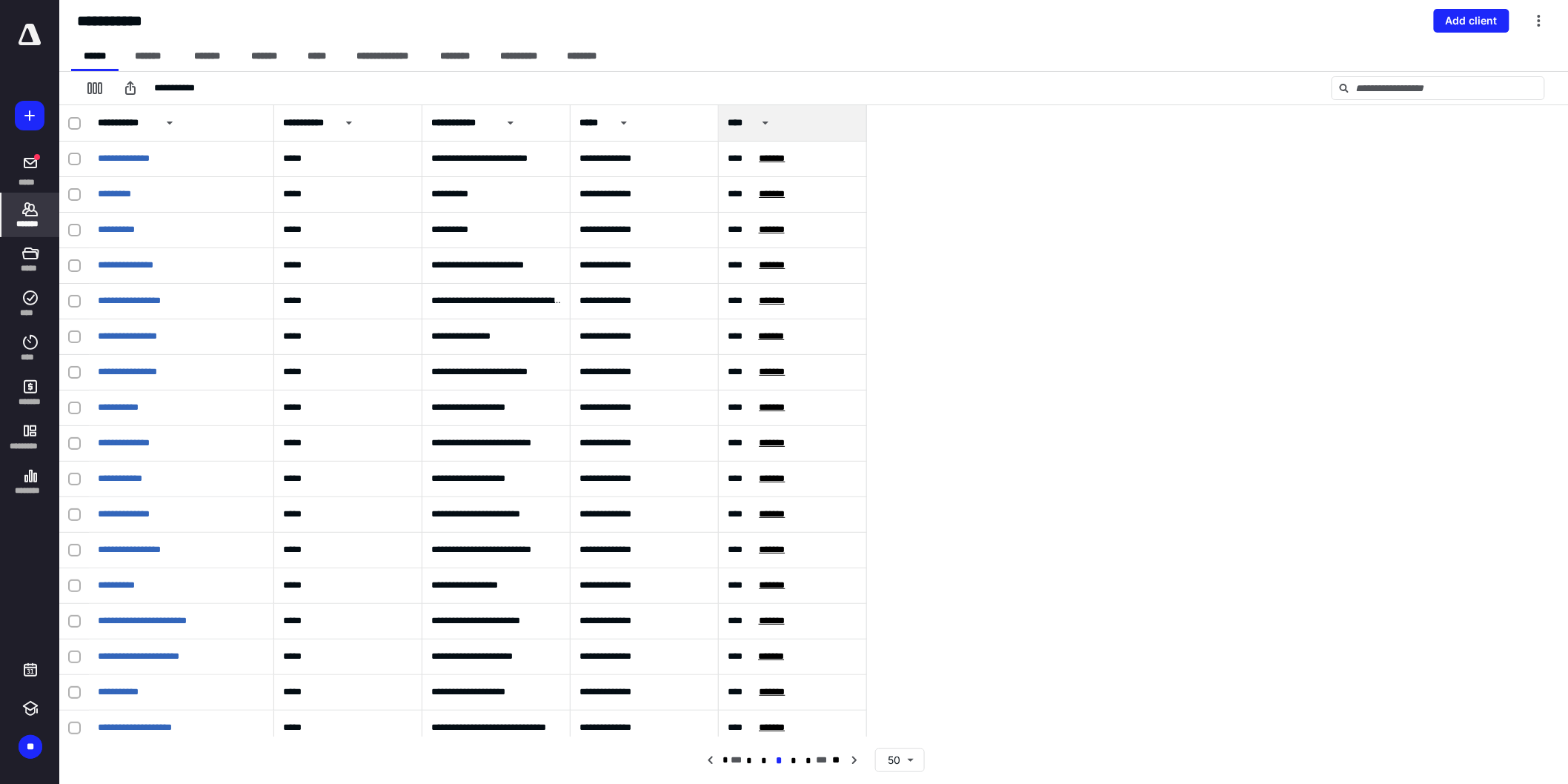 scroll, scrollTop: 494, scrollLeft: 0, axis: vertical 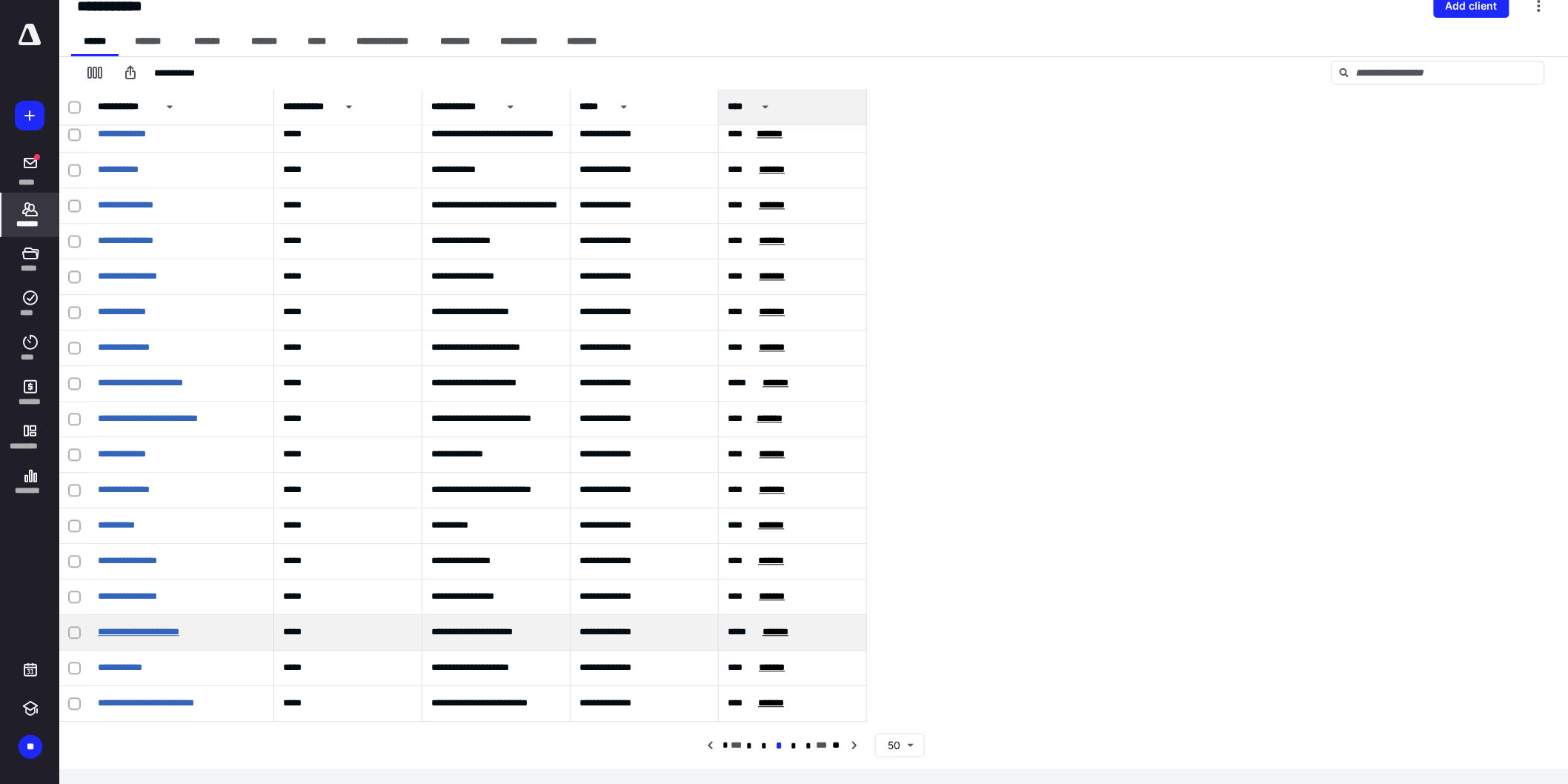 click on "**********" at bounding box center (139, 632) 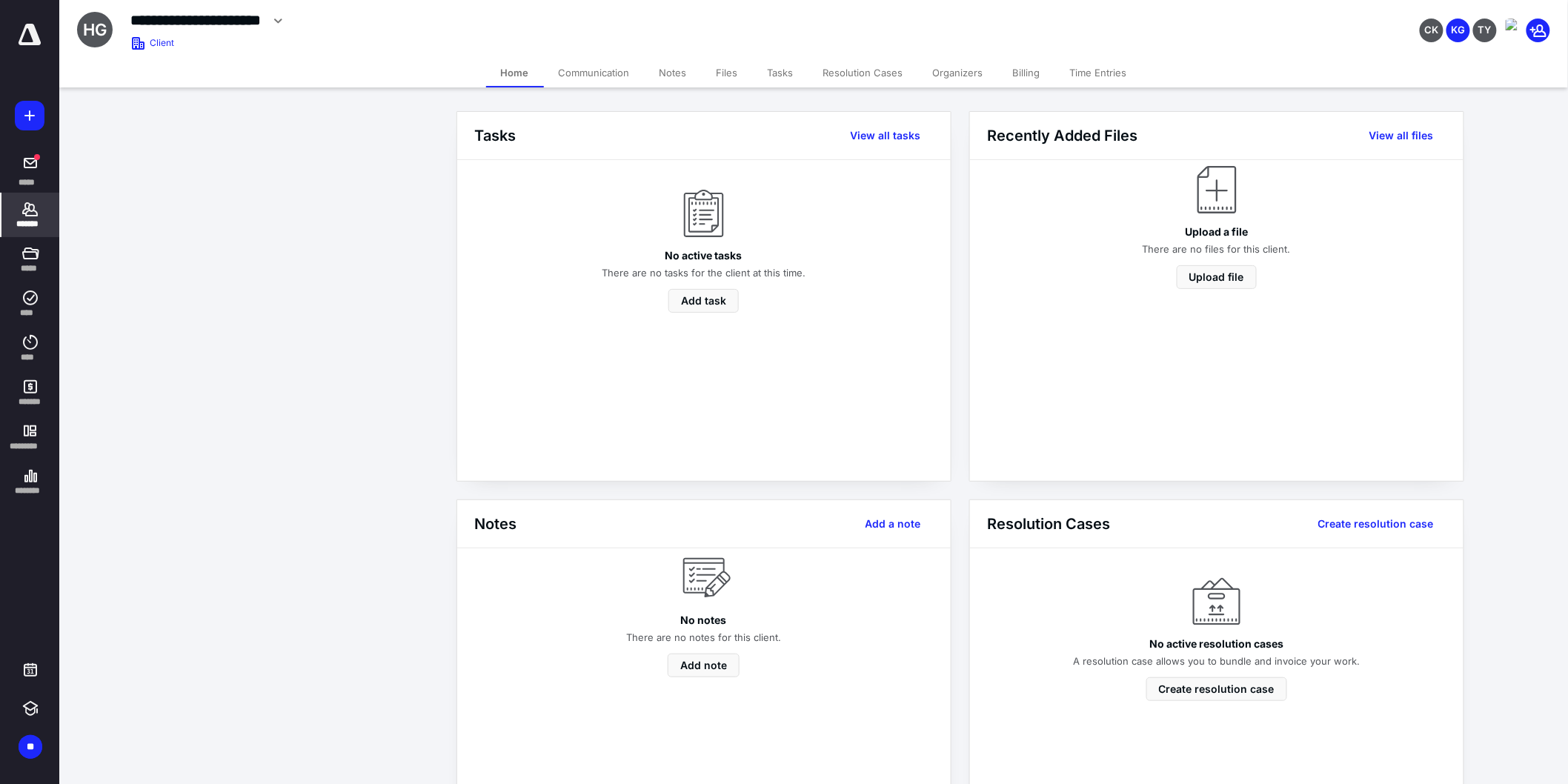 scroll, scrollTop: 0, scrollLeft: 0, axis: both 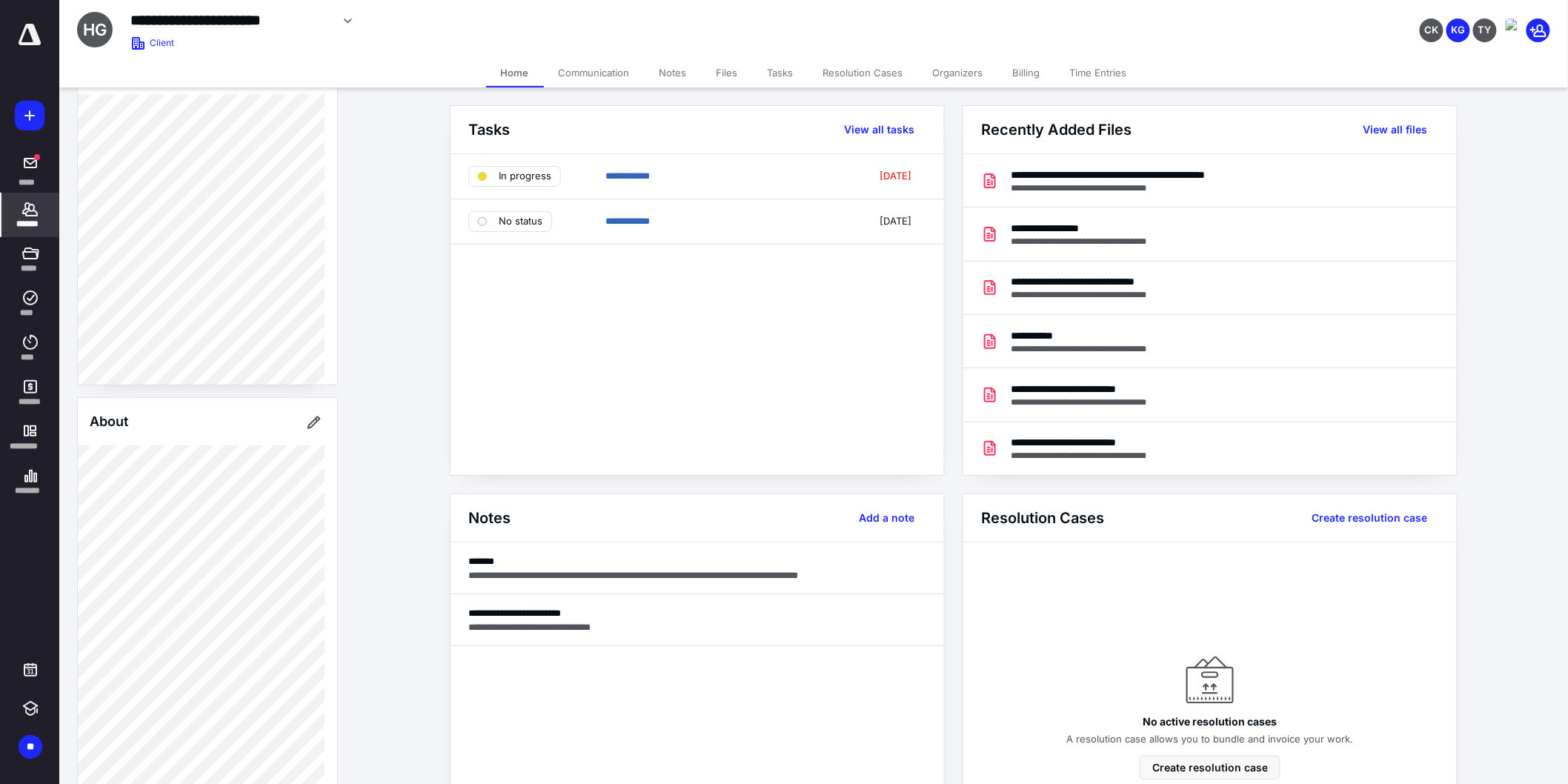 click on "Files" at bounding box center (727, 73) 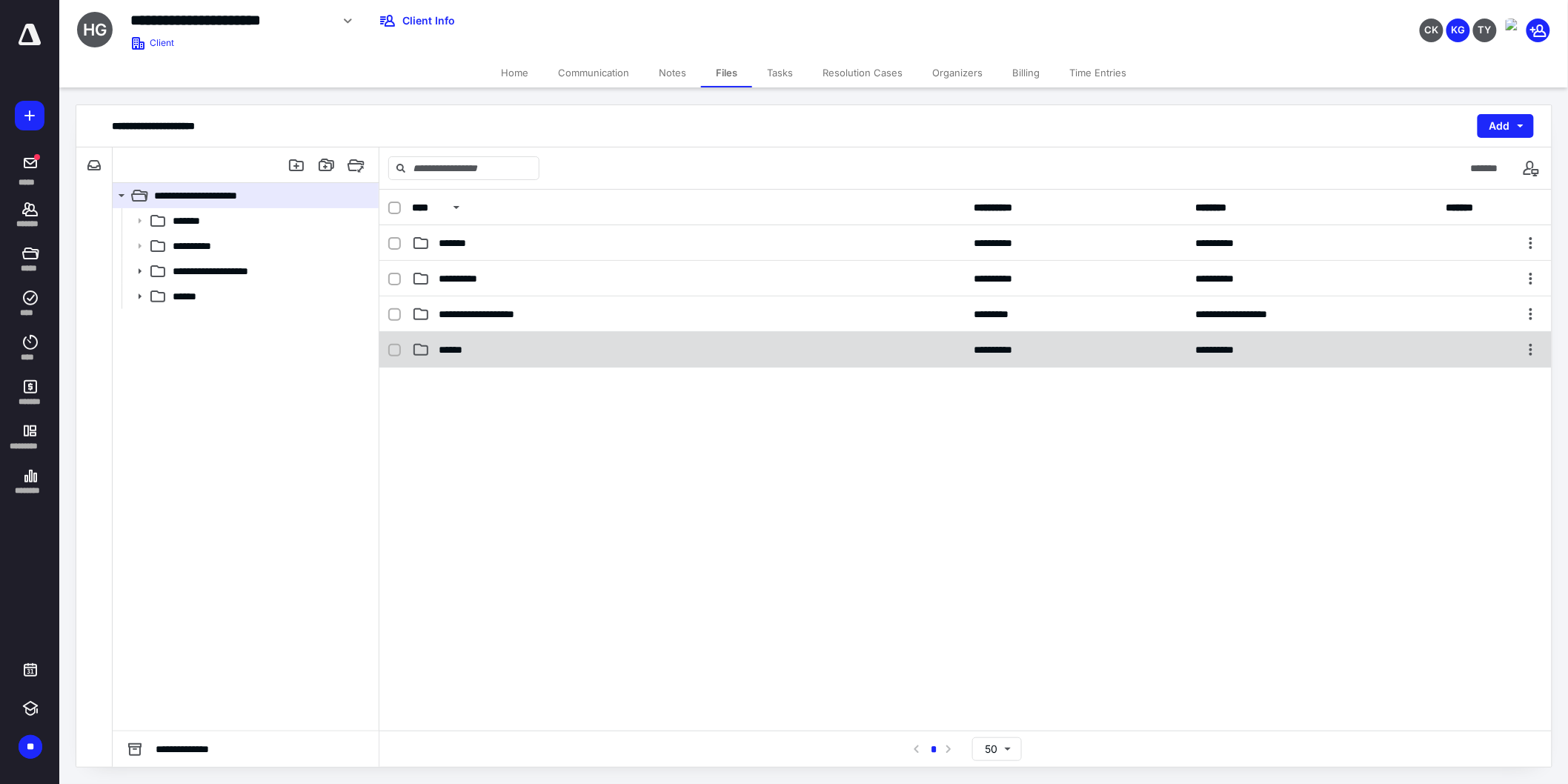 click on "******" at bounding box center (688, 350) 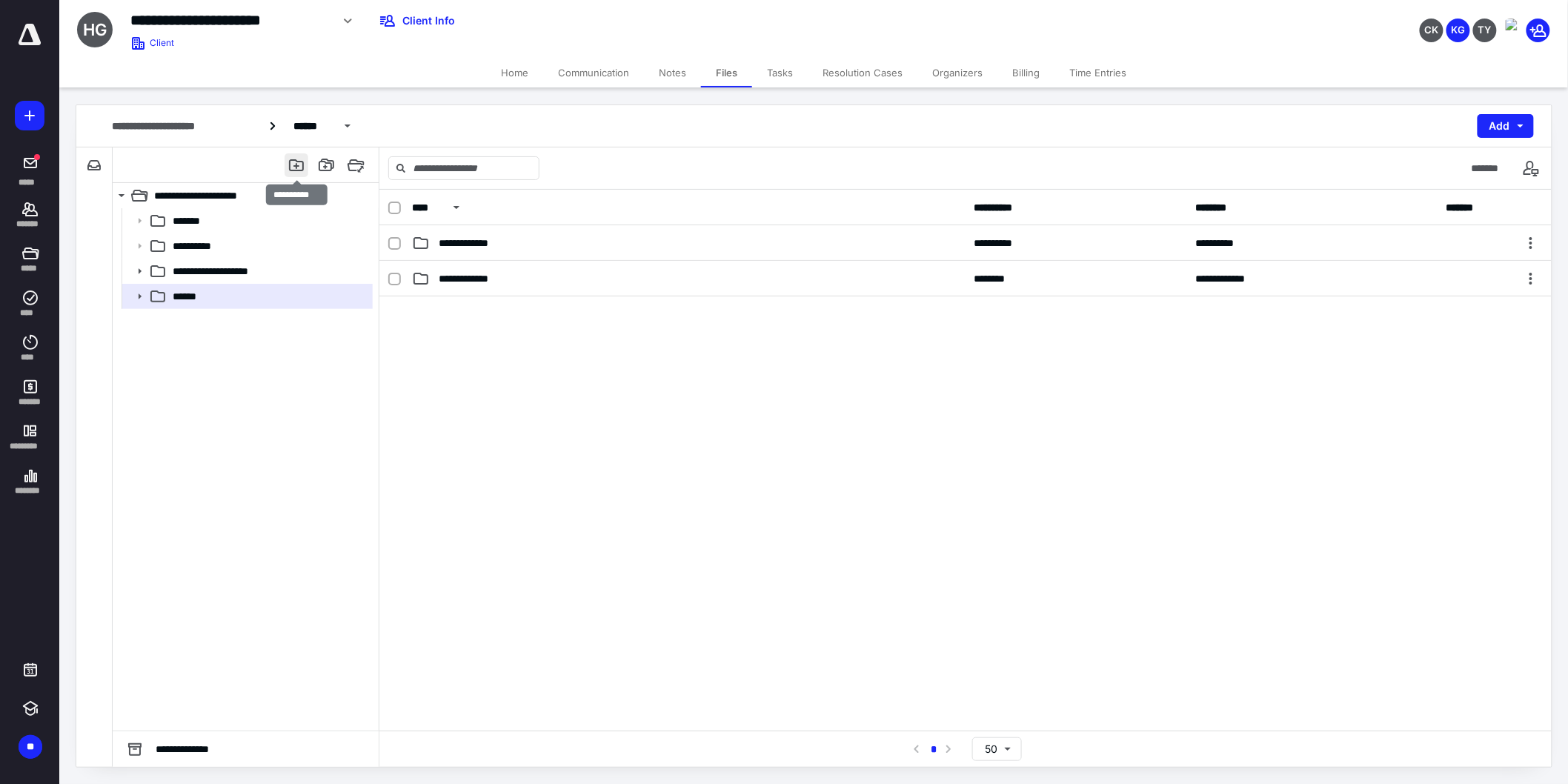 click at bounding box center (296, 165) 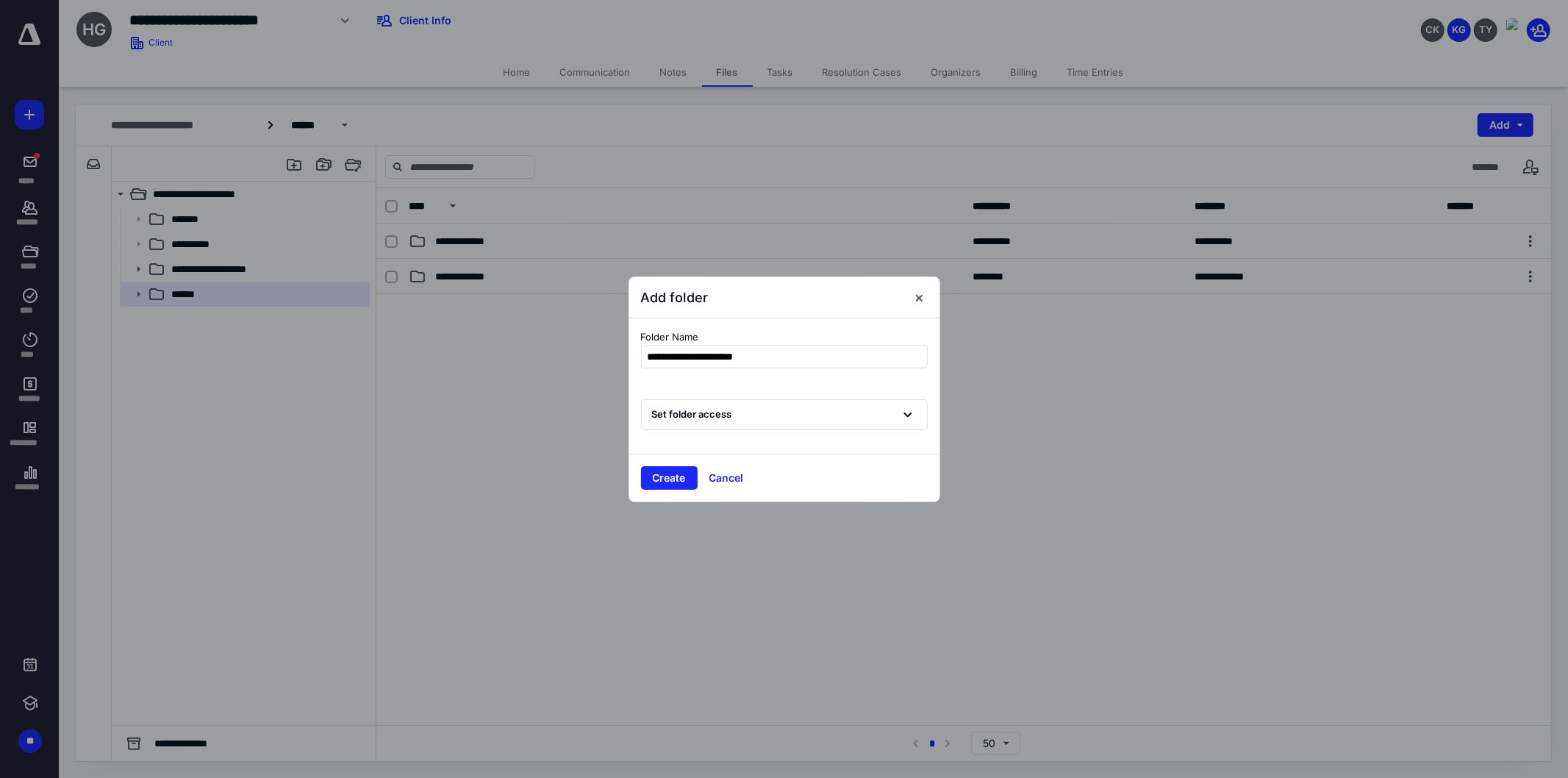 type on "**********" 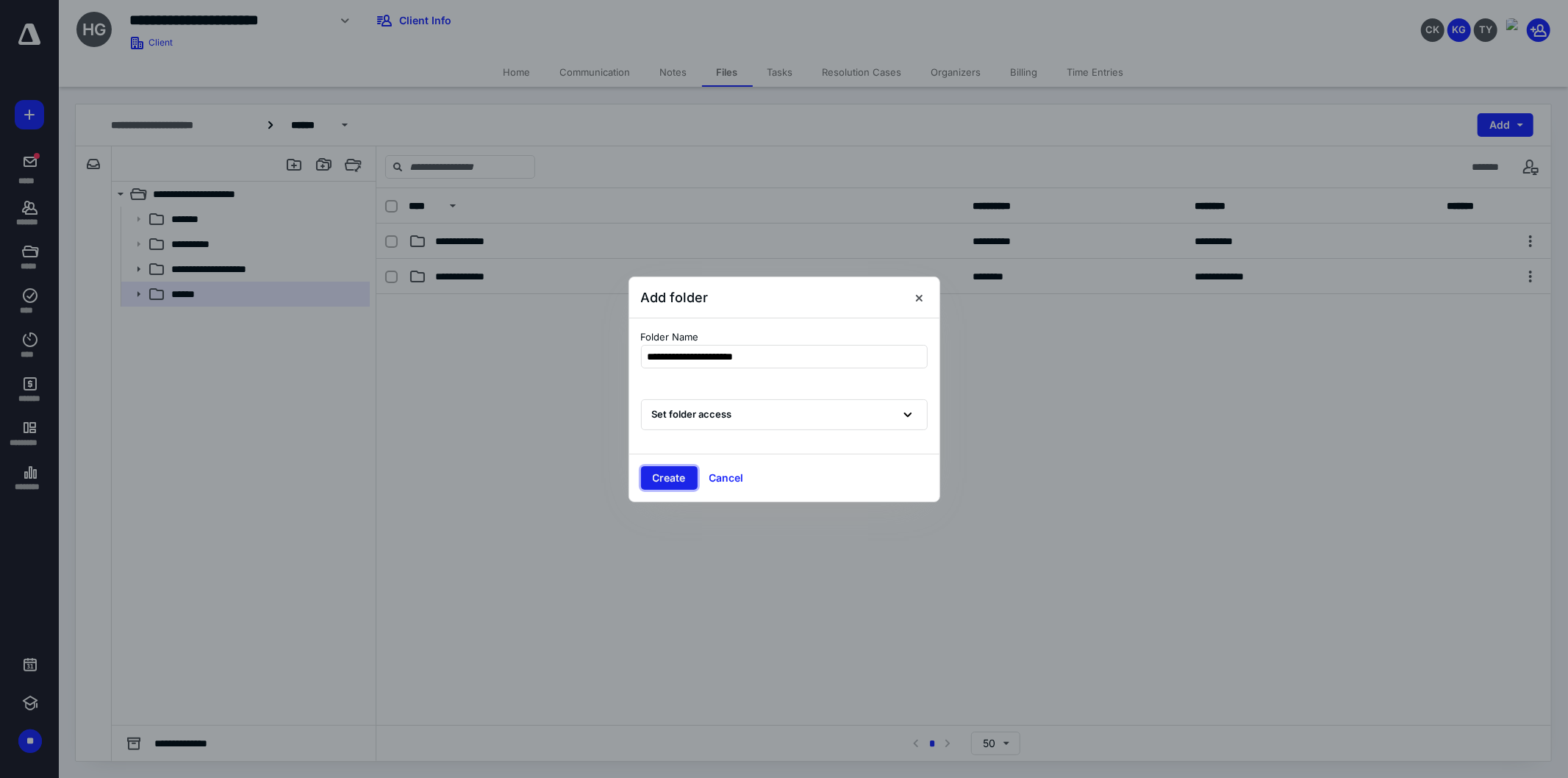 click on "Create" at bounding box center [669, 478] 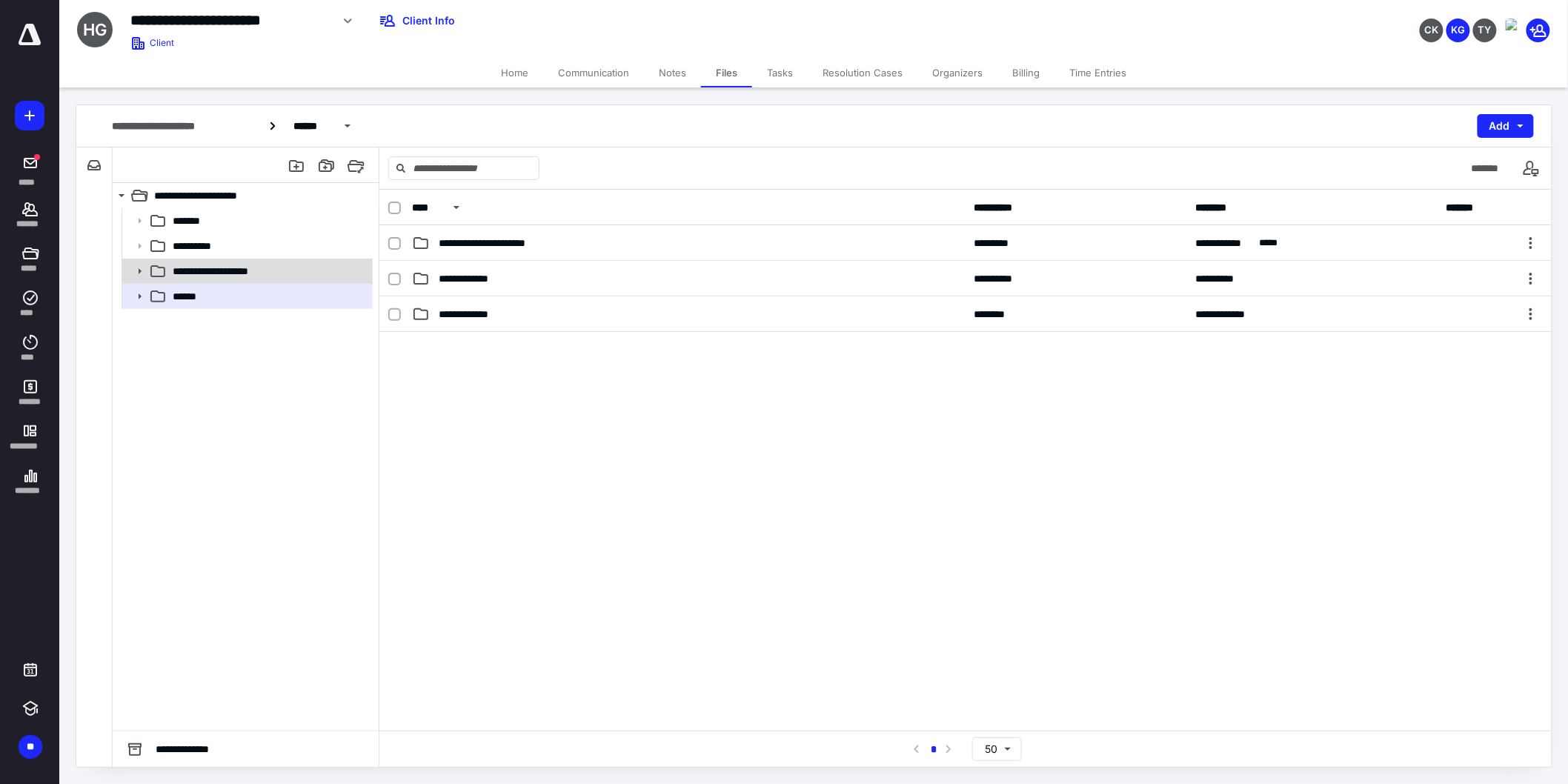 click 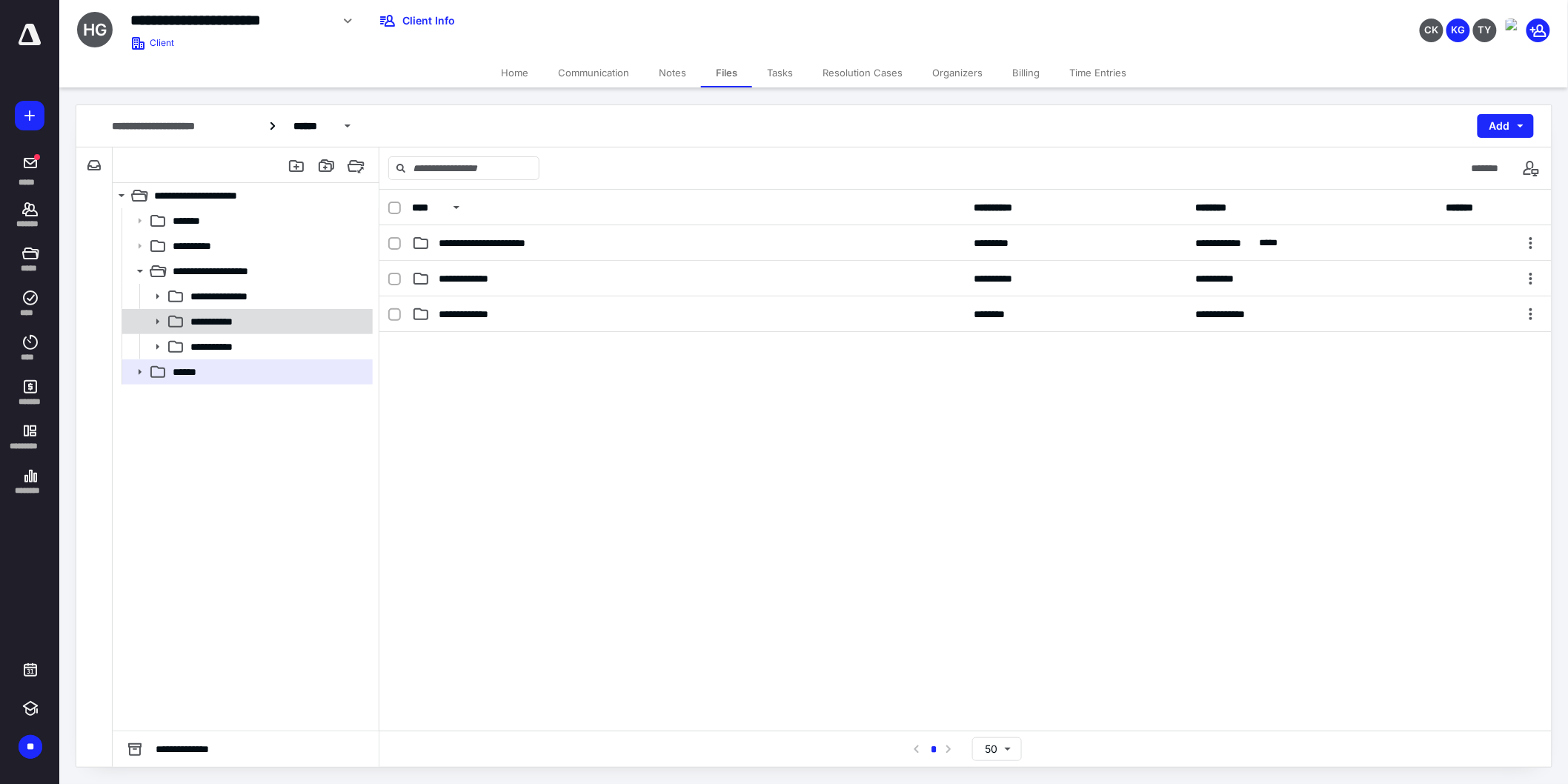 click 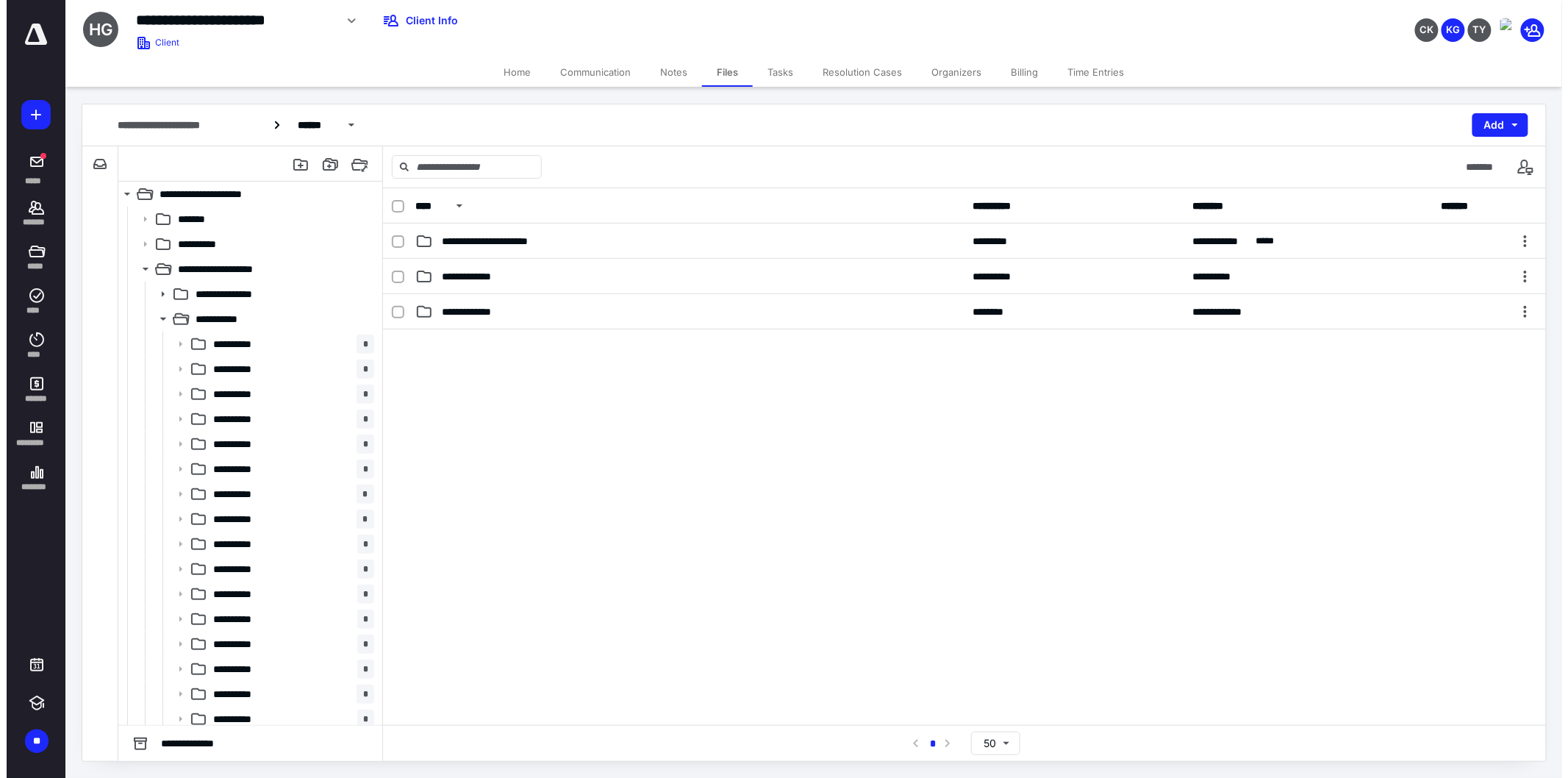 scroll, scrollTop: 106, scrollLeft: 0, axis: vertical 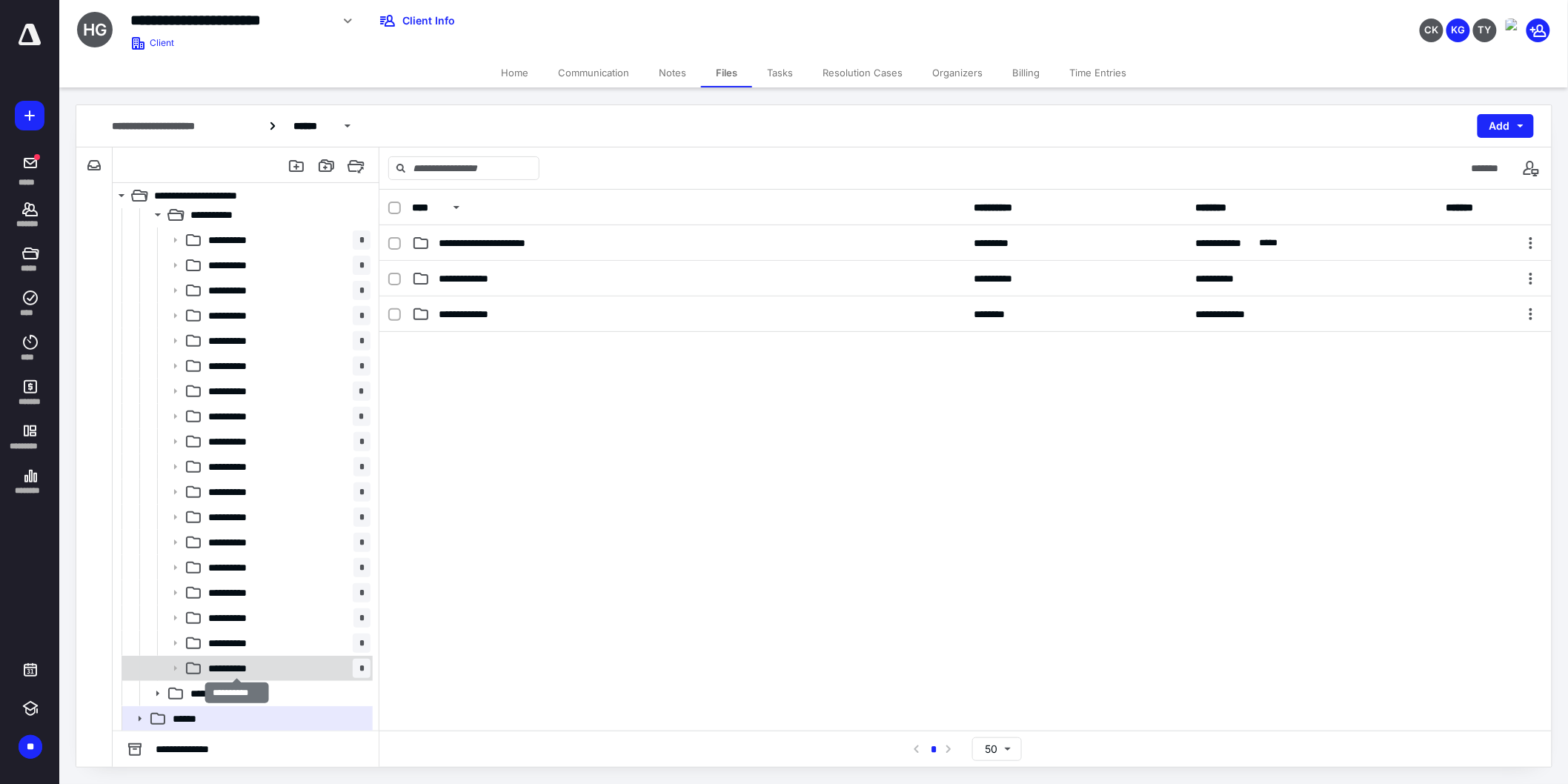 click on "**********" at bounding box center (236, 668) 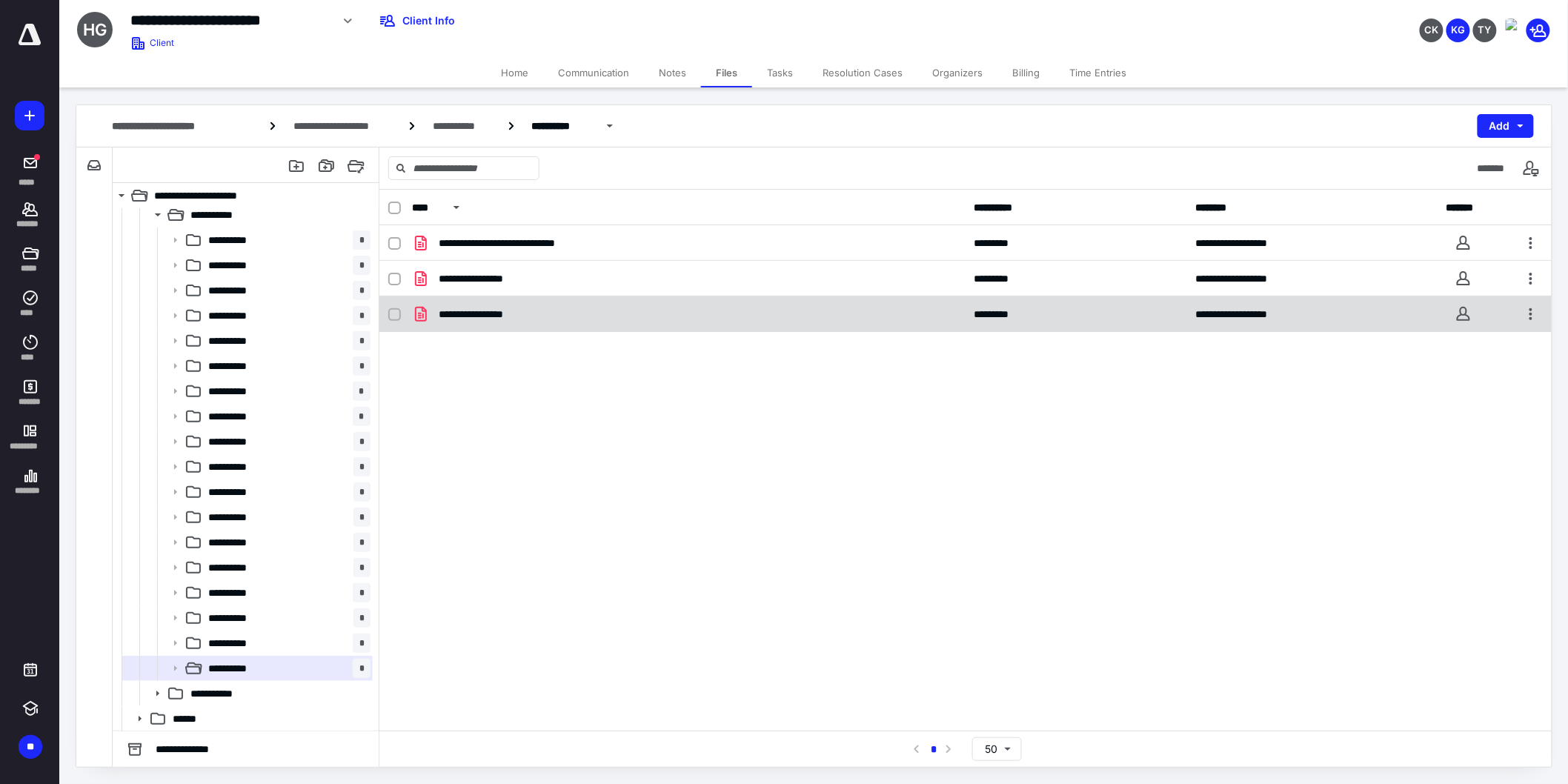 click on "**********" at bounding box center [688, 314] 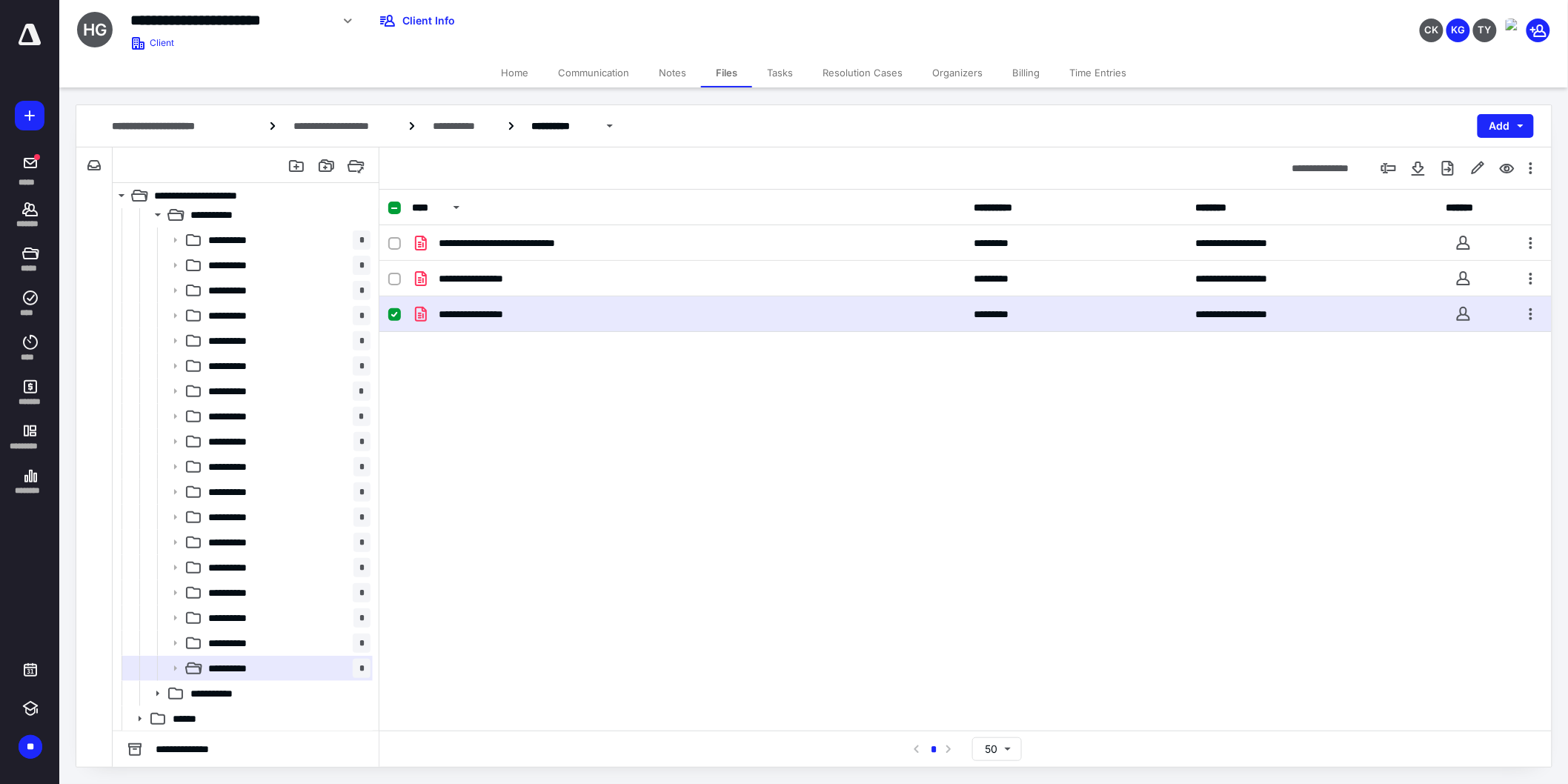 click on "**********" at bounding box center [688, 314] 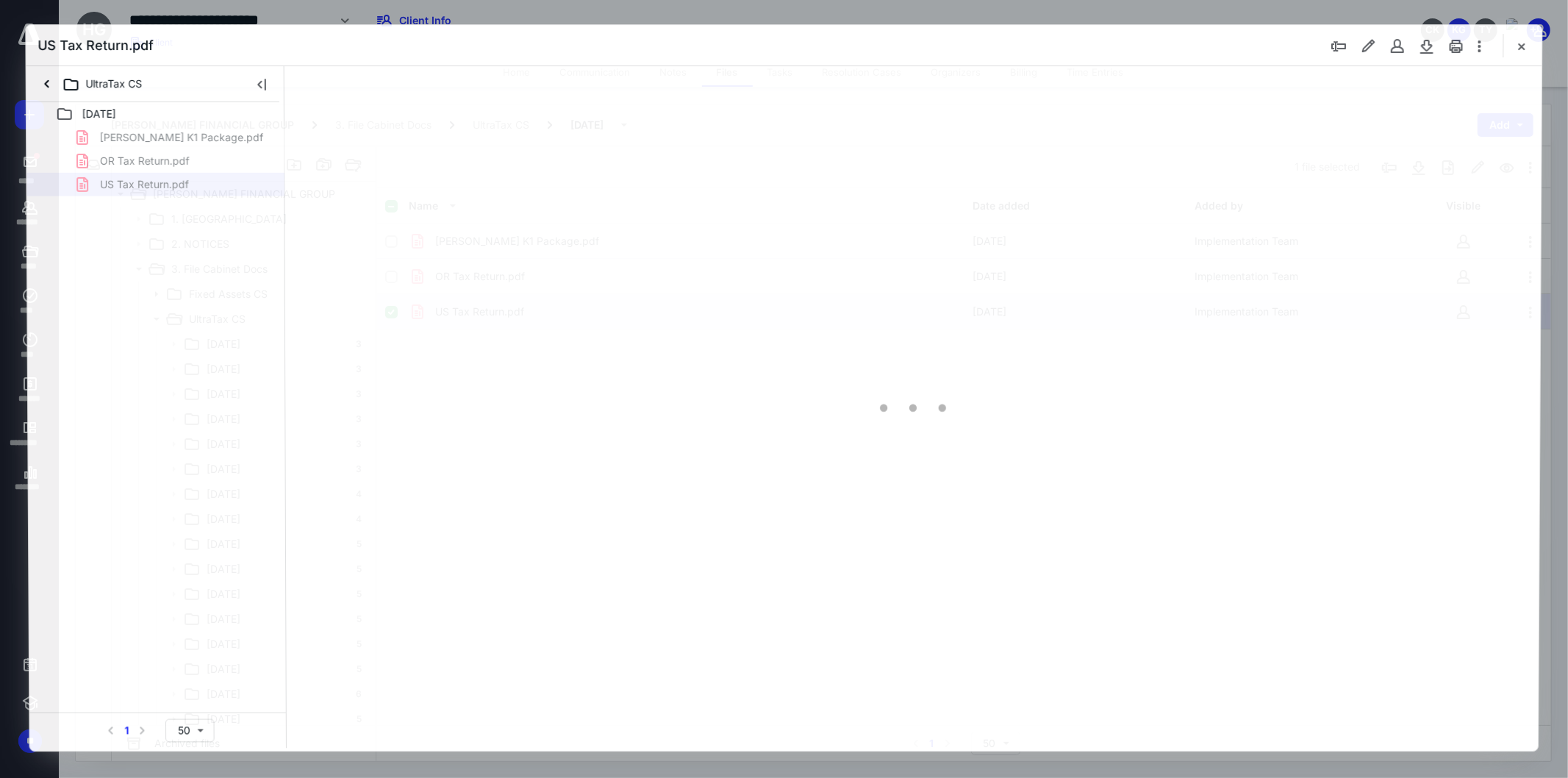 scroll, scrollTop: 106, scrollLeft: 0, axis: vertical 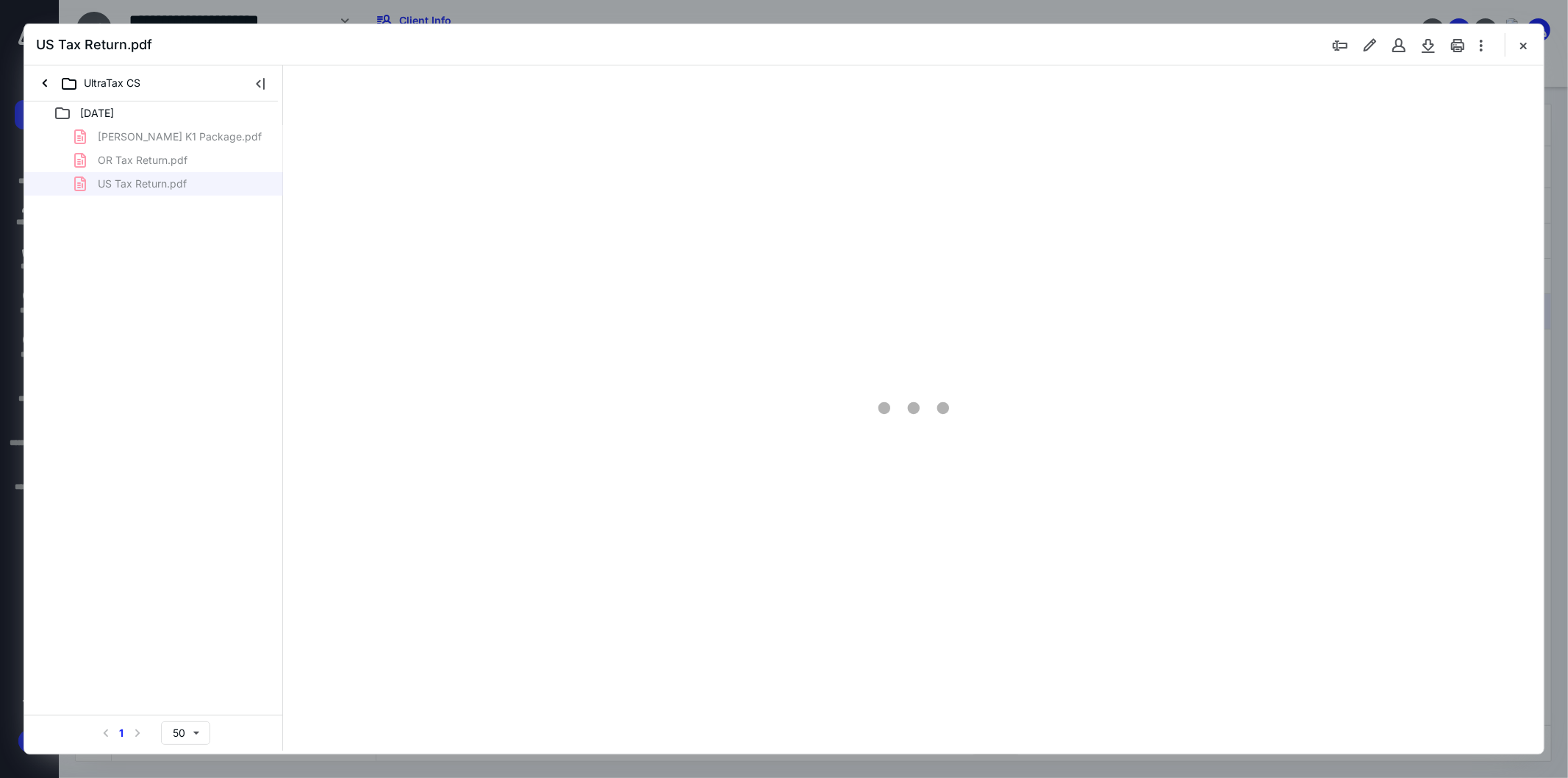 type on "103" 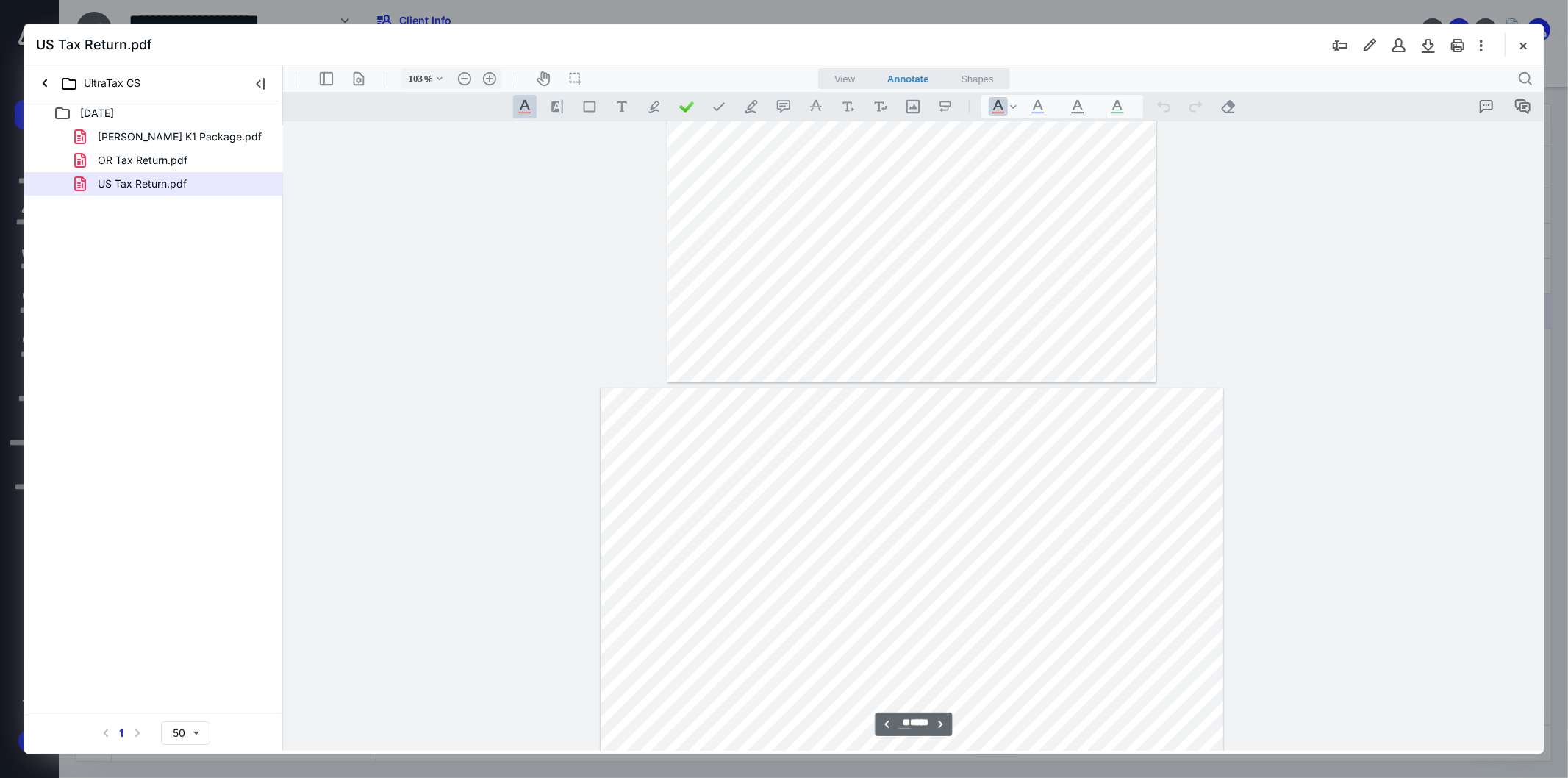 scroll, scrollTop: 6105, scrollLeft: 0, axis: vertical 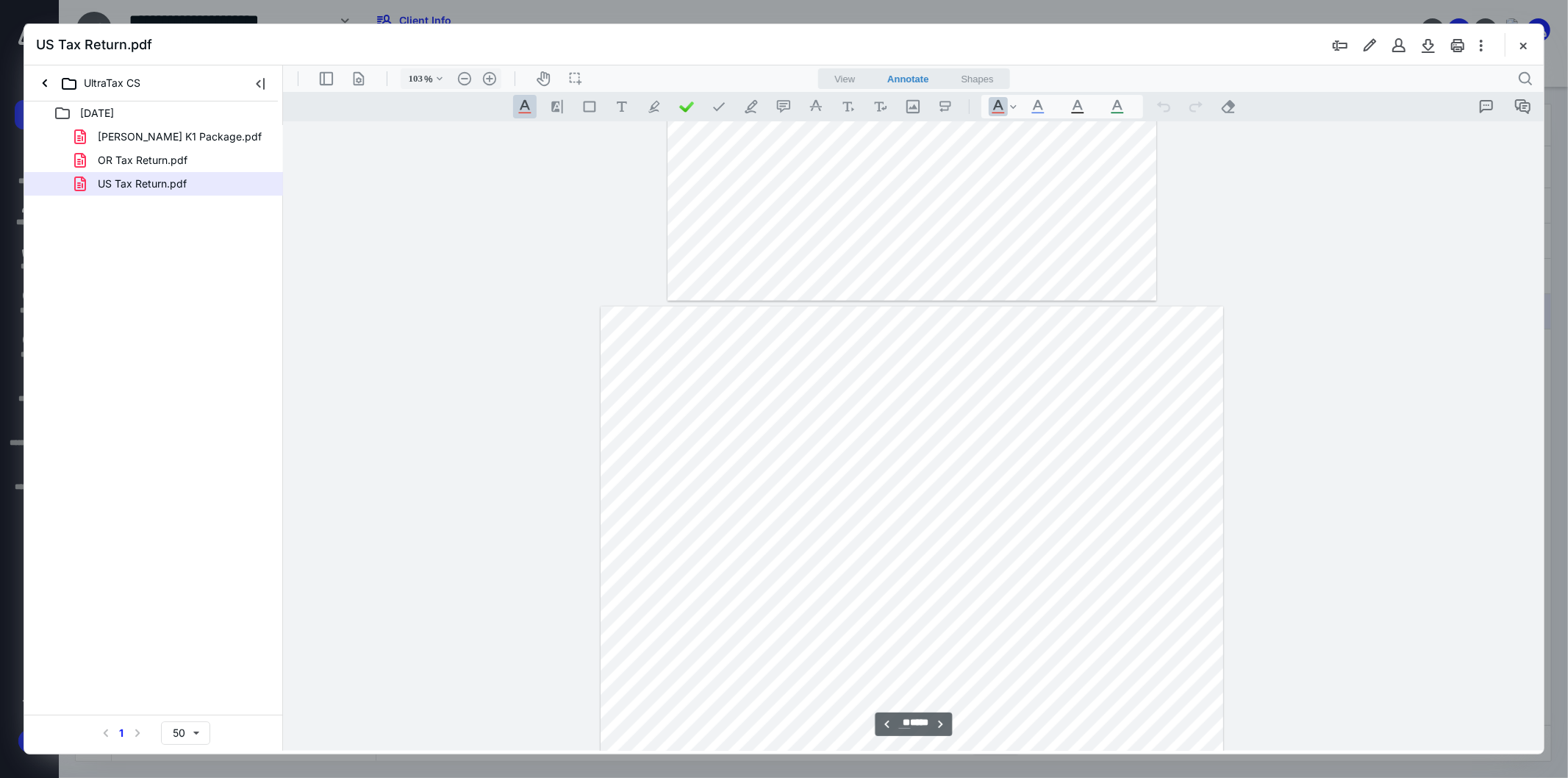 type on "**" 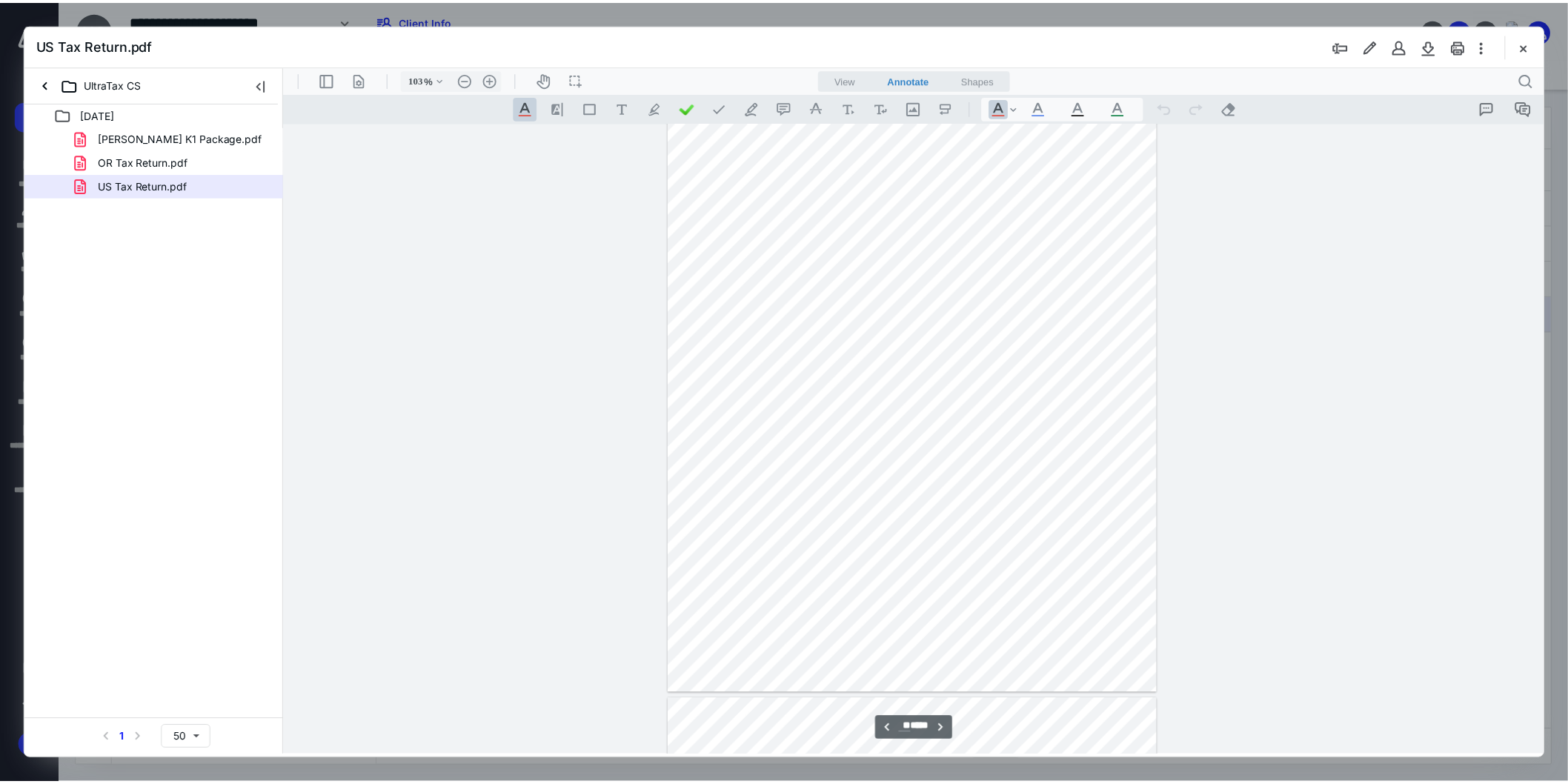scroll, scrollTop: 6811, scrollLeft: 0, axis: vertical 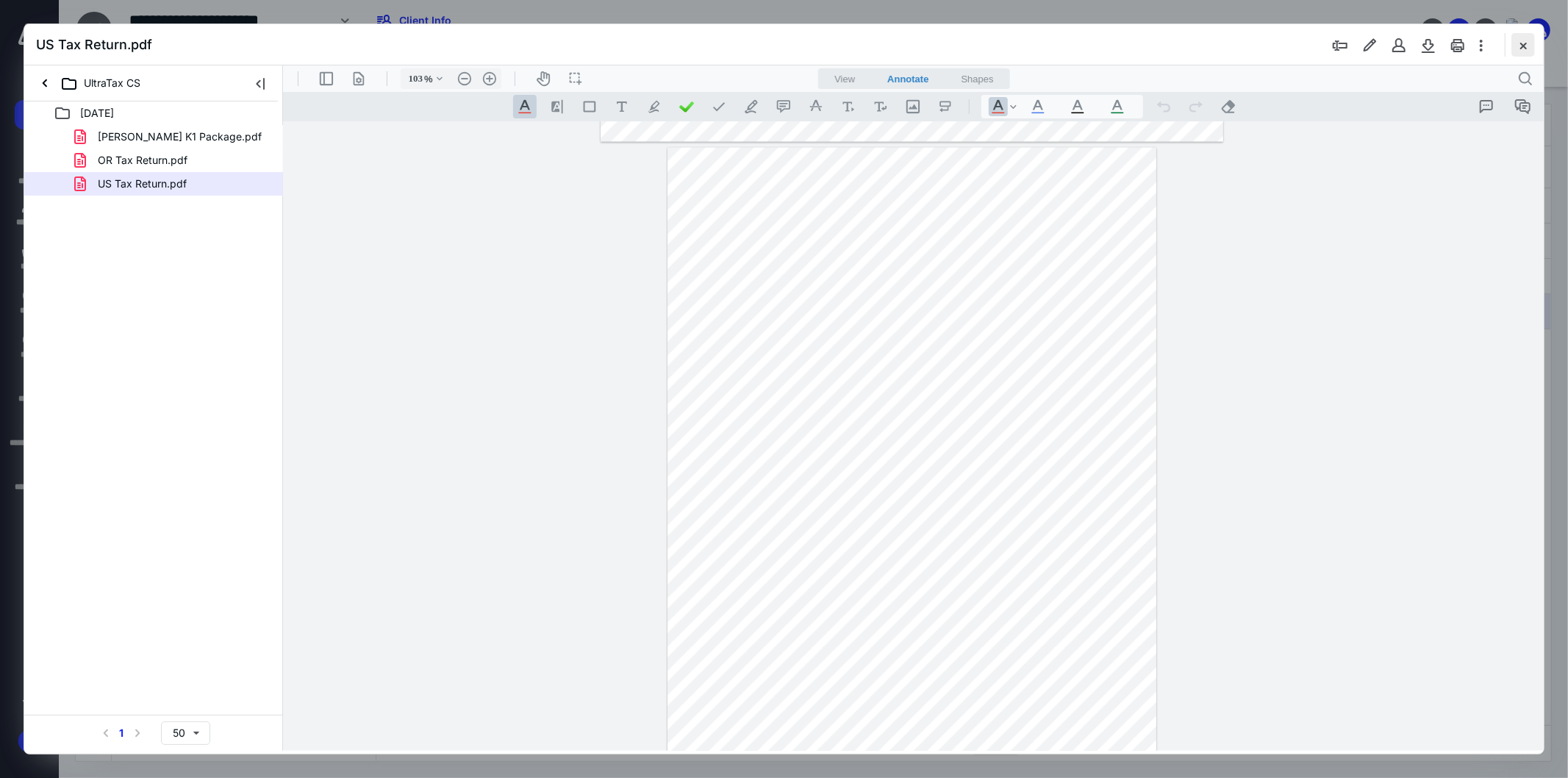 click at bounding box center (1523, 45) 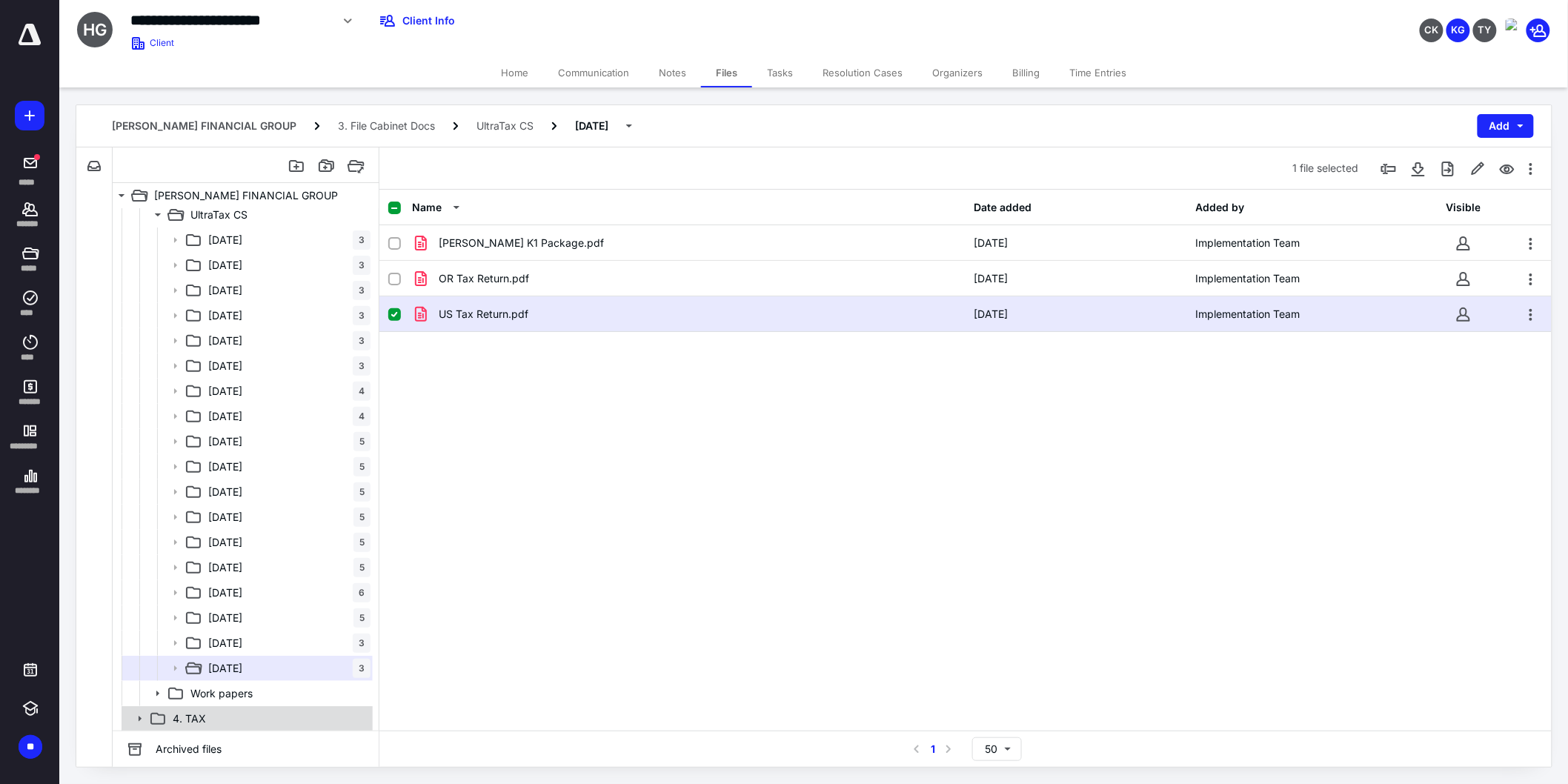 click on "4. TAX" at bounding box center [268, 719] 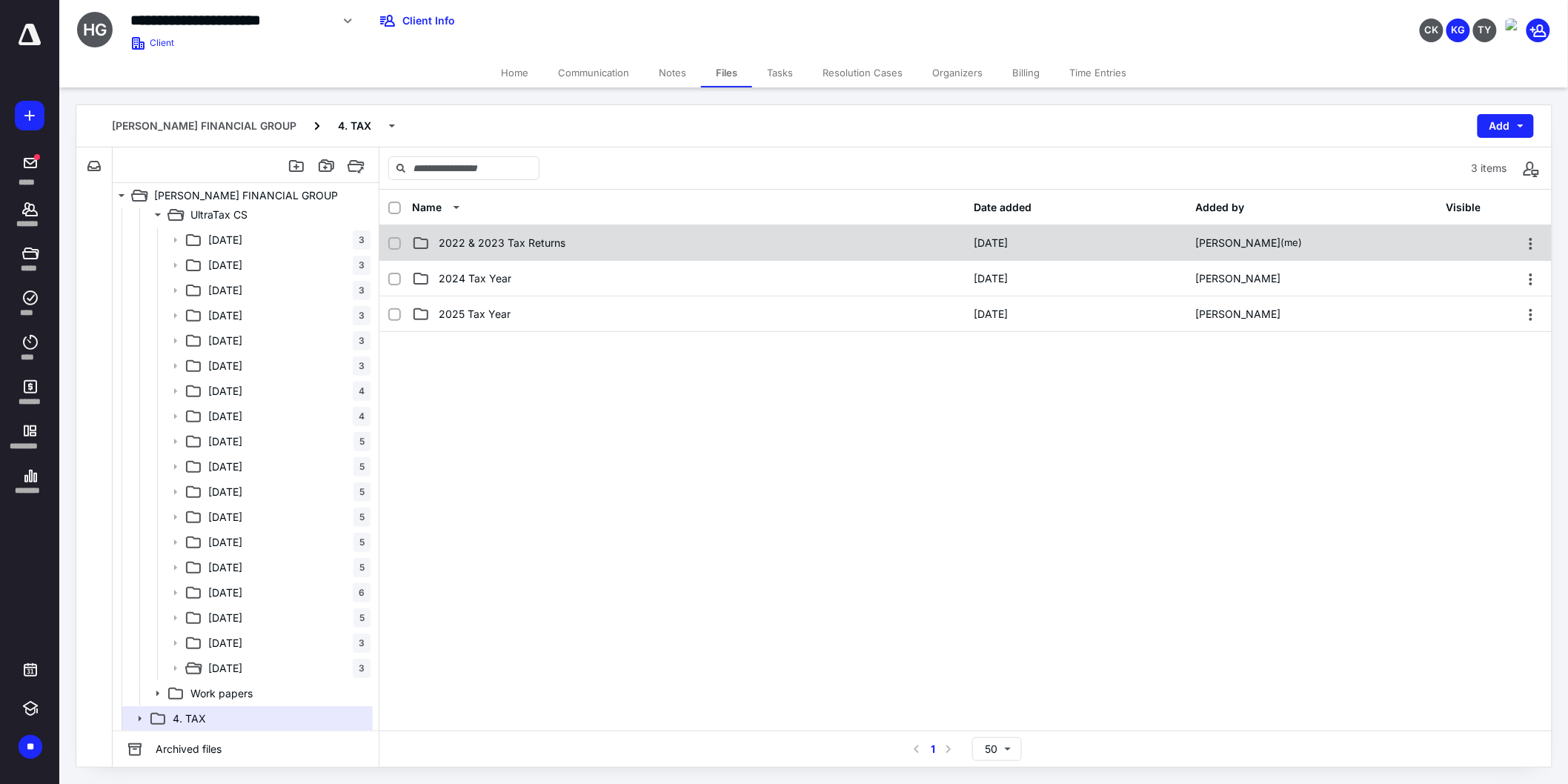 click on "2022 & 2023 Tax Returns [DATE] [PERSON_NAME]  (me)" at bounding box center [966, 243] 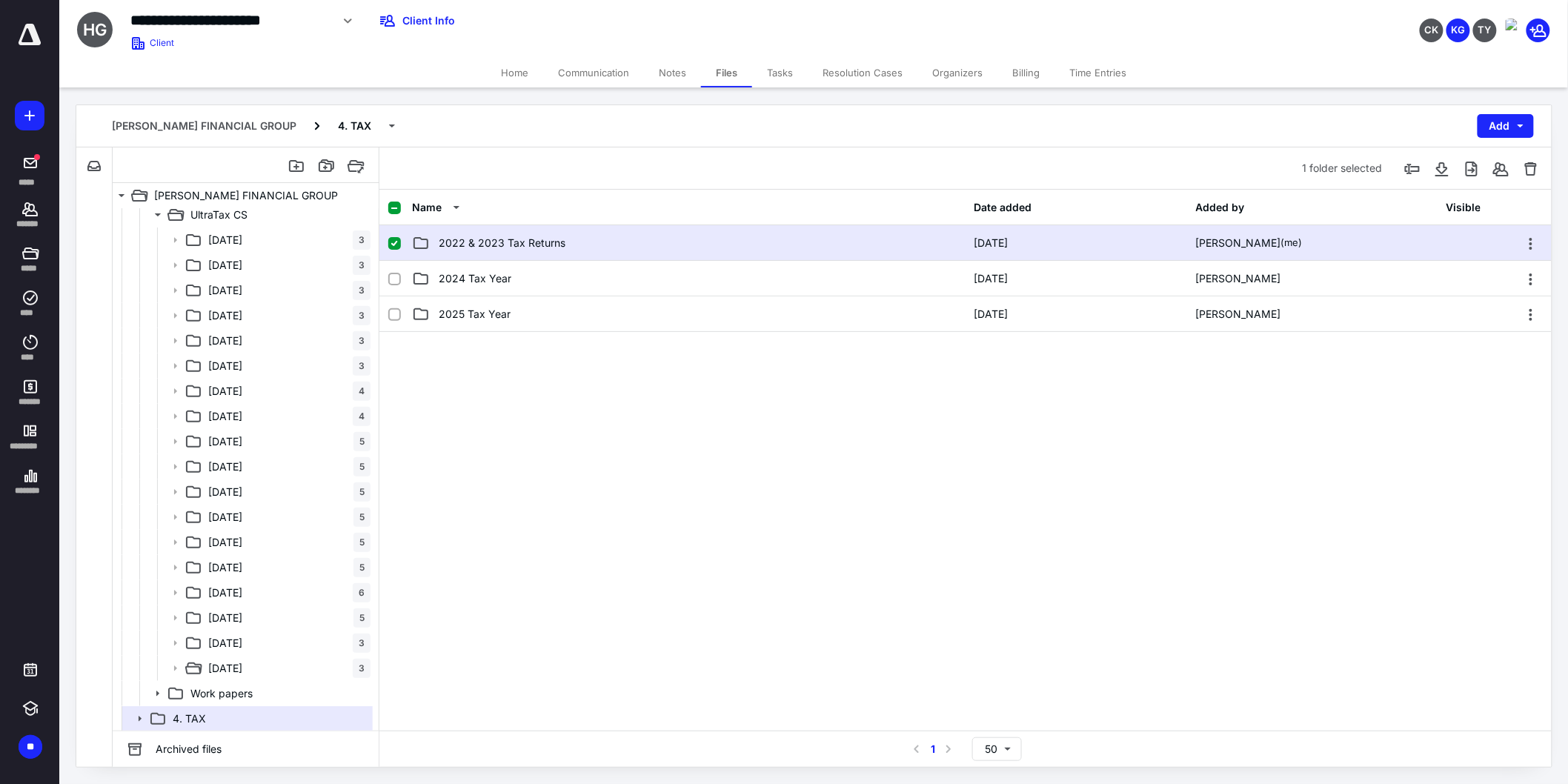 click on "2022 & 2023 Tax Returns [DATE] [PERSON_NAME]  (me)" at bounding box center (966, 243) 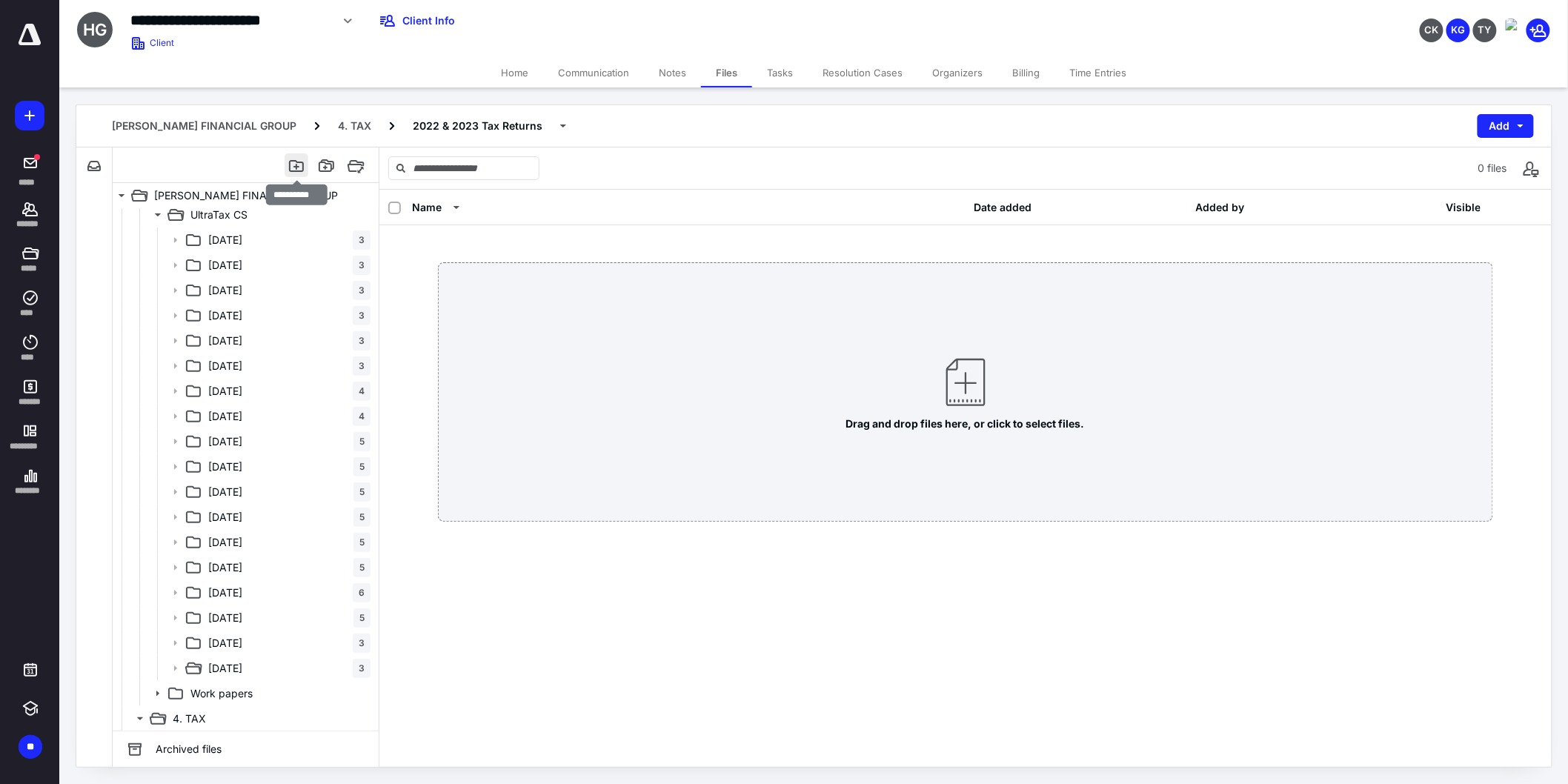 click at bounding box center [296, 165] 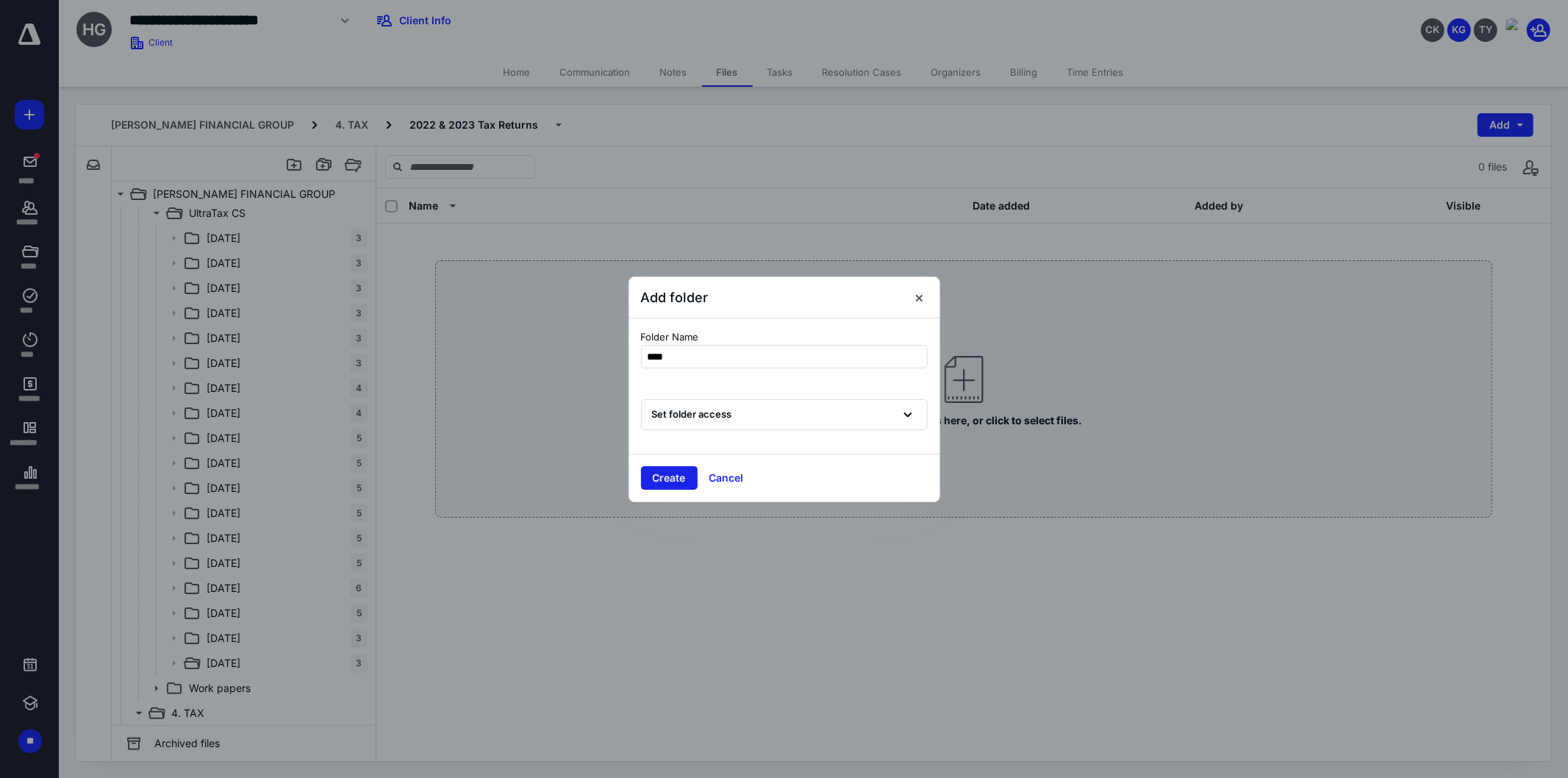 type on "****" 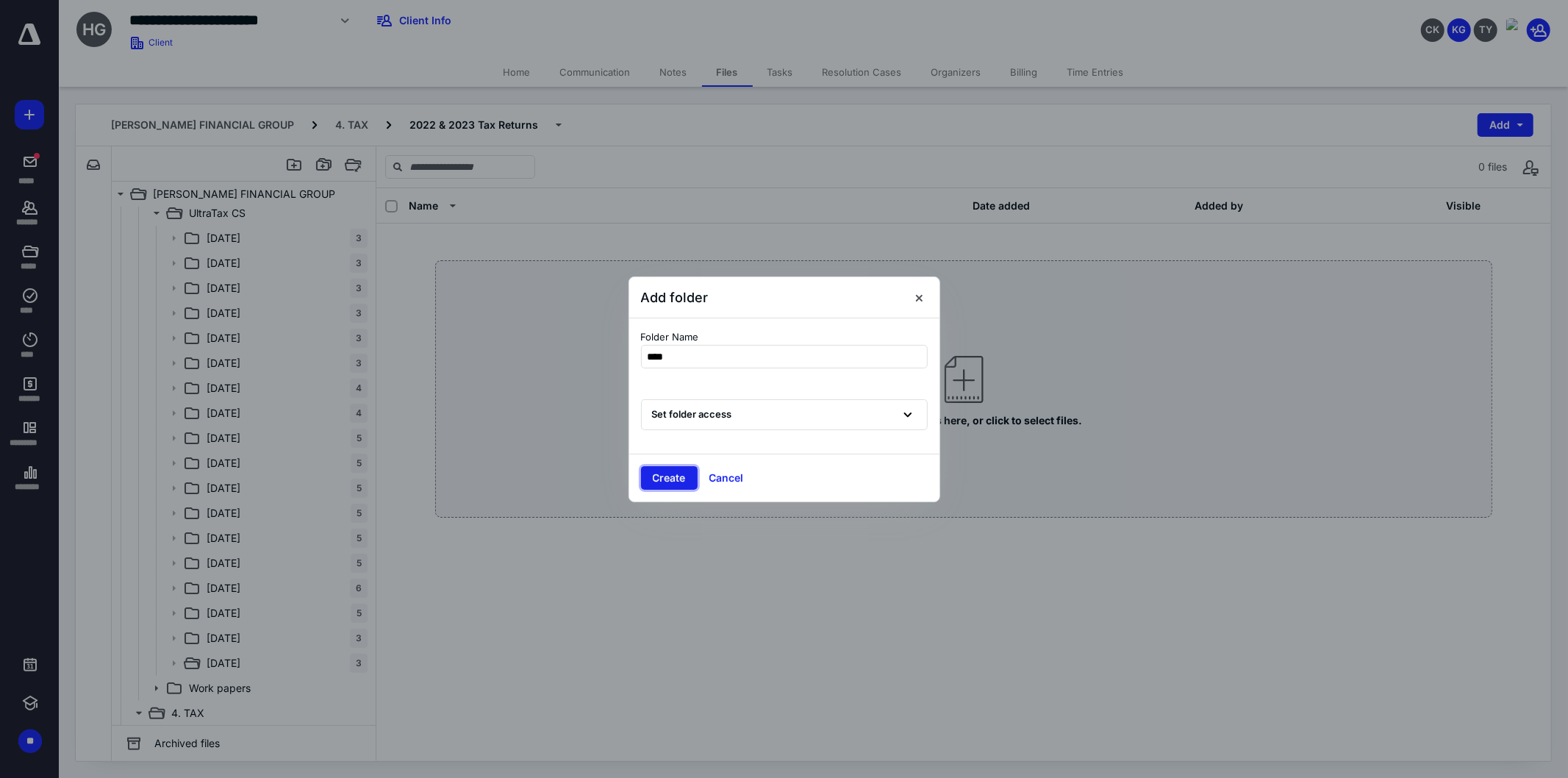 click on "Create" at bounding box center (669, 478) 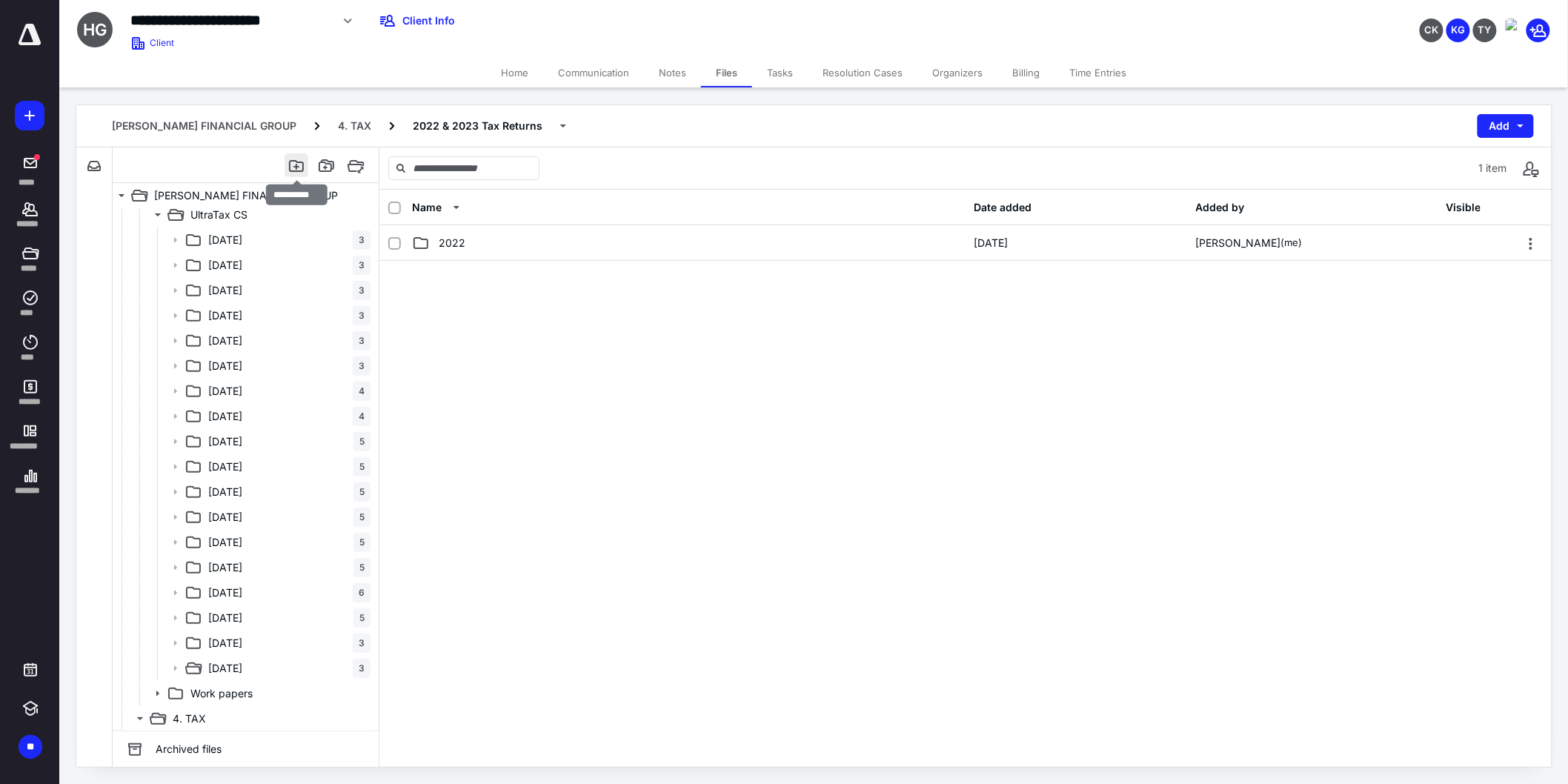 click at bounding box center [296, 165] 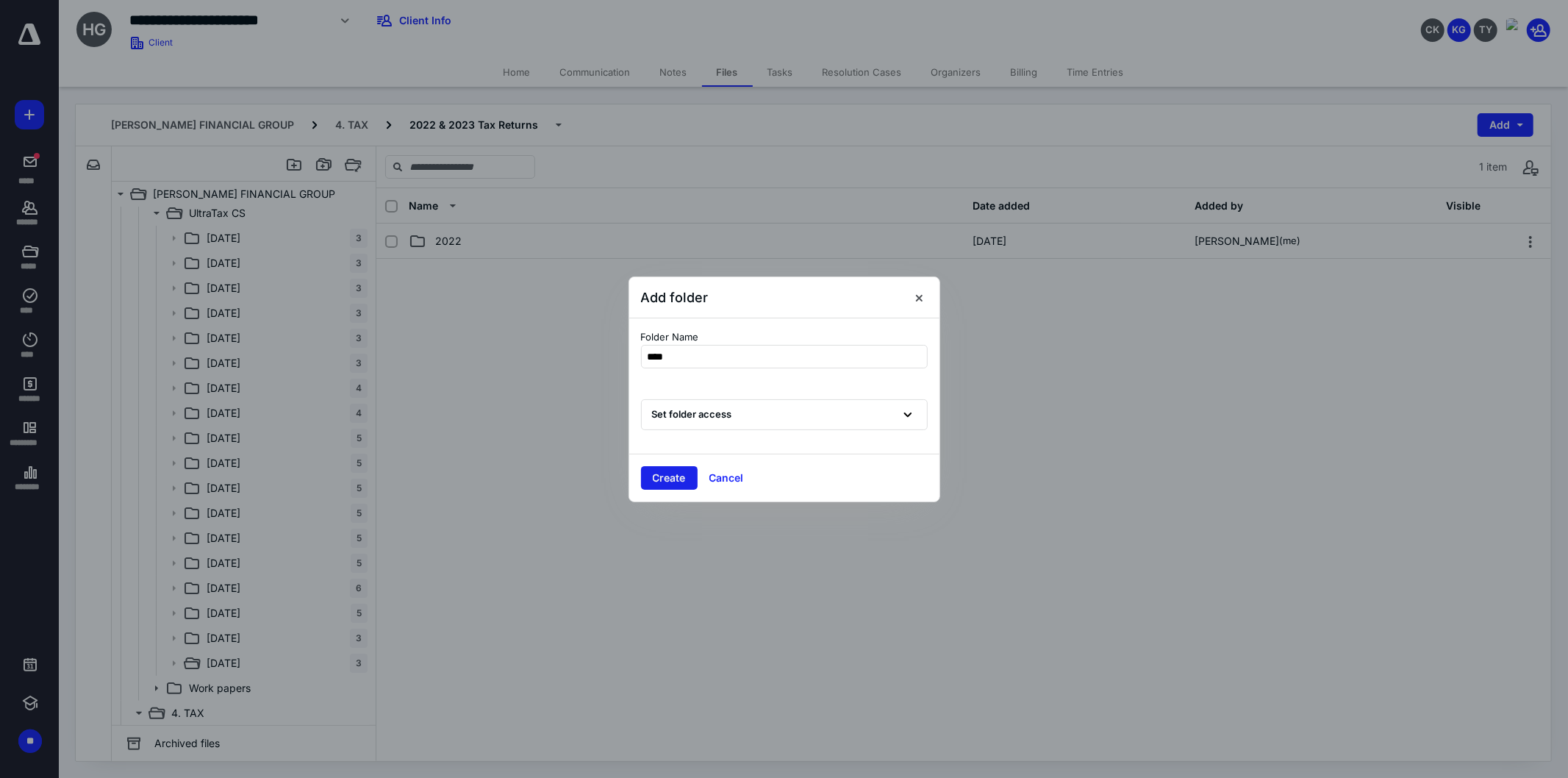 type on "****" 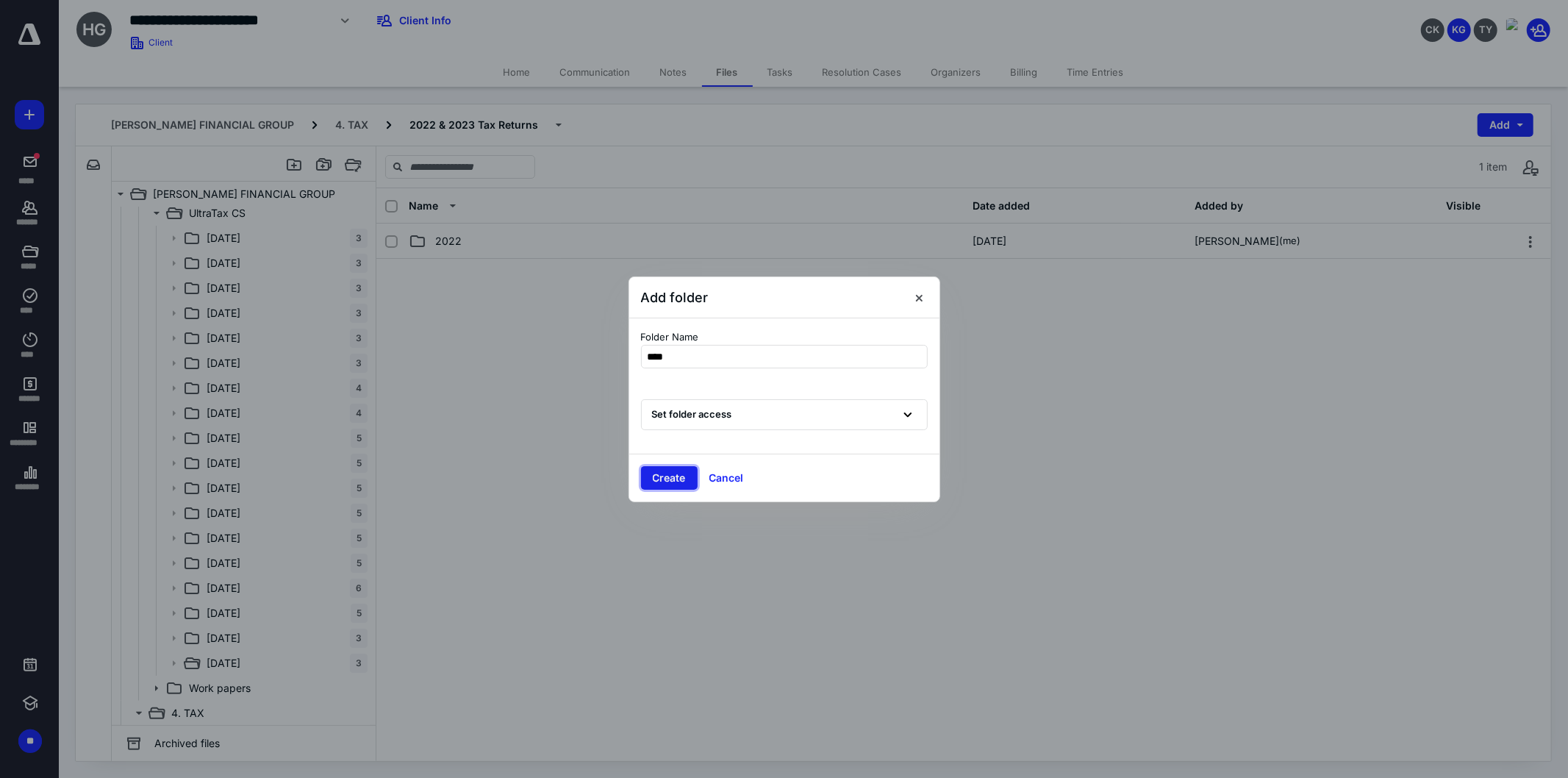 click on "Create" at bounding box center (669, 478) 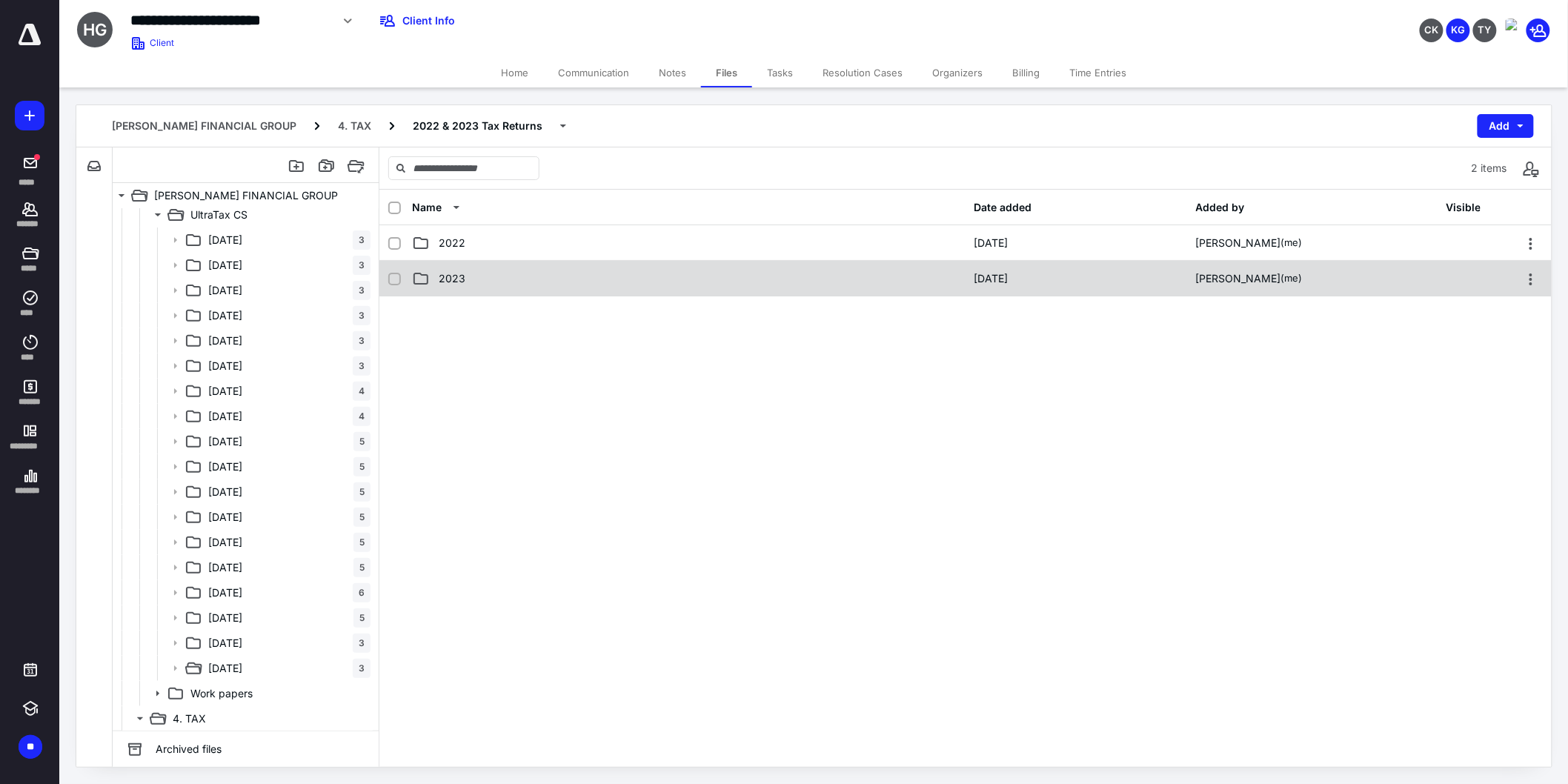 click on "2023" at bounding box center (688, 279) 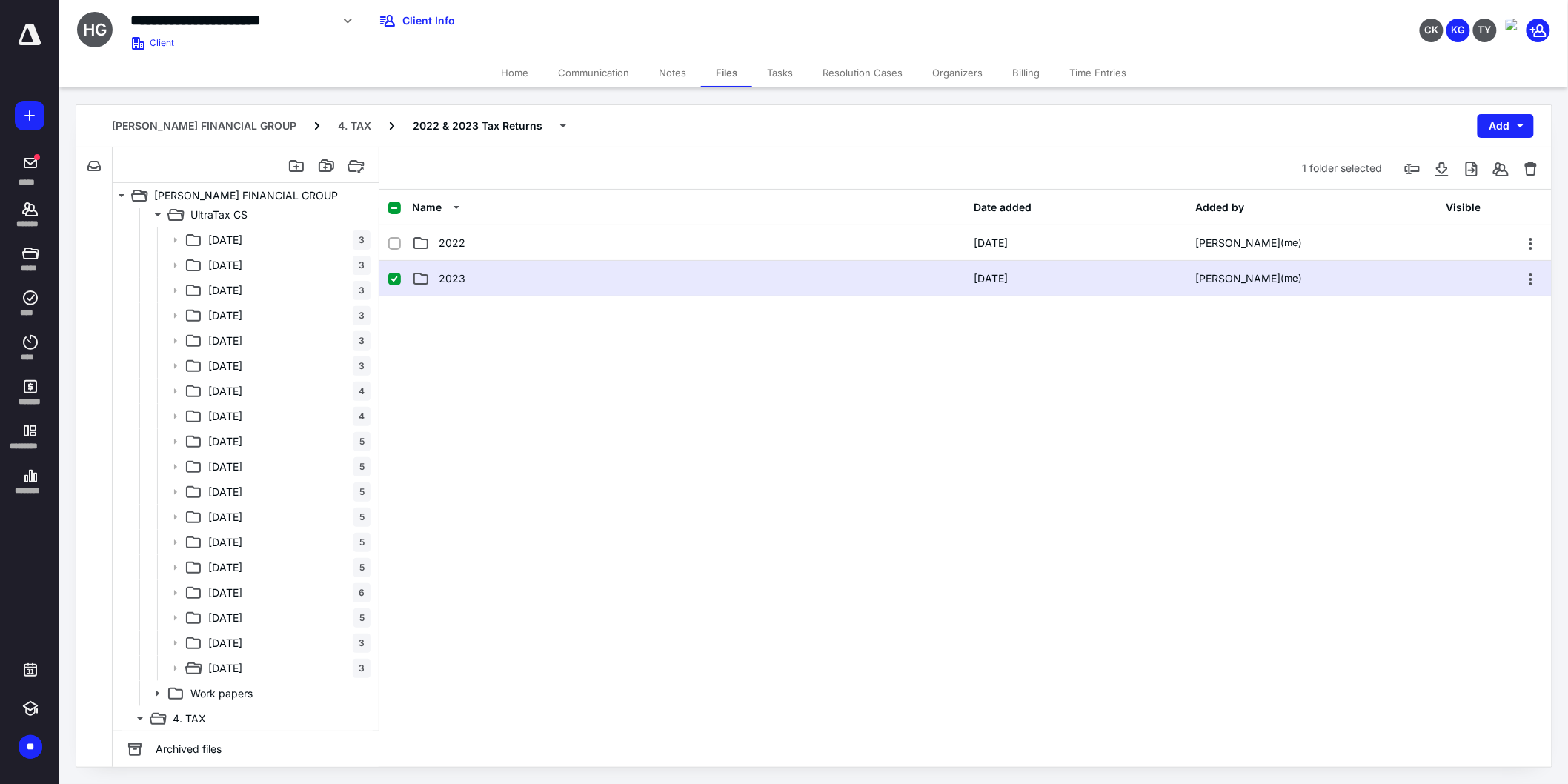 click on "2023" at bounding box center (688, 279) 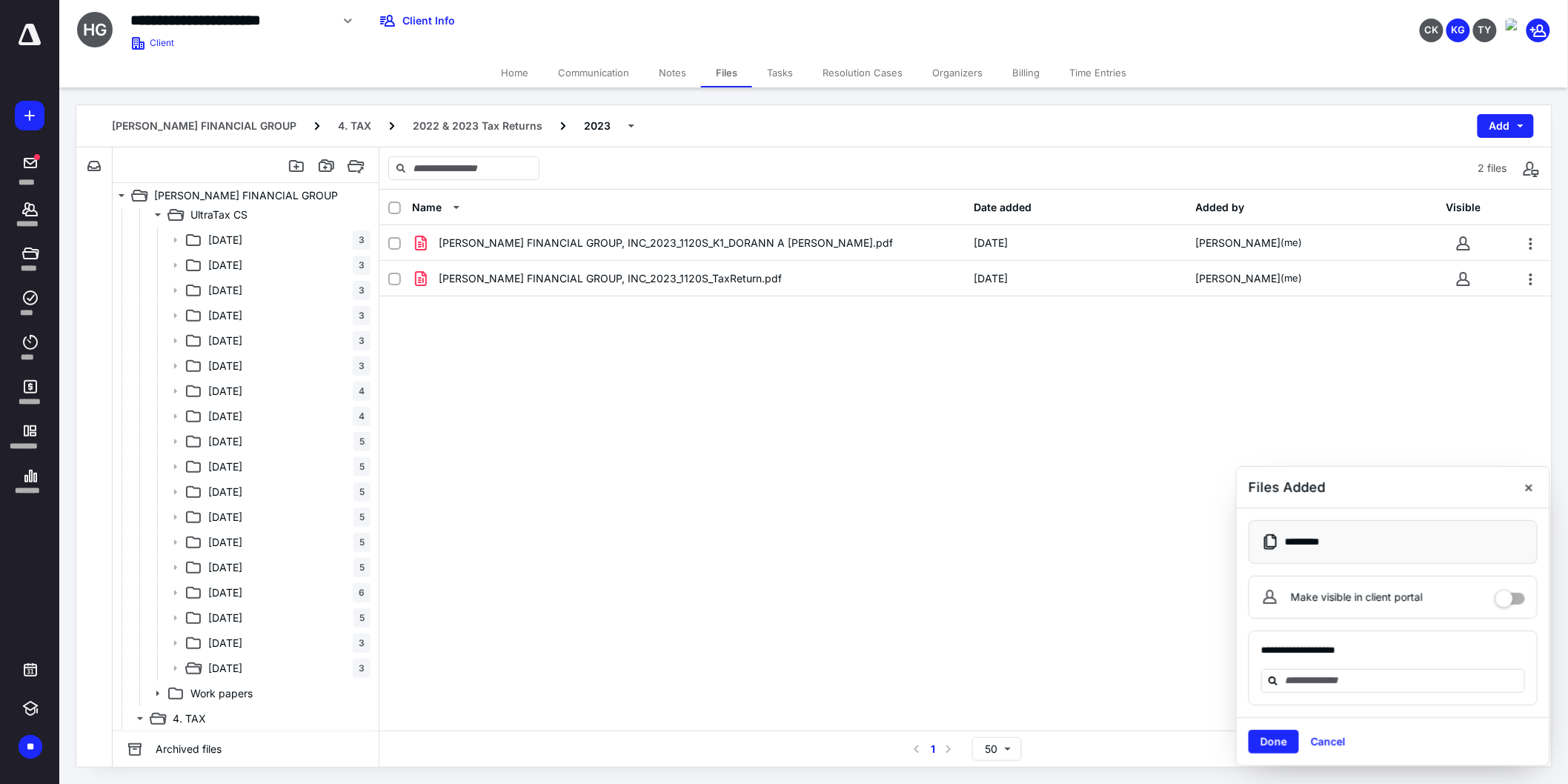 click on "**********" at bounding box center [1393, 613] 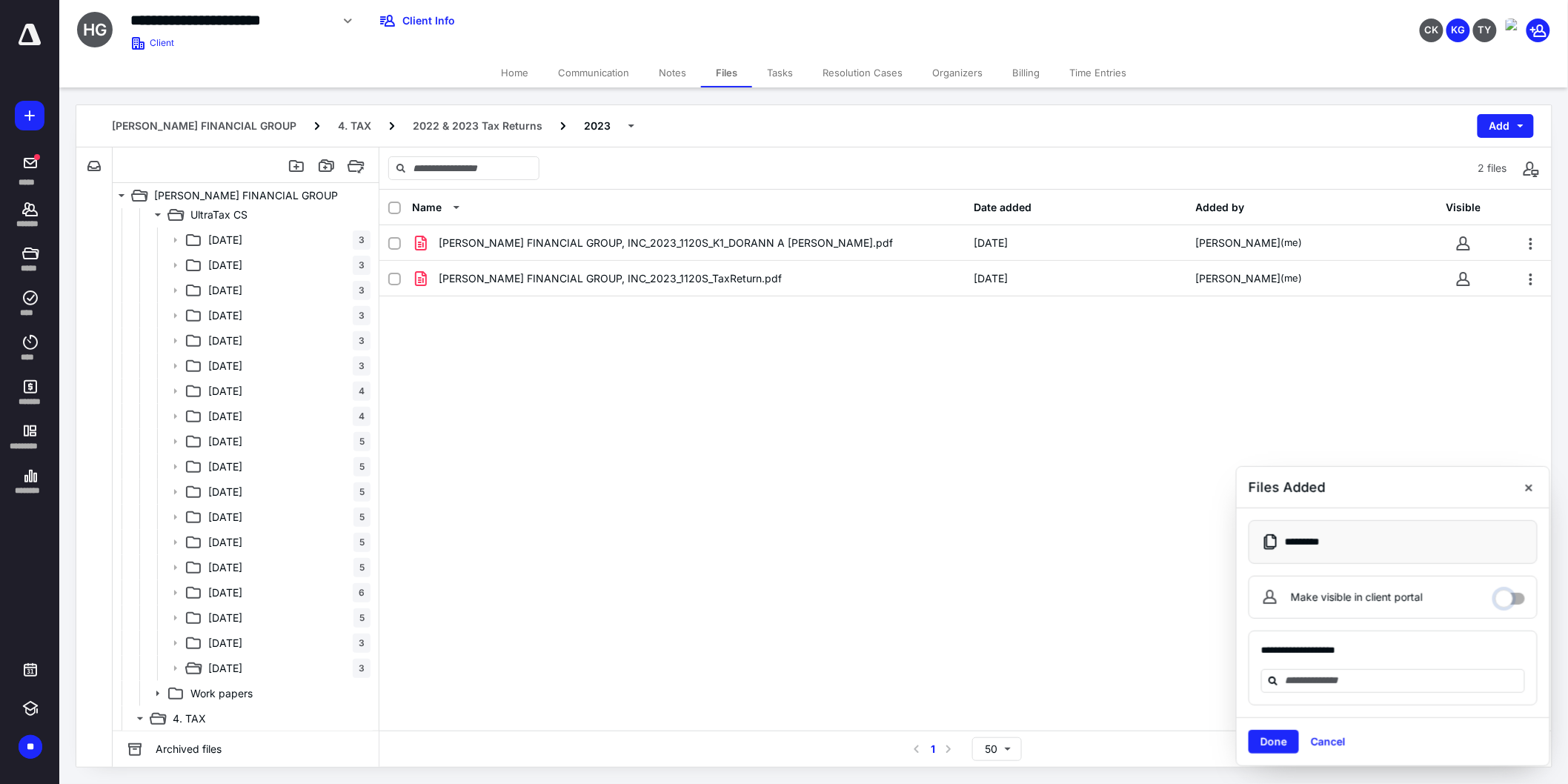 click on "Make visible in client portal" at bounding box center (1510, 595) 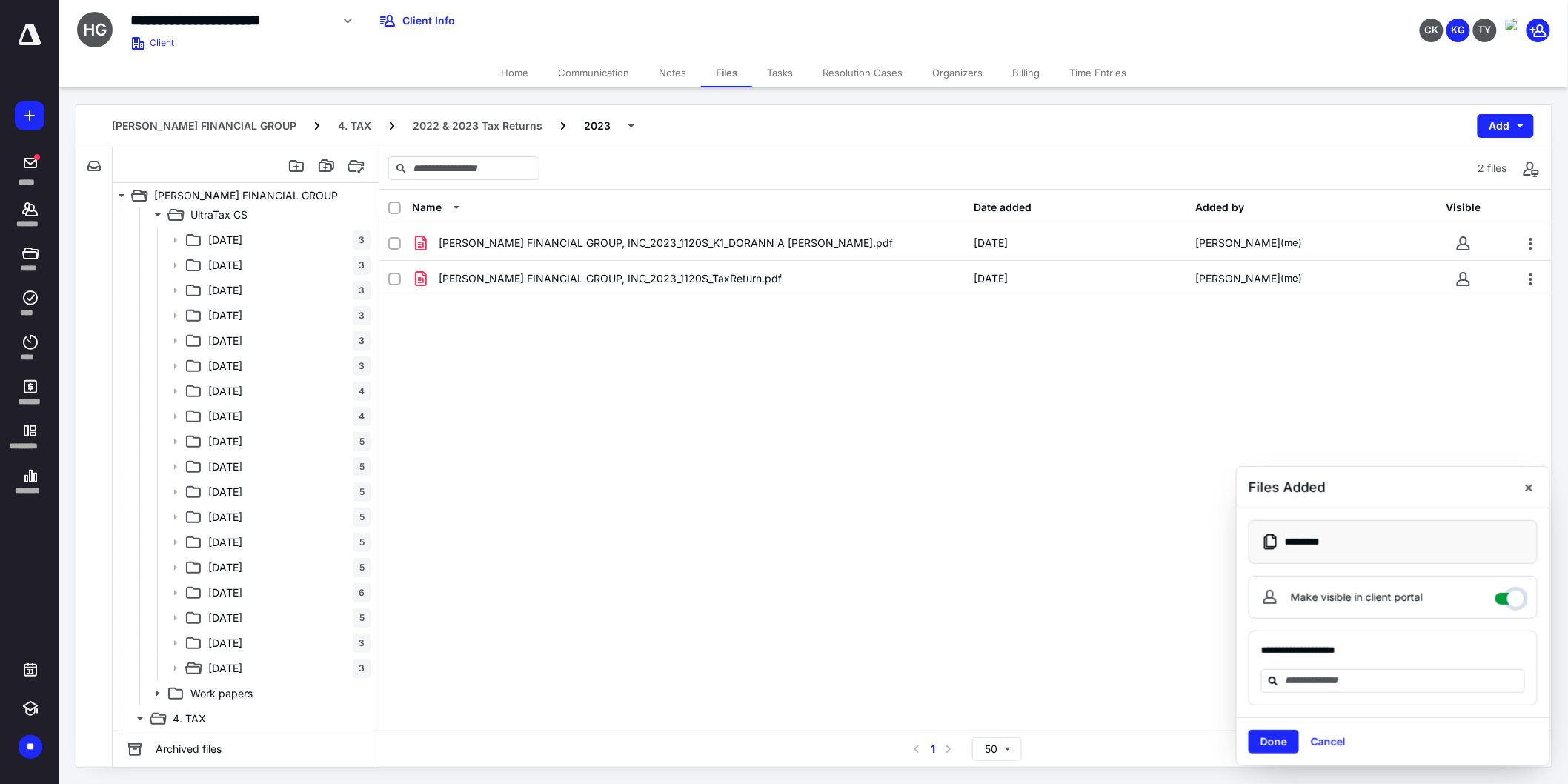 checkbox on "****" 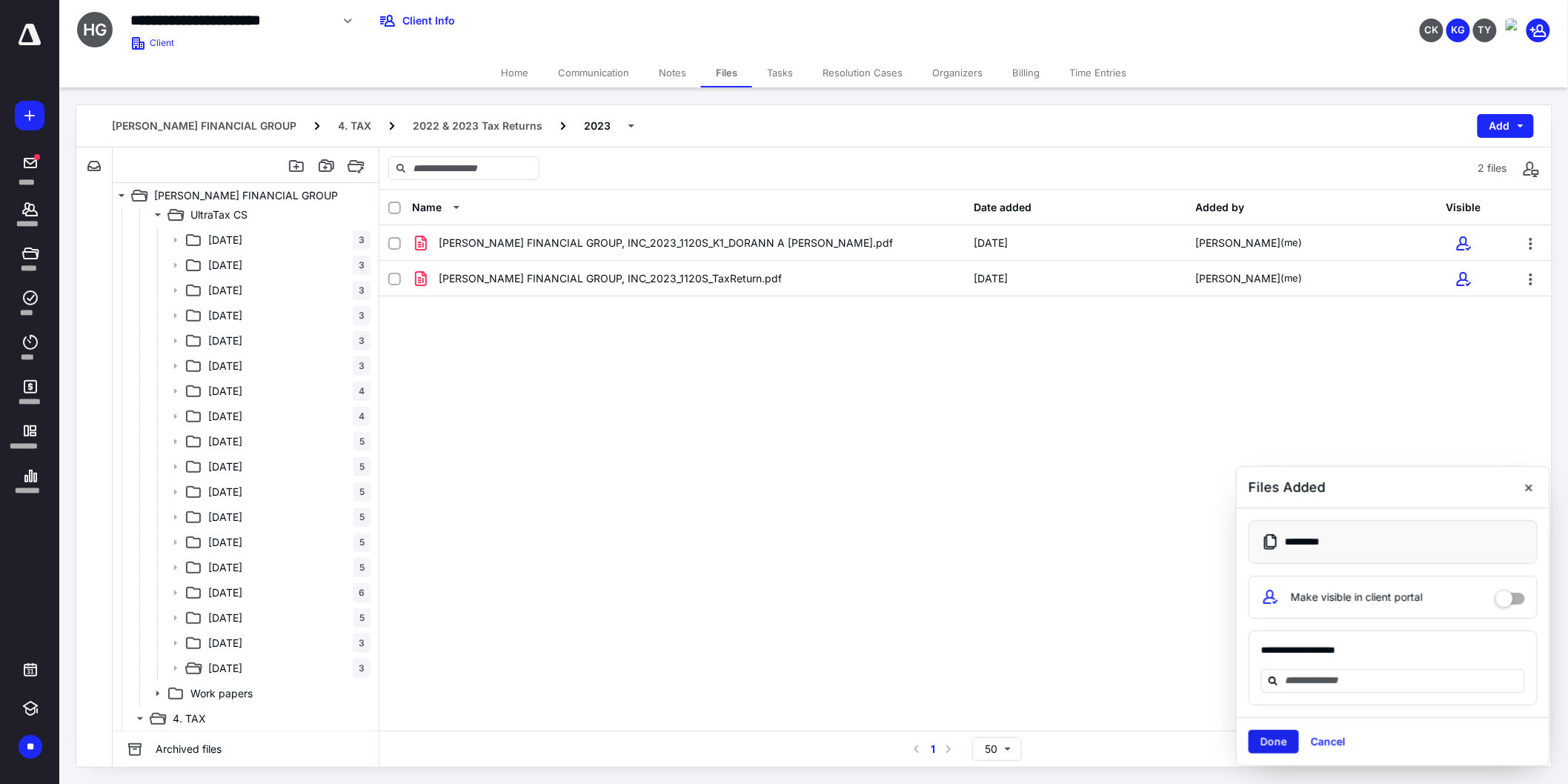 click on "Done" at bounding box center [1274, 742] 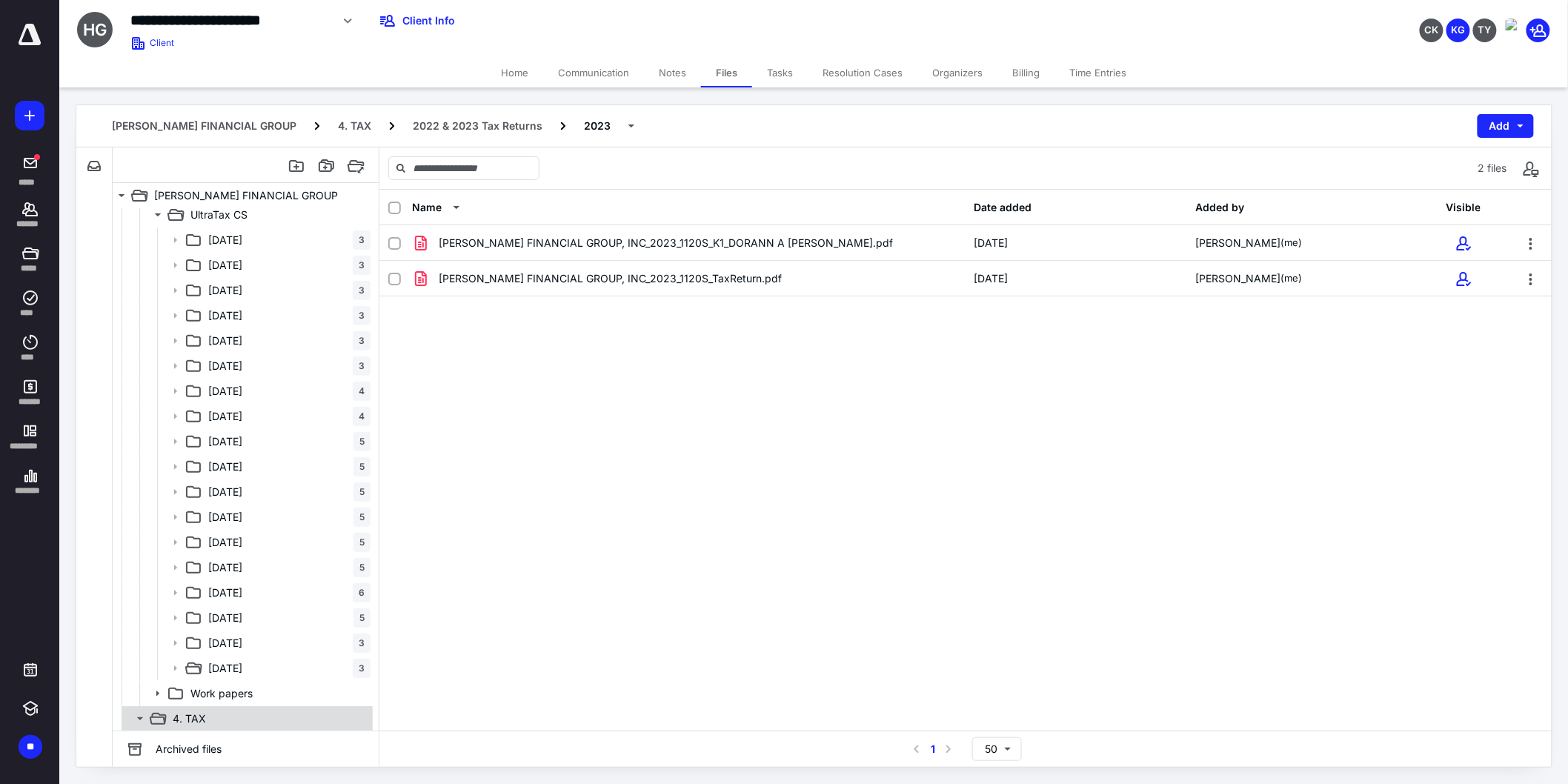 click on "4. TAX" at bounding box center [268, 719] 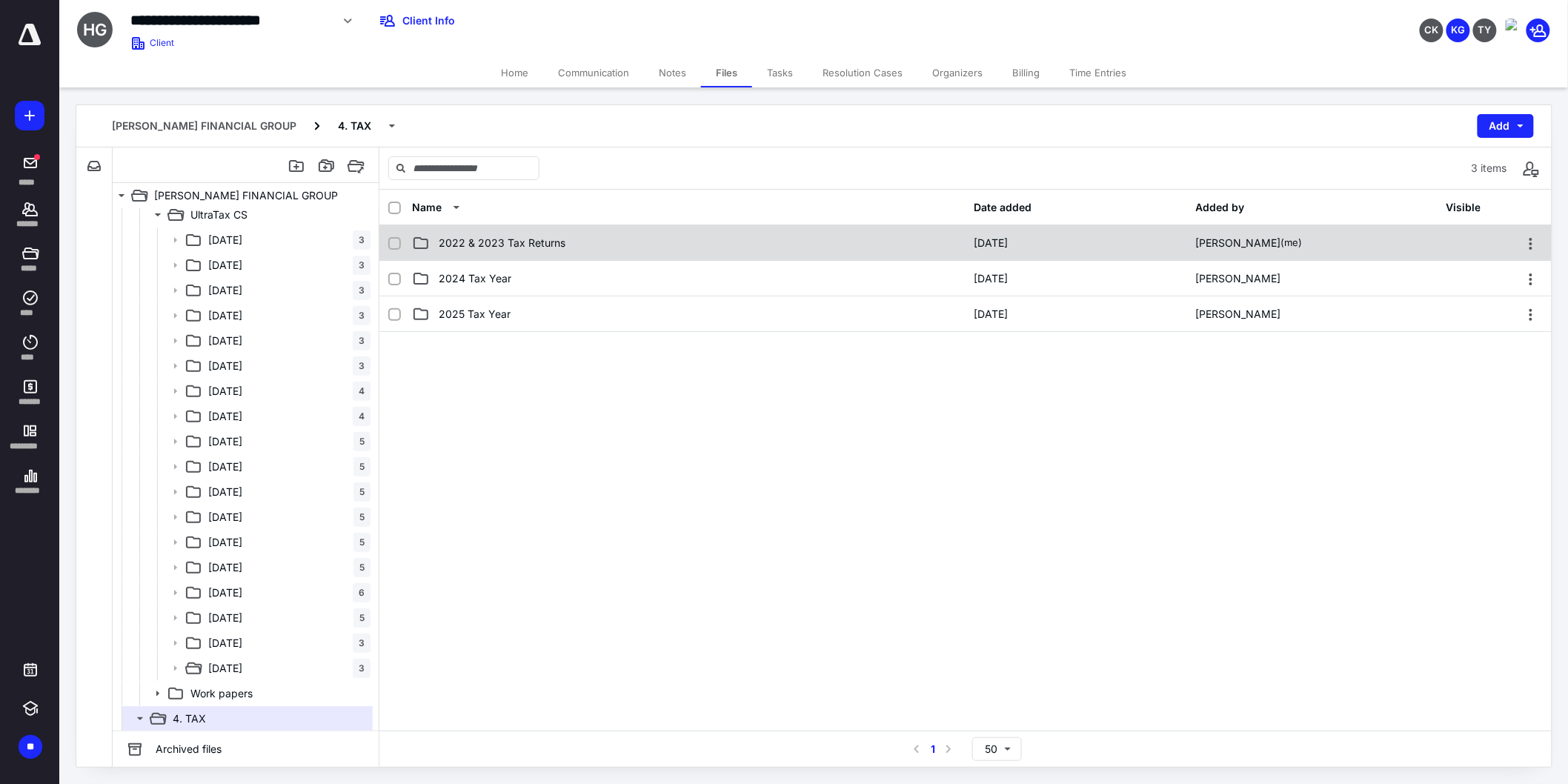 click on "2022 & 2023 Tax Returns" at bounding box center (502, 243) 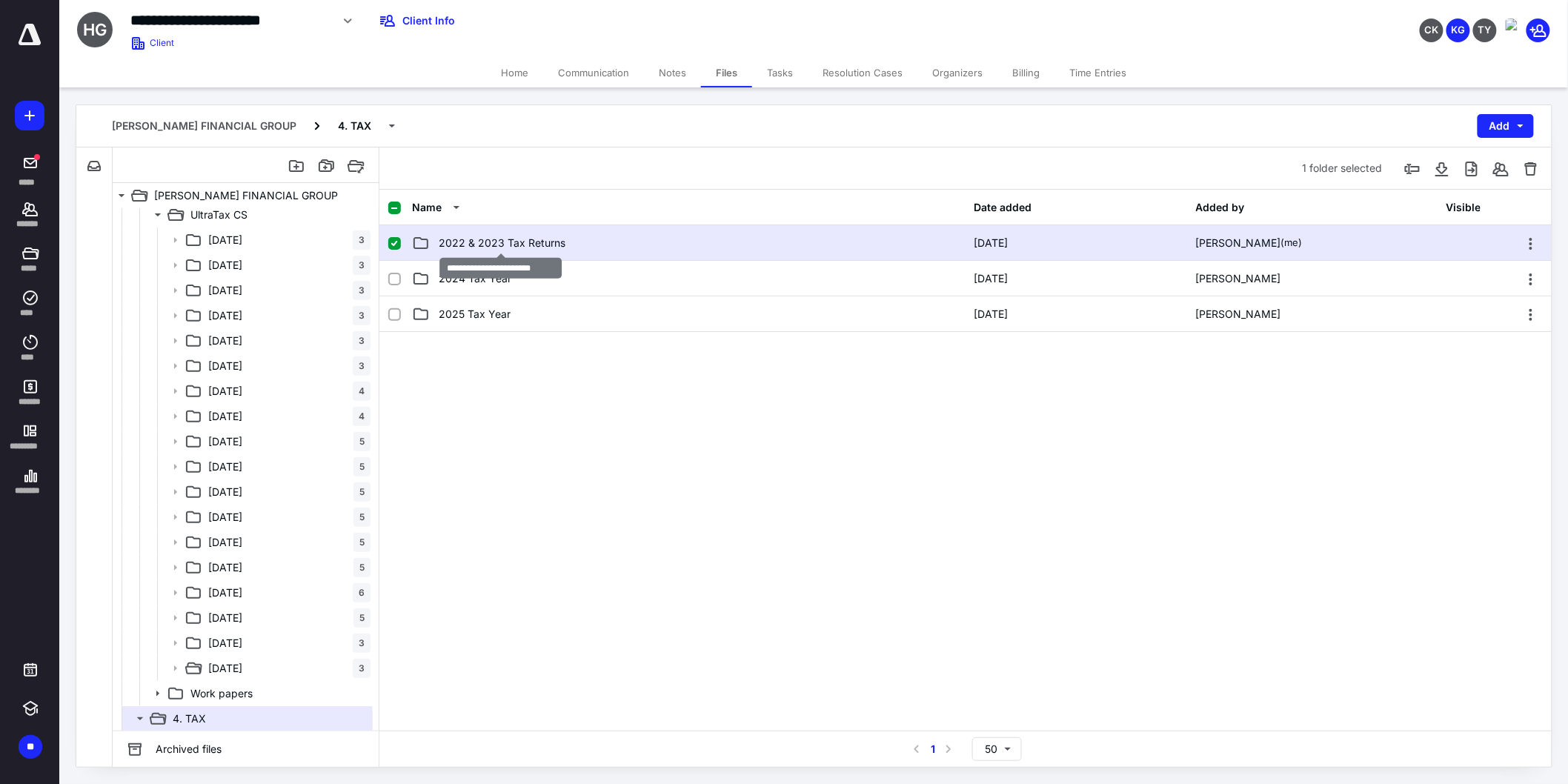 click on "2022 & 2023 Tax Returns" at bounding box center [502, 243] 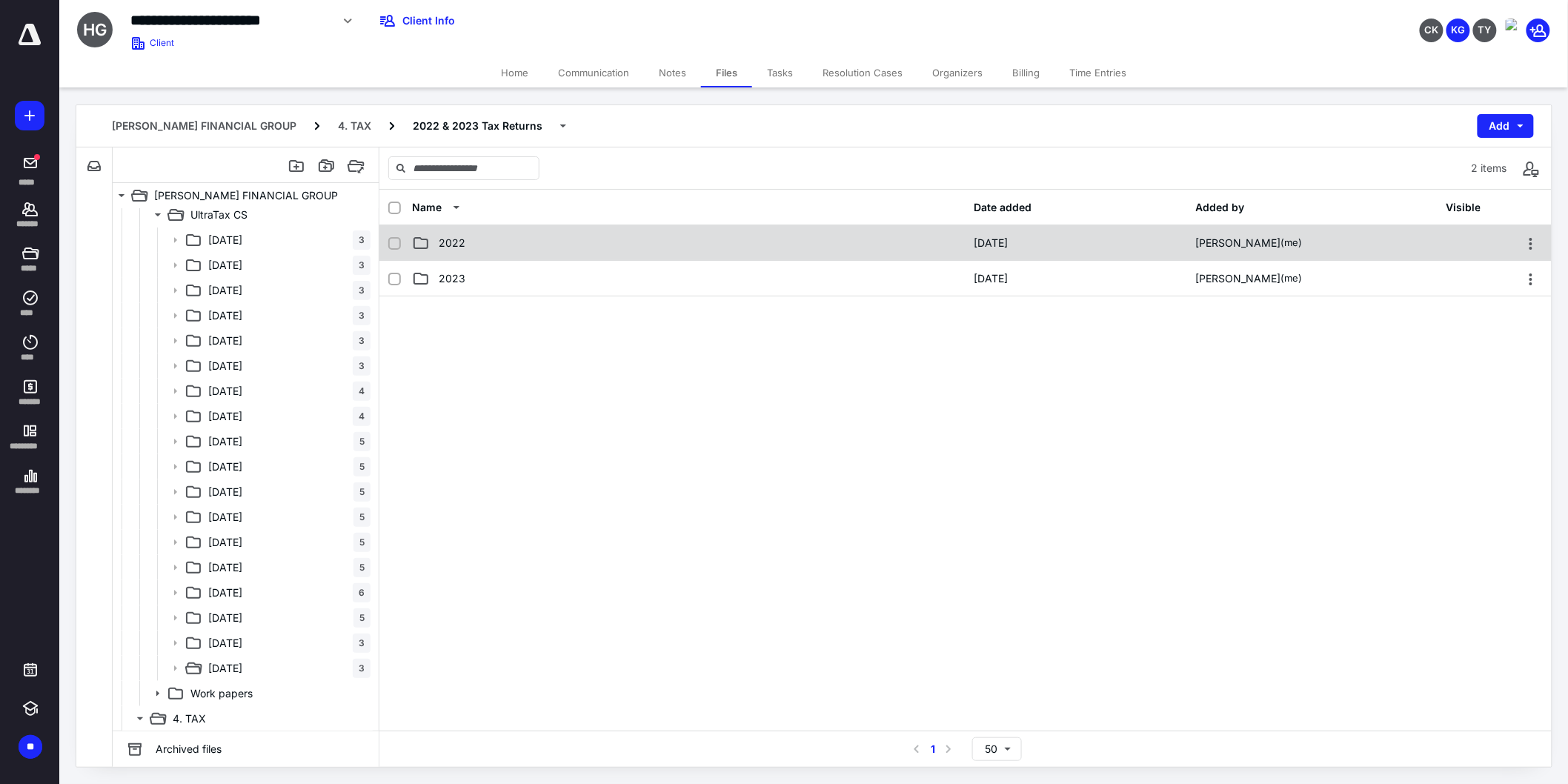 click on "2022" at bounding box center (688, 243) 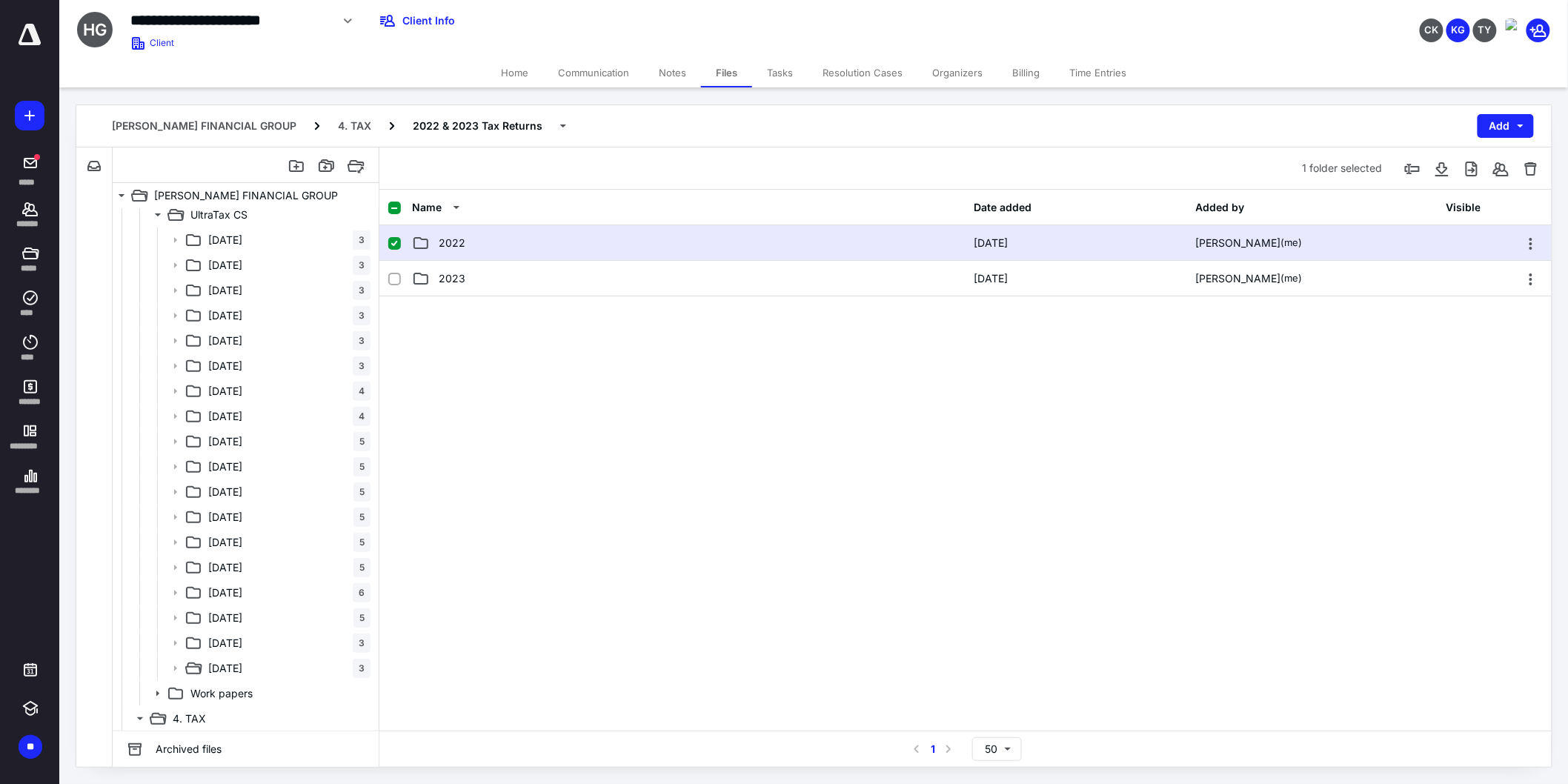 click on "2022" at bounding box center [688, 243] 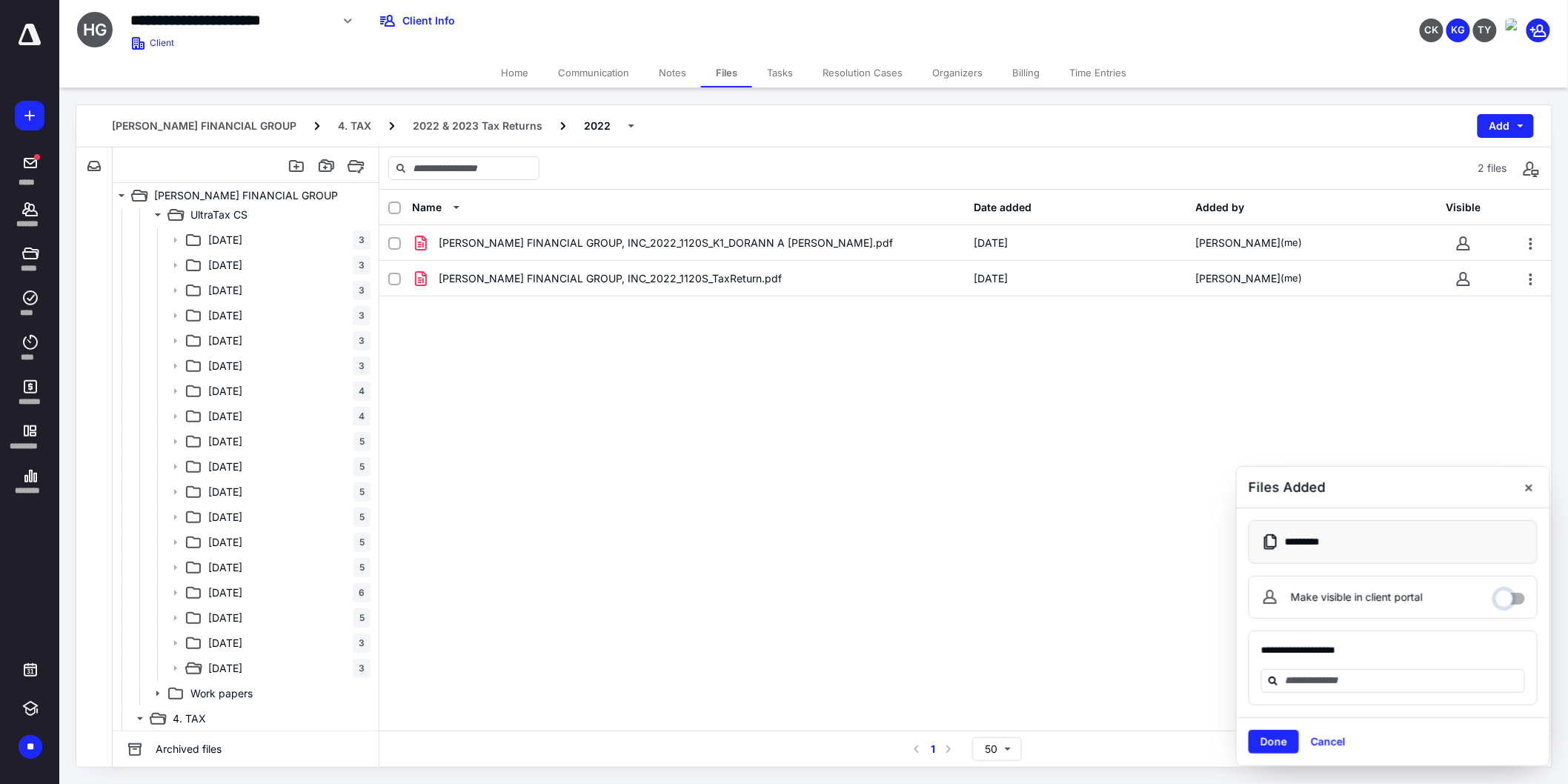 click on "Make visible in client portal" at bounding box center [1510, 595] 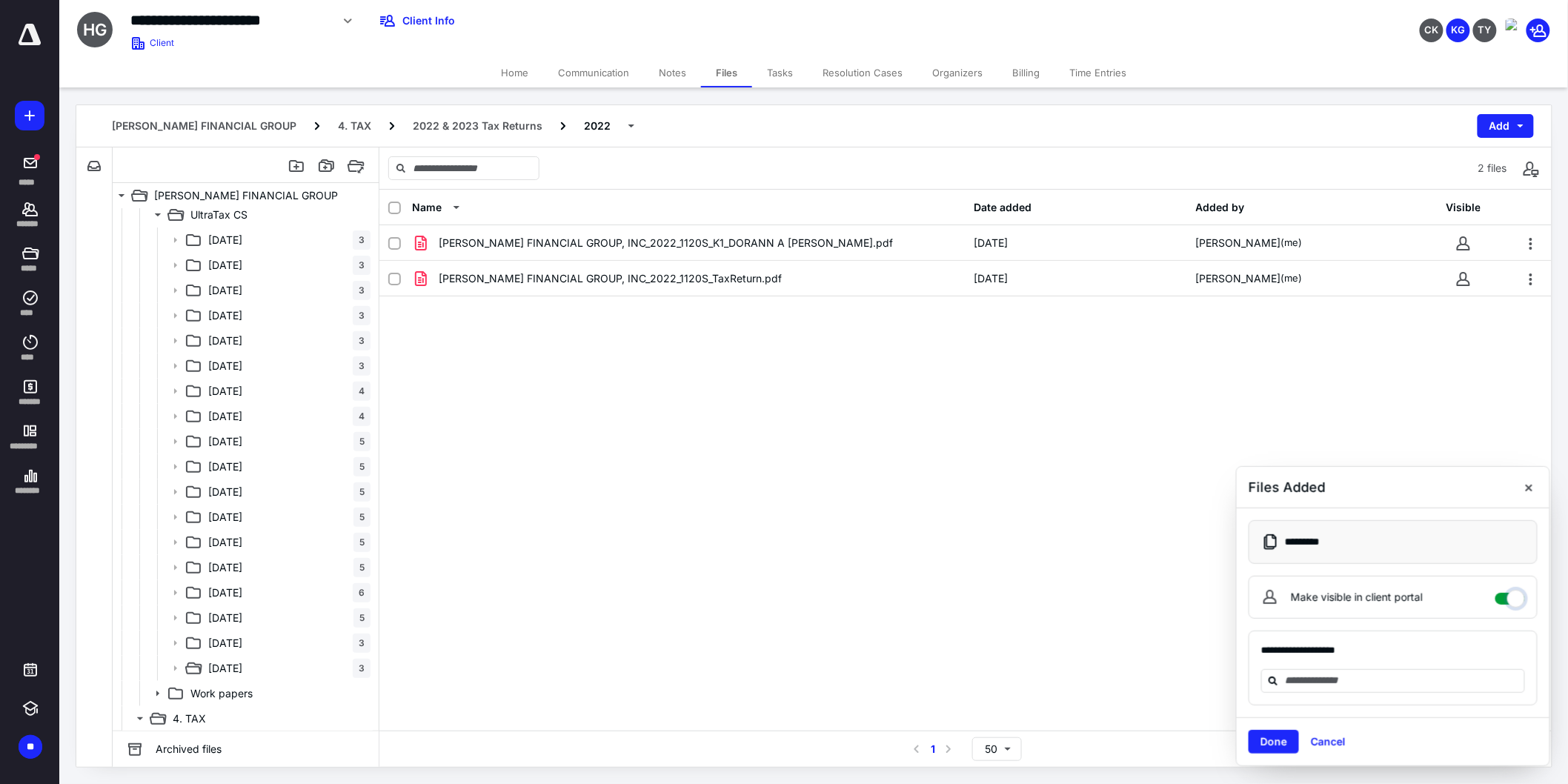 checkbox on "****" 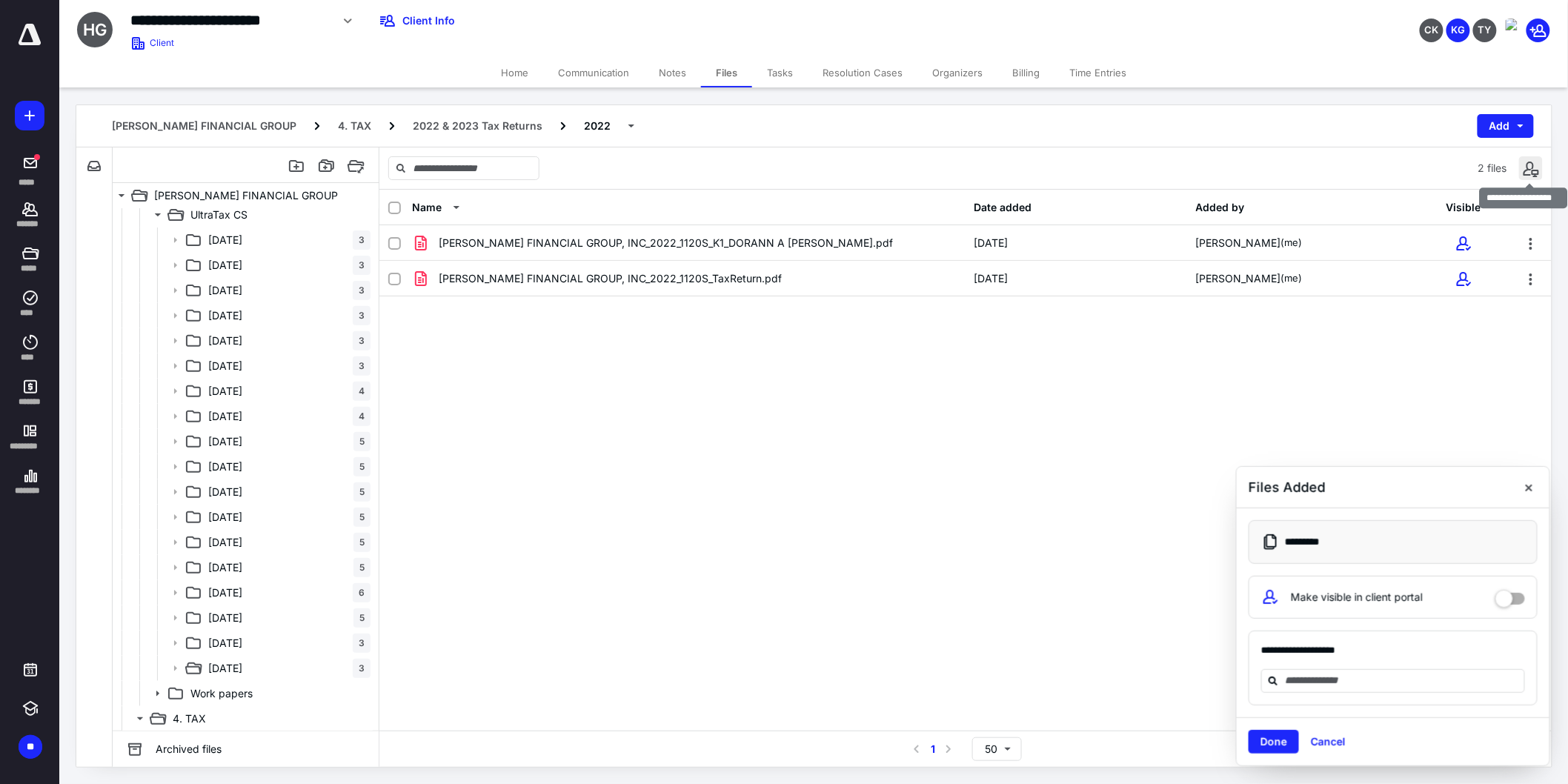 click at bounding box center [1531, 168] 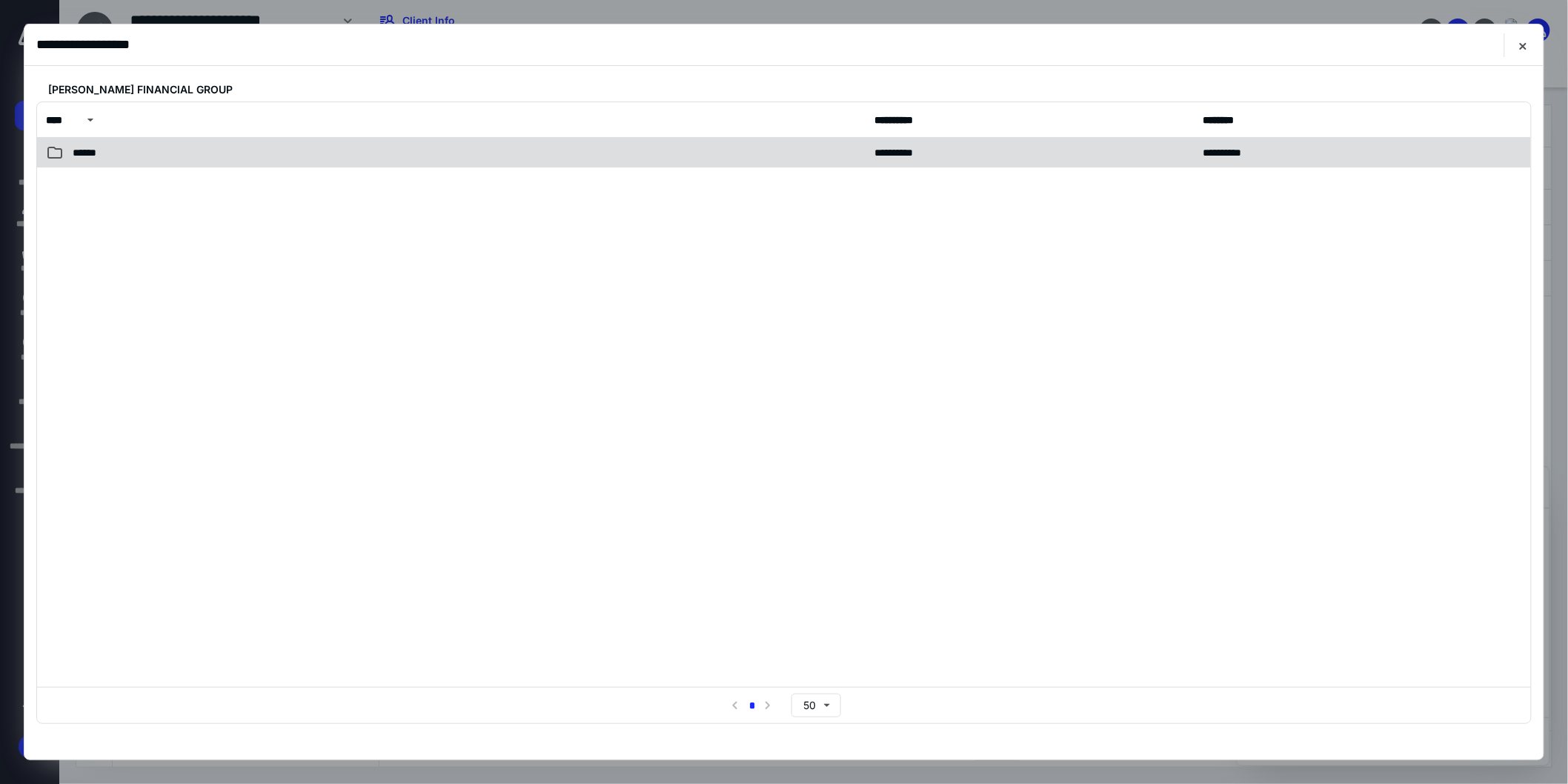 click on "******" at bounding box center [456, 153] 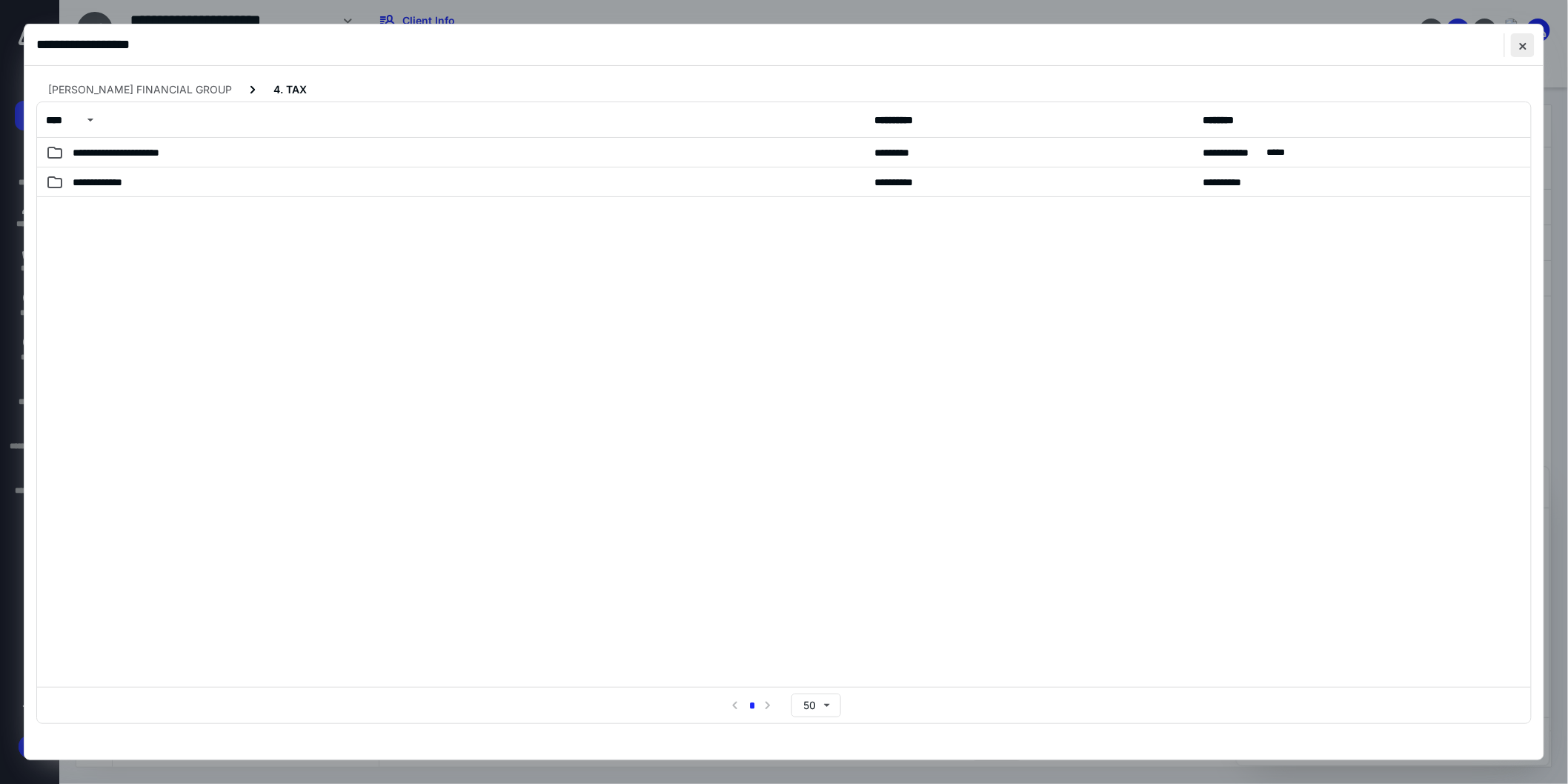 click at bounding box center [1523, 45] 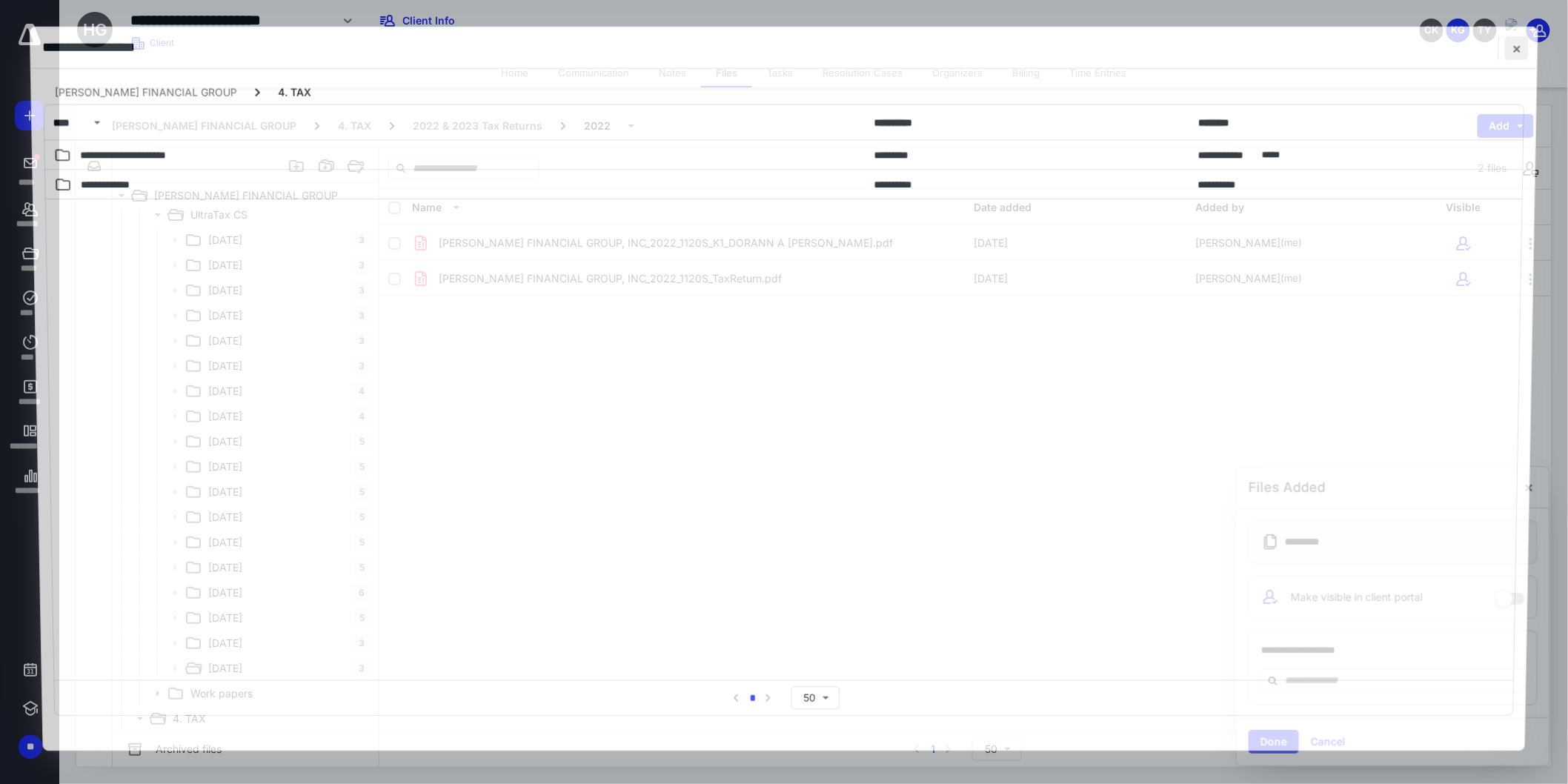 click at bounding box center (1517, 47) 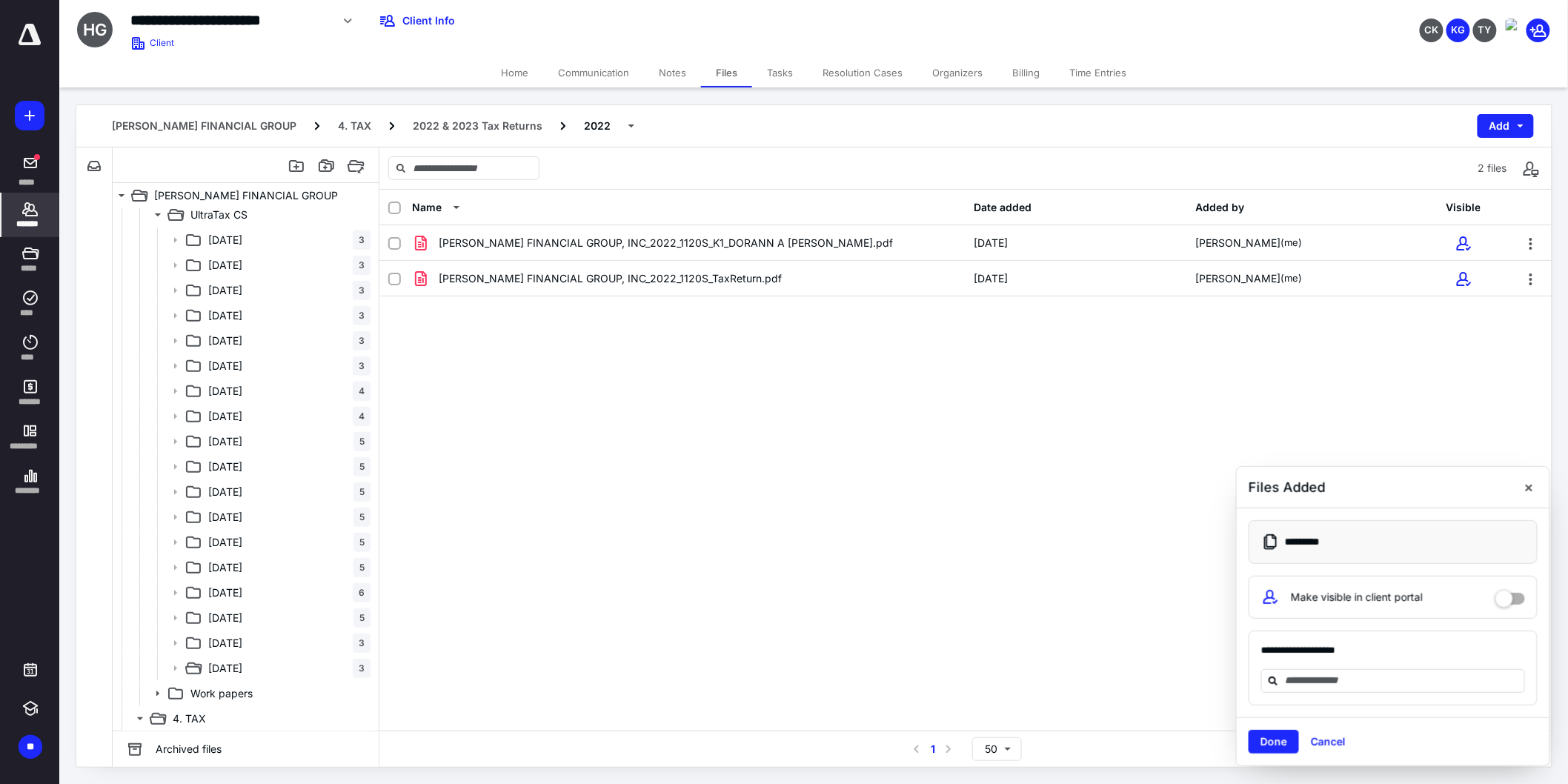 click 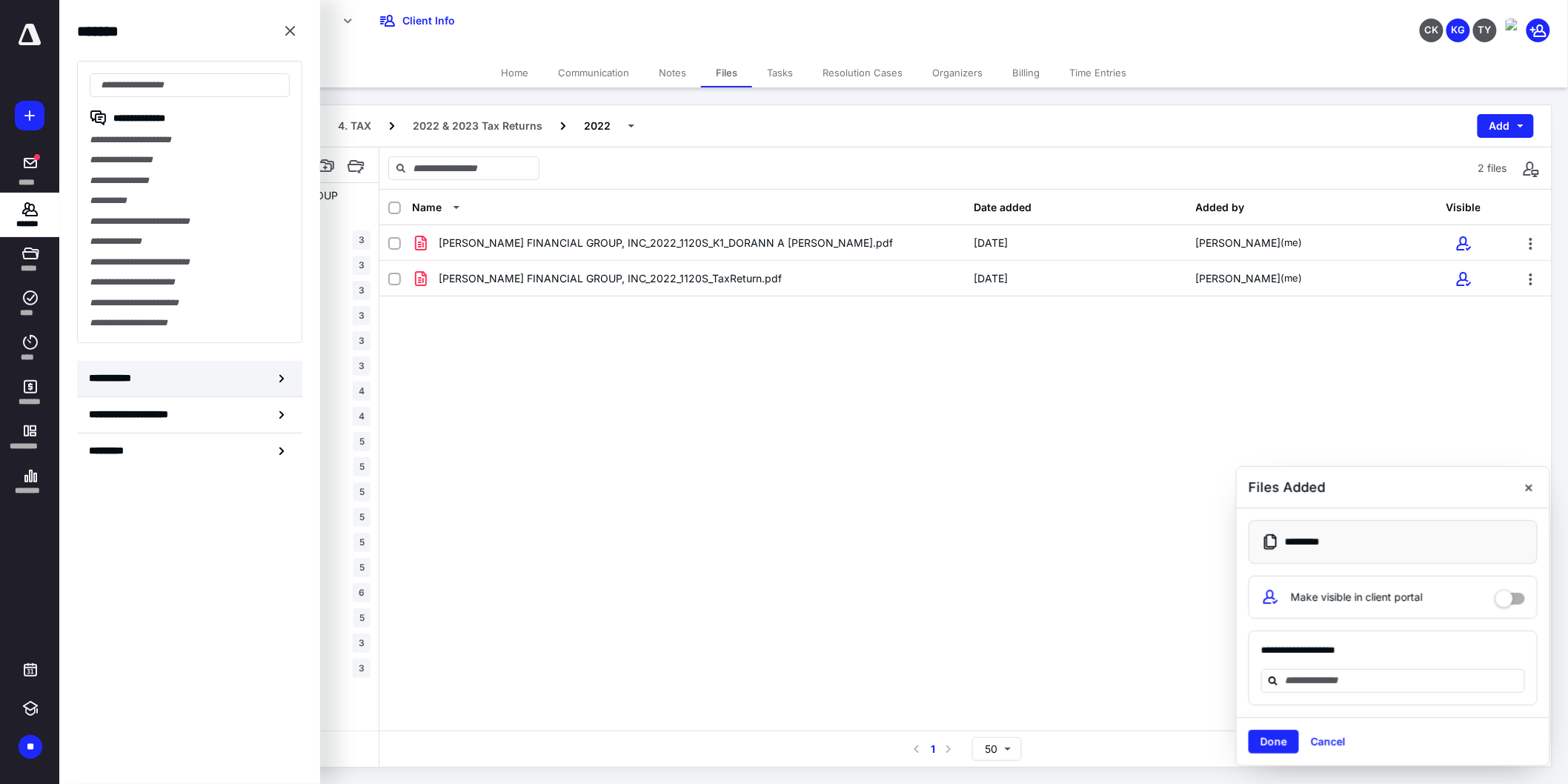 click 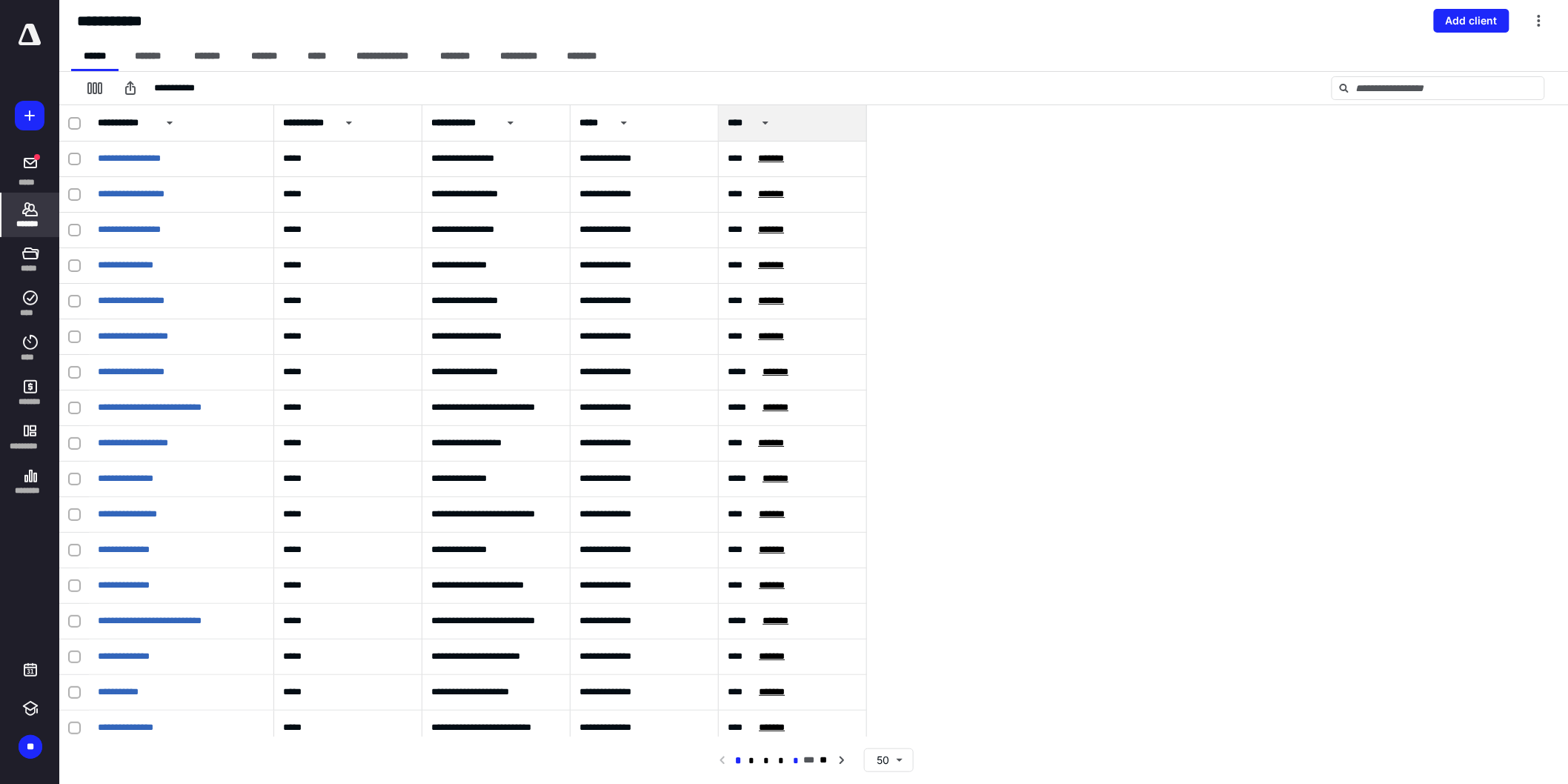 click on "*" at bounding box center [796, 761] 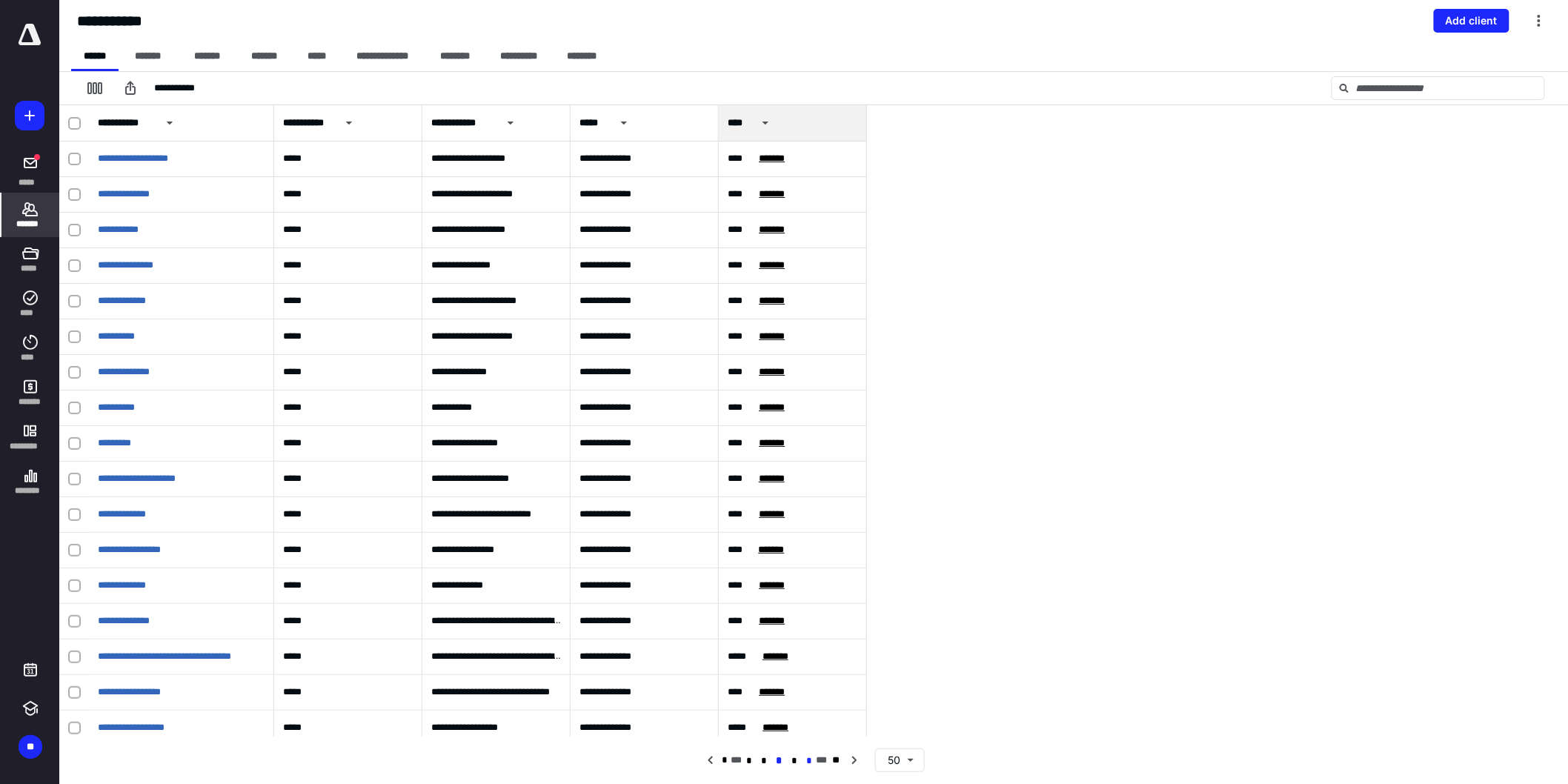 click on "*" at bounding box center [808, 761] 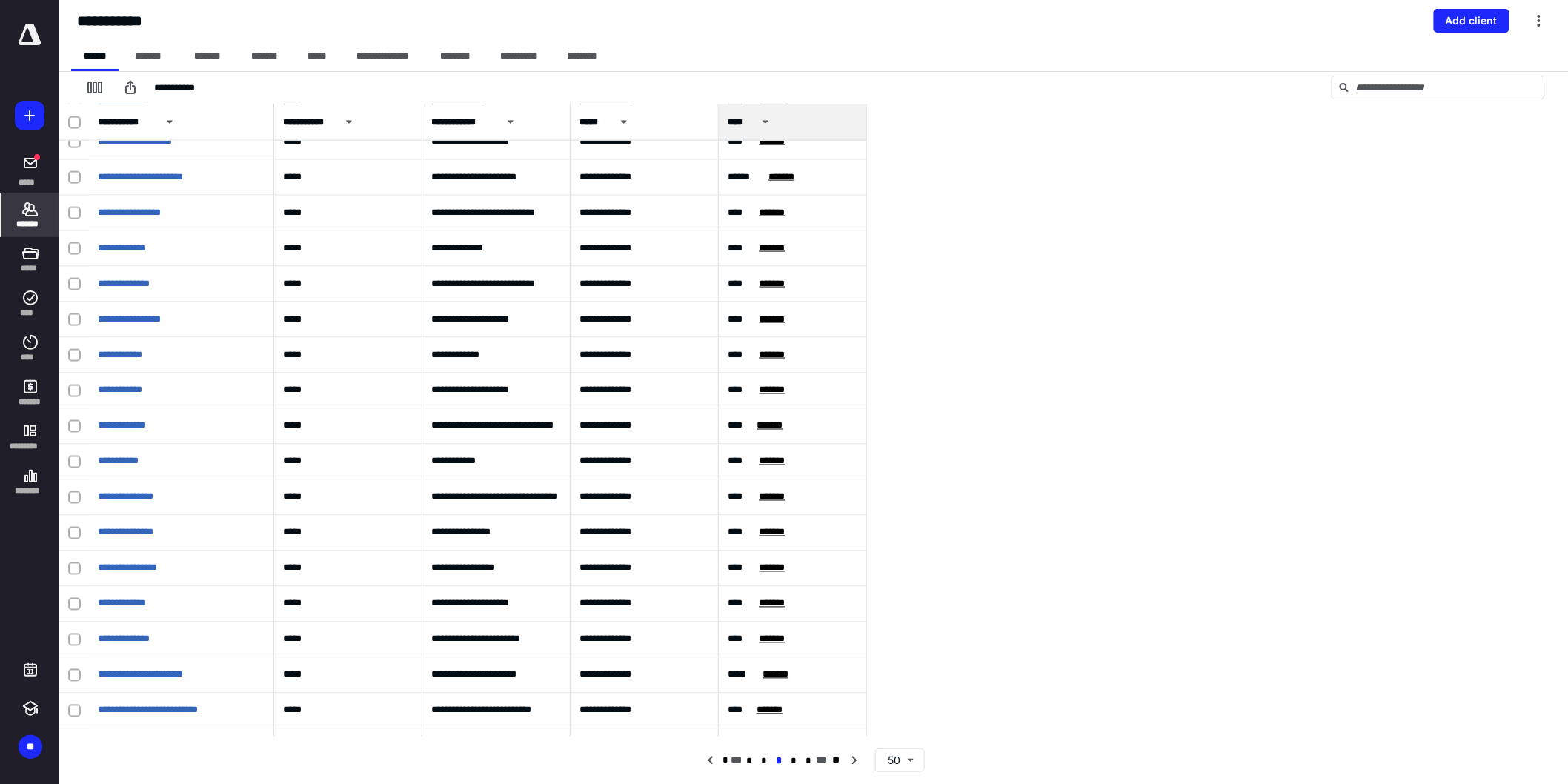 scroll, scrollTop: 1182, scrollLeft: 0, axis: vertical 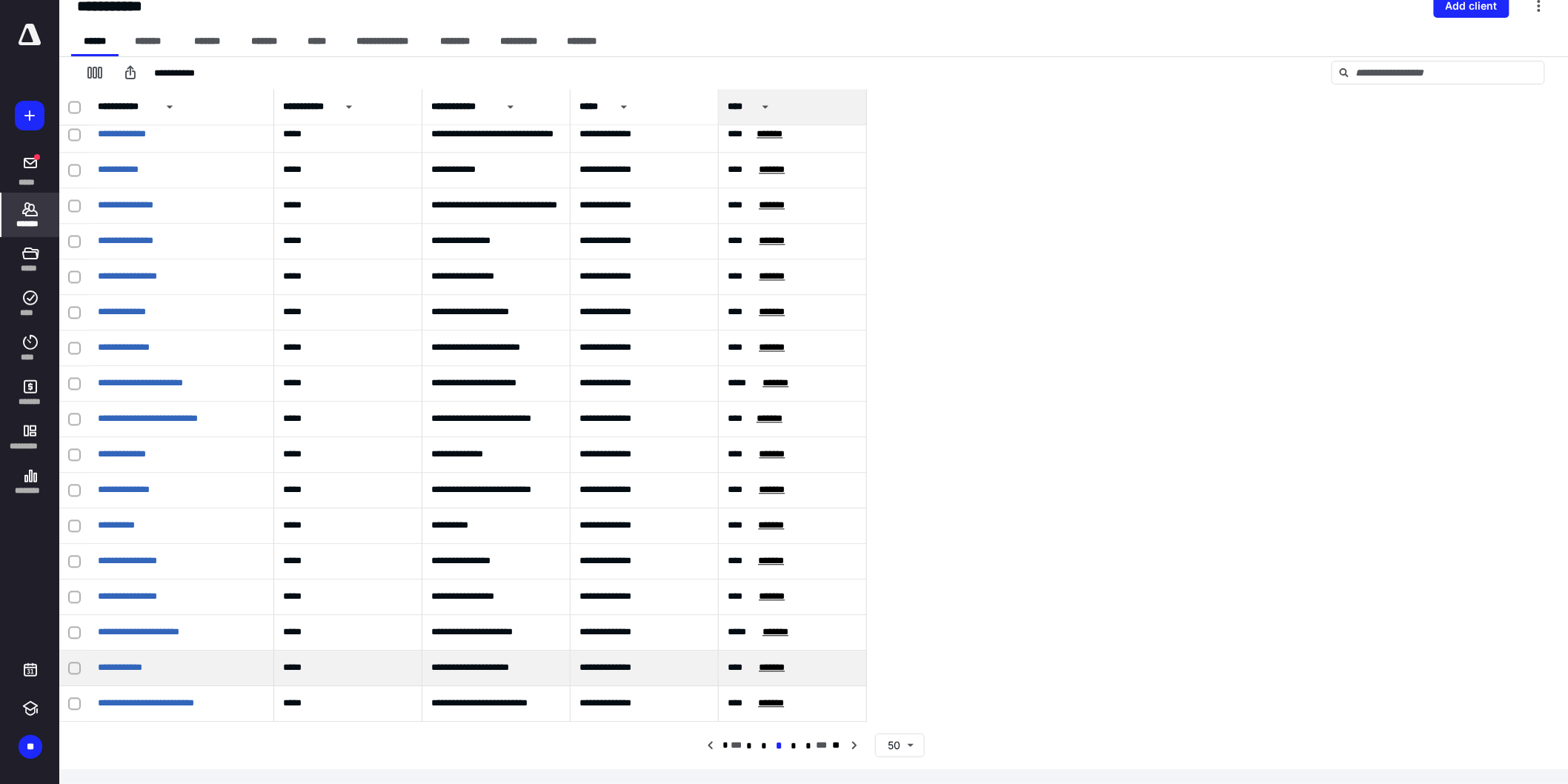 click on "**********" at bounding box center (182, 669) 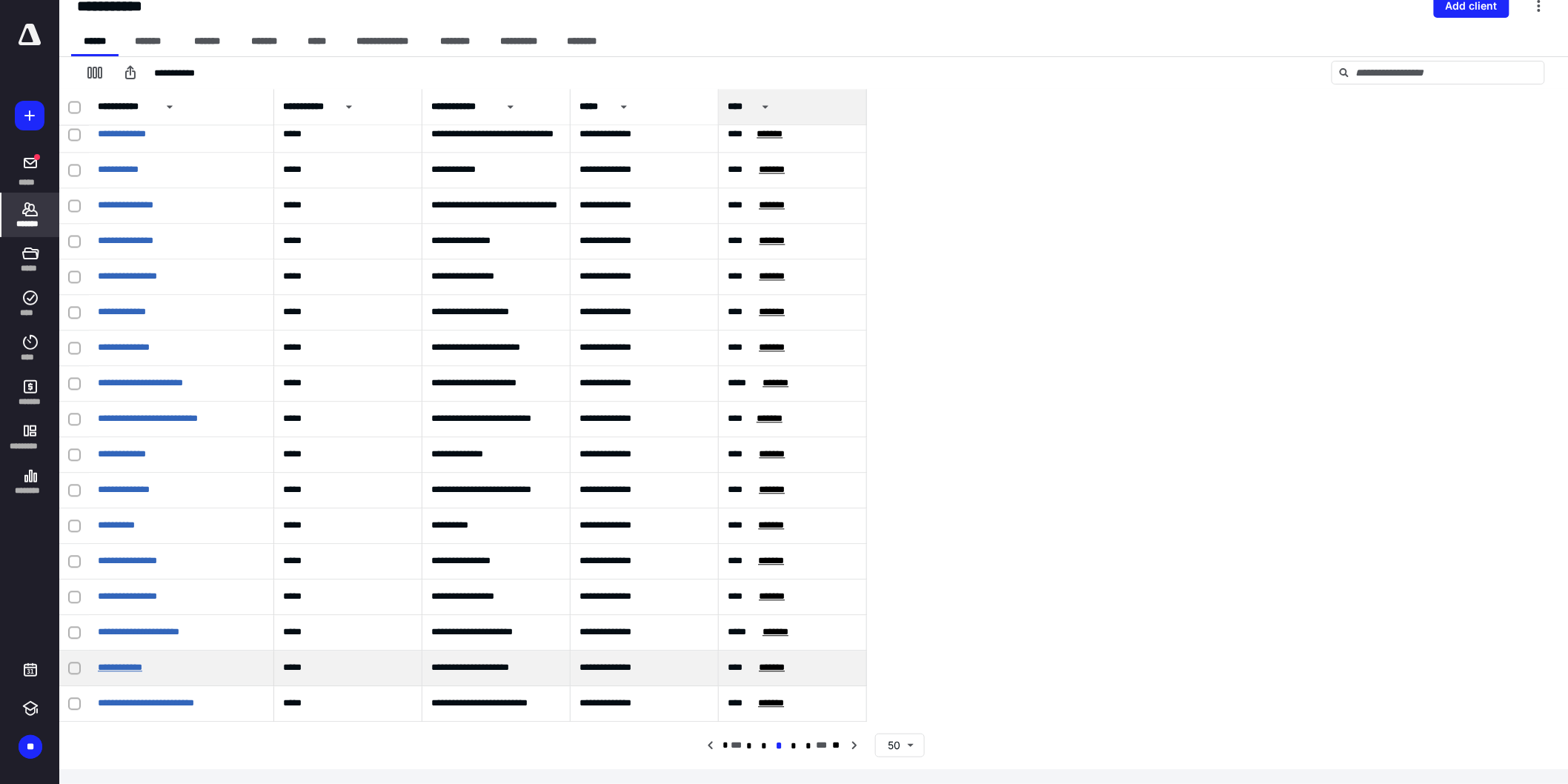 click on "**********" at bounding box center [120, 668] 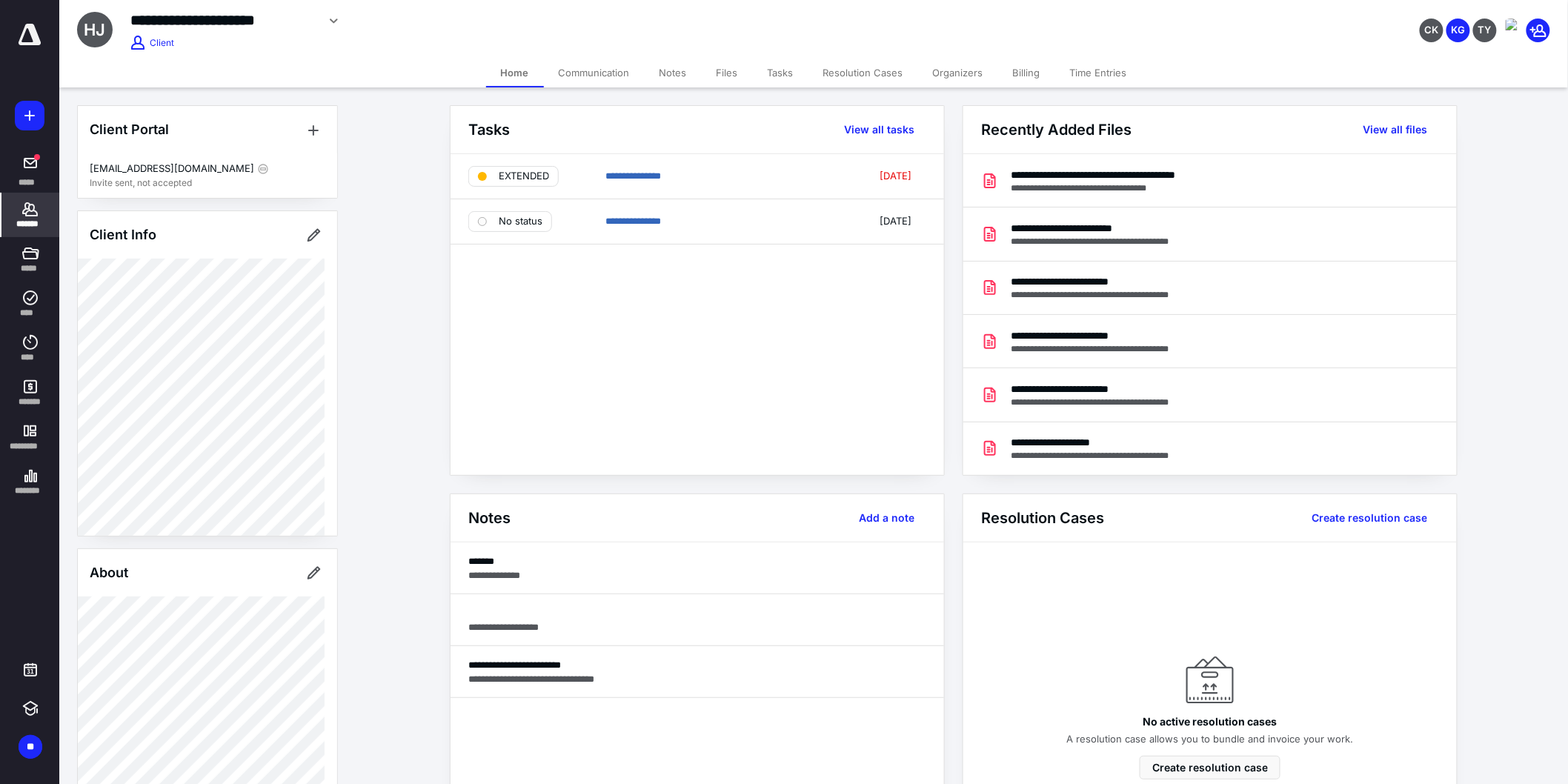 click on "Files" at bounding box center [727, 73] 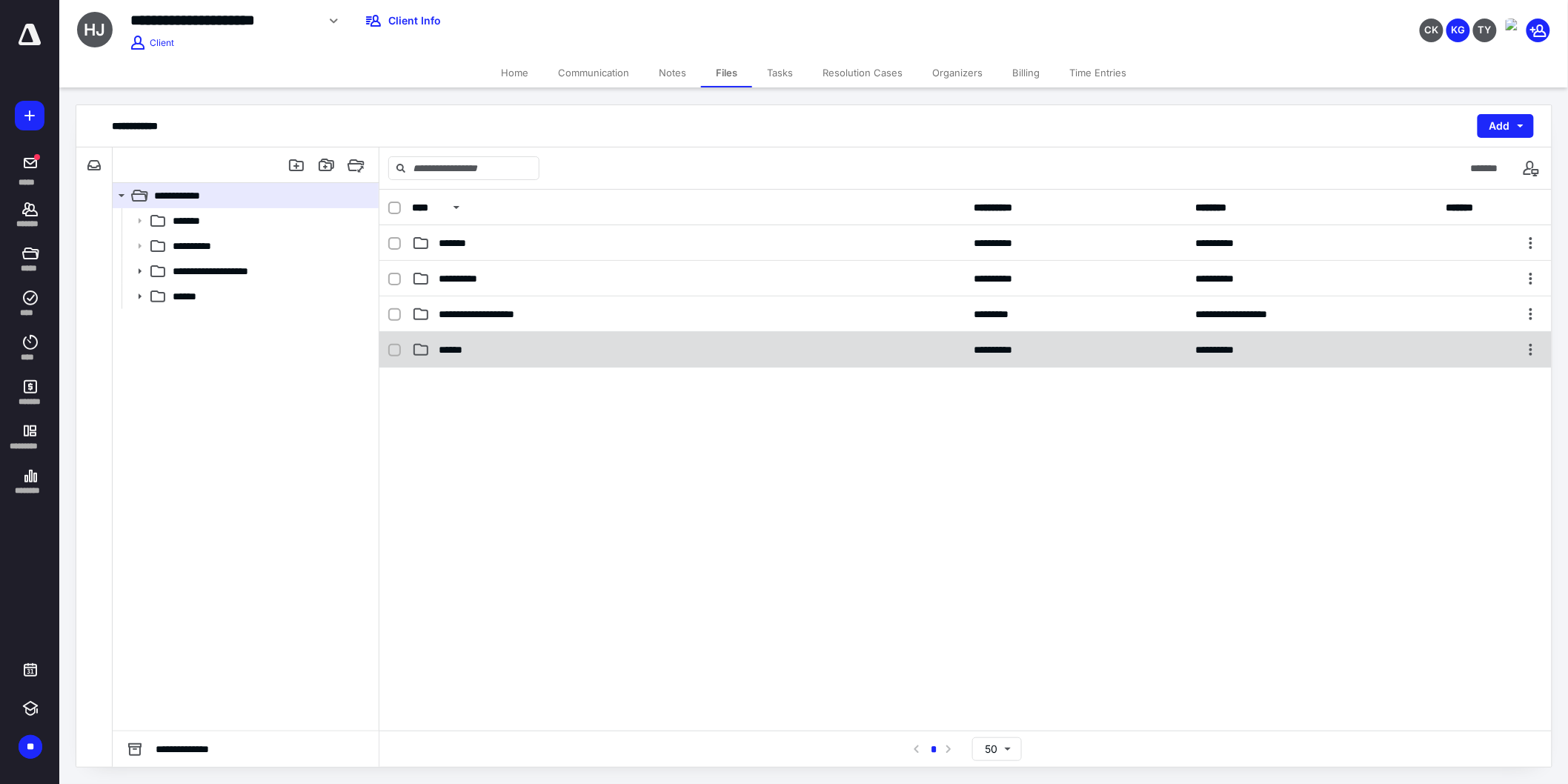 click on "******" at bounding box center [688, 350] 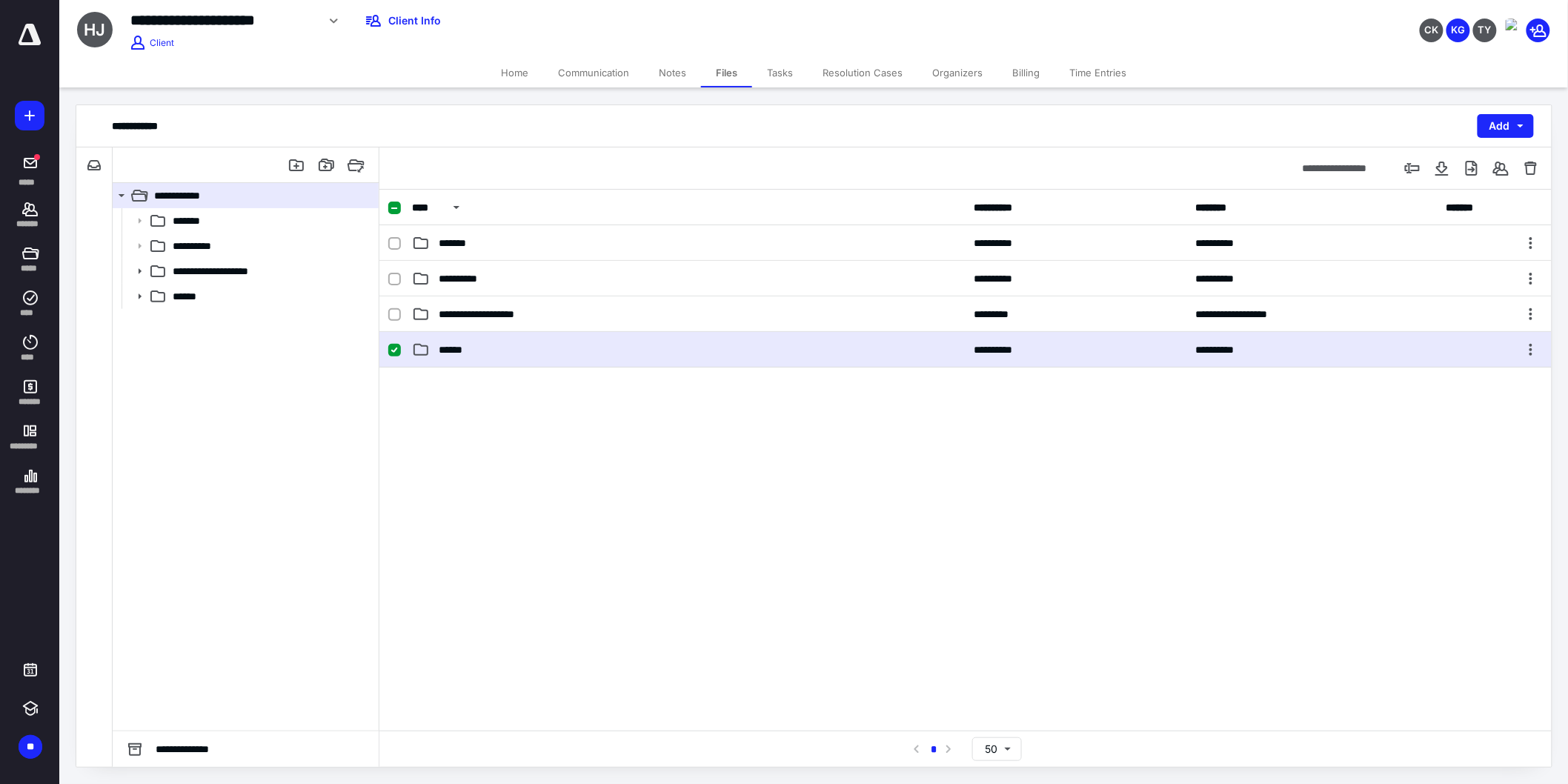 click on "******" at bounding box center [688, 350] 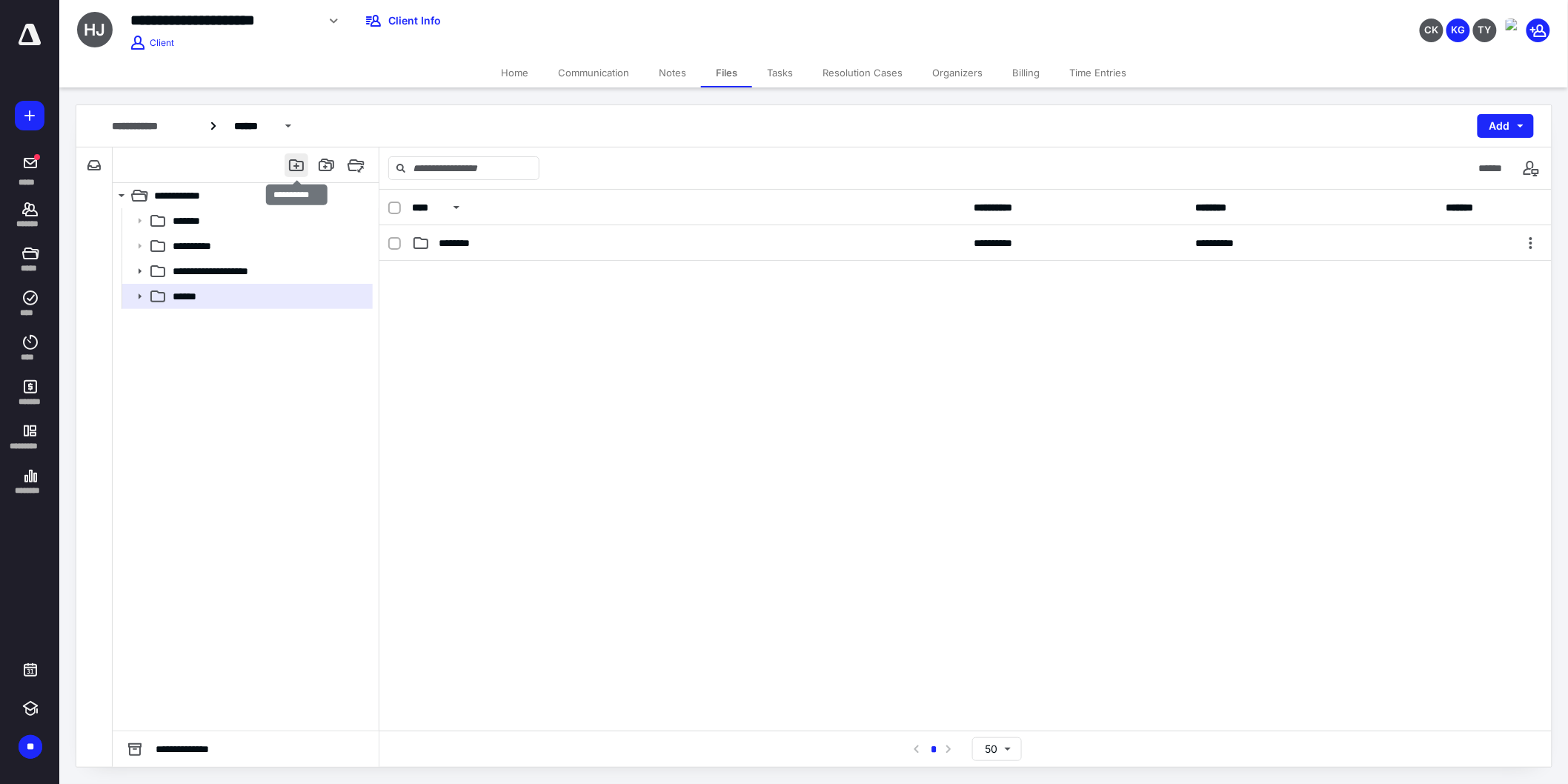 click at bounding box center [296, 165] 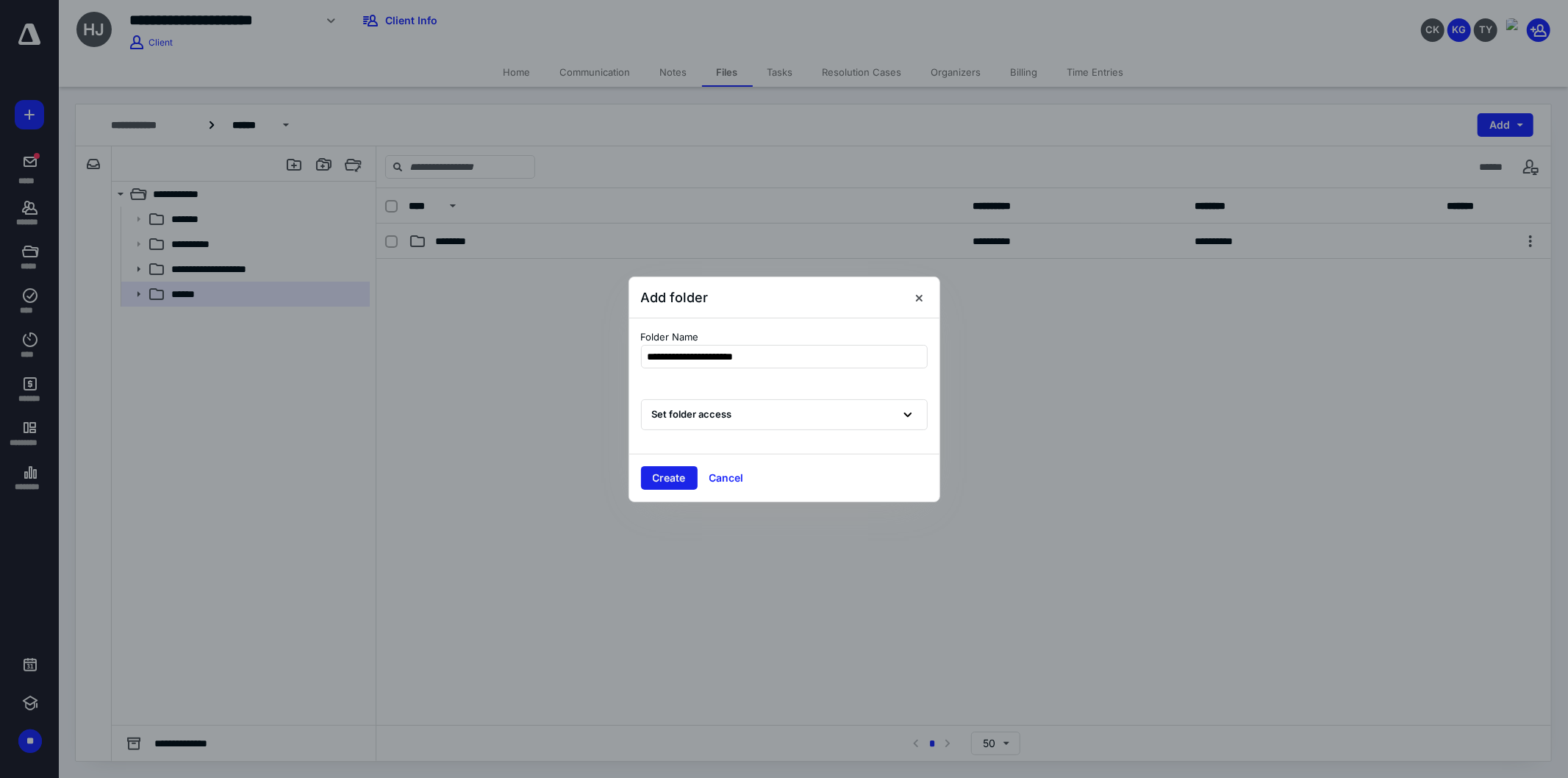 type on "**********" 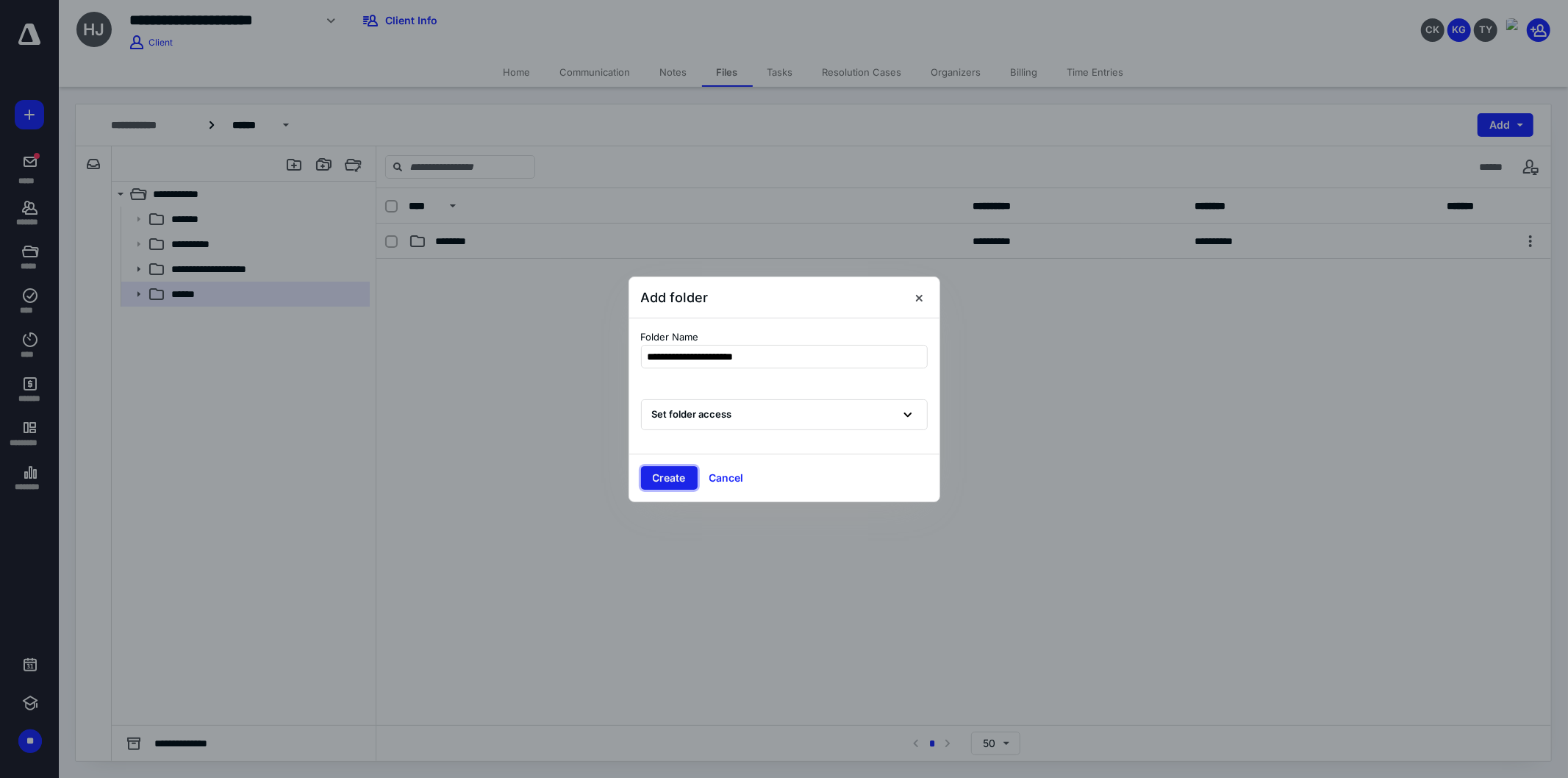 click on "Create" at bounding box center (669, 478) 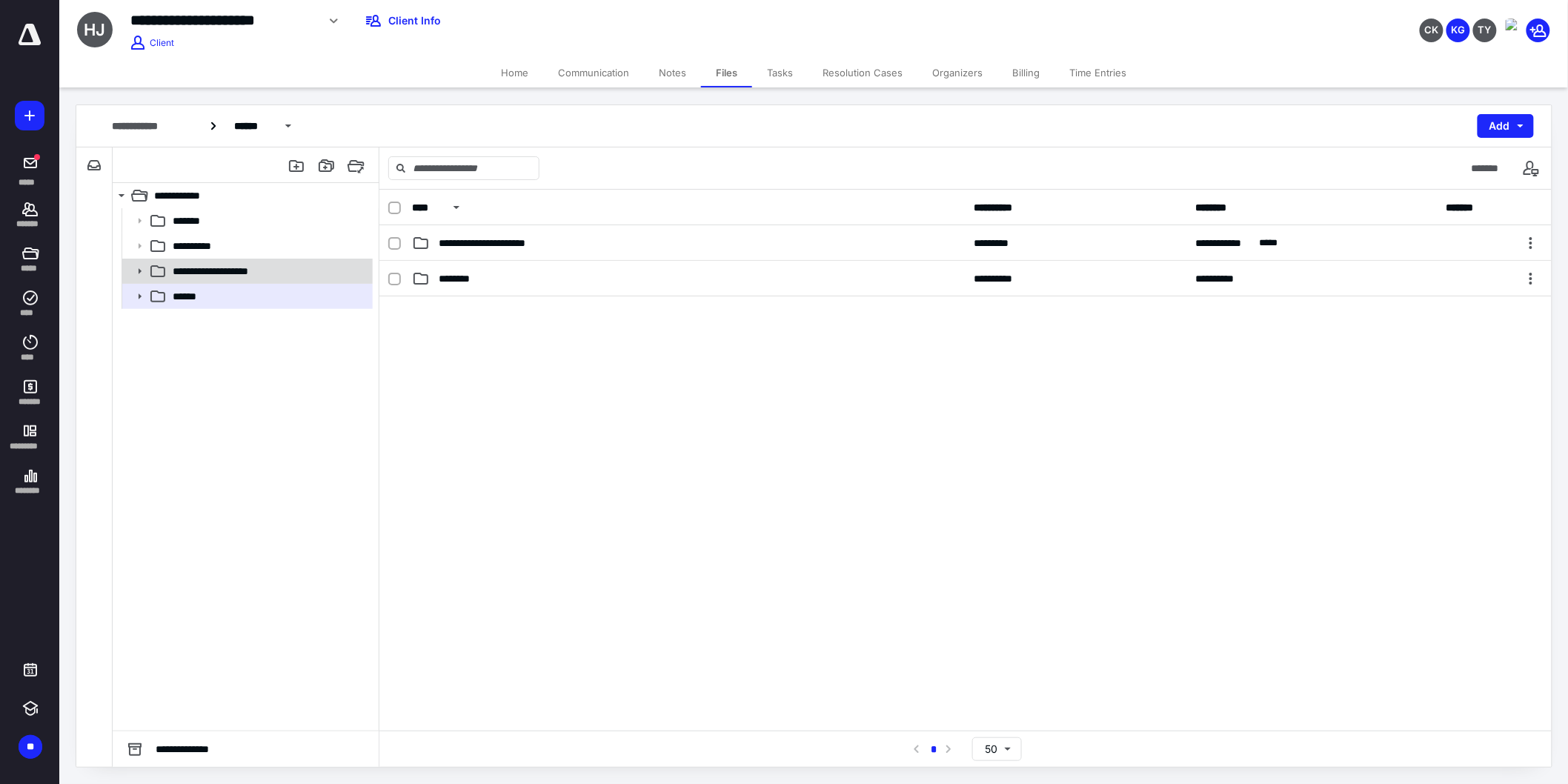 click 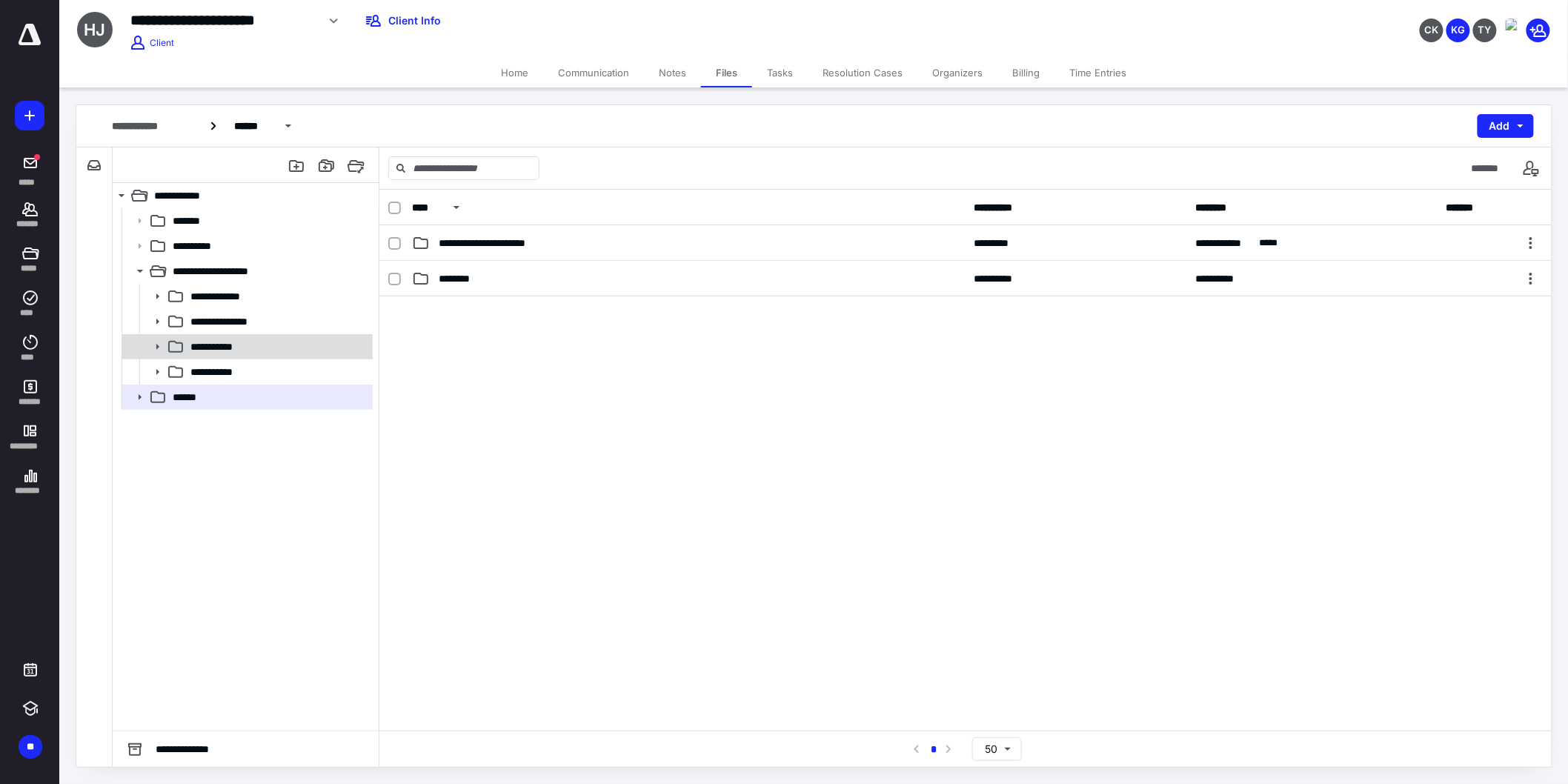click at bounding box center [153, 347] 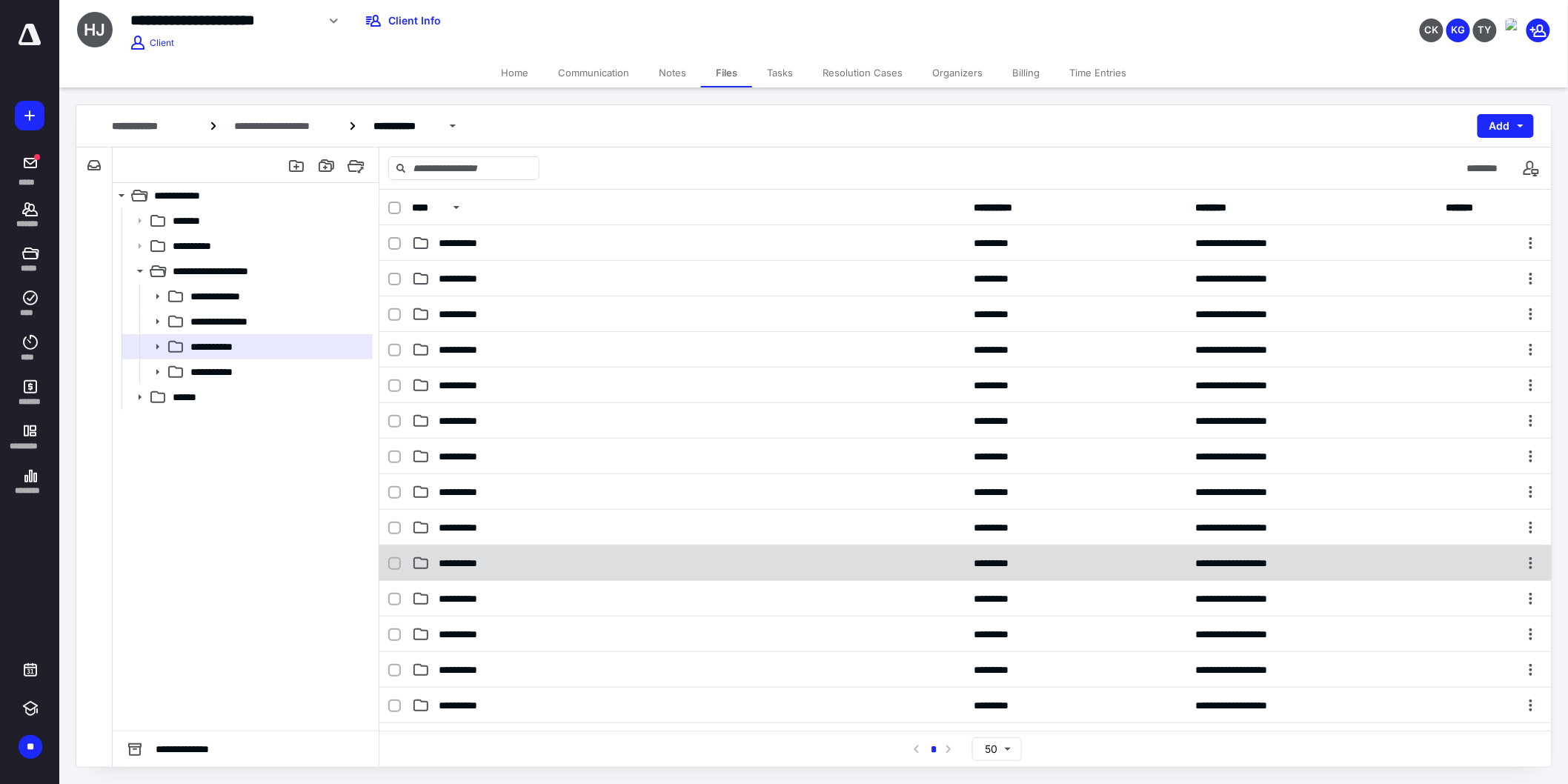 scroll, scrollTop: 286, scrollLeft: 0, axis: vertical 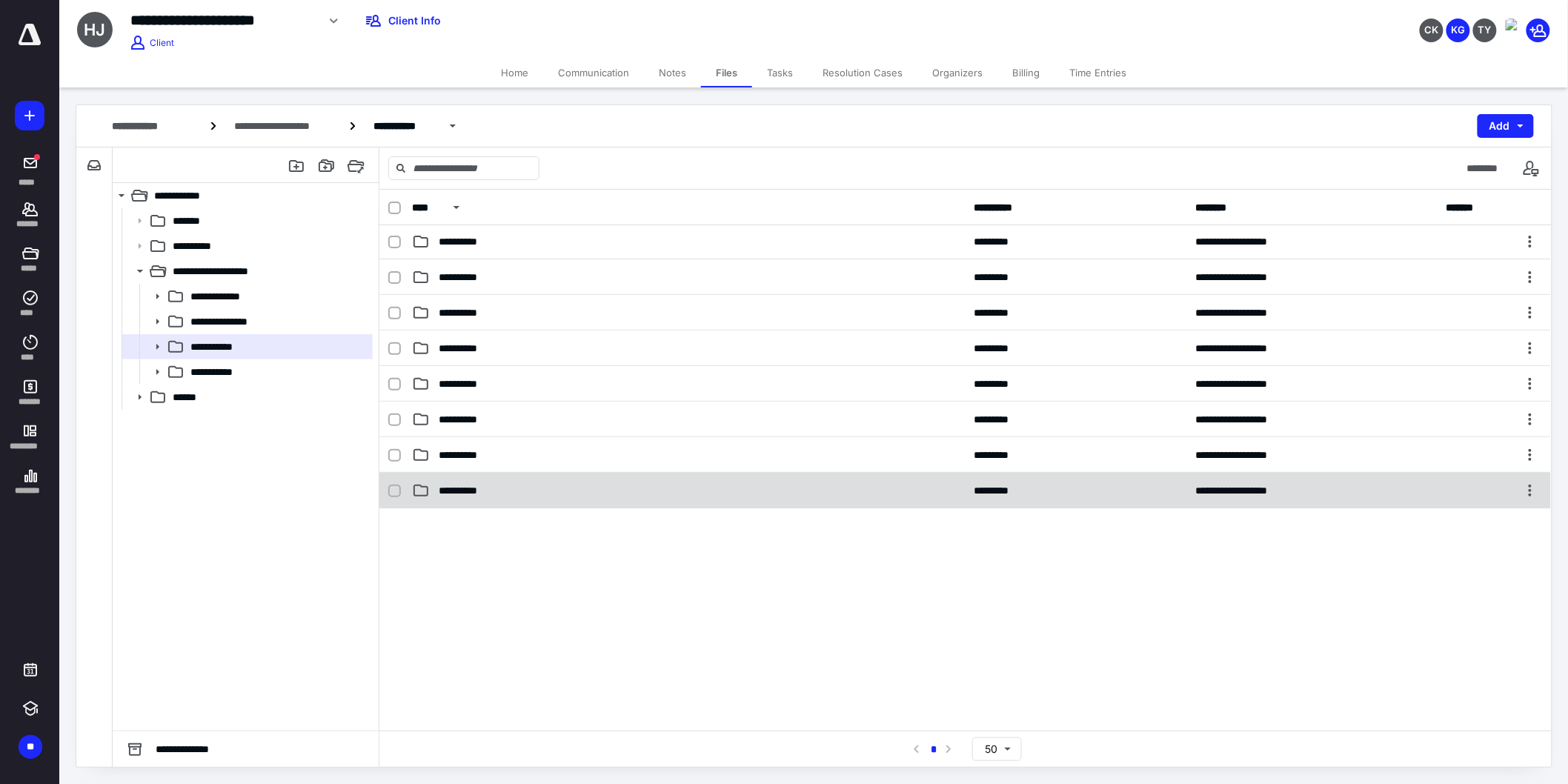 click on "**********" at bounding box center (688, 491) 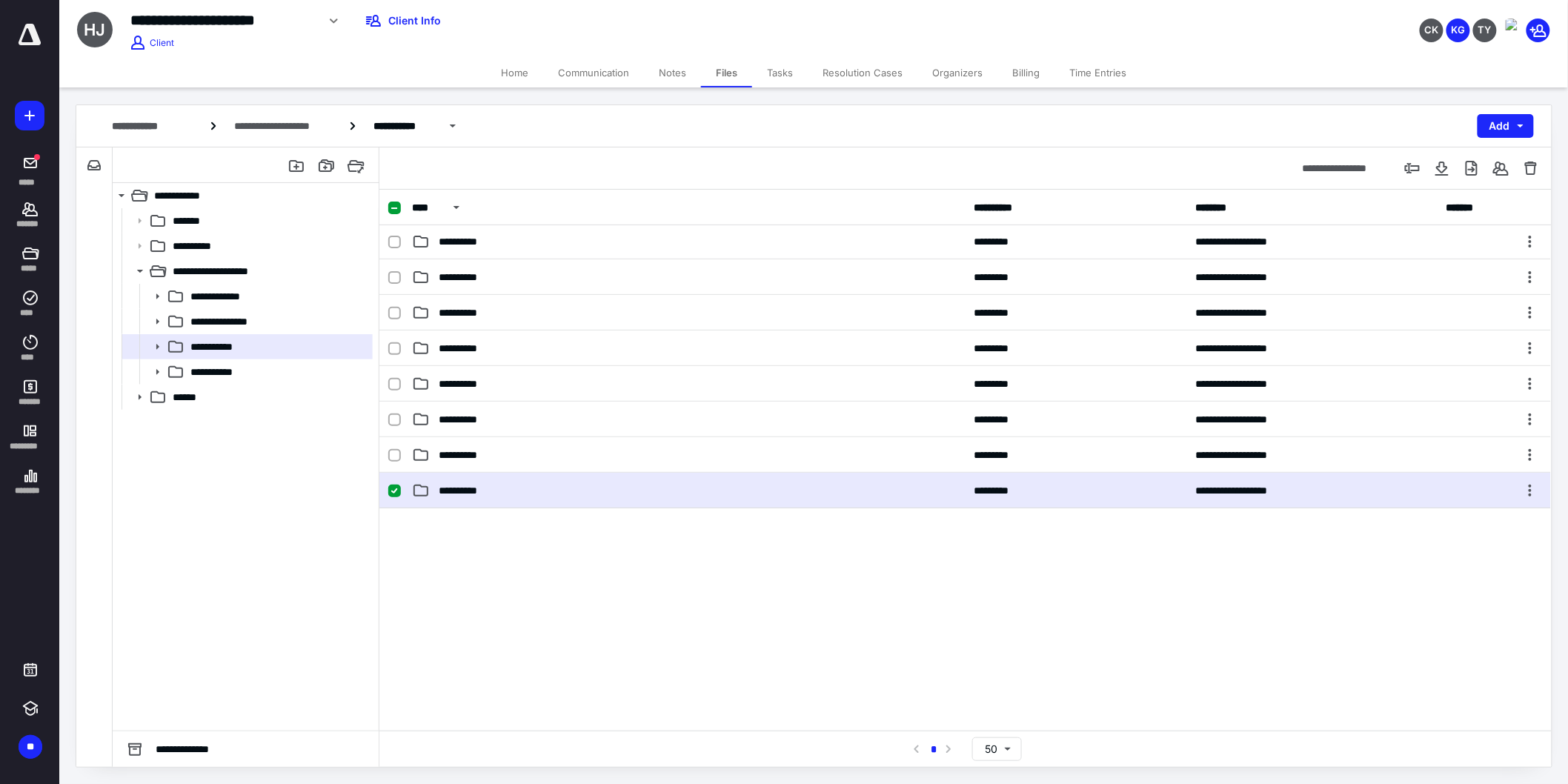 click on "**********" at bounding box center [688, 491] 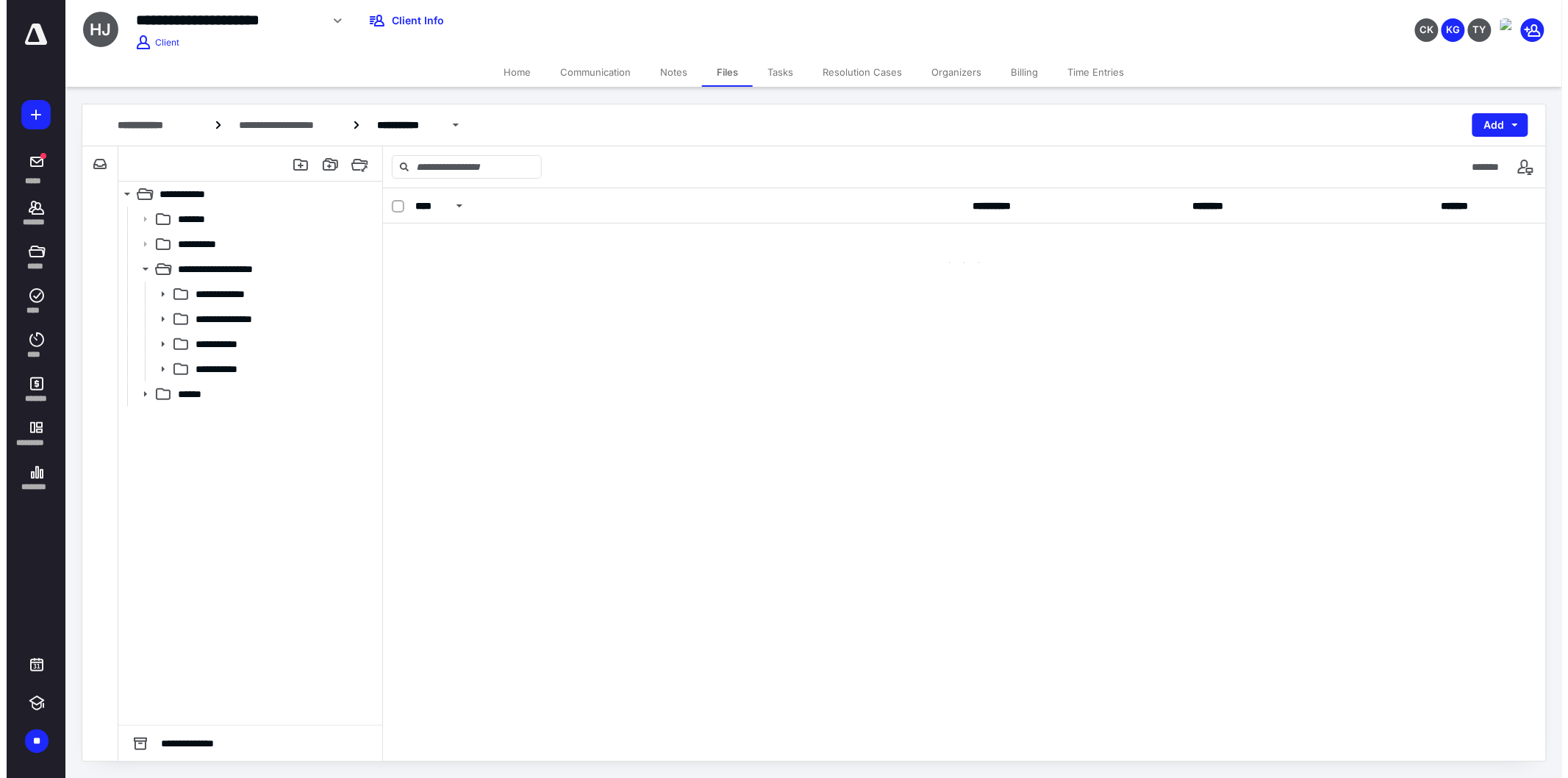 scroll, scrollTop: 0, scrollLeft: 0, axis: both 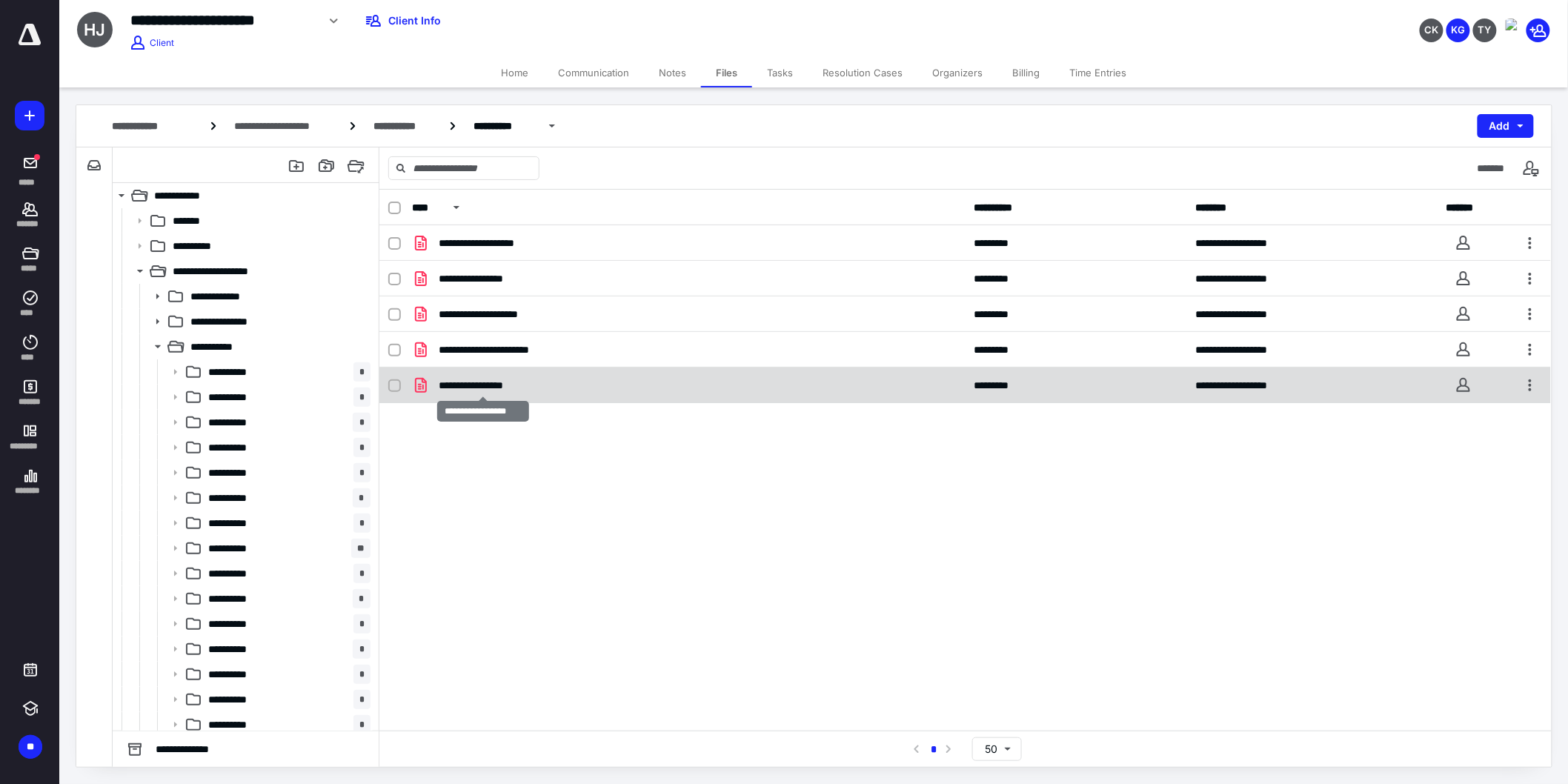 click on "**********" at bounding box center (483, 385) 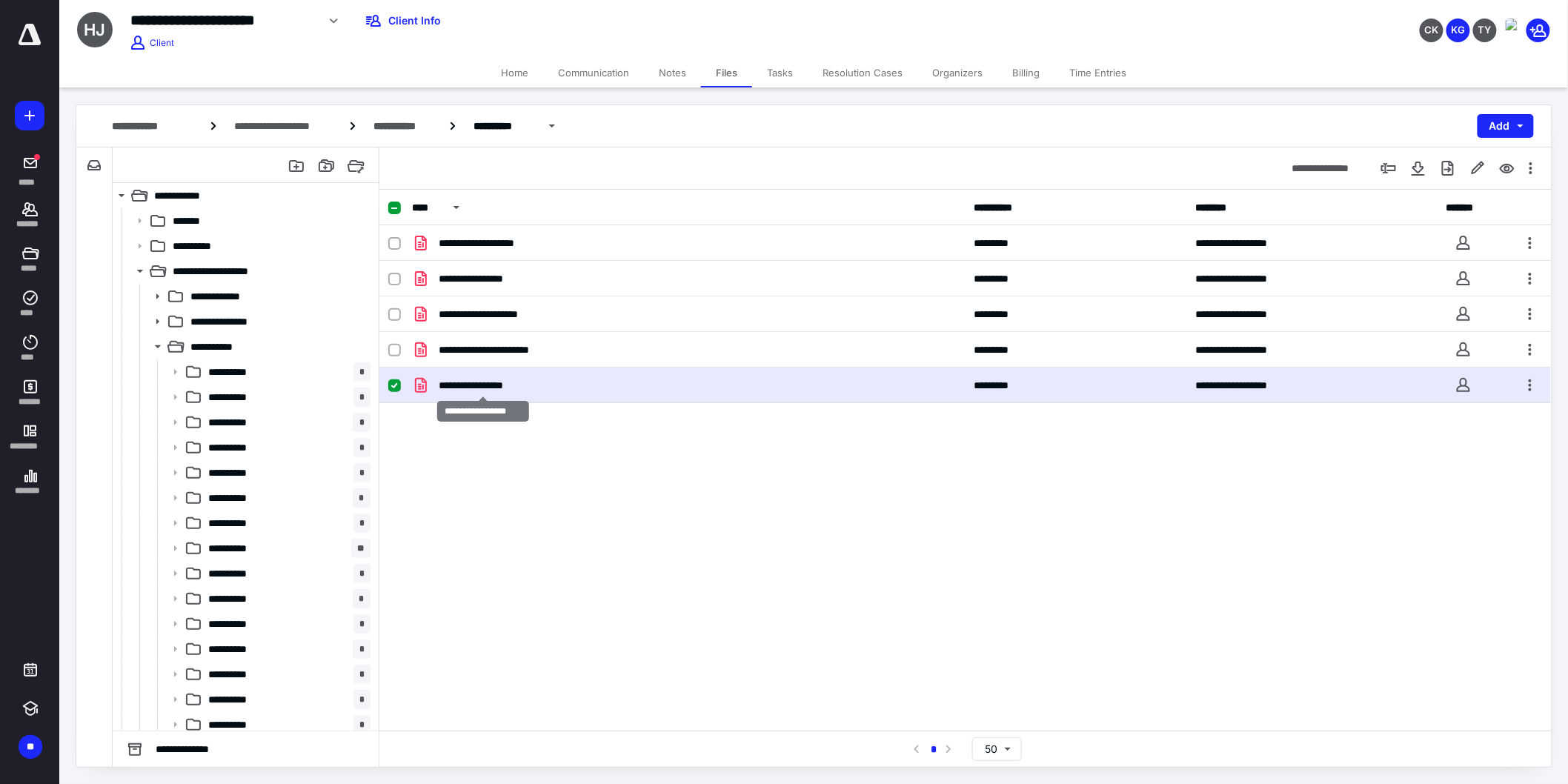 click on "**********" at bounding box center [483, 385] 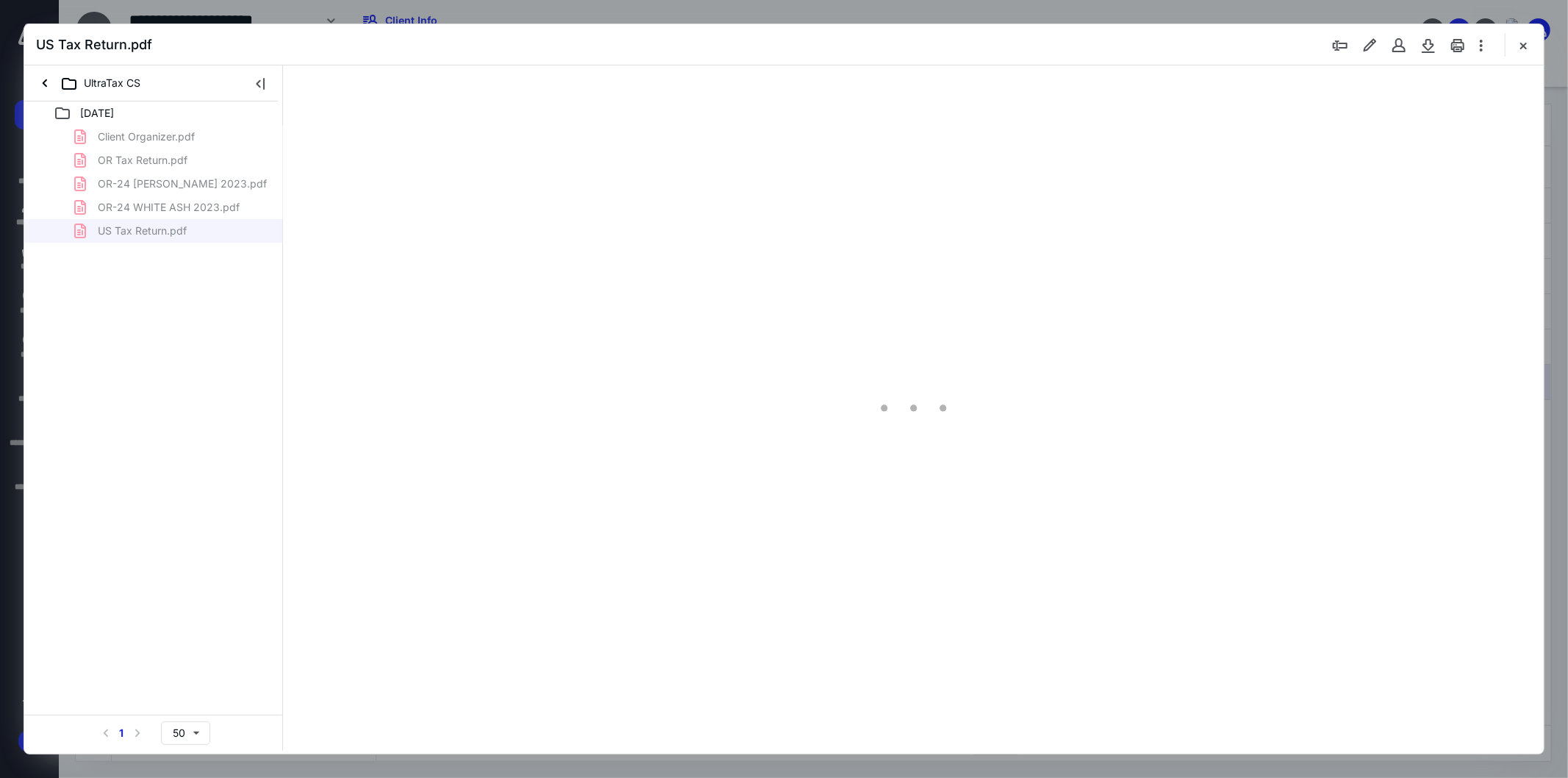 scroll, scrollTop: 0, scrollLeft: 0, axis: both 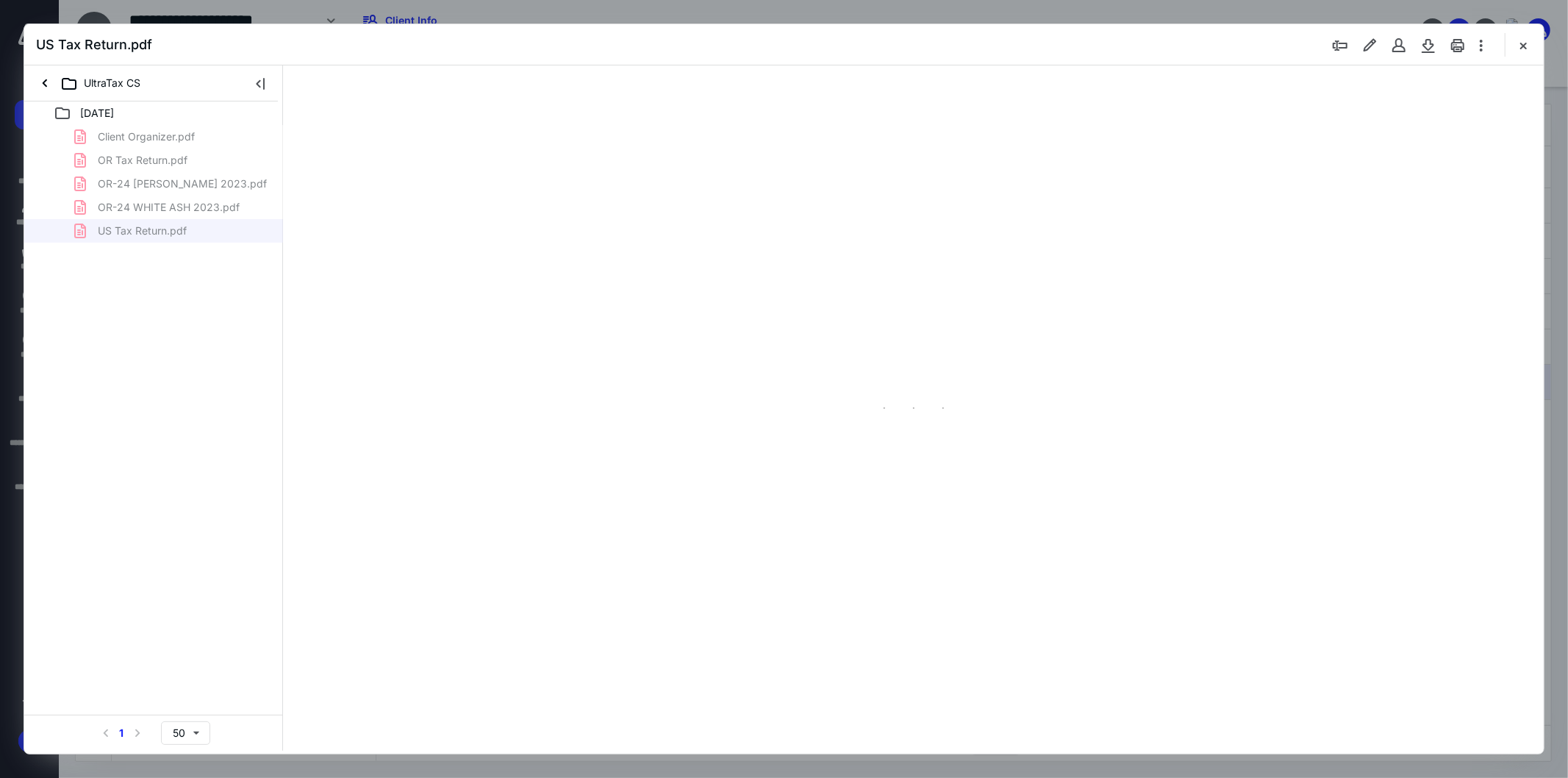 type on "103" 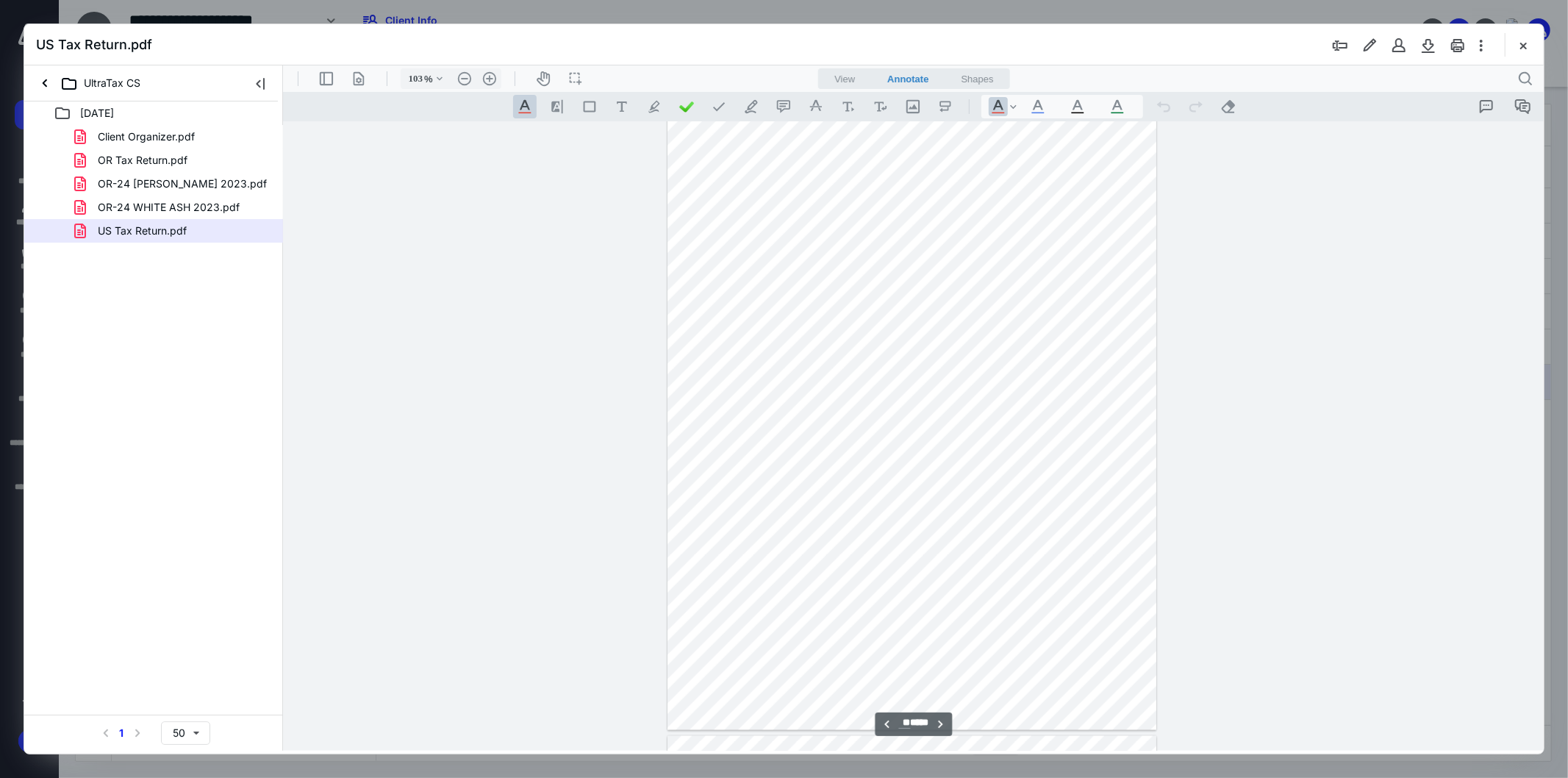 scroll, scrollTop: 11416, scrollLeft: 0, axis: vertical 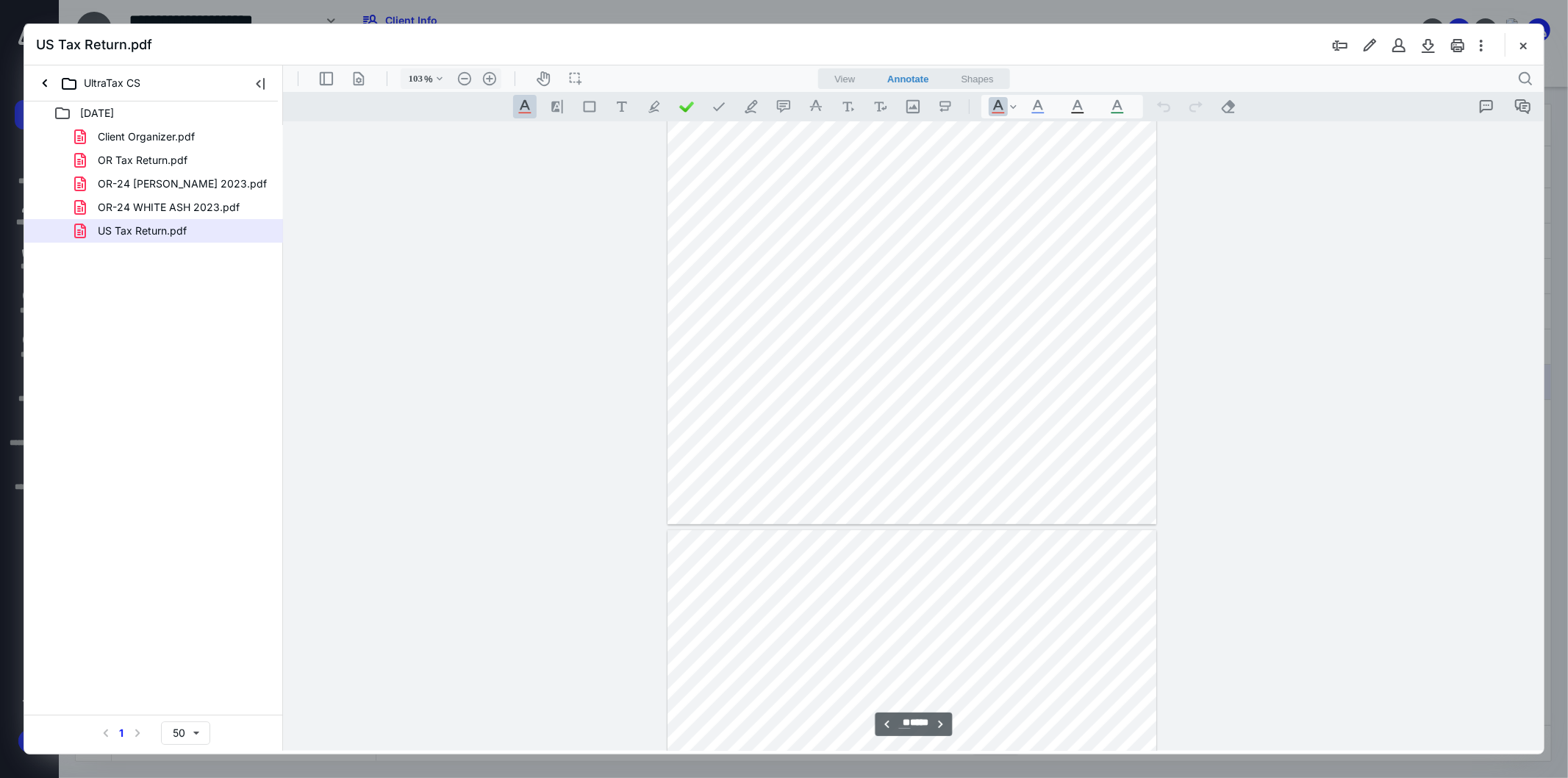 type on "**" 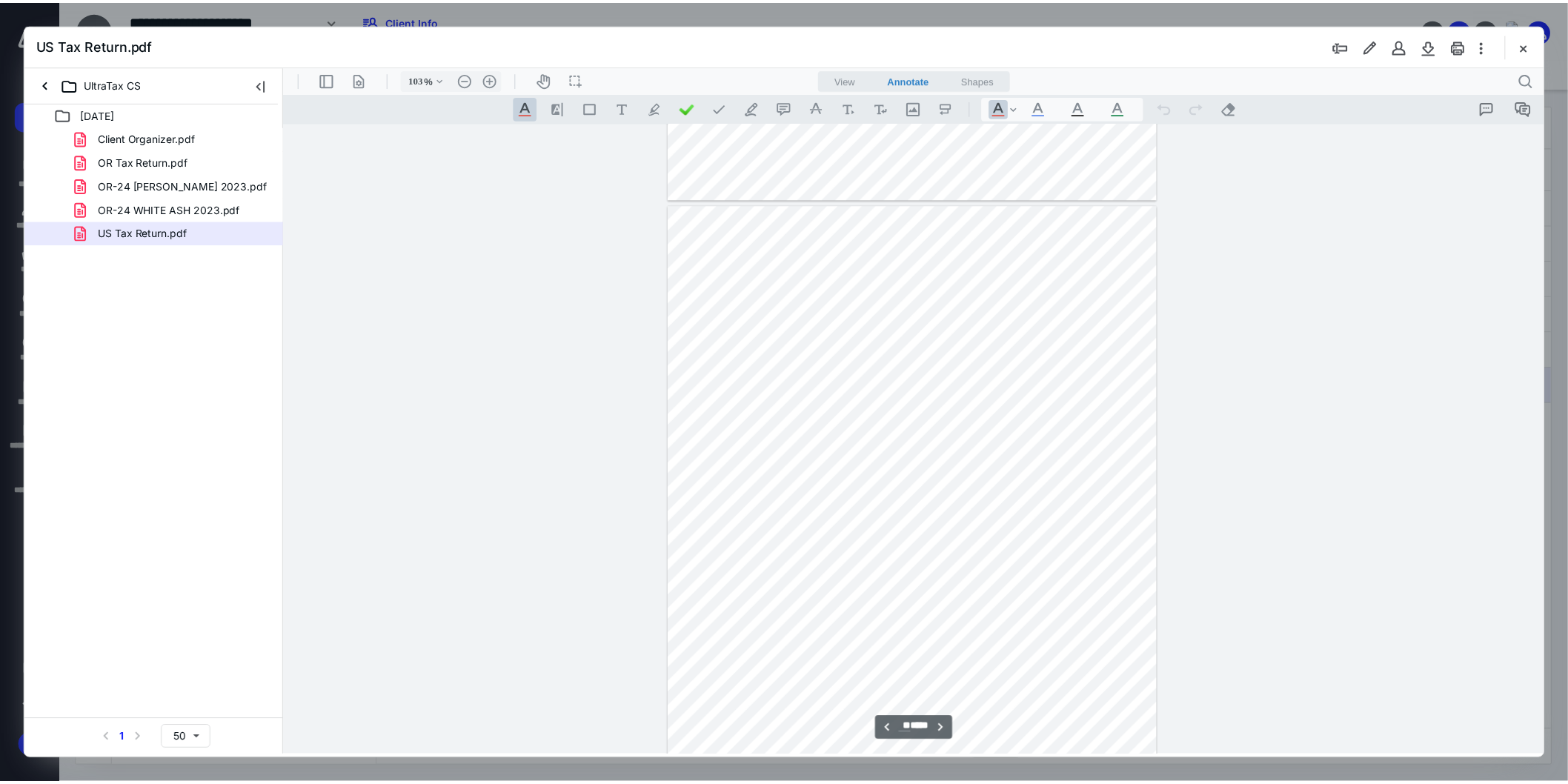 scroll, scrollTop: 15209, scrollLeft: 0, axis: vertical 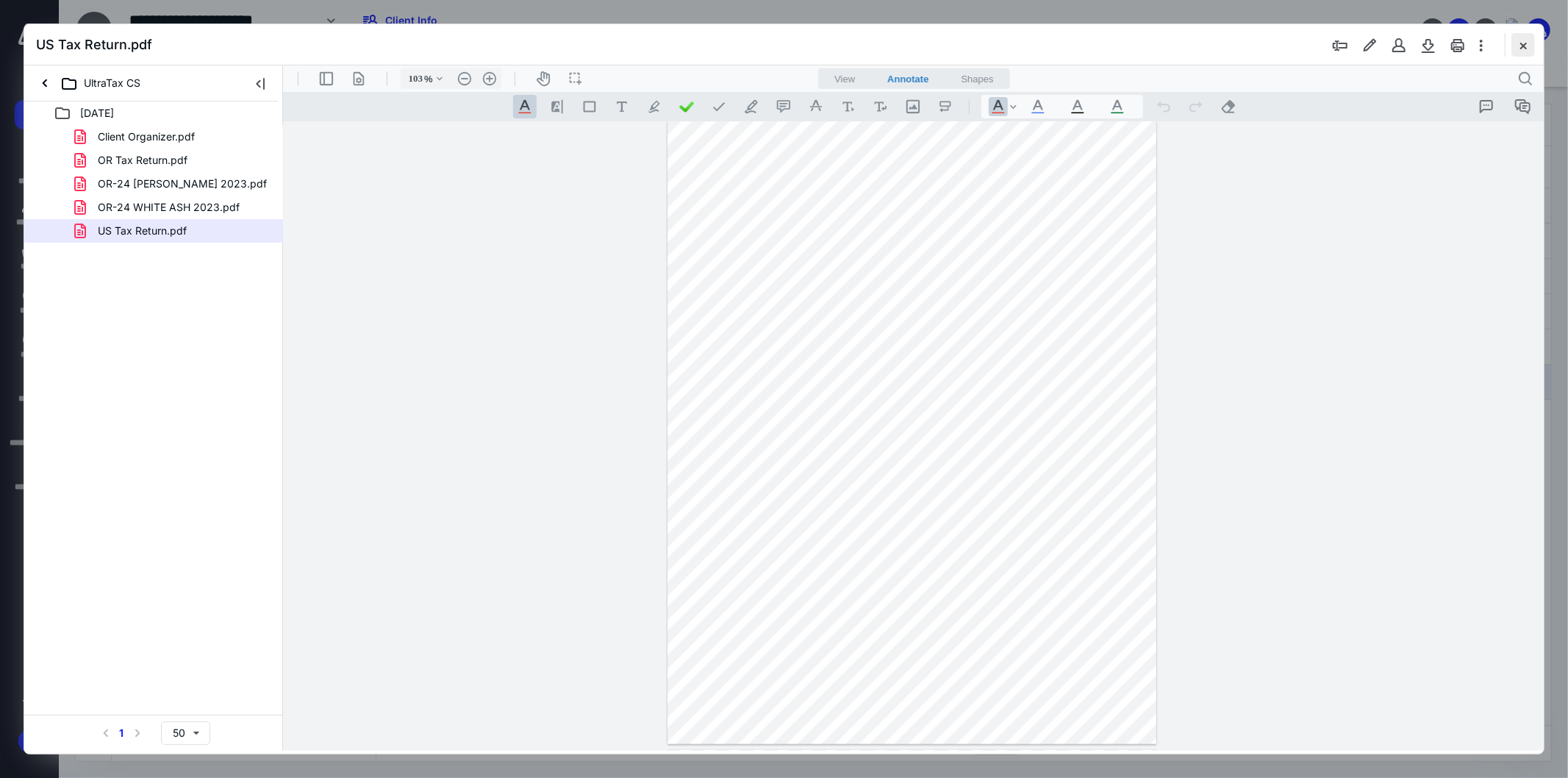click at bounding box center (1523, 45) 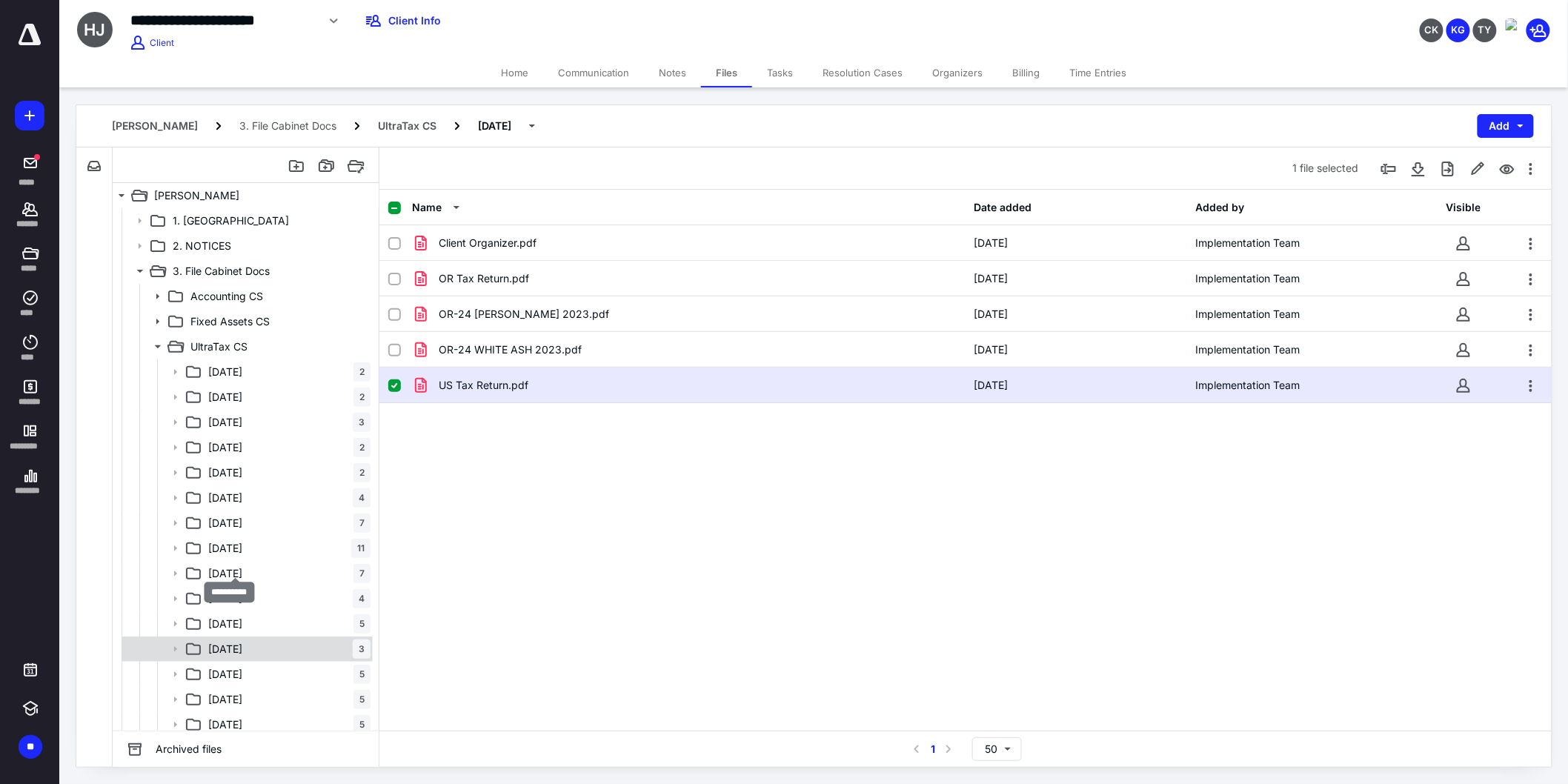 scroll, scrollTop: 82, scrollLeft: 0, axis: vertical 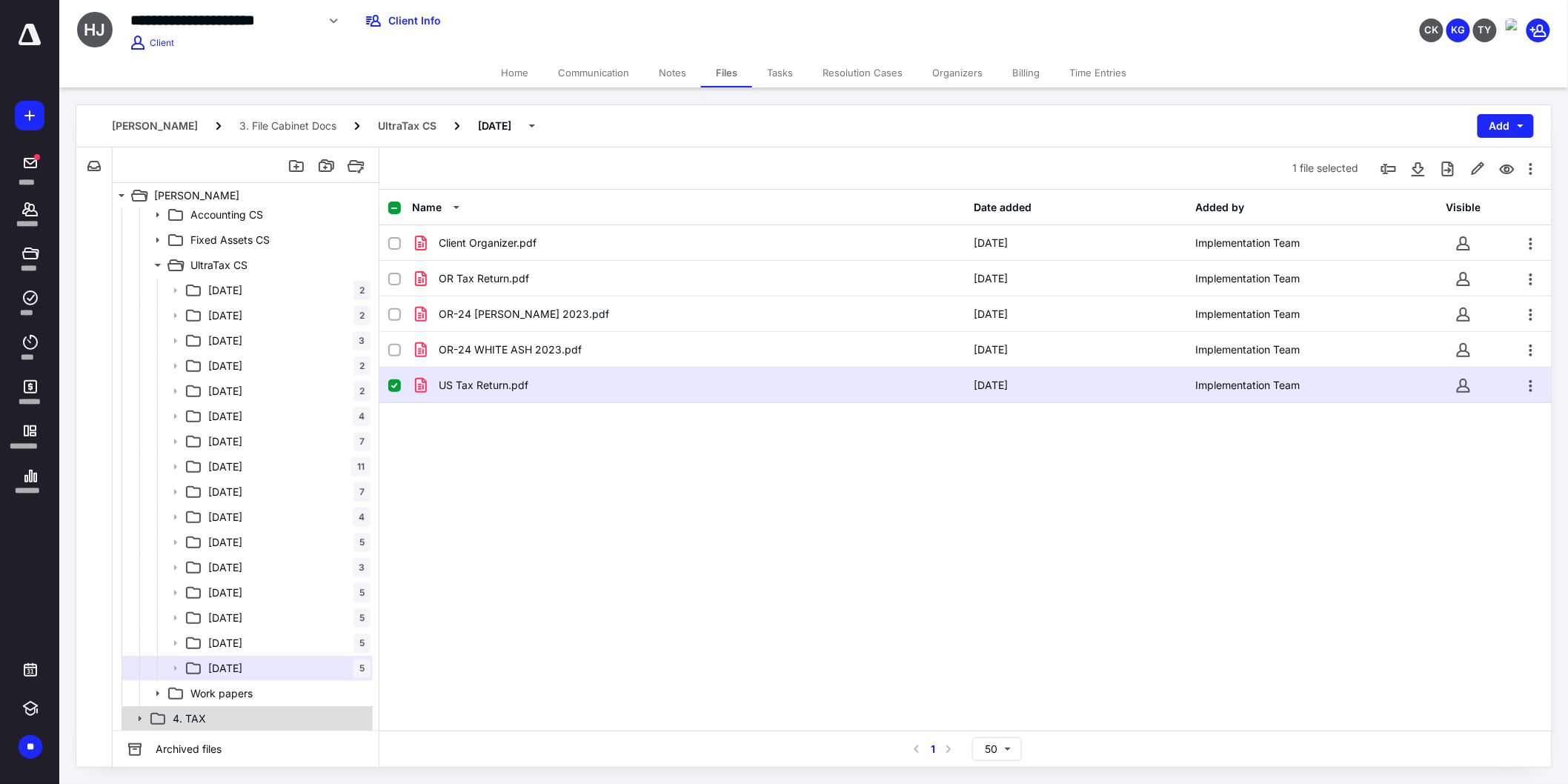 click on "4. TAX" at bounding box center (268, 719) 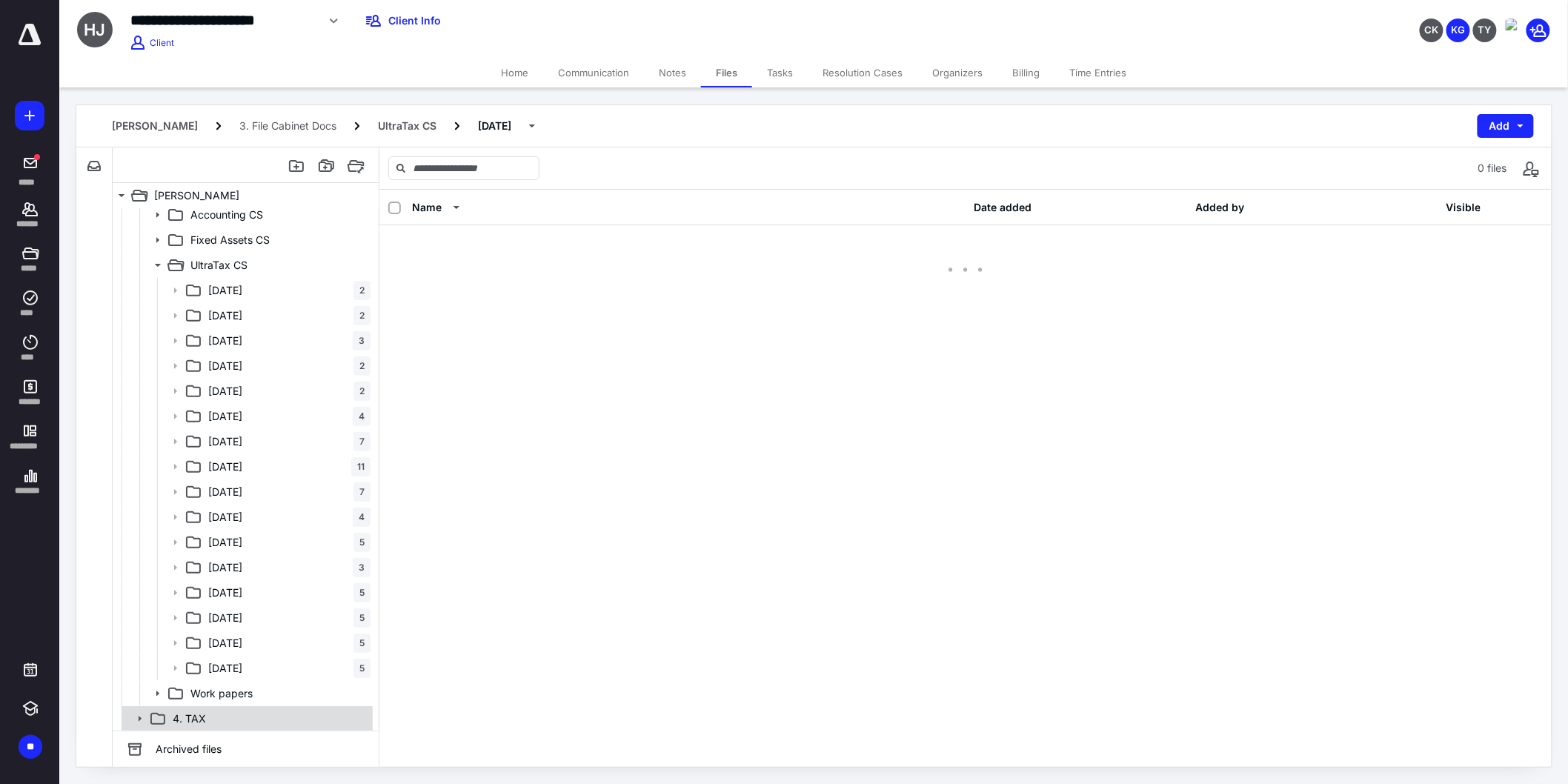 click on "4. TAX" at bounding box center [268, 719] 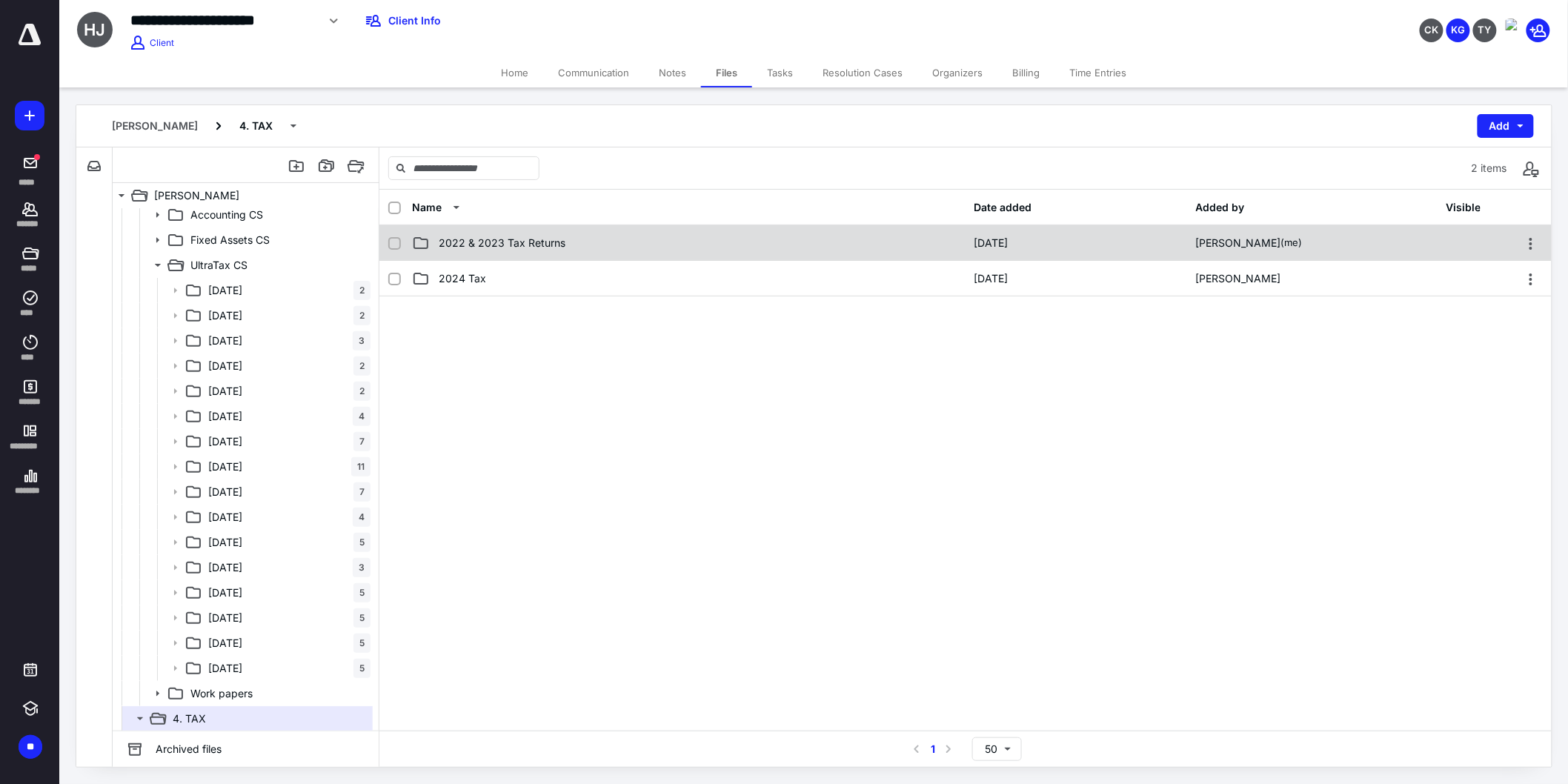 click on "2022 & 2023 Tax Returns" at bounding box center [688, 243] 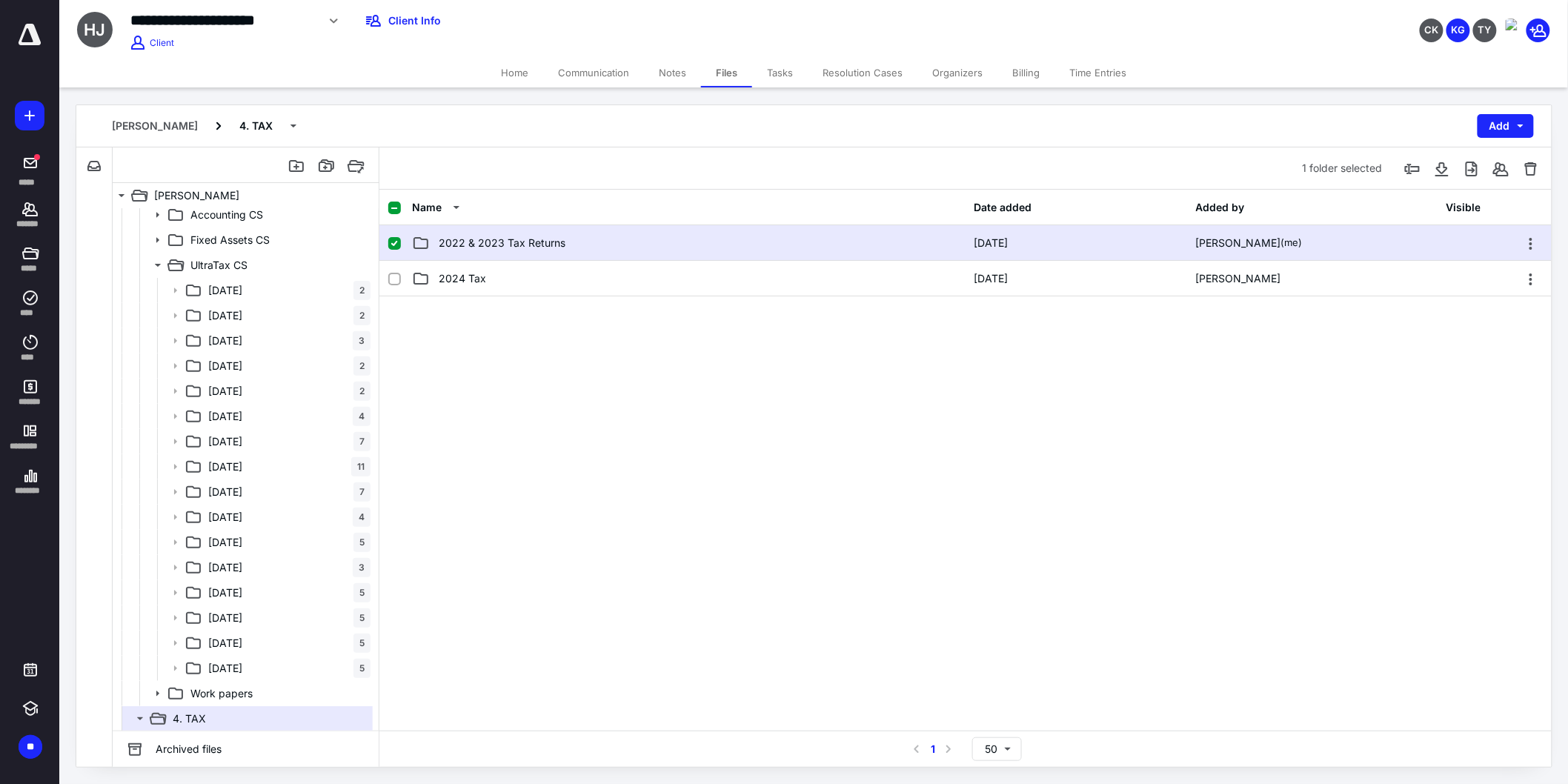 click on "2022 & 2023 Tax Returns" at bounding box center (688, 243) 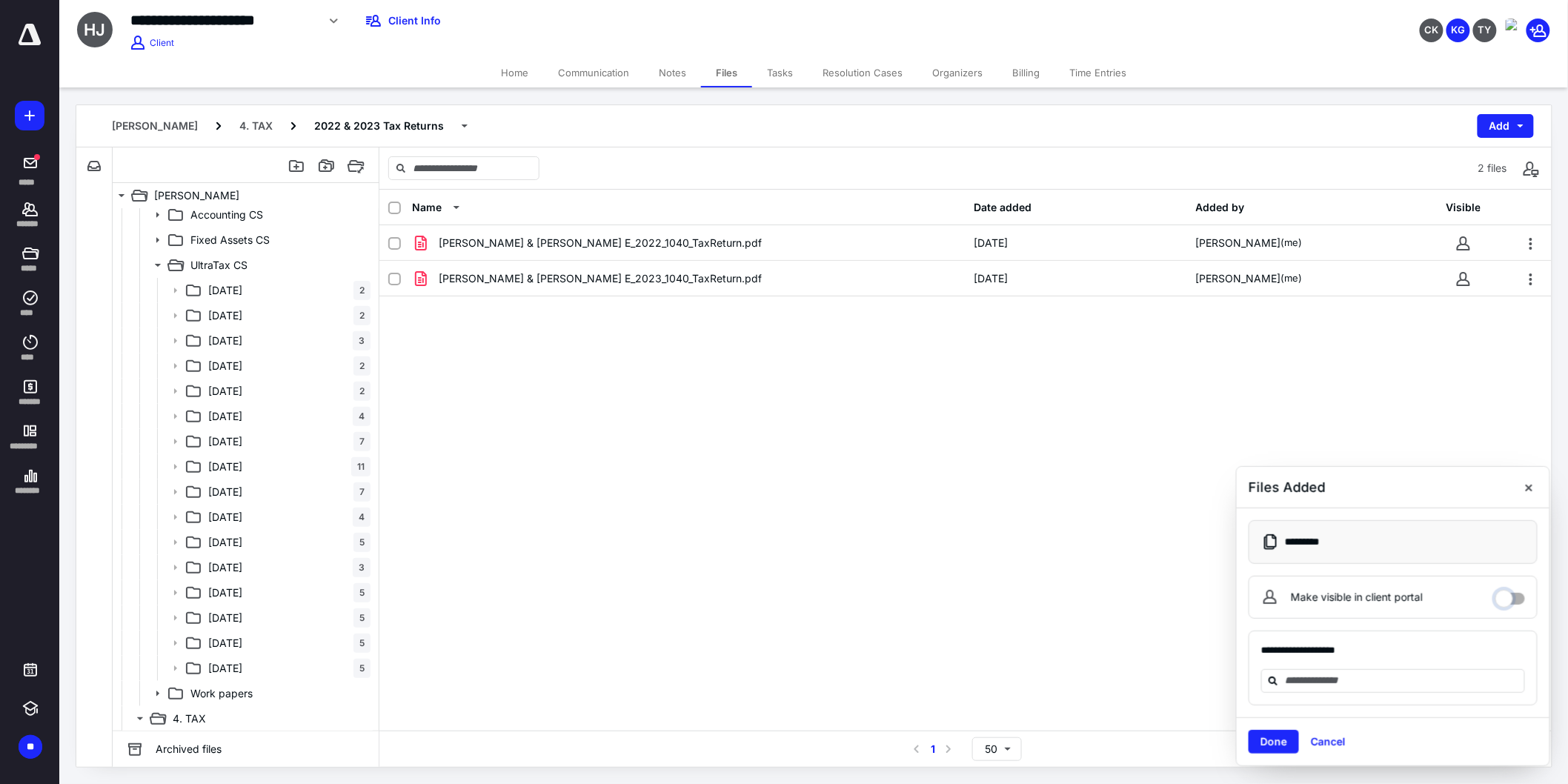 click on "Make visible in client portal" at bounding box center (1510, 595) 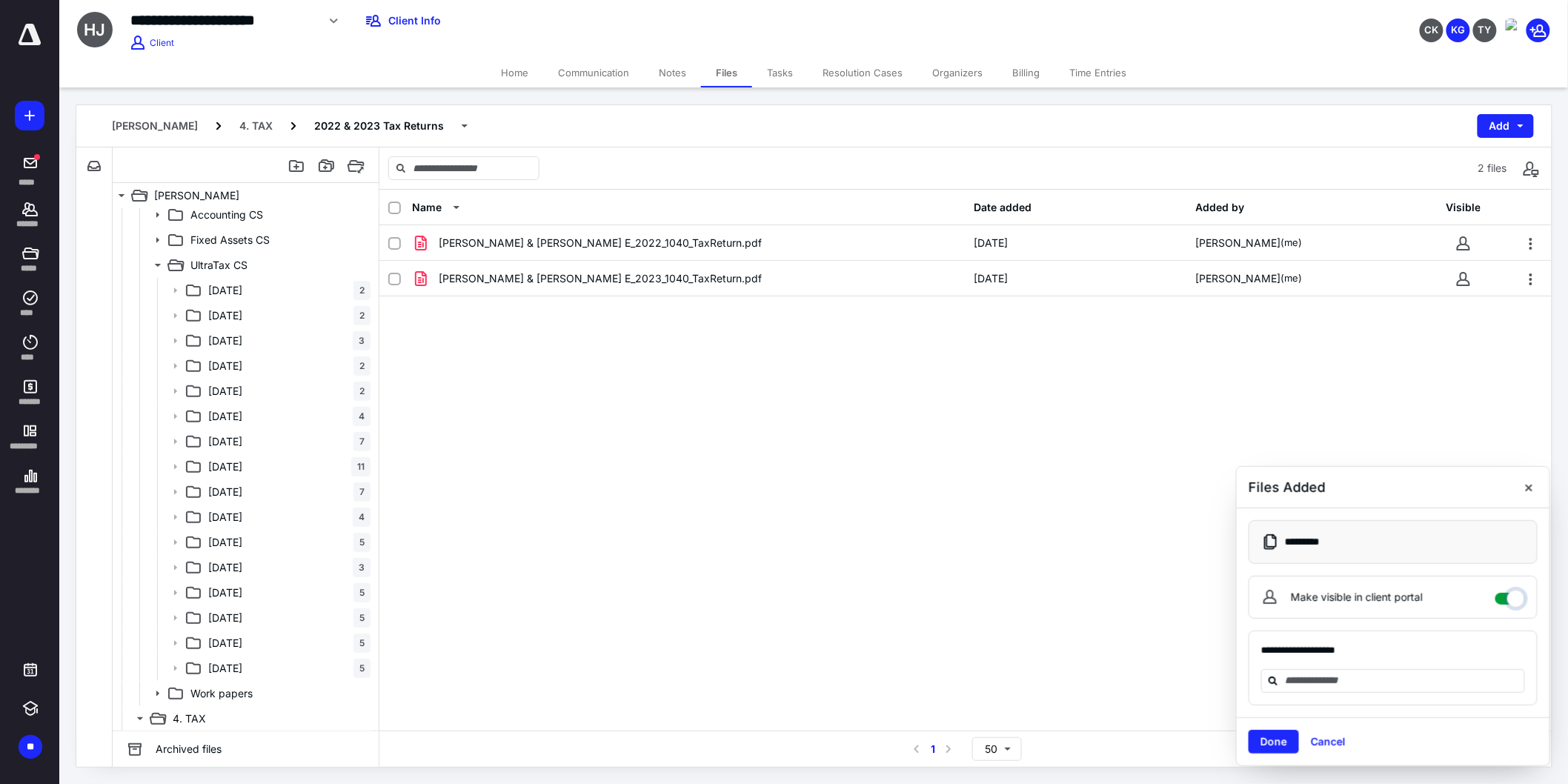 checkbox on "****" 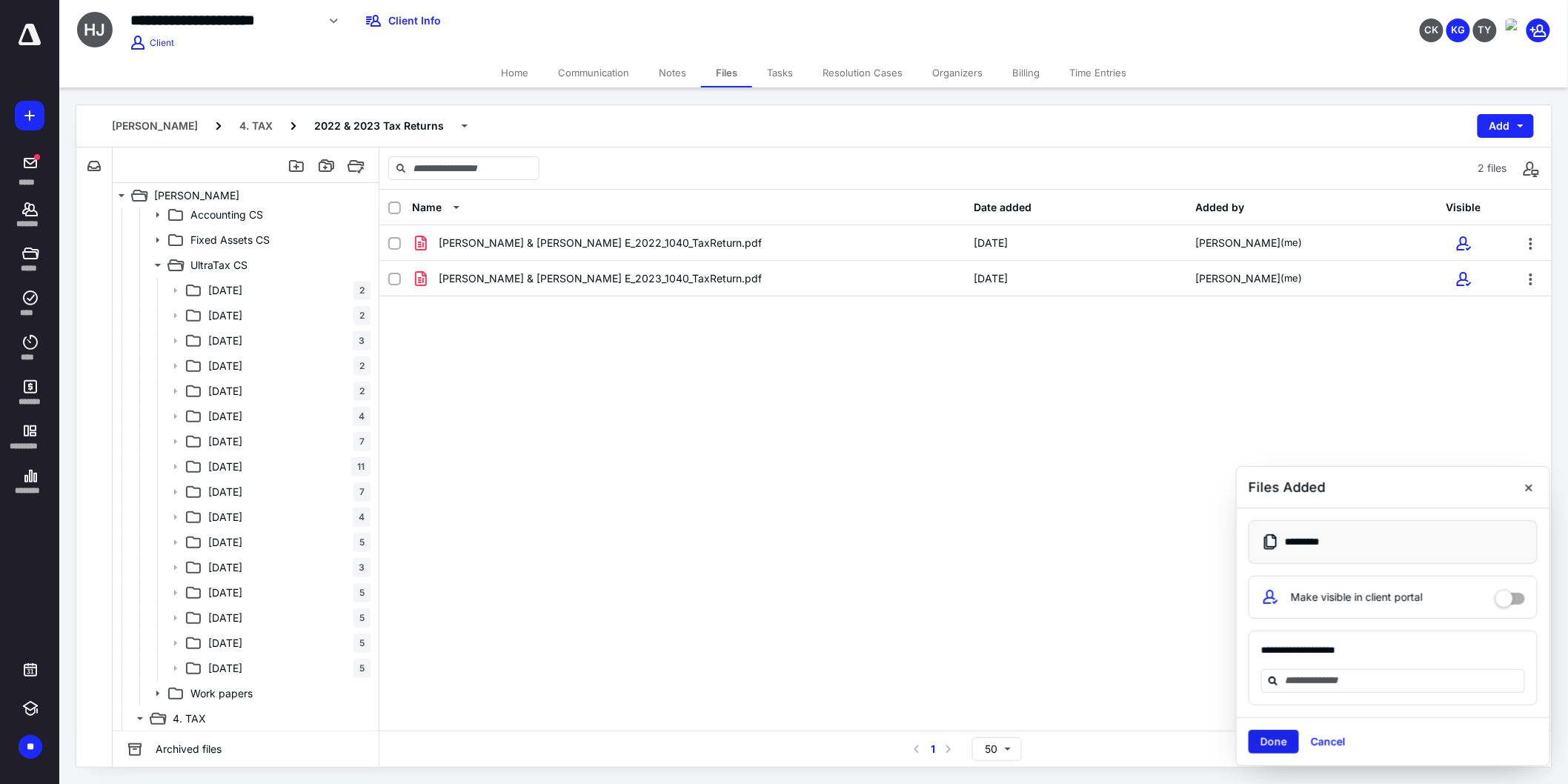 click on "Done" at bounding box center [1274, 742] 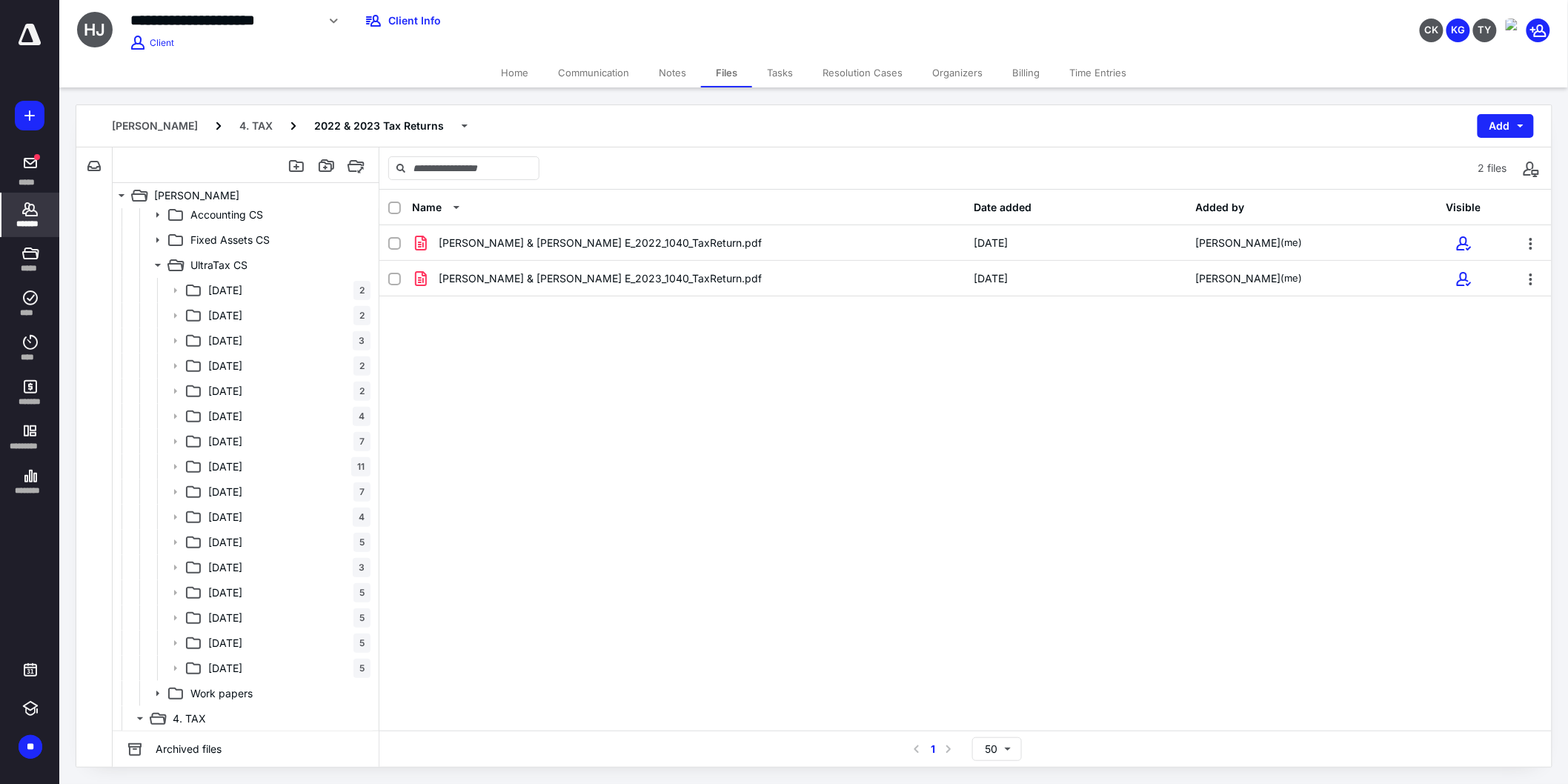 click 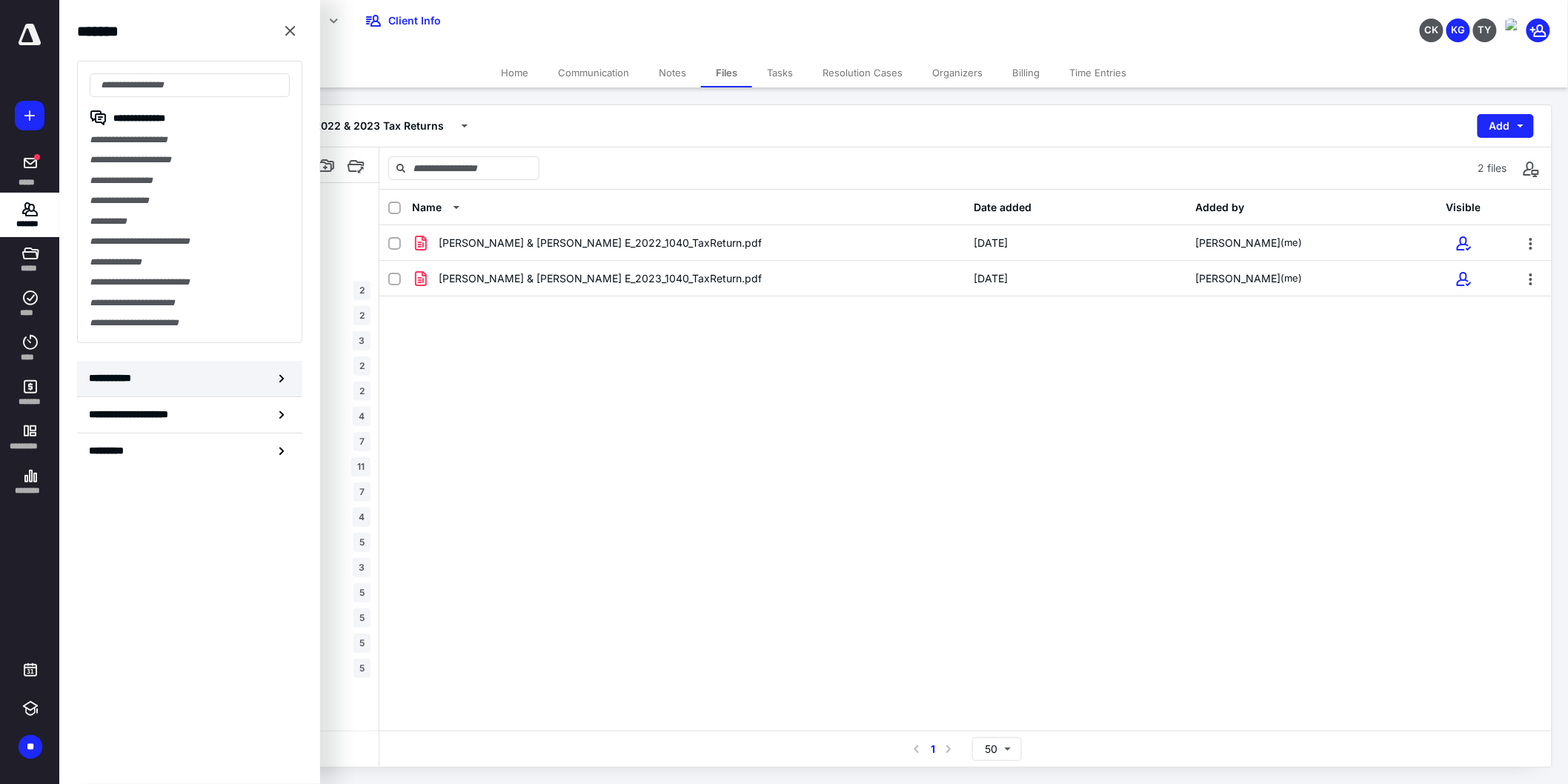 click 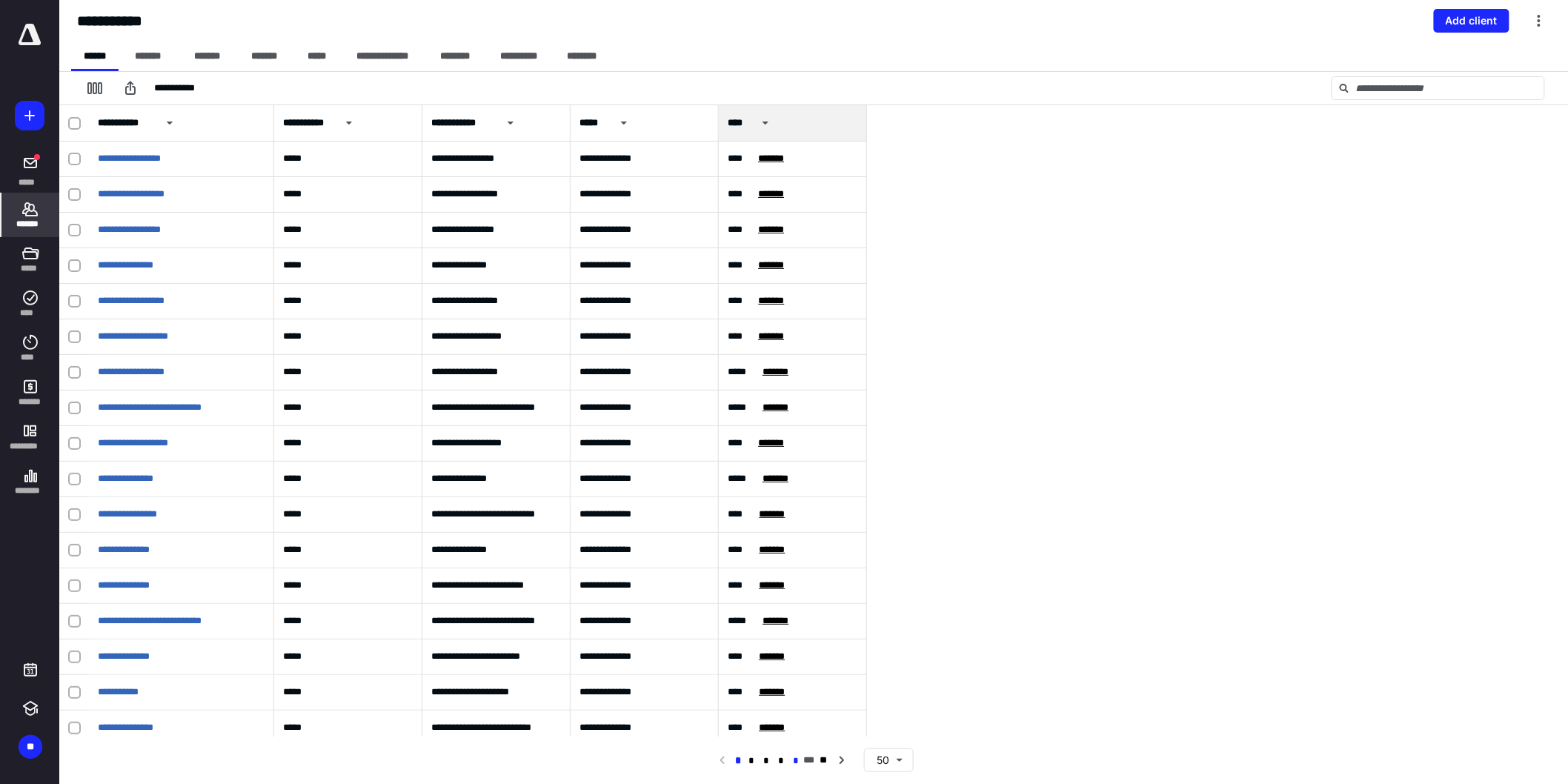 click on "*" at bounding box center [796, 761] 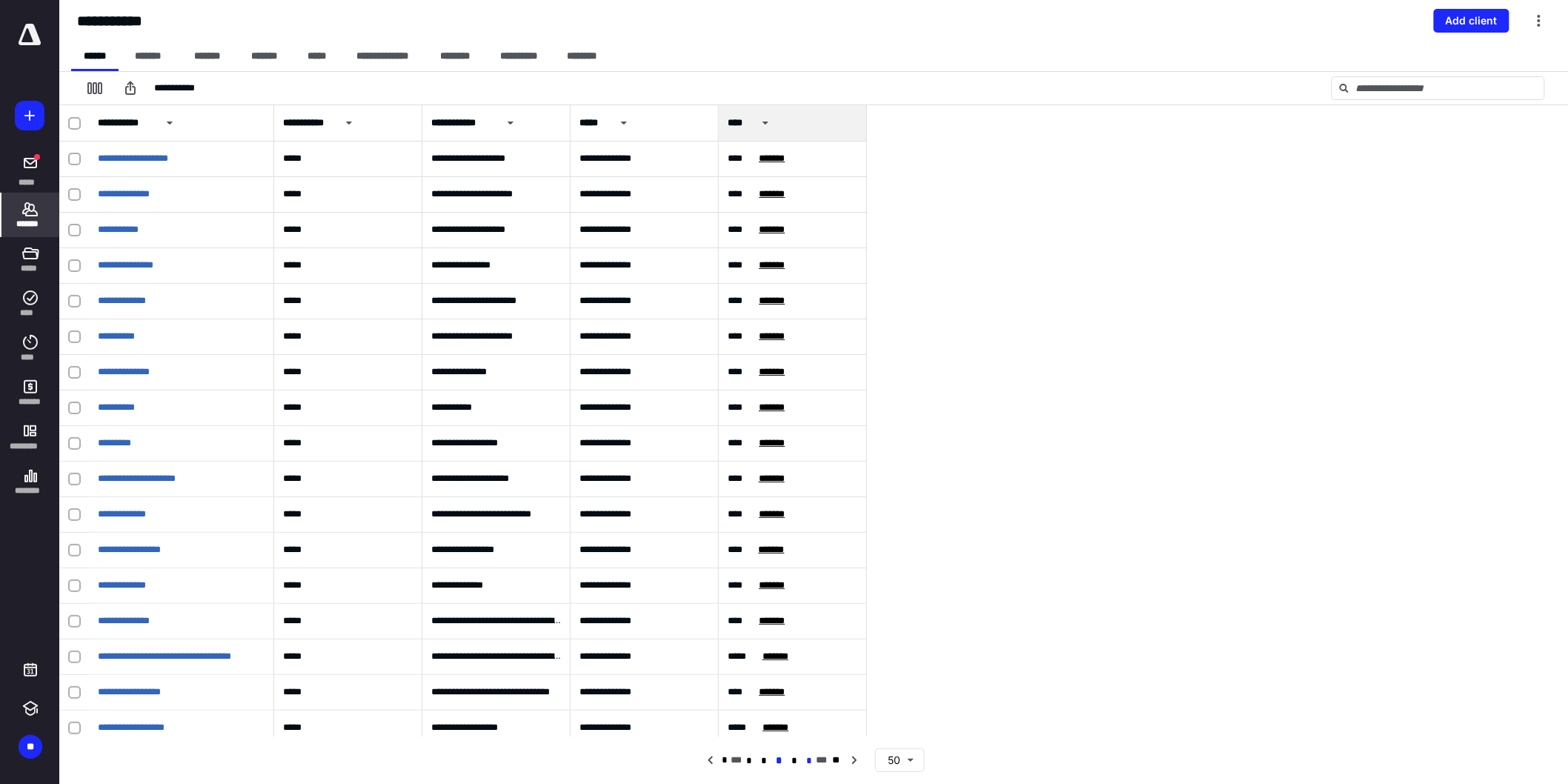 click on "*" at bounding box center [808, 761] 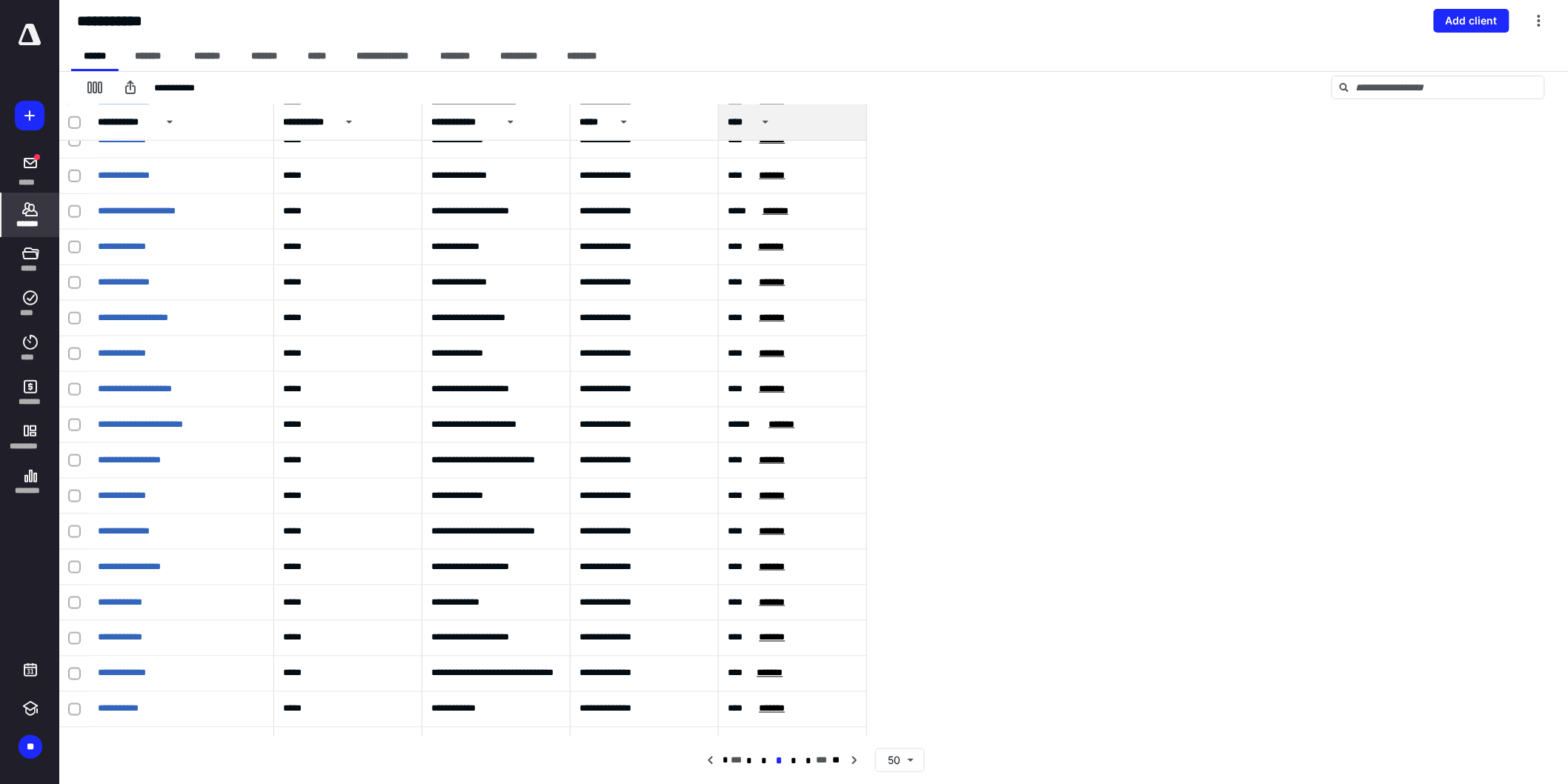 scroll, scrollTop: 1182, scrollLeft: 0, axis: vertical 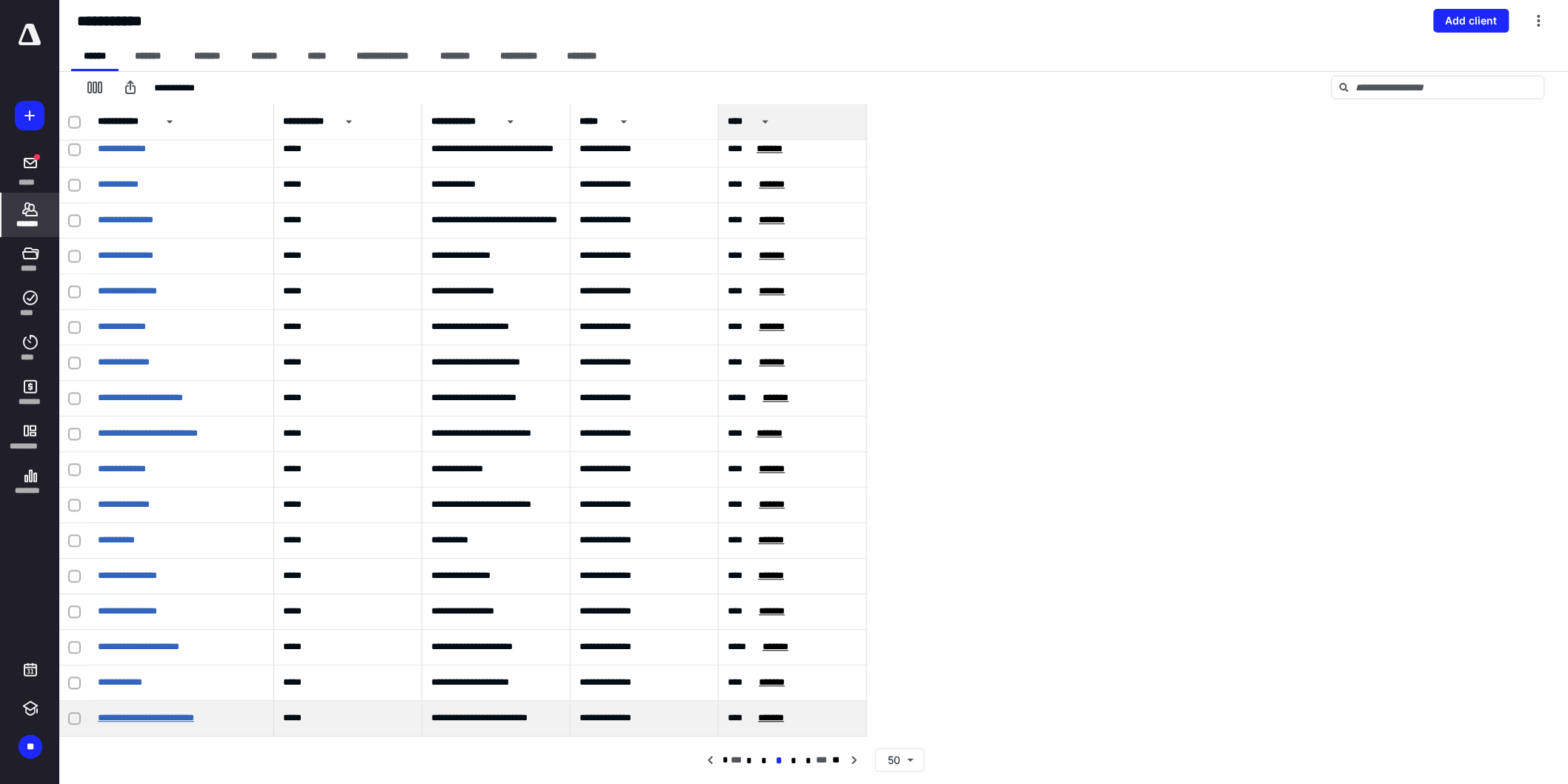 click on "**********" at bounding box center [146, 718] 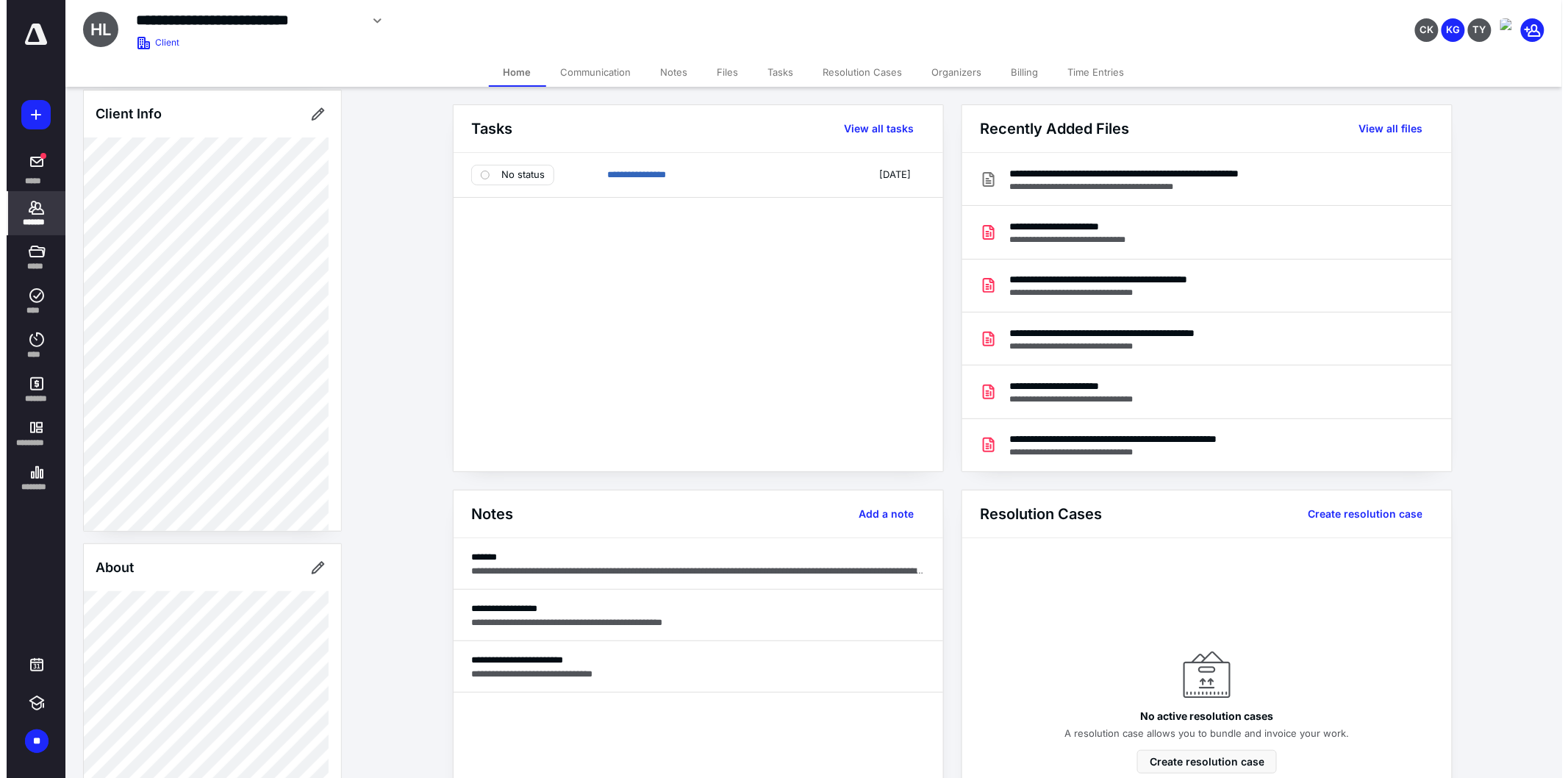 scroll, scrollTop: 245, scrollLeft: 0, axis: vertical 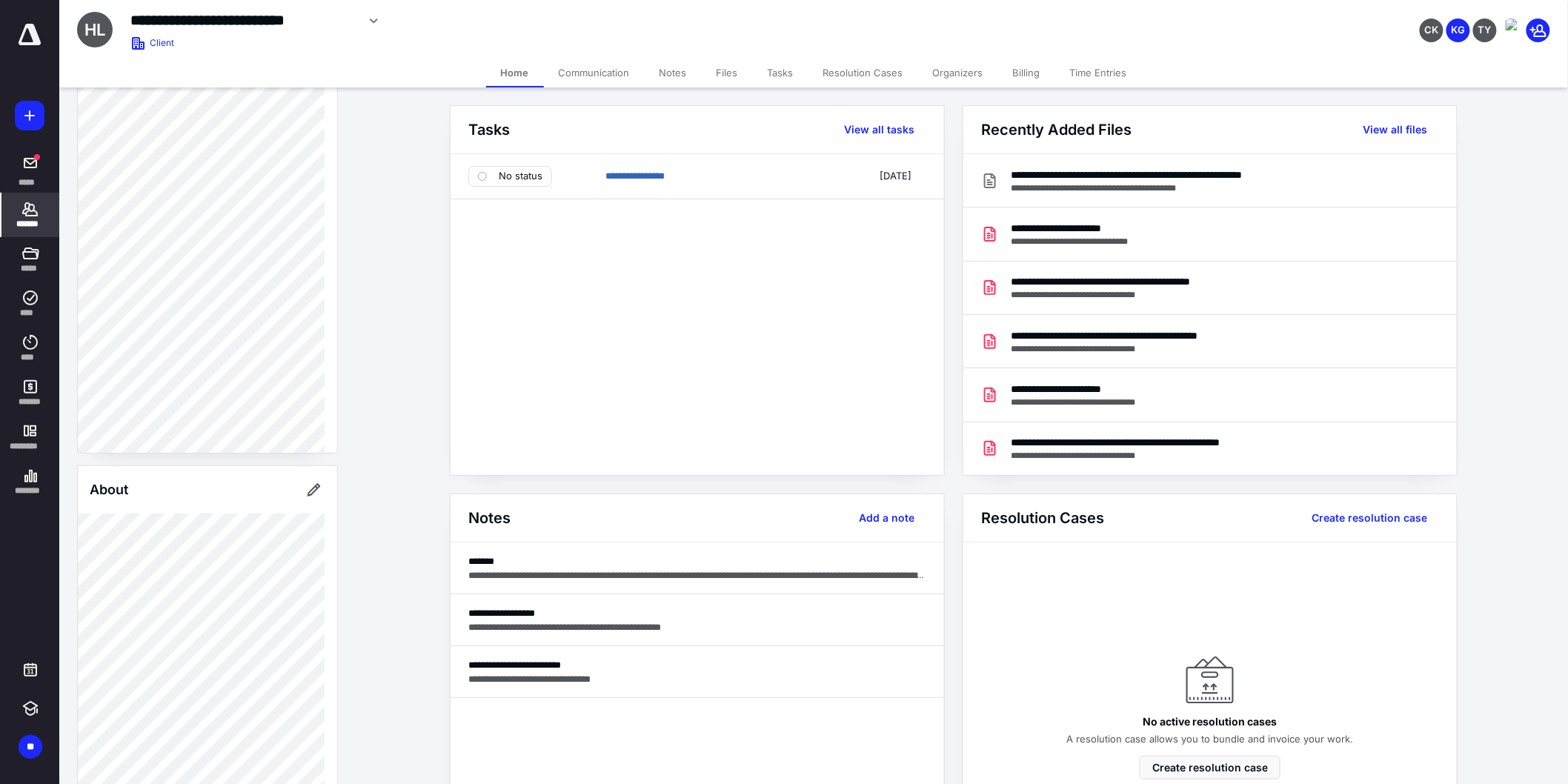 click on "Files" at bounding box center (727, 73) 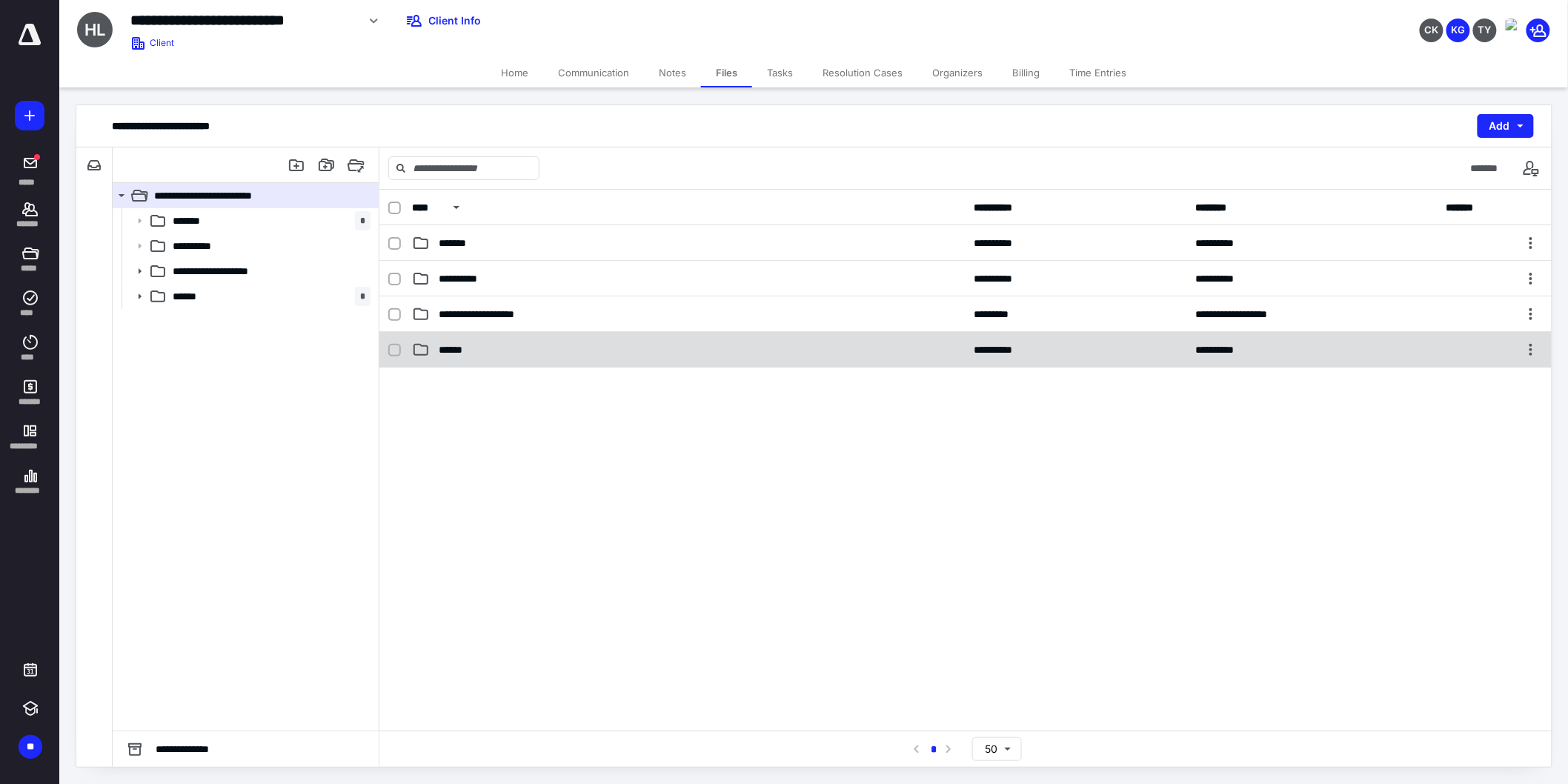 click on "**********" at bounding box center [966, 350] 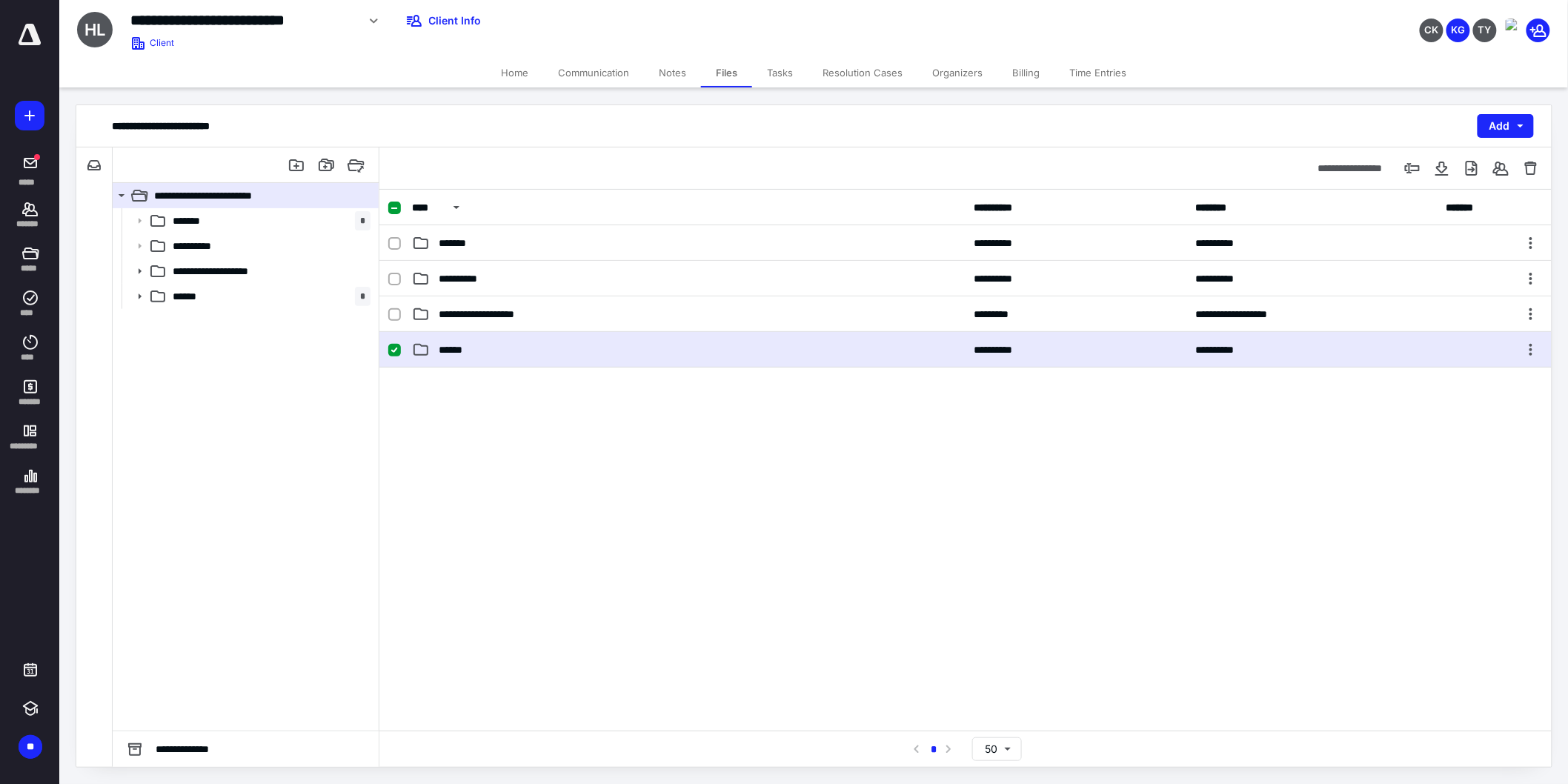 click on "**********" at bounding box center [966, 350] 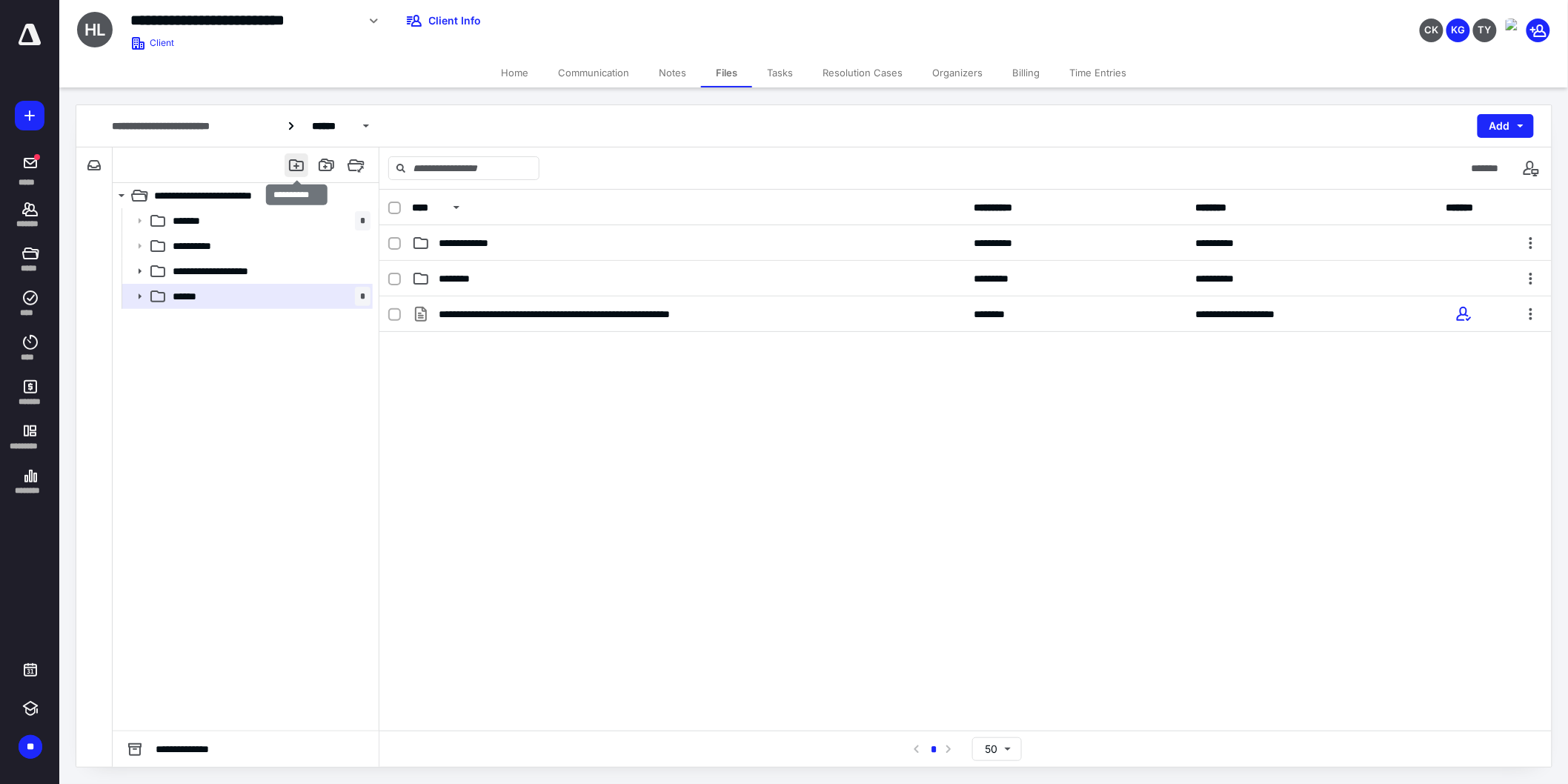 click at bounding box center (296, 165) 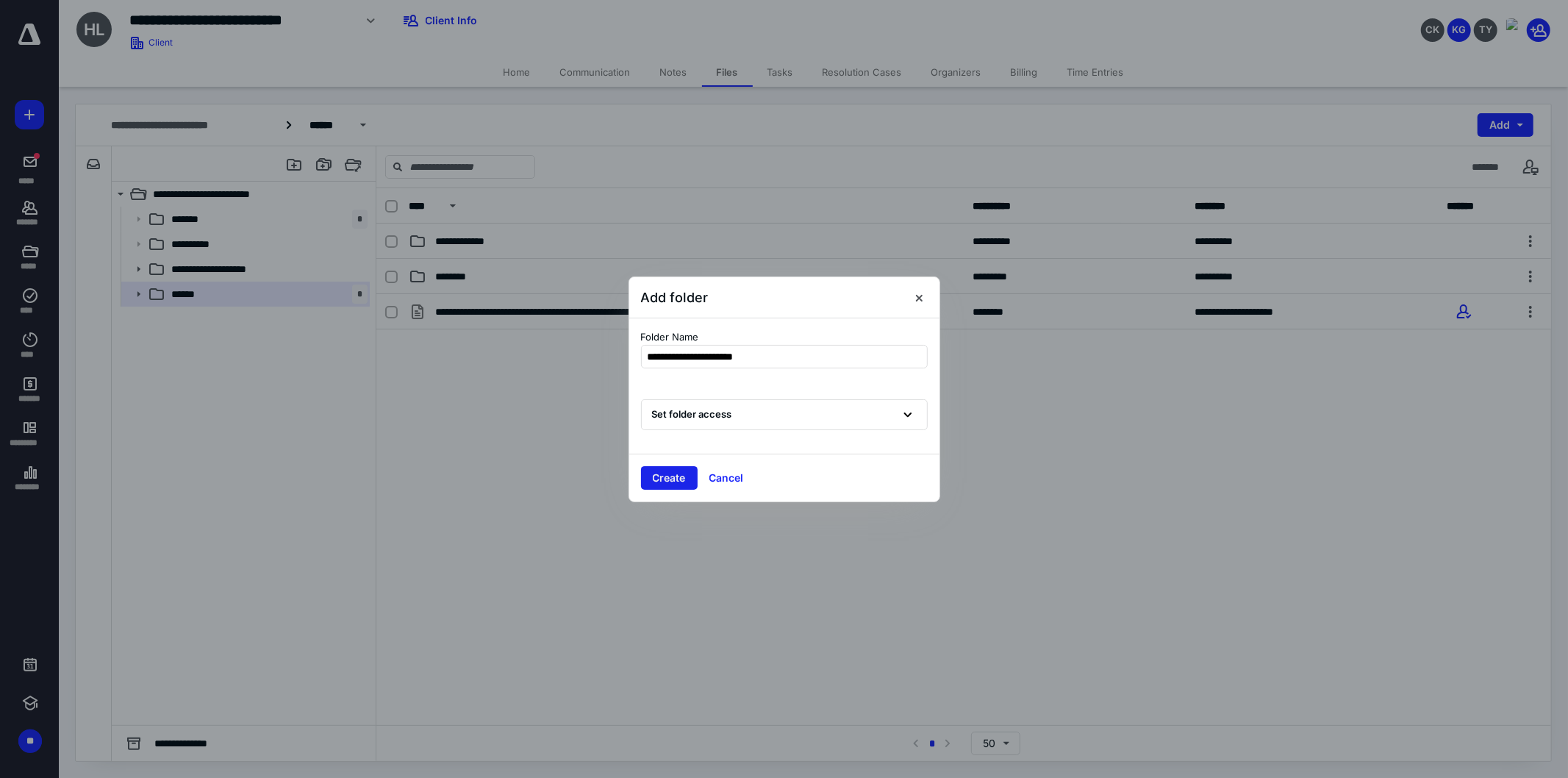 type on "**********" 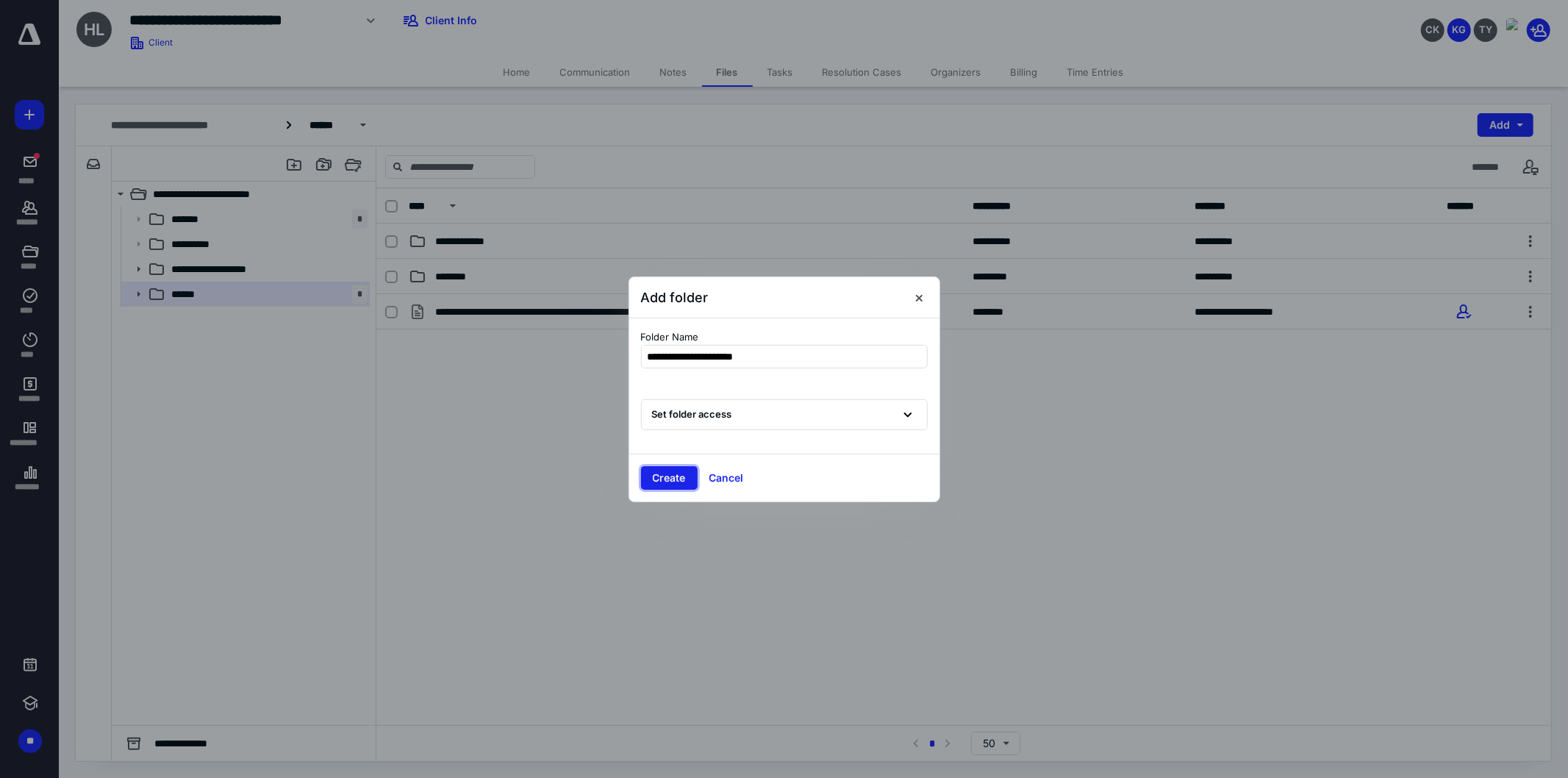click on "Create" at bounding box center [669, 478] 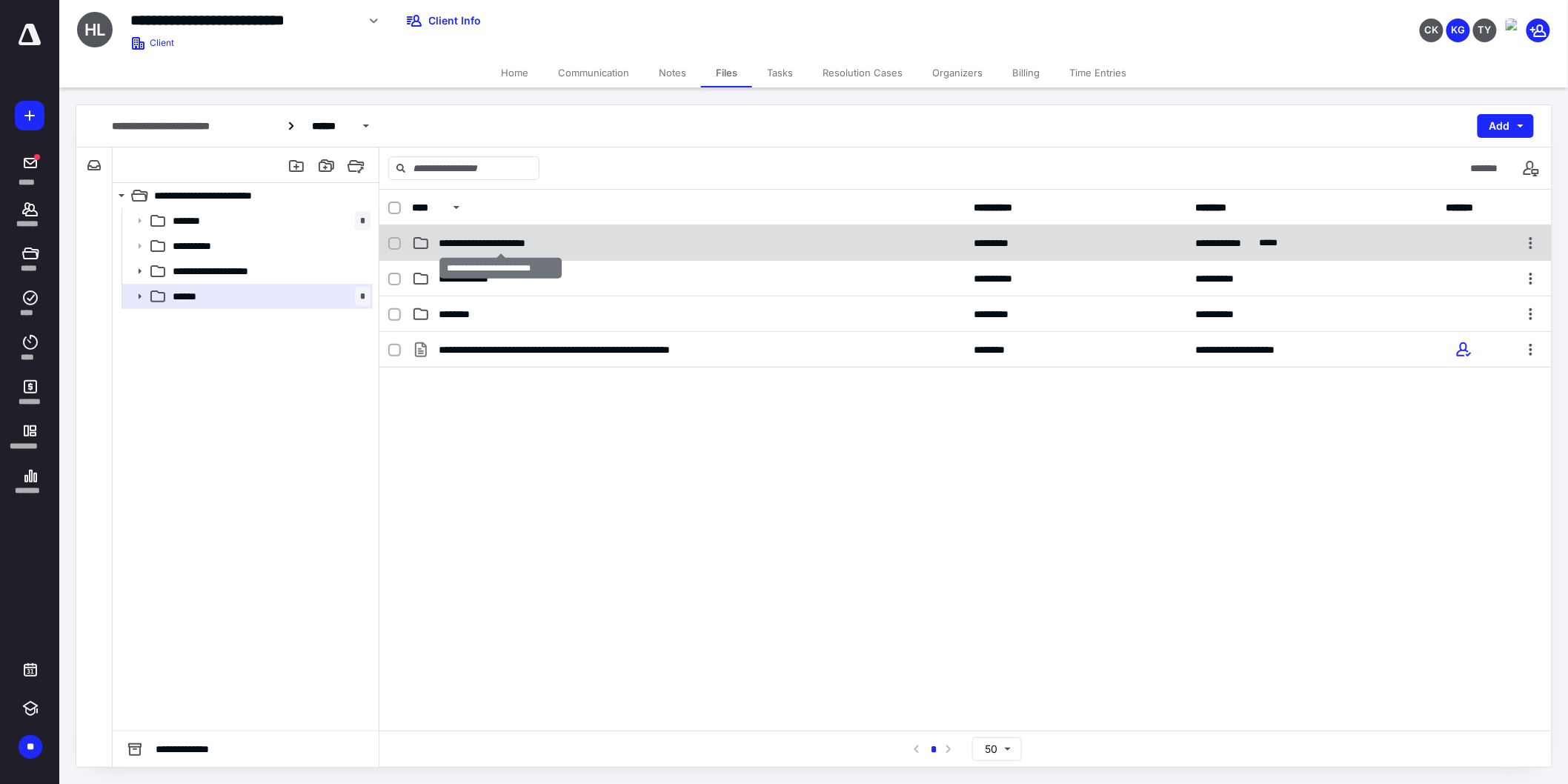 click on "**********" at bounding box center (501, 243) 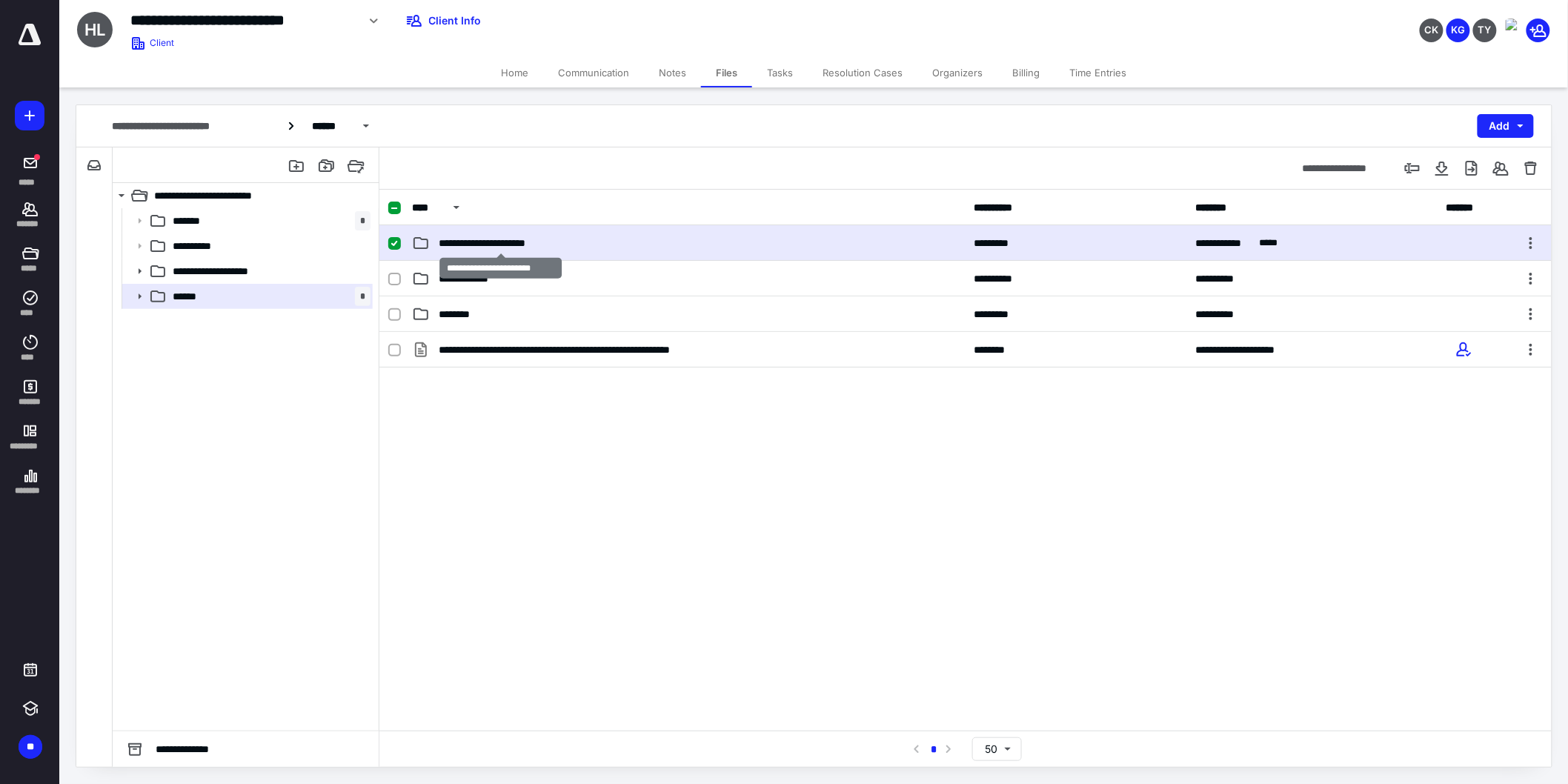 click on "**********" at bounding box center [501, 243] 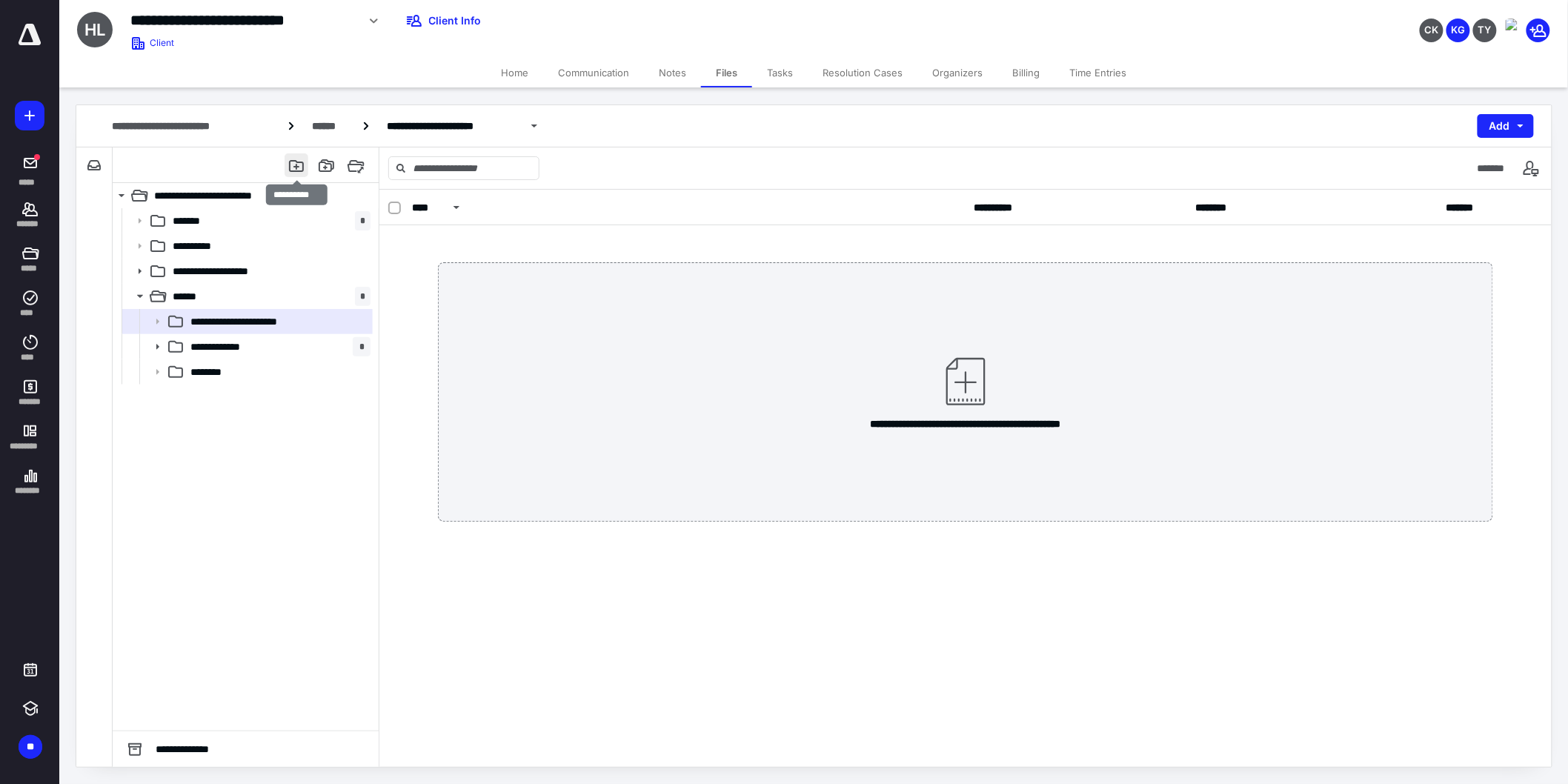 click at bounding box center (296, 165) 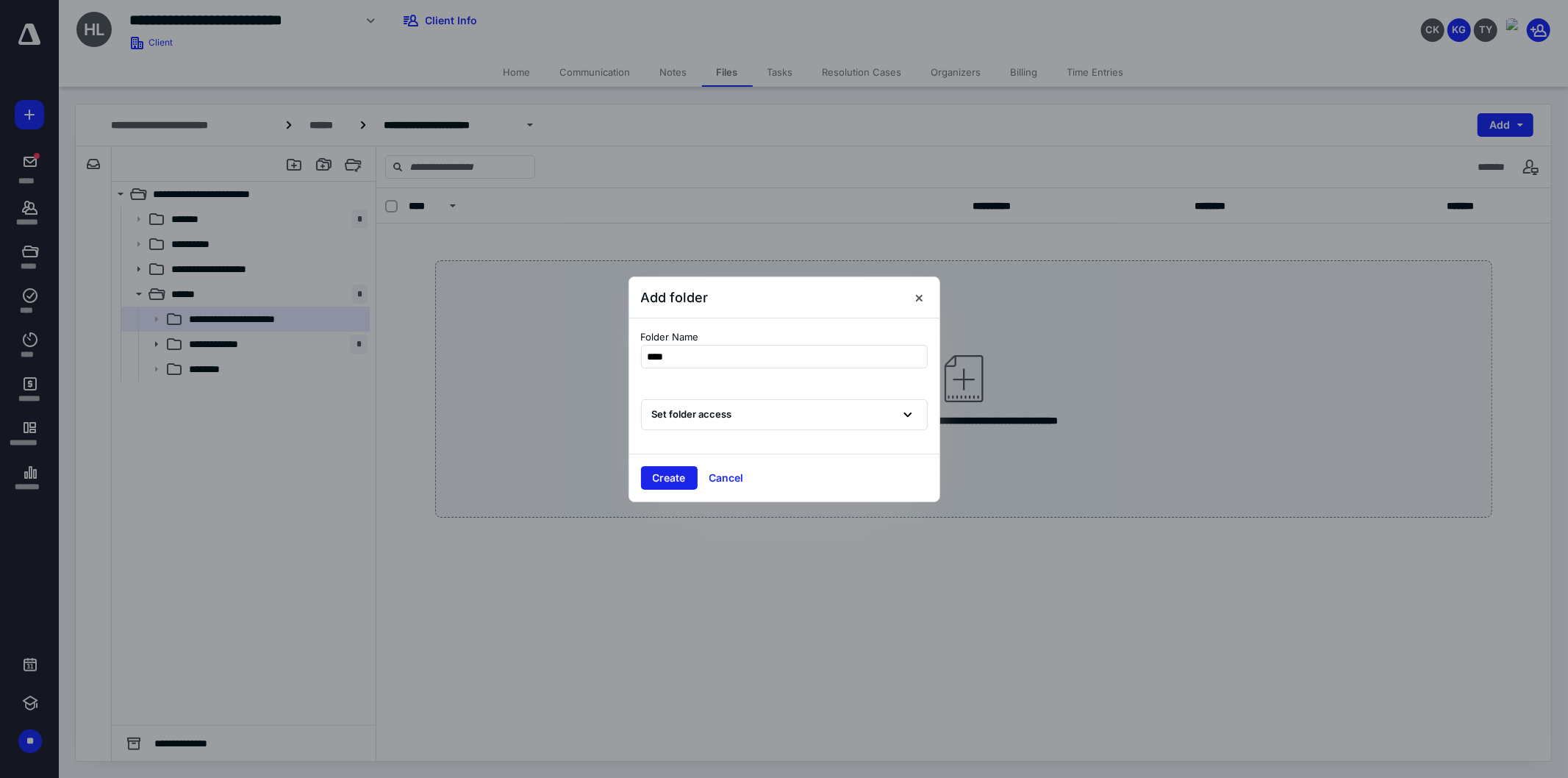 type on "****" 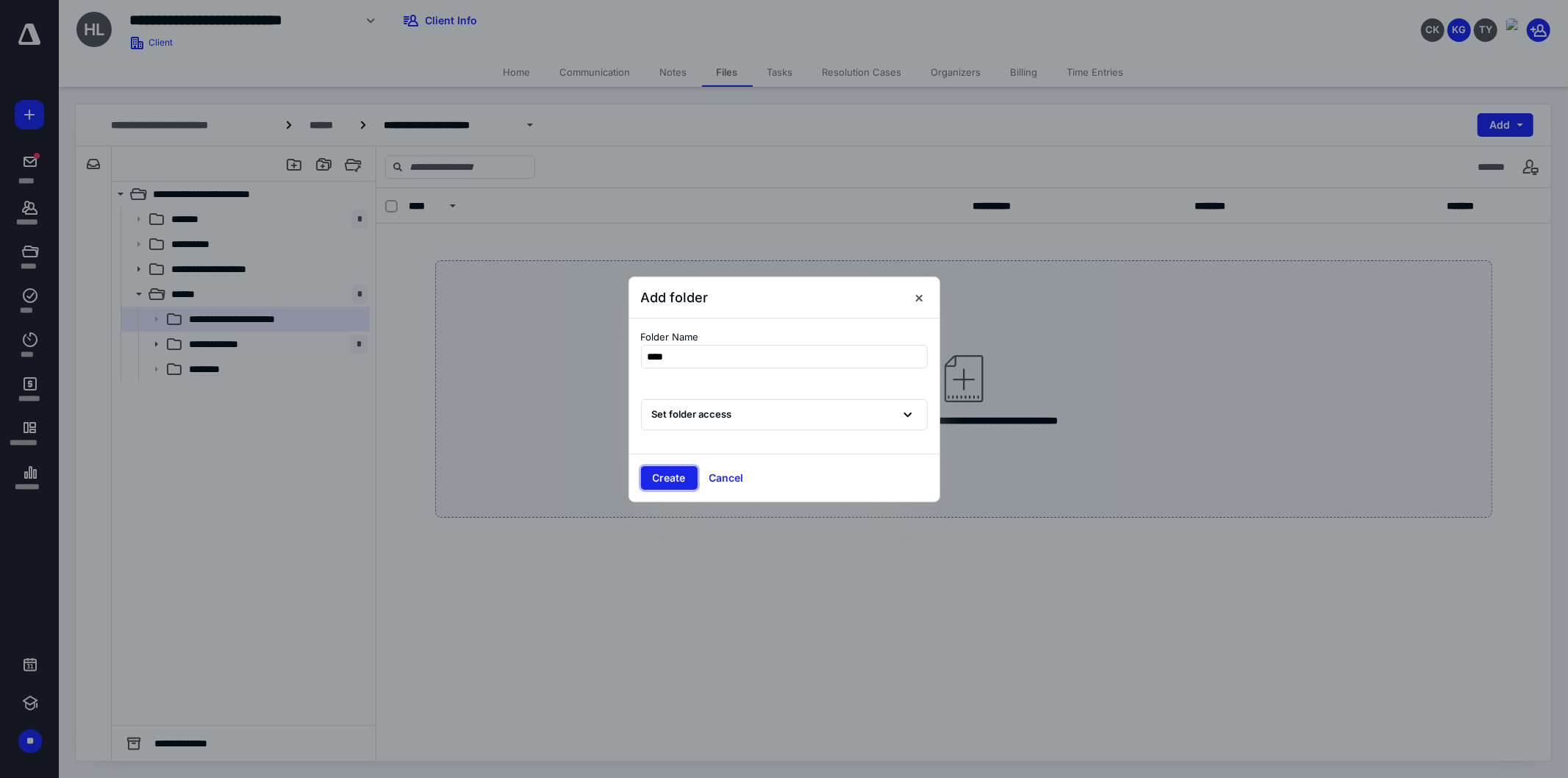 click on "Create" at bounding box center (669, 478) 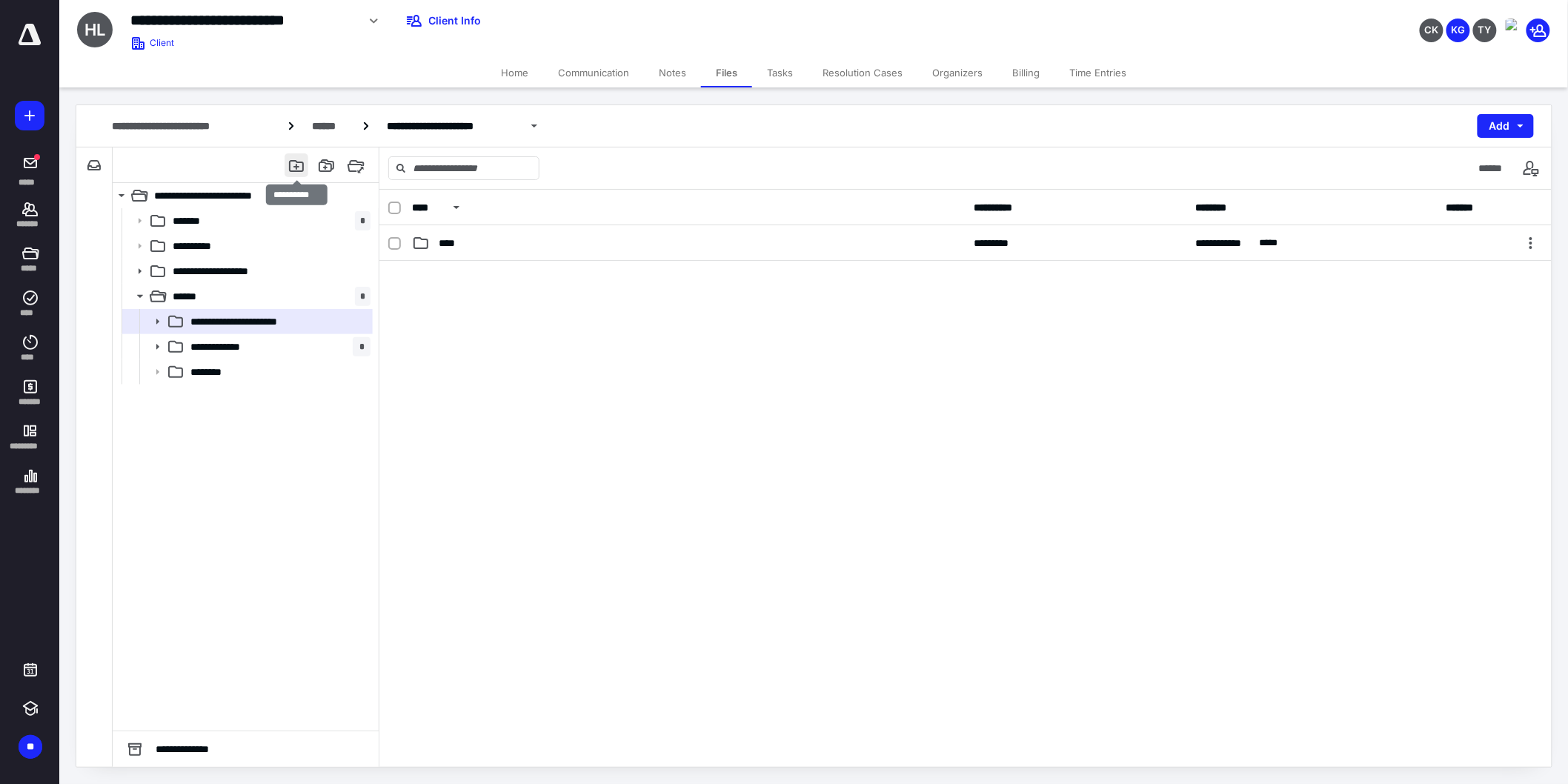 click at bounding box center (296, 165) 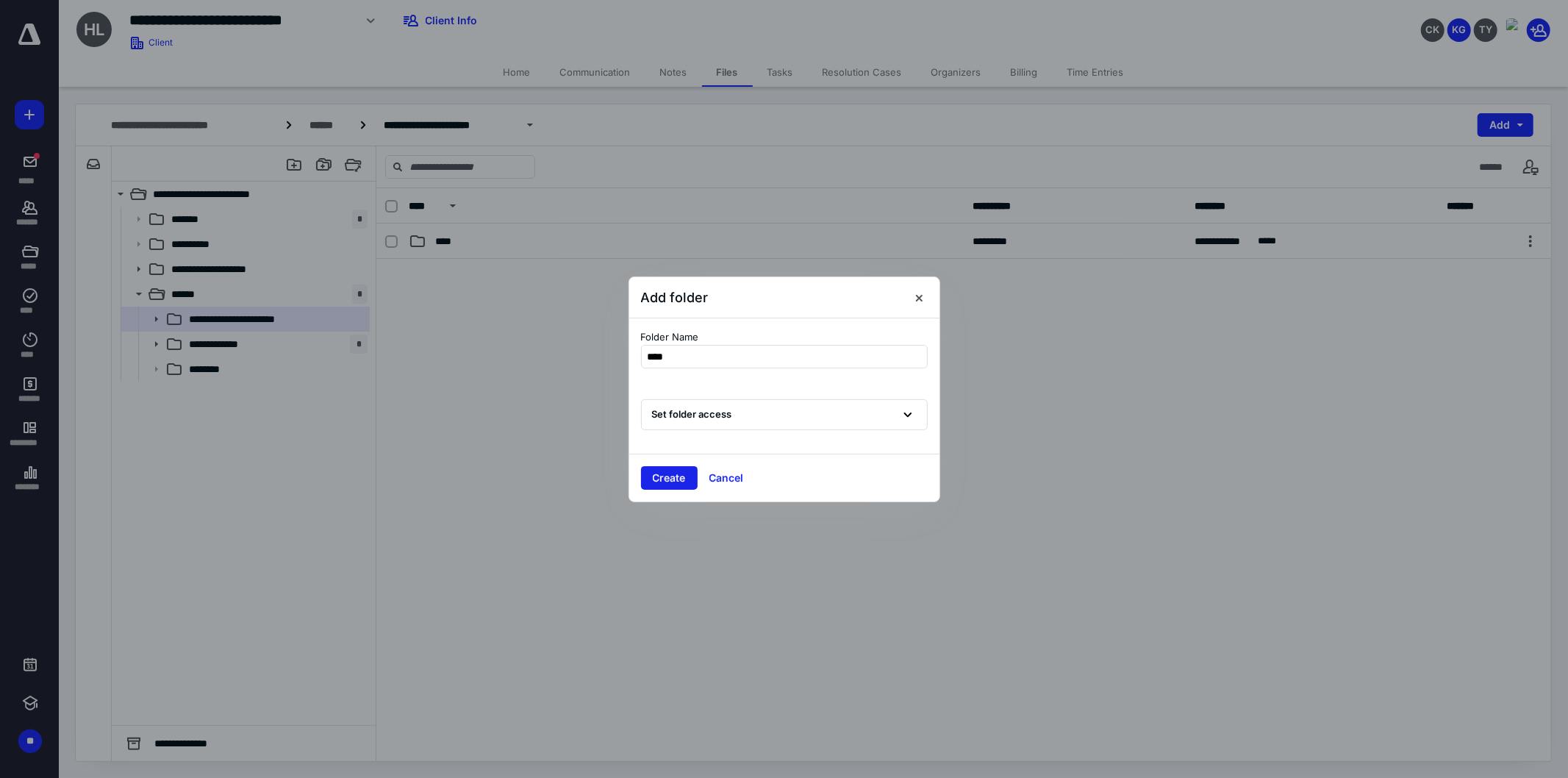 type on "****" 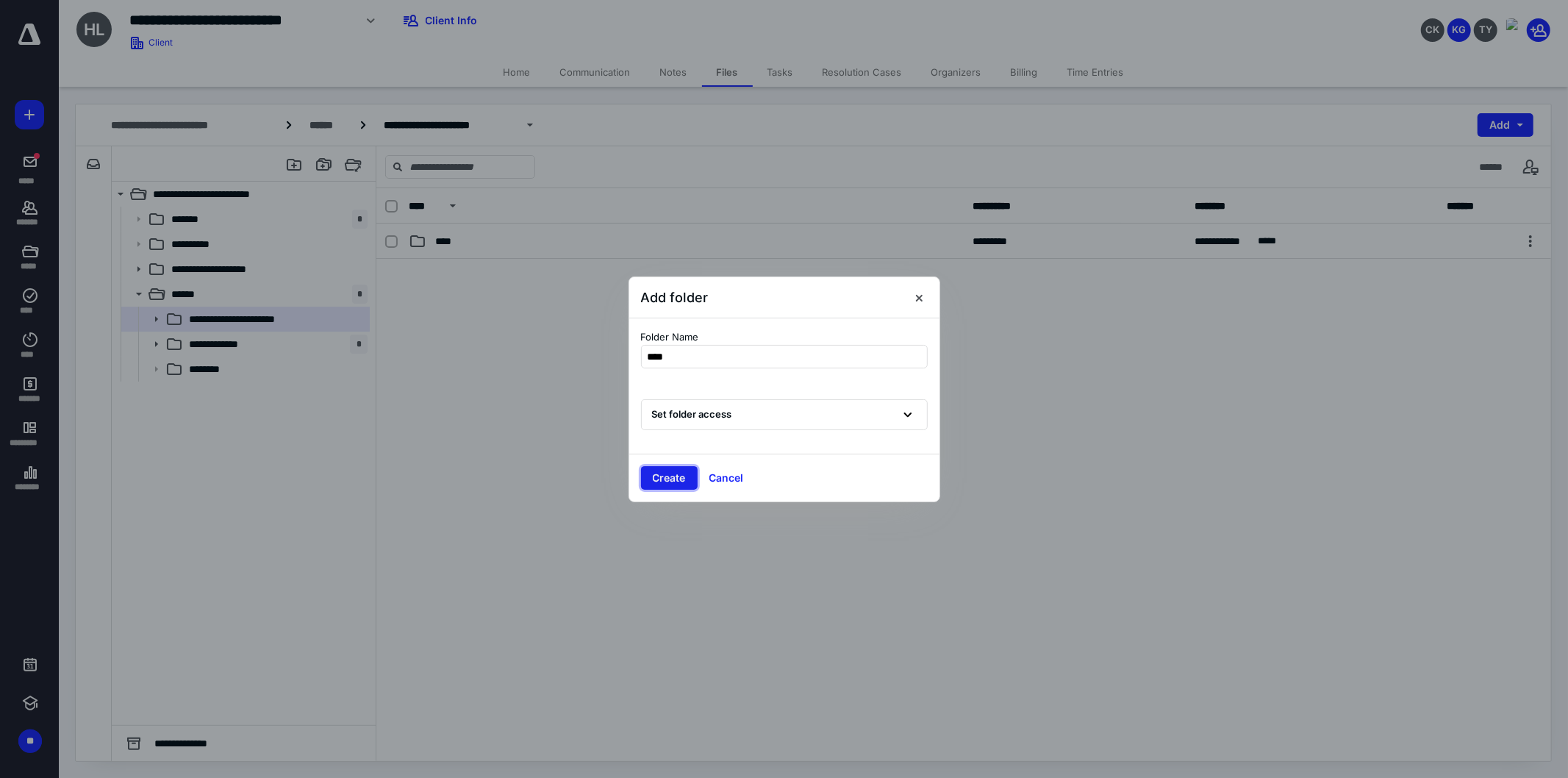 click on "Create" at bounding box center (669, 478) 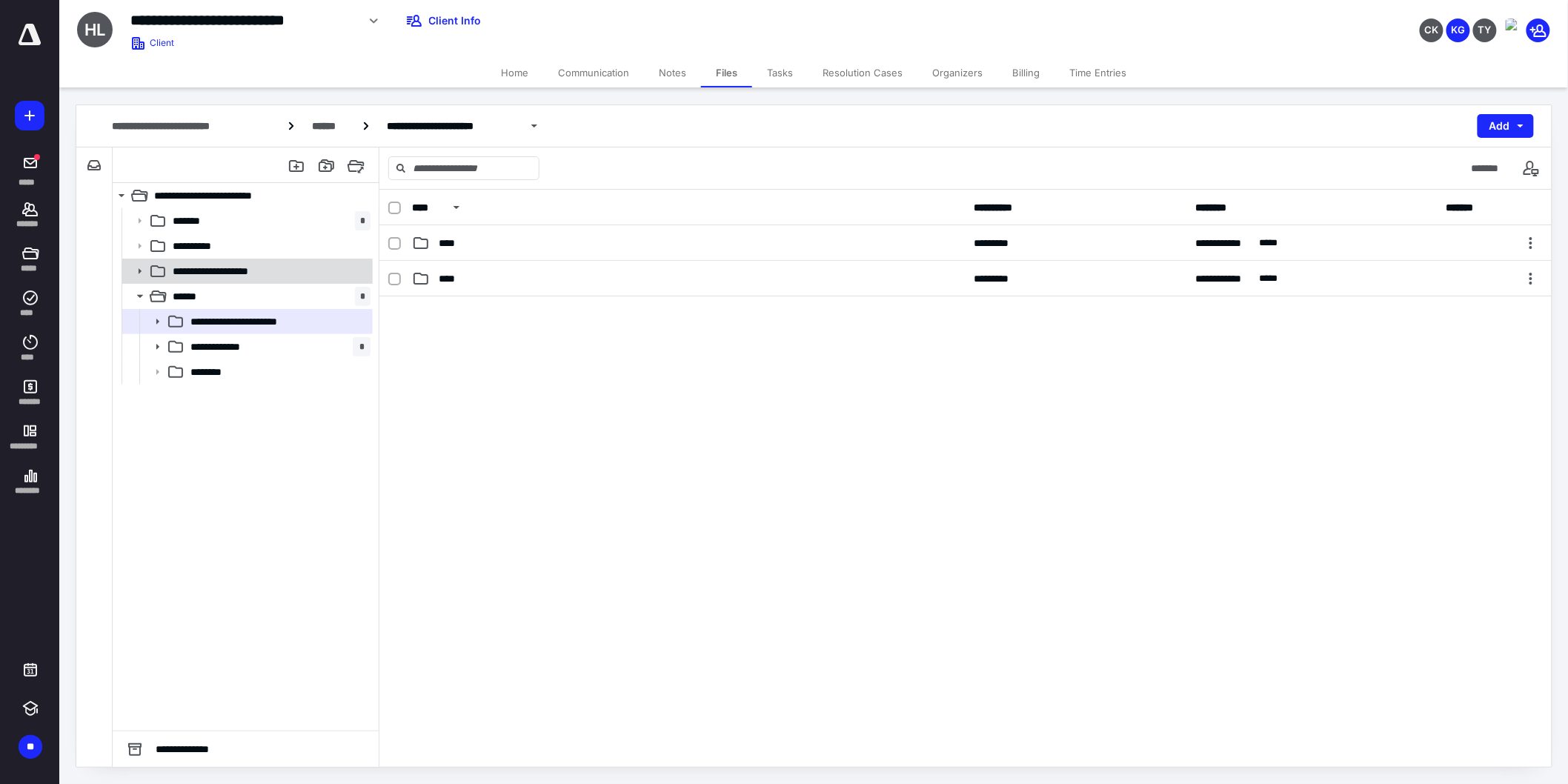 click 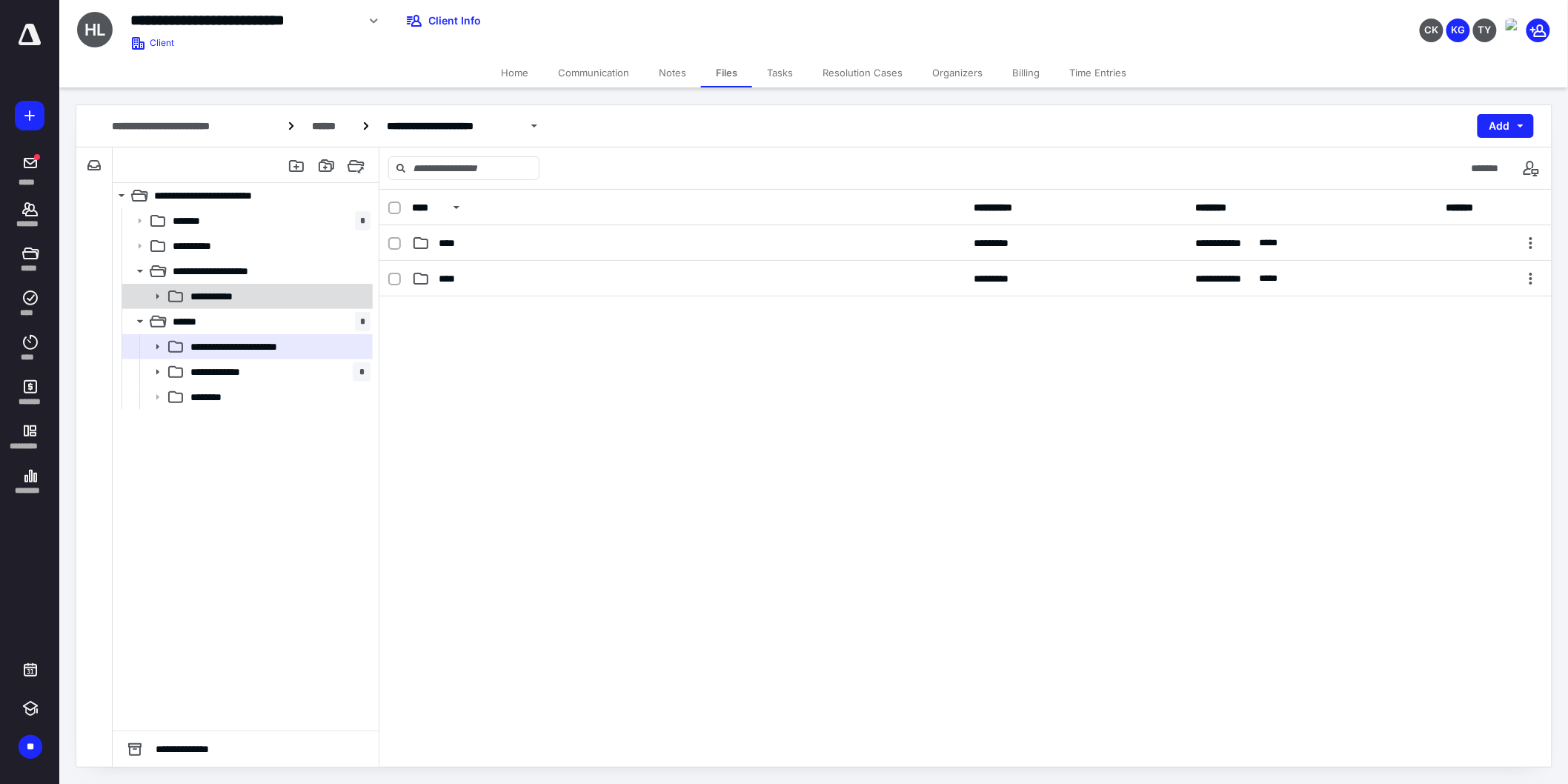 click 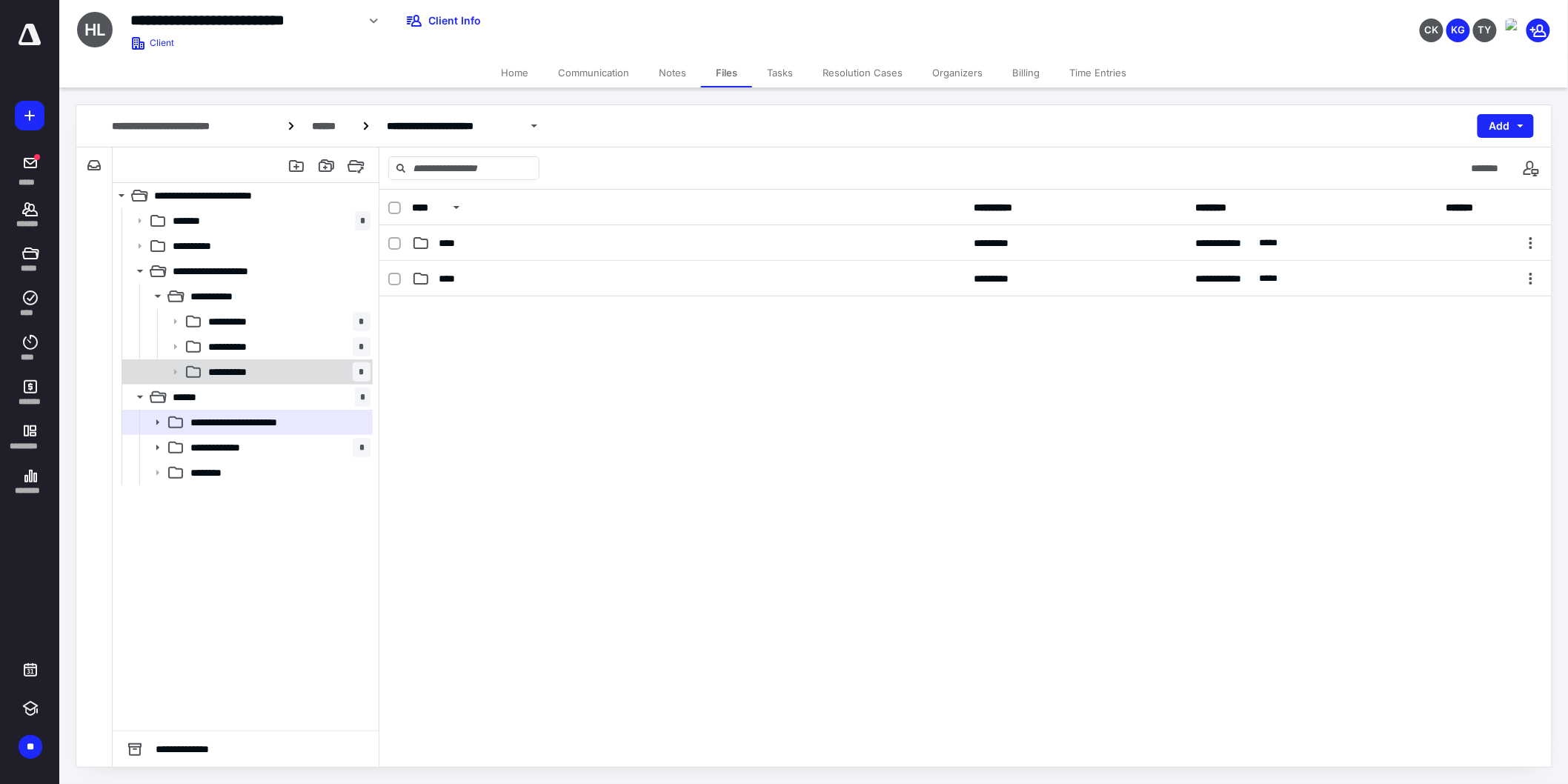 click 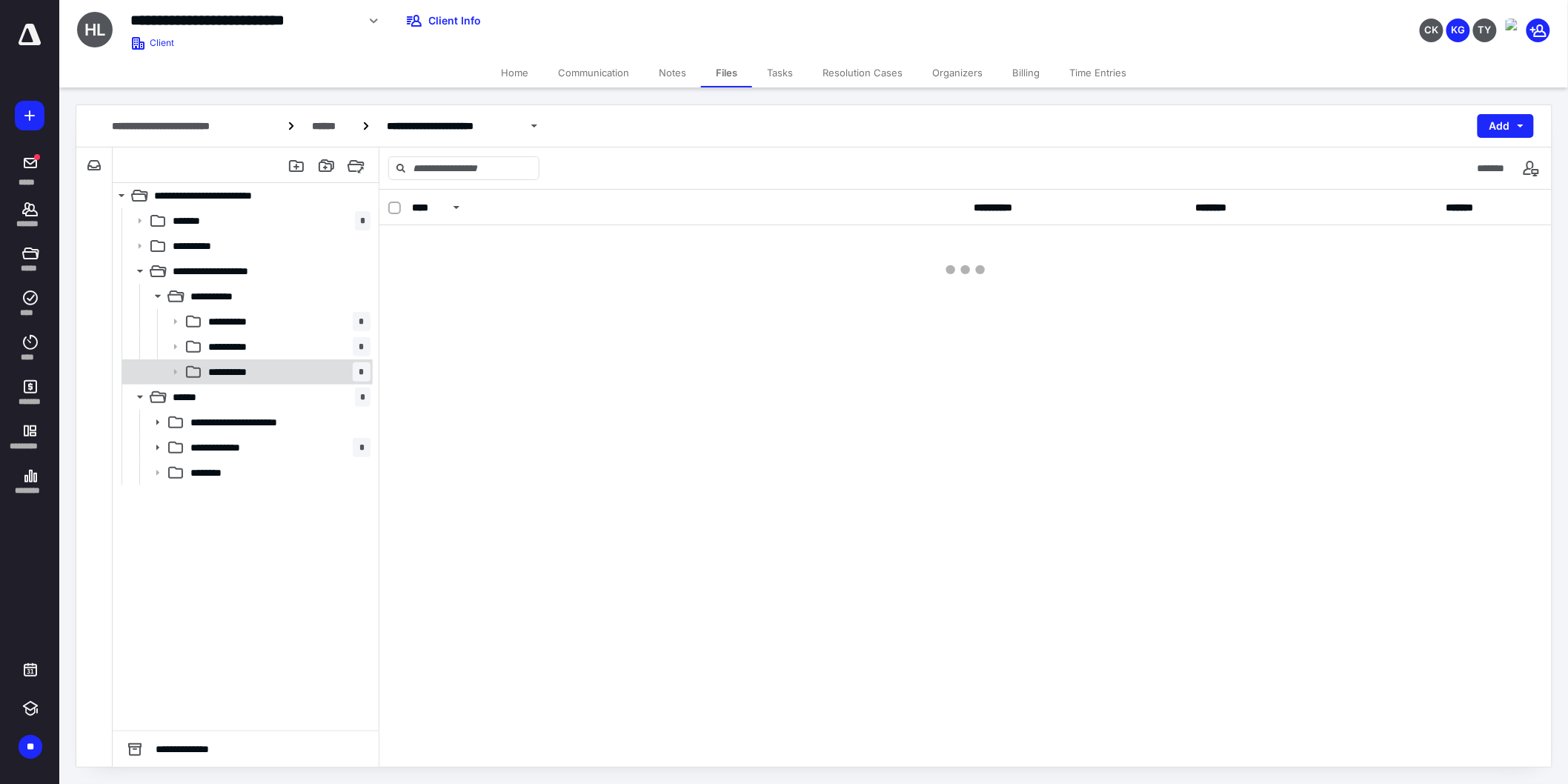 click 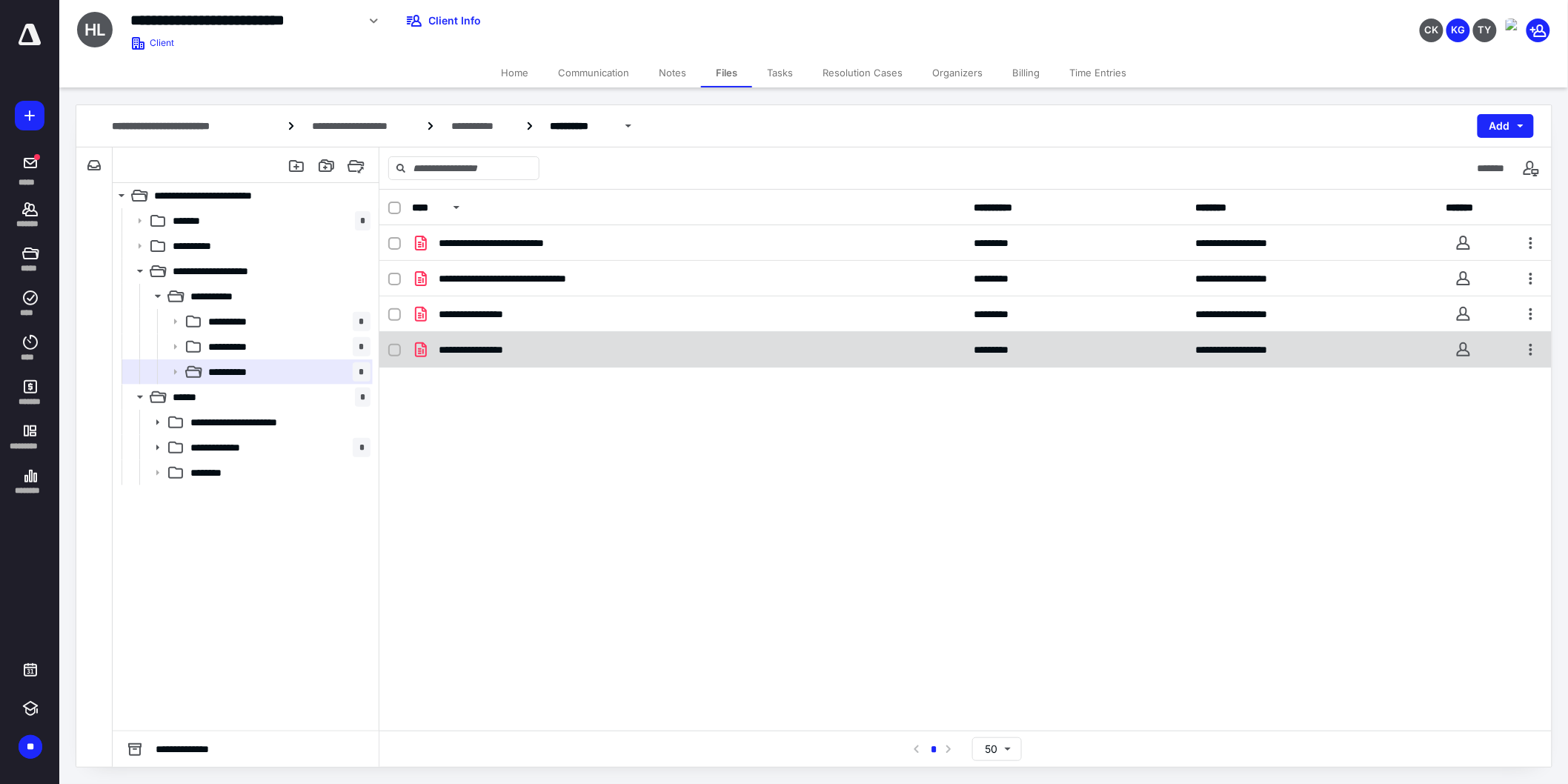 click on "**********" at bounding box center [688, 350] 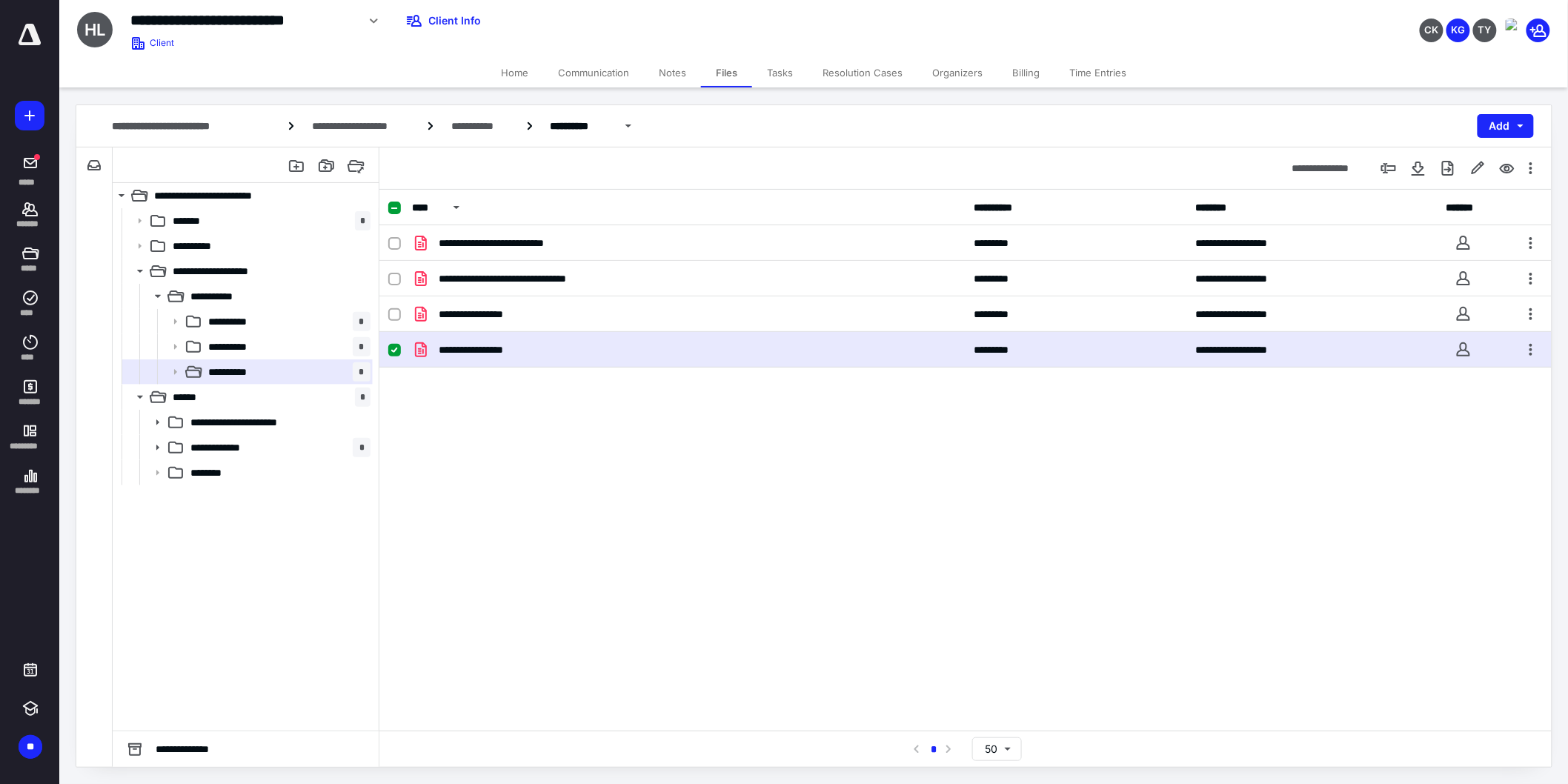 click on "**********" at bounding box center (688, 350) 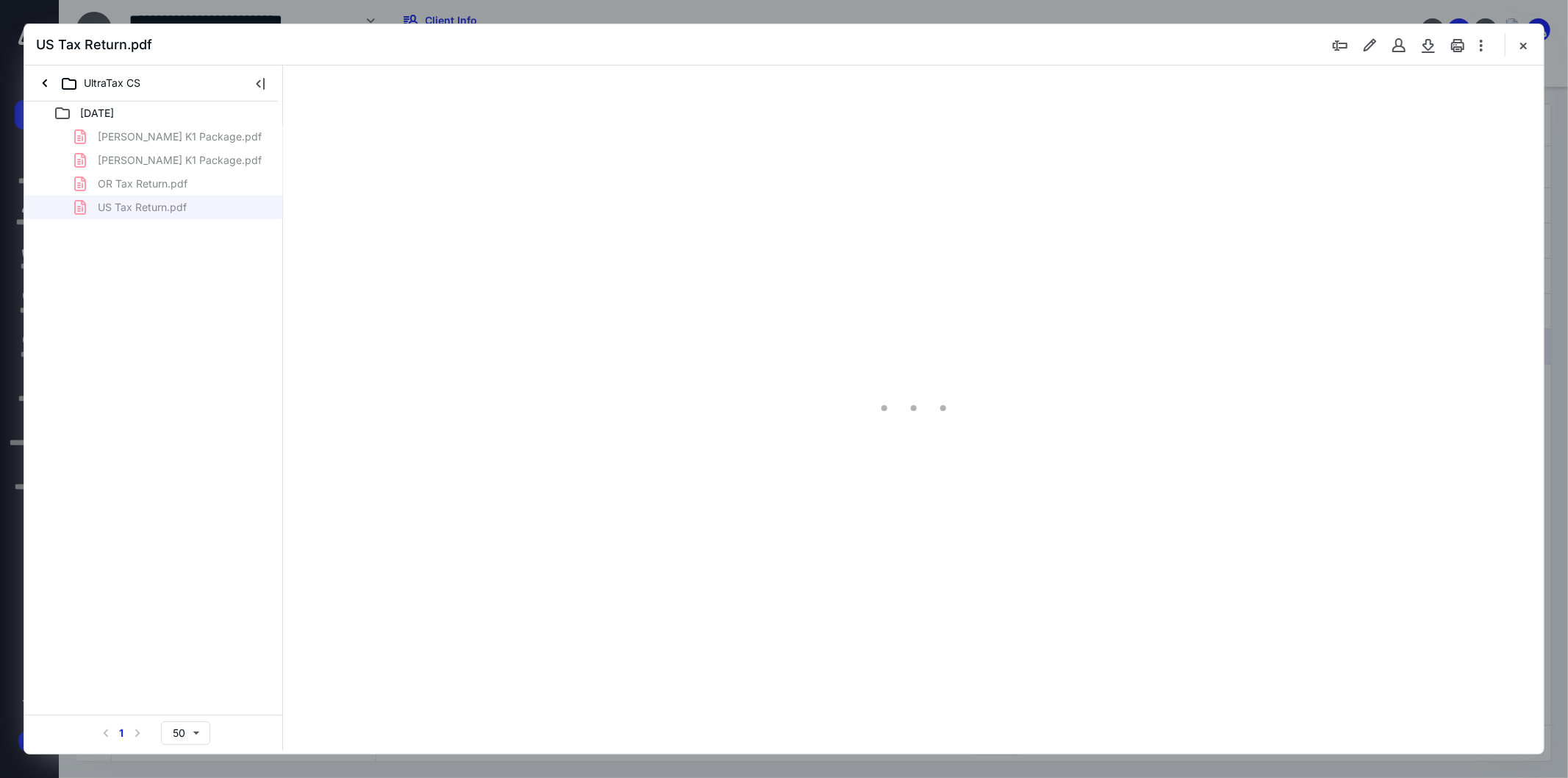 scroll, scrollTop: 0, scrollLeft: 0, axis: both 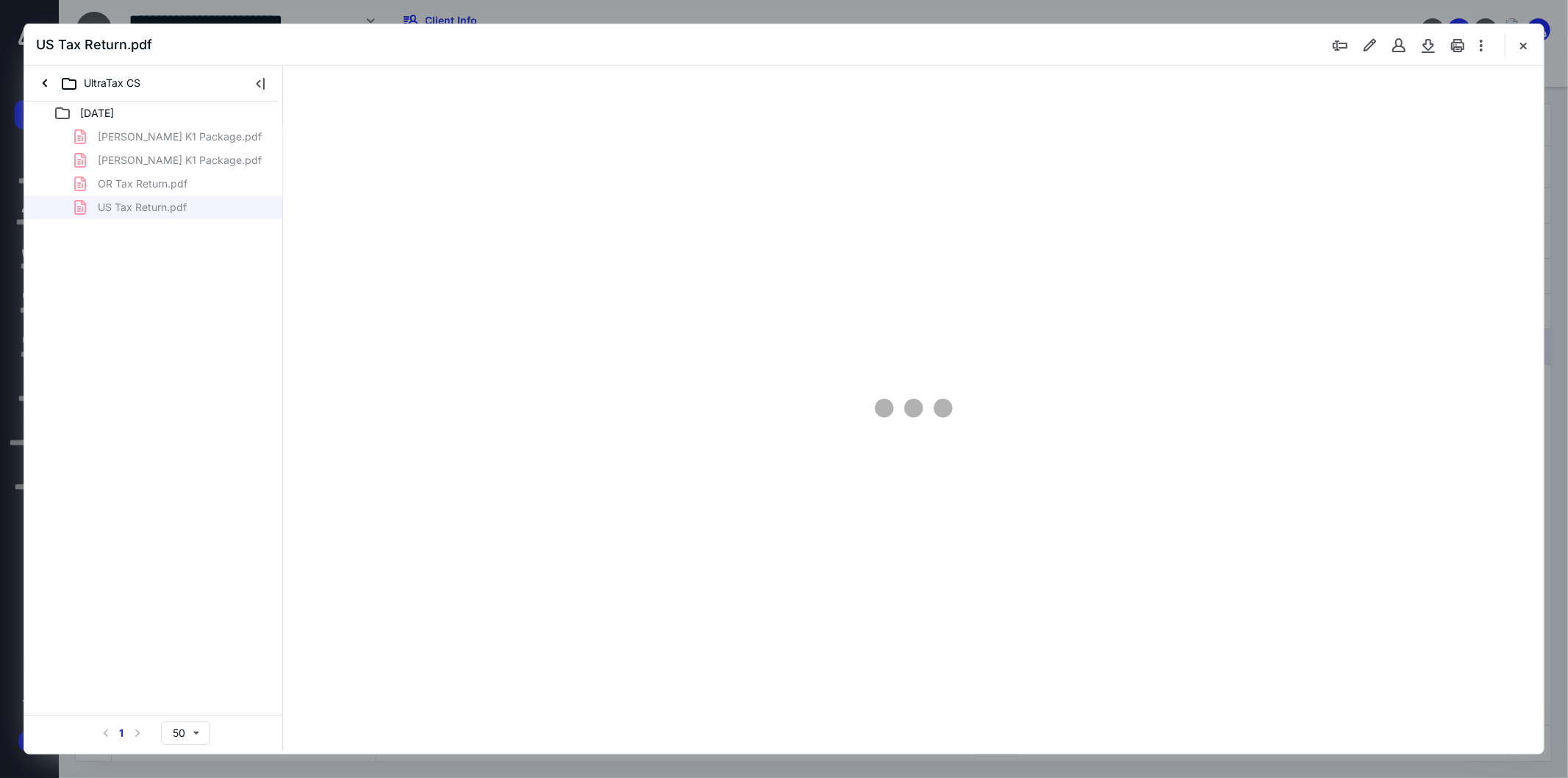 type on "103" 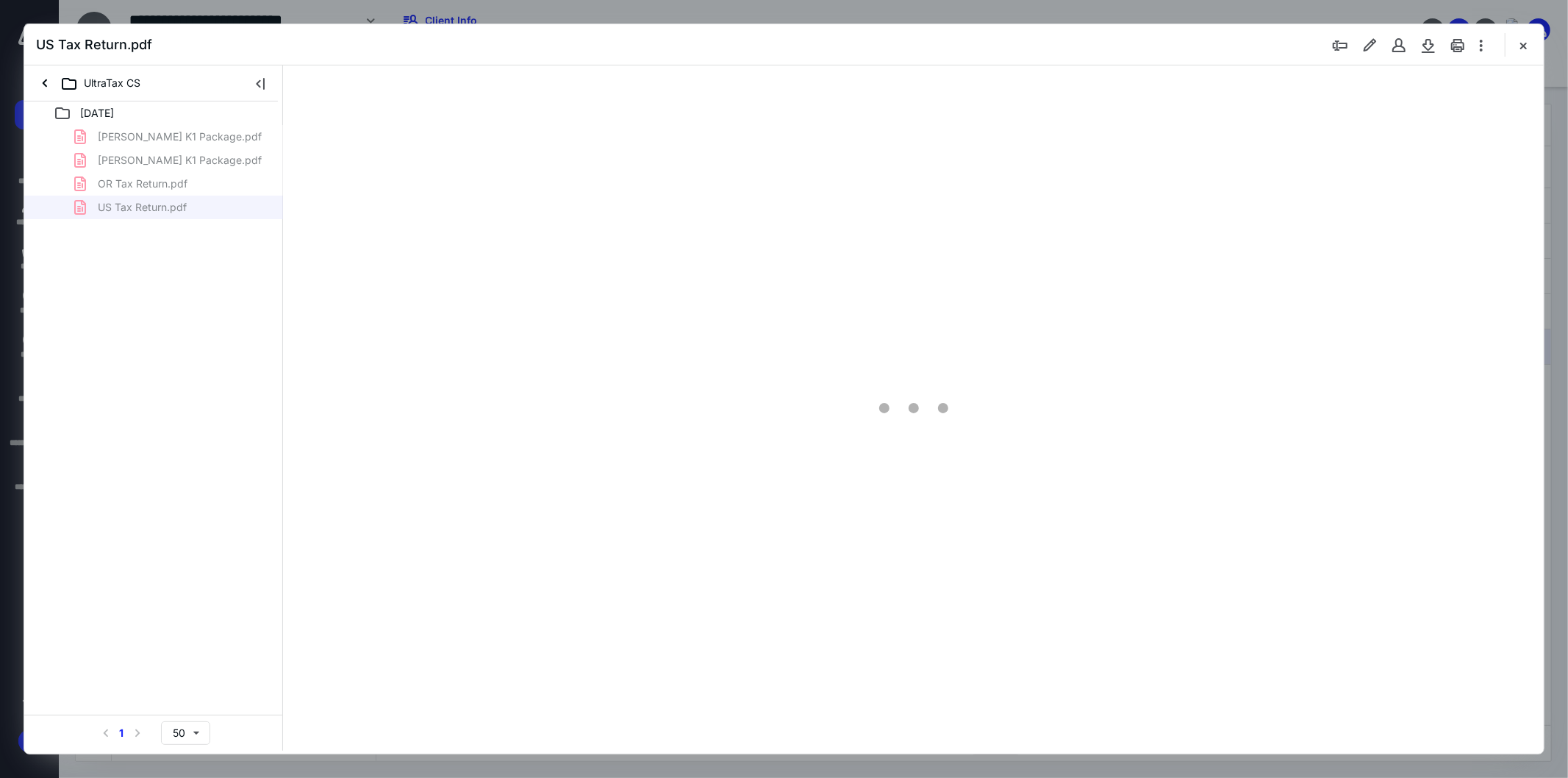 scroll, scrollTop: 59, scrollLeft: 0, axis: vertical 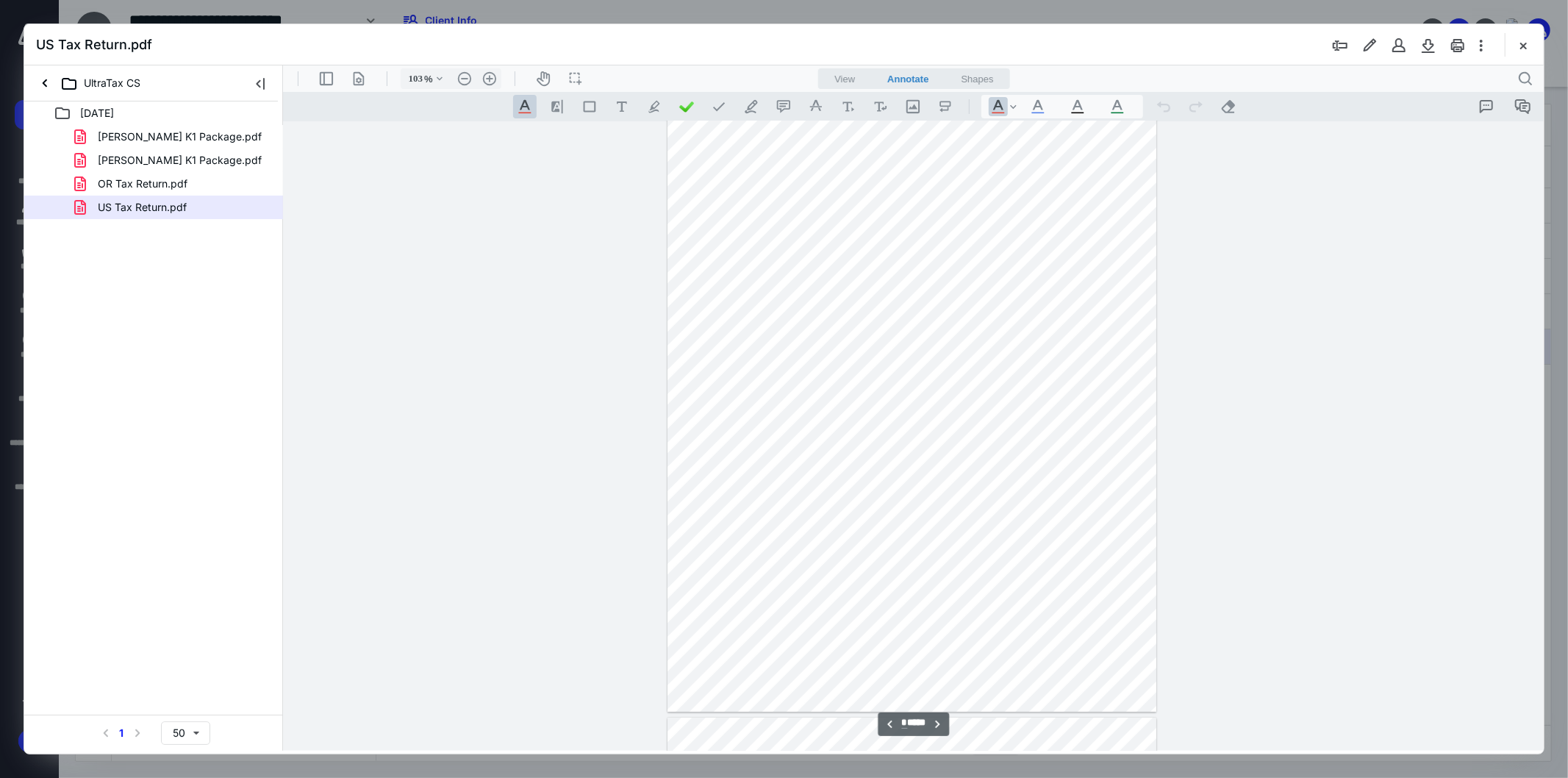 type on "**" 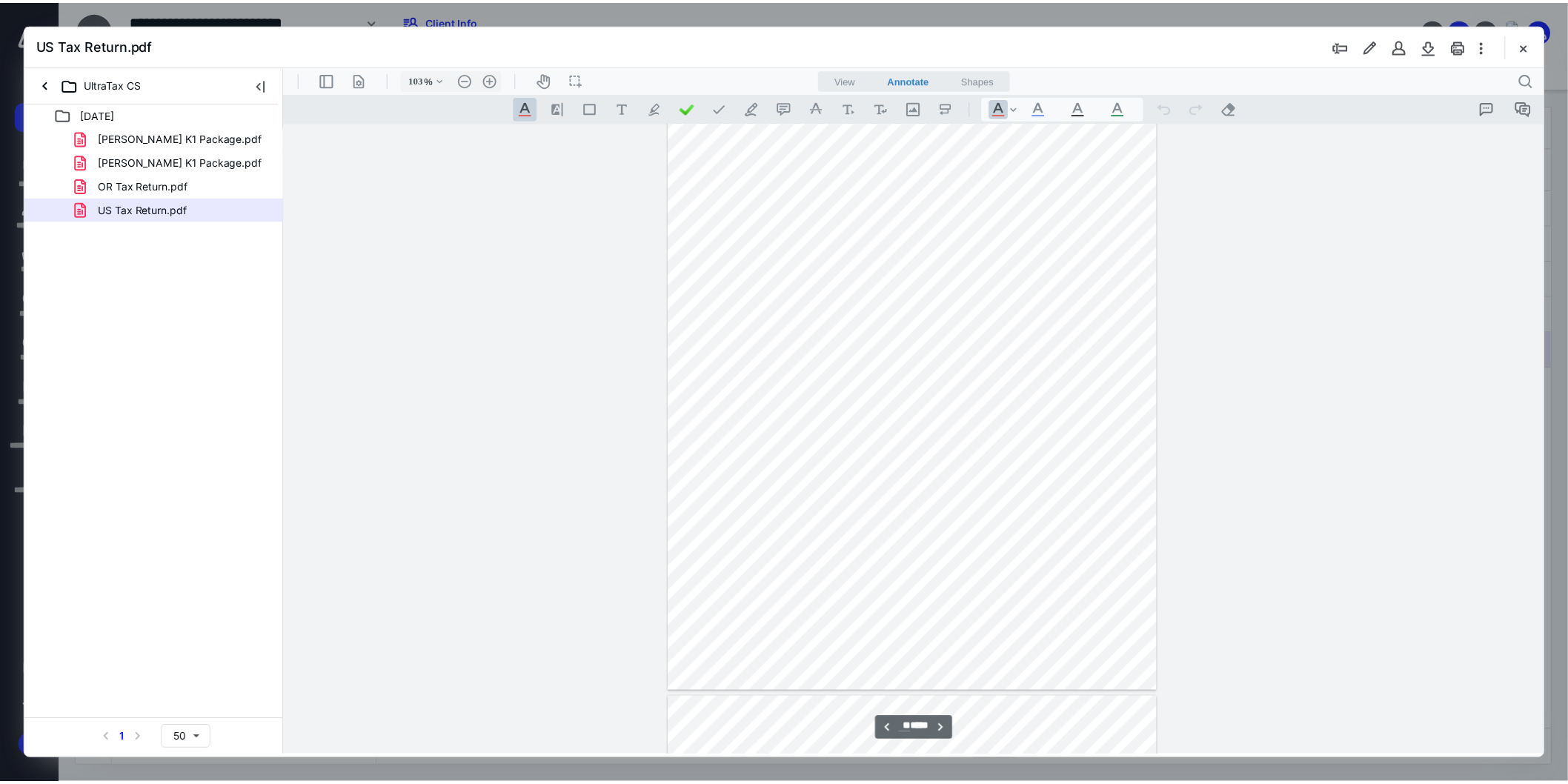 scroll, scrollTop: 5411, scrollLeft: 0, axis: vertical 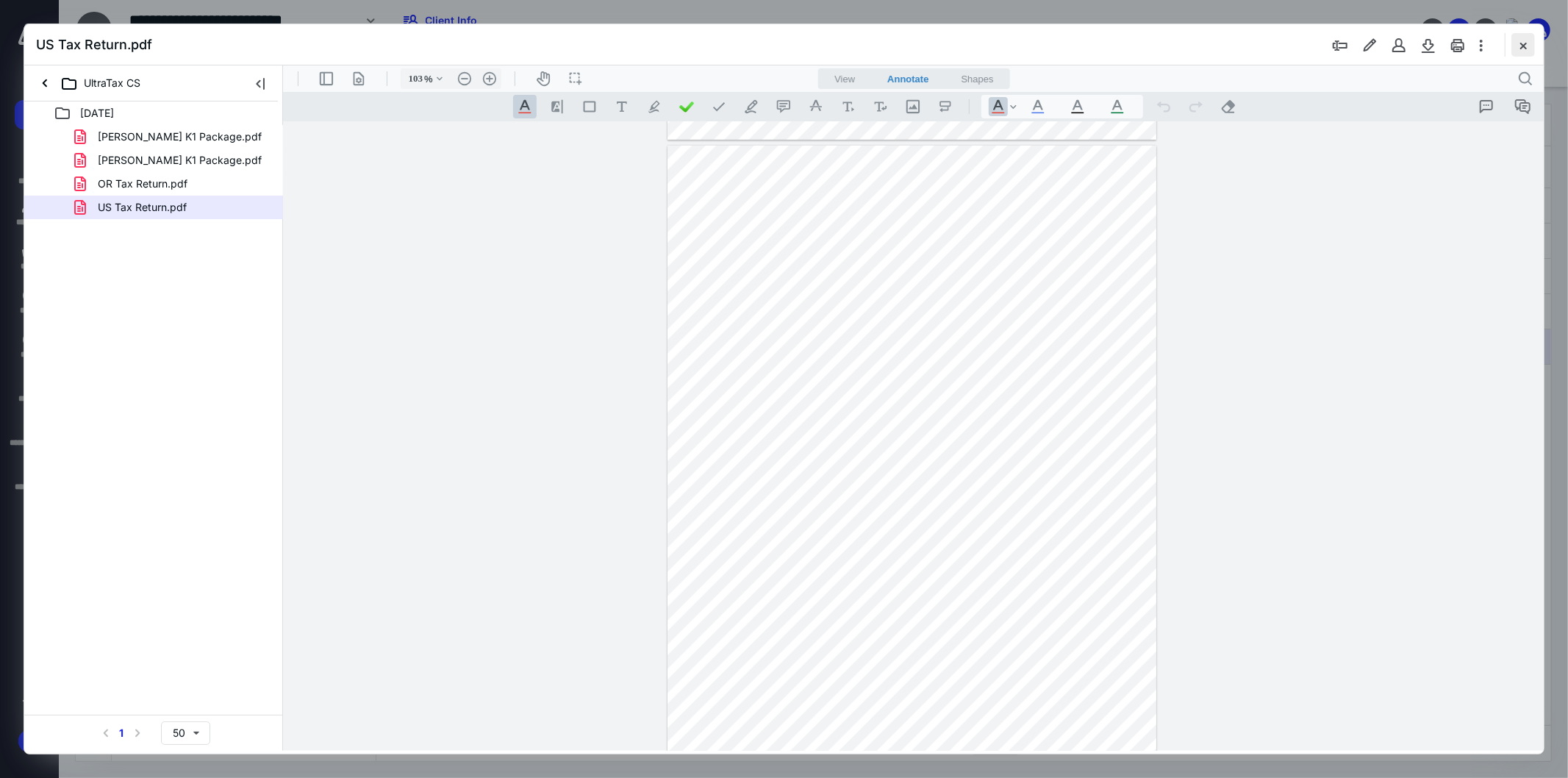 click at bounding box center (1523, 45) 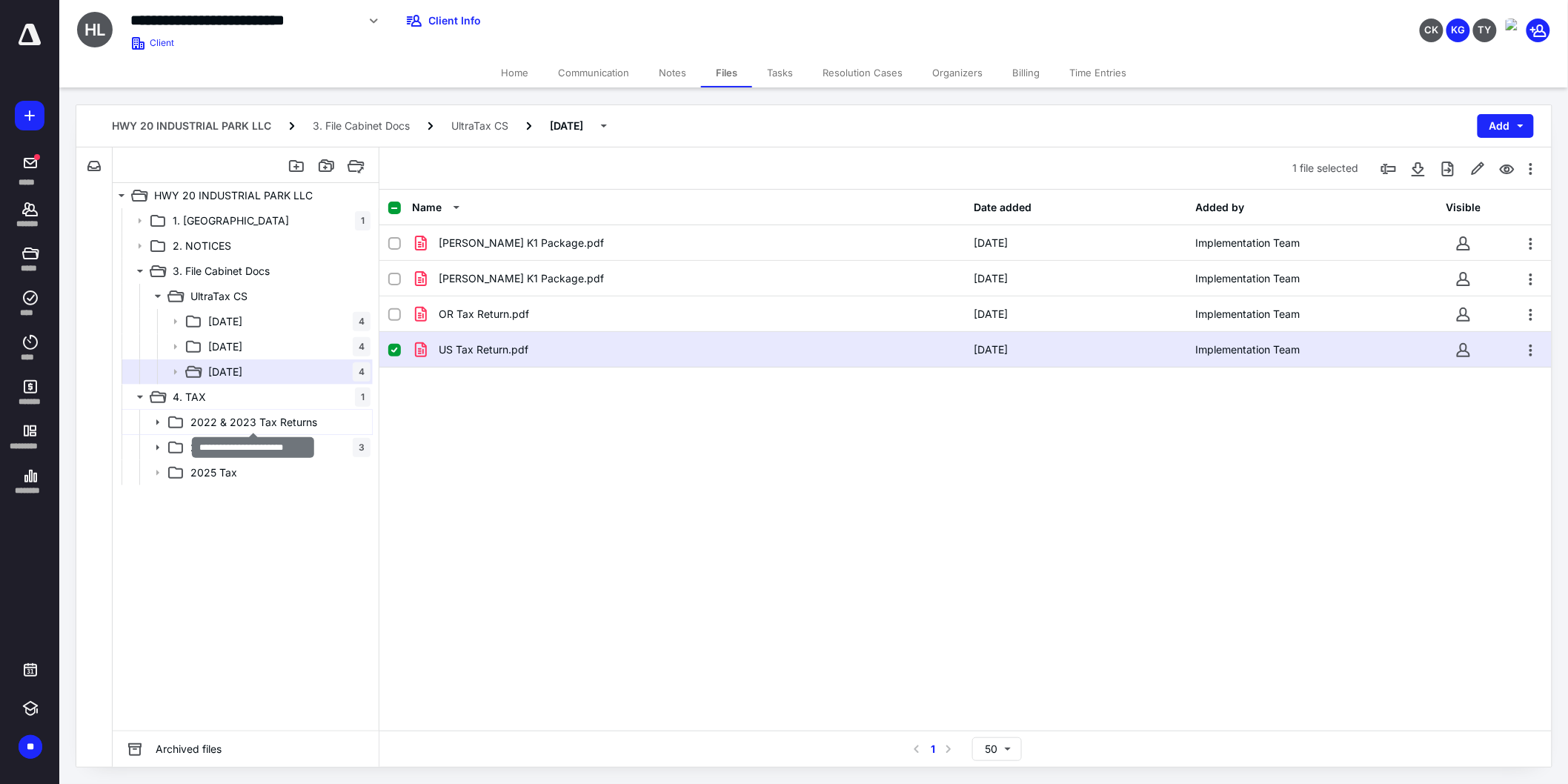 drag, startPoint x: 297, startPoint y: 425, endPoint x: 625, endPoint y: 245, distance: 374.14436 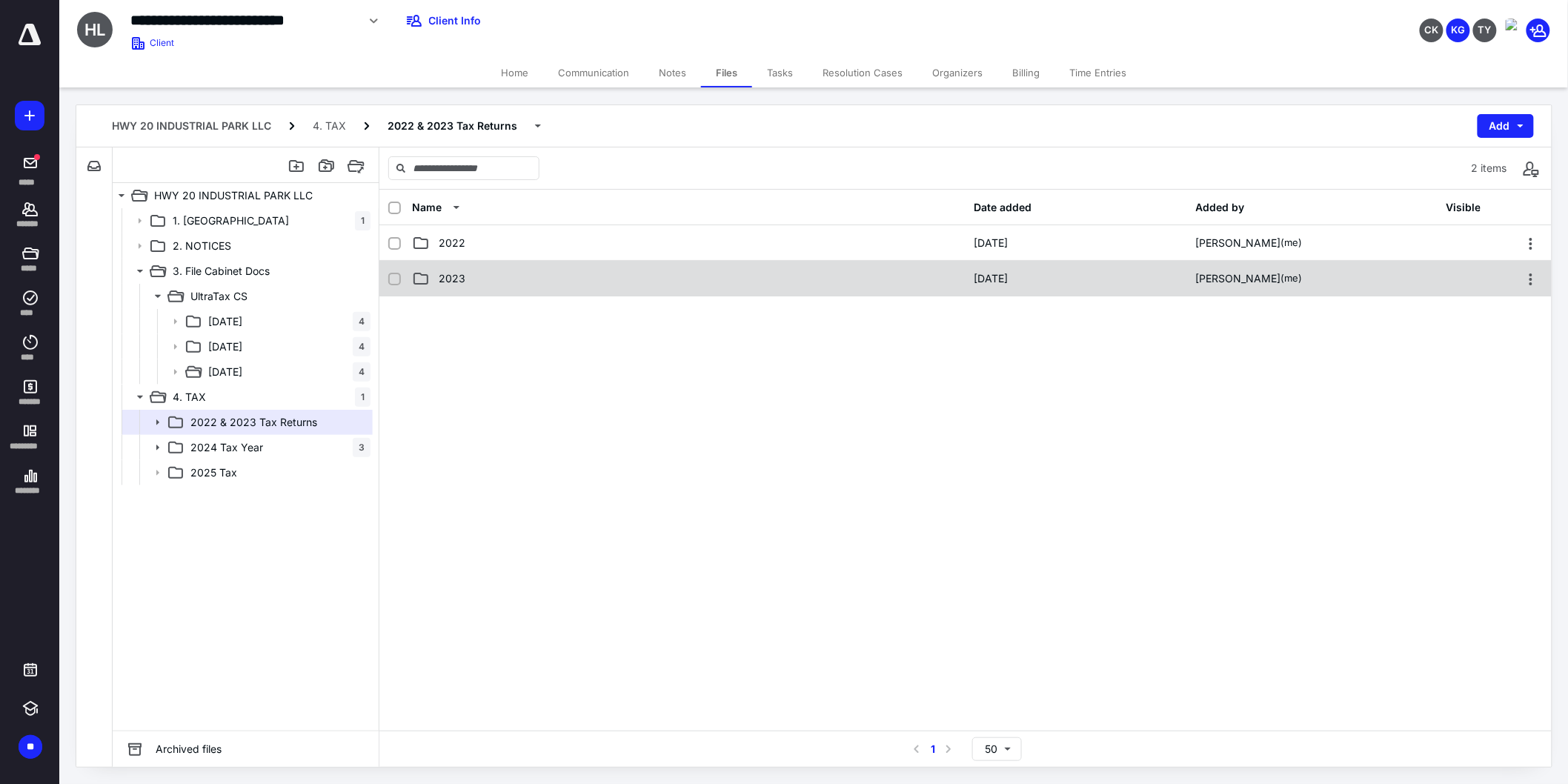 click on "2023" at bounding box center (688, 279) 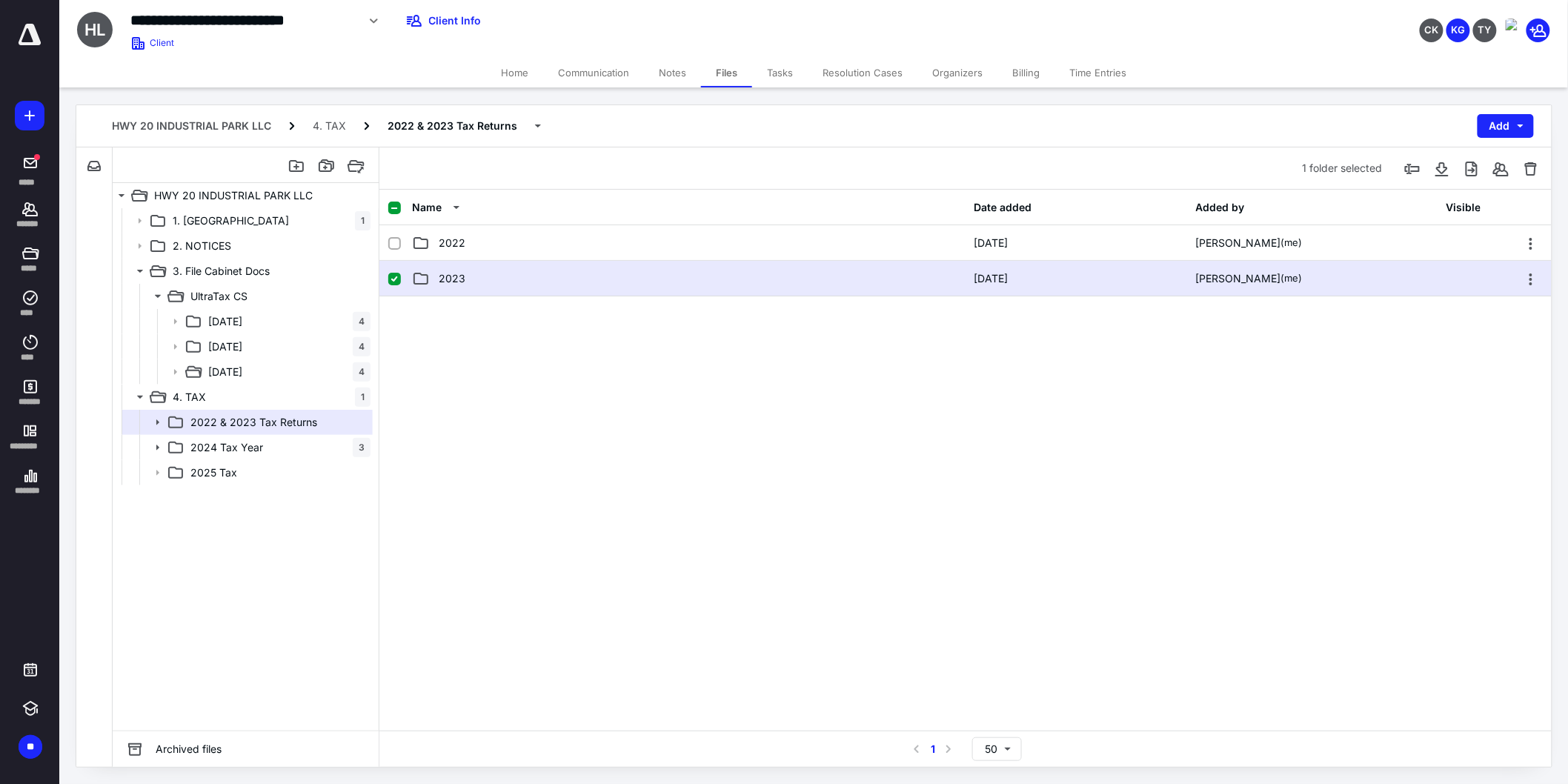 click on "2023" at bounding box center (688, 279) 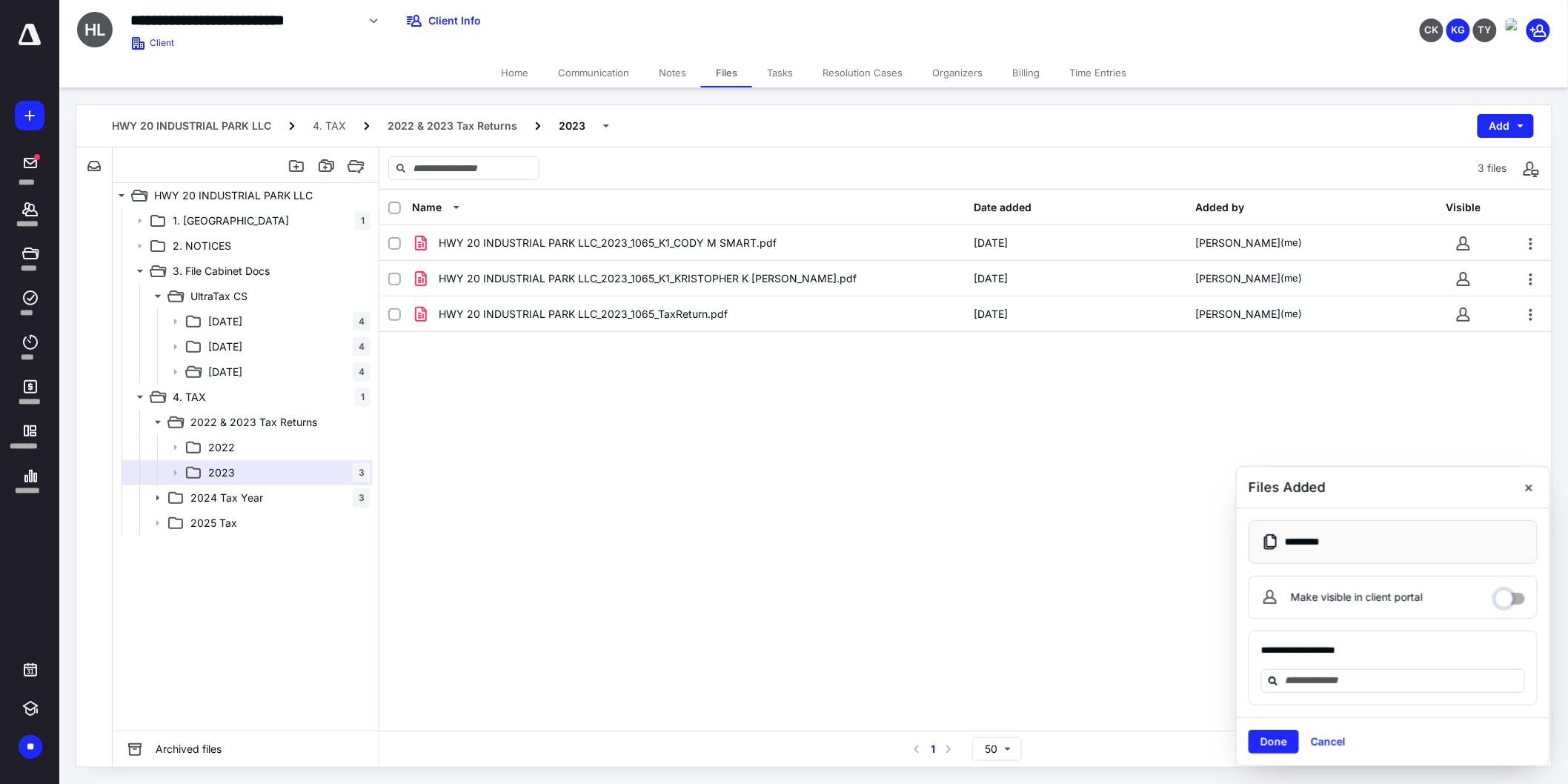 click on "Make visible in client portal" at bounding box center [1510, 595] 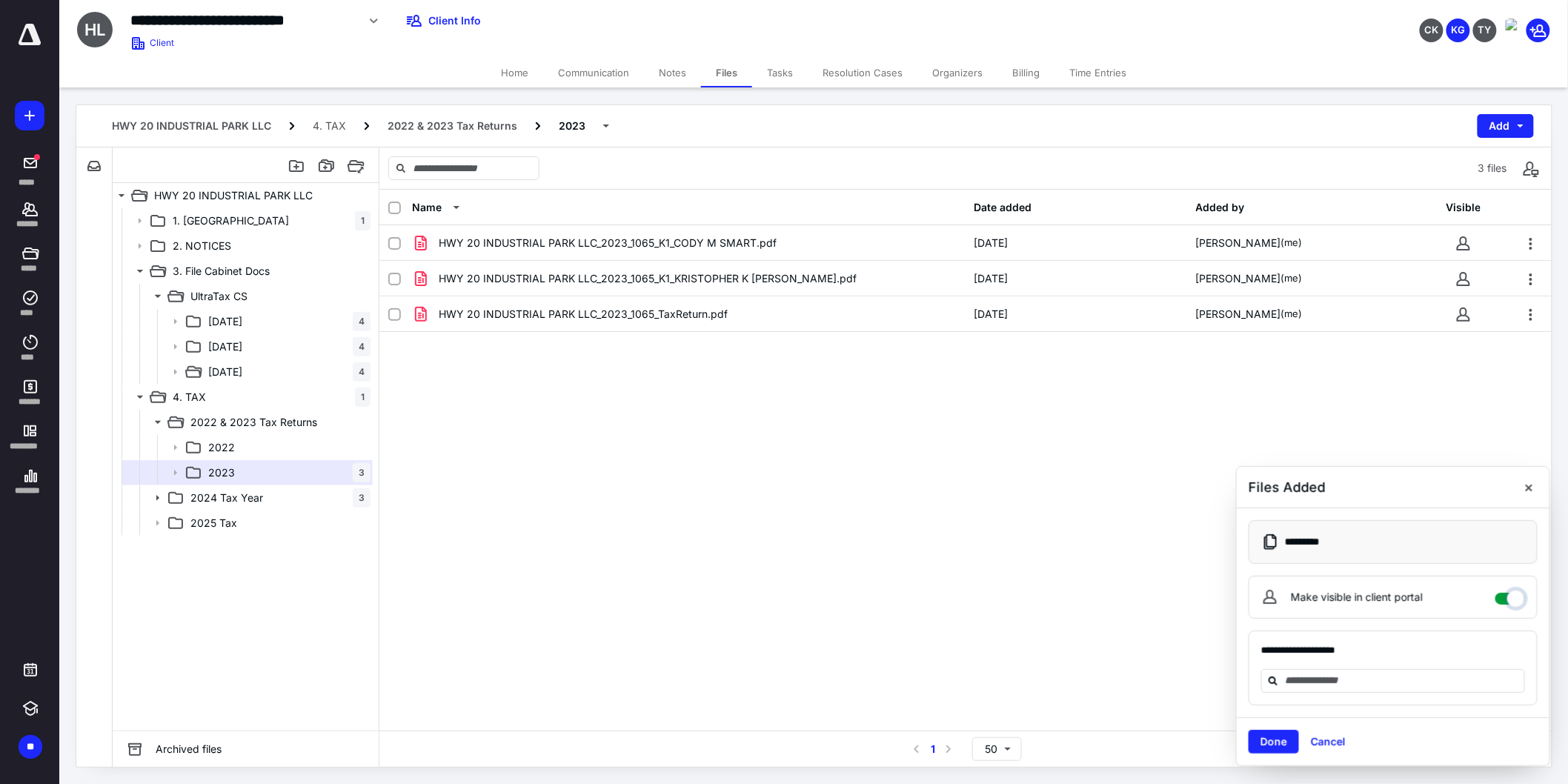 checkbox on "****" 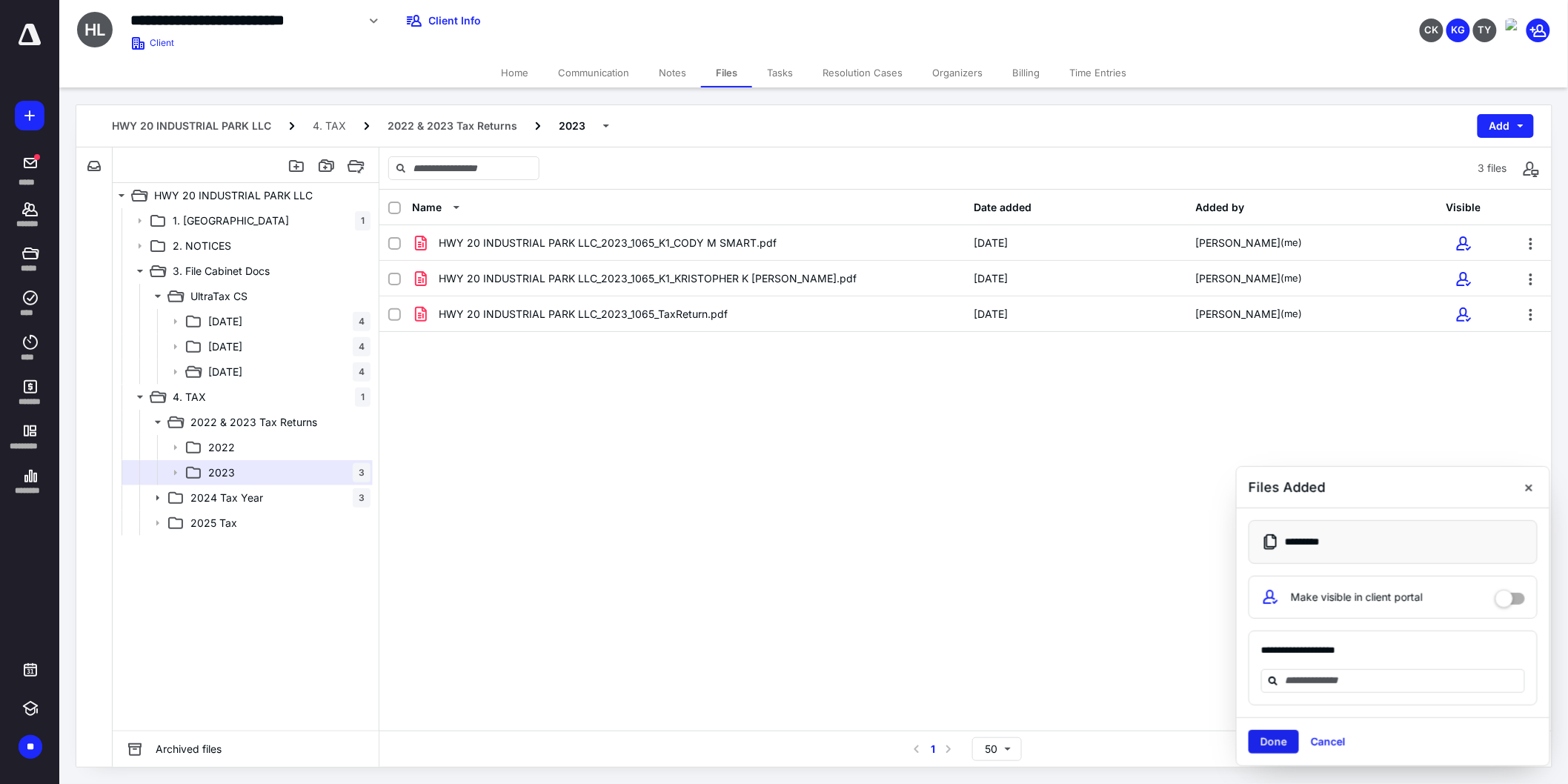 click on "Done" at bounding box center (1274, 742) 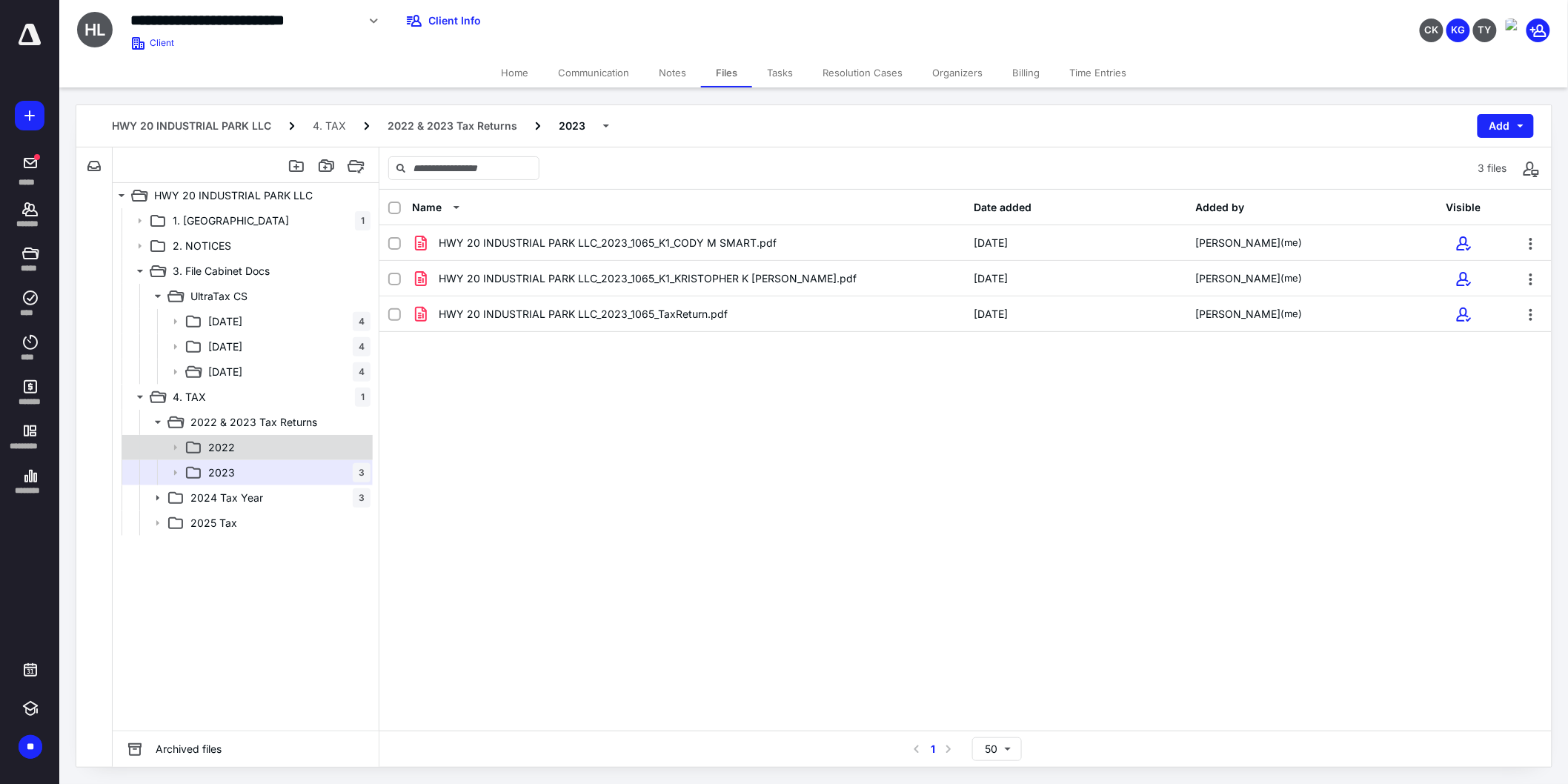 click on "2022" at bounding box center (286, 448) 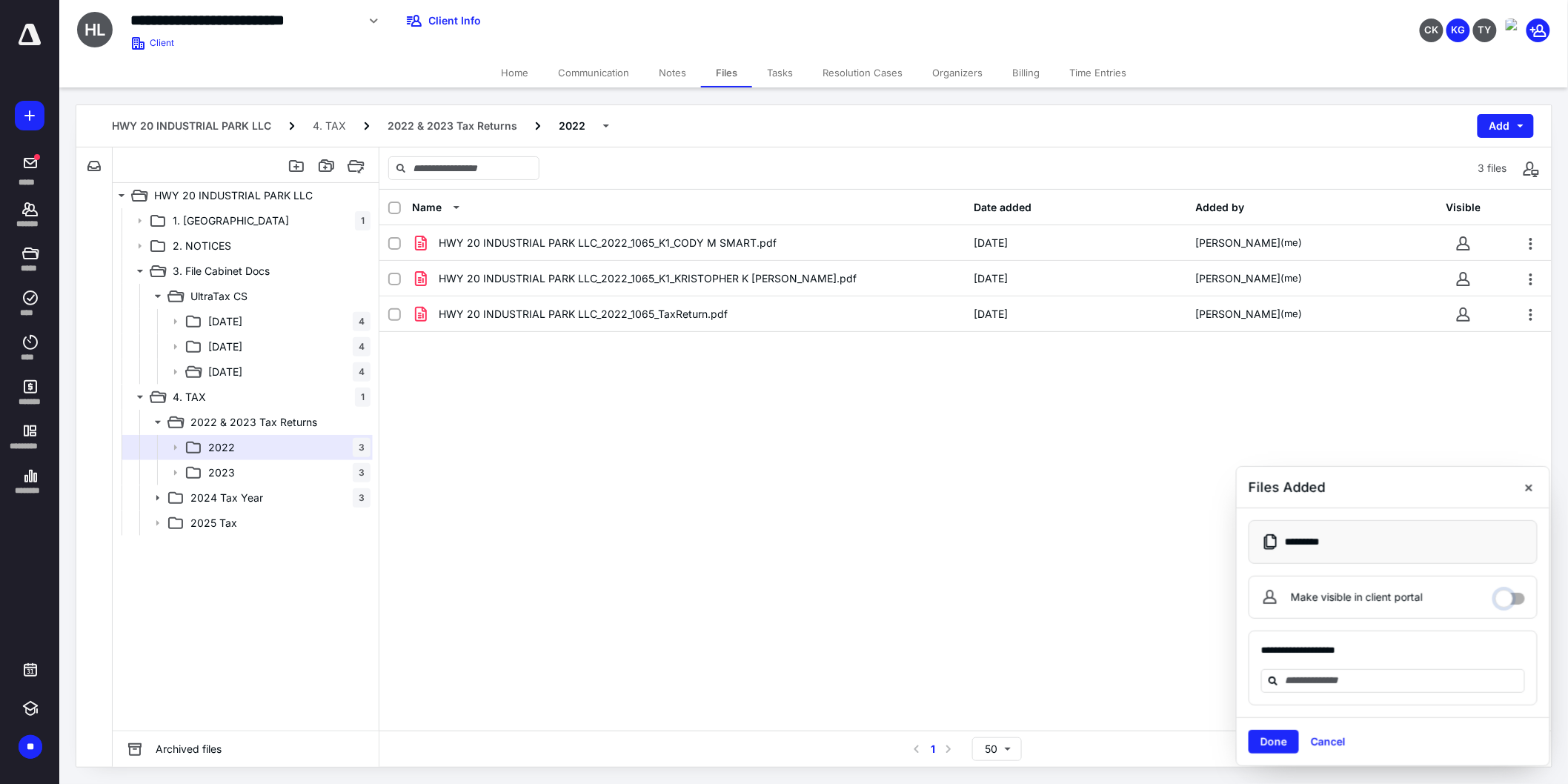 click on "Make visible in client portal" at bounding box center (1510, 595) 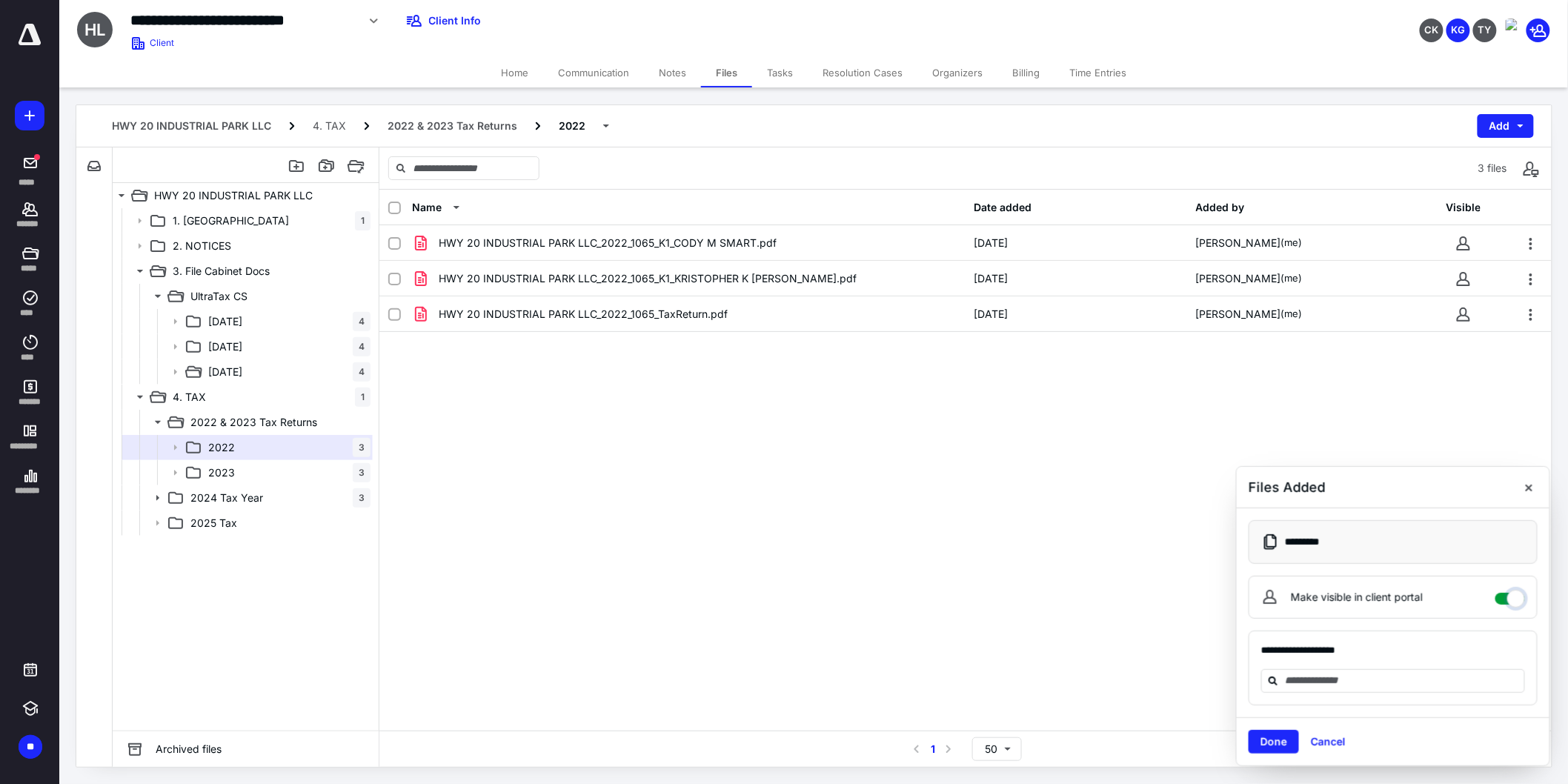 checkbox on "****" 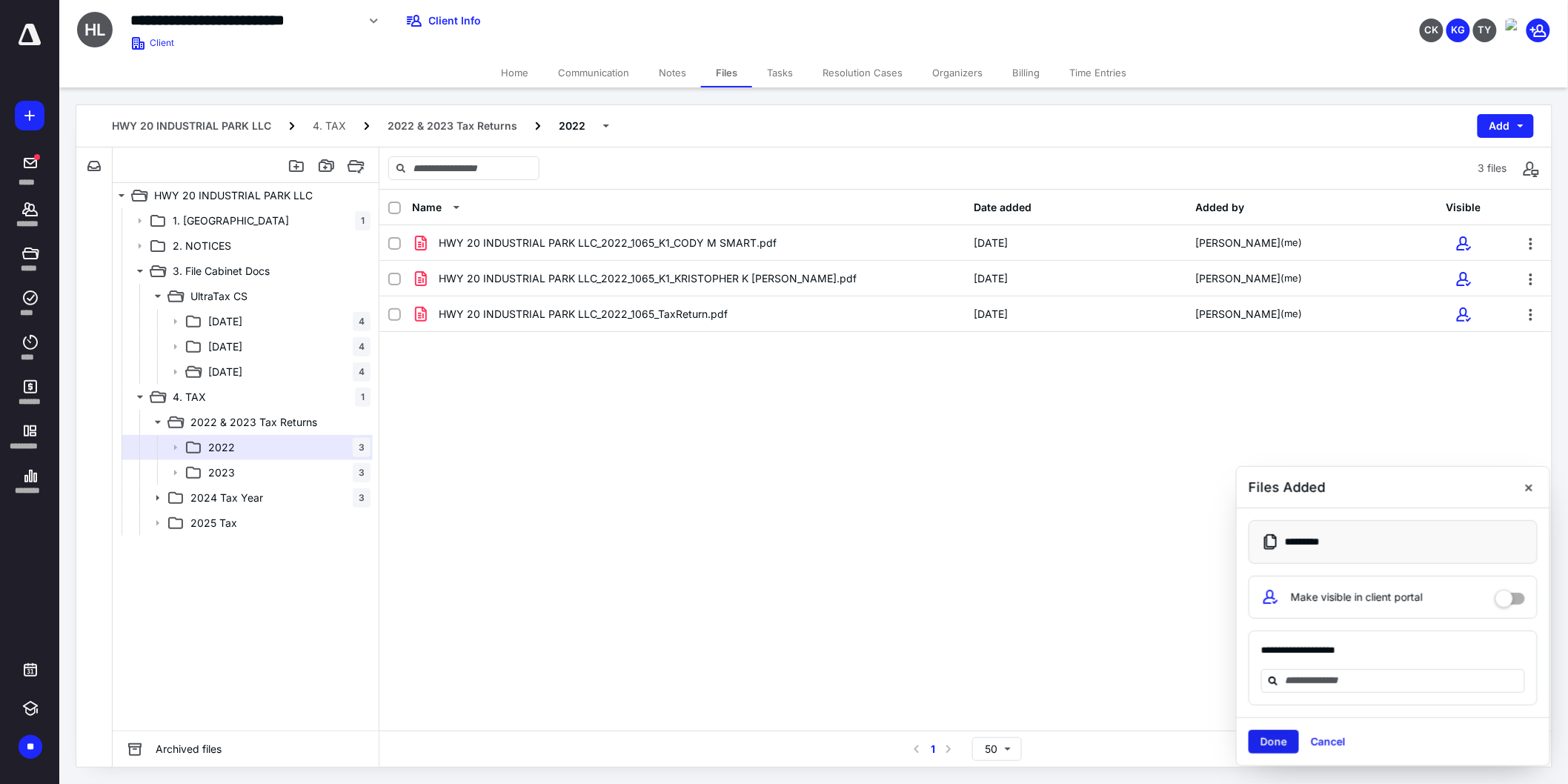 click on "Done" at bounding box center (1274, 742) 